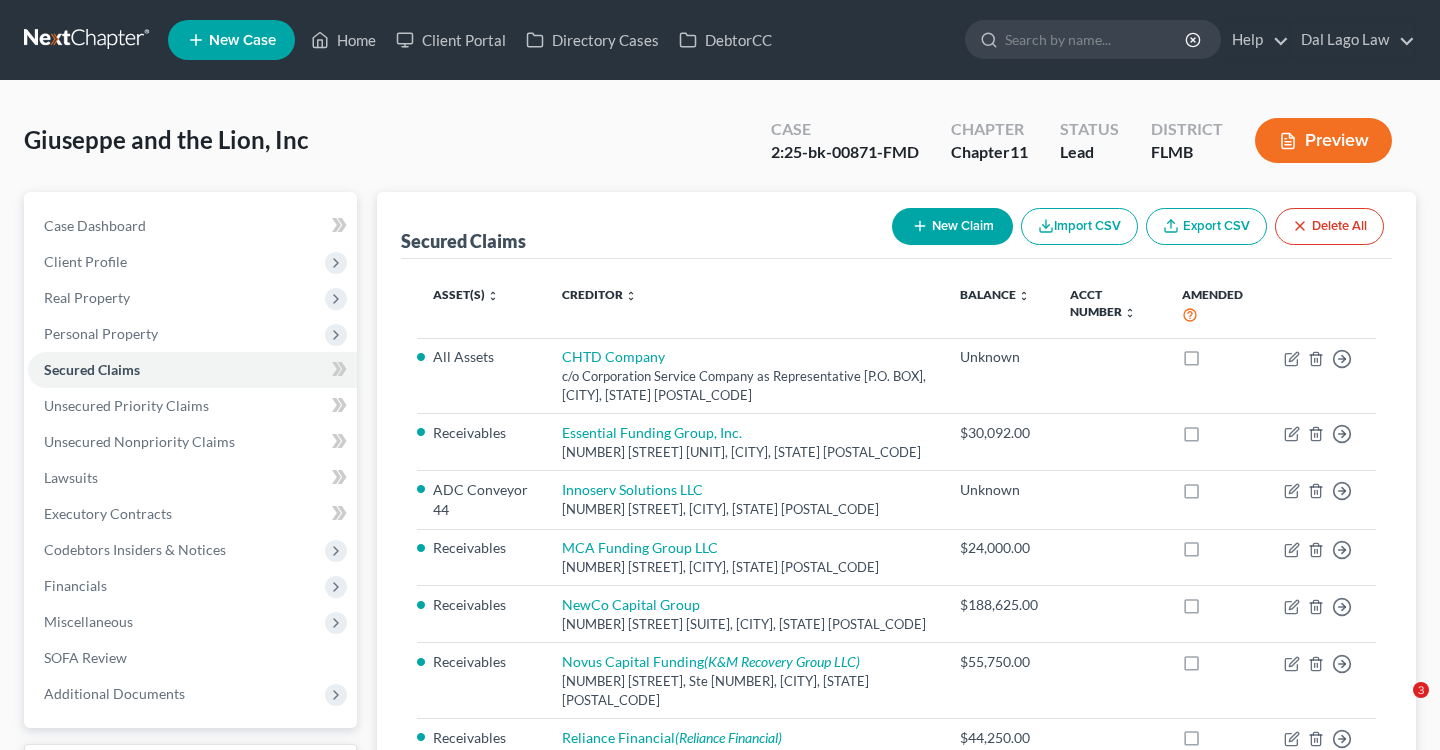 scroll, scrollTop: 97, scrollLeft: 0, axis: vertical 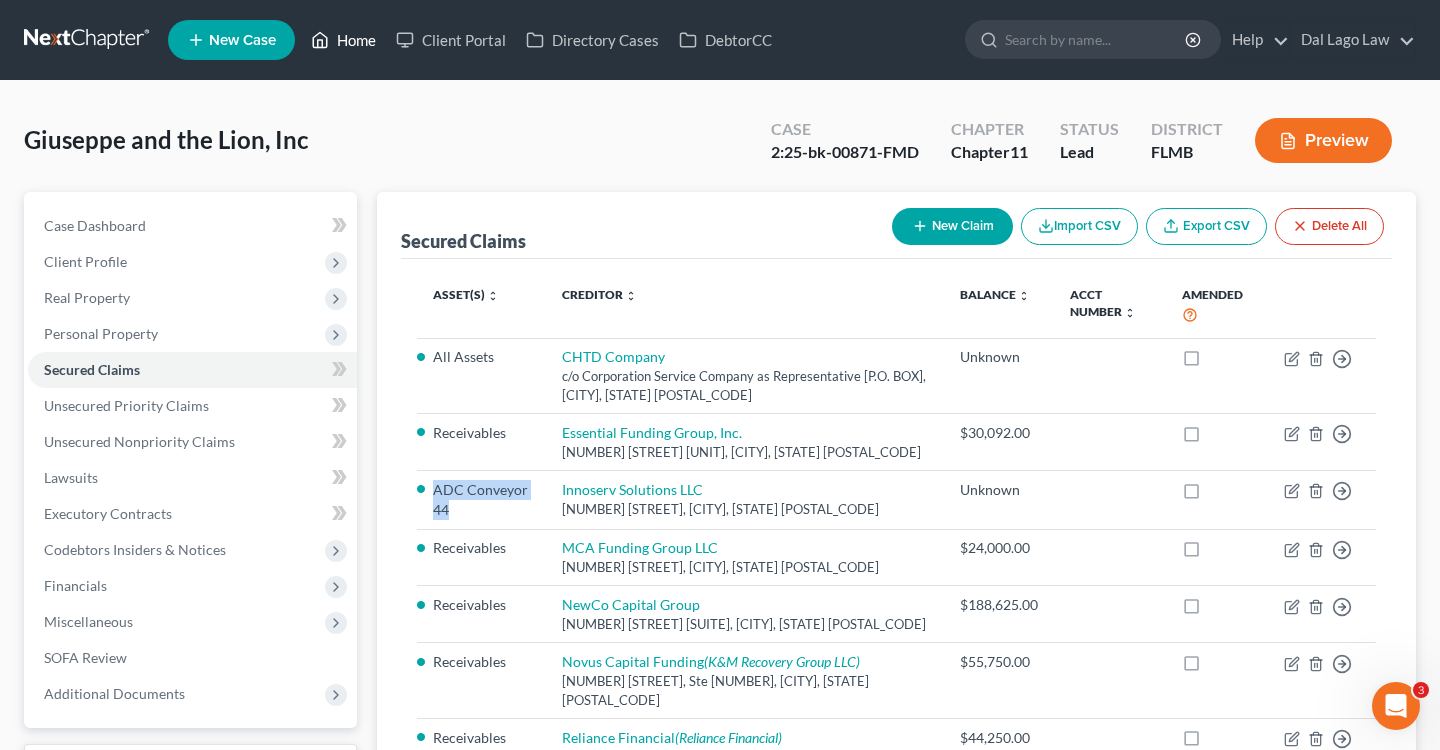 click on "Home" at bounding box center (343, 40) 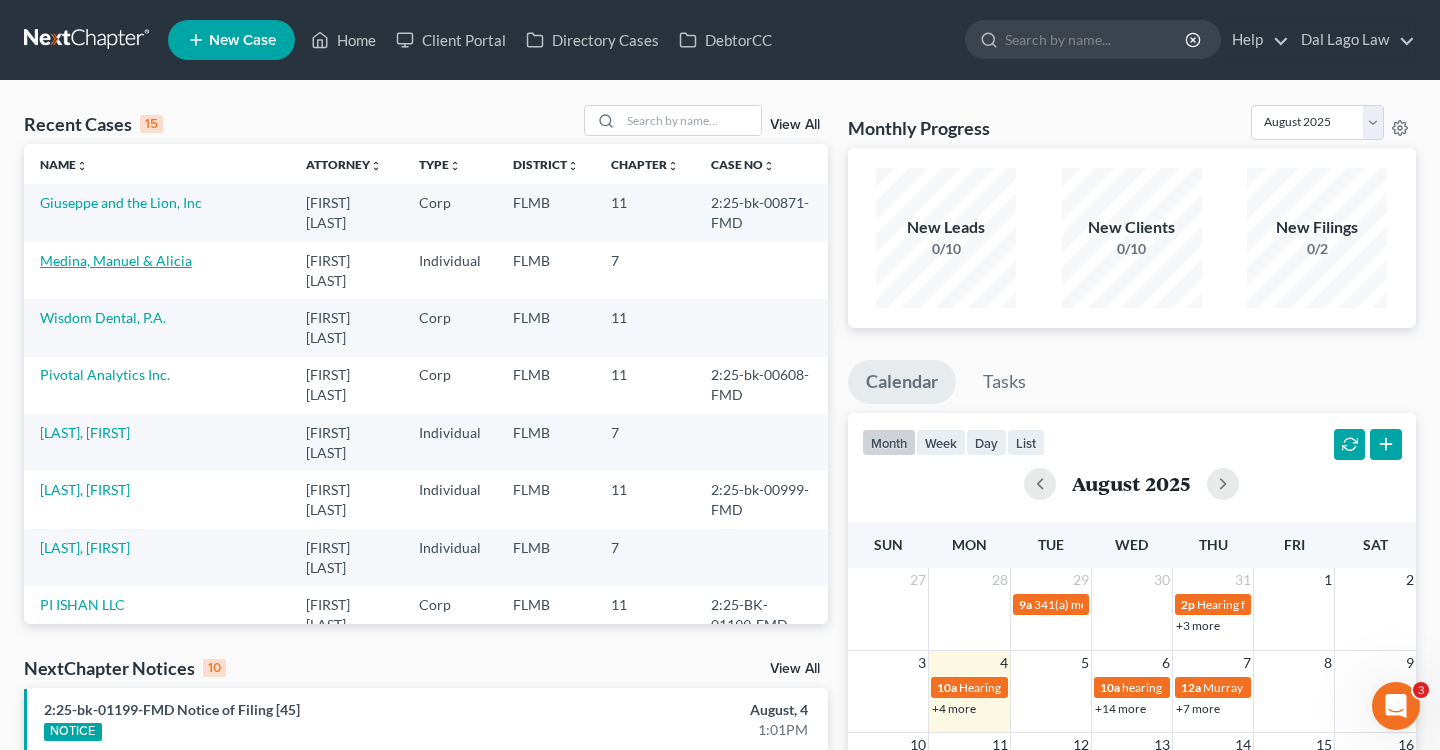 click on "Medina, Manuel & Alicia" at bounding box center [116, 260] 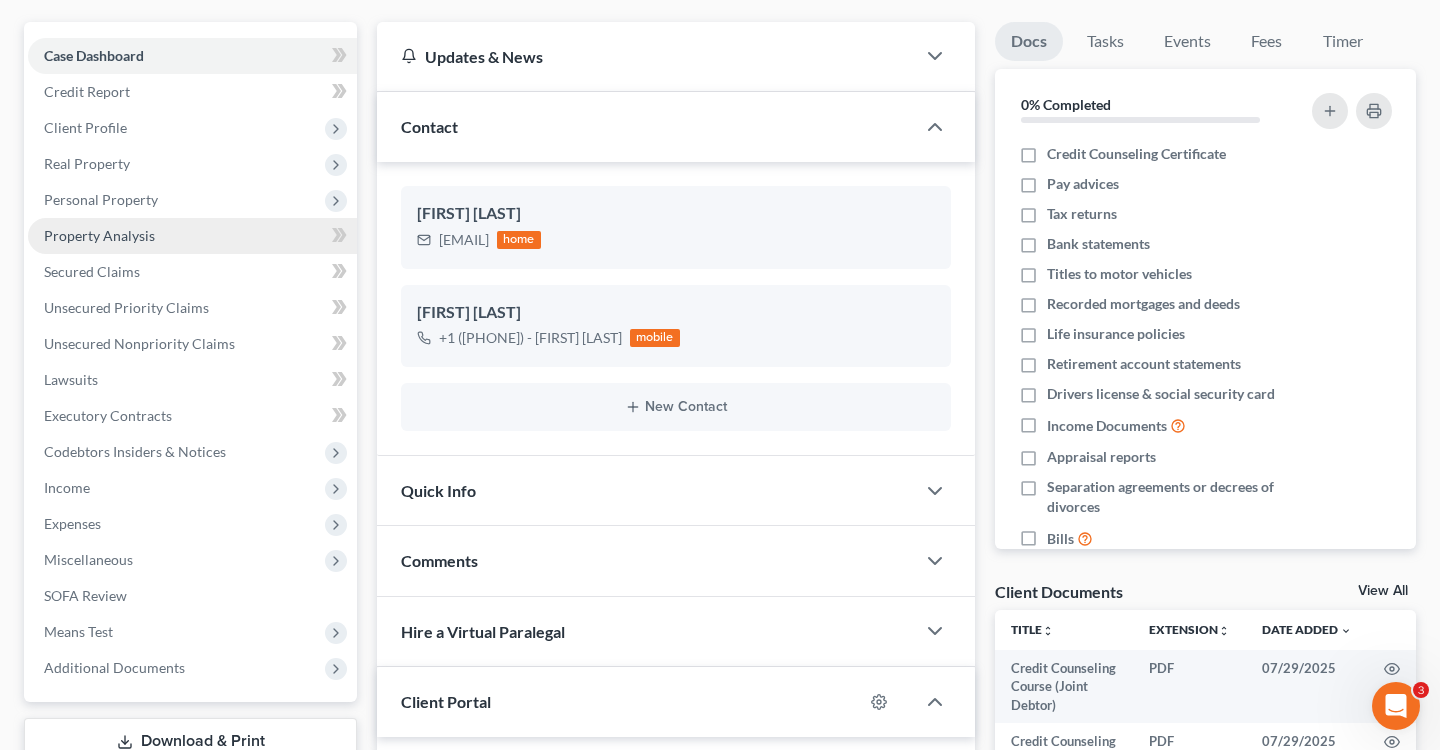 scroll, scrollTop: 187, scrollLeft: 0, axis: vertical 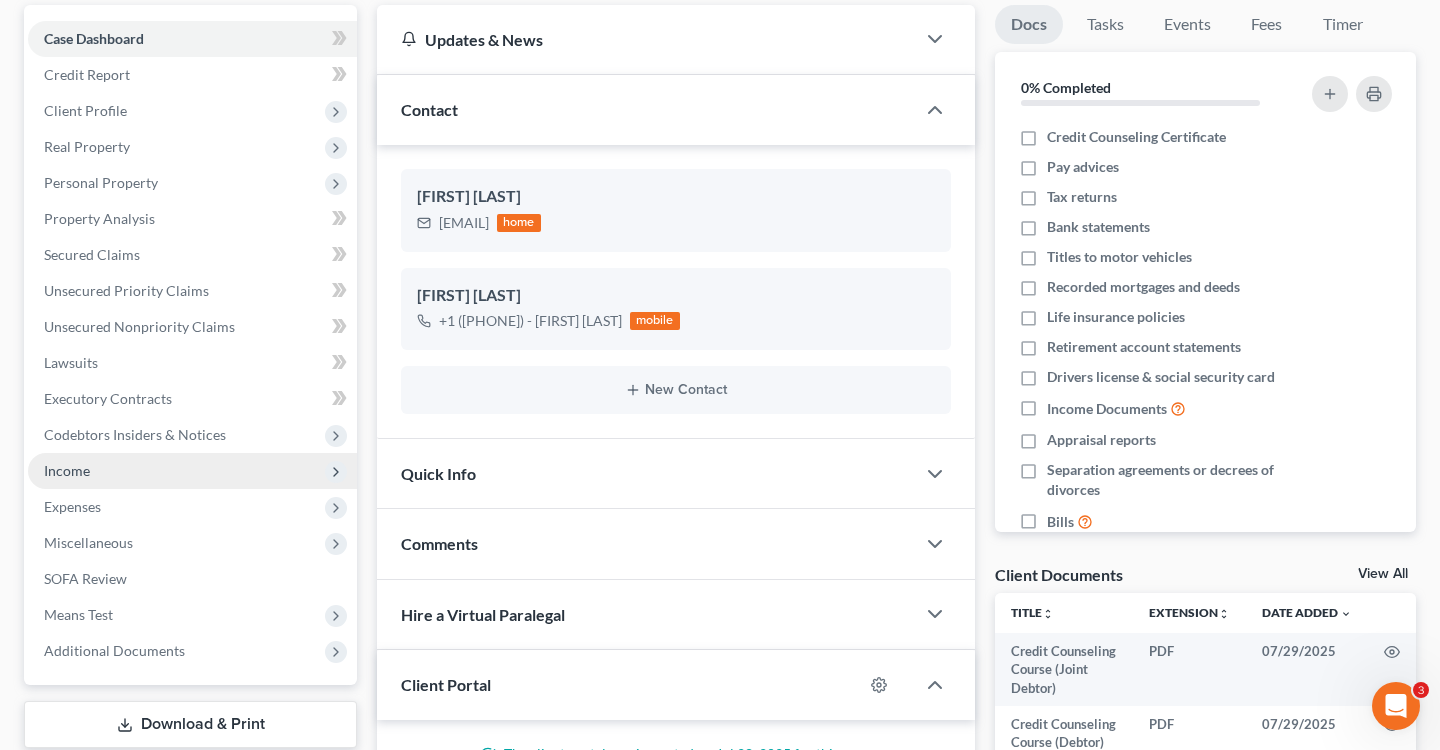 click on "Income" at bounding box center (192, 471) 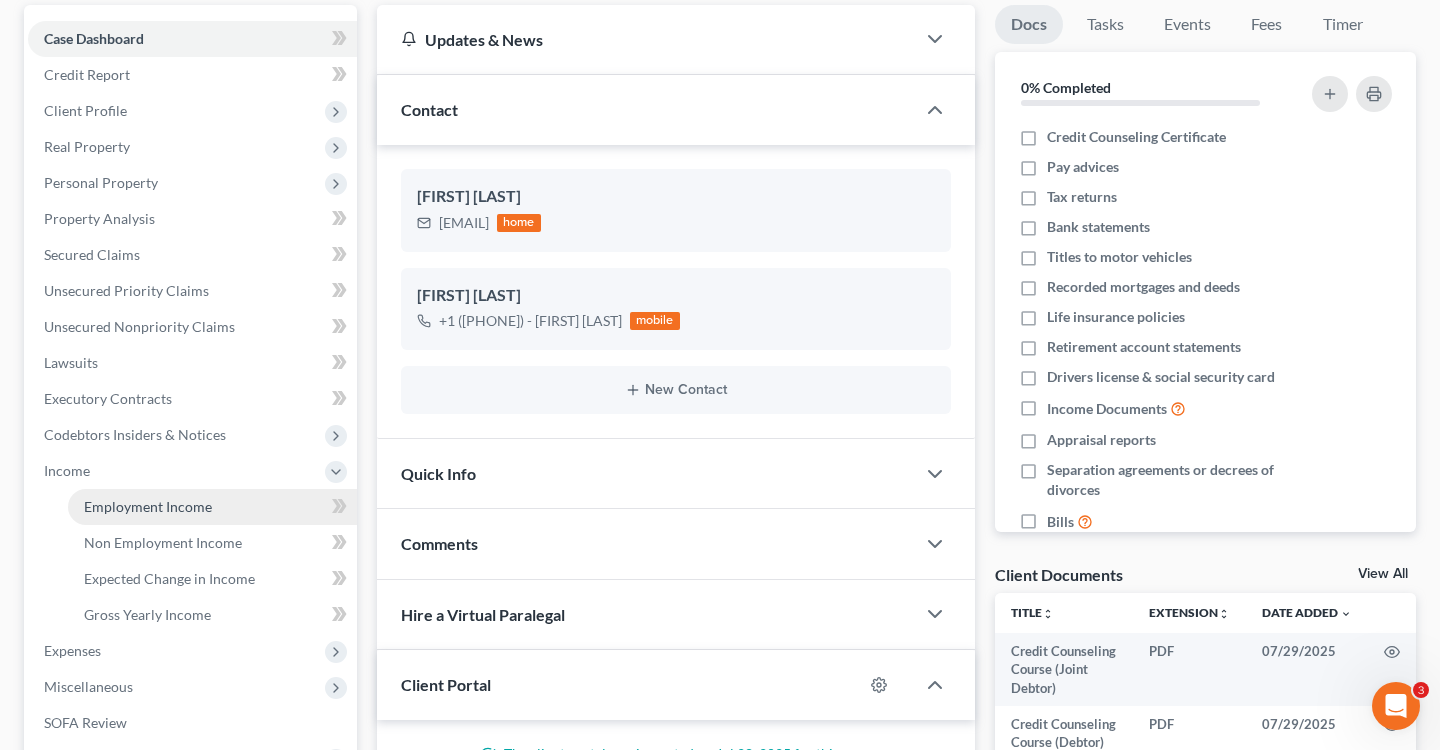 click on "Employment Income" at bounding box center (212, 507) 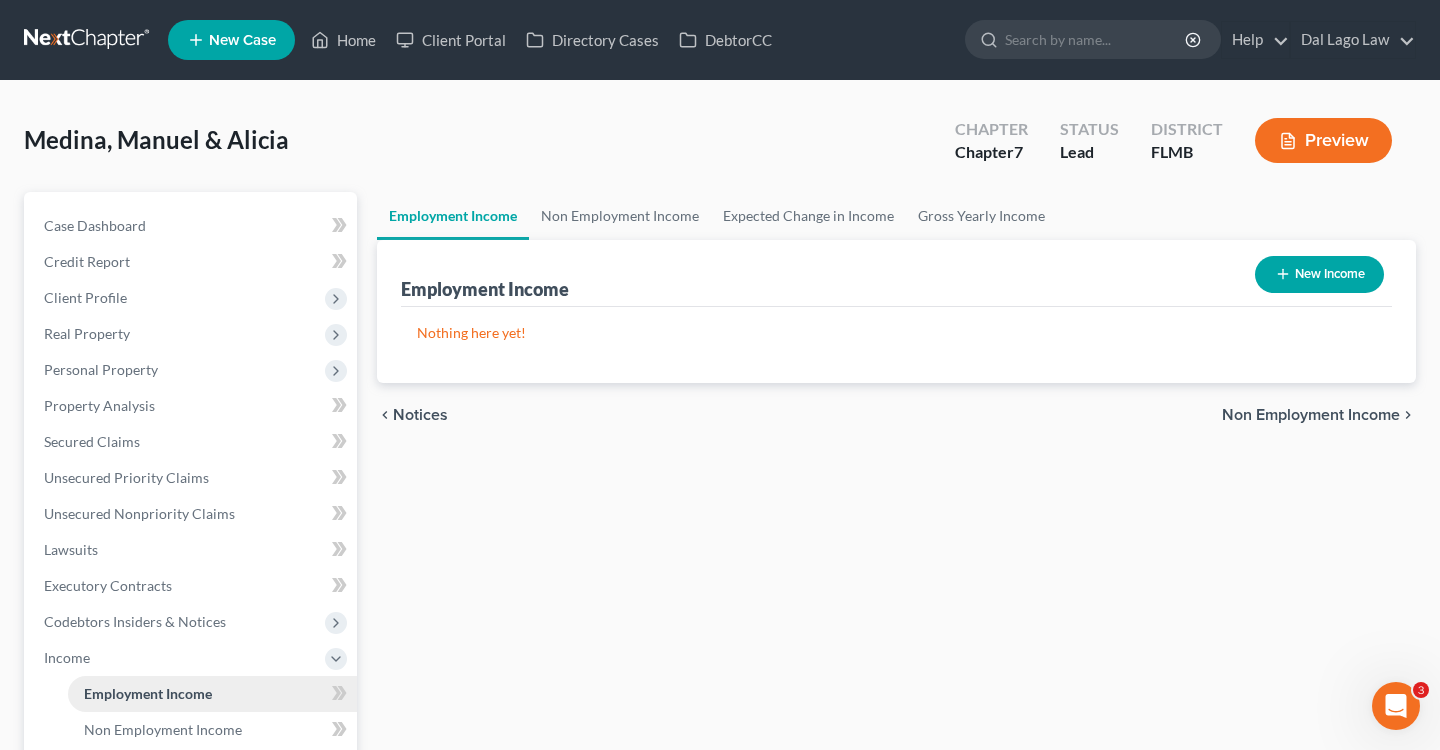 scroll, scrollTop: 233, scrollLeft: 0, axis: vertical 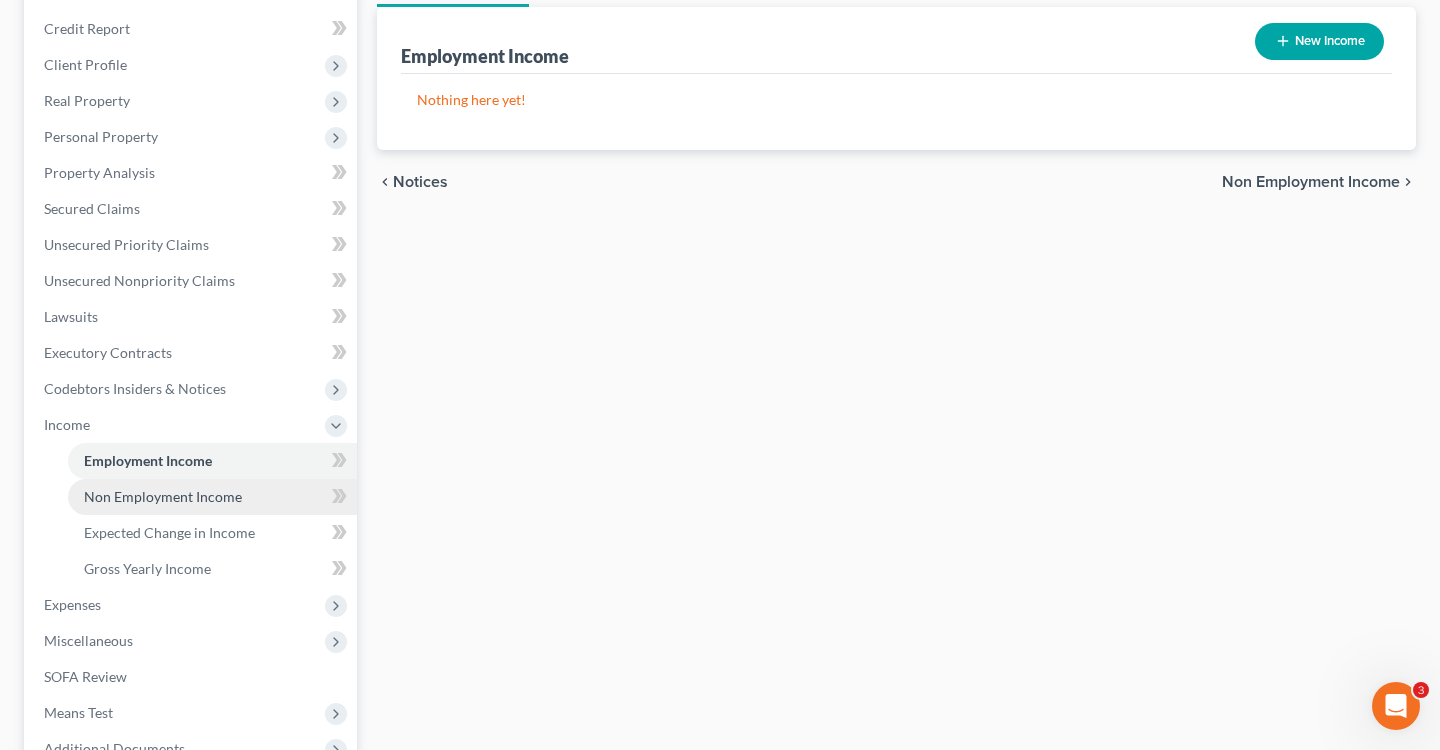 click on "Non Employment Income" at bounding box center (163, 496) 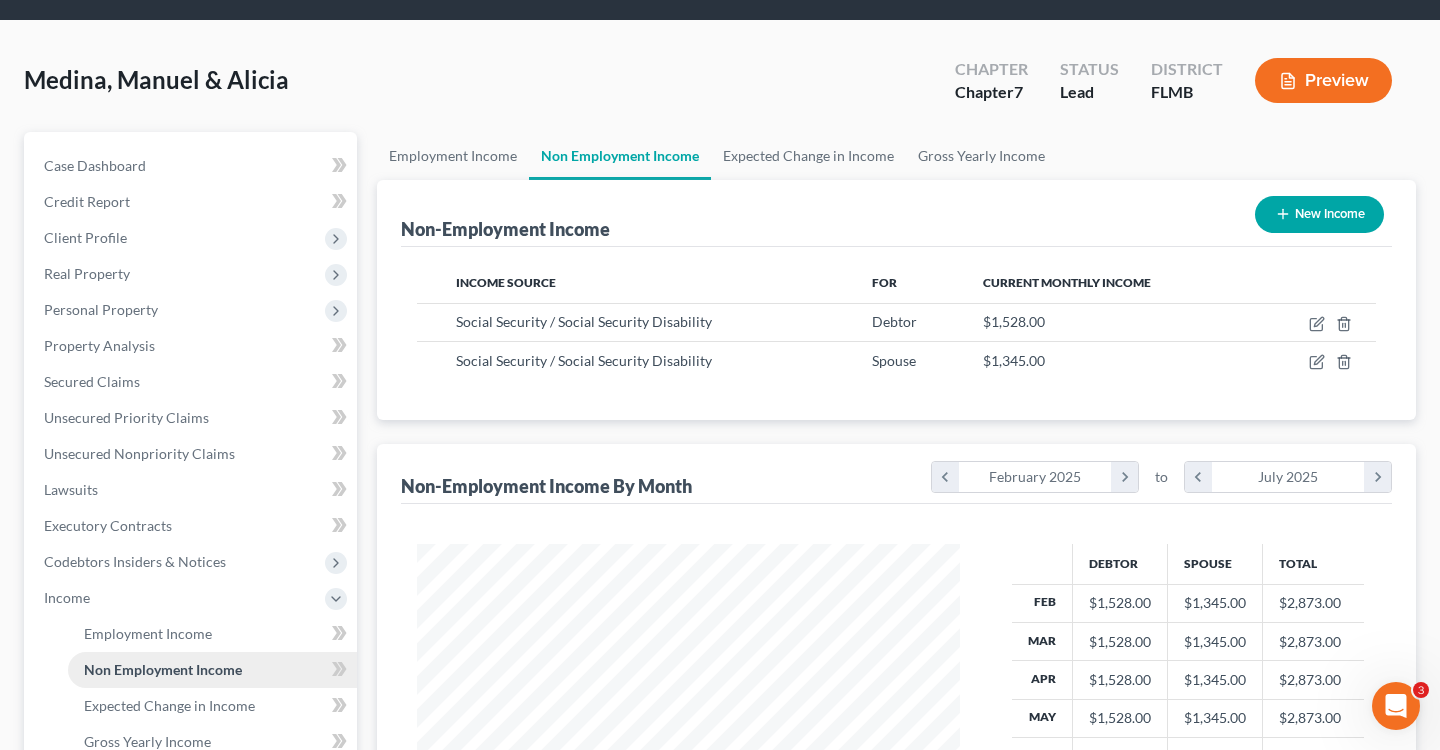 scroll, scrollTop: 0, scrollLeft: 0, axis: both 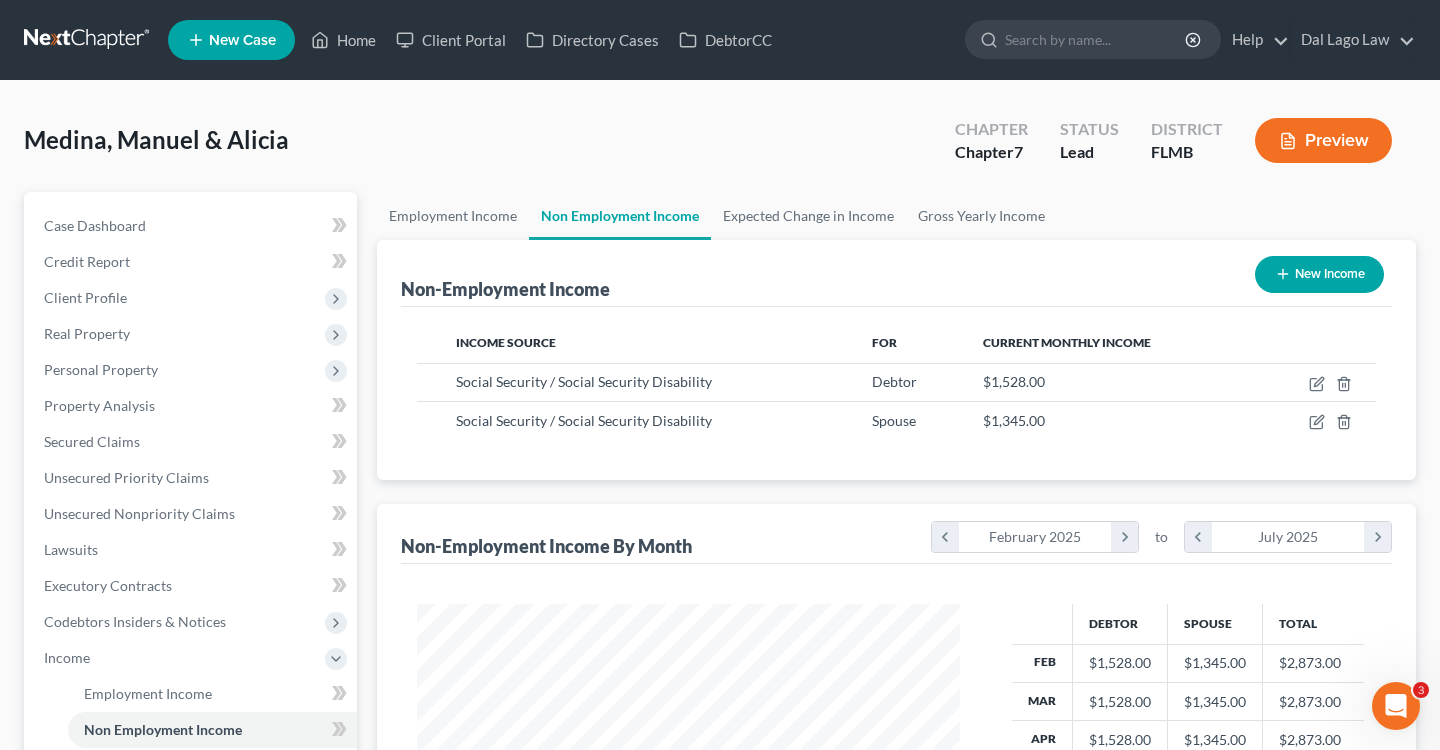 click 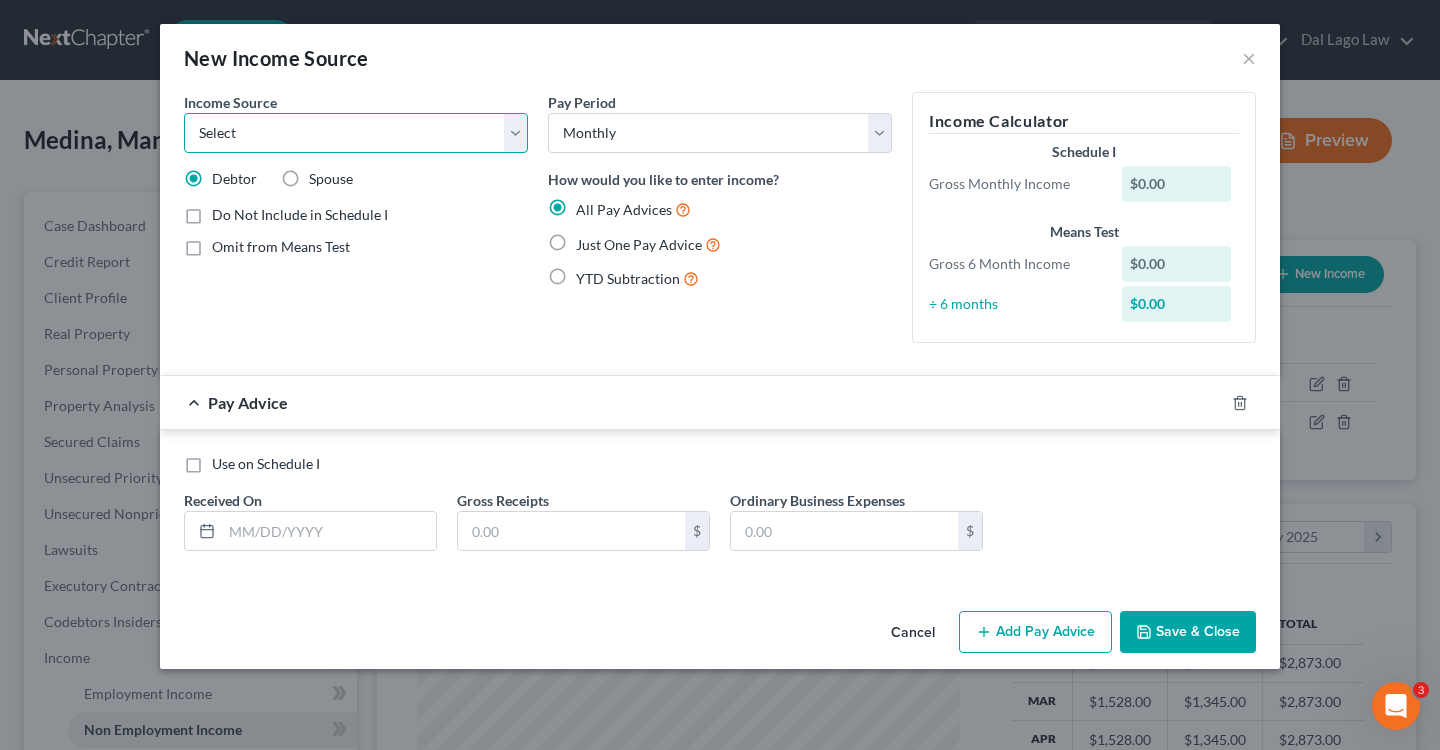 click on "Select Unemployment Disability (from employer) Pension Retirement Social Security / Social Security Disability Other Government Assistance Interests, Dividends or Royalties Child / Family Support Contributions to Household Property / Rental Business, Professional or Farm Alimony / Maintenance Payments Military Disability Benefits Other Monthly Income" at bounding box center [356, 133] 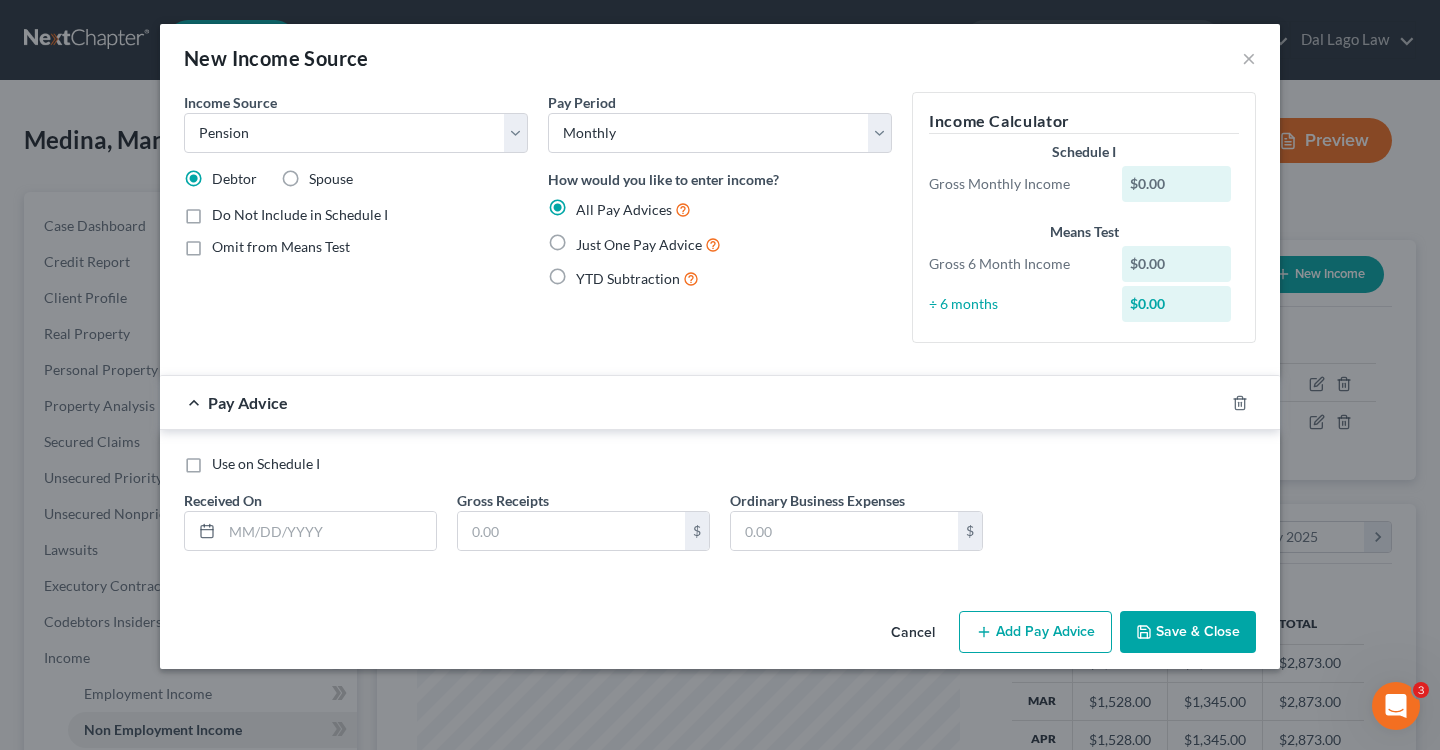 click on "Spouse" at bounding box center [331, 179] 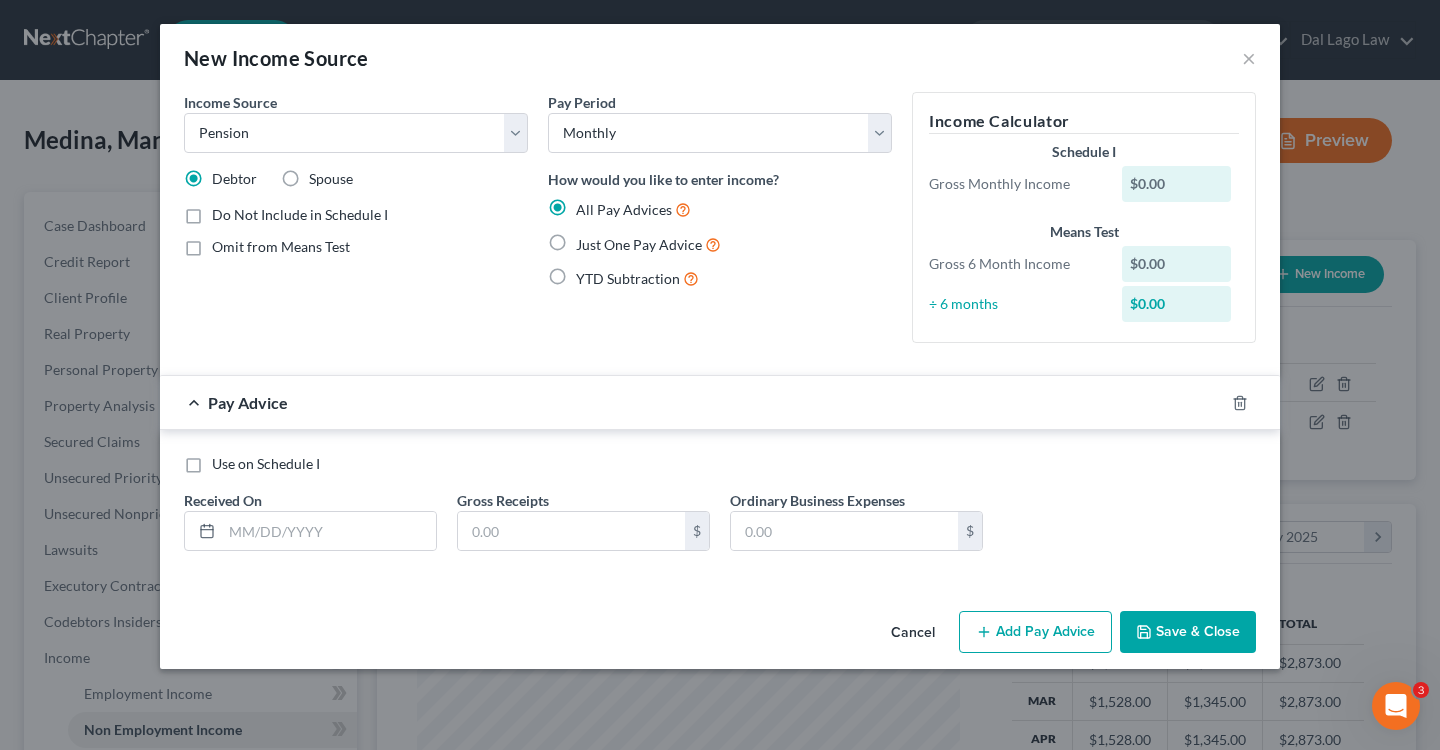 click on "Spouse" at bounding box center [323, 175] 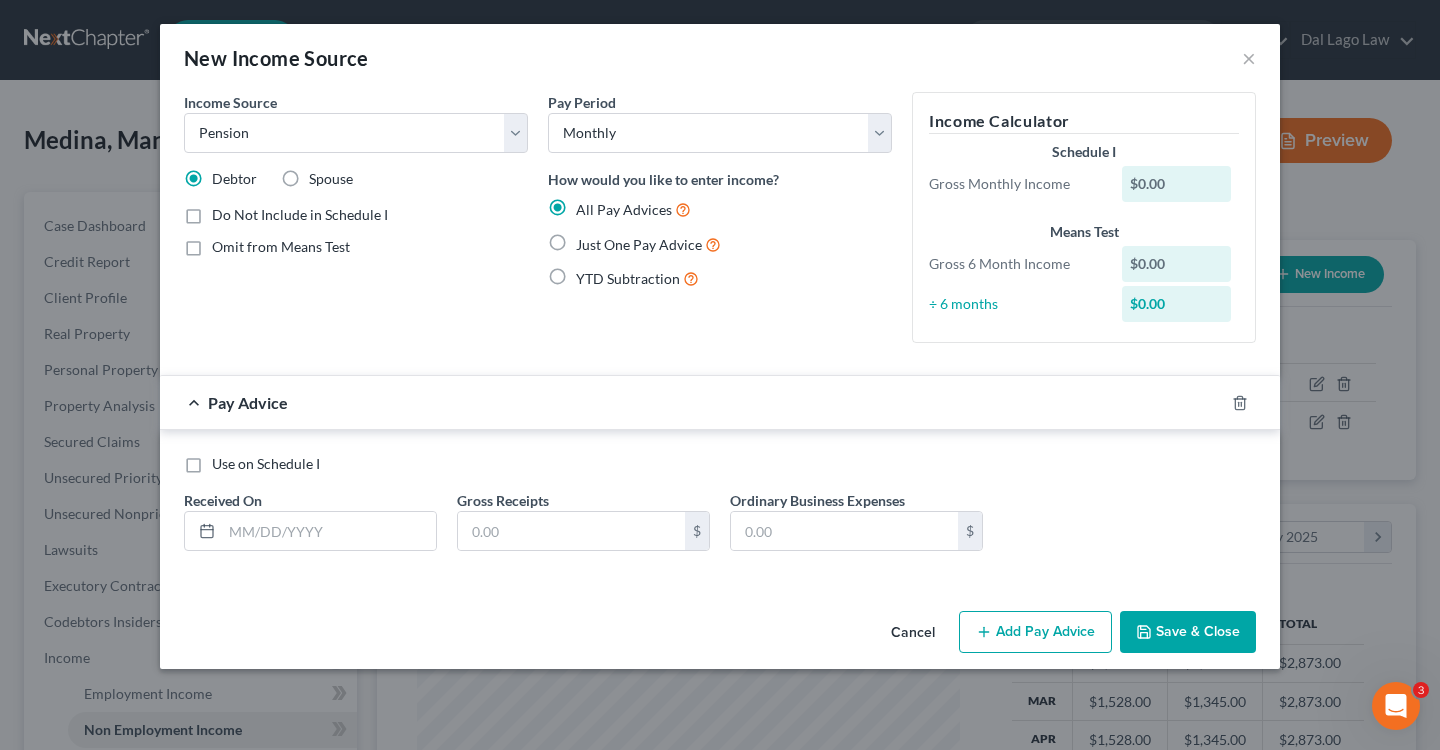 radio on "true" 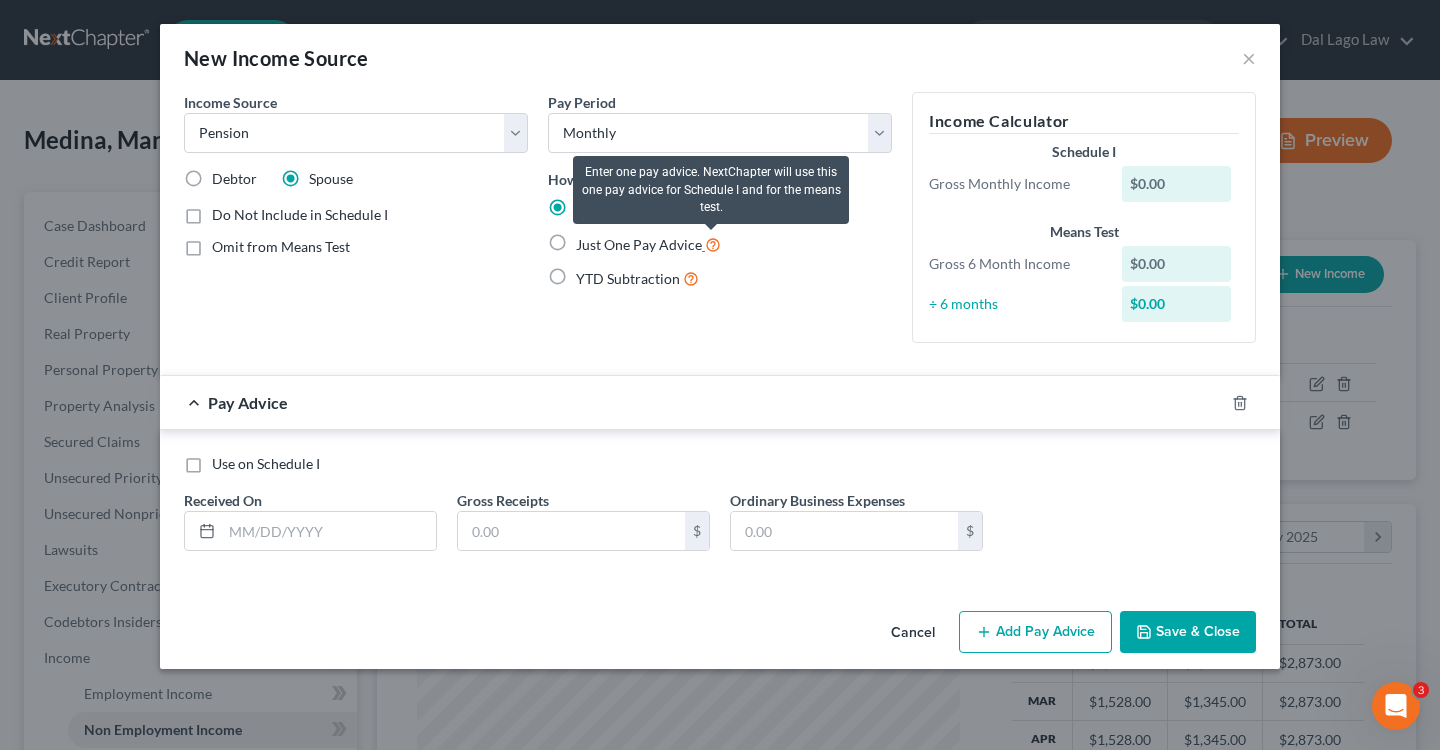 click at bounding box center [713, 243] 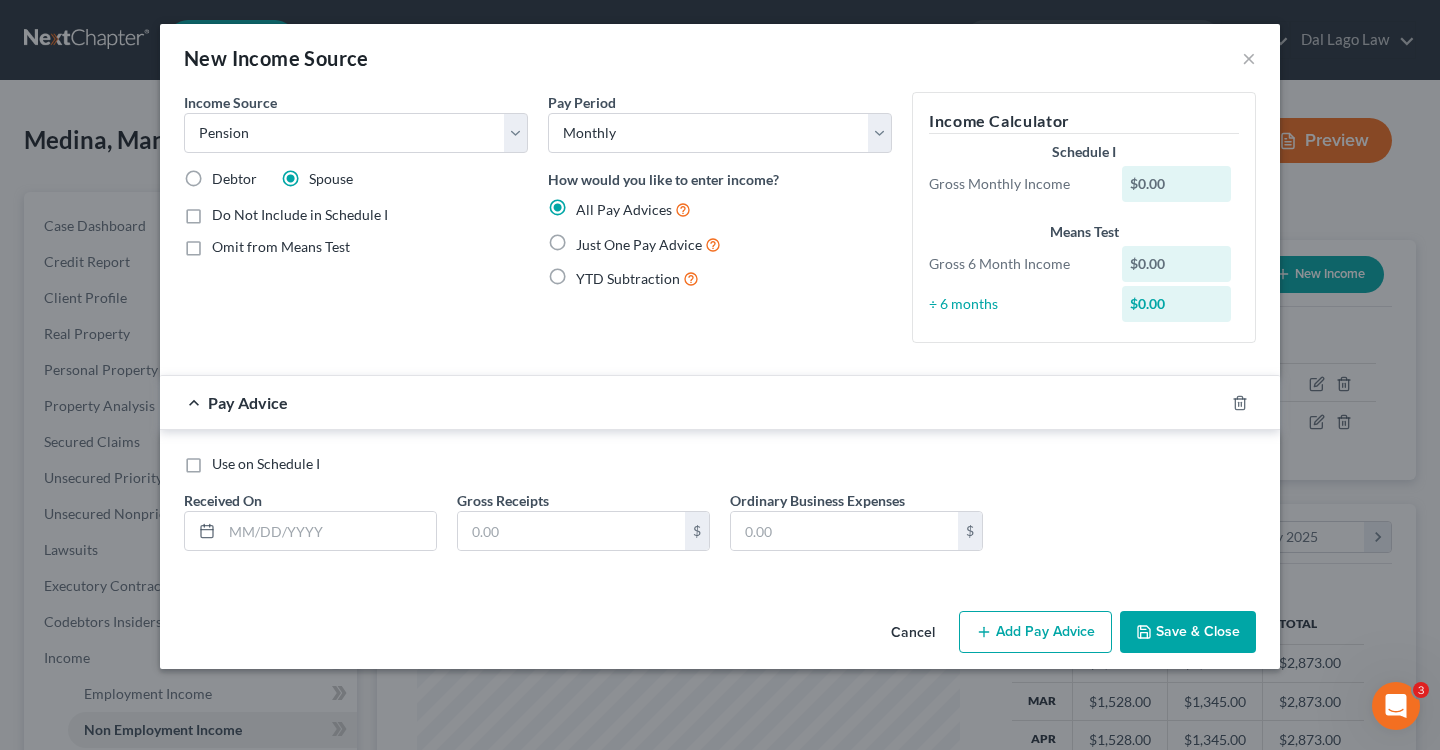 click on "Just One Pay Advice" at bounding box center (648, 244) 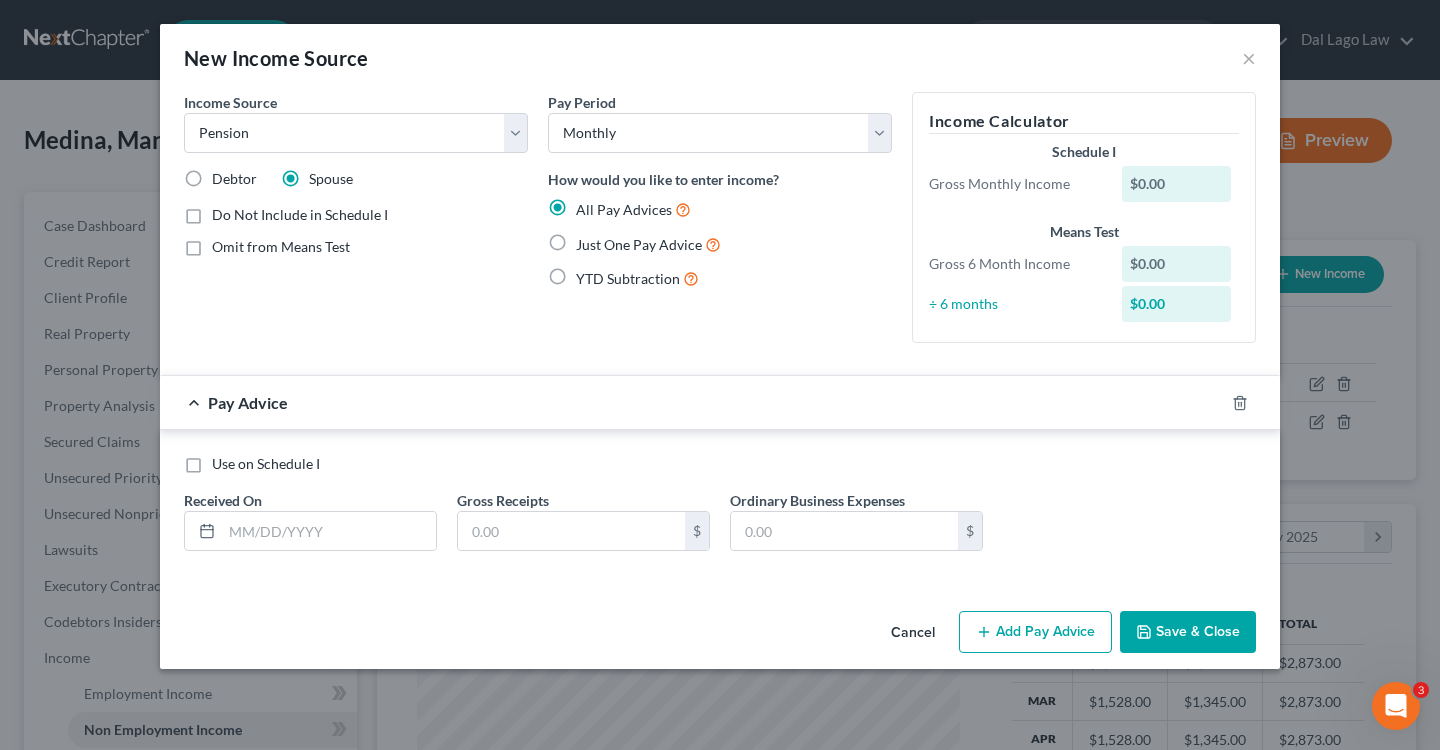 click on "Just One Pay Advice" at bounding box center (590, 239) 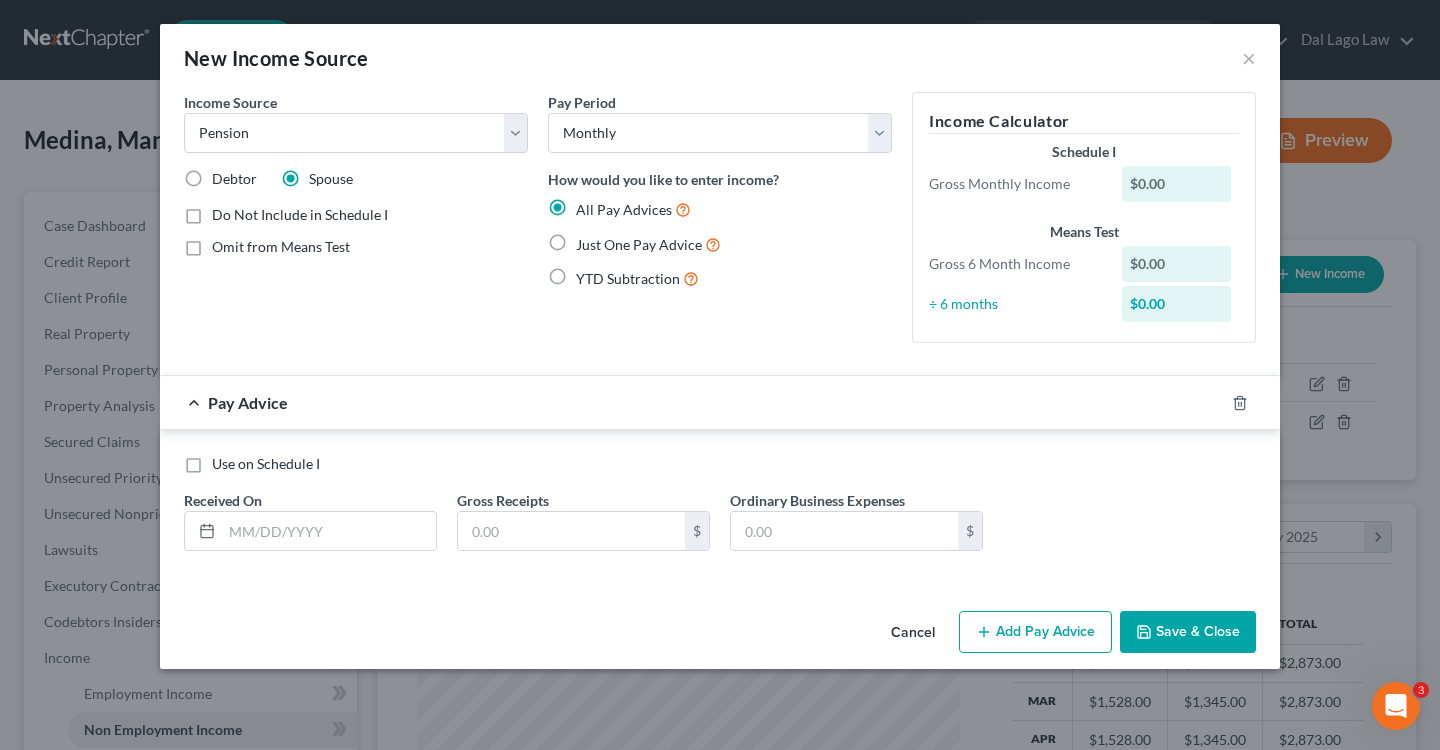radio on "true" 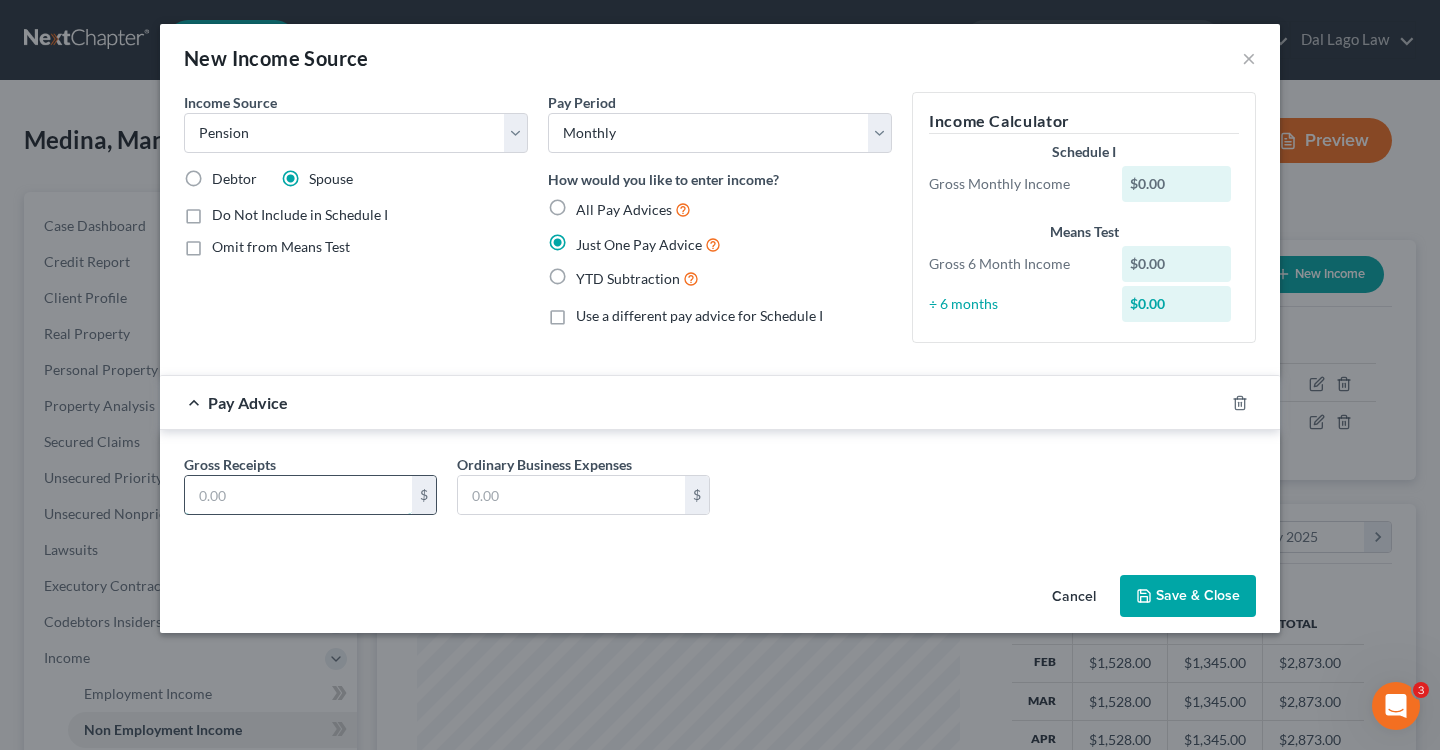 click at bounding box center [298, 495] 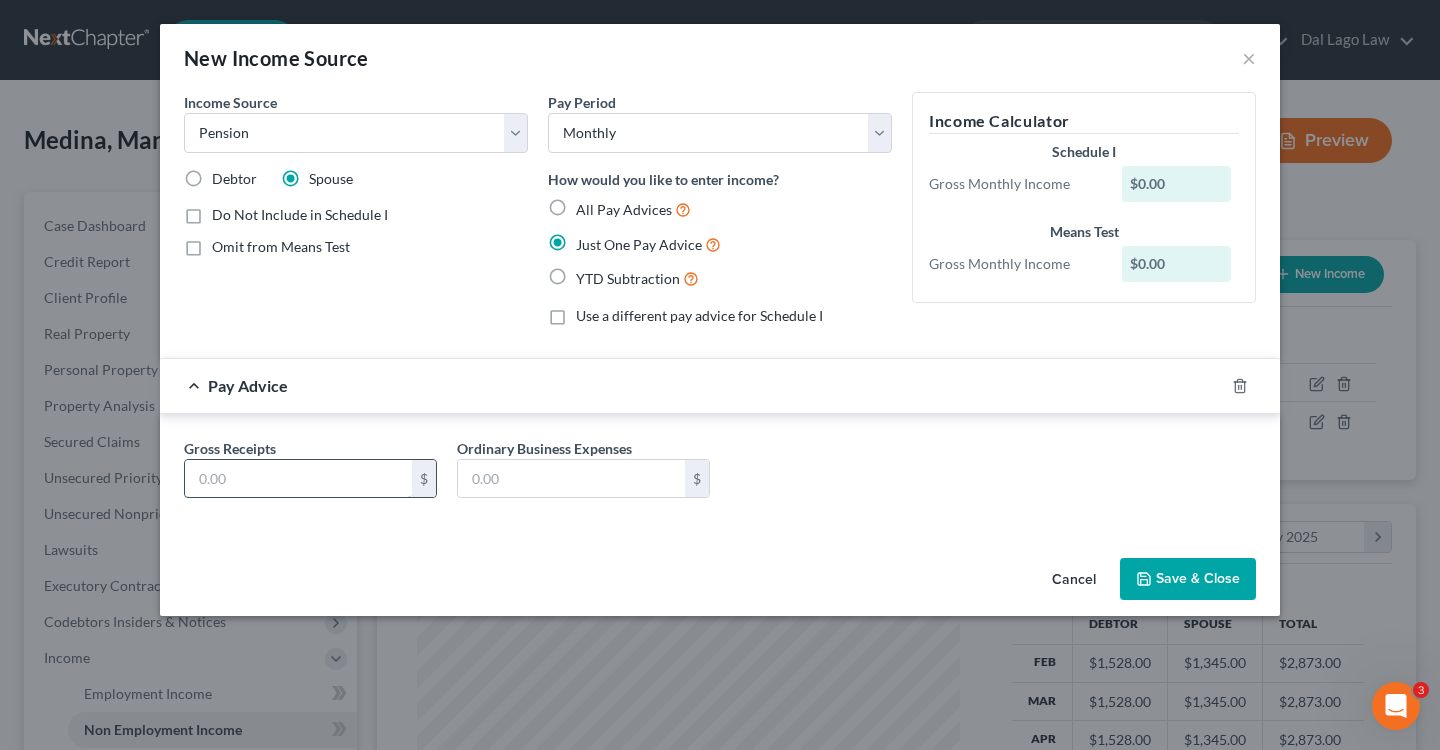 paste on "$146.33" 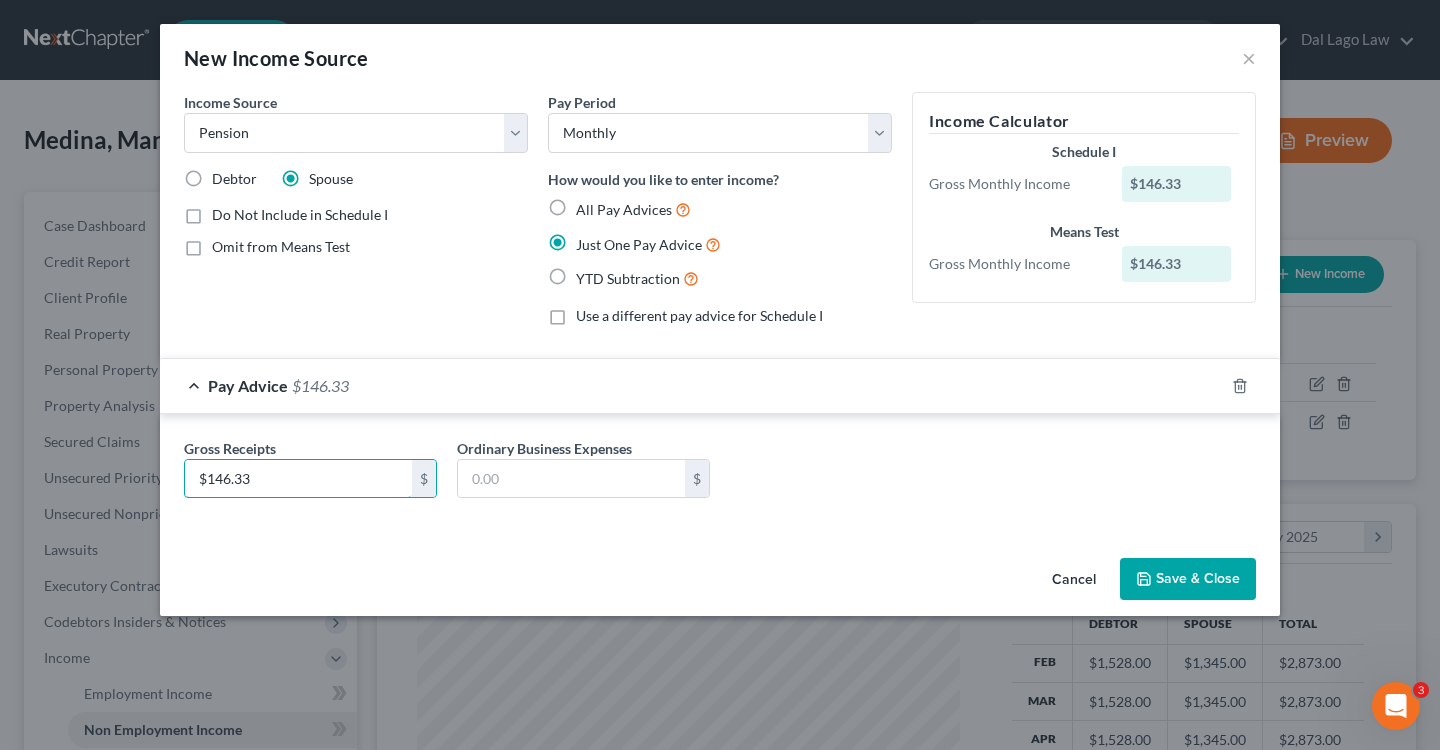 type on "$146.33" 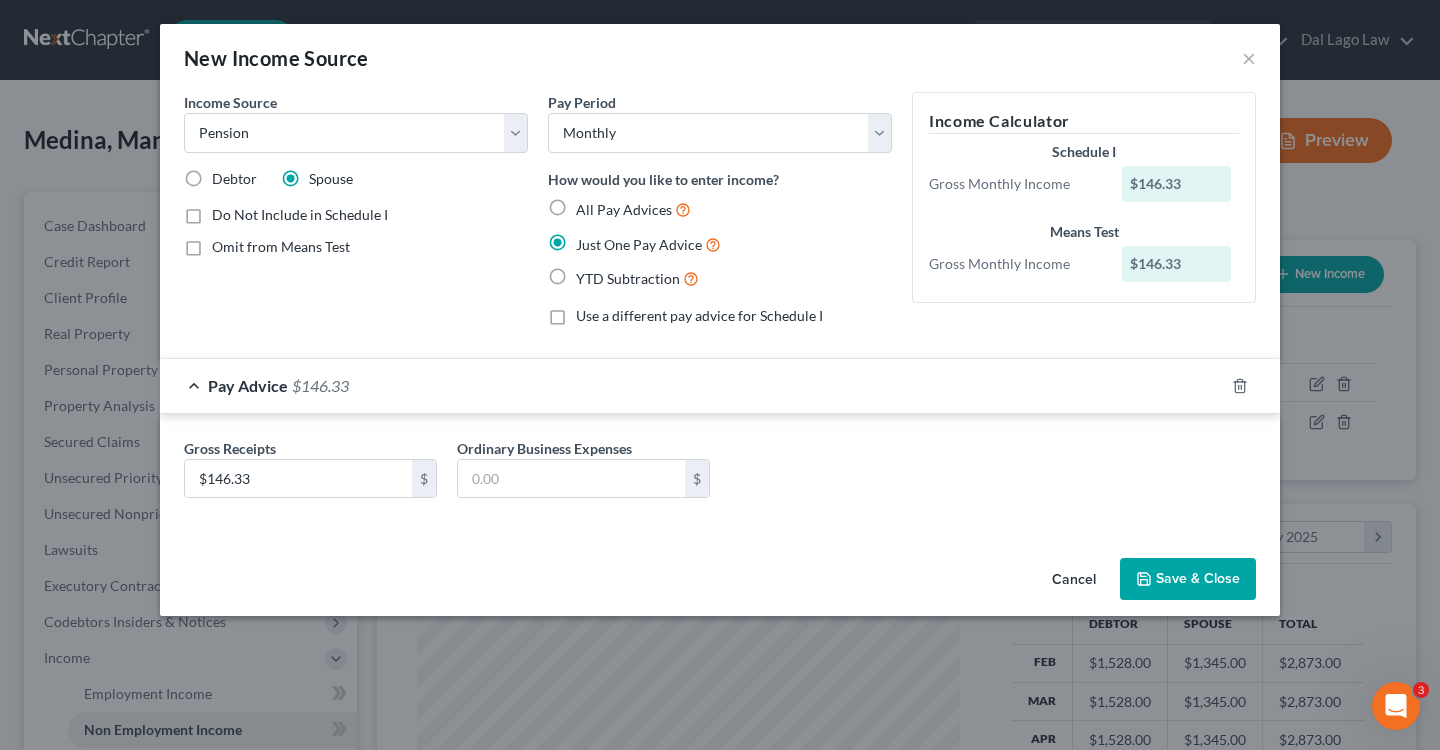 click on "Save & Close" at bounding box center (1188, 579) 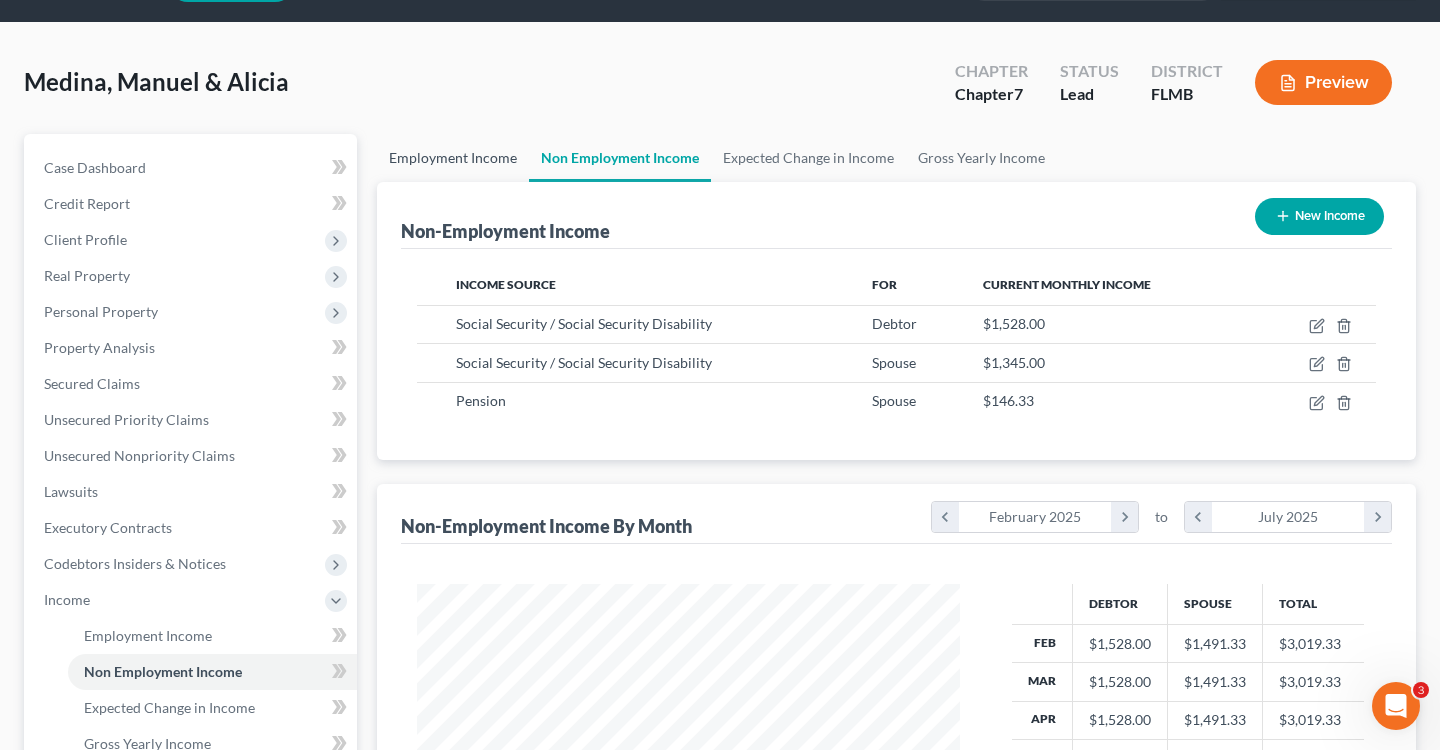 scroll, scrollTop: 0, scrollLeft: 0, axis: both 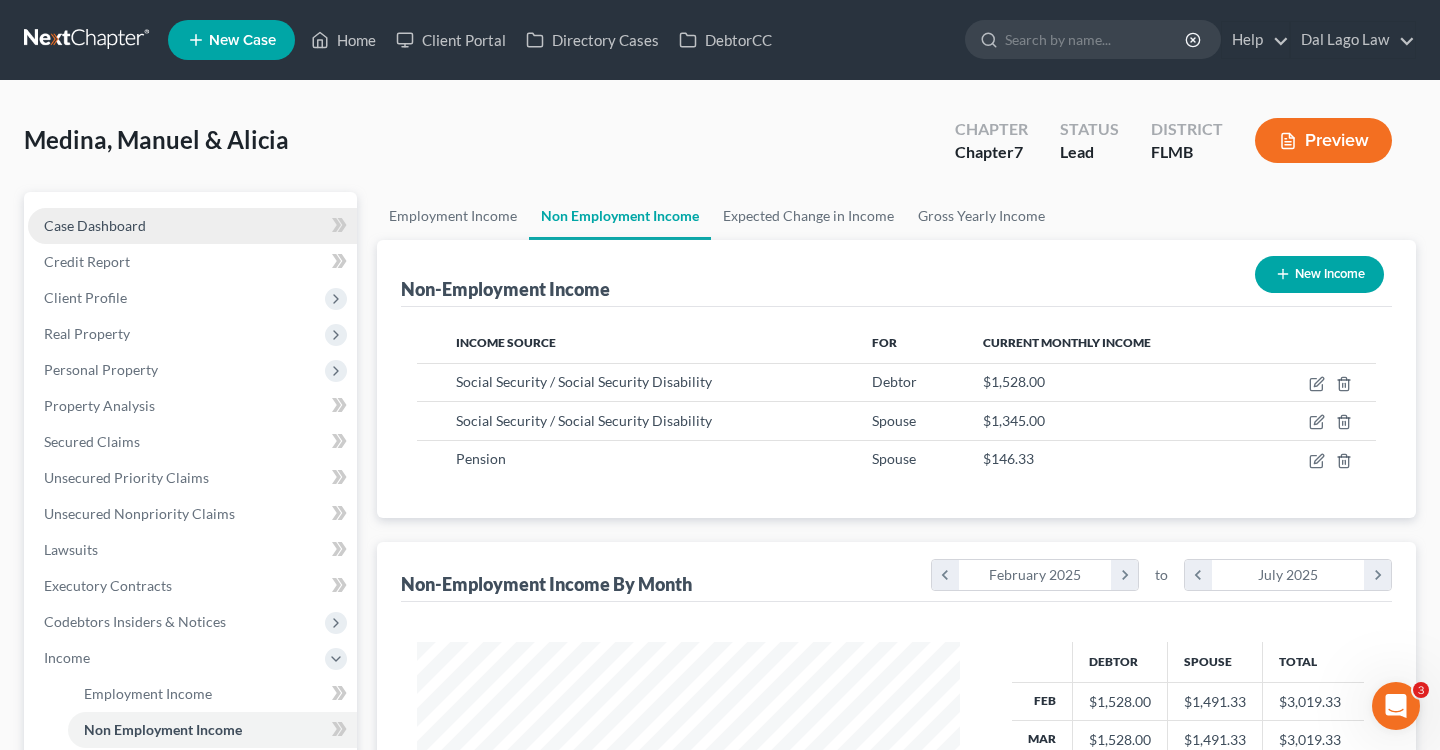 click on "Case Dashboard" at bounding box center (192, 226) 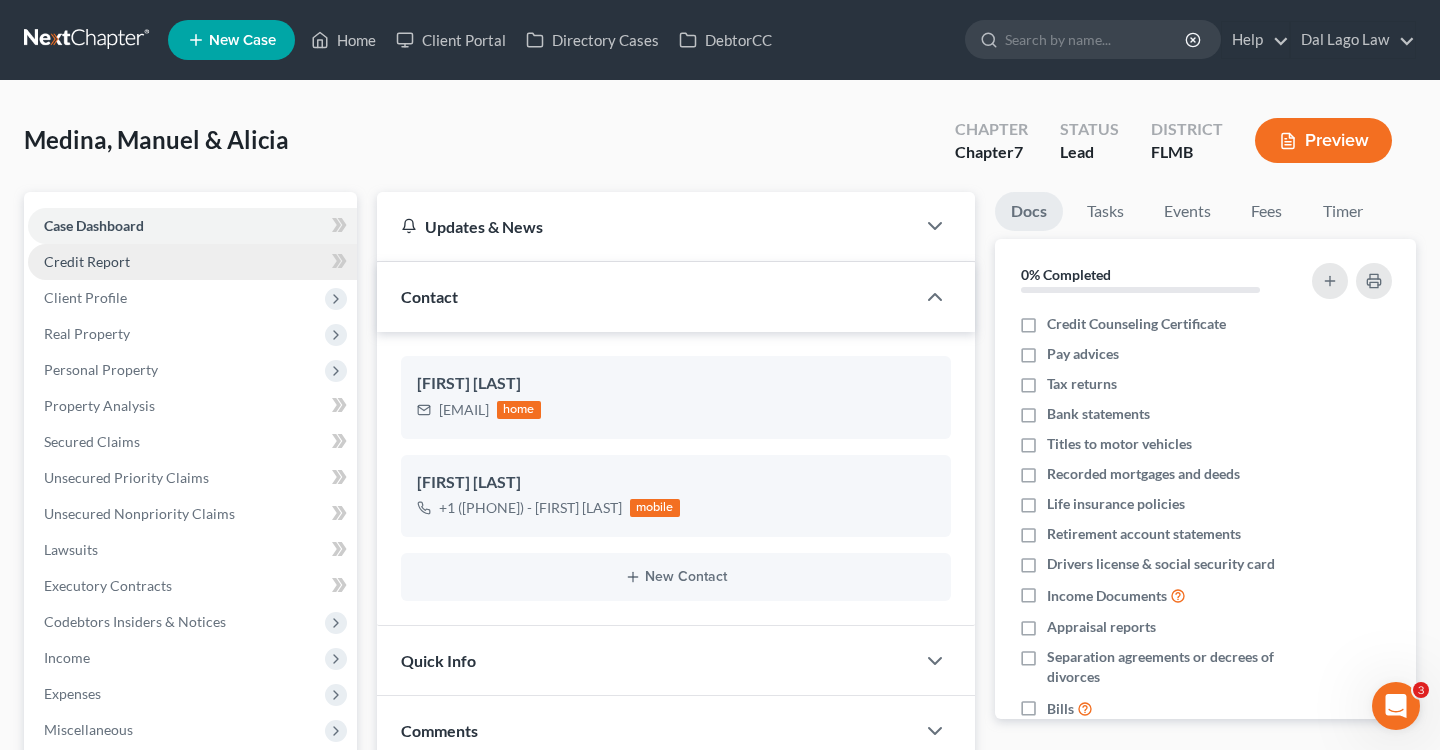click on "Credit Report" at bounding box center [192, 262] 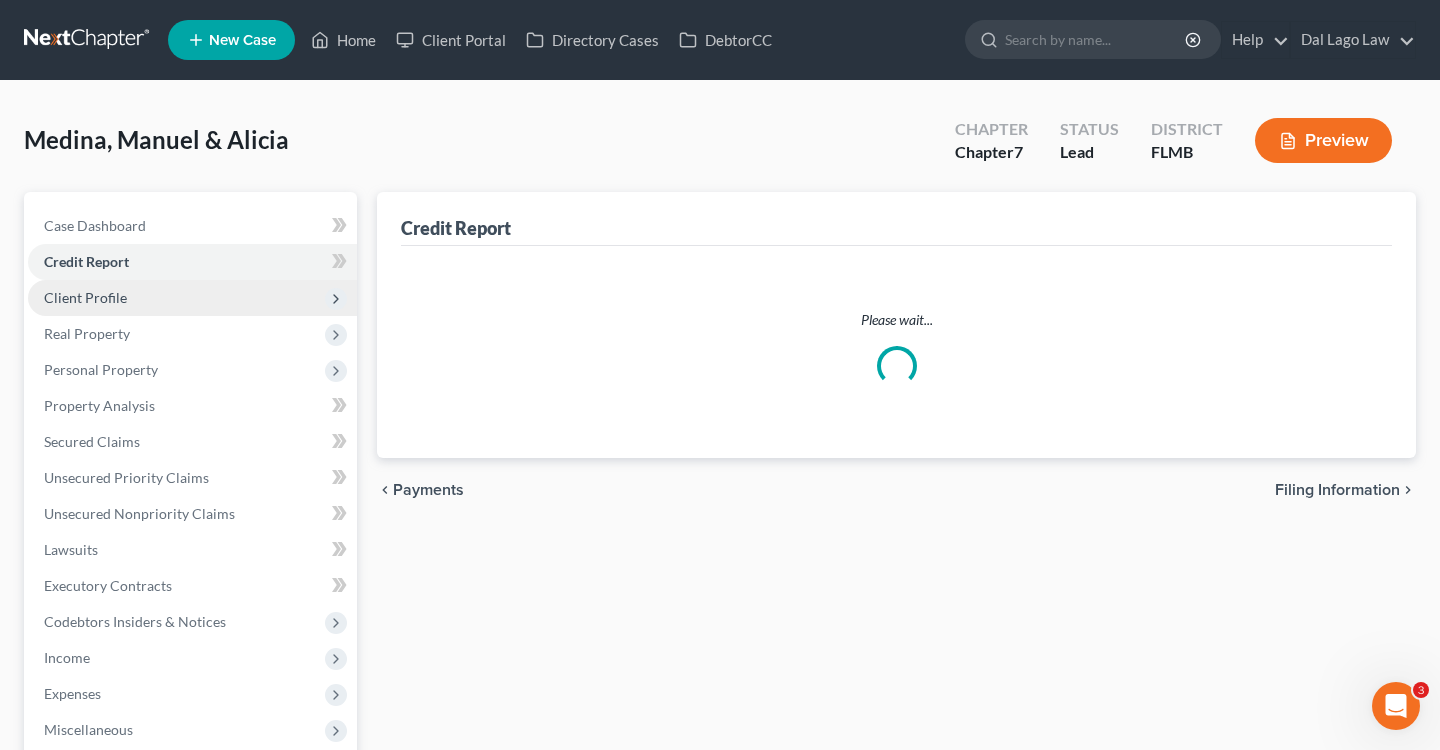 click on "Client Profile" at bounding box center (192, 298) 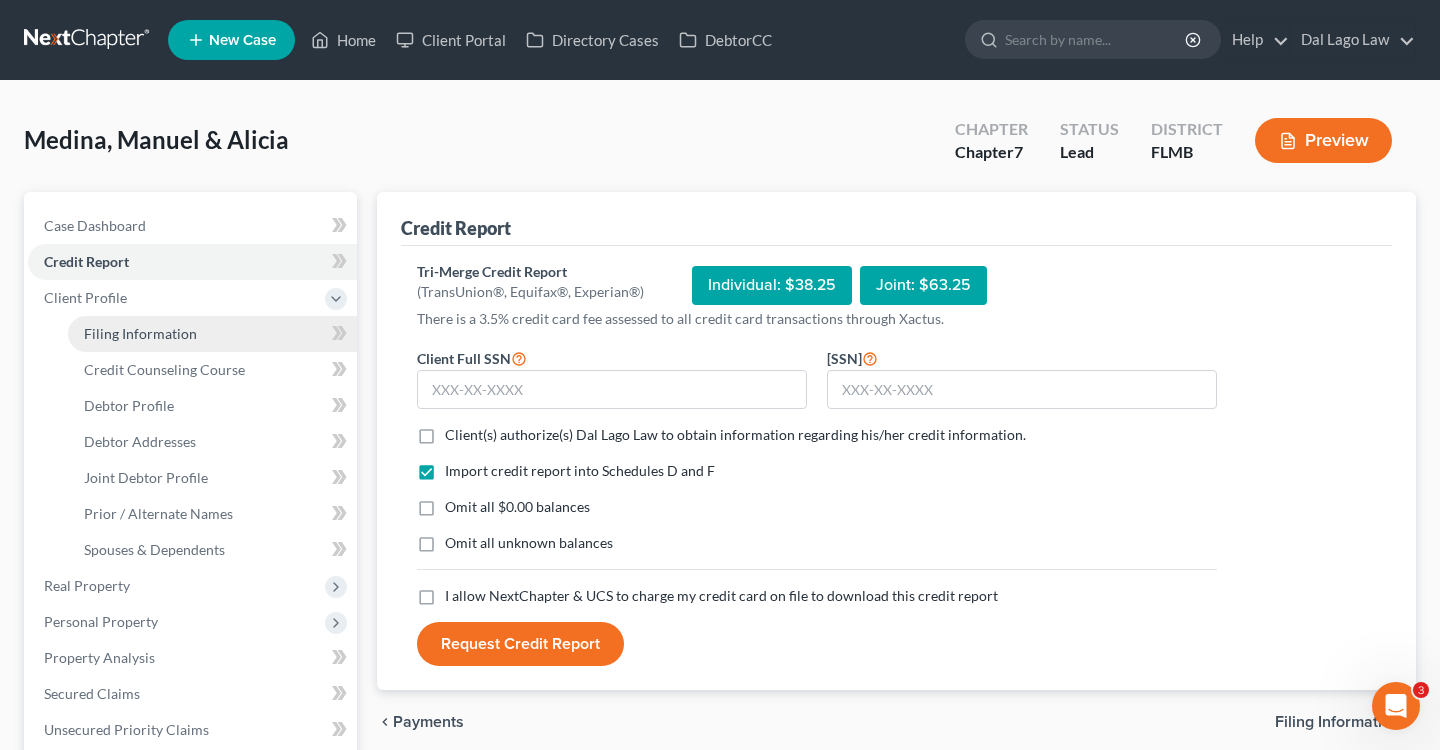 click on "Filing Information" at bounding box center [212, 334] 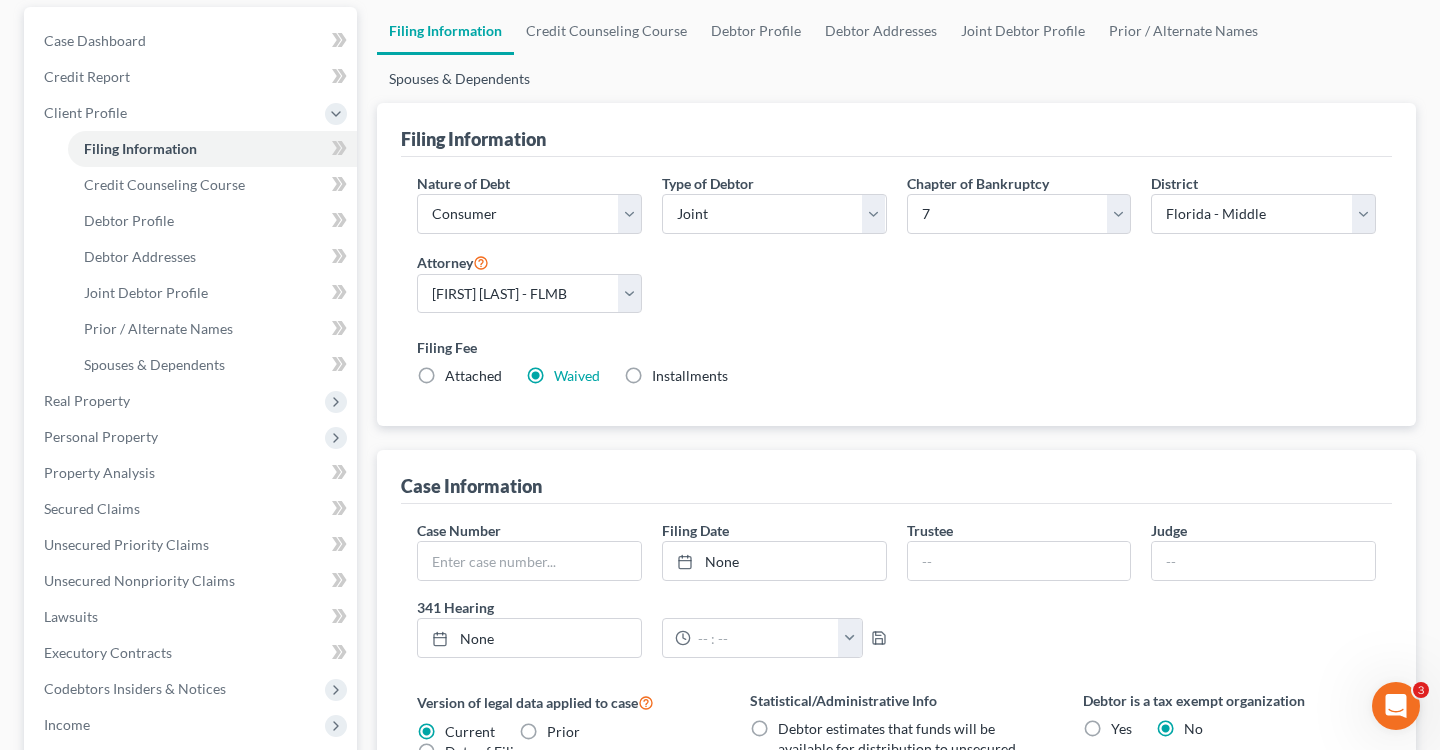 scroll, scrollTop: 0, scrollLeft: 0, axis: both 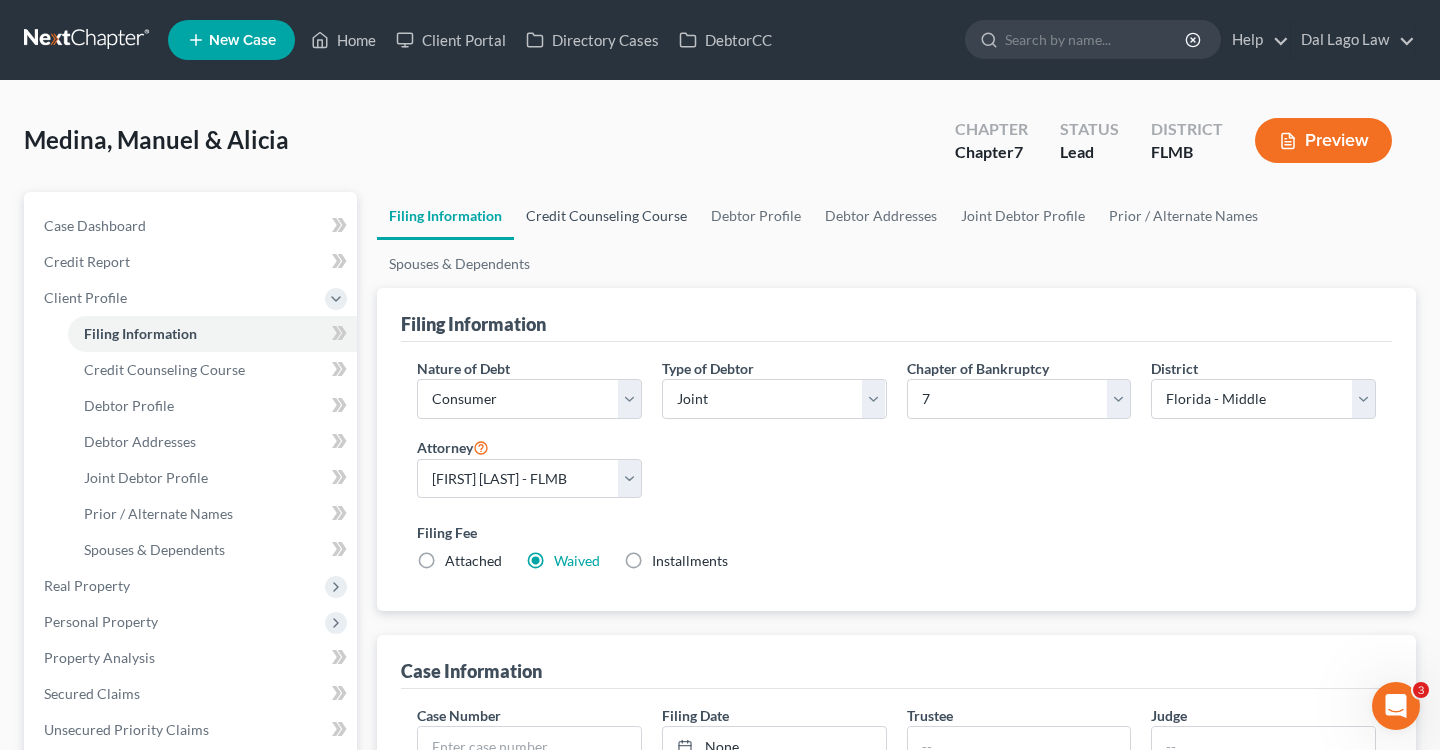 click on "Credit Counseling Course" at bounding box center [606, 216] 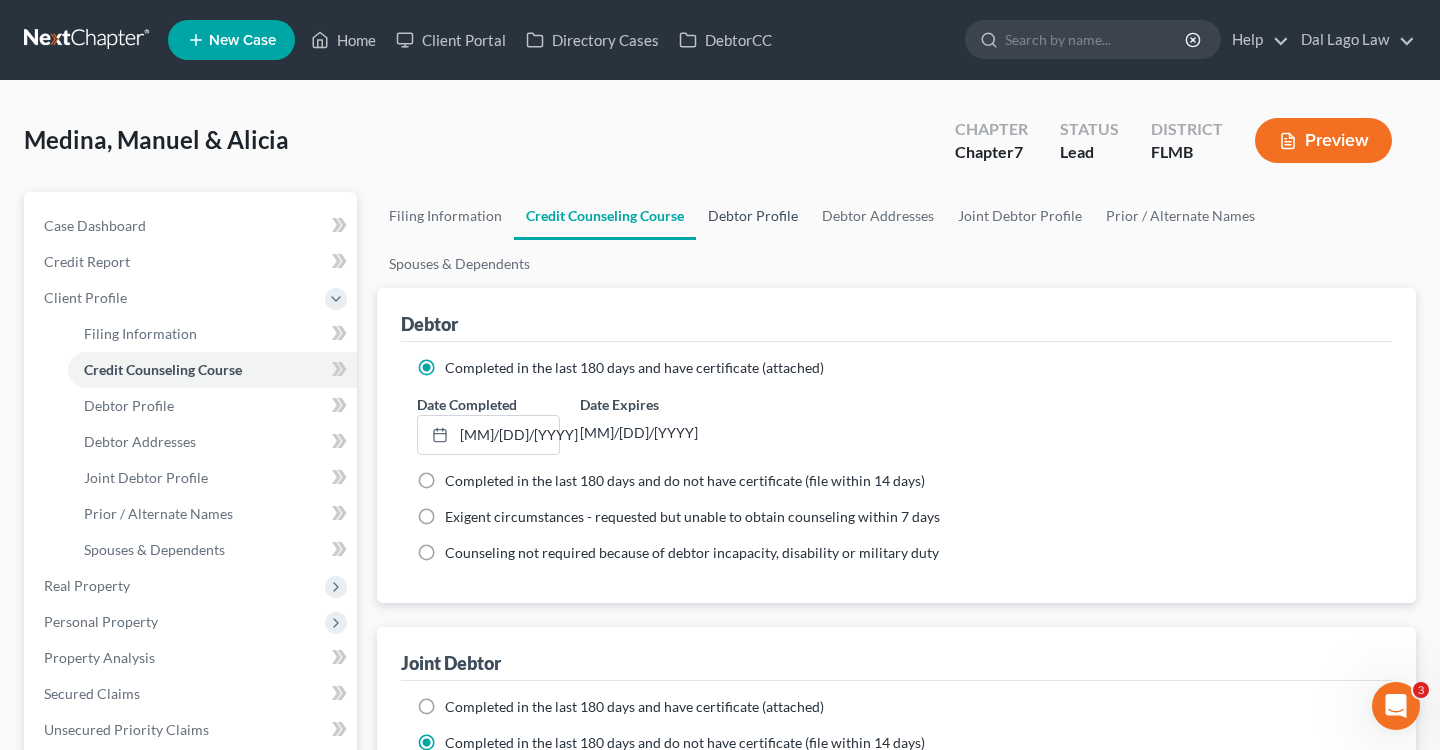 click on "Debtor Profile" at bounding box center [753, 216] 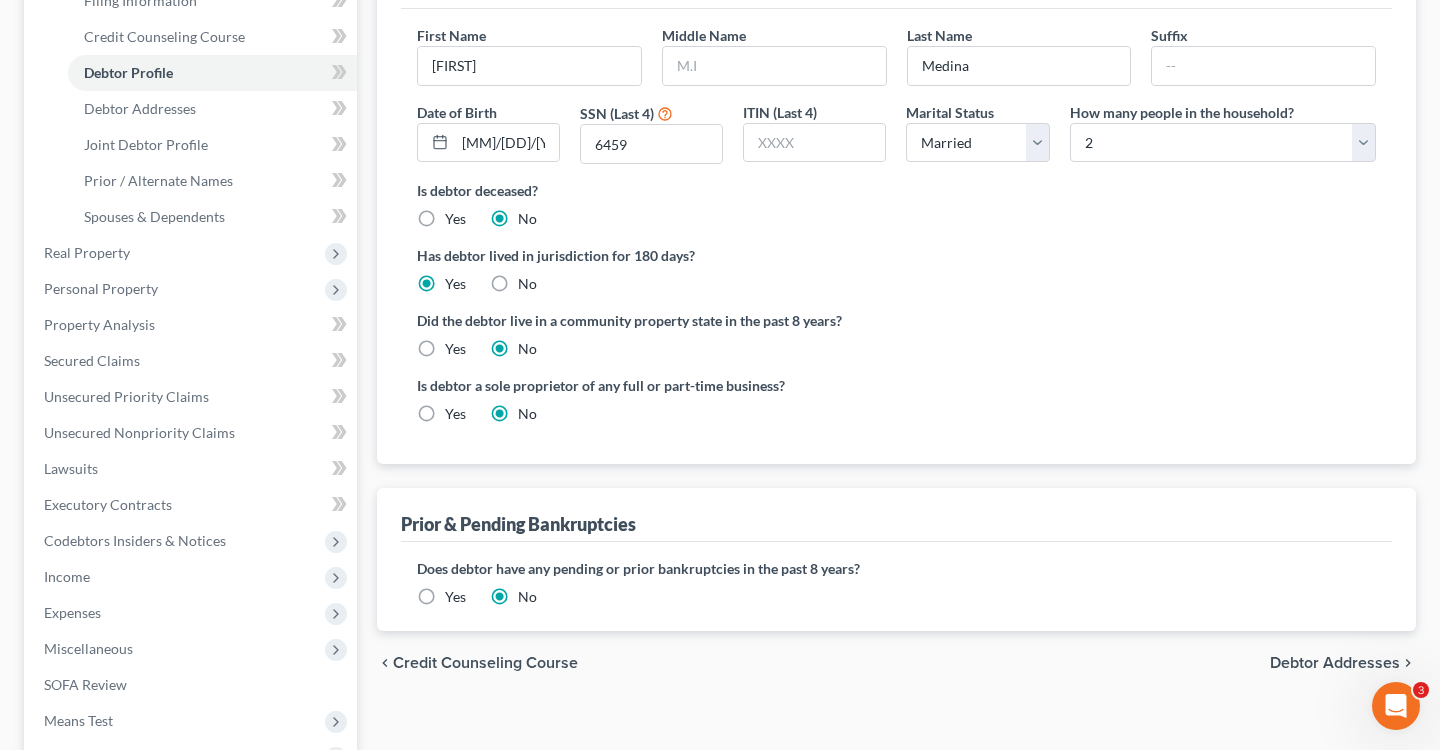 scroll, scrollTop: 0, scrollLeft: 0, axis: both 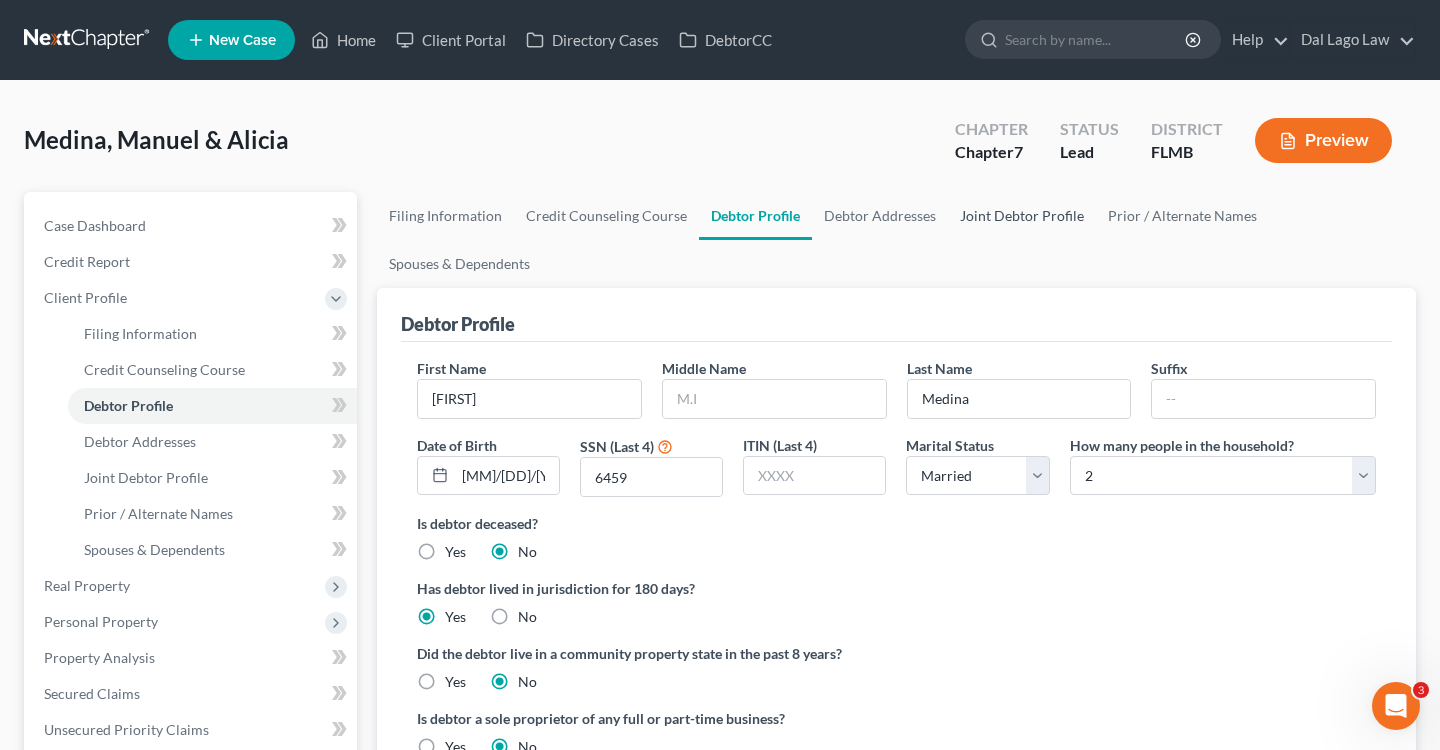 click on "Joint Debtor Profile" at bounding box center [1022, 216] 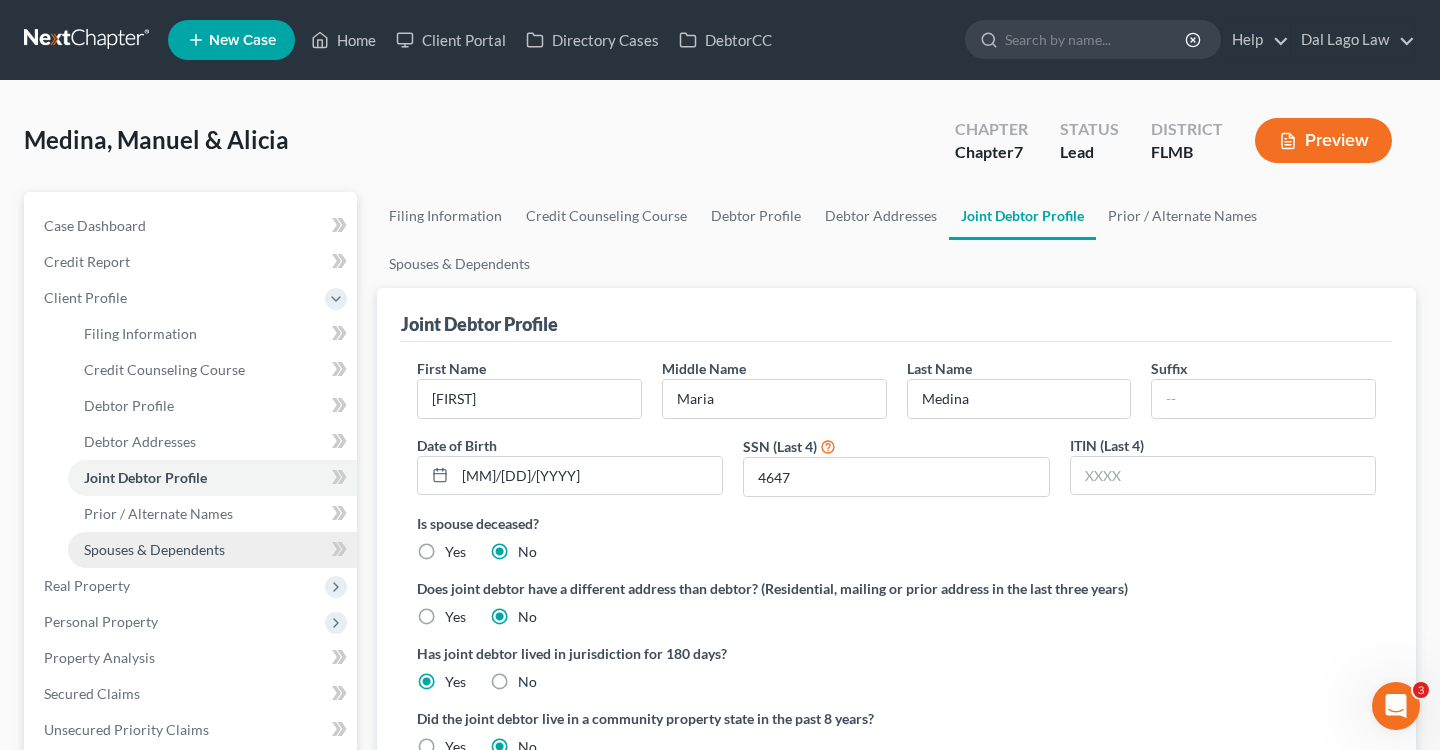 scroll, scrollTop: 122, scrollLeft: 0, axis: vertical 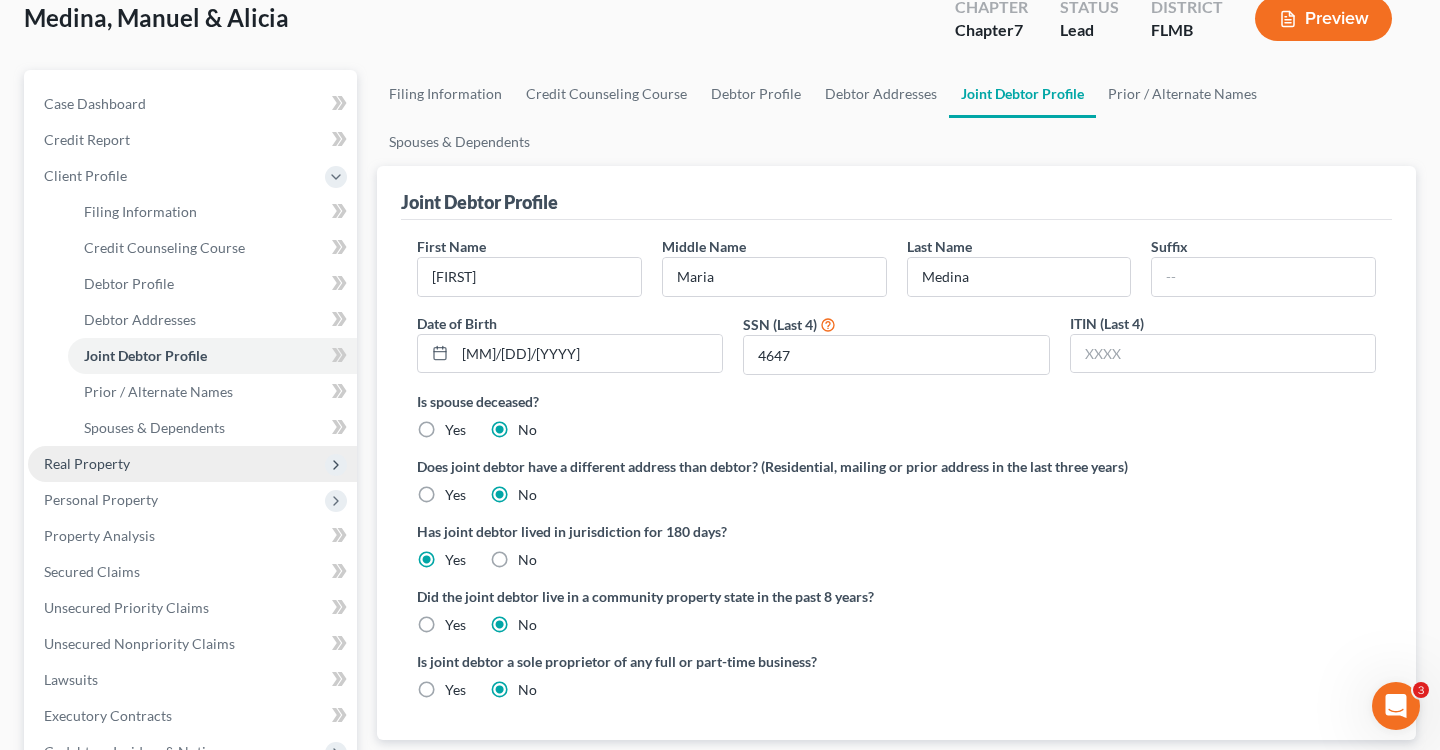click on "Real Property" at bounding box center (192, 464) 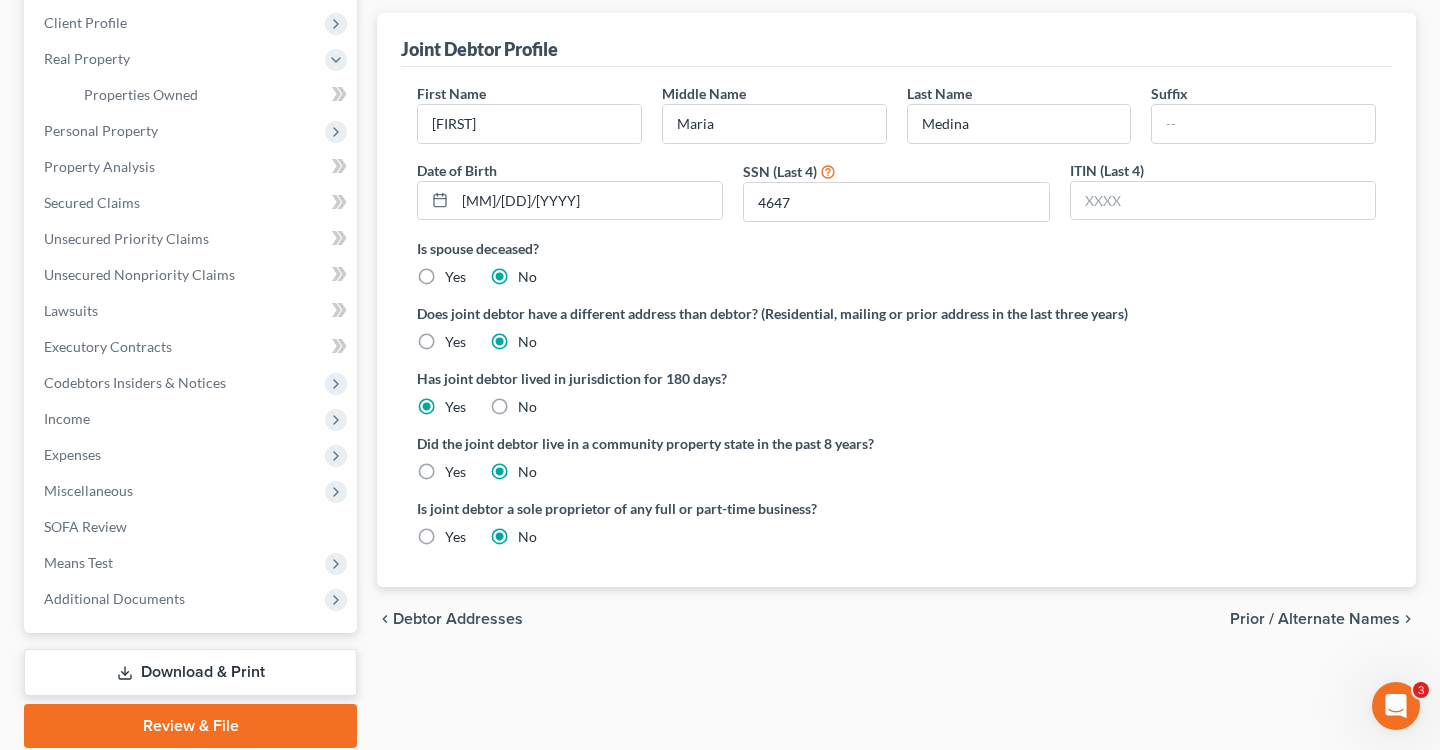 scroll, scrollTop: 305, scrollLeft: 0, axis: vertical 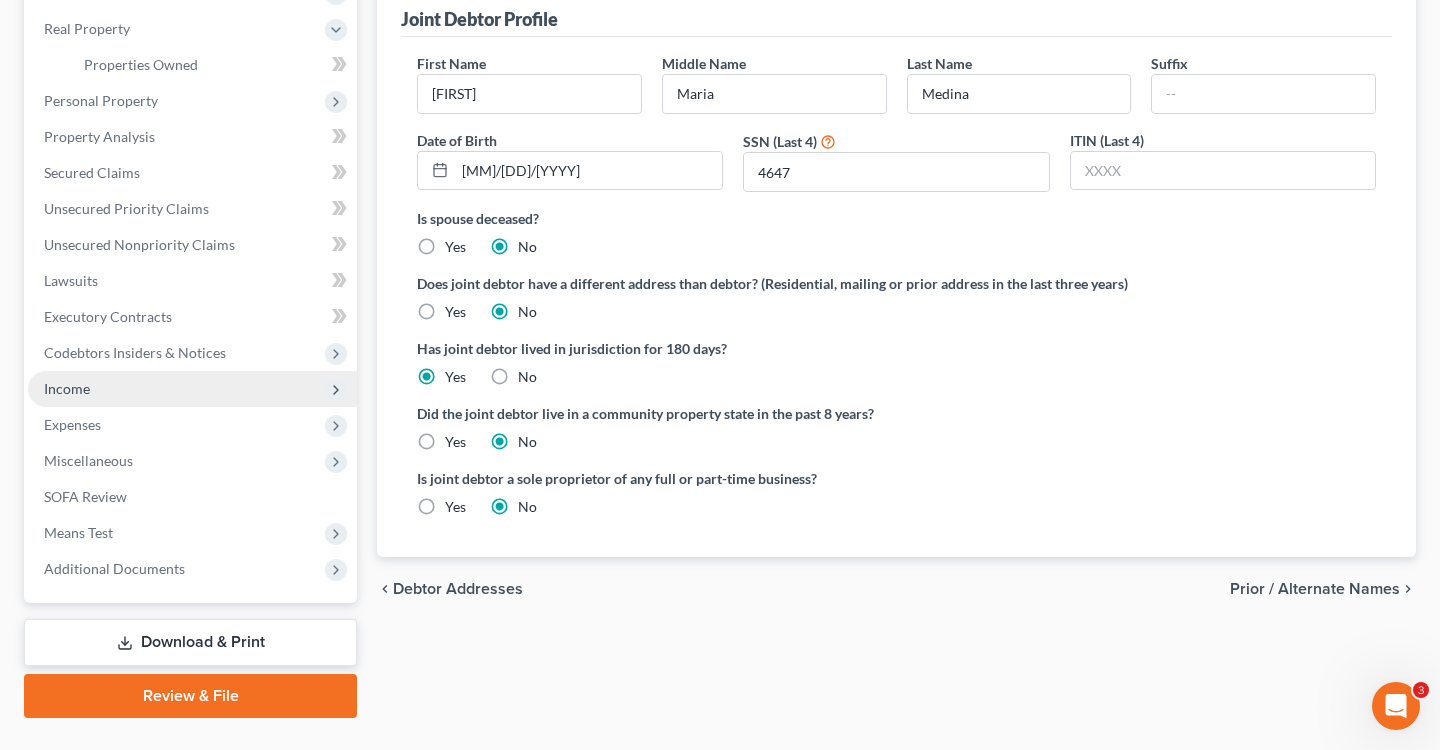 click on "Income" at bounding box center (192, 389) 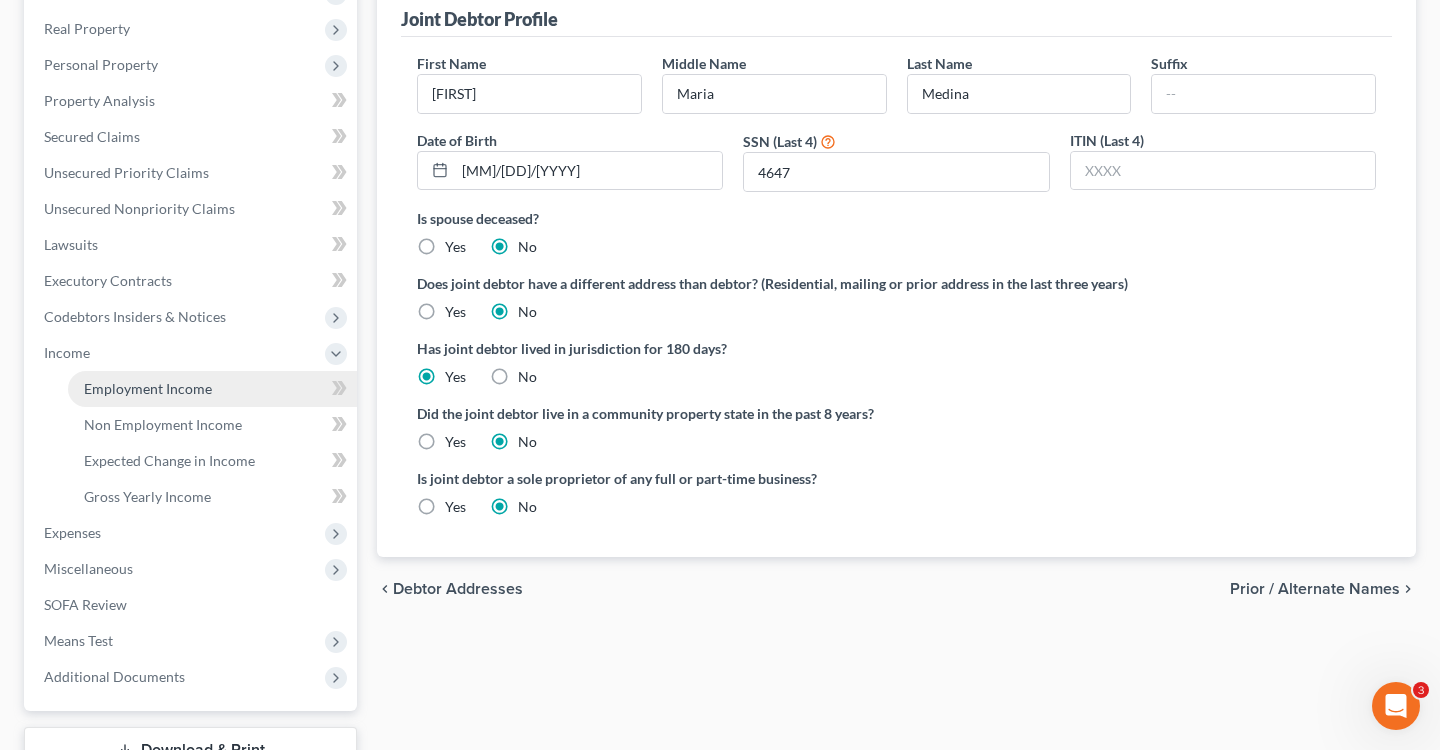 click on "Employment Income" at bounding box center [148, 388] 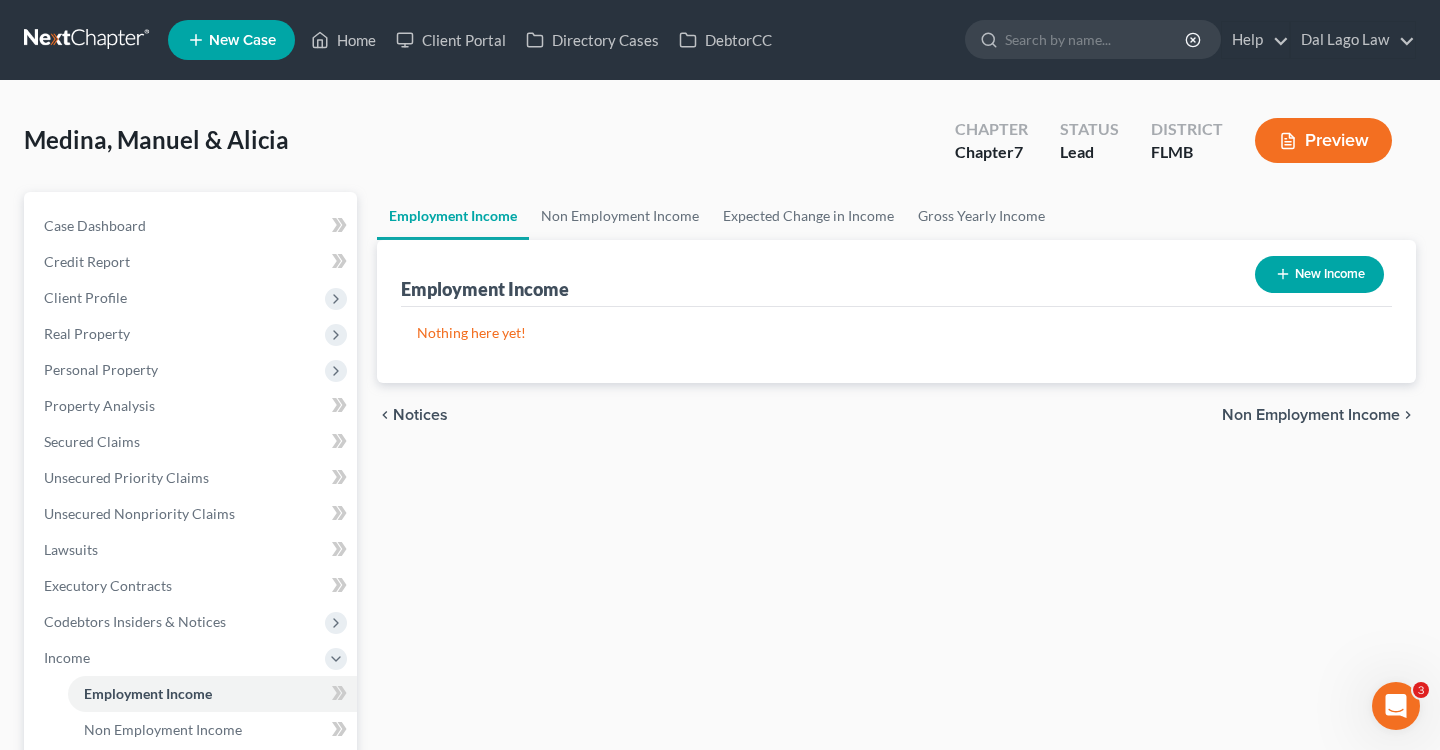scroll, scrollTop: 266, scrollLeft: 0, axis: vertical 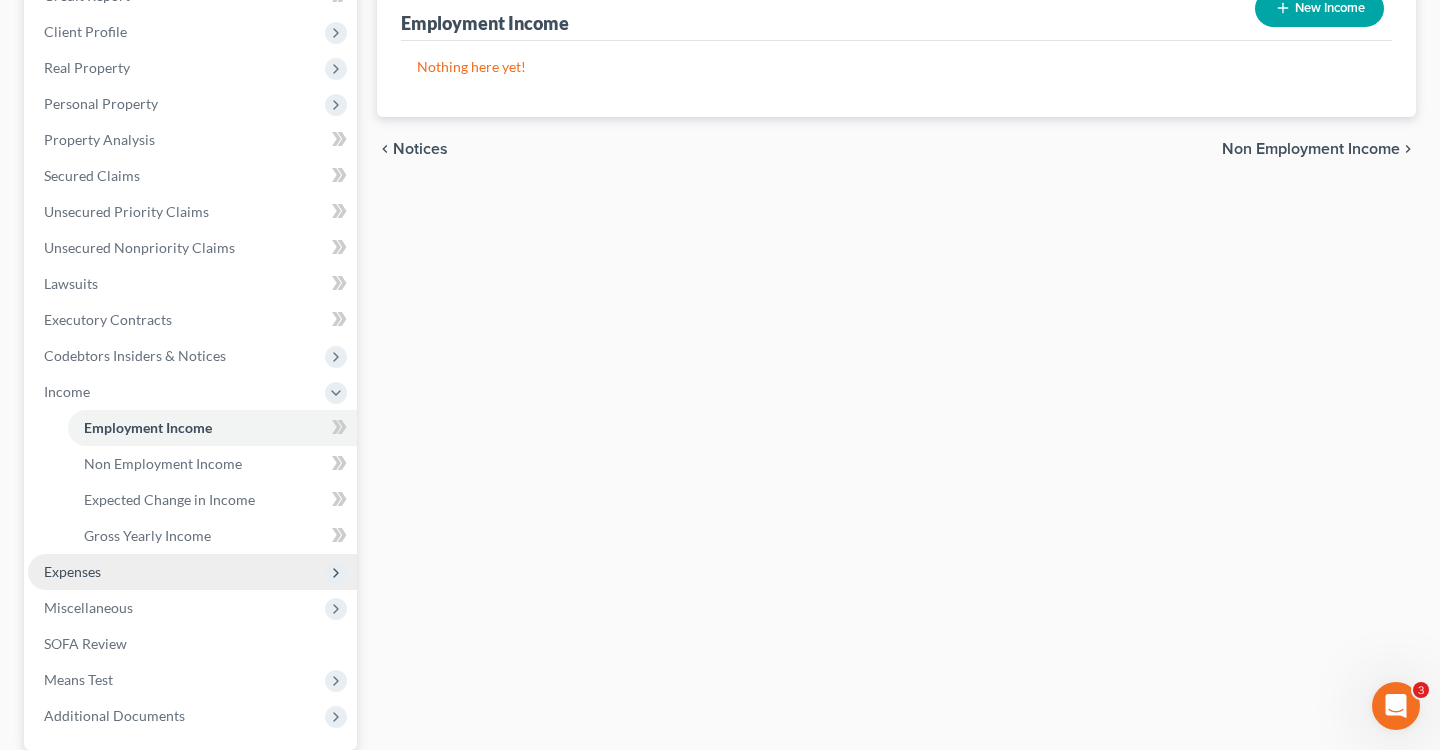 click on "Expenses" at bounding box center [192, 572] 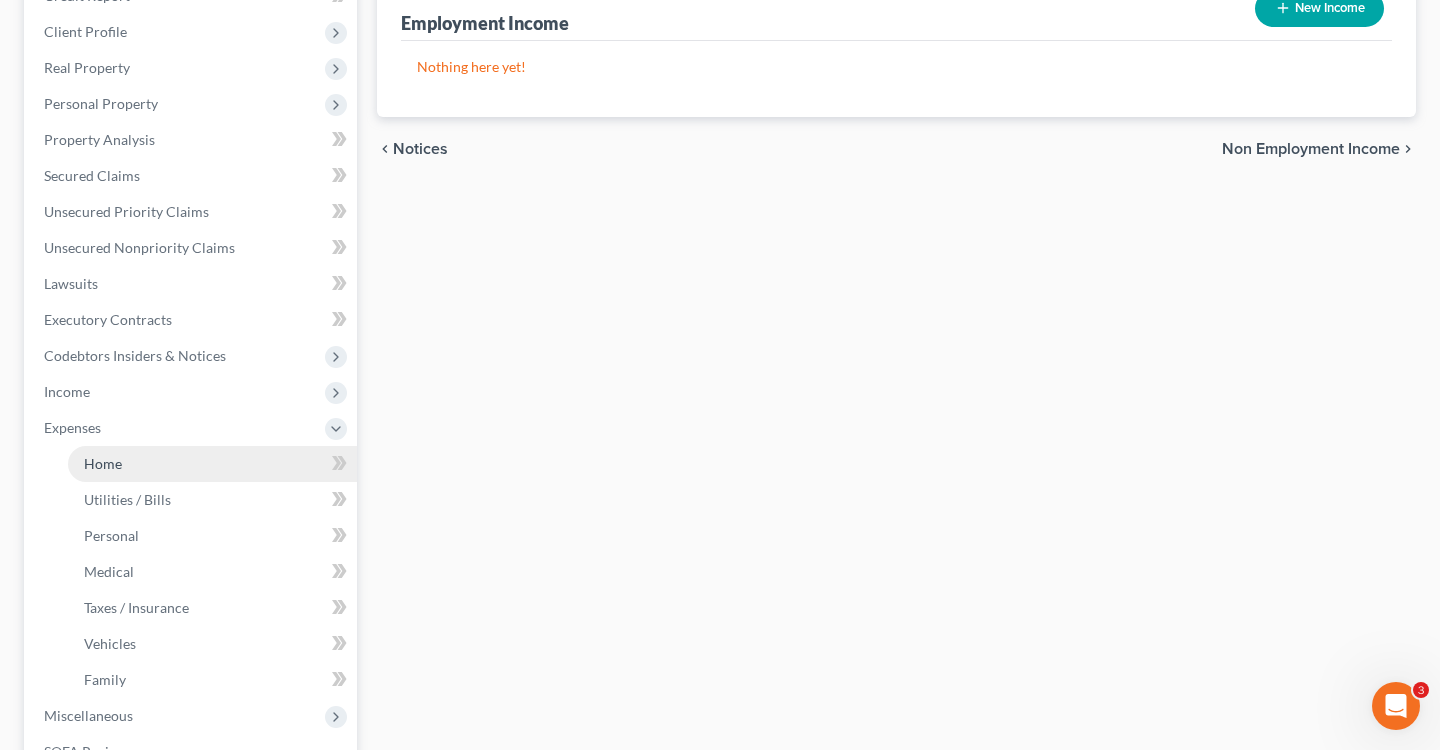 click on "Home" at bounding box center [212, 464] 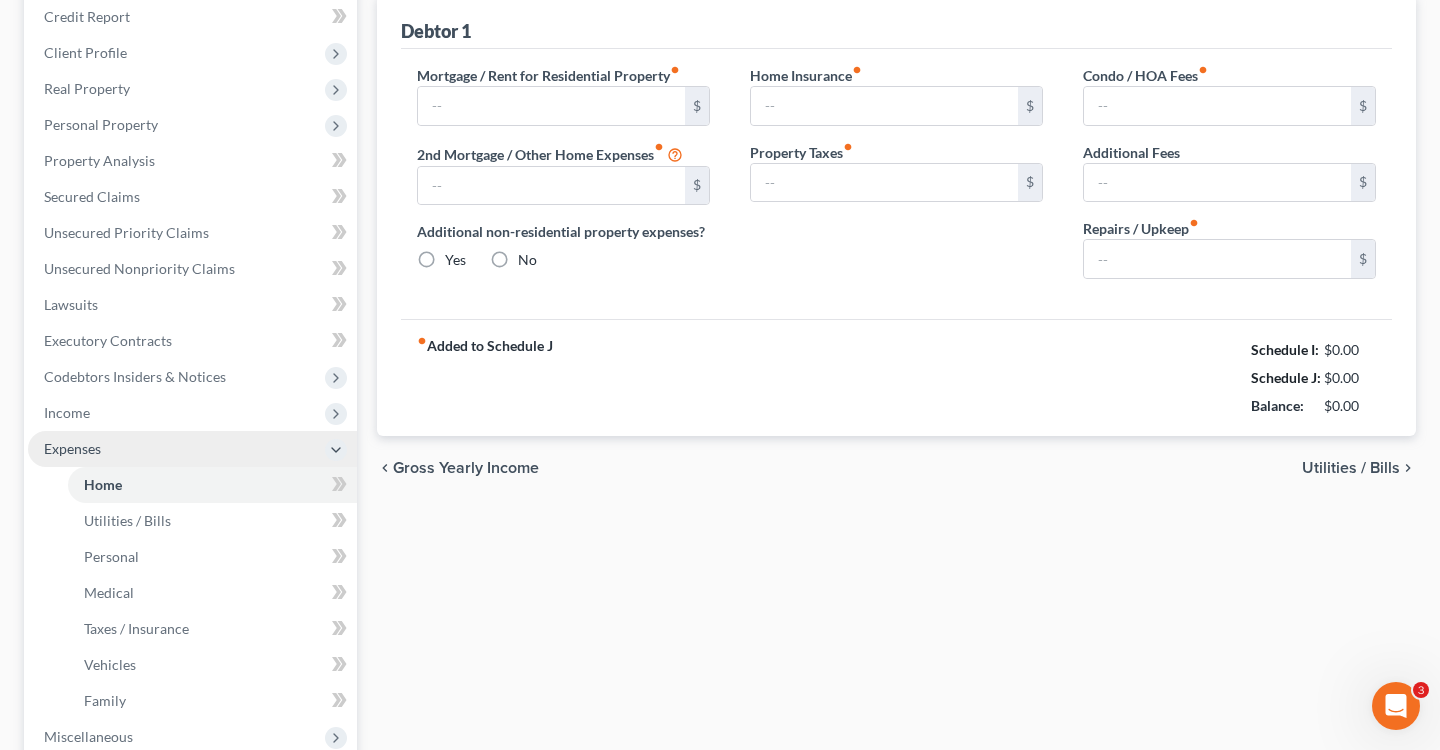type on "0.00" 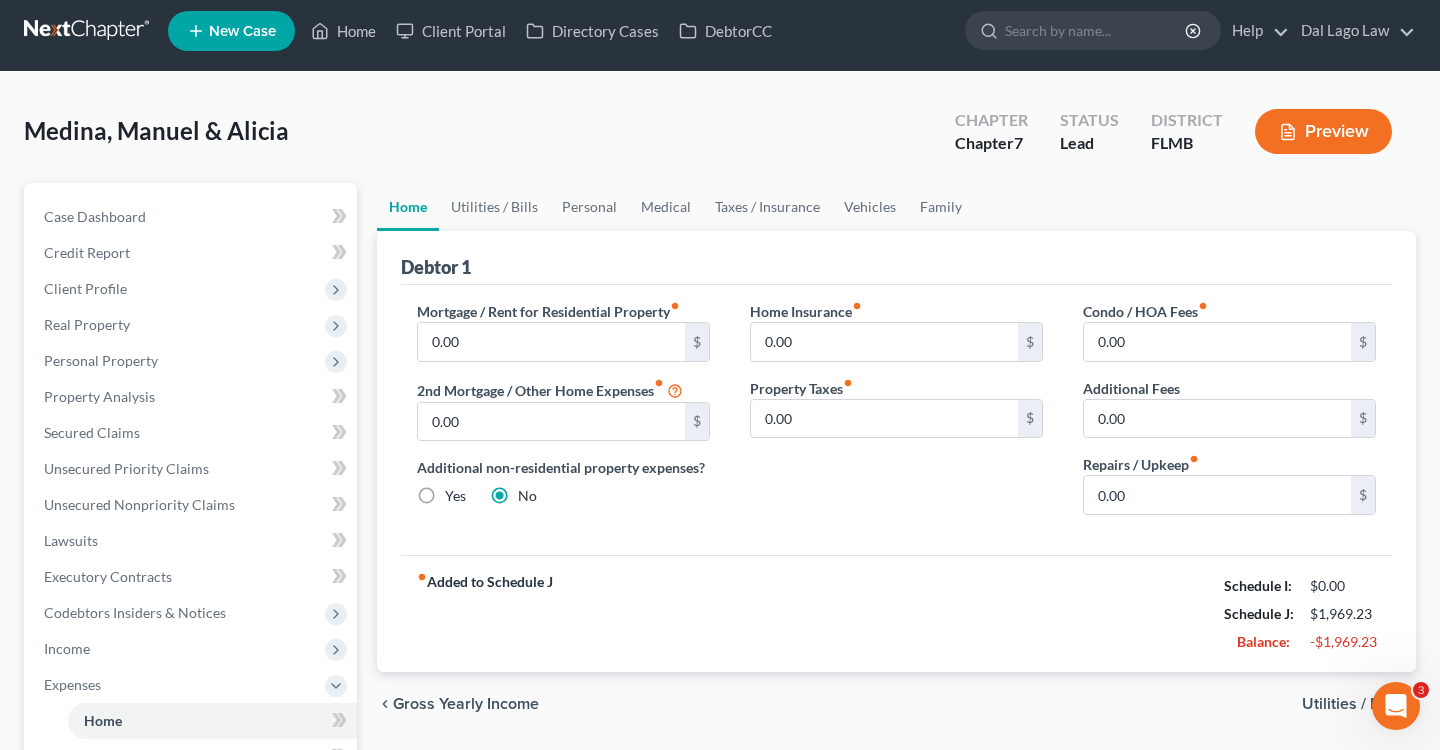 scroll, scrollTop: 0, scrollLeft: 0, axis: both 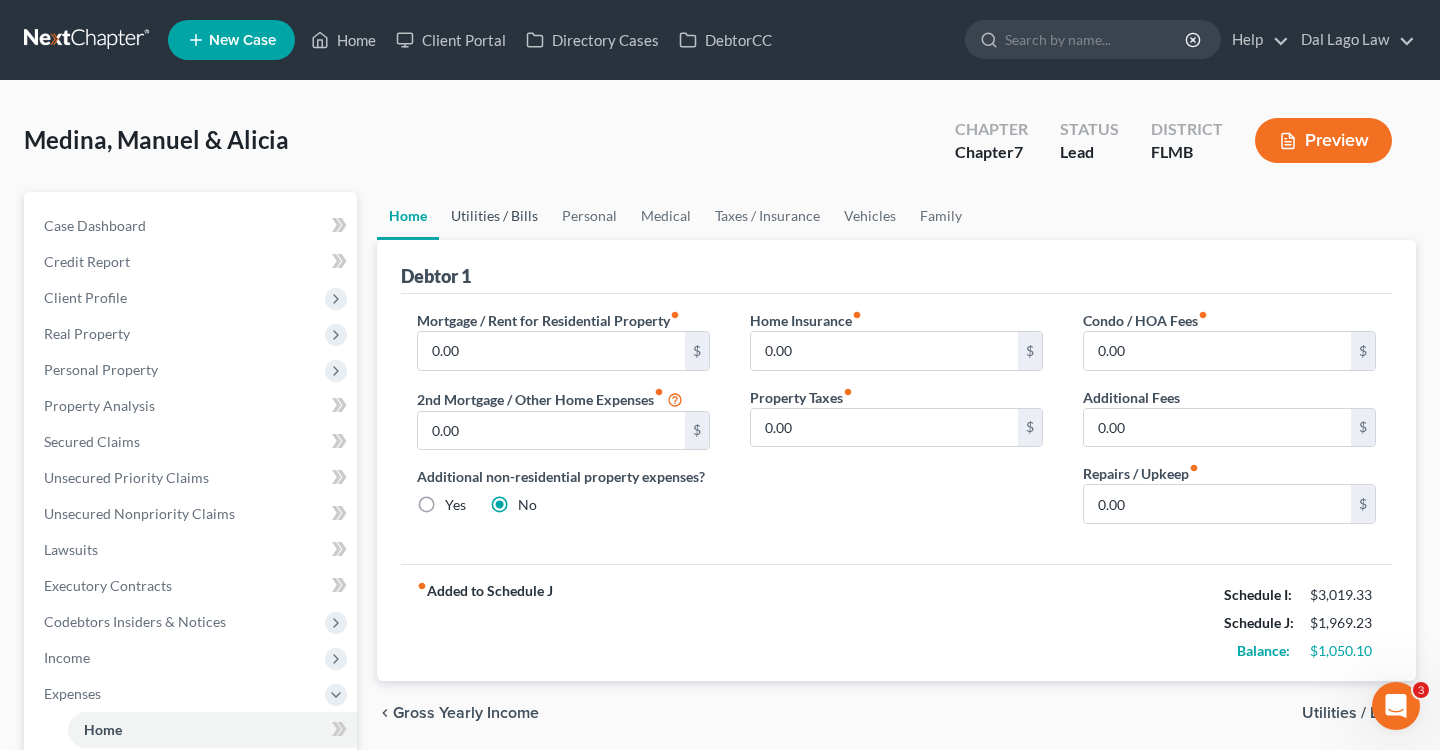 click on "Utilities / Bills" at bounding box center [494, 216] 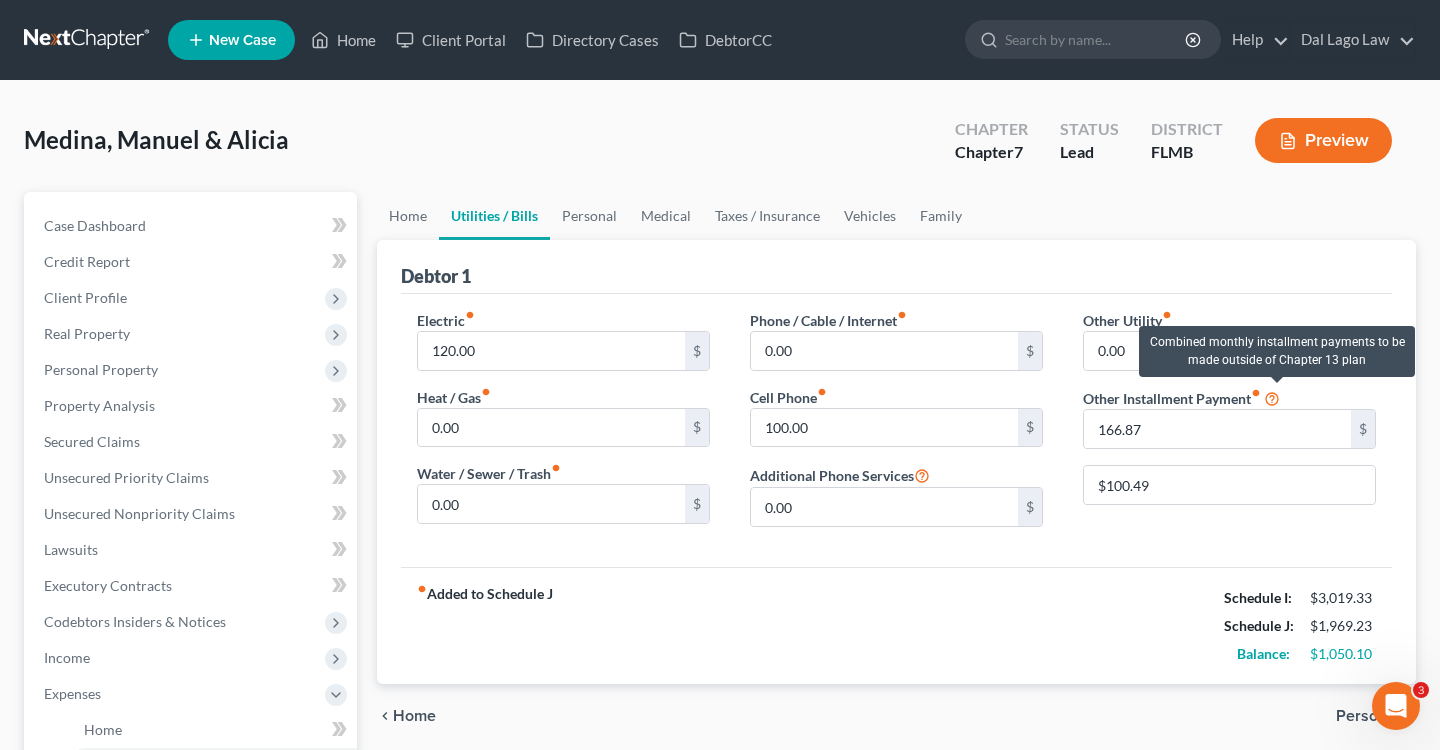 click at bounding box center [1272, 397] 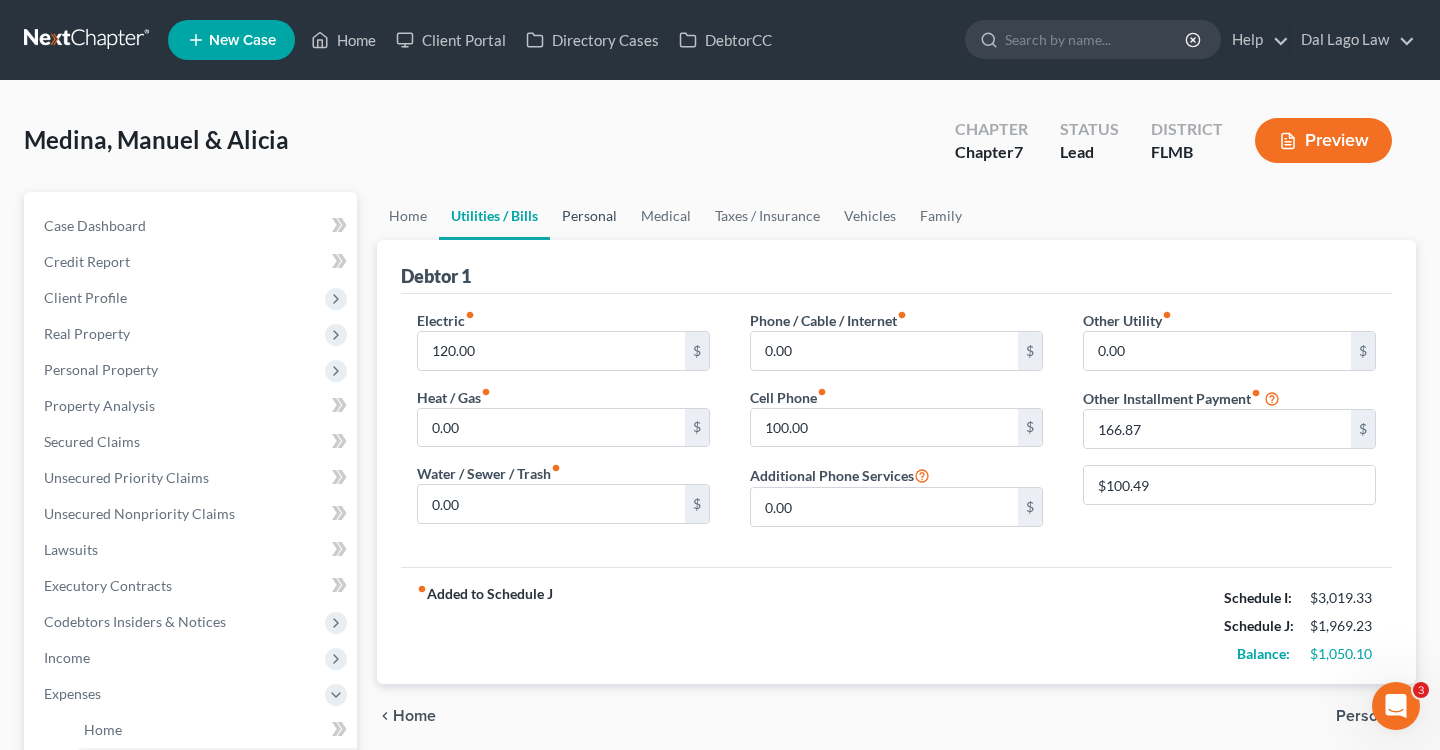 click on "Personal" at bounding box center [589, 216] 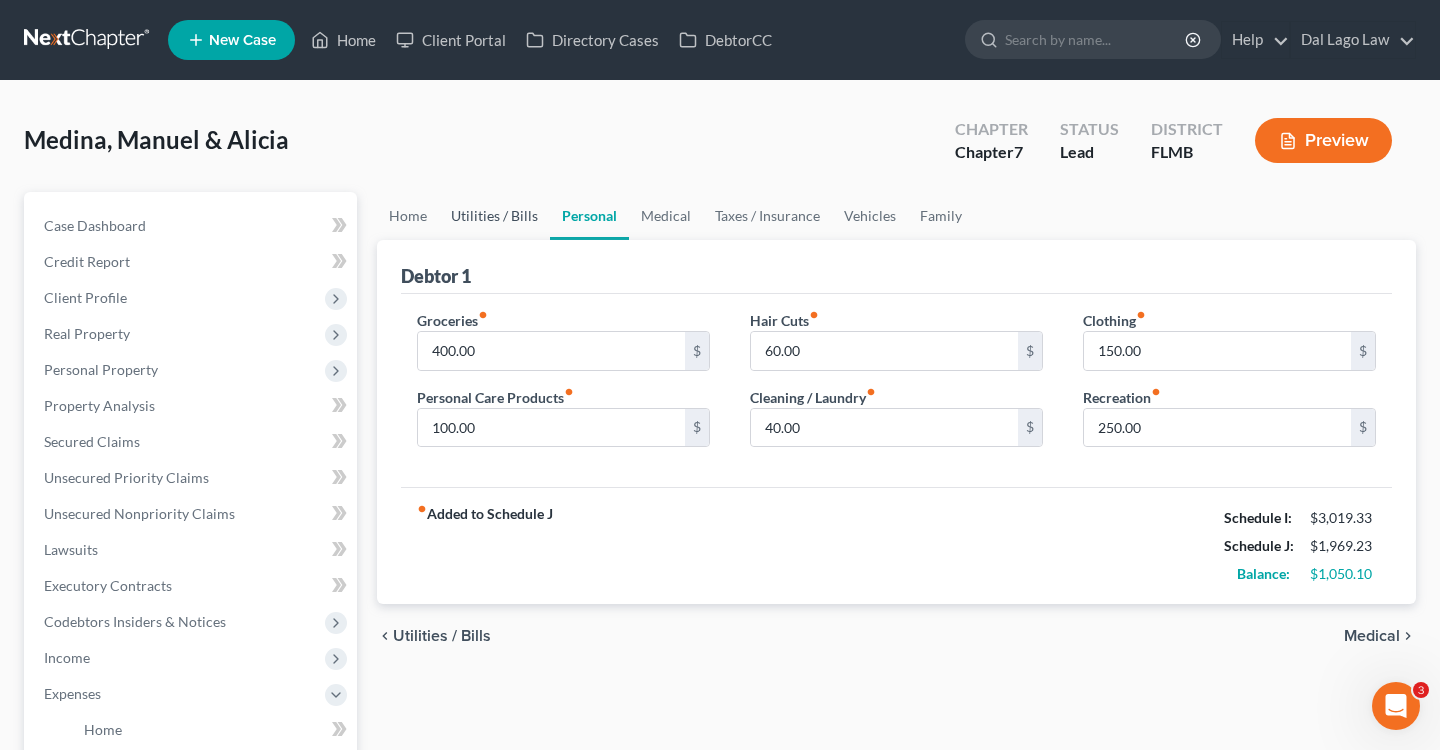 click on "Utilities / Bills" at bounding box center (494, 216) 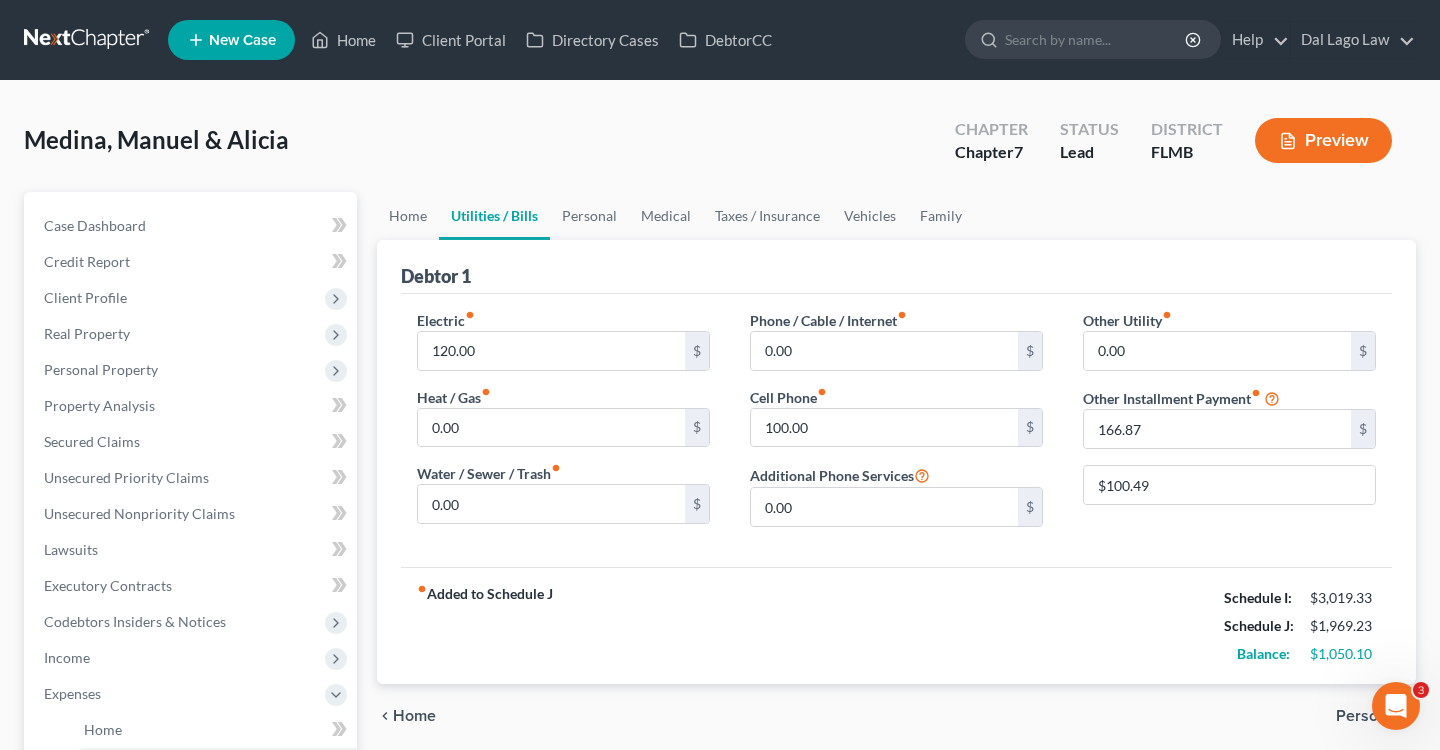 click on "Preview" at bounding box center [1323, 140] 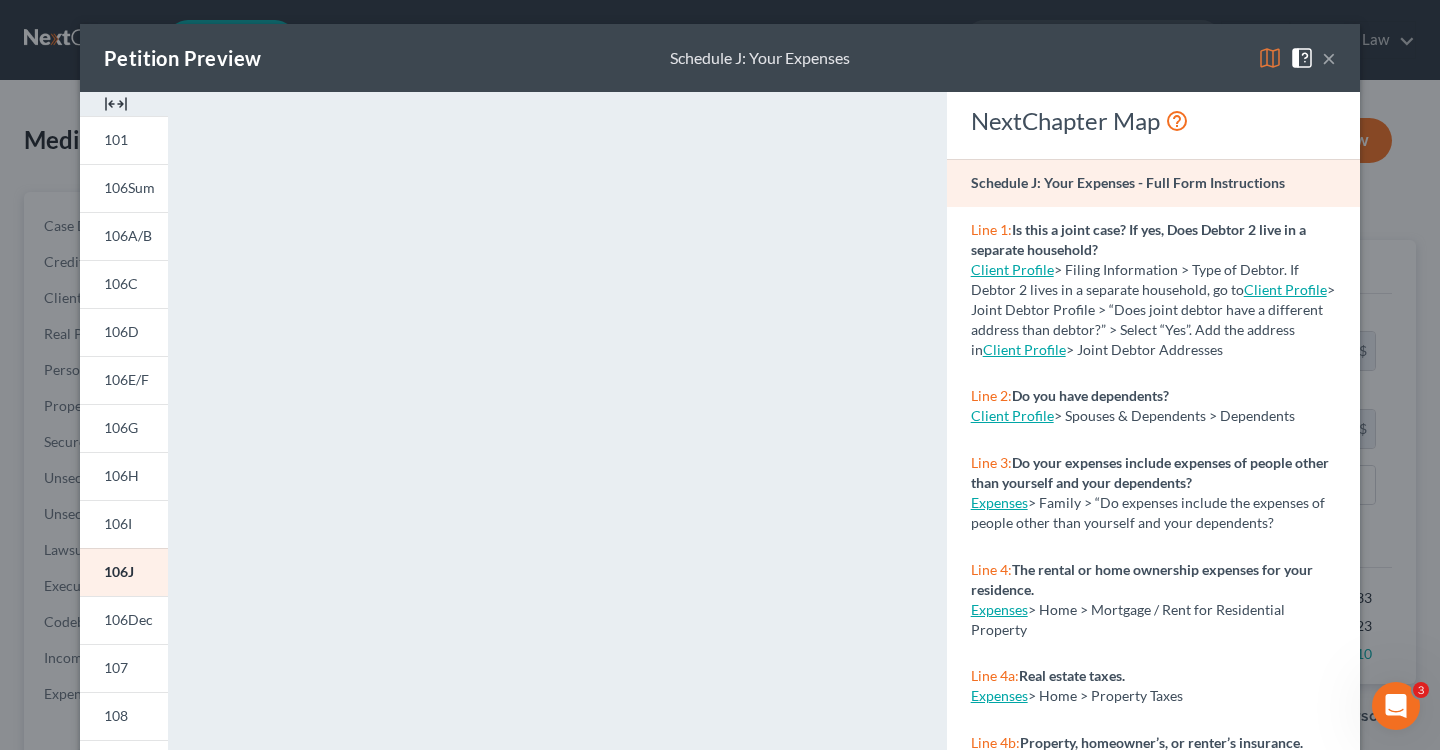 click on "×" at bounding box center [1329, 58] 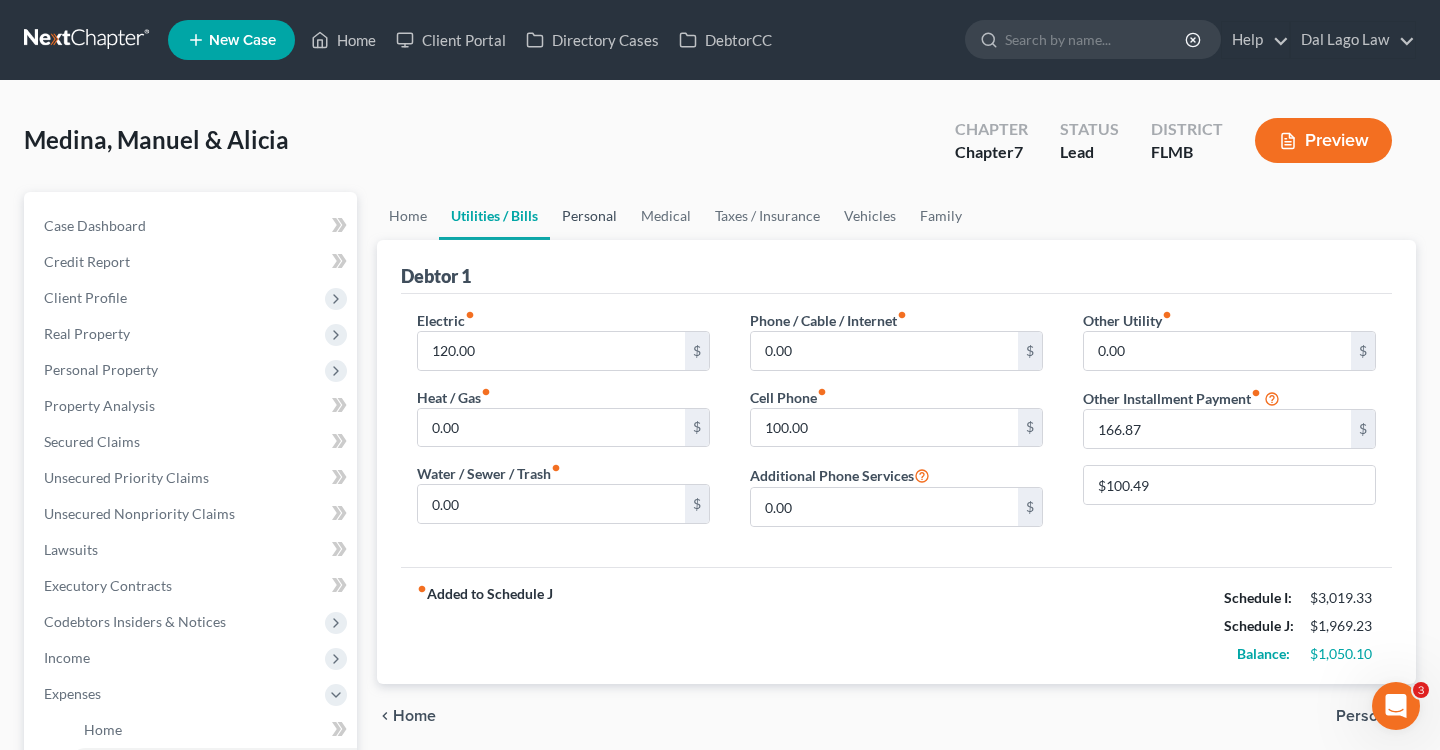 click on "Personal" at bounding box center [589, 216] 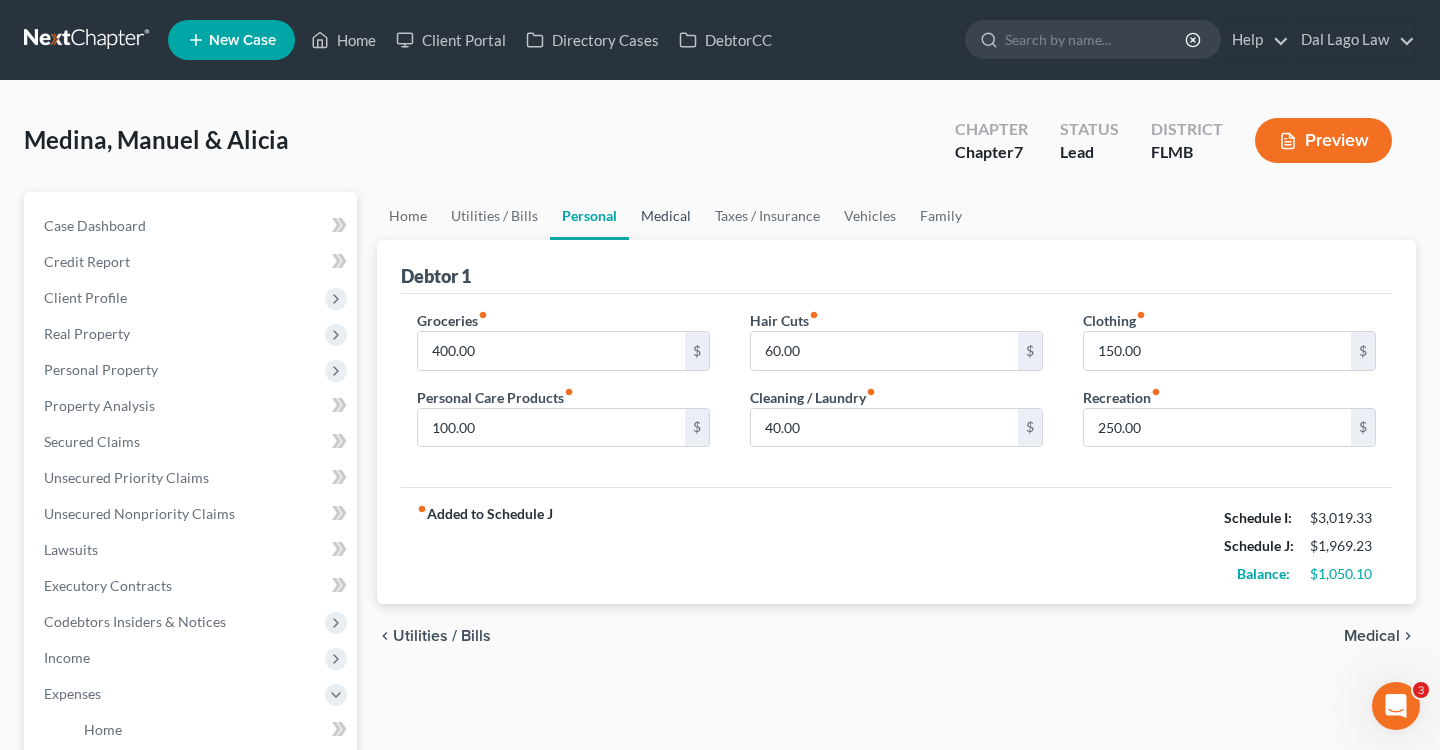 click on "Medical" at bounding box center [666, 216] 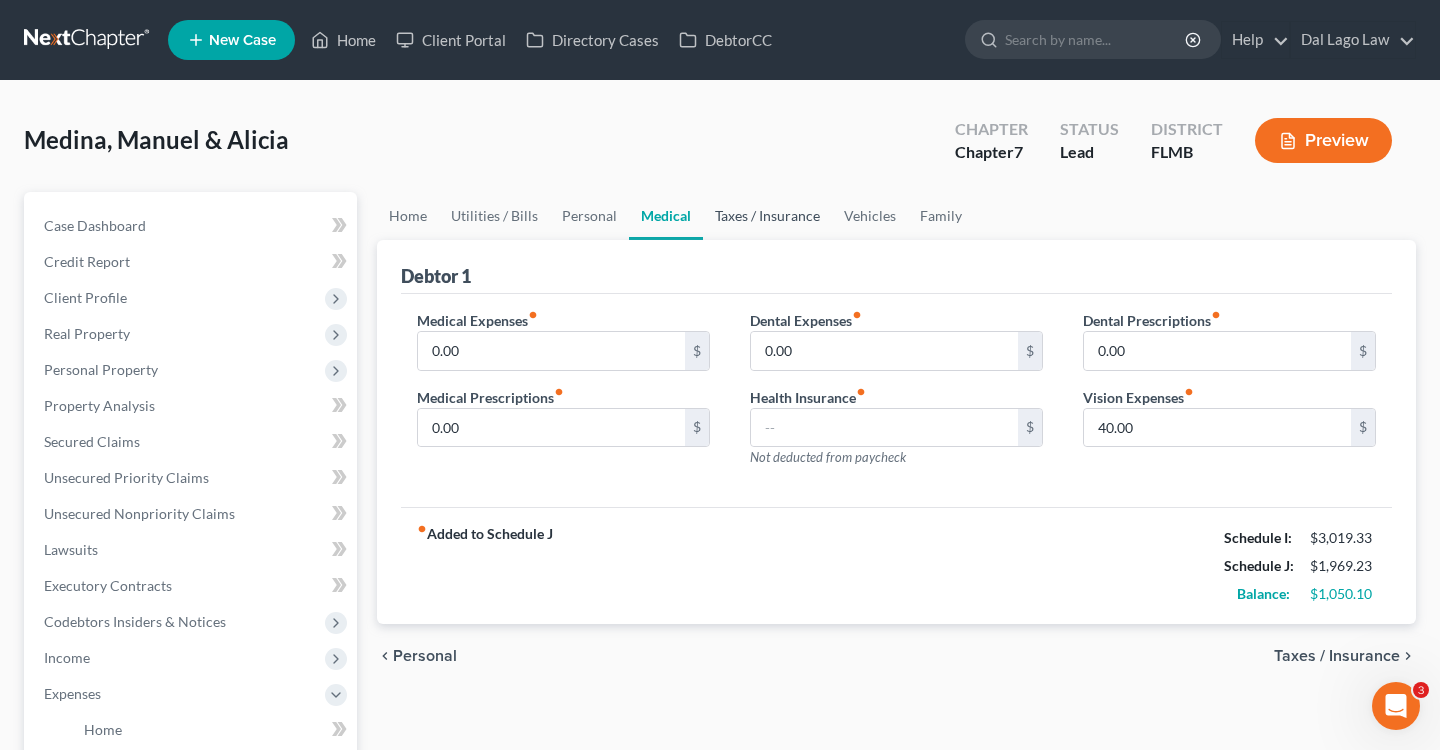 click on "Taxes / Insurance" at bounding box center (767, 216) 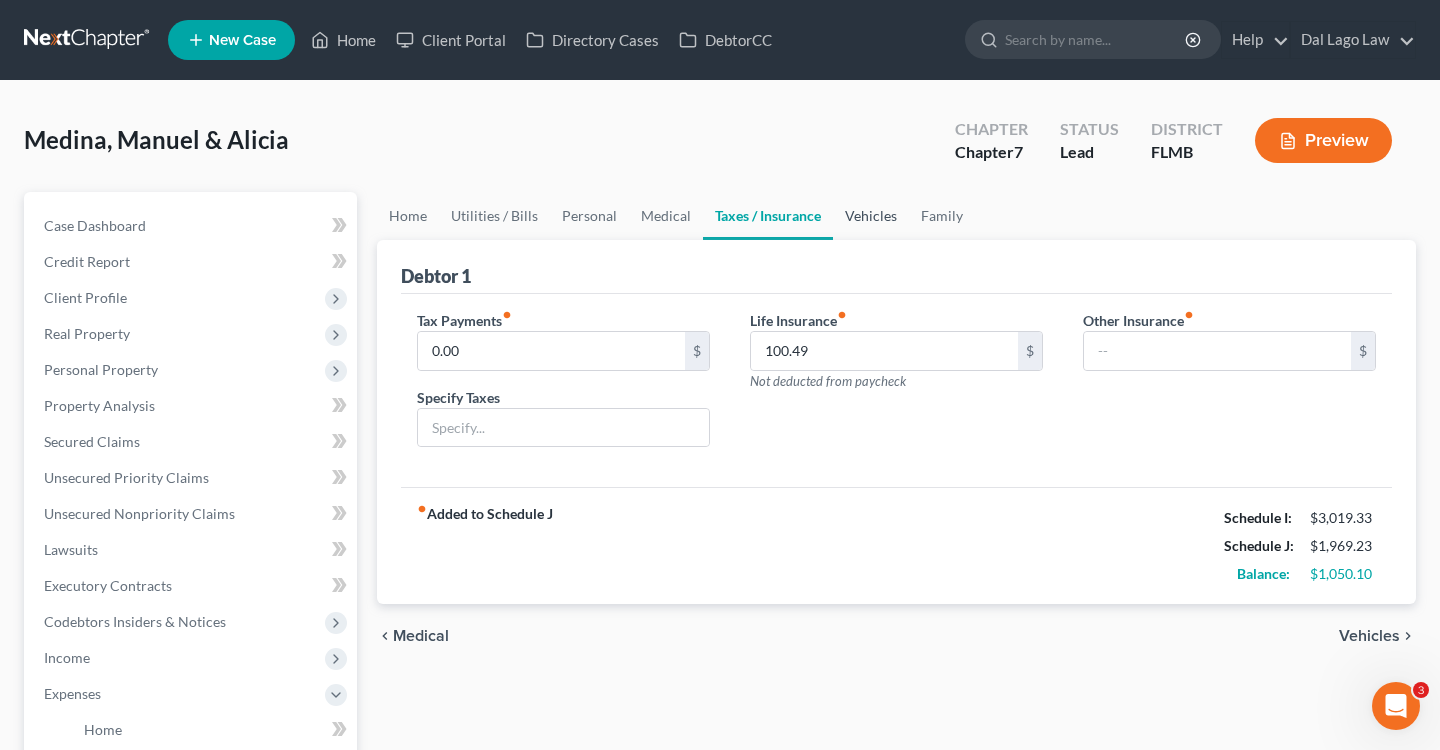 click on "Vehicles" at bounding box center [871, 216] 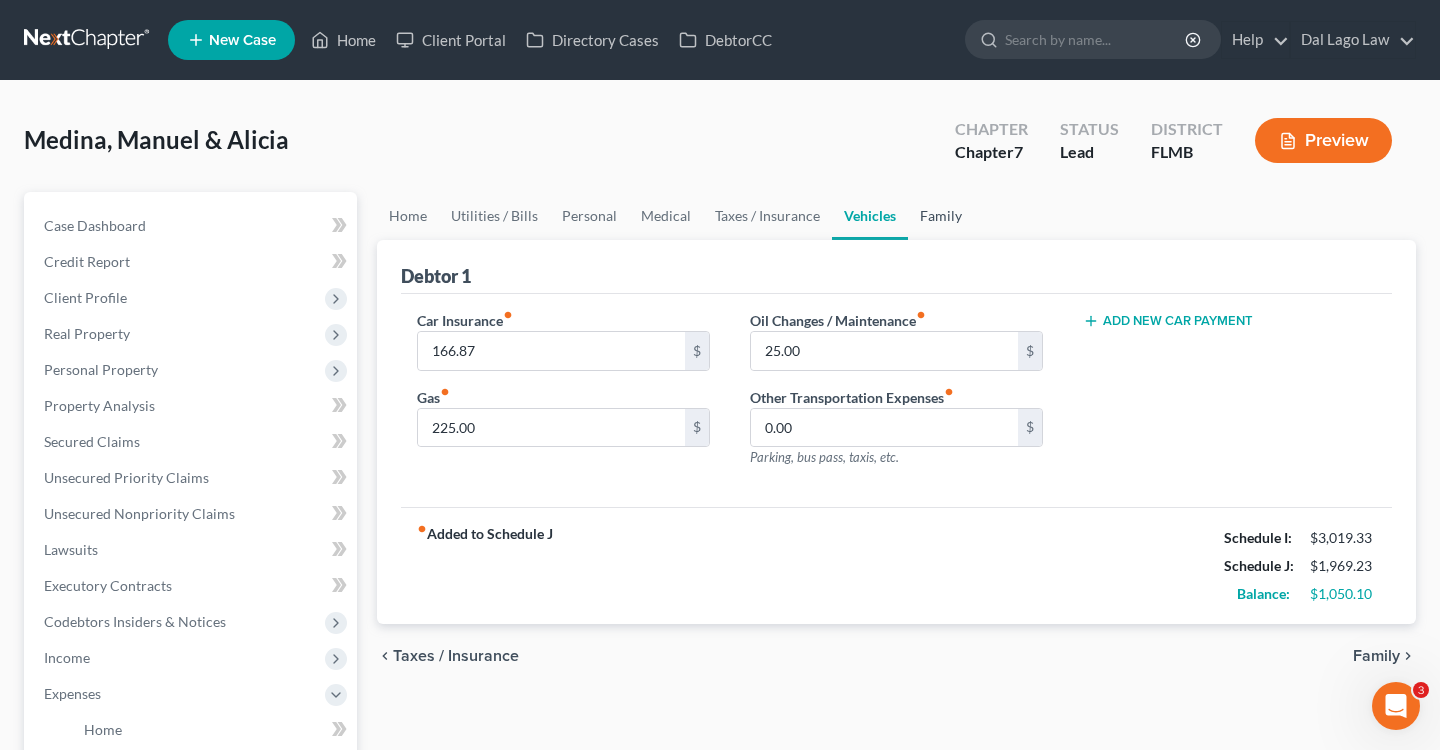 click on "Family" at bounding box center (941, 216) 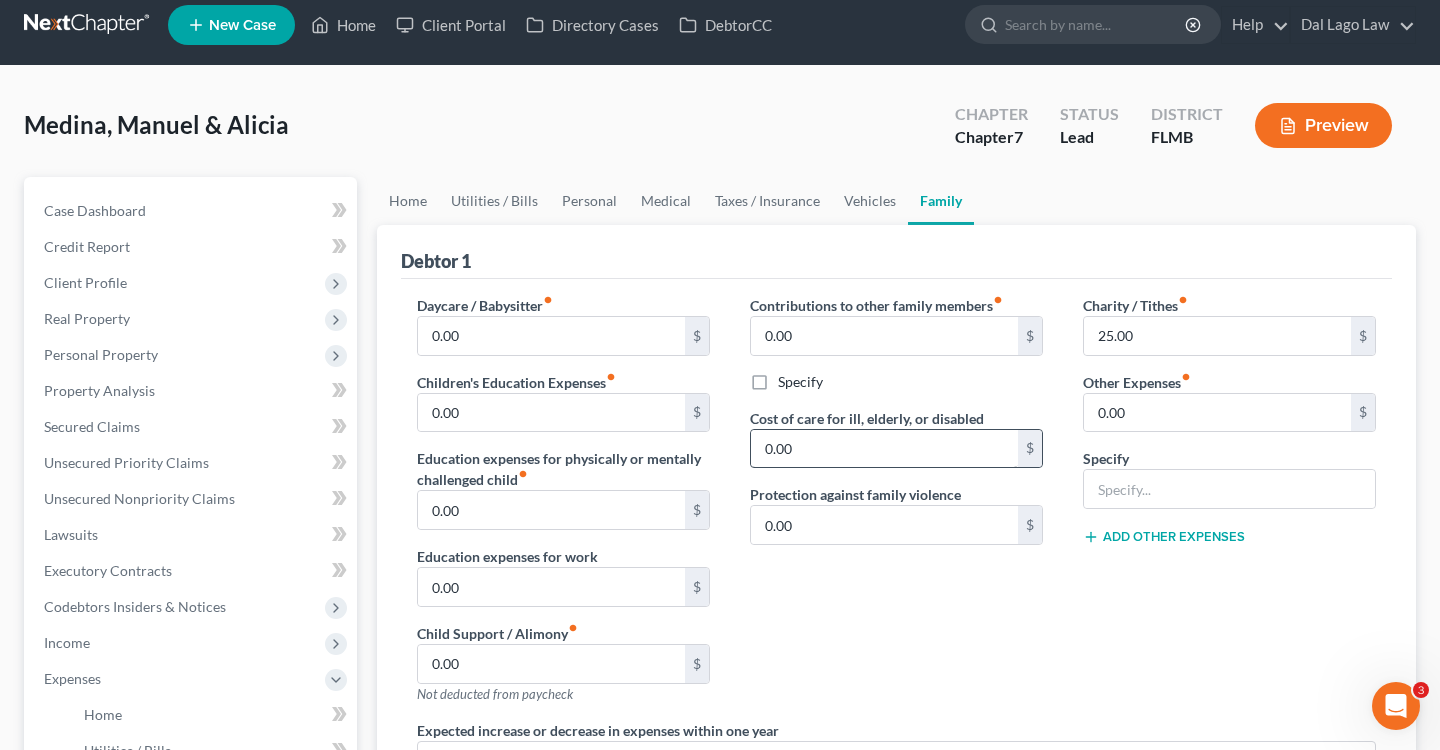 scroll, scrollTop: 14, scrollLeft: 0, axis: vertical 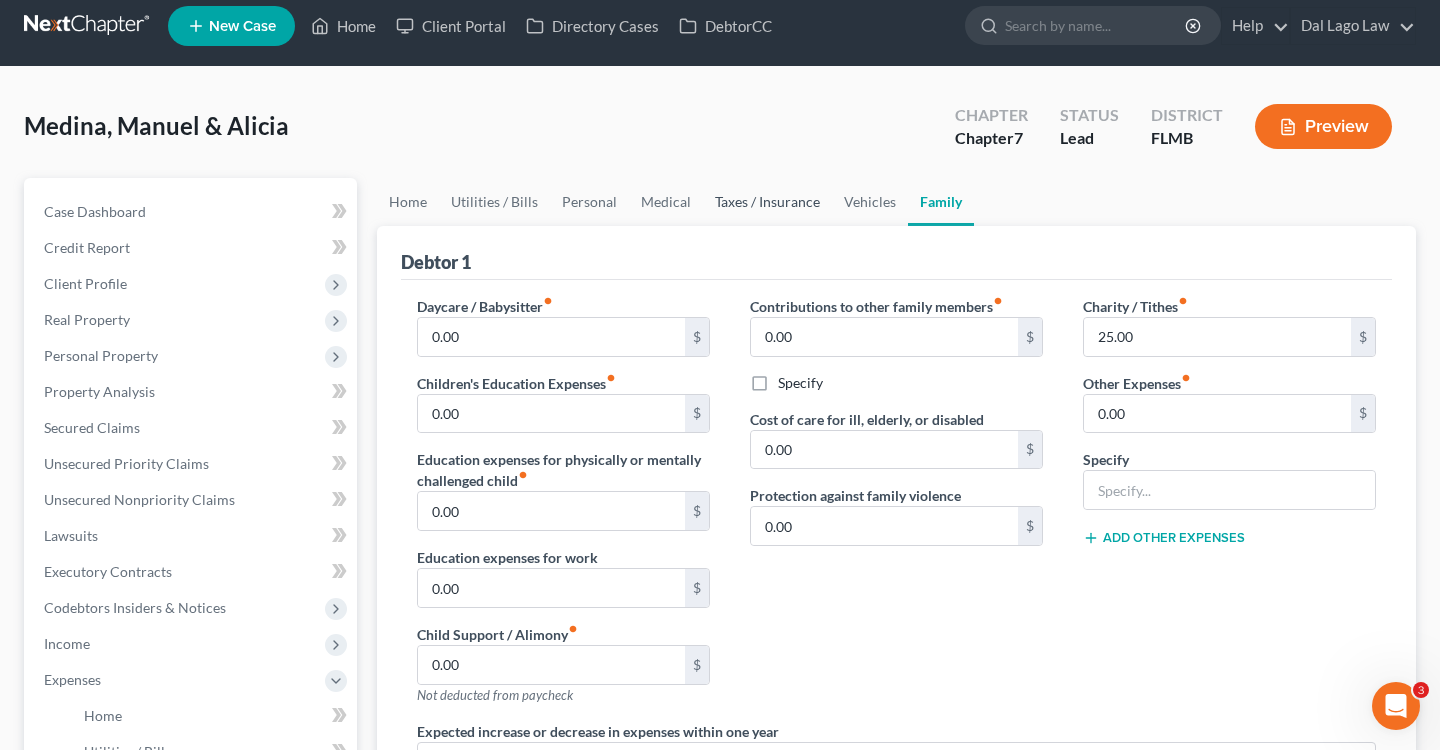 click on "Taxes / Insurance" at bounding box center (767, 202) 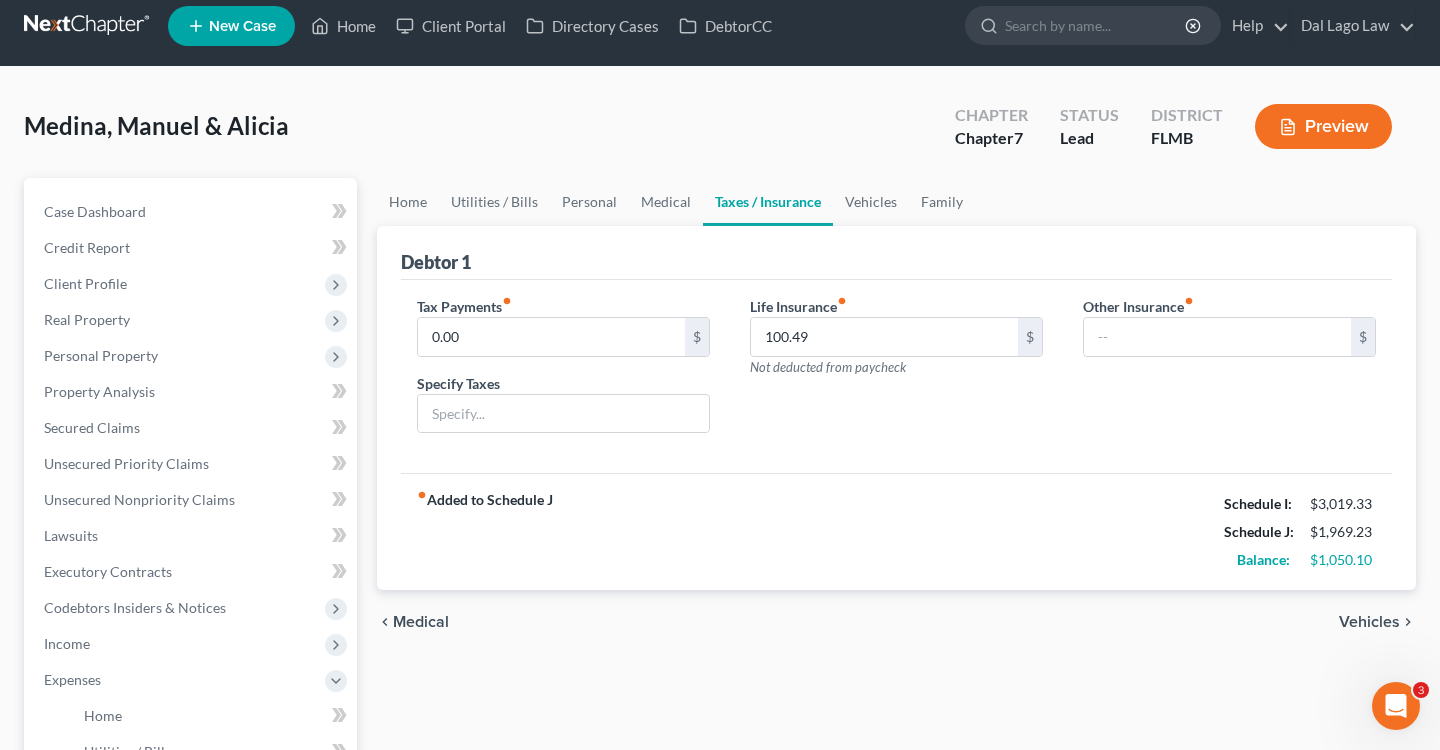 scroll, scrollTop: 0, scrollLeft: 0, axis: both 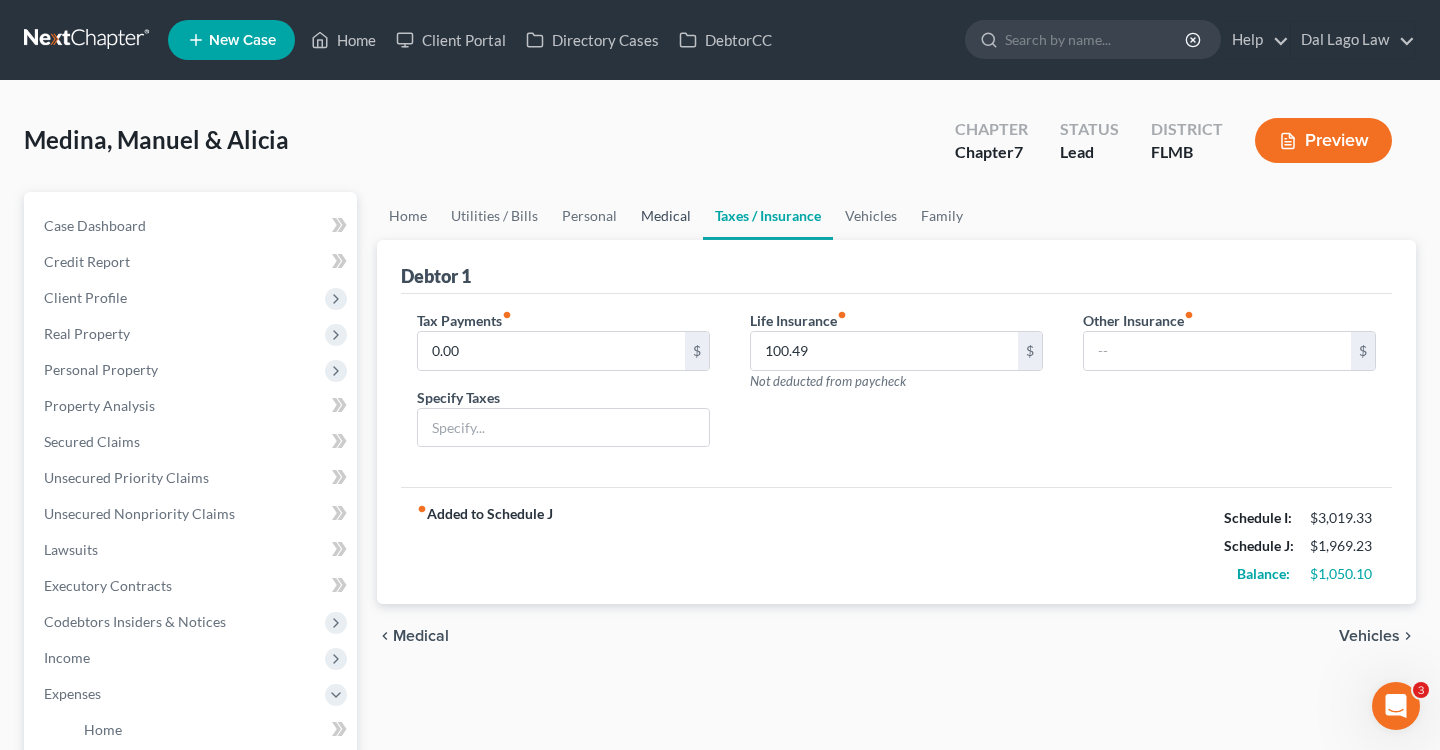 click on "Medical" at bounding box center (666, 216) 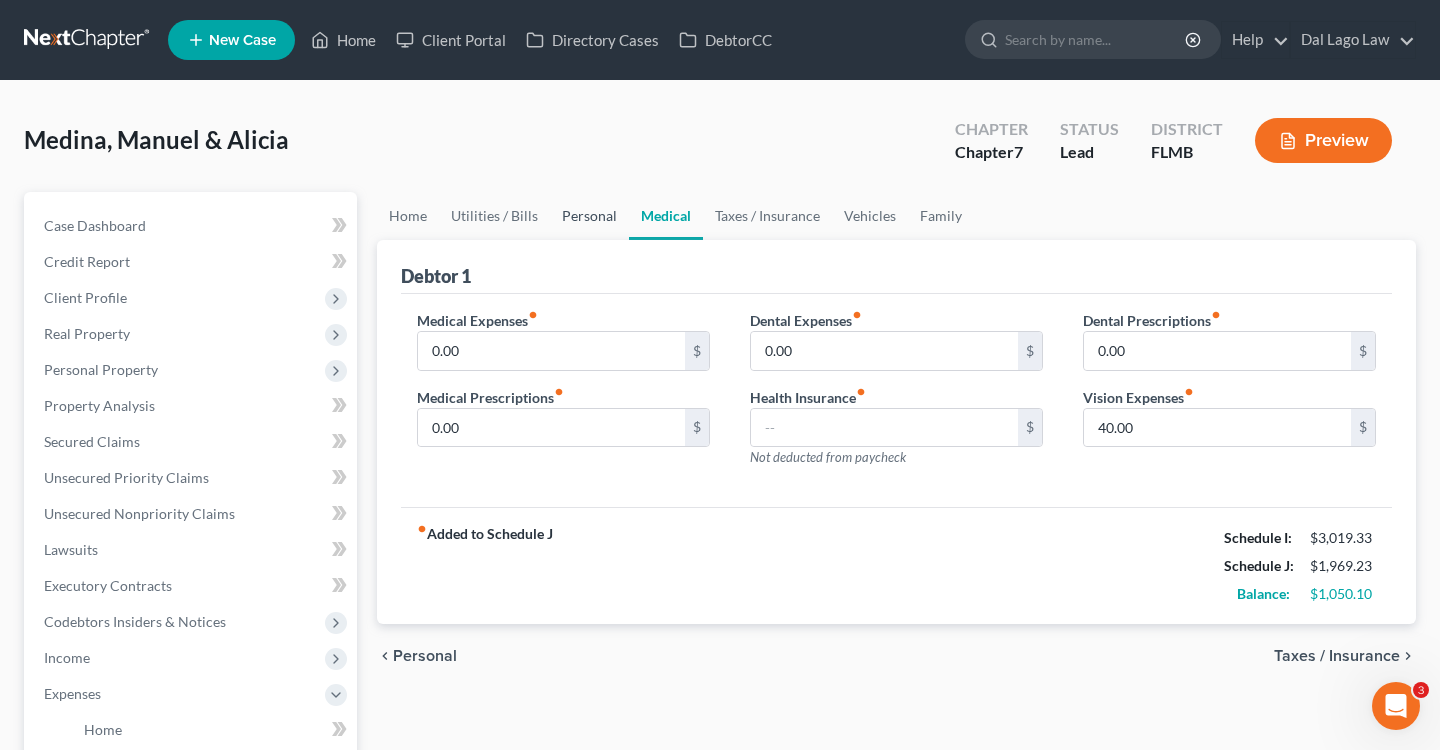 click on "Personal" at bounding box center (589, 216) 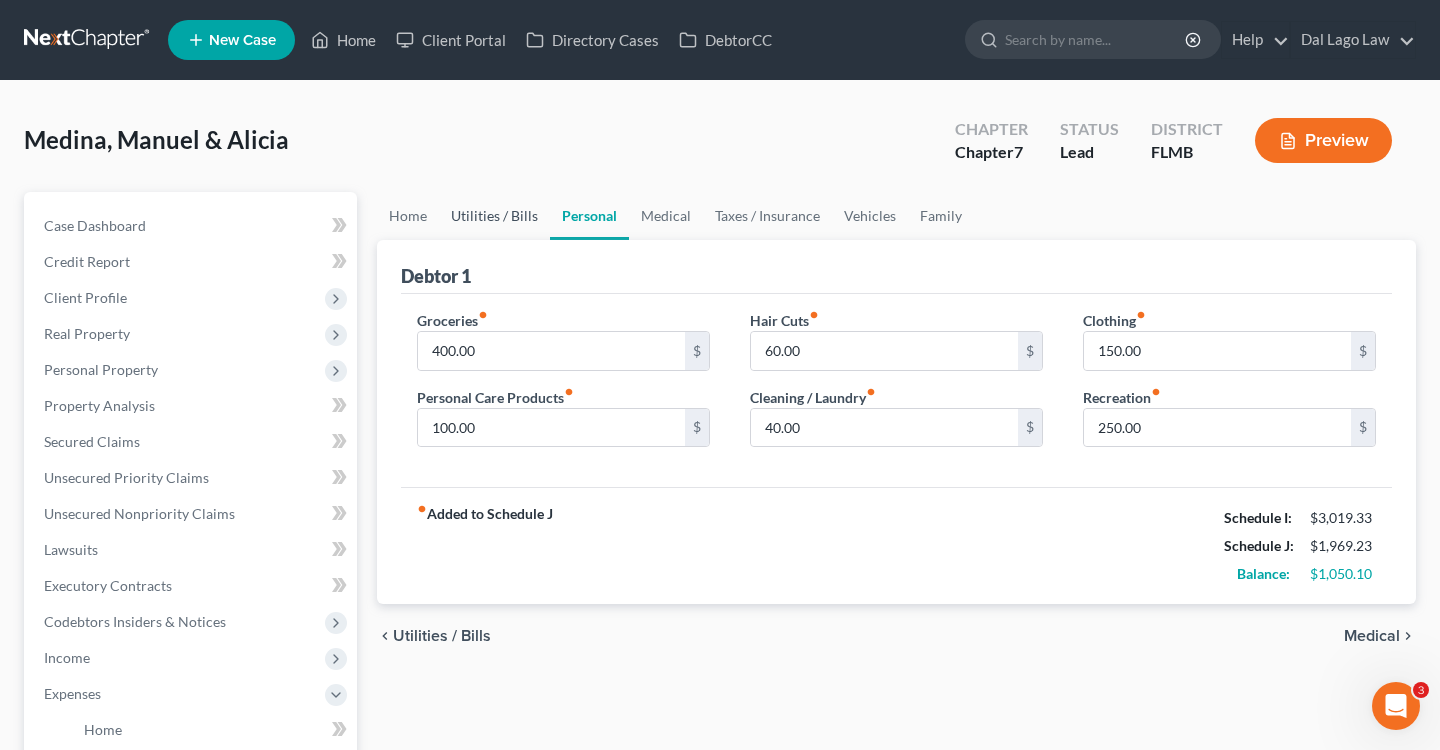 click on "Utilities / Bills" at bounding box center (494, 216) 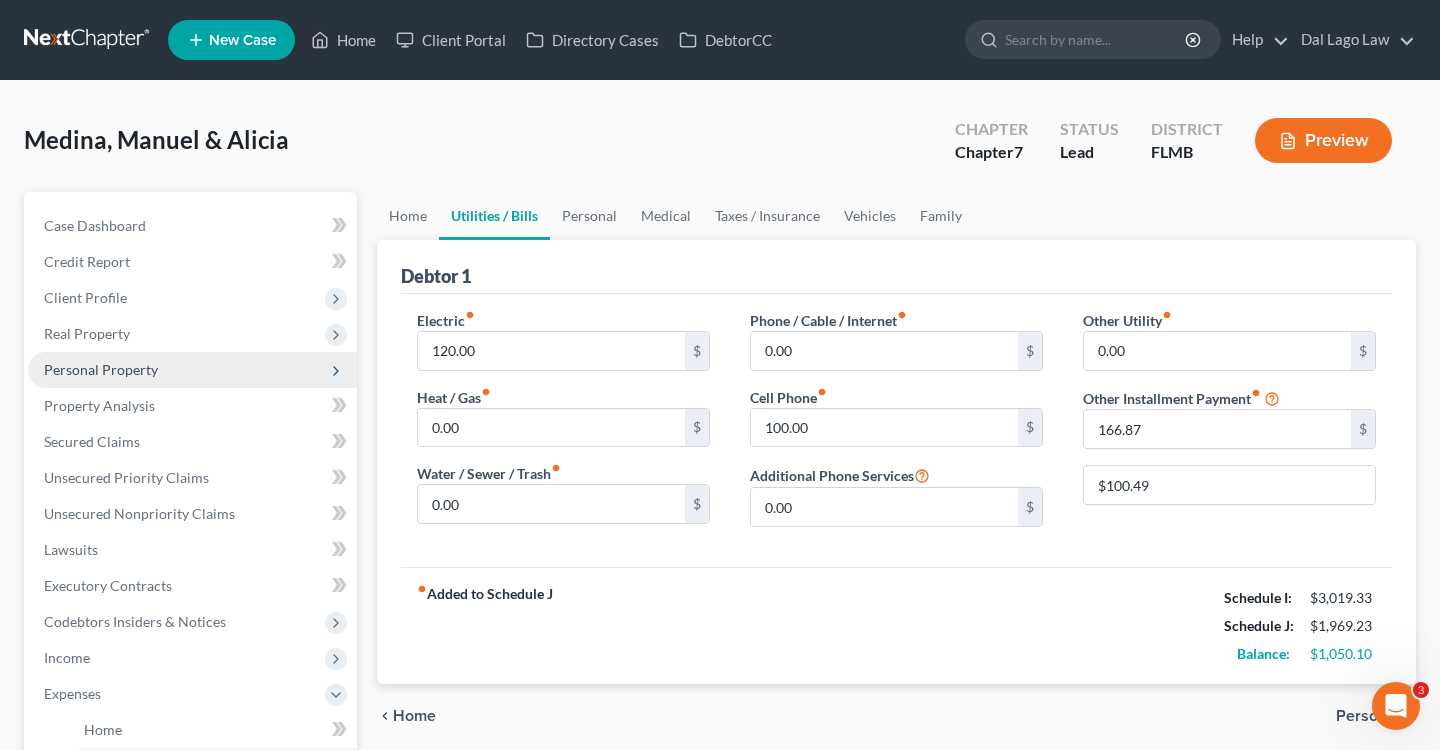 click on "Personal Property" at bounding box center [192, 370] 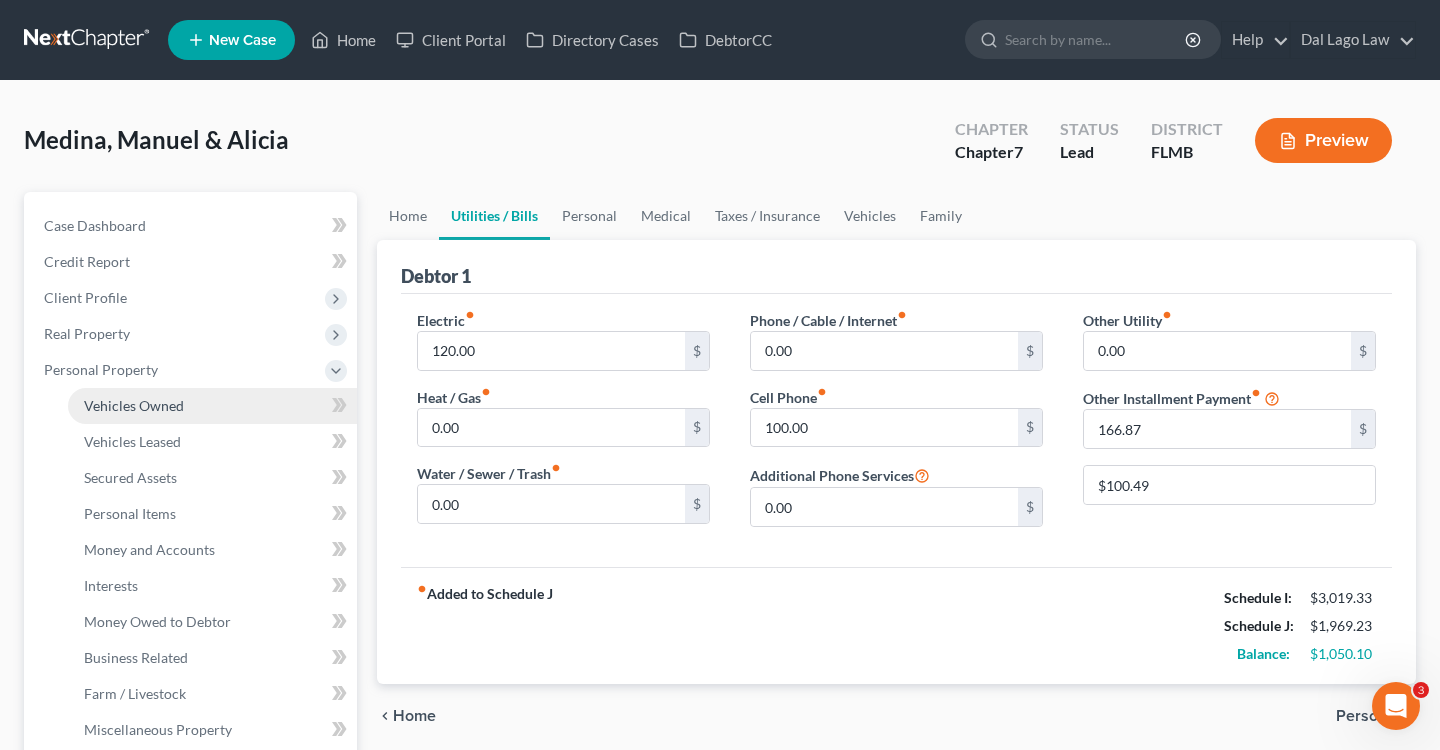 click on "Vehicles Owned" at bounding box center (134, 405) 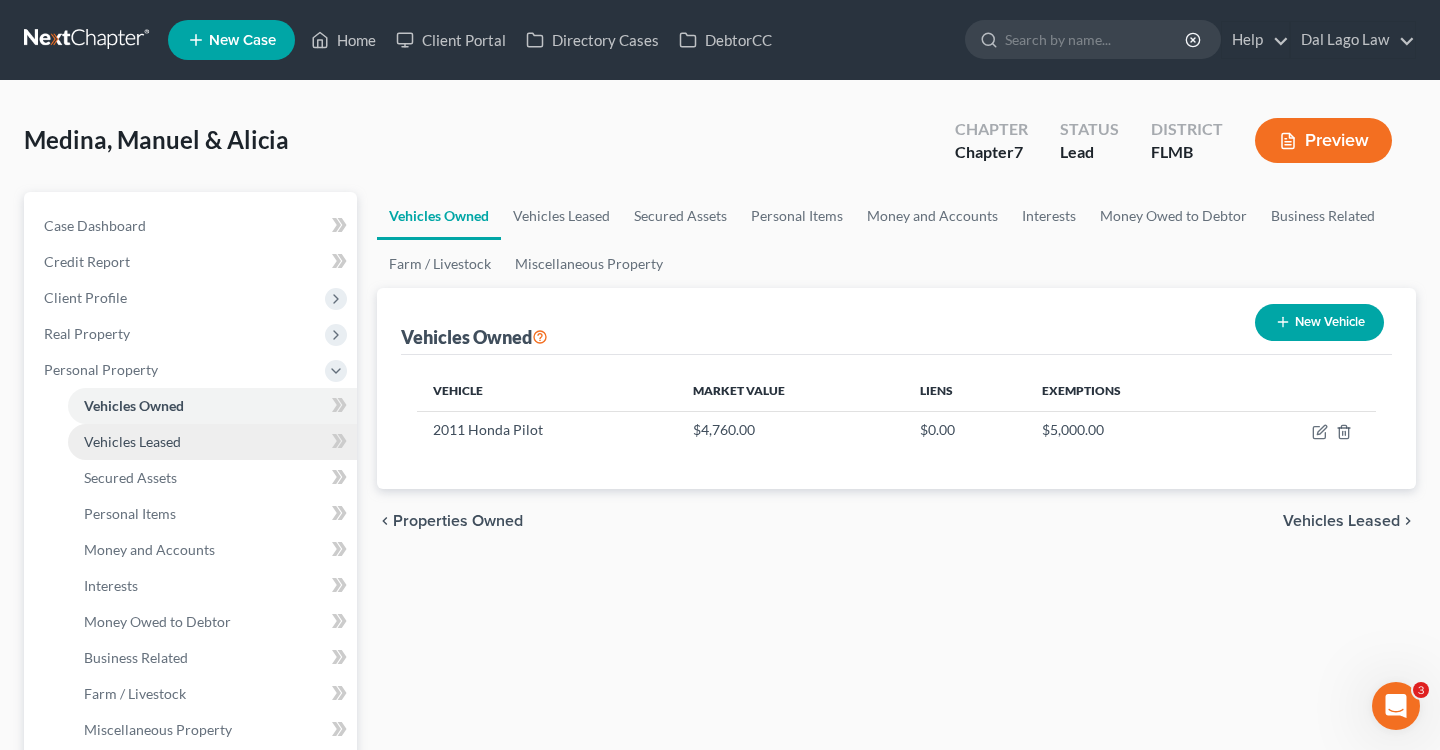 click on "Vehicles Leased" at bounding box center (212, 442) 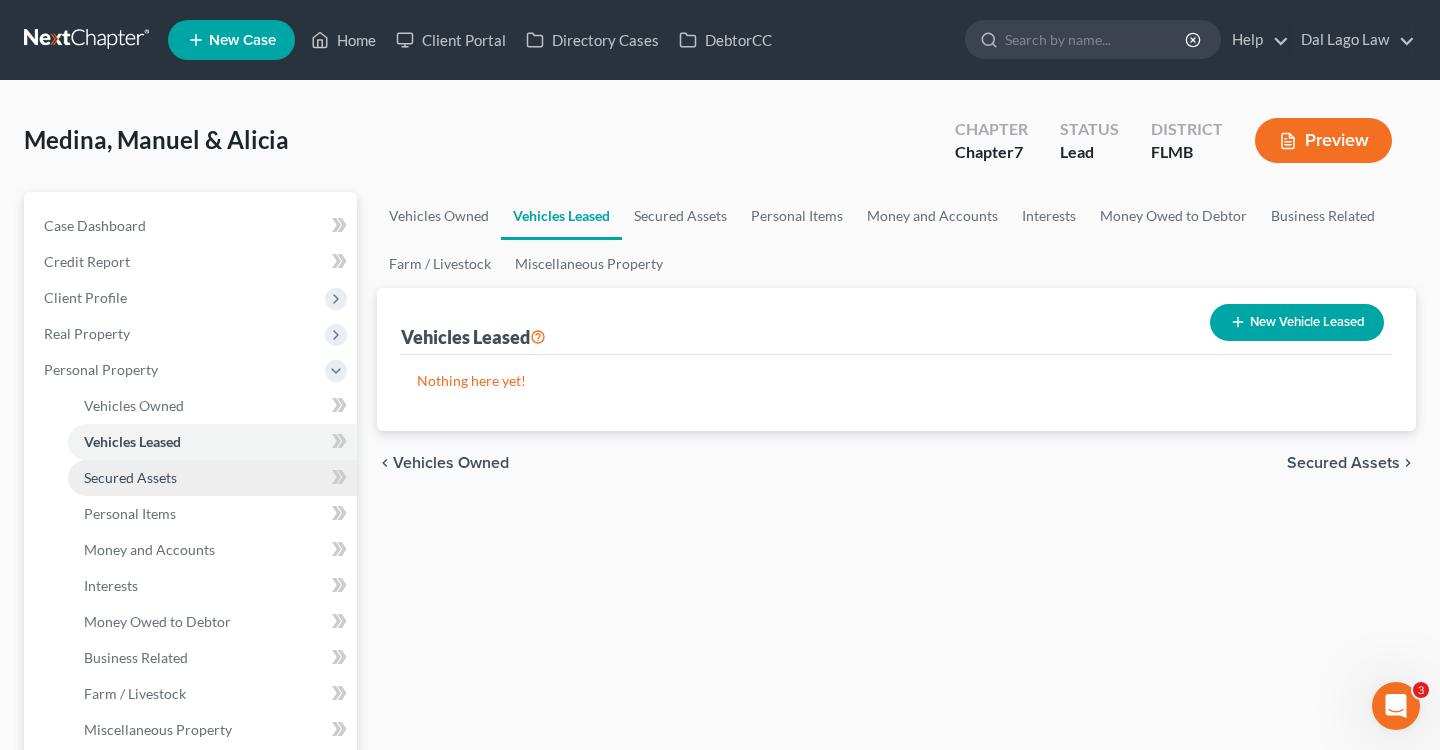 click on "Secured Assets" at bounding box center (212, 478) 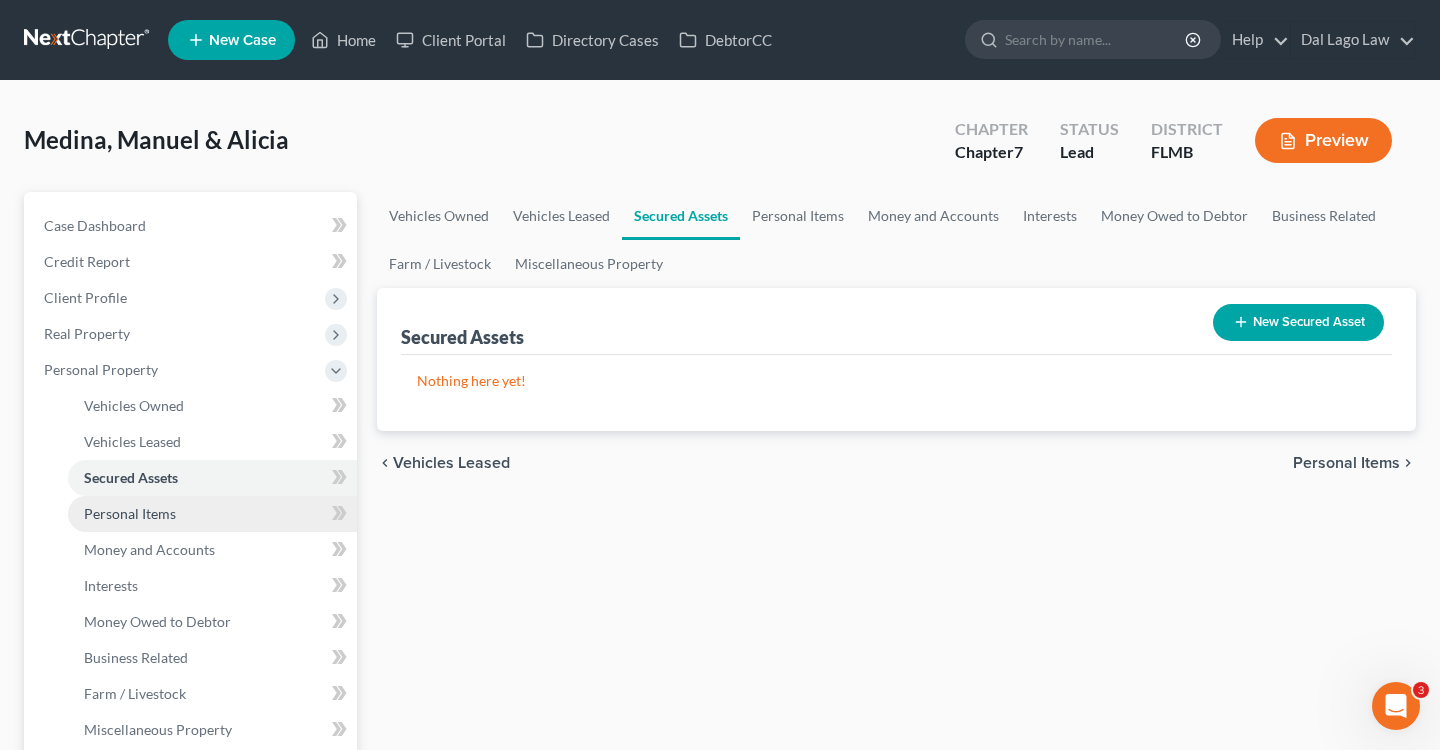 click on "Personal Items" at bounding box center (212, 514) 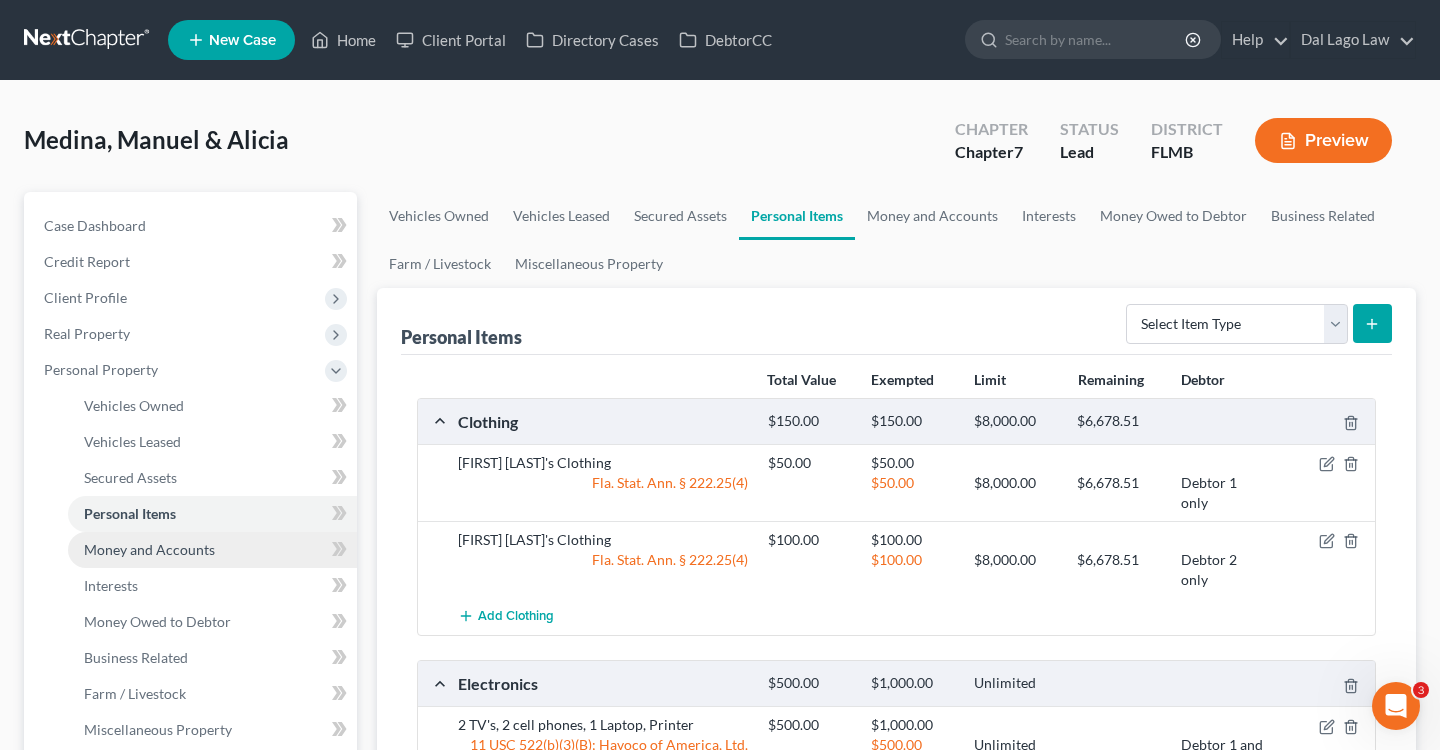 click on "Money and Accounts" at bounding box center (212, 550) 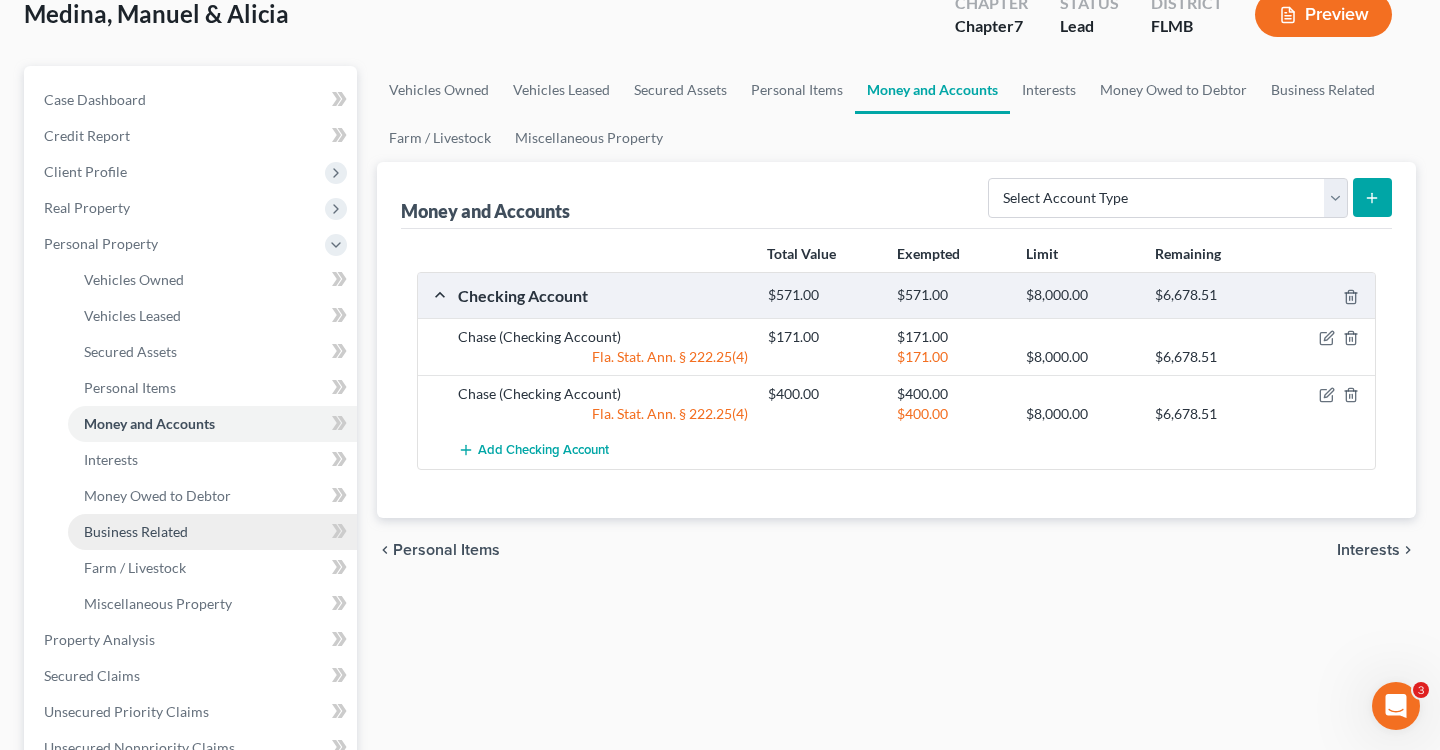 click on "Business Related" at bounding box center (212, 532) 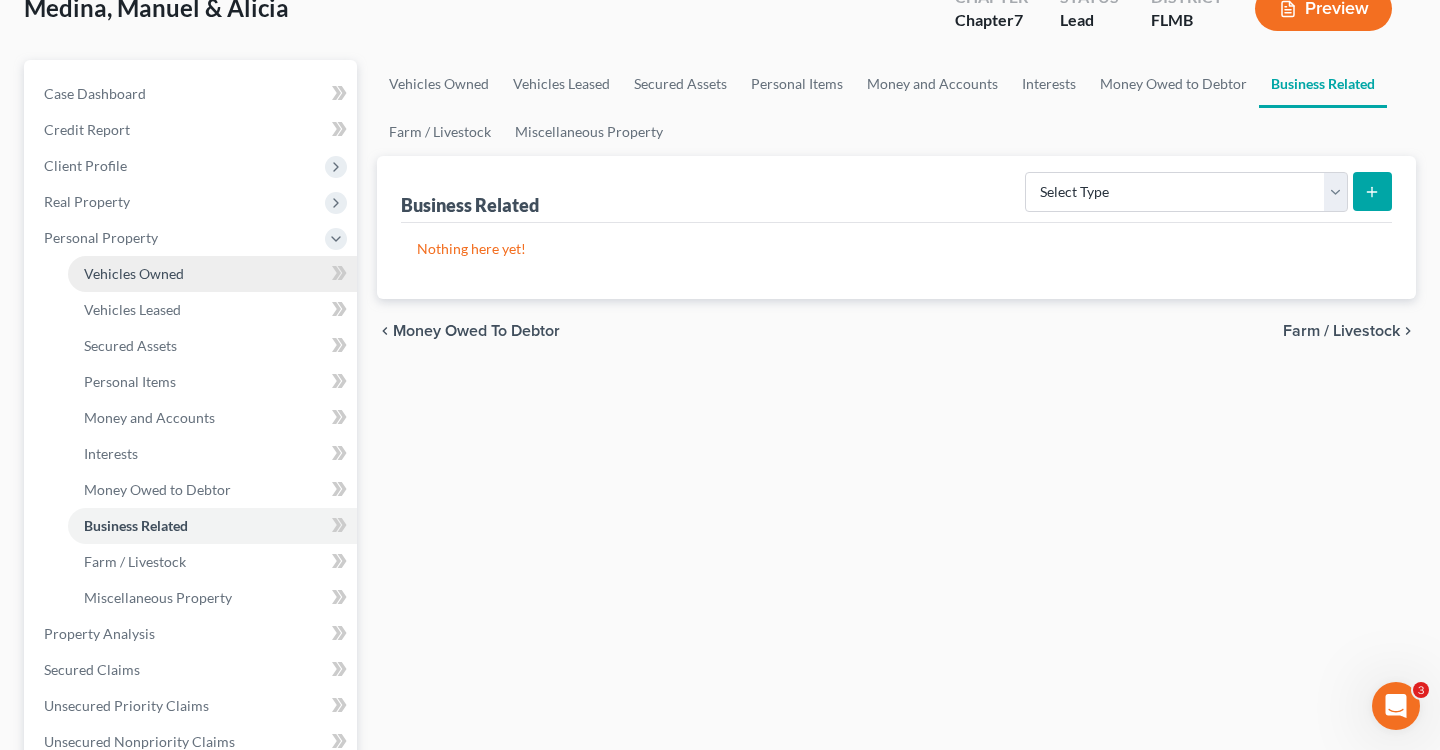 scroll, scrollTop: 143, scrollLeft: 0, axis: vertical 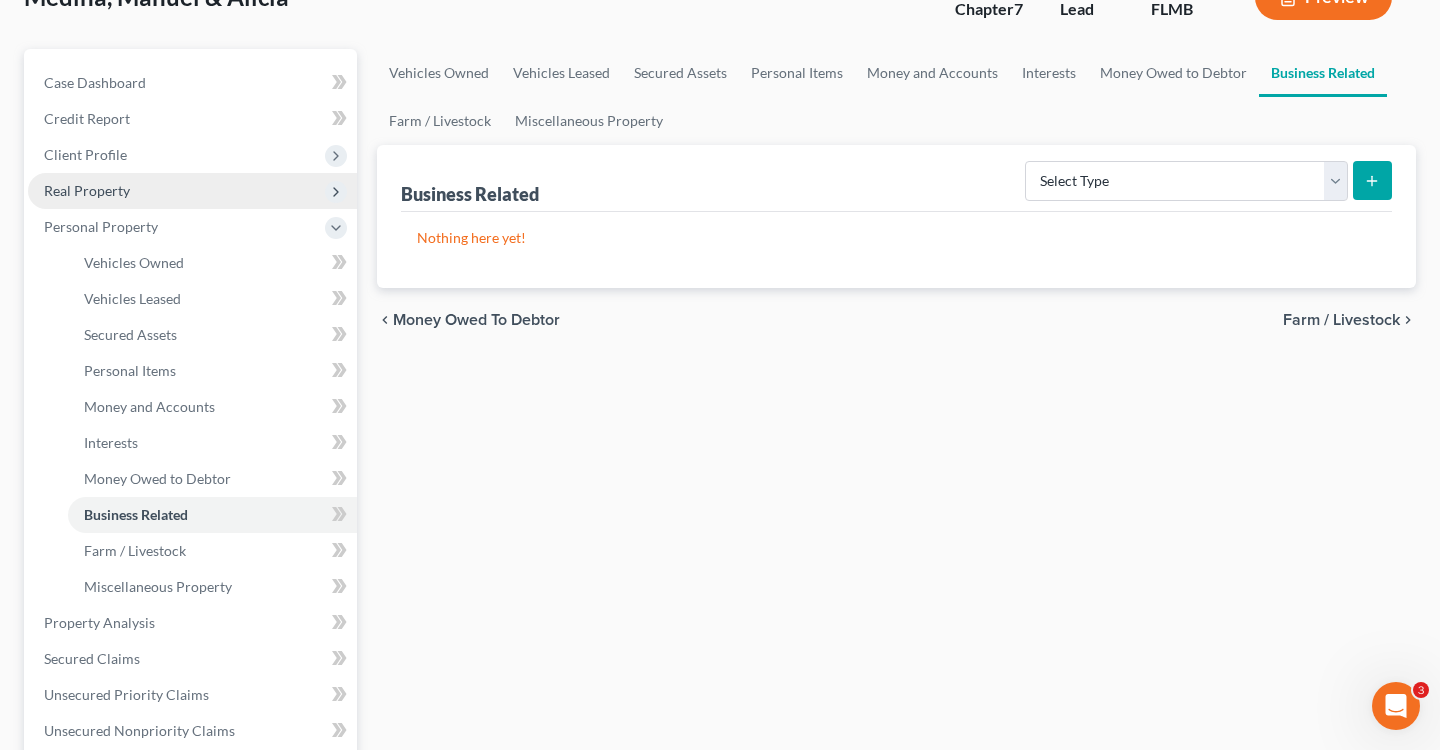 click on "Real Property" at bounding box center (192, 191) 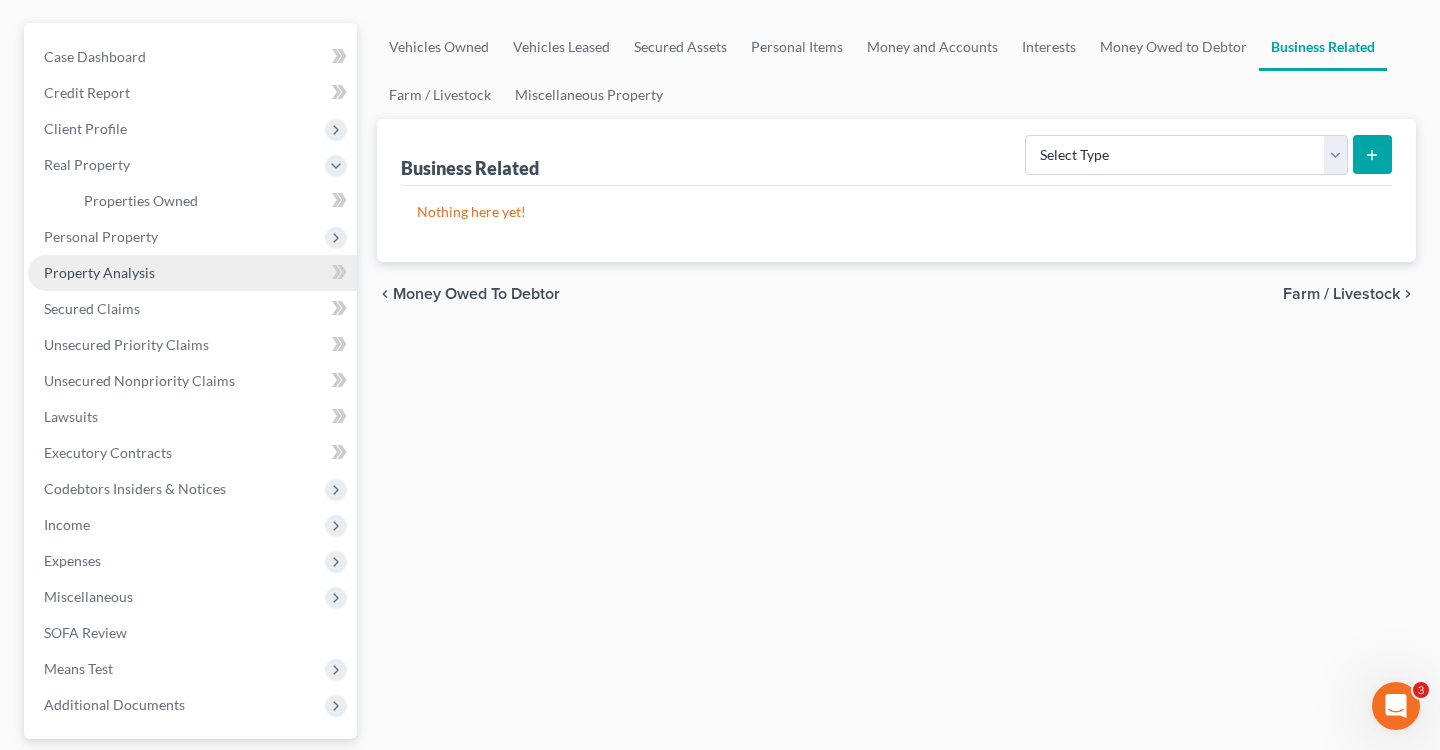 scroll, scrollTop: 178, scrollLeft: 0, axis: vertical 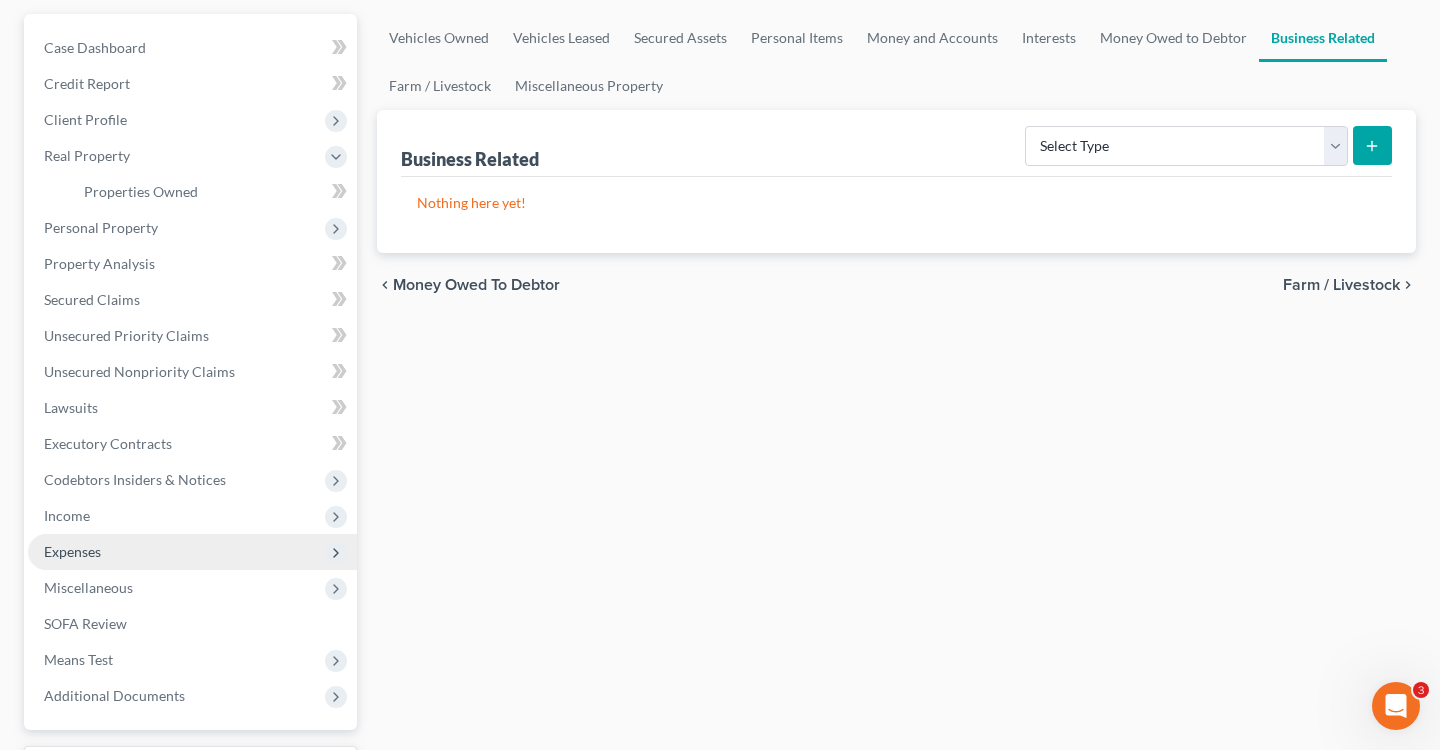 click on "Expenses" at bounding box center (192, 552) 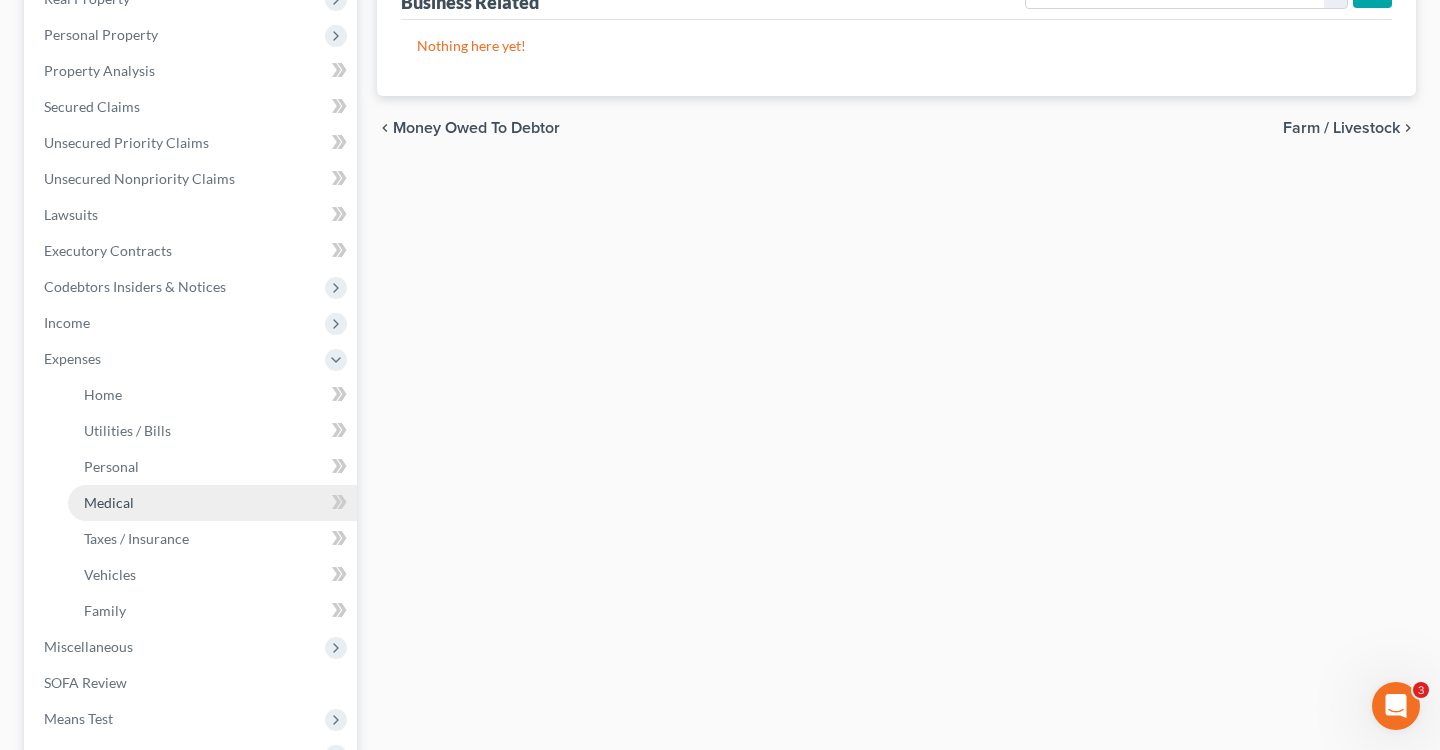 scroll, scrollTop: 393, scrollLeft: 0, axis: vertical 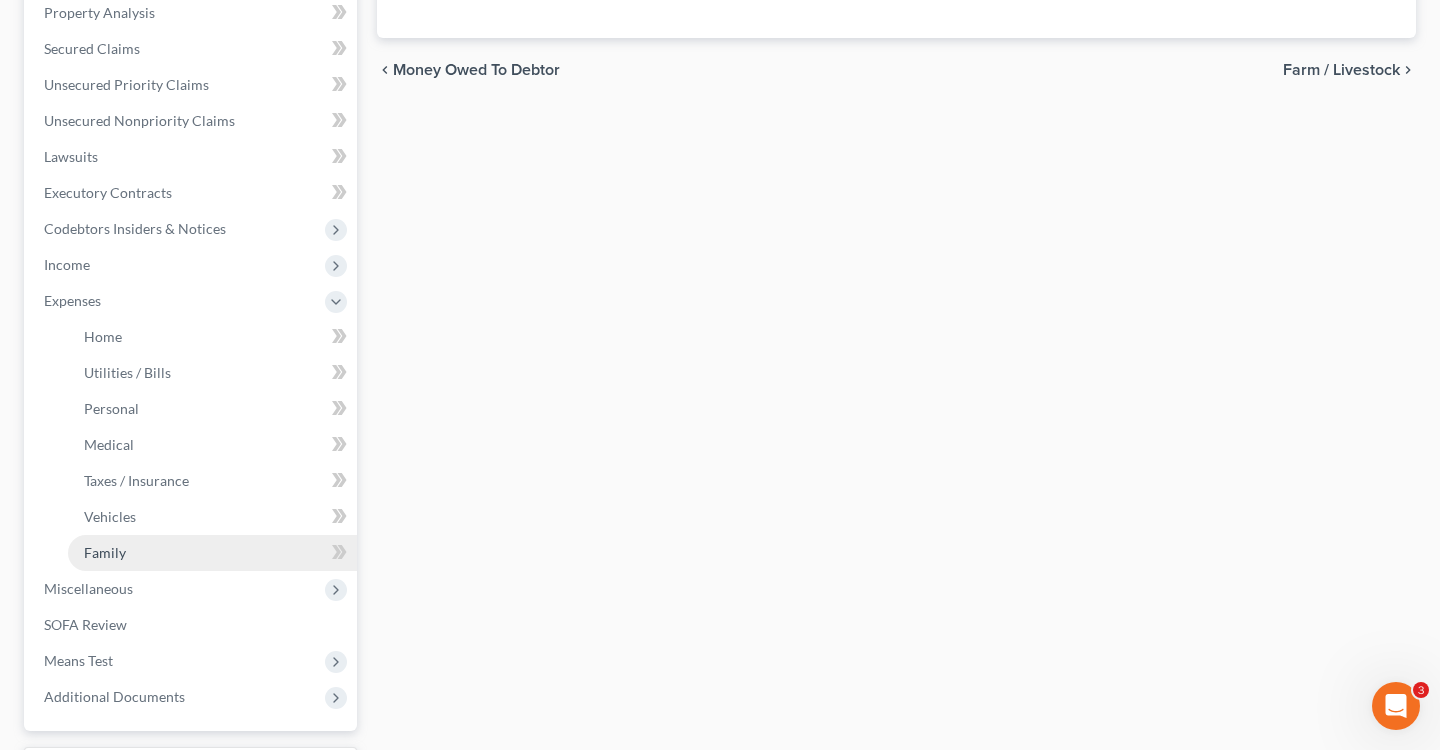 click on "Family" at bounding box center [212, 553] 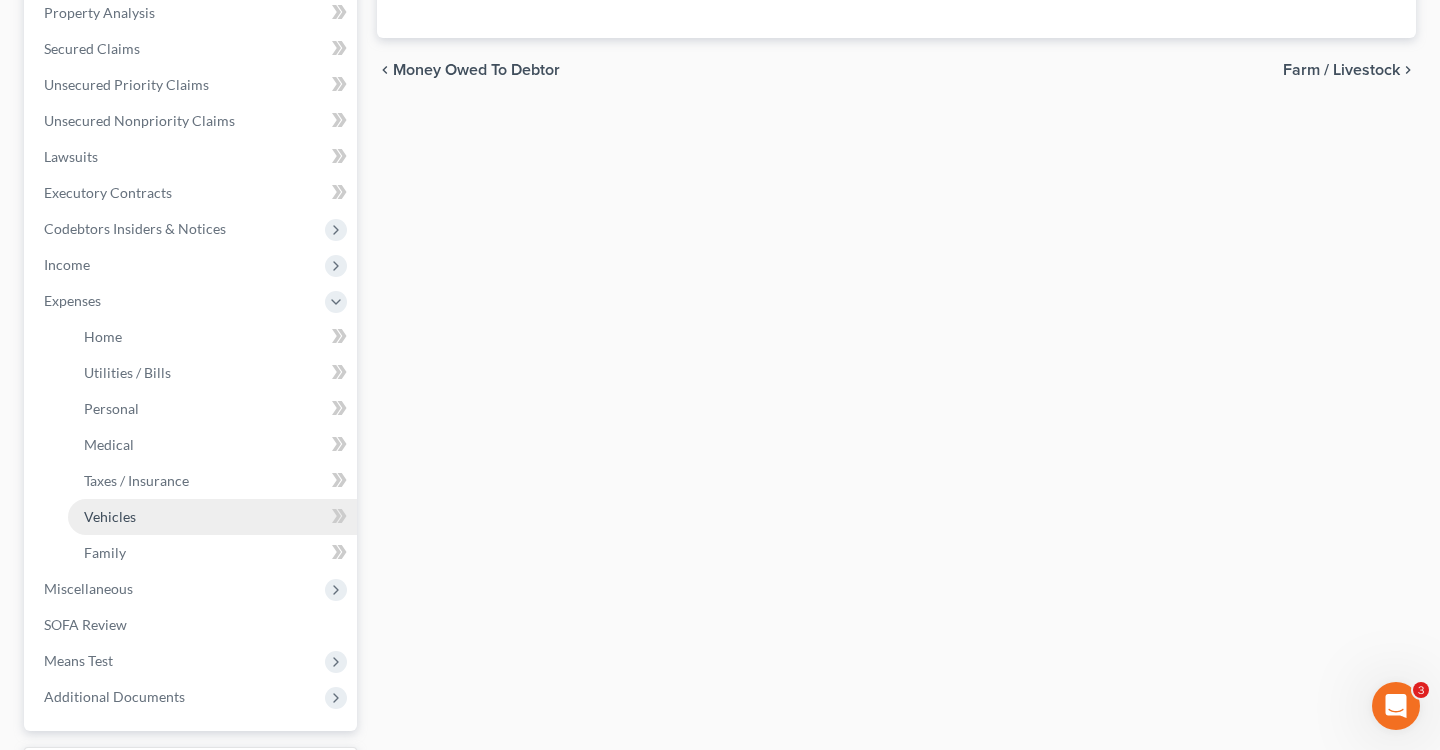 click on "Vehicles" at bounding box center (212, 517) 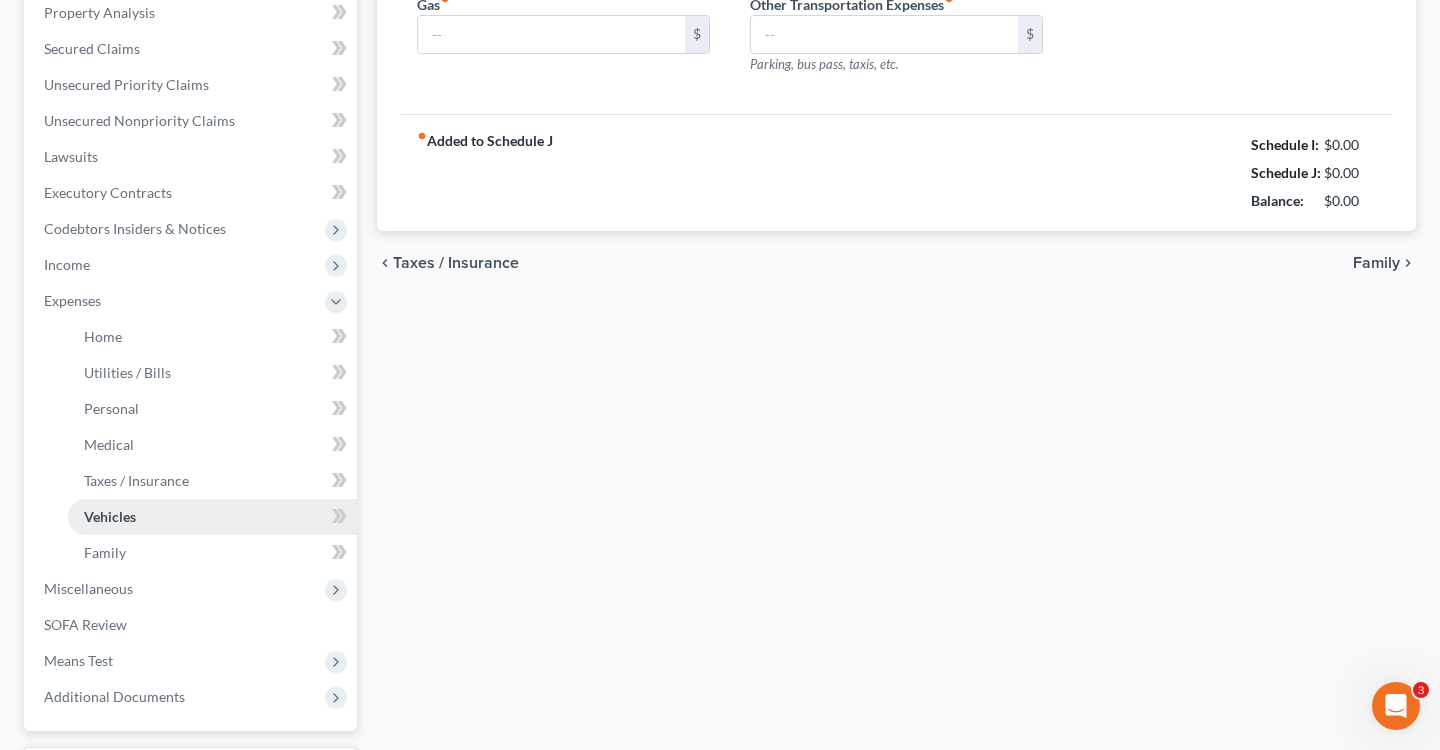 type on "166.87" 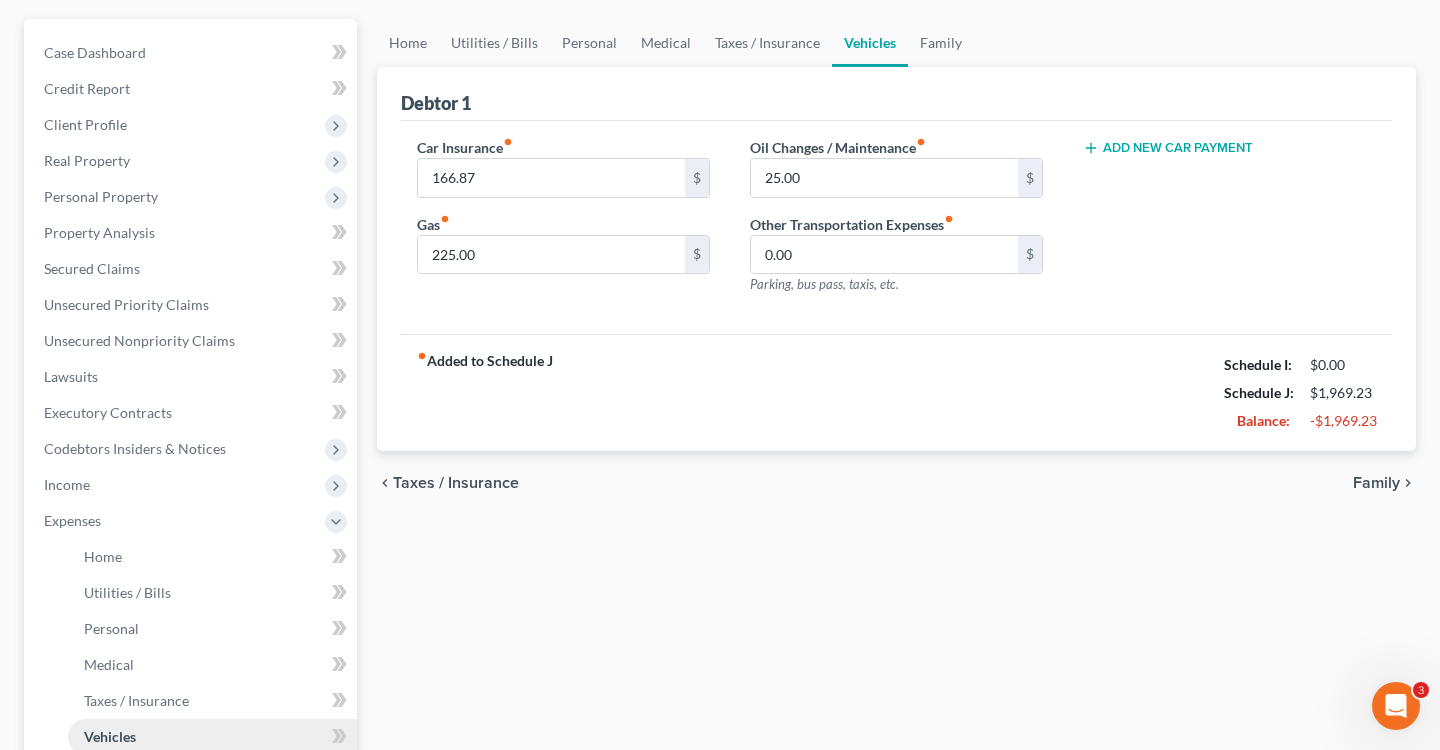 scroll, scrollTop: 0, scrollLeft: 0, axis: both 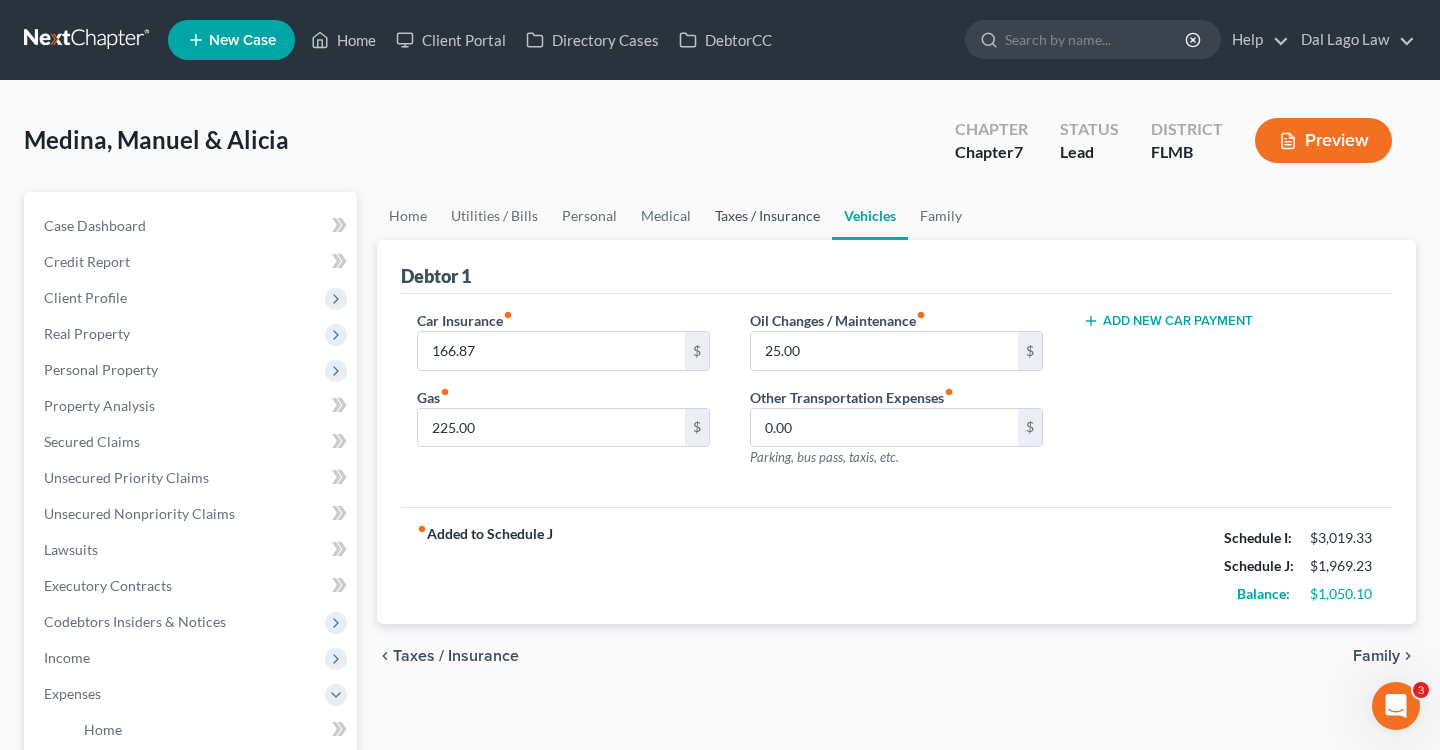 click on "Taxes / Insurance" at bounding box center [767, 216] 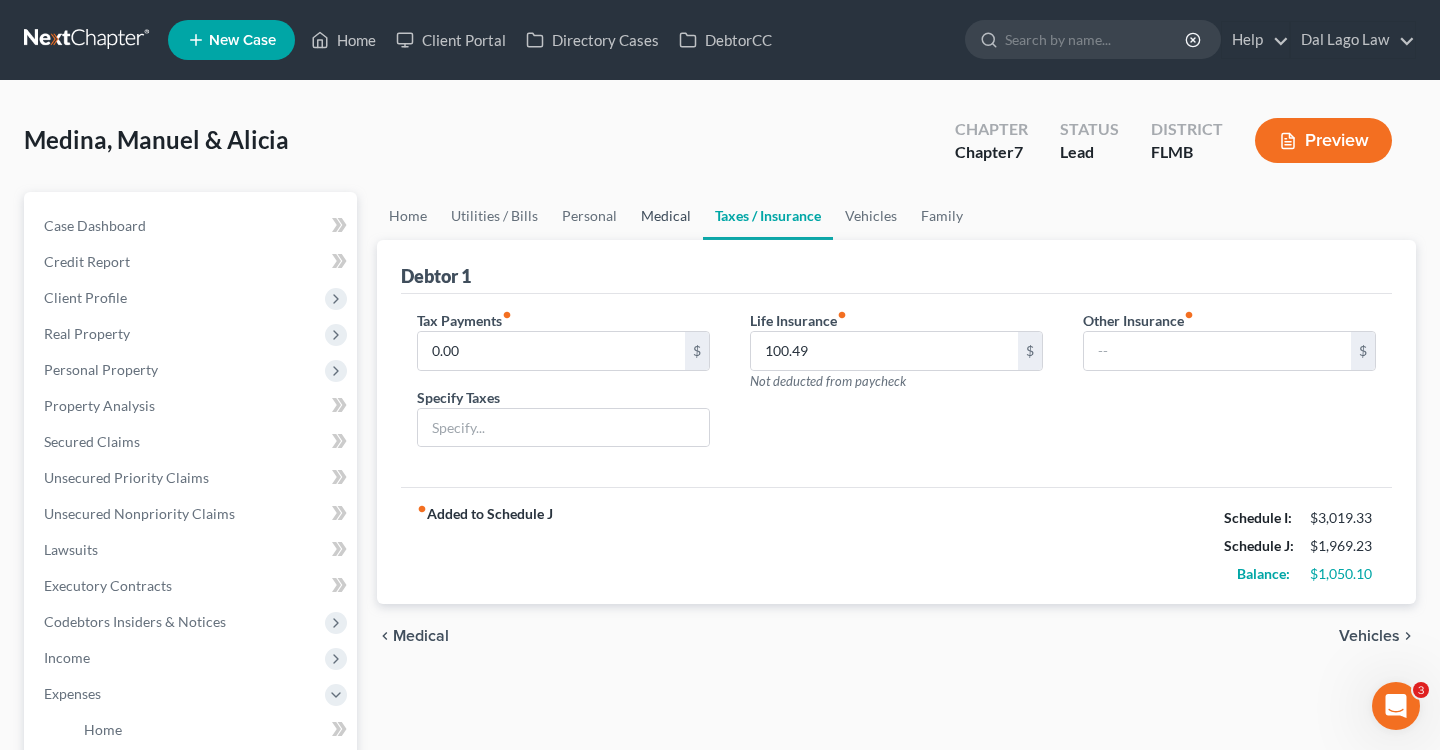 click on "Medical" at bounding box center (666, 216) 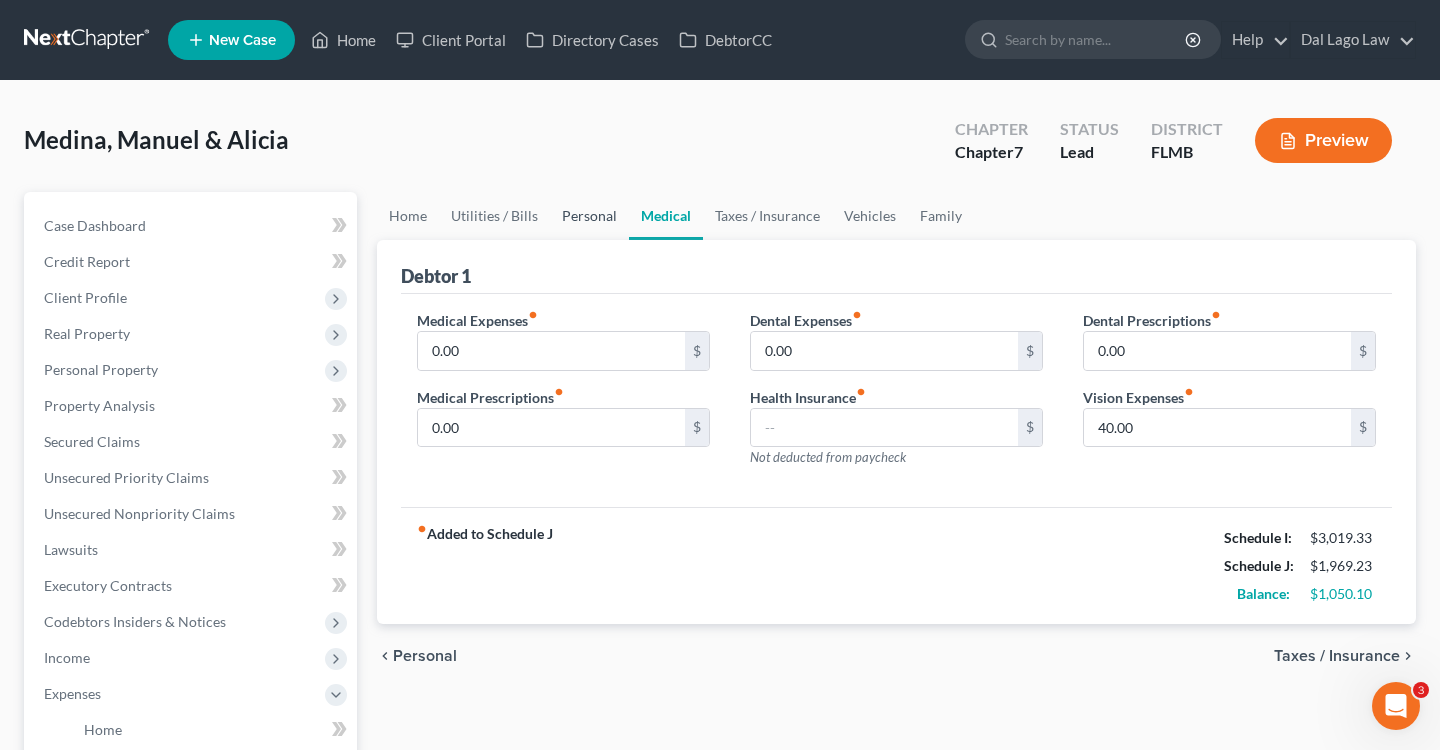 click on "Personal" at bounding box center [589, 216] 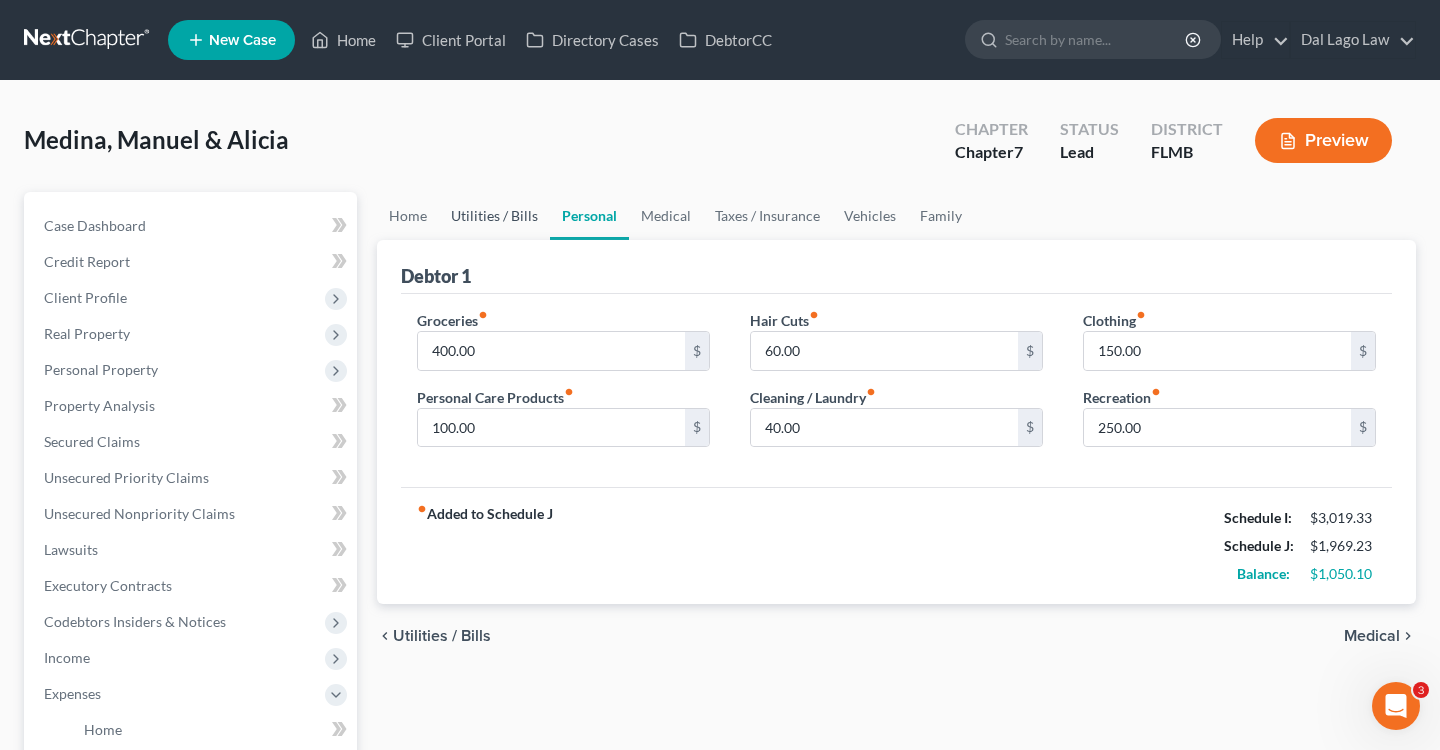 click on "Utilities / Bills" at bounding box center [494, 216] 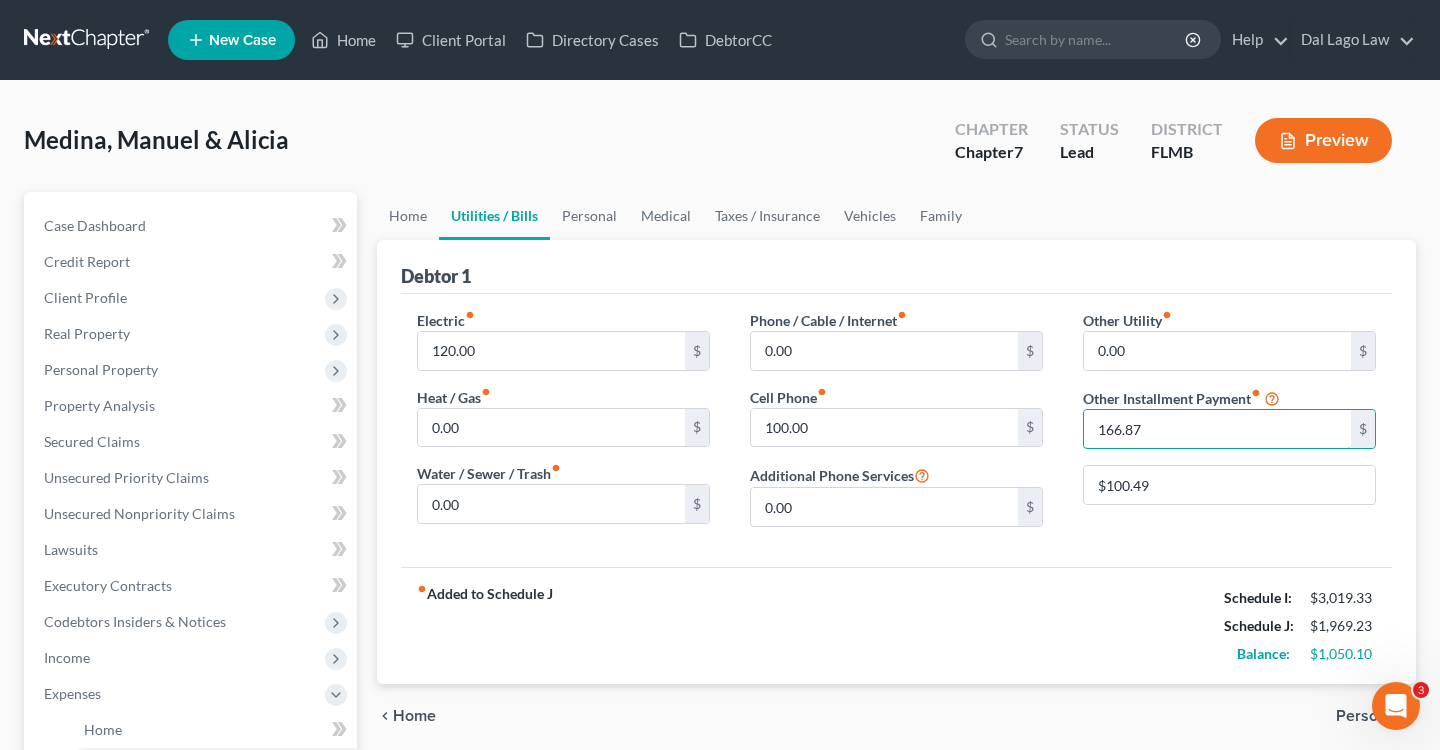 drag, startPoint x: 1195, startPoint y: 436, endPoint x: 1062, endPoint y: 435, distance: 133.00375 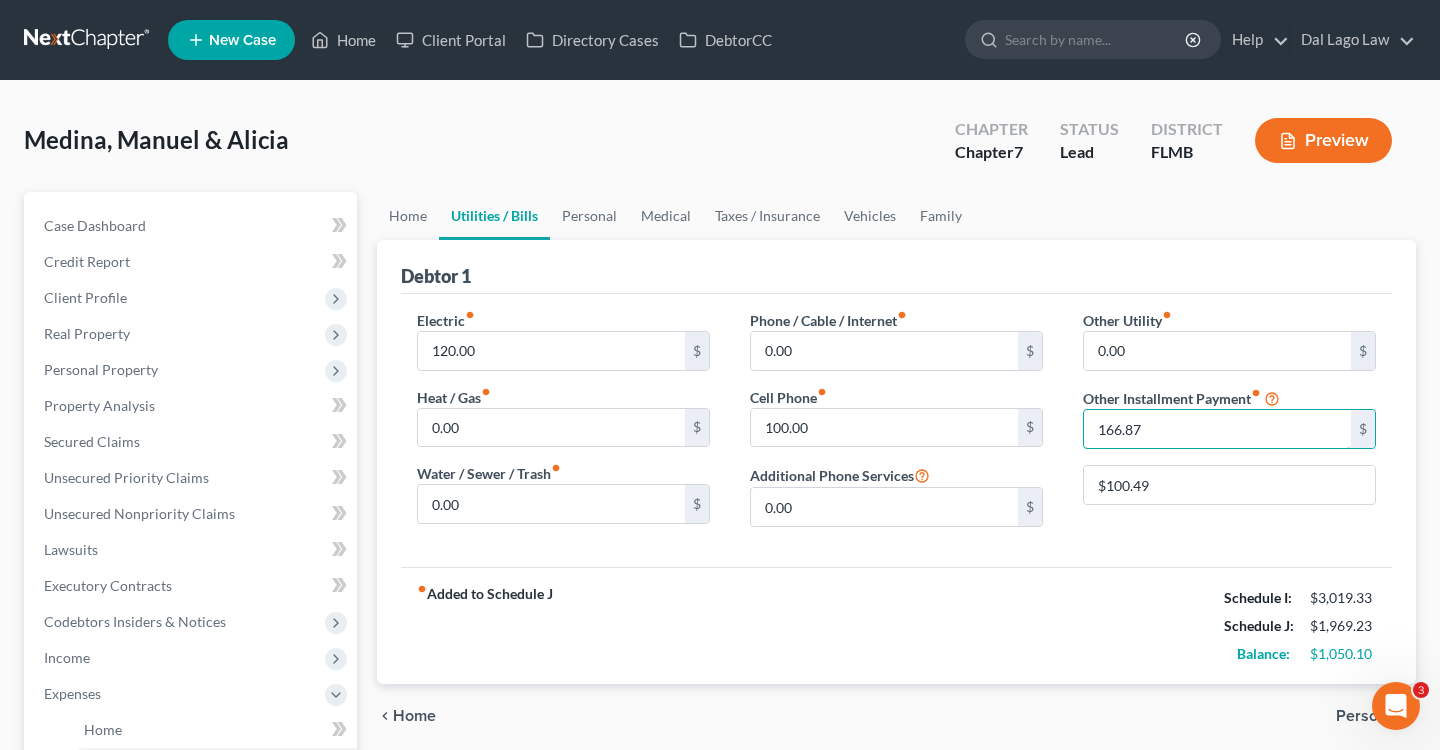 drag, startPoint x: 1181, startPoint y: 435, endPoint x: 1062, endPoint y: 435, distance: 119 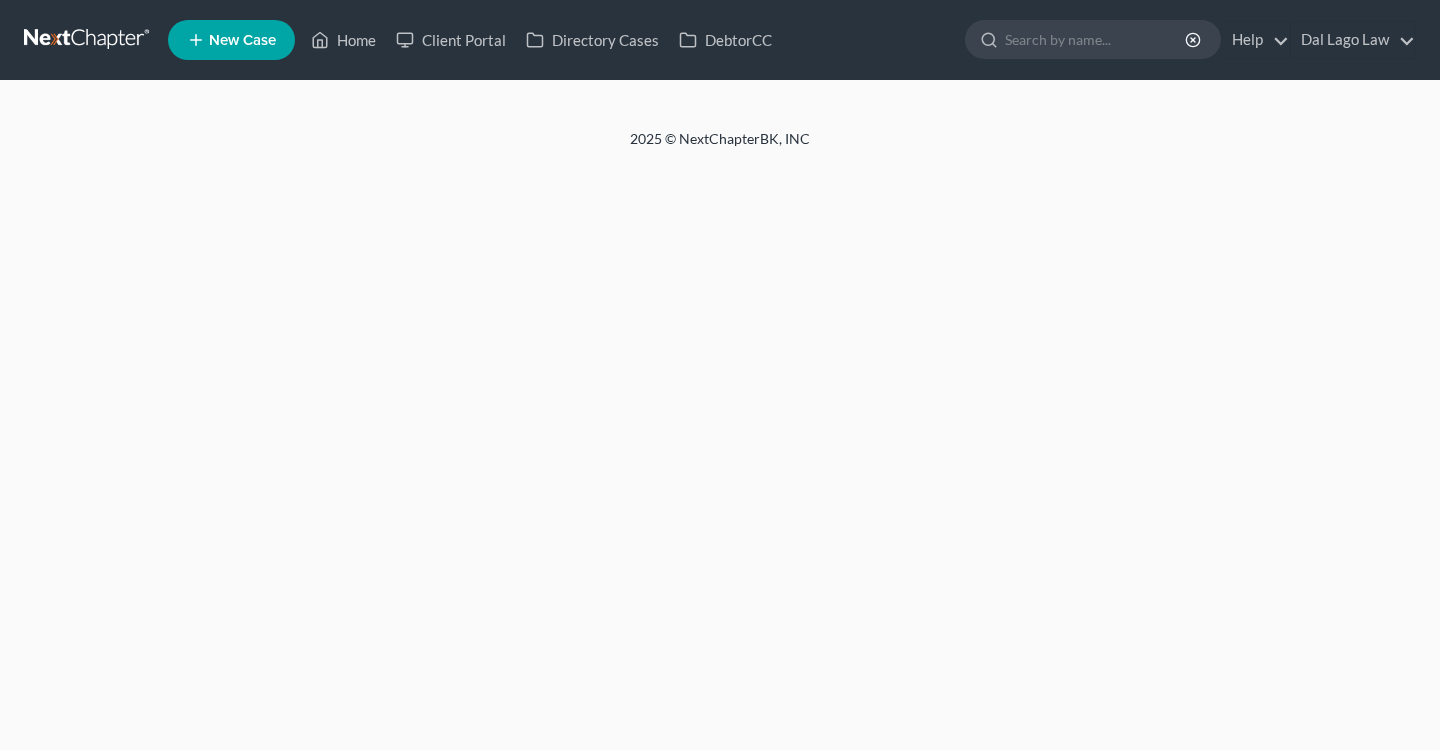 scroll, scrollTop: 0, scrollLeft: 0, axis: both 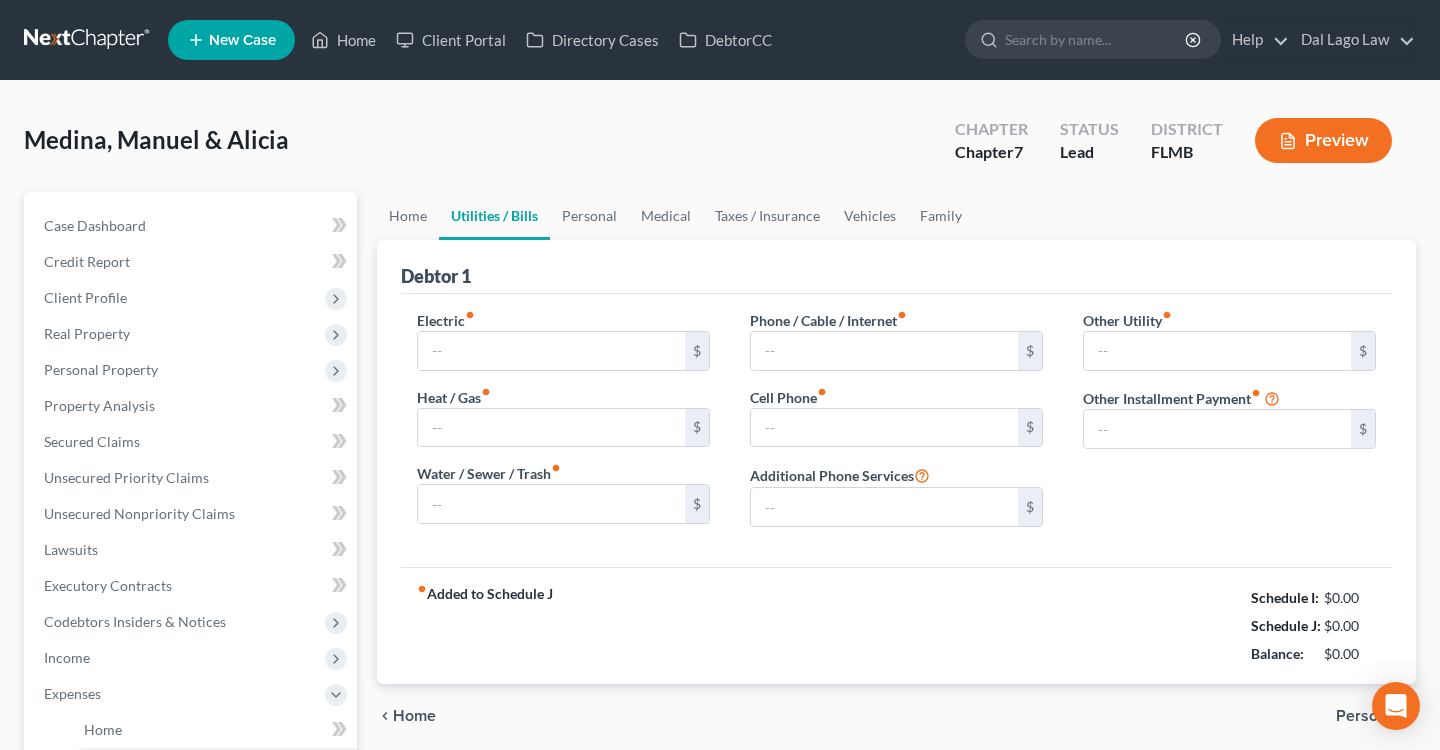 type on "120.00" 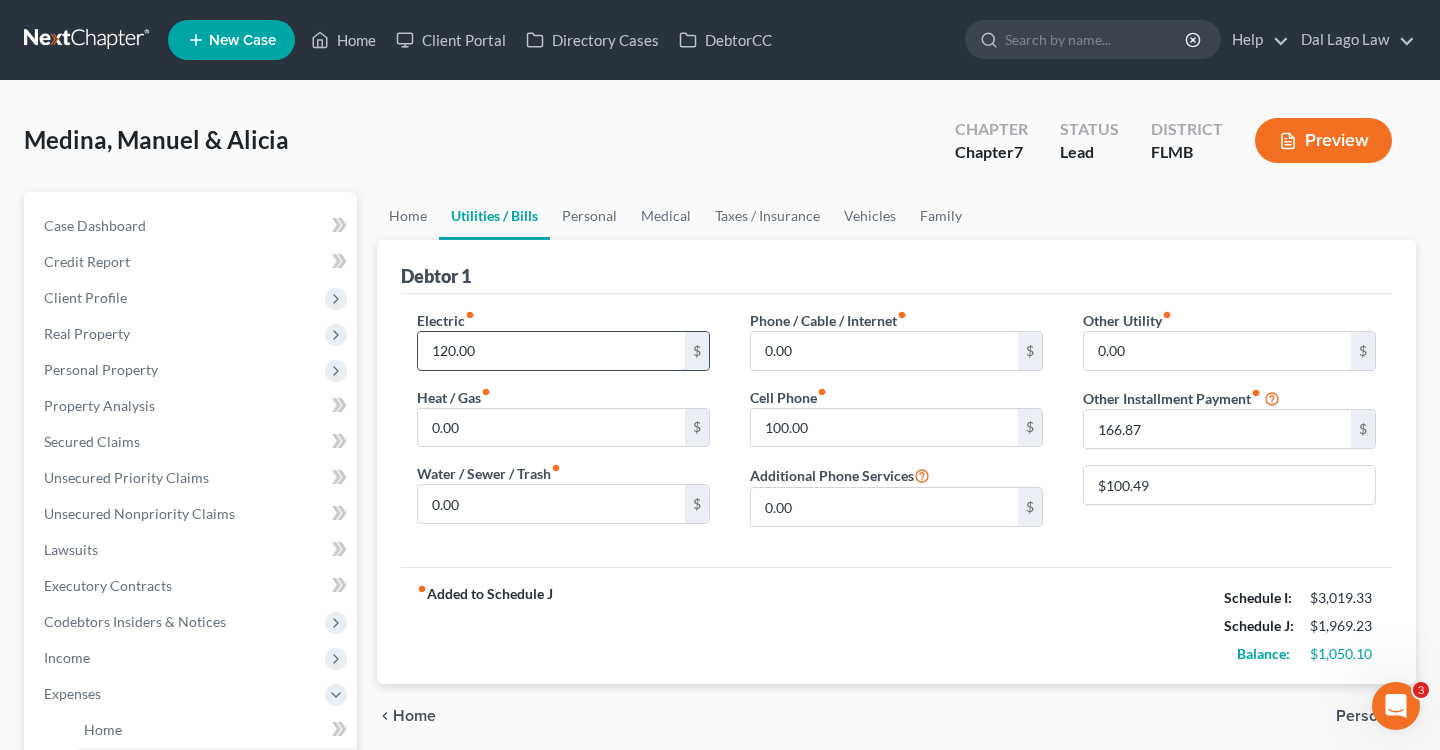 scroll, scrollTop: 0, scrollLeft: 0, axis: both 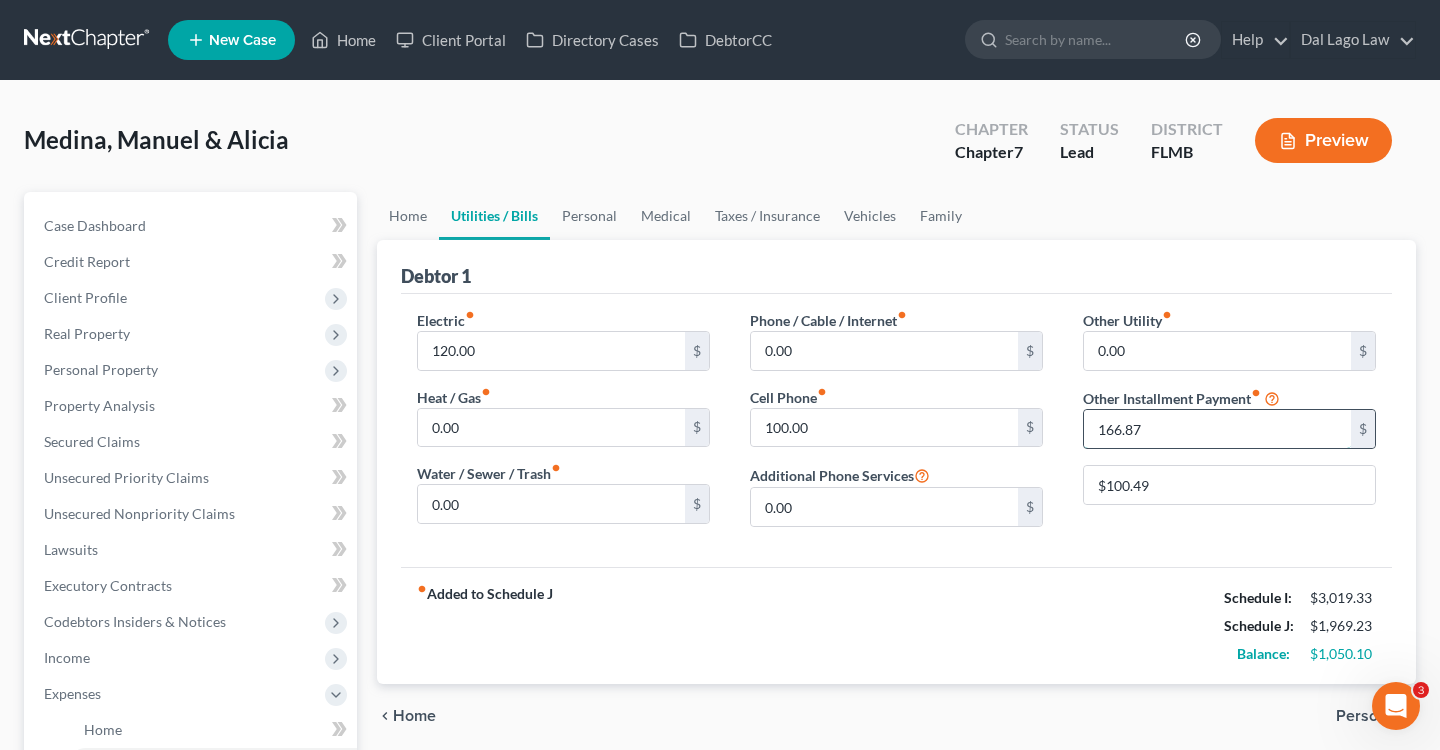 drag, startPoint x: 1196, startPoint y: 430, endPoint x: 1117, endPoint y: 424, distance: 79.22752 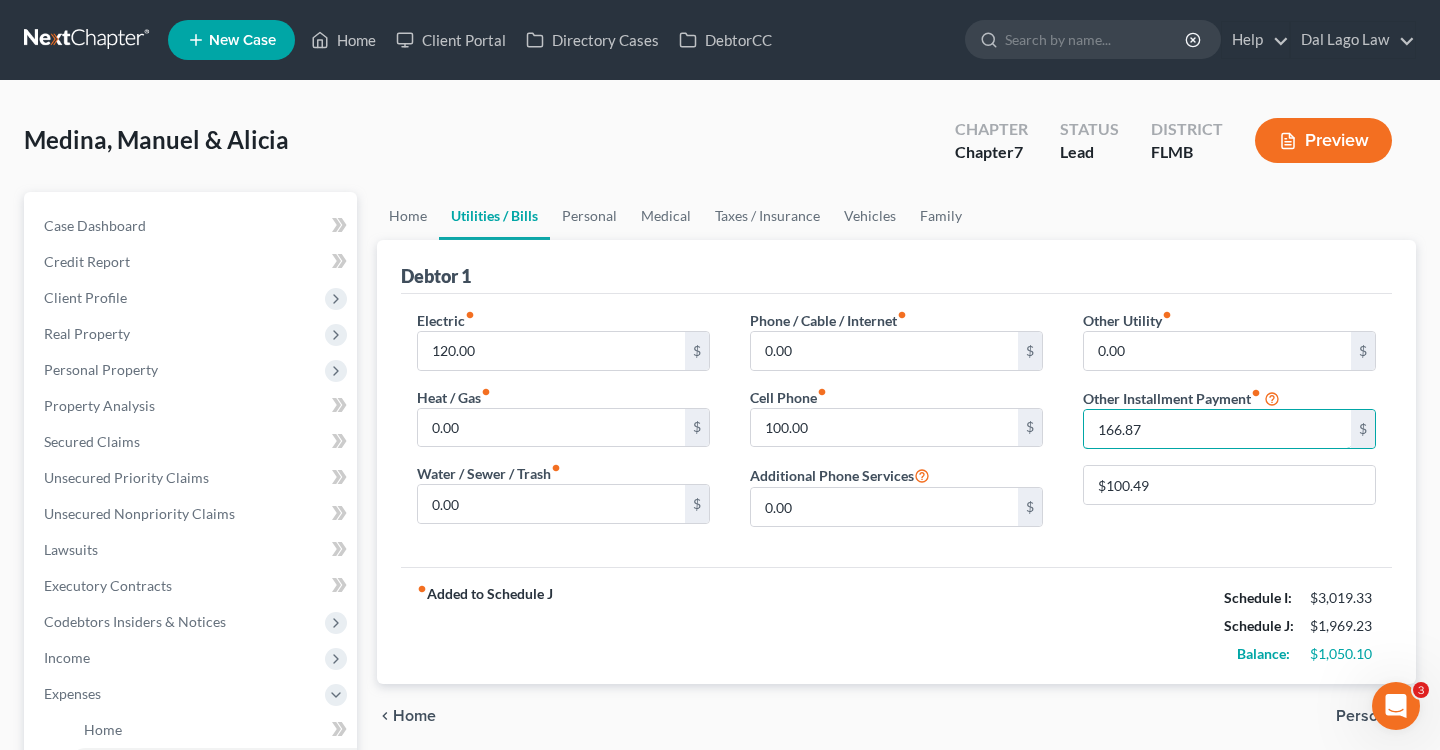 drag, startPoint x: 1201, startPoint y: 425, endPoint x: 1048, endPoint y: 427, distance: 153.01308 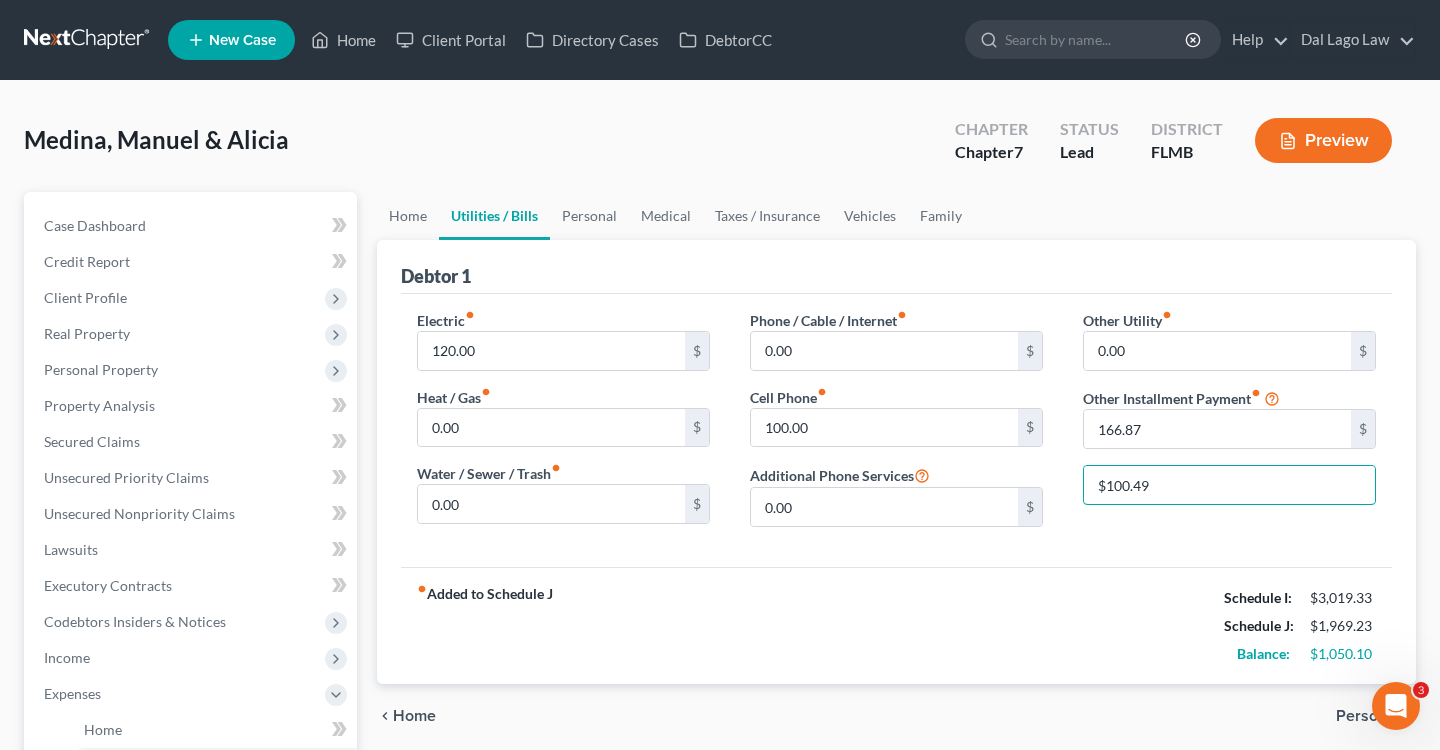 drag, startPoint x: 1196, startPoint y: 469, endPoint x: 1082, endPoint y: 467, distance: 114.01754 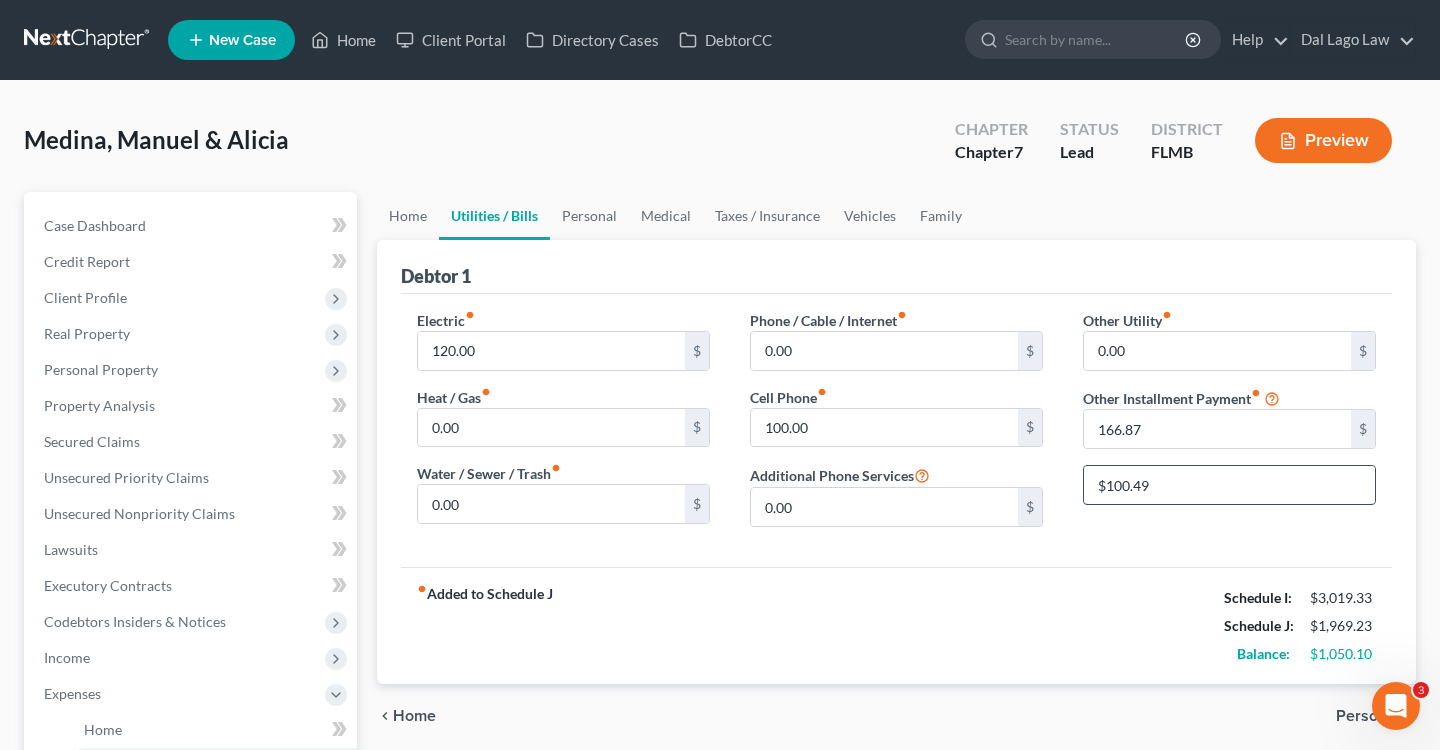 drag, startPoint x: 1184, startPoint y: 488, endPoint x: 1092, endPoint y: 488, distance: 92 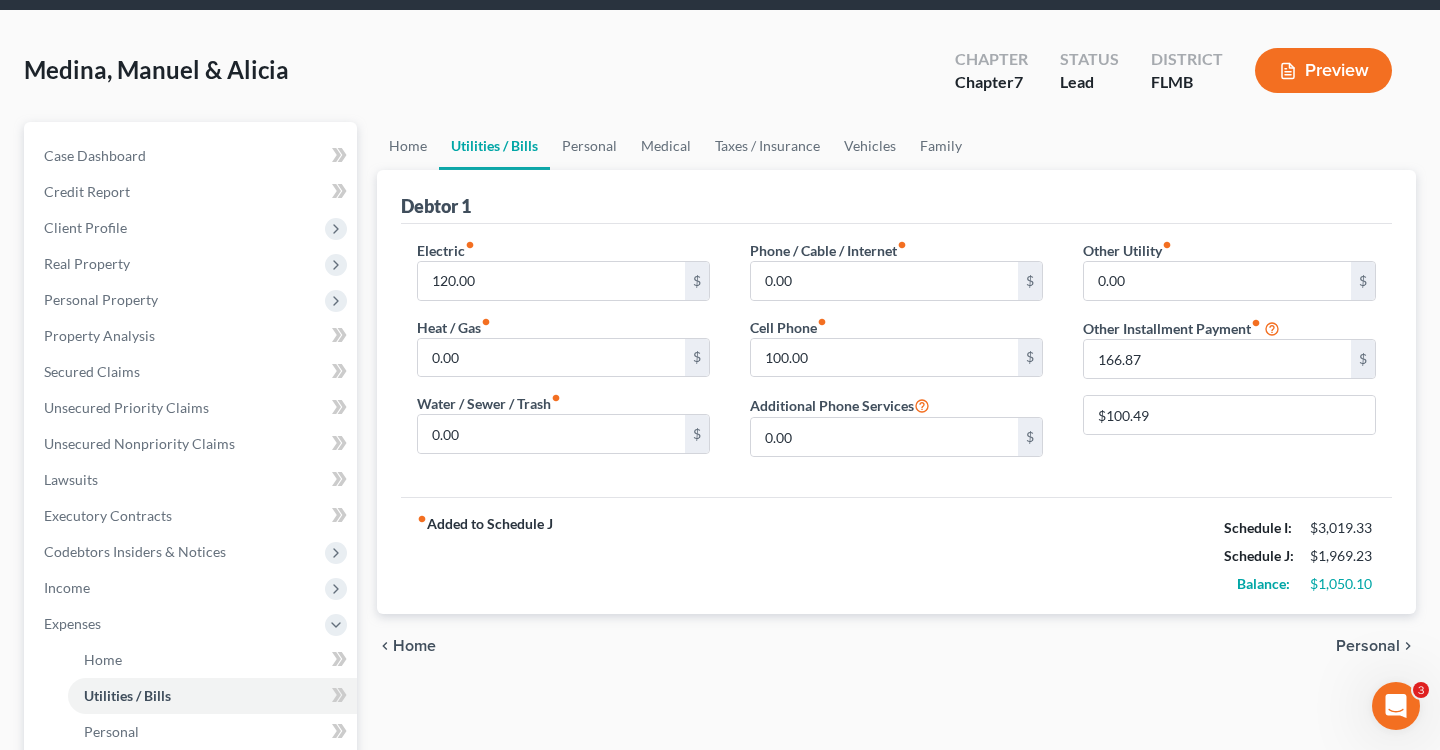 scroll, scrollTop: 0, scrollLeft: 0, axis: both 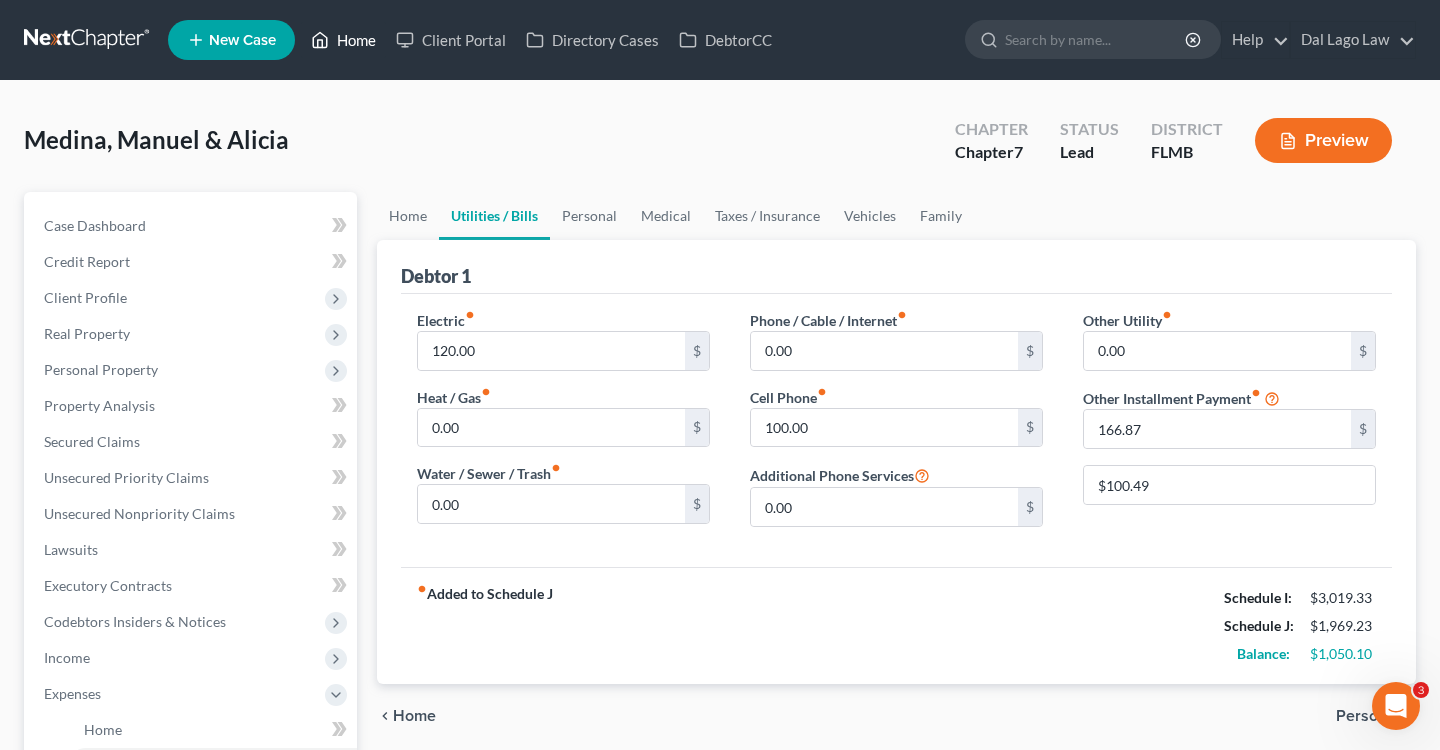 click on "Home" at bounding box center (343, 40) 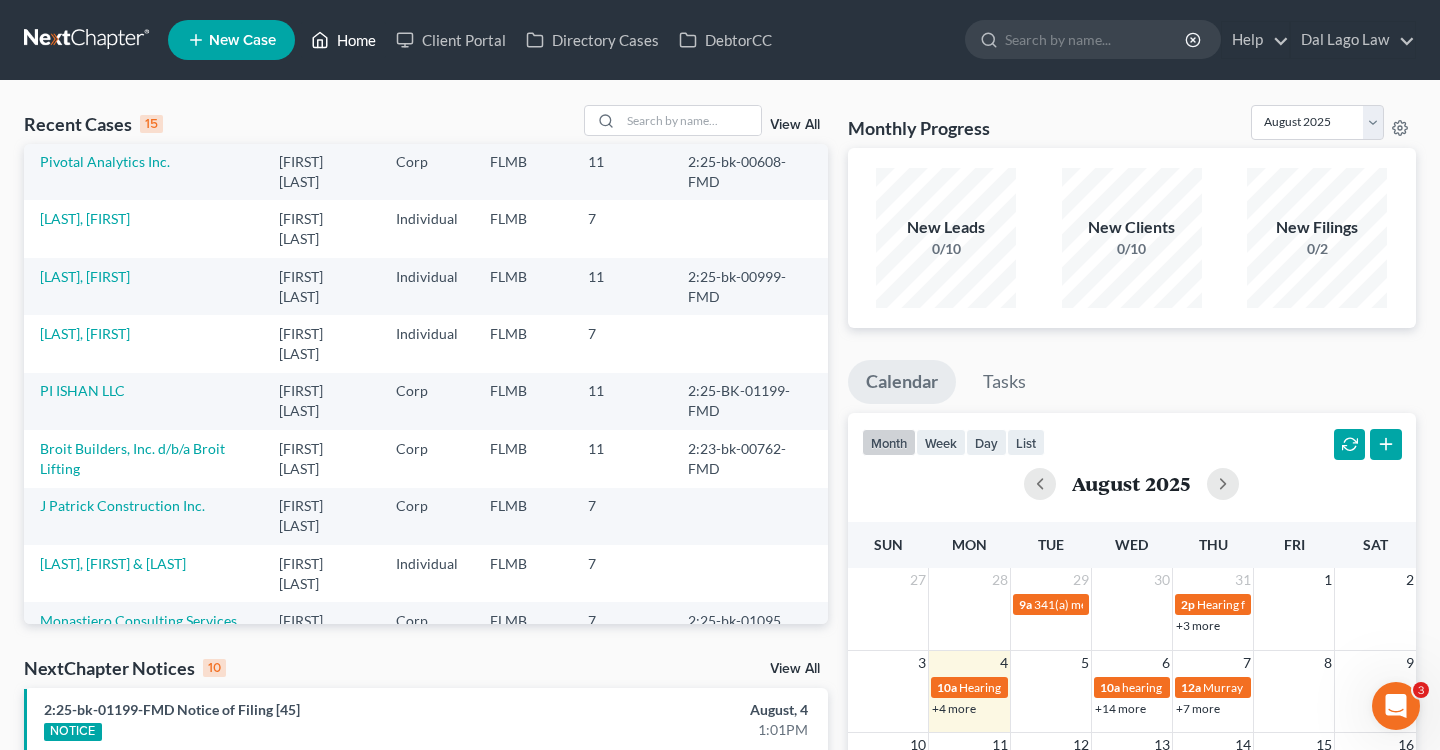 scroll, scrollTop: 239, scrollLeft: 0, axis: vertical 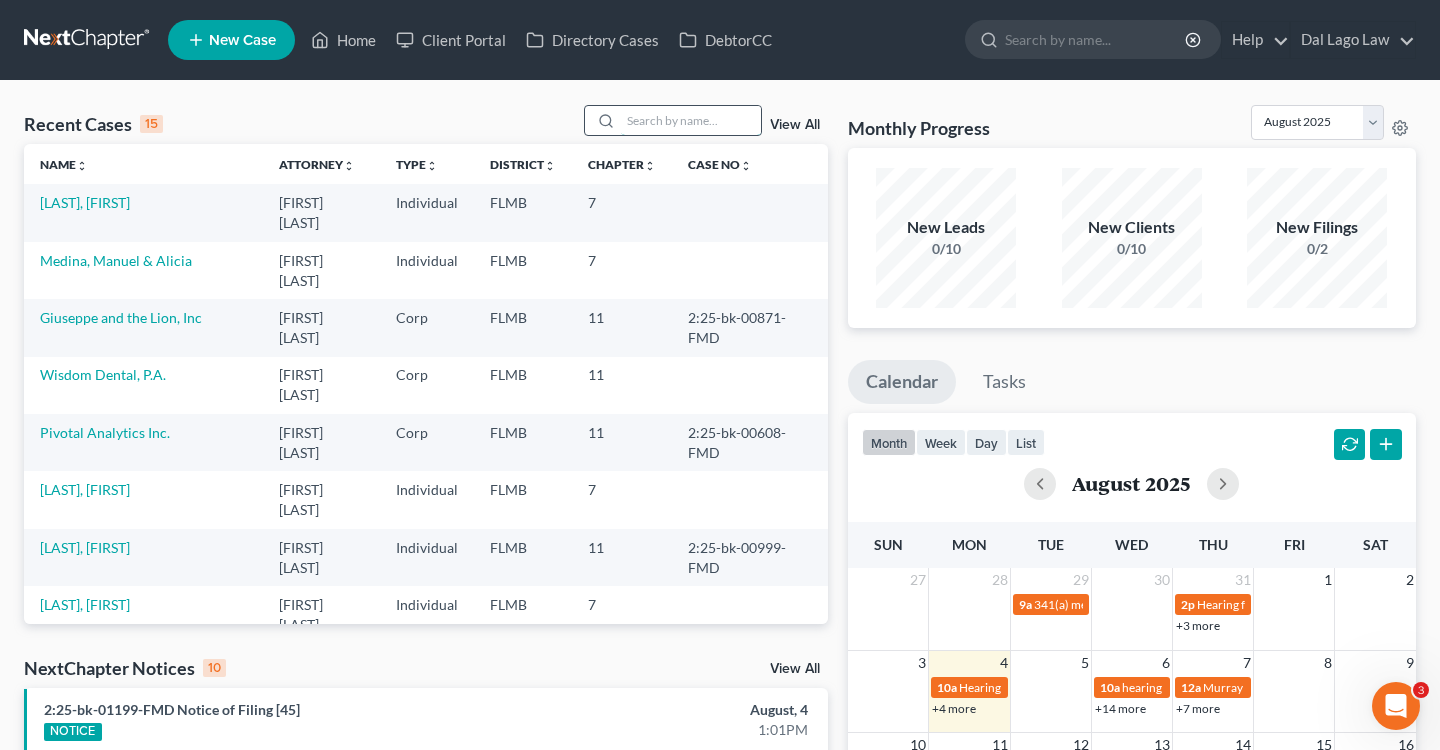 click at bounding box center [691, 120] 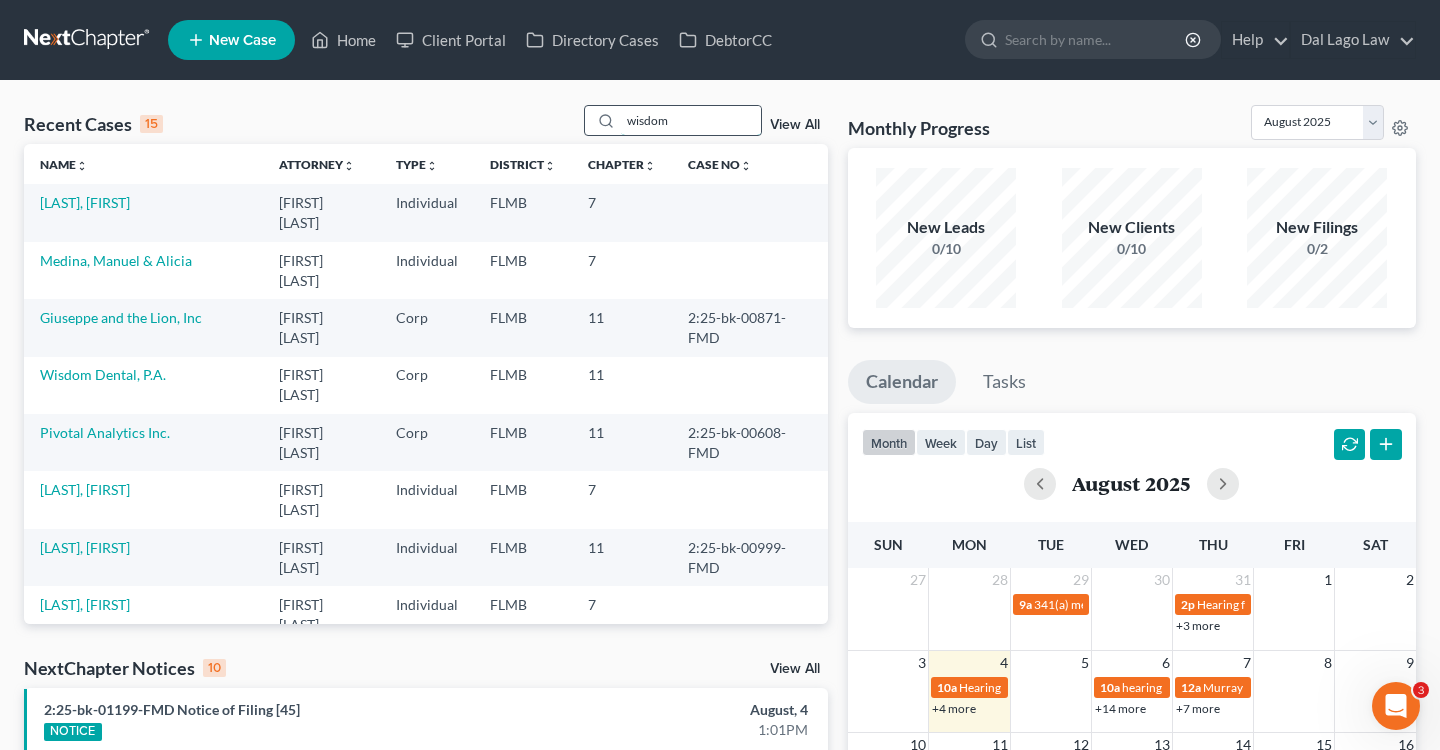 type on "wisdom" 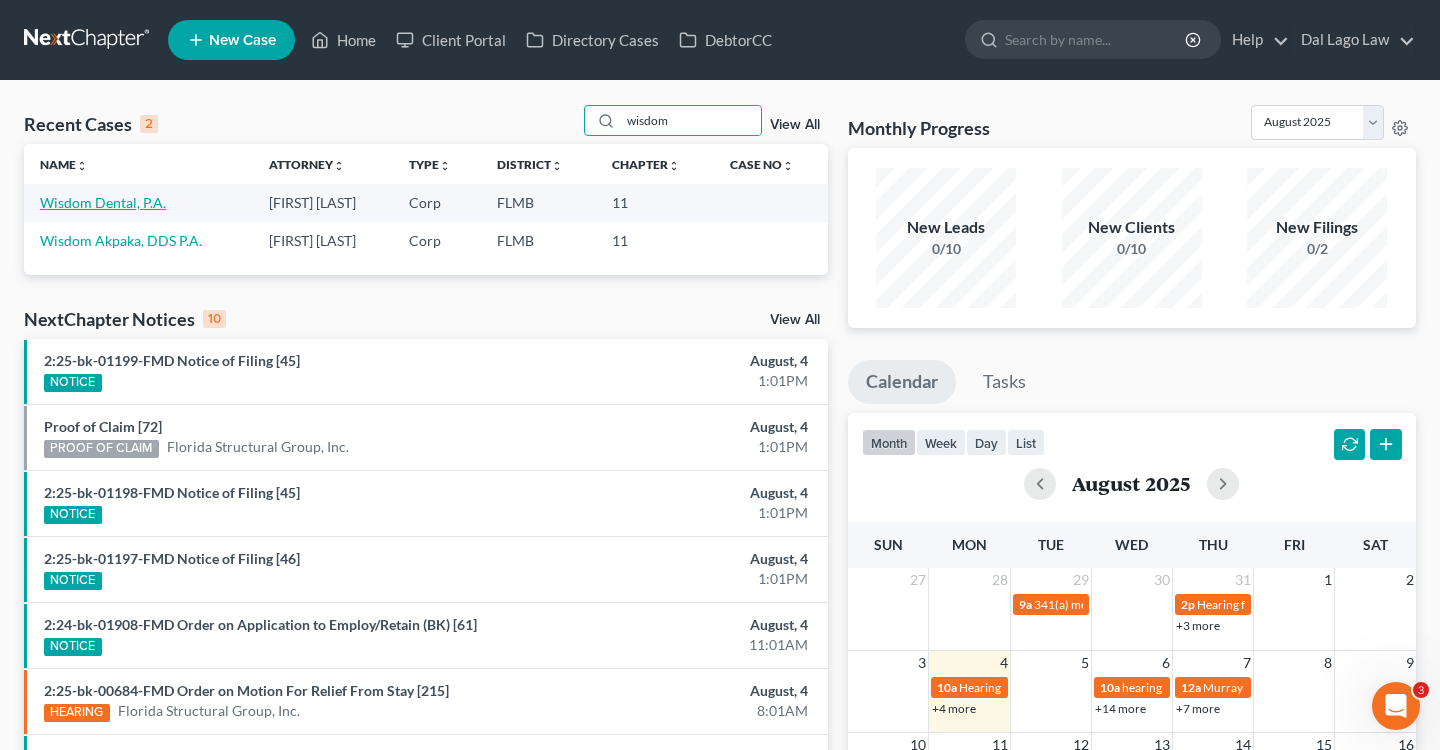 click on "Wisdom Dental, P.A." at bounding box center [103, 202] 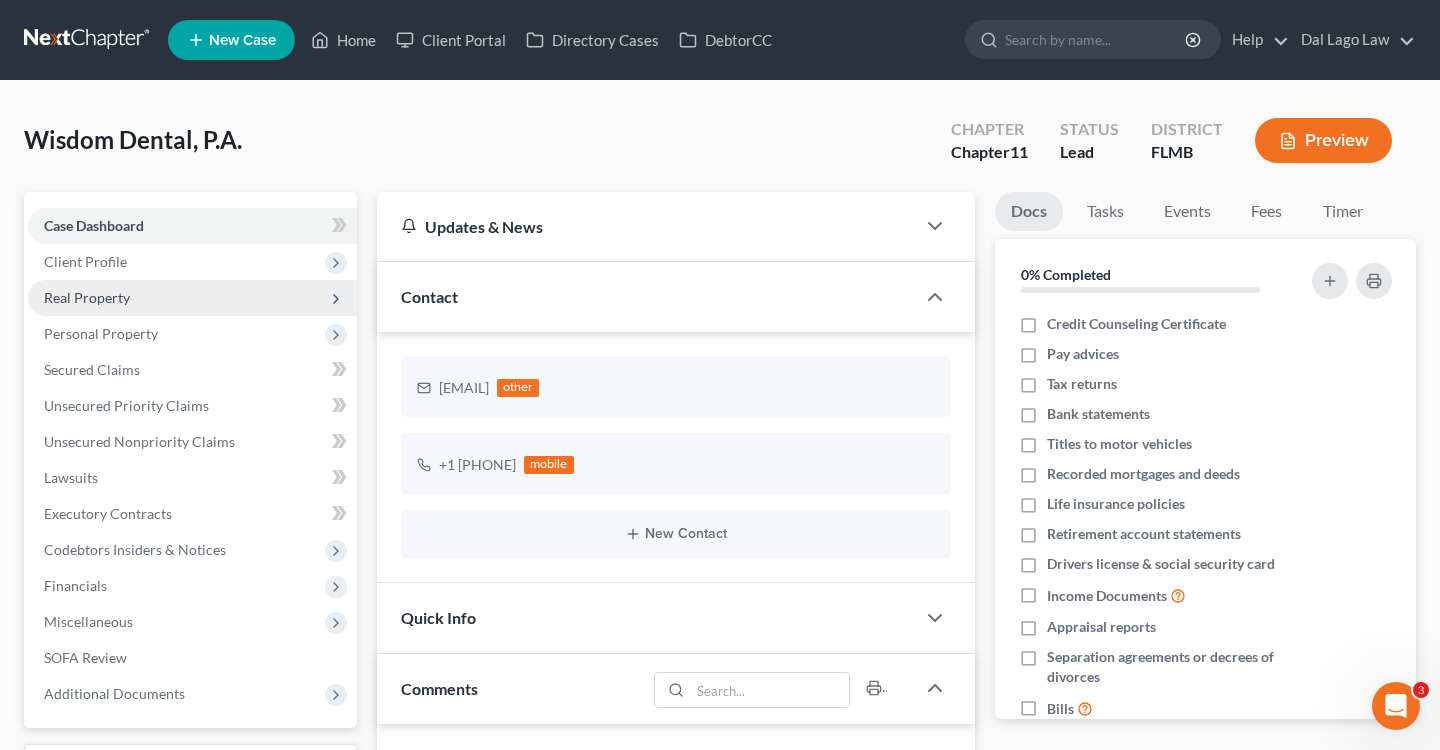 scroll, scrollTop: 788, scrollLeft: 0, axis: vertical 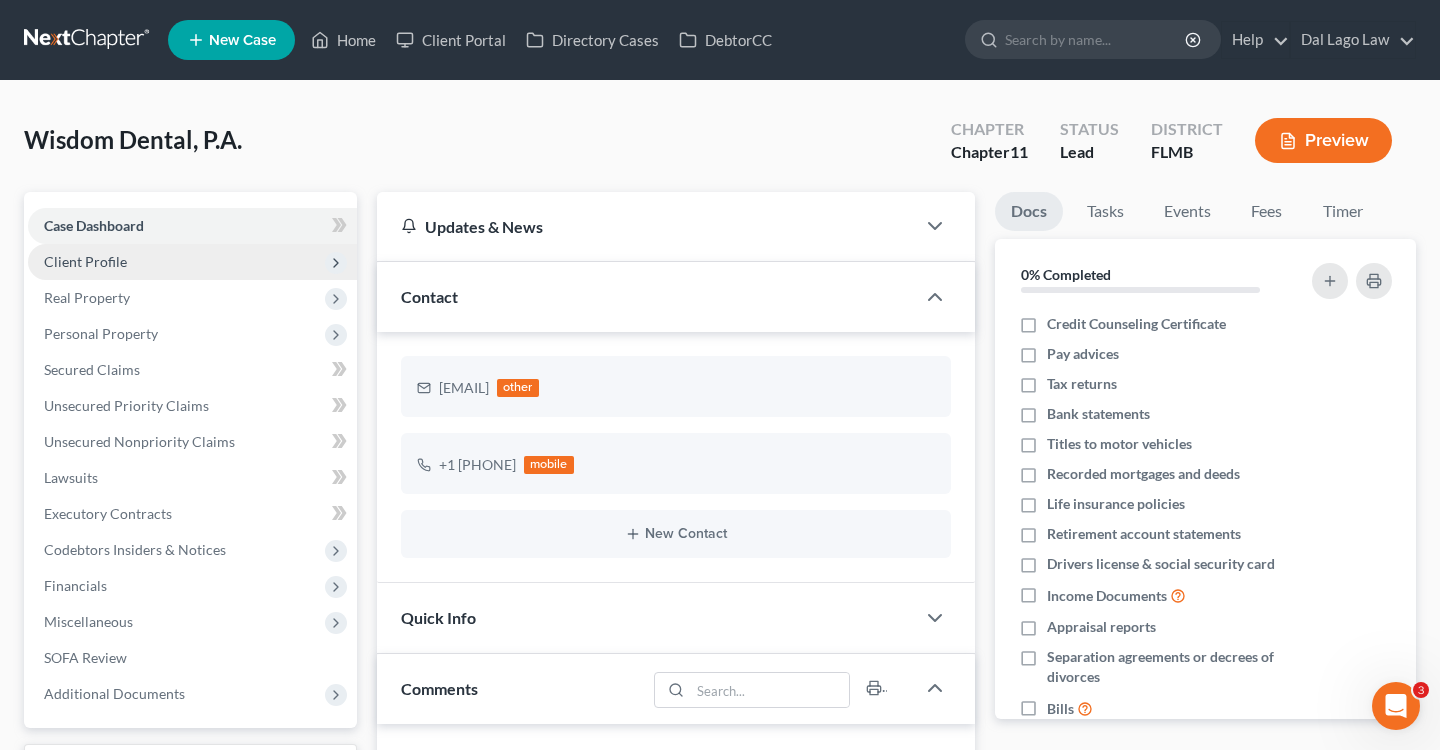 click on "Client Profile" at bounding box center [192, 262] 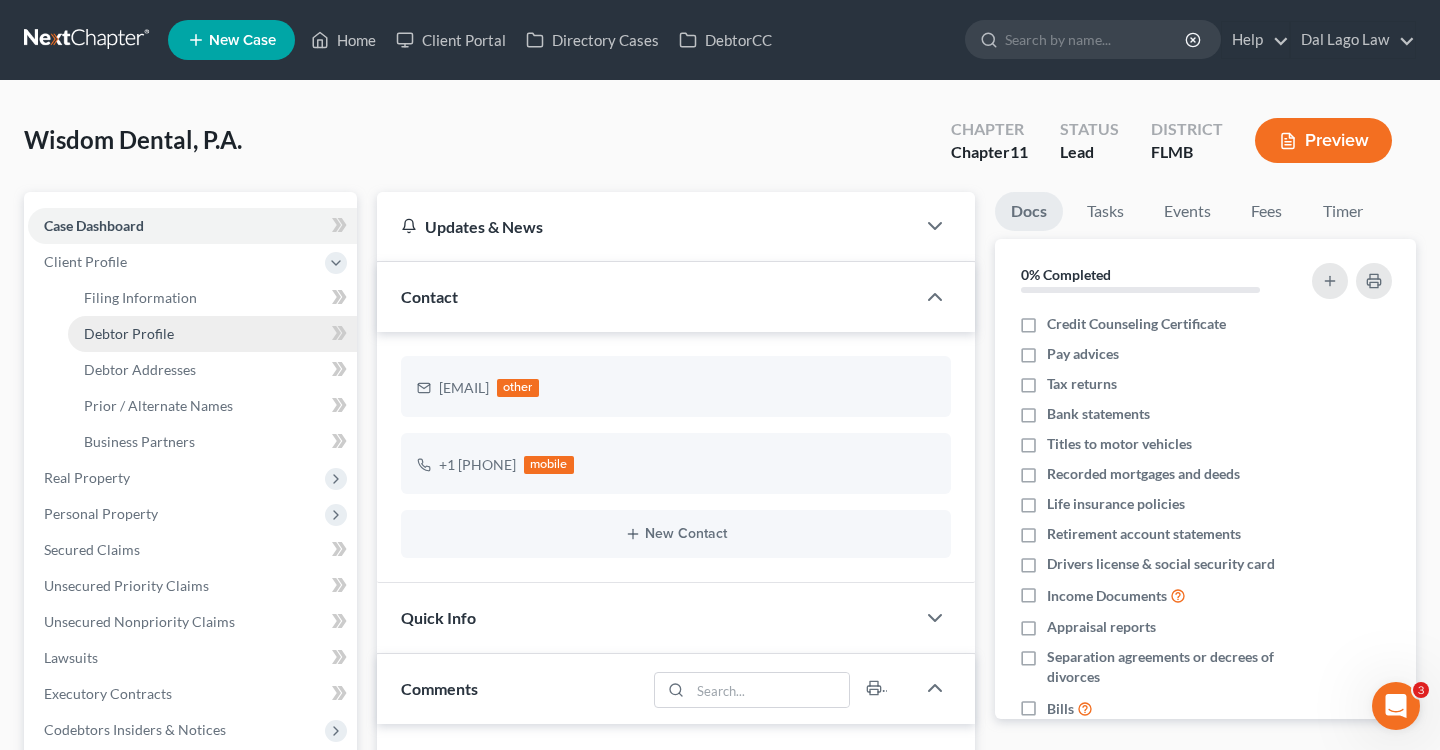 click on "Debtor Profile" at bounding box center [212, 334] 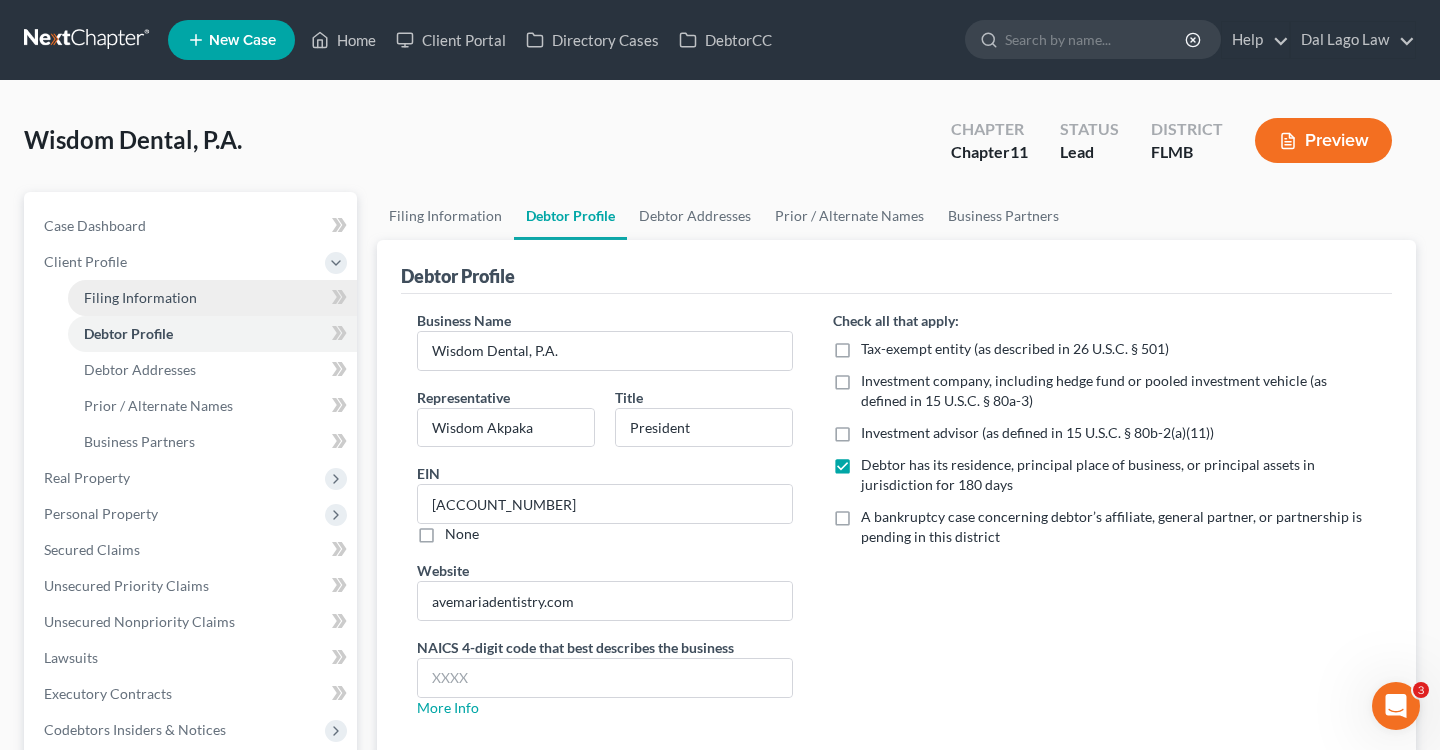 click on "Filing Information" at bounding box center (140, 297) 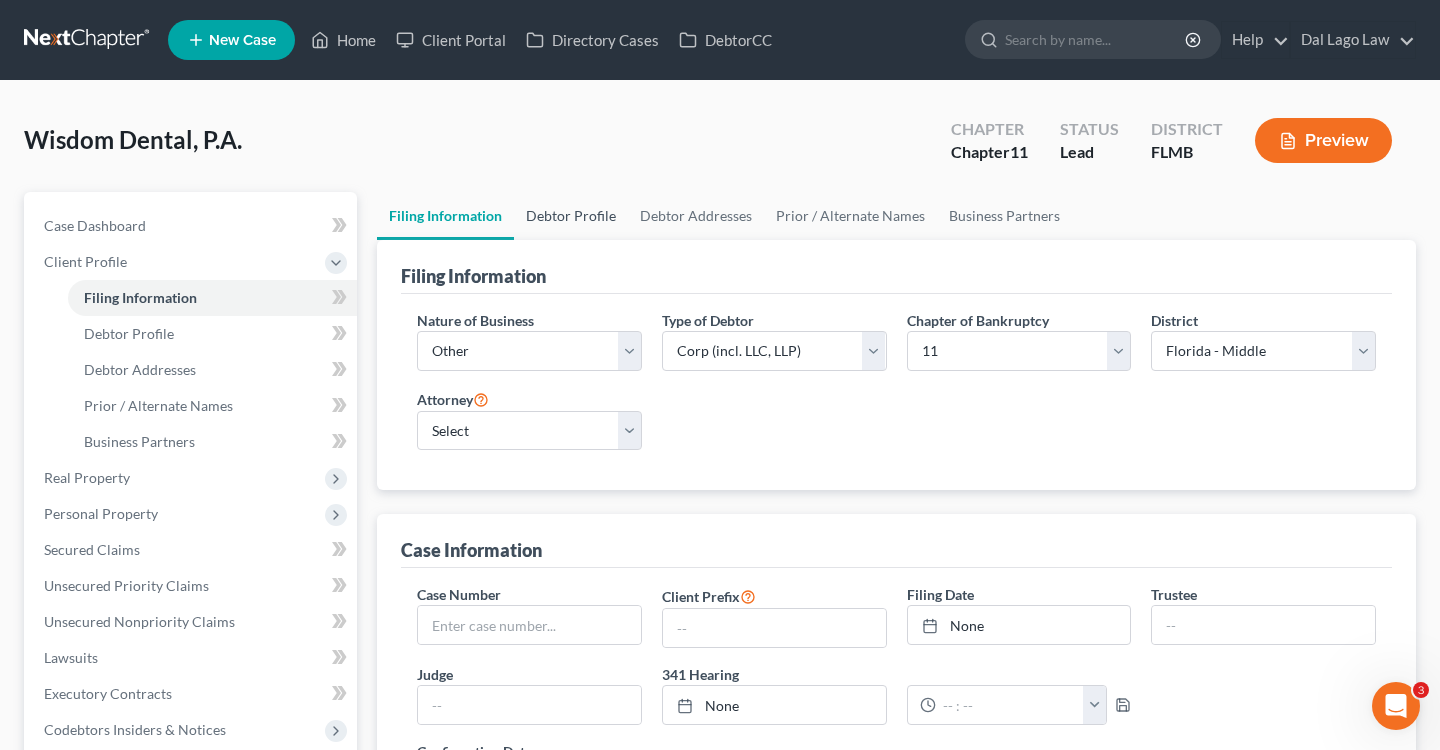 click on "Debtor Profile" at bounding box center (571, 216) 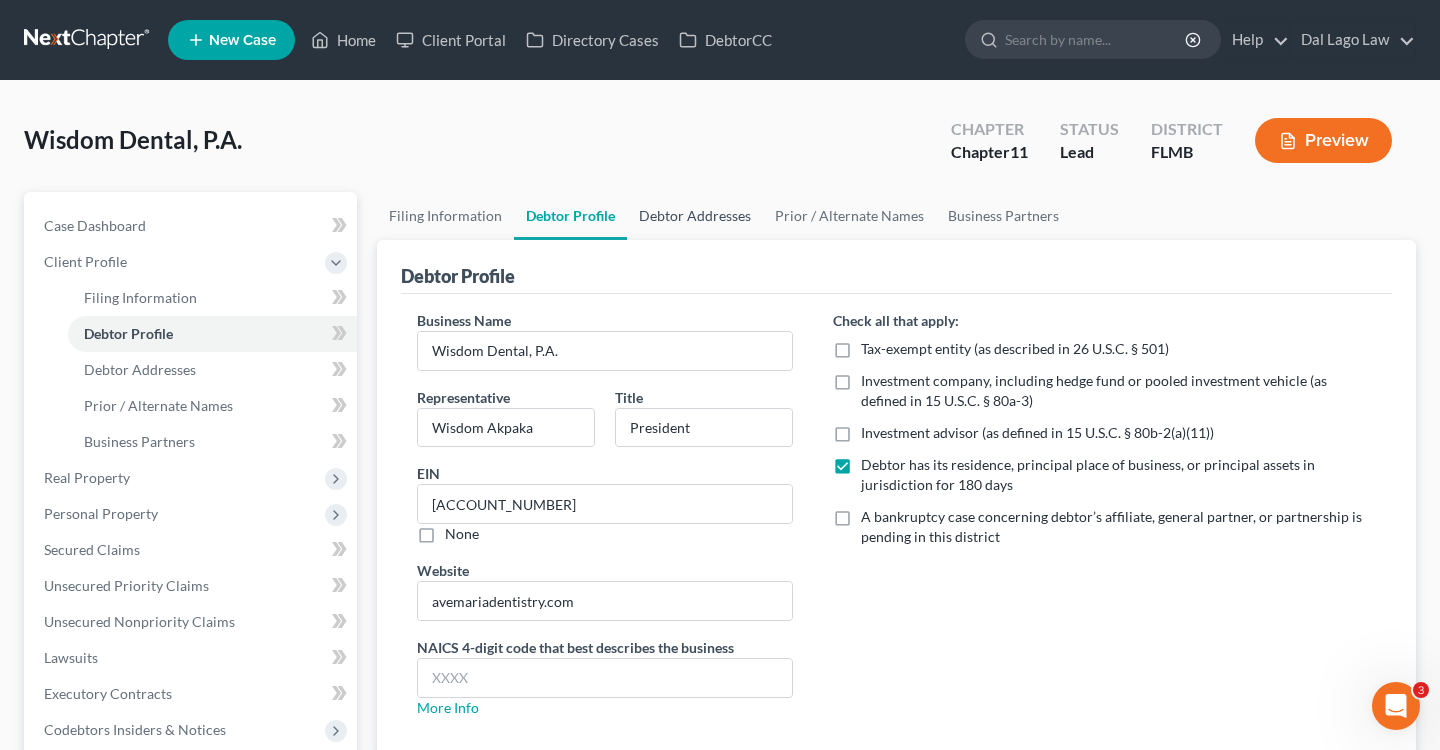 click on "Debtor Addresses" at bounding box center (695, 216) 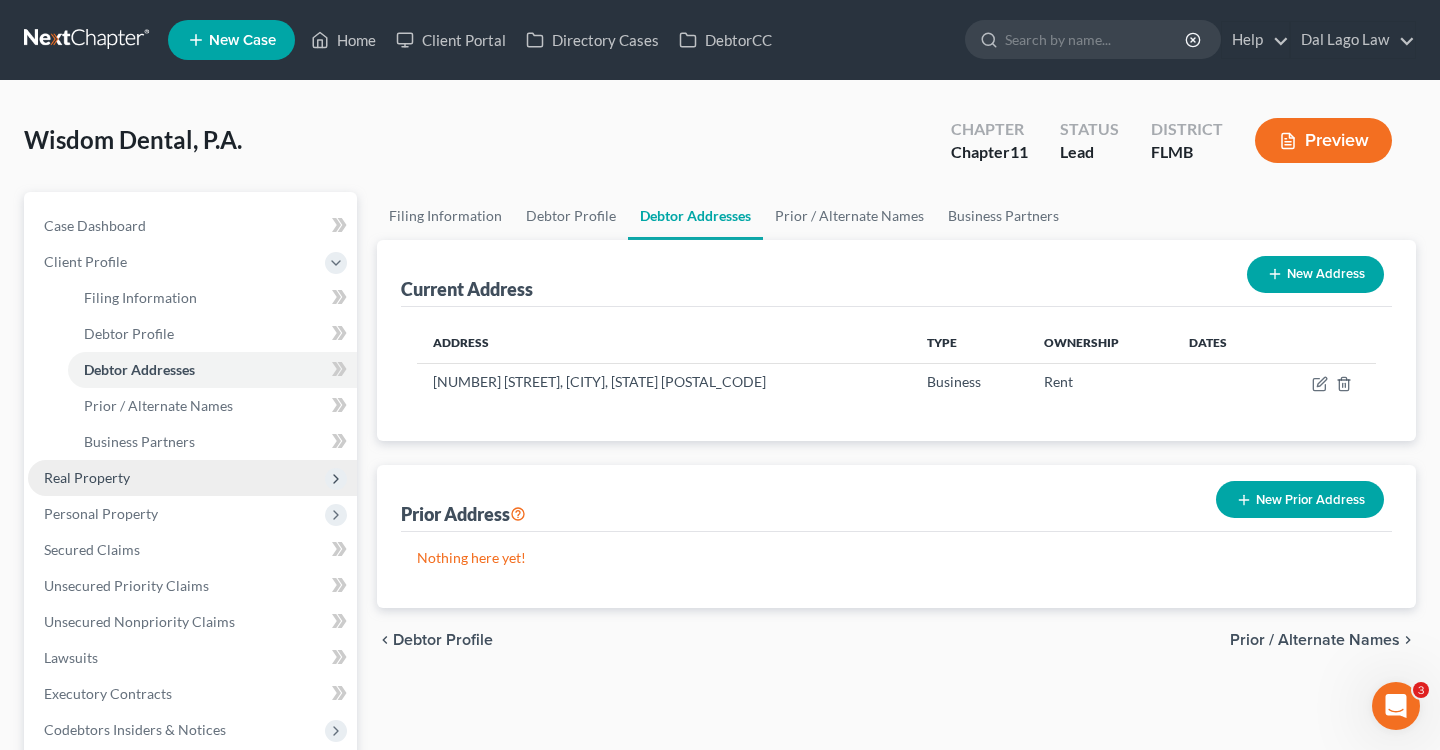 click on "Real Property" at bounding box center [192, 478] 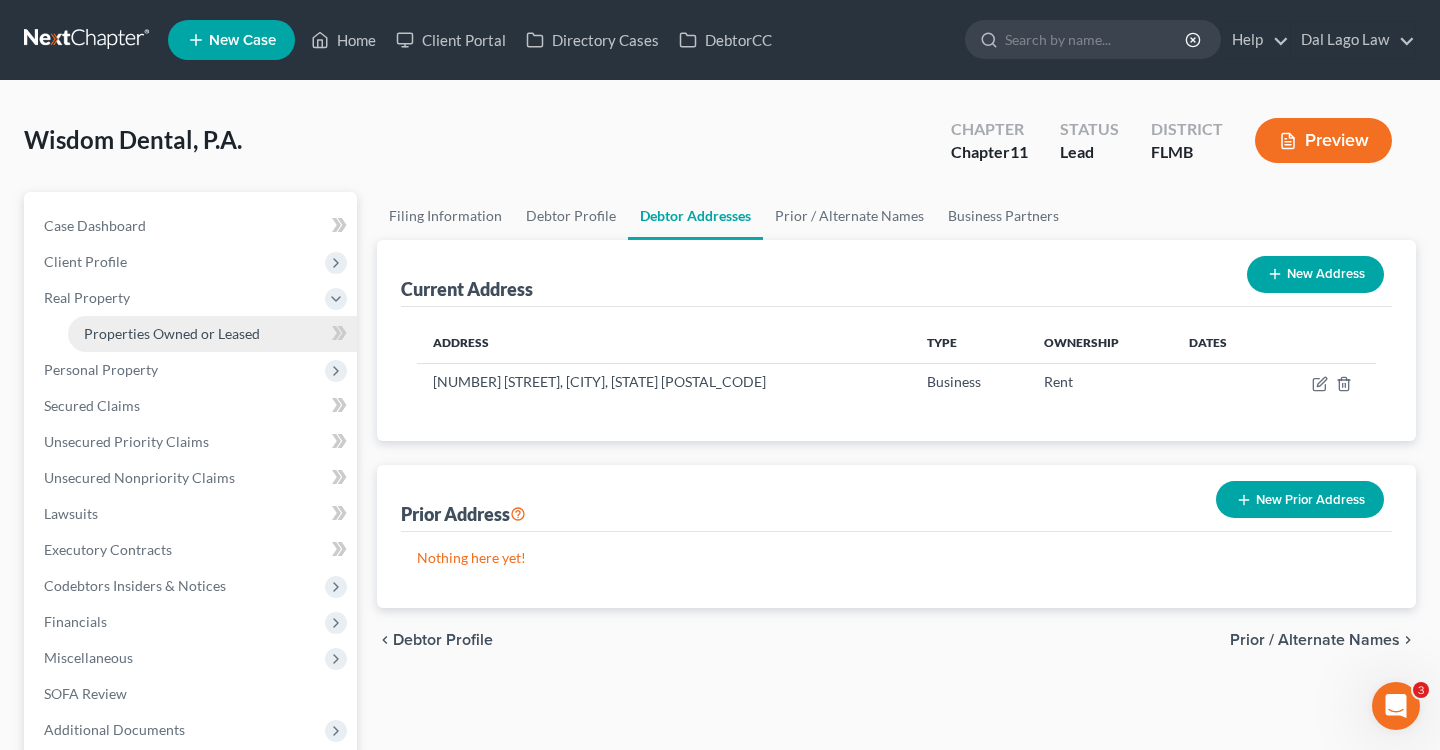 click on "Properties Owned or Leased" at bounding box center (172, 333) 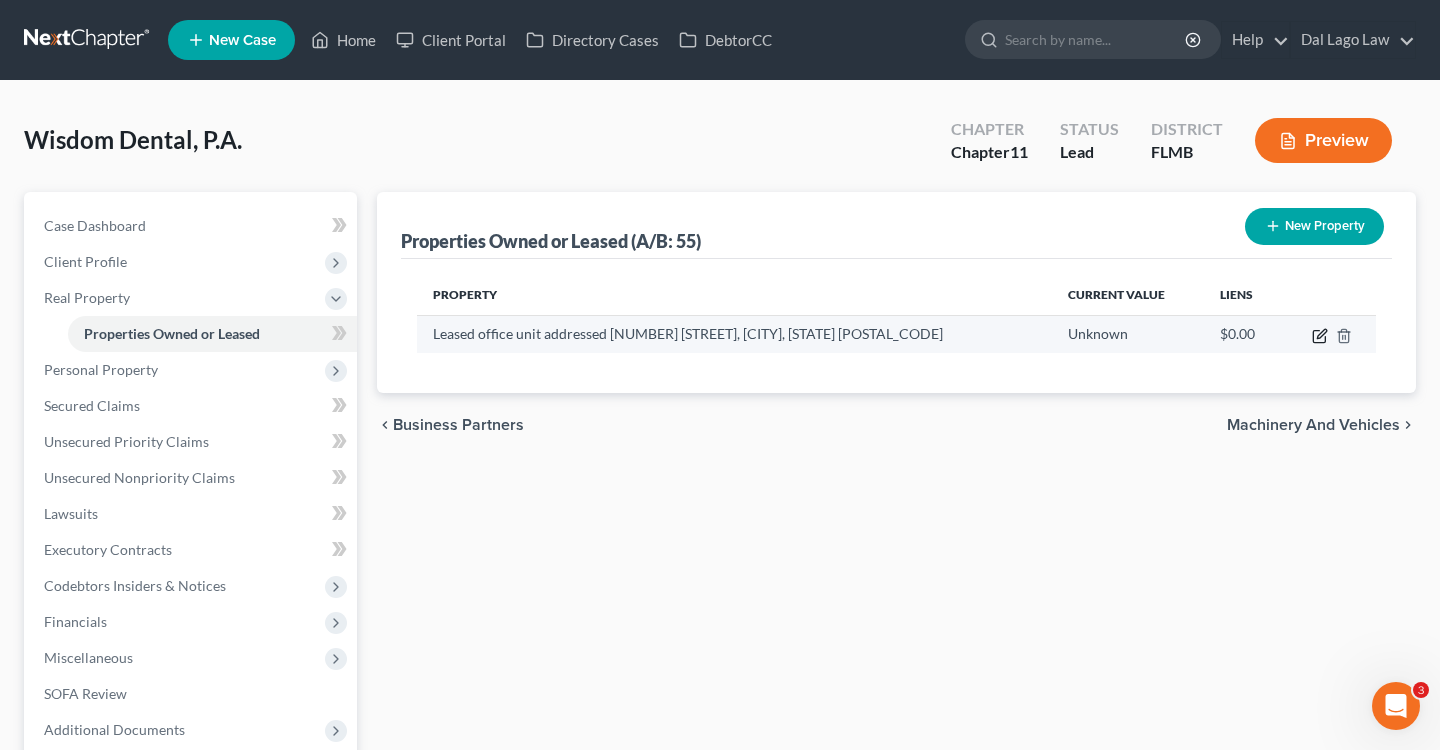 click 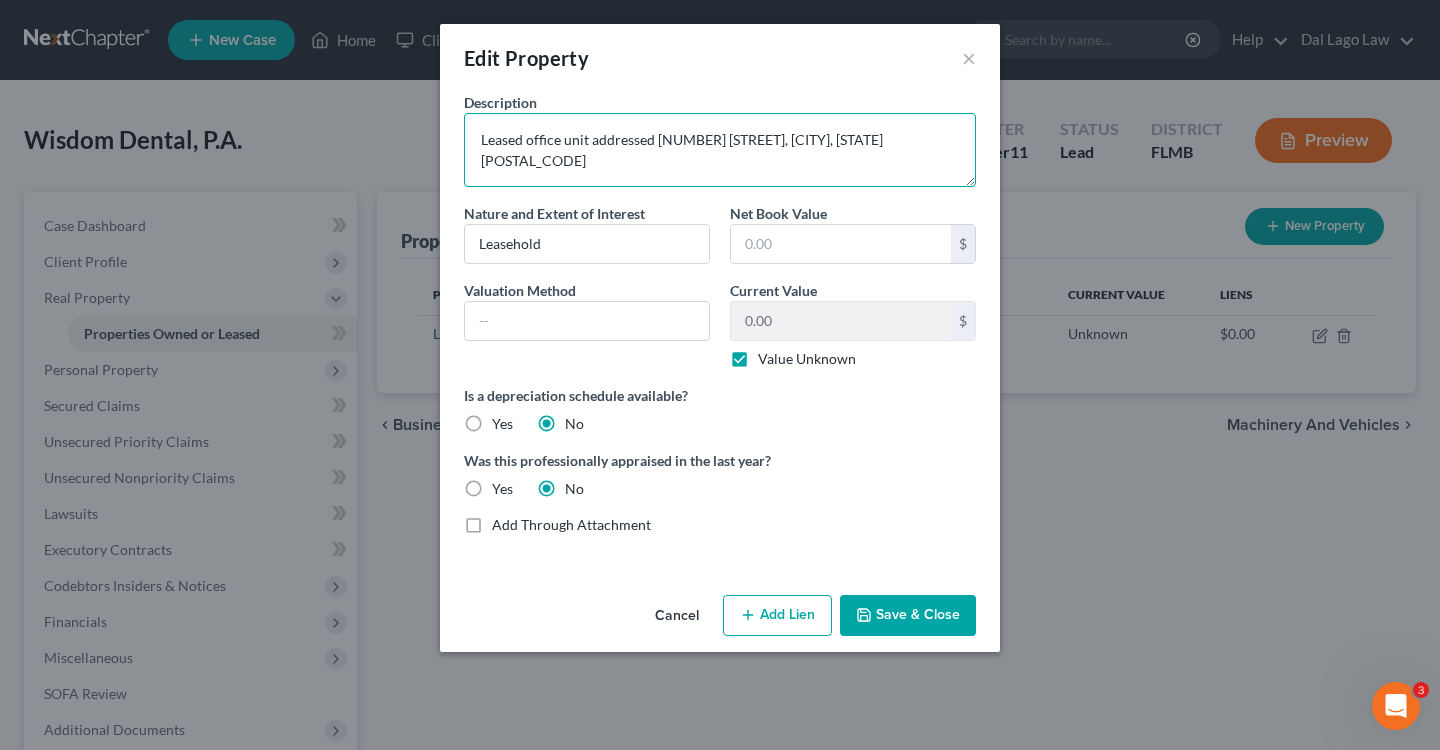 drag, startPoint x: 656, startPoint y: 138, endPoint x: 921, endPoint y: 184, distance: 268.96283 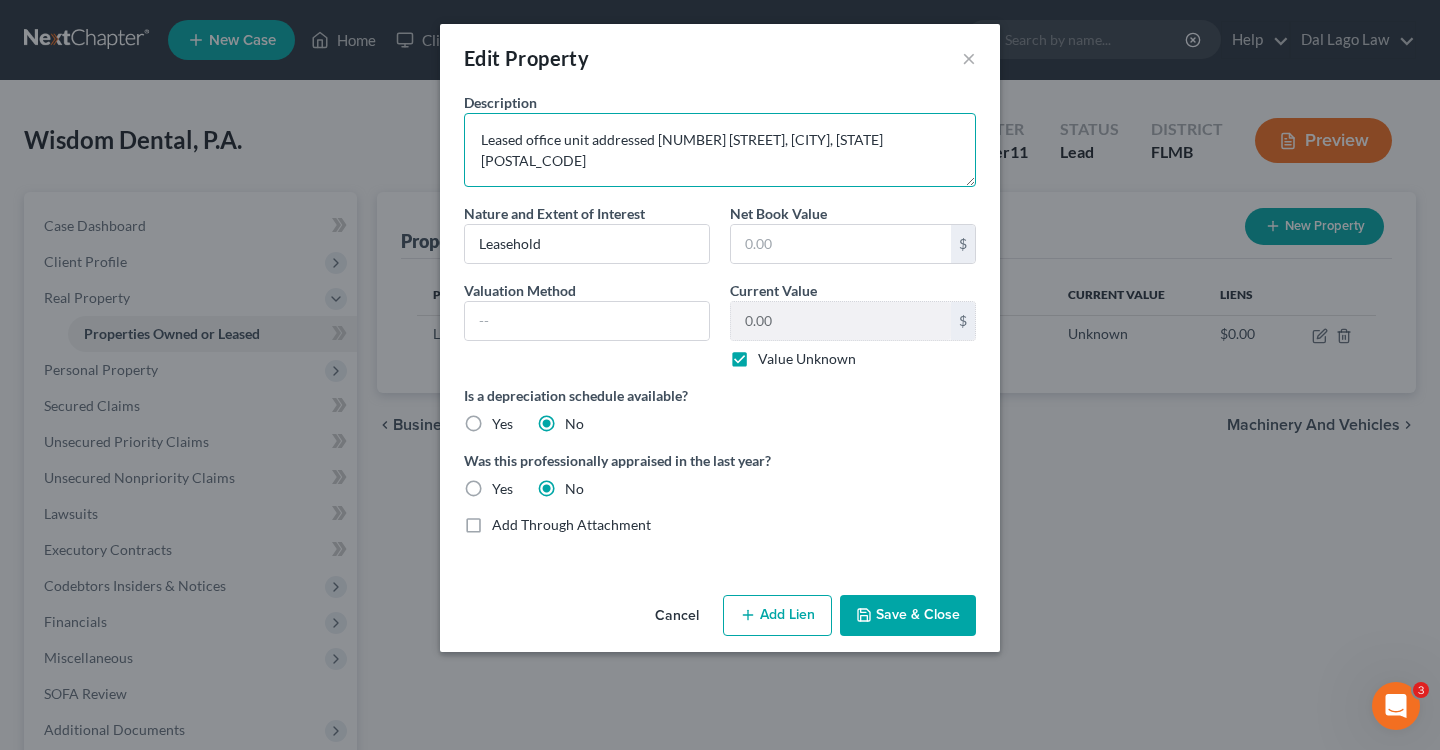 click on "Leased office unit addressed [NUMBER] [STREET], Suite [NUMBER], [CITY], [STATE] [POSTAL_CODE]" at bounding box center [720, 150] 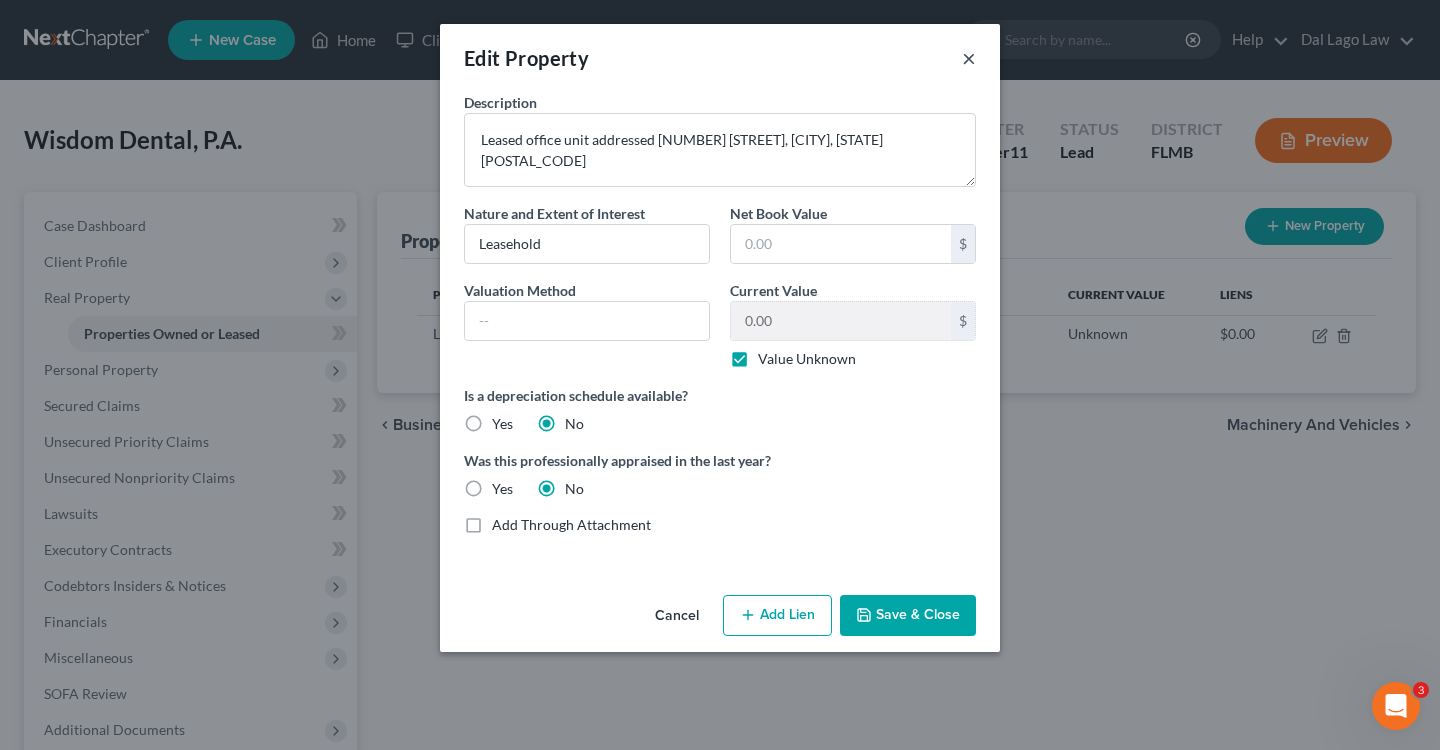 click on "×" at bounding box center [969, 58] 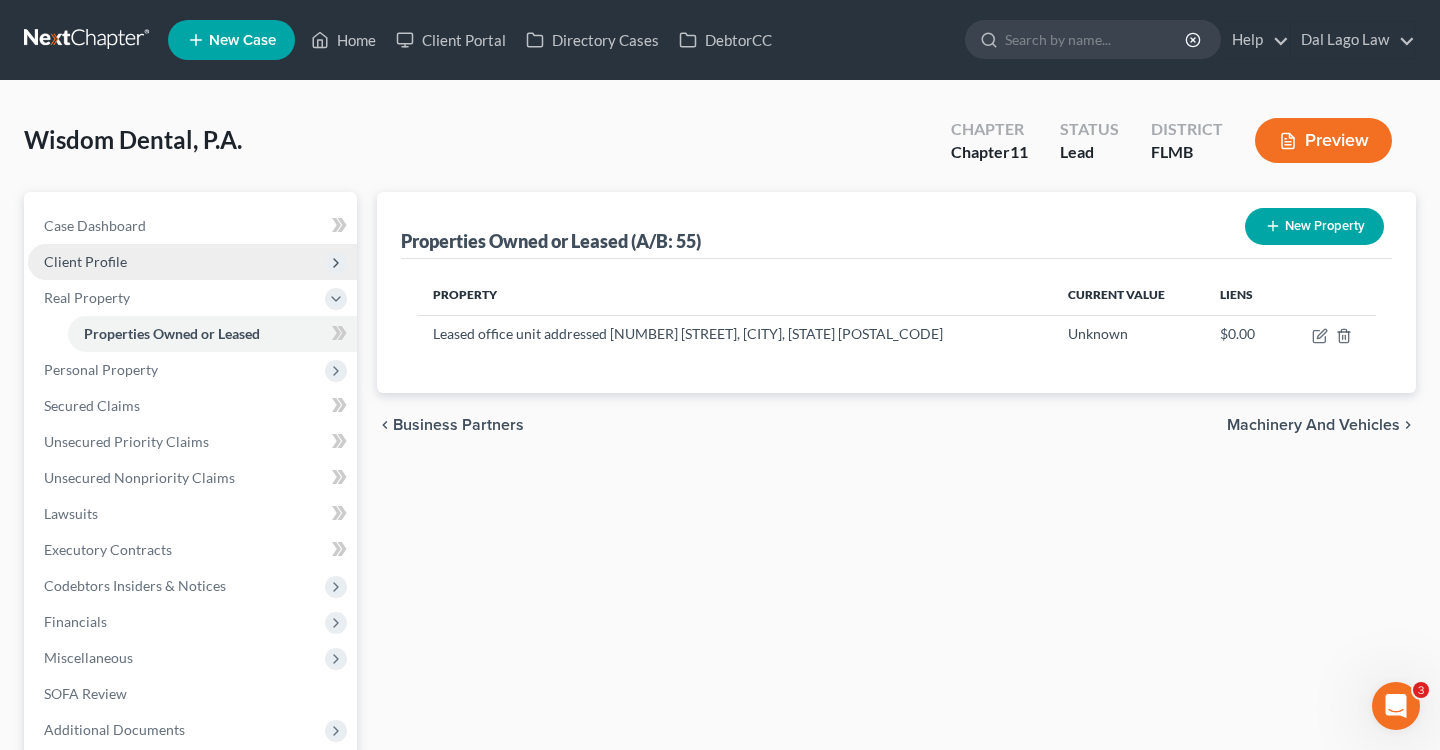 click on "Client Profile" at bounding box center [192, 262] 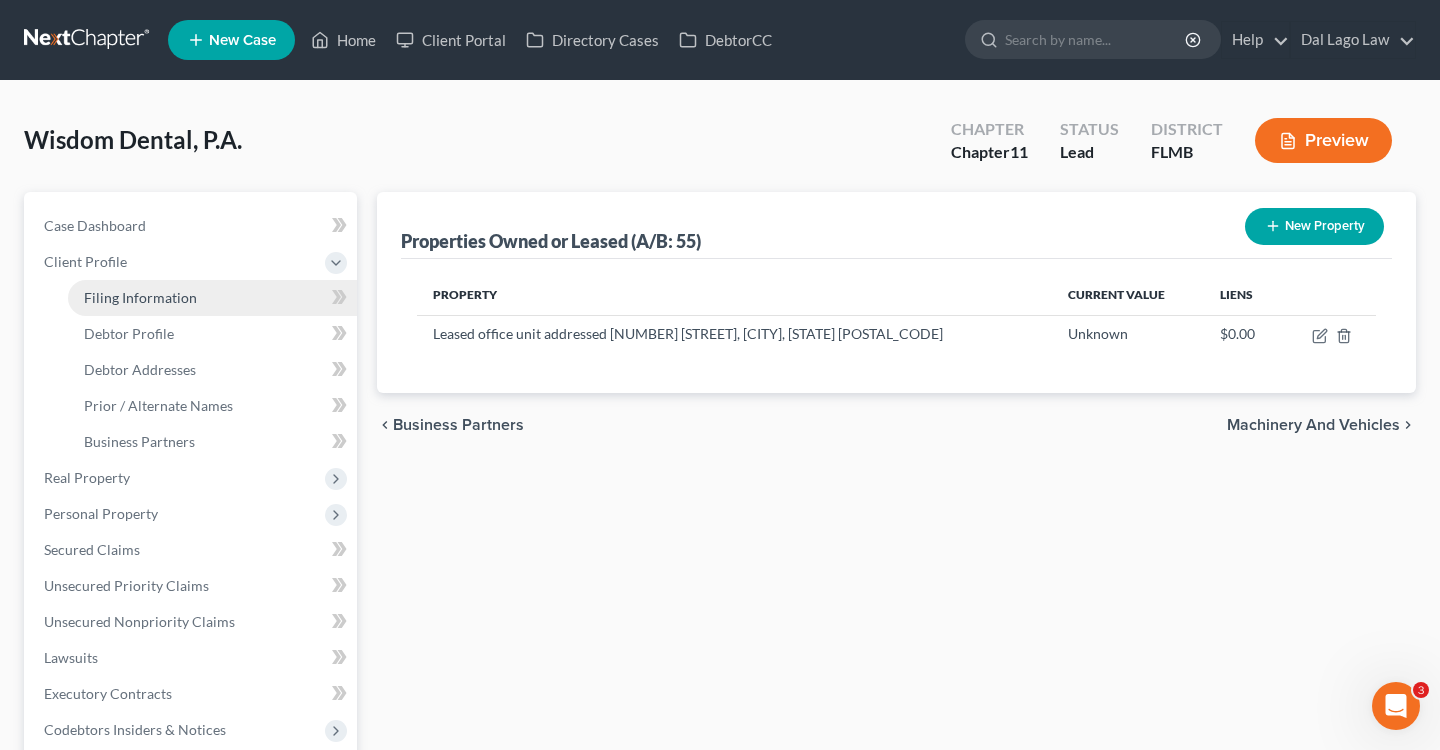 click on "Filing Information" at bounding box center (140, 297) 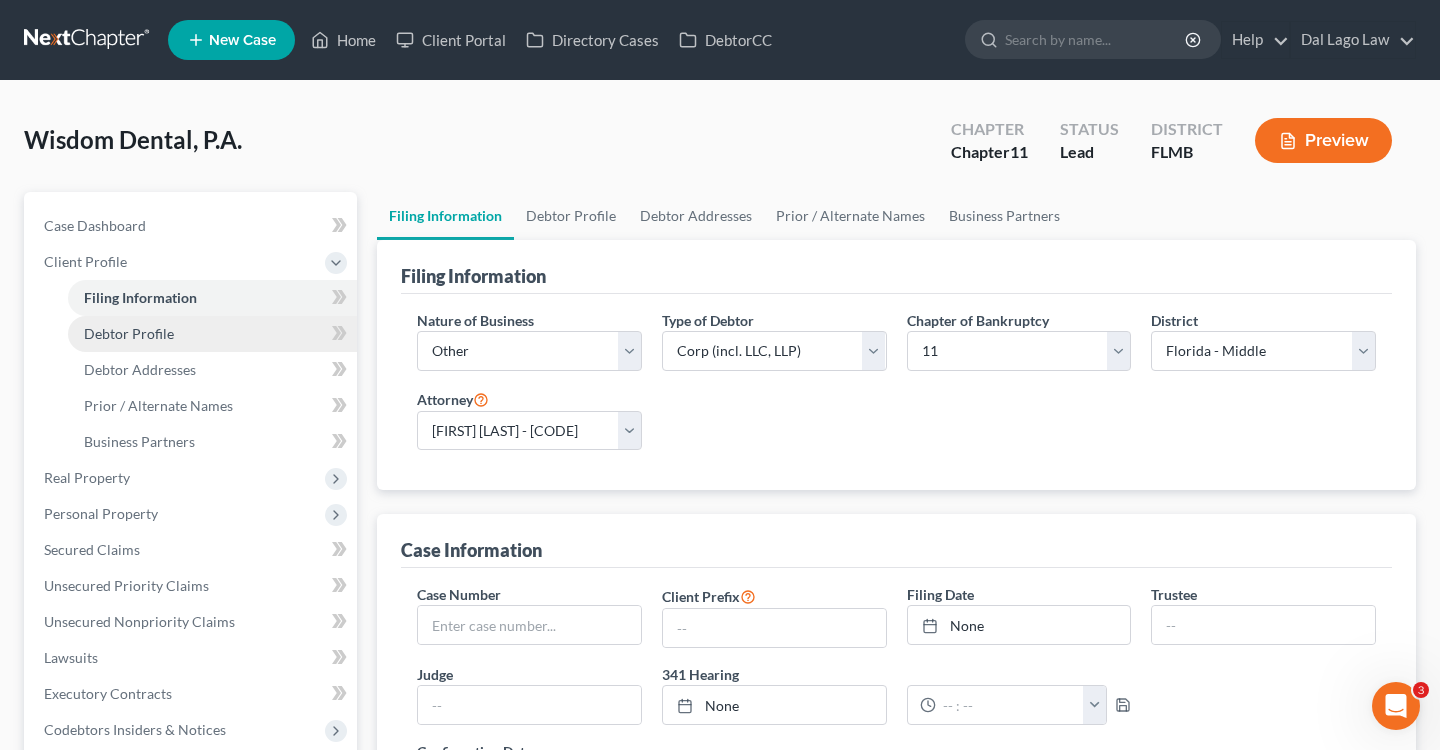 click on "Debtor Profile" at bounding box center [129, 333] 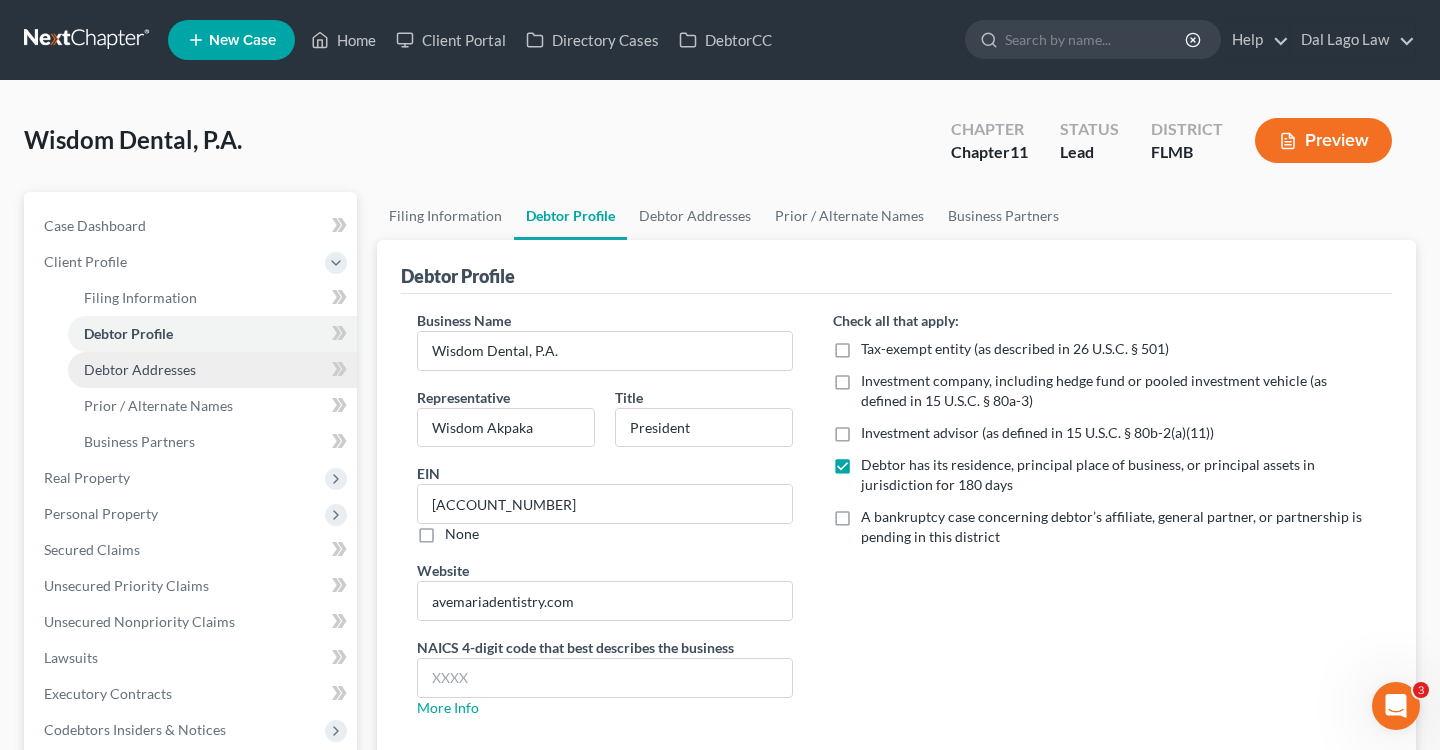 click on "Debtor Addresses" at bounding box center [140, 369] 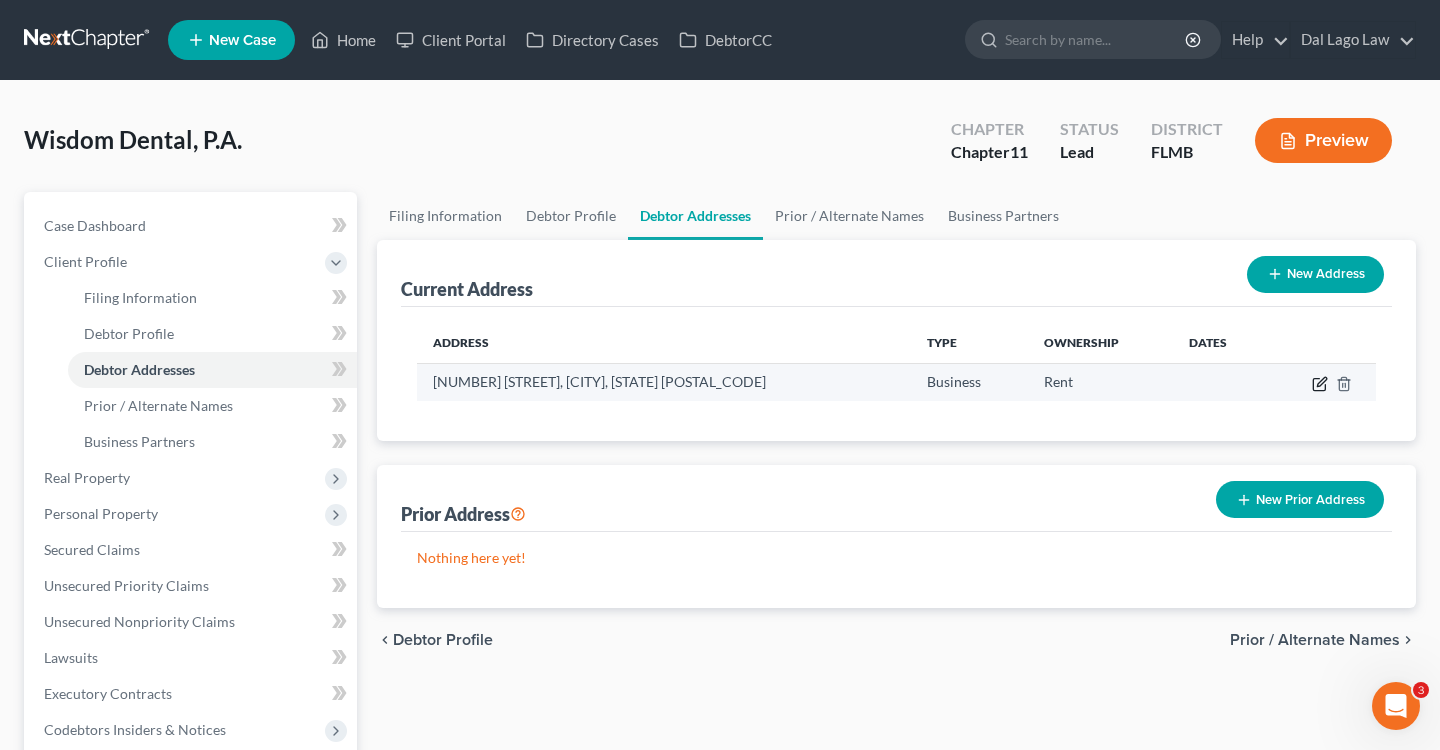 click 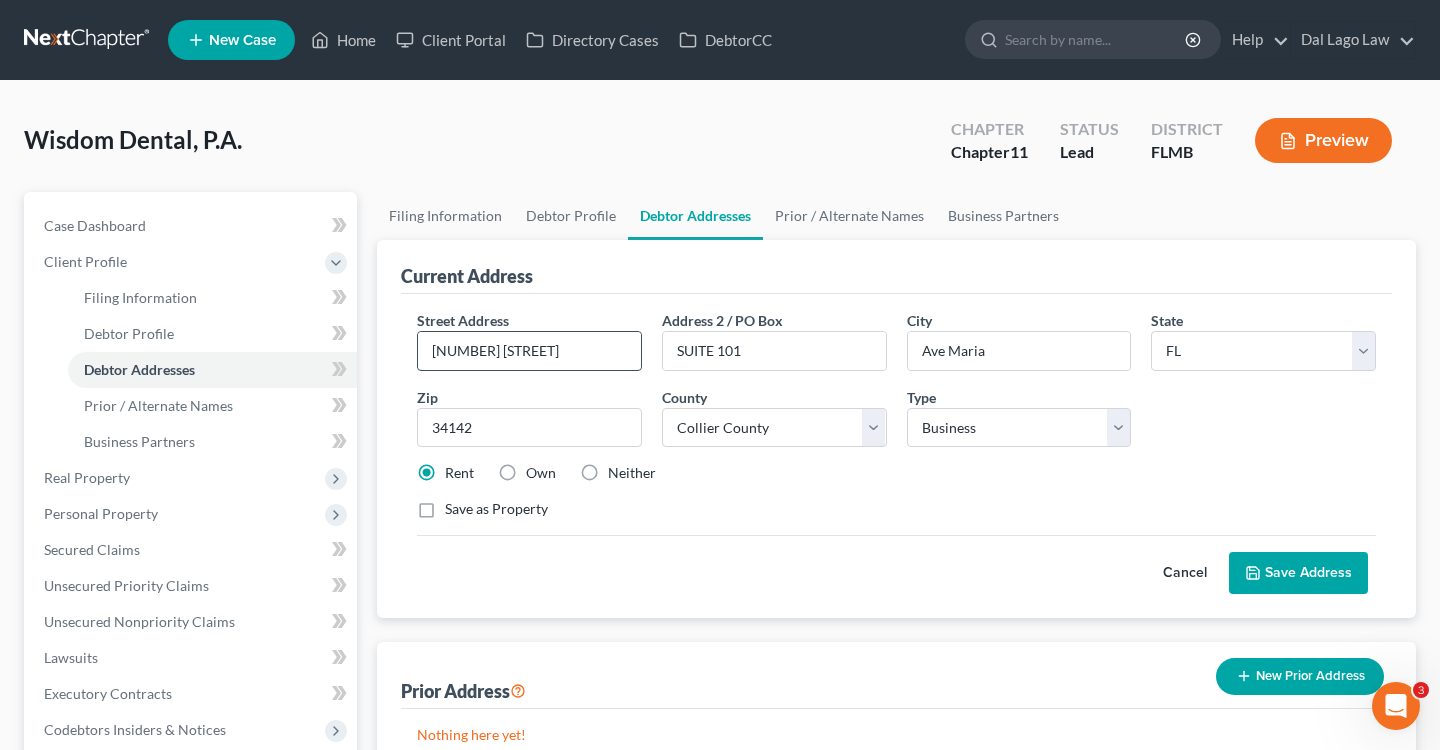 click on "5064 ANNUNCIATION CIRCLE" at bounding box center [529, 351] 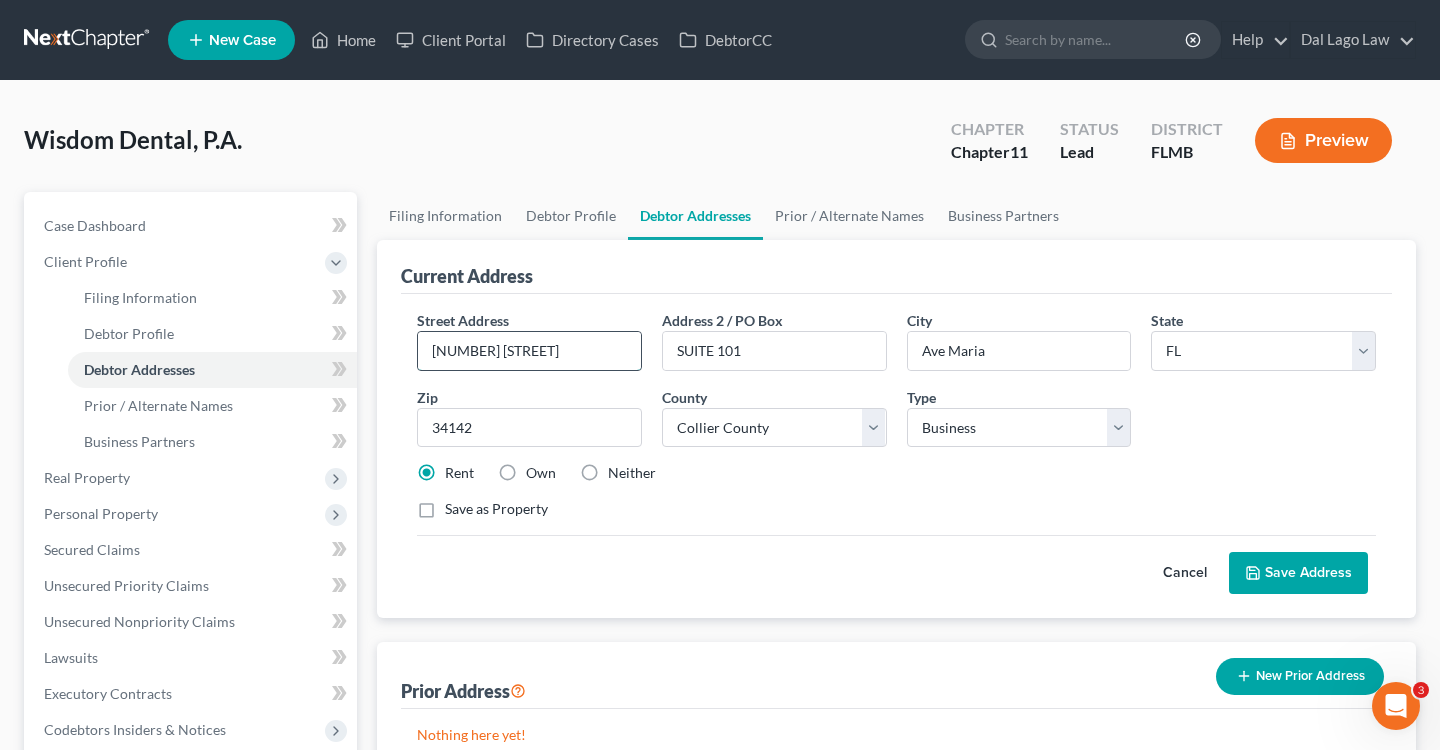click on "5064 ANNUNCIATION CIRCLE" at bounding box center (529, 351) 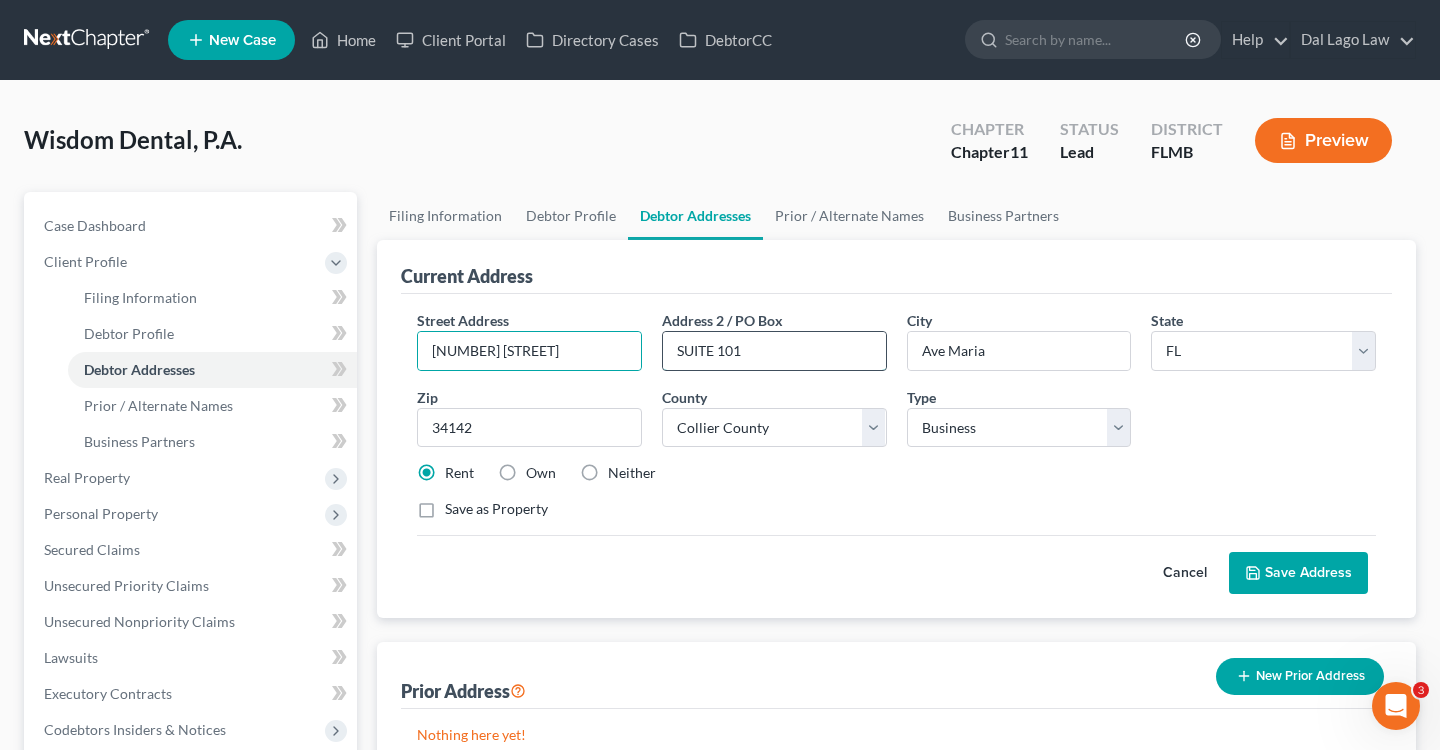 click on "SUITE 101" at bounding box center (774, 351) 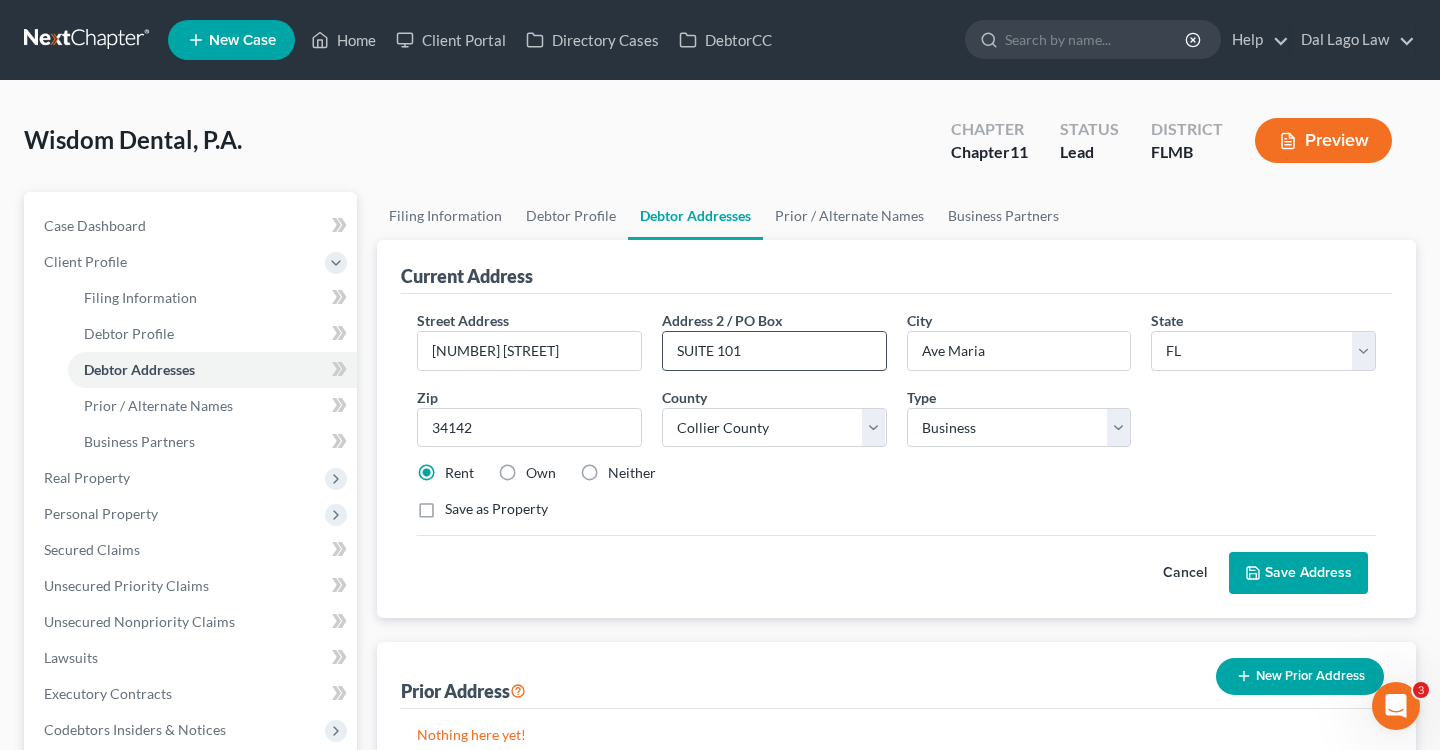 click on "SUITE 101" at bounding box center (774, 351) 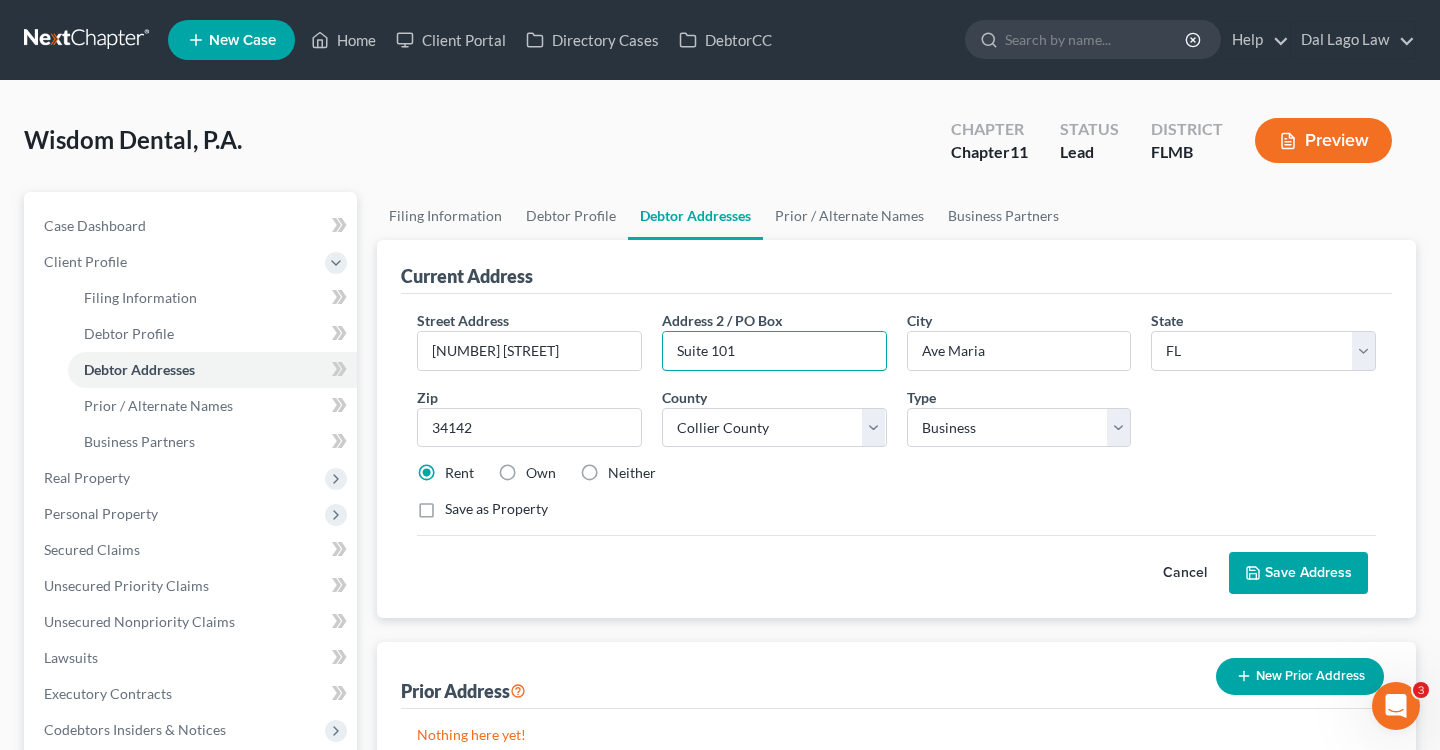 type on "Suite 101" 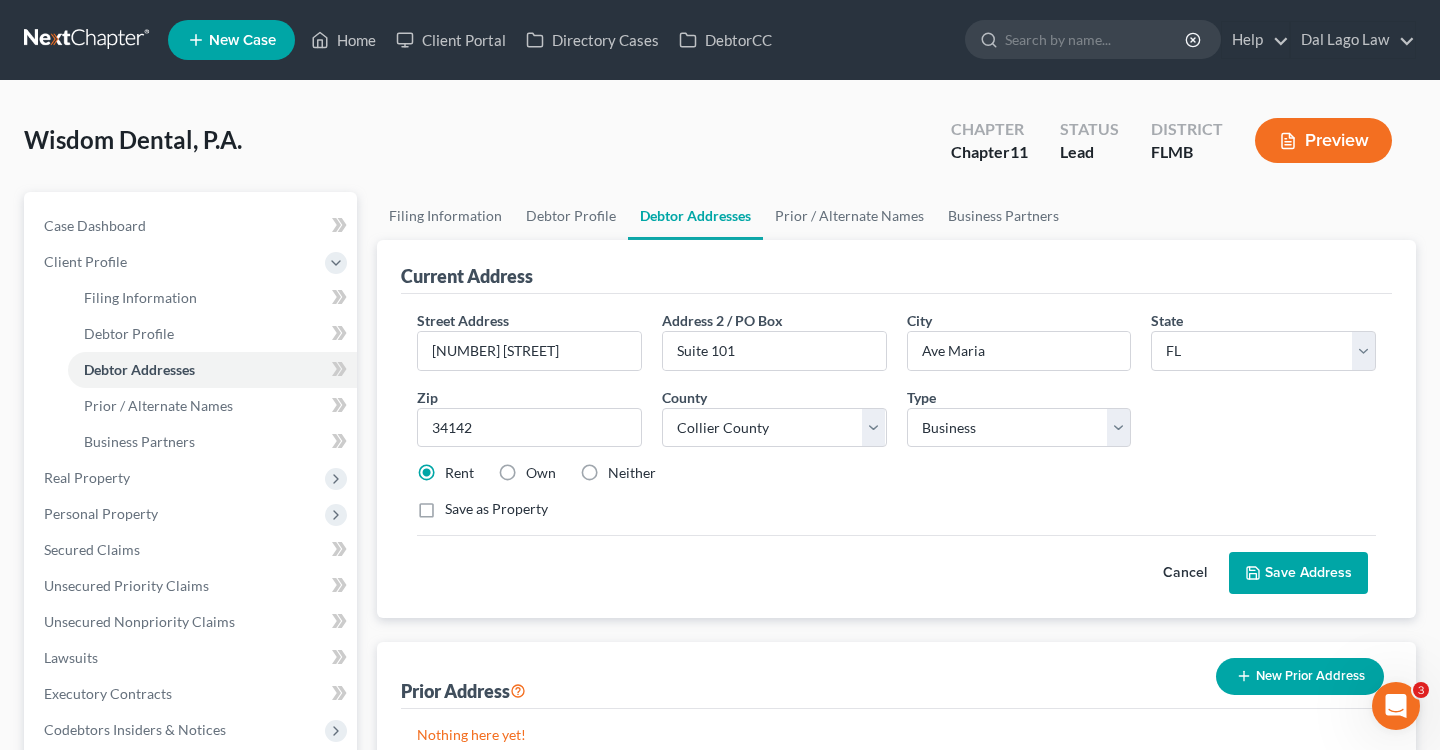 click on "Save Address" at bounding box center [1298, 573] 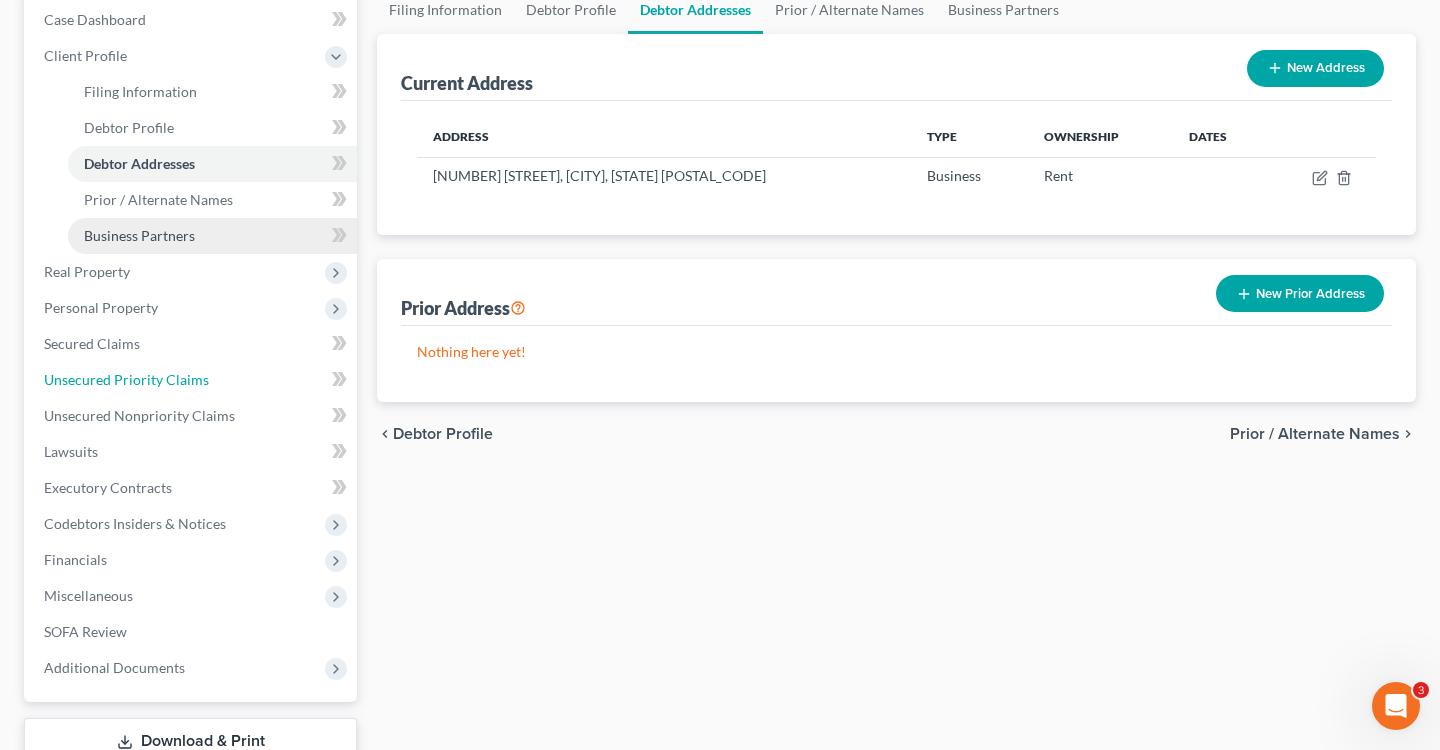 click on "Unsecured Priority Claims" at bounding box center [192, 380] 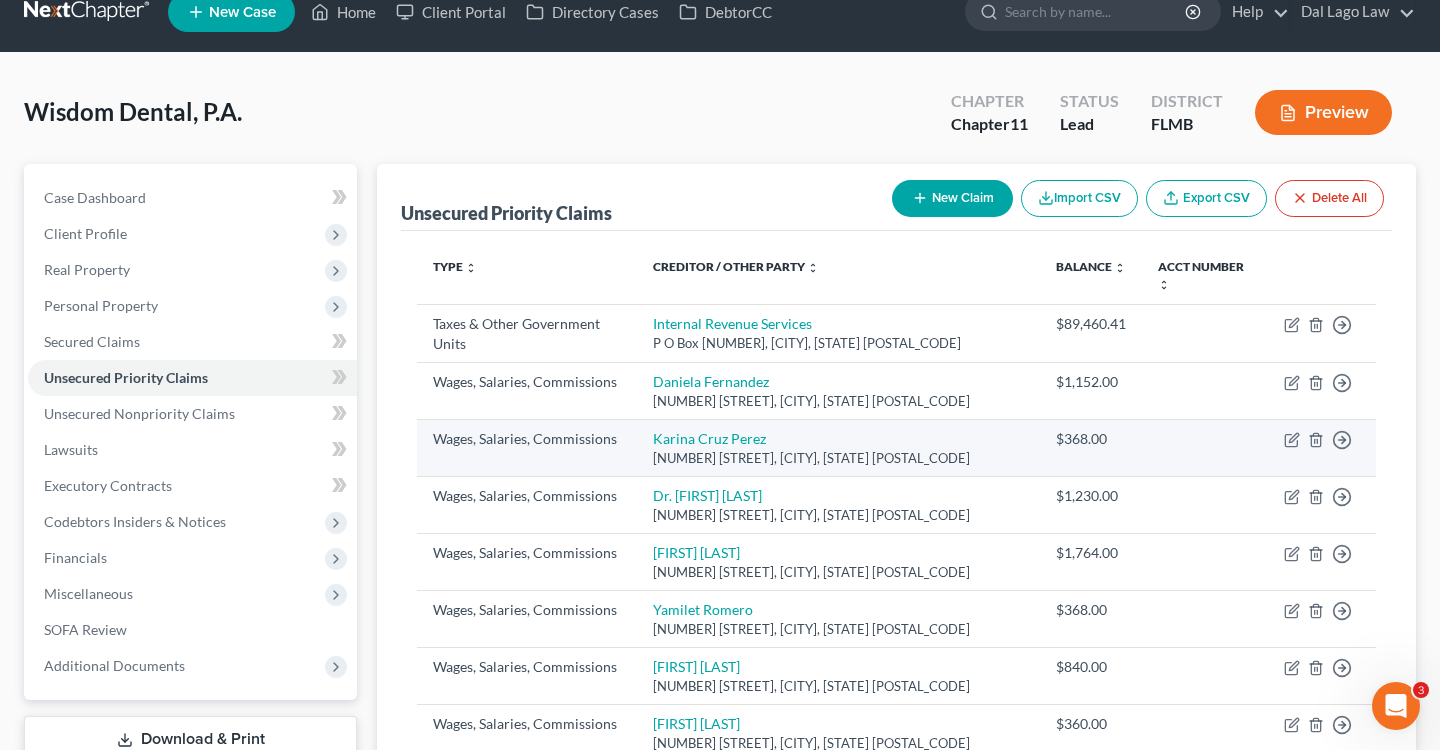 scroll, scrollTop: 34, scrollLeft: 0, axis: vertical 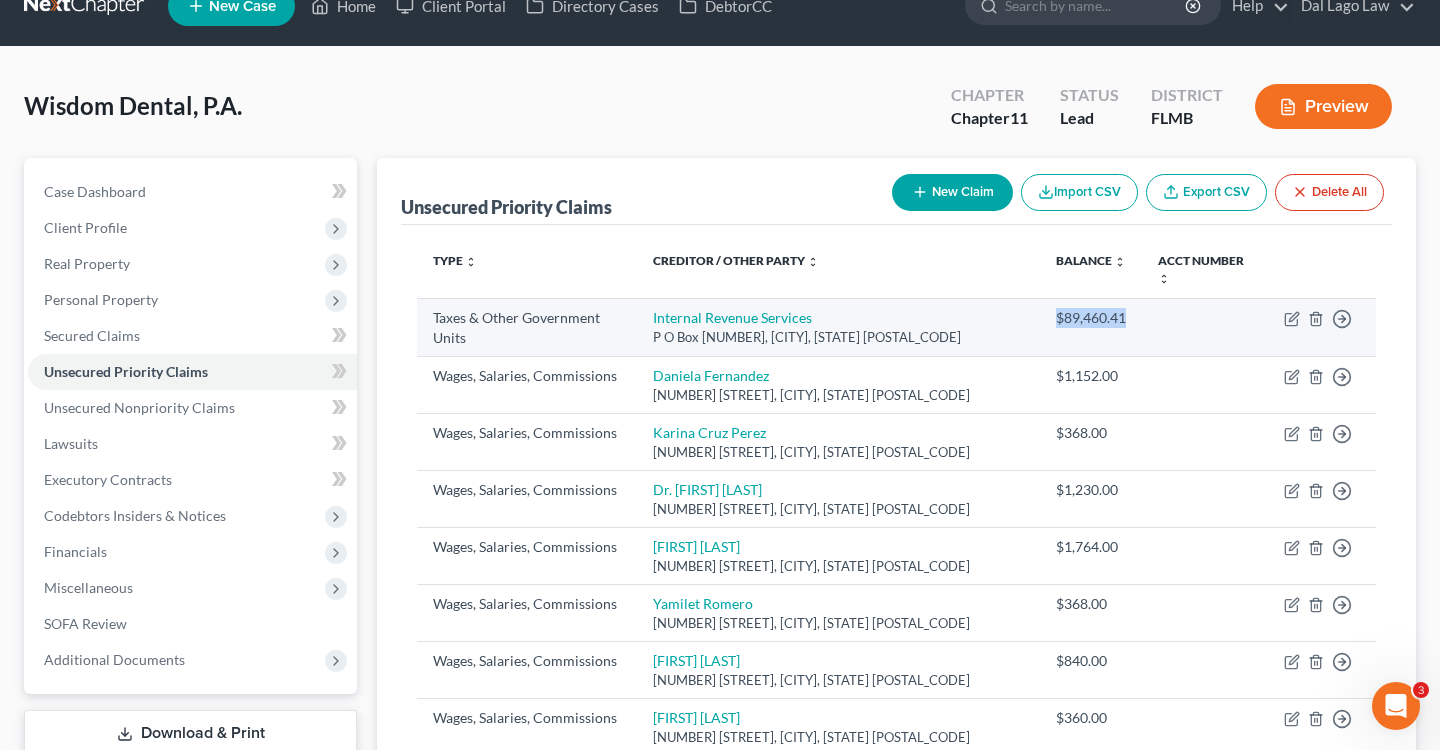drag, startPoint x: 1021, startPoint y: 298, endPoint x: 1109, endPoint y: 299, distance: 88.005684 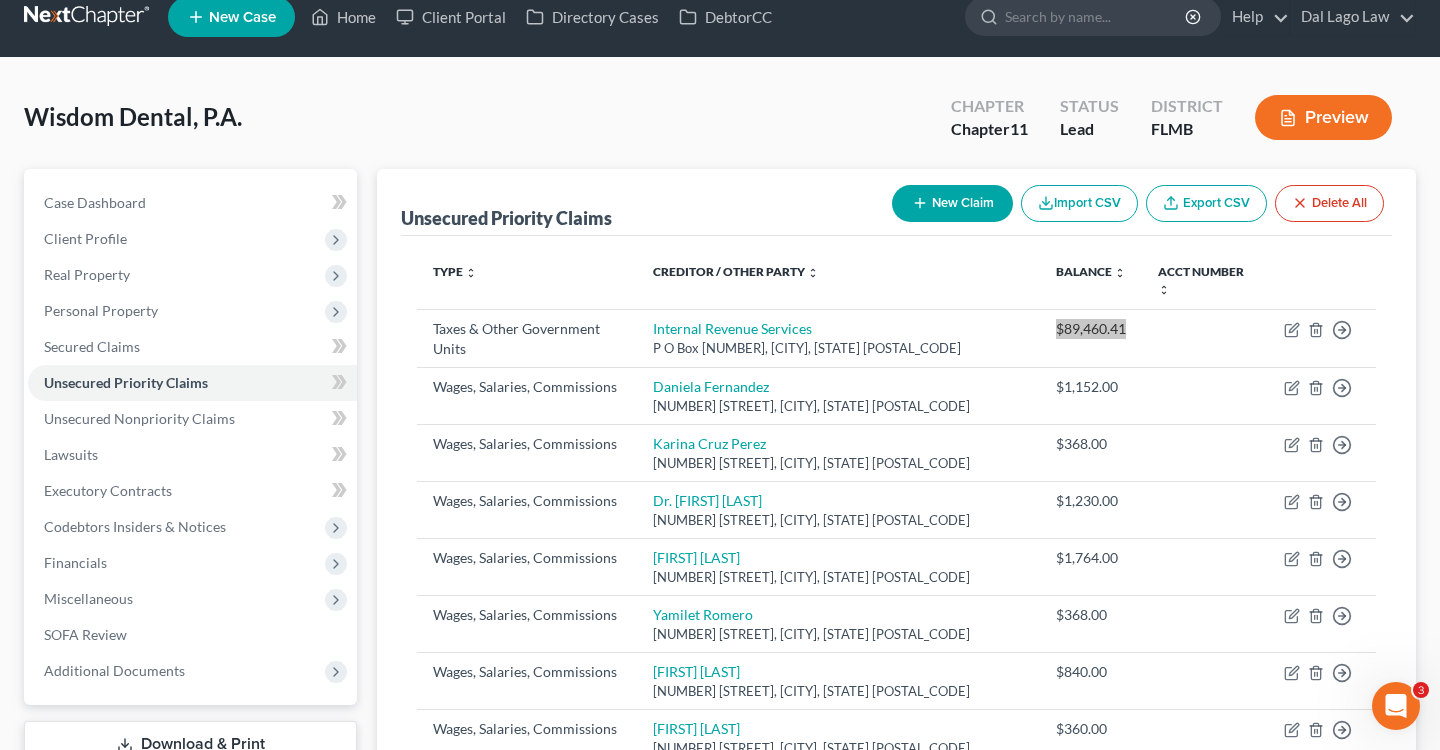 scroll, scrollTop: 48, scrollLeft: 0, axis: vertical 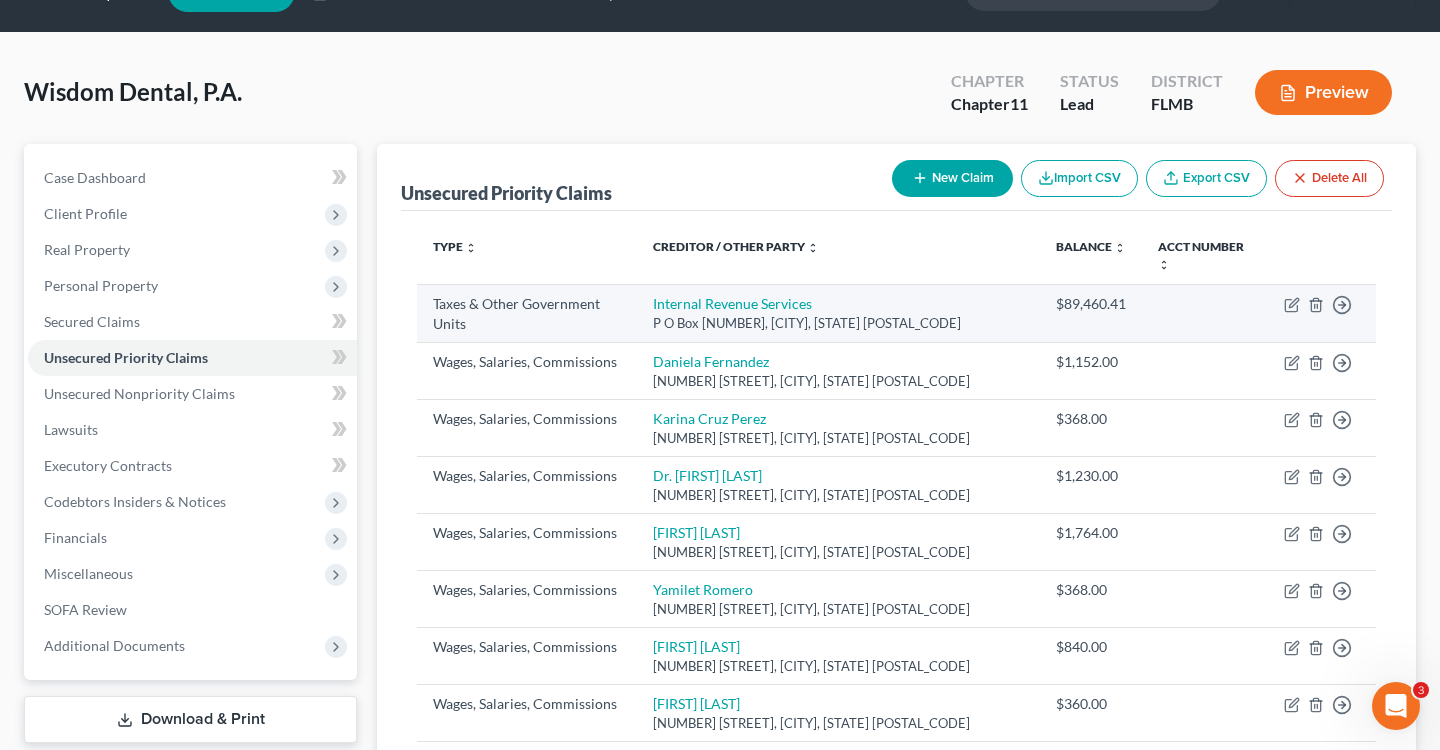 click on "Move to D Move to F Move to G Move to Notice Only" at bounding box center [1322, 313] 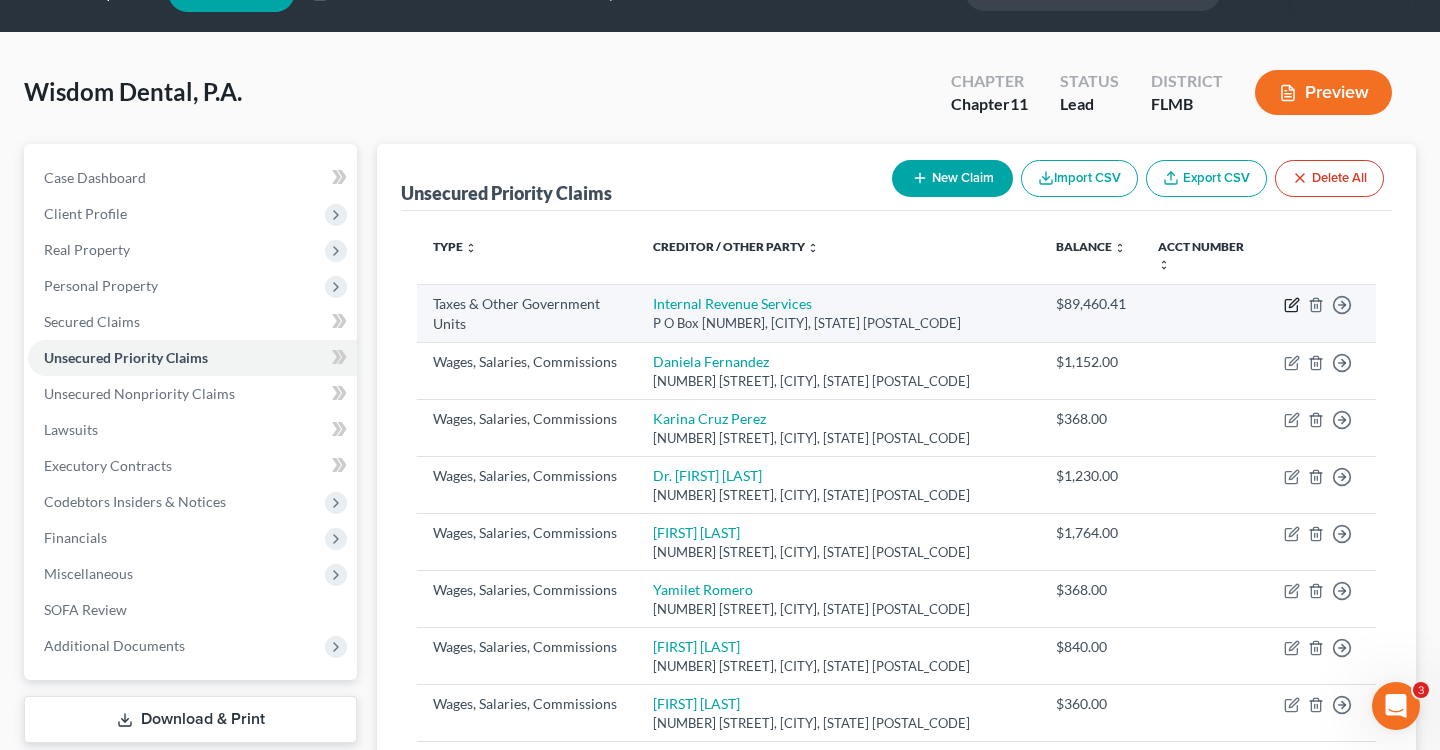 click 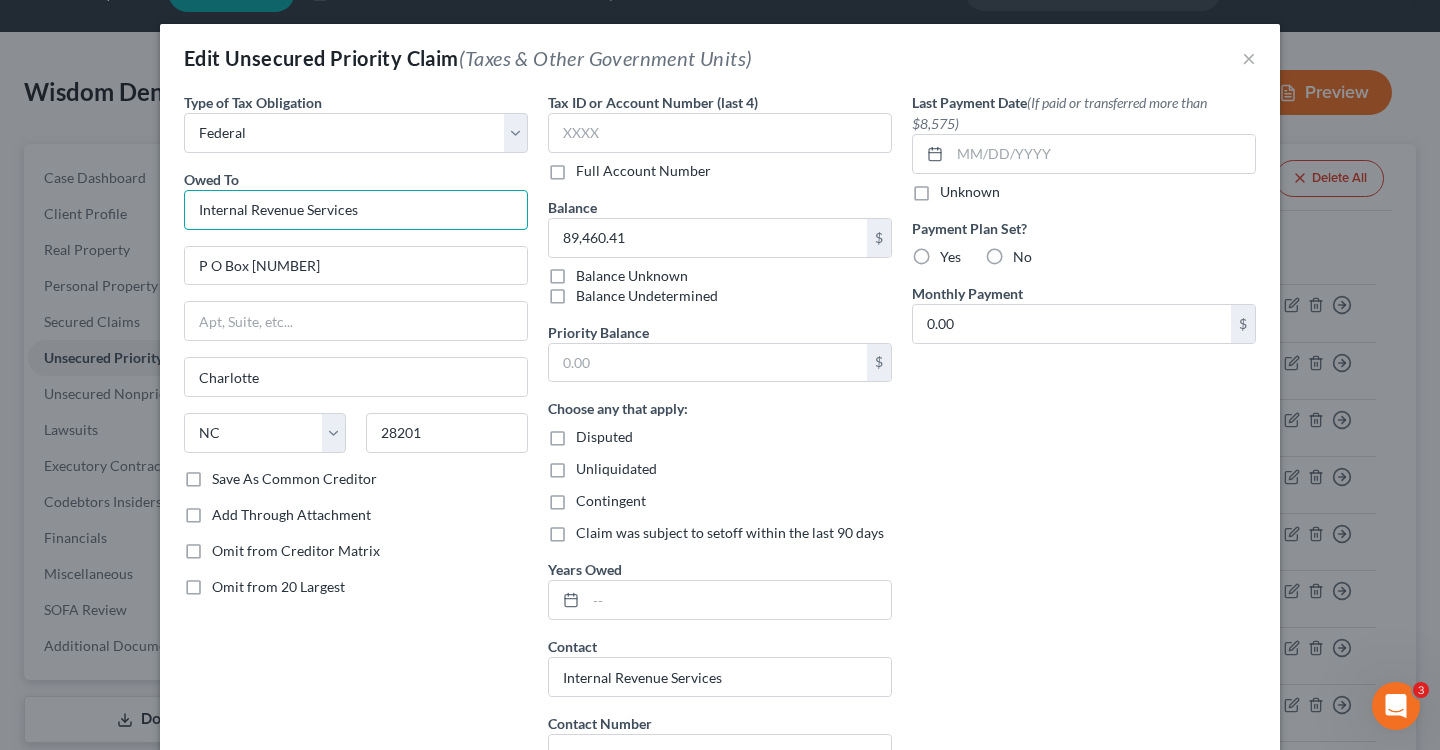 drag, startPoint x: 434, startPoint y: 204, endPoint x: 0, endPoint y: 116, distance: 442.8318 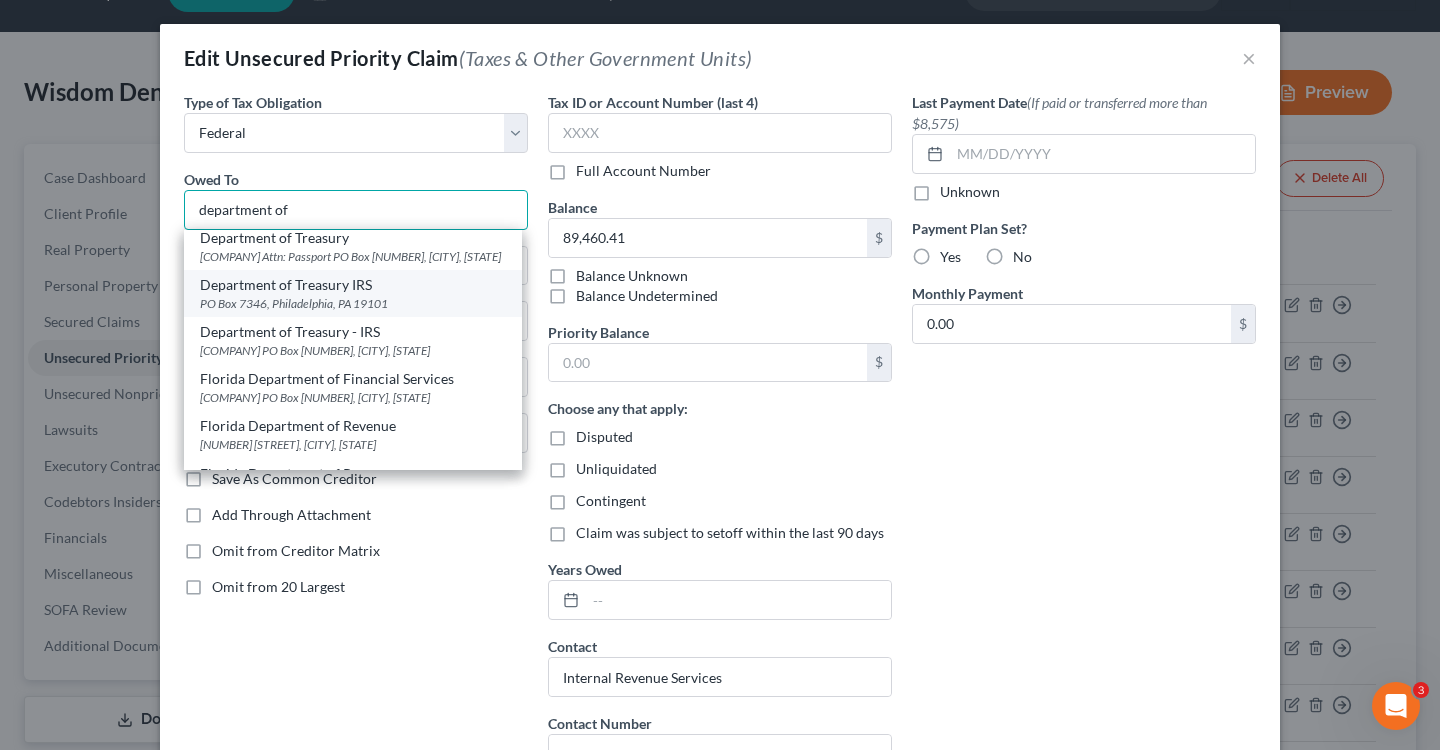 scroll, scrollTop: 110, scrollLeft: 0, axis: vertical 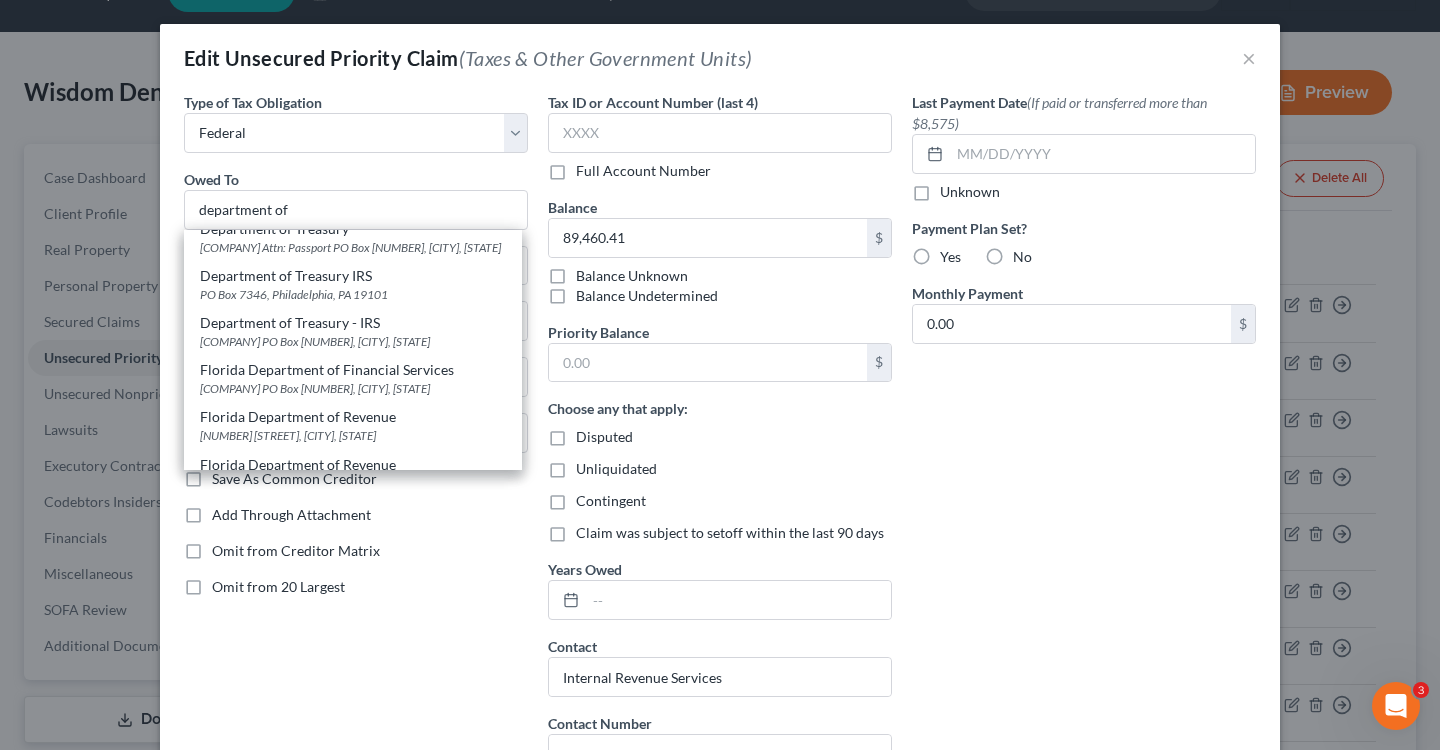 click on "Type of Tax Obligation
*
Select Federal City State Franchise Tax Board Other Owed To *    department of                                        Department of the Treasury               Internal Revenue Service, Ogden, UT 84201-0039                           Department of the Treasury               Internal Revenue Service, Philadelphia, PA 19255-0525                           Department of Treasury               Internal Revenue Service Attn: Passport PO Box 8208, Philadelphia, PA 19101-8208                           Department of Treasury IRS               PO Box 7346, Philadelphia, PA 19101                           Department of Treasury - IRS               Centralized Insolvency Operation PO Box 7346, Philadelphia, PA 19101                           Florida Department of Financial Services               Division of Workers Compensation PO Box 7900, Tallahassee, FL 32314                           Florida Department of Revenue               5050 W Tennessee Street, Tallahassee, FL 32399-0110" at bounding box center (356, 441) 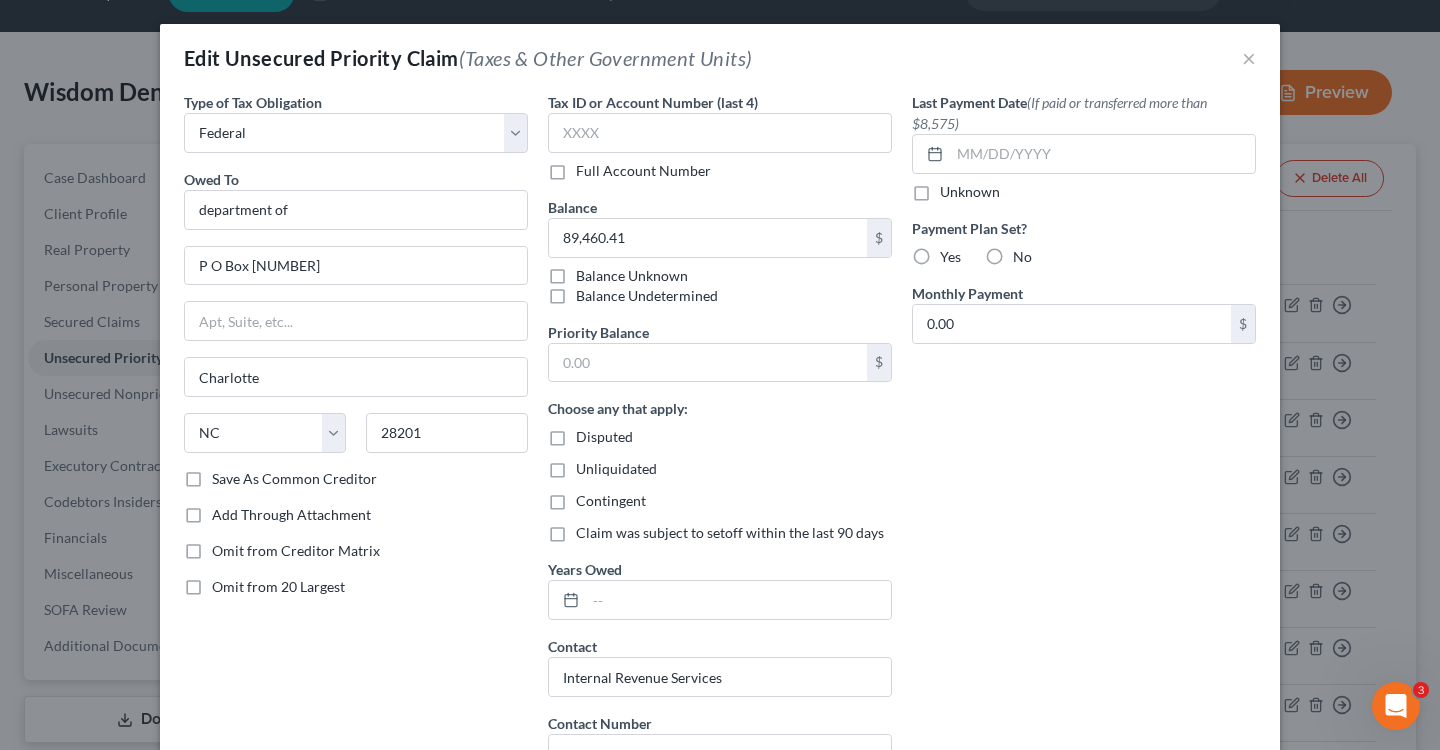 scroll, scrollTop: 0, scrollLeft: 0, axis: both 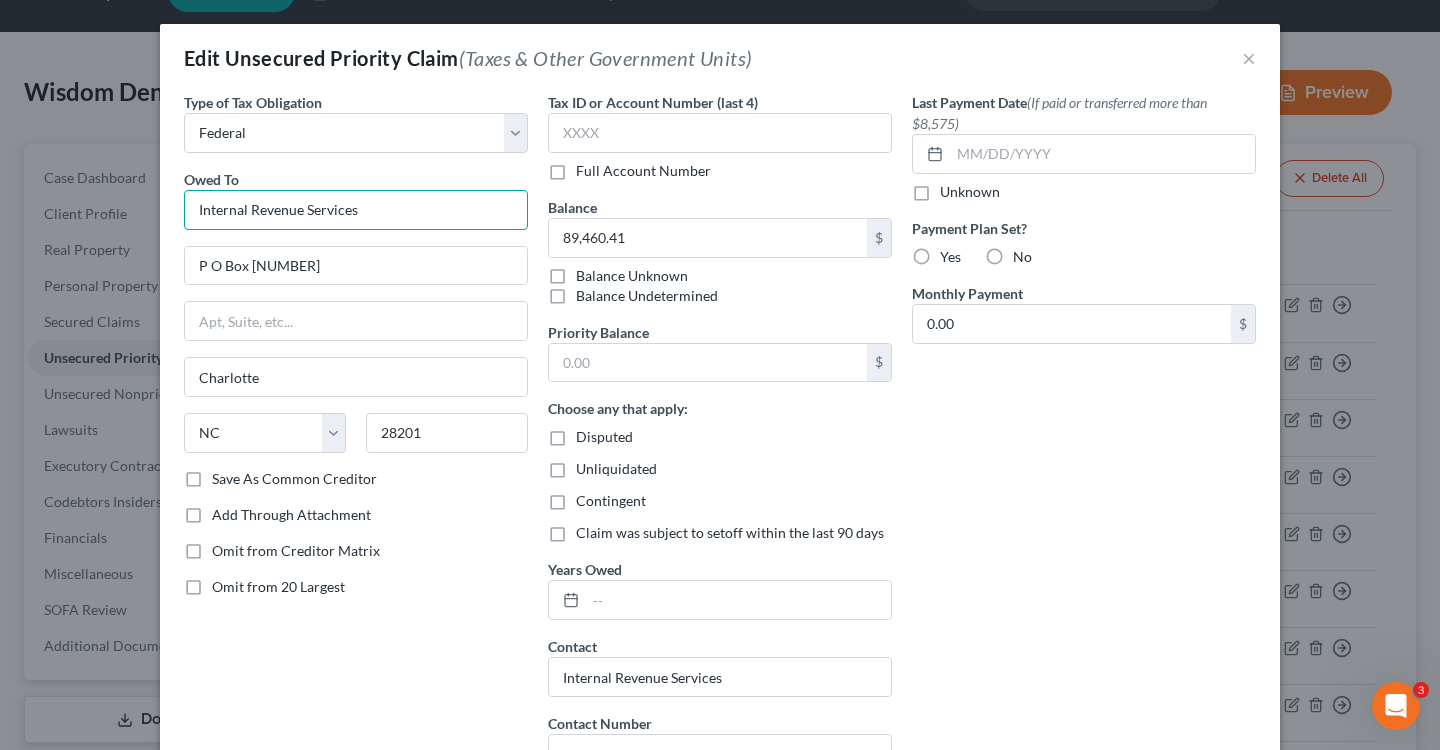 click on "Internal Revenue Services" at bounding box center [356, 210] 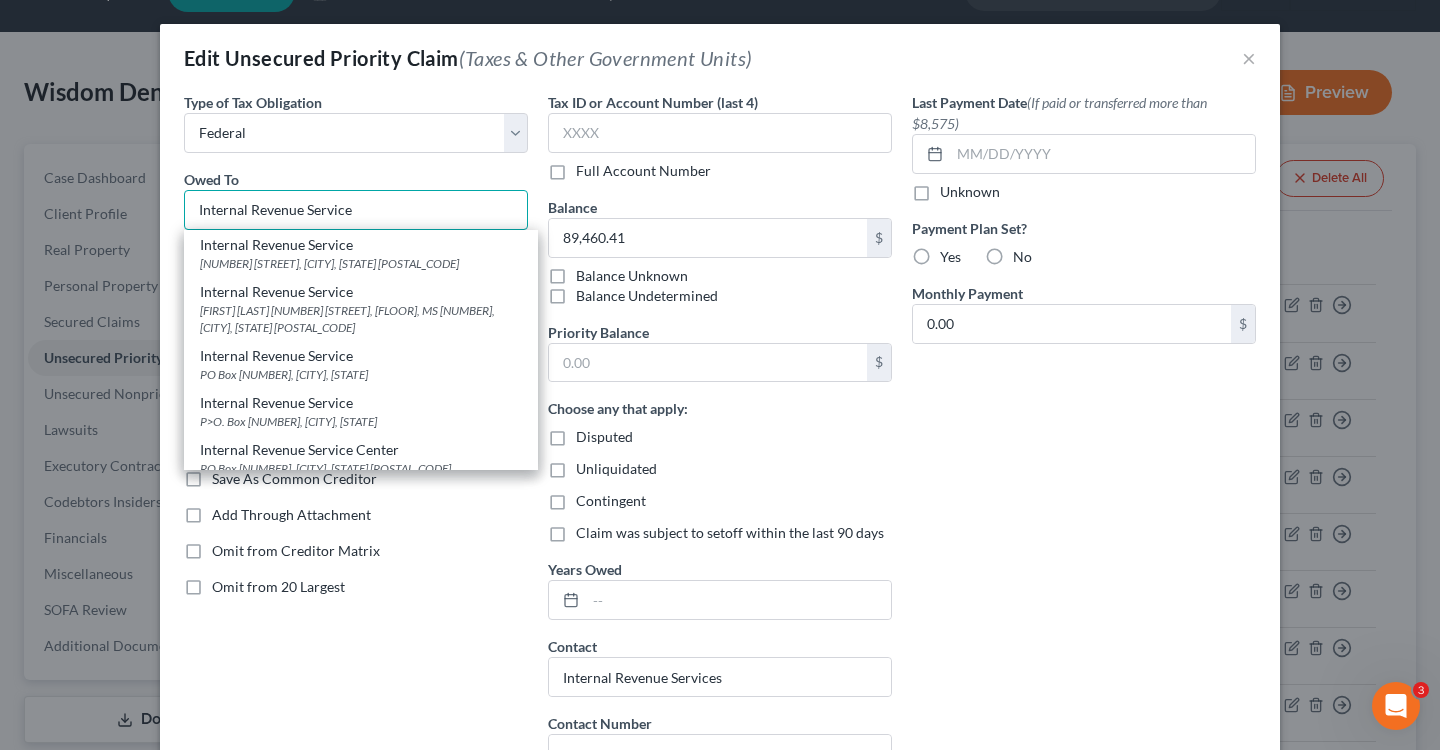 scroll, scrollTop: 223, scrollLeft: 0, axis: vertical 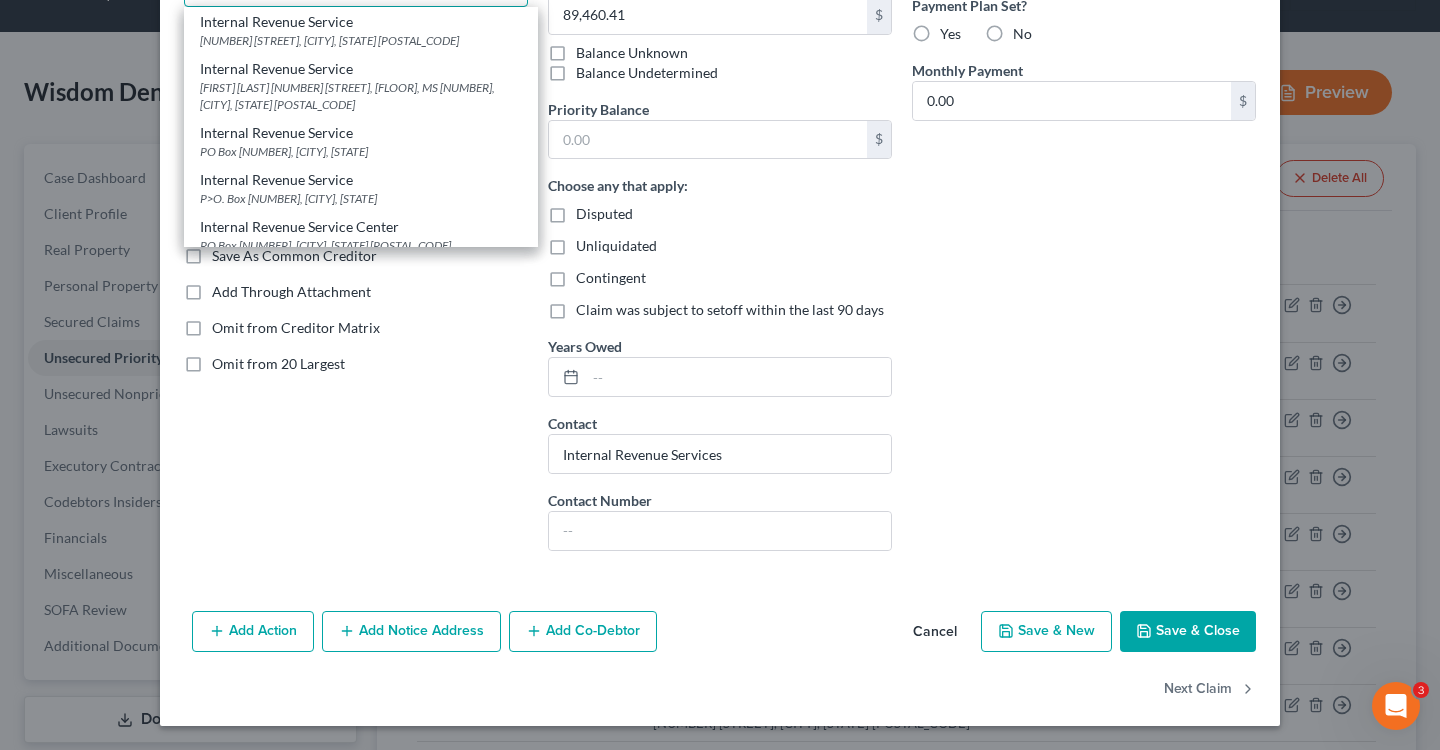 type on "Internal Revenue Service" 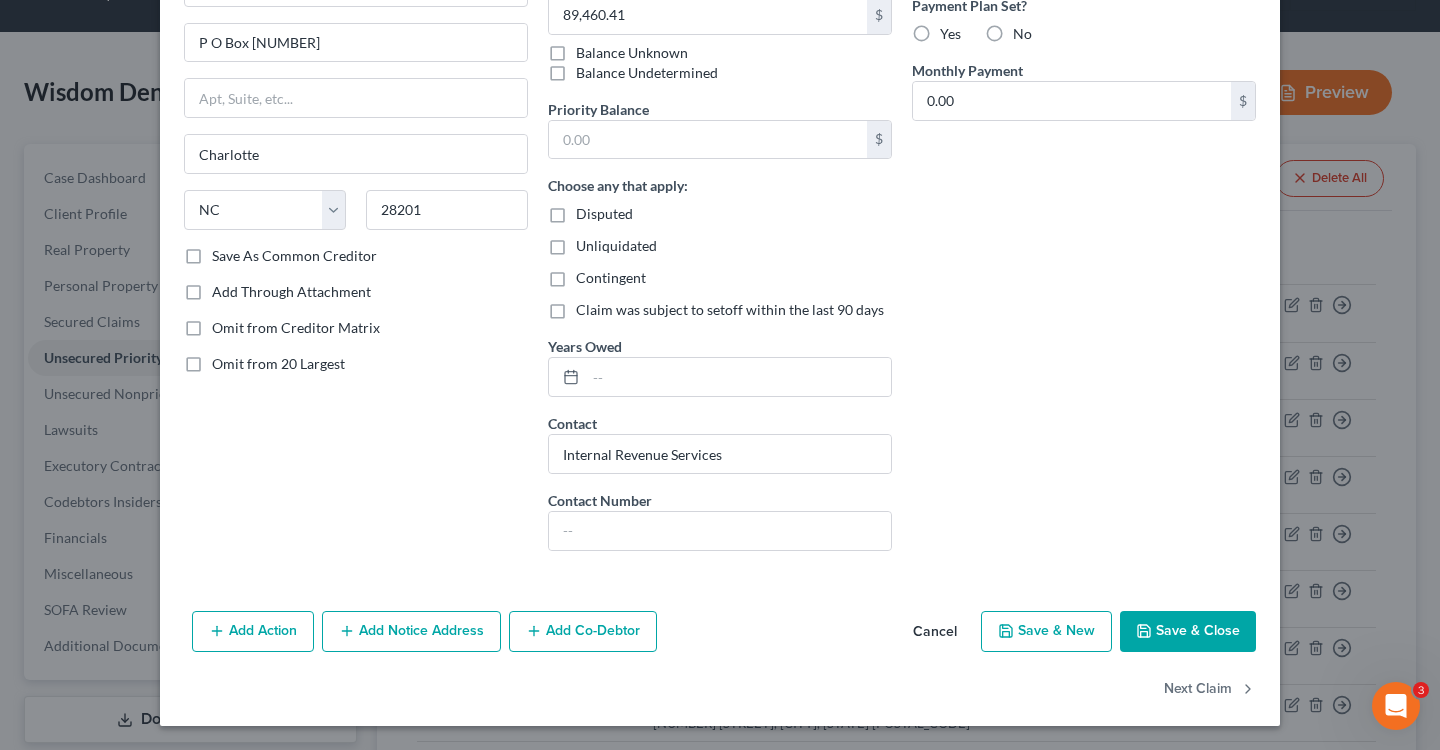 click on "Save & Close" at bounding box center (1188, 632) 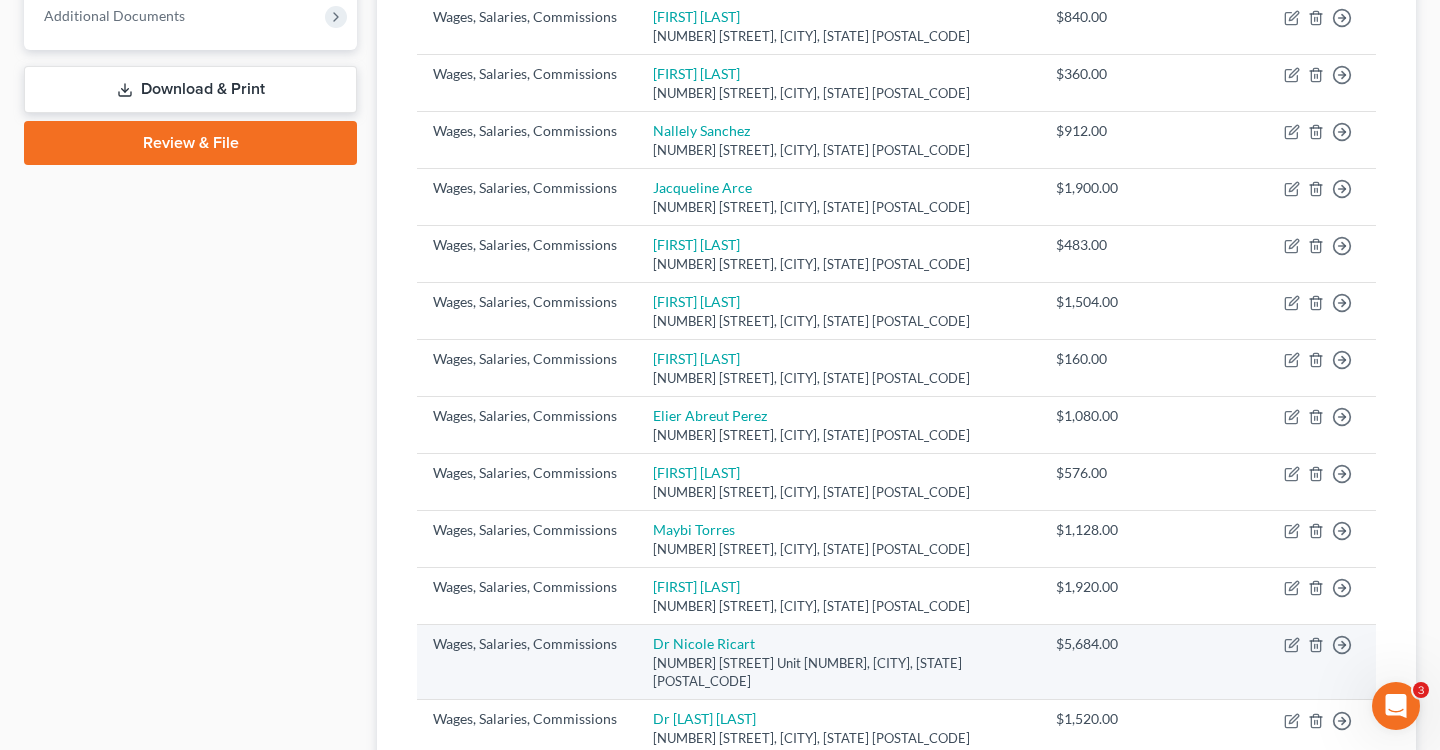 scroll, scrollTop: 326, scrollLeft: 0, axis: vertical 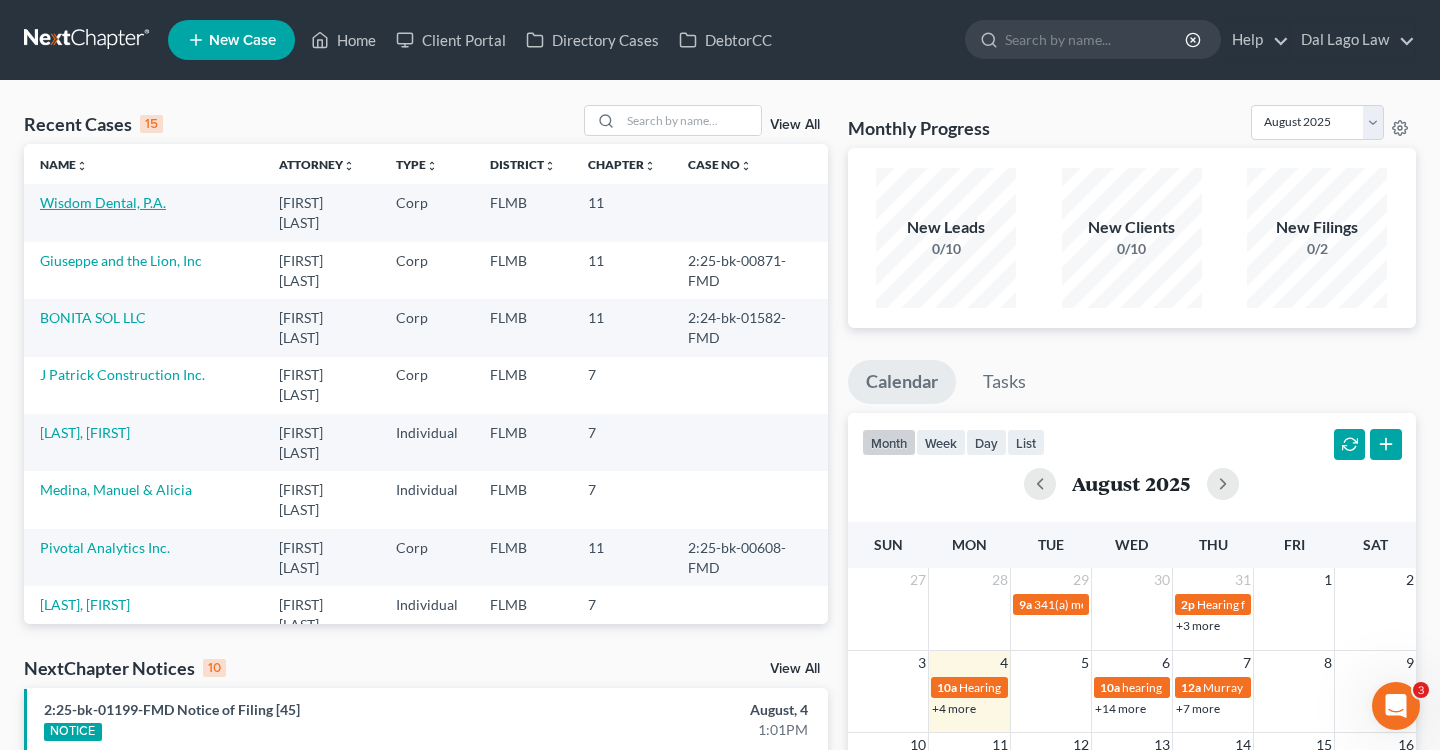 click on "Wisdom Dental, P.A." at bounding box center (103, 202) 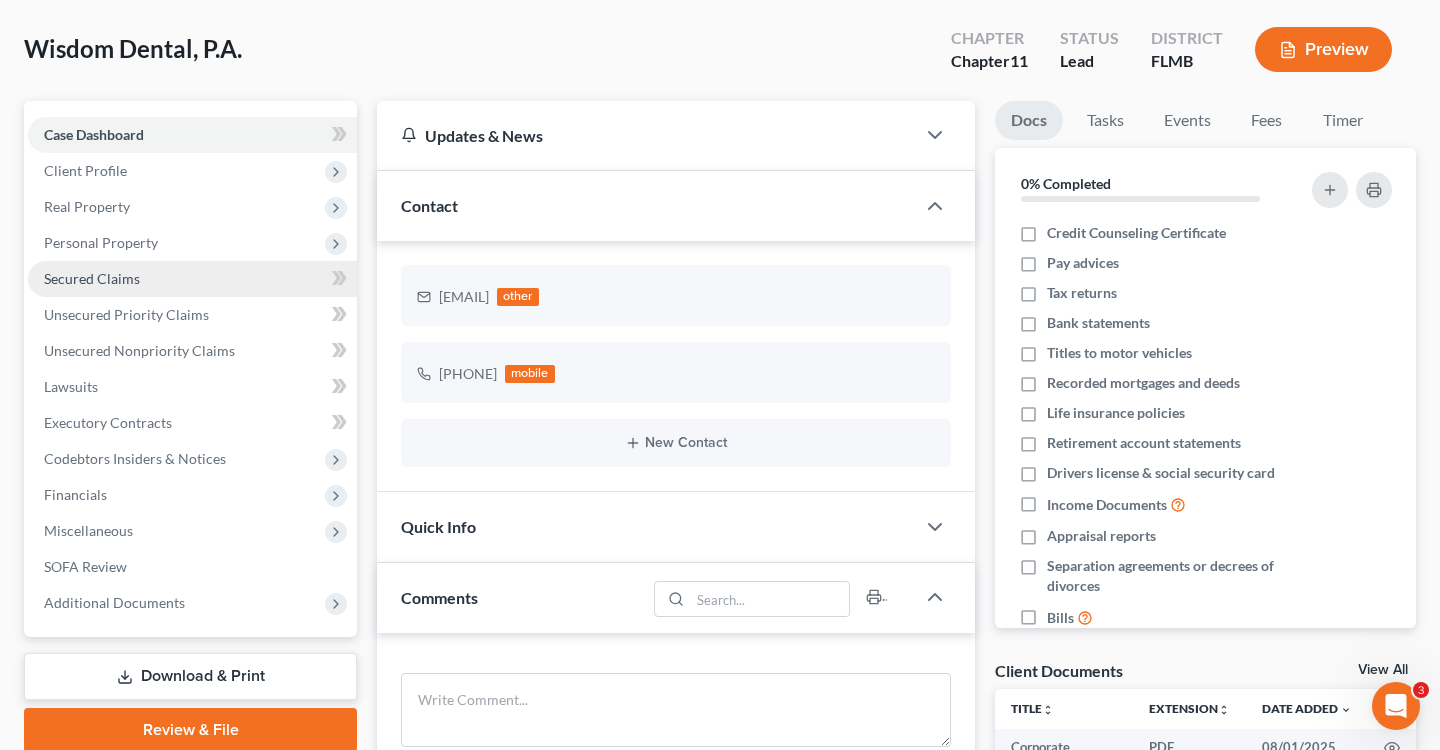 scroll, scrollTop: 96, scrollLeft: 0, axis: vertical 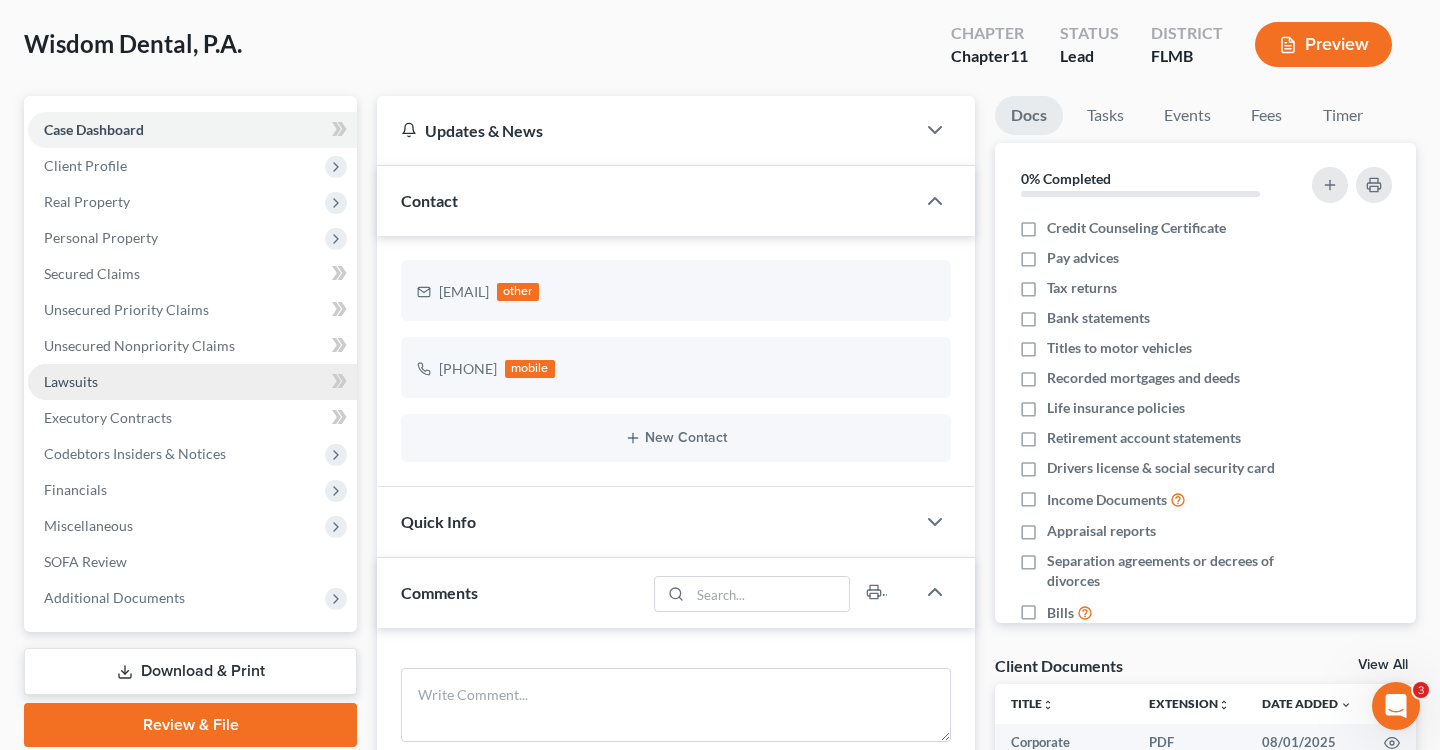 click on "Lawsuits" at bounding box center [192, 382] 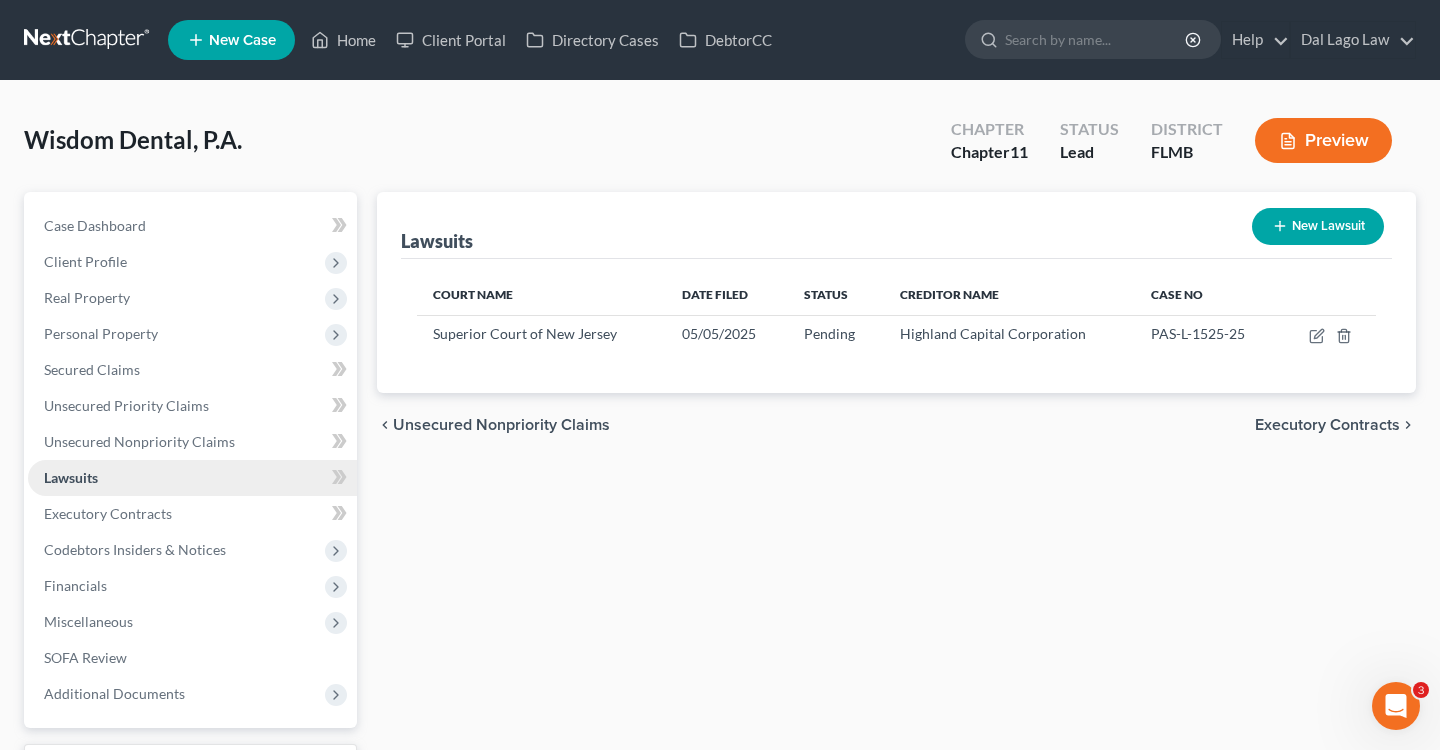 scroll, scrollTop: 0, scrollLeft: 0, axis: both 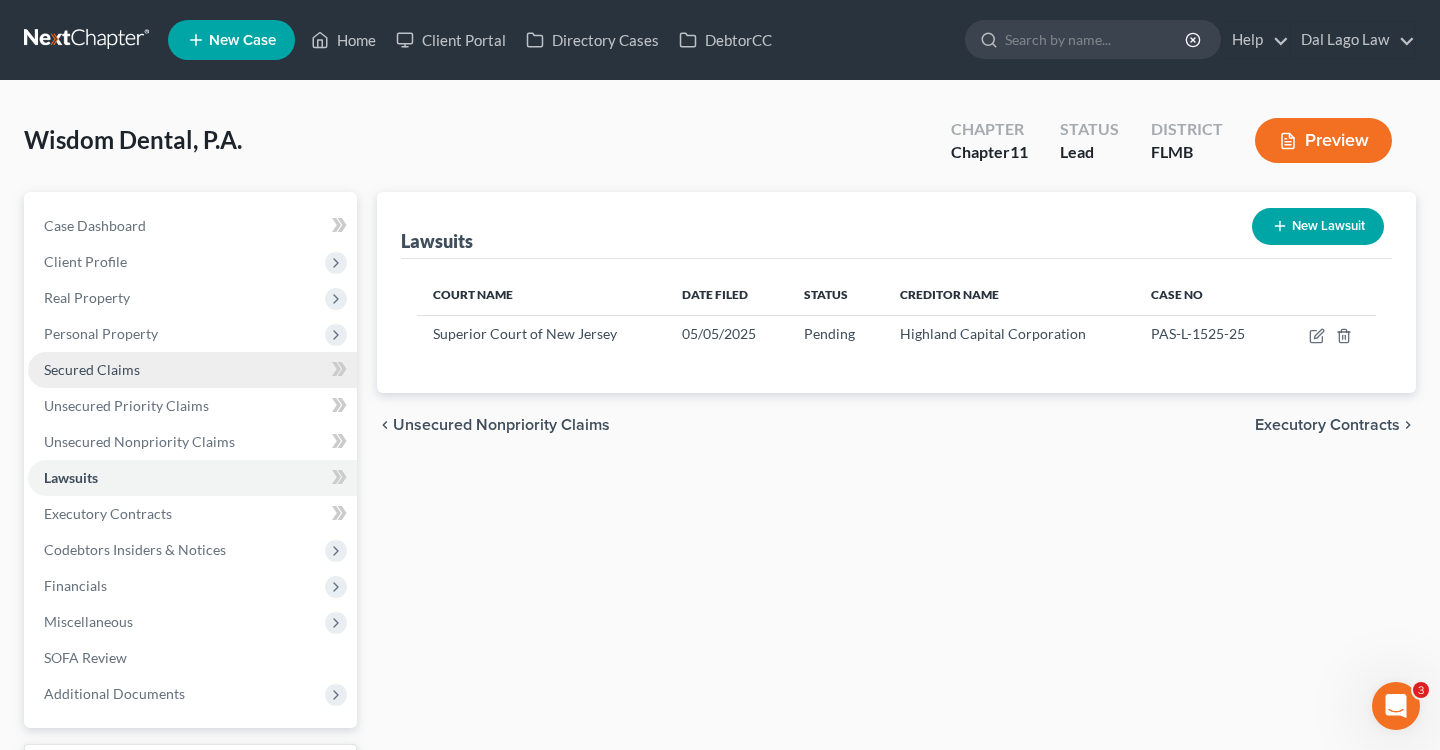 click on "Secured Claims" at bounding box center [92, 369] 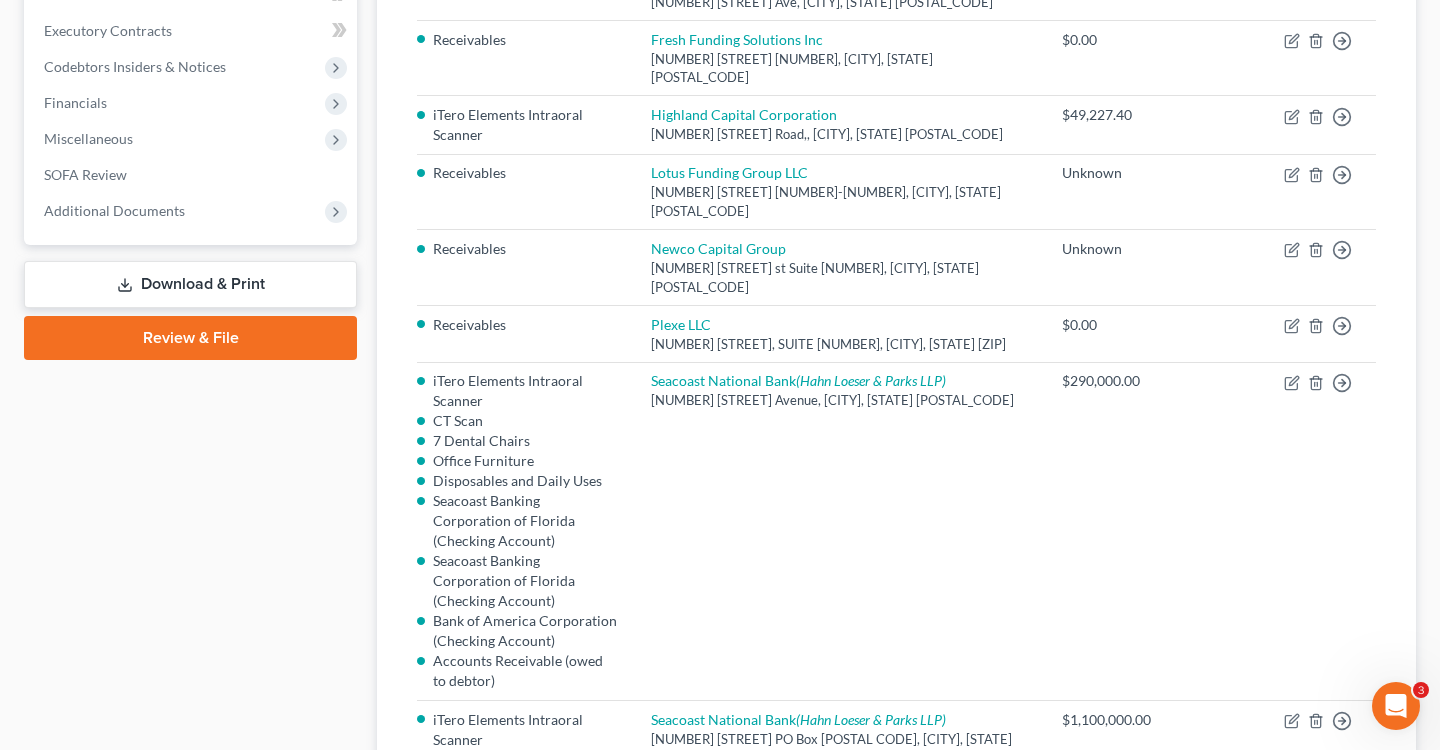 scroll, scrollTop: 480, scrollLeft: 0, axis: vertical 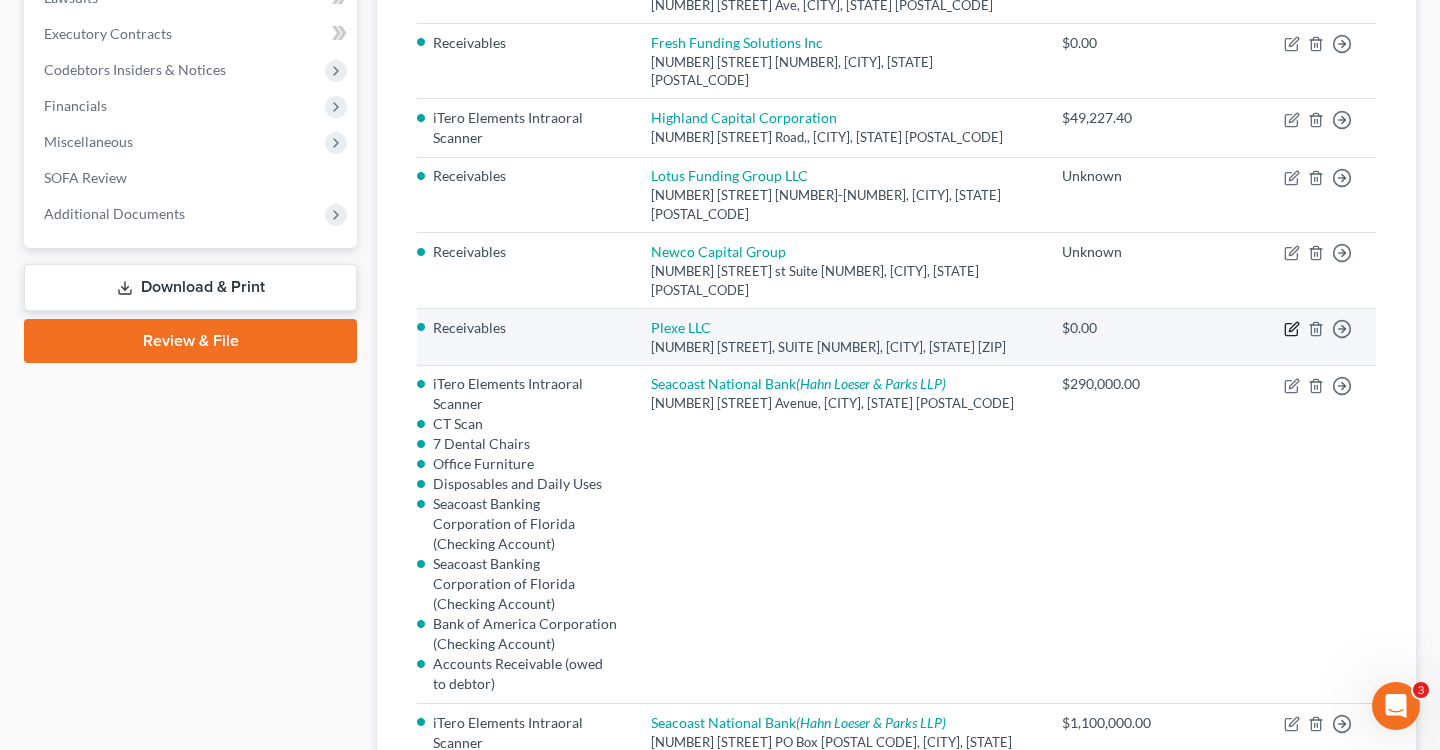 click 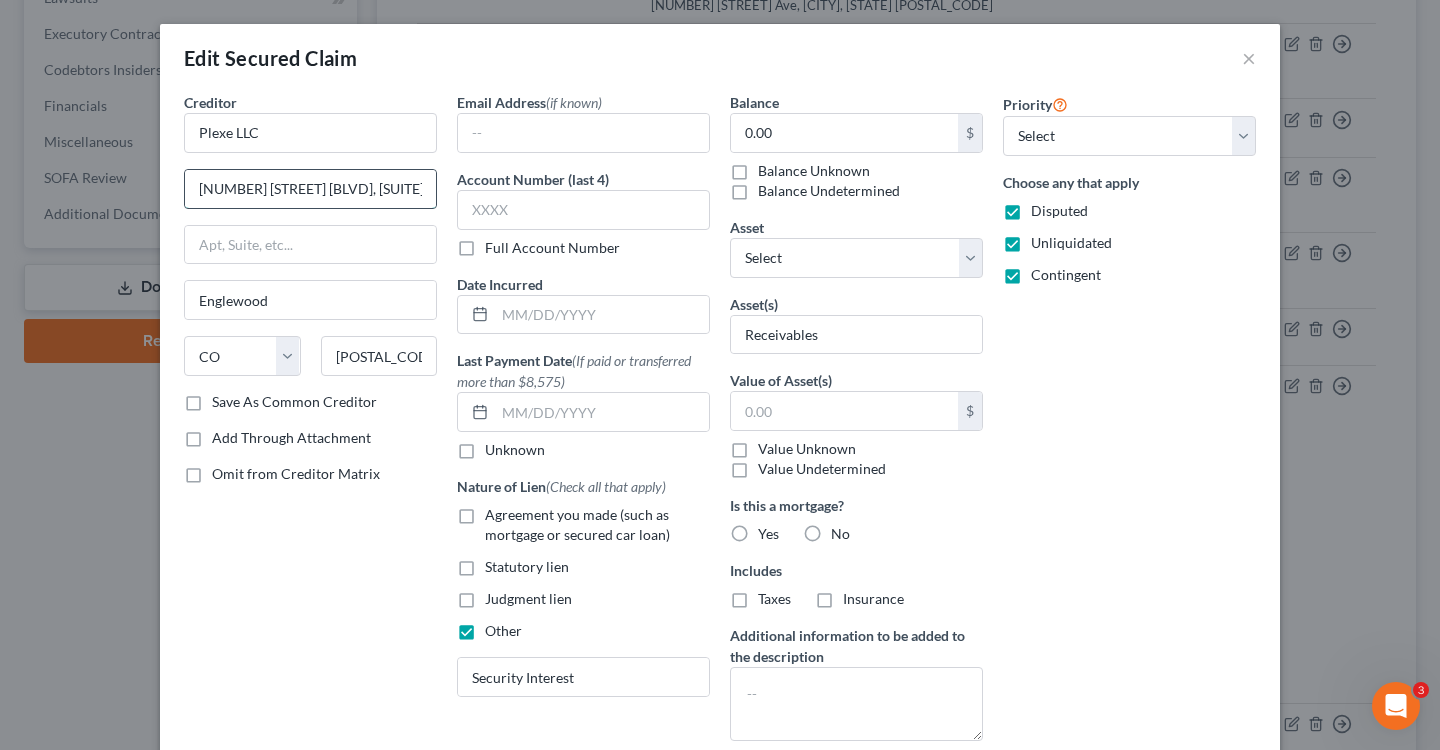 click on "6295 GREENWOOD PLAZA BLVD, SUITE 100" at bounding box center (310, 189) 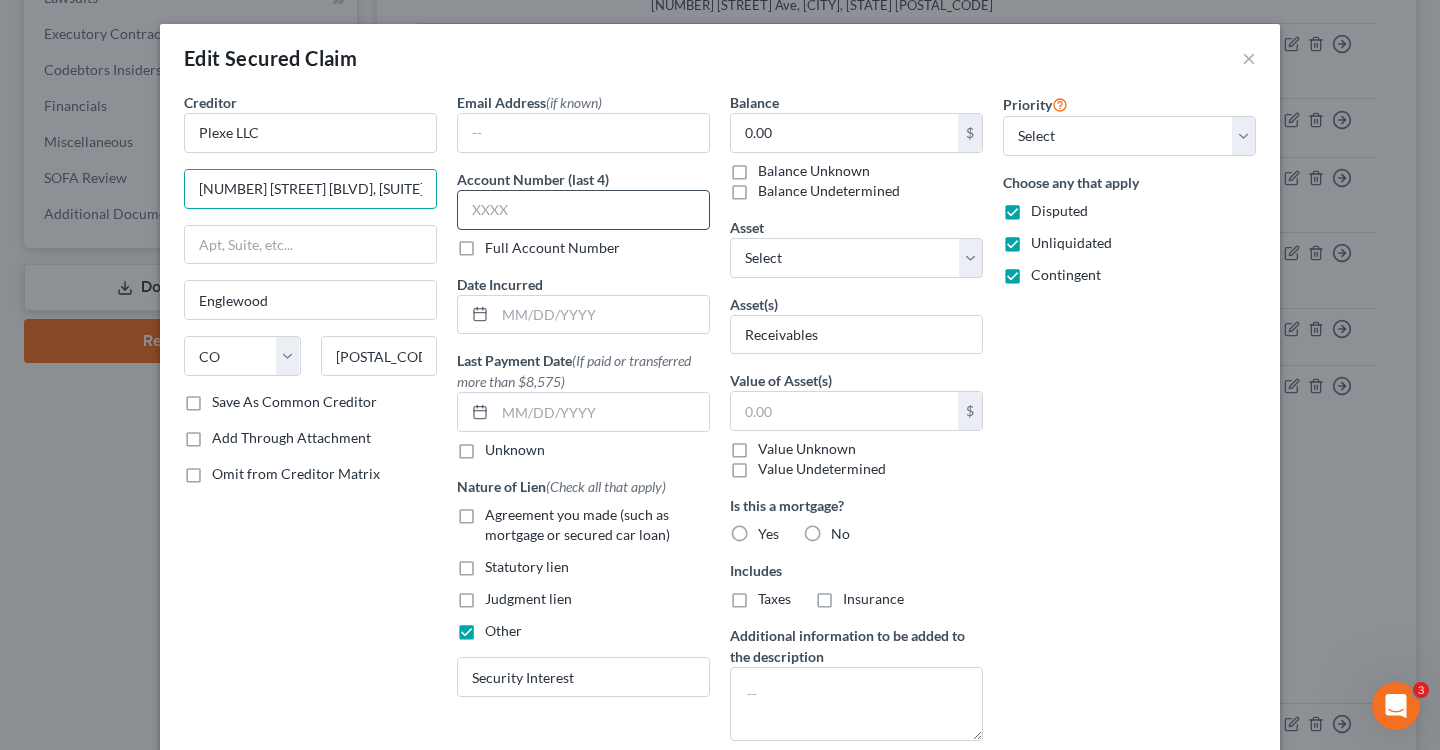 scroll, scrollTop: 0, scrollLeft: 60, axis: horizontal 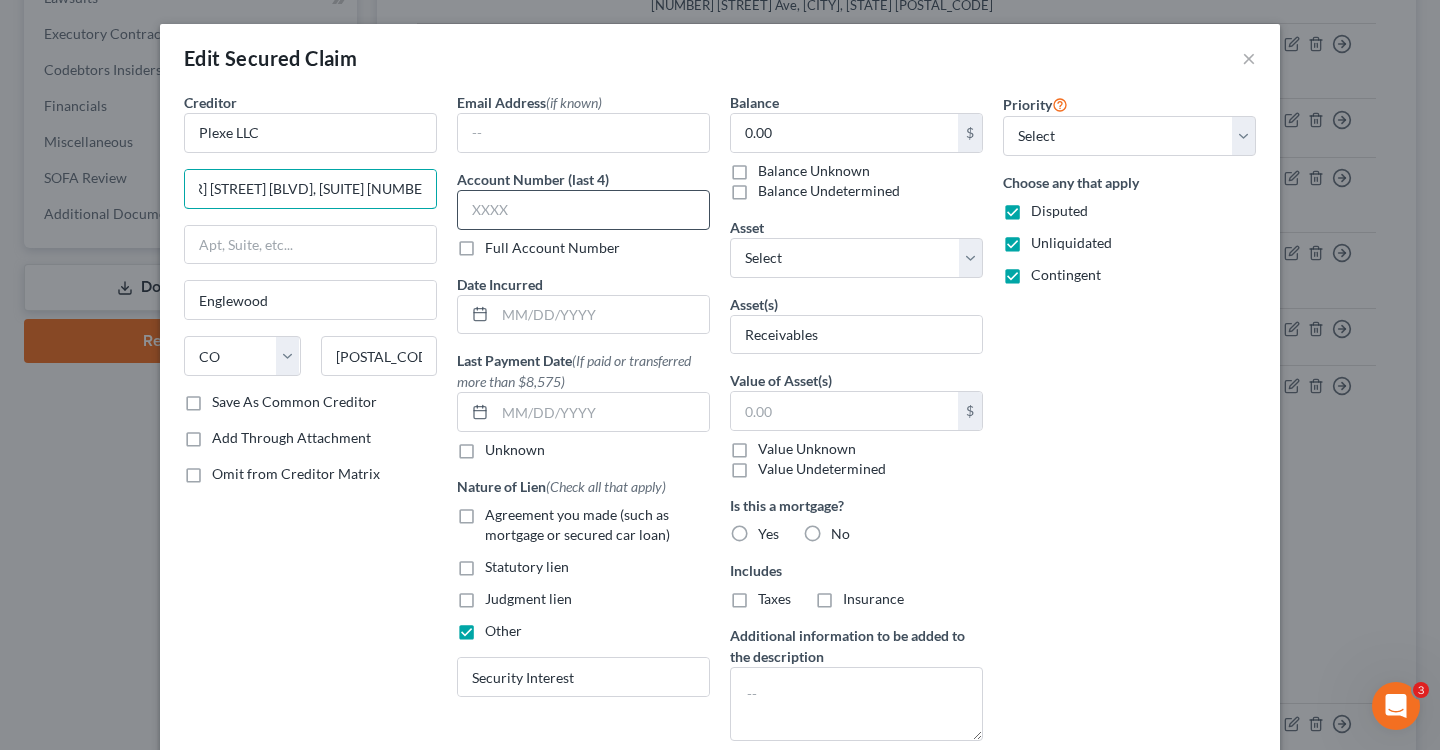 drag, startPoint x: 376, startPoint y: 187, endPoint x: 479, endPoint y: 204, distance: 104.393486 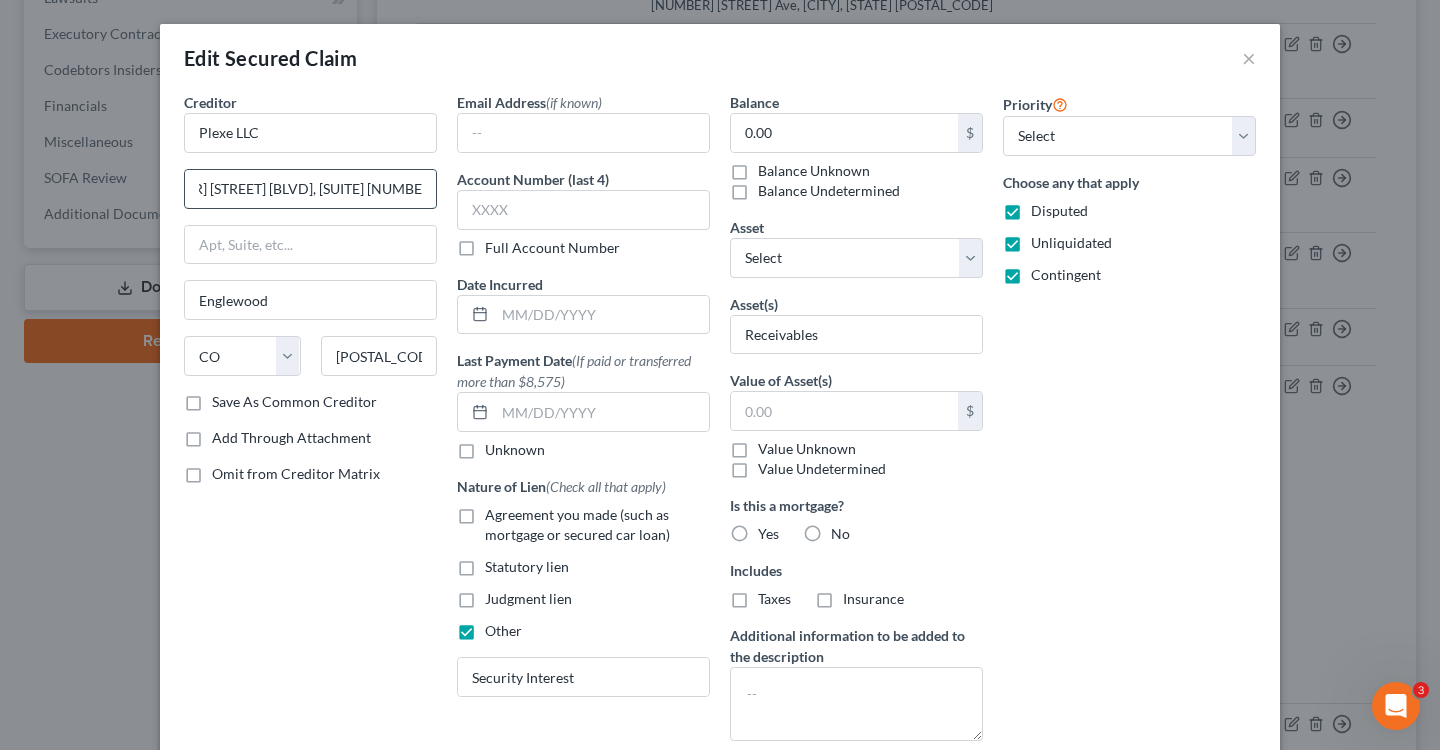 click on "6295 GREENWOOD PLAZA BLVD, SUITE 100" at bounding box center [310, 189] 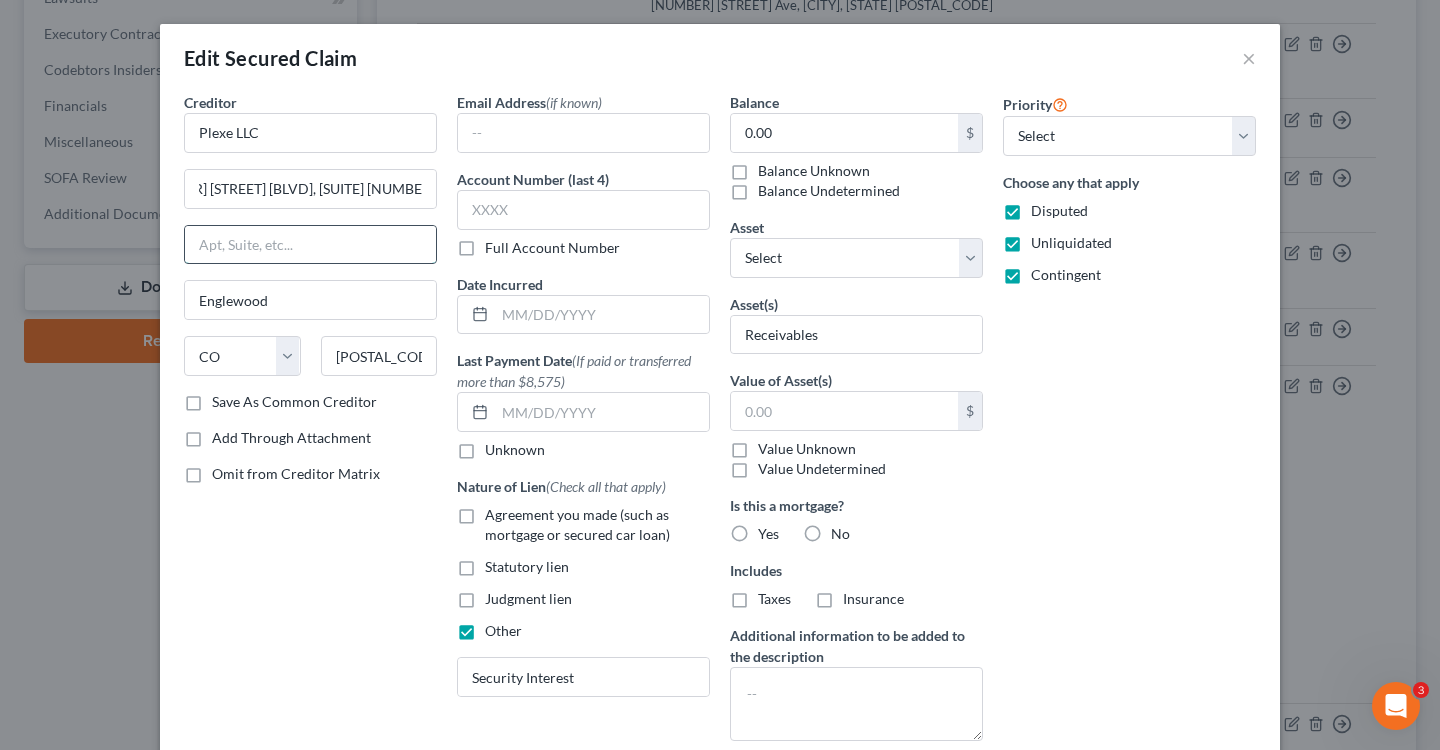 scroll, scrollTop: 0, scrollLeft: 0, axis: both 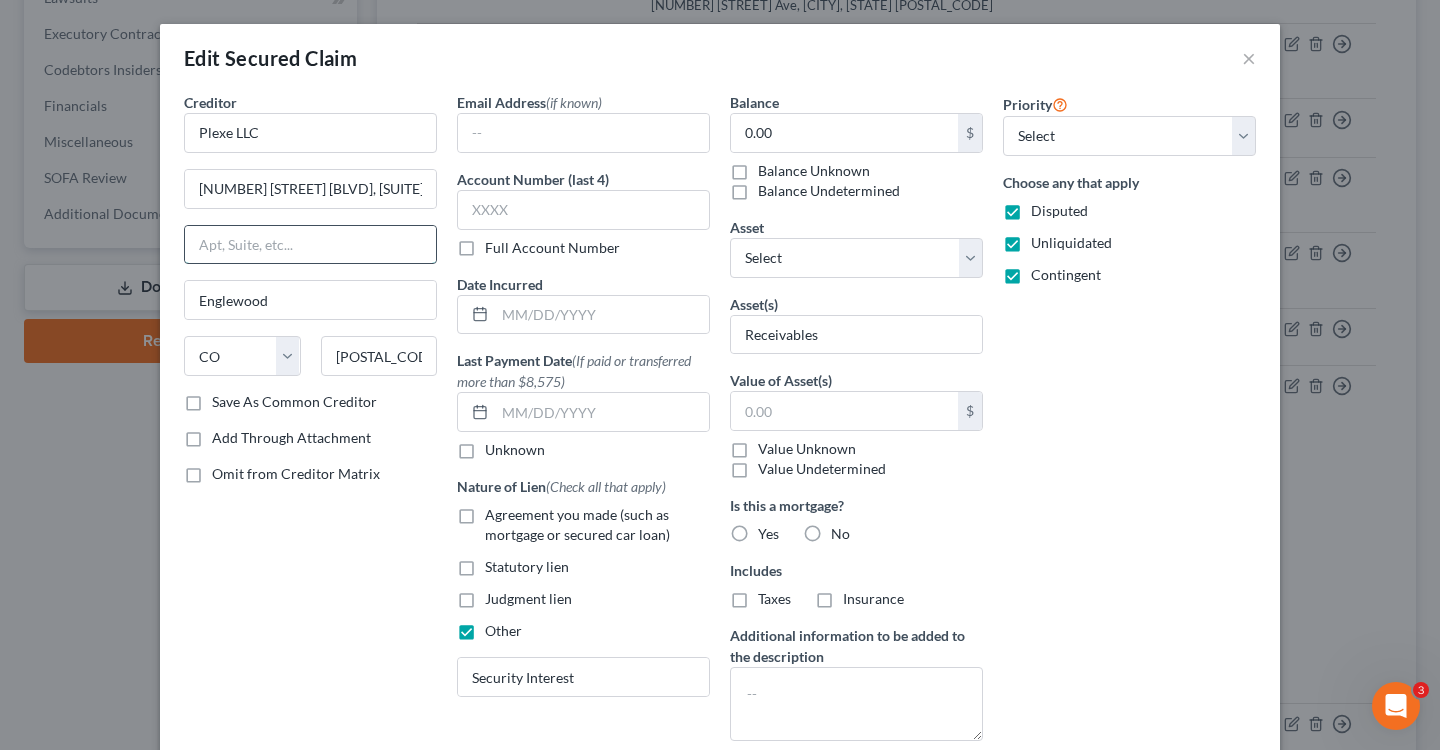 click at bounding box center (310, 245) 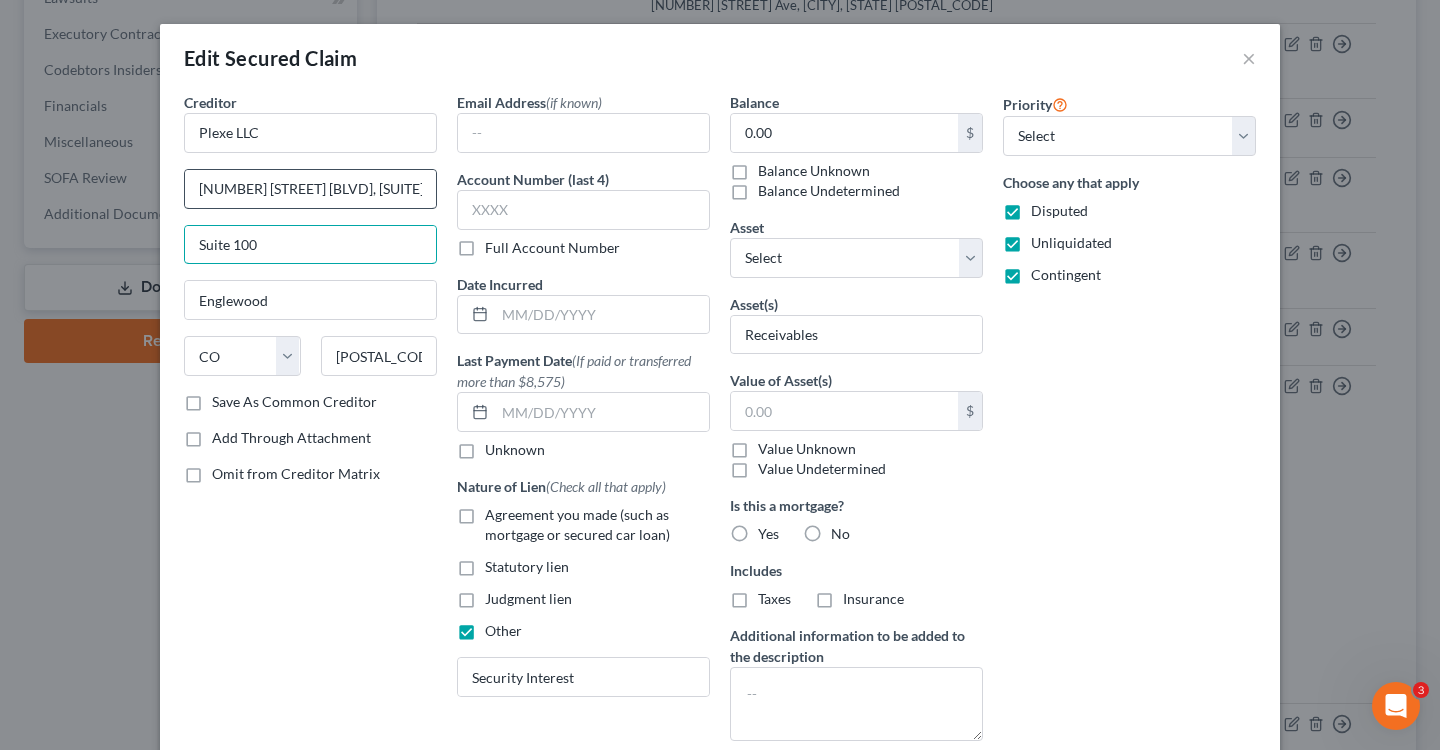 type on "Suite 100" 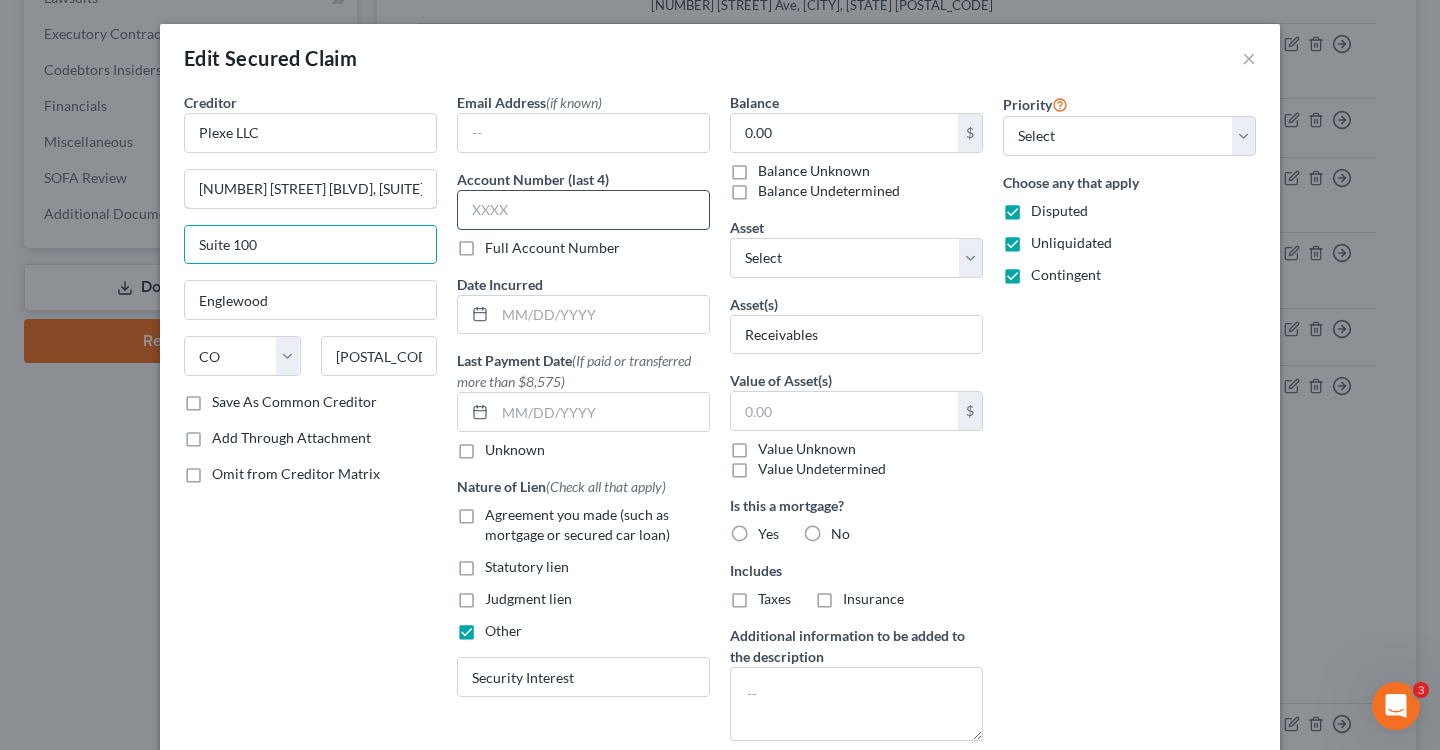 scroll, scrollTop: 0, scrollLeft: 60, axis: horizontal 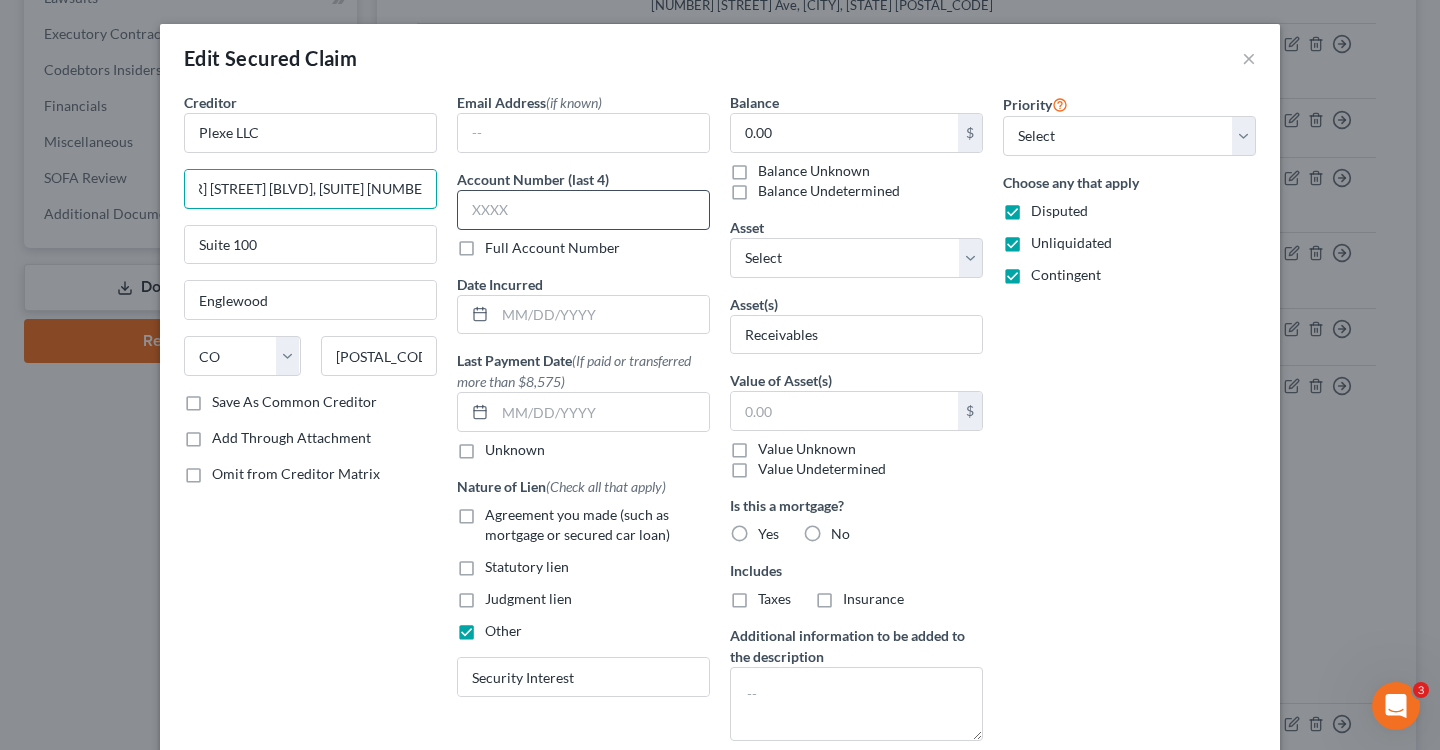 drag, startPoint x: 407, startPoint y: 189, endPoint x: 529, endPoint y: 192, distance: 122.03688 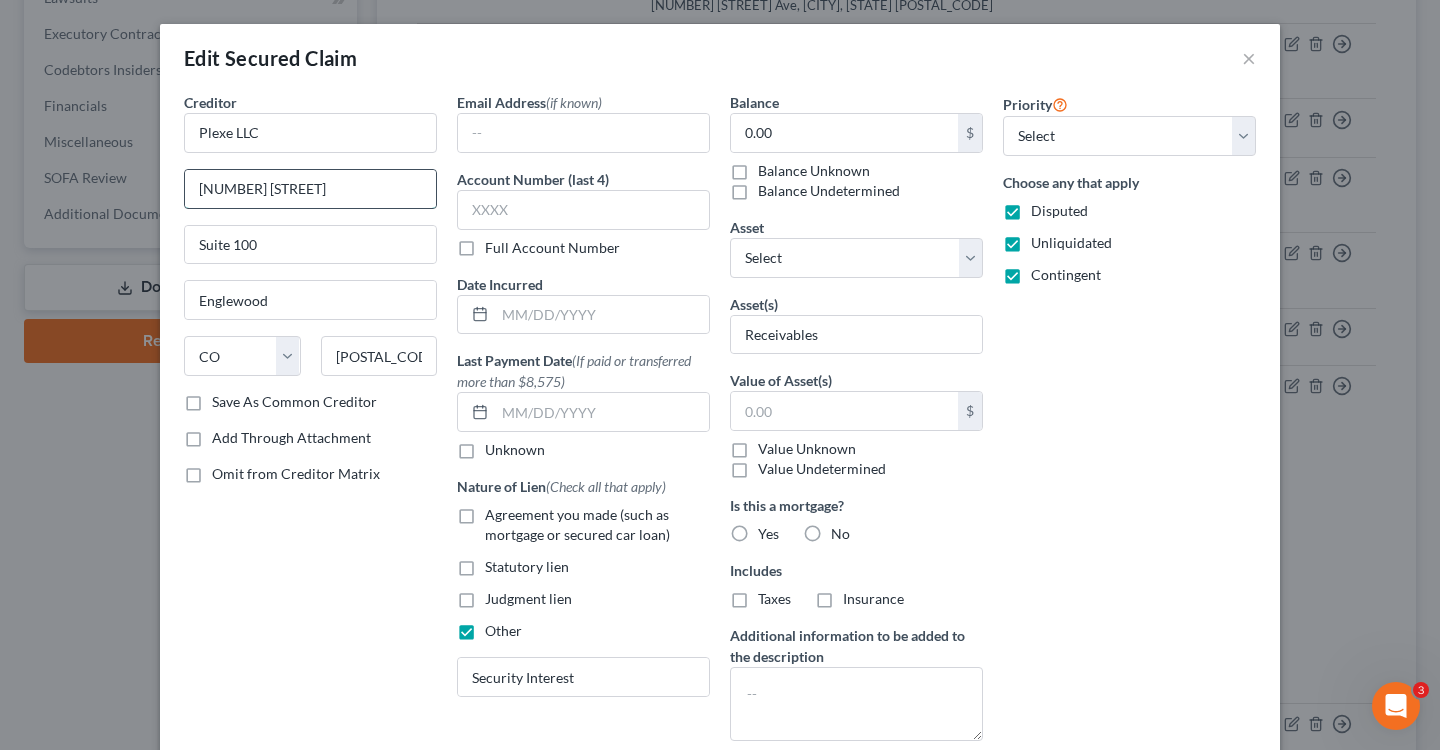scroll, scrollTop: 0, scrollLeft: 0, axis: both 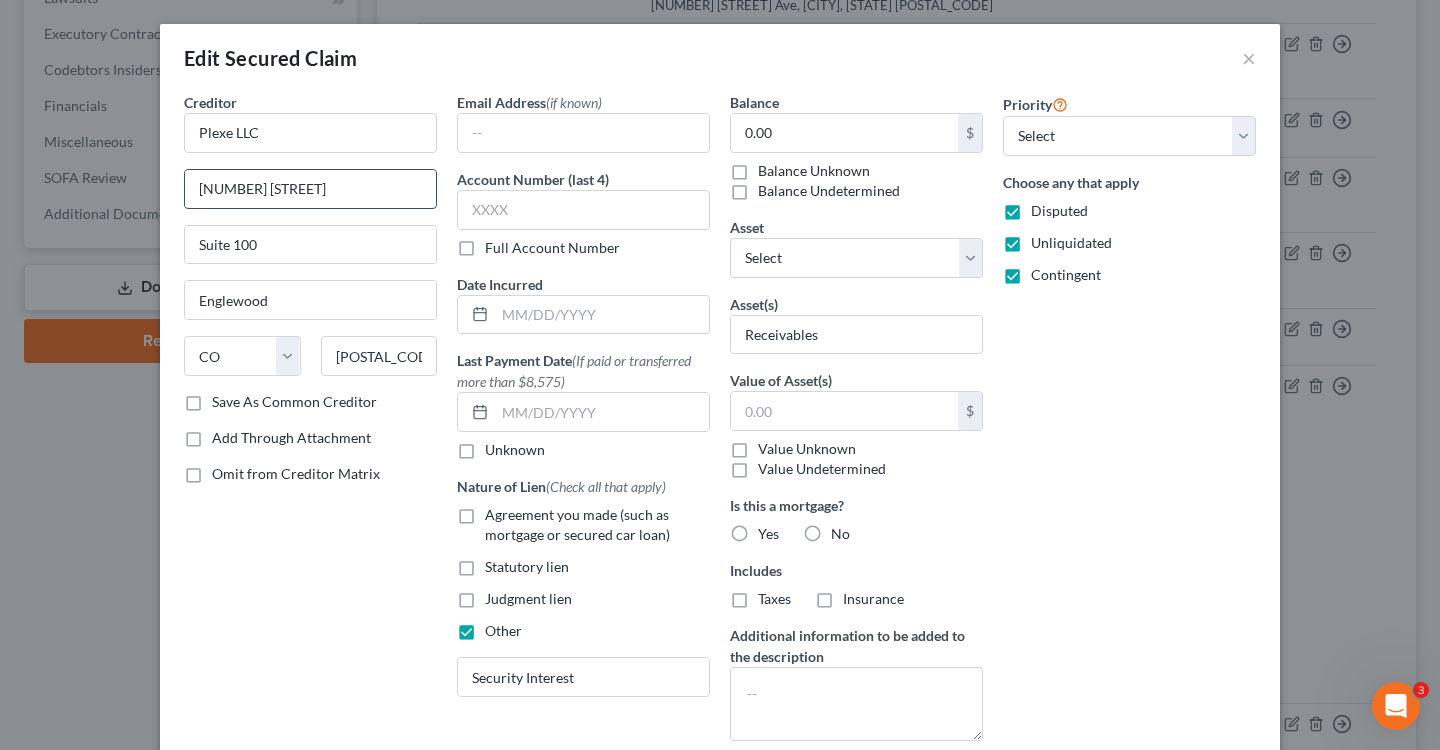 click on "6295 GREENWOOD PLAZA BLVD" at bounding box center (310, 189) 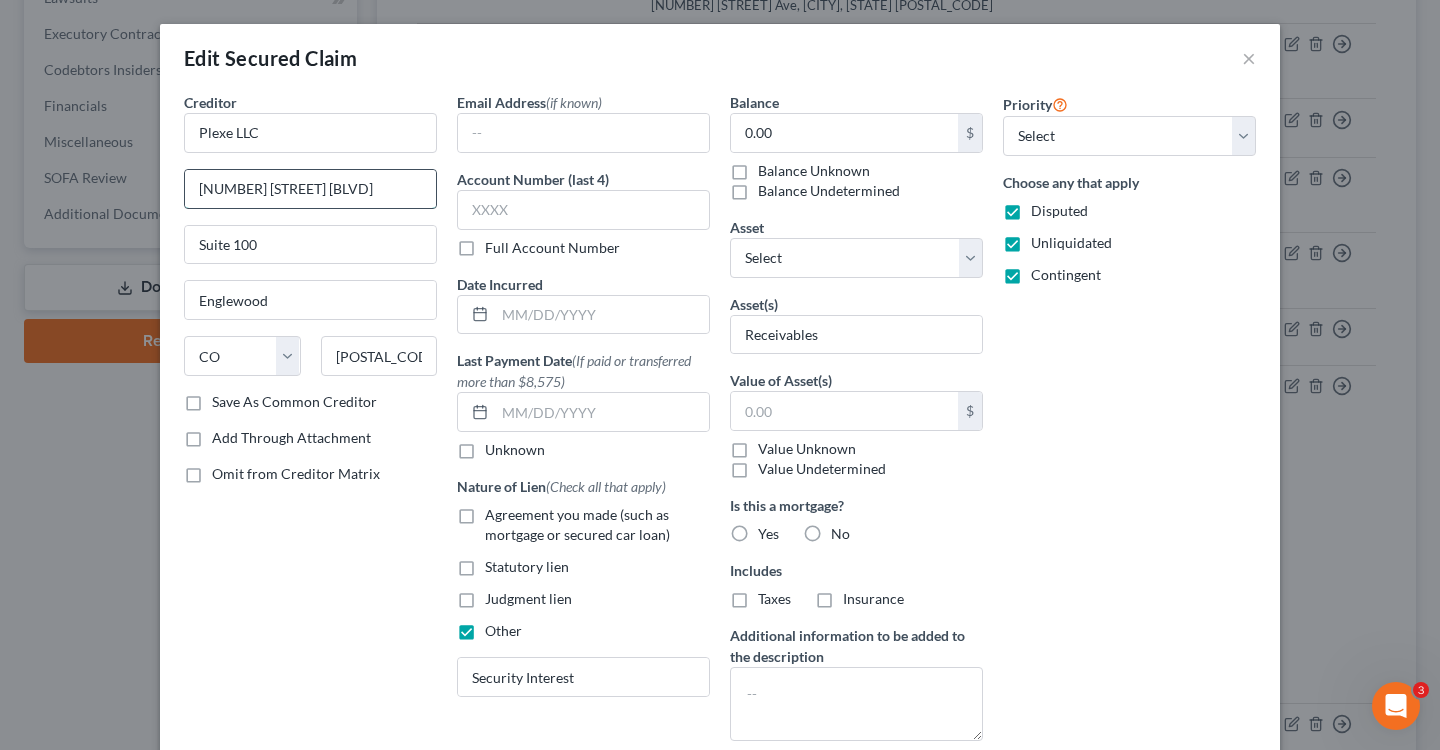 click on "6295 GREENWOOD PLAZA Blvd" at bounding box center [310, 189] 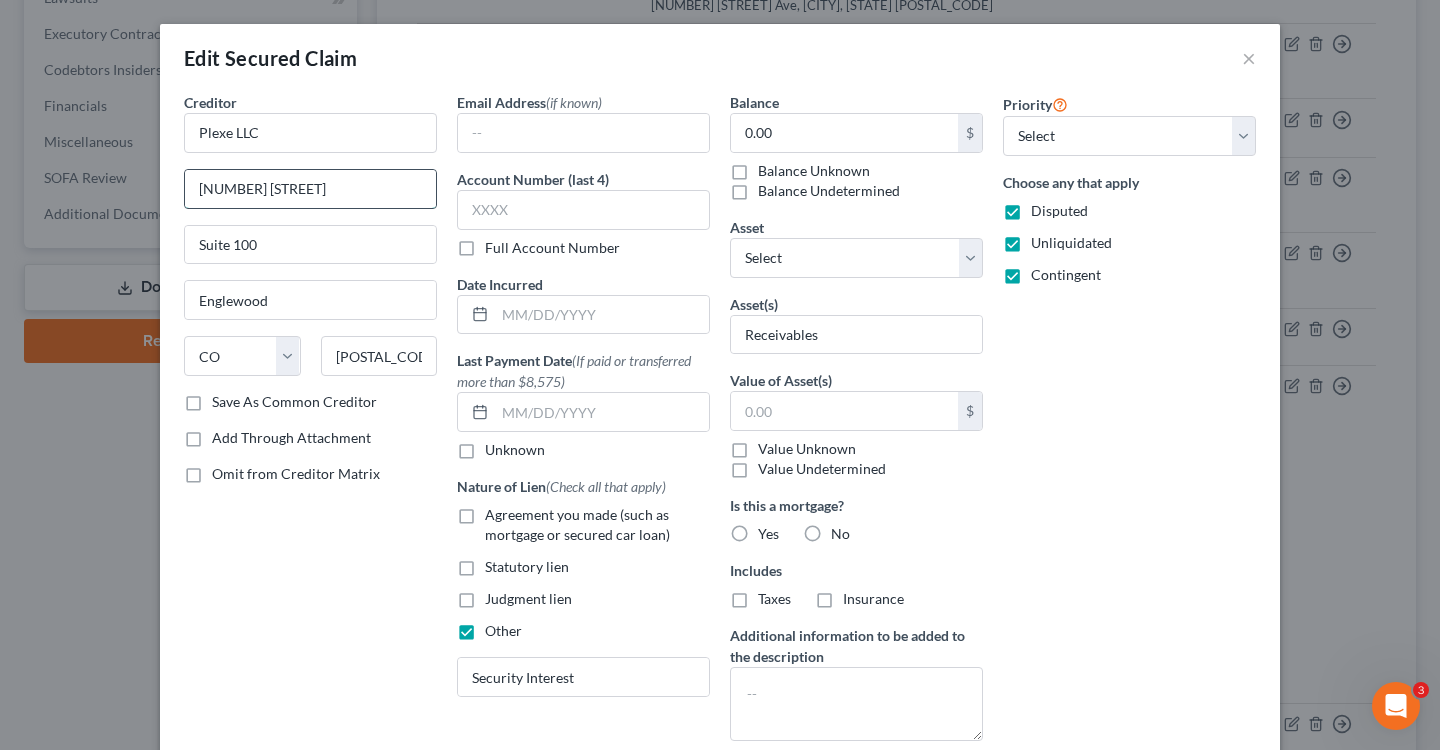 click on "6295 GREENWOOD Plaza Blvd" at bounding box center [310, 189] 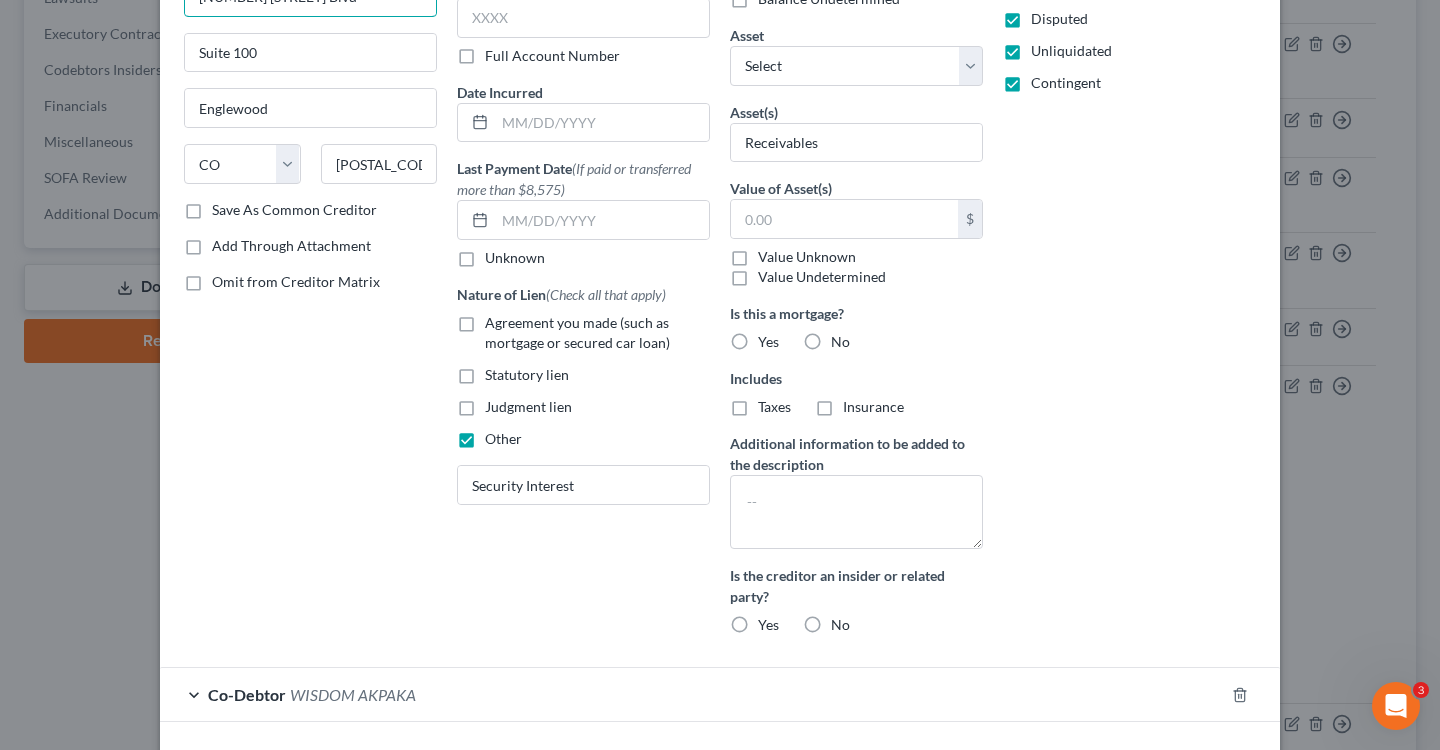 scroll, scrollTop: 218, scrollLeft: 0, axis: vertical 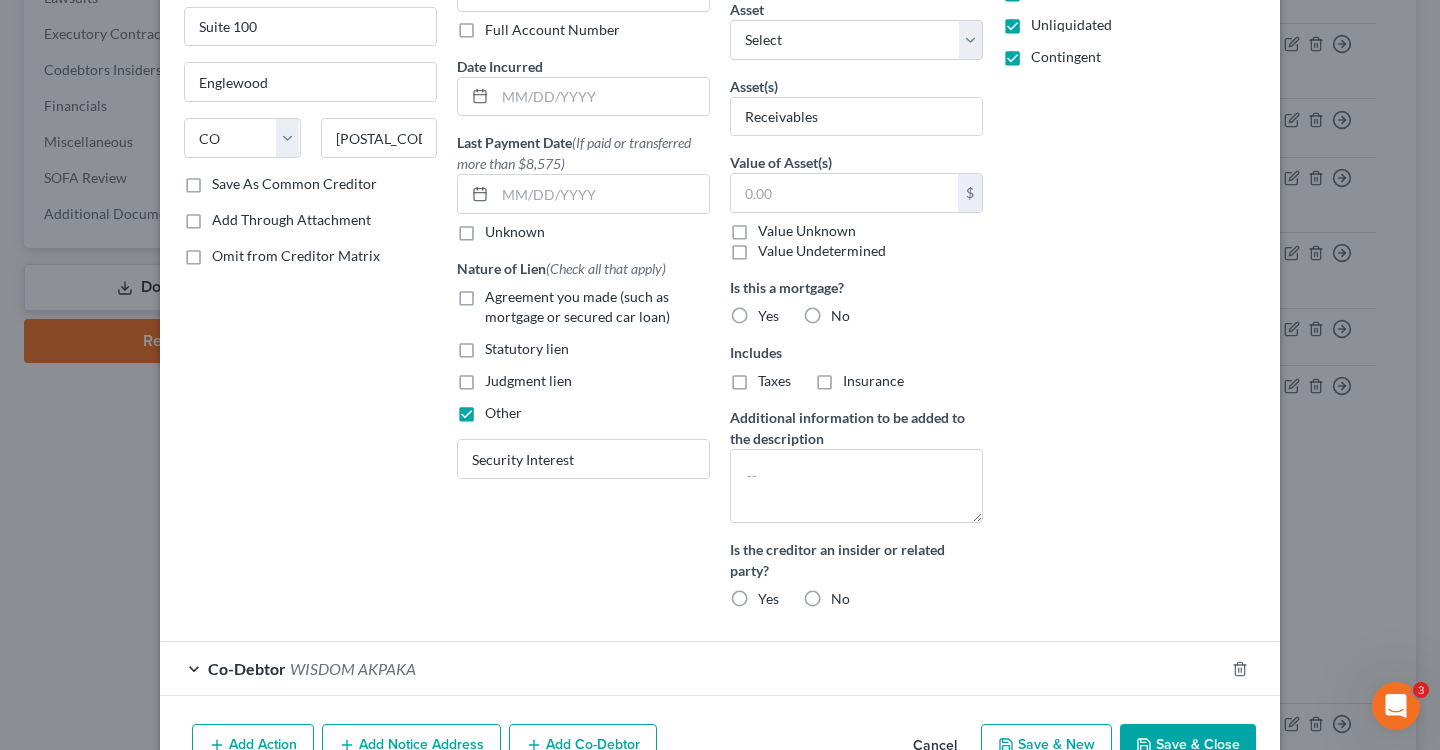 type on "6295 Greenwood Plaza Blvd" 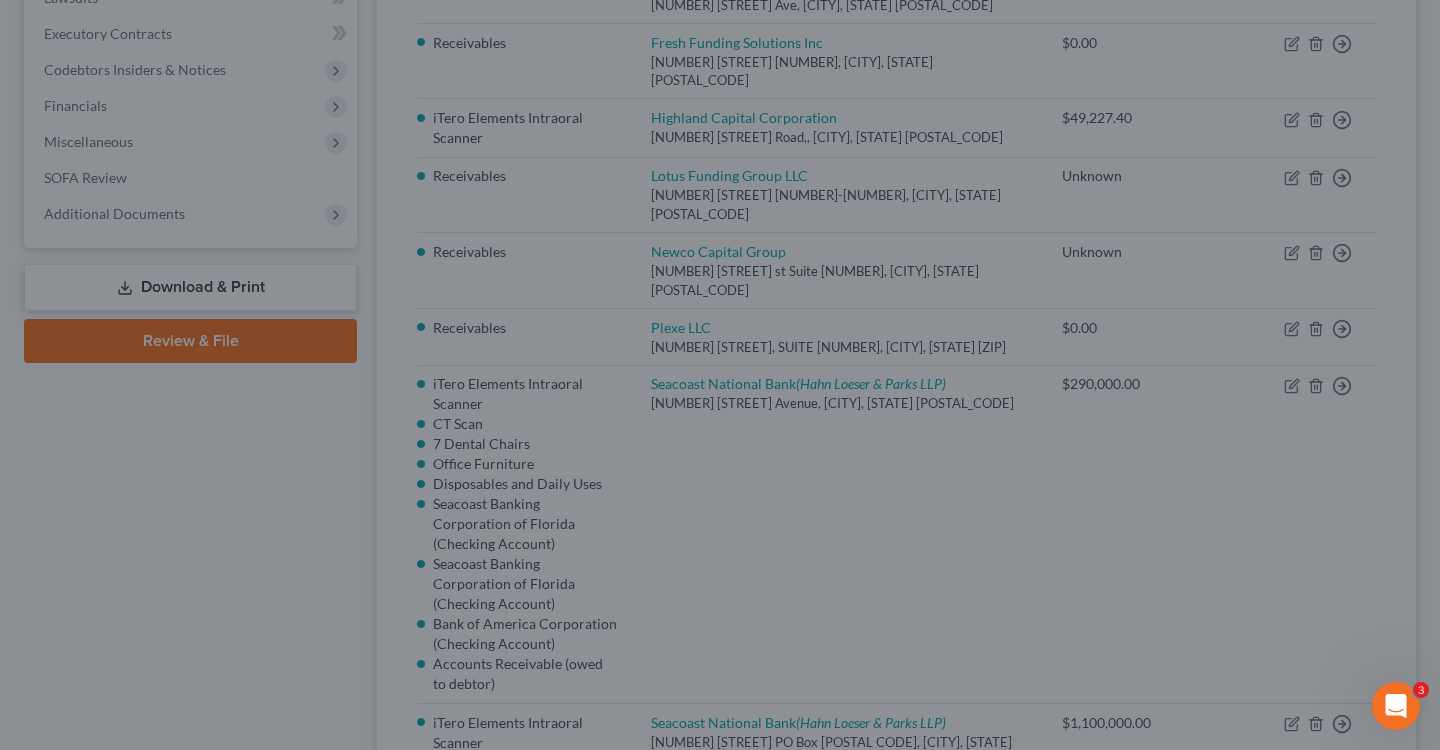scroll, scrollTop: 201, scrollLeft: 0, axis: vertical 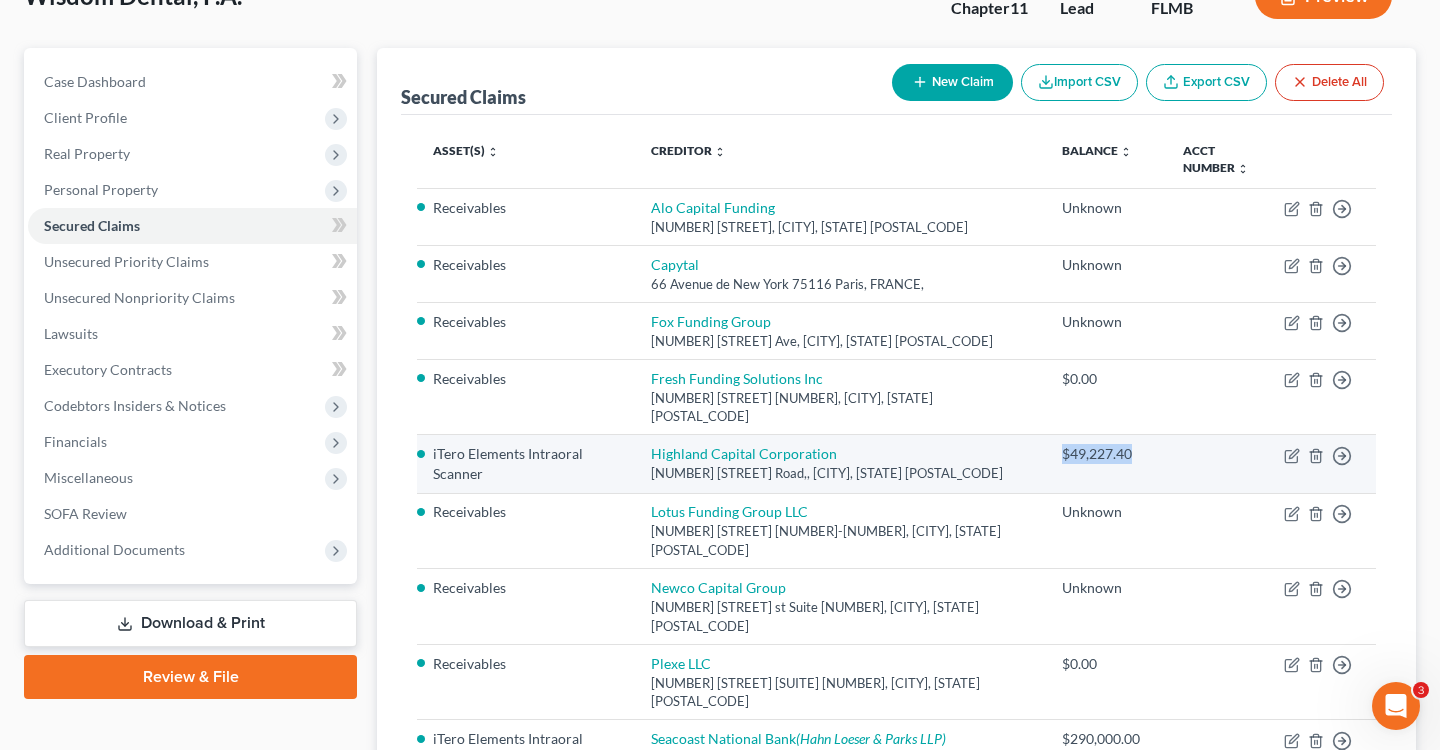 drag, startPoint x: 1054, startPoint y: 429, endPoint x: 1136, endPoint y: 431, distance: 82.02438 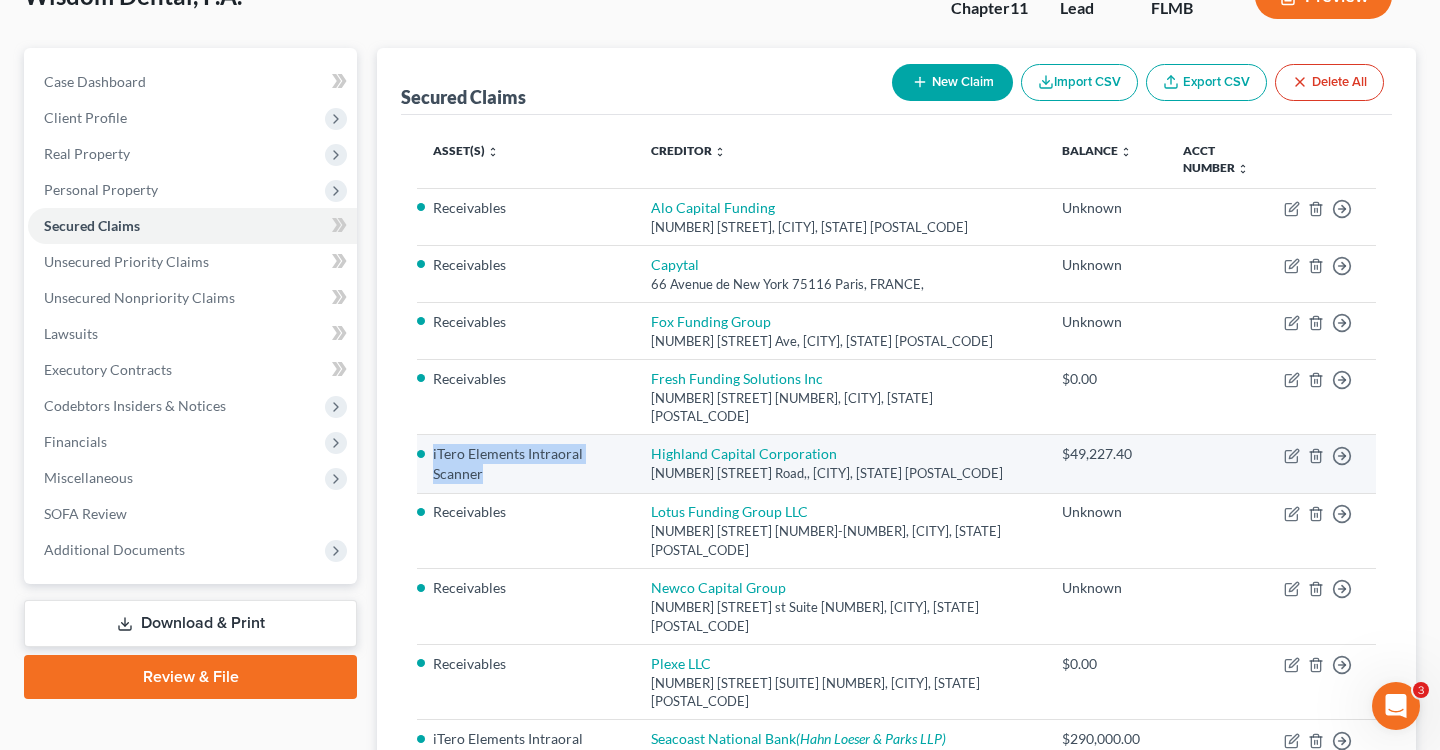 drag, startPoint x: 432, startPoint y: 432, endPoint x: 633, endPoint y: 435, distance: 201.02238 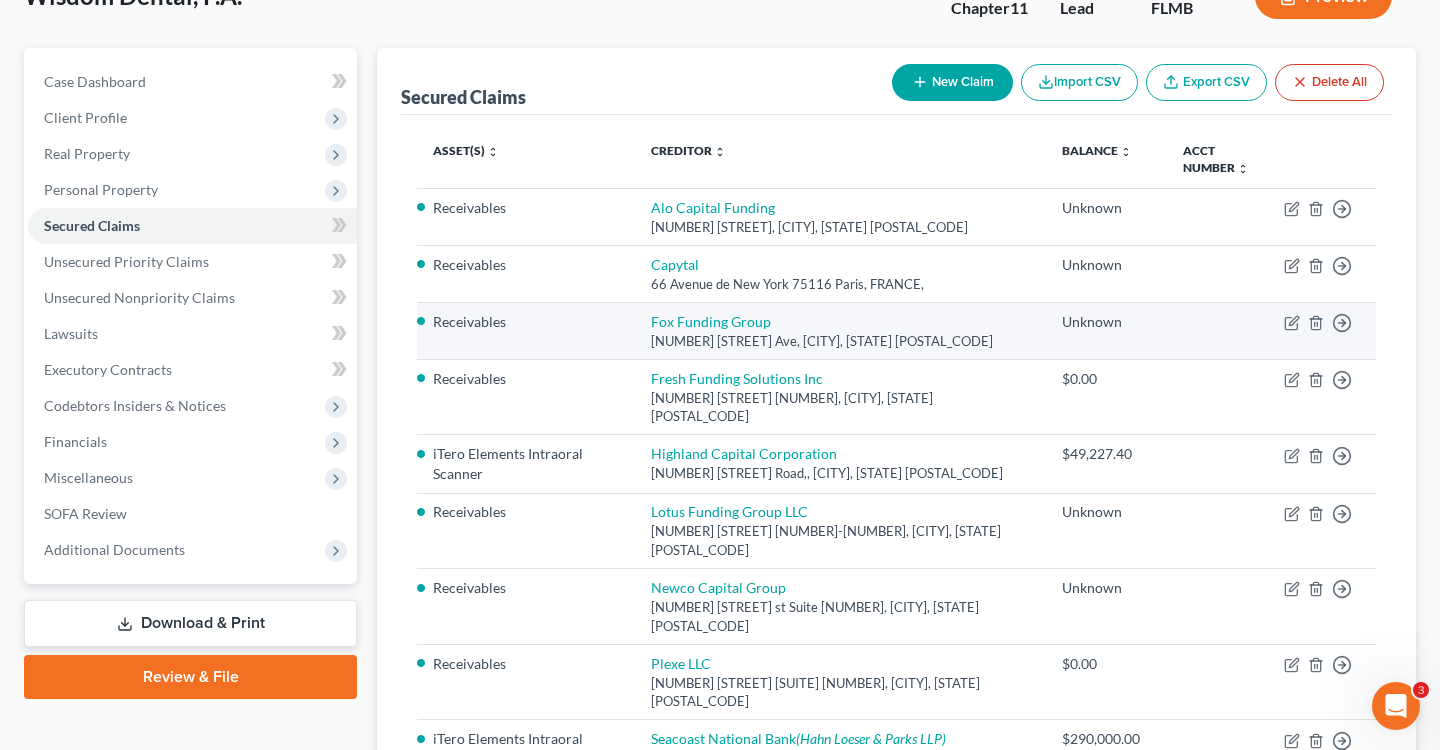 click on "Unknown" at bounding box center (1106, 330) 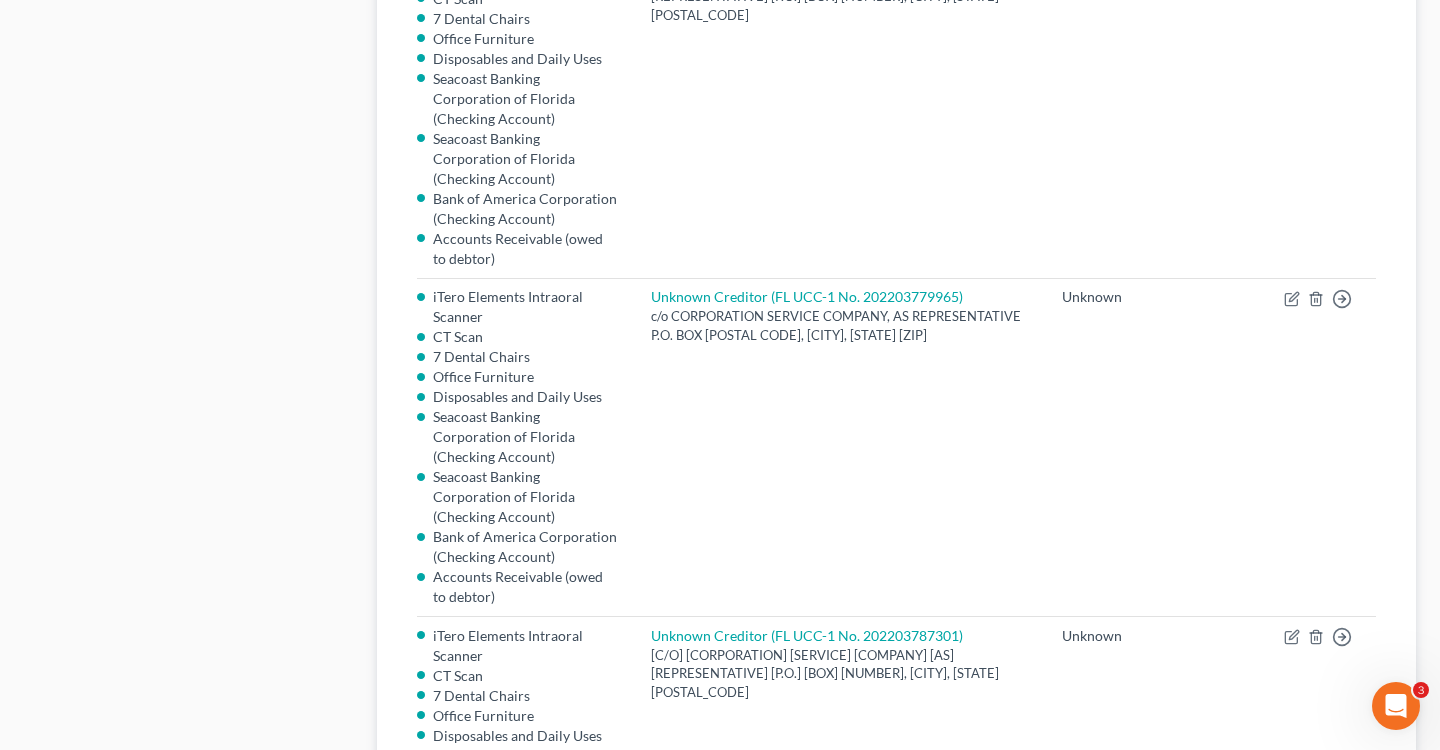 scroll, scrollTop: 3829, scrollLeft: 0, axis: vertical 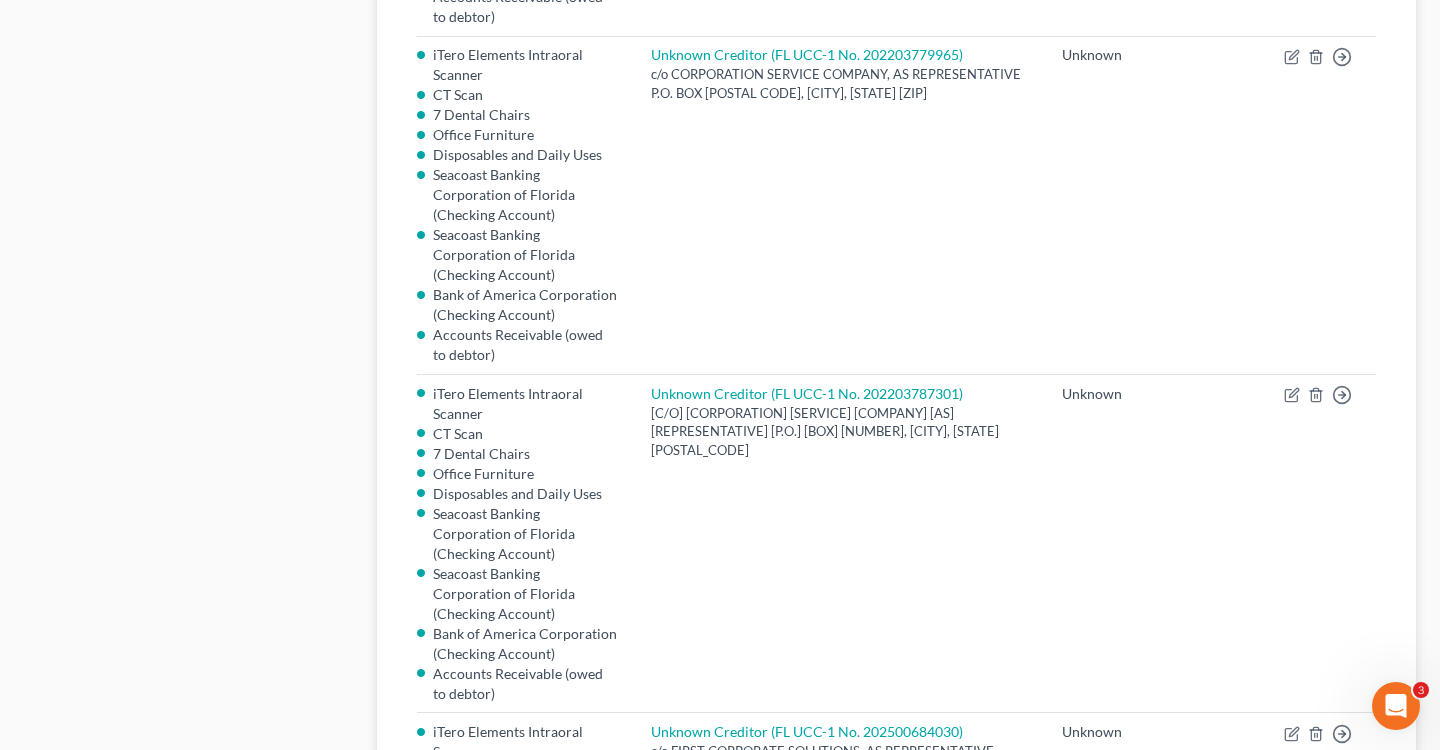 click on "$1,200,000.00" at bounding box center (1106, 1070) 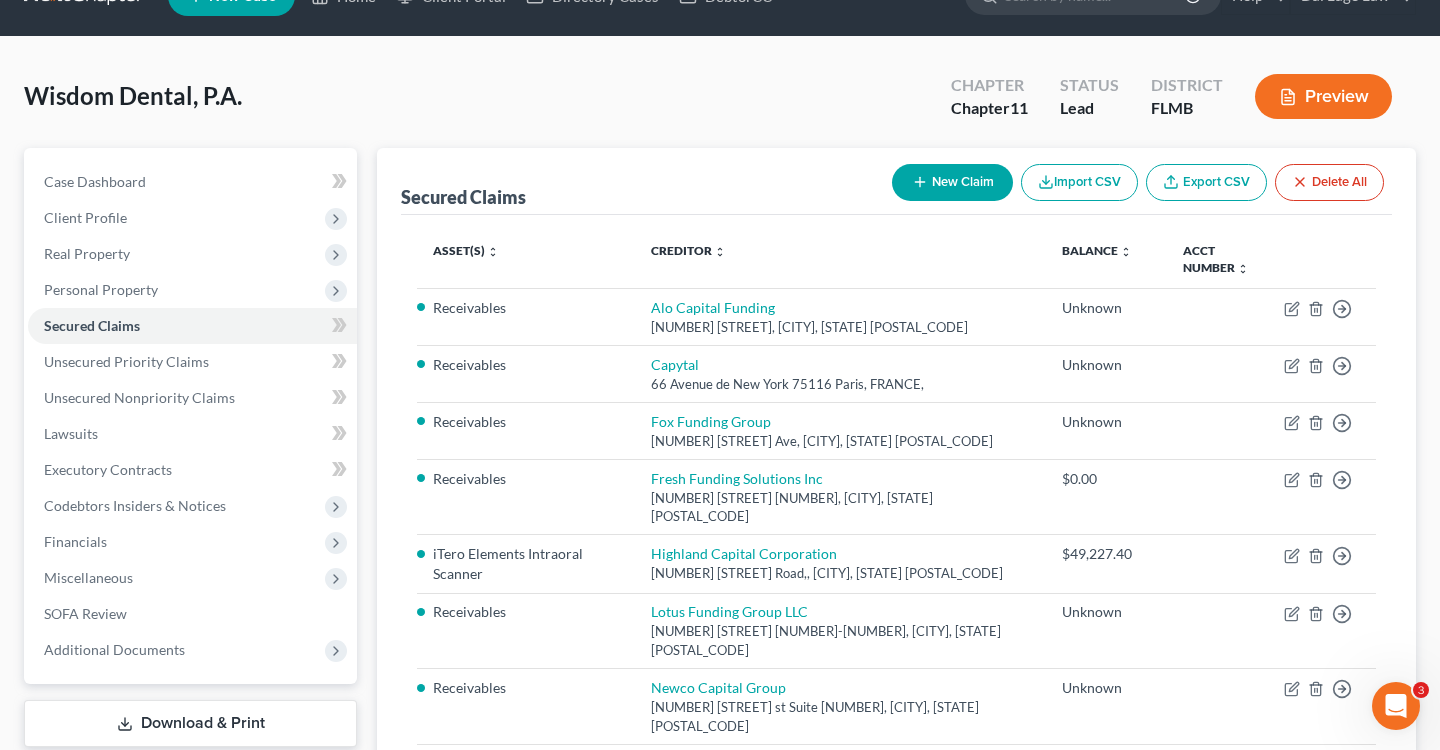scroll, scrollTop: 38, scrollLeft: 0, axis: vertical 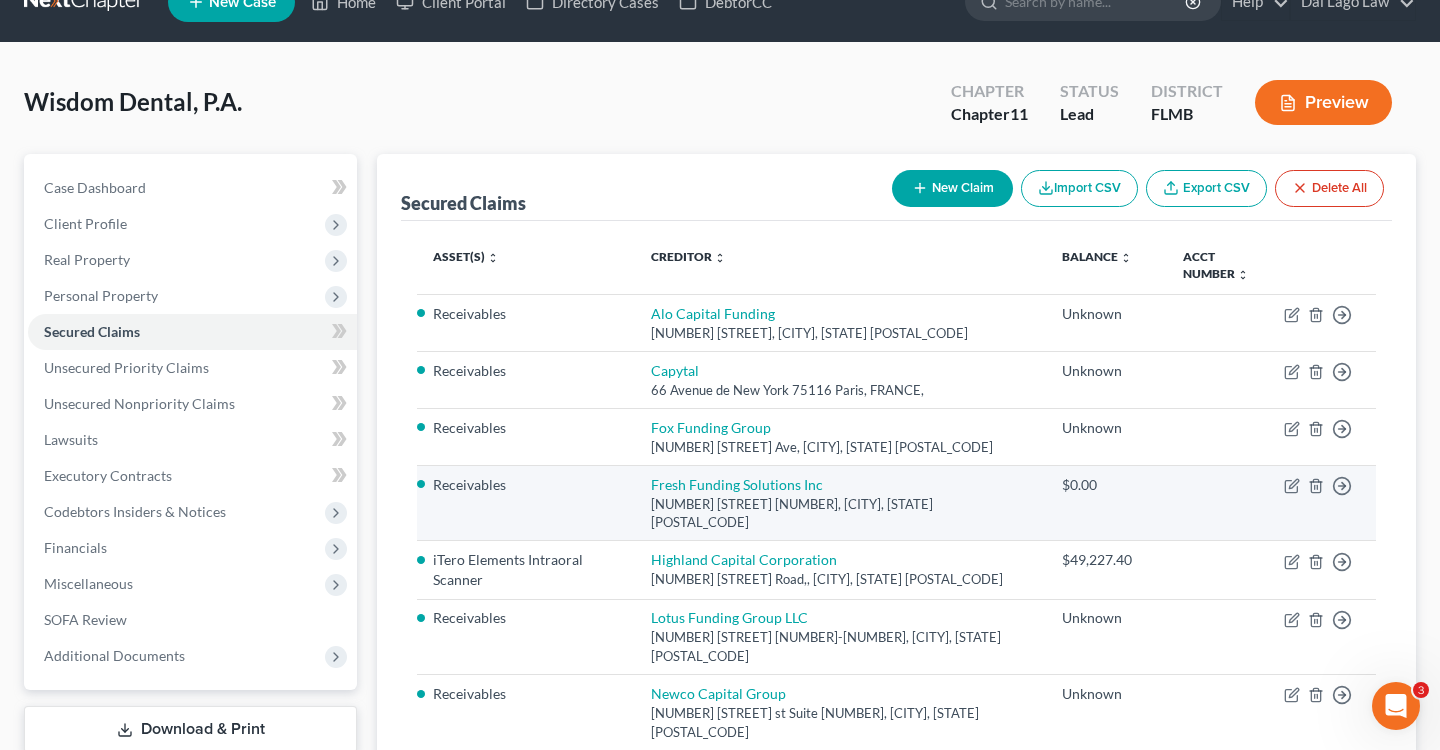 click on "$0.00" at bounding box center [1106, 503] 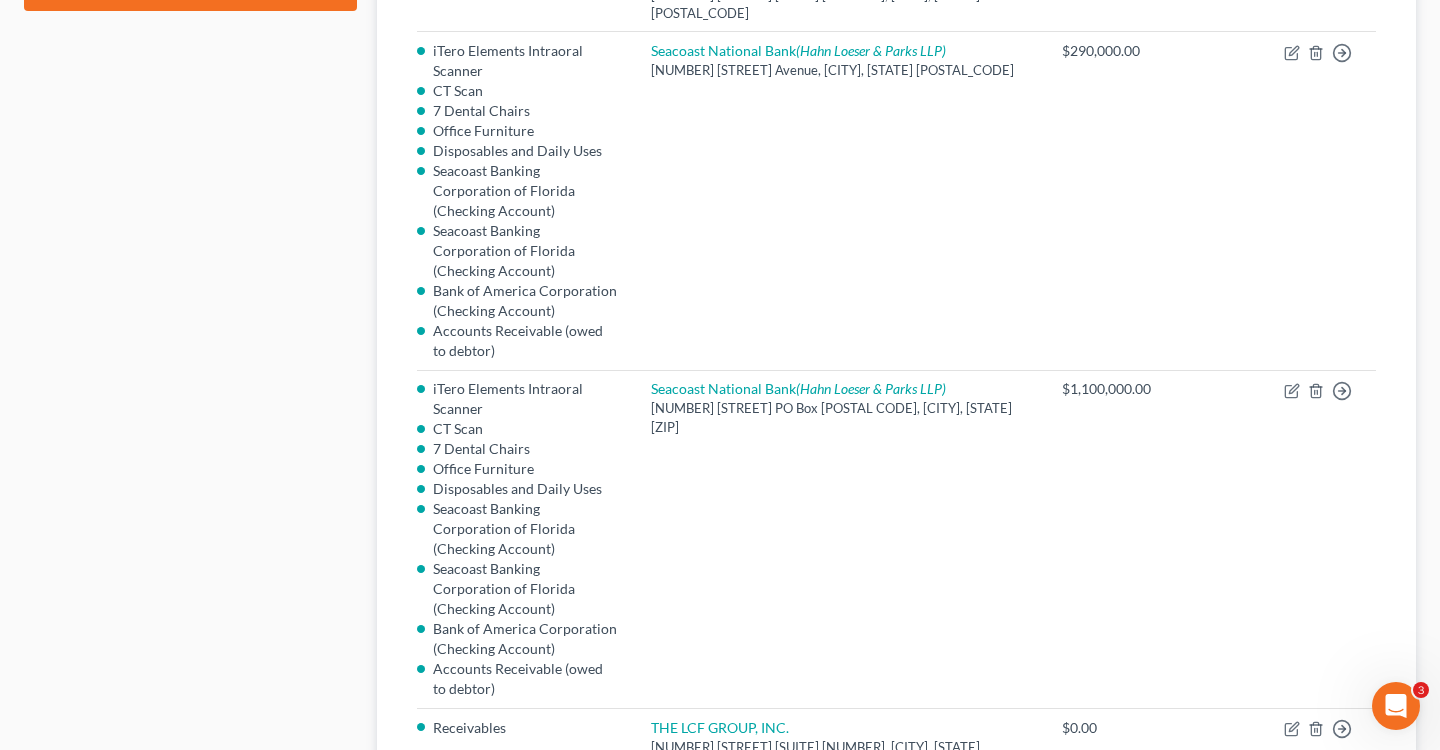 scroll, scrollTop: 835, scrollLeft: 0, axis: vertical 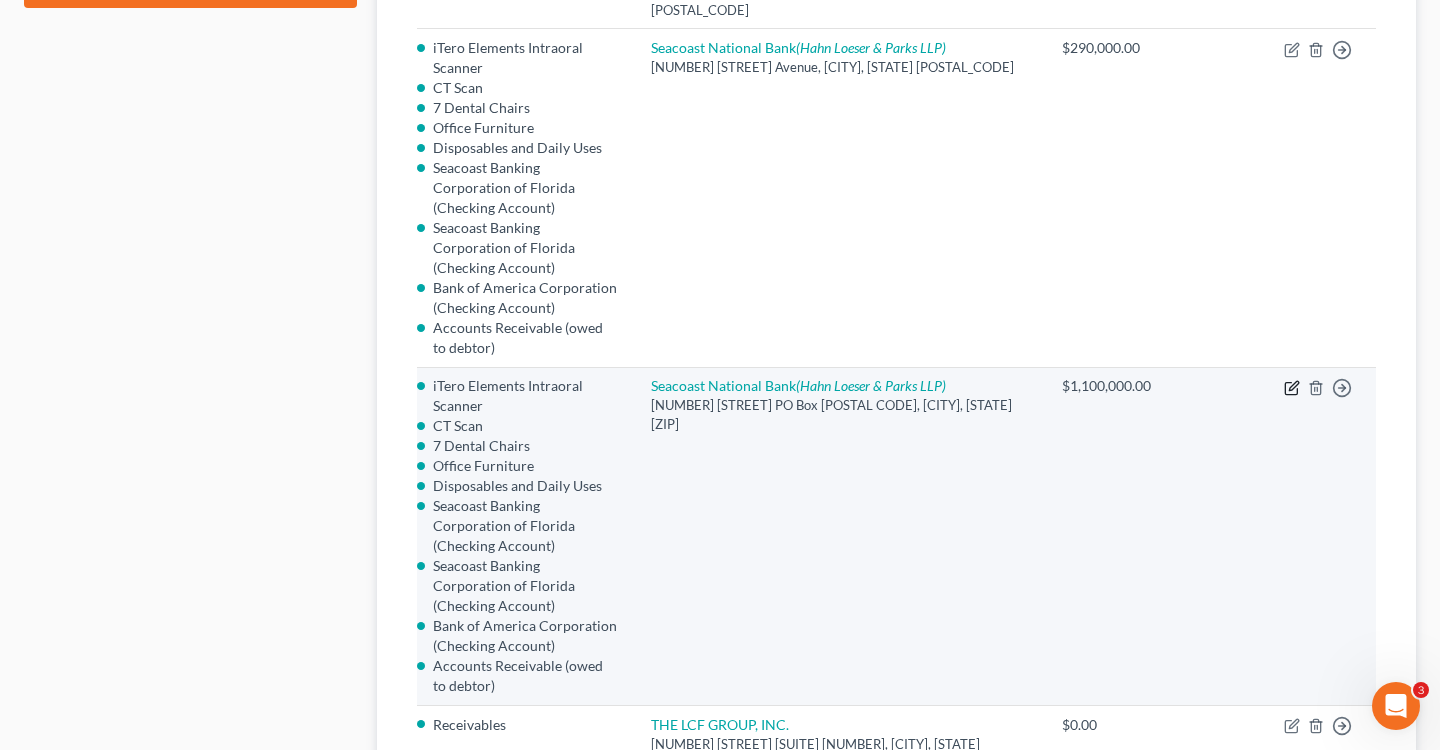 click 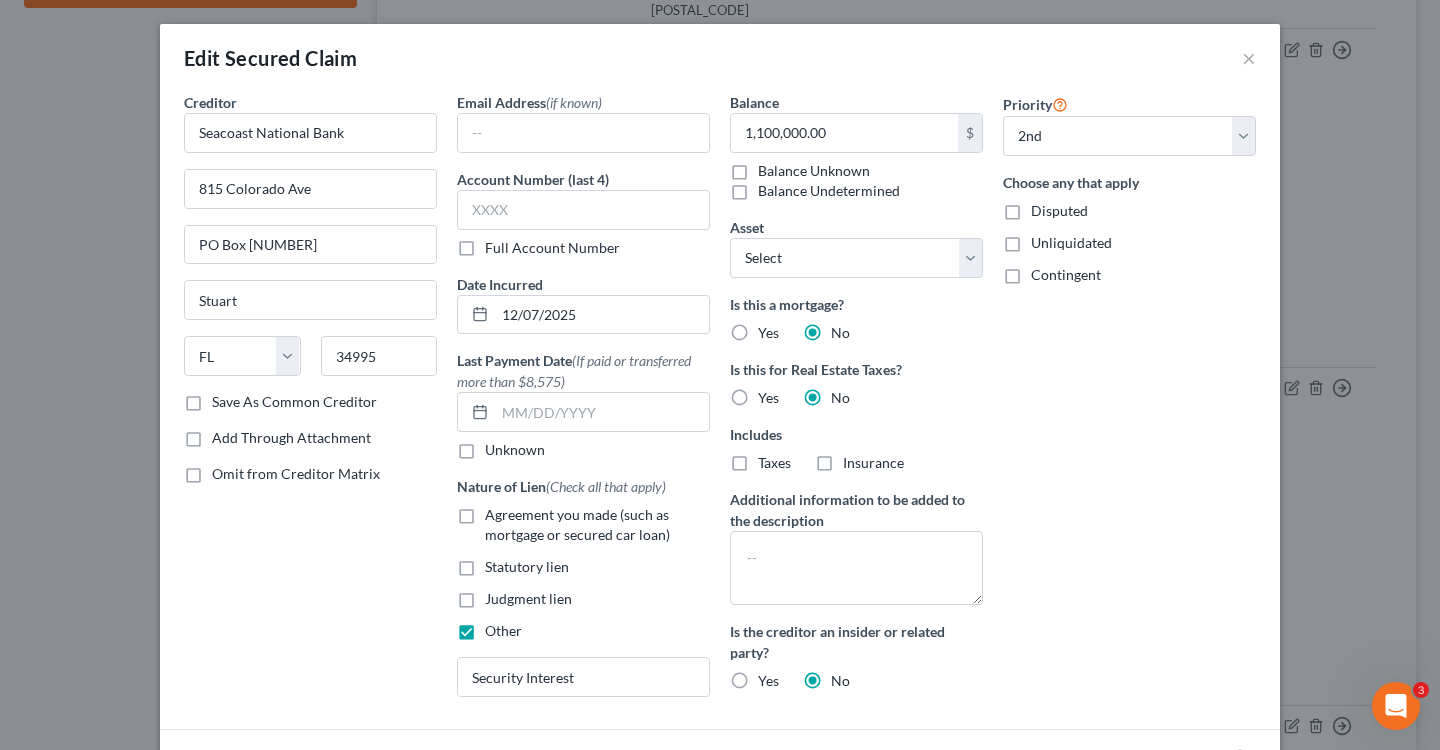 type 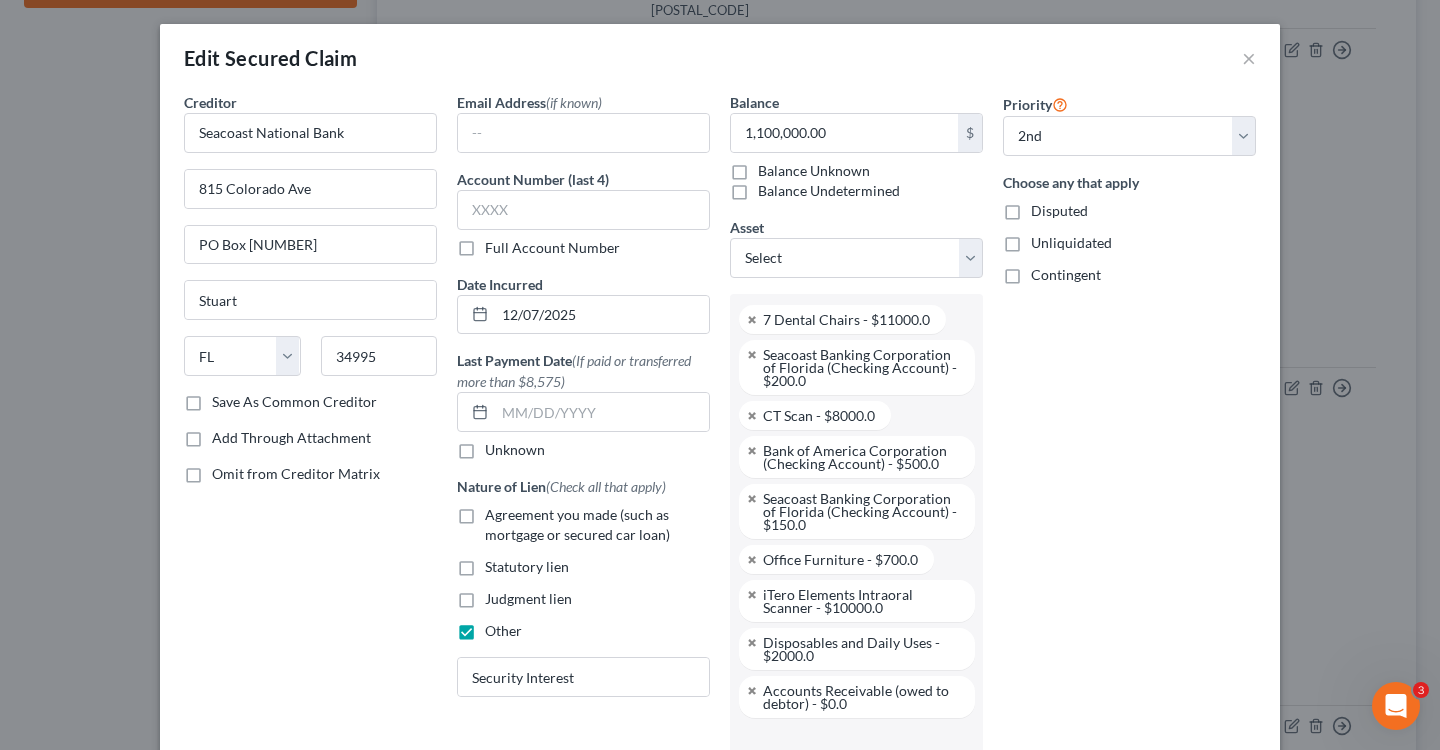 scroll, scrollTop: 216, scrollLeft: 0, axis: vertical 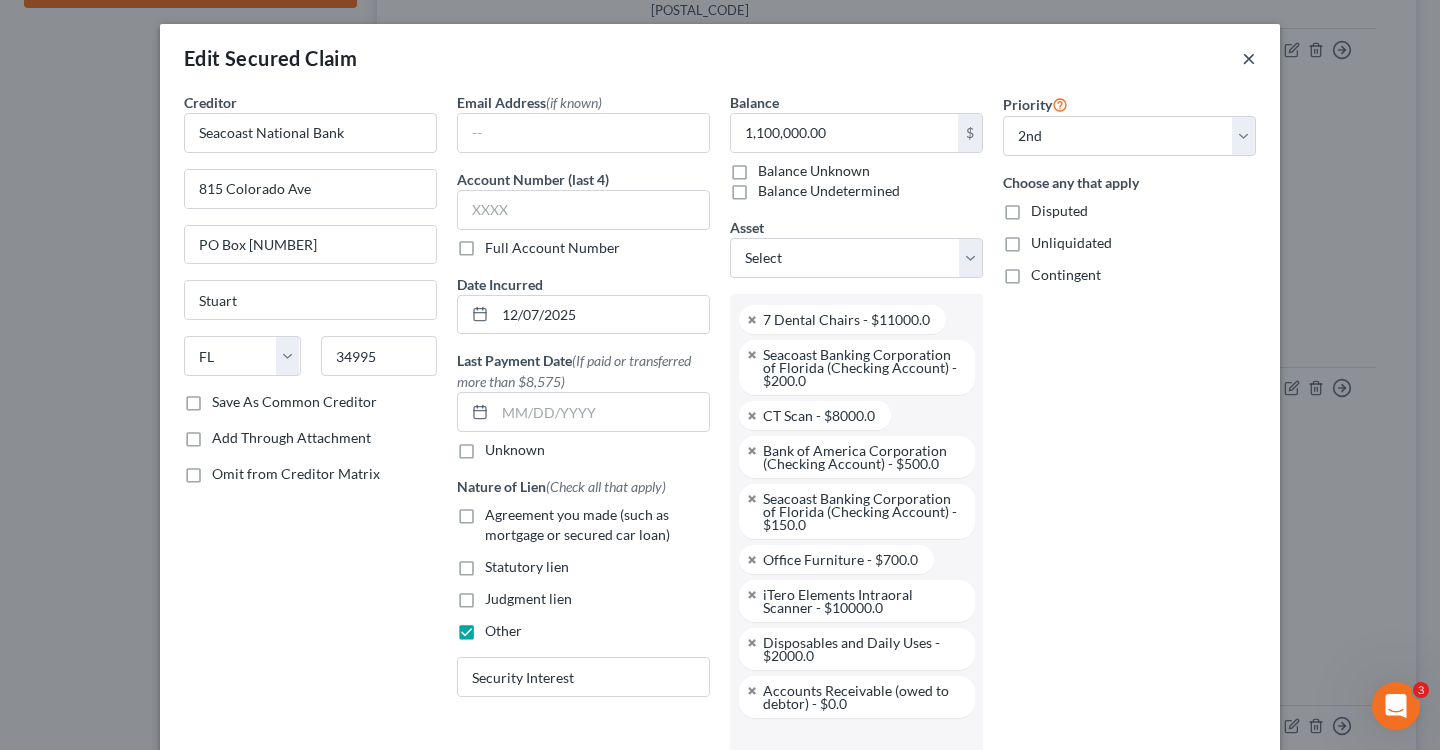 click on "×" at bounding box center [1249, 58] 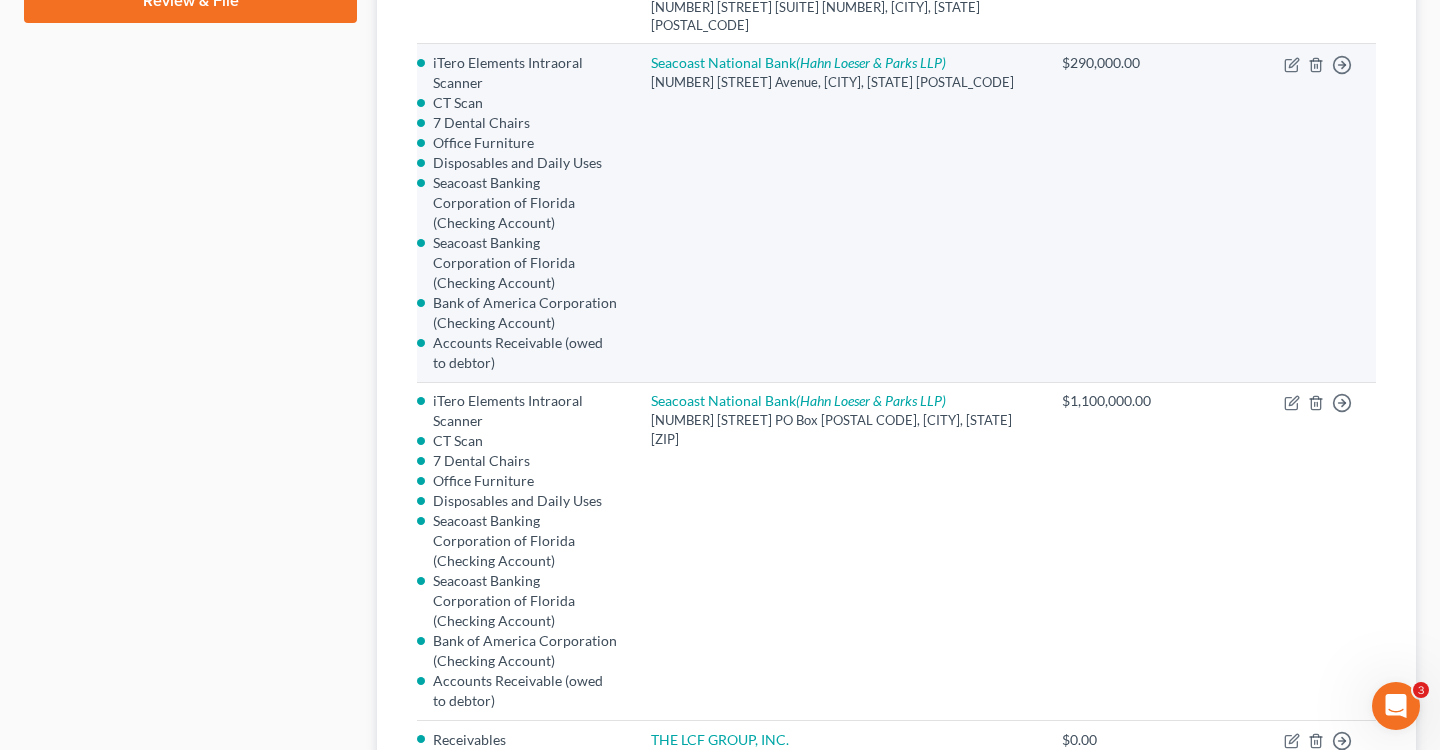 scroll, scrollTop: 813, scrollLeft: 0, axis: vertical 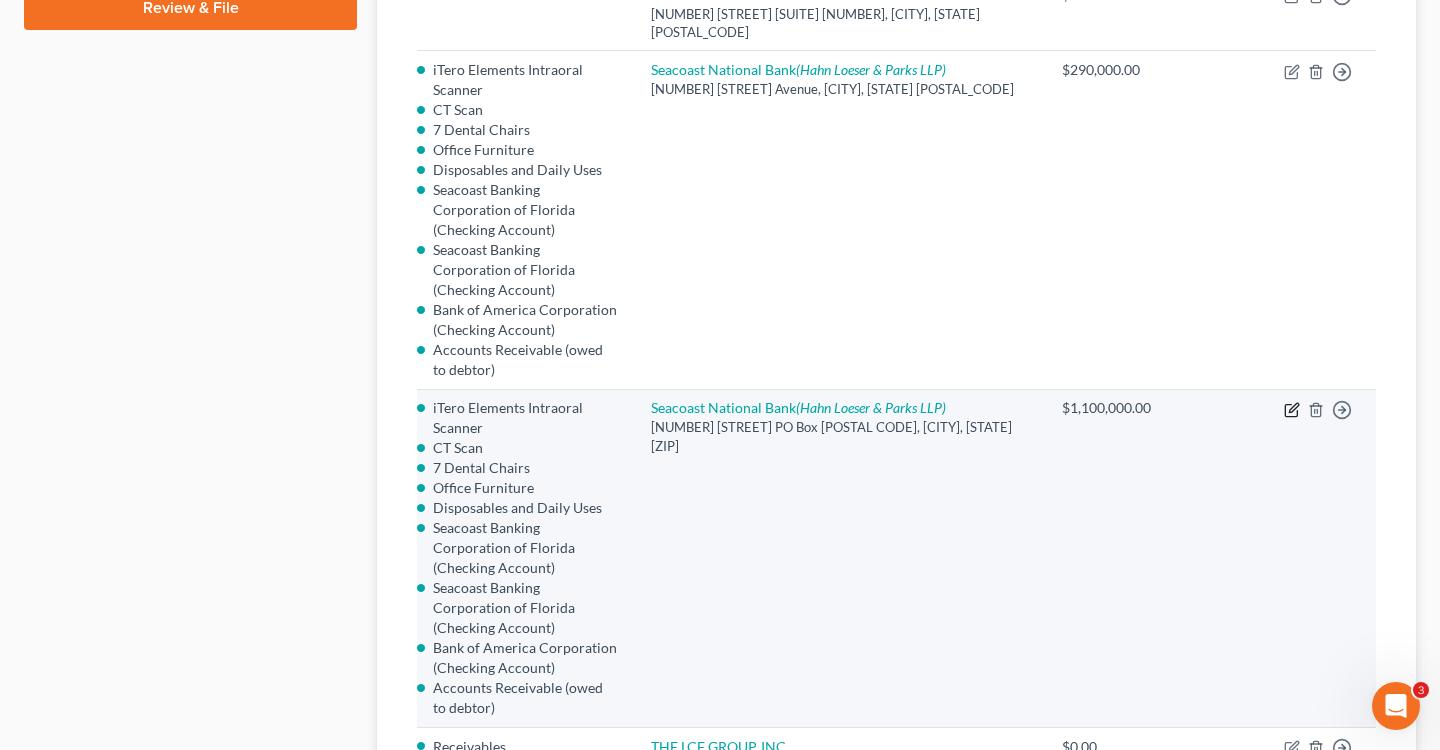 click 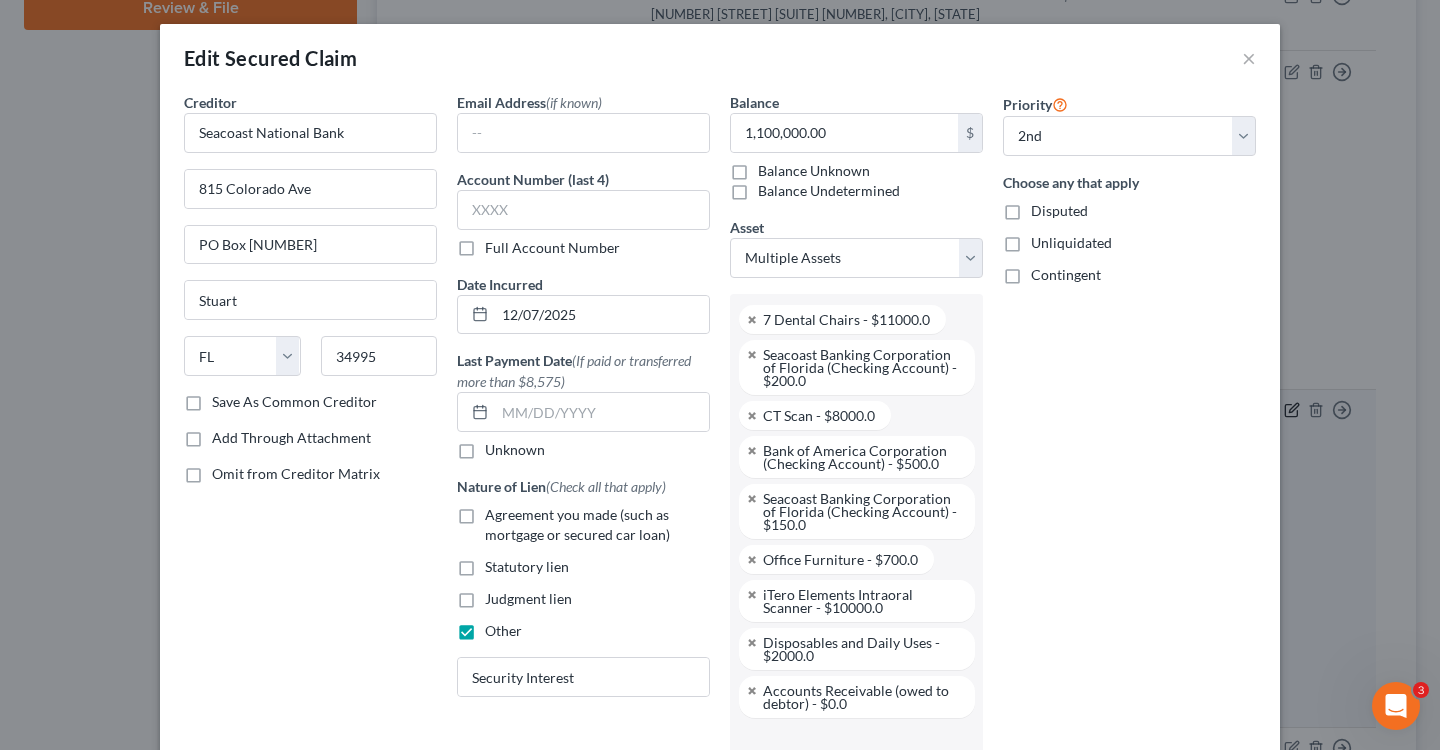 scroll, scrollTop: 252, scrollLeft: 0, axis: vertical 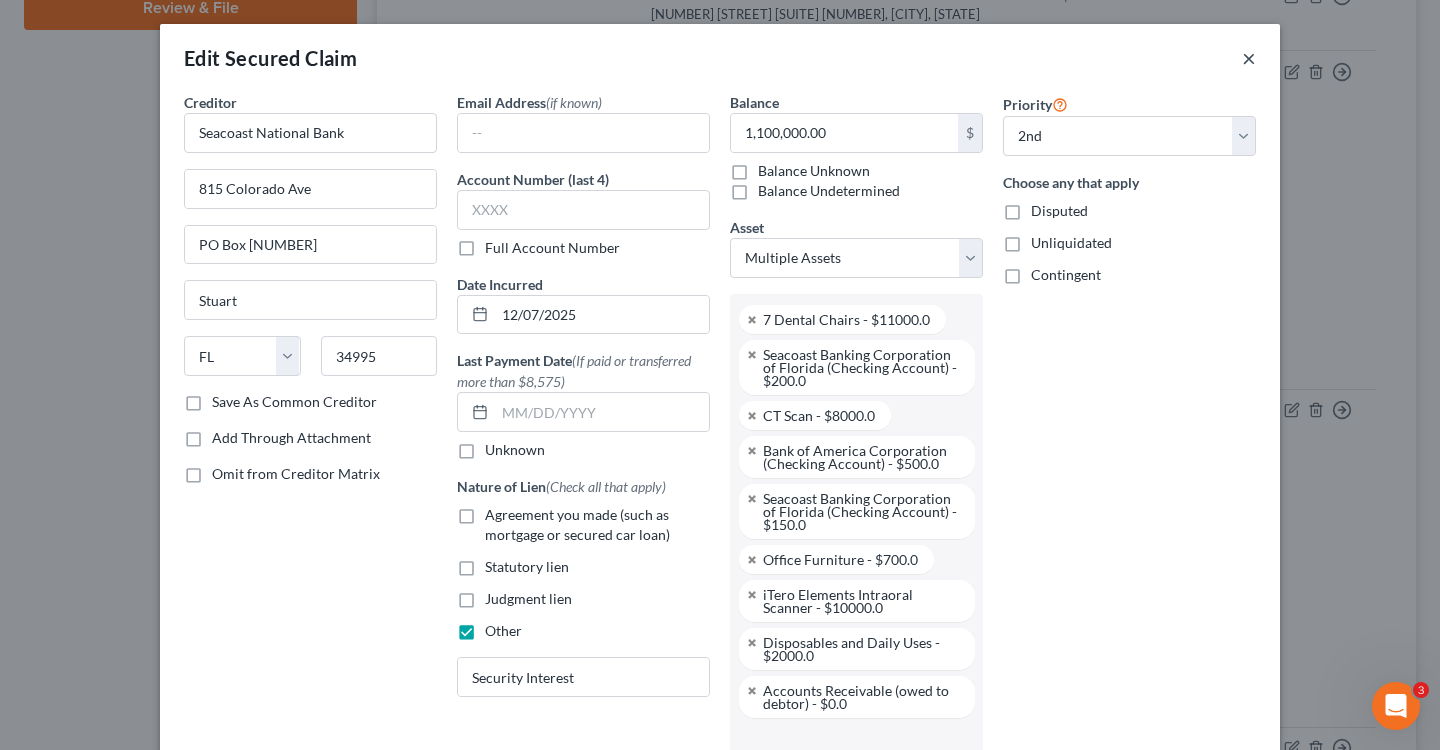 click on "×" at bounding box center (1249, 58) 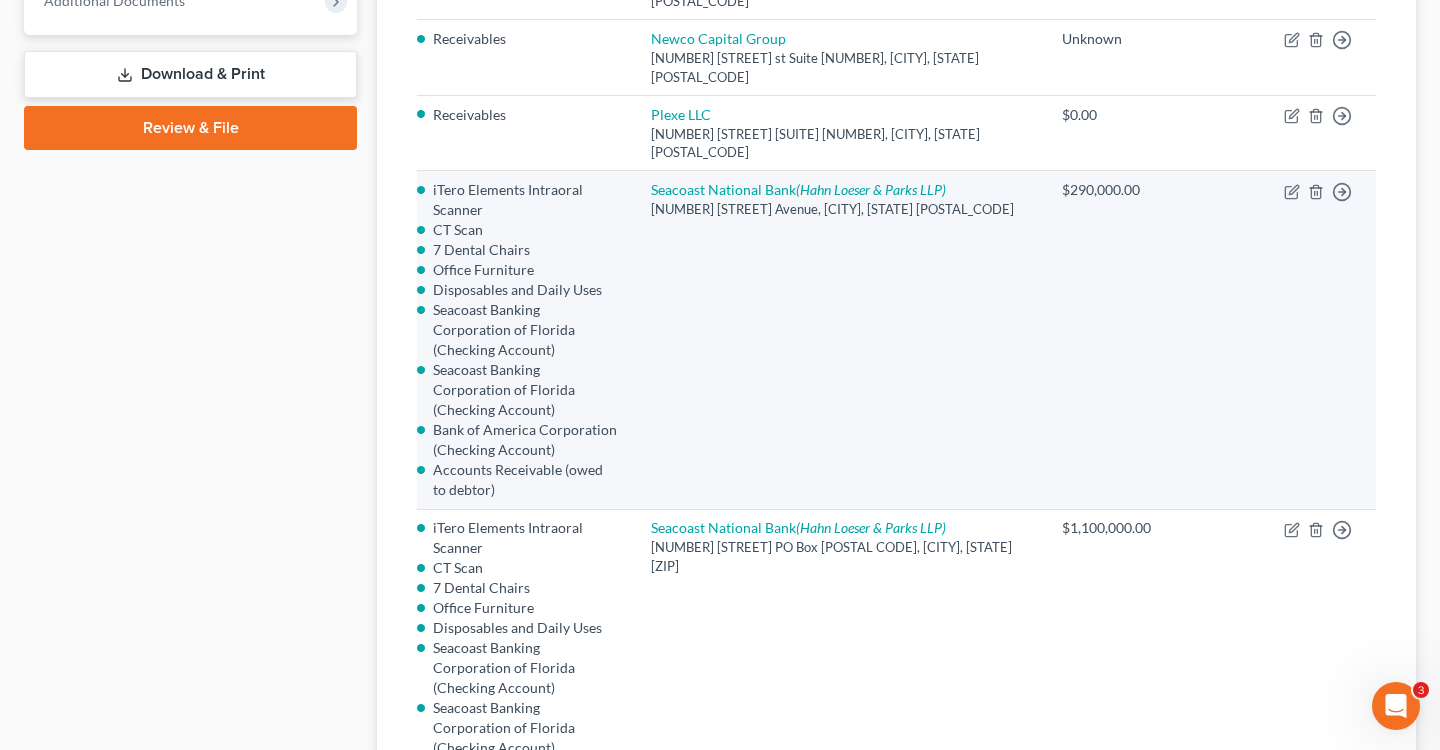 scroll, scrollTop: 681, scrollLeft: 0, axis: vertical 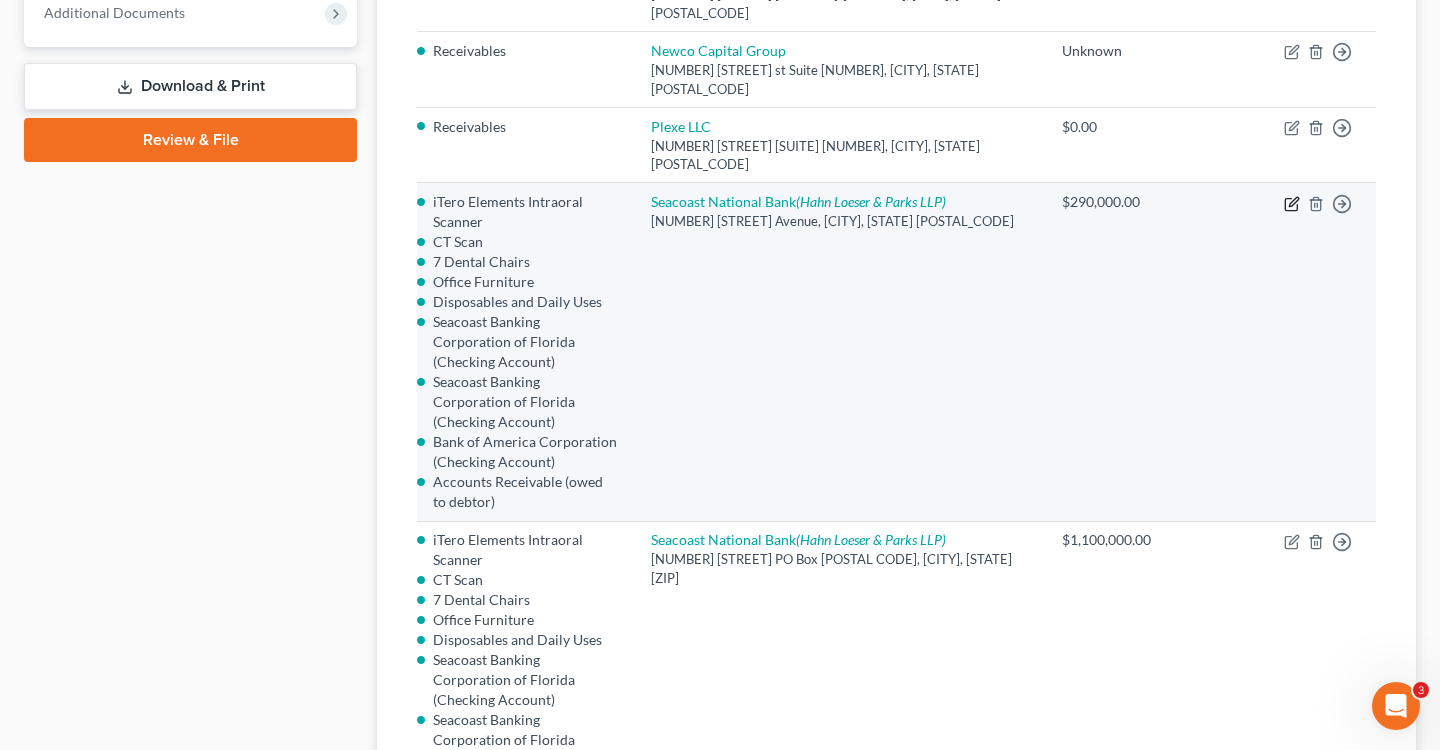 click 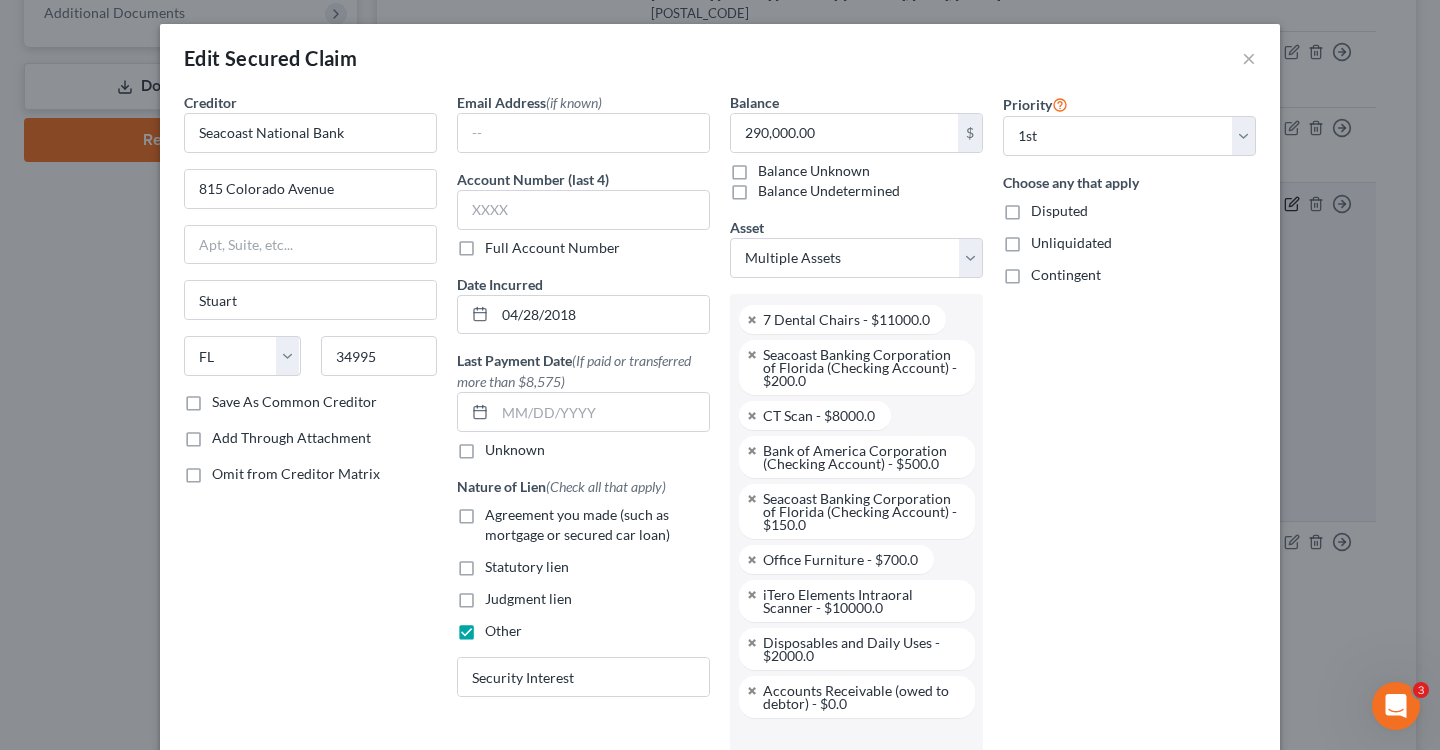 scroll, scrollTop: 252, scrollLeft: 0, axis: vertical 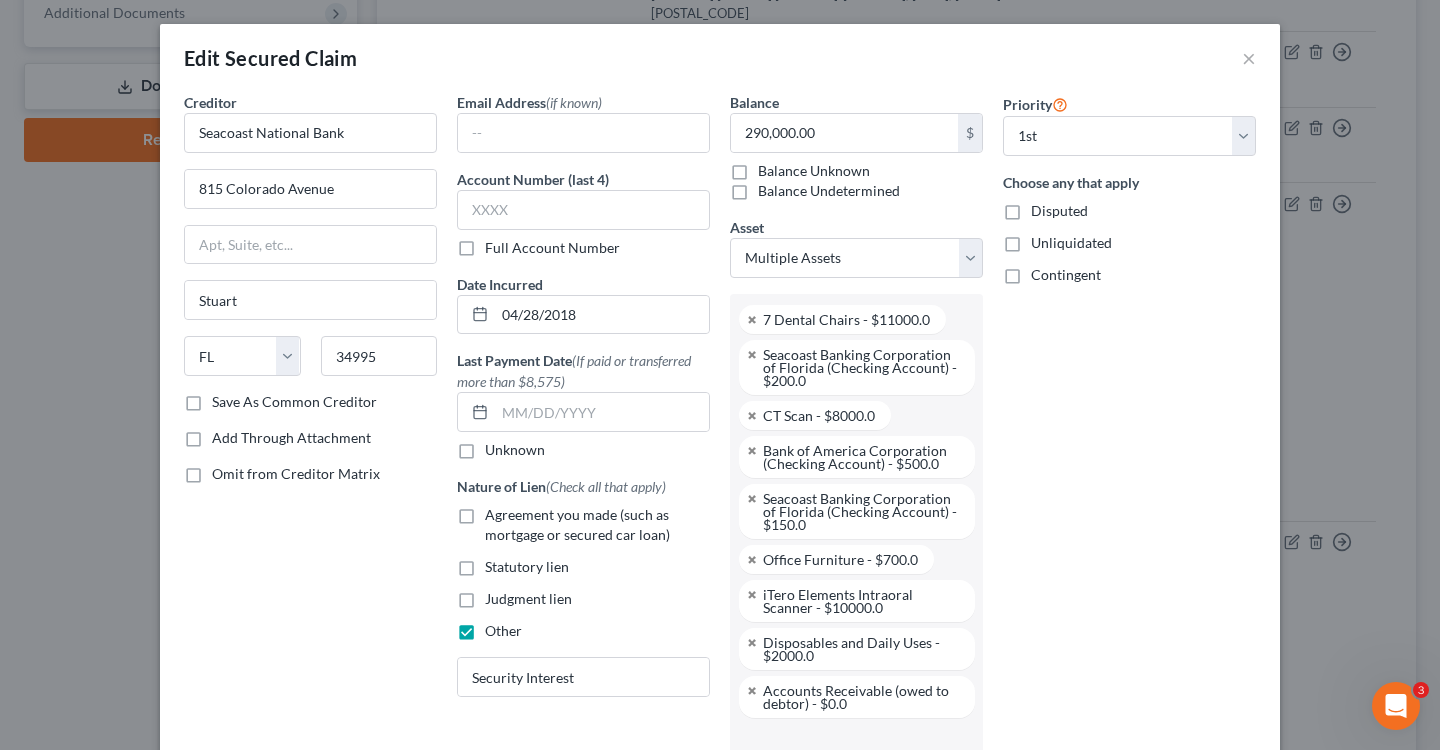 click on "Edit Secured Claim  ×" at bounding box center (720, 58) 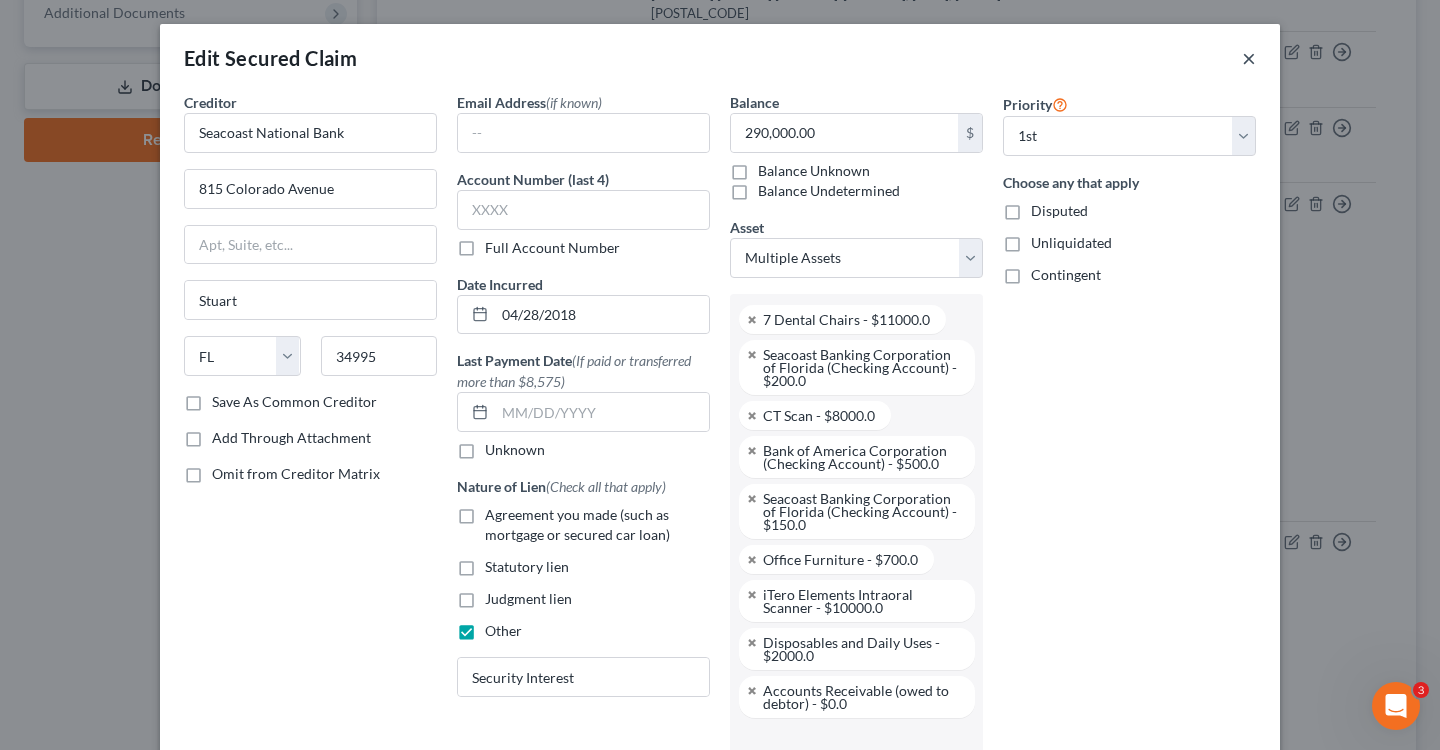 click on "×" at bounding box center (1249, 58) 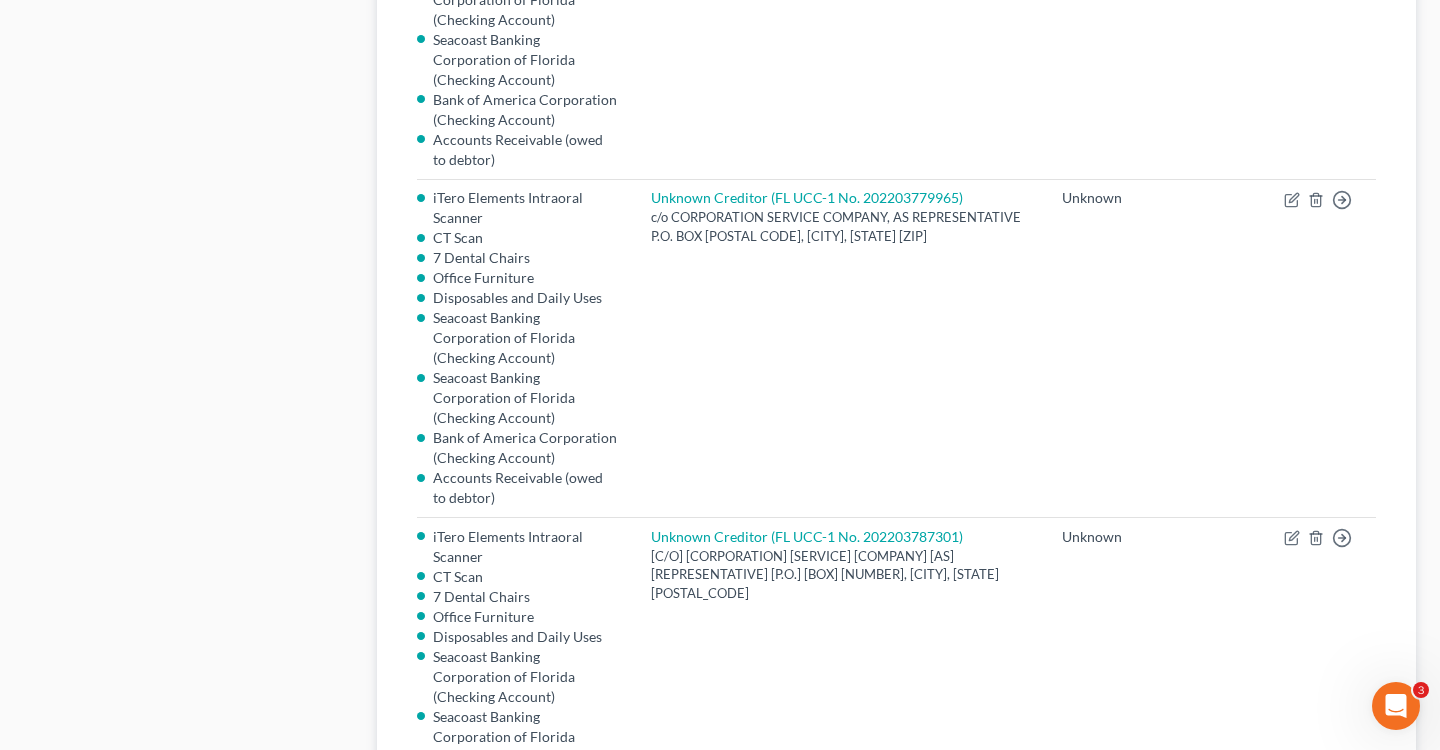 scroll, scrollTop: 3680, scrollLeft: 0, axis: vertical 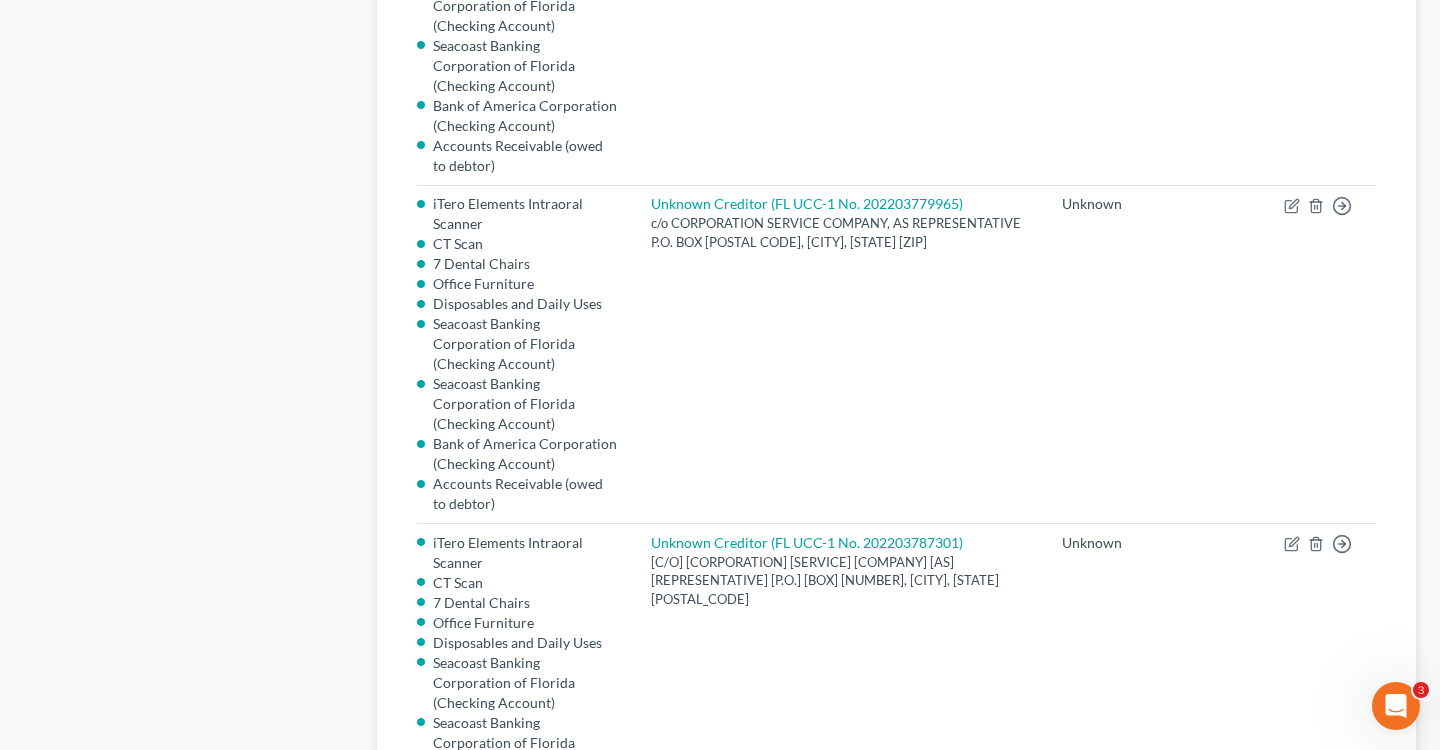 click 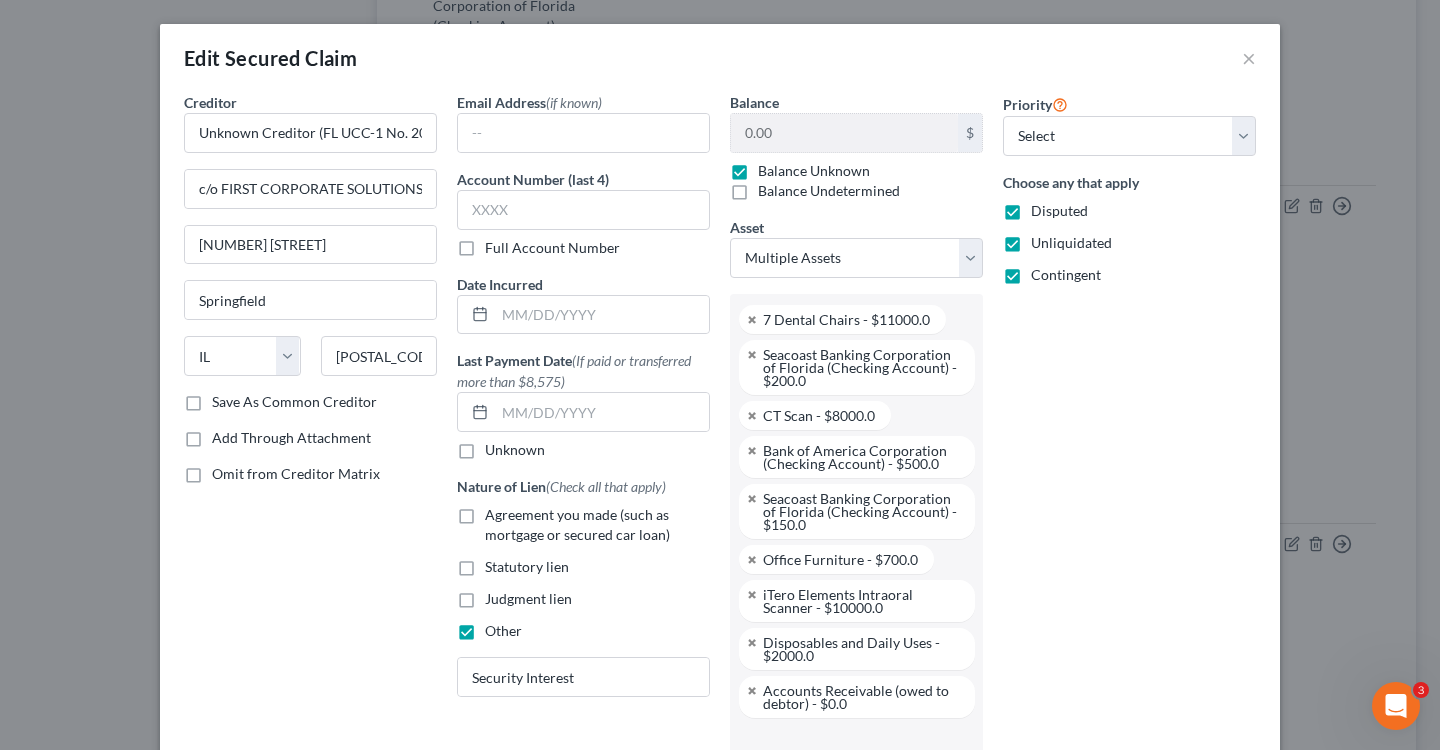 scroll, scrollTop: 252, scrollLeft: 0, axis: vertical 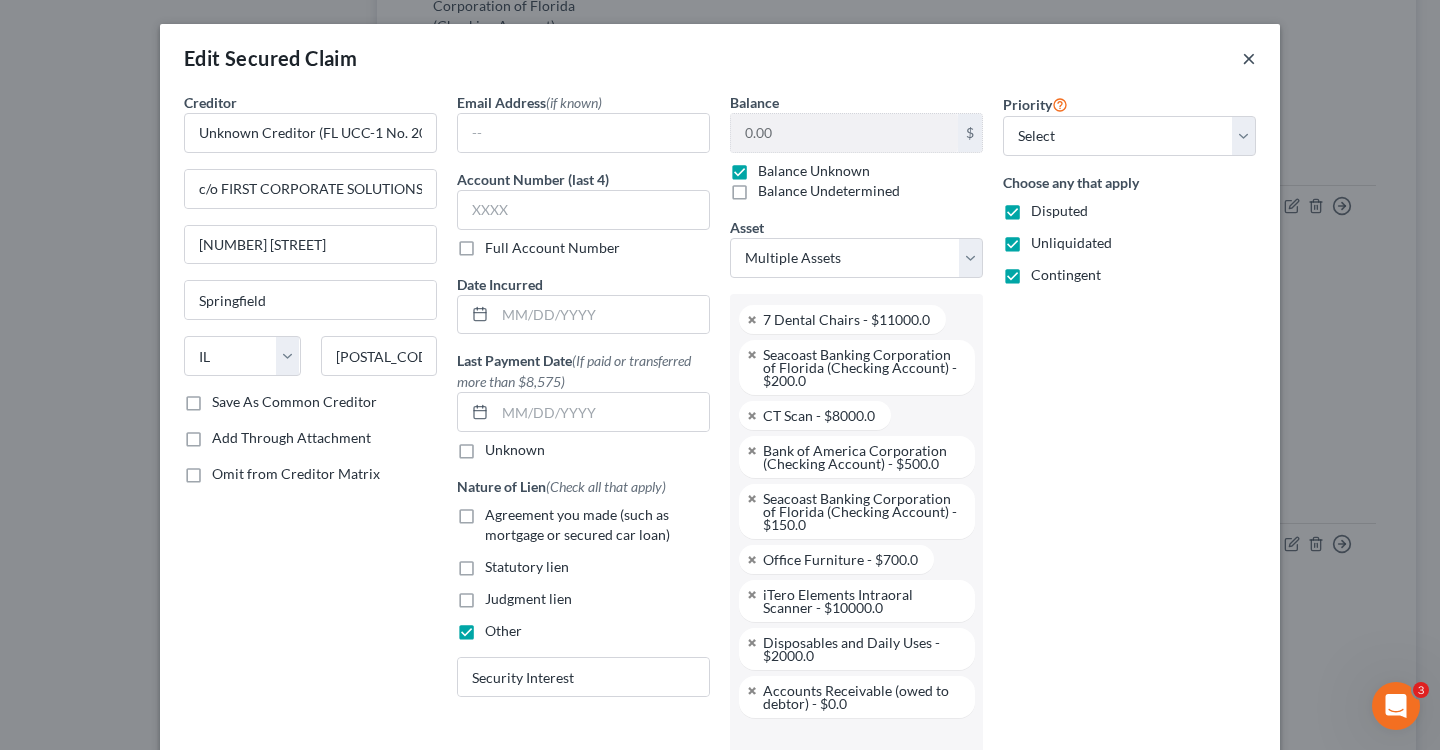 click on "×" at bounding box center (1249, 58) 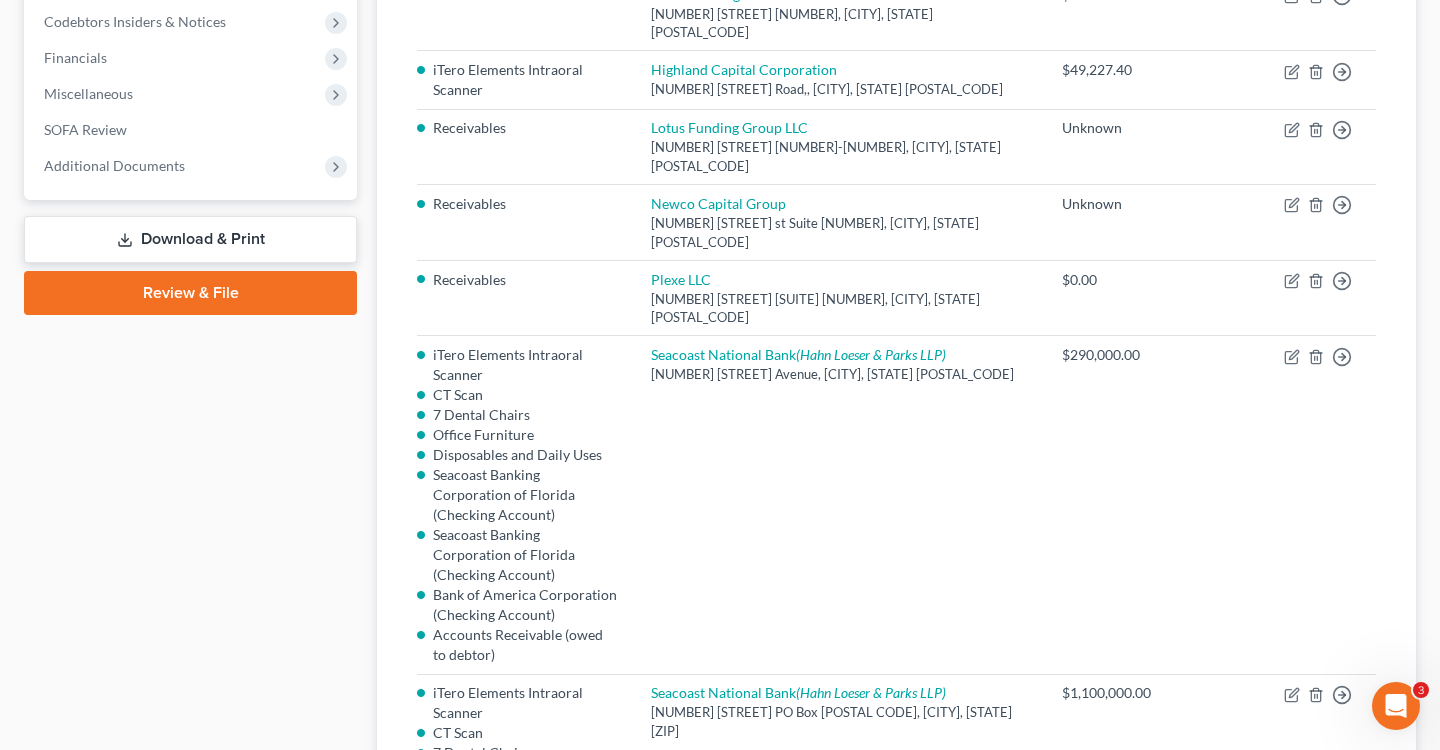 scroll, scrollTop: 0, scrollLeft: 0, axis: both 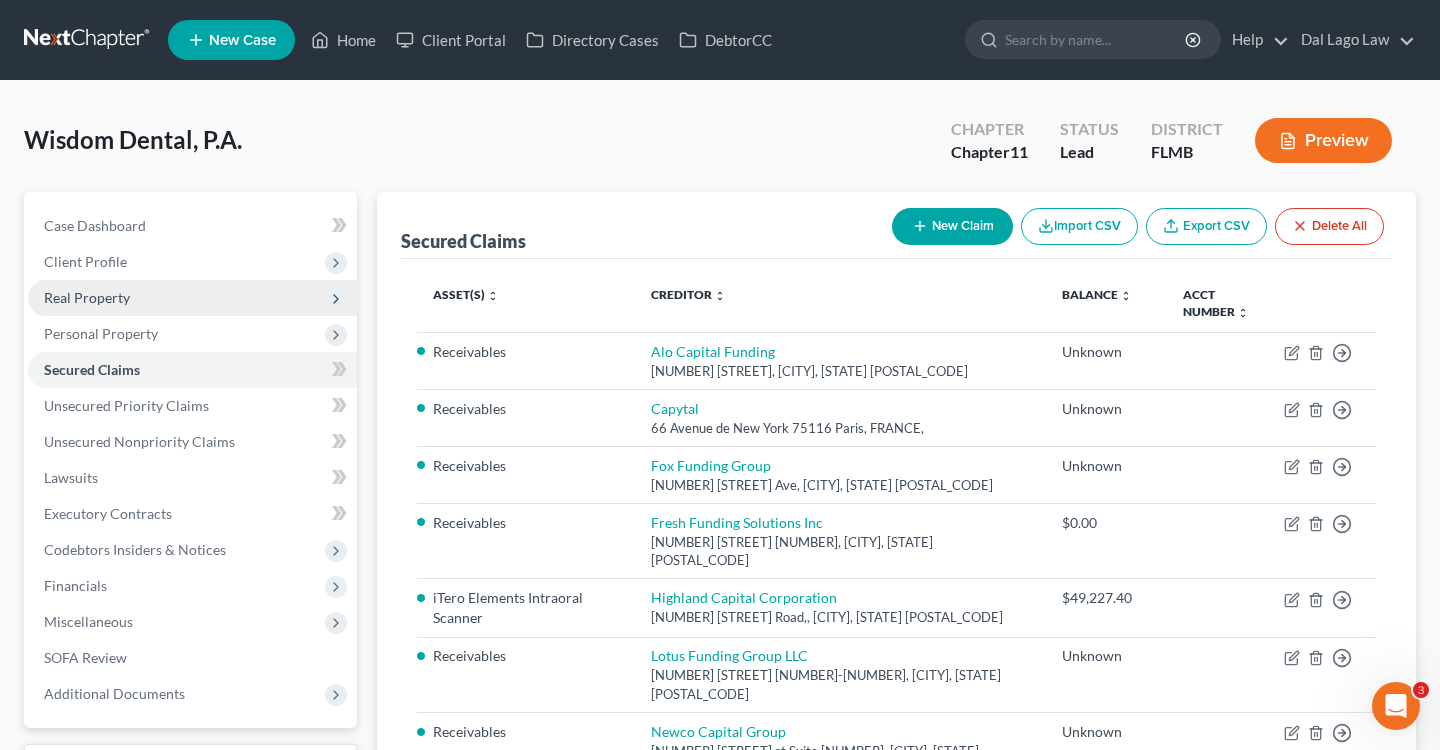 click on "Real Property" at bounding box center (192, 298) 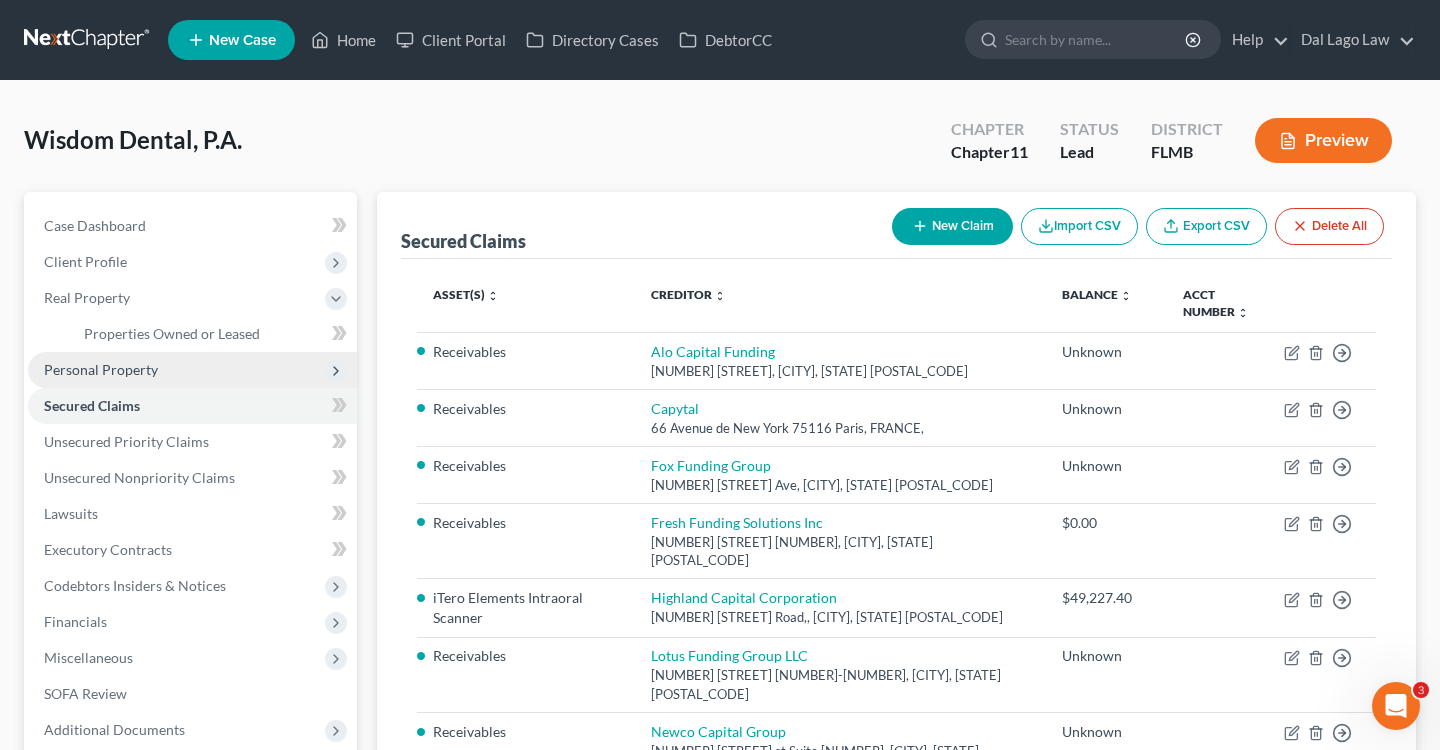 click on "Personal Property" at bounding box center (101, 369) 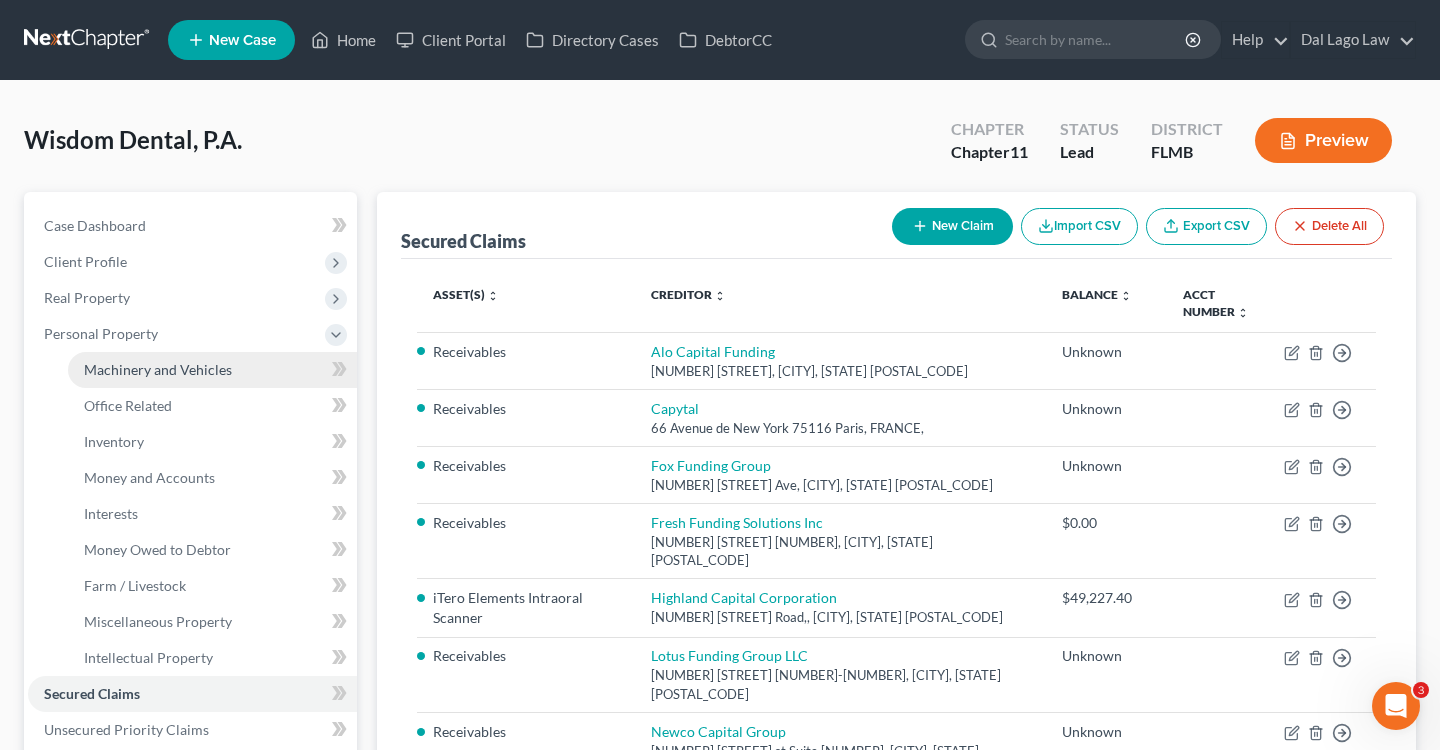 click on "Machinery and Vehicles" at bounding box center [158, 369] 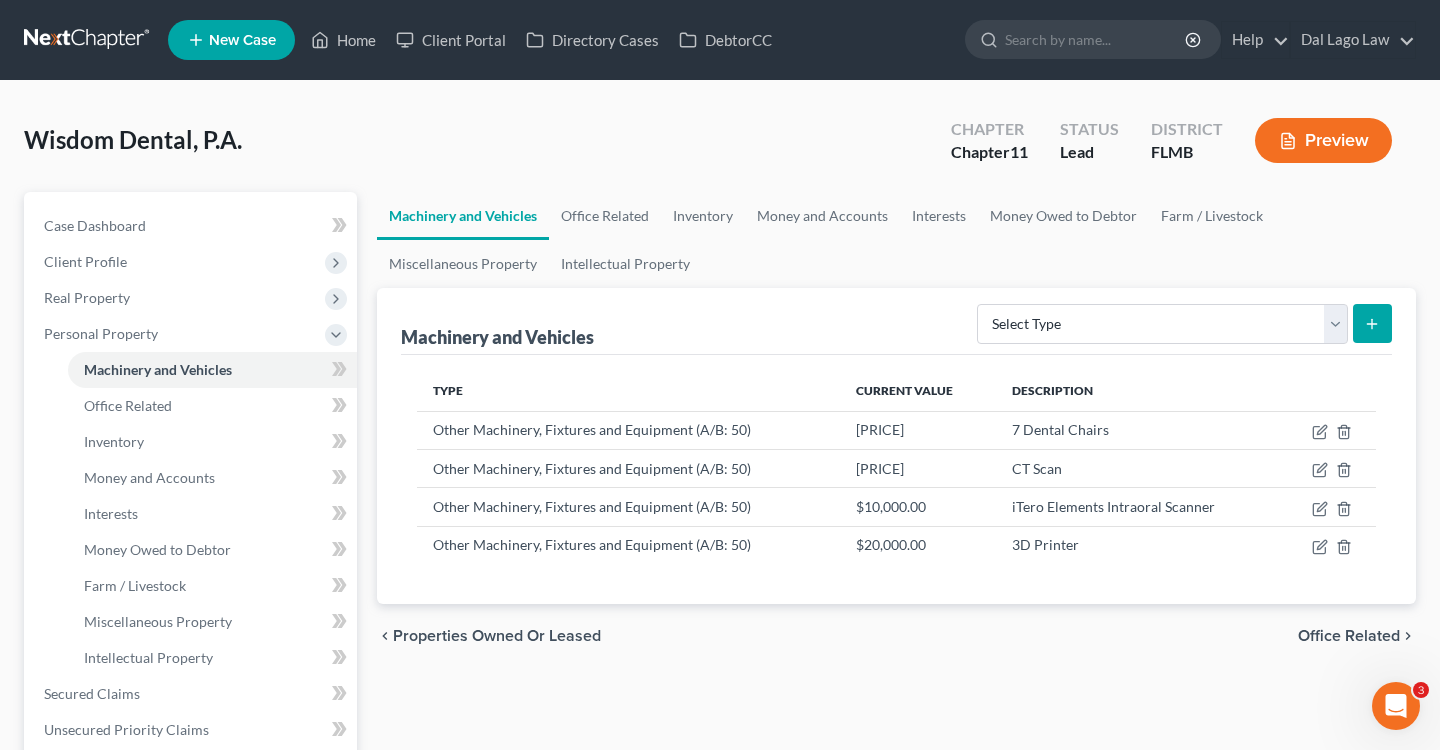 click on "Preview" at bounding box center [1323, 140] 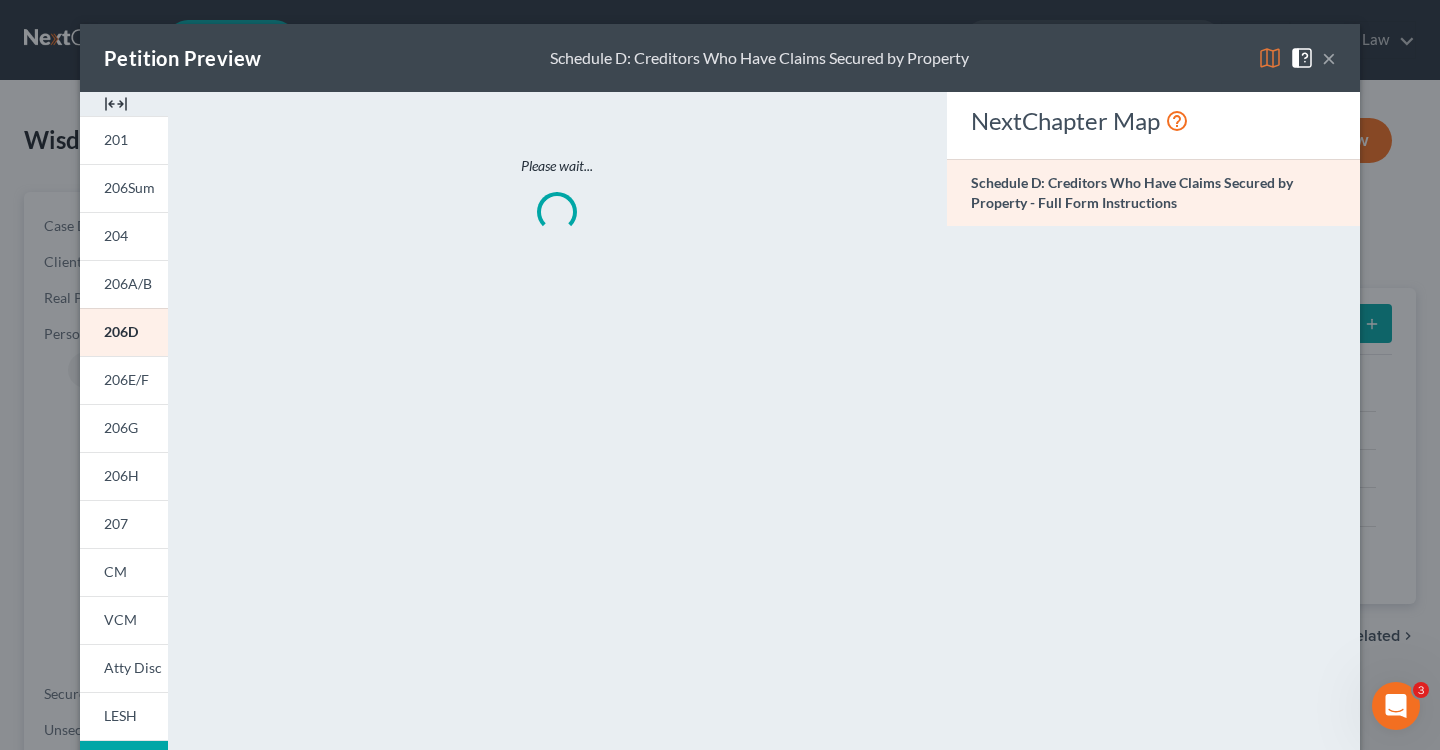 scroll, scrollTop: 9, scrollLeft: 0, axis: vertical 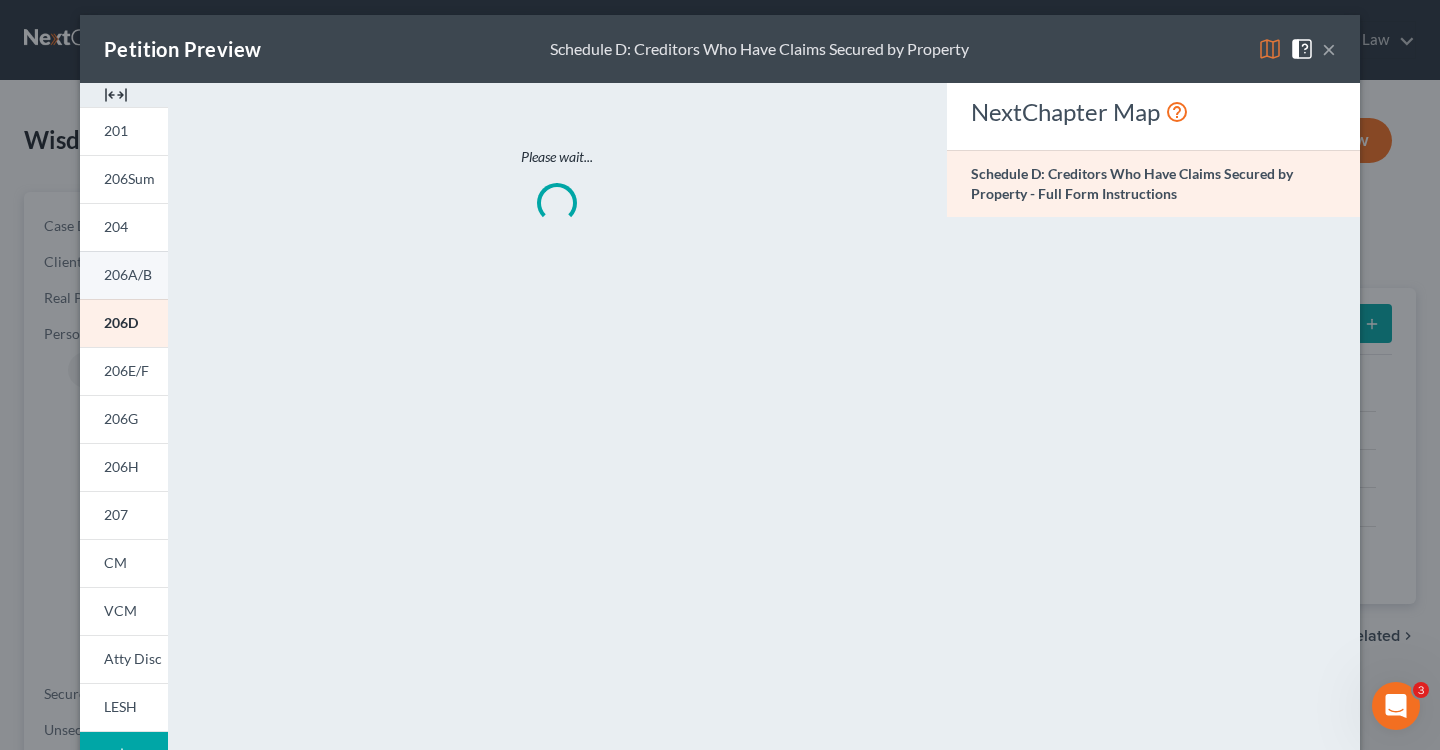 click on "206A/B" at bounding box center (124, 275) 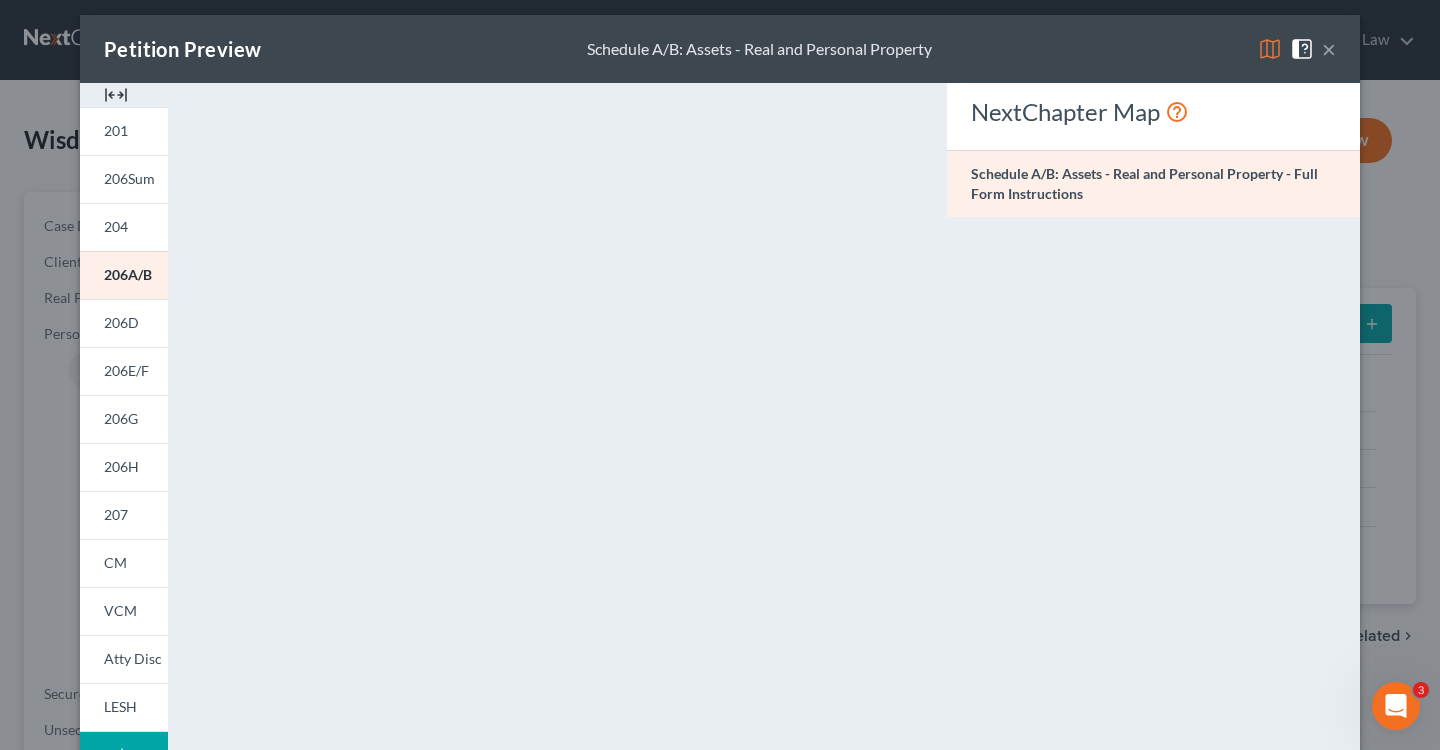 click on "×" at bounding box center [1329, 49] 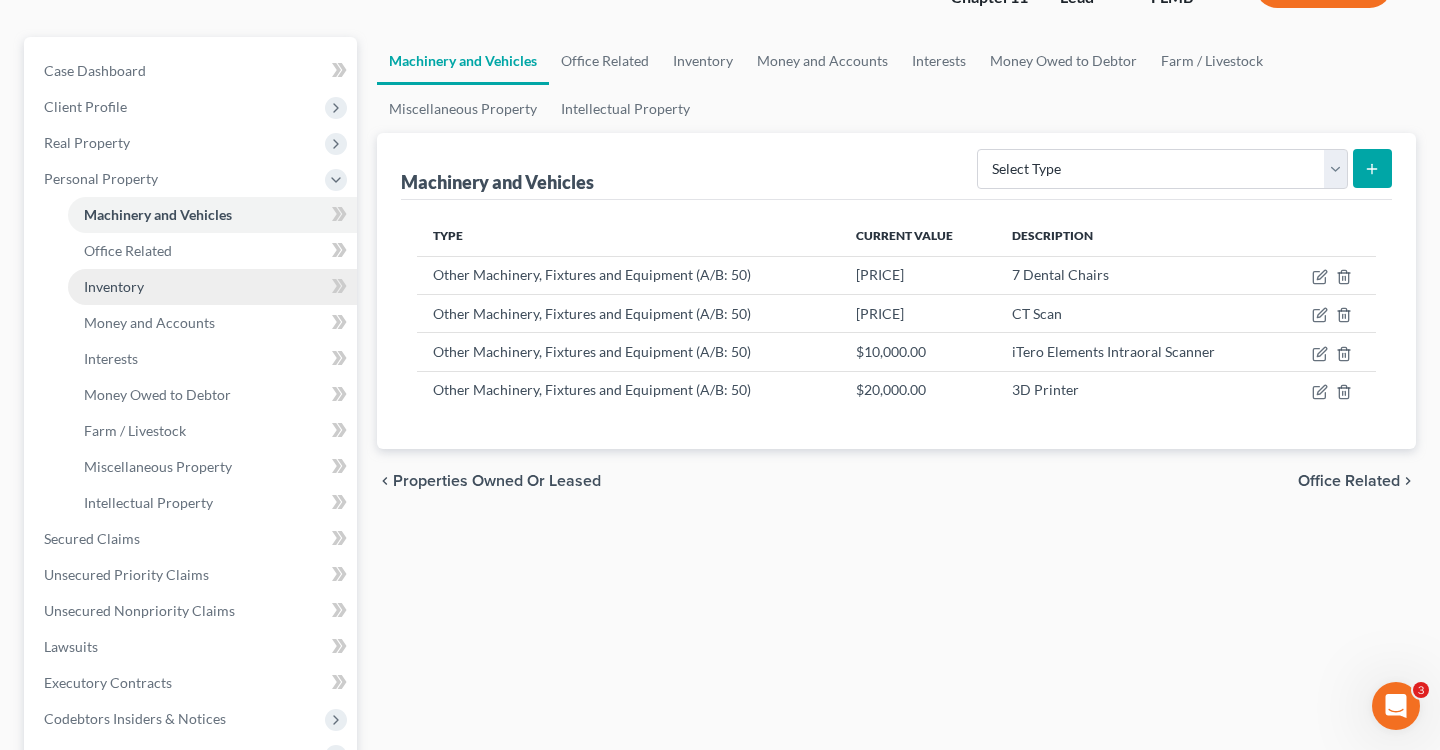 scroll, scrollTop: 194, scrollLeft: 0, axis: vertical 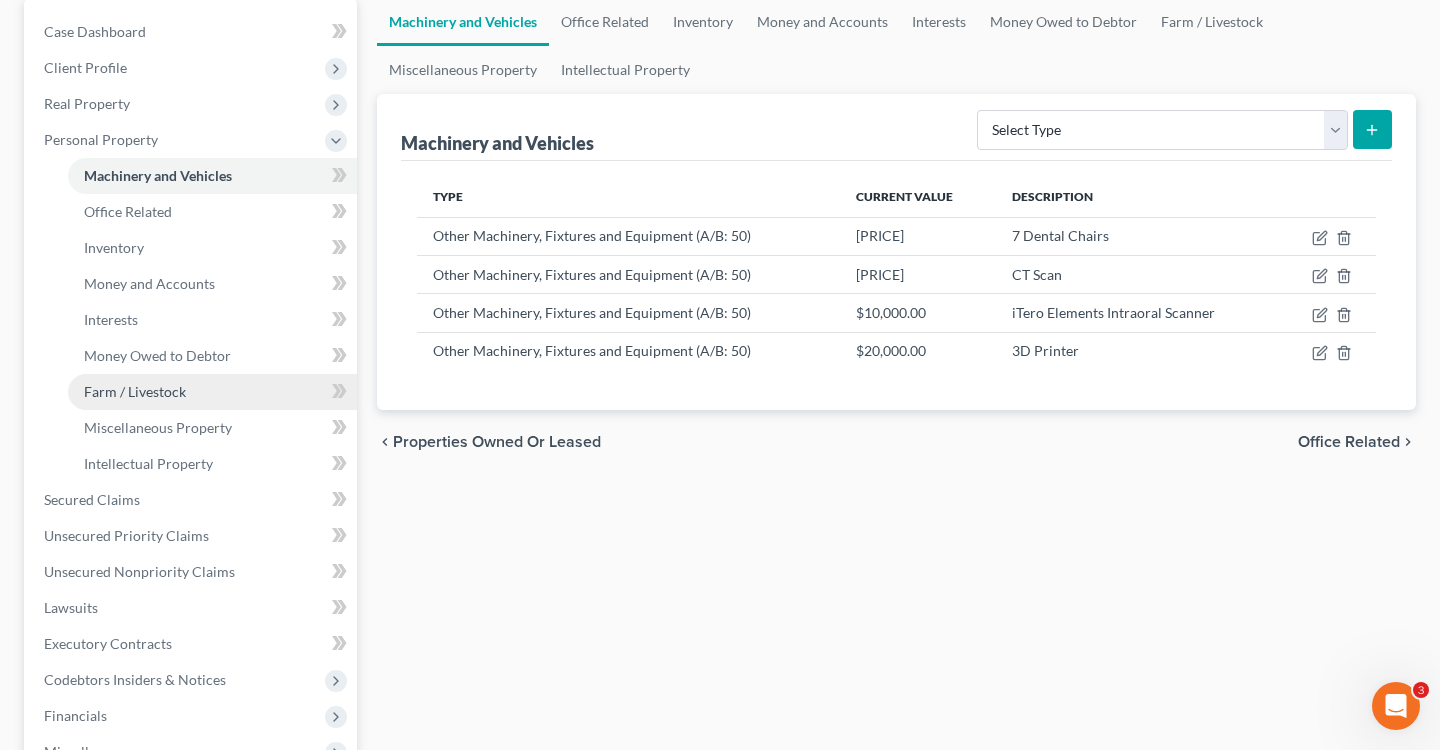click on "Farm / Livestock" at bounding box center [135, 391] 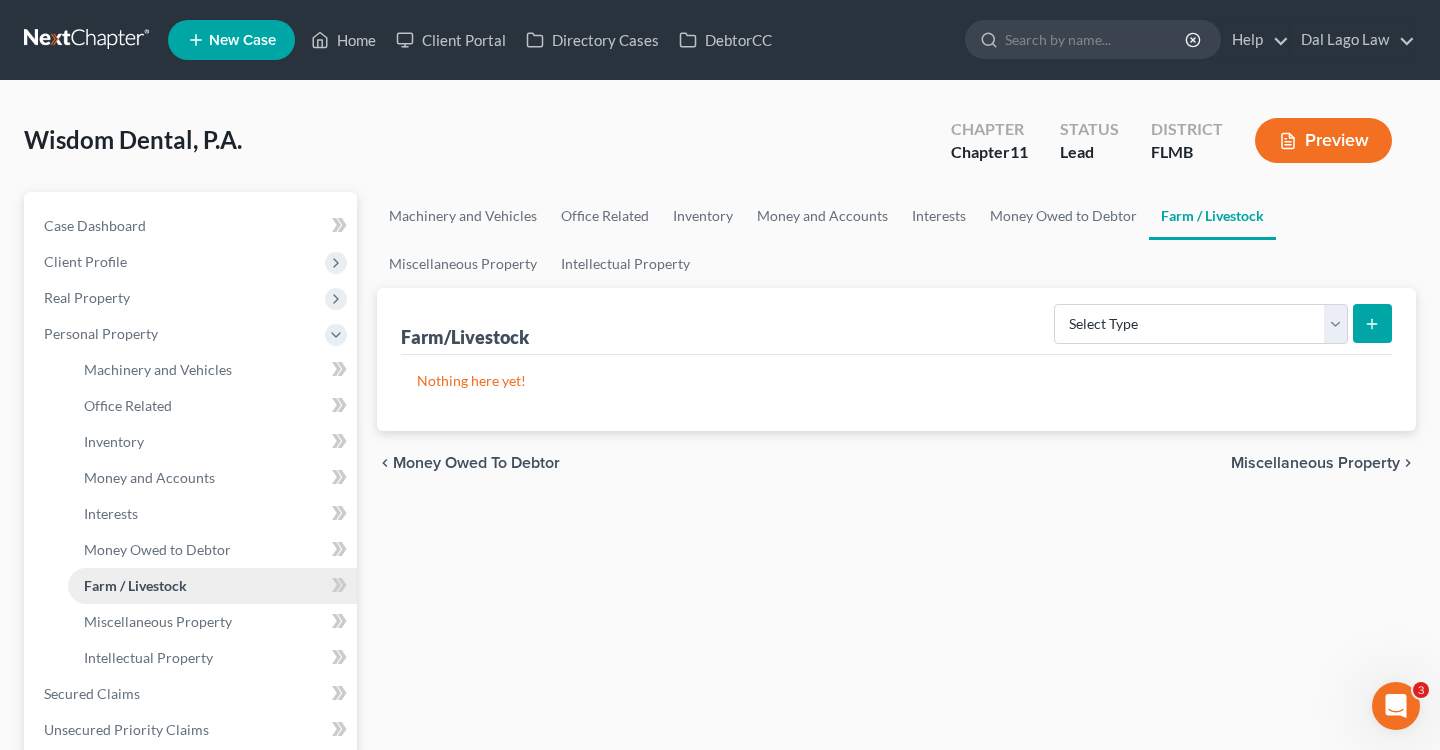 scroll, scrollTop: 0, scrollLeft: 0, axis: both 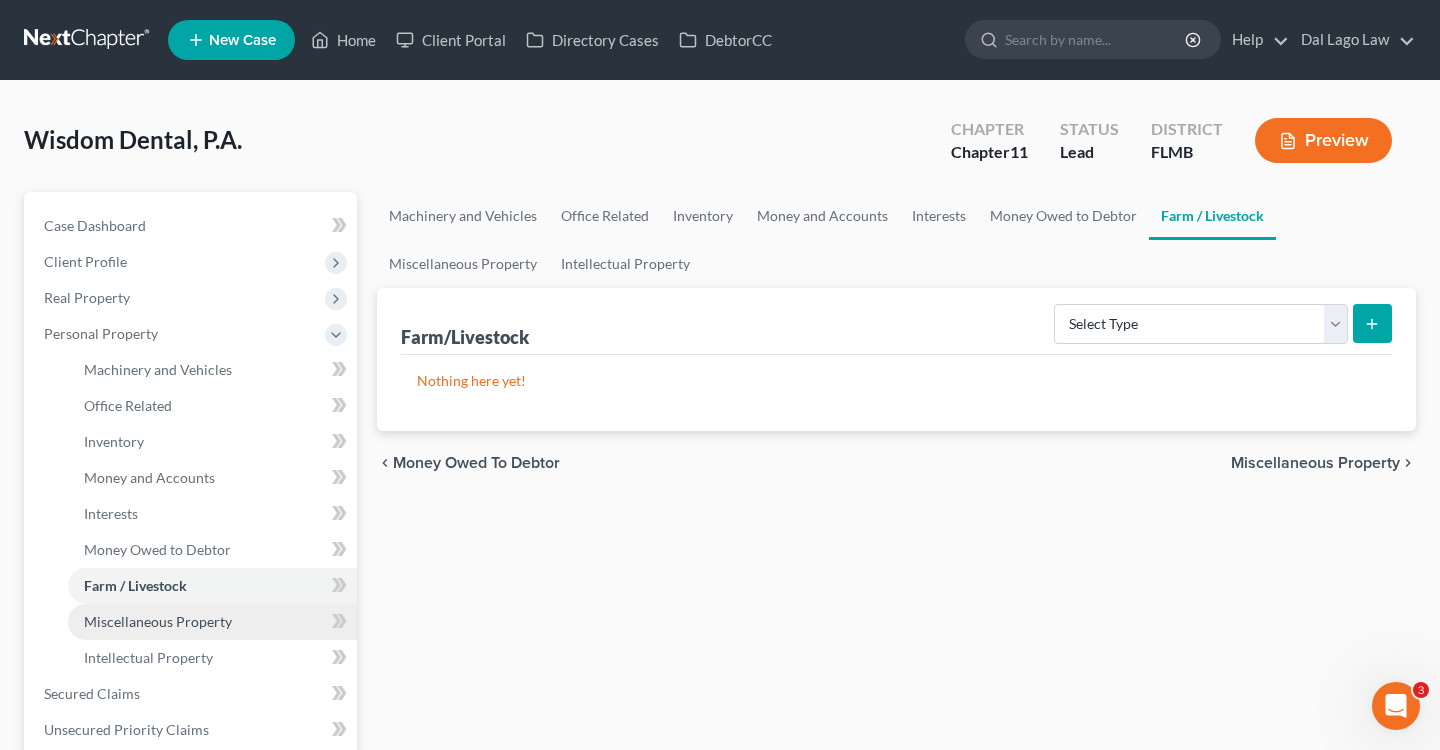 click on "Miscellaneous Property" at bounding box center [212, 622] 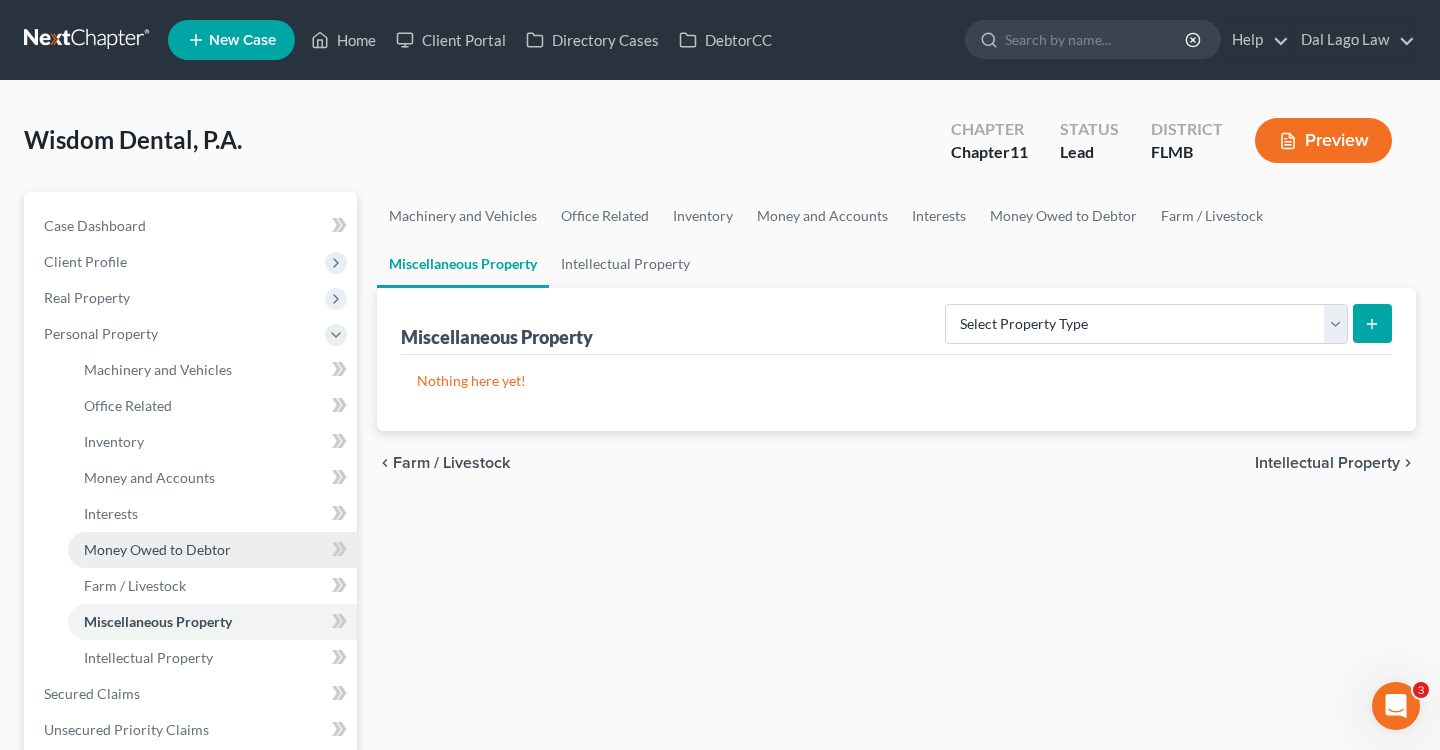 click on "Money Owed to Debtor" at bounding box center [212, 550] 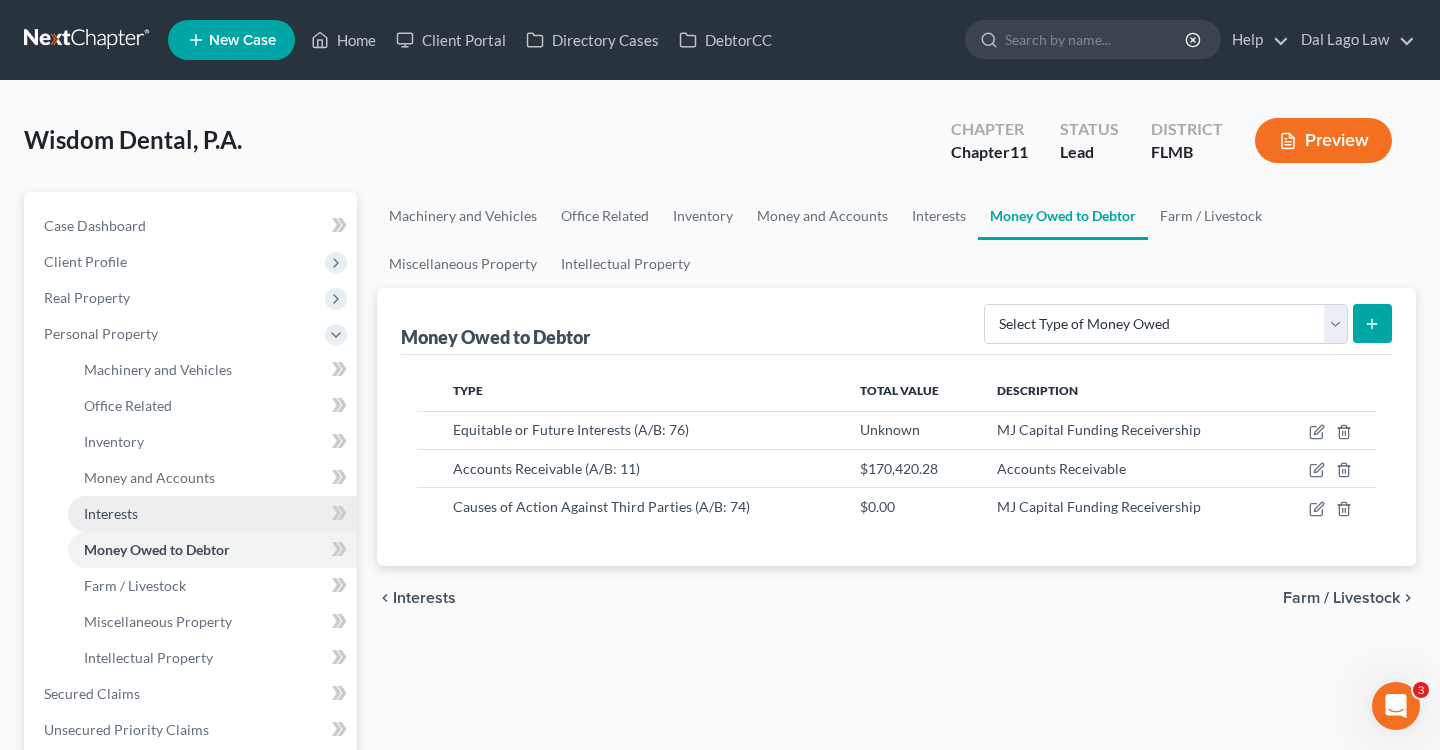 click on "Interests" at bounding box center (212, 514) 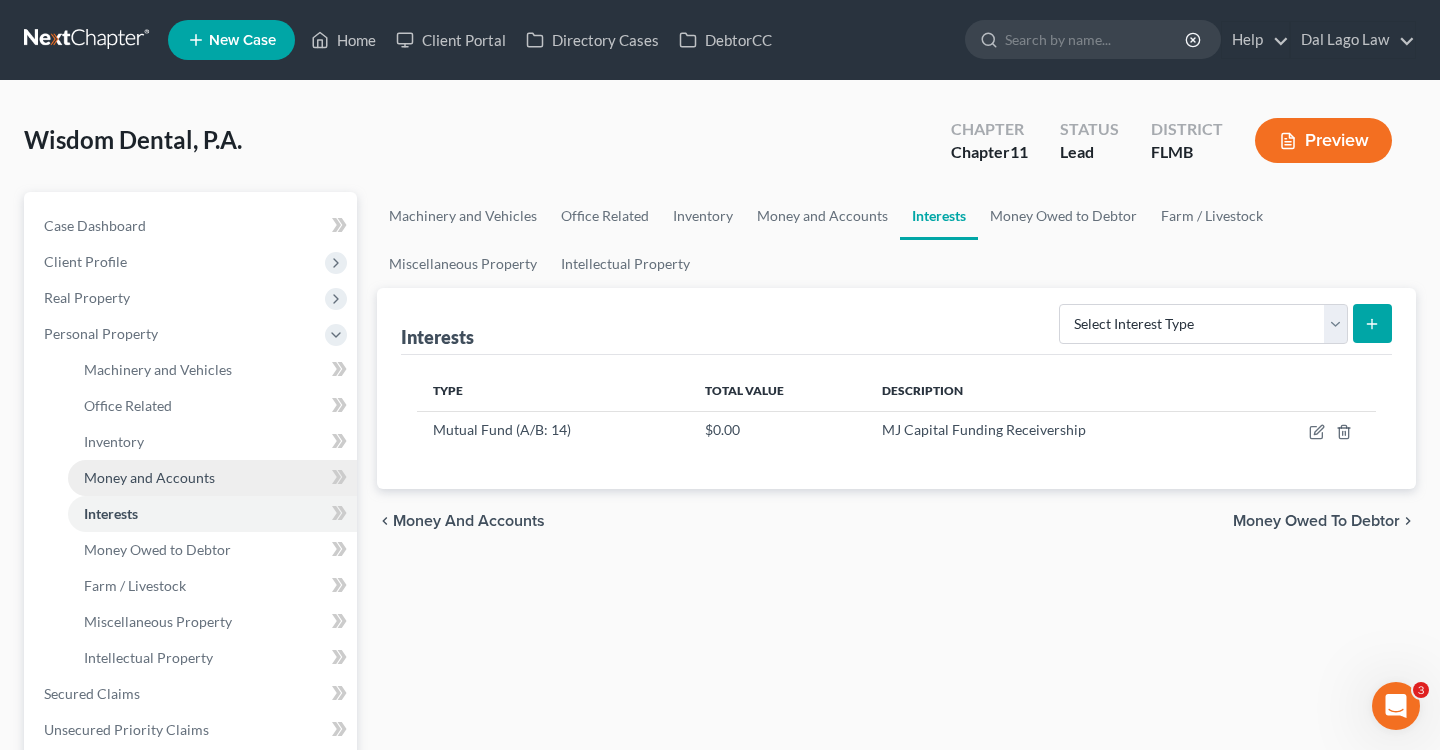 click on "Money and Accounts" at bounding box center [149, 477] 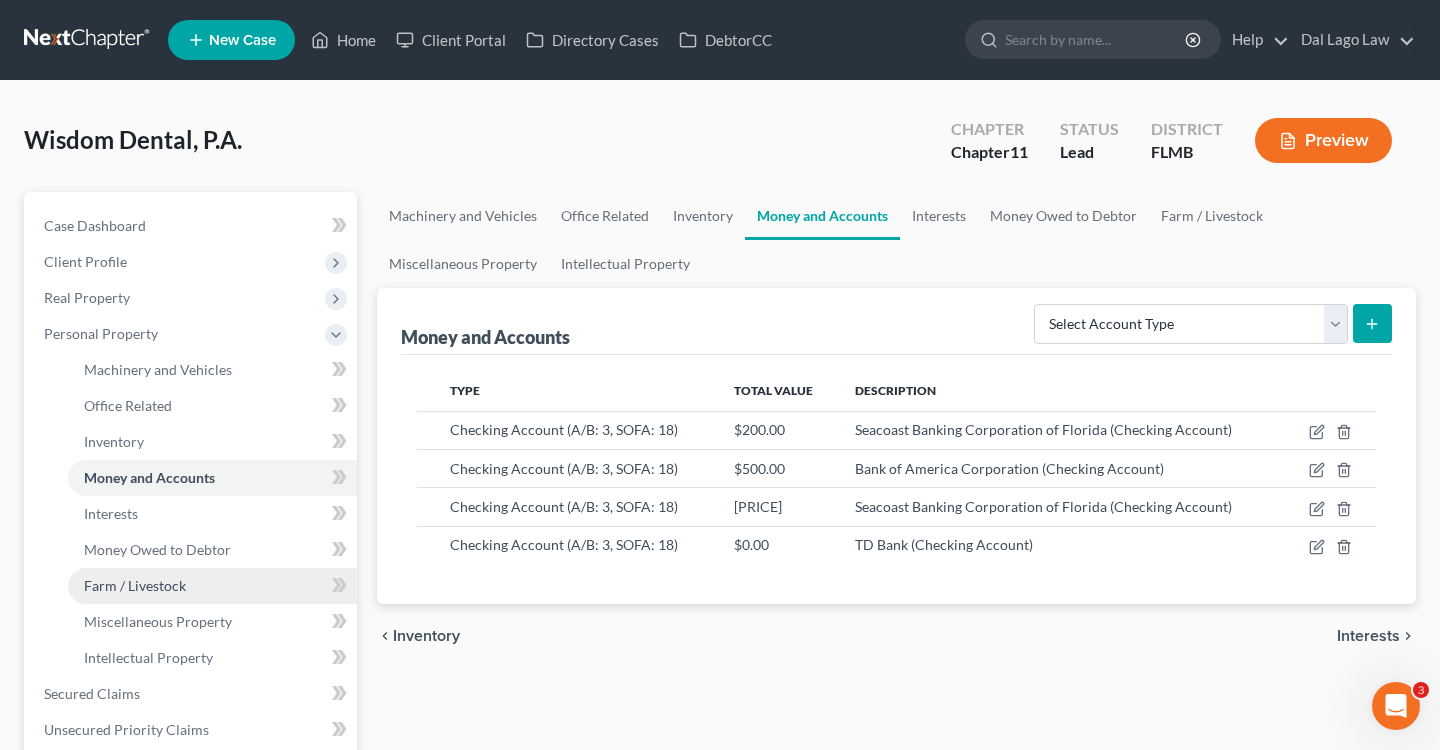 click on "Farm / Livestock" at bounding box center [212, 586] 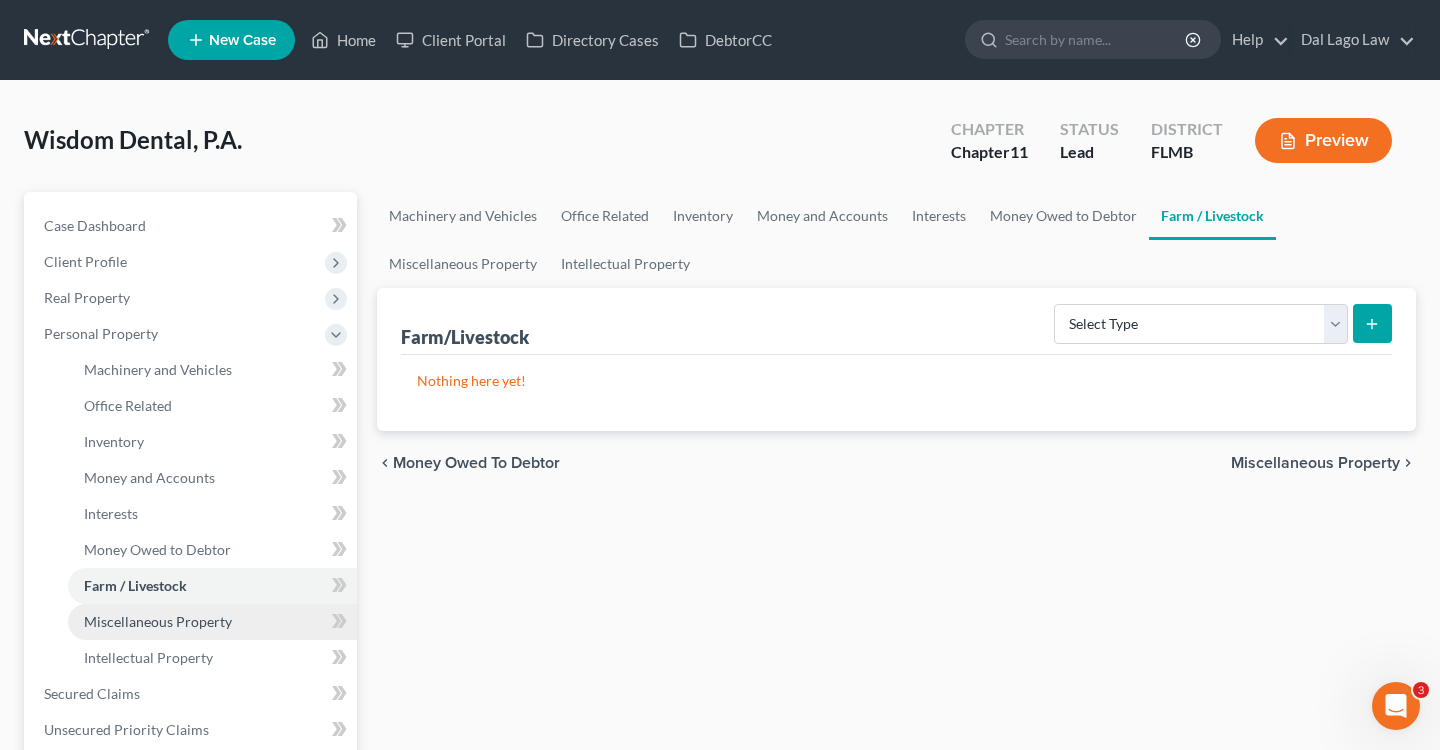click on "Miscellaneous Property" at bounding box center (212, 622) 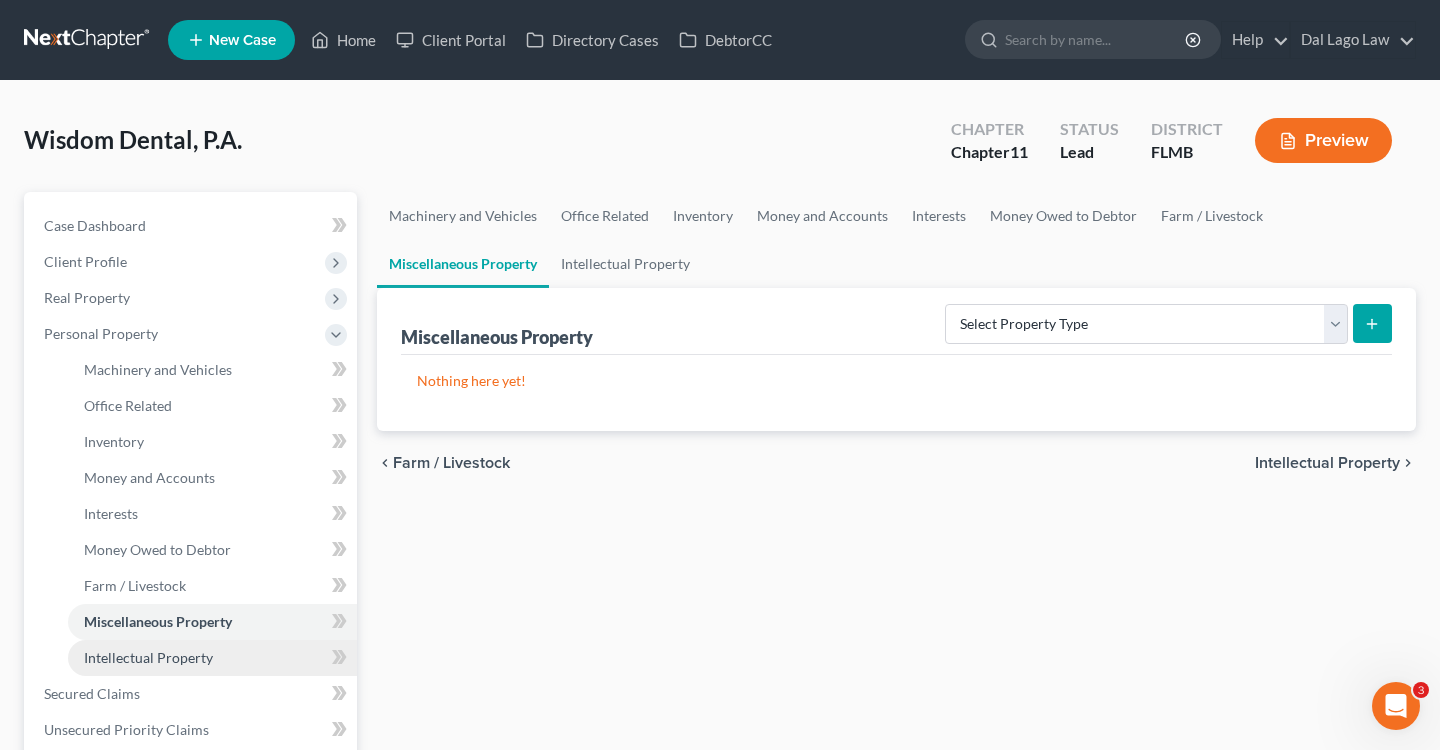 click on "Intellectual Property" at bounding box center [148, 657] 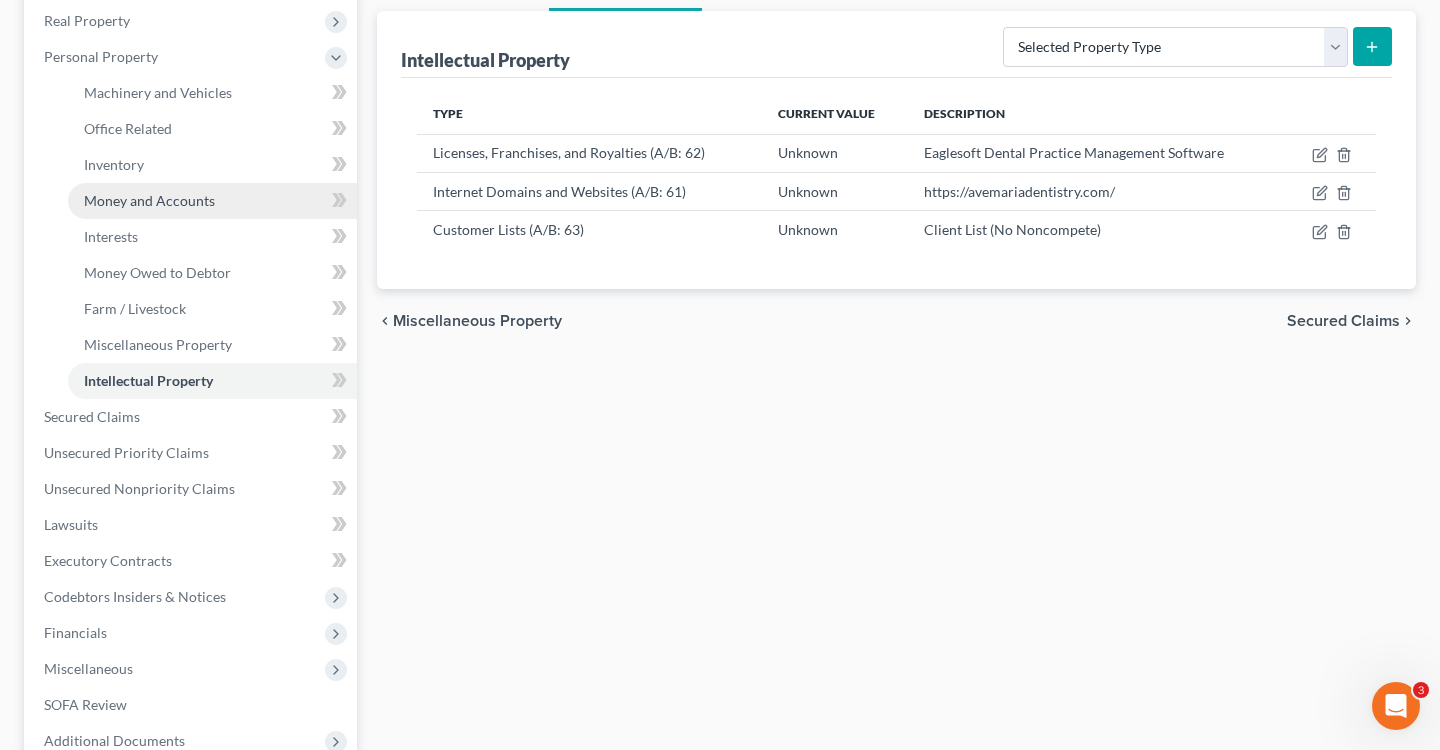 click on "Money and Accounts" at bounding box center (149, 200) 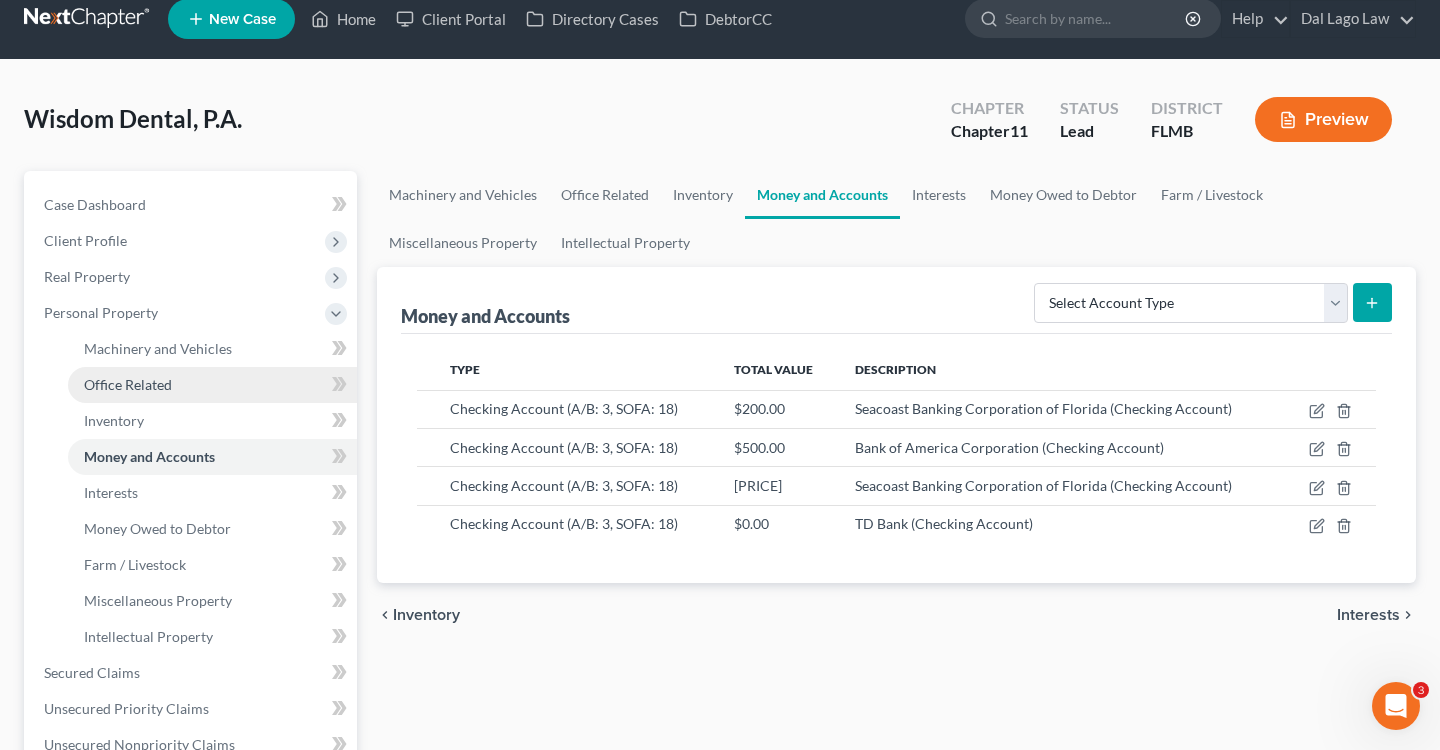 scroll, scrollTop: 0, scrollLeft: 0, axis: both 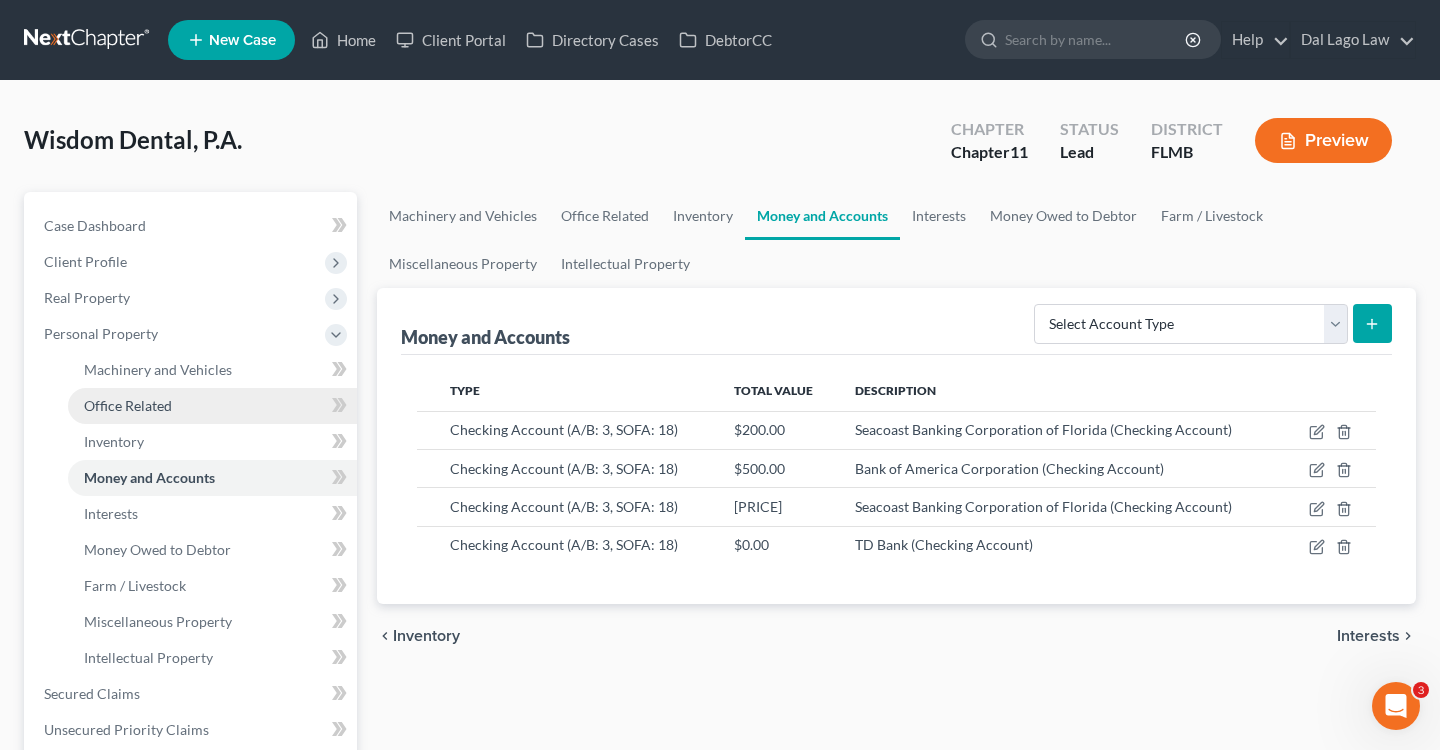 click on "Office Related" at bounding box center [128, 405] 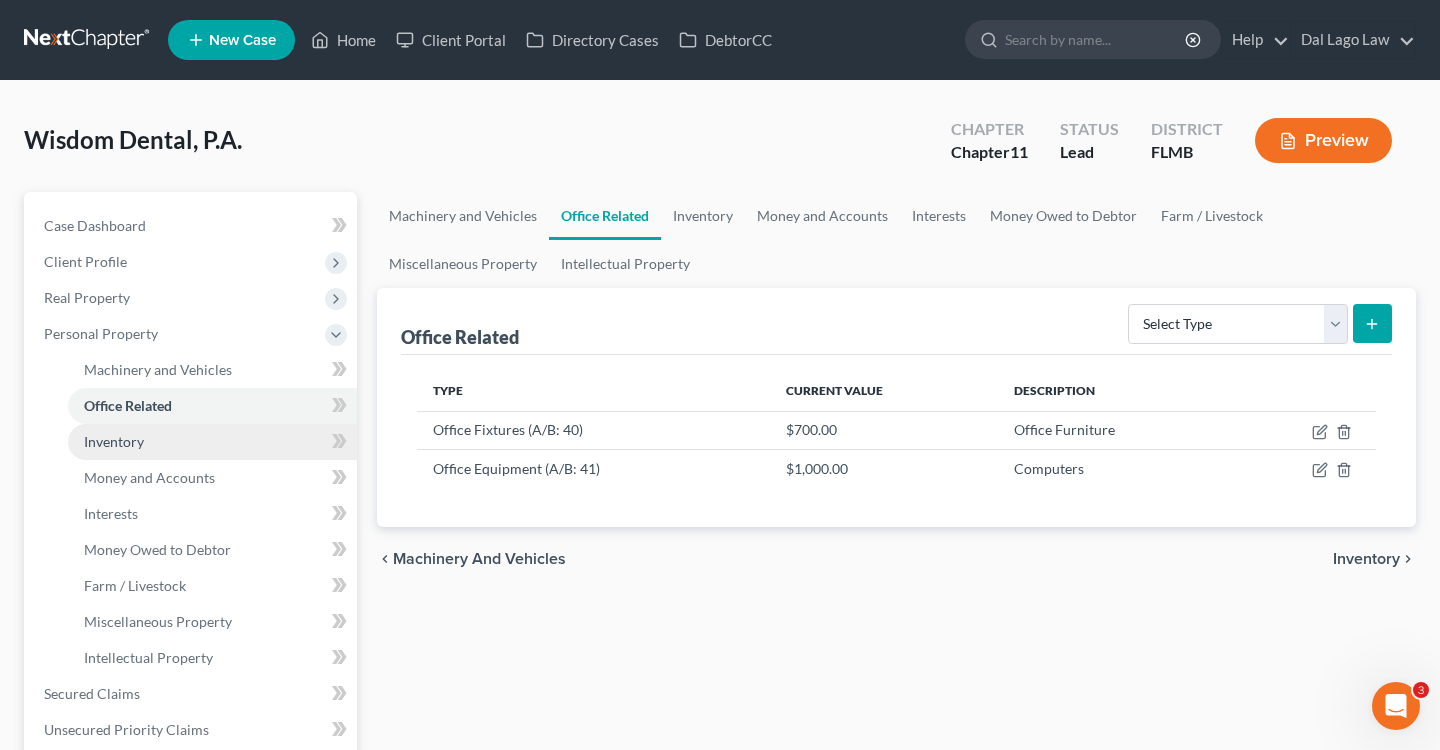 click on "Inventory" at bounding box center (212, 442) 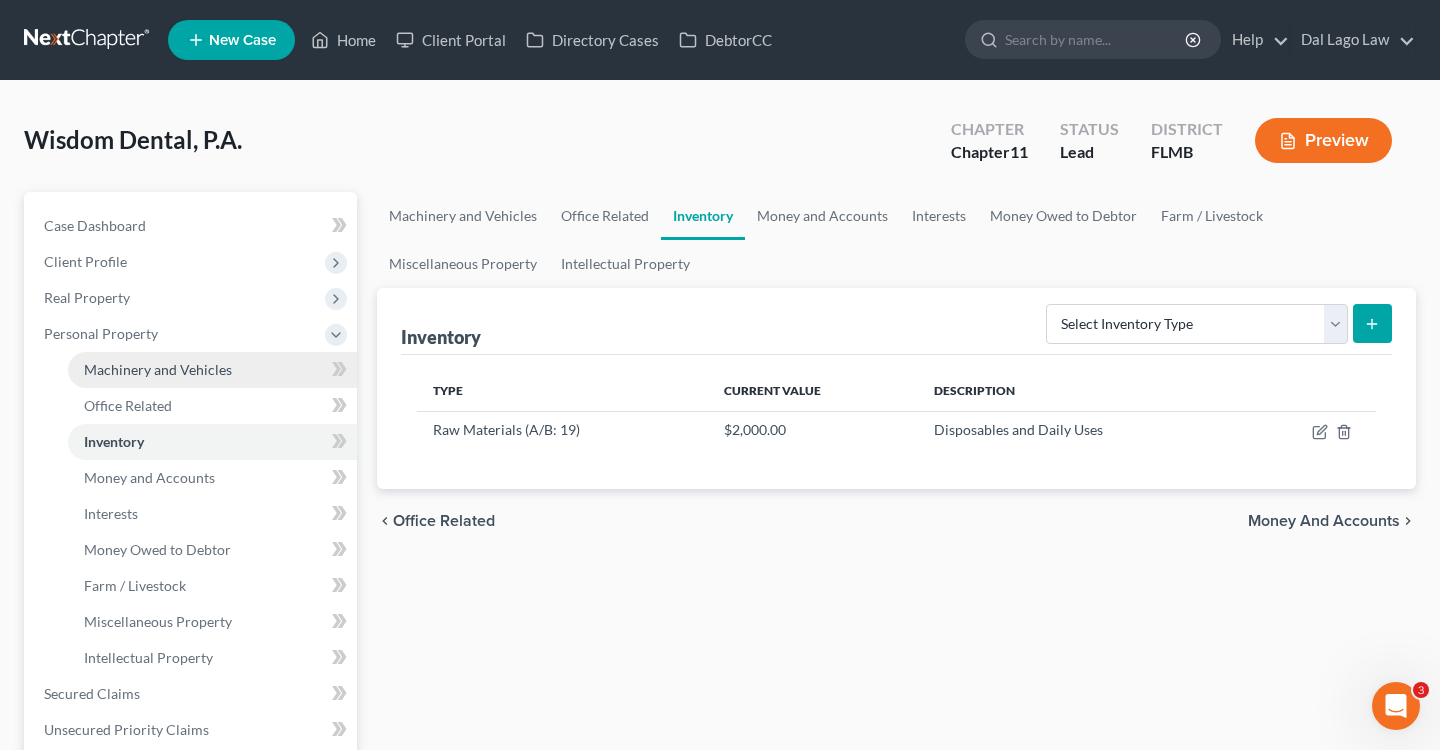 click on "Machinery and Vehicles" at bounding box center (158, 369) 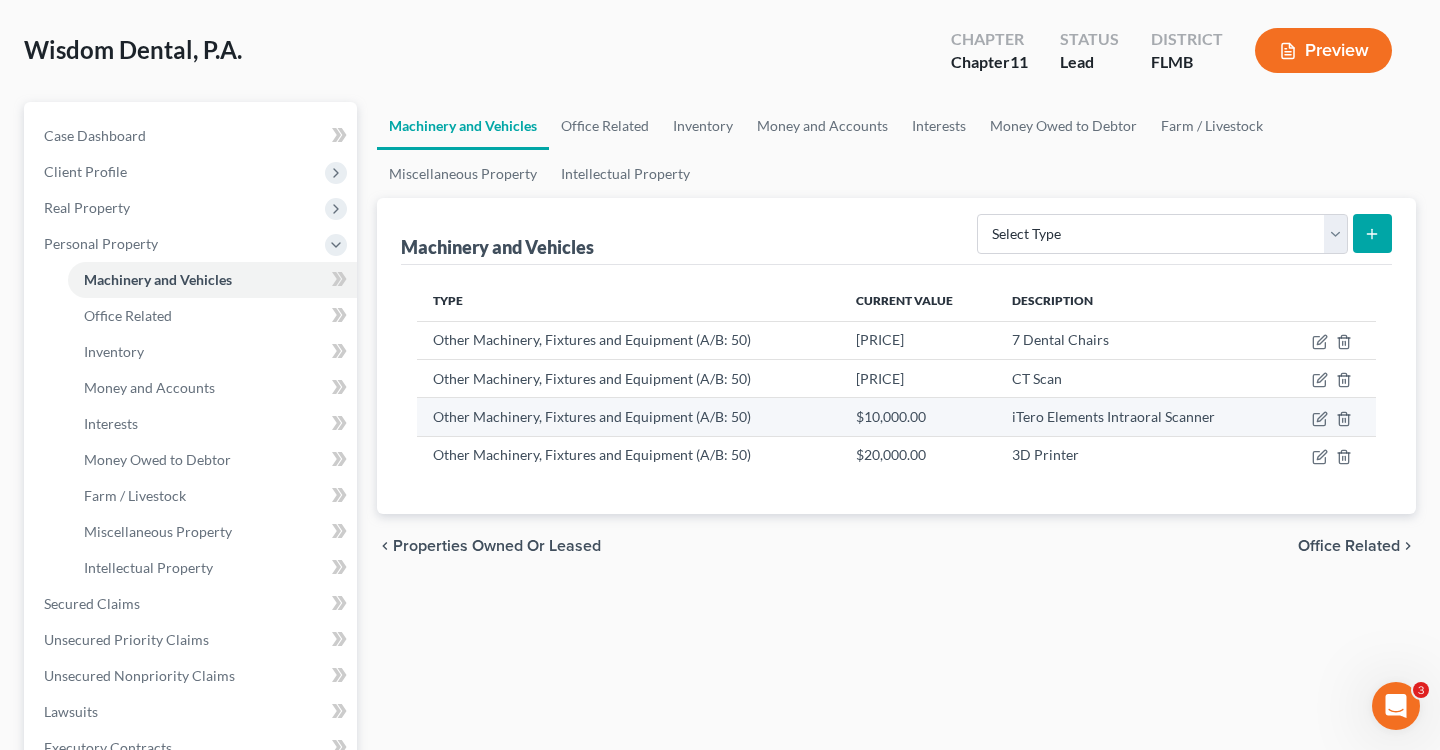 scroll, scrollTop: 118, scrollLeft: 0, axis: vertical 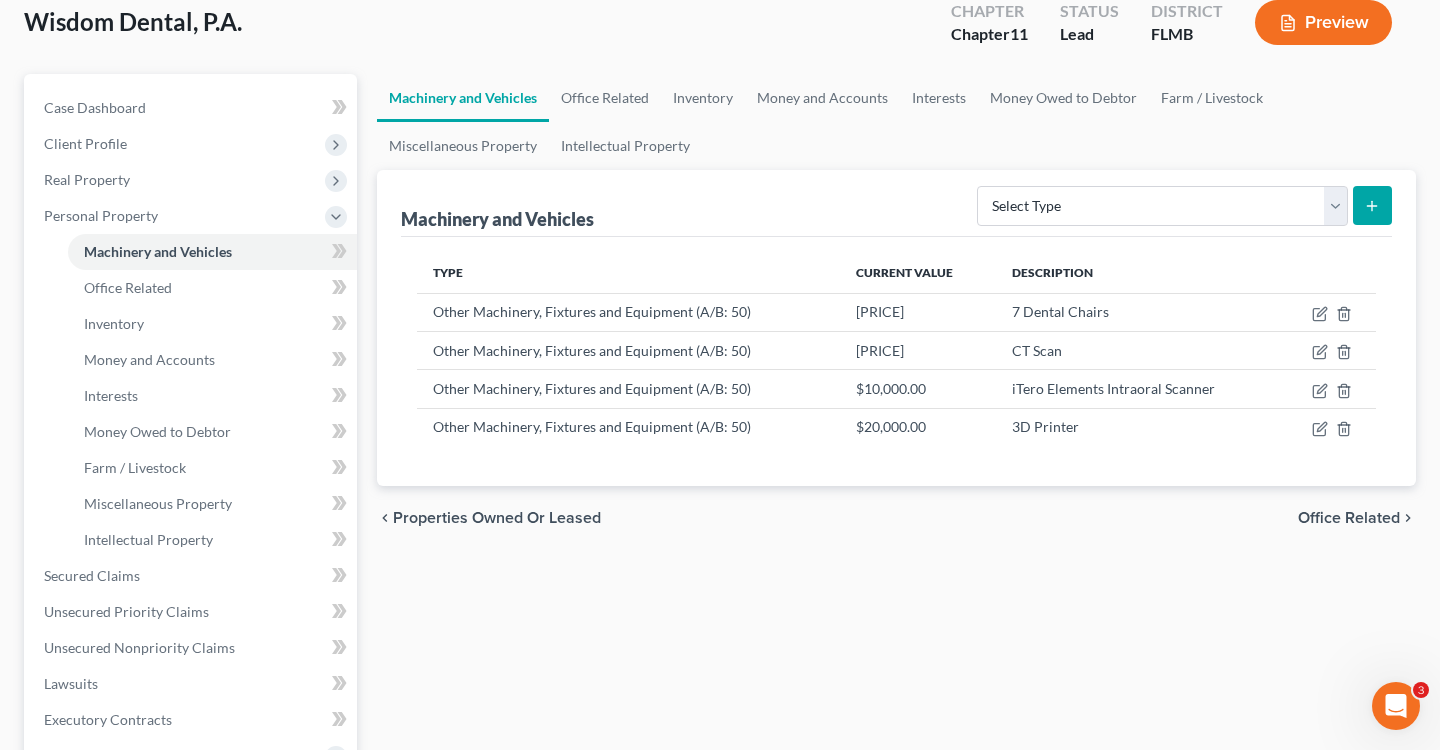 click on "Preview" at bounding box center [1323, 22] 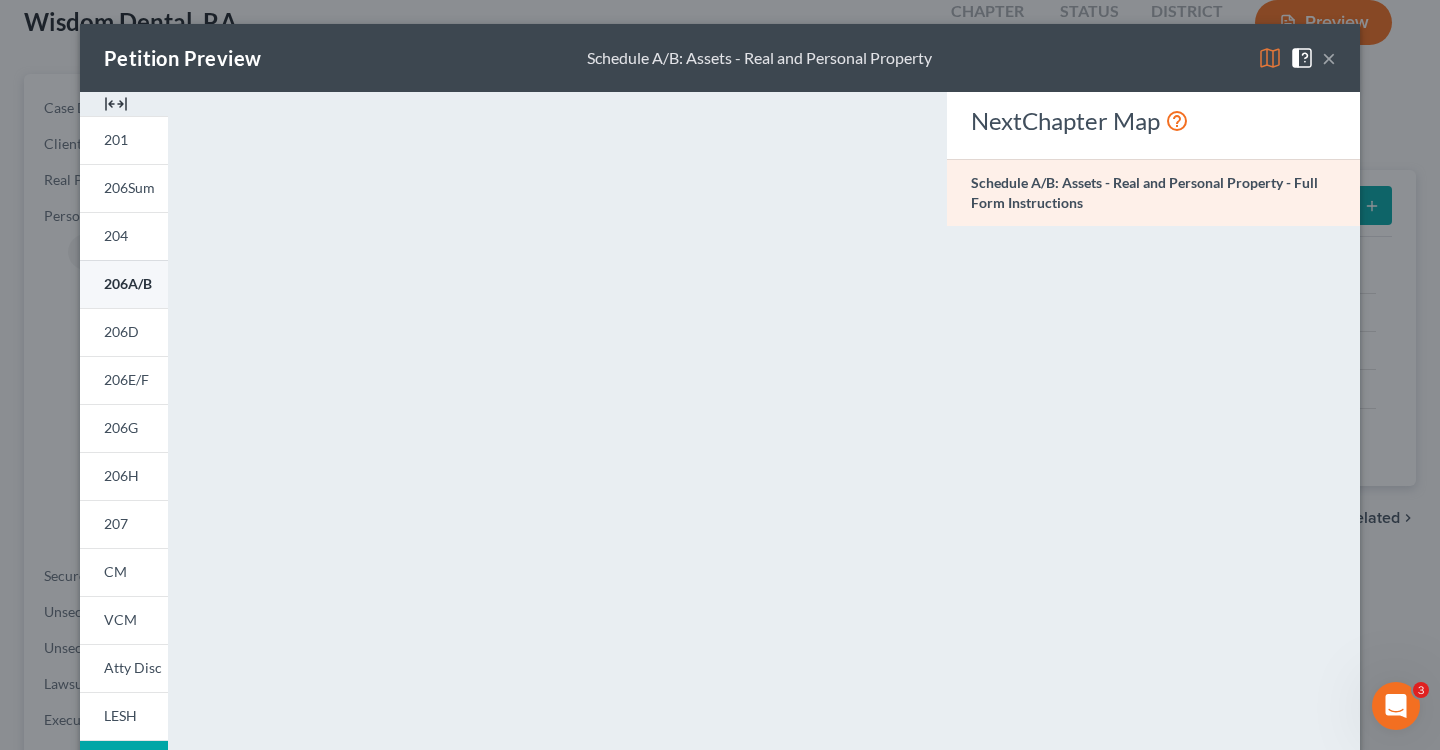 click on "206A/B" at bounding box center (128, 283) 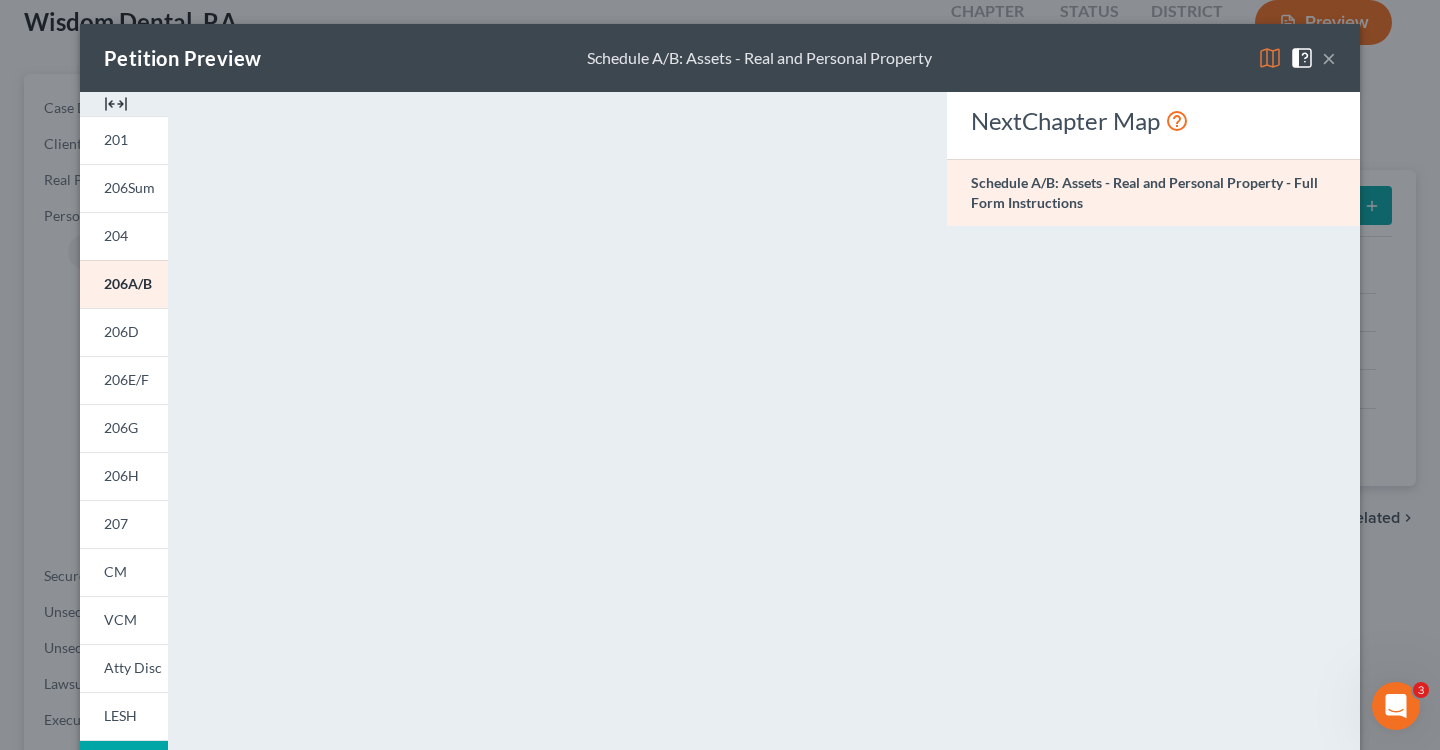 click on "Petition Preview Schedule A/B: Assets - Real and Personal Property × 201 206Sum 204 206A/B 206D 206E/F 206G 206H 207 202 CM VCM Atty Disc LESH Download Draft
<object ng-attr-data='https://nextchapter-prod.s3.amazonaws.com/pdfs/df3d87dc-ac49-4c51-8e51-7a7cc8d1c384.pdf' type='application/pdf' width='100%' height='975px'></object>
<p><a href='https://nextchapter-prod.s3.amazonaws.com/pdfs/df3d87dc-ac49-4c51-8e51-7a7cc8d1c384.pdf' target='_blank'>Click here</a> to open in a new window.</p>
NextChapter Map   Schedule A/B: Assets - Real and Personal Property - Full Form Instructions  Related Articles" at bounding box center (720, 375) 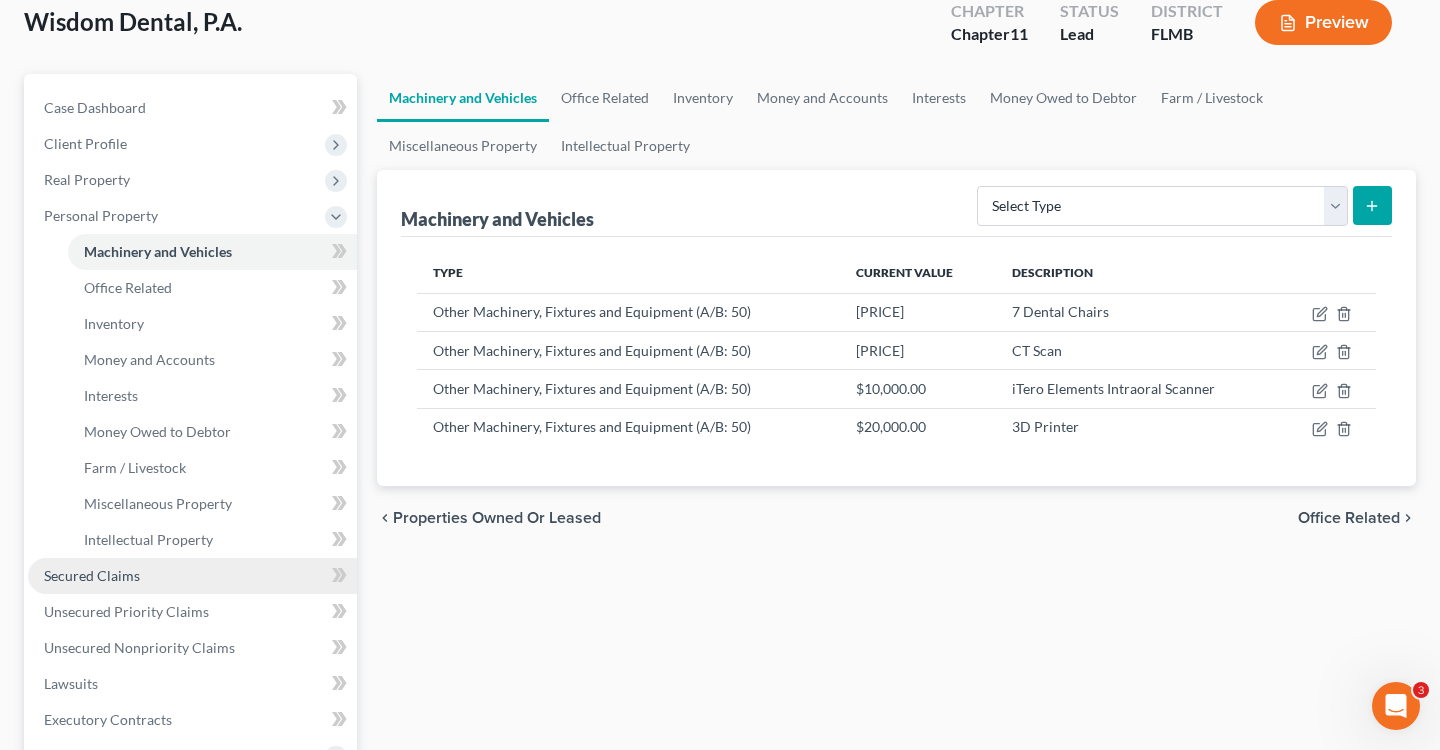 click on "Secured Claims" at bounding box center (92, 575) 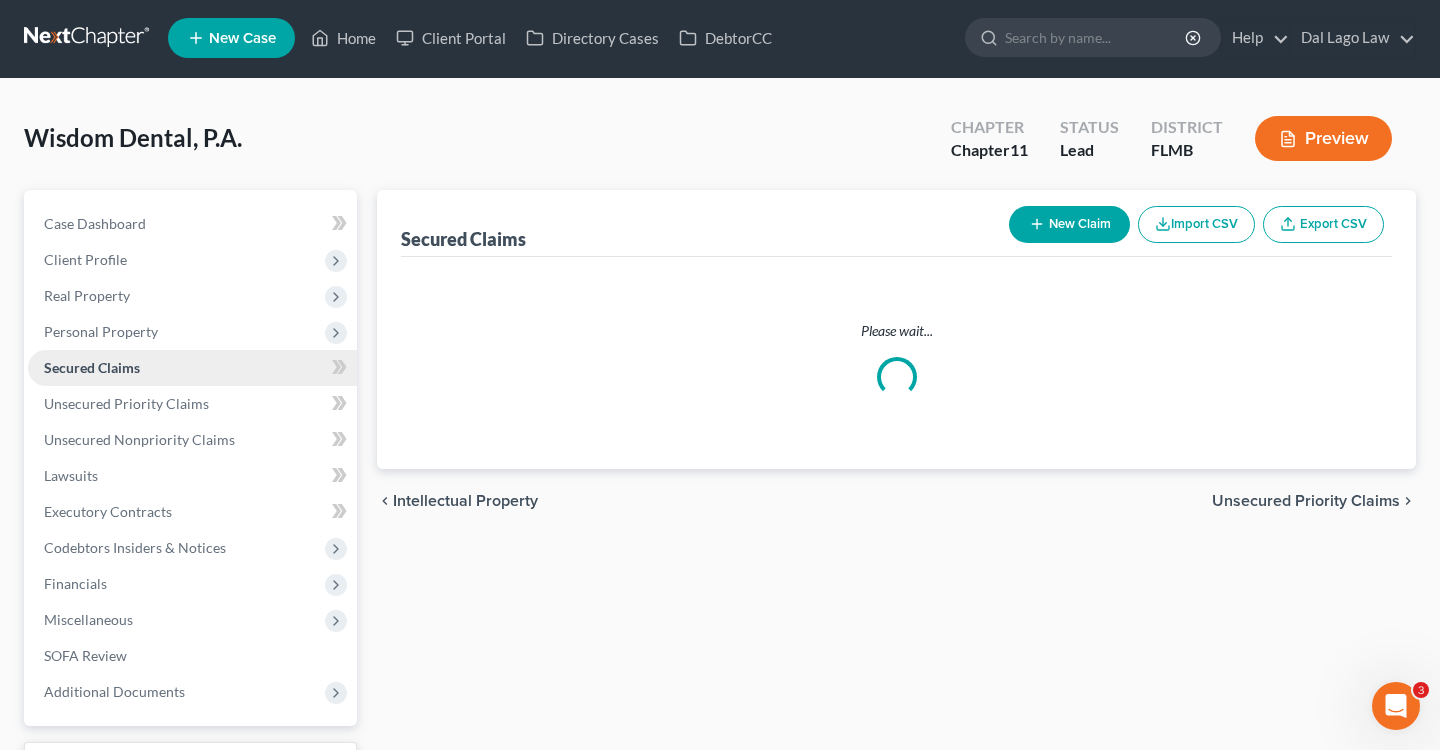 scroll, scrollTop: 0, scrollLeft: 0, axis: both 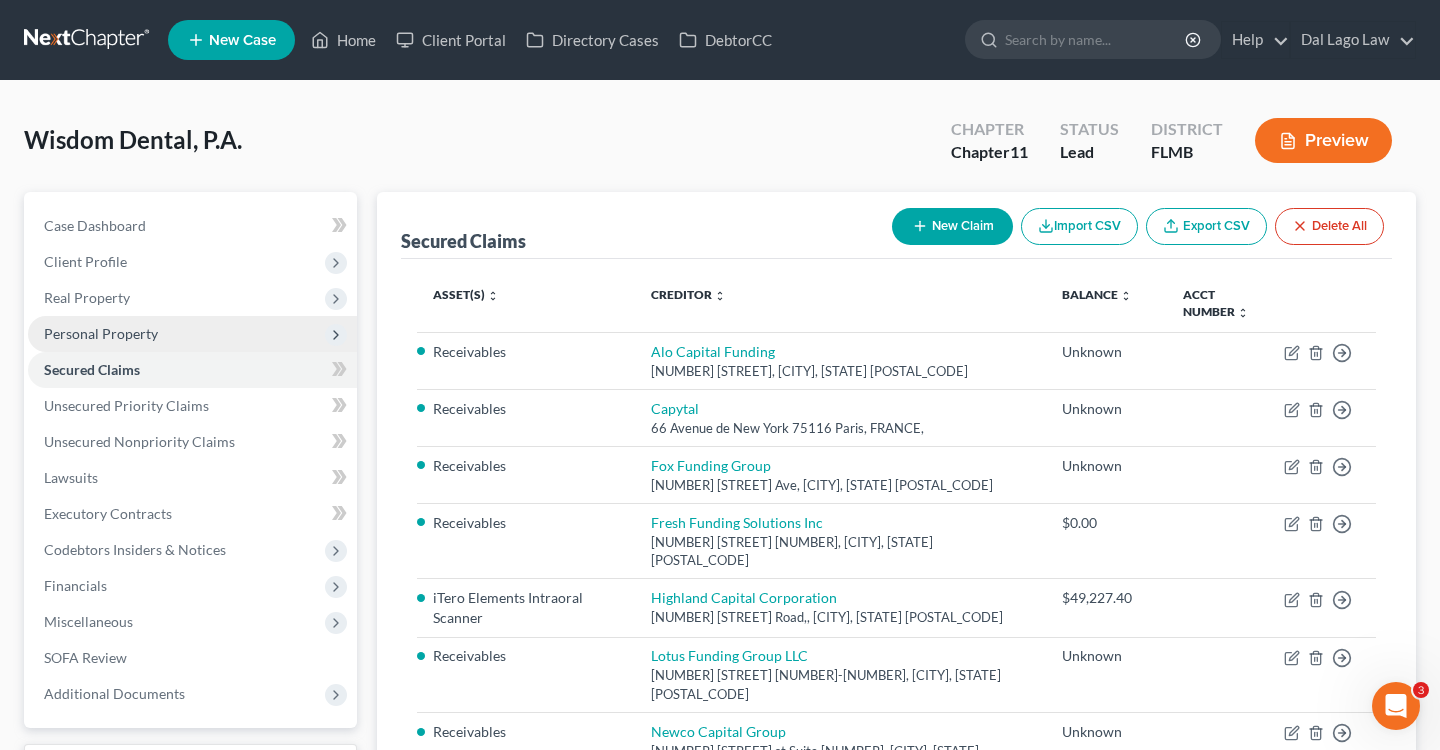 click on "Personal Property" at bounding box center (101, 333) 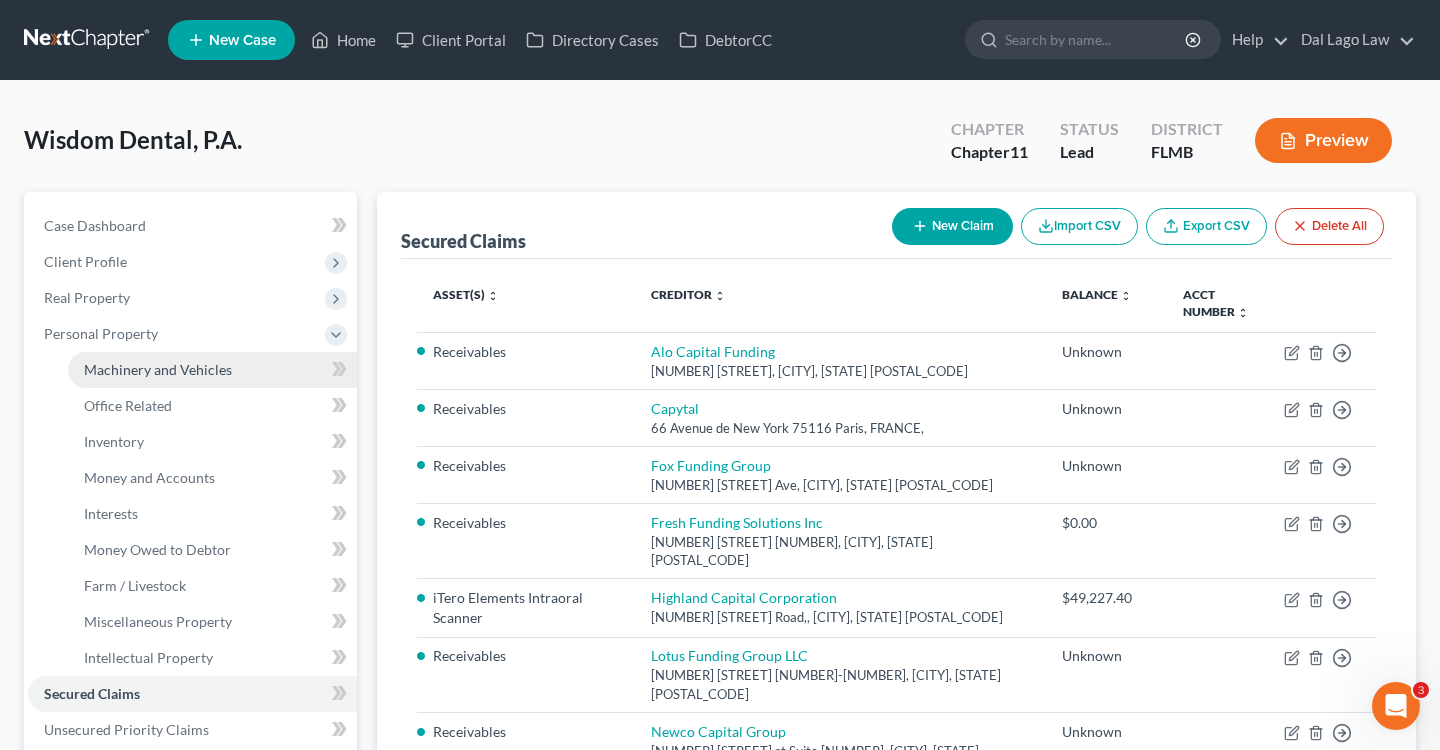 click on "Machinery and Vehicles" at bounding box center (158, 369) 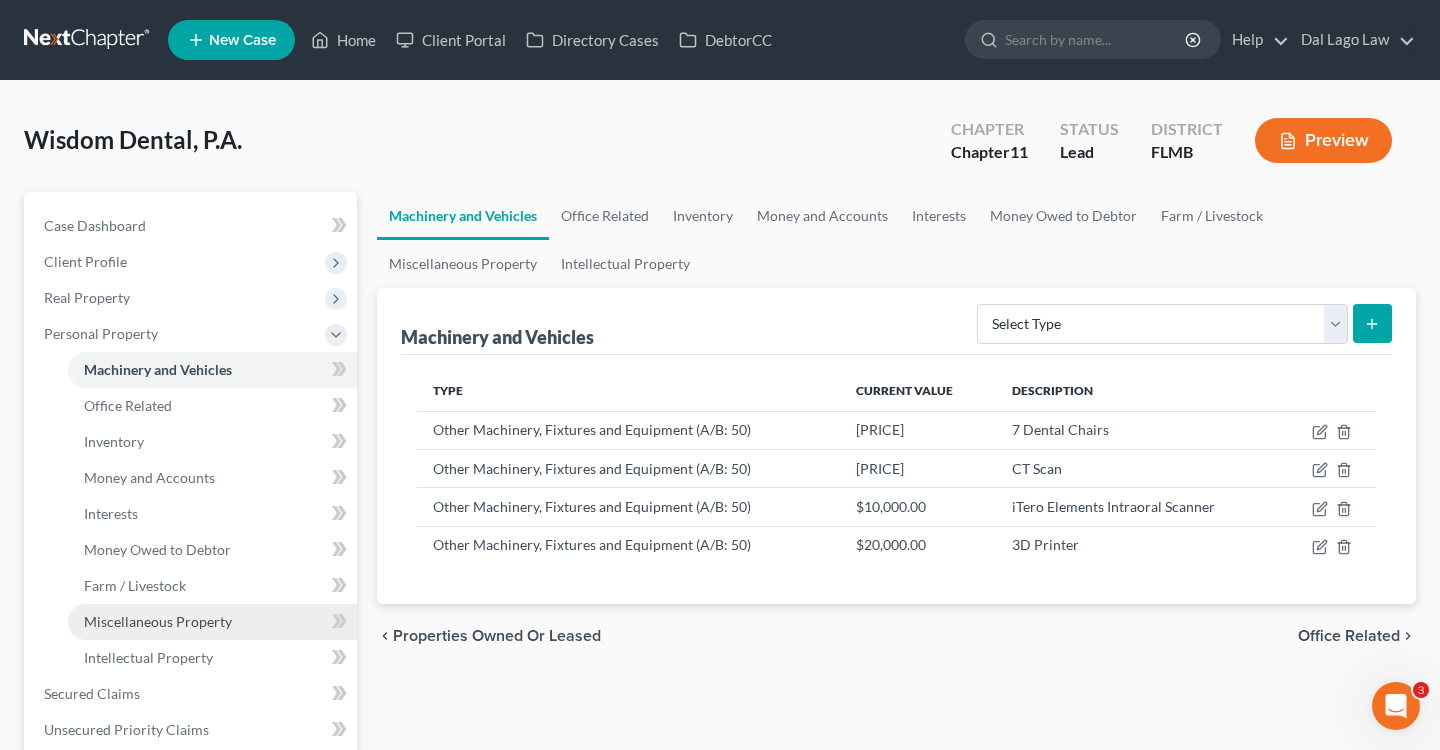 click on "Miscellaneous Property" at bounding box center [158, 621] 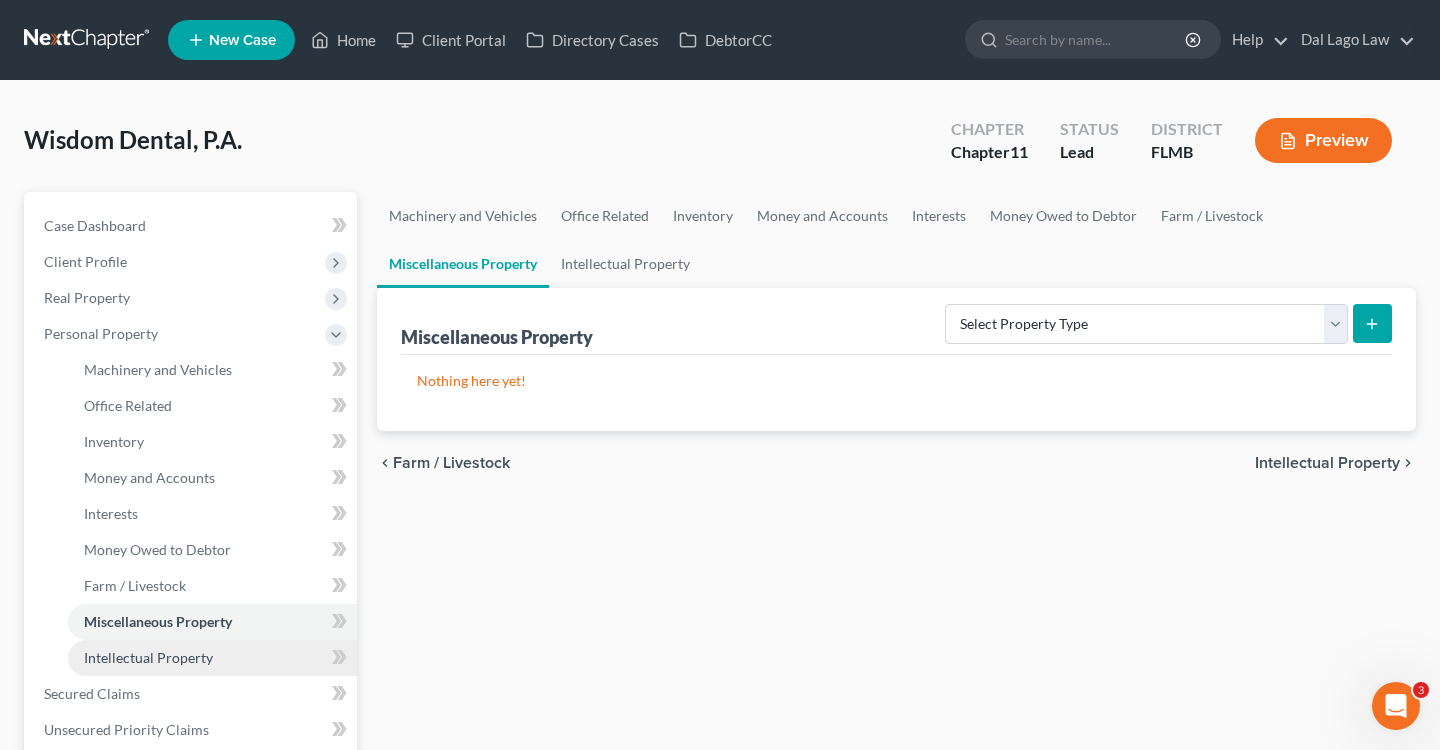 click on "Intellectual Property" at bounding box center [148, 657] 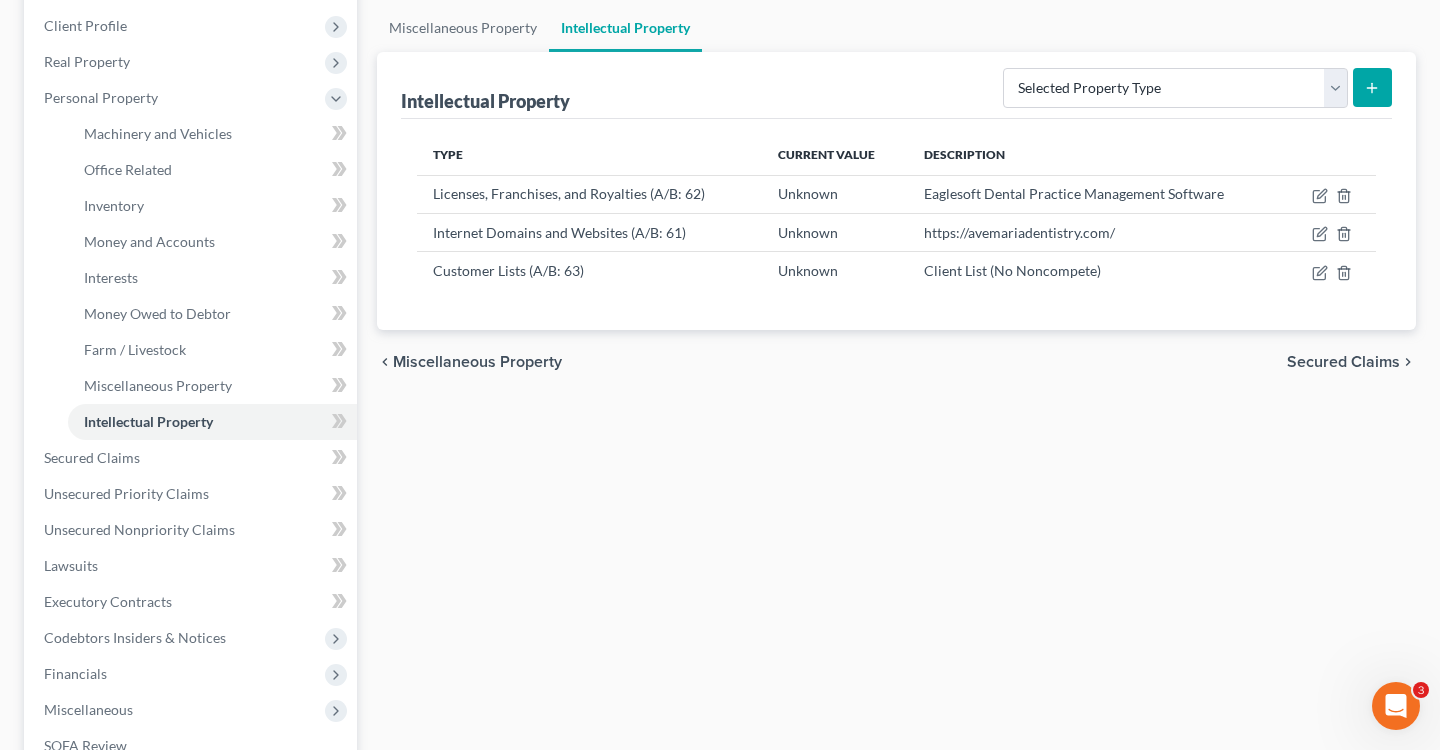 scroll, scrollTop: 265, scrollLeft: 0, axis: vertical 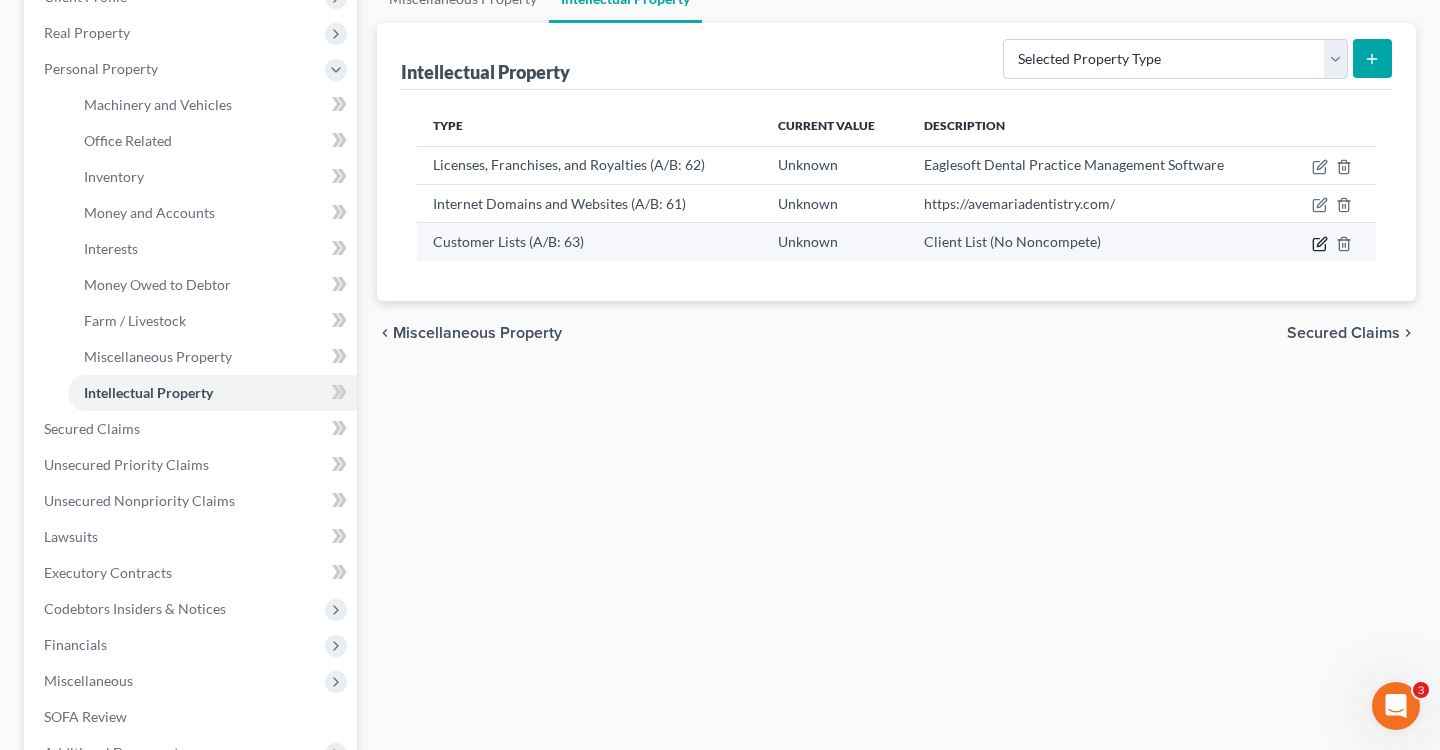 click 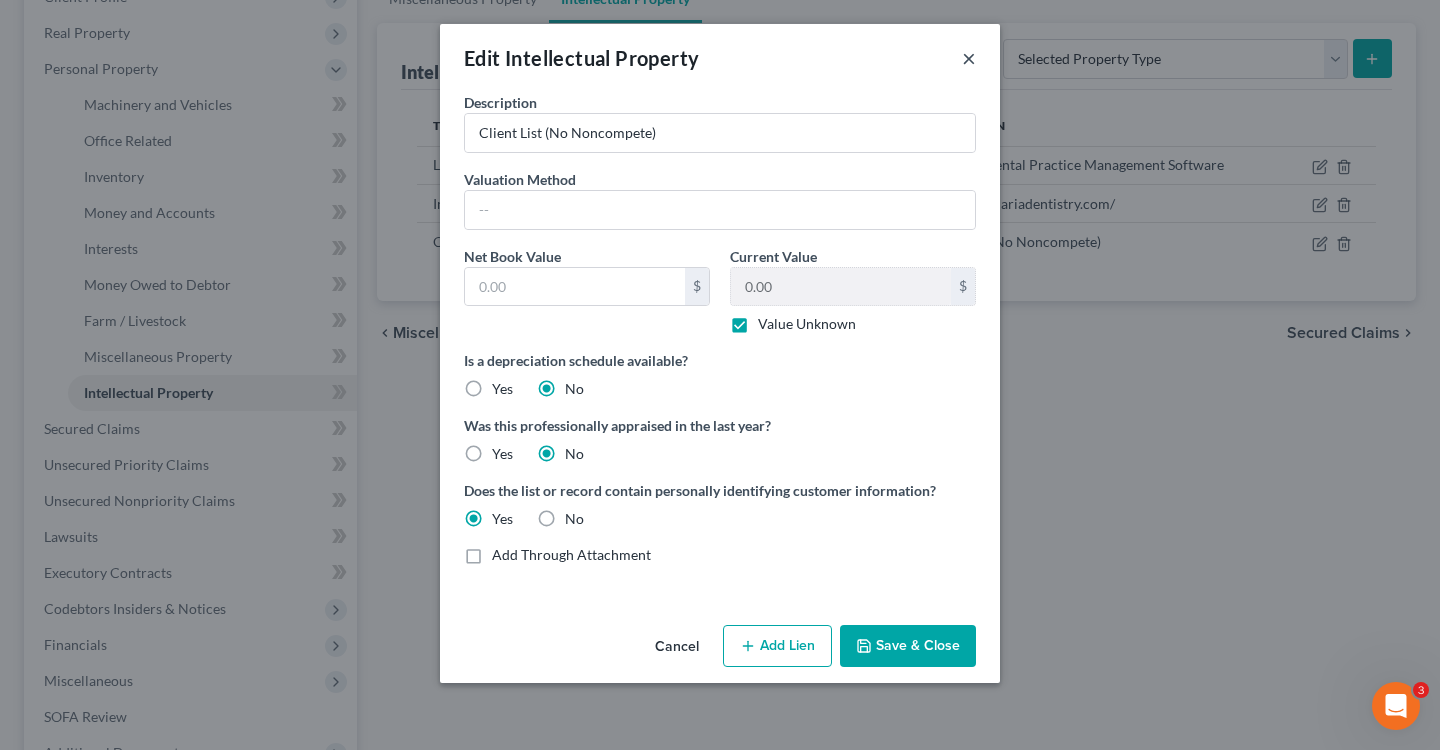 click on "×" at bounding box center (969, 58) 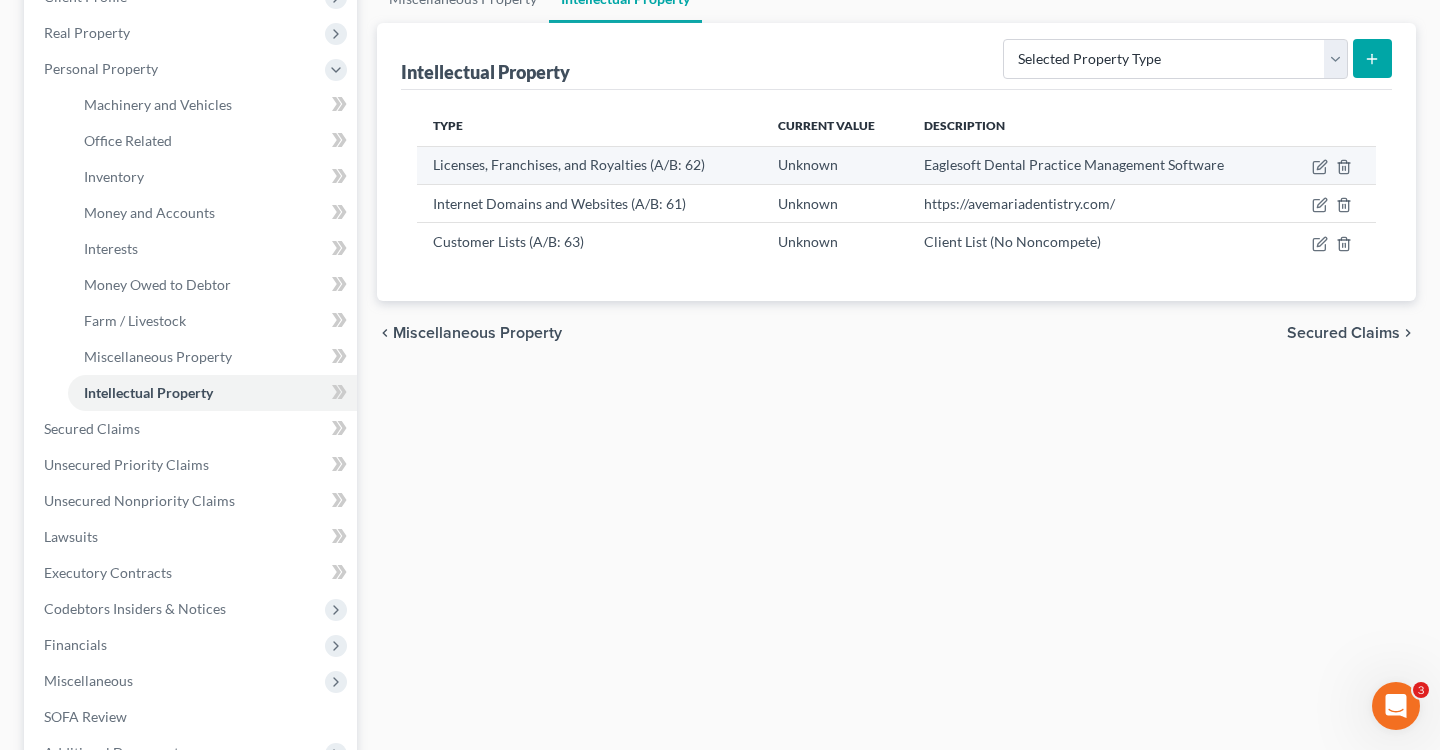 scroll, scrollTop: 142, scrollLeft: 0, axis: vertical 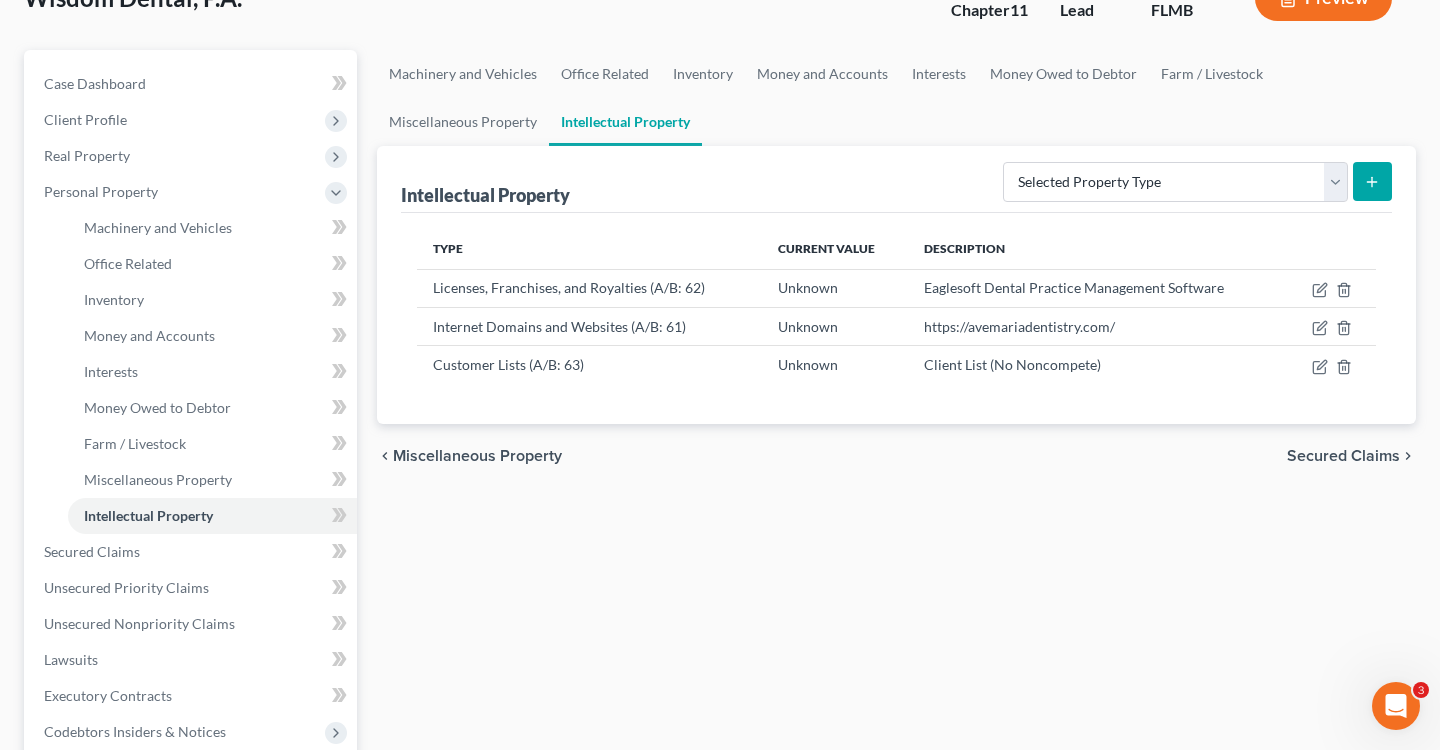 click on "Preview" at bounding box center [1323, -2] 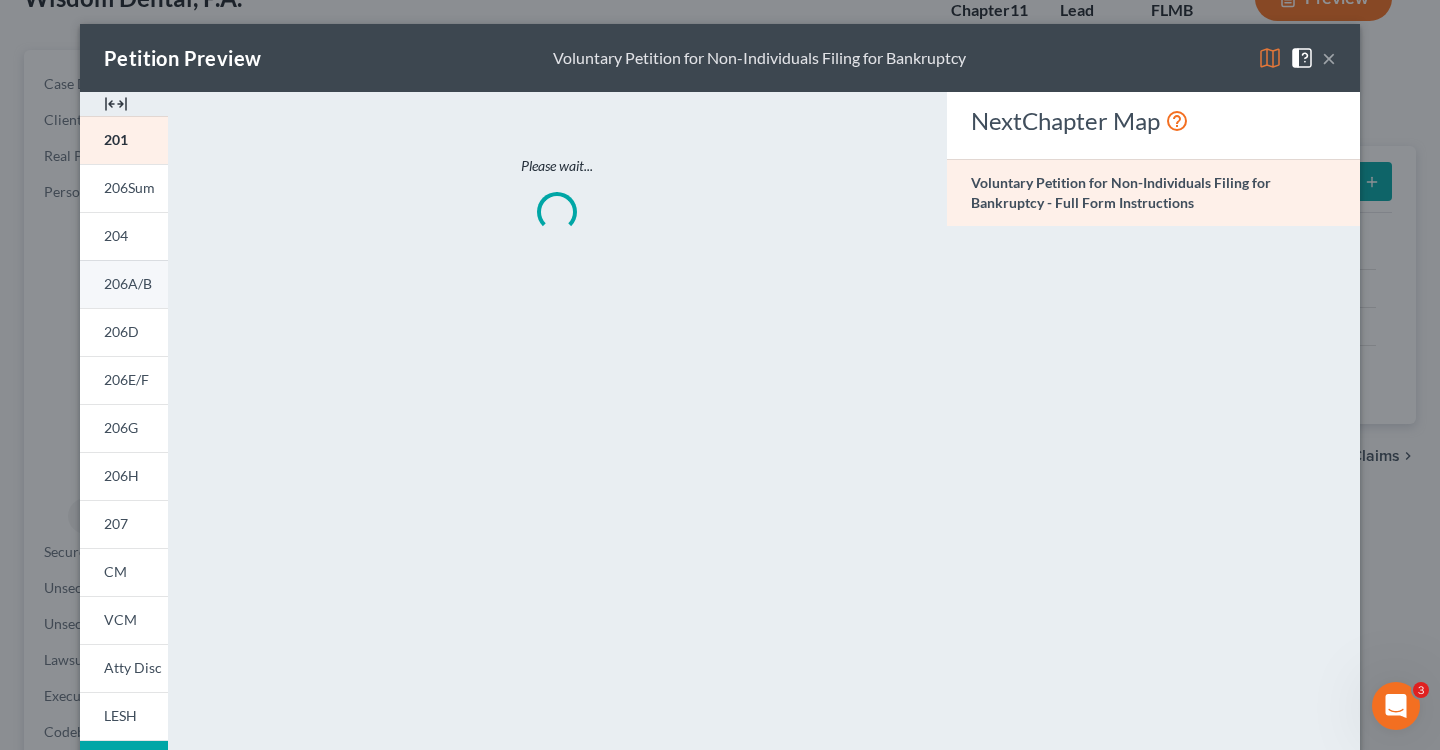 click on "206A/B" at bounding box center [128, 283] 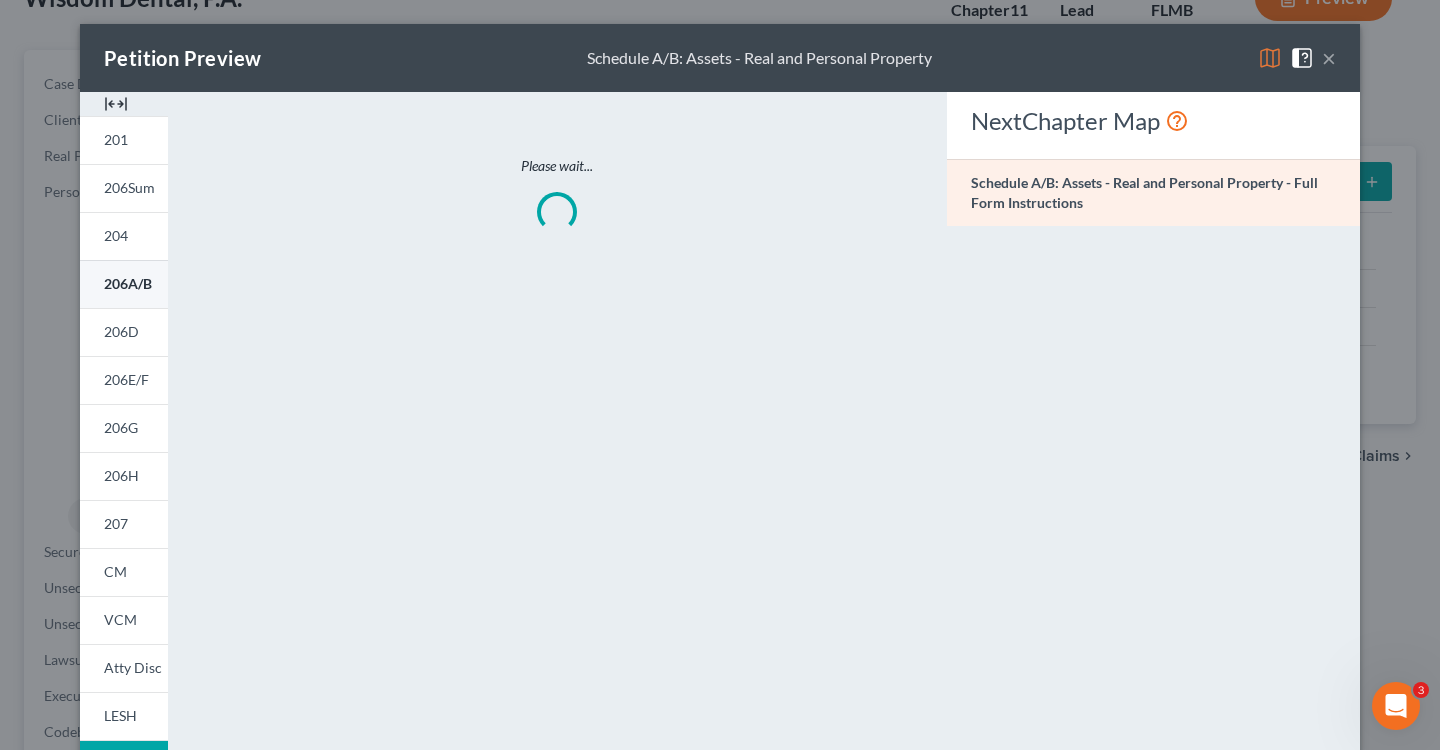 click on "206A/B" at bounding box center [128, 283] 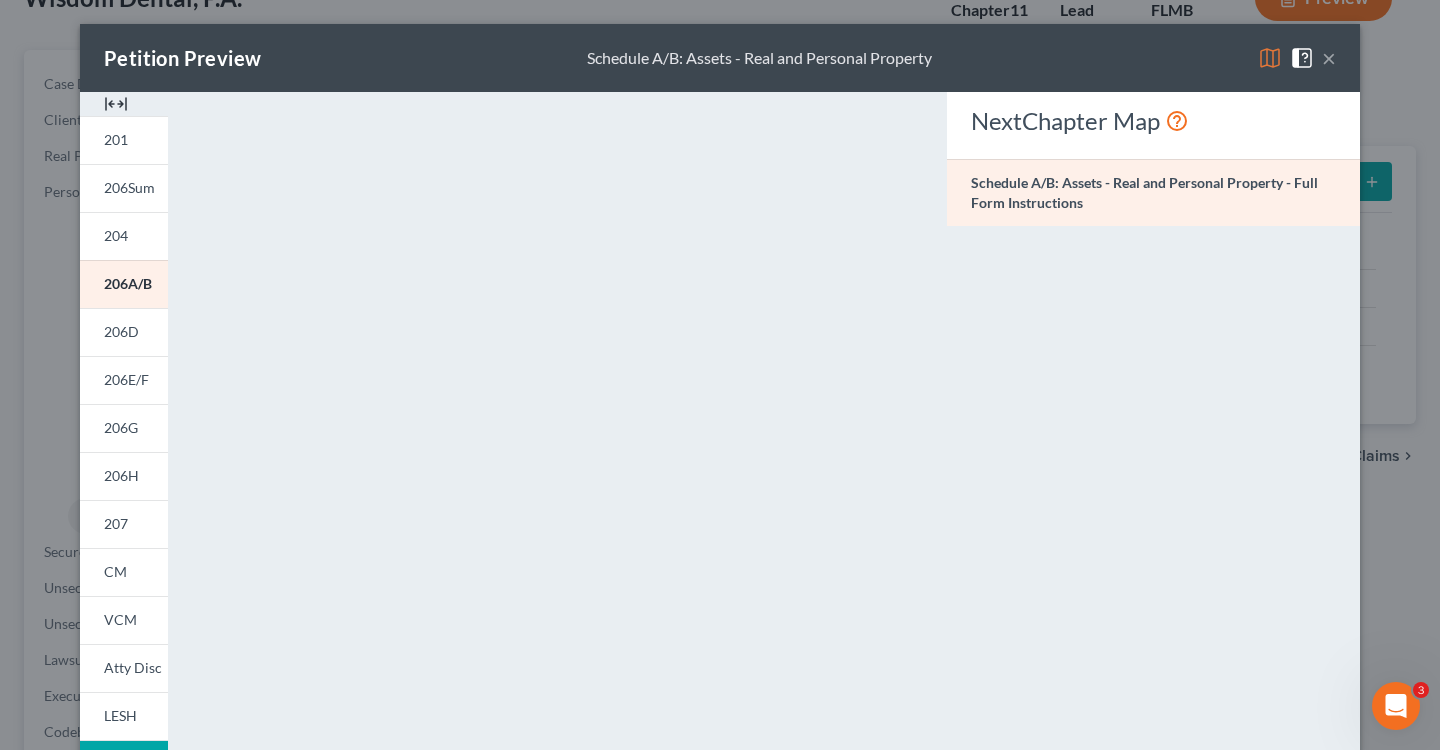 scroll, scrollTop: 0, scrollLeft: 0, axis: both 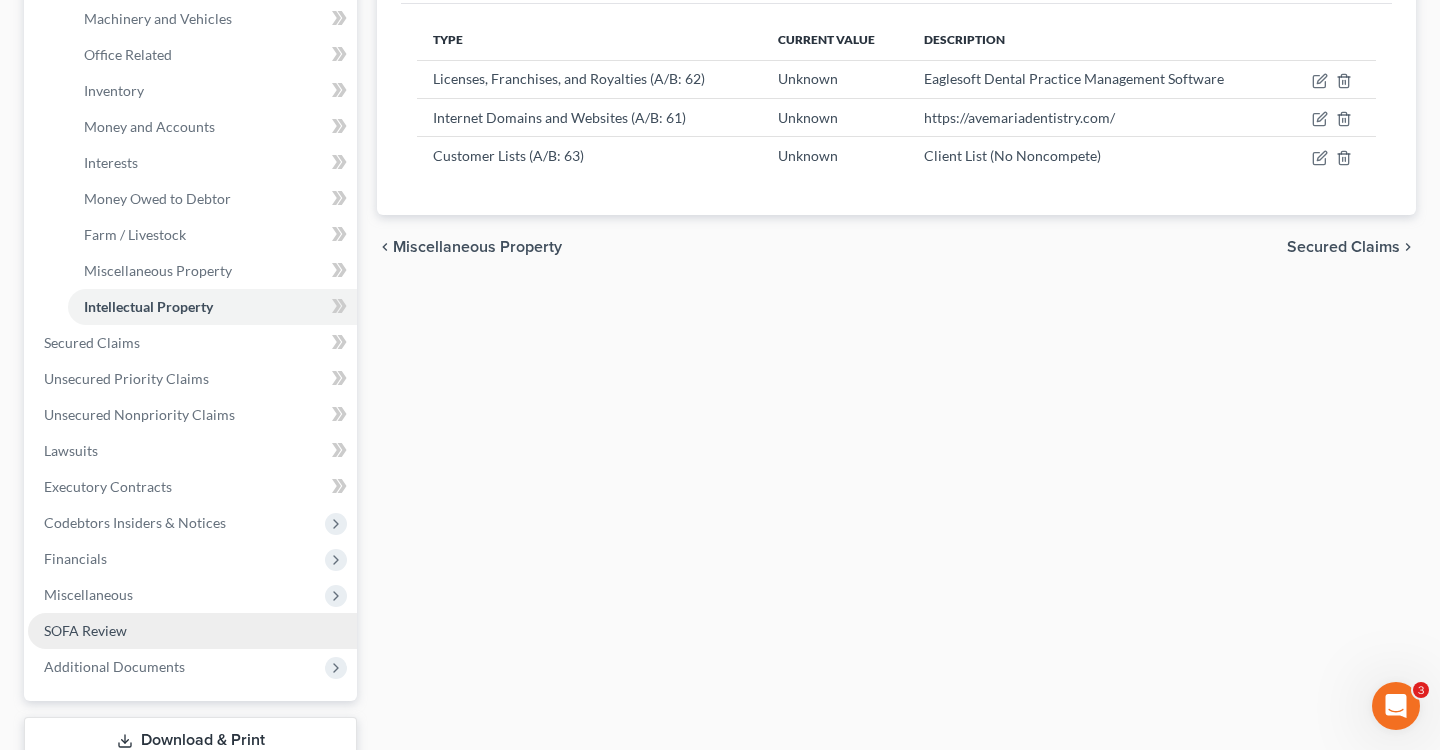click on "SOFA Review" at bounding box center (192, 631) 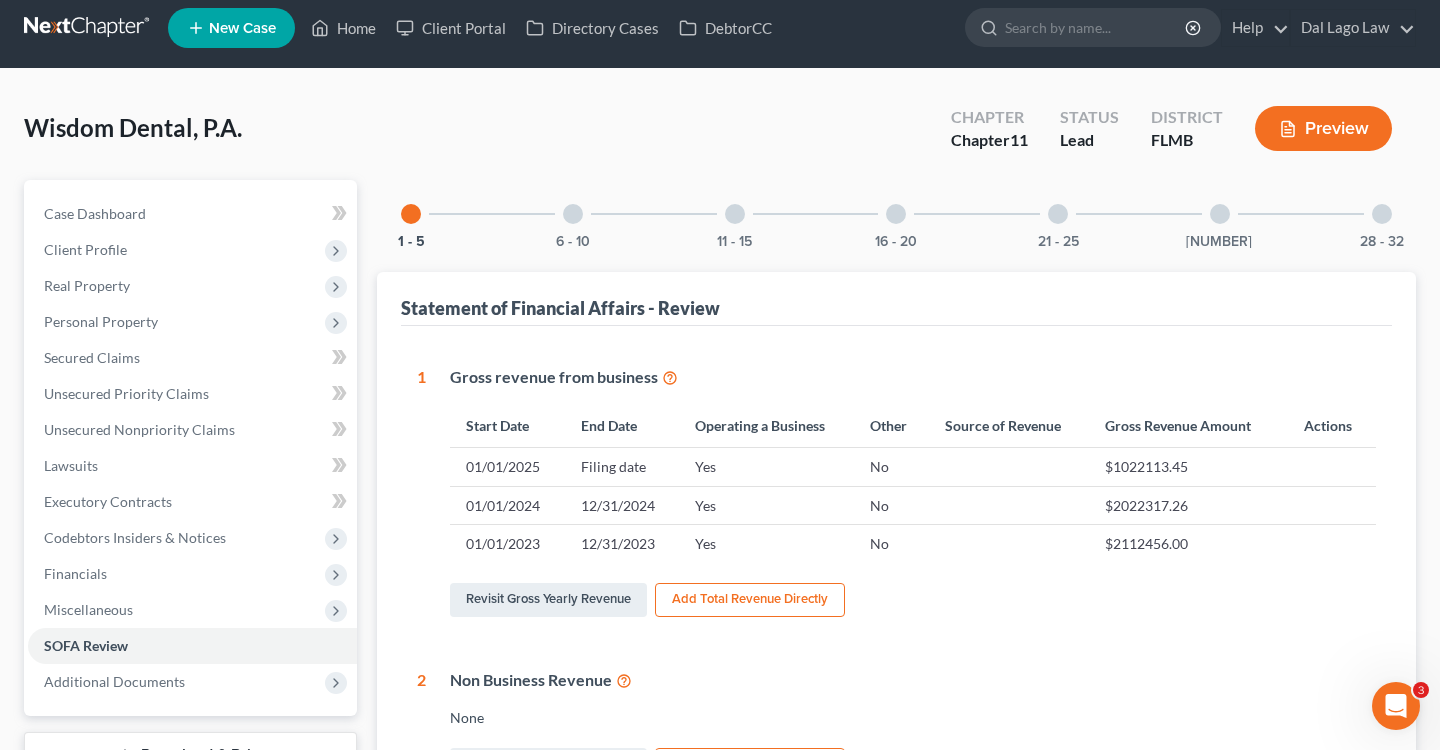 scroll, scrollTop: 0, scrollLeft: 0, axis: both 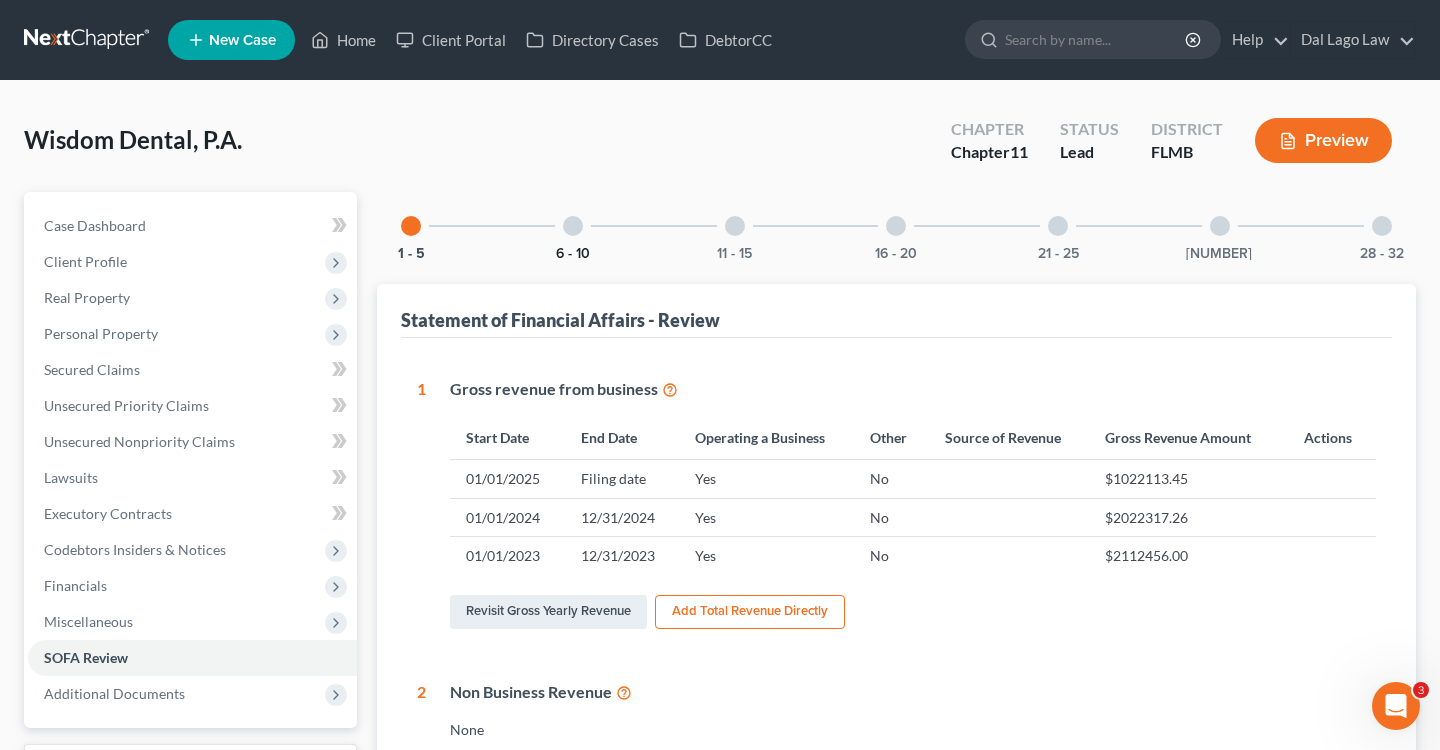 click on "6 - 10" at bounding box center [573, 254] 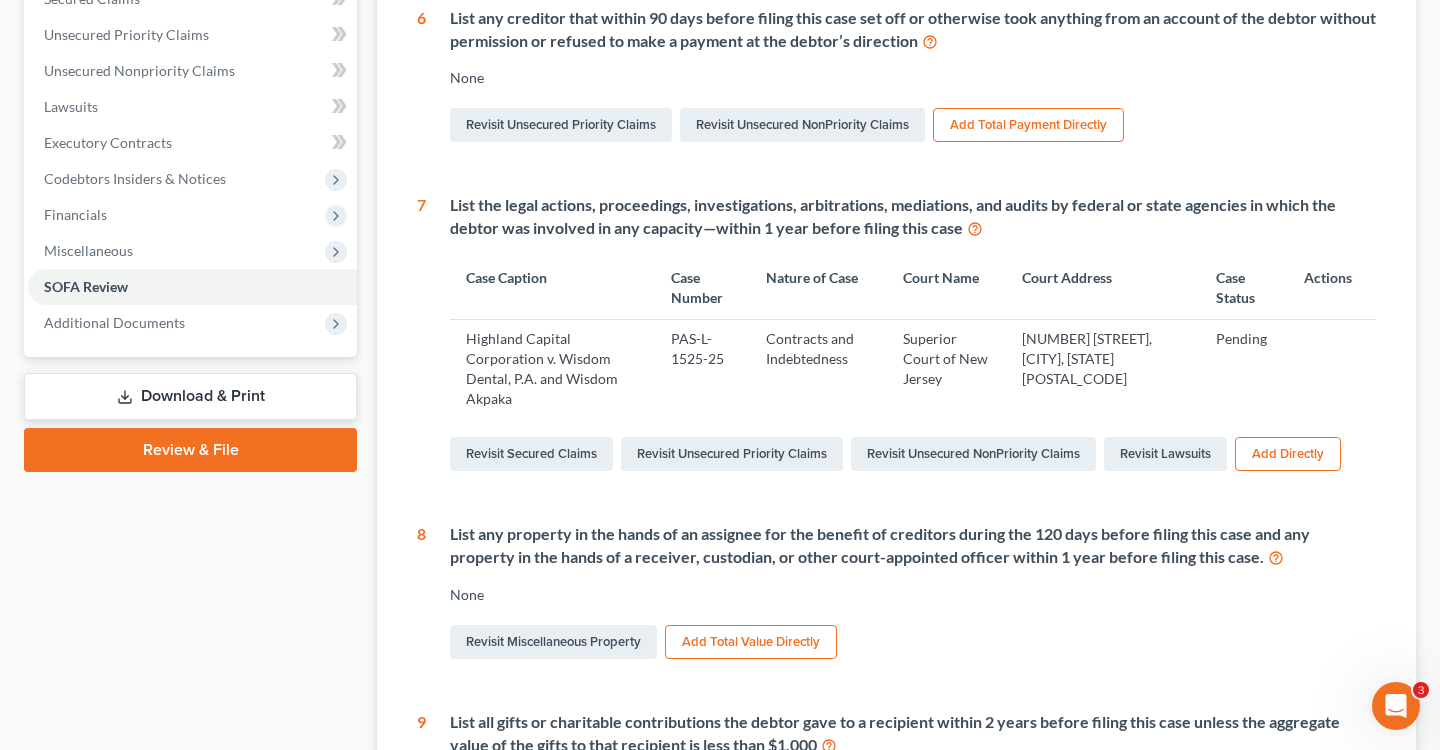 scroll, scrollTop: 0, scrollLeft: 0, axis: both 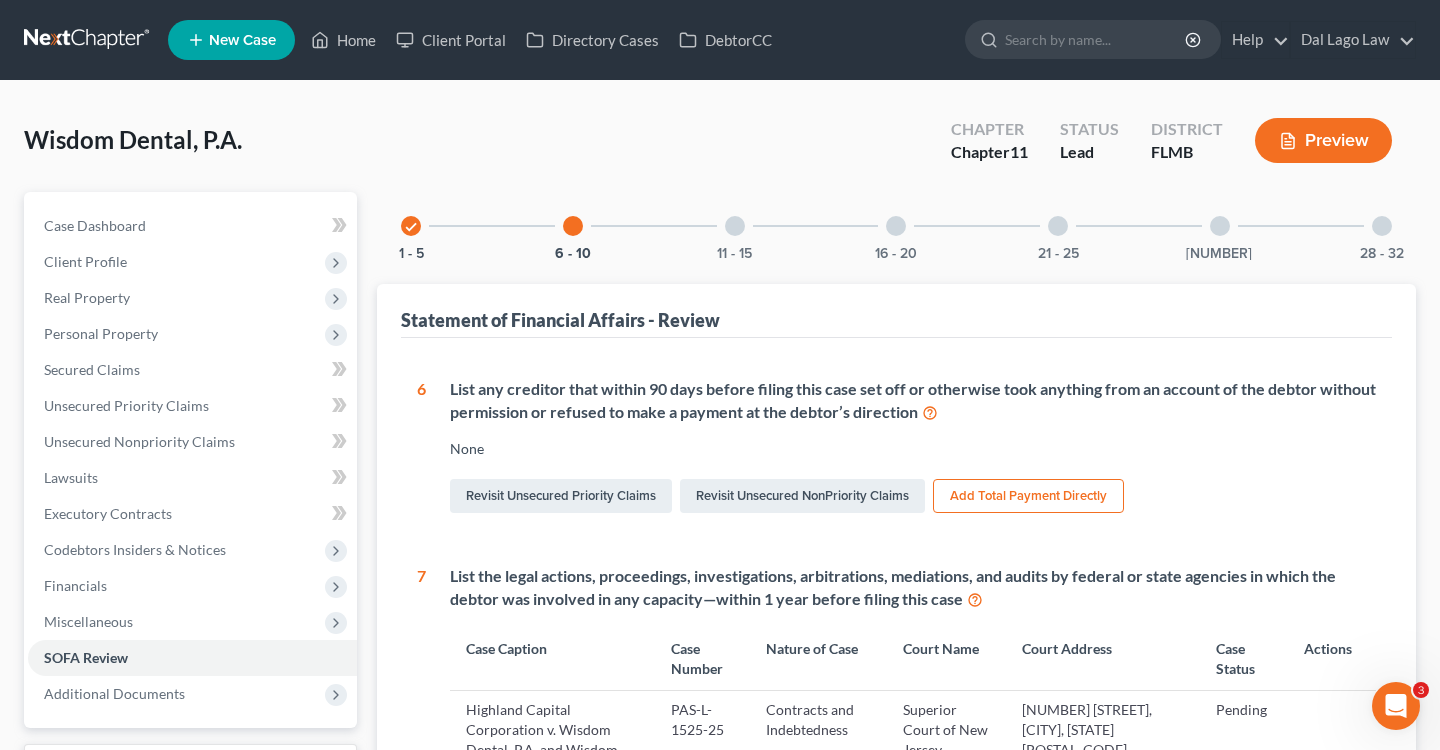 click on "11 - 15" at bounding box center [735, 226] 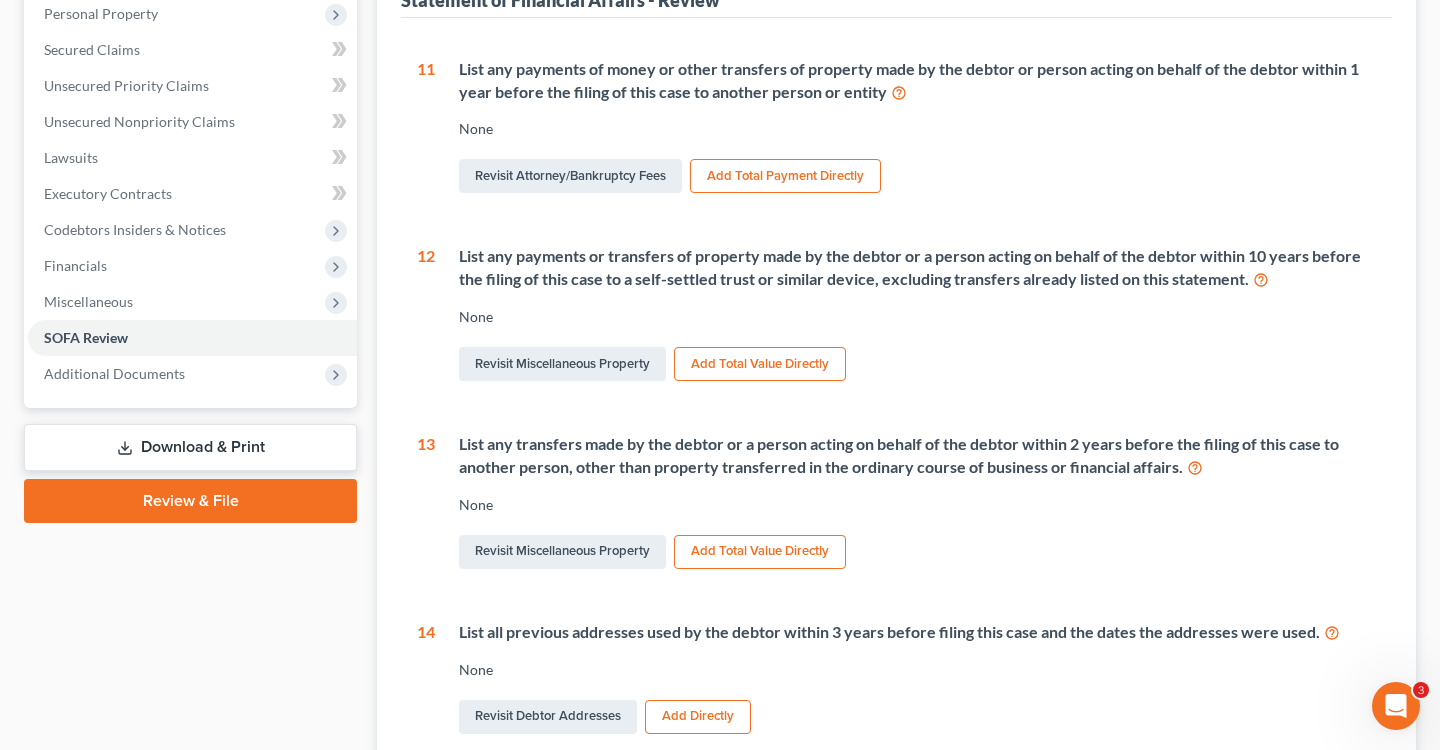 scroll, scrollTop: 0, scrollLeft: 0, axis: both 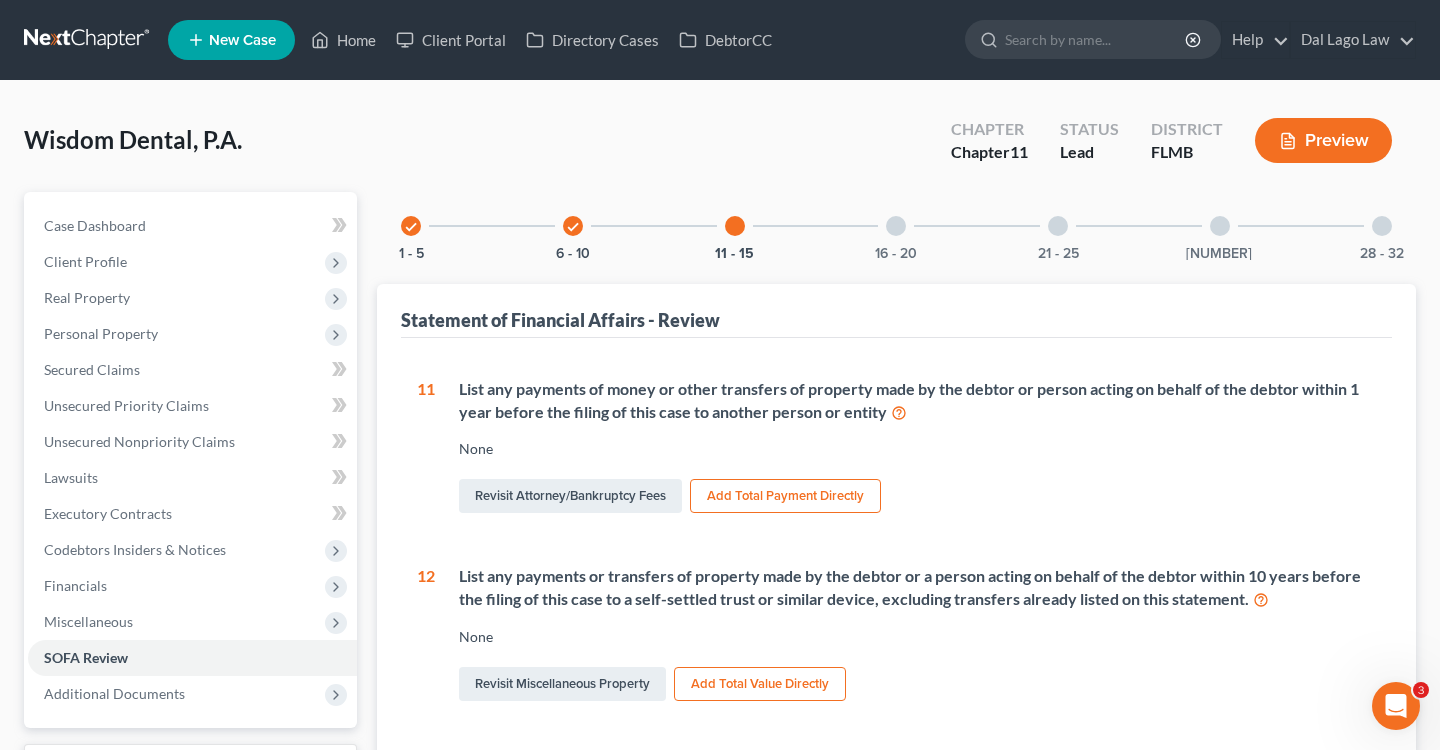 click at bounding box center [896, 226] 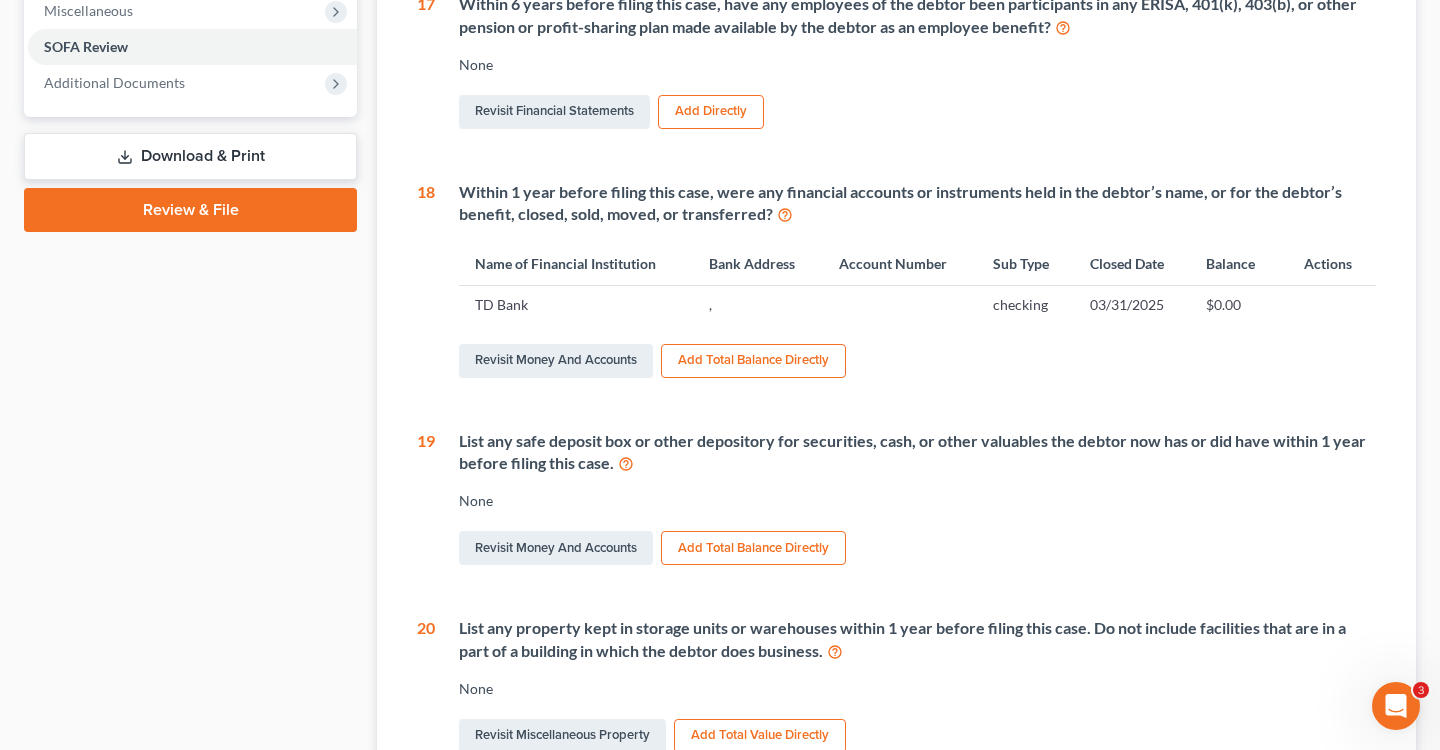 scroll, scrollTop: 0, scrollLeft: 0, axis: both 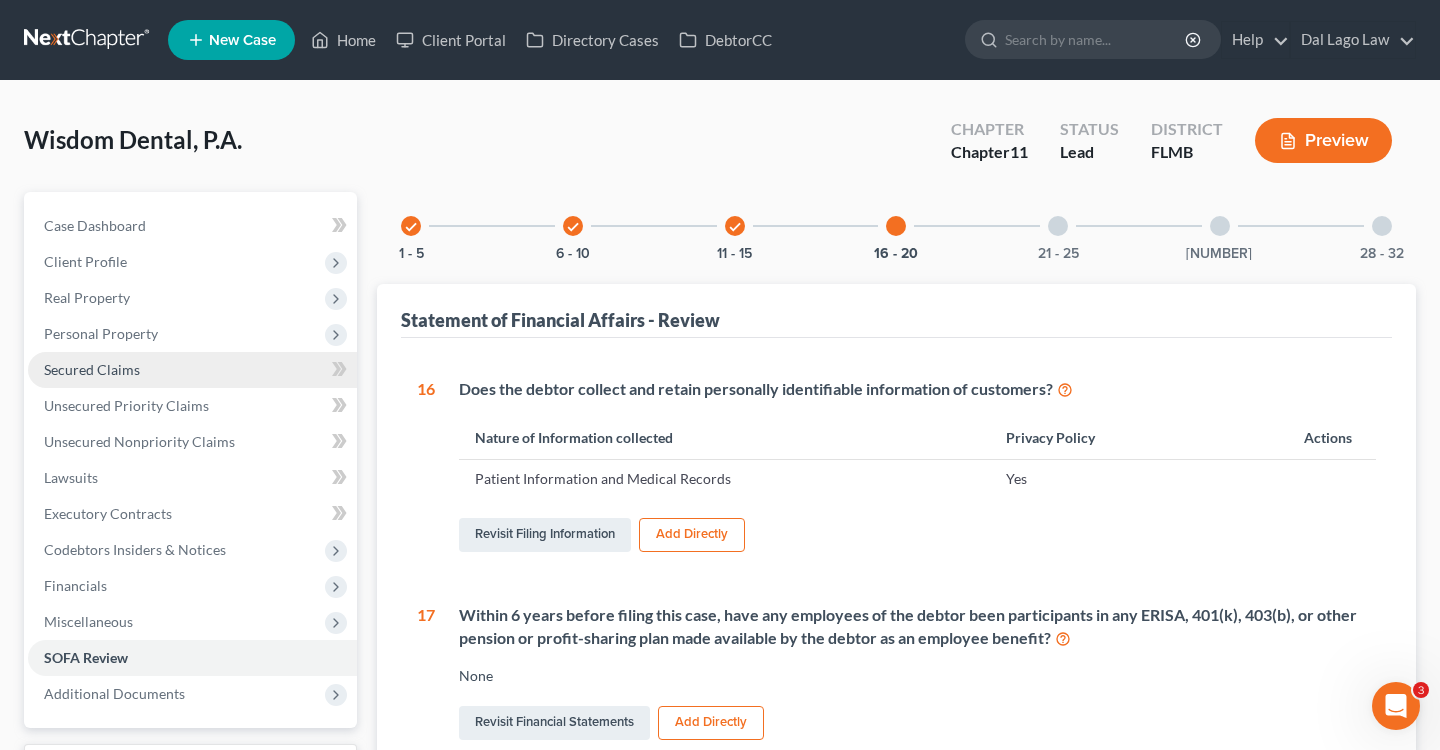 click on "Secured Claims" at bounding box center (192, 370) 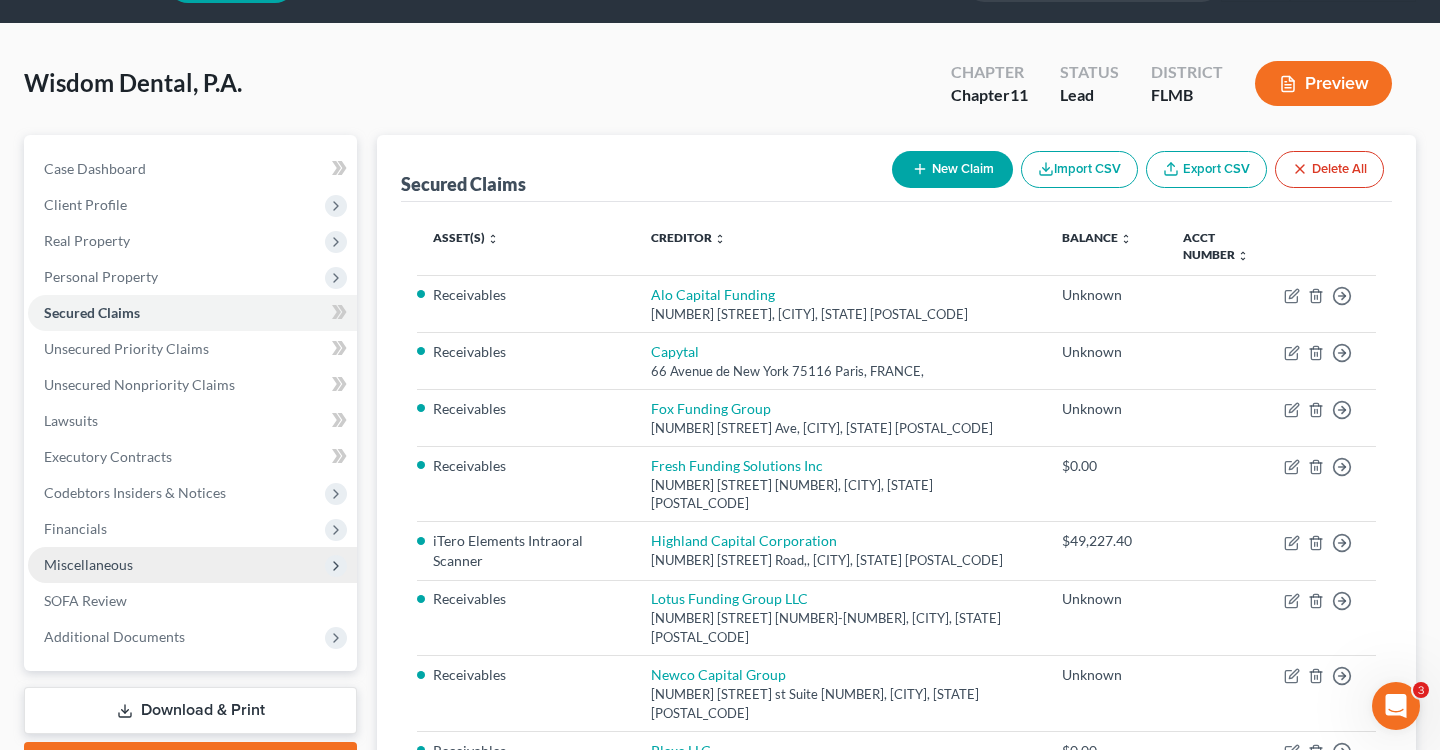 scroll, scrollTop: 64, scrollLeft: 0, axis: vertical 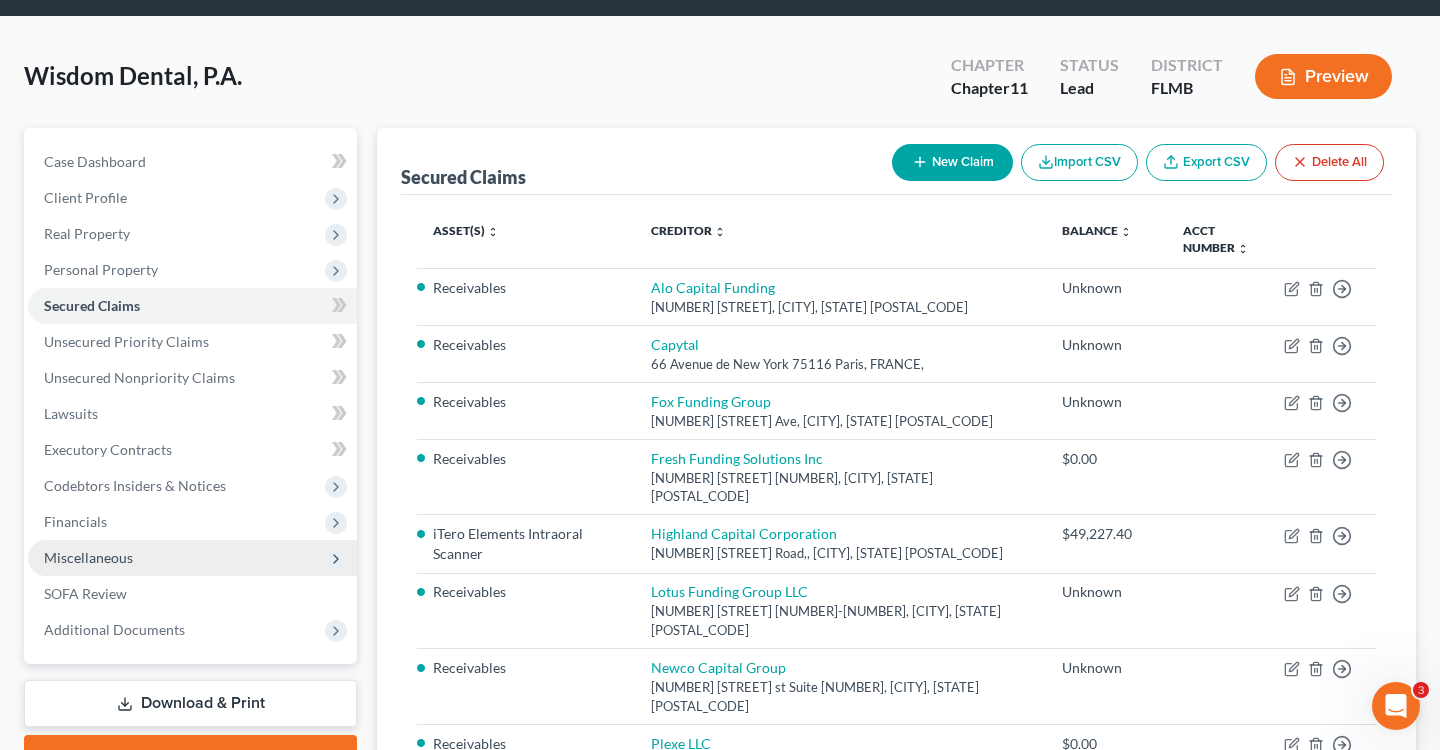 click on "Miscellaneous" at bounding box center [192, 558] 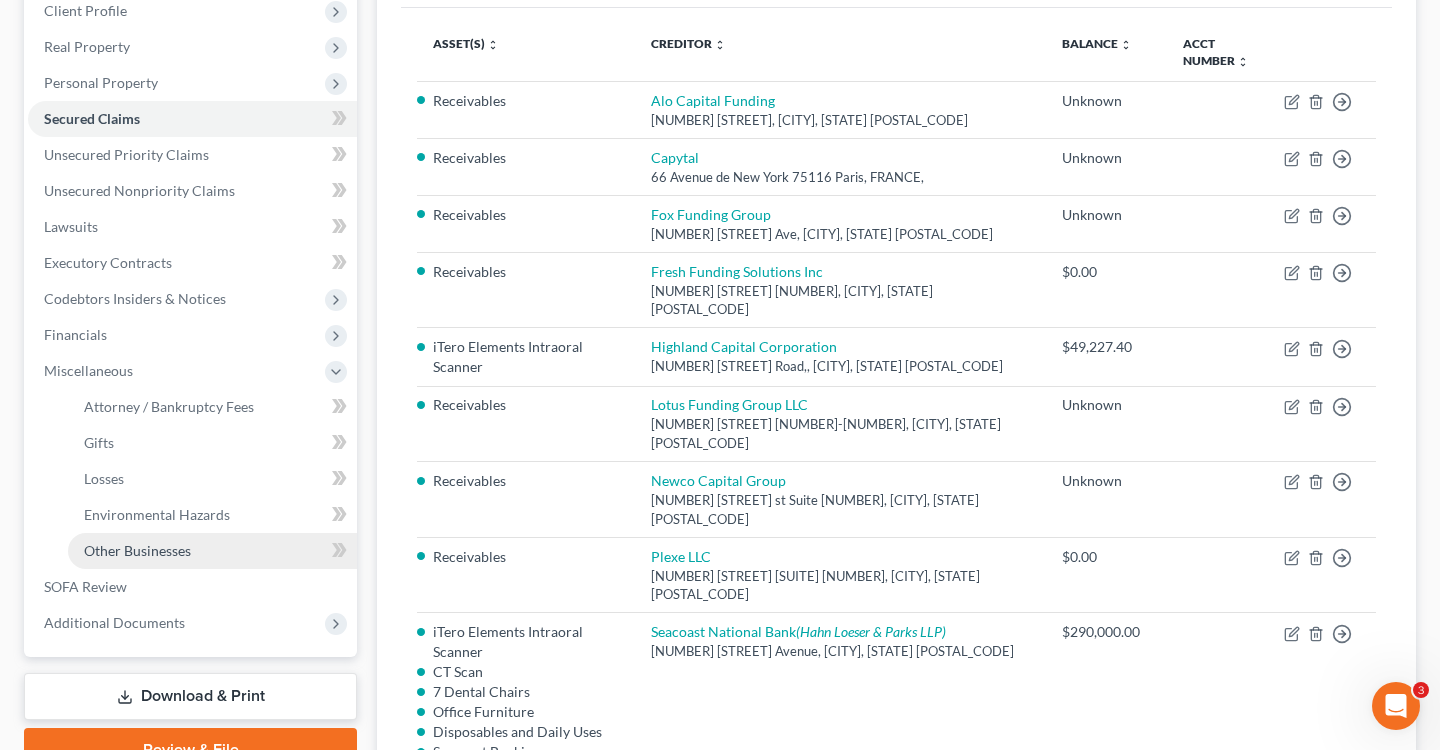 scroll, scrollTop: 259, scrollLeft: 0, axis: vertical 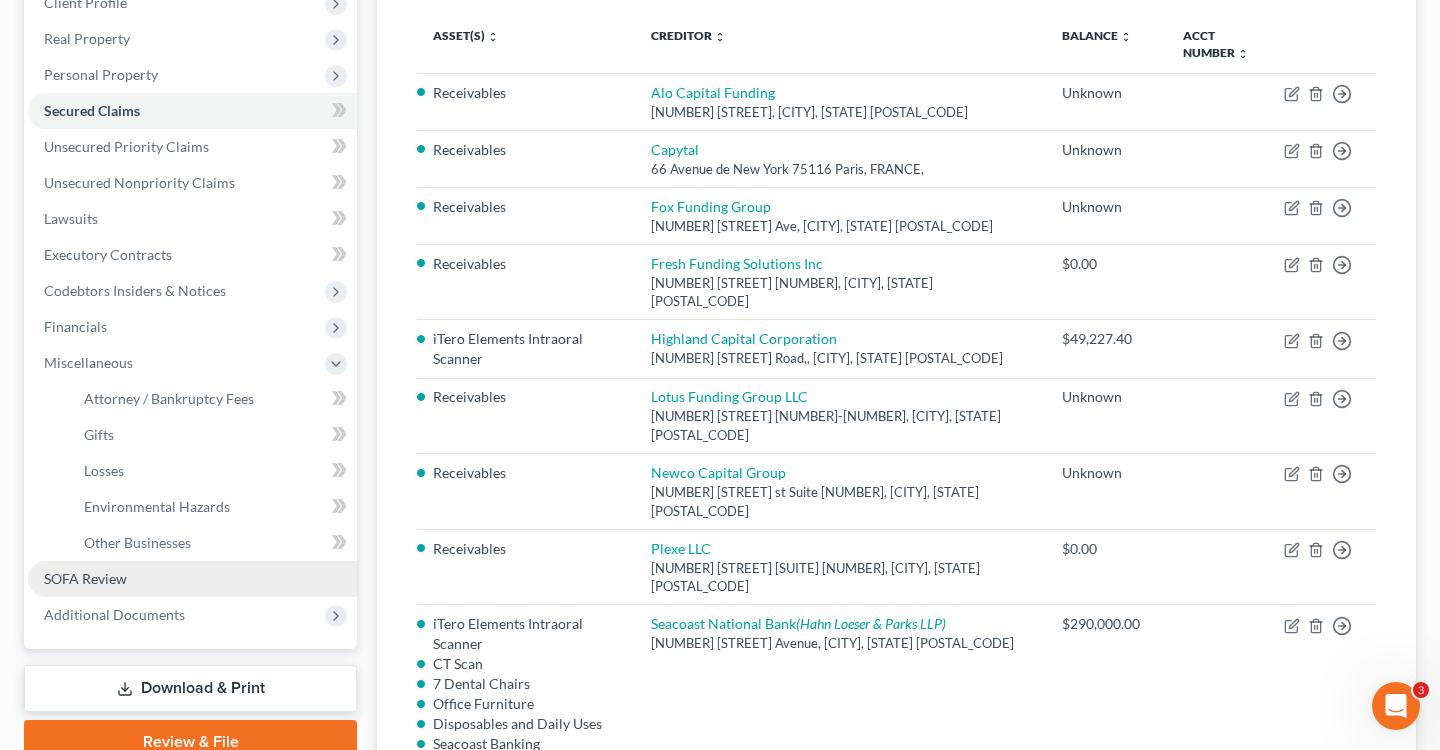 click on "SOFA Review" at bounding box center [85, 578] 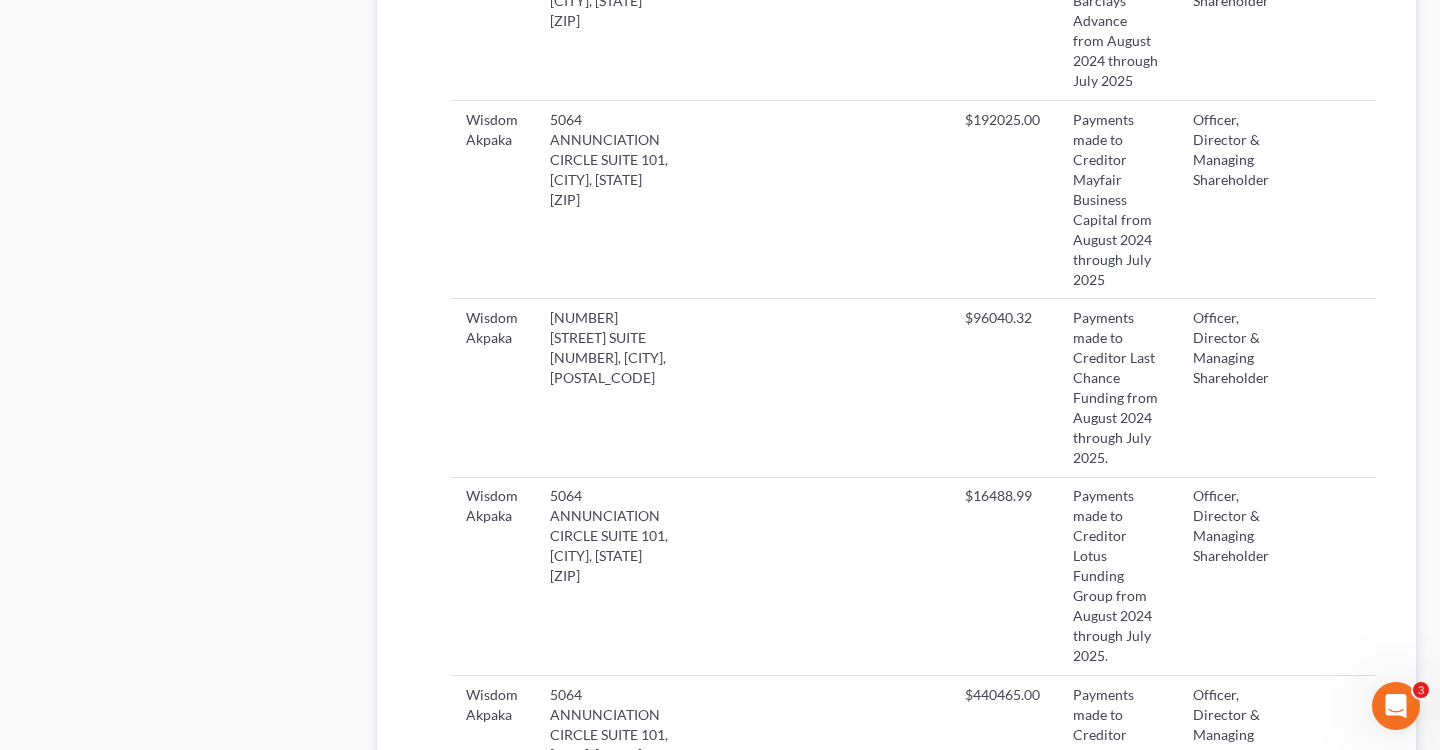 scroll, scrollTop: 878, scrollLeft: 0, axis: vertical 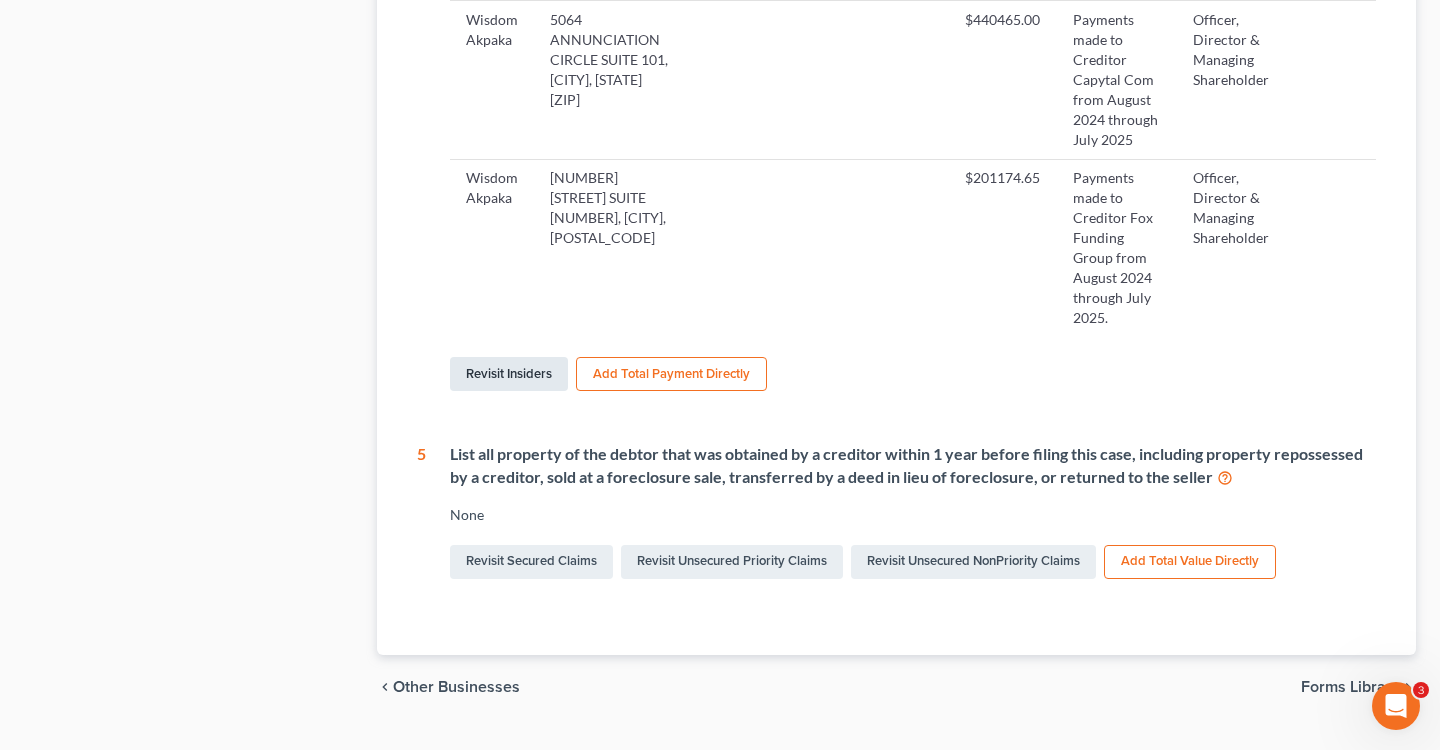 click on "Revisit Insiders" at bounding box center [509, 374] 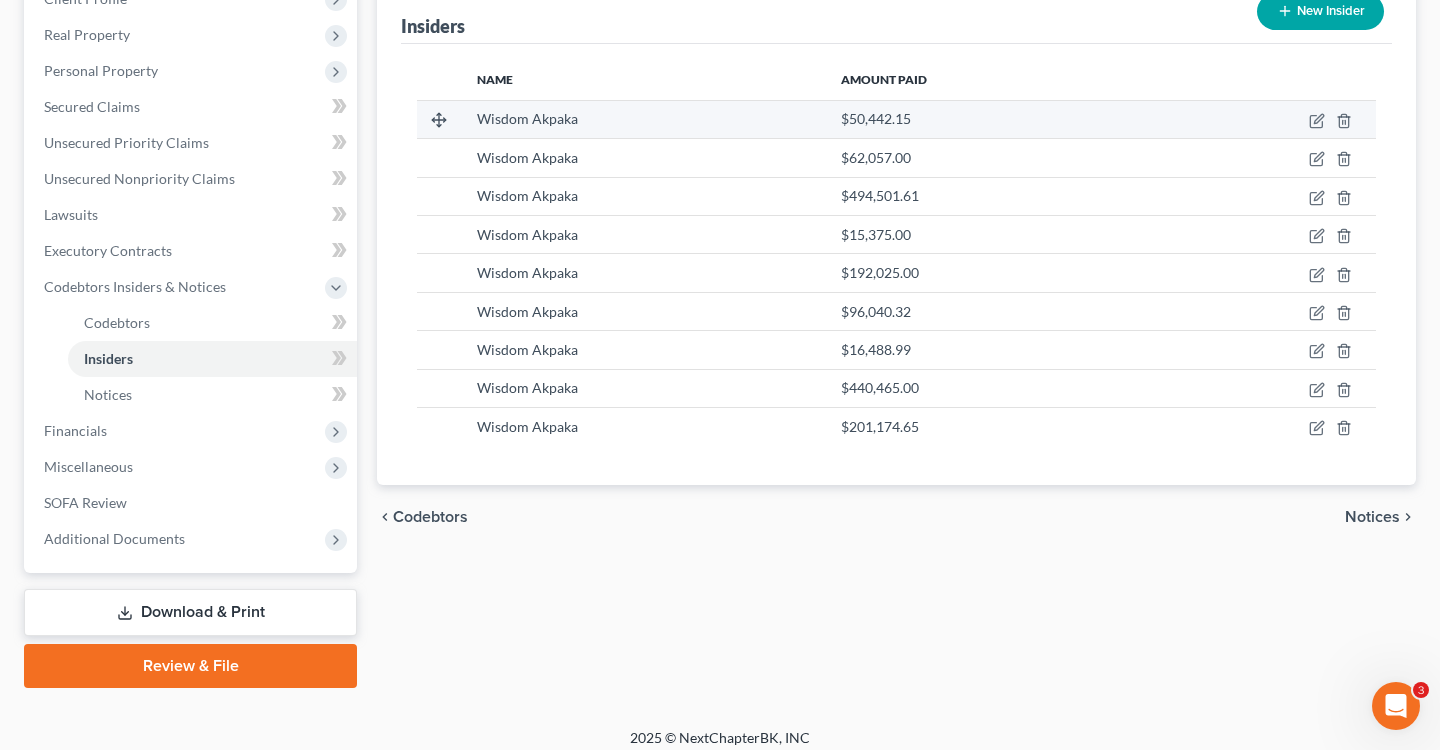 scroll, scrollTop: 275, scrollLeft: 0, axis: vertical 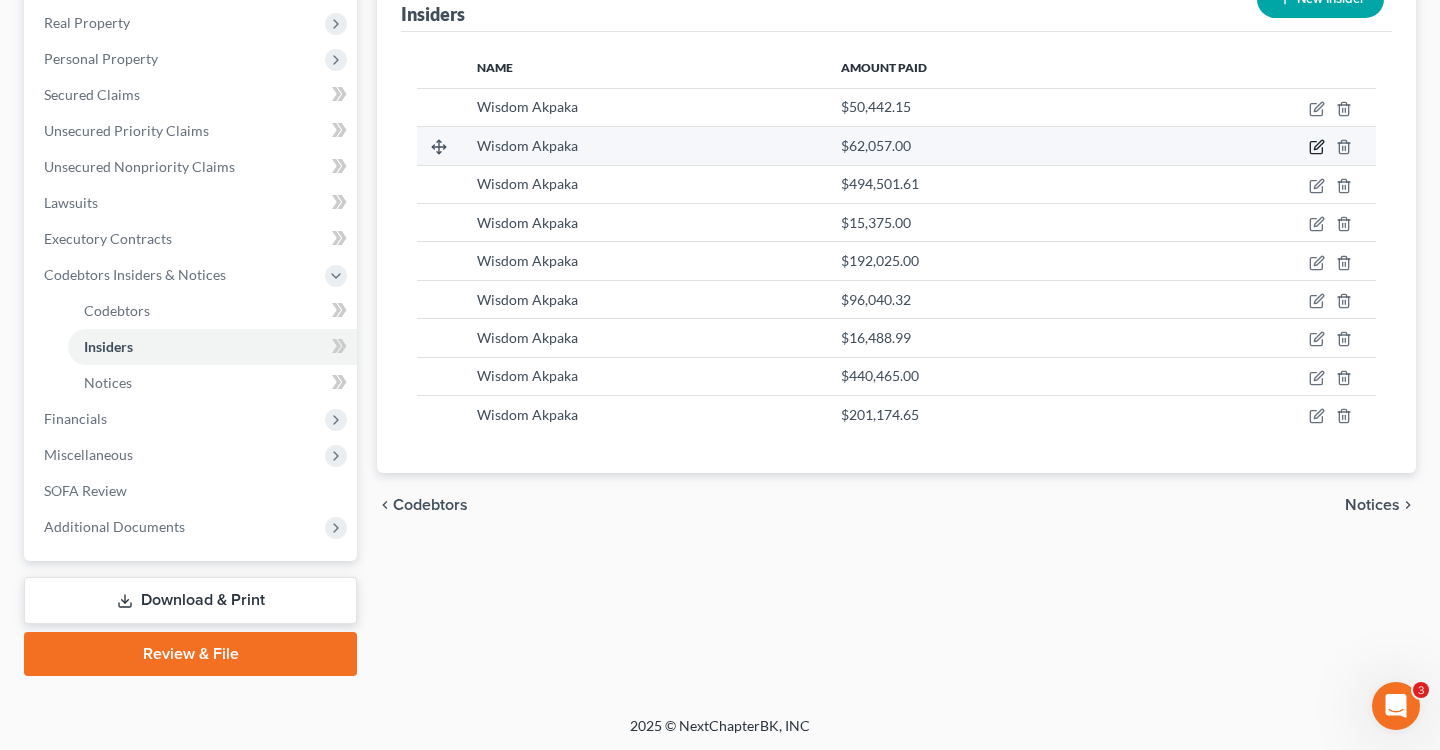 click 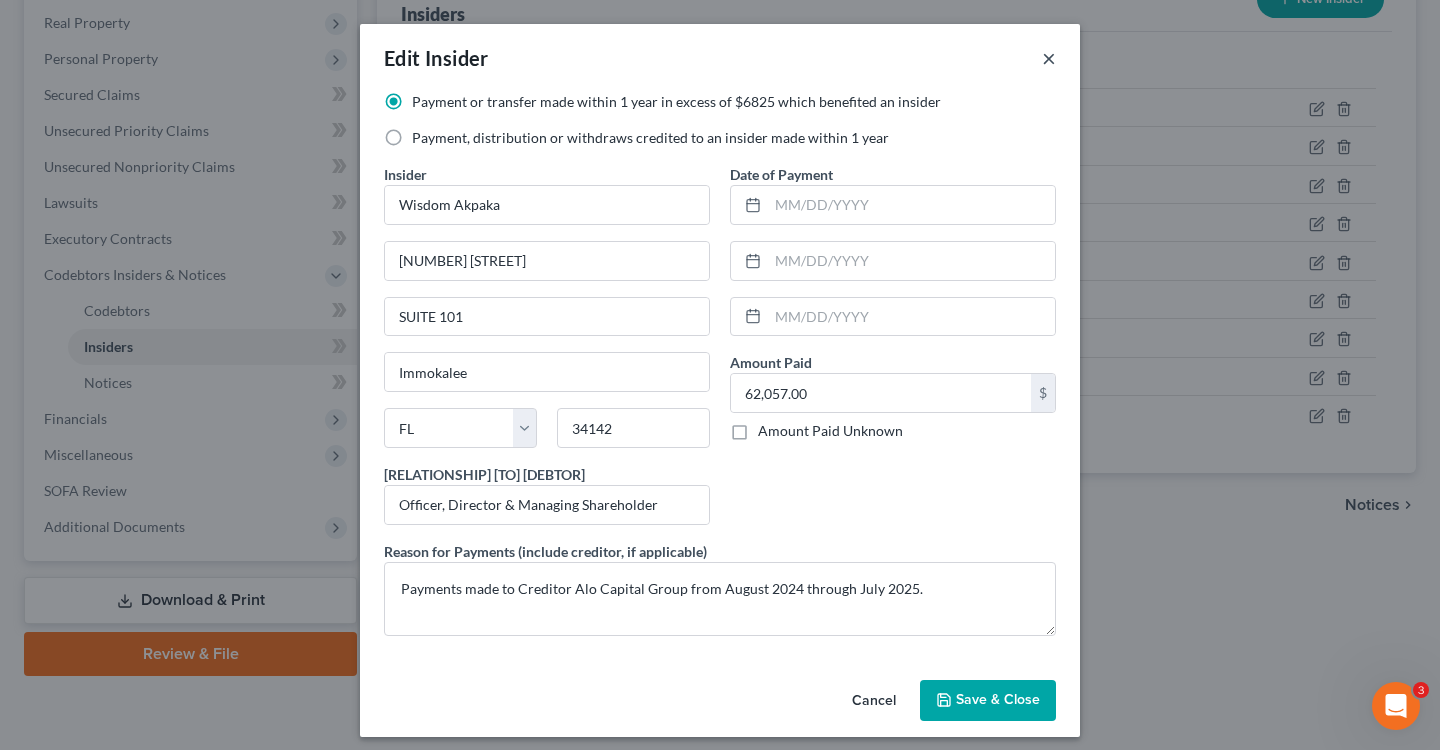 click on "×" at bounding box center (1049, 58) 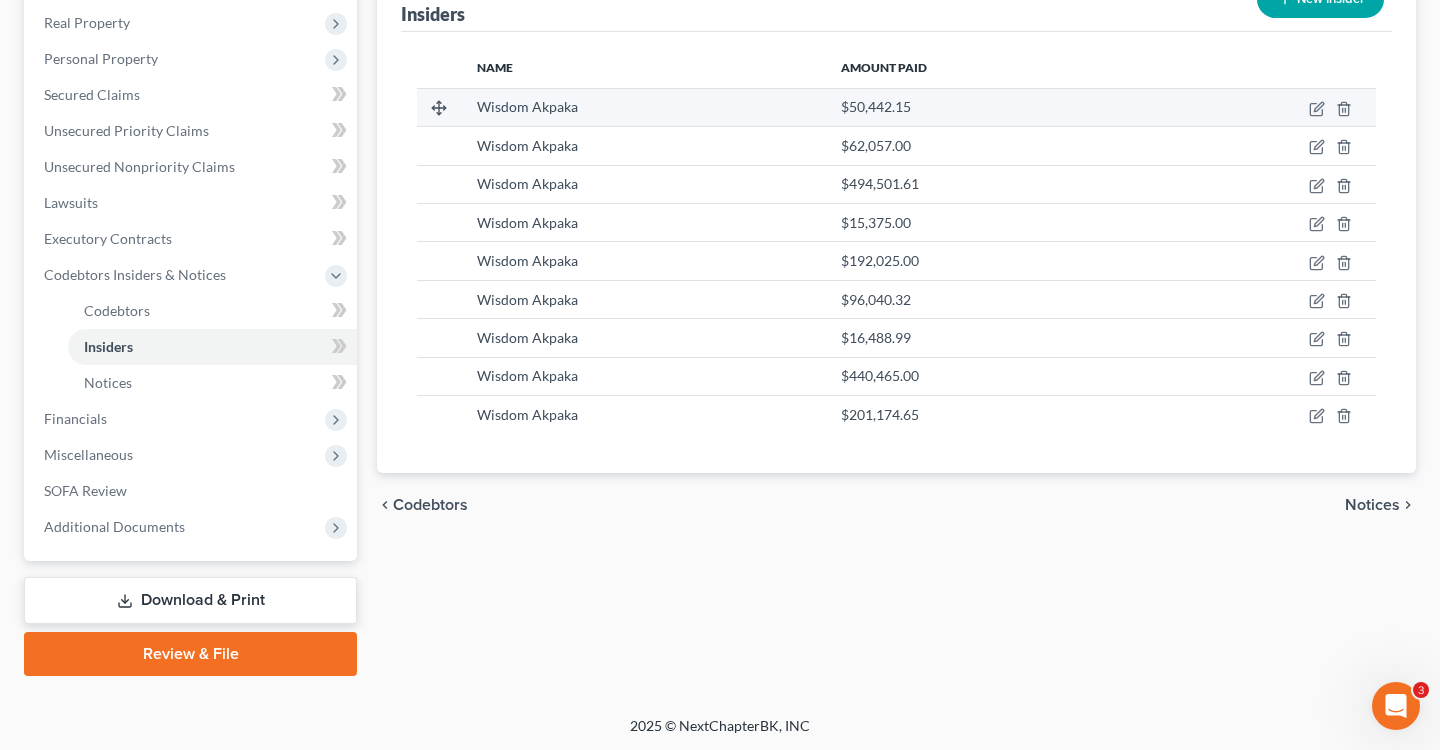 click at bounding box center (1262, 107) 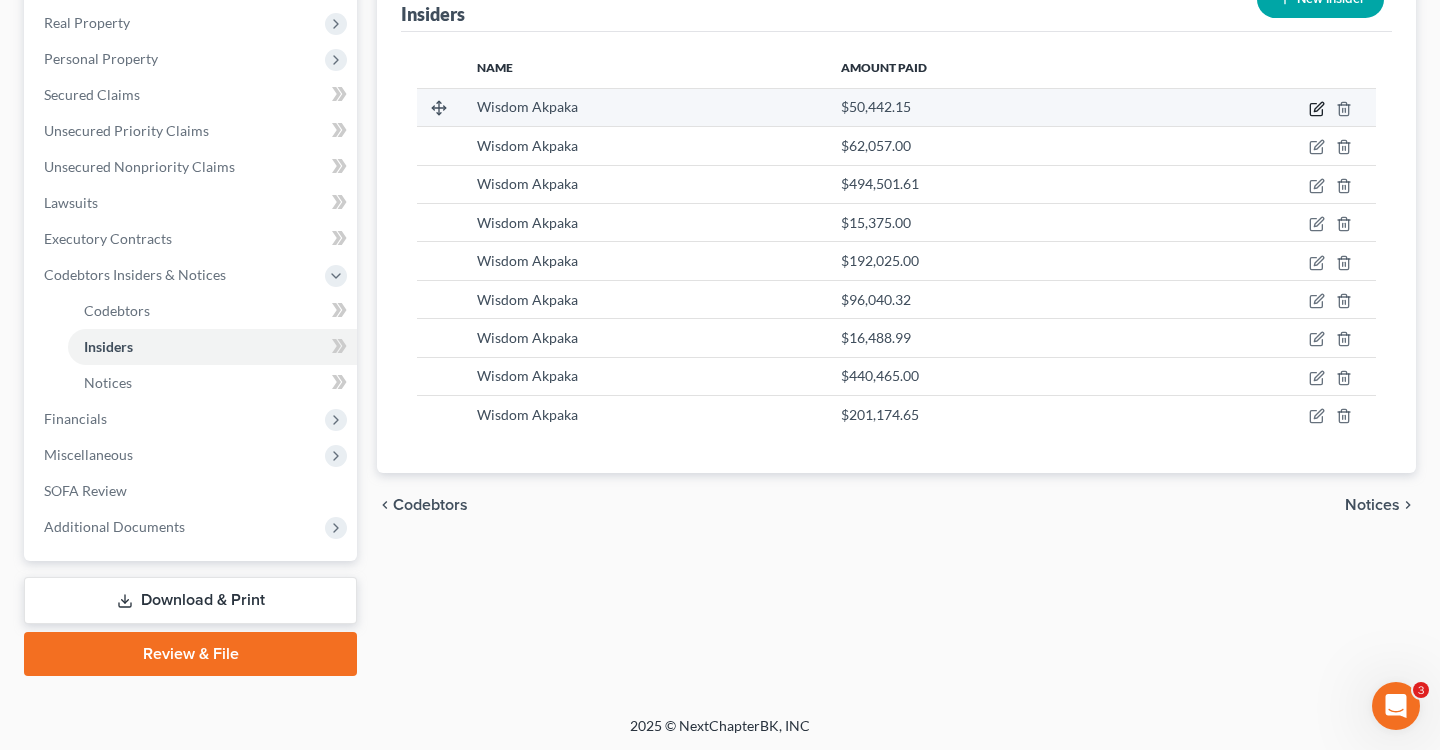 click 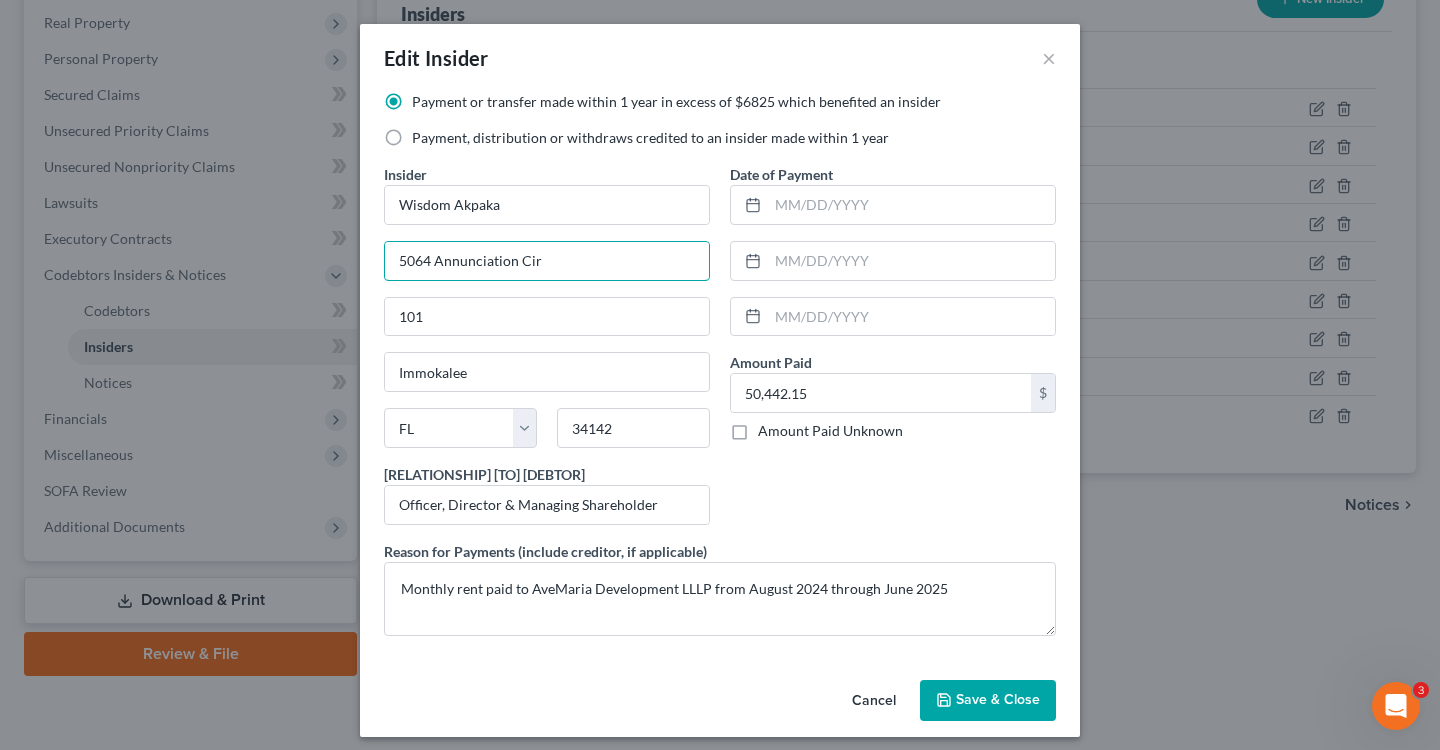 drag, startPoint x: 612, startPoint y: 263, endPoint x: 354, endPoint y: 257, distance: 258.06976 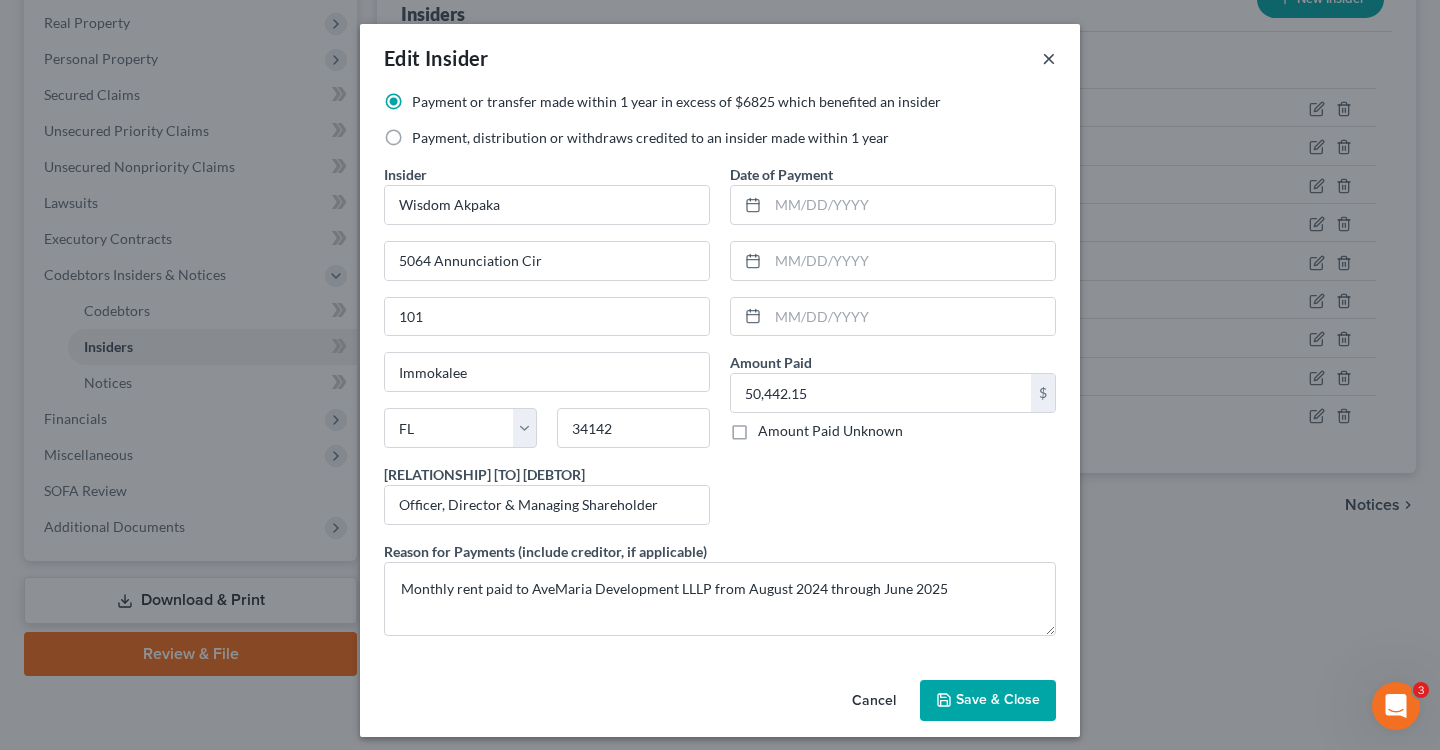 click on "×" at bounding box center (1049, 58) 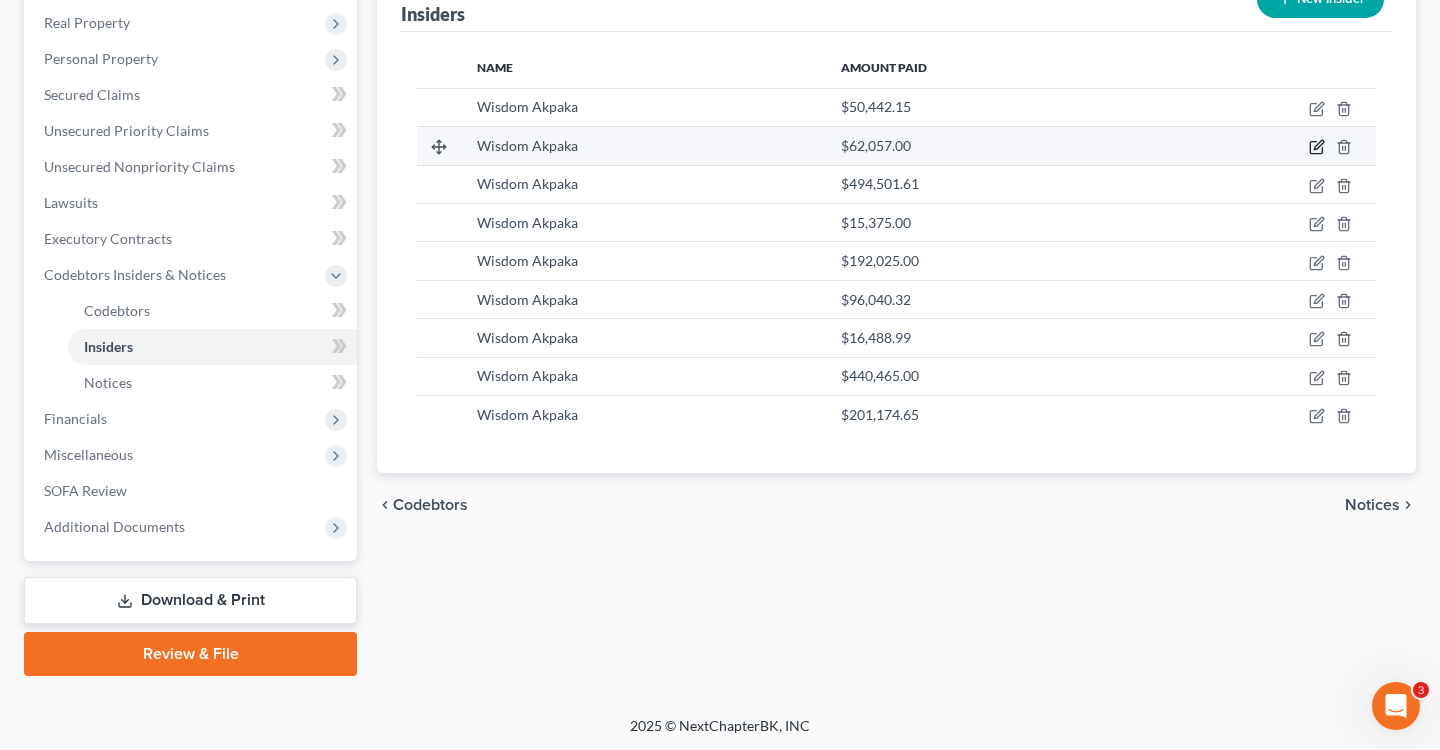 click 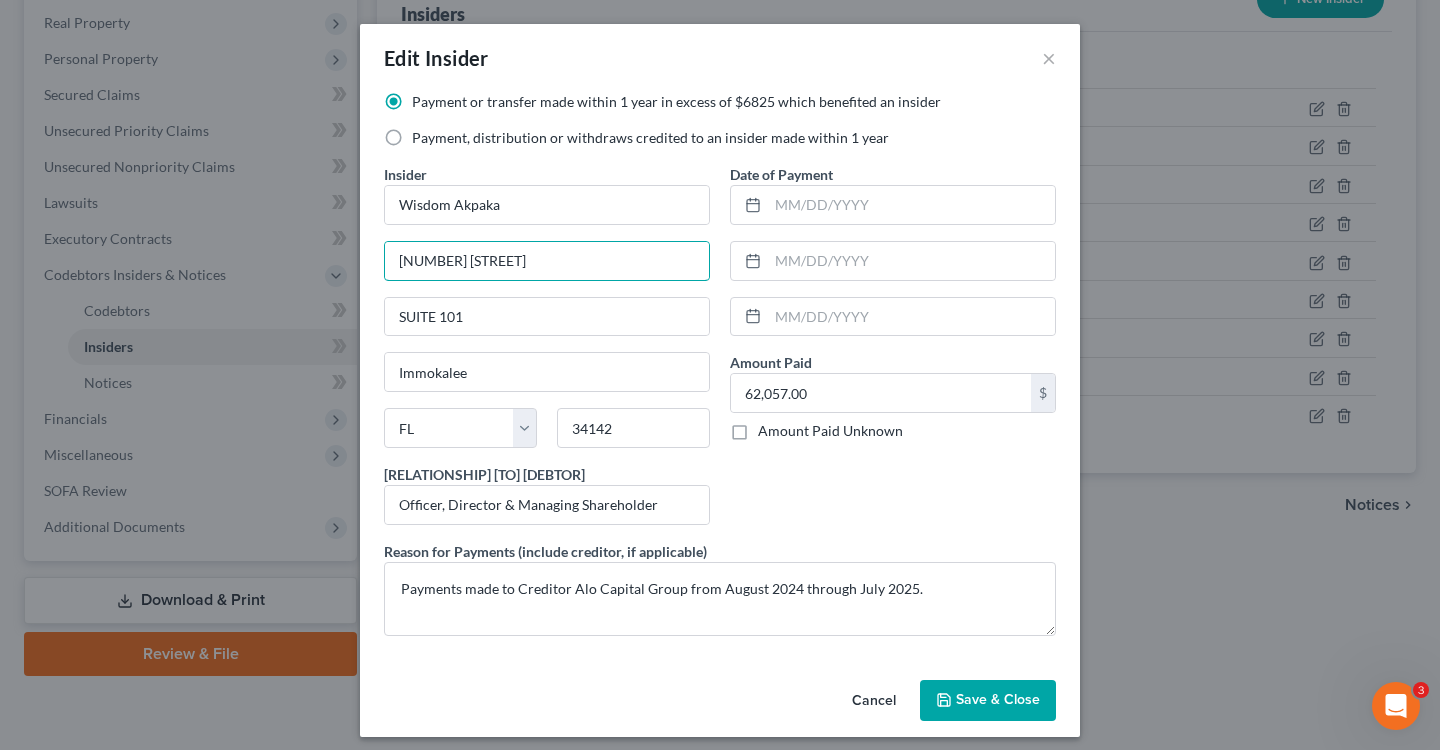 drag, startPoint x: 671, startPoint y: 266, endPoint x: 292, endPoint y: 246, distance: 379.52734 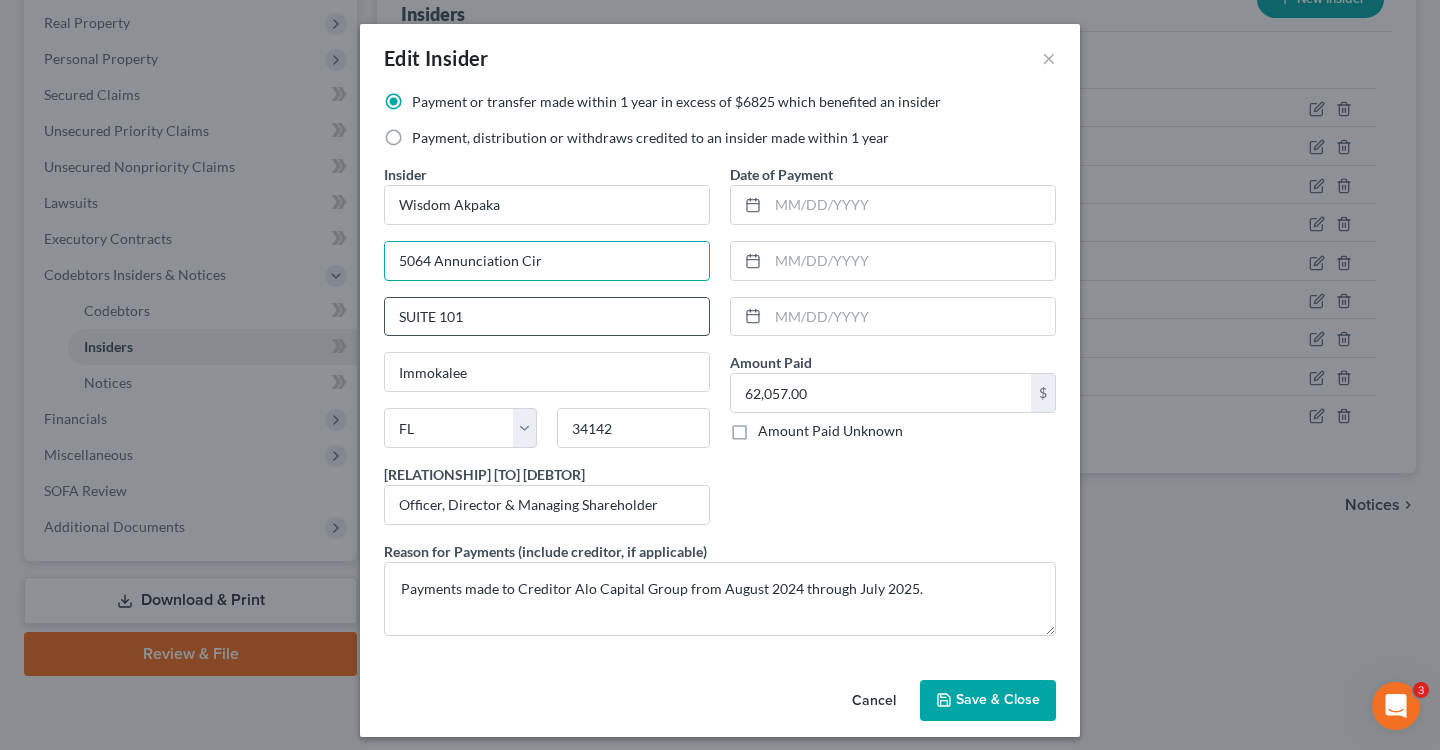 type on "5064 Annunciation Cir" 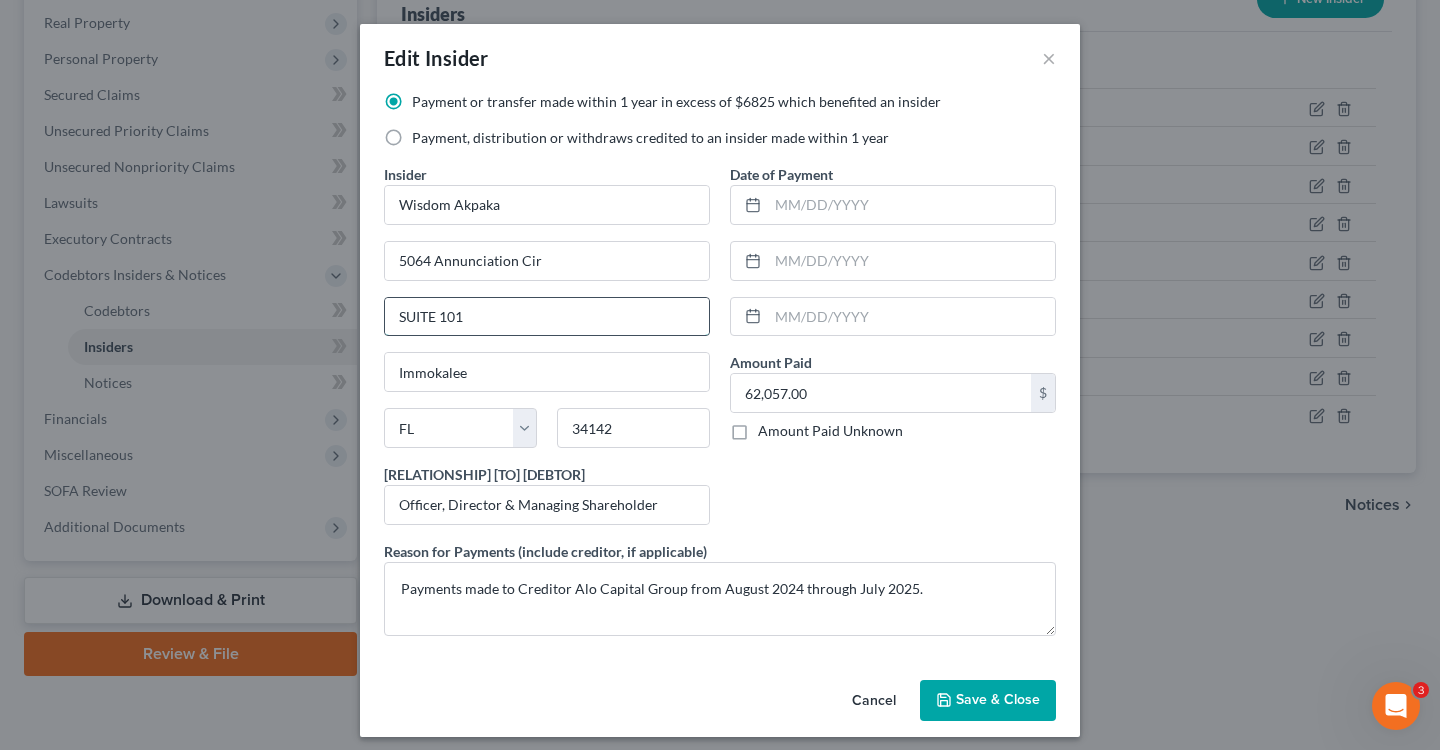 click on "SUITE 101" at bounding box center (547, 317) 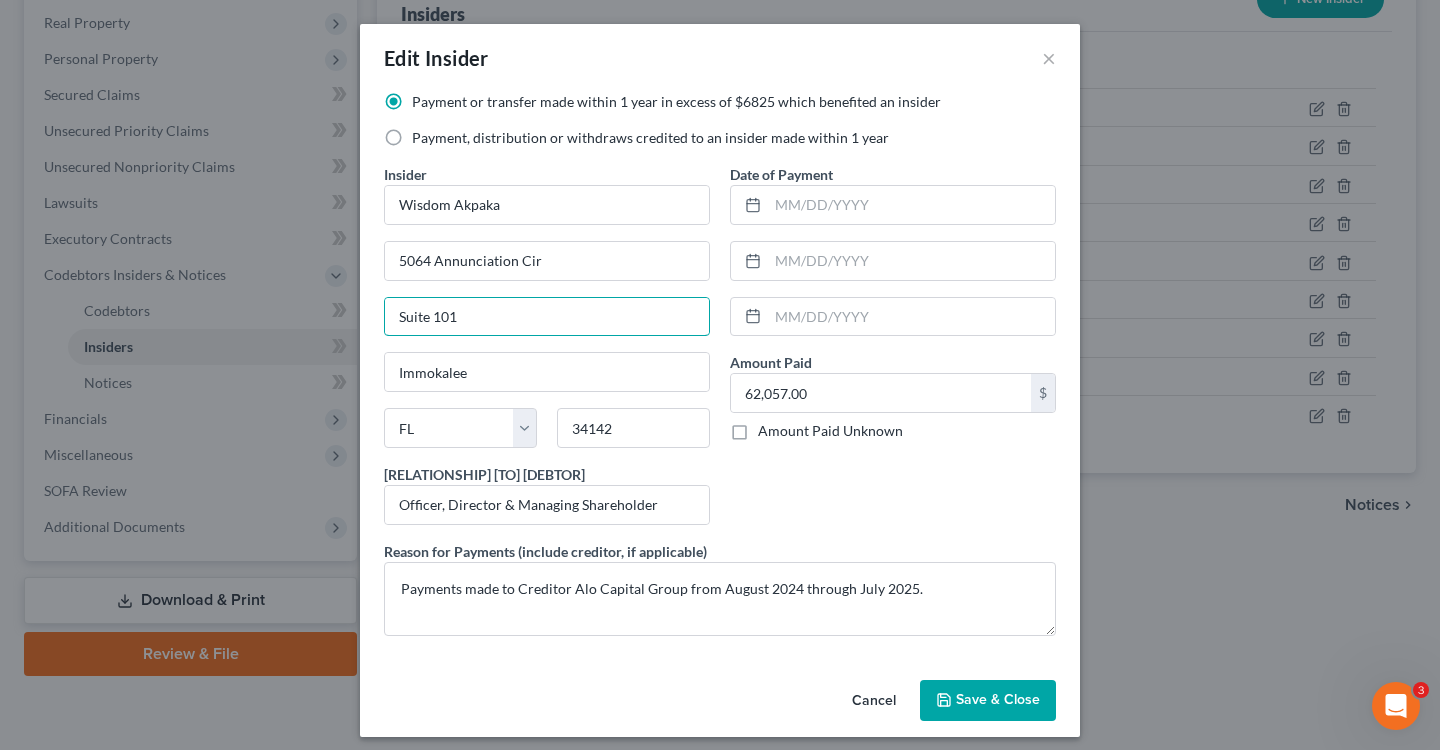 type on "Suite 101" 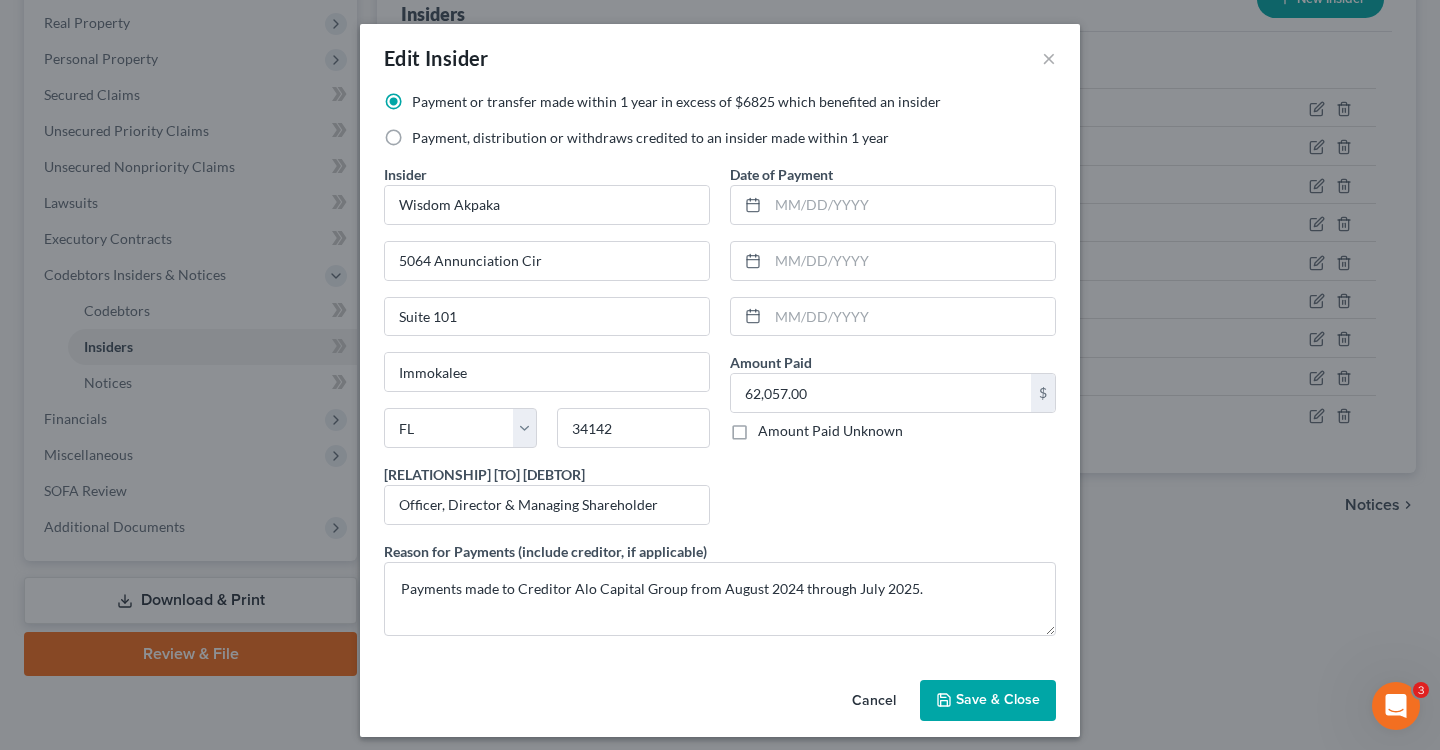 click 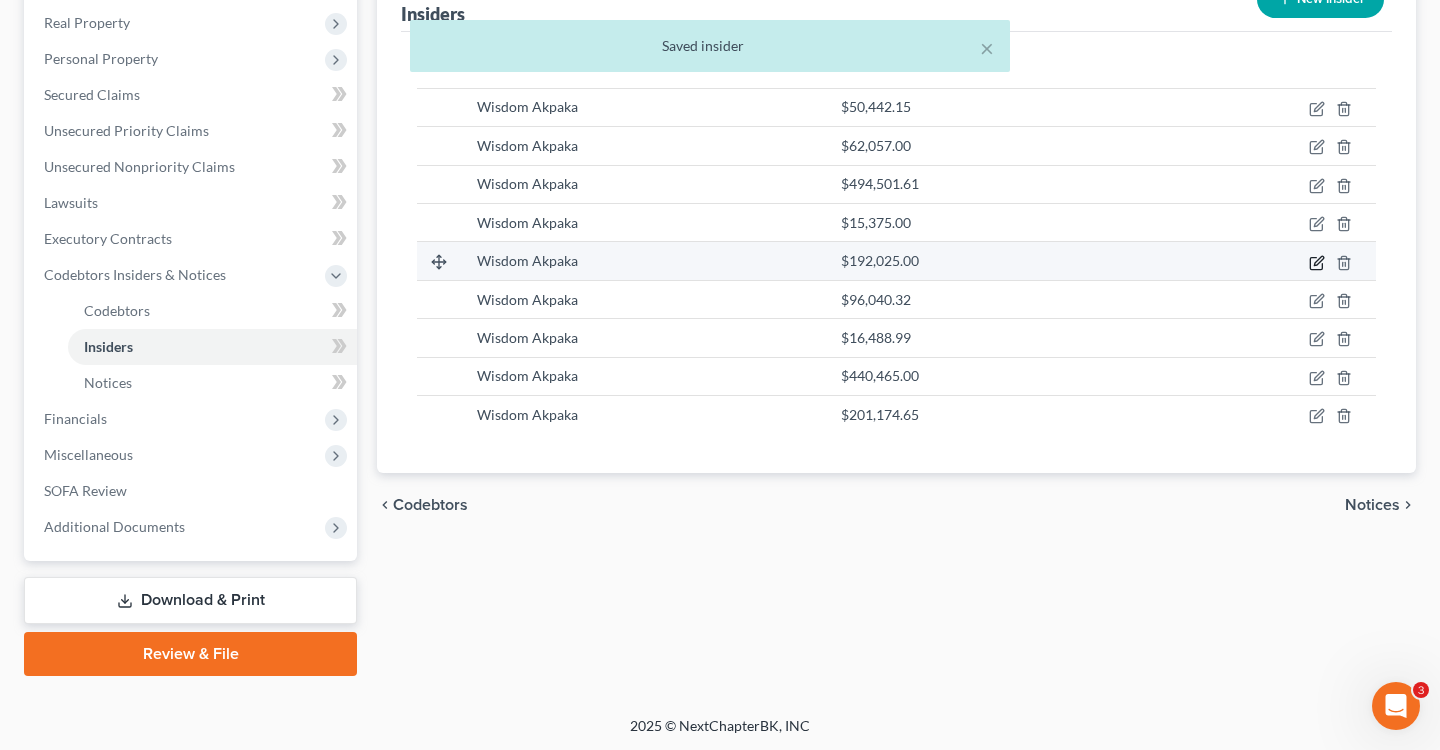 click 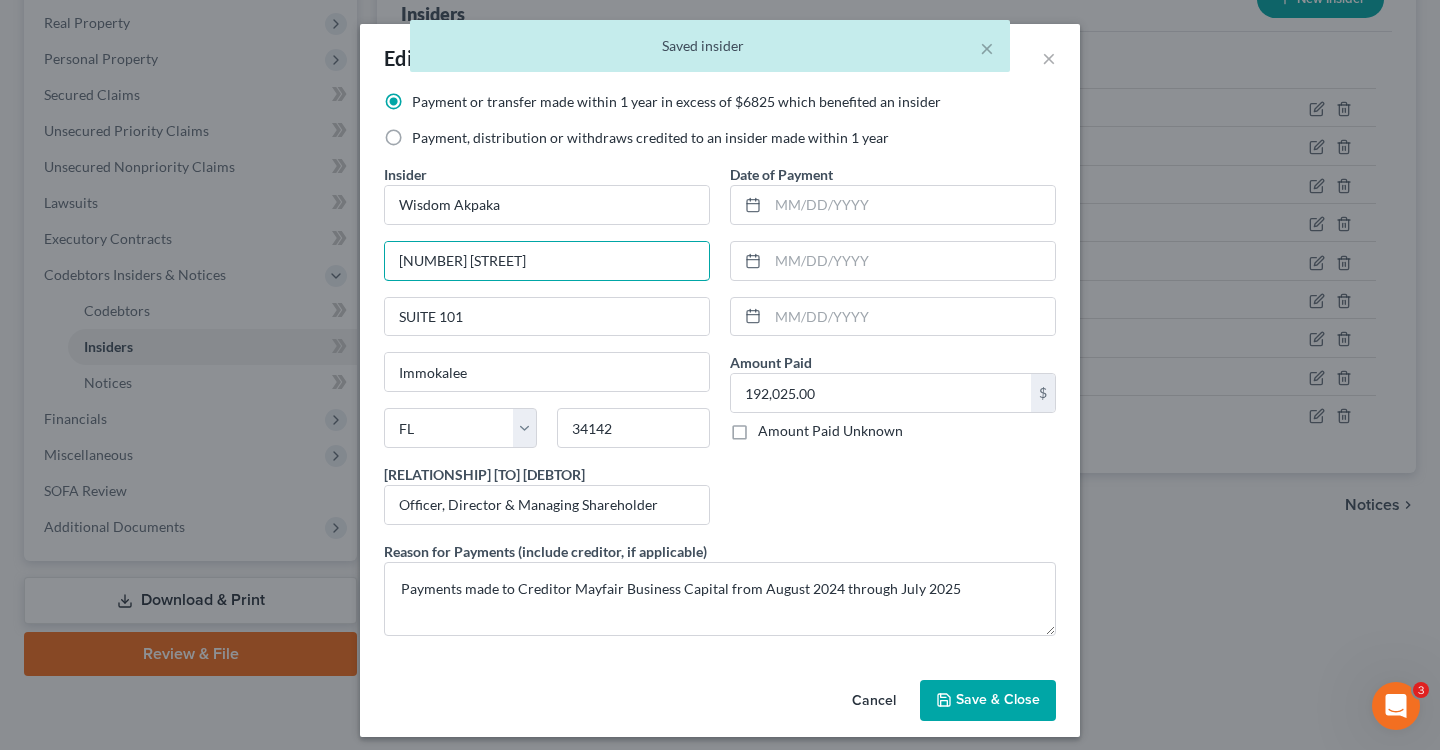 drag, startPoint x: 622, startPoint y: 270, endPoint x: 270, endPoint y: 250, distance: 352.56772 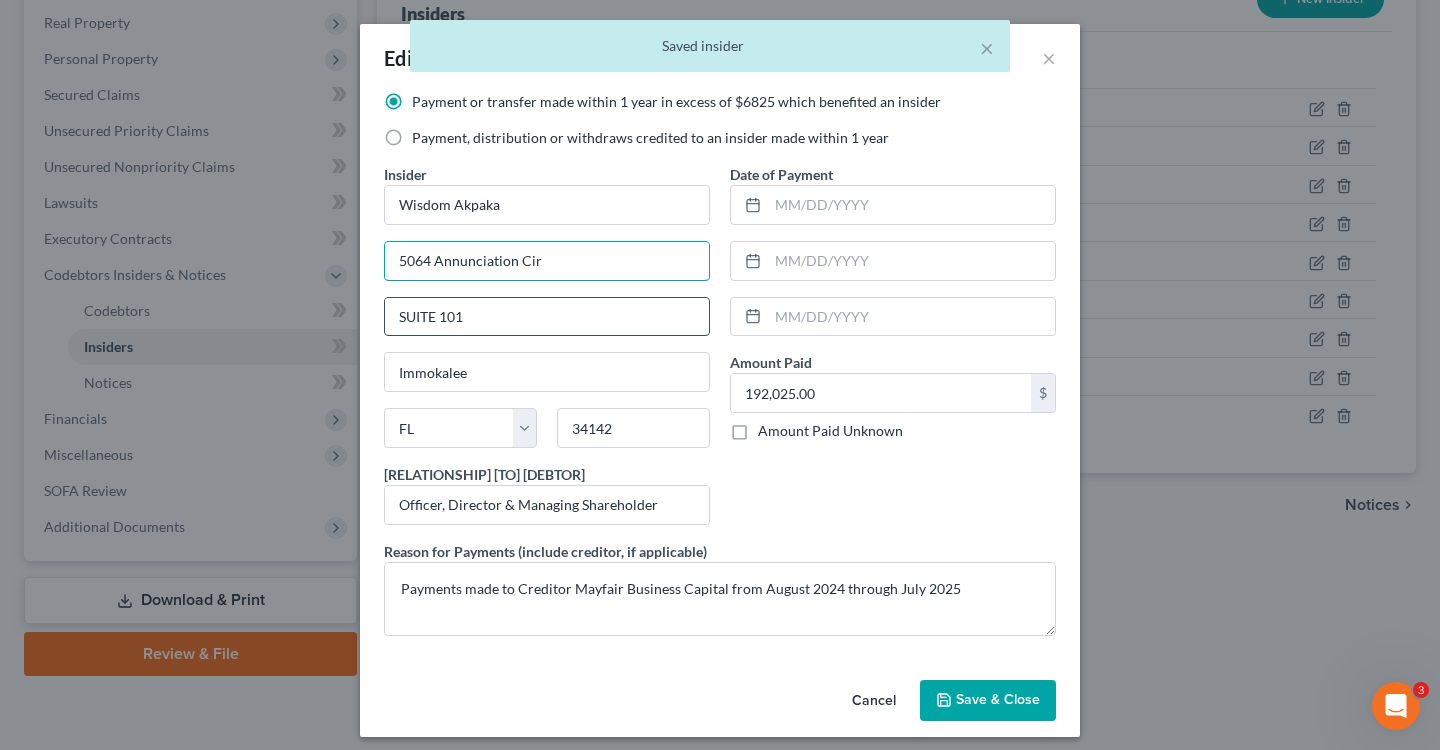 type on "5064 Annunciation Cir" 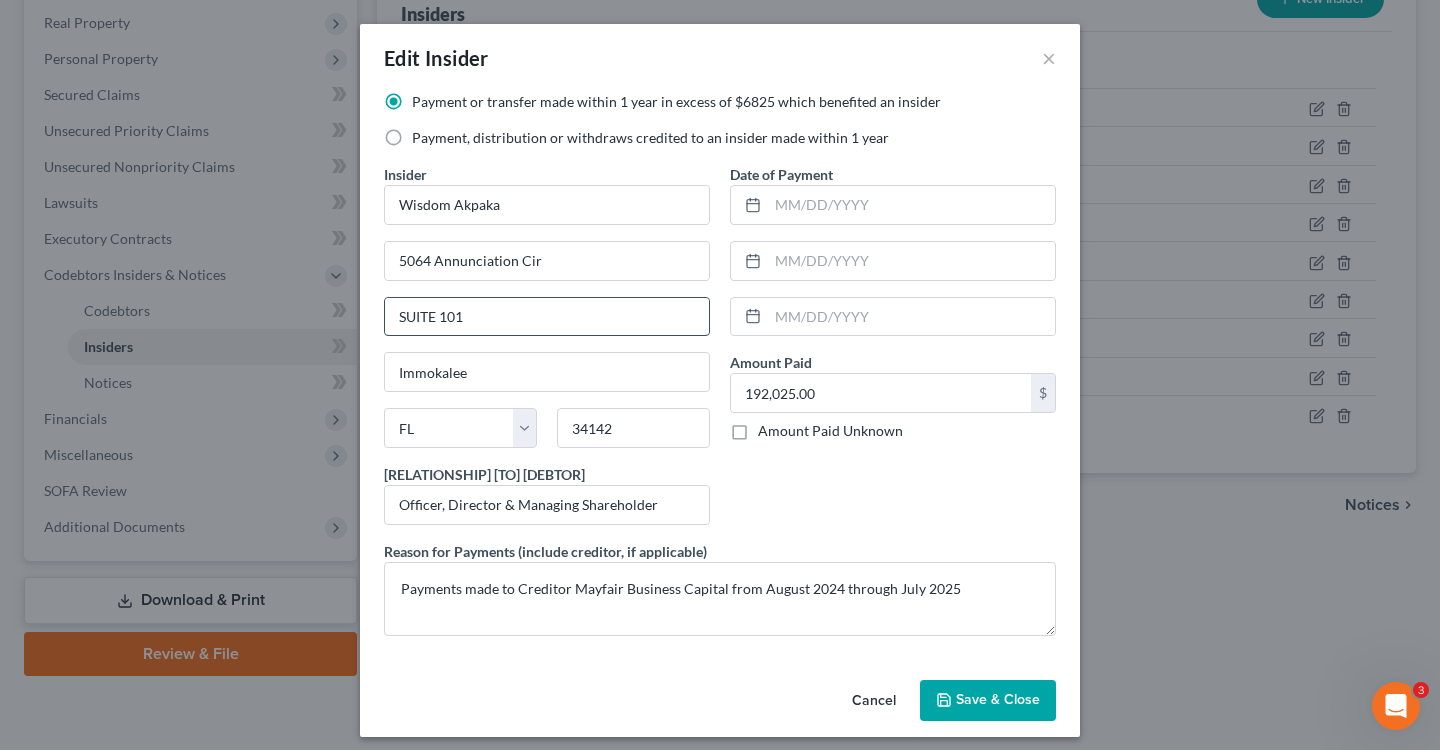 click on "SUITE 101" at bounding box center [547, 317] 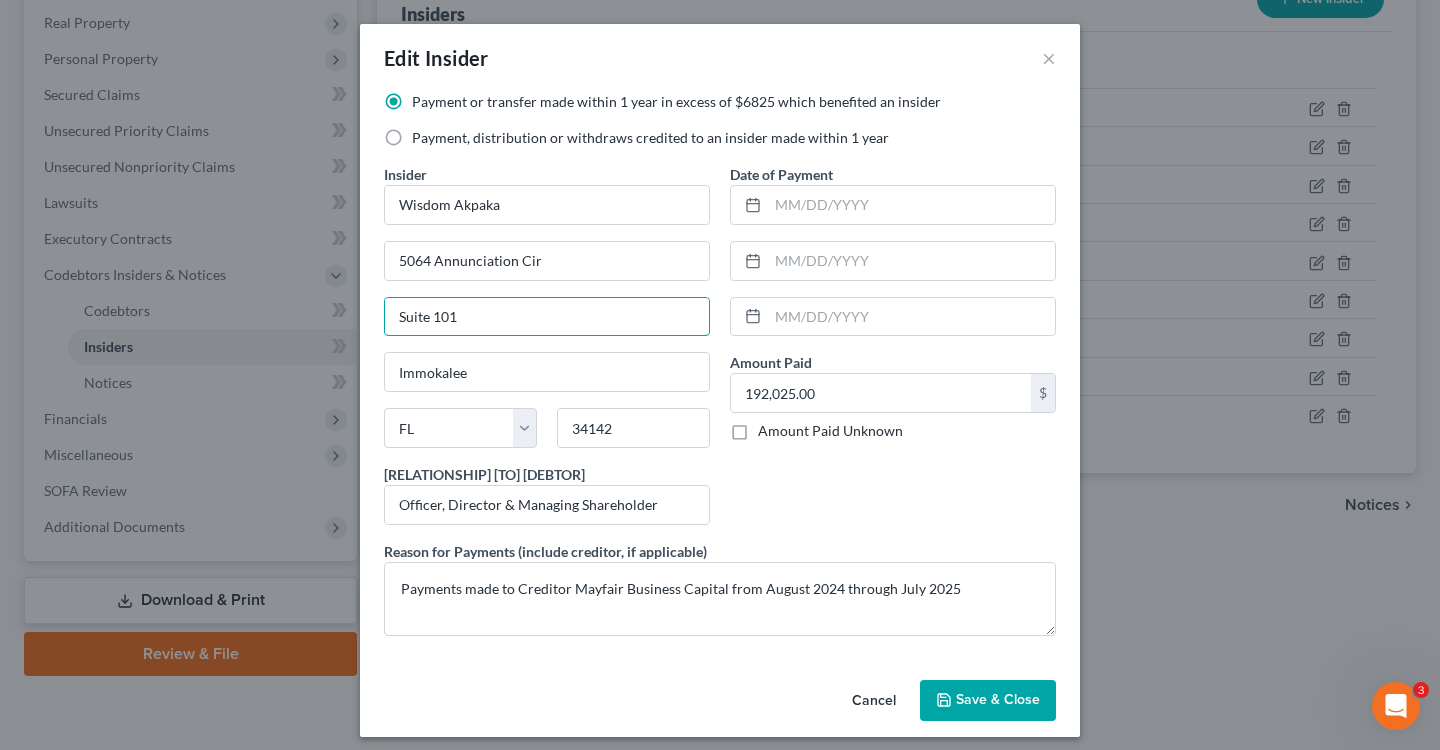 type on "Suite 101" 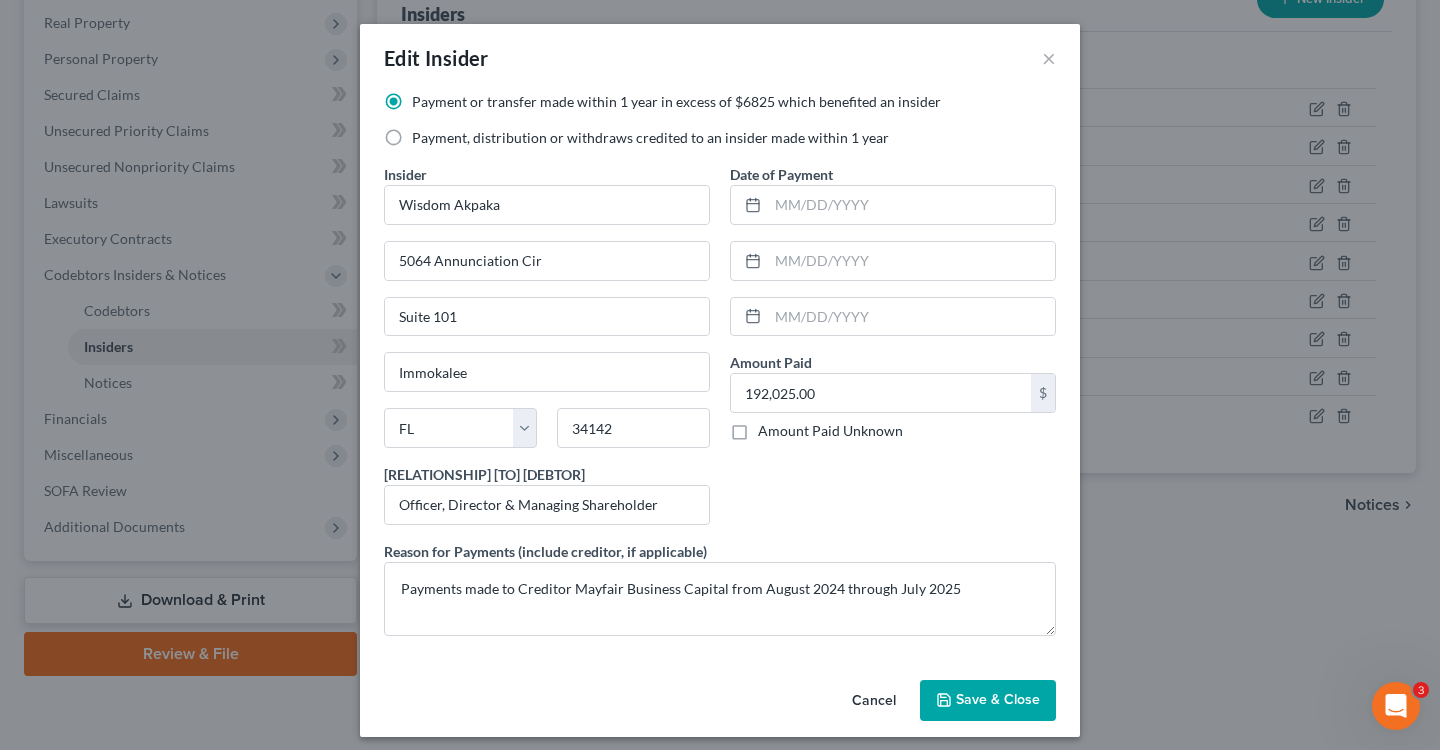 click 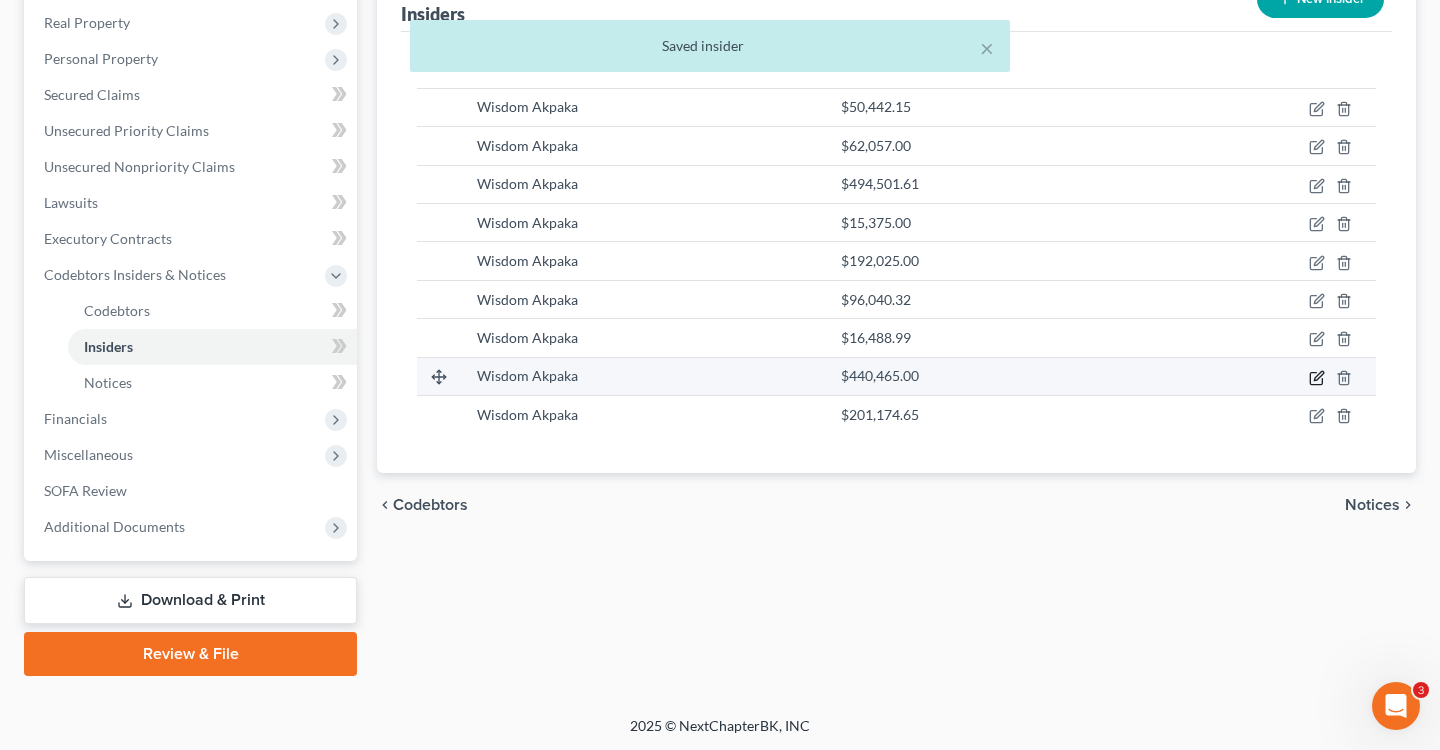 click 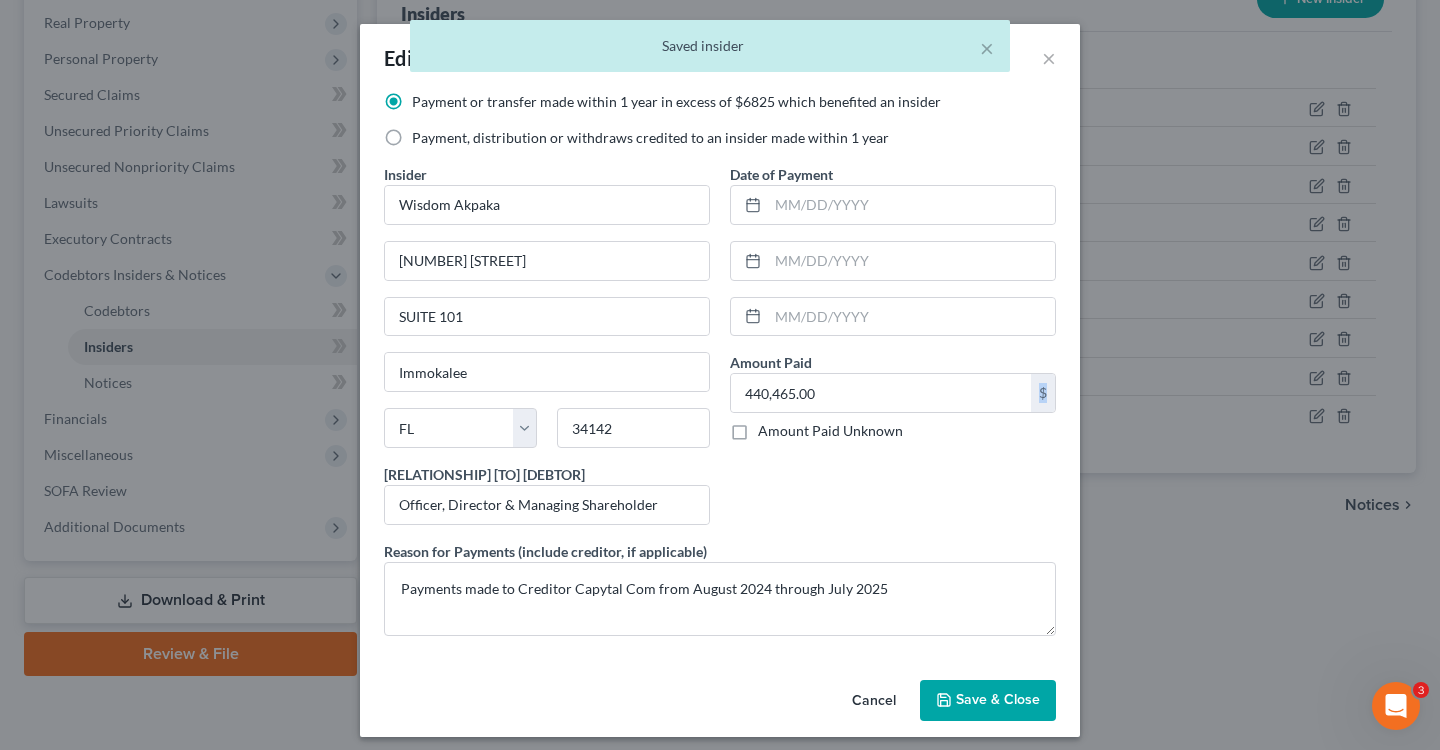 click on "Edit     Insider × Payment or transfer made within 1 year in excess of $6825 which benefited an insider Payment, distribution or withdraws credited to an insider made within 1 year
Insider
*
Wisdom Akpaka 5064 ANNUNCIATION CIRCLE SUITE 101 Immokalee State AL AK AR AZ CA CO CT DE DC FL GA GU HI ID IL IN IA KS KY LA ME MD MA MI MN MS MO MT NC ND NE NV NH NJ NM NY OH OK OR PA PR RI SC SD TN TX UT VI VA VT WA WV WI WY 34142 Relationship to debtor Officer, Director & Managing Shareholder Date of Payment                         Amount Paid
440,465.00 $
Amount Paid Unknown
Balance Undetermined
440,465.00 $
Amount Paid Unknown
Reason for Payments (include creditor, if applicable) Payments made to Creditor Capytal Com from August 2024 through July 2025 Cancel Save & Close" at bounding box center (720, 375) 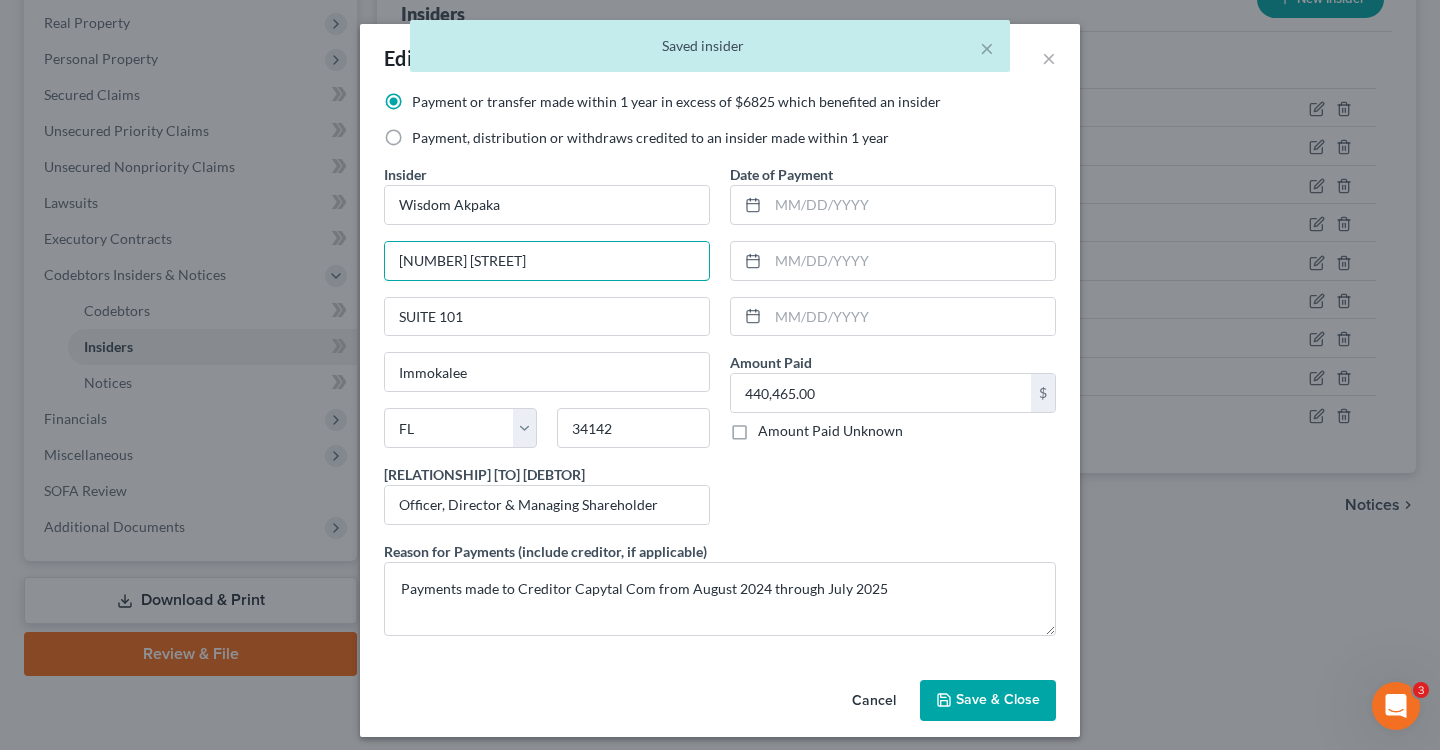 drag, startPoint x: 612, startPoint y: 256, endPoint x: 255, endPoint y: 224, distance: 358.4313 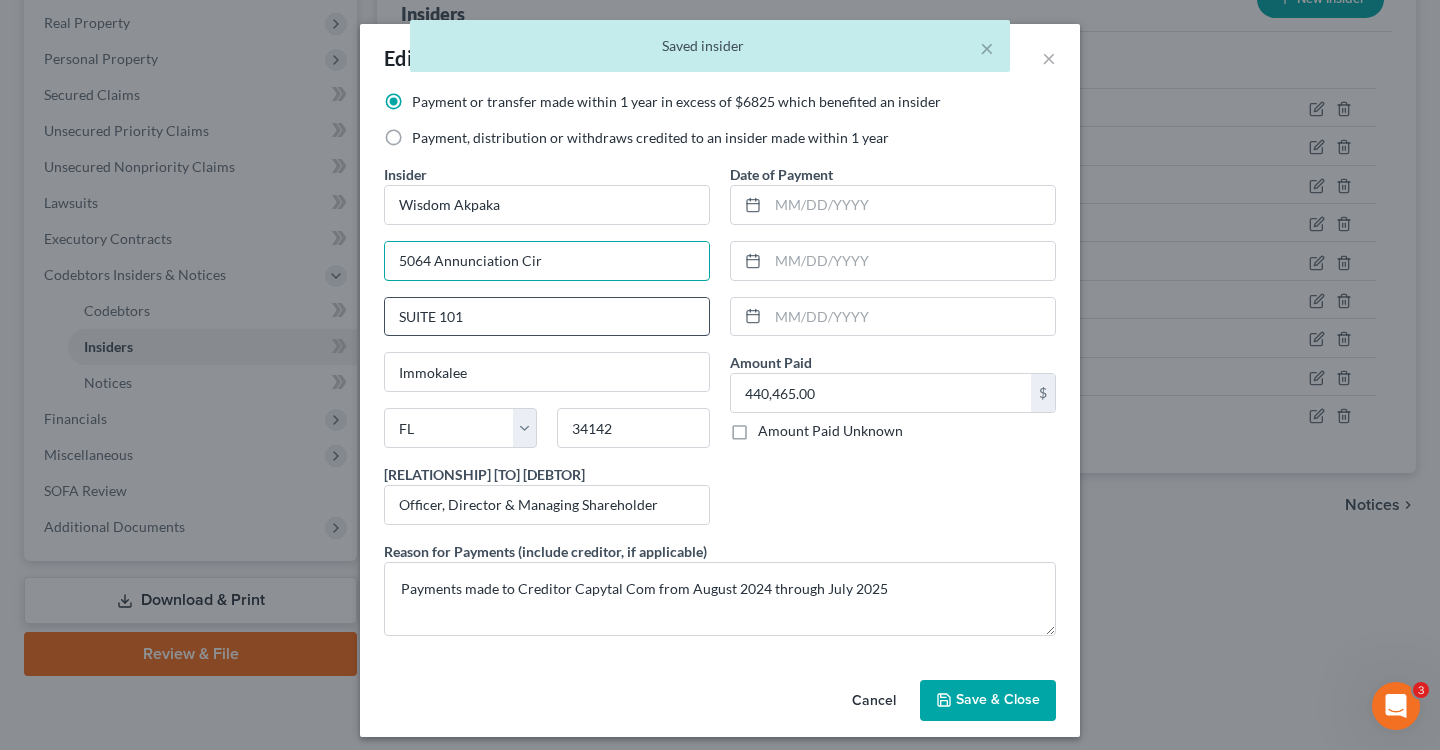 type on "5064 Annunciation Cir" 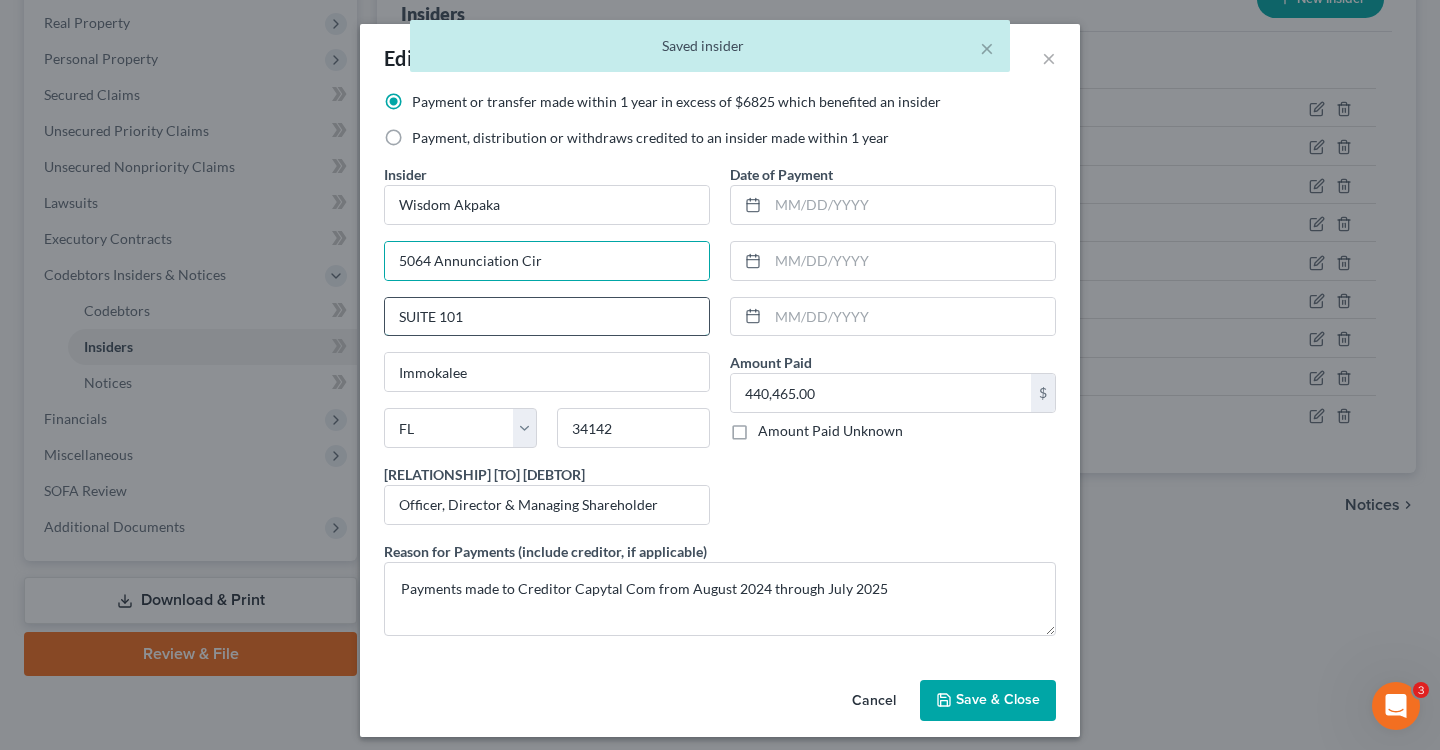 click on "SUITE 101" at bounding box center [547, 317] 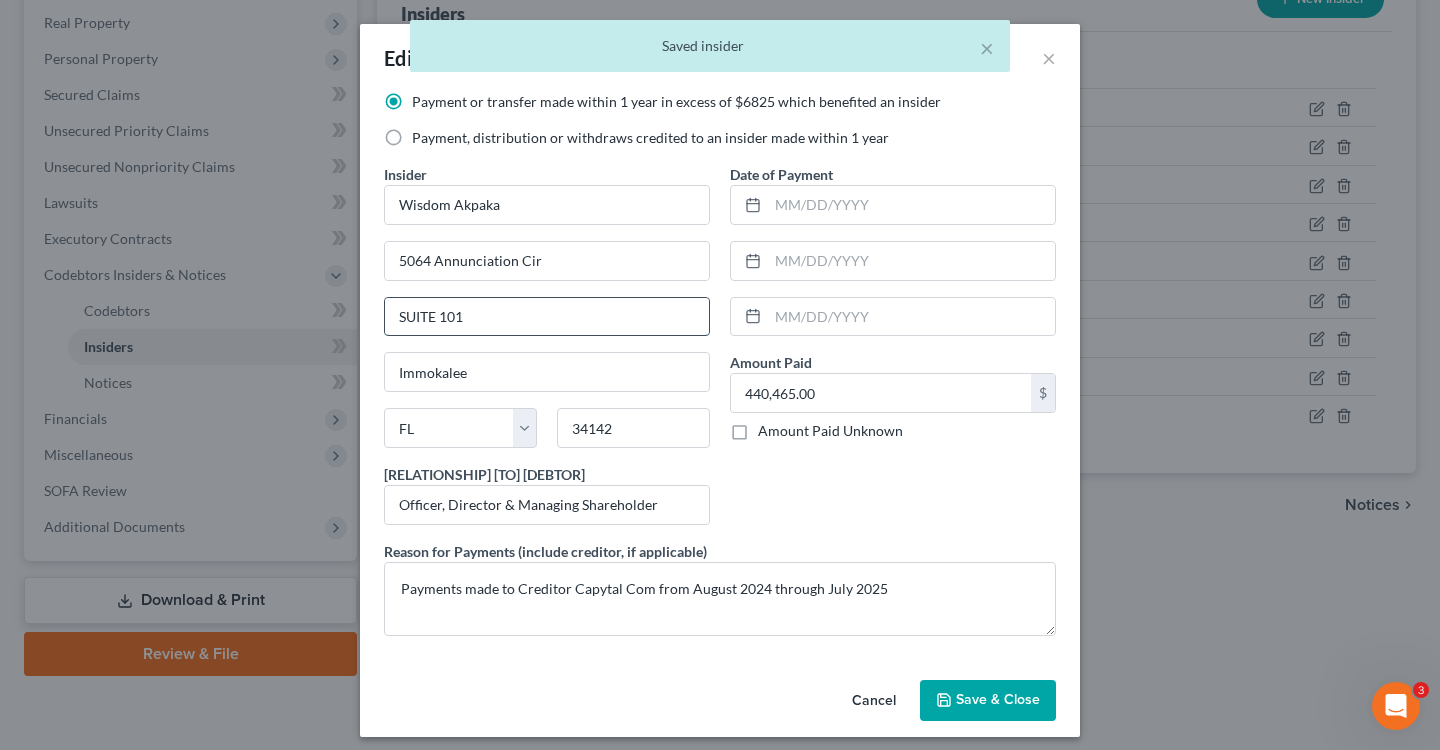 click on "SUITE 101" at bounding box center (547, 317) 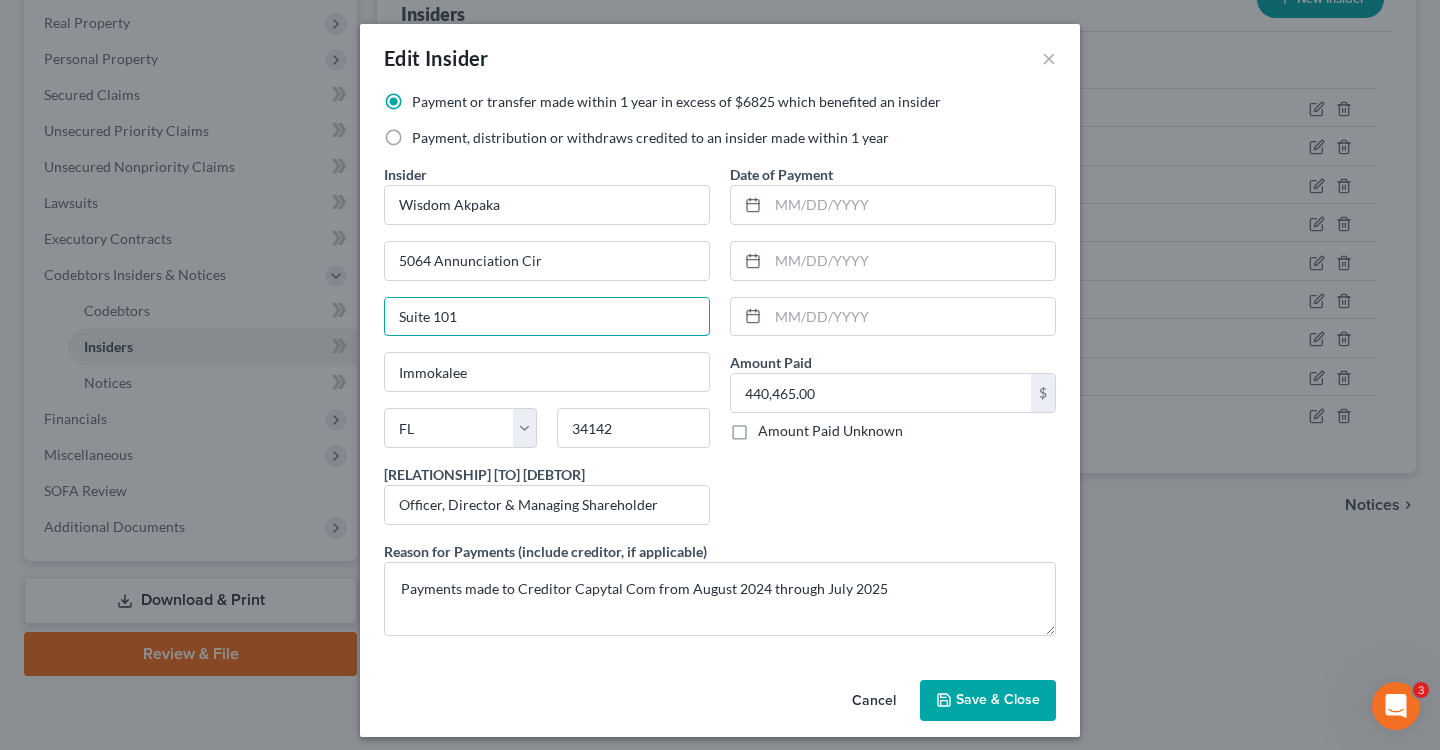 type on "Suite 101" 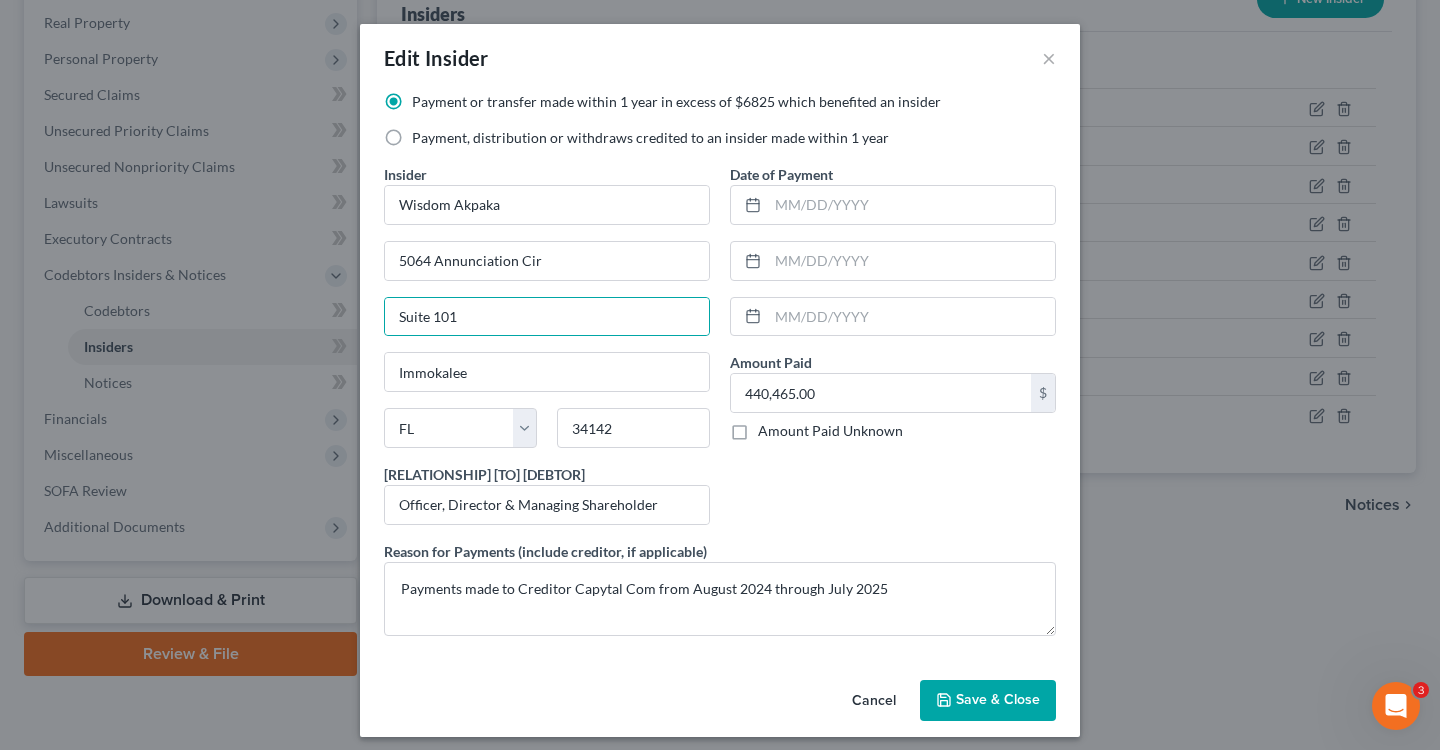 click on "Save & Close" at bounding box center (998, 700) 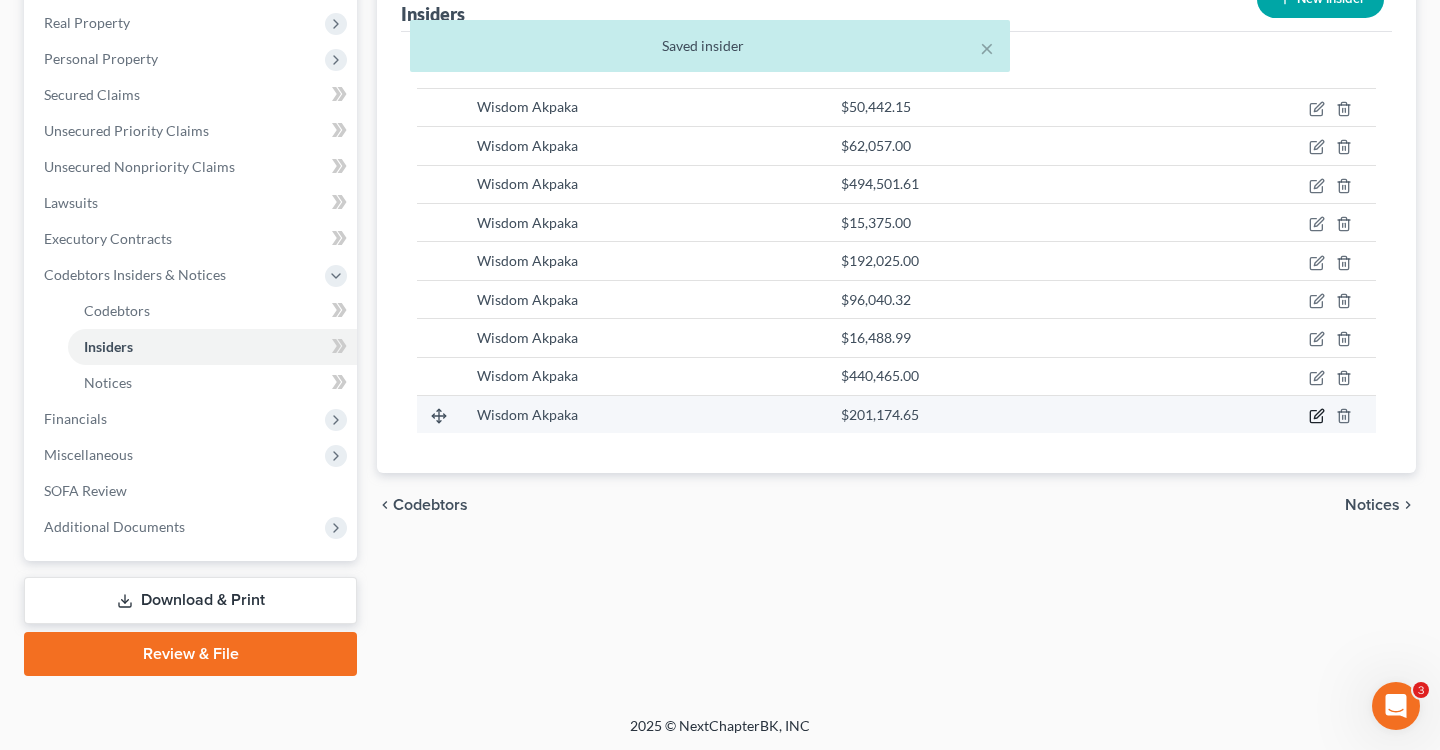 click 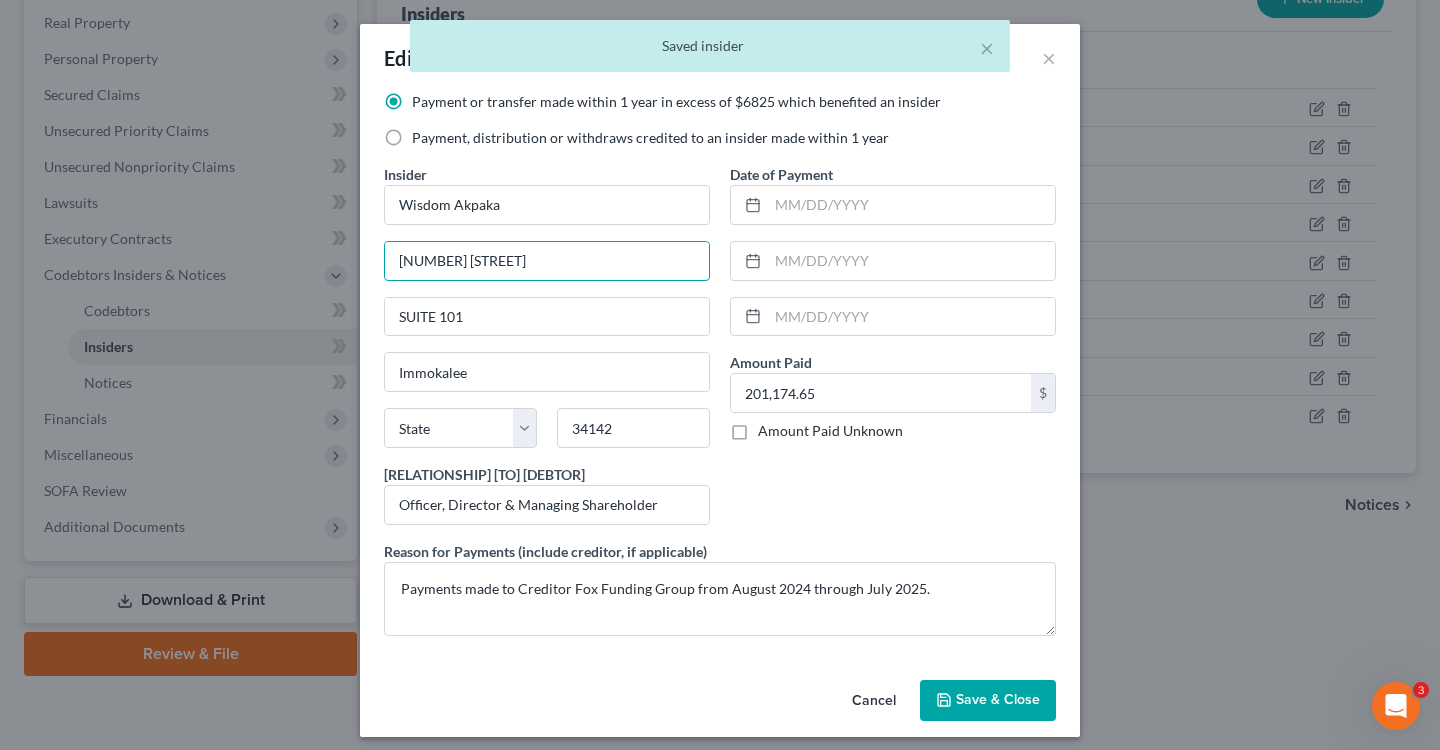 drag, startPoint x: 615, startPoint y: 255, endPoint x: 212, endPoint y: 255, distance: 403 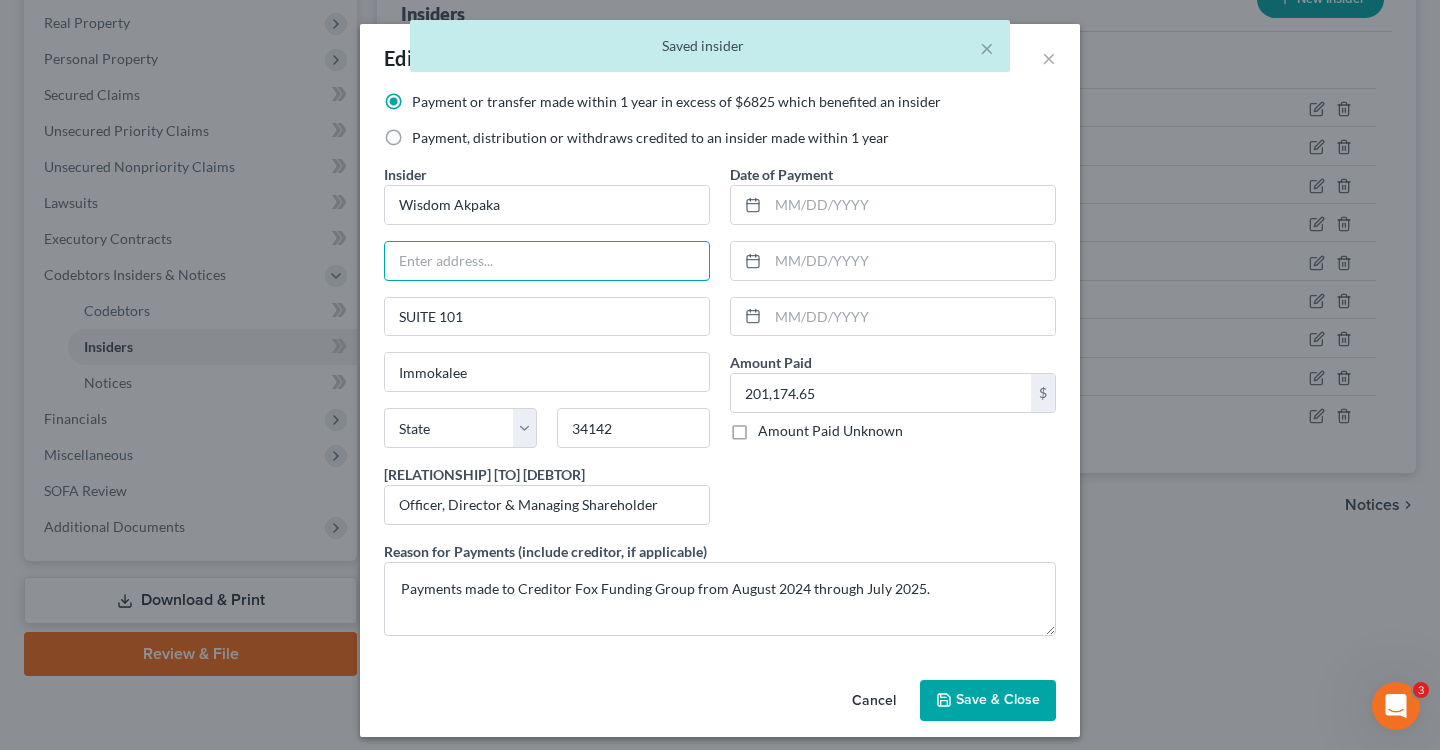 paste on "5064 Annunciation Cir" 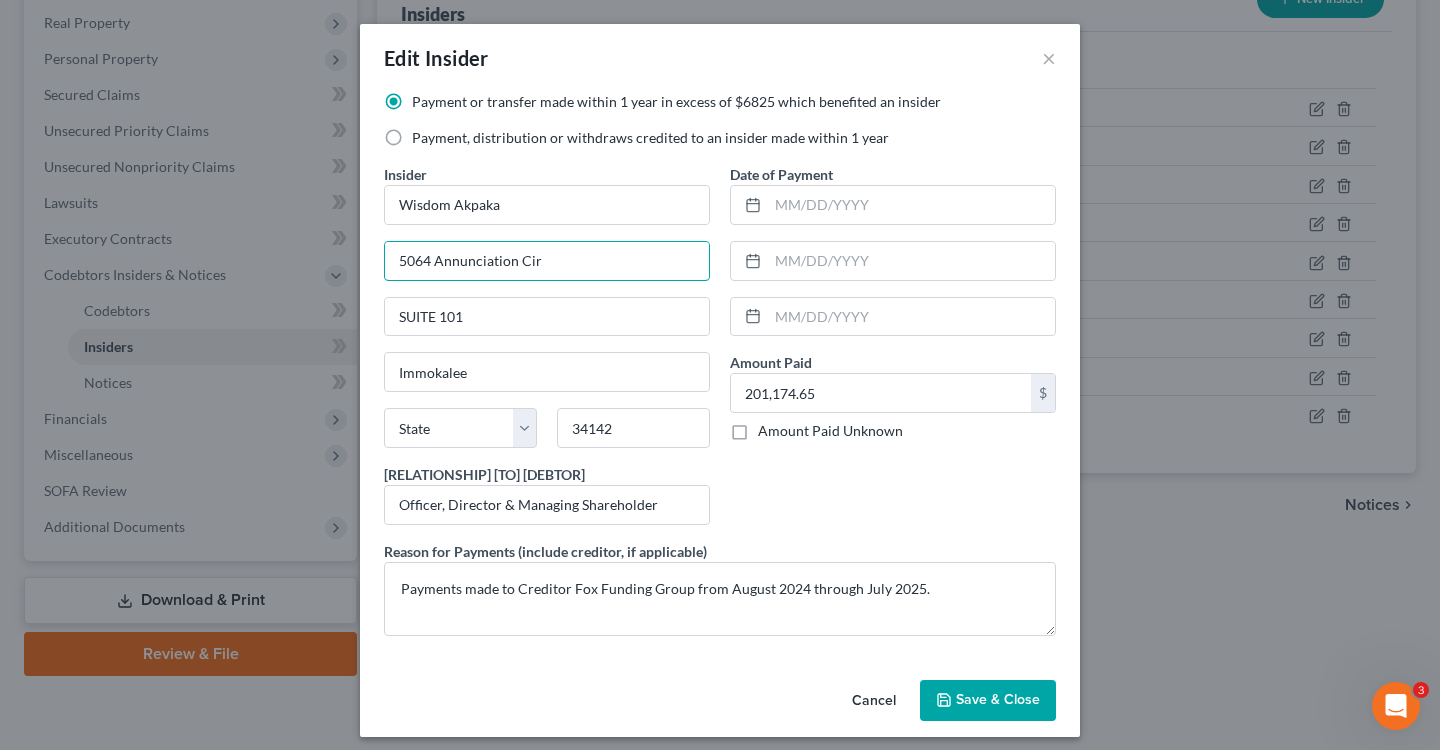 type on "5064 Annunciation Cir" 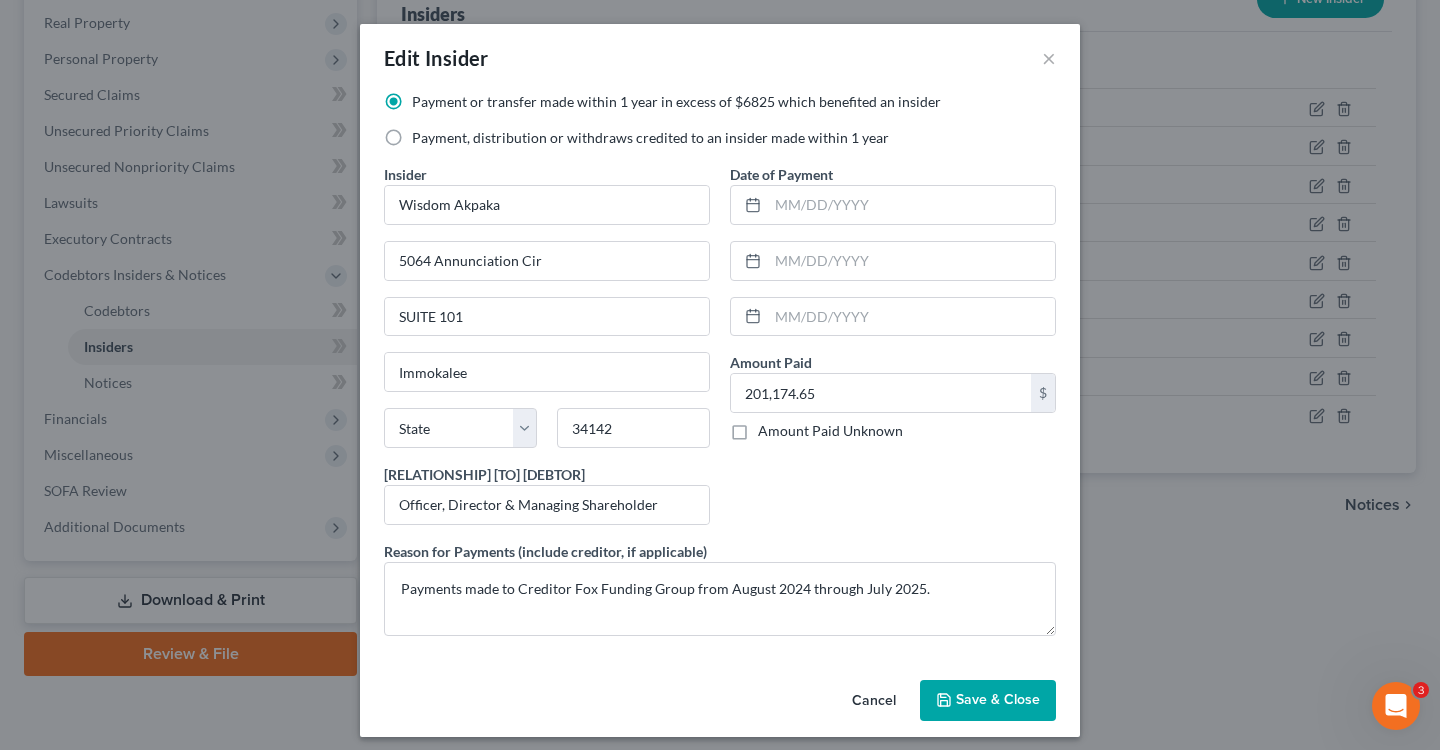 click on "Save & Close" at bounding box center [998, 700] 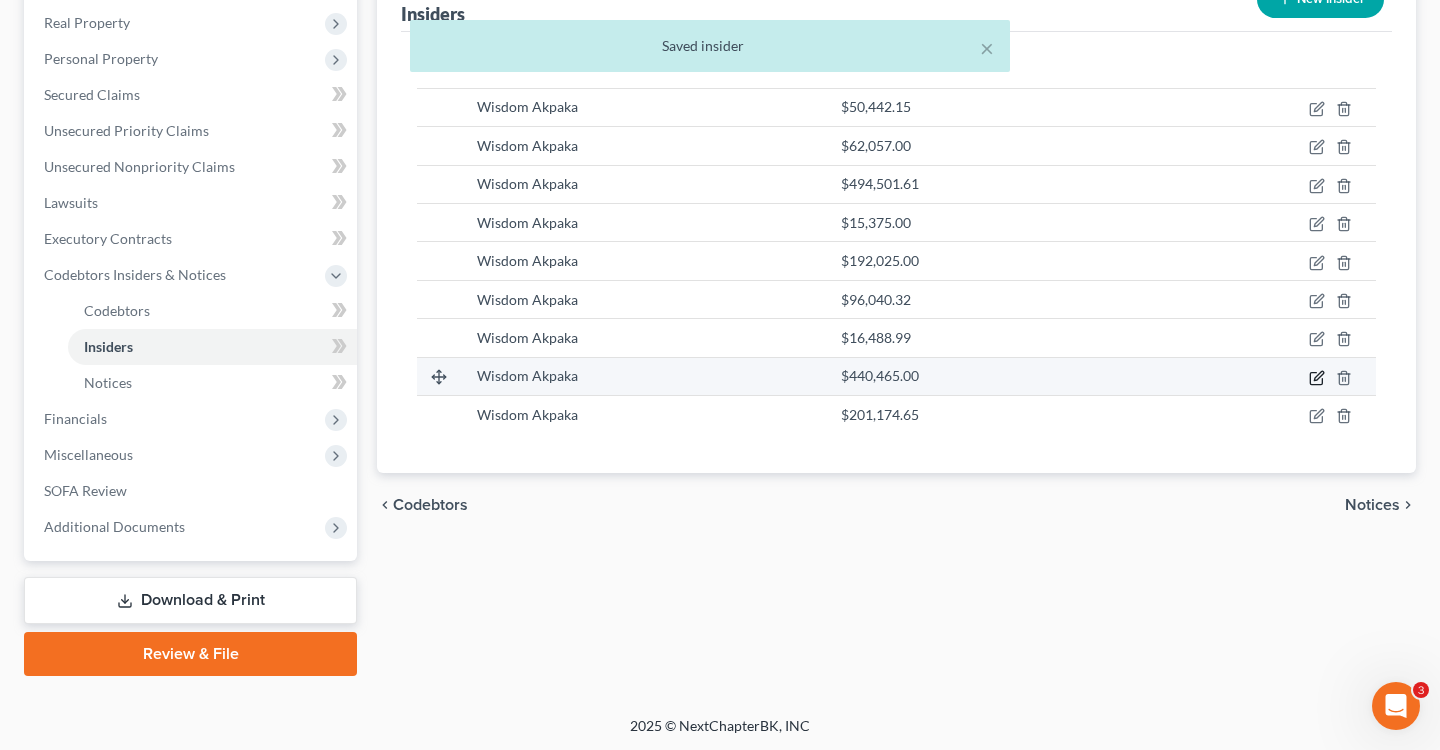click 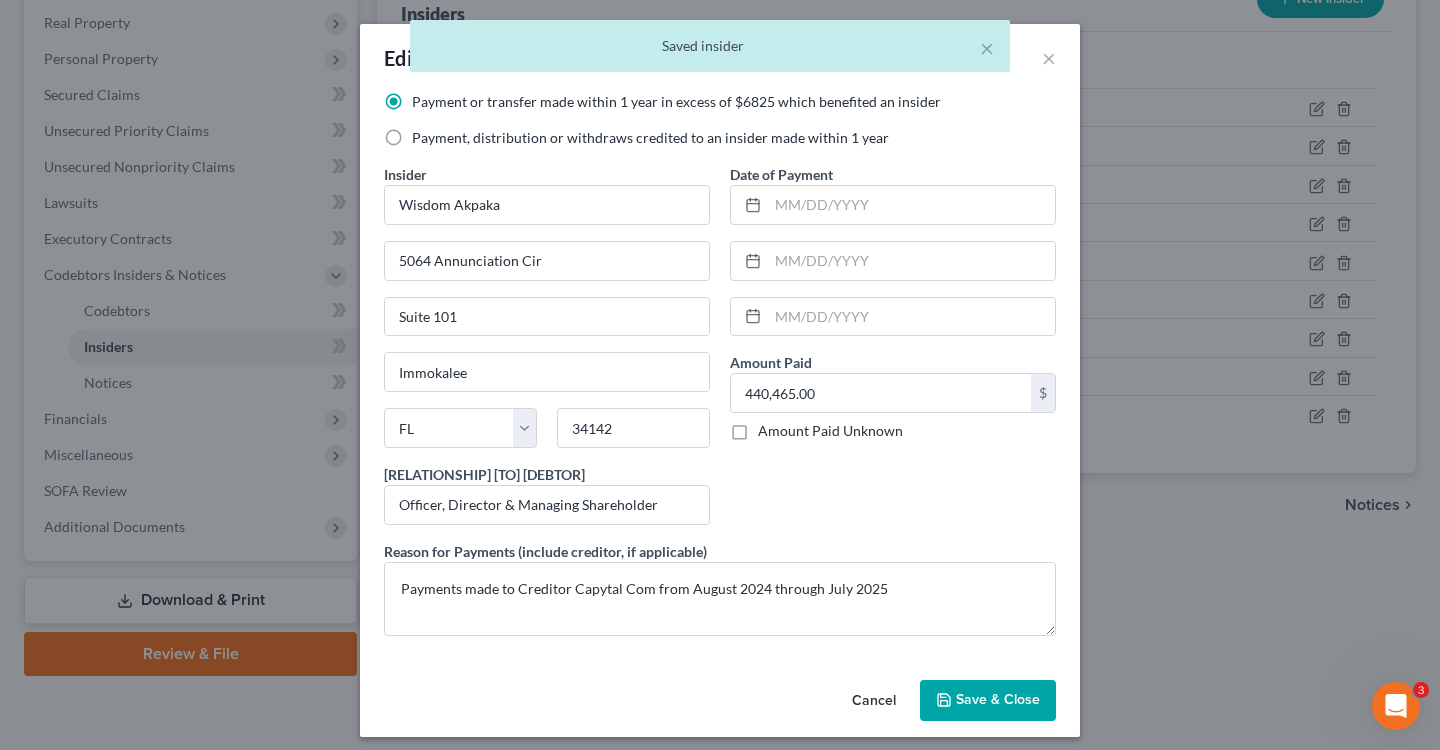 click on "×                     Saved insider" at bounding box center (710, 51) 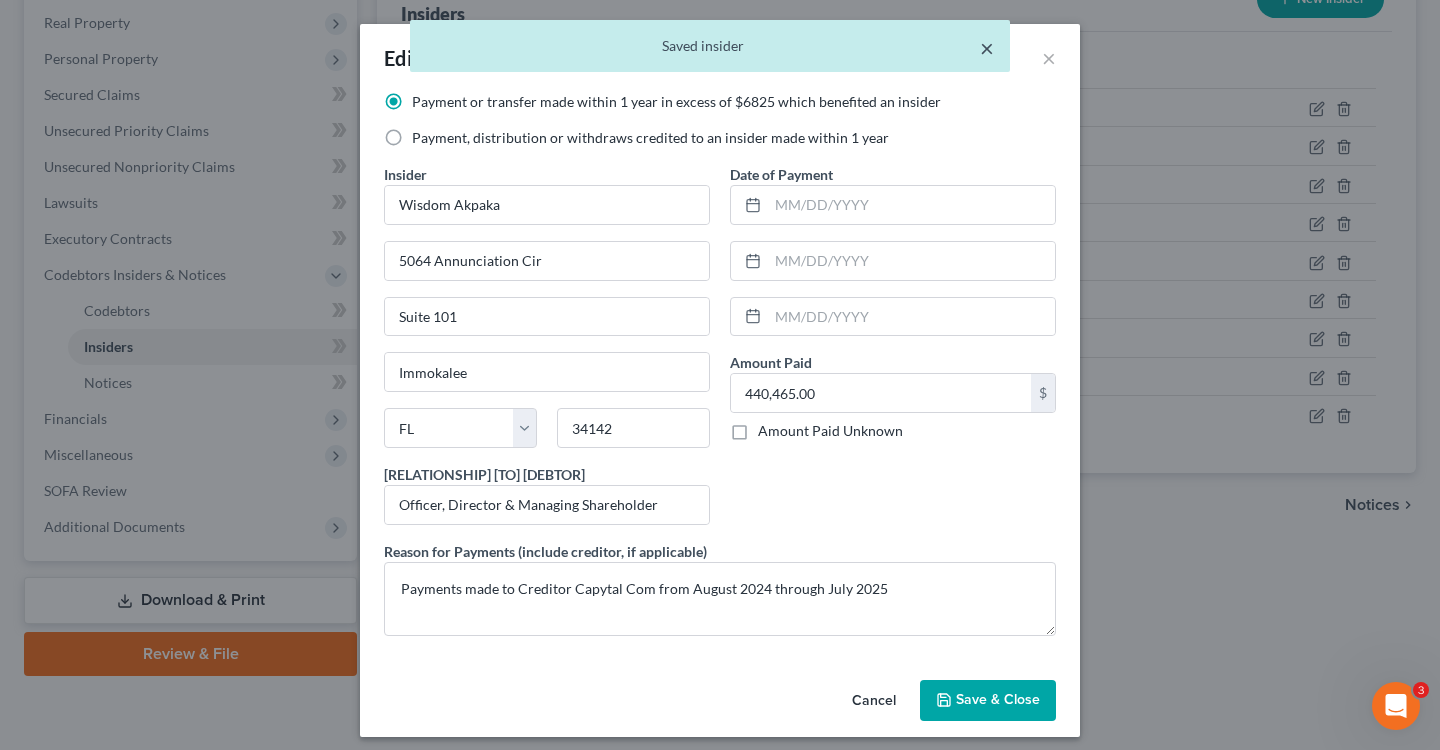 click on "×" at bounding box center [987, 48] 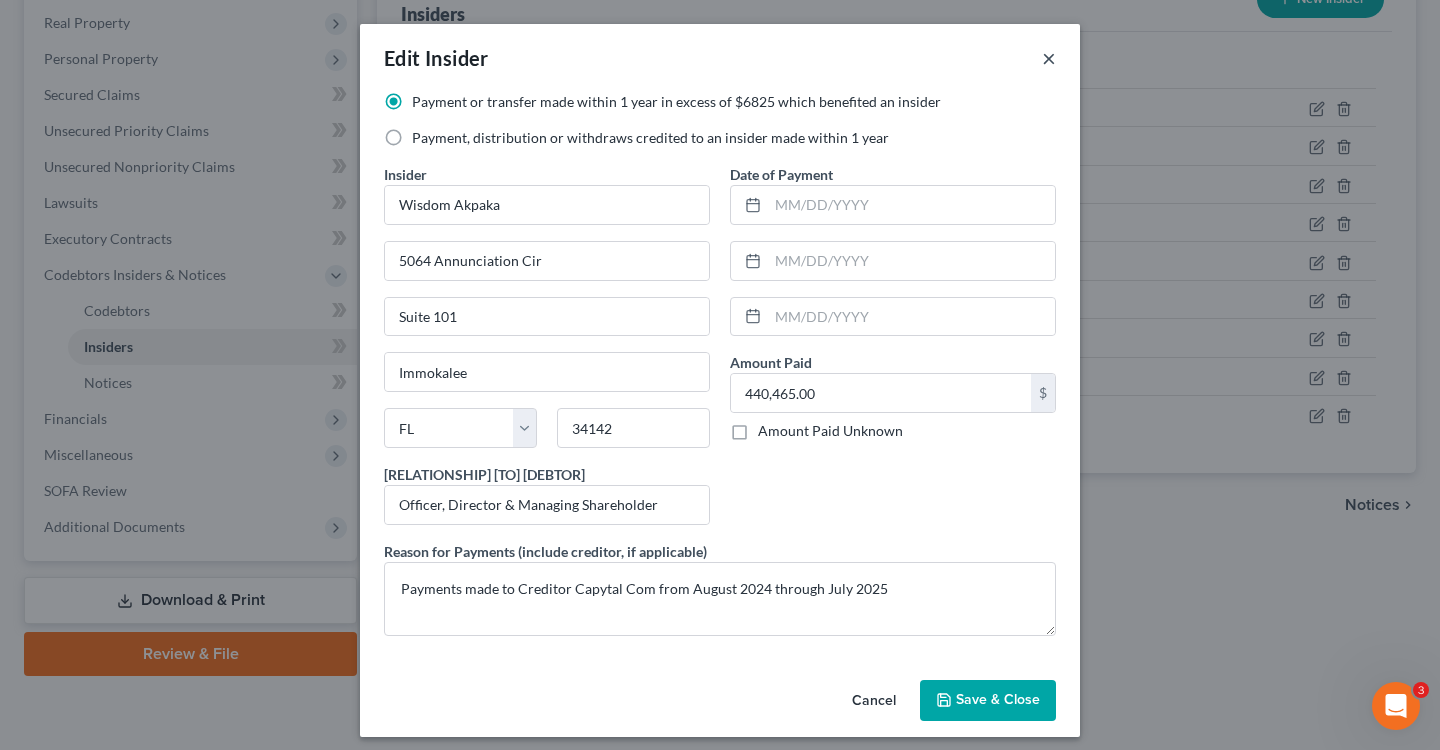 click on "×" at bounding box center [1049, 58] 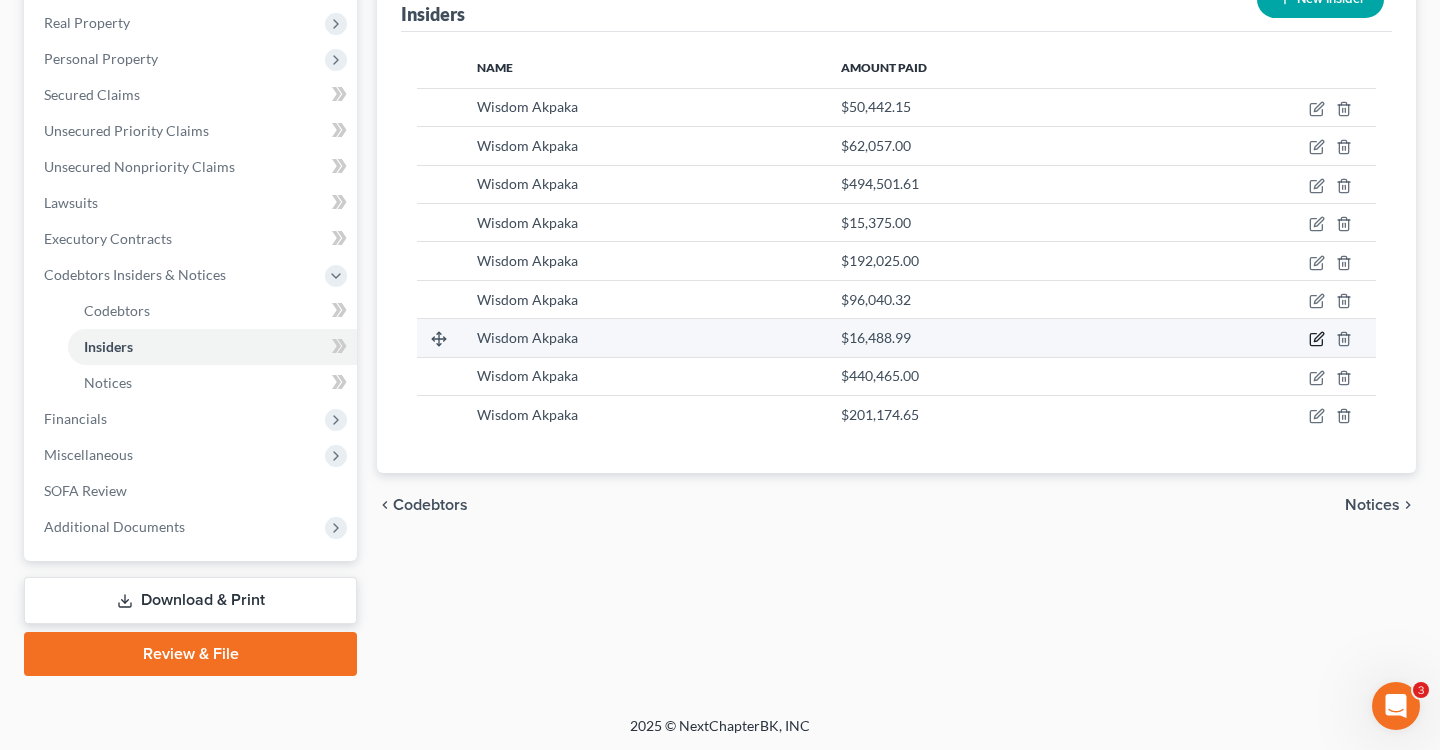 click 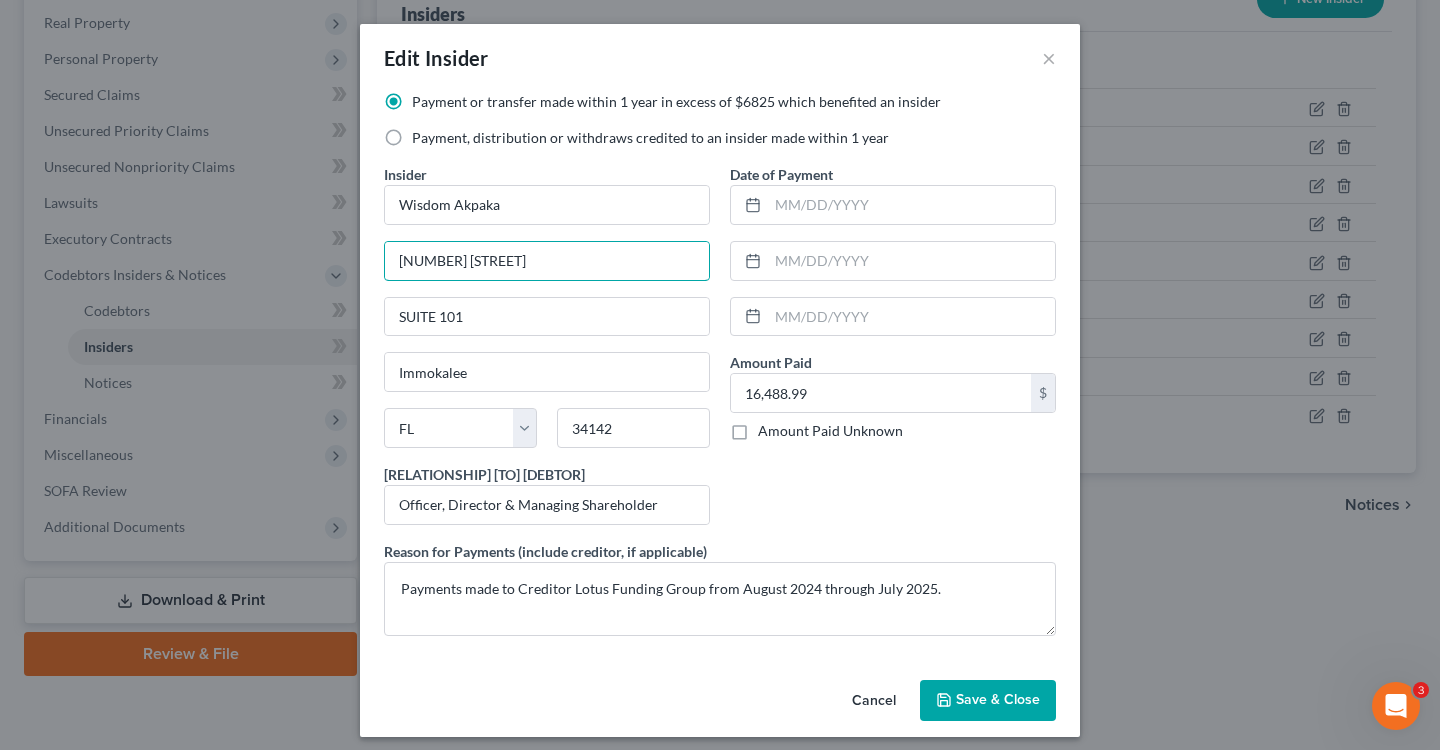 drag, startPoint x: 613, startPoint y: 264, endPoint x: 344, endPoint y: 264, distance: 269 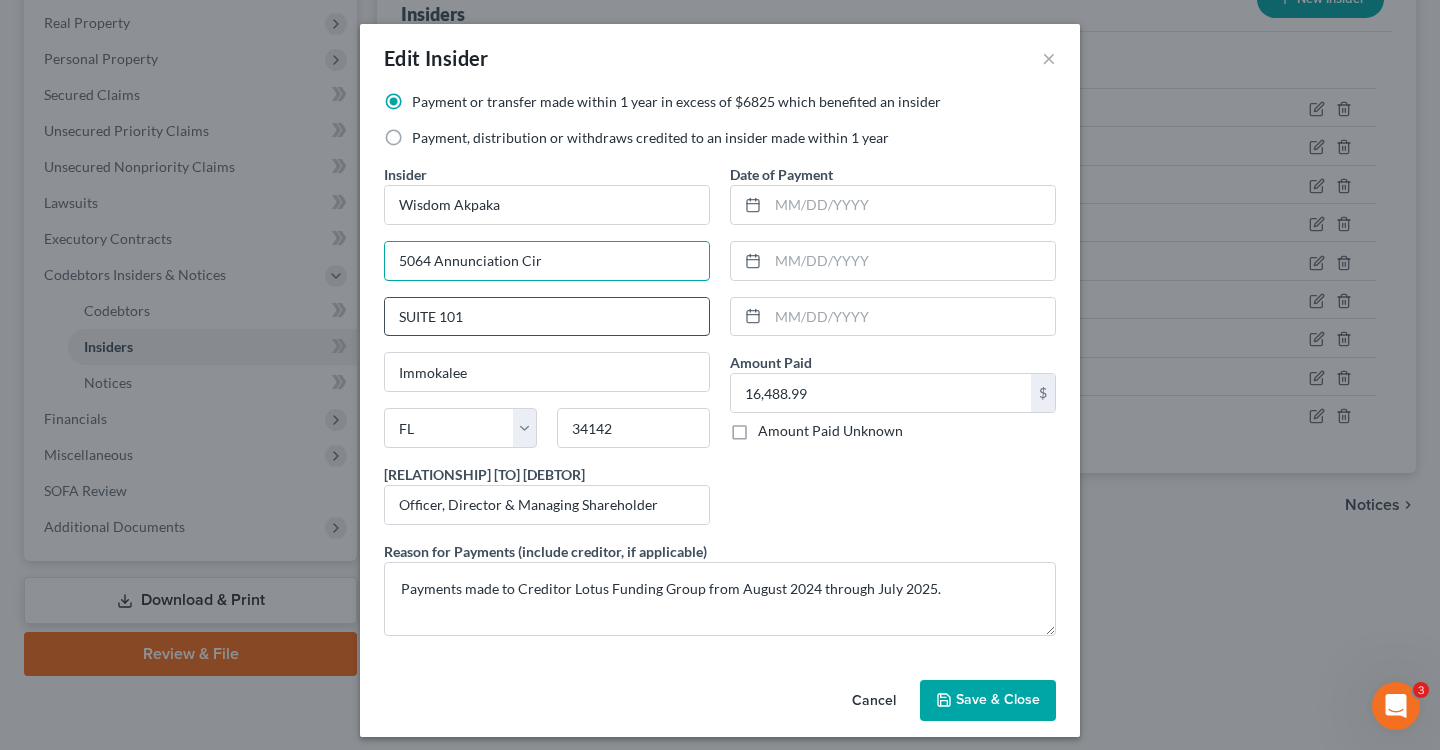 type on "5064 Annunciation Cir" 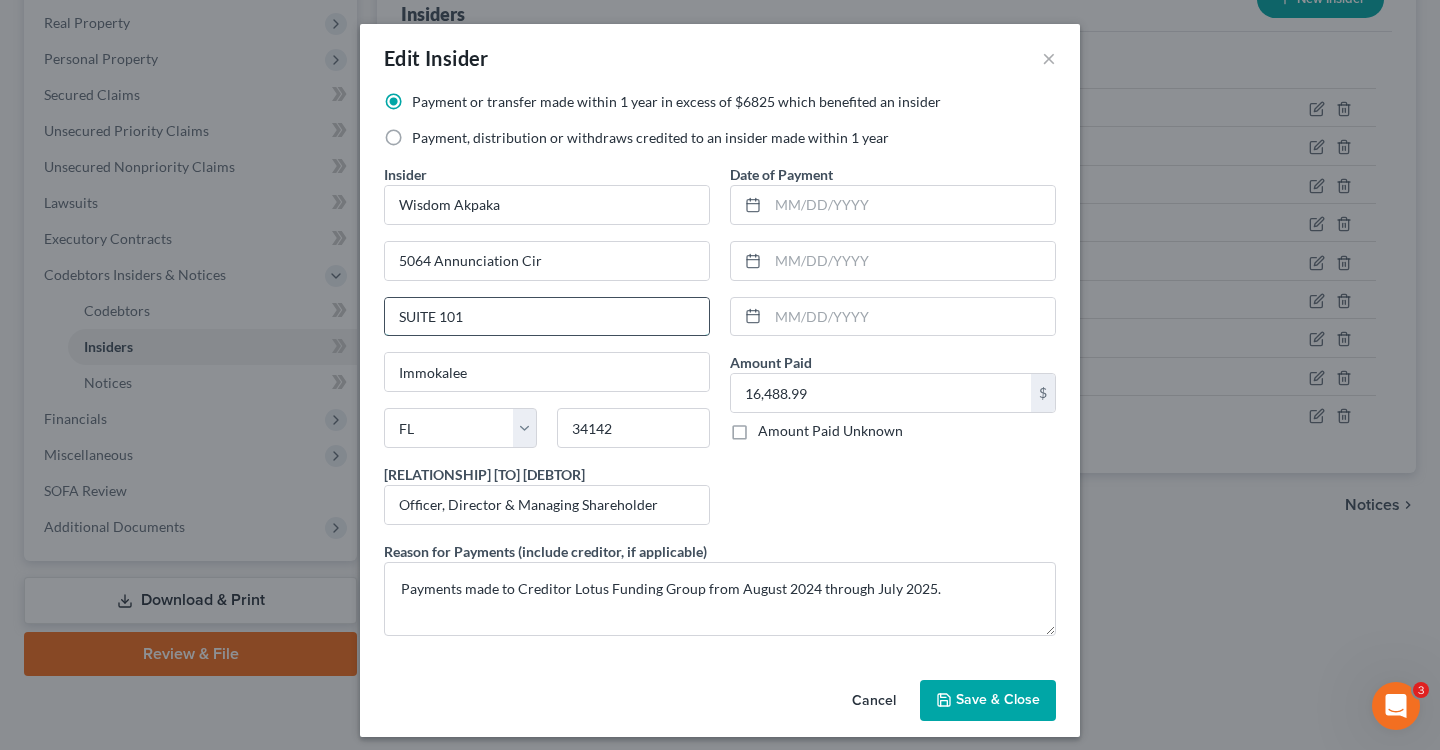 click on "SUITE 101" at bounding box center (547, 317) 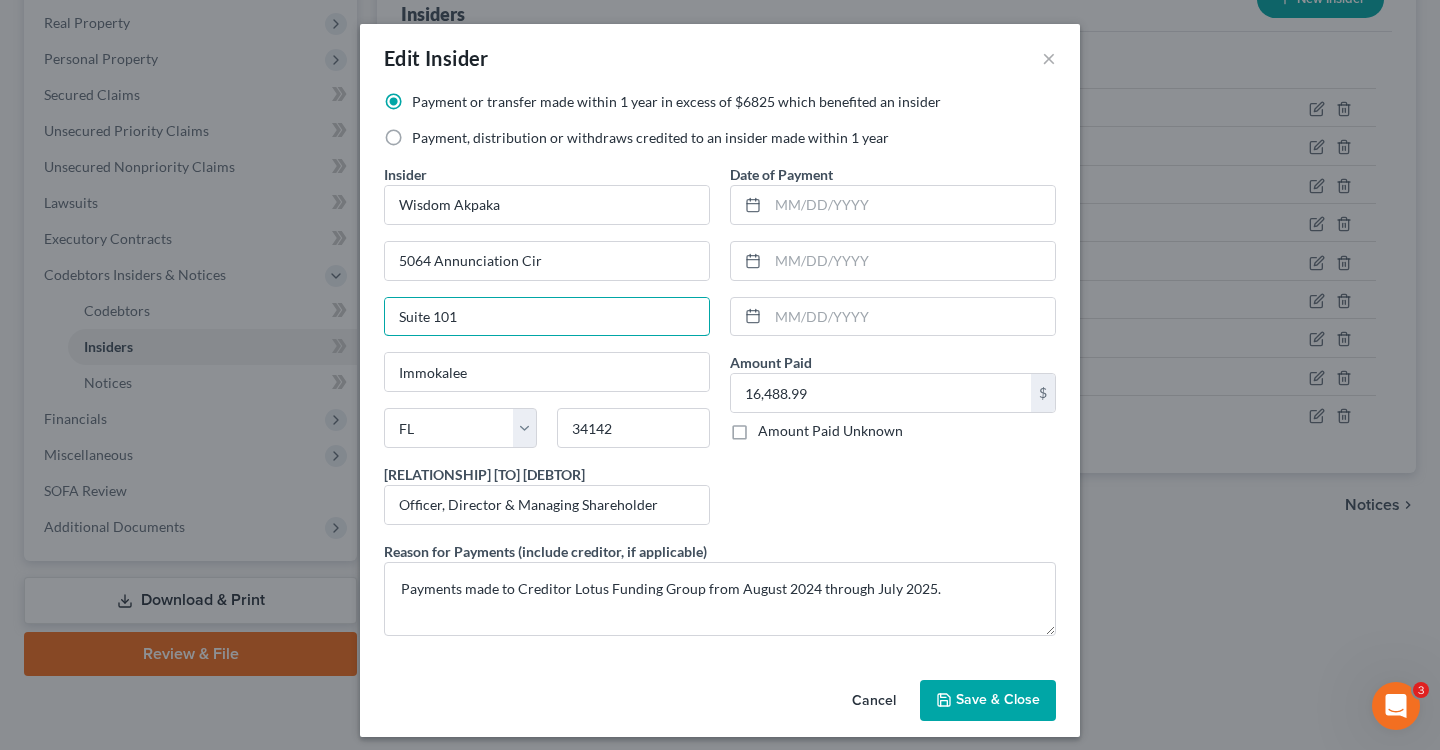 type on "Suite 101" 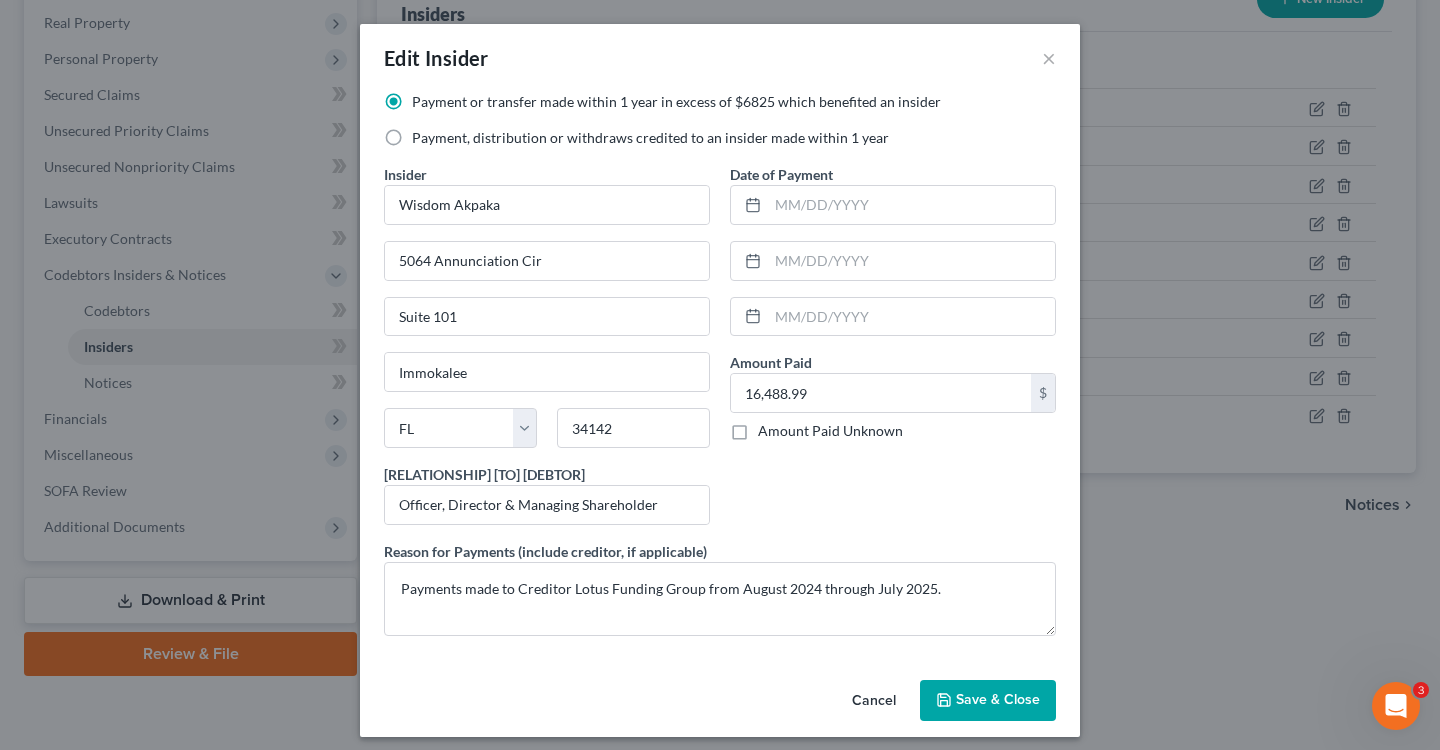 click on "Save & Close" at bounding box center (988, 701) 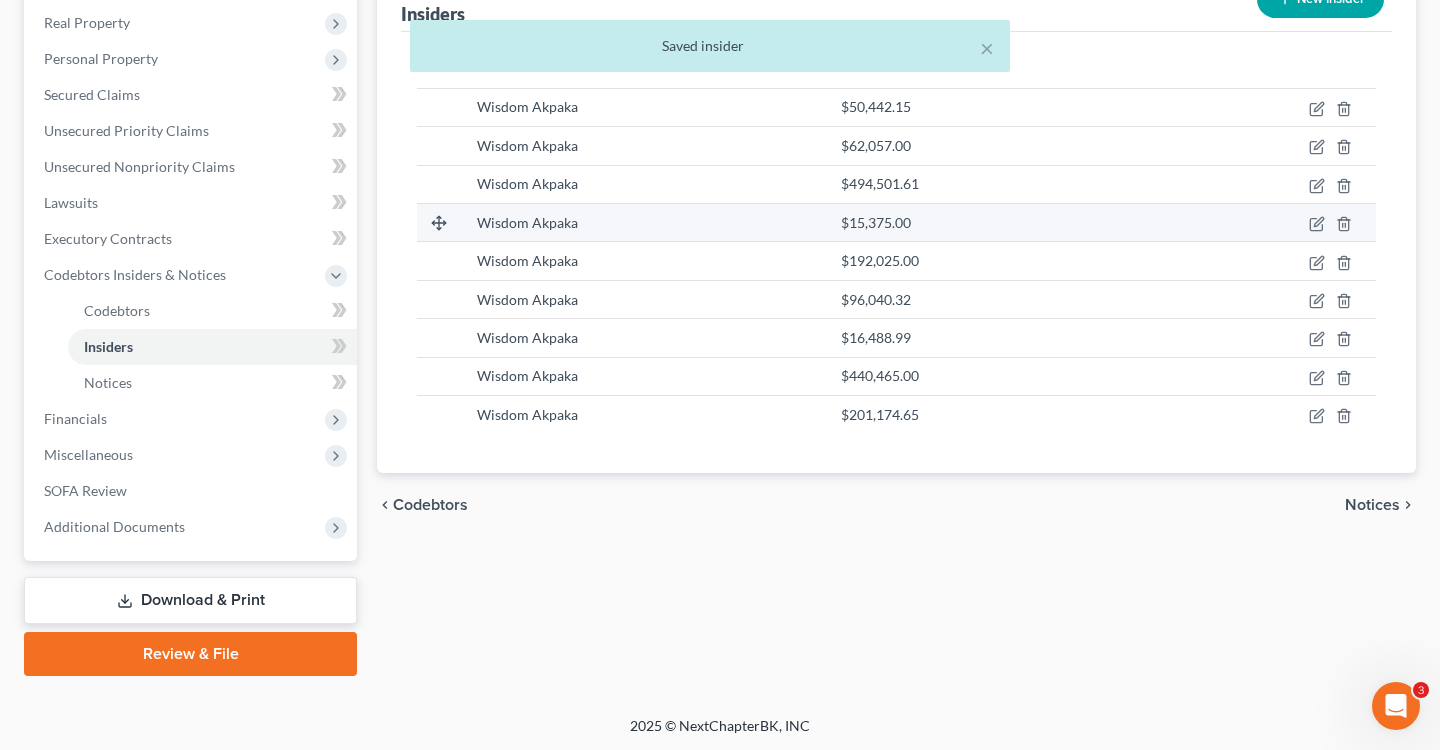 click at bounding box center [1262, 222] 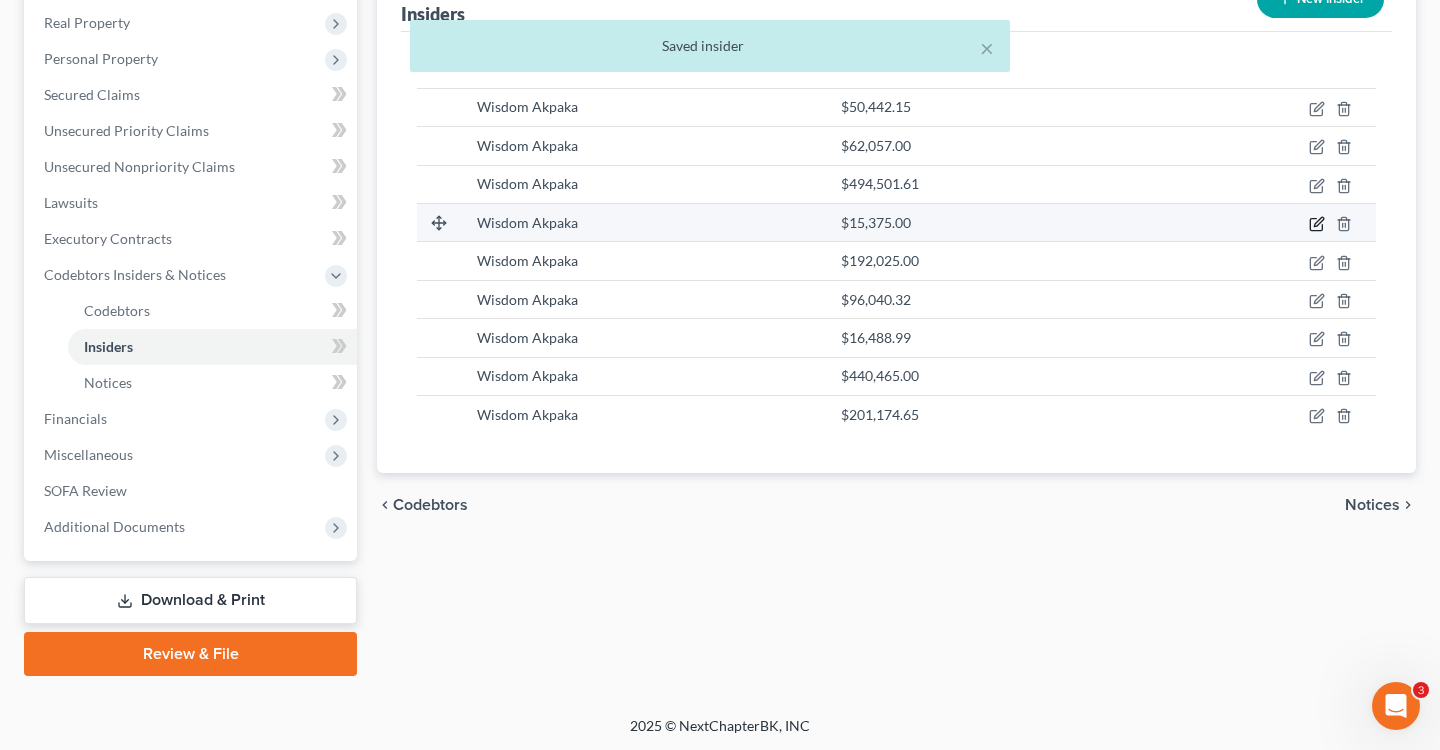 click 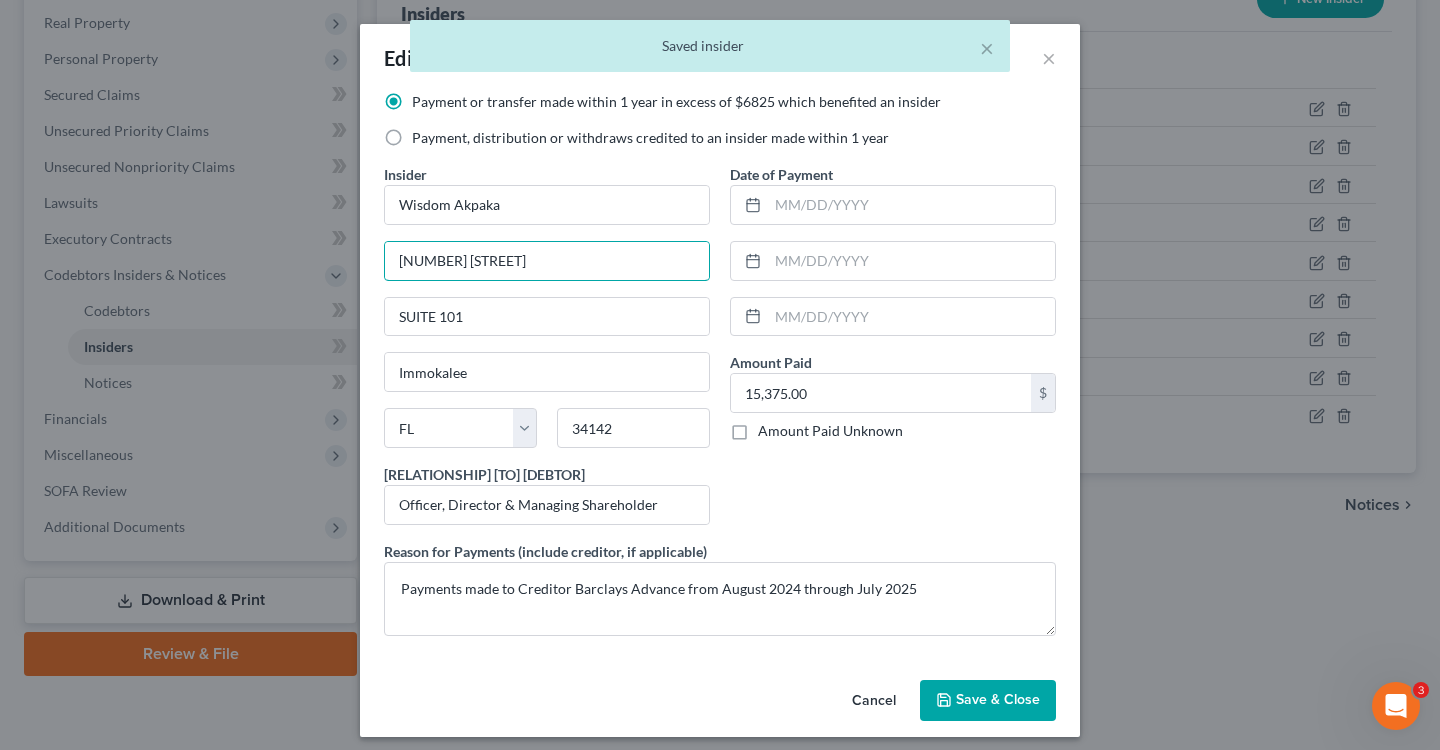 drag, startPoint x: 647, startPoint y: 277, endPoint x: 205, endPoint y: 232, distance: 444.28482 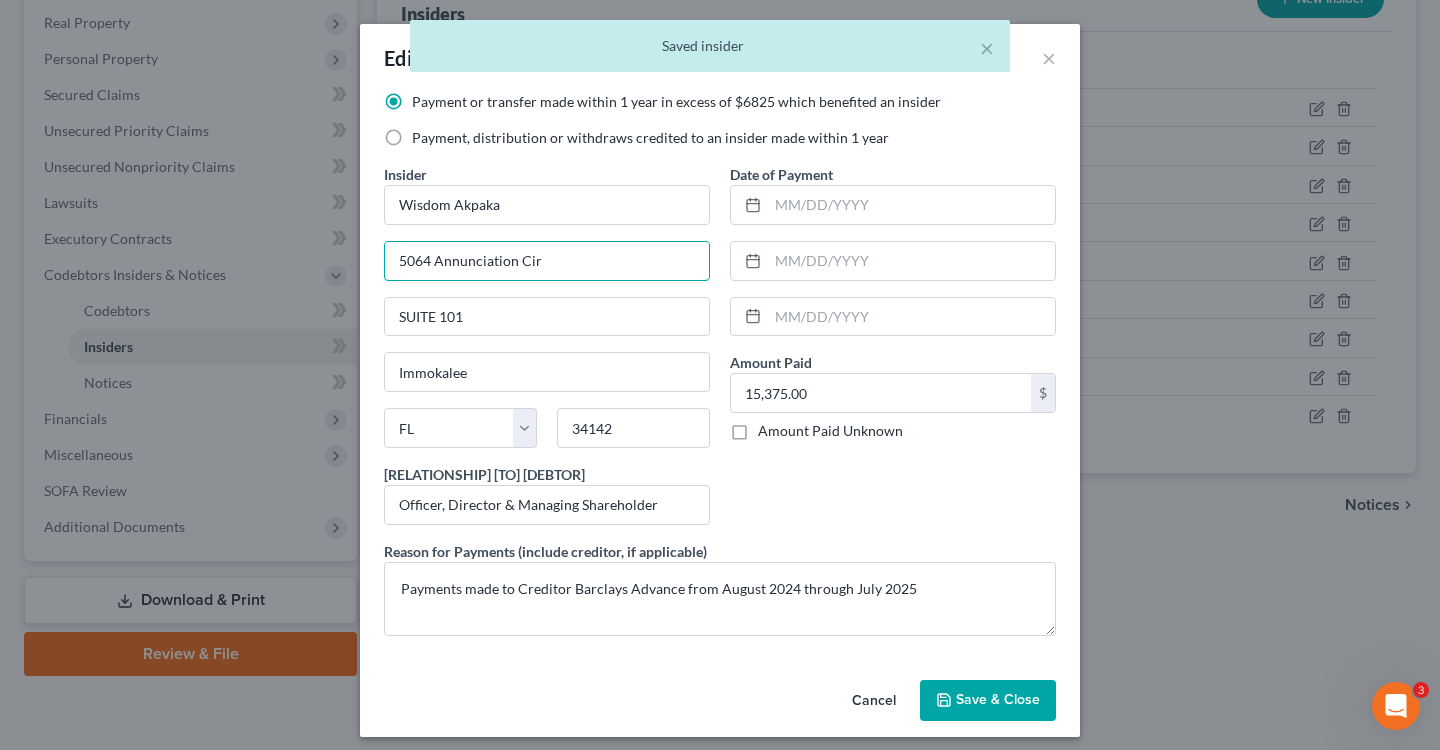 type on "5064 Annunciation Cir" 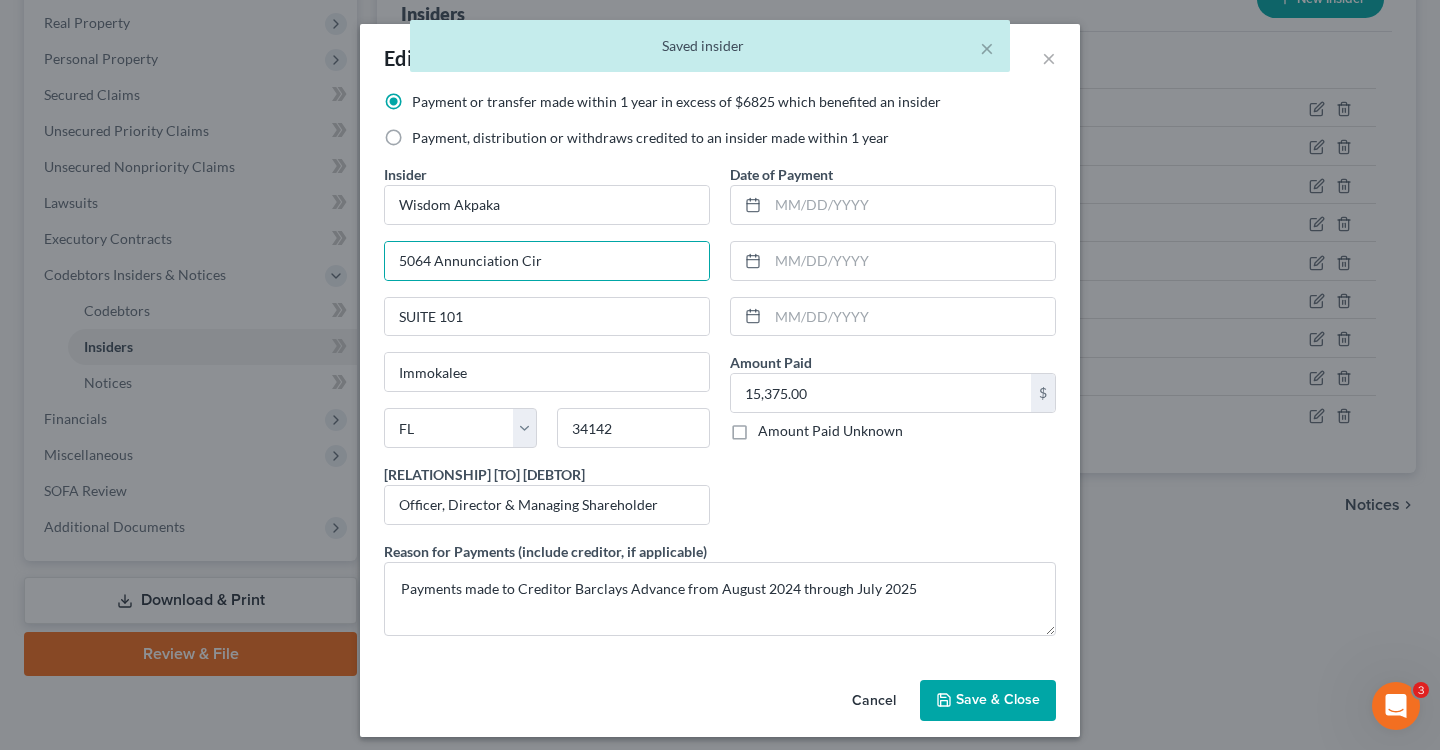 click on "Save & Close" at bounding box center (998, 700) 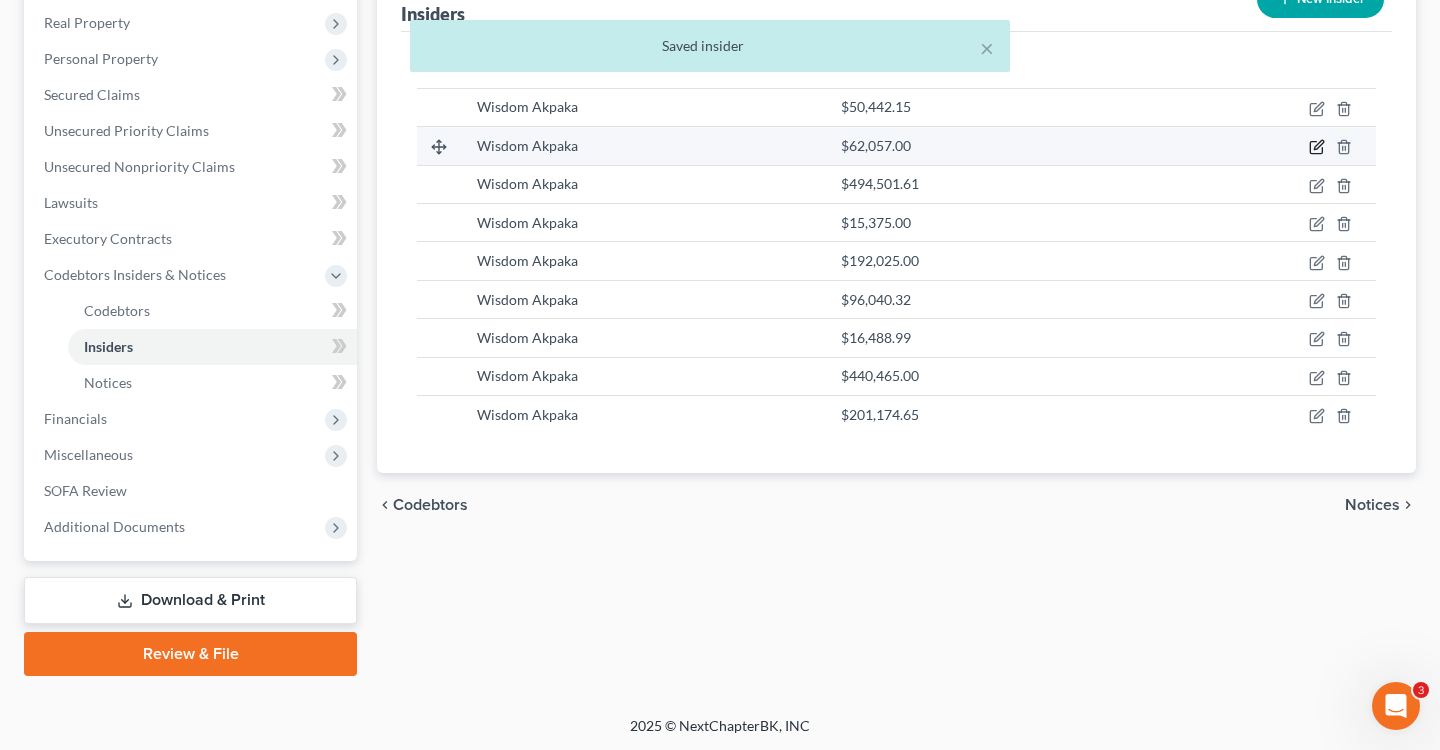 click 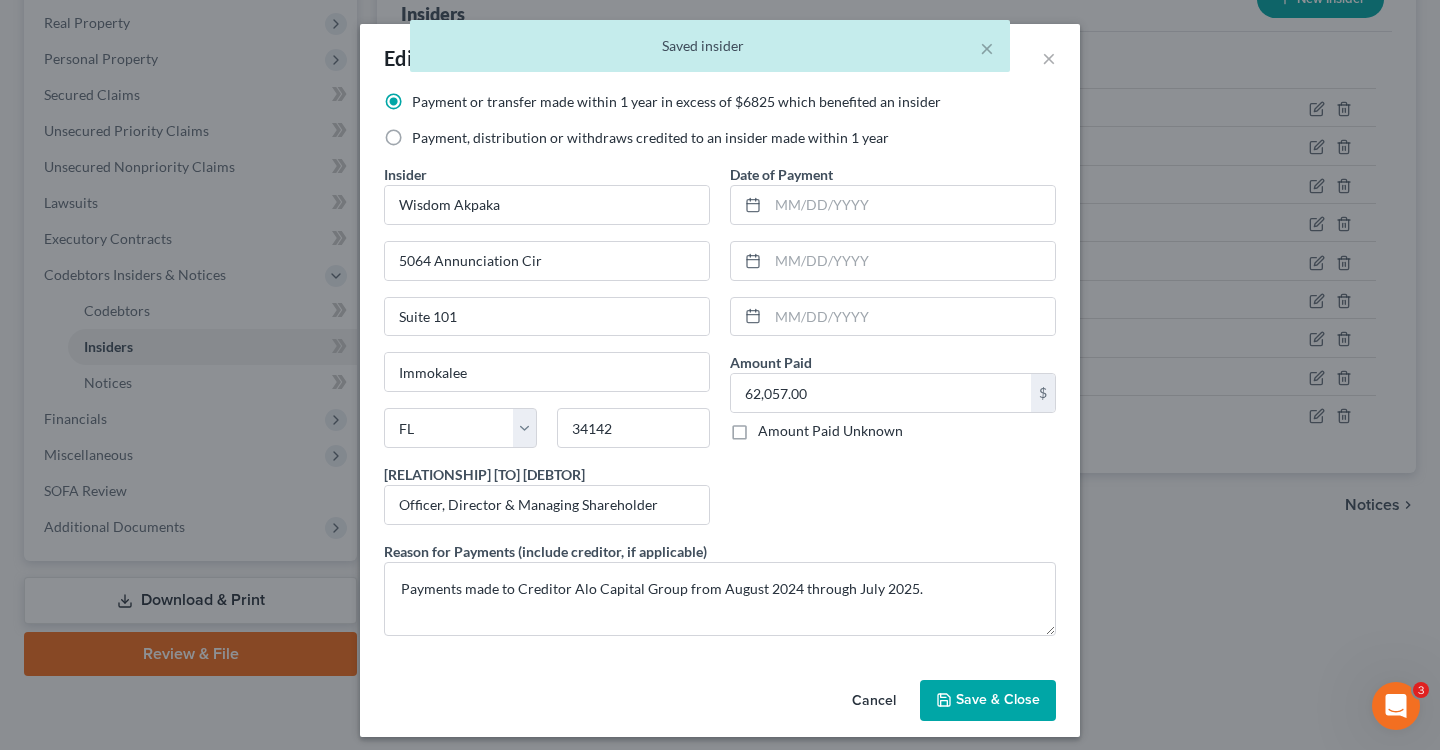 click on "×                     Saved insider" at bounding box center [710, 51] 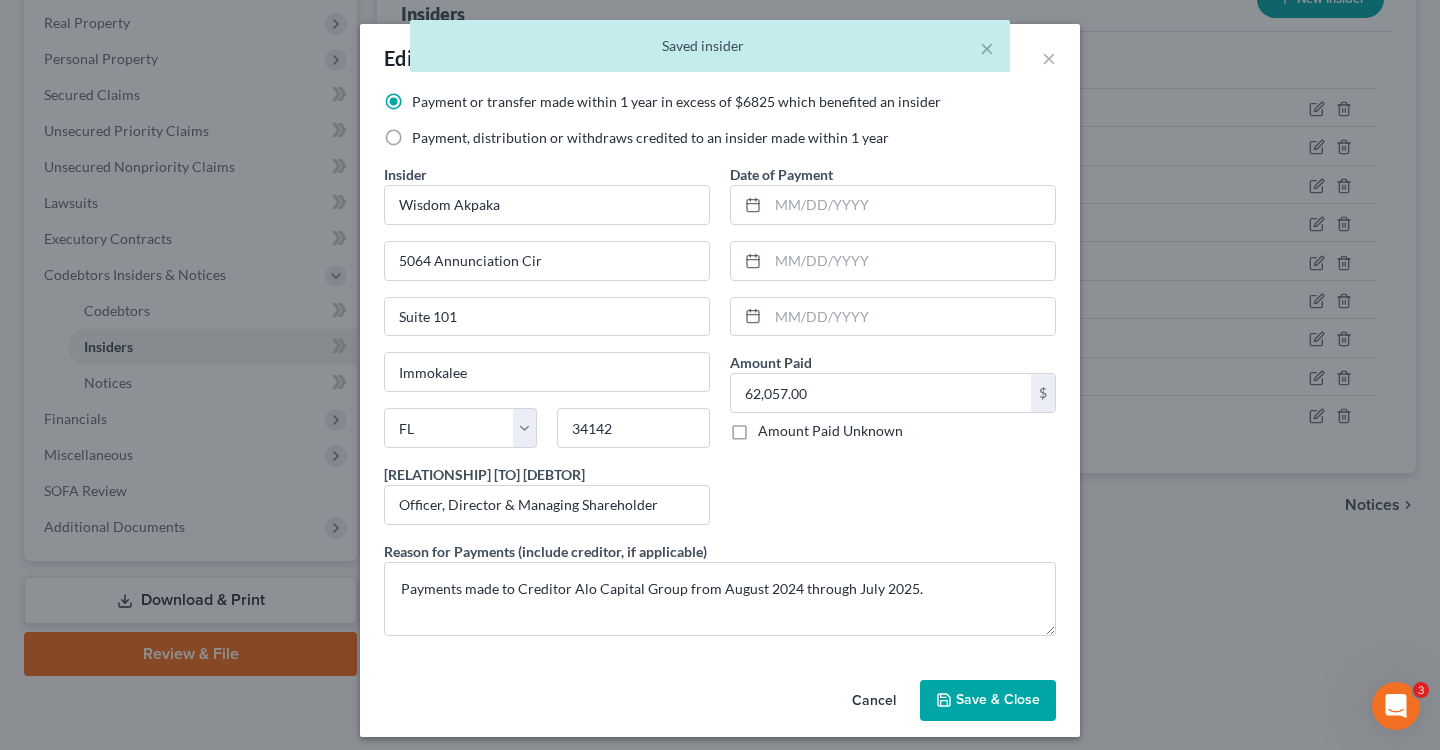click on "Cancel" at bounding box center (874, 702) 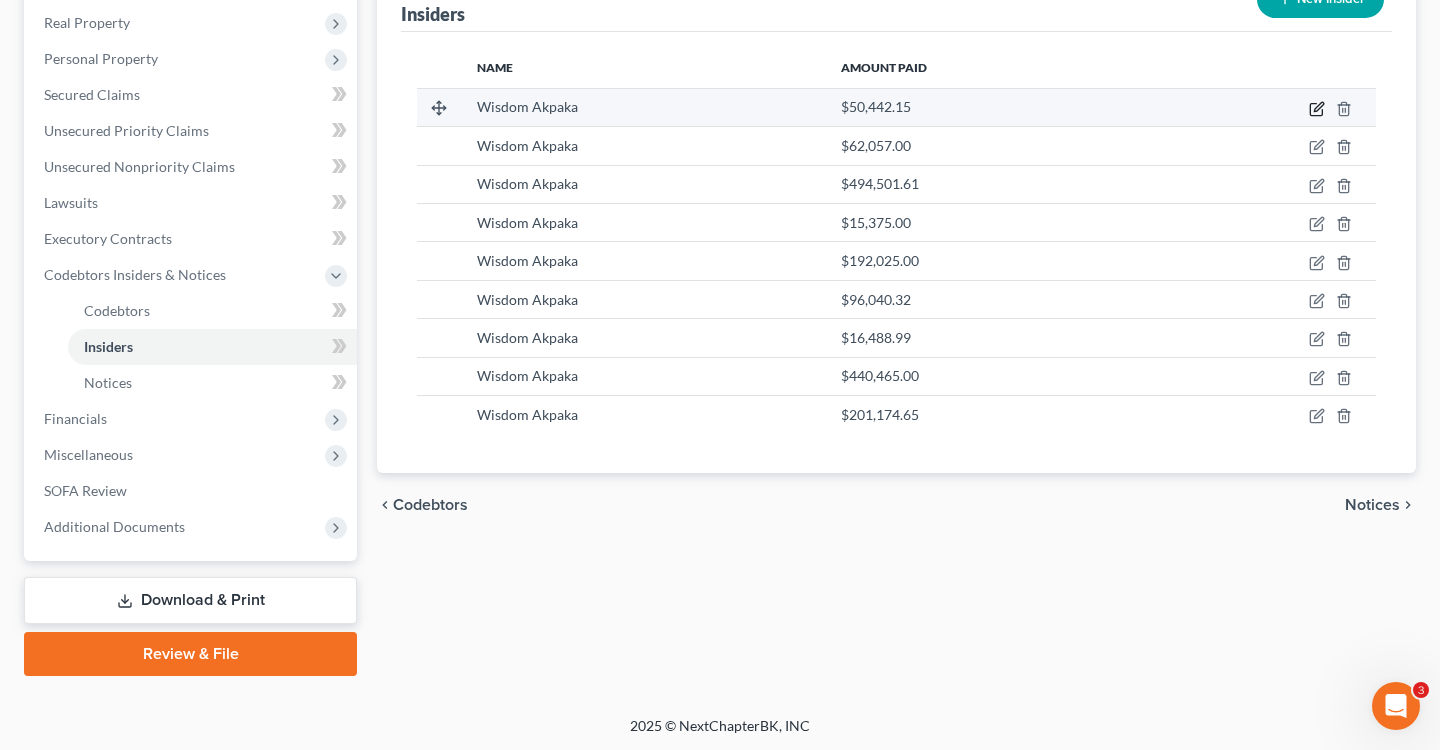 click 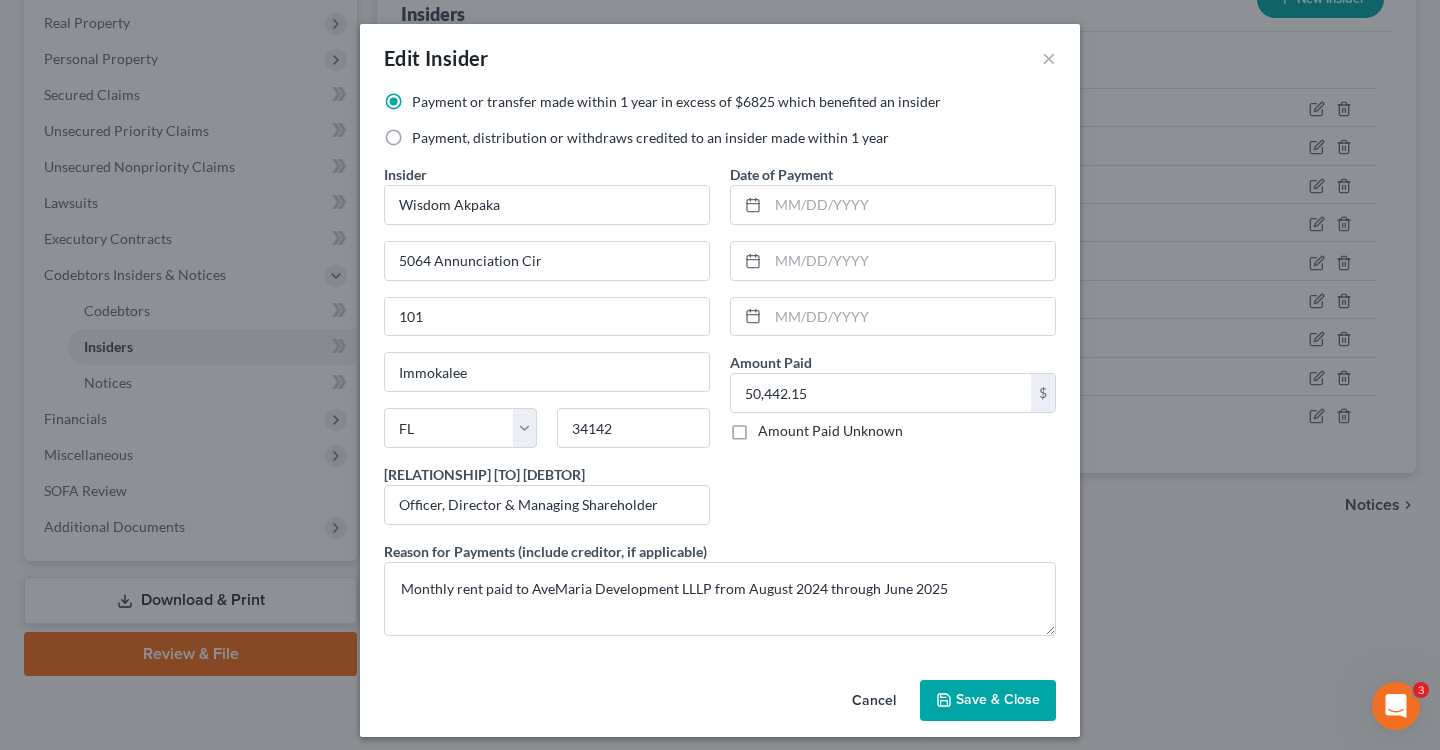 click on "Edit     Insider ×" at bounding box center [720, 58] 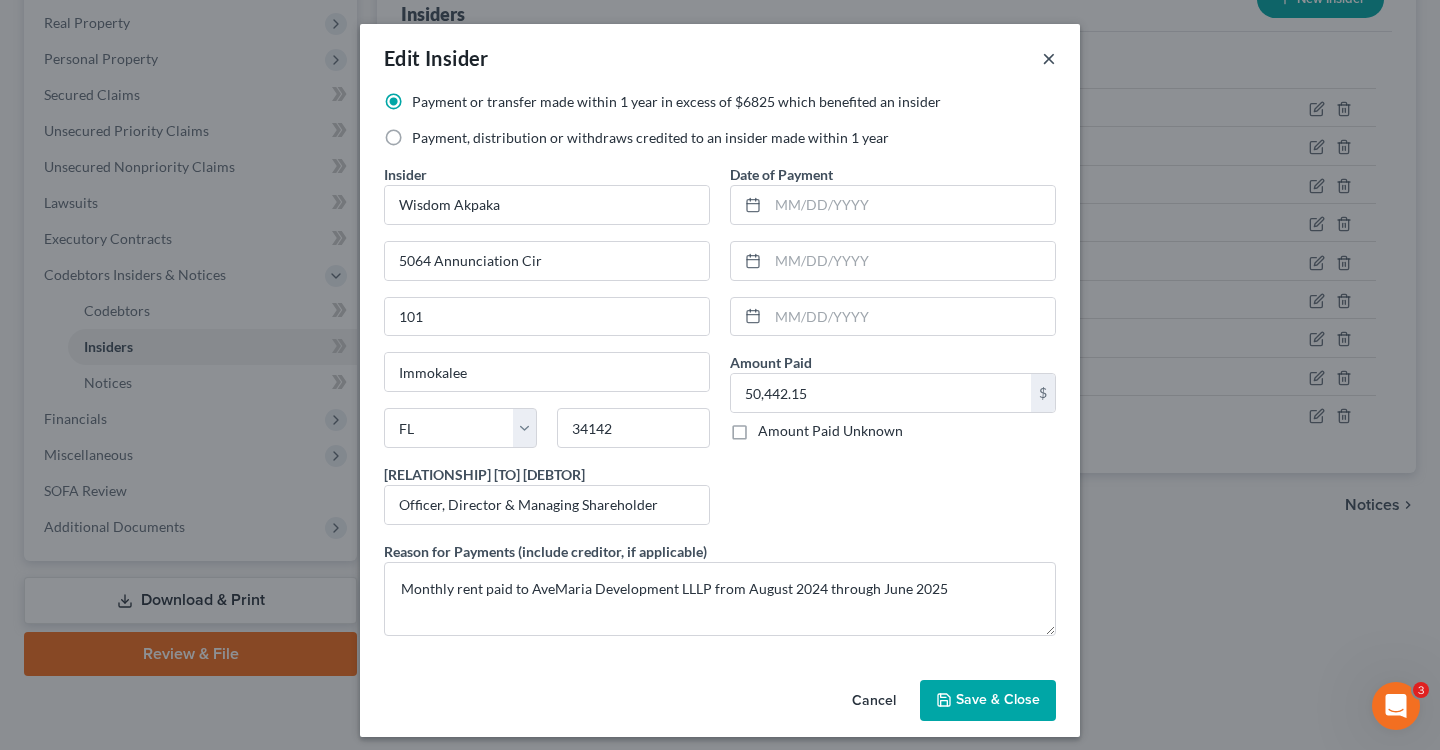 click on "×" at bounding box center [1049, 58] 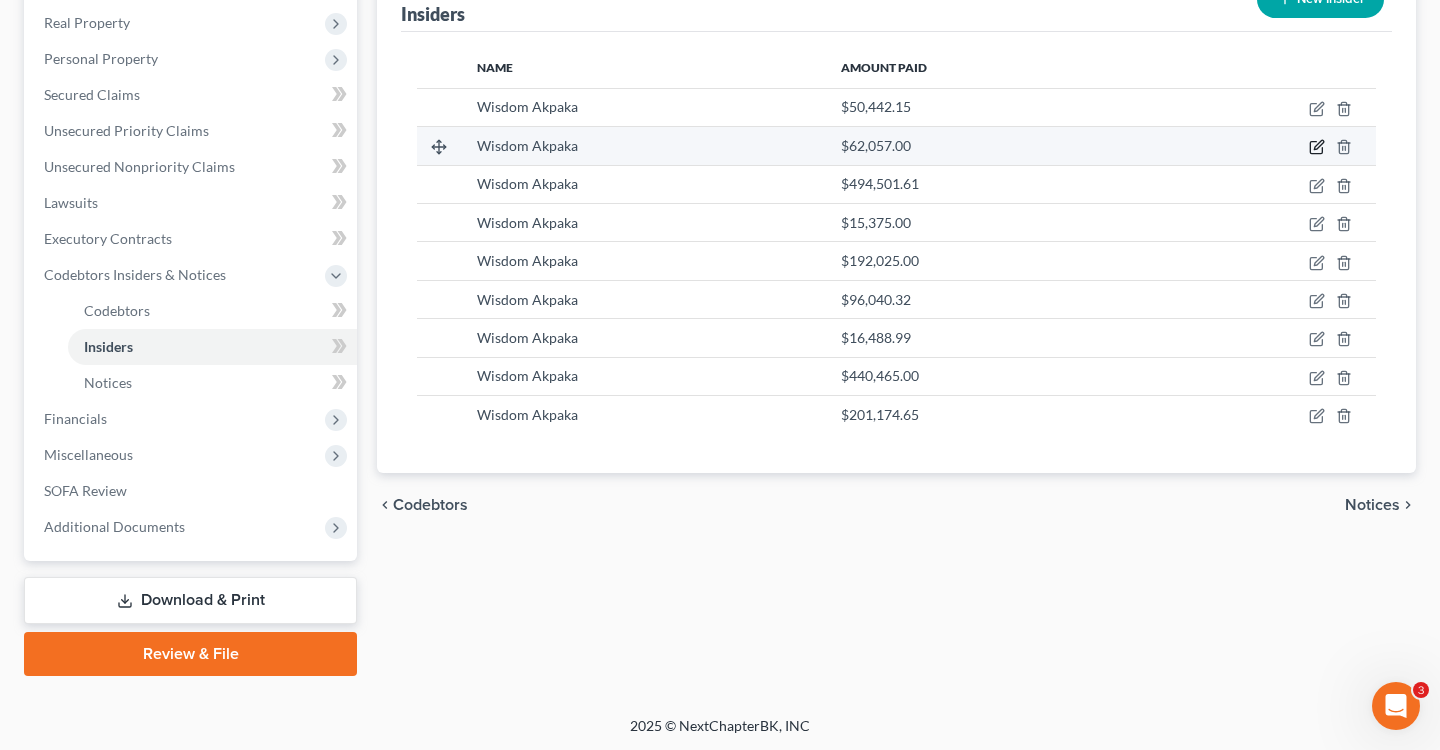 click 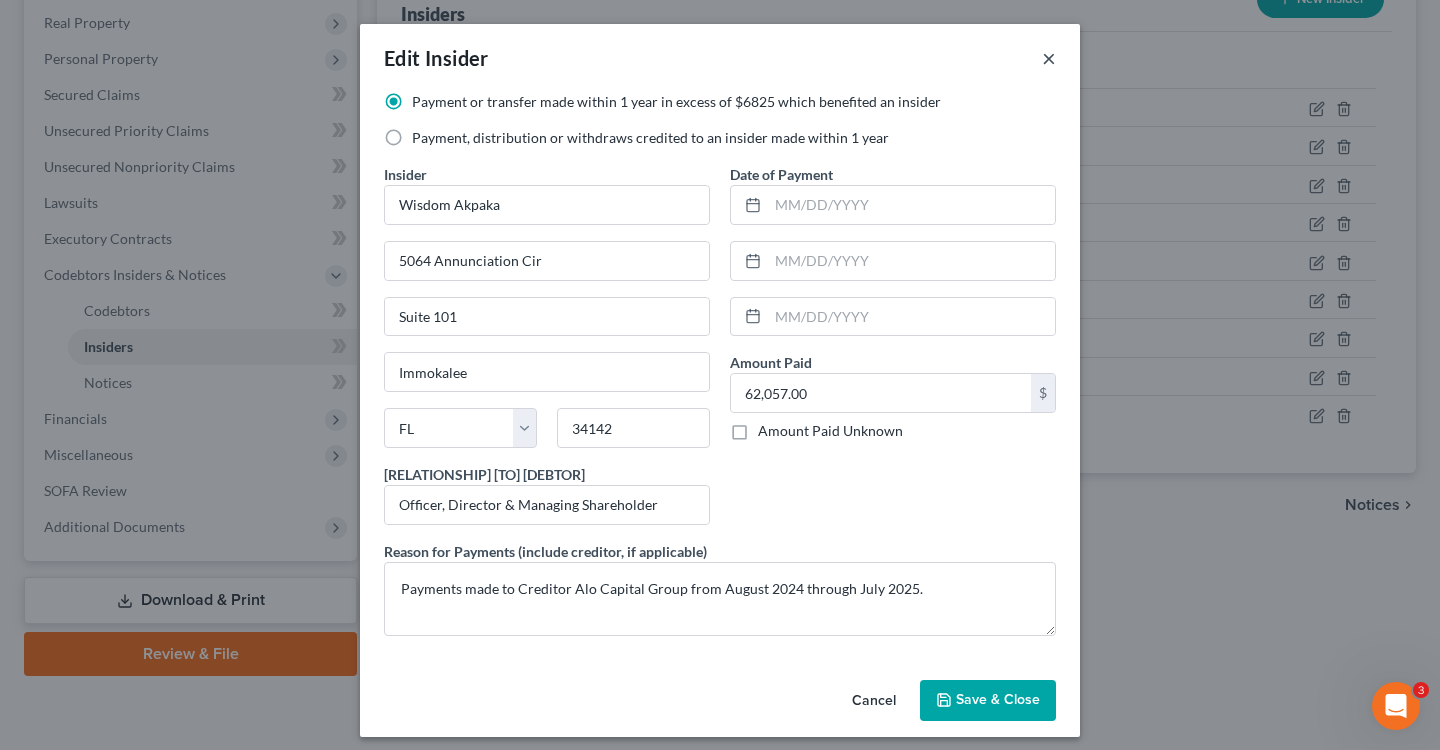 click on "×" at bounding box center (1049, 58) 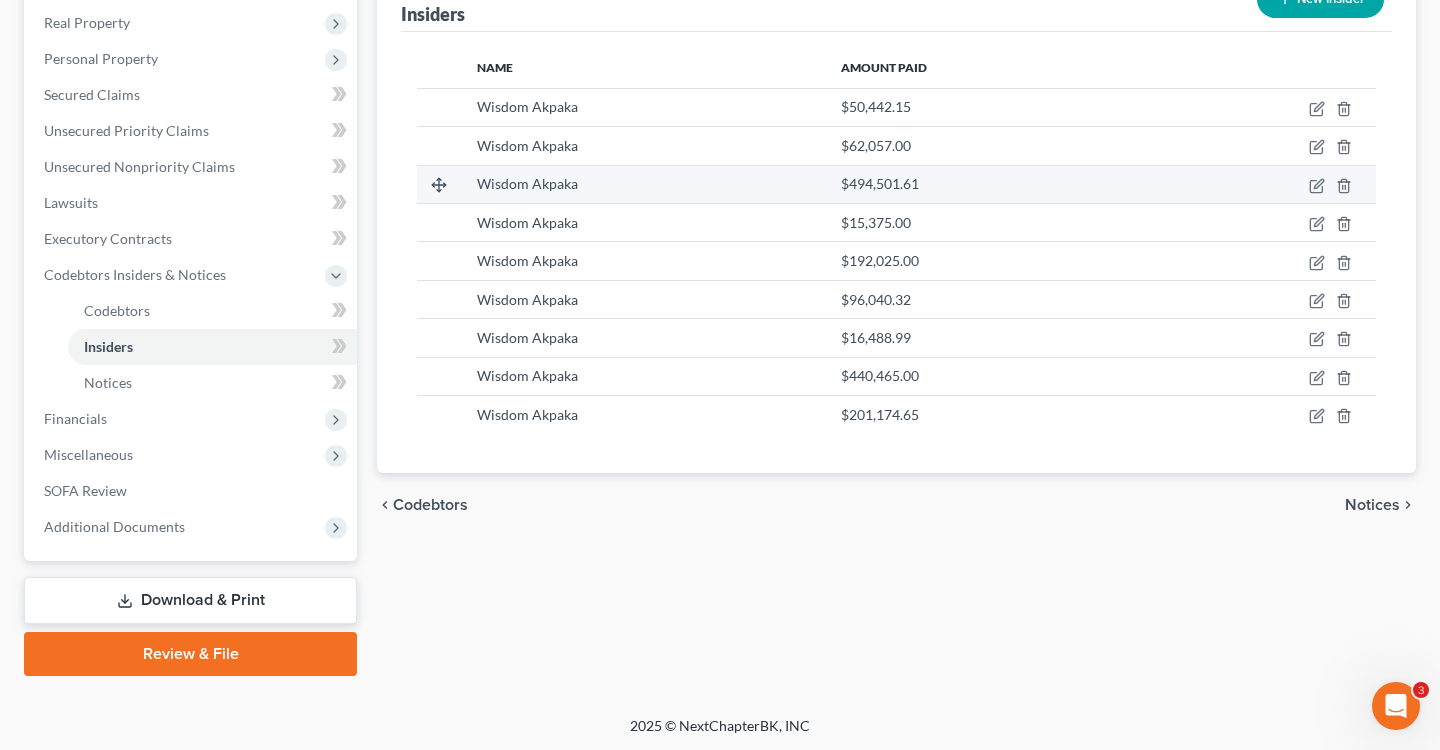 click at bounding box center [1262, 184] 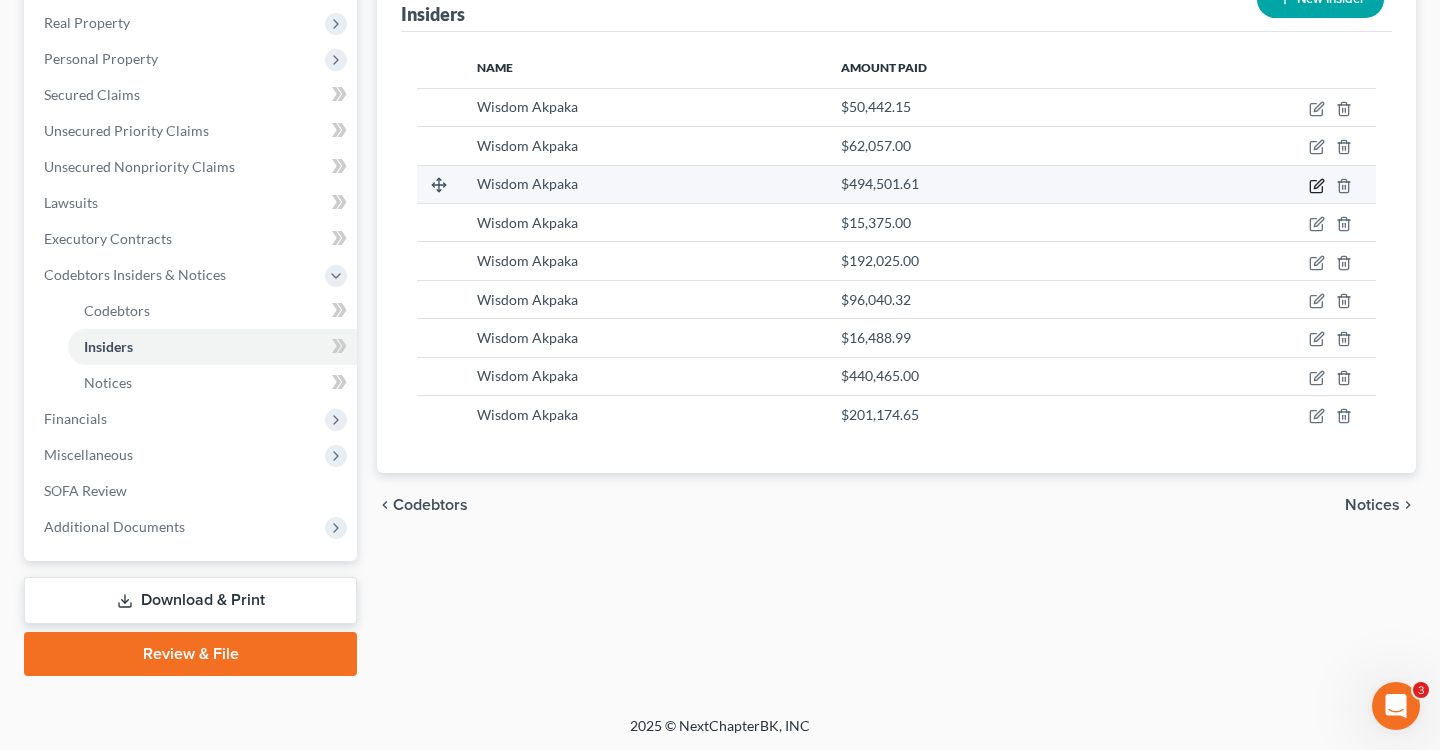 click 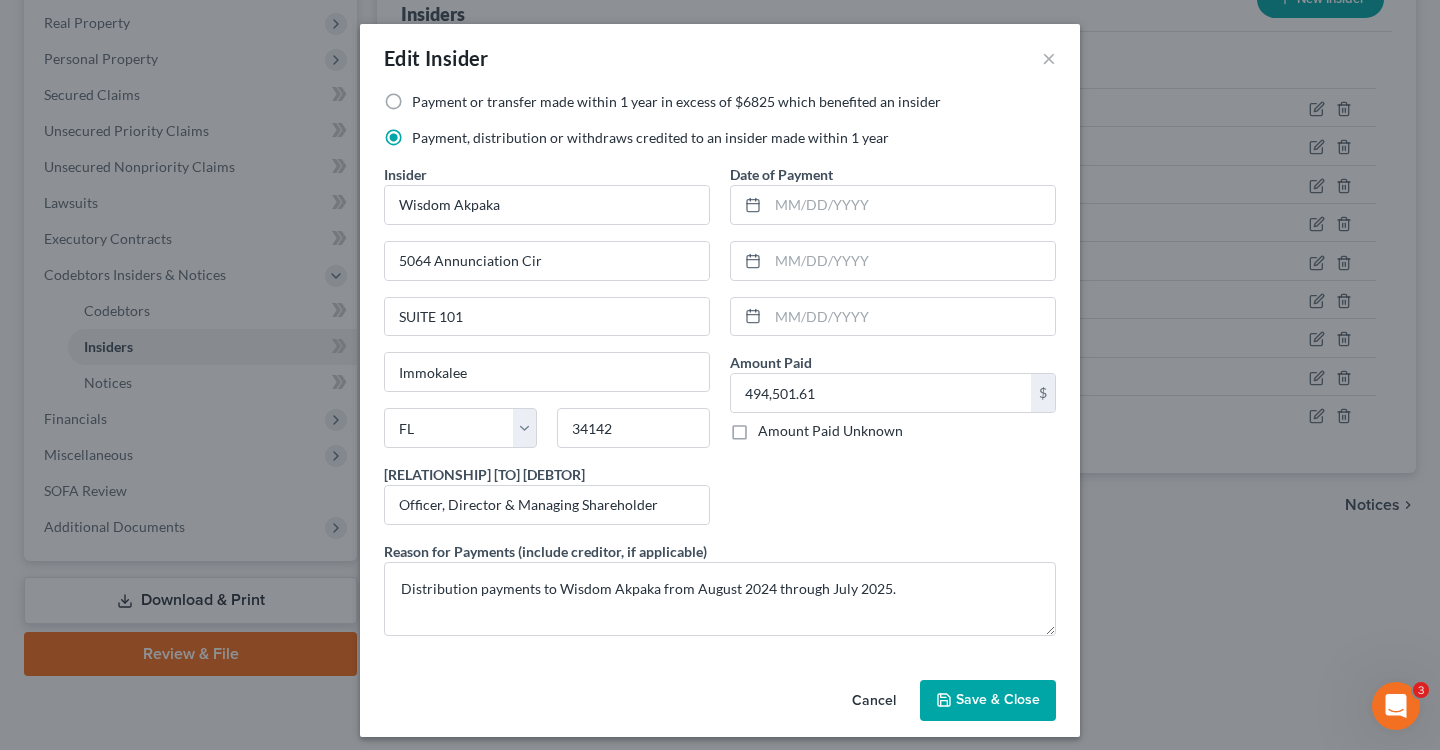 click on "Edit     Insider ×" at bounding box center (720, 58) 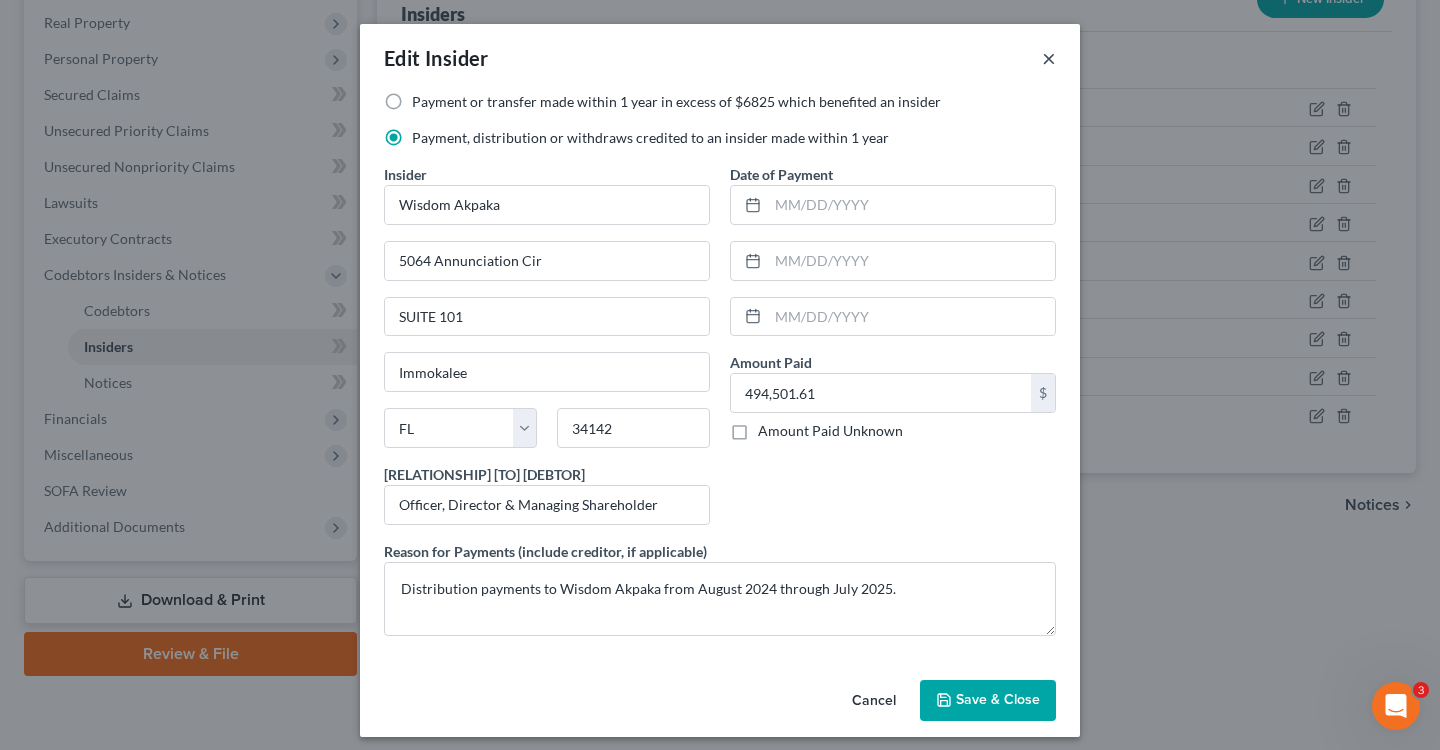 click on "×" at bounding box center [1049, 58] 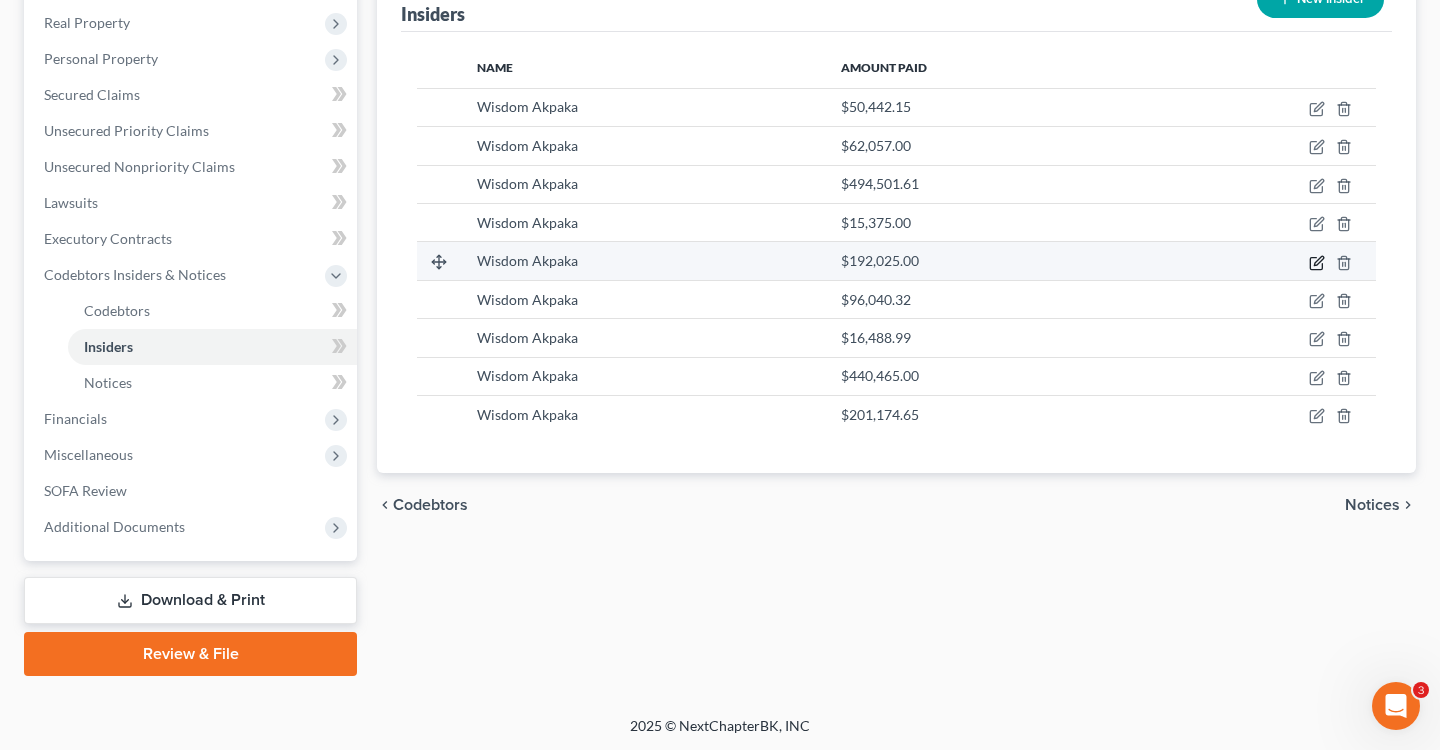 click 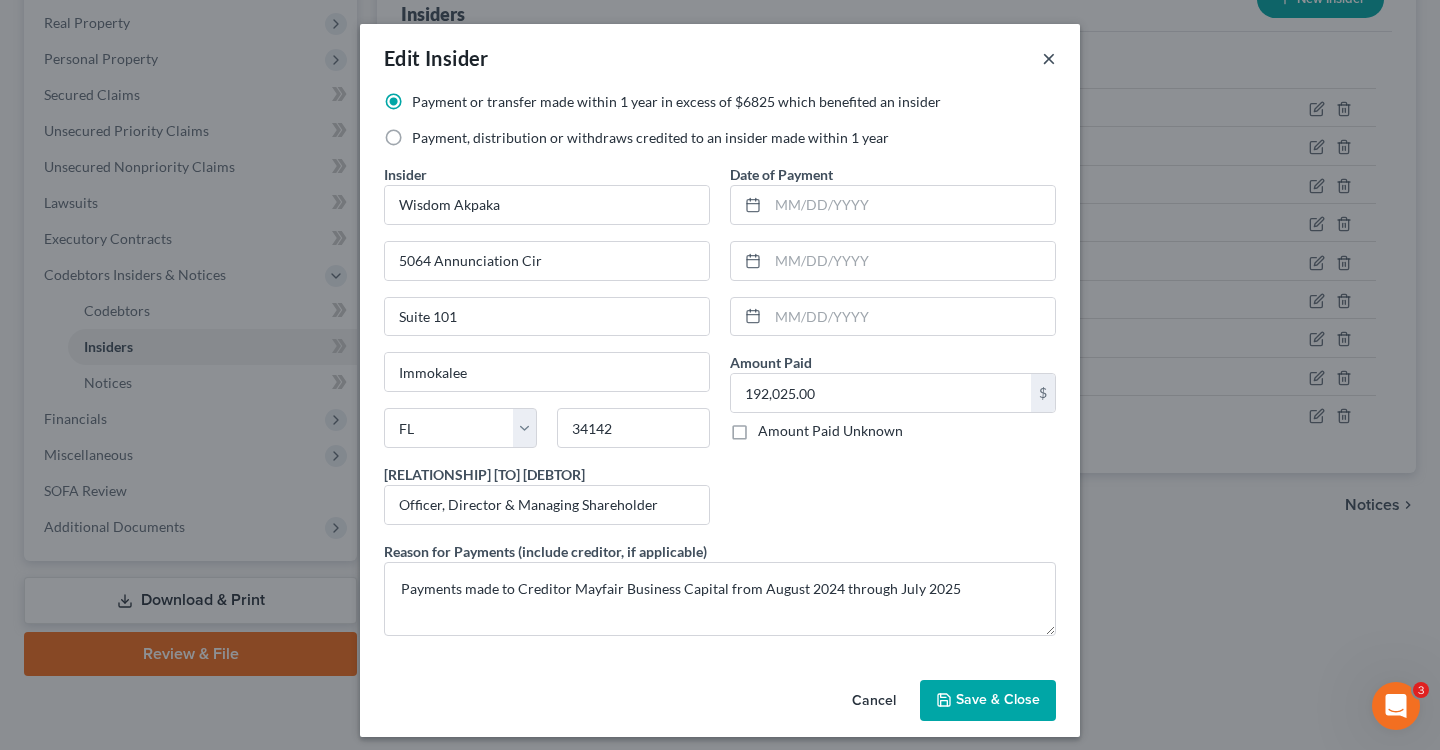 click on "×" at bounding box center [1049, 58] 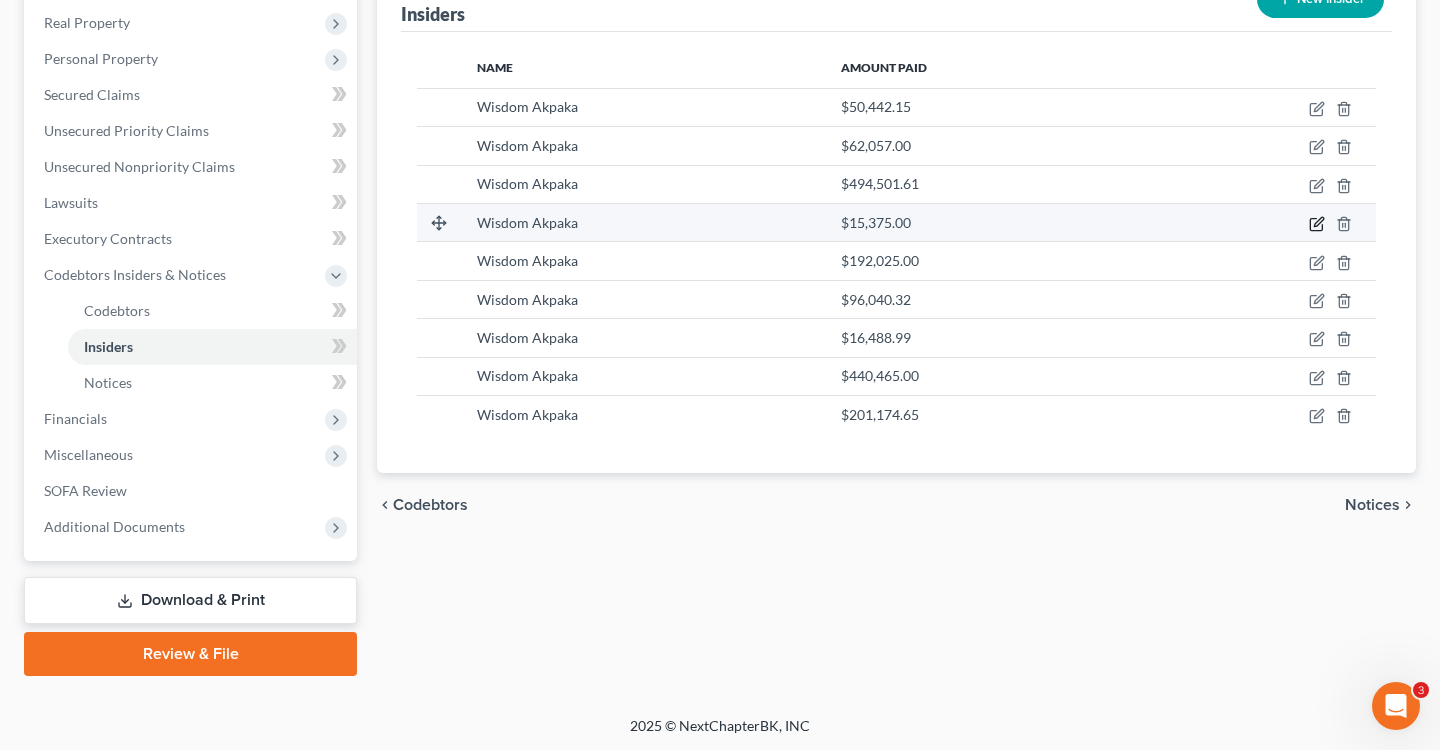 click 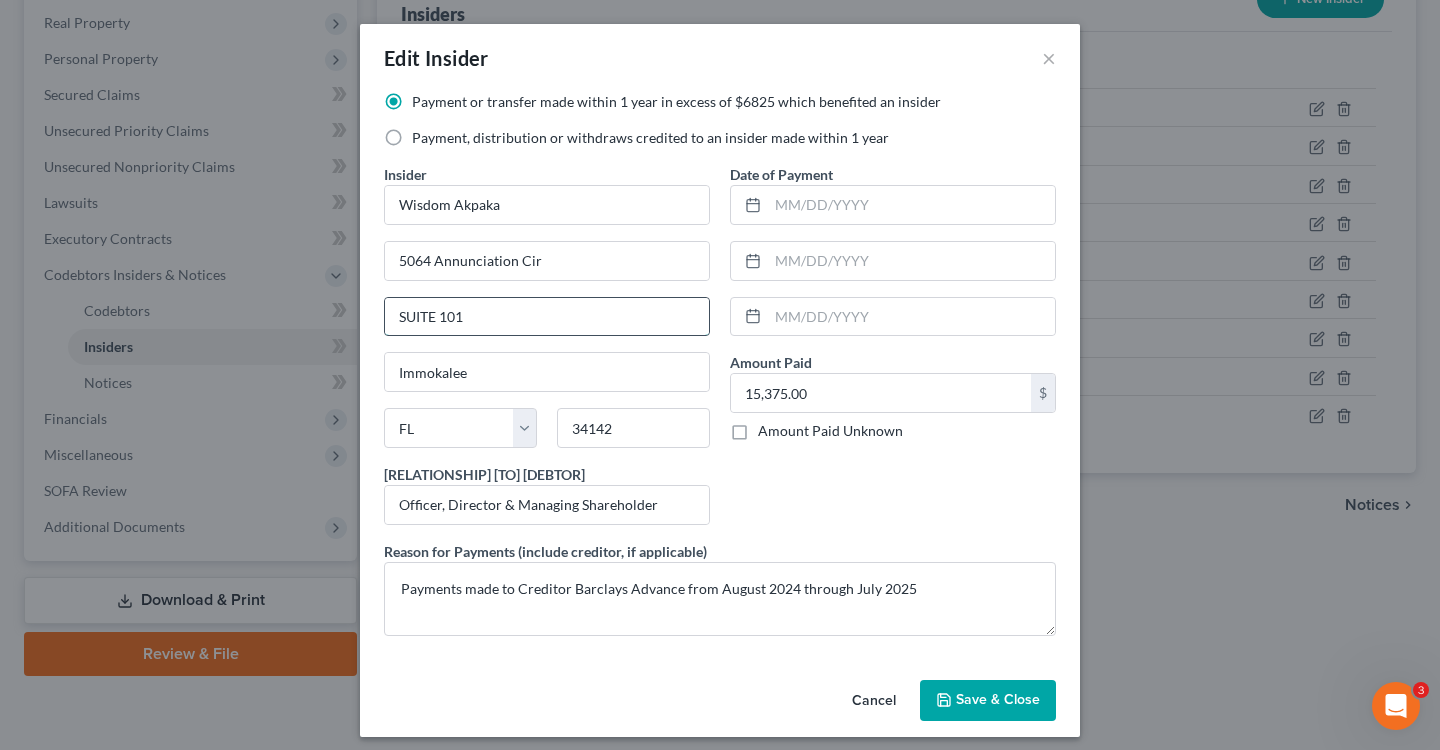click on "SUITE 101" at bounding box center [547, 317] 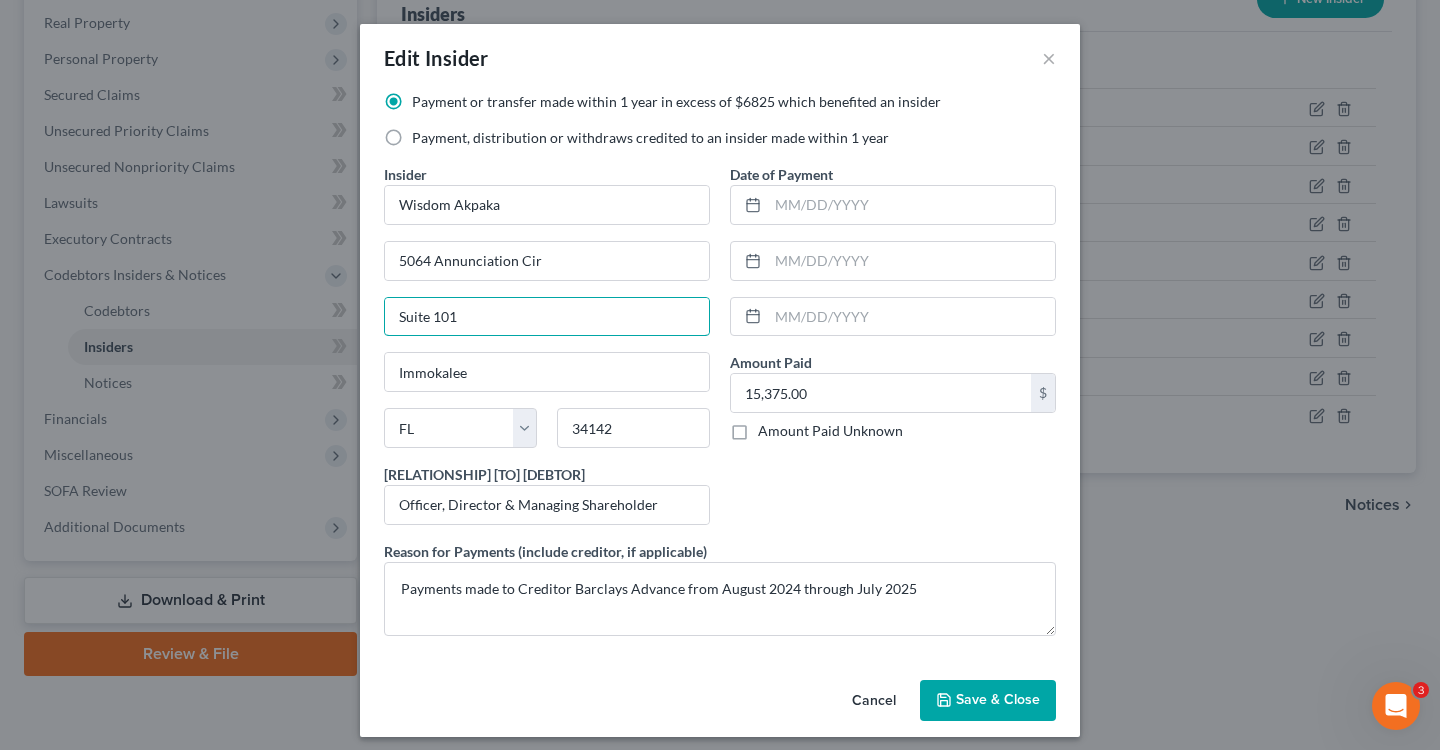 type on "Suite 101" 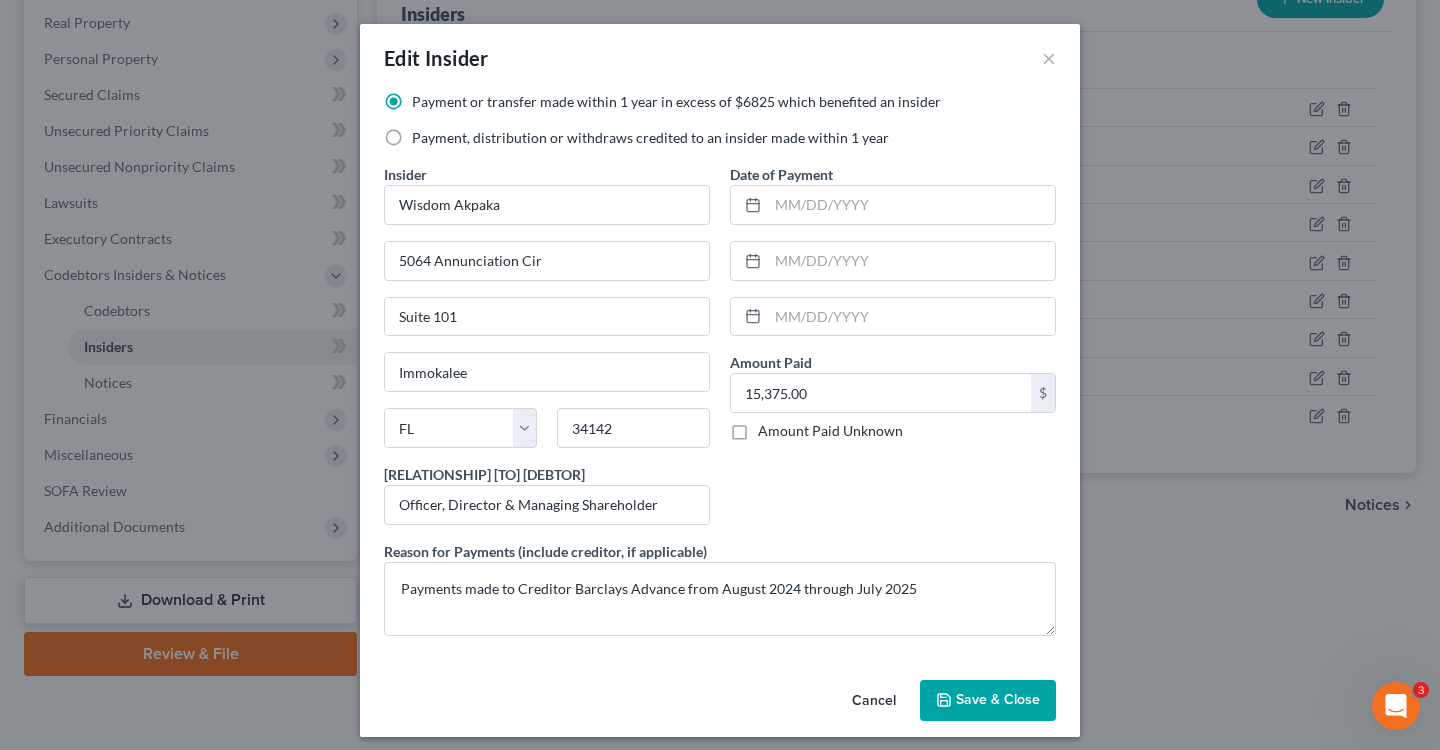 click on "Save & Close" at bounding box center (988, 701) 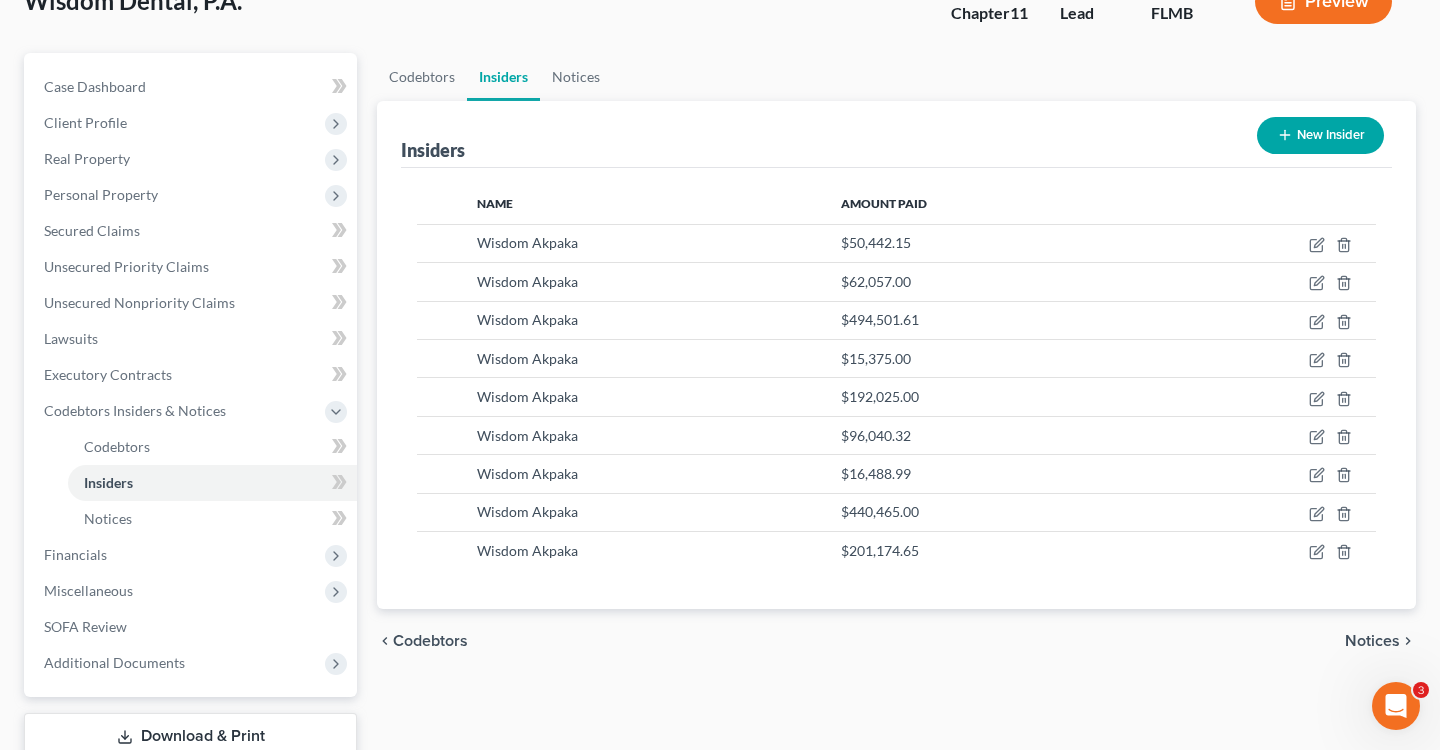 scroll, scrollTop: 155, scrollLeft: 0, axis: vertical 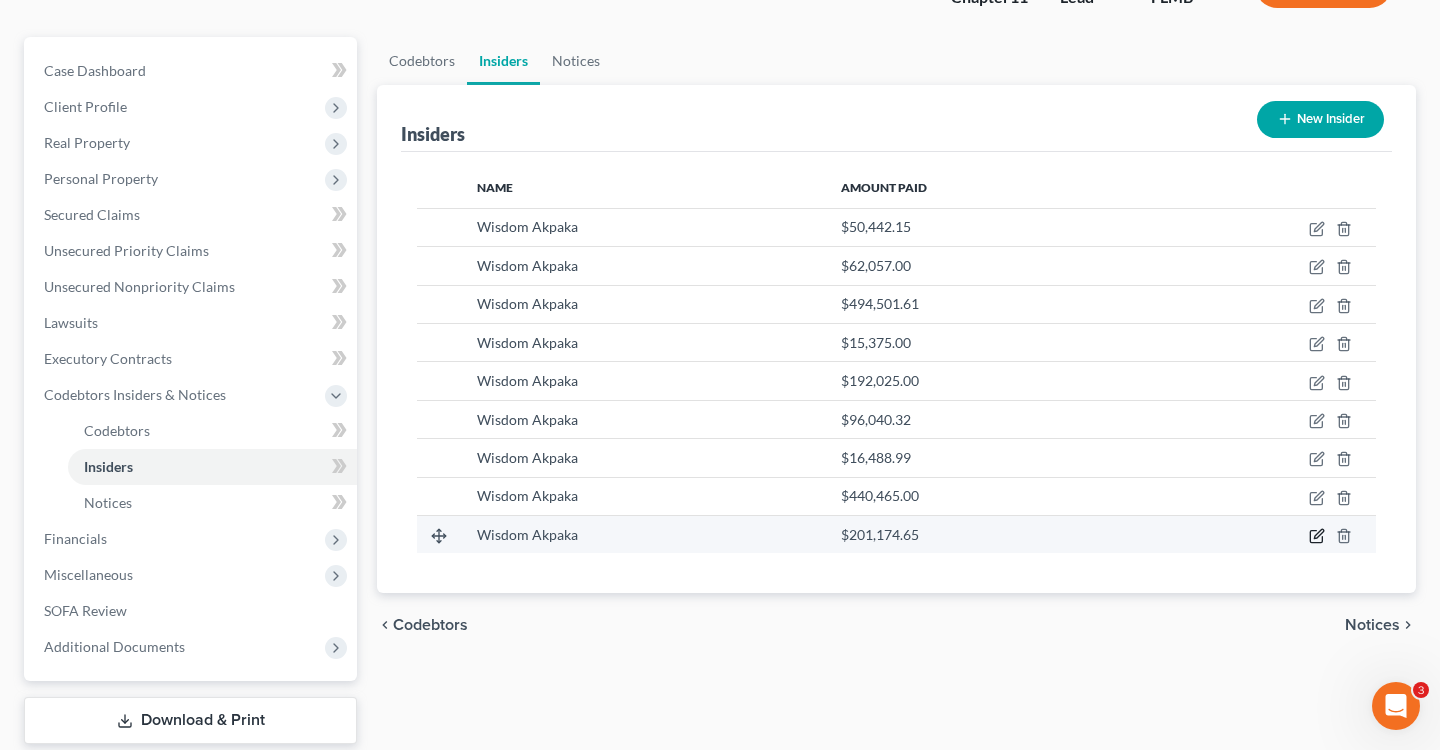 click 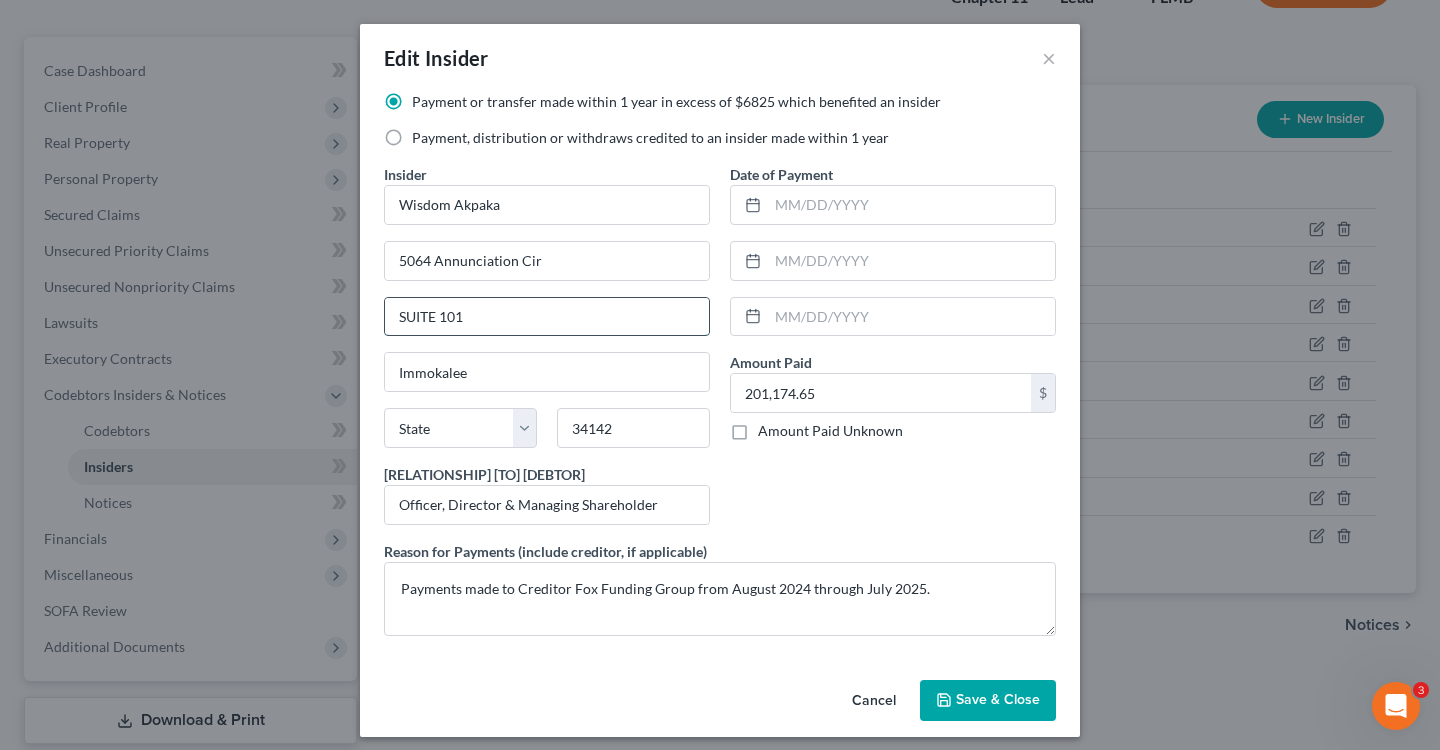 click on "SUITE 101" at bounding box center [547, 317] 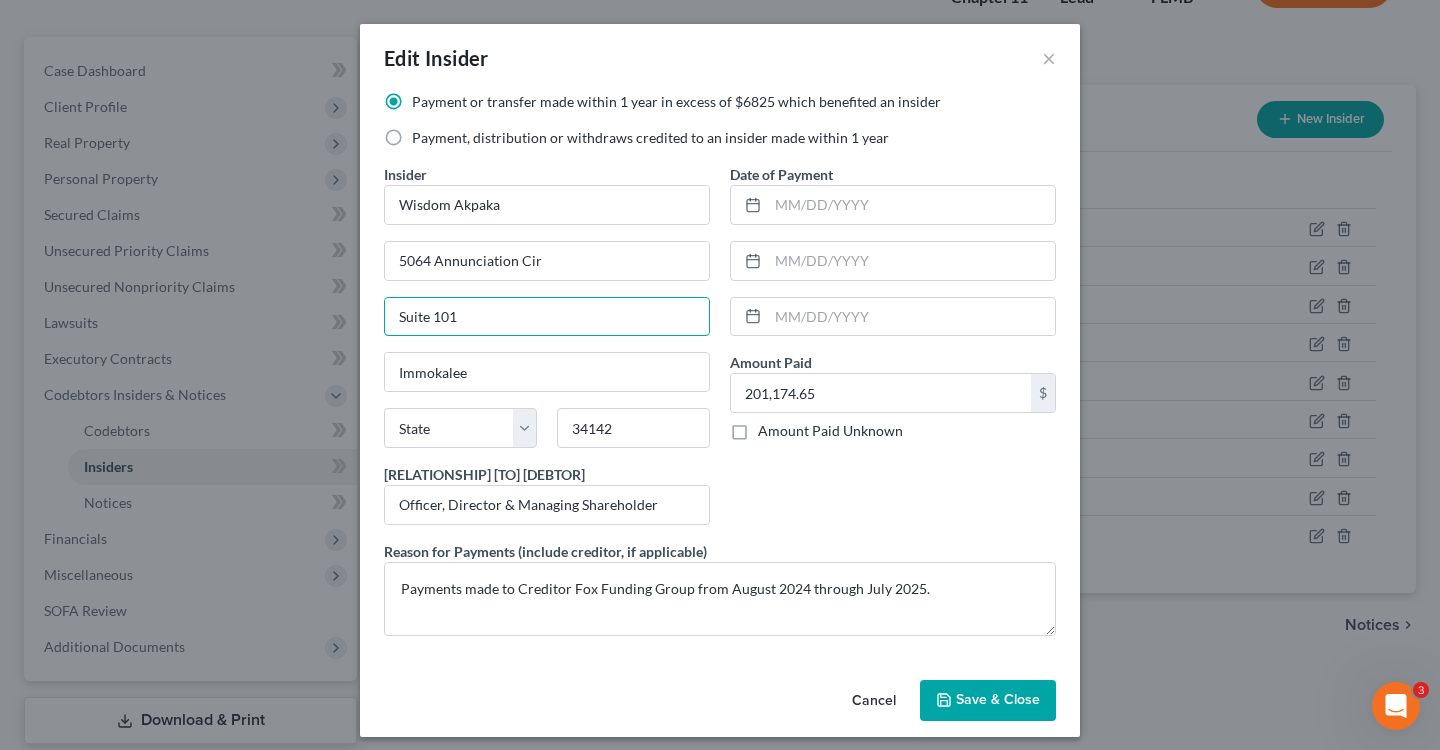 type on "Suite 101" 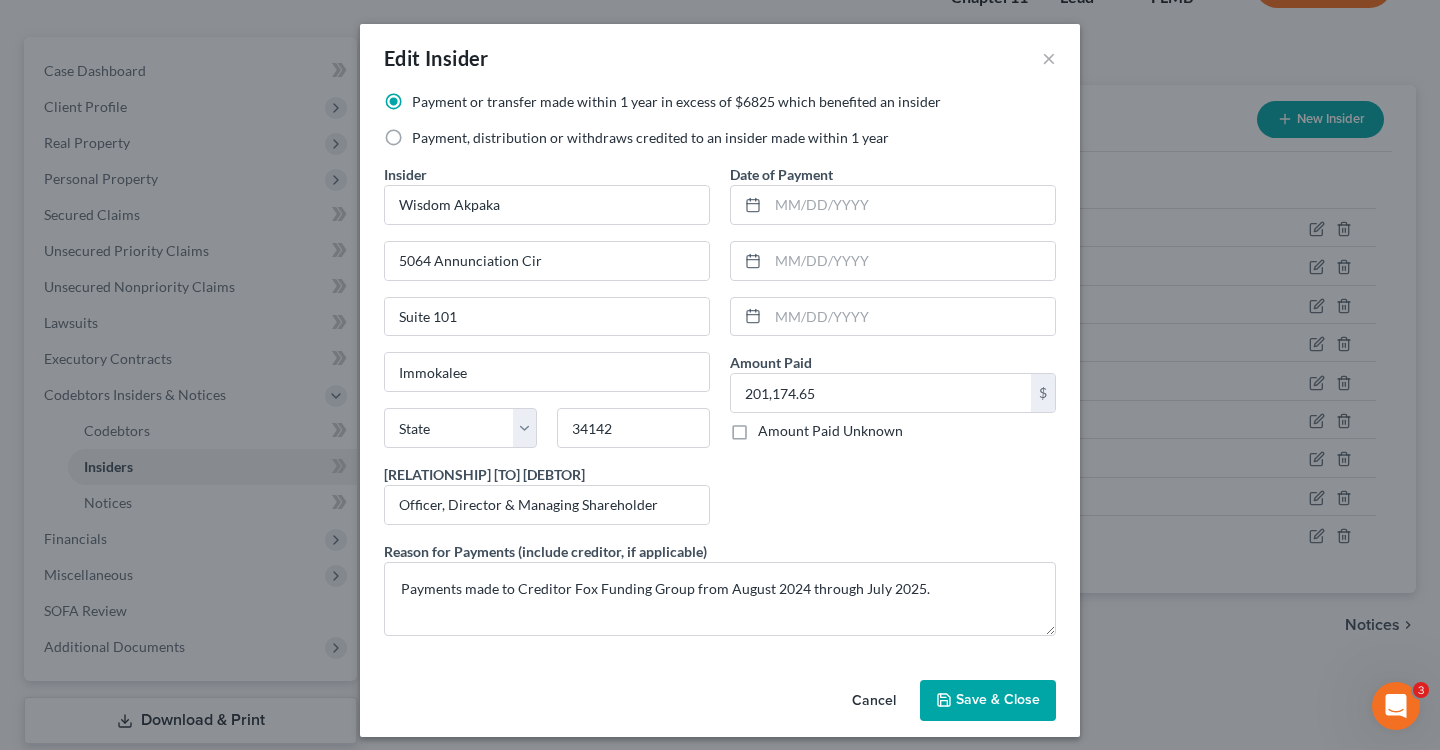 click on "Save & Close" at bounding box center [988, 701] 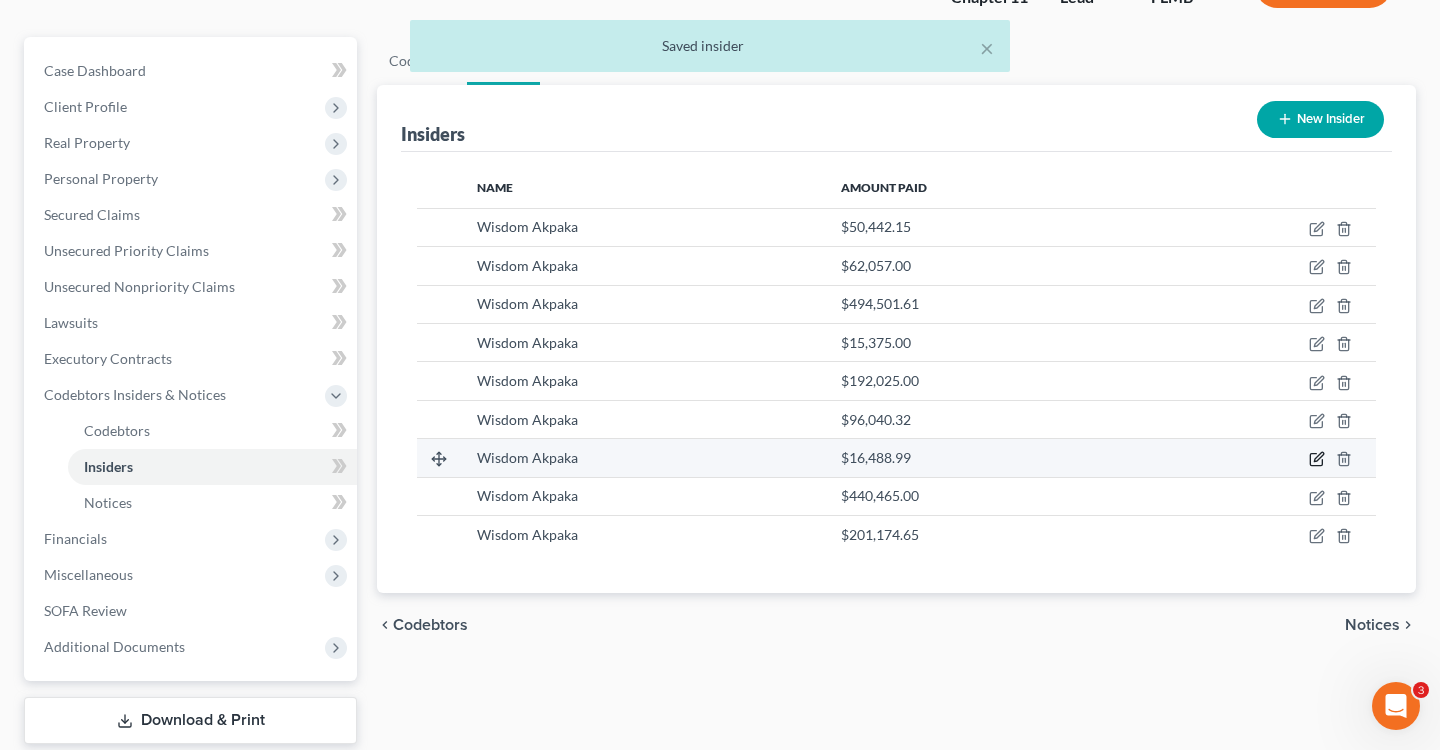 click 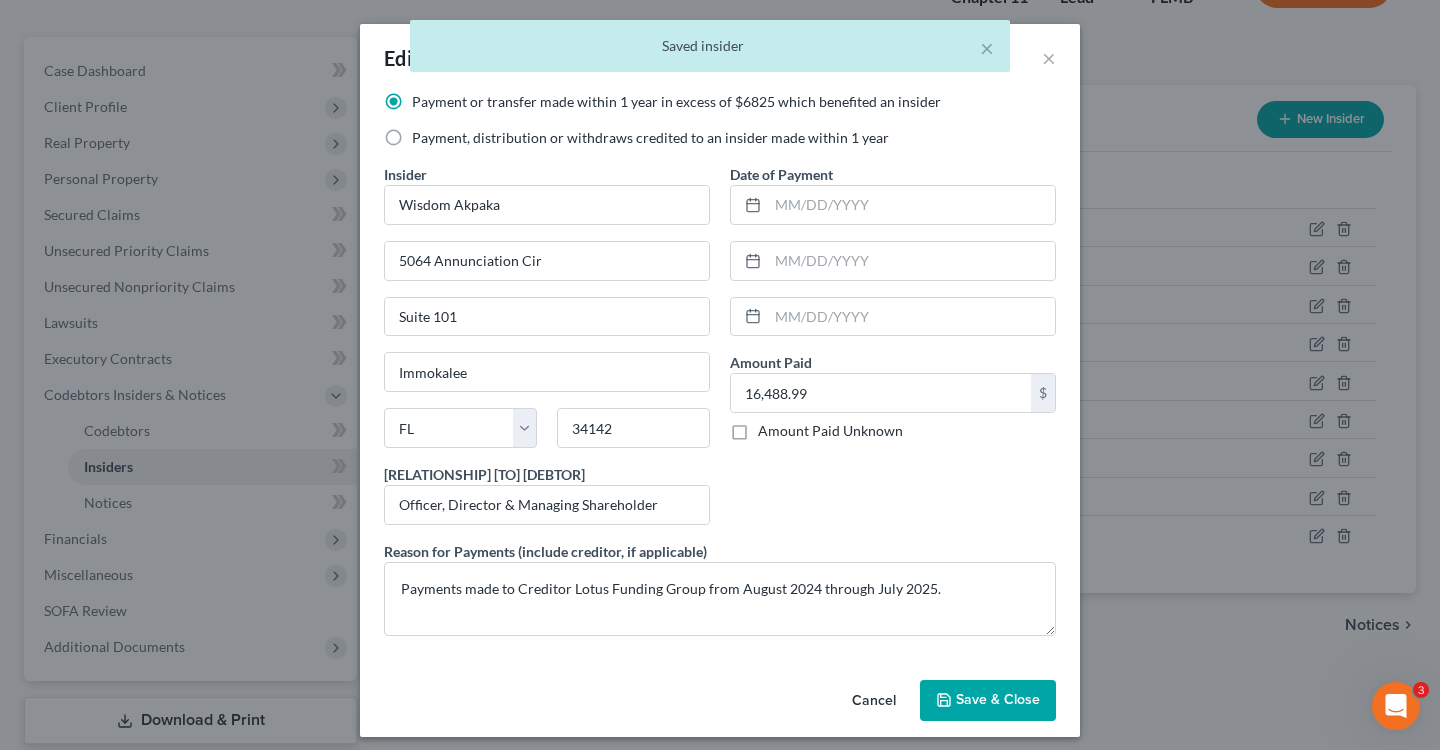 click on "×                     Saved insider" at bounding box center [710, 51] 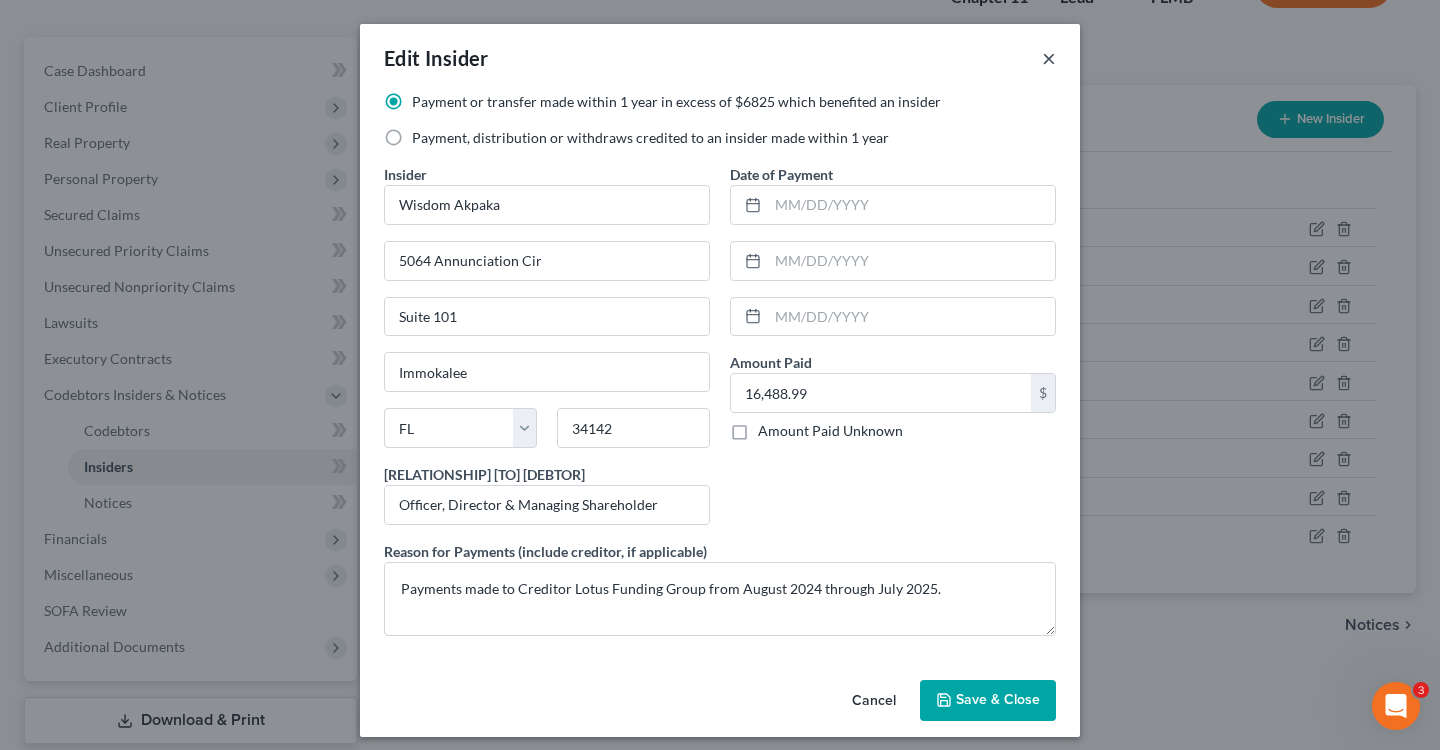 click on "×" at bounding box center (1049, 58) 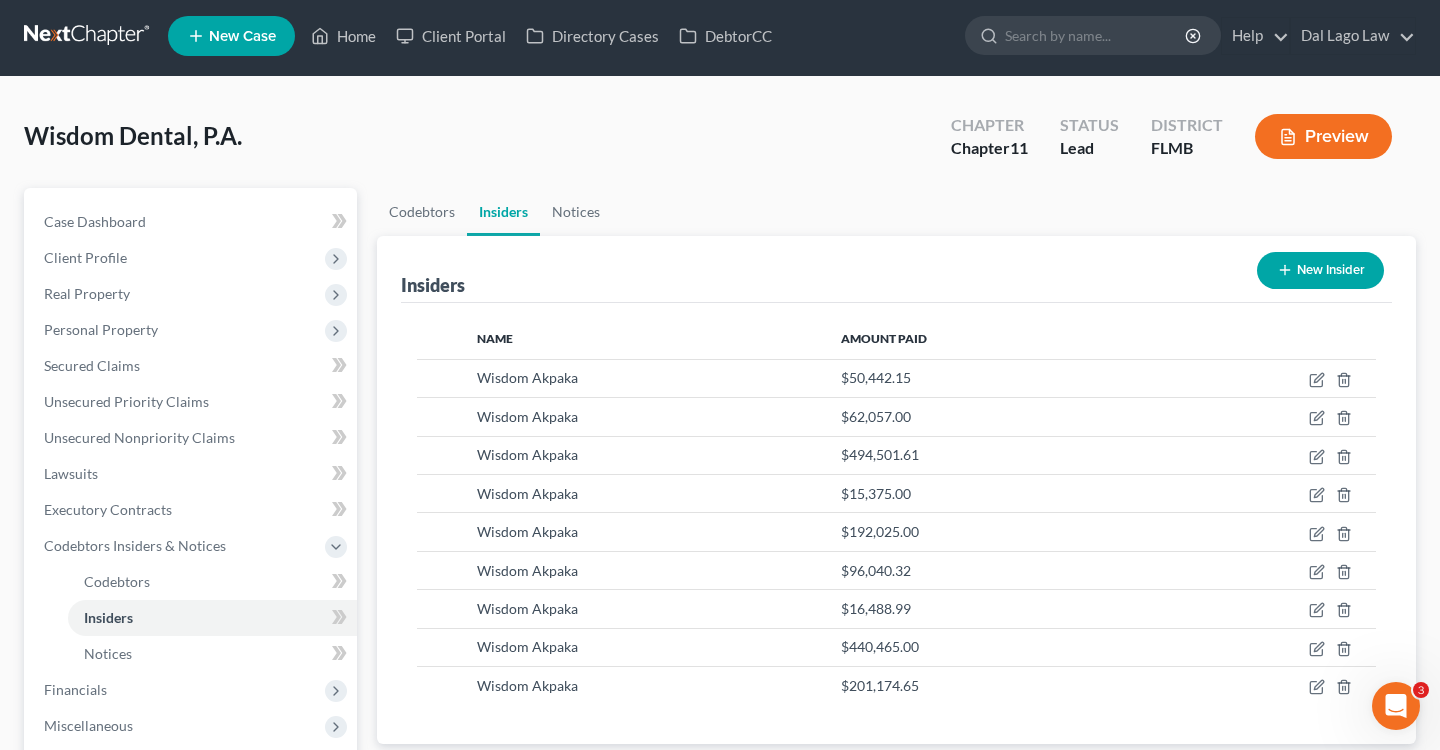 scroll, scrollTop: 0, scrollLeft: 0, axis: both 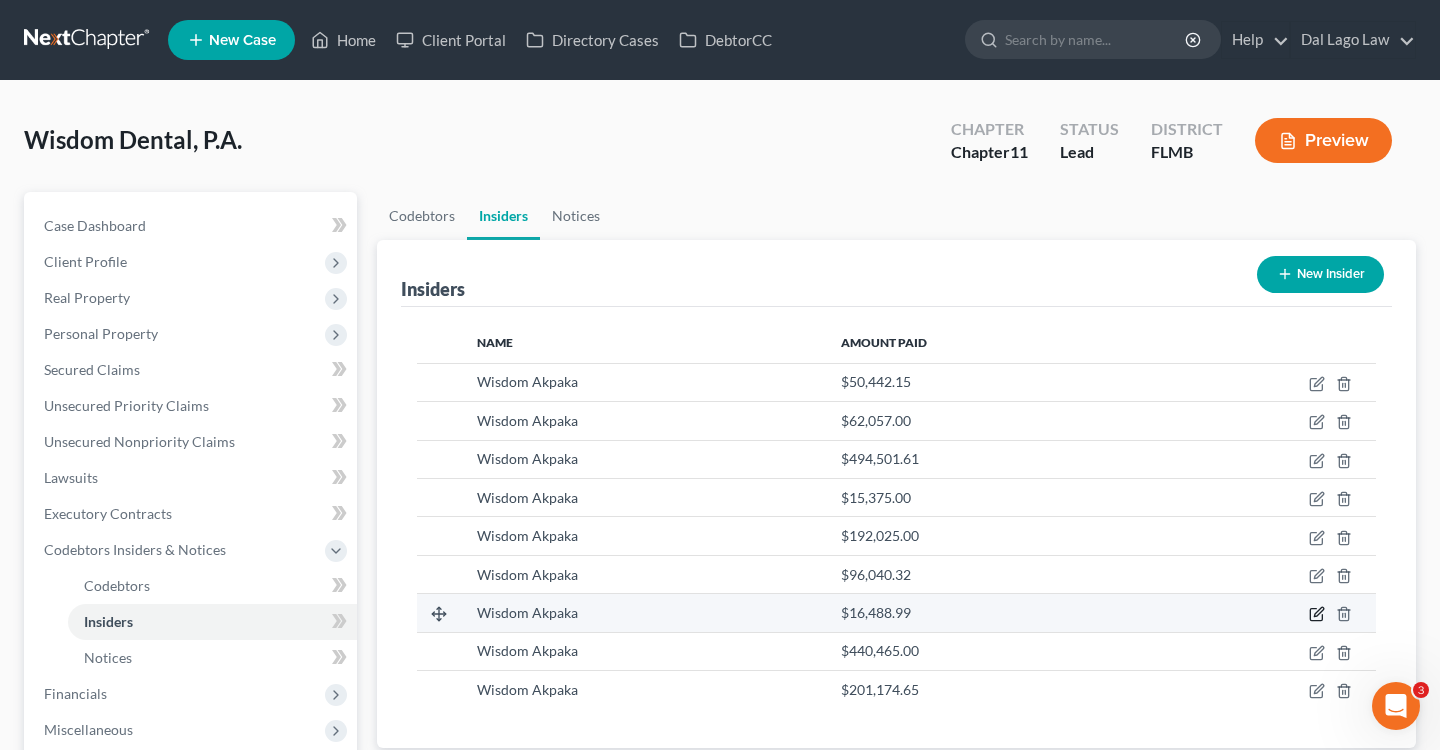 click 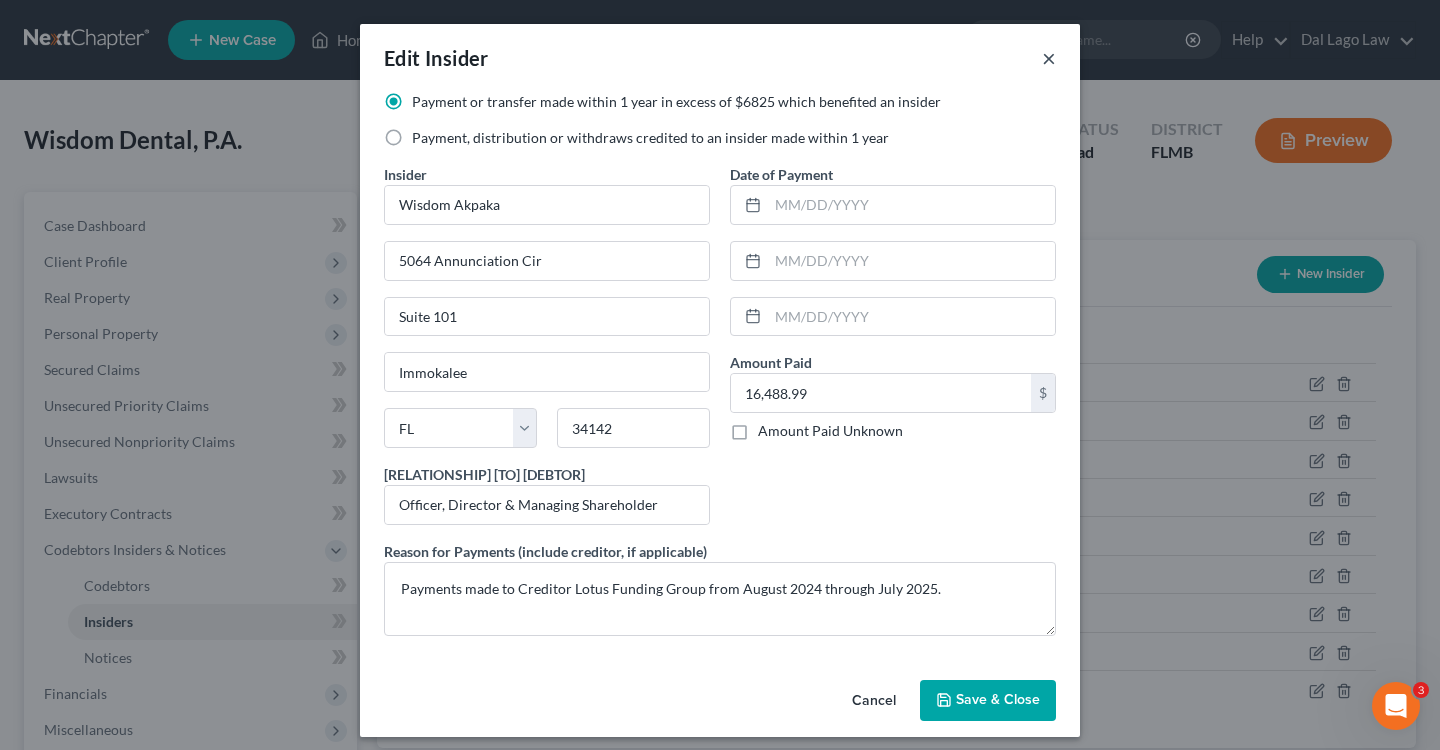 click on "×" at bounding box center (1049, 58) 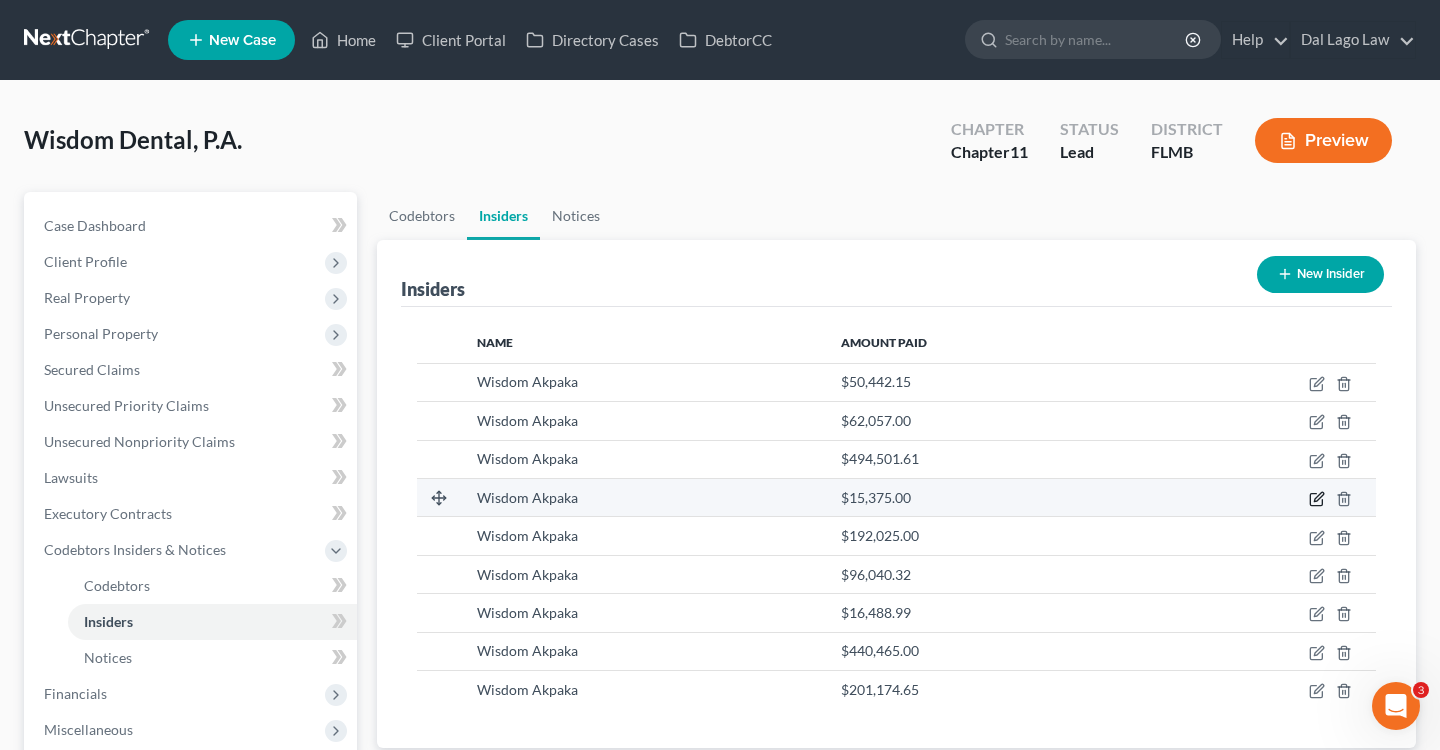 click 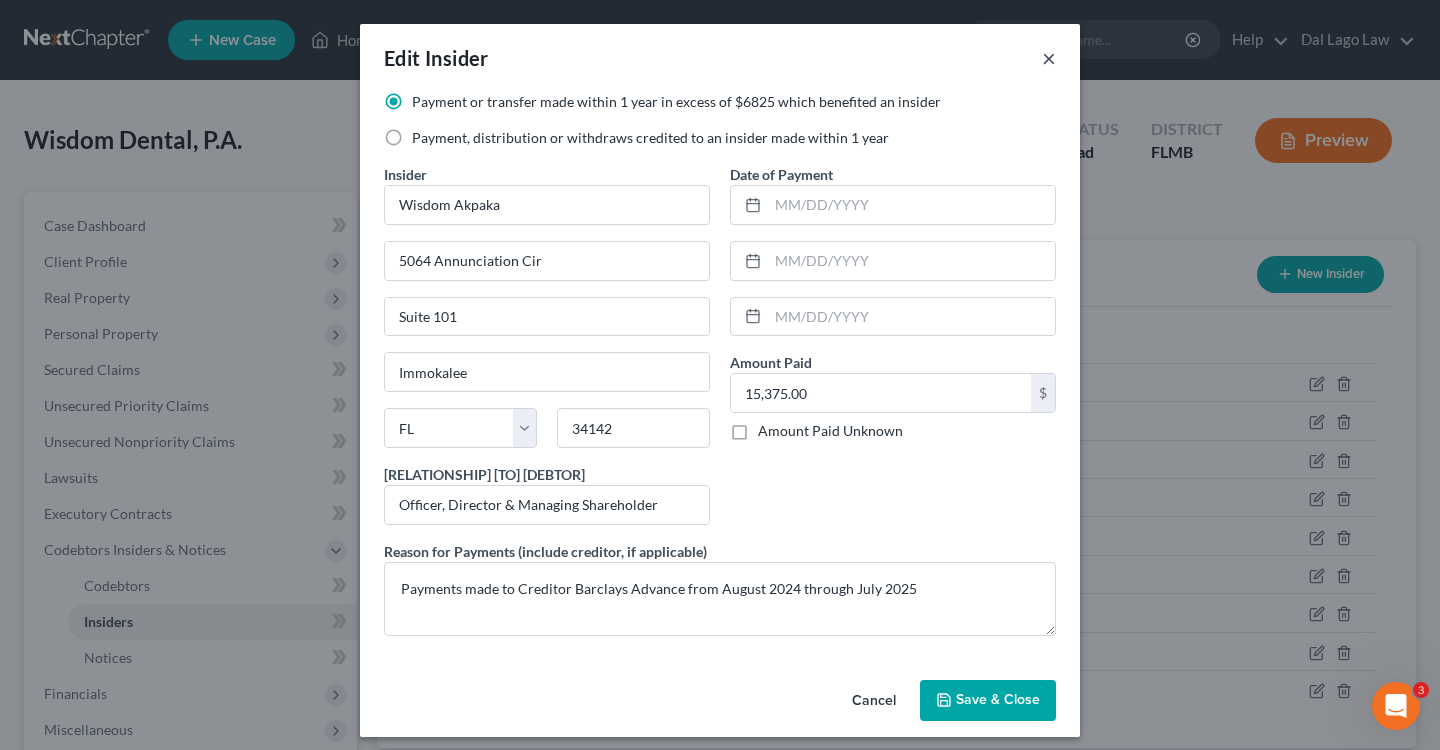 click on "×" at bounding box center [1049, 58] 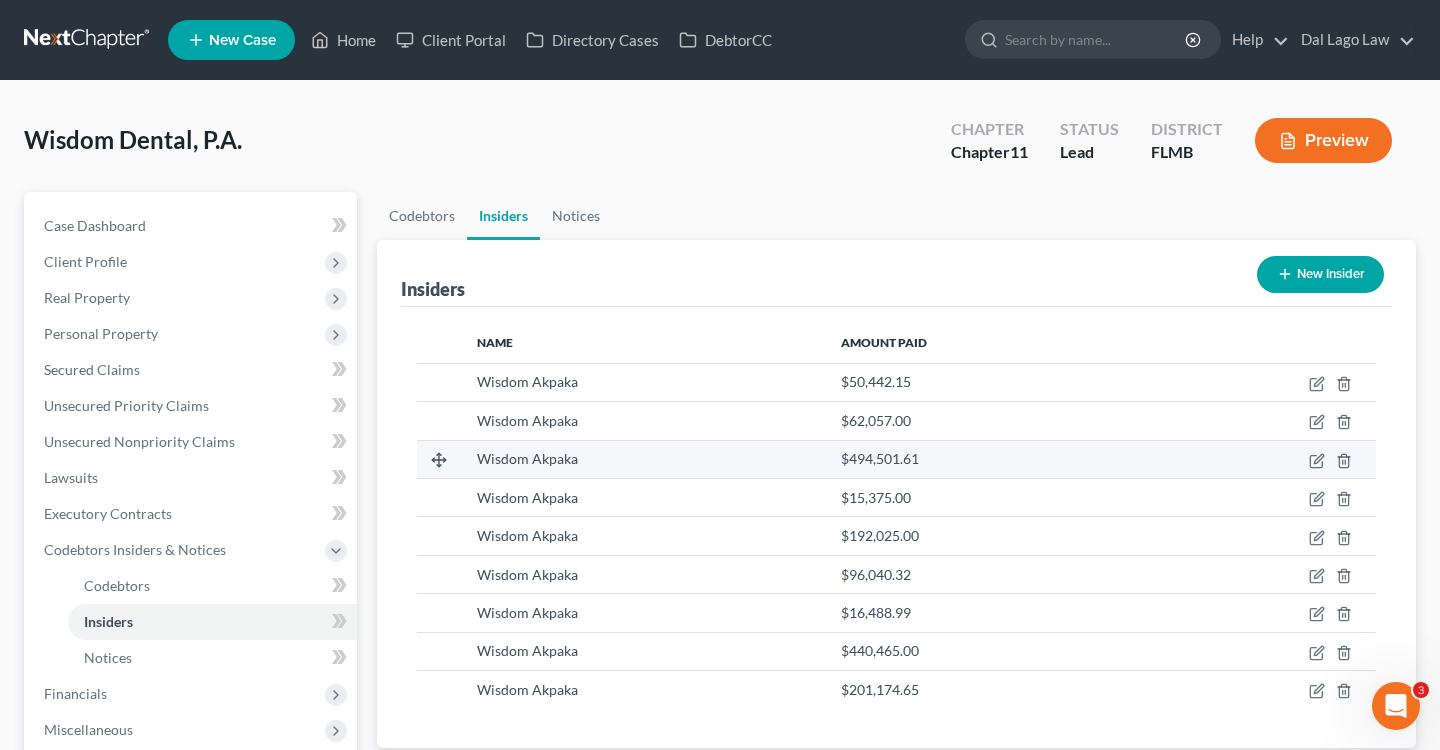 click at bounding box center [1262, 459] 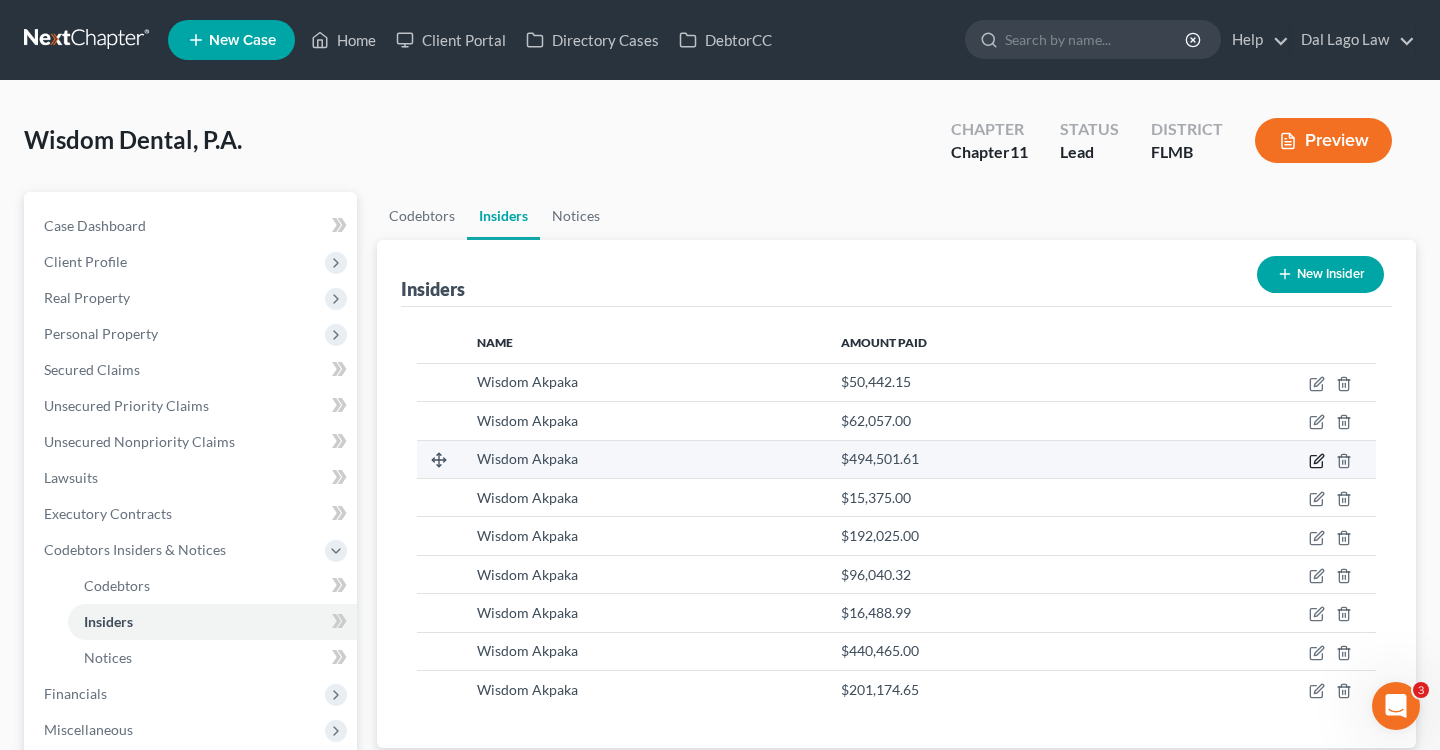 click 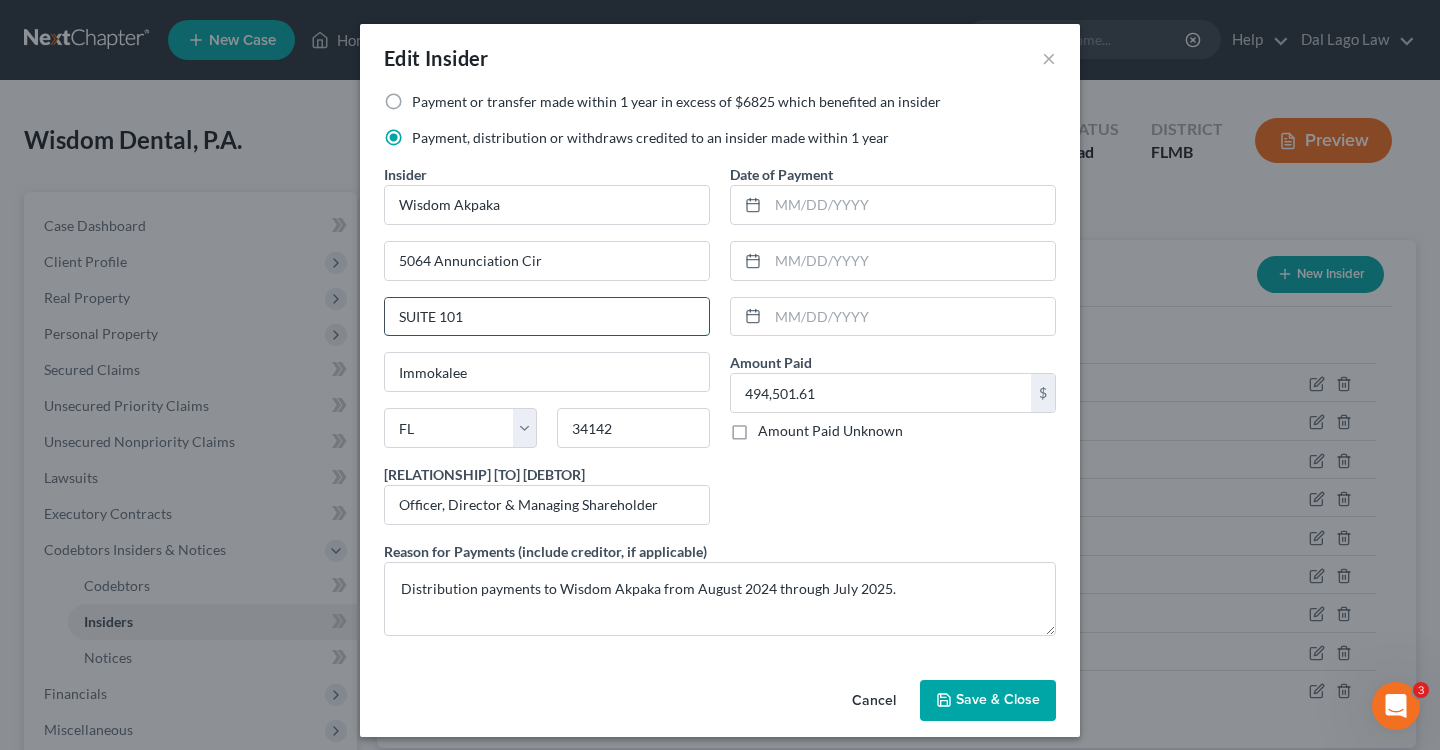 click on "SUITE 101" at bounding box center [547, 317] 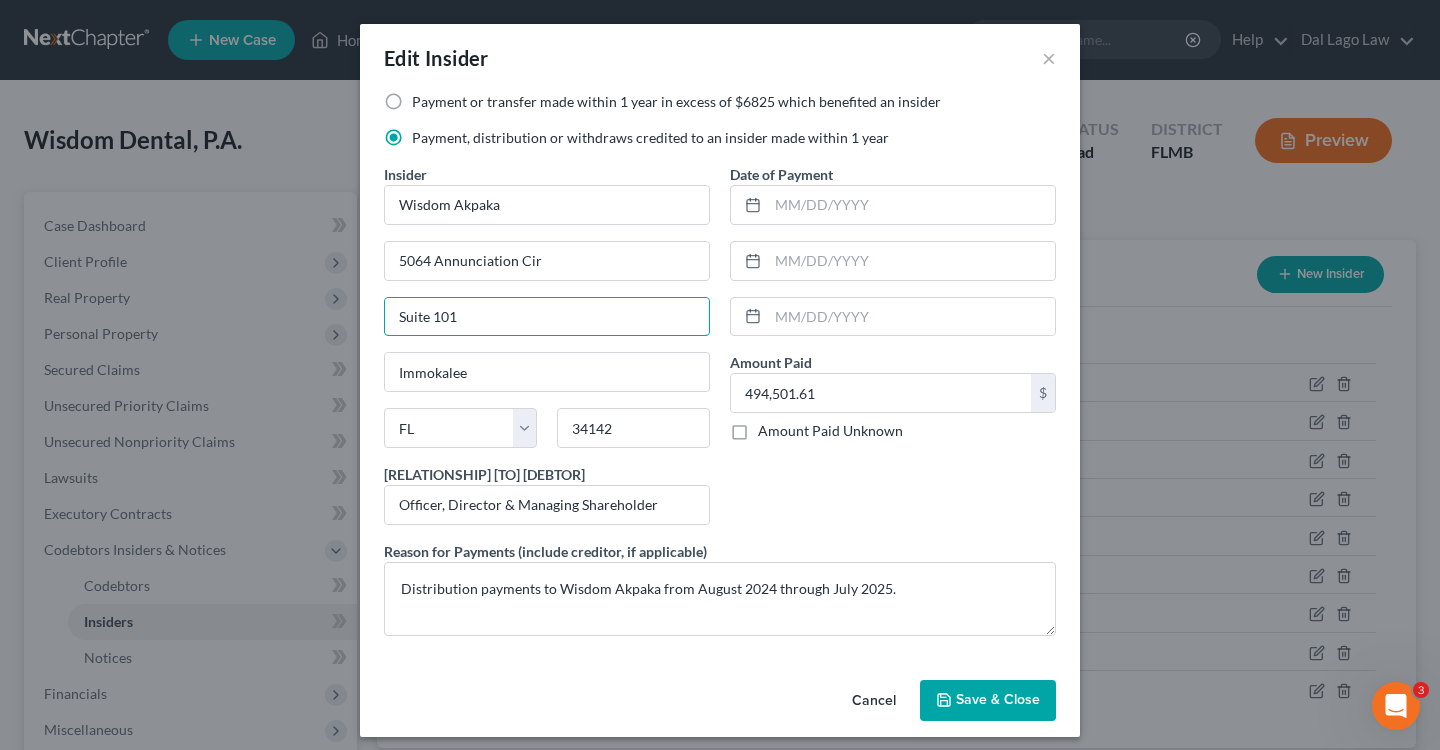 type on "Suite 101" 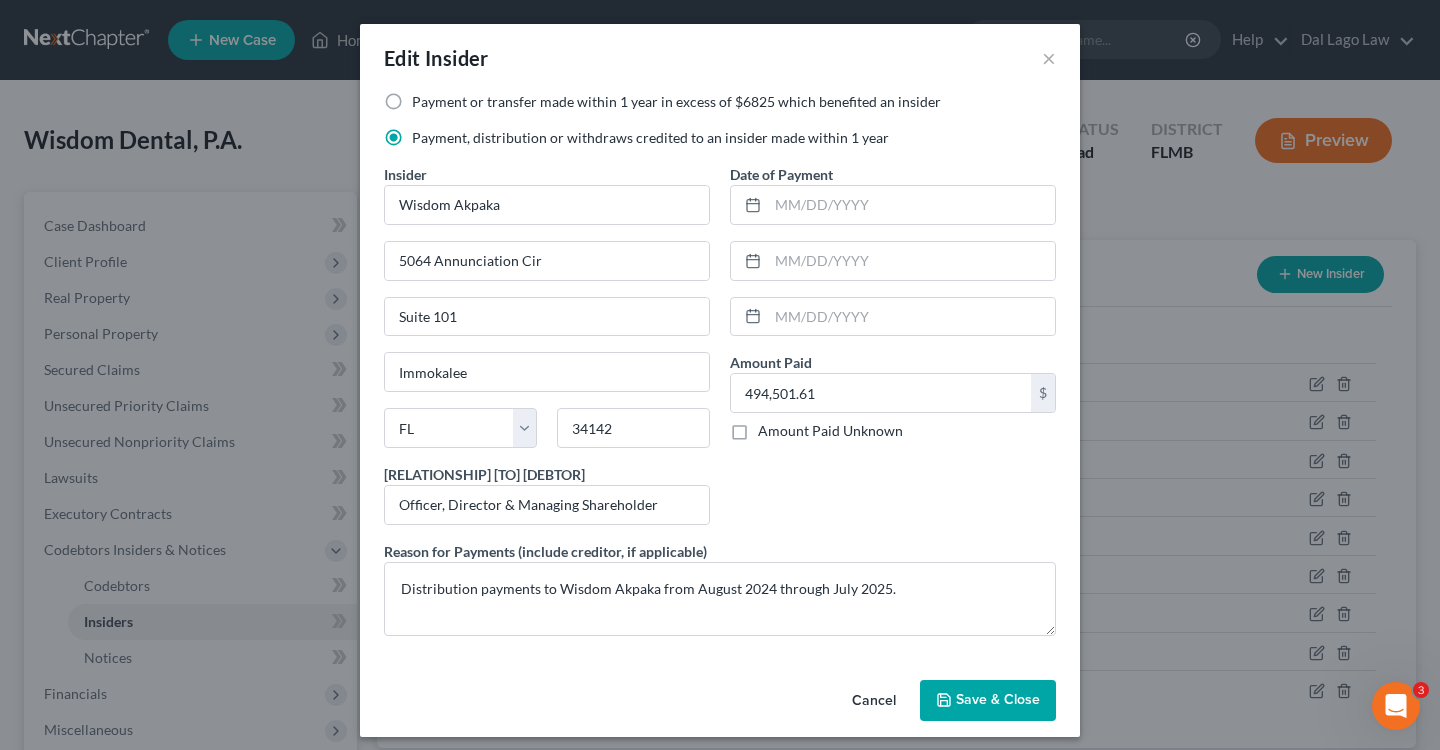 click on "Save & Close" at bounding box center (988, 701) 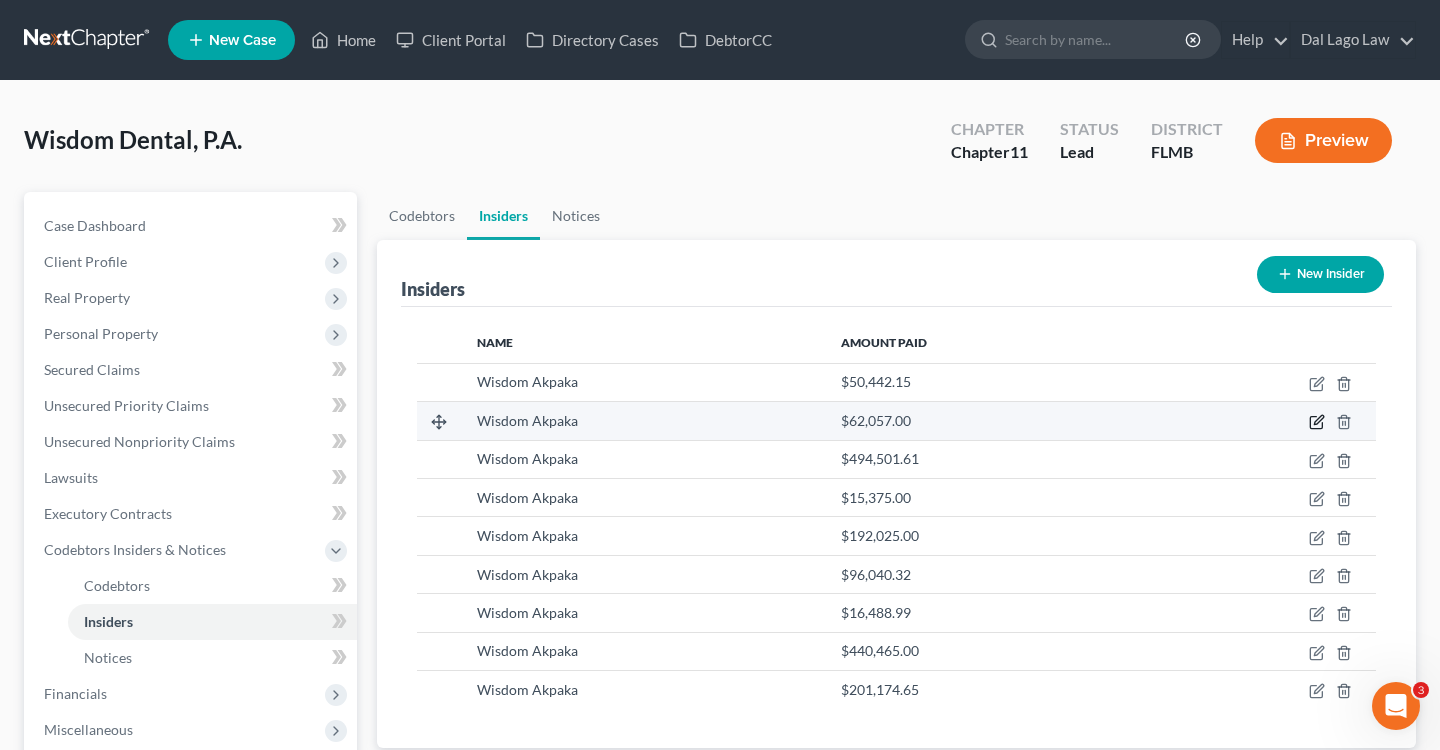 click 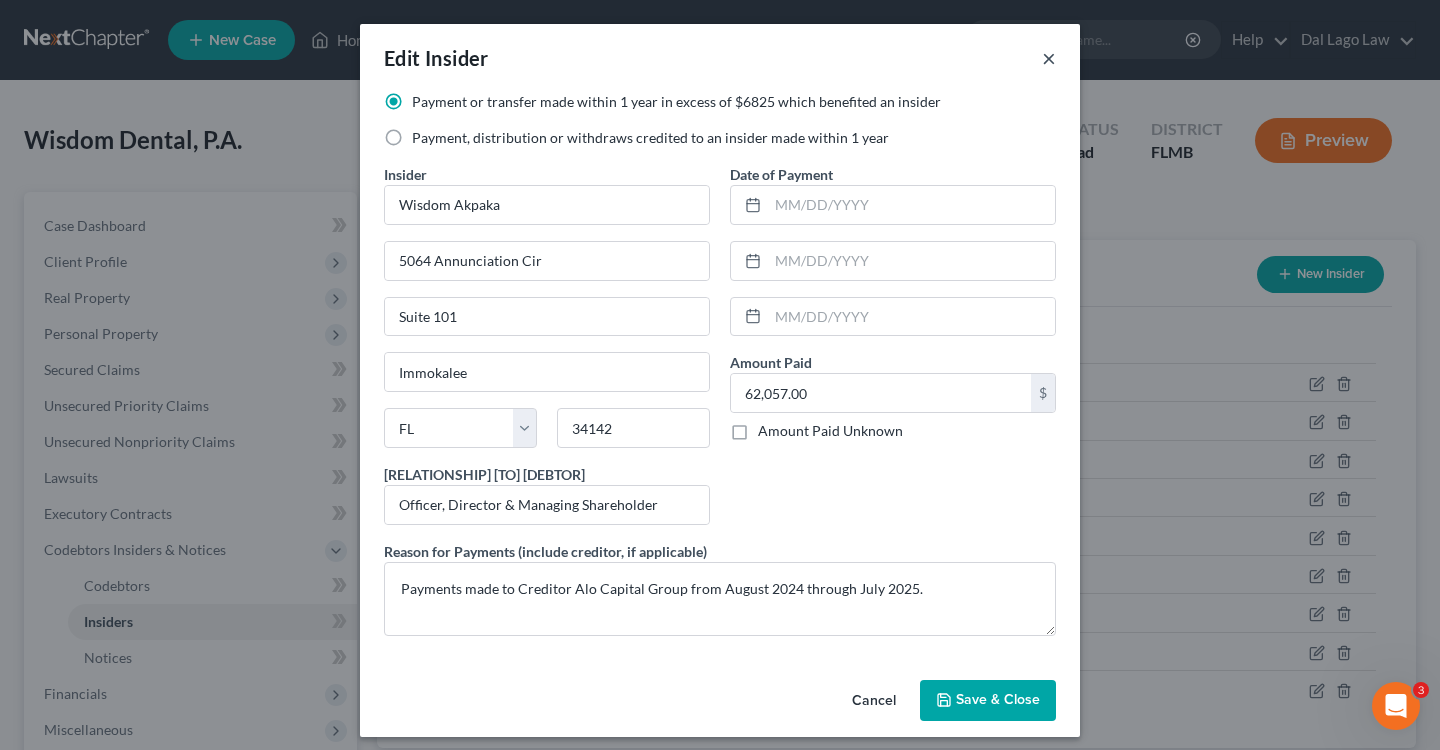 click on "×" at bounding box center (1049, 58) 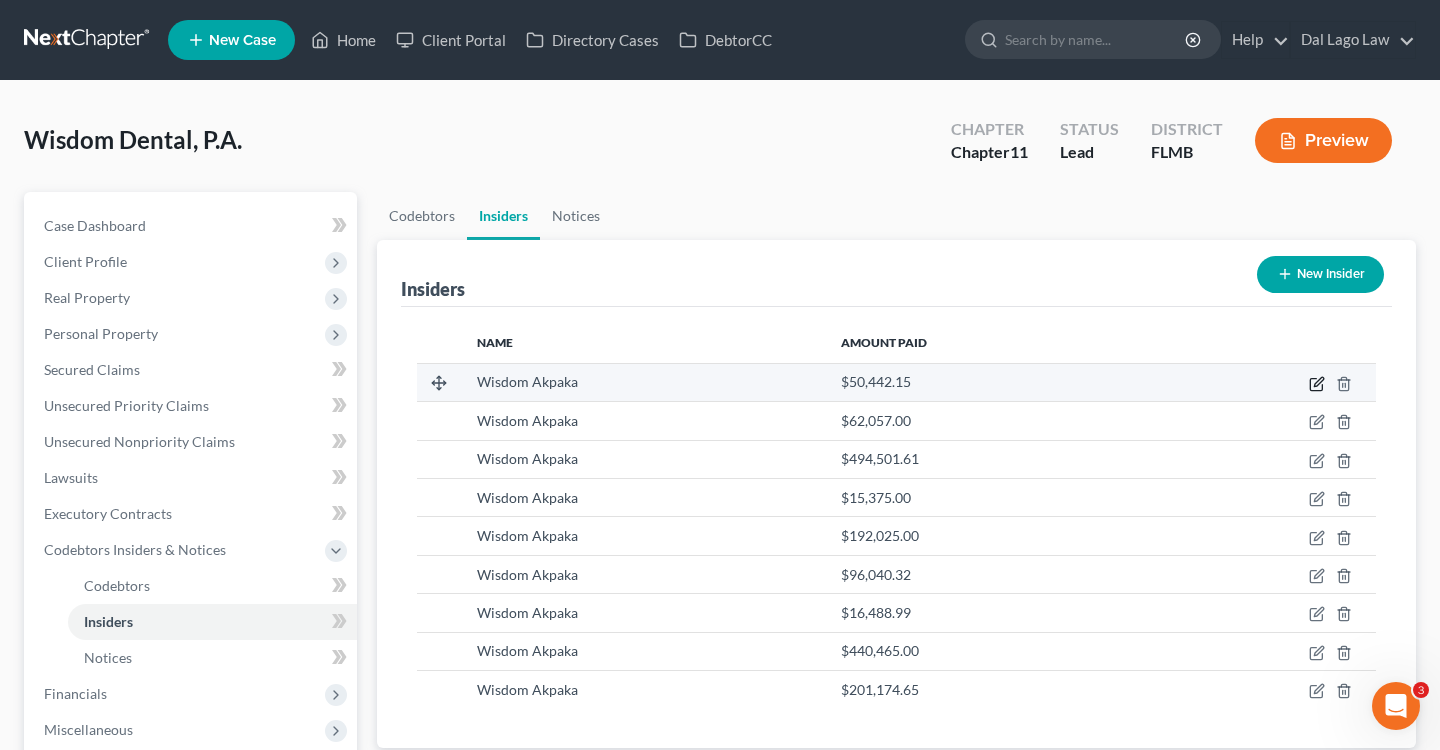 click 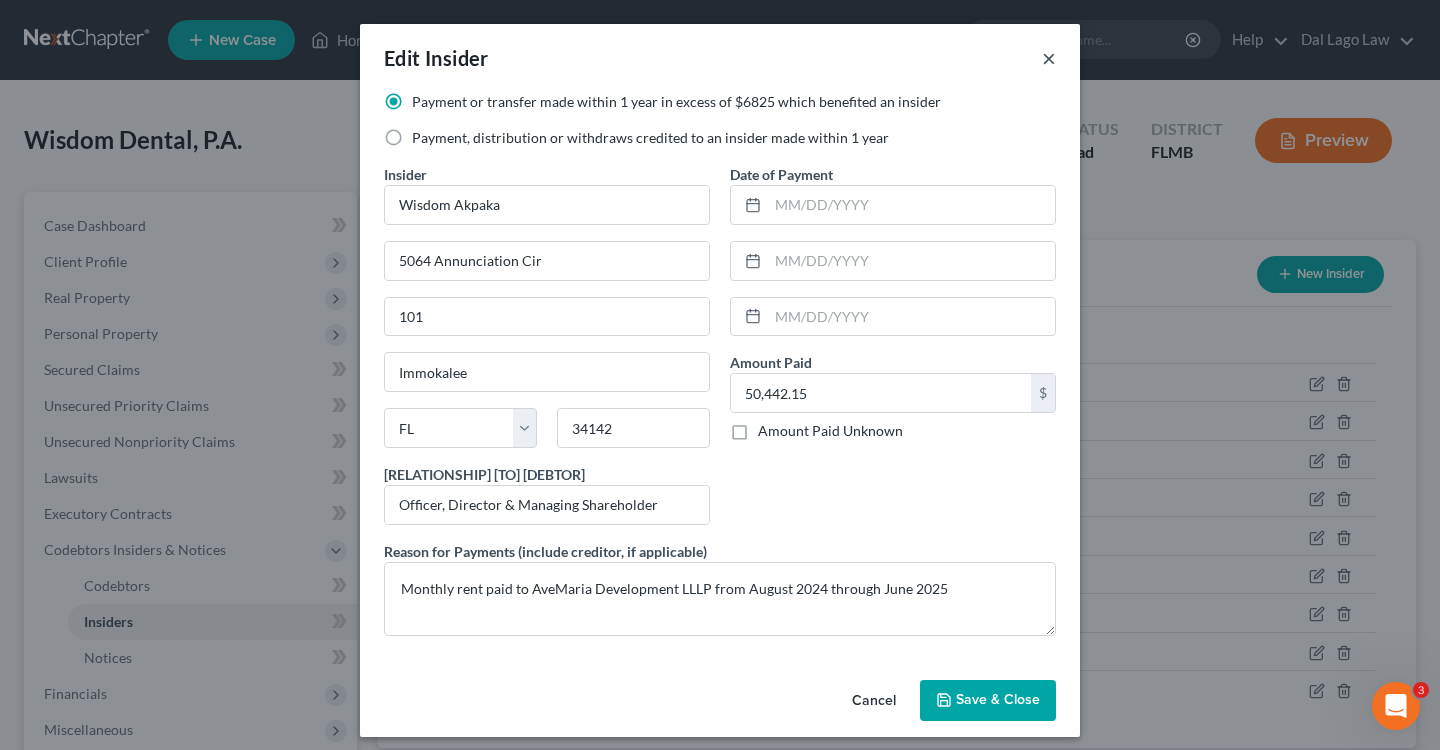 click on "×" at bounding box center [1049, 58] 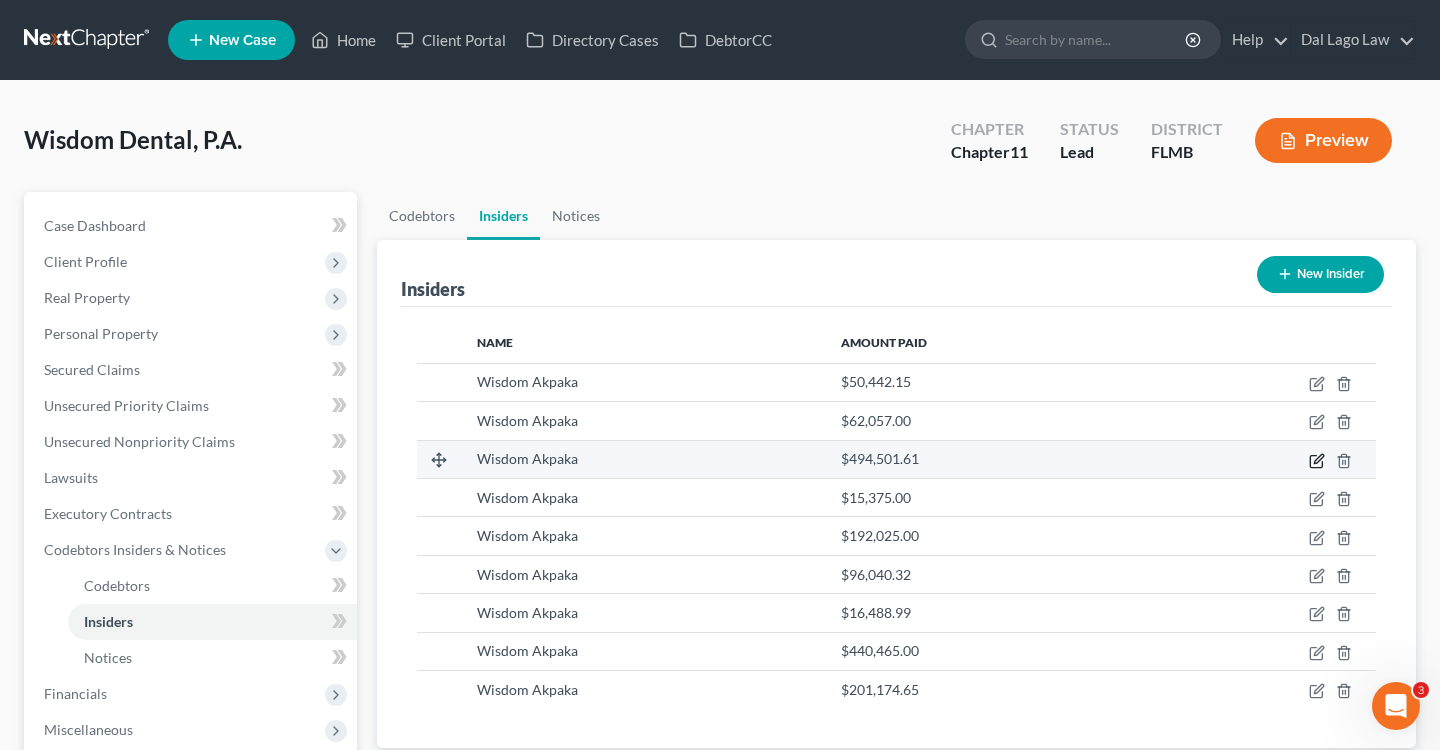 click 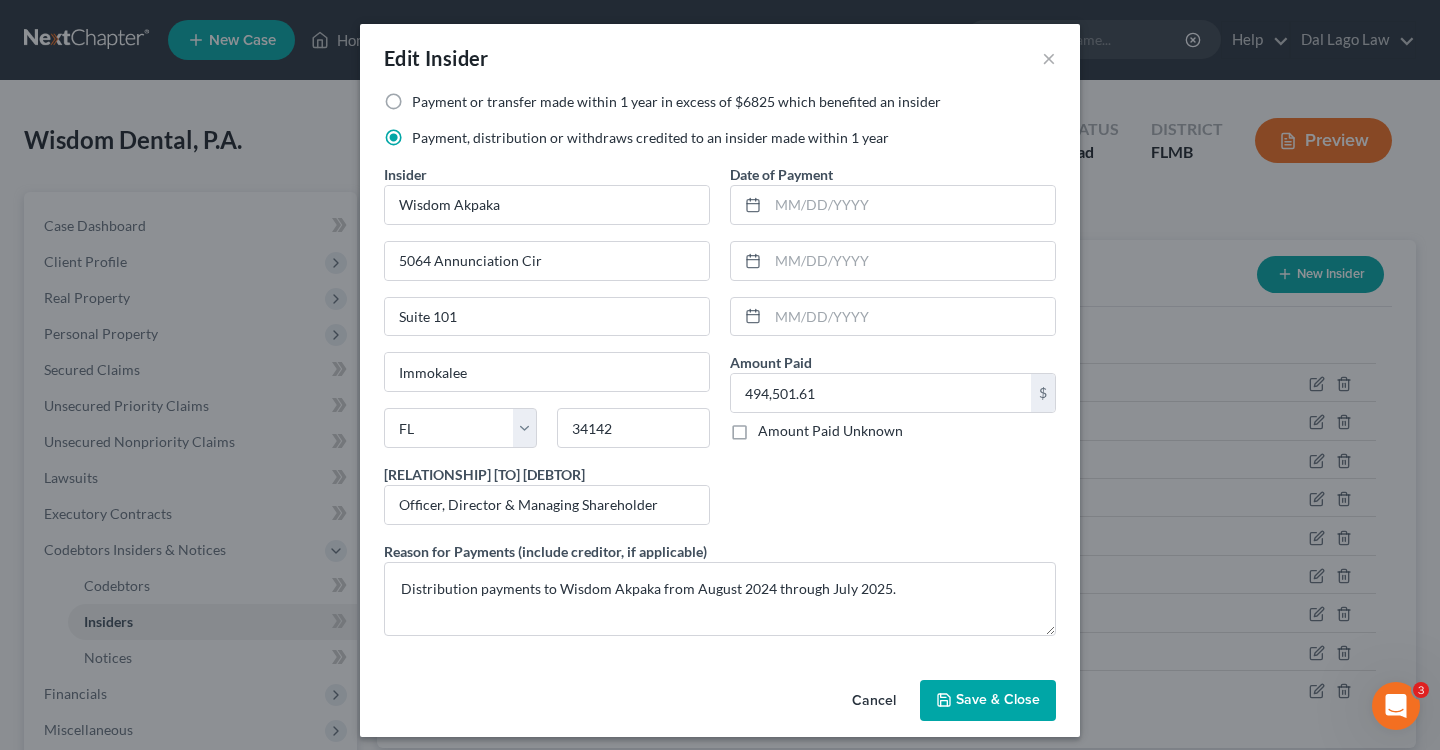 click on "Edit     Insider ×" at bounding box center (720, 58) 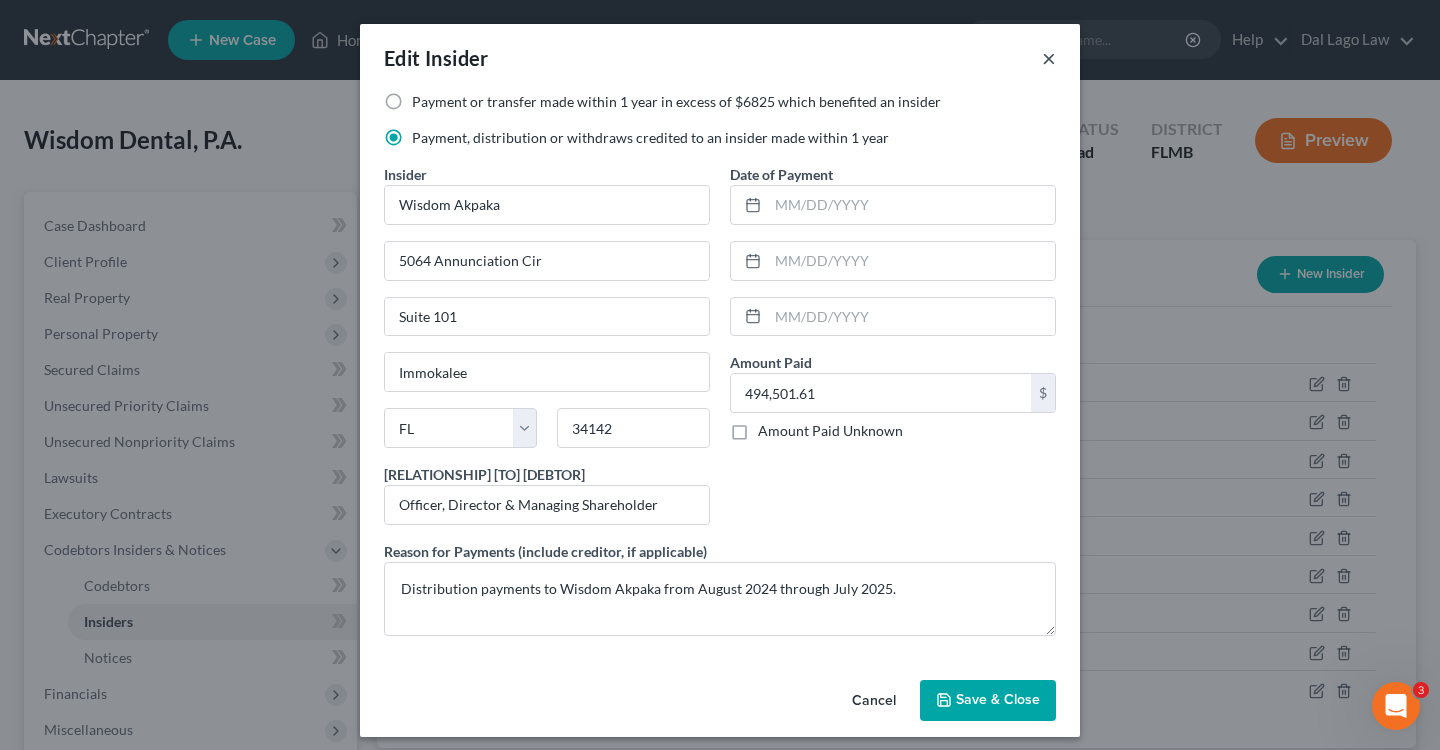 click on "×" at bounding box center (1049, 58) 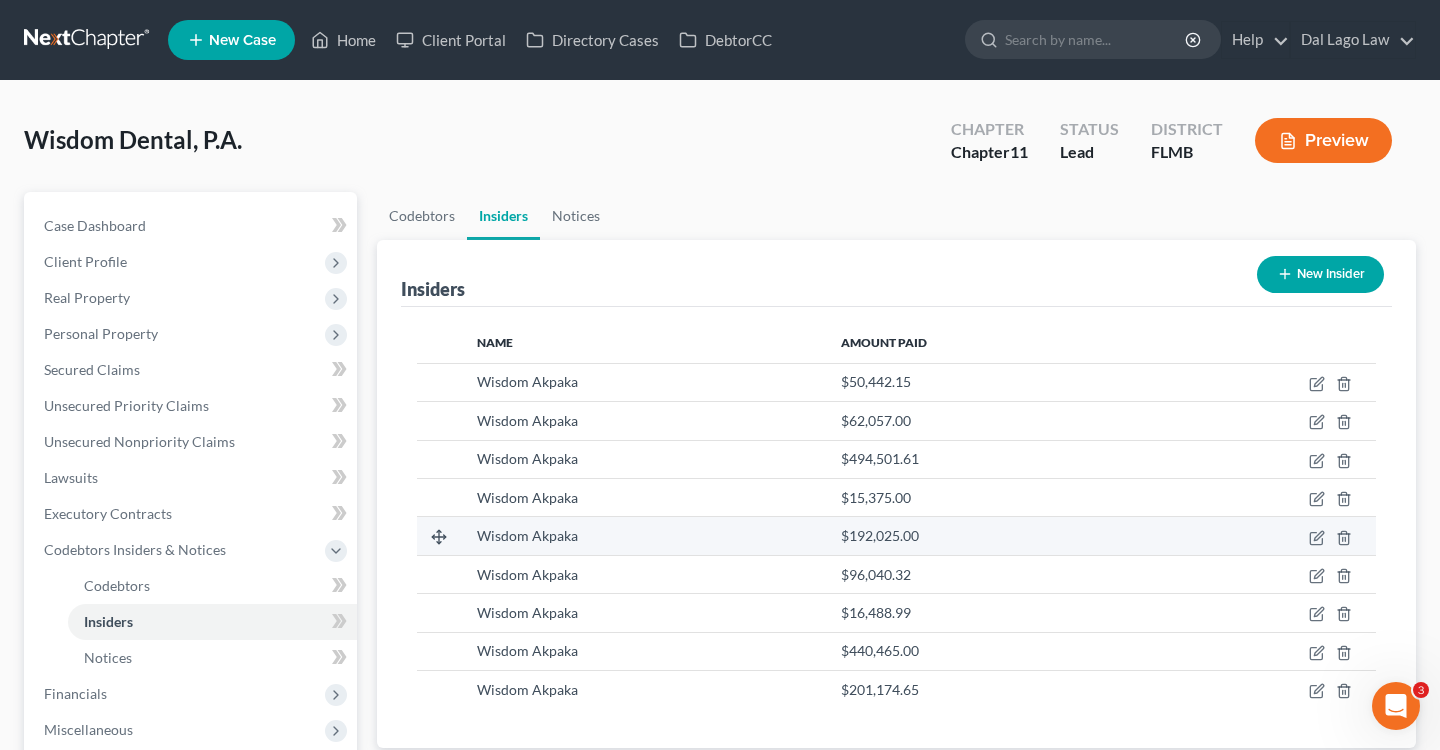 click at bounding box center (1262, 536) 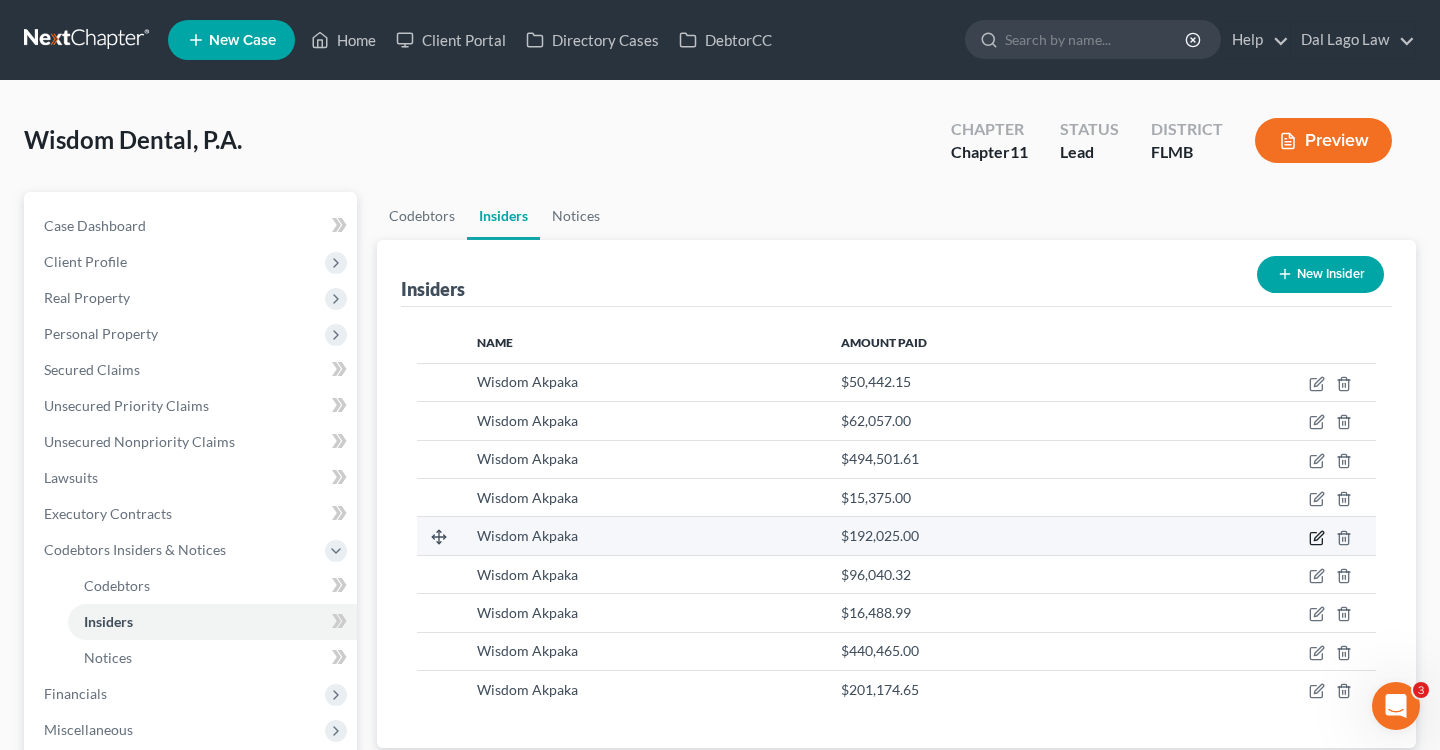 click 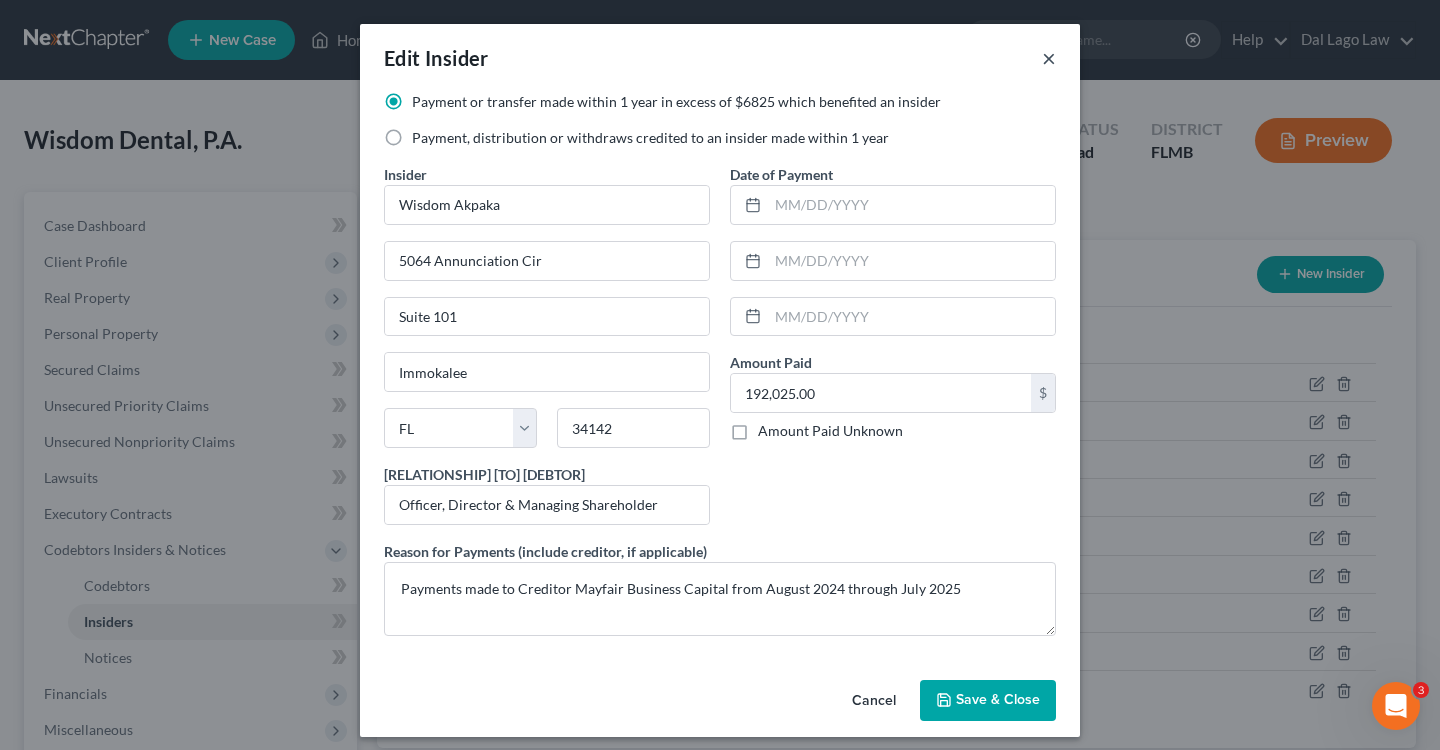 click on "×" at bounding box center [1049, 58] 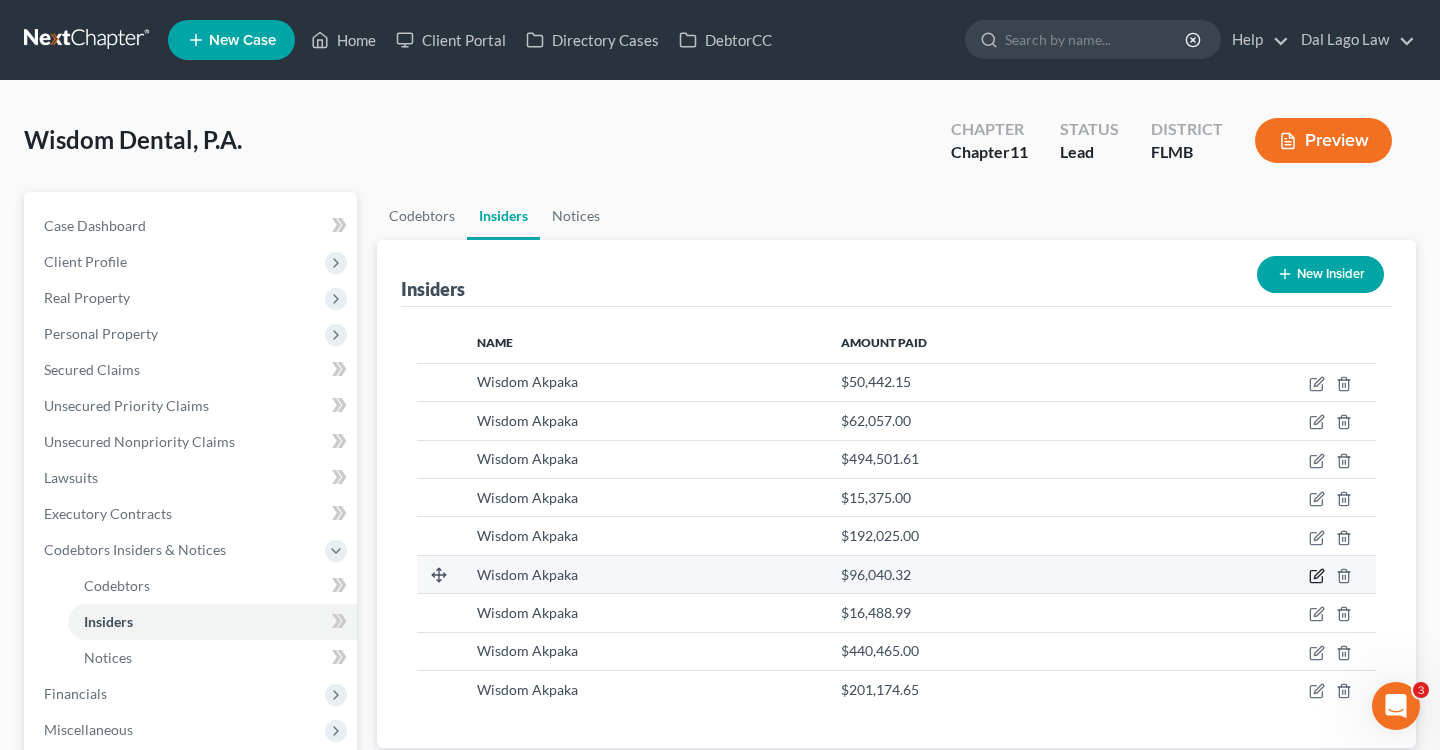 click 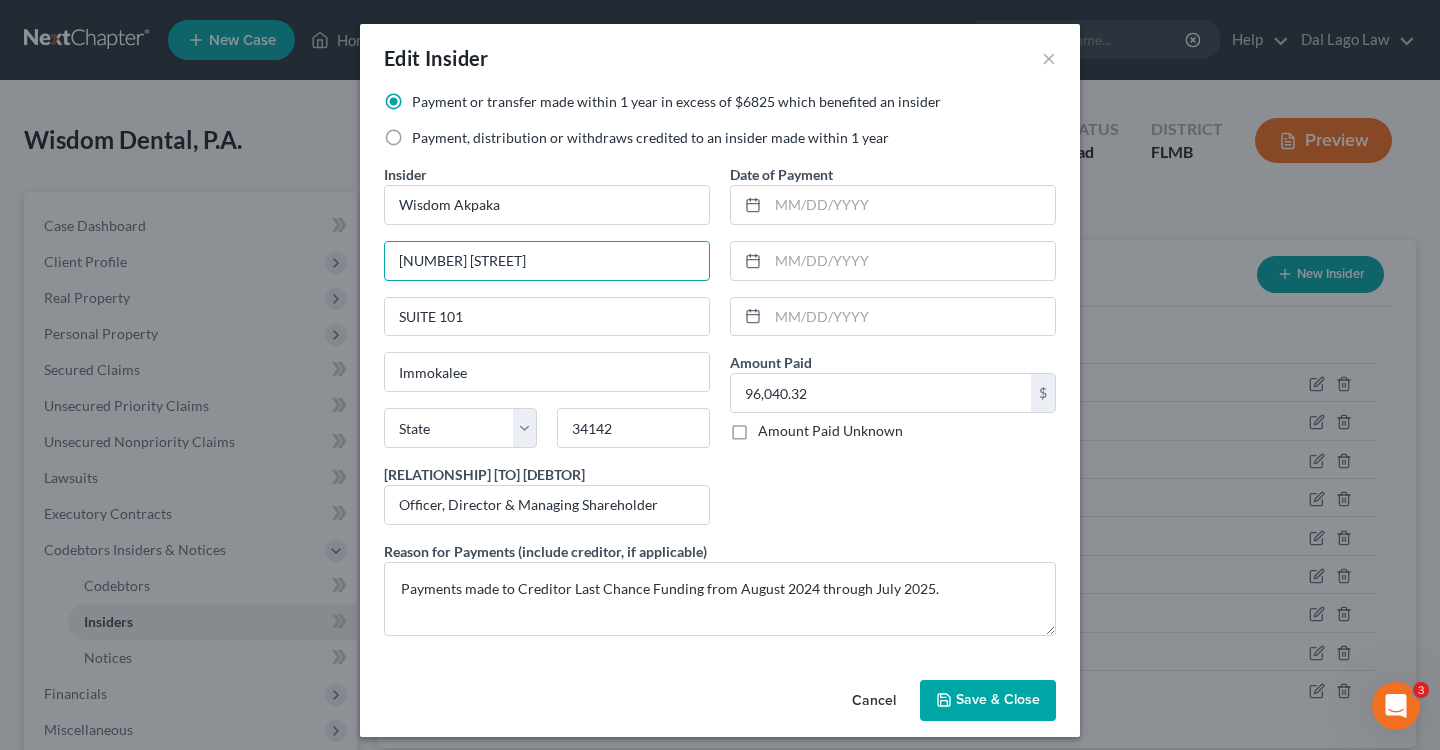 drag, startPoint x: 644, startPoint y: 273, endPoint x: 255, endPoint y: 234, distance: 390.95013 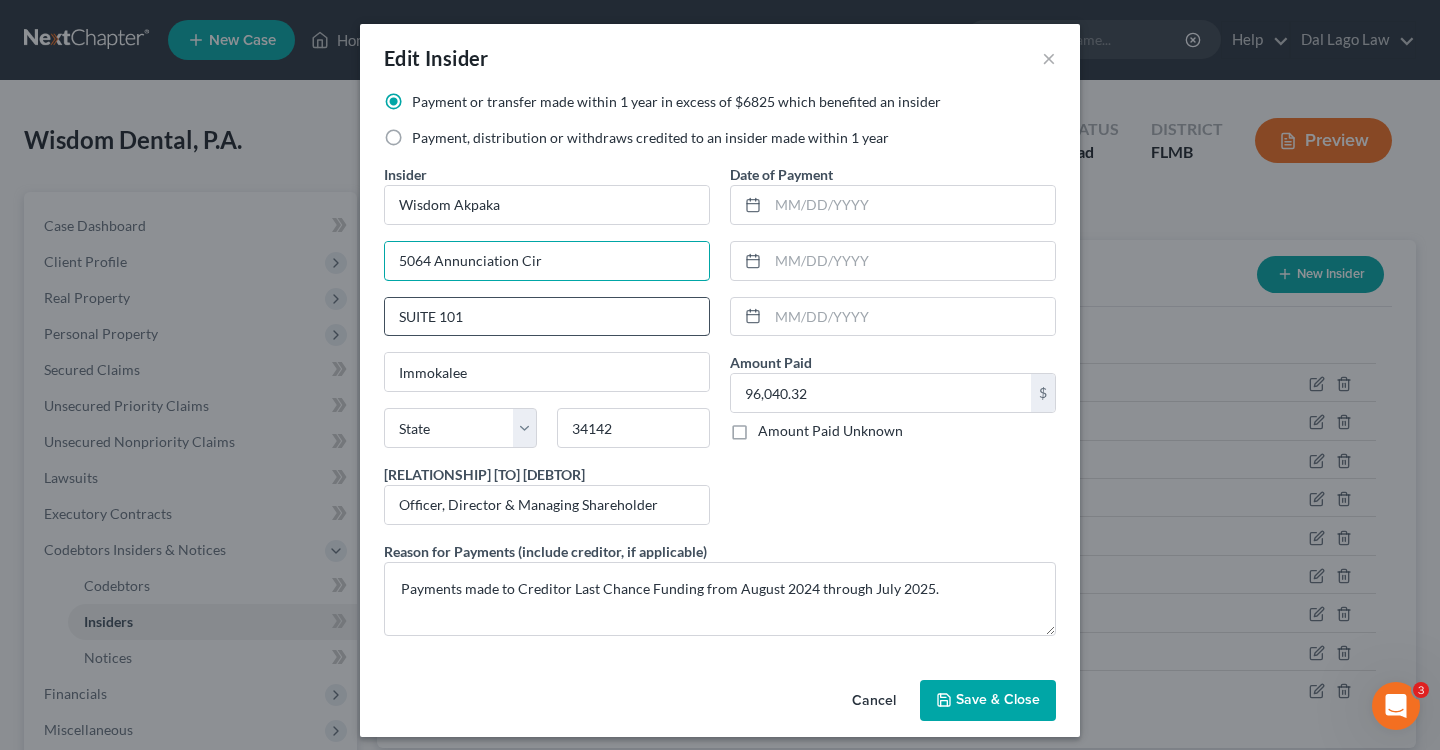 type on "5064 Annunciation Cir" 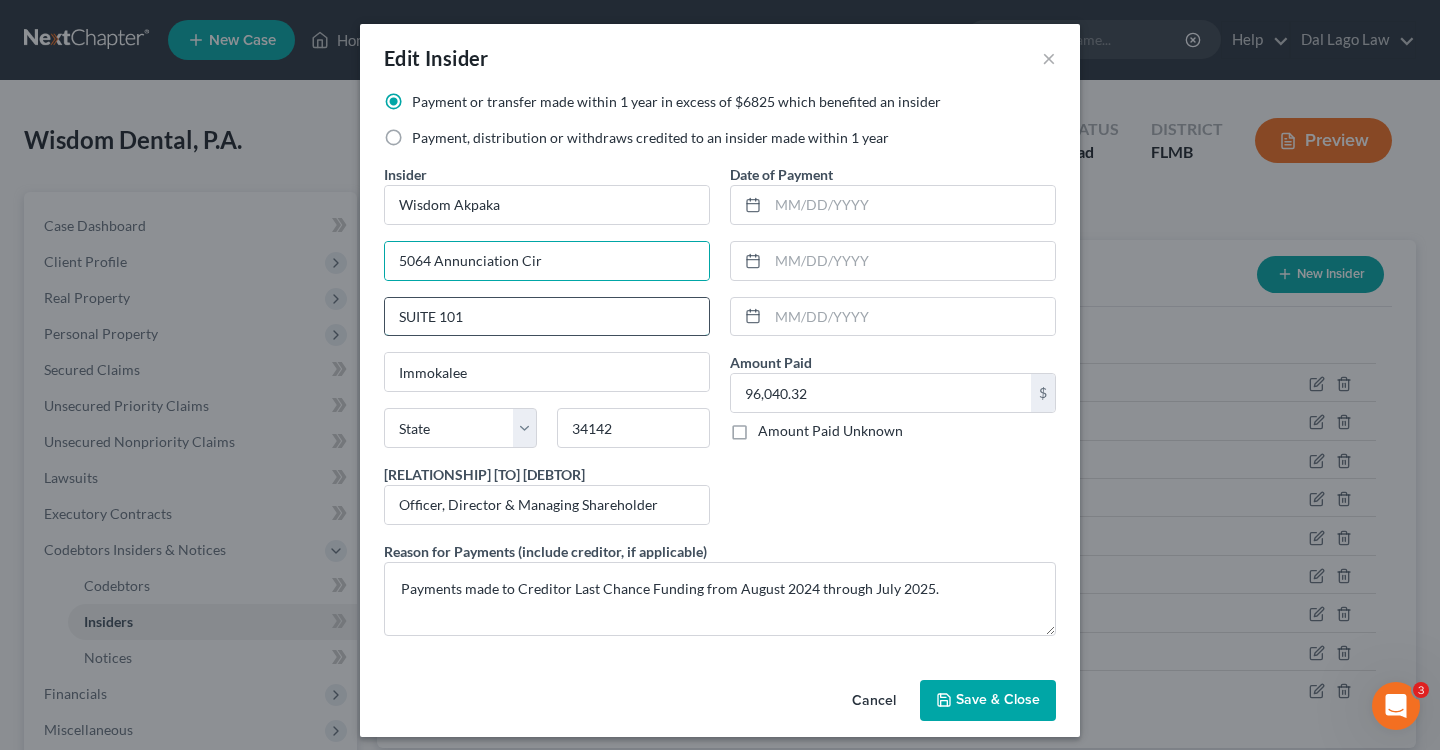 click on "SUITE 101" at bounding box center (547, 317) 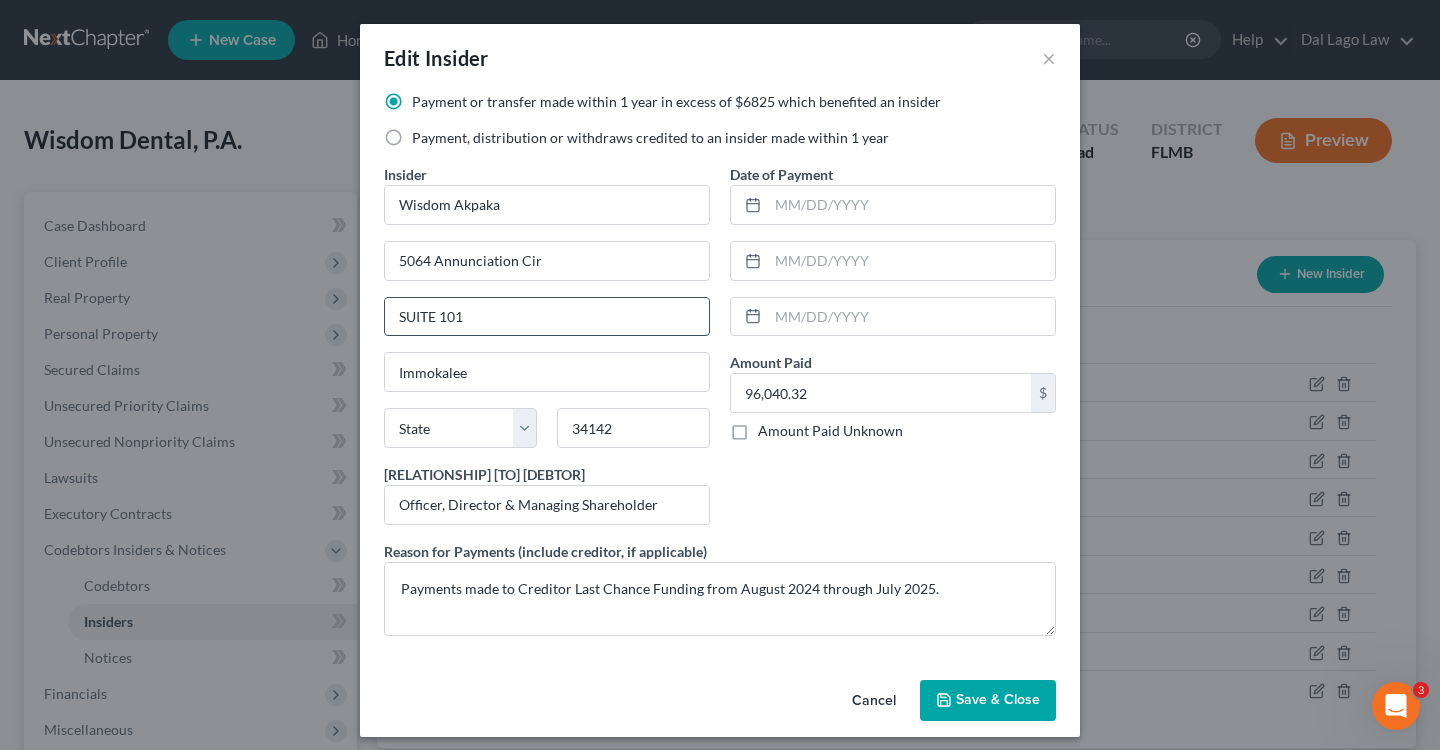 click on "SUITE 101" at bounding box center (547, 317) 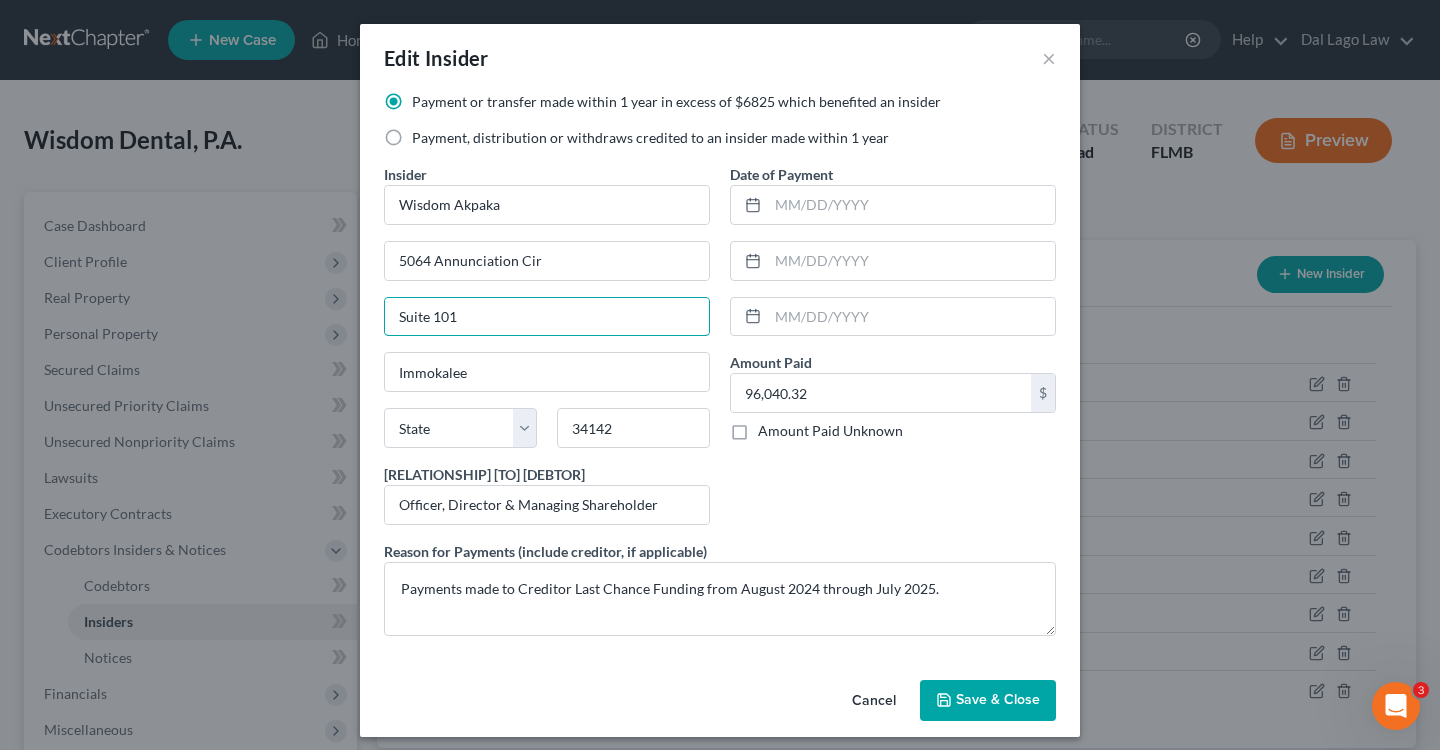 type on "Suite 101" 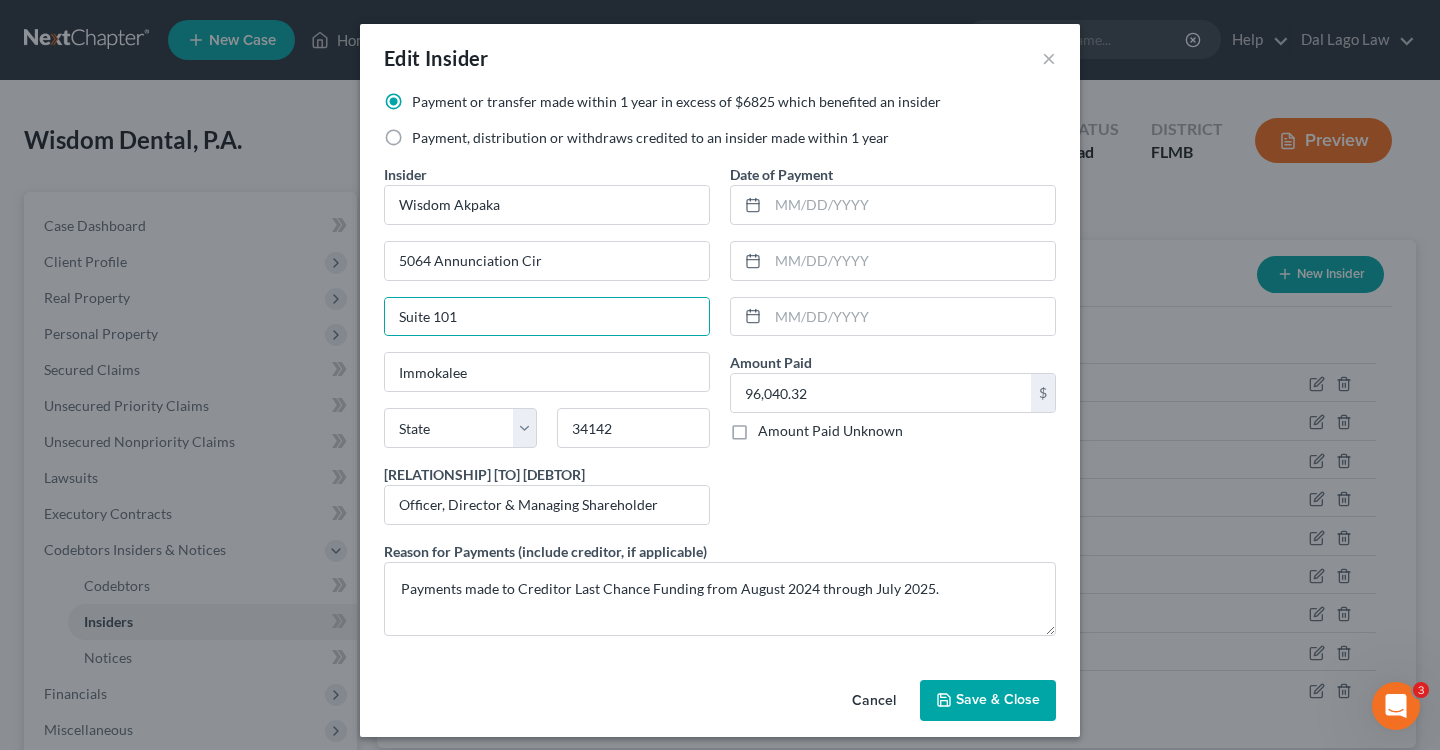 click on "State AL AK AR AZ CA CO CT DE DC FL GA GU HI ID IL IN IA KS KY LA ME MD MA MI MN MS MO MT NC ND NE NV NH NJ NM NY OH OK OR PA PR RI SC SD TN TX UT VI VA VT WA WV WI WY 34142" at bounding box center [547, 436] 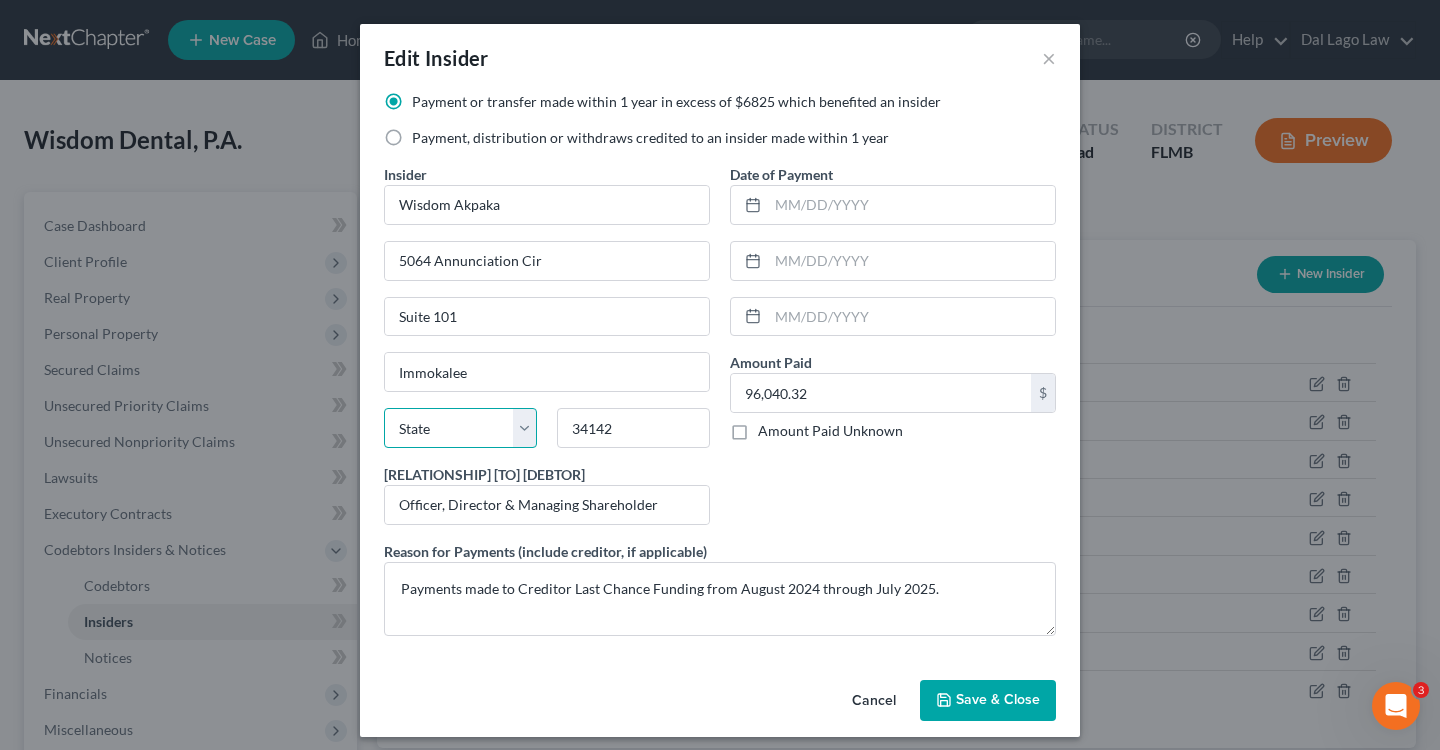 click on "State AL AK AR AZ CA CO CT DE DC FL GA GU HI ID IL IN IA KS KY LA ME MD MA MI MN MS MO MT NC ND NE NV NH NJ NM NY OH OK OR PA PR RI SC SD TN TX UT VI VA VT WA WV WI WY" at bounding box center [460, 428] 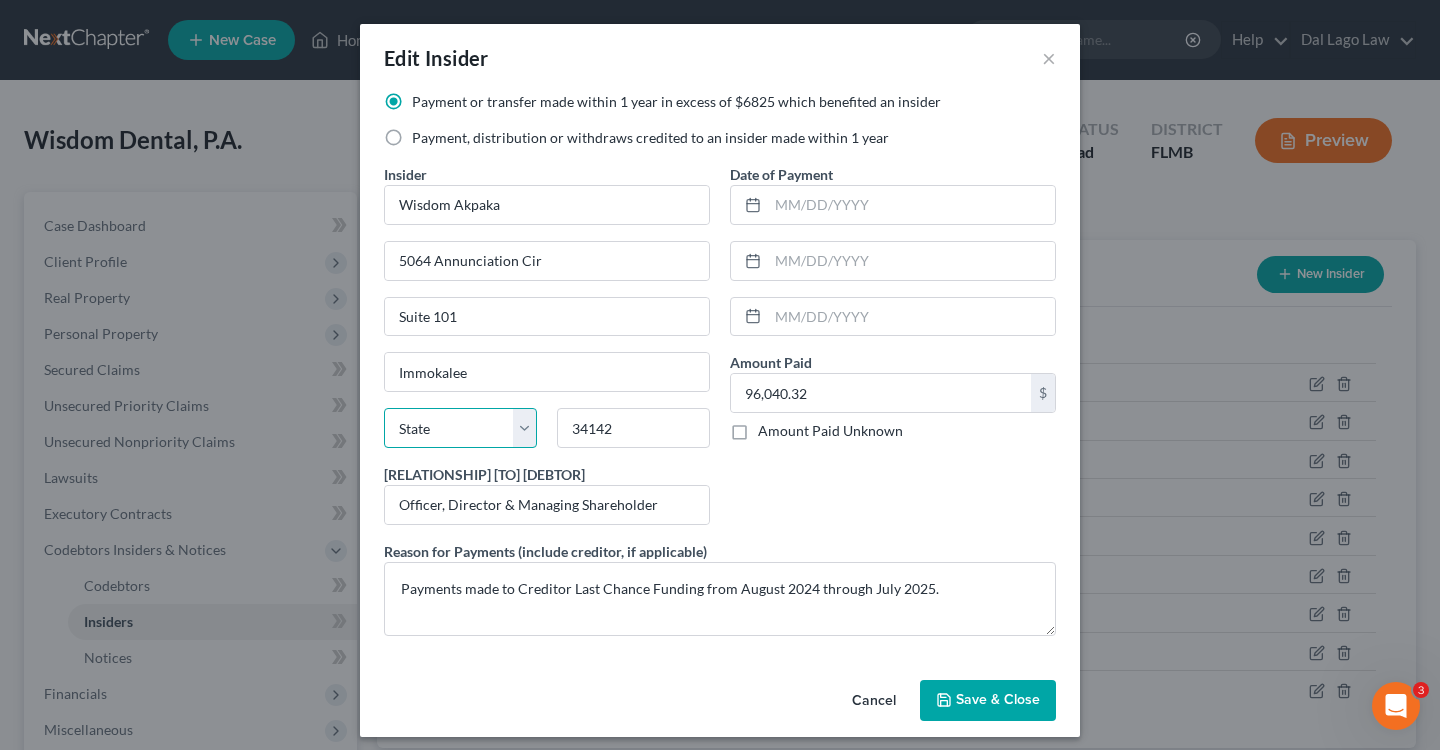 select on "9" 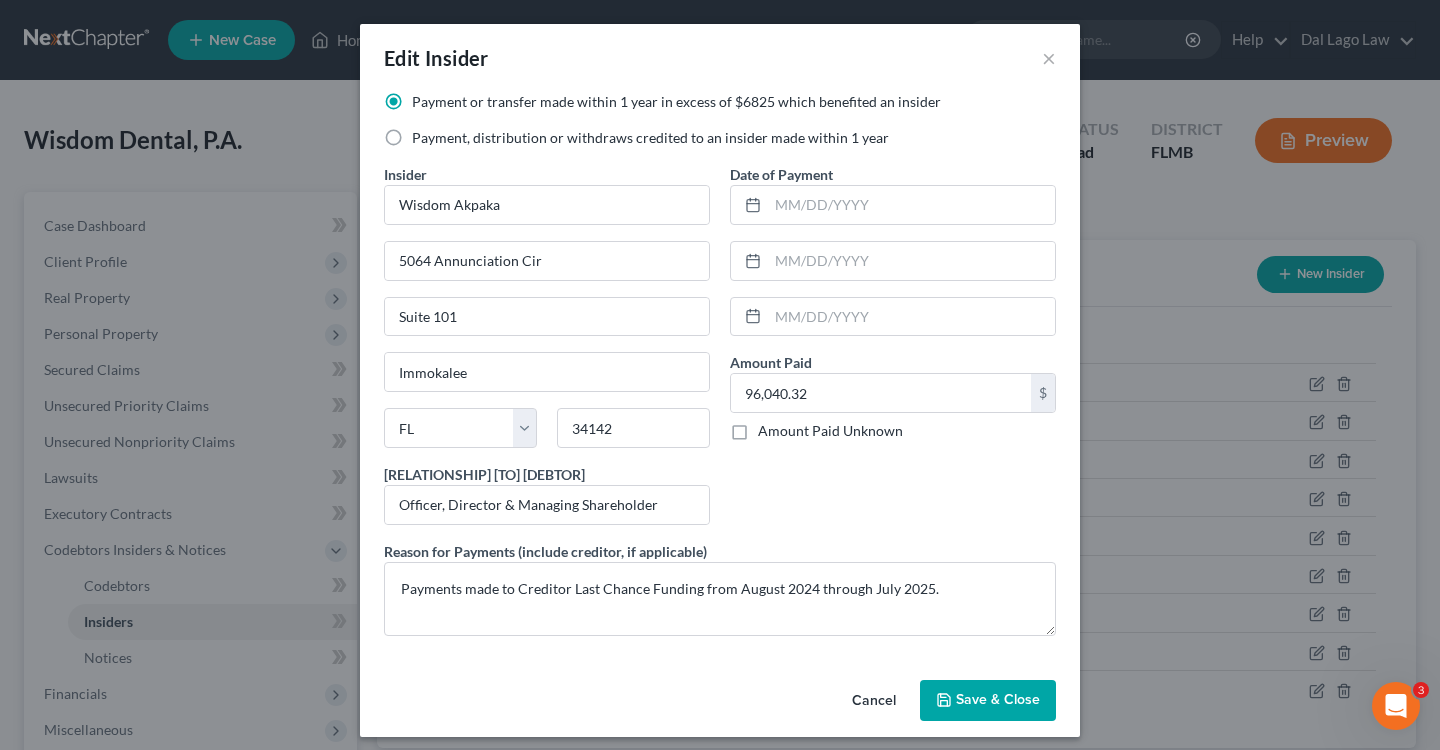 click on "Save & Close" at bounding box center [998, 700] 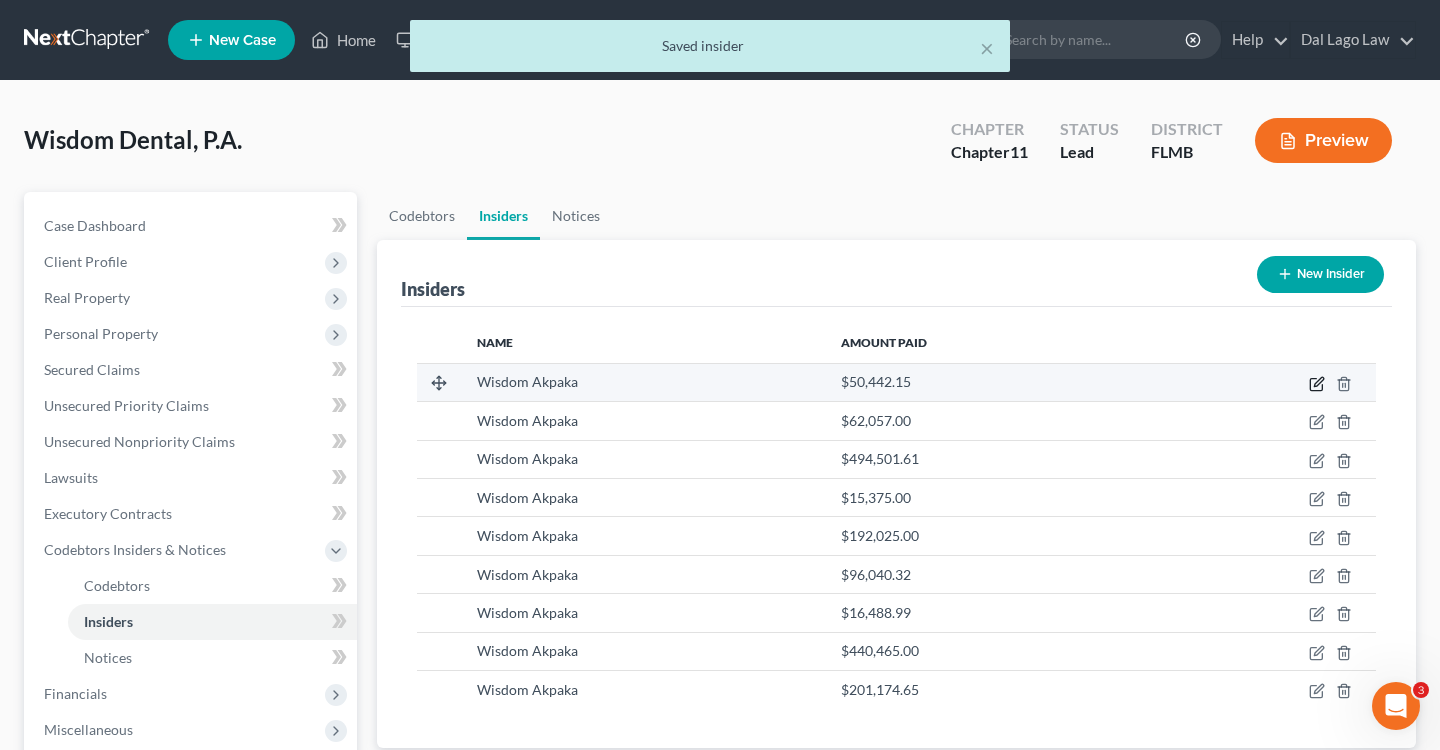click 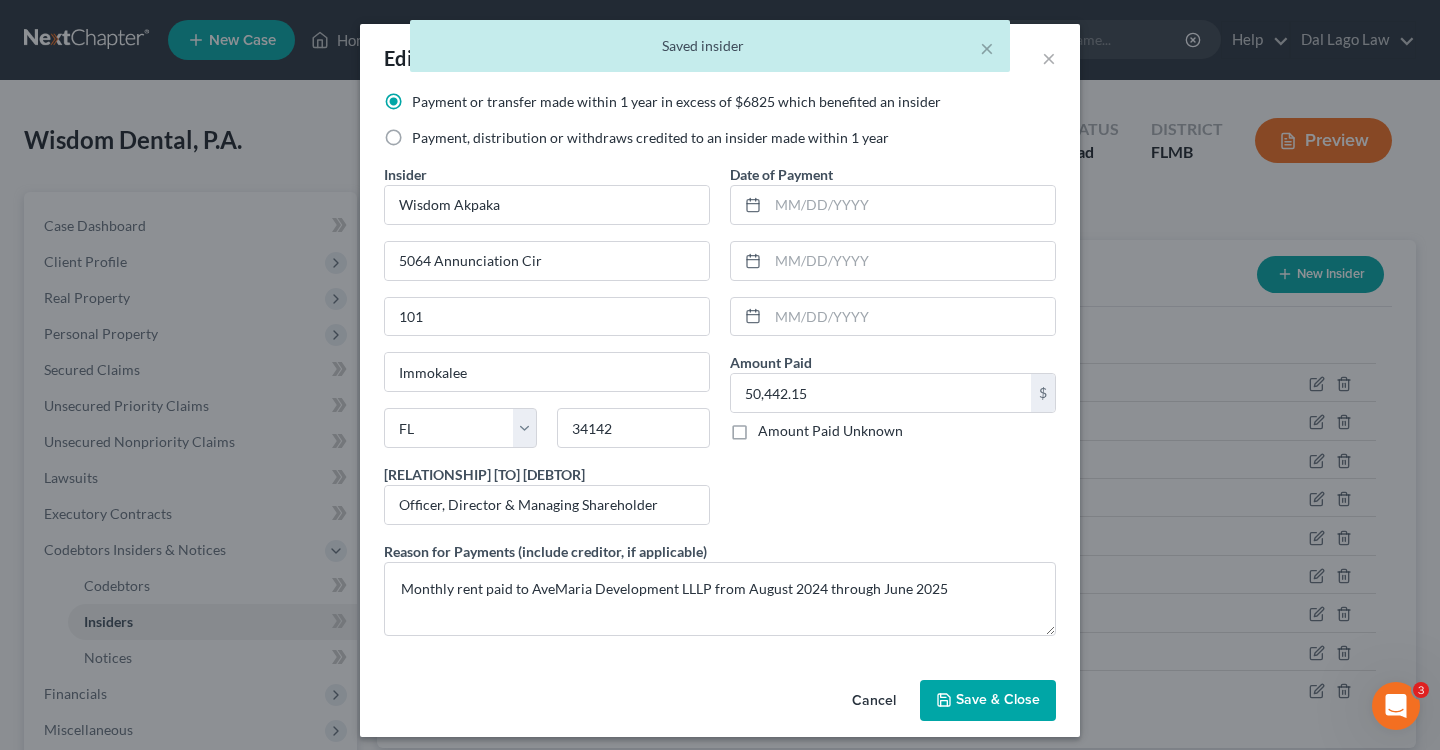 click on "×                     Saved insider" at bounding box center [710, 51] 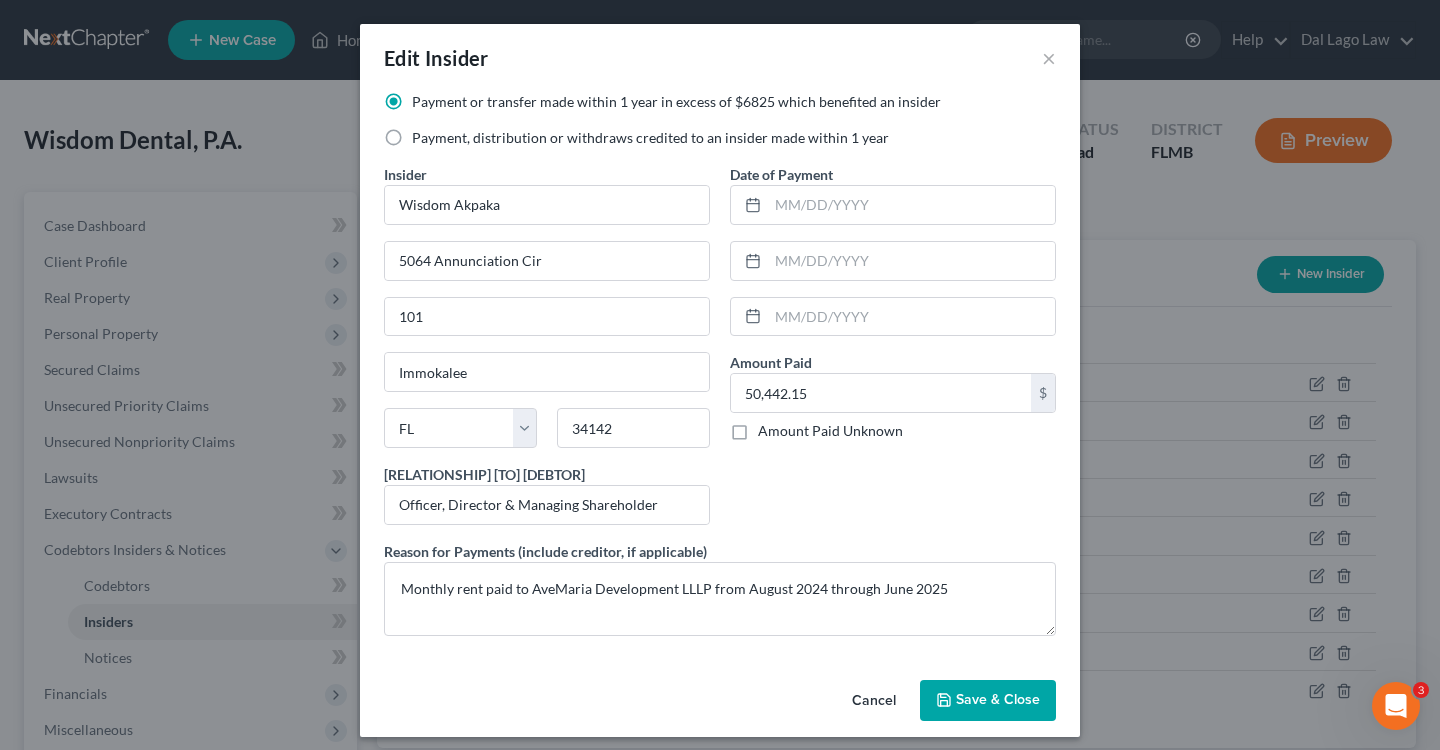 click on "Save & Close" at bounding box center (988, 701) 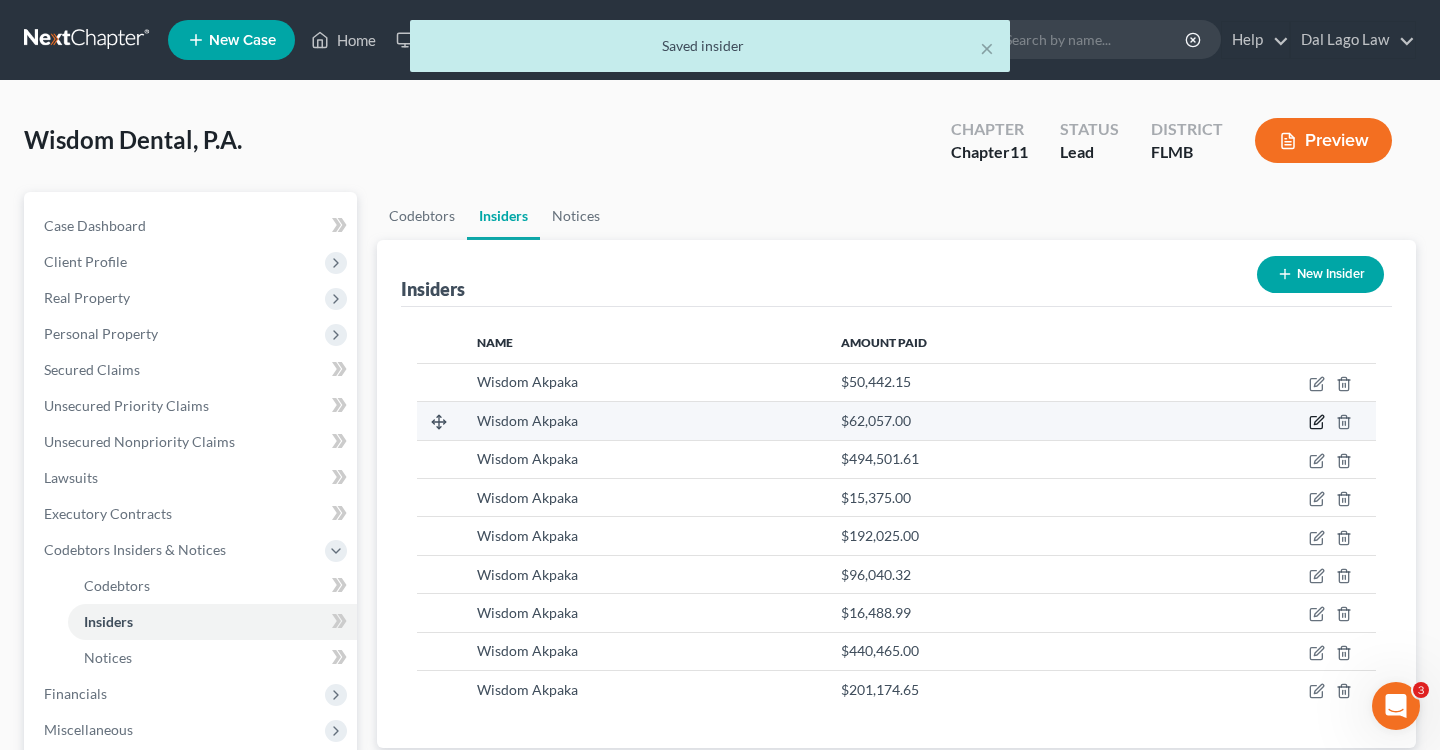 click 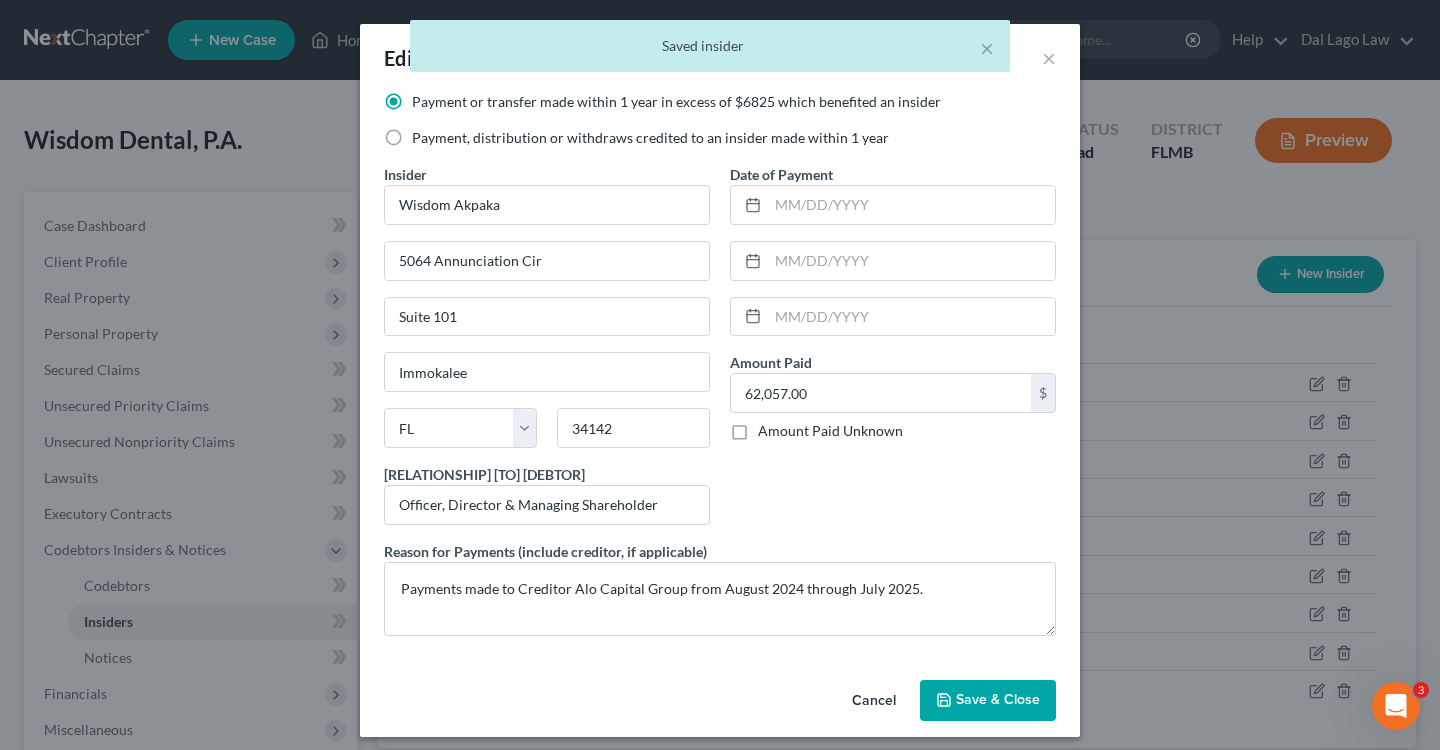 click on "×                     Saved insider" at bounding box center (710, 51) 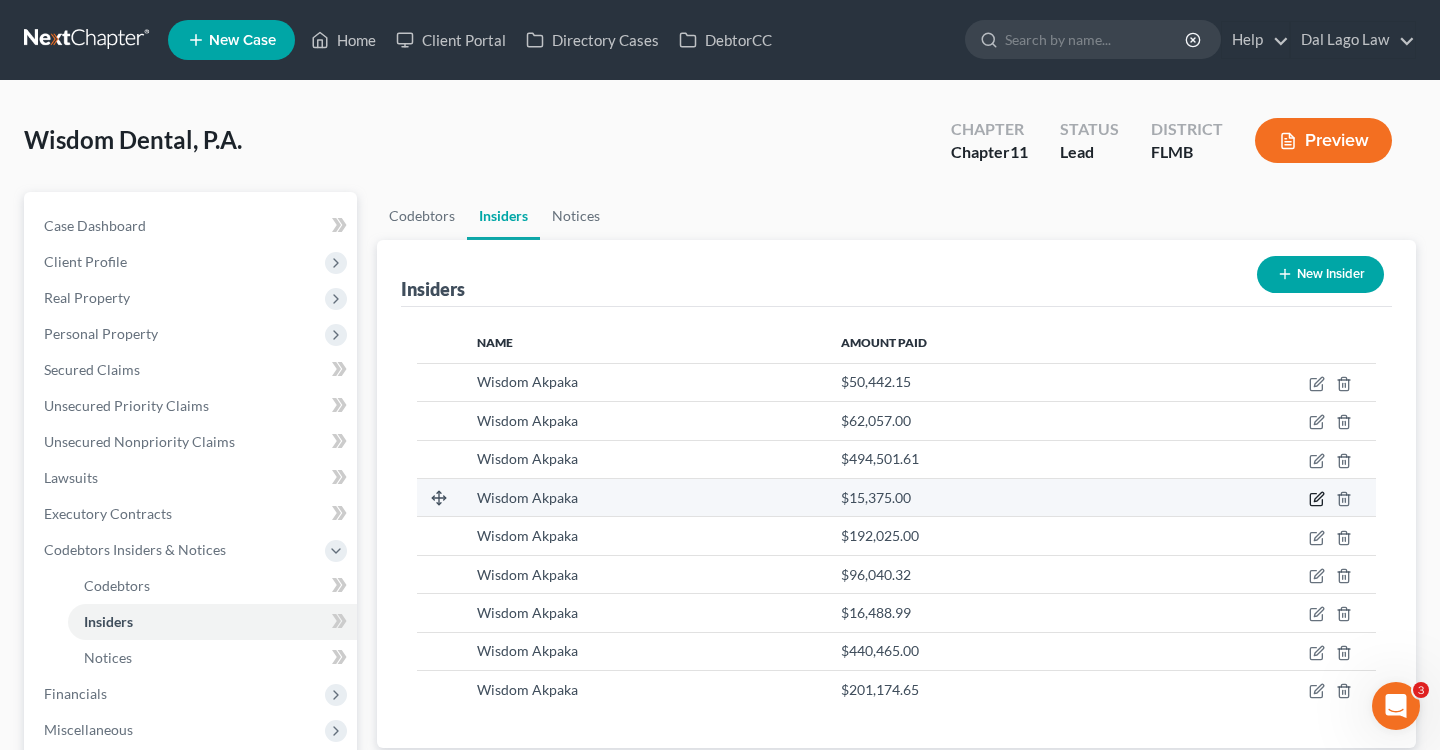 click 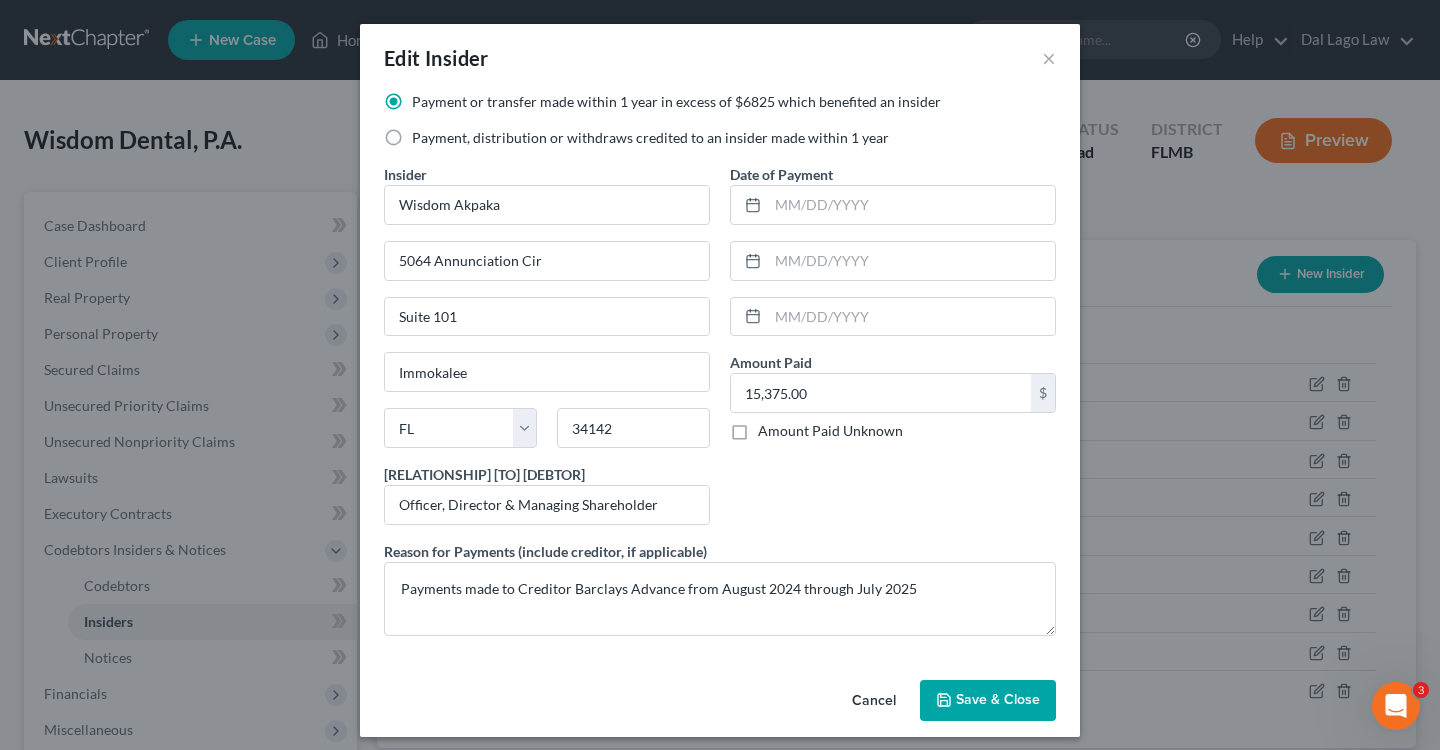 click on "Cancel" at bounding box center [874, 702] 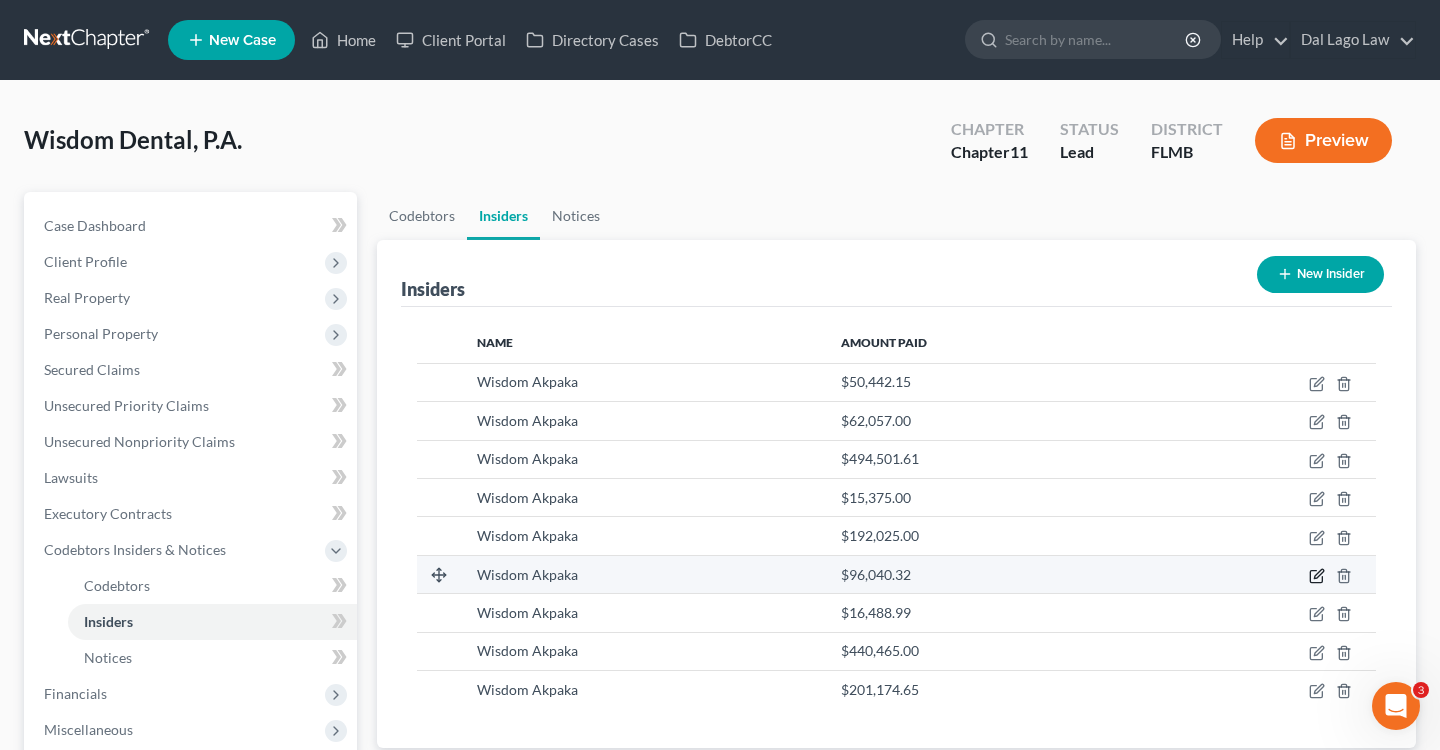 click 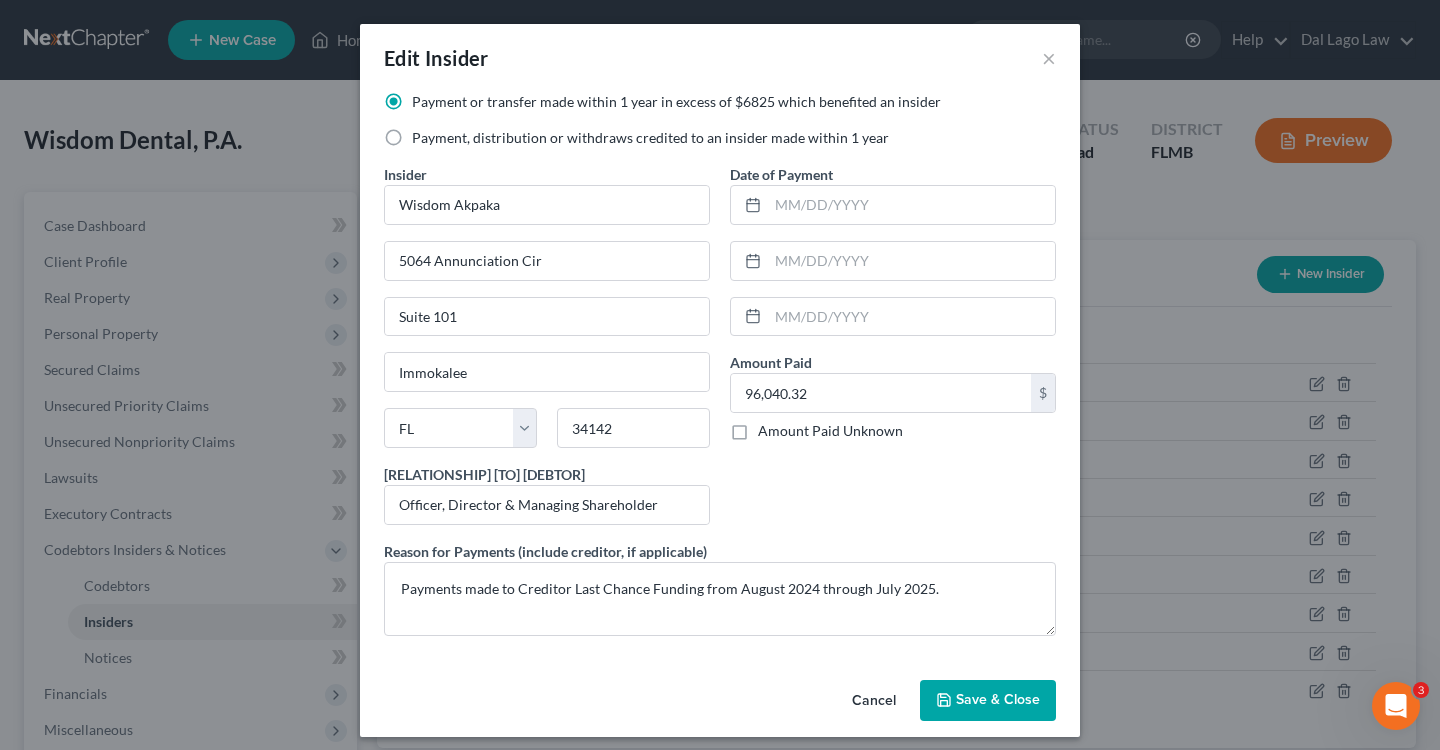 click on "Cancel" at bounding box center (874, 702) 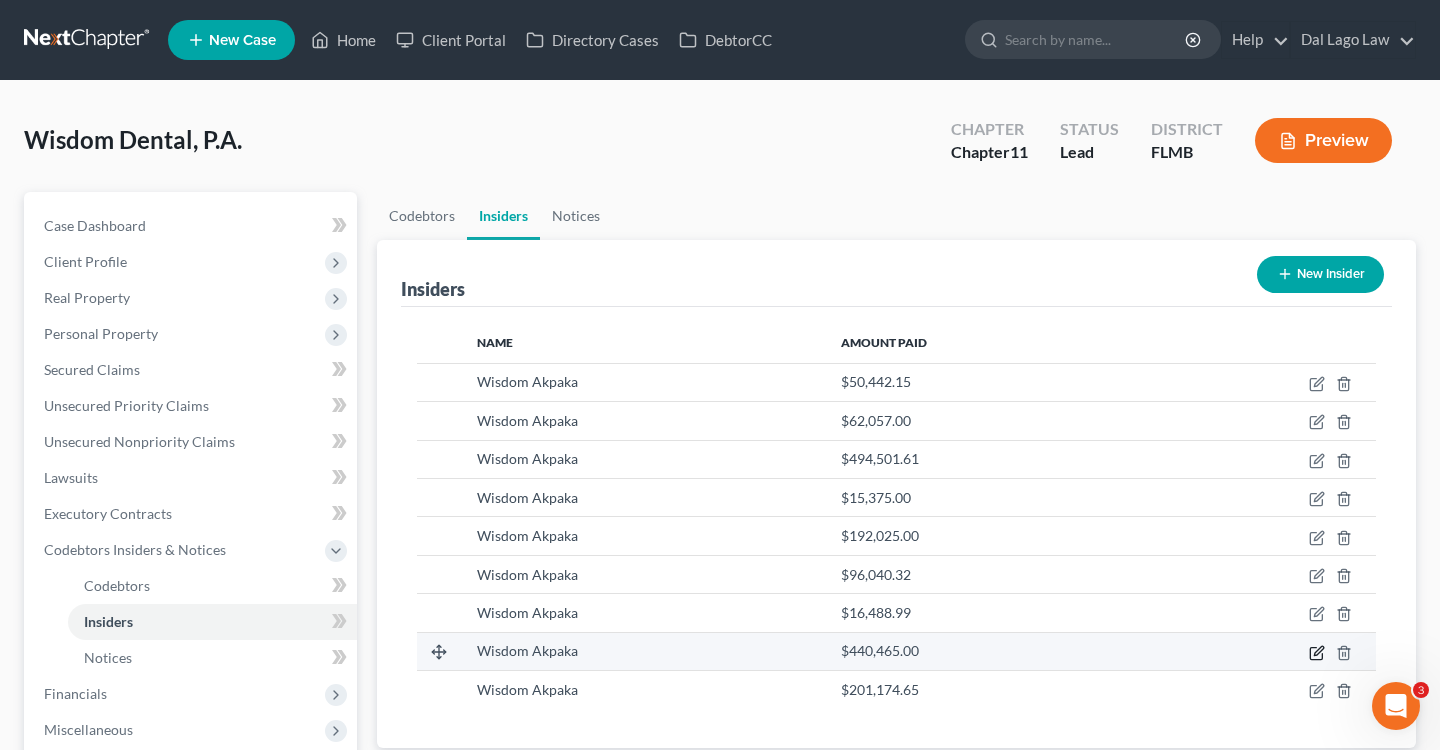 click 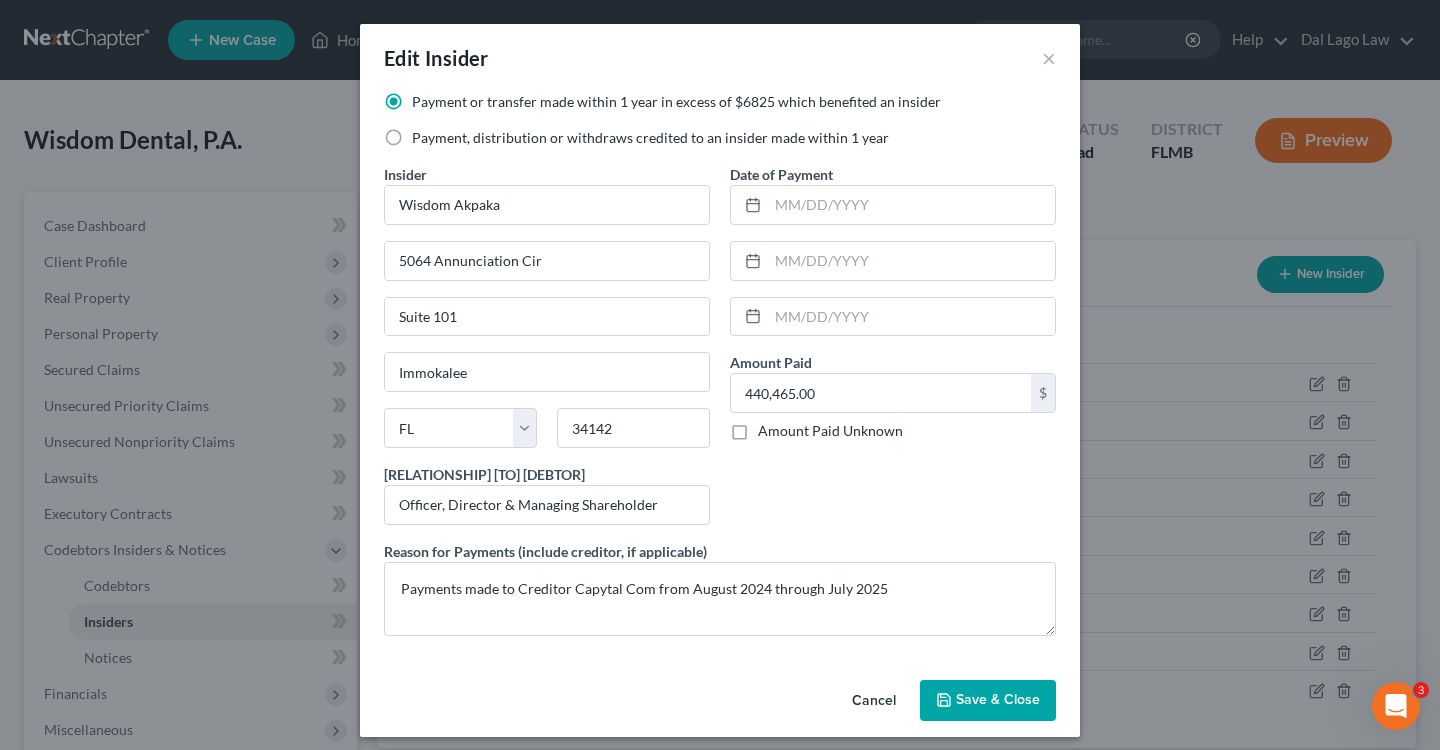 click on "Cancel" at bounding box center (874, 702) 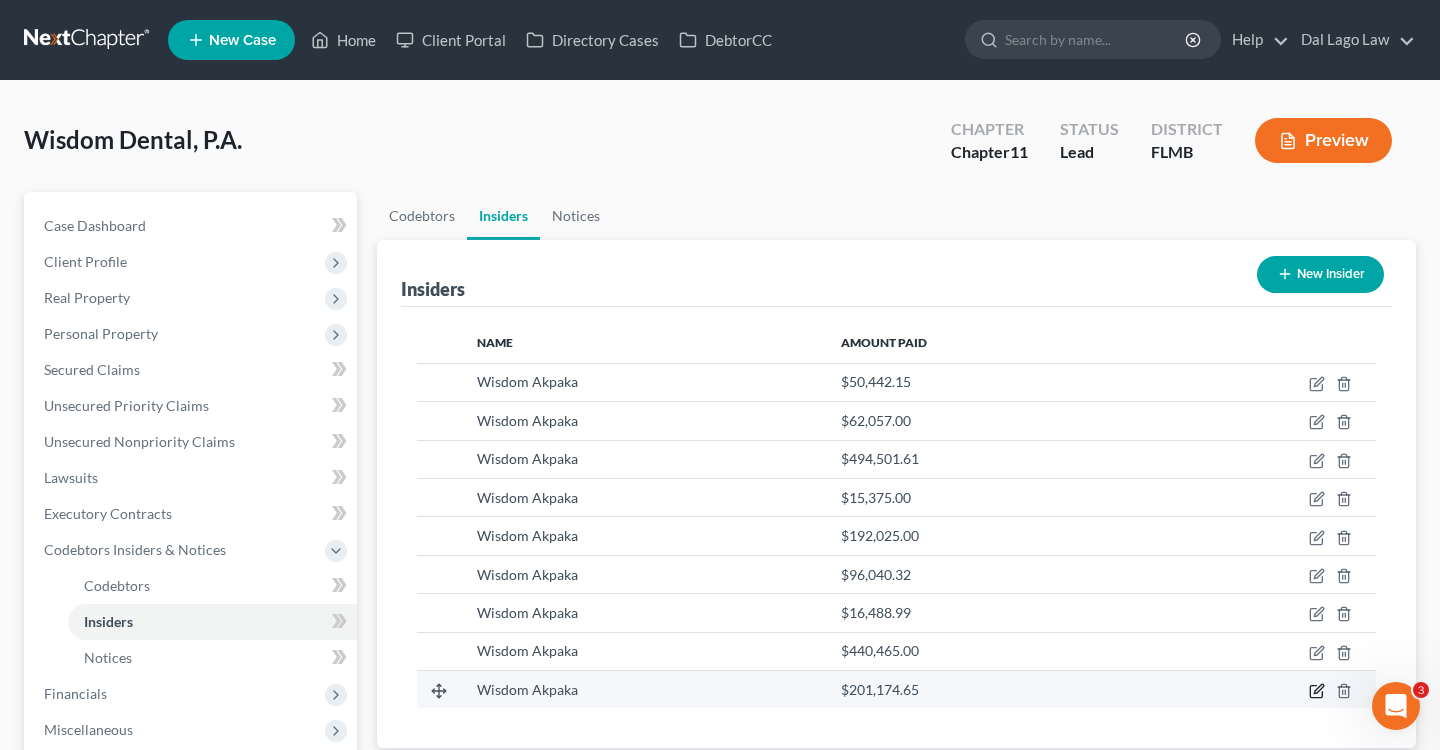 click 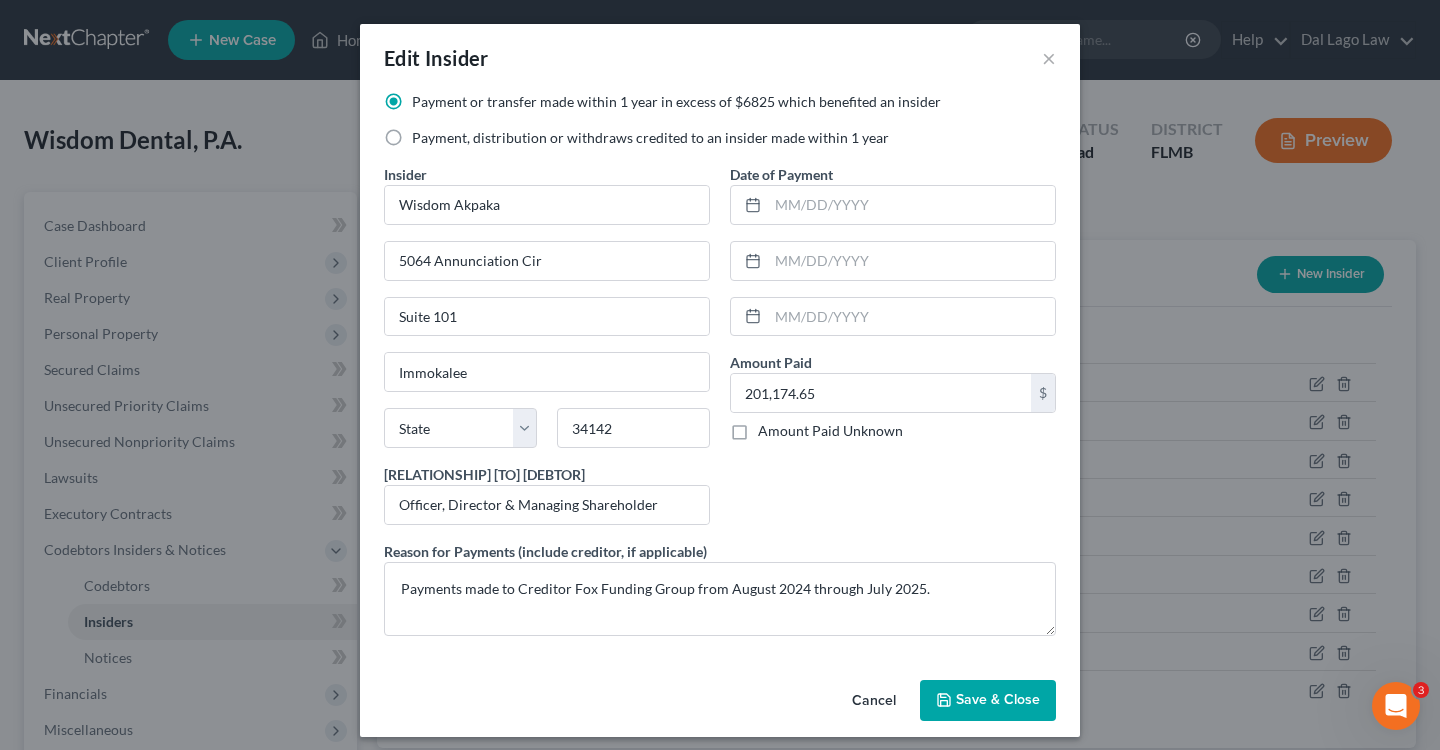 click on "Cancel" at bounding box center [874, 702] 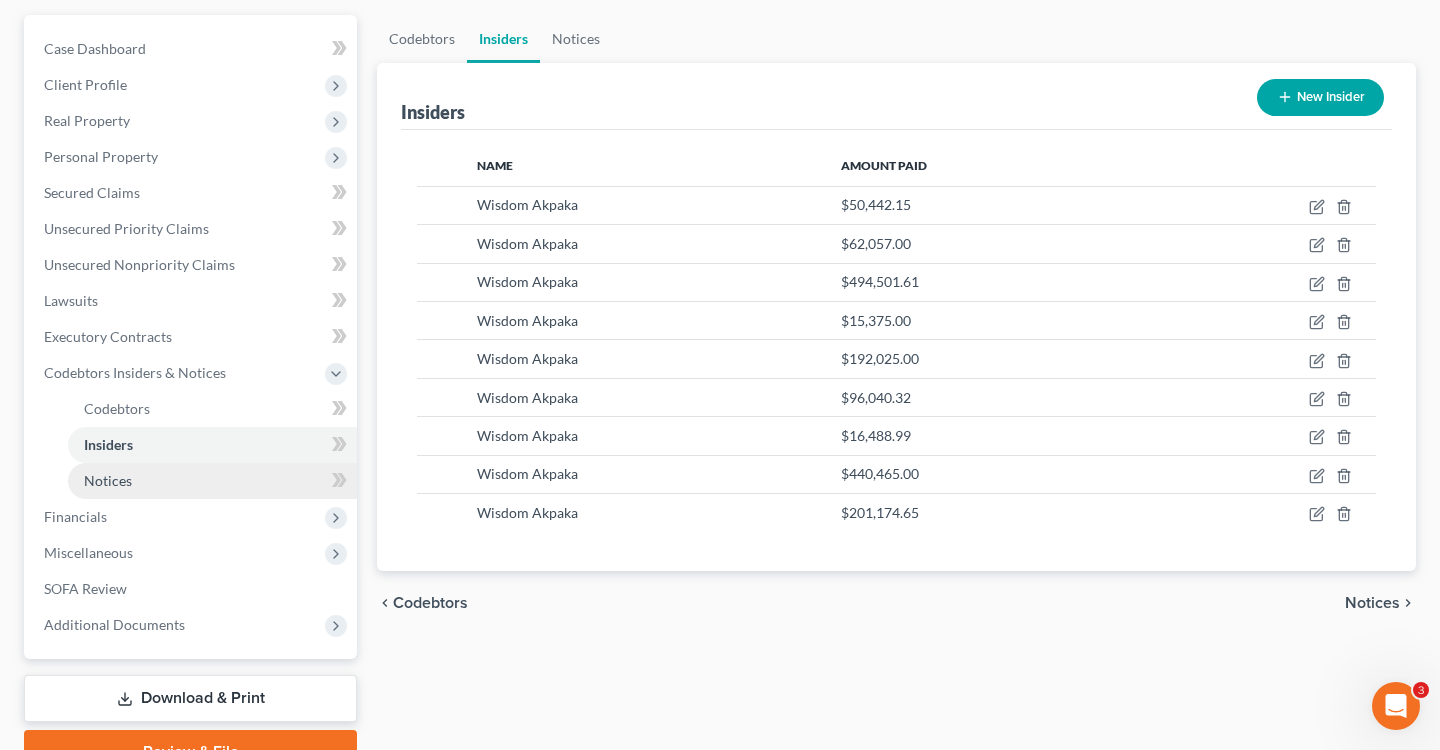 click on "Notices" at bounding box center (212, 481) 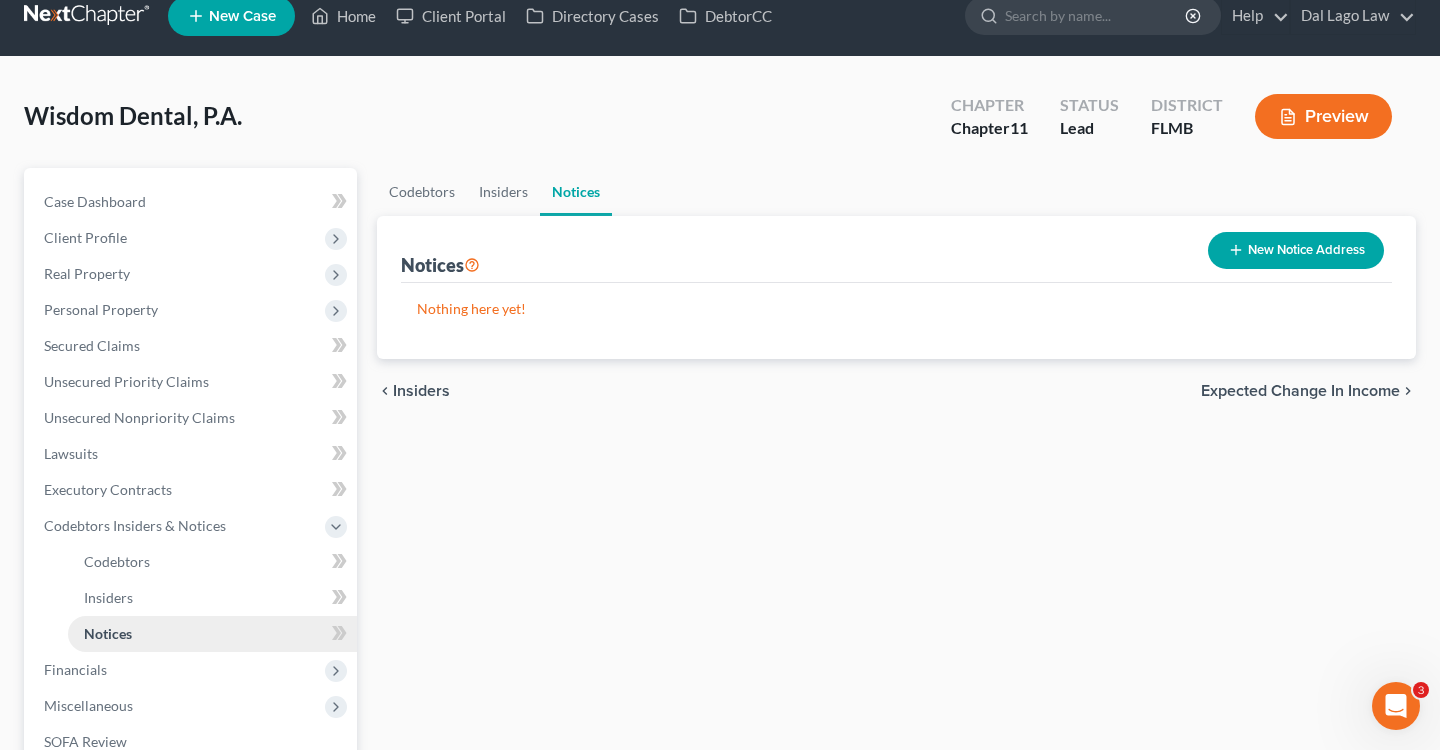 scroll, scrollTop: 0, scrollLeft: 0, axis: both 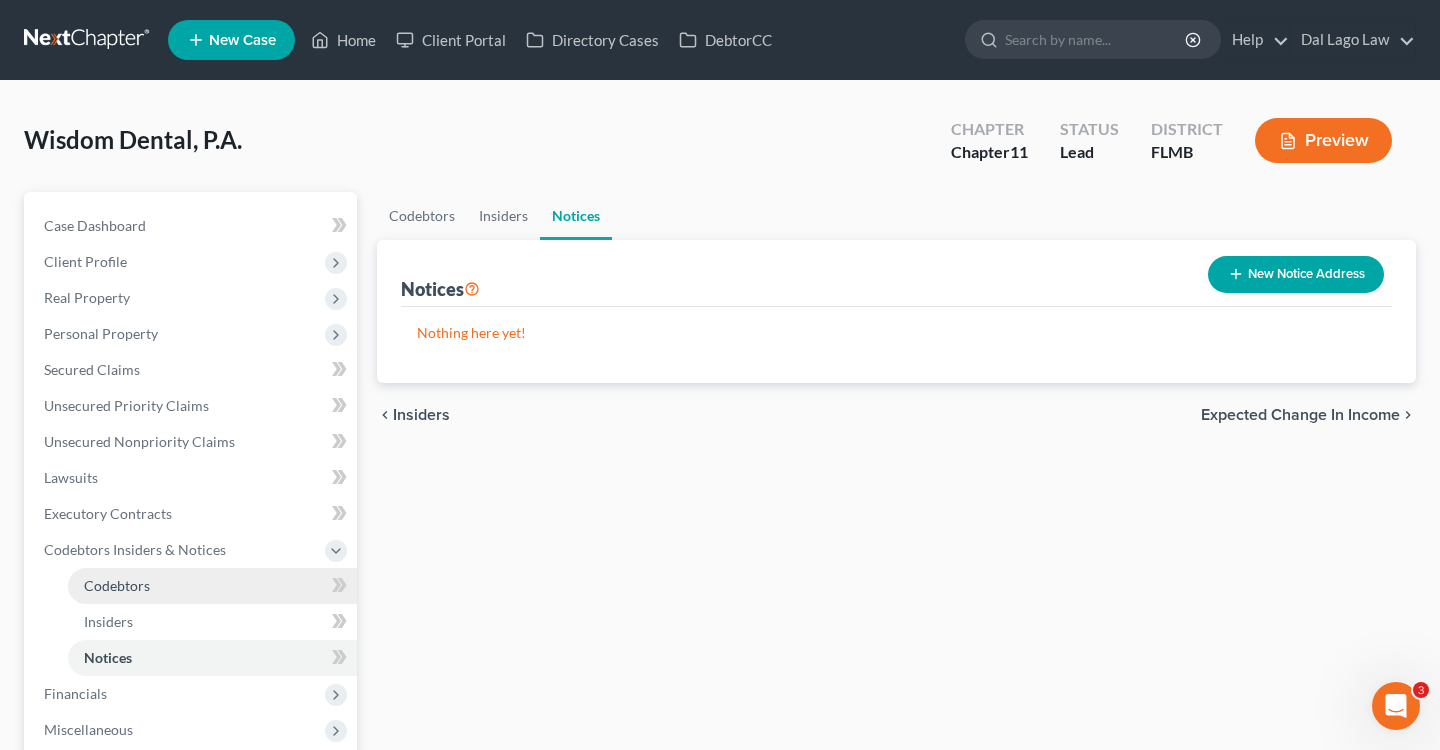 click on "Codebtors" at bounding box center [212, 586] 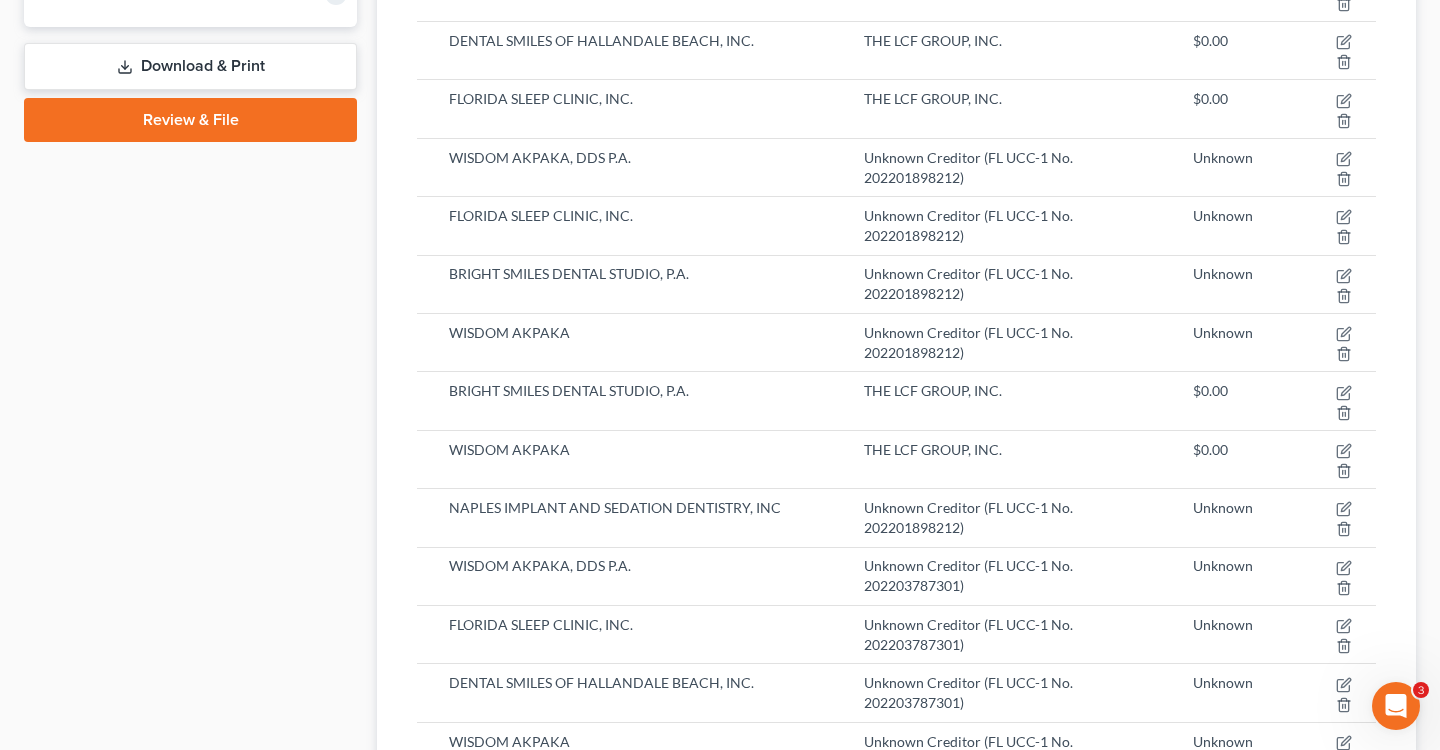 scroll, scrollTop: 837, scrollLeft: 0, axis: vertical 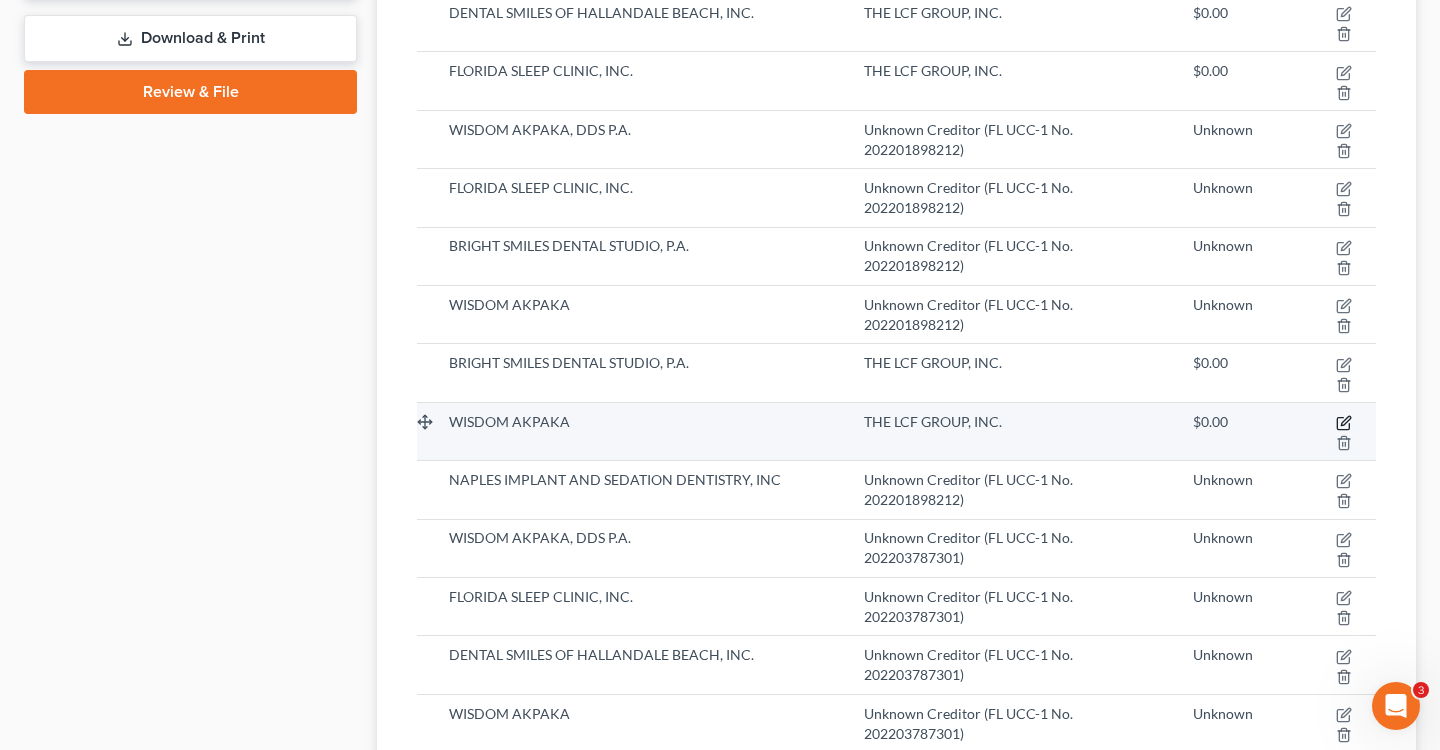 click 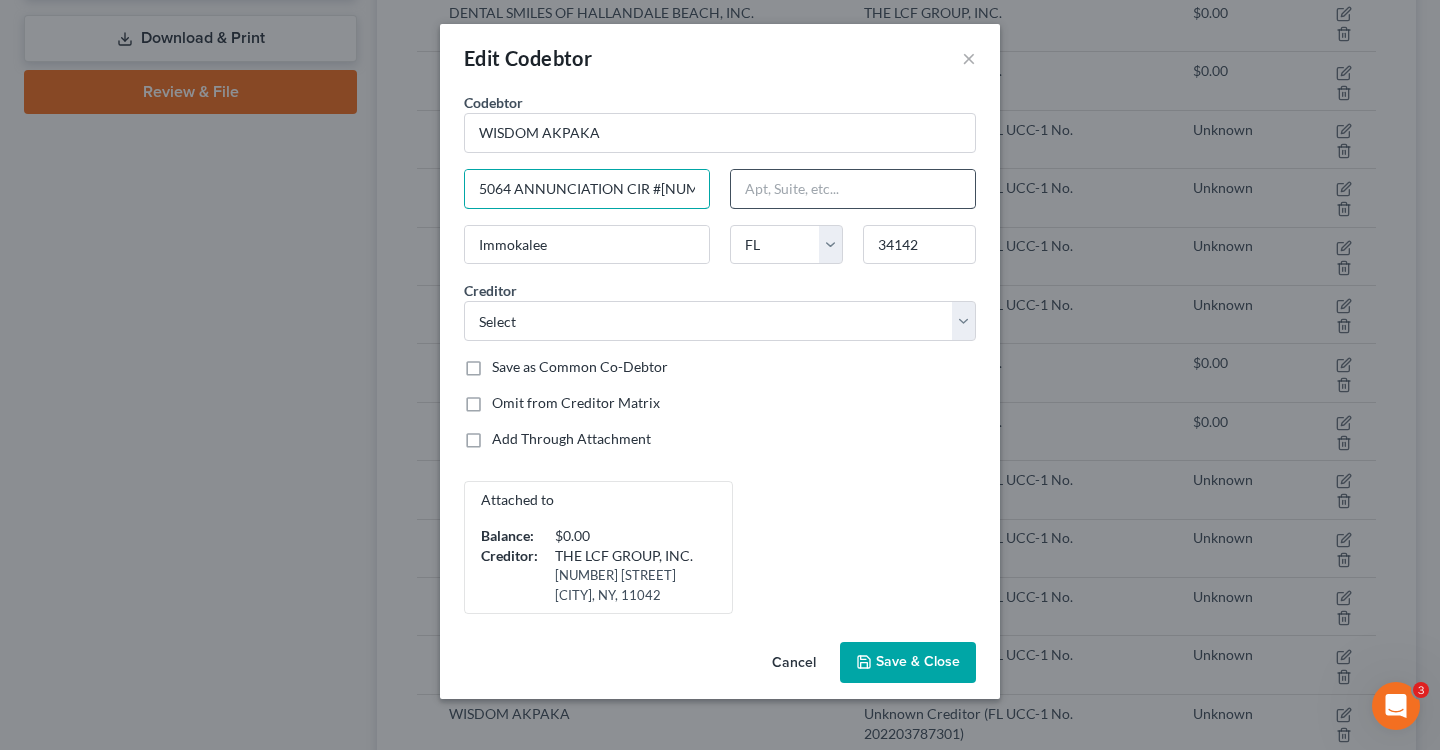 drag, startPoint x: 479, startPoint y: 184, endPoint x: 737, endPoint y: 203, distance: 258.69867 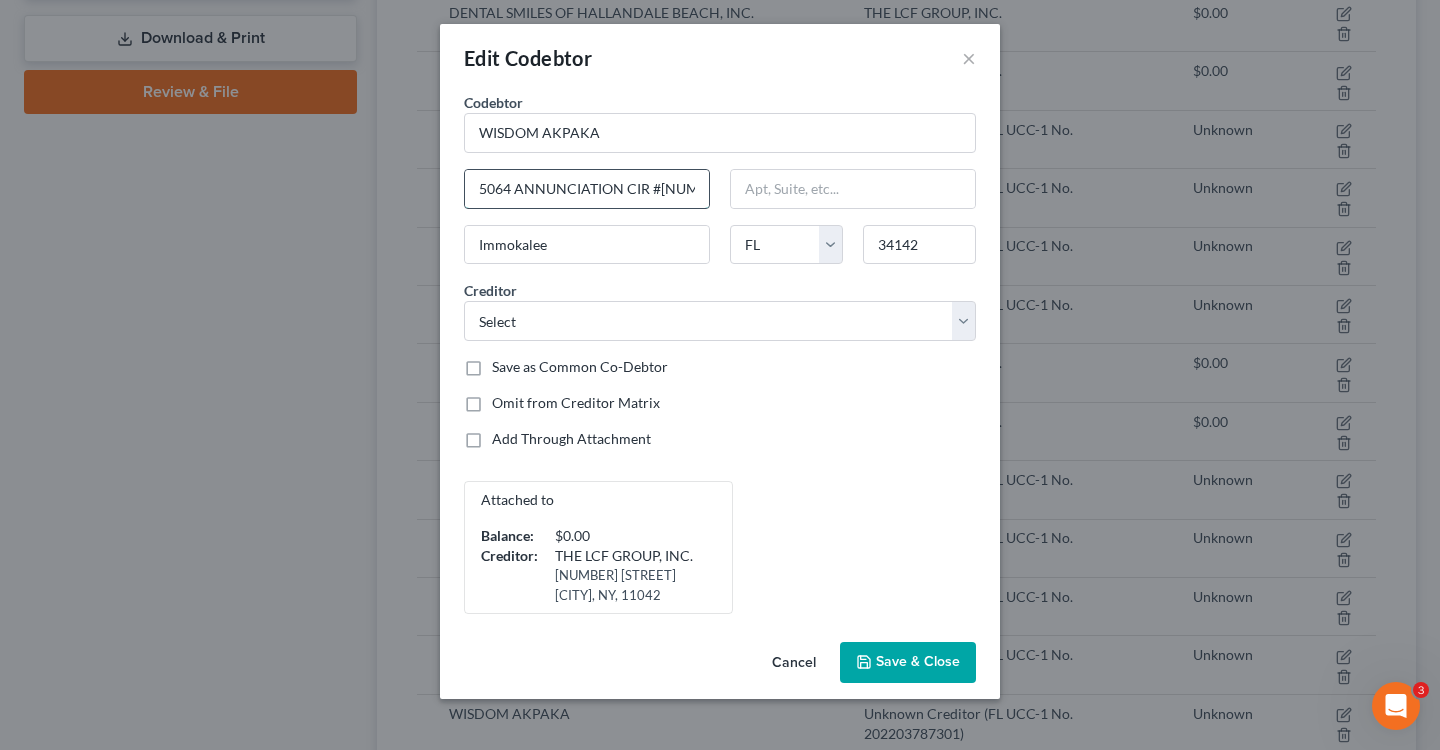 paste on "nnunciation Cir" 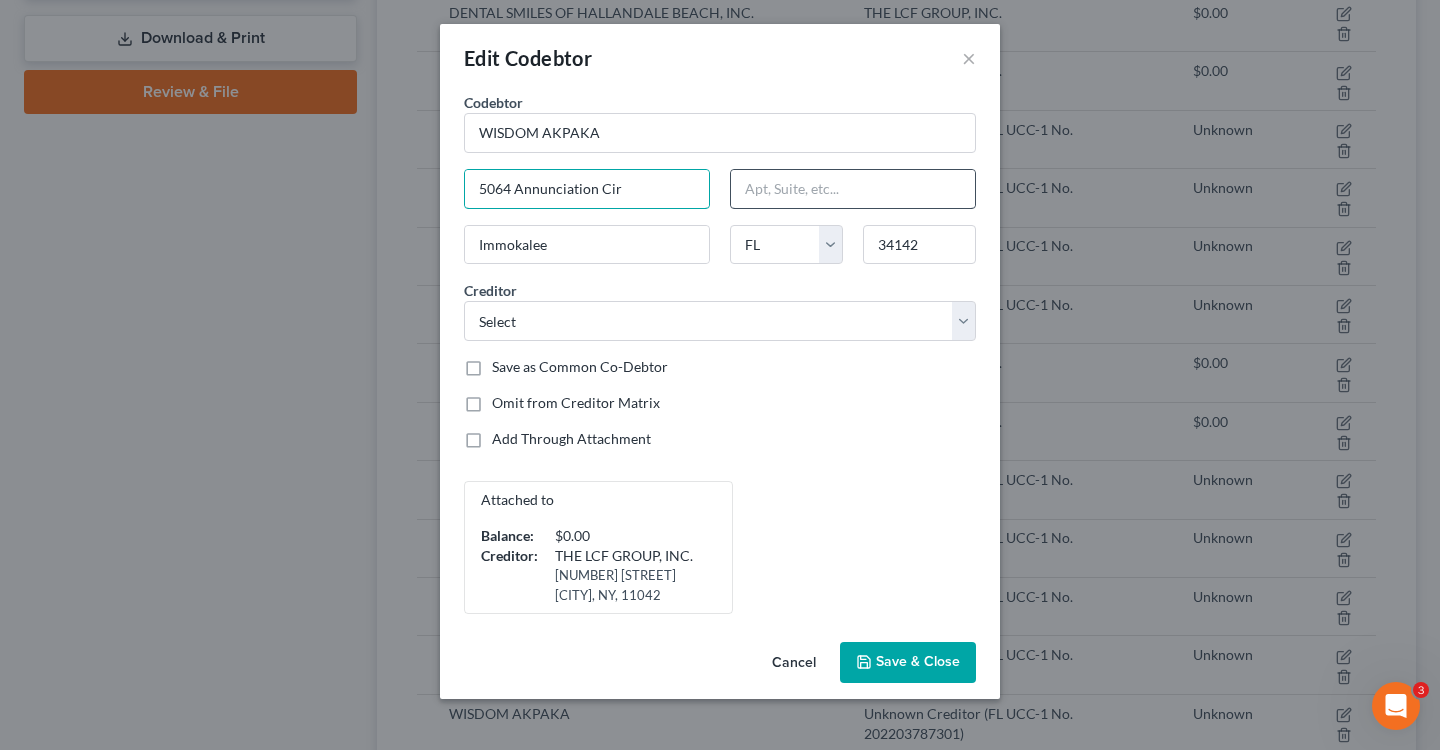 type on "5064 Annunciation Cir" 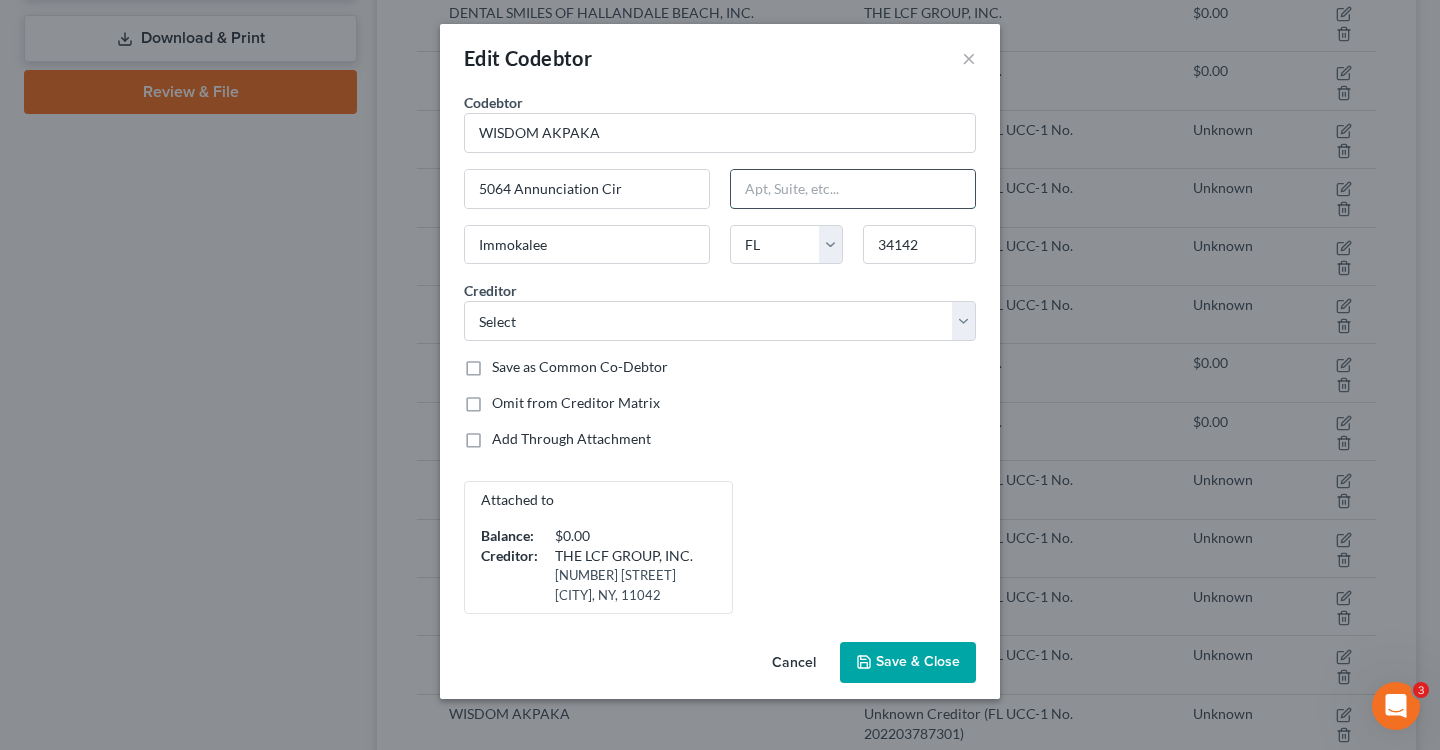 click at bounding box center (853, 189) 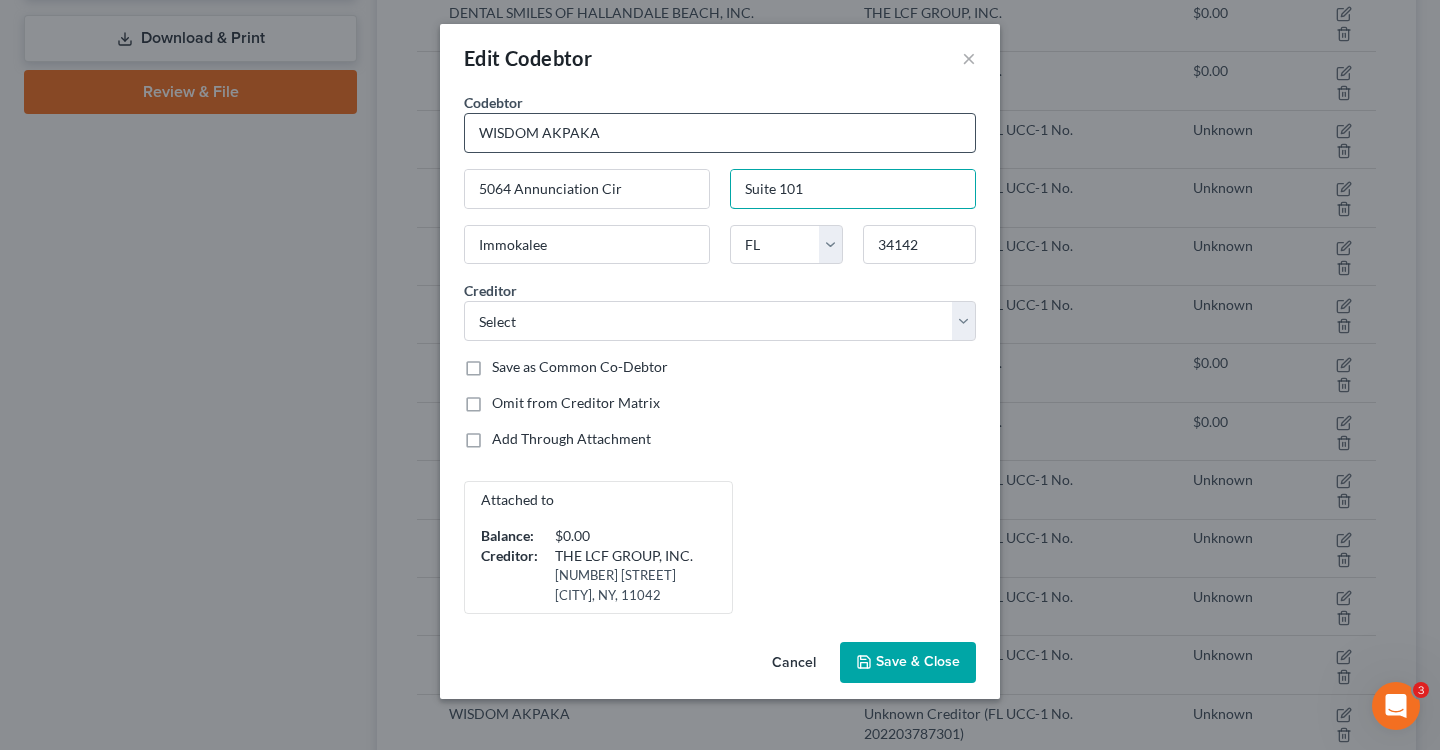 type on "Suite 101" 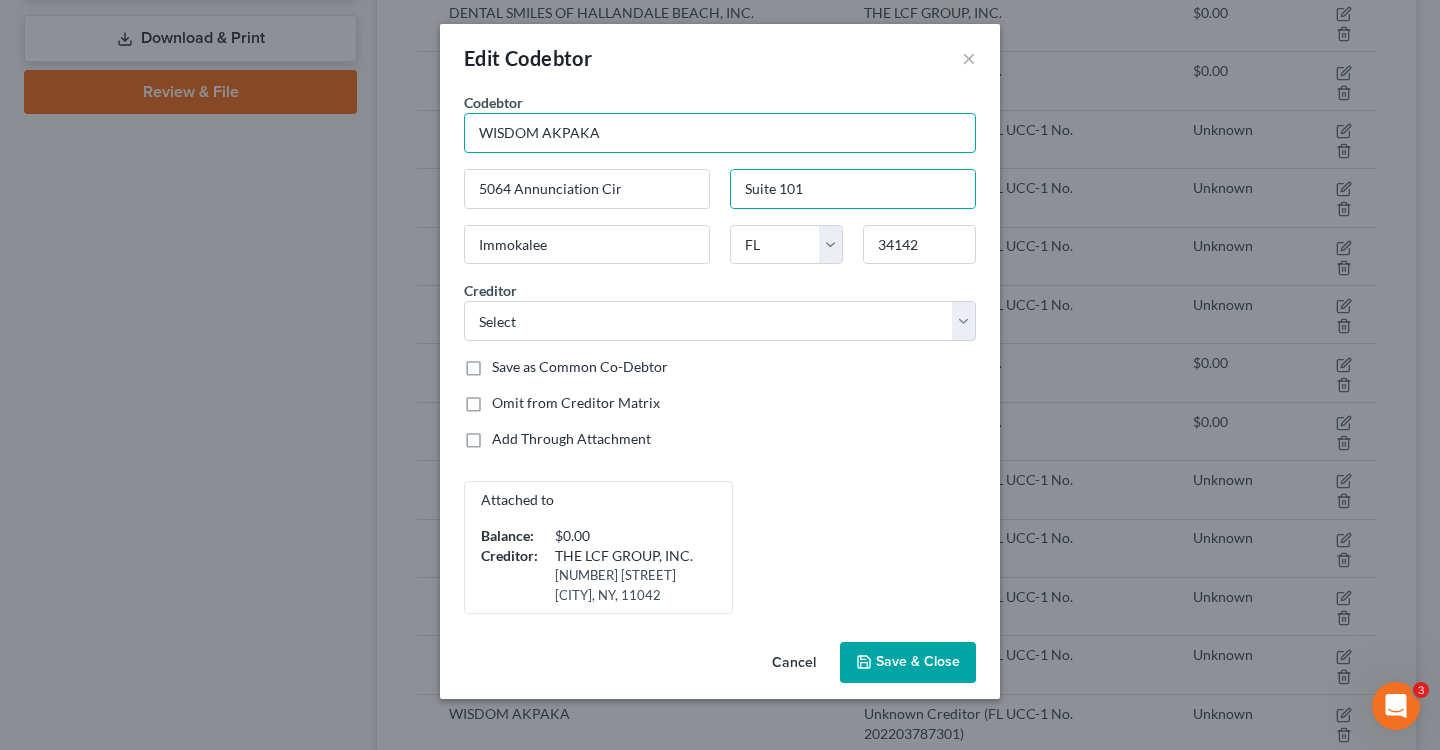 click on "WISDOM AKPAKA" at bounding box center (720, 133) 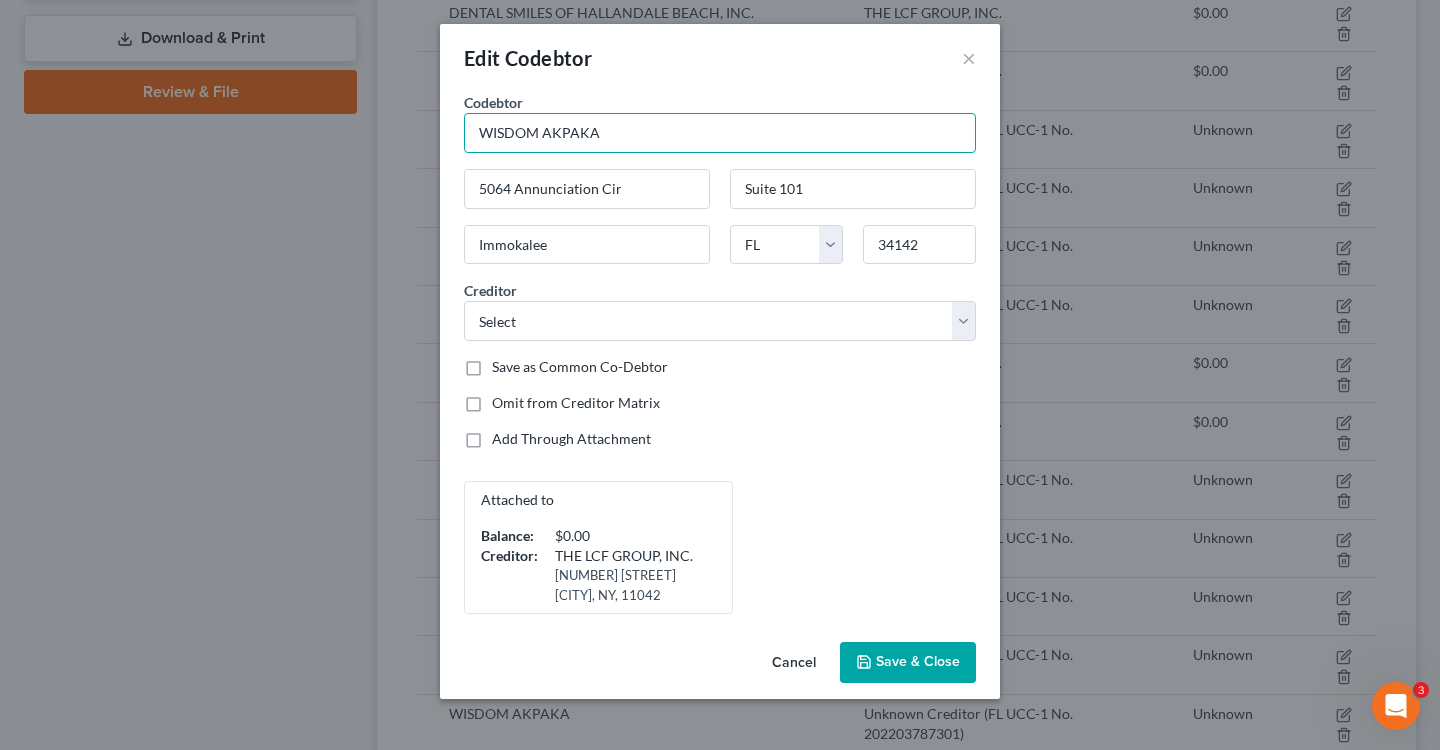 click on "WISDOM AKPAKA" at bounding box center [720, 133] 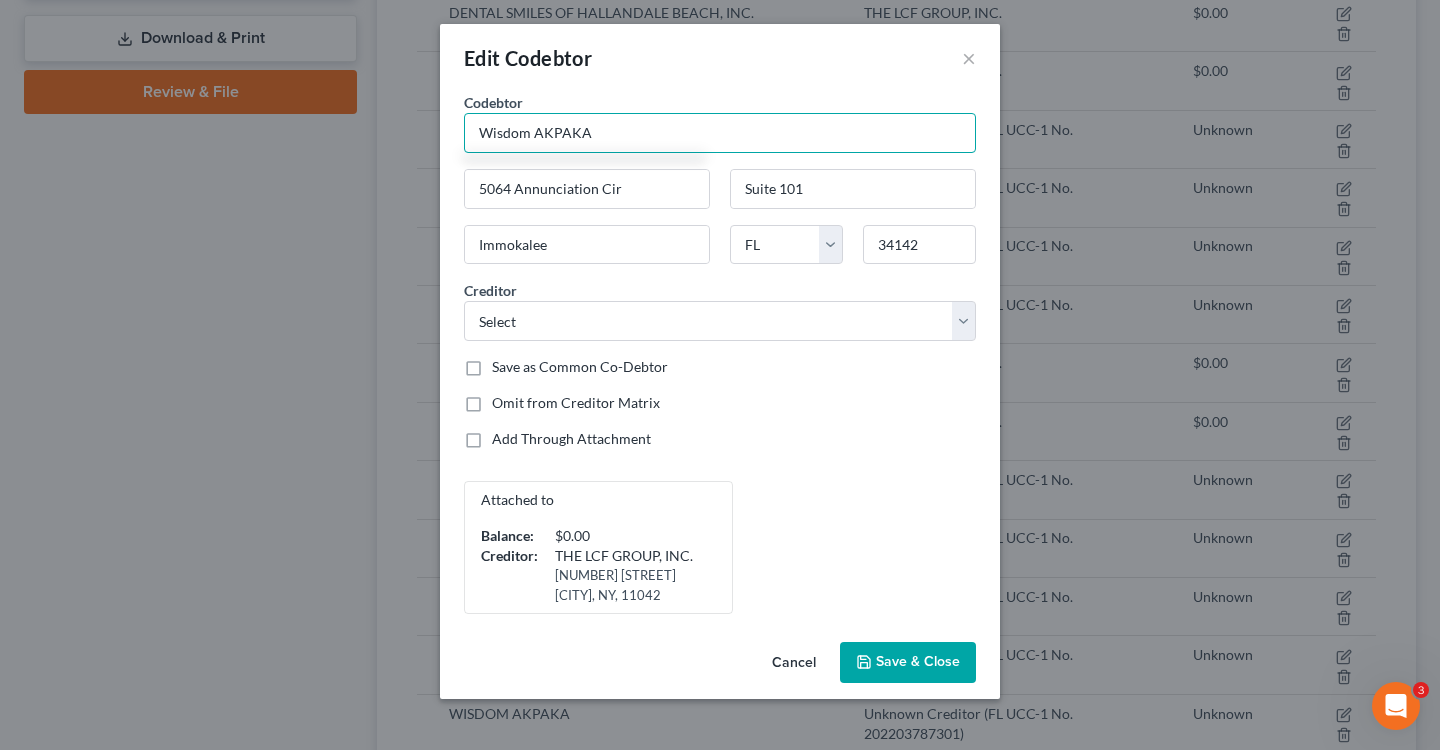 click on "Wisdom AKPAKA" at bounding box center (720, 133) 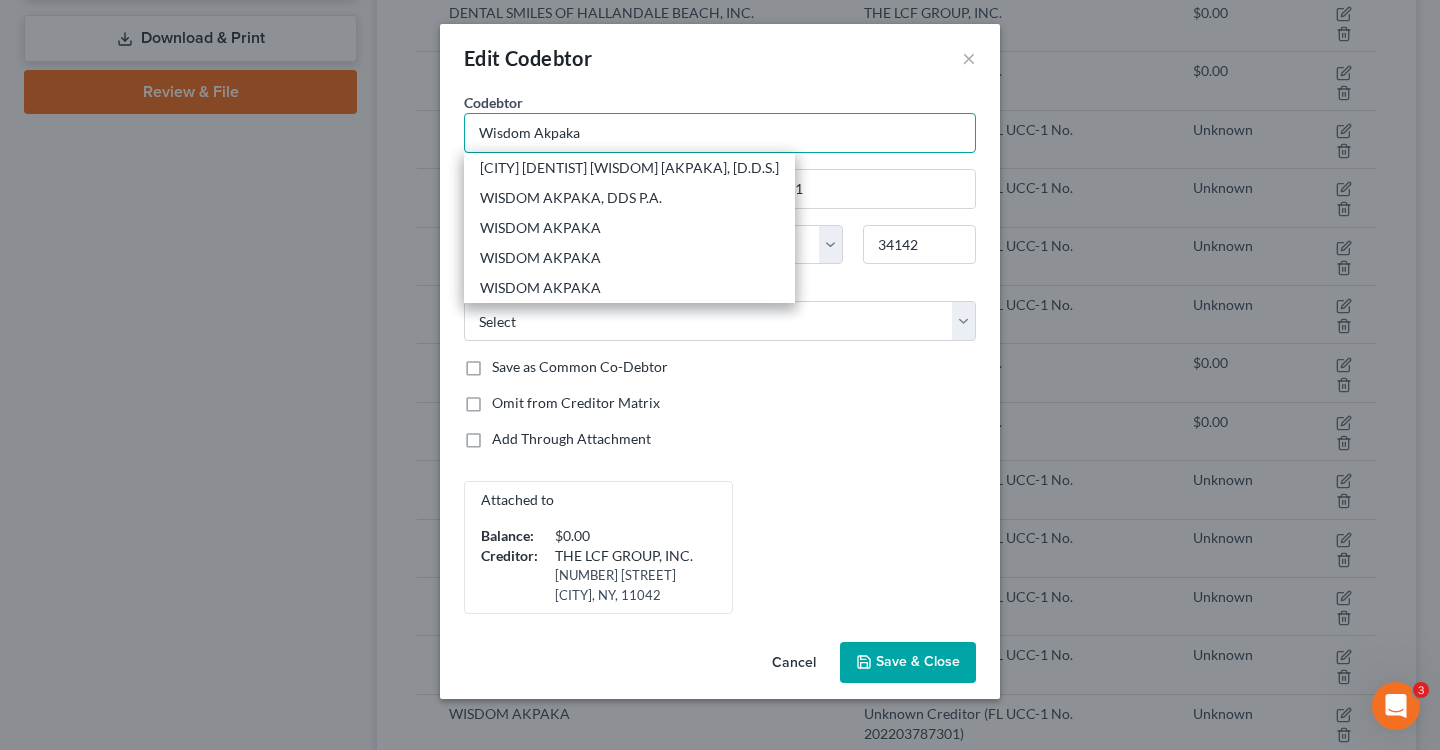 type on "Wisdom Akpaka" 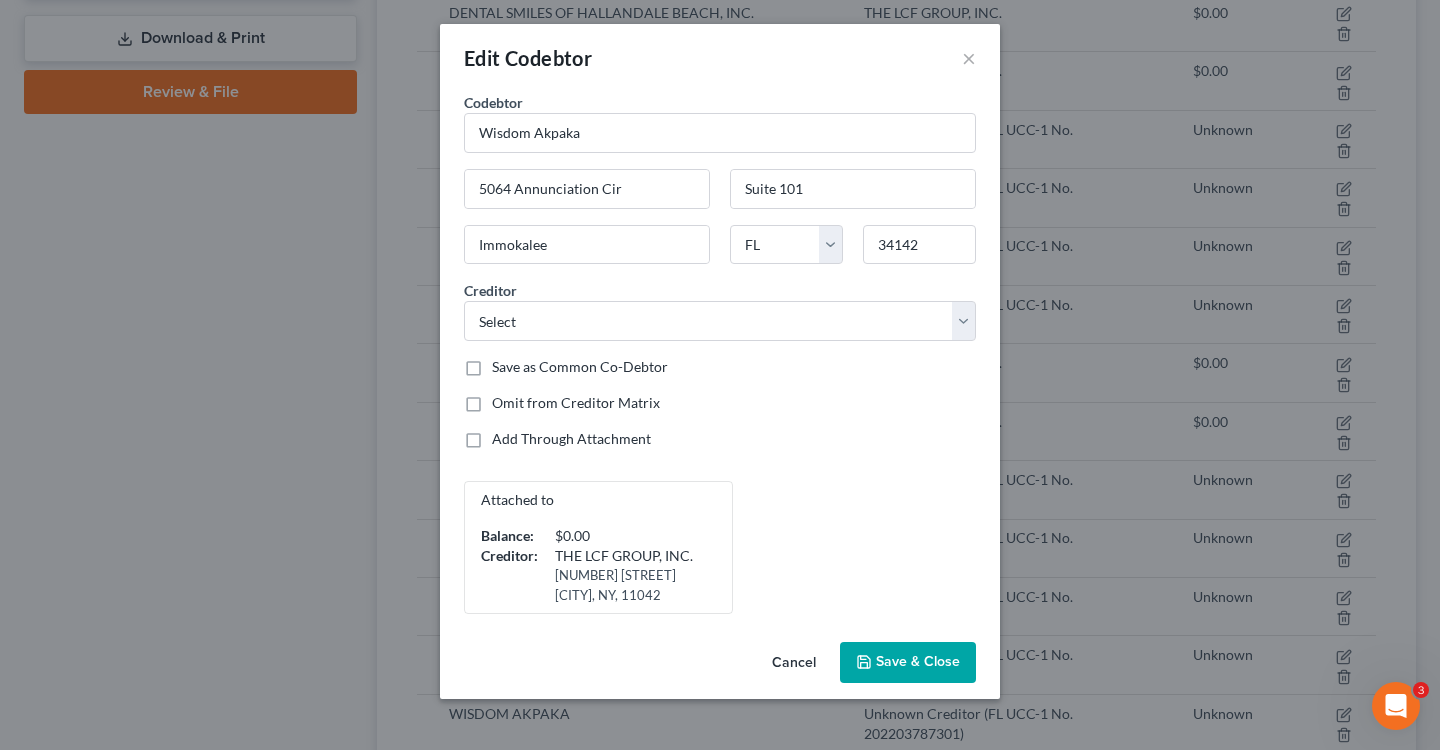 click on "Save & Close" at bounding box center [918, 662] 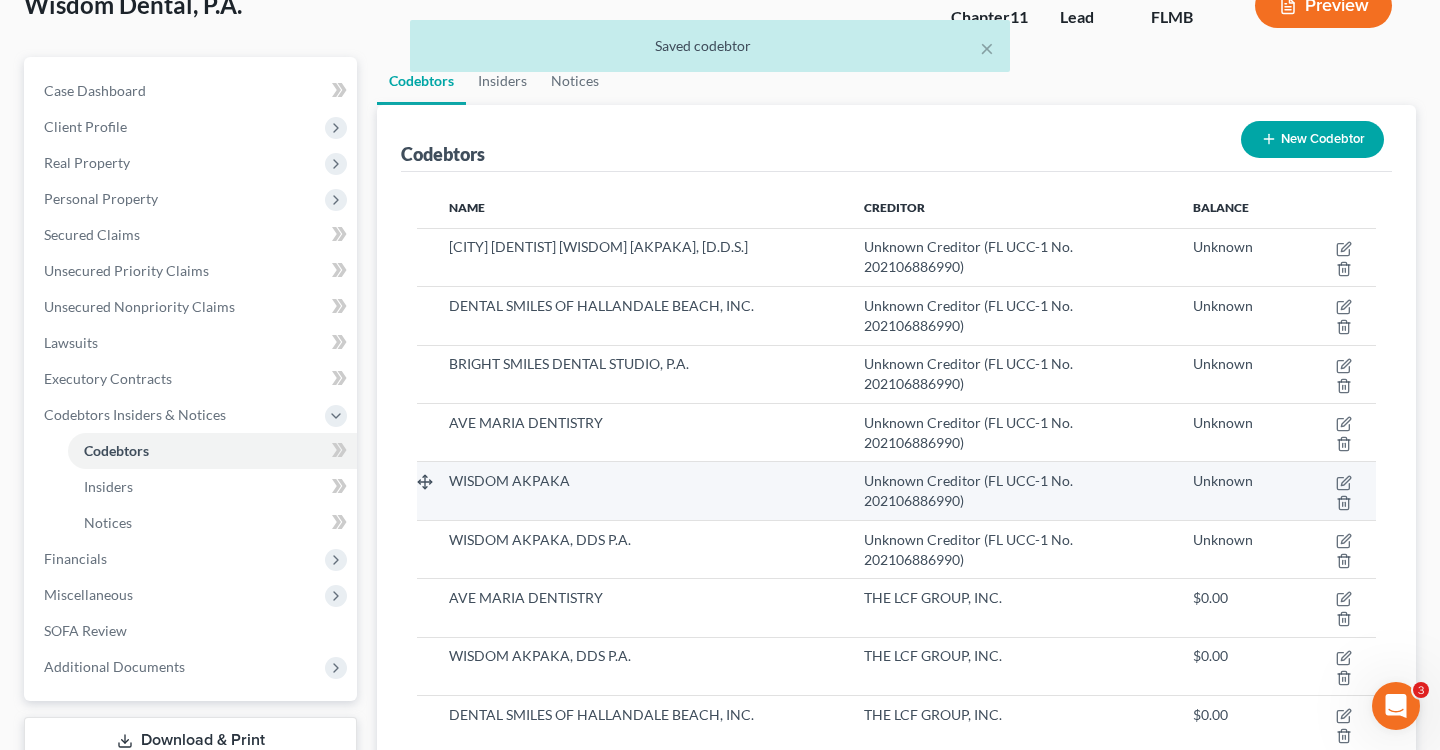 scroll, scrollTop: 161, scrollLeft: 0, axis: vertical 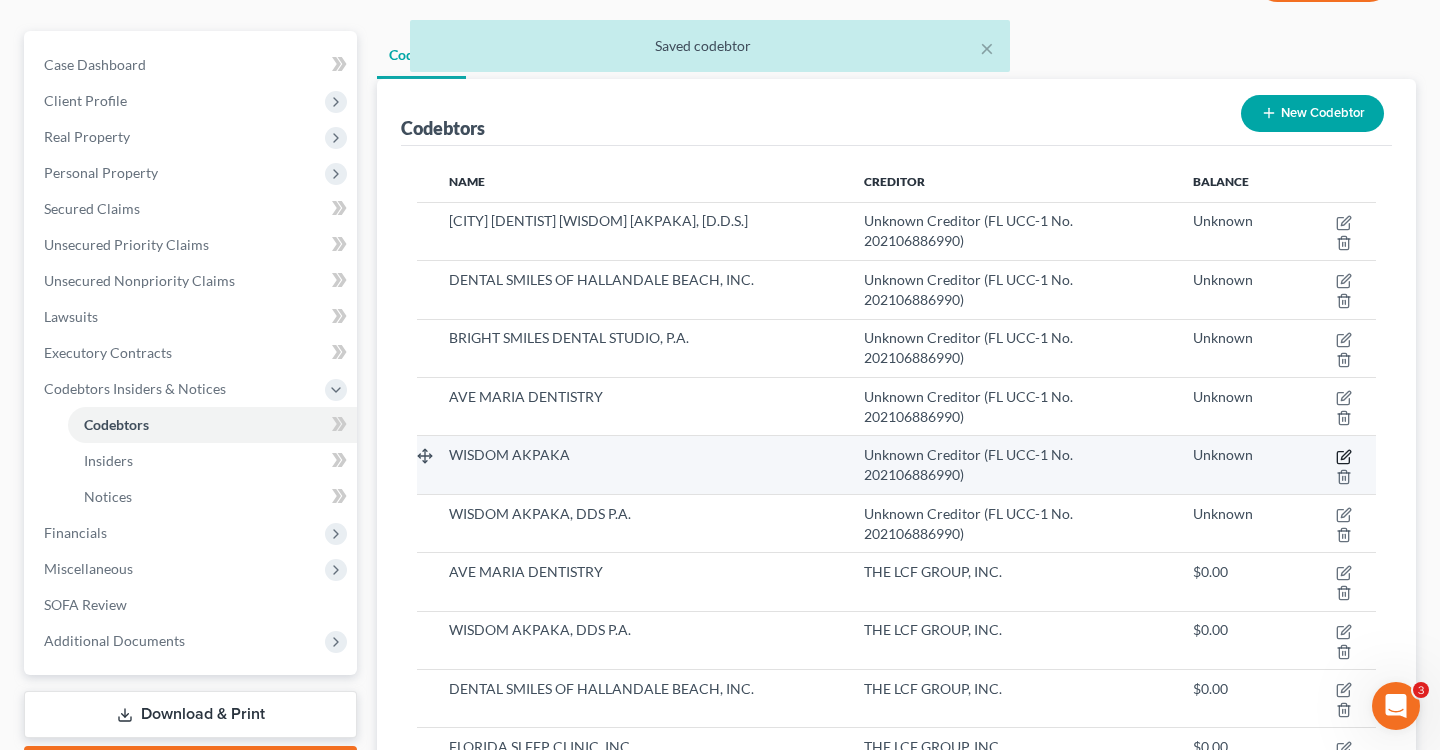 click 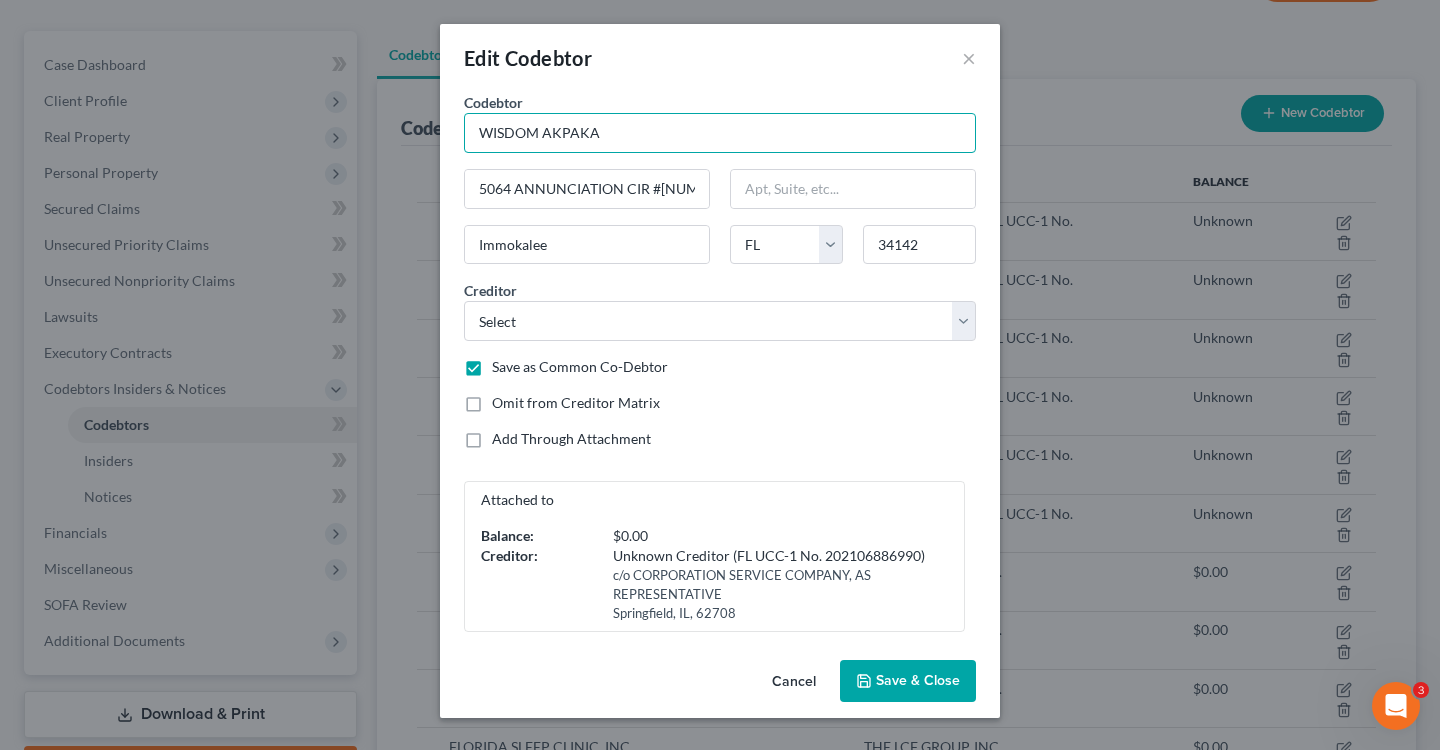 drag, startPoint x: 616, startPoint y: 136, endPoint x: 441, endPoint y: 131, distance: 175.07141 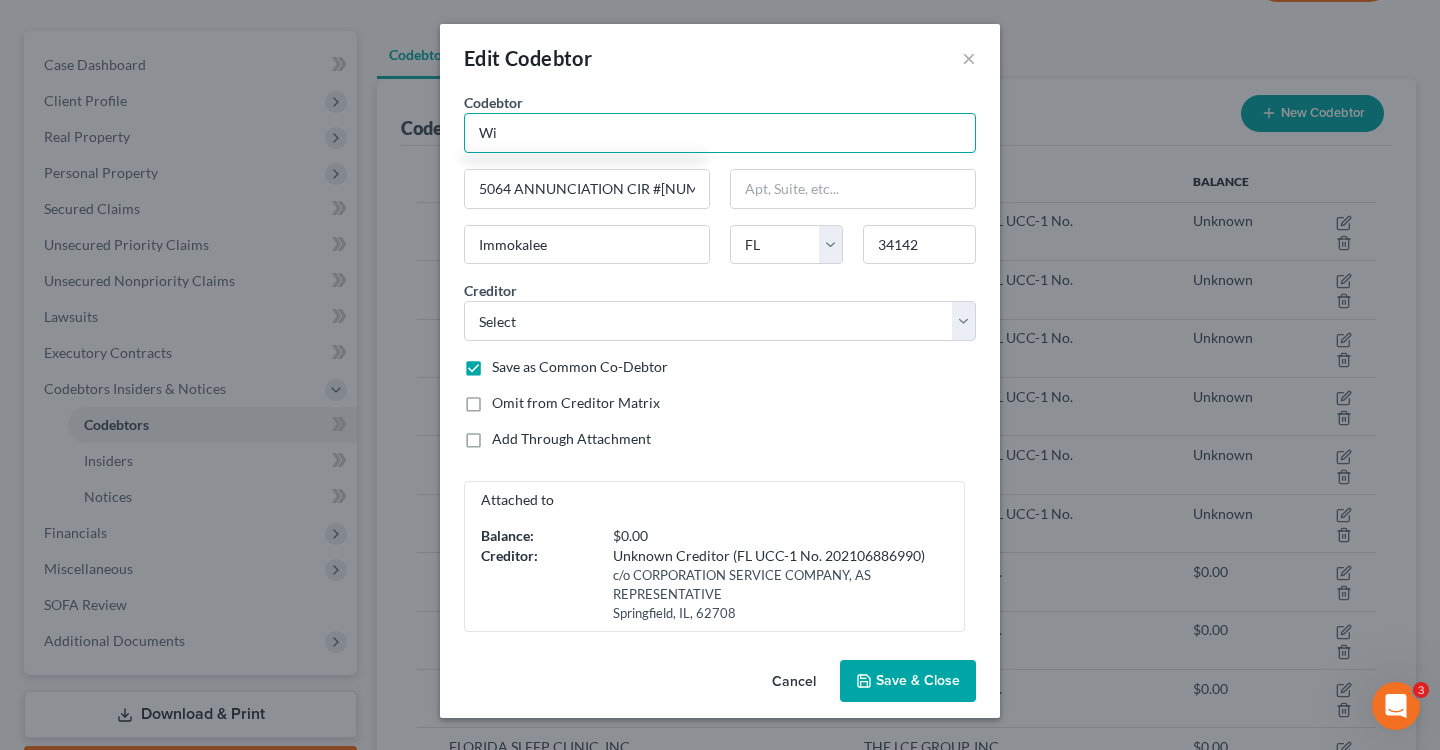 type on "WISDOM AKPAKA" 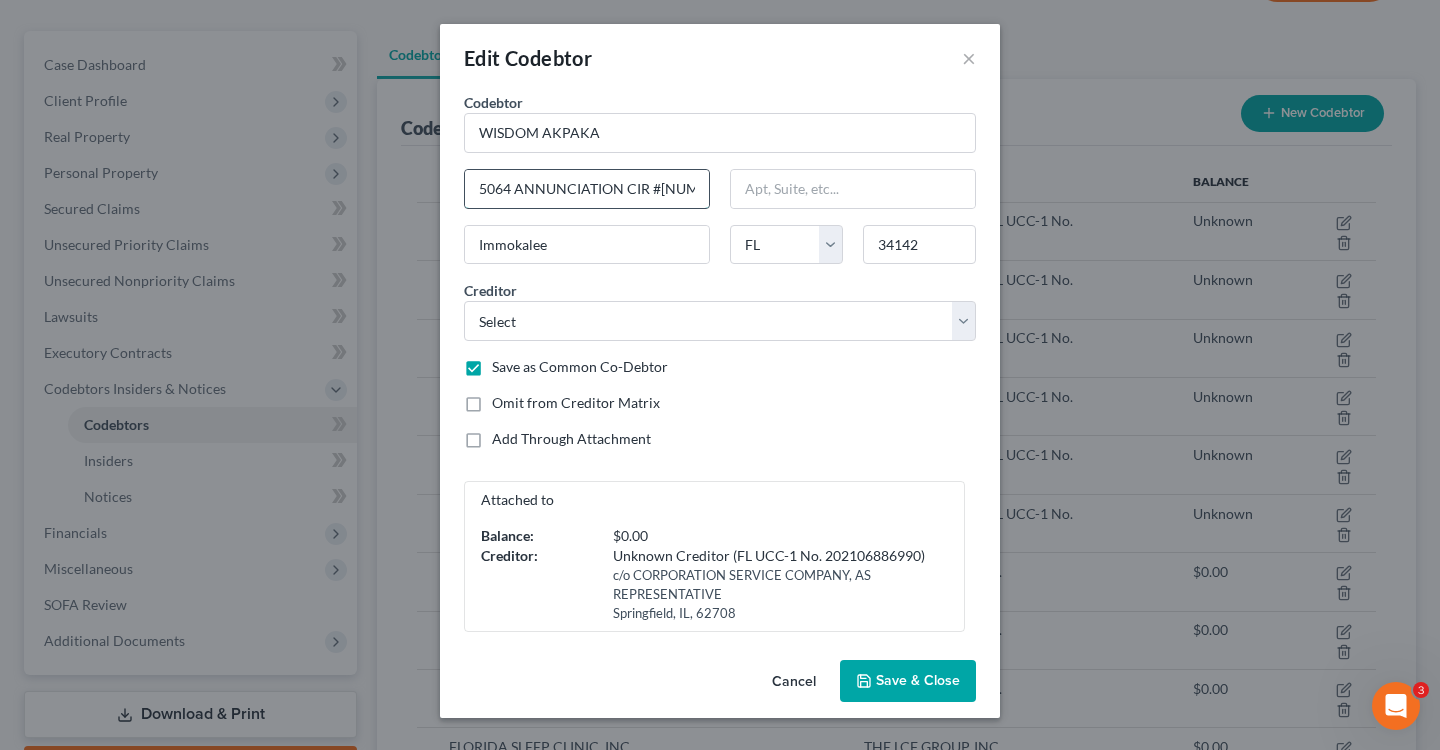 click on "[NUMBER] [STREET] CIR #[NUMBER]" at bounding box center (587, 189) 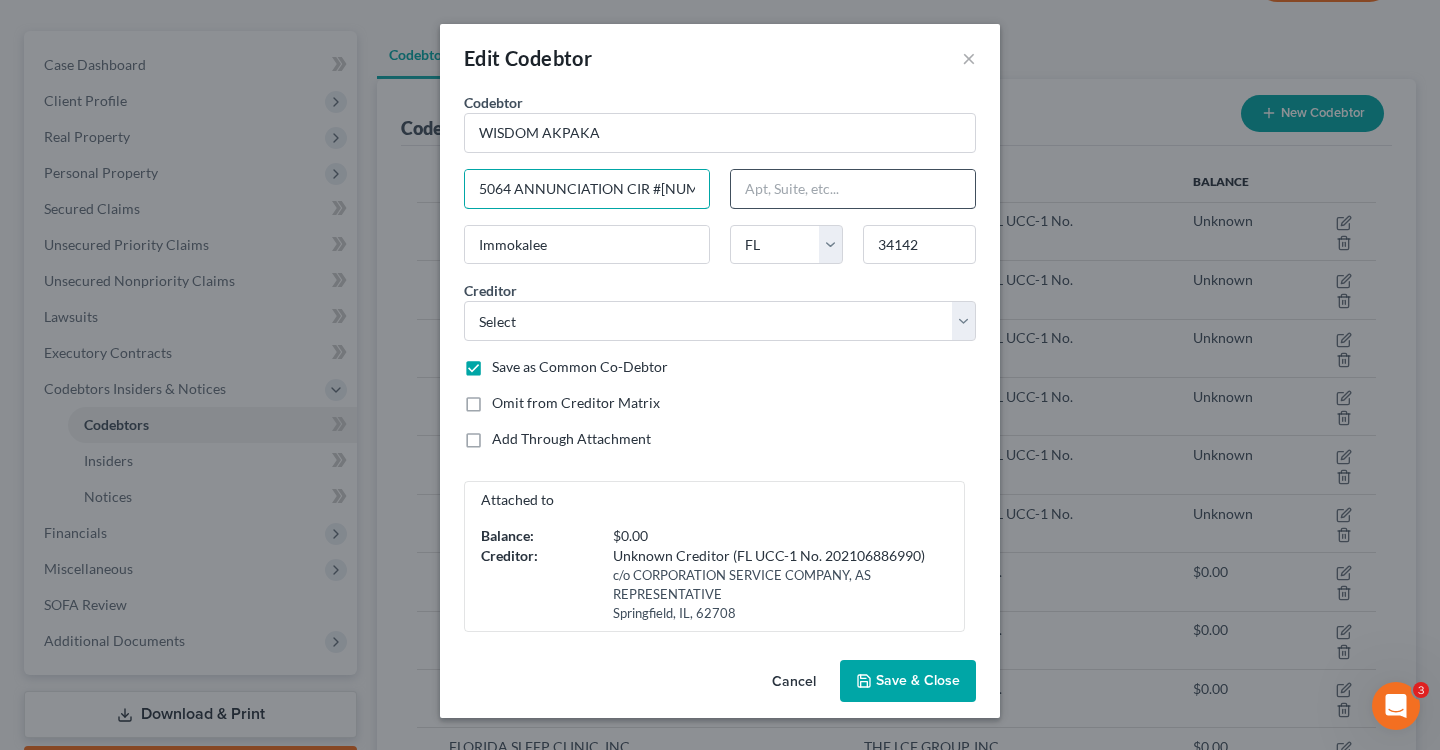 drag, startPoint x: 467, startPoint y: 194, endPoint x: 764, endPoint y: 195, distance: 297.00168 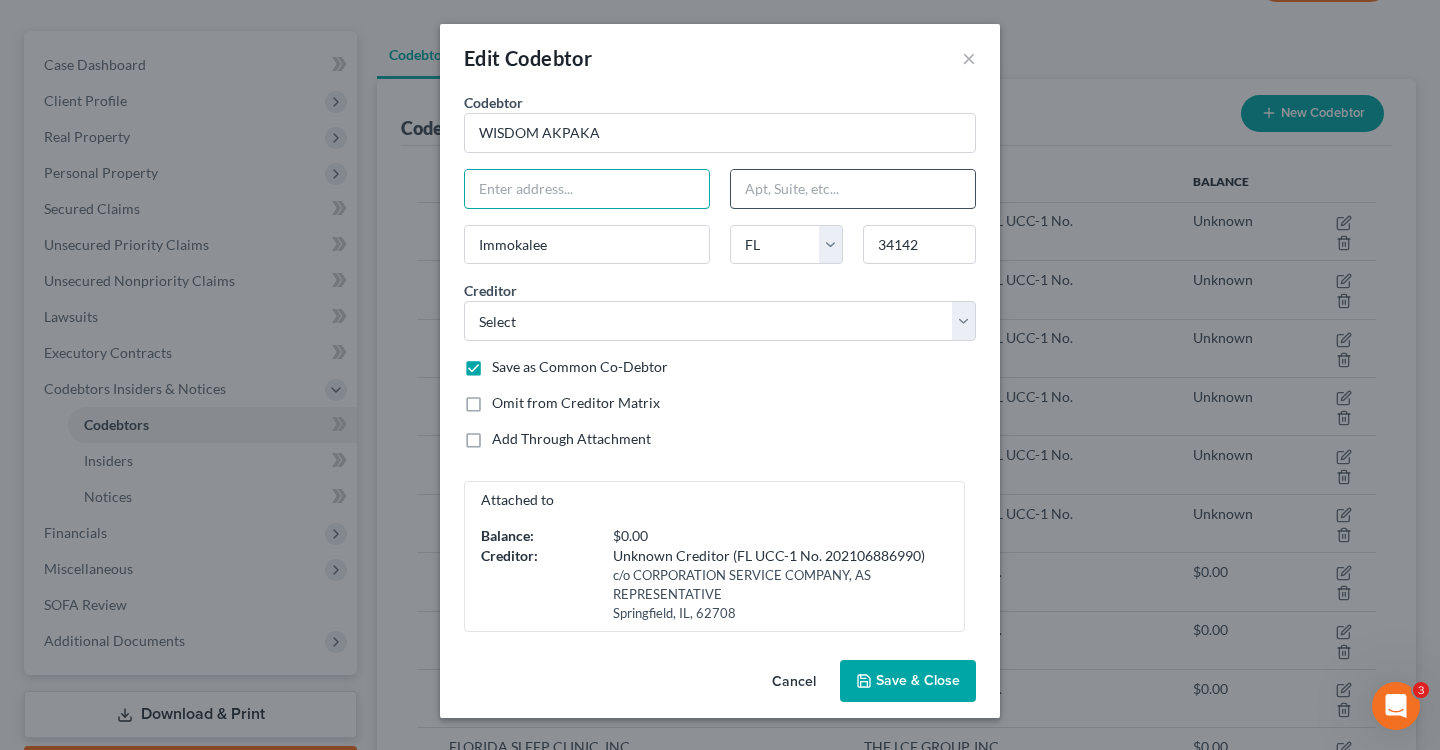 paste on "5064 Annunciation Cir" 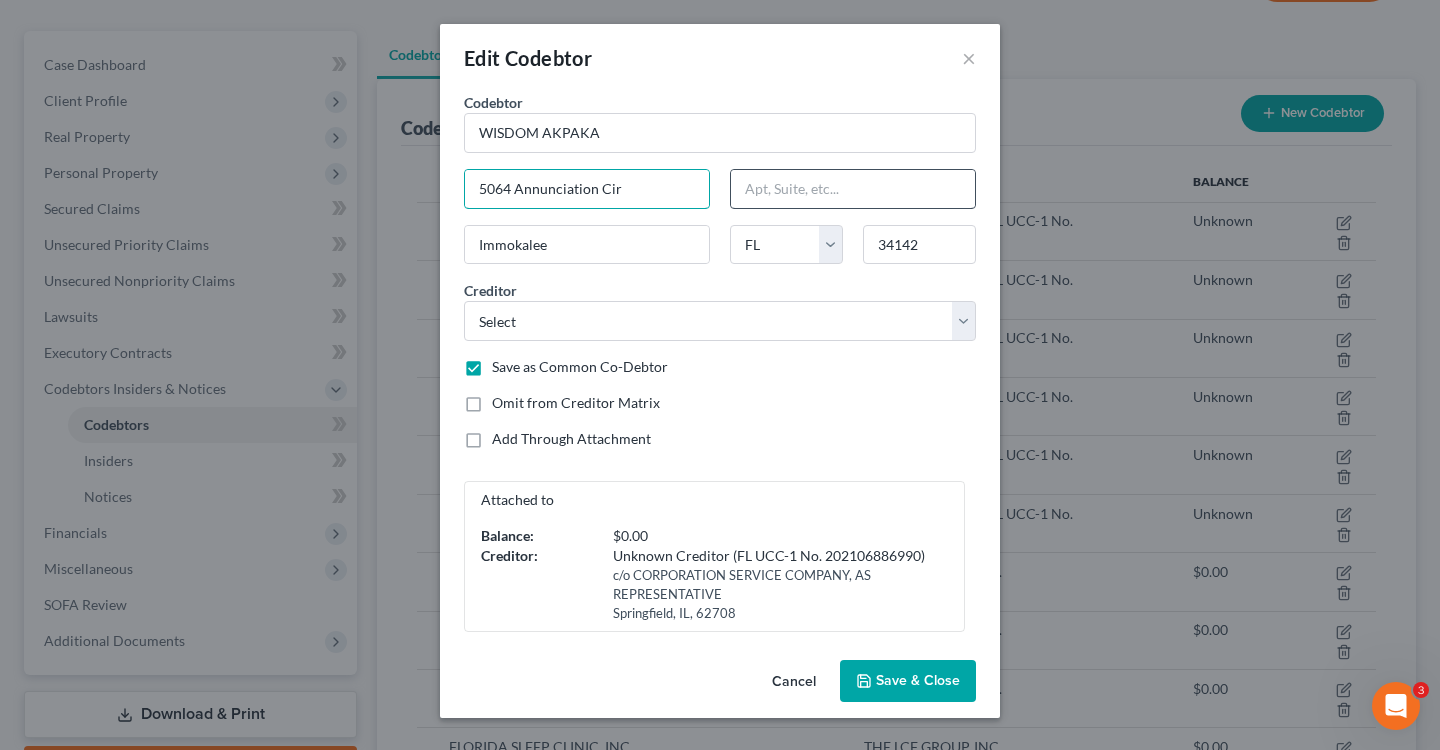 type on "5064 Annunciation Cir" 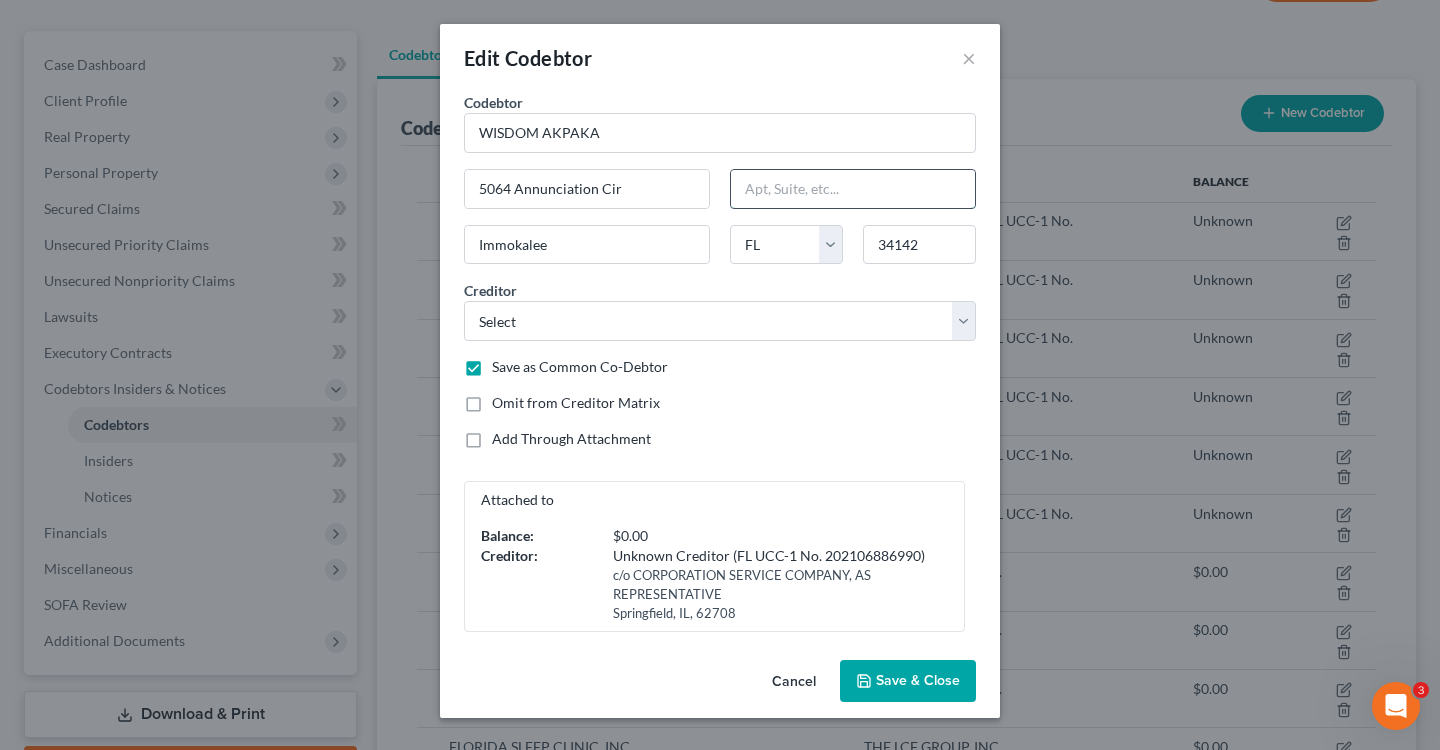 click at bounding box center [853, 189] 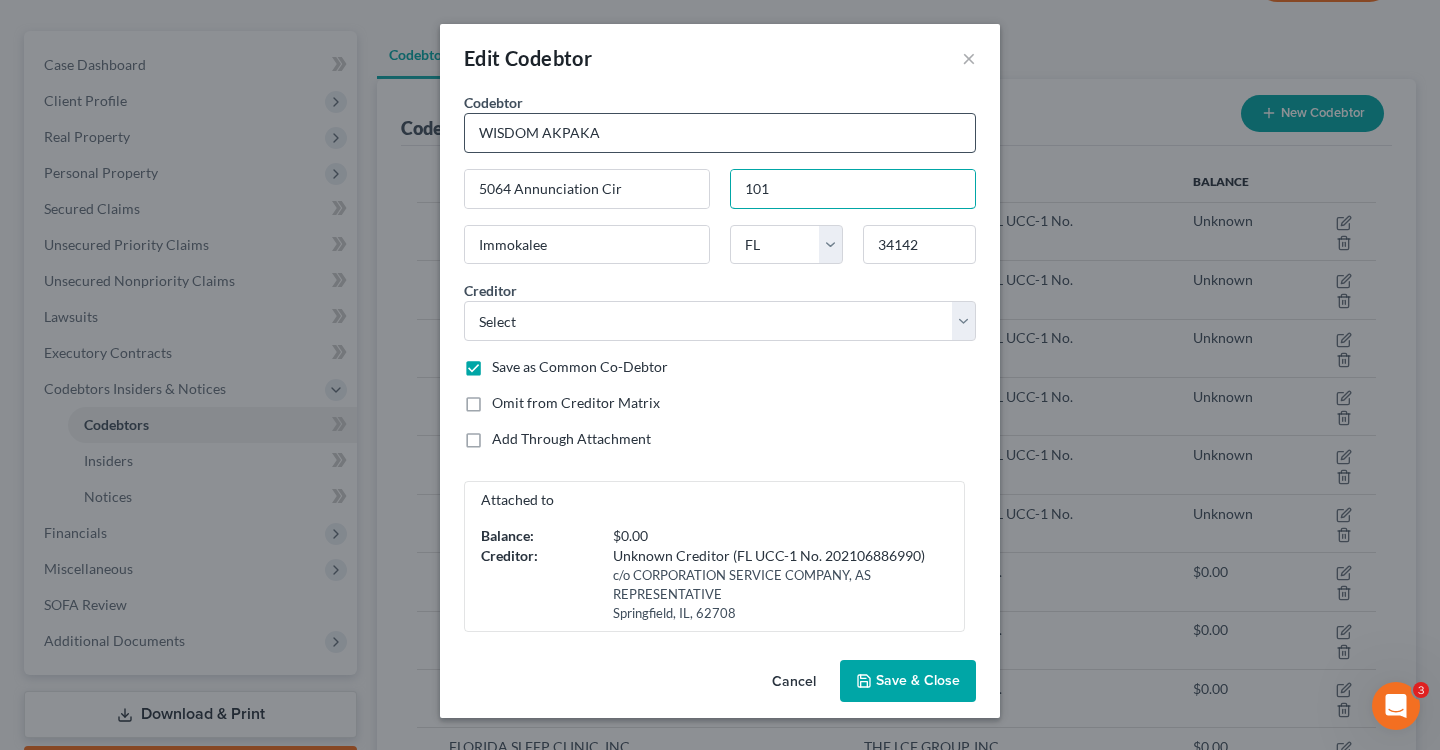type on "101" 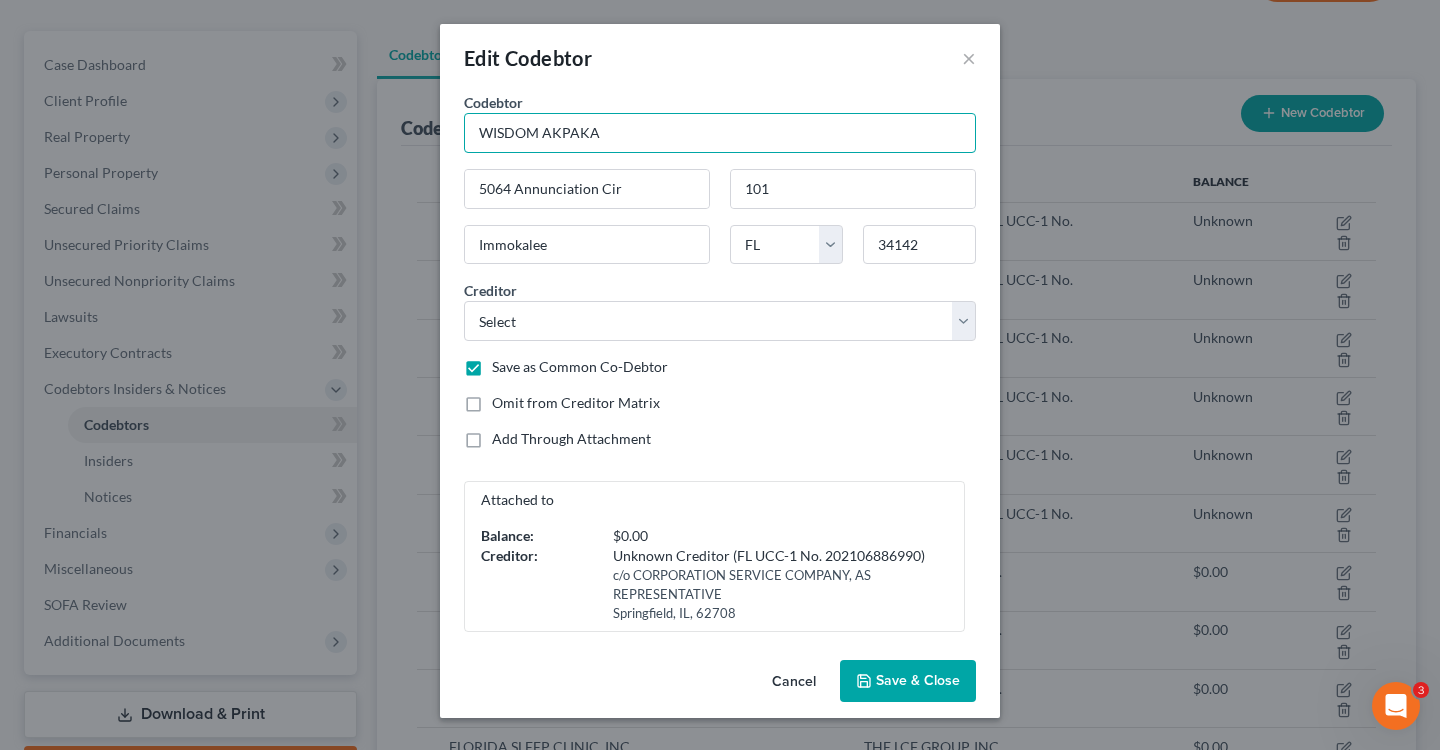 click on "WISDOM AKPAKA" at bounding box center [720, 133] 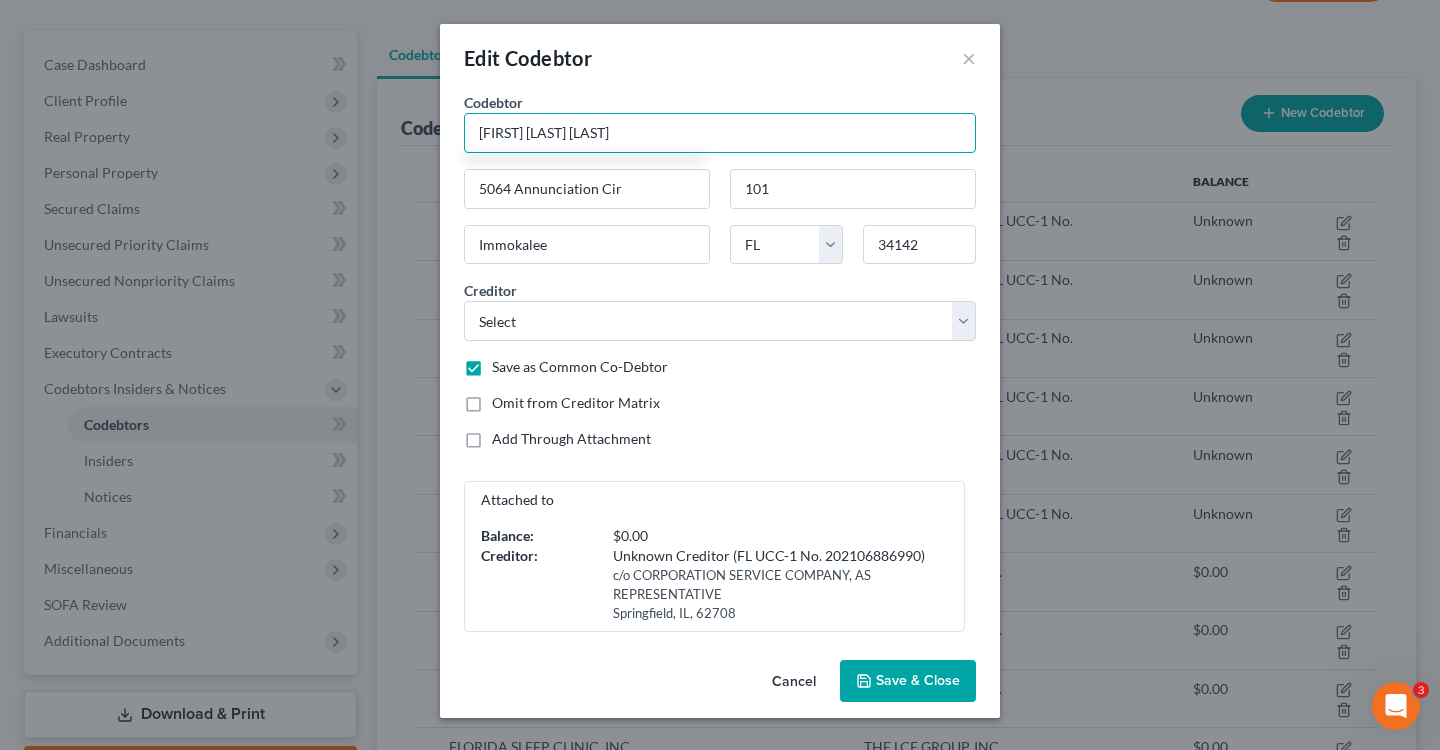 click on "Wisdom Akpaka AKPAKA" at bounding box center (720, 133) 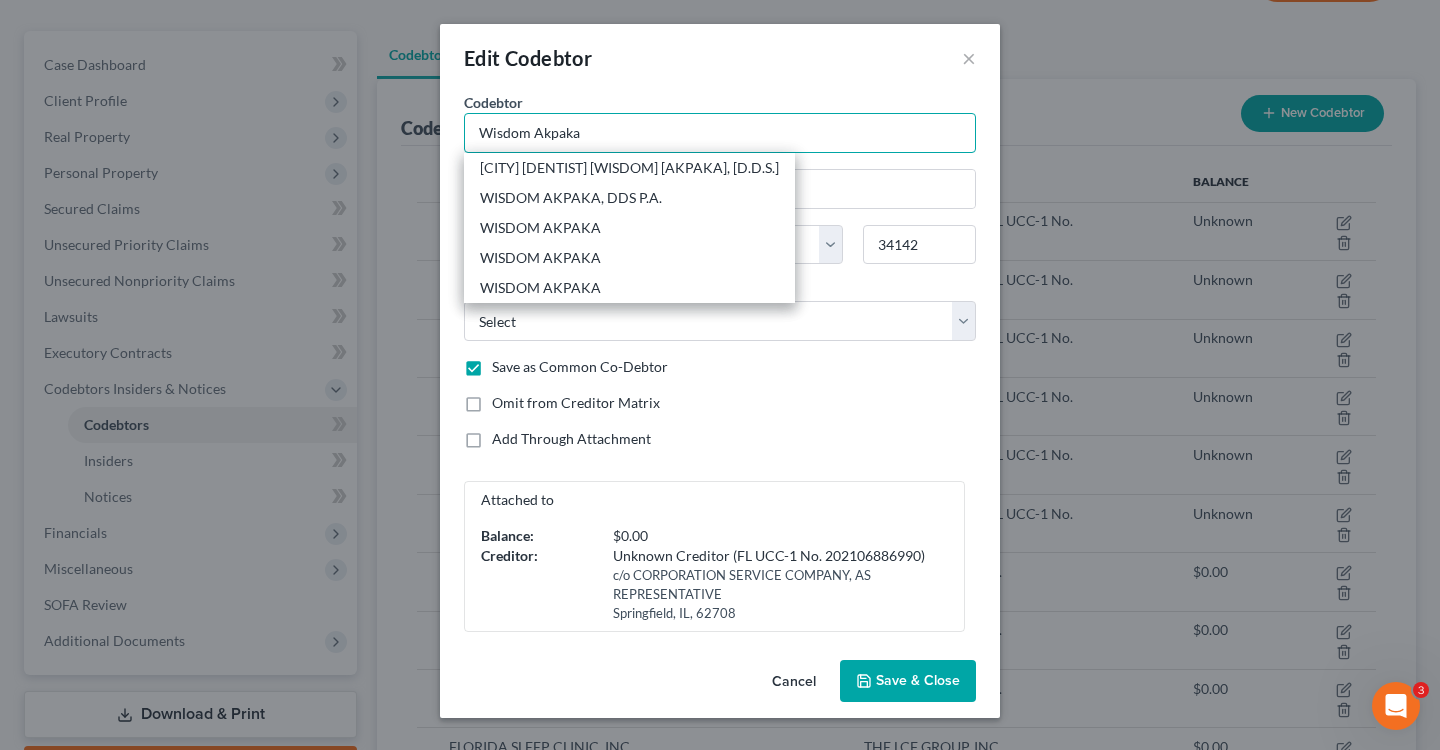 type on "Wisdom Akpaka" 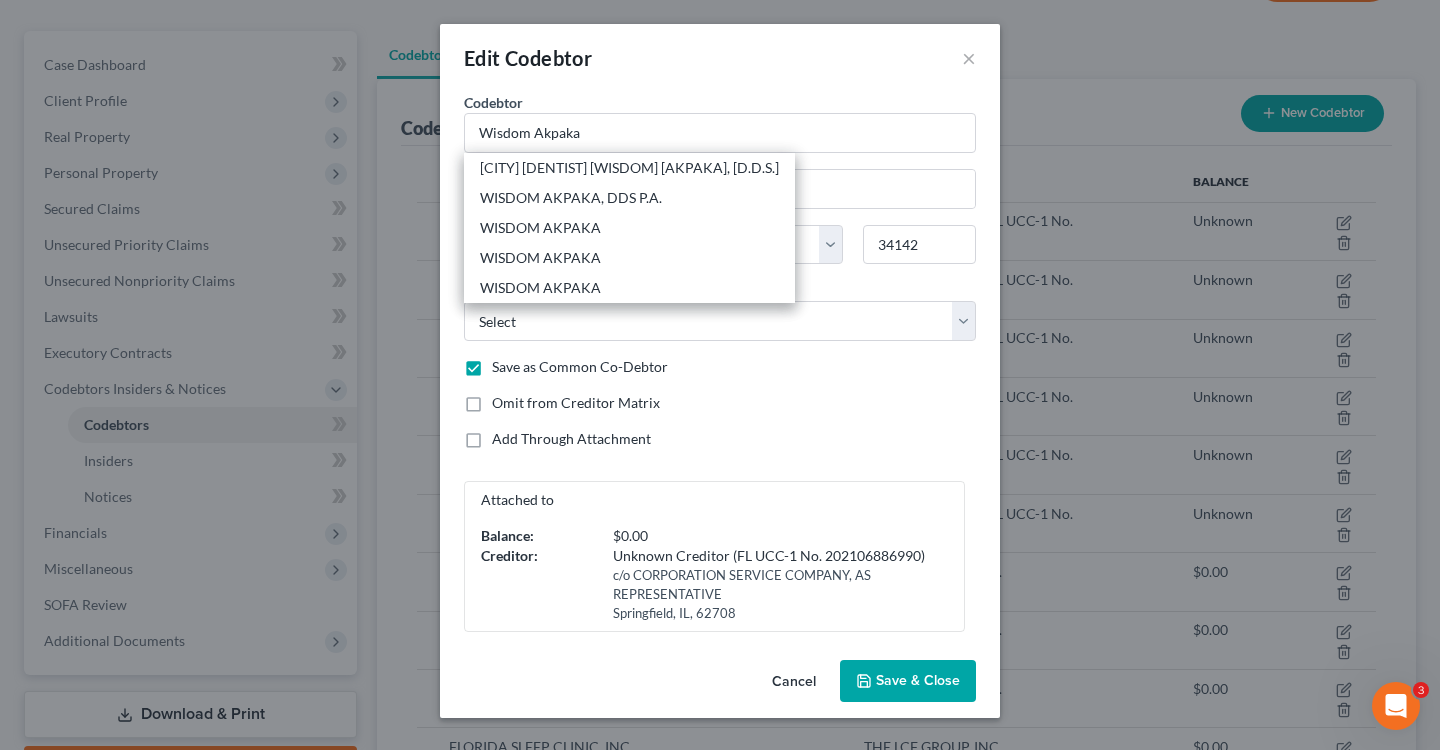 click on "Save & Close" at bounding box center (908, 681) 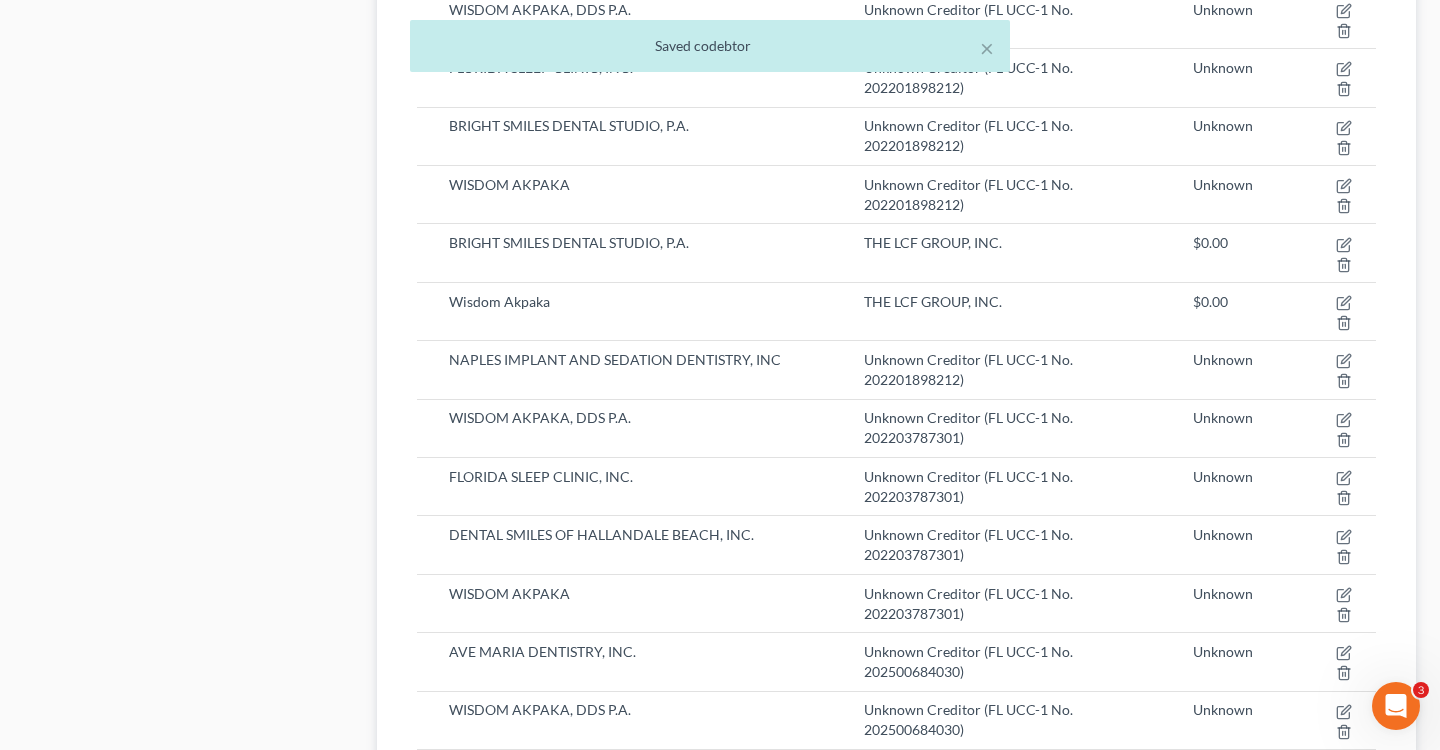 scroll, scrollTop: 967, scrollLeft: 0, axis: vertical 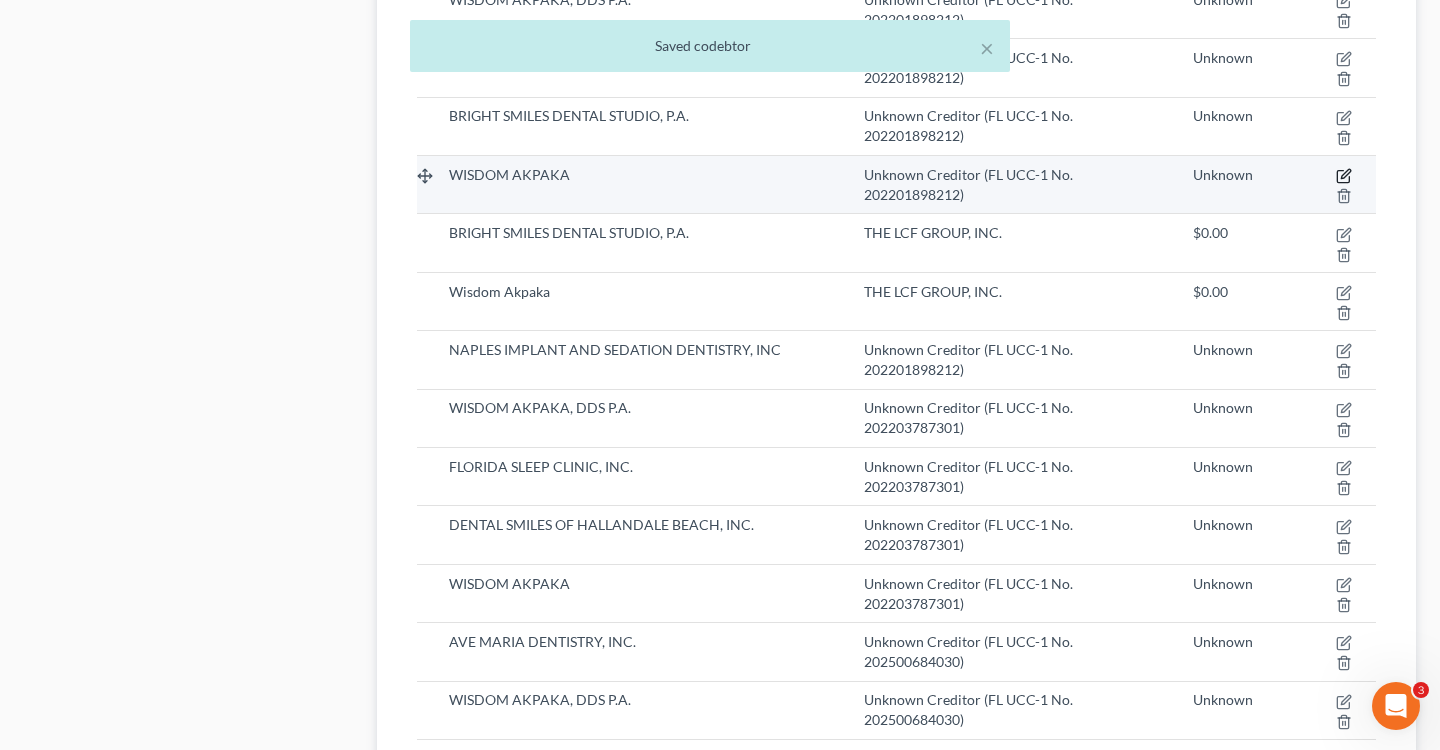 click 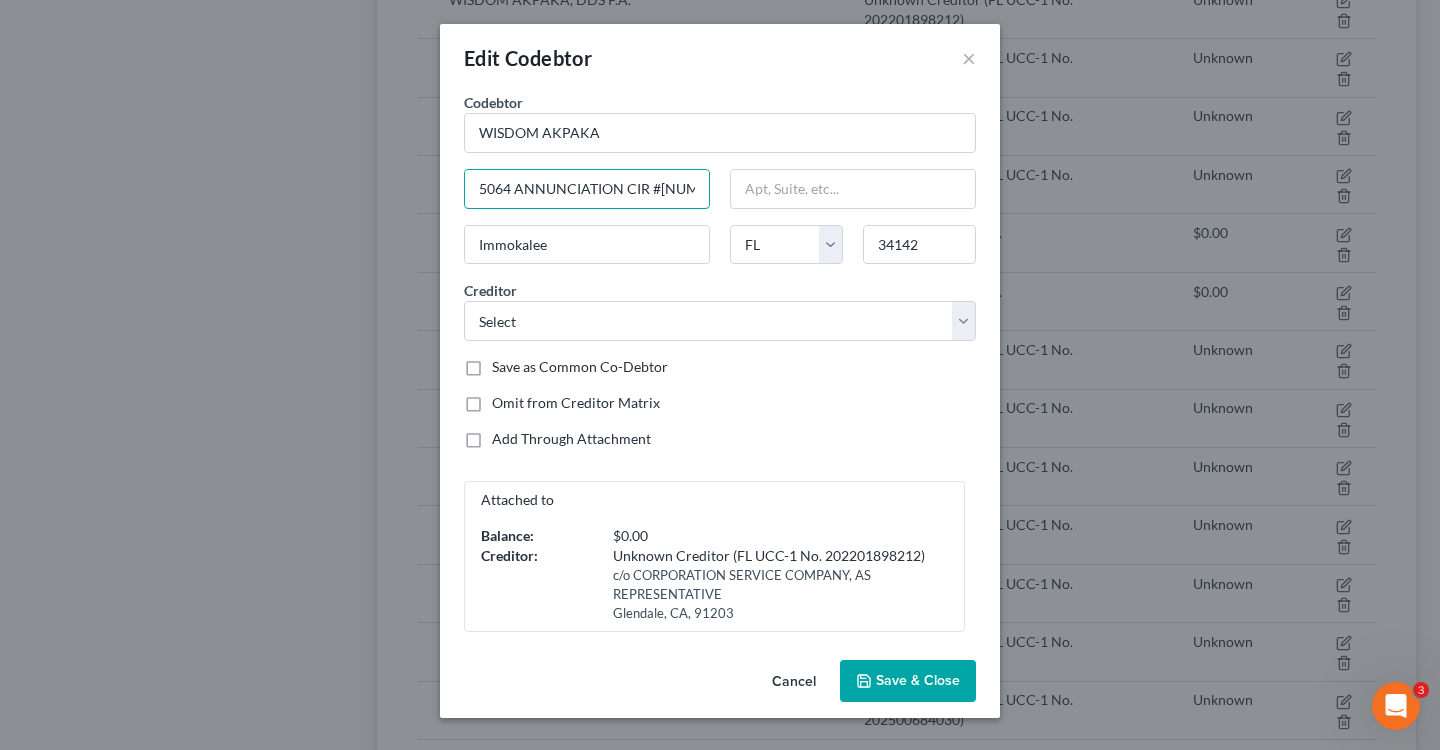drag, startPoint x: 482, startPoint y: 187, endPoint x: 772, endPoint y: 153, distance: 291.9863 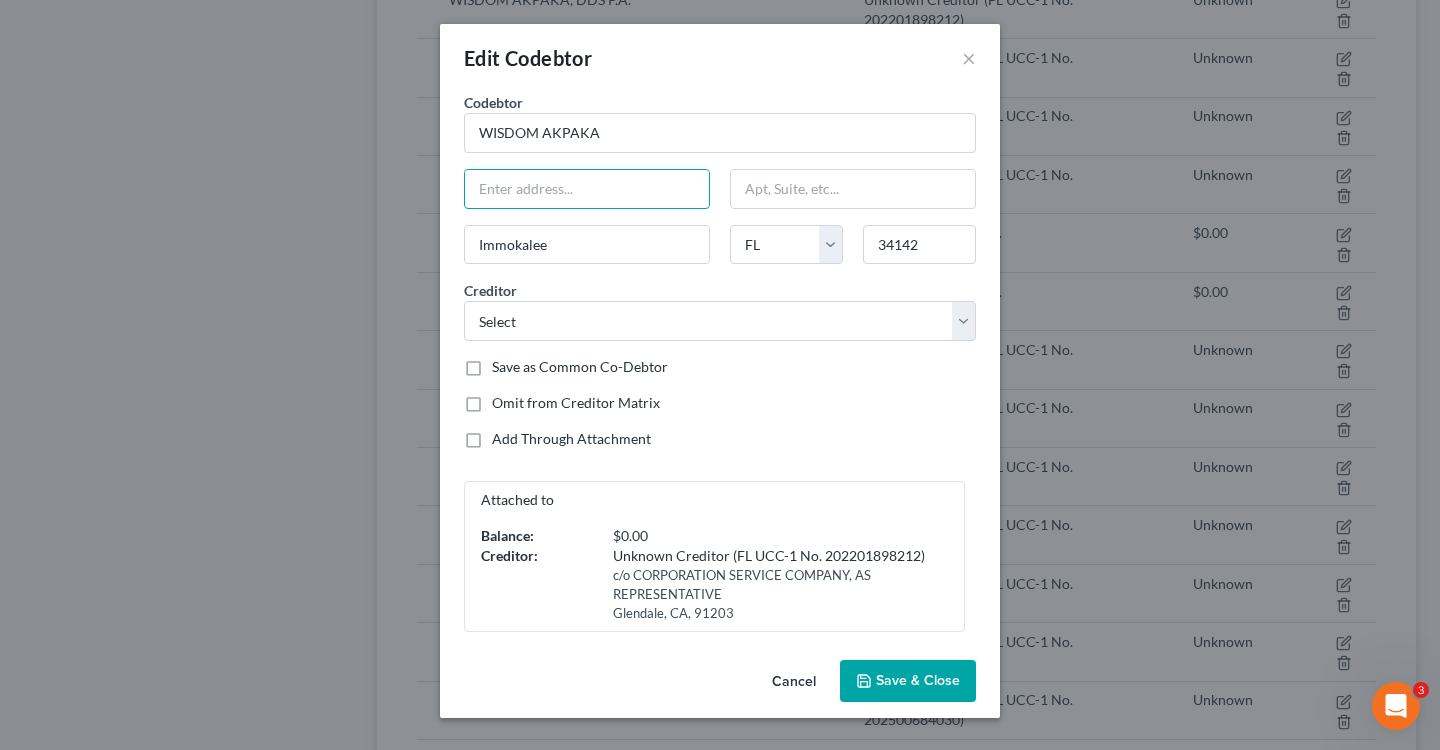 paste on "5064 Annunciation Cir" 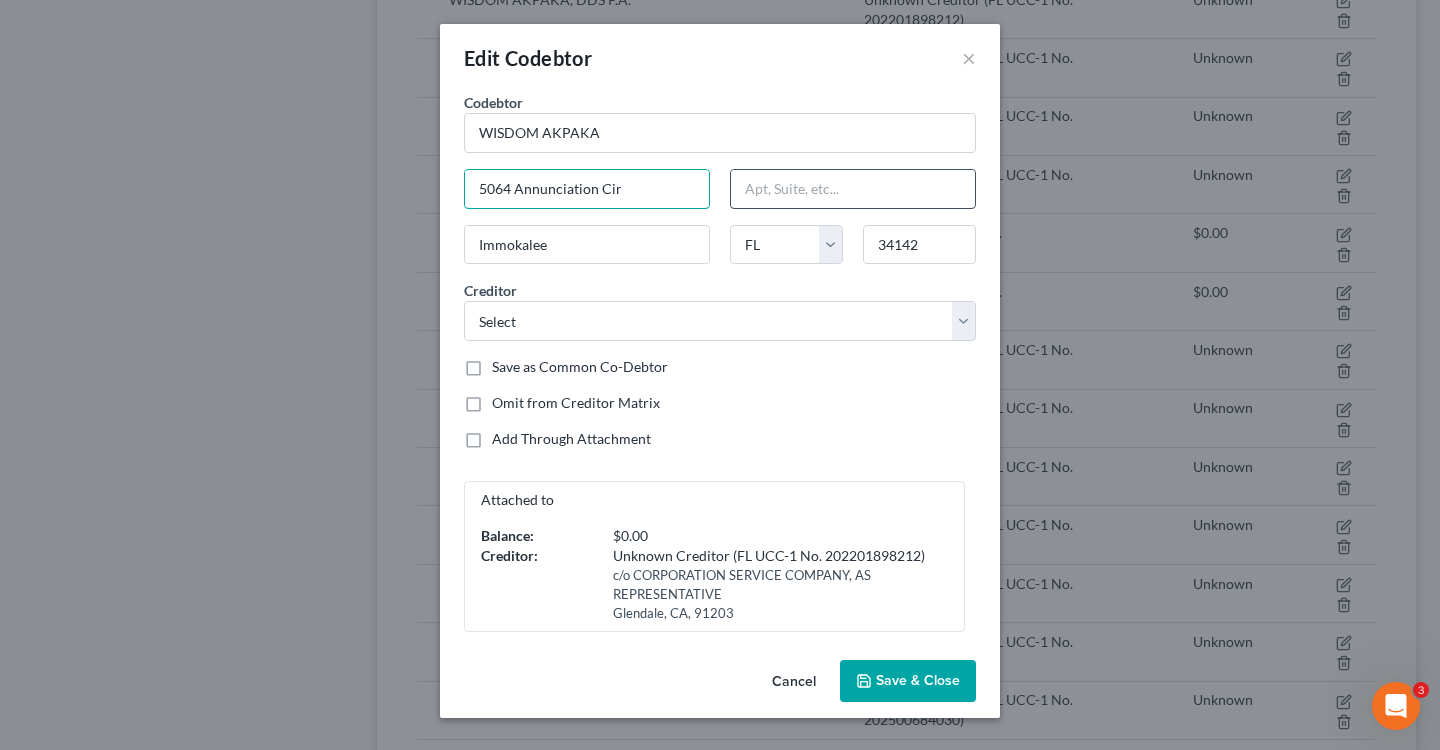 type on "5064 Annunciation Cir" 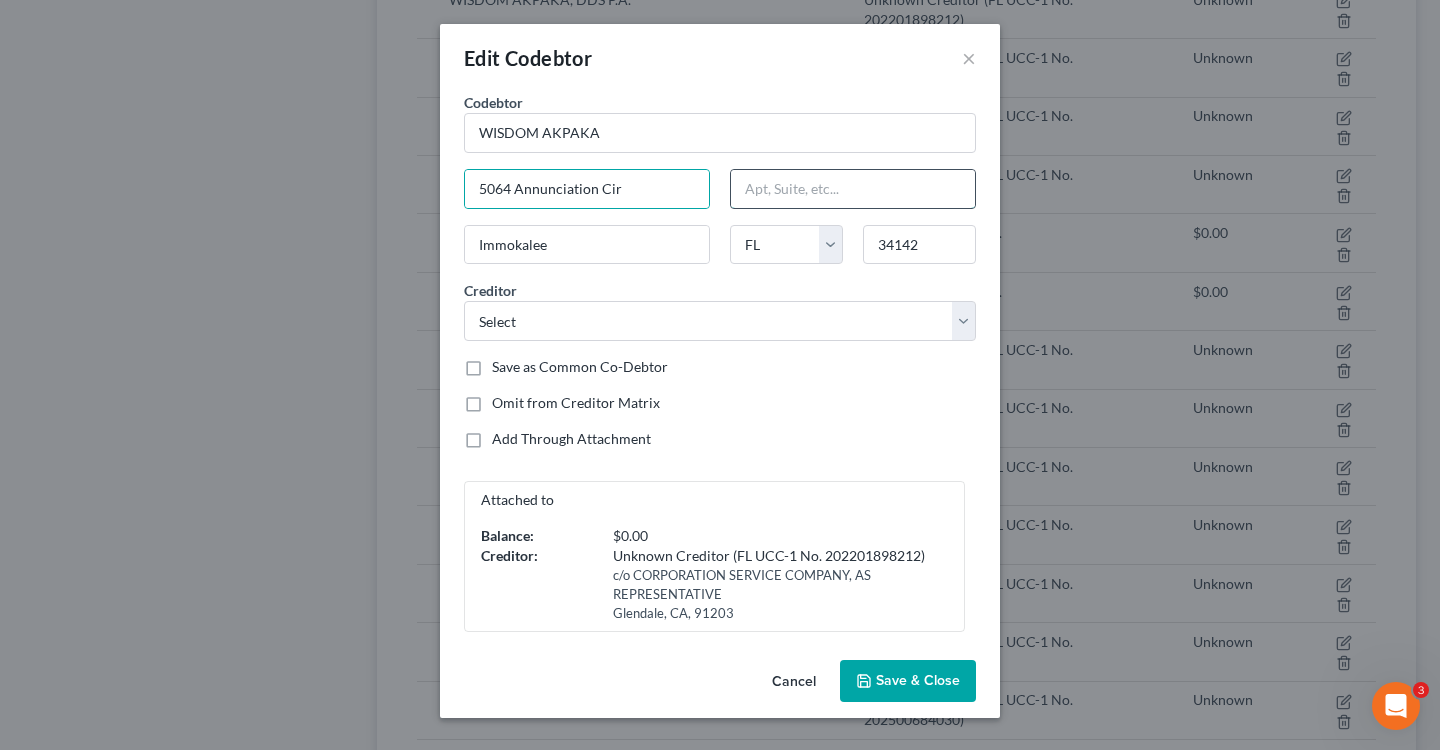 click at bounding box center (853, 189) 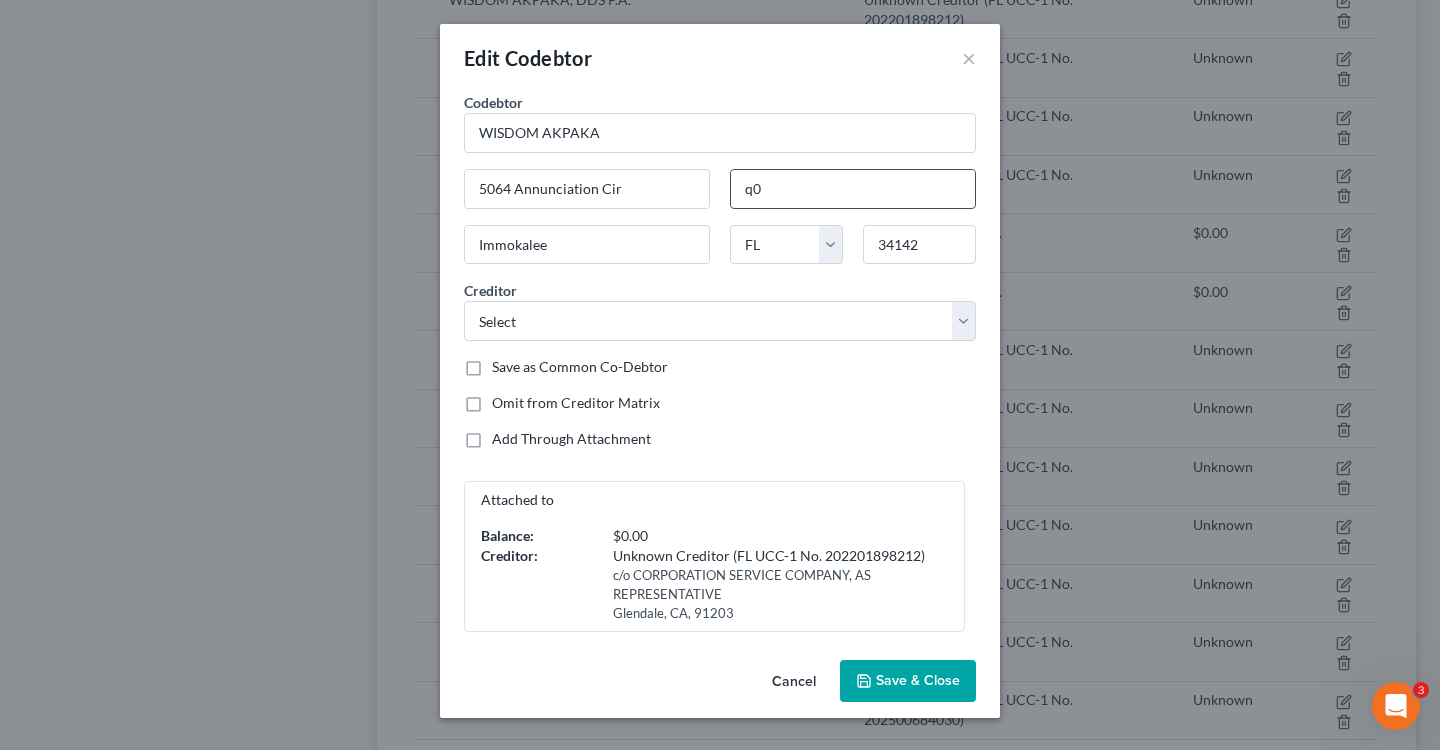 type on "q" 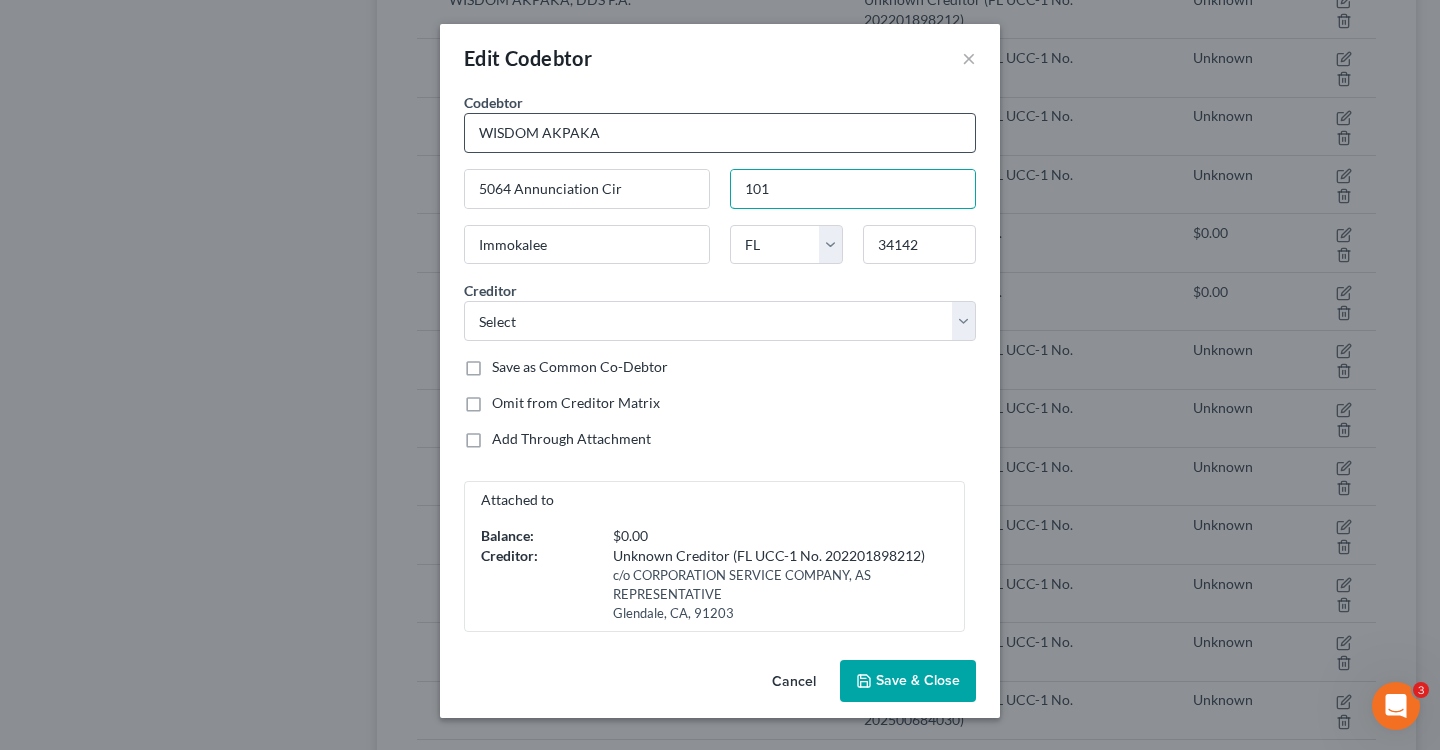 type on "101" 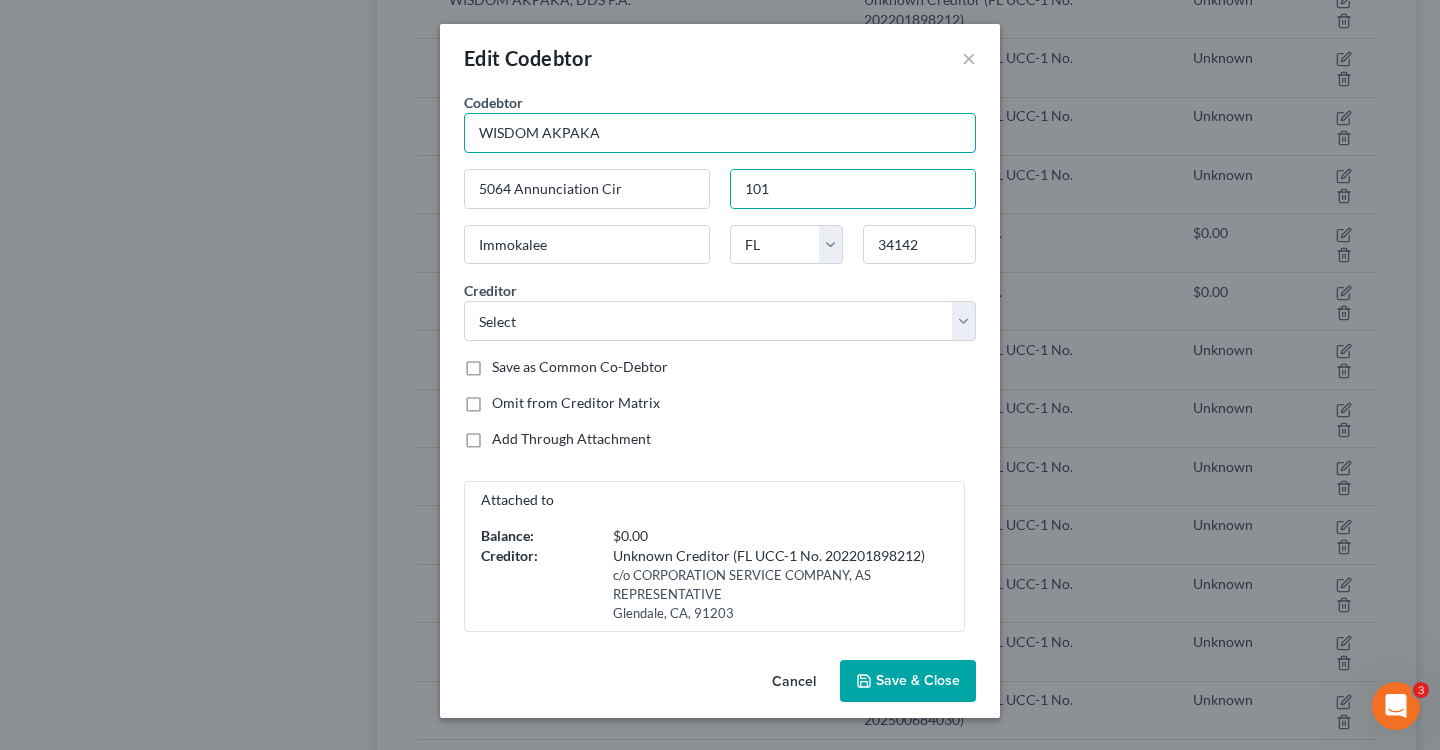 click on "WISDOM AKPAKA" at bounding box center [720, 133] 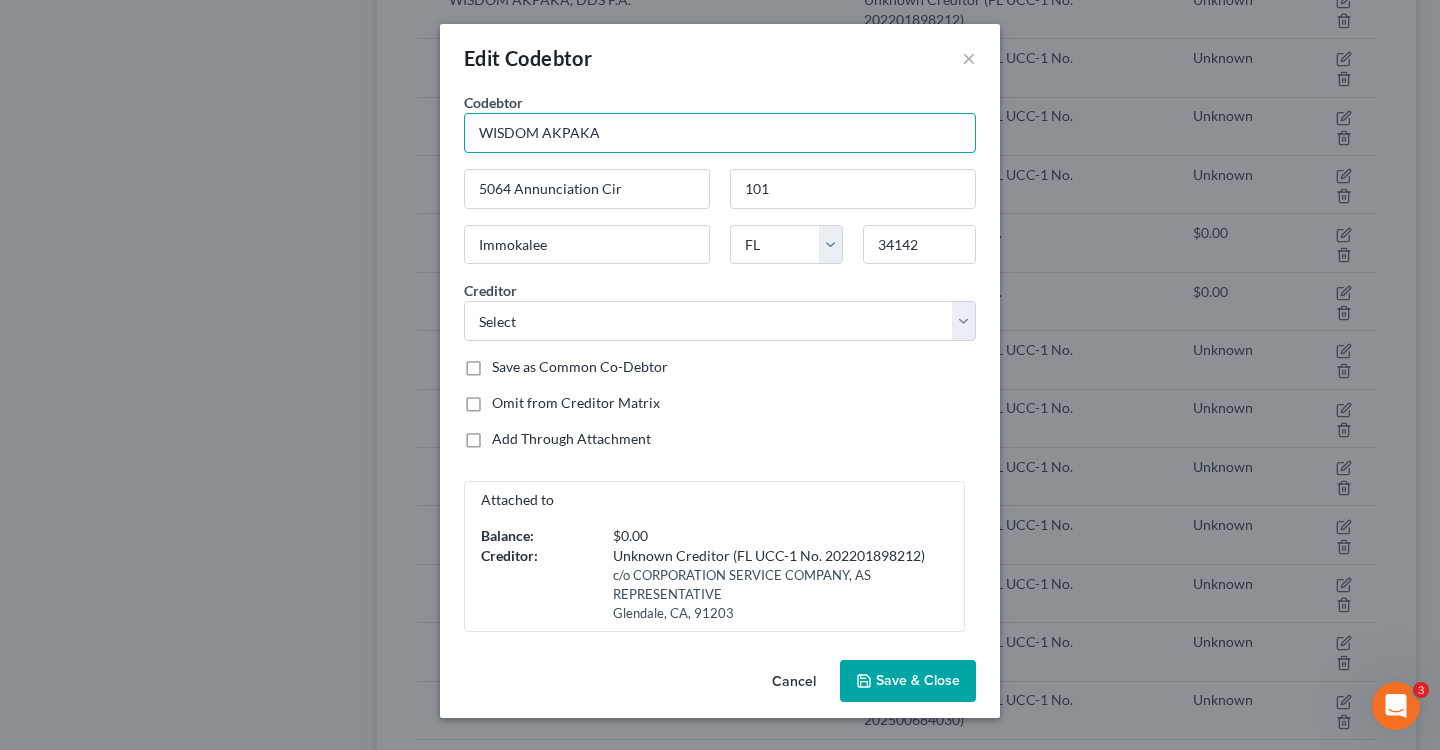 click on "WISDOM AKPAKA" at bounding box center (720, 133) 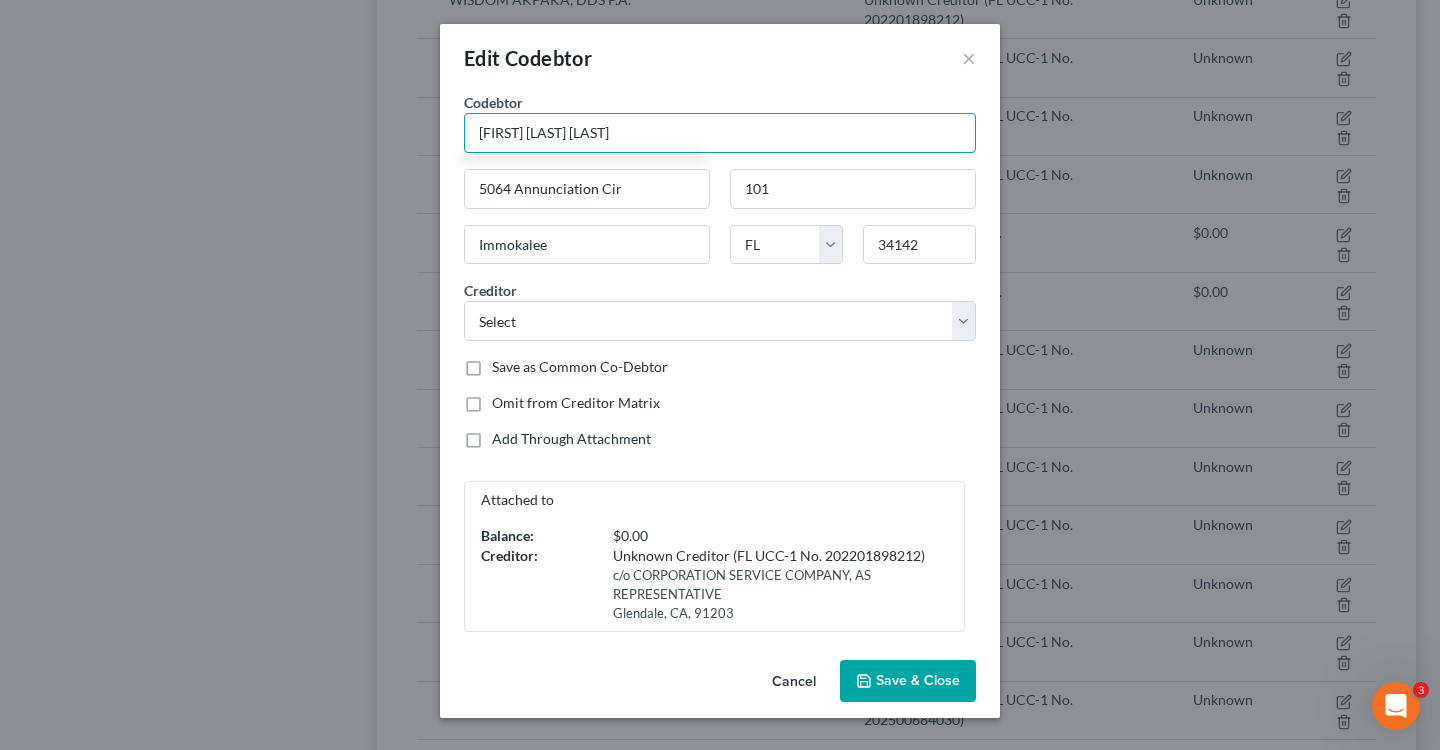 click on "Wisdom Akpaka AKPAKA" at bounding box center [720, 133] 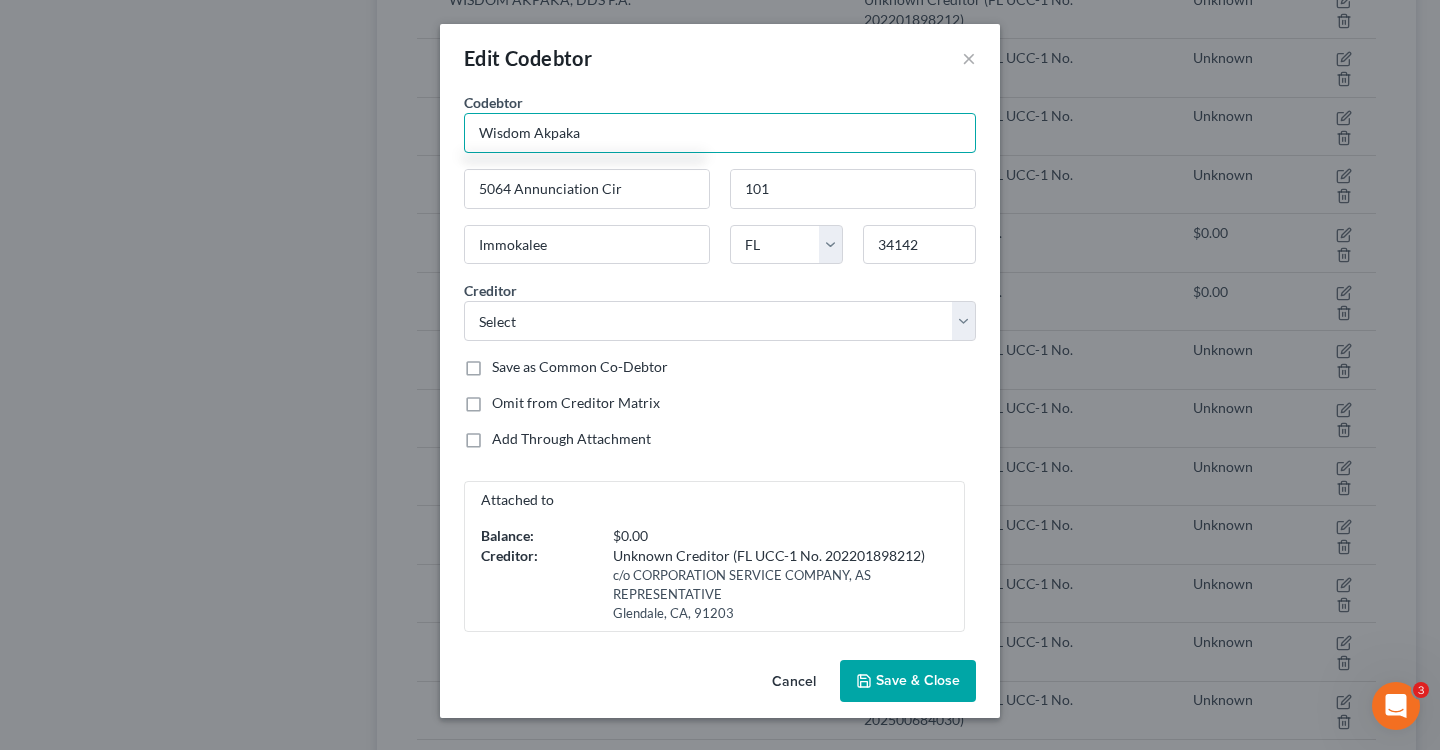 type on "Wisdom Akpaka" 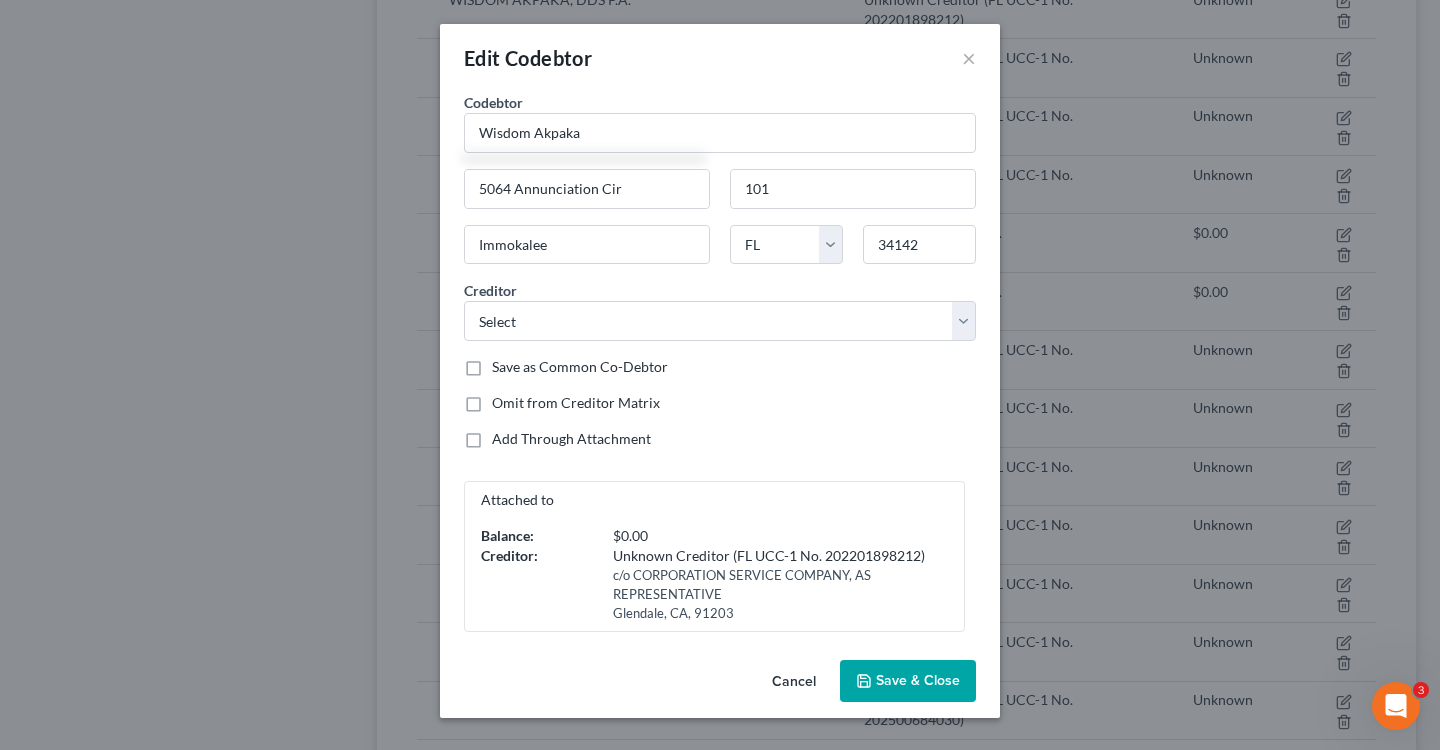 click on "Save & Close" at bounding box center [918, 680] 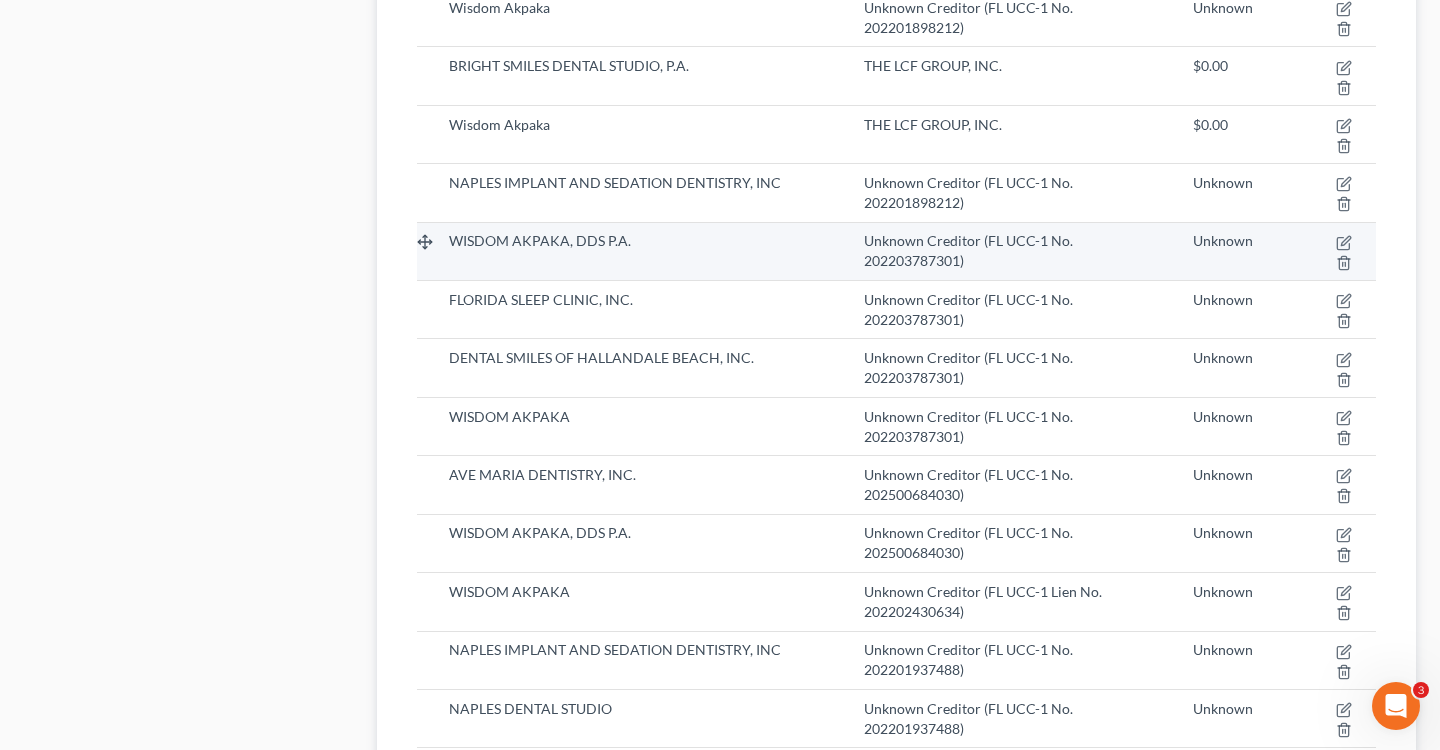 scroll, scrollTop: 1146, scrollLeft: 0, axis: vertical 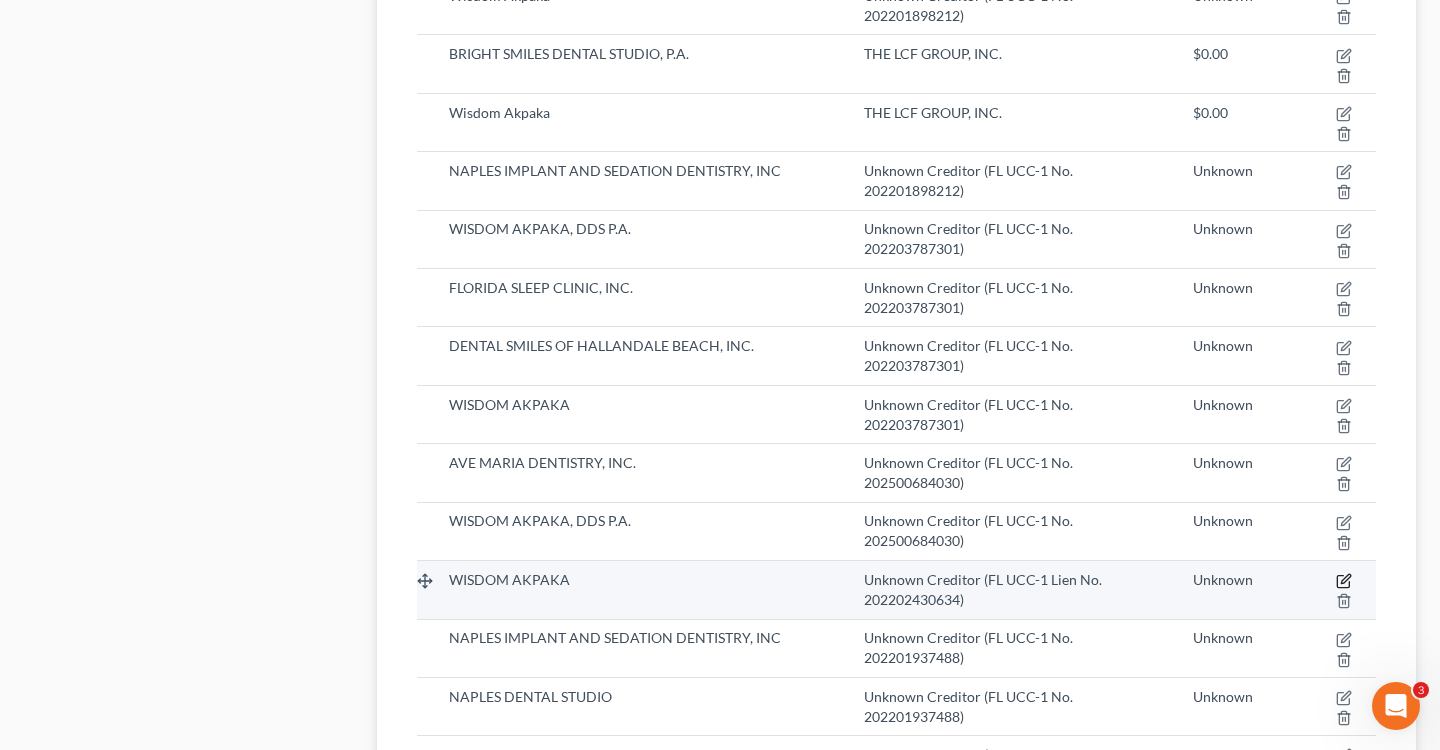 click 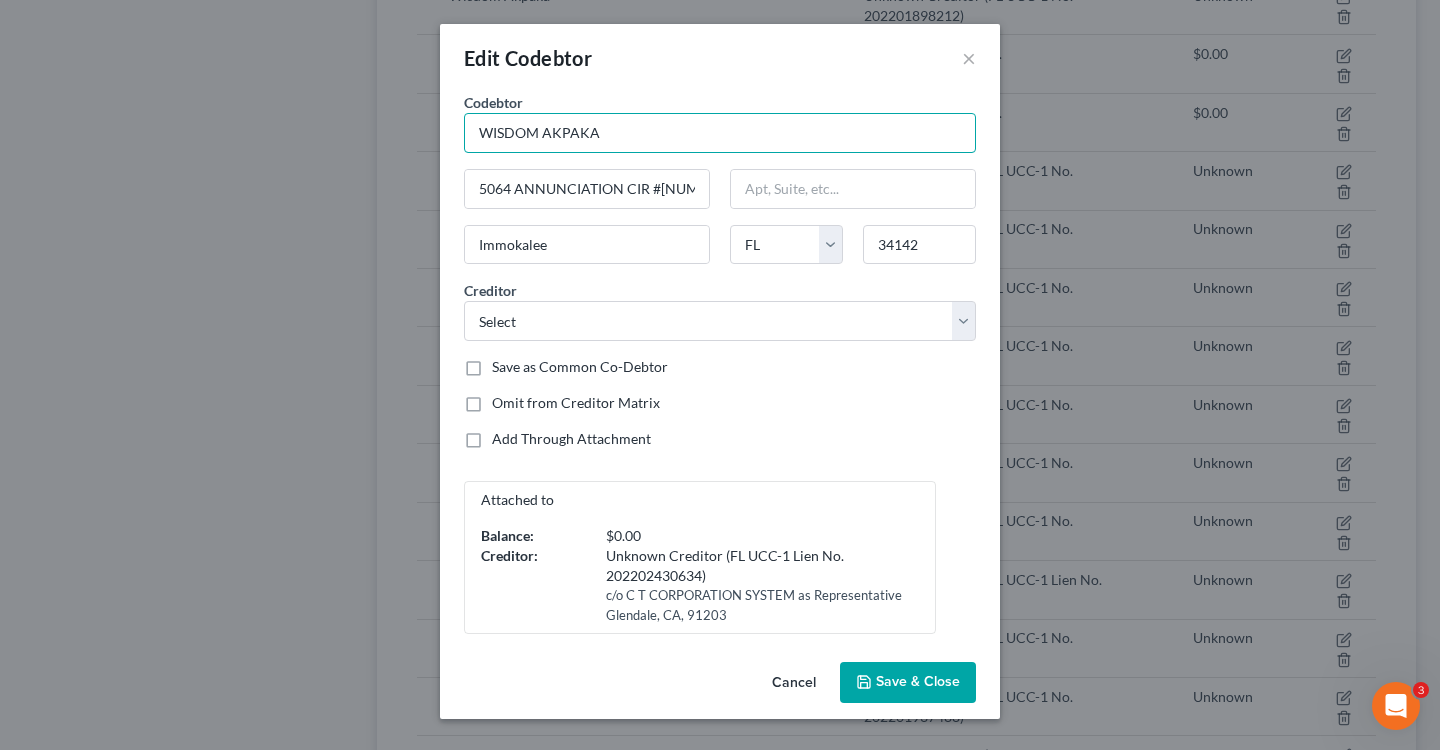 click on "WISDOM AKPAKA" at bounding box center (720, 133) 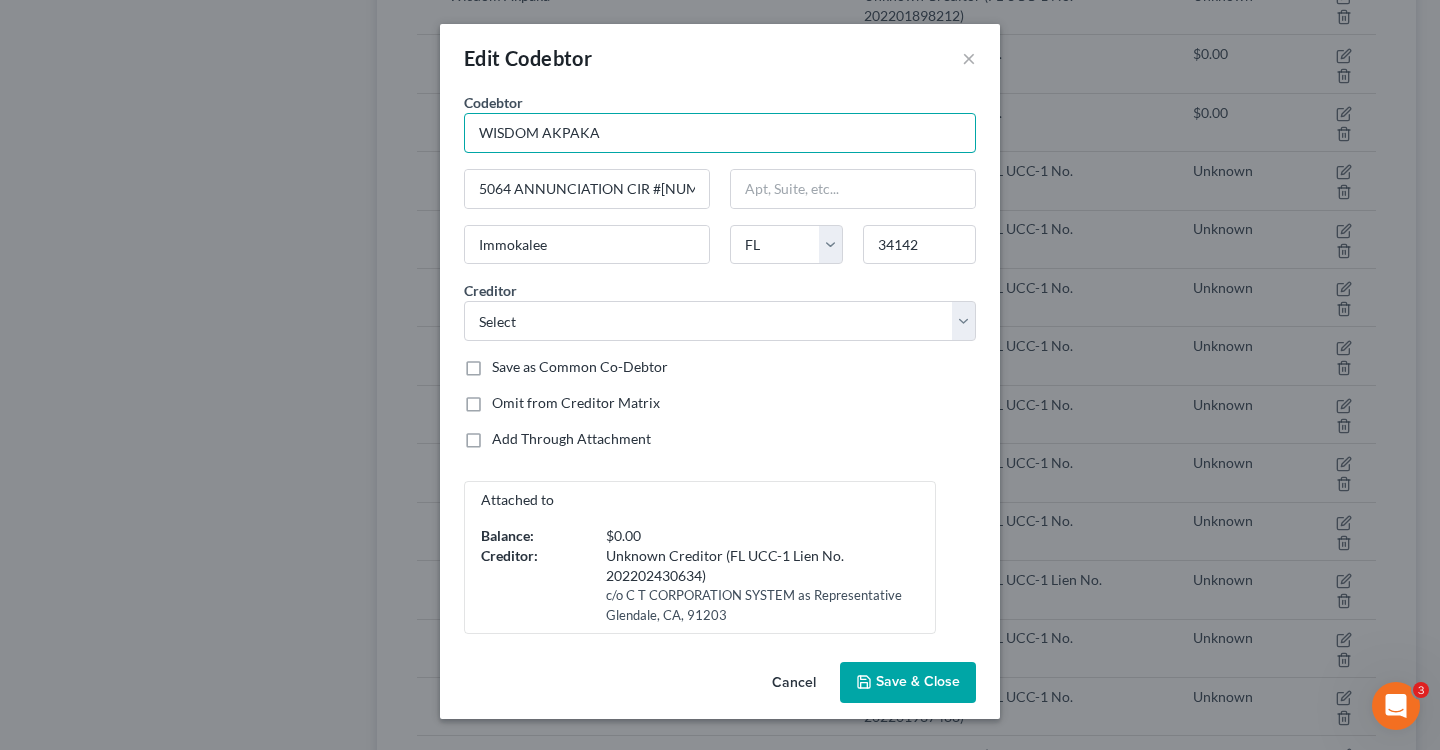 drag, startPoint x: 630, startPoint y: 137, endPoint x: 352, endPoint y: 76, distance: 284.61377 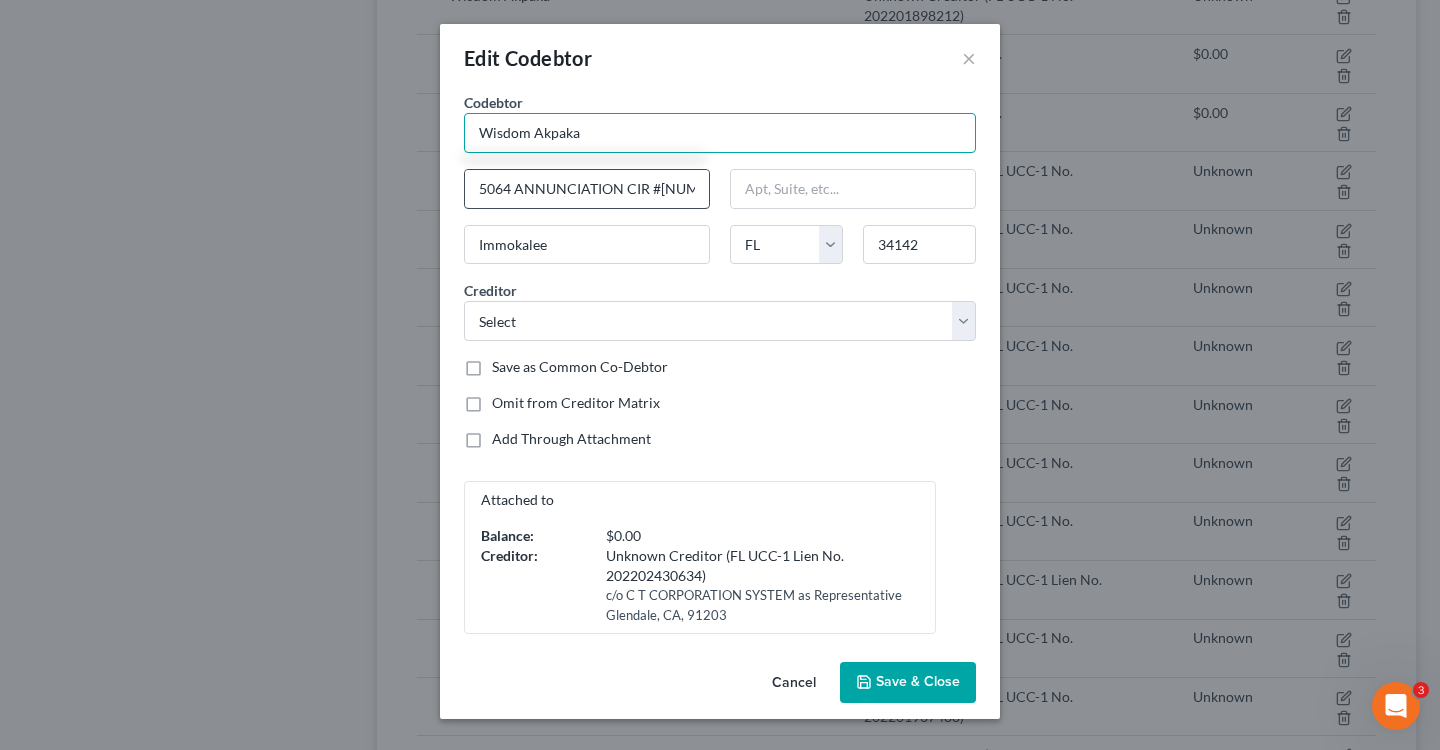 type on "Wisdom Akpaka" 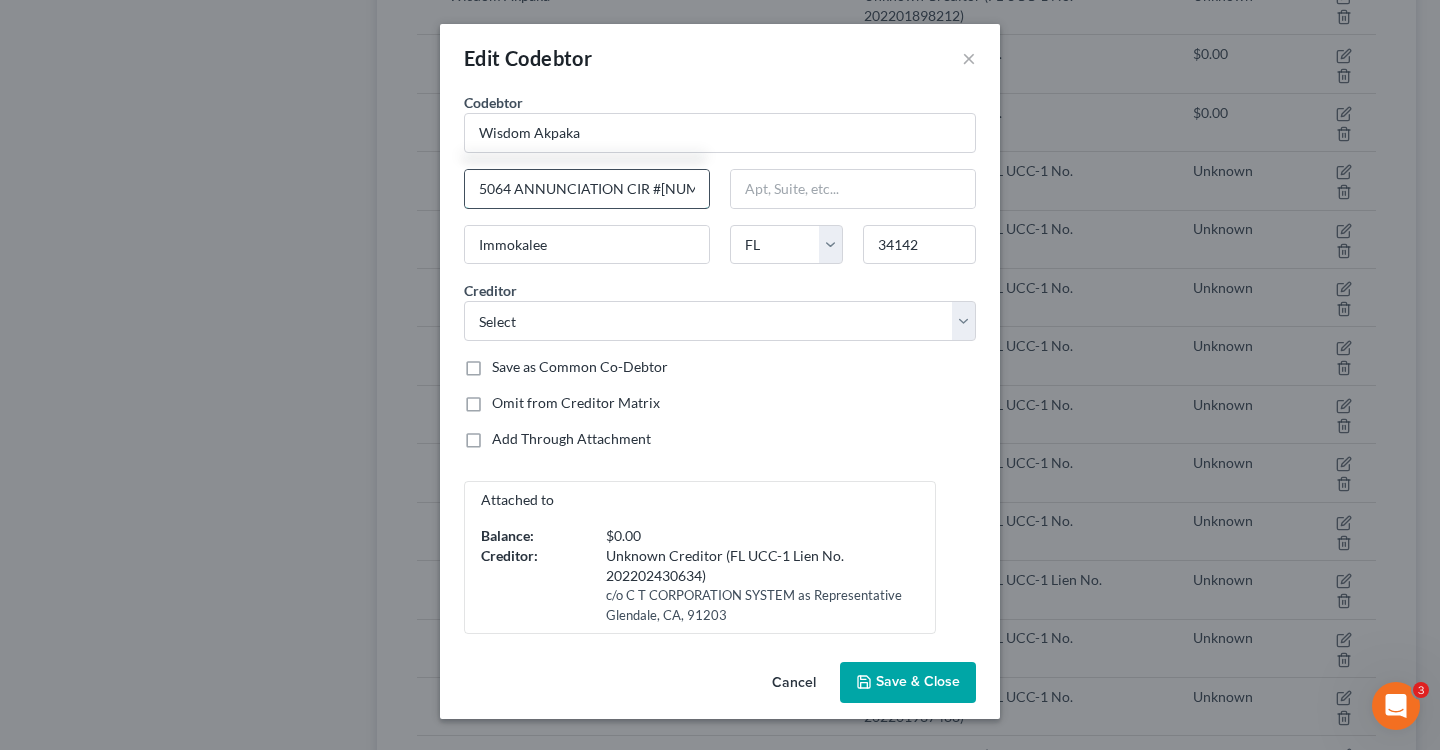 click on "[NUMBER] [STREET] CIR #[NUMBER]" at bounding box center [587, 189] 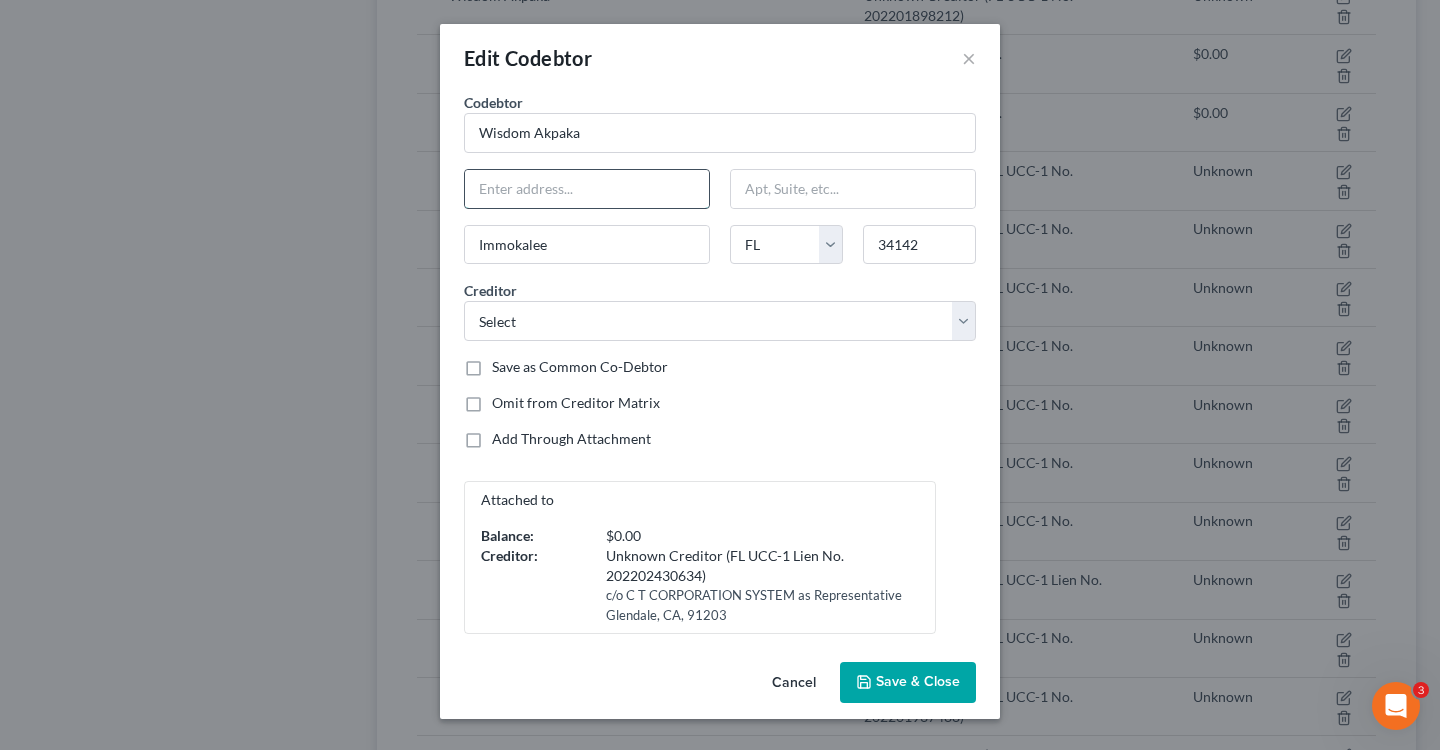 paste on "5064 Annunciation Cir" 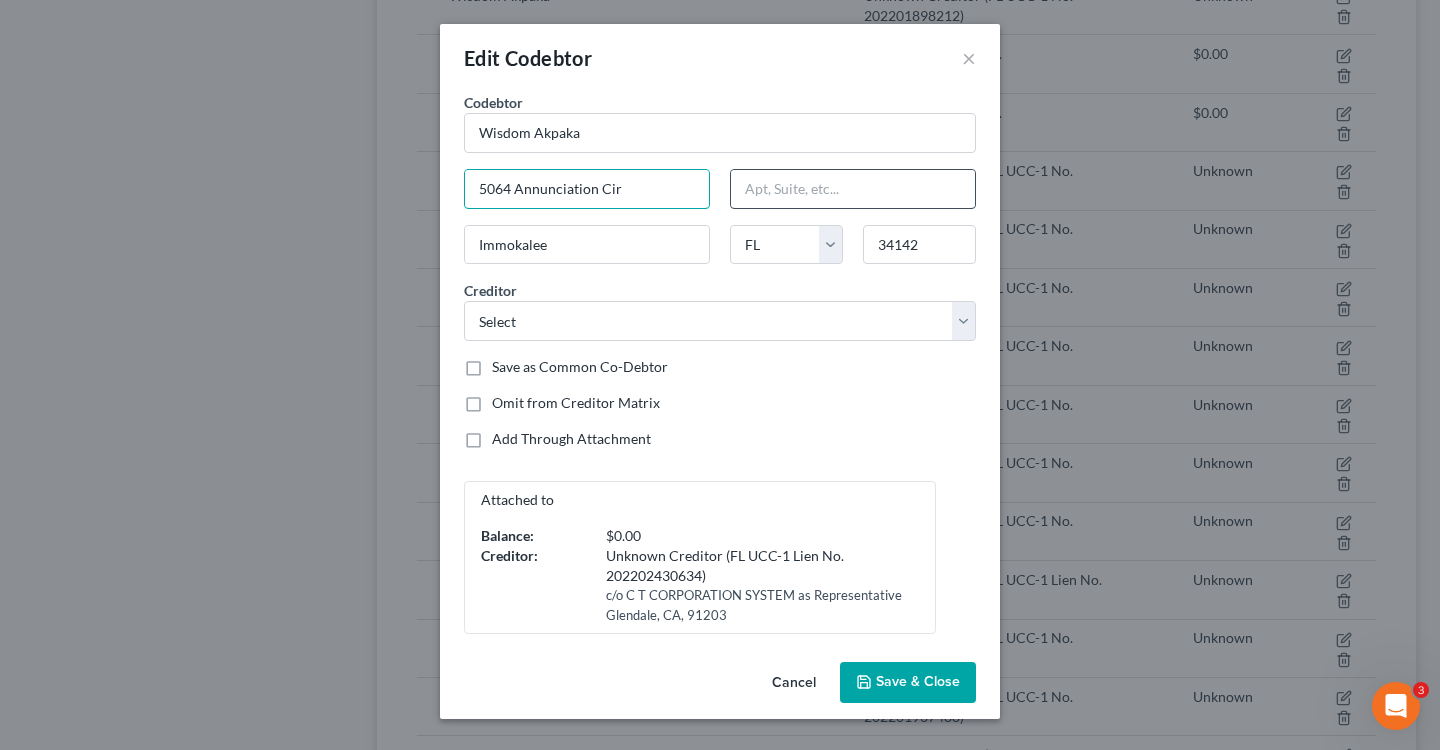 type on "5064 Annunciation Cir" 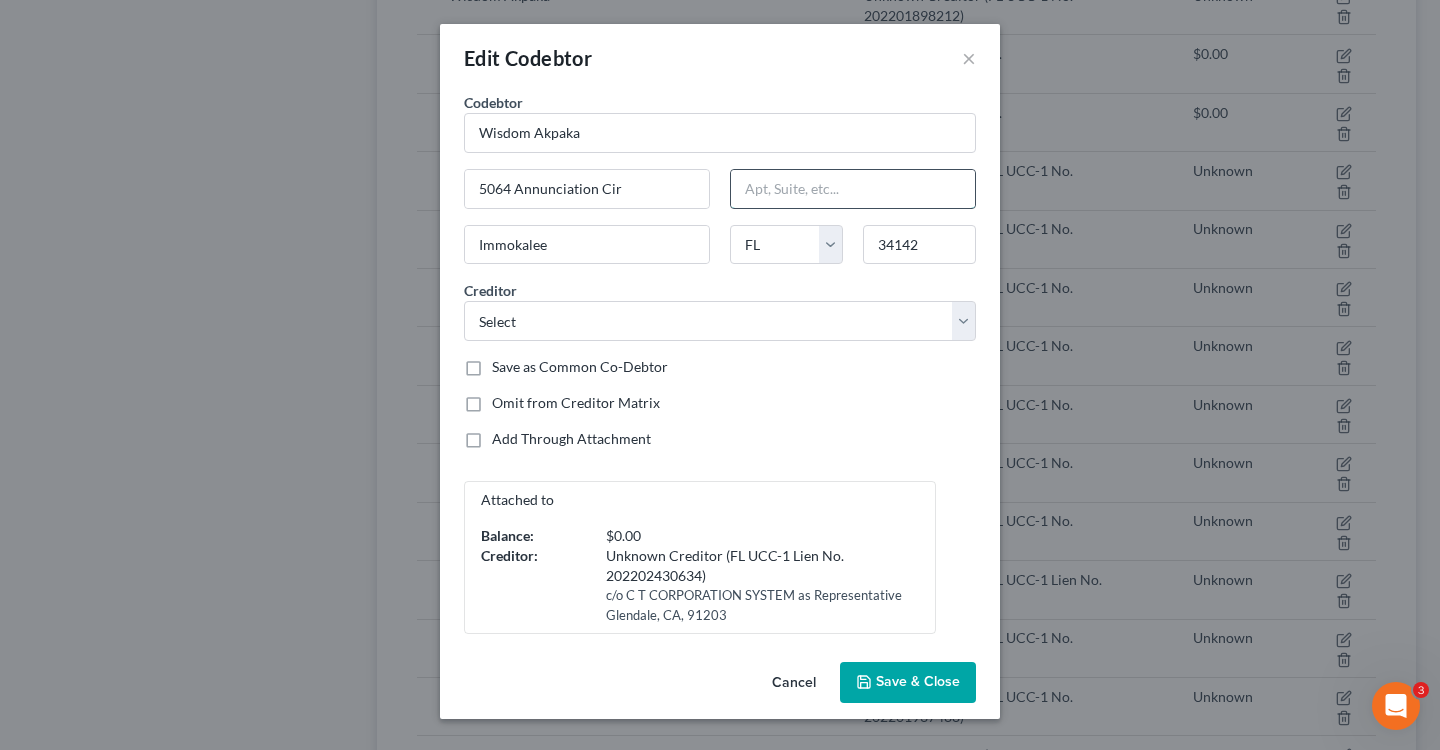 click at bounding box center [853, 189] 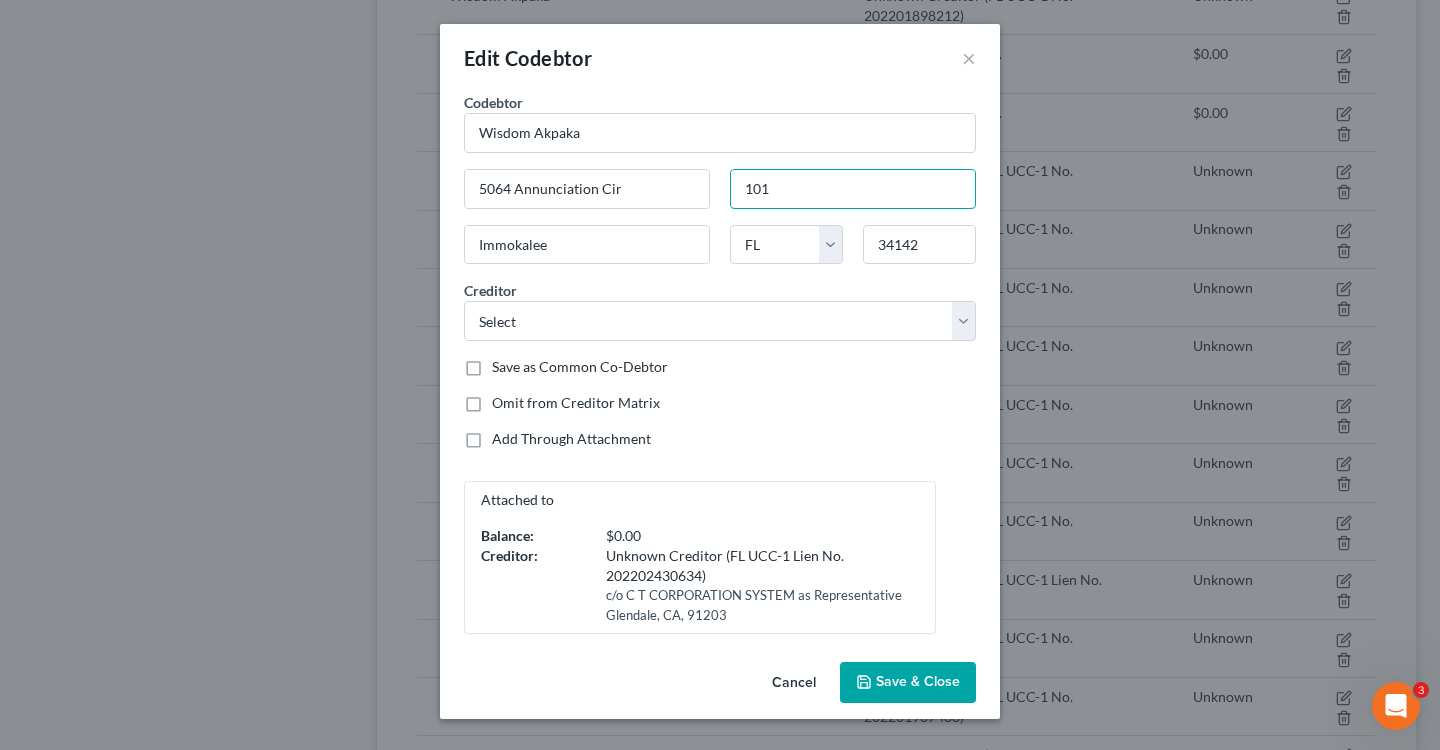 type on "101" 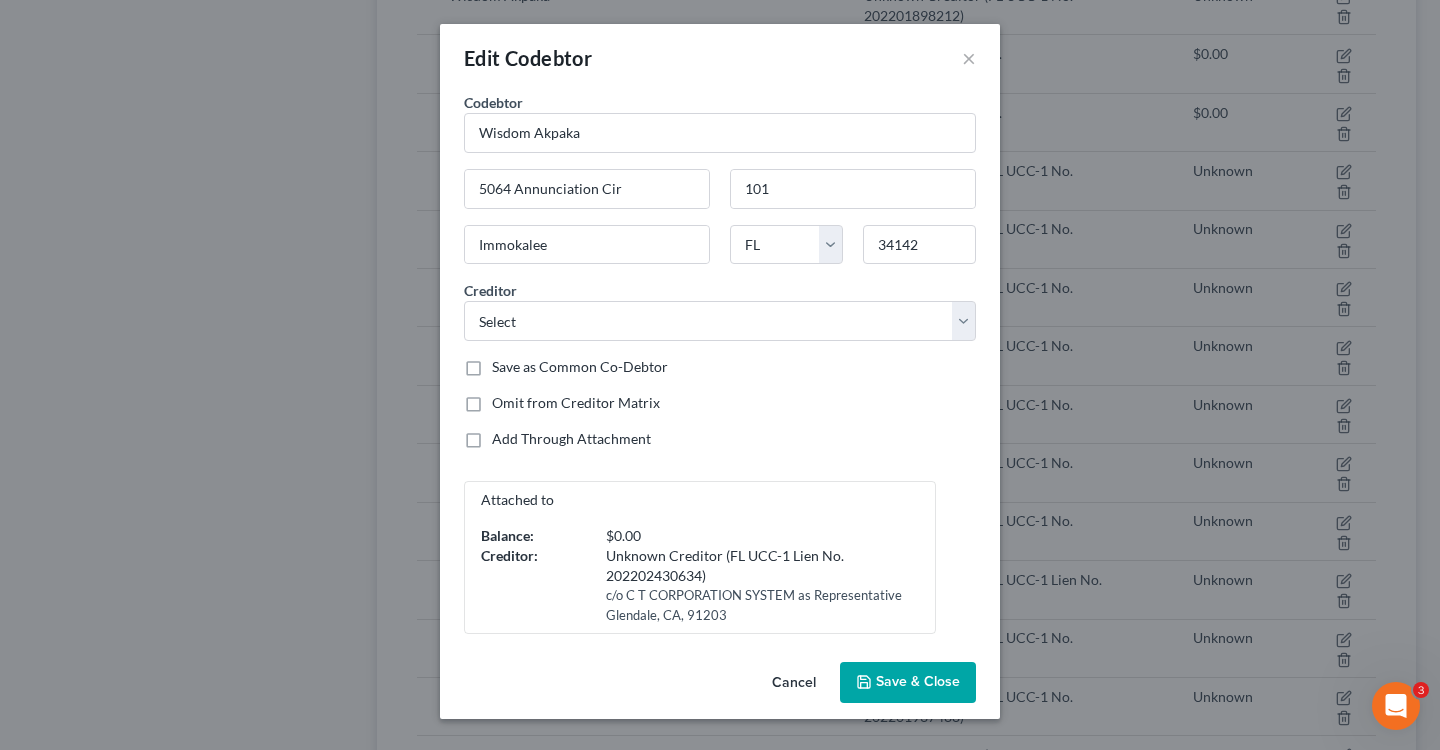 click on "Codebtor
*
Wisdom Akpaka
Codebtor
*
Wisdom Akpaka 5064 Annunciation Cir 101 Immokalee State AL AK AR AZ CA CO CT DE DC FL GA GU HI ID IL IN IA KS KY LA ME MD MA MI MN MS MO MT NC ND NE NV NH NJ NM NY OH OK OR PA PR RI SC SD TN TX UT VI VA VT WA WV WI WY 34142
Creditor
*
Select Bank of America Corporation Midwest Dental Arts THE LCF GROUP, INC. Alo Capital Funding Lotus Funding Group LLC Unknown Creditor (FL UCC-1 No.  202202784272) Discover Financial Services, Inc Elan Financial Services BonaDent Dental Laboratories Seacoast National Bank U.S. Small Business Administration Highland Capital Corporation Unknown Creditor (FL UCC-1 No. 202201898212) Unknown Creditor (FL UCC-1 Lien No. 202202430634) Unknown Creditor (FL UCC-1 No. 202201937488) Unknown Creditor (FL UCC-1 No. 202203779965) Fresh Funding Solutions Inc Plexe LLC Fox Funding Group Newco Capital Group Unknown Creditor (FL UCC-1 No.  202005117704) Seacoast National Bank Daniela Fernandez" at bounding box center (720, 363) 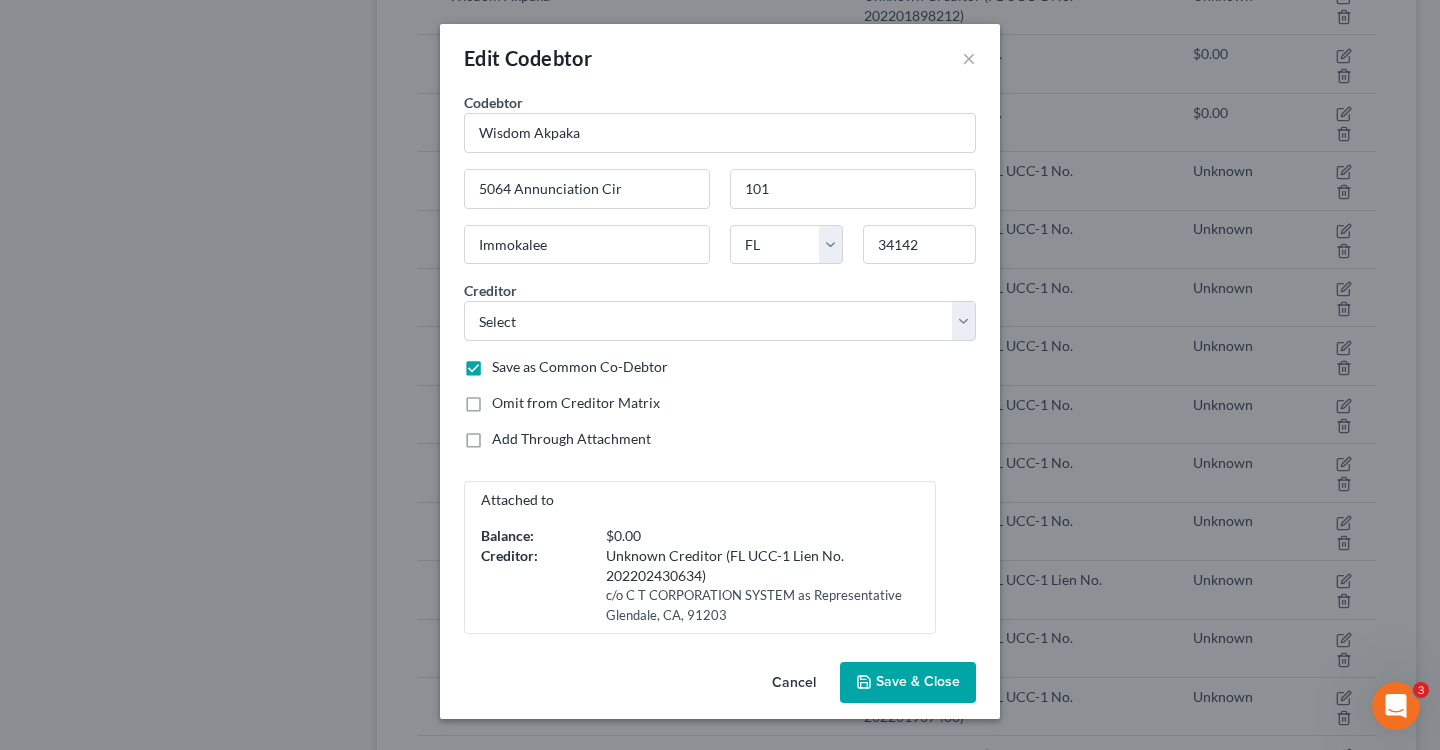 click on "Save & Close" at bounding box center (918, 682) 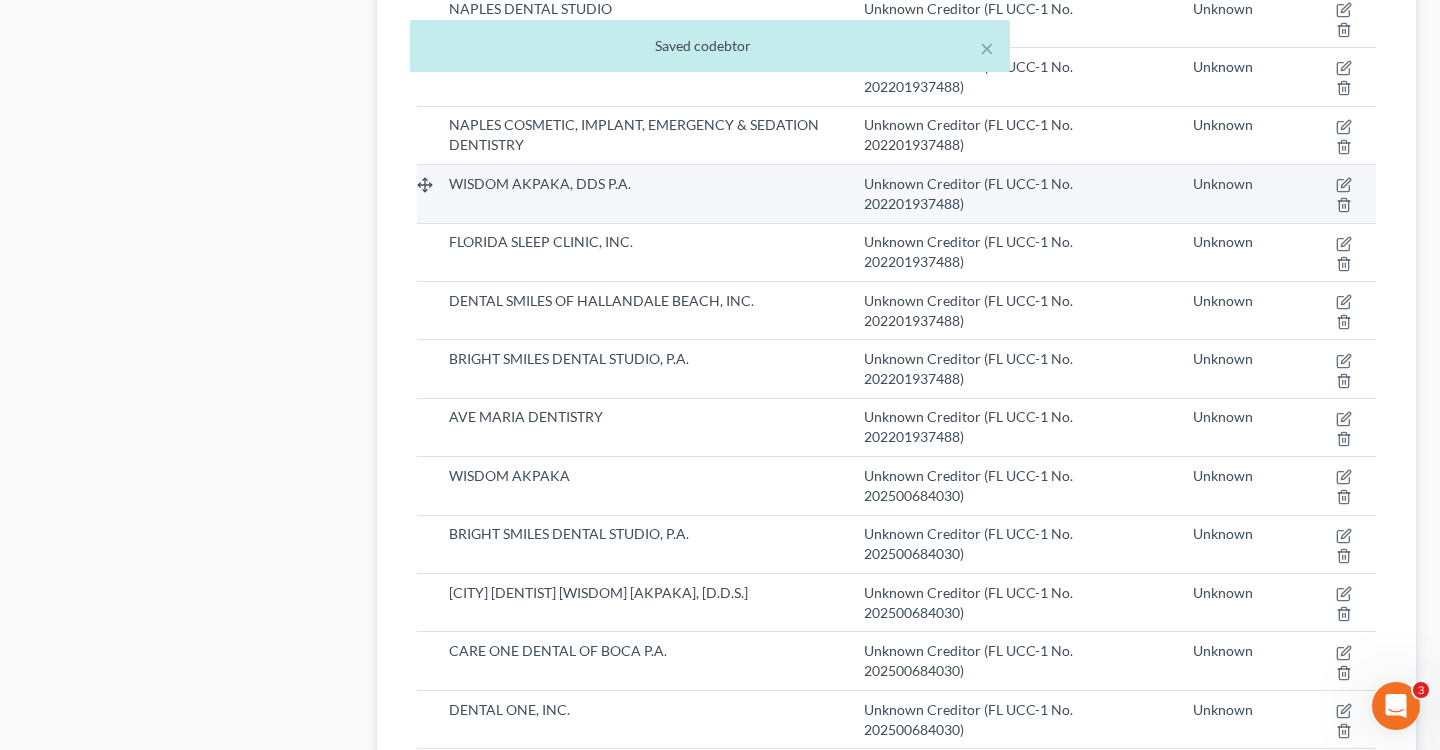 scroll, scrollTop: 1836, scrollLeft: 0, axis: vertical 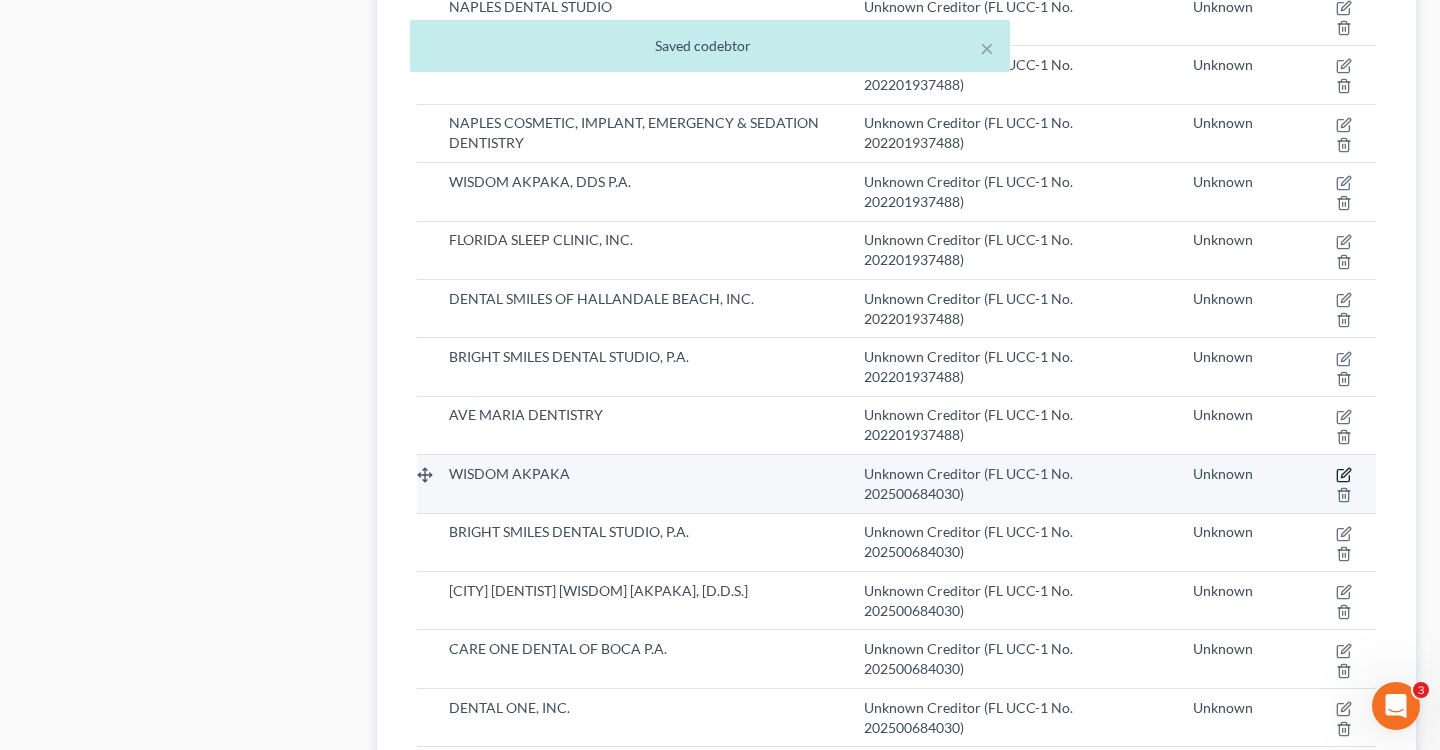 click 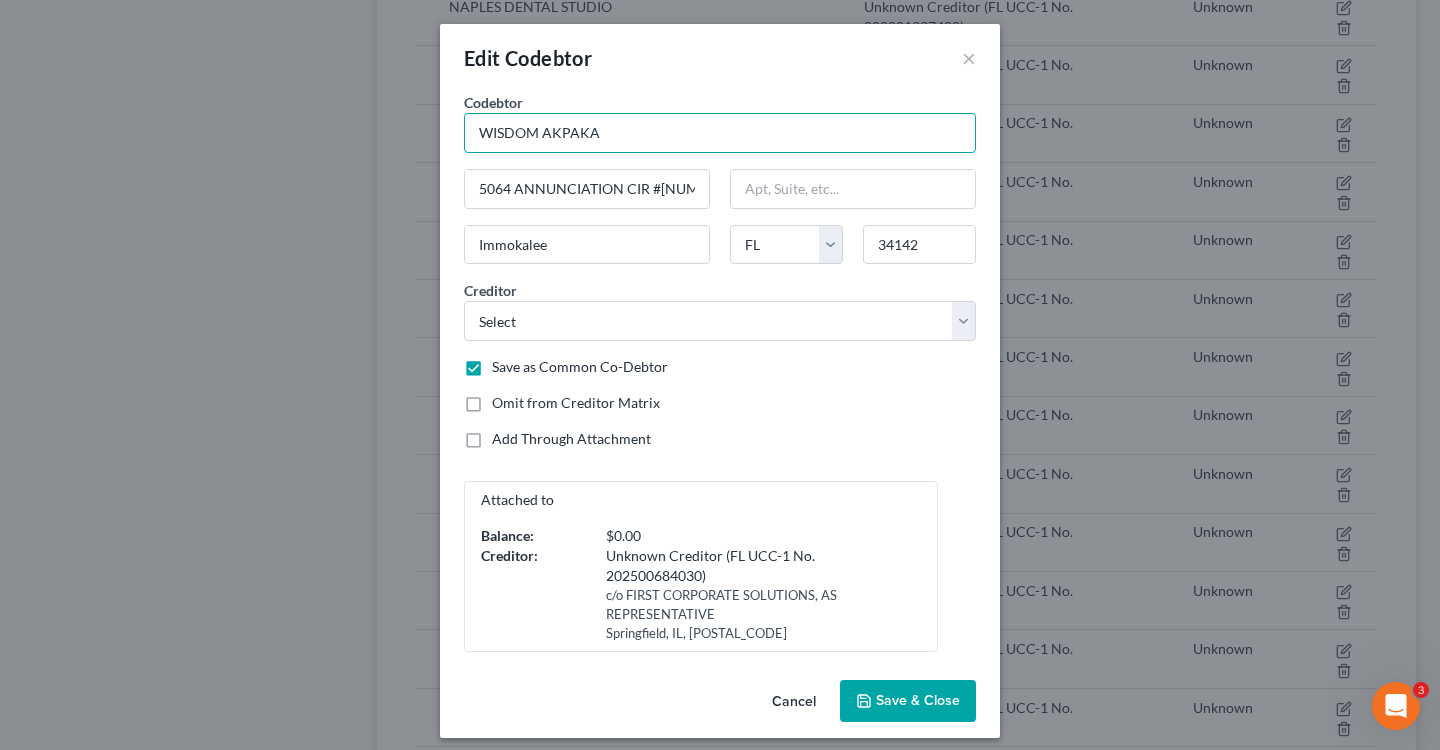 drag, startPoint x: 647, startPoint y: 125, endPoint x: 375, endPoint y: 104, distance: 272.80945 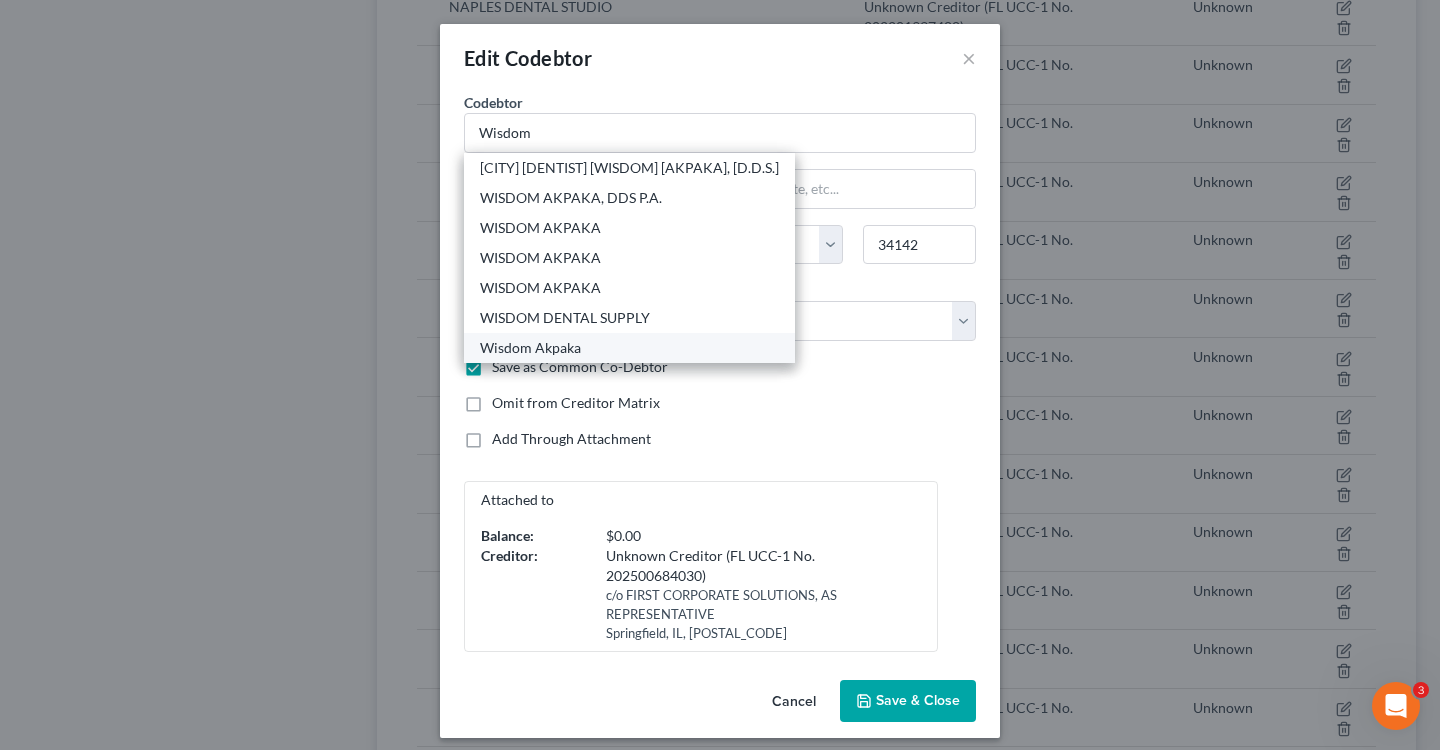 click on "Wisdom Akpaka" at bounding box center (629, 348) 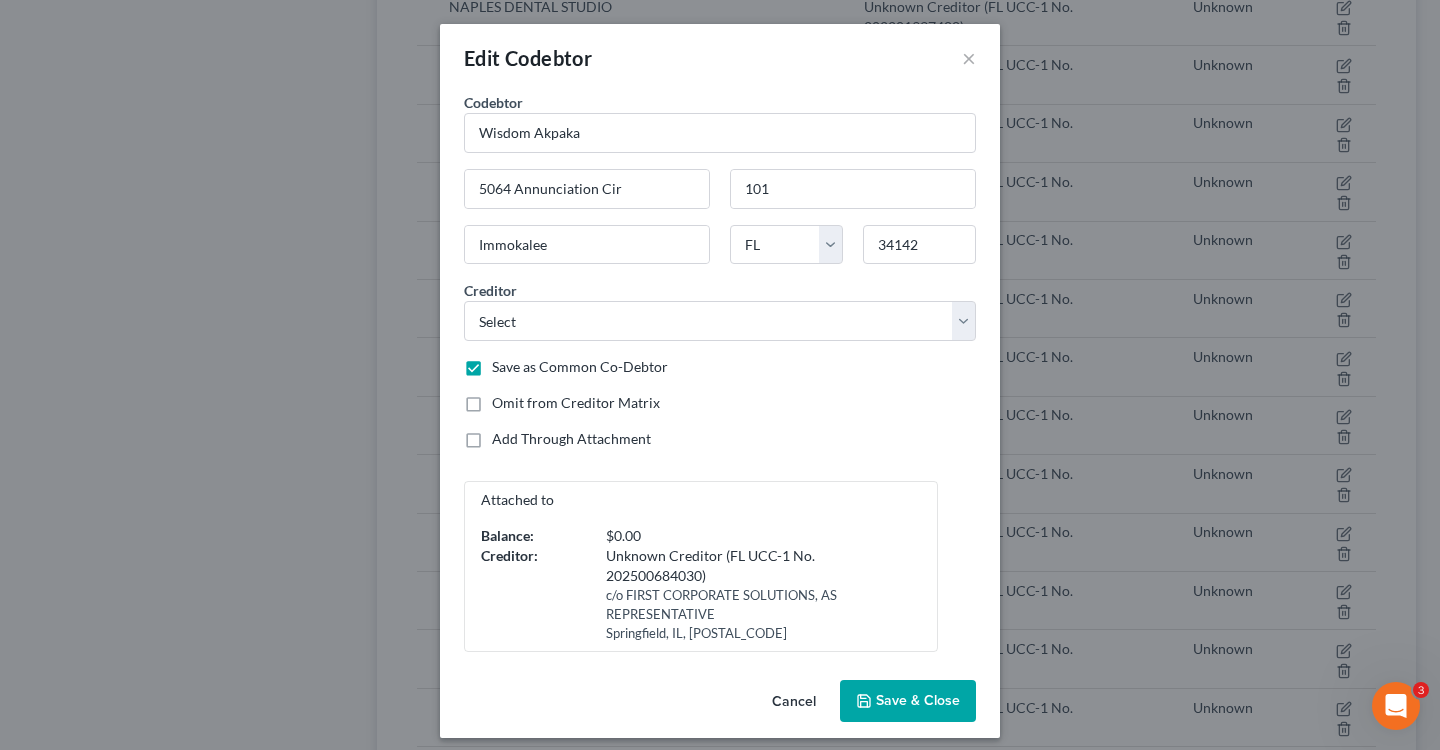 click on "Save & Close" at bounding box center [918, 700] 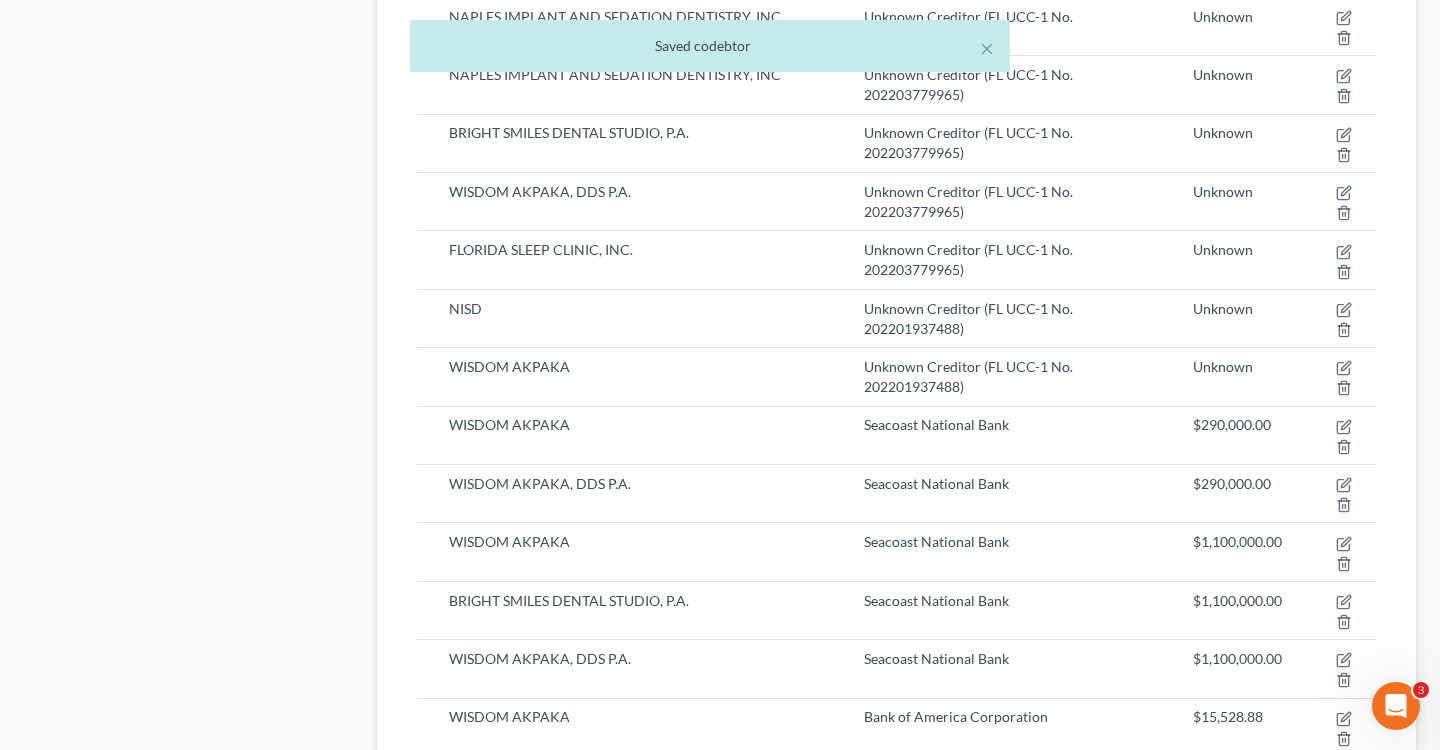 scroll, scrollTop: 2820, scrollLeft: 0, axis: vertical 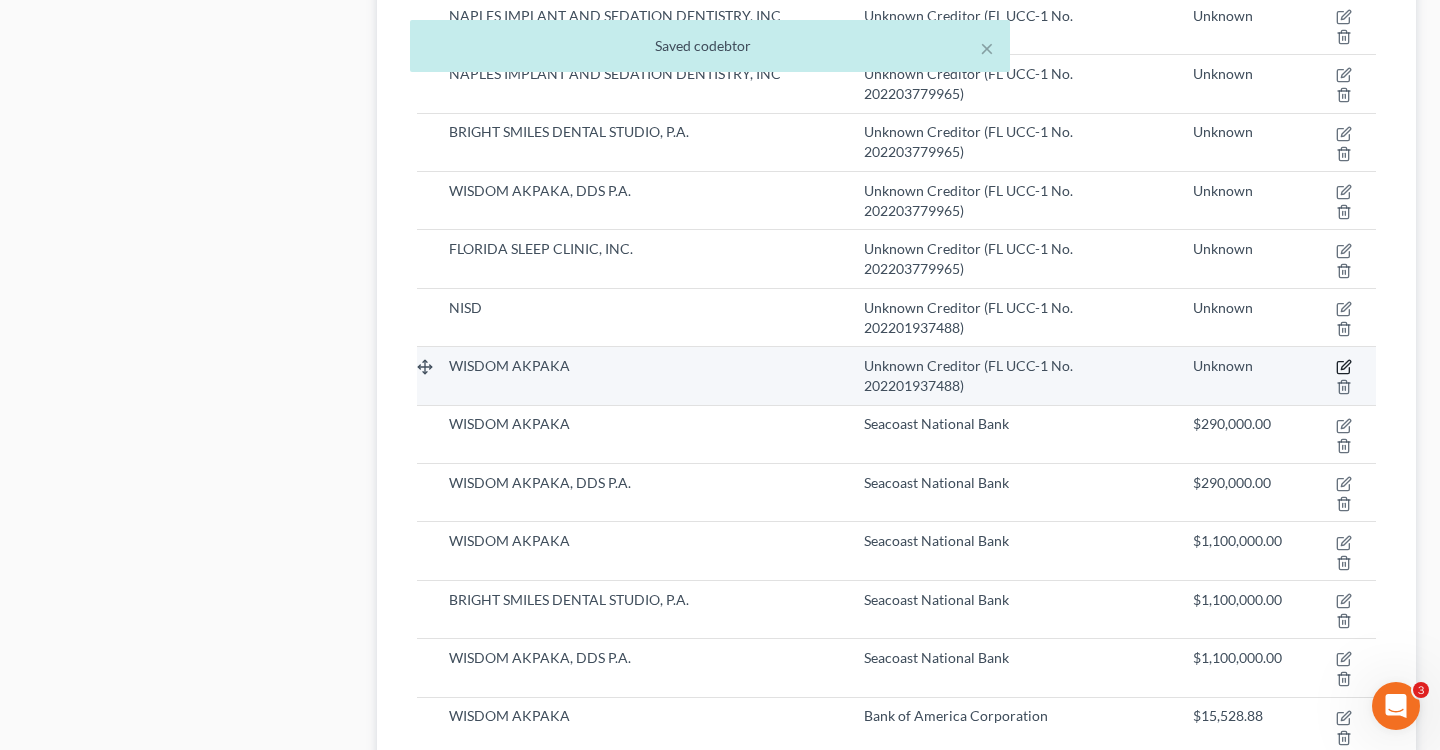 click 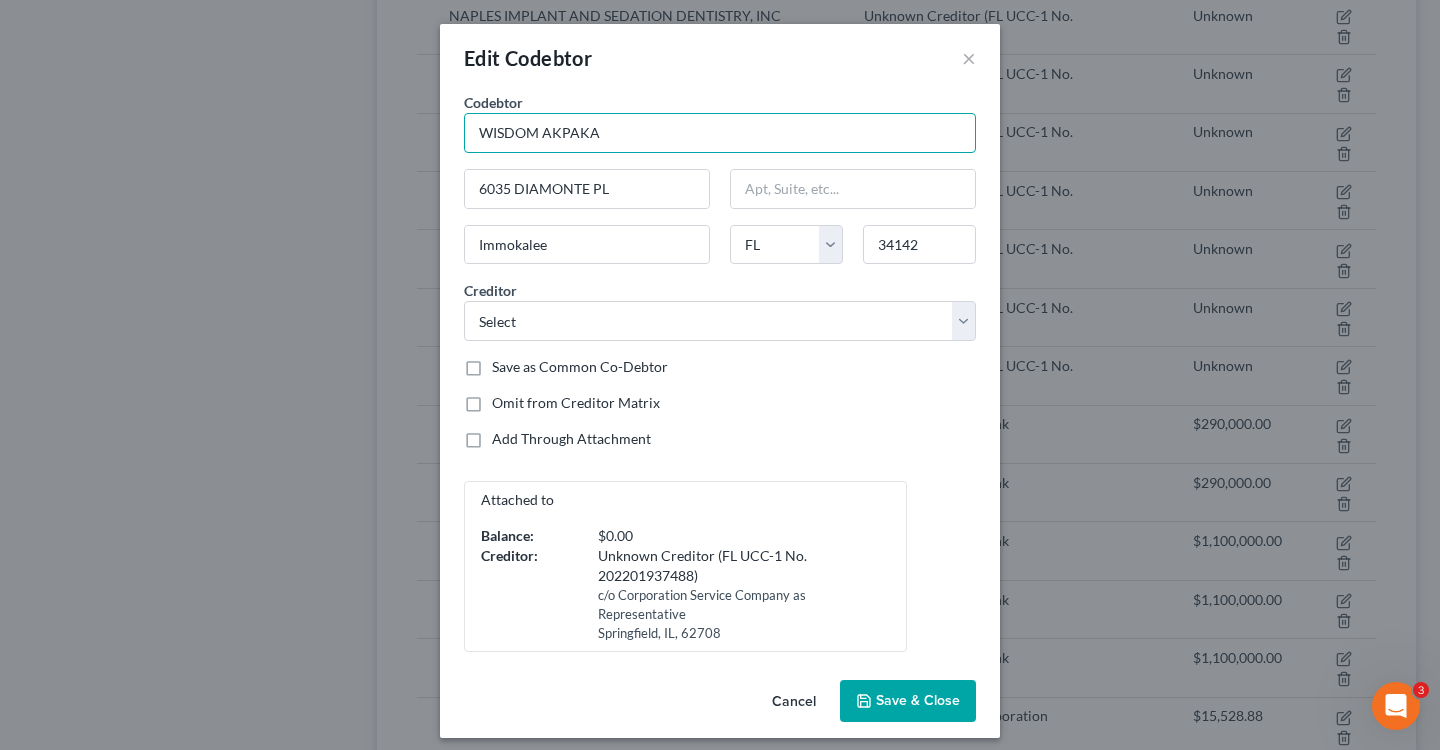 click on "WISDOM AKPAKA" at bounding box center [720, 133] 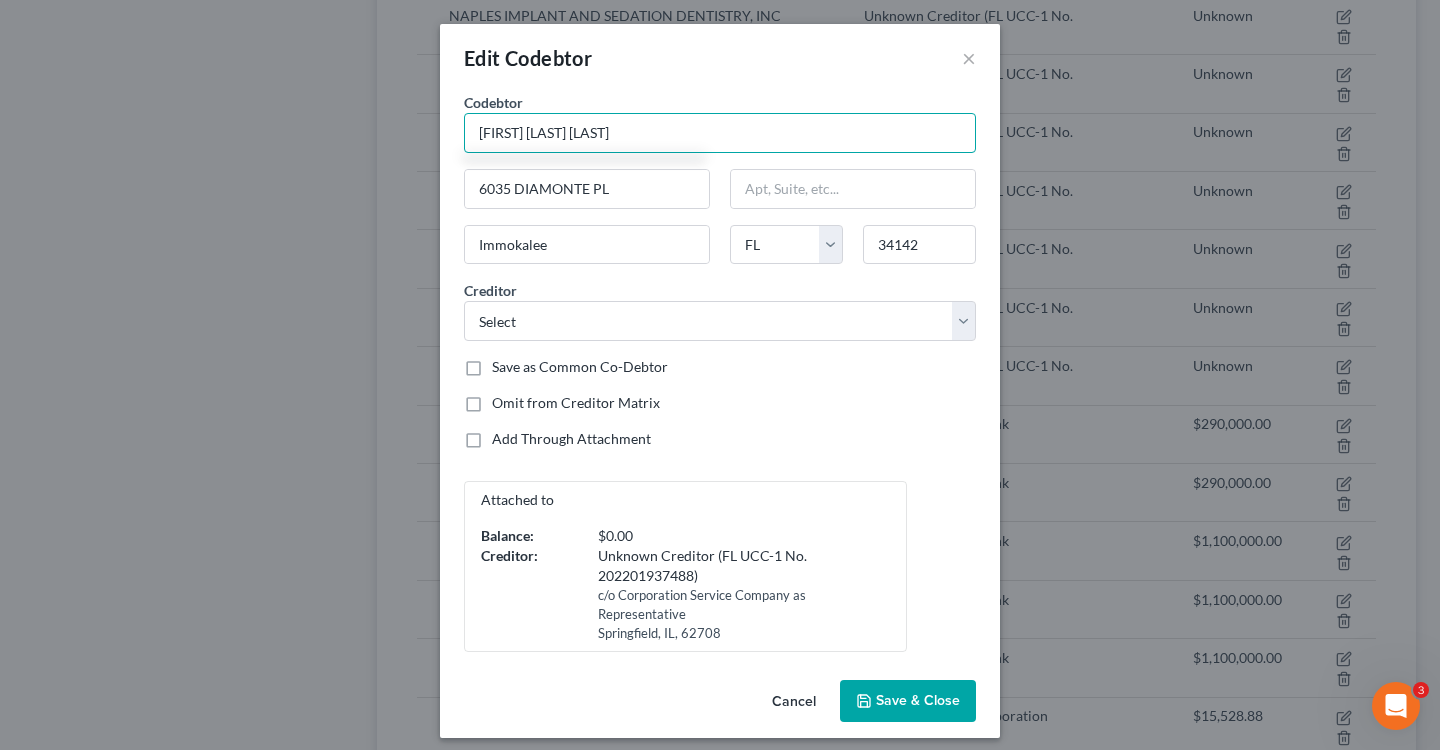 click on "Wisdom Akpaka AKPAKA" at bounding box center (720, 133) 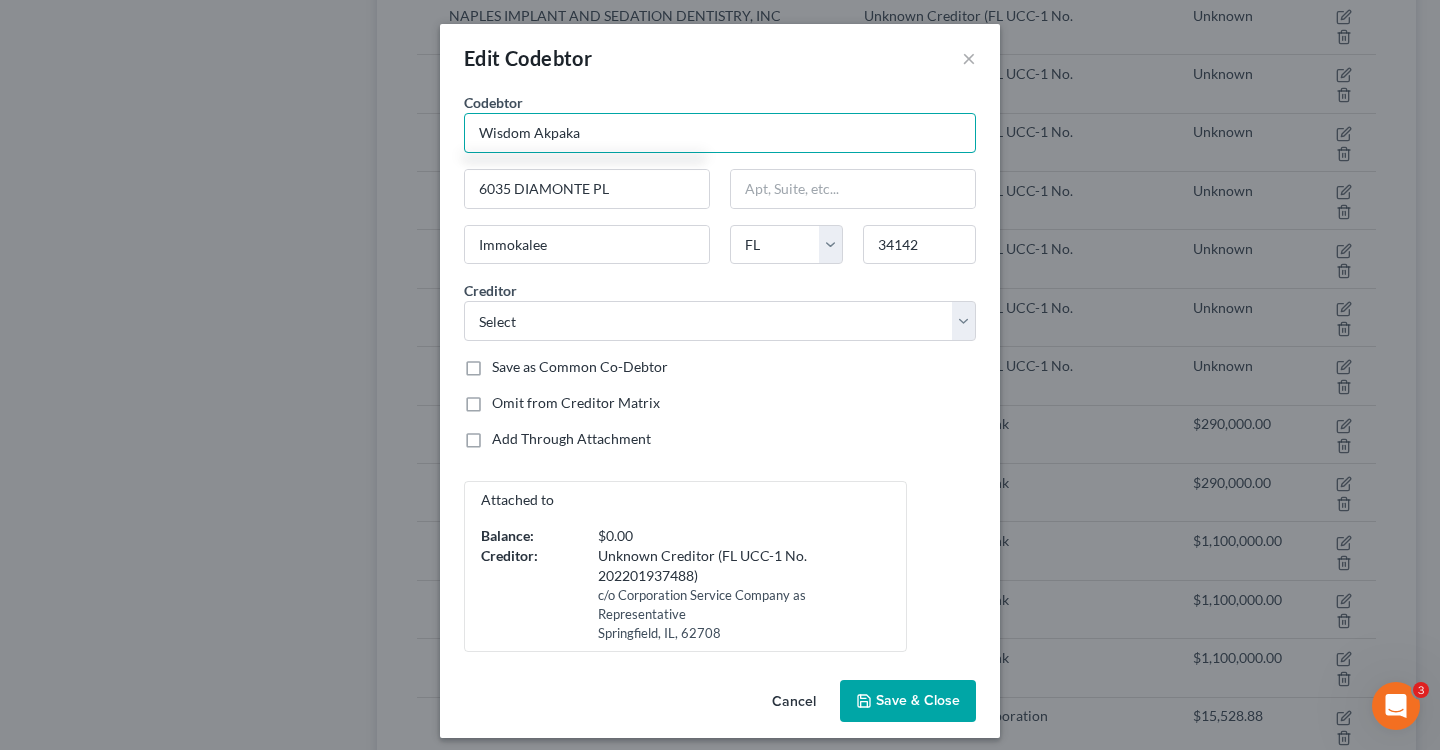 type on "Wisdom Akpaka" 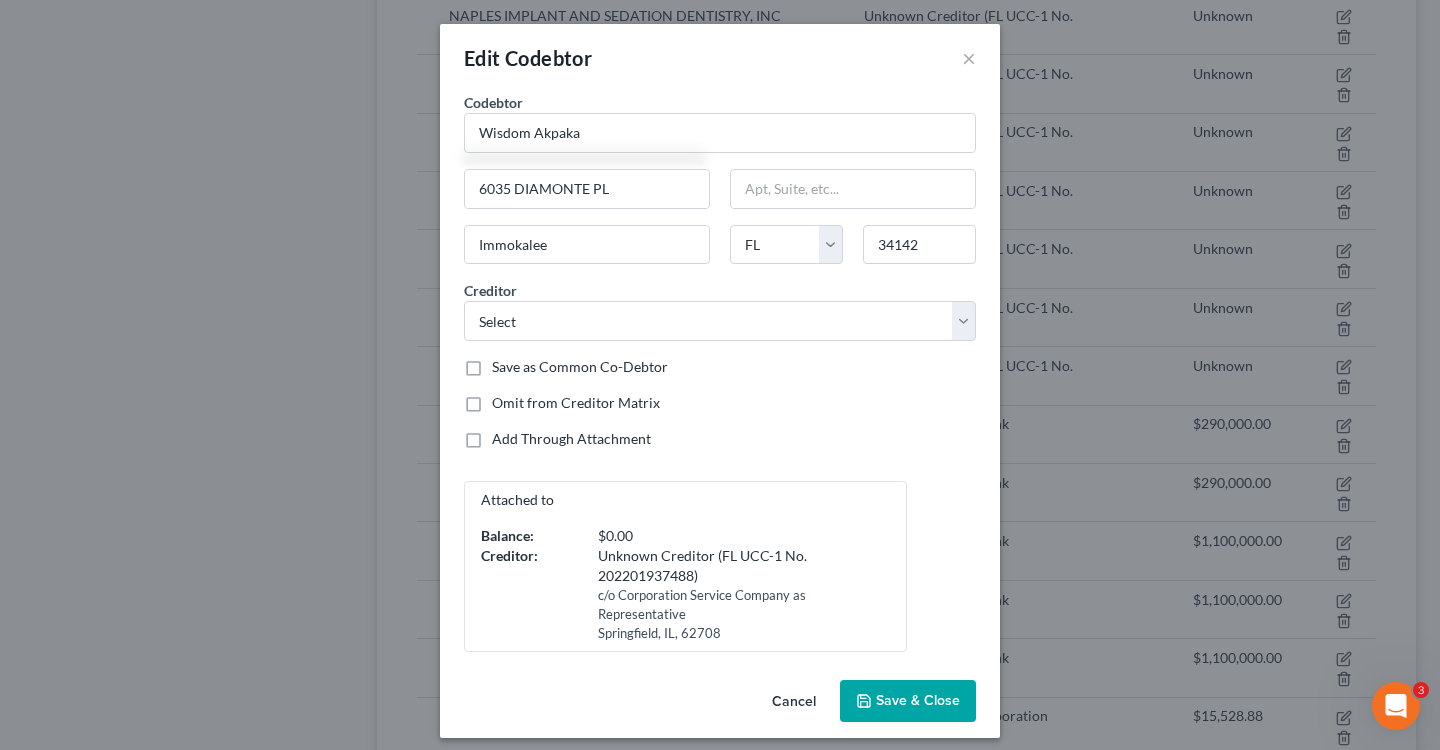 click on "Save & Close" at bounding box center [918, 700] 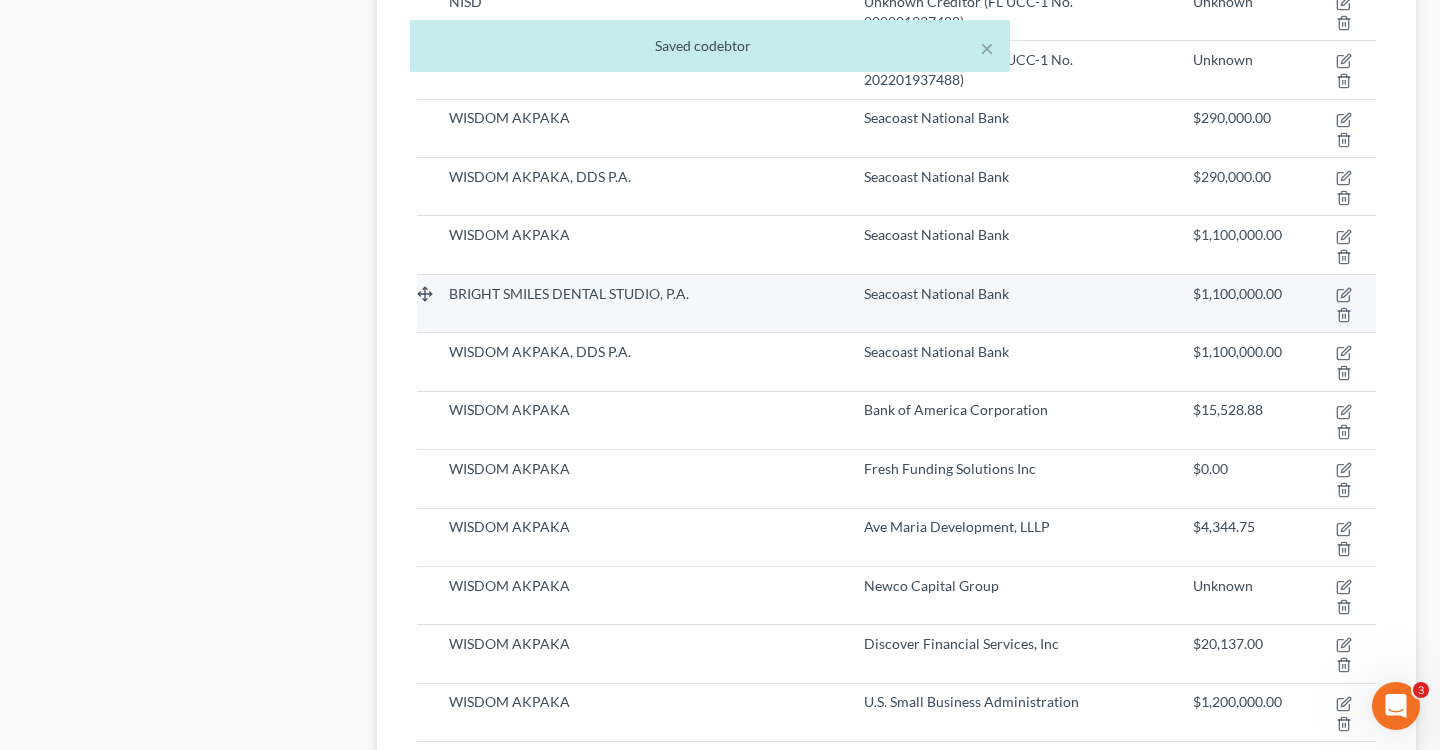 scroll, scrollTop: 3148, scrollLeft: 0, axis: vertical 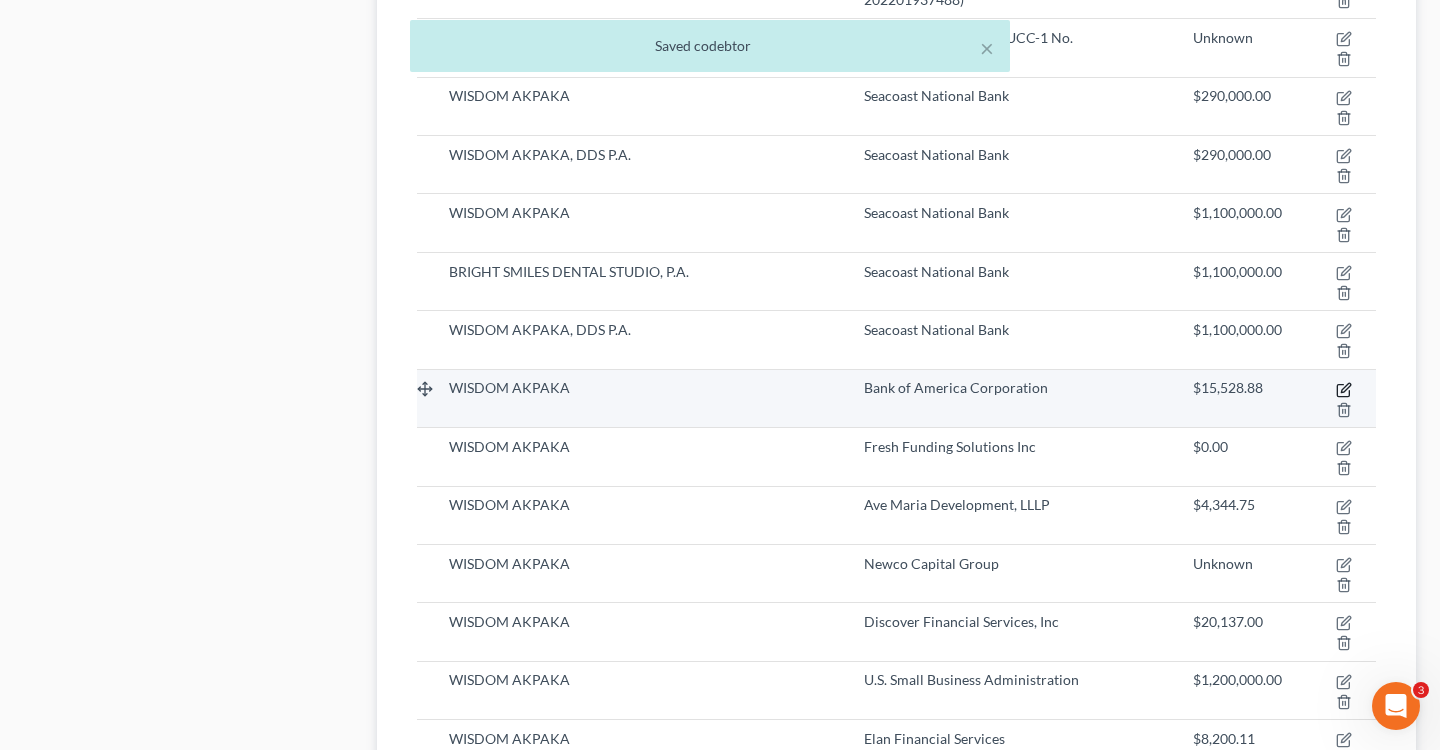 click 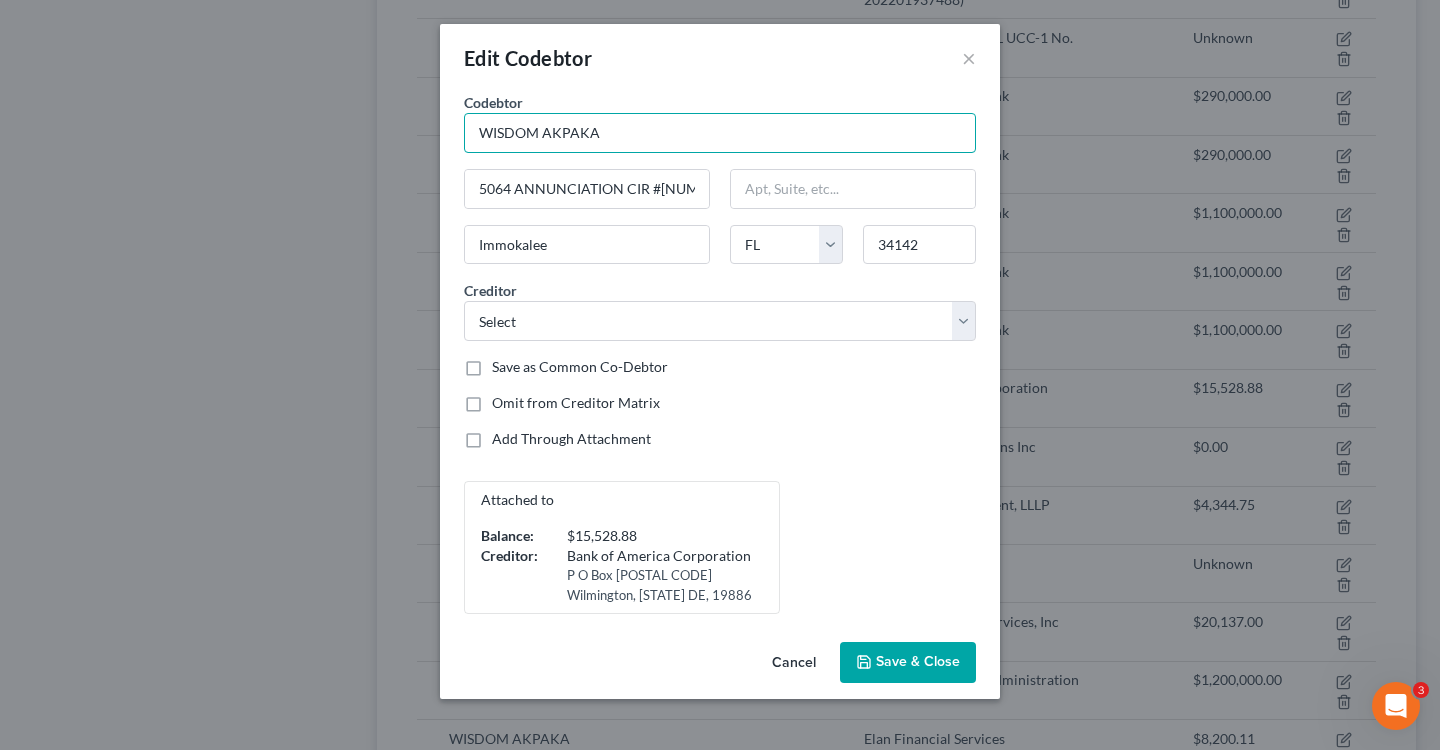 drag, startPoint x: 637, startPoint y: 131, endPoint x: 317, endPoint y: 119, distance: 320.2249 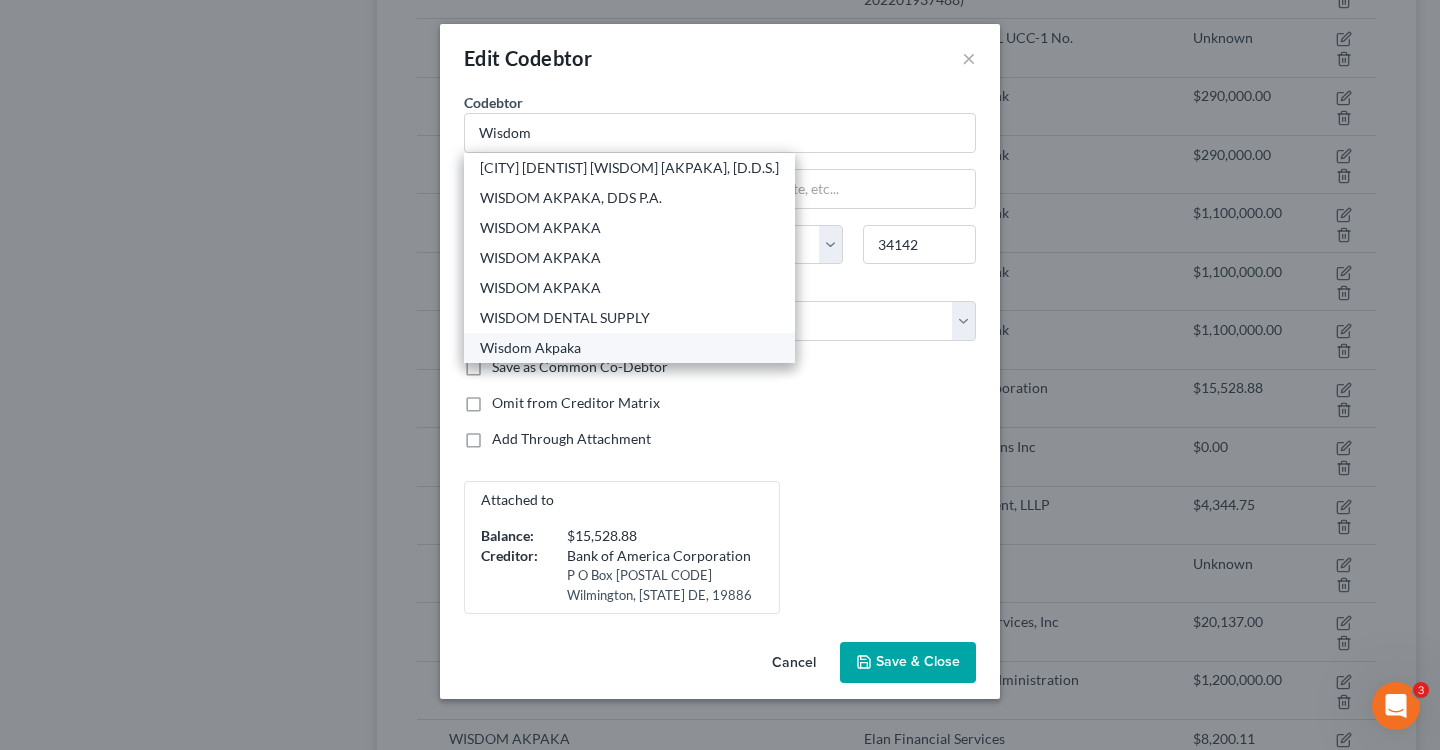 click on "Wisdom Akpaka" at bounding box center (629, 348) 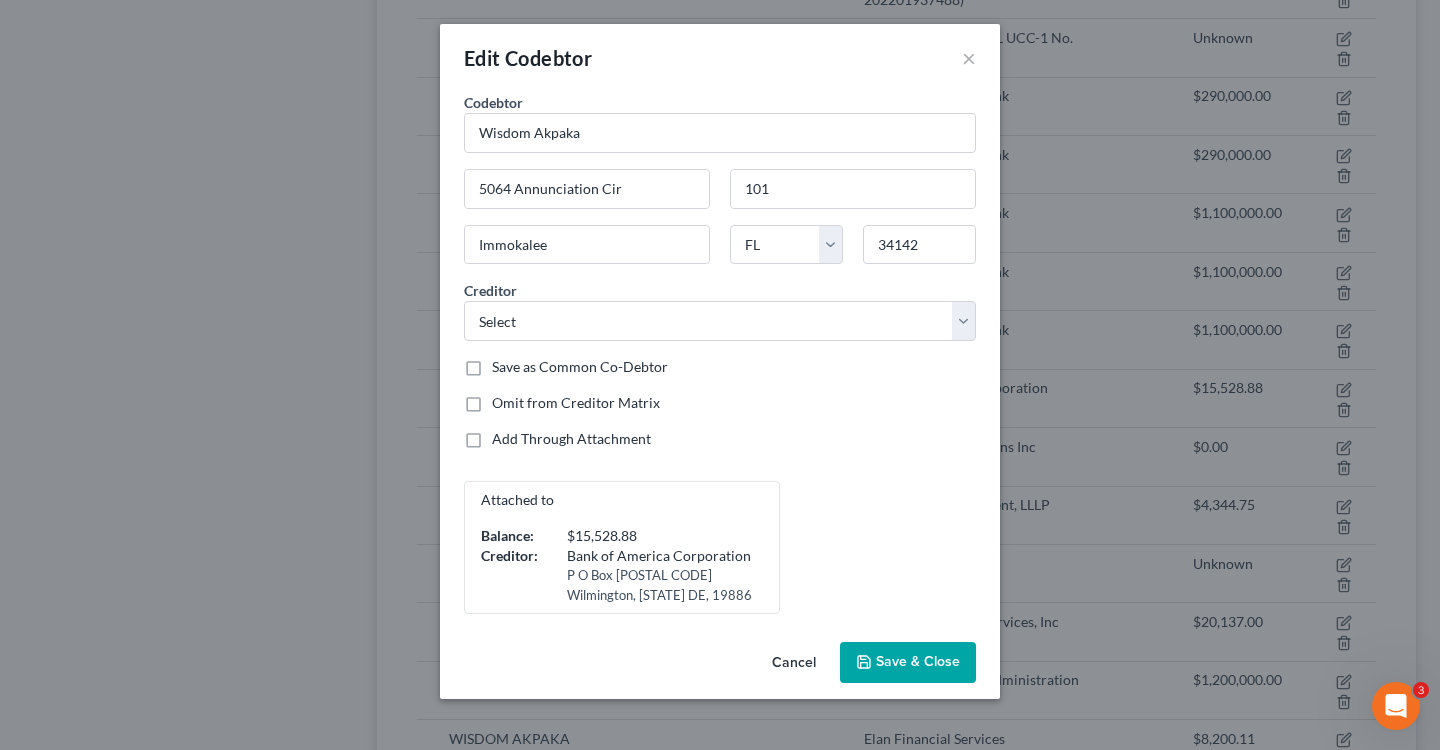 click on "Save & Close" at bounding box center (918, 662) 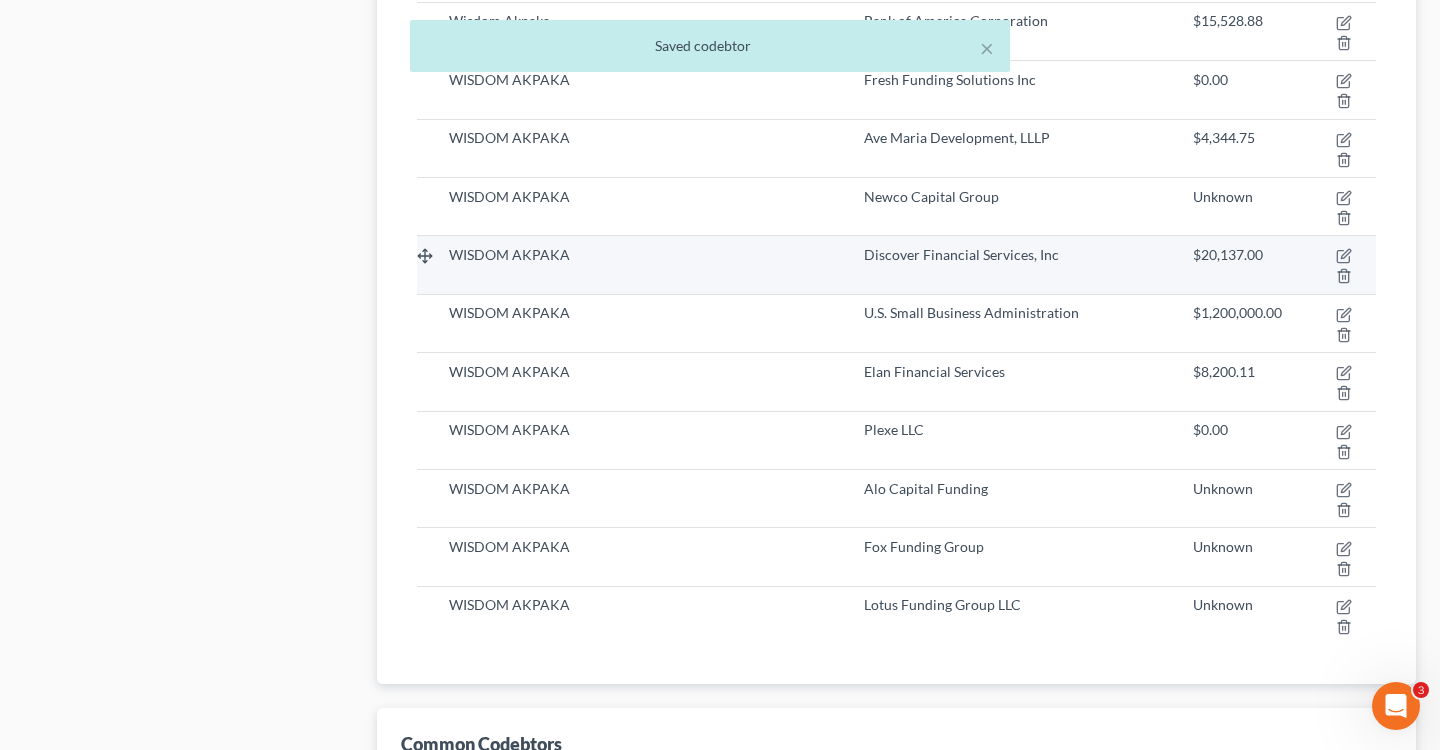 scroll, scrollTop: 3525, scrollLeft: 0, axis: vertical 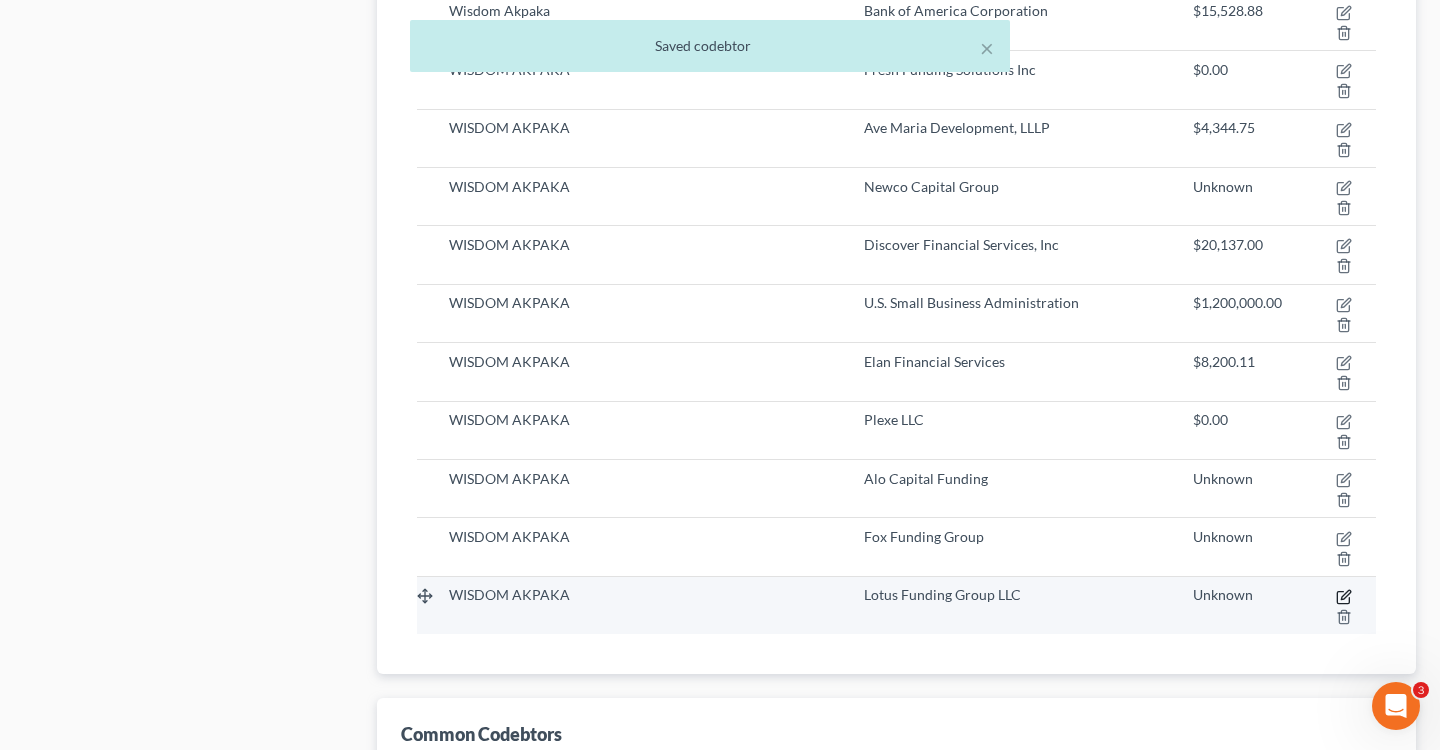 click 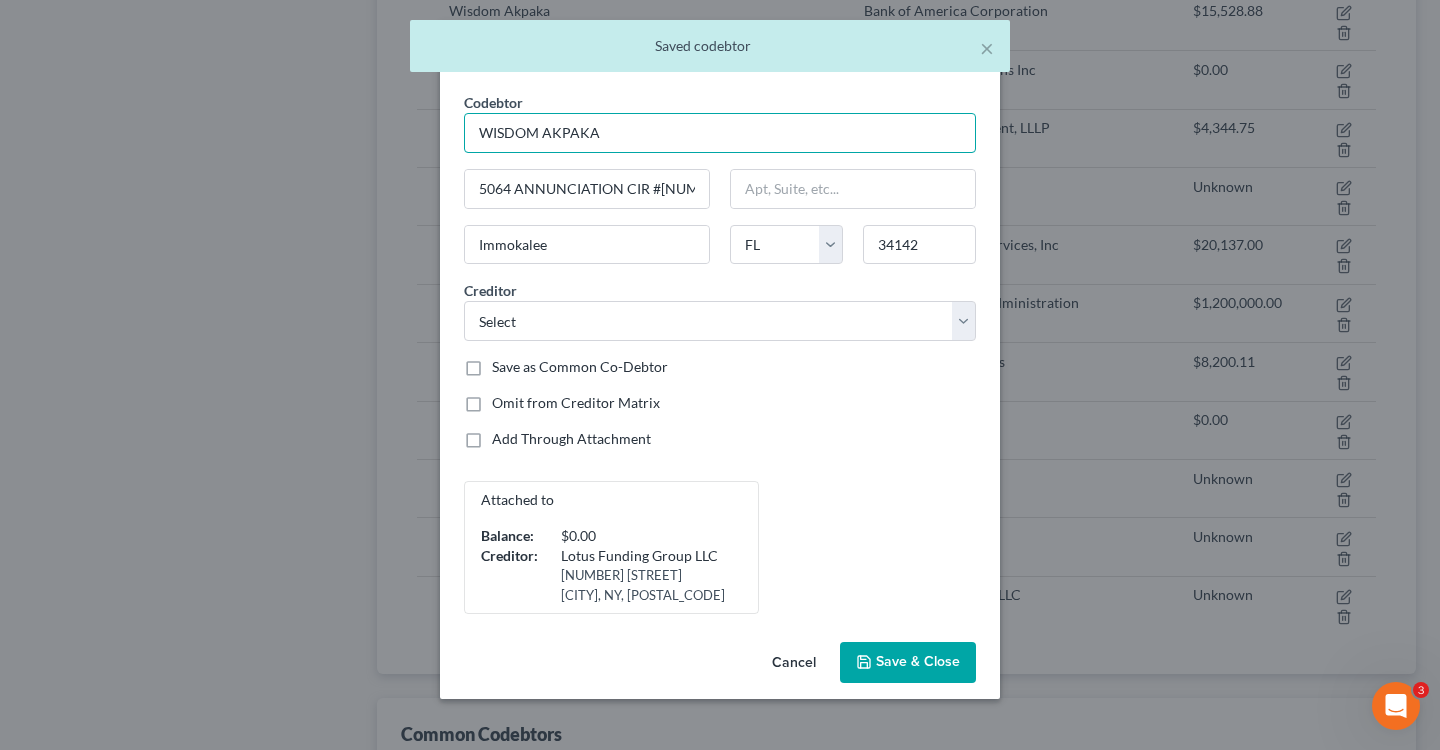 drag, startPoint x: 690, startPoint y: 138, endPoint x: 381, endPoint y: 127, distance: 309.19574 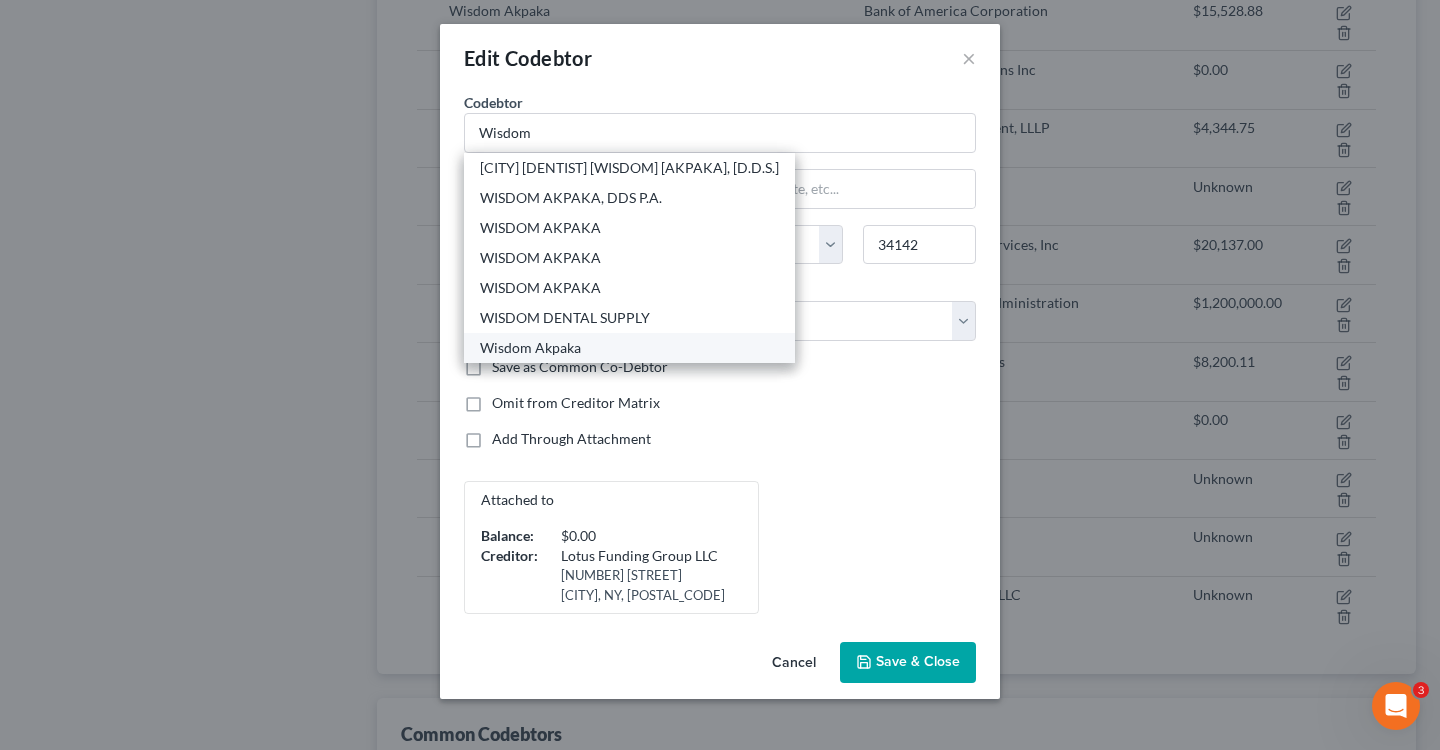 click on "Wisdom Akpaka" at bounding box center [629, 348] 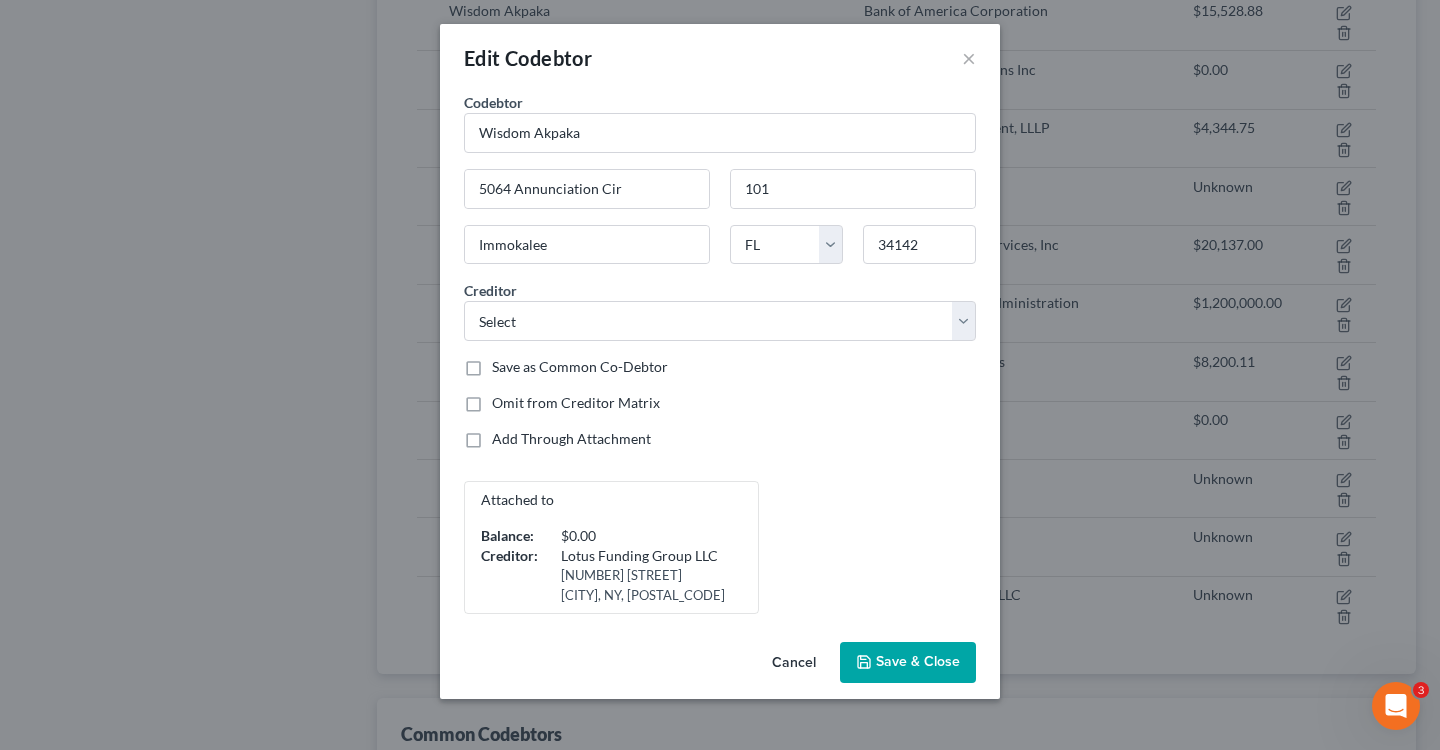 click on "Save & Close" at bounding box center [918, 662] 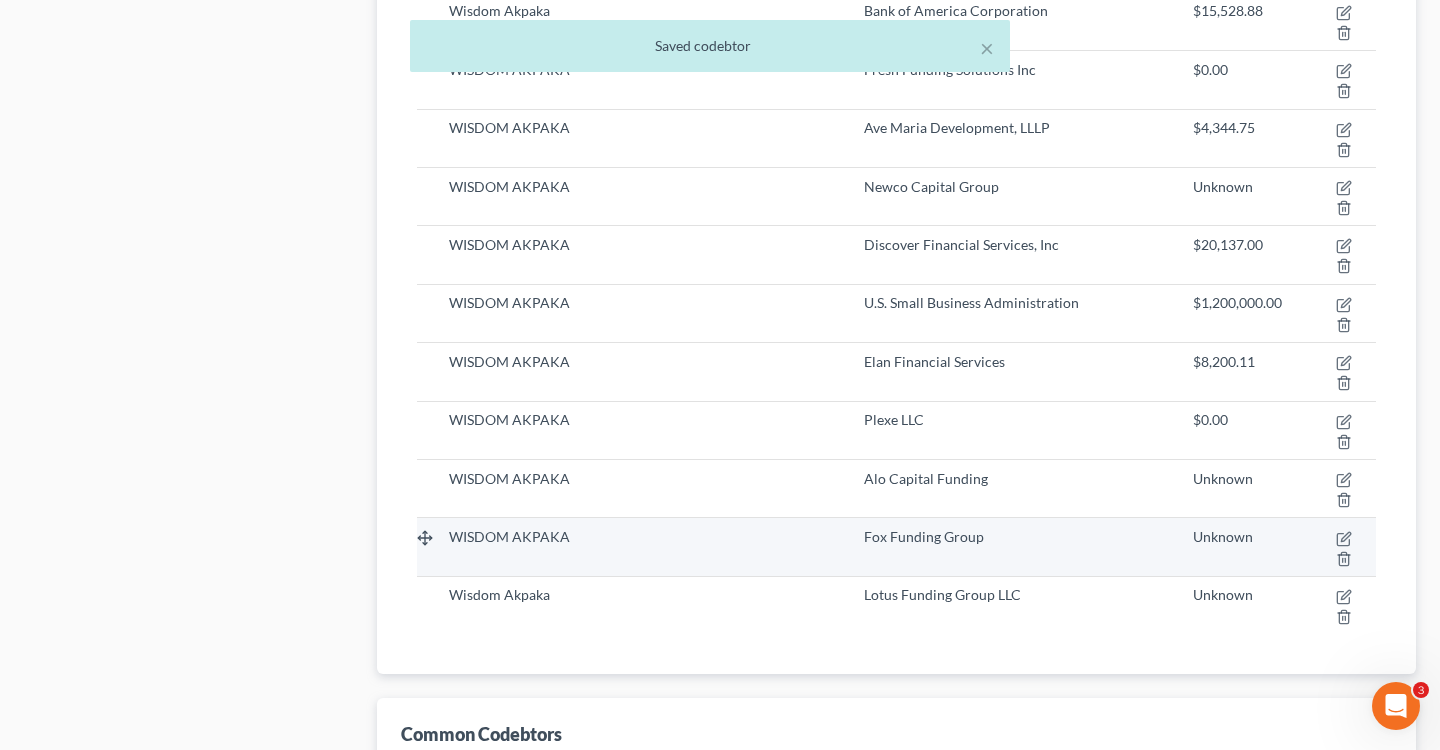 click at bounding box center [1337, 547] 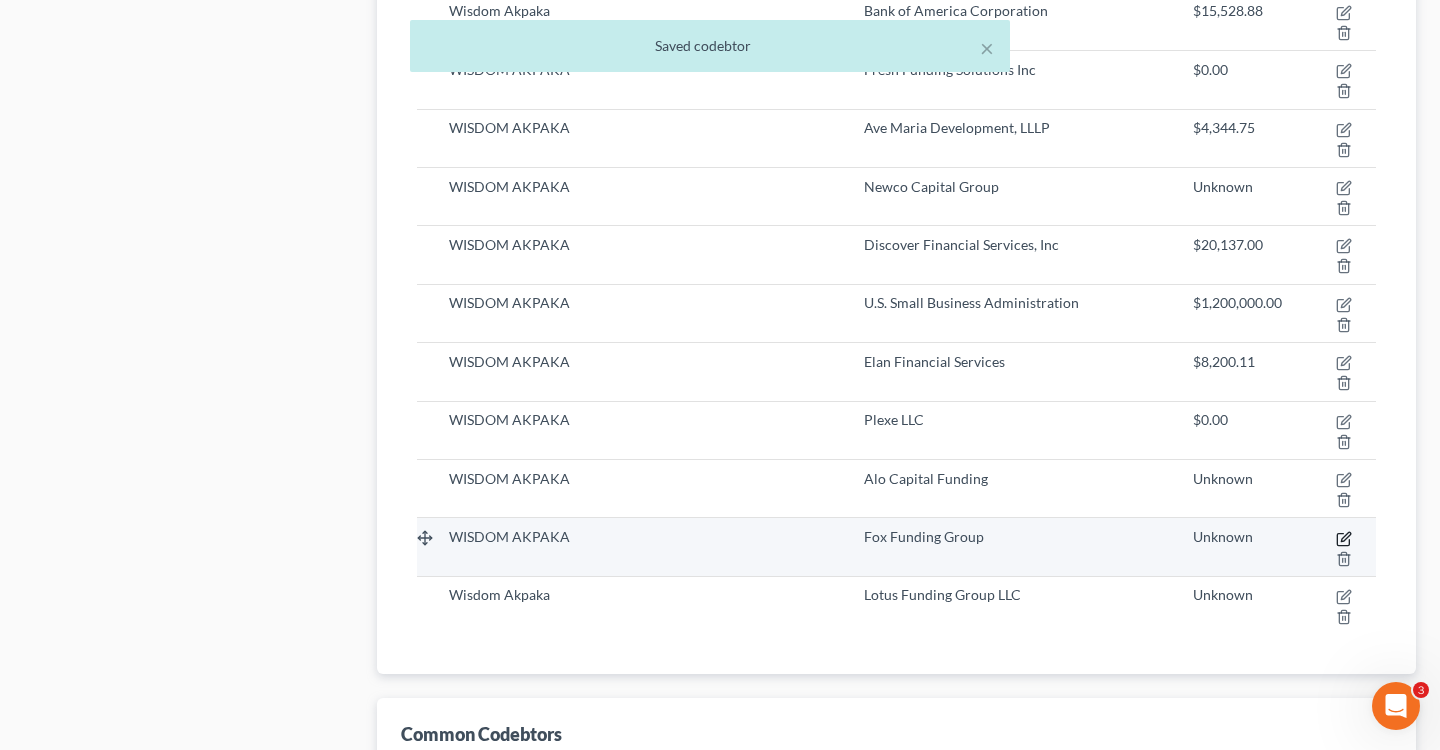click 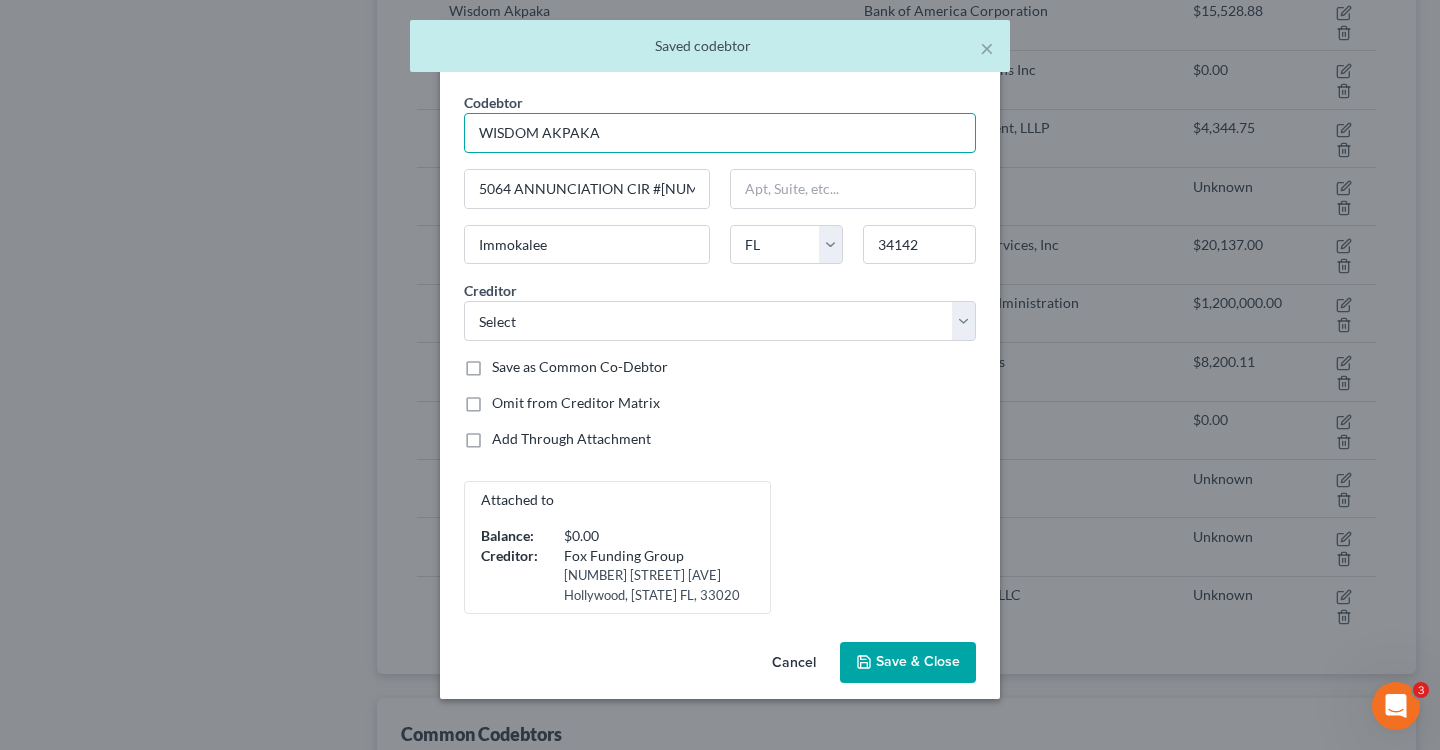 drag, startPoint x: 707, startPoint y: 128, endPoint x: 353, endPoint y: 99, distance: 355.18585 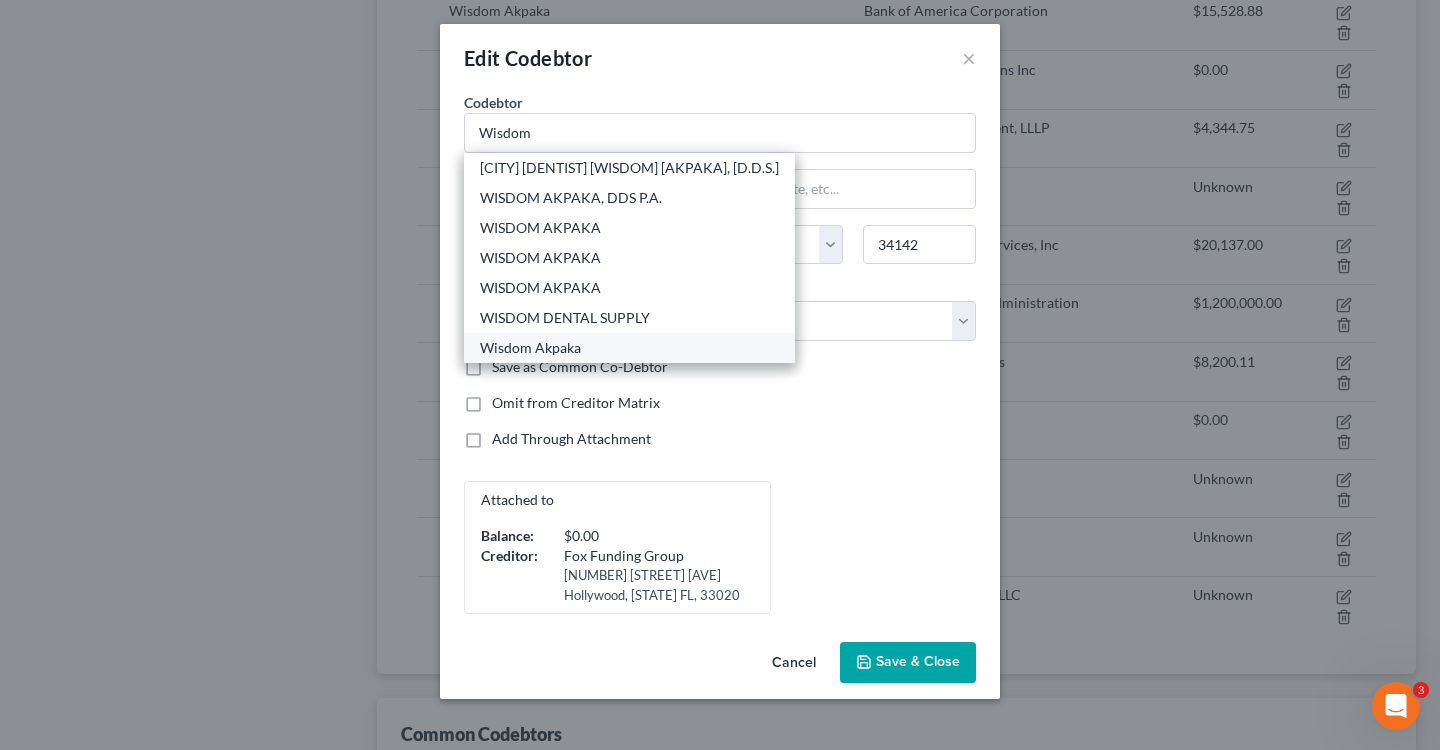 click on "Wisdom Akpaka" at bounding box center [629, 348] 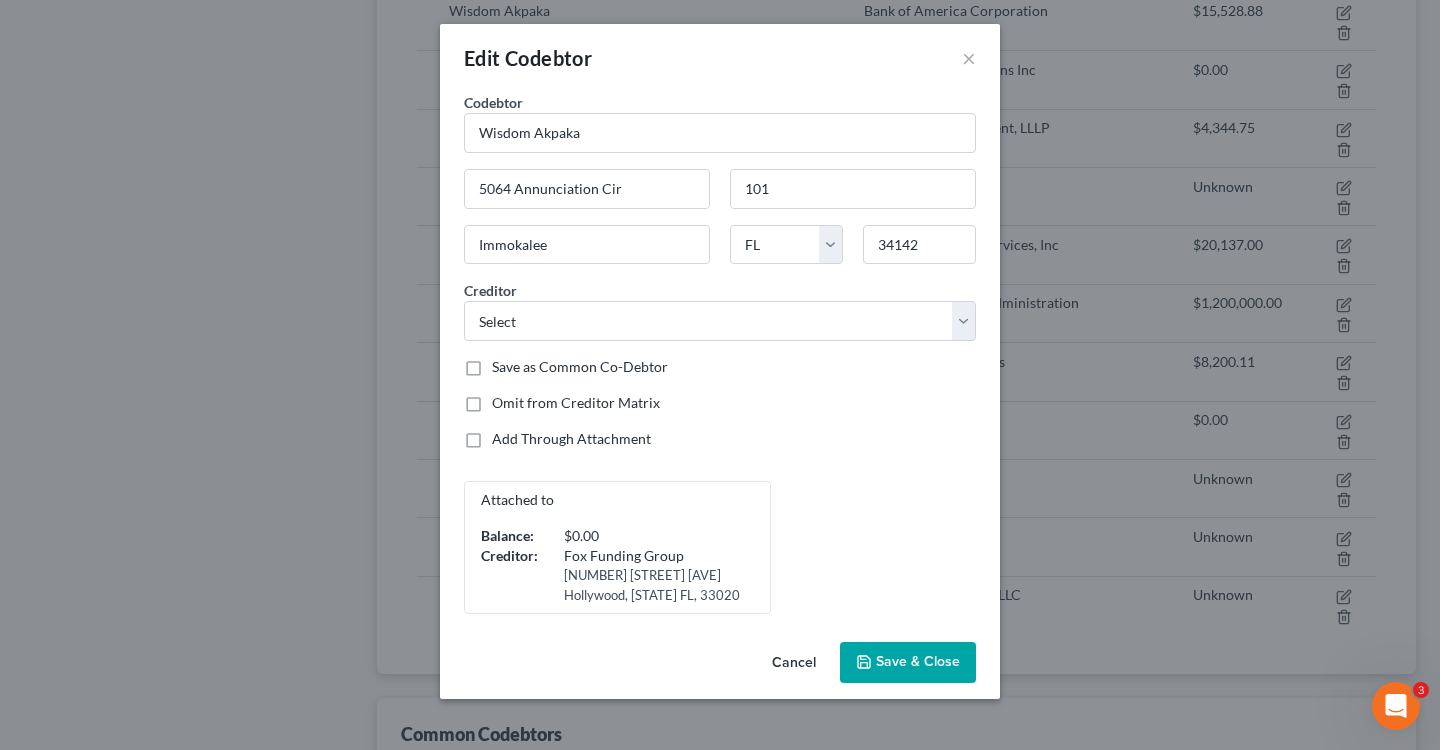 click on "Save & Close" at bounding box center [918, 662] 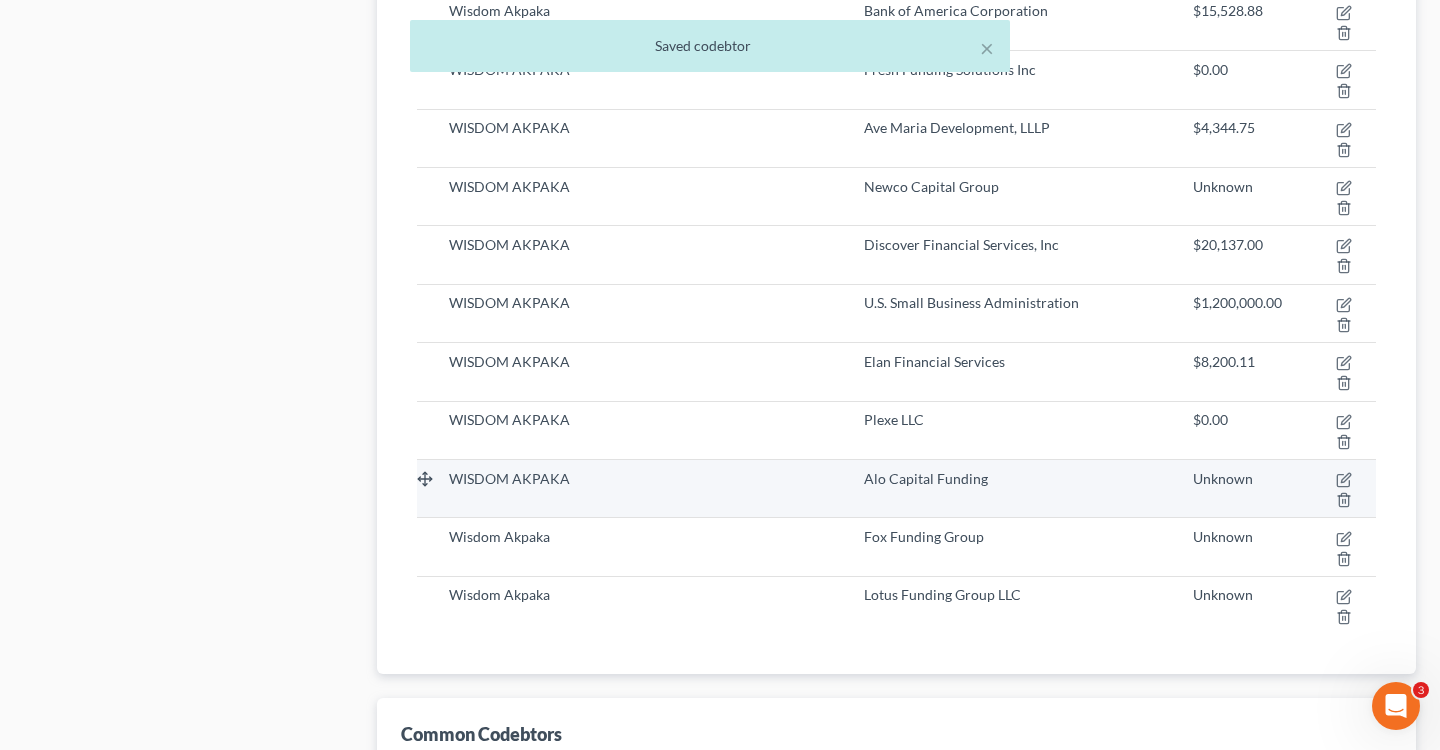 click at bounding box center (1337, 488) 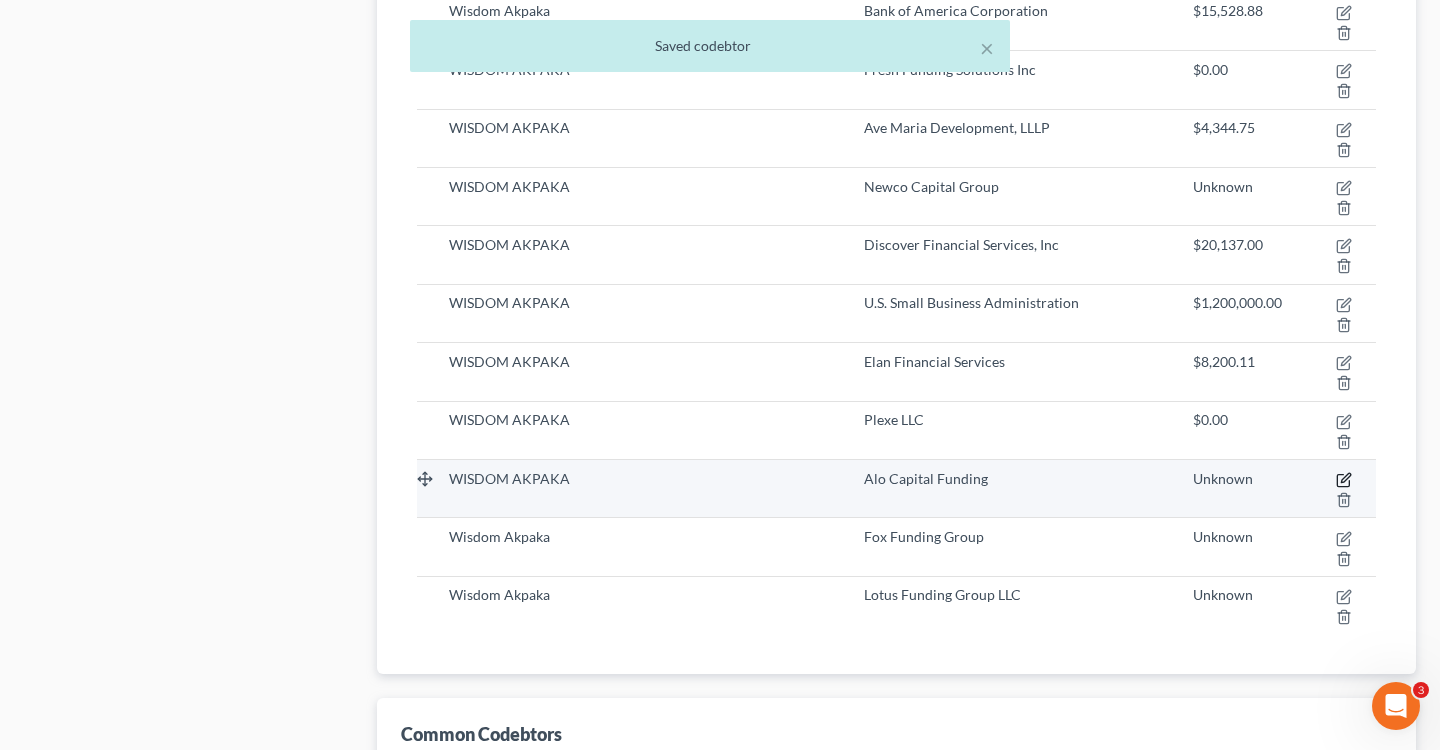 click 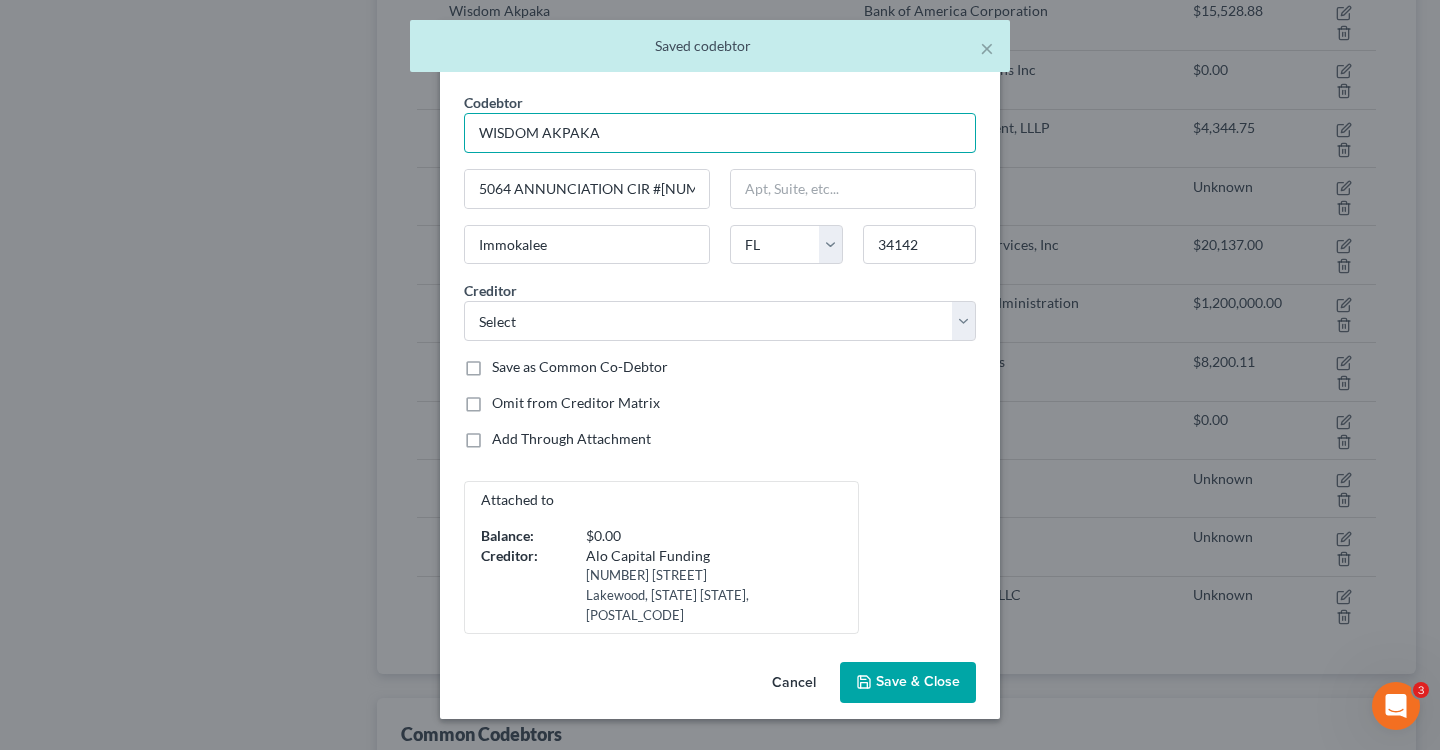 drag, startPoint x: 682, startPoint y: 136, endPoint x: 343, endPoint y: 105, distance: 340.41446 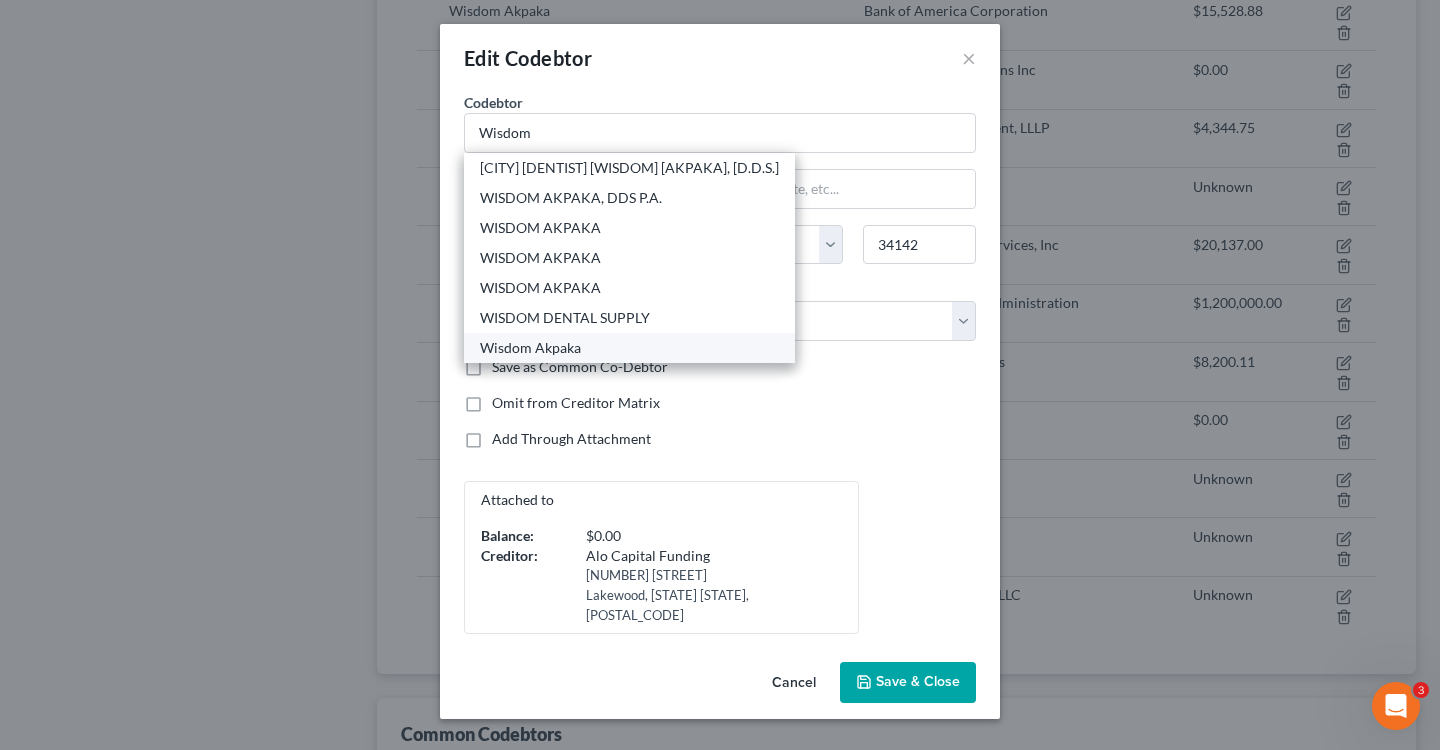 click on "Wisdom Akpaka" at bounding box center (629, 348) 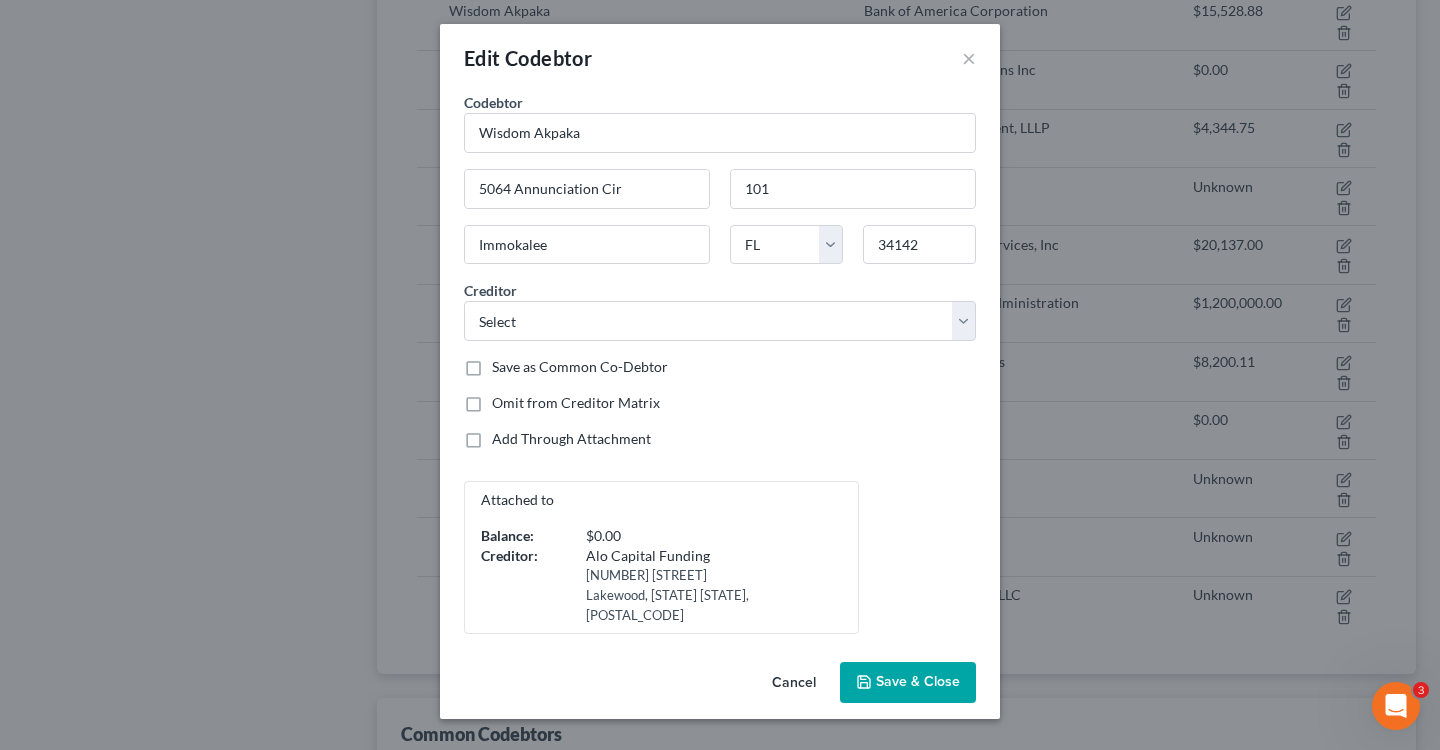 click on "Save & Close" at bounding box center (908, 683) 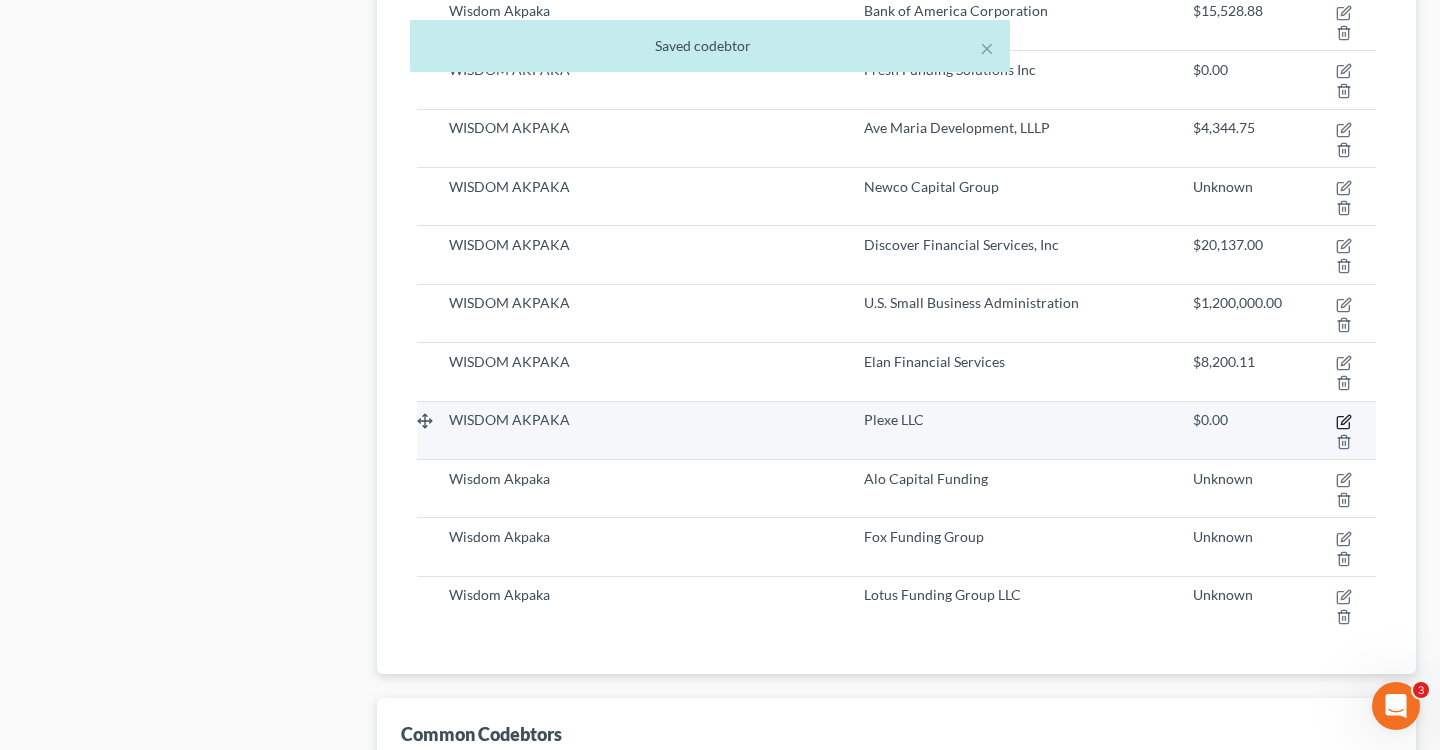 click 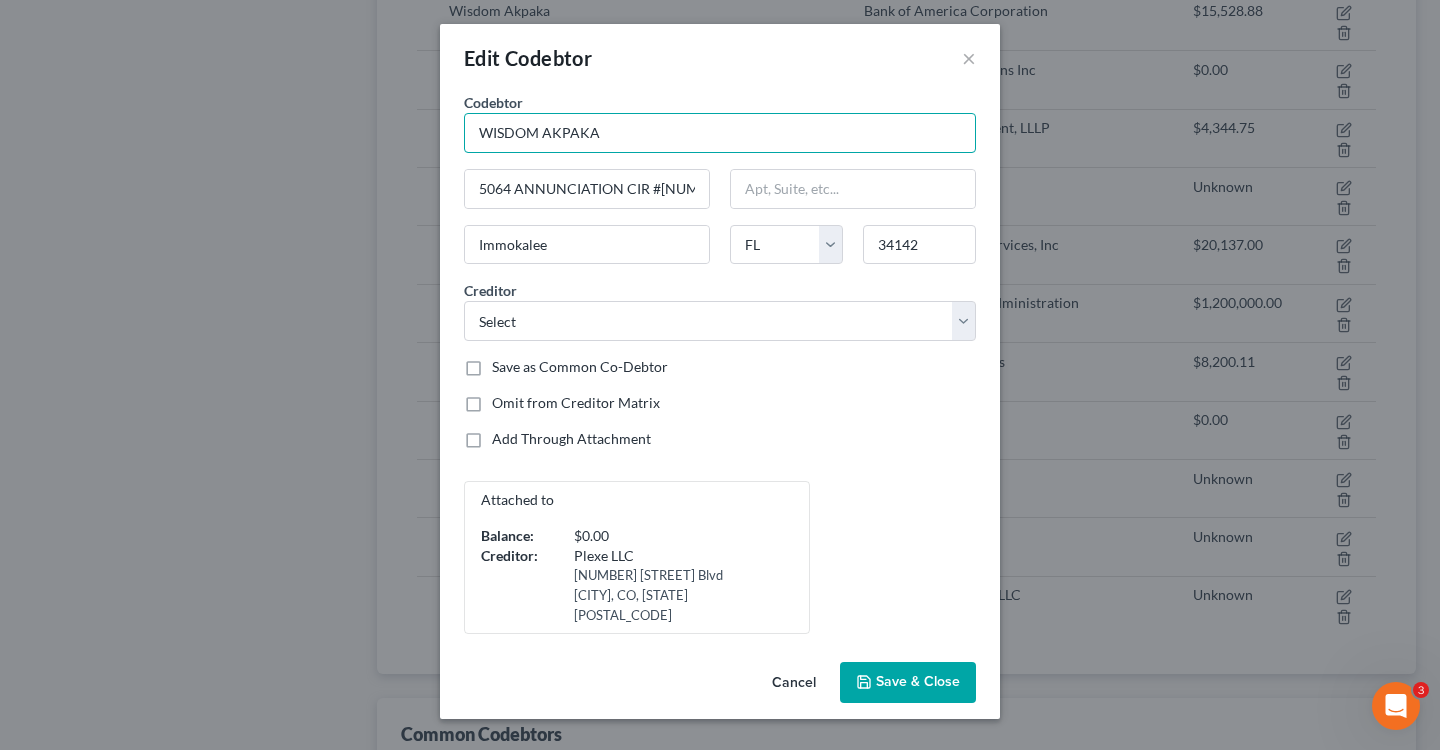 drag, startPoint x: 684, startPoint y: 126, endPoint x: 300, endPoint y: 75, distance: 387.37192 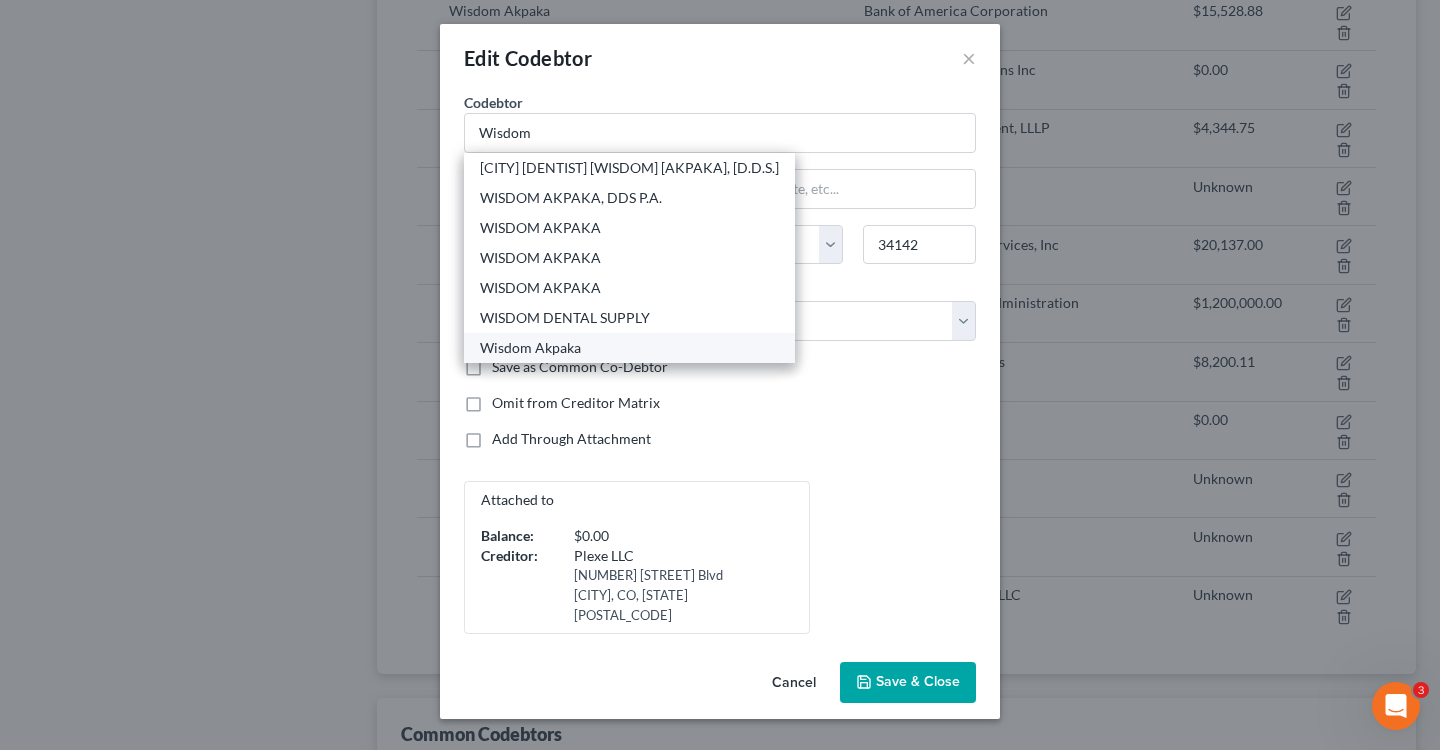 click on "Wisdom Akpaka" at bounding box center (629, 348) 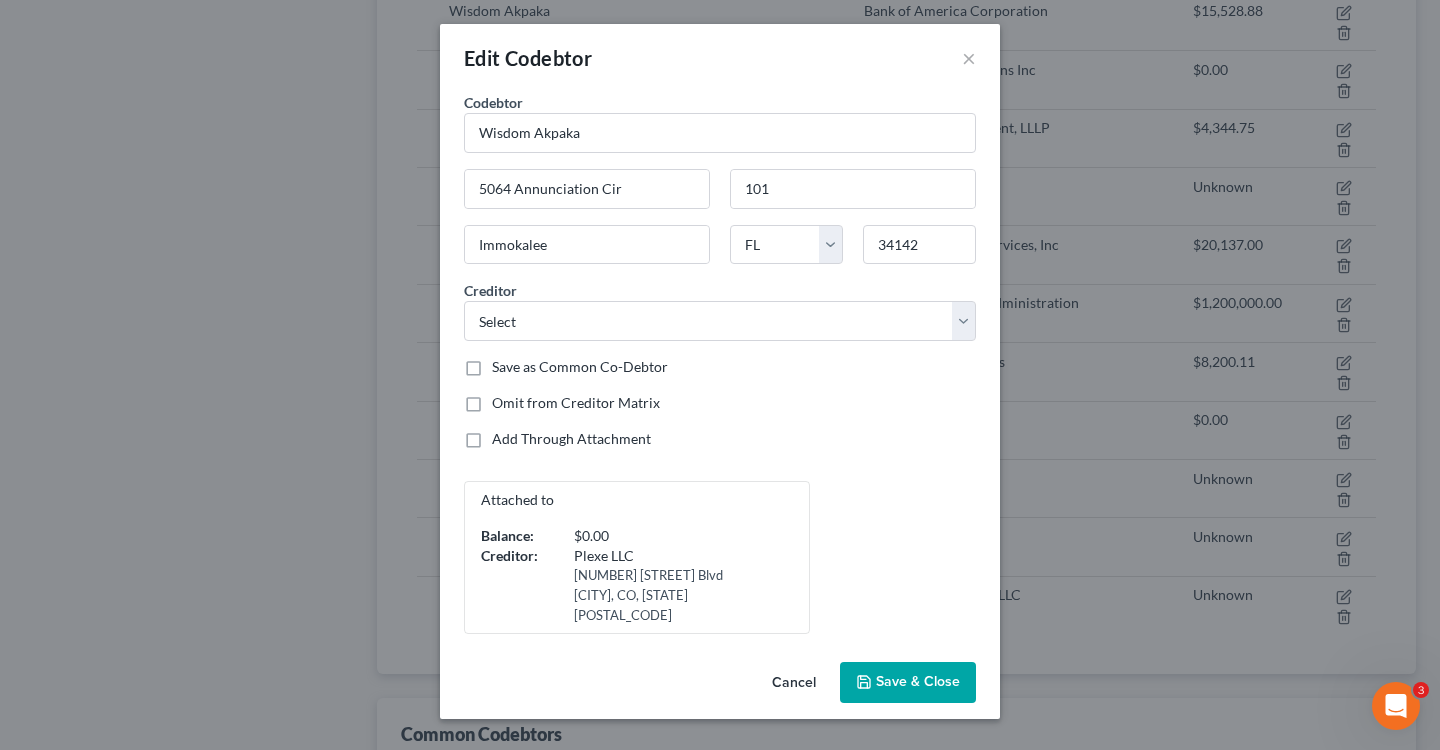 click on "Save & Close" at bounding box center [908, 683] 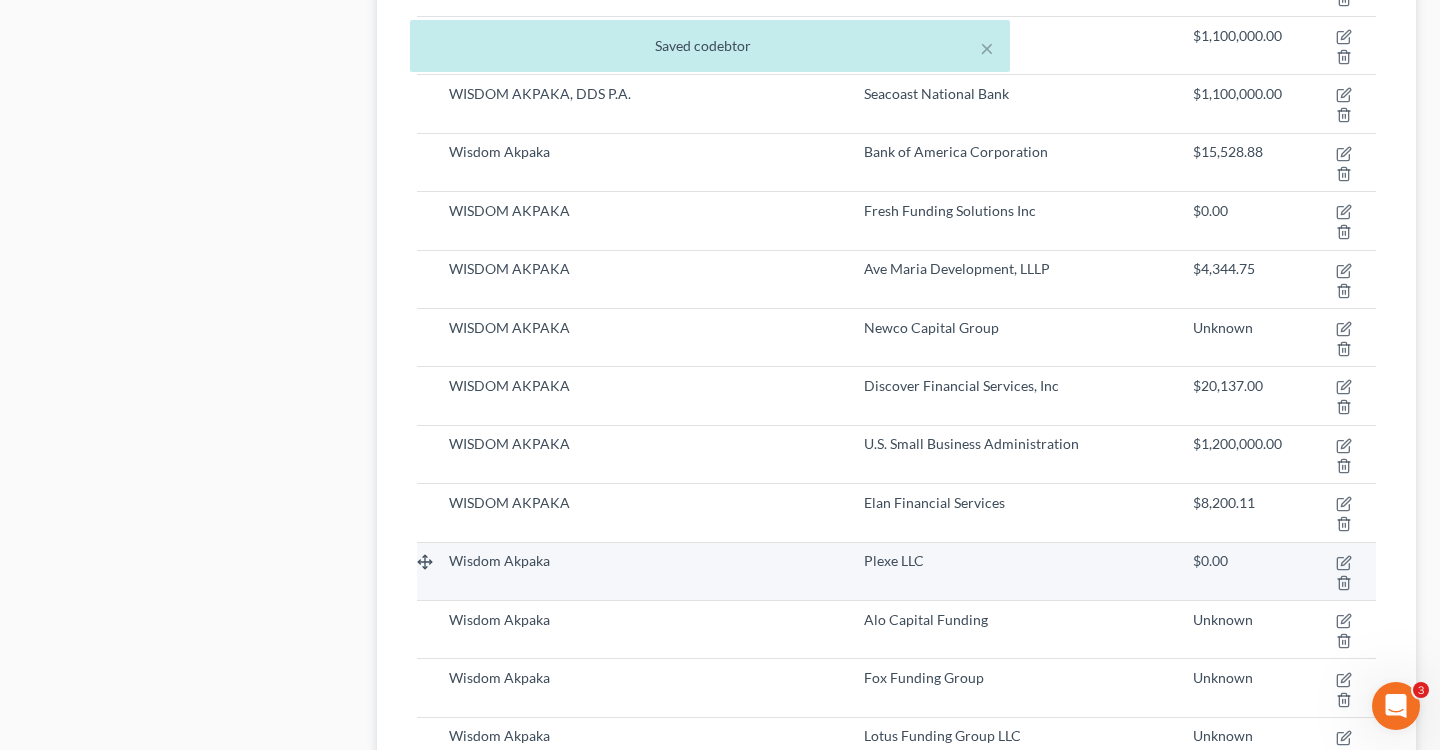 scroll, scrollTop: 3382, scrollLeft: 0, axis: vertical 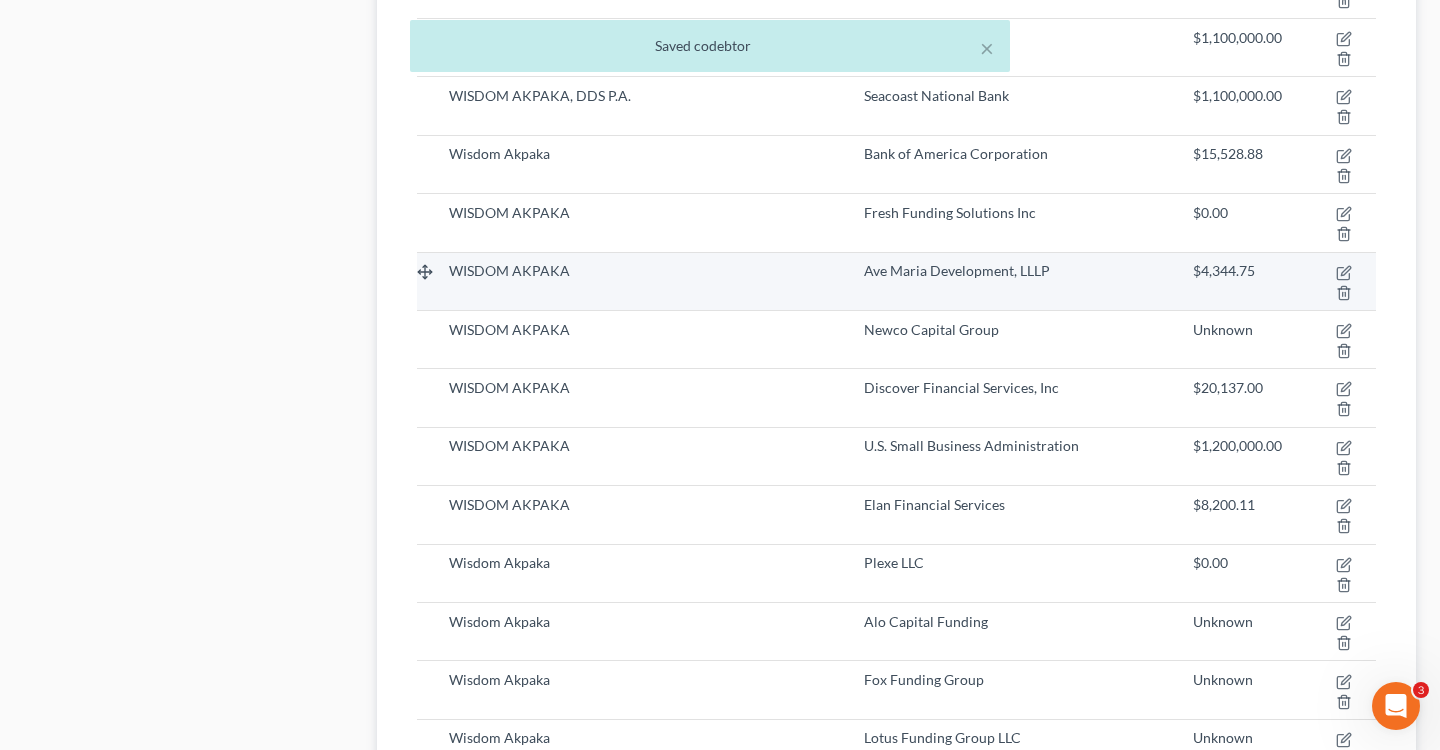 click at bounding box center [1337, 281] 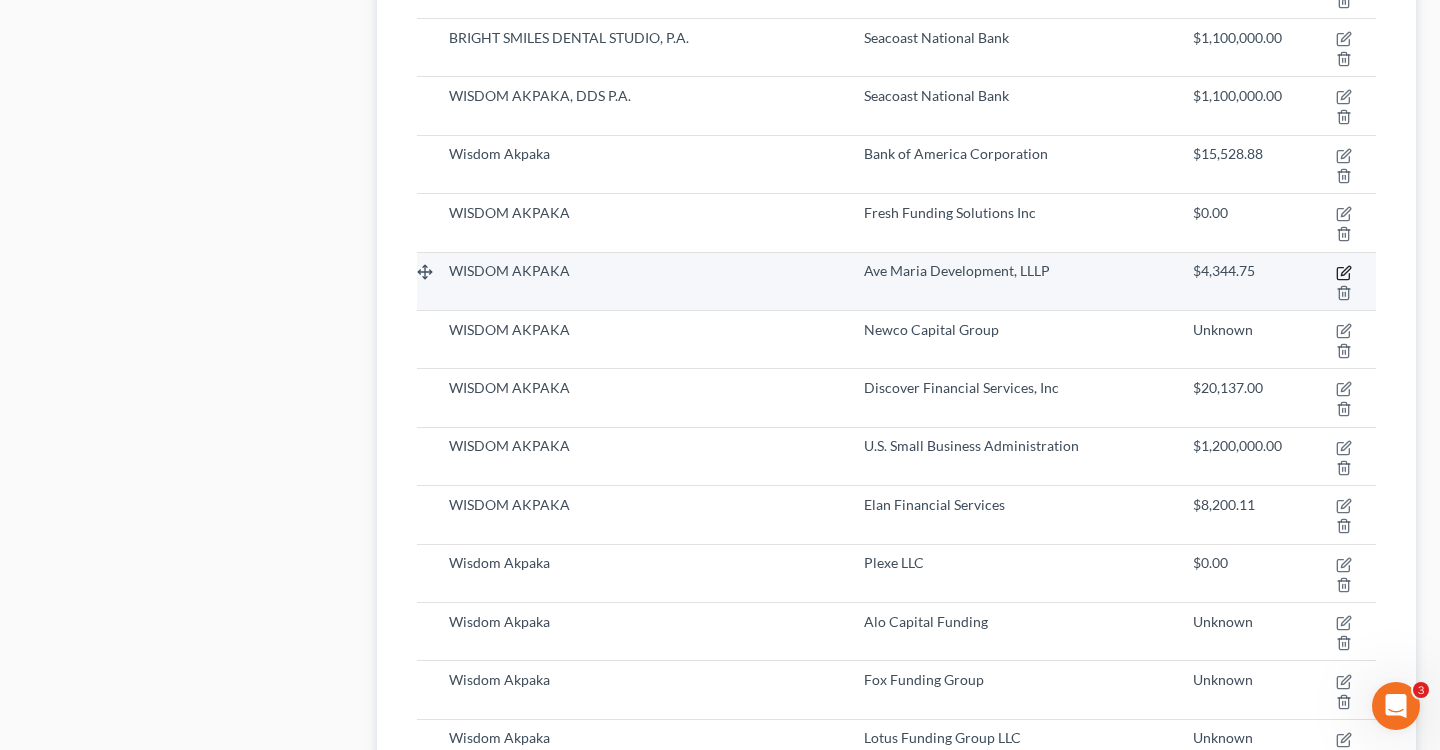 click 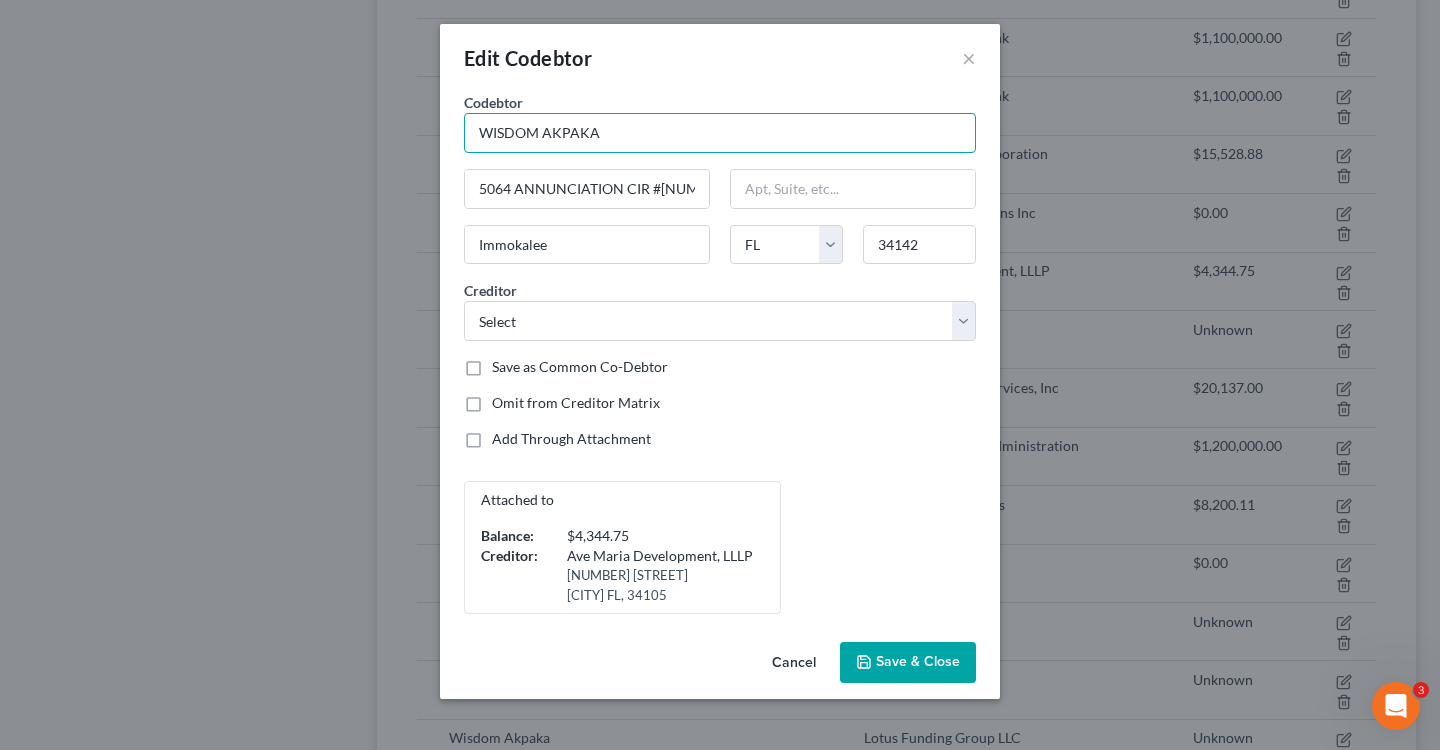 drag, startPoint x: 629, startPoint y: 133, endPoint x: 403, endPoint y: 100, distance: 228.39659 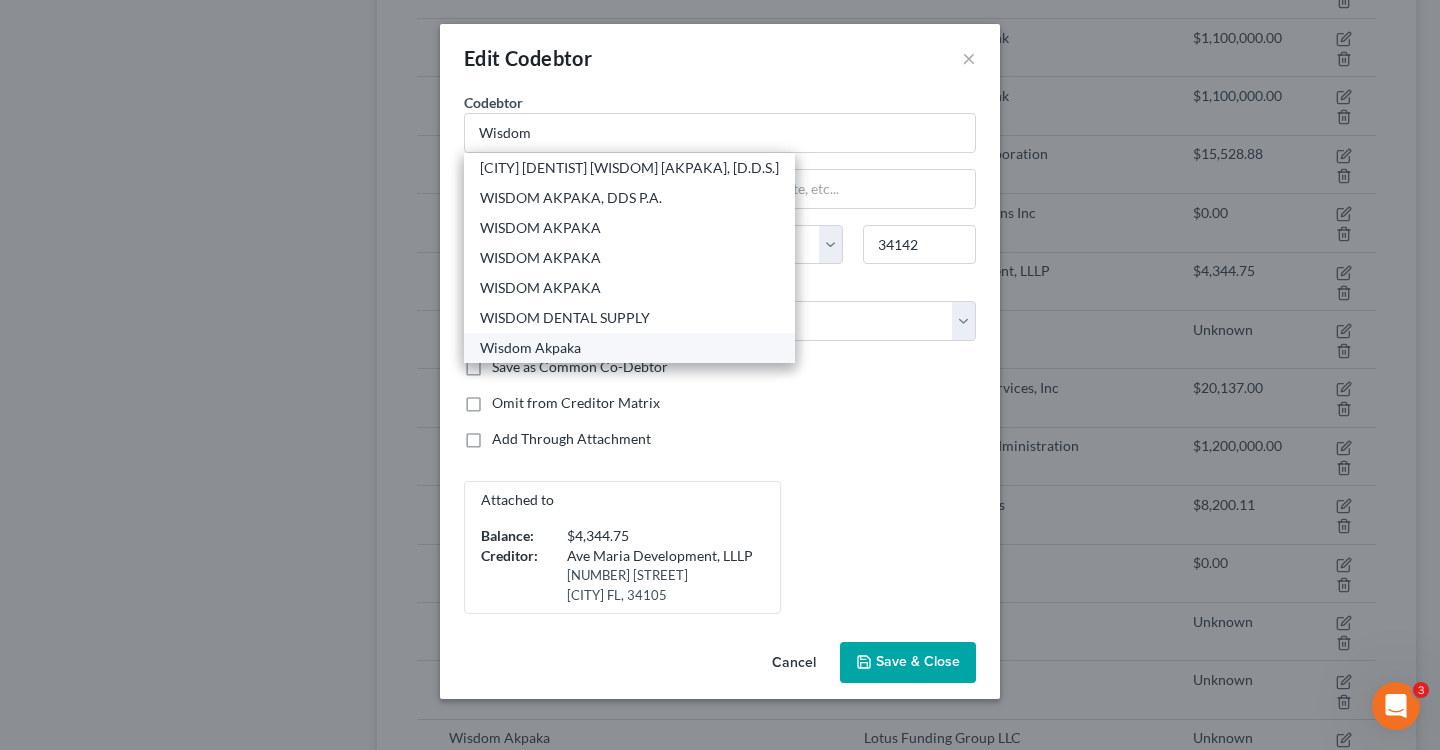 click on "Wisdom Akpaka" at bounding box center [629, 348] 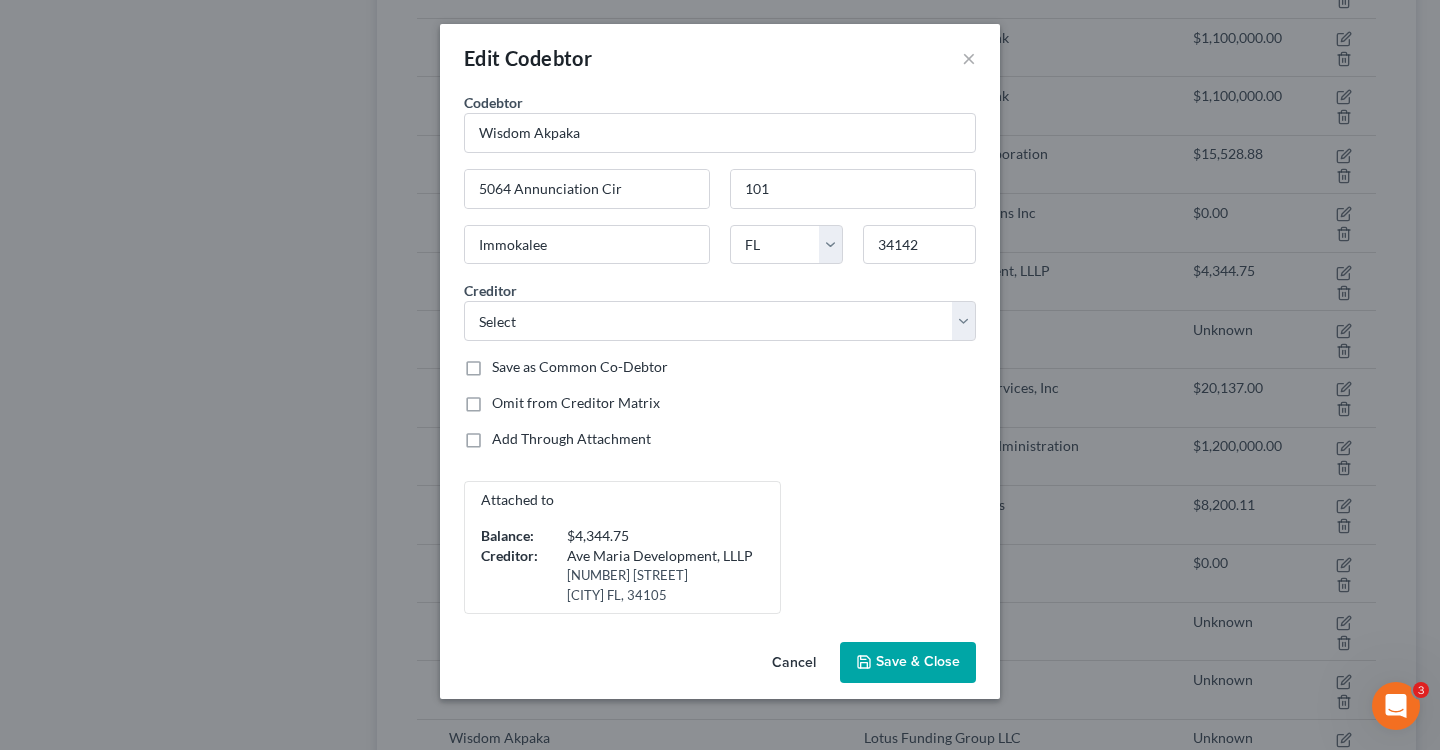 click on "Save & Close" at bounding box center (908, 663) 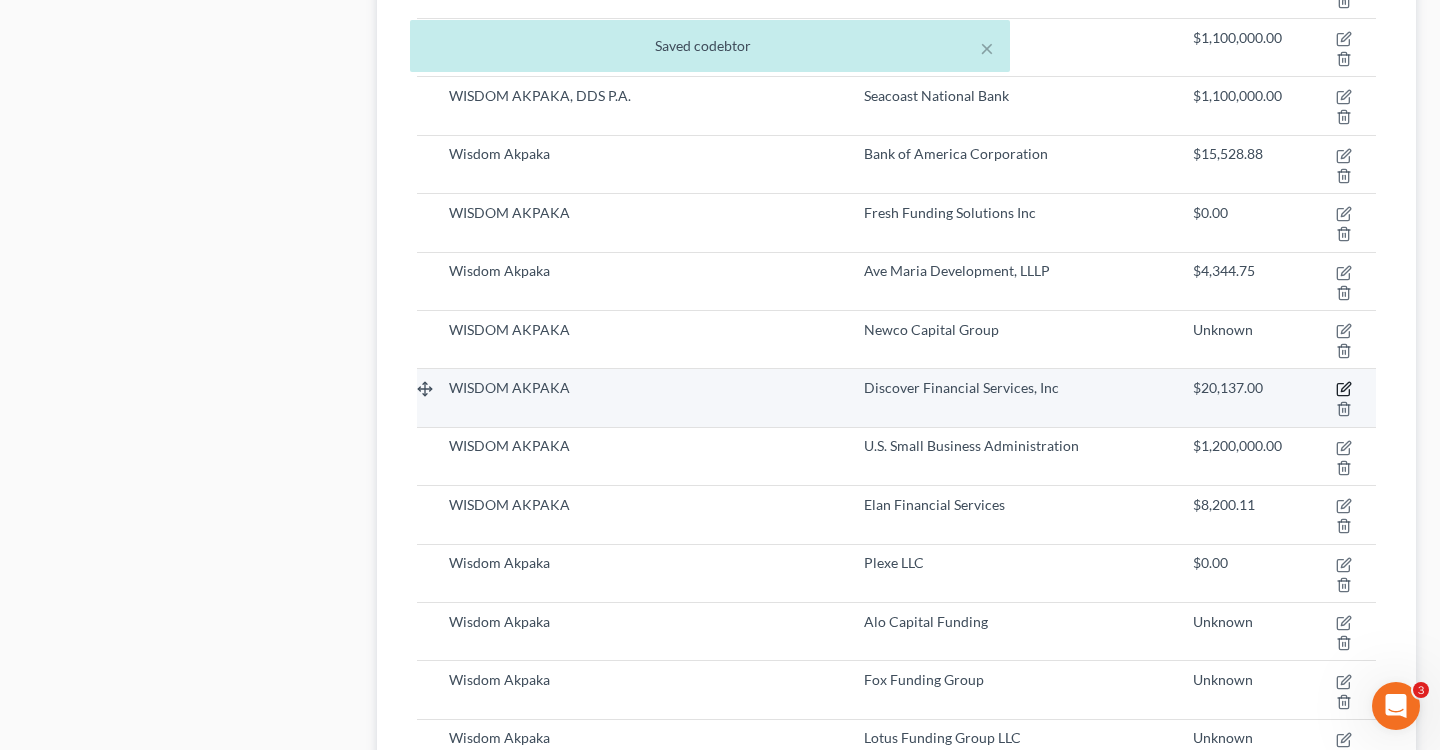 click 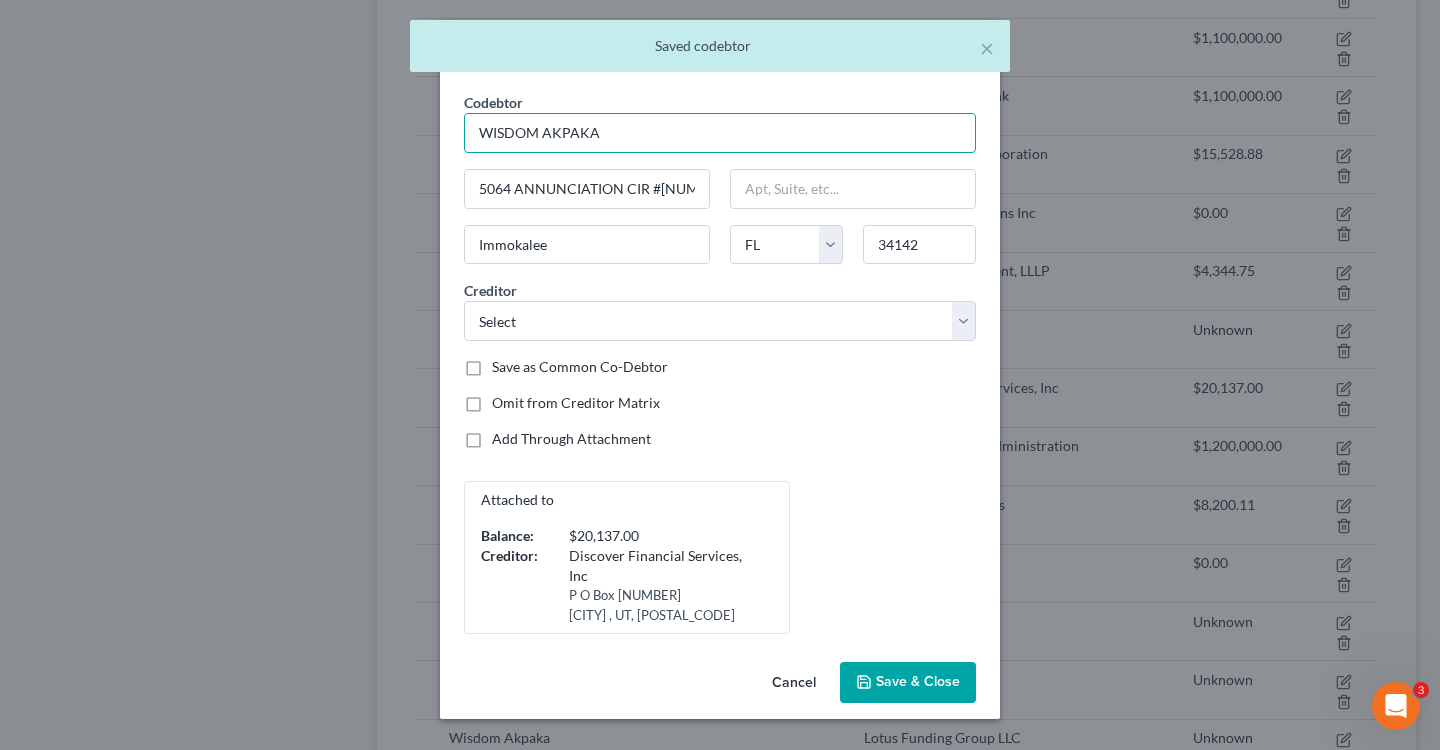 drag, startPoint x: 654, startPoint y: 145, endPoint x: 415, endPoint y: 108, distance: 241.84706 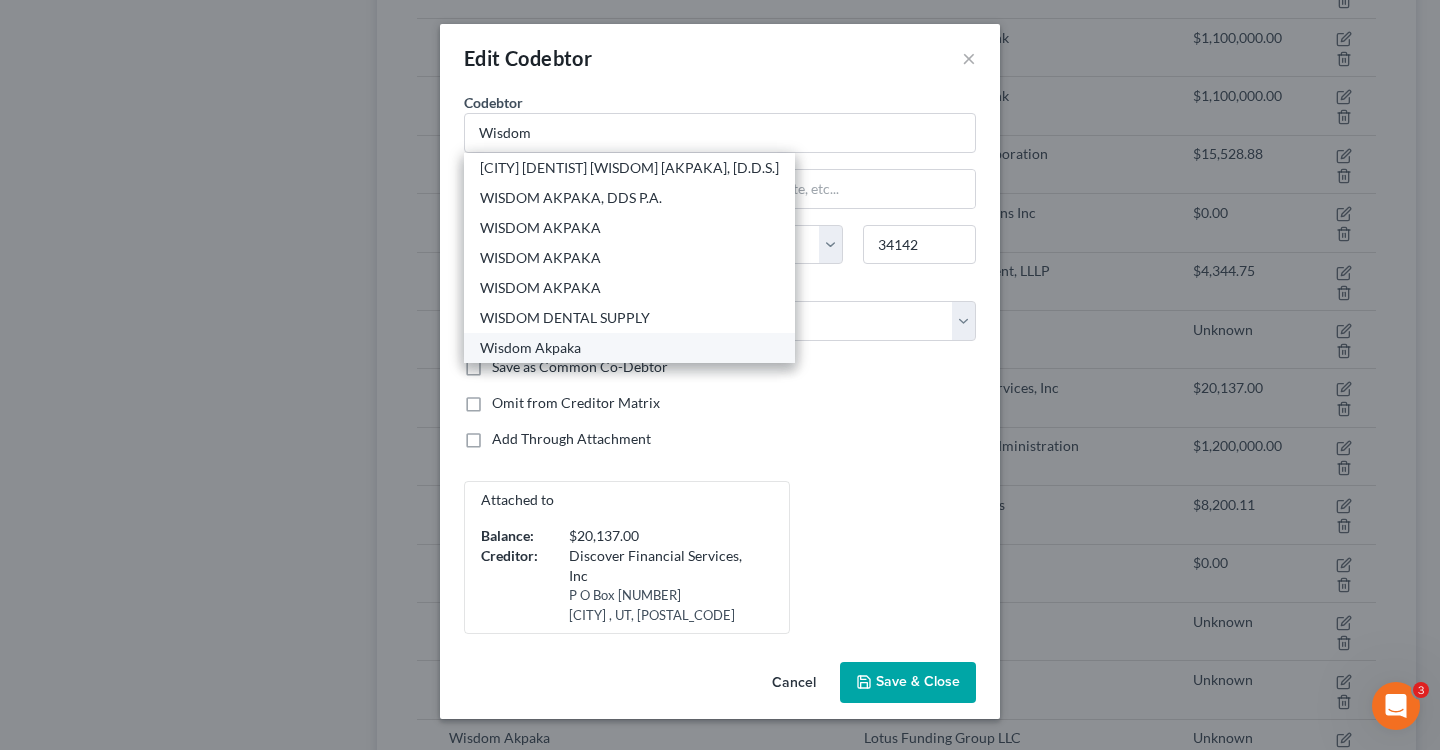 click on "Wisdom Akpaka" at bounding box center [629, 348] 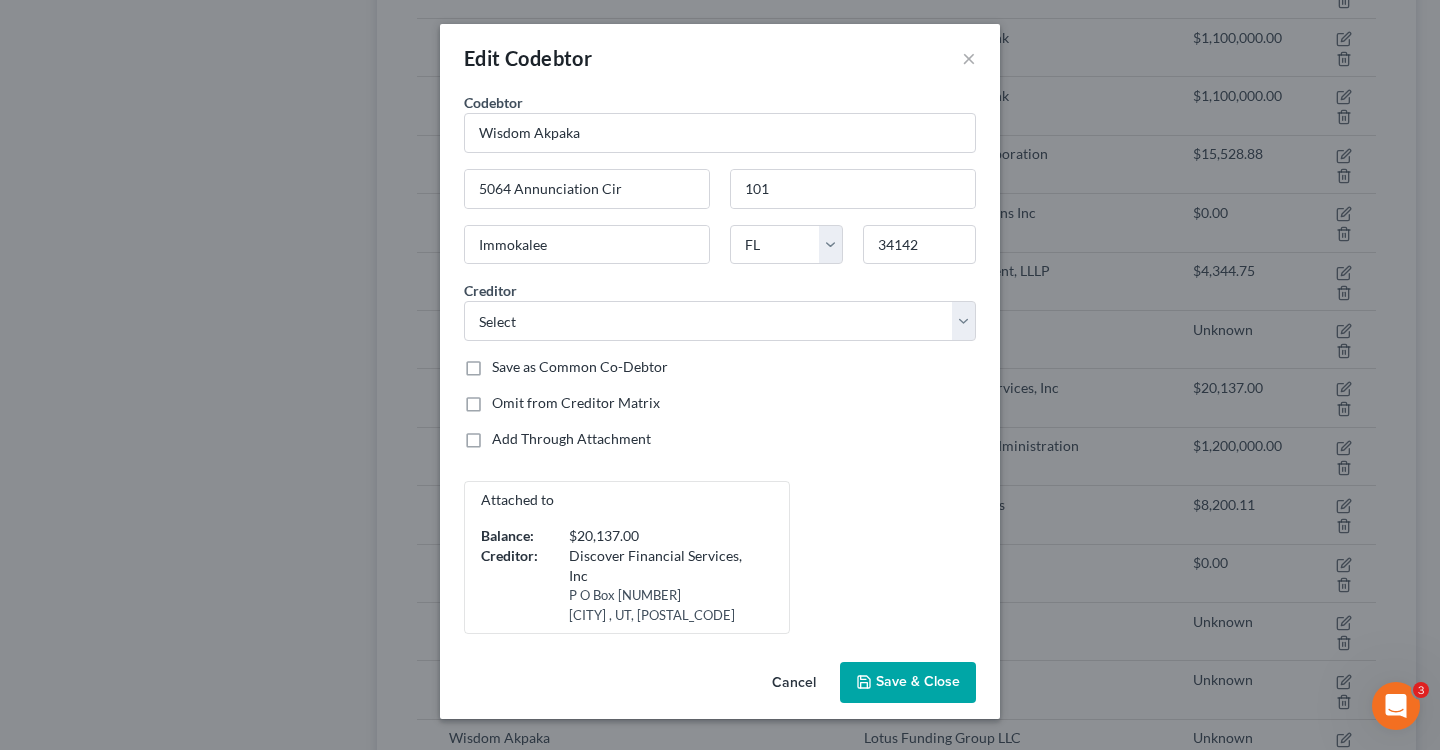 click on "Save & Close" at bounding box center [918, 682] 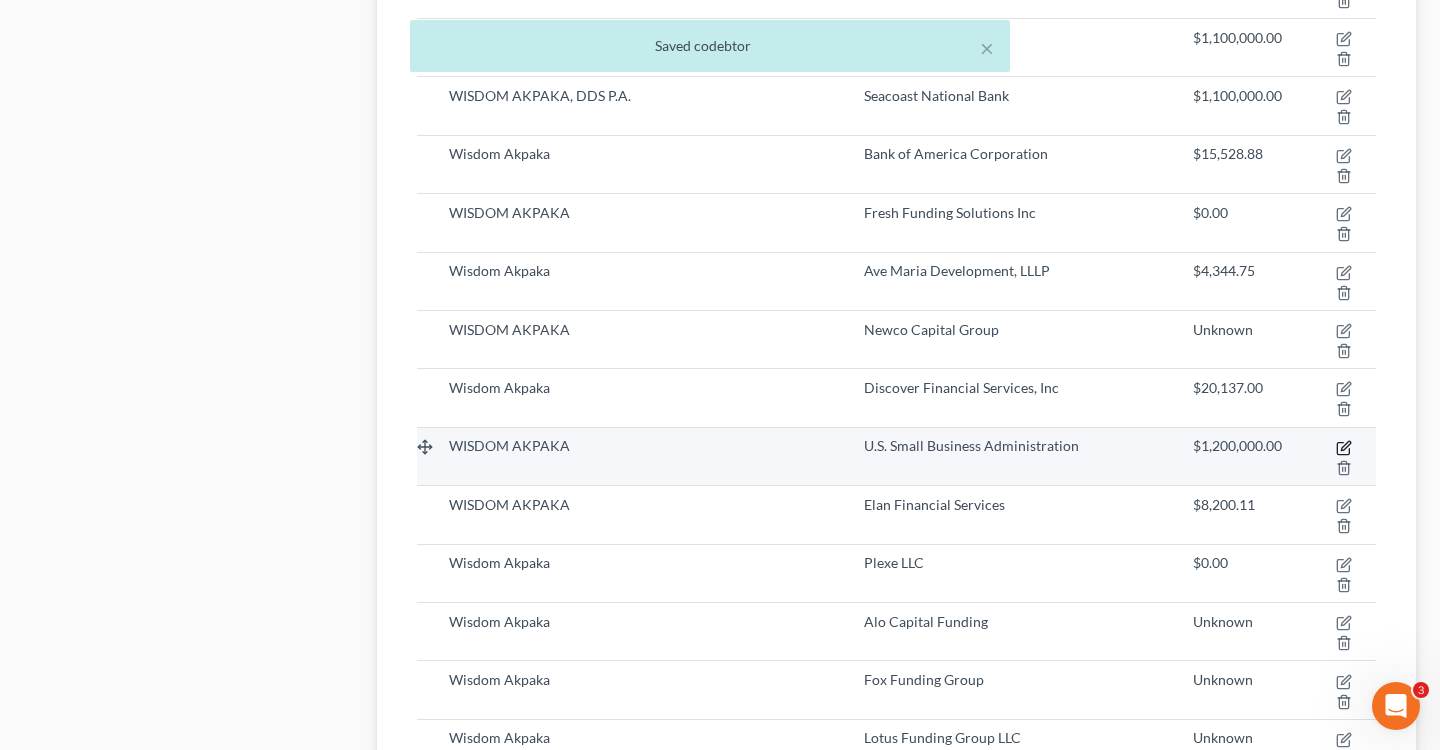click 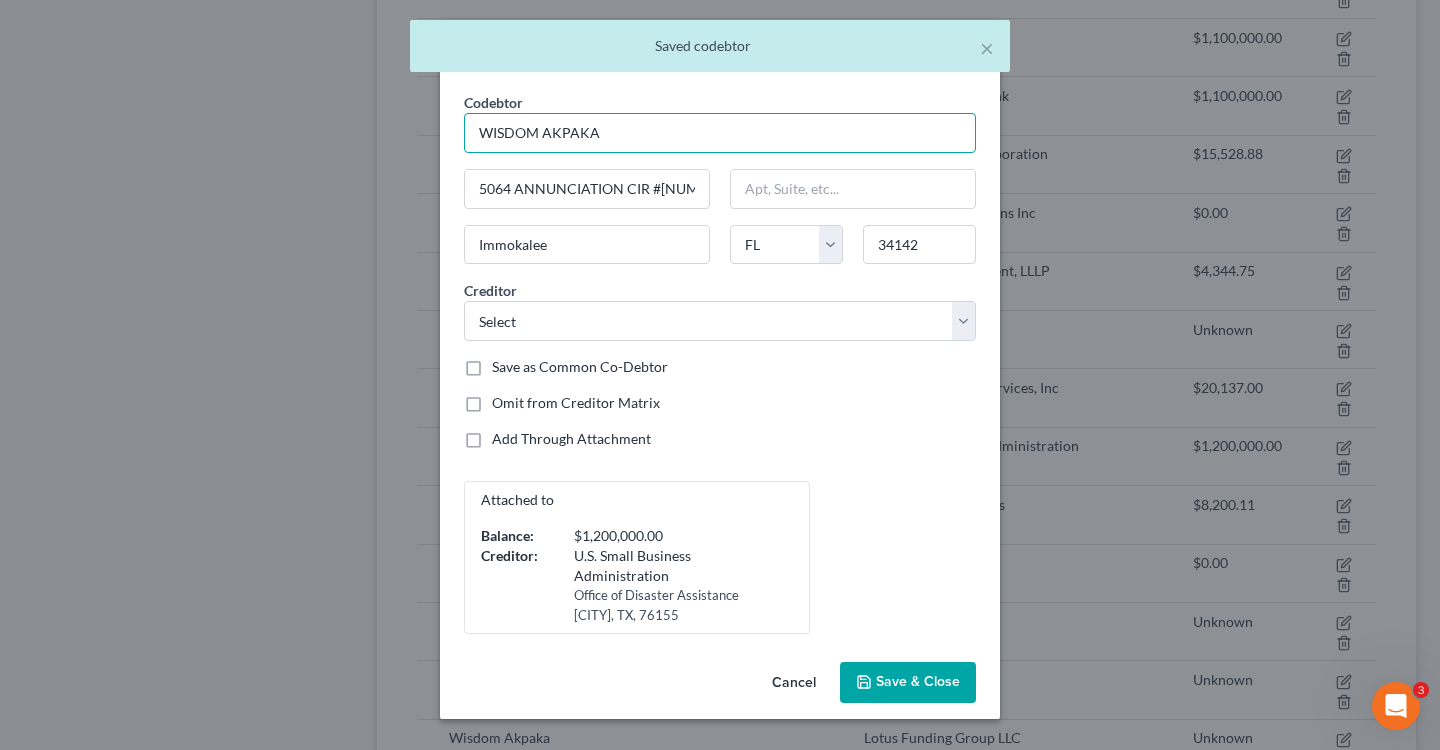 drag, startPoint x: 672, startPoint y: 139, endPoint x: 401, endPoint y: 127, distance: 271.26556 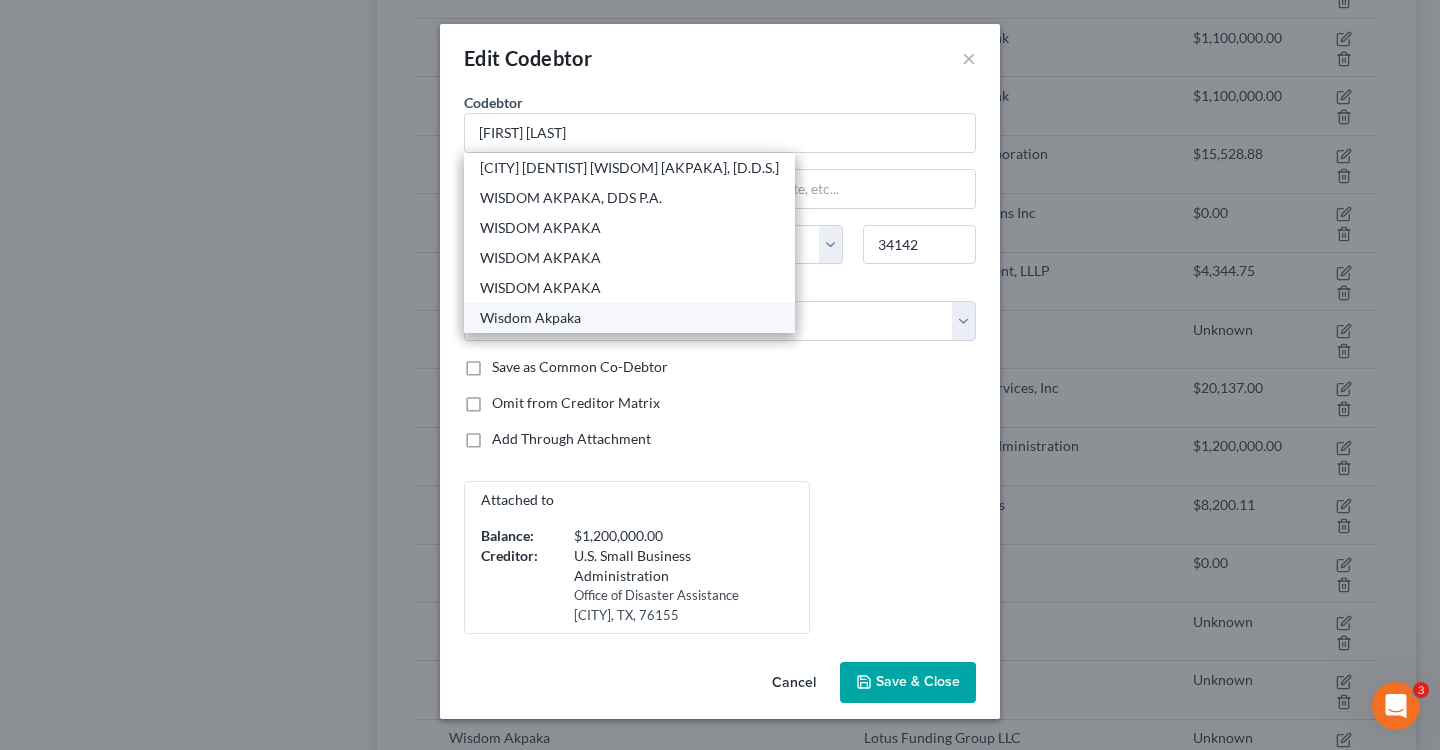 click on "Wisdom Akpaka" at bounding box center [629, 318] 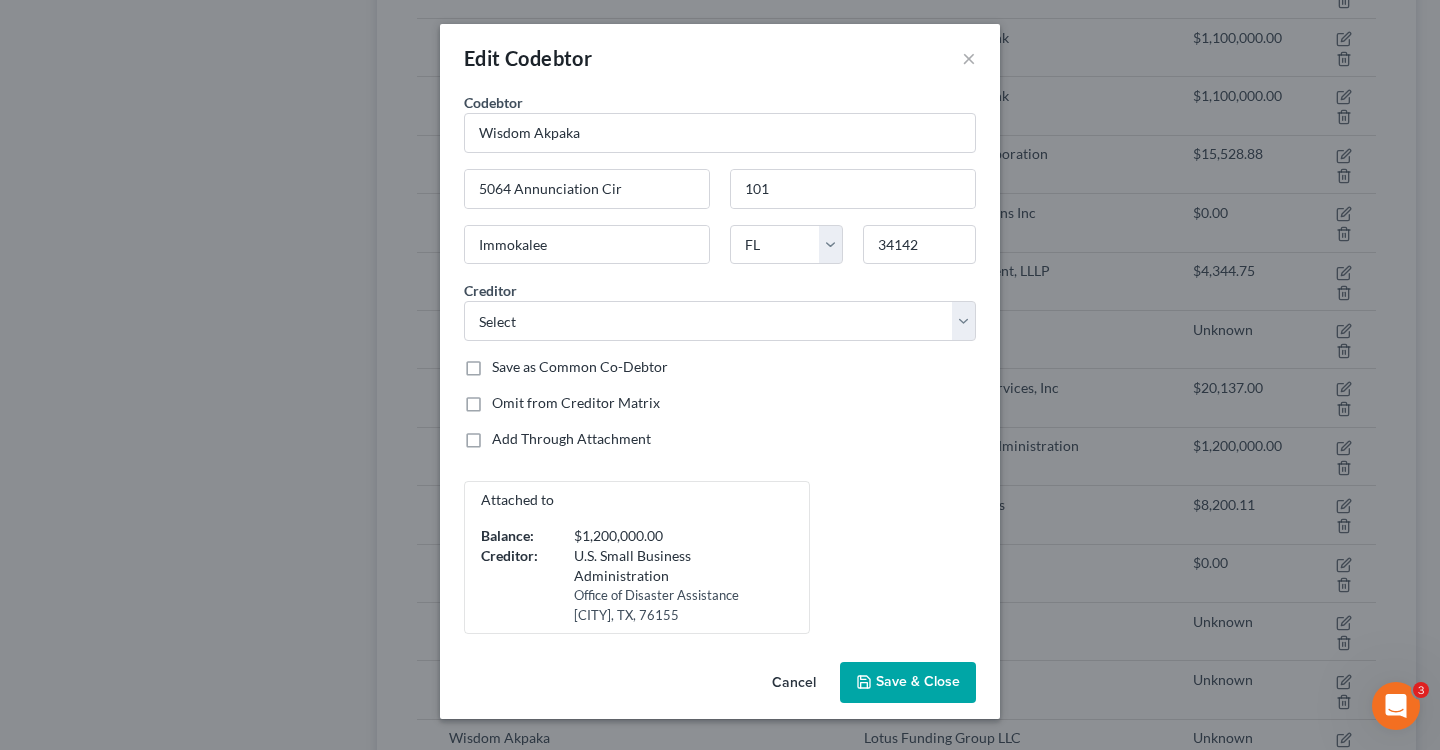 click on "Save & Close" at bounding box center [908, 683] 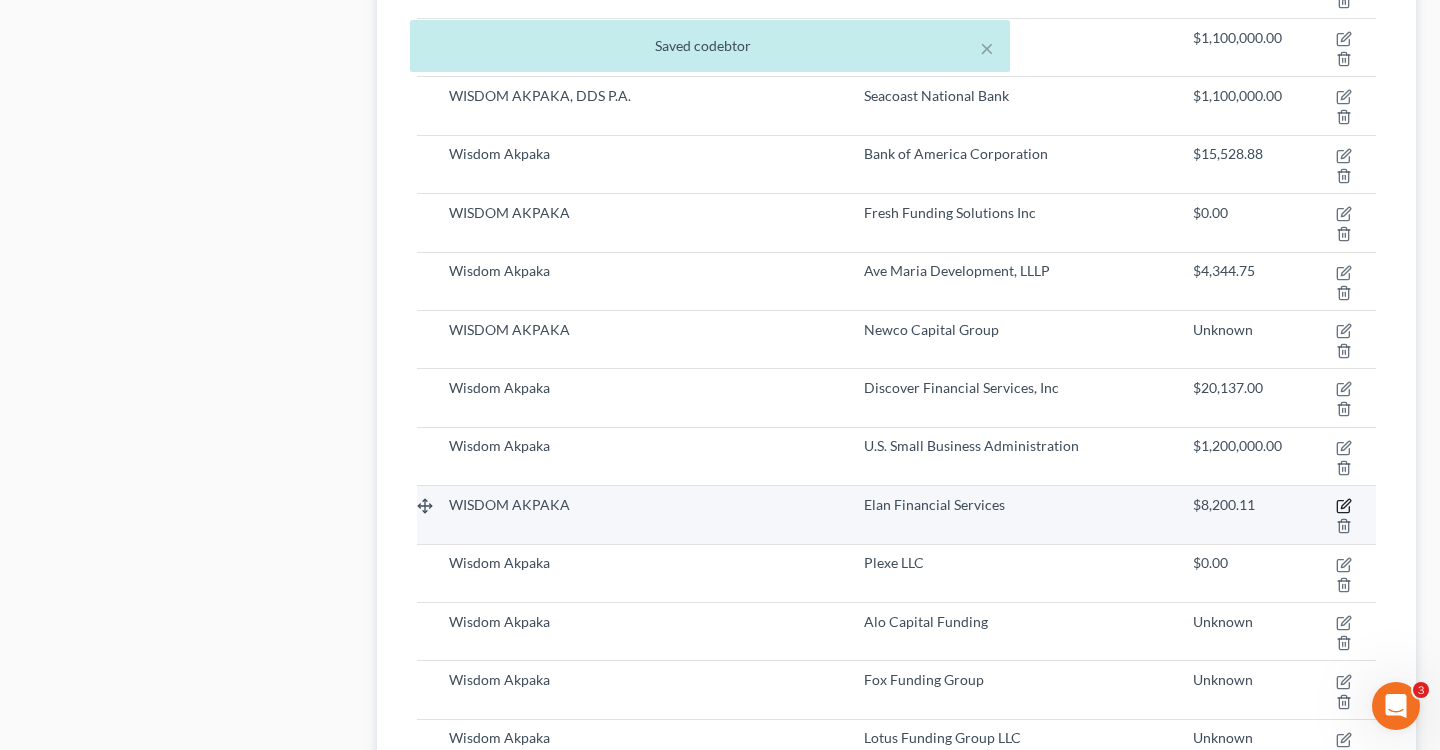 click 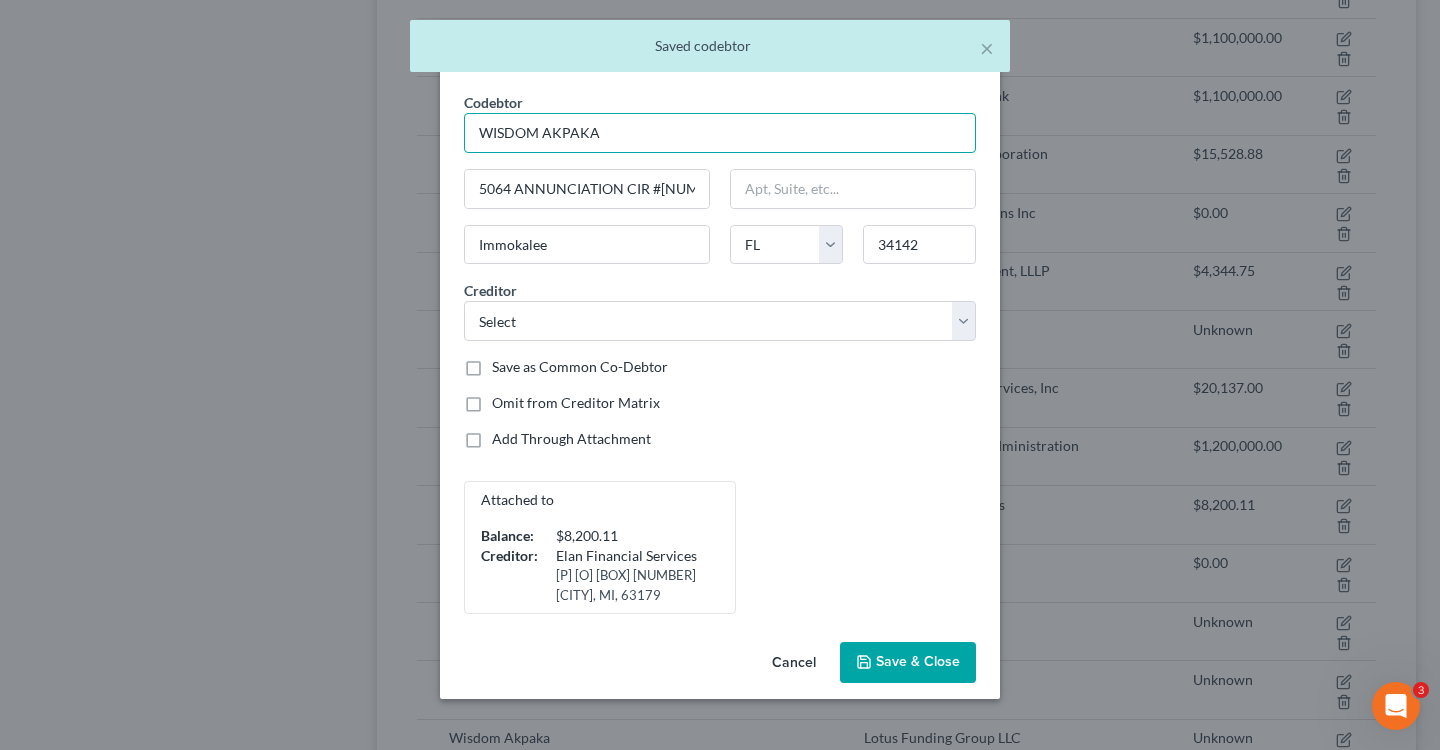 drag, startPoint x: 631, startPoint y: 122, endPoint x: 371, endPoint y: 119, distance: 260.0173 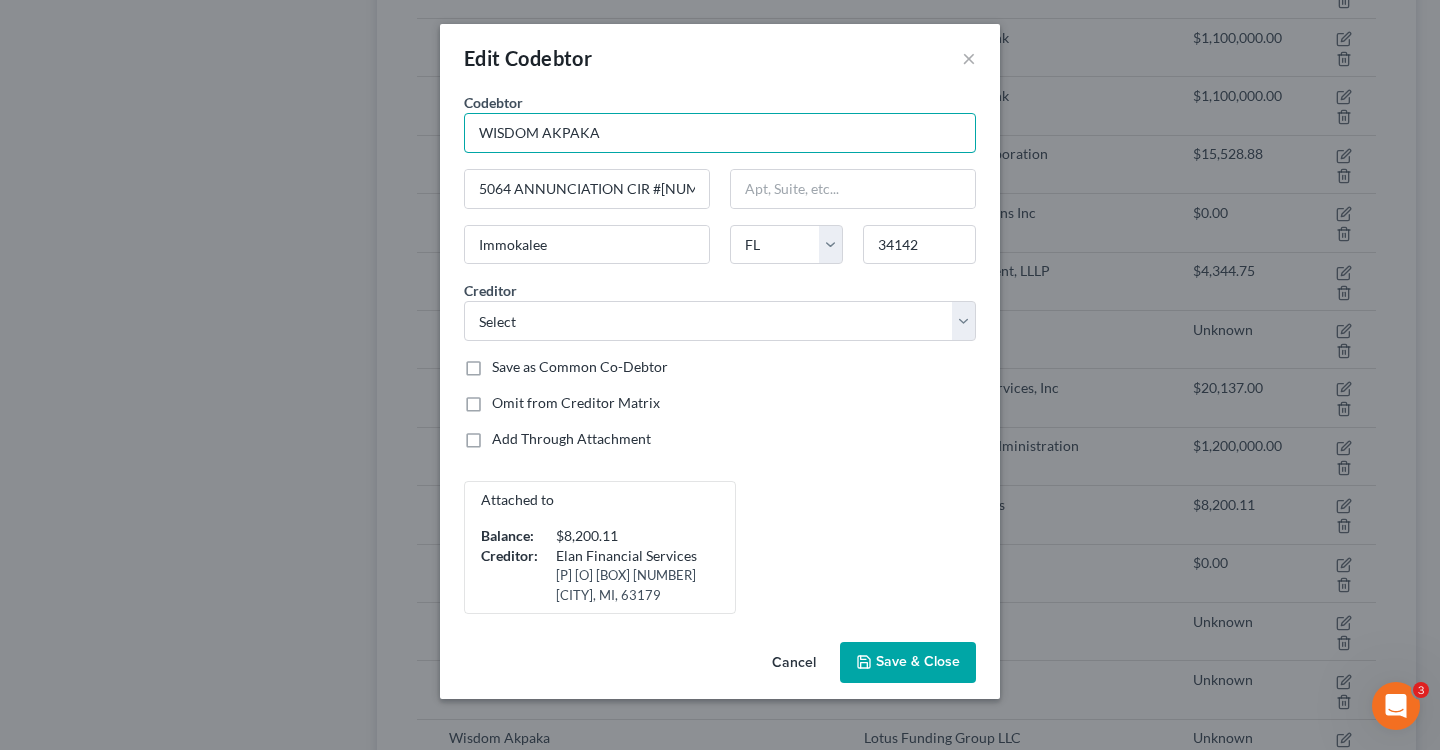 drag, startPoint x: 668, startPoint y: 137, endPoint x: 320, endPoint y: 132, distance: 348.03592 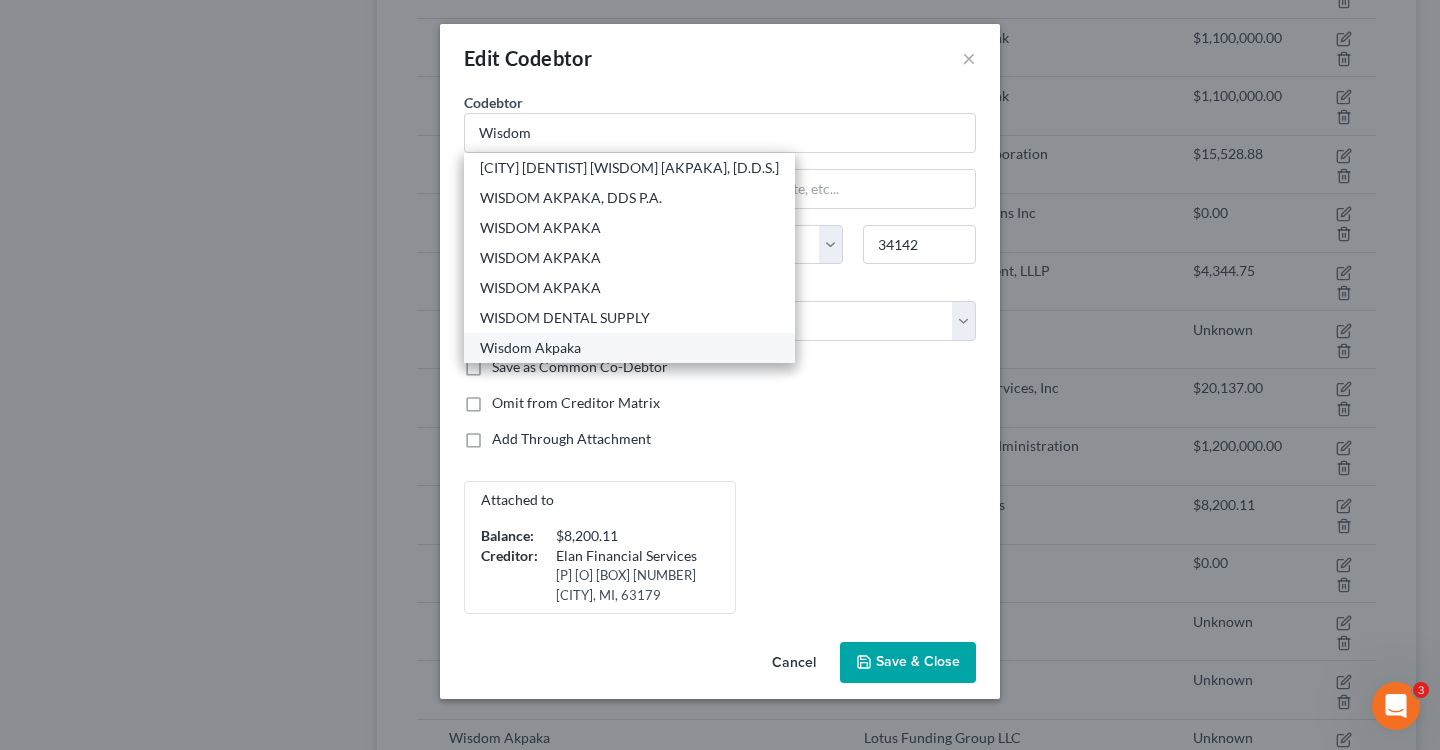 click on "Wisdom Akpaka" at bounding box center [629, 348] 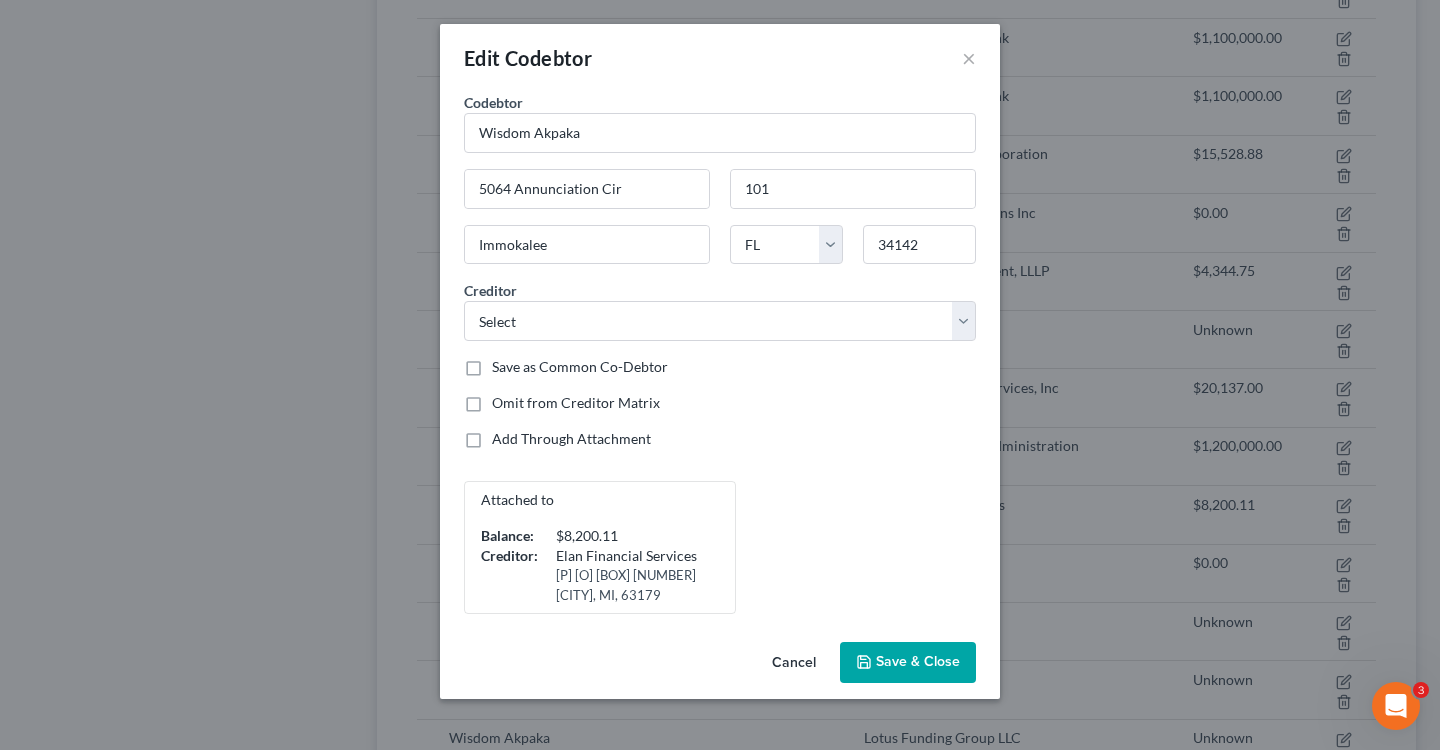 click on "Save & Close" at bounding box center [908, 663] 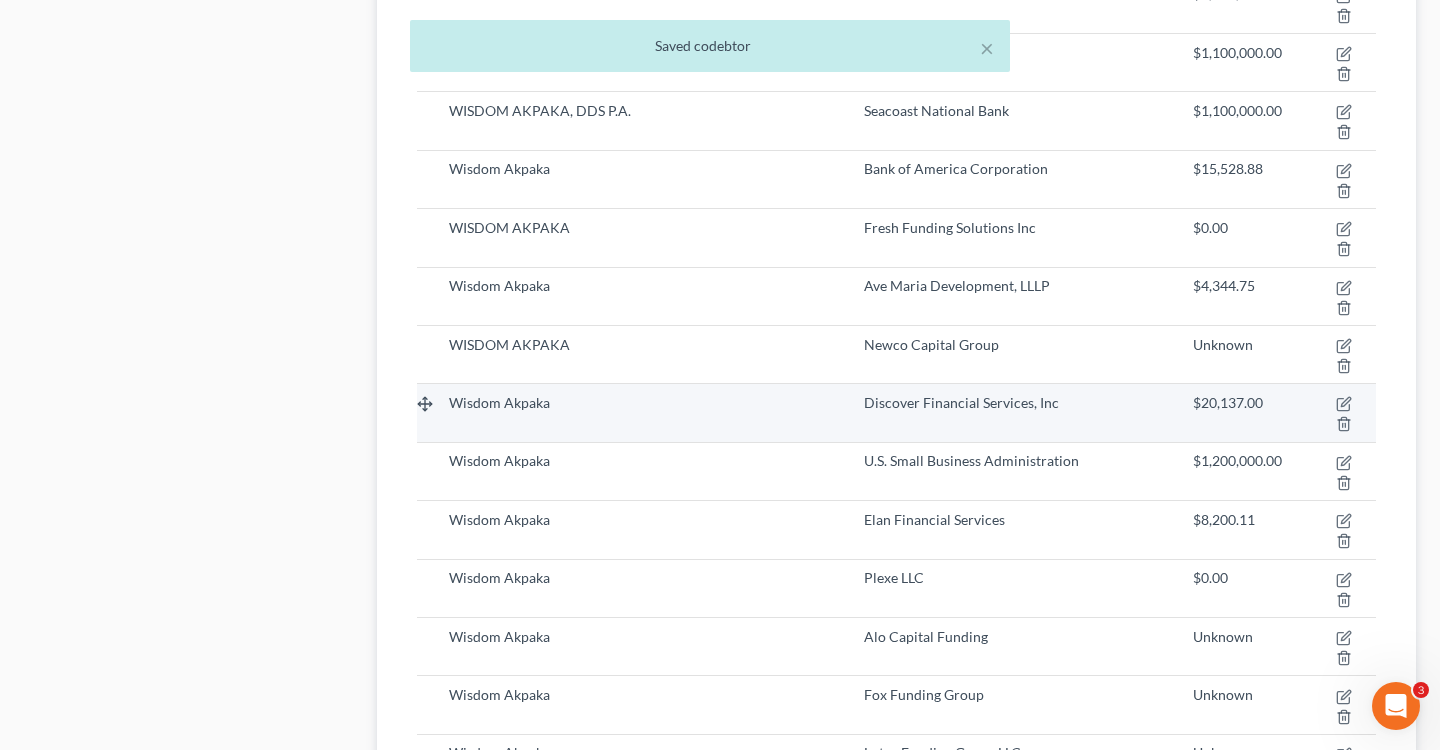 scroll, scrollTop: 3365, scrollLeft: 0, axis: vertical 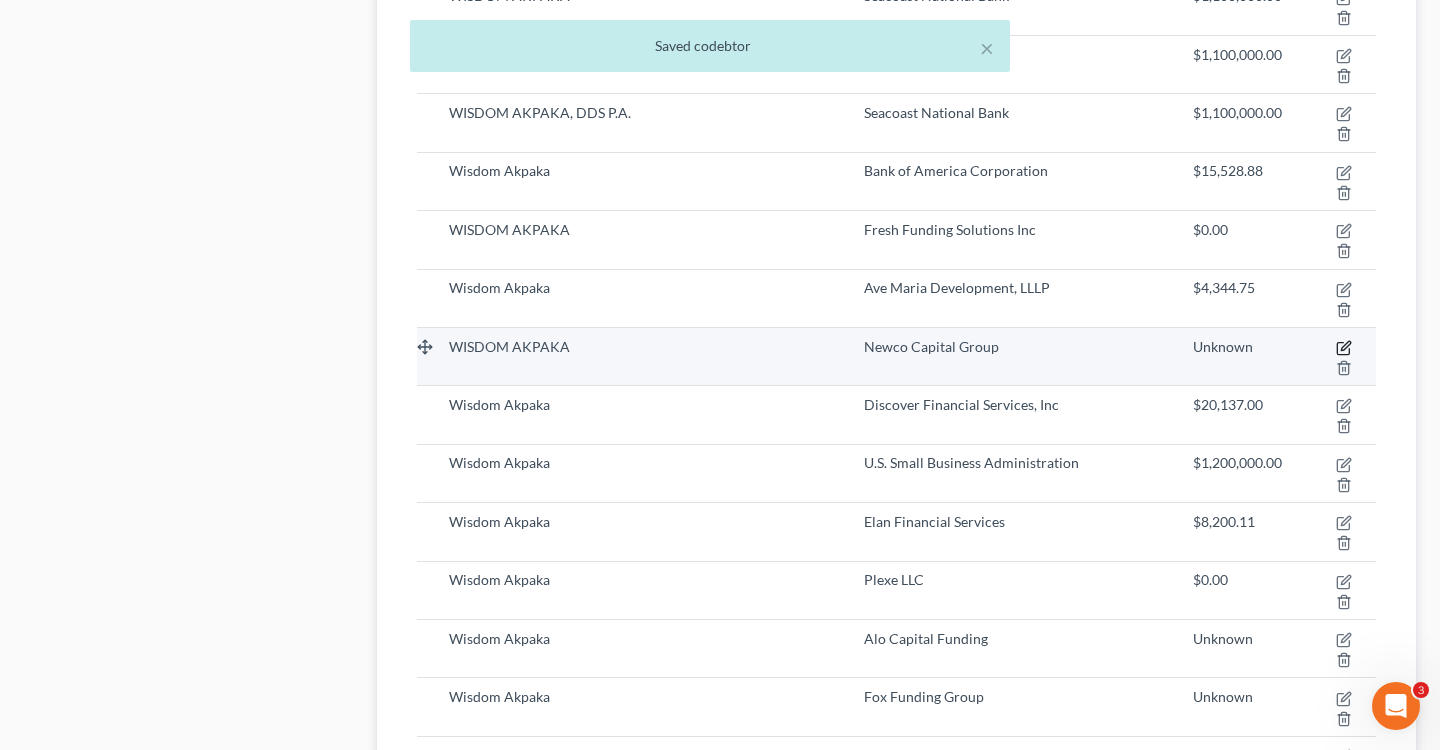 click 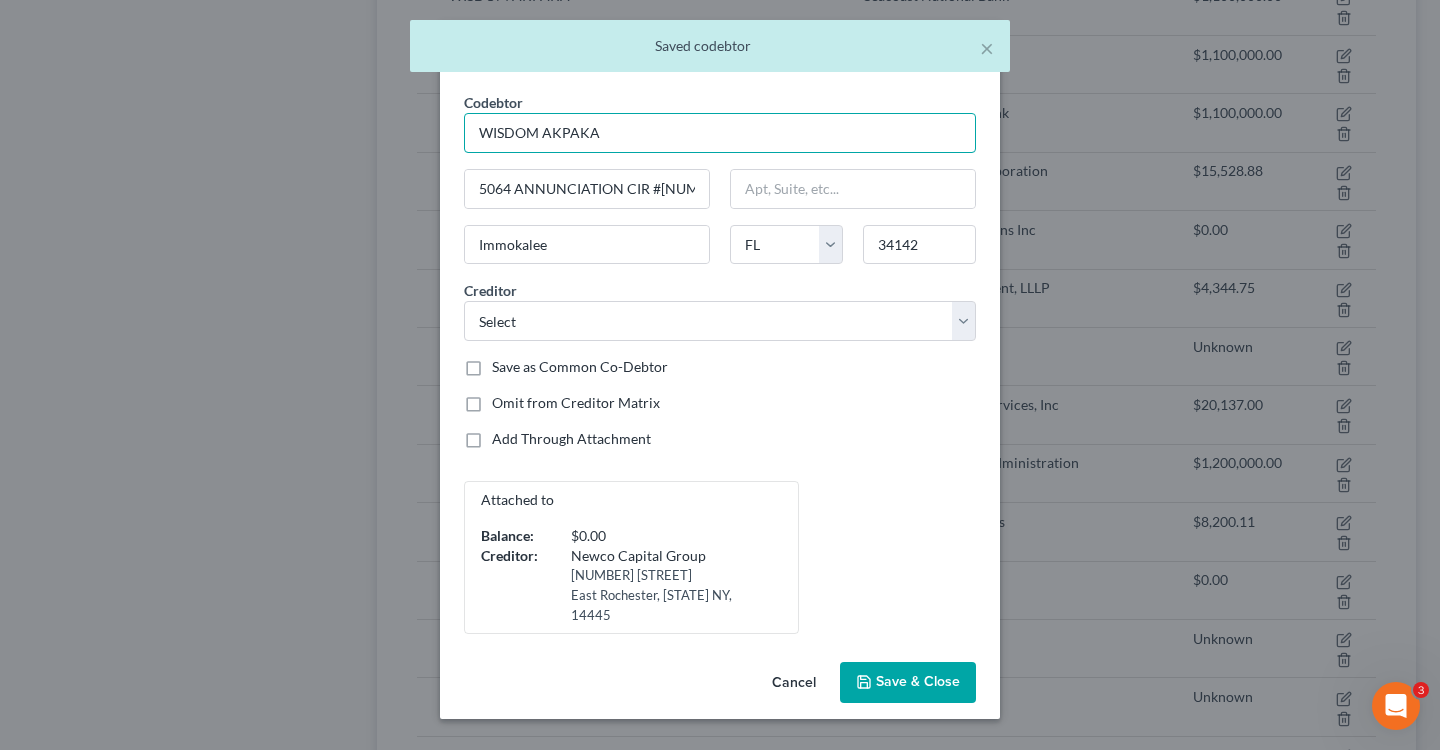 drag, startPoint x: 656, startPoint y: 133, endPoint x: 343, endPoint y: 93, distance: 315.54556 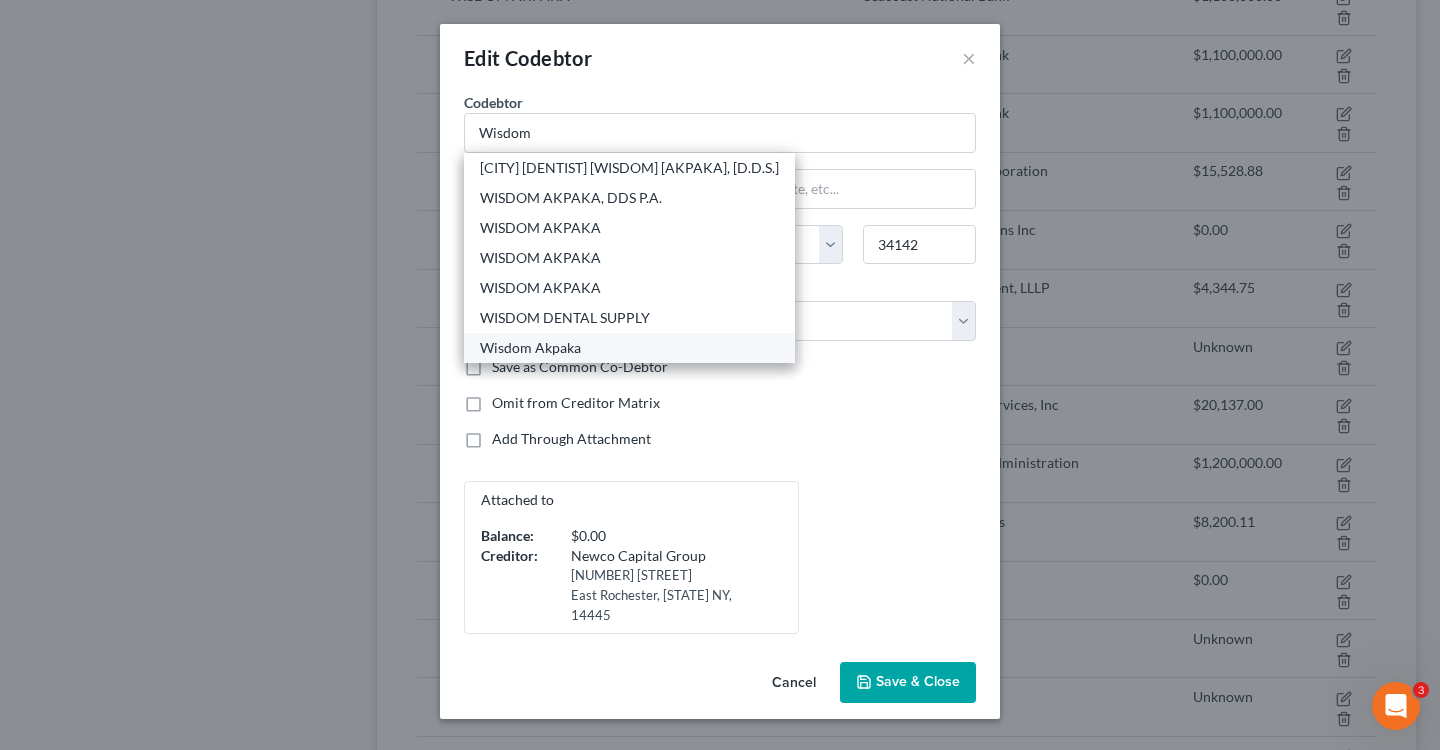 click on "Wisdom Akpaka" at bounding box center [629, 348] 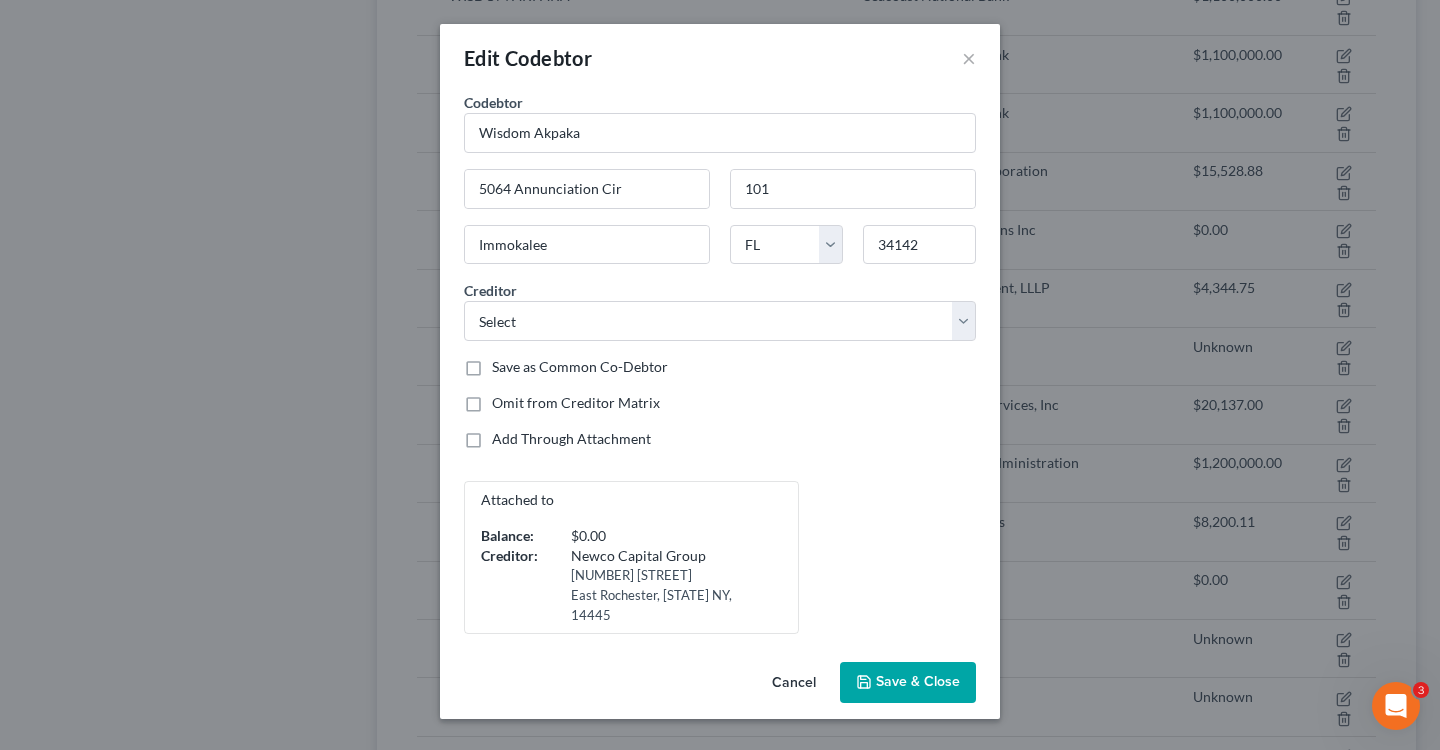 click on "Save & Close" at bounding box center (918, 682) 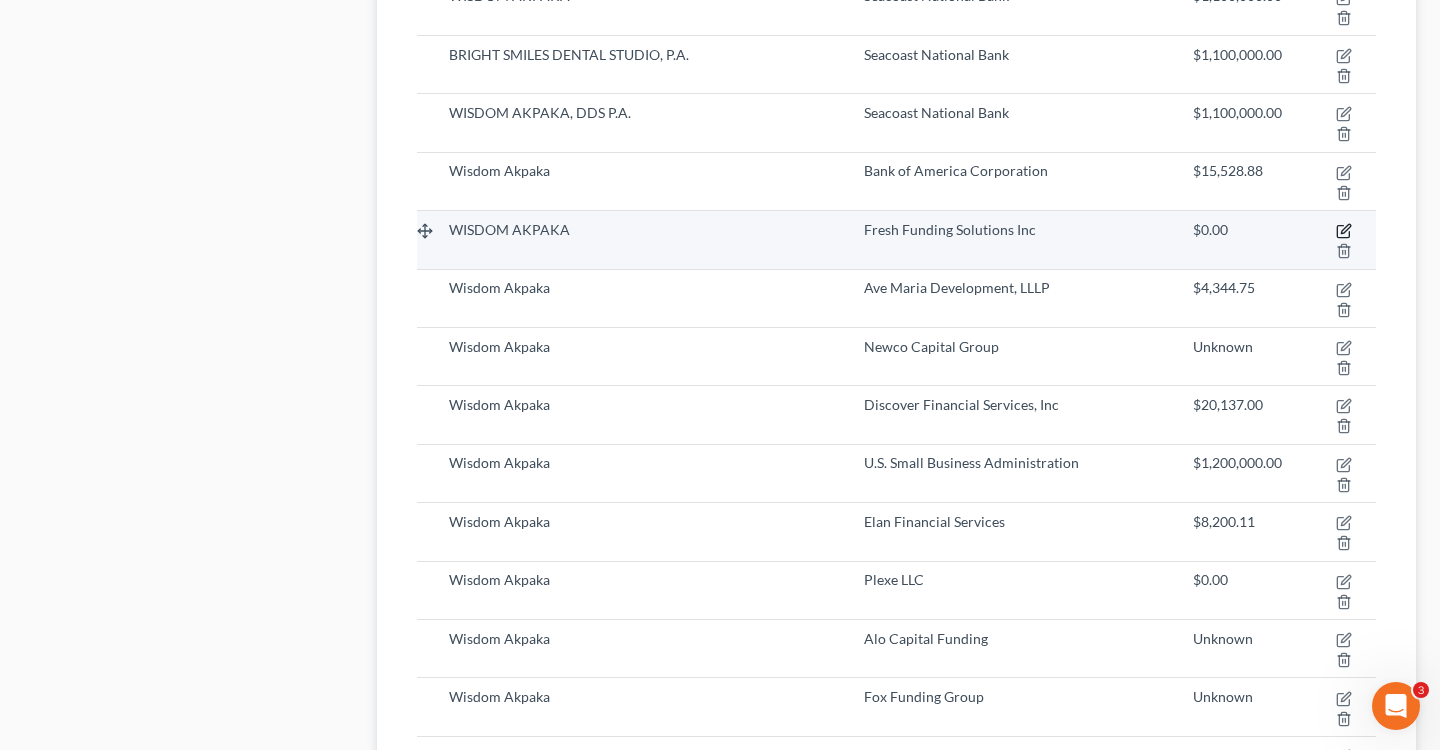 click 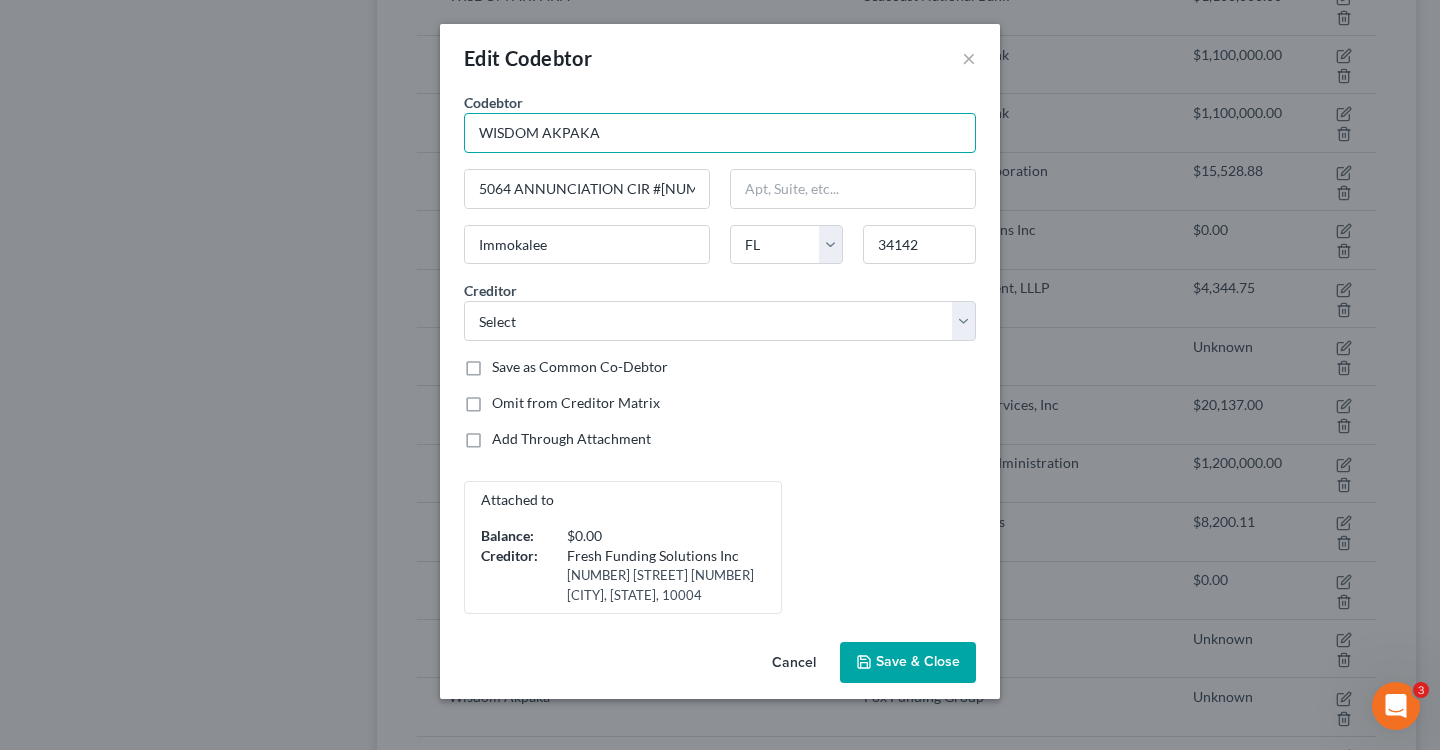 drag, startPoint x: 640, startPoint y: 128, endPoint x: 482, endPoint y: 109, distance: 159.1383 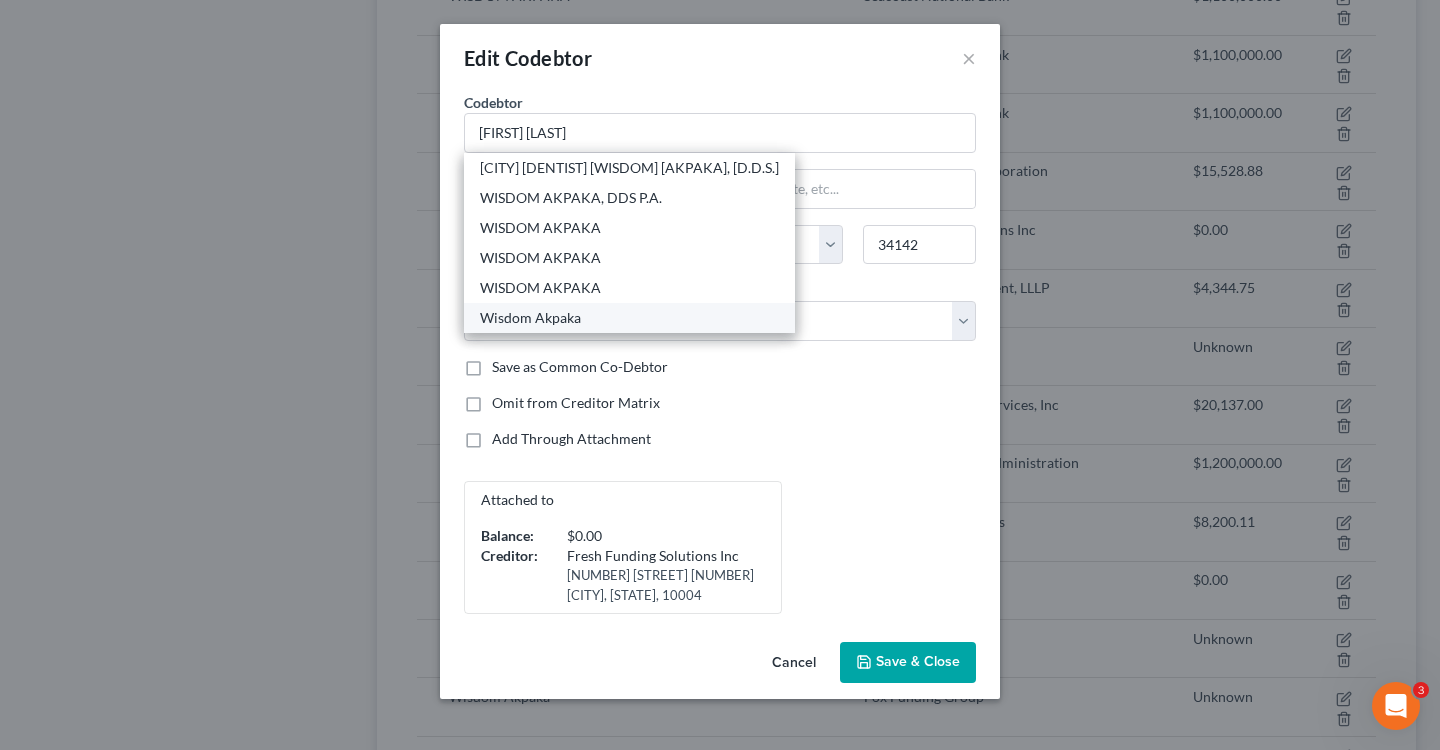 click on "Wisdom Akpaka" at bounding box center [629, 318] 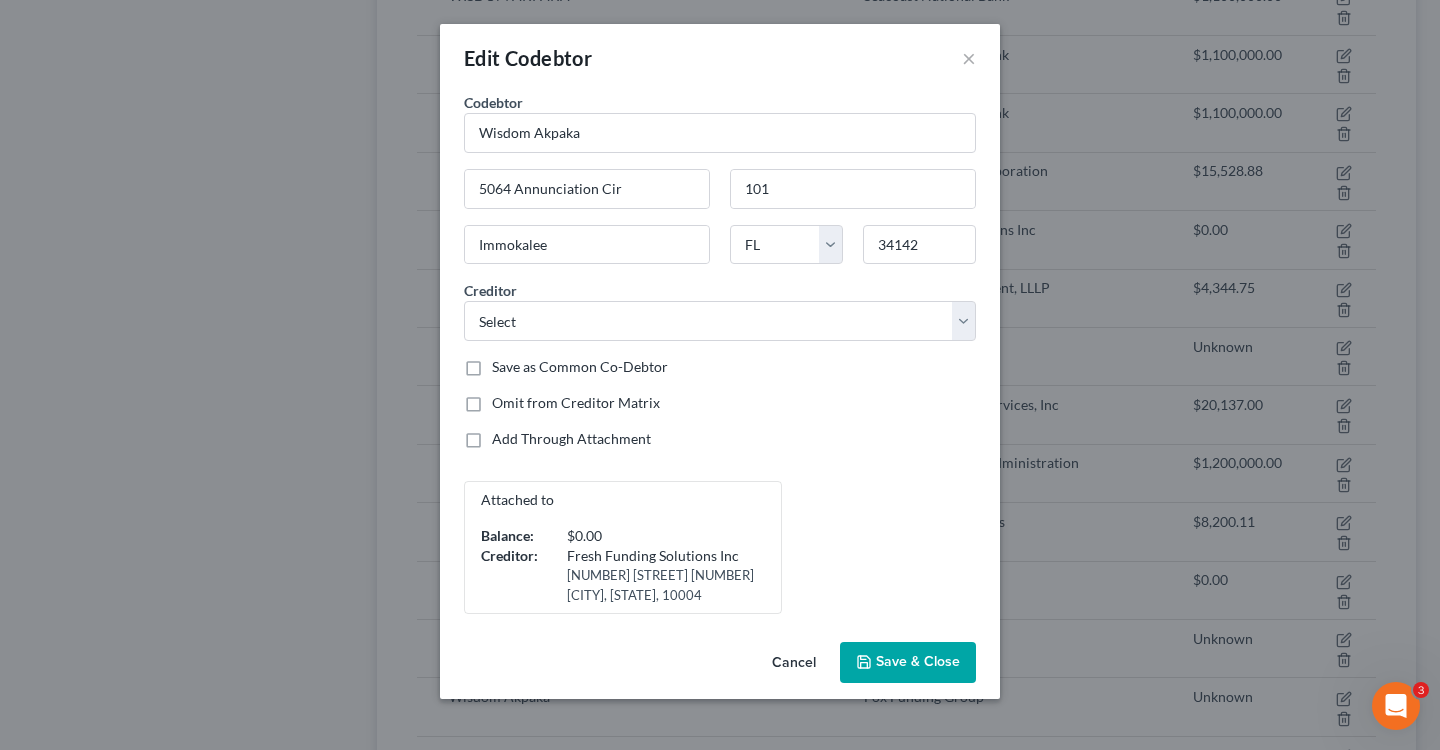 click on "Save & Close" at bounding box center [918, 662] 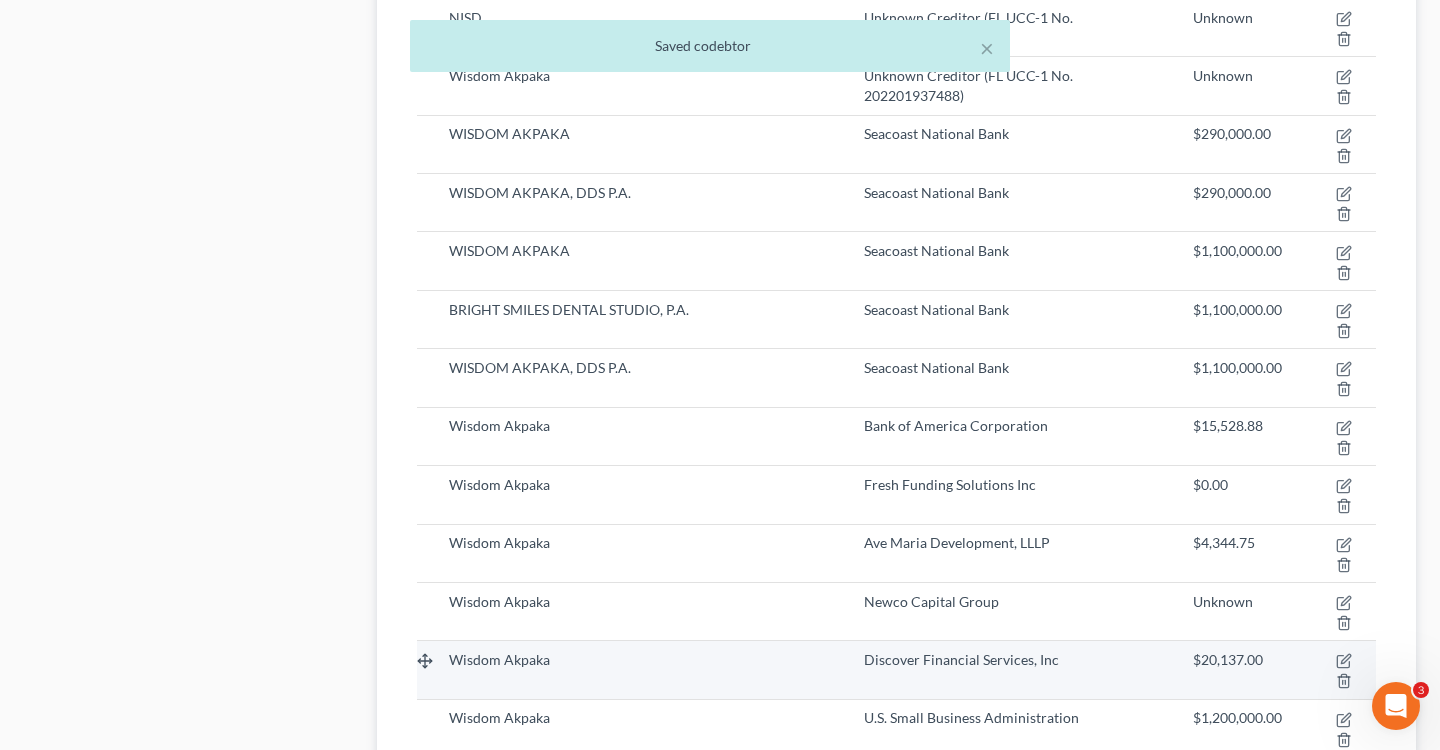 scroll, scrollTop: 3081, scrollLeft: 0, axis: vertical 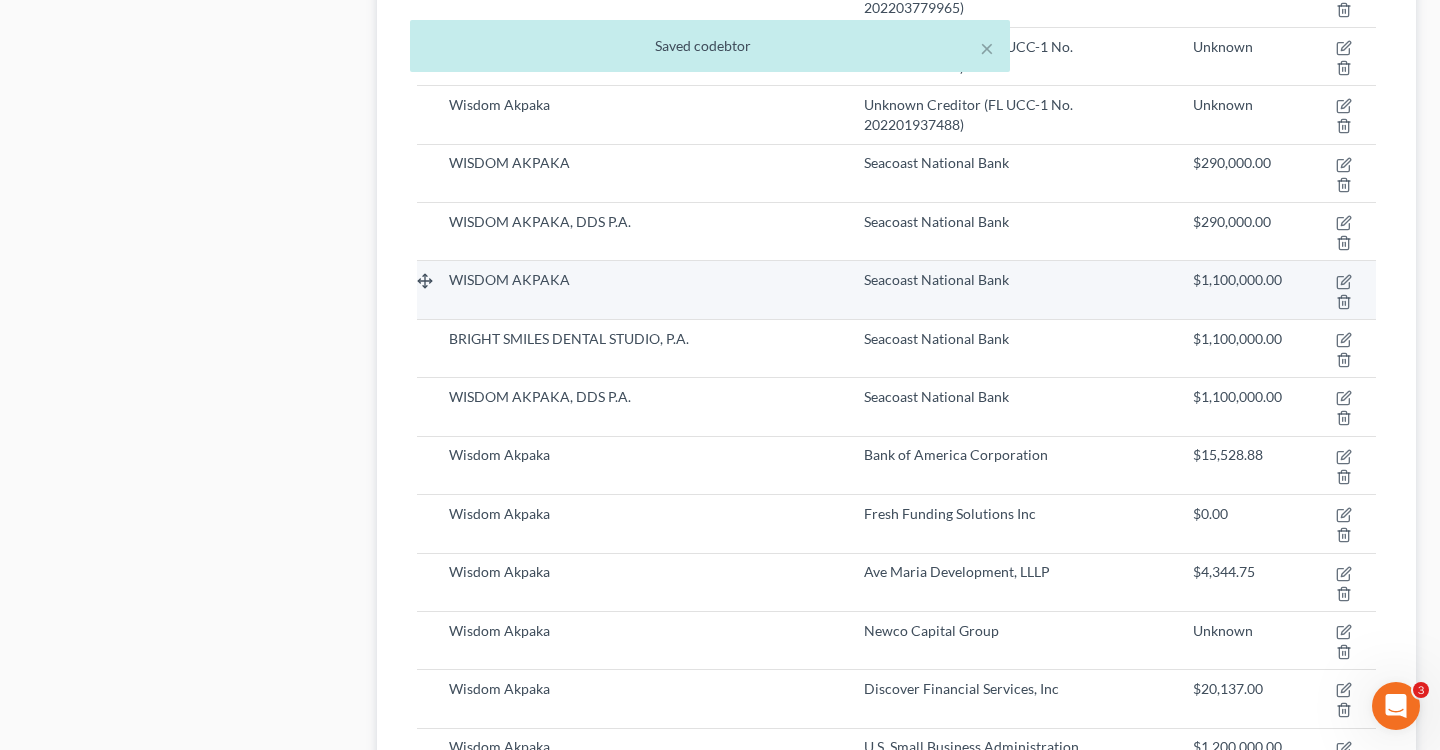 click at bounding box center [1337, 290] 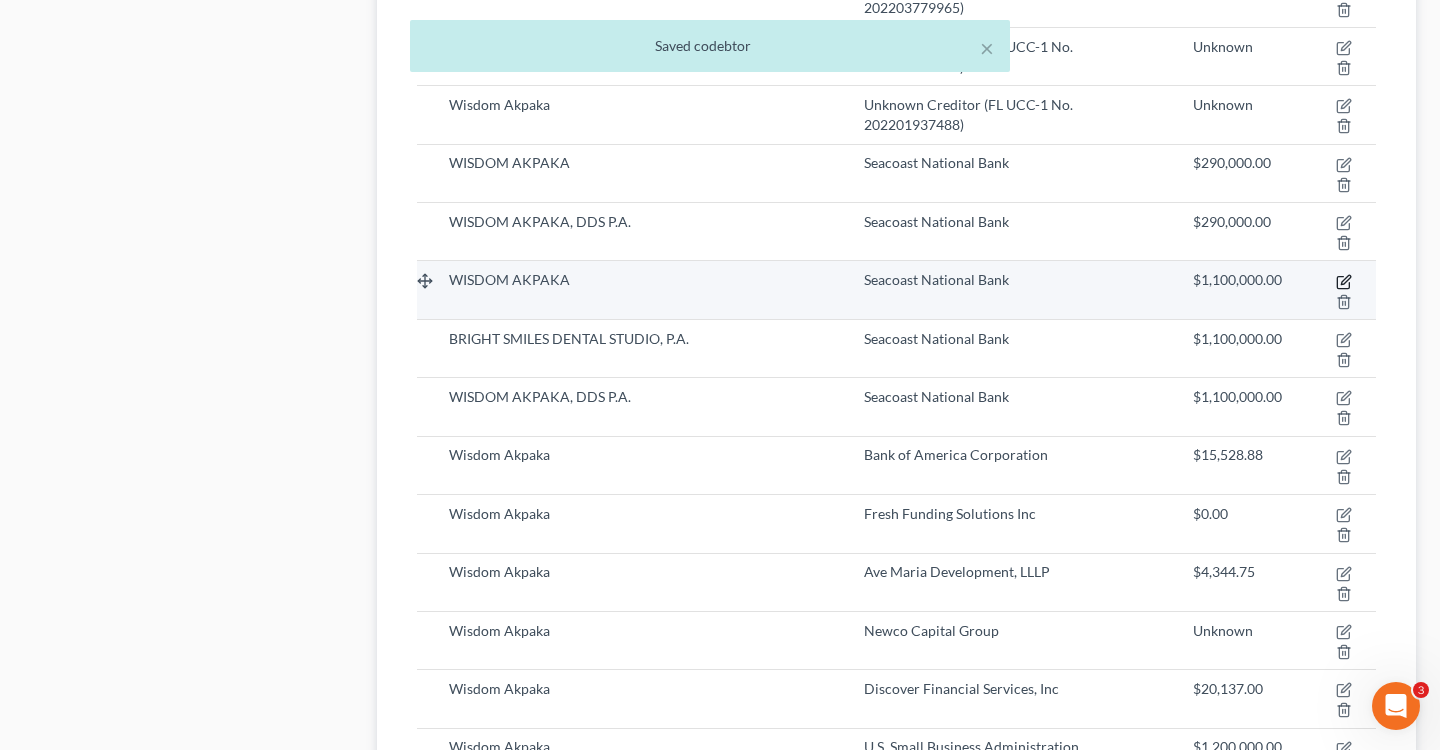 click 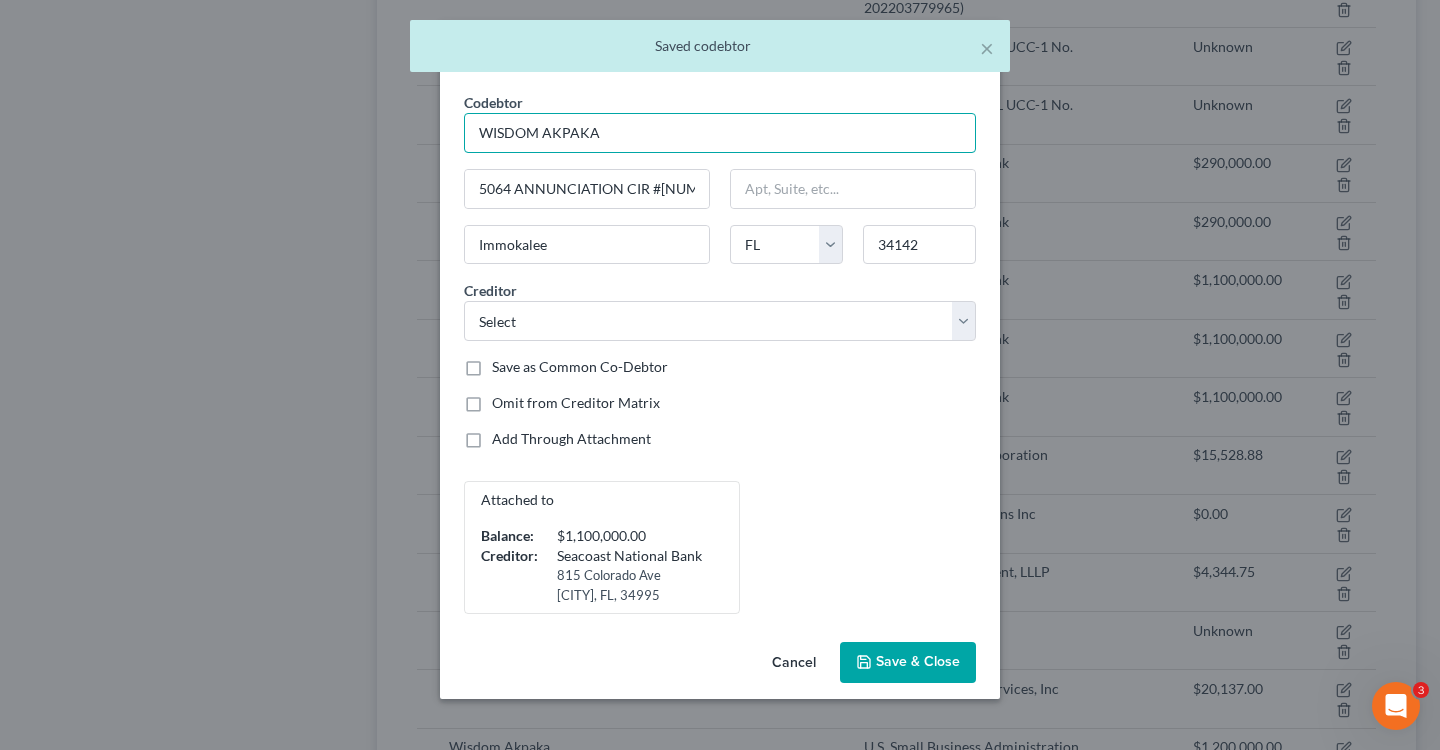 drag, startPoint x: 668, startPoint y: 136, endPoint x: 425, endPoint y: 119, distance: 243.59392 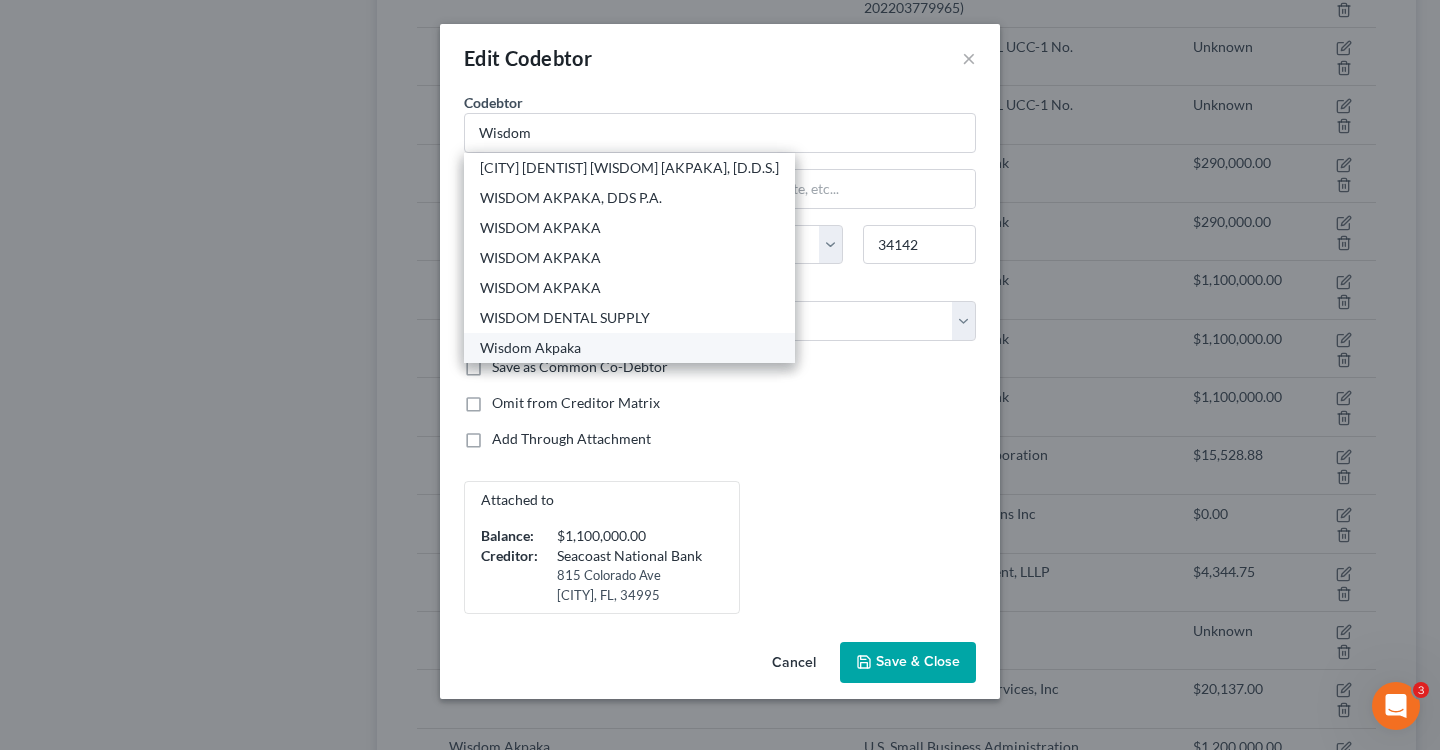 click on "Wisdom Akpaka" at bounding box center (629, 348) 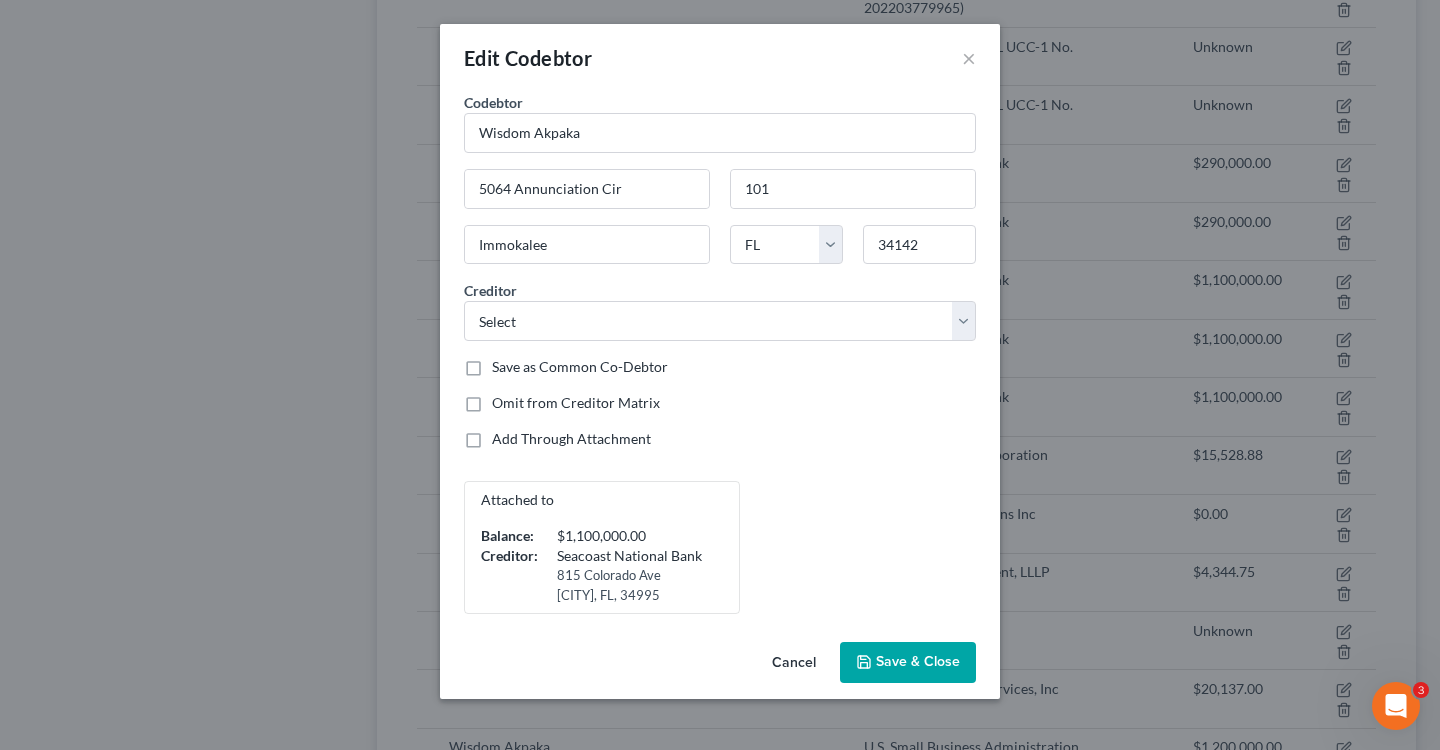 click on "Save & Close" at bounding box center (908, 663) 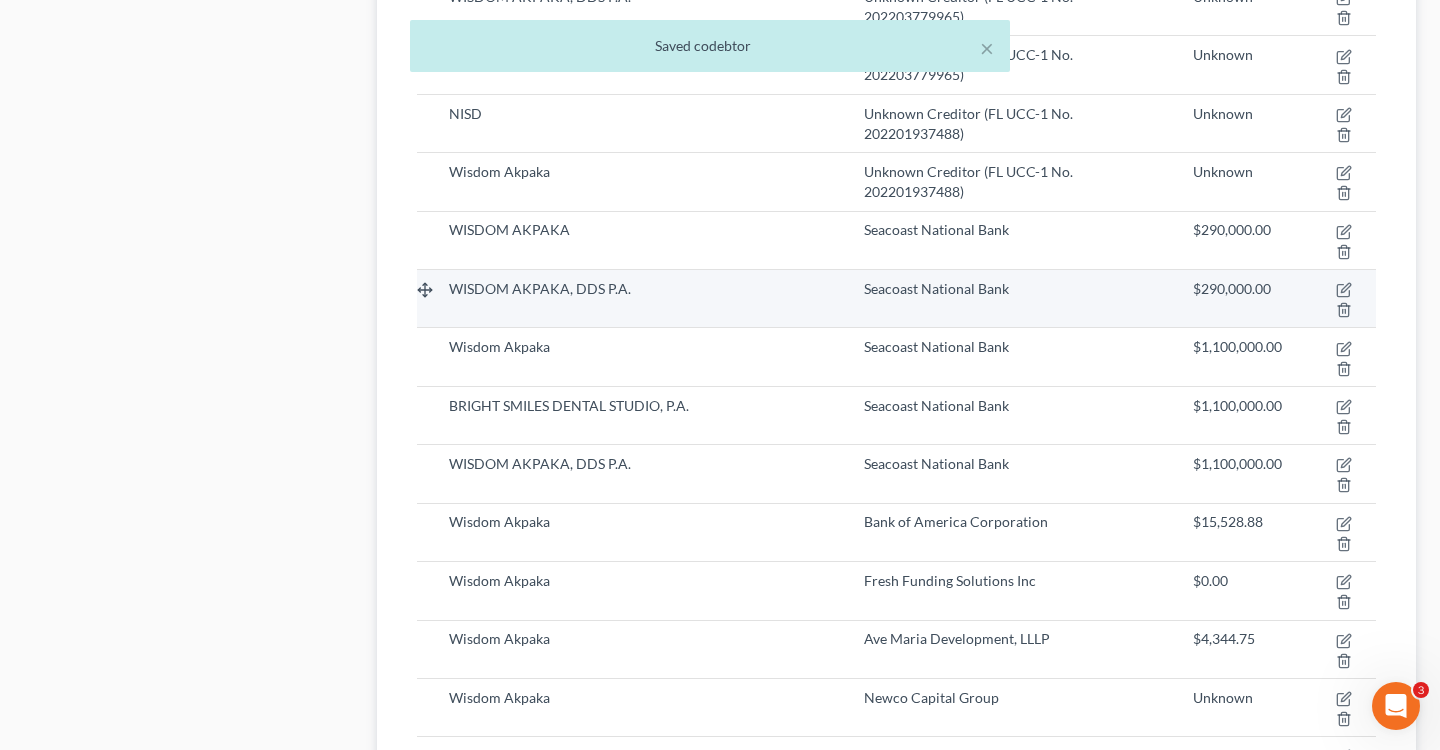scroll, scrollTop: 3004, scrollLeft: 0, axis: vertical 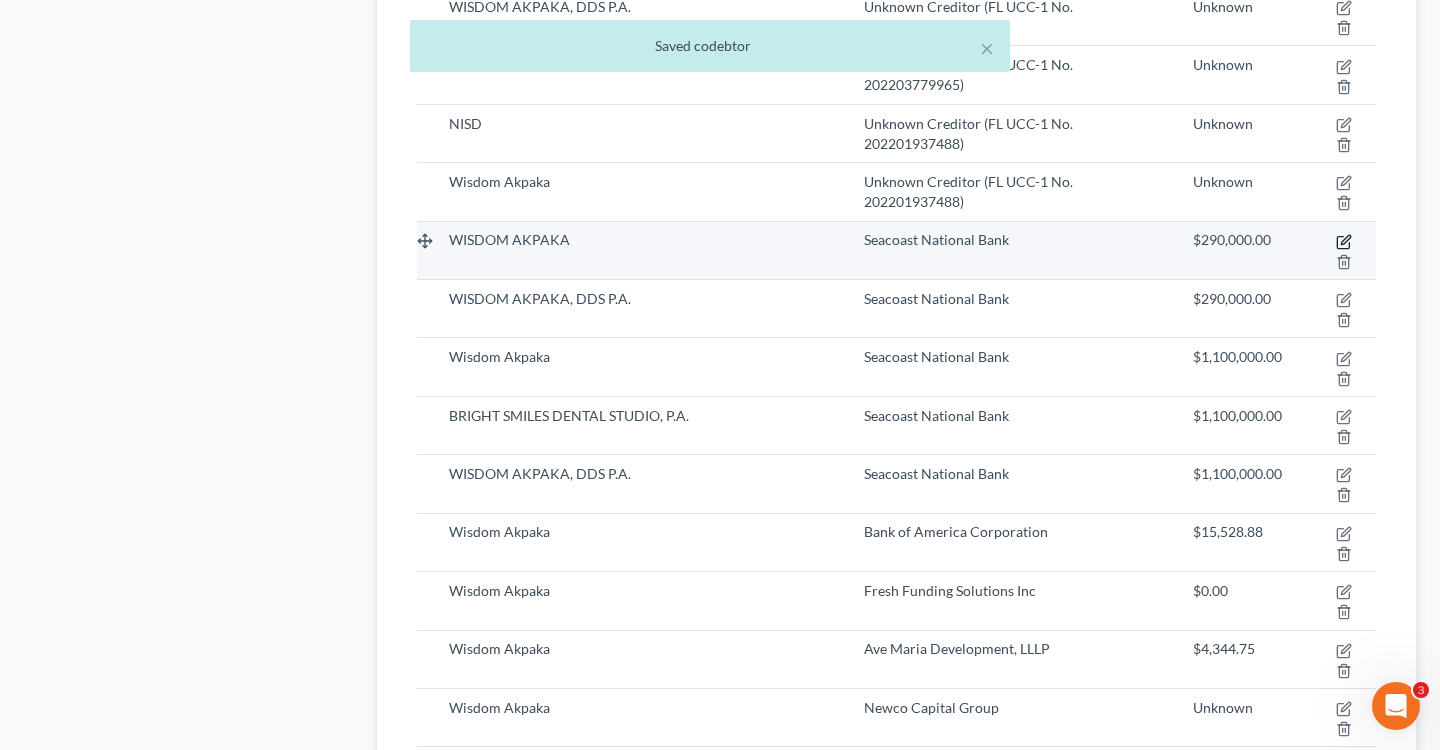 click 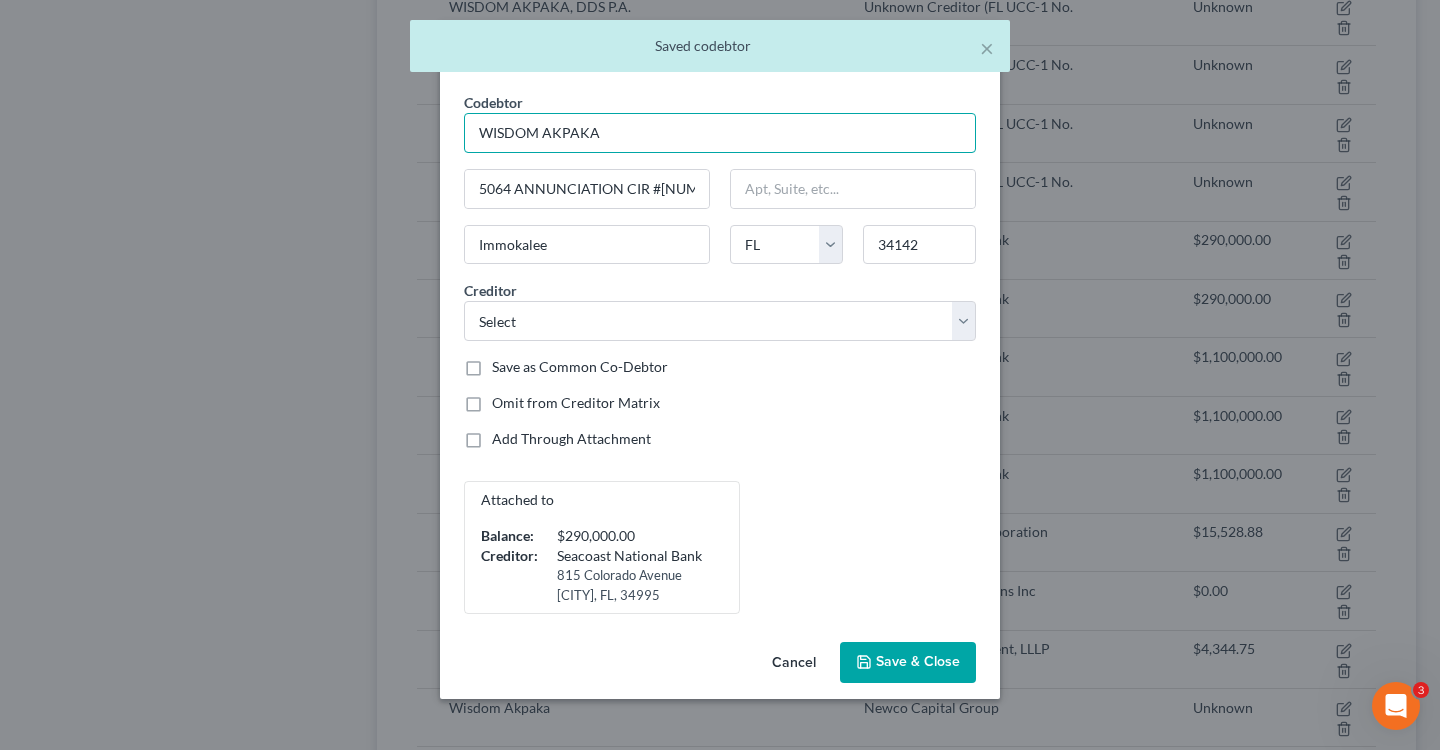 drag, startPoint x: 679, startPoint y: 137, endPoint x: 308, endPoint y: 99, distance: 372.941 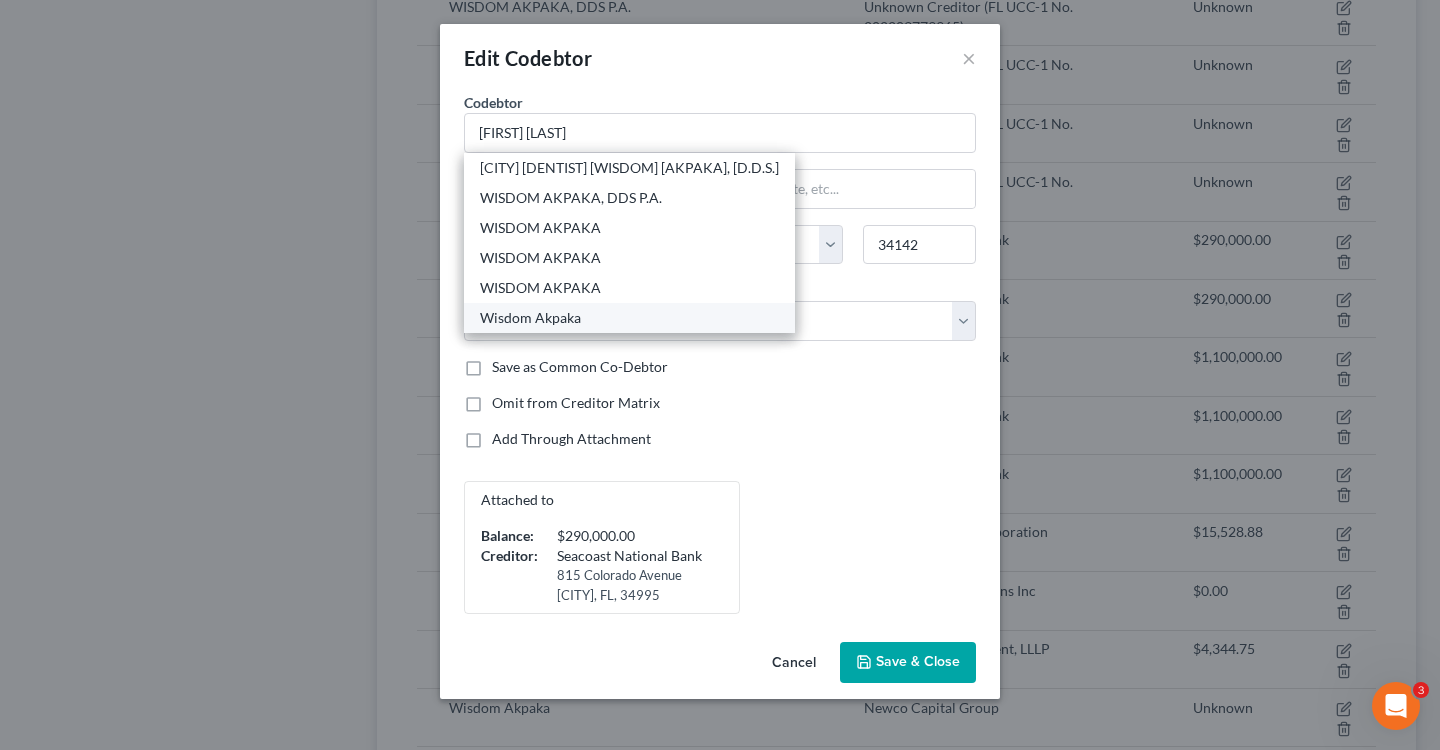click on "Wisdom Akpaka" at bounding box center [629, 318] 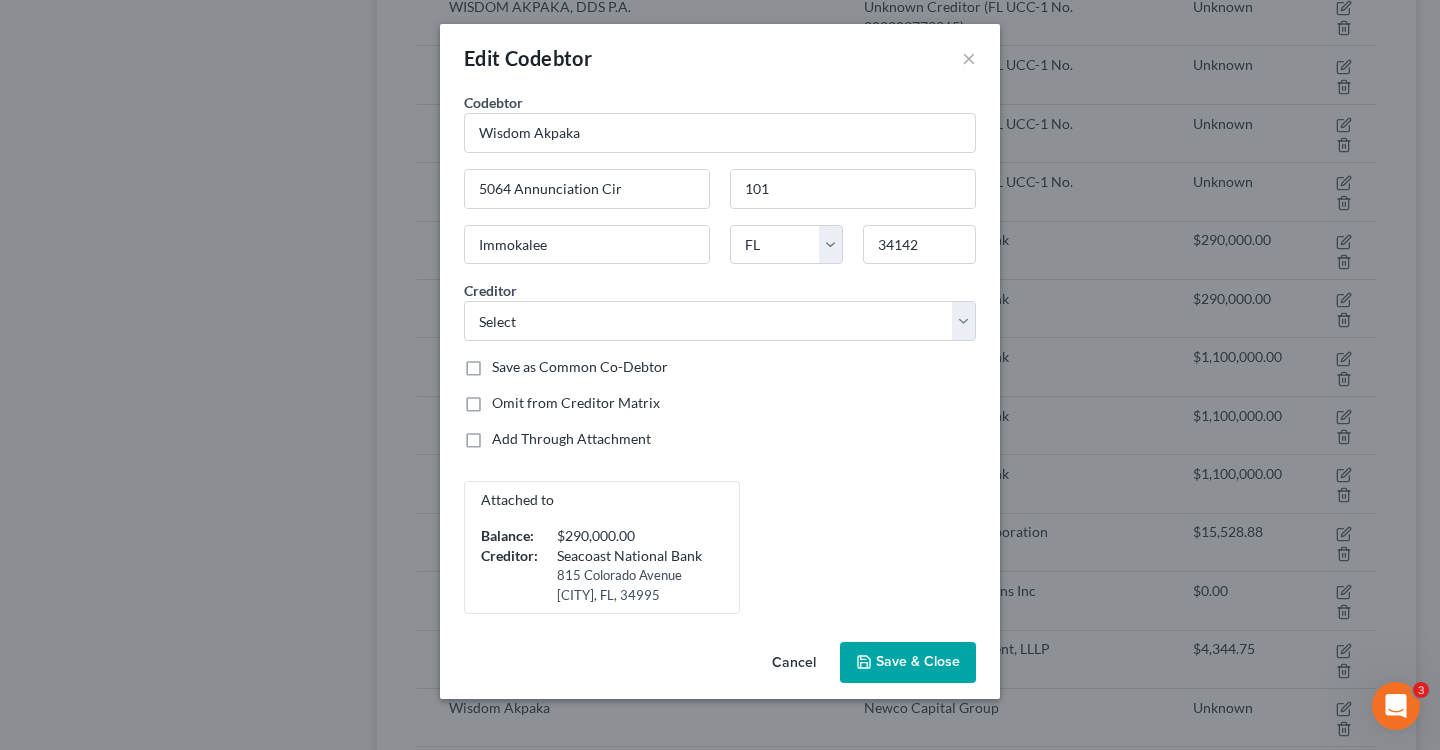 click on "Save & Close" at bounding box center (908, 663) 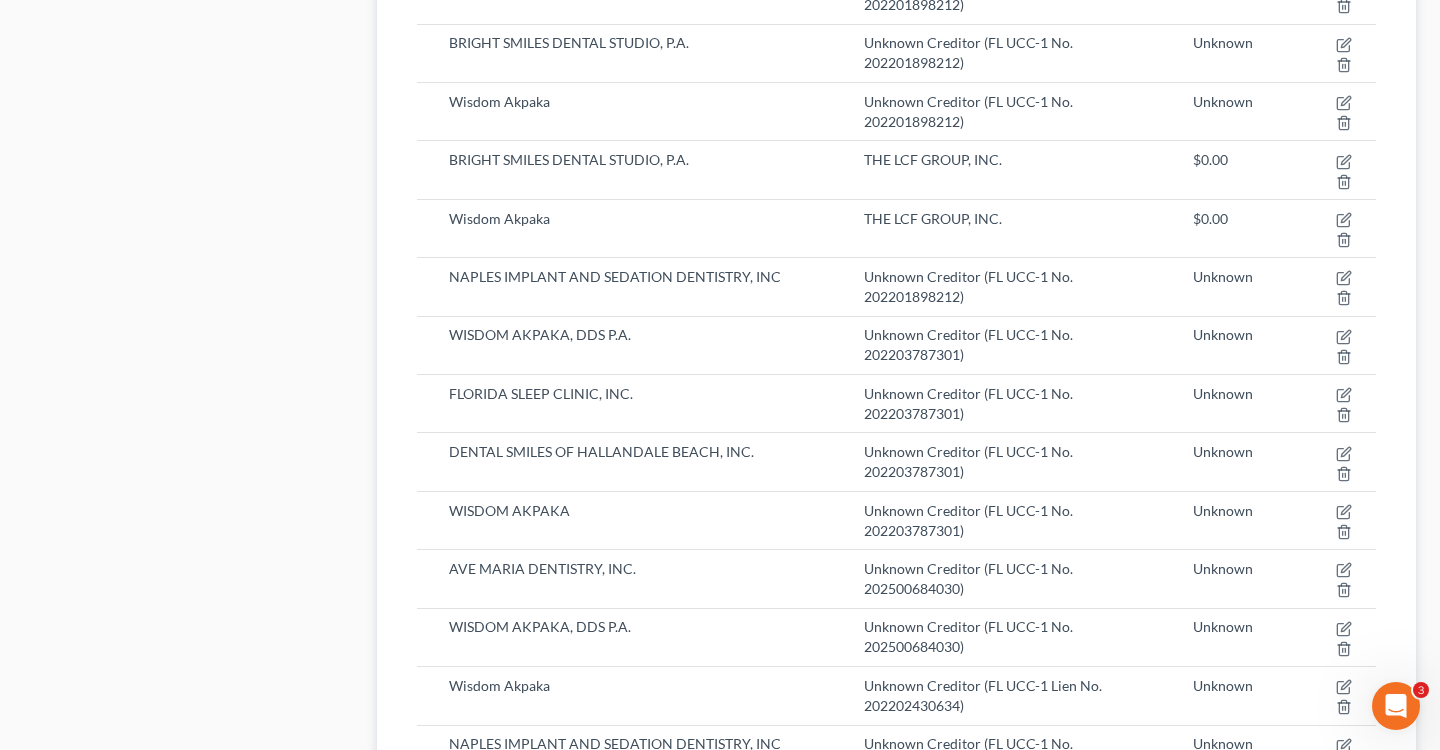 scroll, scrollTop: 1041, scrollLeft: 0, axis: vertical 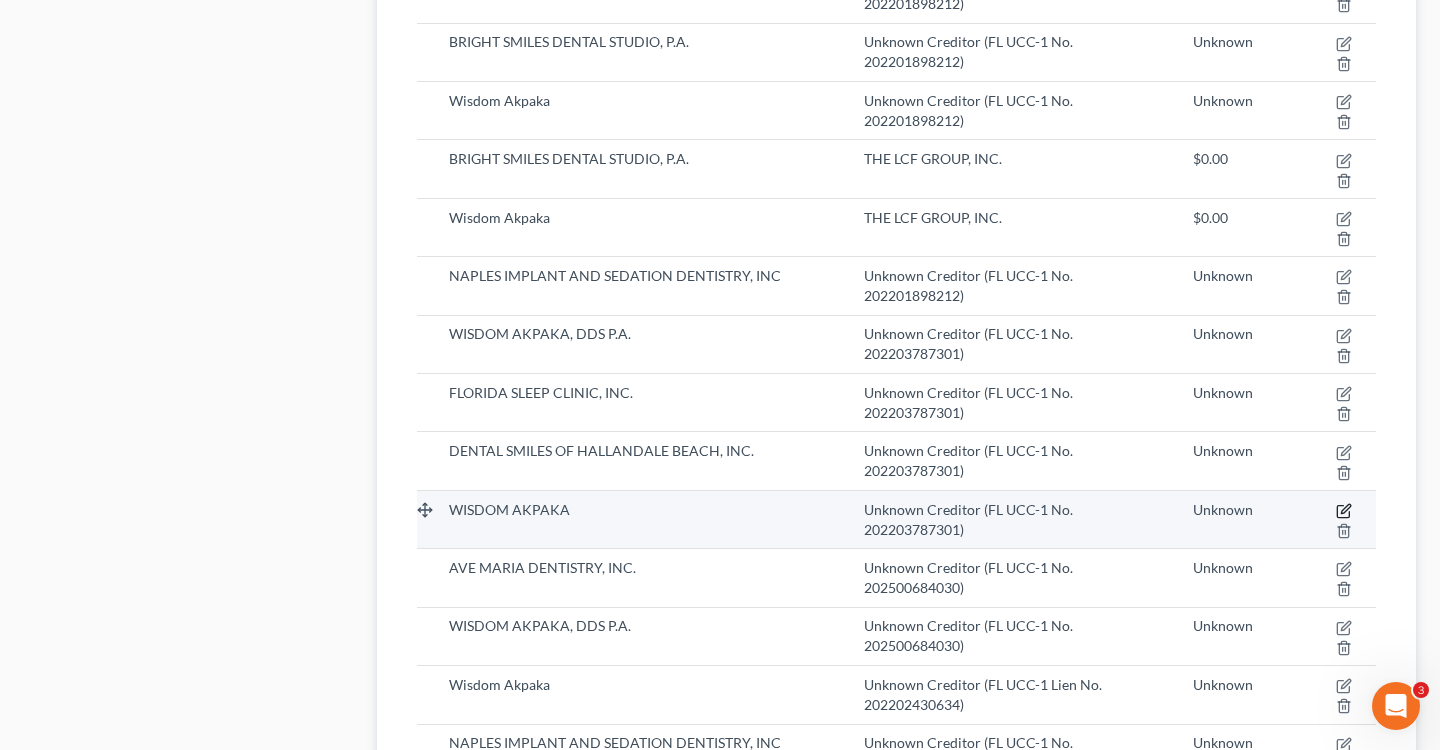 click 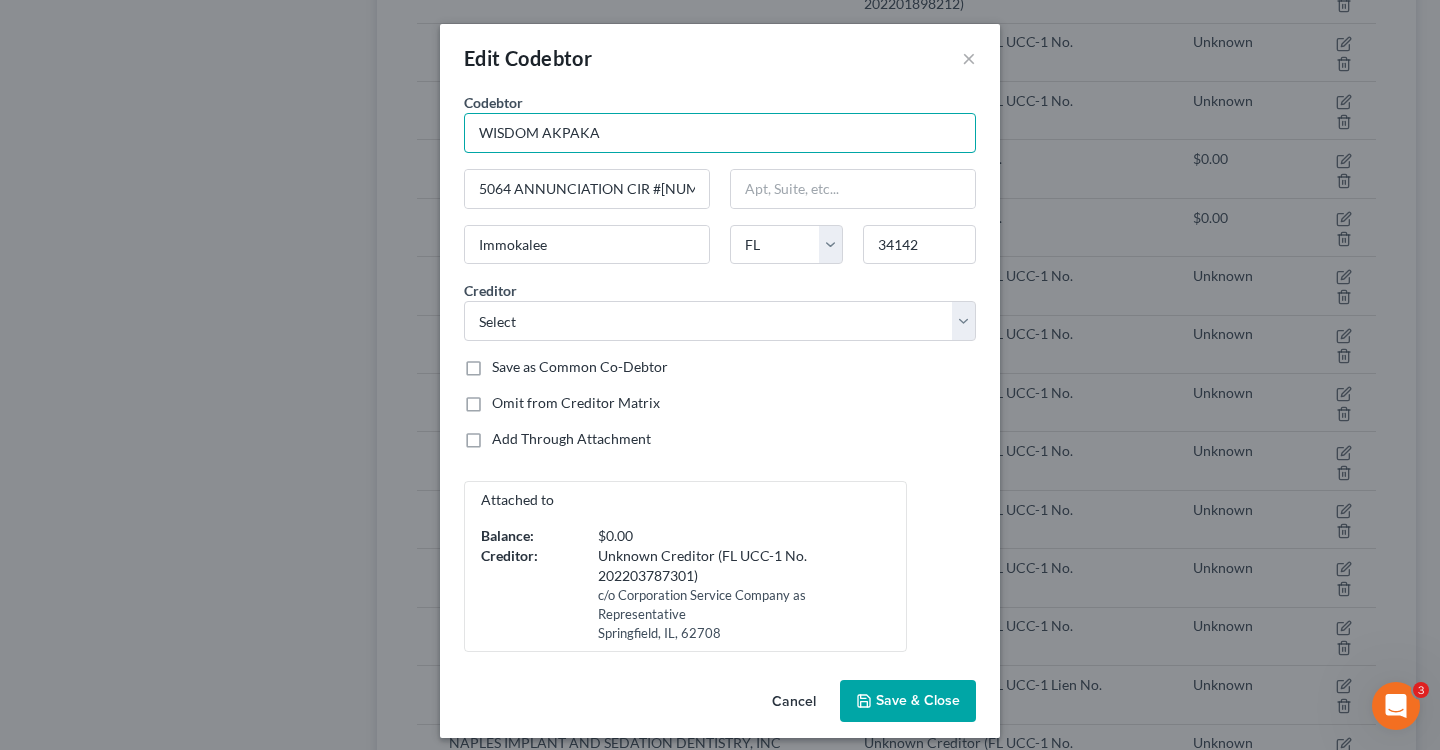 click on "WISDOM AKPAKA" at bounding box center (720, 133) 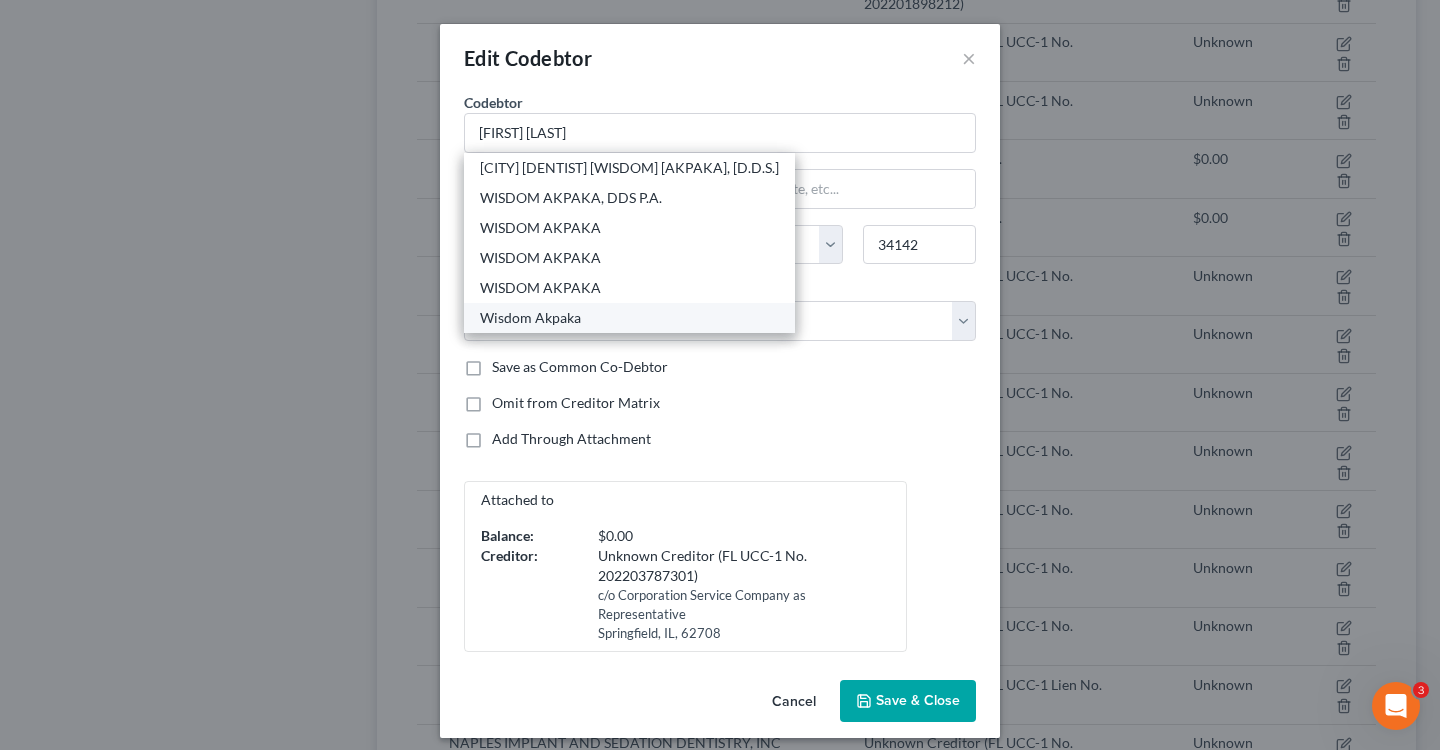 click on "Wisdom Akpaka" at bounding box center [629, 318] 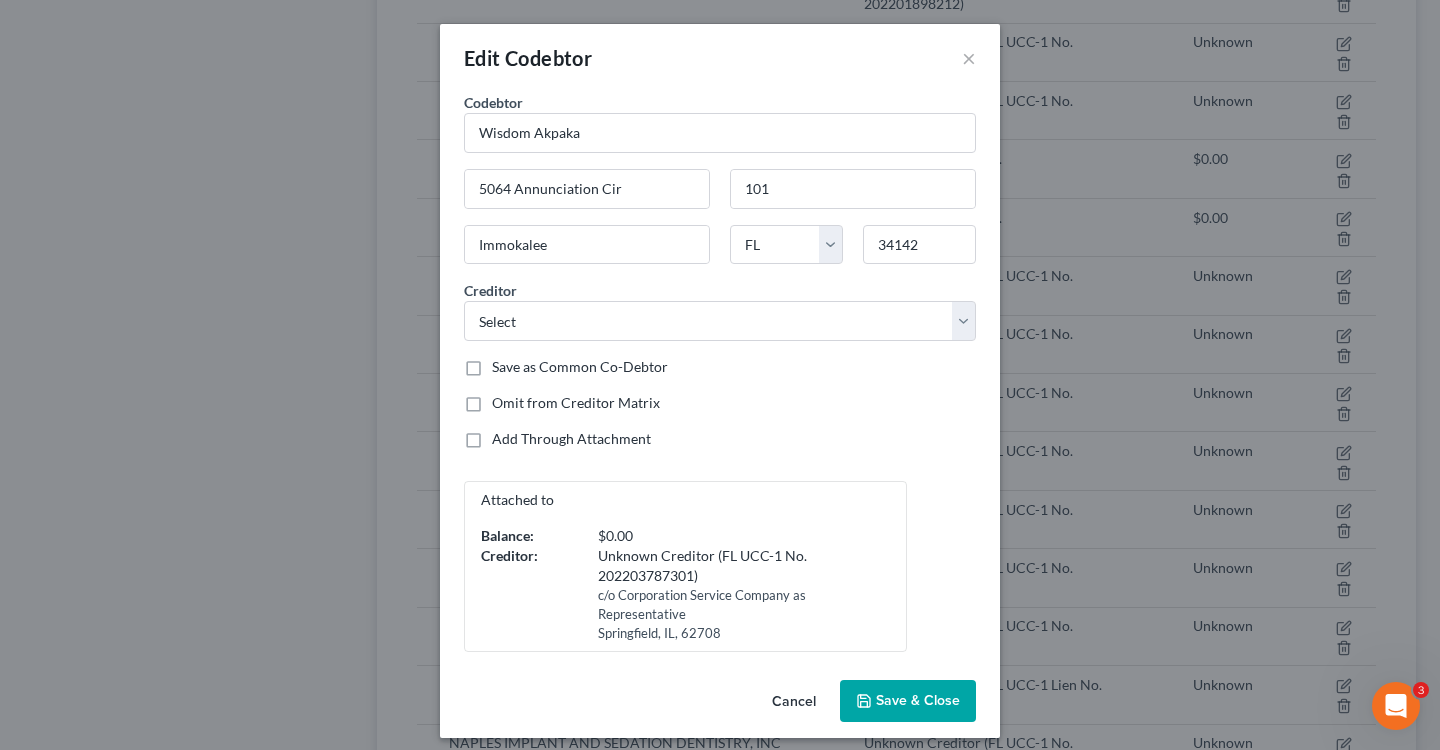 click on "Save & Close" at bounding box center [908, 701] 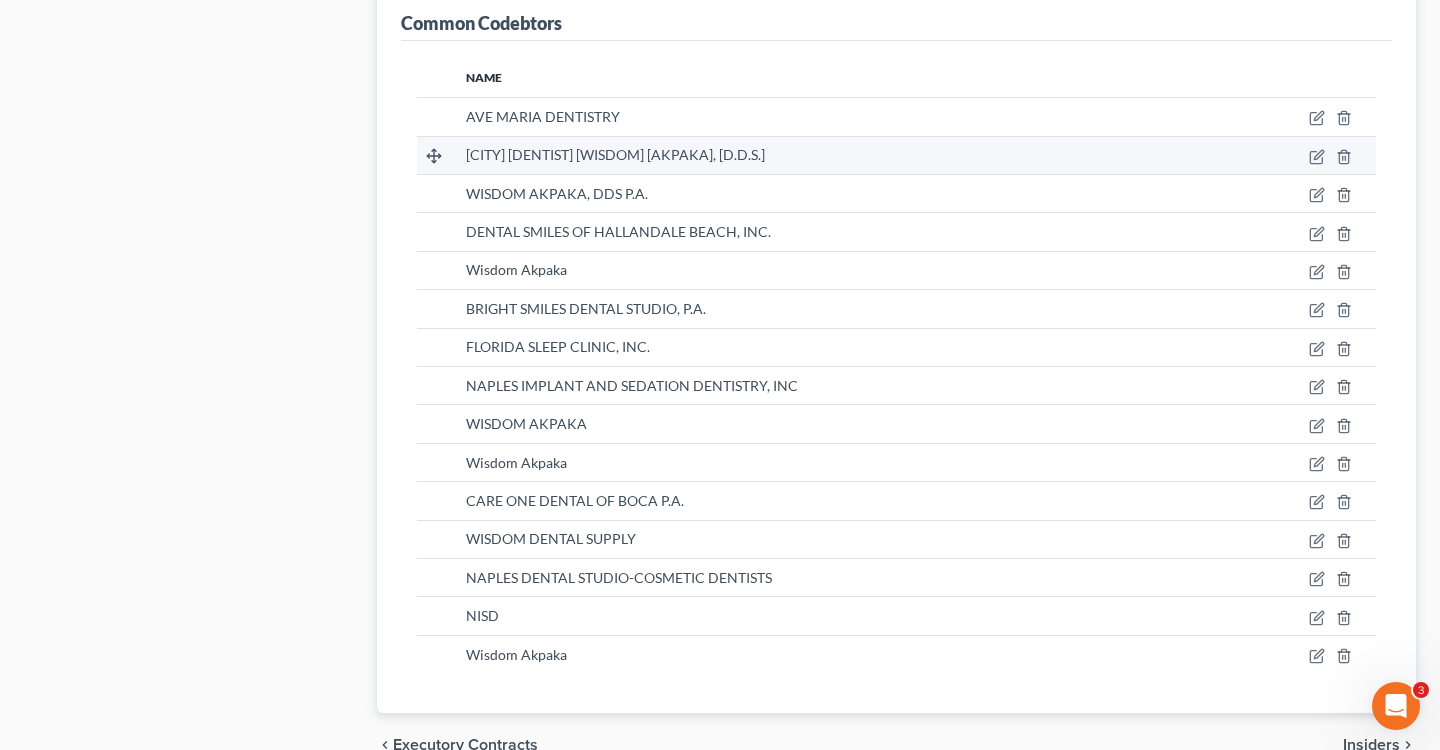 scroll, scrollTop: 4247, scrollLeft: 0, axis: vertical 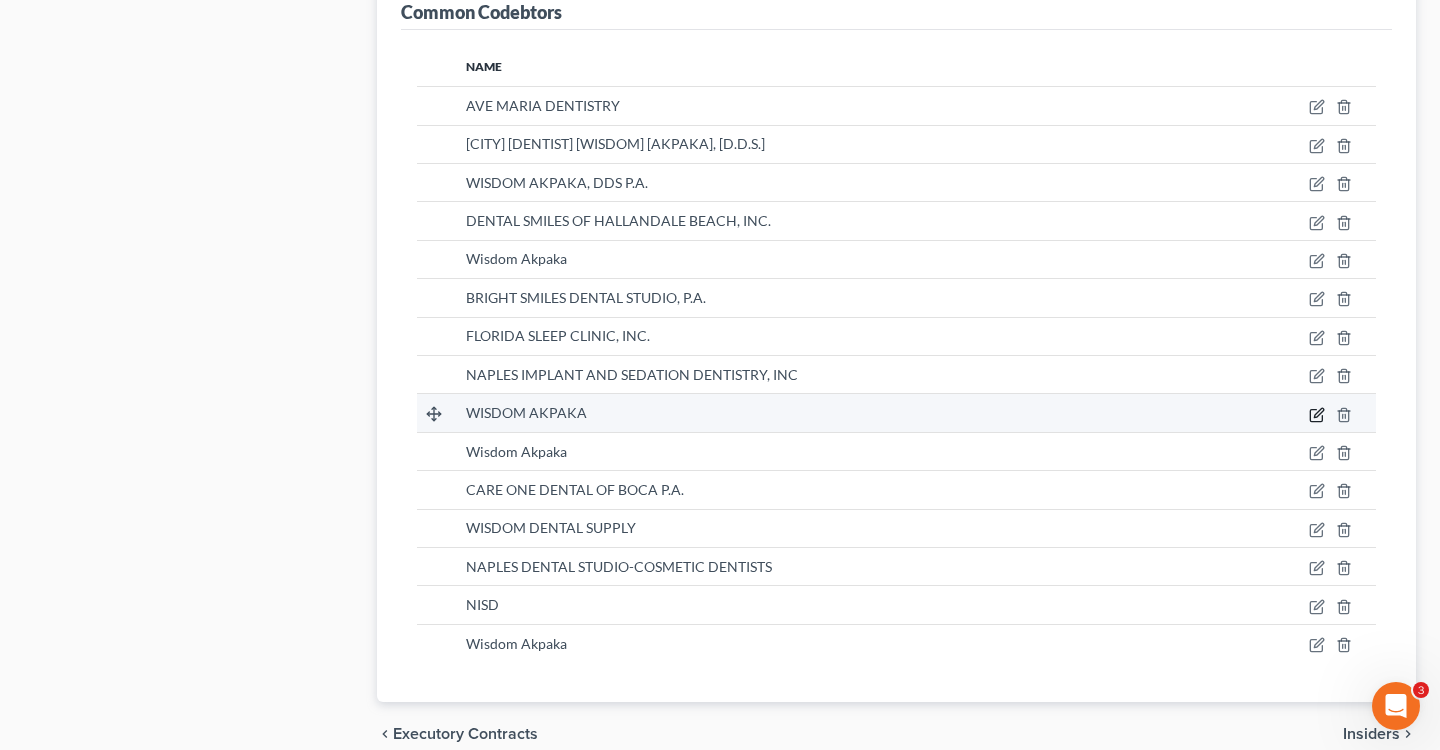click 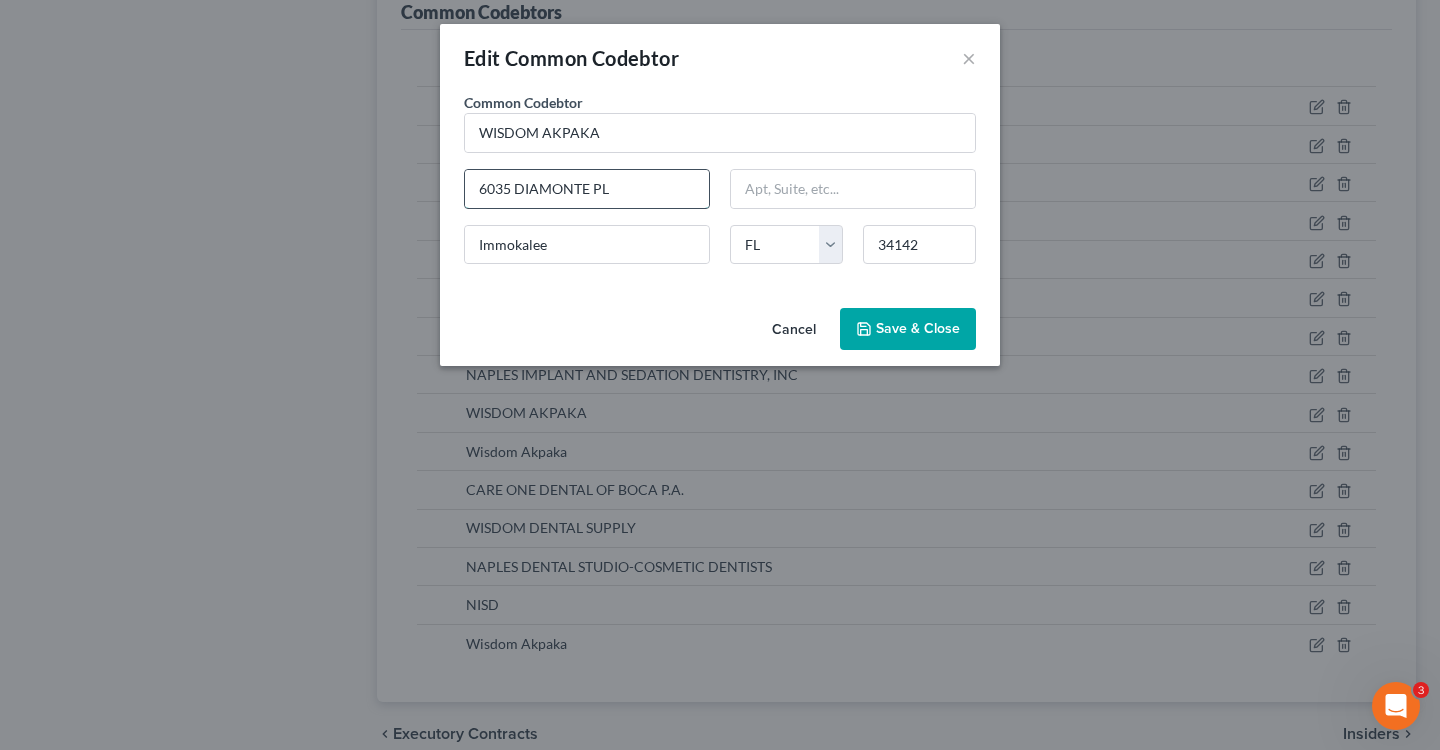 click on "6035 DIAMONTE PL" at bounding box center (587, 189) 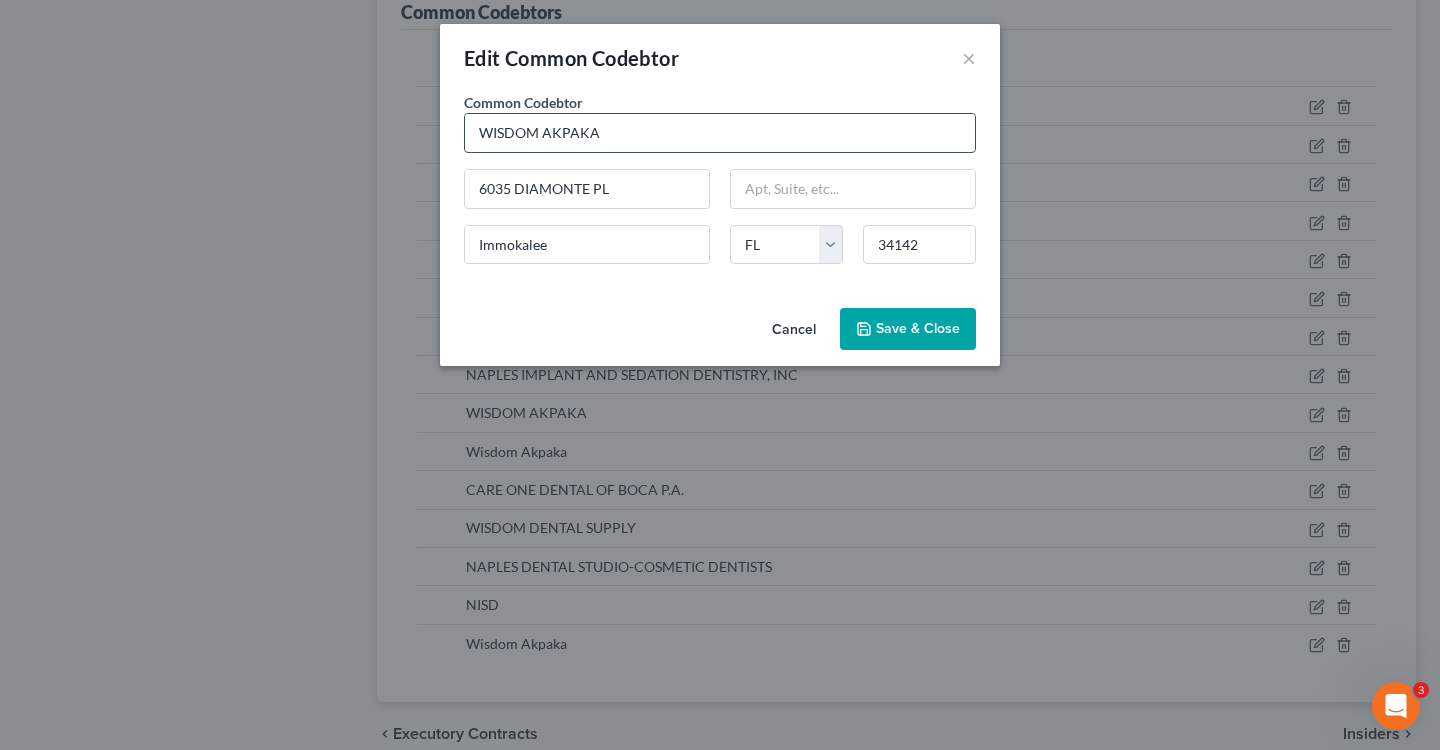 click on "WISDOM AKPAKA" at bounding box center [720, 133] 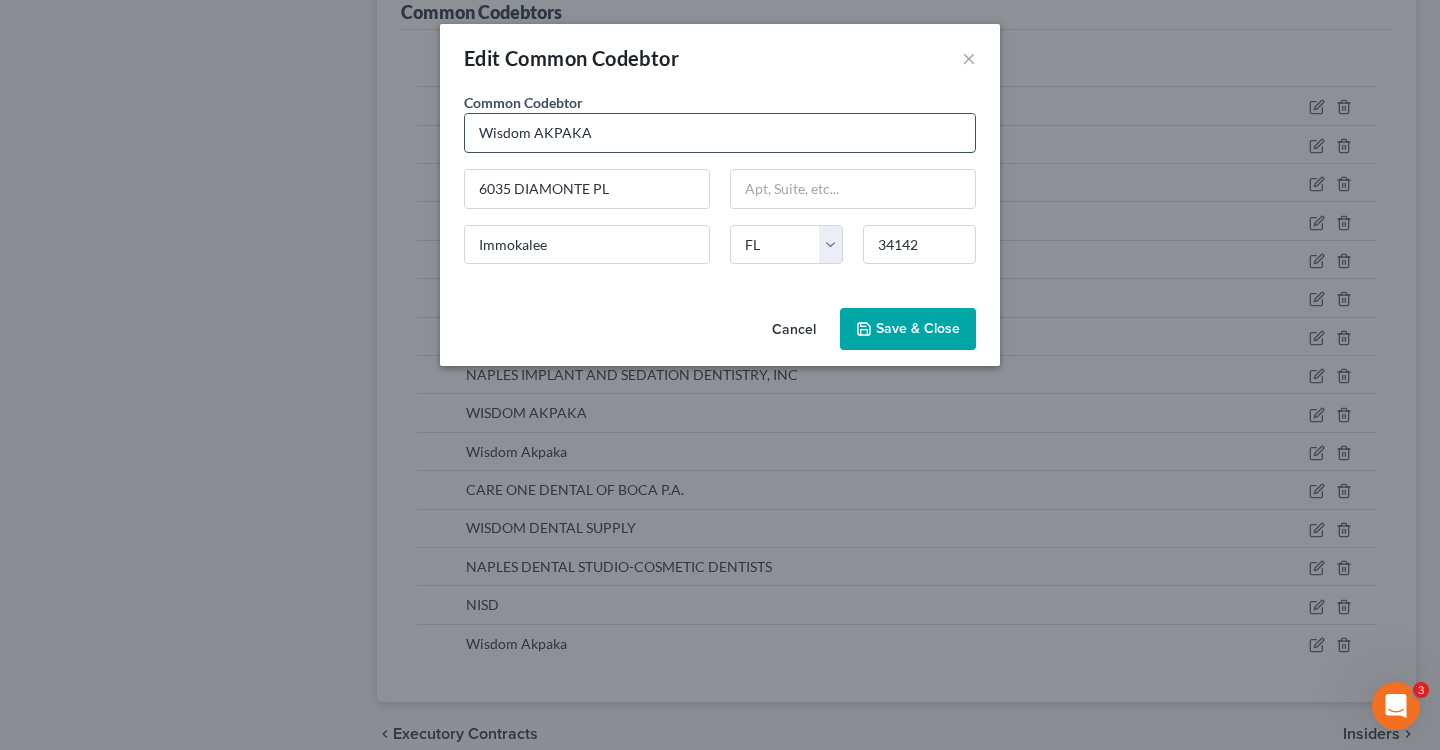 click on "Wisdom AKPAKA" at bounding box center (720, 133) 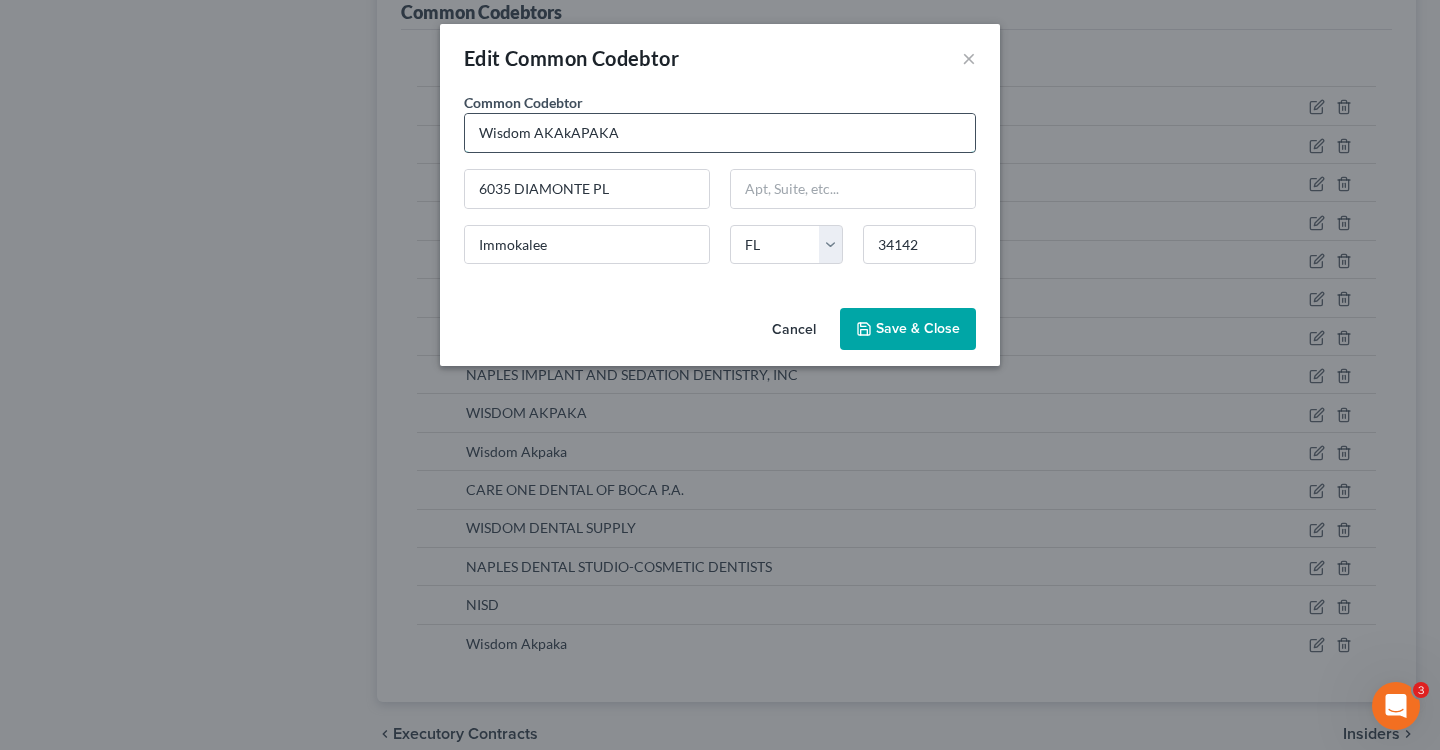 drag, startPoint x: 633, startPoint y: 136, endPoint x: 535, endPoint y: 138, distance: 98.02041 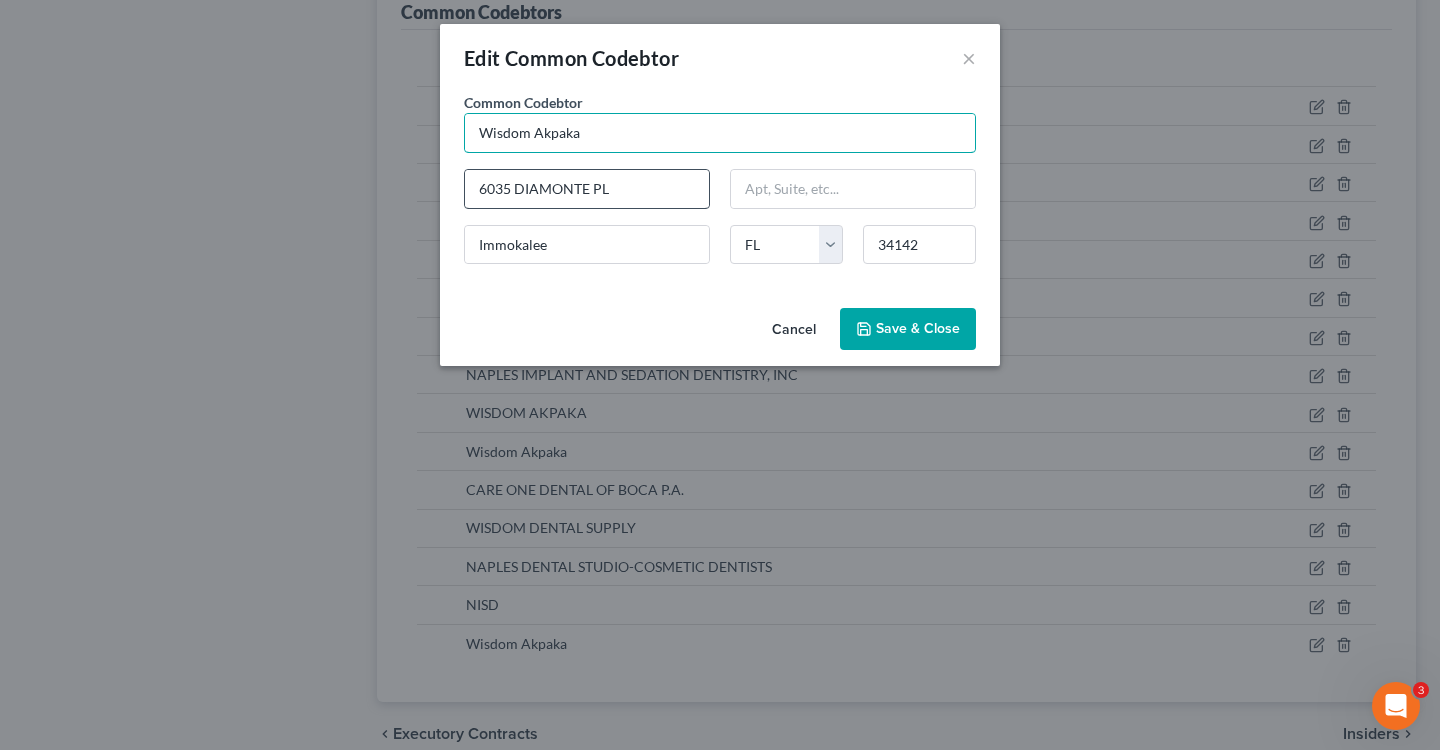 type on "Wisdom Akpaka" 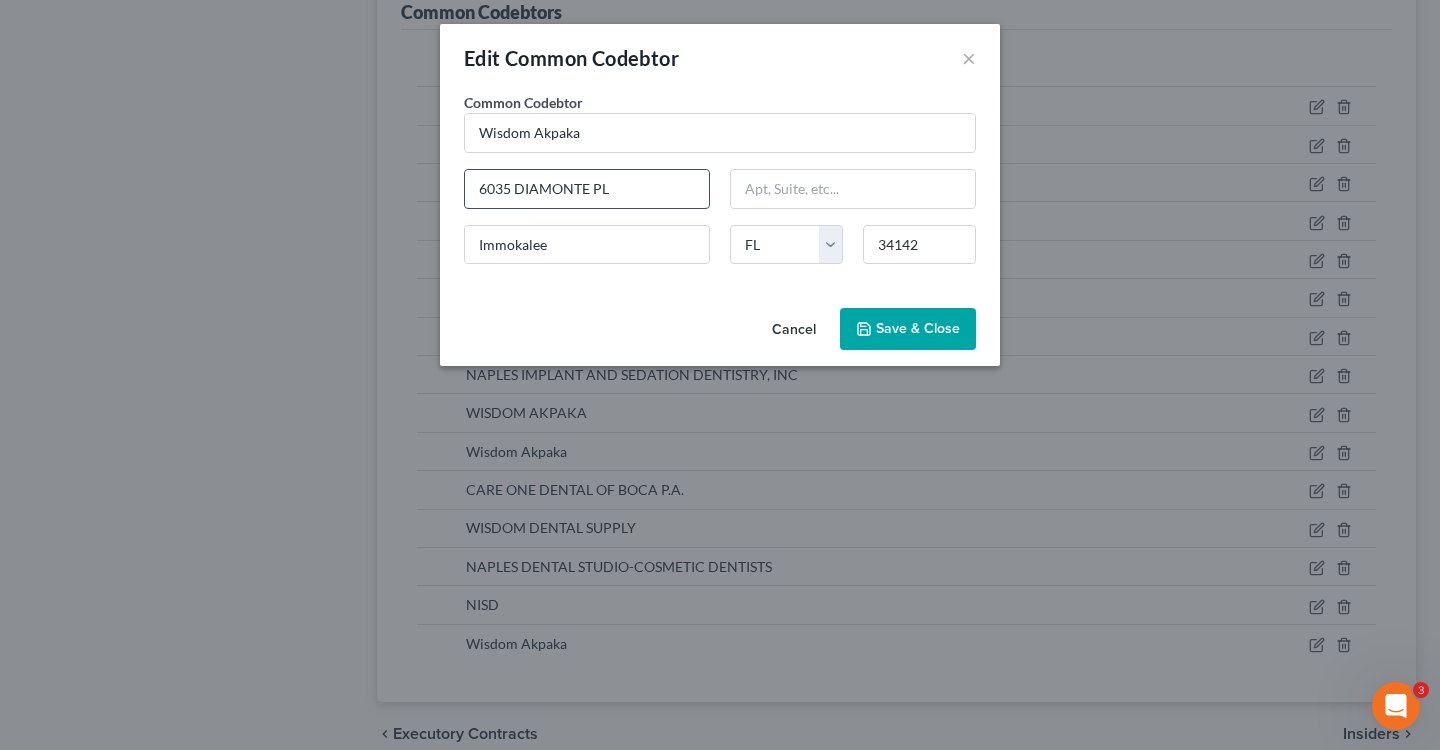 click on "6035 DIAMONTE PL" at bounding box center (587, 189) 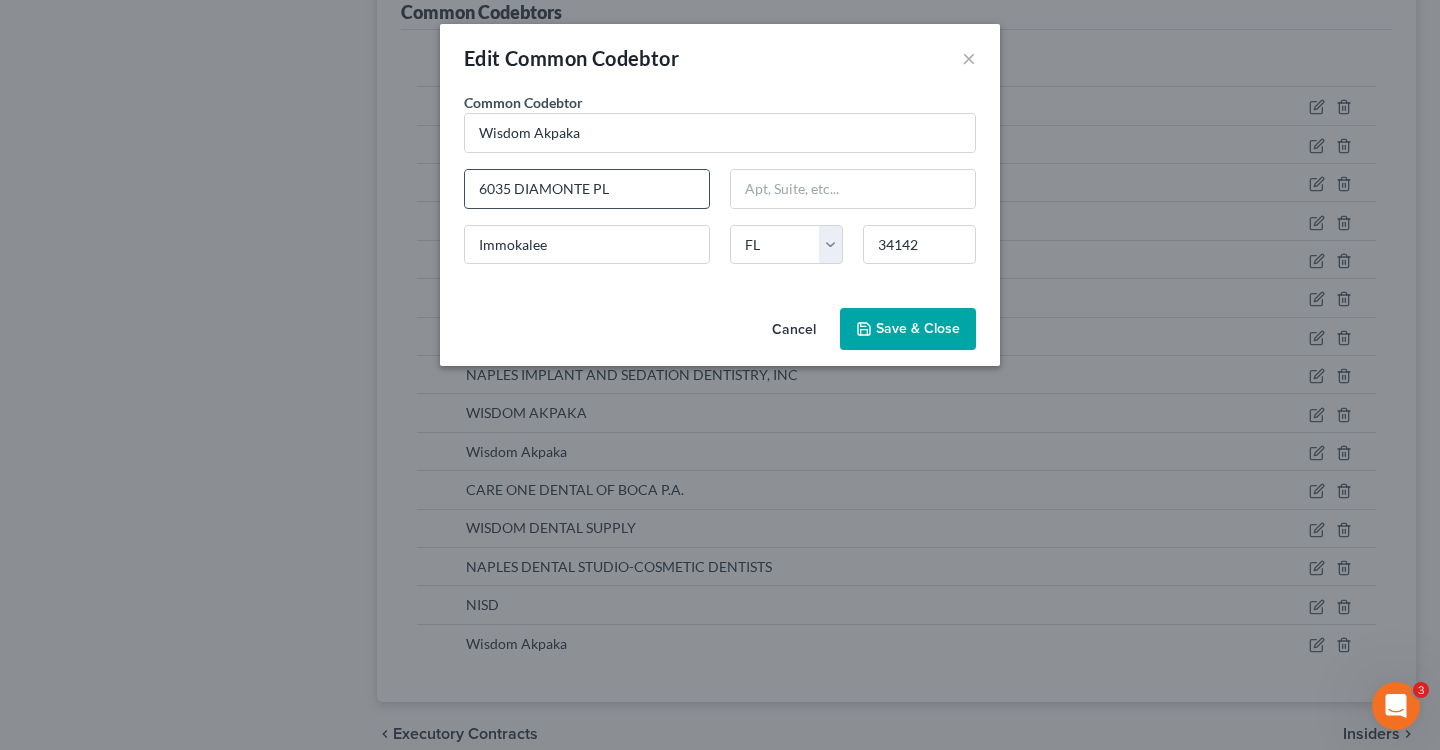 click on "6035 DIAMONTE PL" at bounding box center (587, 189) 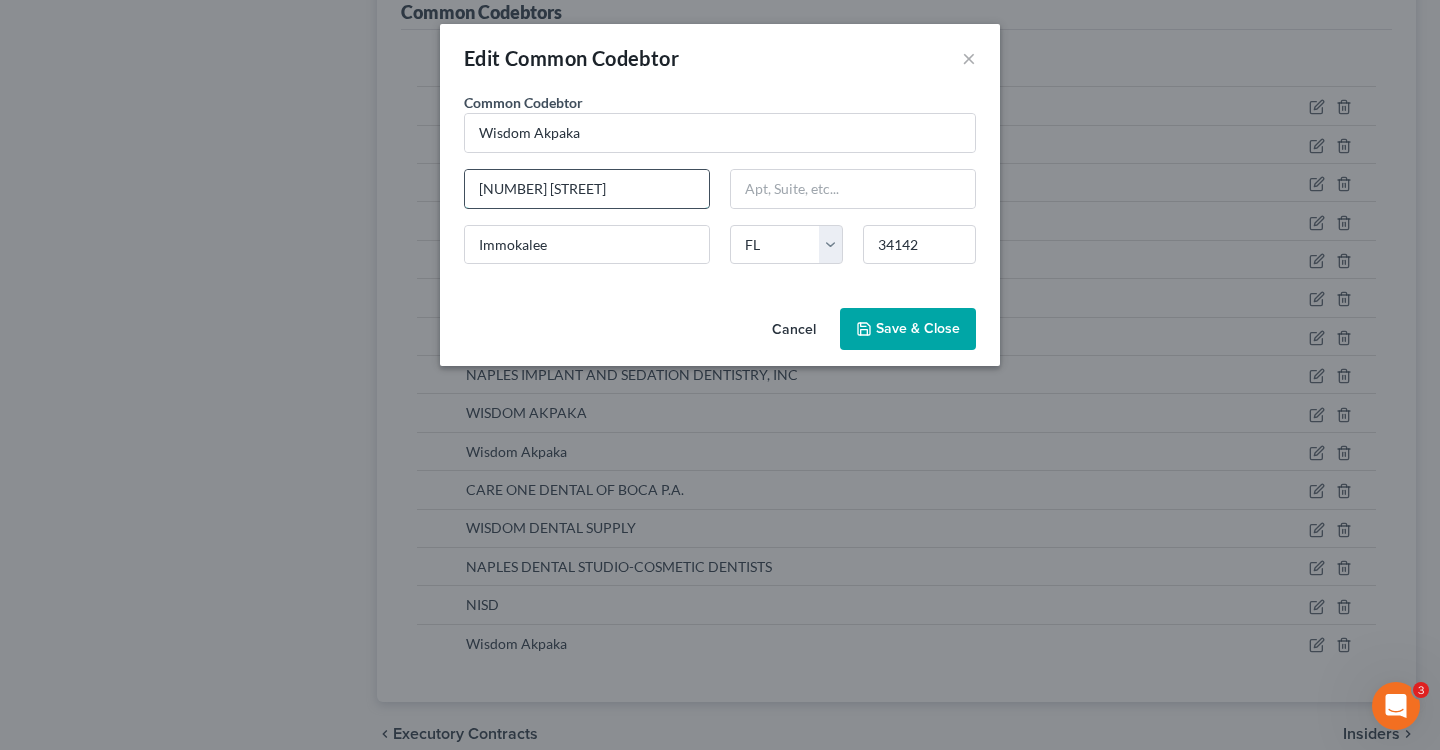 click on "[NUMBER] [STREET]" at bounding box center (587, 189) 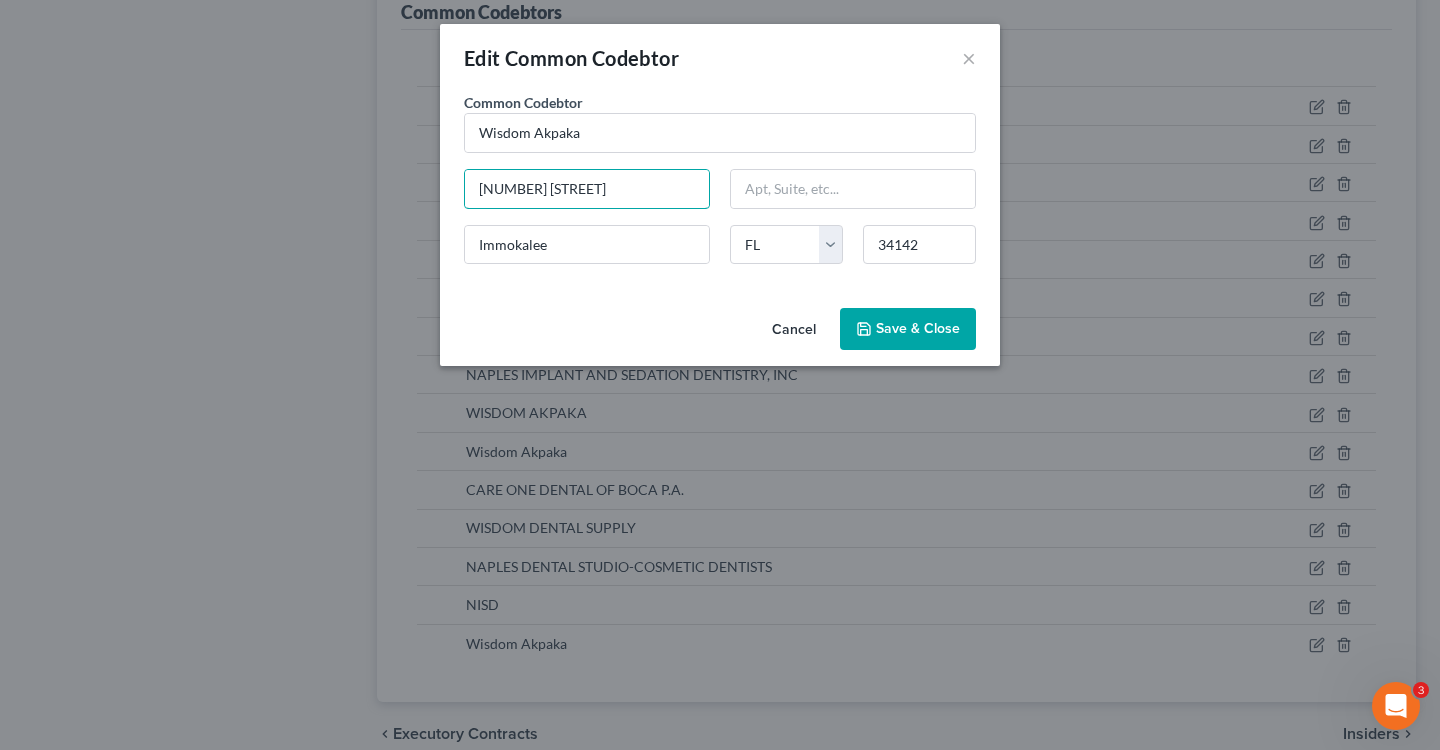 type on "[NUMBER] [STREET]" 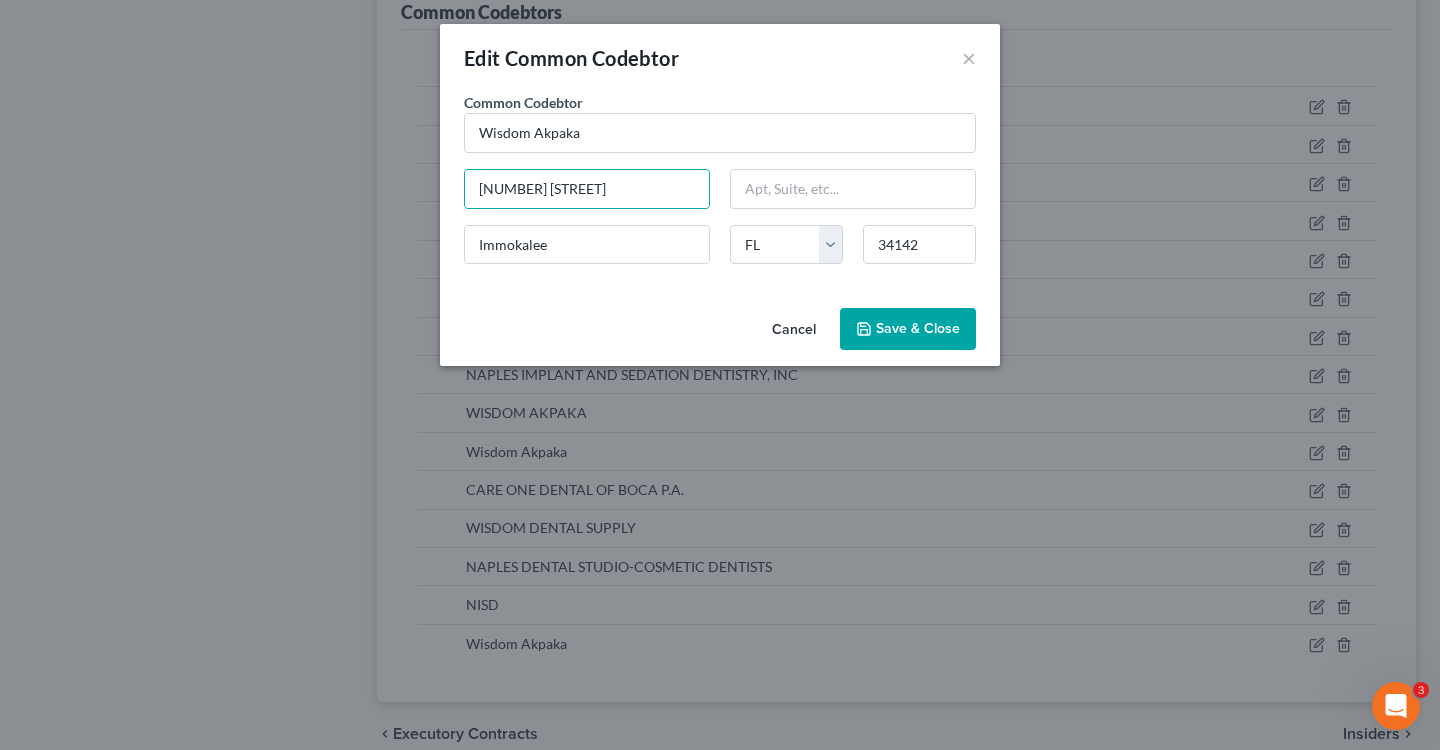 click on "Save & Close" at bounding box center (918, 328) 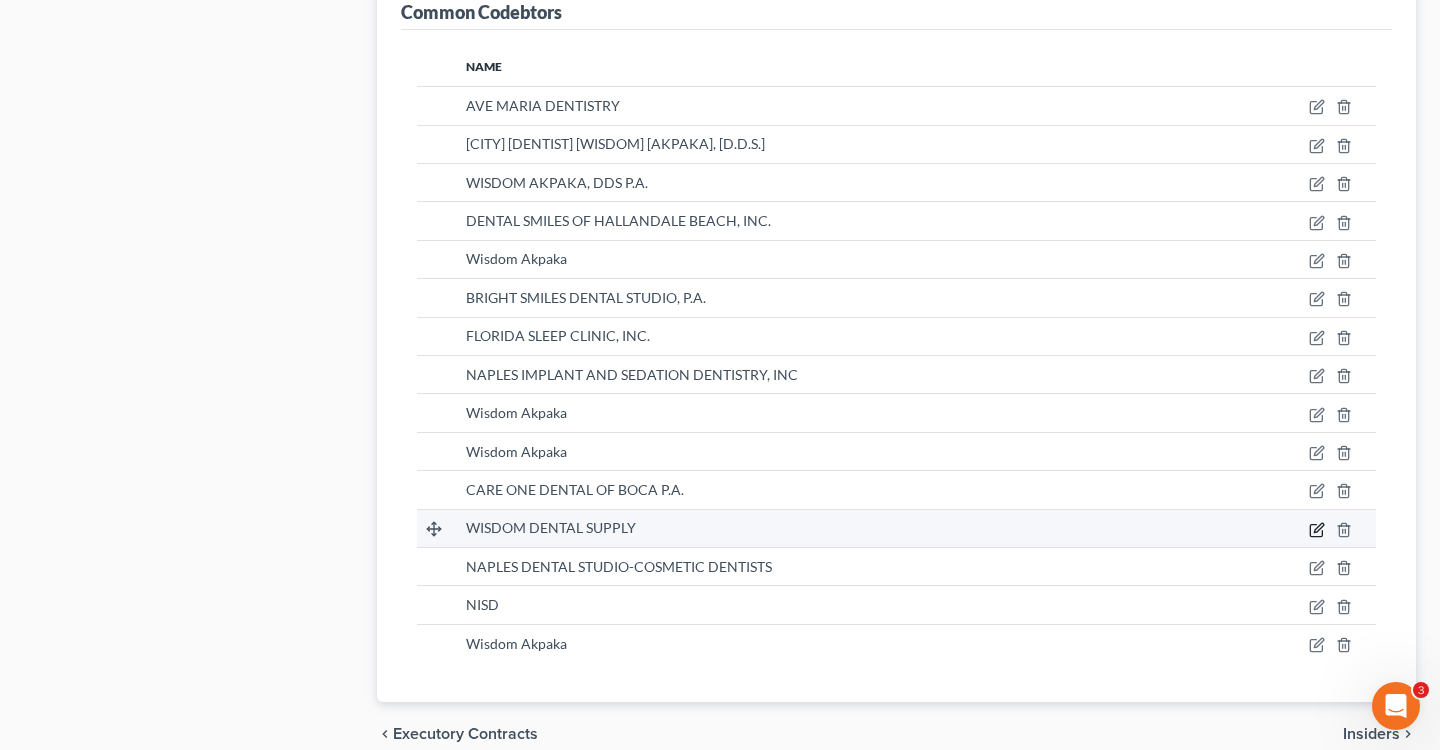 click 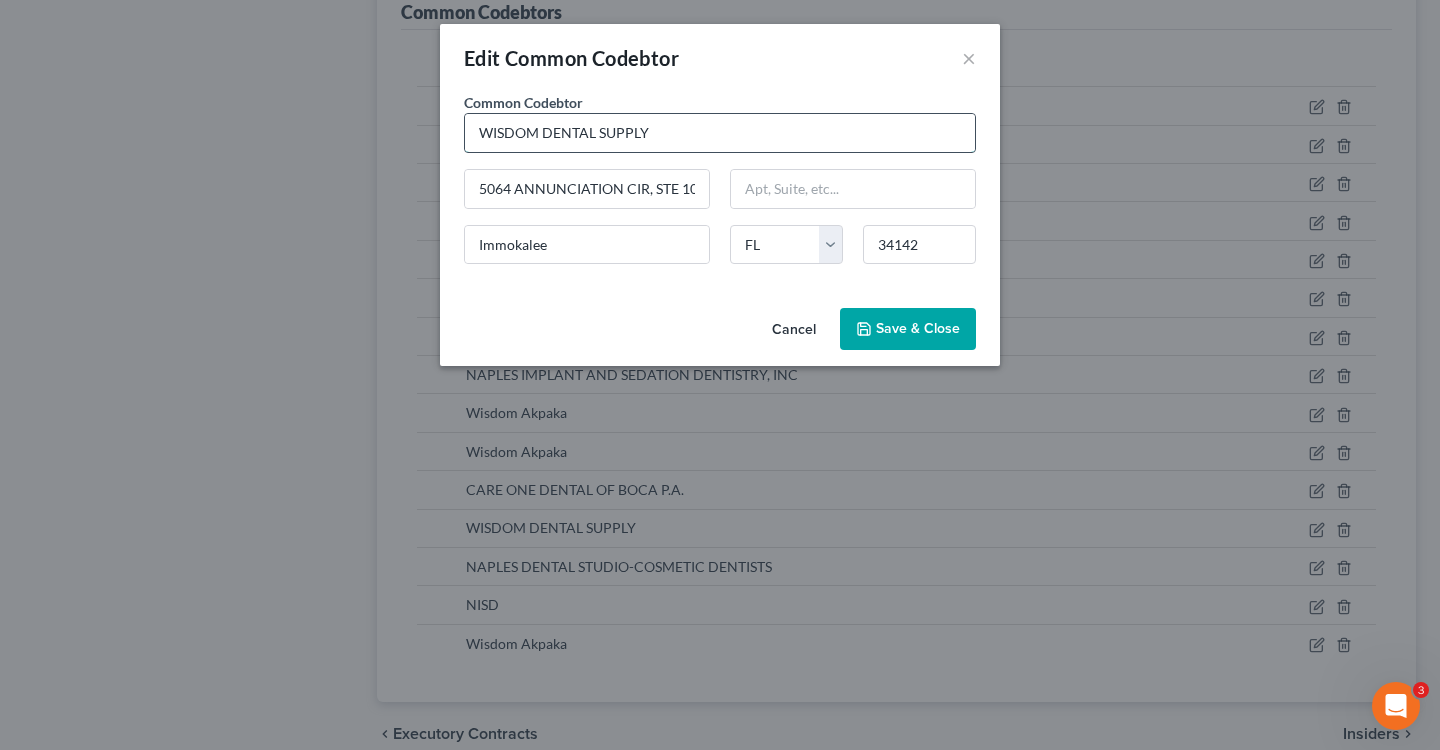 click on "WISDOM DENTAL SUPPLY" at bounding box center [720, 133] 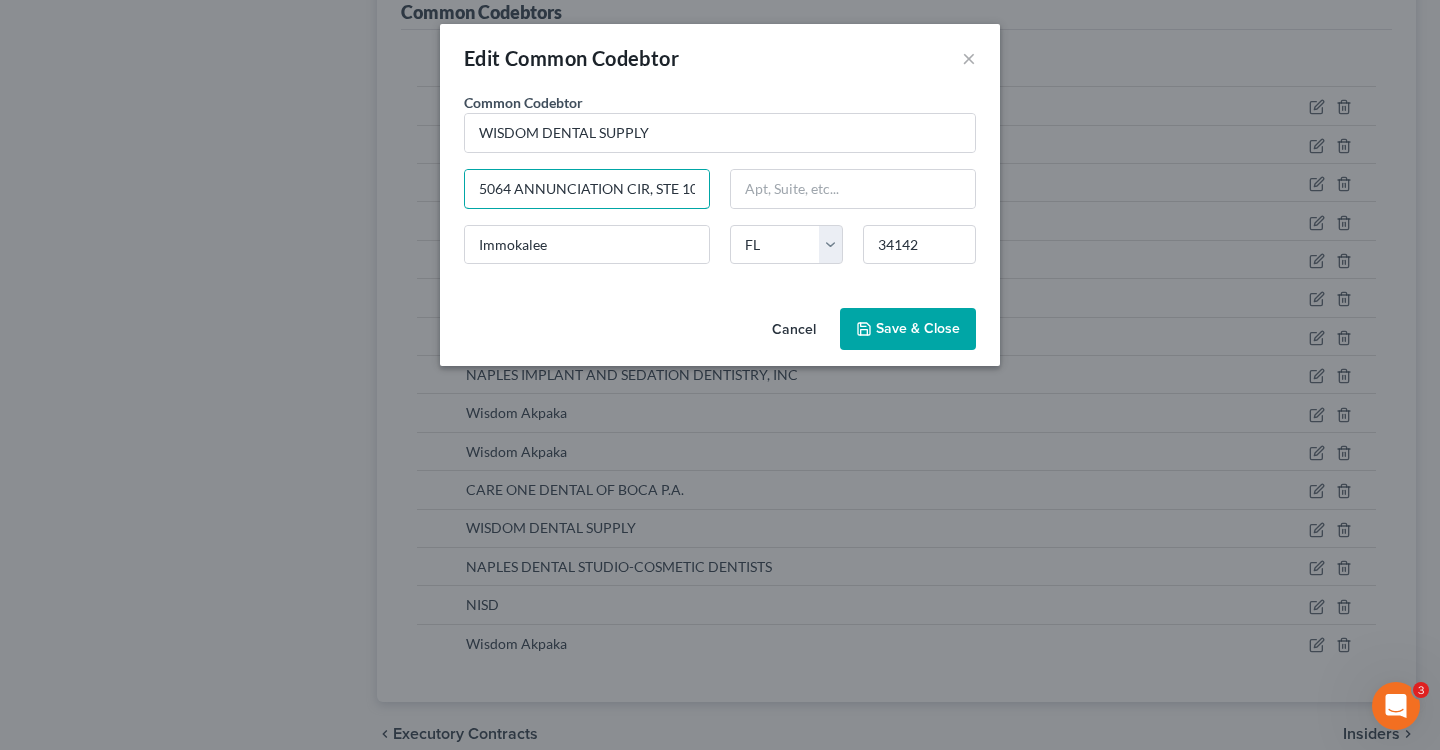 scroll, scrollTop: 0, scrollLeft: 9, axis: horizontal 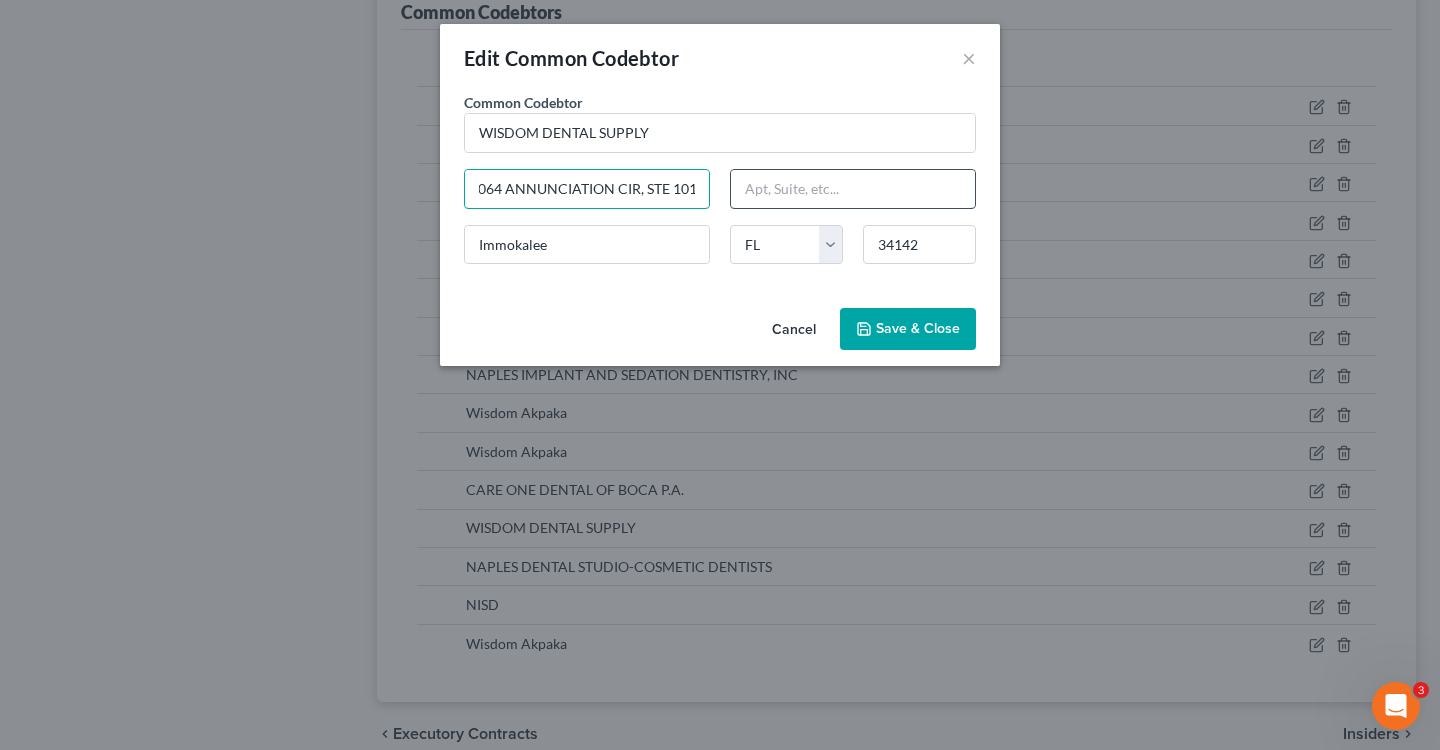 drag, startPoint x: 480, startPoint y: 191, endPoint x: 743, endPoint y: 191, distance: 263 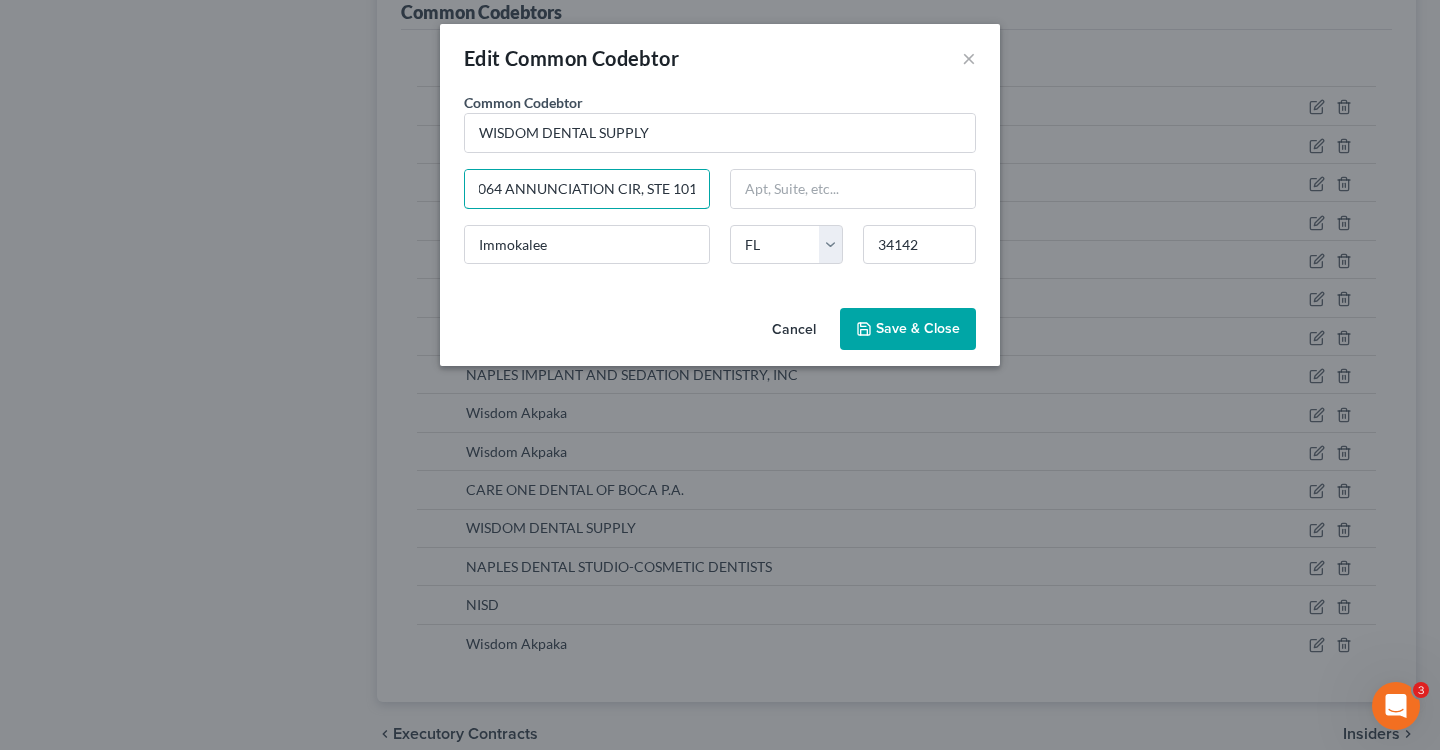 paste on "nnunciation Cir" 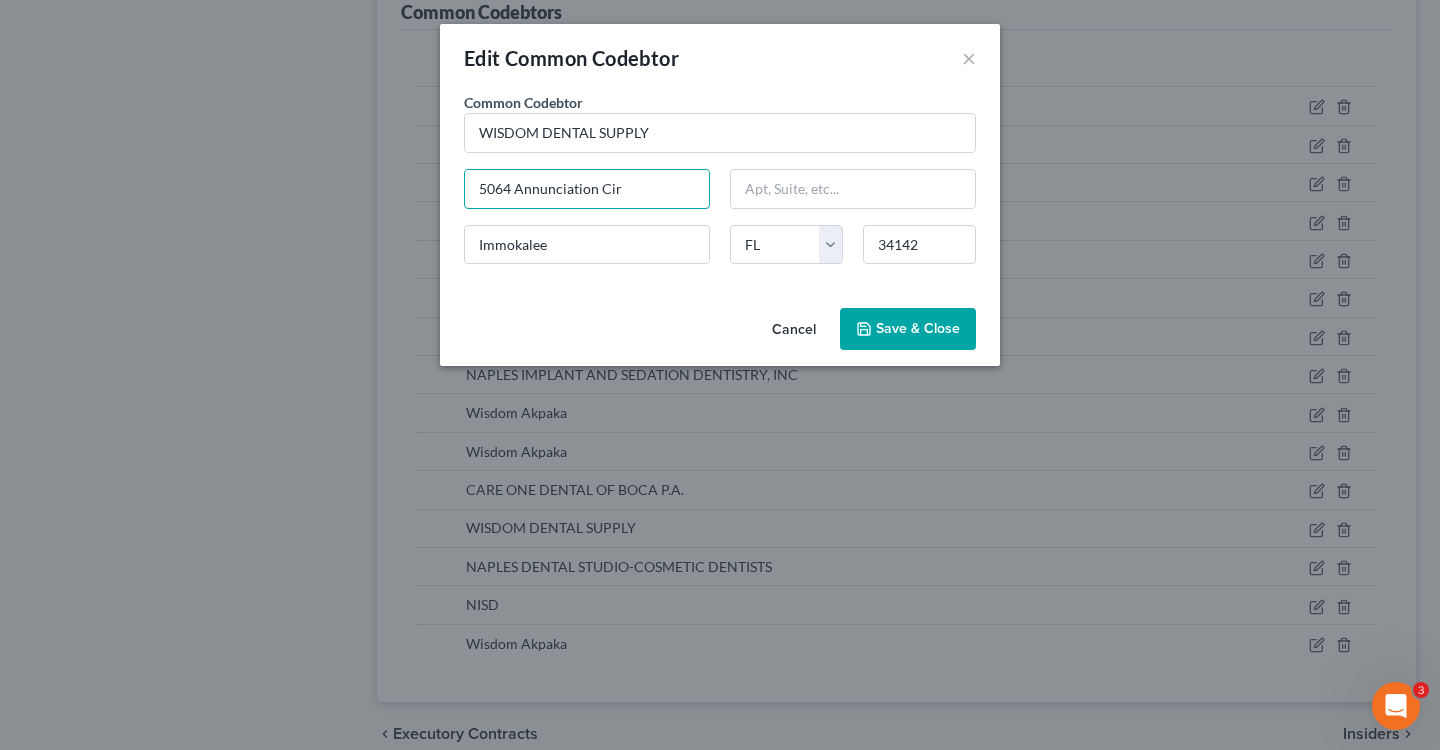 scroll, scrollTop: 0, scrollLeft: 0, axis: both 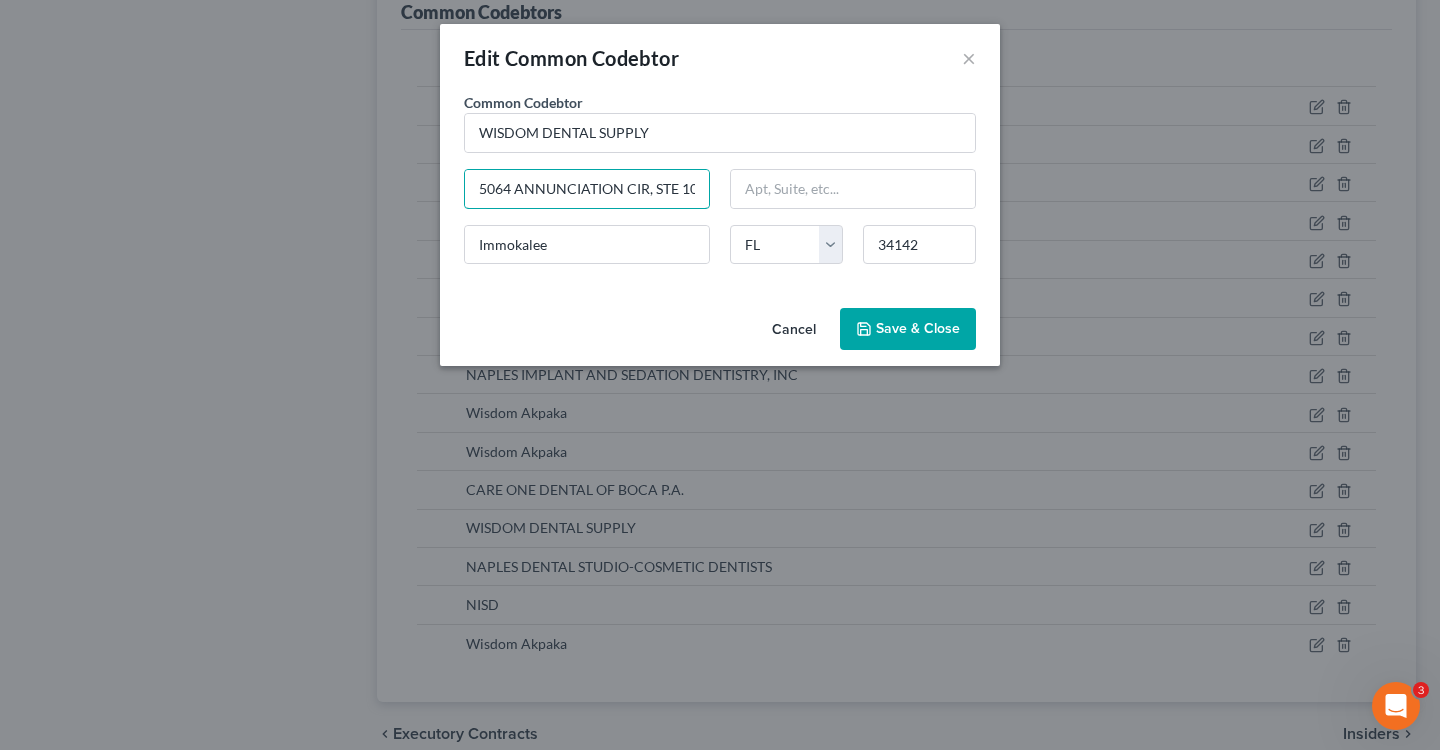 paste on "nnunciation Cir" 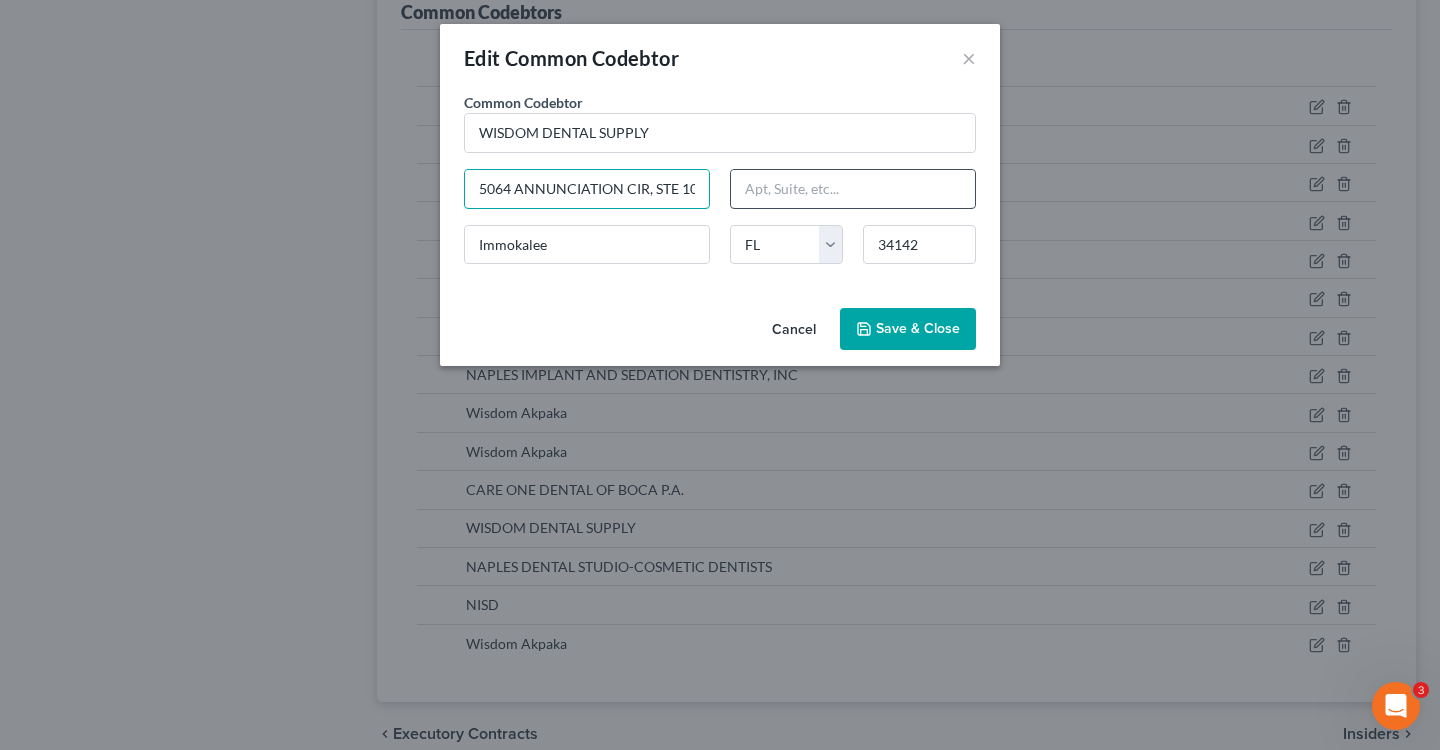 scroll, scrollTop: 0, scrollLeft: 9, axis: horizontal 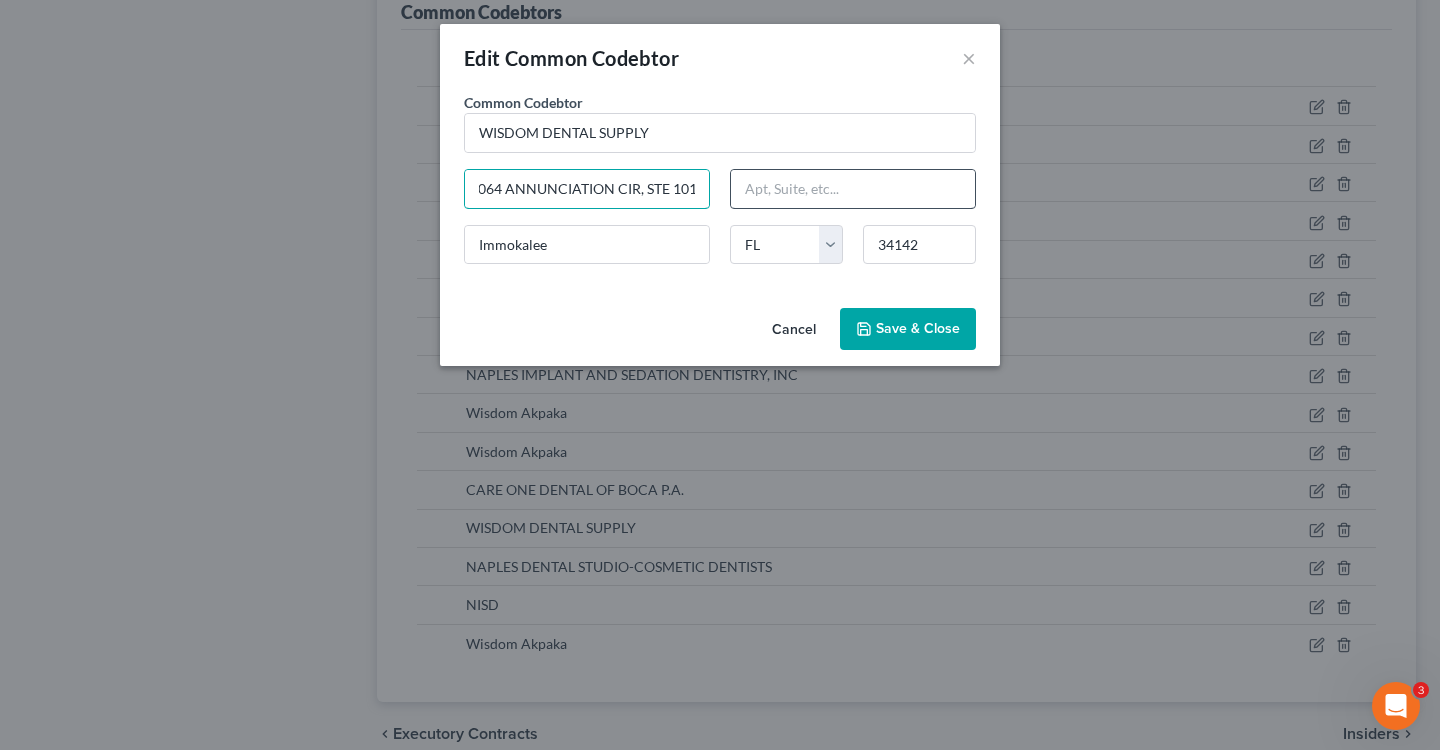 drag, startPoint x: 476, startPoint y: 183, endPoint x: 937, endPoint y: 187, distance: 461.01736 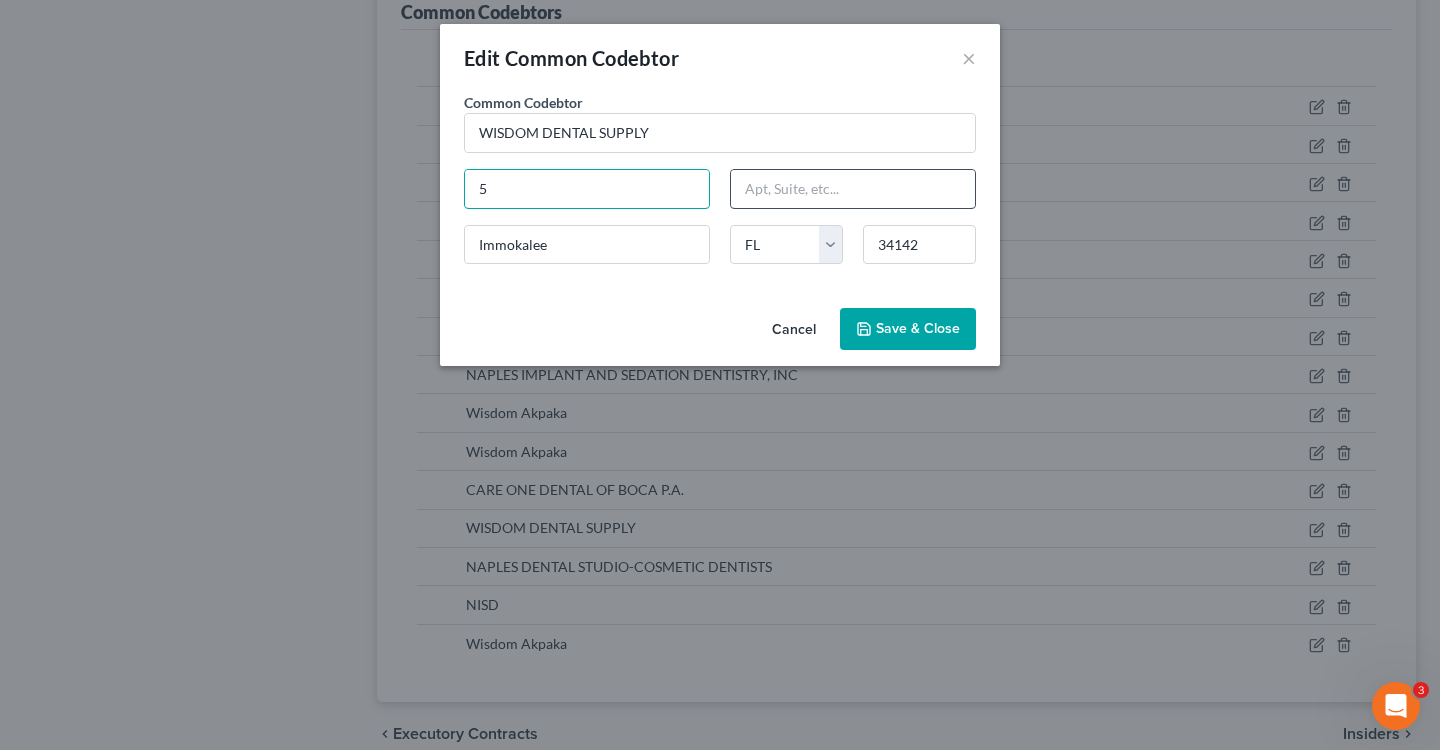 scroll, scrollTop: 0, scrollLeft: 0, axis: both 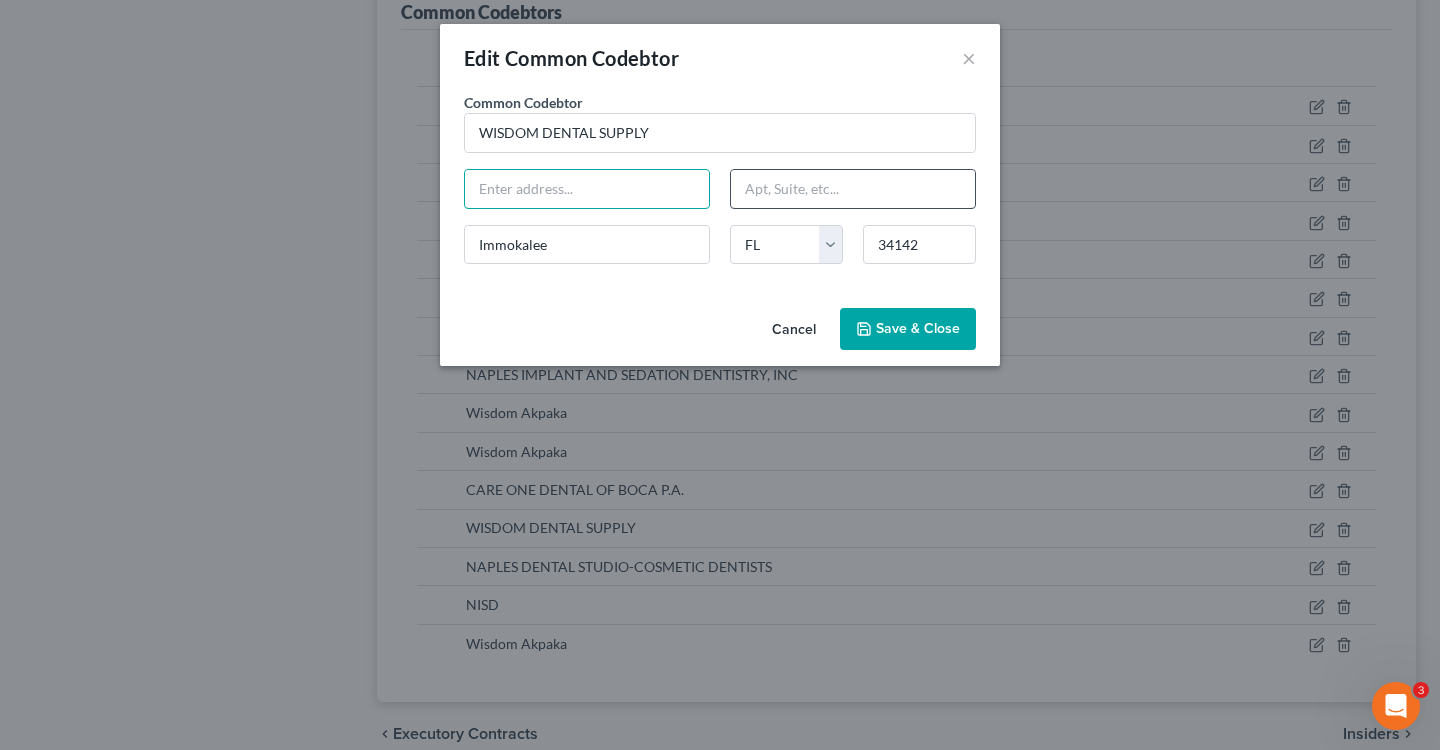 paste on "5064 Annunciation Cir" 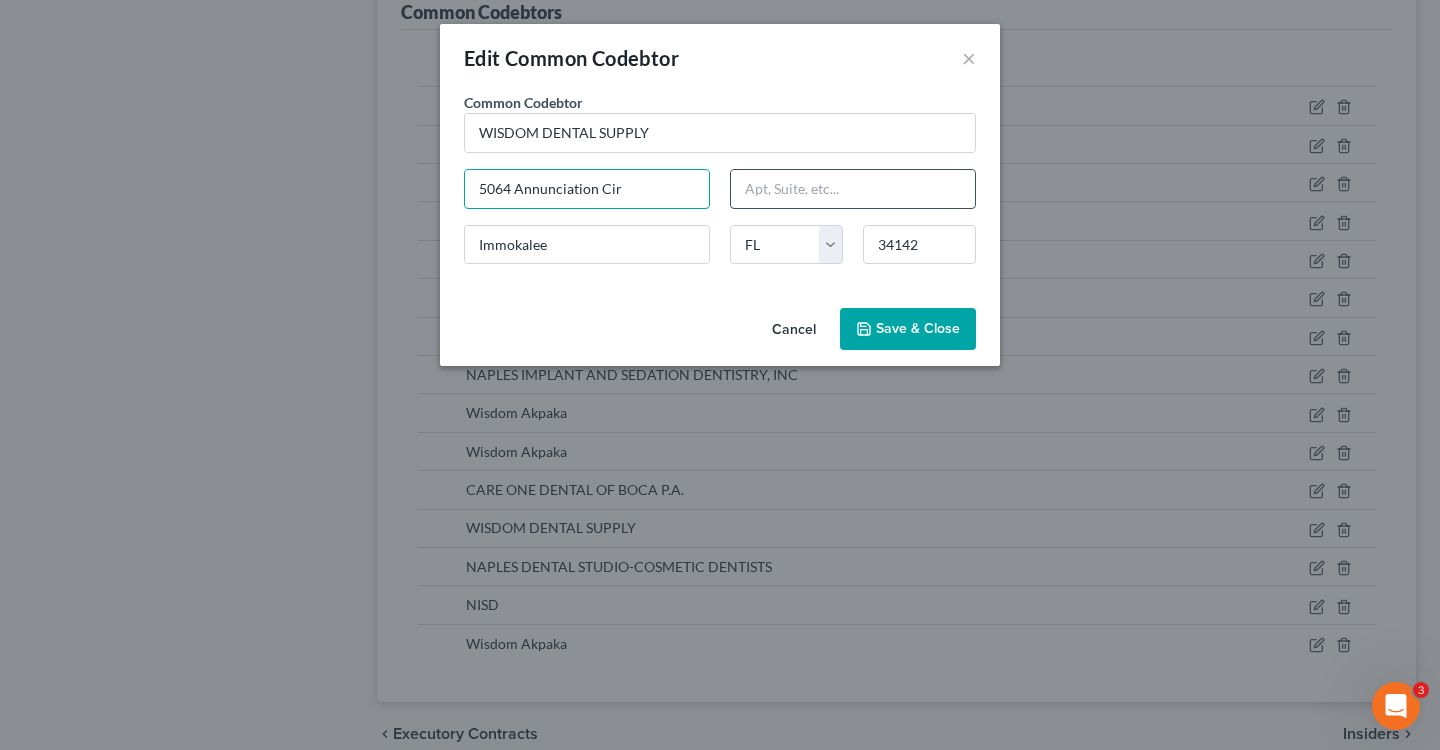 type on "5064 Annunciation Cir" 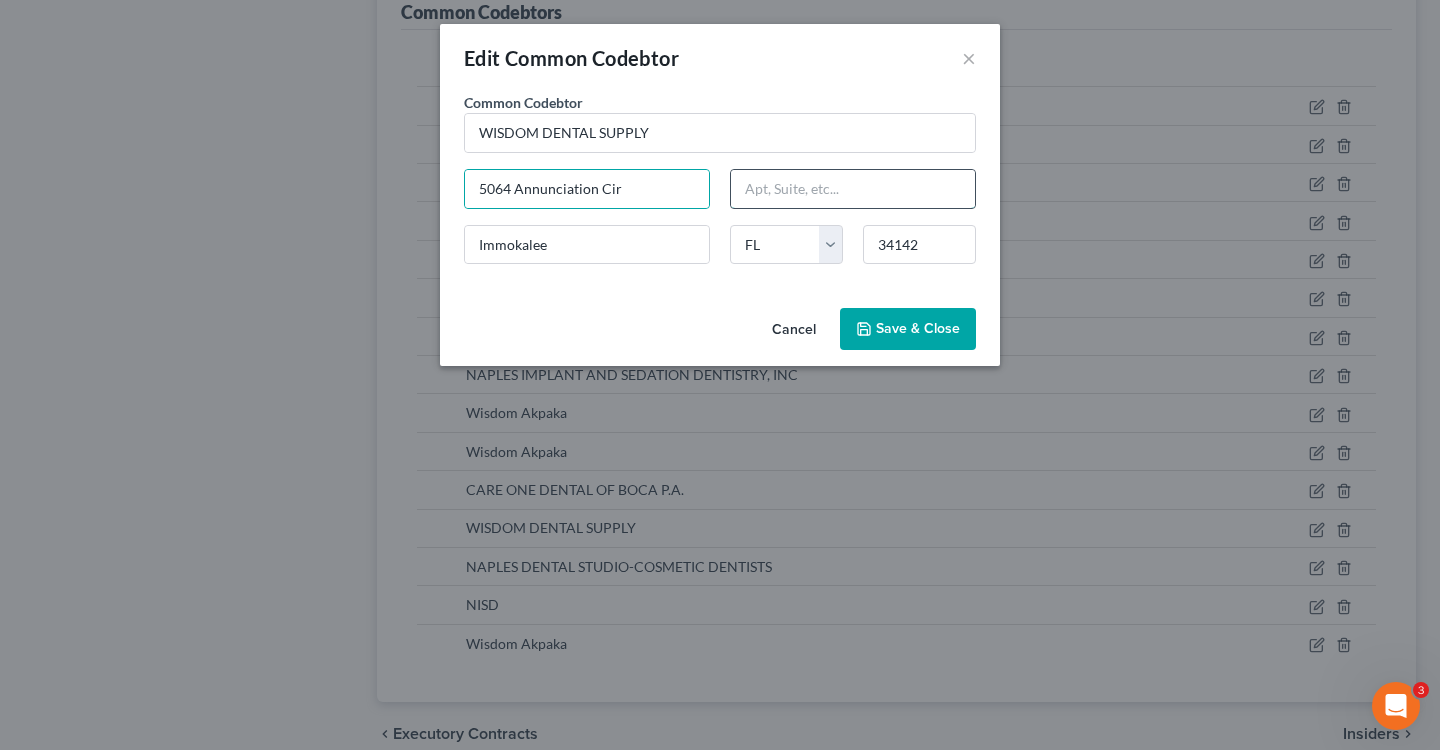 click at bounding box center (853, 189) 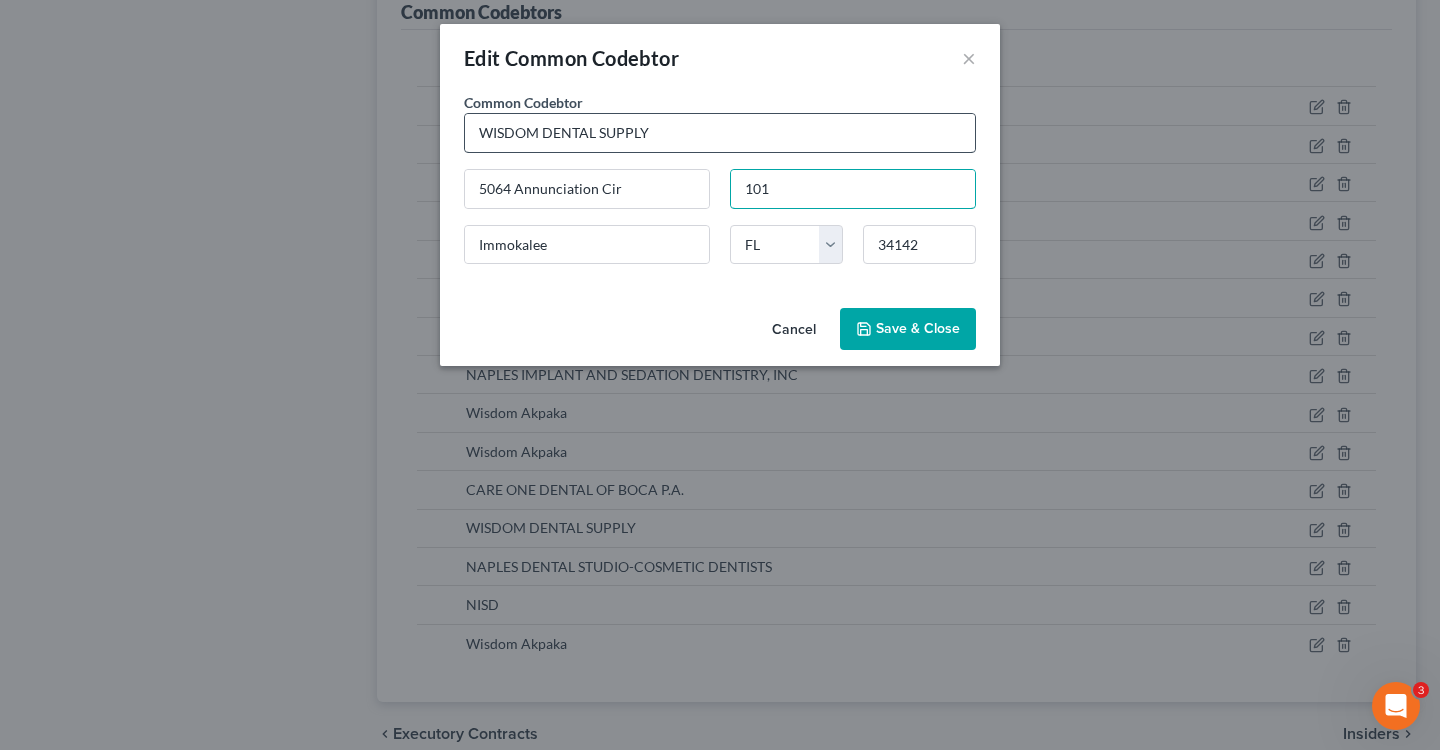 type on "101" 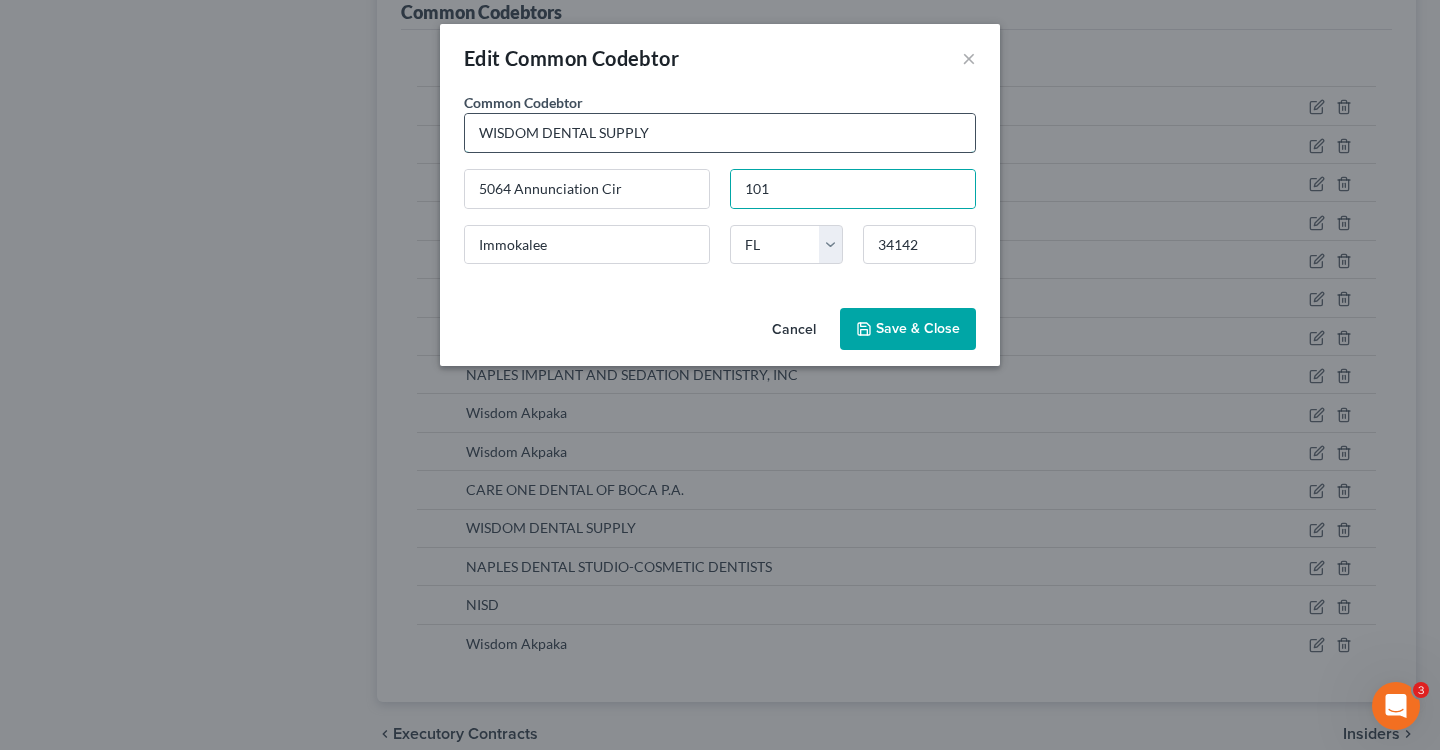 click on "WISDOM DENTAL SUPPLY" at bounding box center [720, 133] 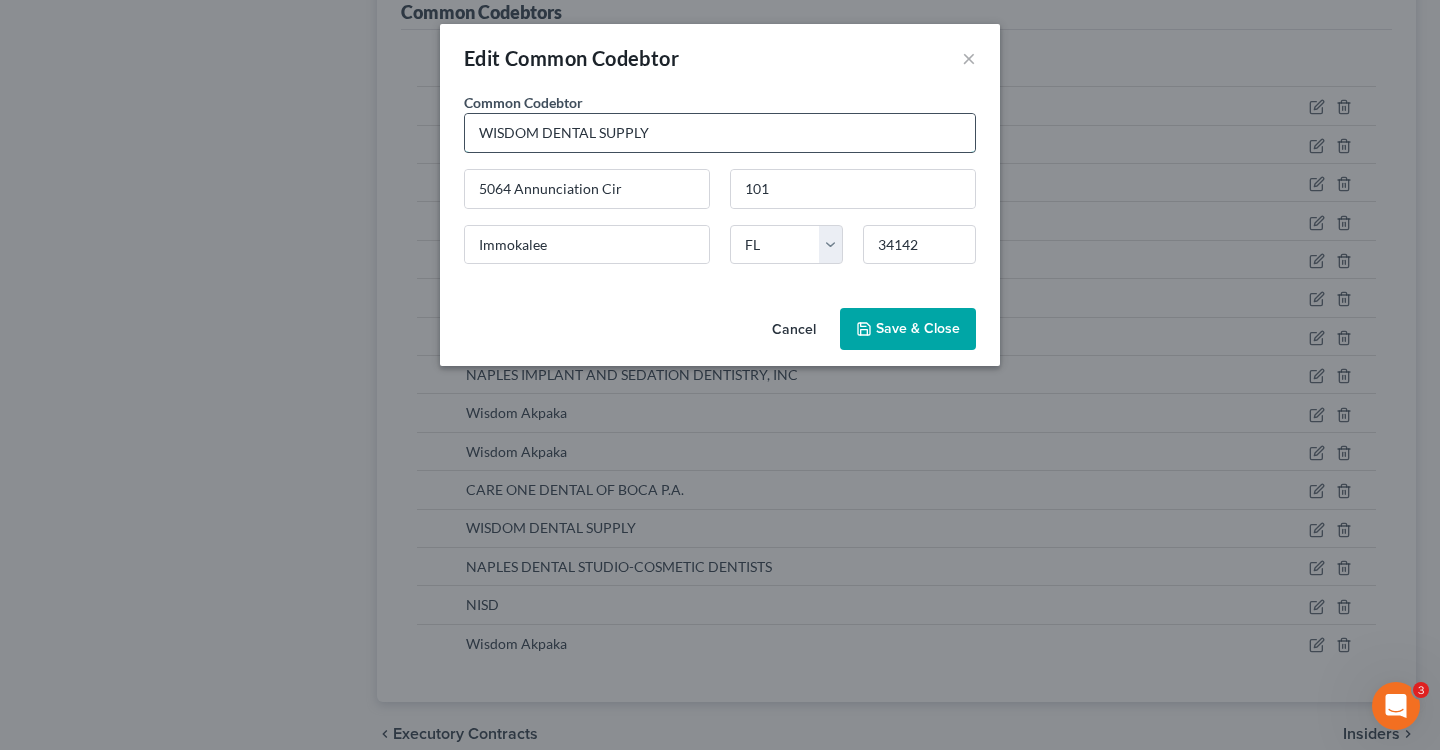 click on "WISDOM DENTAL SUPPLY" at bounding box center [720, 133] 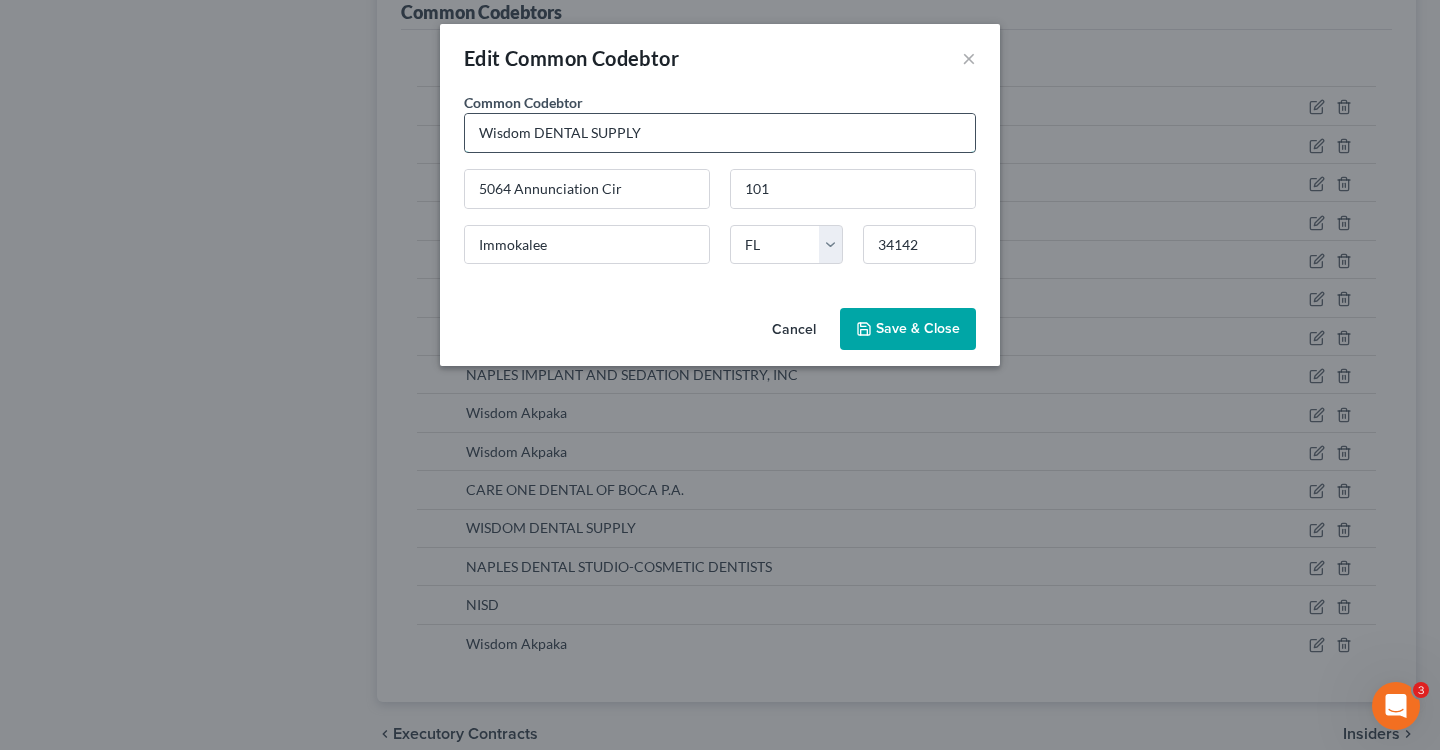 click on "Wisdom DENTAL SUPPLY" at bounding box center (720, 133) 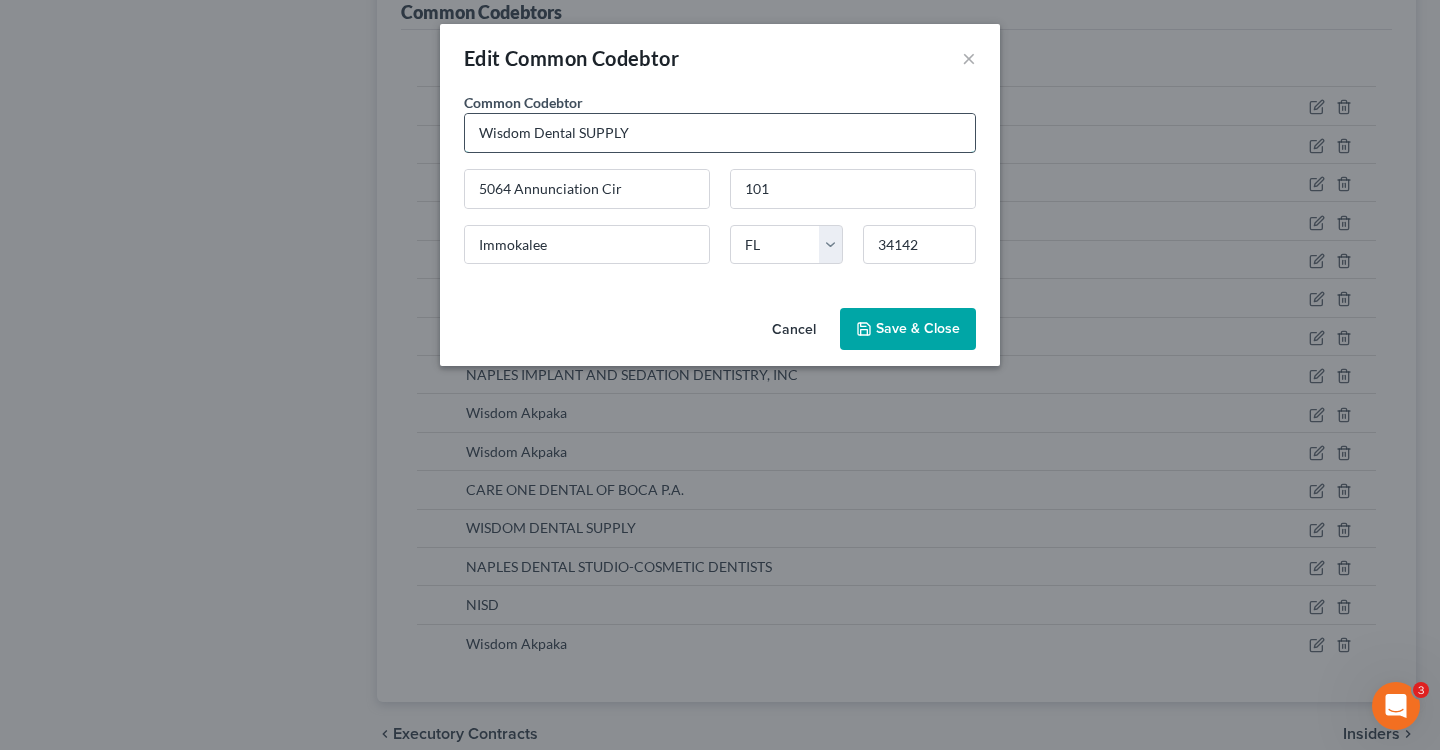 click on "Wisdom Dental SUPPLY" at bounding box center (720, 133) 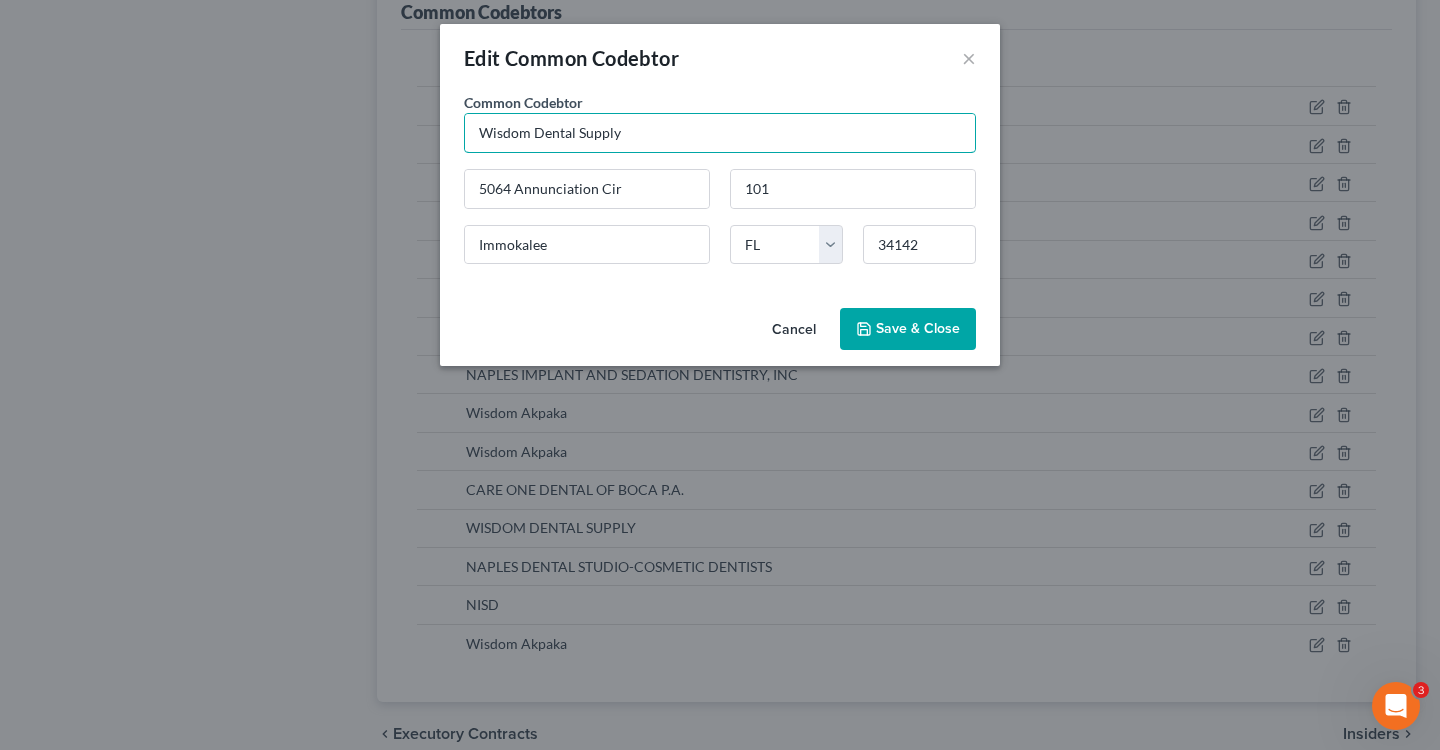 type on "Wisdom Dental Supply" 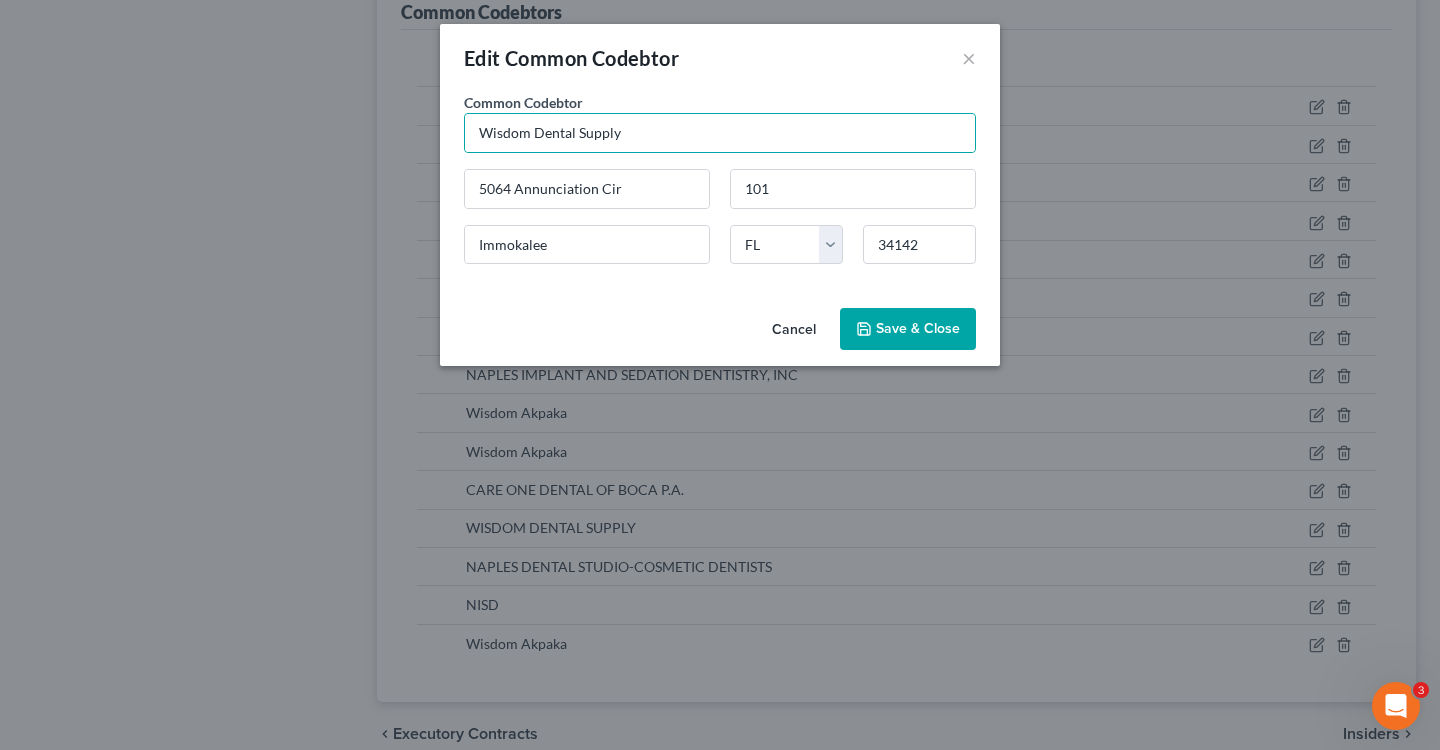 click on "Save & Close" at bounding box center [918, 328] 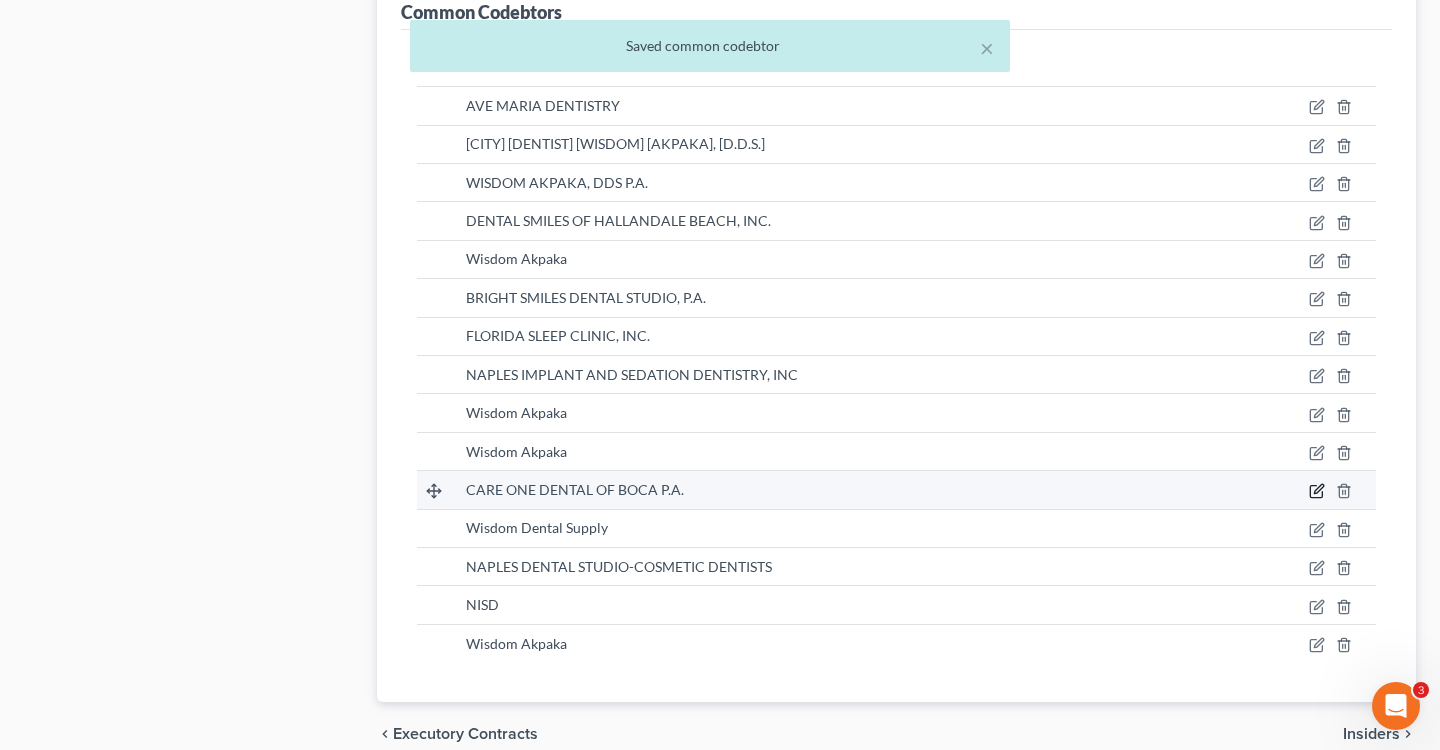 click 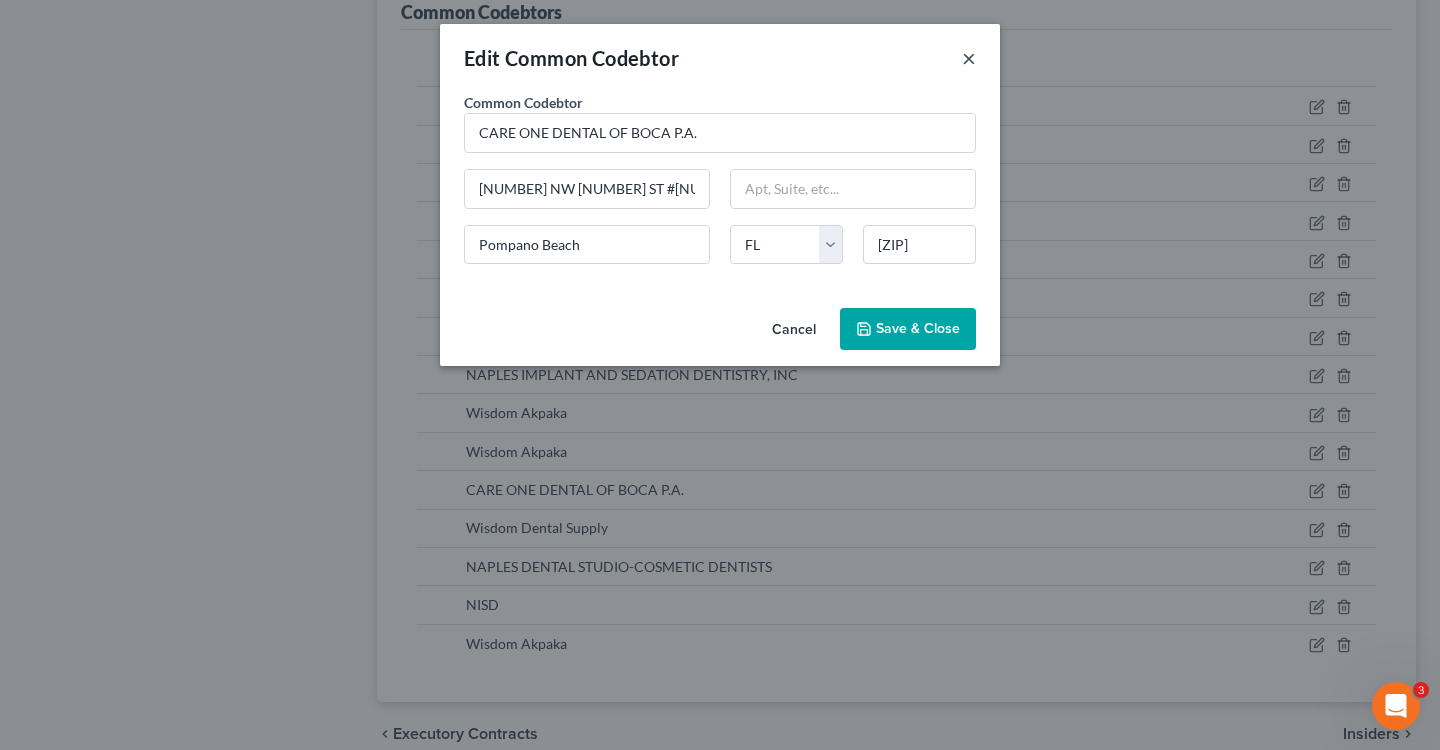 click on "×" at bounding box center (969, 58) 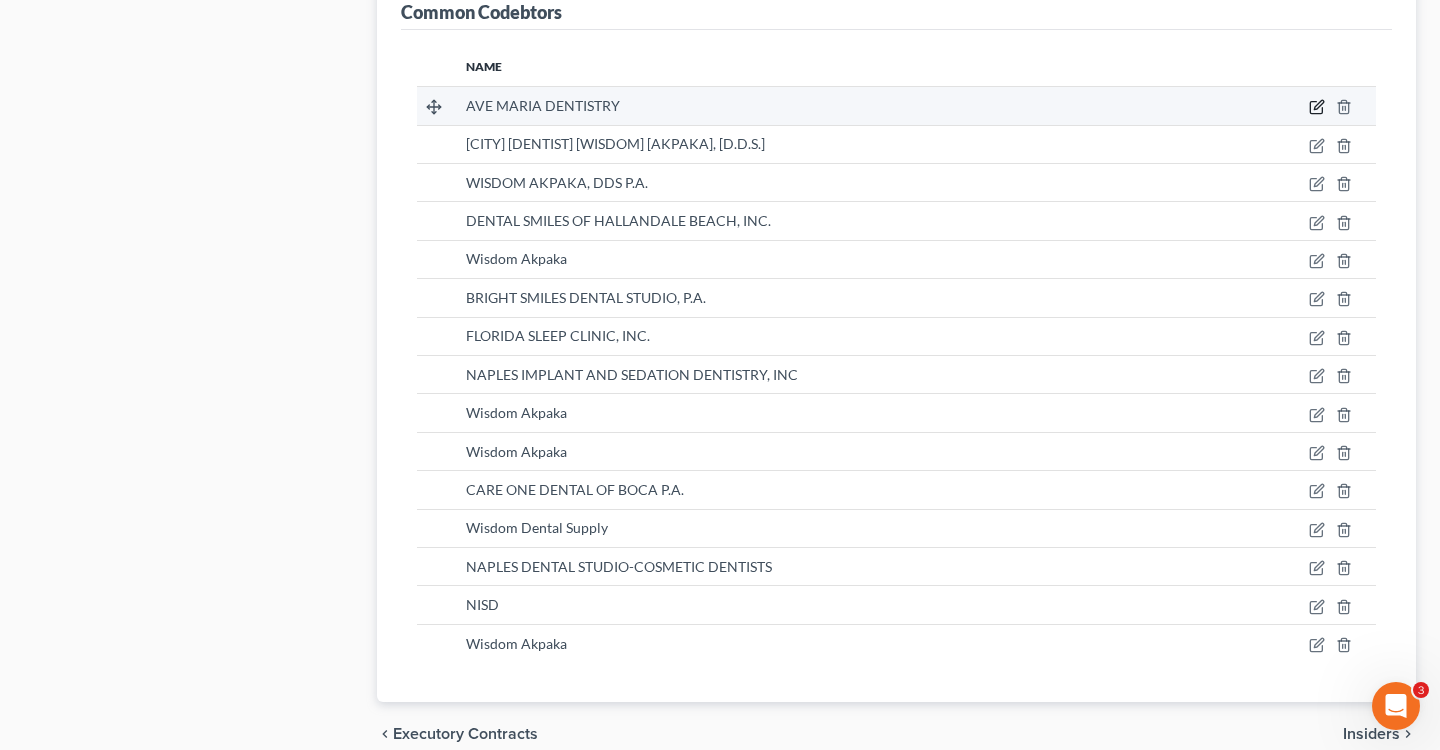 click 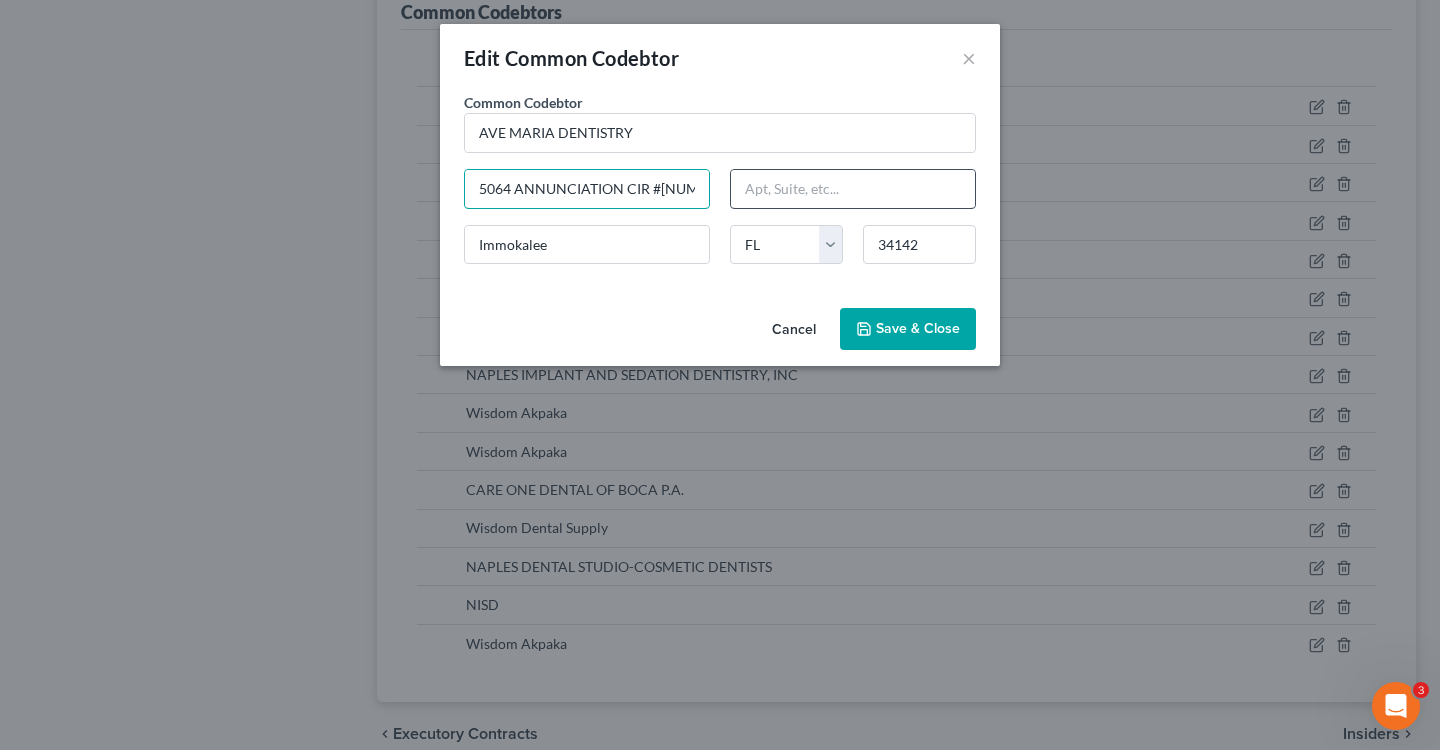 drag, startPoint x: 478, startPoint y: 188, endPoint x: 820, endPoint y: 195, distance: 342.07162 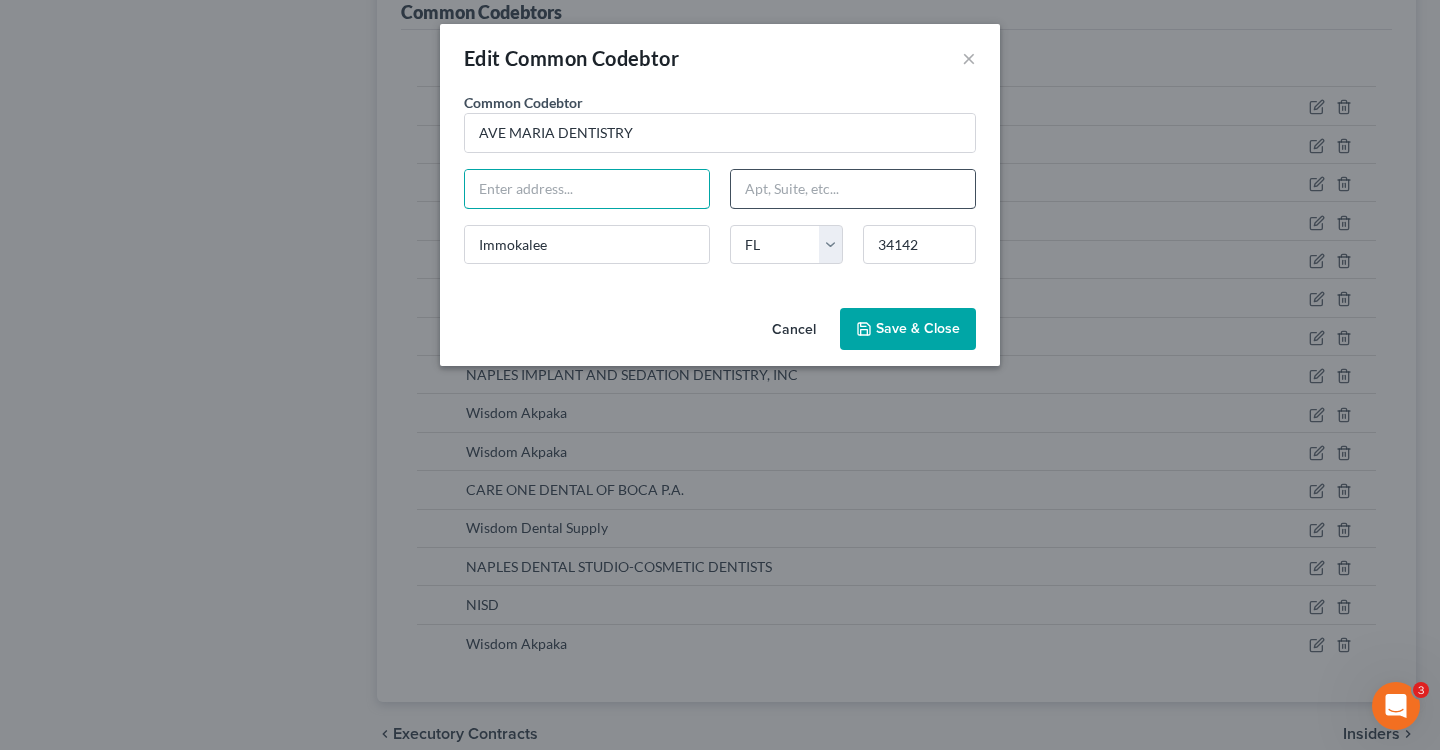 paste on "5064 Annunciation Cir" 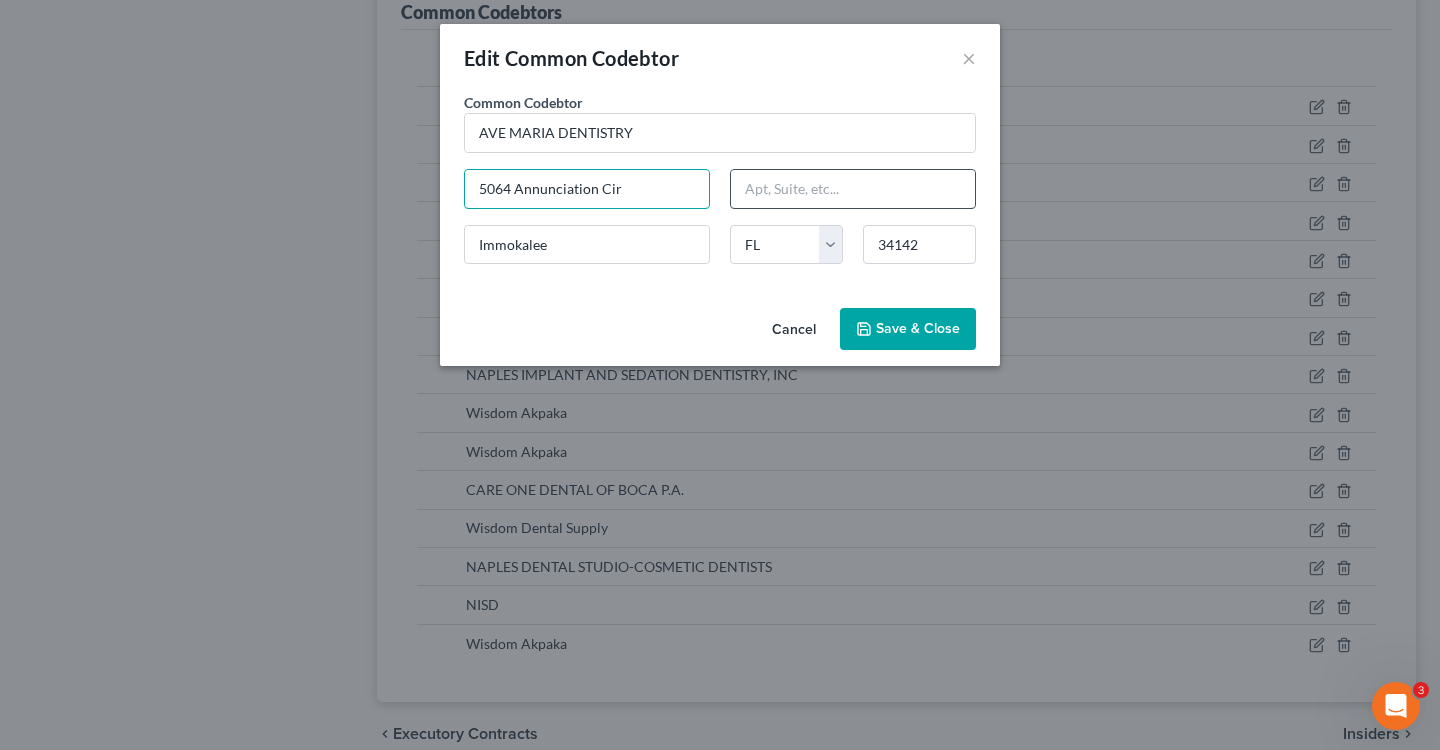 type on "5064 Annunciation Cir" 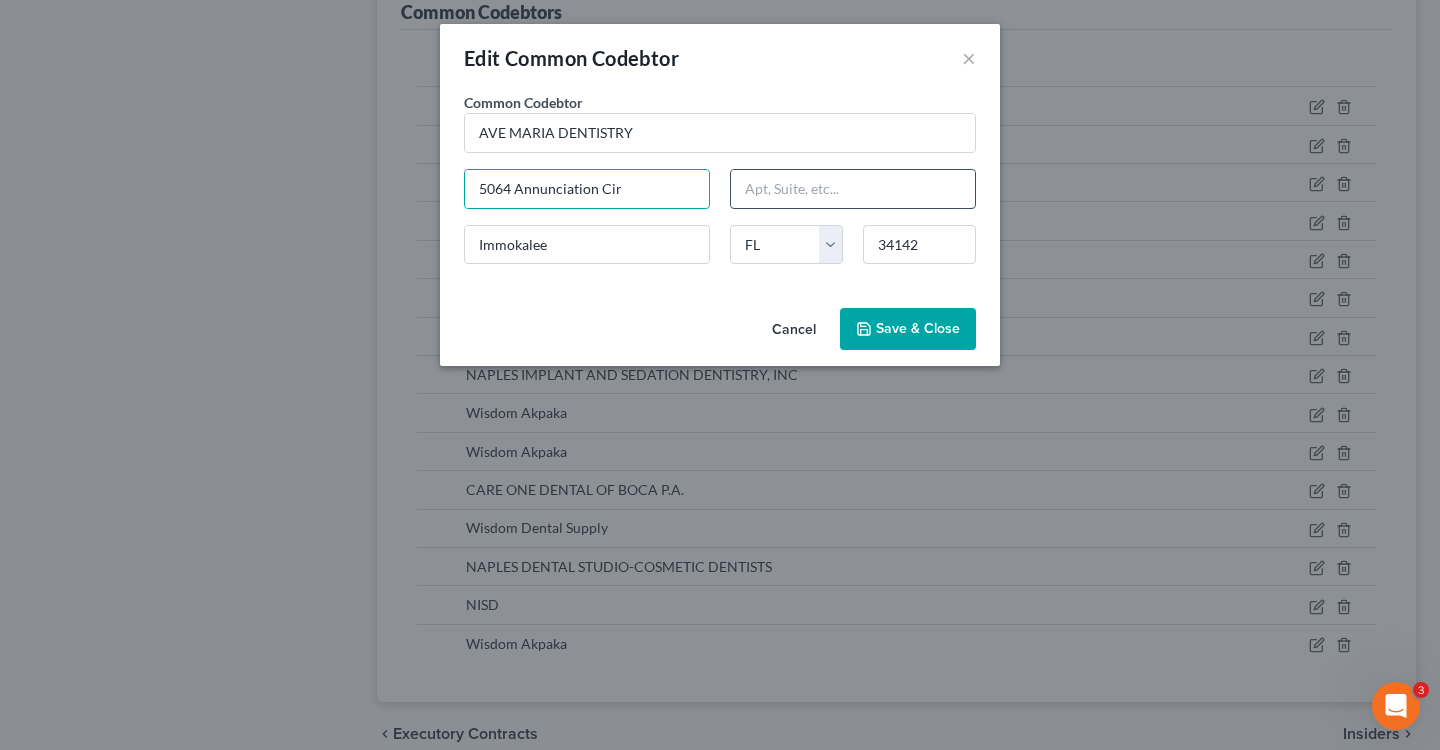 click at bounding box center [853, 189] 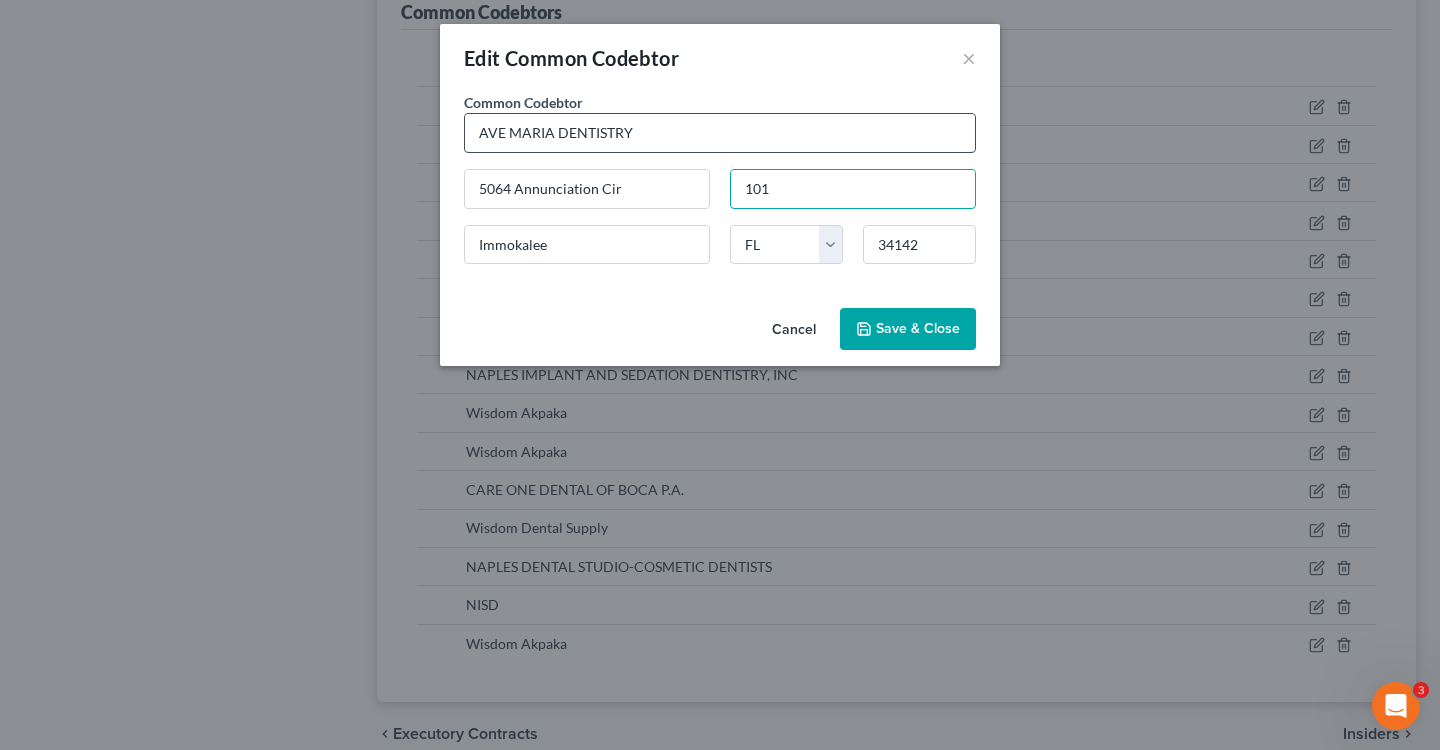 type on "101" 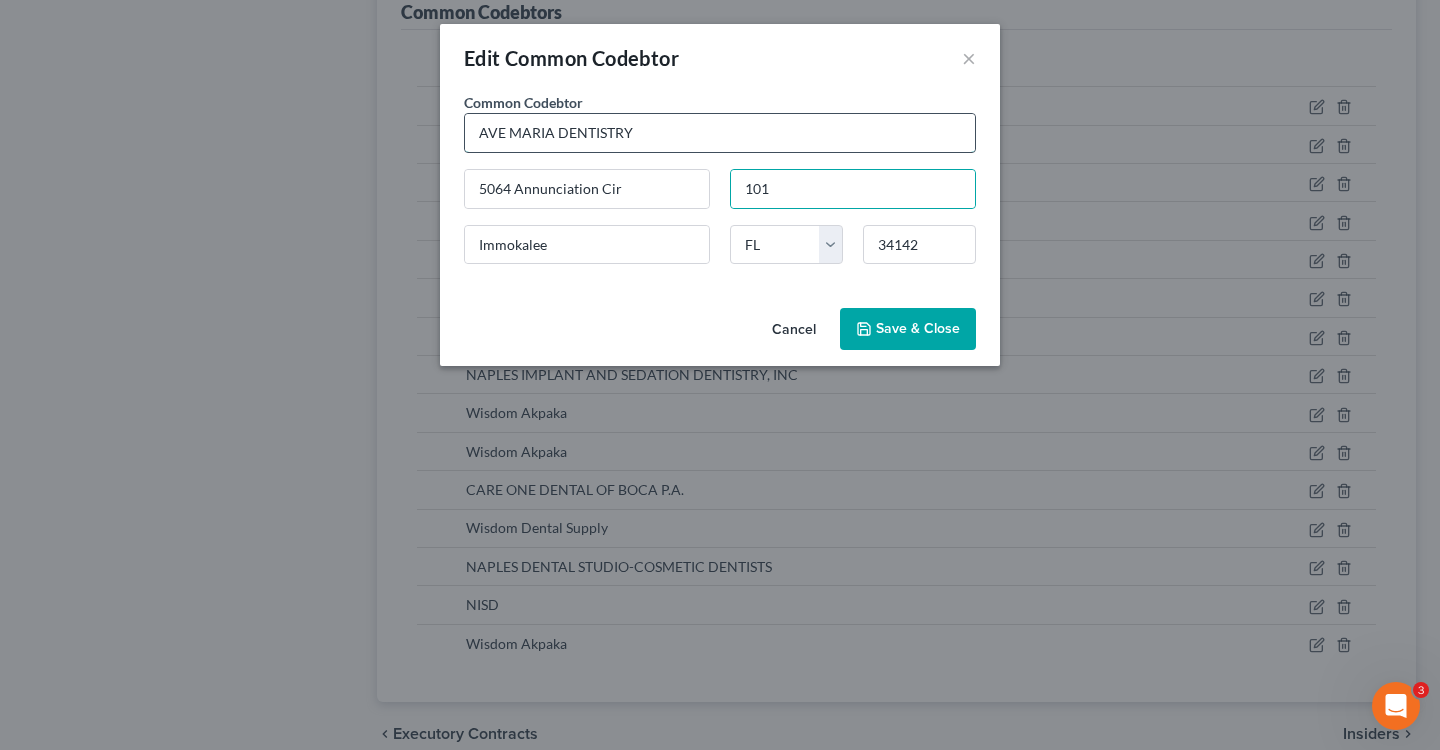 click on "AVE MARIA DENTISTRY" at bounding box center [720, 133] 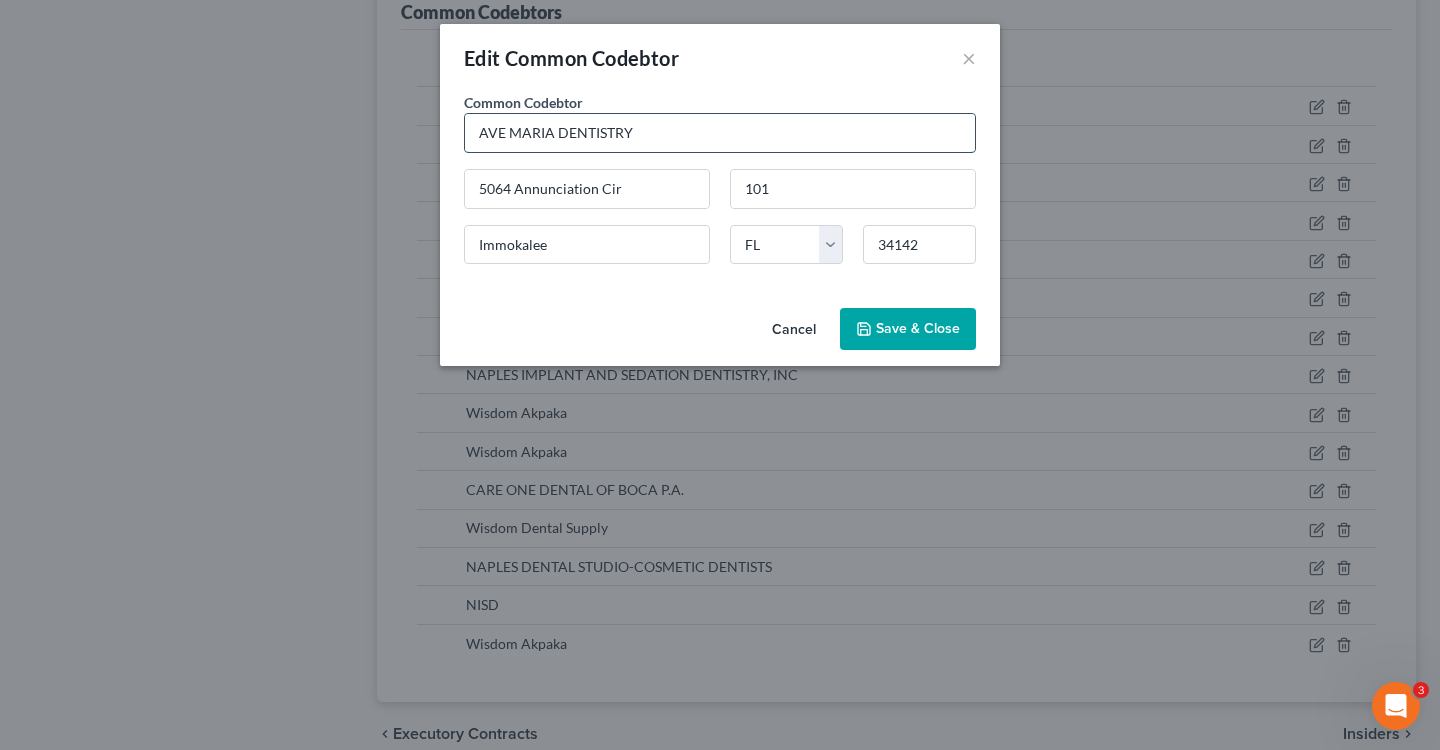 click on "AVE MARIA DENTISTRY" at bounding box center [720, 133] 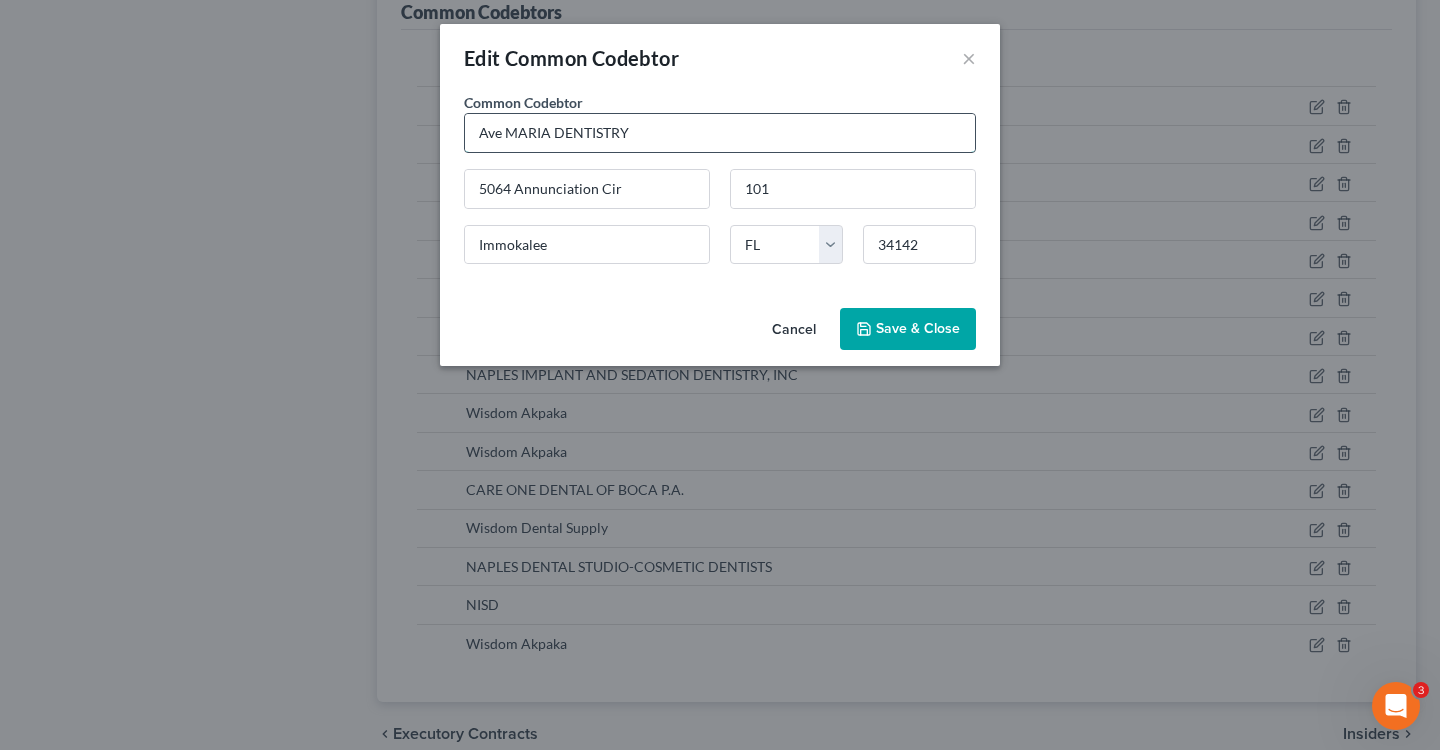 click on "Ave MARIA DENTISTRY" at bounding box center (720, 133) 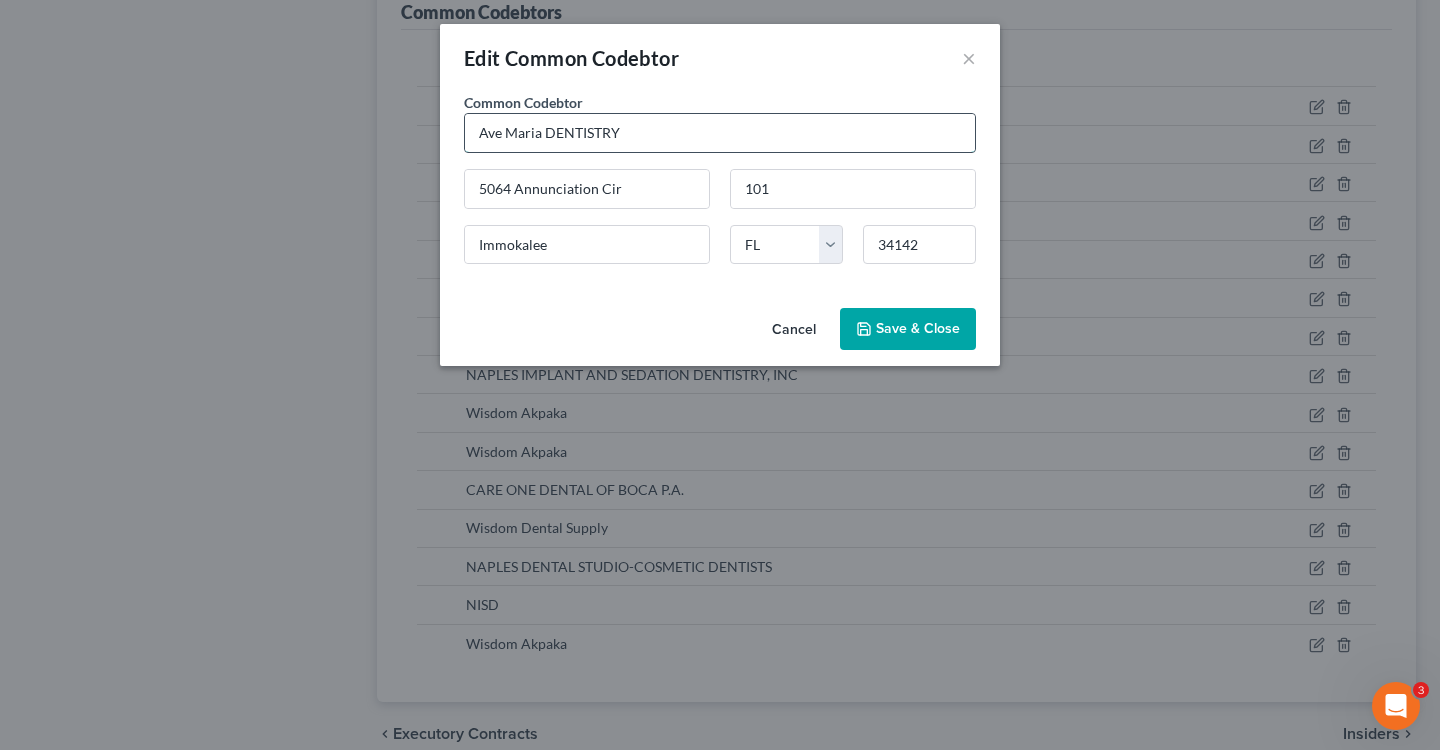 click on "Ave Maria DENTISTRY" at bounding box center [720, 133] 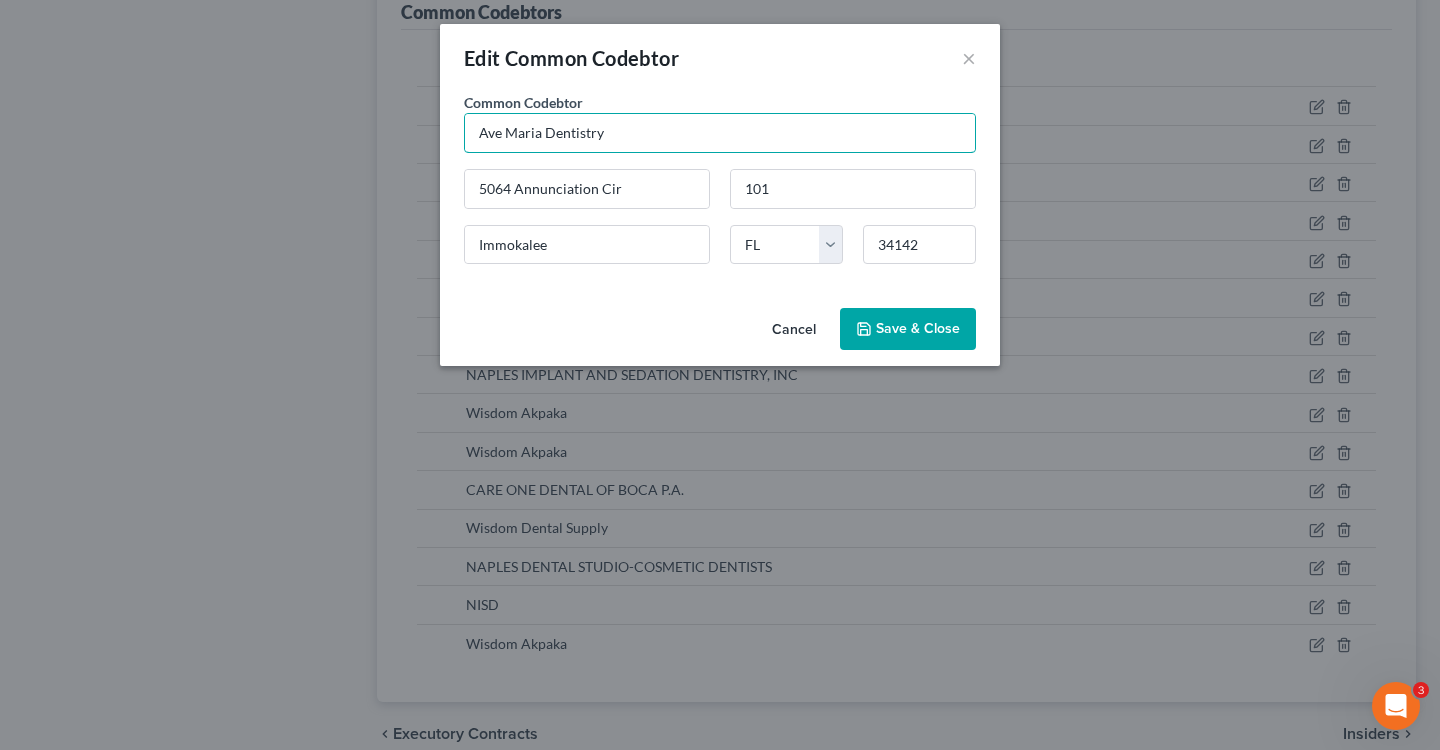 type on "Ave Maria Dentistry" 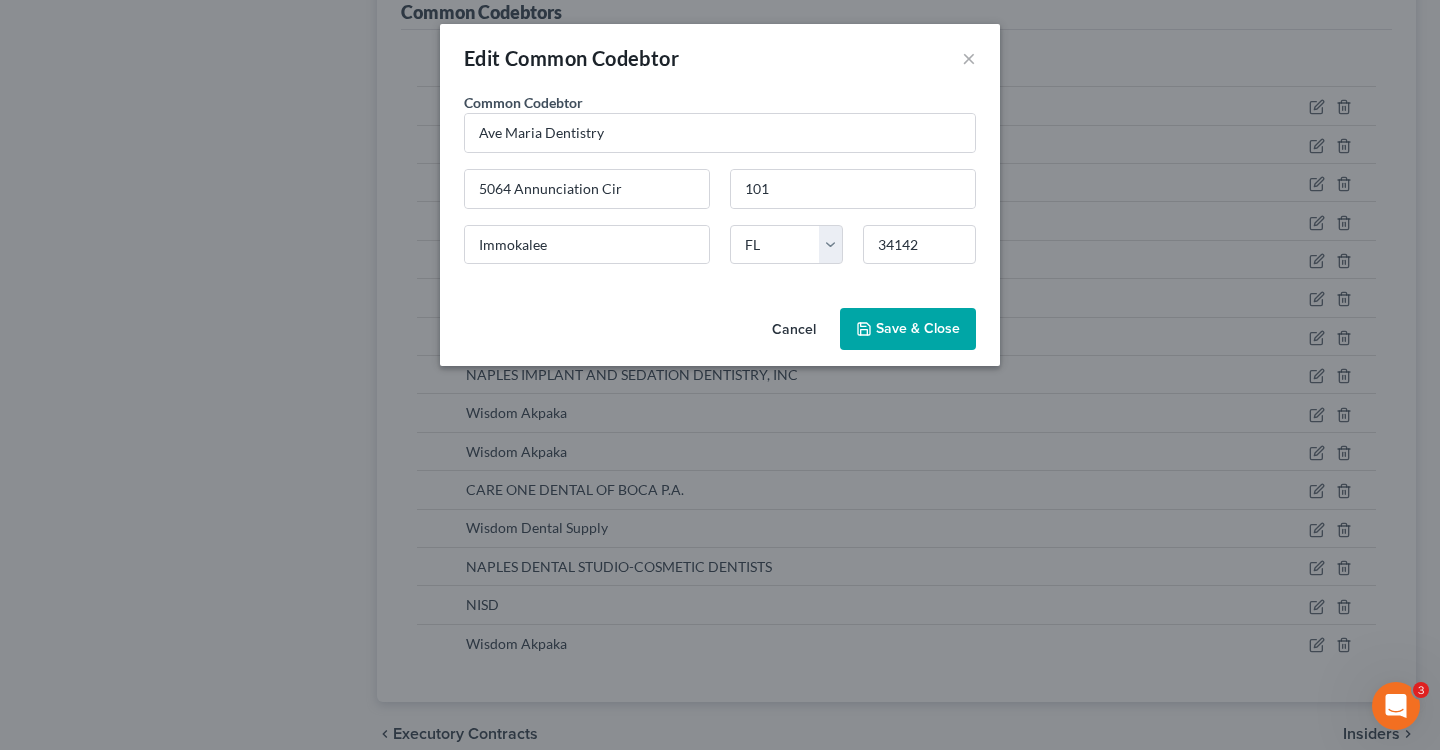 click on "Save & Close" at bounding box center (908, 329) 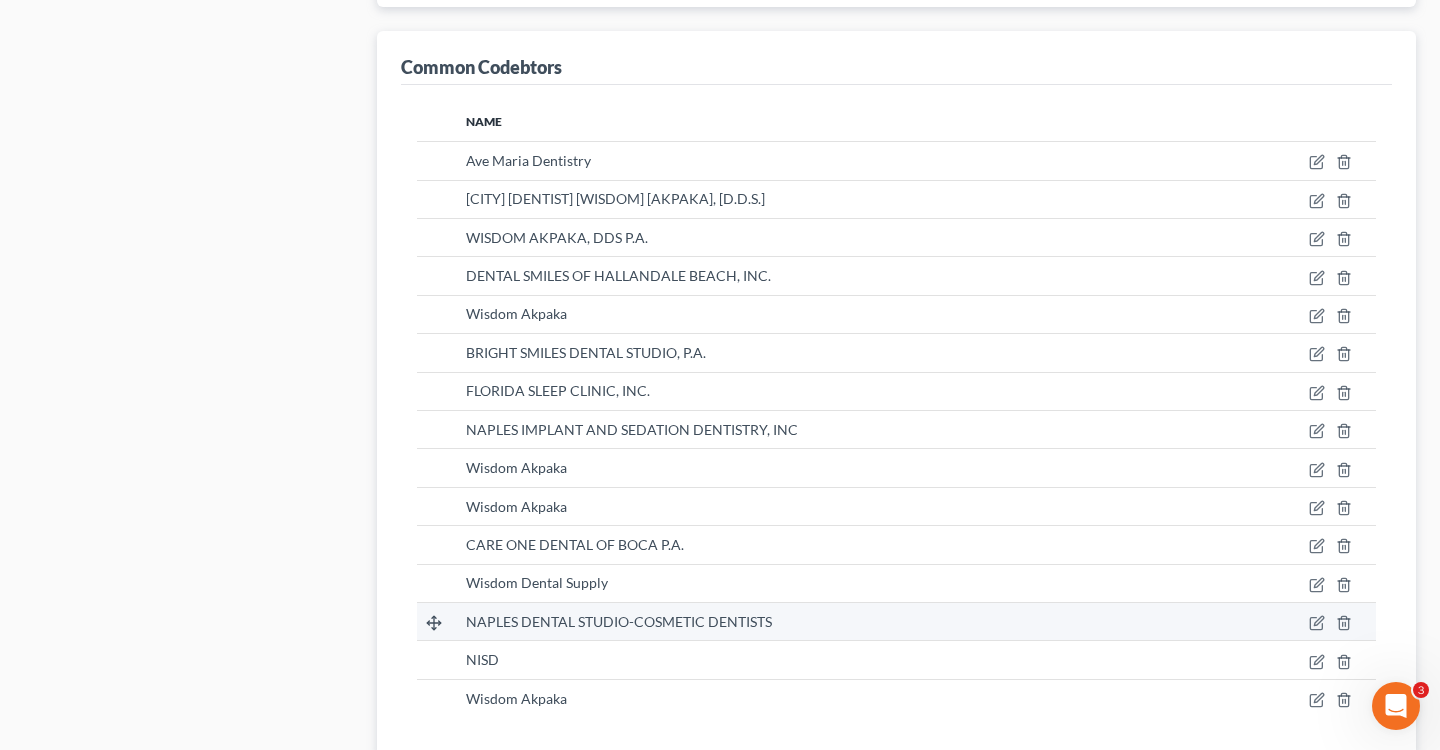 scroll, scrollTop: 4185, scrollLeft: 0, axis: vertical 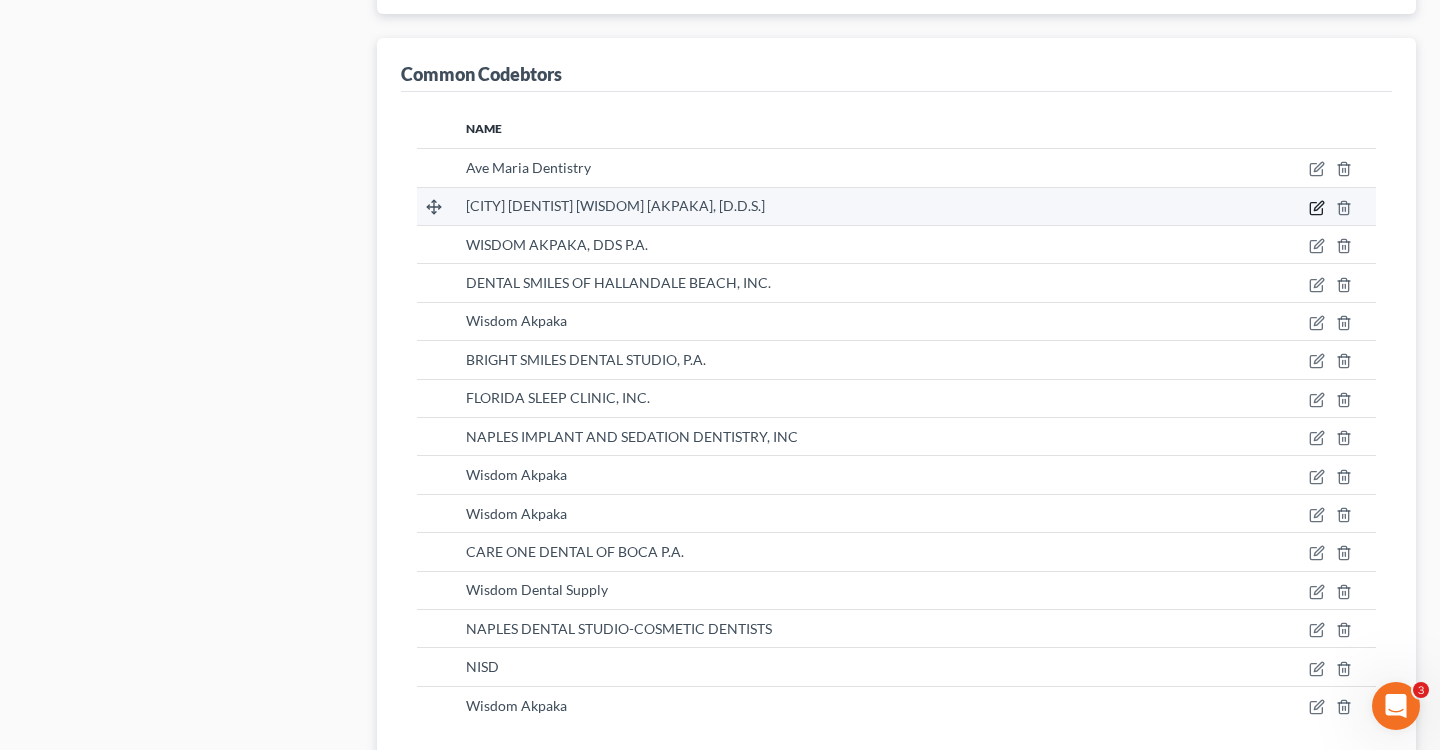click 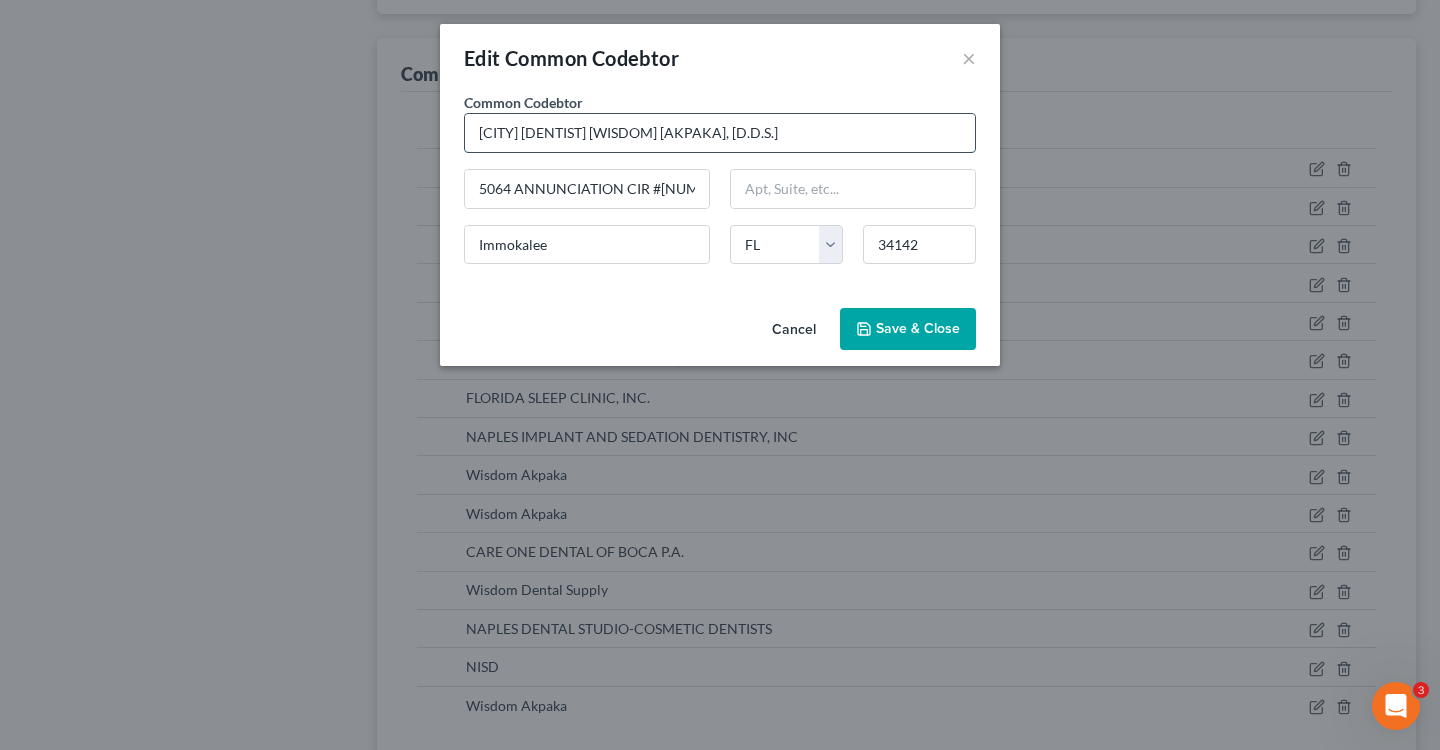 click on "[COMPANY NAME] [FIRST] [LAST], D.D.S." at bounding box center [720, 133] 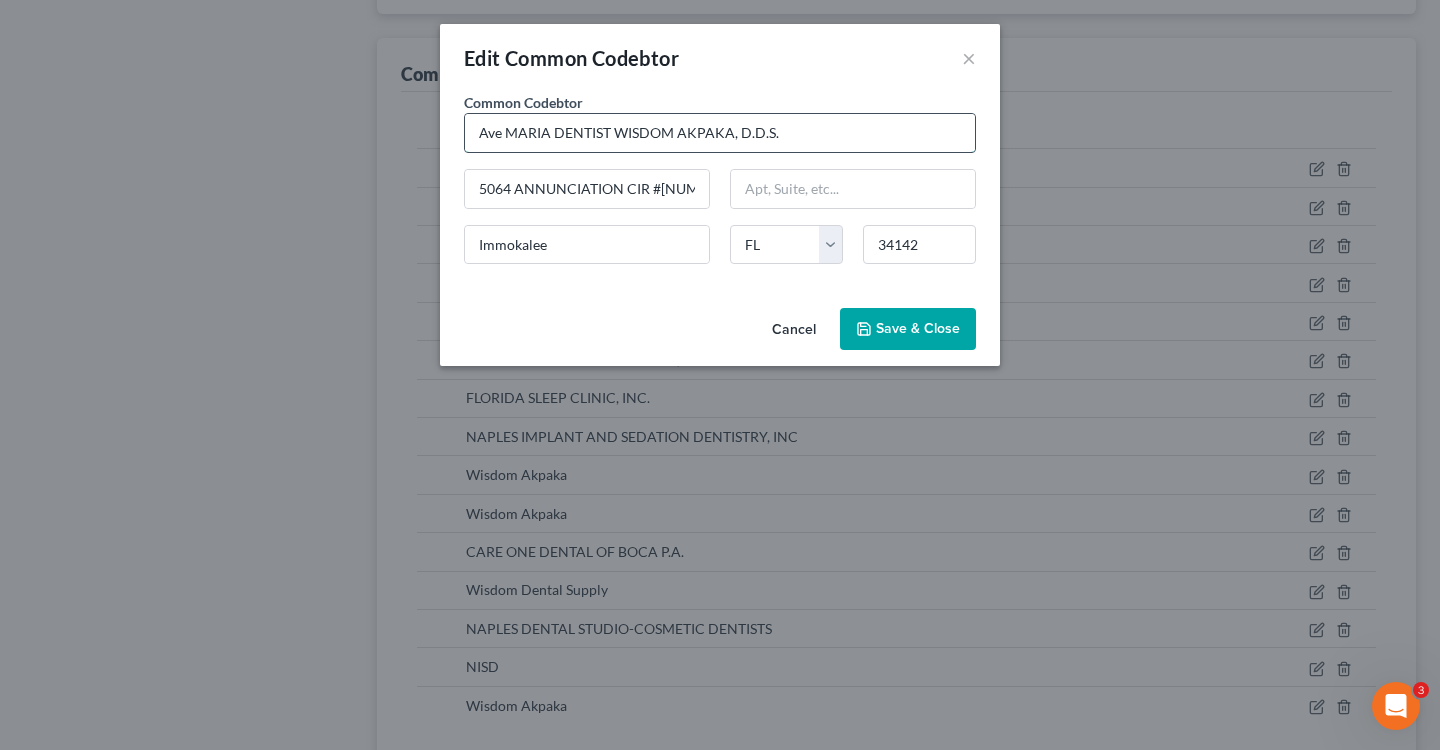 click on "Ave MARIA DENTIST WISDOM AKPAKA, D.D.S." at bounding box center [720, 133] 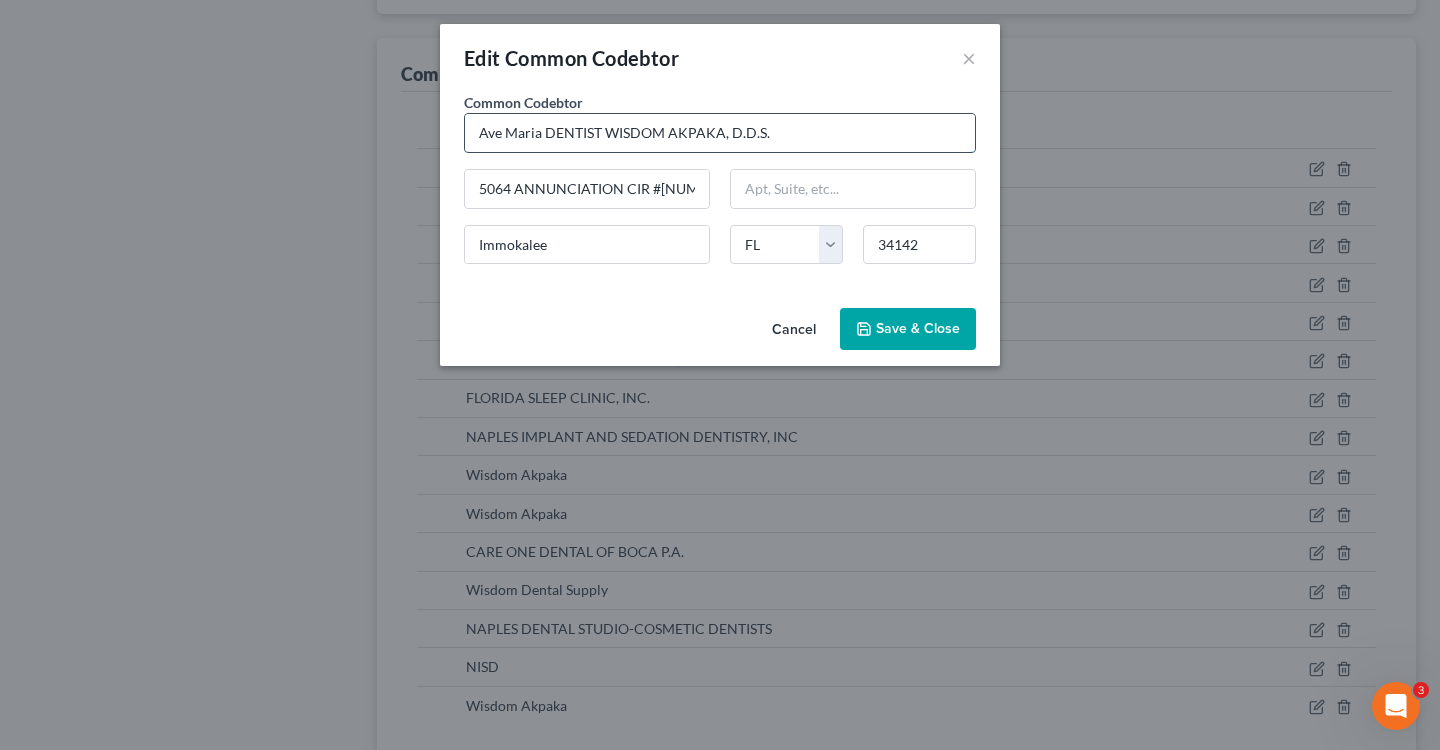click on "Ave Maria DENTIST WISDOM AKPAKA, D.D.S." at bounding box center [720, 133] 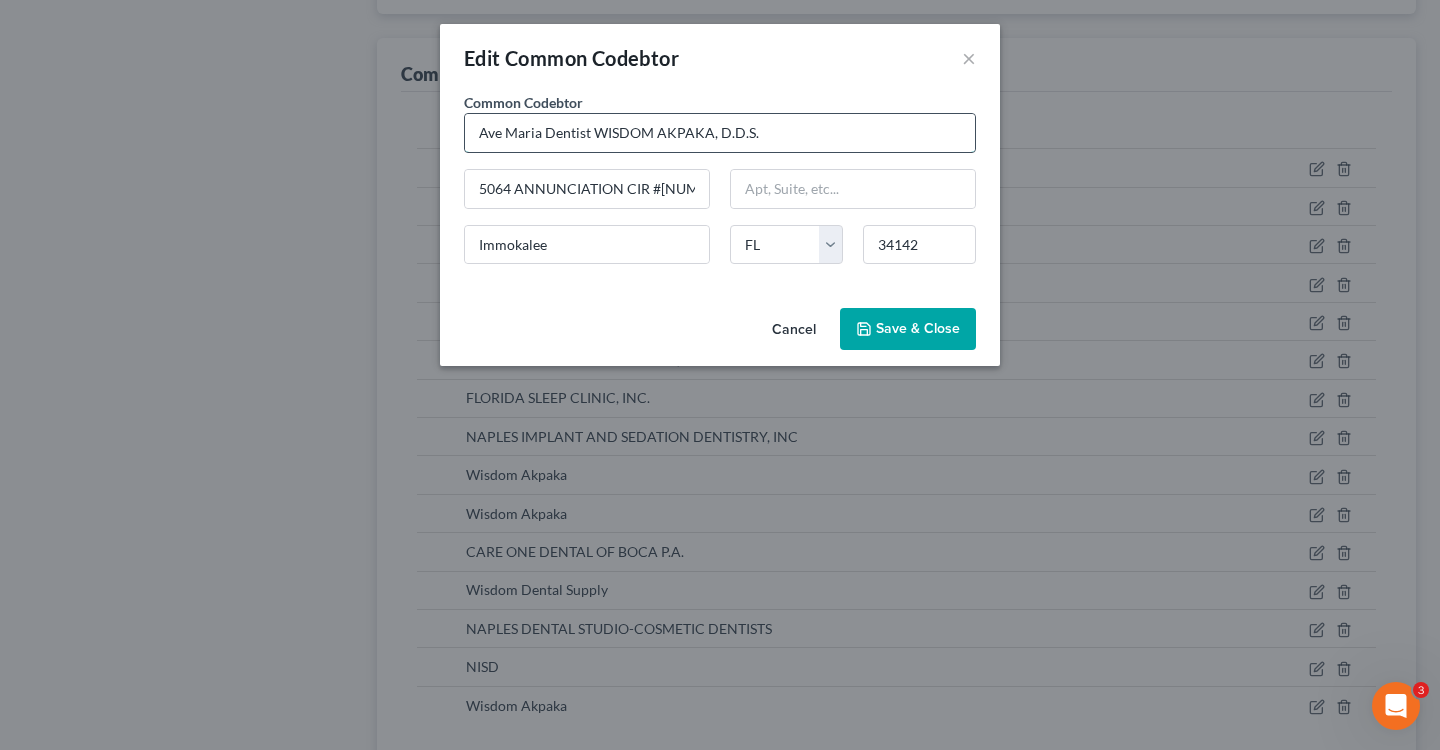 click on "Ave Maria Dentist WISDOM AKPAKA, D.D.S." at bounding box center (720, 133) 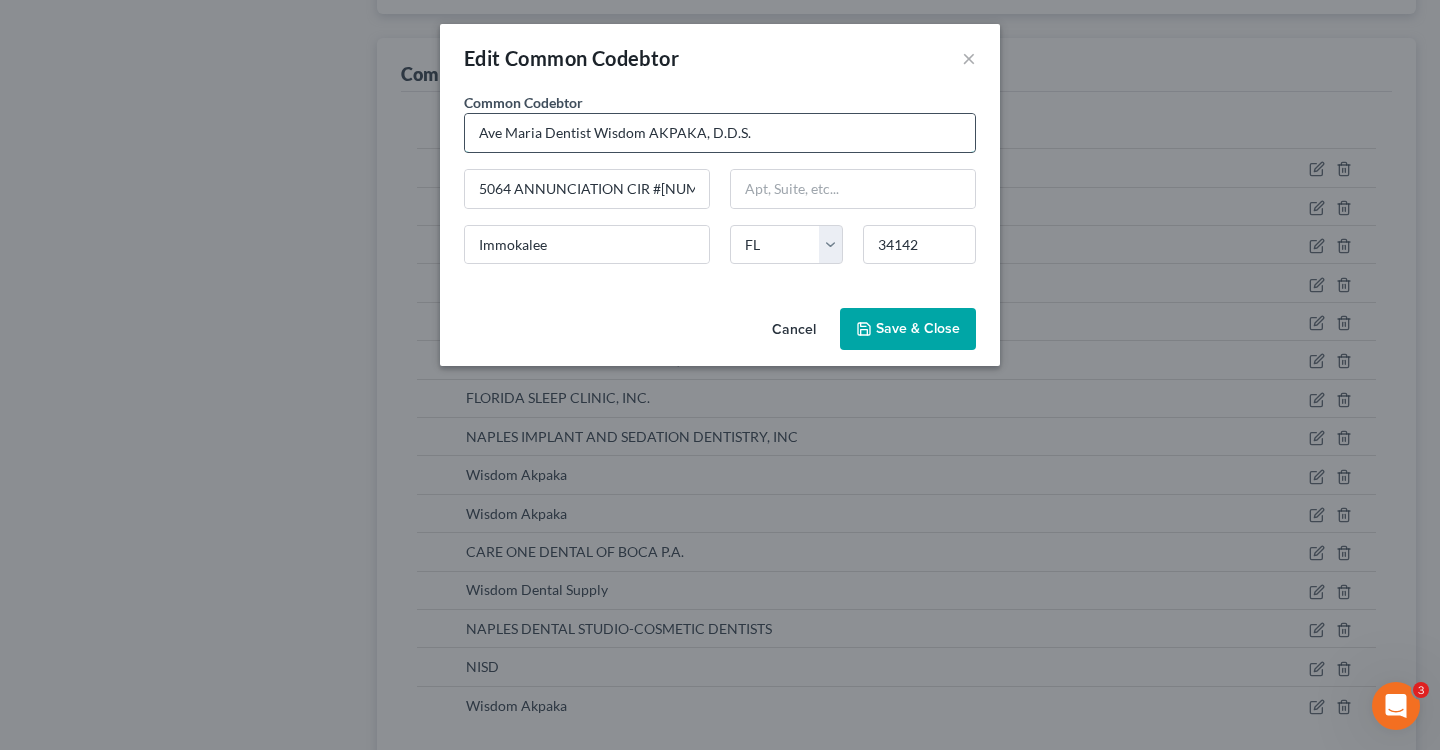 click on "Ave Maria Dentist Wisdom AKPAKA, D.D.S." at bounding box center [720, 133] 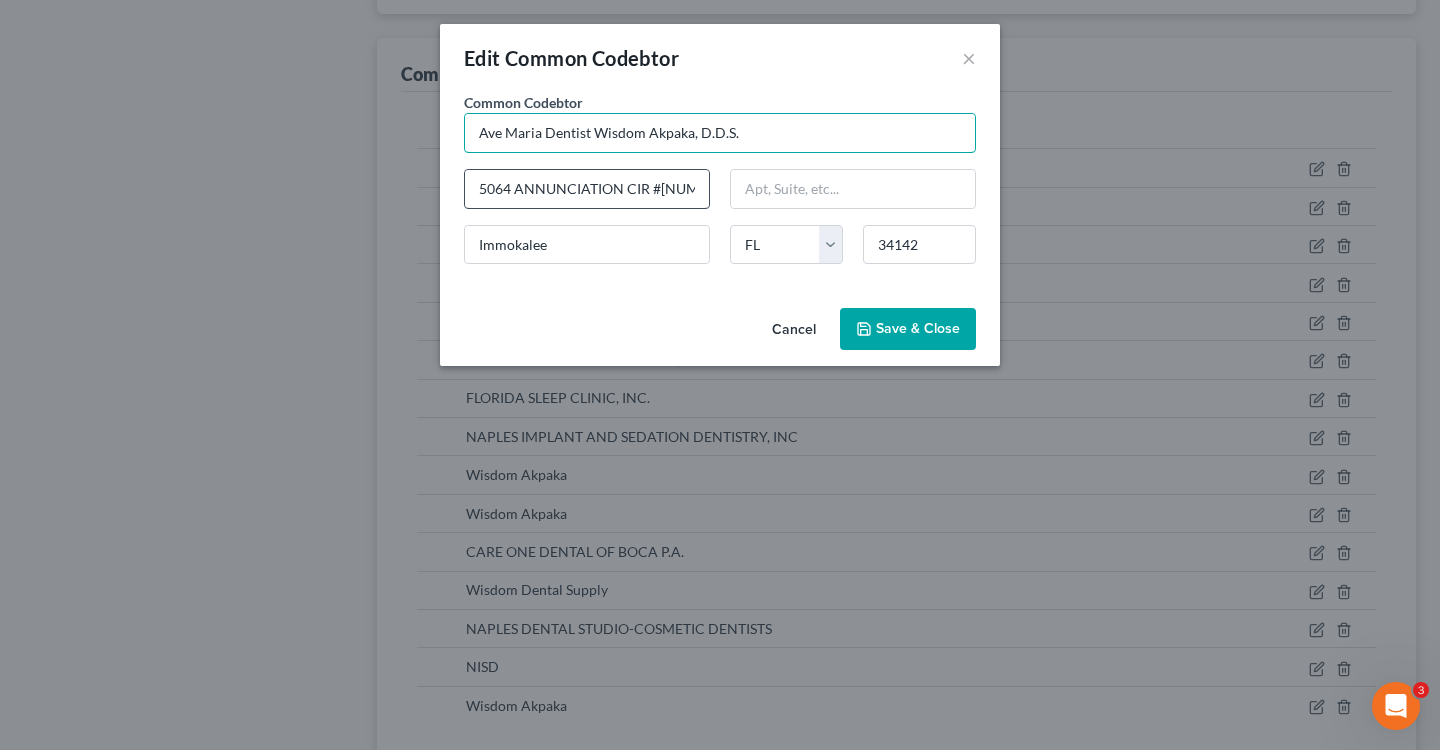 type on "Ave Maria Dentist Wisdom Akpaka, D.D.S." 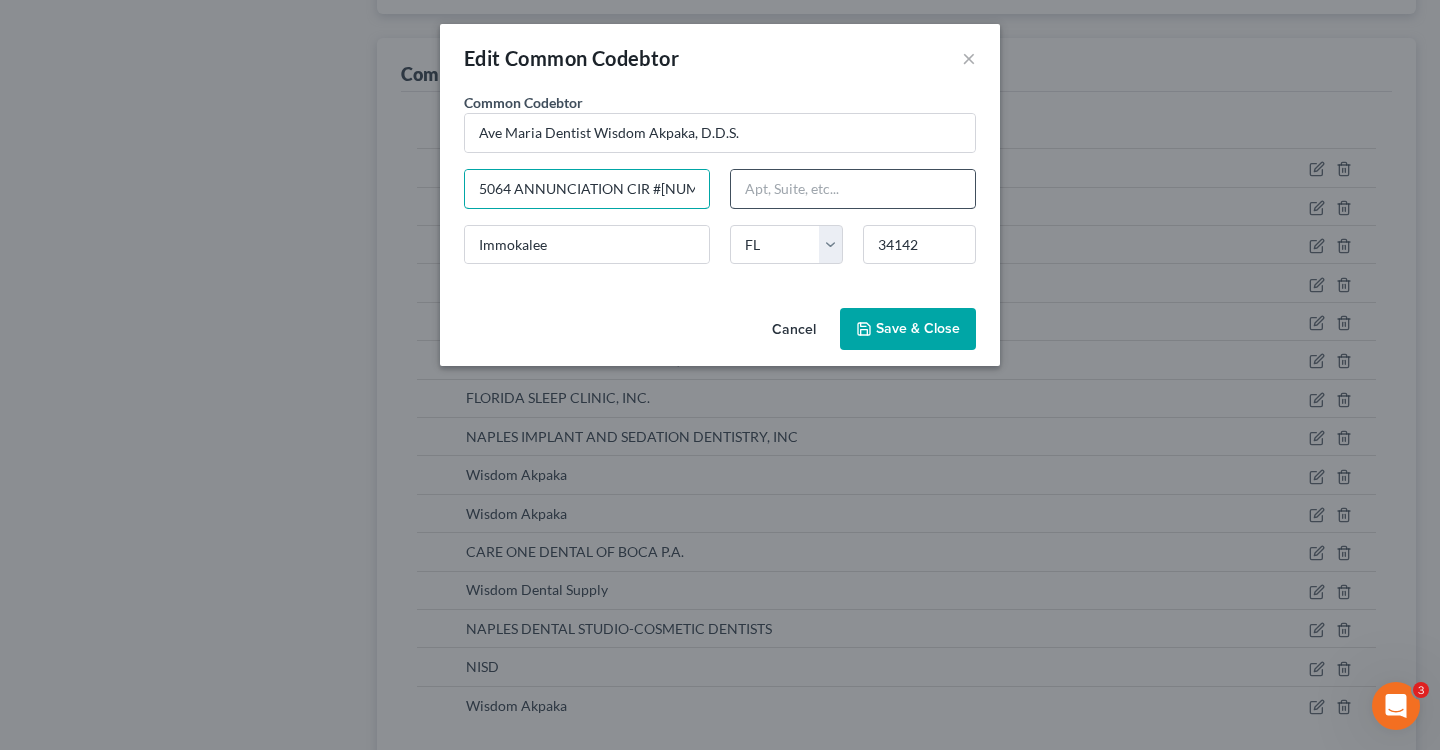 drag, startPoint x: 474, startPoint y: 187, endPoint x: 900, endPoint y: 202, distance: 426.264 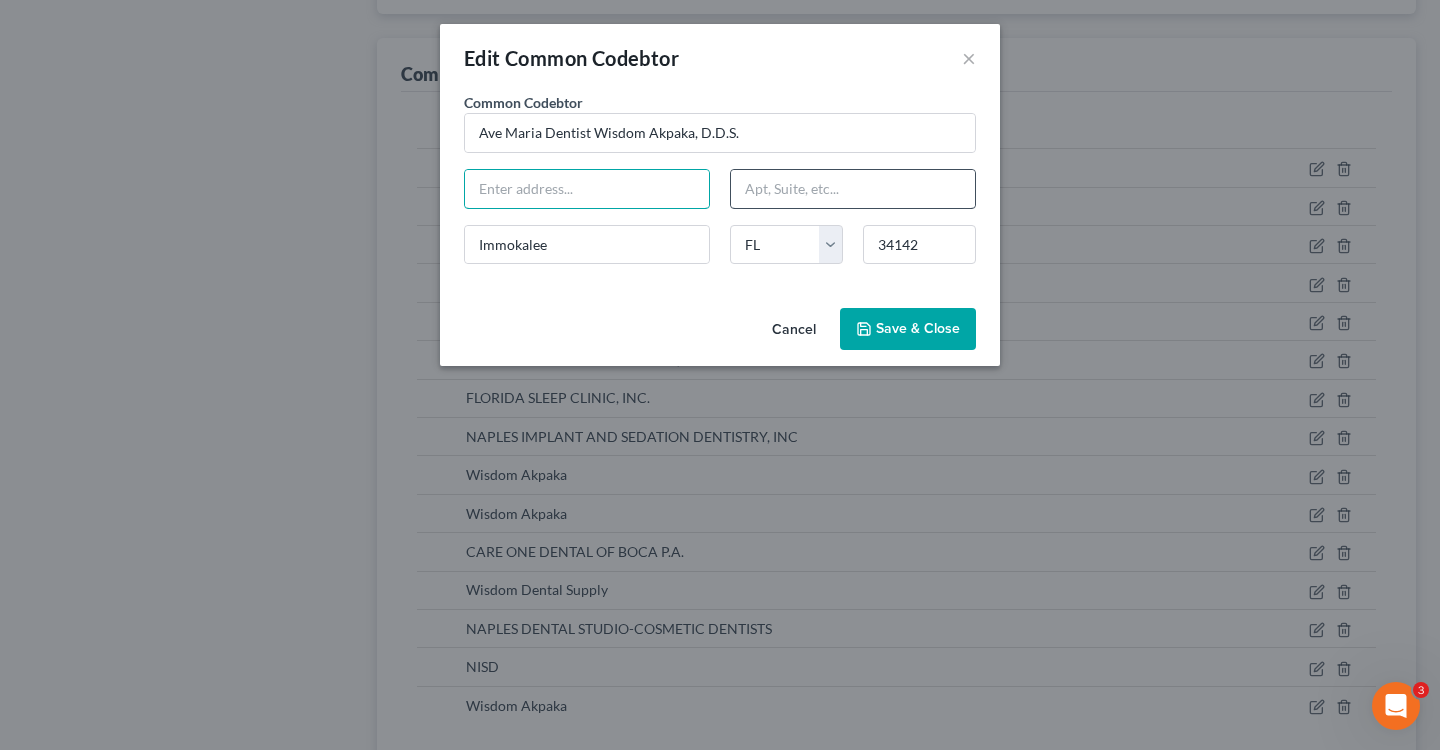 paste on "5064 Annunciation Cir" 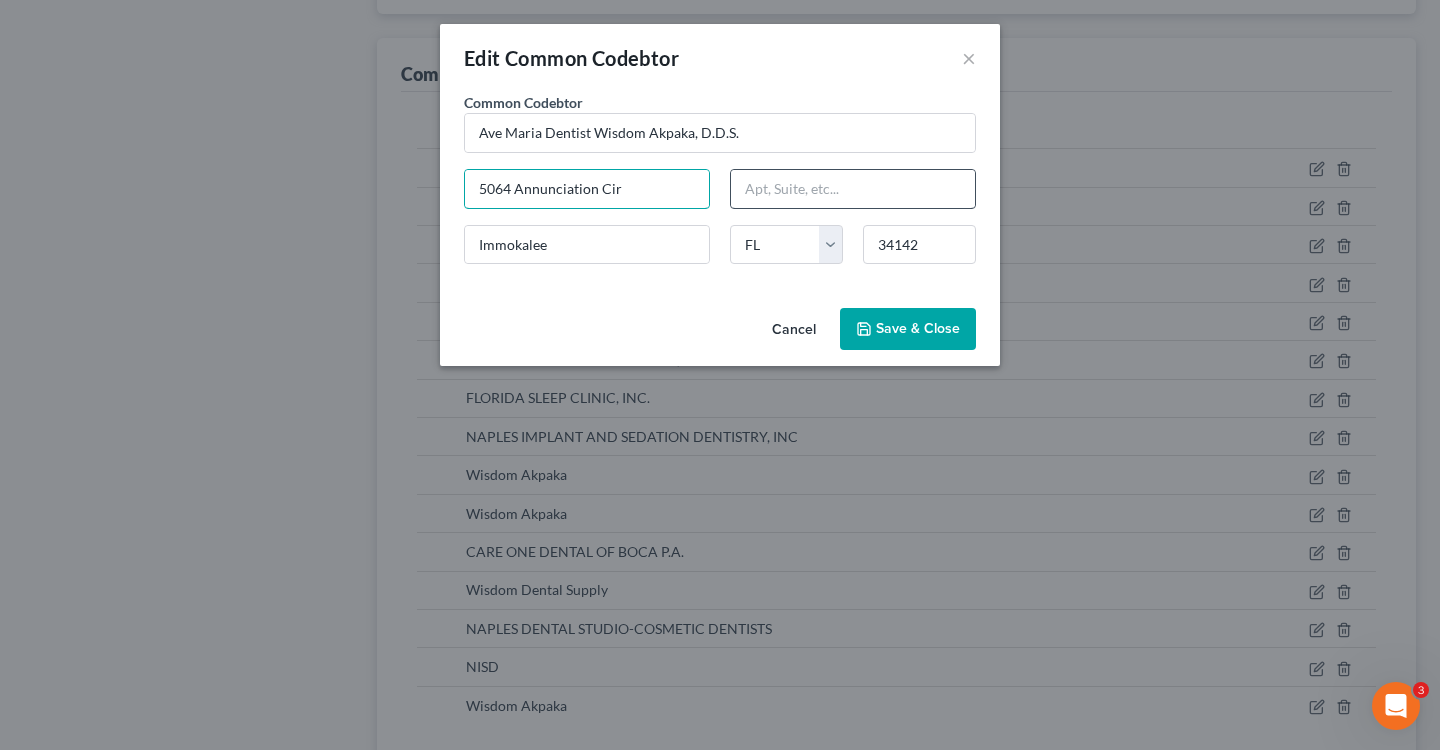type on "5064 Annunciation Cir" 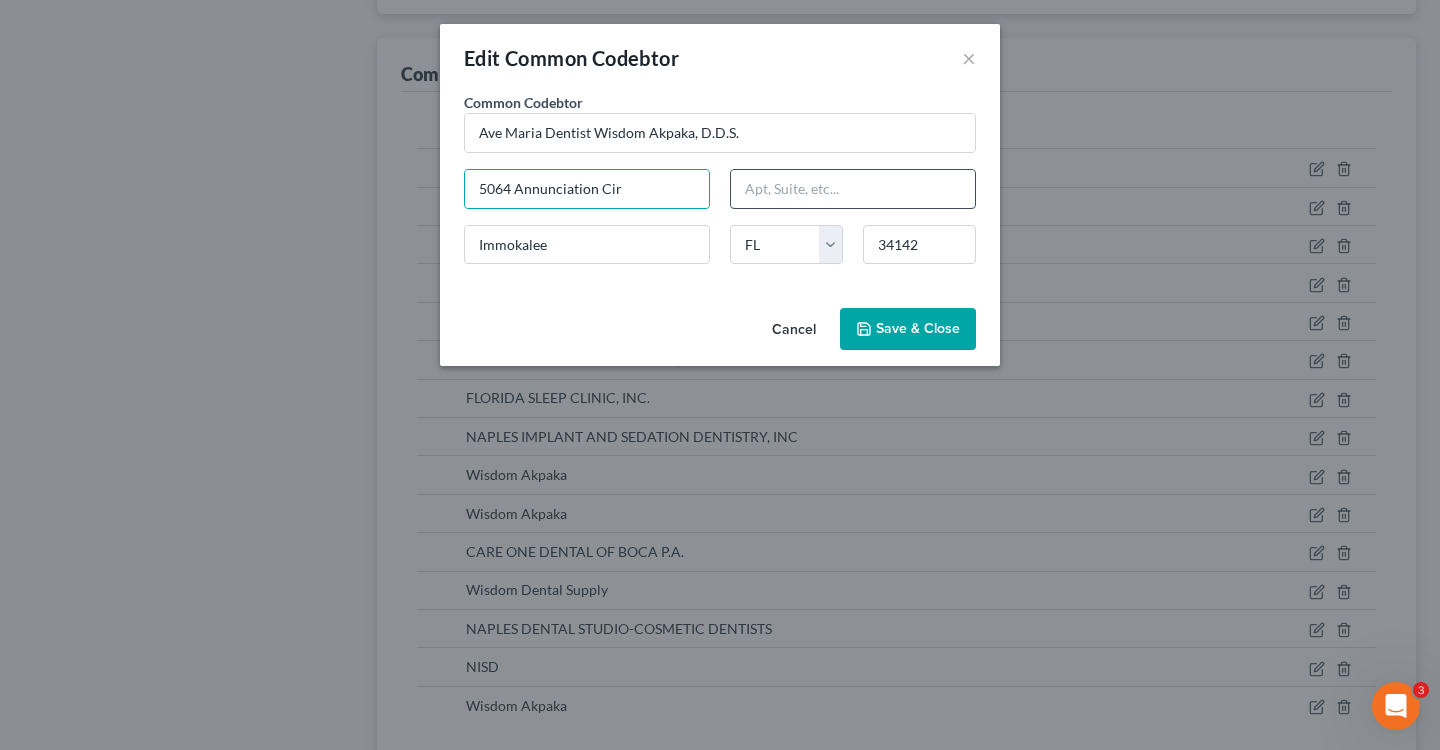 click at bounding box center (853, 189) 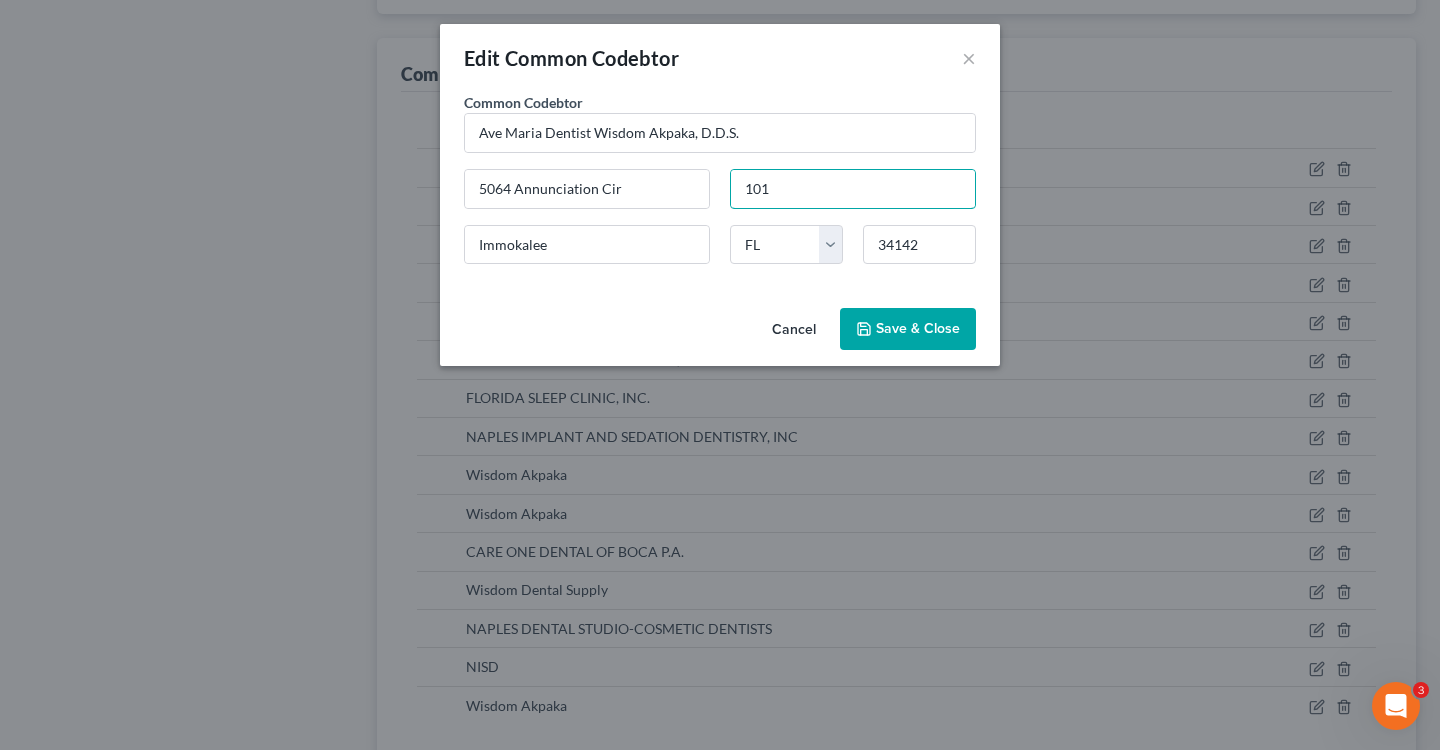 type on "101" 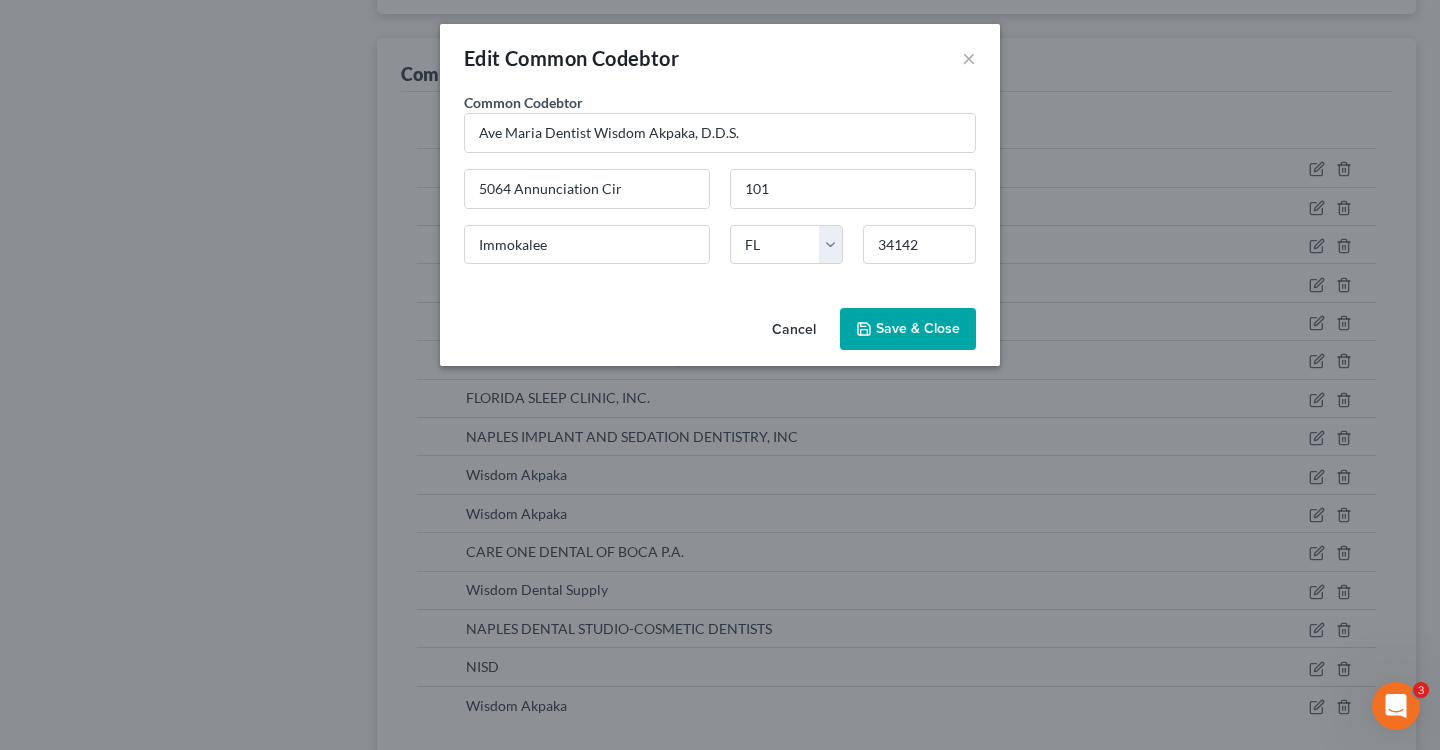 click on "Save & Close" at bounding box center [918, 328] 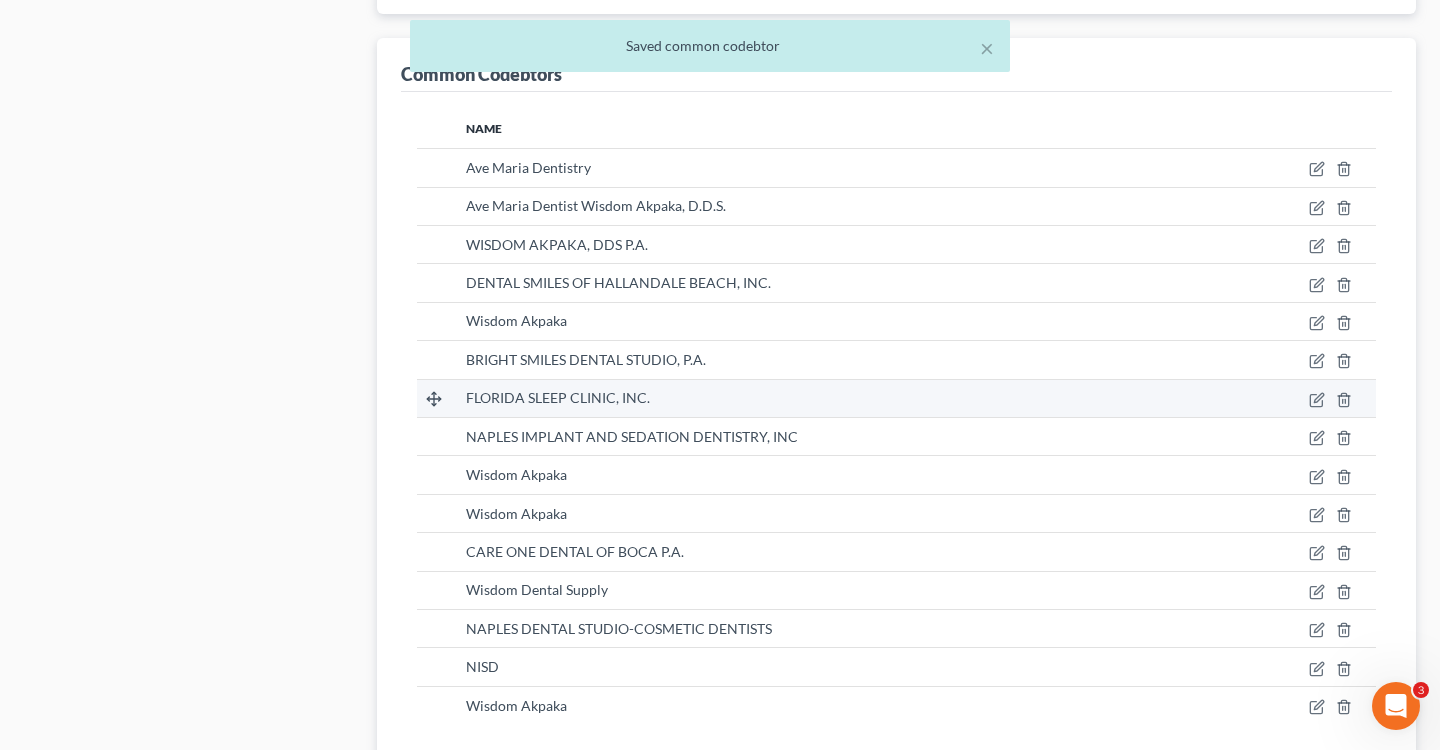 scroll, scrollTop: 4203, scrollLeft: 0, axis: vertical 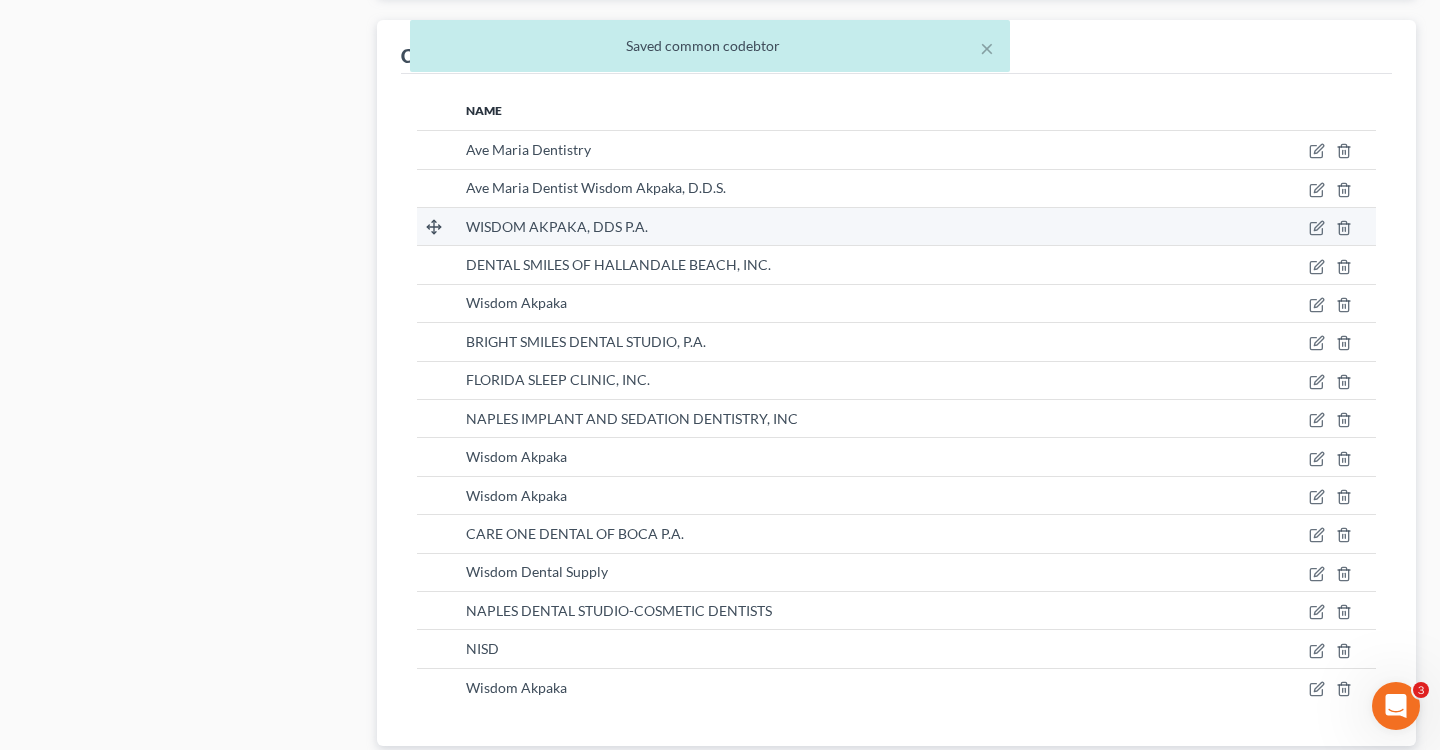click at bounding box center [1290, 226] 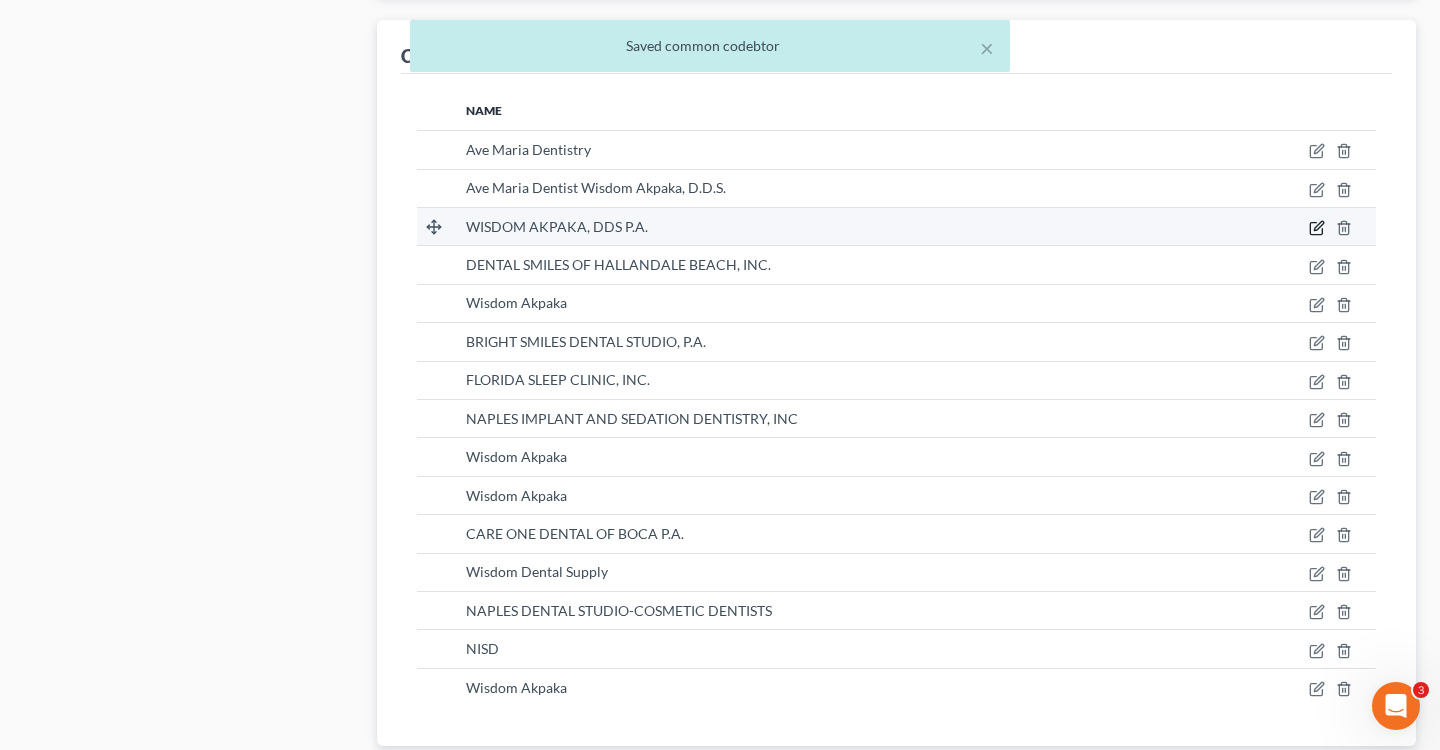 click 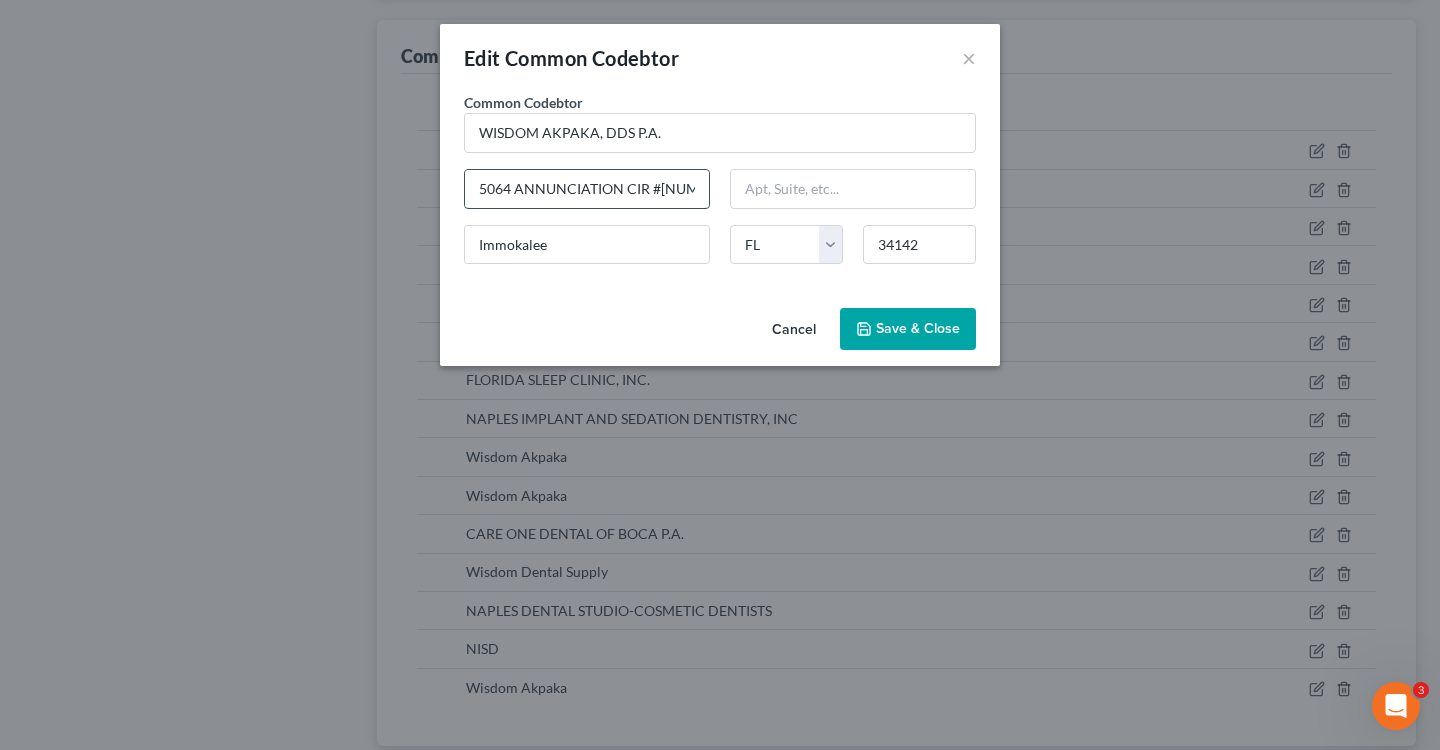 click on "[NUMBER] [STREET] CIR #[NUMBER]" at bounding box center (587, 189) 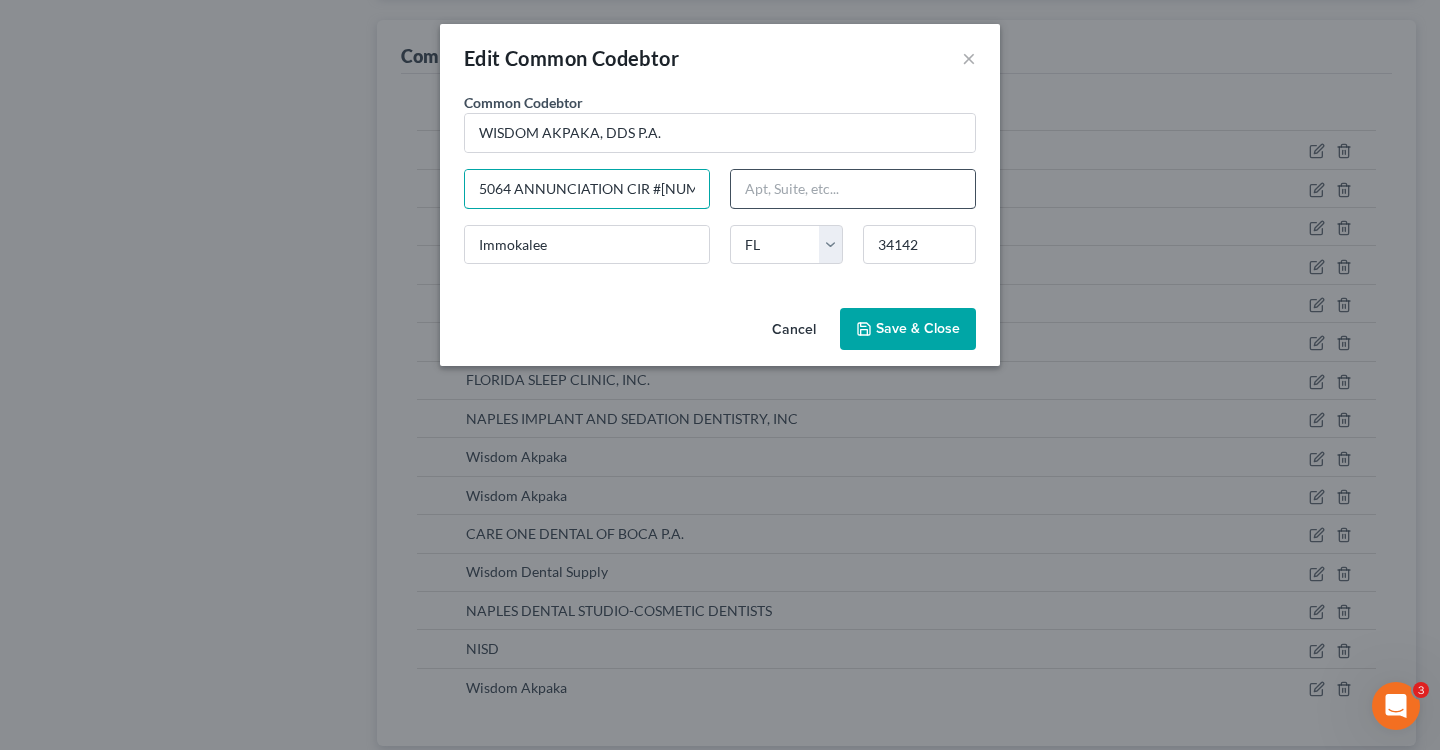 drag, startPoint x: 474, startPoint y: 184, endPoint x: 800, endPoint y: 184, distance: 326 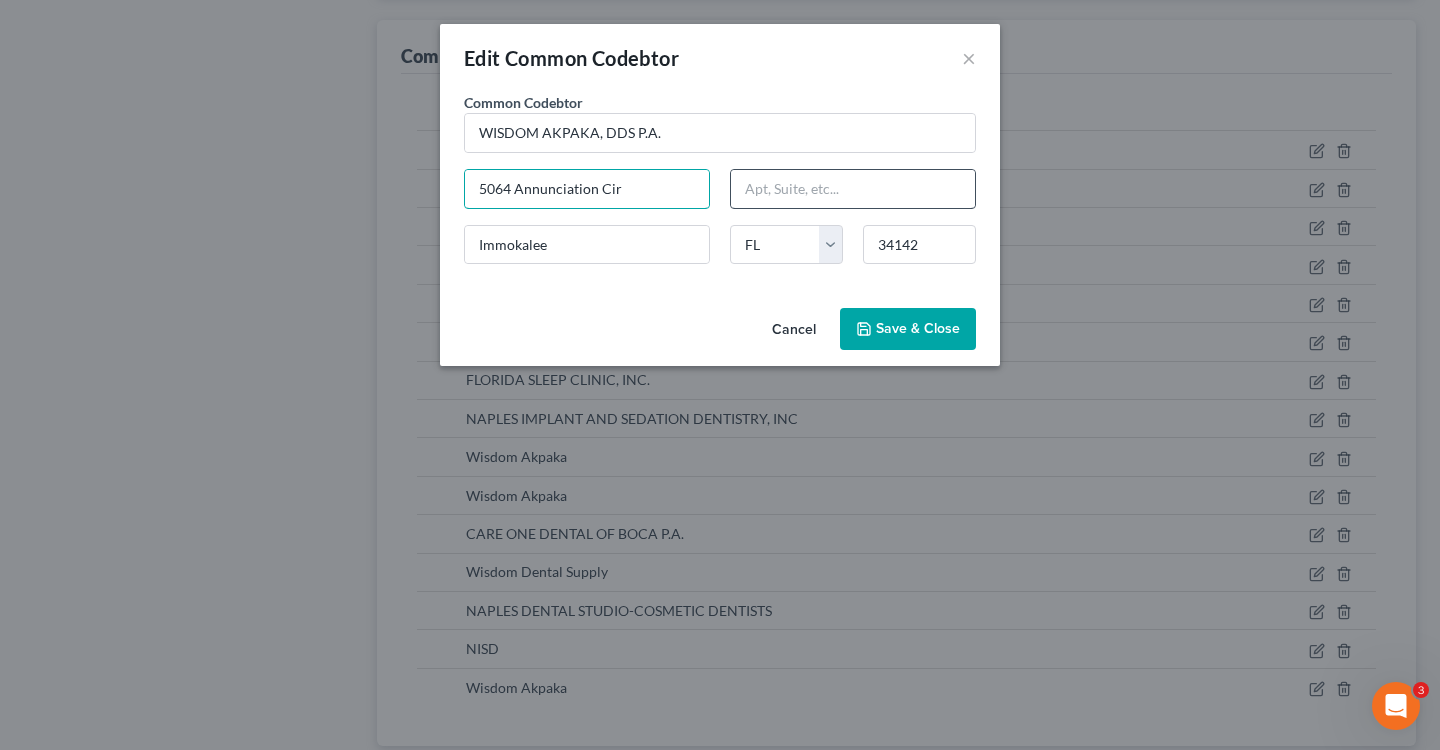 type on "5064 Annunciation Cir" 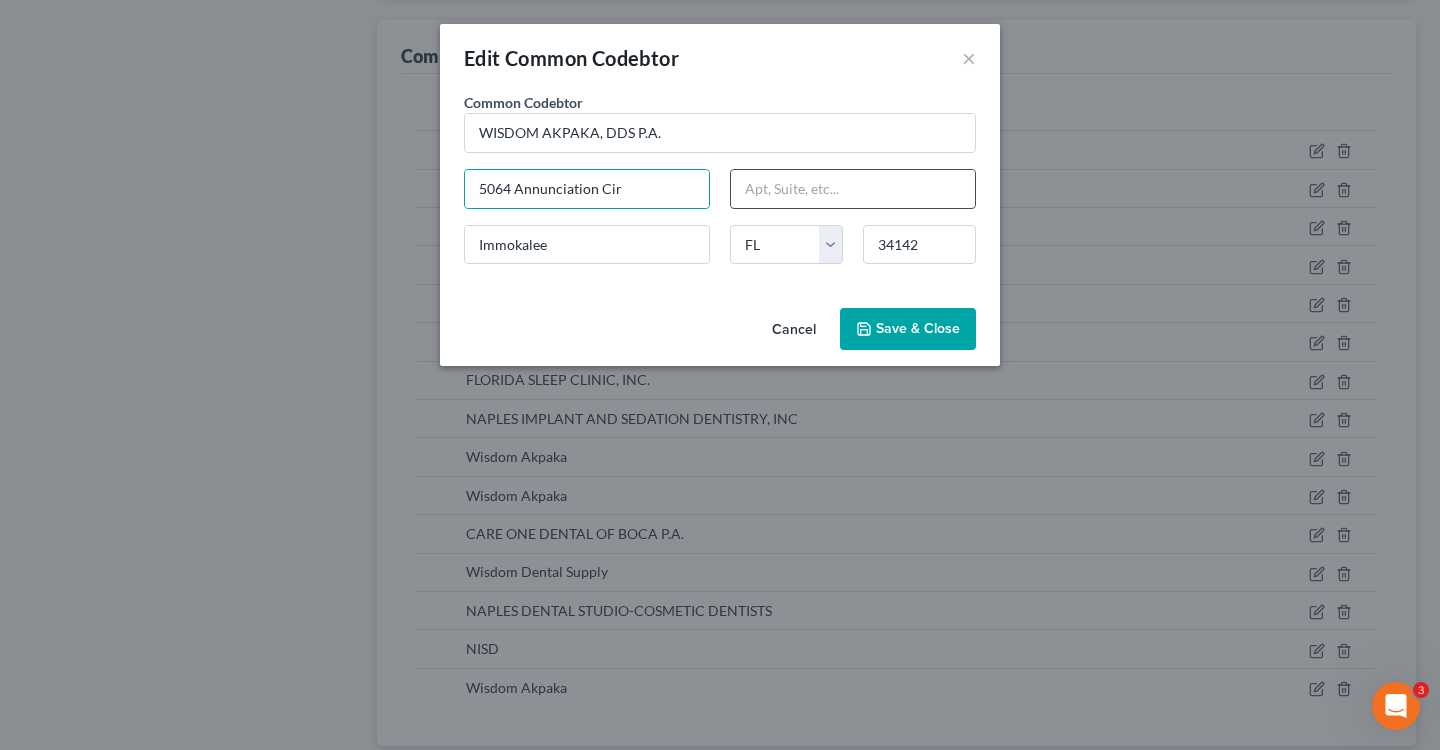 click at bounding box center (853, 189) 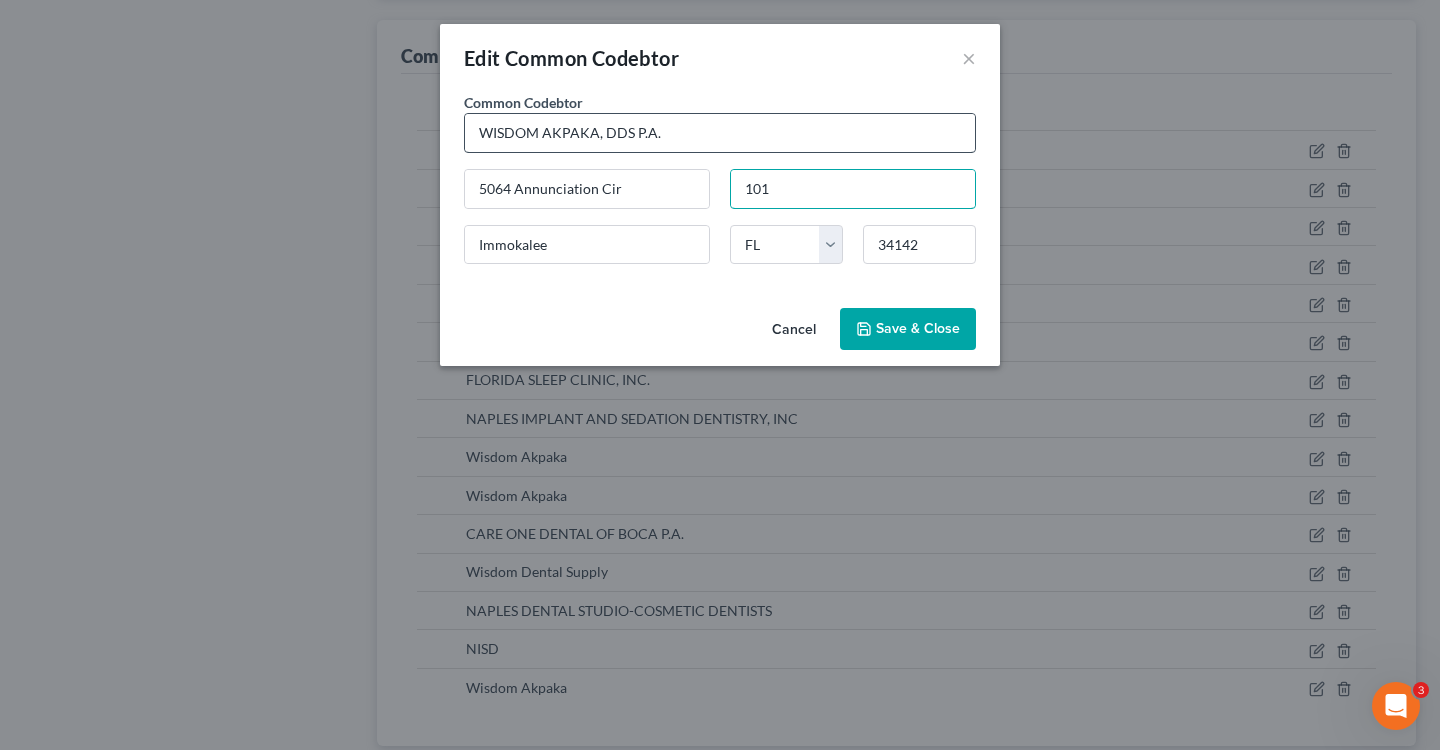 type on "101" 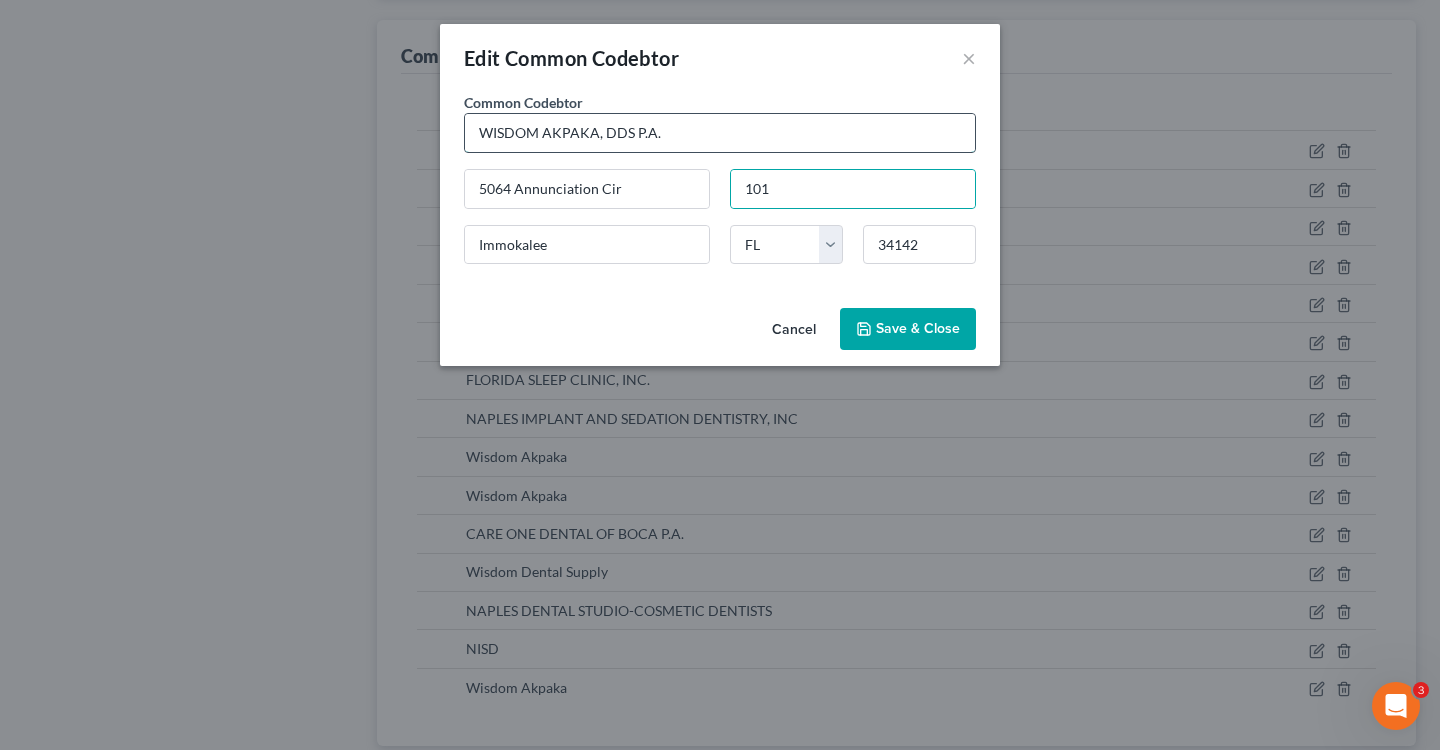 click on "WISDOM AKPAKA, DDS P.A." at bounding box center (720, 133) 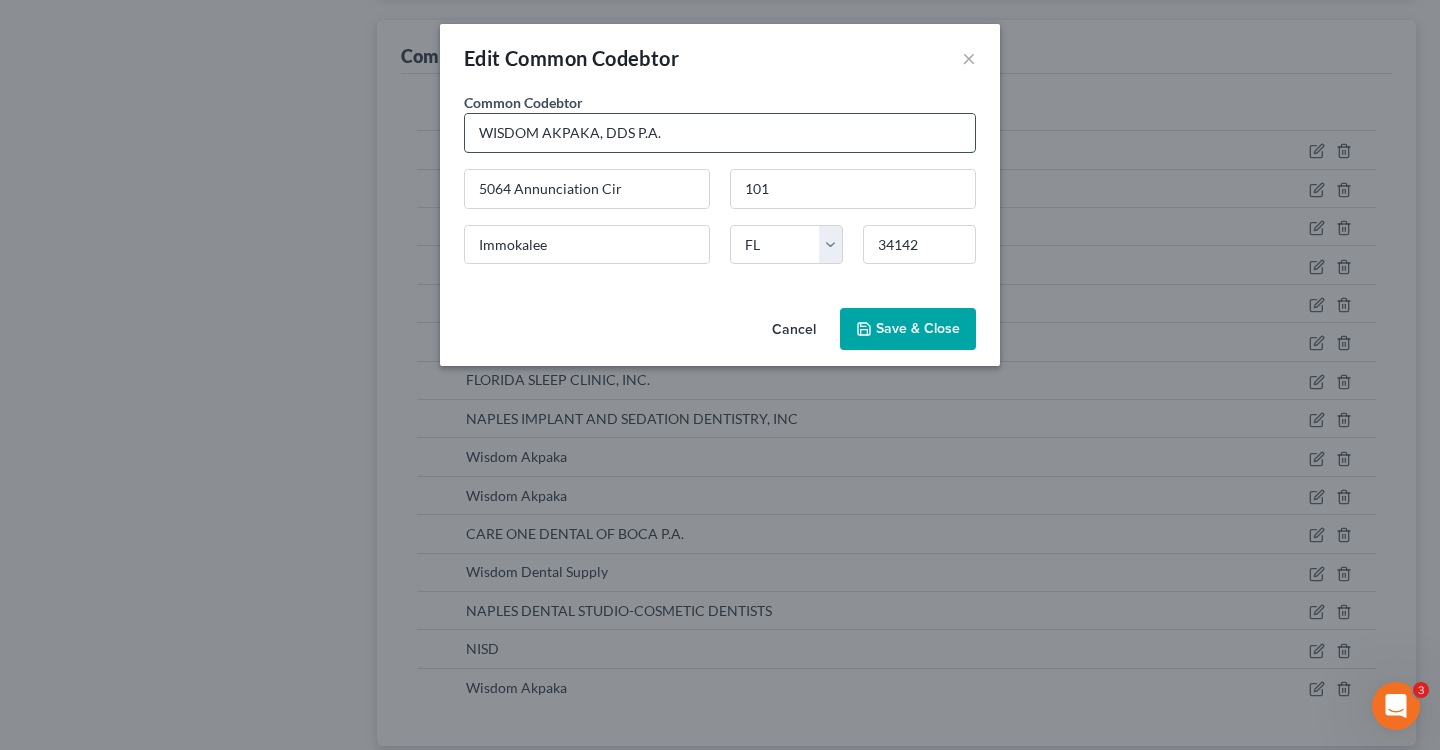 click on "WISDOM AKPAKA, DDS P.A." at bounding box center [720, 133] 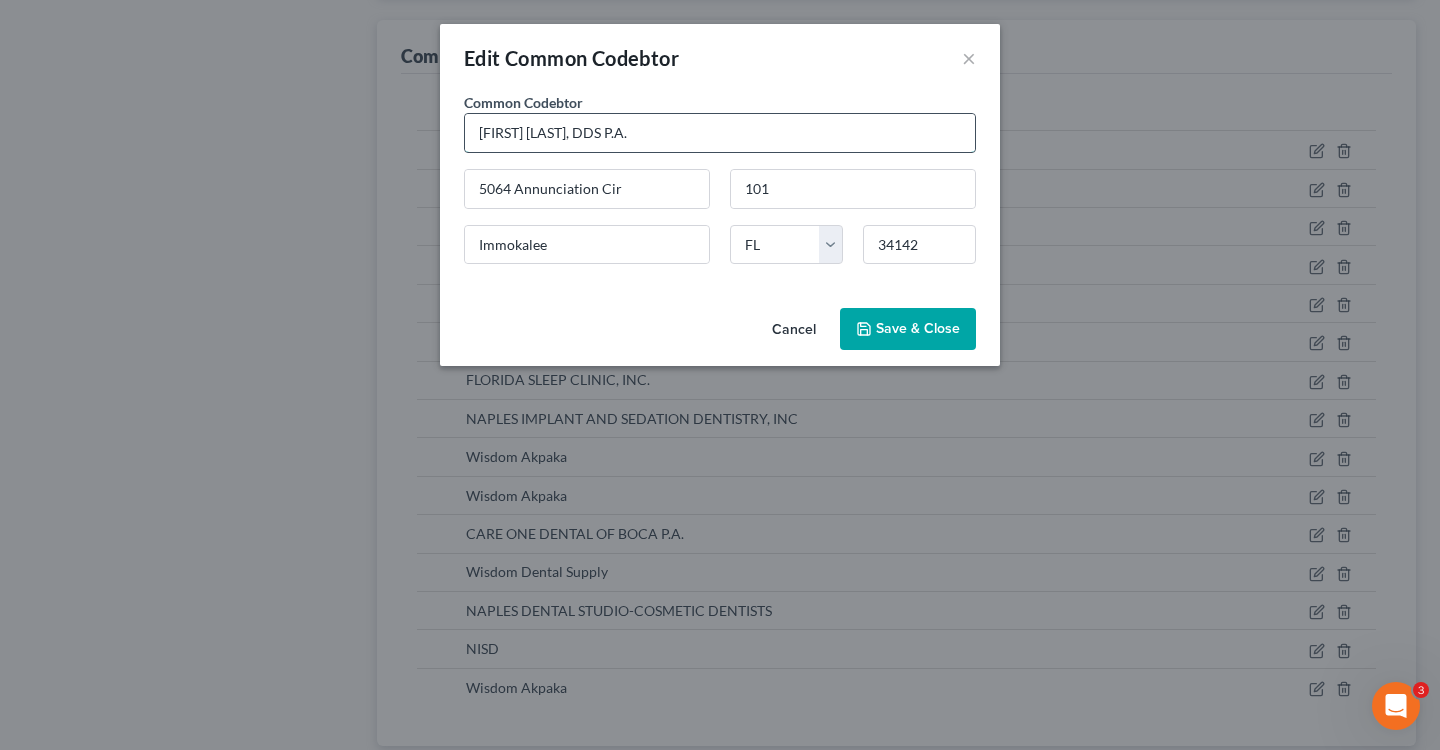 click on "Wisdom AKPAKA, DDS P.A." at bounding box center [720, 133] 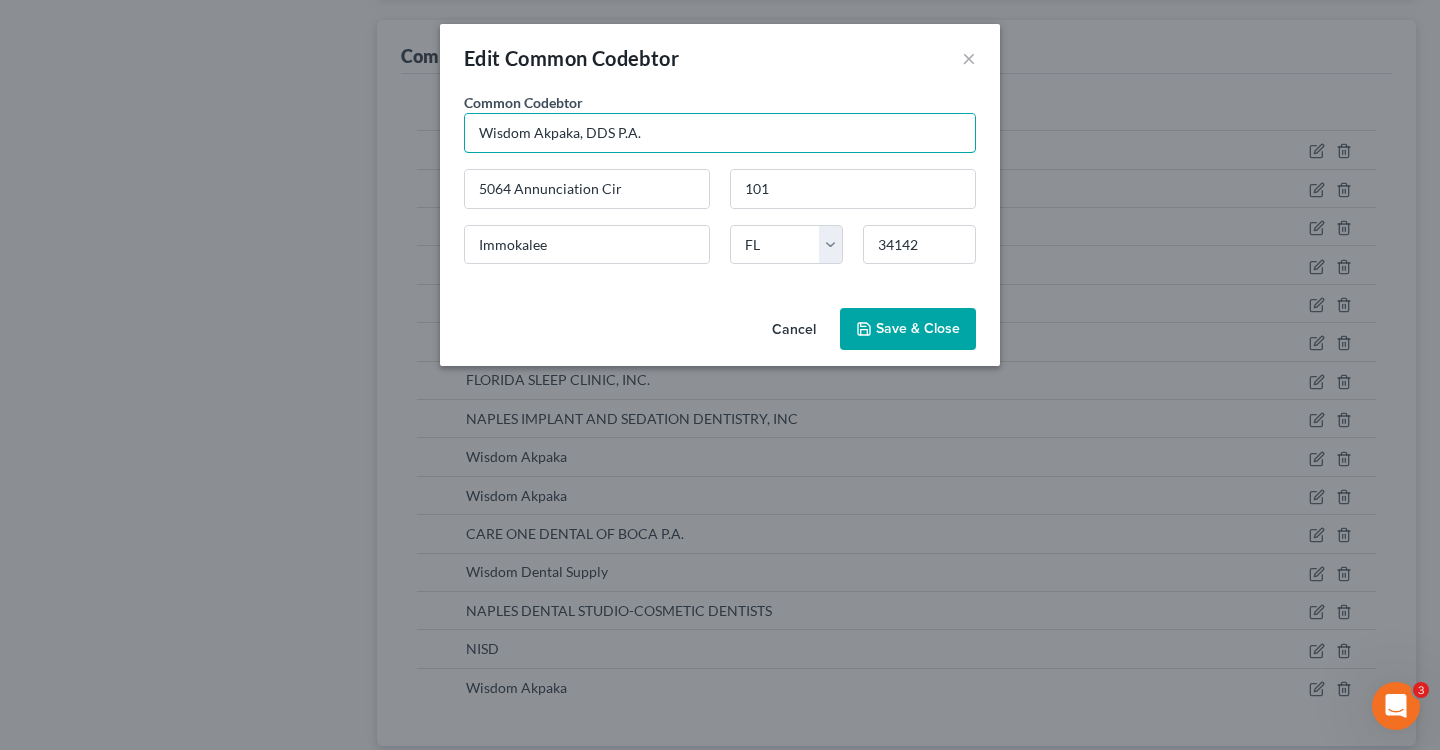 type on "Wisdom Akpaka, DDS P.A." 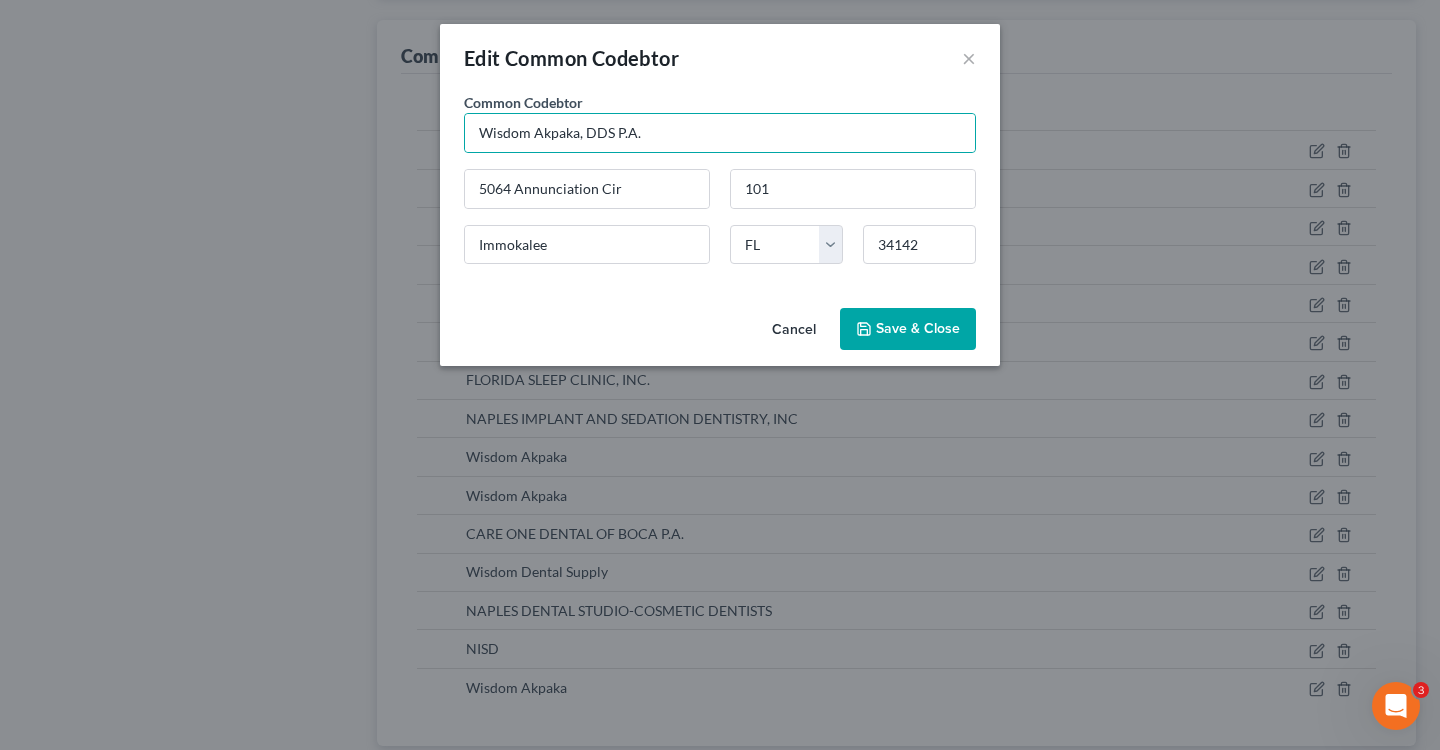 click on "Save & Close" at bounding box center [918, 328] 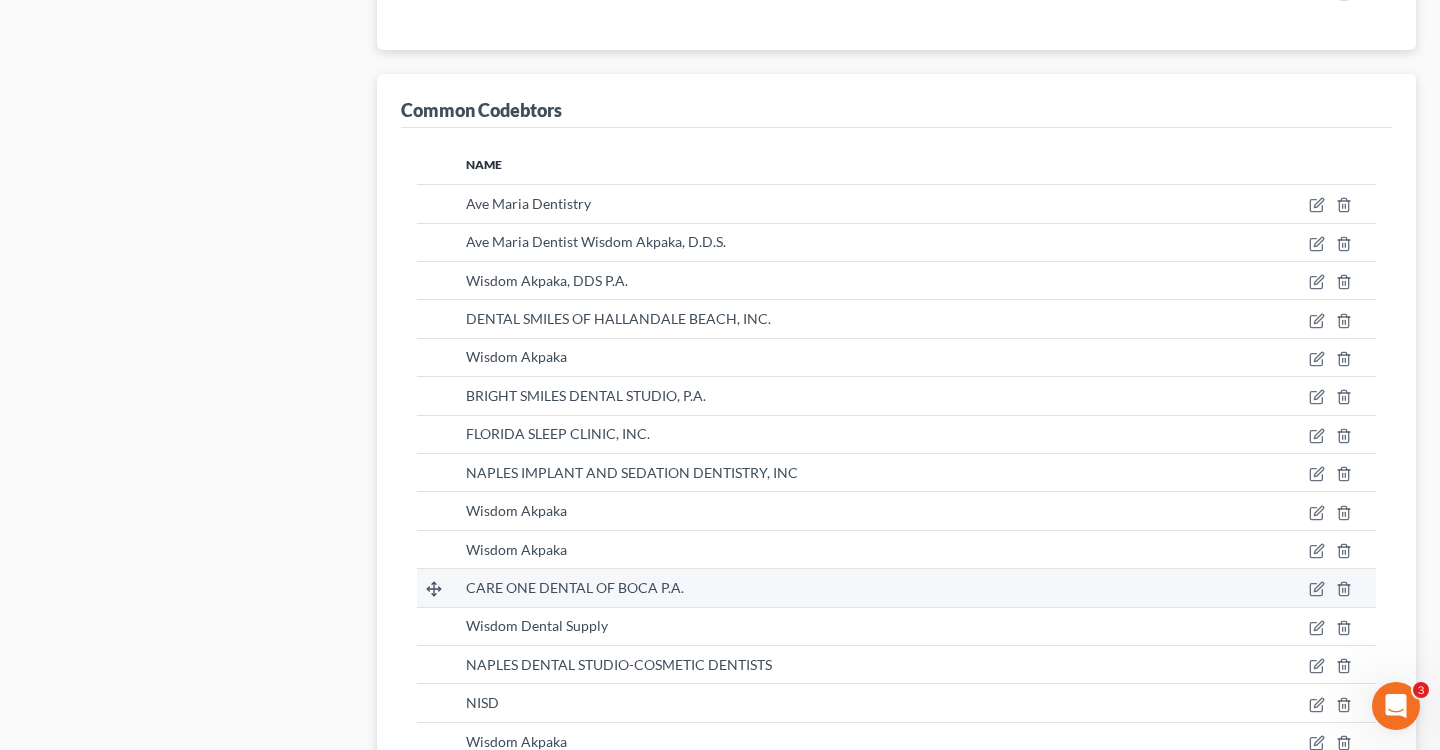 scroll, scrollTop: 4125, scrollLeft: 0, axis: vertical 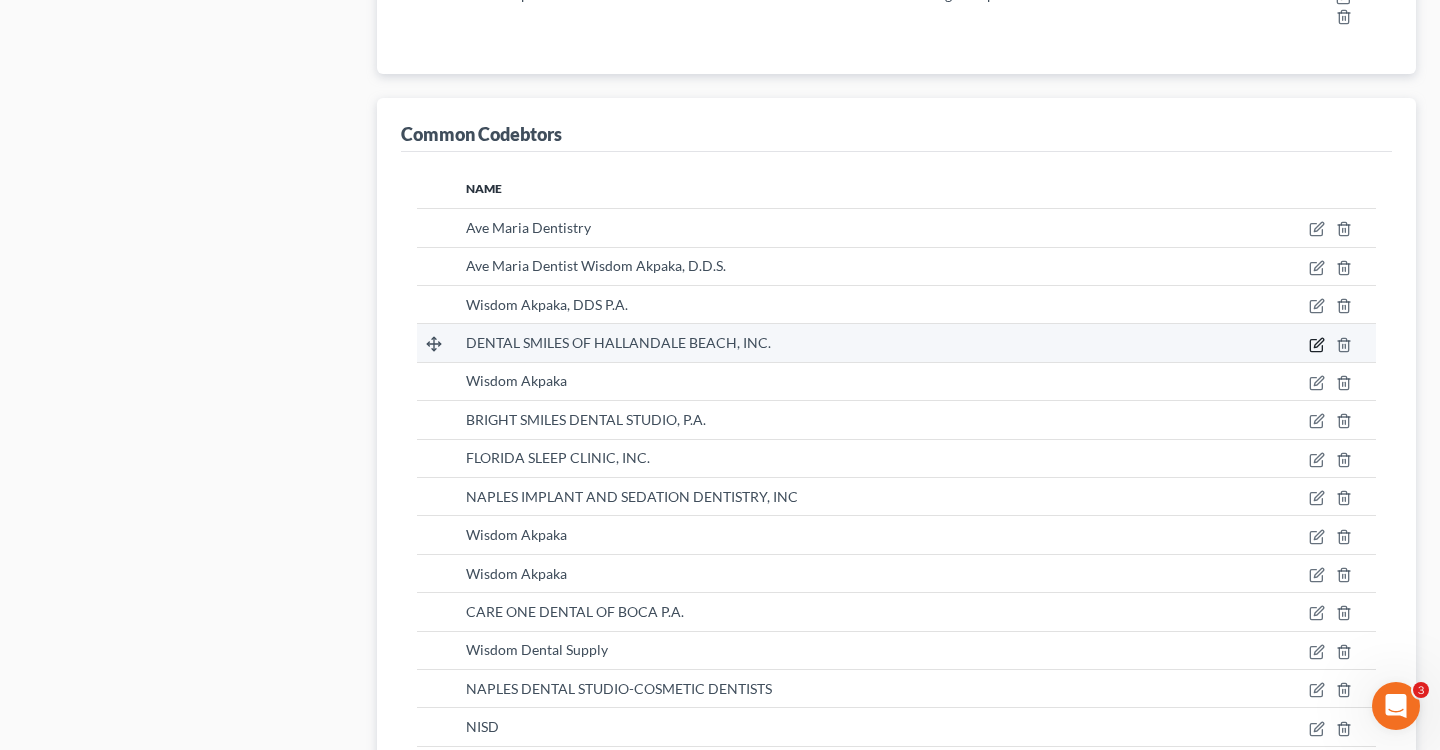 click 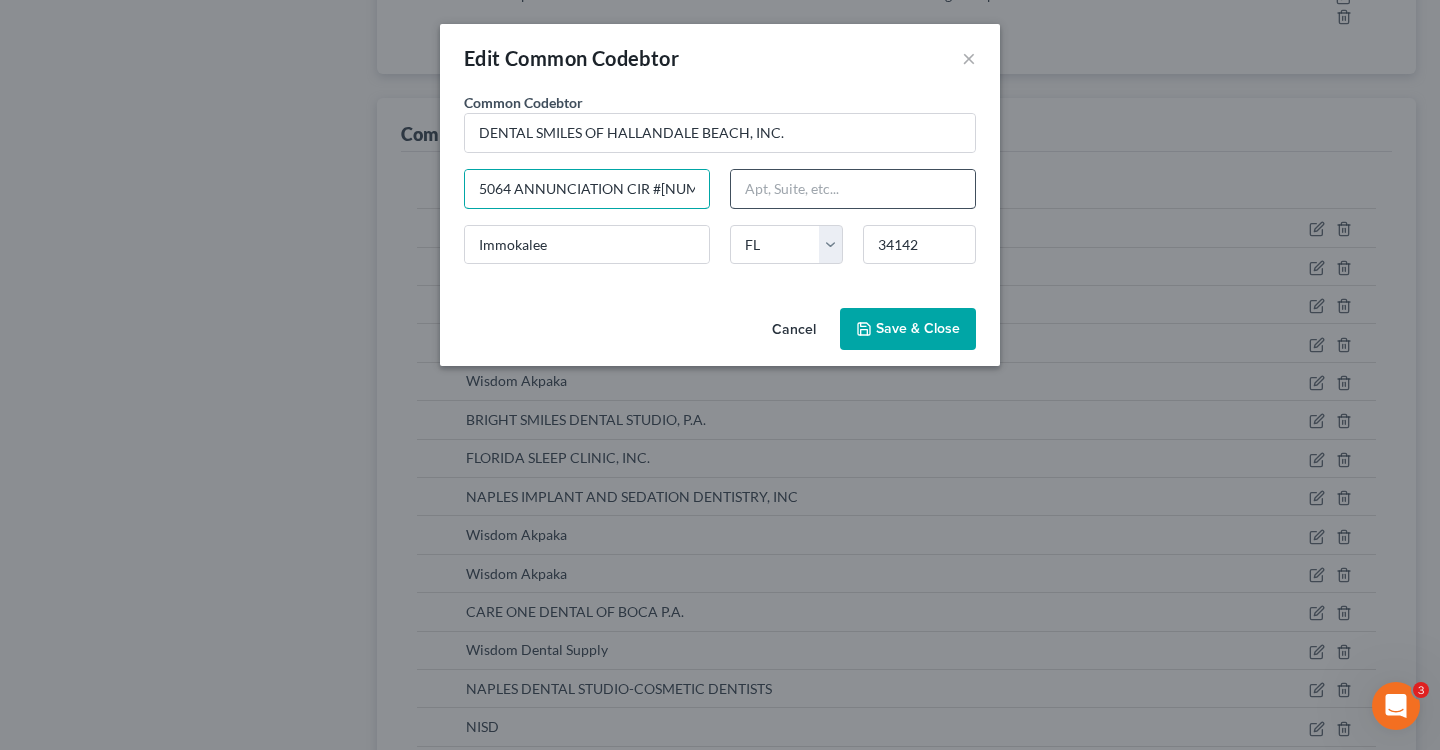drag, startPoint x: 476, startPoint y: 187, endPoint x: 754, endPoint y: 195, distance: 278.11508 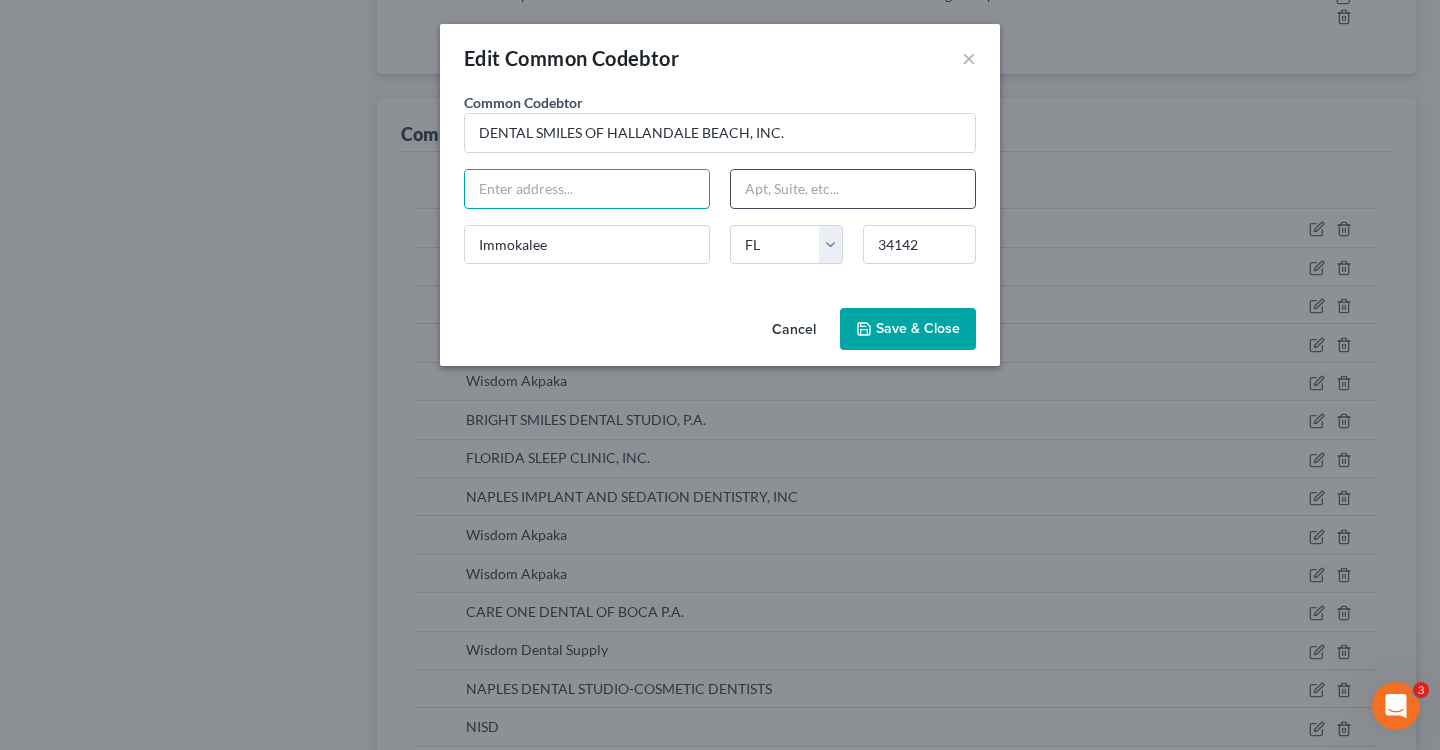 paste on "5064 Annunciation Cir" 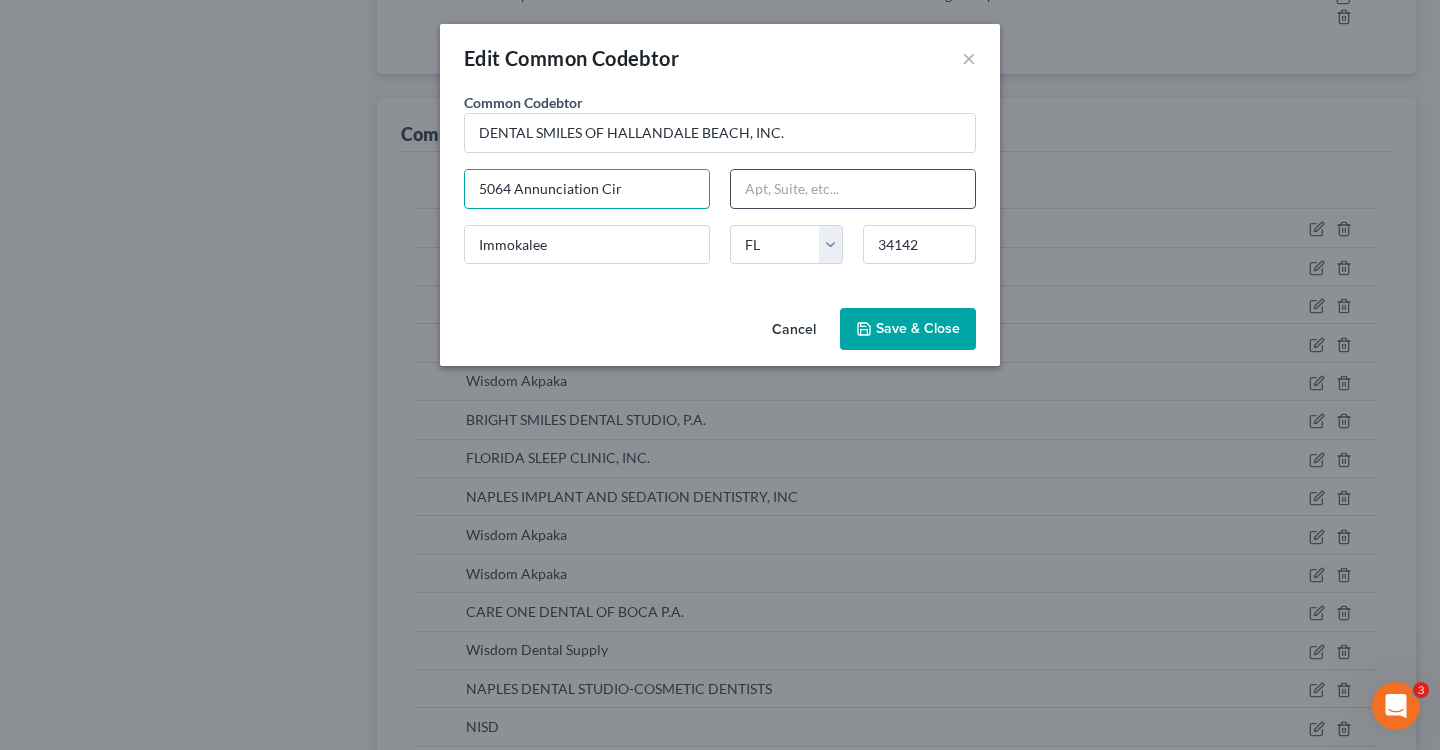 type on "5064 Annunciation Cir" 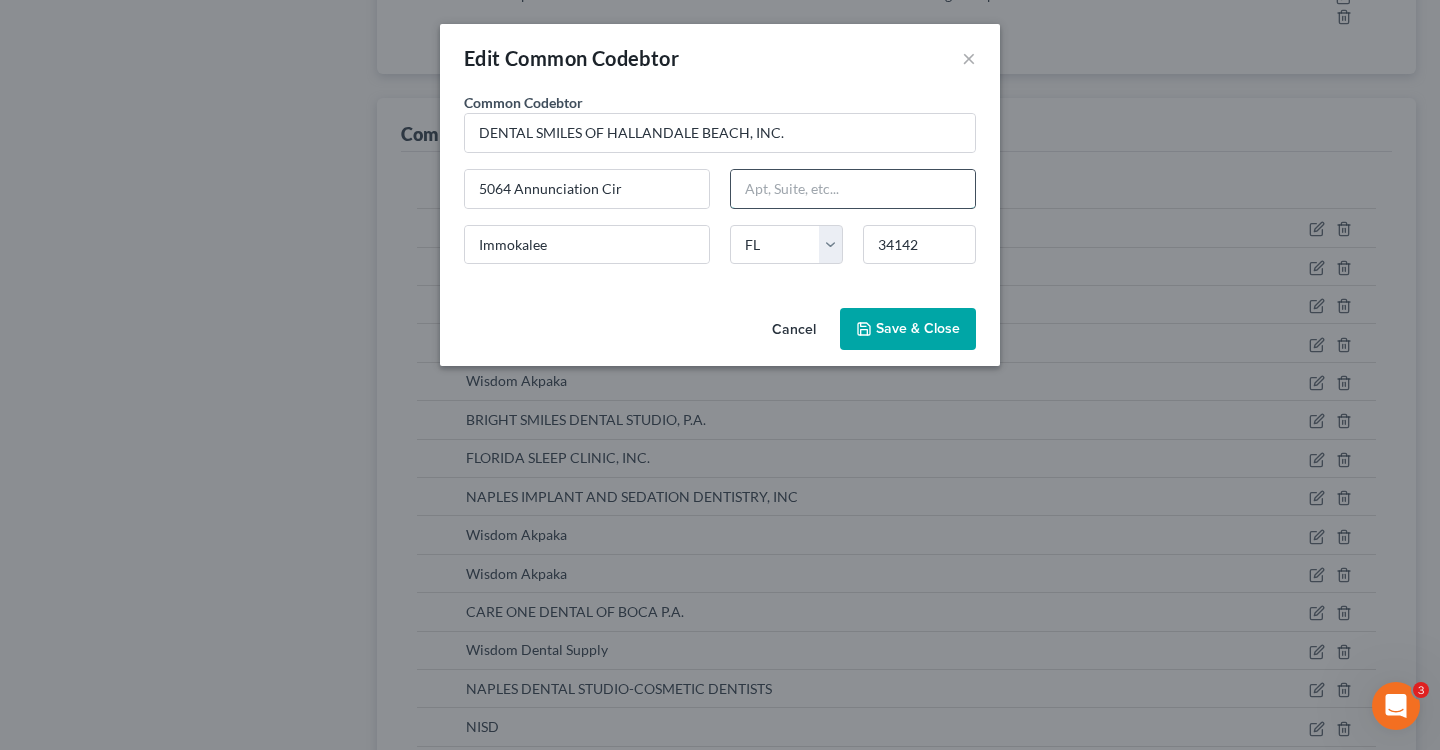 click at bounding box center [853, 189] 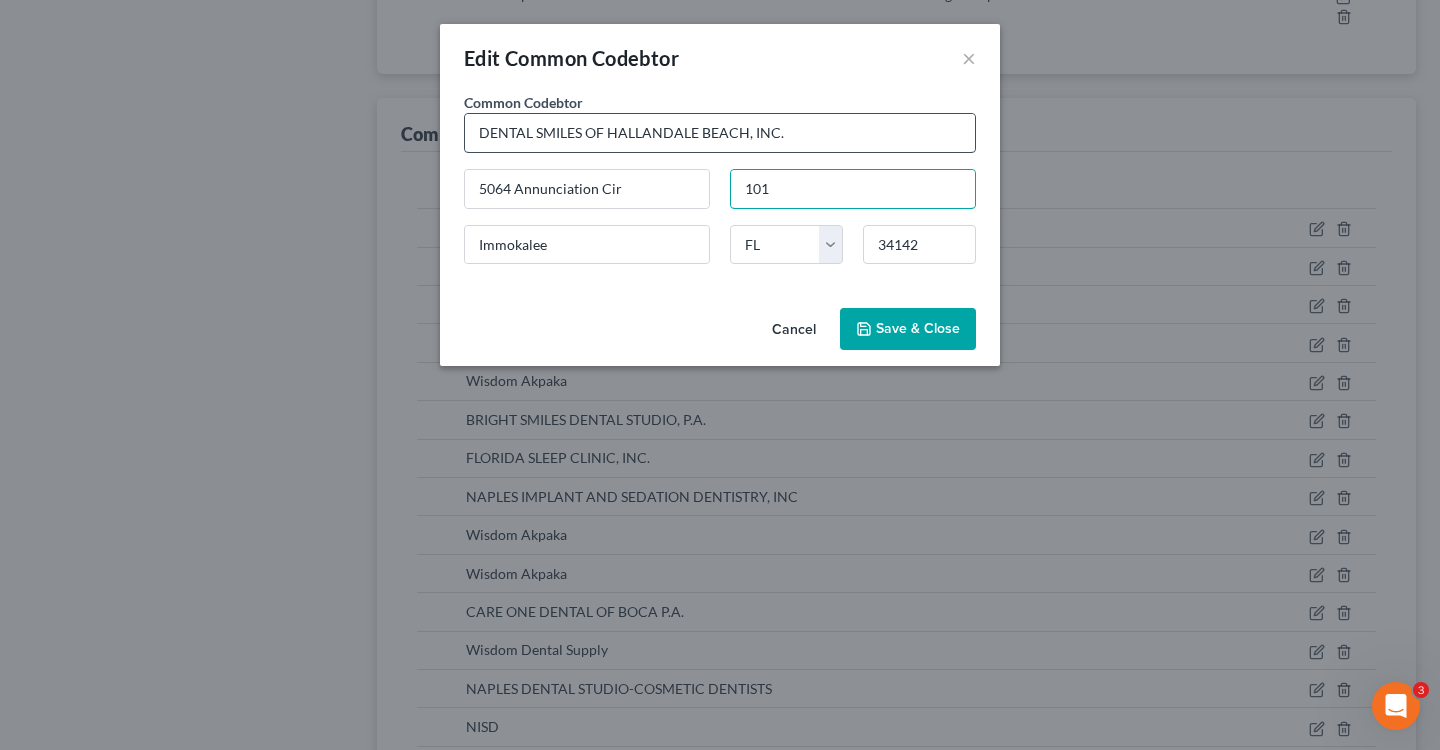 type on "101" 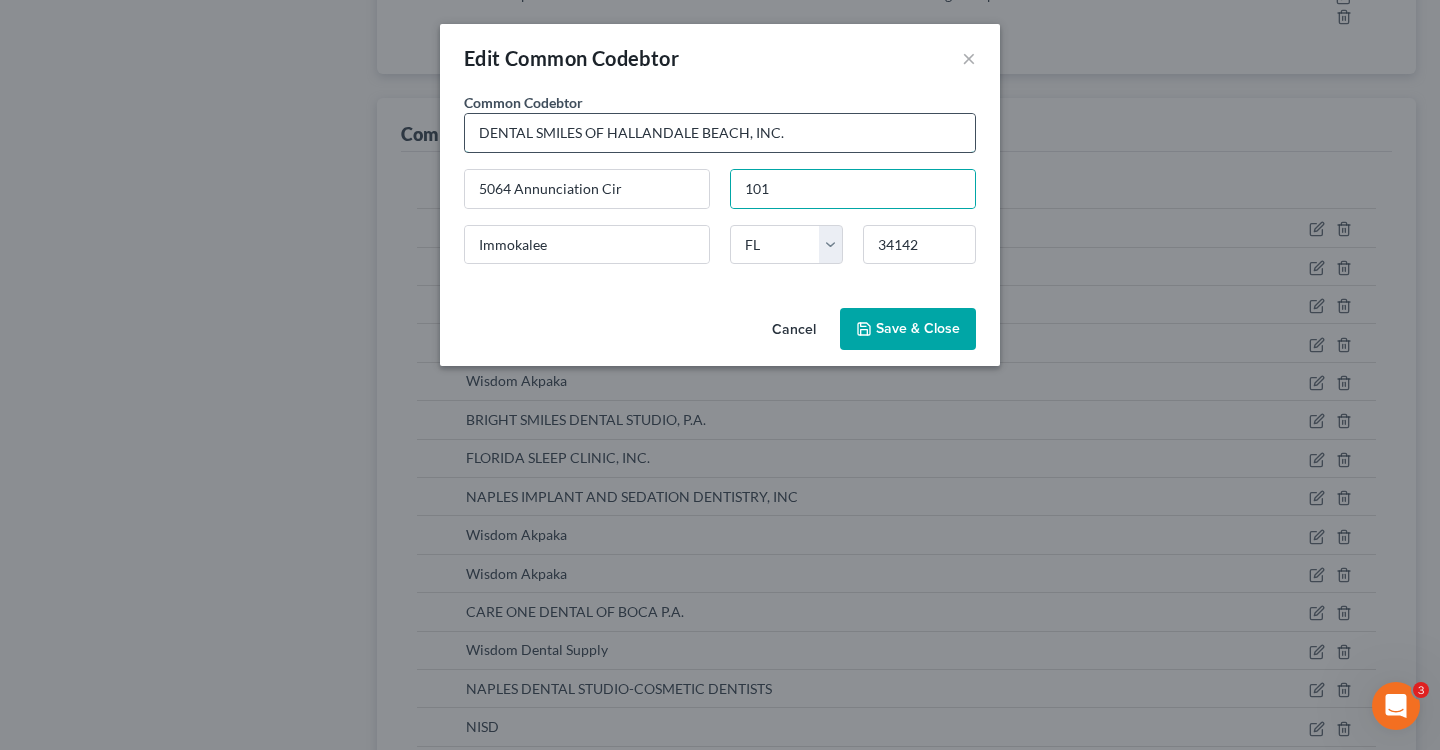 click on "DENTAL SMILES OF HALLANDALE BEACH, INC." at bounding box center (720, 133) 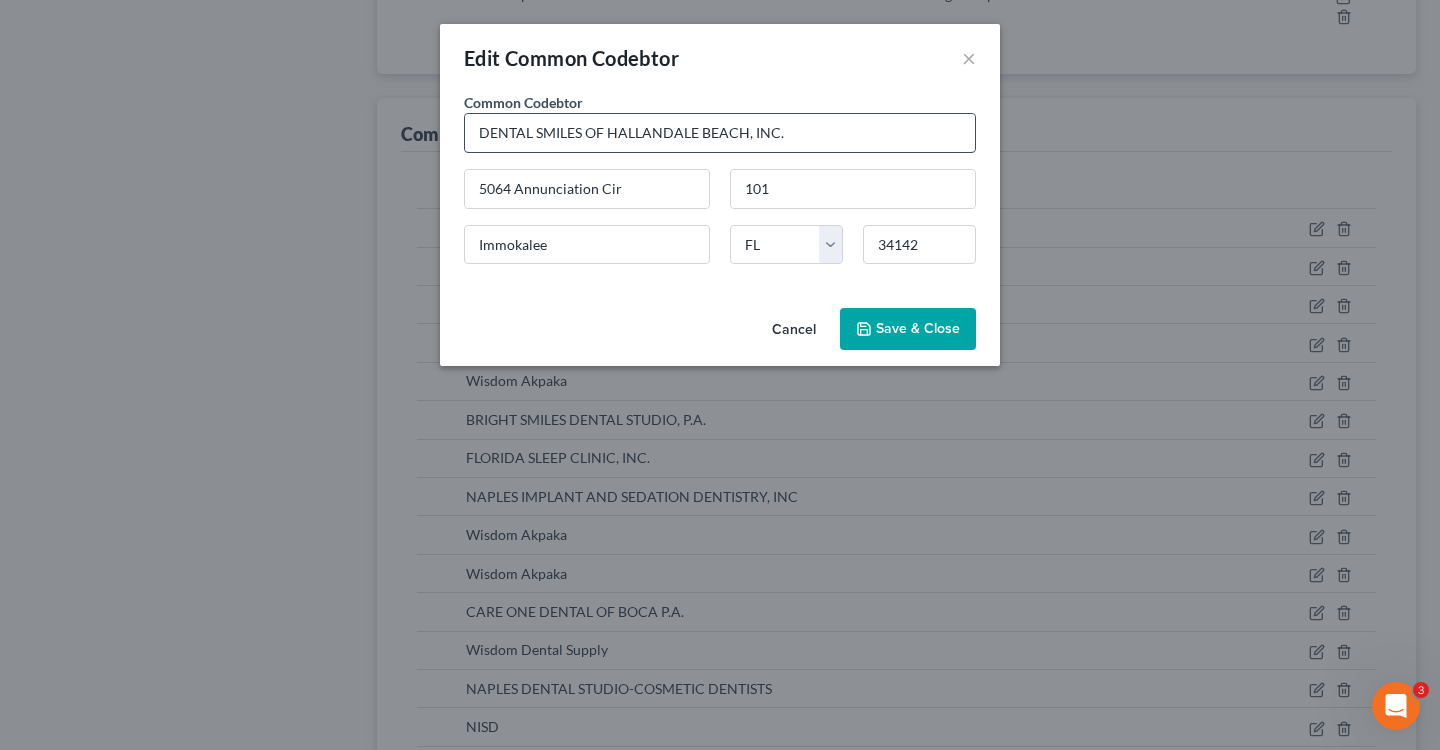 click on "DENTAL SMILES OF HALLANDALE BEACH, INC." at bounding box center (720, 133) 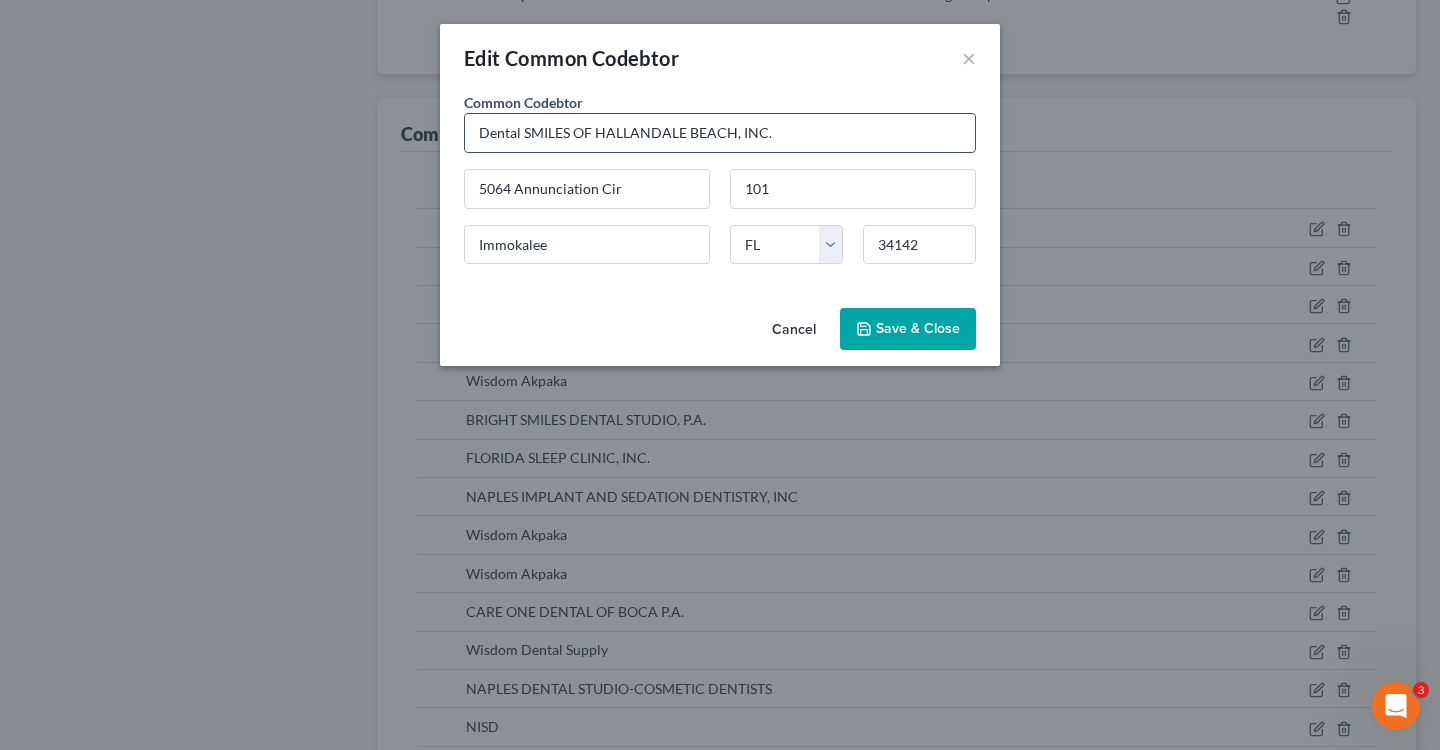 click on "Dental SMILES OF HALLANDALE BEACH, INC." at bounding box center [720, 133] 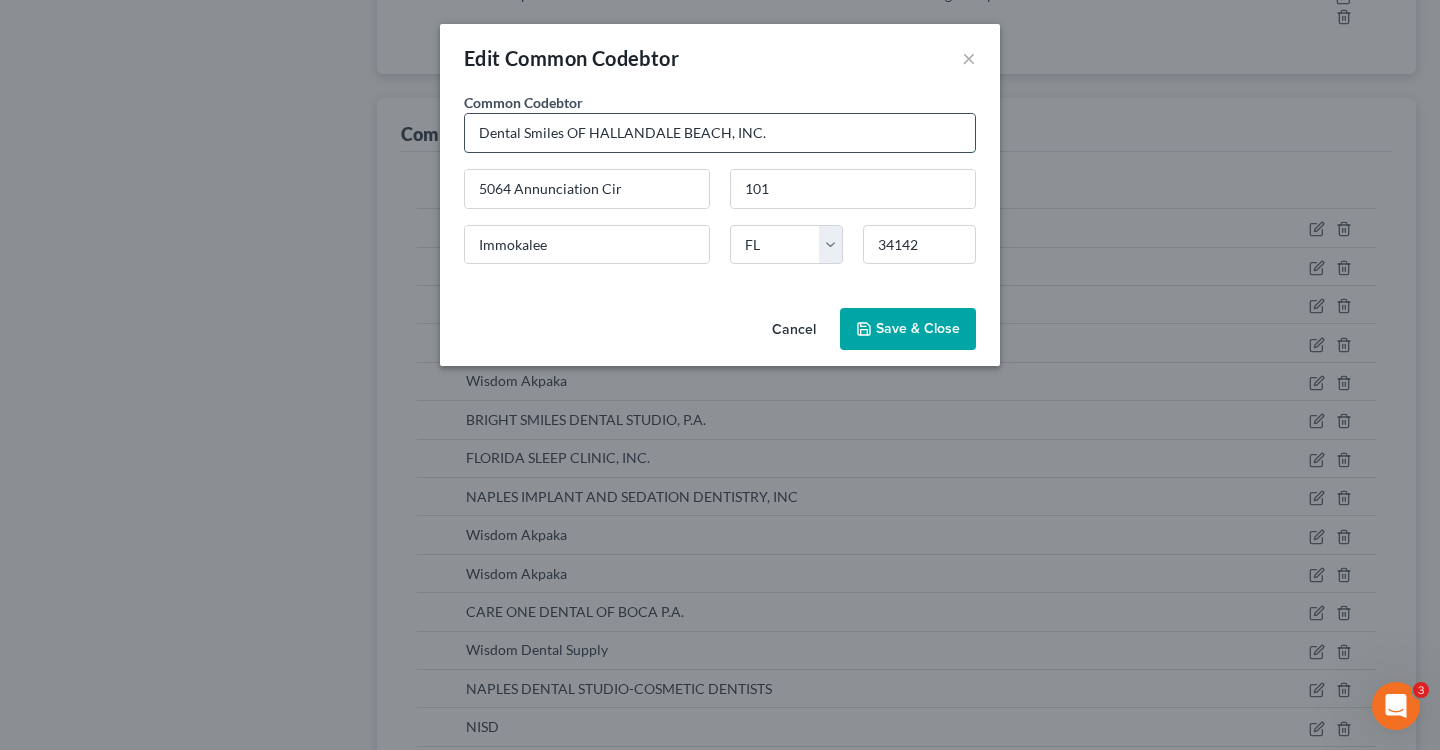 click on "Dental Smiles OF HALLANDALE BEACH, INC." at bounding box center [720, 133] 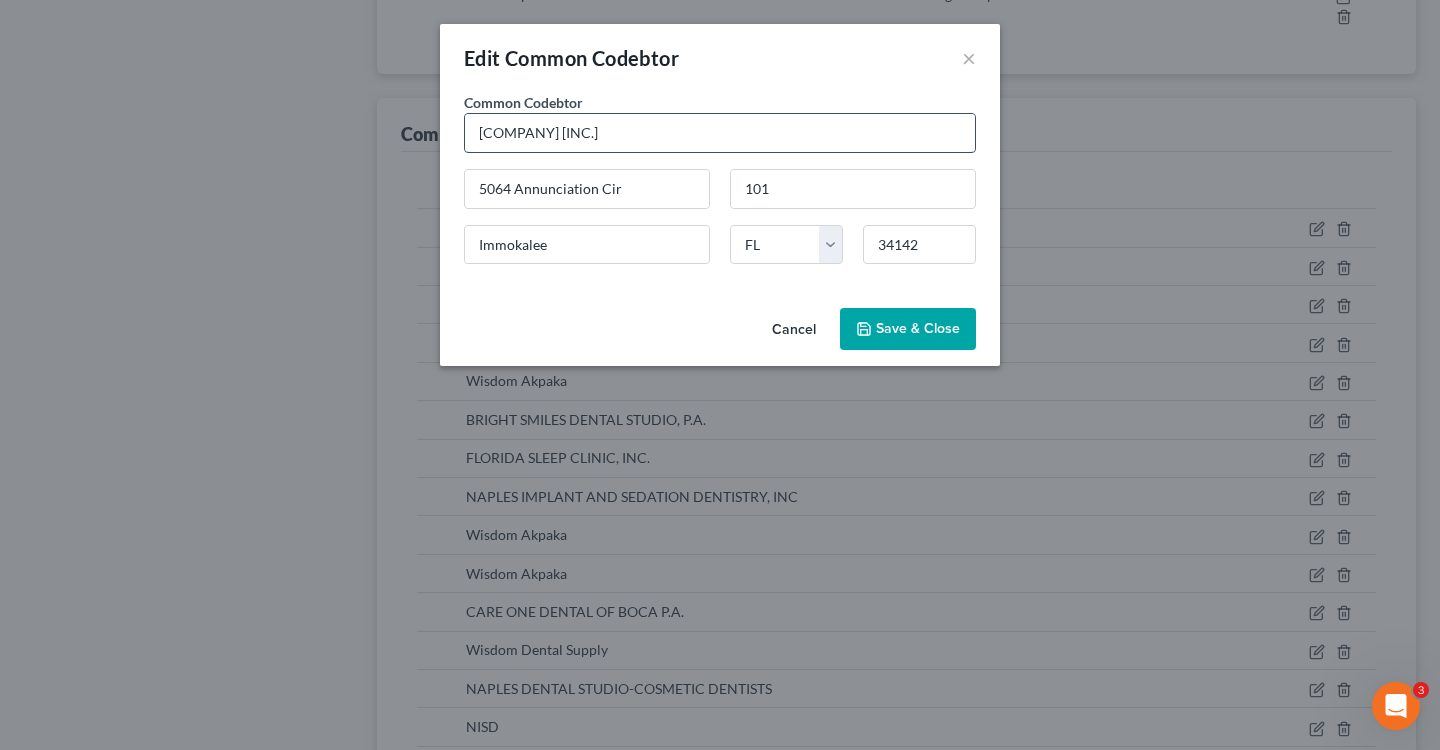 click on "Dental Smiles of HALLANDALE BEACH, INC." at bounding box center (720, 133) 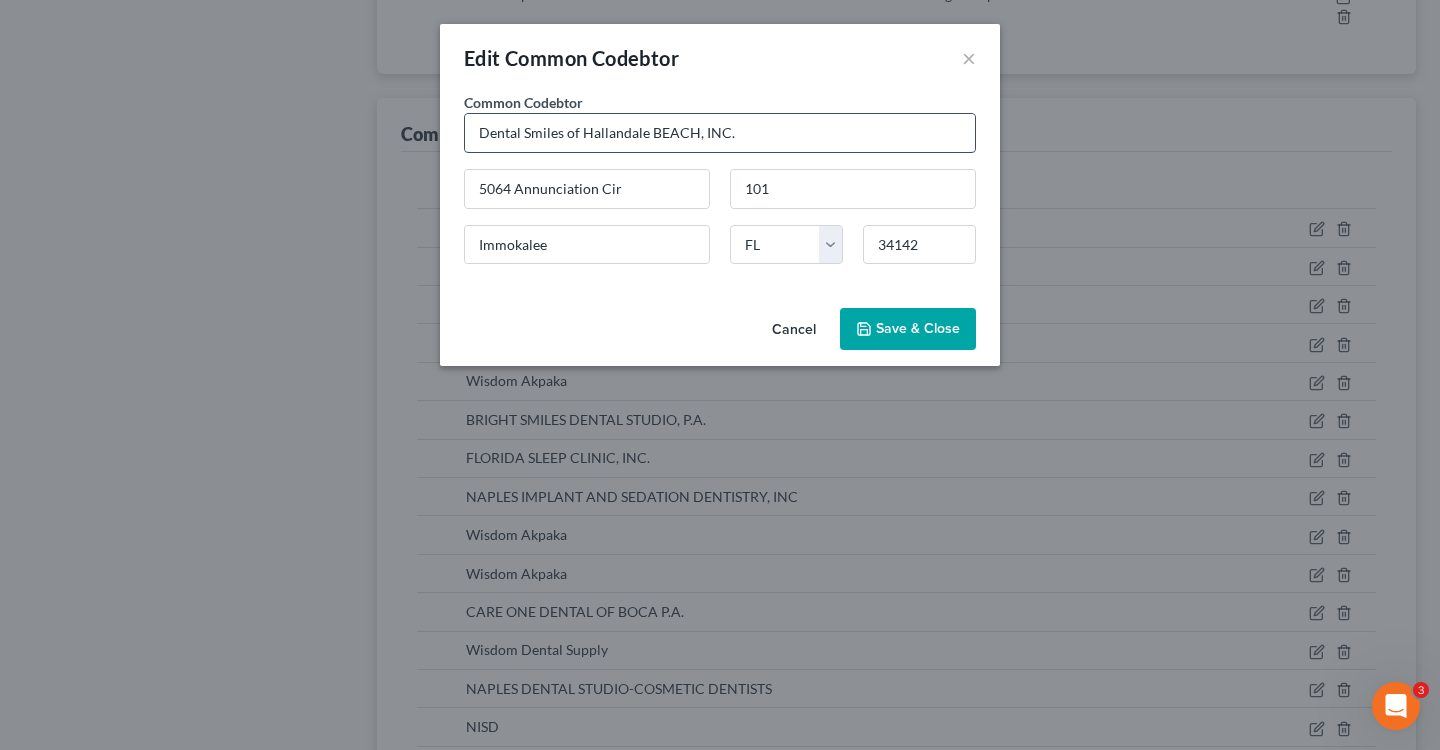 click on "Dental Smiles of Hallandale BEACH, INC." at bounding box center (720, 133) 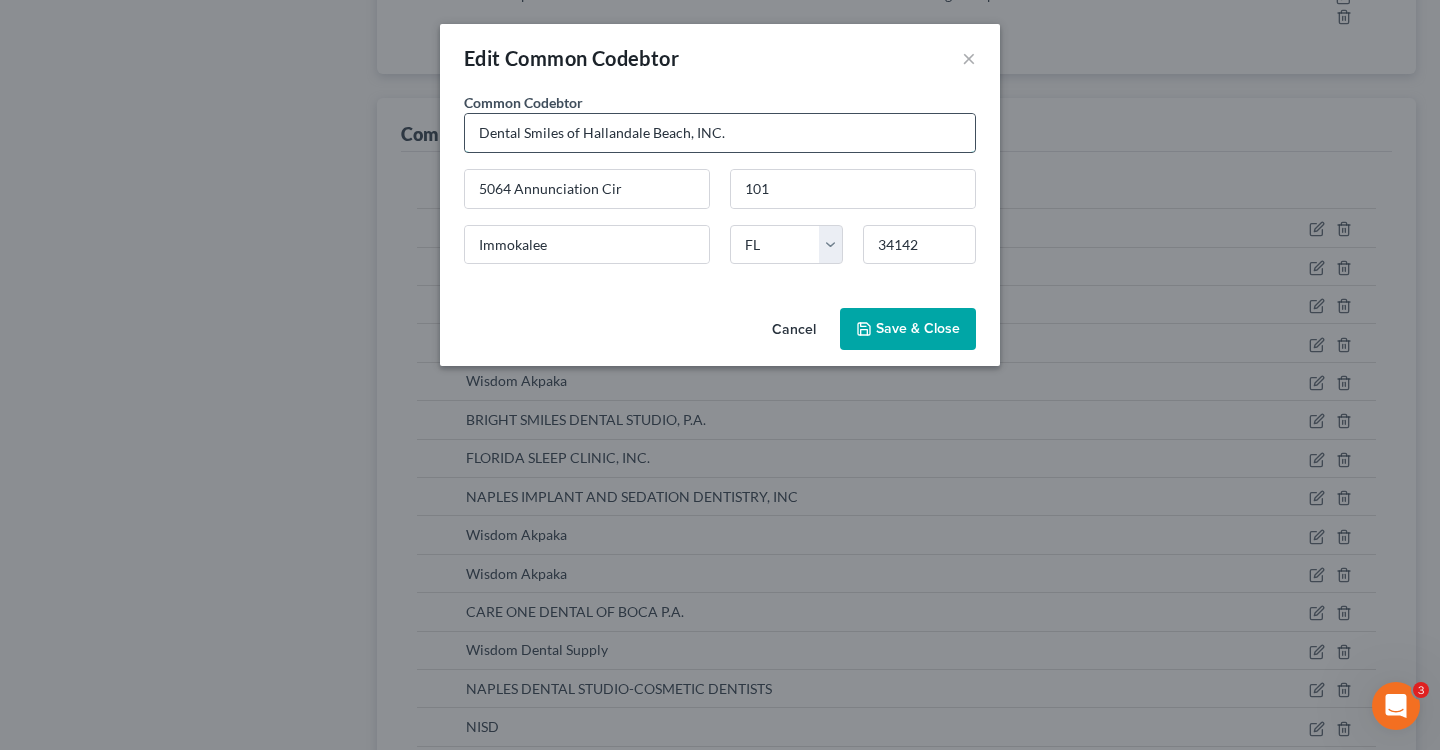 click on "Dental Smiles of Hallandale Beach, INC." at bounding box center [720, 133] 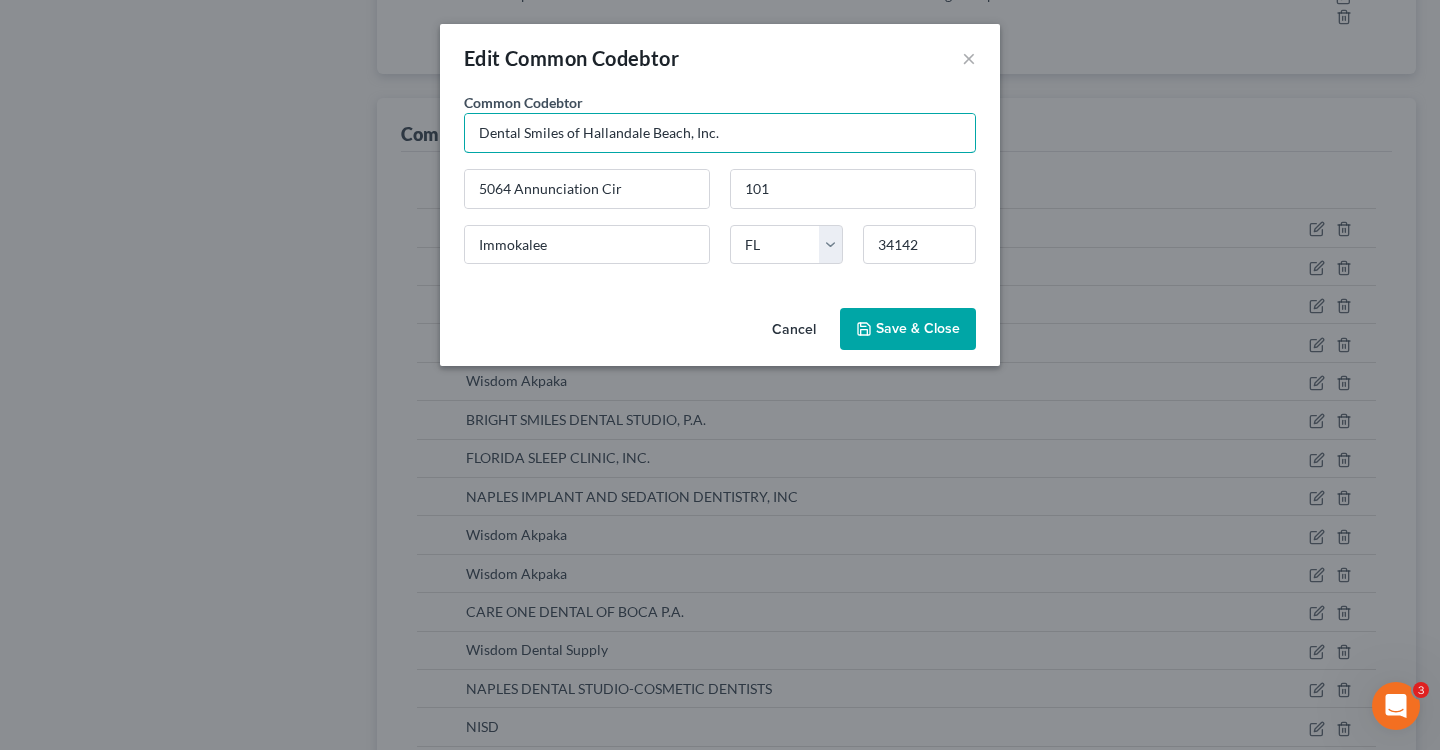 type on "Dental Smiles of Hallandale Beach, Inc." 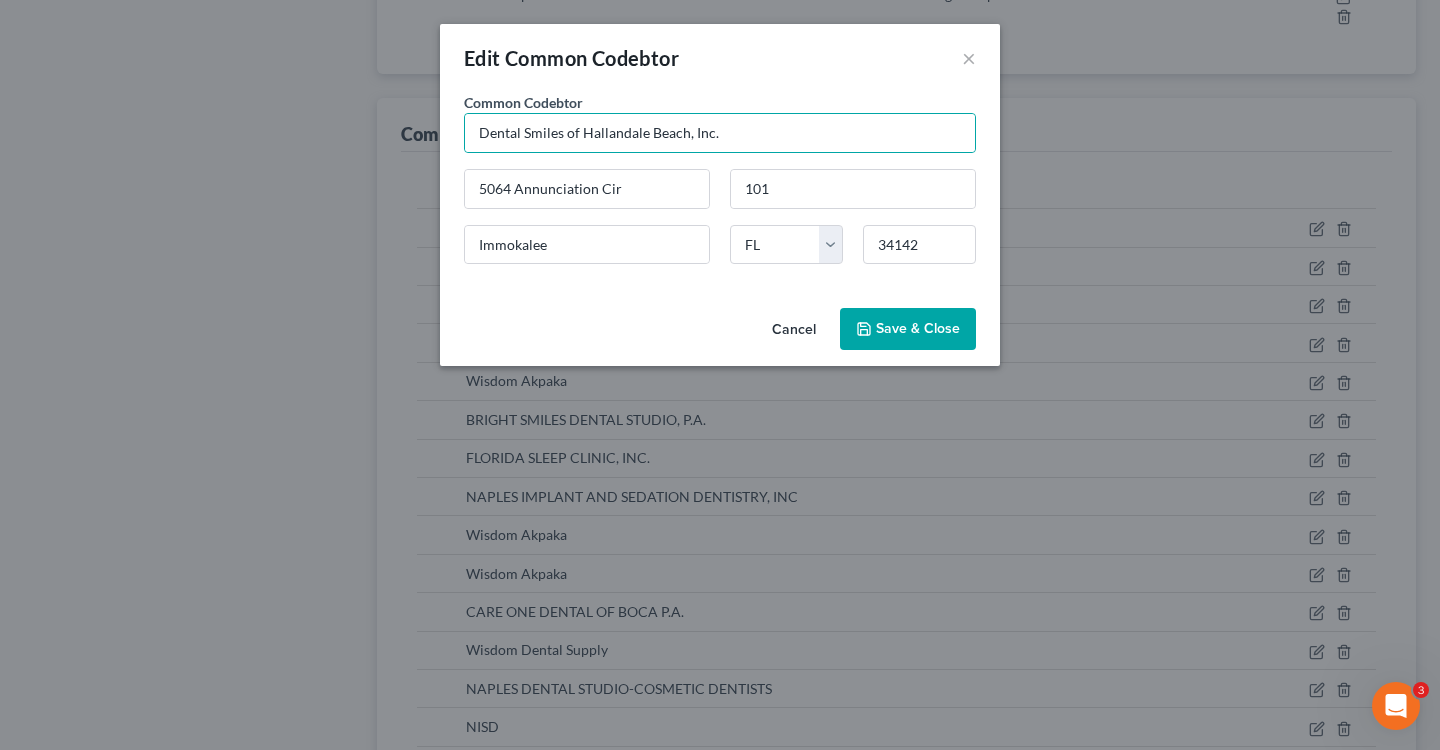 click on "Save & Close" at bounding box center [918, 328] 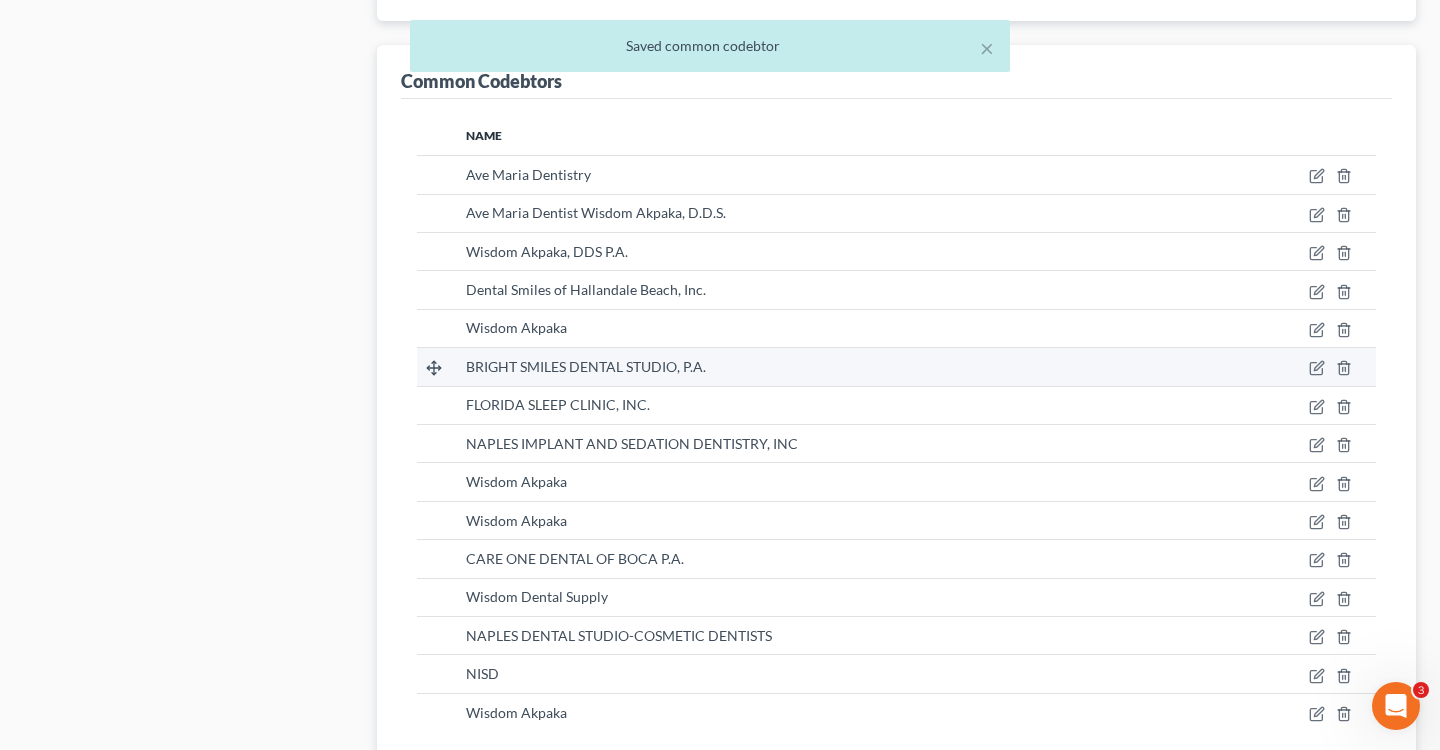 scroll, scrollTop: 4235, scrollLeft: 0, axis: vertical 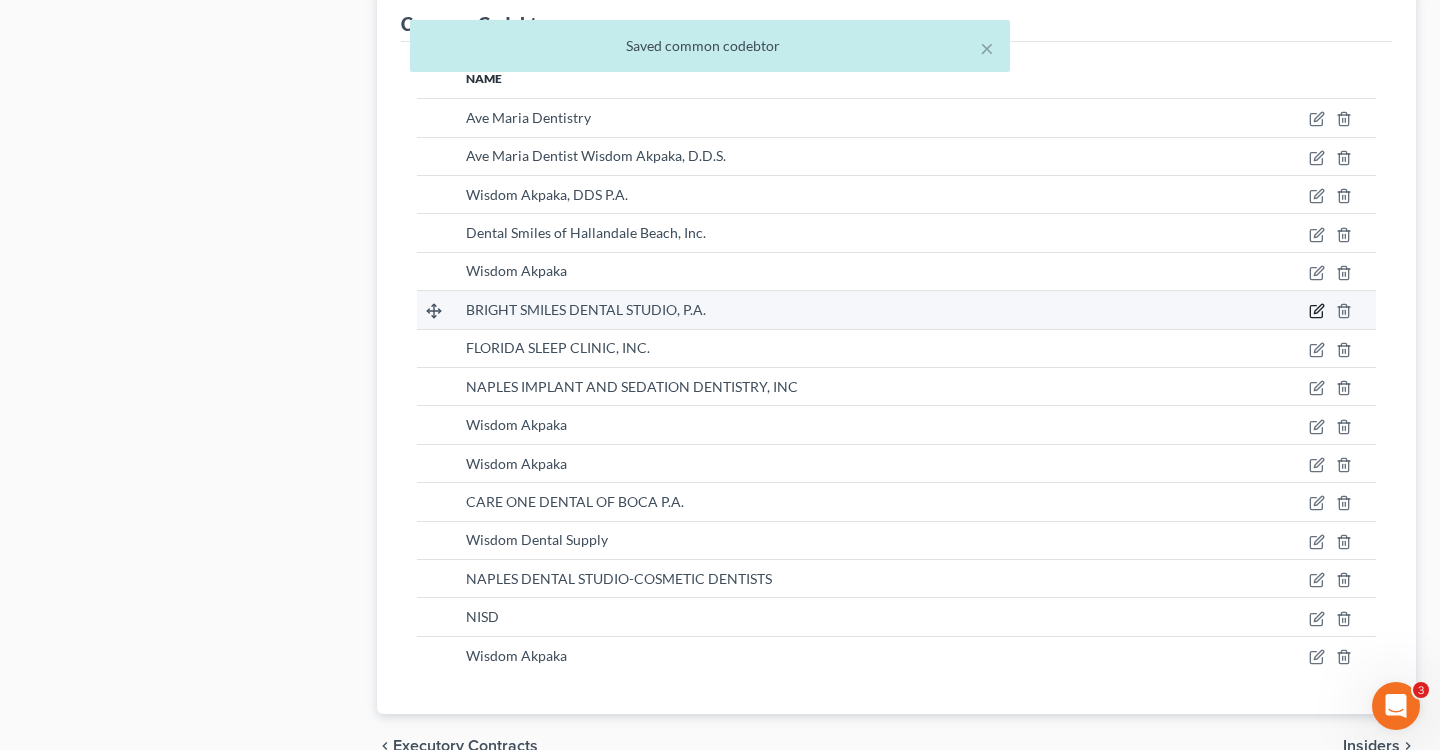 click 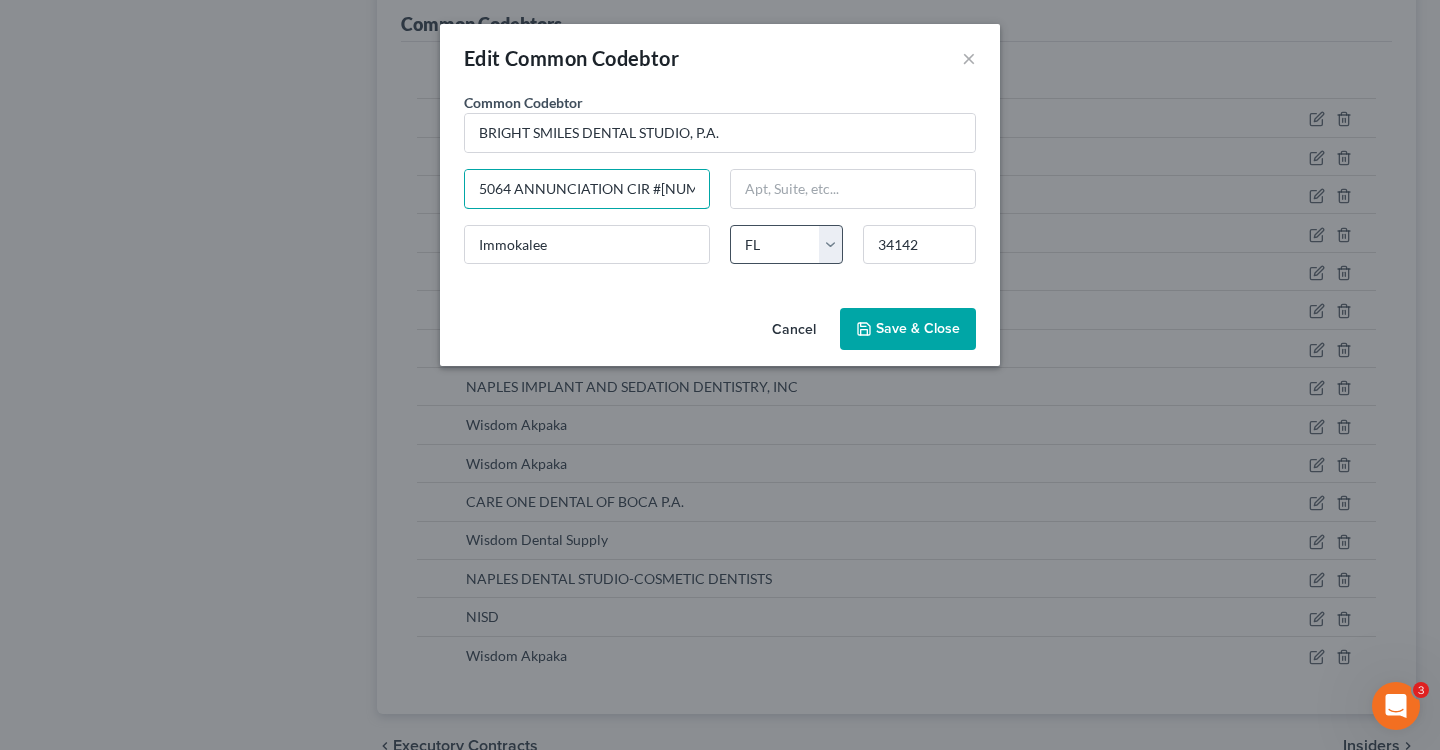 drag, startPoint x: 479, startPoint y: 183, endPoint x: 816, endPoint y: 236, distance: 341.1422 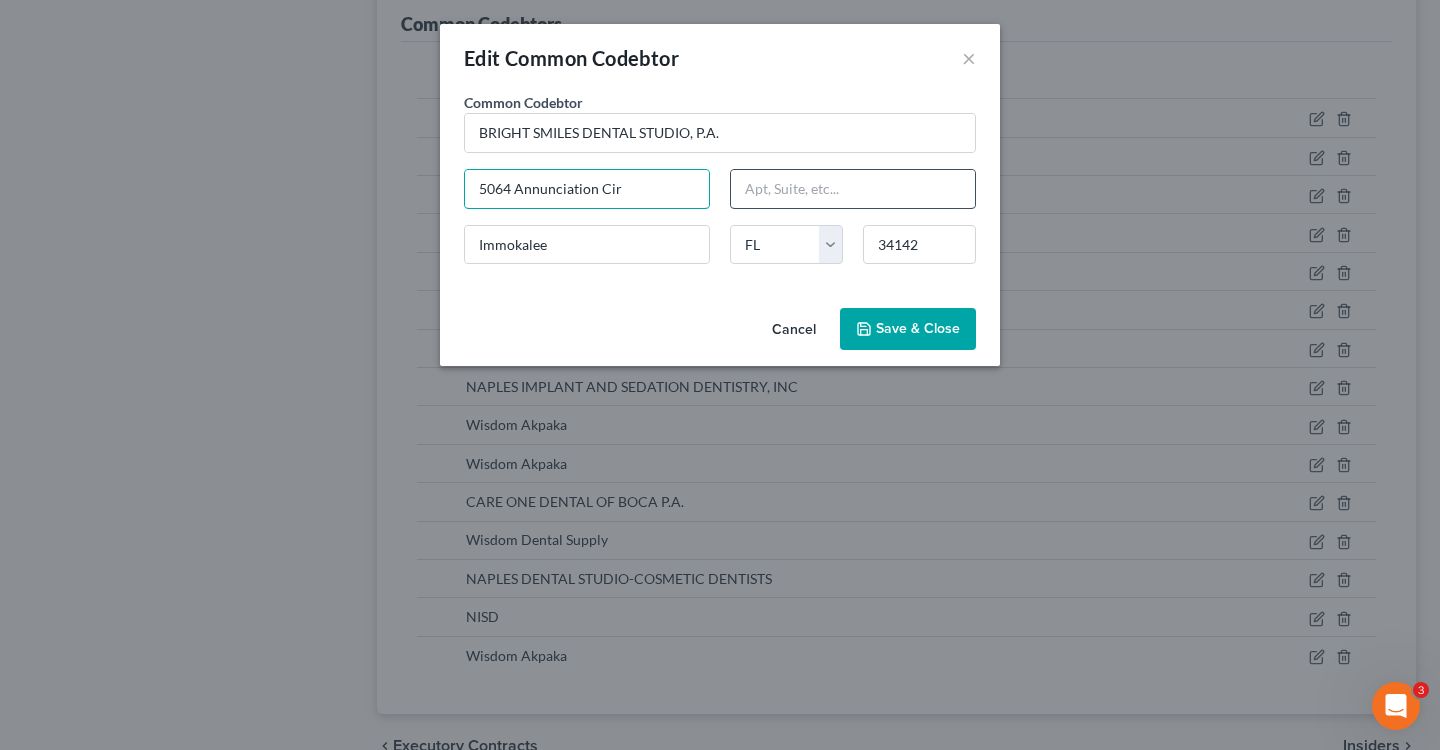 type on "5064 Annunciation Cir" 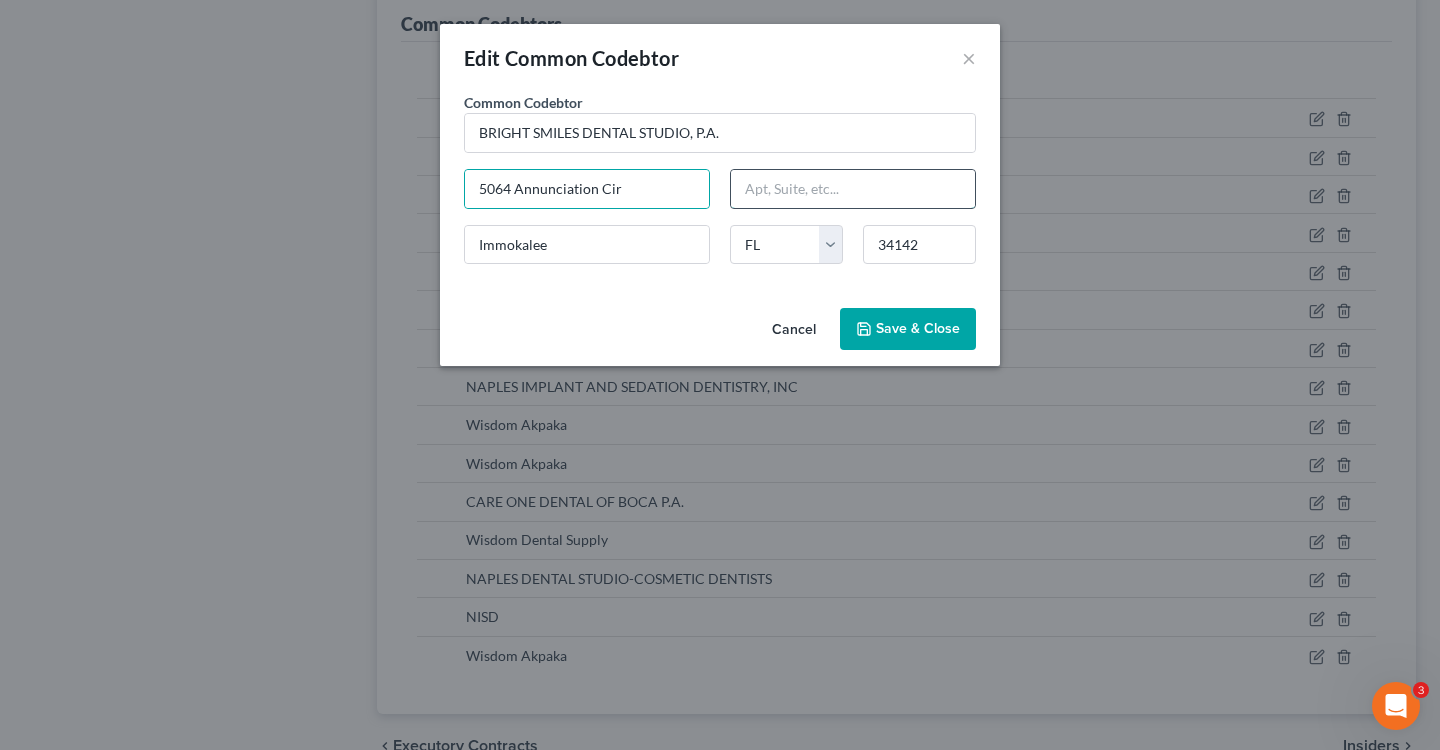 click at bounding box center [853, 189] 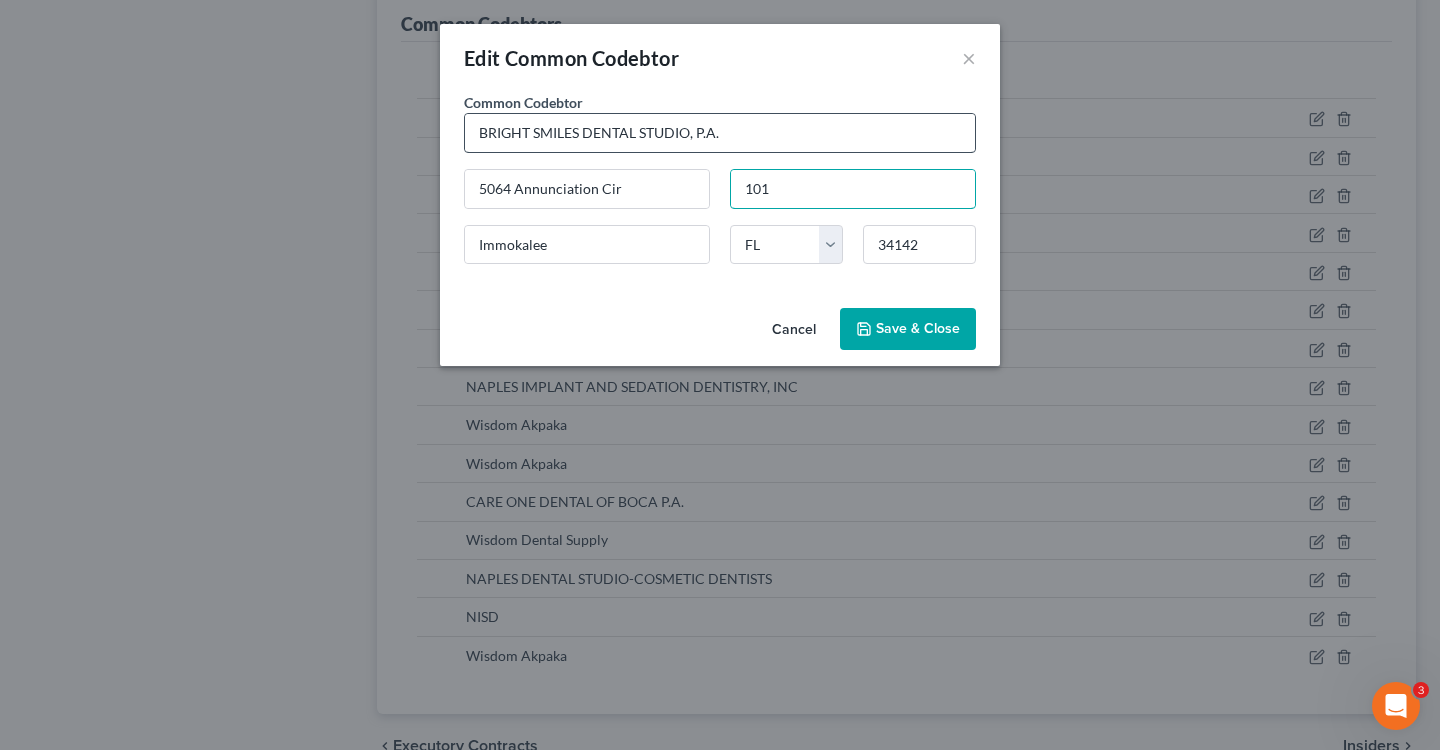 type on "101" 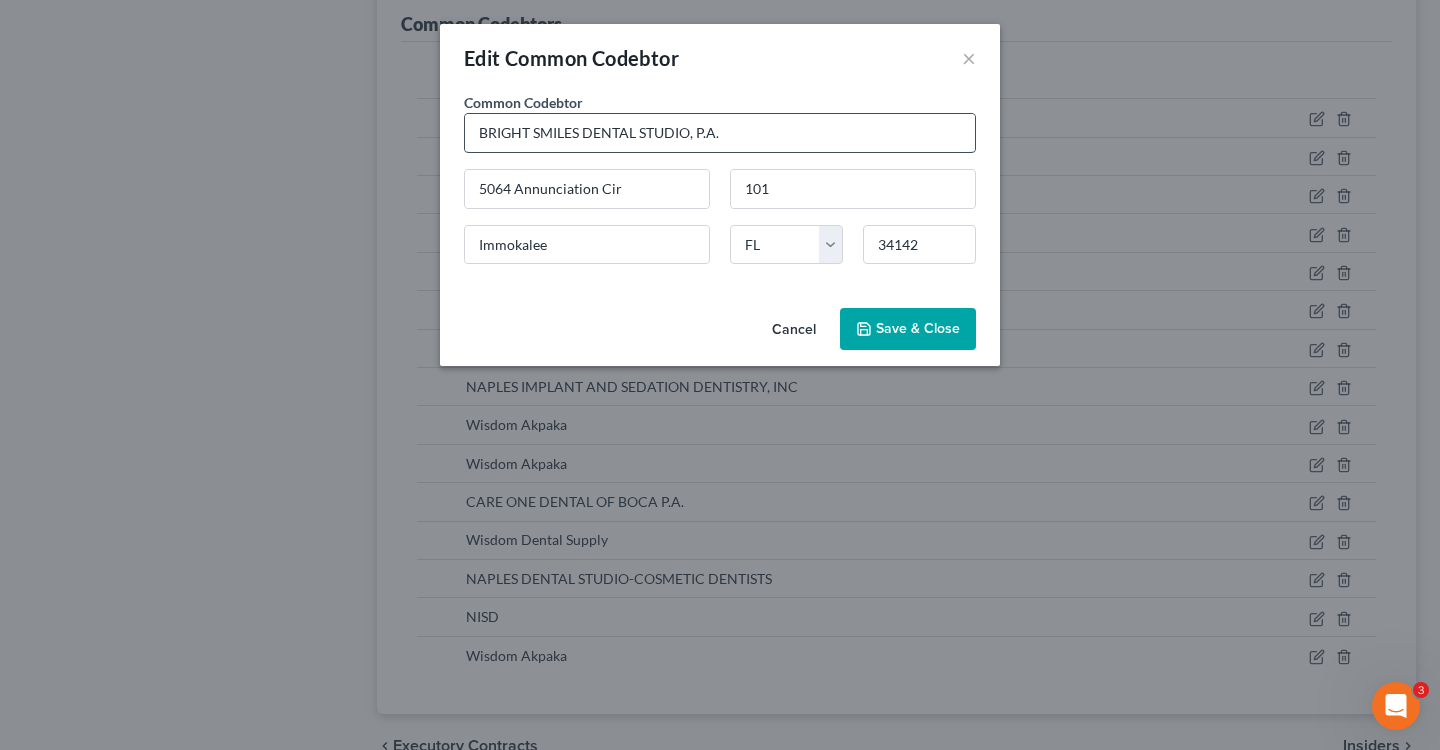 click on "BRIGHT SMILES DENTAL STUDIO, P.A." at bounding box center (720, 133) 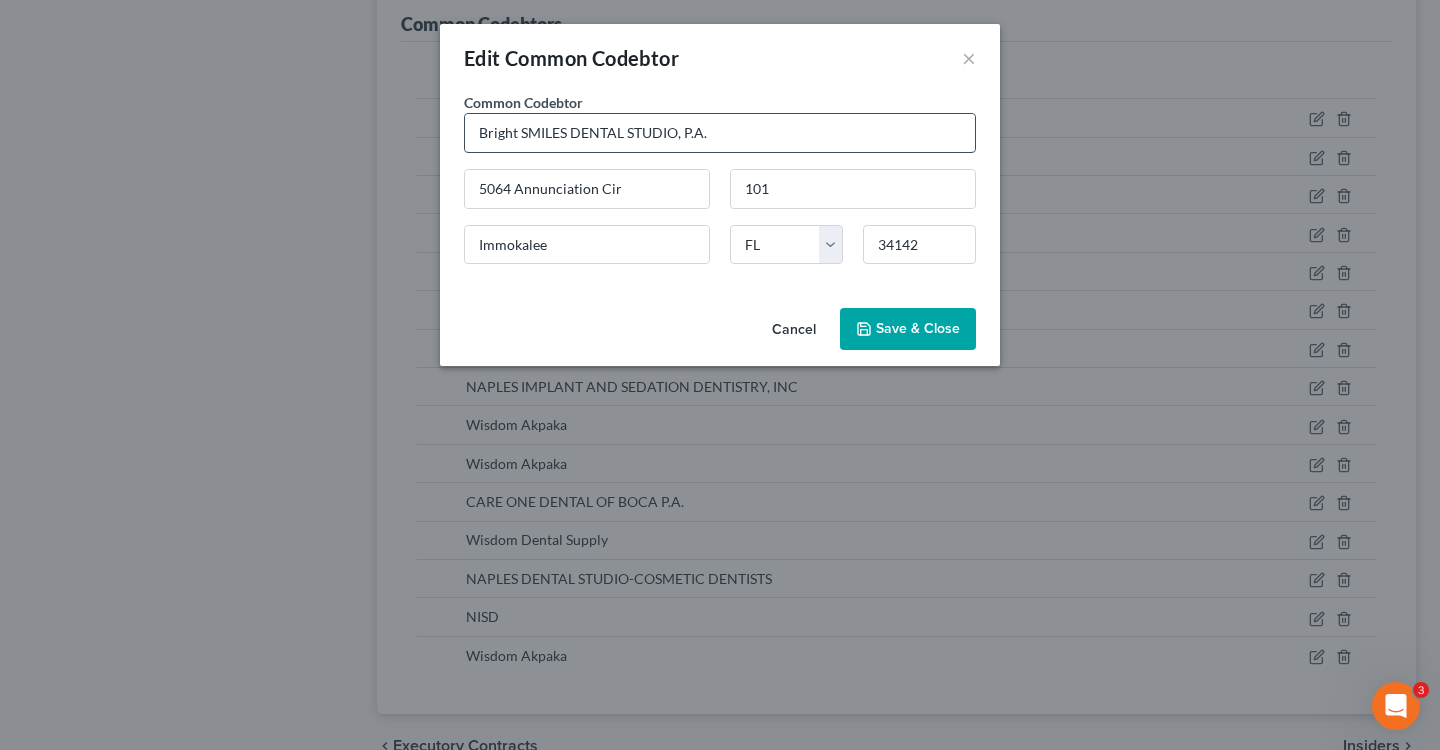 click on "Bright SMILES DENTAL STUDIO, P.A." at bounding box center [720, 133] 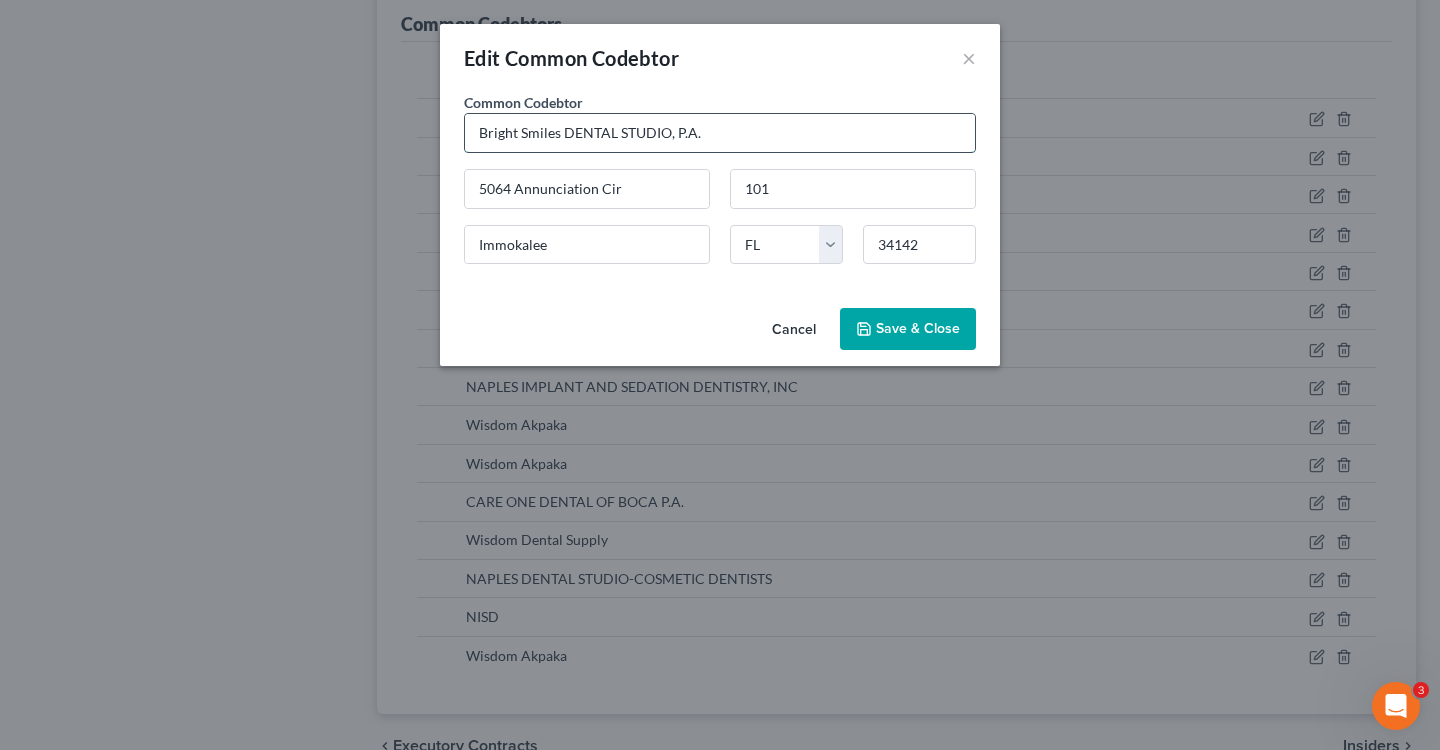 click on "Bright Smiles DENTAL STUDIO, P.A." at bounding box center [720, 133] 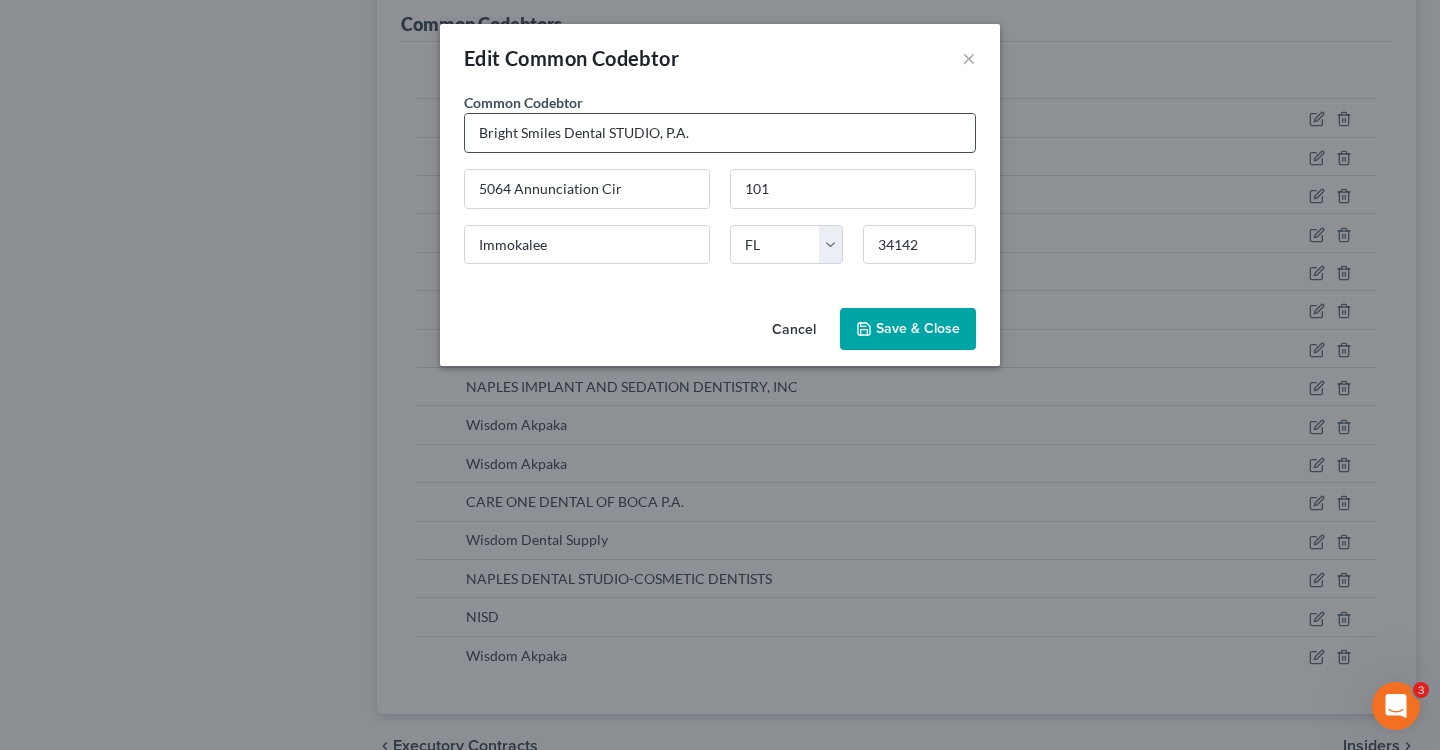 click on "Bright Smiles Dental STUDIO, P.A." at bounding box center (720, 133) 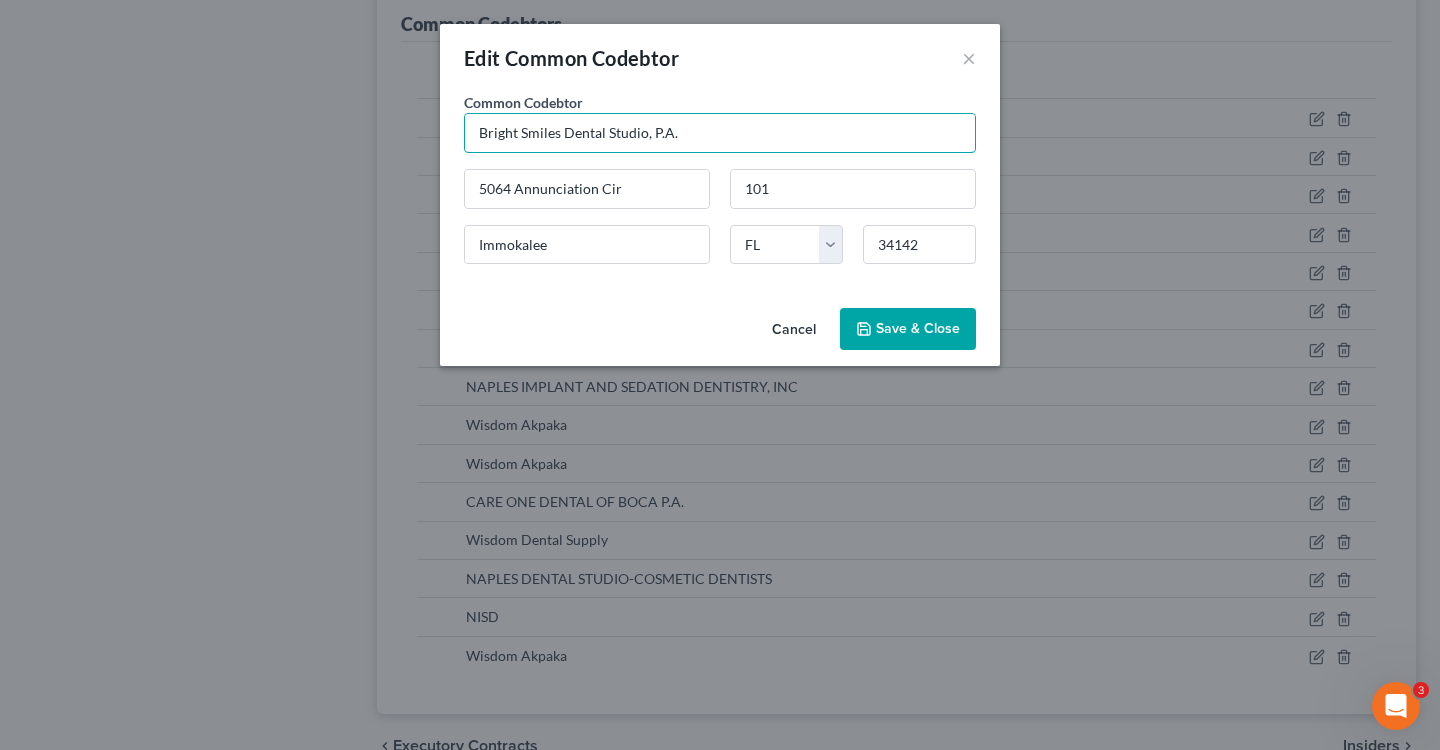 type on "Bright Smiles Dental Studio, P.A." 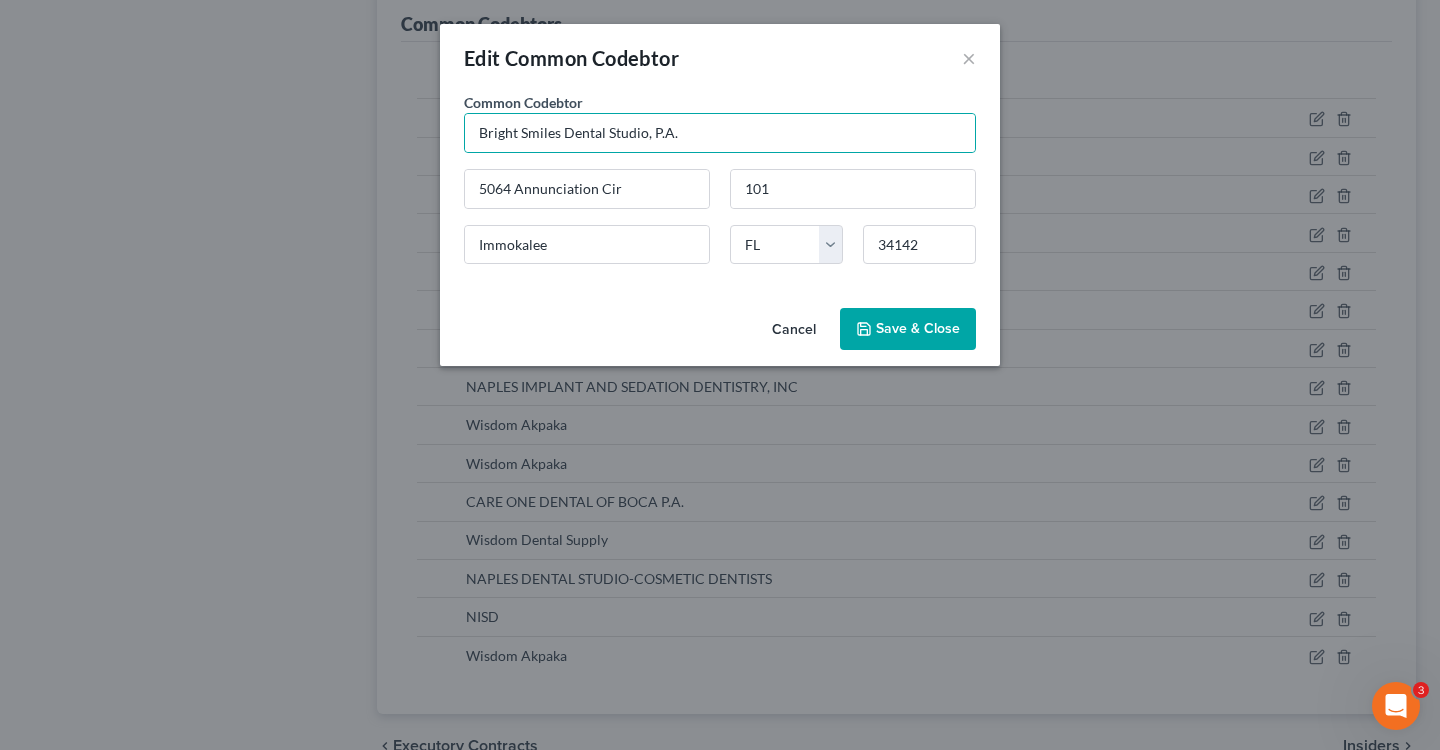 click on "Save & Close" at bounding box center [908, 329] 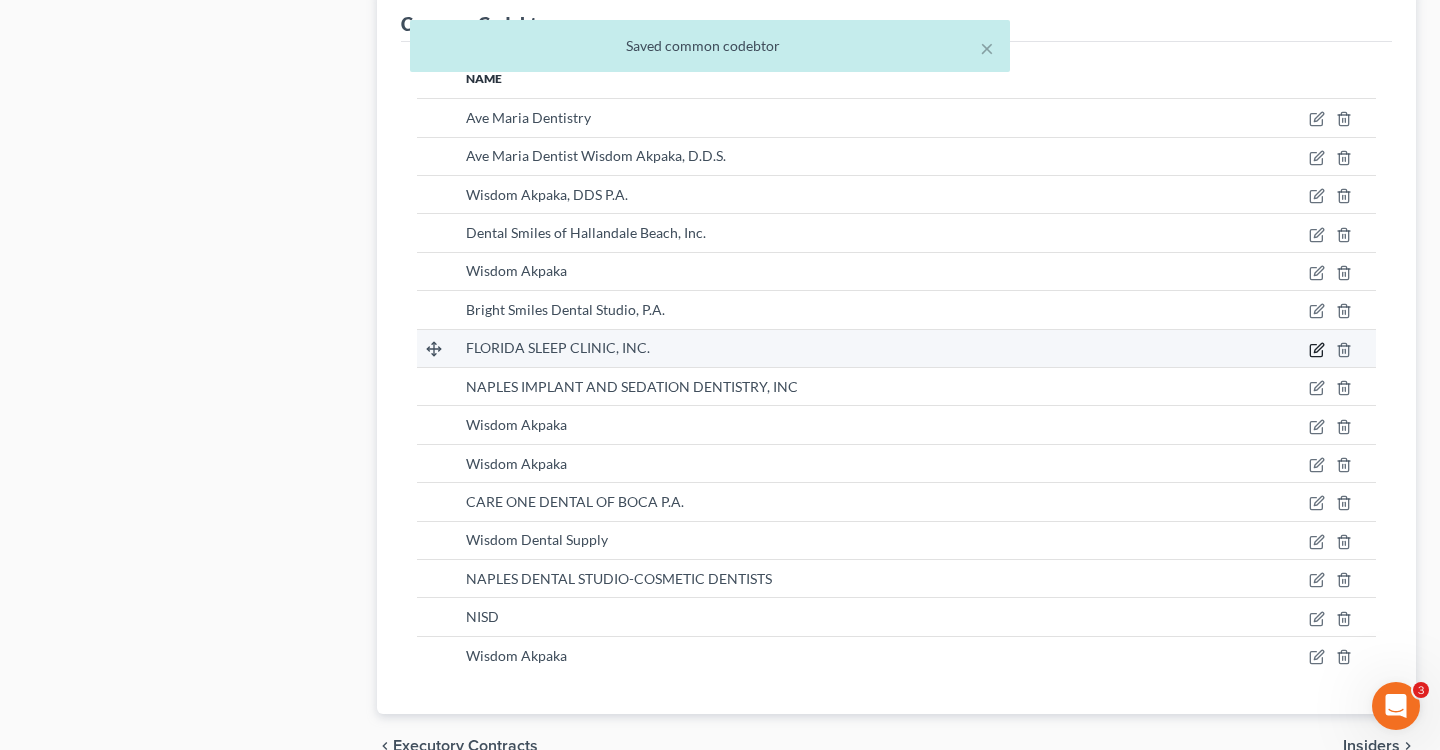 click 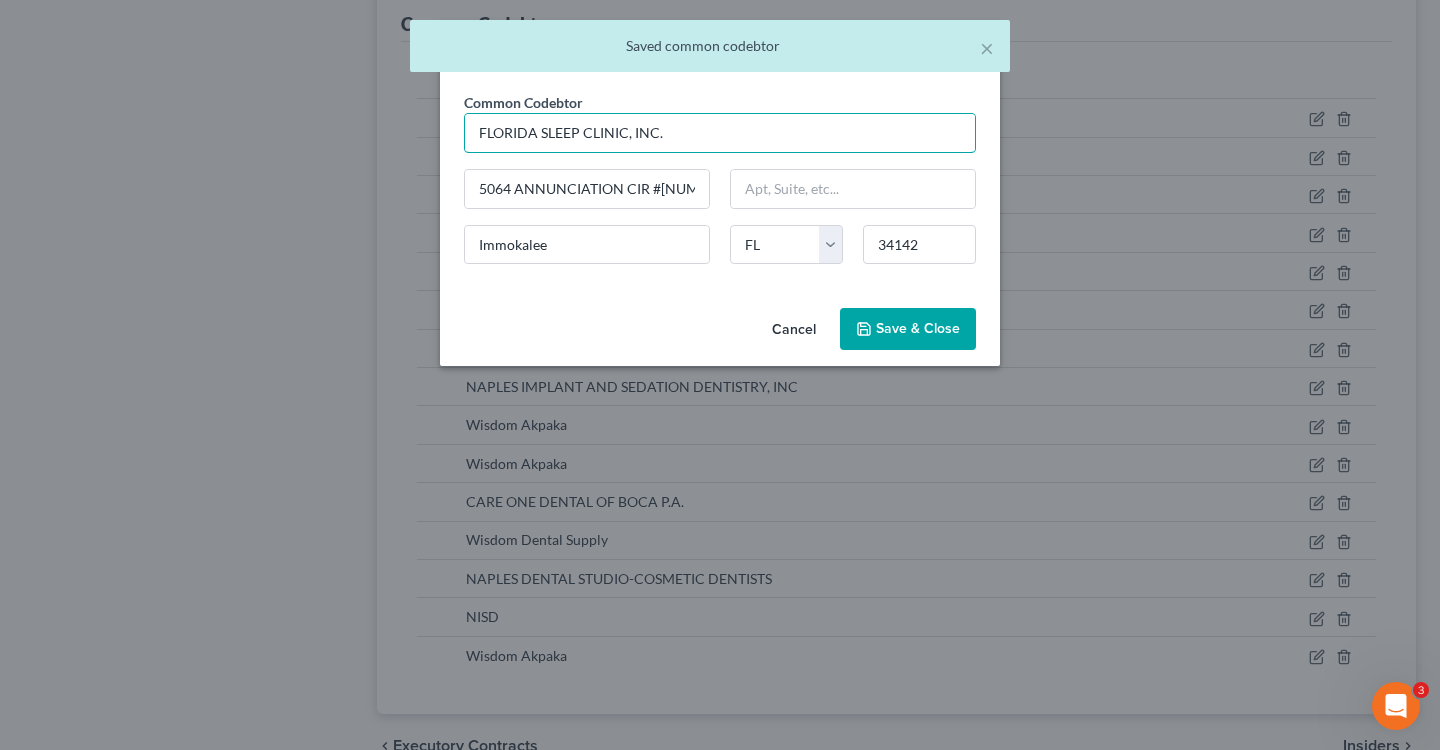 drag, startPoint x: 625, startPoint y: 134, endPoint x: 360, endPoint y: 134, distance: 265 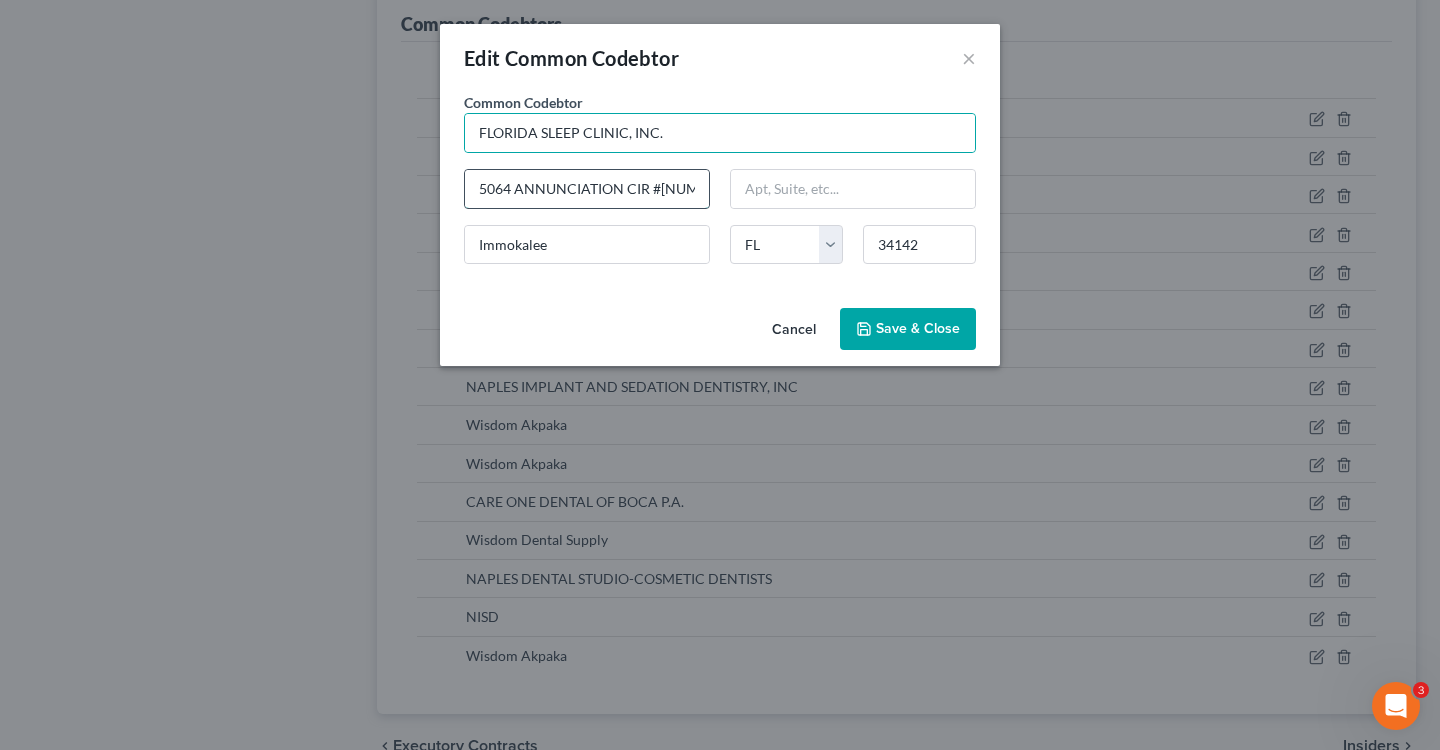 click on "[NUMBER] [STREET] CIR #[NUMBER]" at bounding box center (587, 189) 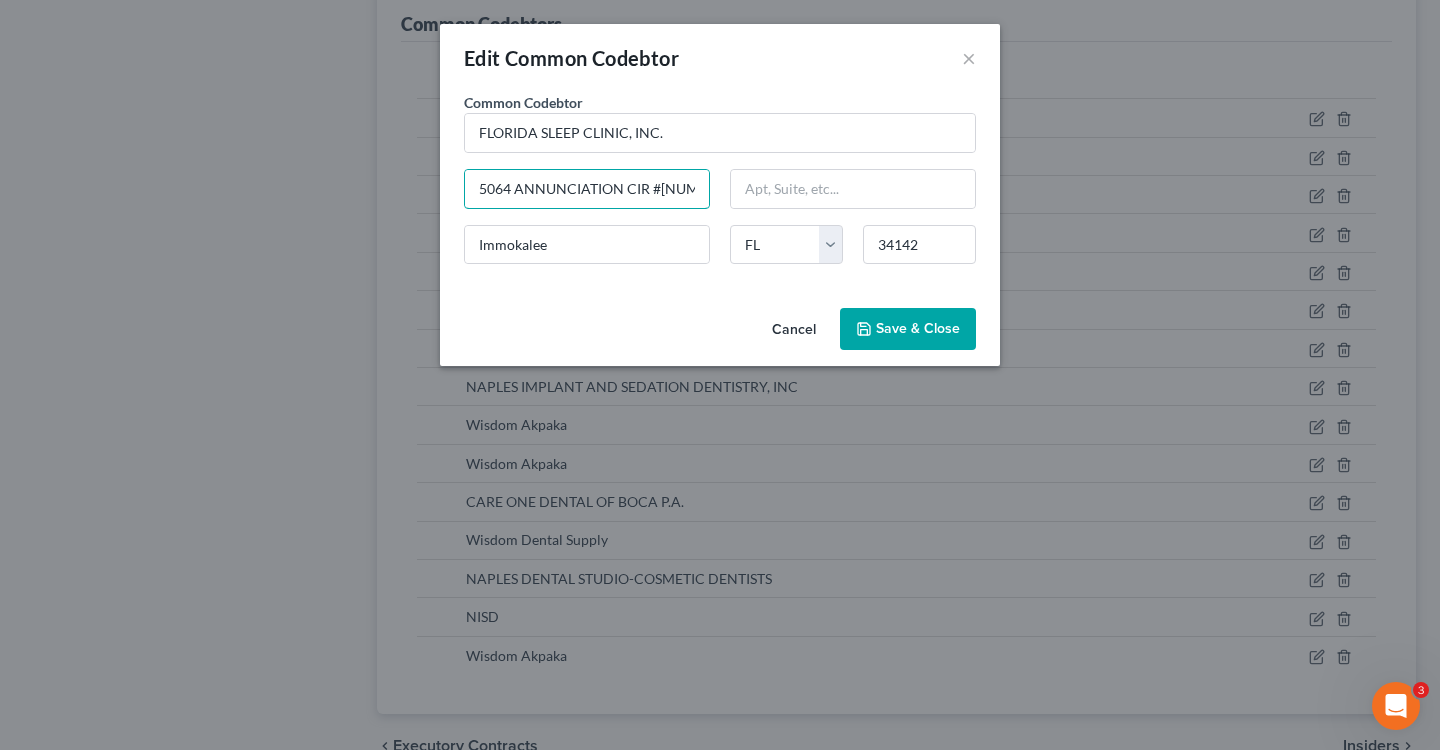 drag, startPoint x: 477, startPoint y: 198, endPoint x: 718, endPoint y: 177, distance: 241.91321 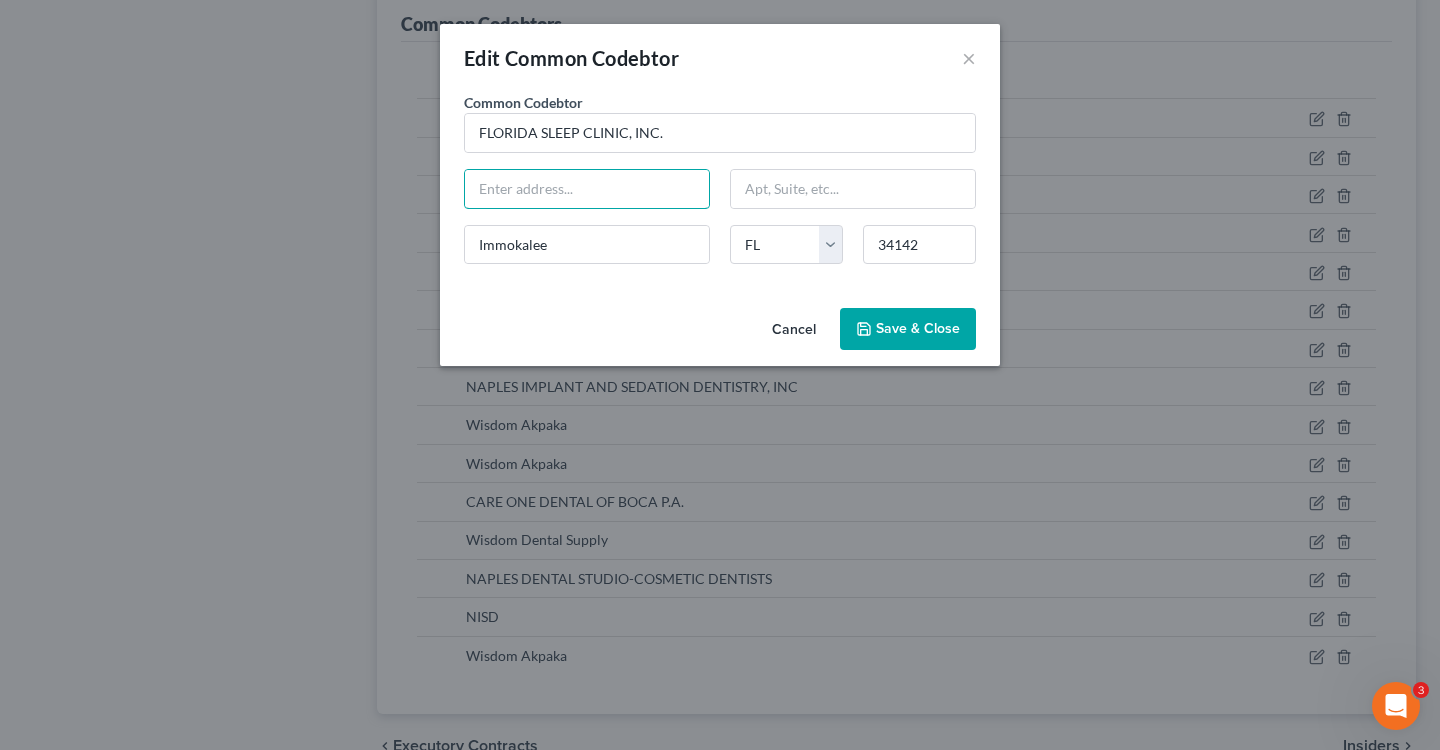 paste on "5064 Annunciation Cir" 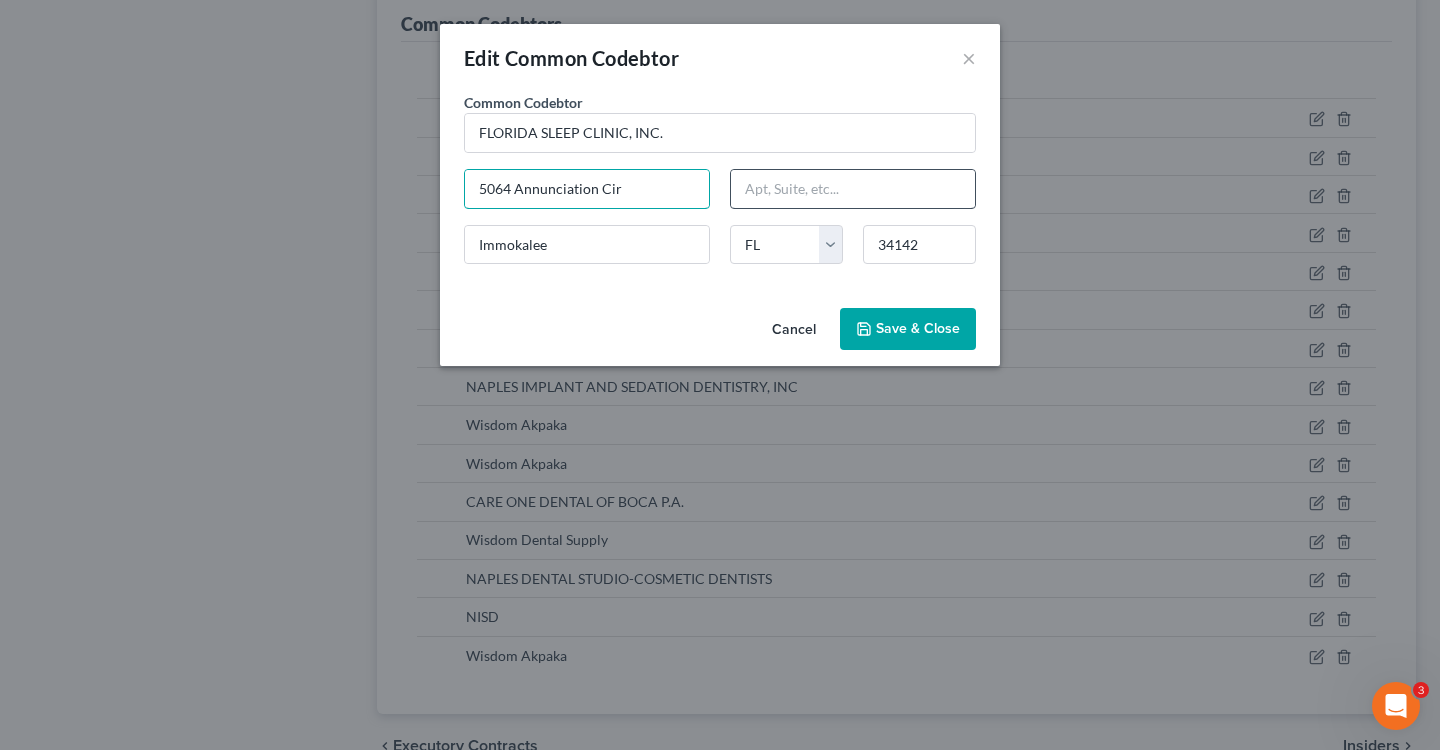 type on "5064 Annunciation Cir" 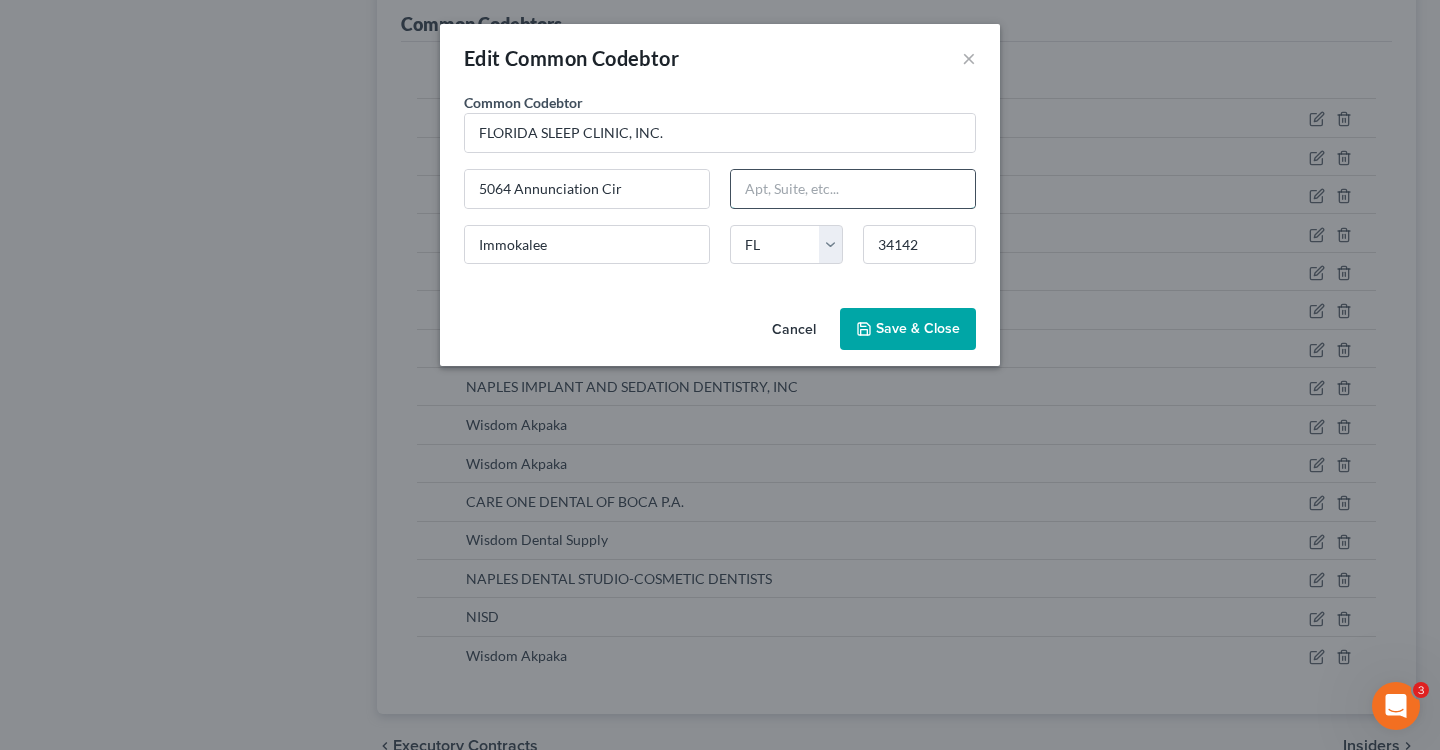 click at bounding box center (853, 189) 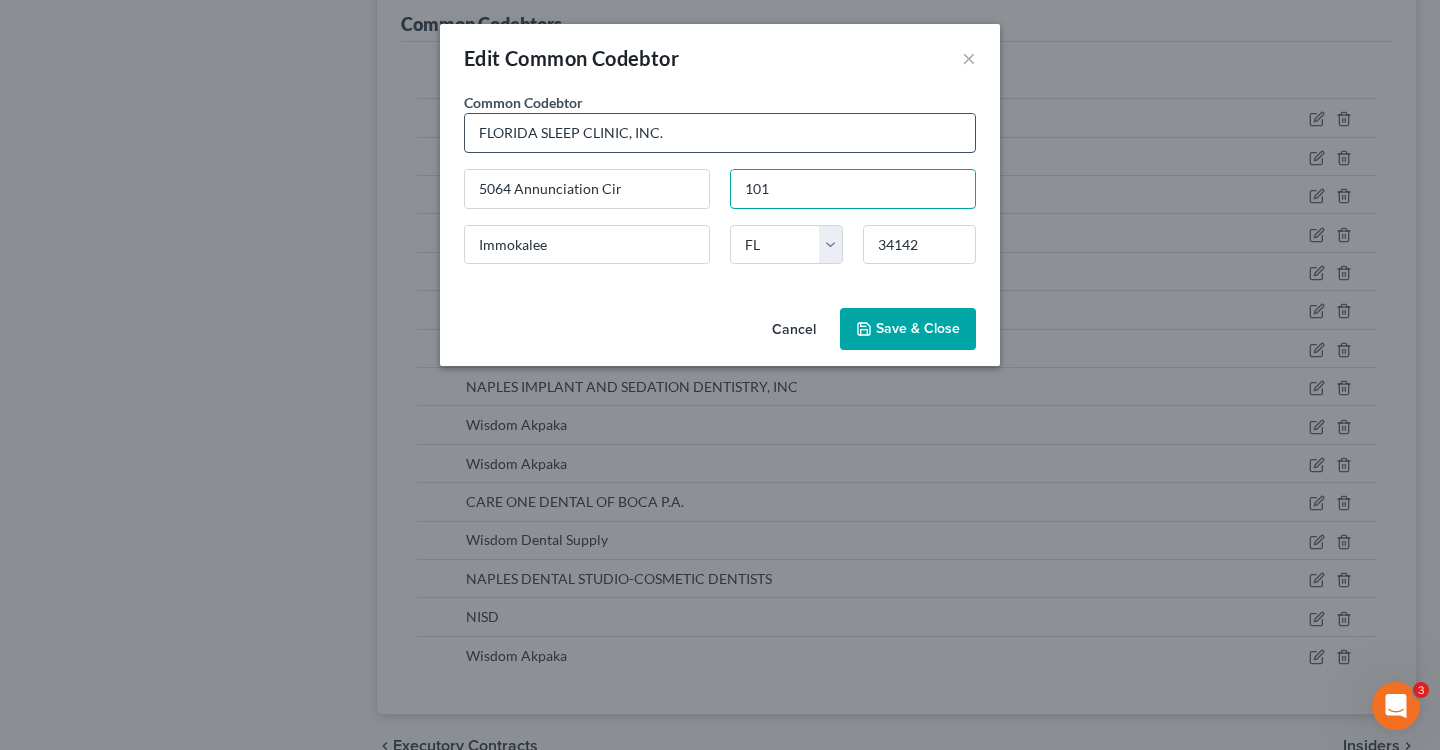 type on "101" 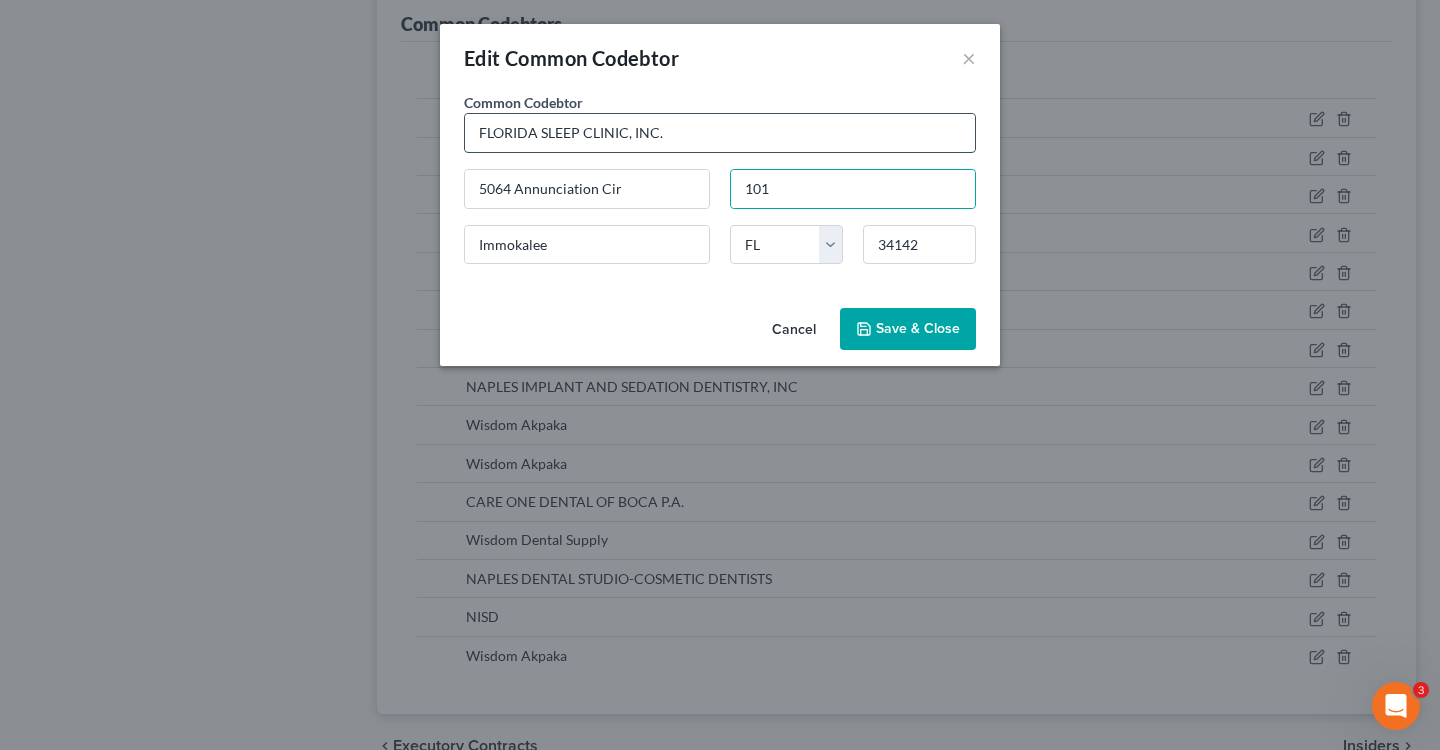 click on "FLORIDA SLEEP CLINIC, INC." at bounding box center [720, 133] 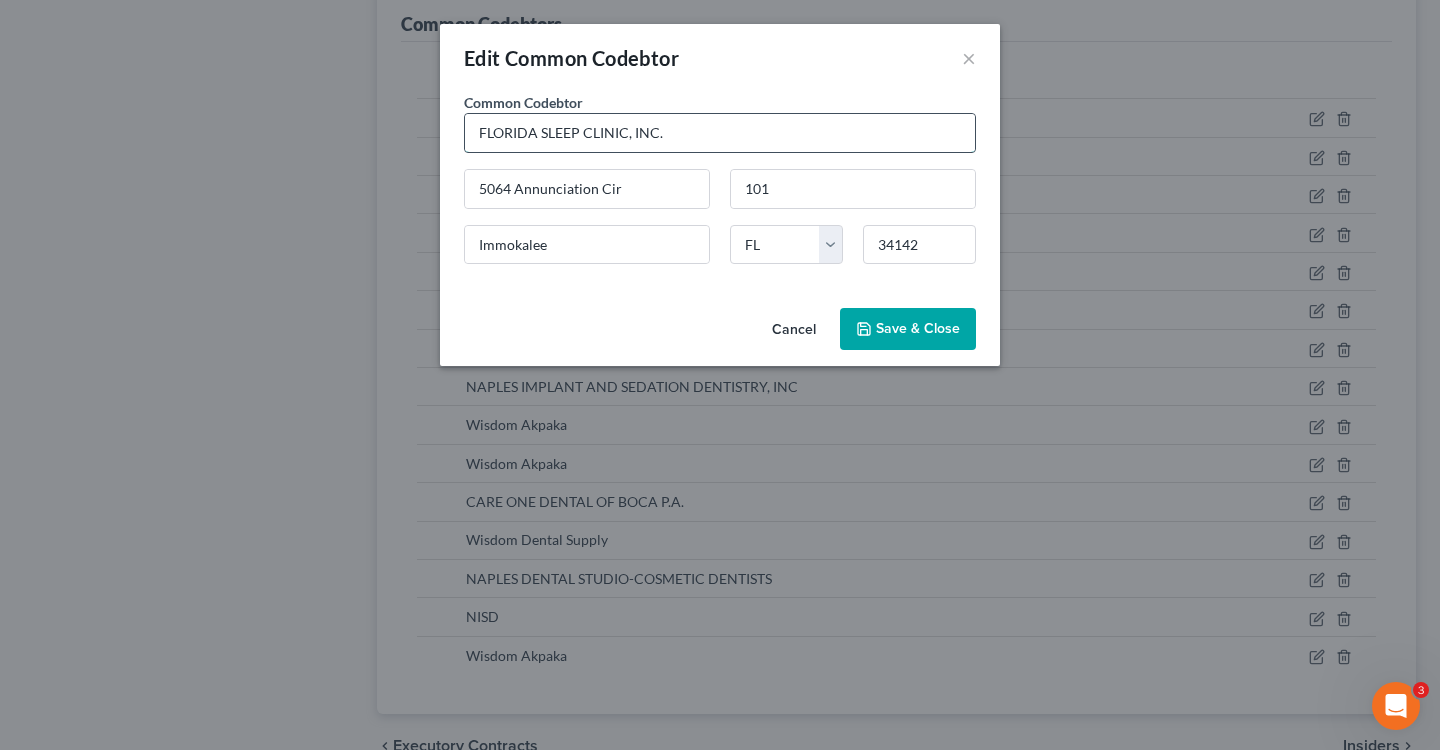click on "FLORIDA SLEEP CLINIC, INC." at bounding box center (720, 133) 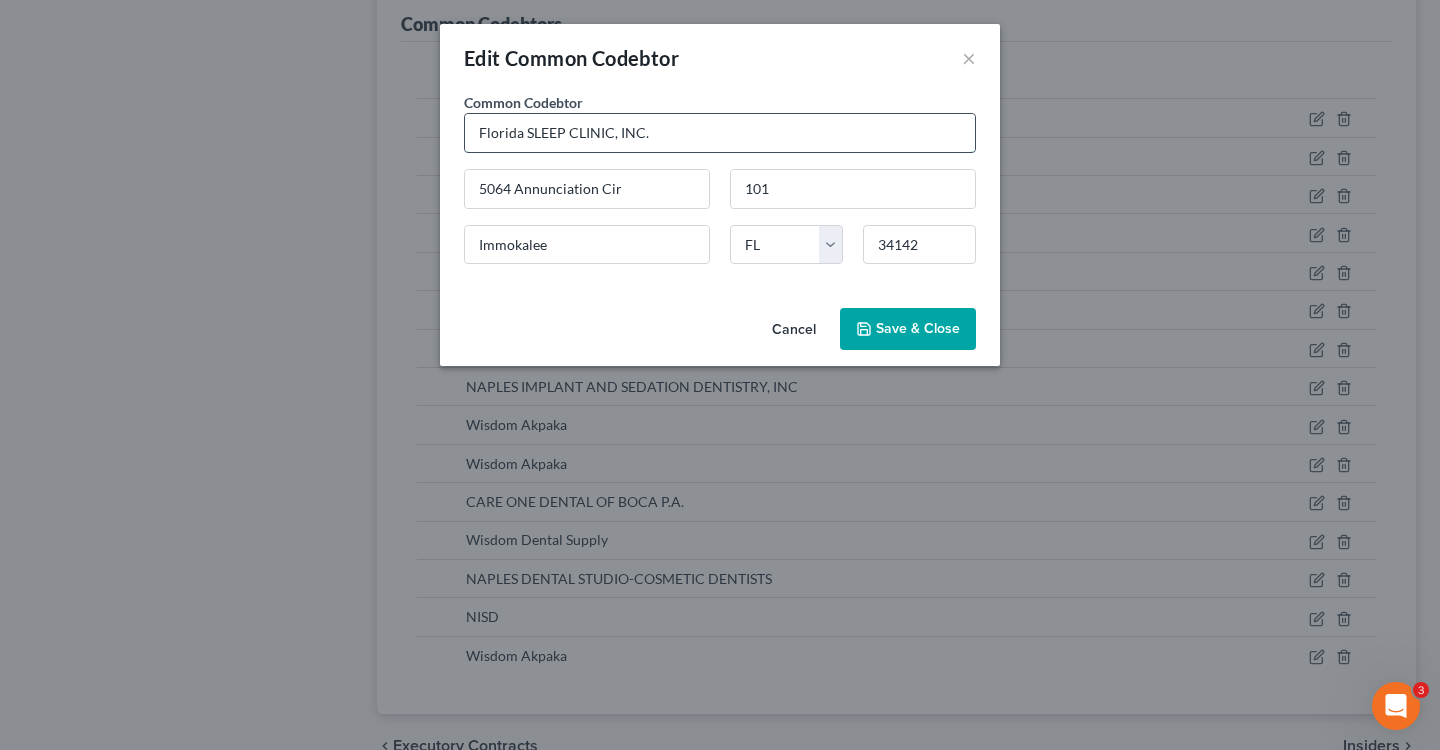 click on "Florida SLEEP CLINIC, INC." at bounding box center [720, 133] 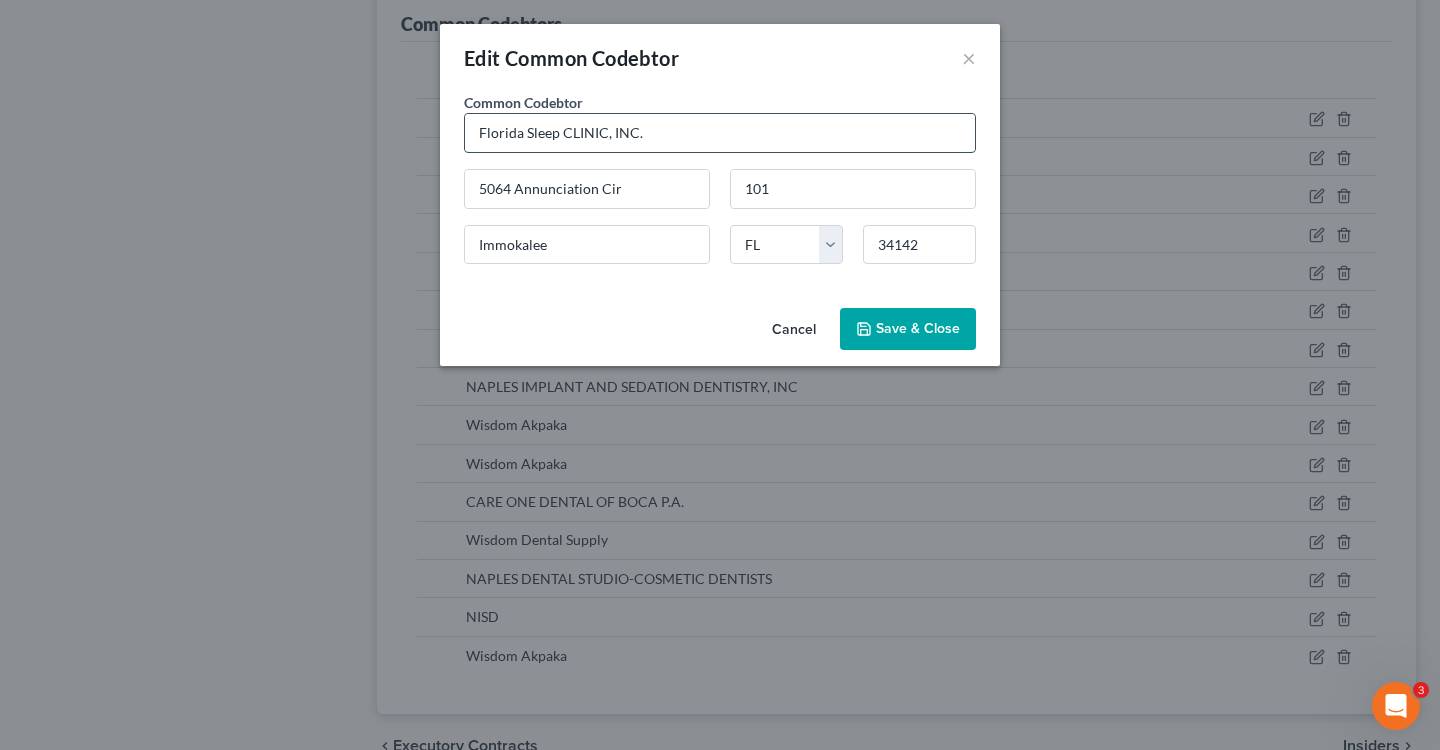 click on "Florida Sleep CLINIC, INC." at bounding box center [720, 133] 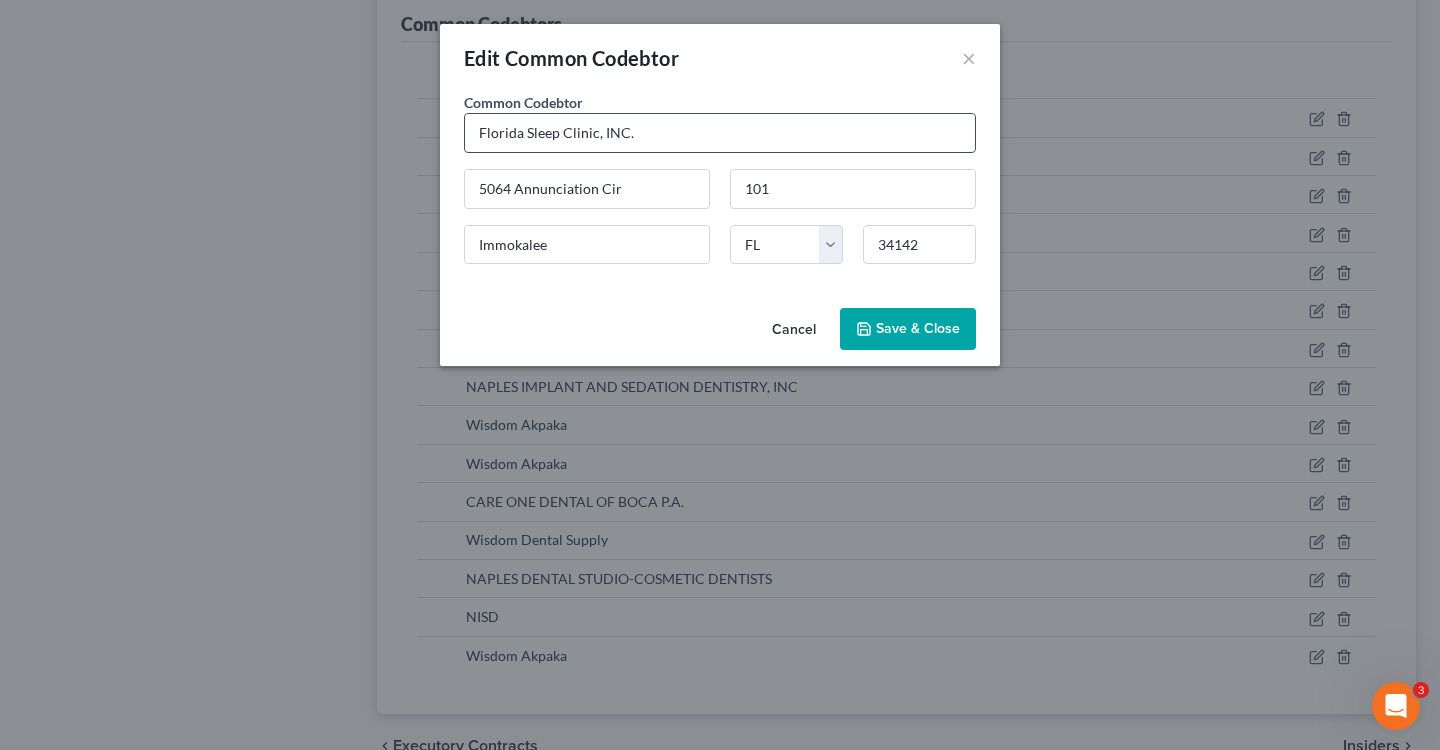 click on "Florida Sleep Clinic, INC." at bounding box center [720, 133] 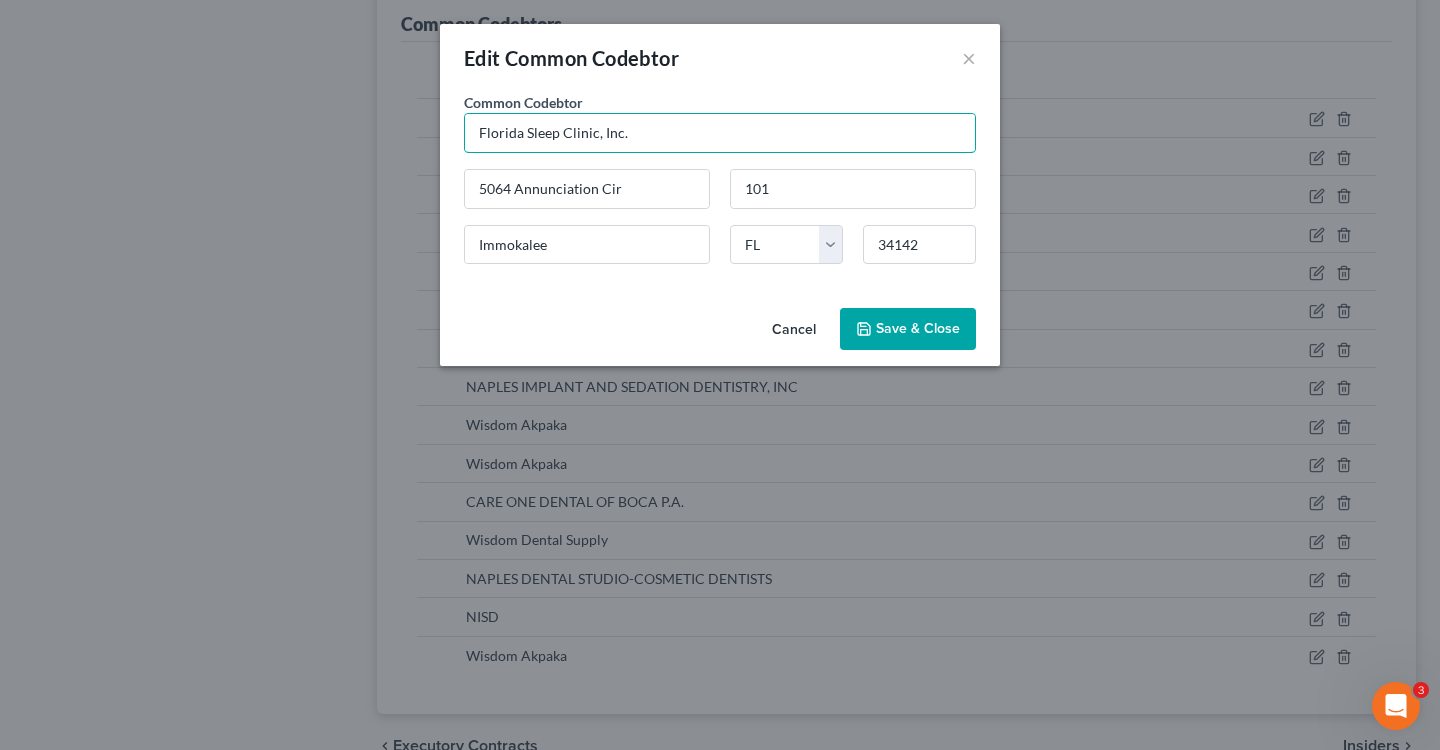 type on "Florida Sleep Clinic, Inc." 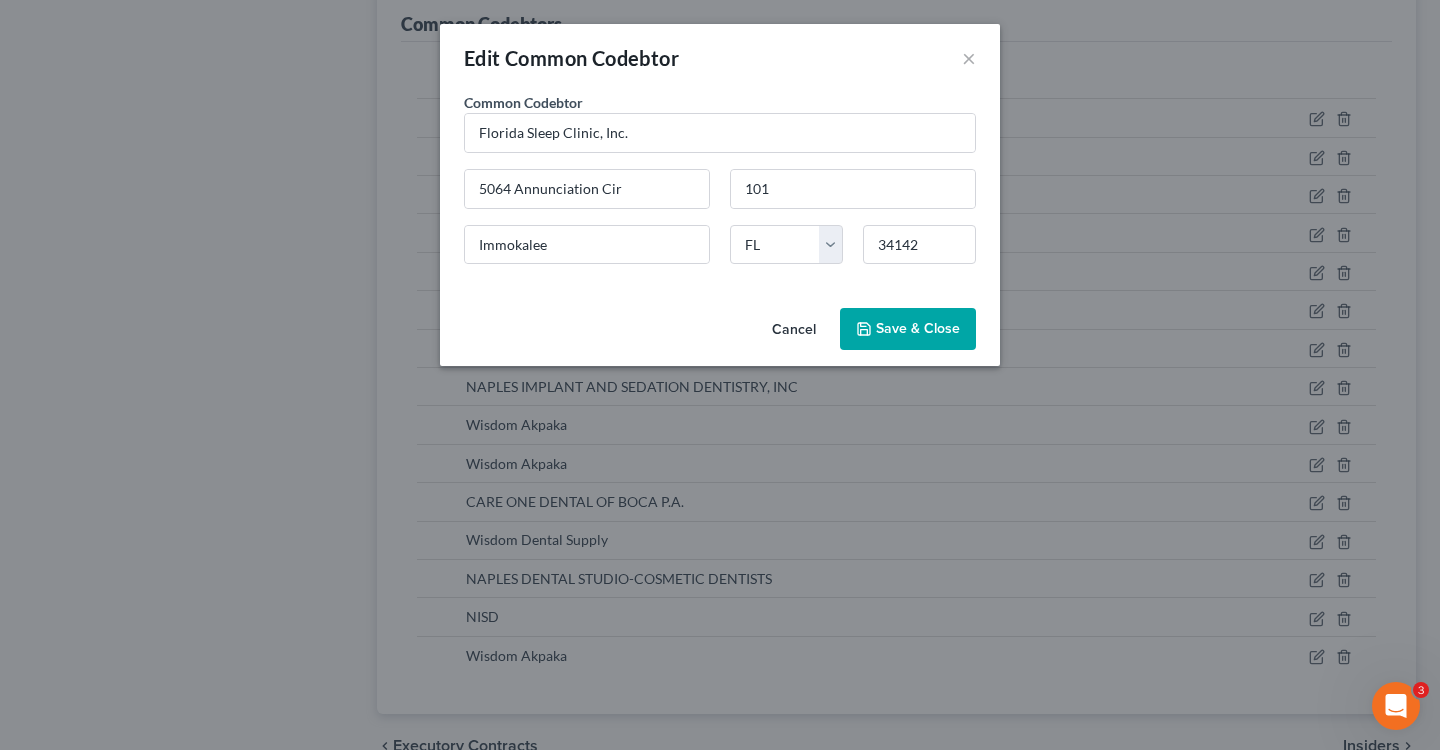 click on "Save & Close" at bounding box center (918, 328) 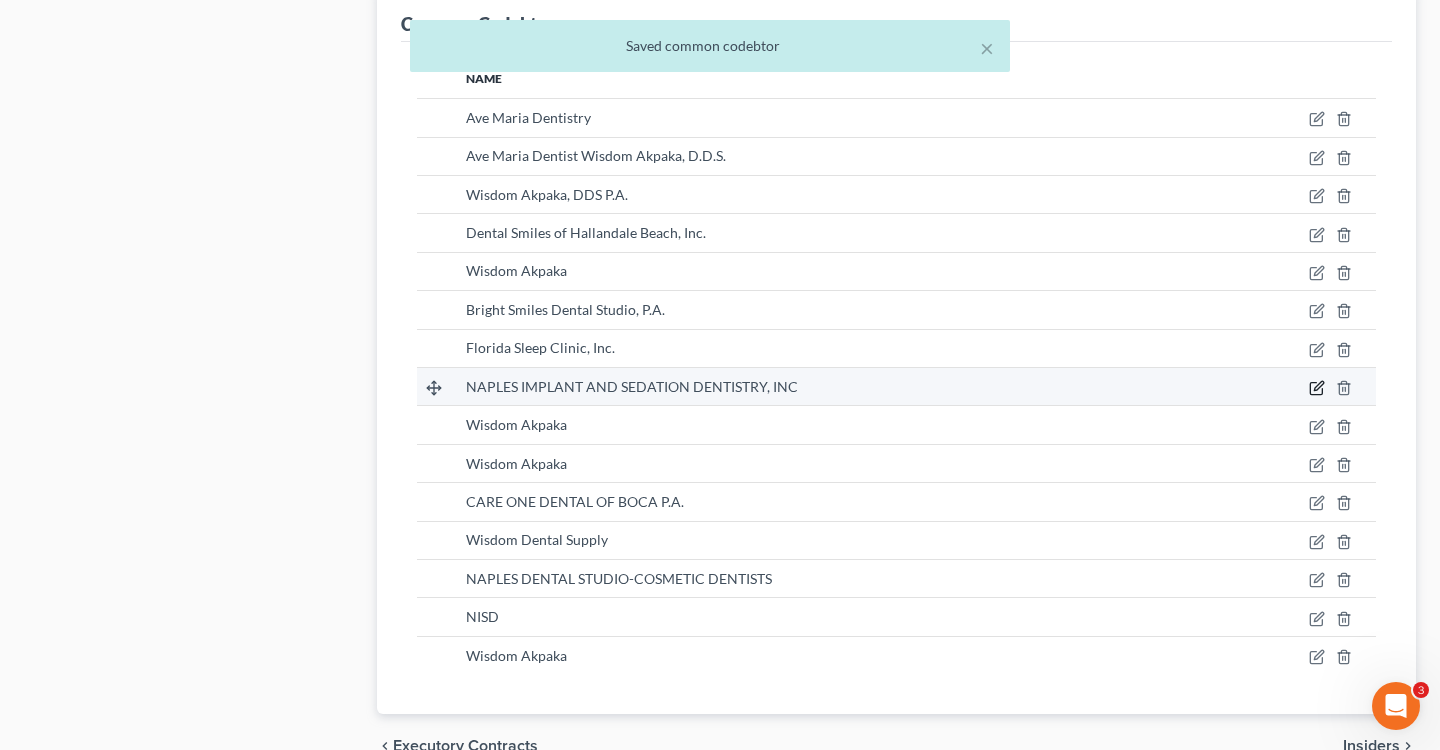 click 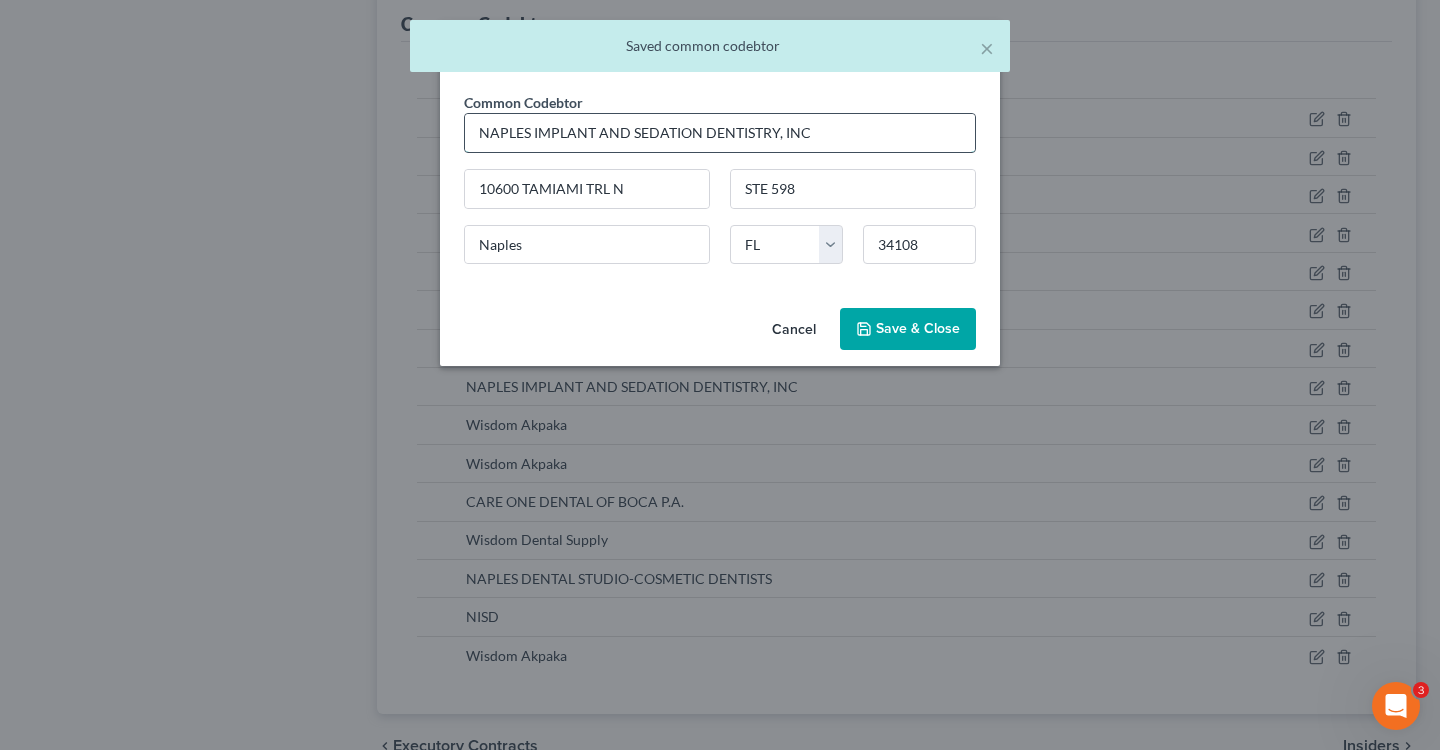 click on "NAPLES IMPLANT AND SEDATION DENTISTRY, INC" at bounding box center [720, 133] 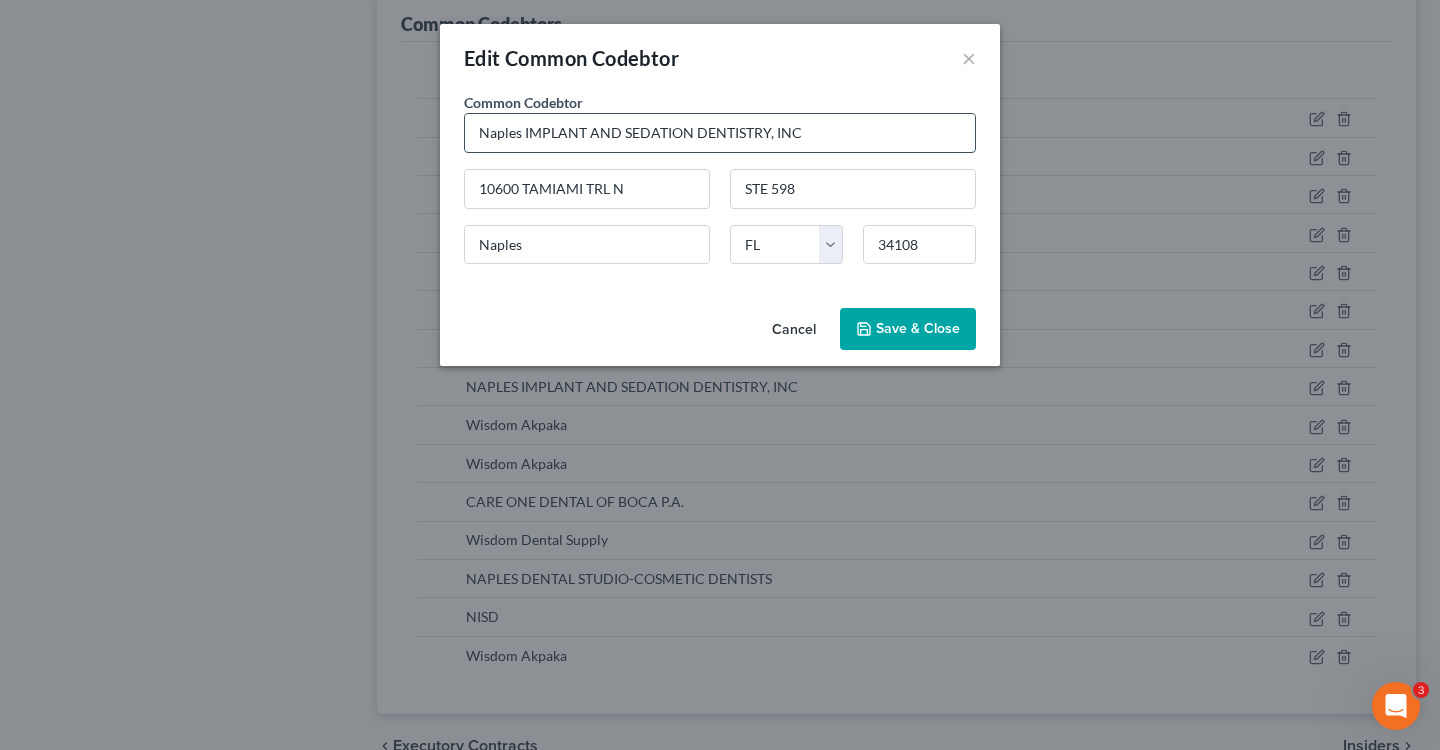 click on "Naples IMPLANT AND SEDATION DENTISTRY, INC" at bounding box center [720, 133] 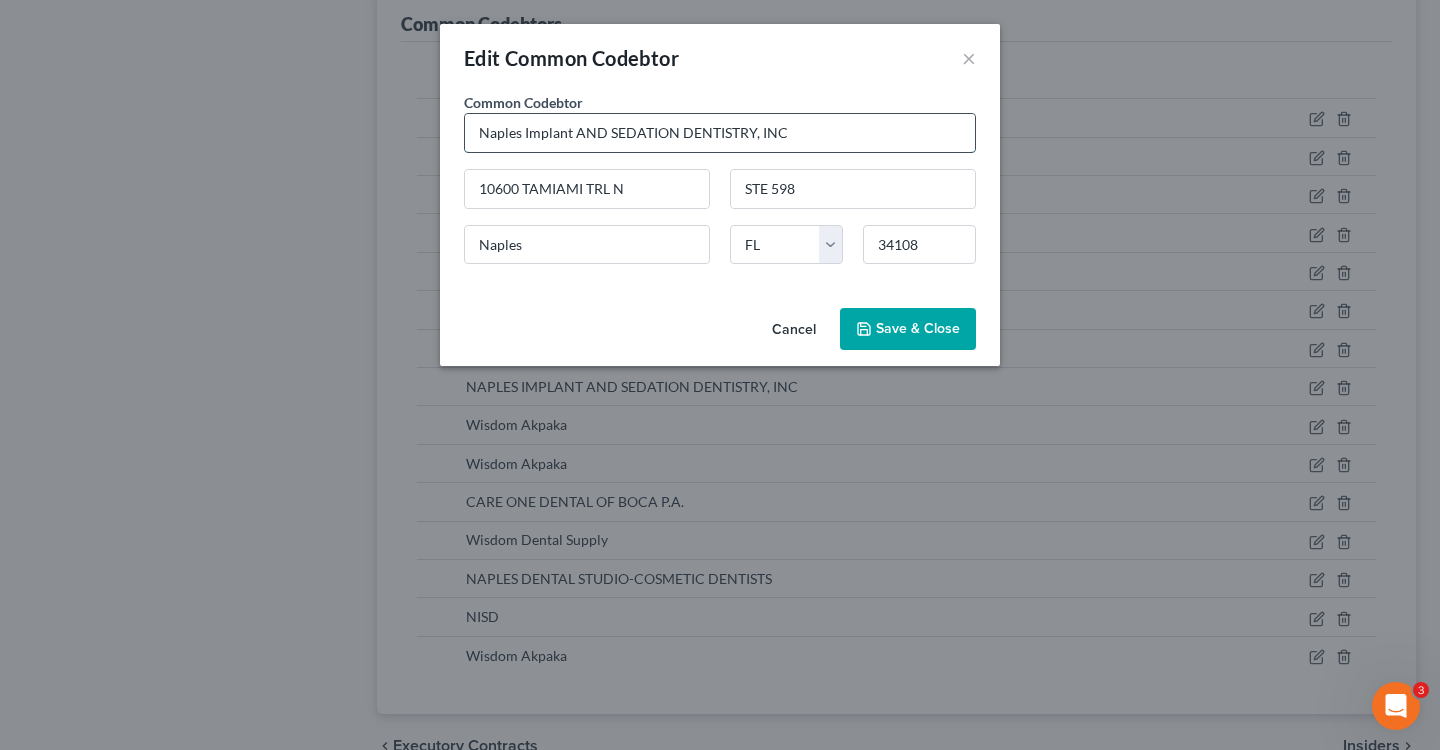 click on "Naples Implant AND SEDATION DENTISTRY, INC" at bounding box center [720, 133] 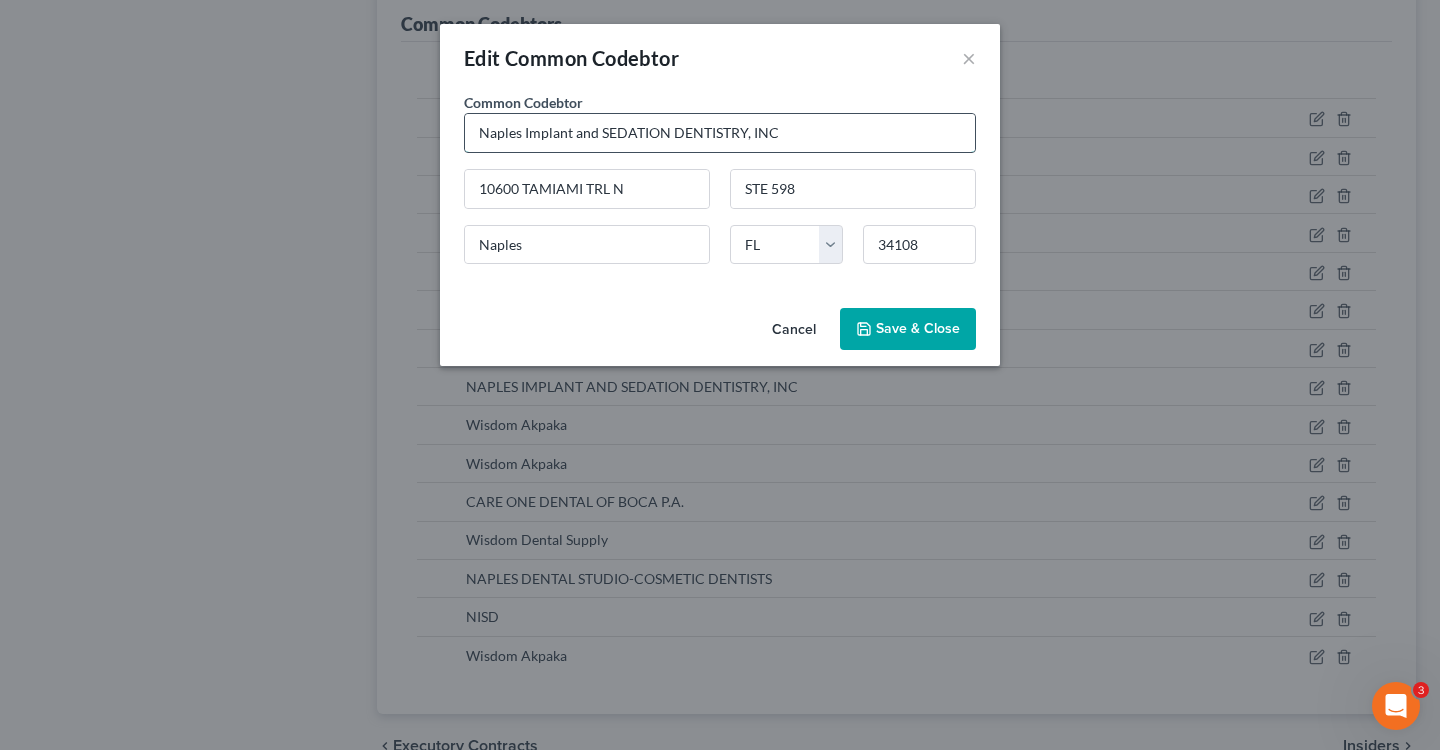 click on "Naples Implant and SEDATION DENTISTRY, INC" at bounding box center [720, 133] 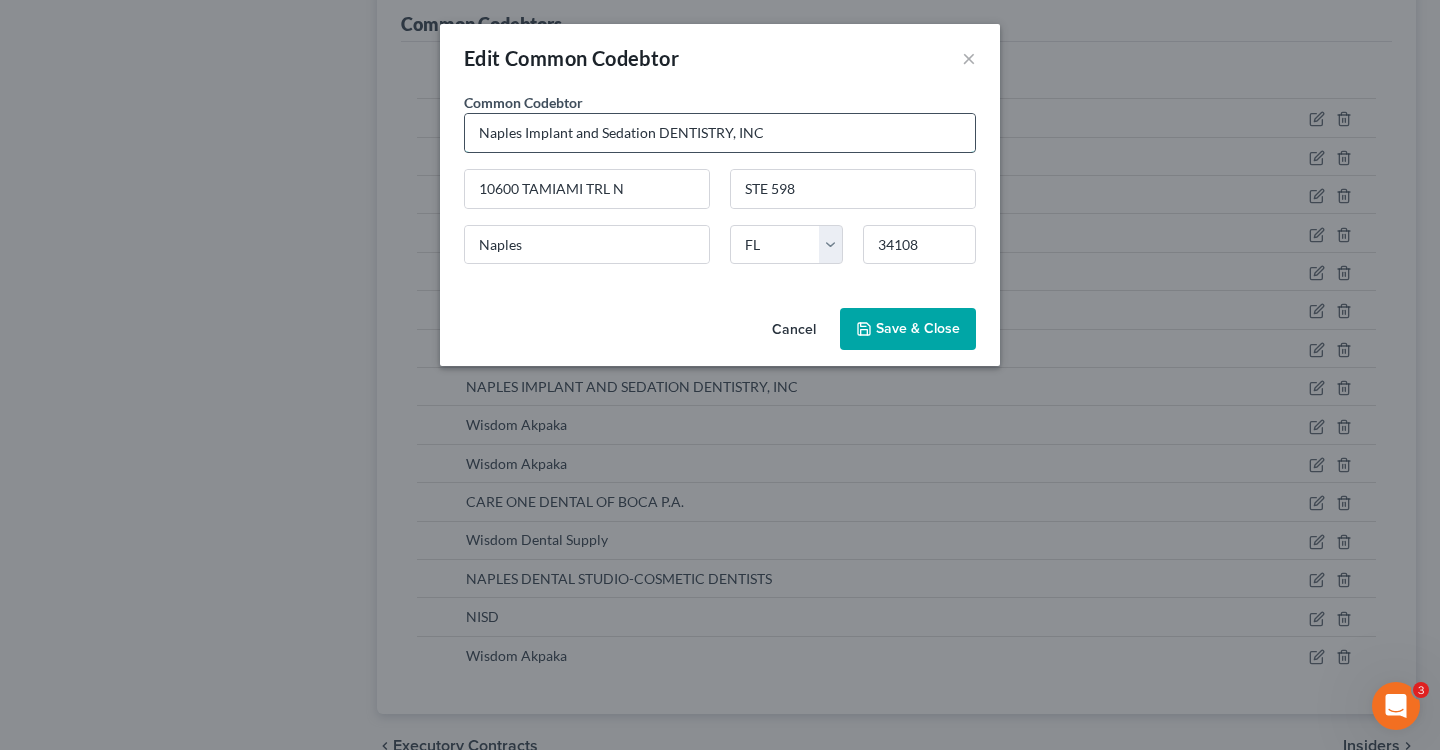 click on "Naples Implant and Sedation DENTISTRY, INC" at bounding box center [720, 133] 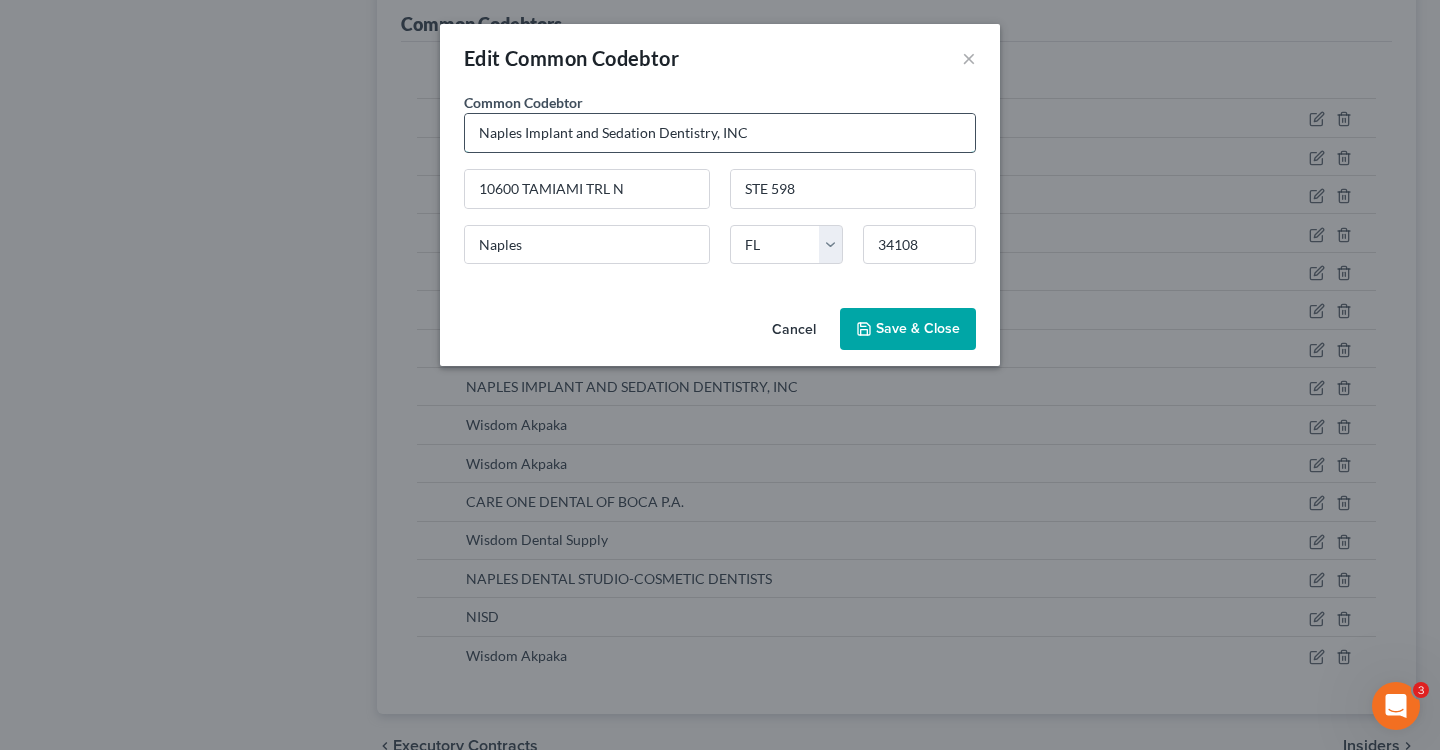 click on "Naples Implant and Sedation Dentistry, INC" at bounding box center [720, 133] 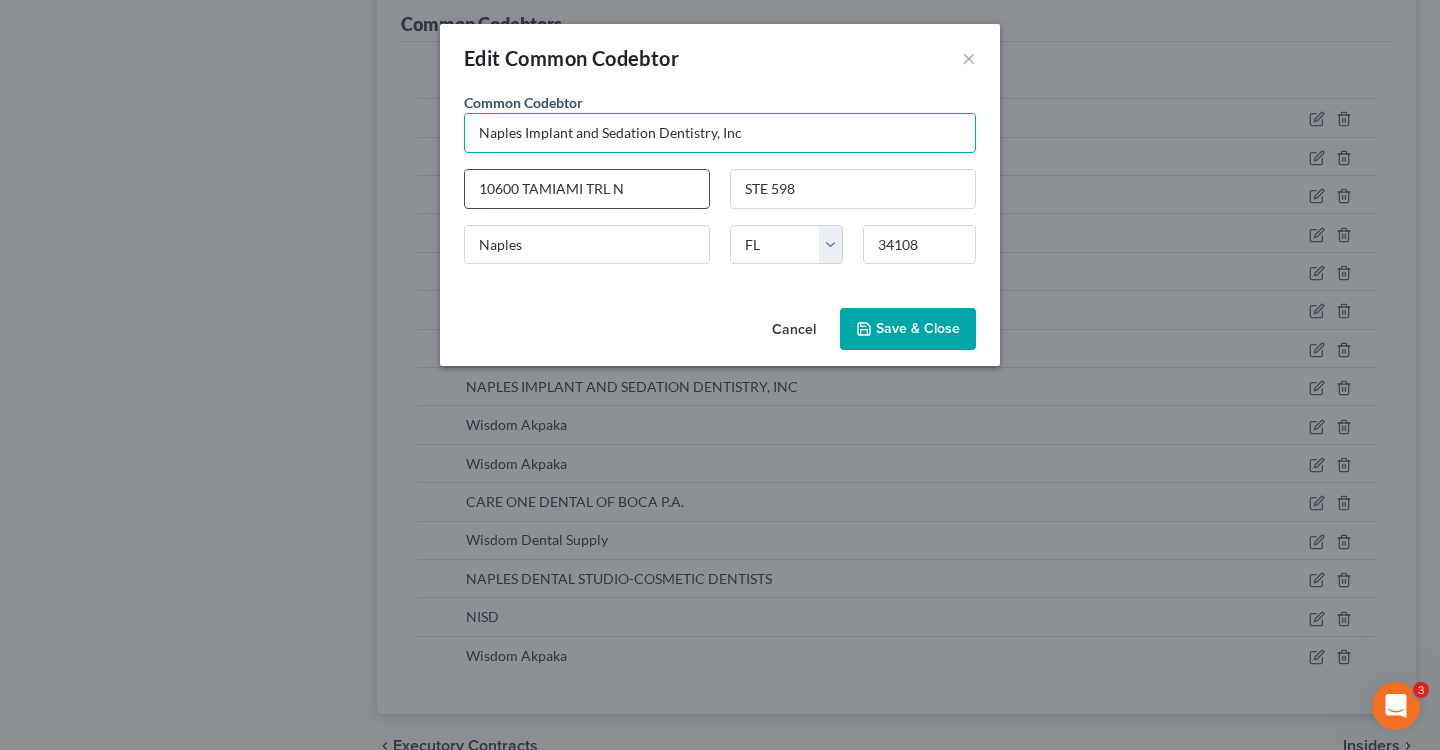 type on "Naples Implant and Sedation Dentistry, Inc" 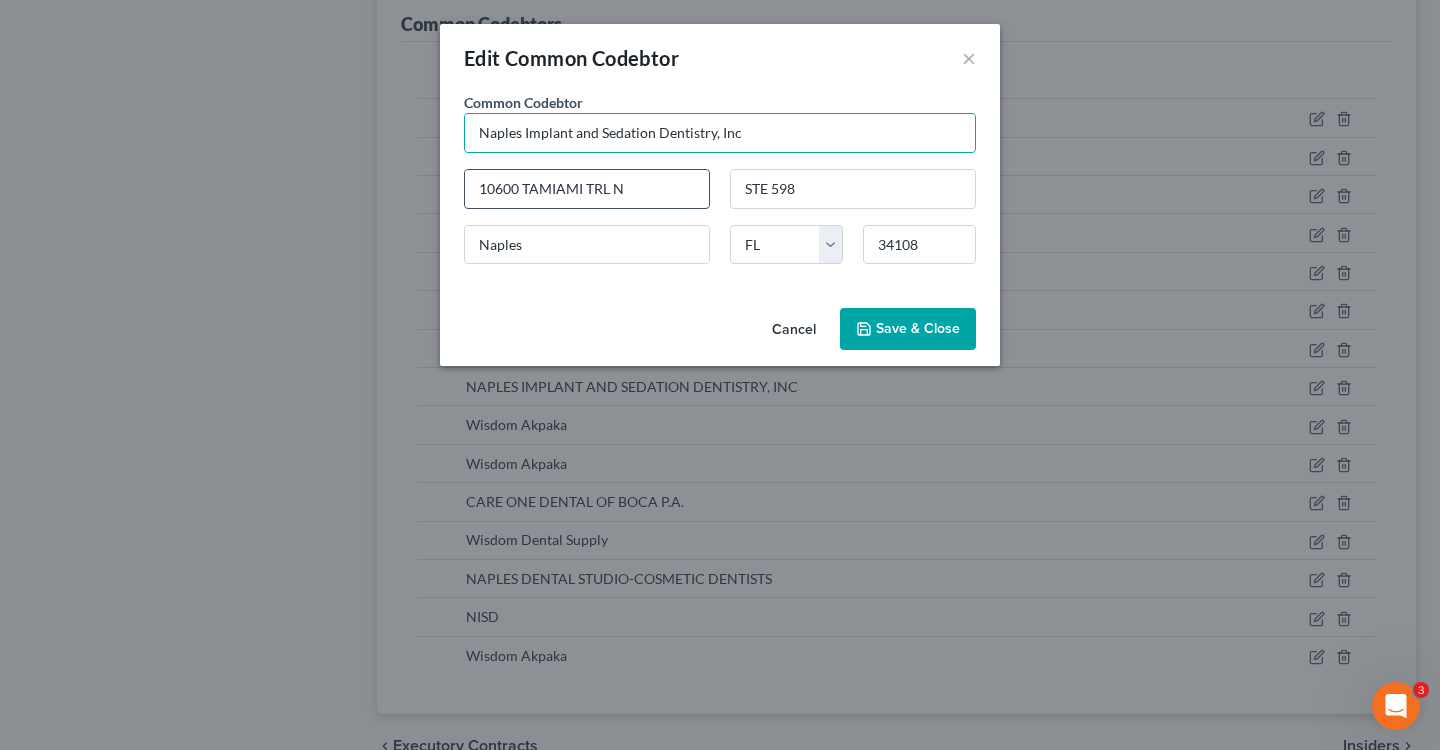 click on "[NUMBER] [STREET] [DIRECTION]" at bounding box center [587, 189] 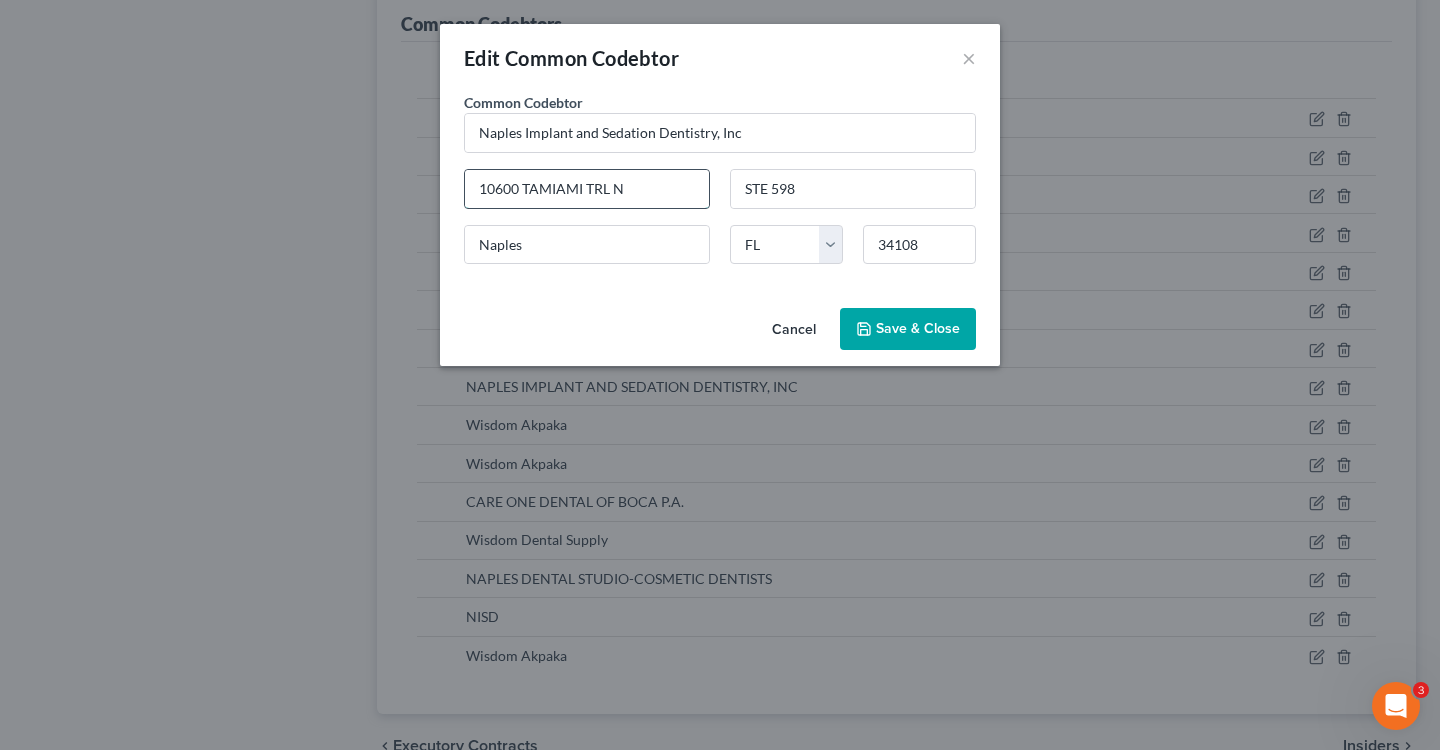 click on "[NUMBER] [STREET] [DIRECTION]" at bounding box center (587, 189) 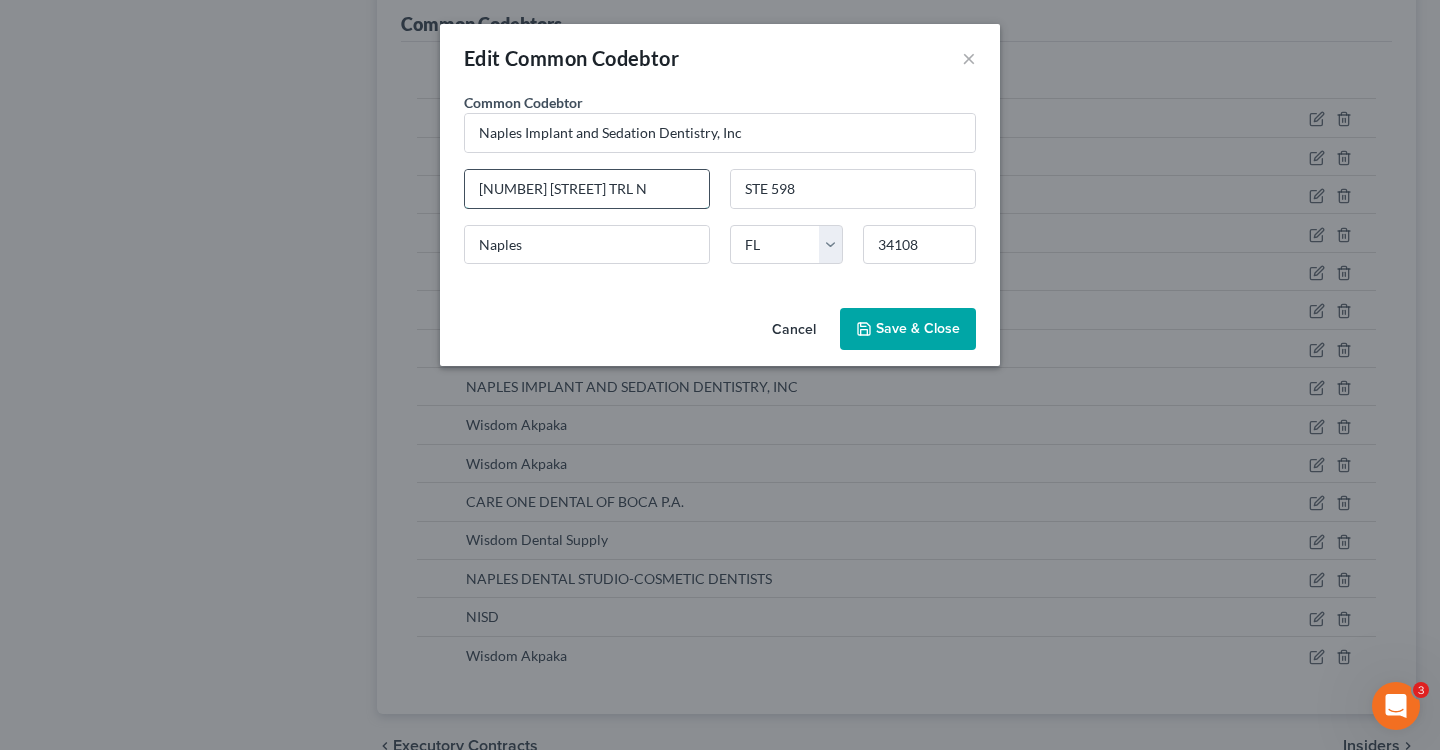 click on "[NUMBER] [STREET]" at bounding box center (587, 189) 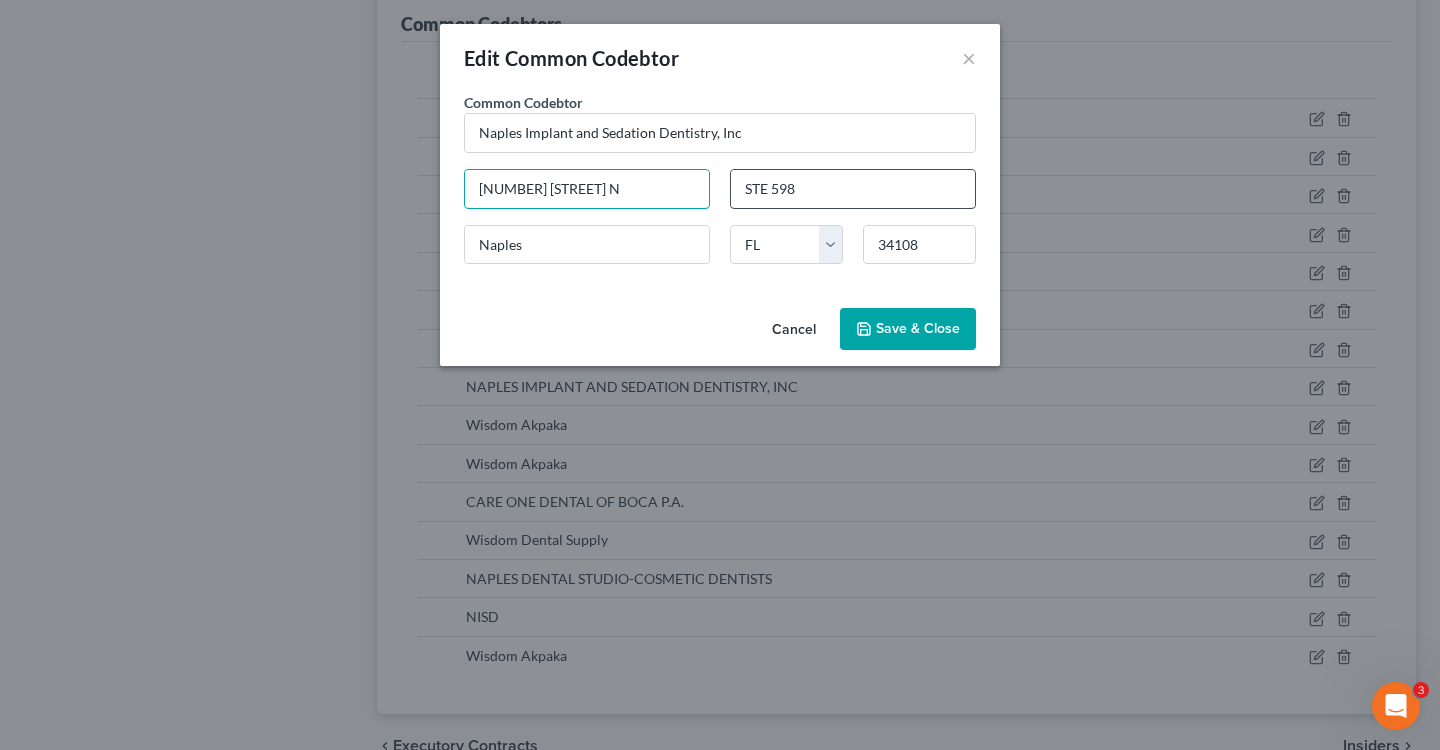 type on "[NUMBER] Tamiami Trail N" 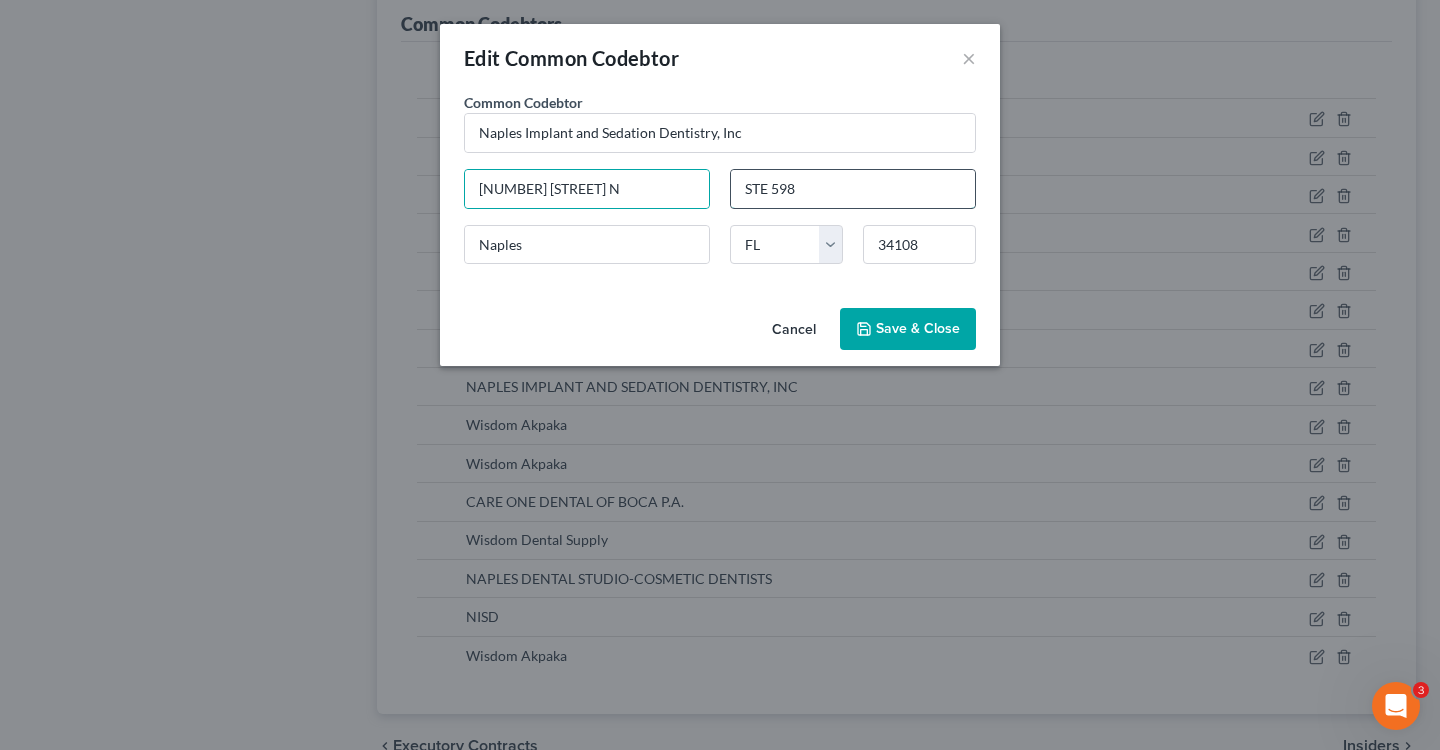 click on "STE 598" at bounding box center (853, 189) 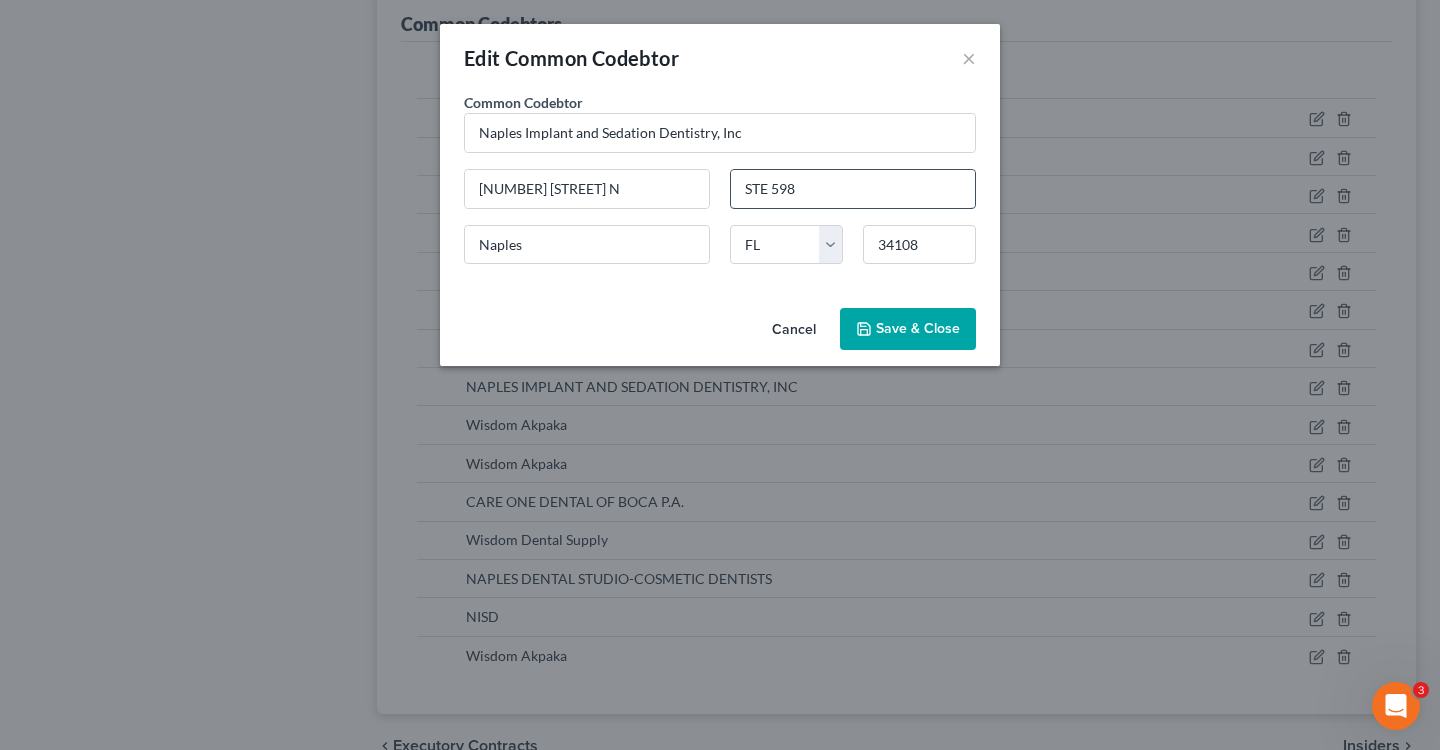 click on "STE 598" at bounding box center [853, 189] 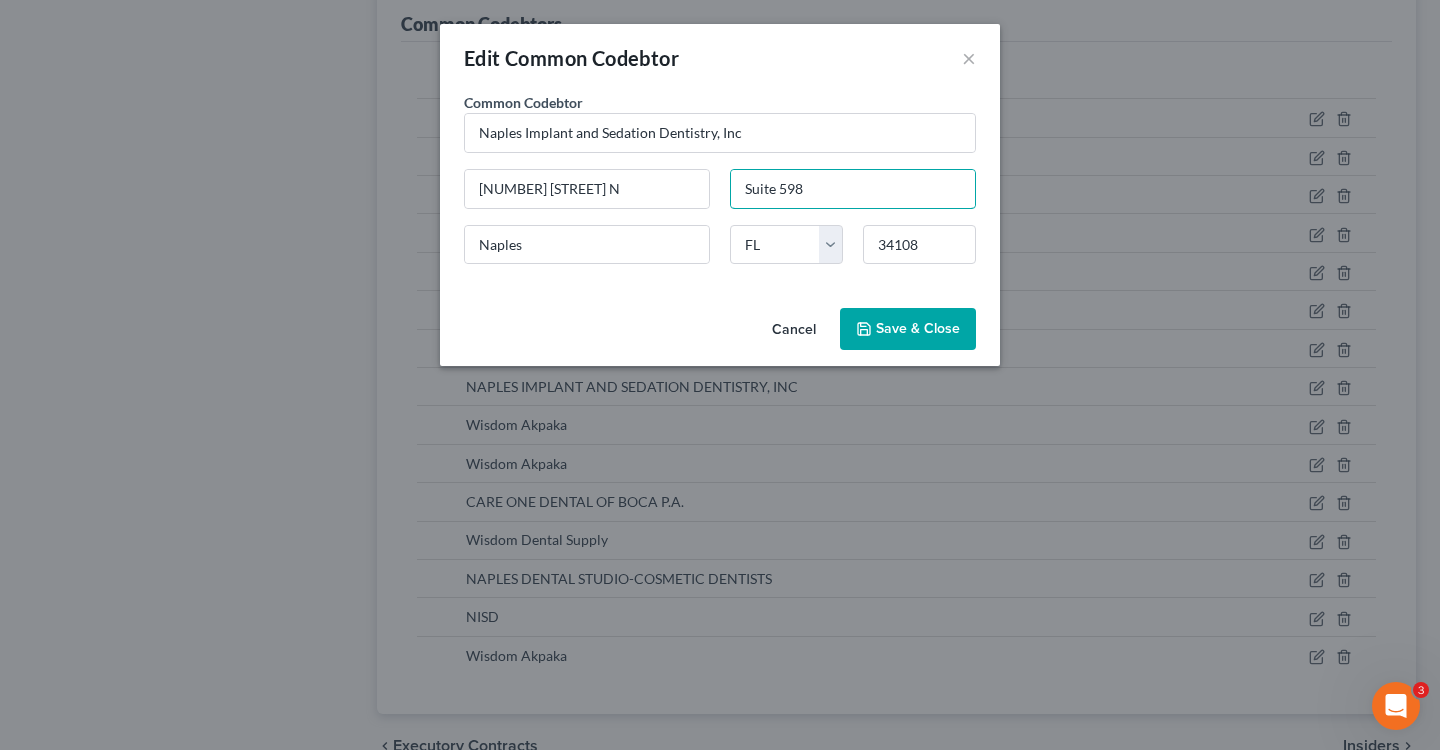 type on "Suite 598" 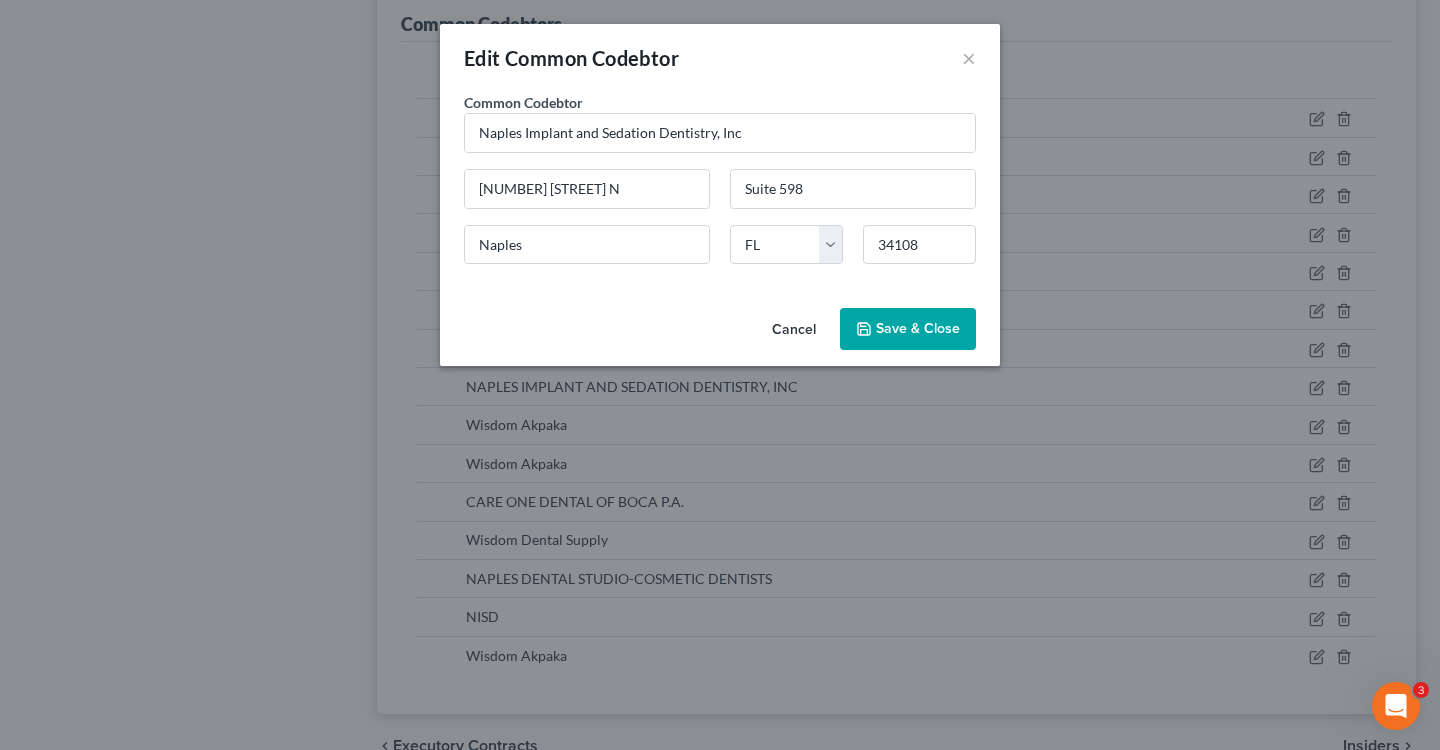 click on "Save & Close" at bounding box center (908, 329) 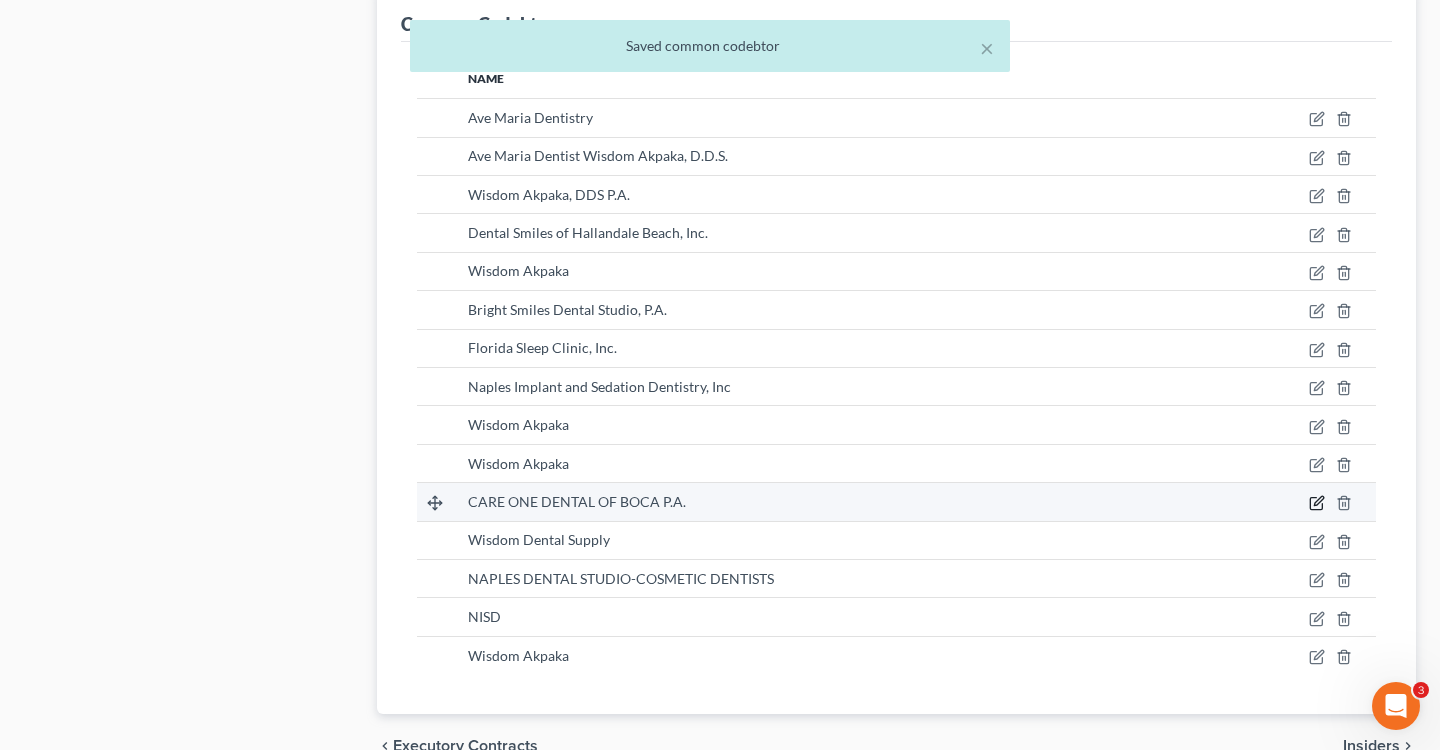 click 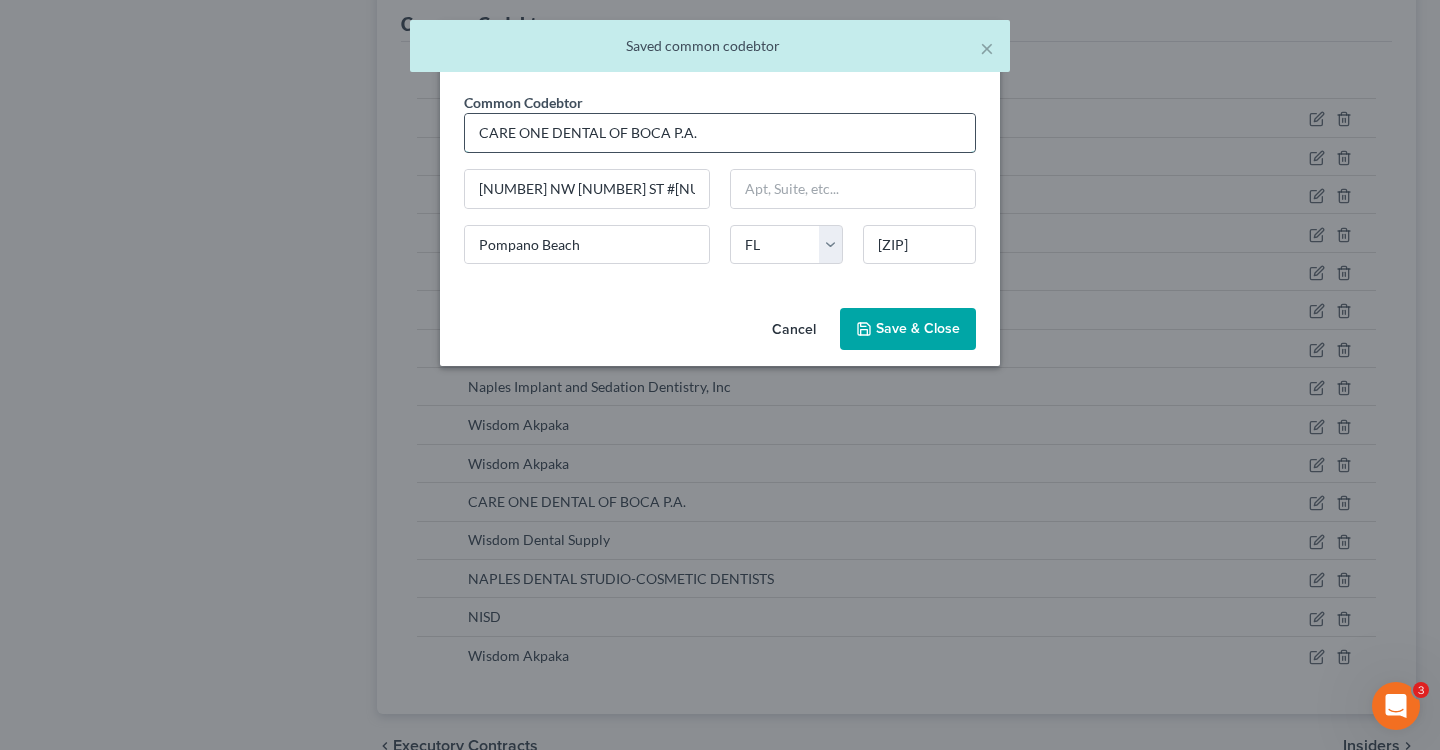 click on "CARE ONE DENTAL OF BOCA P.A." at bounding box center (720, 133) 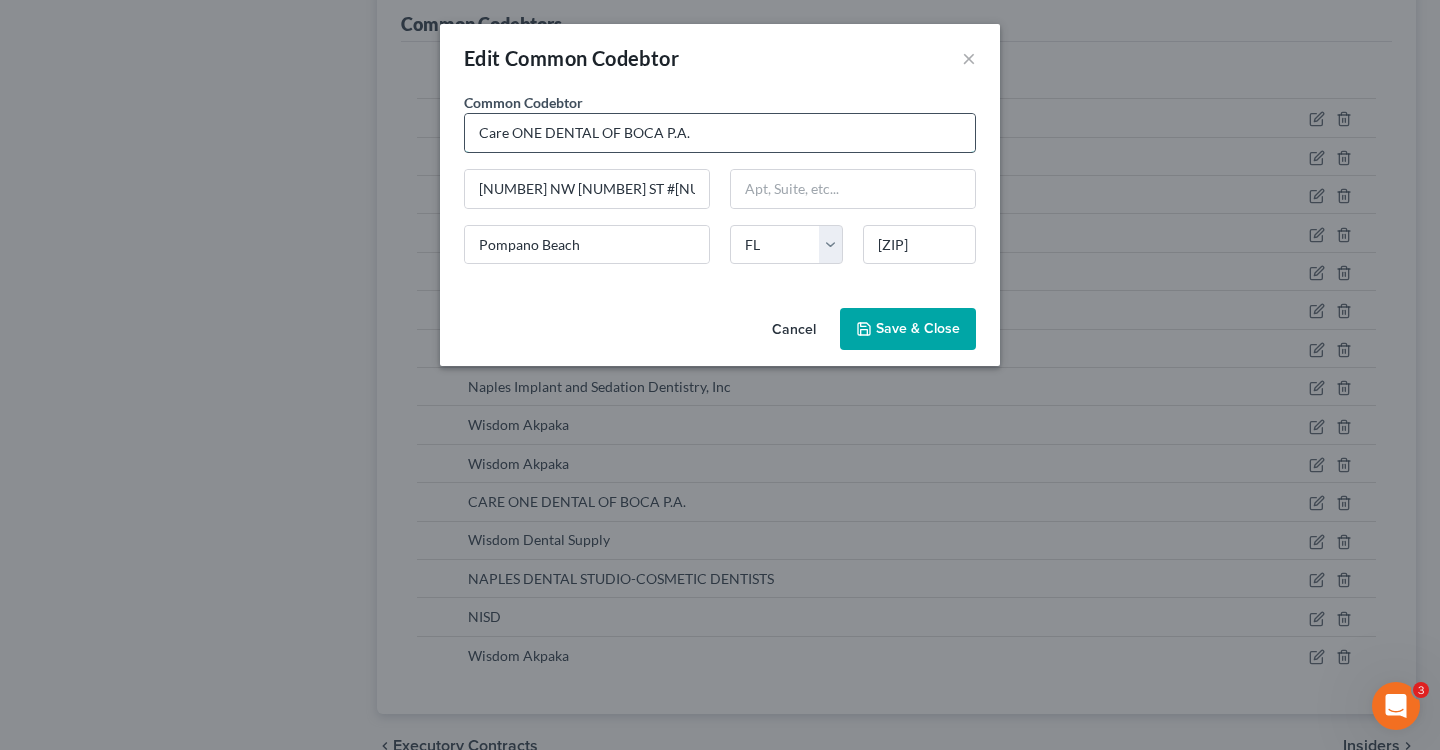 click on "Care ONE DENTAL OF BOCA P.A." at bounding box center (720, 133) 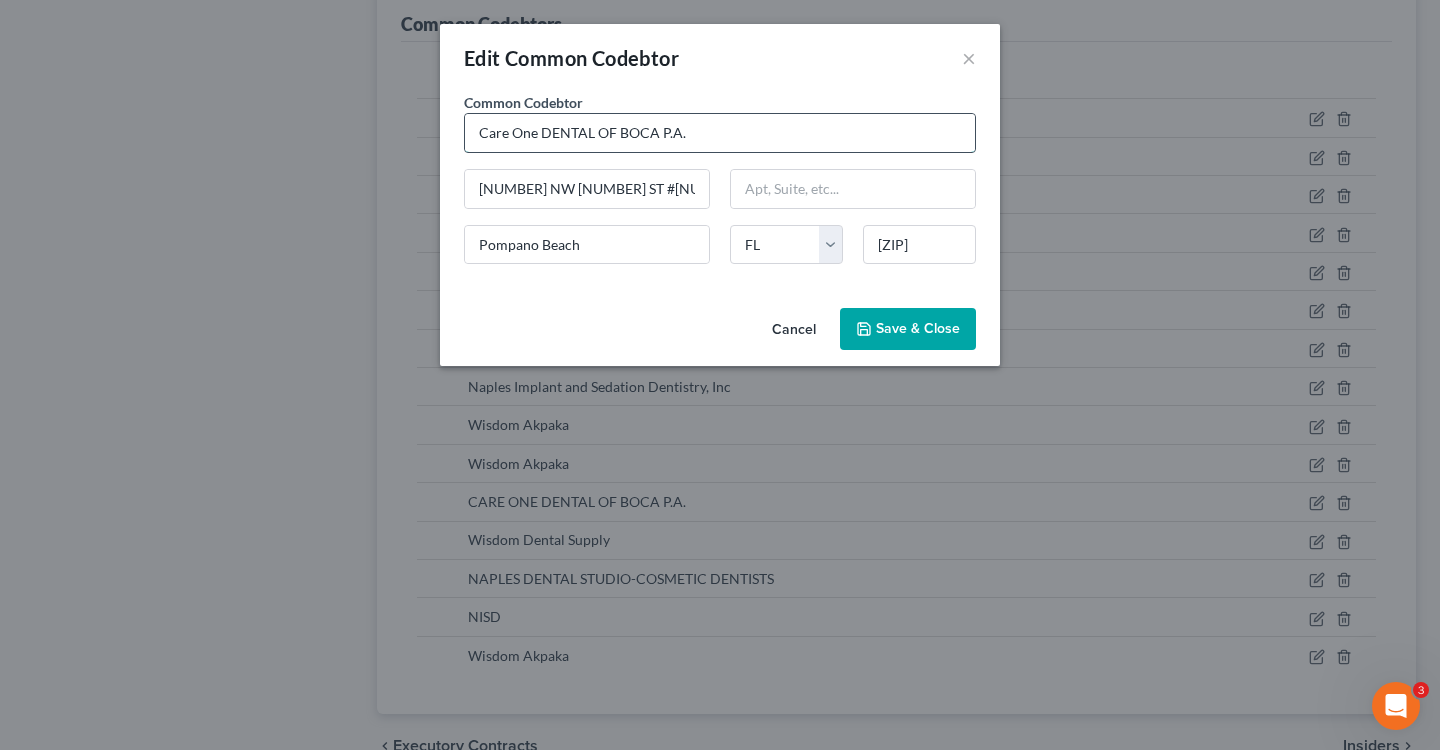 click on "Care One DENTAL OF BOCA P.A." at bounding box center [720, 133] 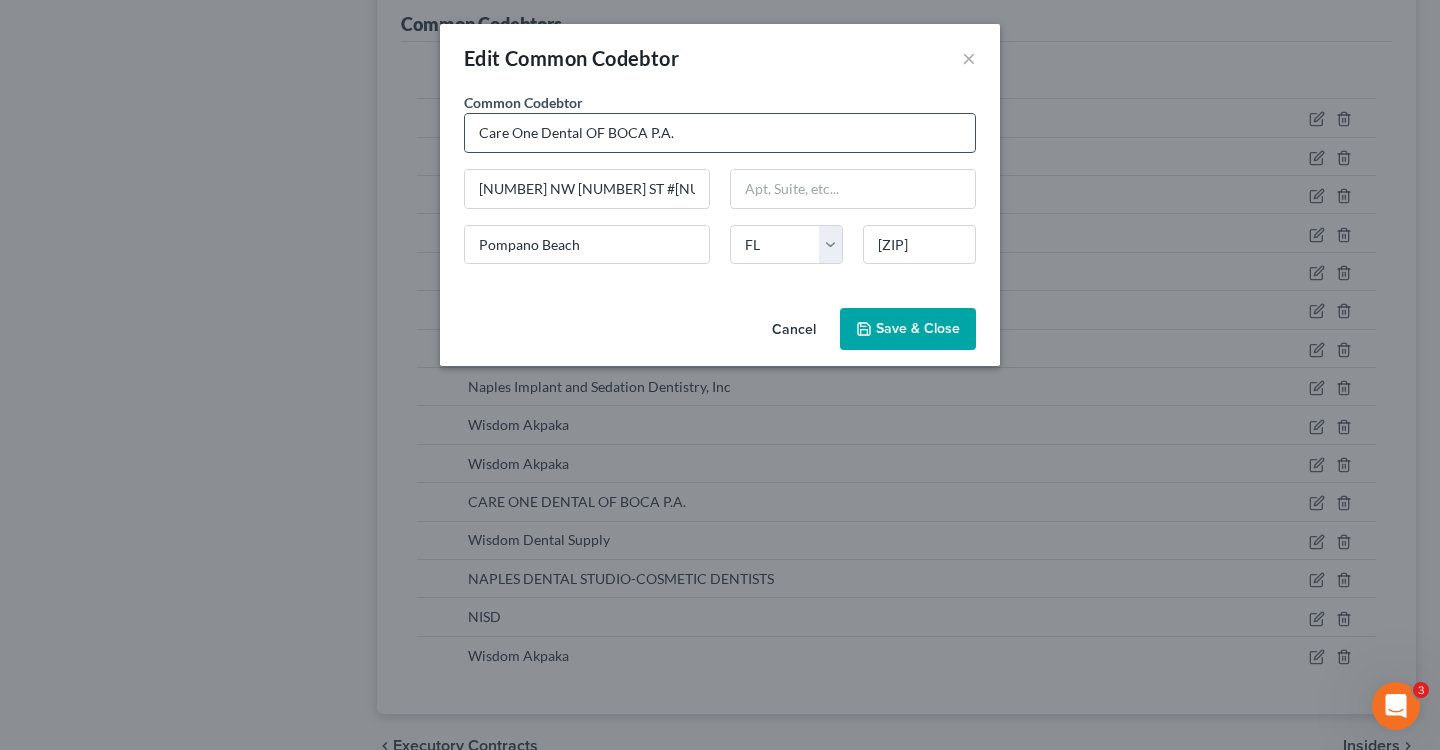 click on "Care One Dental OF BOCA P.A." at bounding box center [720, 133] 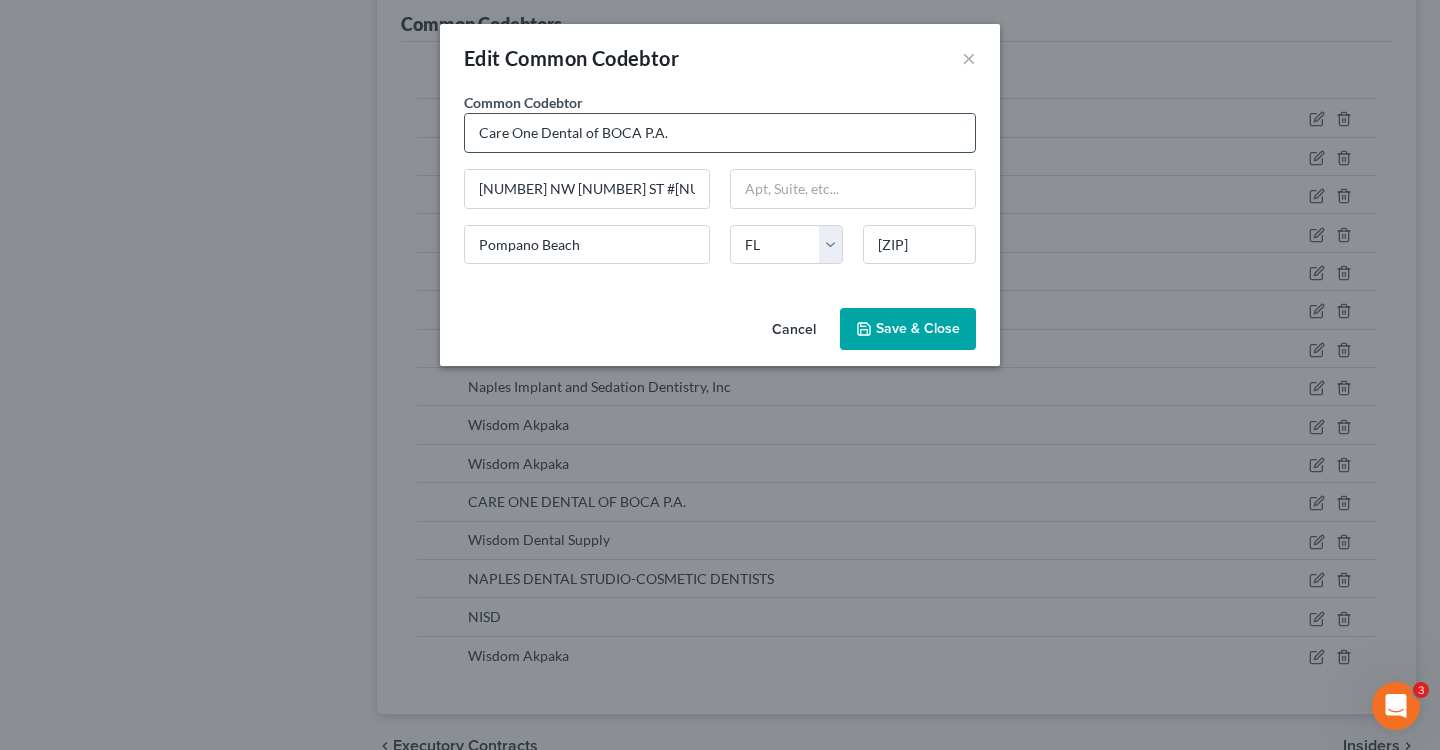 click on "Care One Dental of BOCA P.A." at bounding box center (720, 133) 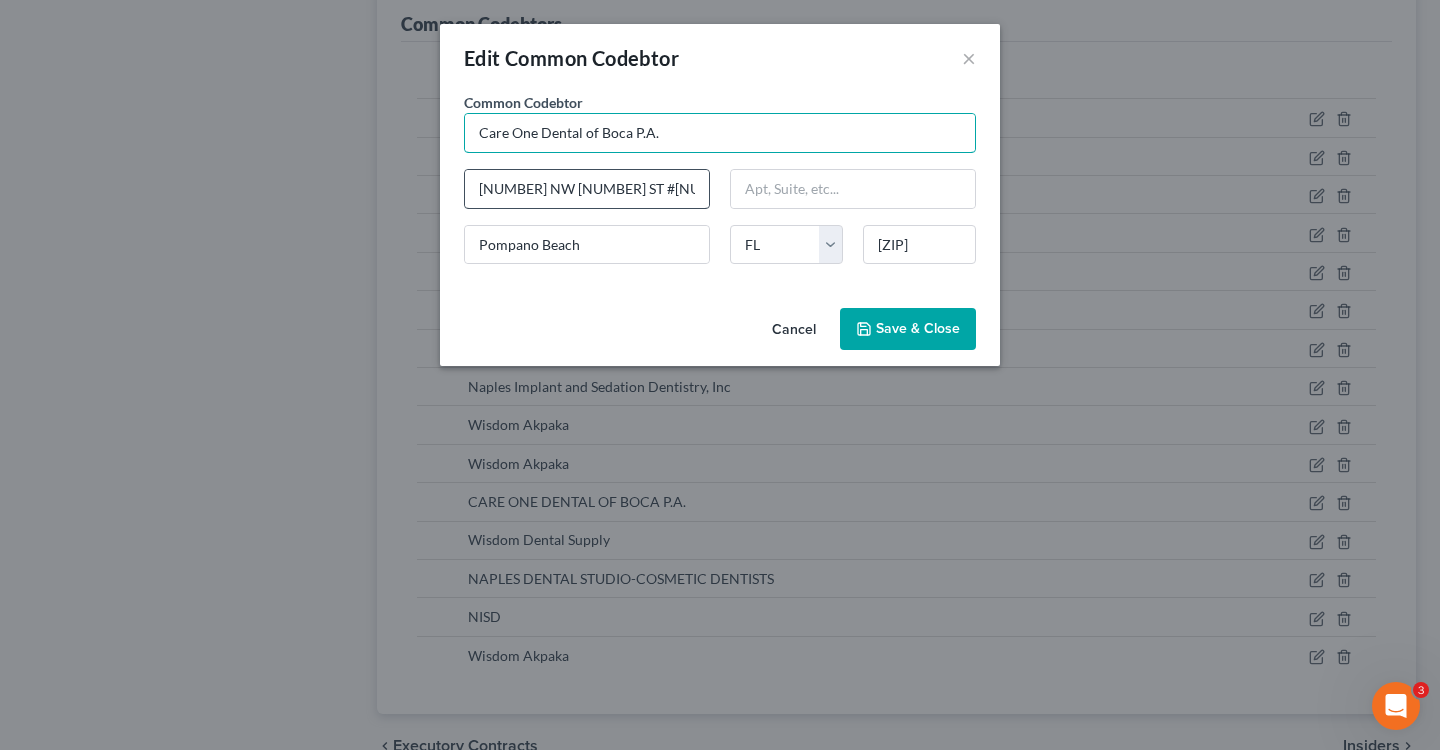 type on "Care One Dental of Boca P.A." 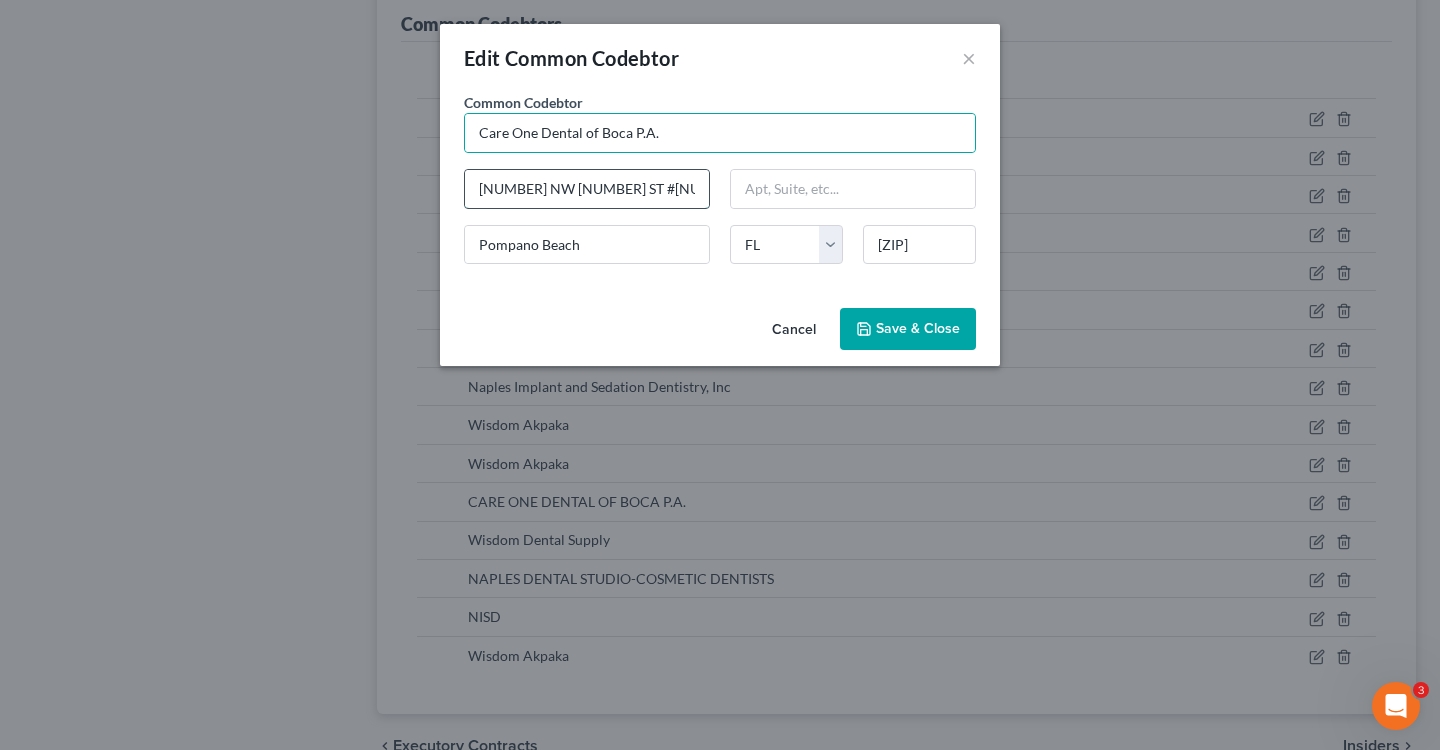 click on "9750 NW 33RD ST #217" at bounding box center (587, 189) 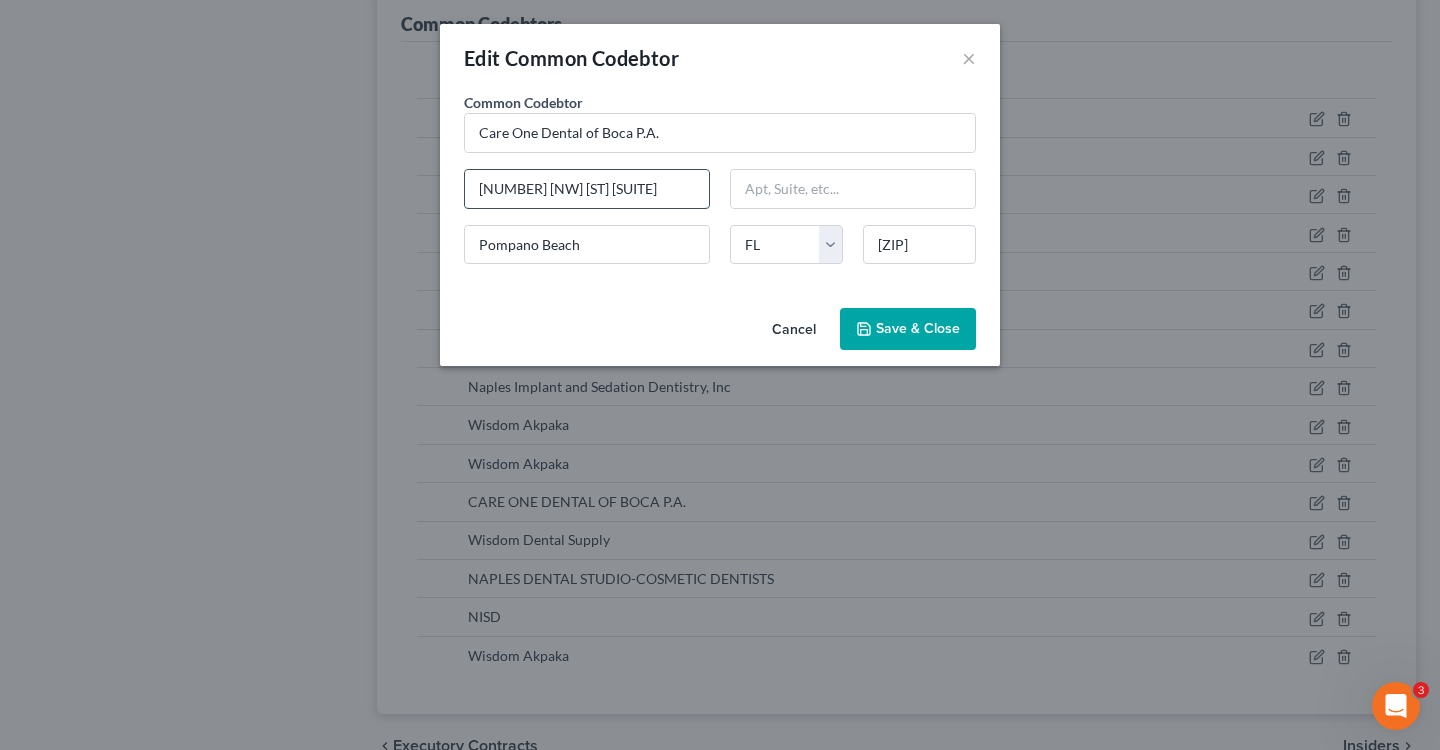 click on "9750 NW 33rd ST #217" at bounding box center [587, 189] 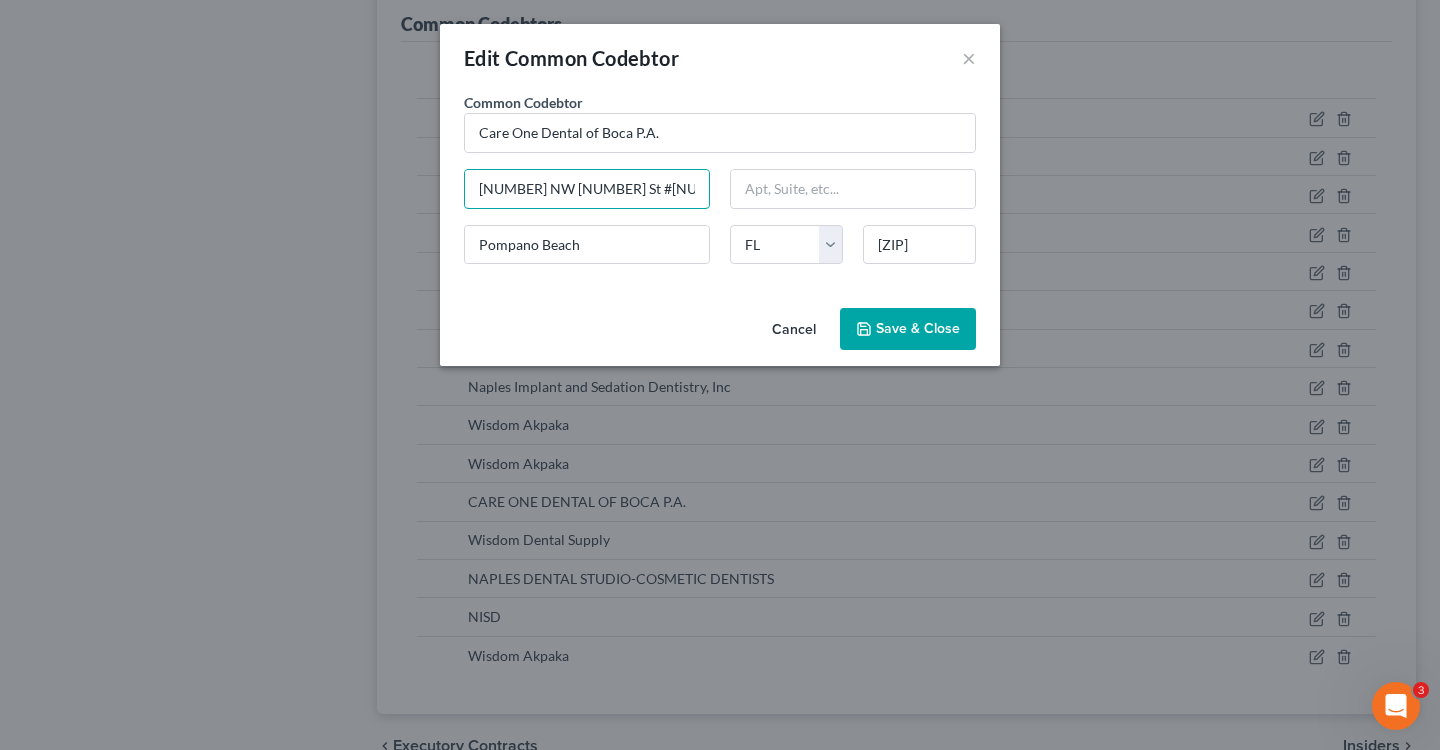 type on "[NUMBER] [STREET] #[NUMBER]" 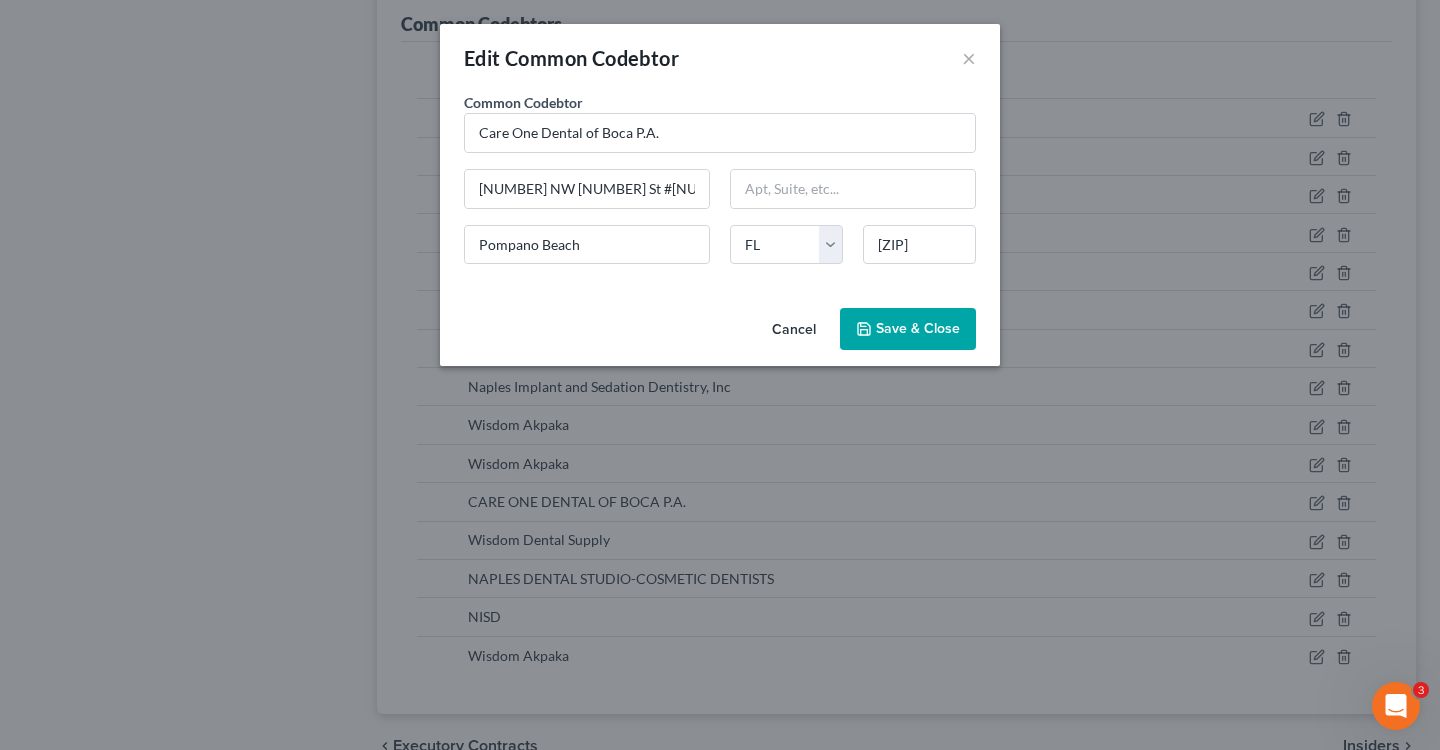 click on "Save & Close" at bounding box center [908, 329] 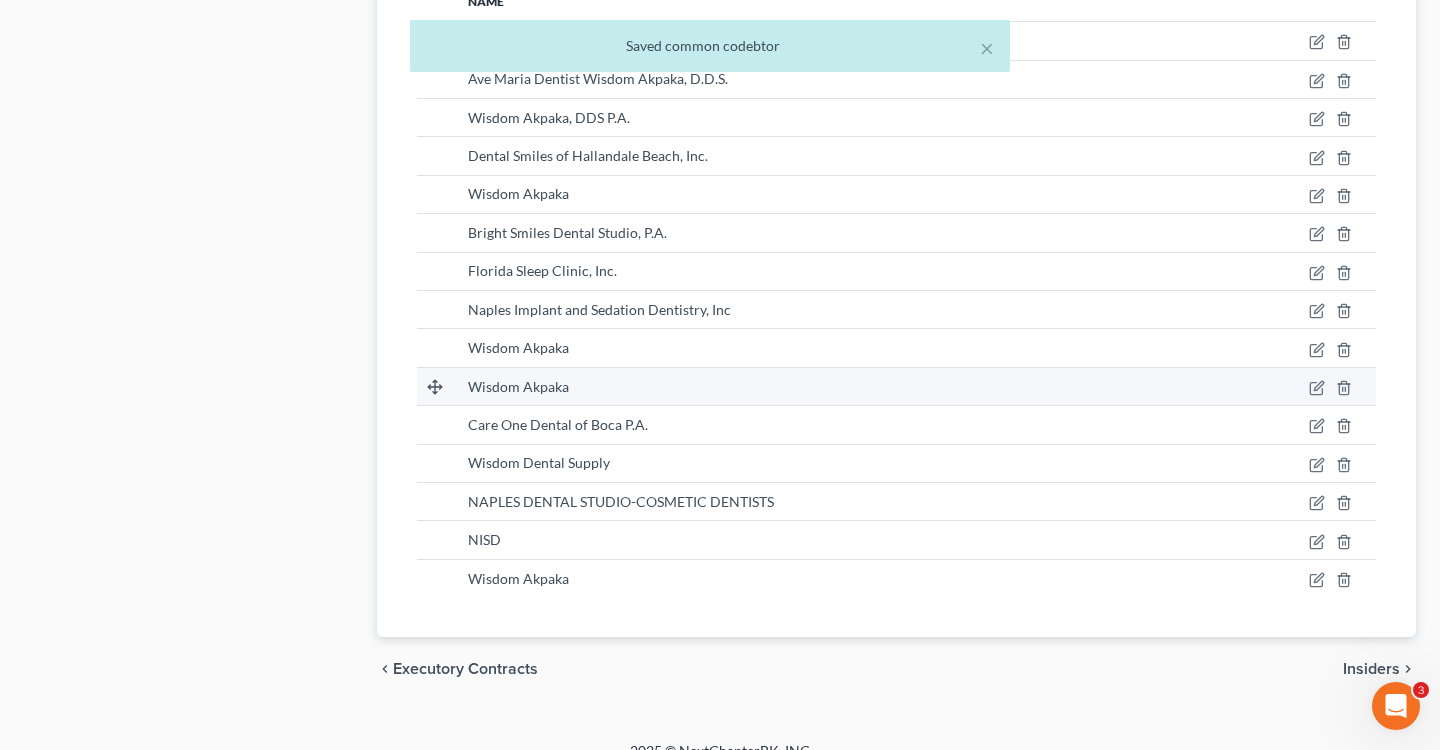 scroll, scrollTop: 4339, scrollLeft: 0, axis: vertical 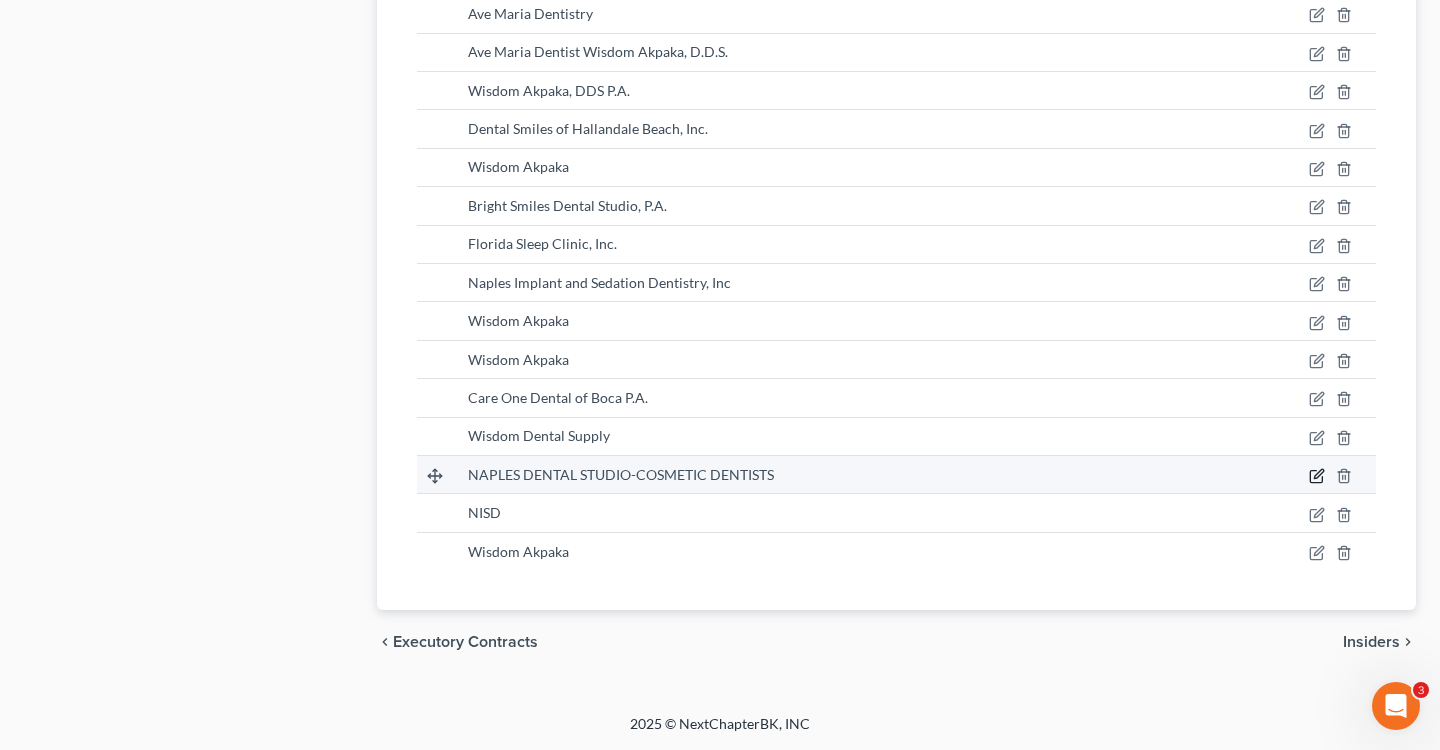 click 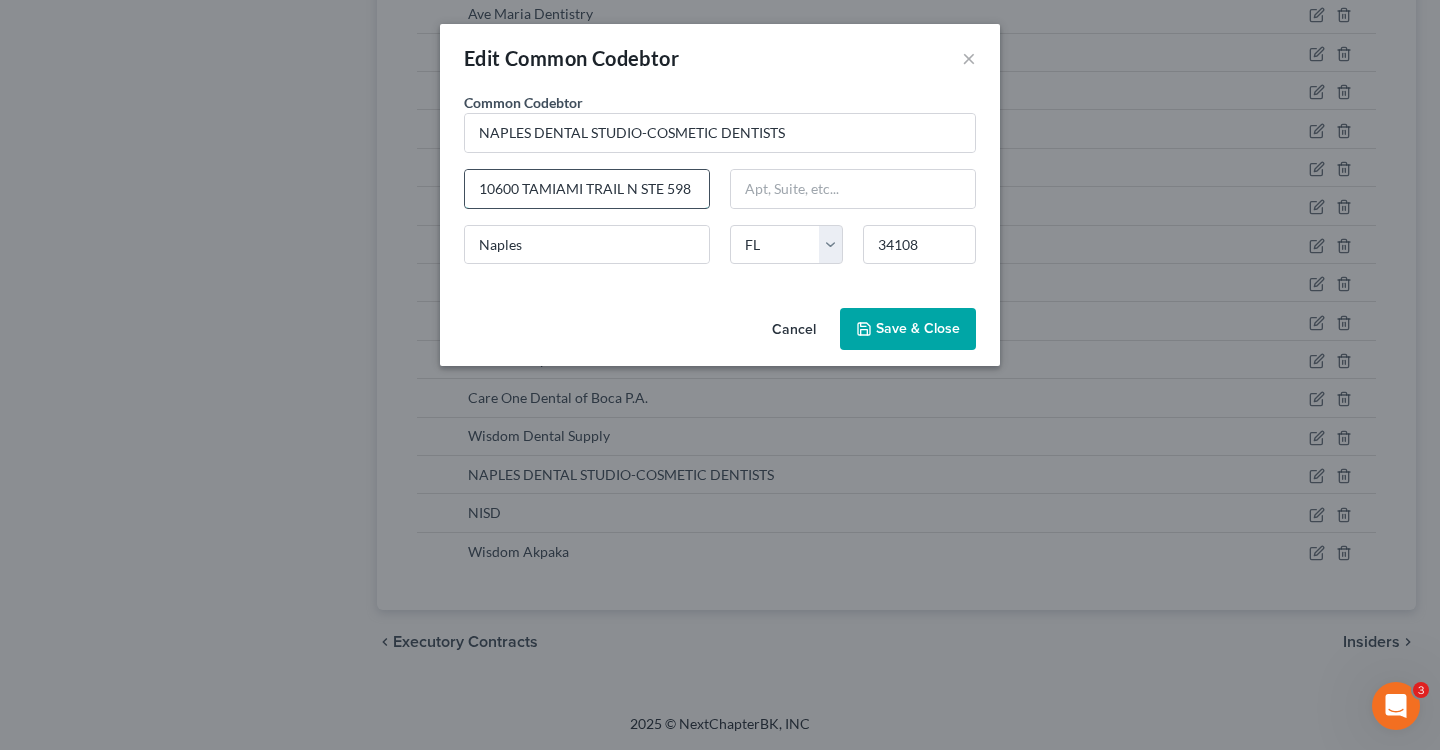 click on "10600 TAMIAMI TRAIL N STE 598" at bounding box center (587, 189) 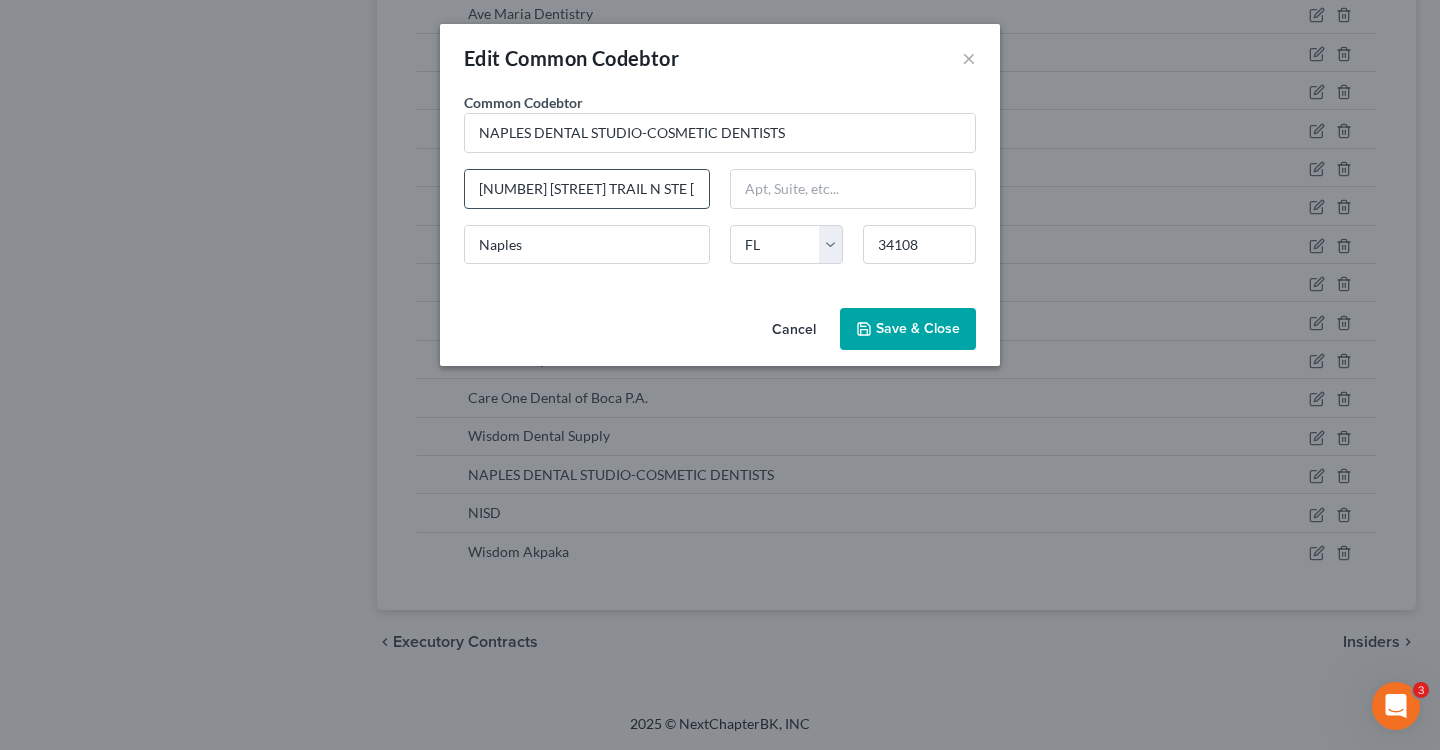click on "10600 Tamiami TRAIL N STE 598" at bounding box center [587, 189] 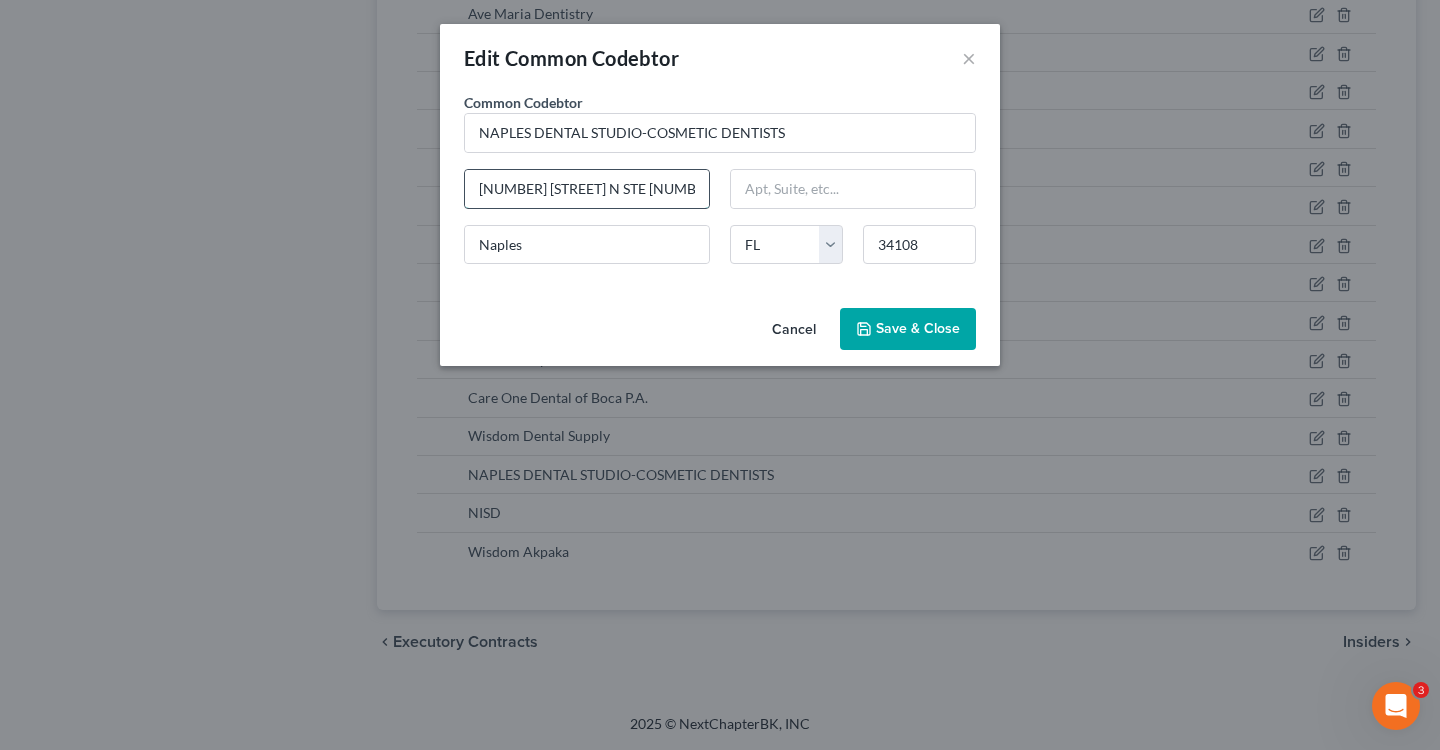 click on "10600 Tamiami Trail N STE 598" at bounding box center [587, 189] 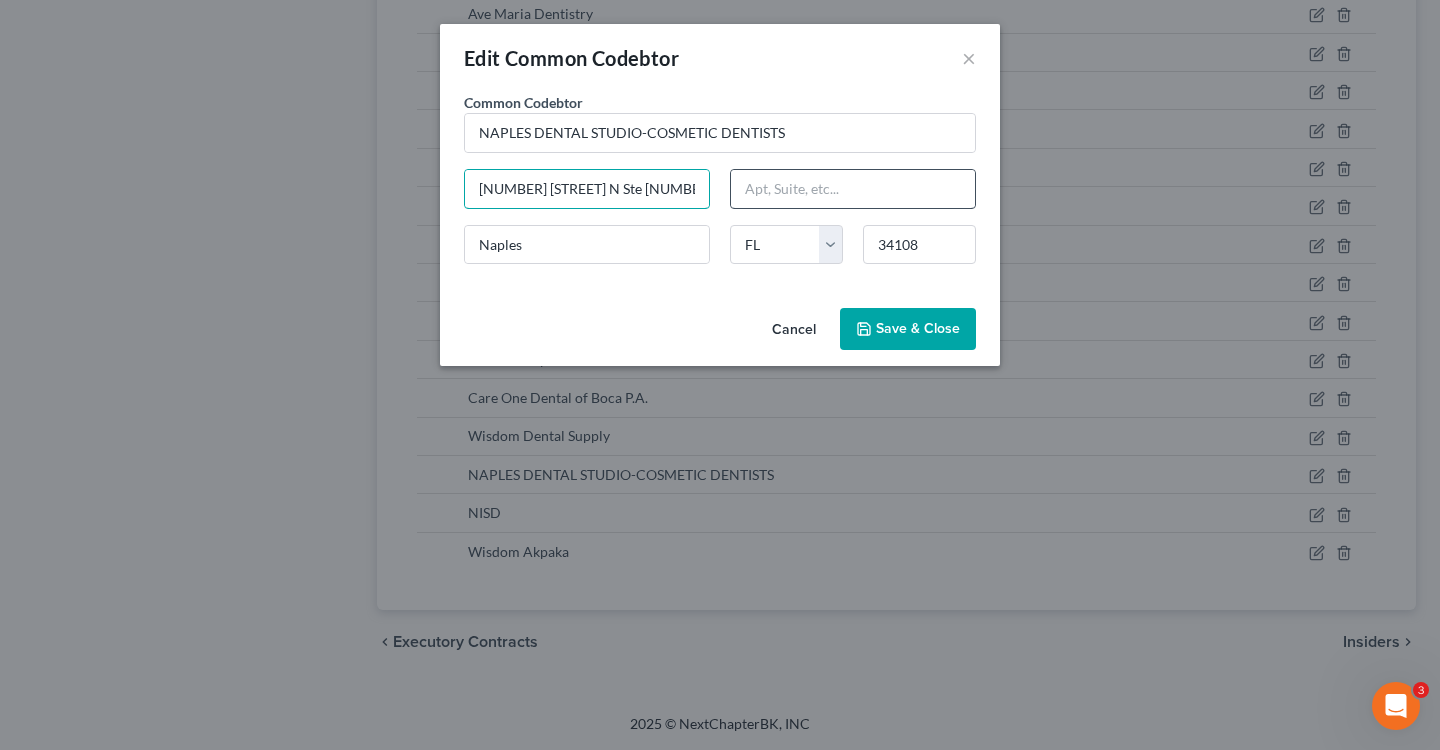 drag, startPoint x: 622, startPoint y: 189, endPoint x: 741, endPoint y: 189, distance: 119 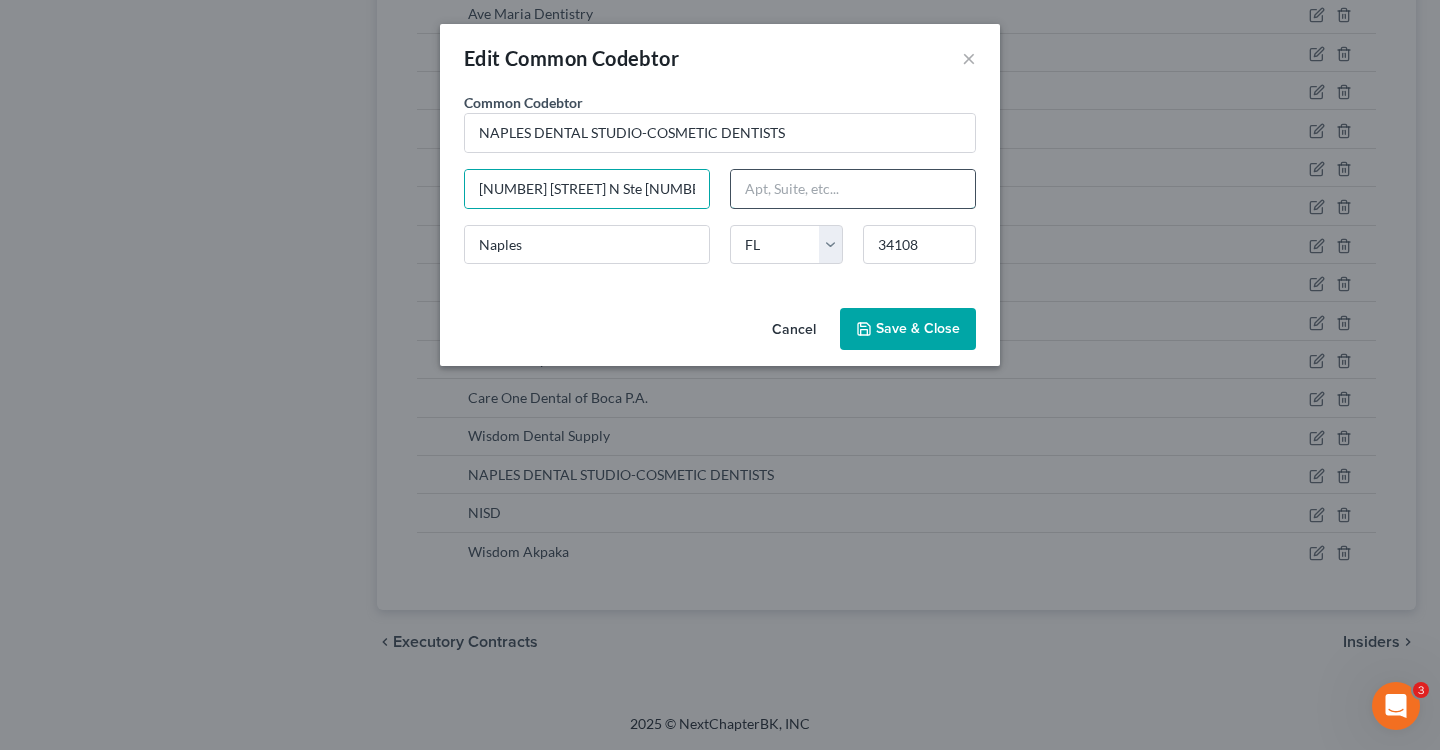 click at bounding box center [853, 189] 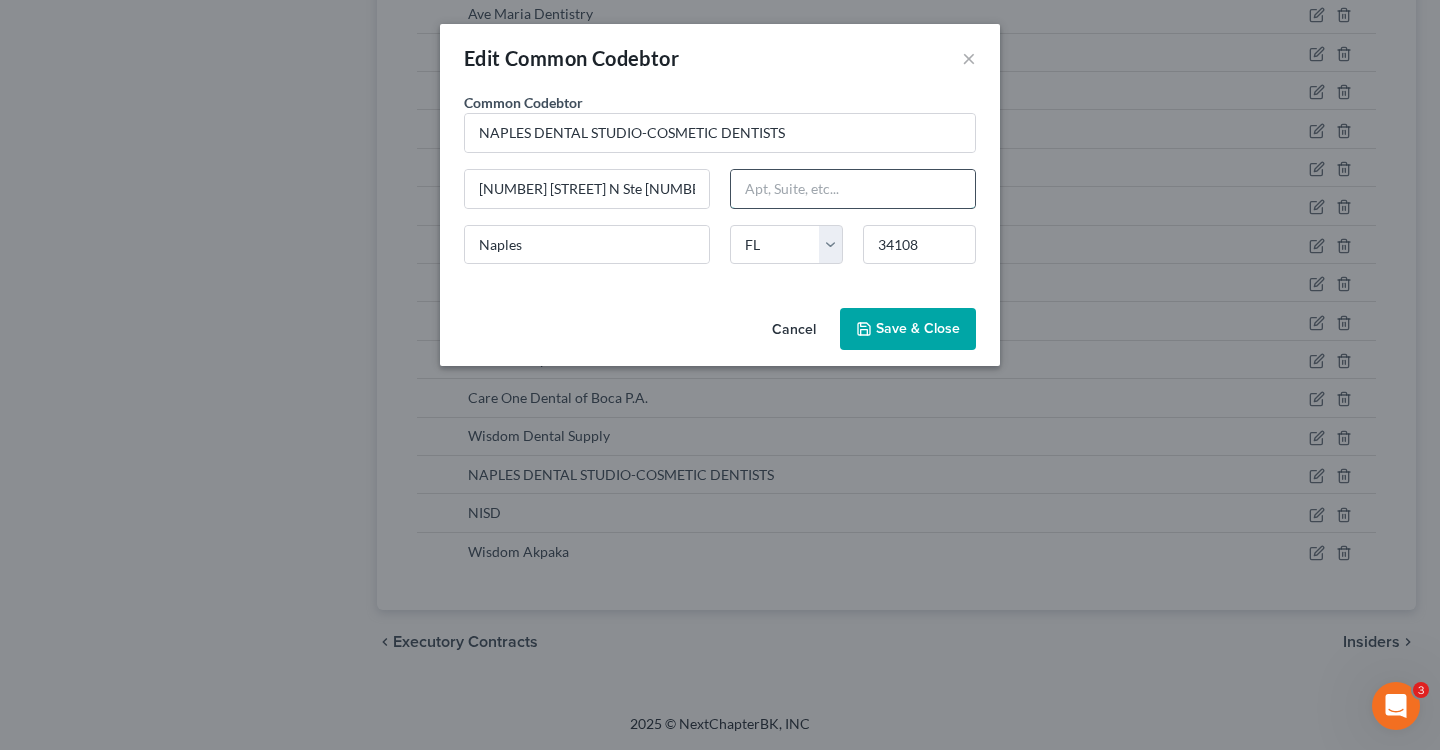 paste on "Ste 598" 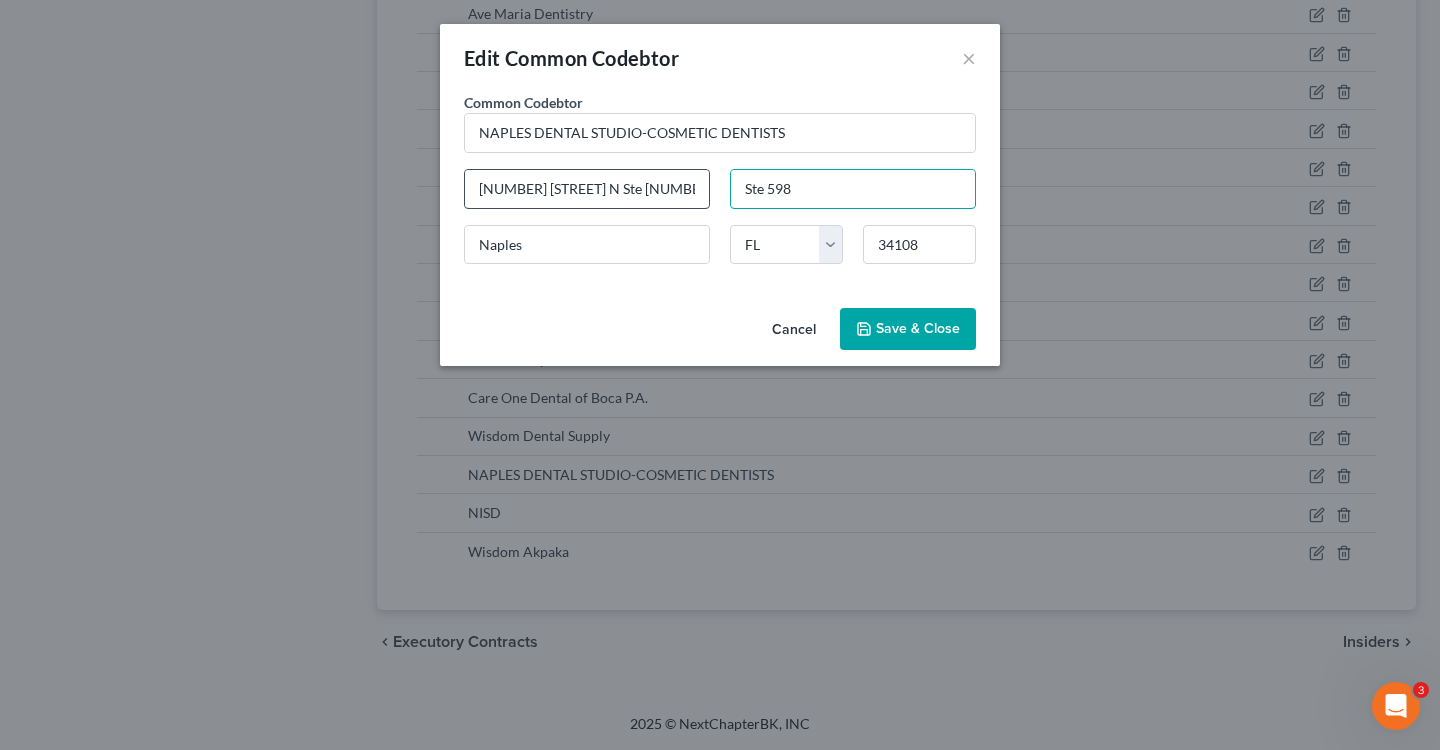type on "Ste 598" 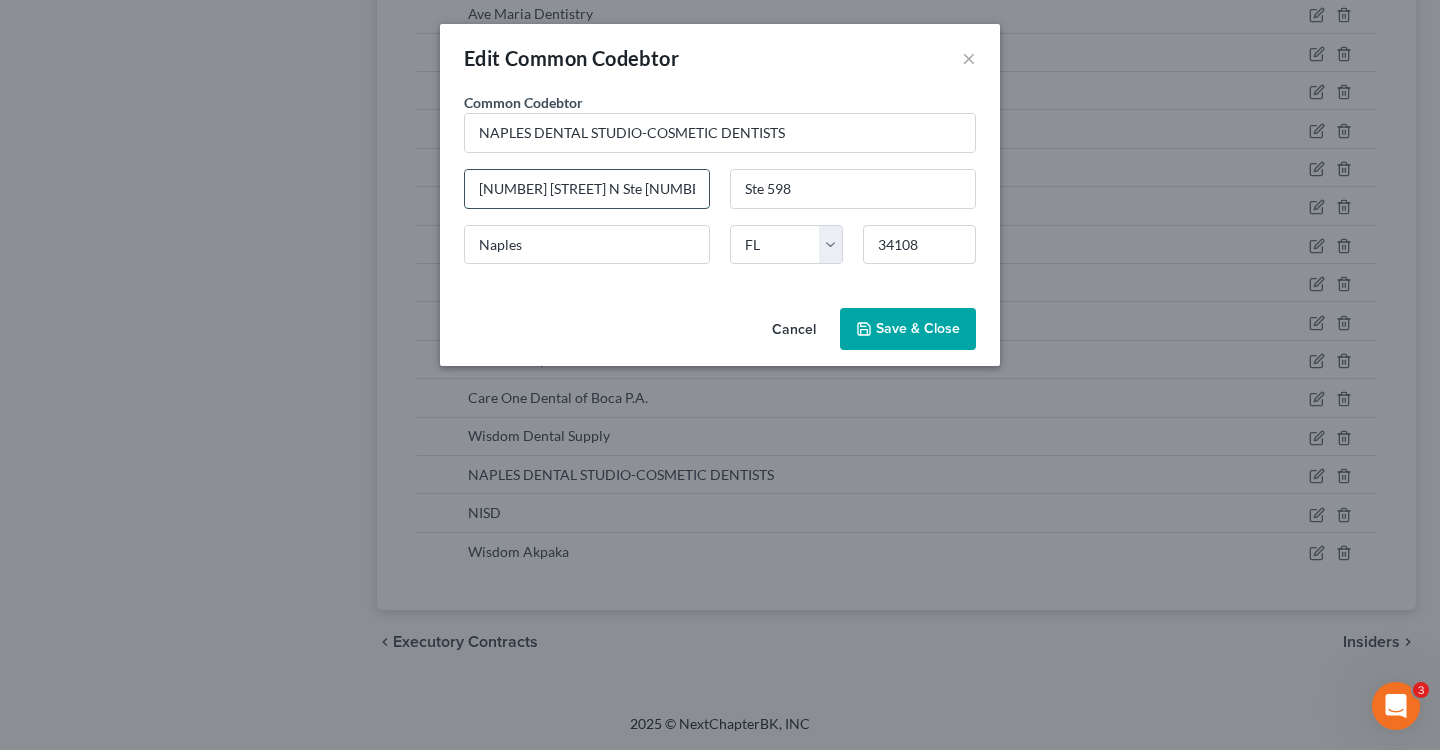 click on "10600 Tamiami Trail N Ste 598" at bounding box center (587, 189) 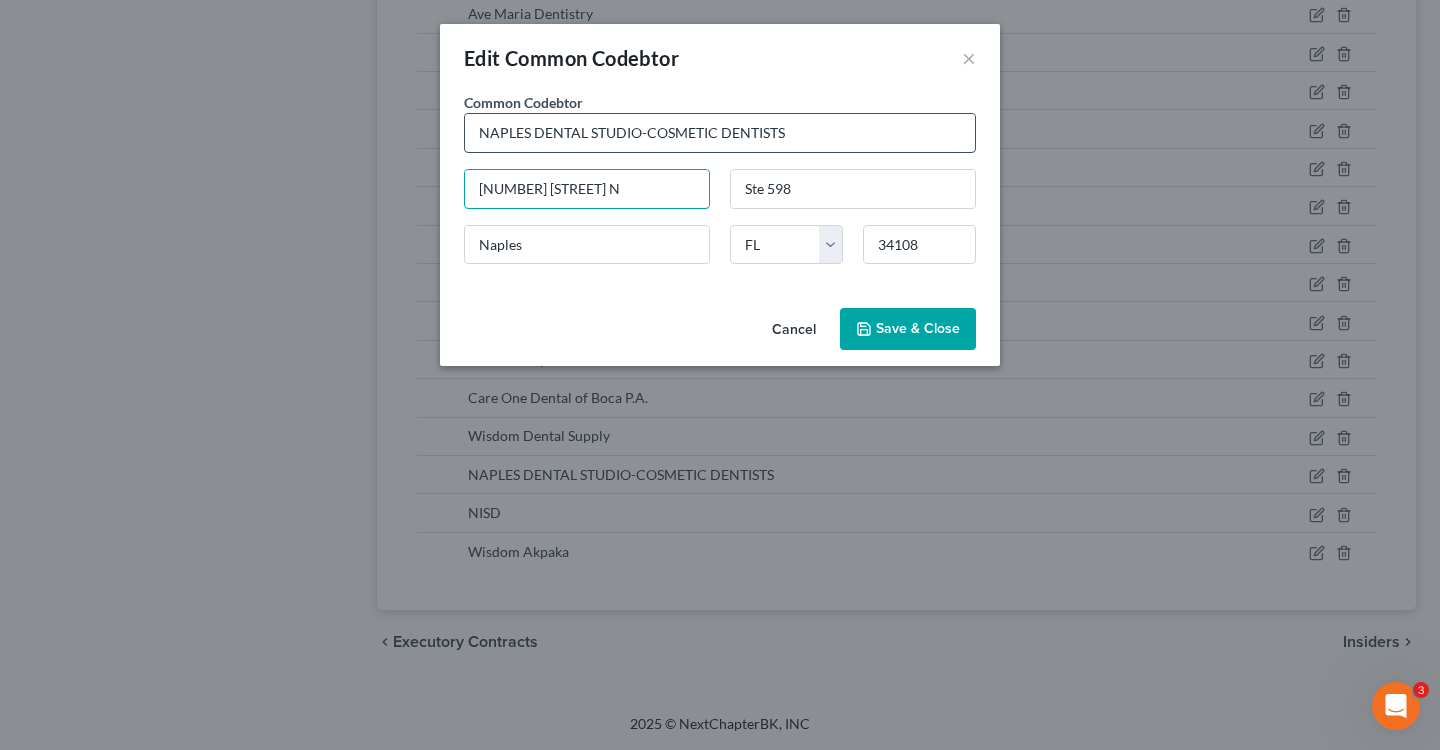 type on "[NUMBER] Tamiami Trail N" 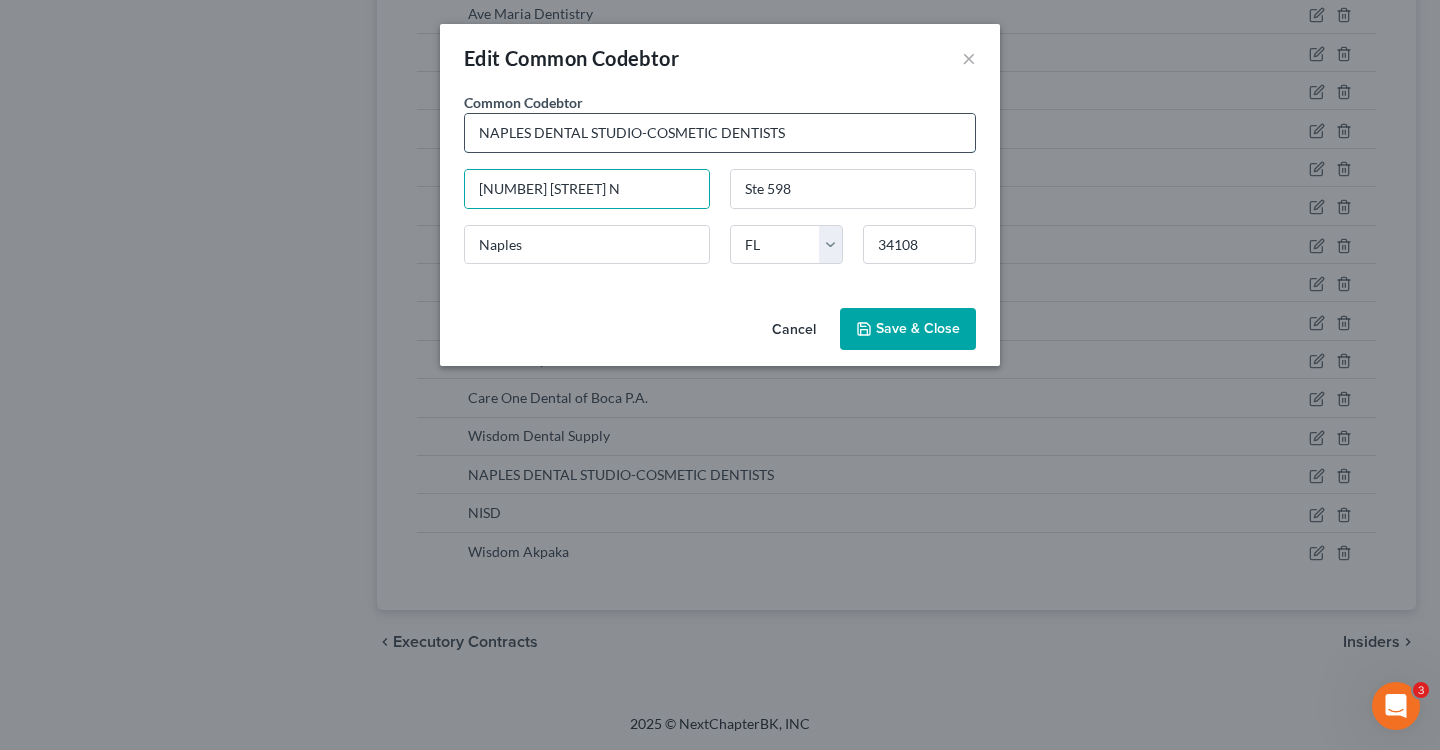 click on "NAPLES DENTAL STUDIO-COSMETIC DENTISTS" at bounding box center (720, 133) 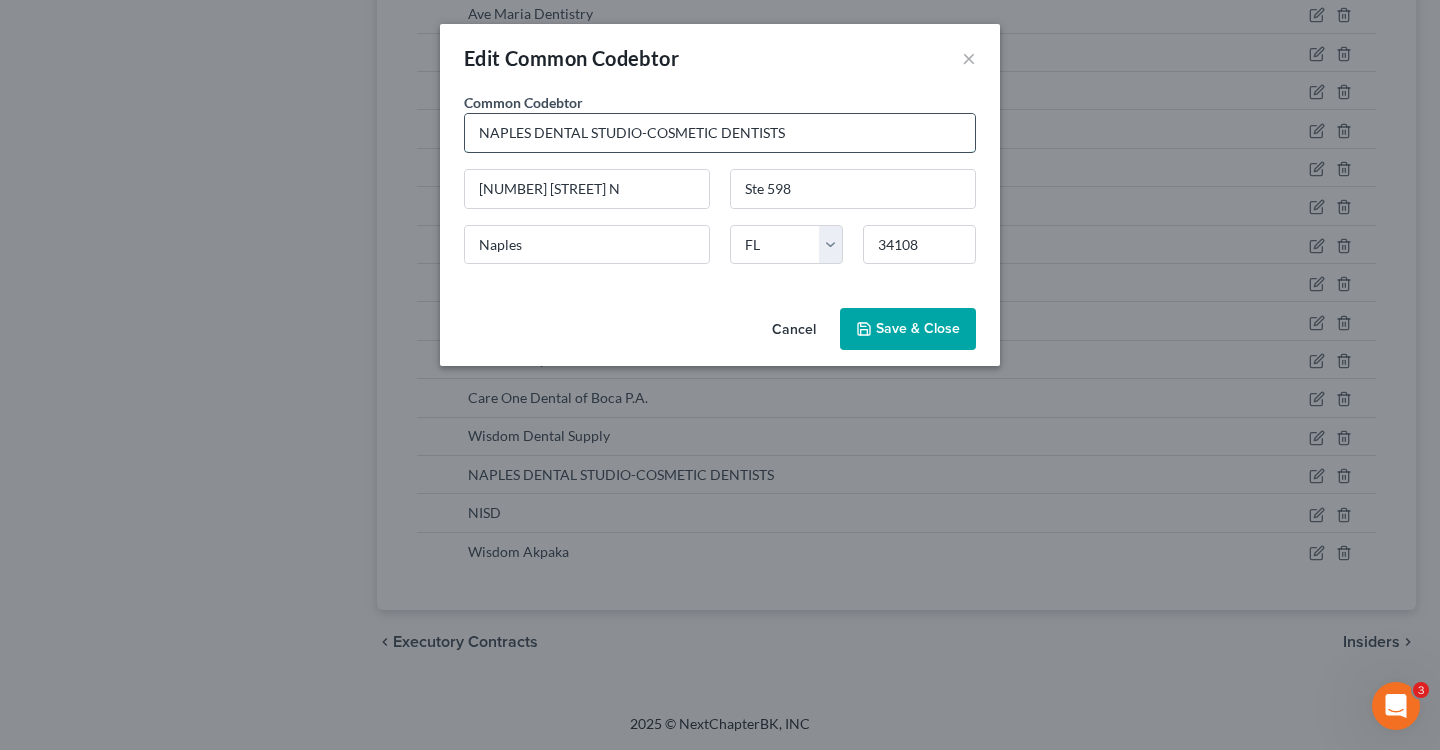 click on "NAPLES DENTAL STUDIO-COSMETIC DENTISTS" at bounding box center [720, 133] 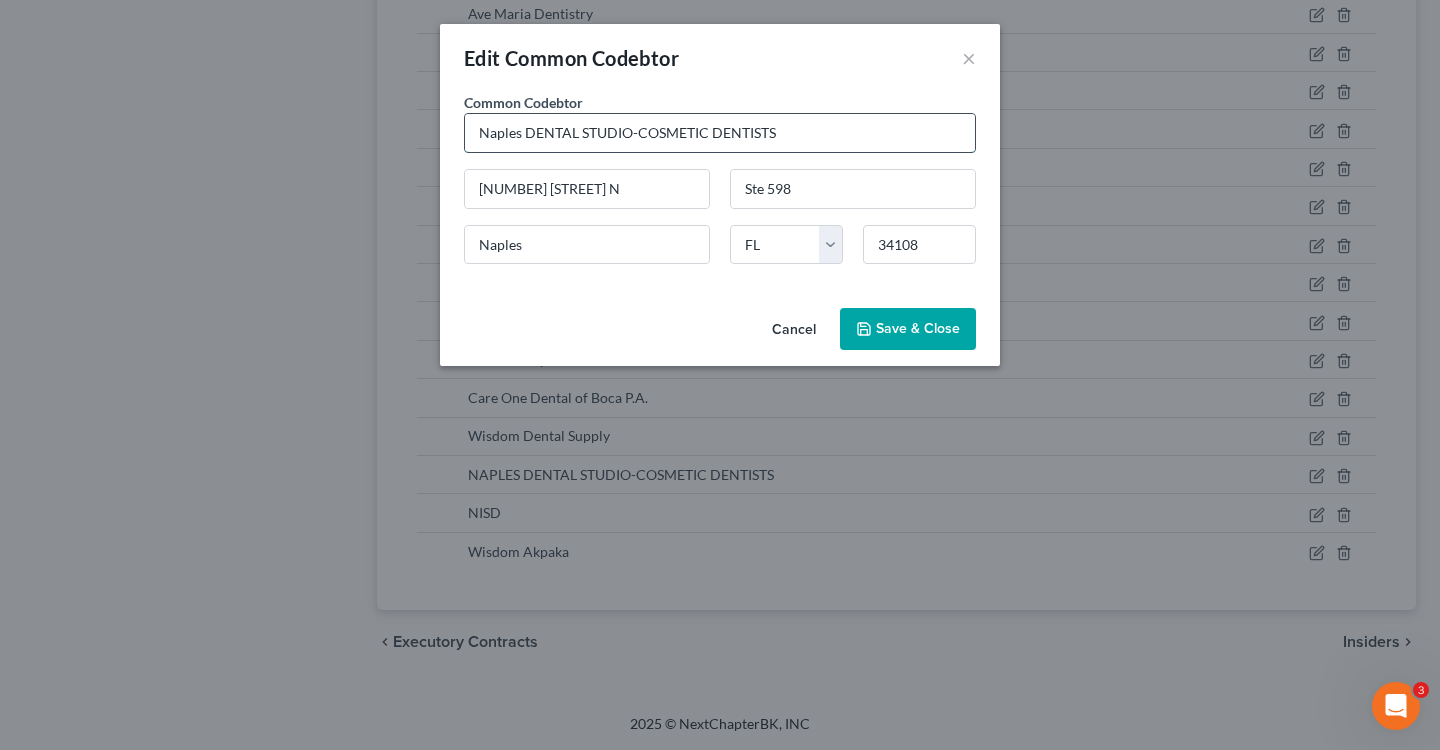 click on "Naples DENTAL STUDIO-COSMETIC DENTISTS" at bounding box center [720, 133] 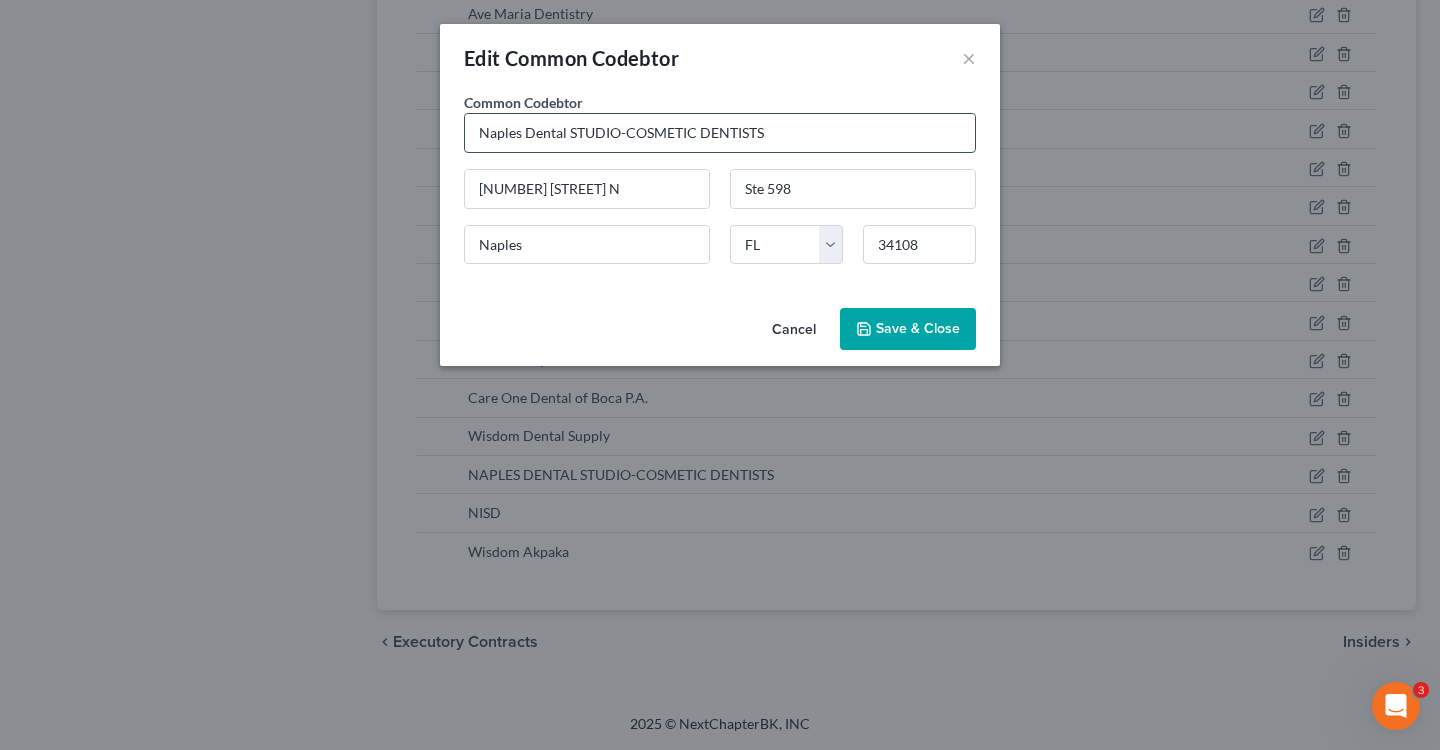 click on "Naples Dental STUDIO-COSMETIC DENTISTS" at bounding box center [720, 133] 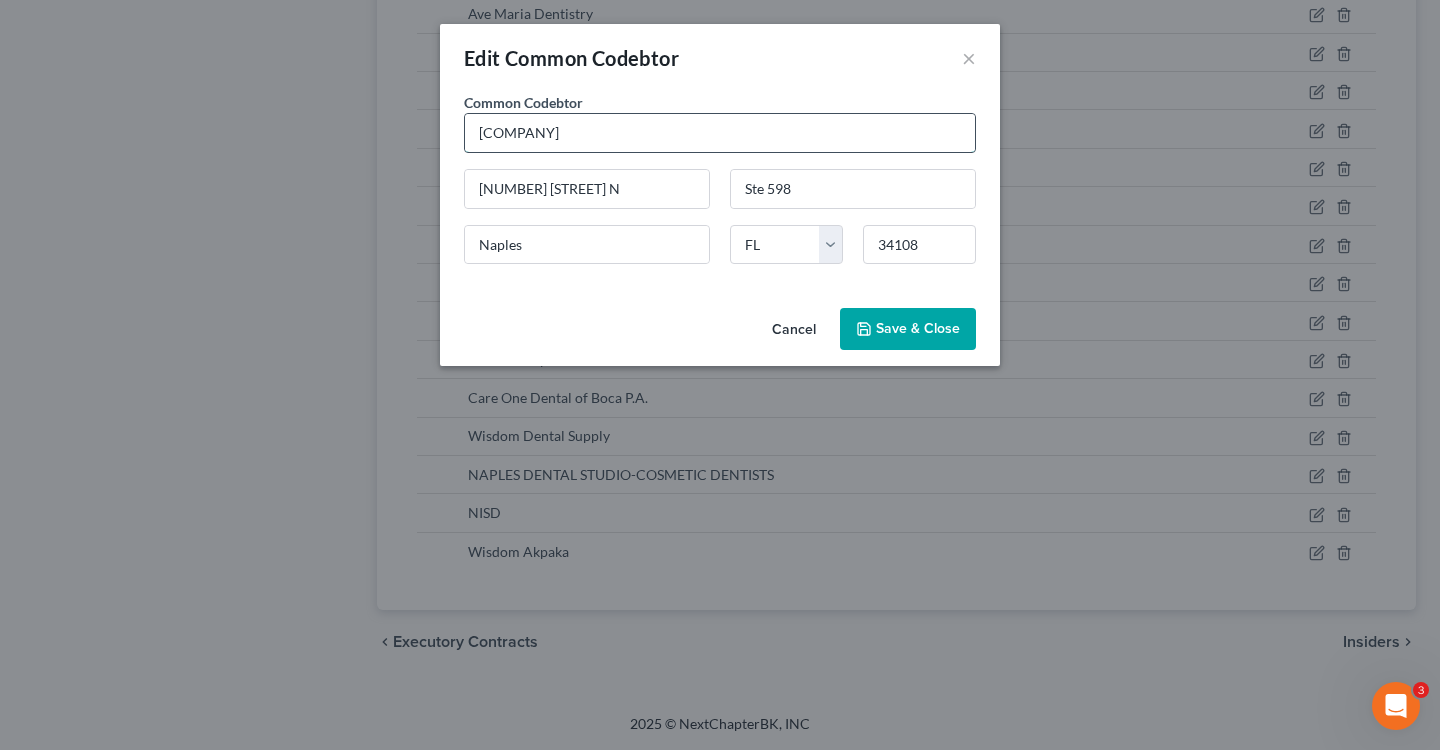 click on "Naples Dental Studio-COSMETIC DENTISTS" at bounding box center [720, 133] 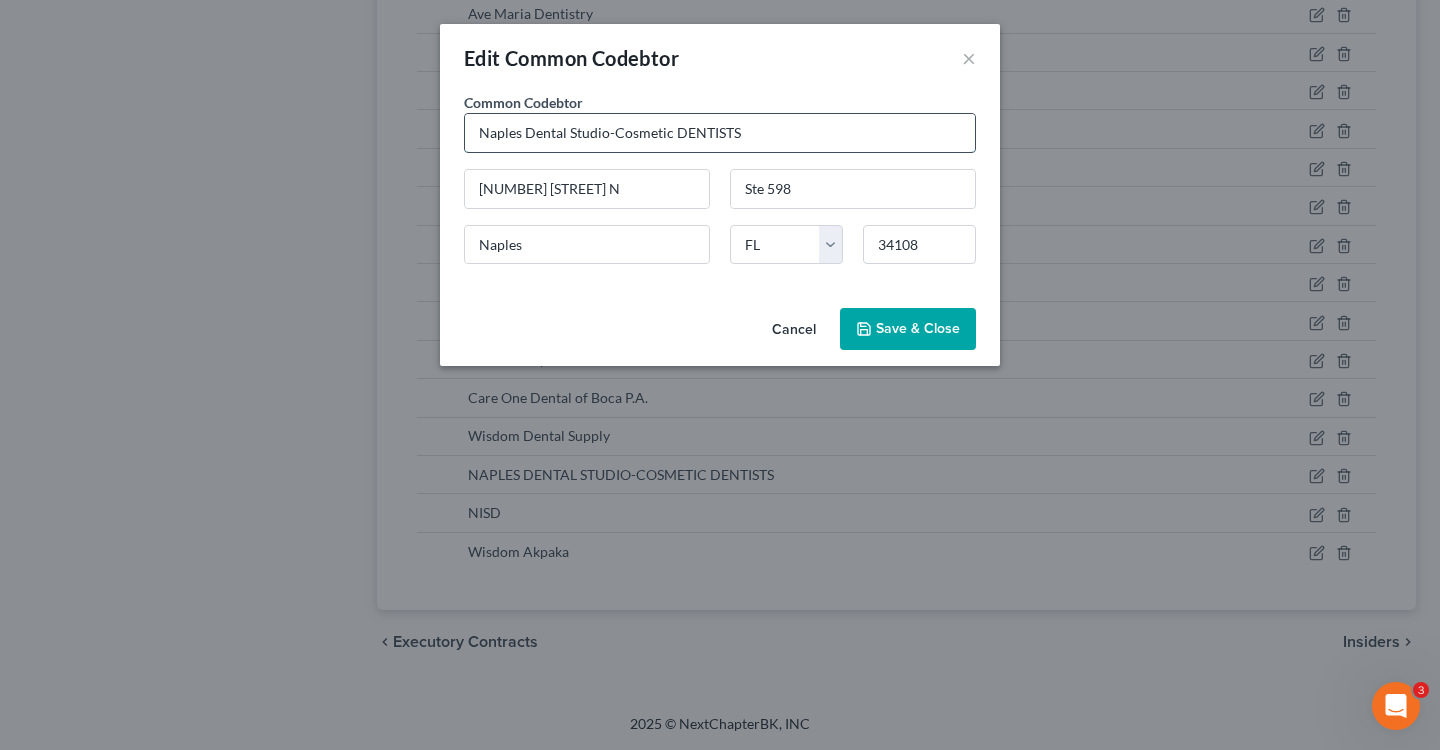 click on "Naples Dental Studio-Cosmetic DENTISTS" at bounding box center (720, 133) 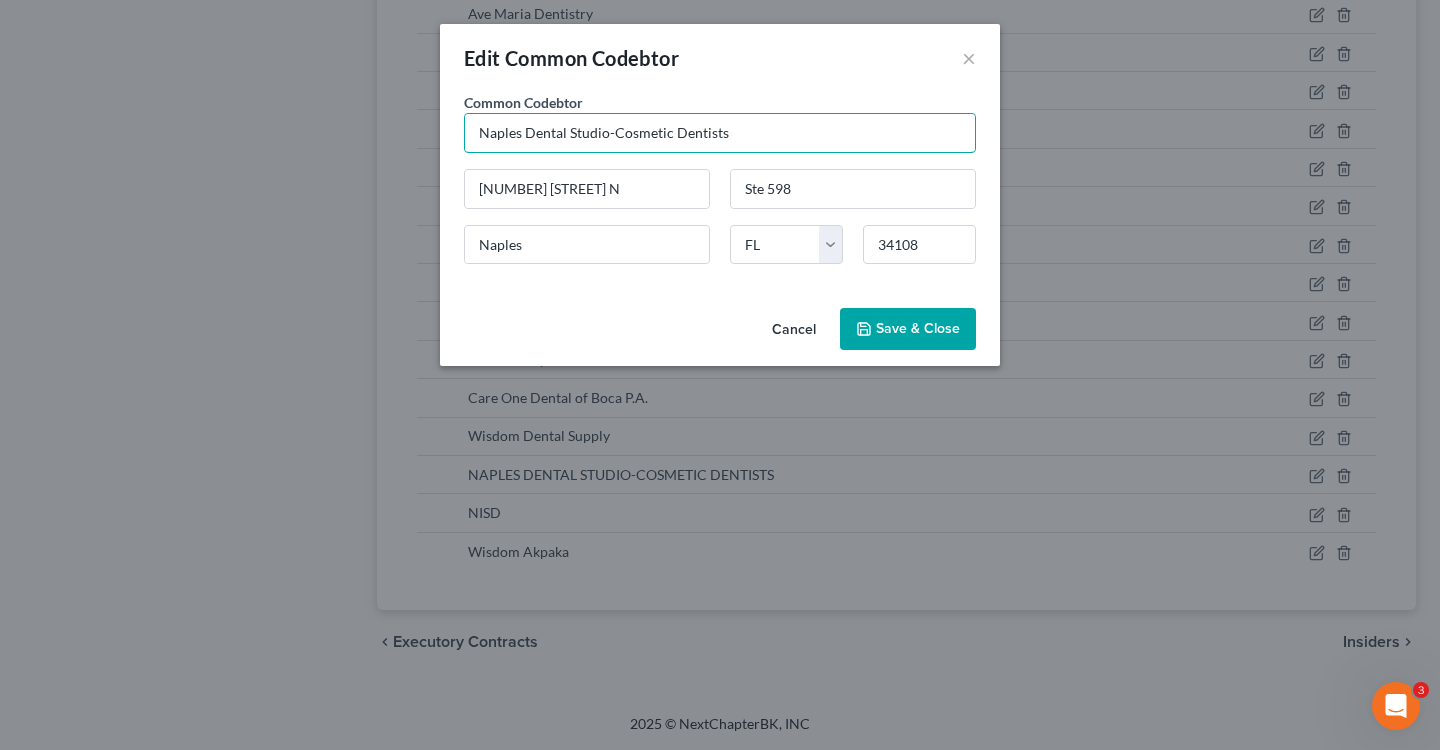 type on "Naples Dental Studio-Cosmetic Dentists" 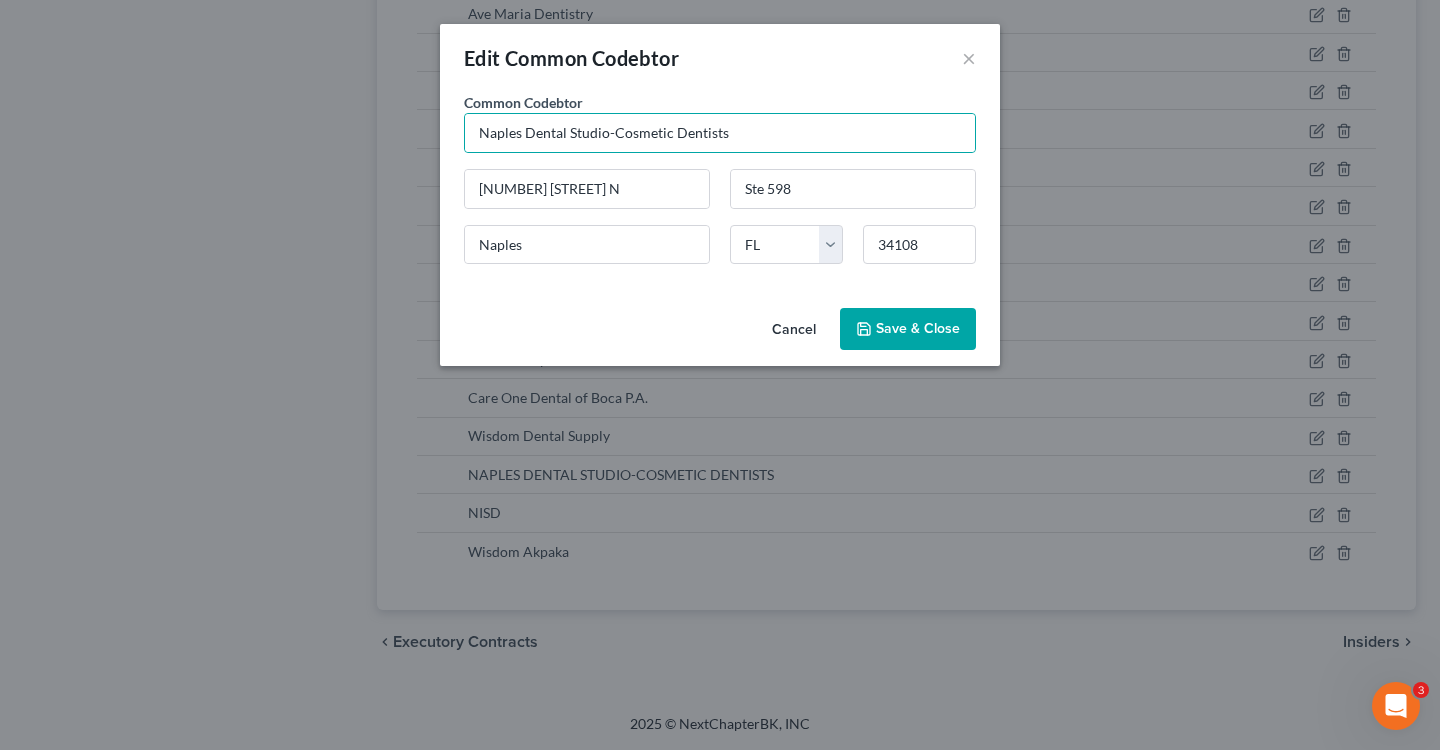 click on "Save & Close" at bounding box center [918, 328] 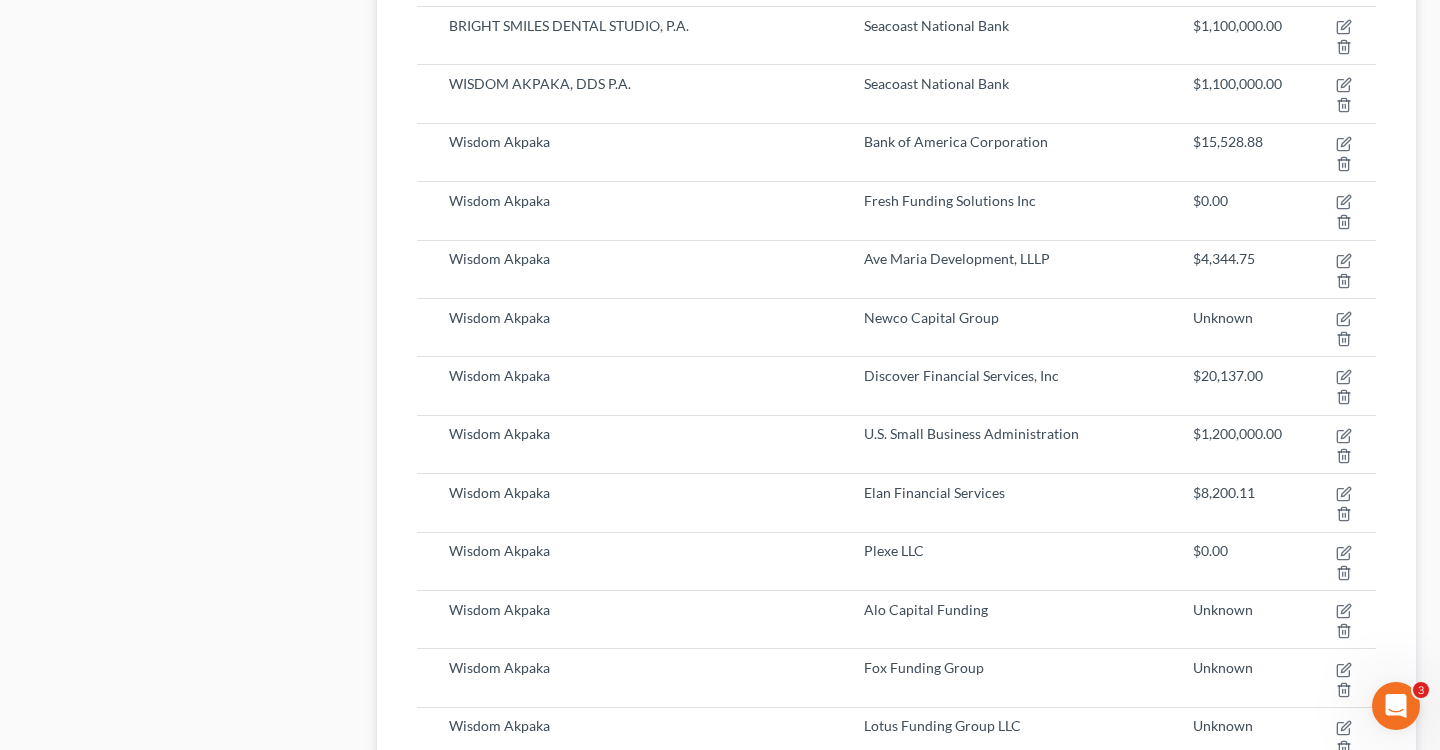 scroll, scrollTop: 4339, scrollLeft: 0, axis: vertical 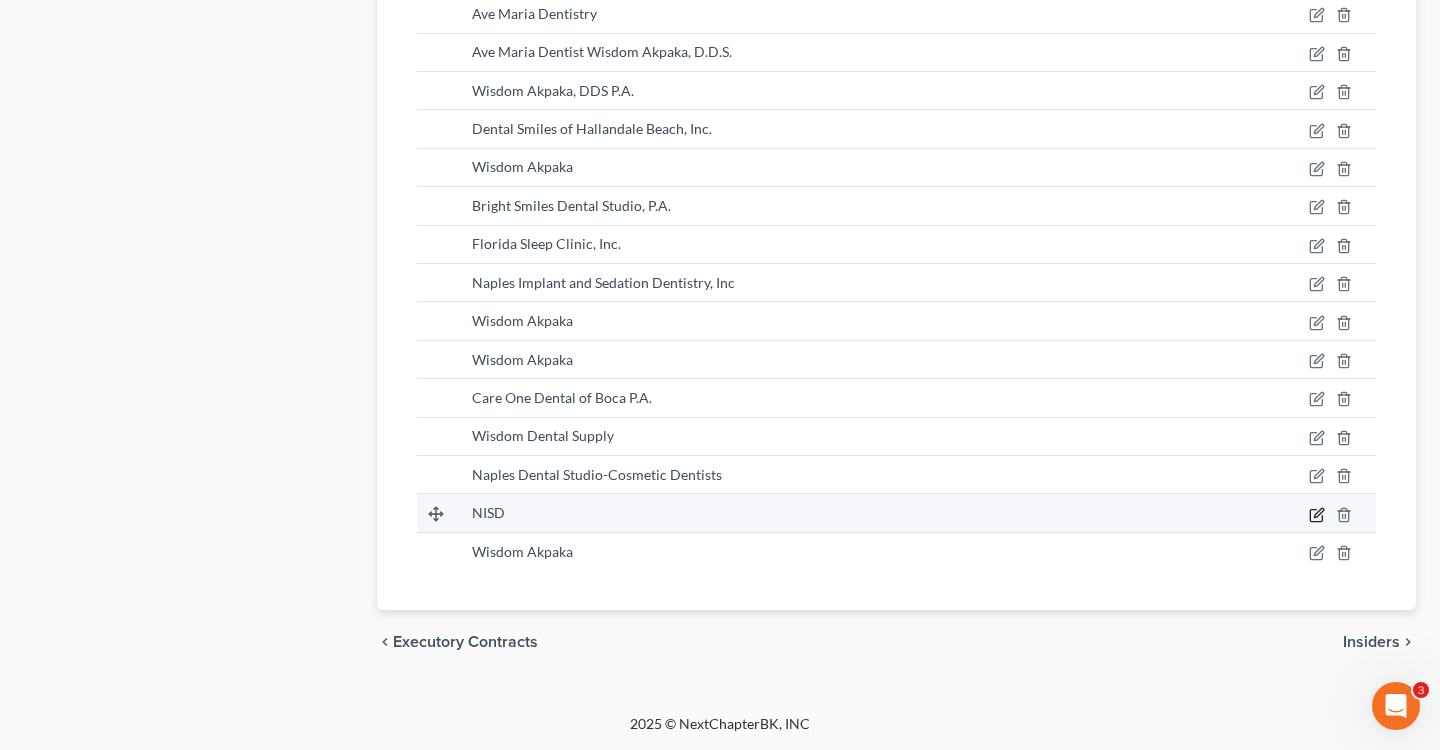 click 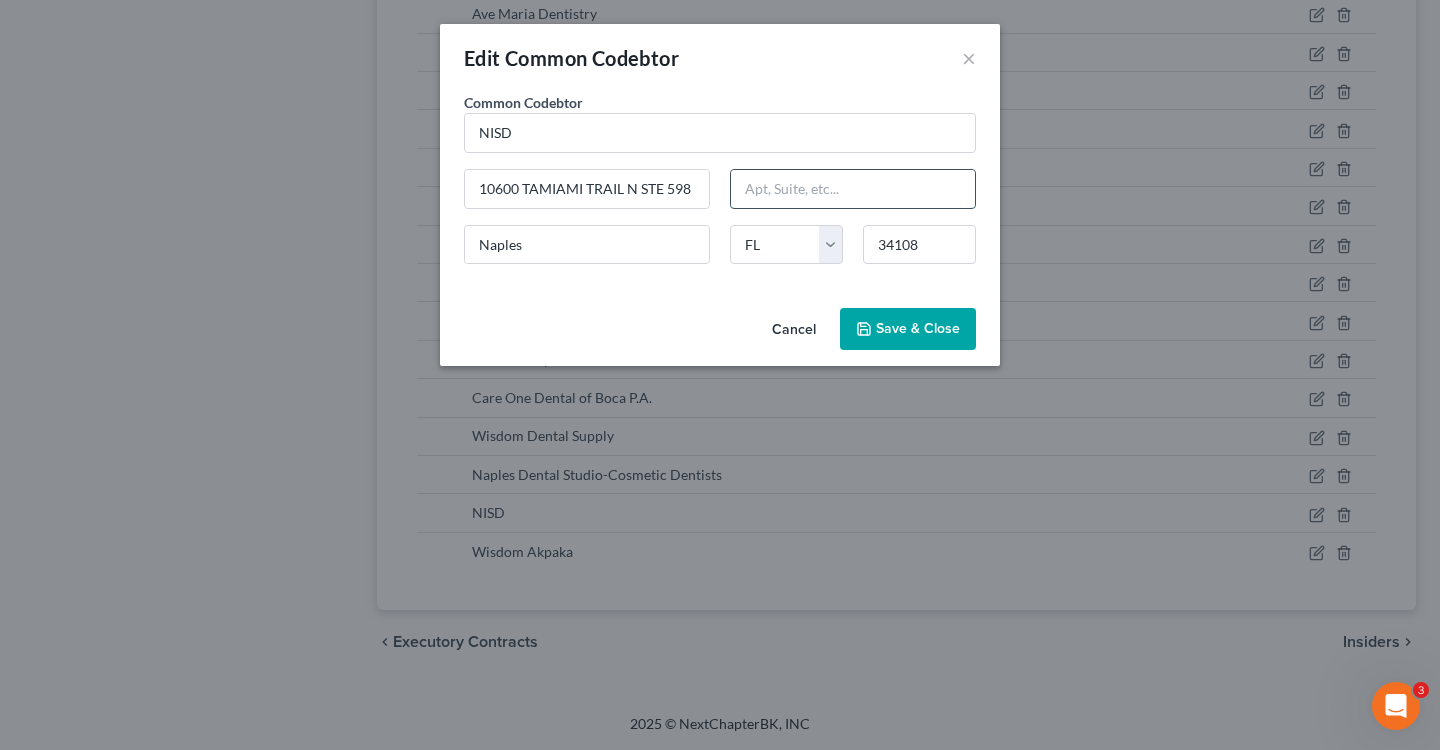click at bounding box center (853, 189) 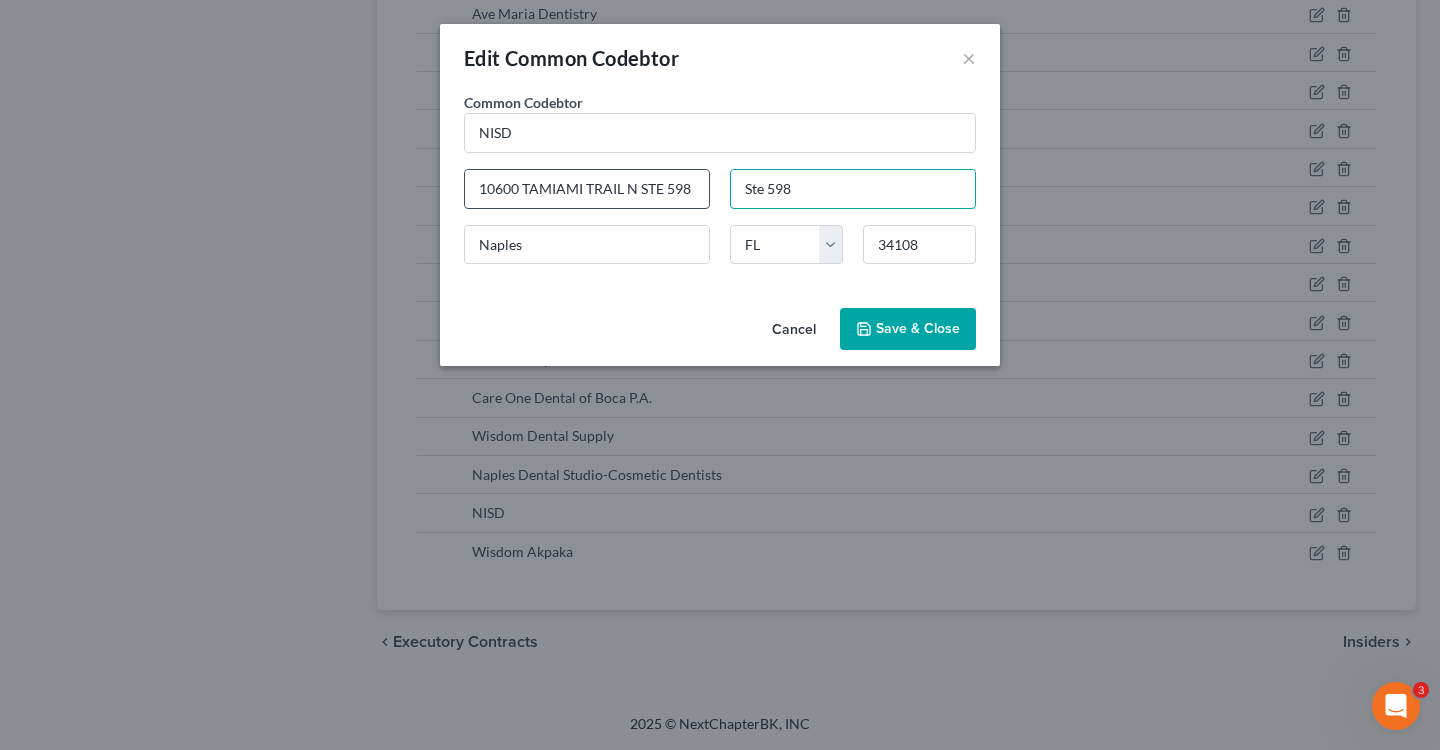 type on "Ste 598" 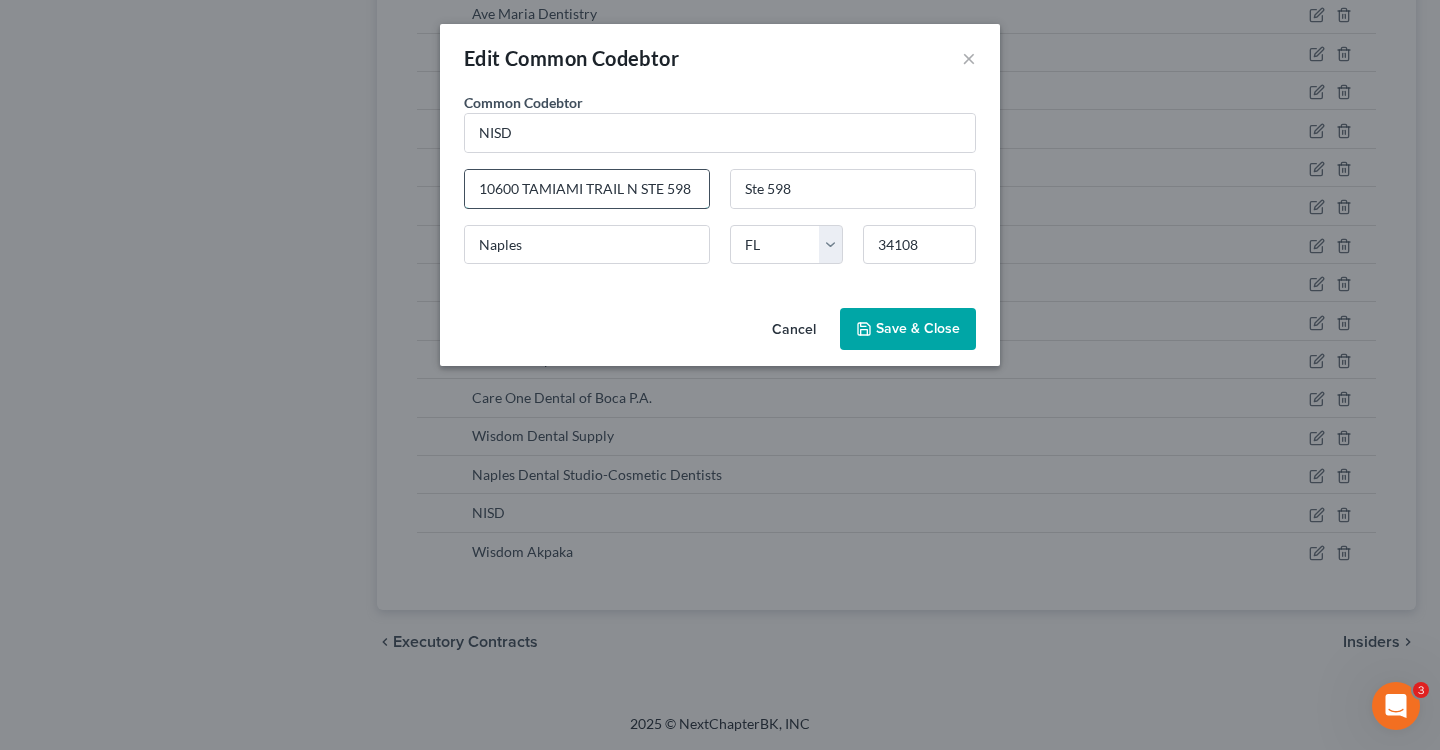 click on "10600 TAMIAMI TRAIL N STE 598" at bounding box center [587, 189] 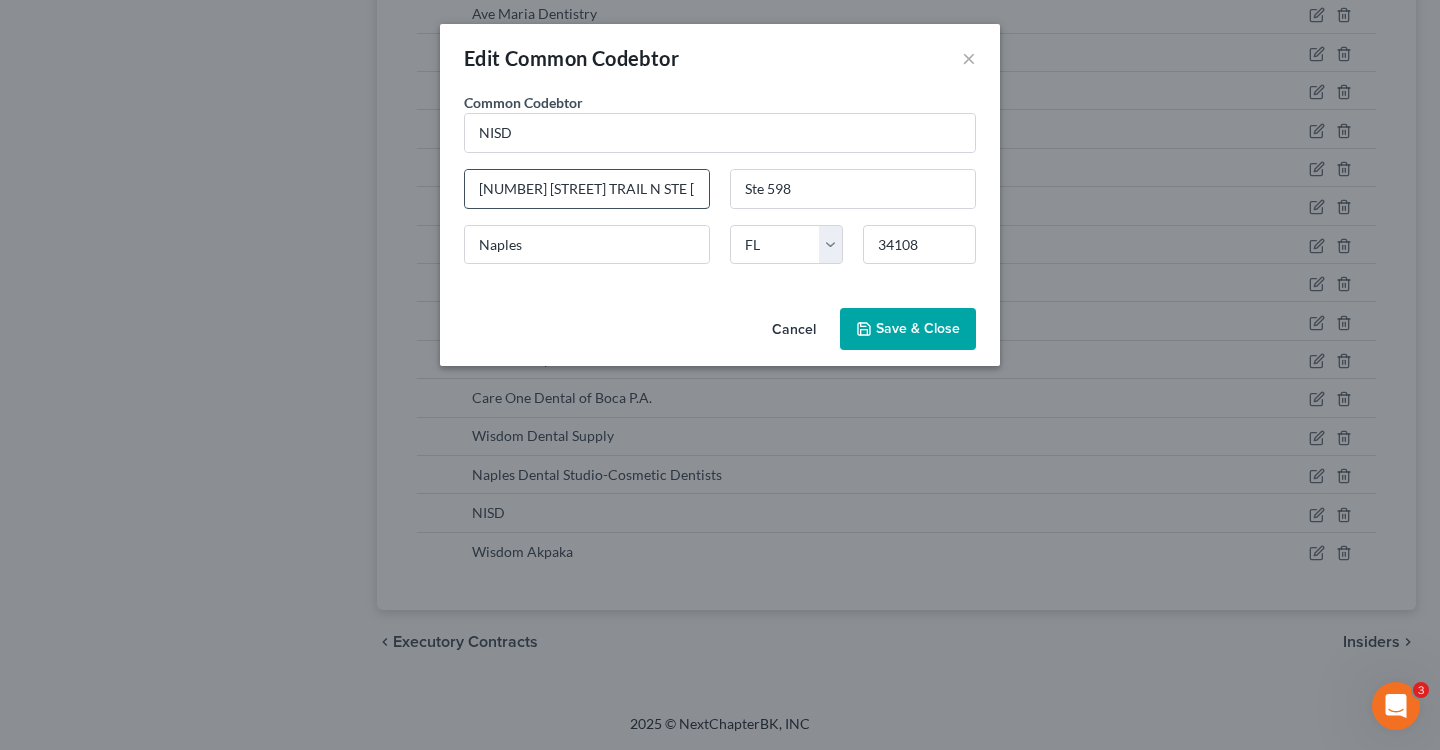 click on "10600 Tamiami TRAIL N STE 598" at bounding box center [587, 189] 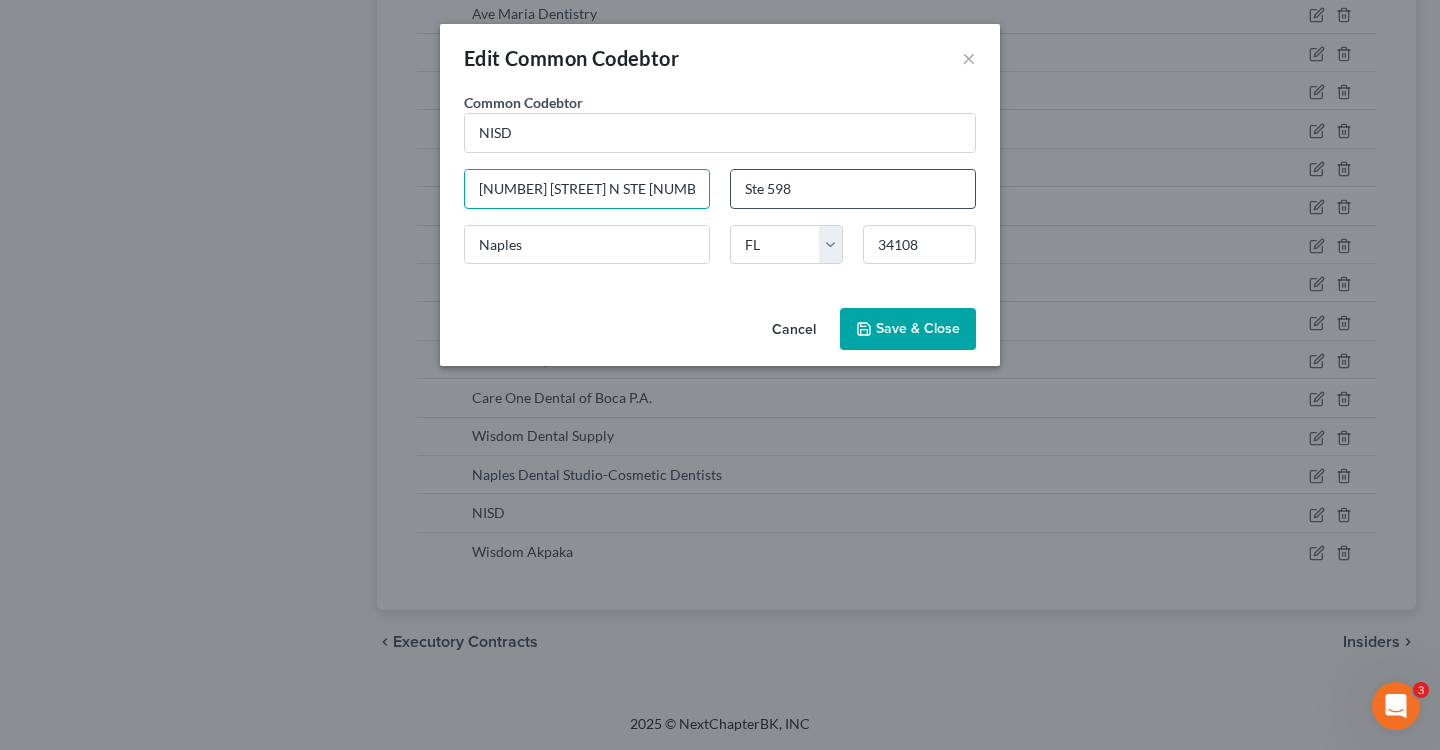 drag, startPoint x: 620, startPoint y: 188, endPoint x: 789, endPoint y: 188, distance: 169 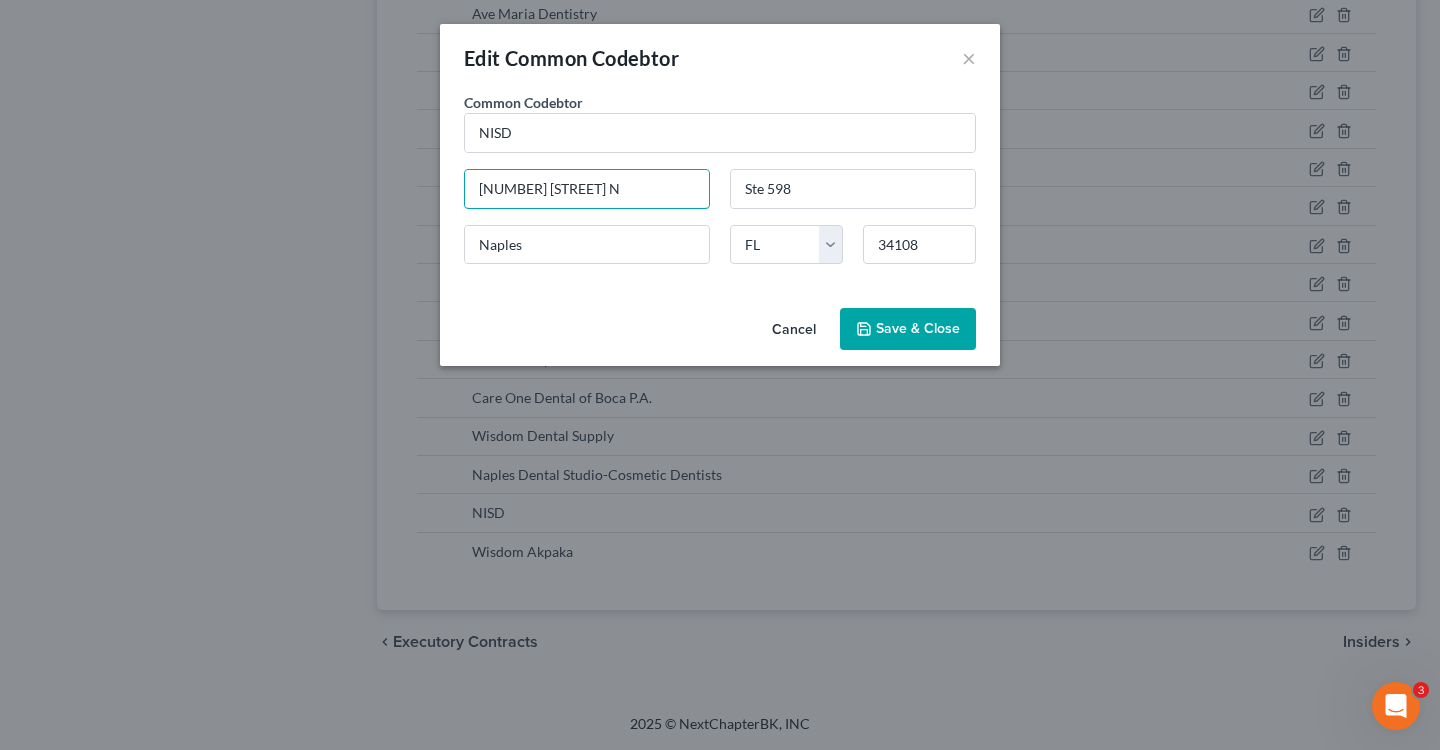 type on "[NUMBER] Tamiami Trail N" 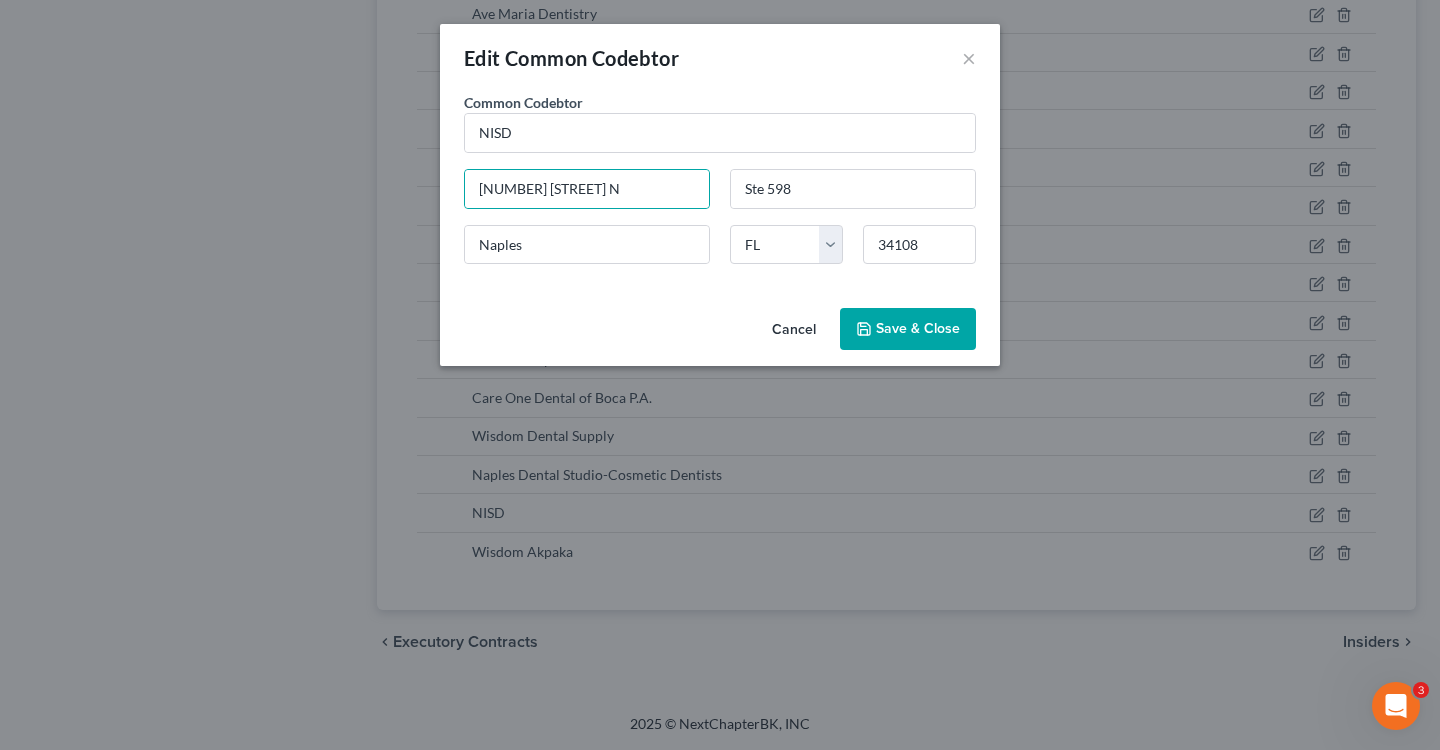 click on "Save & Close" at bounding box center (918, 328) 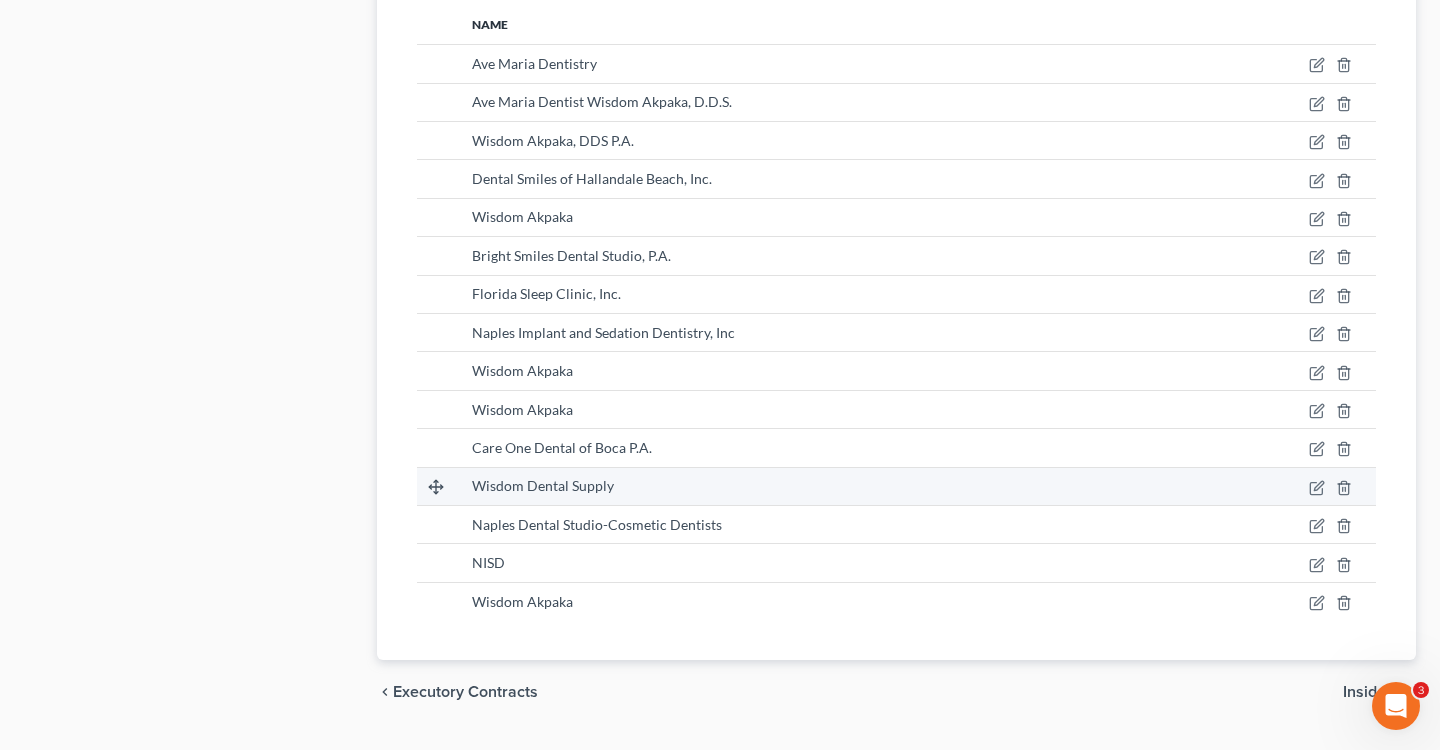 scroll, scrollTop: 4280, scrollLeft: 0, axis: vertical 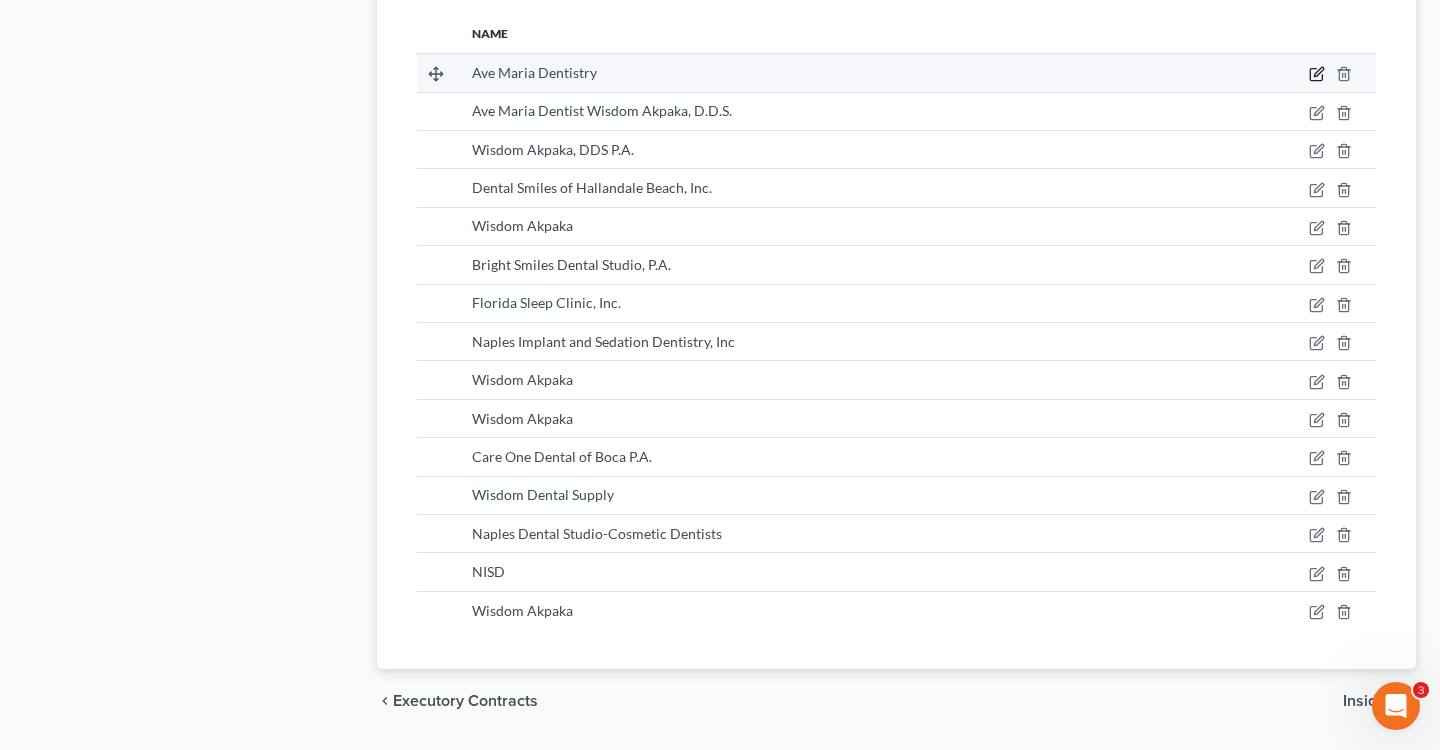 click 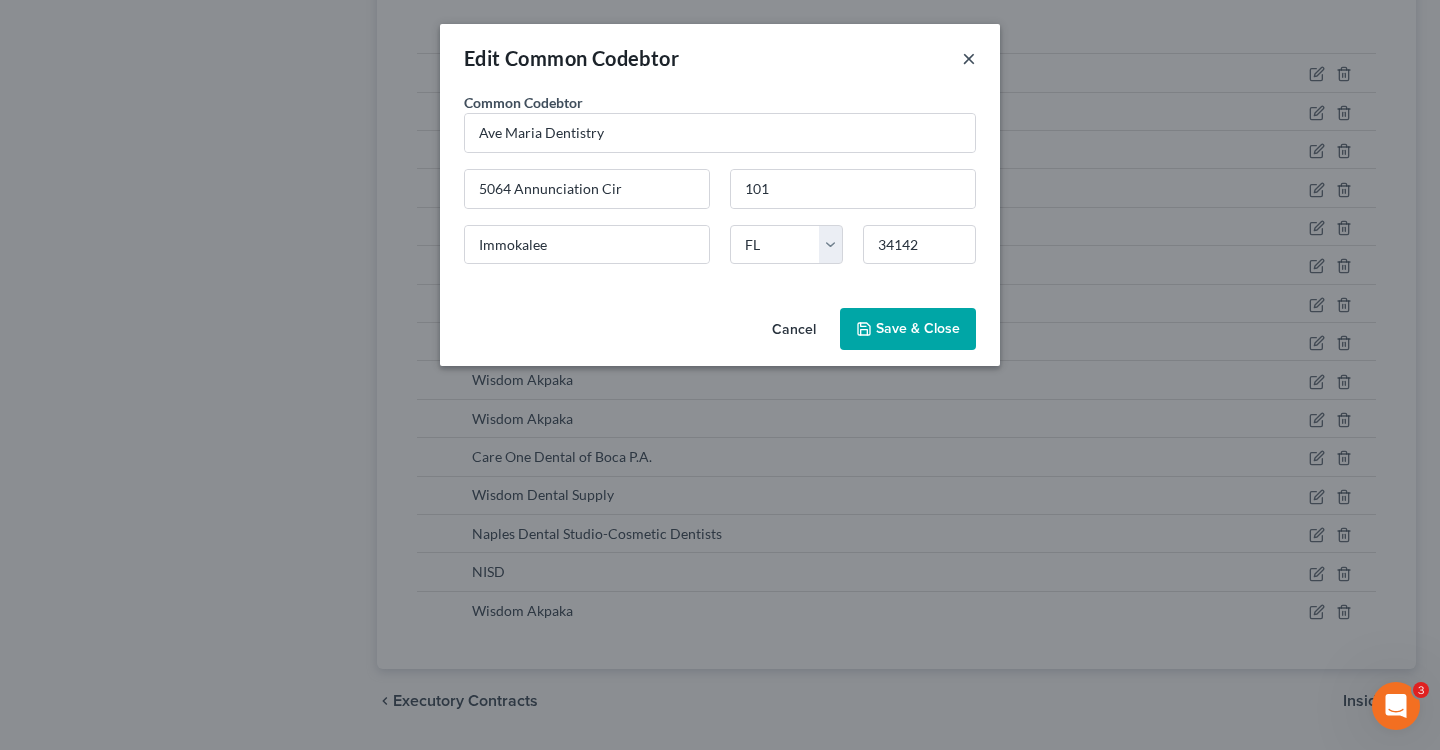 click on "×" at bounding box center [969, 58] 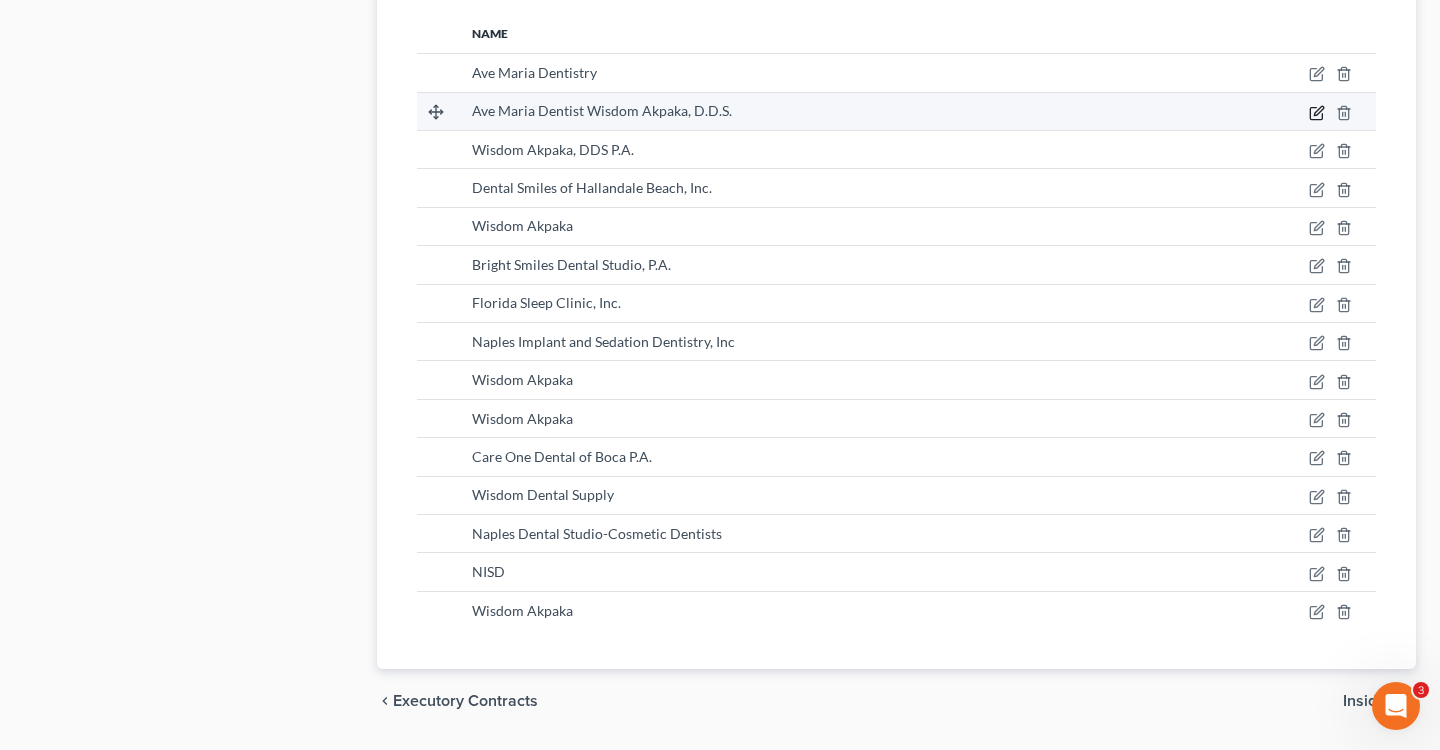 click 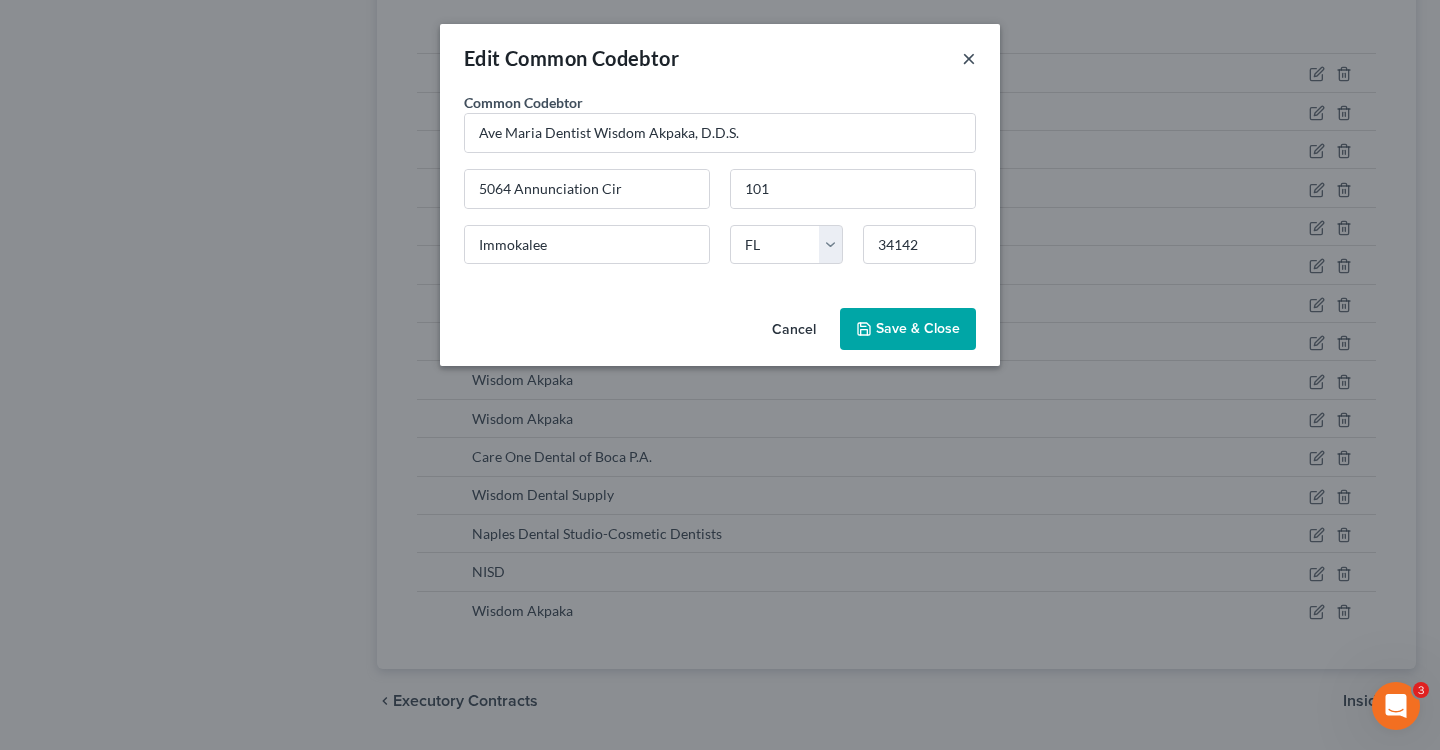 click on "×" at bounding box center (969, 58) 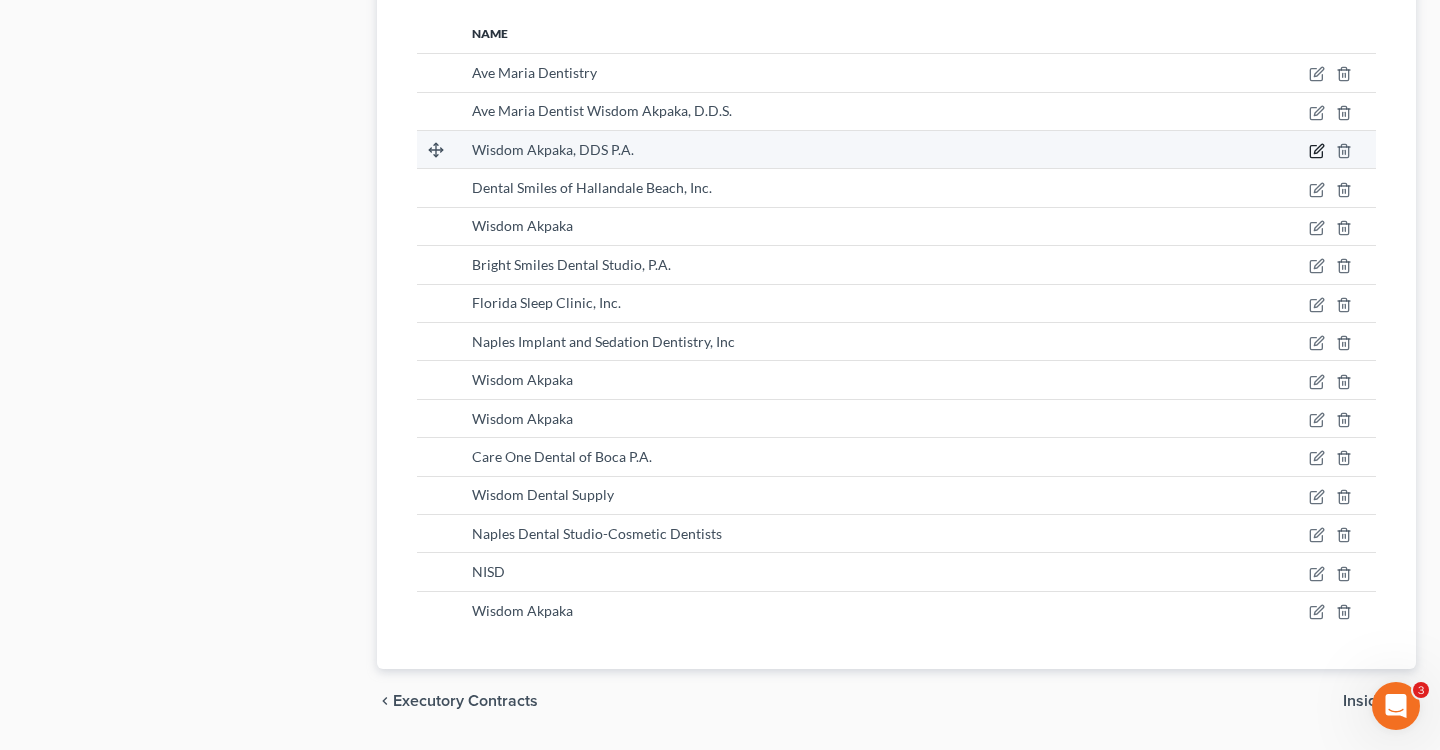 click 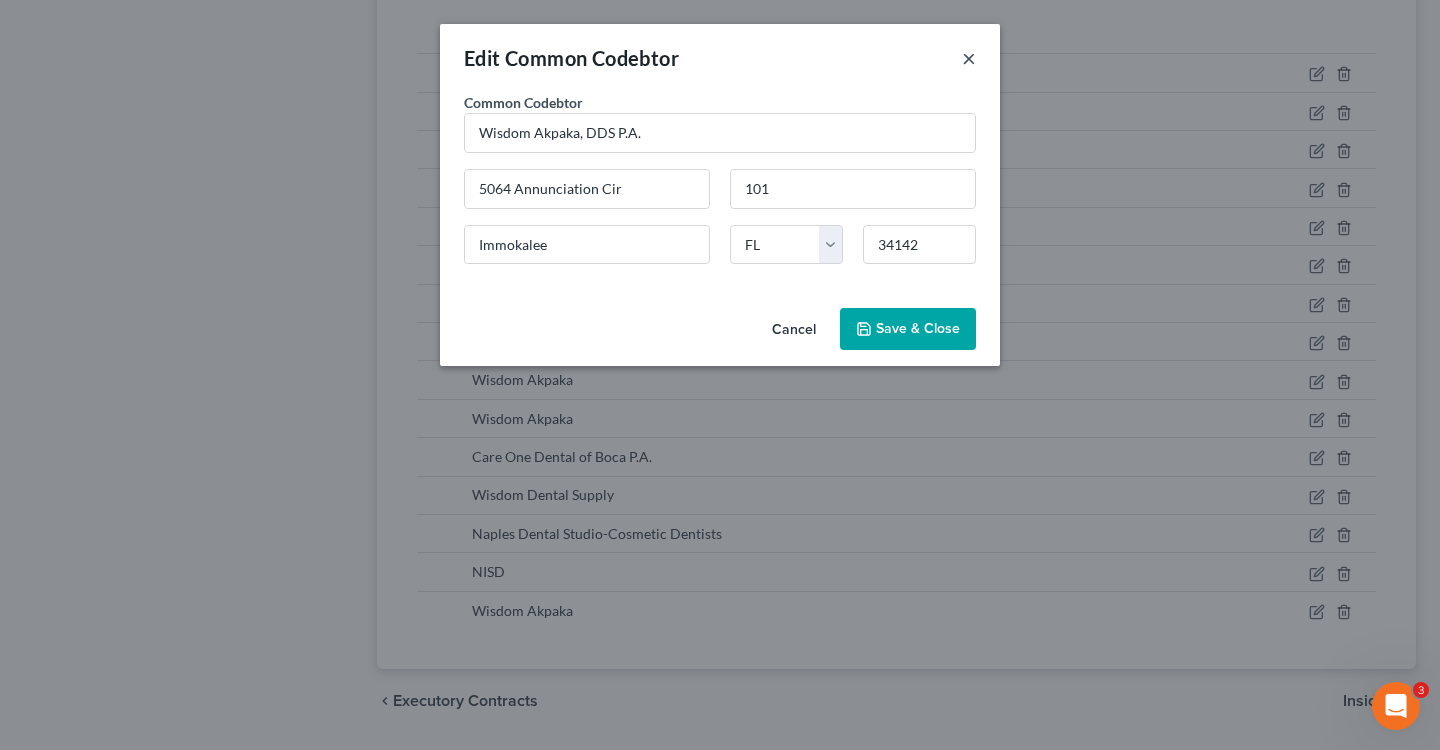 click on "×" at bounding box center [969, 58] 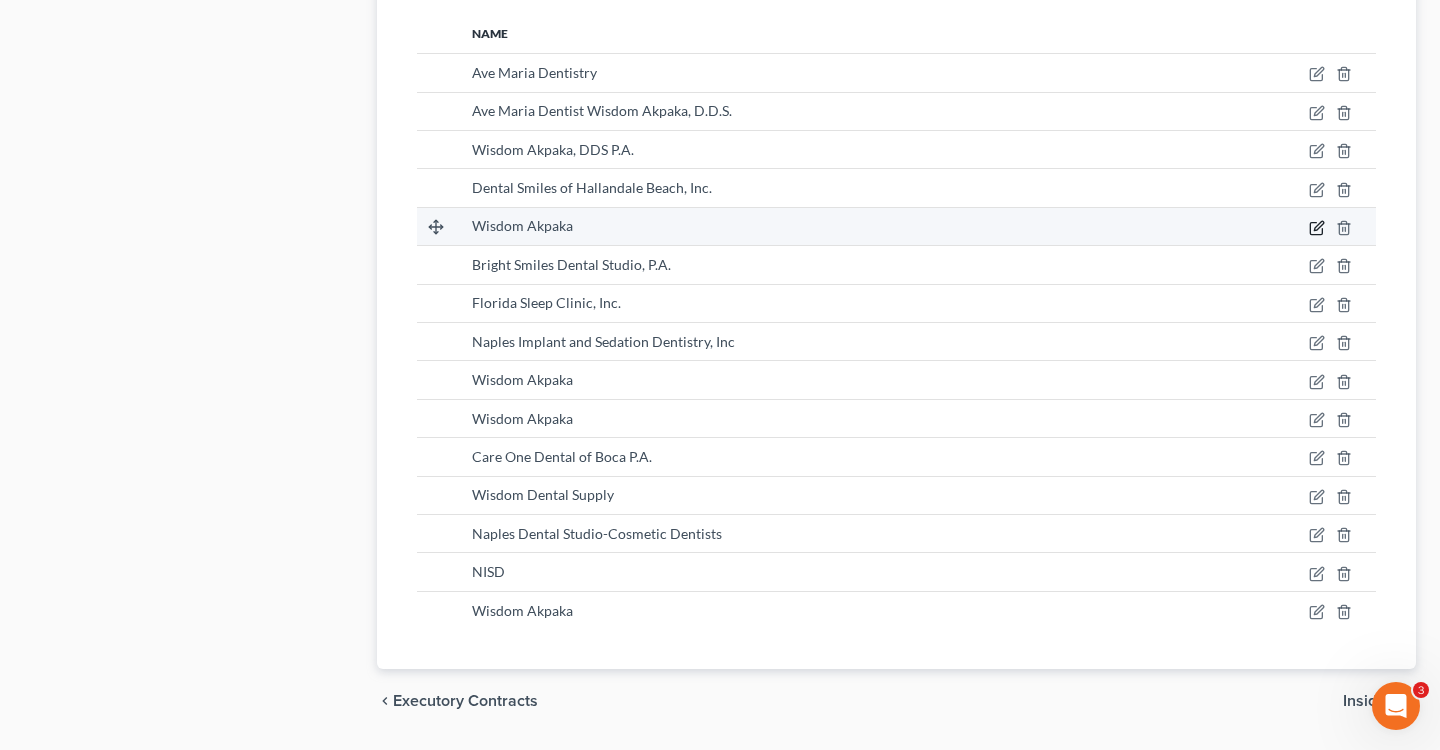 click 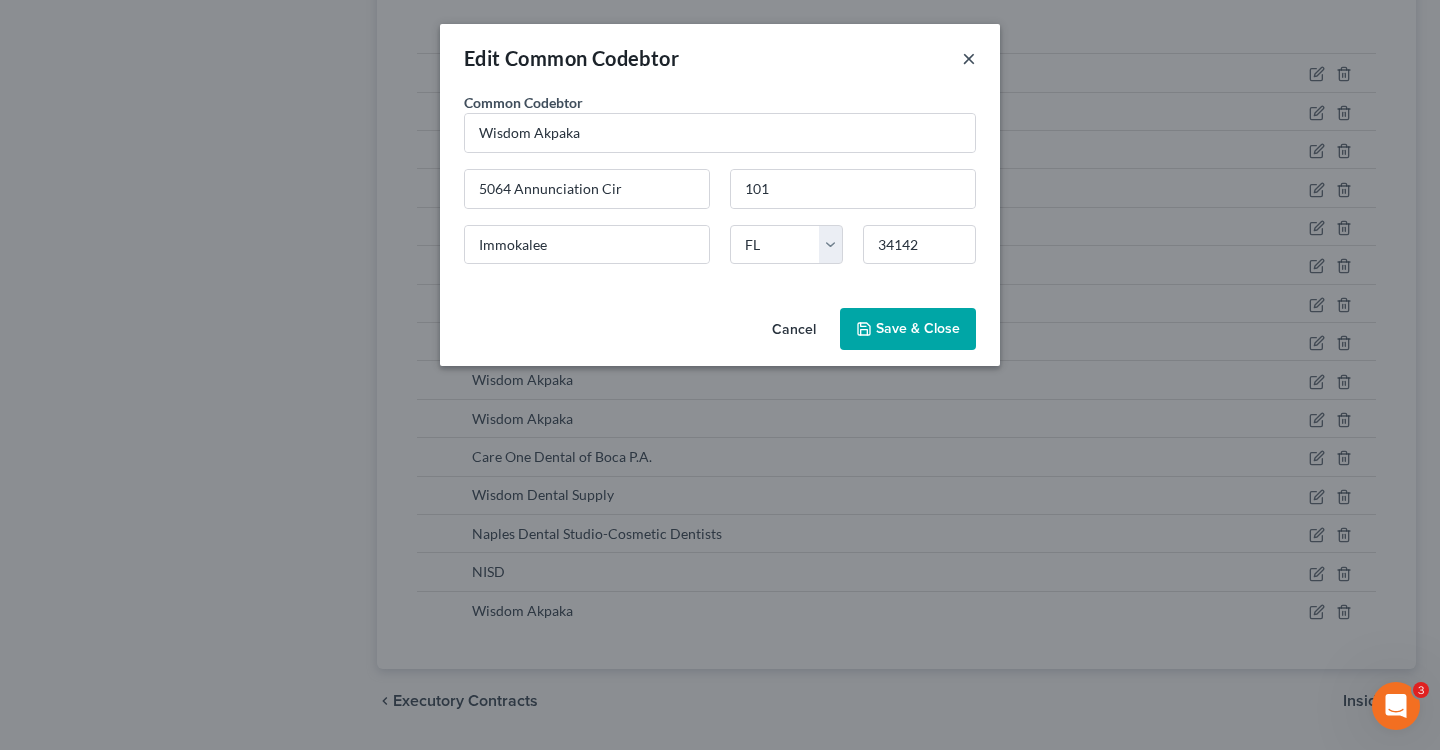 click on "×" at bounding box center (969, 58) 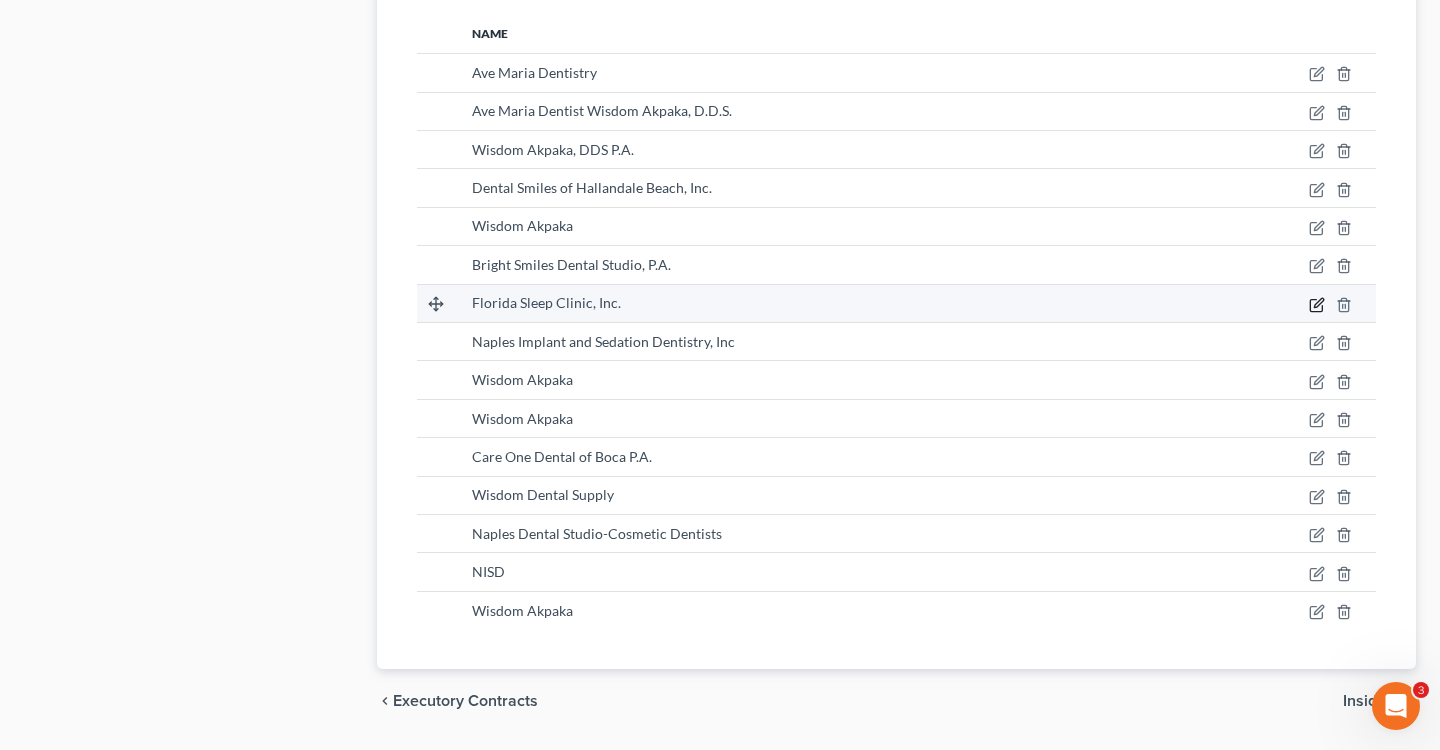 click 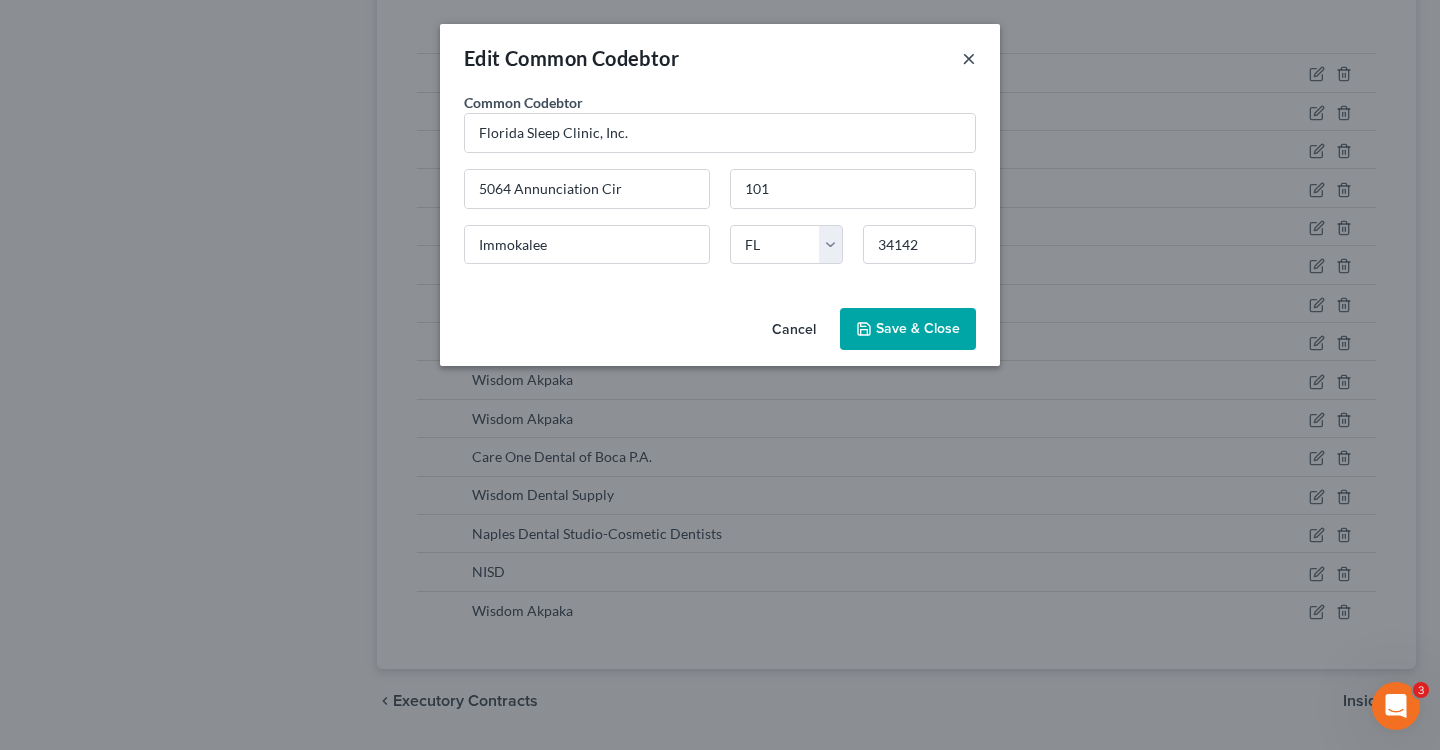 click on "×" at bounding box center [969, 58] 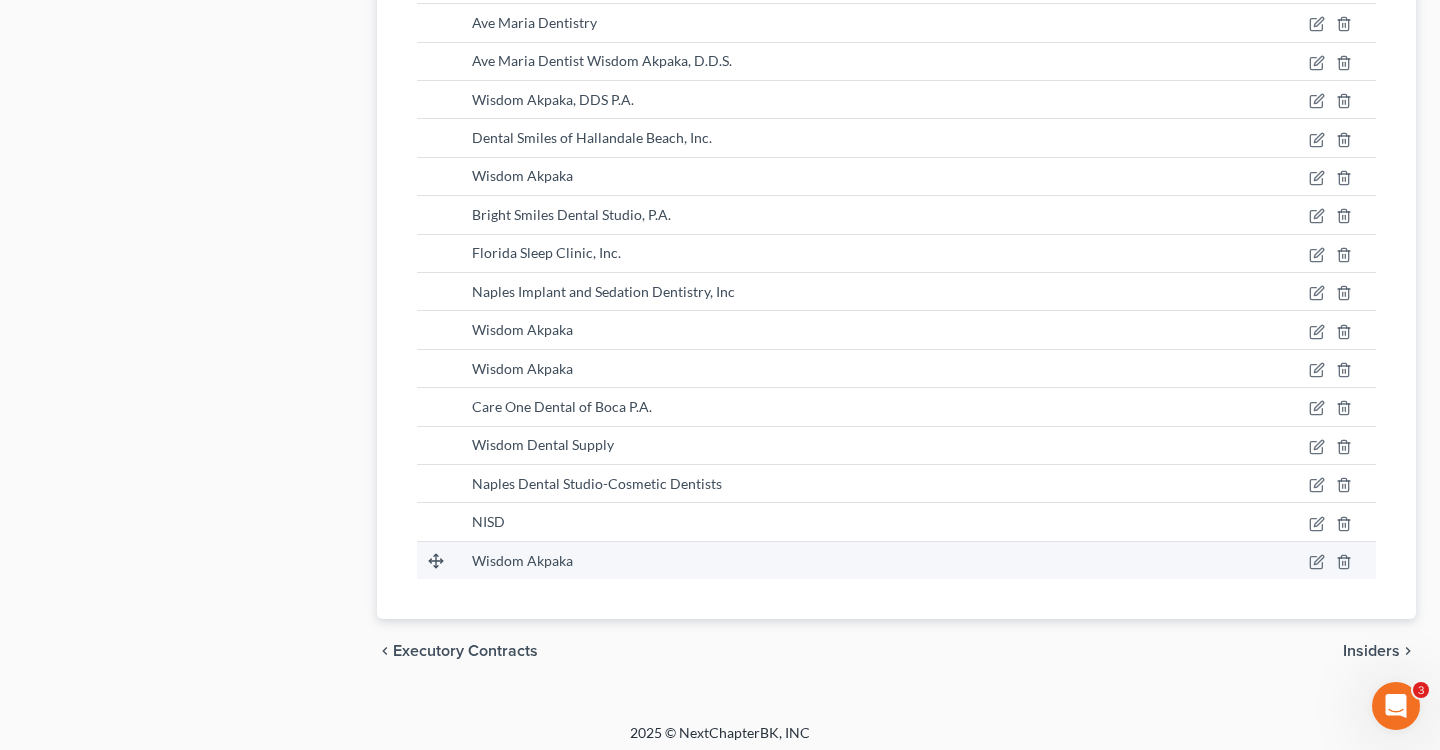 scroll, scrollTop: 4339, scrollLeft: 0, axis: vertical 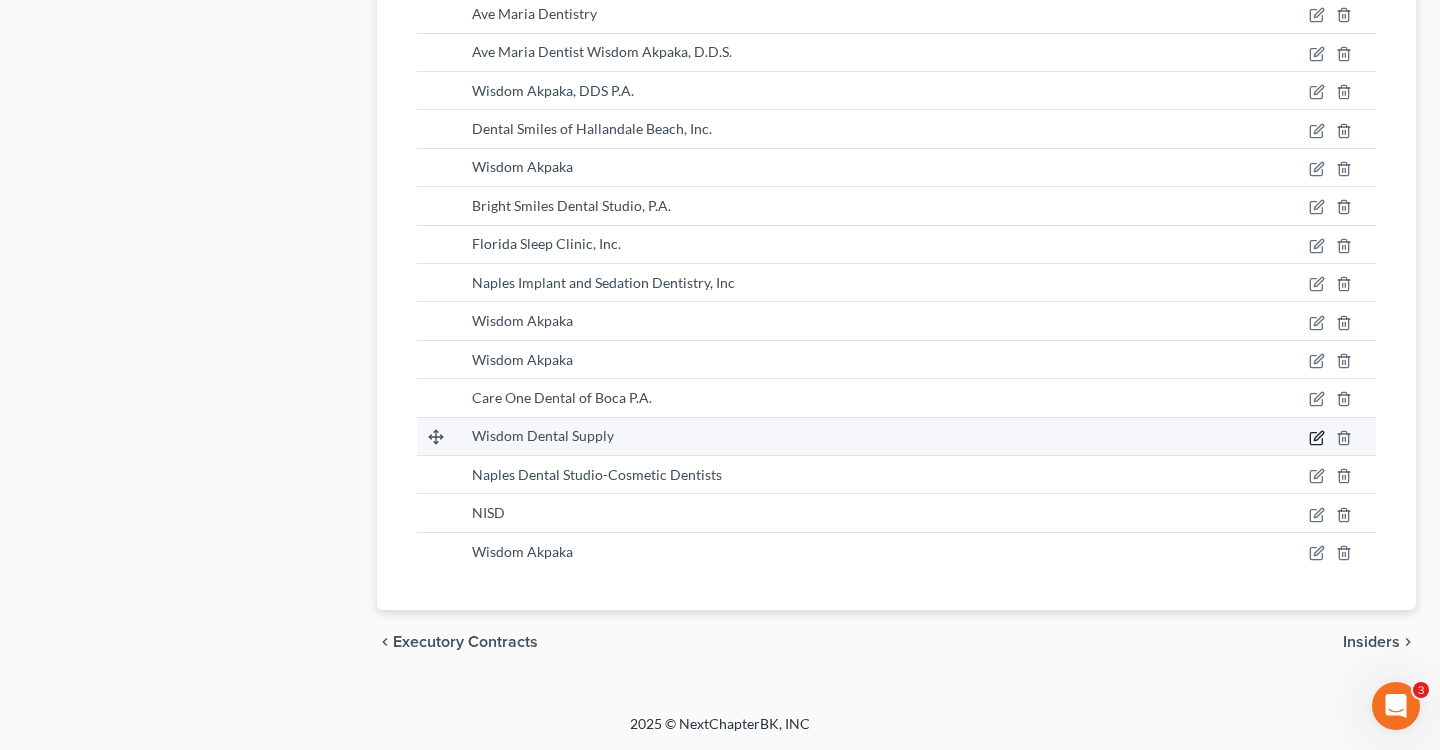 click 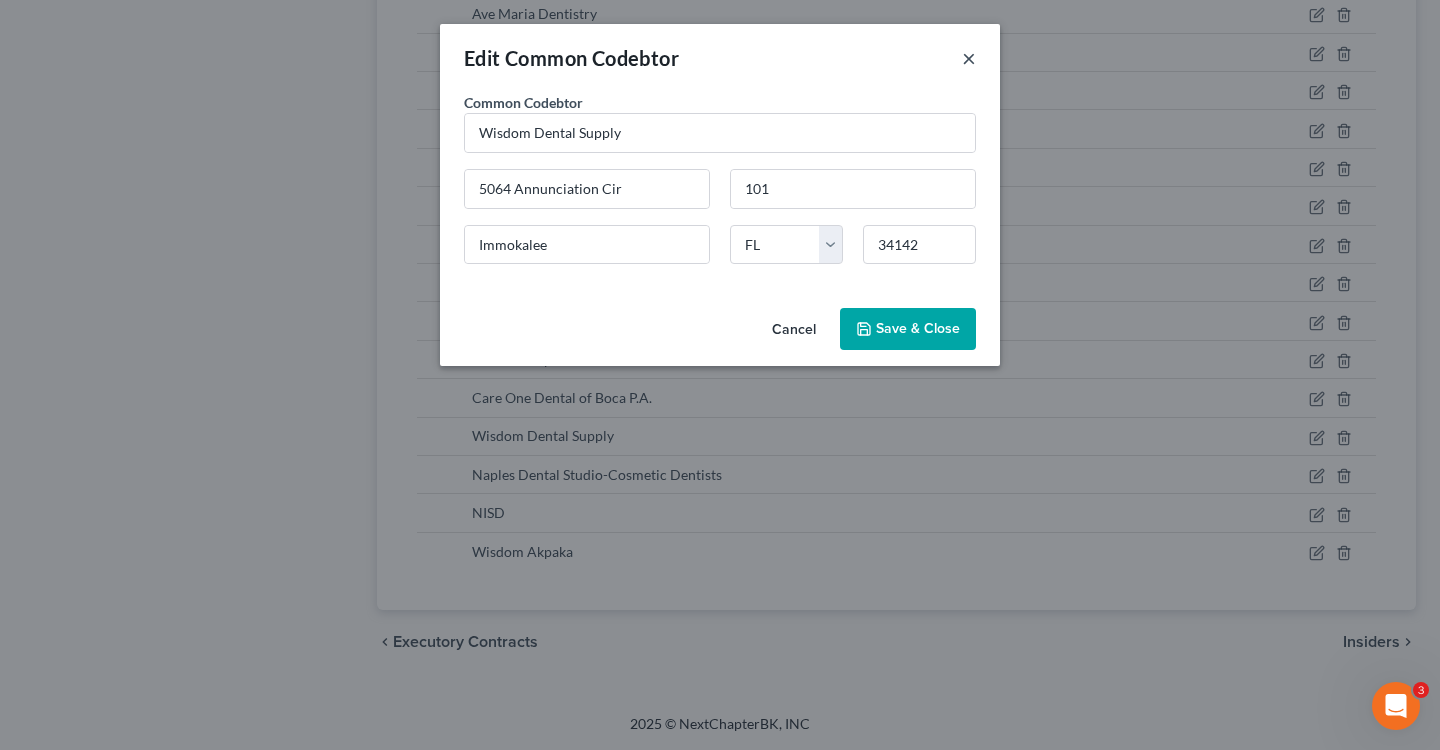 click on "×" at bounding box center [969, 58] 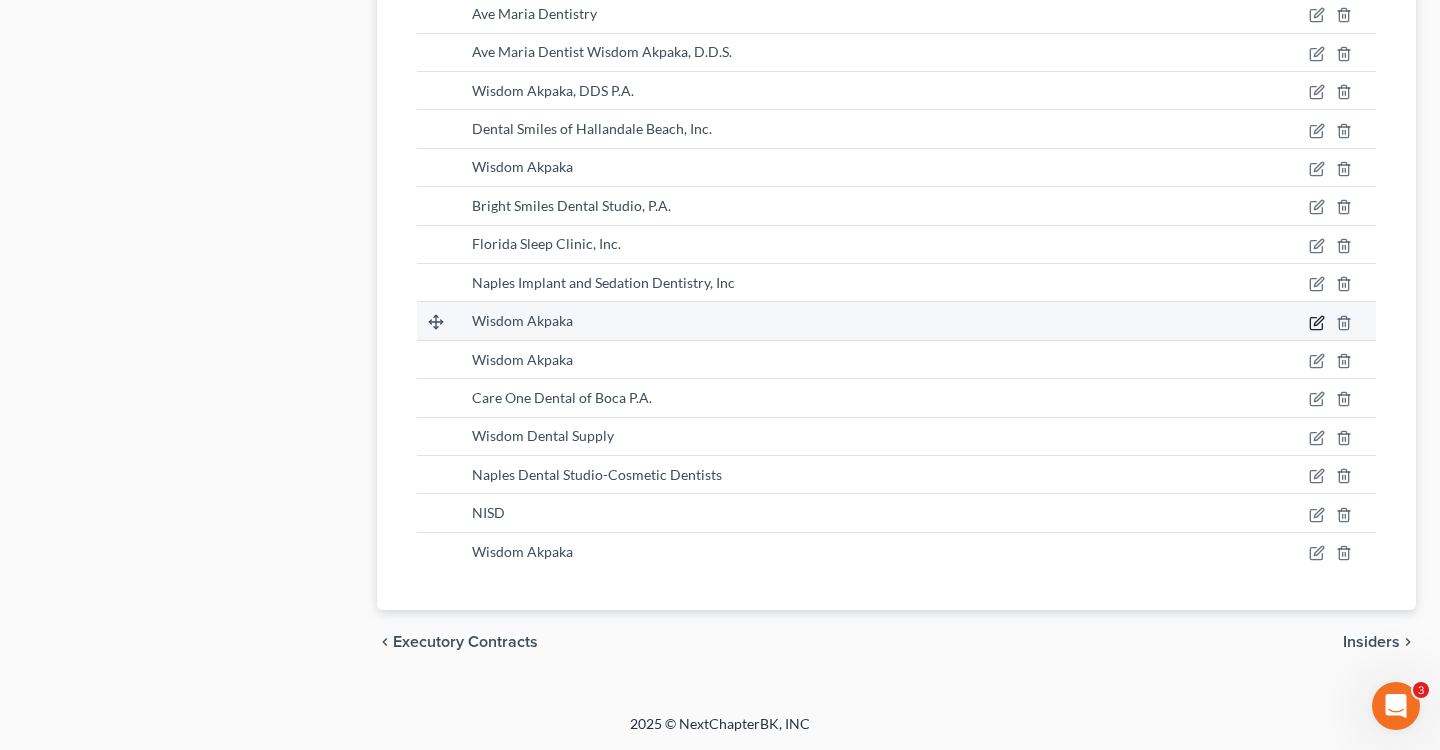 click 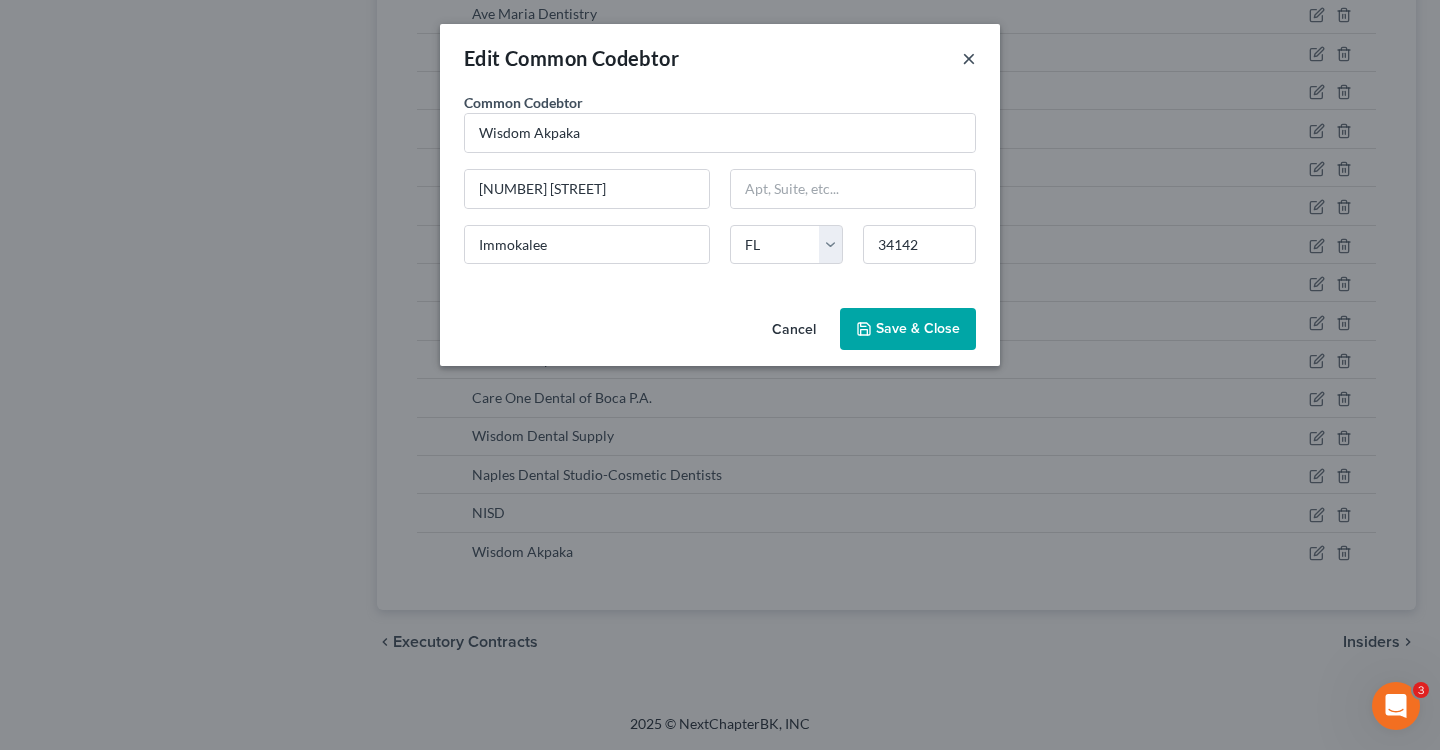 click on "×" at bounding box center [969, 58] 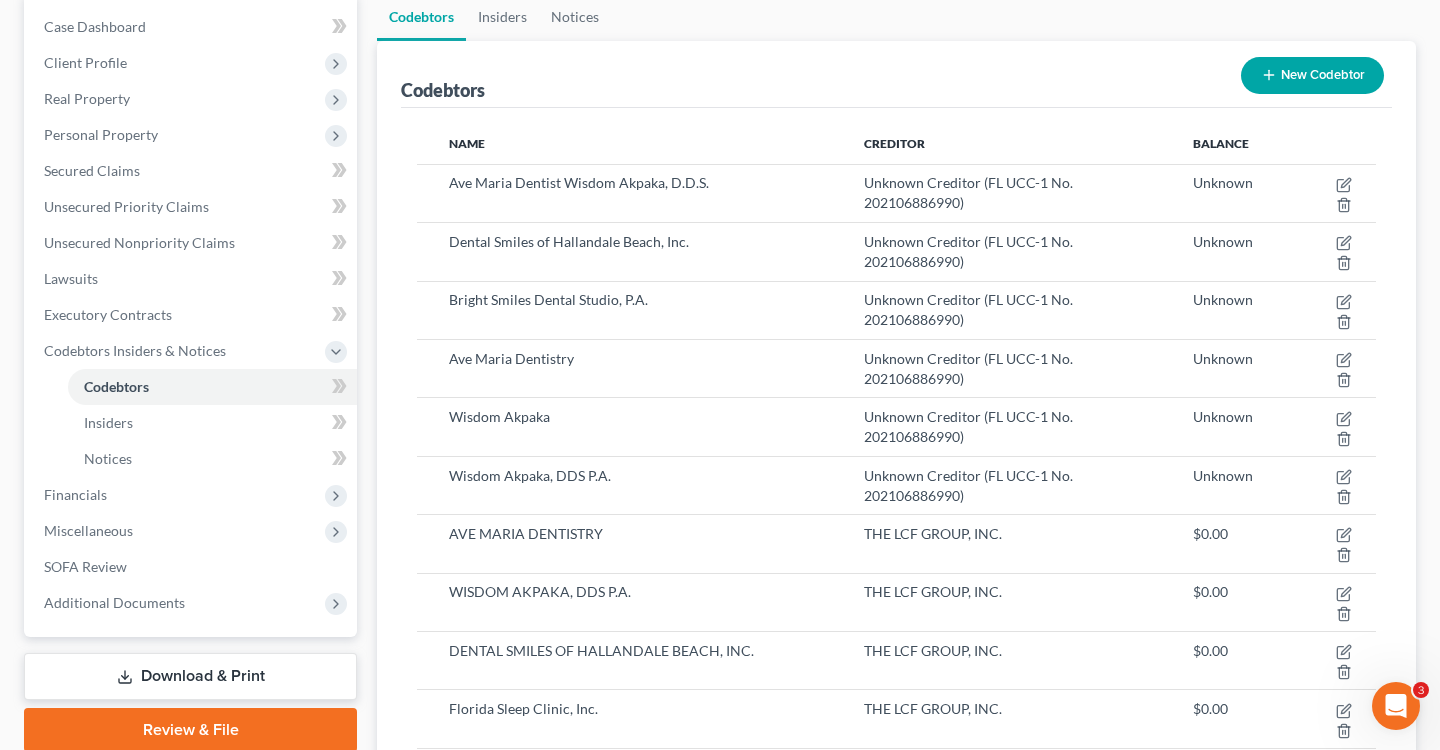 scroll, scrollTop: 0, scrollLeft: 0, axis: both 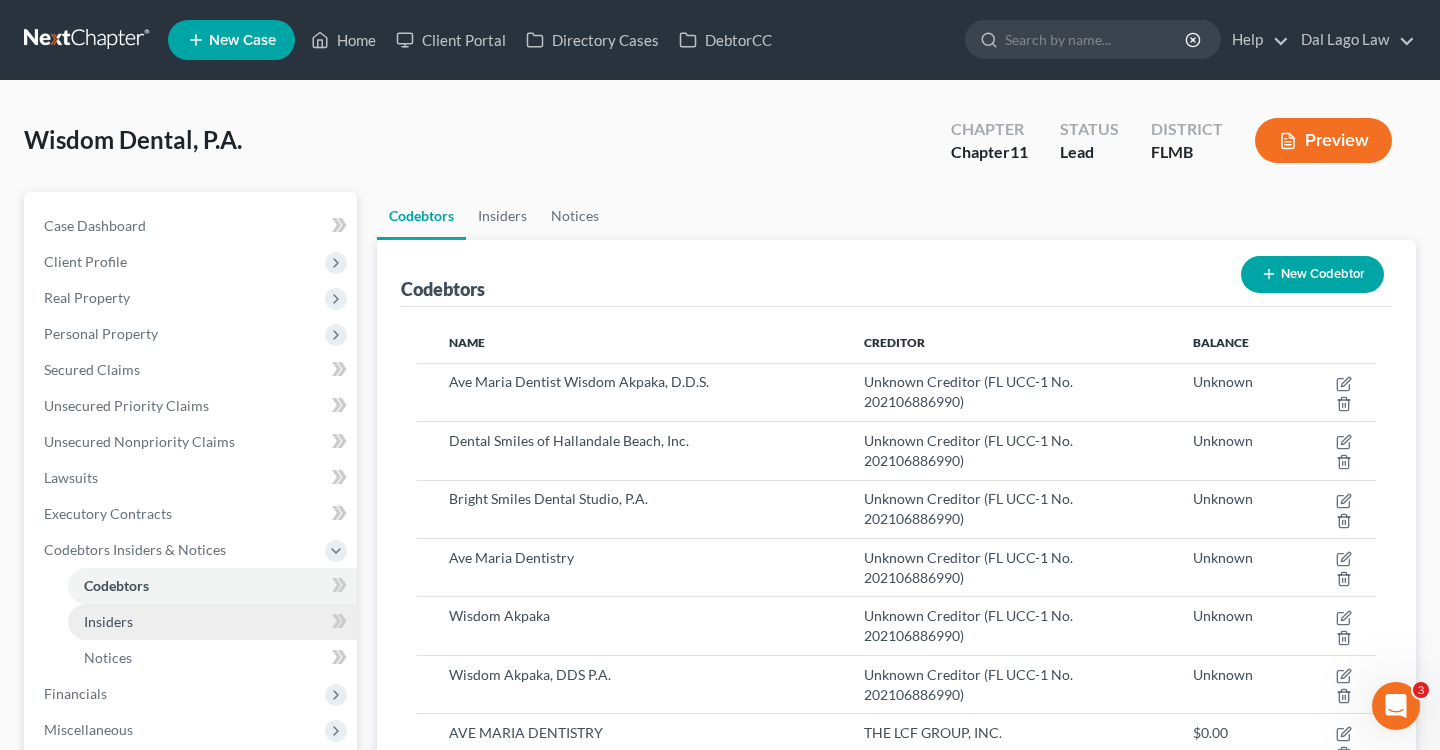 click on "Insiders" at bounding box center [108, 621] 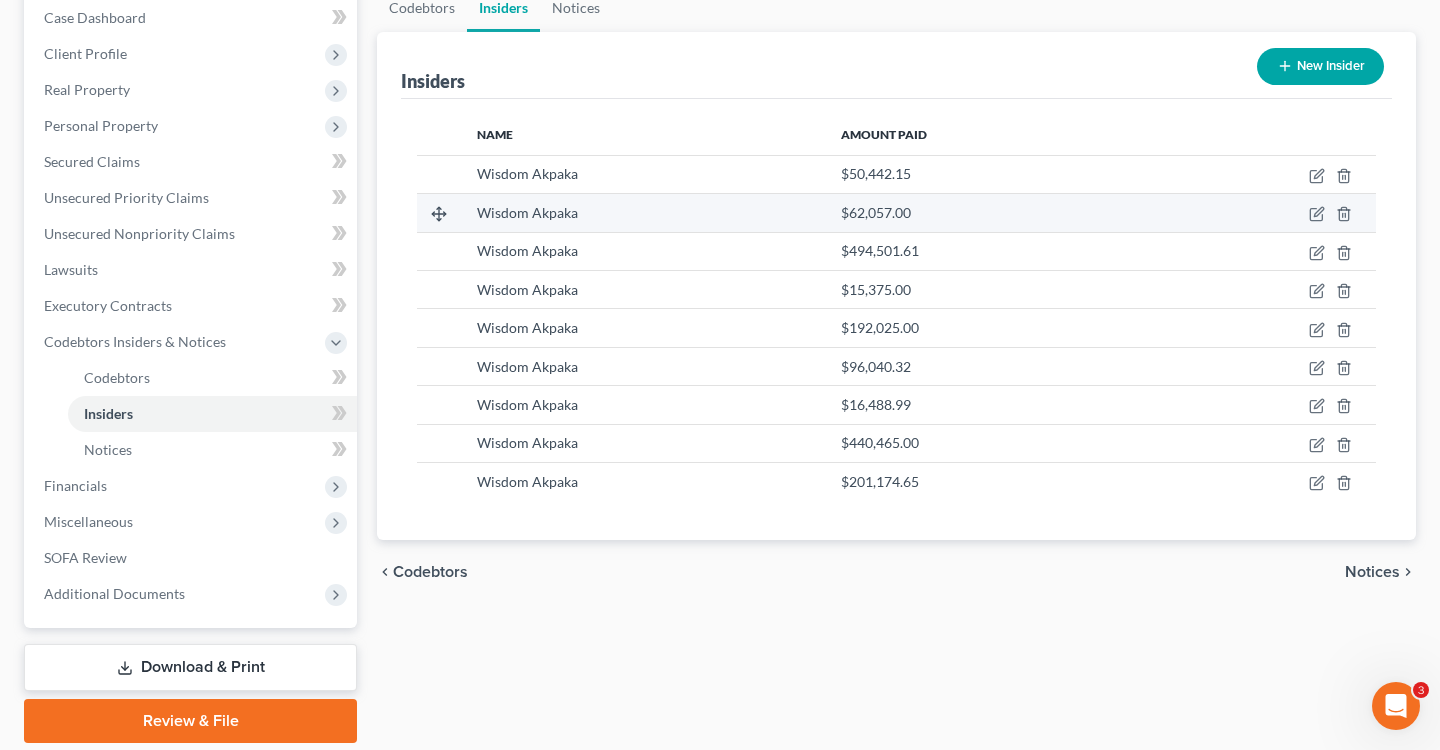 scroll, scrollTop: 0, scrollLeft: 0, axis: both 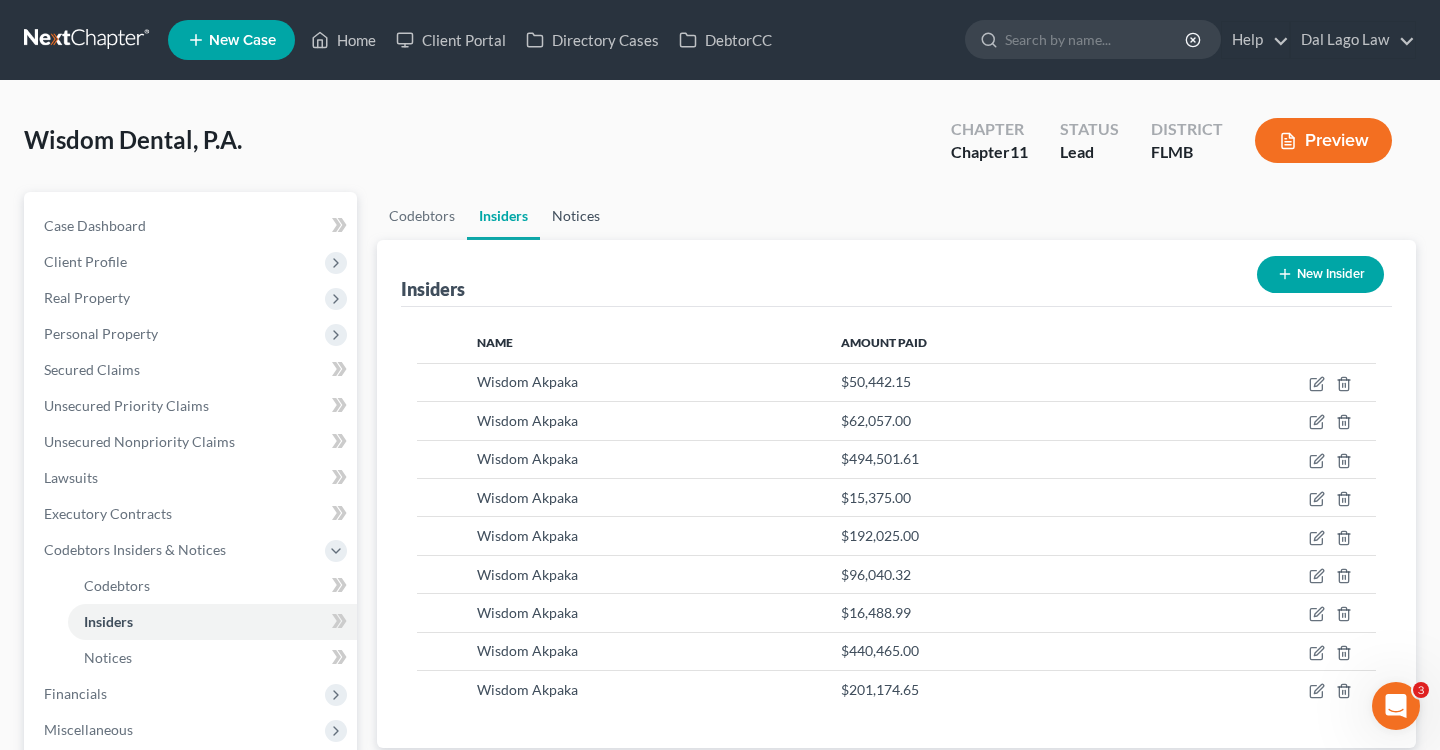 click on "Notices" at bounding box center (576, 216) 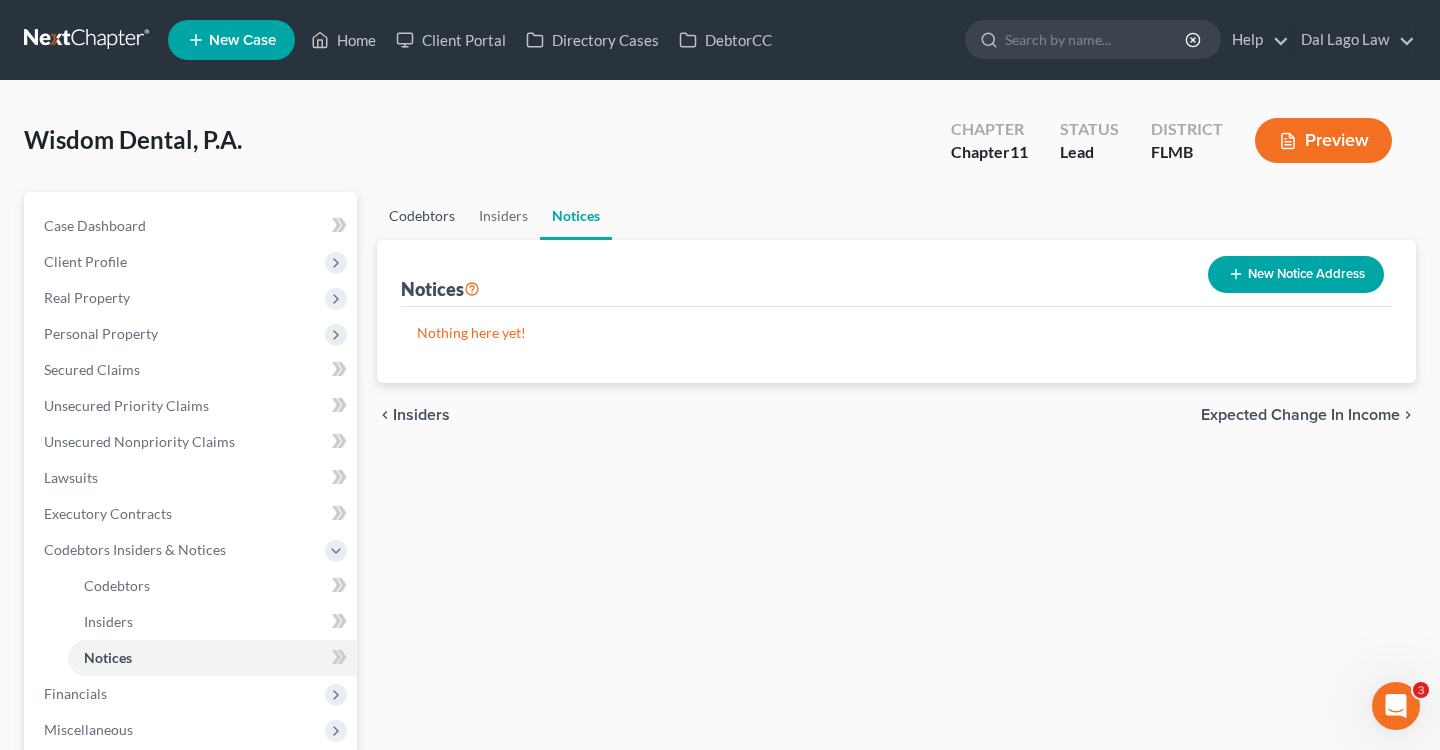 click on "Codebtors" at bounding box center [422, 216] 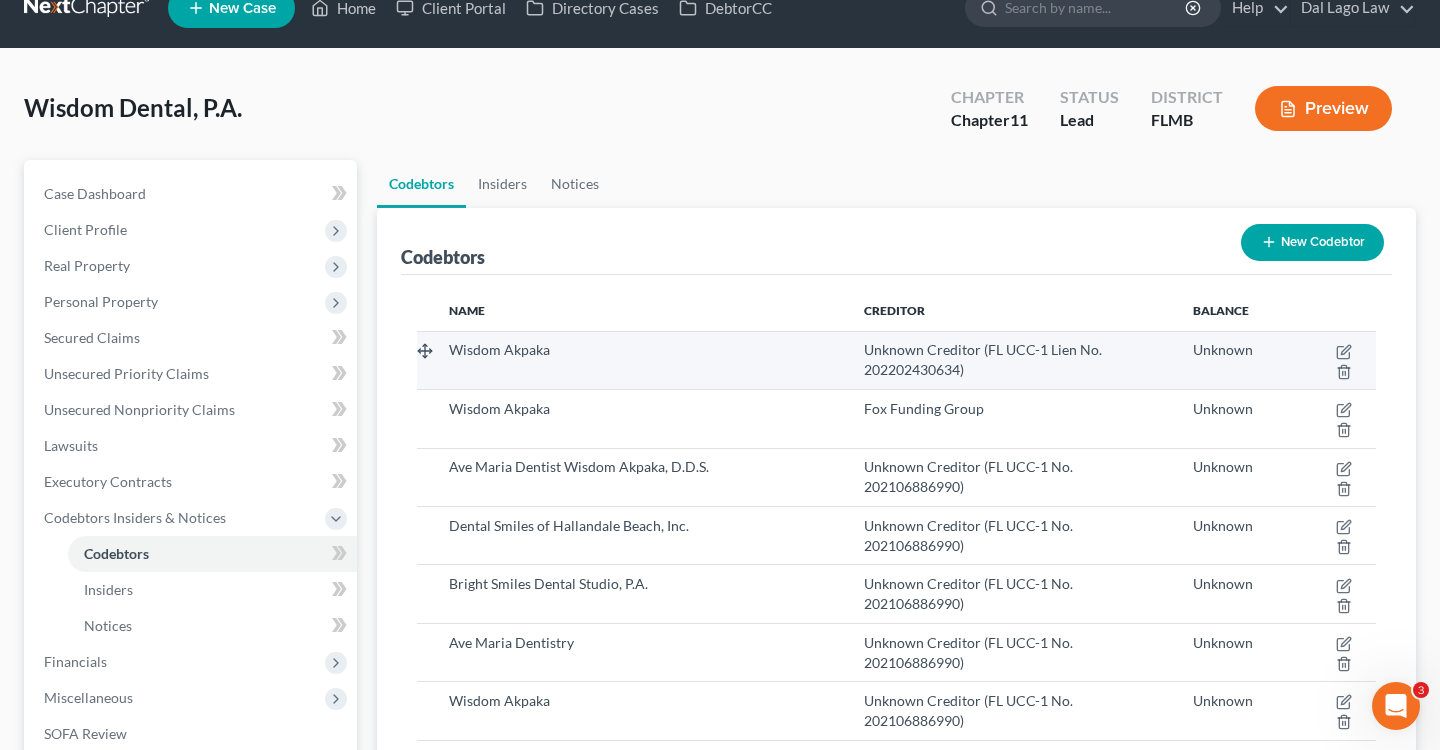 scroll, scrollTop: 0, scrollLeft: 0, axis: both 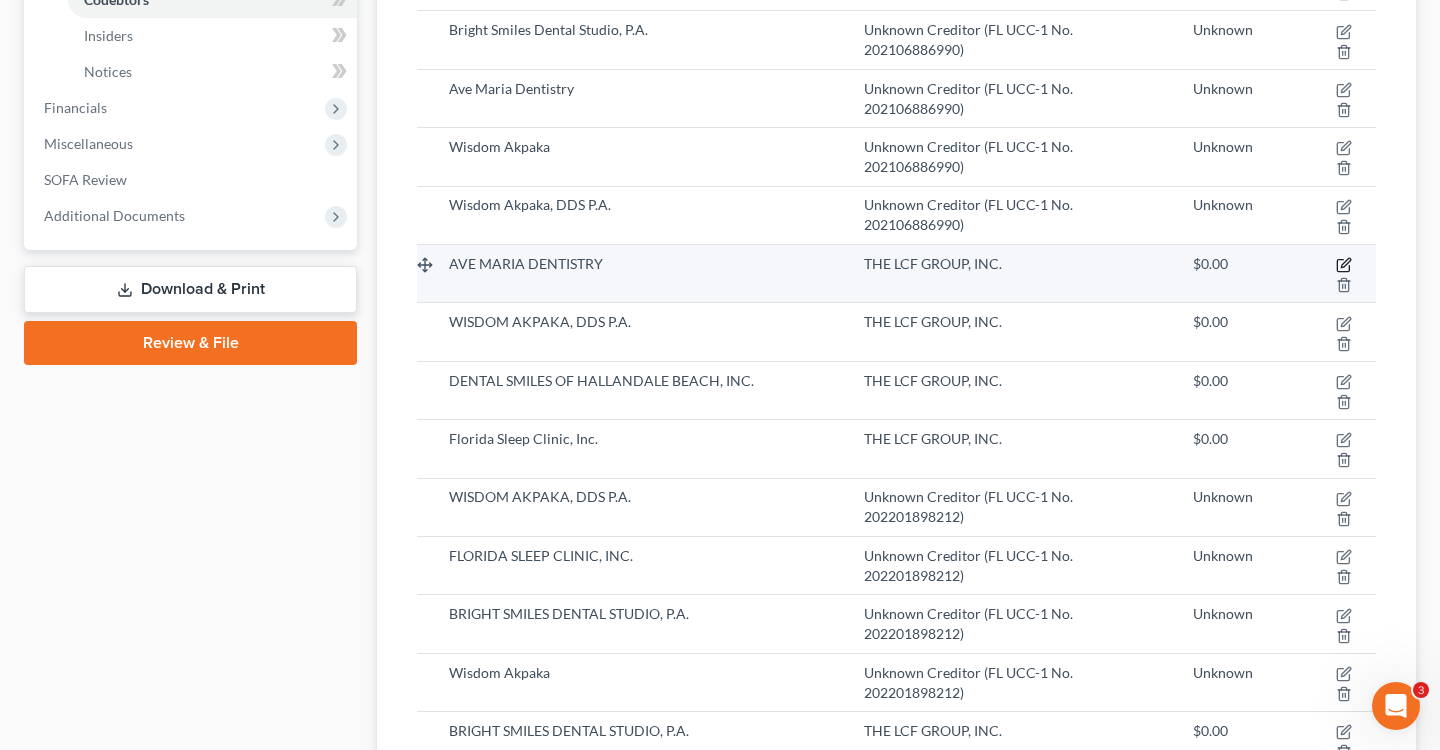 click 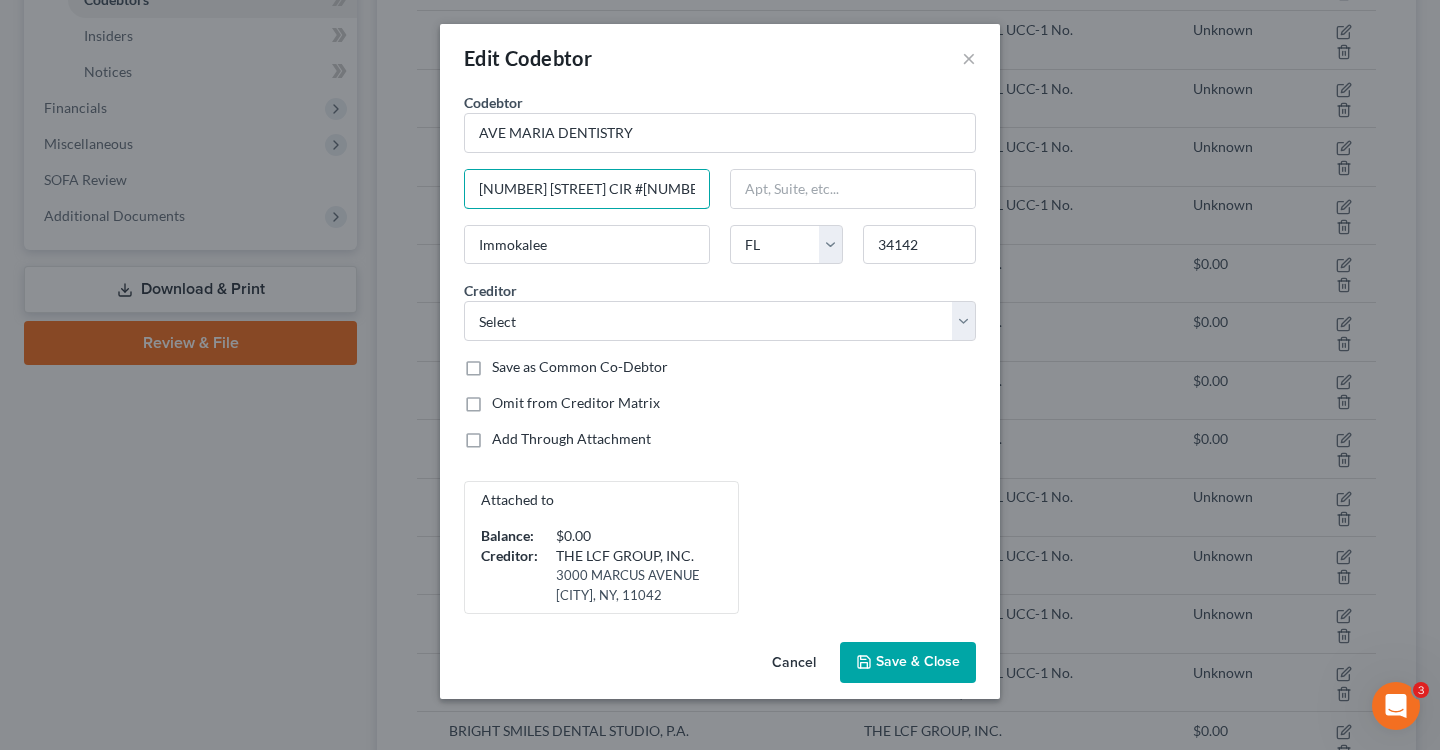 drag, startPoint x: 477, startPoint y: 190, endPoint x: 721, endPoint y: 179, distance: 244.24782 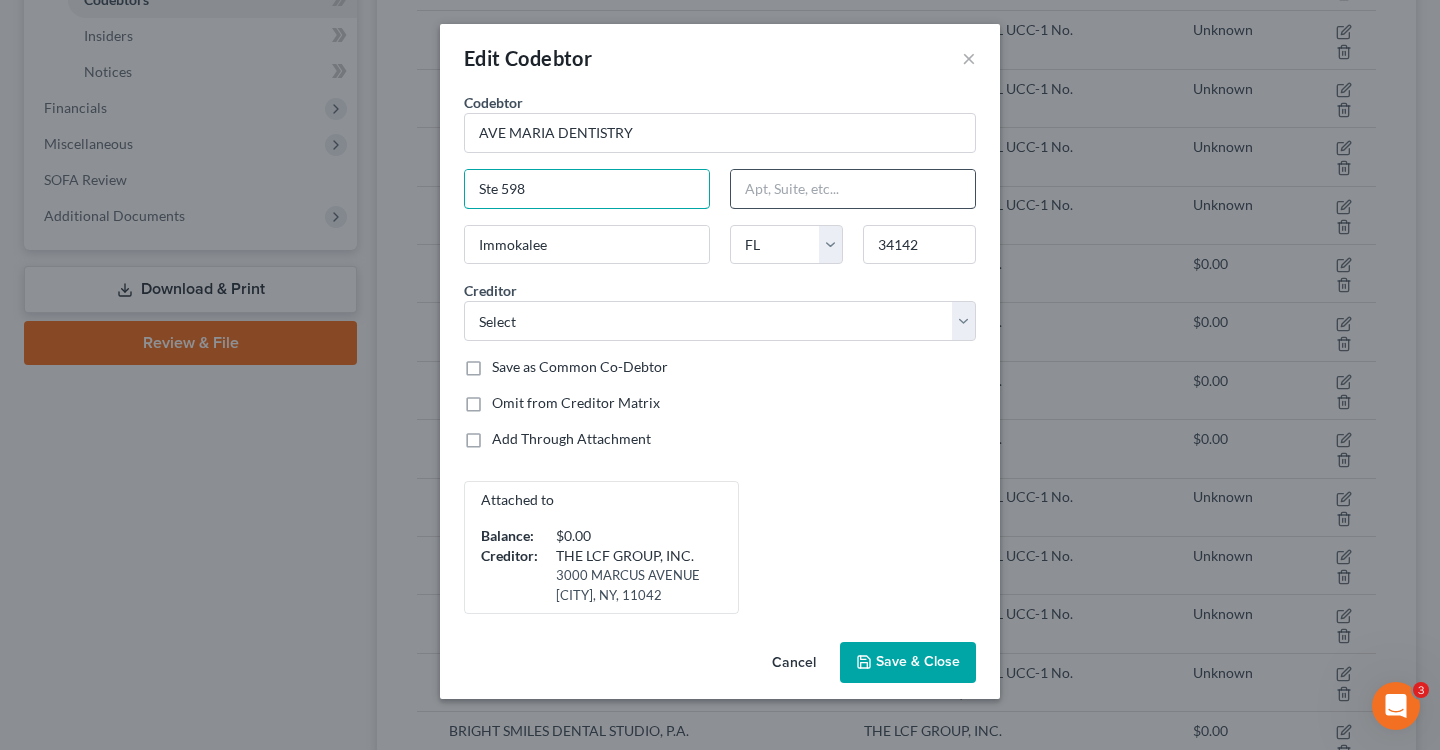 type on "[NUMBER] [STREET] CIR #[NUMBER]" 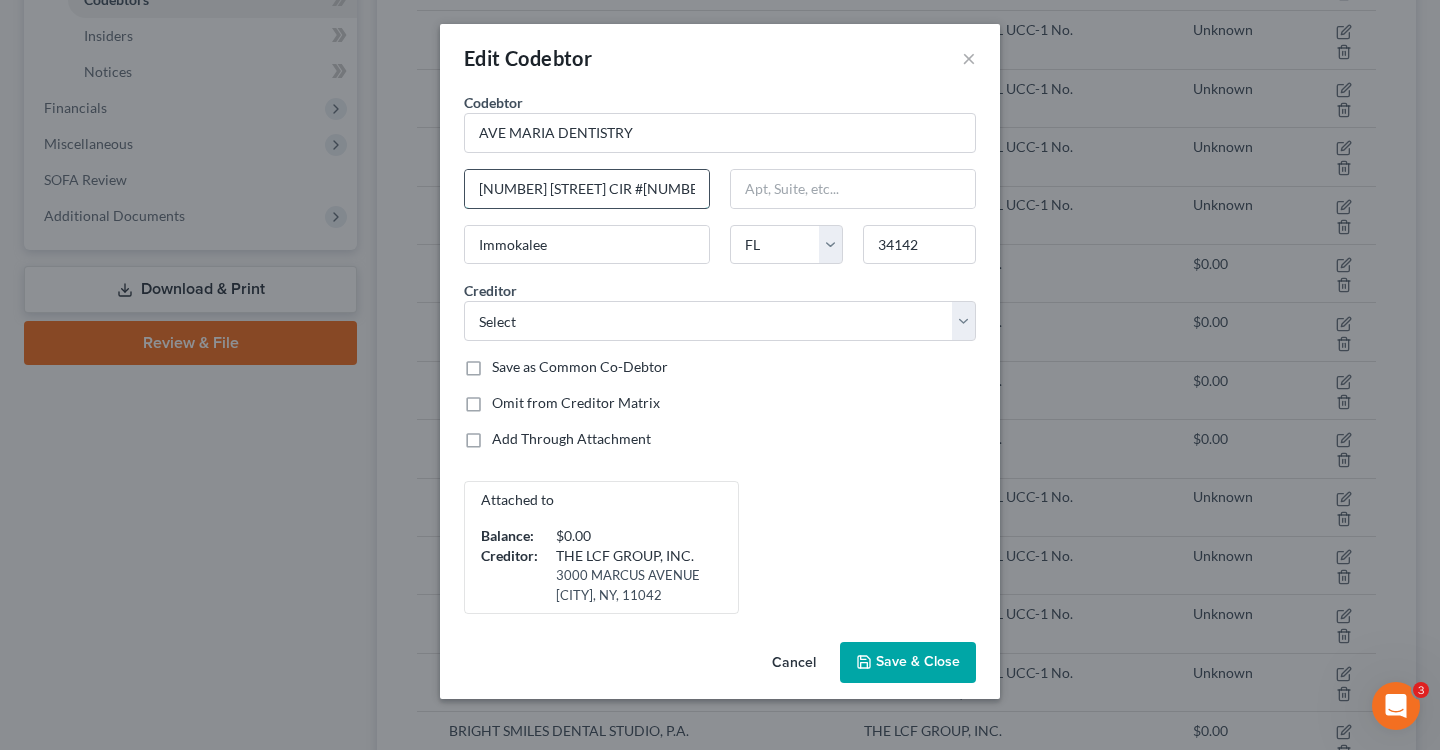 click on "[NUMBER] [STREET] CIR #[NUMBER]" at bounding box center [587, 189] 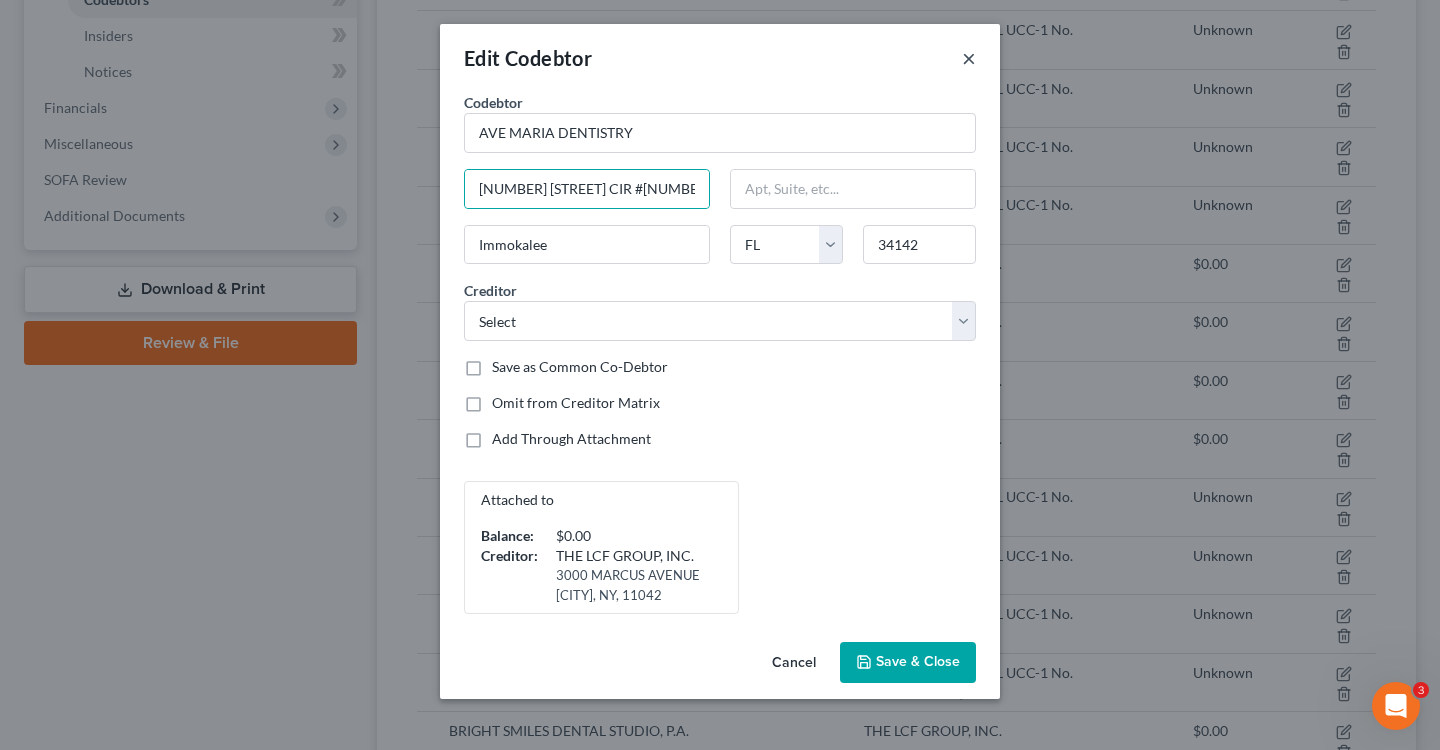 click on "×" at bounding box center (969, 58) 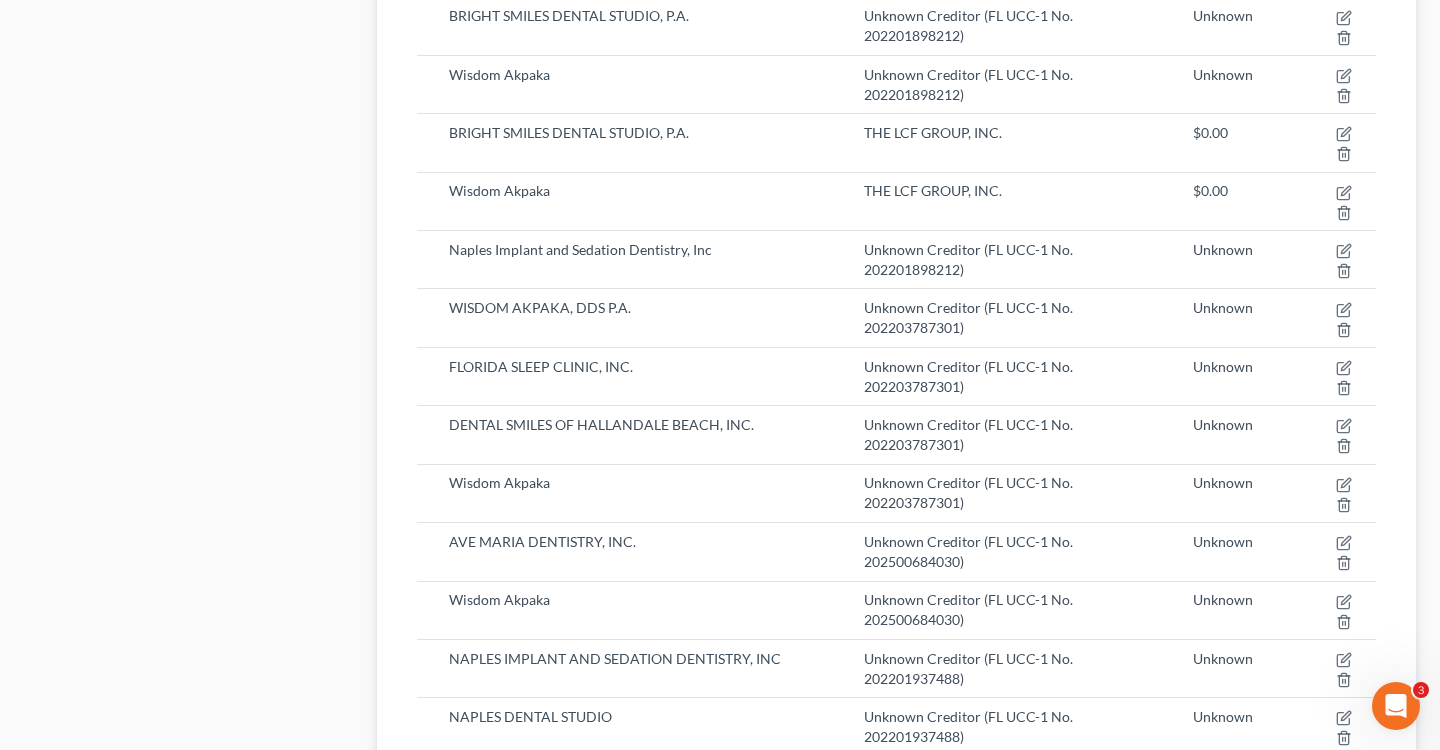scroll, scrollTop: 1243, scrollLeft: 0, axis: vertical 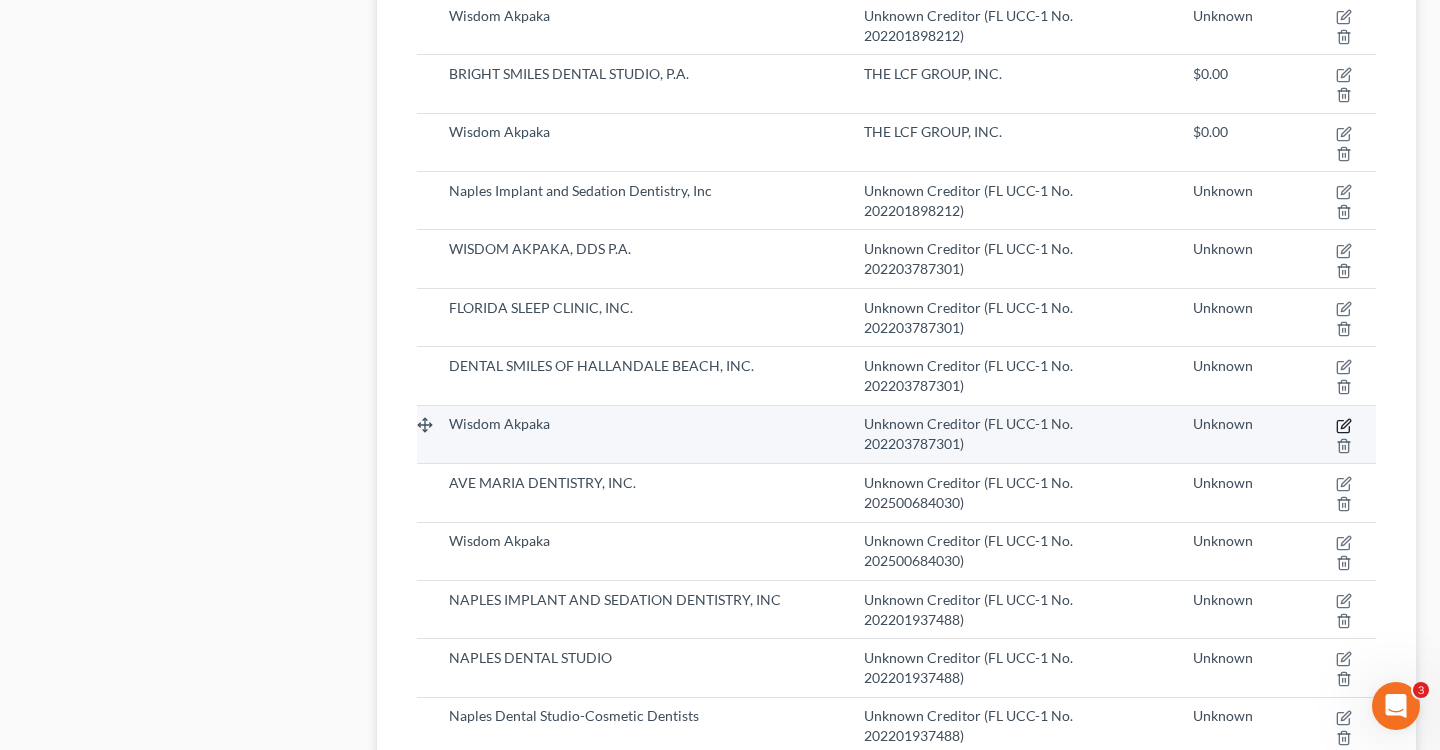 click 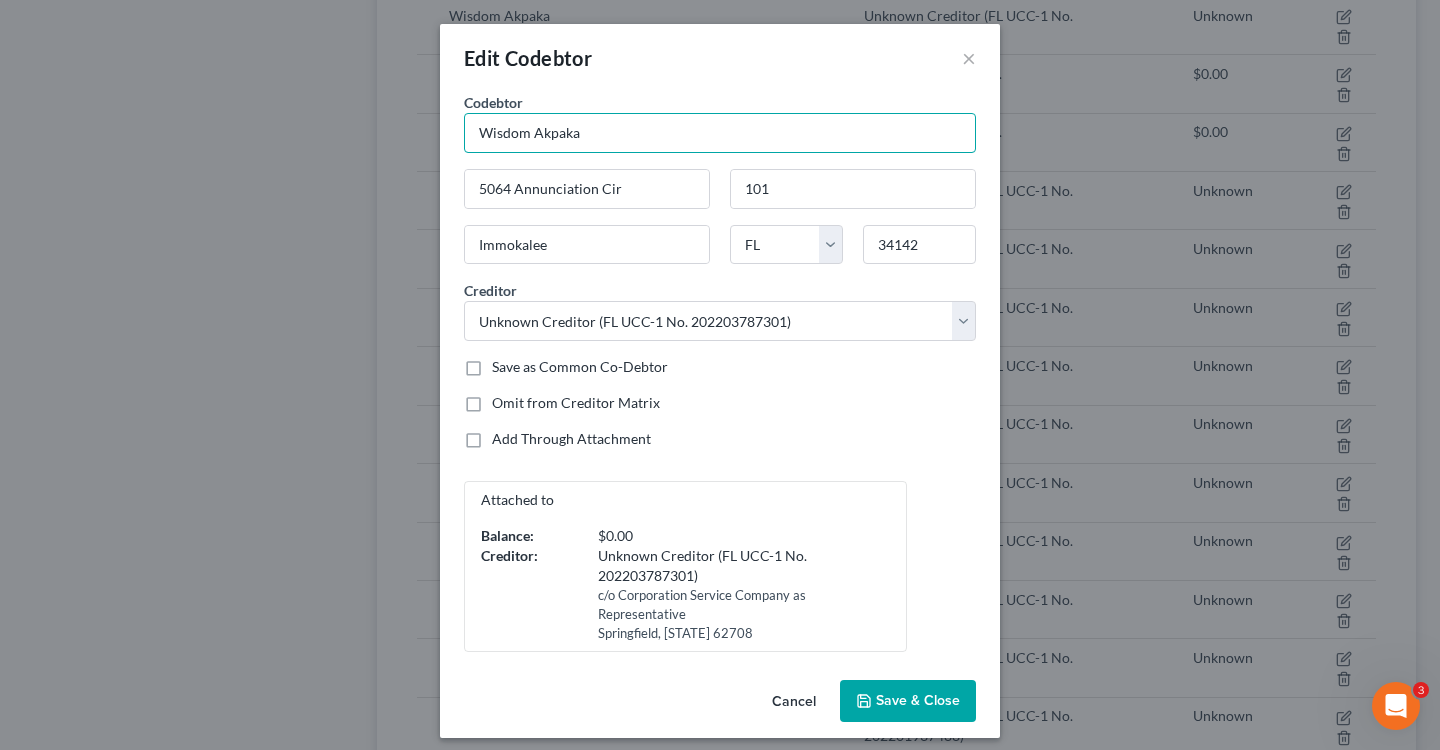drag, startPoint x: 652, startPoint y: 136, endPoint x: 366, endPoint y: 128, distance: 286.11188 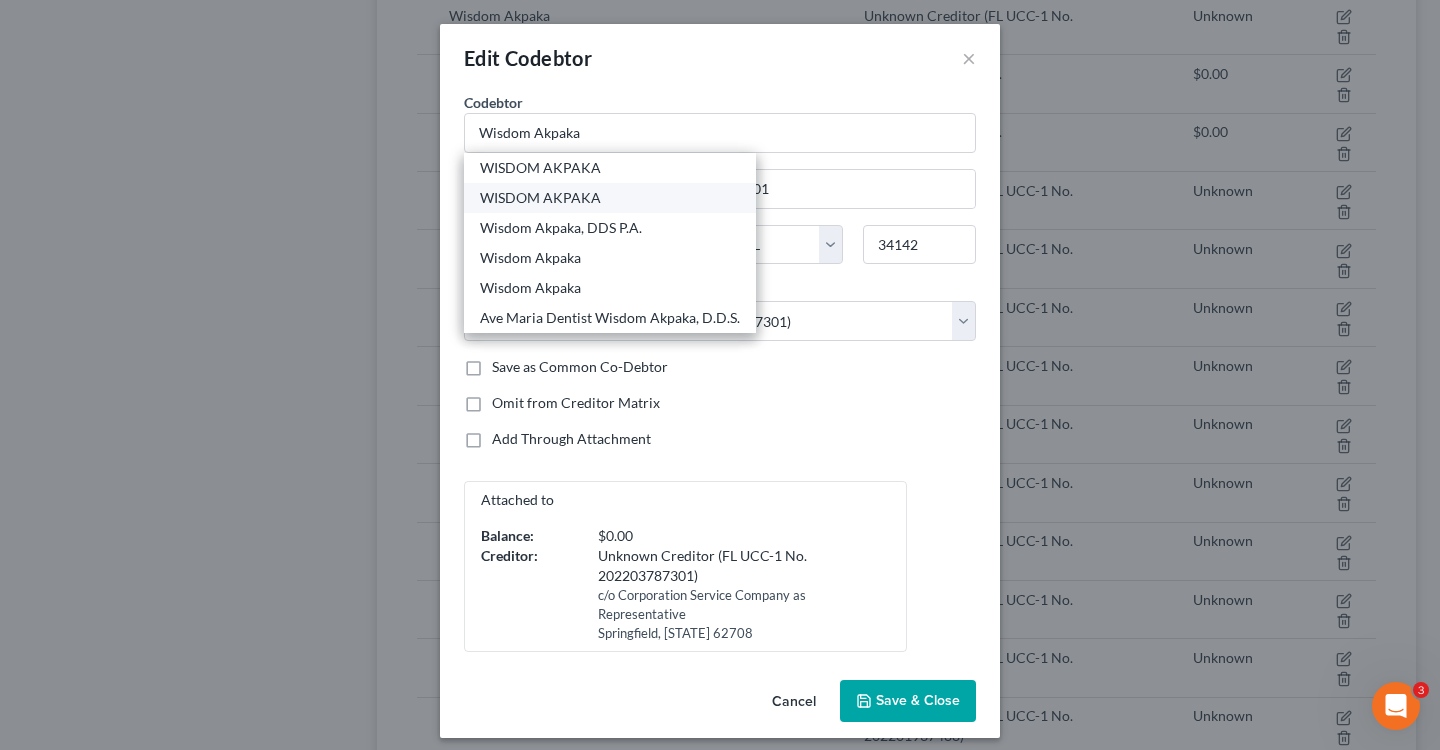 click on "WISDOM AKPAKA" at bounding box center [610, 198] 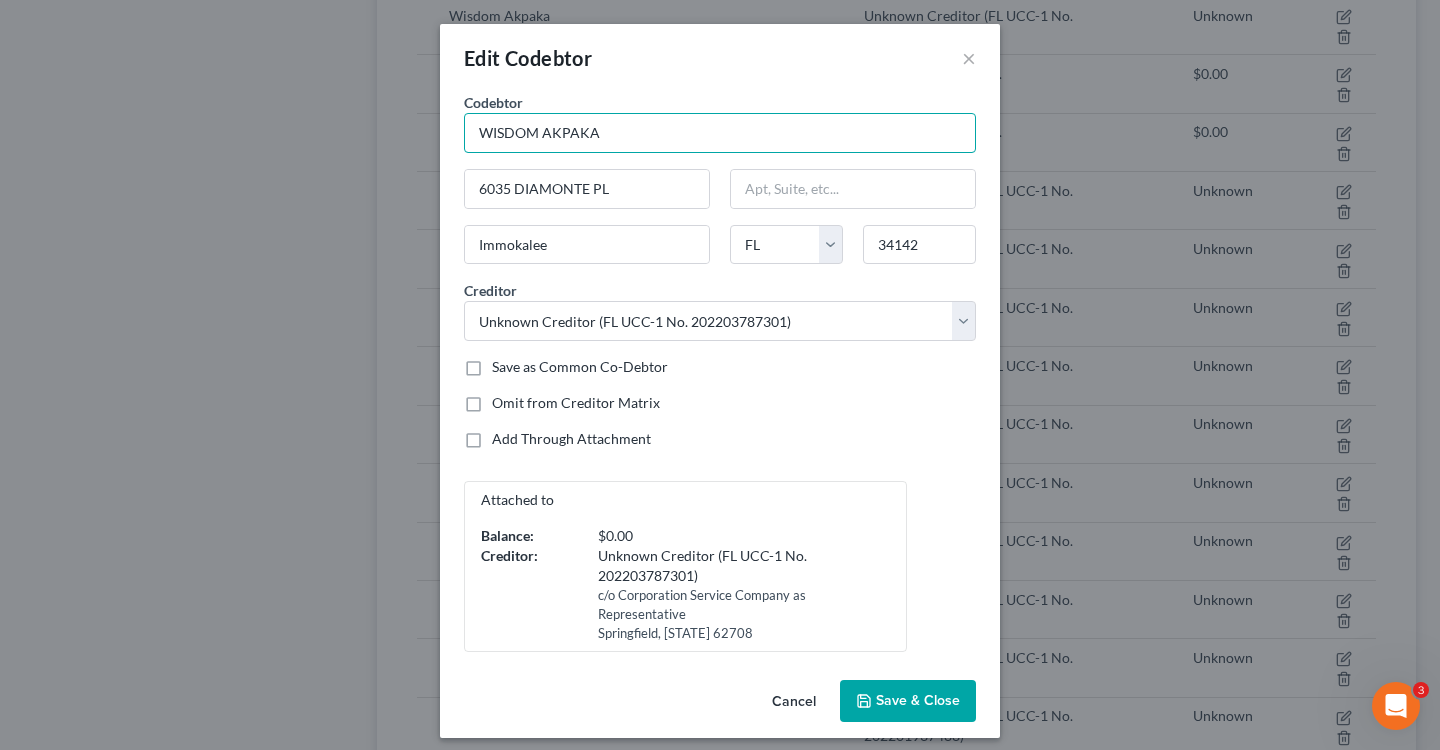 click on "WISDOM AKPAKA" at bounding box center (720, 133) 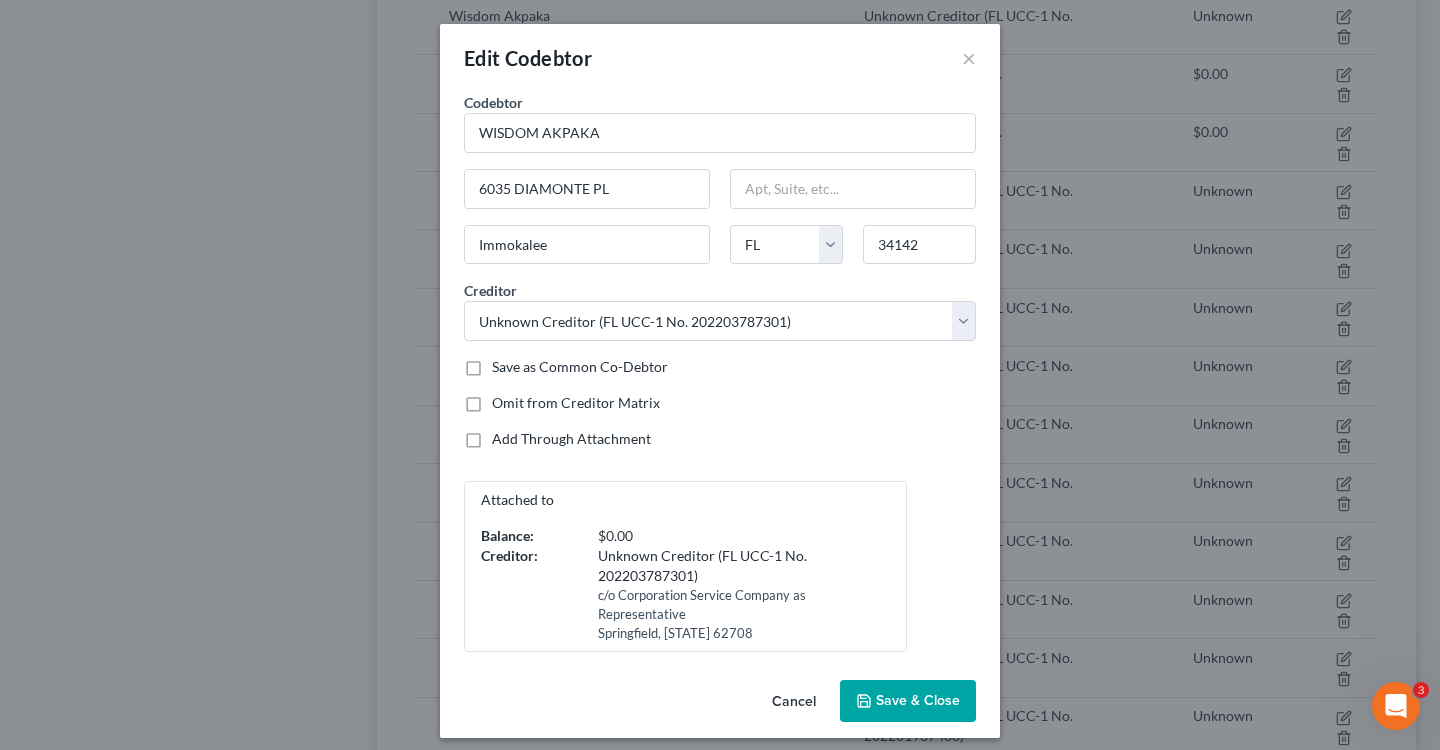 click on "Cancel" at bounding box center (794, 702) 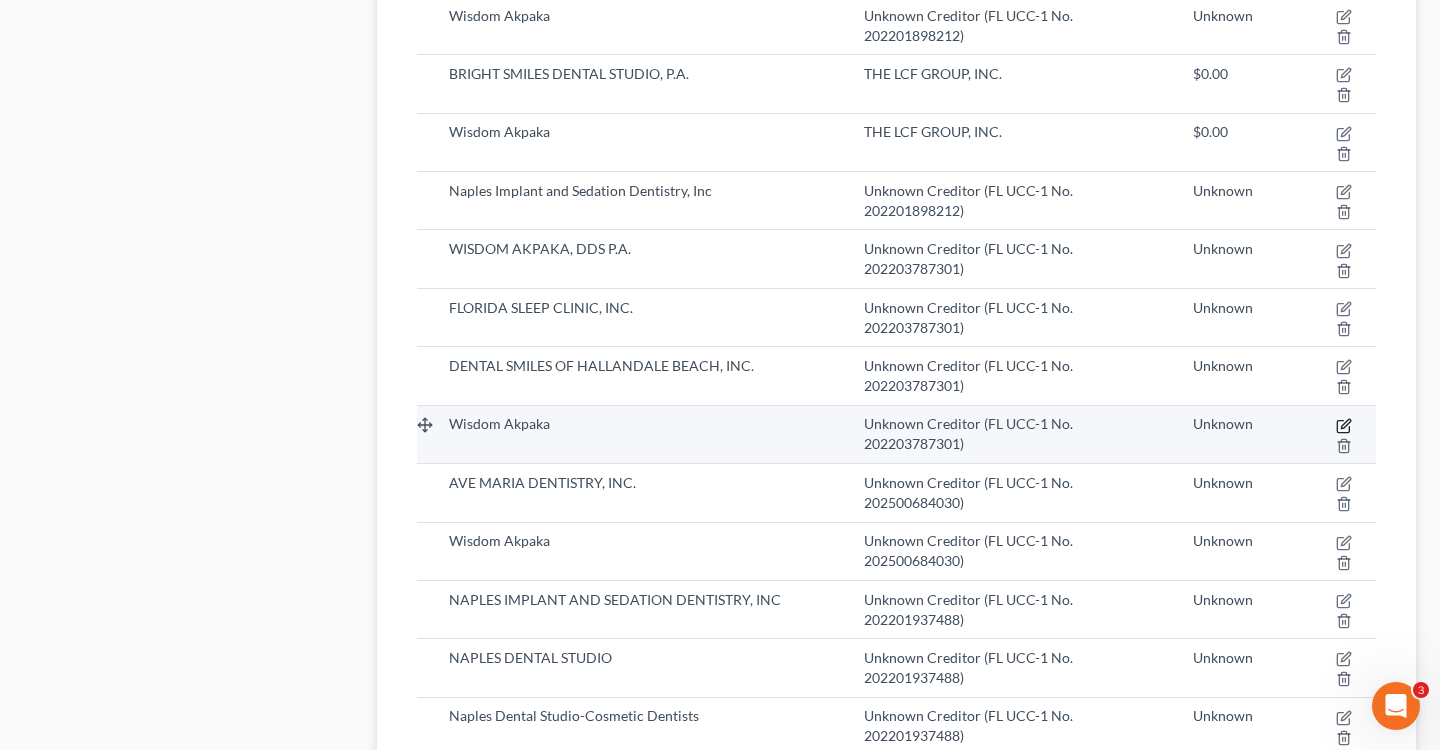 click 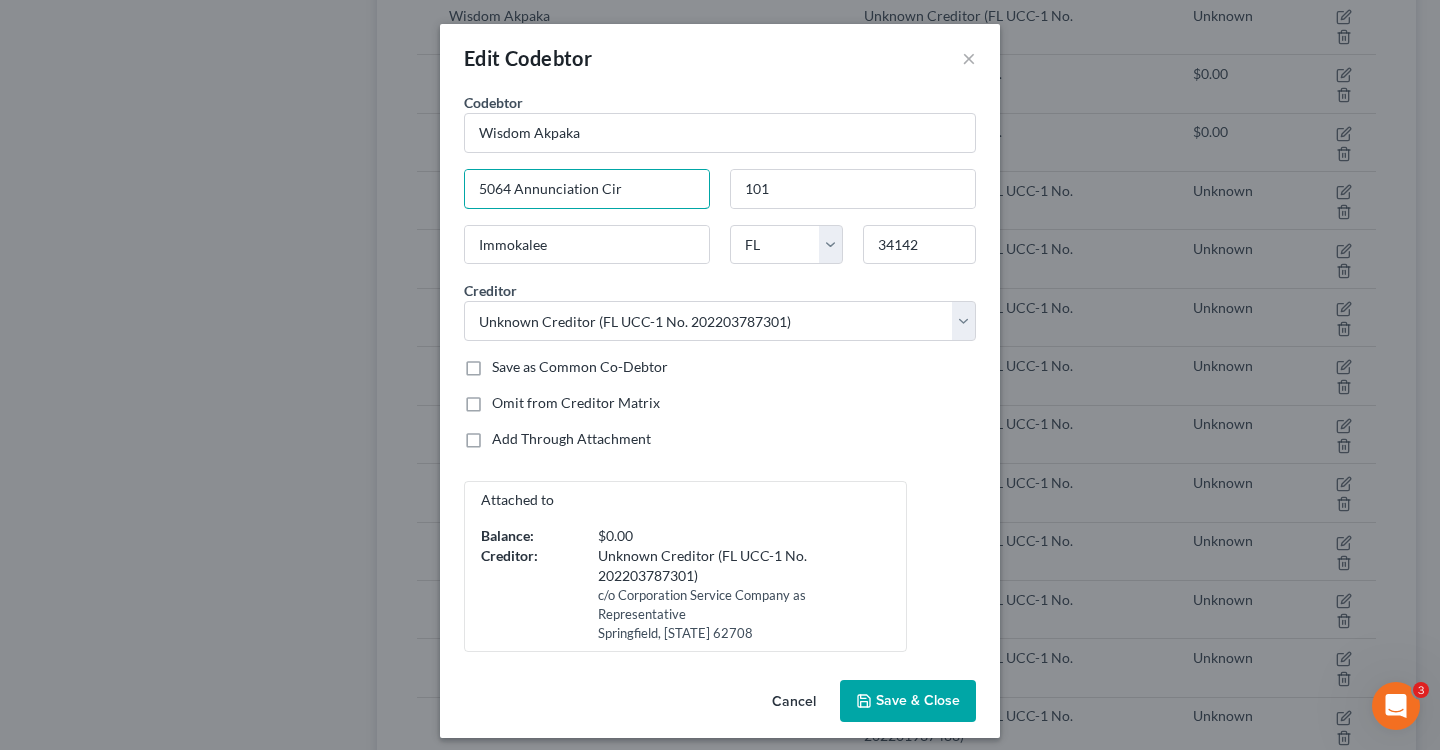 drag, startPoint x: 646, startPoint y: 192, endPoint x: 411, endPoint y: 184, distance: 235.13612 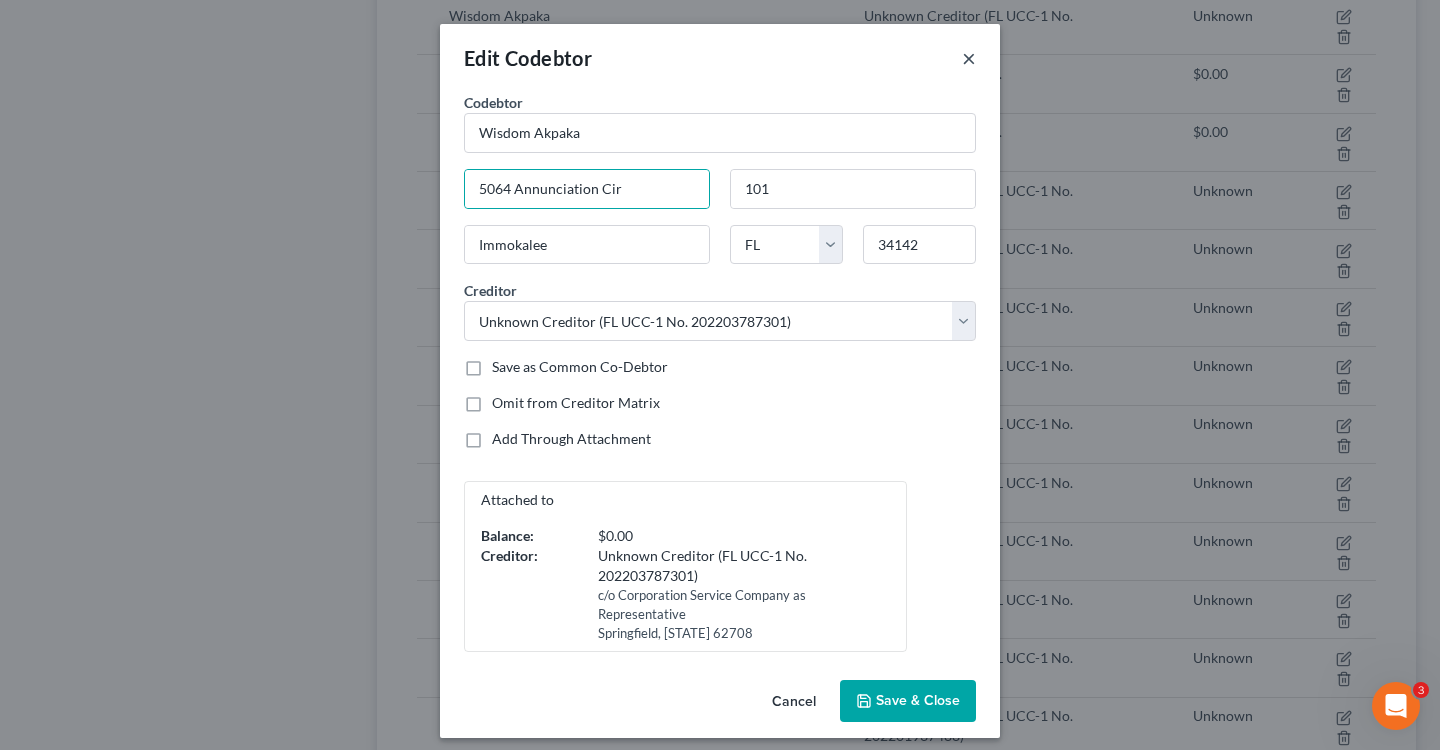 click on "×" at bounding box center [969, 58] 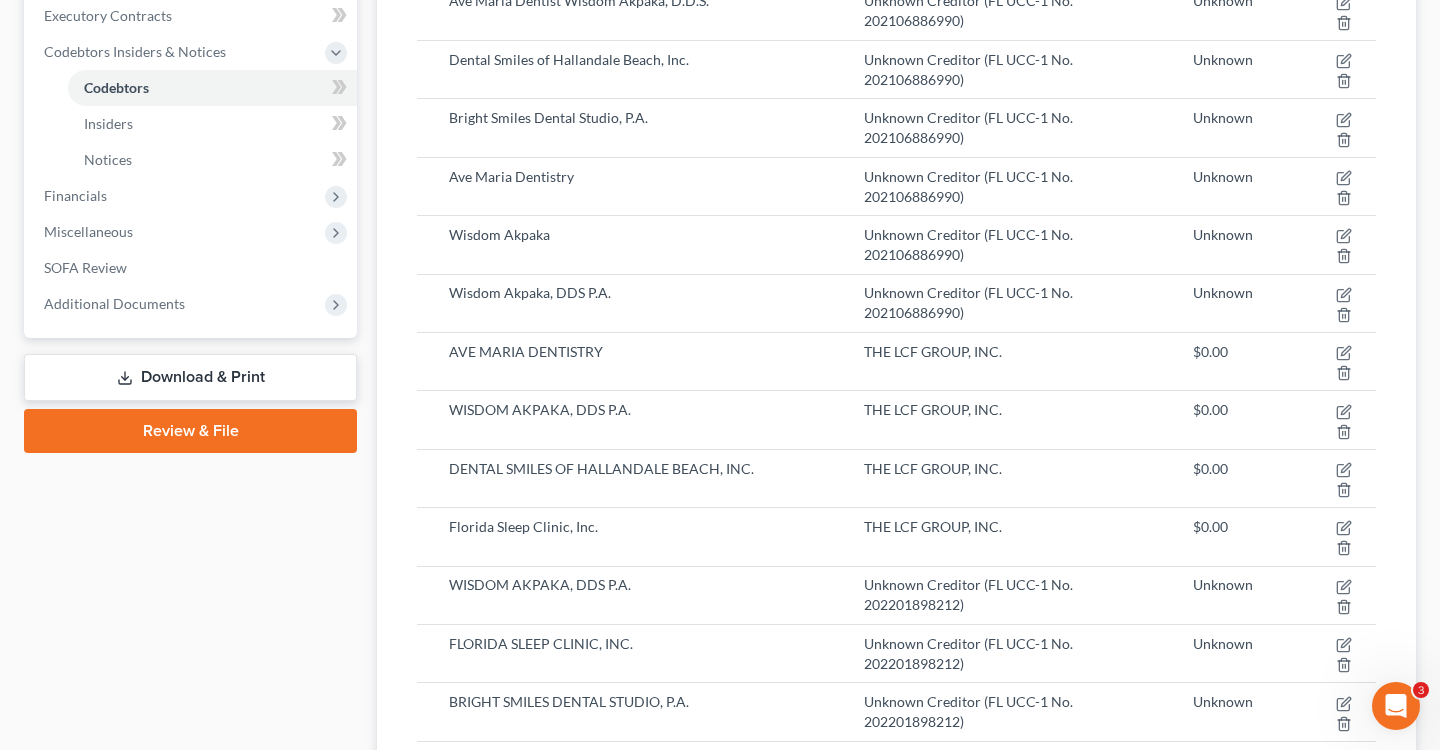 scroll, scrollTop: 500, scrollLeft: 0, axis: vertical 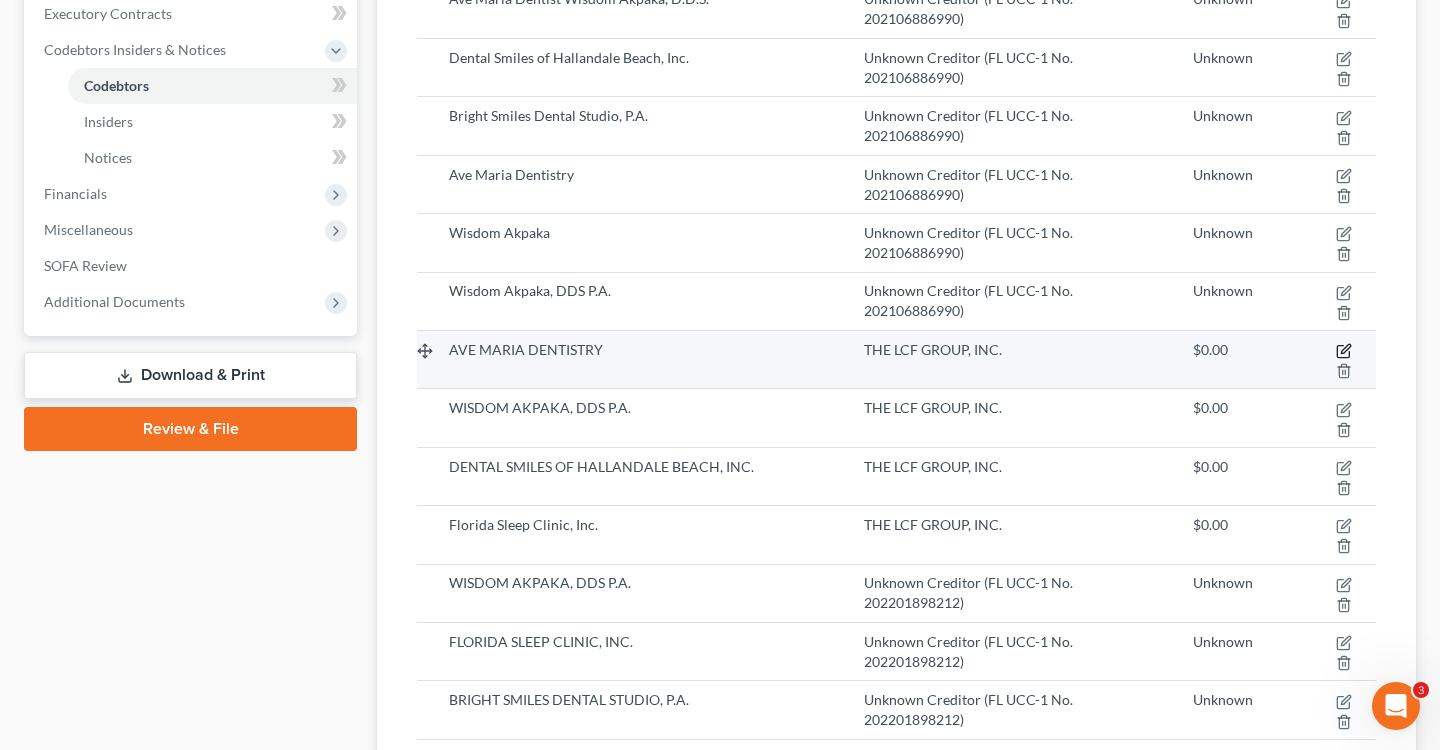 click 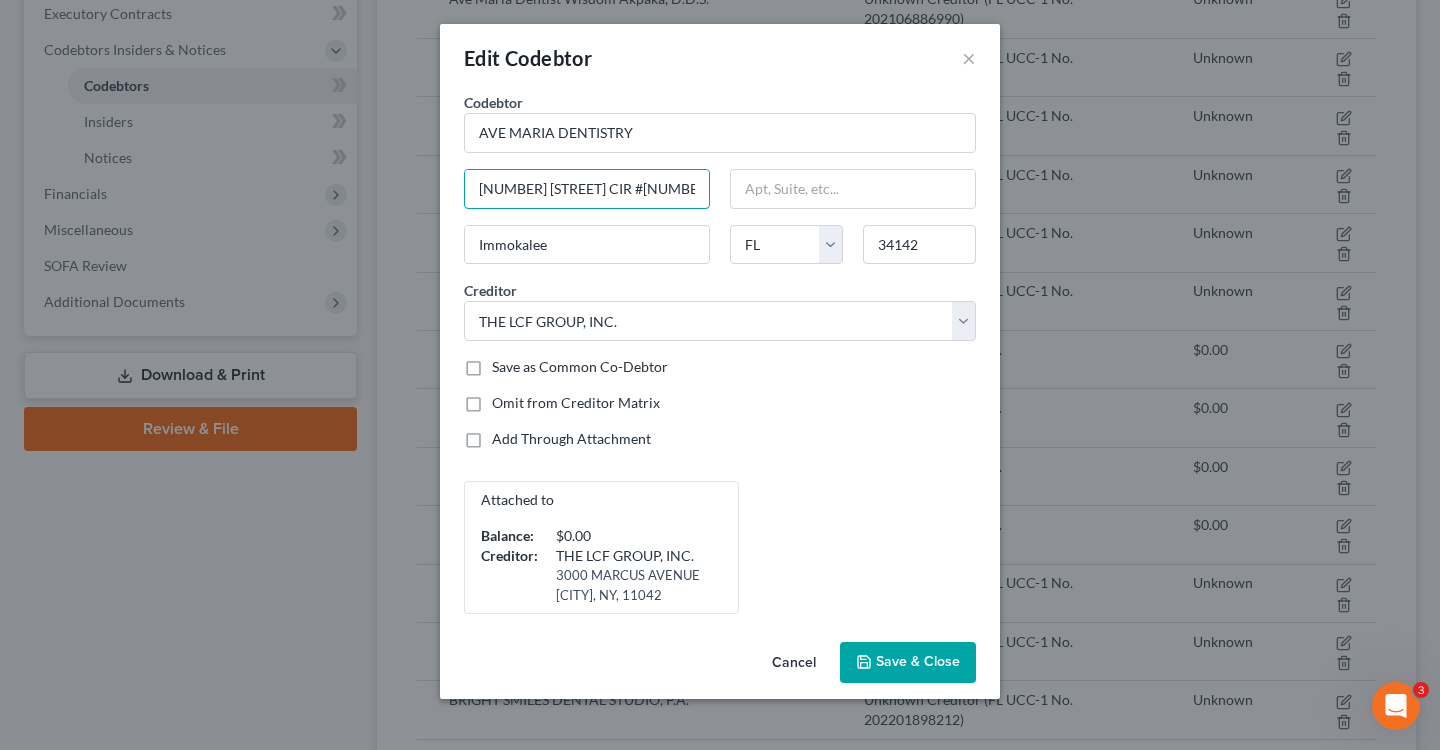 drag, startPoint x: 689, startPoint y: 187, endPoint x: 425, endPoint y: 186, distance: 264.0019 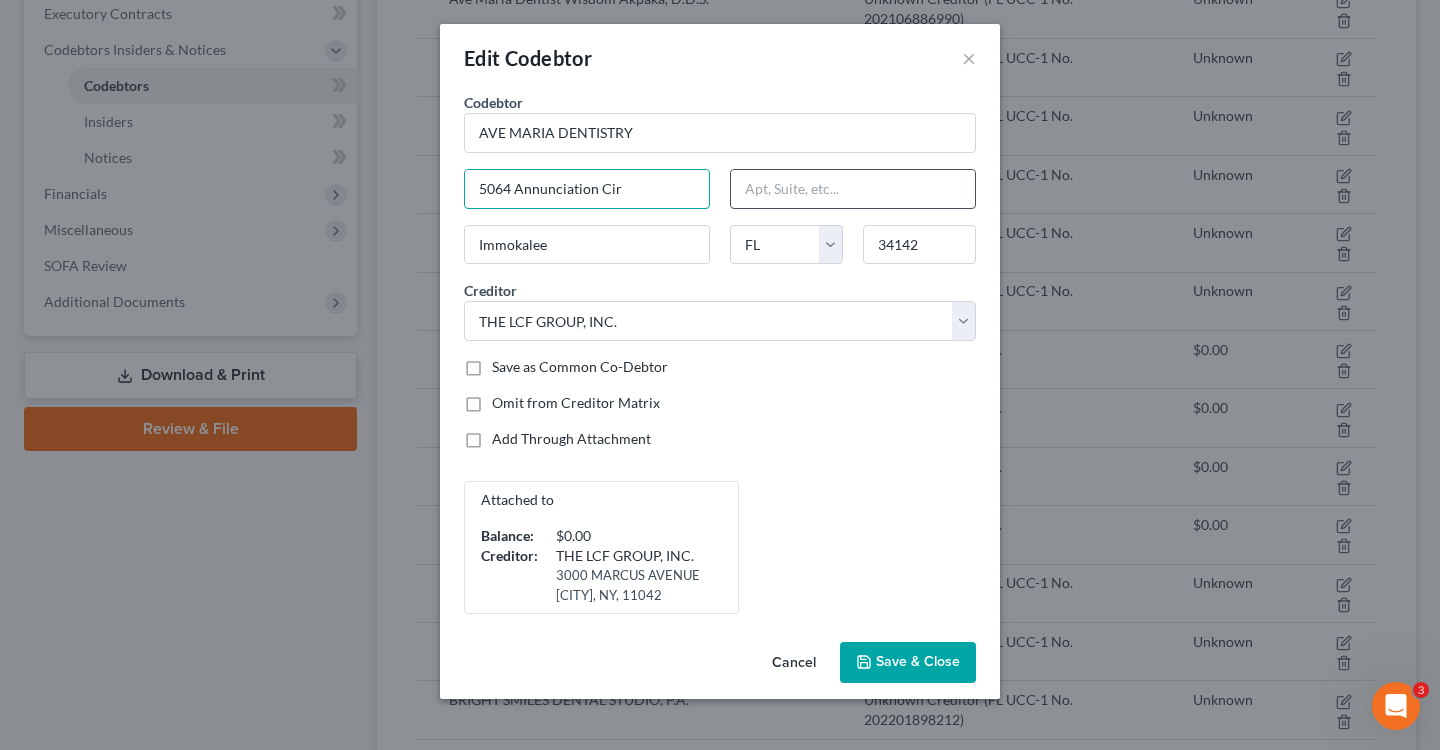 type on "5064 Annunciation Cir" 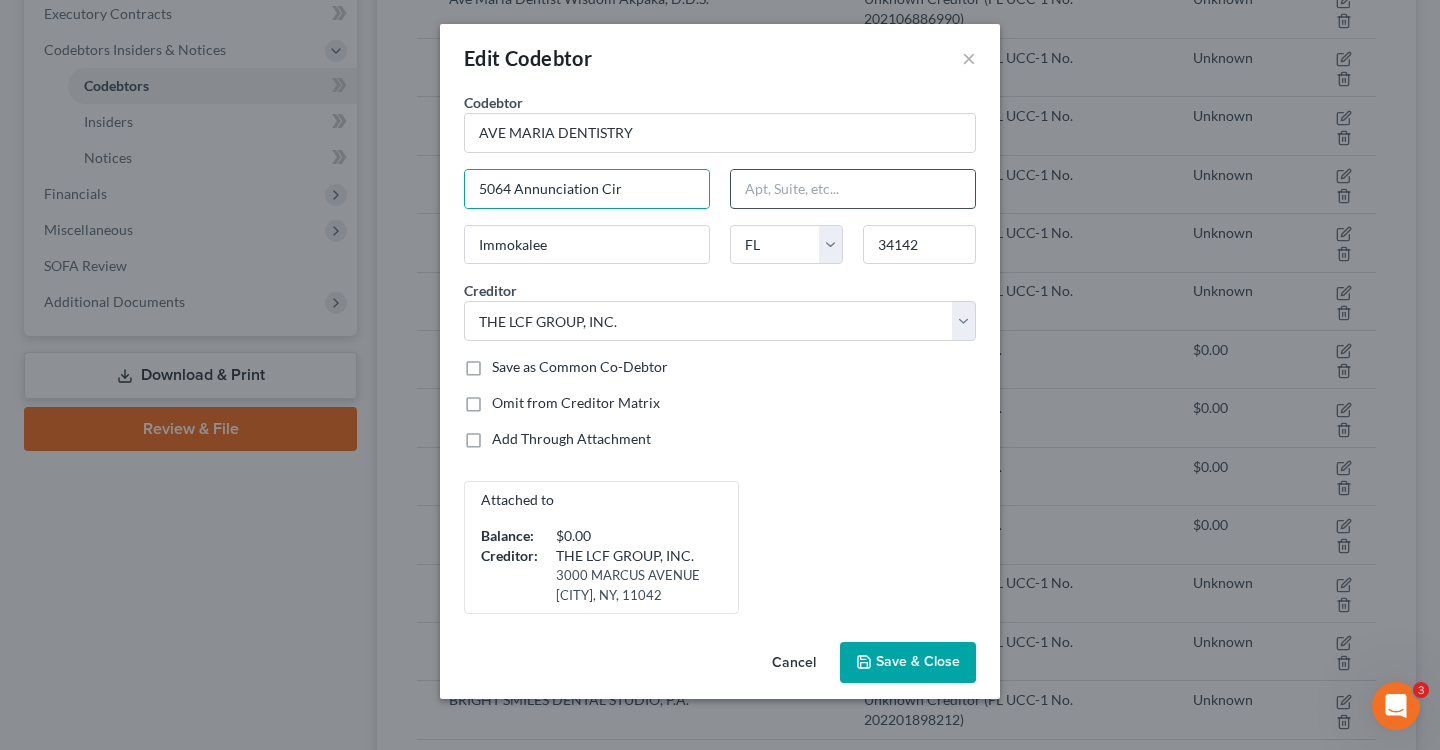 click at bounding box center (853, 189) 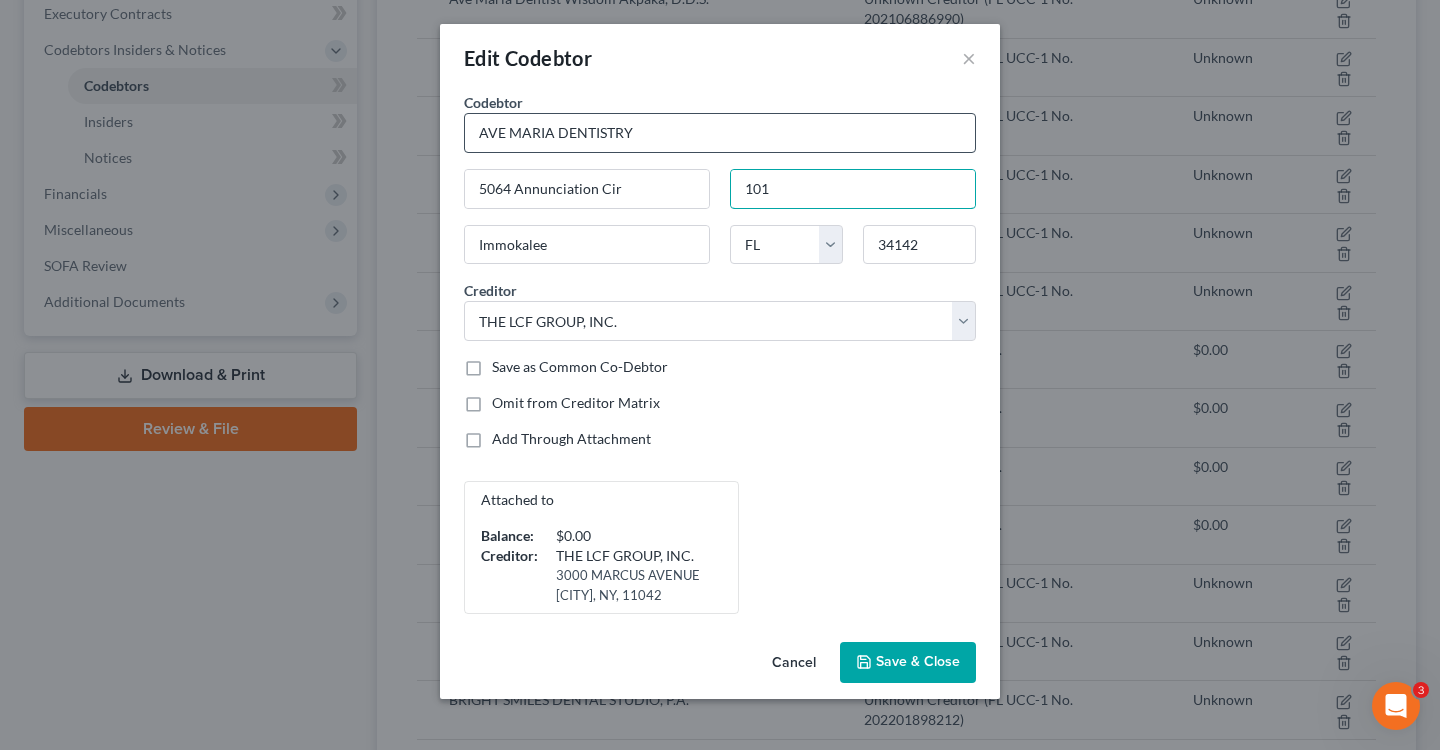 type on "101" 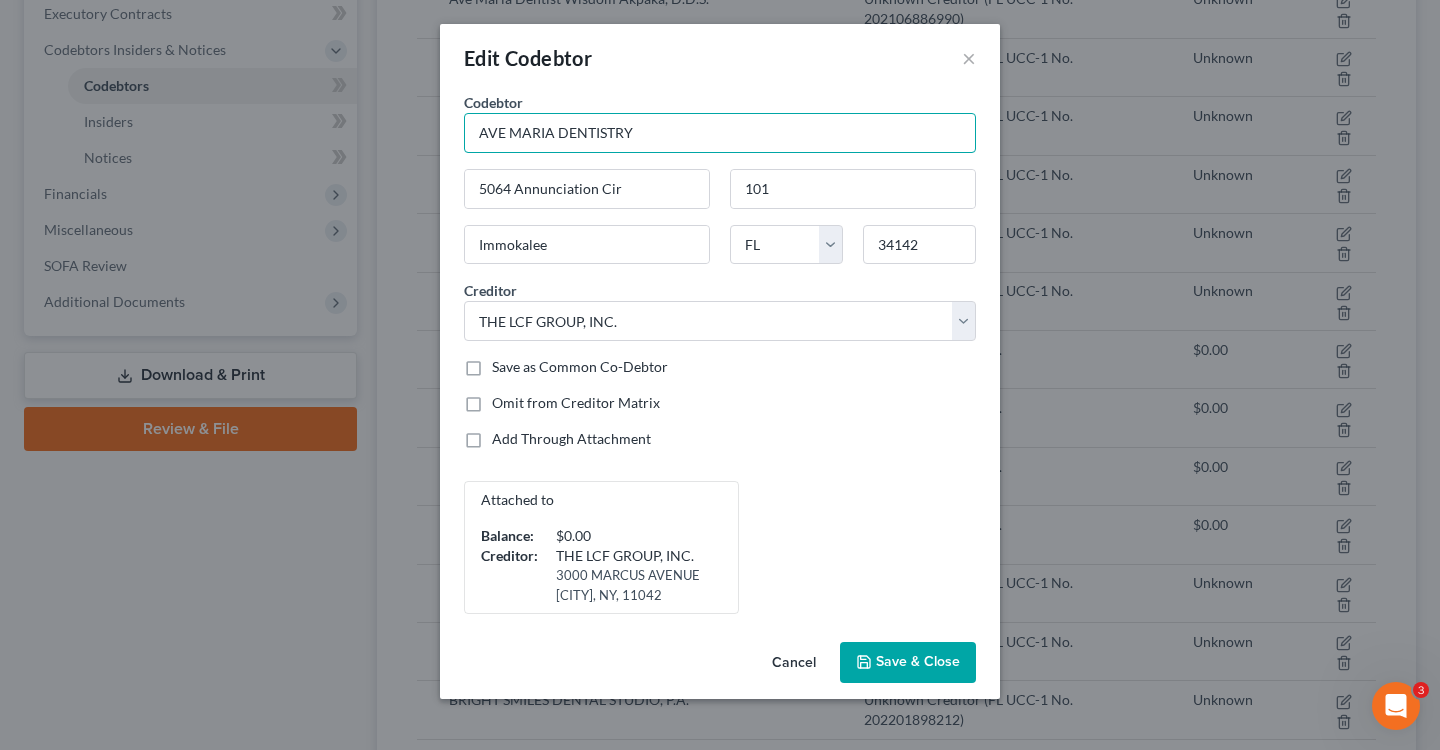 click on "AVE MARIA DENTISTRY" at bounding box center [720, 133] 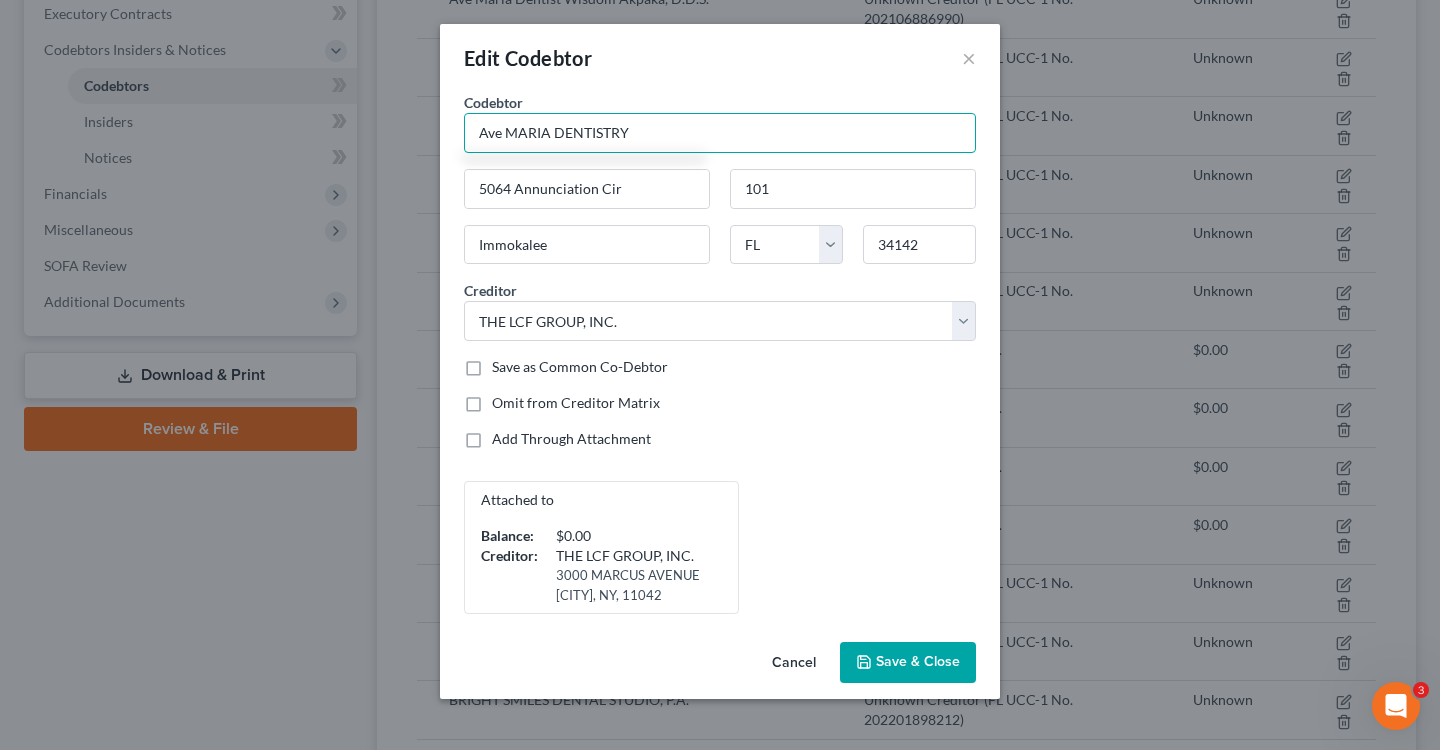 click on "Ave MARIA DENTISTRY" at bounding box center [720, 133] 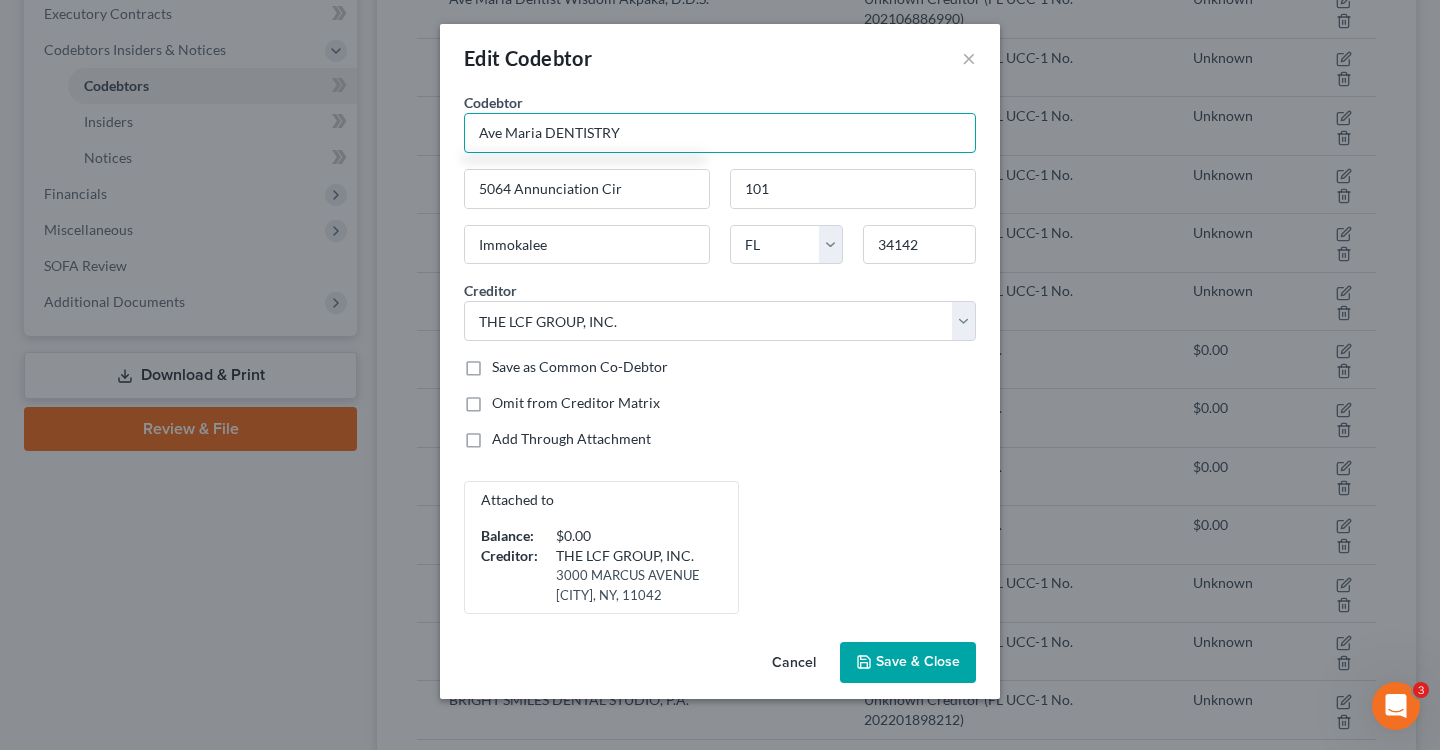 click on "Ave Maria DENTISTRY" at bounding box center [720, 133] 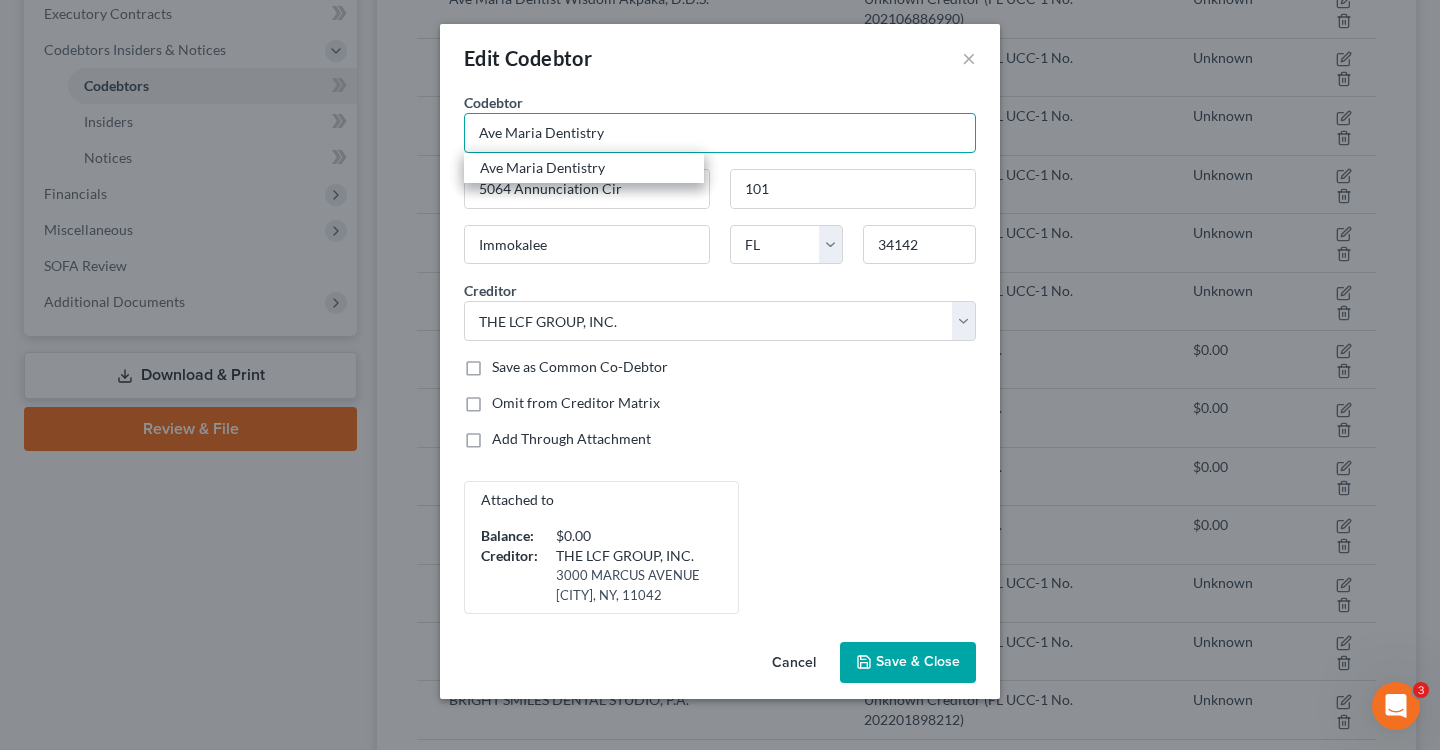type on "Ave Maria Dentistry" 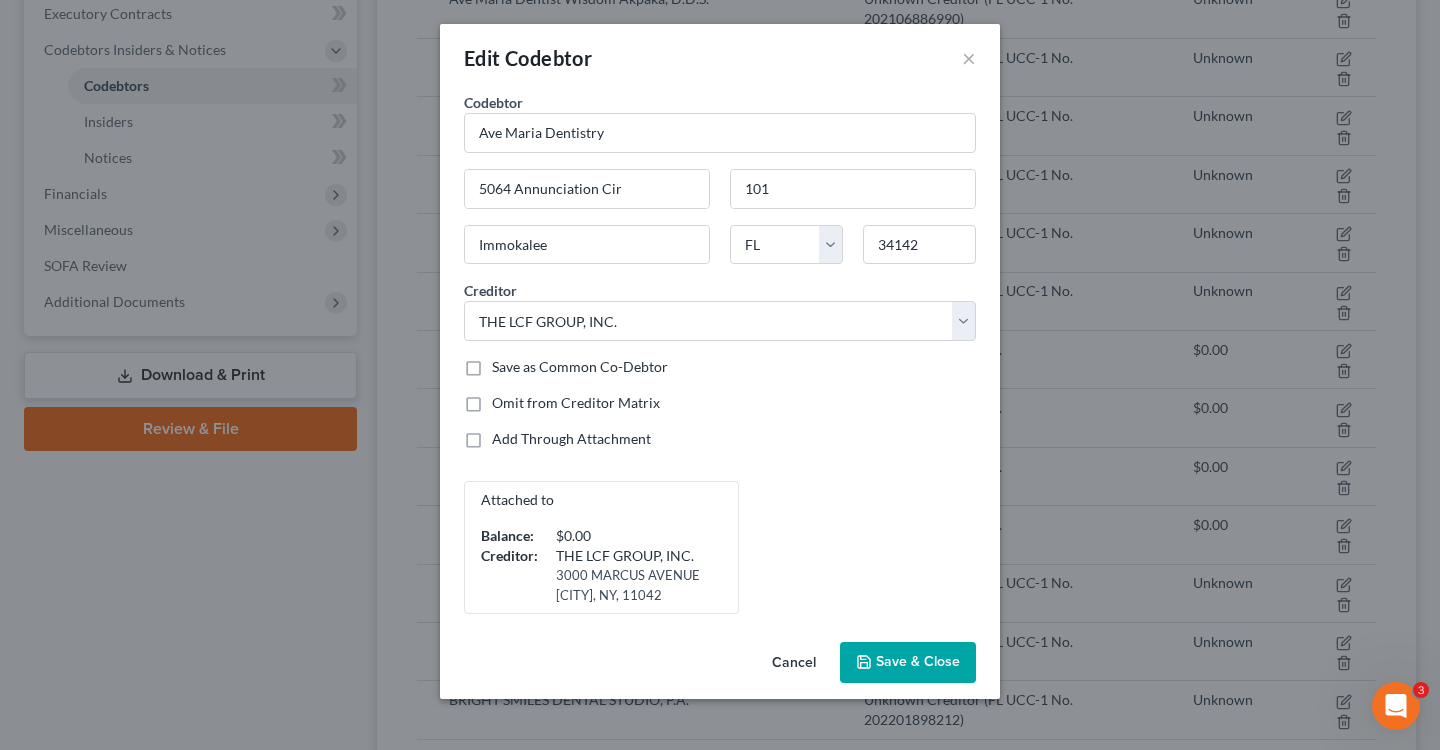 click on "Save & Close" at bounding box center [918, 662] 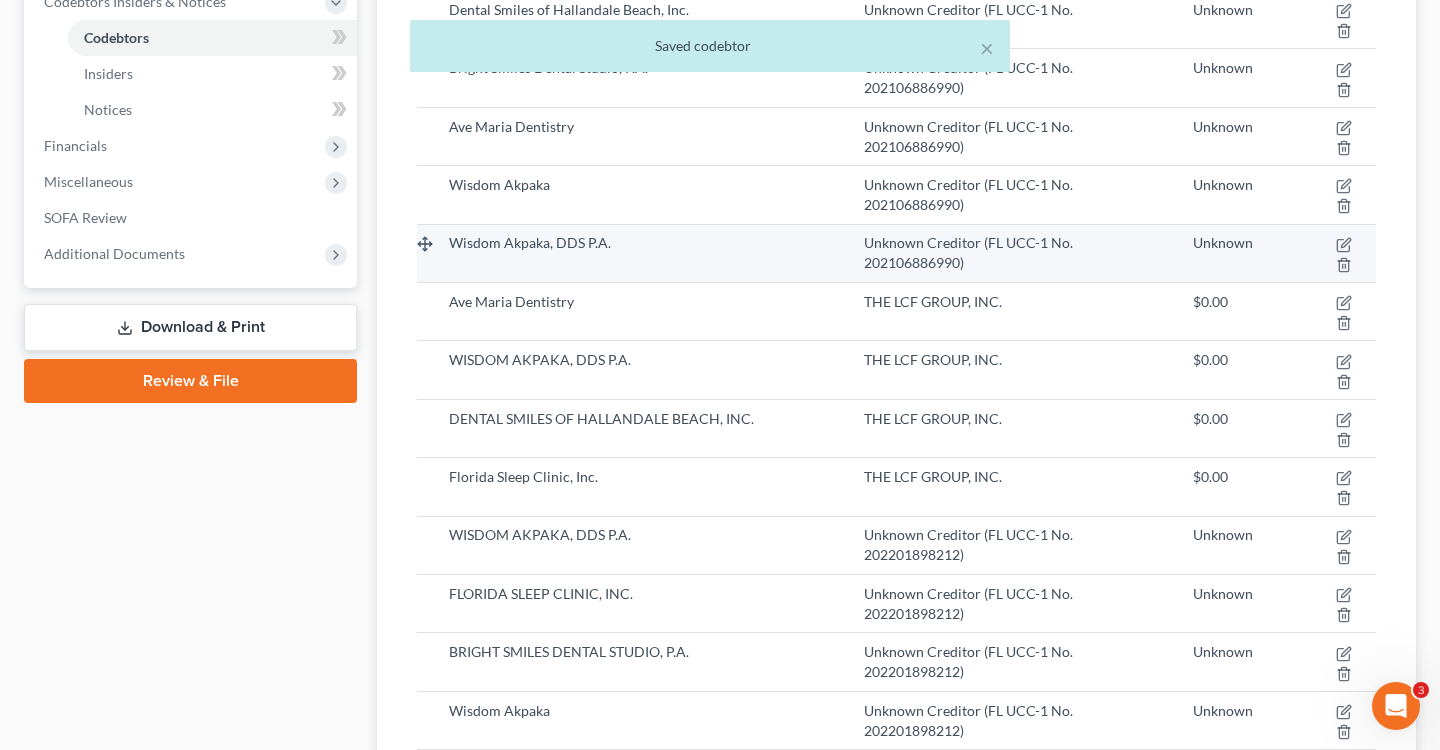 scroll, scrollTop: 551, scrollLeft: 0, axis: vertical 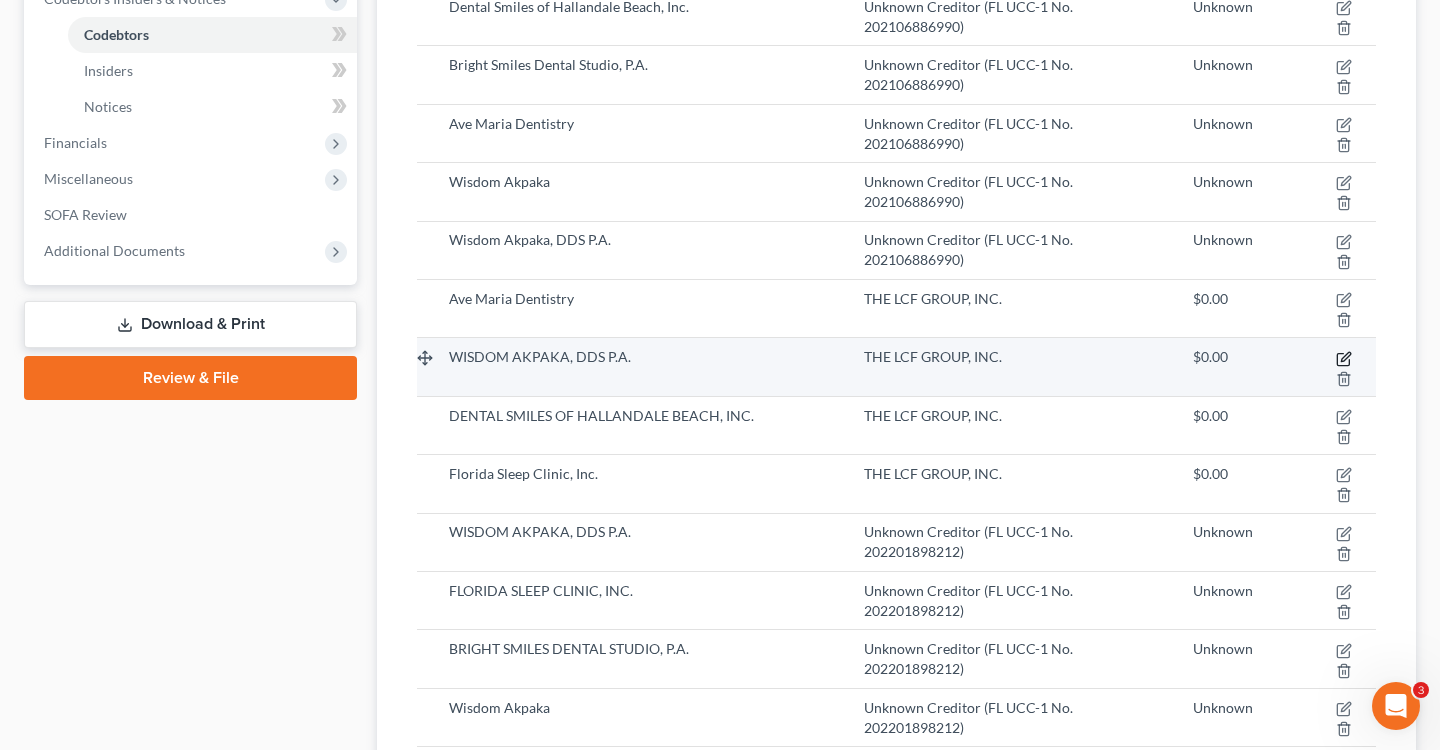 click 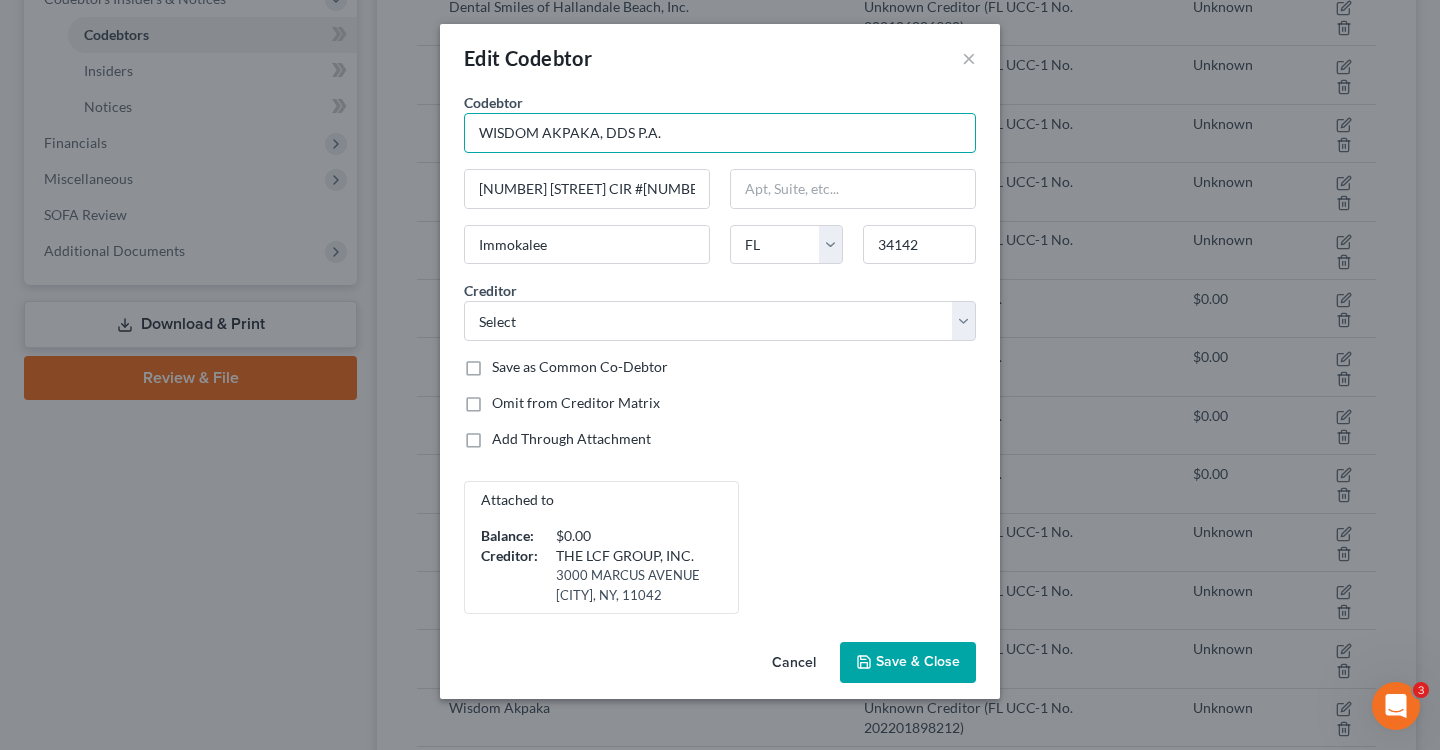 drag, startPoint x: 718, startPoint y: 130, endPoint x: 313, endPoint y: 88, distance: 407.17197 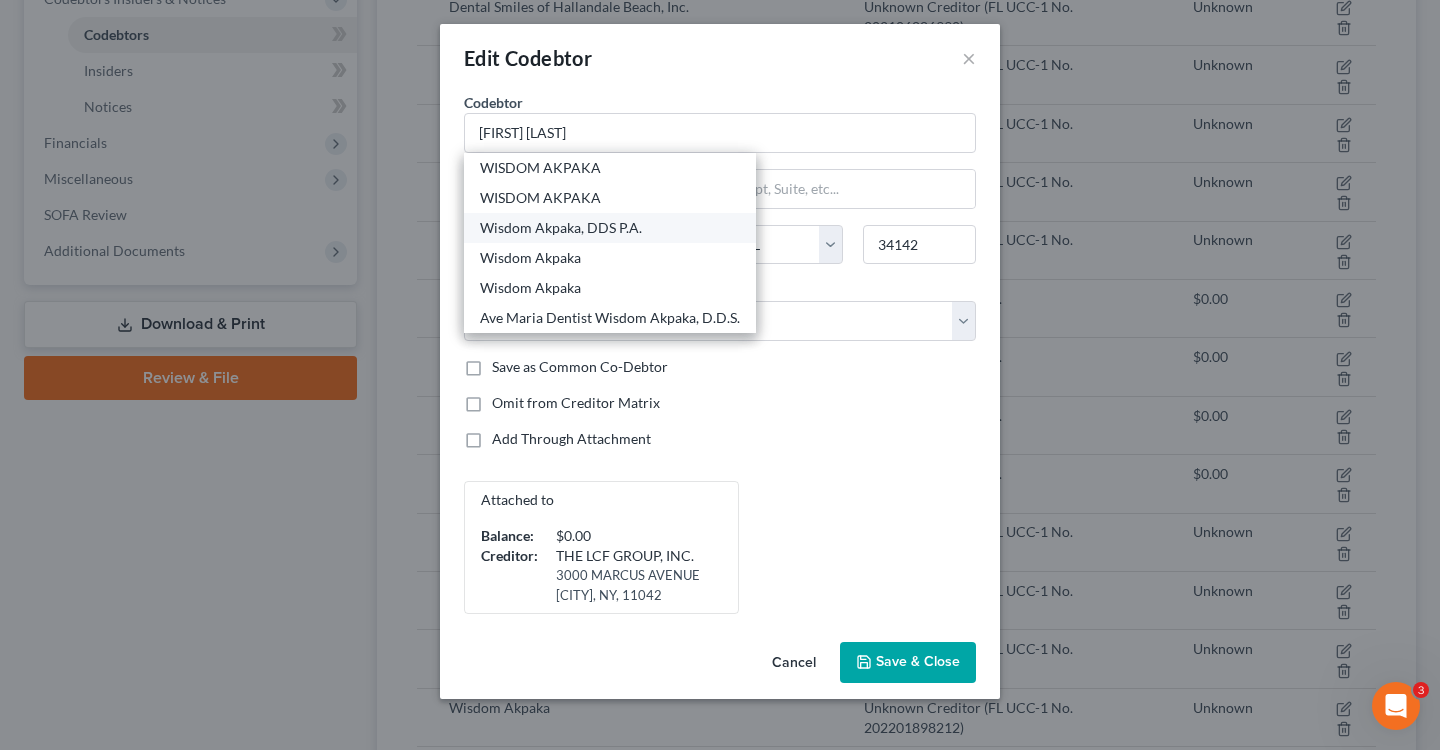 click on "Wisdom Akpaka, DDS P.A." at bounding box center (610, 228) 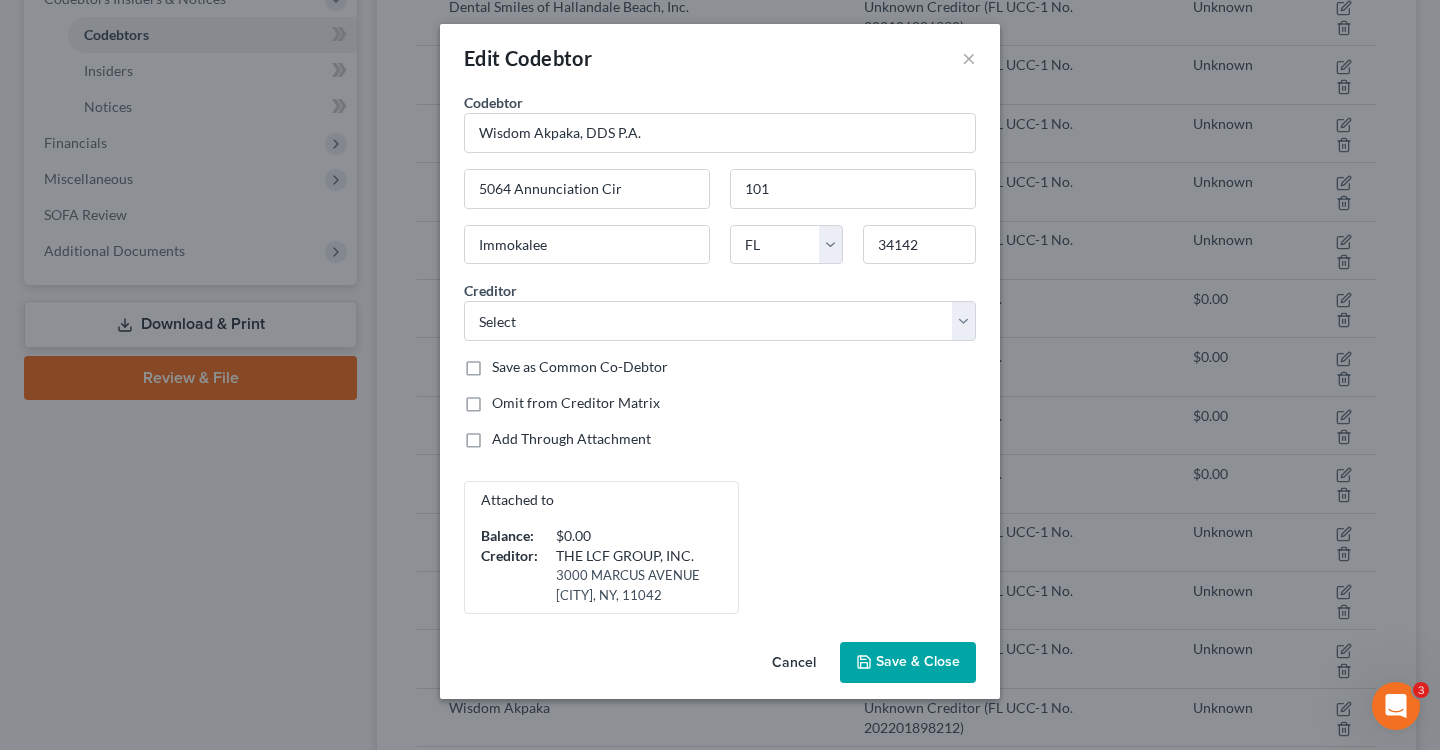 click on "Save & Close" at bounding box center [918, 662] 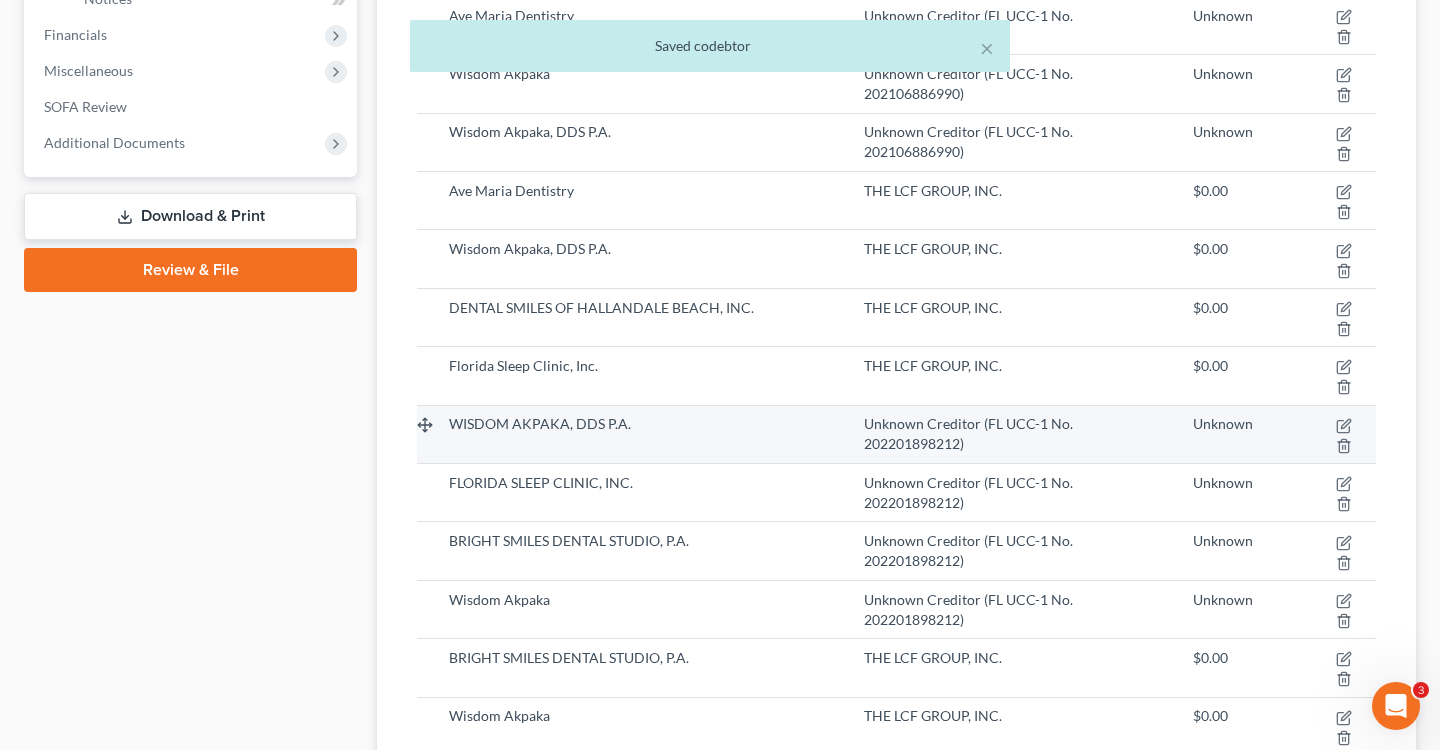 scroll, scrollTop: 674, scrollLeft: 0, axis: vertical 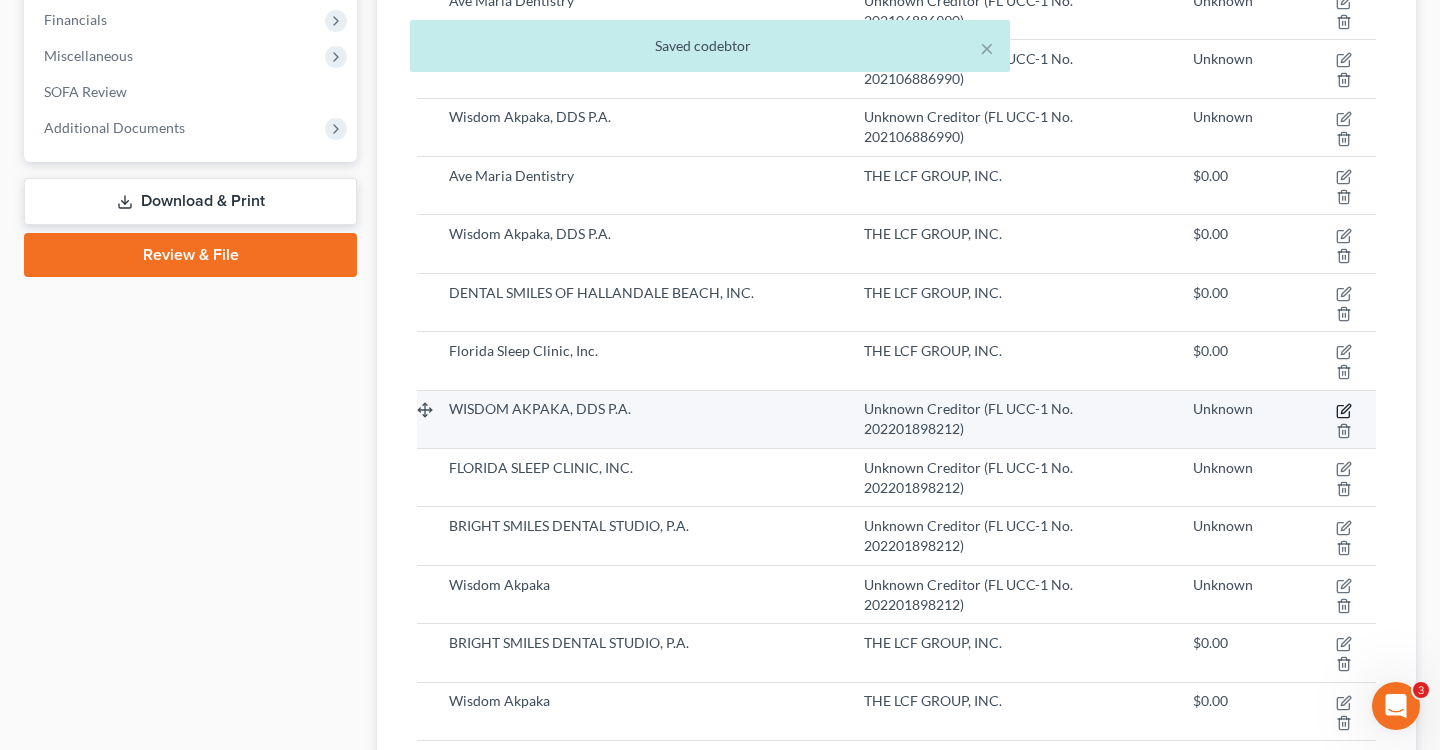 click 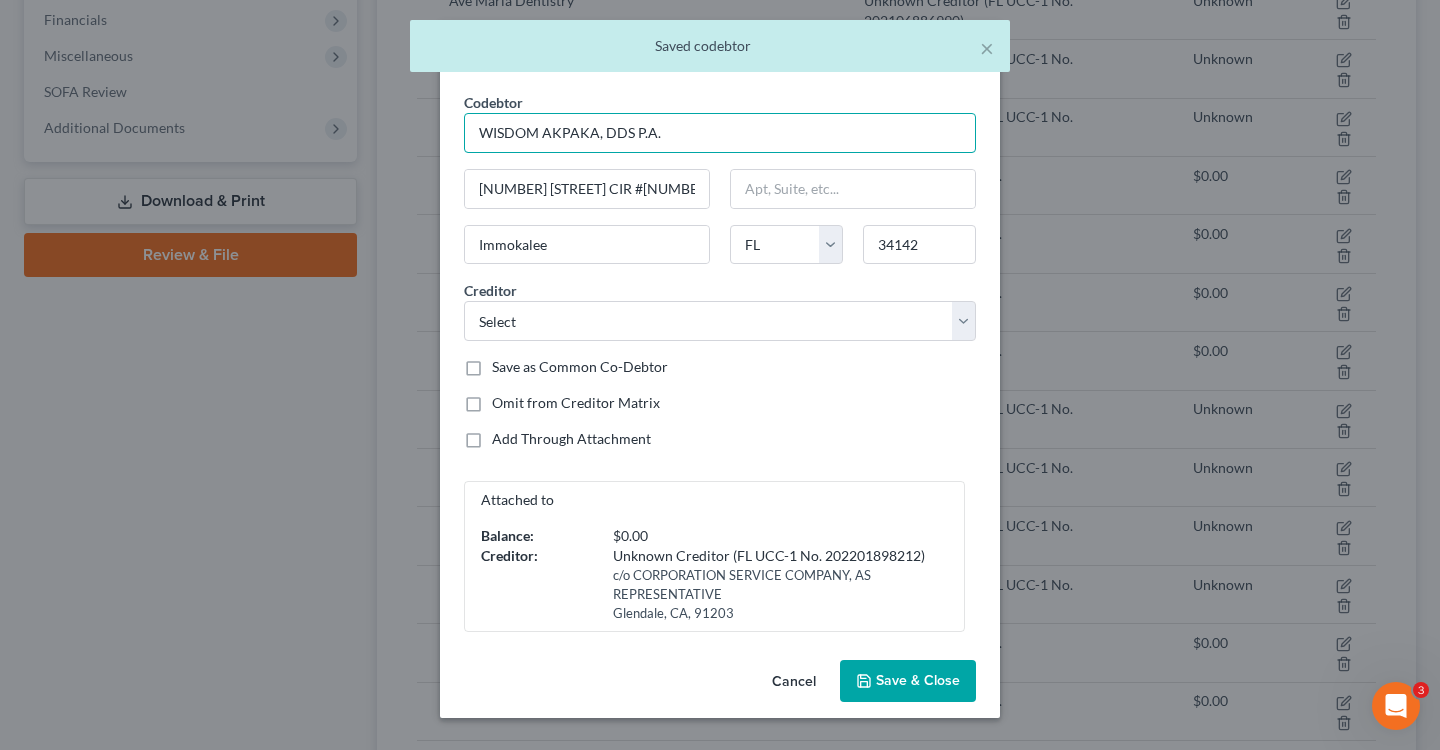 drag, startPoint x: 714, startPoint y: 137, endPoint x: 361, endPoint y: 135, distance: 353.00568 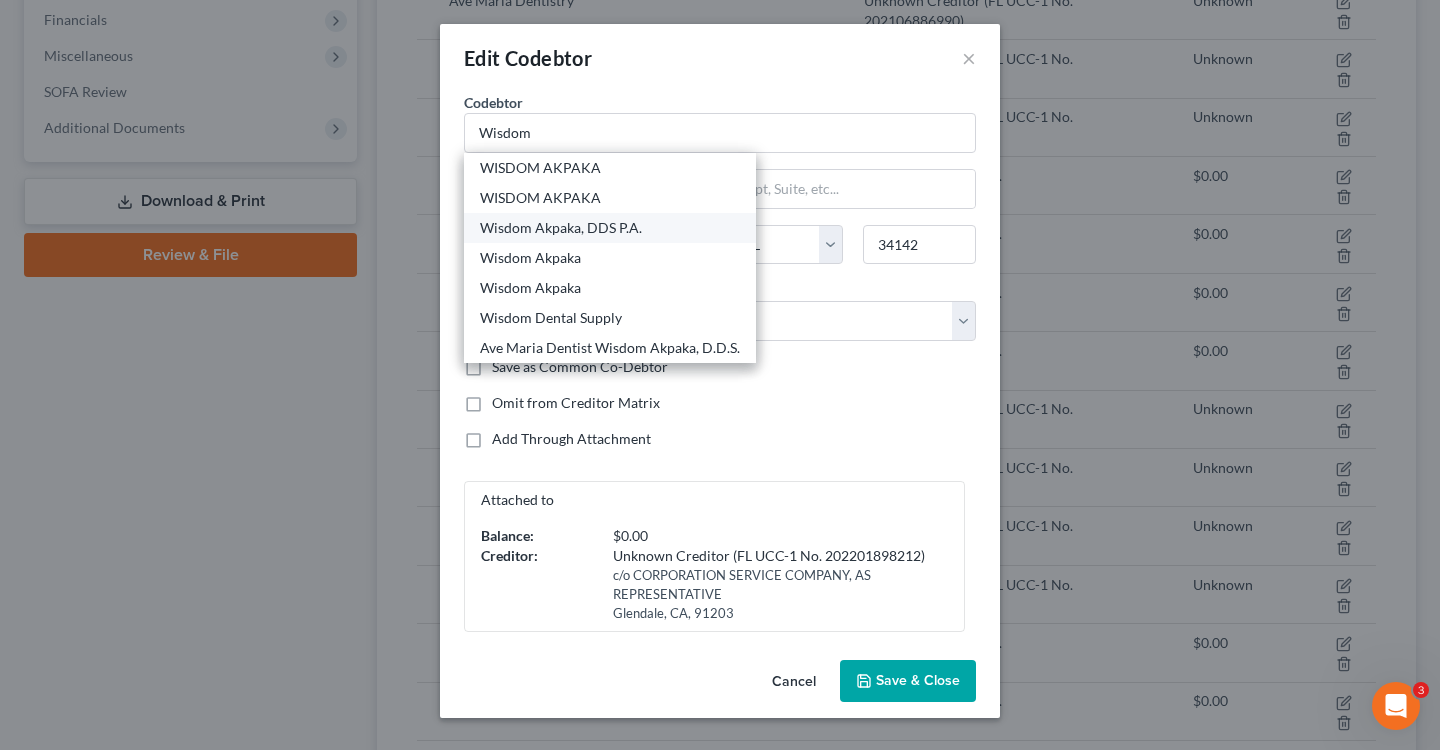 click on "Wisdom Akpaka, DDS P.A." at bounding box center [610, 228] 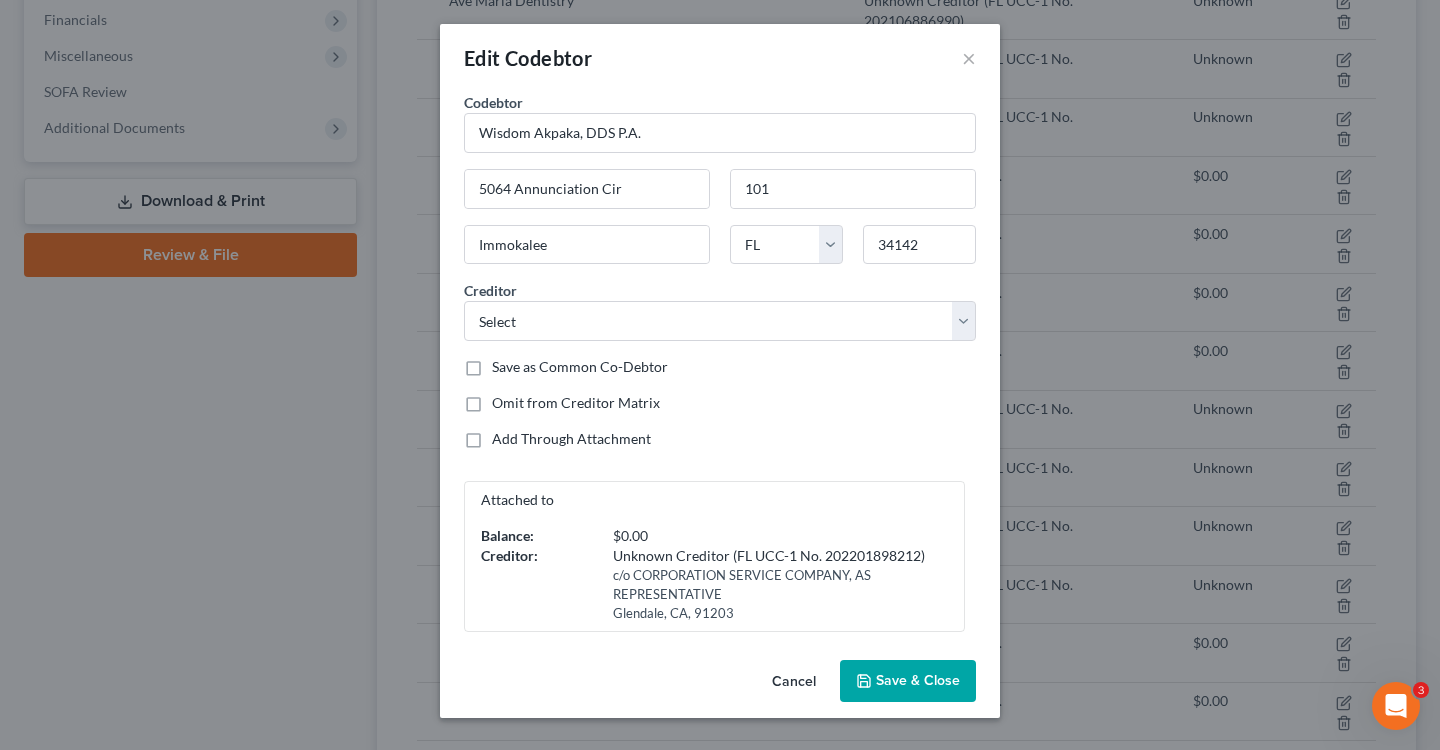 click on "Save & Close" at bounding box center [918, 680] 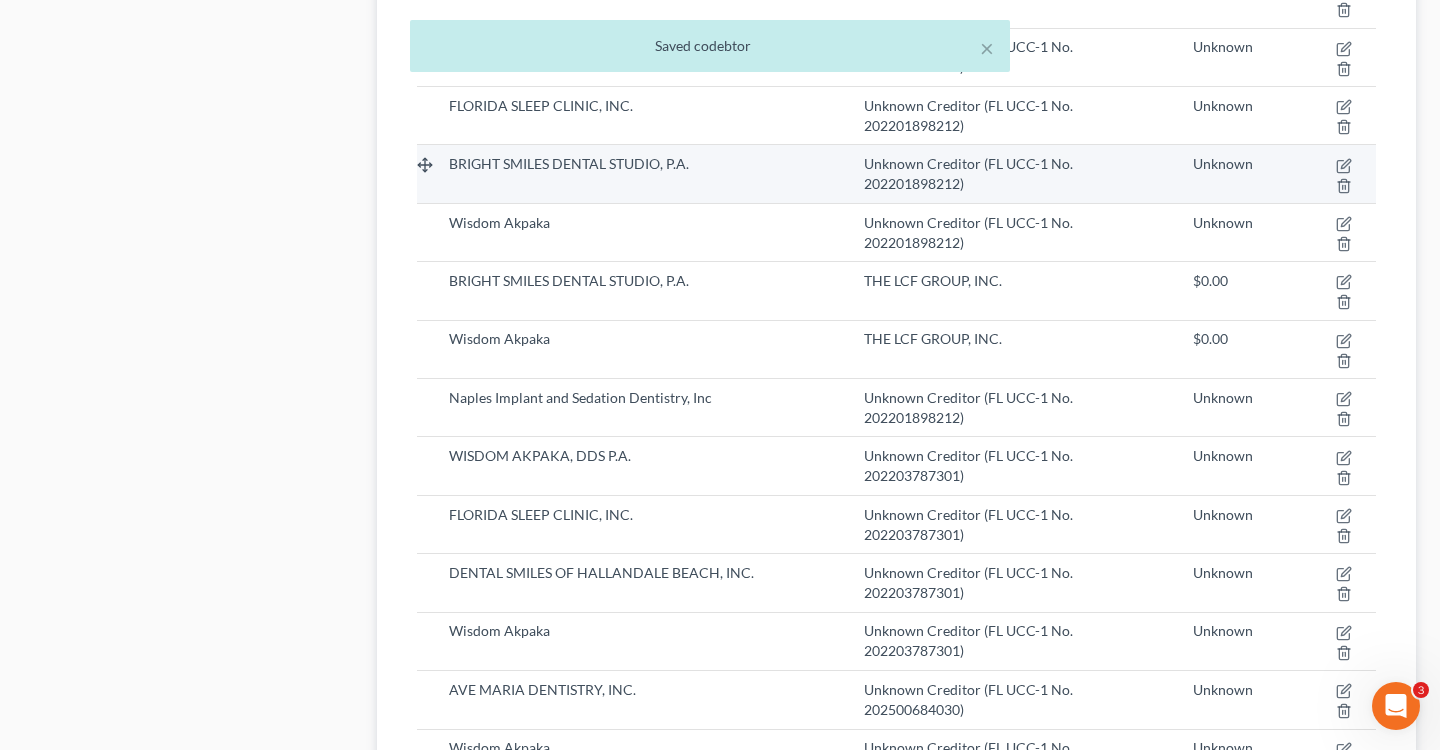 scroll, scrollTop: 1039, scrollLeft: 0, axis: vertical 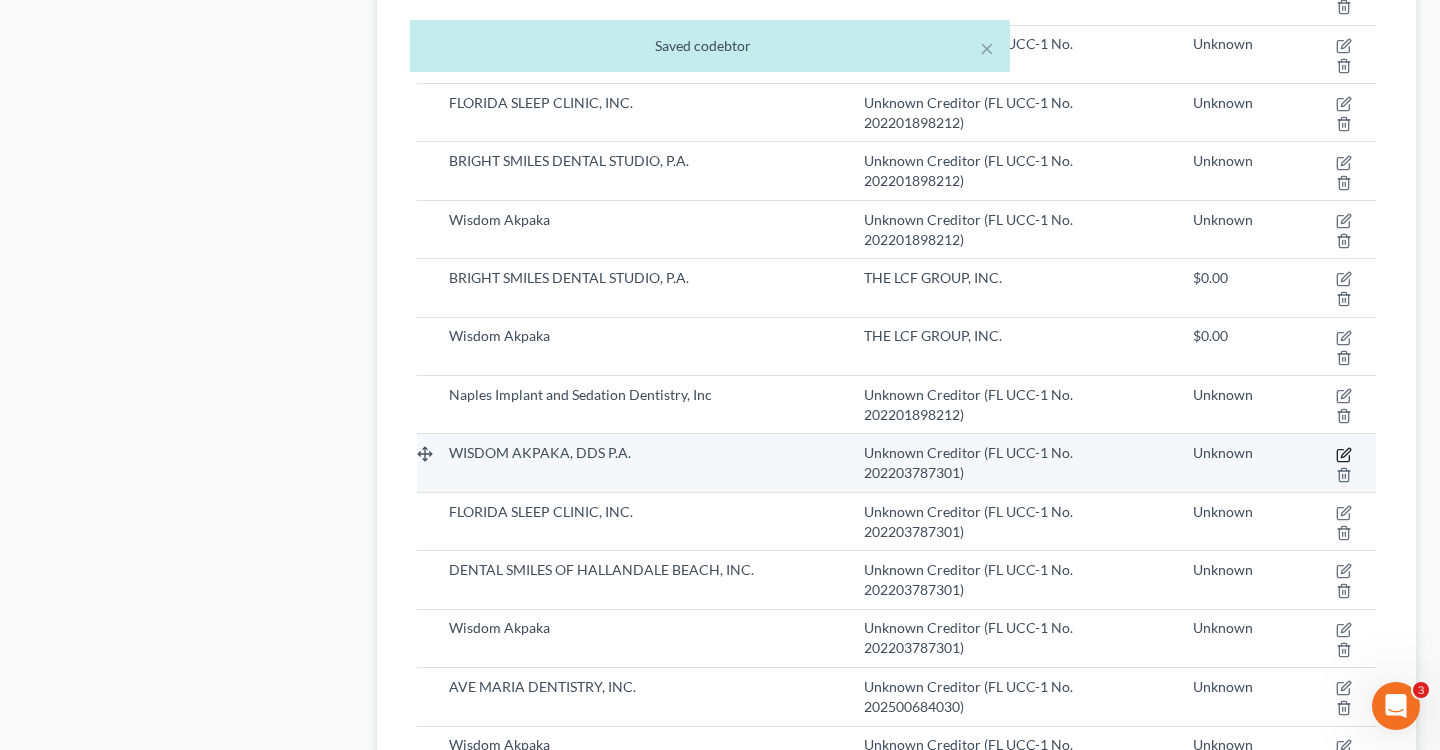 click 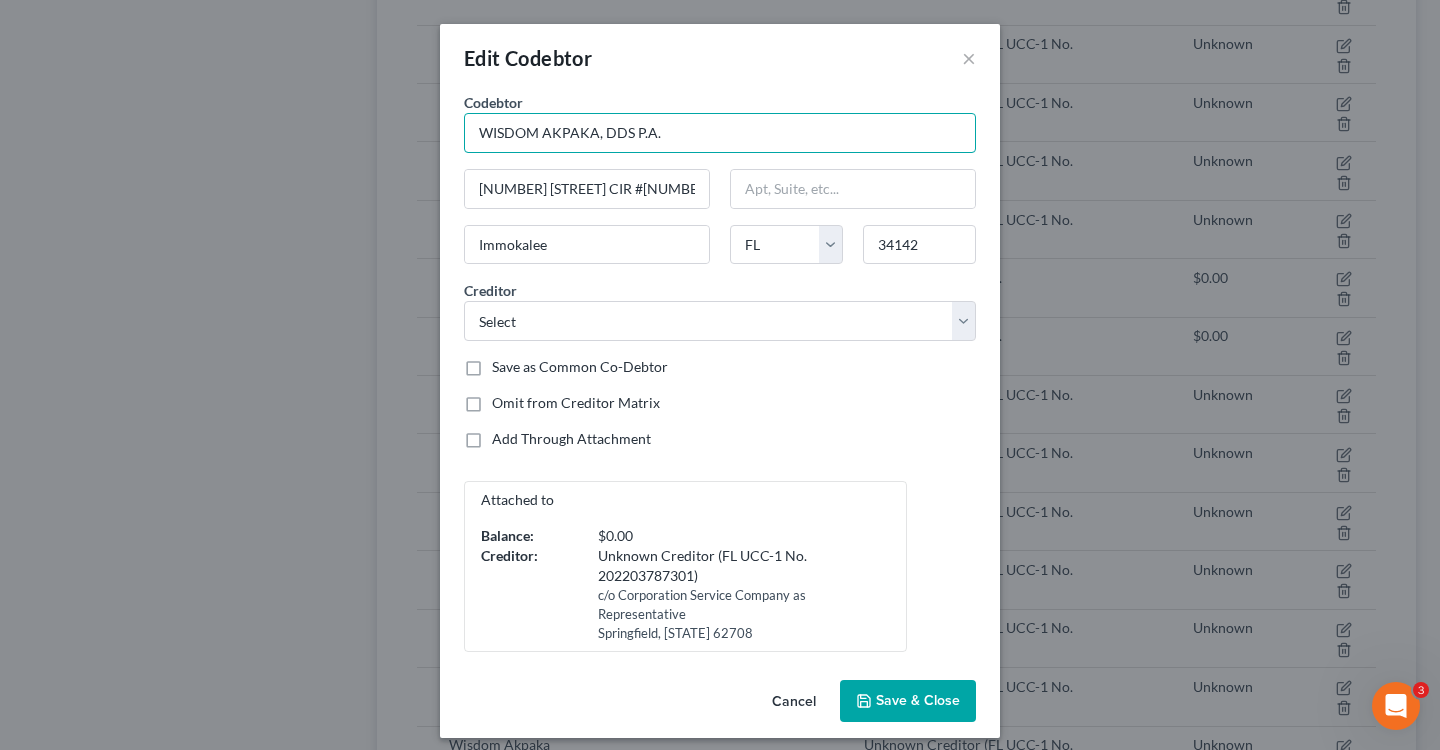 drag, startPoint x: 684, startPoint y: 138, endPoint x: 234, endPoint y: 80, distance: 453.72238 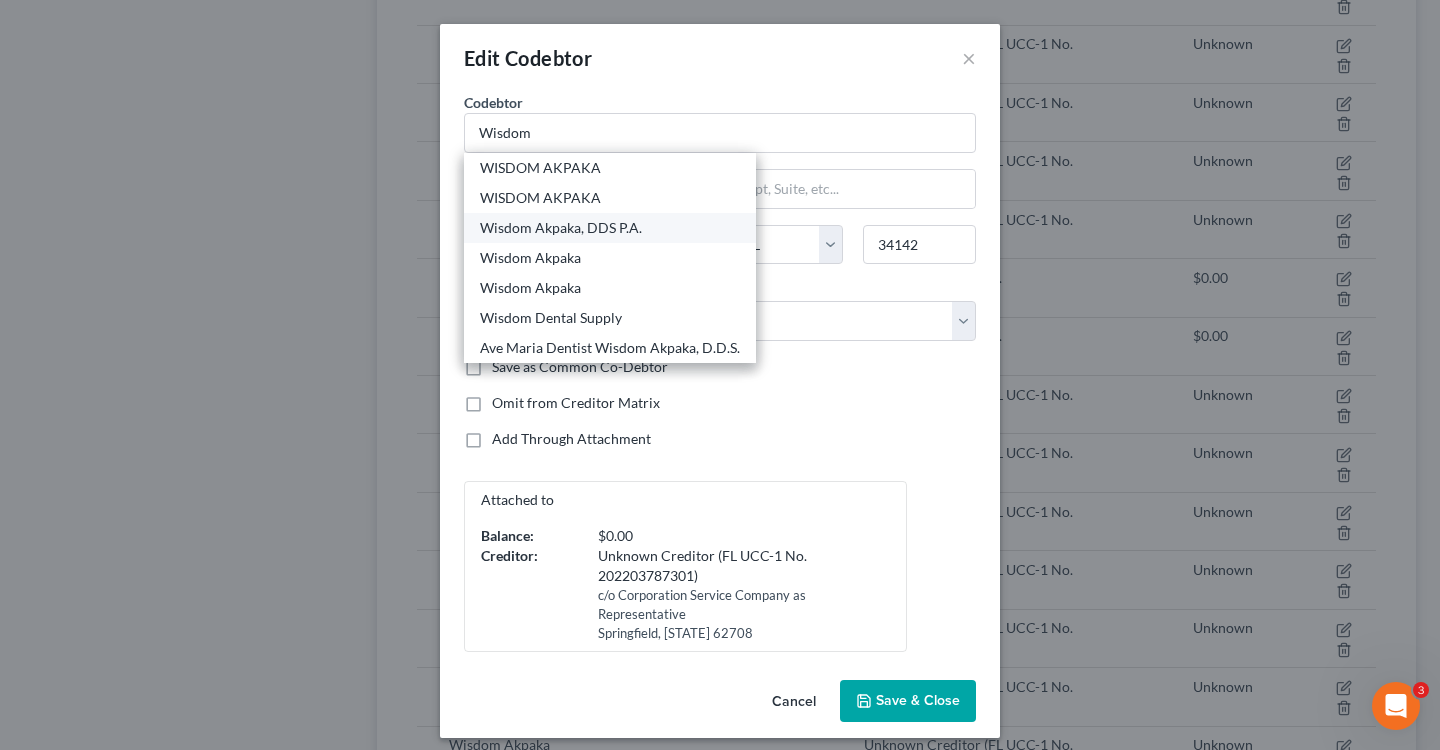 click on "Wisdom Akpaka, DDS P.A." at bounding box center (610, 228) 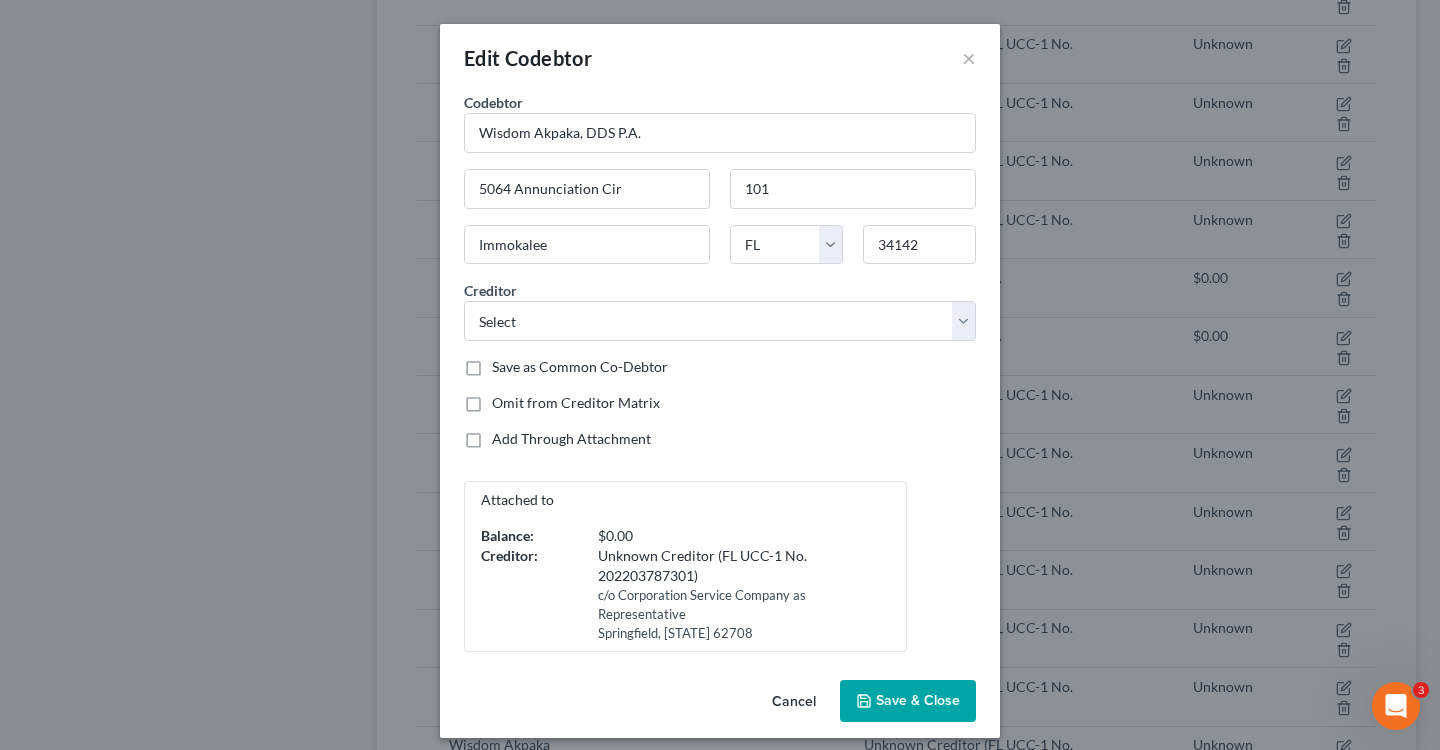 click on "Save & Close" at bounding box center (908, 701) 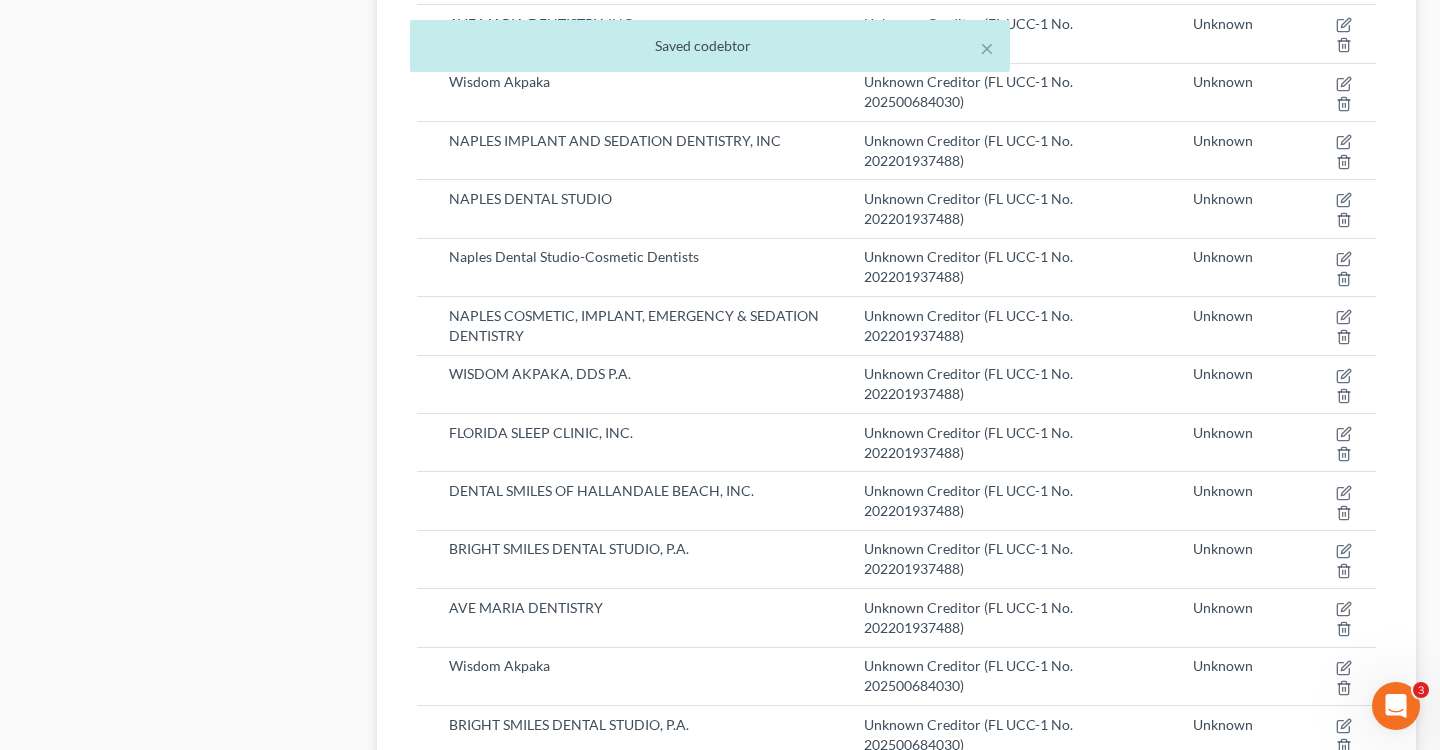 scroll, scrollTop: 1703, scrollLeft: 0, axis: vertical 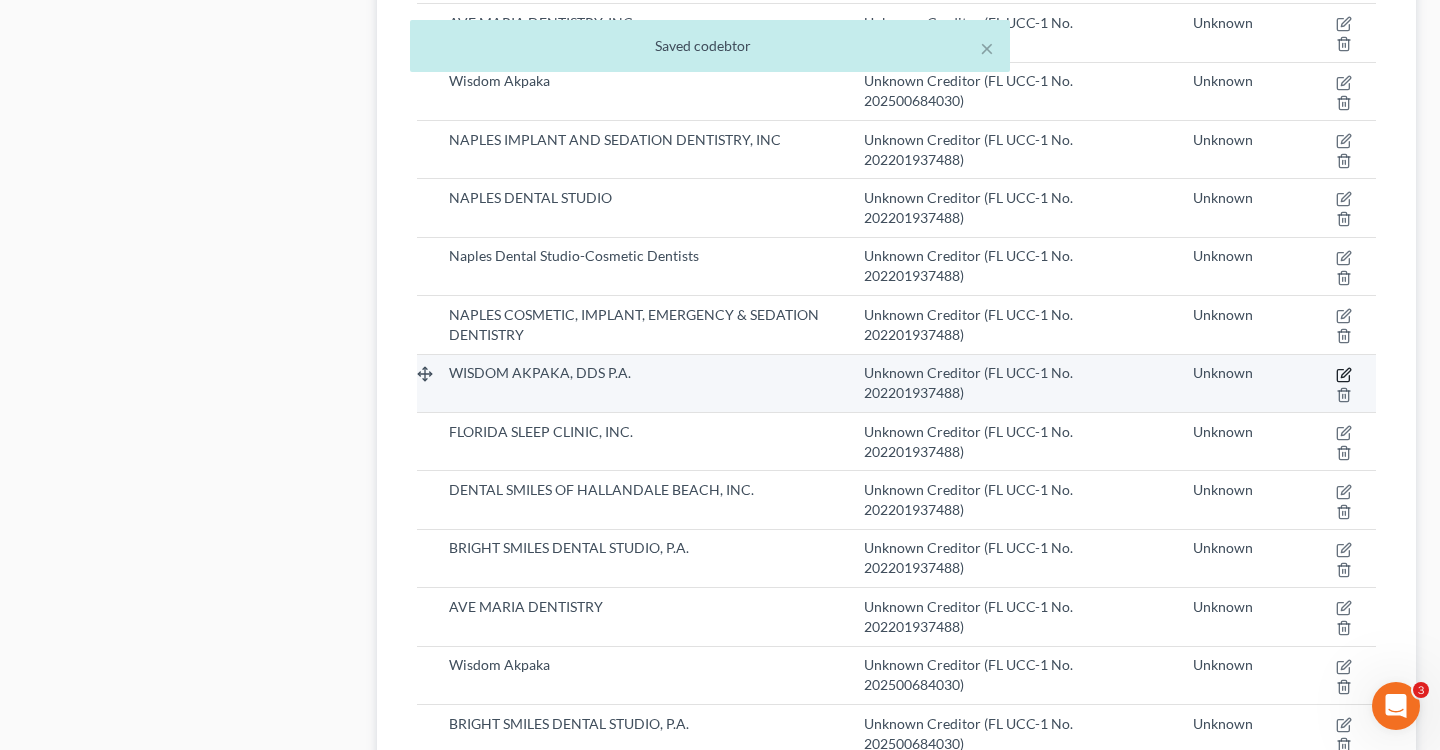click 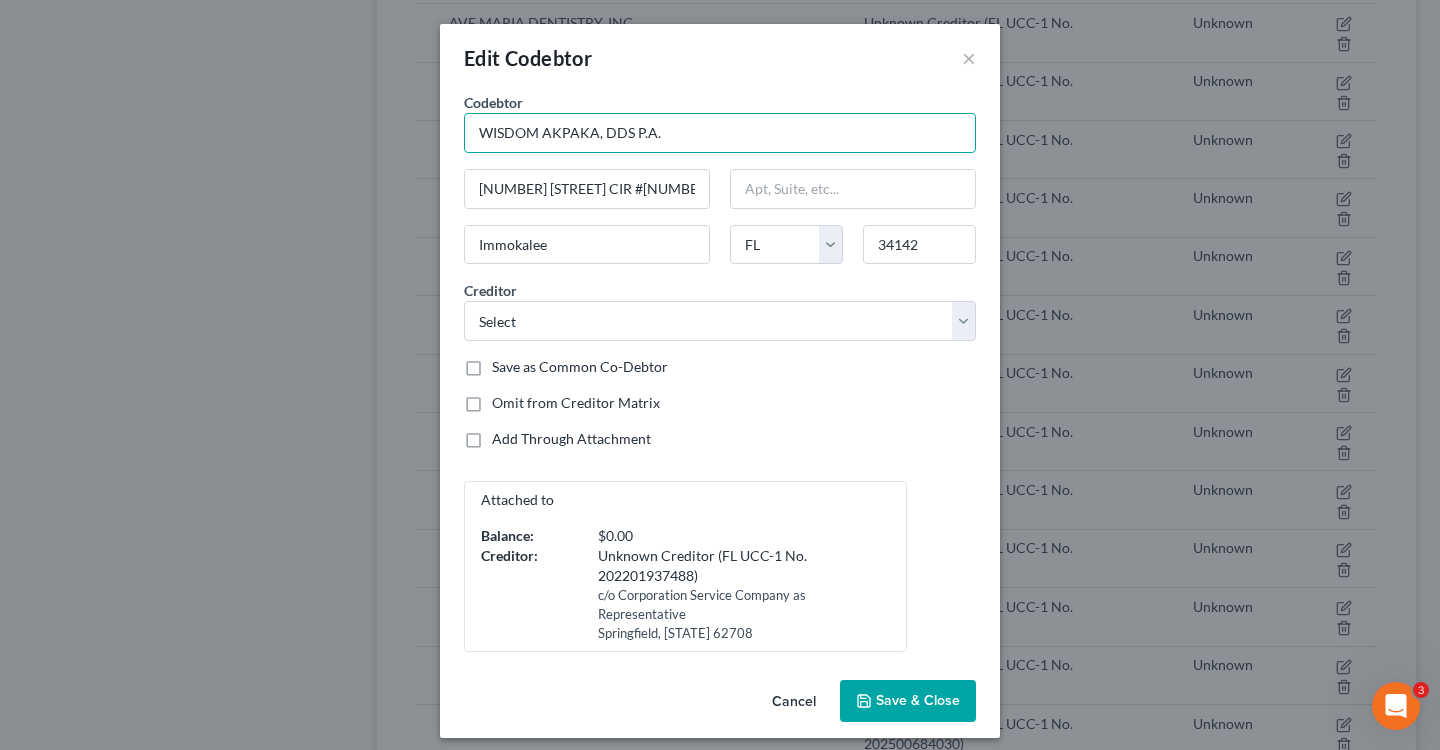 drag, startPoint x: 715, startPoint y: 142, endPoint x: 298, endPoint y: 110, distance: 418.226 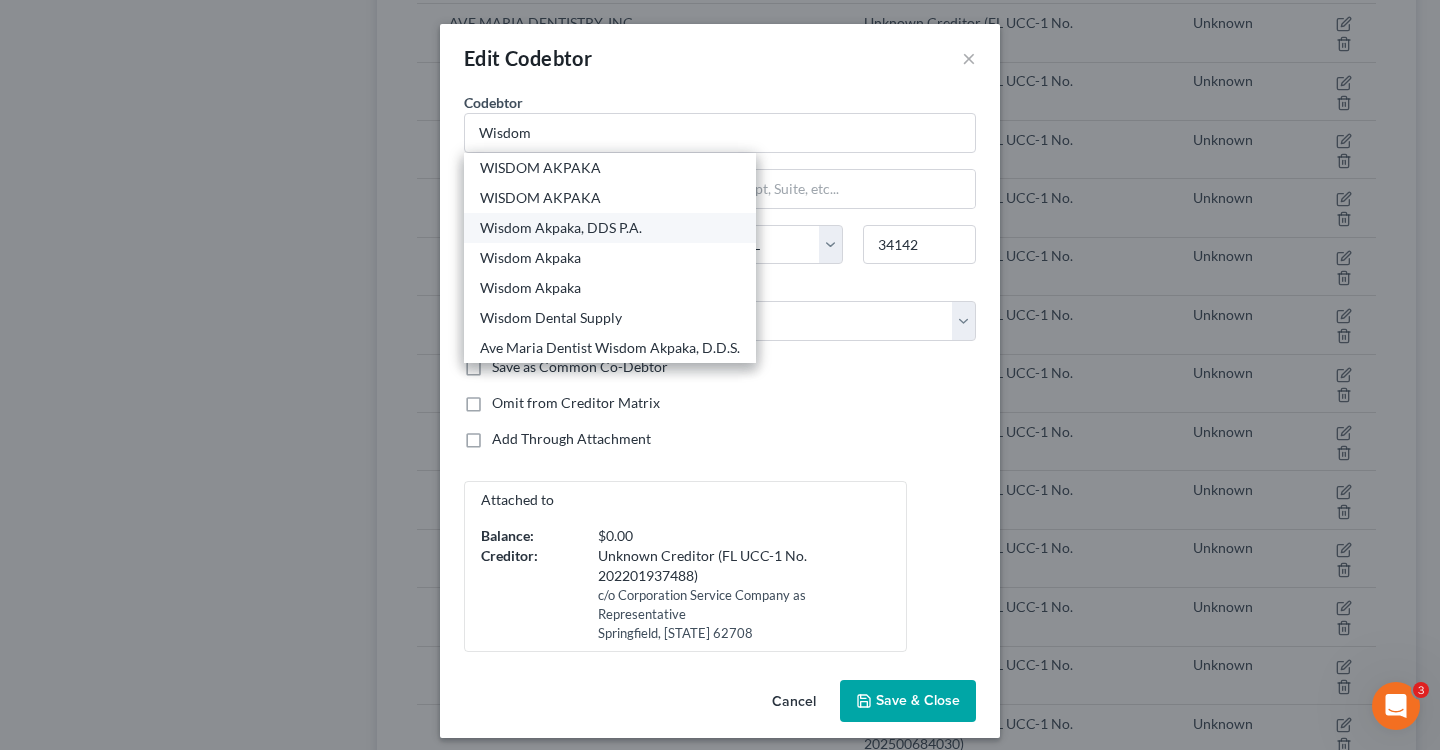 click on "Wisdom Akpaka, DDS P.A." at bounding box center (610, 228) 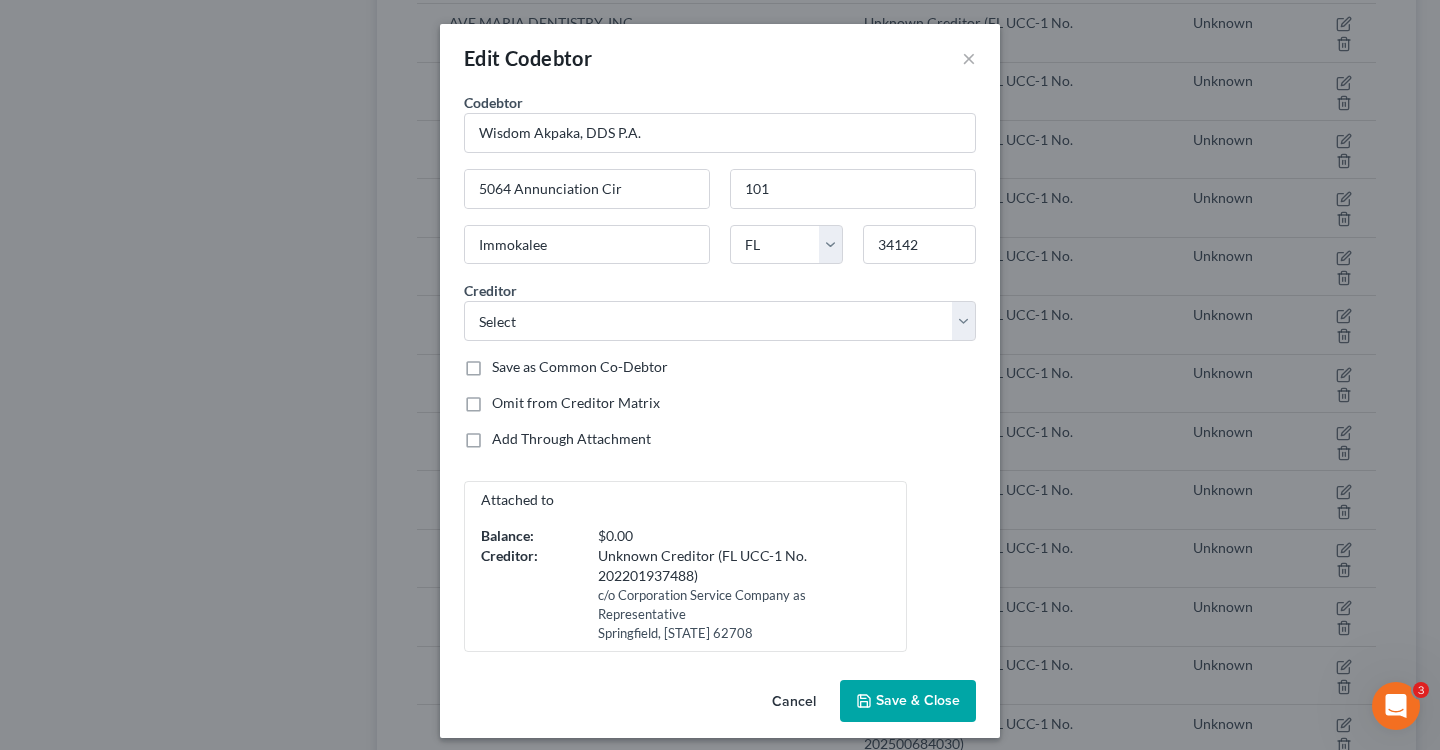 click on "Save & Close" at bounding box center (918, 700) 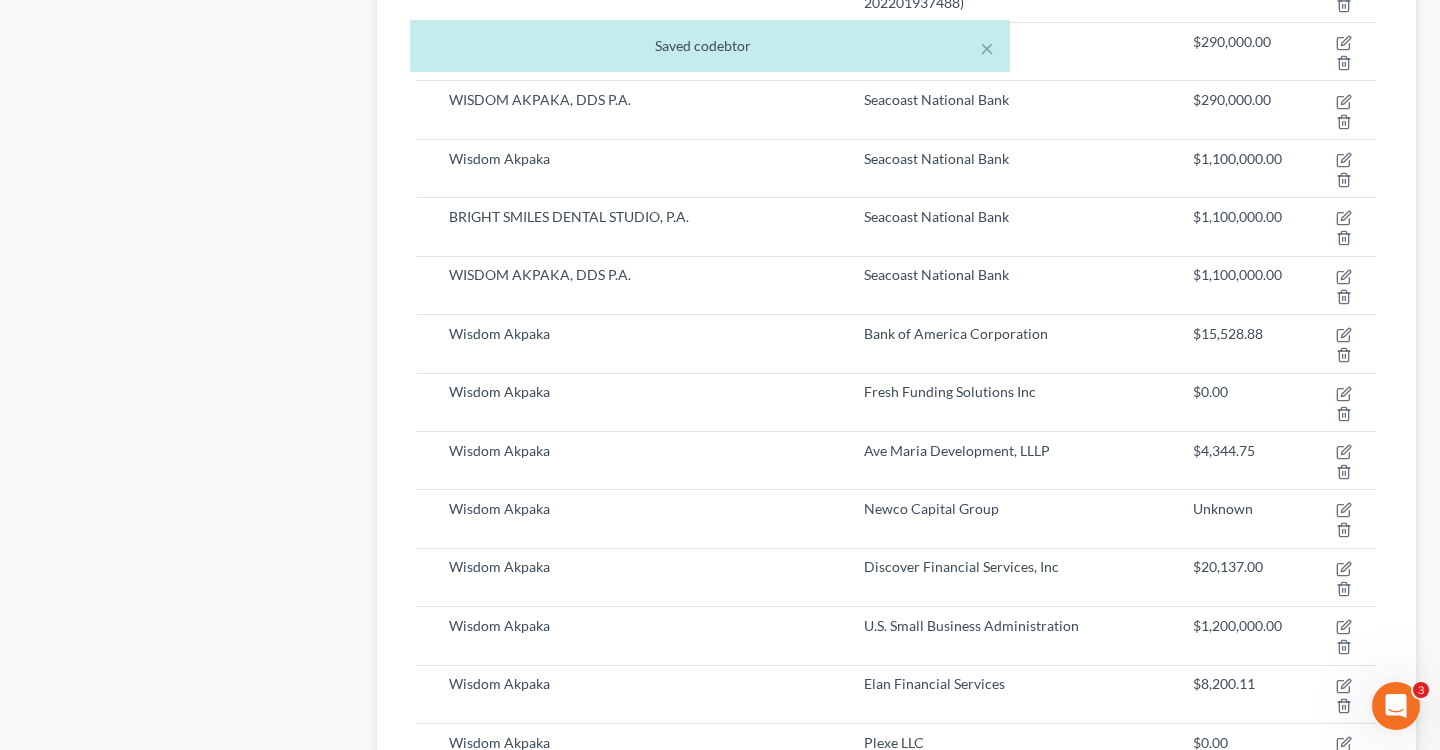 scroll, scrollTop: 3260, scrollLeft: 0, axis: vertical 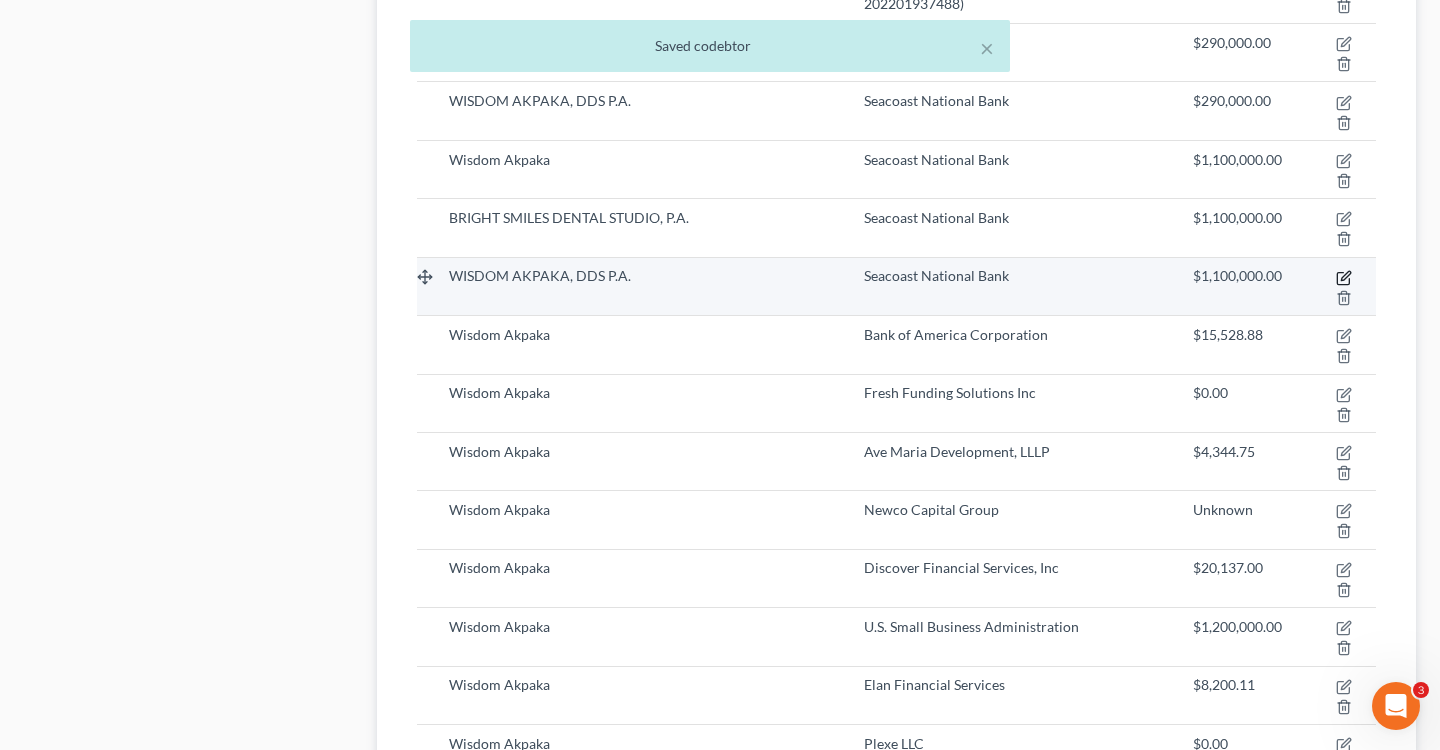 click 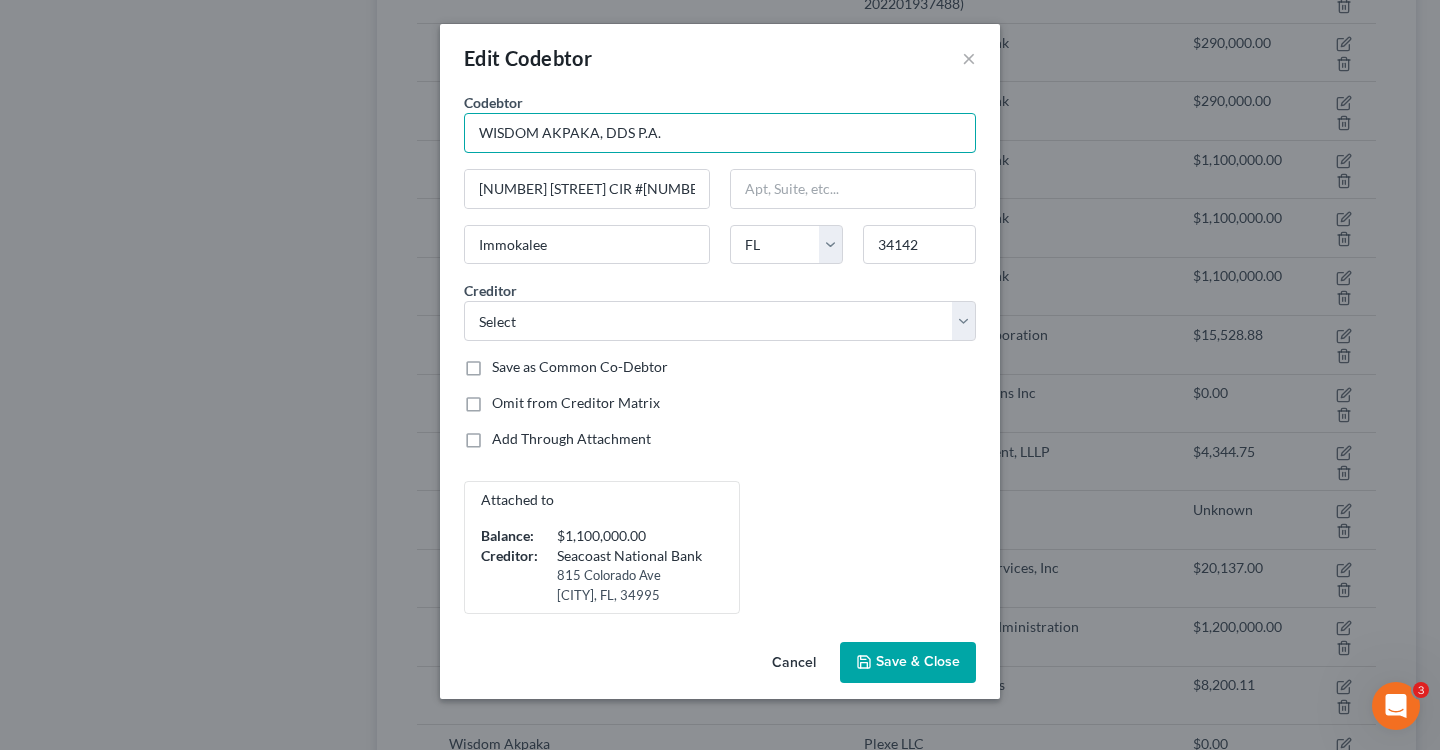 drag, startPoint x: 710, startPoint y: 137, endPoint x: 323, endPoint y: 131, distance: 387.0465 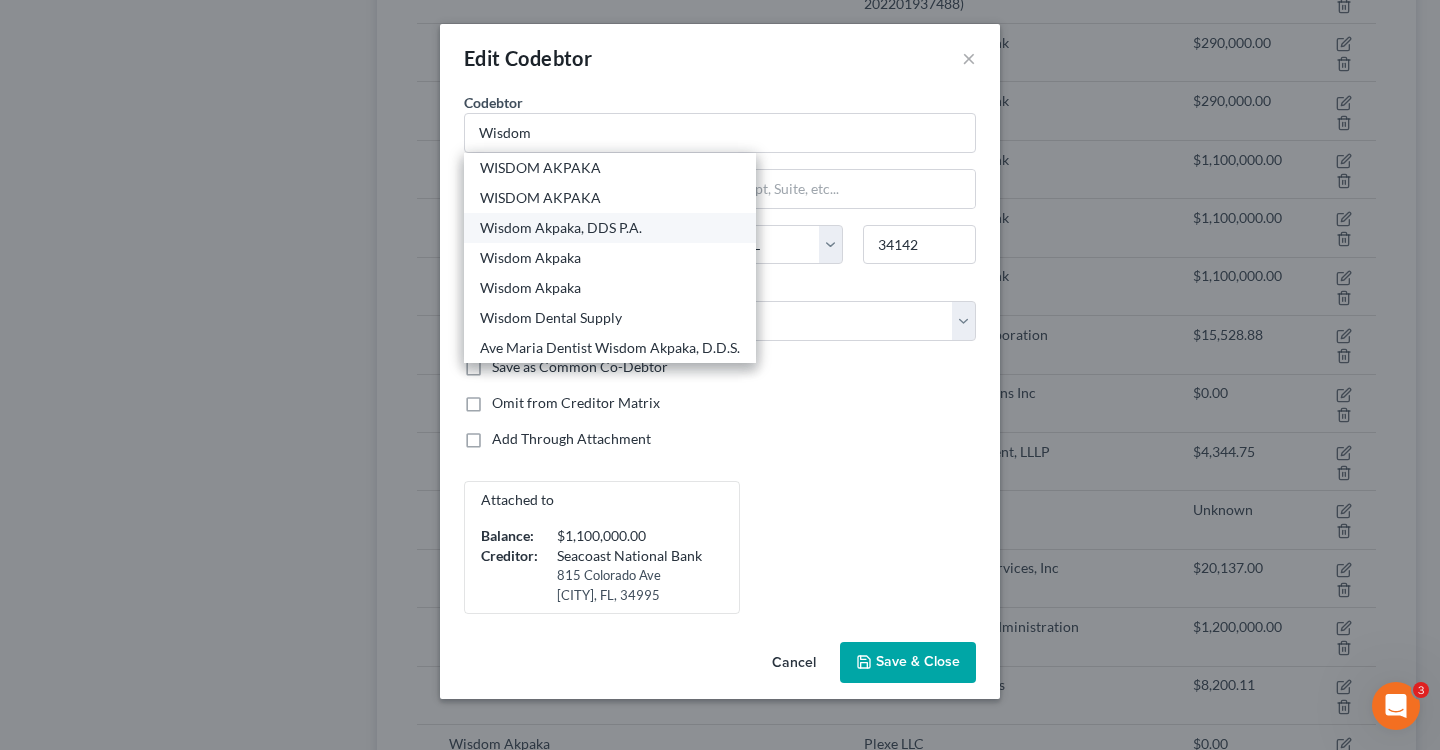 click on "Wisdom Akpaka, DDS P.A." at bounding box center [610, 228] 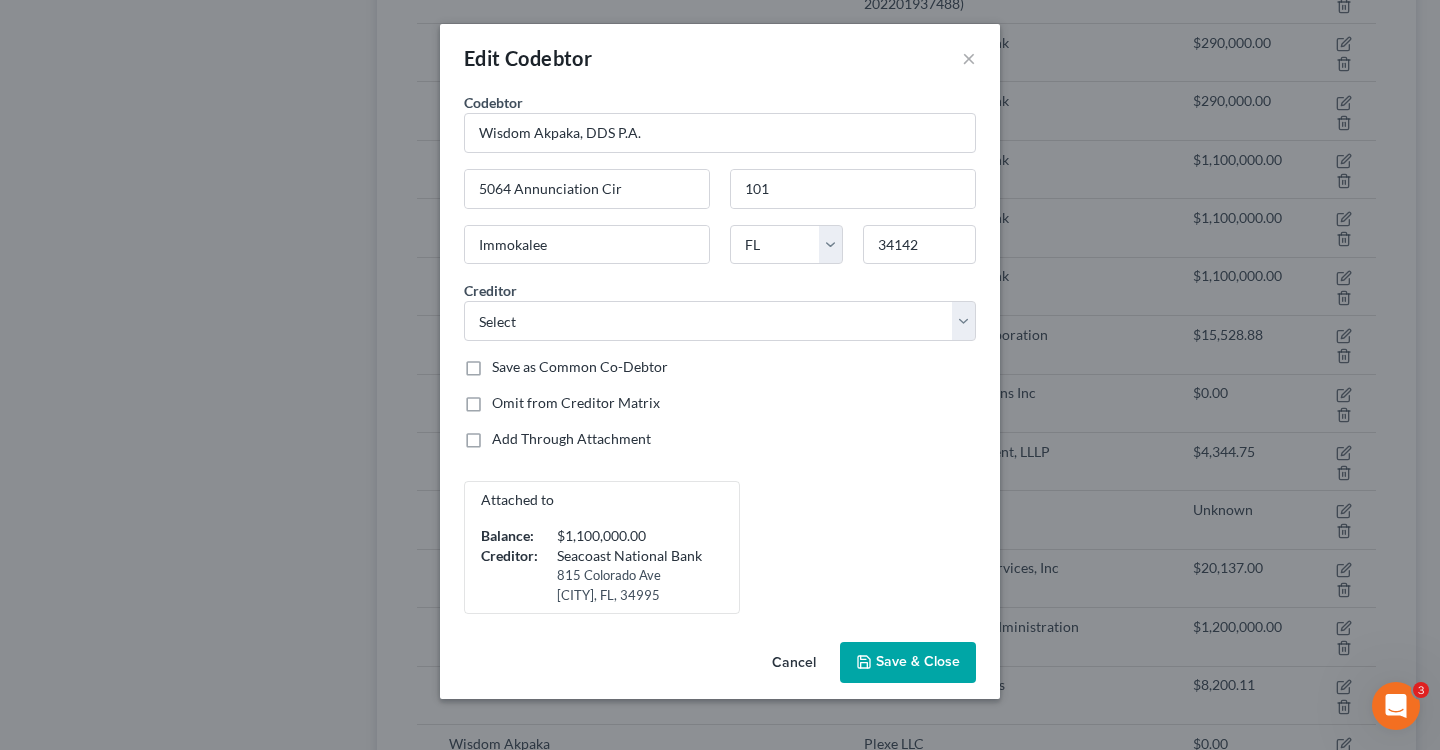 click on "Save & Close" at bounding box center [908, 663] 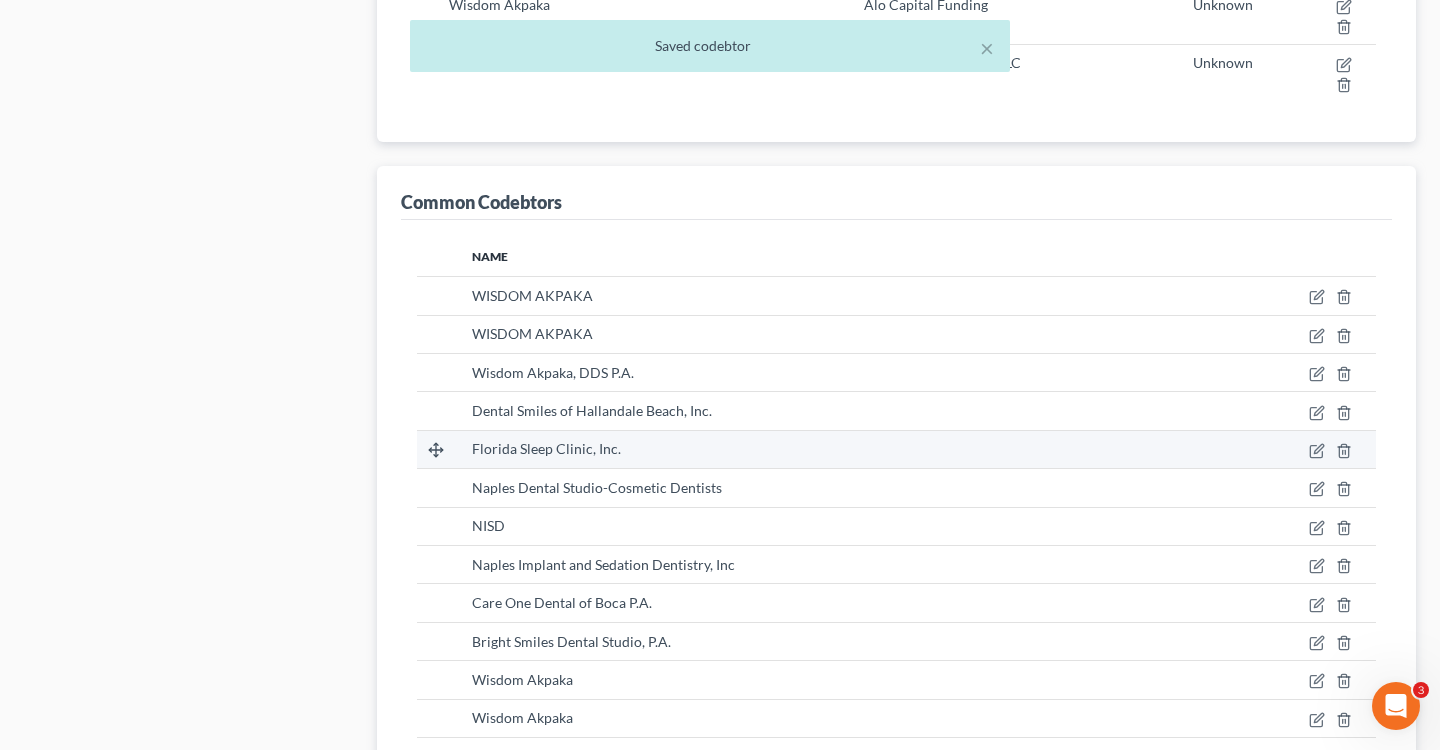 scroll, scrollTop: 4010, scrollLeft: 0, axis: vertical 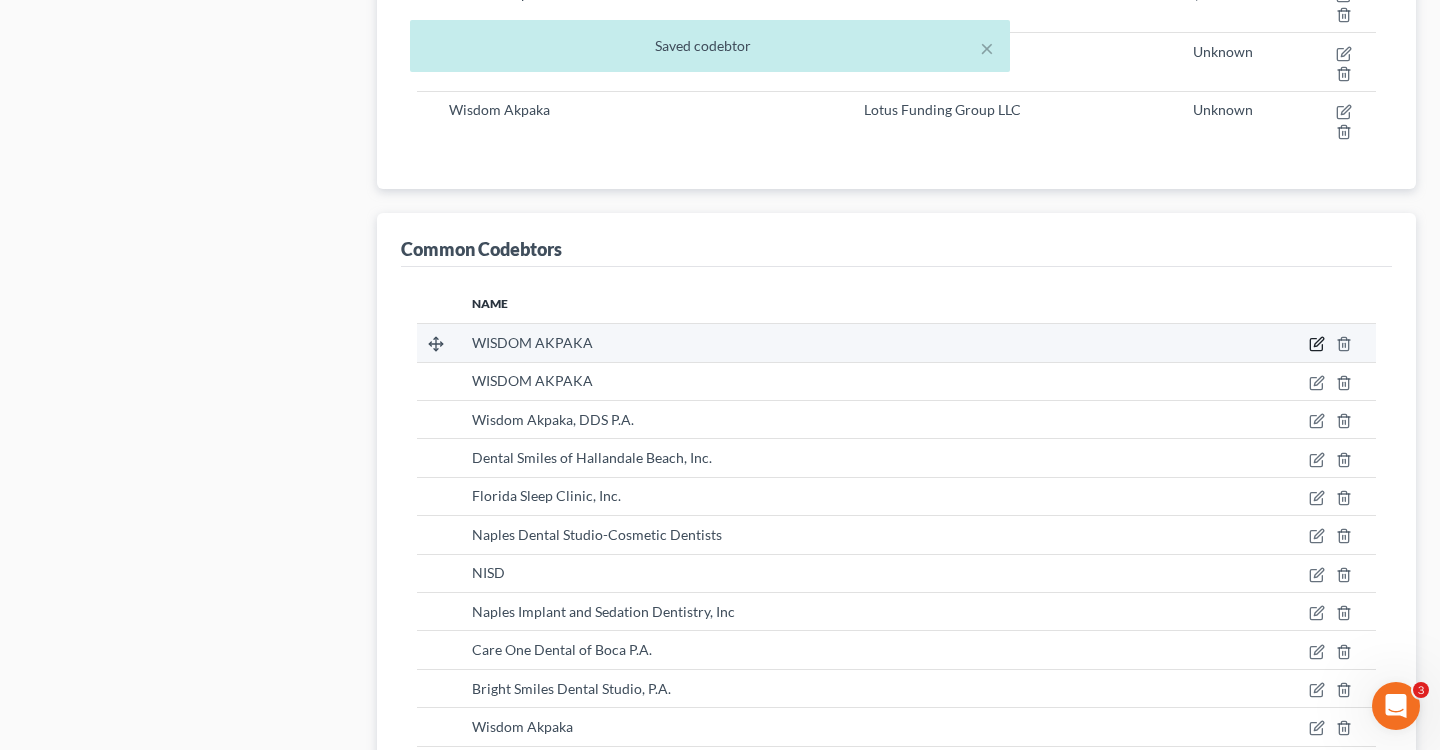 click 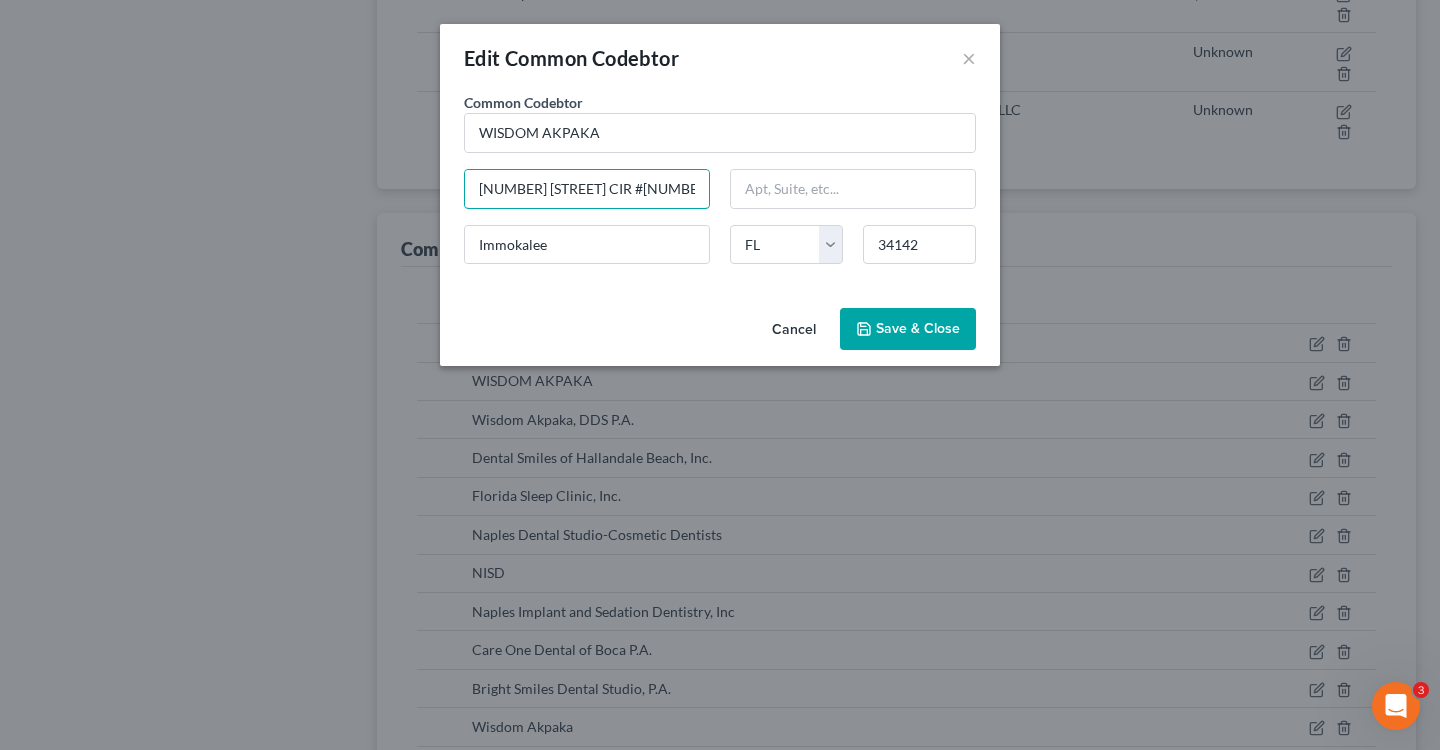 drag, startPoint x: 695, startPoint y: 185, endPoint x: 355, endPoint y: 175, distance: 340.14703 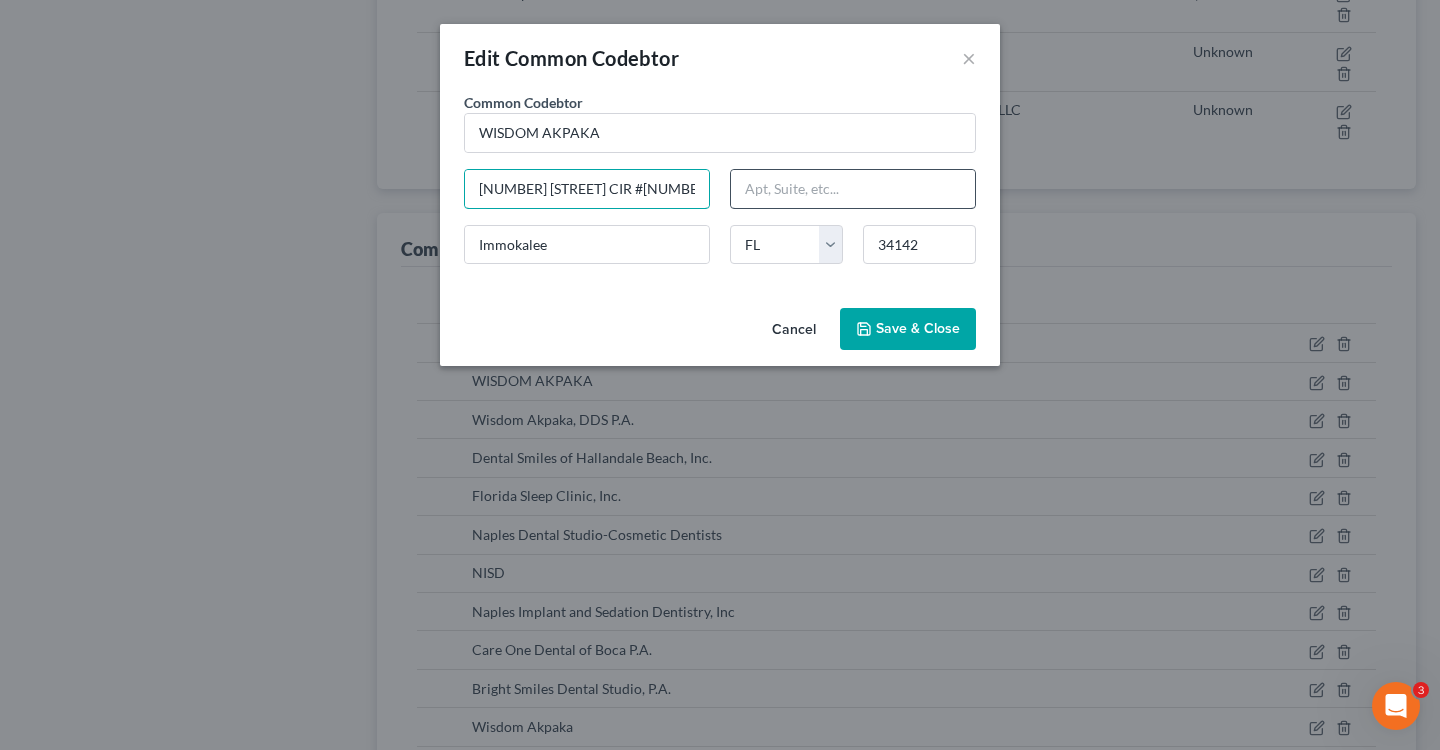 paste on "nnunciation Cir" 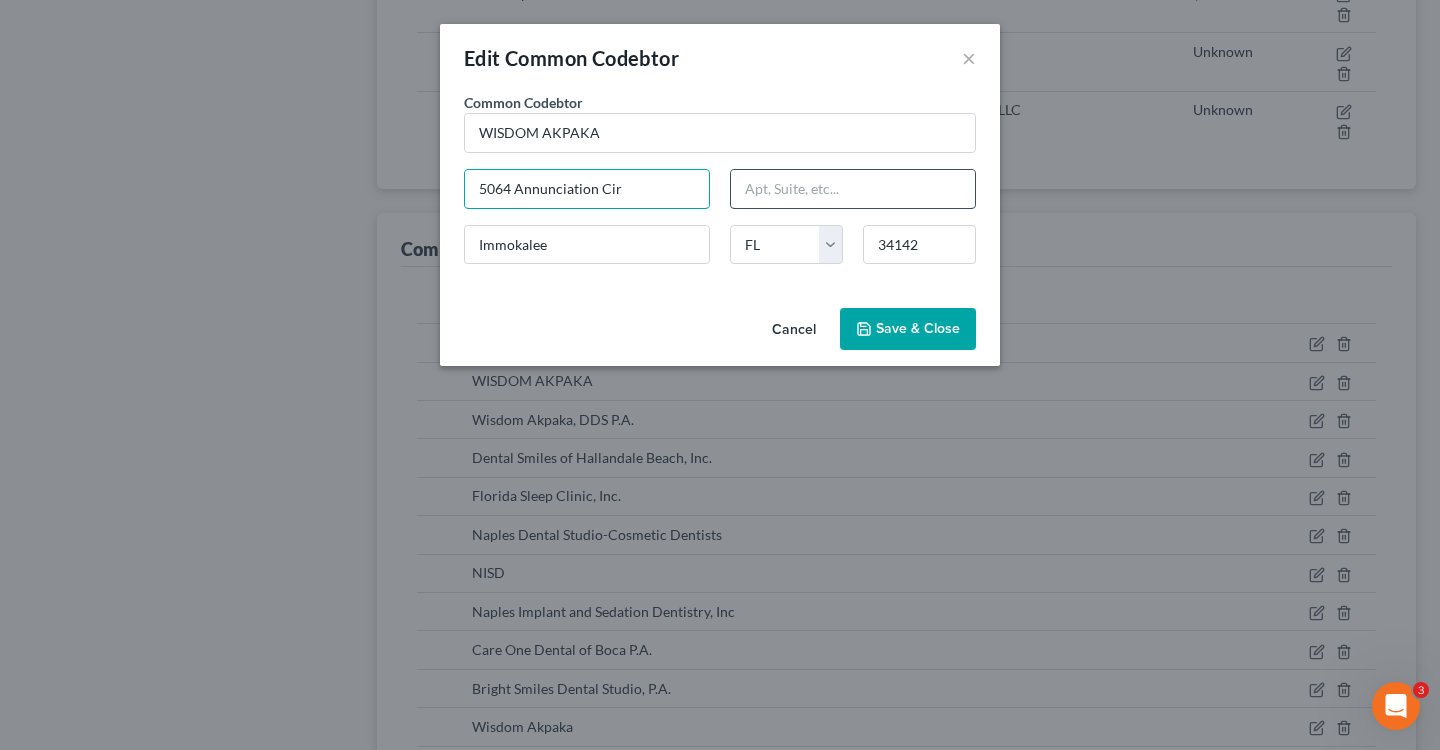 type on "5064 Annunciation Cir" 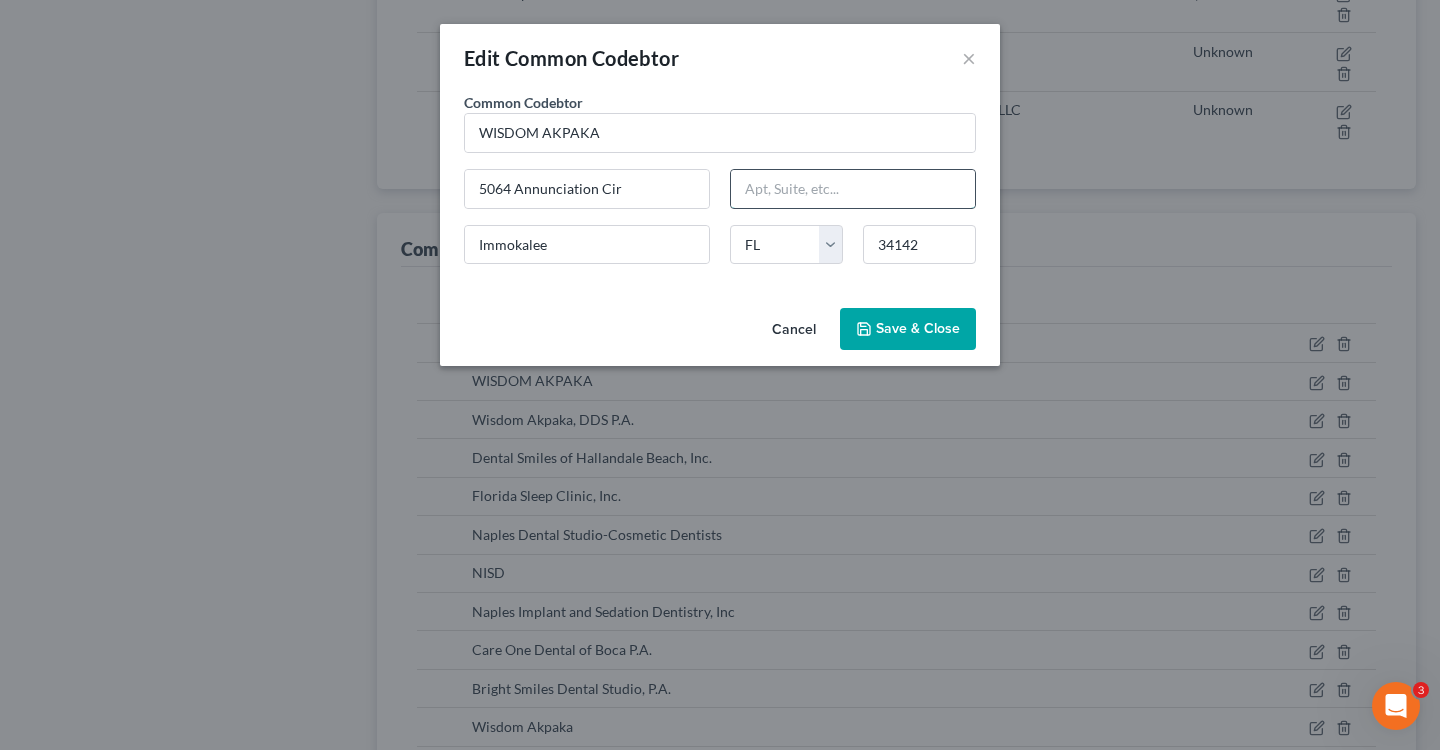 click at bounding box center [853, 189] 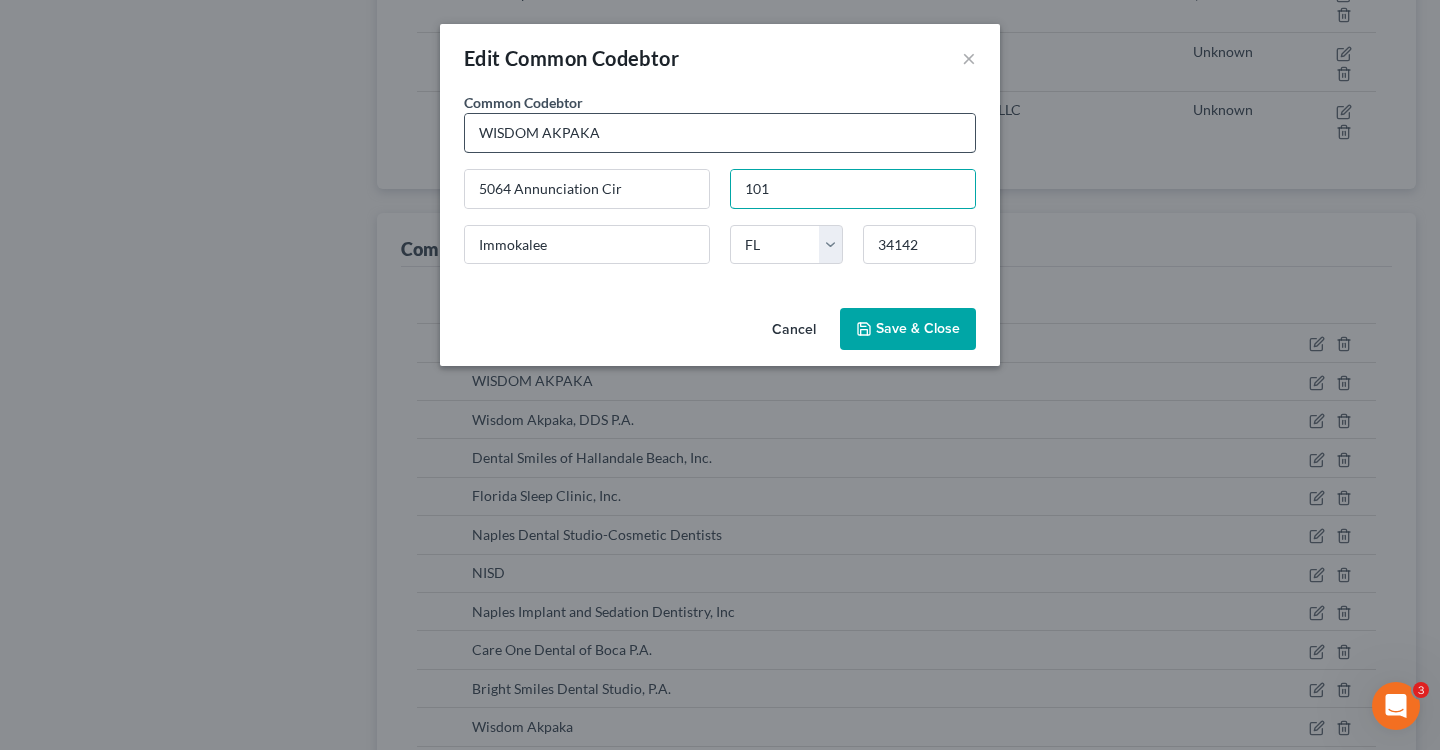 type on "101" 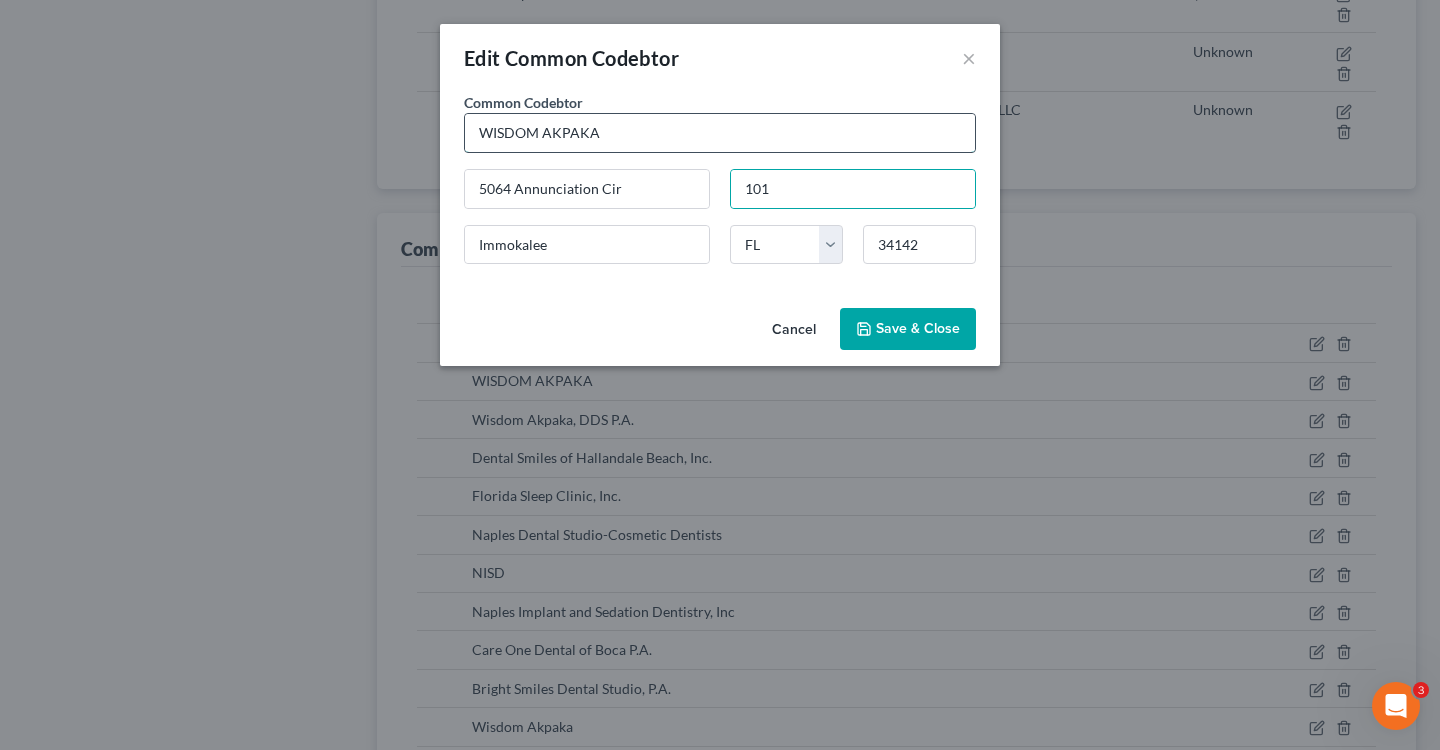 click on "WISDOM AKPAKA" at bounding box center (720, 133) 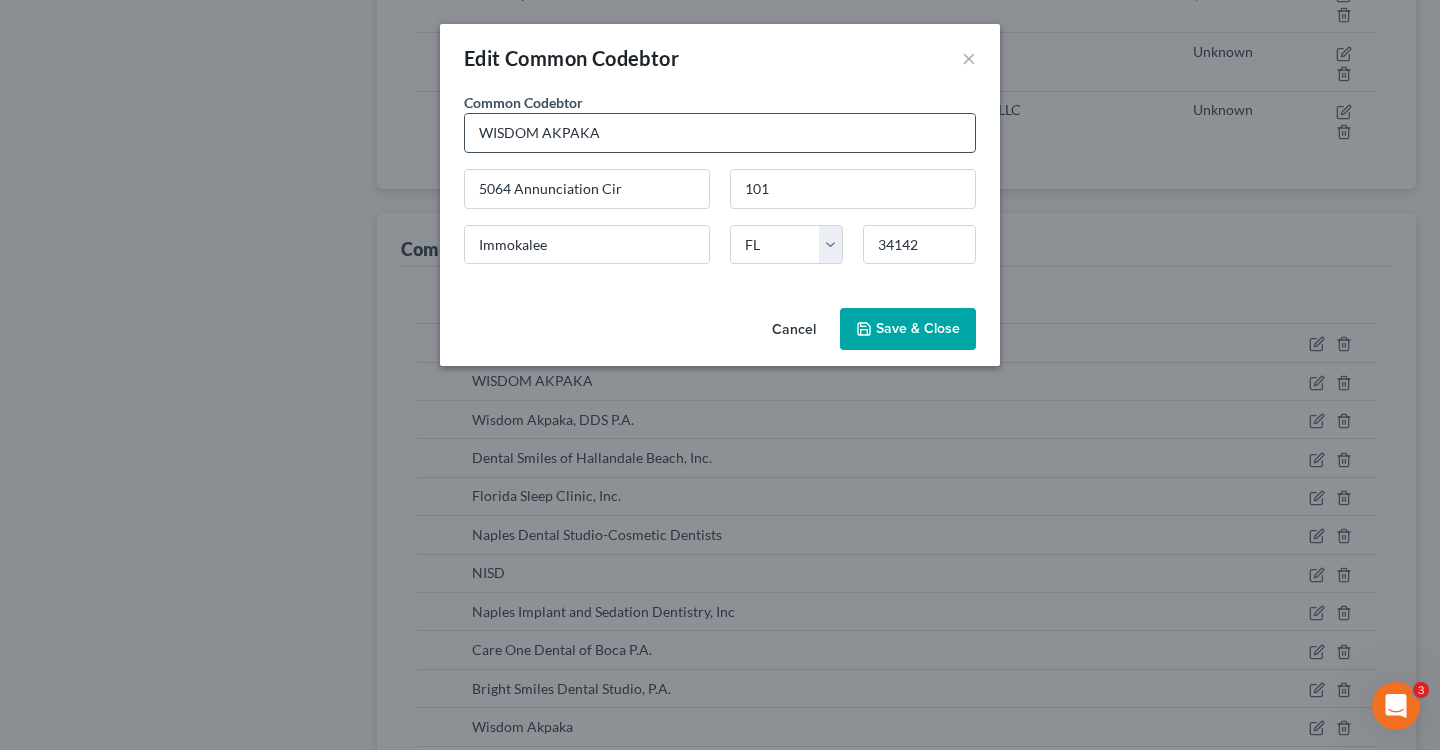 click on "WISDOM AKPAKA" at bounding box center [720, 133] 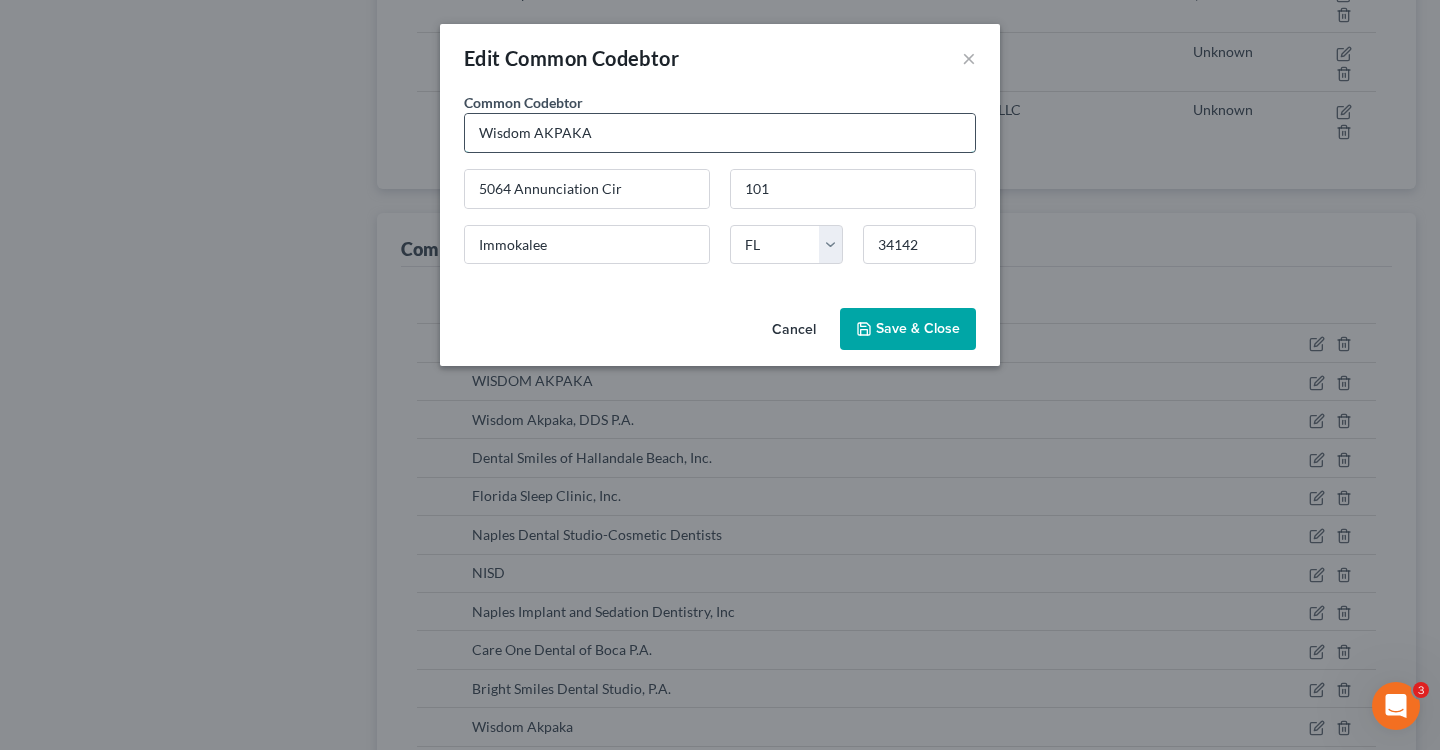 click on "Wisdom AKPAKA" at bounding box center (720, 133) 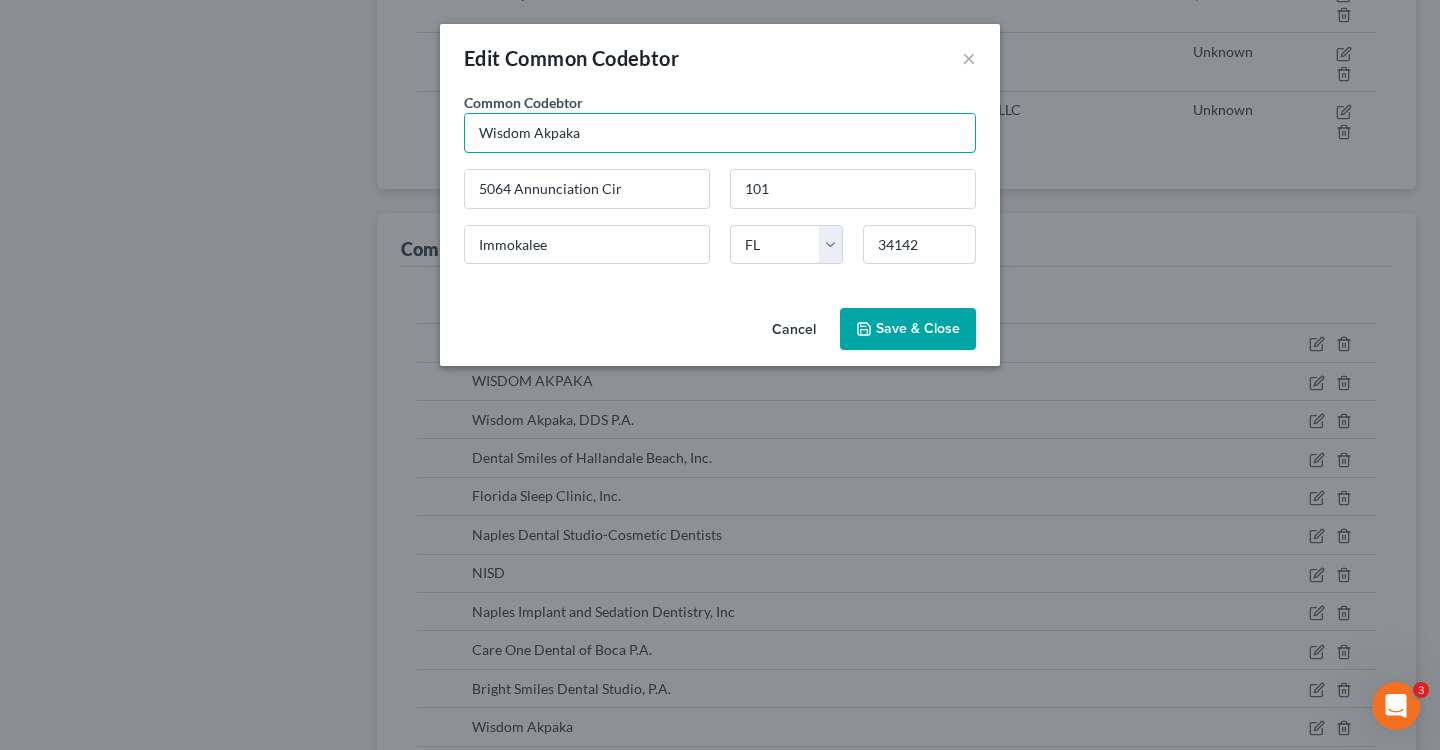 type on "Wisdom Akpaka" 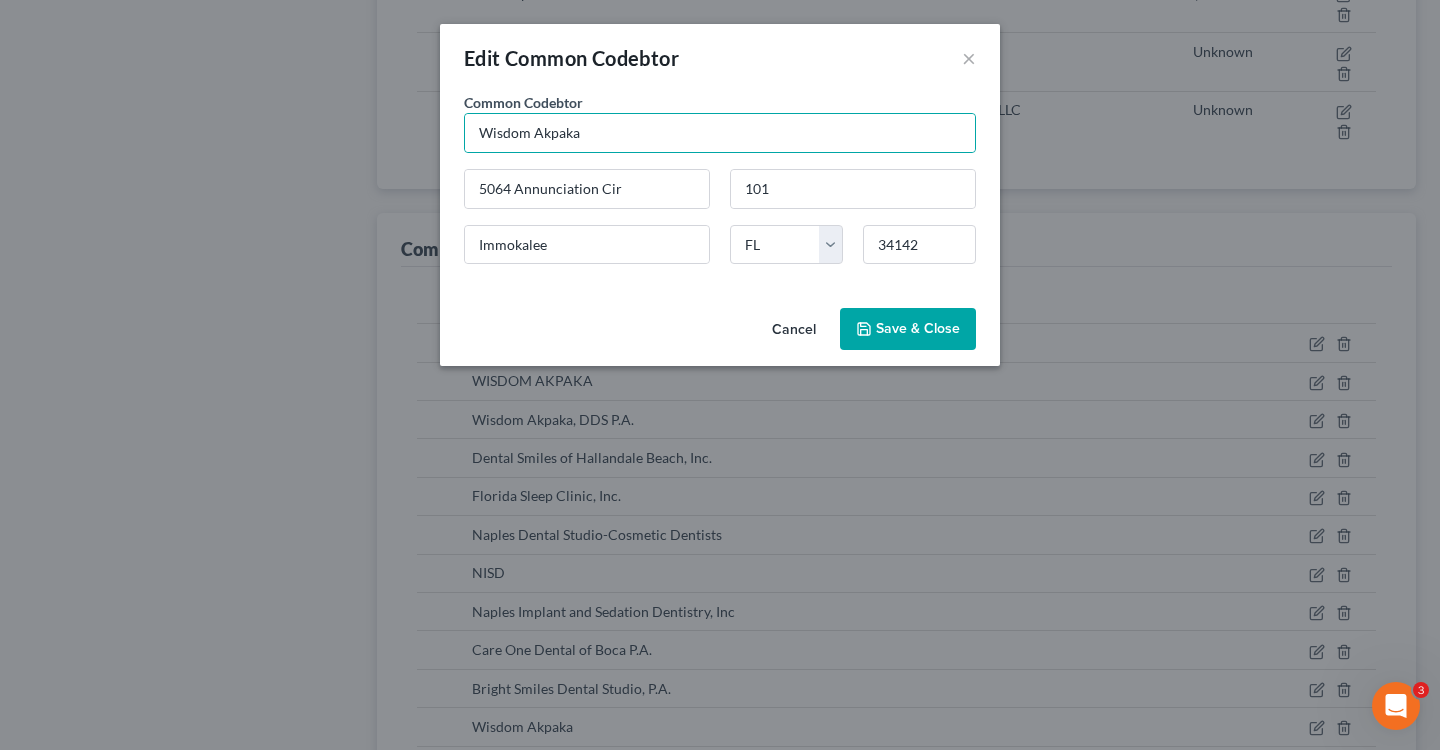 click on "Edit     Common Codebtor ×
Common Codebtor
*
[FIRST] [LAST] [NUMBER] Annunciation Cir [NUMBER] [CITY] State [STATE ABBREVIATIONS] [POSTAL CODE] Cancel Save & Close" at bounding box center [720, 375] 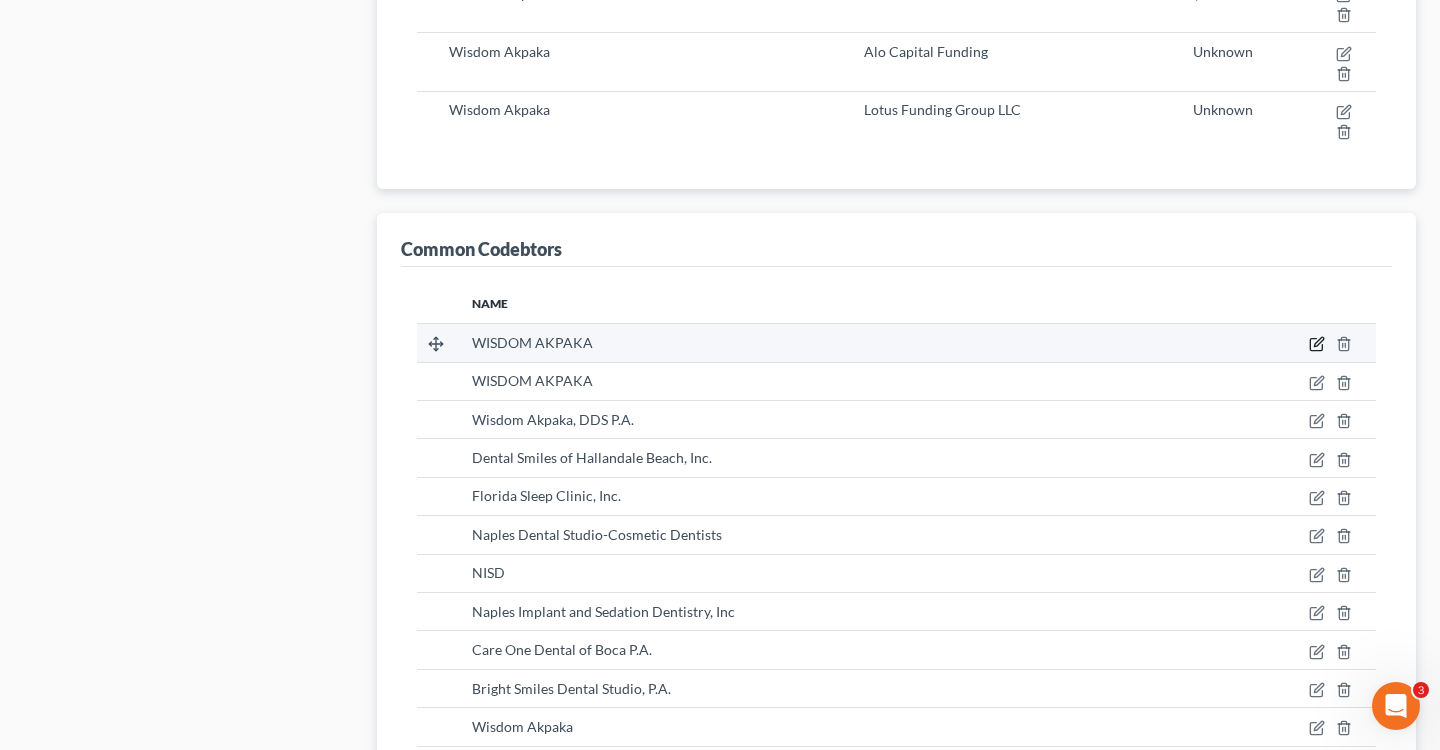 click 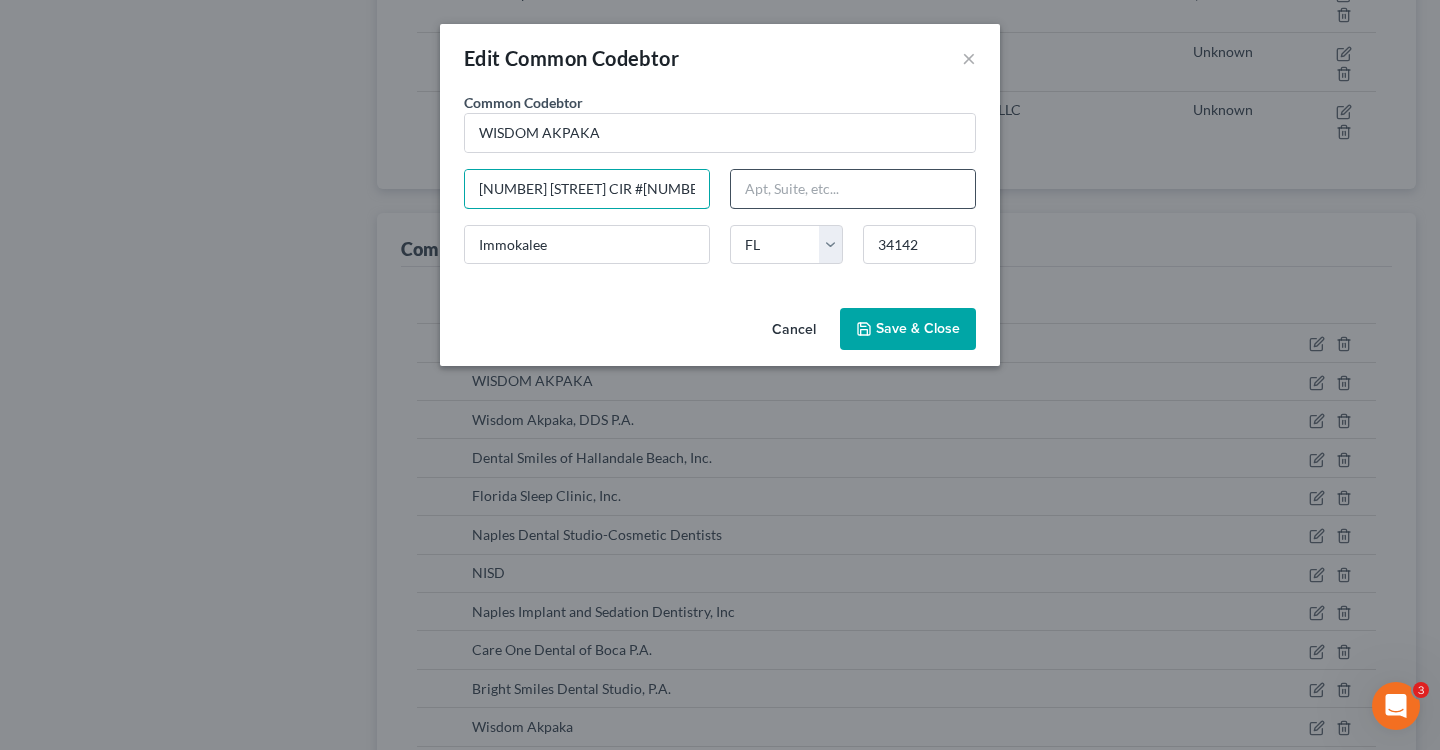 drag, startPoint x: 476, startPoint y: 190, endPoint x: 855, endPoint y: 200, distance: 379.1319 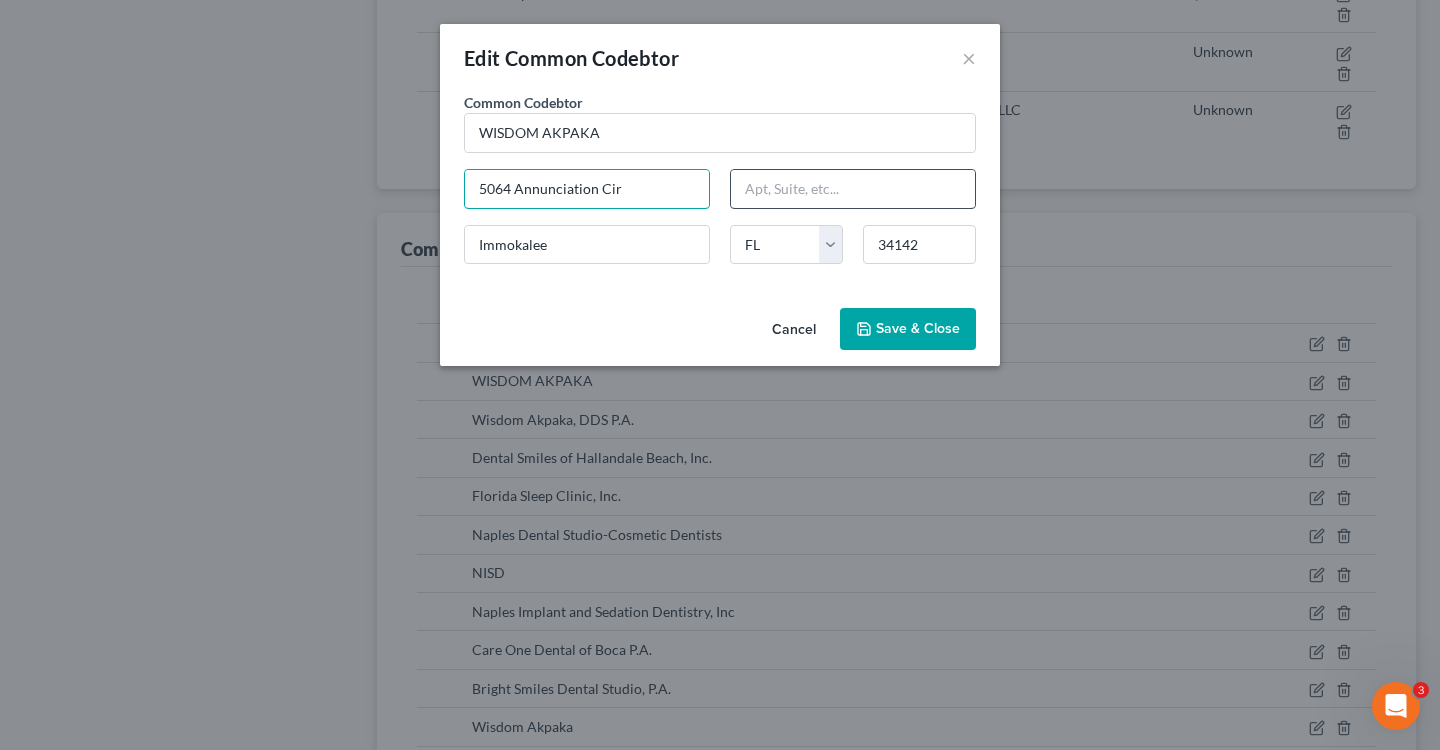type on "5064 Annunciation Cir" 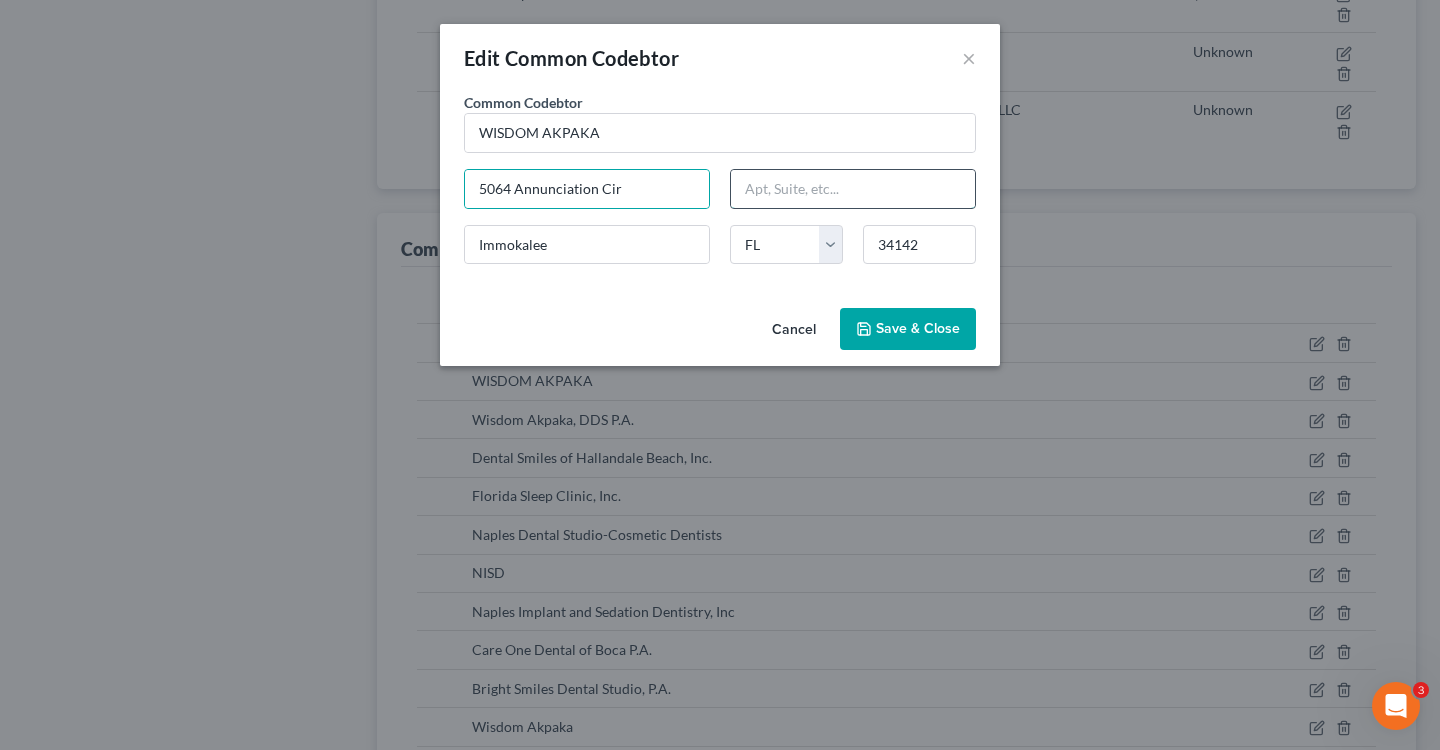 click at bounding box center (853, 189) 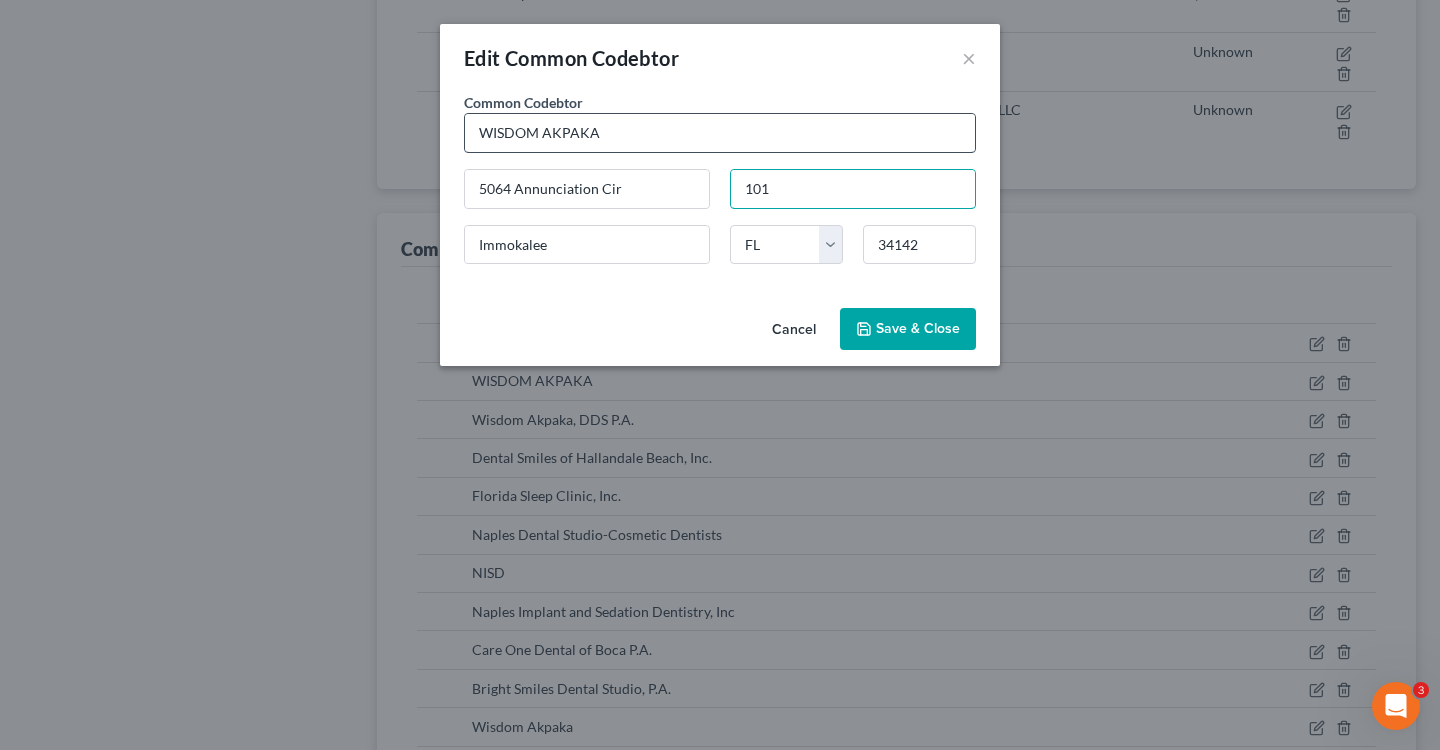 type on "101" 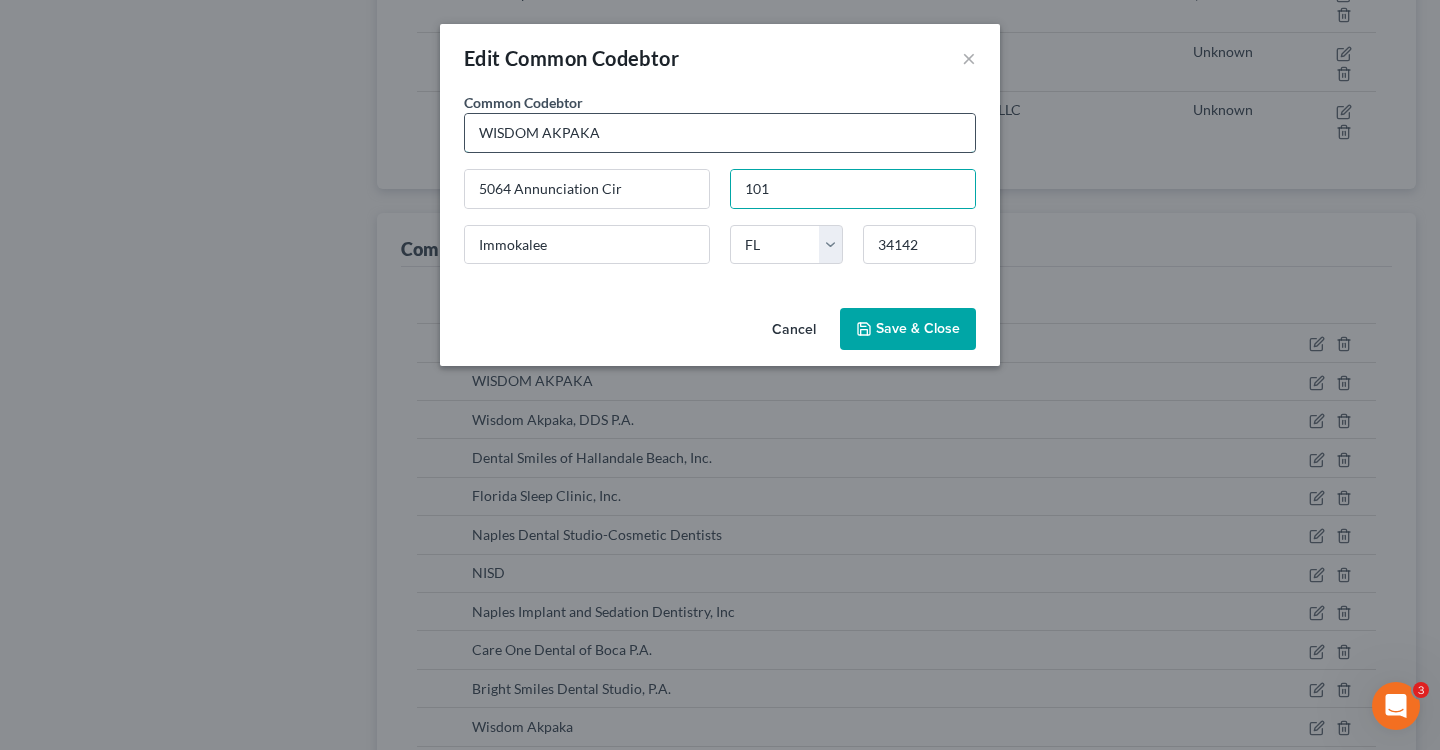 click on "WISDOM AKPAKA" at bounding box center [720, 133] 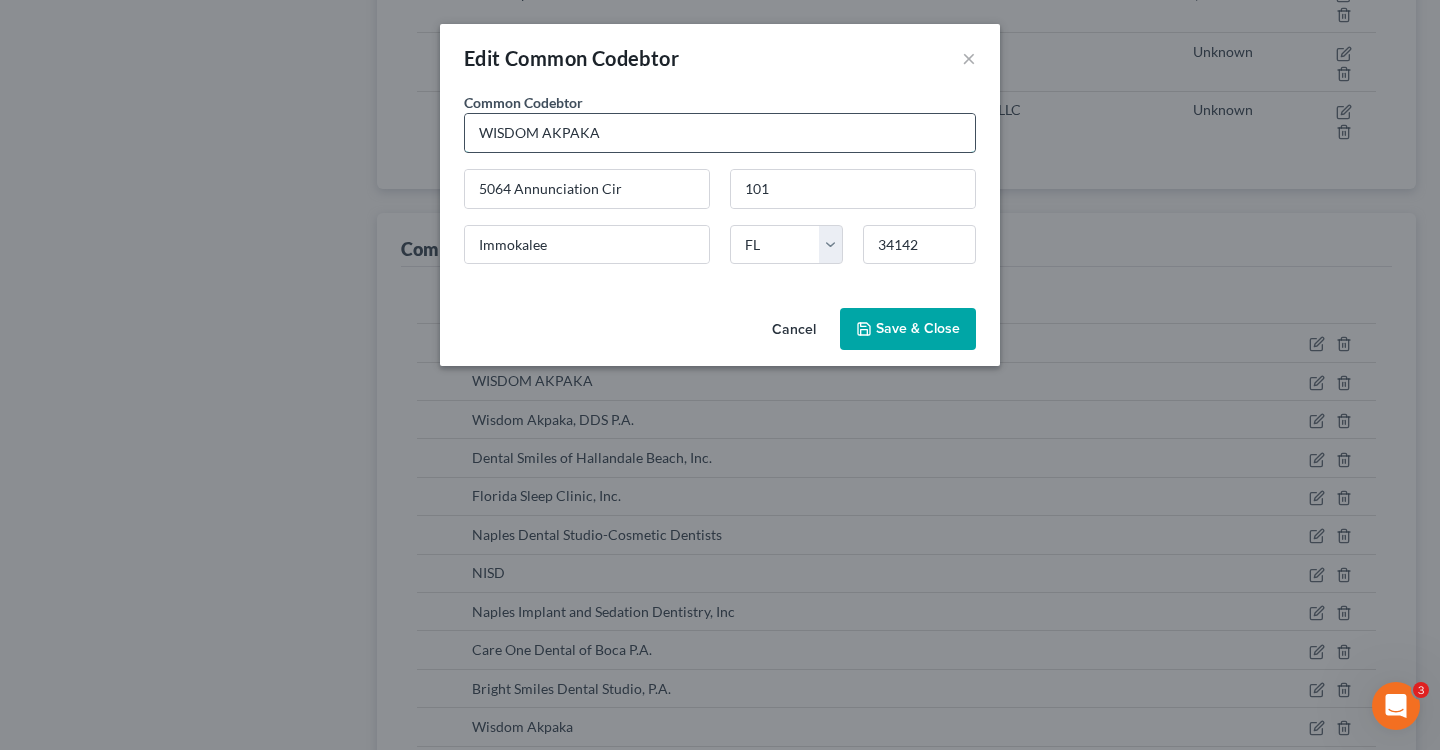 click on "WISDOM AKPAKA" at bounding box center [720, 133] 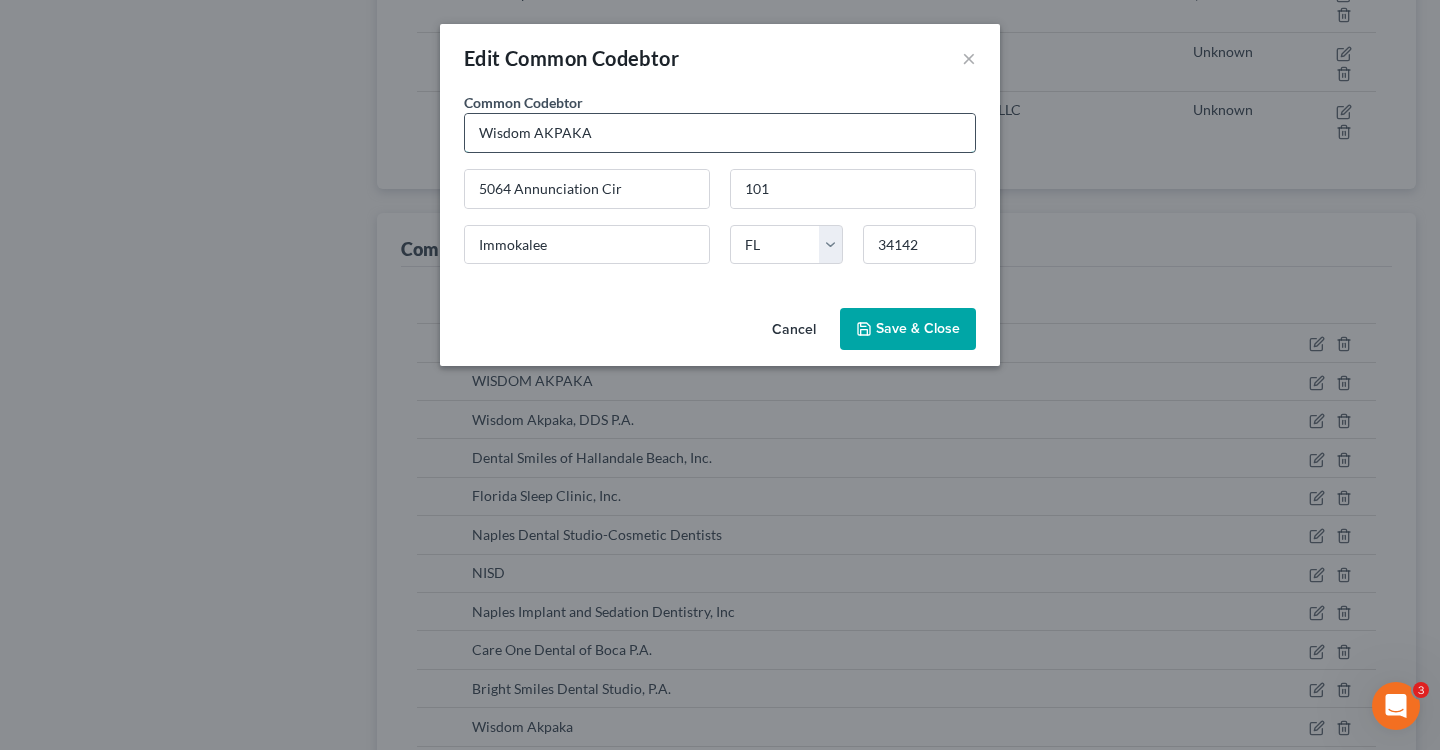 click on "Wisdom AKPAKA" at bounding box center [720, 133] 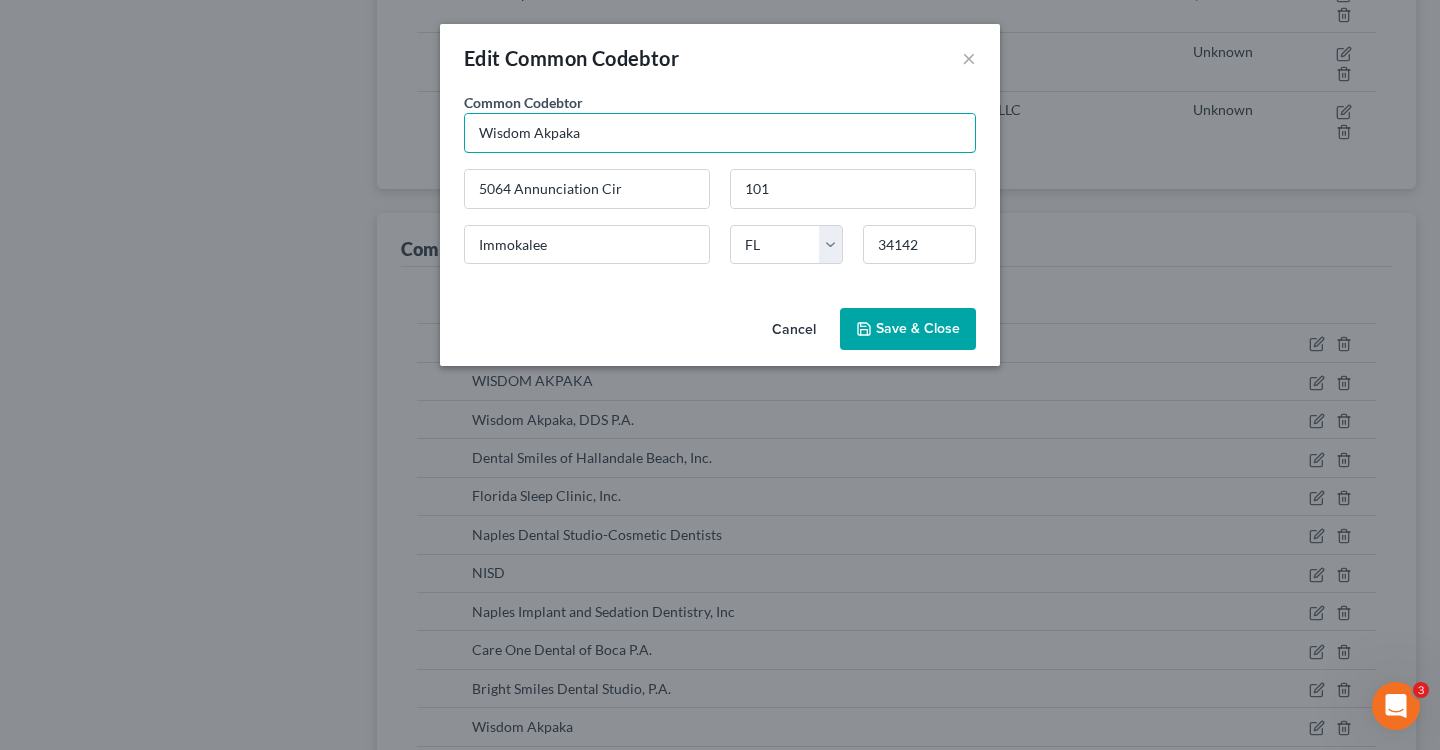 type on "Wisdom Akpaka" 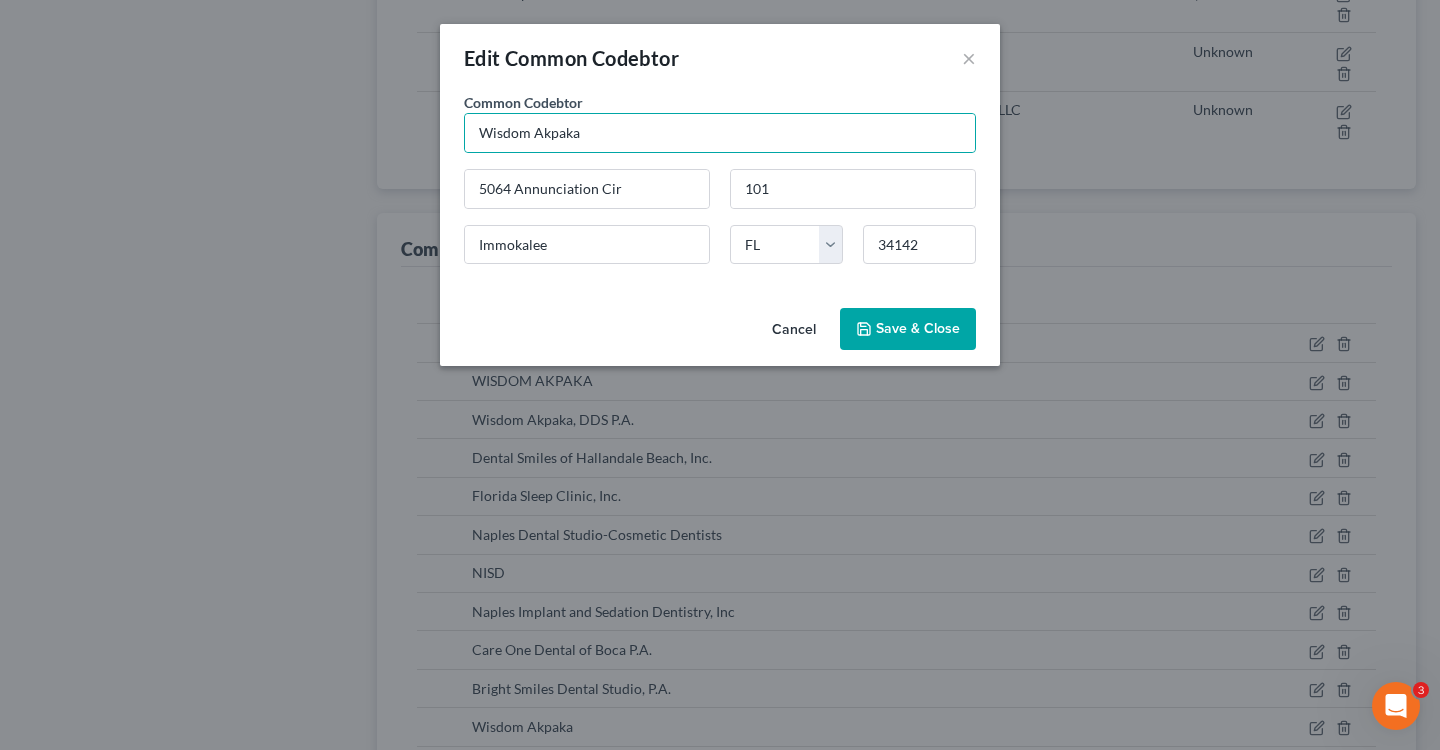 click on "Edit     Common Codebtor ×" at bounding box center (720, 58) 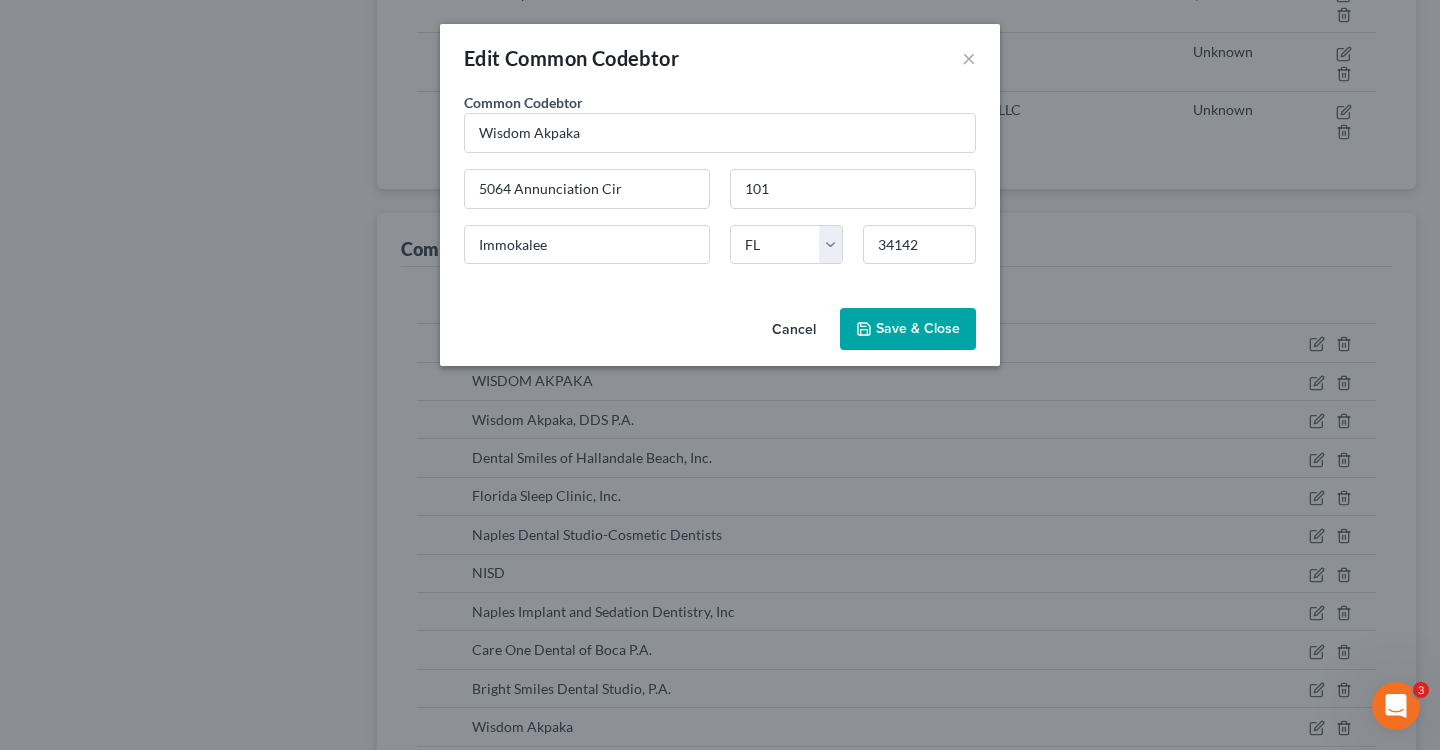 click on "Save & Close" at bounding box center (918, 328) 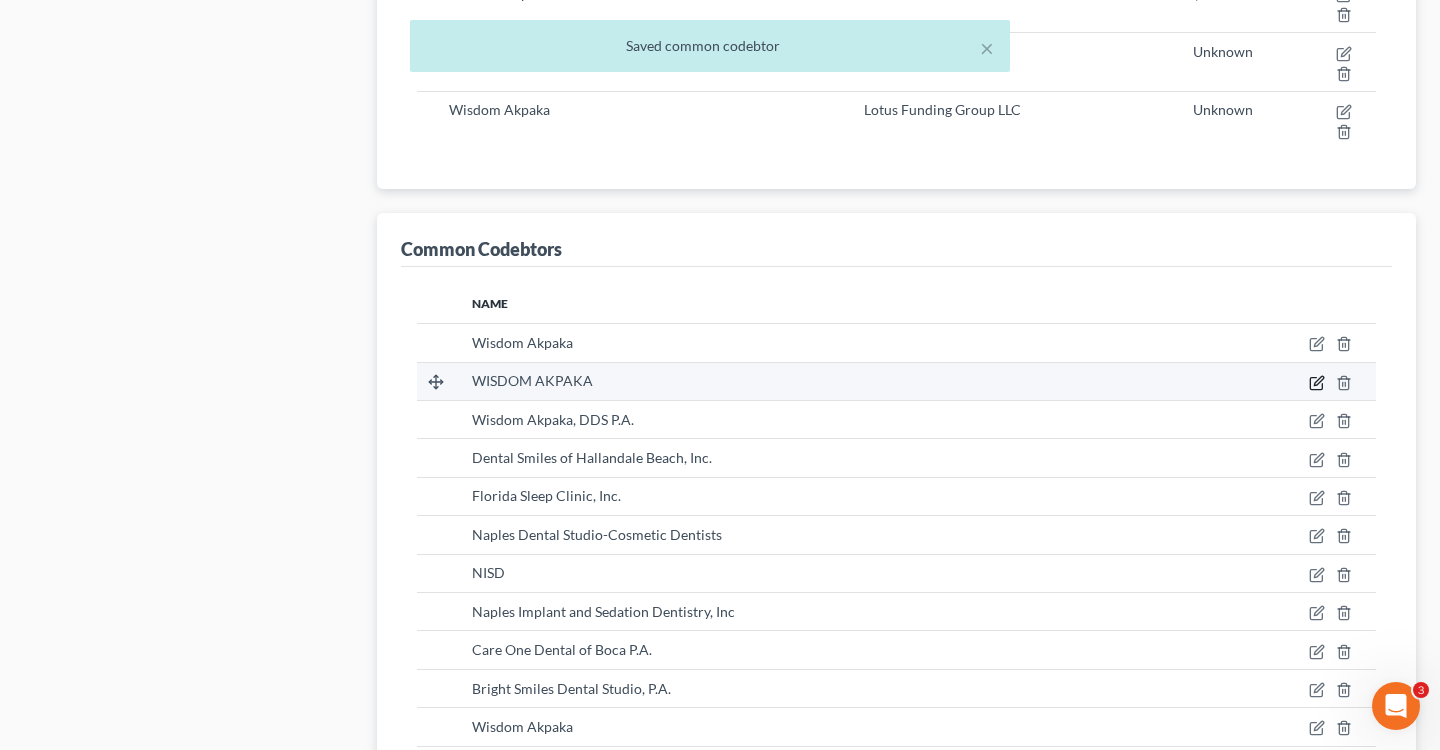 click 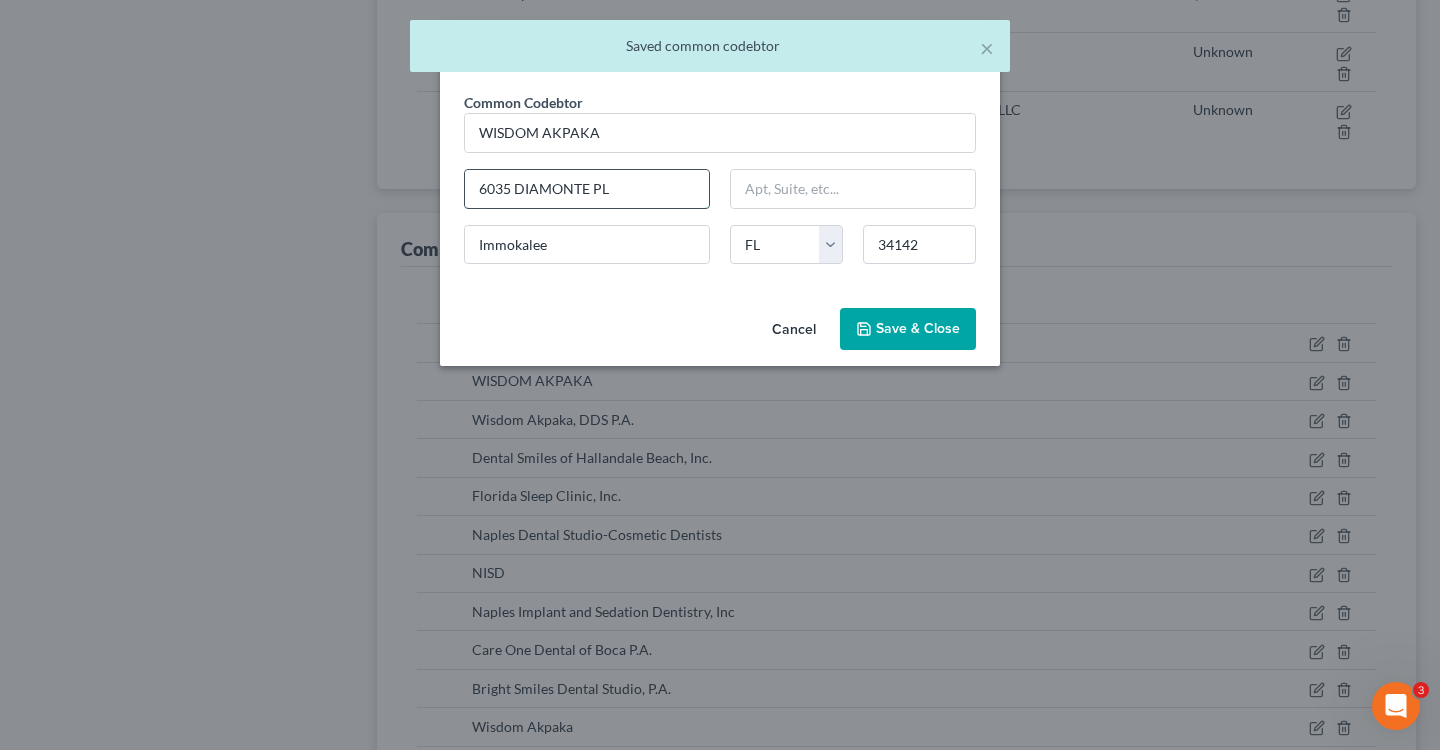 click on "6035 DIAMONTE PL" at bounding box center (587, 189) 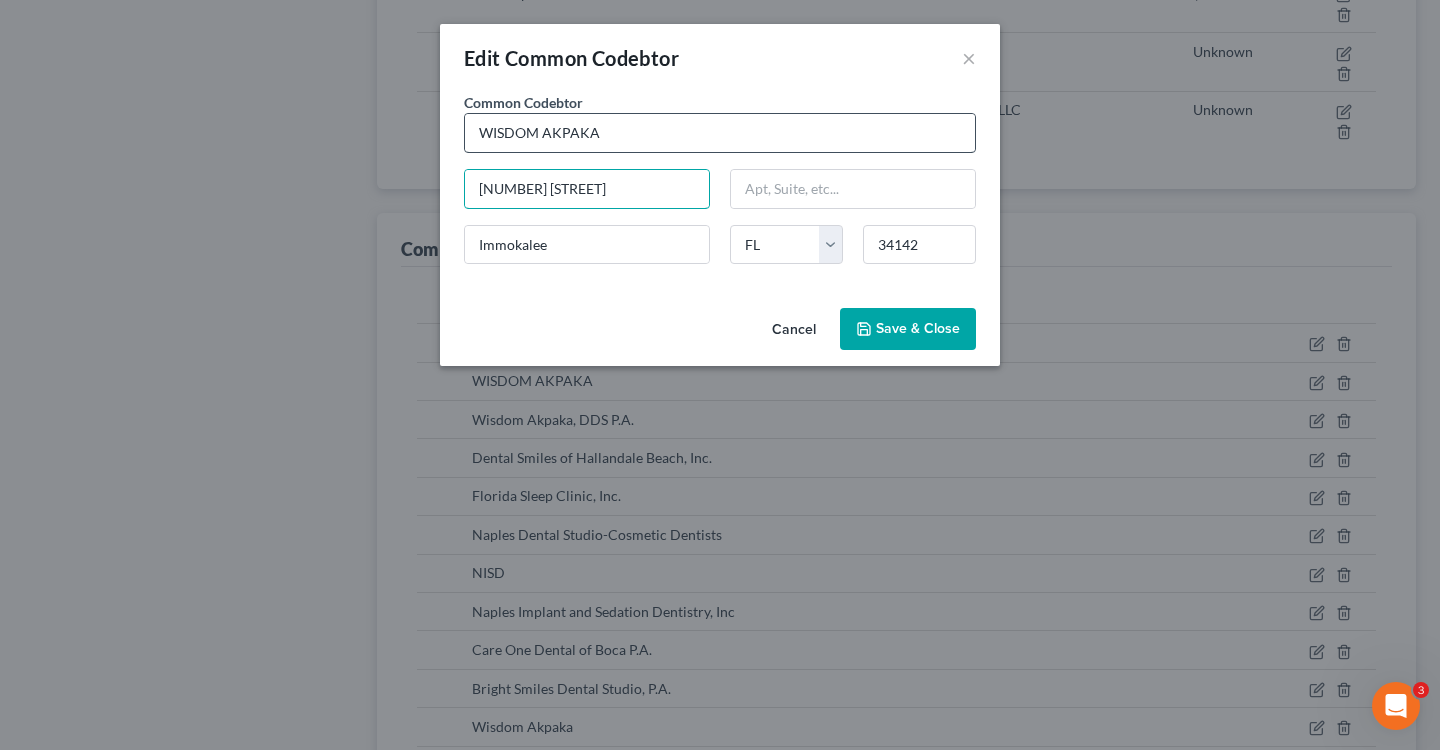 type on "[NUMBER] [STREET]" 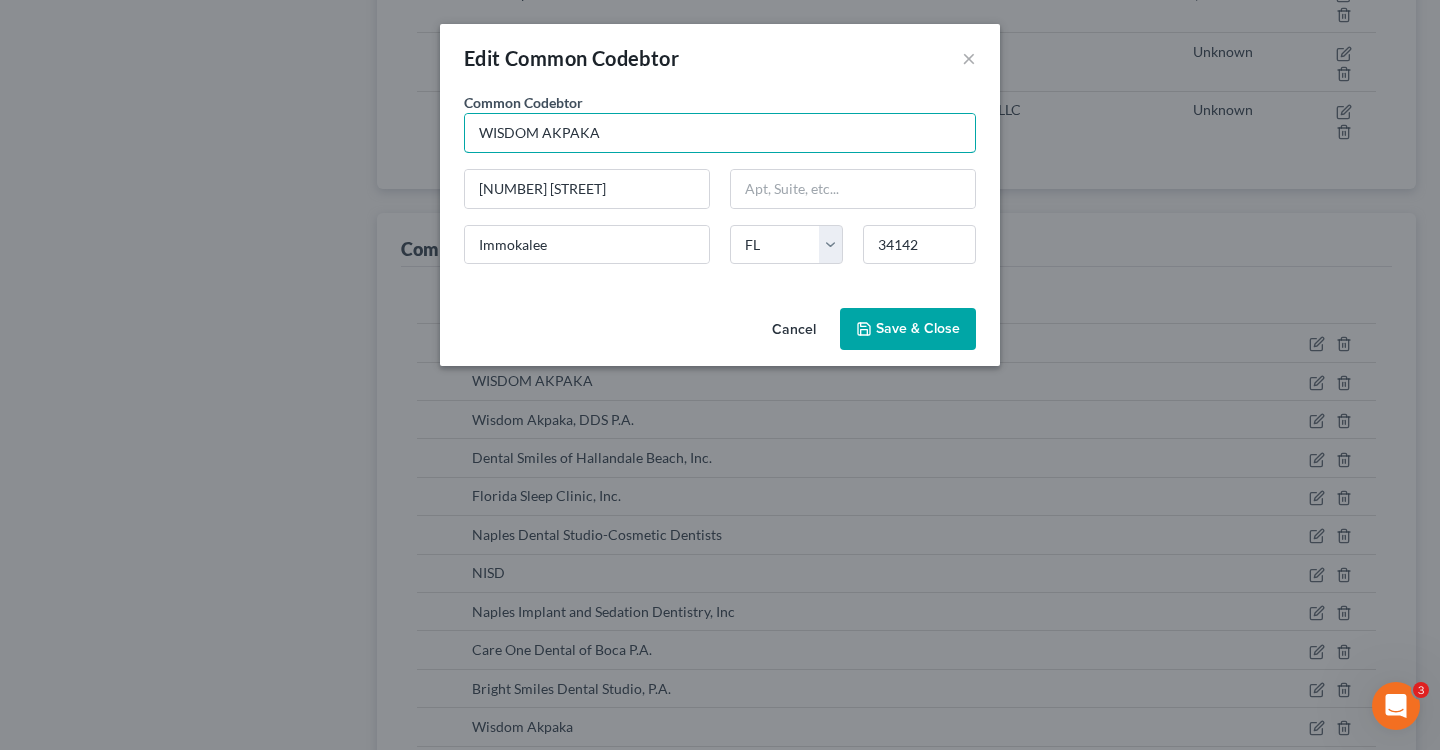 drag, startPoint x: 624, startPoint y: 135, endPoint x: 315, endPoint y: 130, distance: 309.04044 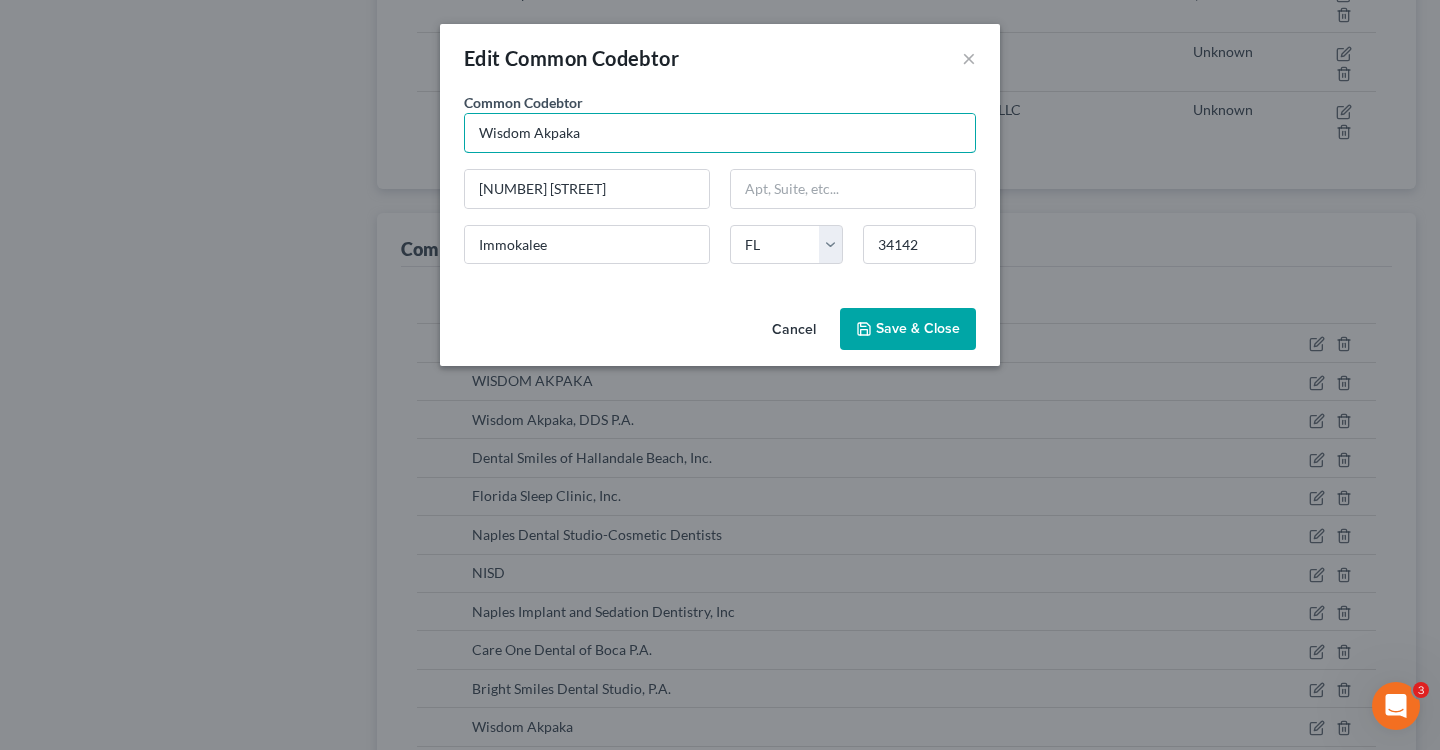 type on "Wisdom Akpaka" 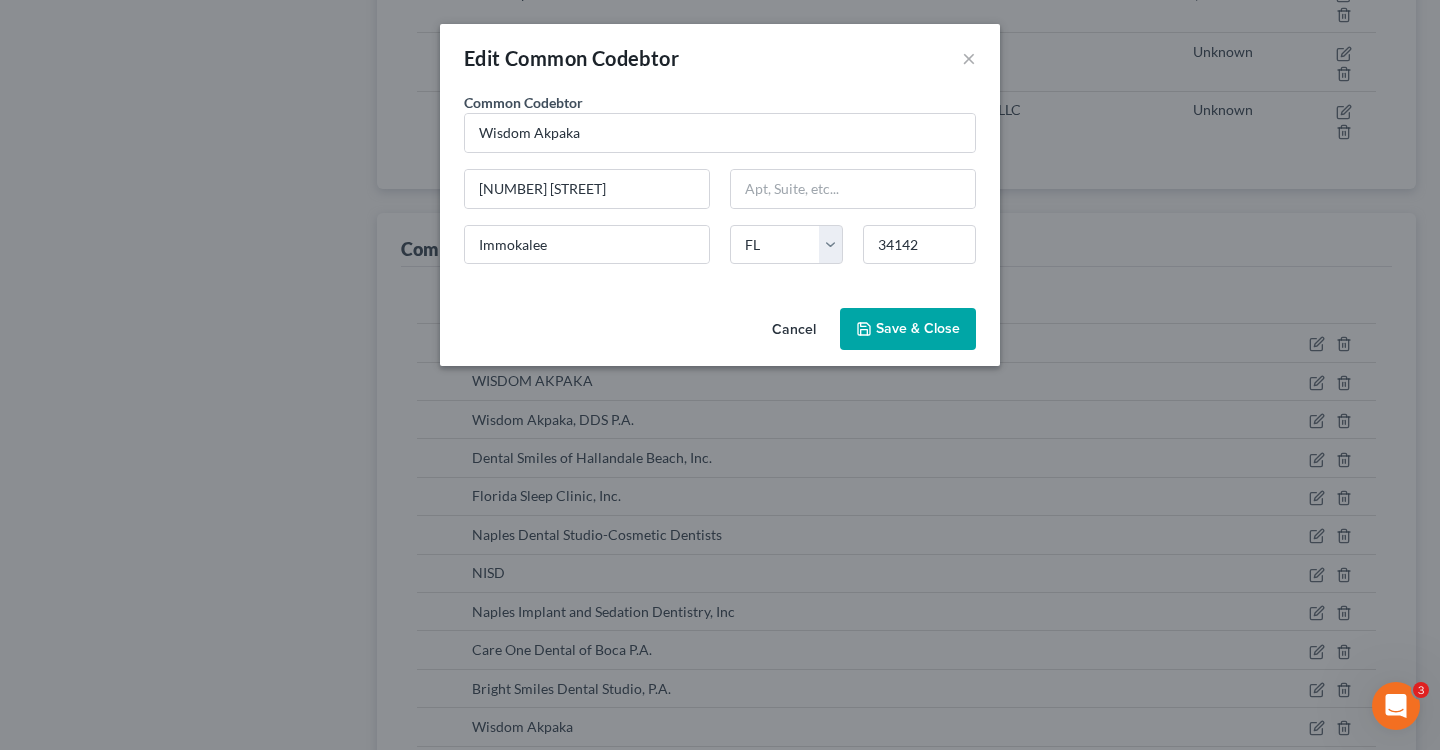 click on "Common Codebtor
*
Wisdom Akpaka" at bounding box center [720, 122] 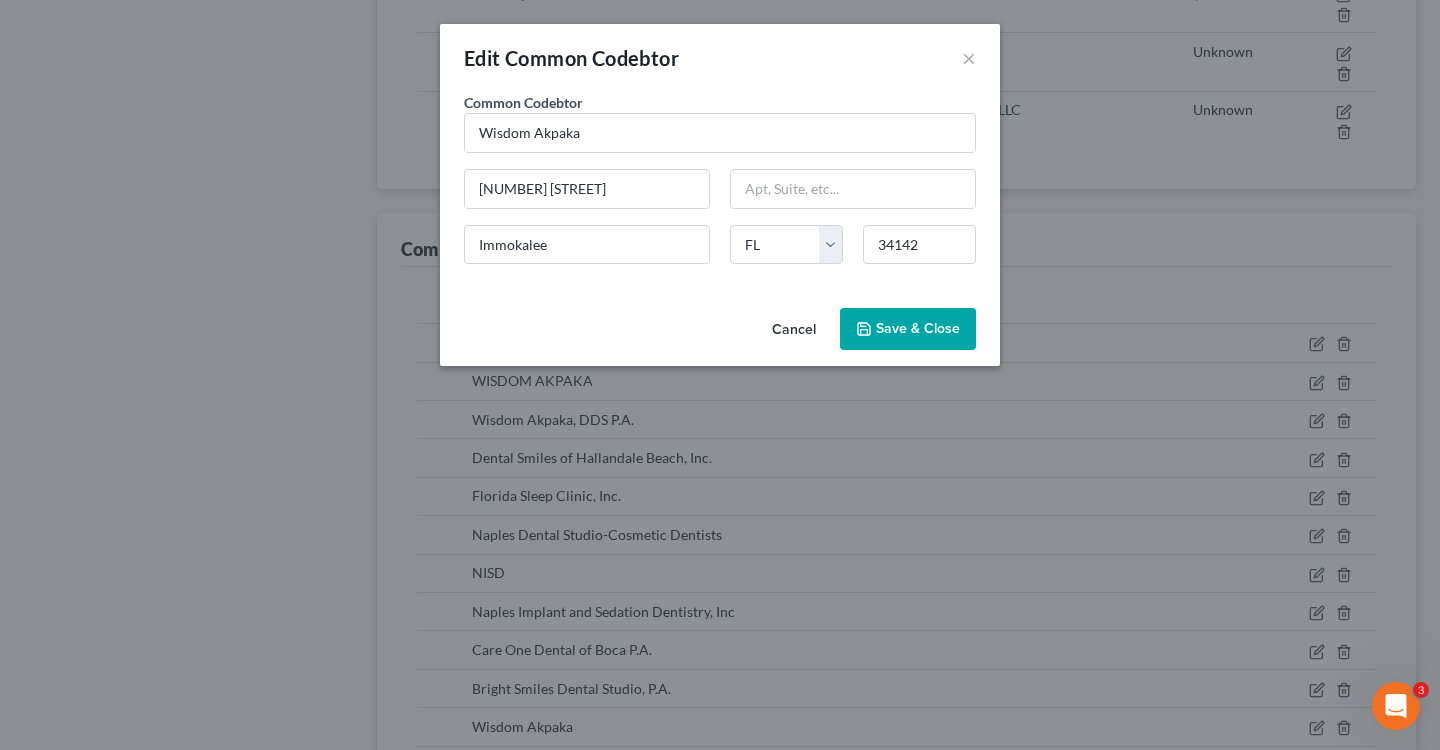 click on "Save & Close" at bounding box center (908, 329) 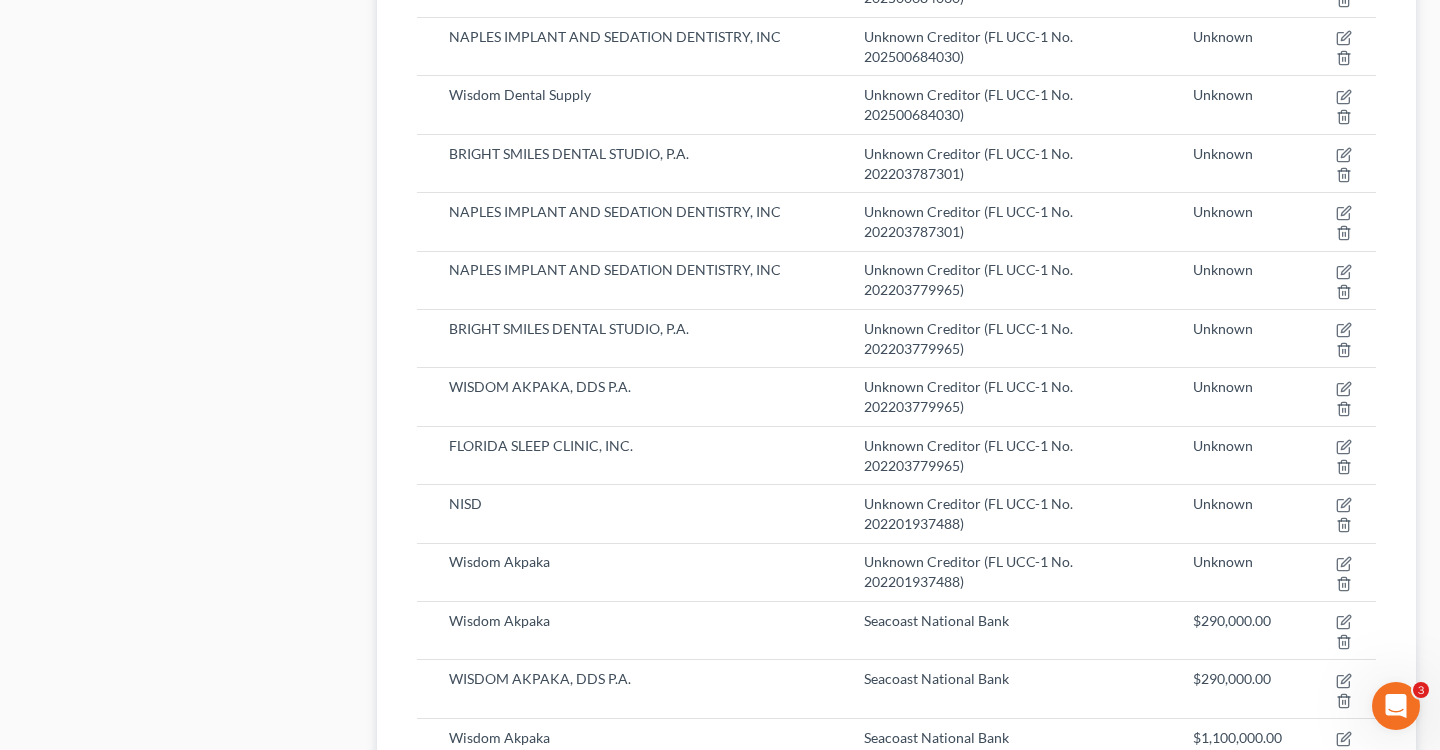 scroll, scrollTop: 2717, scrollLeft: 0, axis: vertical 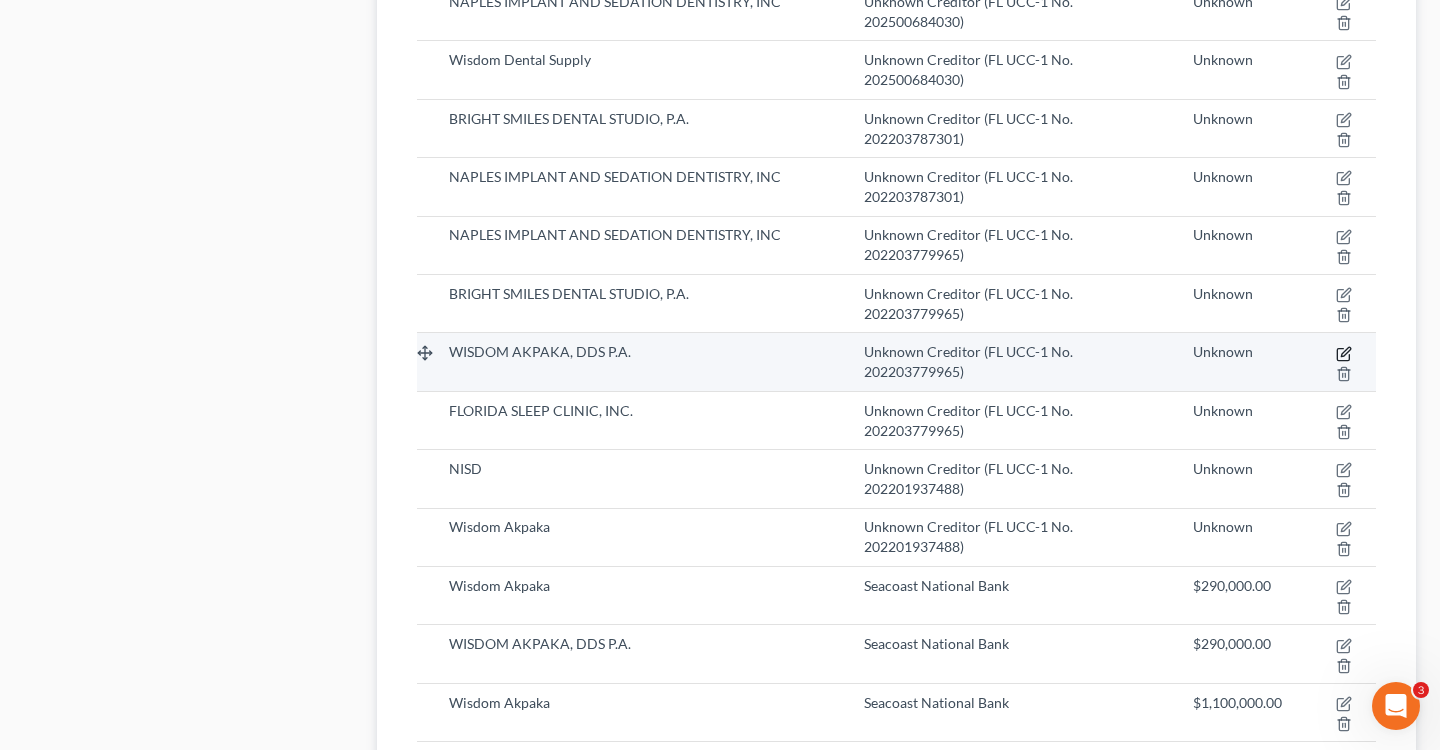 click 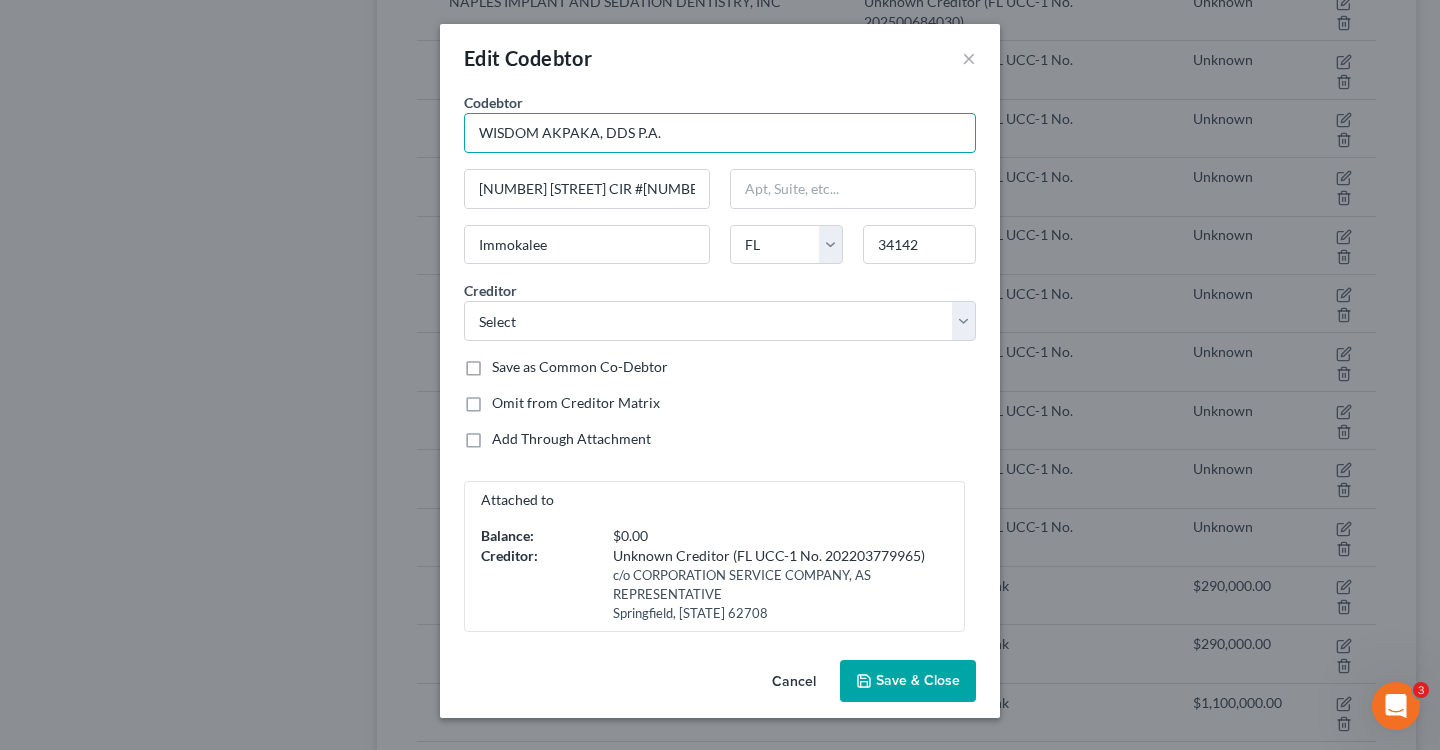 drag, startPoint x: 715, startPoint y: 143, endPoint x: 482, endPoint y: 111, distance: 235.18716 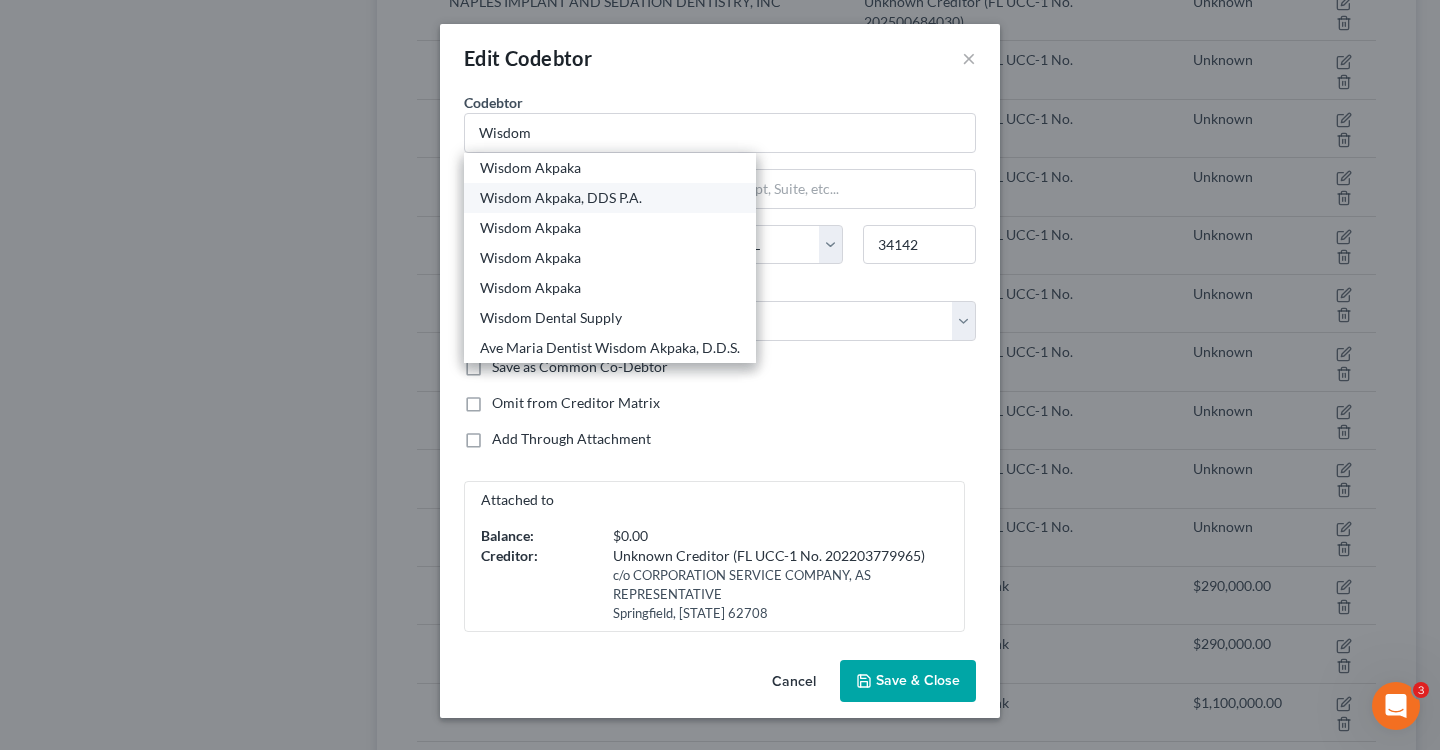 click on "Wisdom Akpaka, DDS P.A." at bounding box center (610, 198) 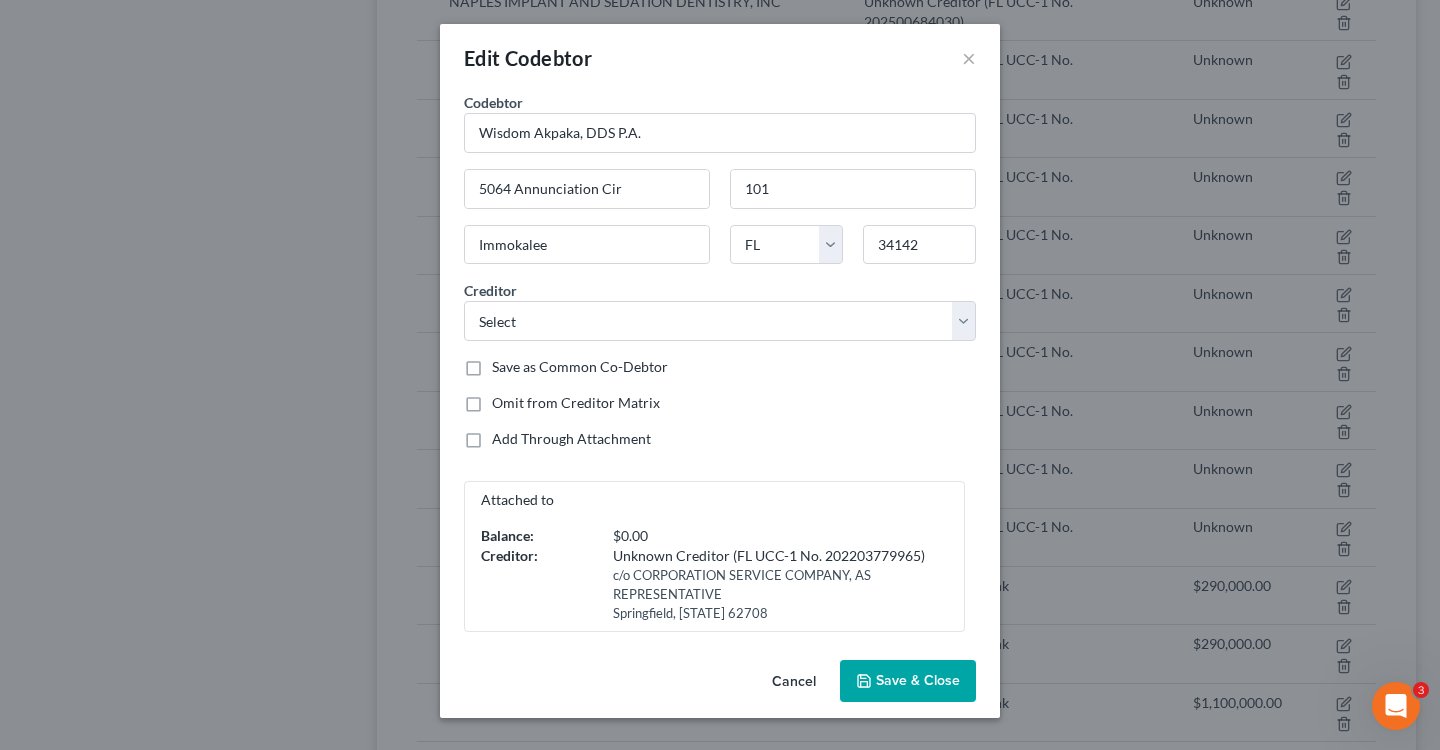 click on "Cancel" at bounding box center (794, 682) 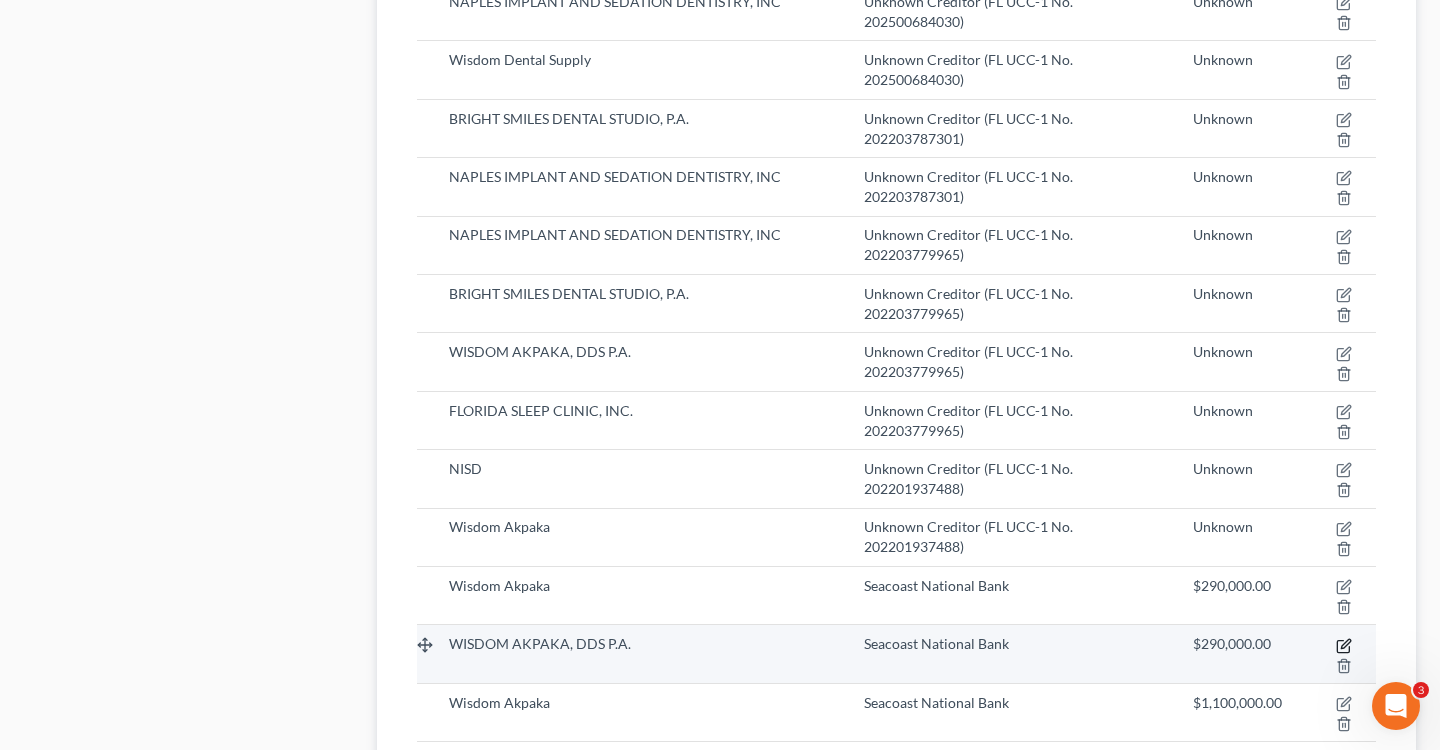 click 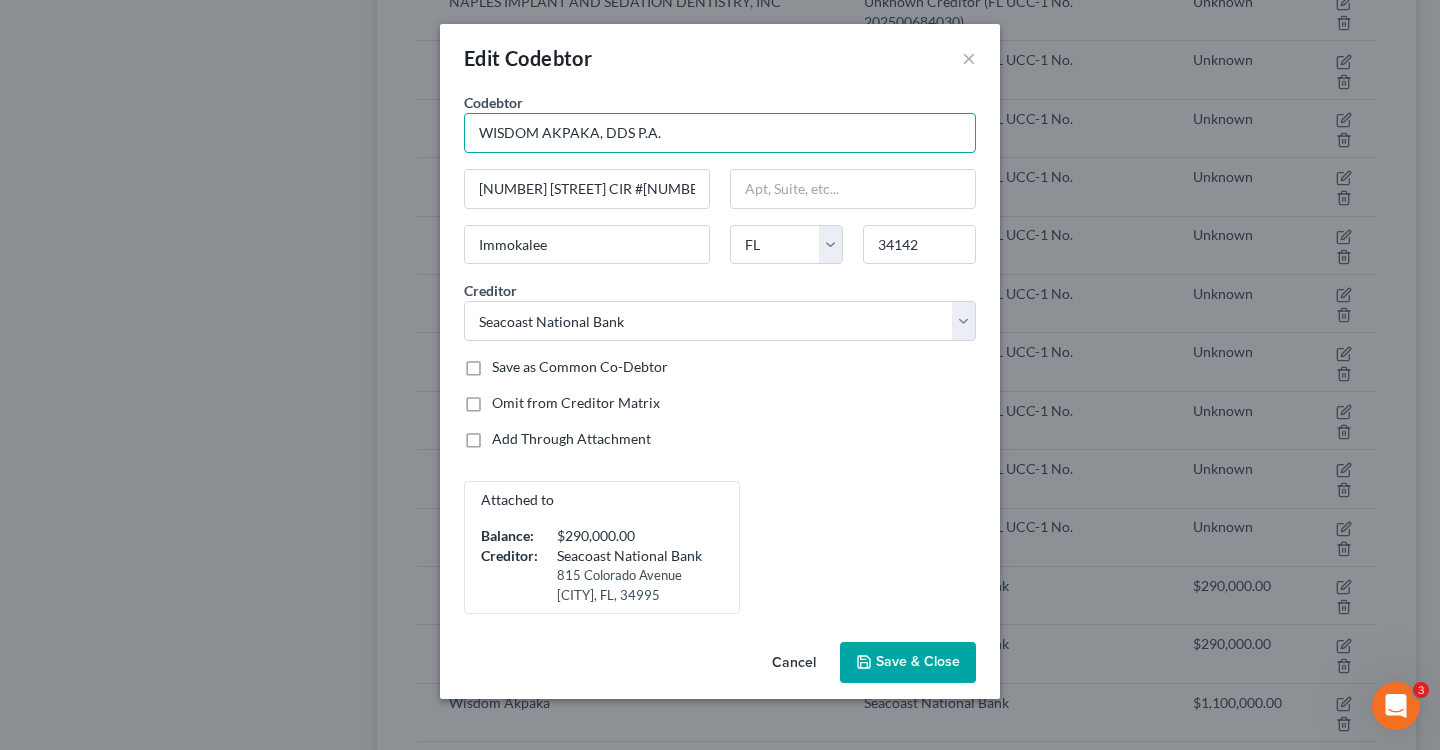 drag, startPoint x: 714, startPoint y: 135, endPoint x: 445, endPoint y: 111, distance: 270.0685 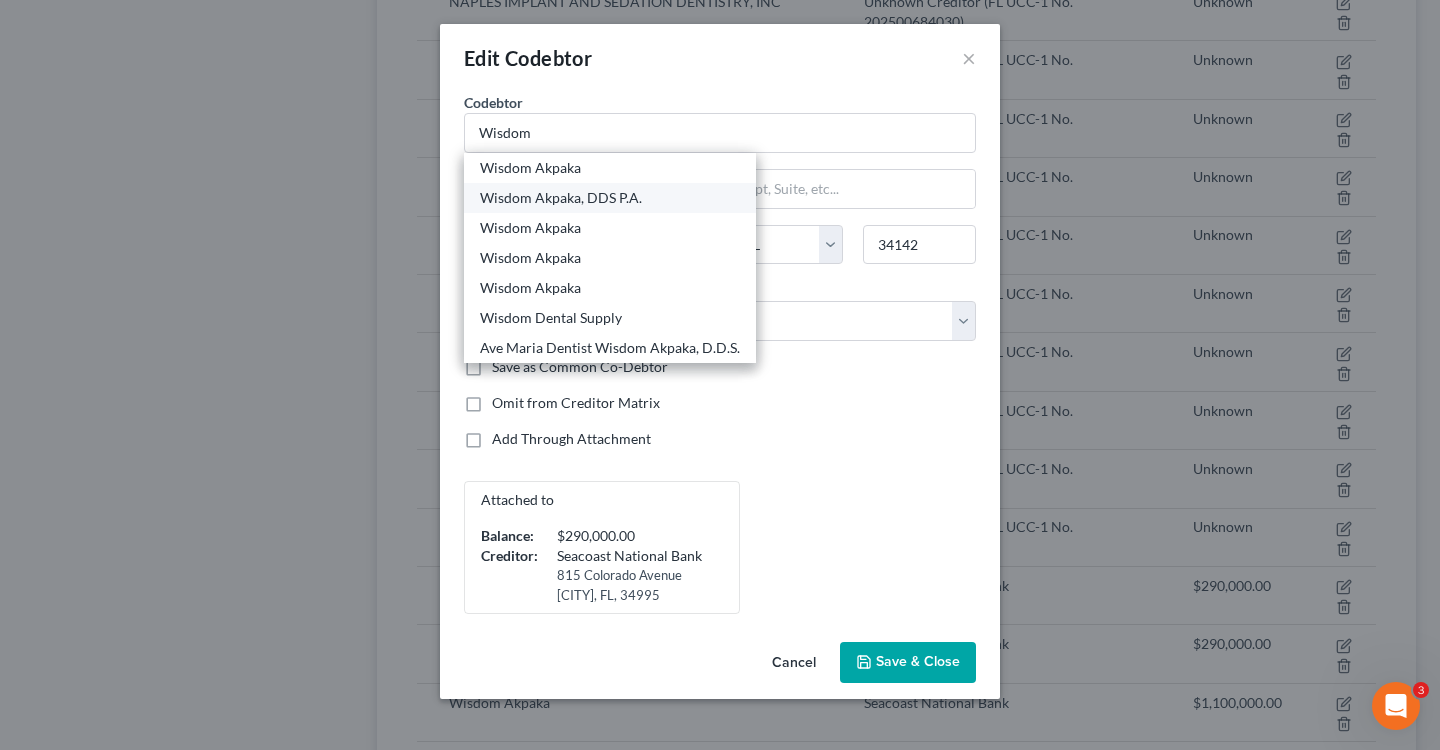 click on "Wisdom Akpaka, DDS P.A." at bounding box center [610, 198] 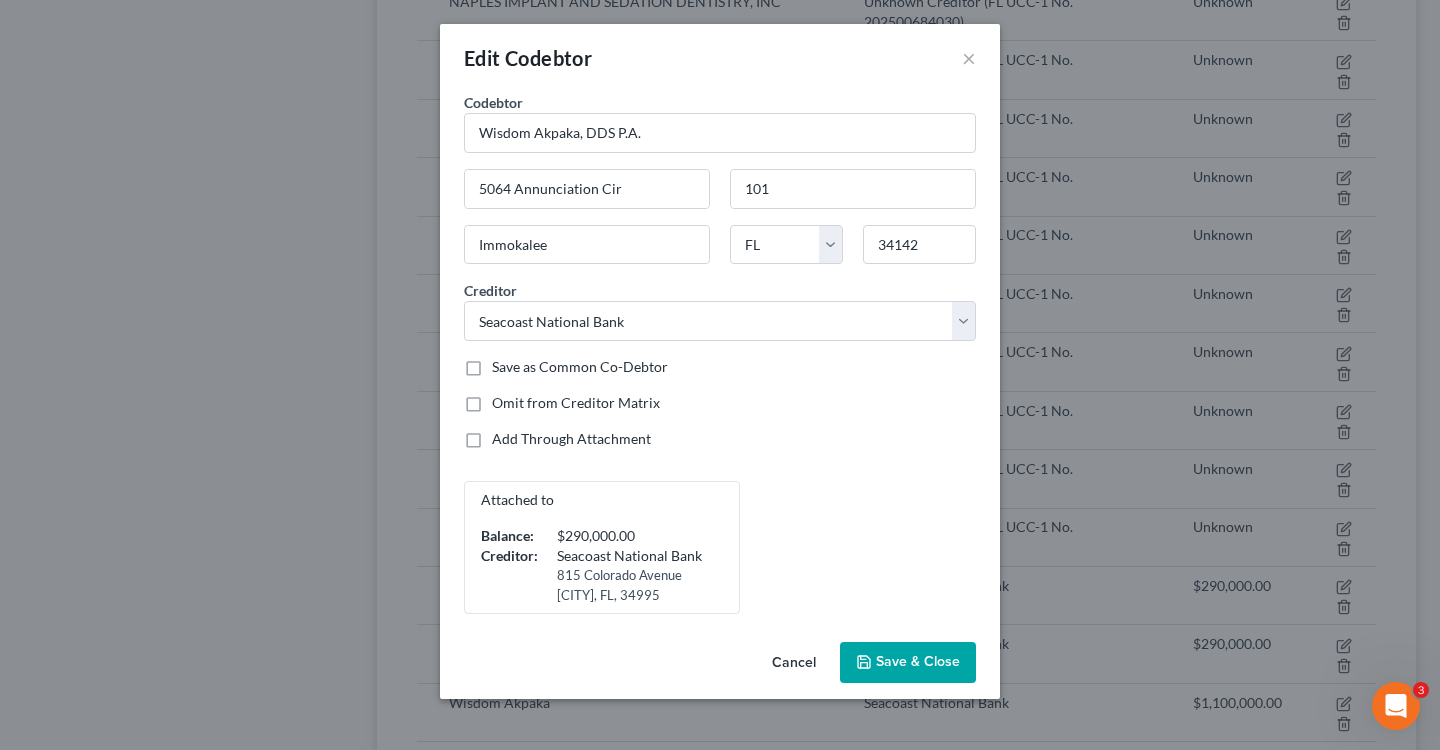 click on "Save & Close" at bounding box center (918, 662) 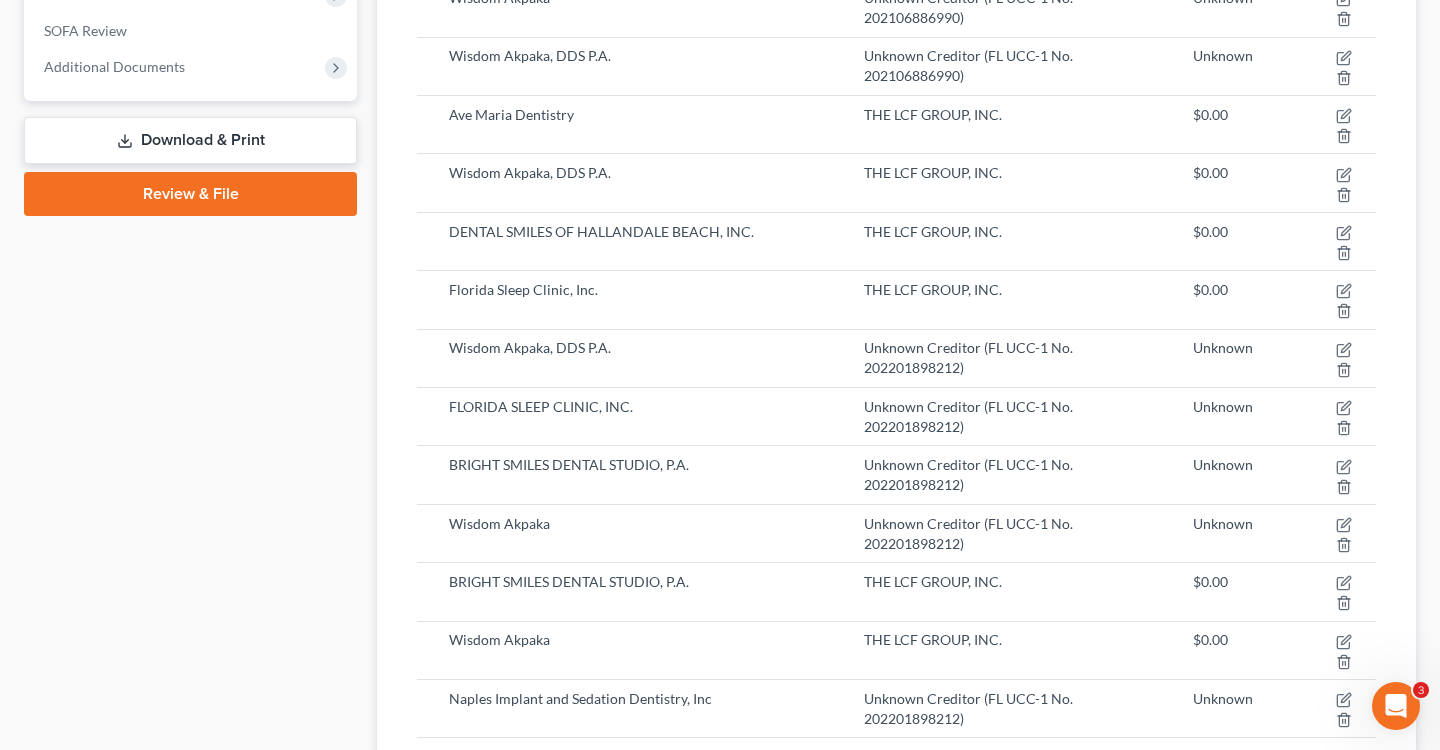 scroll, scrollTop: 748, scrollLeft: 0, axis: vertical 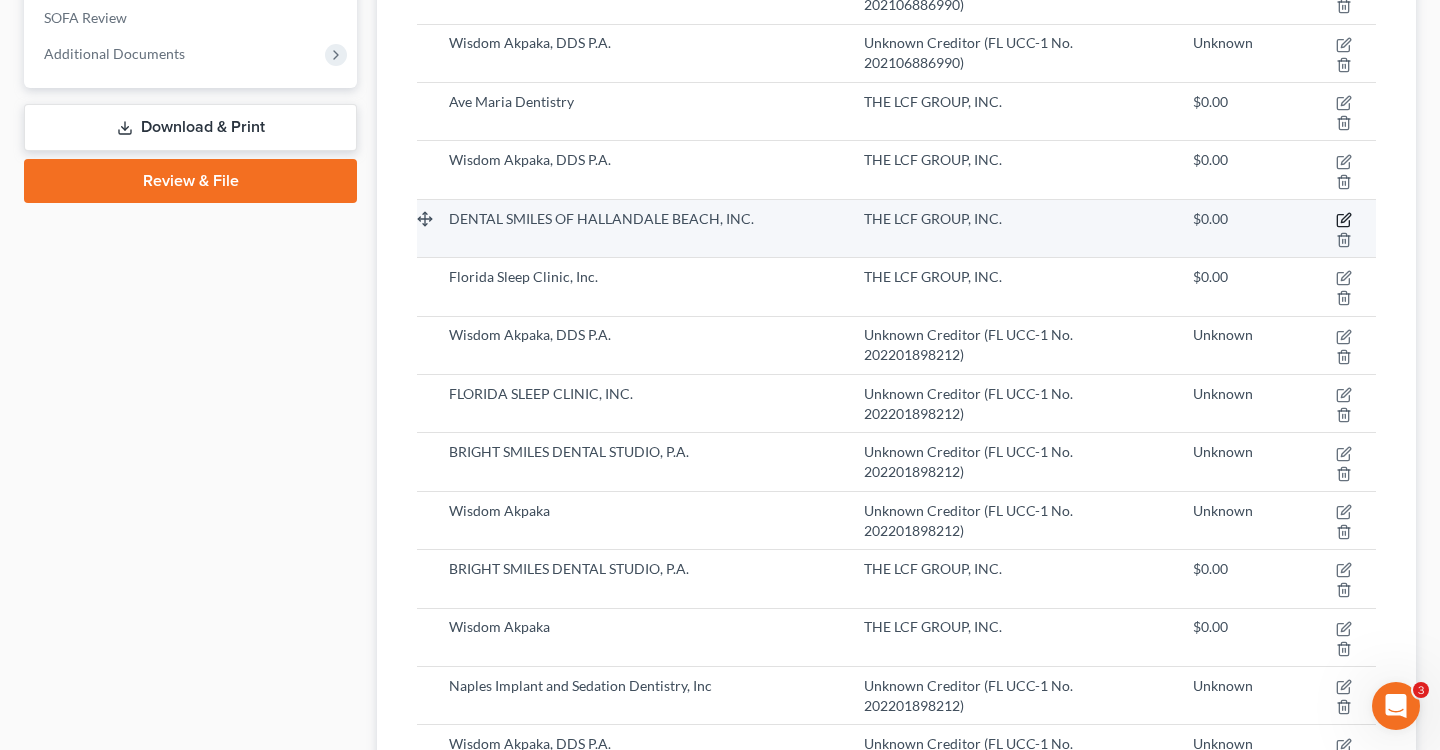 click 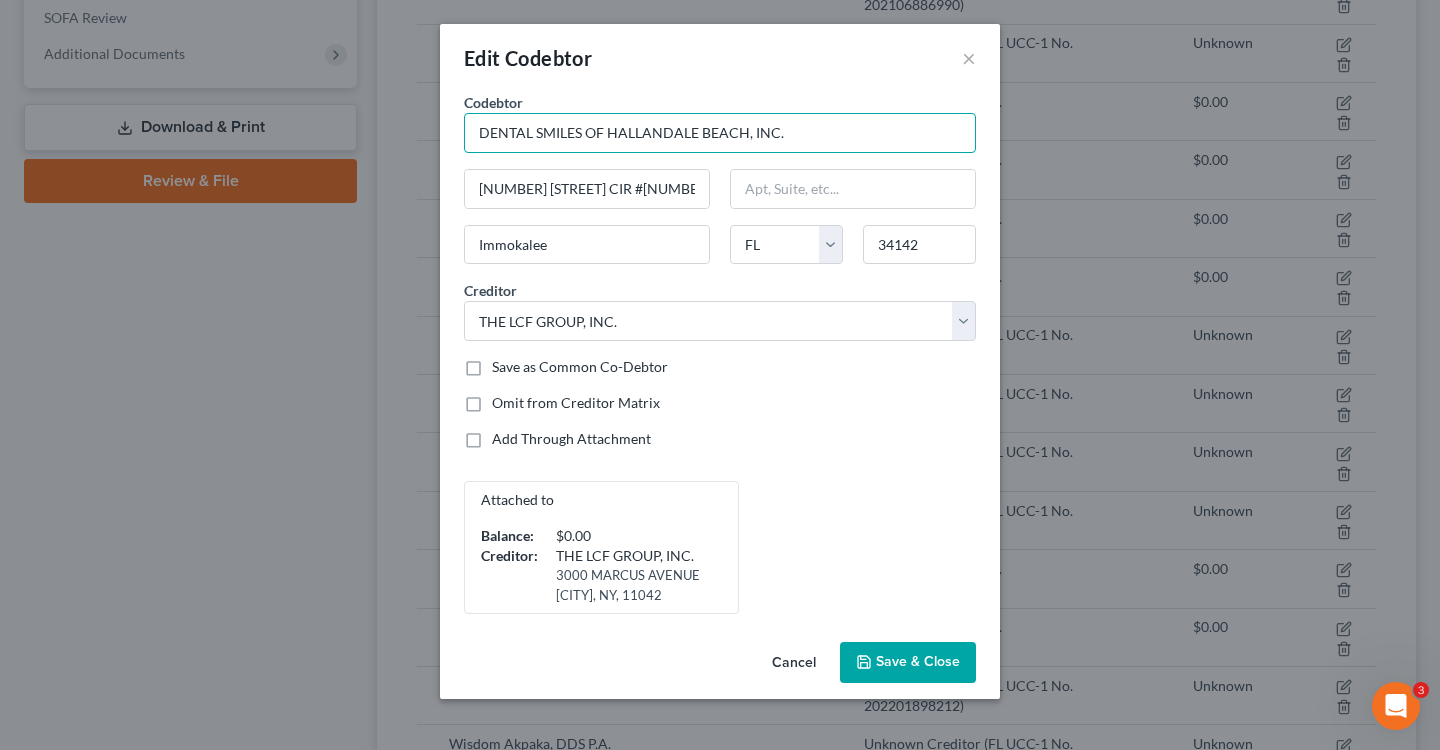 click on "DENTAL SMILES OF HALLANDALE BEACH, INC." at bounding box center (720, 133) 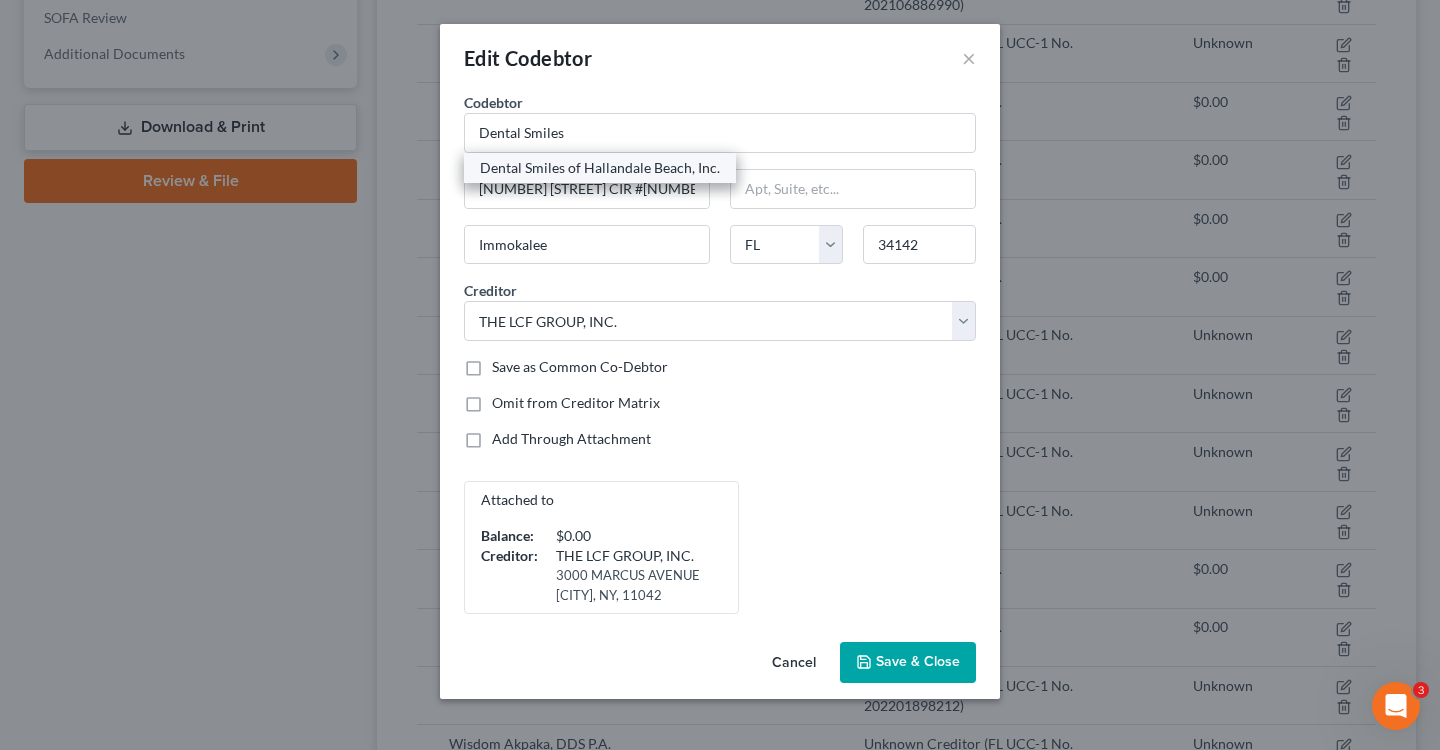 click on "Dental Smiles of Hallandale Beach, Inc." at bounding box center (600, 168) 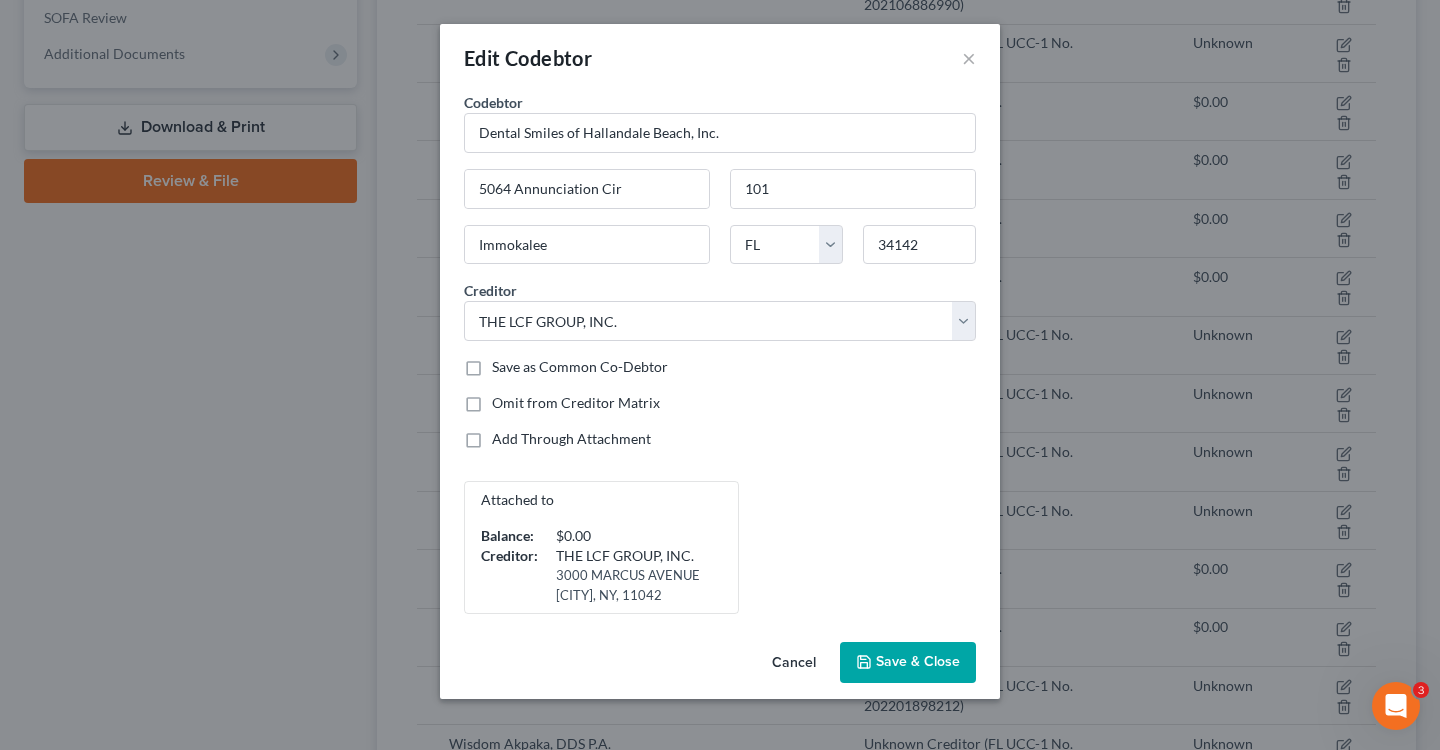click on "Save & Close" at bounding box center [918, 662] 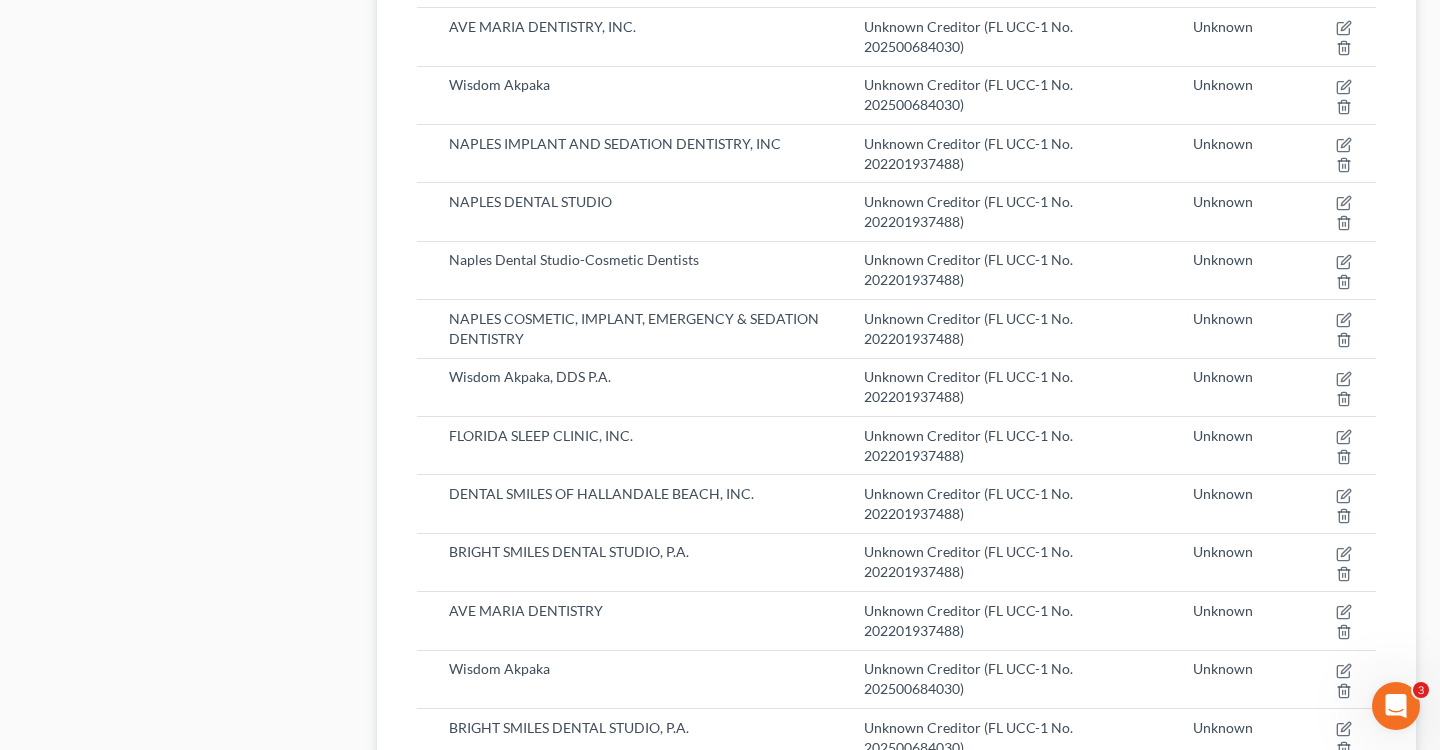scroll, scrollTop: 1706, scrollLeft: 0, axis: vertical 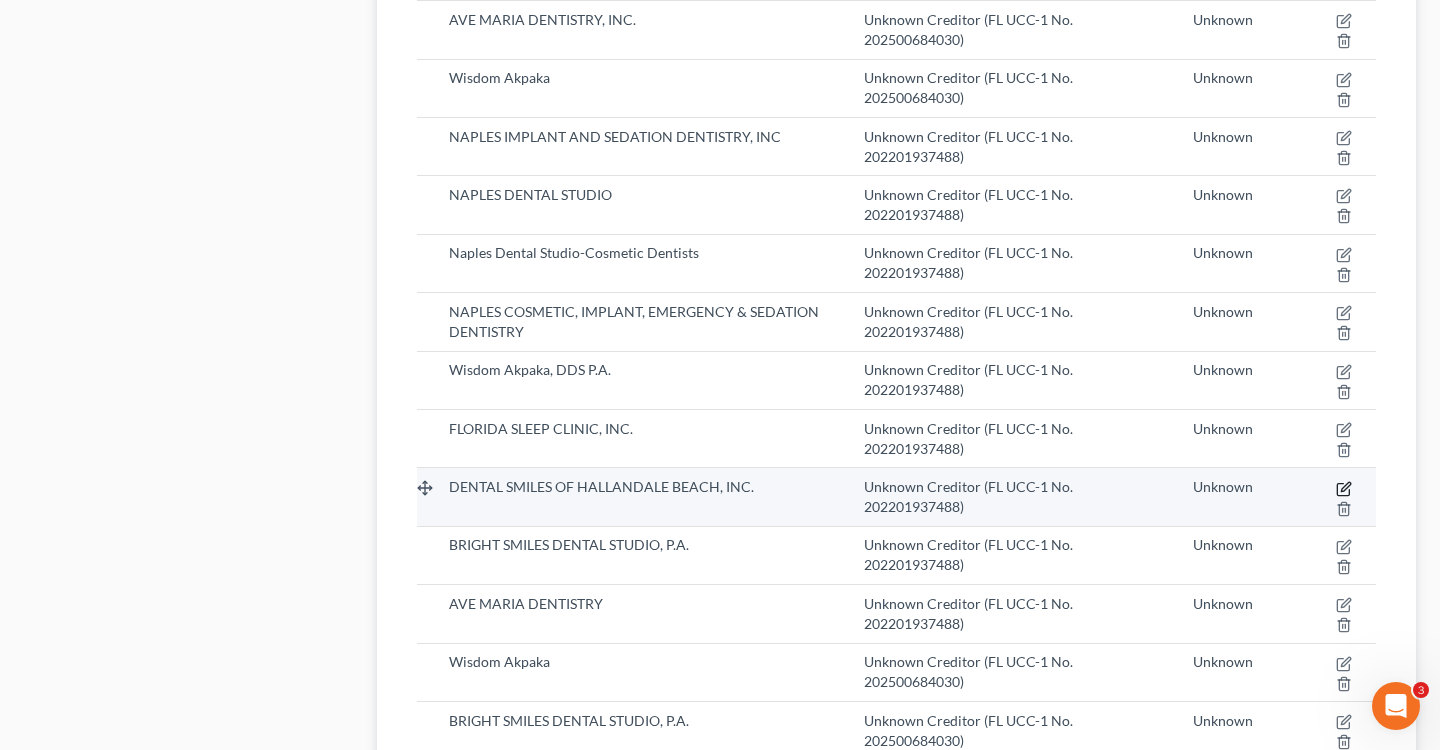 click 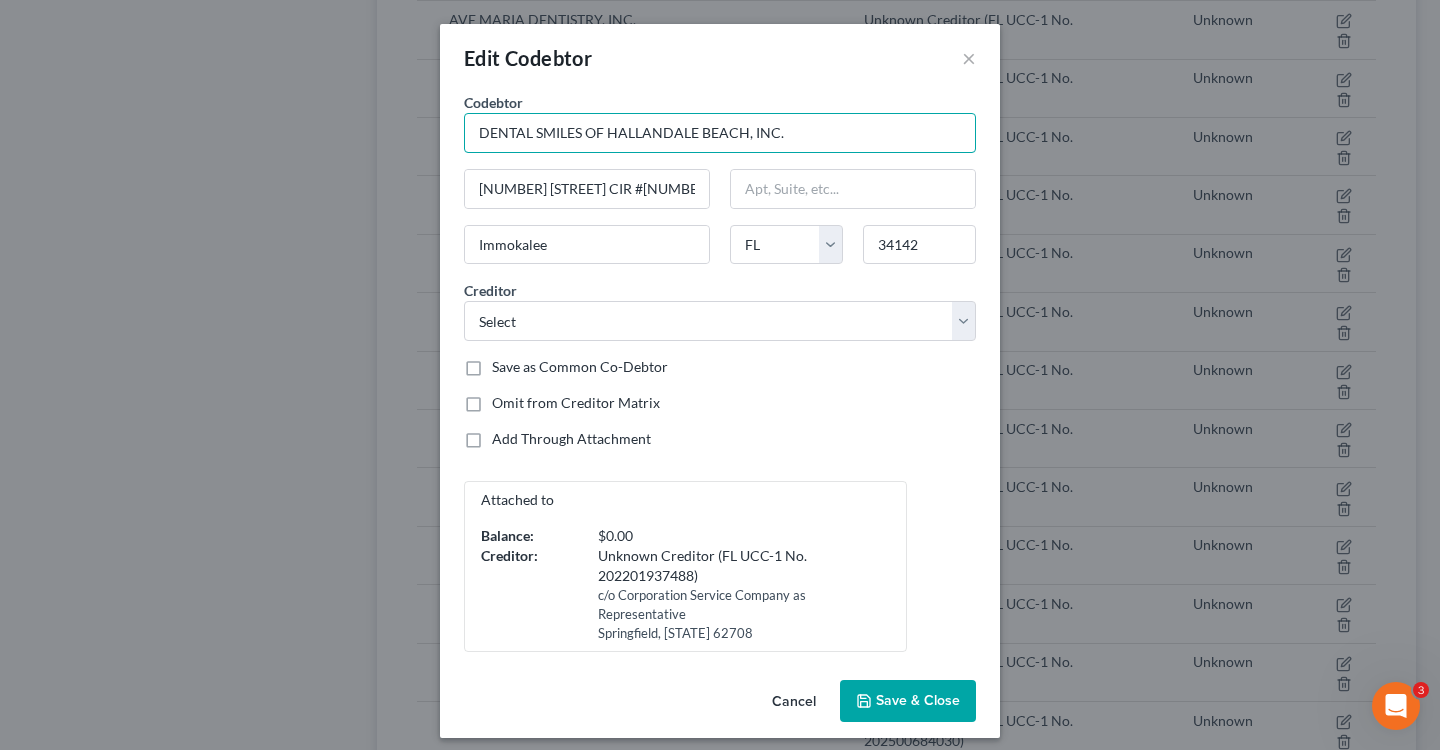 click on "DENTAL SMILES OF HALLANDALE BEACH, INC." at bounding box center (720, 133) 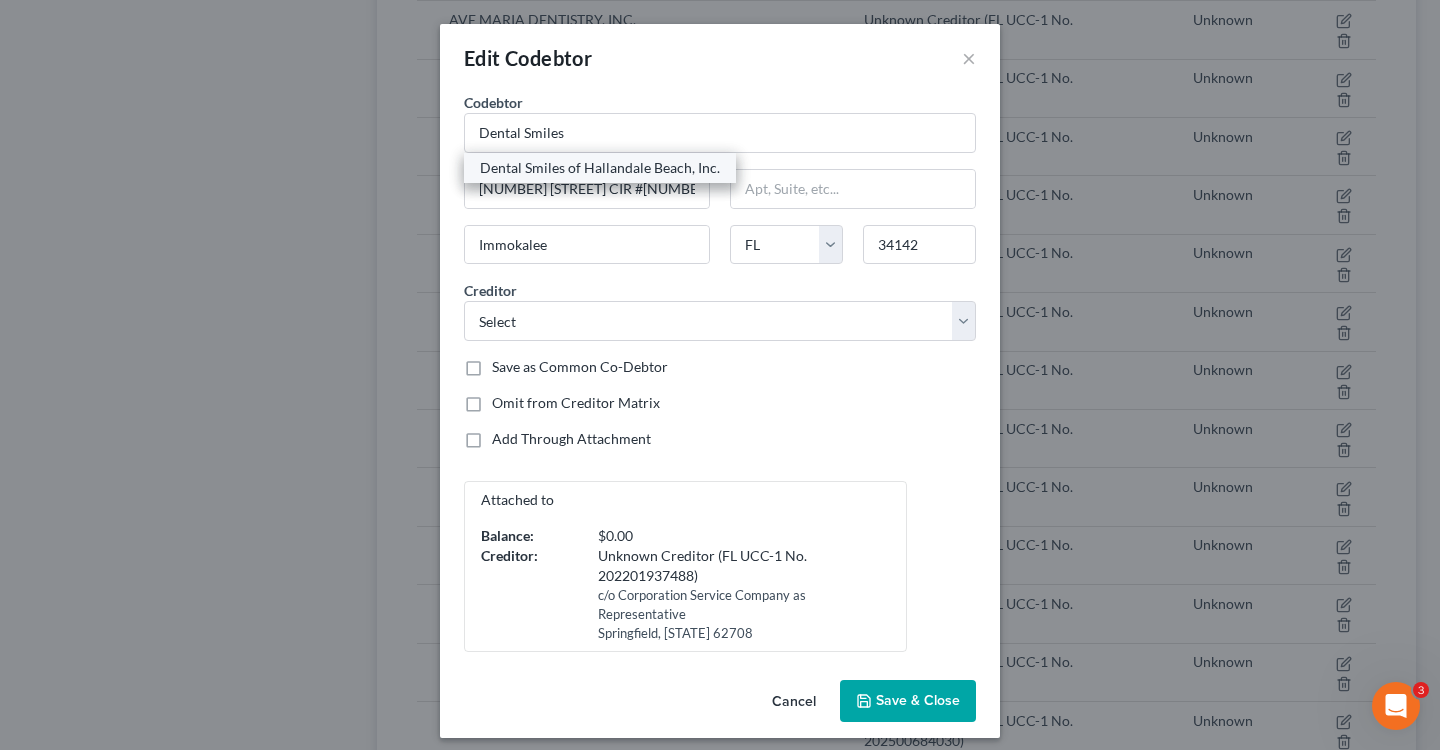 click on "Dental Smiles of Hallandale Beach, Inc." at bounding box center (600, 168) 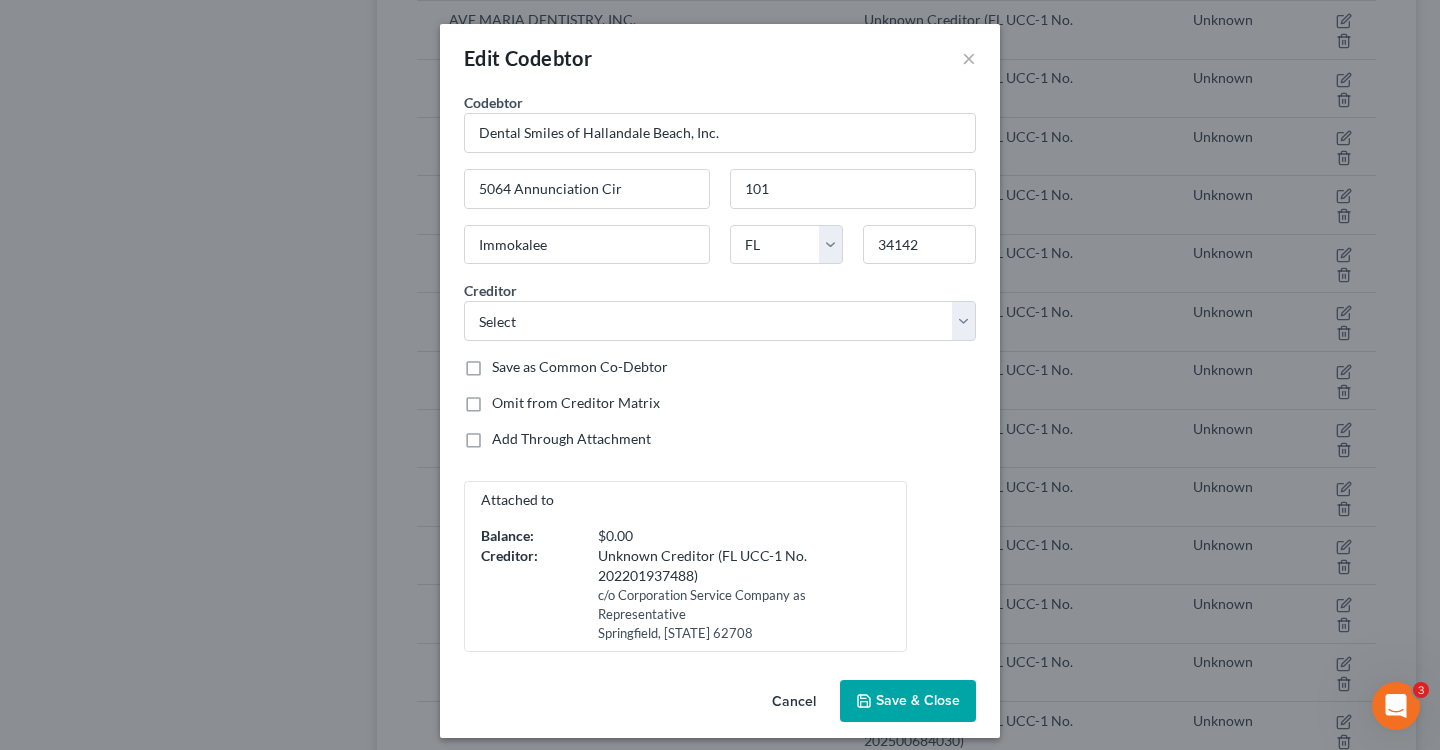 click on "Save & Close" at bounding box center [918, 700] 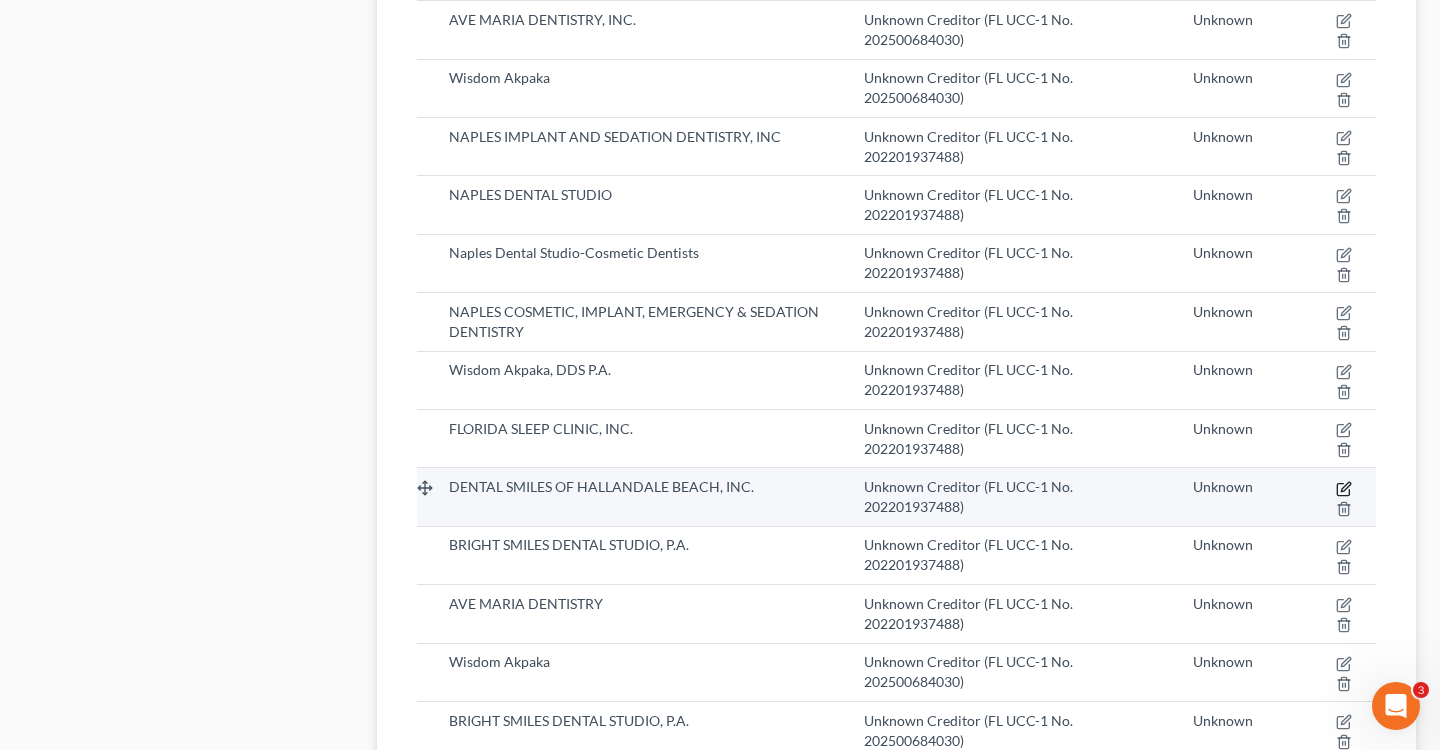 click 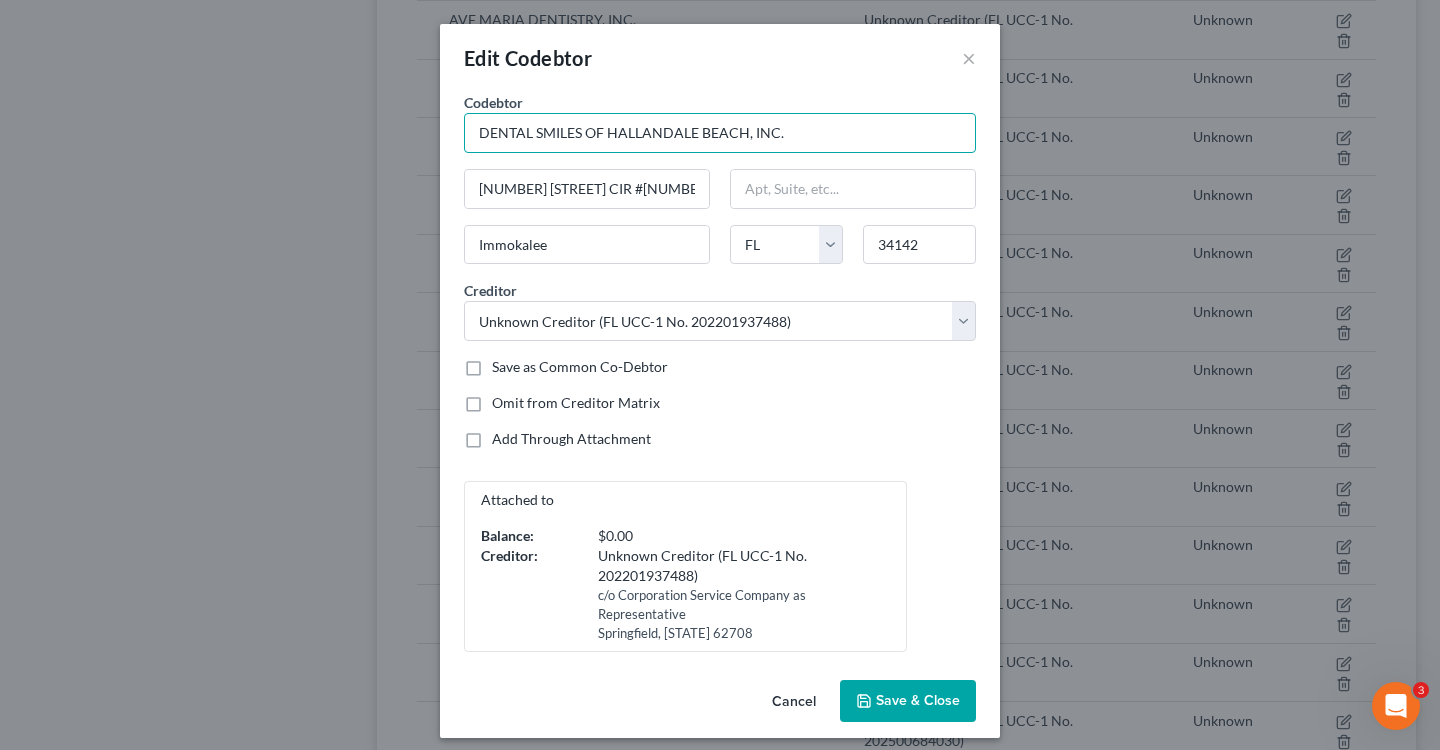 click on "DENTAL SMILES OF HALLANDALE BEACH, INC." at bounding box center [720, 133] 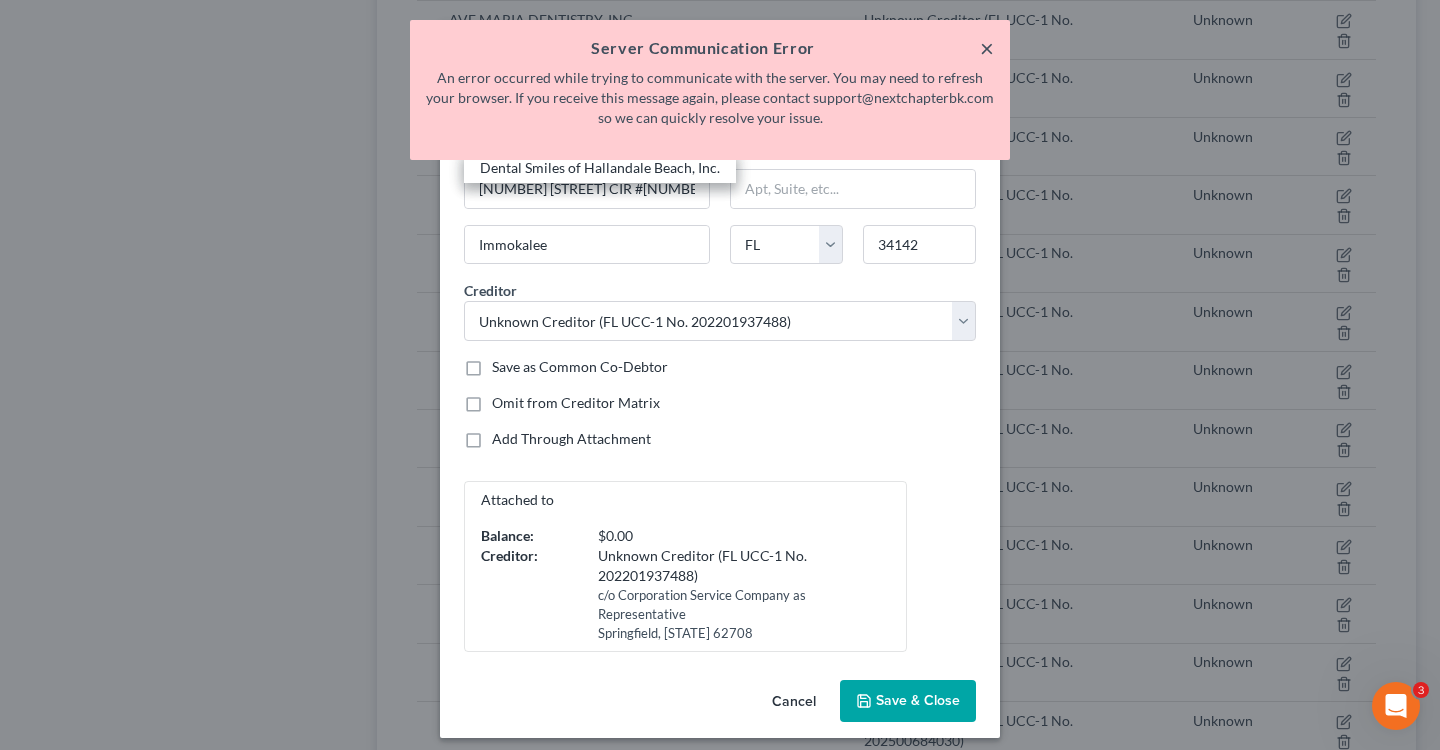 click on "×" at bounding box center (987, 48) 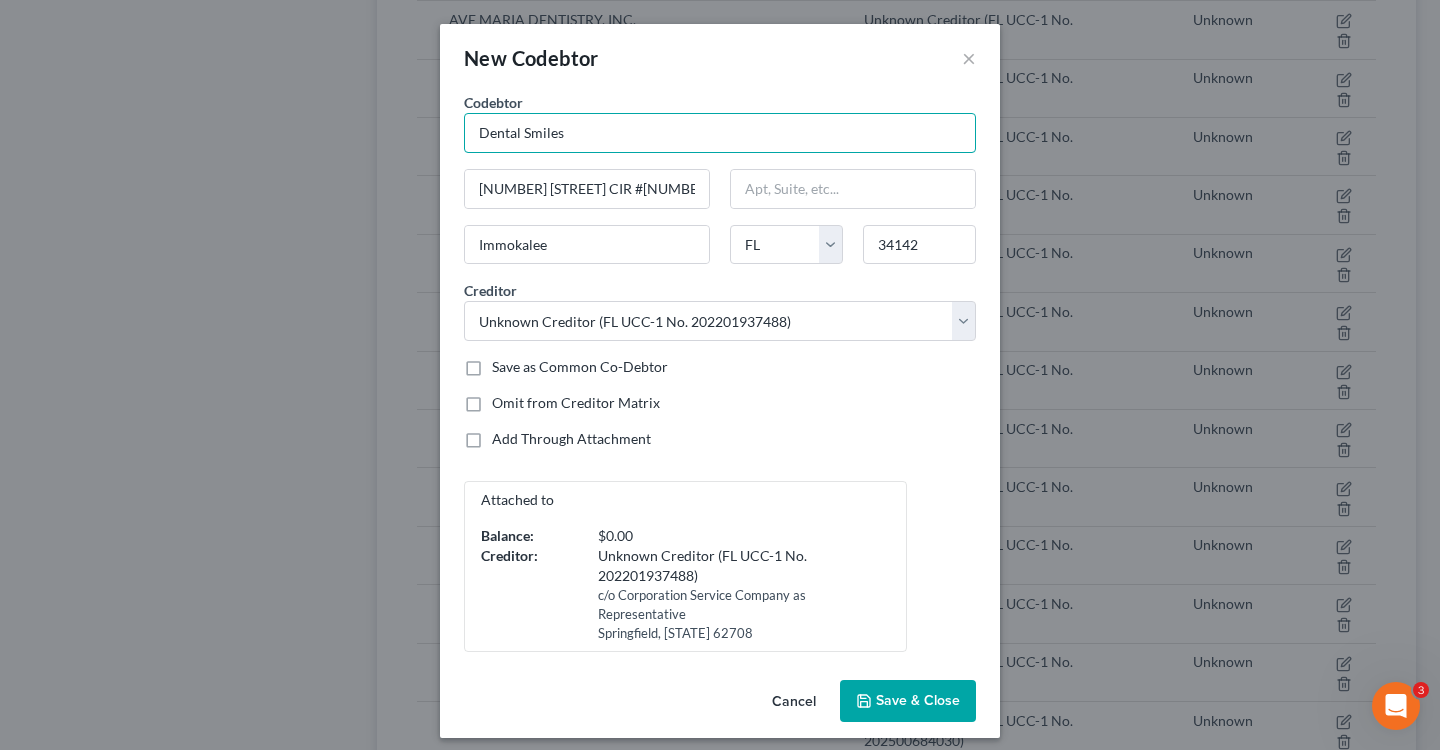 click on "Dental Smiles" at bounding box center (720, 133) 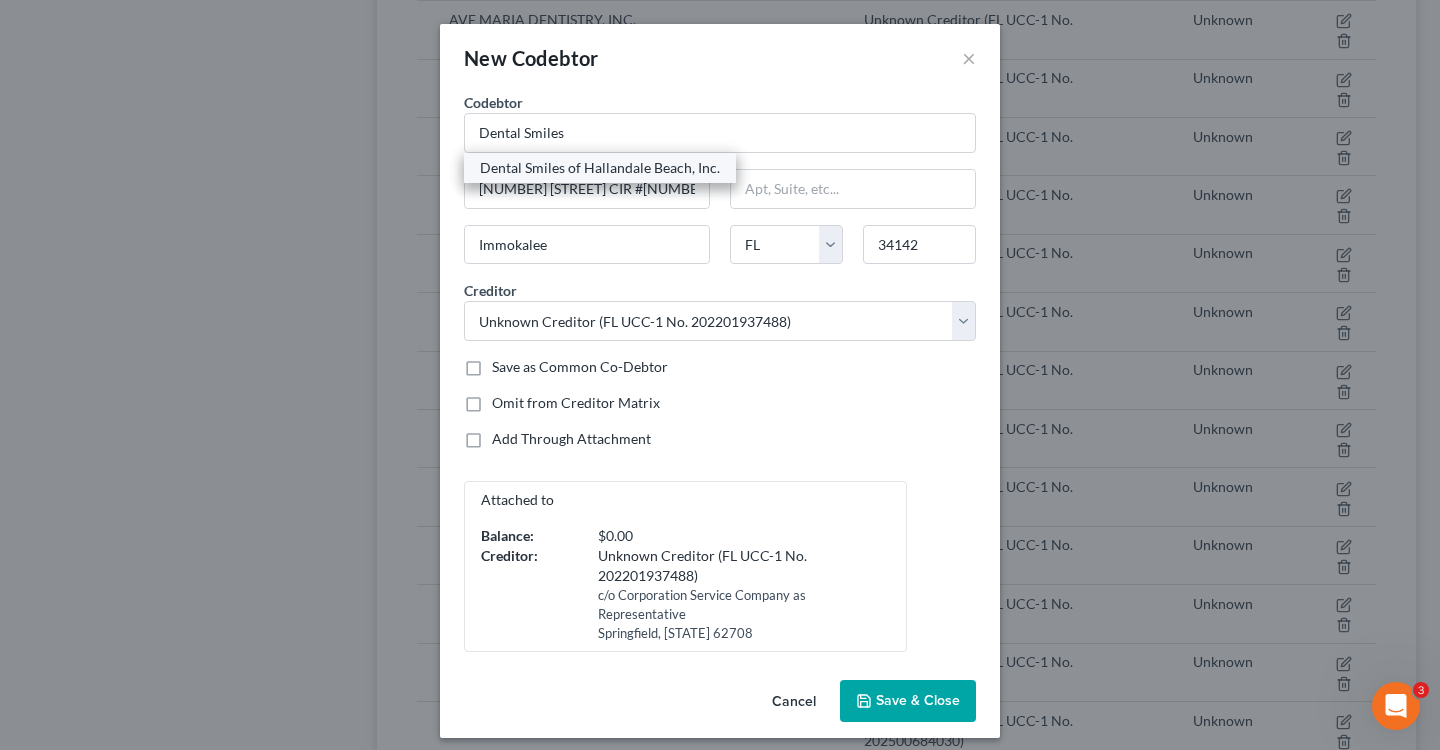 click on "Dental Smiles of Hallandale Beach, Inc." at bounding box center [600, 168] 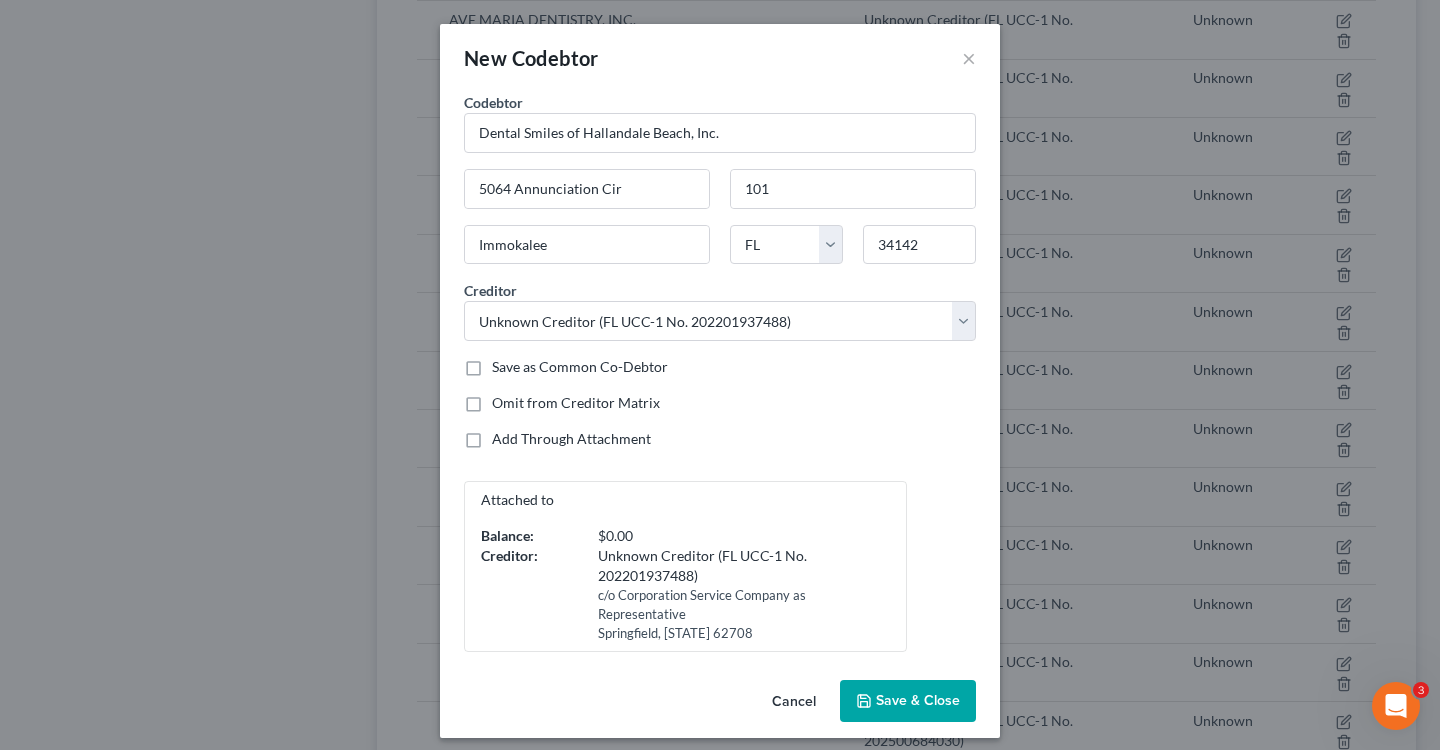 click on "Save & Close" at bounding box center [918, 700] 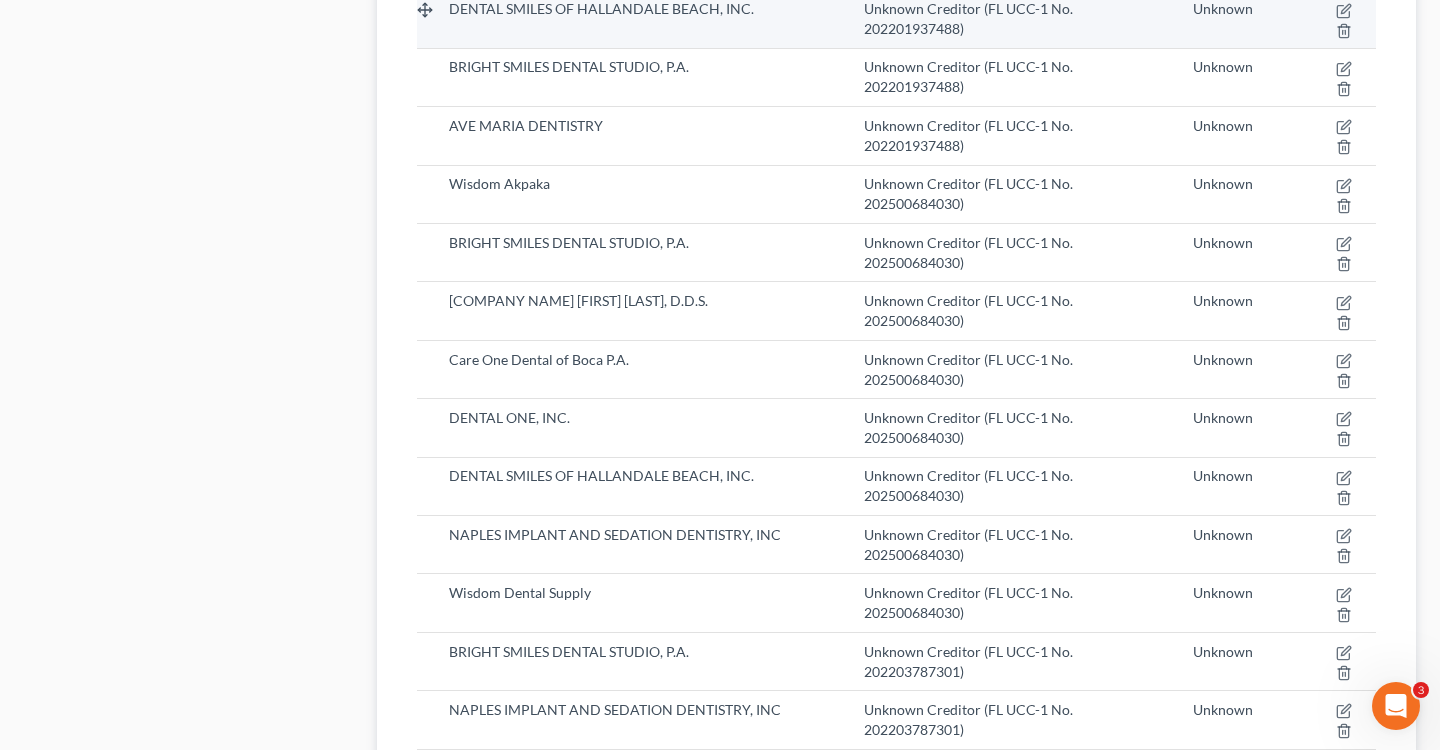scroll, scrollTop: 2196, scrollLeft: 0, axis: vertical 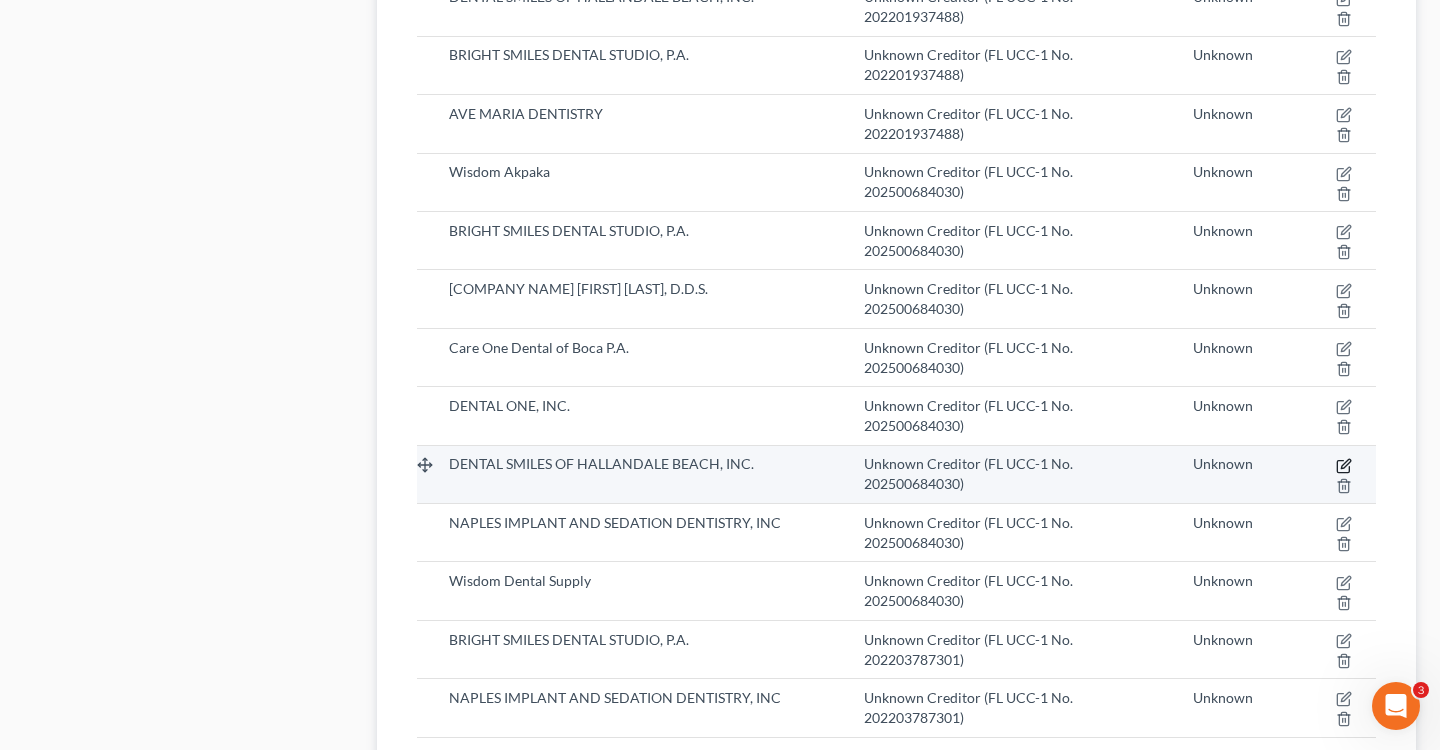 click 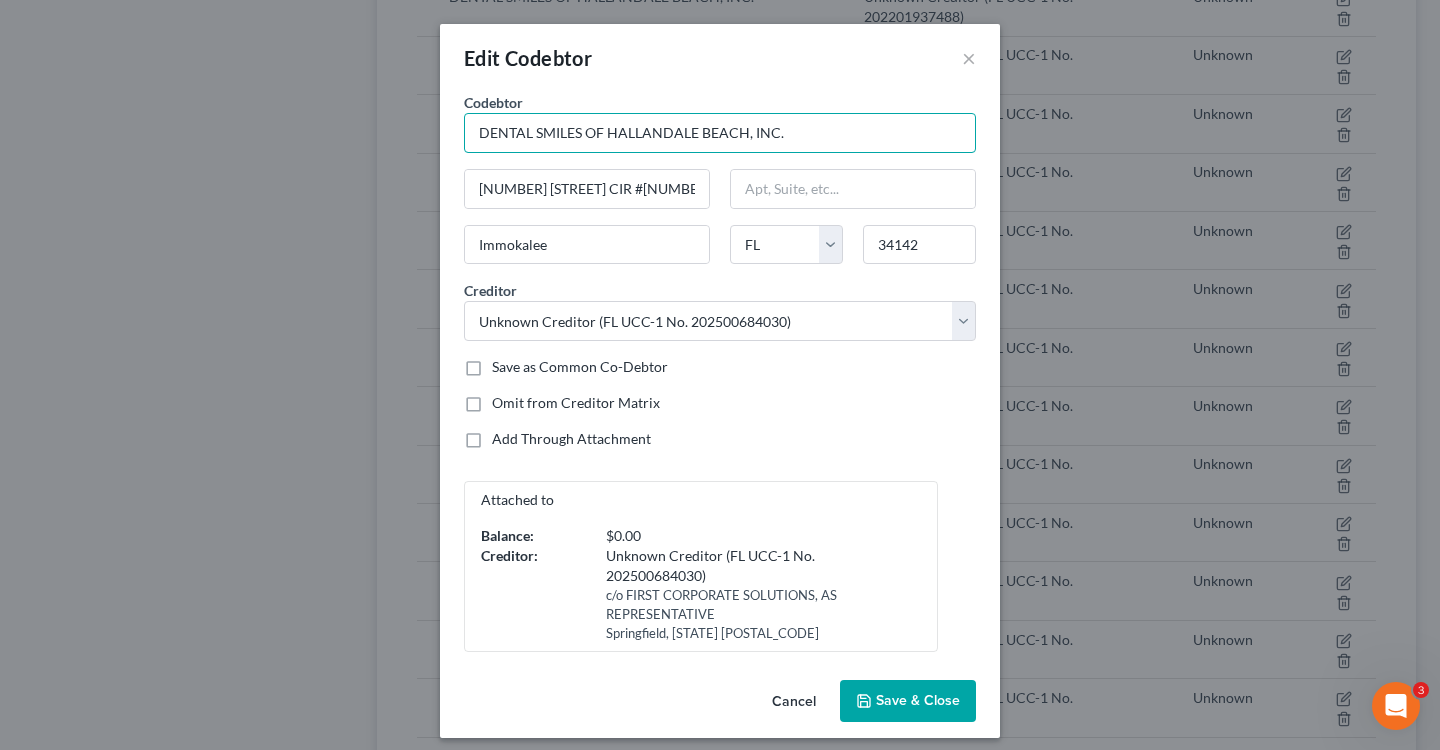drag, startPoint x: 806, startPoint y: 137, endPoint x: 392, endPoint y: 120, distance: 414.34888 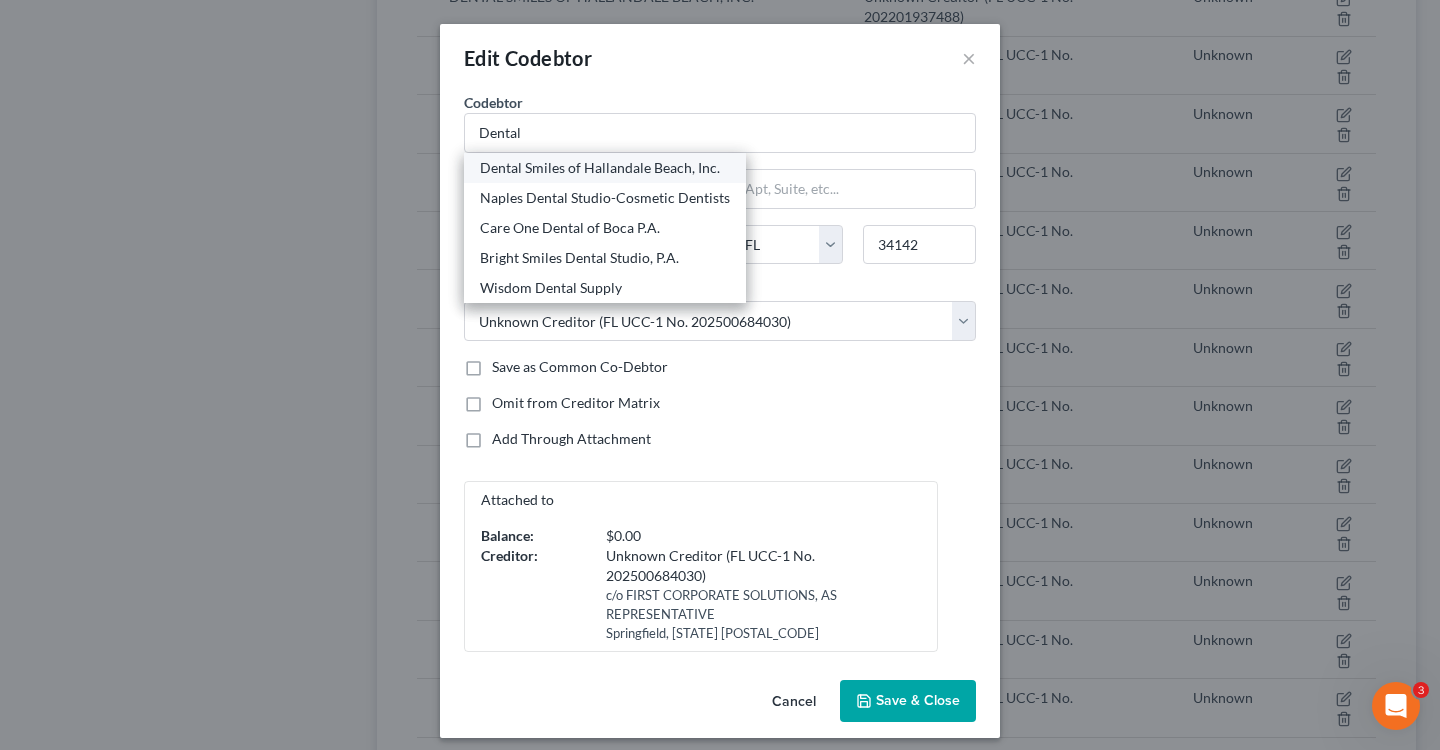 click on "Dental Smiles of Hallandale Beach, Inc." at bounding box center (605, 168) 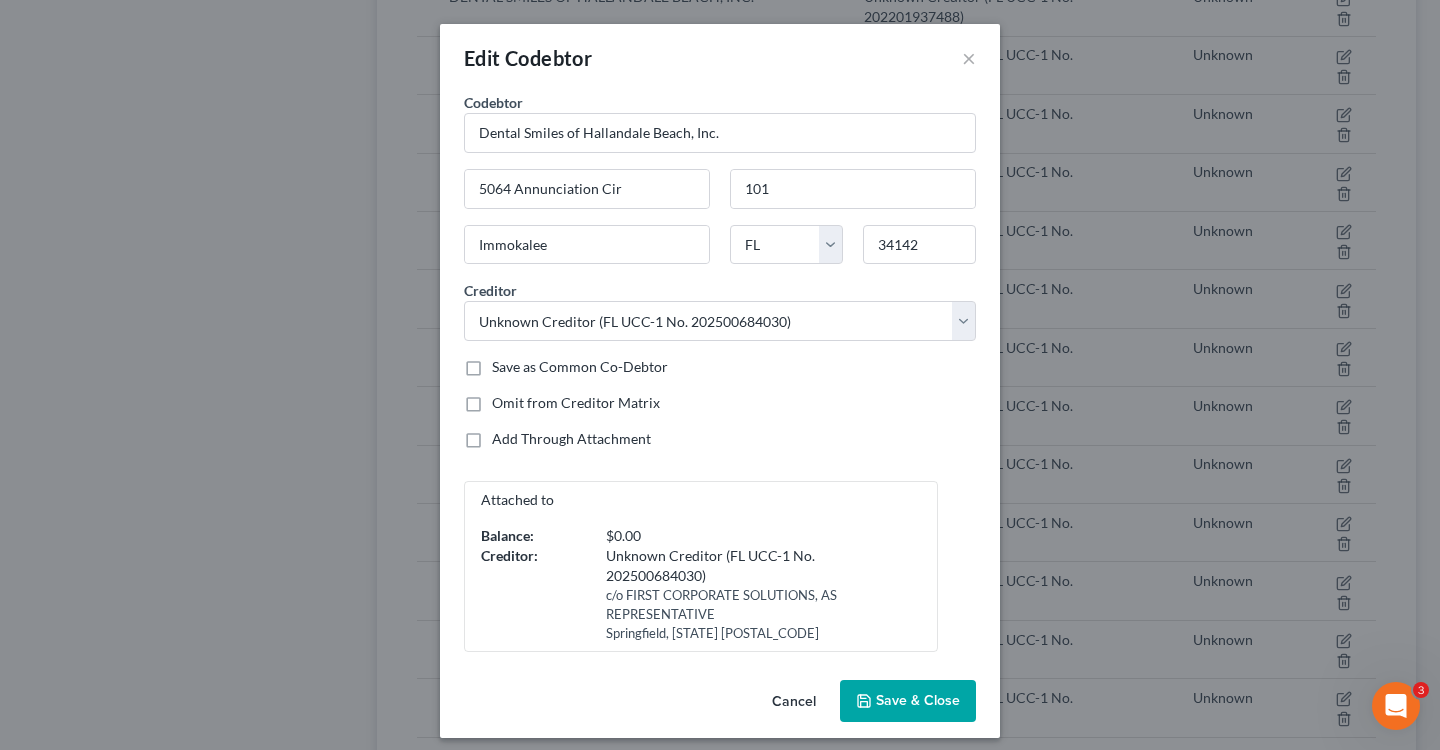 click on "Save & Close" at bounding box center (918, 700) 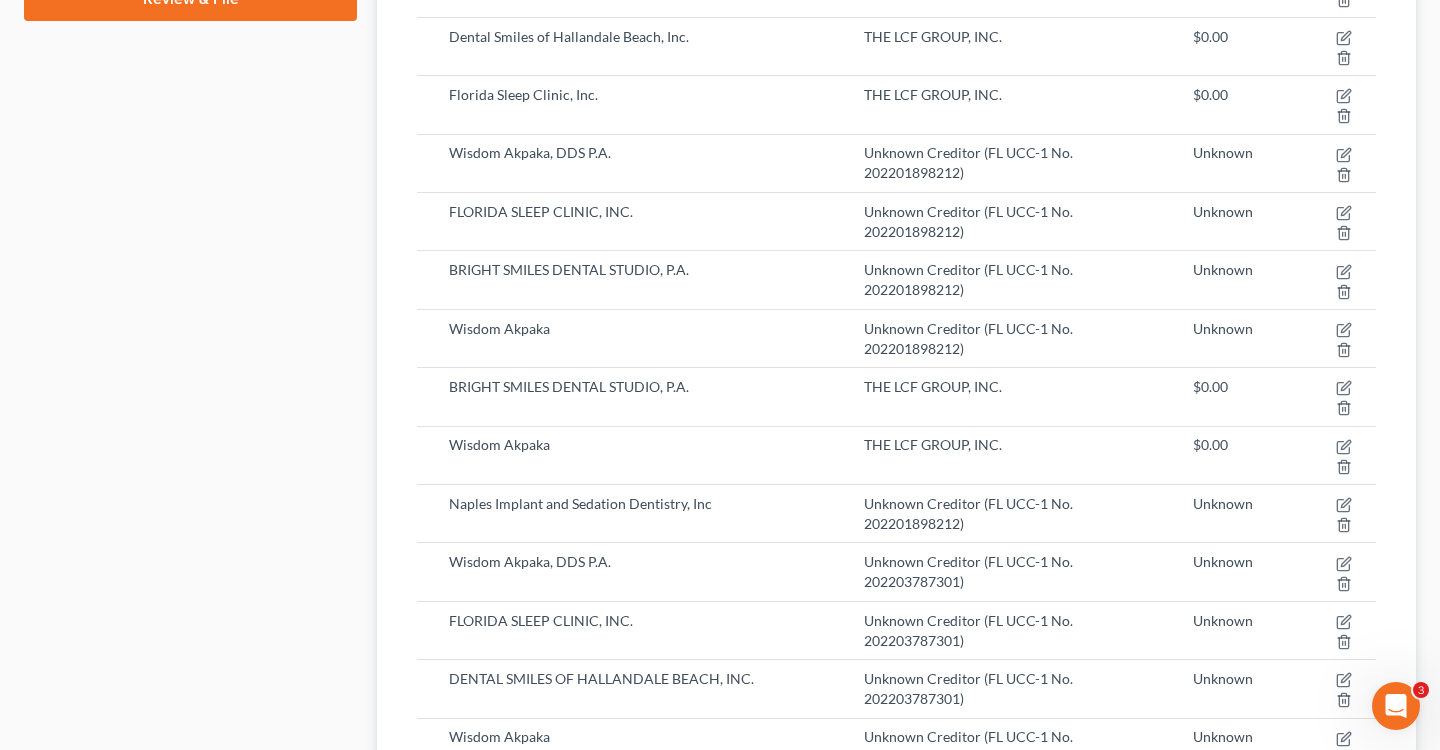 scroll, scrollTop: 928, scrollLeft: 0, axis: vertical 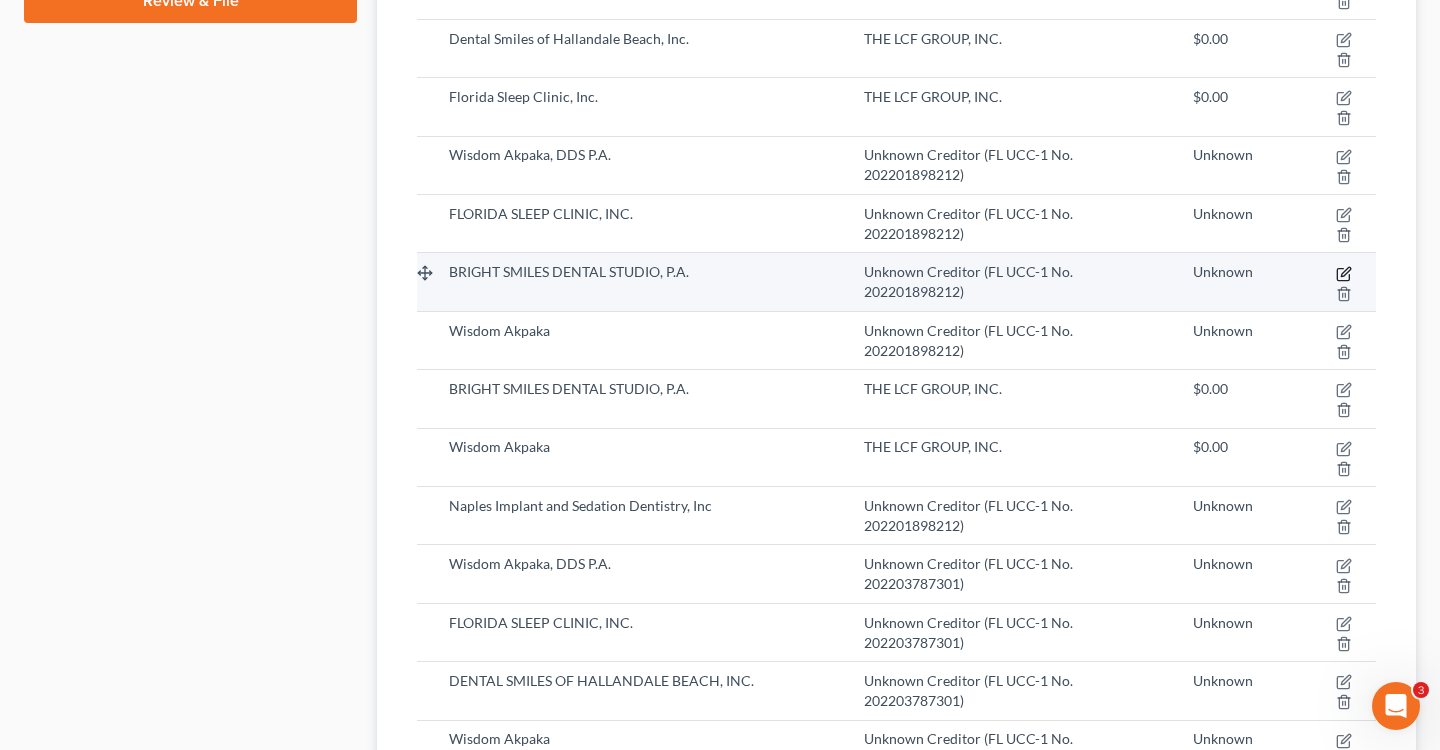 click 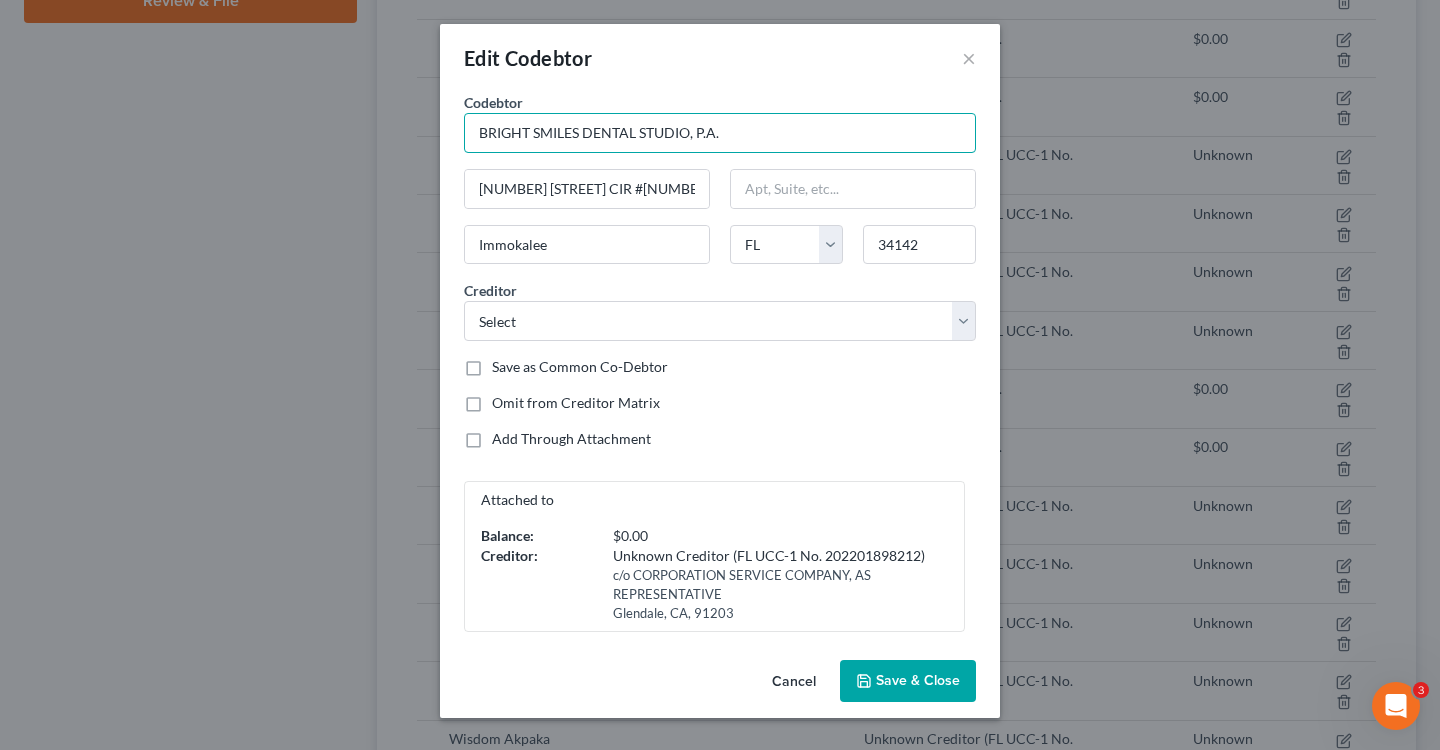 drag, startPoint x: 774, startPoint y: 139, endPoint x: 204, endPoint y: 118, distance: 570.3867 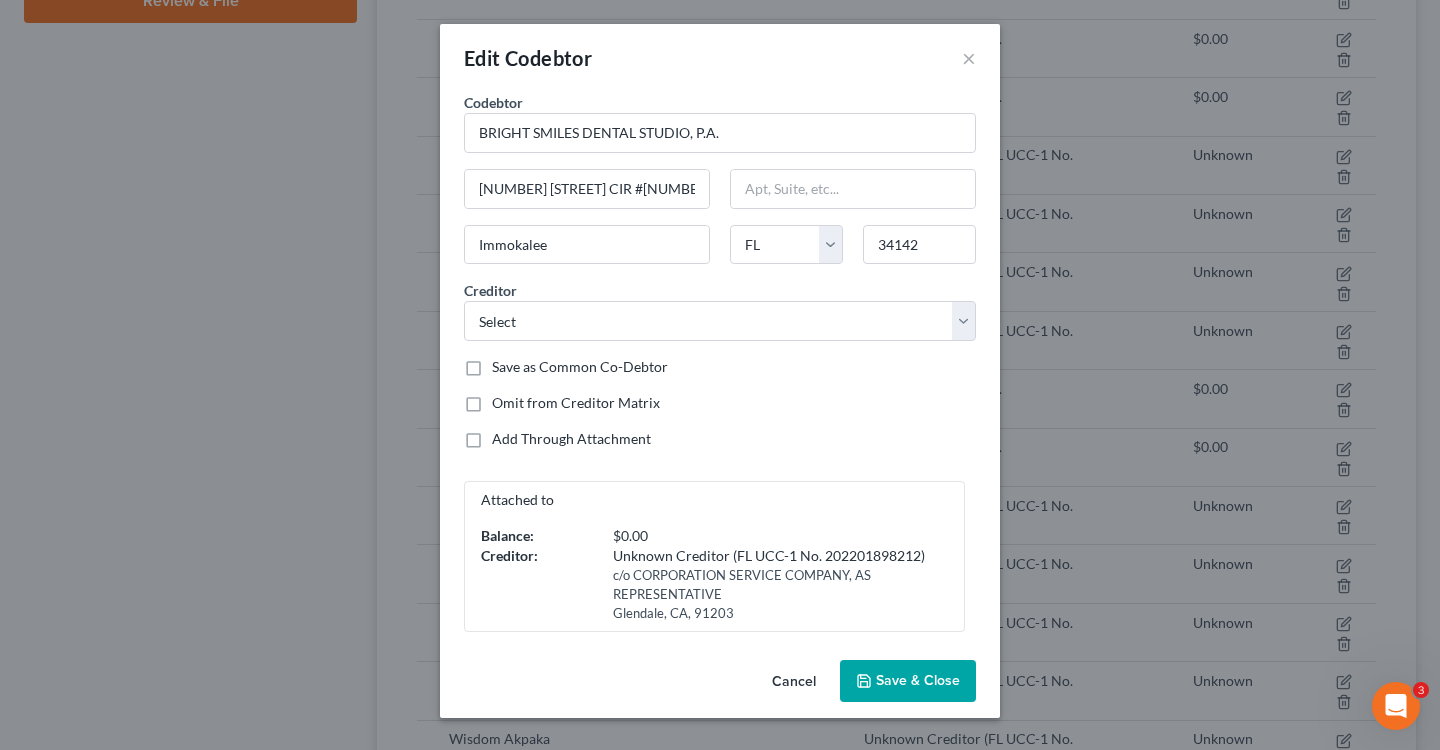 click on "Edit     Codebtor ×
Codebtor
*
BRIGHT SMILES DENTAL STUDIO, P.A.
Codebtor
*
BRIGHT SMILES DENTAL STUDIO, P.A. 5064 ANNUNCIATION CIR #101 Immokalee [CITY], [STATE] [POSTAL_CODE]
Creditor
*
Select Bank of America Corporation Midwest Dental Arts THE LCF GROUP, INC. Alo Capital Funding Lotus Funding Group LLC Unknown Creditor (FL UCC-1 No.  202202784272) Discover Financial Services, Inc Elan Financial Services BonaDent Dental Laboratories Seacoast National Bank U.S. Small Business Administration Highland Capital Corporation Unknown Creditor (FL UCC-1 No. 202201898212) Unknown Creditor (FL UCC-1 Lien No. 202202430634) Unknown Creditor (FL UCC-1 No. 202201937488) Unknown Creditor (FL UCC-1 No. 202203779965) Fresh Funding Solutions Inc Plexe LLC Fox Funding Group Newco Capital Group [FIRST] [LAST]" at bounding box center [720, 375] 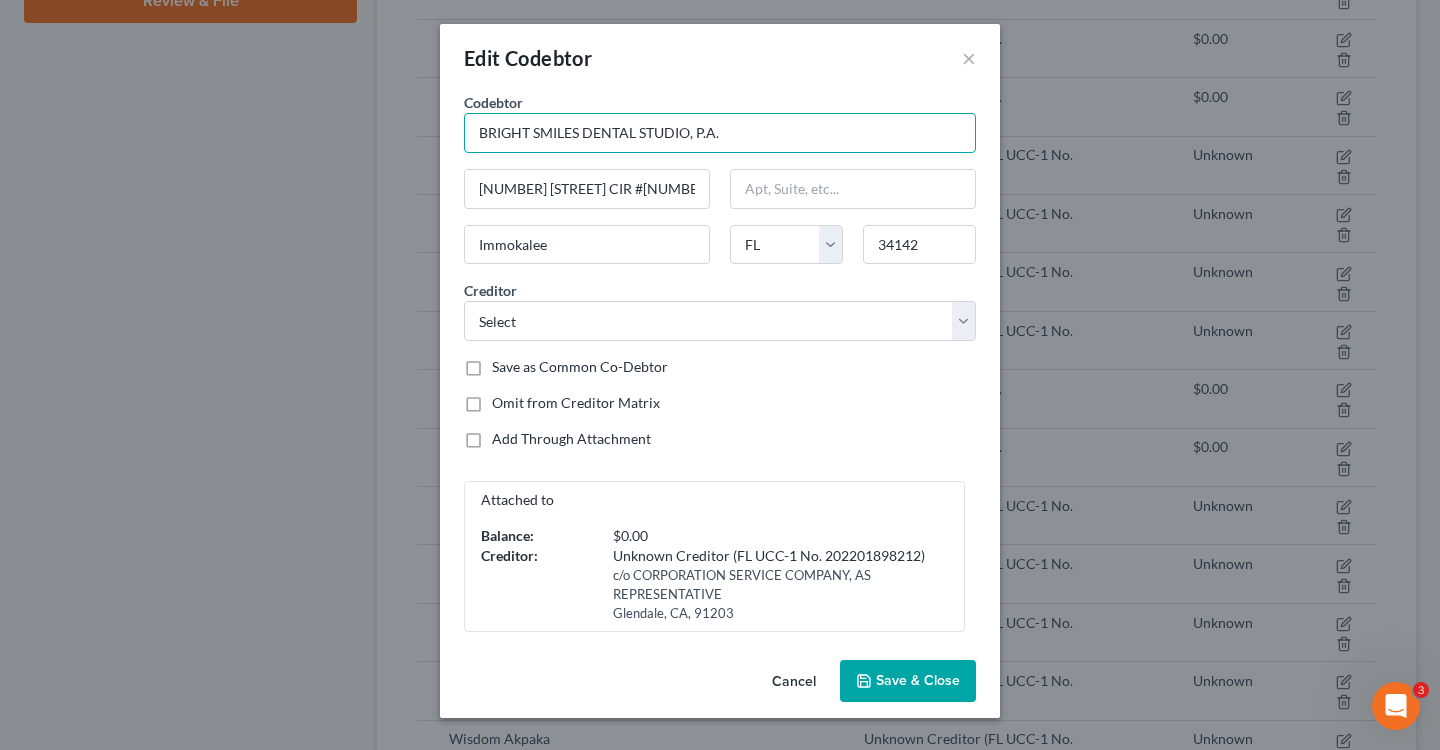 drag, startPoint x: 745, startPoint y: 122, endPoint x: 733, endPoint y: 122, distance: 12 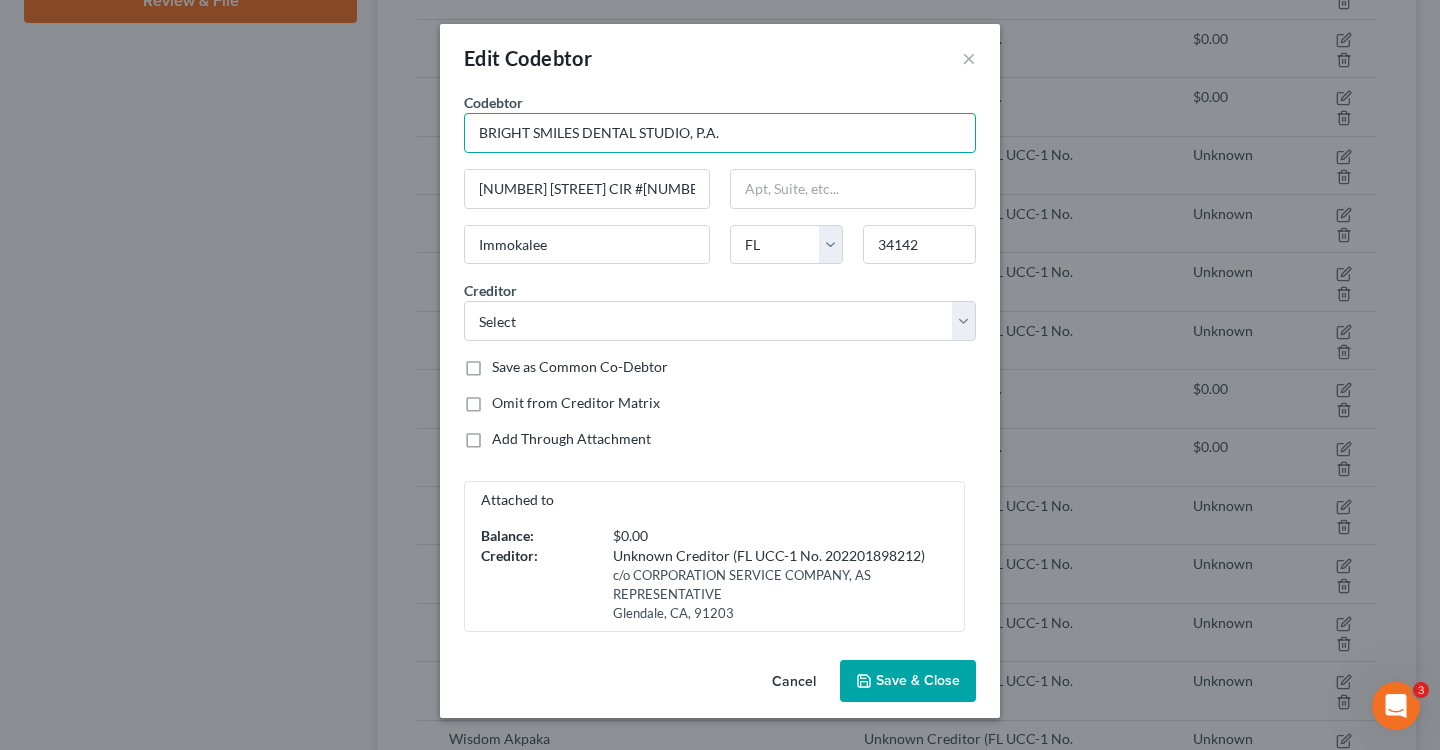 drag, startPoint x: 754, startPoint y: 133, endPoint x: 270, endPoint y: 64, distance: 488.89365 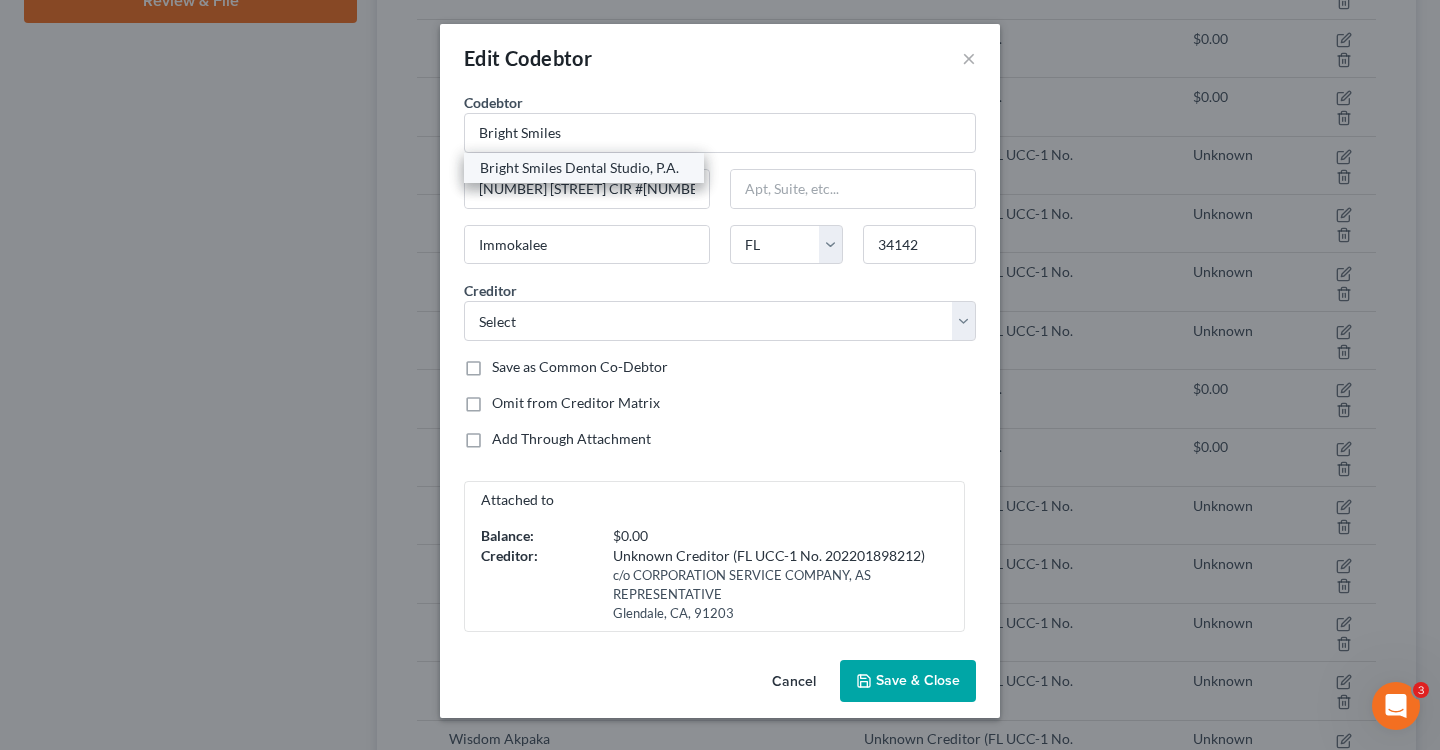 click on "Bright Smiles Dental Studio, P.A." at bounding box center [584, 168] 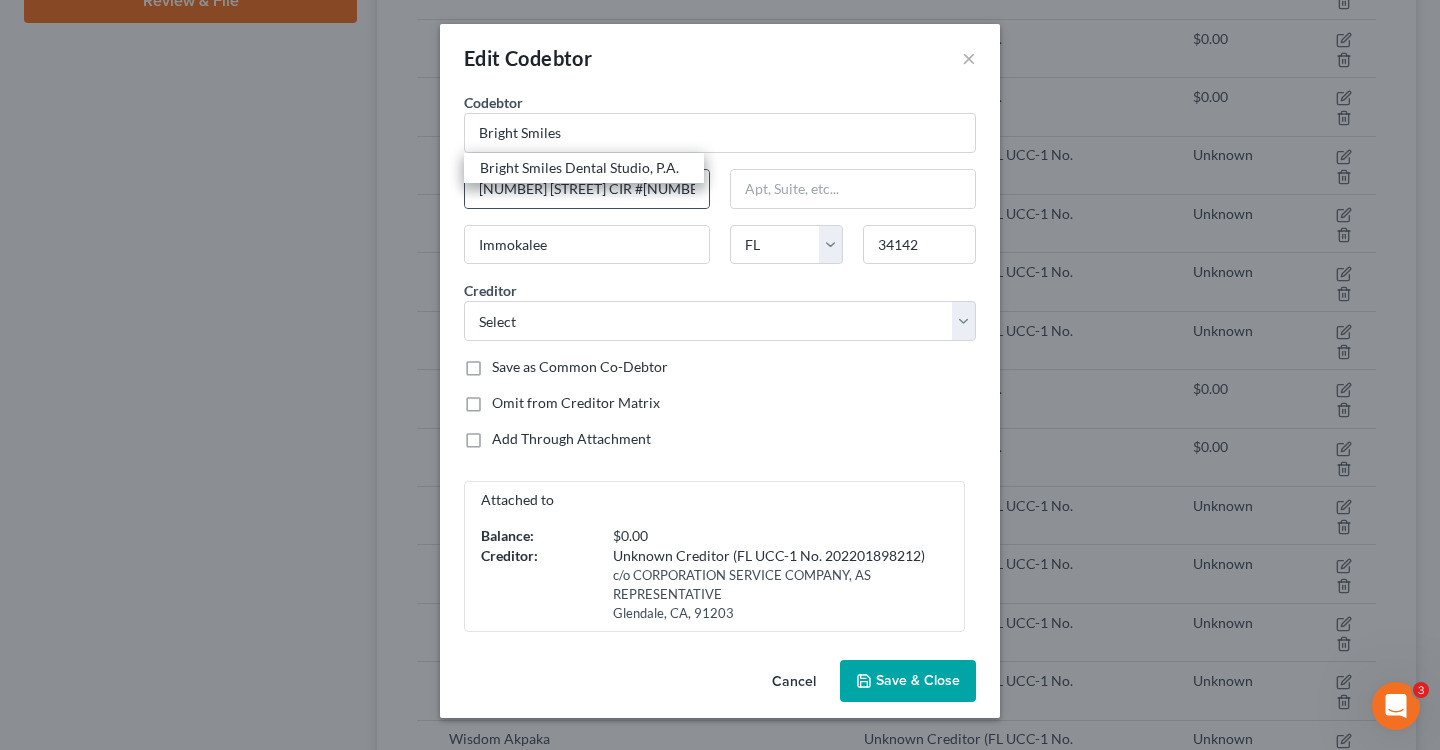 type on "Bright Smiles Dental Studio, P.A." 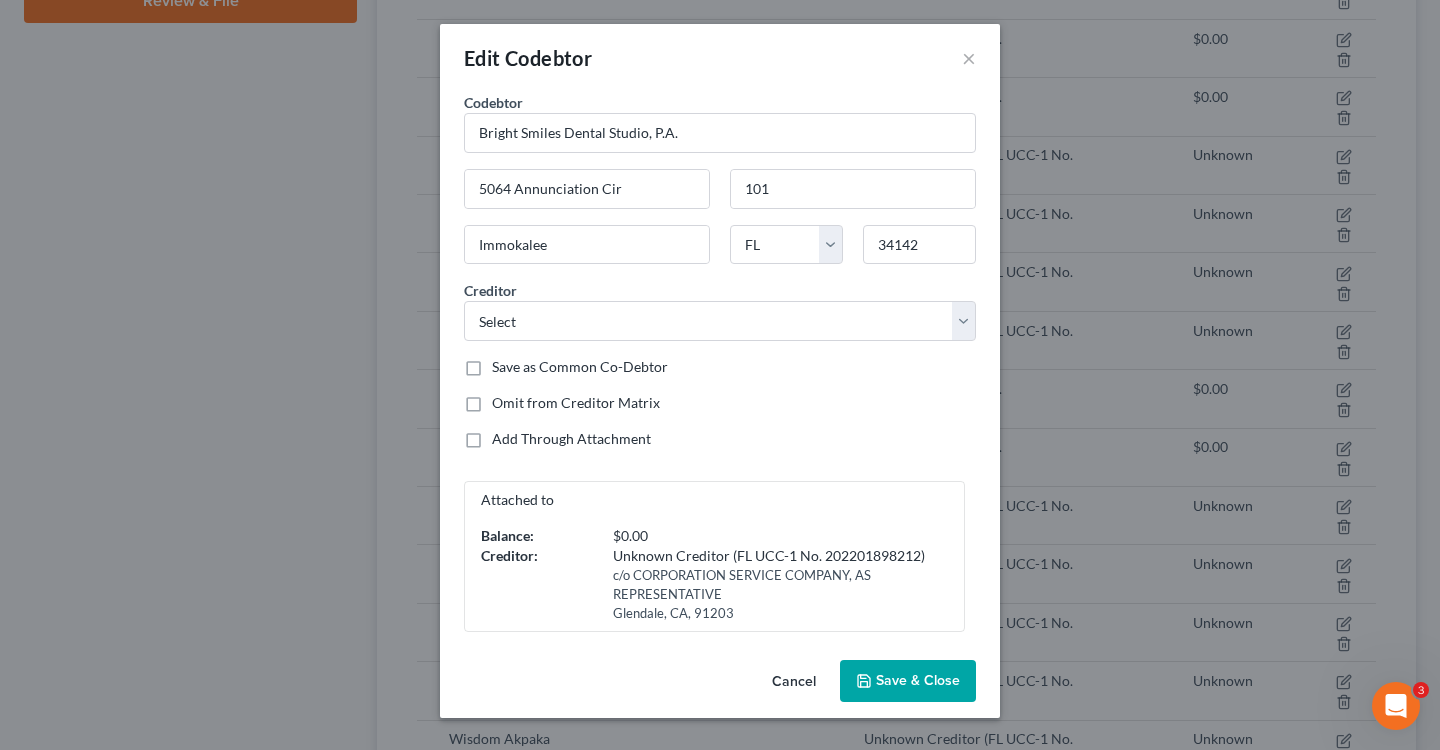 click on "Save & Close" at bounding box center (918, 680) 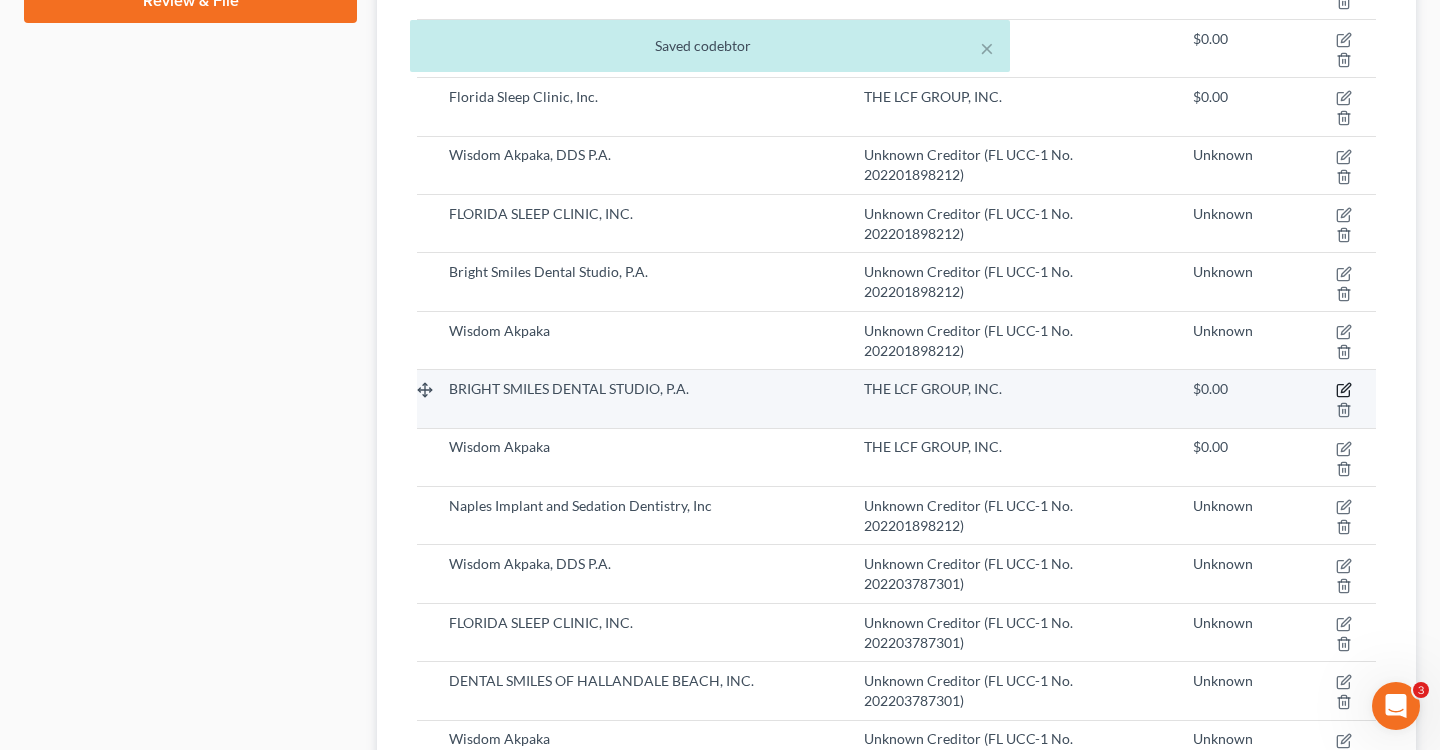 click 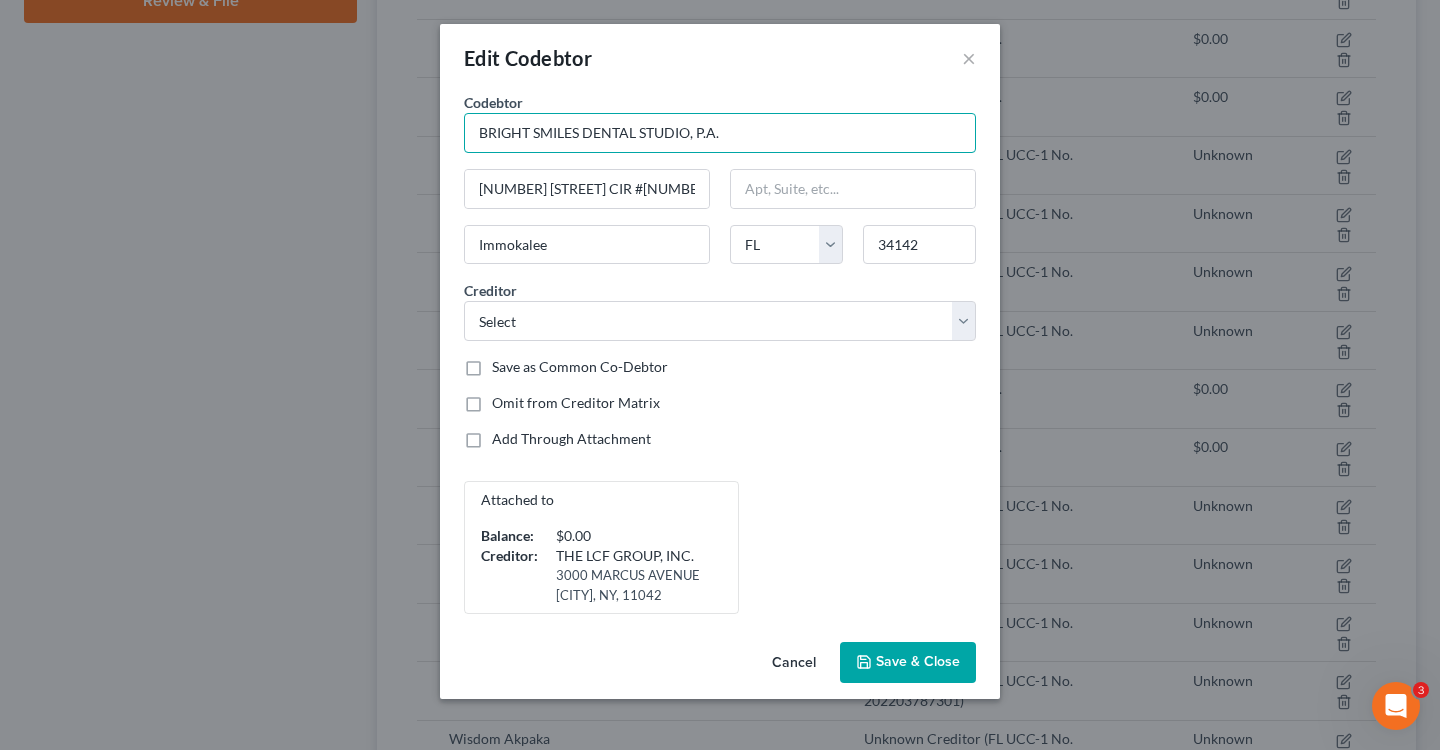 drag, startPoint x: 780, startPoint y: 134, endPoint x: 211, endPoint y: 115, distance: 569.31714 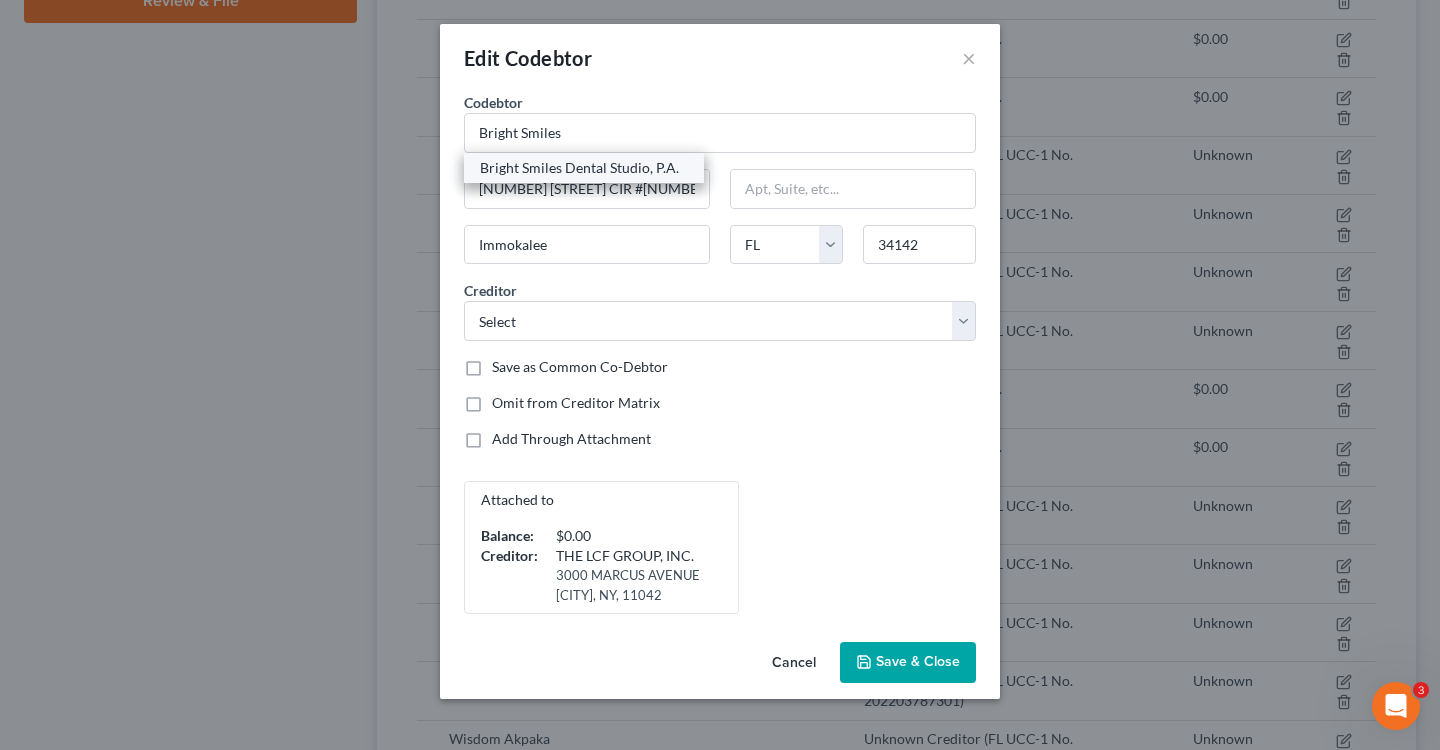 click on "Bright Smiles Dental Studio, P.A." at bounding box center [584, 168] 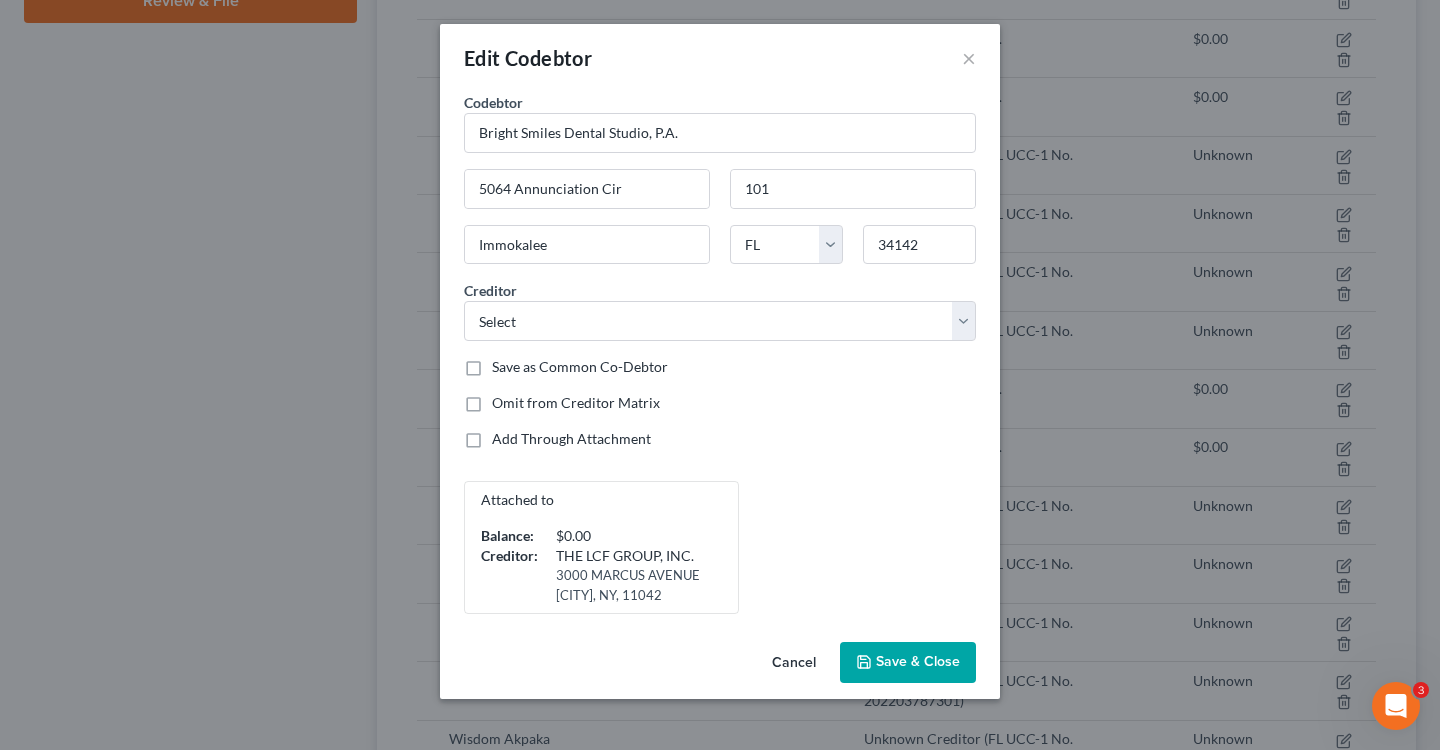click on "Cancel" at bounding box center (794, 664) 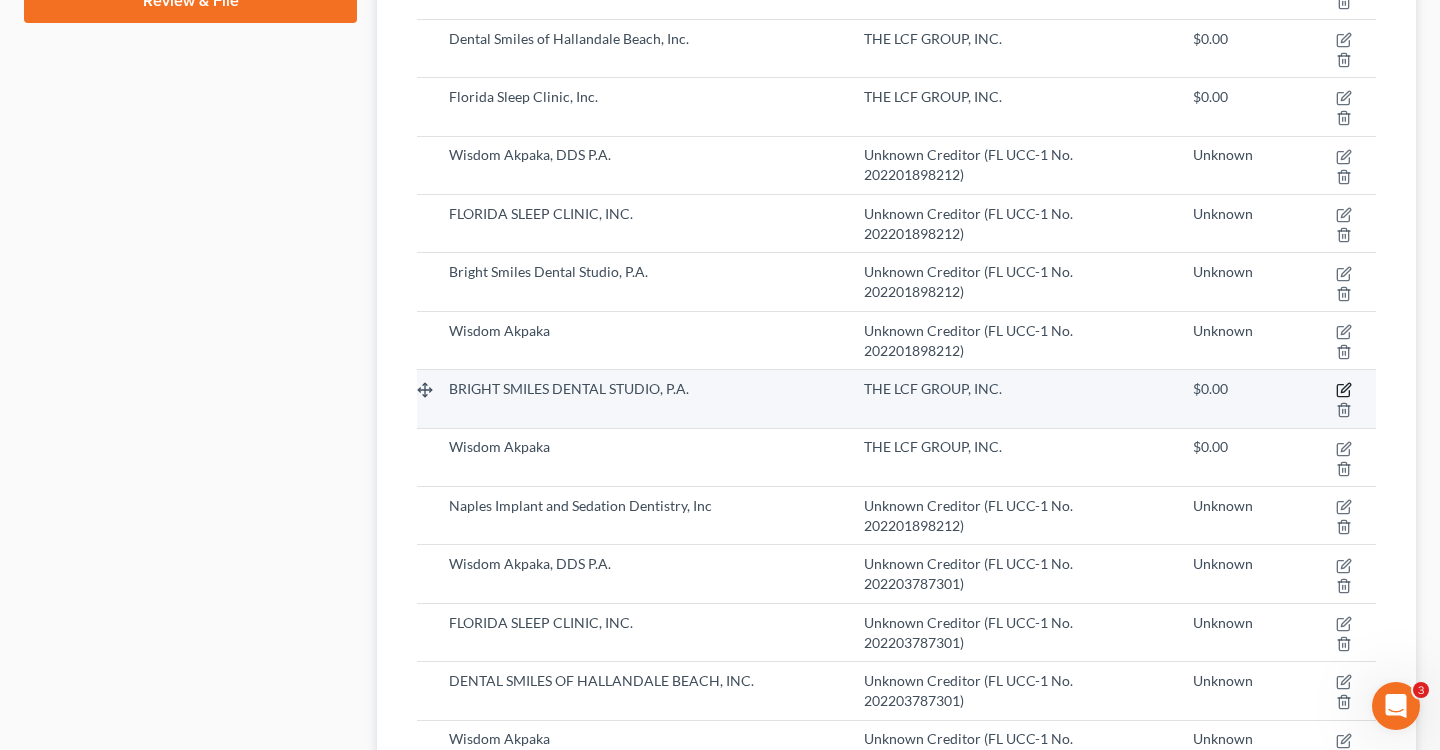 click 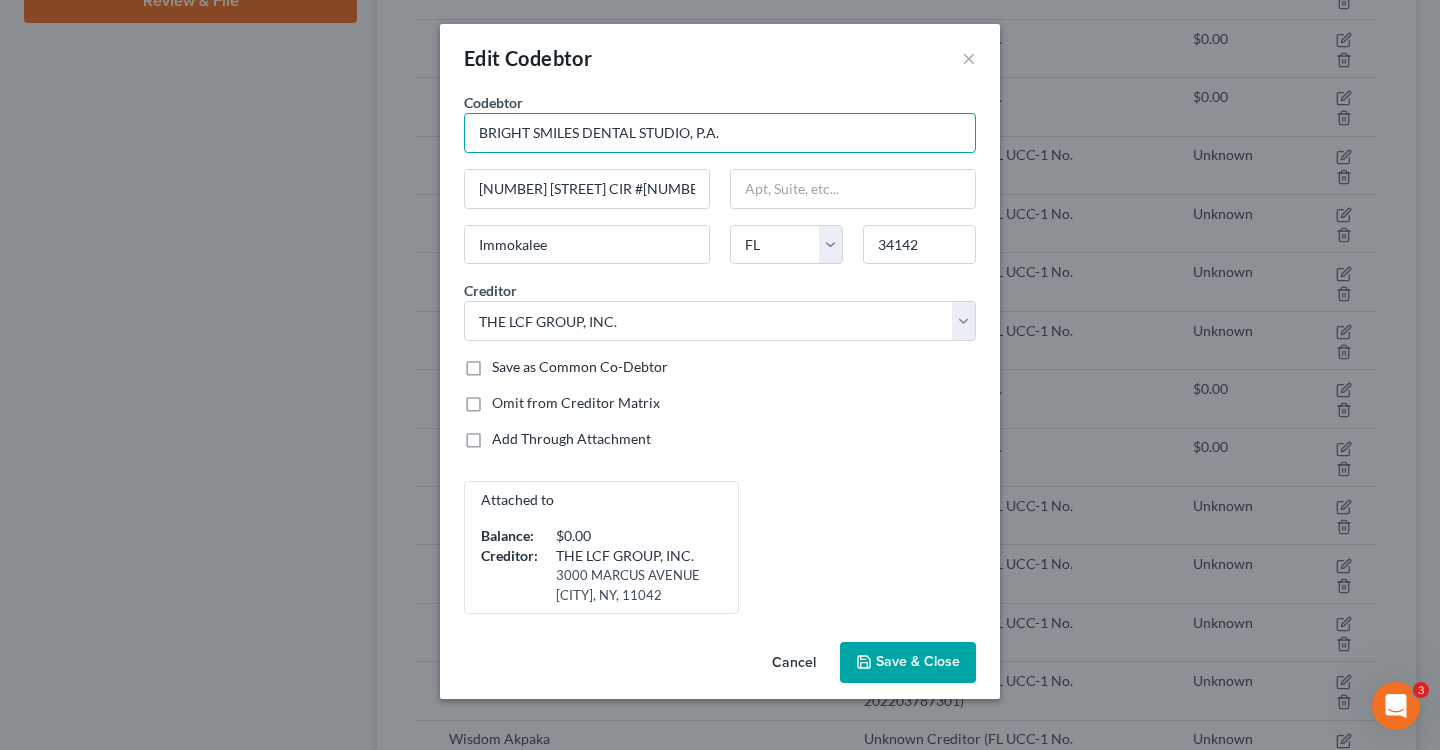 drag, startPoint x: 773, startPoint y: 134, endPoint x: 205, endPoint y: 45, distance: 574.9304 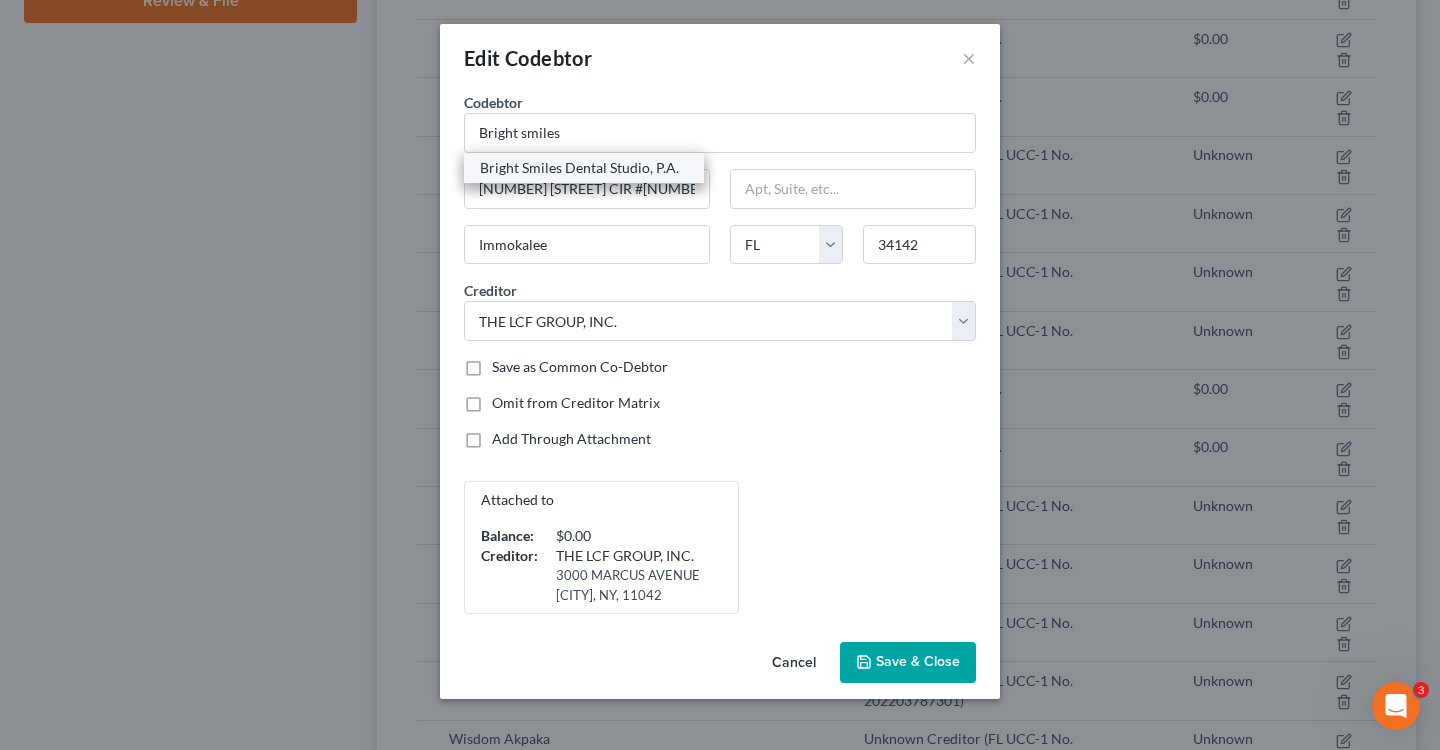 click on "Bright Smiles Dental Studio, P.A." at bounding box center [584, 168] 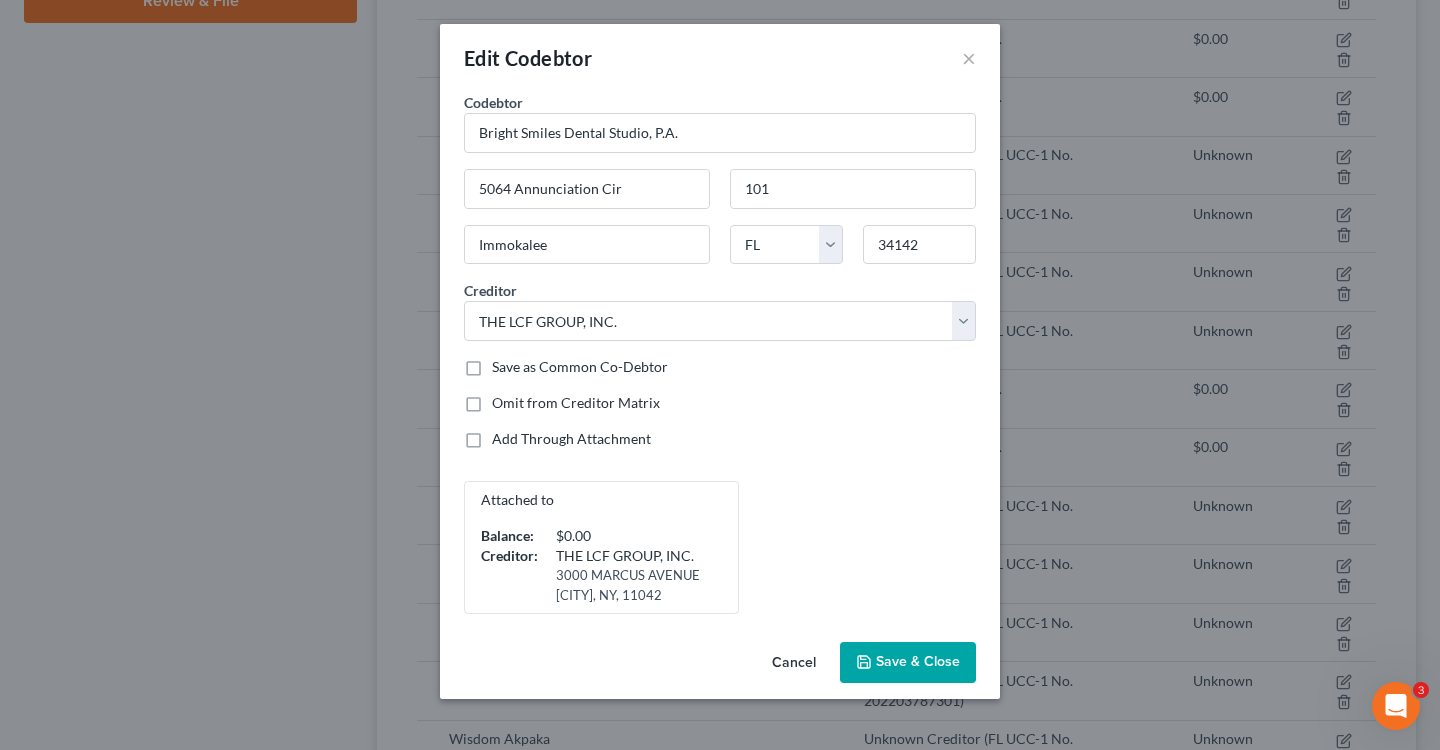 click on "Save & Close" at bounding box center (918, 662) 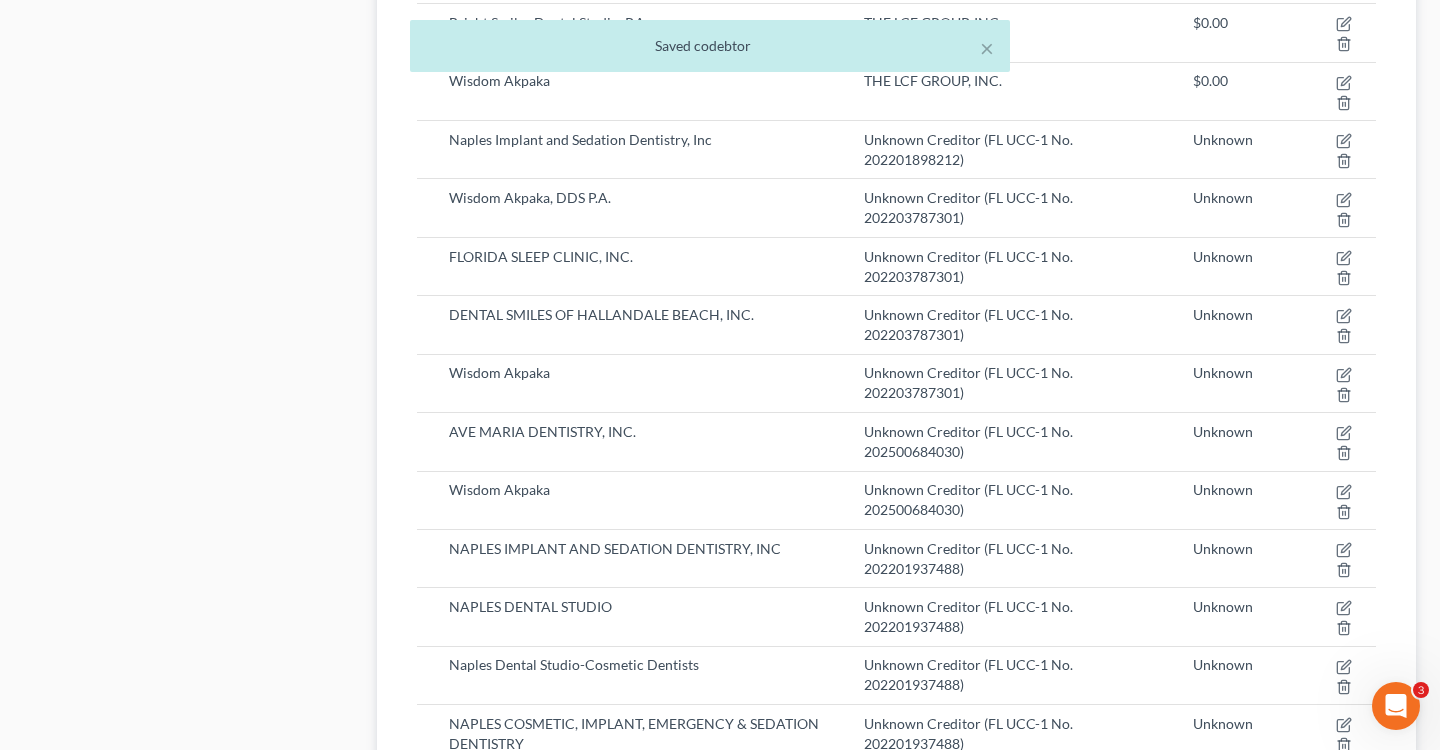 scroll, scrollTop: 1320, scrollLeft: 0, axis: vertical 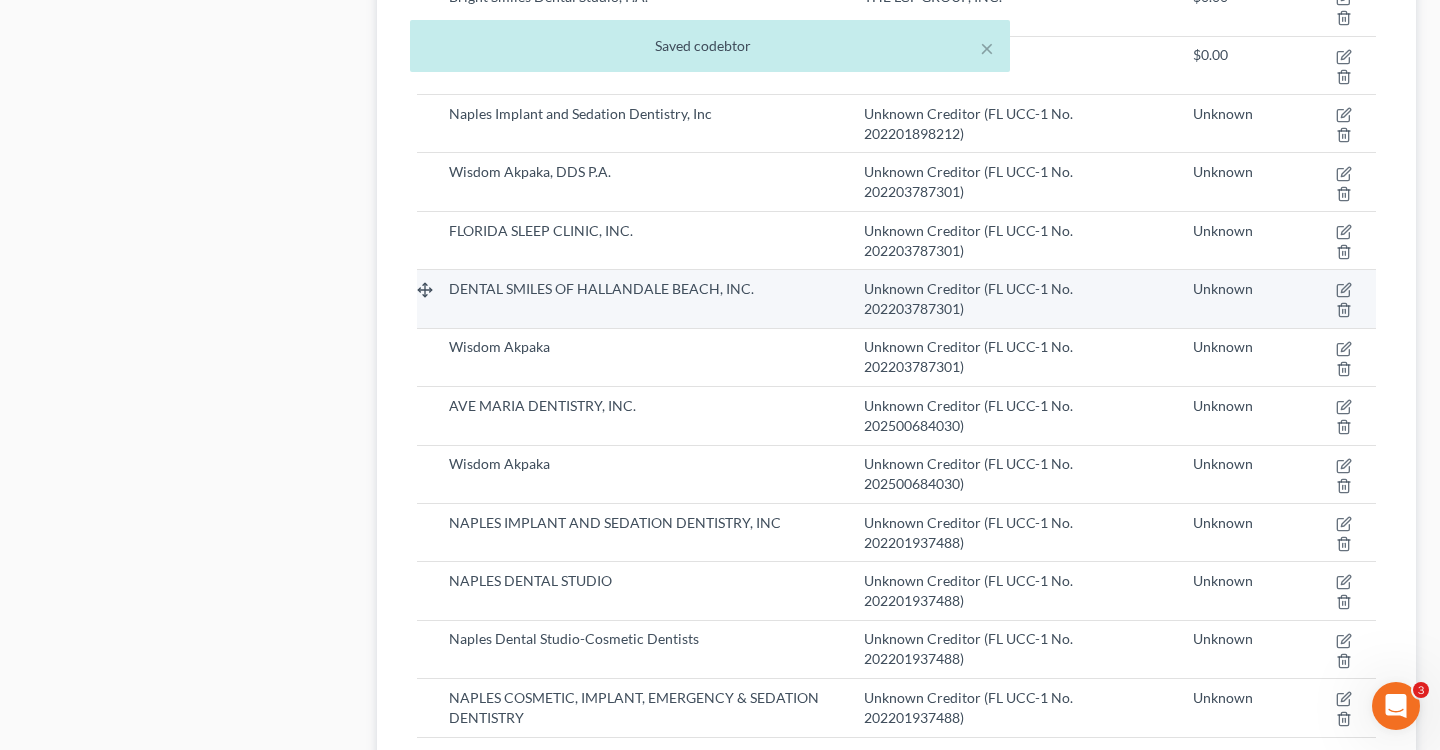 click at bounding box center [1337, 299] 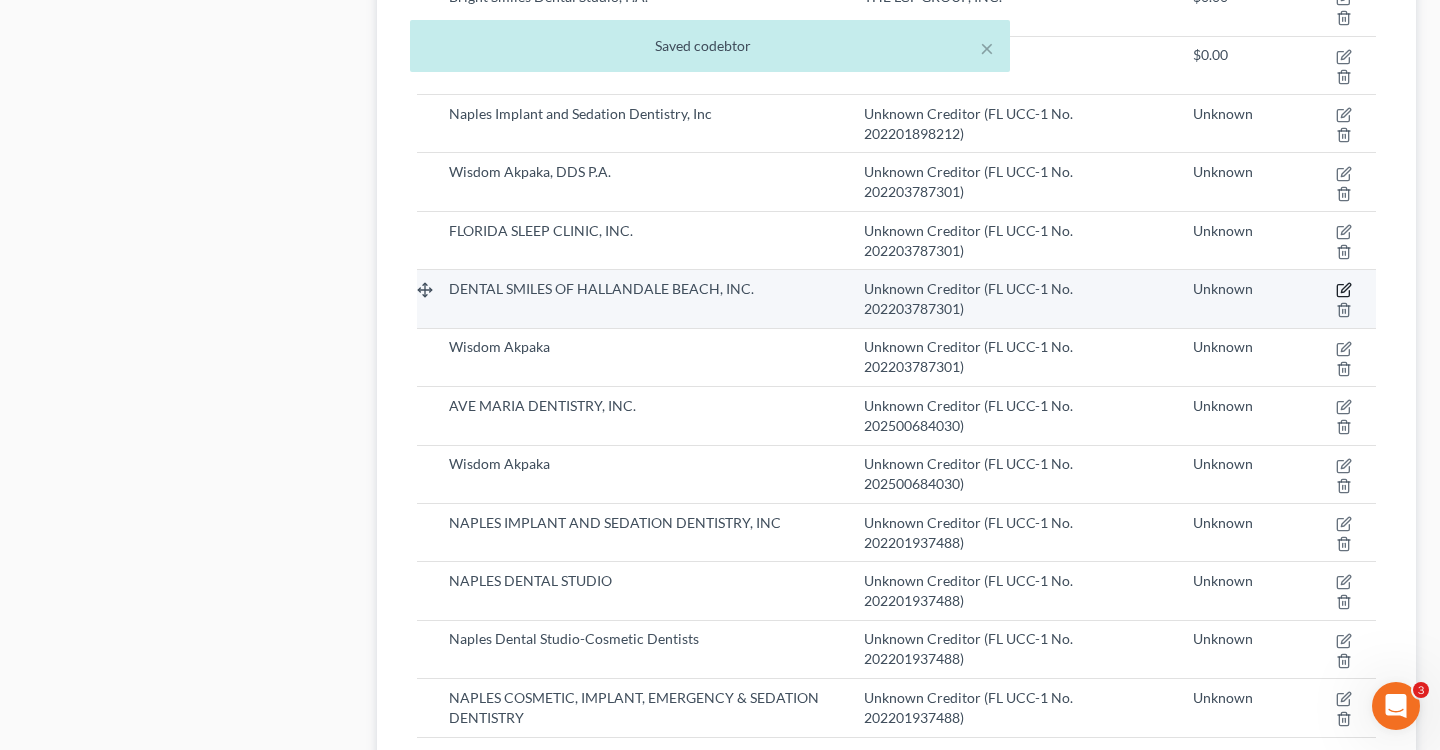 click 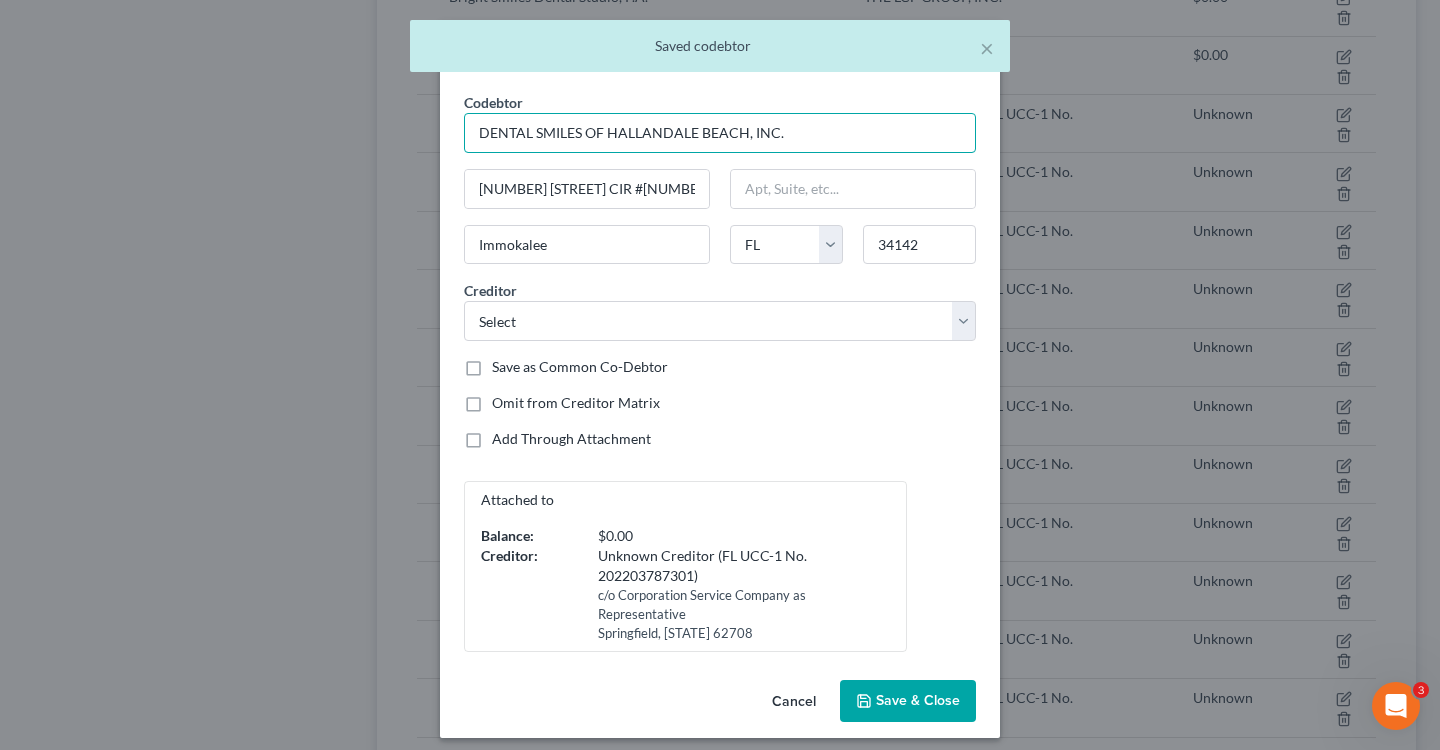 drag, startPoint x: 828, startPoint y: 123, endPoint x: 349, endPoint y: 80, distance: 480.92618 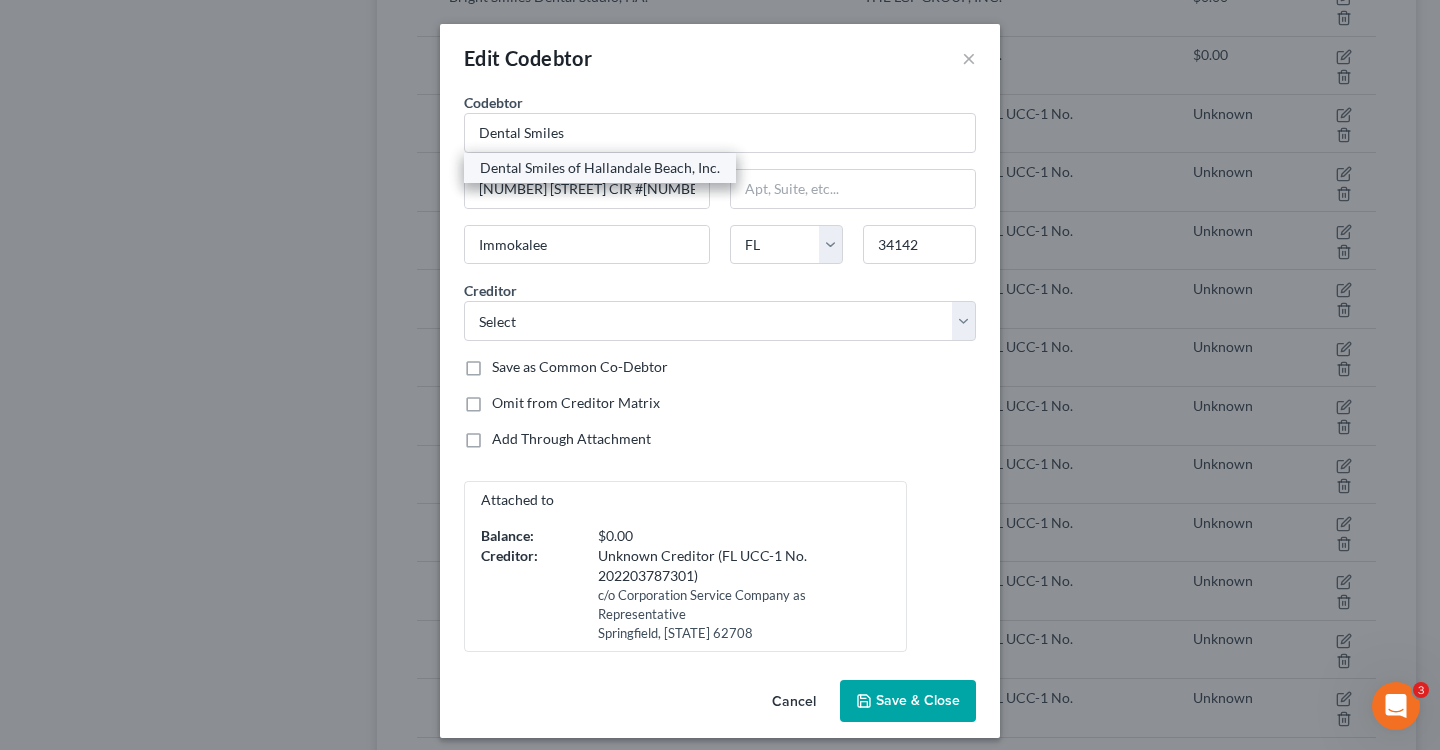 click on "Dental Smiles of Hallandale Beach, Inc." at bounding box center (600, 168) 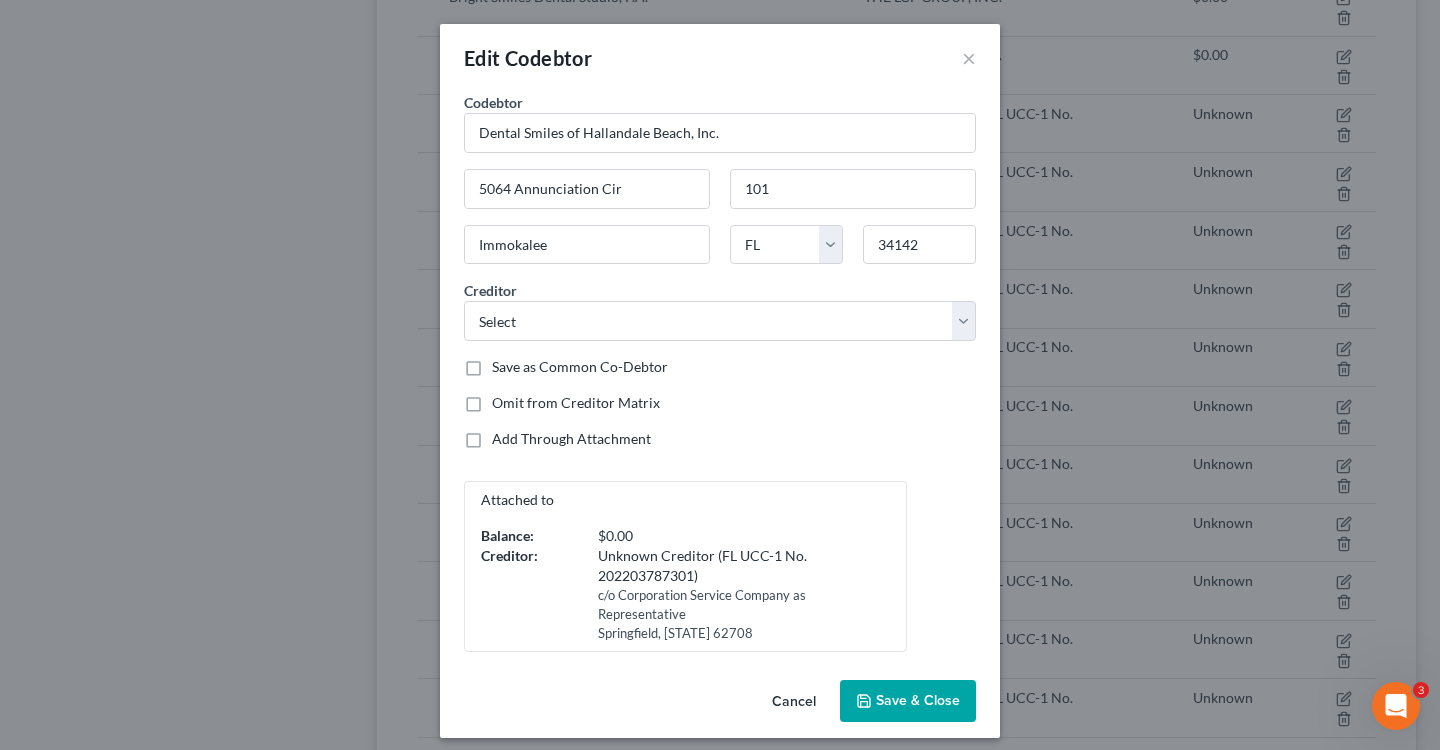 click on "Save & Close" at bounding box center [918, 700] 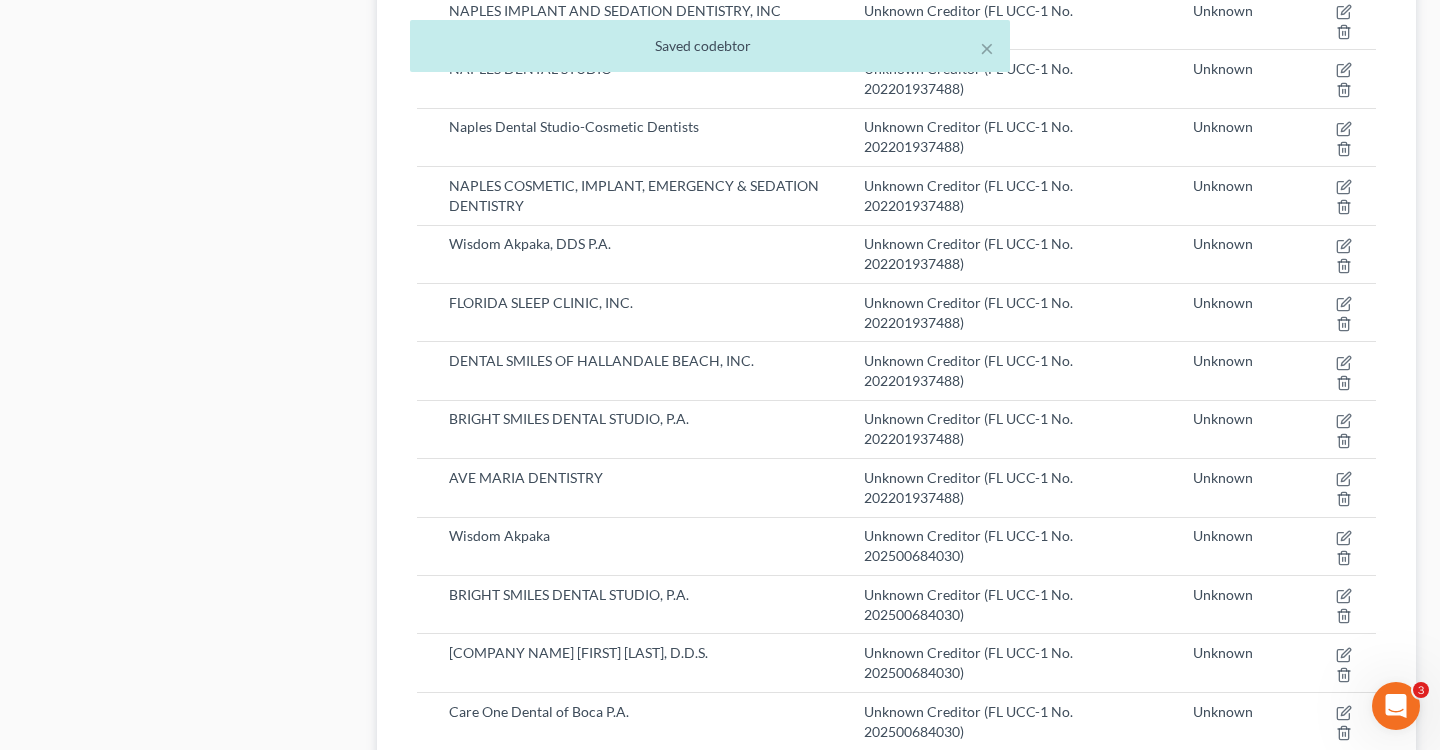 scroll, scrollTop: 1850, scrollLeft: 0, axis: vertical 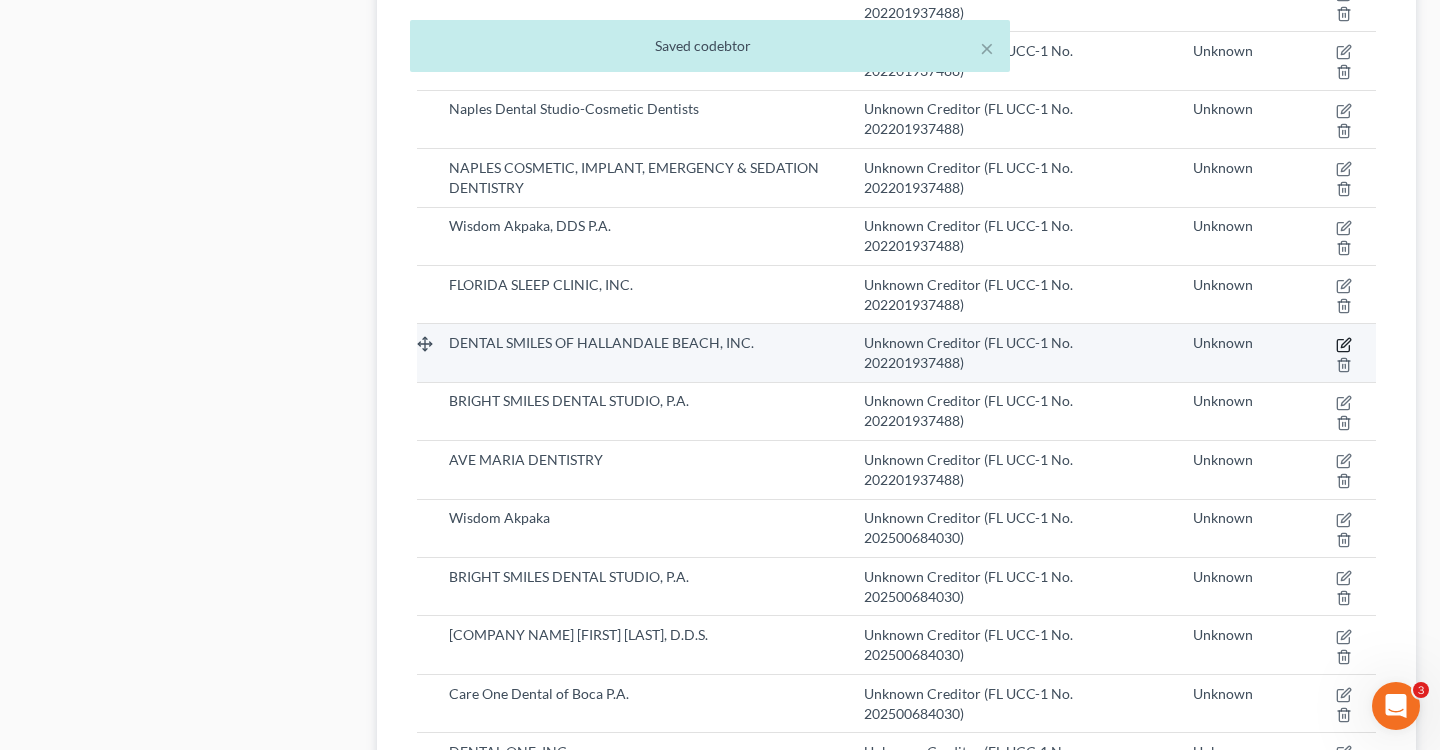 click 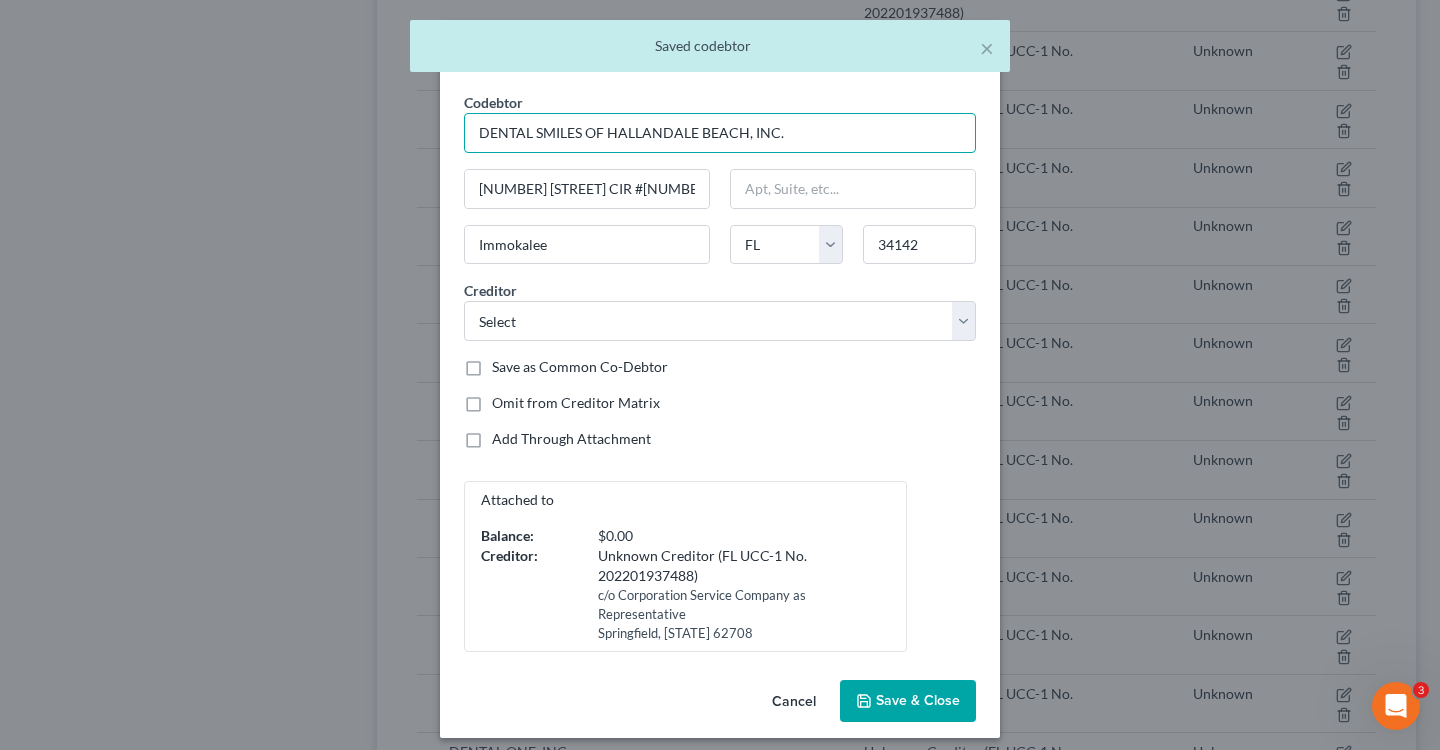 drag, startPoint x: 790, startPoint y: 131, endPoint x: 433, endPoint y: 131, distance: 357 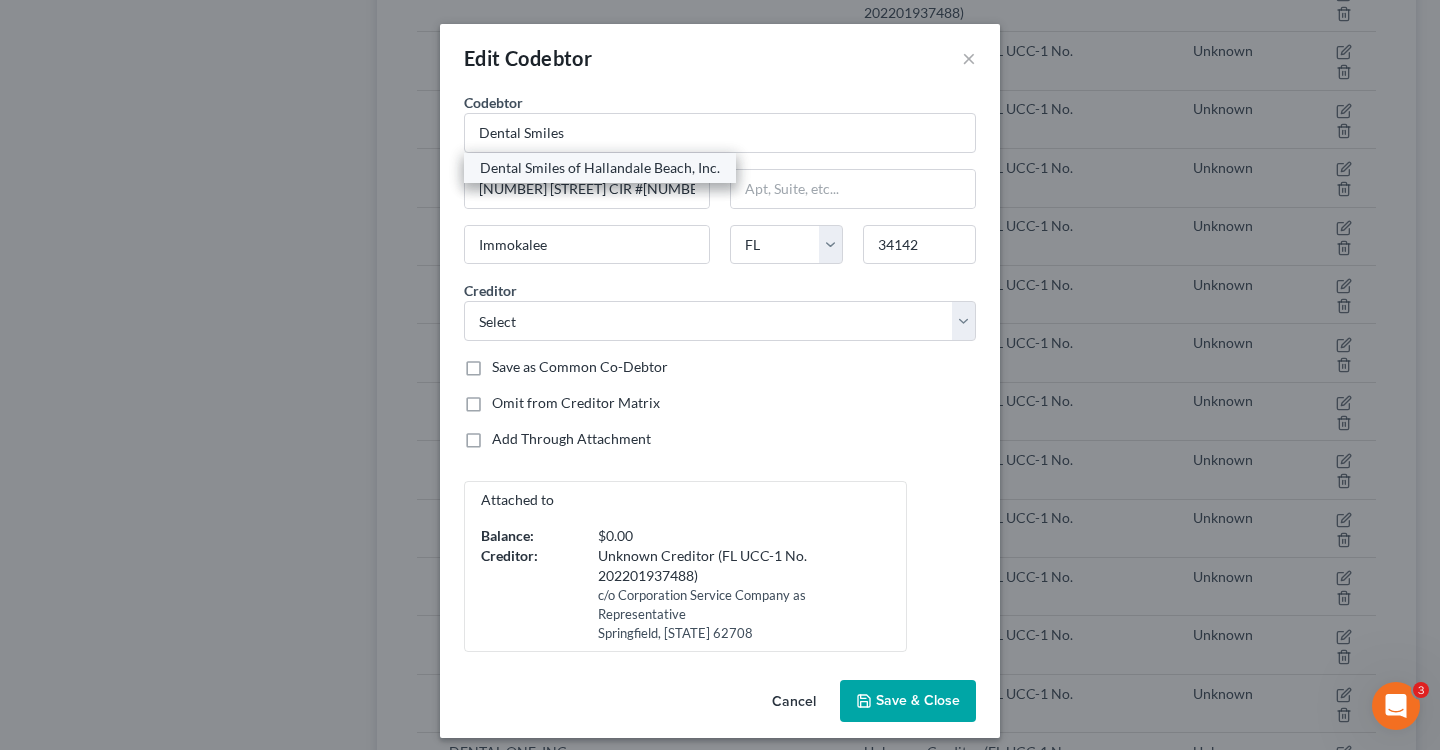 click on "Dental Smiles of Hallandale Beach, Inc." at bounding box center [600, 168] 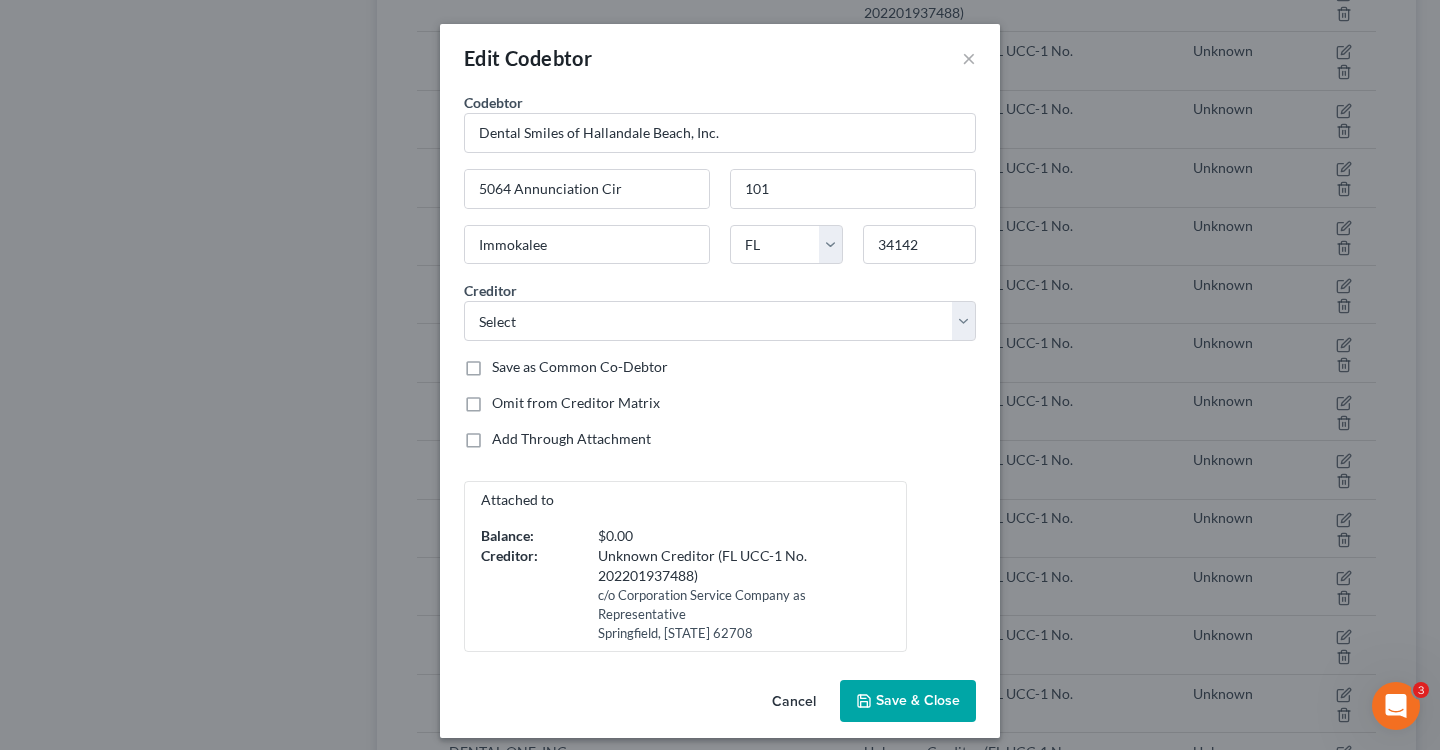 click on "Save & Close" at bounding box center [918, 700] 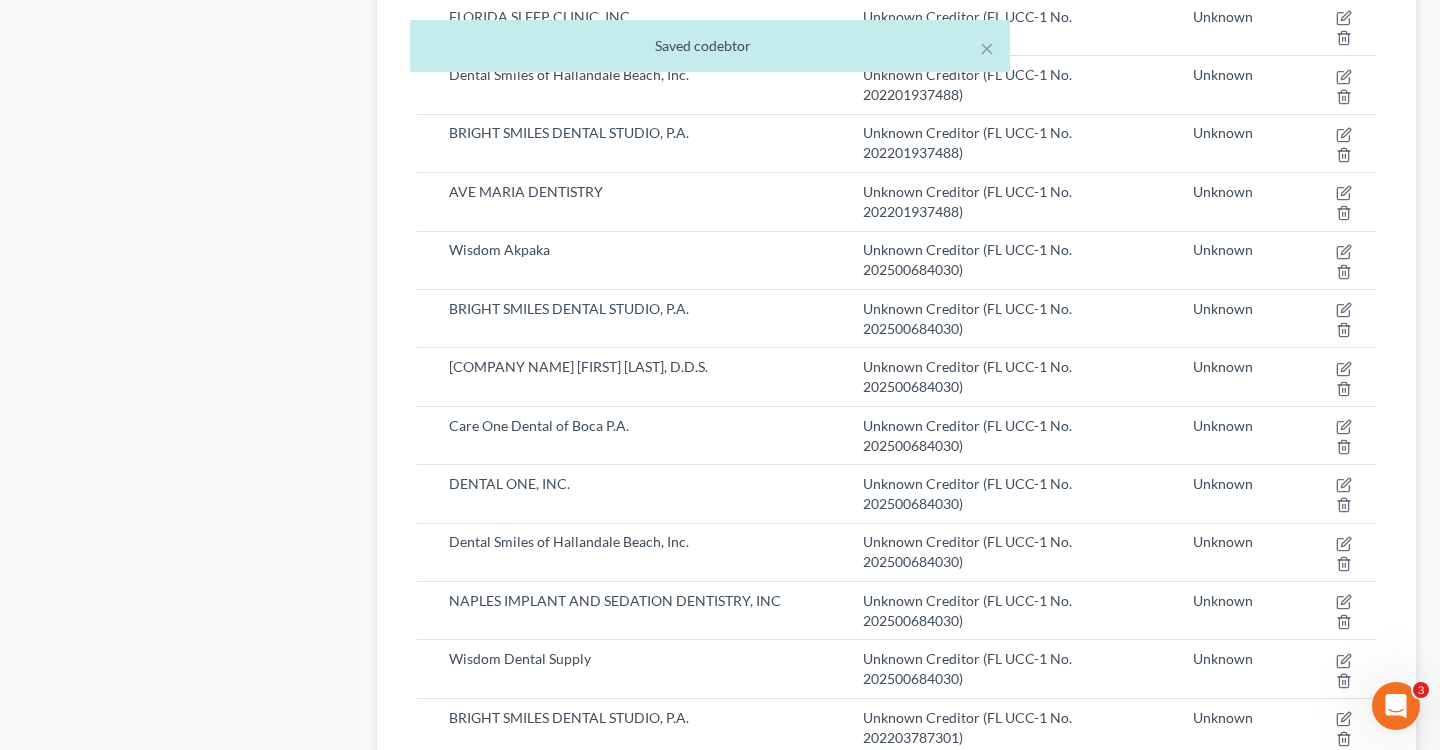 scroll, scrollTop: 2124, scrollLeft: 0, axis: vertical 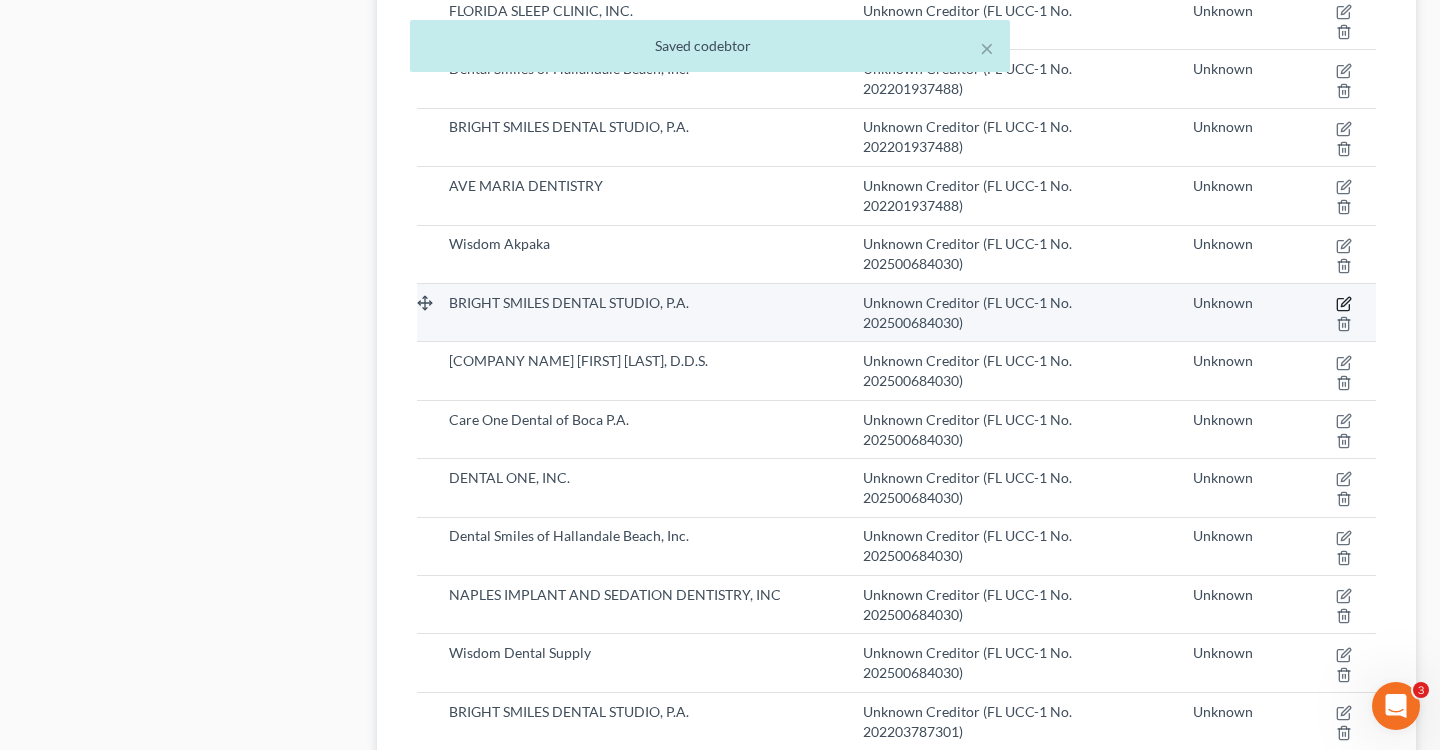 click 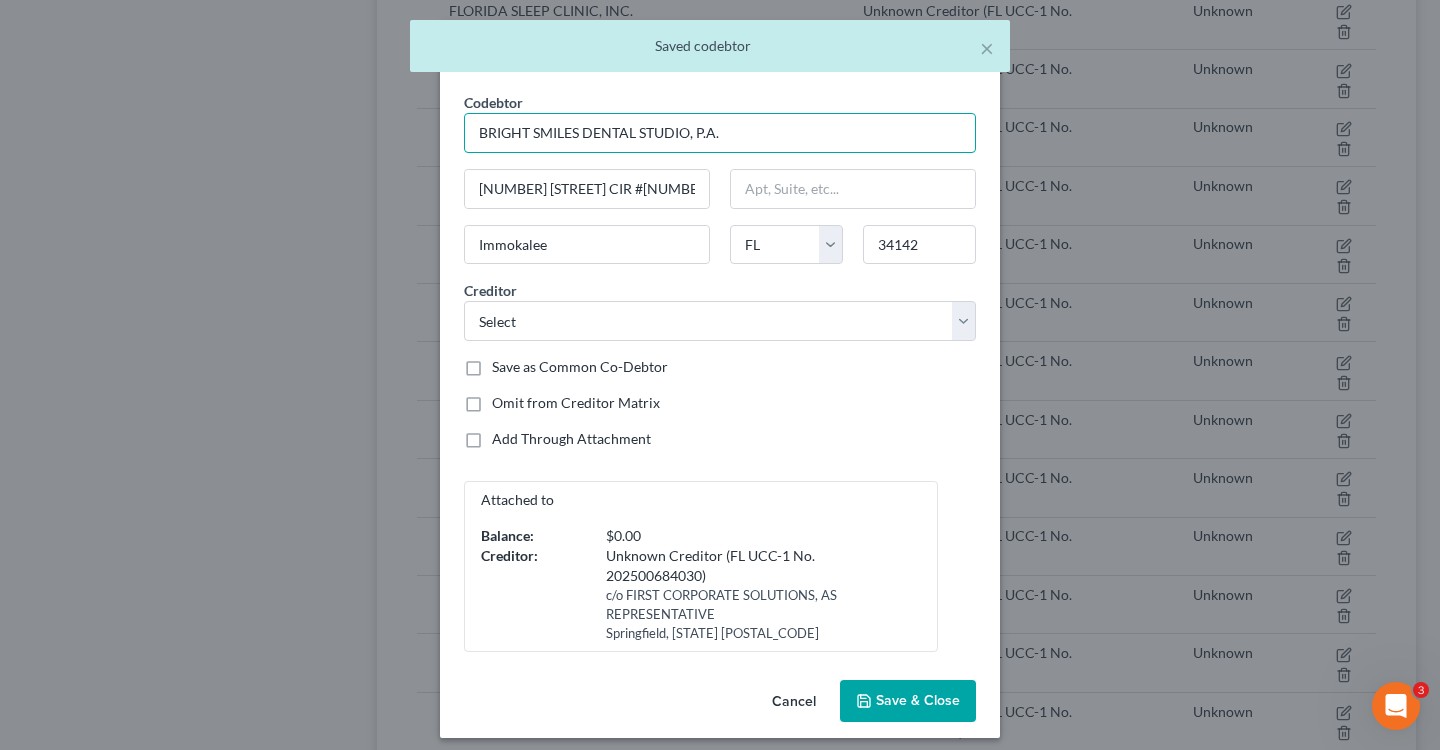 drag, startPoint x: 778, startPoint y: 136, endPoint x: 214, endPoint y: 62, distance: 568.8339 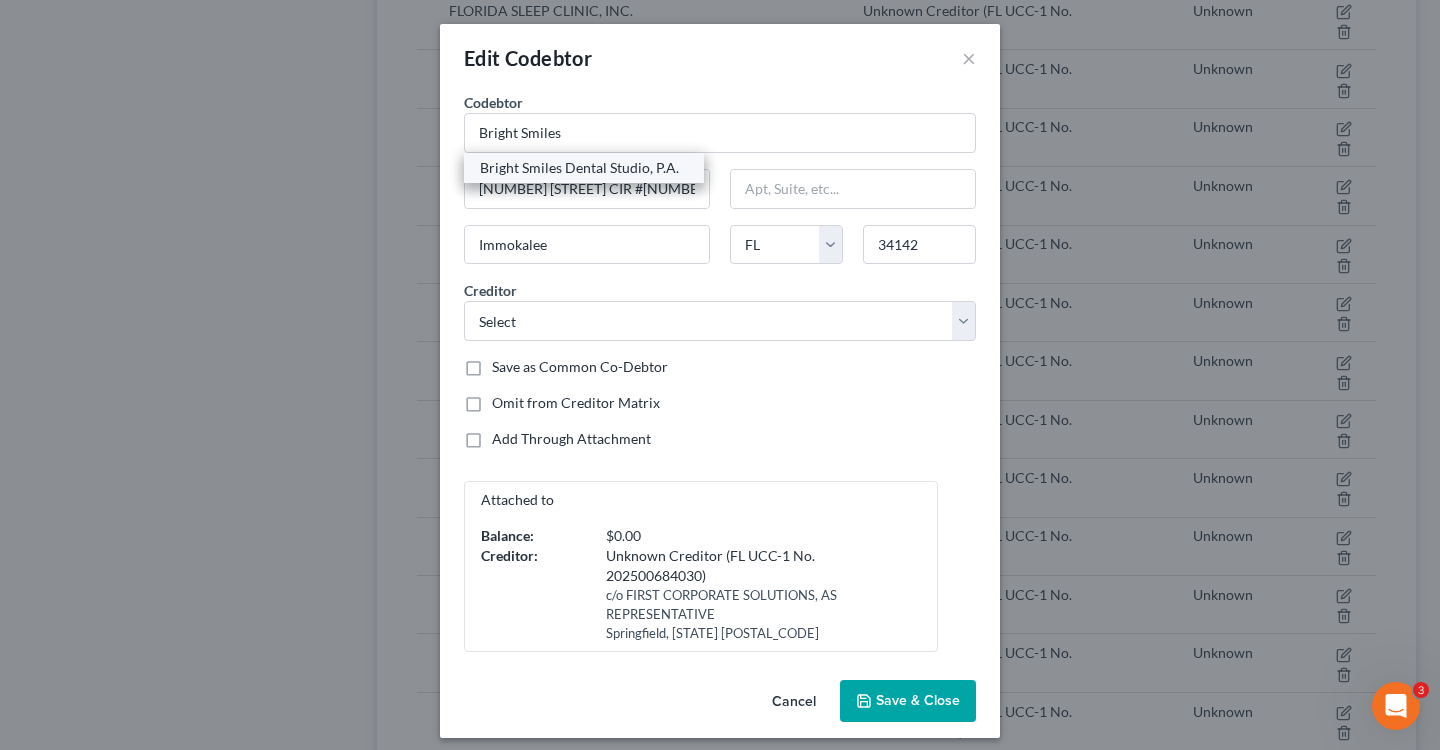 click on "Bright Smiles Dental Studio, P.A." at bounding box center [584, 168] 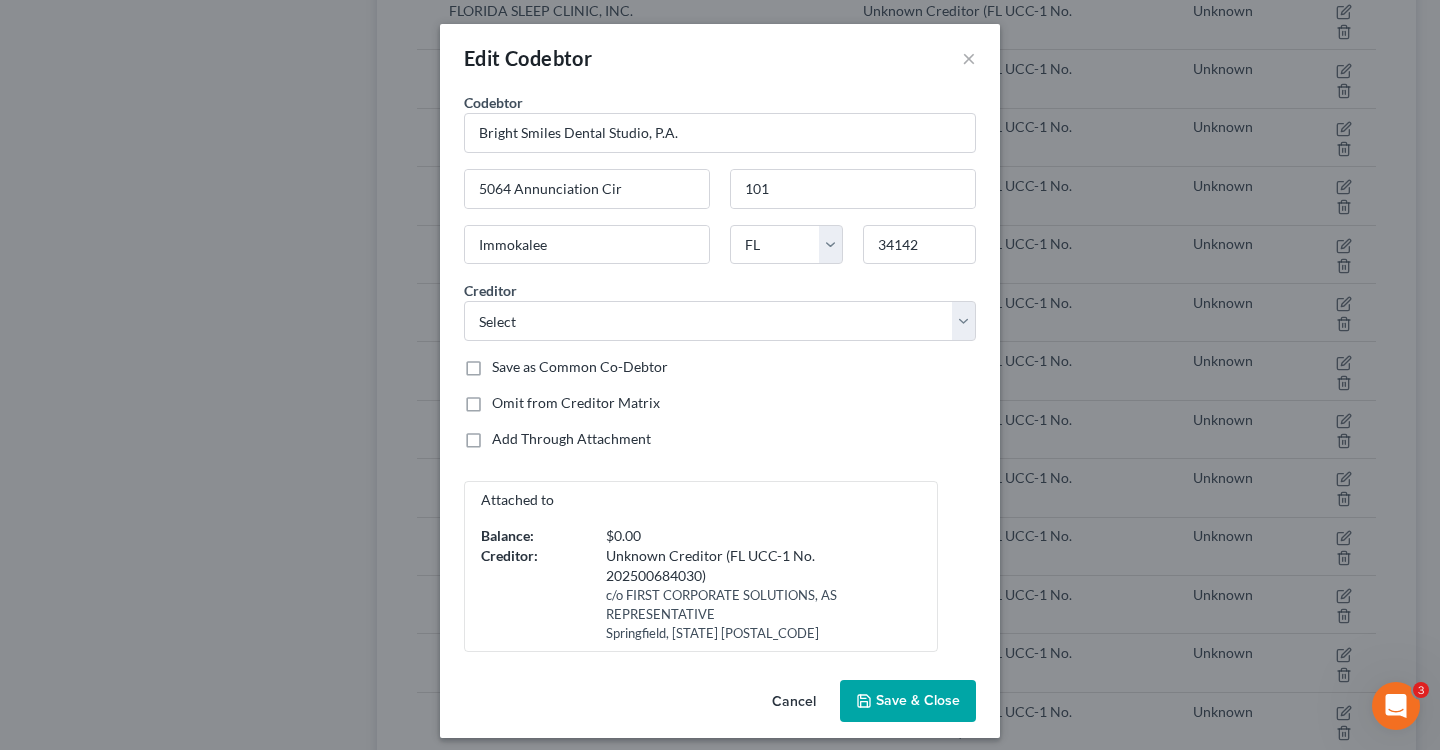 click on "Save & Close" at bounding box center (908, 701) 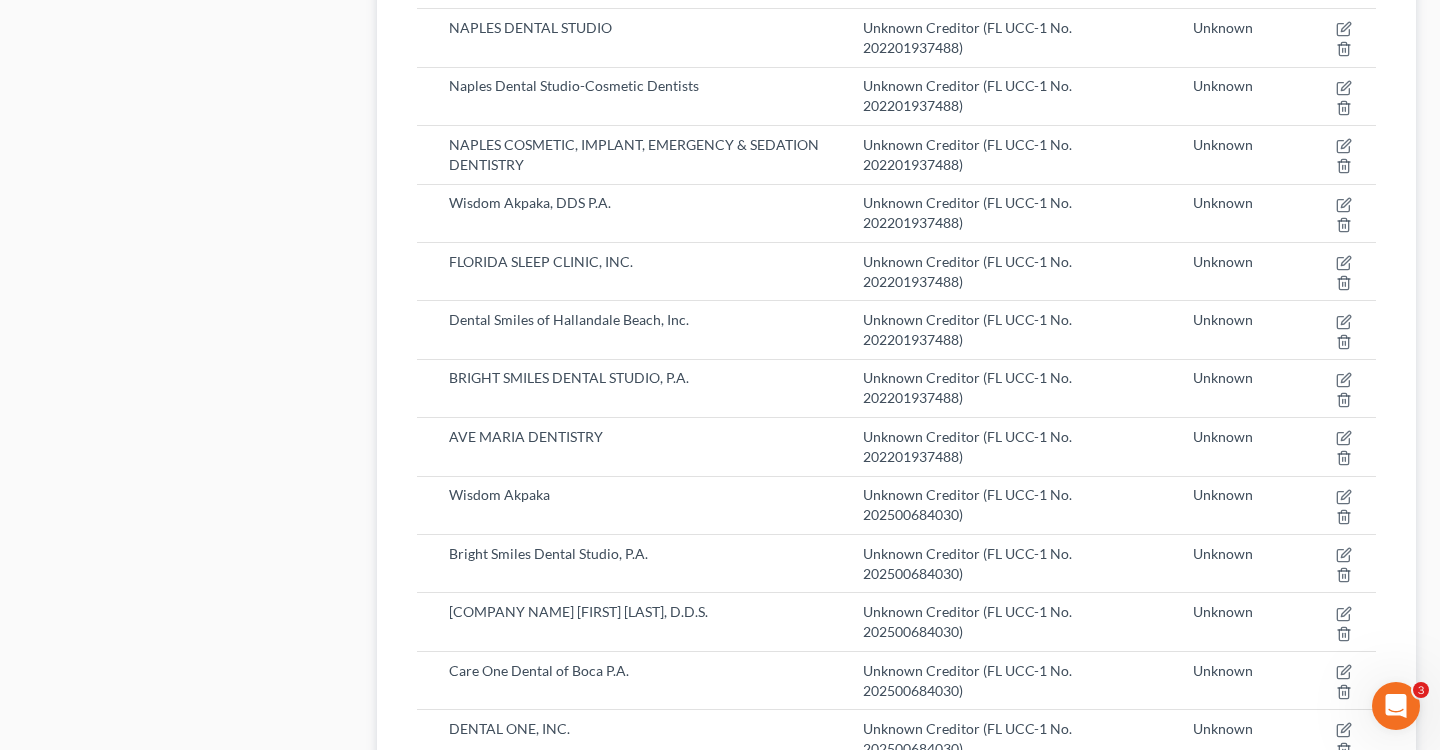 scroll, scrollTop: 1874, scrollLeft: 0, axis: vertical 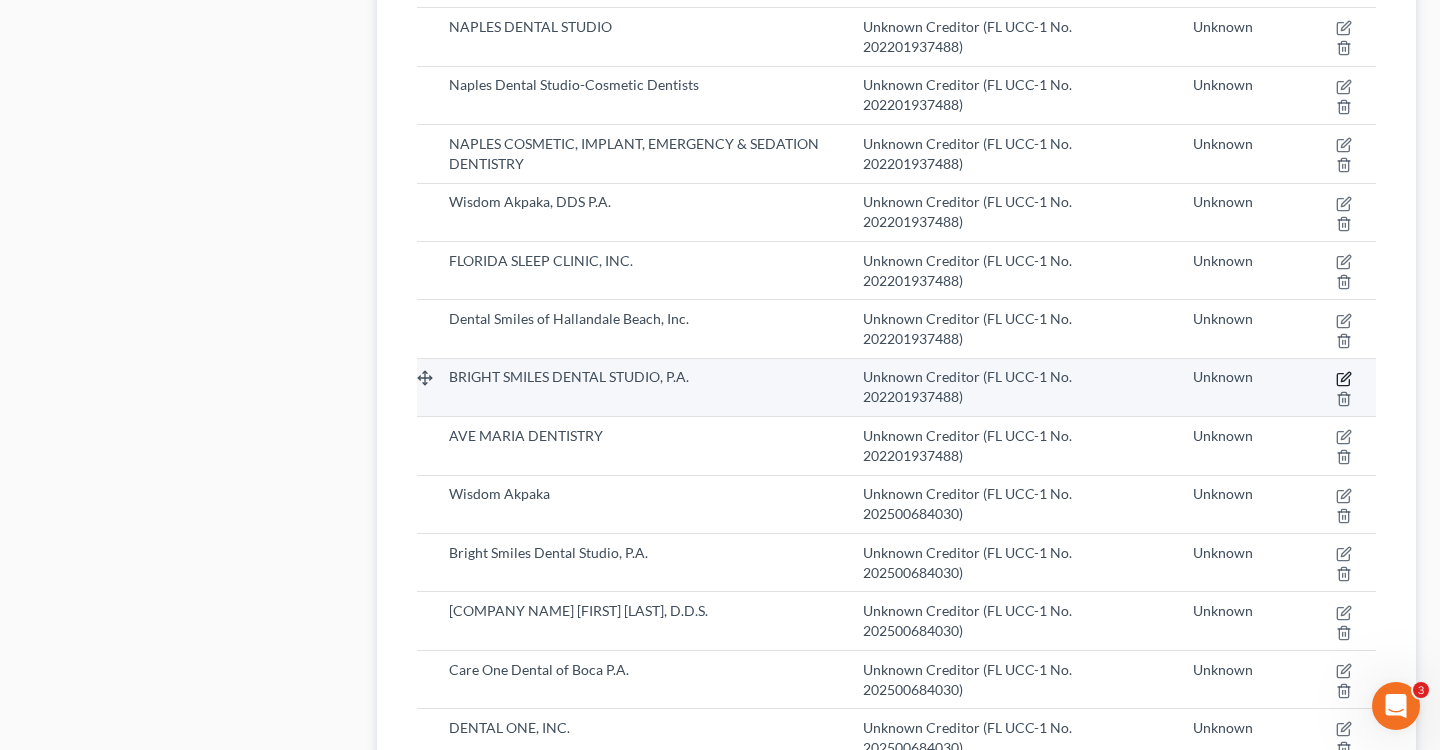click 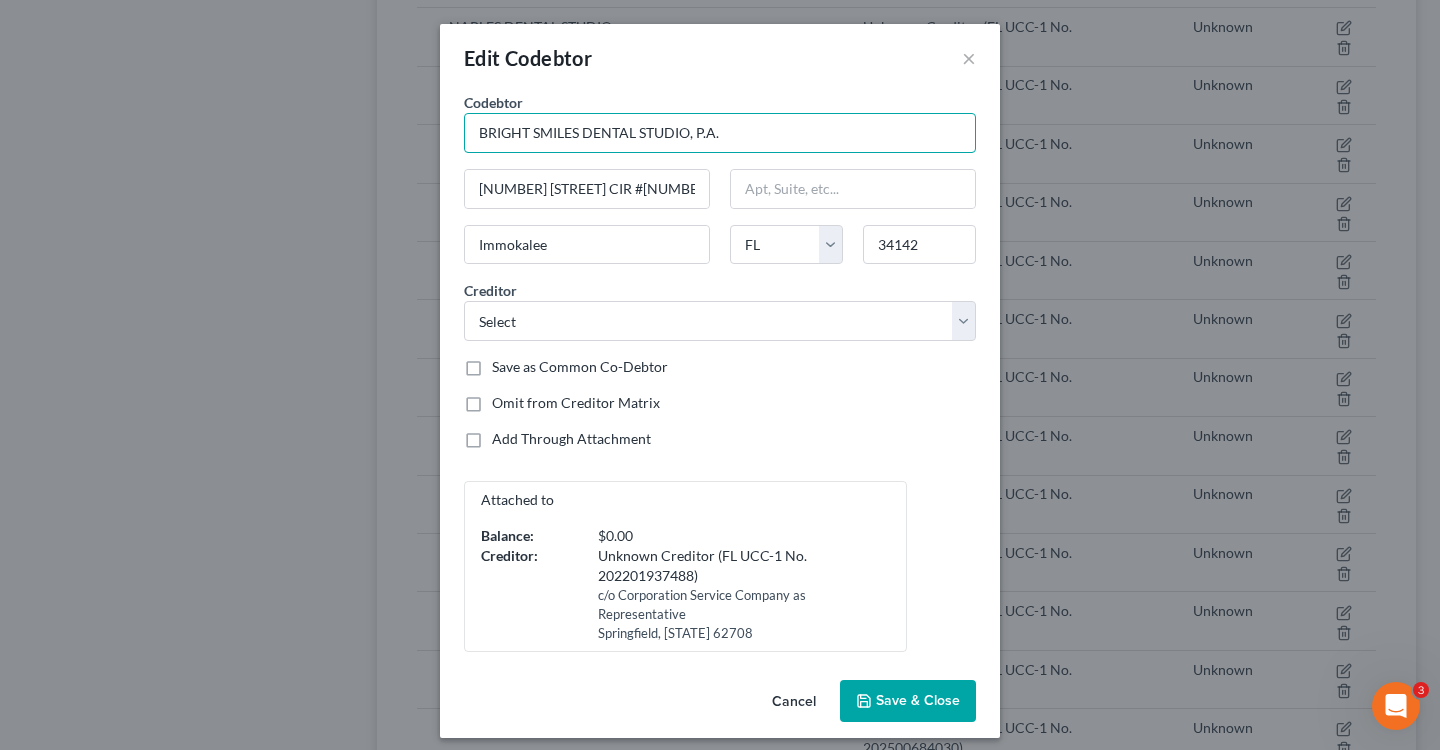 drag, startPoint x: 795, startPoint y: 139, endPoint x: 336, endPoint y: 83, distance: 462.4035 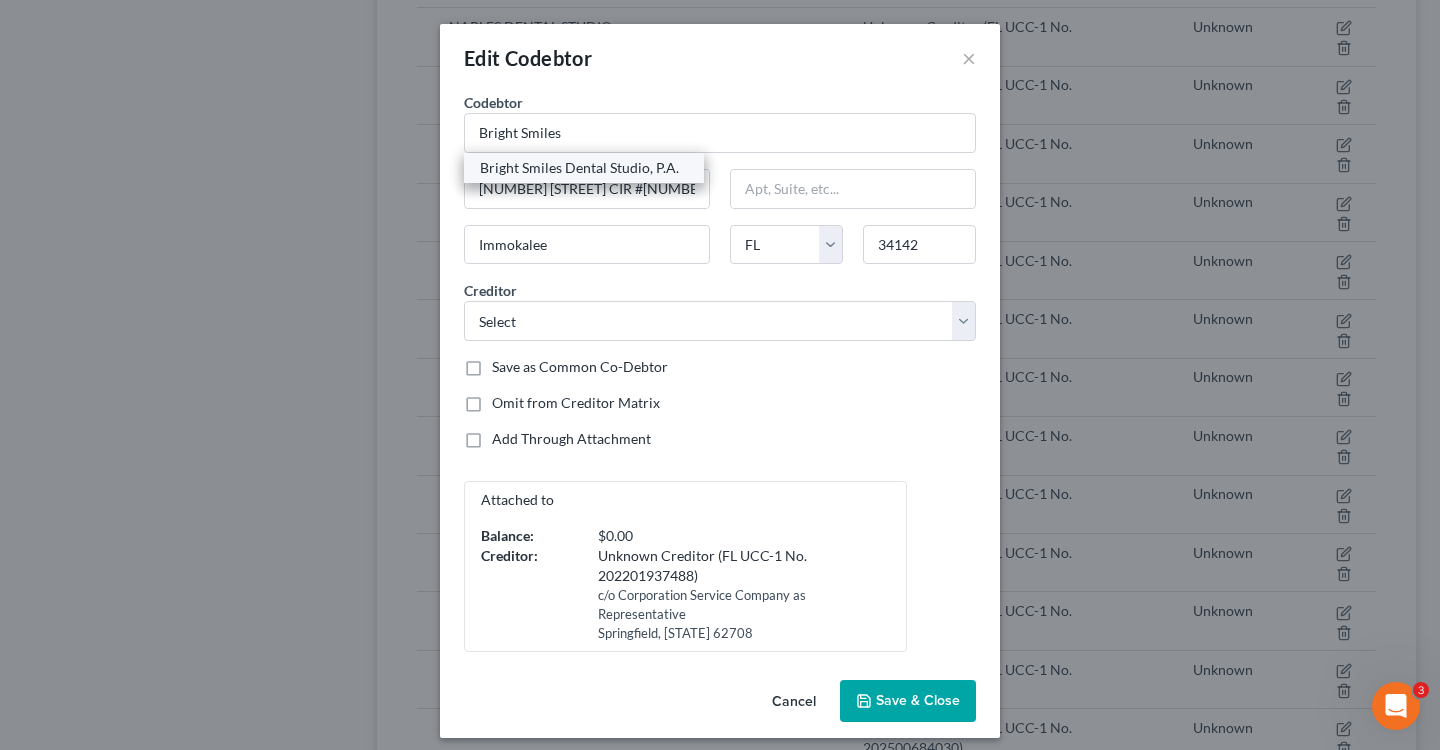 click on "Bright Smiles Dental Studio, P.A." at bounding box center (584, 168) 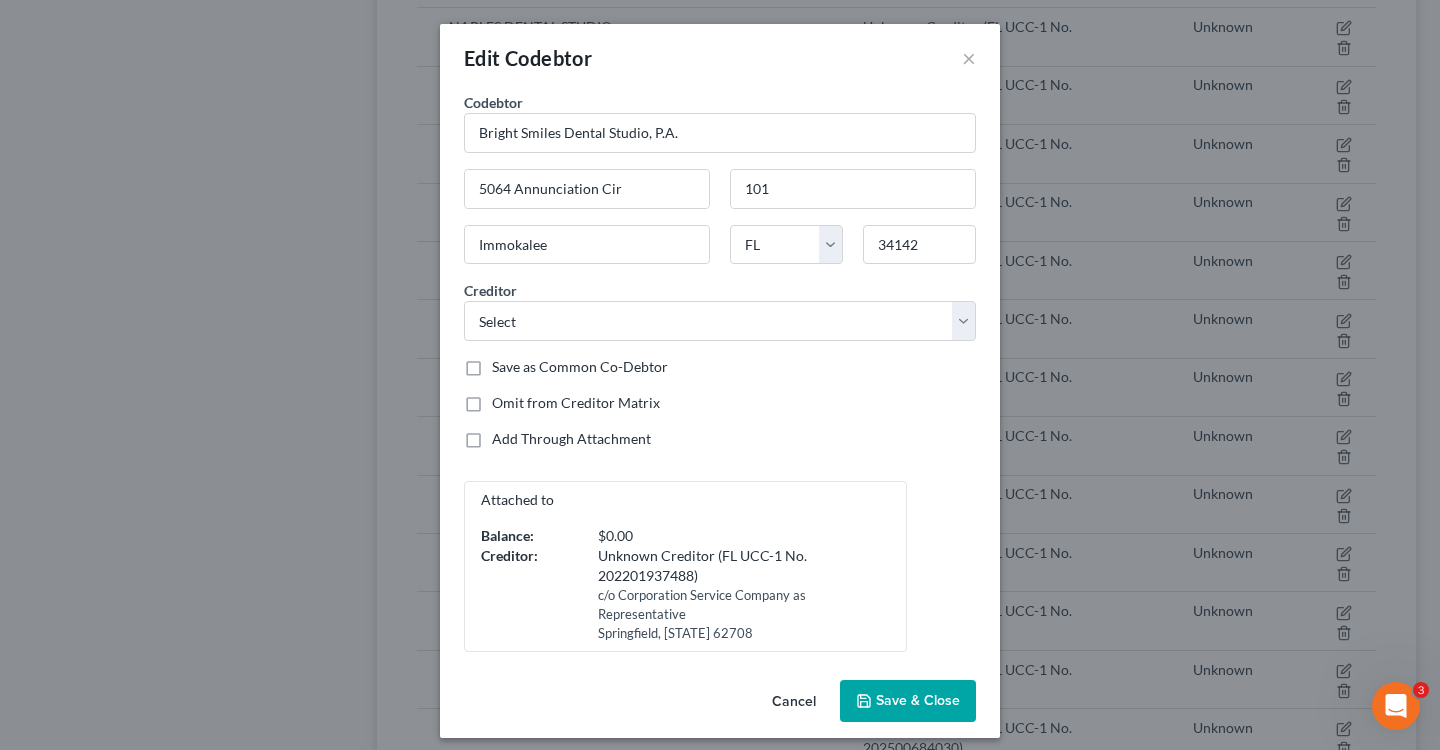 click on "Save & Close" at bounding box center (918, 700) 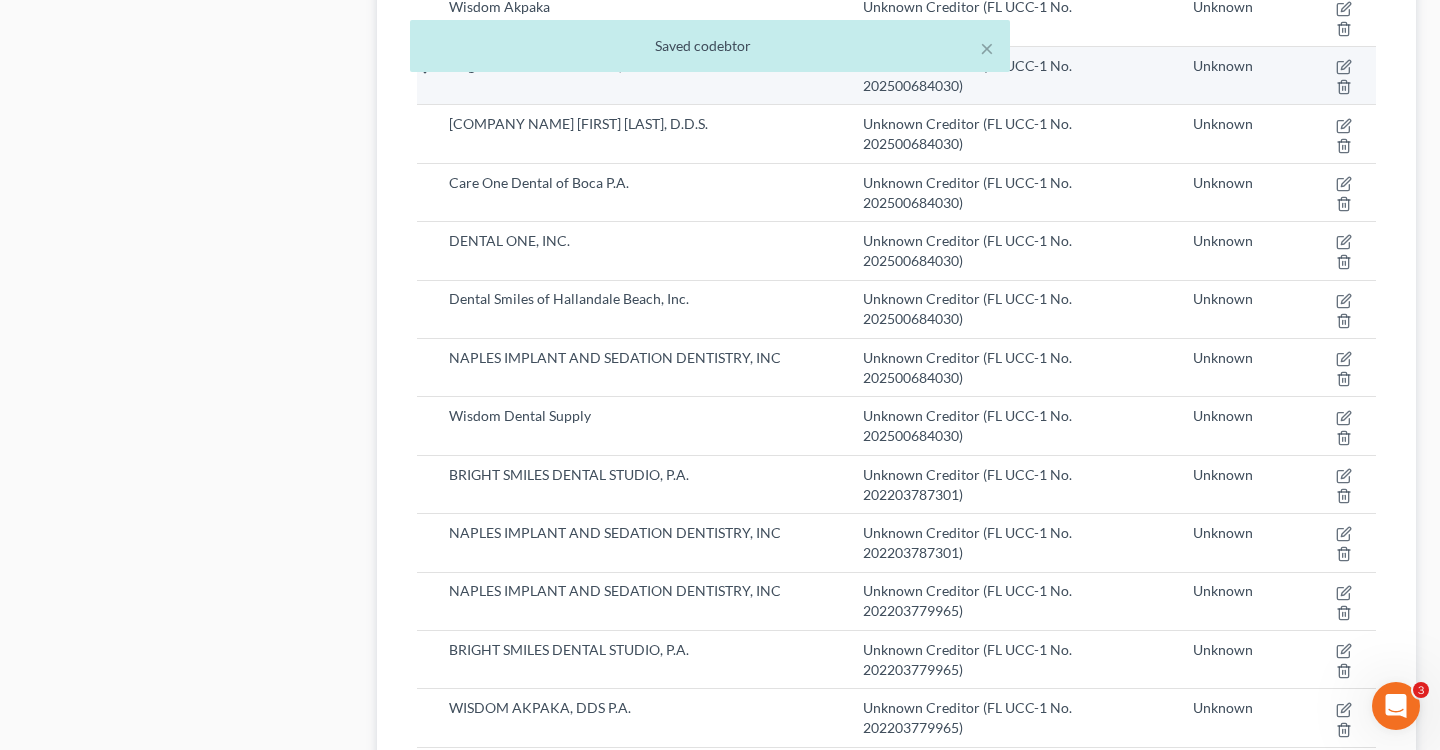 scroll, scrollTop: 2364, scrollLeft: 0, axis: vertical 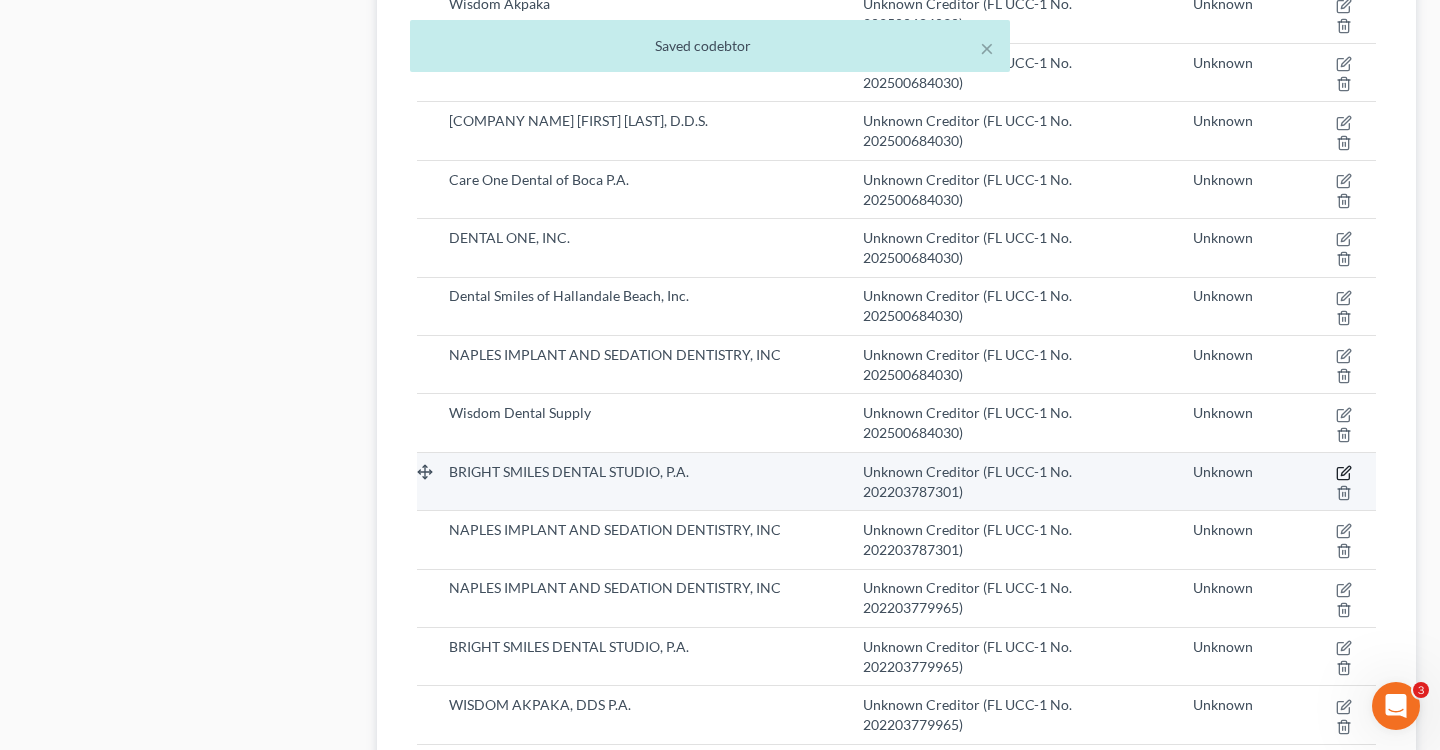 click 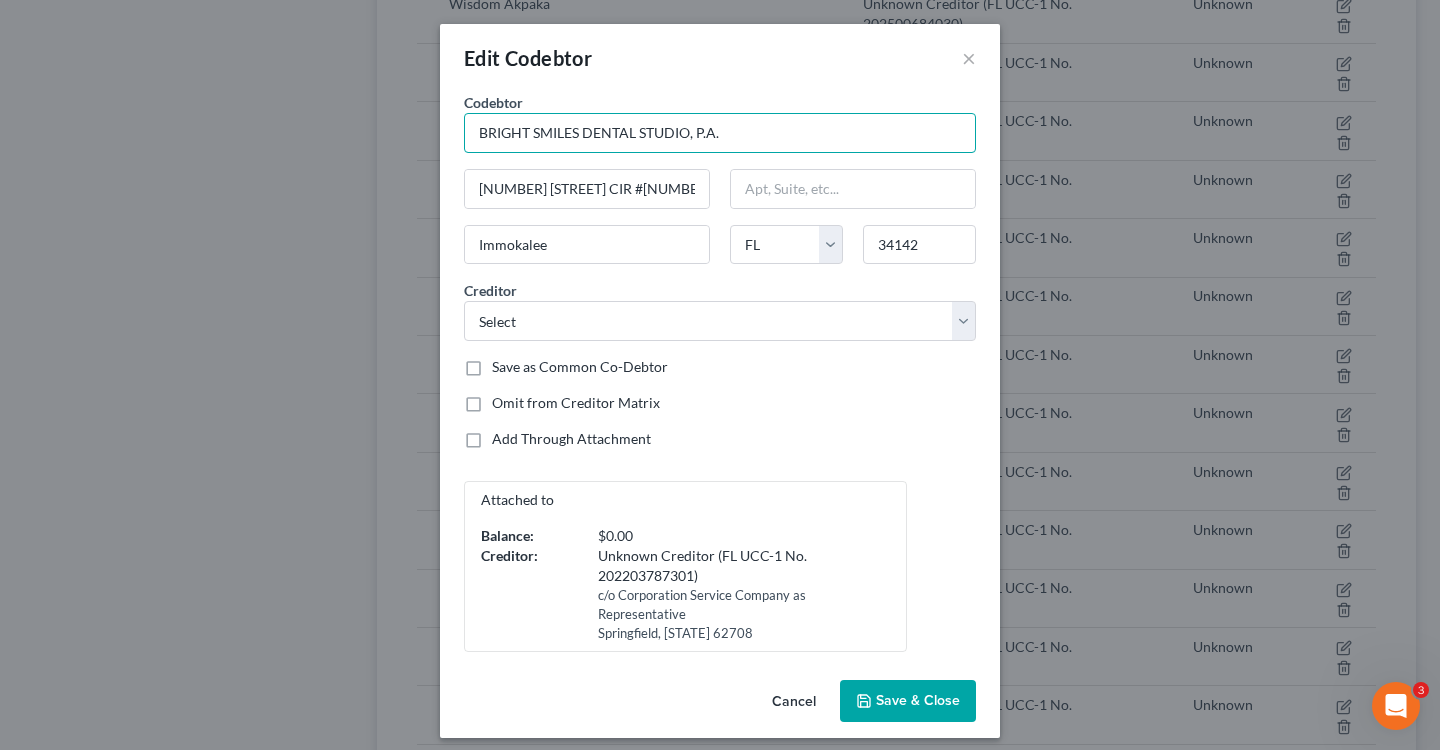 drag, startPoint x: 761, startPoint y: 146, endPoint x: 298, endPoint y: 125, distance: 463.47598 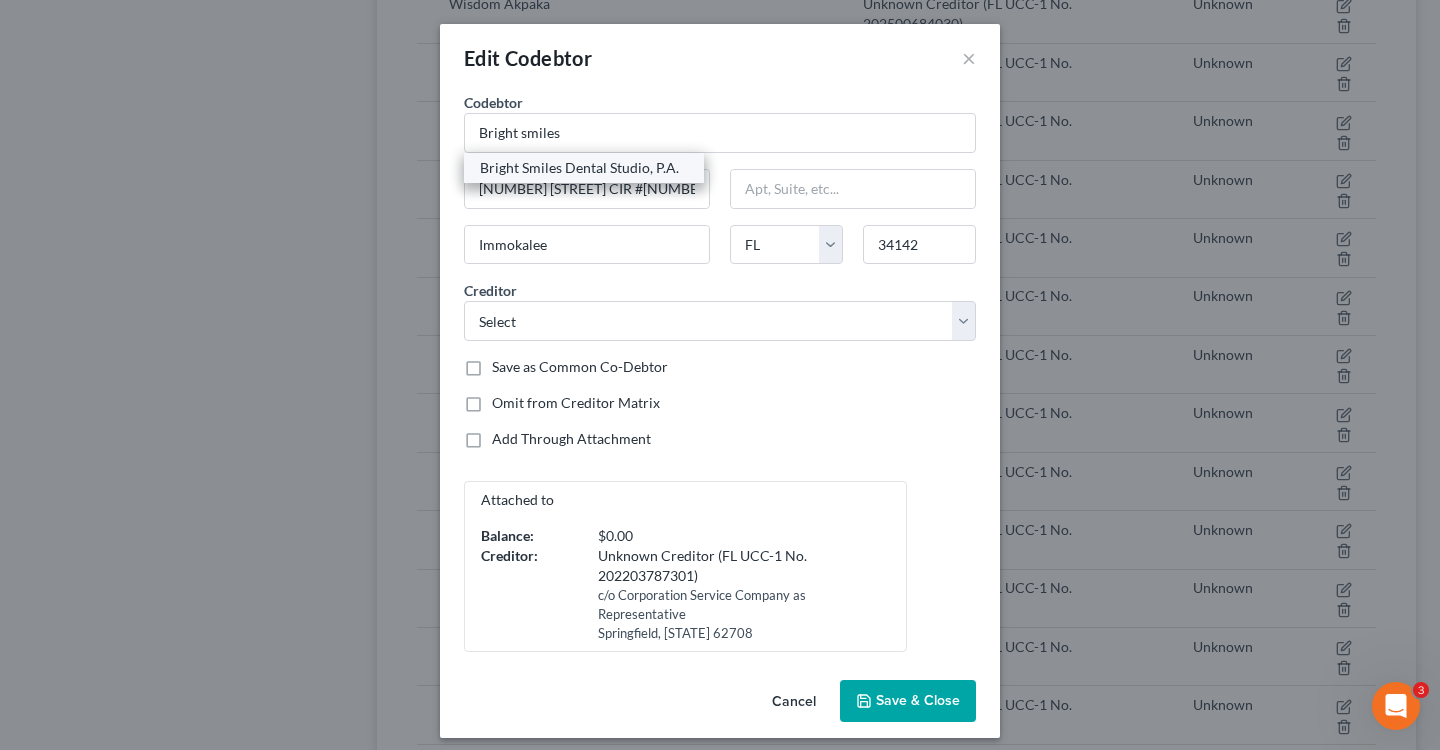 click on "Bright Smiles Dental Studio, P.A." at bounding box center [584, 168] 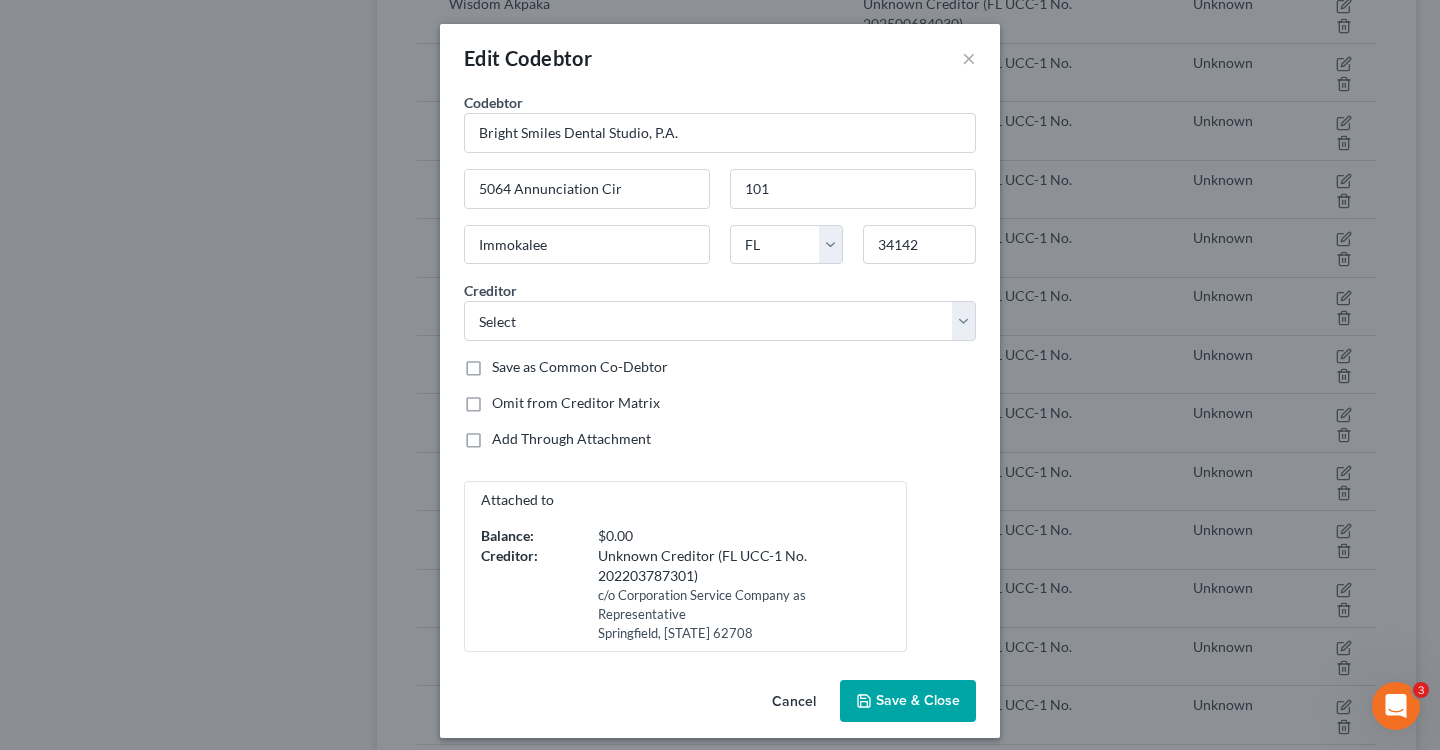 click on "Save & Close" at bounding box center [918, 700] 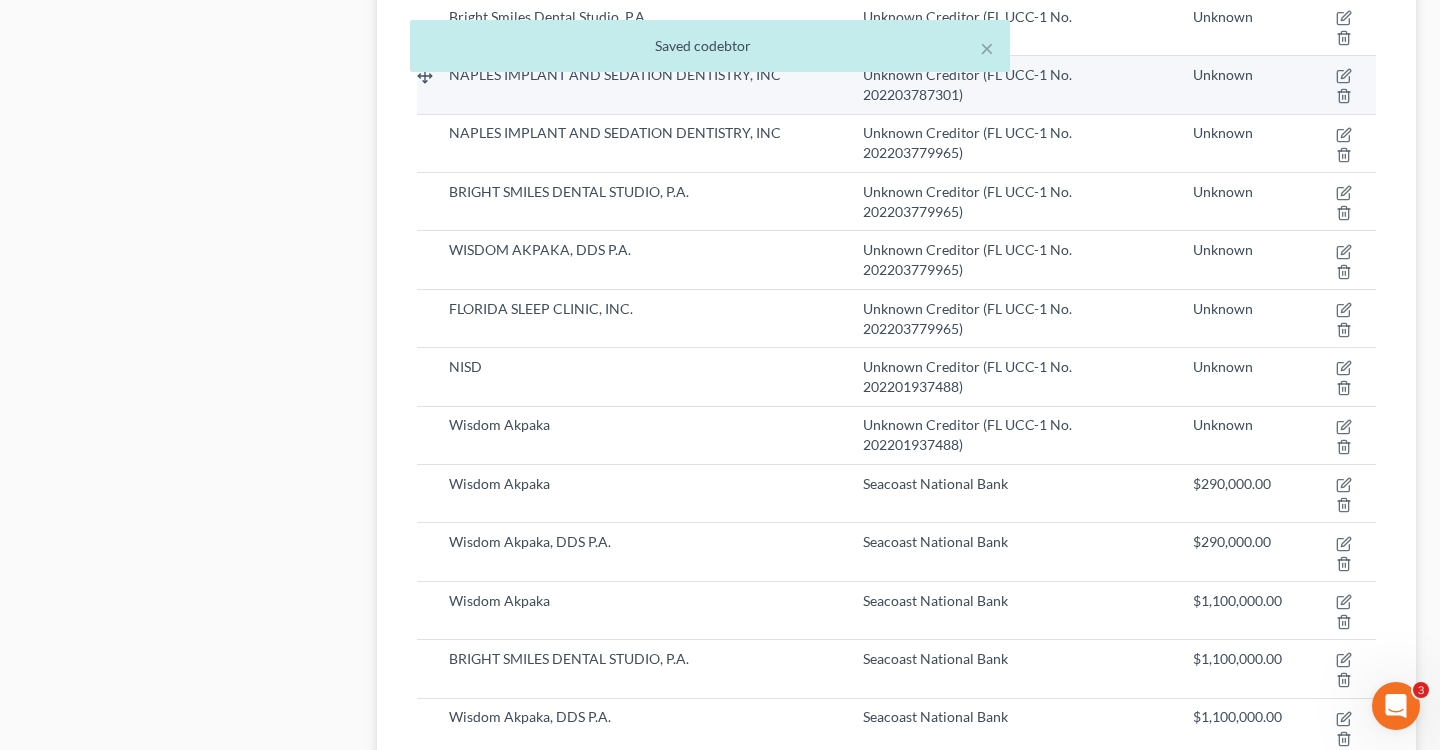 scroll, scrollTop: 2827, scrollLeft: 0, axis: vertical 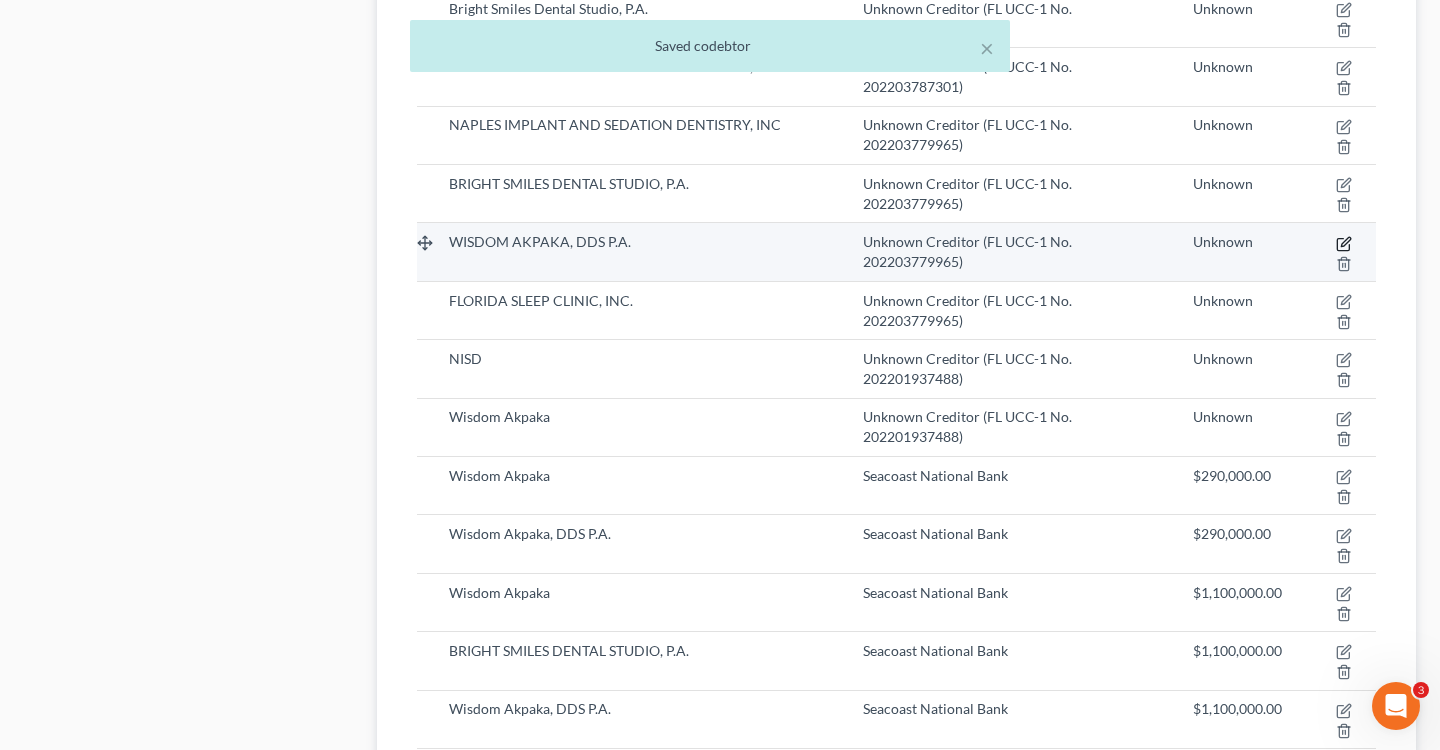 click 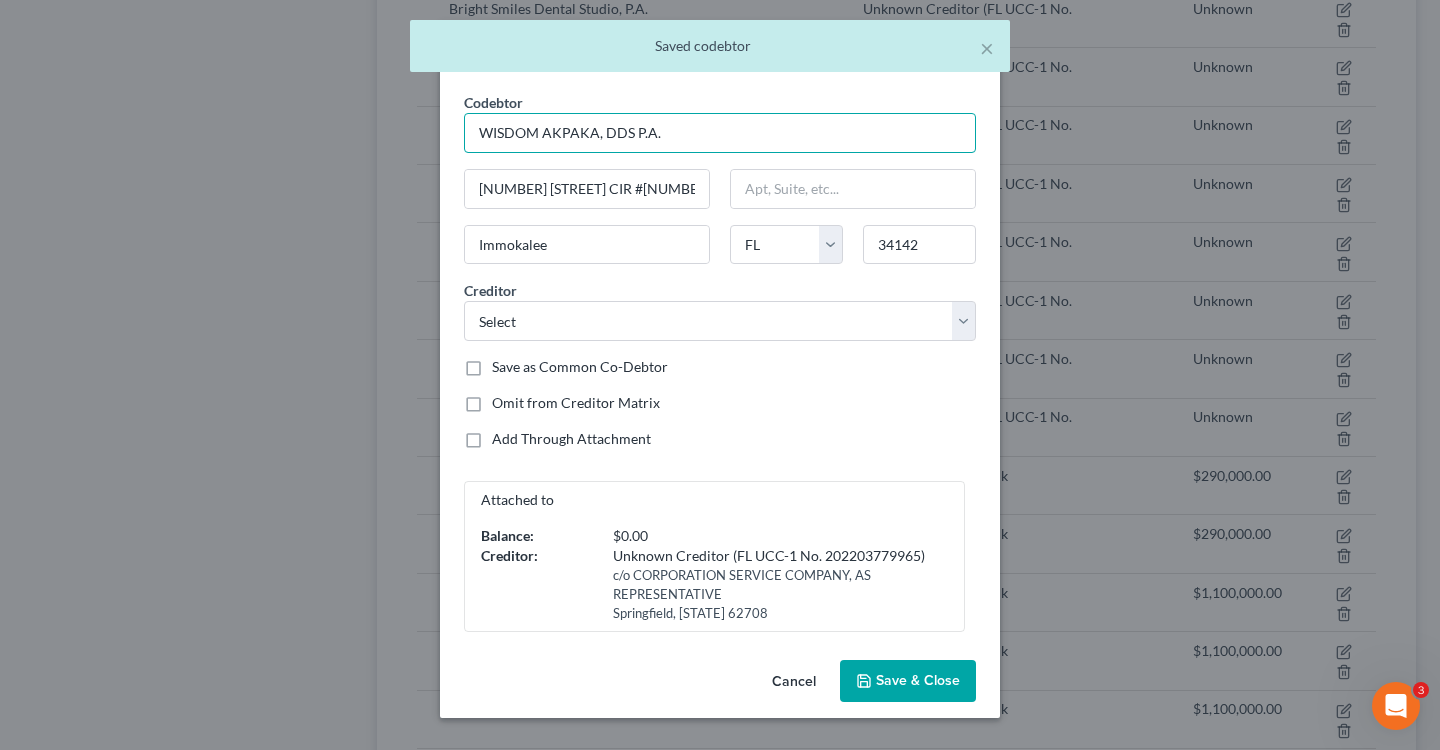 drag, startPoint x: 734, startPoint y: 128, endPoint x: 344, endPoint y: 101, distance: 390.9335 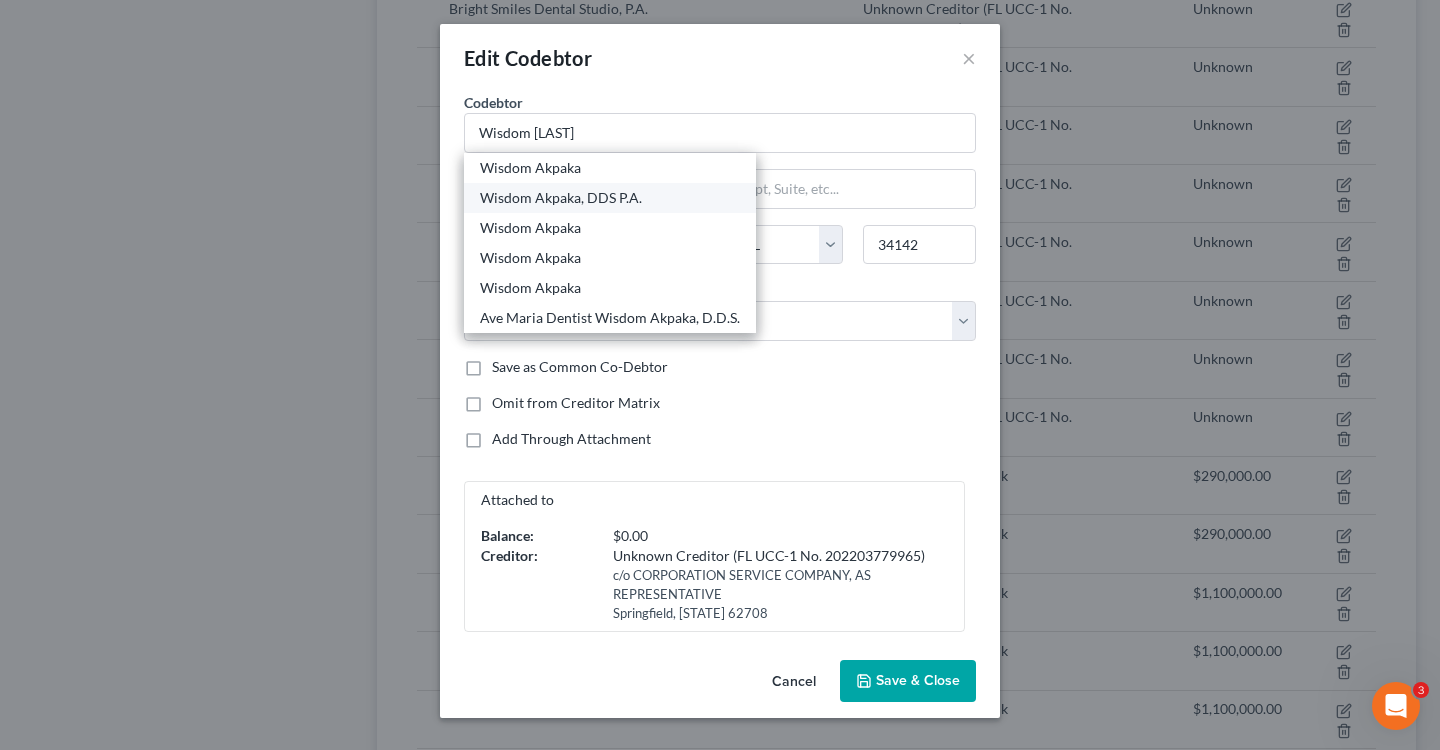 click on "Wisdom Akpaka, DDS P.A." at bounding box center (610, 198) 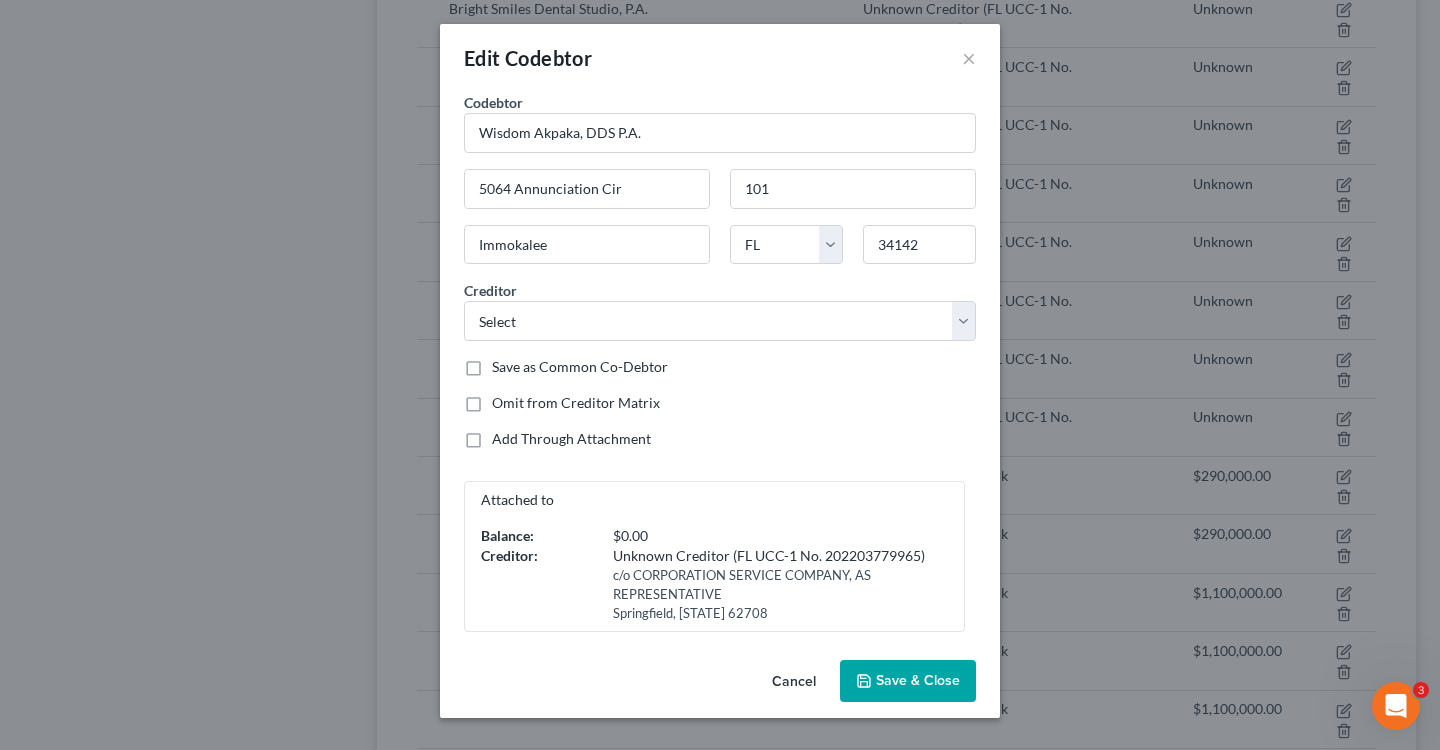 click on "Save & Close" at bounding box center (918, 680) 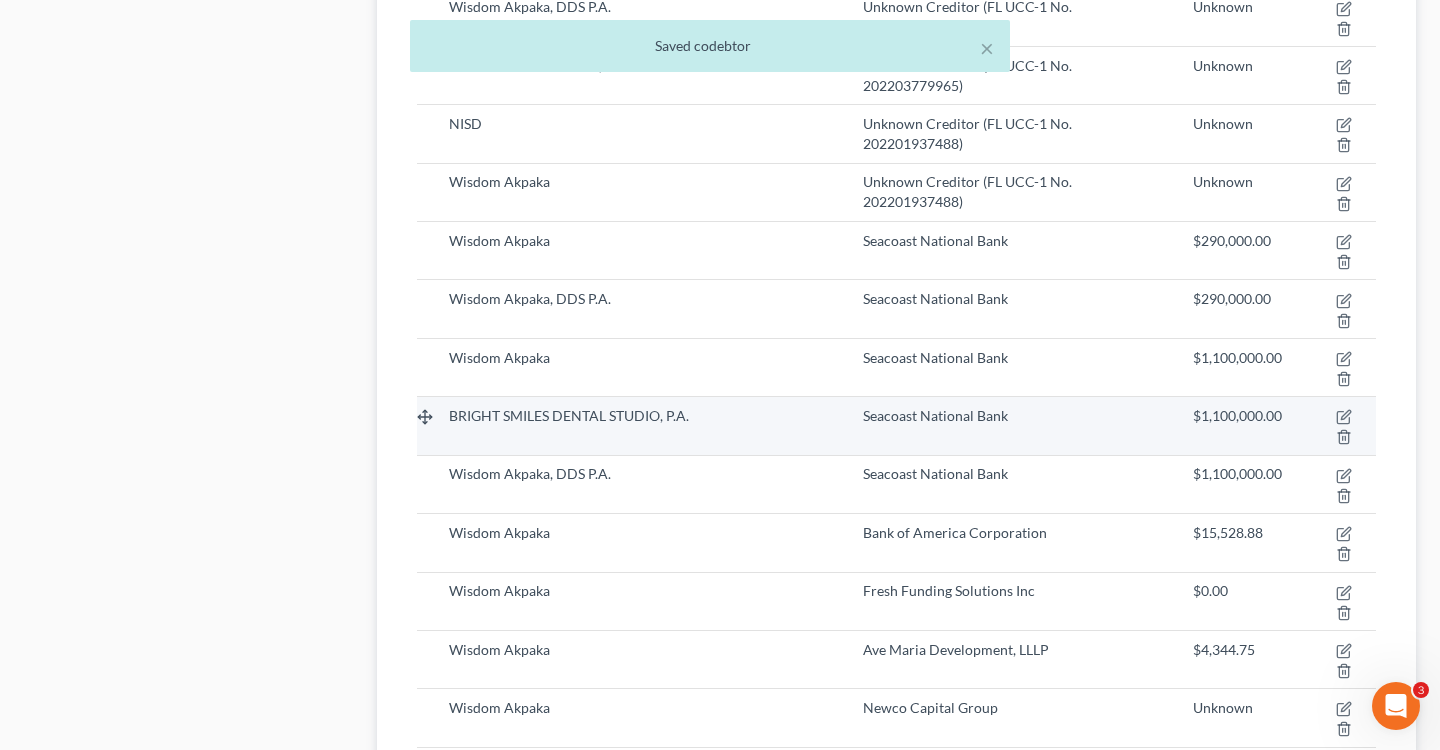 scroll, scrollTop: 3065, scrollLeft: 0, axis: vertical 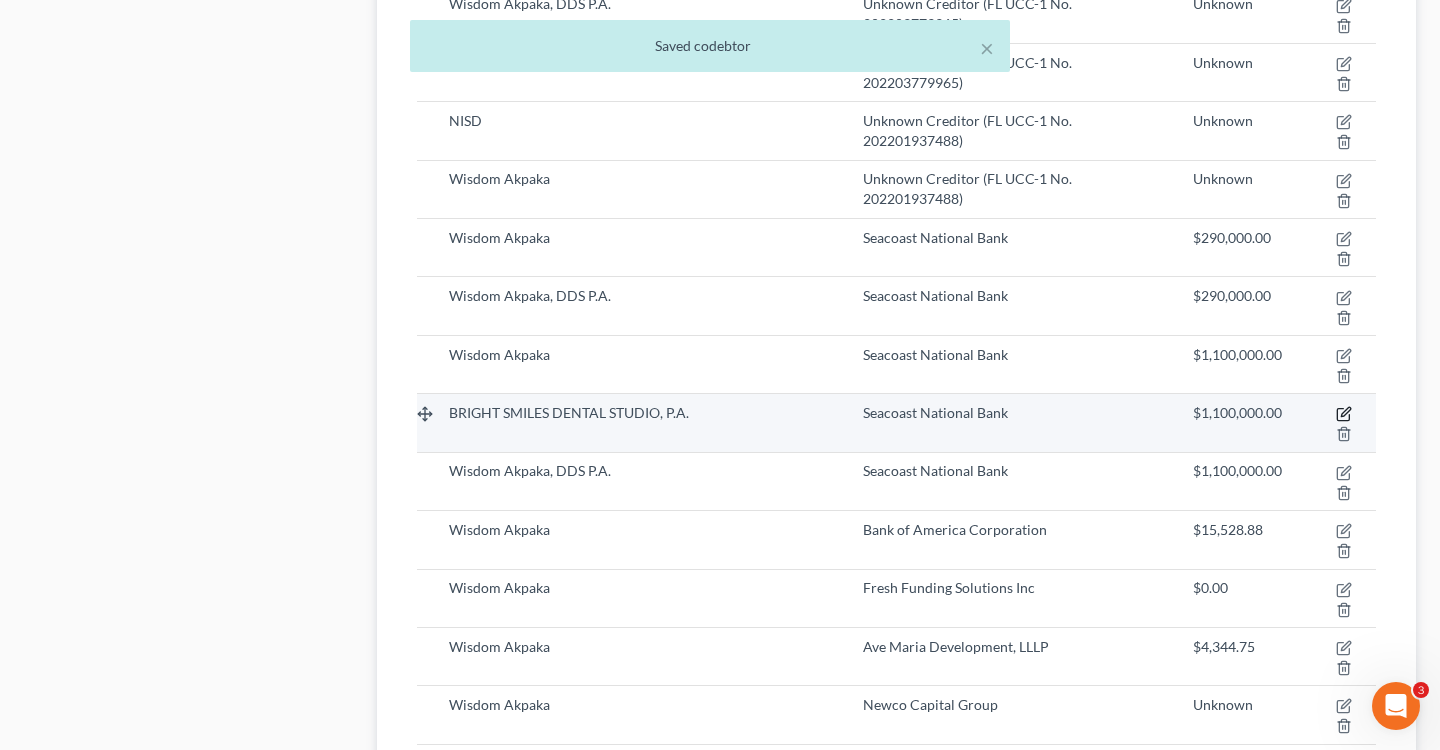click 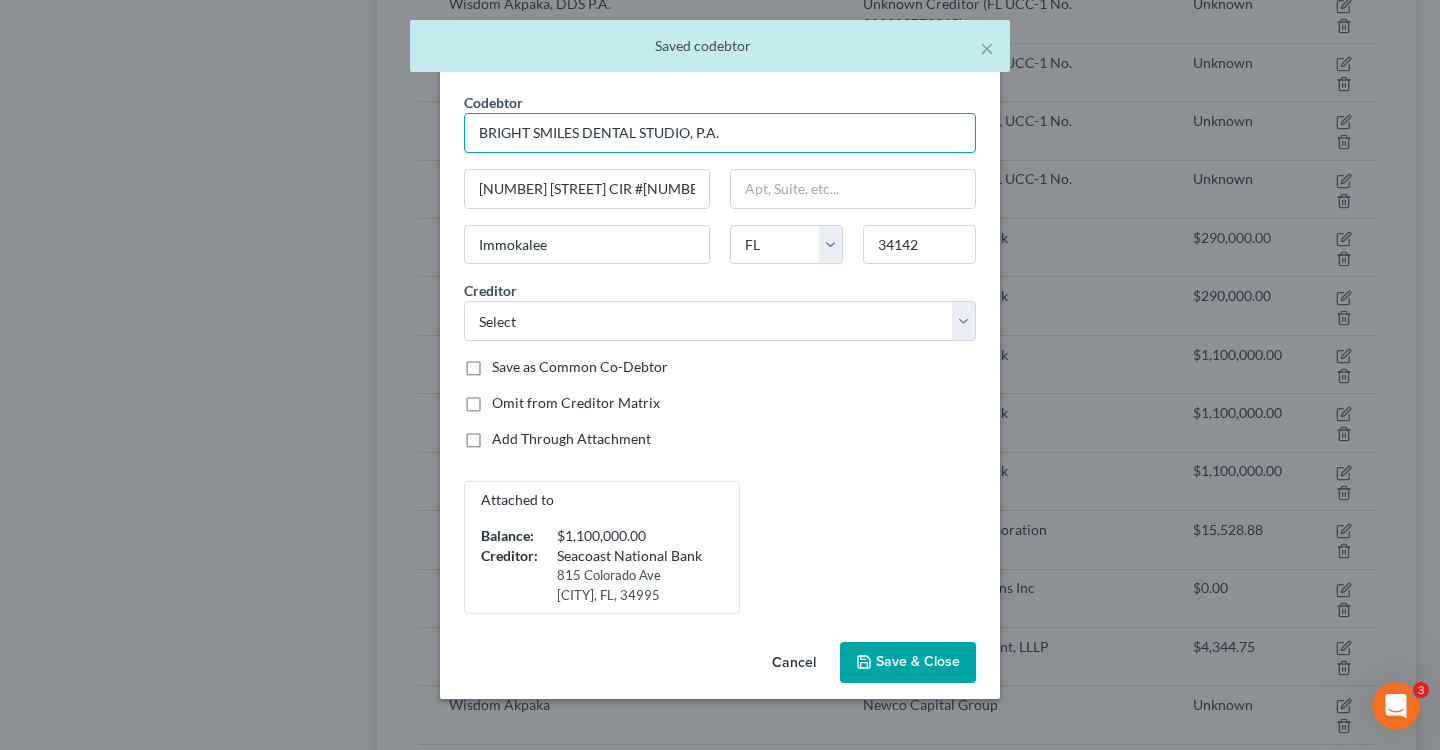 drag, startPoint x: 760, startPoint y: 128, endPoint x: 383, endPoint y: 88, distance: 379.1161 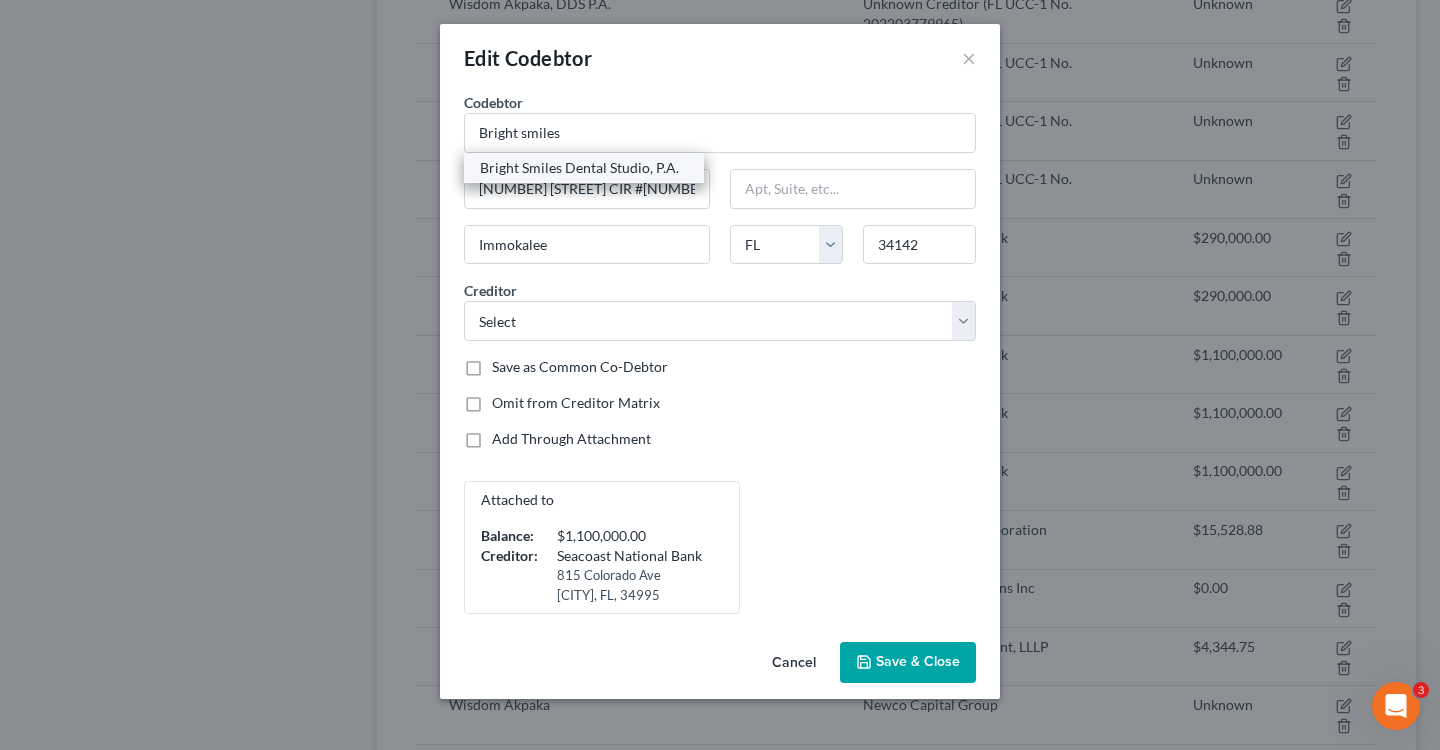 click on "Bright Smiles Dental Studio, P.A." at bounding box center [584, 168] 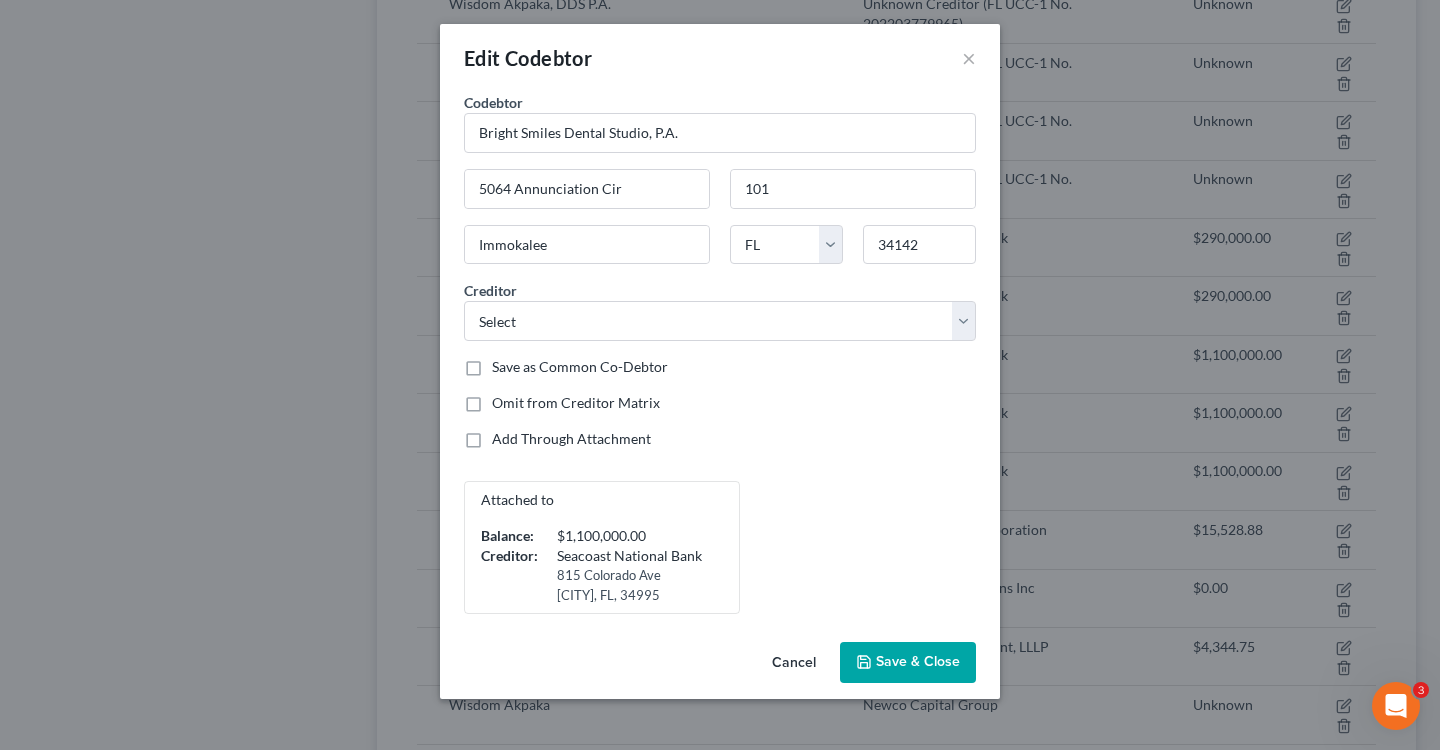 click on "Cancel" at bounding box center (794, 664) 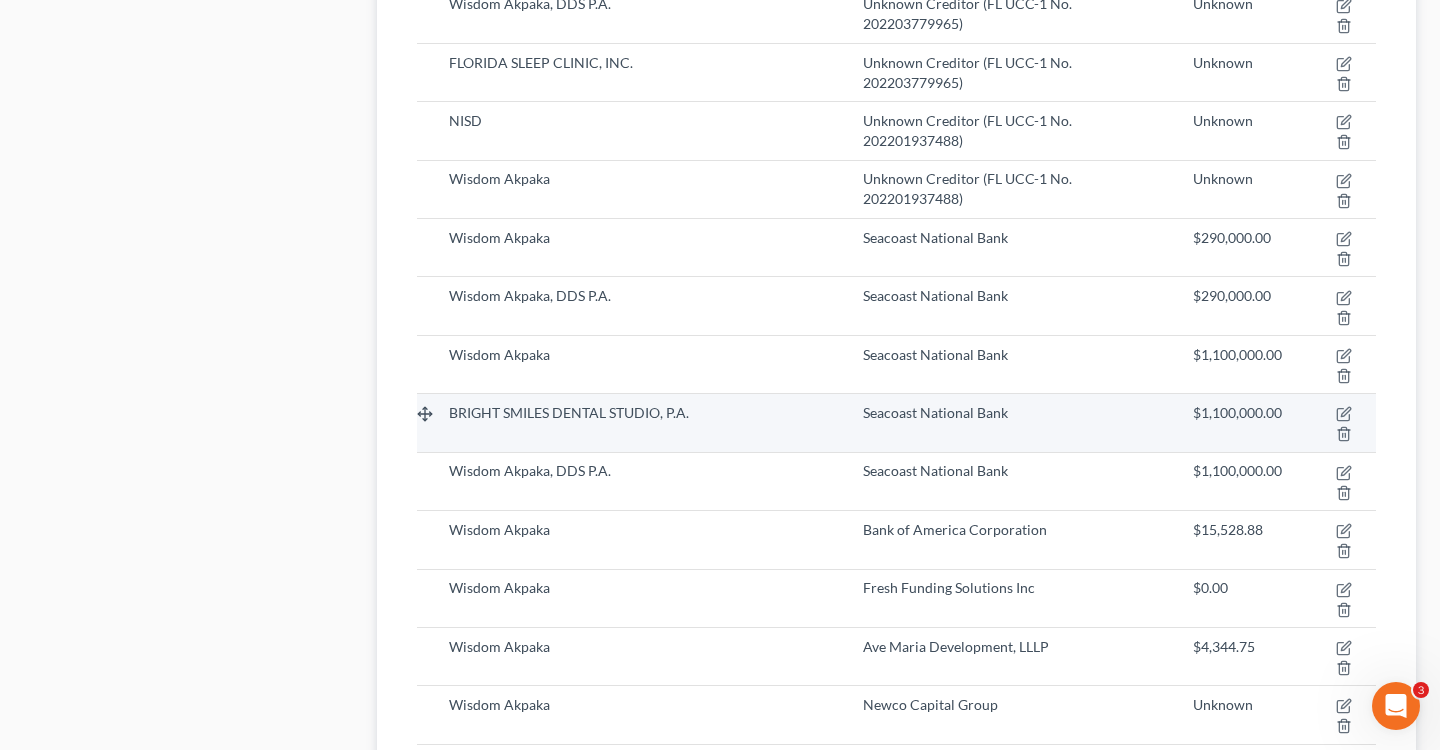 click at bounding box center (1337, 423) 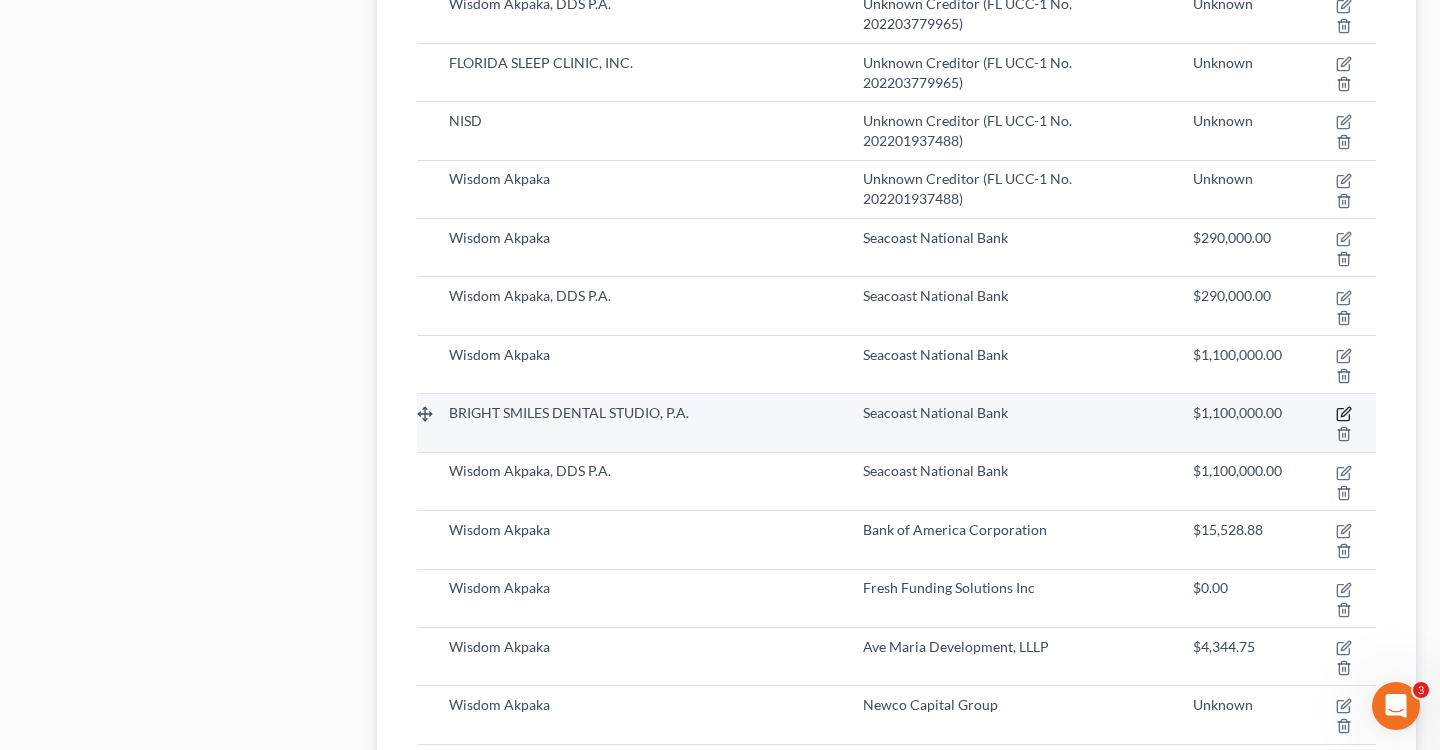 click 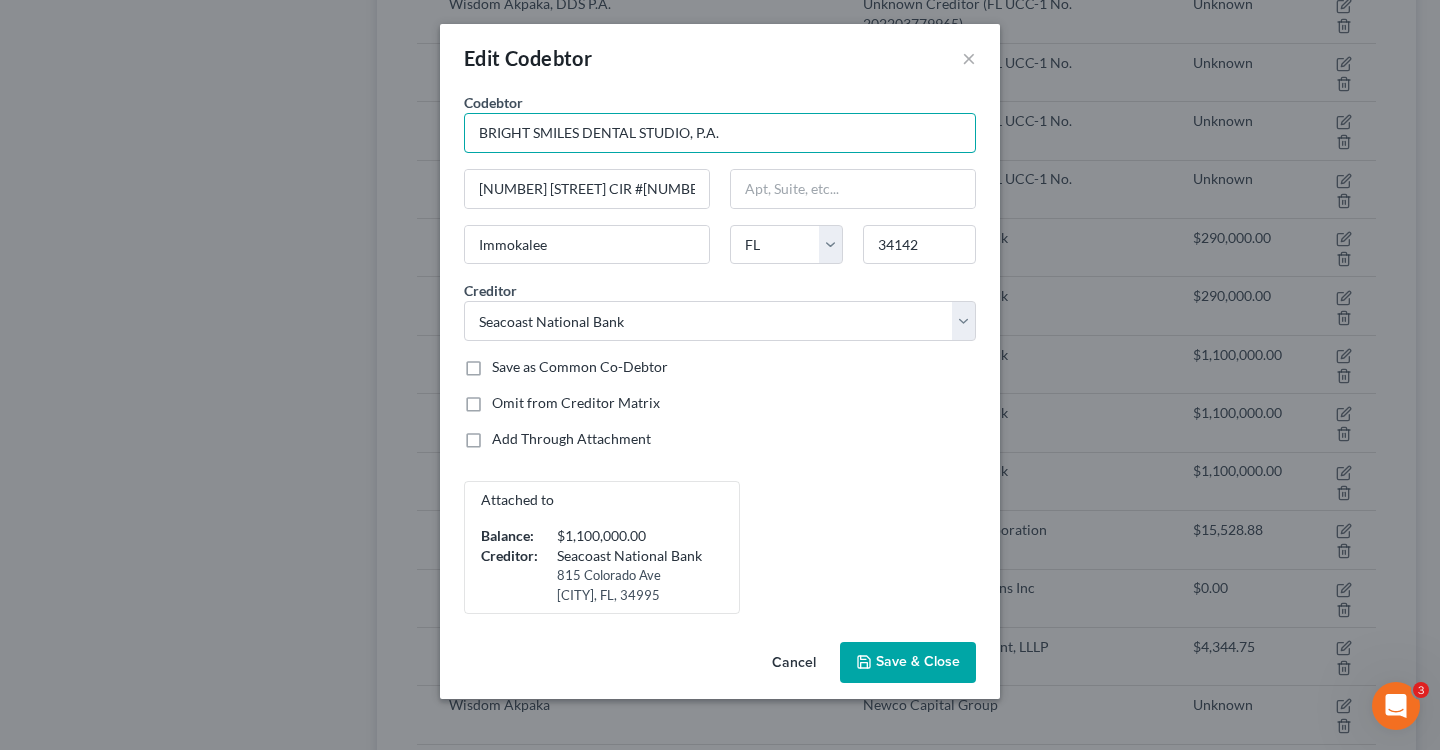drag, startPoint x: 800, startPoint y: 129, endPoint x: 52, endPoint y: 58, distance: 751.3621 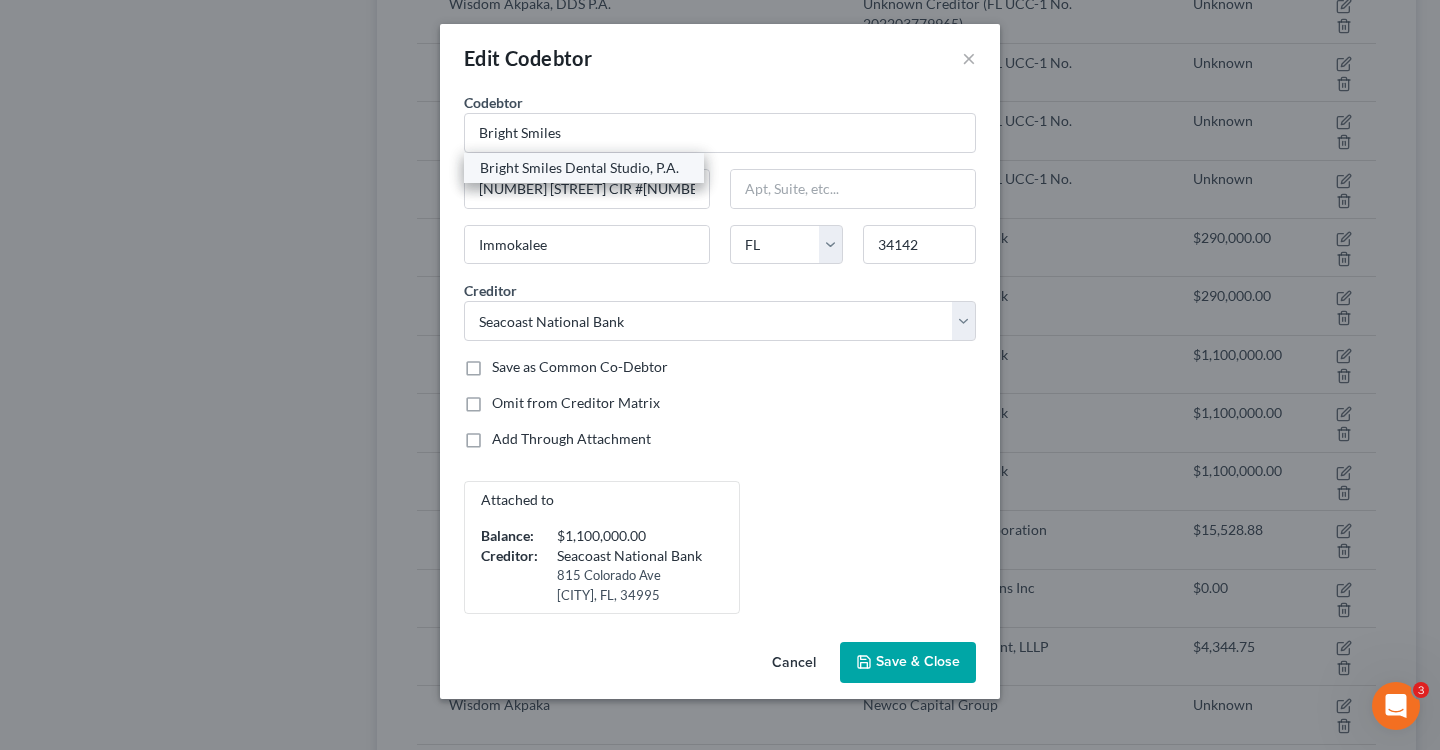 click on "Bright Smiles Dental Studio, P.A." at bounding box center [584, 168] 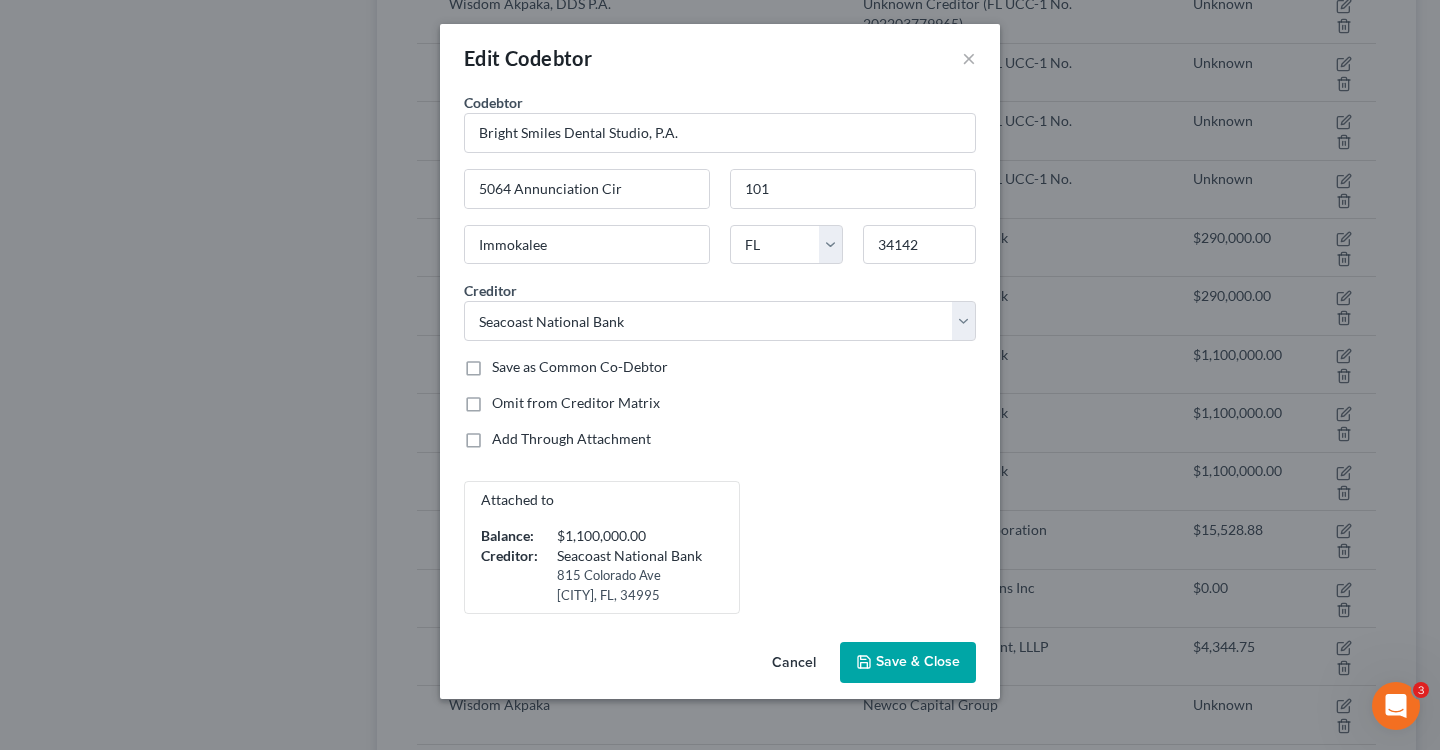 click on "Save & Close" at bounding box center [908, 663] 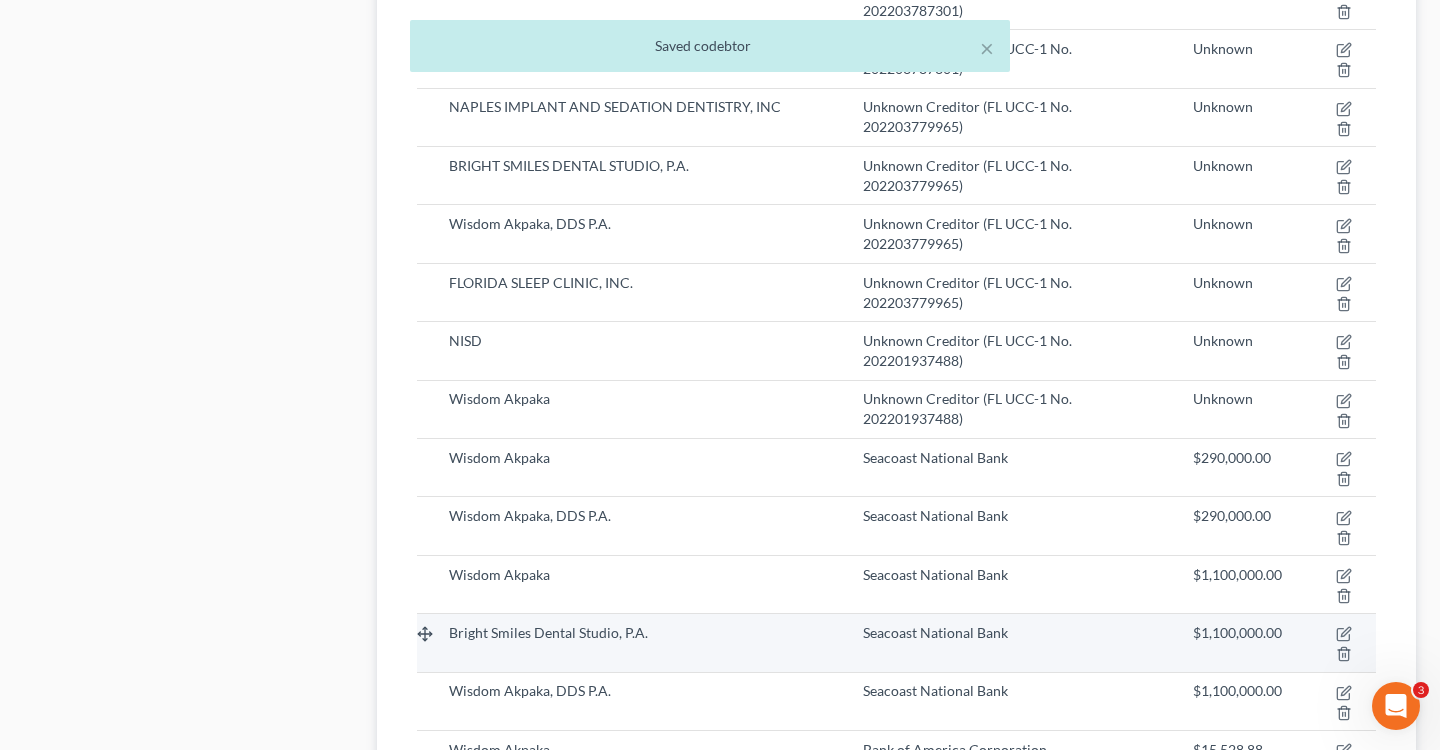 scroll, scrollTop: 2843, scrollLeft: 0, axis: vertical 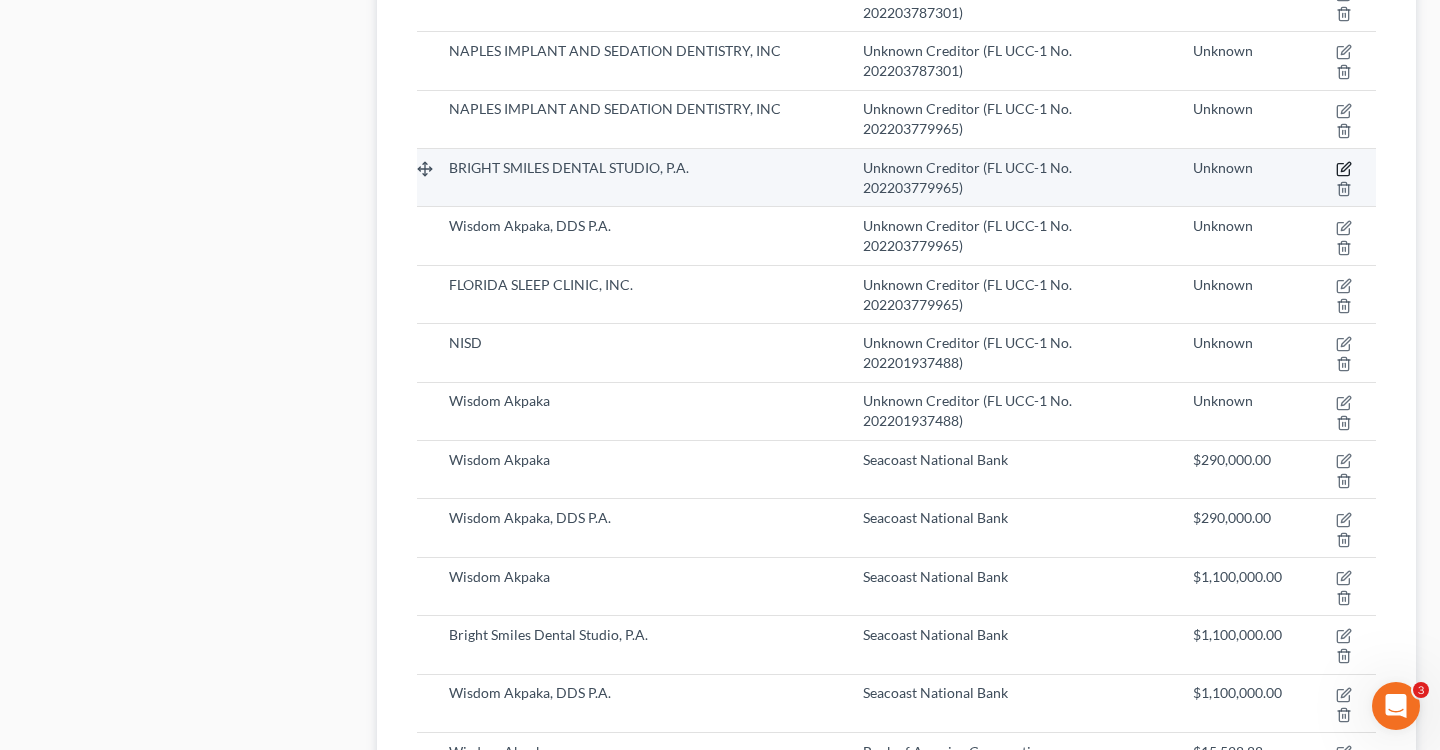 click 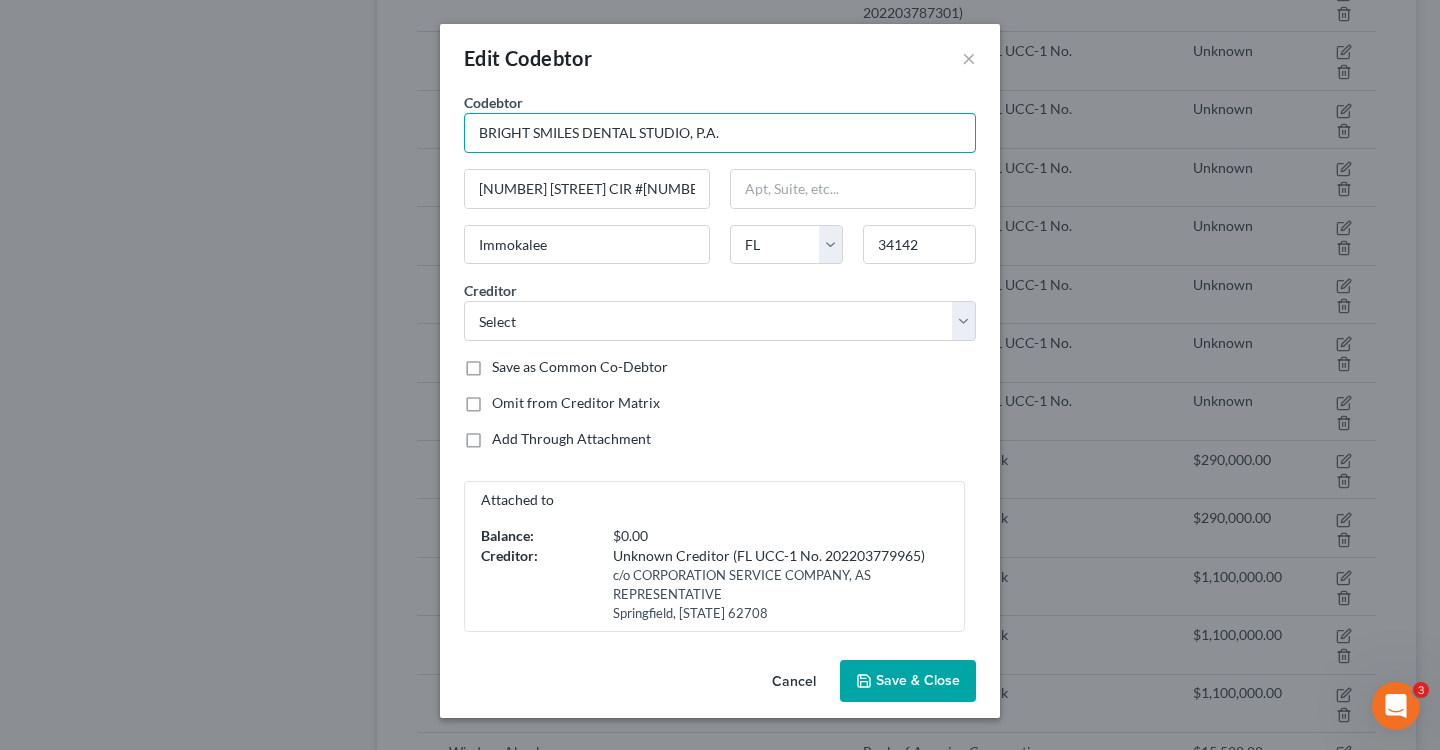 drag, startPoint x: 818, startPoint y: 138, endPoint x: 204, endPoint y: 42, distance: 621.4596 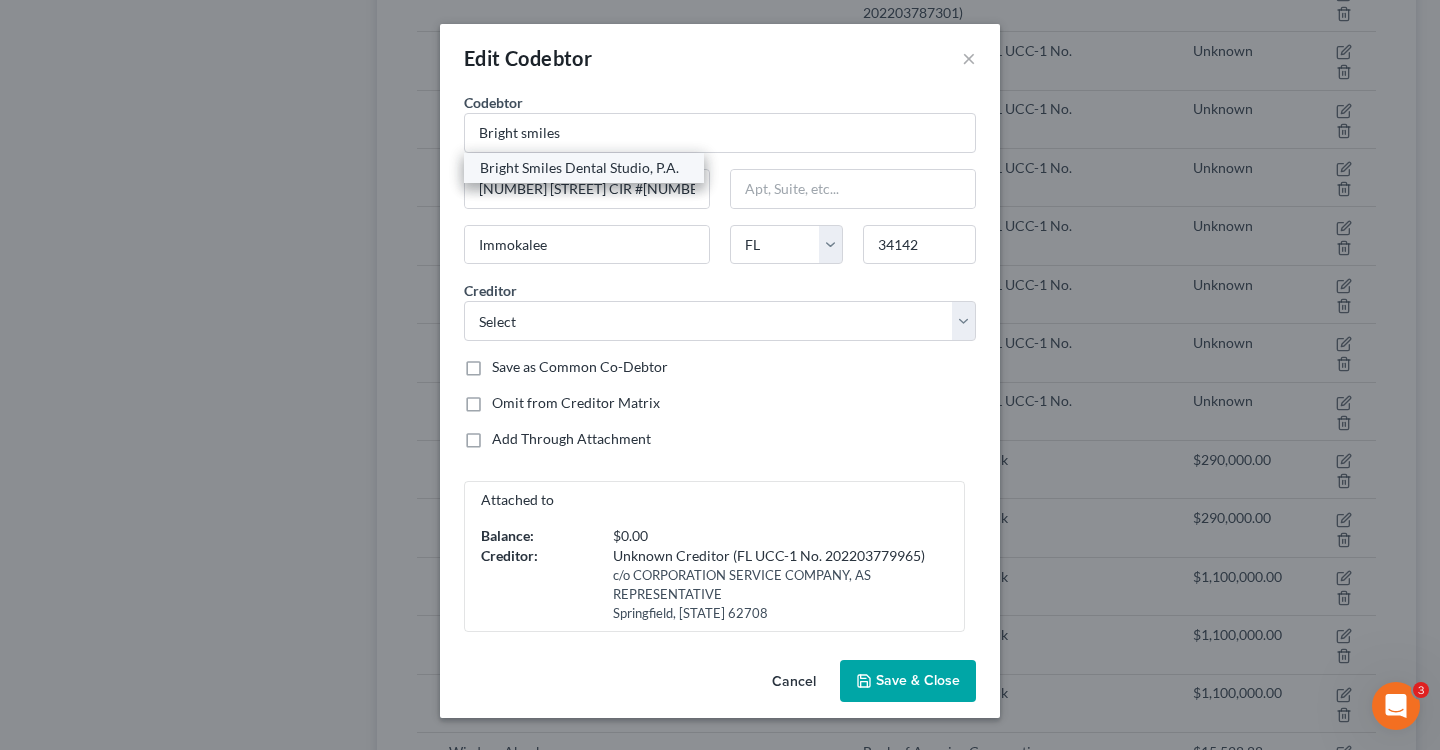 click on "Bright Smiles Dental Studio, P.A." at bounding box center (584, 168) 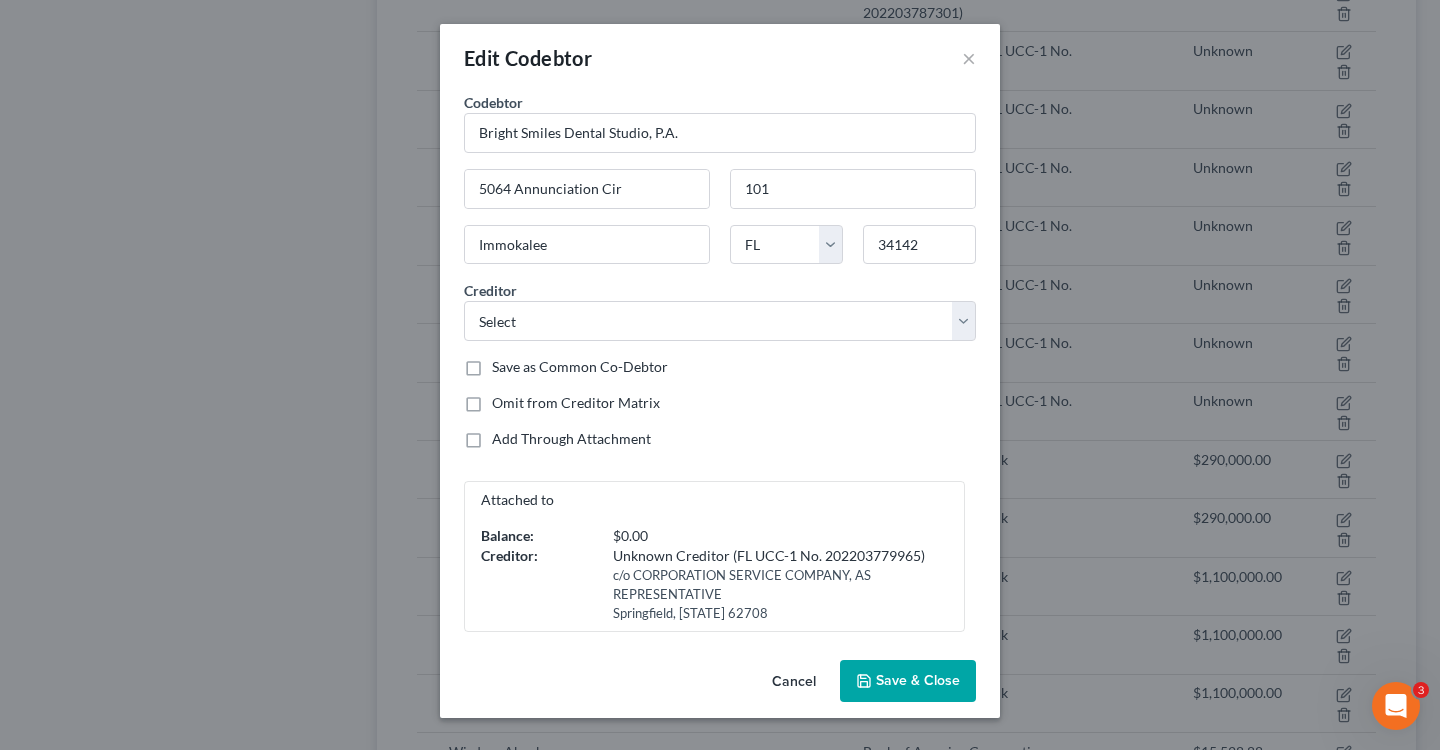 click on "Save & Close" at bounding box center [918, 680] 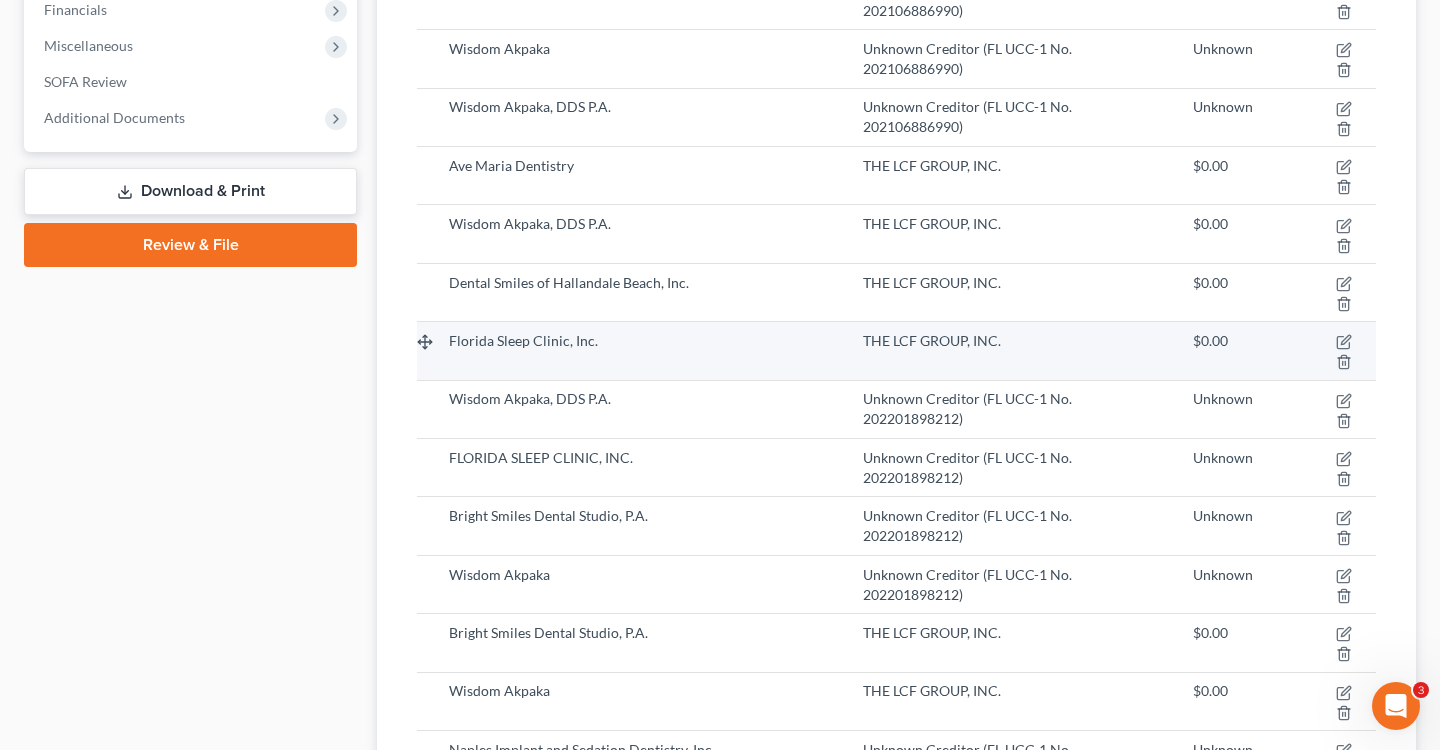 scroll, scrollTop: 786, scrollLeft: 0, axis: vertical 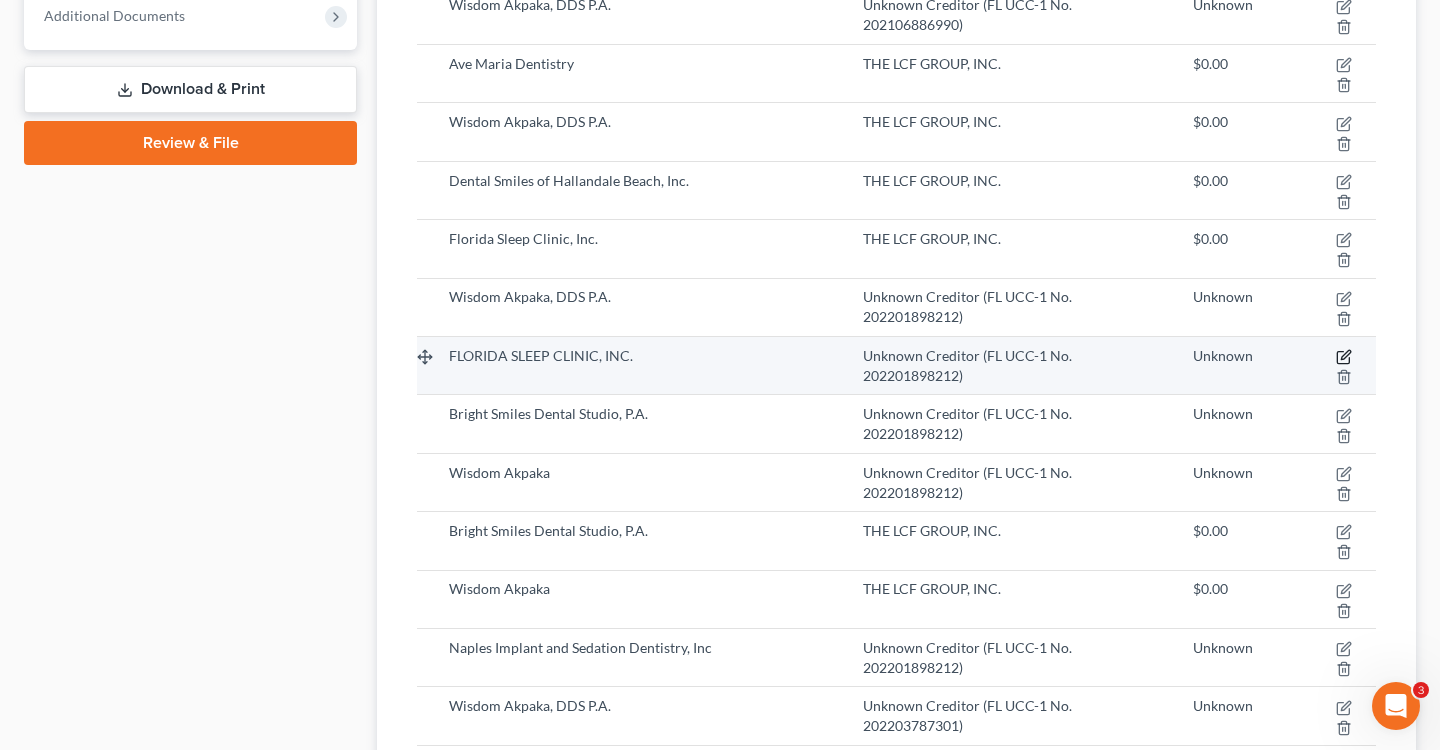 click 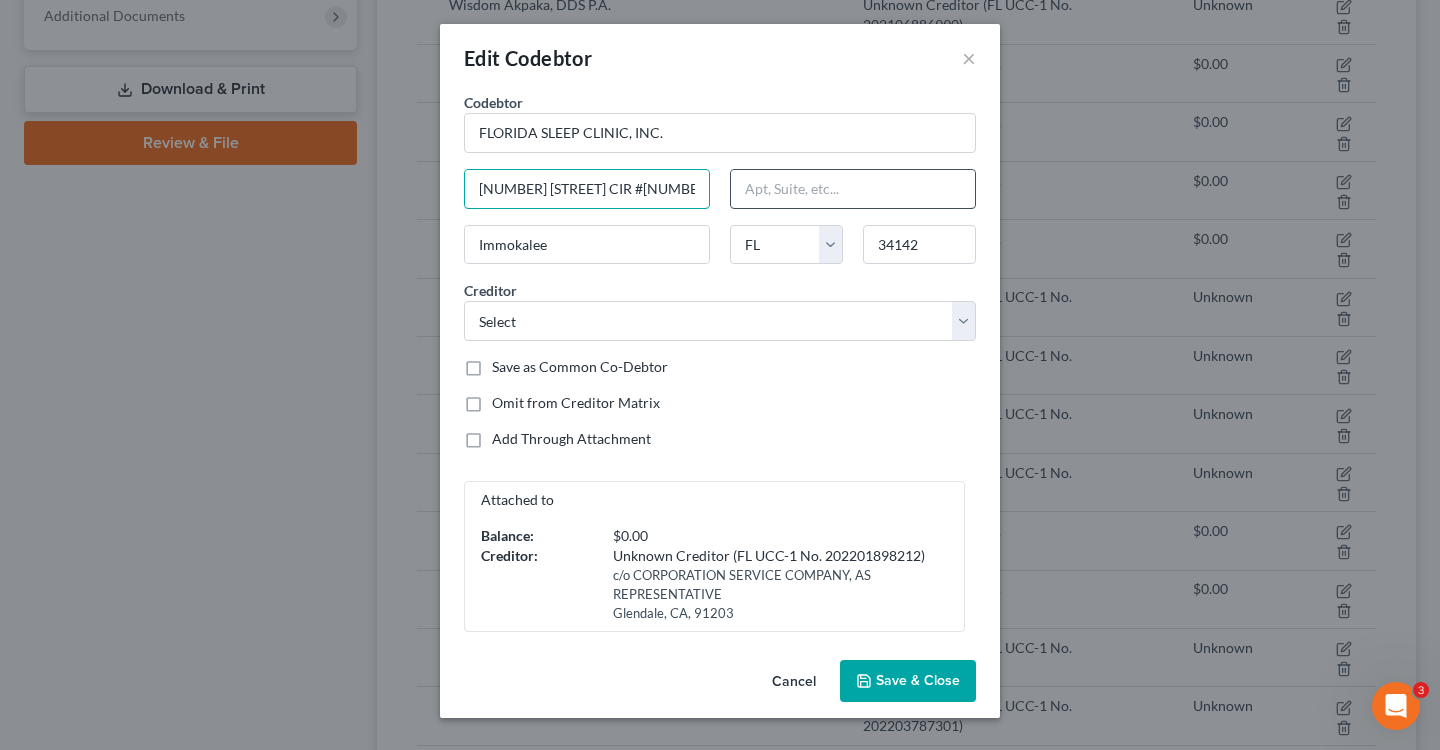 drag, startPoint x: 480, startPoint y: 189, endPoint x: 754, endPoint y: 188, distance: 274.00183 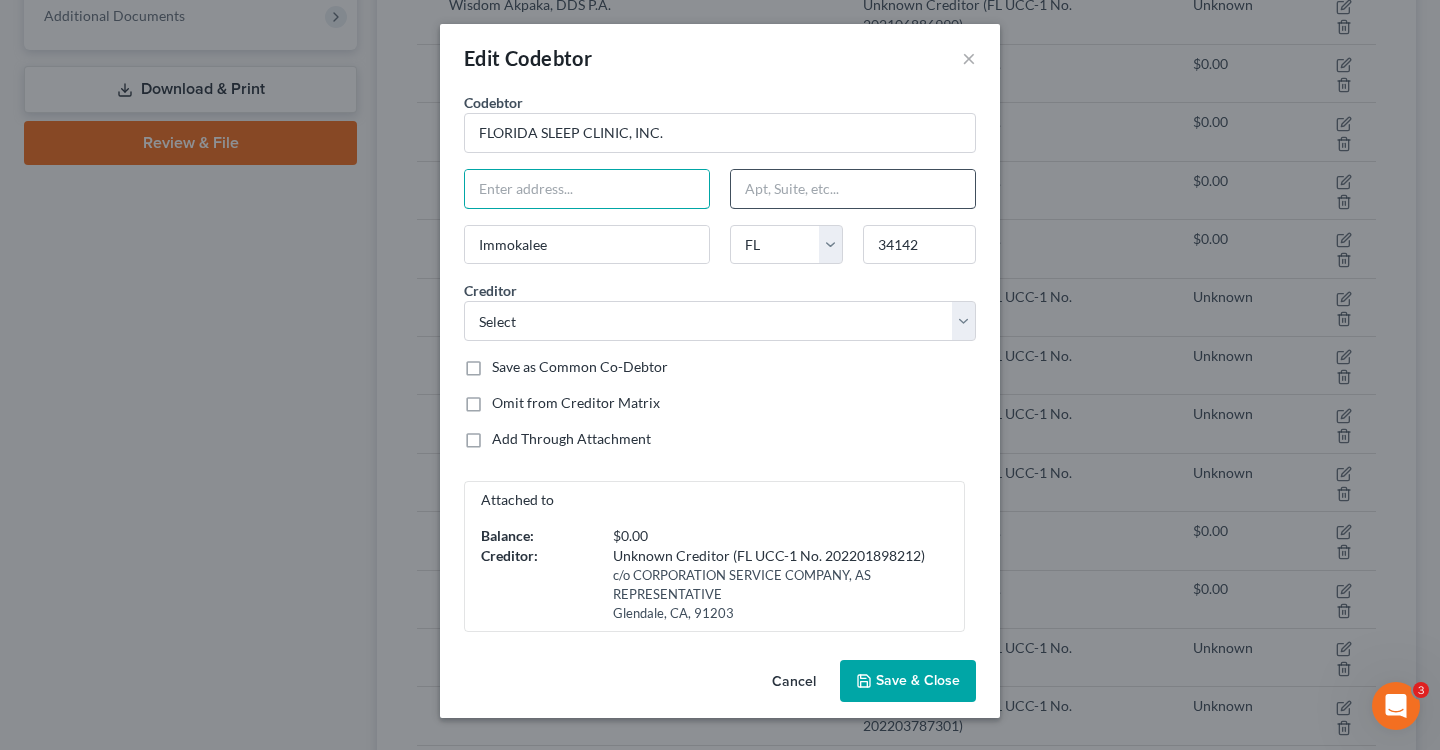 paste on "5064 Annunciation Cir" 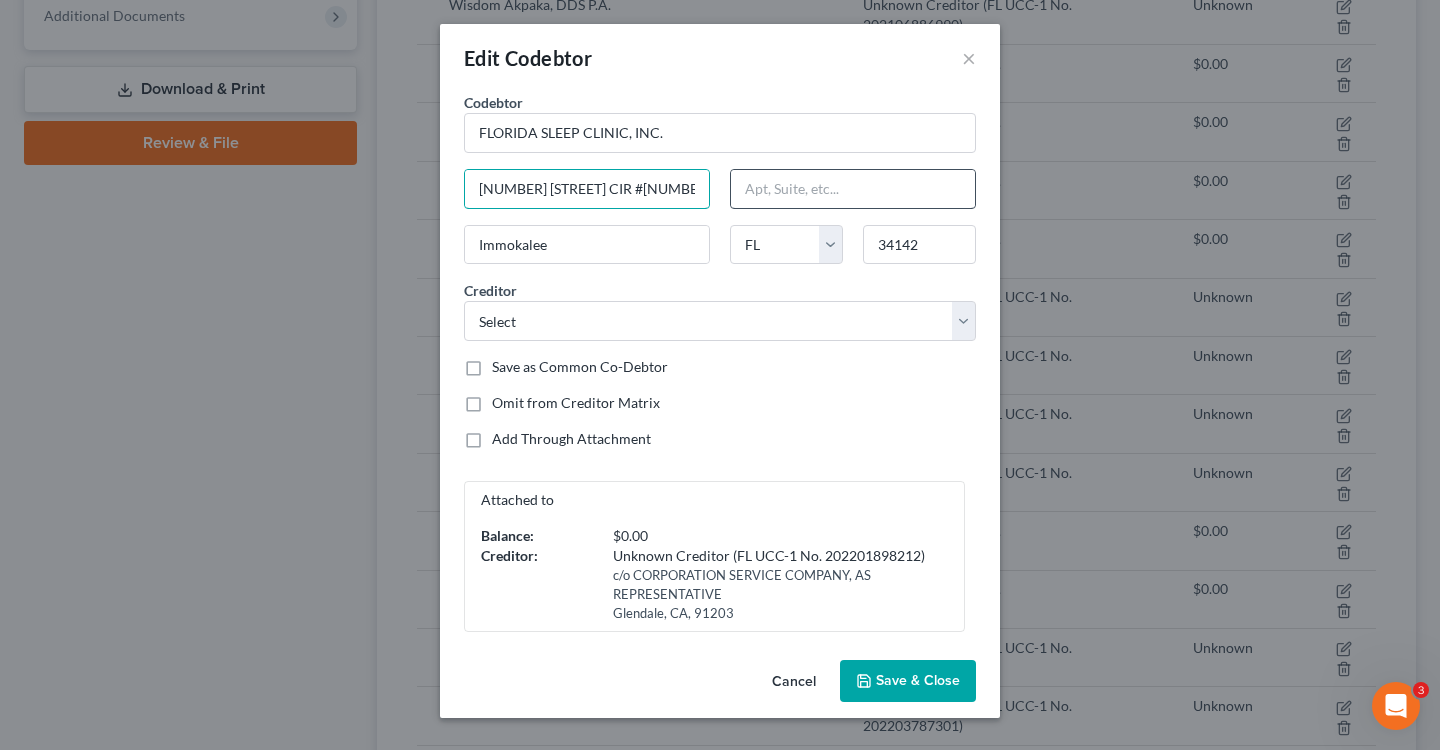 paste on "nnunciation Cir" 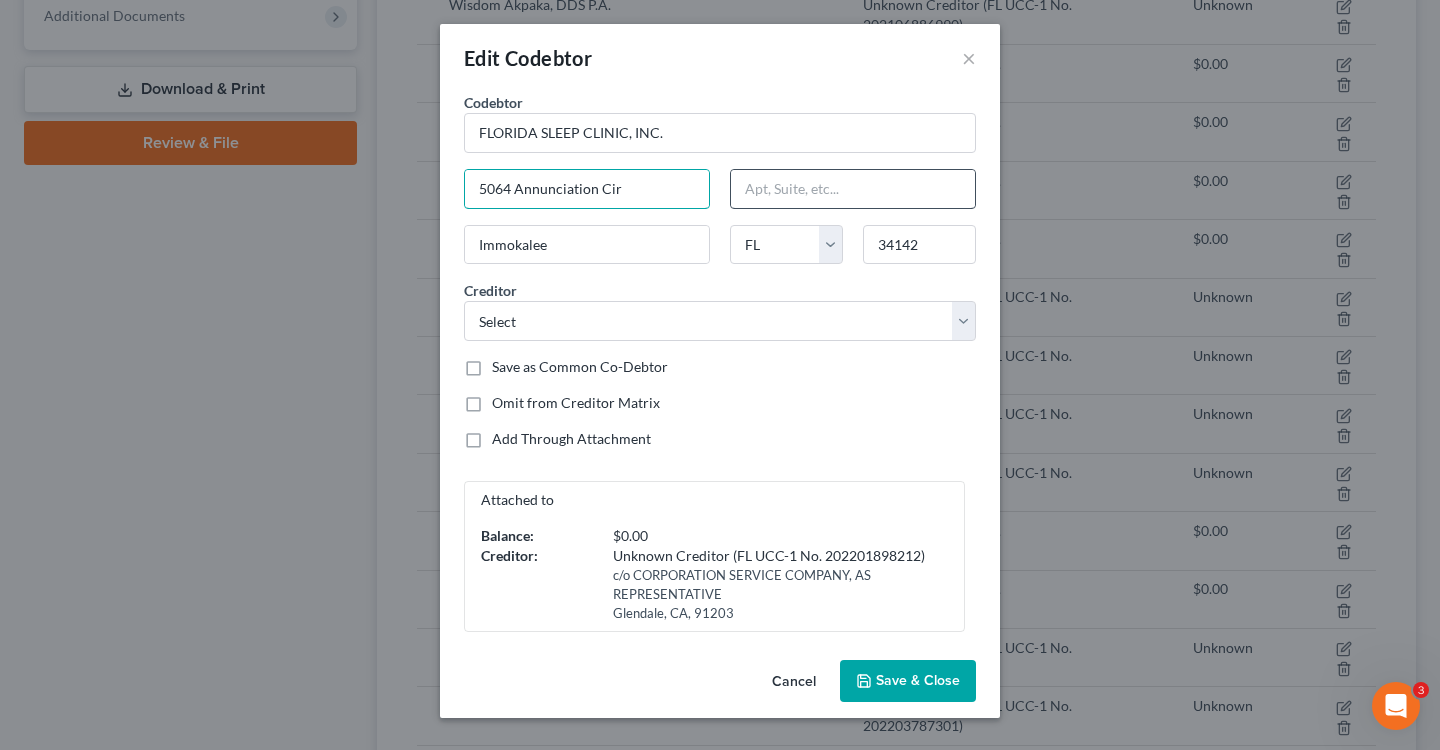 type on "5064 Annunciation Cir" 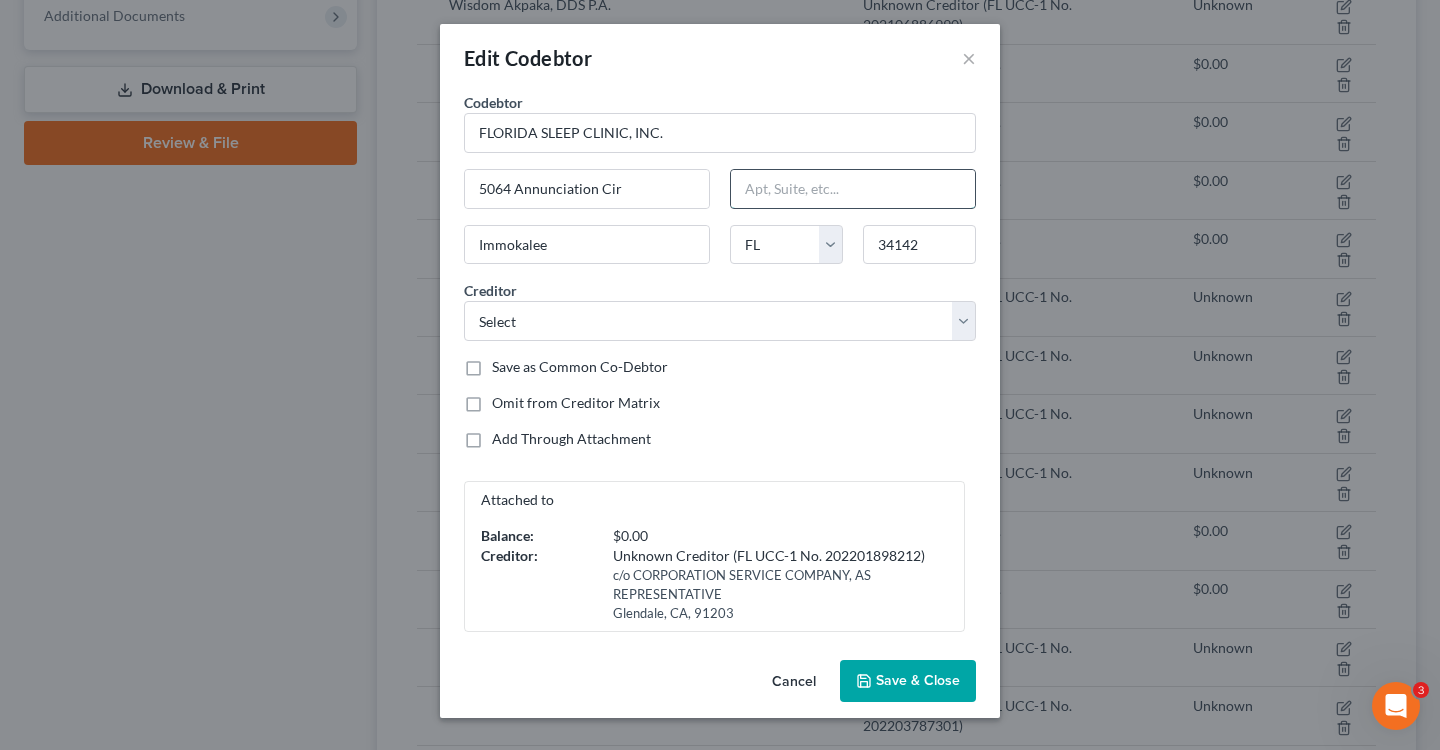 click at bounding box center [853, 189] 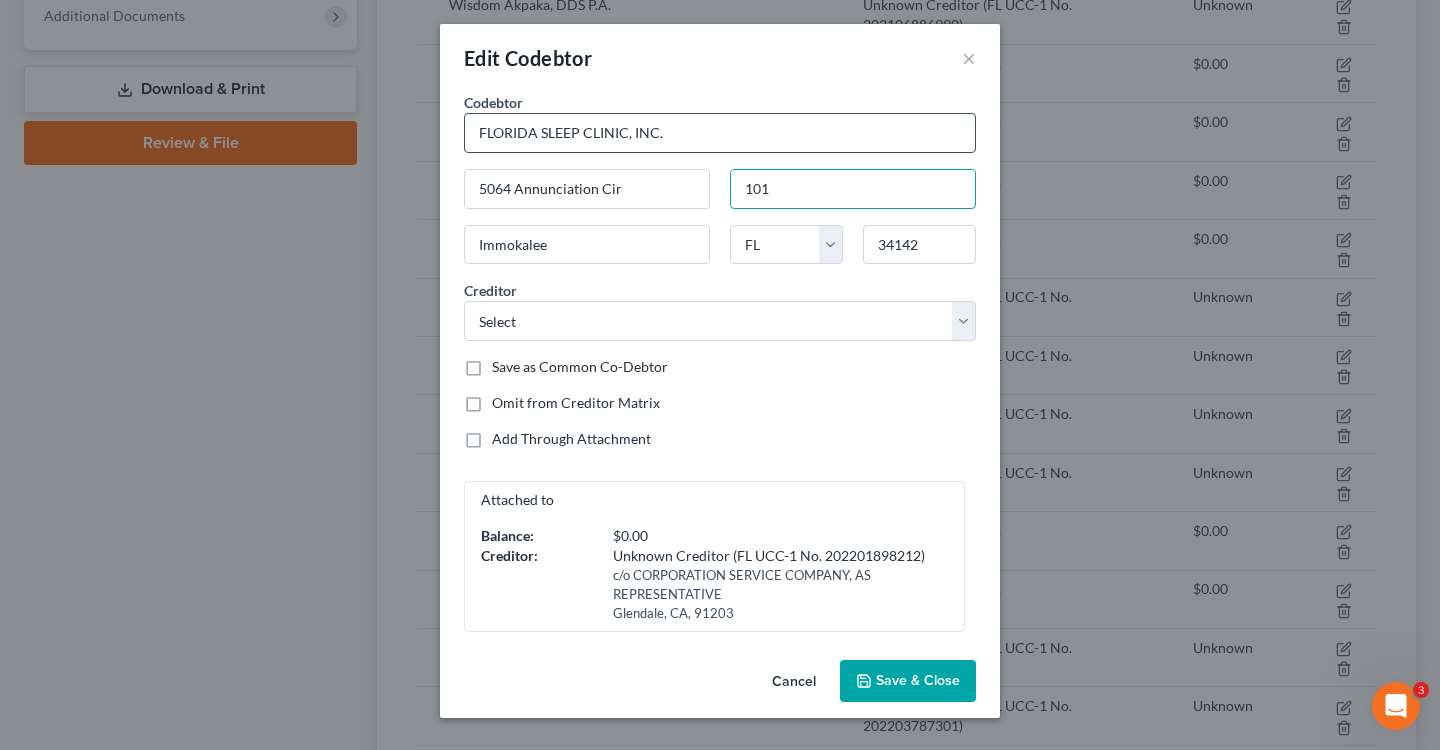 type on "101" 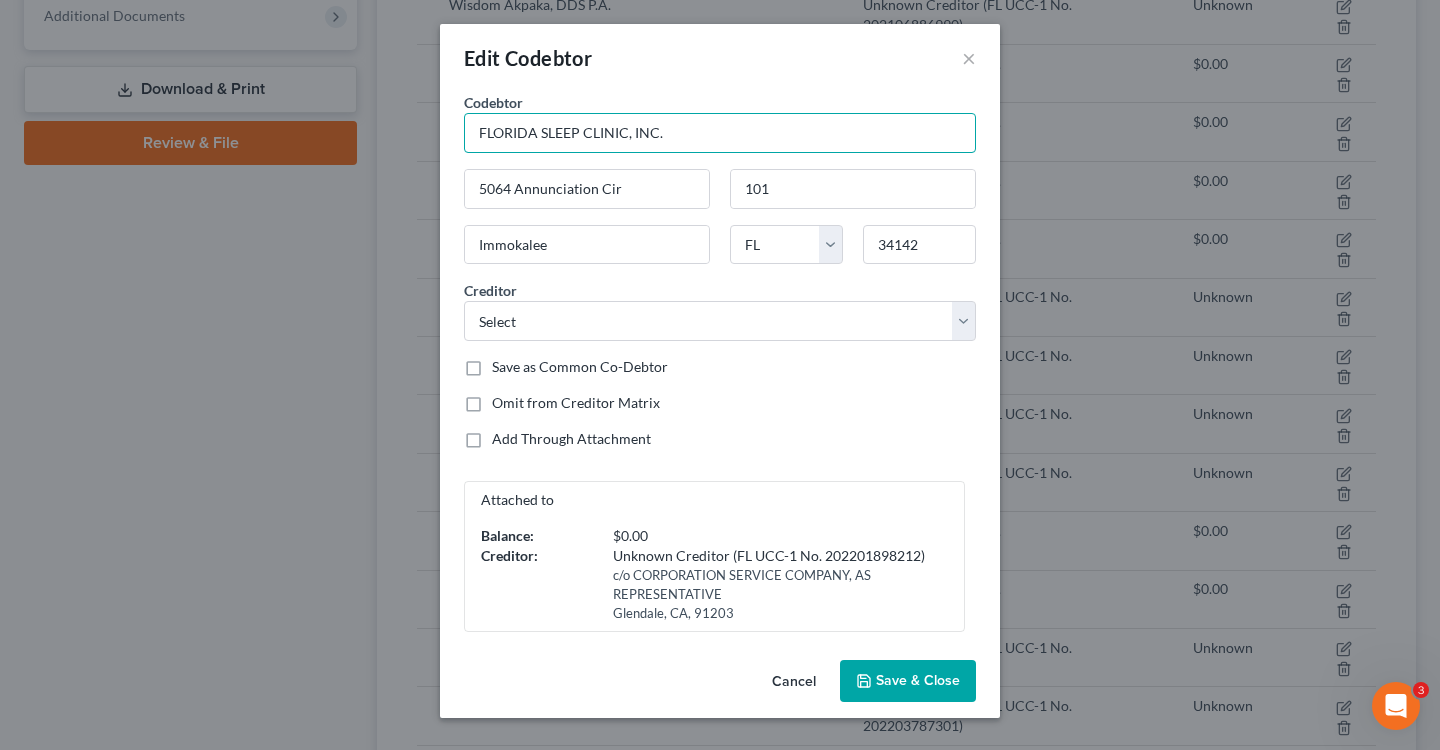 drag, startPoint x: 477, startPoint y: 131, endPoint x: 628, endPoint y: 128, distance: 151.0298 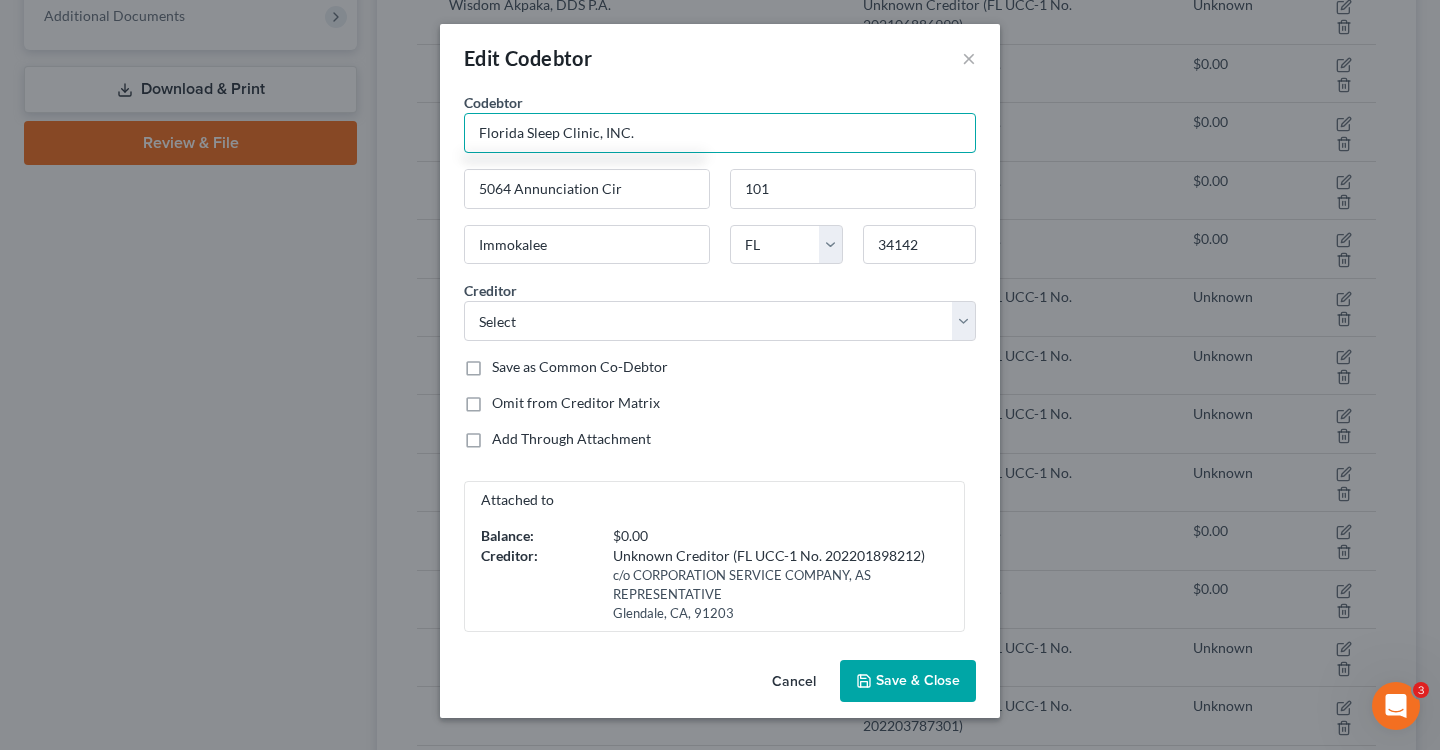 click on "Florida Sleep Clinic, INC." at bounding box center [720, 133] 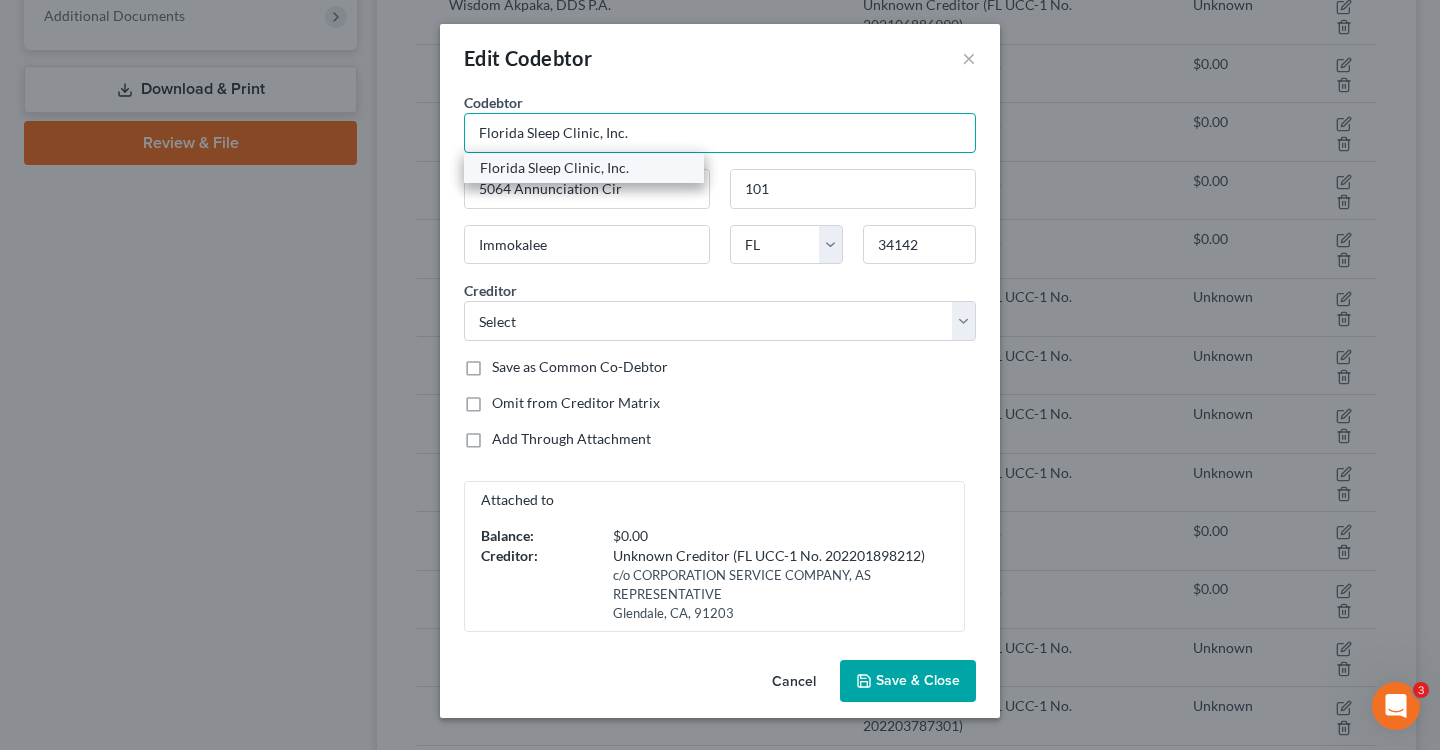 type on "Florida Sleep Clinic, Inc." 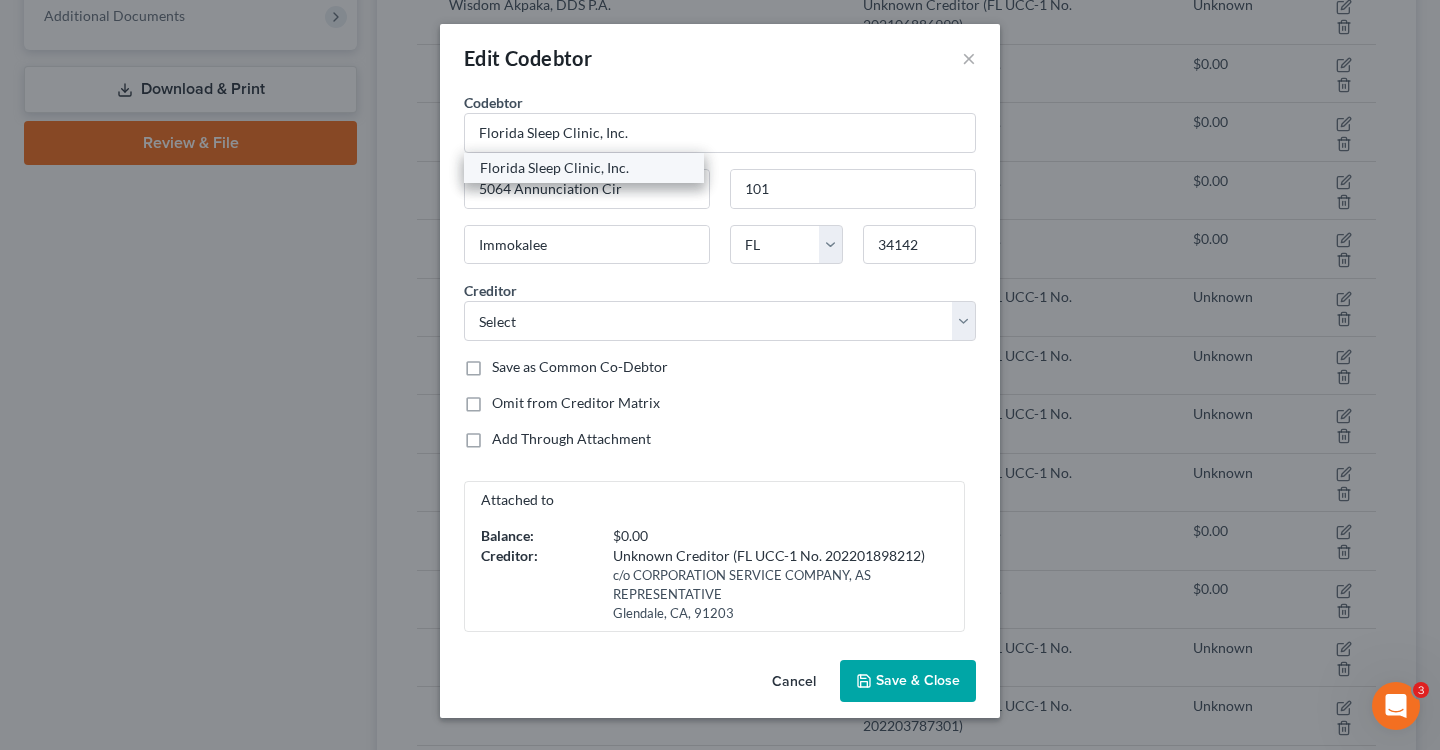 click on "Florida Sleep Clinic, Inc." at bounding box center [584, 168] 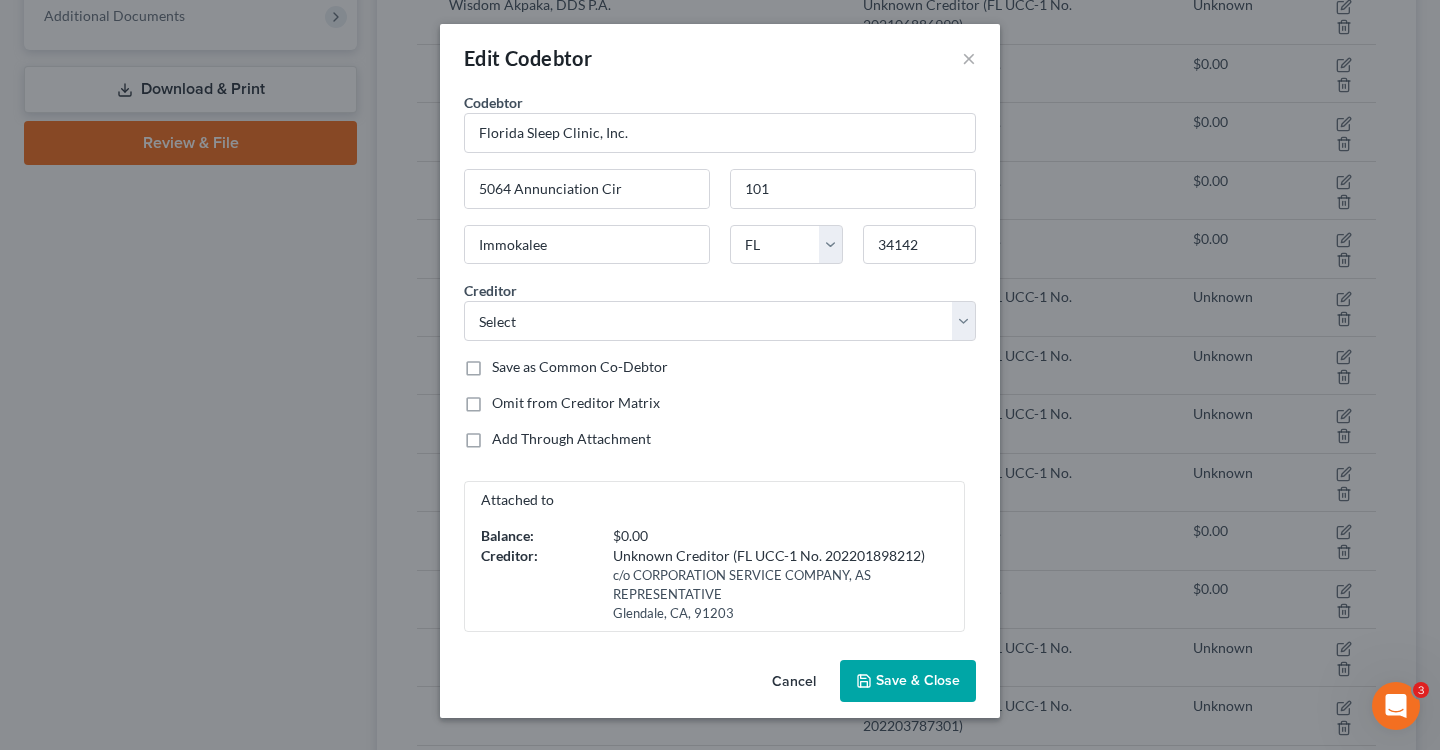 click on "Save as Common Co-Debtor" at bounding box center (580, 367) 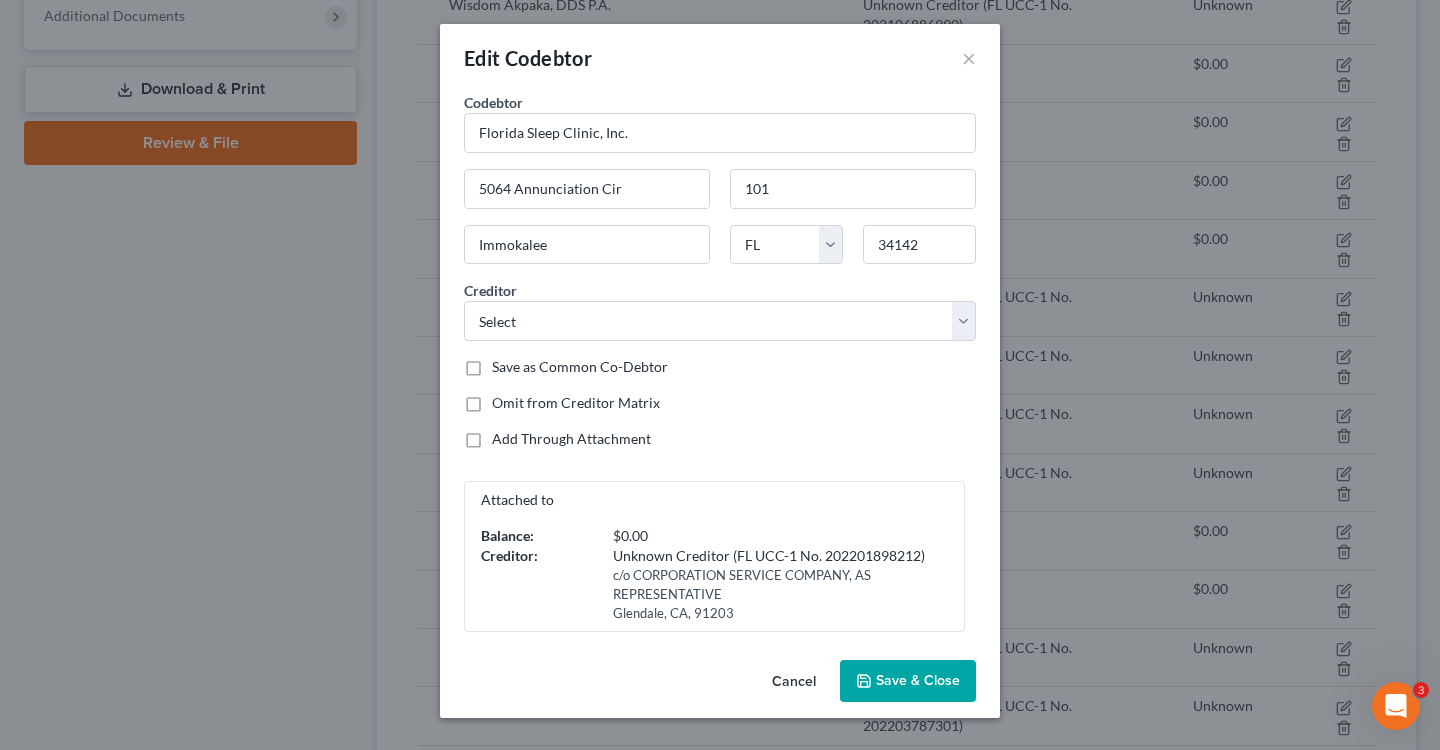 click on "Save as Common Co-Debtor" at bounding box center [506, 363] 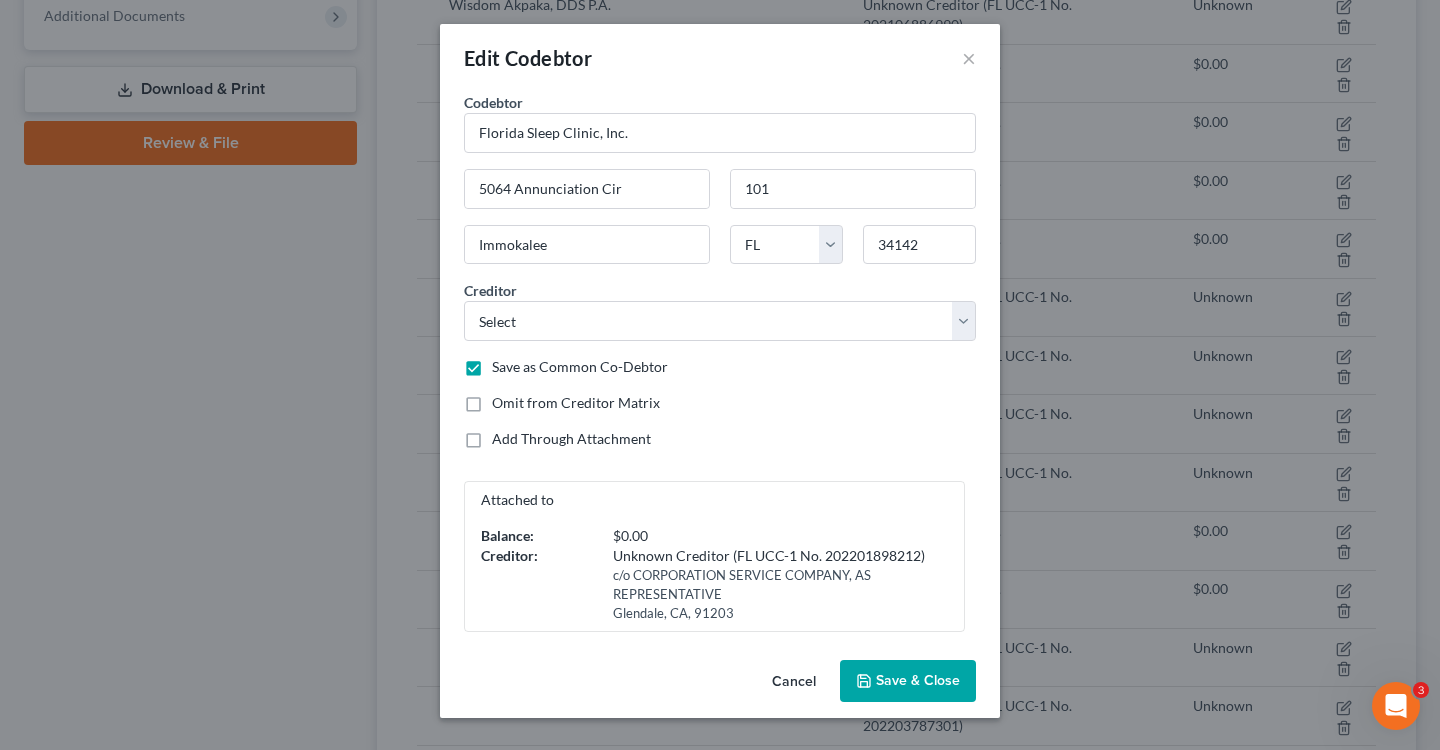 click on "Save & Close" at bounding box center (918, 680) 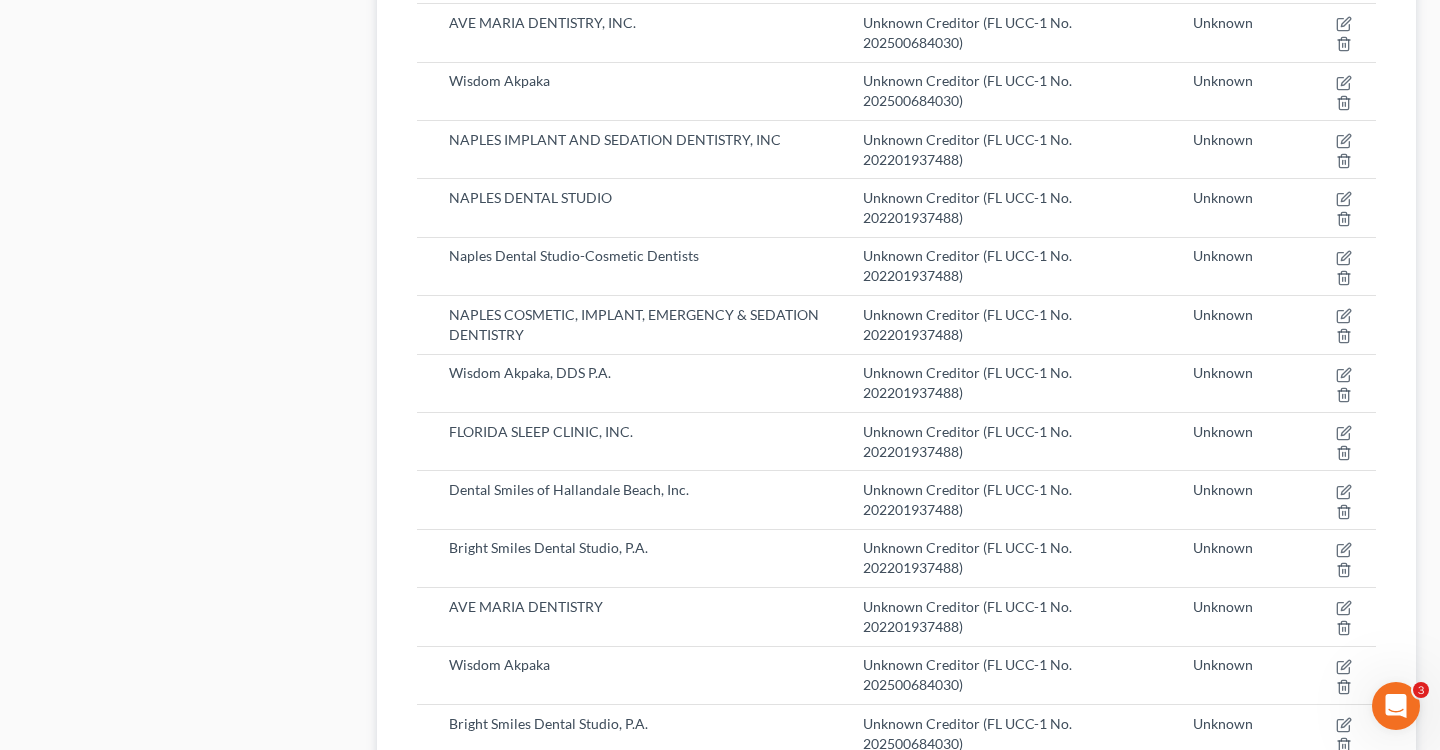 scroll, scrollTop: 1705, scrollLeft: 0, axis: vertical 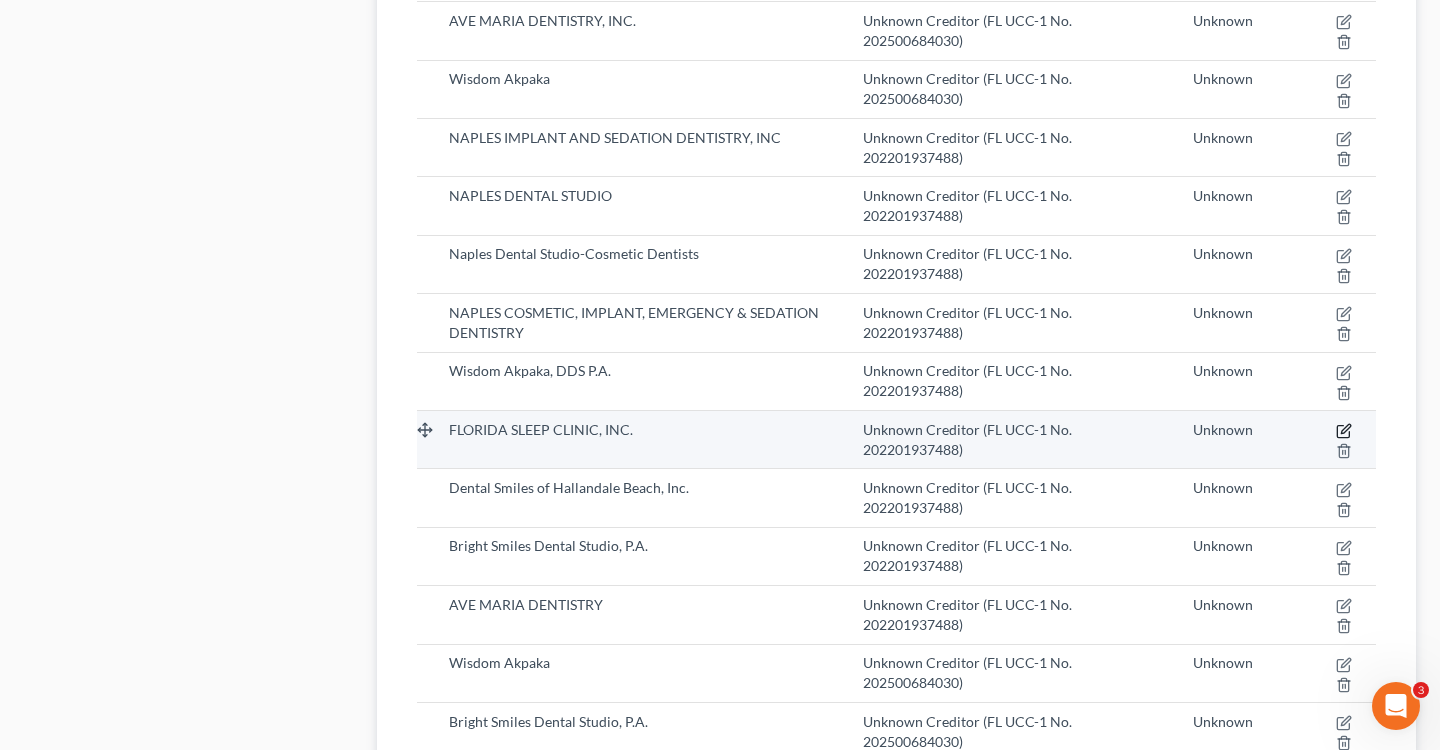 click 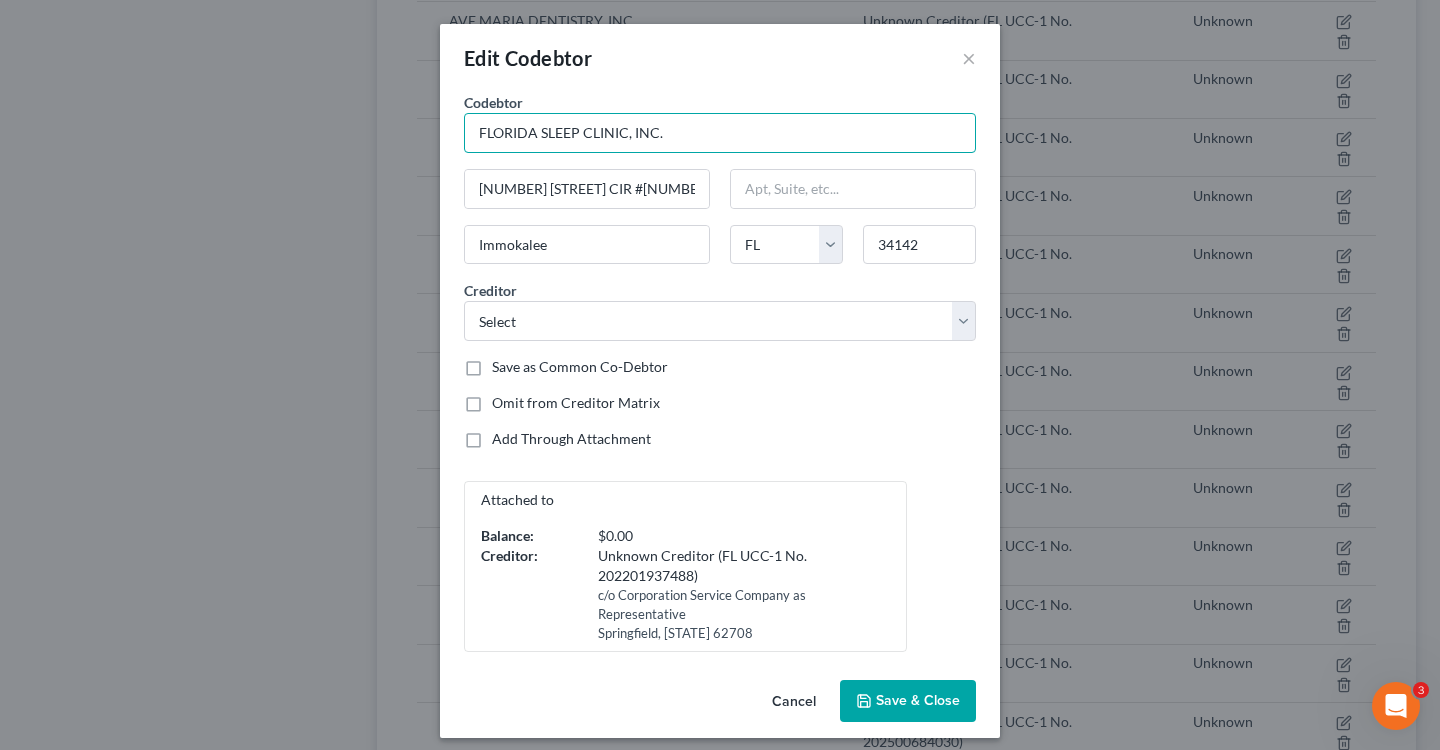 drag, startPoint x: 658, startPoint y: 131, endPoint x: 440, endPoint y: 123, distance: 218.14674 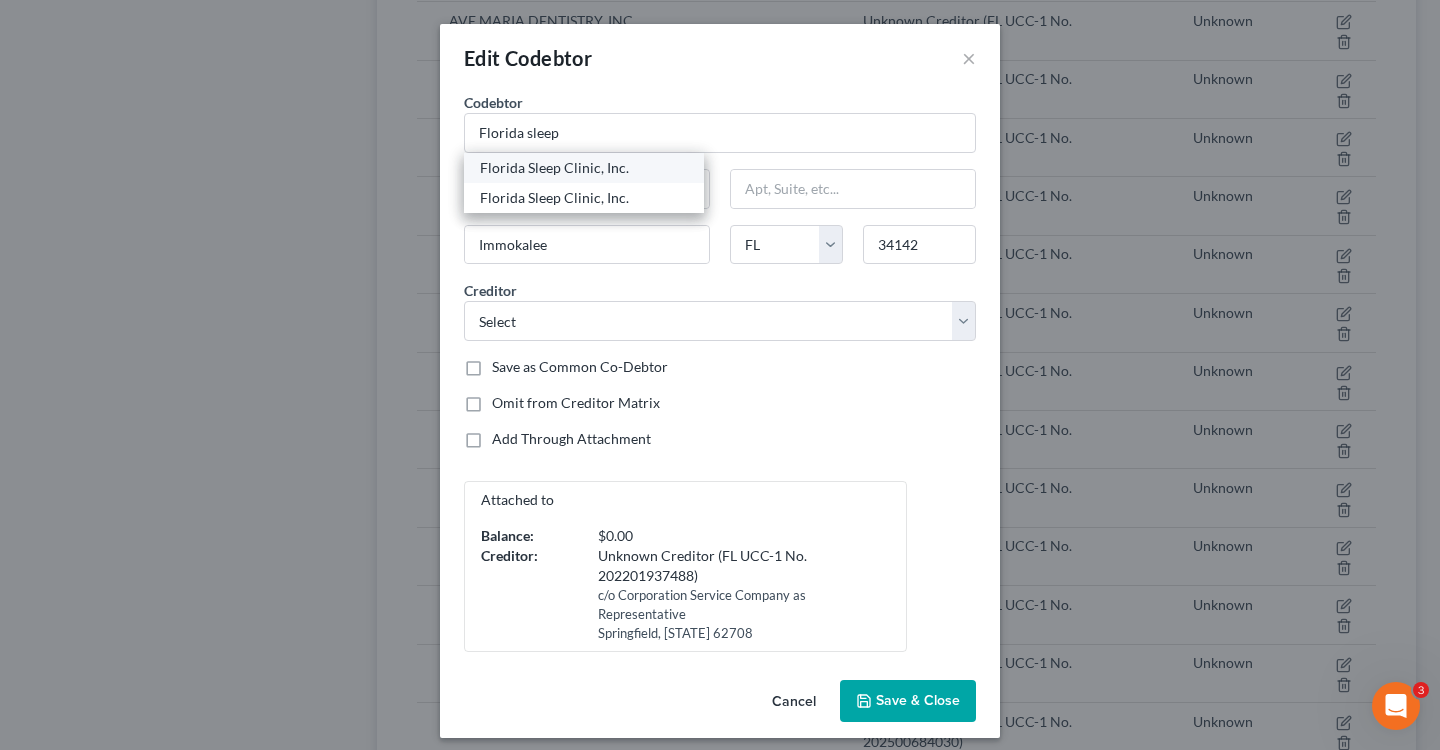 click on "Florida Sleep Clinic, Inc." at bounding box center (584, 168) 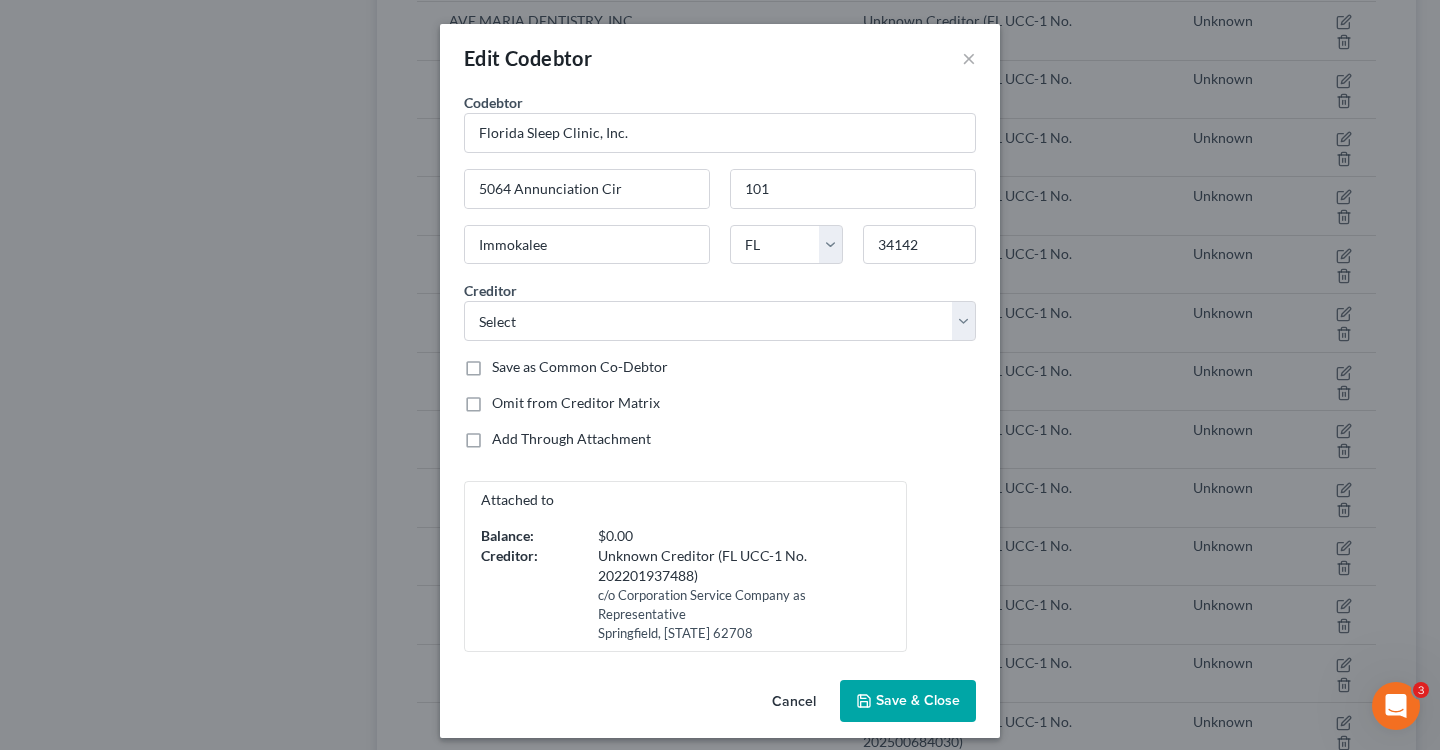 click on "Save & Close" at bounding box center (918, 700) 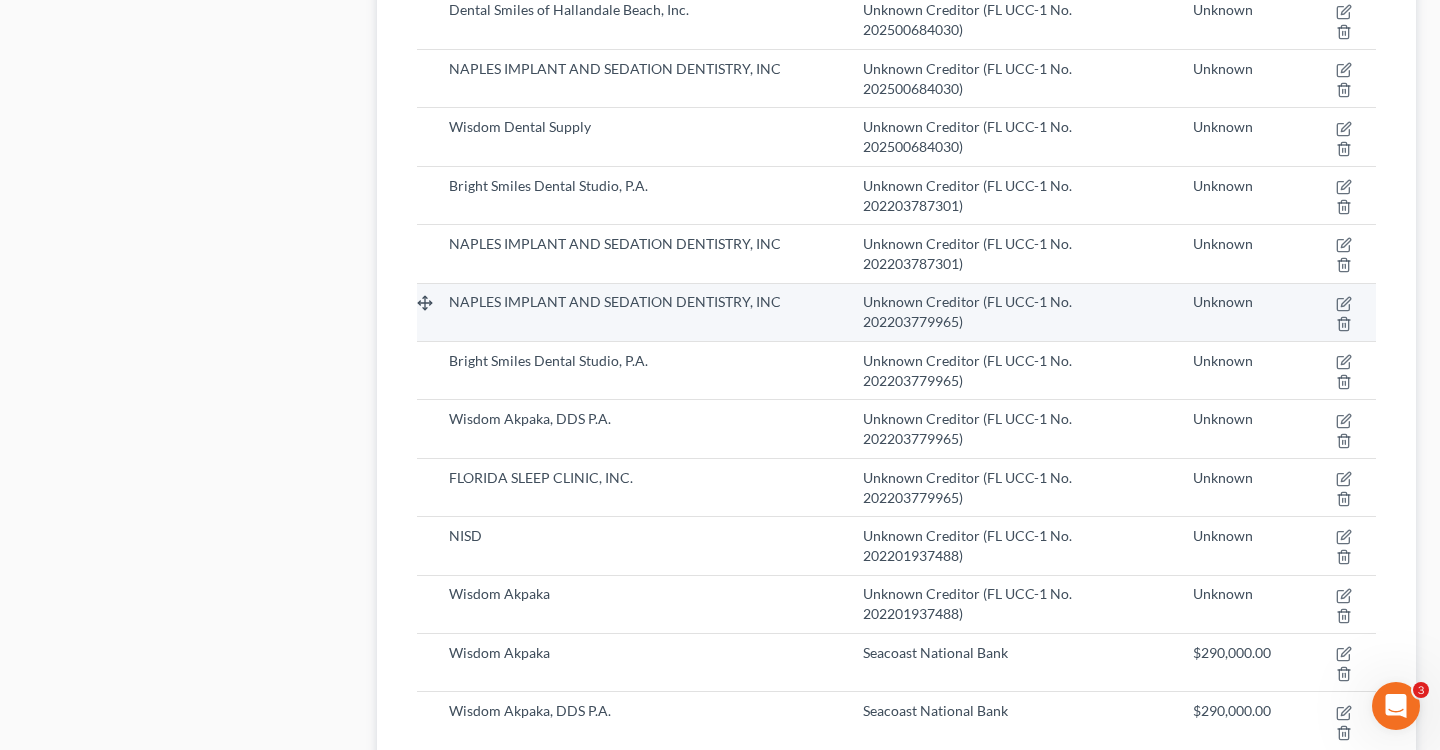 scroll, scrollTop: 2737, scrollLeft: 0, axis: vertical 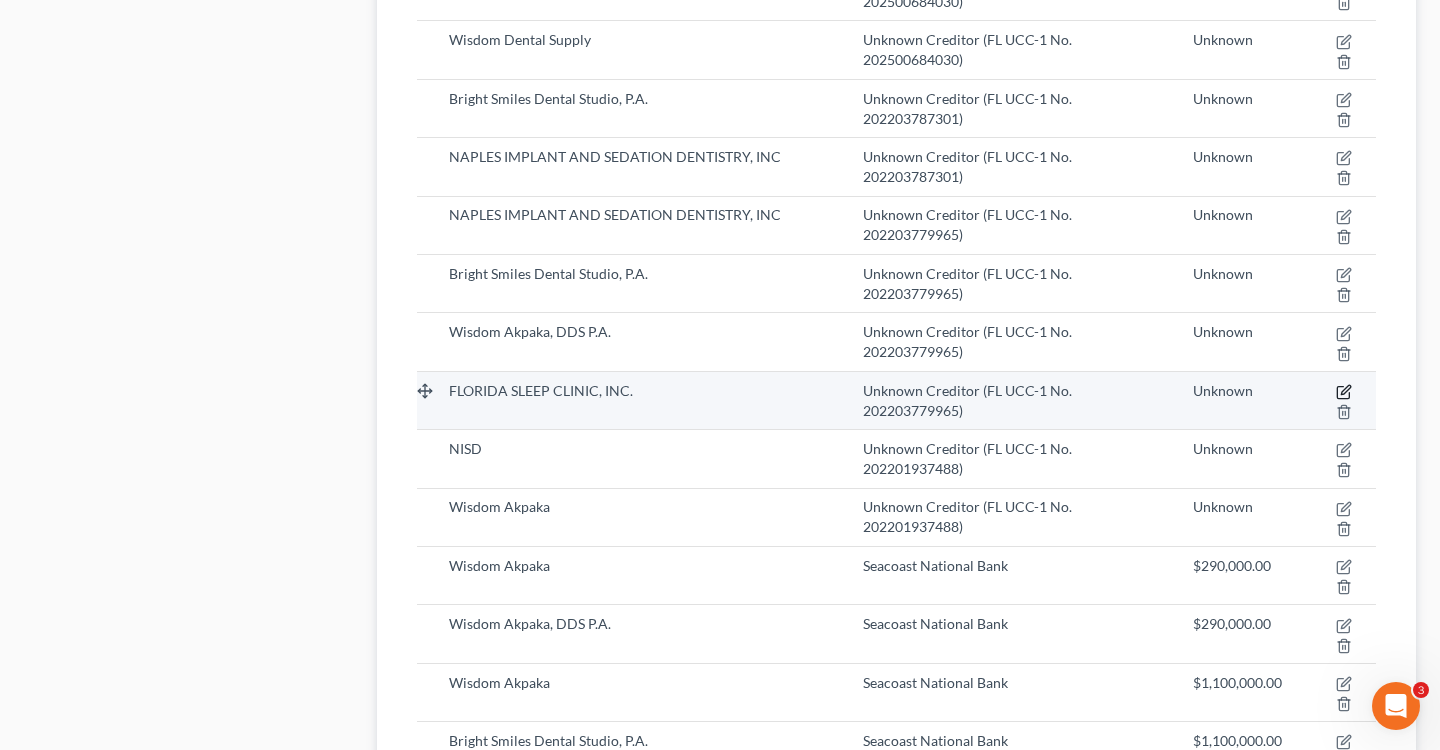 click 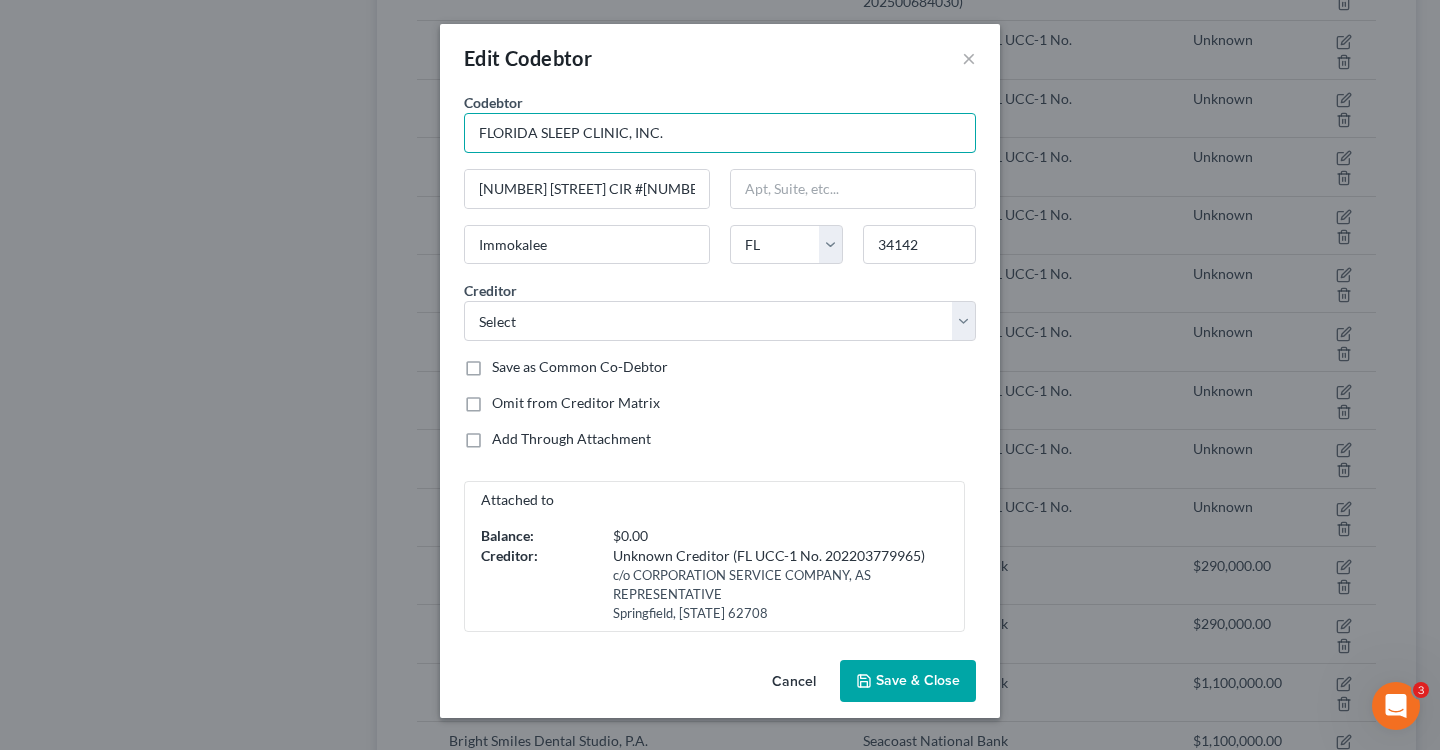 drag, startPoint x: 727, startPoint y: 134, endPoint x: 310, endPoint y: 97, distance: 418.63828 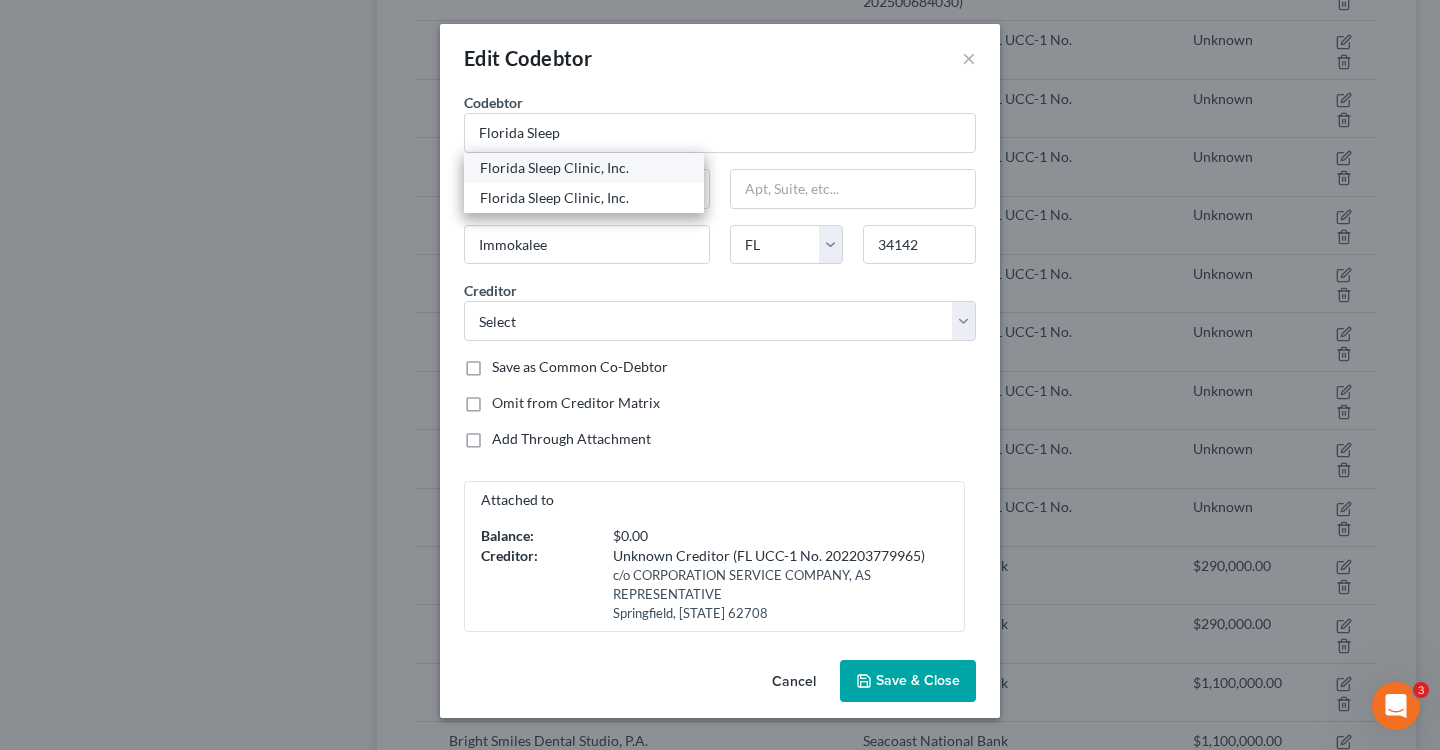 click on "Florida Sleep Clinic, Inc." at bounding box center (584, 168) 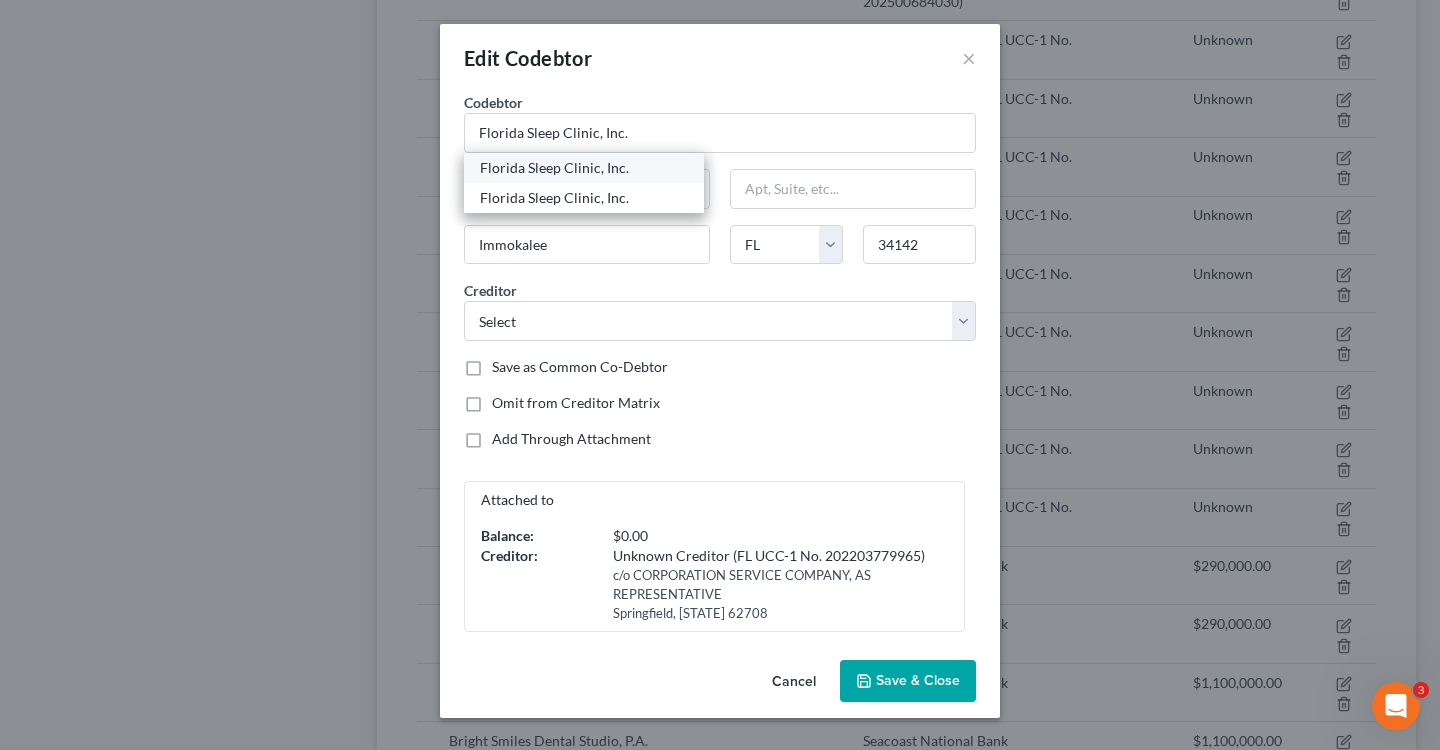 type on "101" 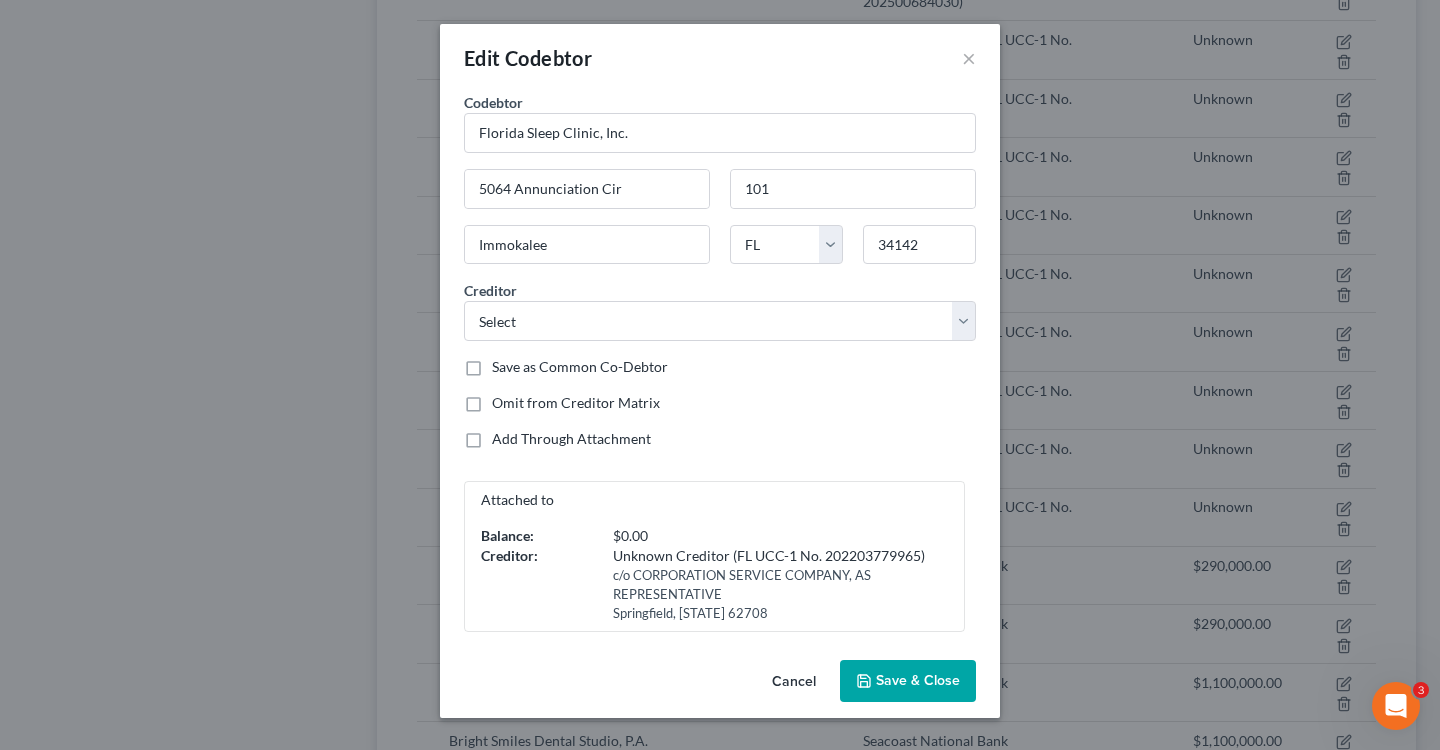 click on "Save & Close" at bounding box center (908, 681) 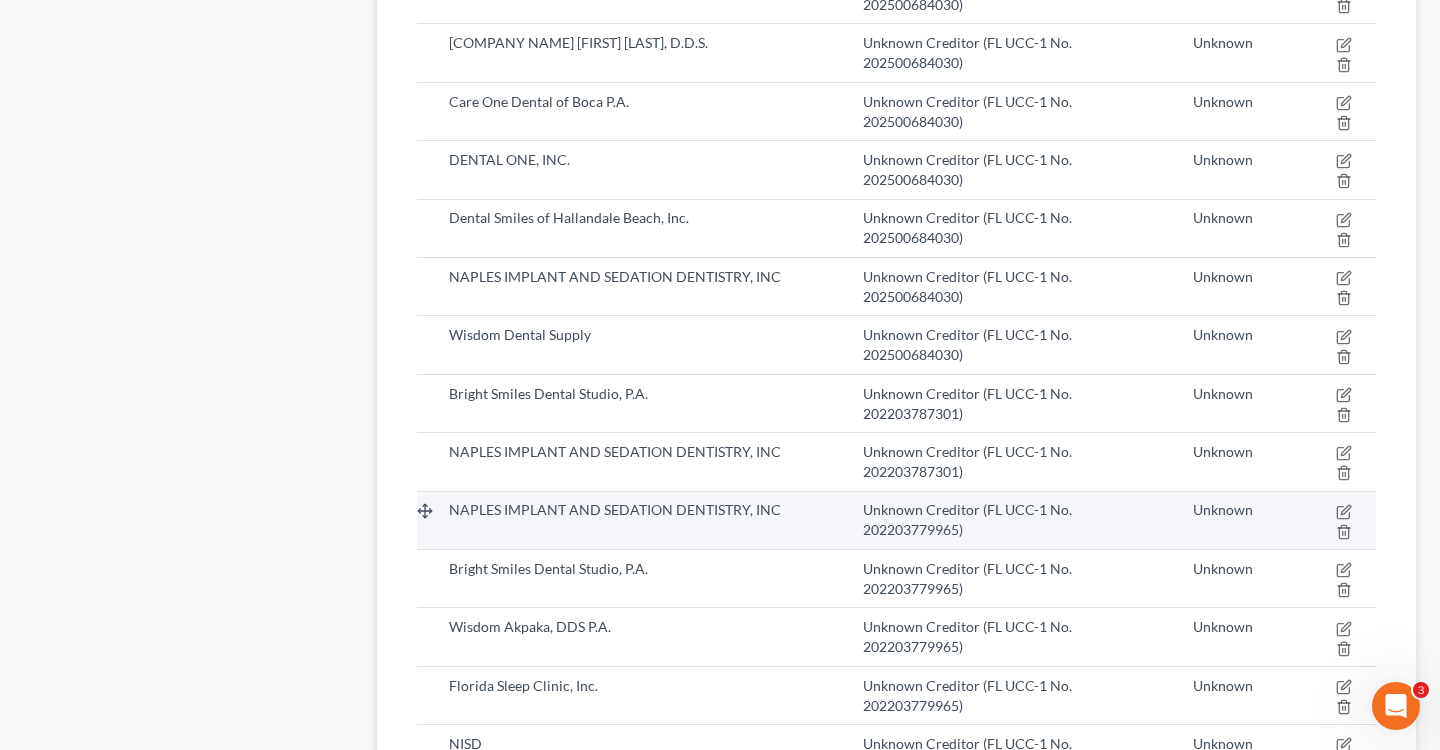 scroll, scrollTop: 2435, scrollLeft: 0, axis: vertical 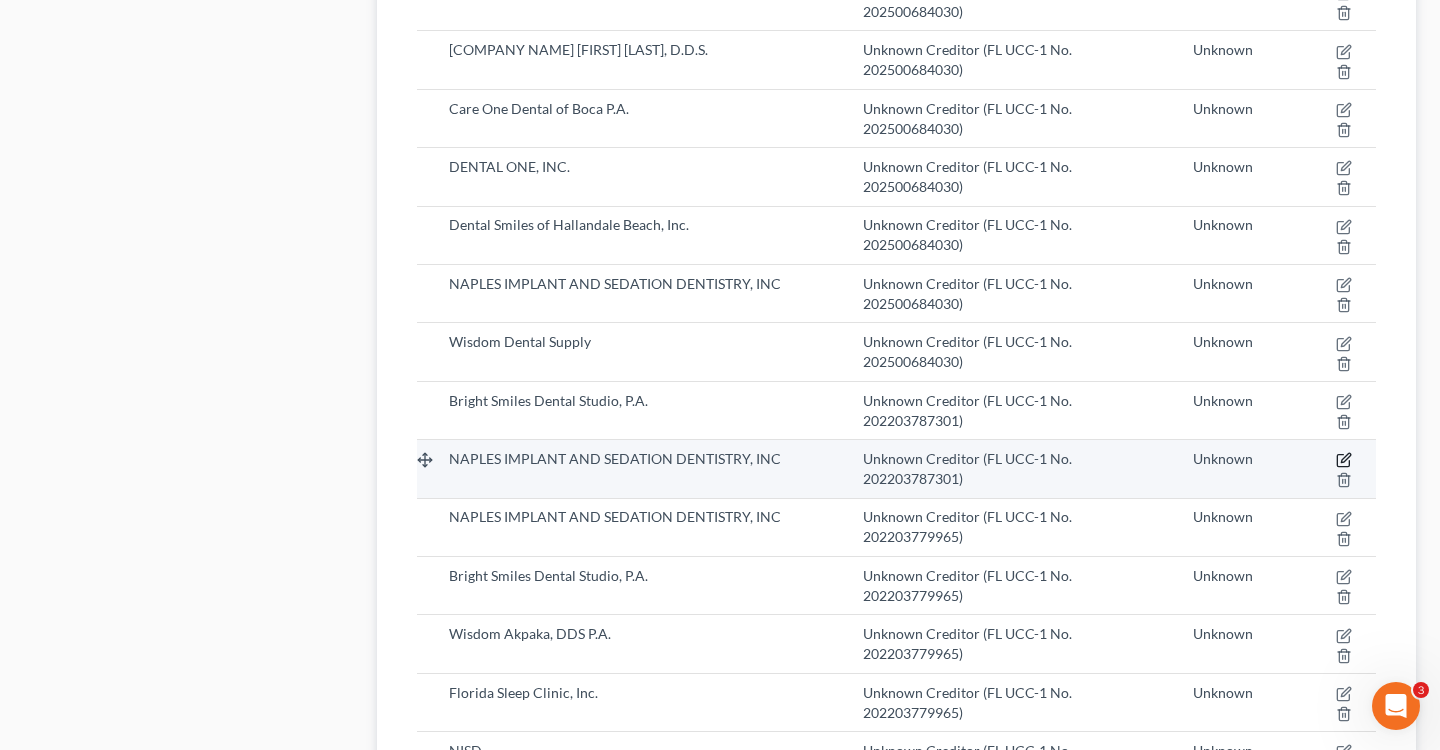 click 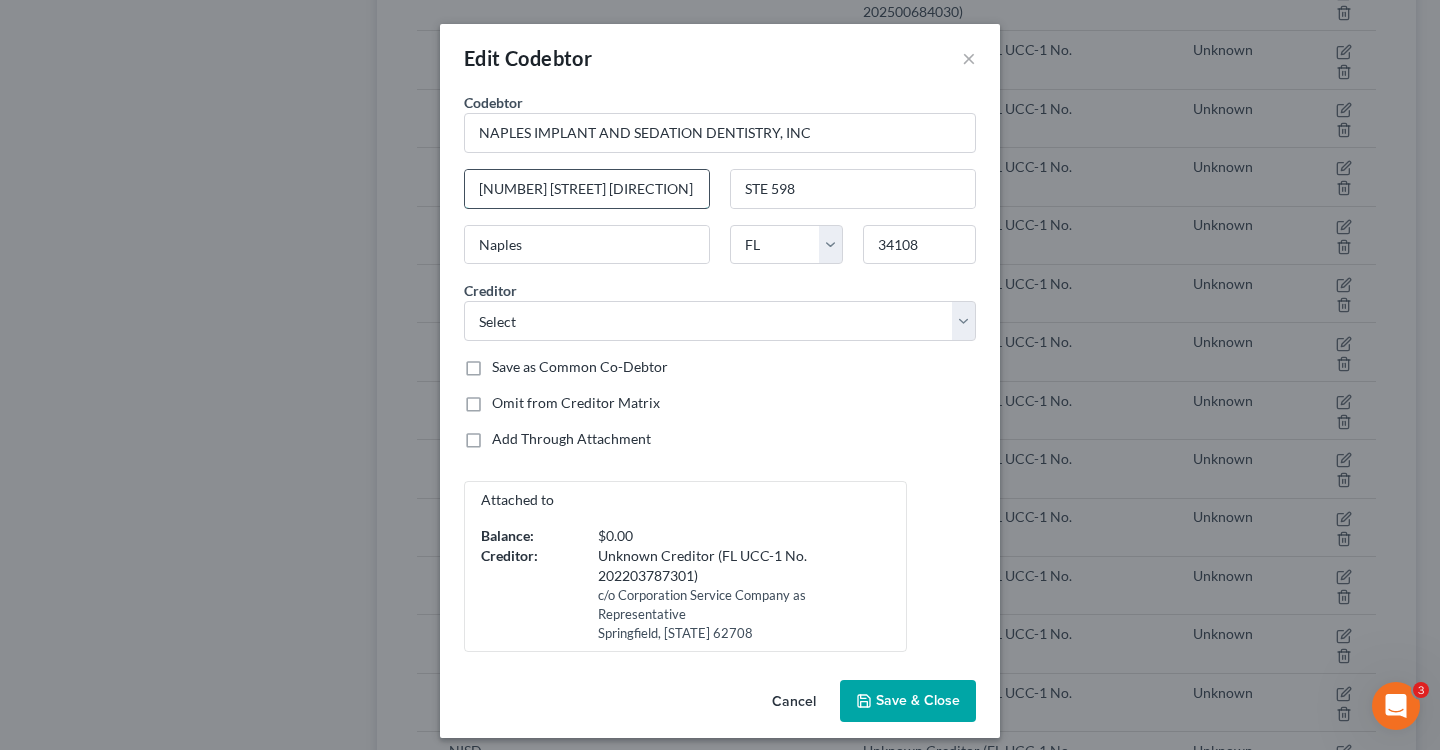 click on "[NUMBER] [STREET] [DIRECTION]" at bounding box center [587, 189] 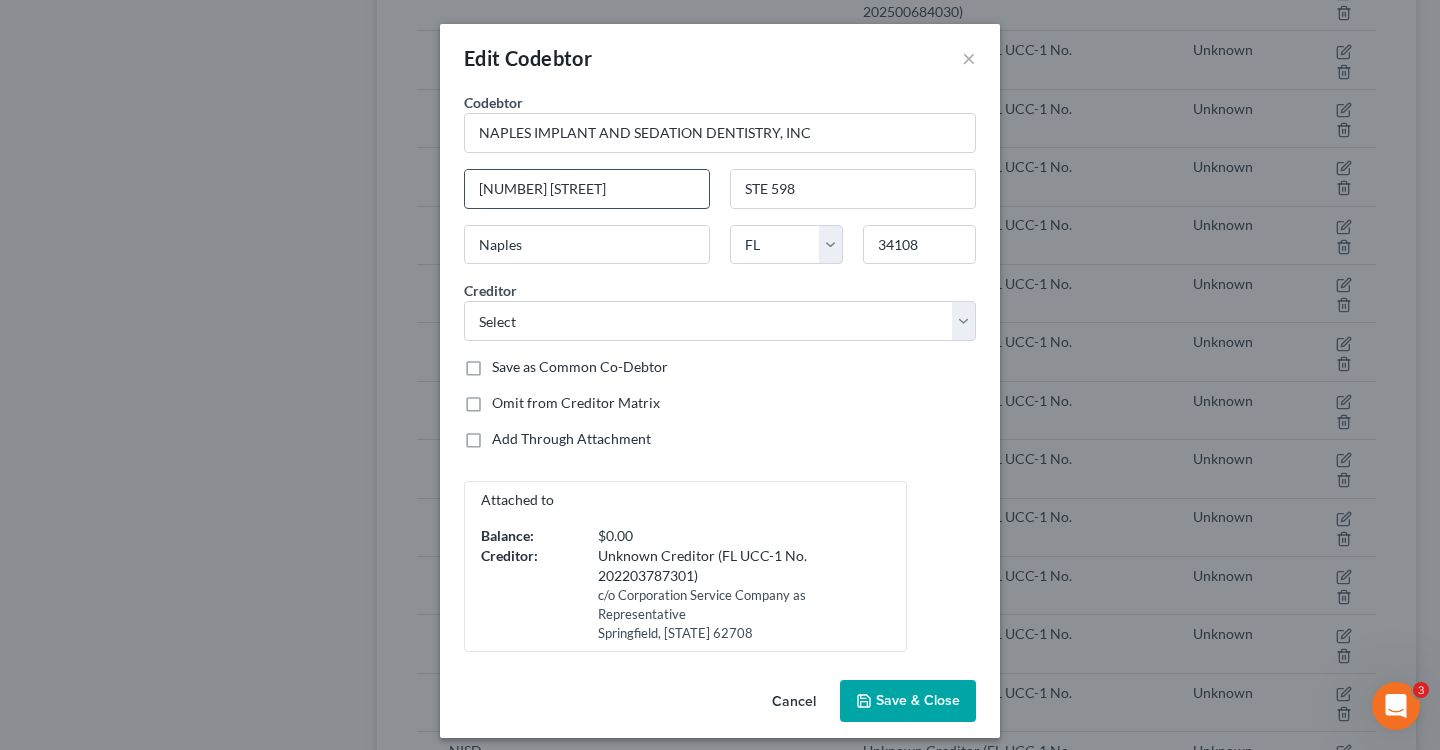 click on "[NUMBER] [STREET]" at bounding box center (587, 189) 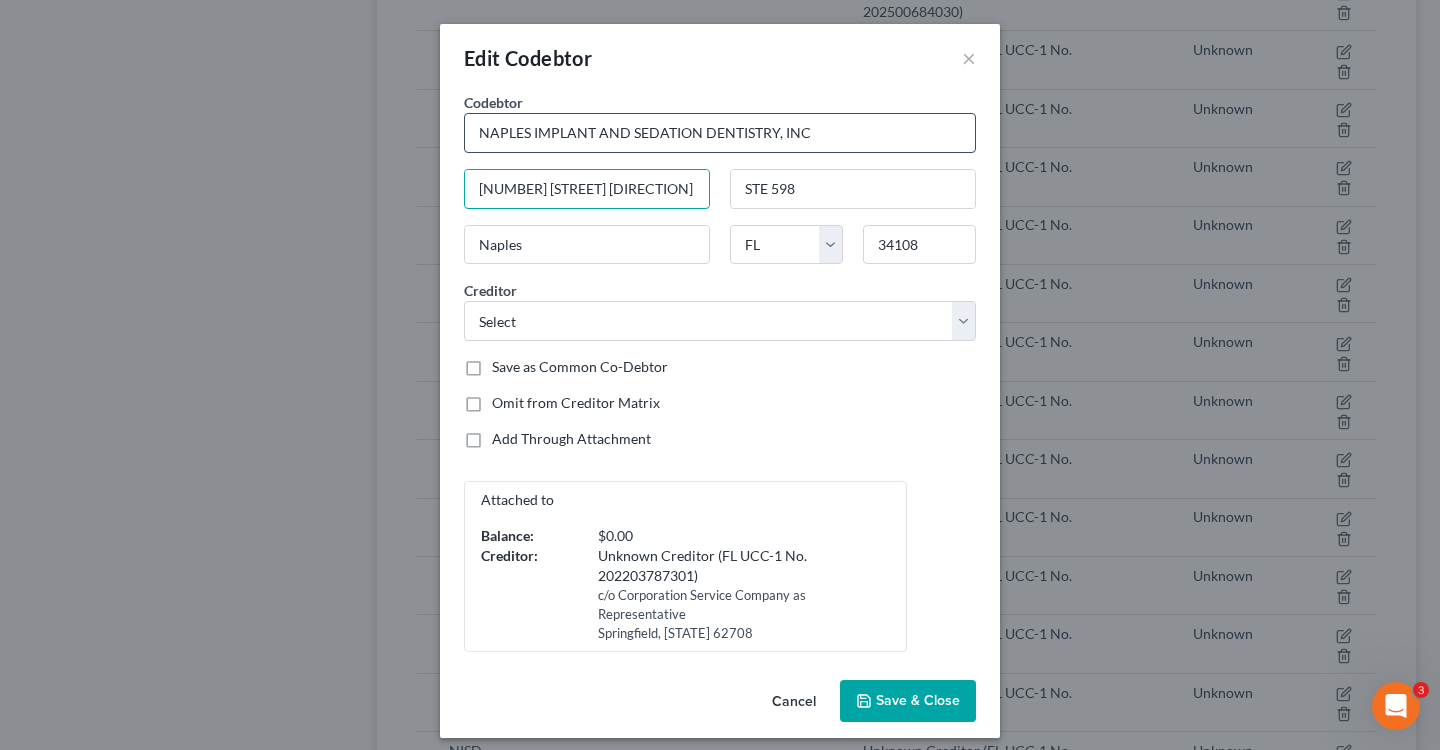 type on "[NUMBER] [STREET] [DIRECTION]" 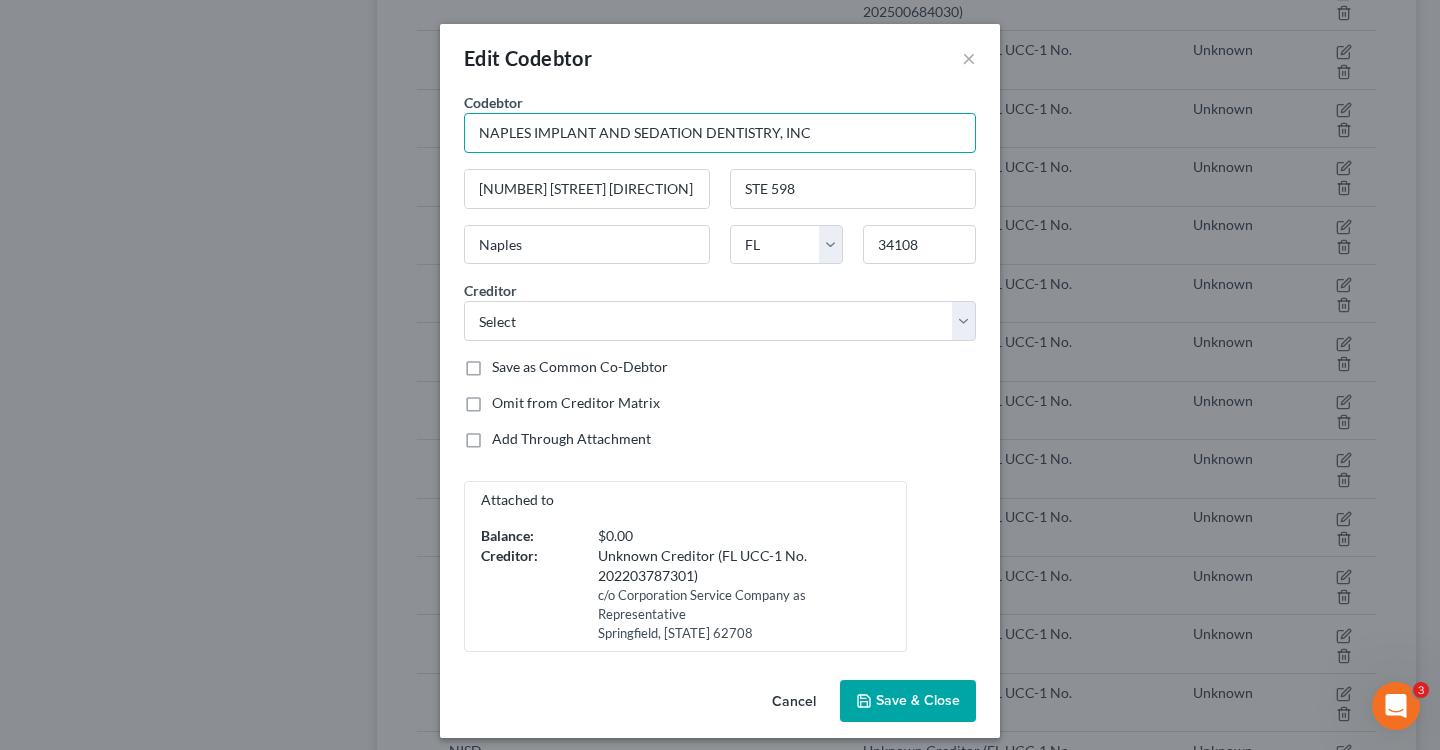drag, startPoint x: 480, startPoint y: 130, endPoint x: 675, endPoint y: 126, distance: 195.04102 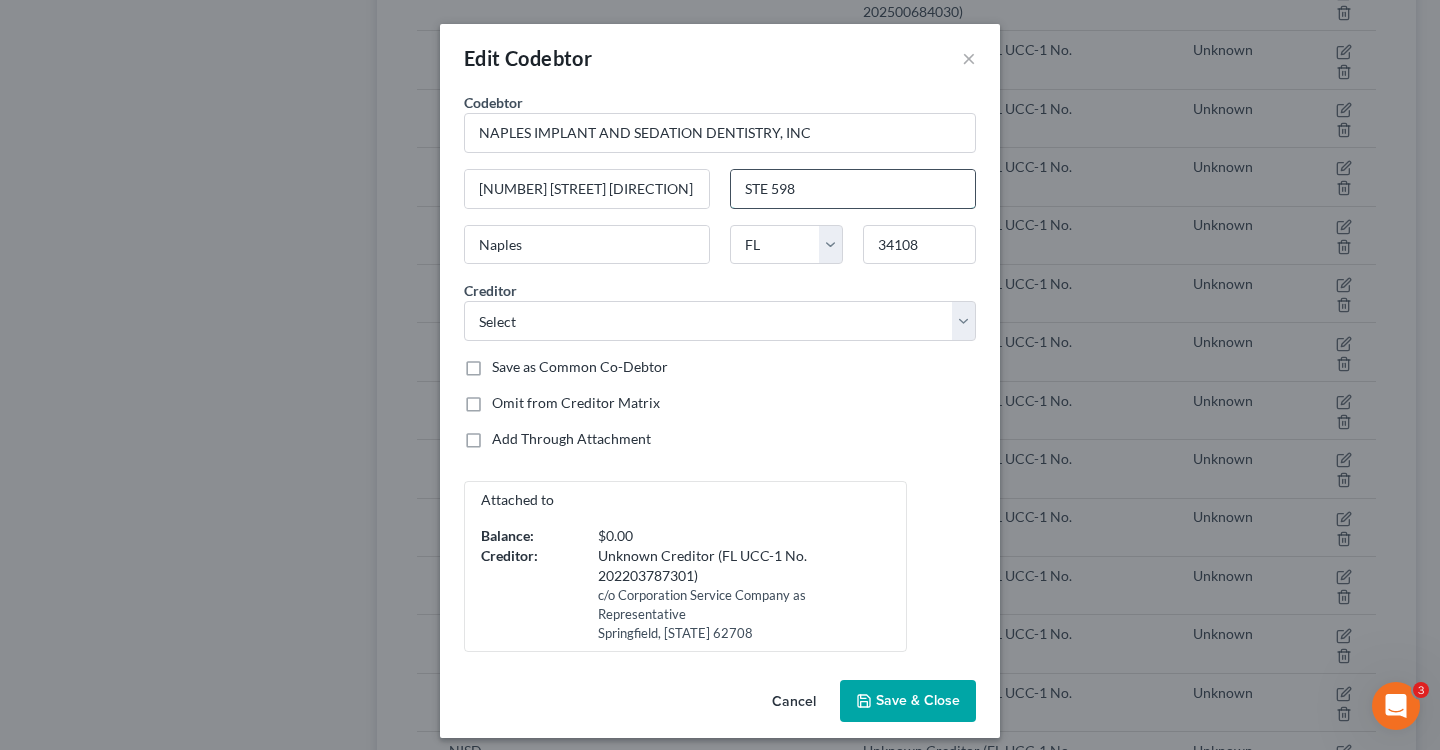 click on "STE 598" at bounding box center [853, 189] 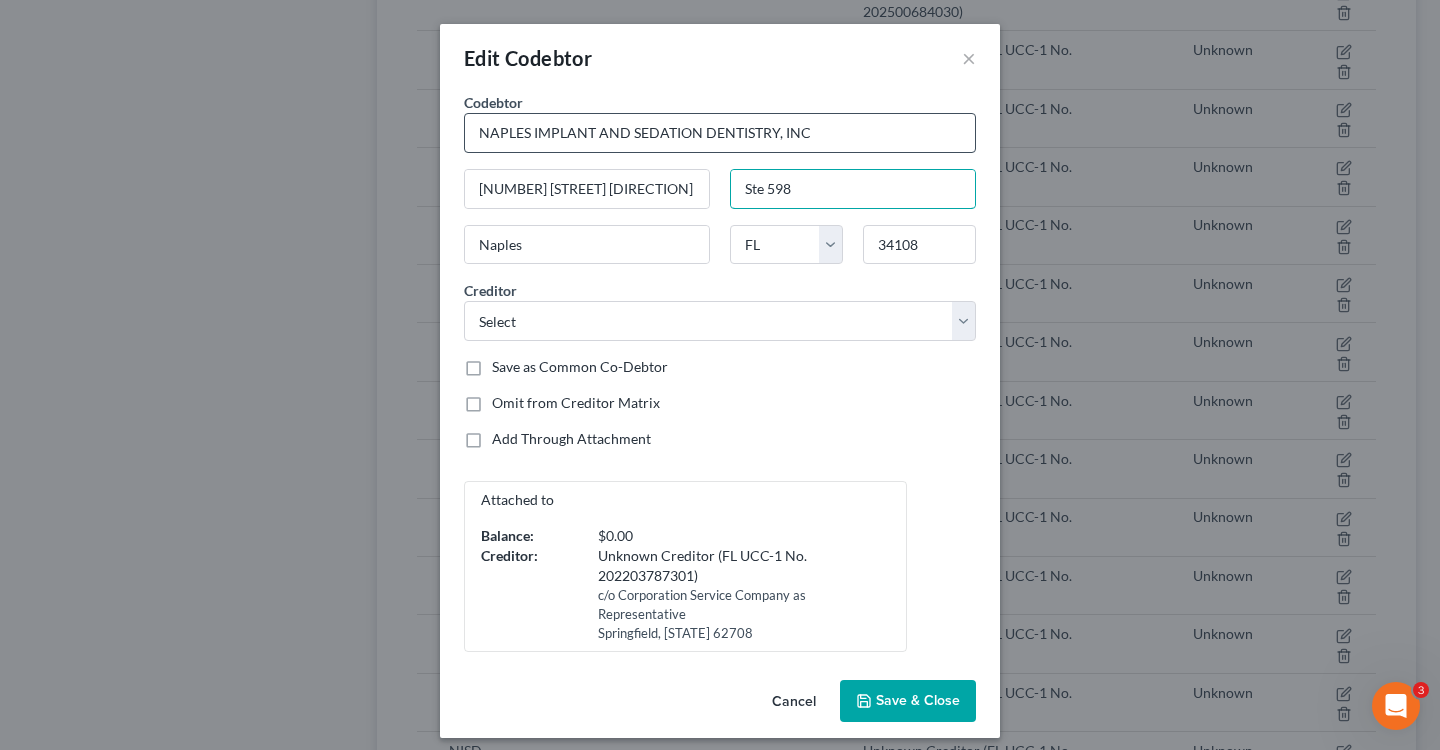 type on "Ste 598" 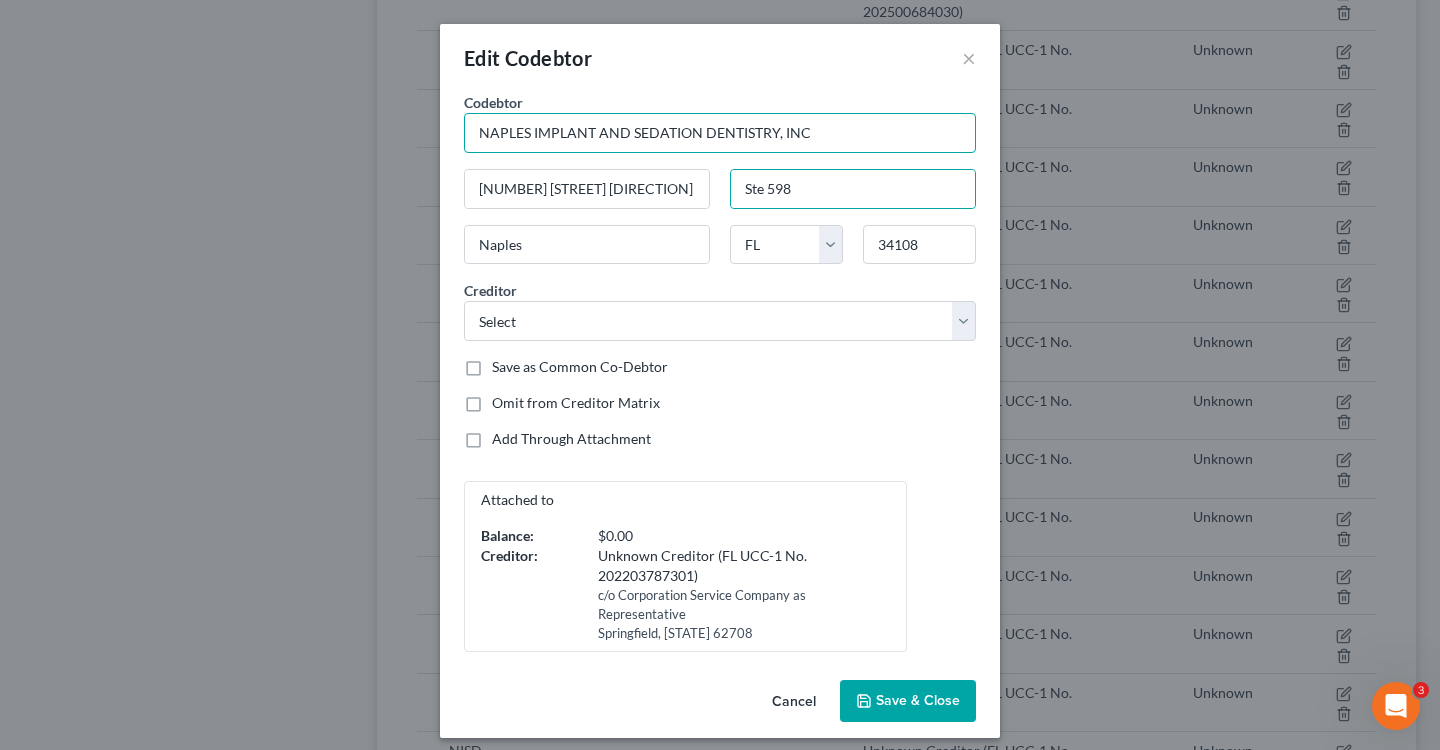 click on "NAPLES IMPLANT AND SEDATION DENTISTRY, INC" at bounding box center (720, 133) 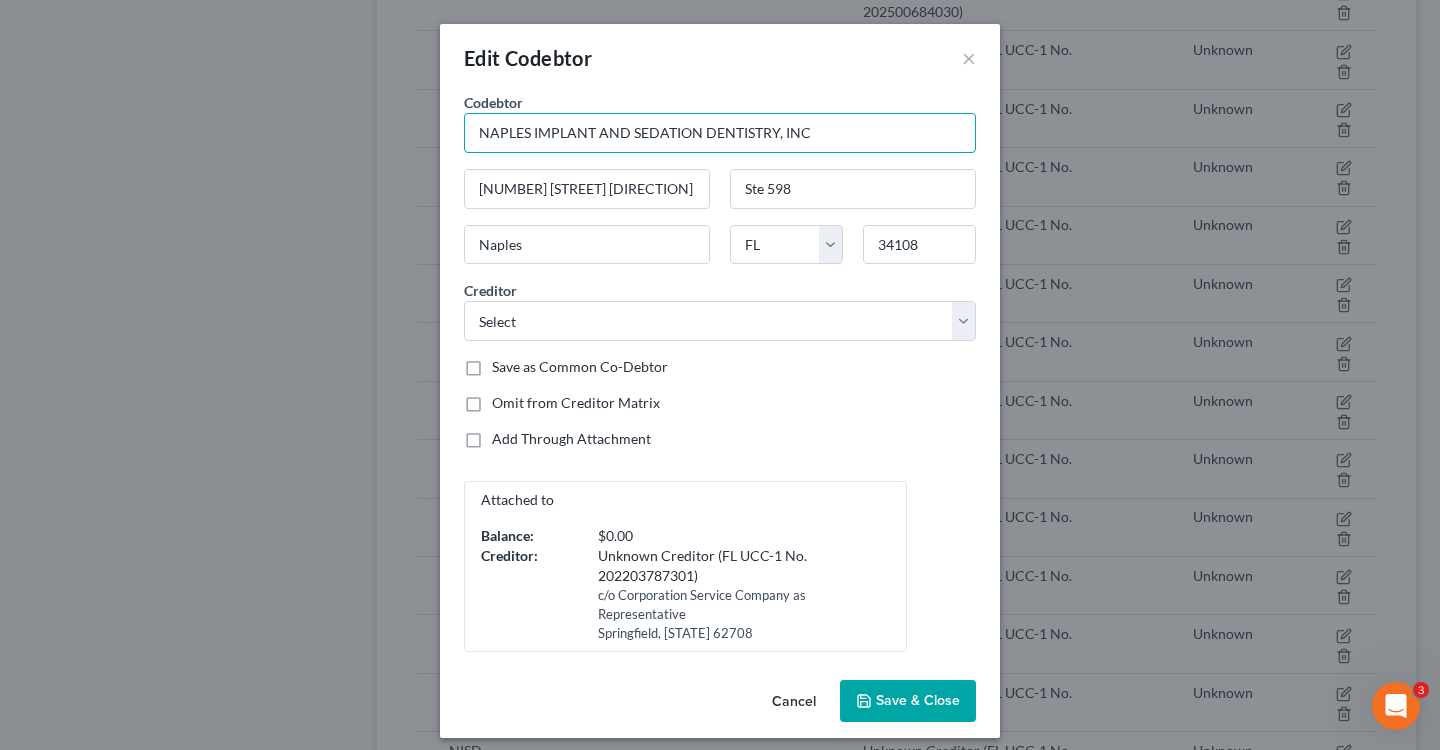click on "NAPLES IMPLANT AND SEDATION DENTISTRY, INC" at bounding box center [720, 133] 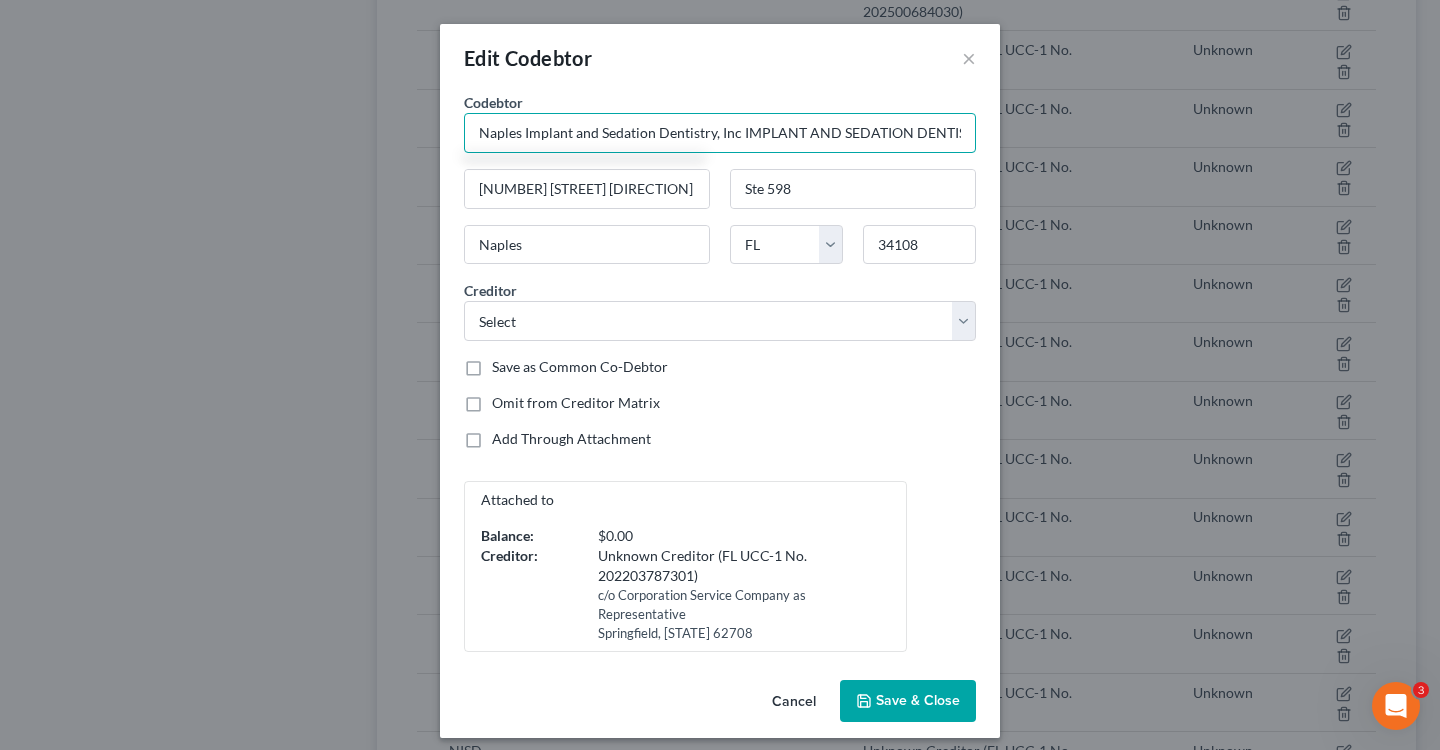 scroll, scrollTop: 0, scrollLeft: 53, axis: horizontal 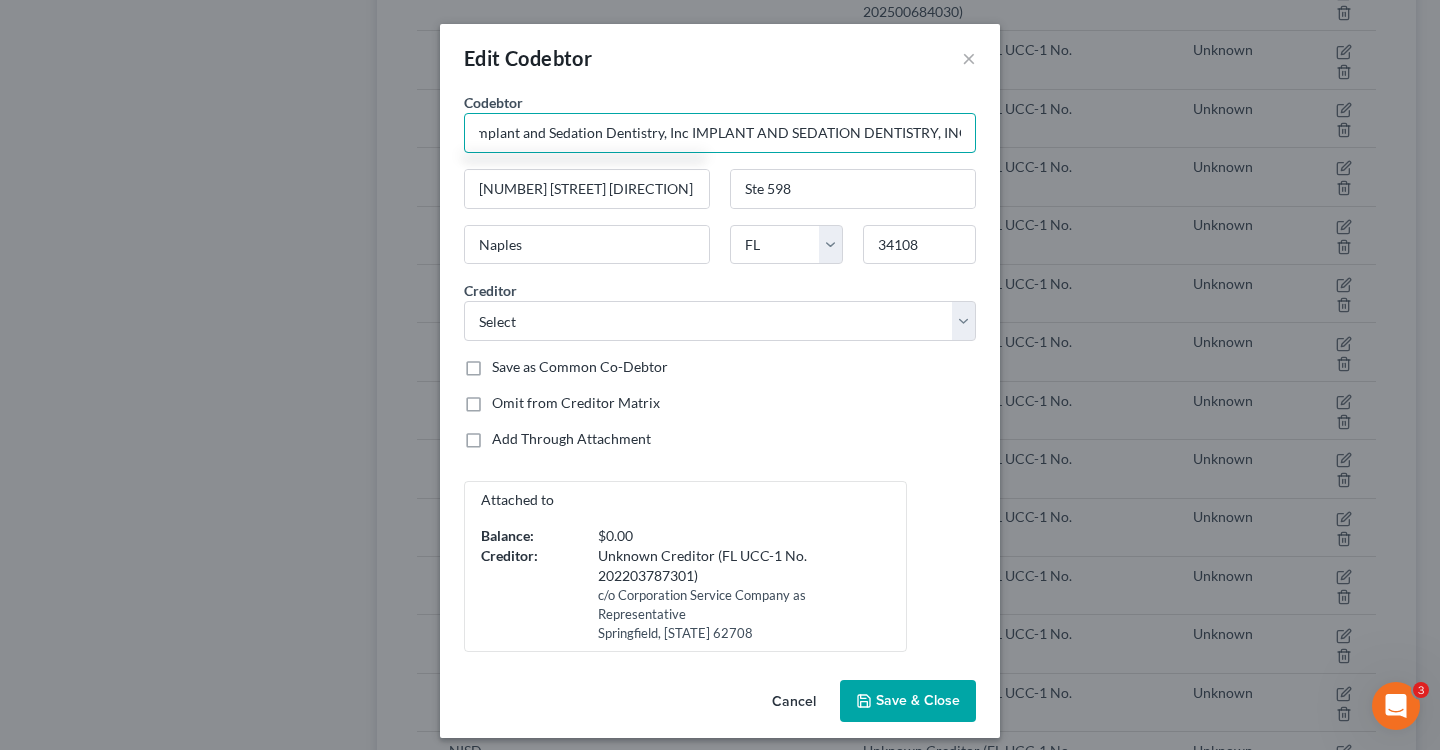 drag, startPoint x: 741, startPoint y: 138, endPoint x: 1057, endPoint y: 142, distance: 316.02533 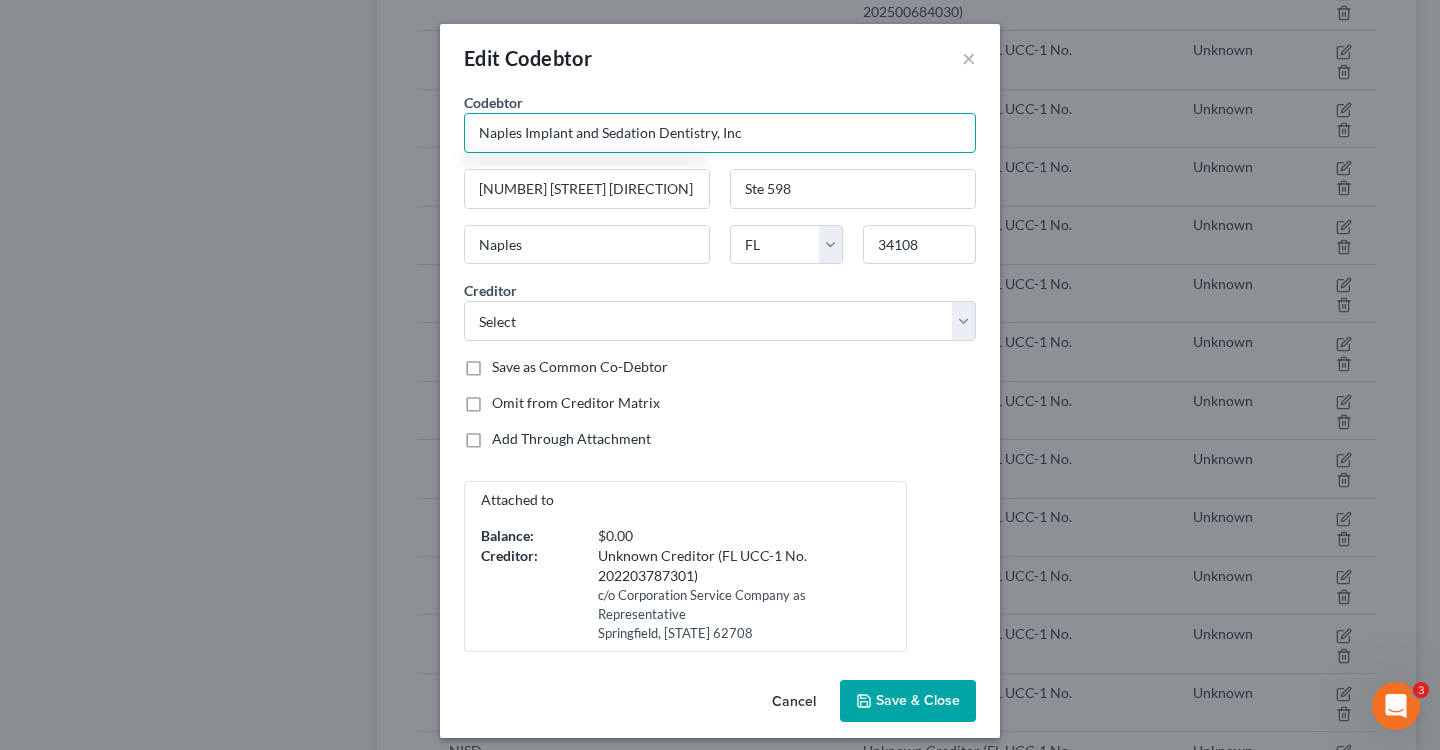 scroll, scrollTop: 0, scrollLeft: 0, axis: both 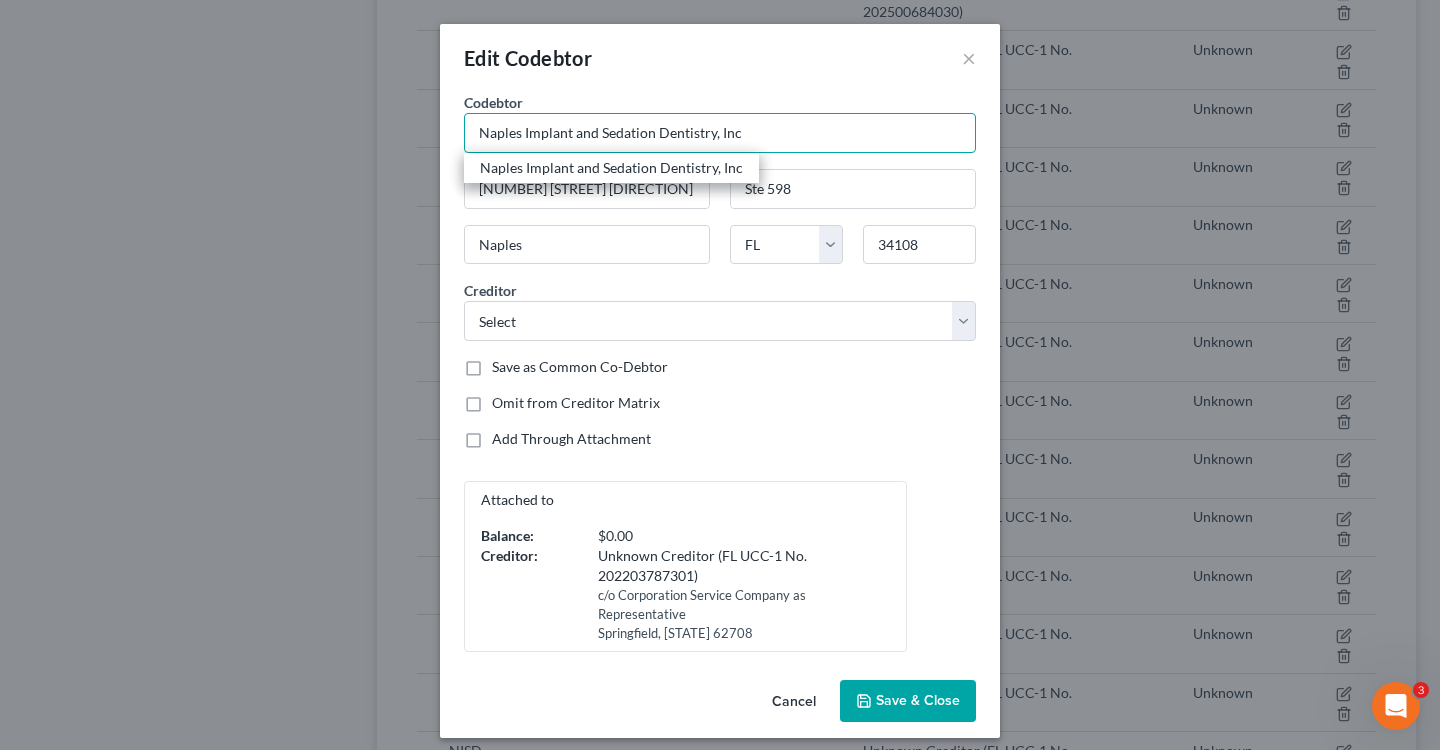type on "Naples Implant and Sedation Dentistry, Inc" 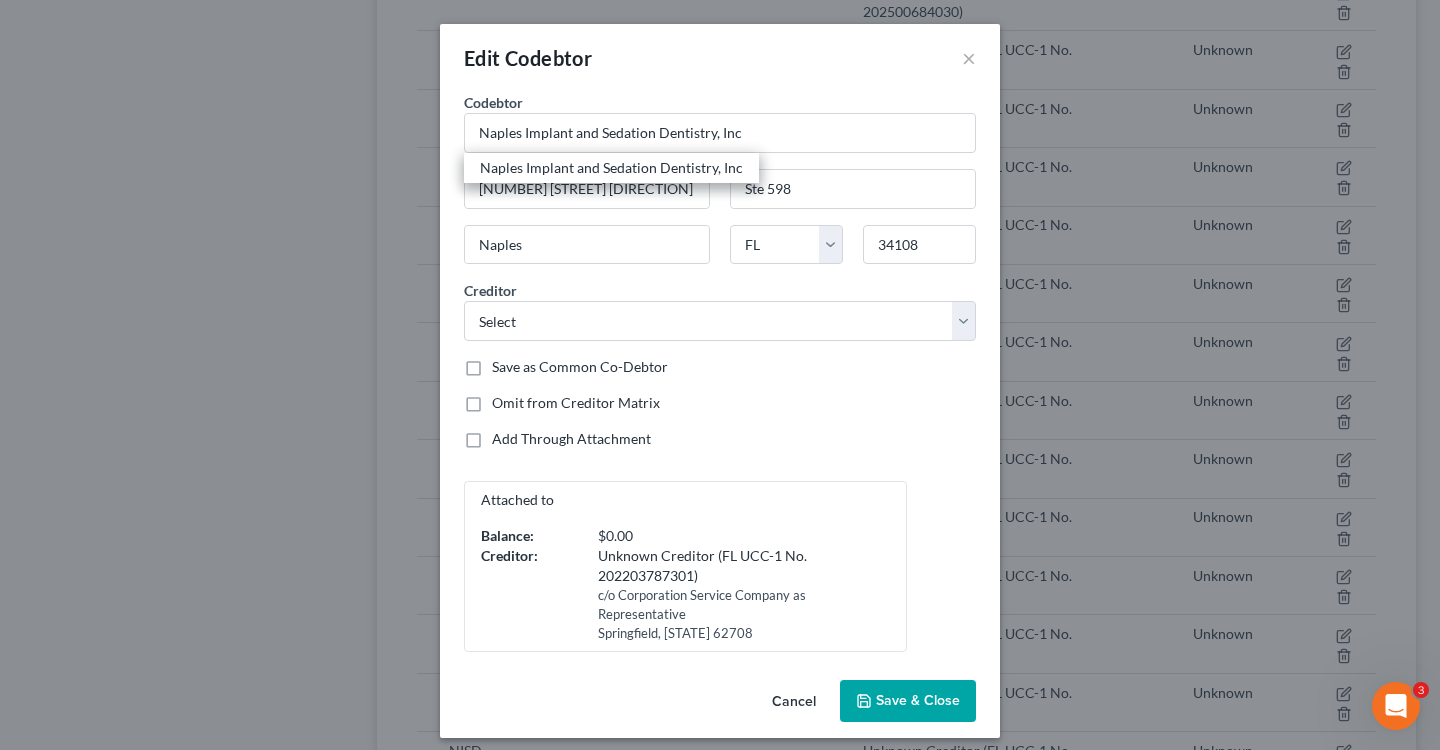 click on "Save as Common Co-Debtor" at bounding box center (580, 367) 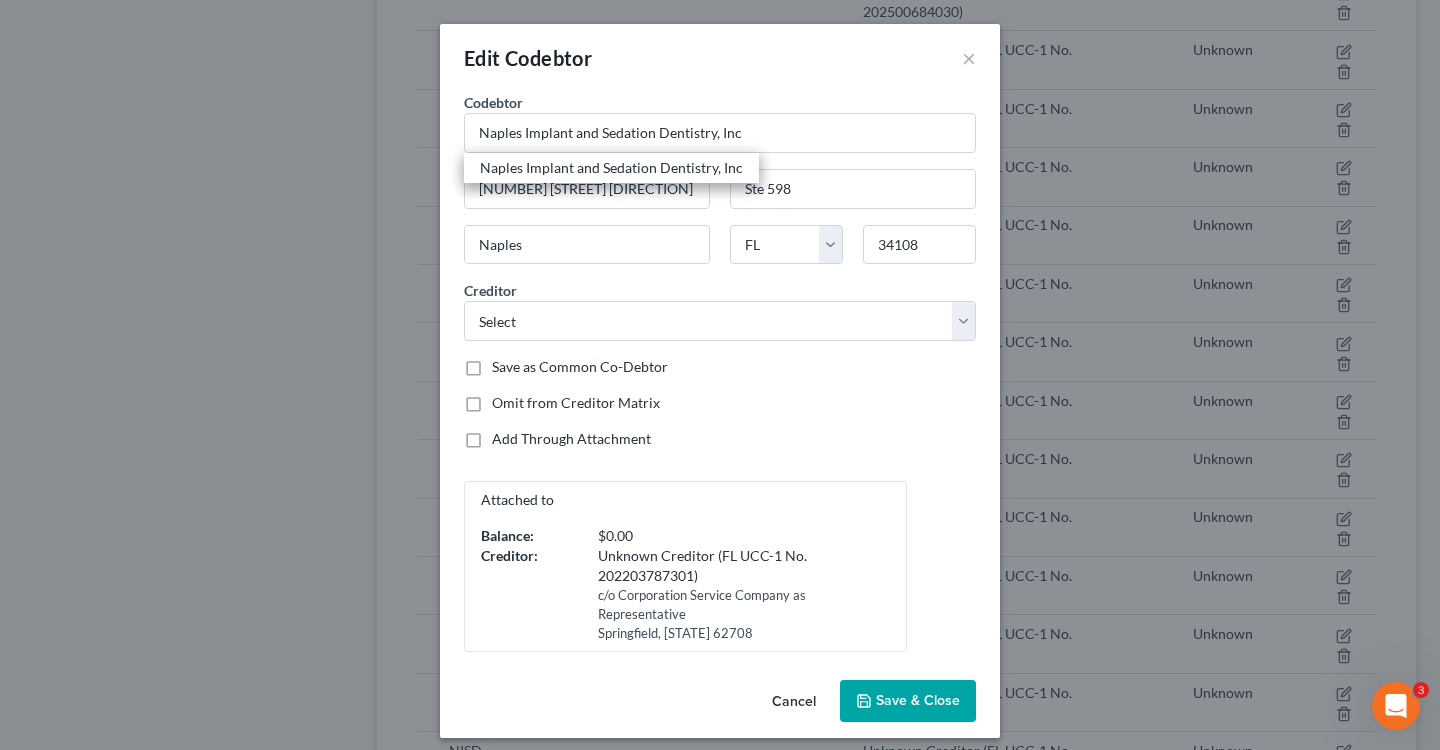click on "Save as Common Co-Debtor" at bounding box center [506, 363] 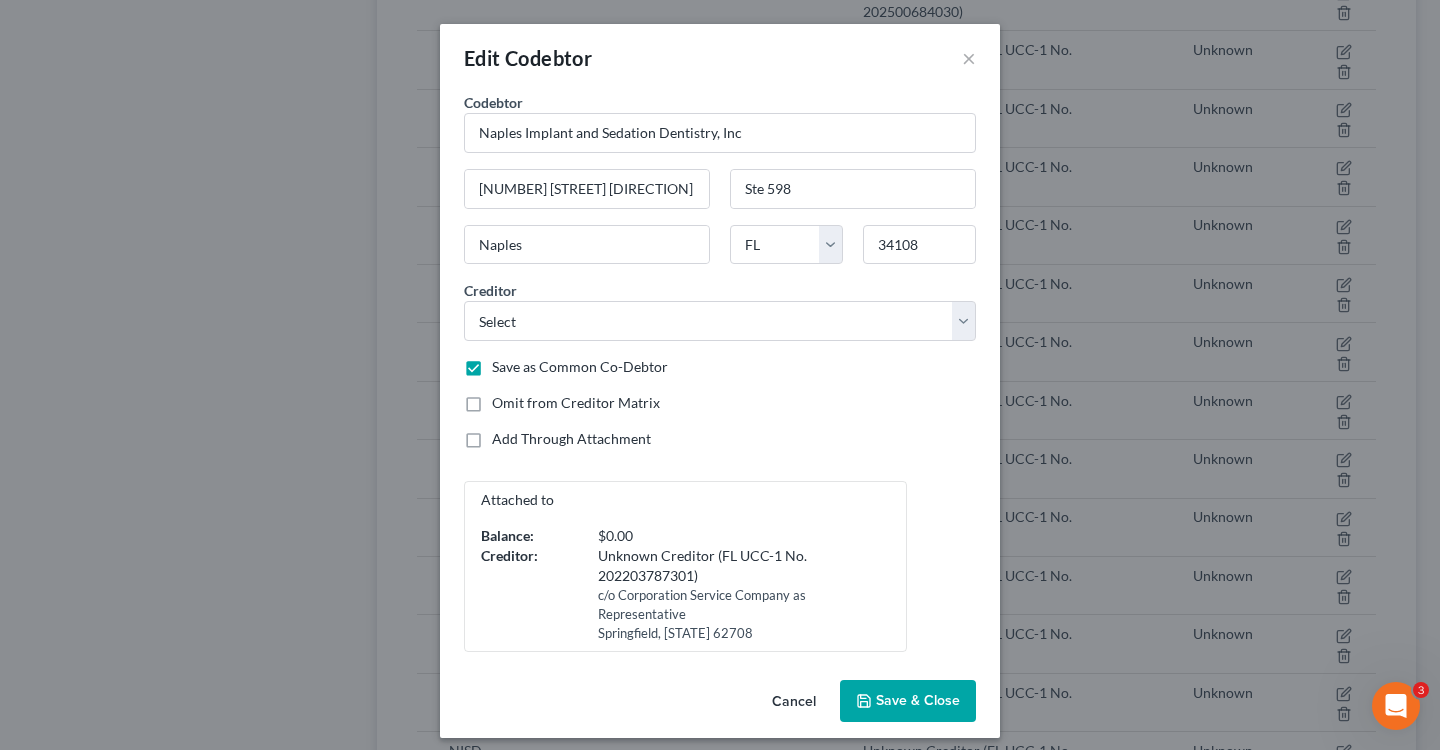 click on "Save & Close" at bounding box center [918, 700] 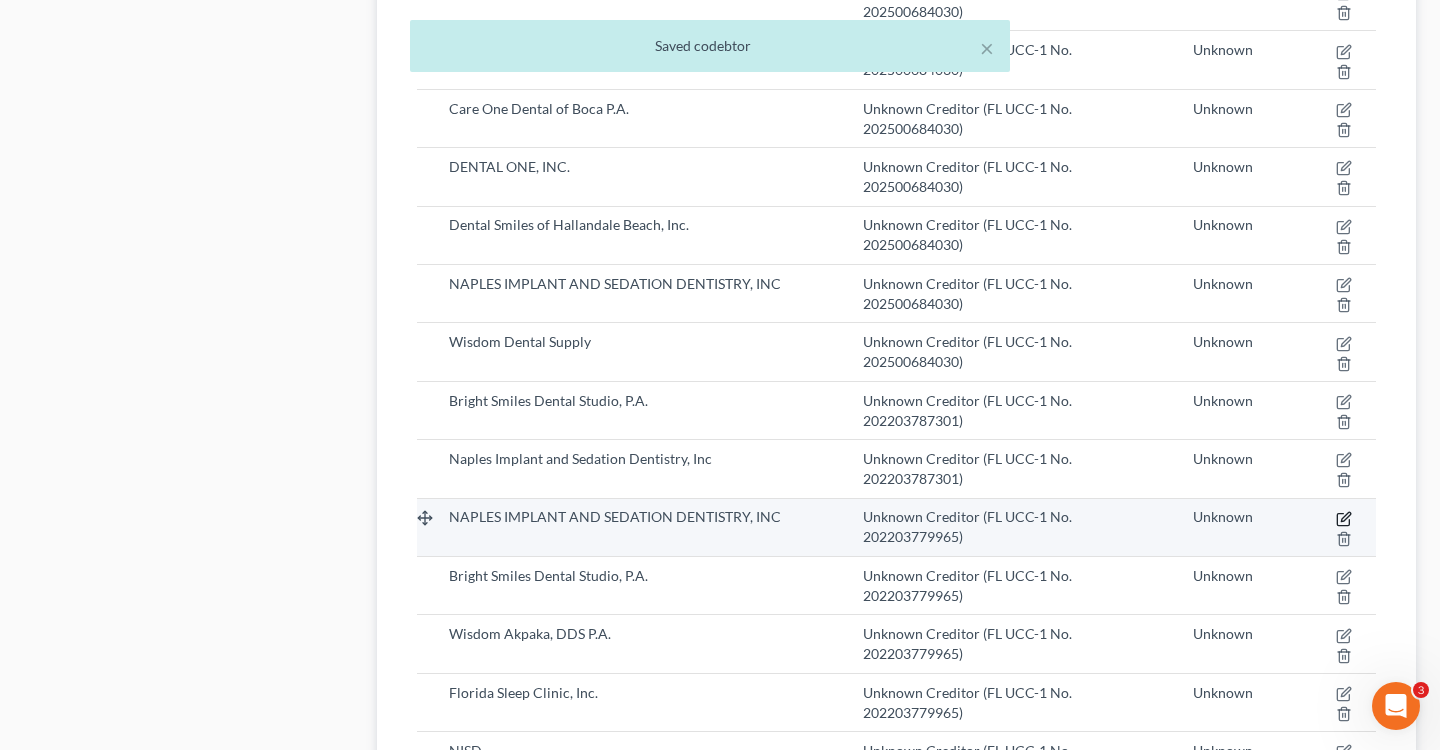 click 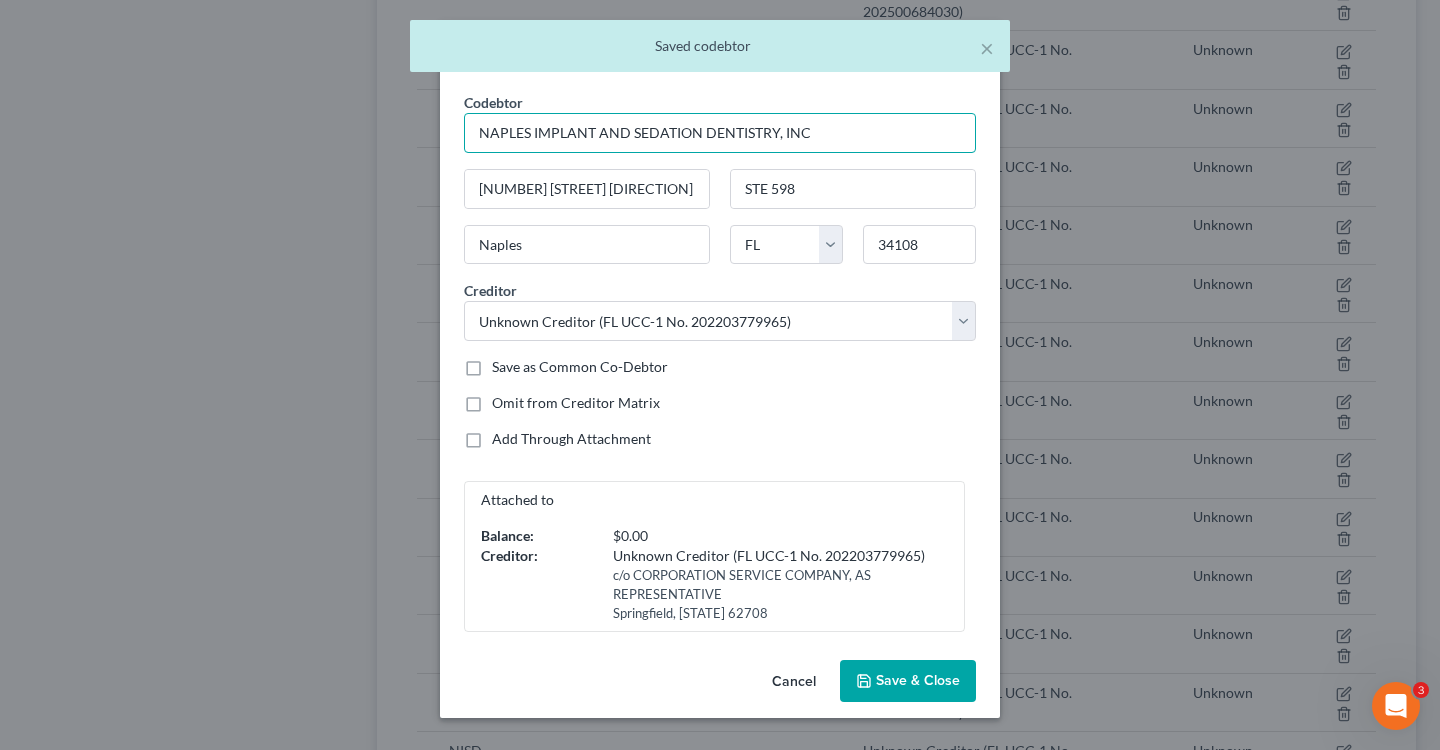 click on "NAPLES IMPLANT AND SEDATION DENTISTRY, INC" at bounding box center (720, 133) 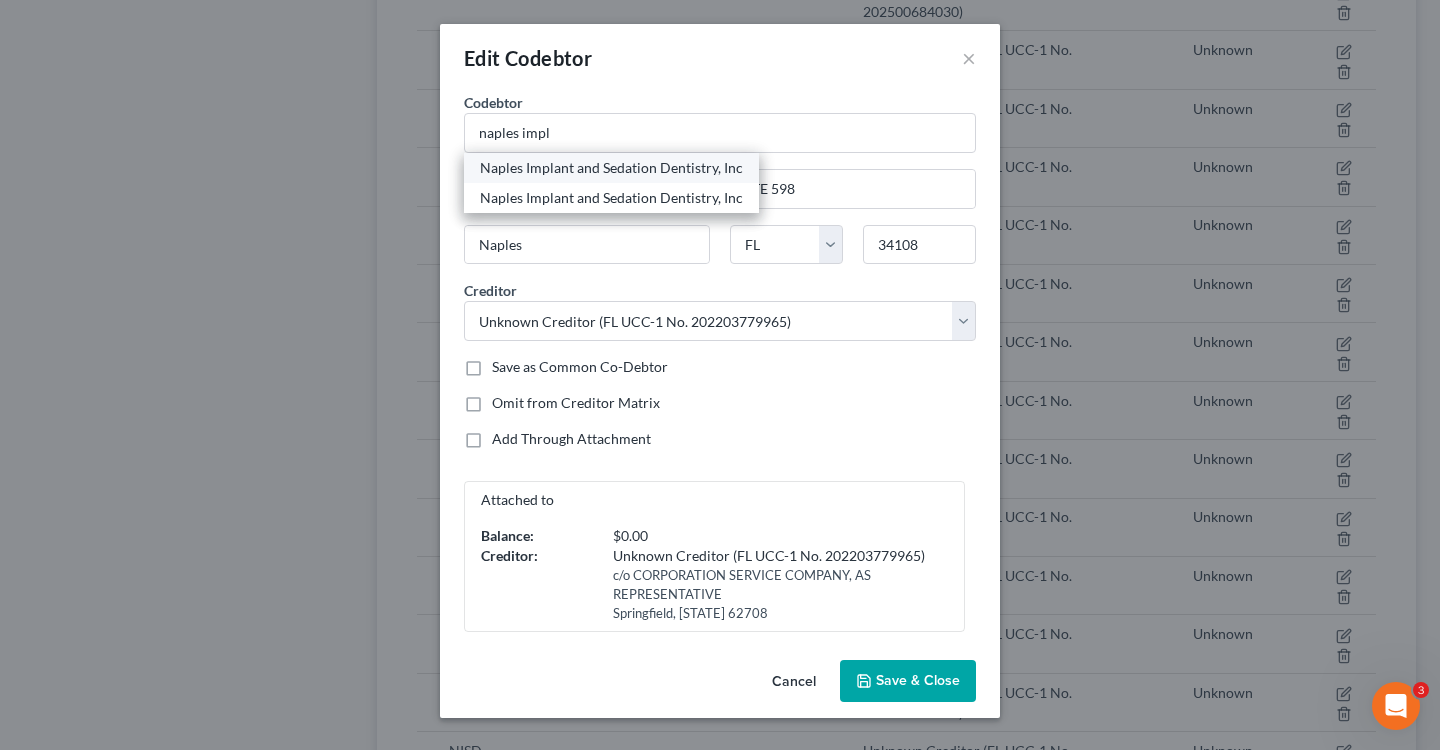 click on "Naples Implant and Sedation Dentistry, Inc" at bounding box center [611, 168] 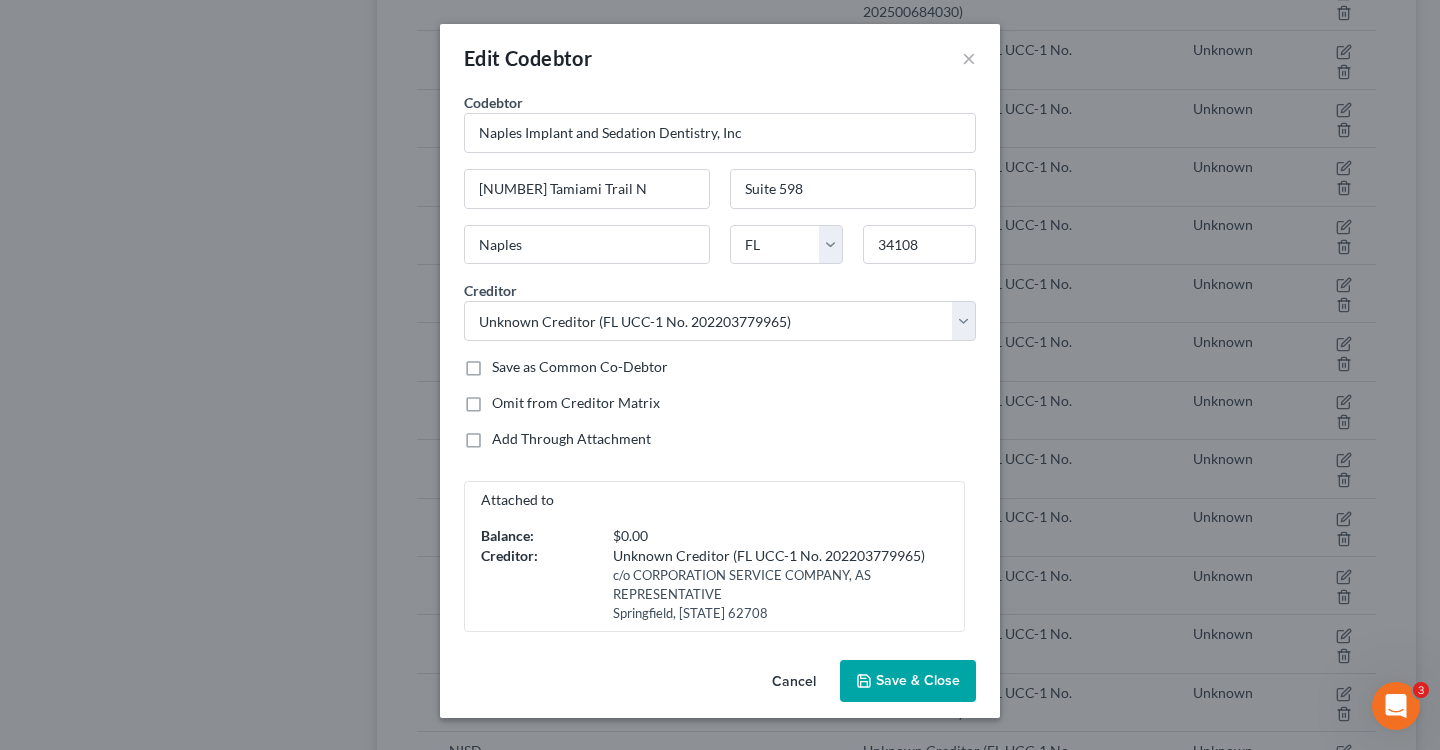 click on "Save & Close" at bounding box center (918, 680) 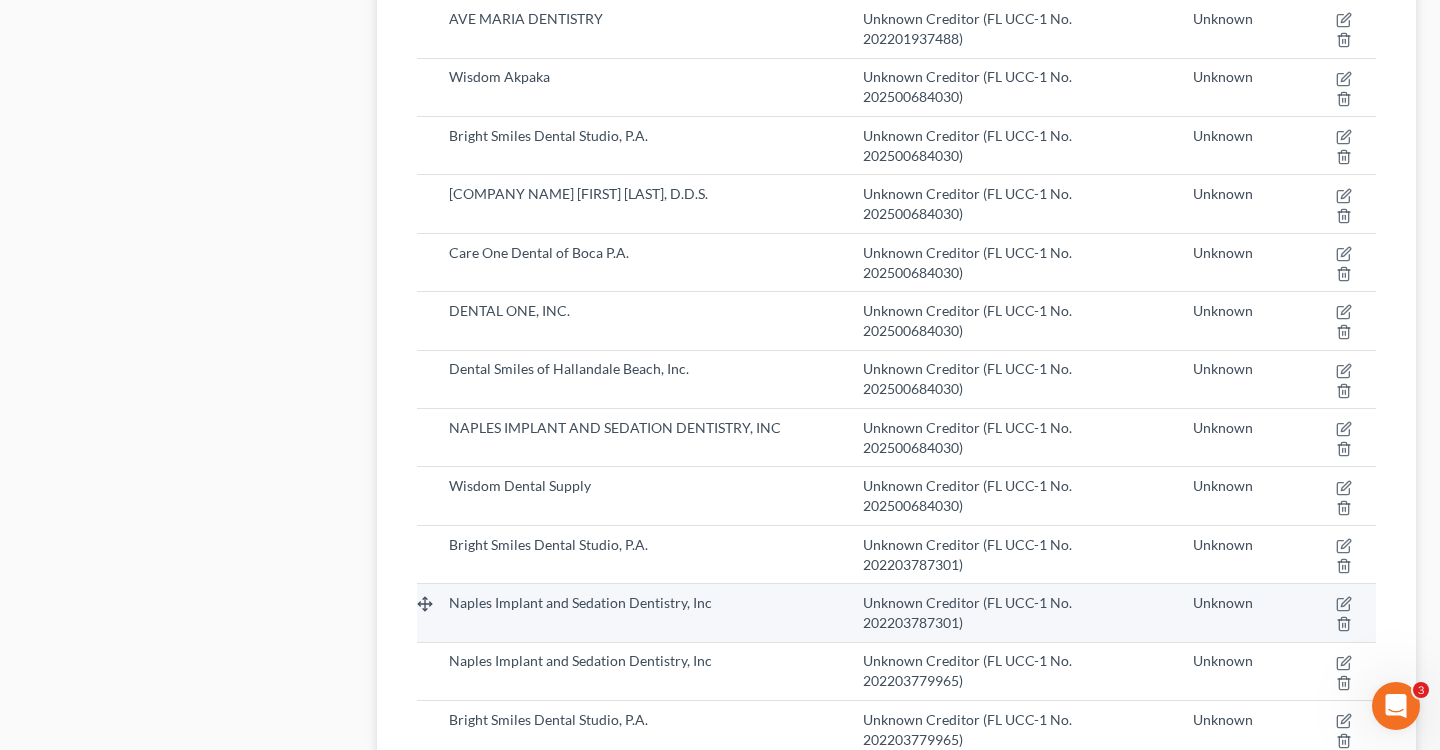 scroll, scrollTop: 2288, scrollLeft: 0, axis: vertical 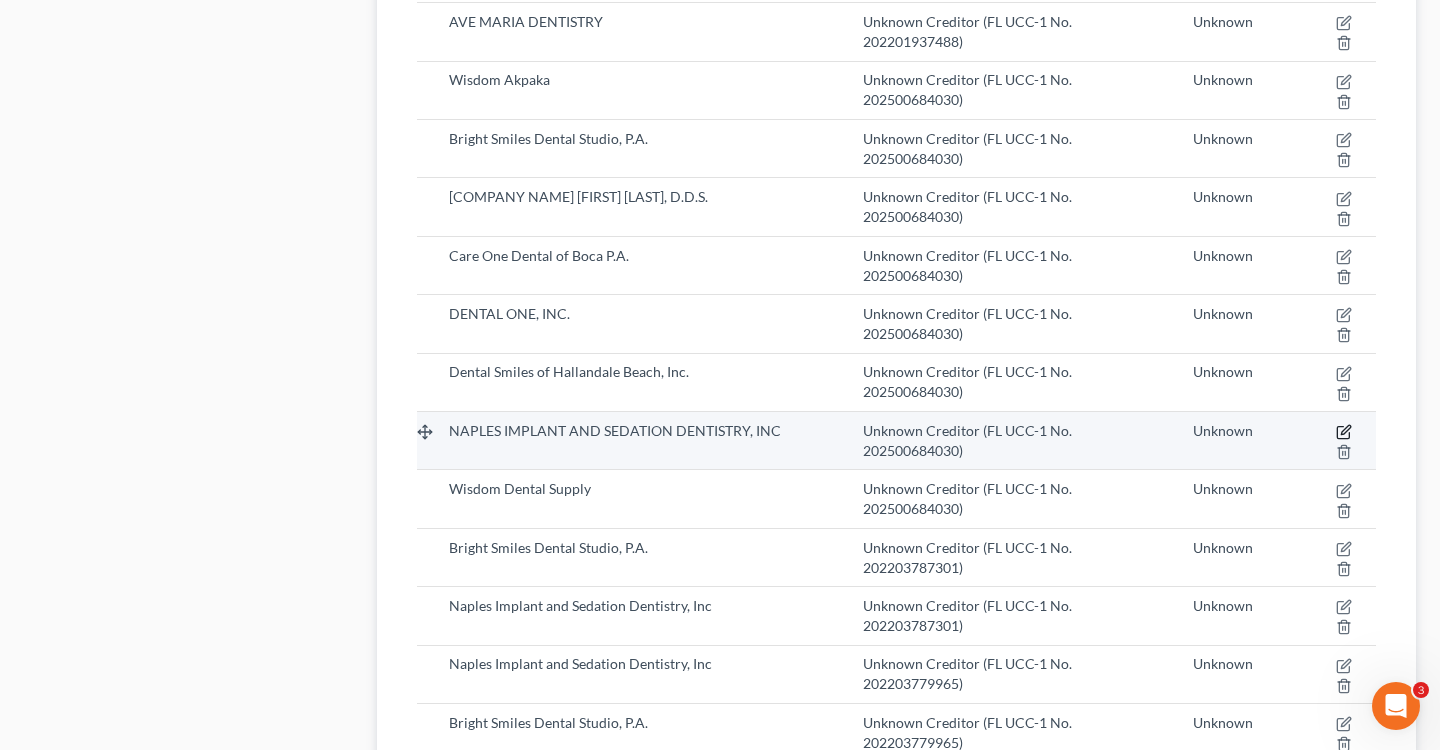 click 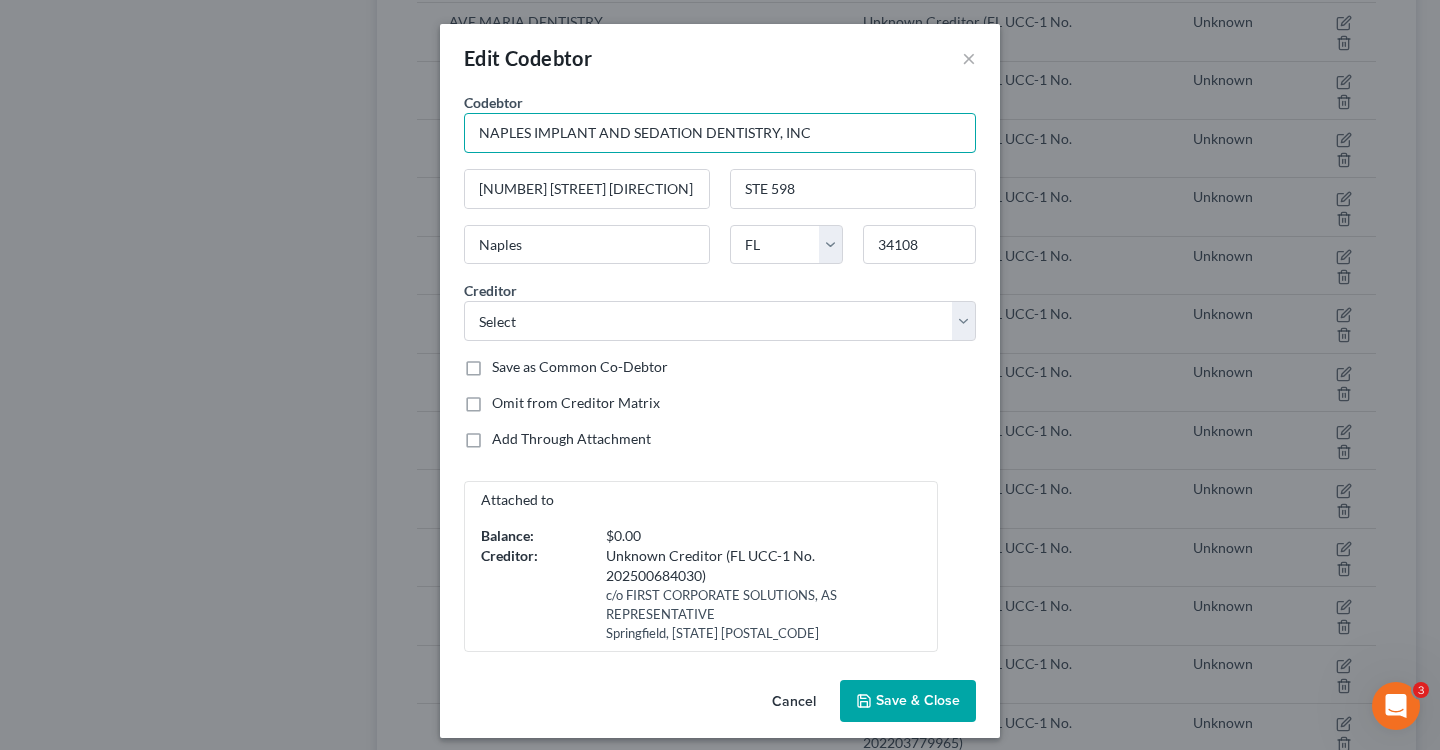 click on "NAPLES IMPLANT AND SEDATION DENTISTRY, INC" at bounding box center [720, 133] 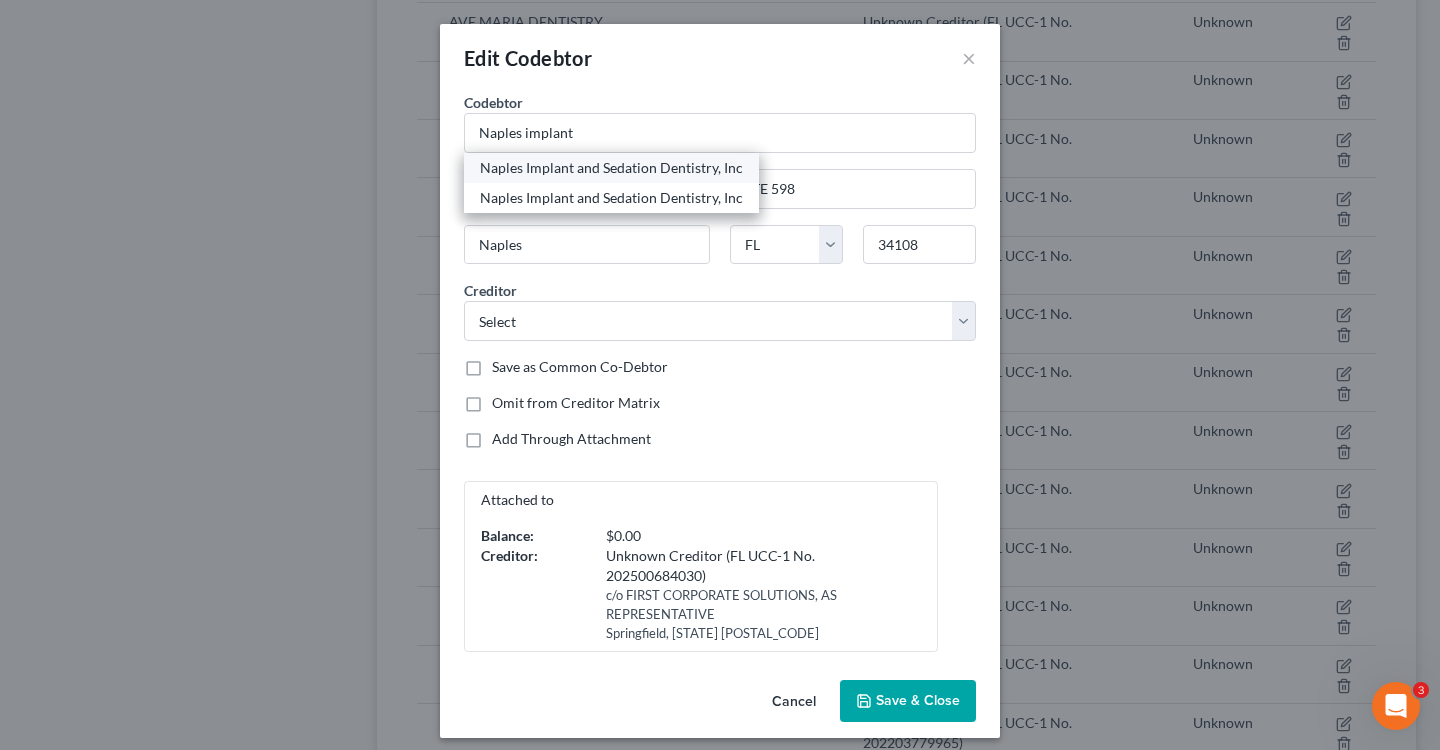 click on "Naples Implant and Sedation Dentistry, Inc" at bounding box center (611, 168) 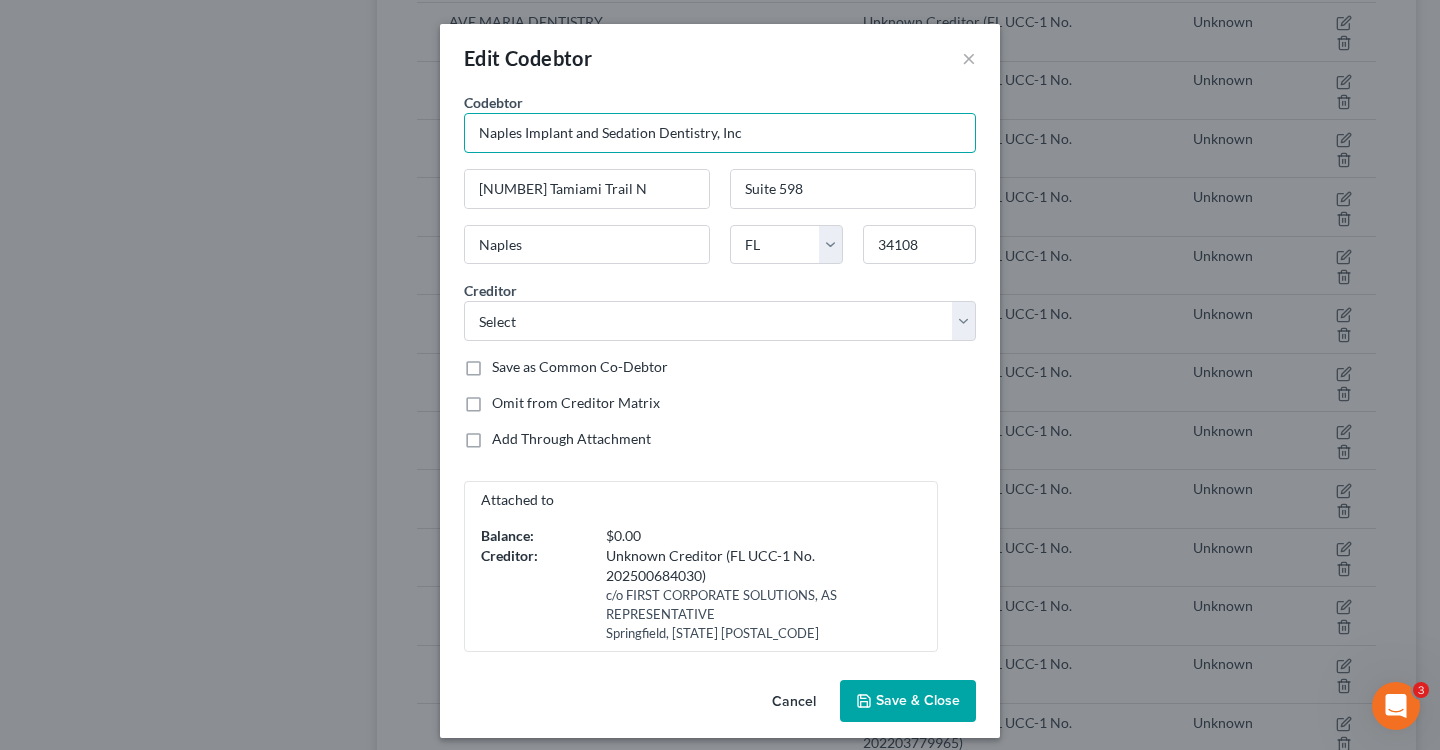 click on "Naples Implant and Sedation Dentistry, Inc" at bounding box center (720, 133) 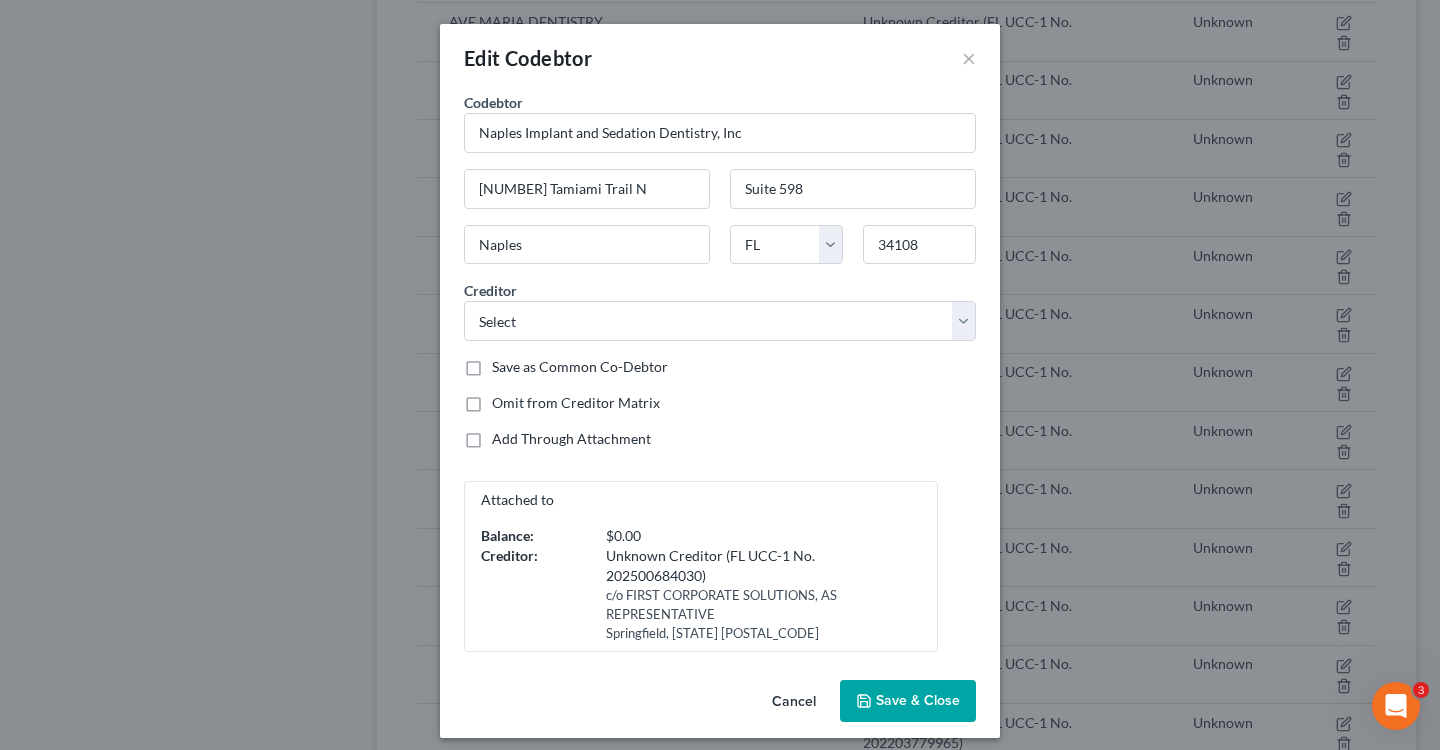 click on "Cancel" at bounding box center [794, 702] 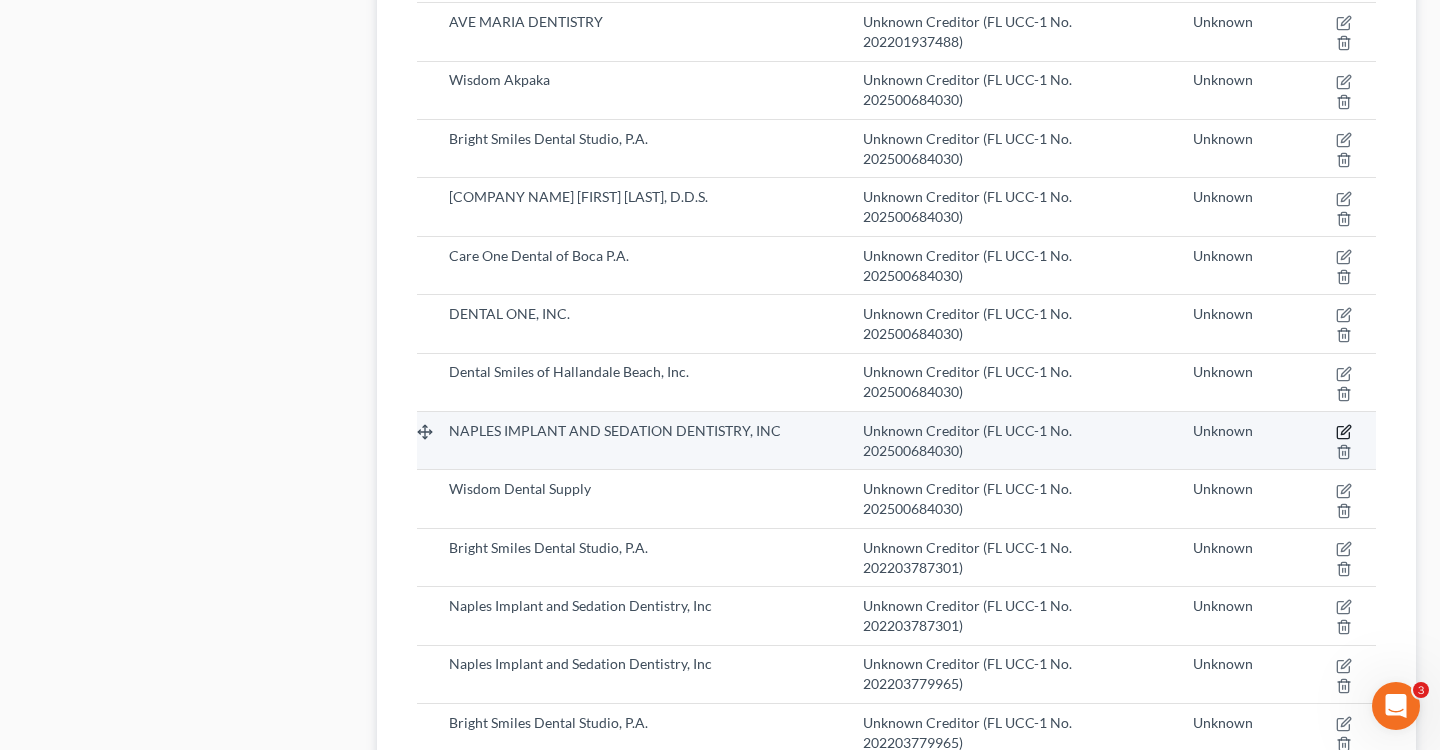 click 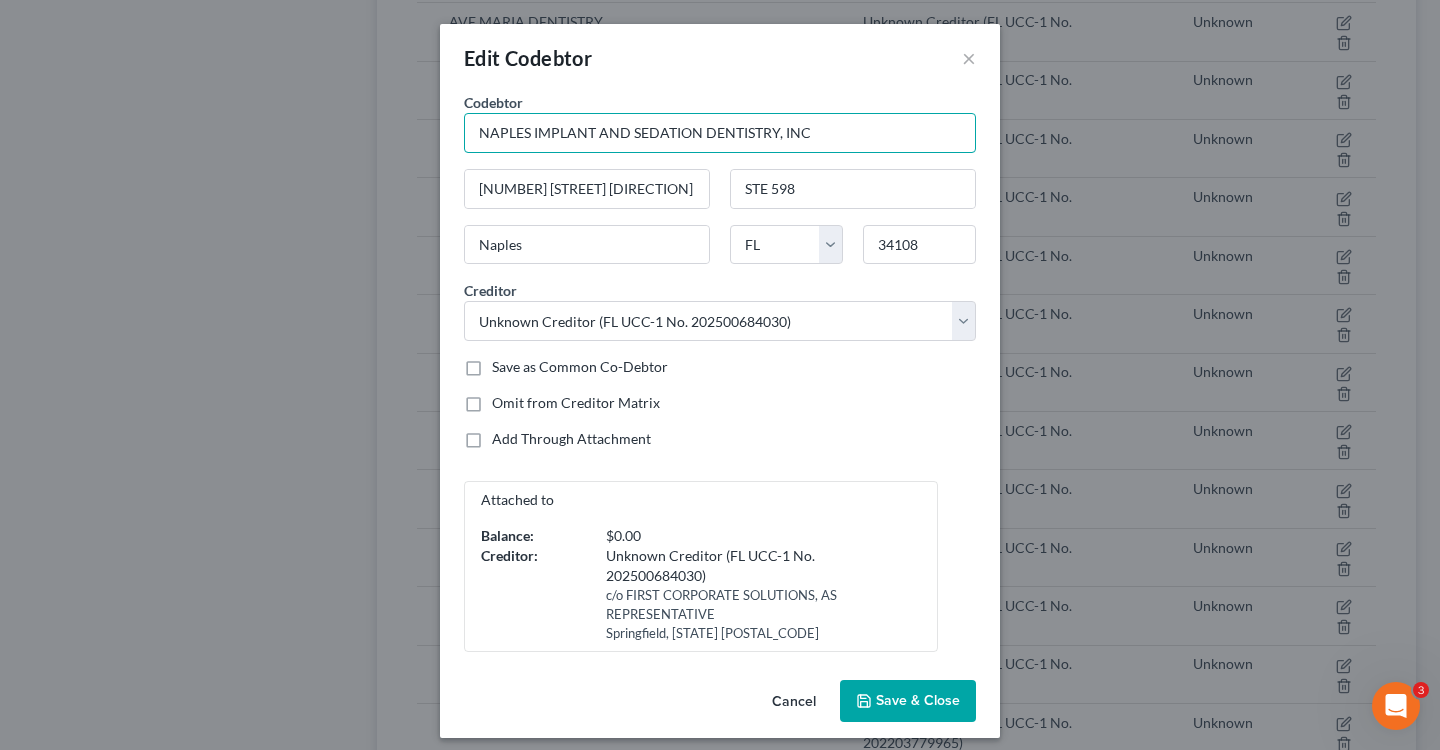 drag, startPoint x: 846, startPoint y: 138, endPoint x: 396, endPoint y: 98, distance: 451.7743 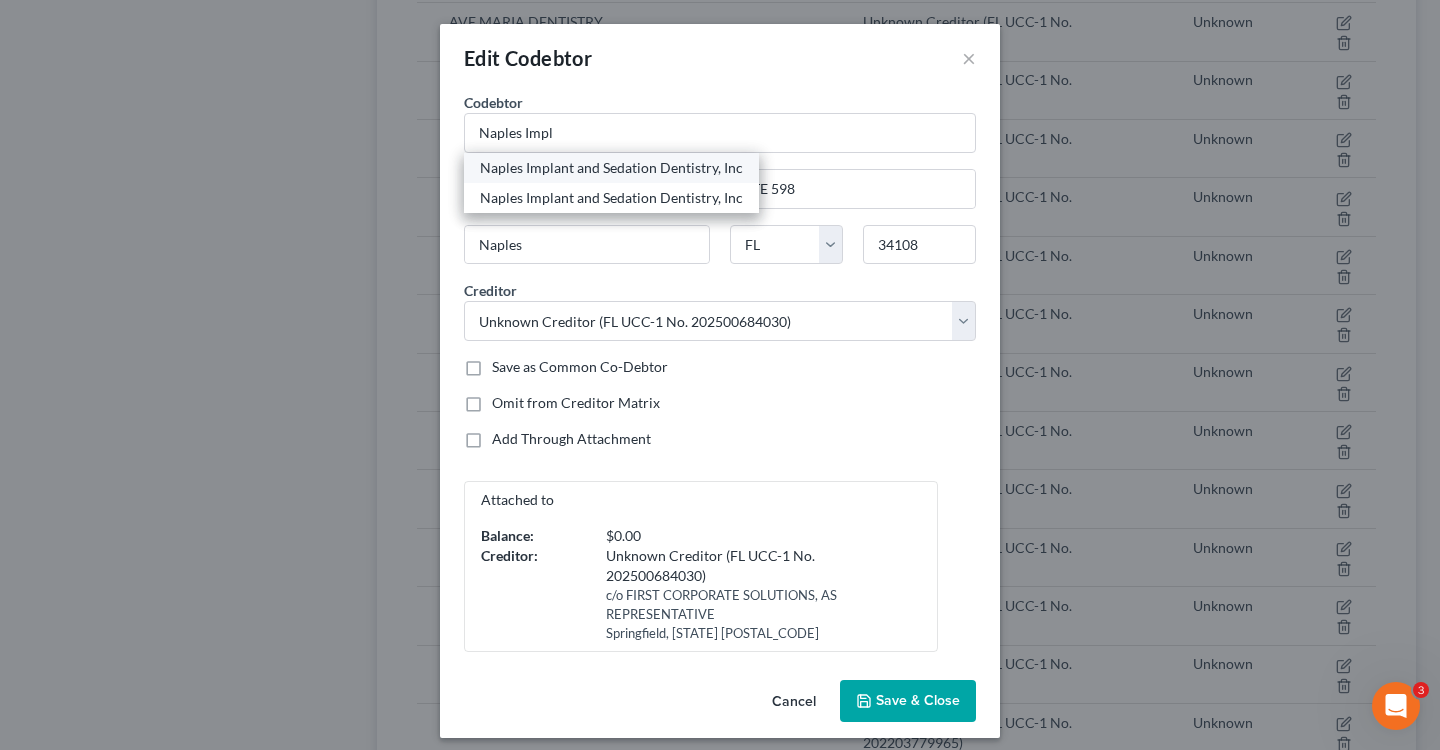 click on "Naples Implant and Sedation Dentistry, Inc" at bounding box center (611, 168) 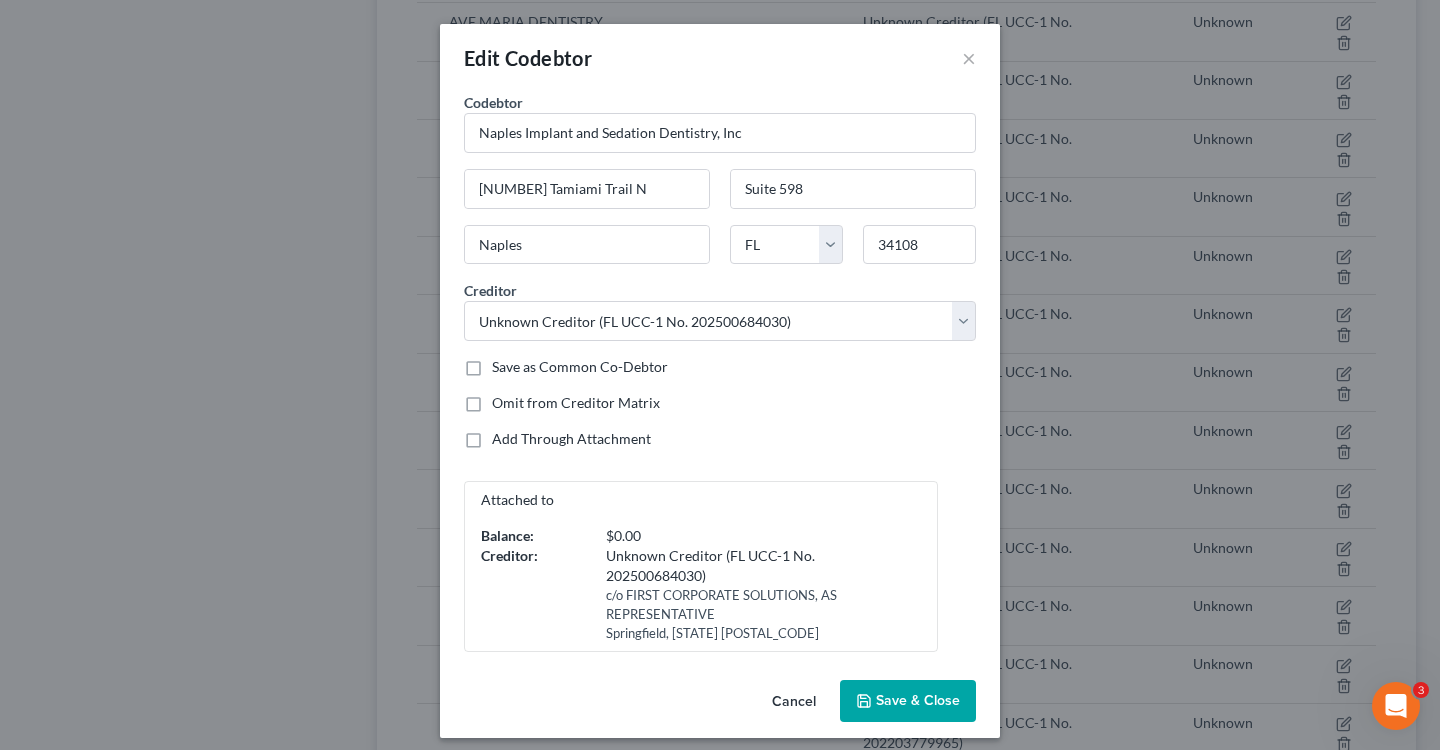 click on "Save & Close" at bounding box center (908, 701) 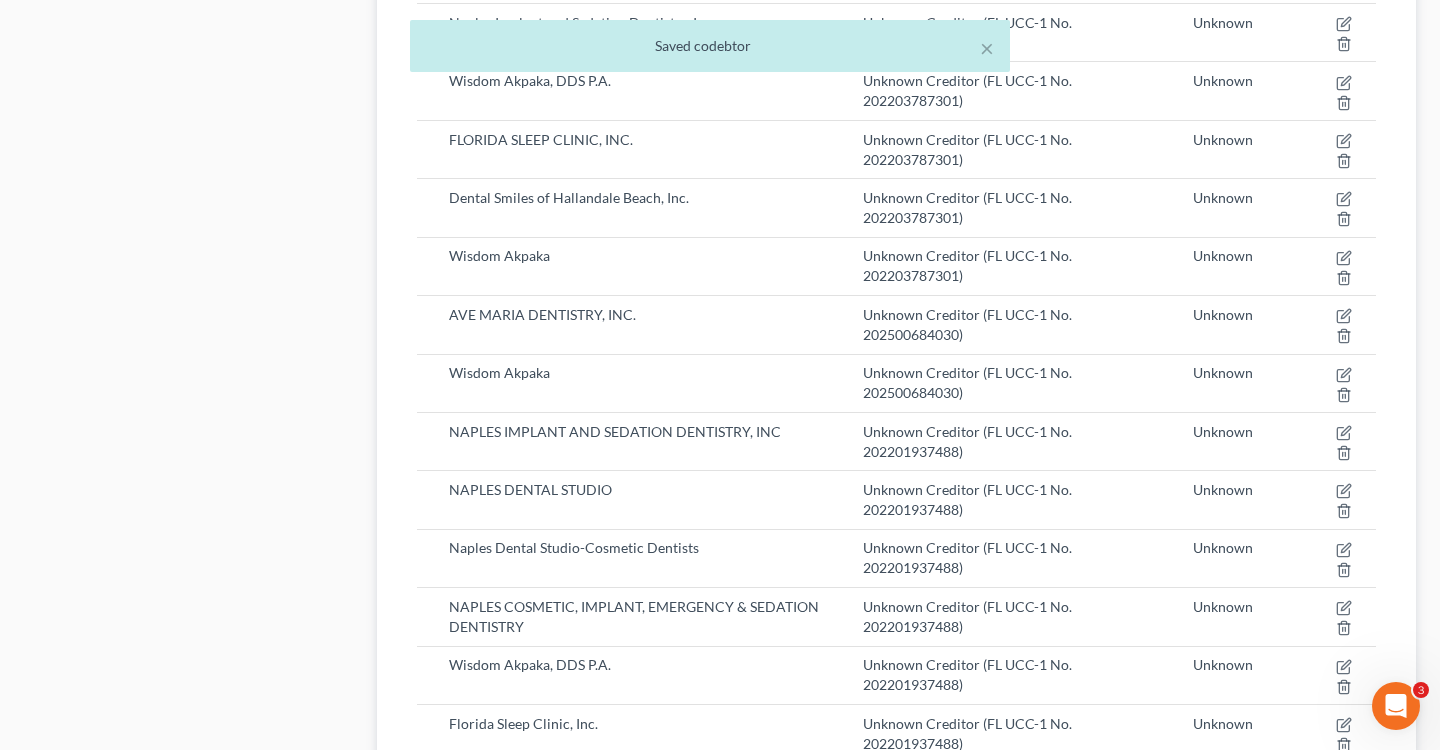 scroll, scrollTop: 1400, scrollLeft: 0, axis: vertical 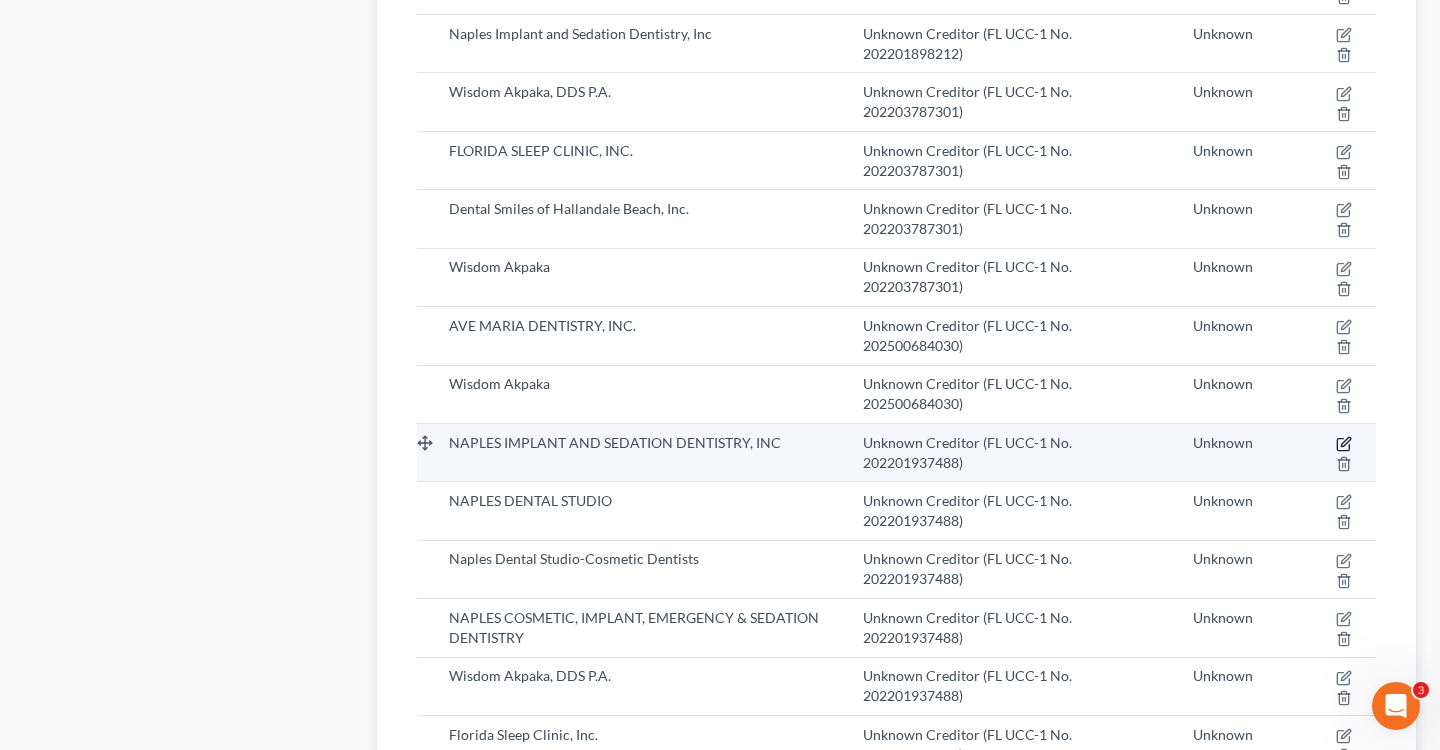 click 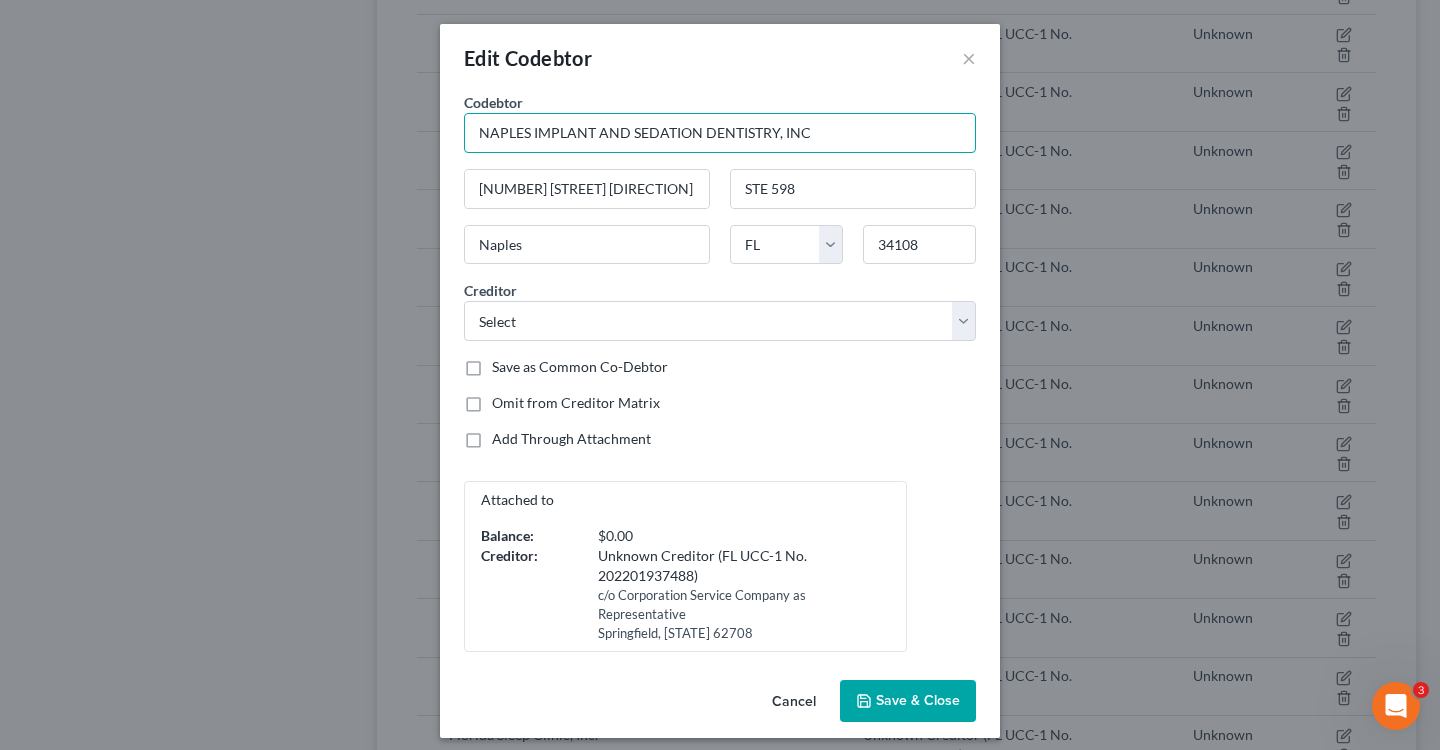 drag, startPoint x: 845, startPoint y: 139, endPoint x: 468, endPoint y: 120, distance: 377.4785 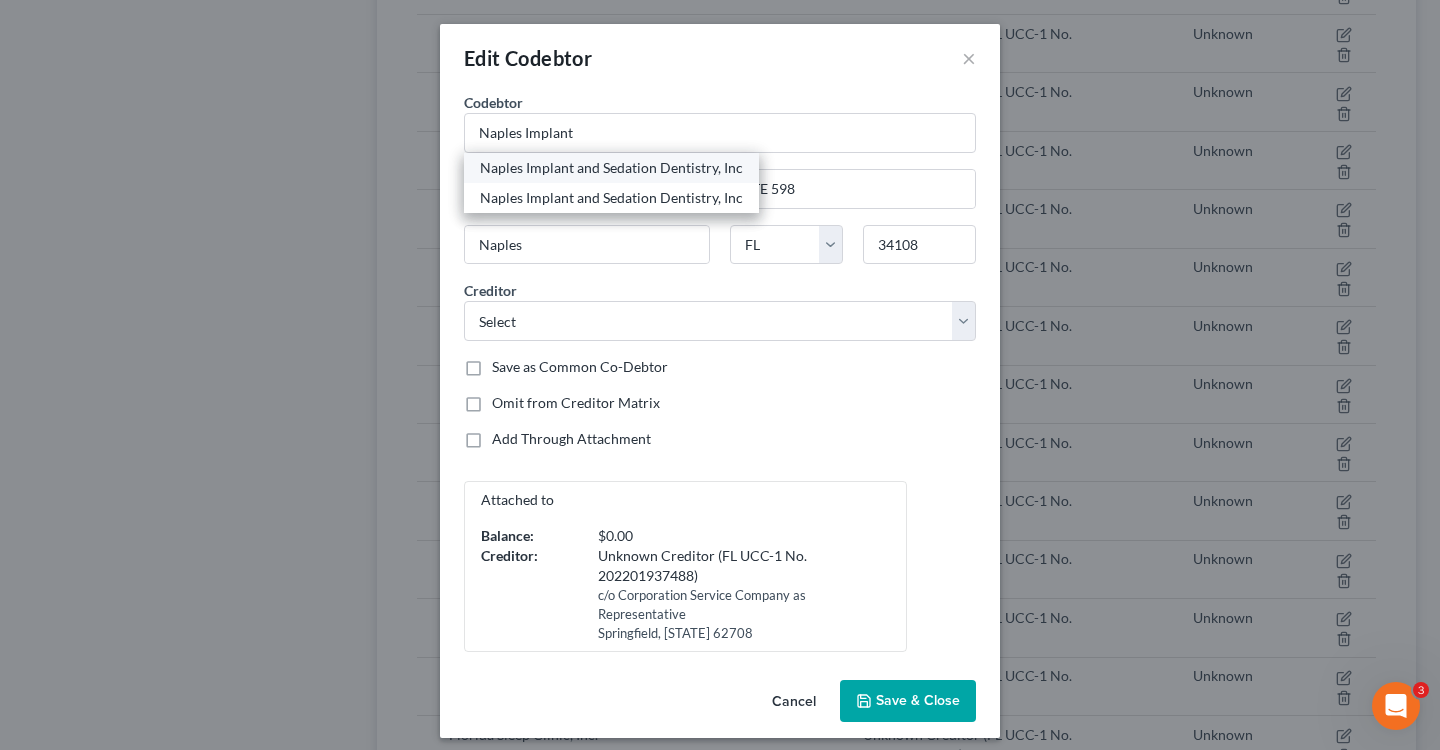 click on "Naples Implant and Sedation Dentistry, Inc" at bounding box center (611, 168) 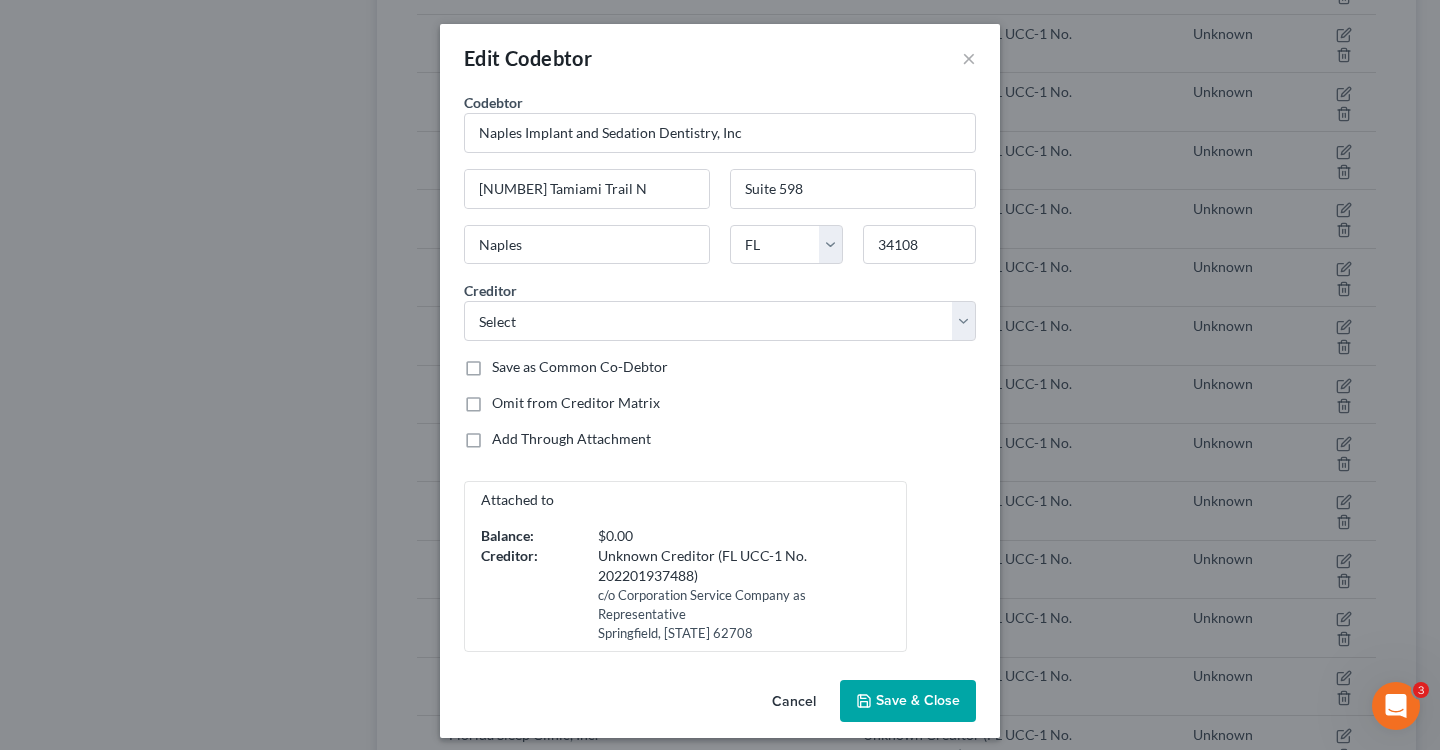 click on "Save & Close" at bounding box center [918, 700] 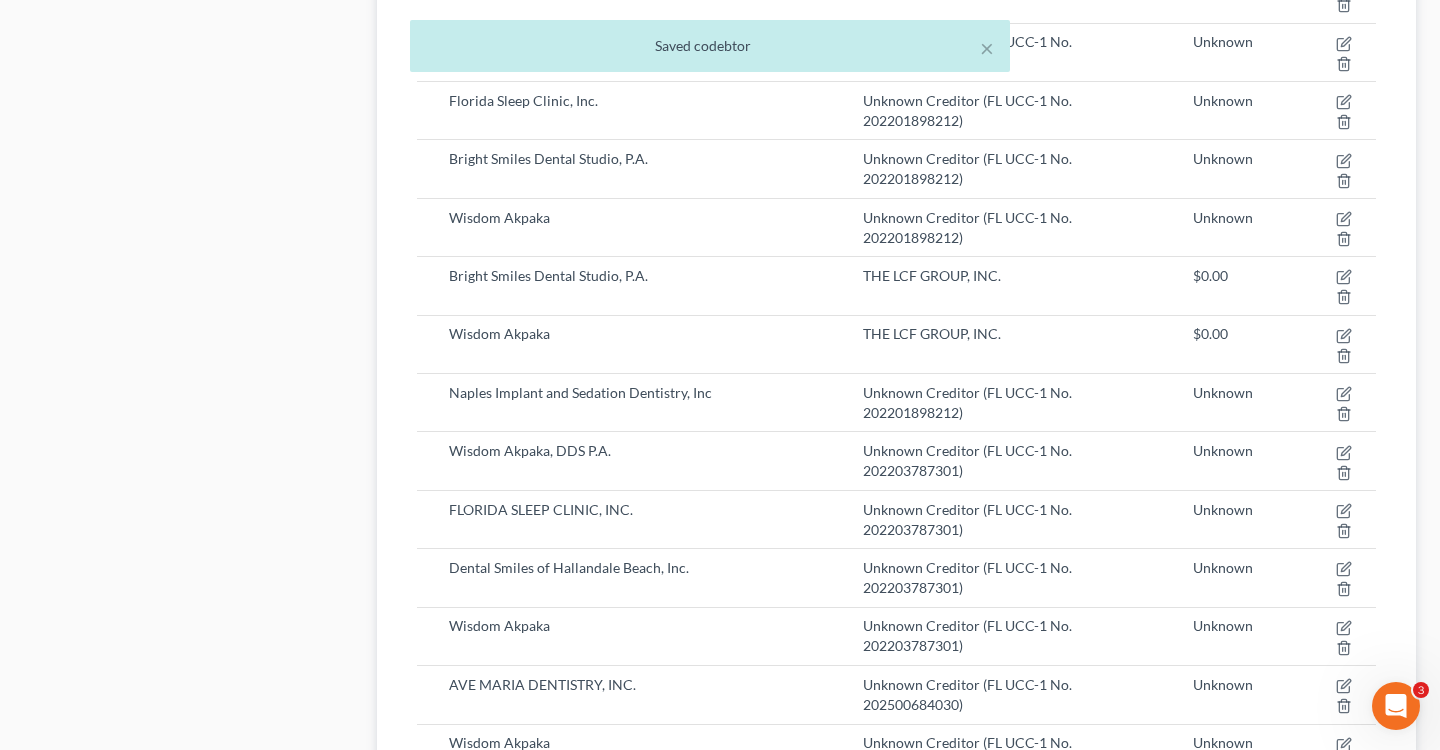 scroll, scrollTop: 1034, scrollLeft: 0, axis: vertical 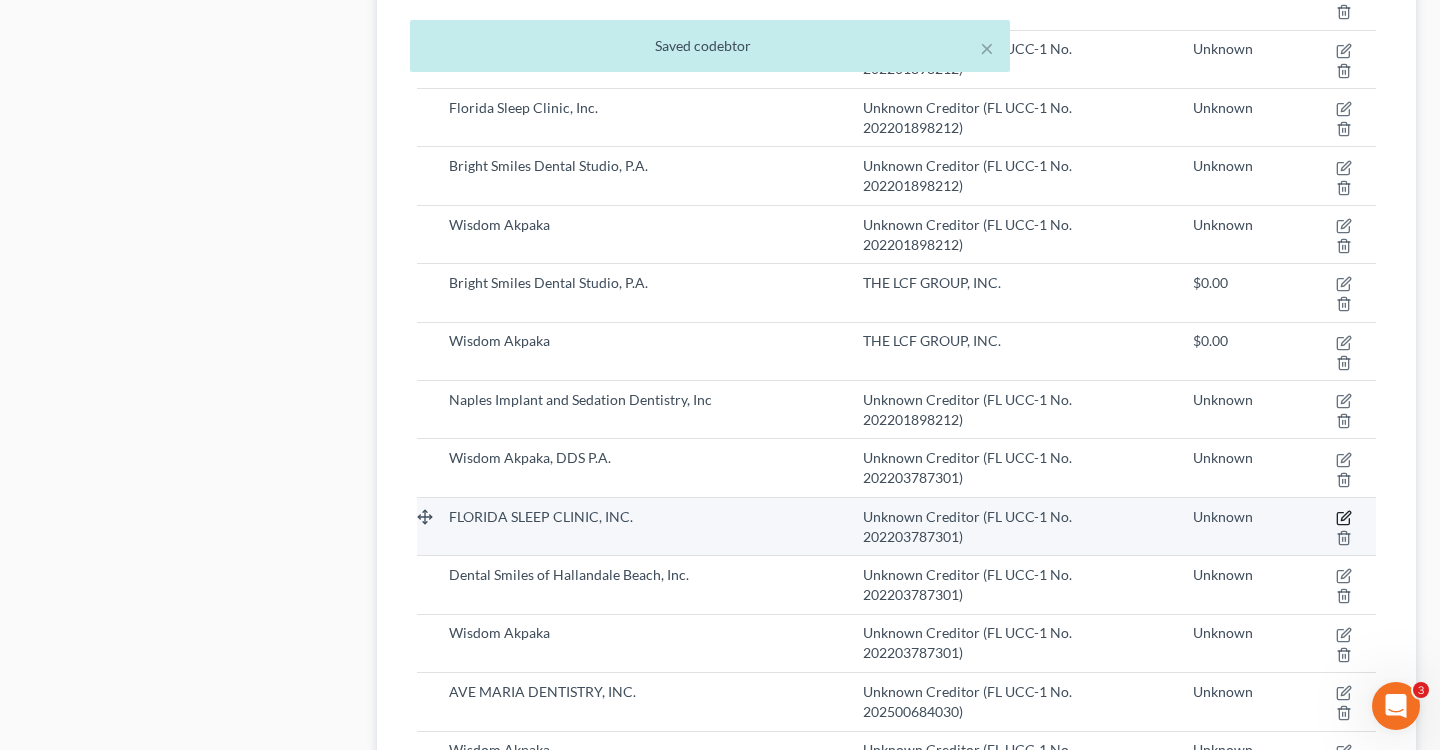 click 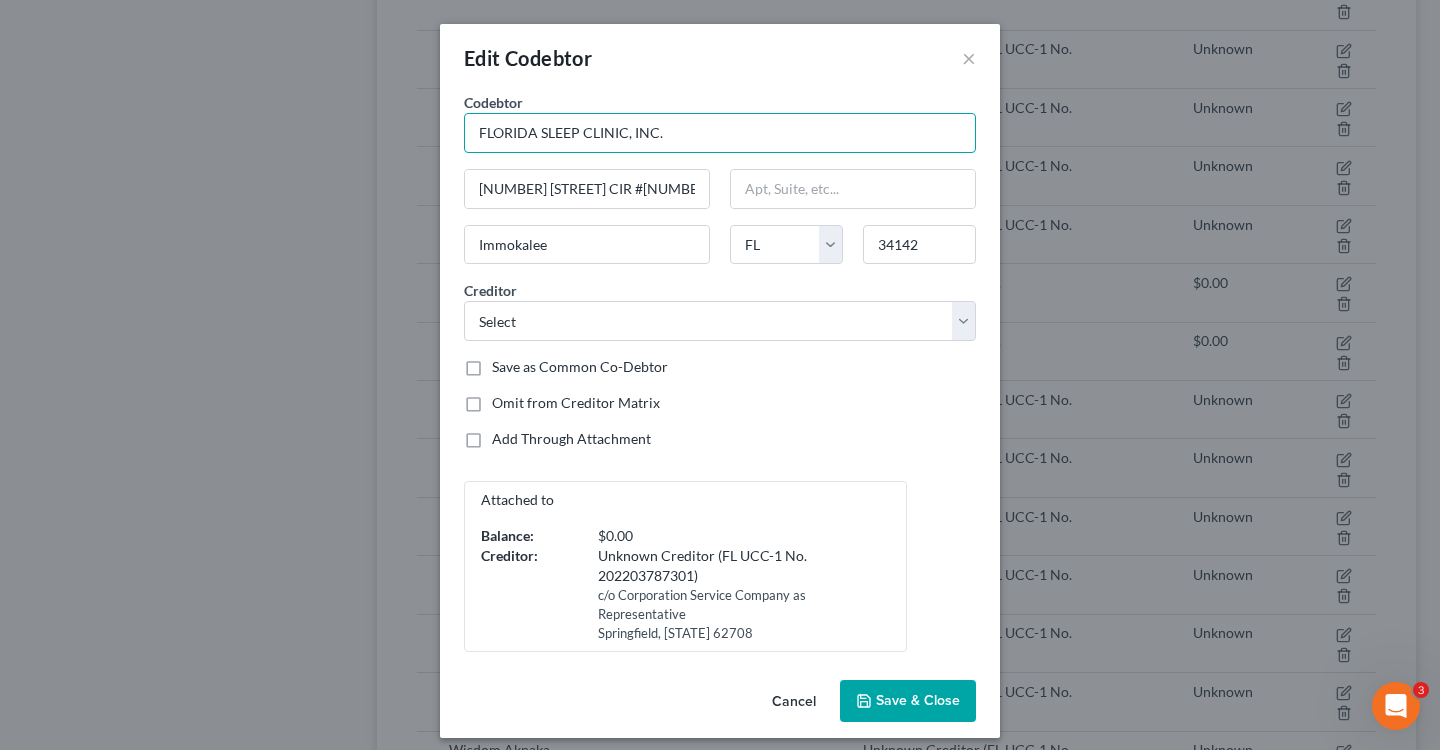 drag, startPoint x: 694, startPoint y: 137, endPoint x: 379, endPoint y: 133, distance: 315.0254 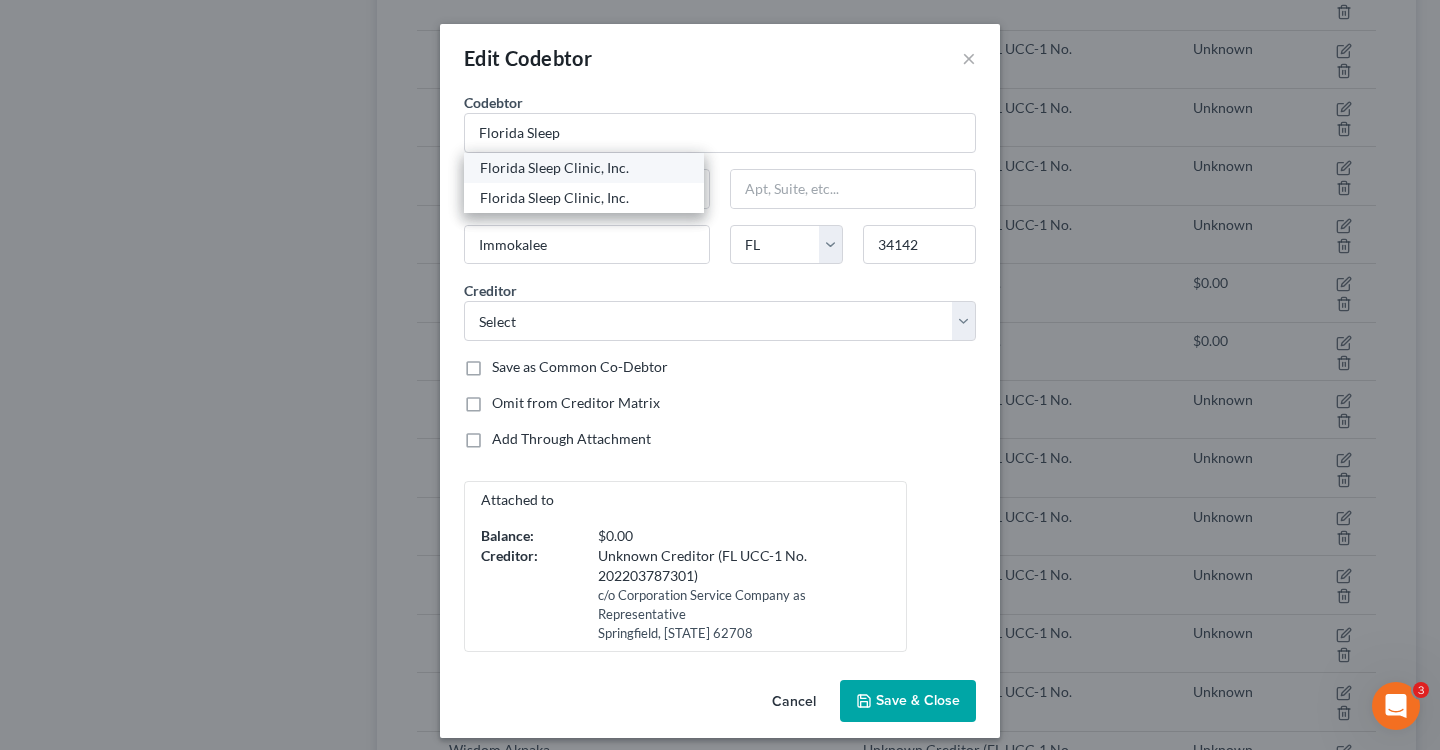 click on "Florida Sleep Clinic, Inc." at bounding box center [584, 168] 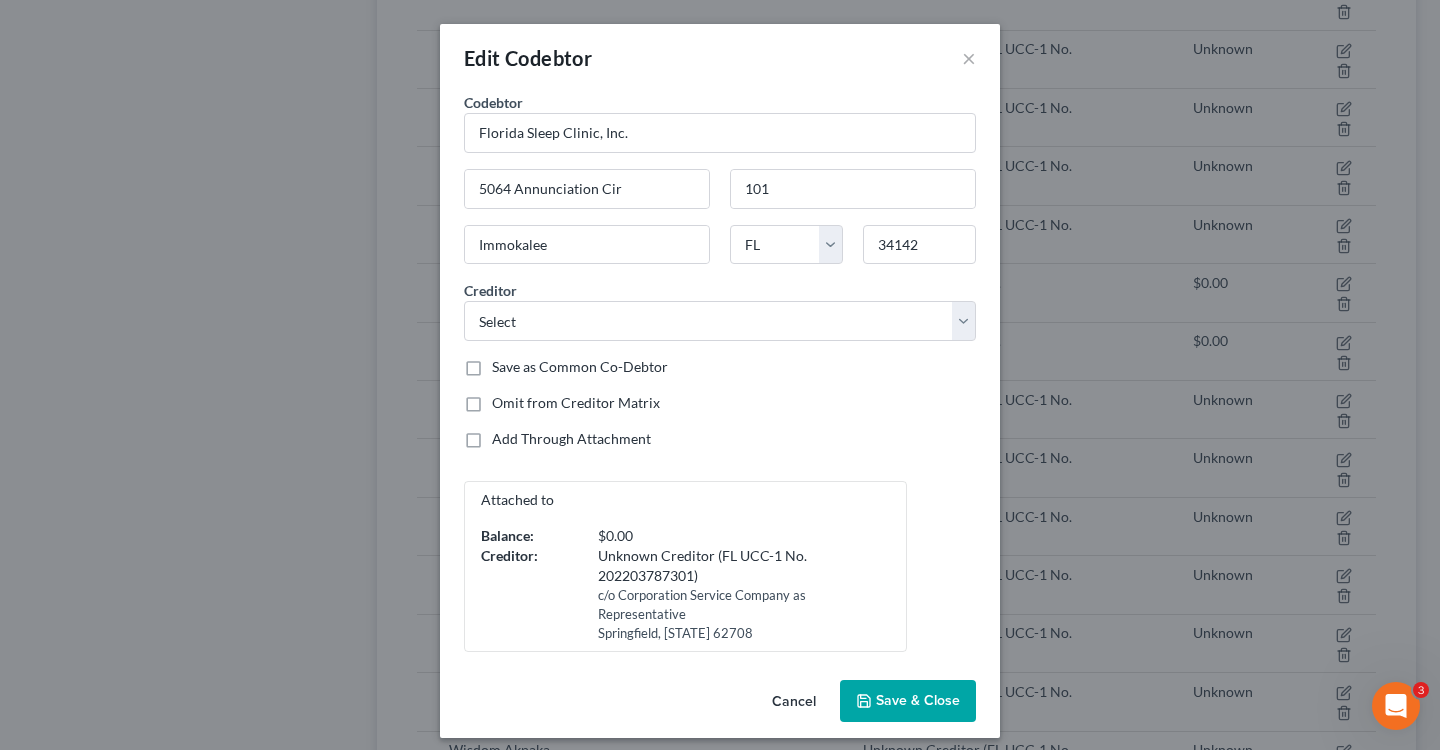 click on "Cancel" at bounding box center (794, 702) 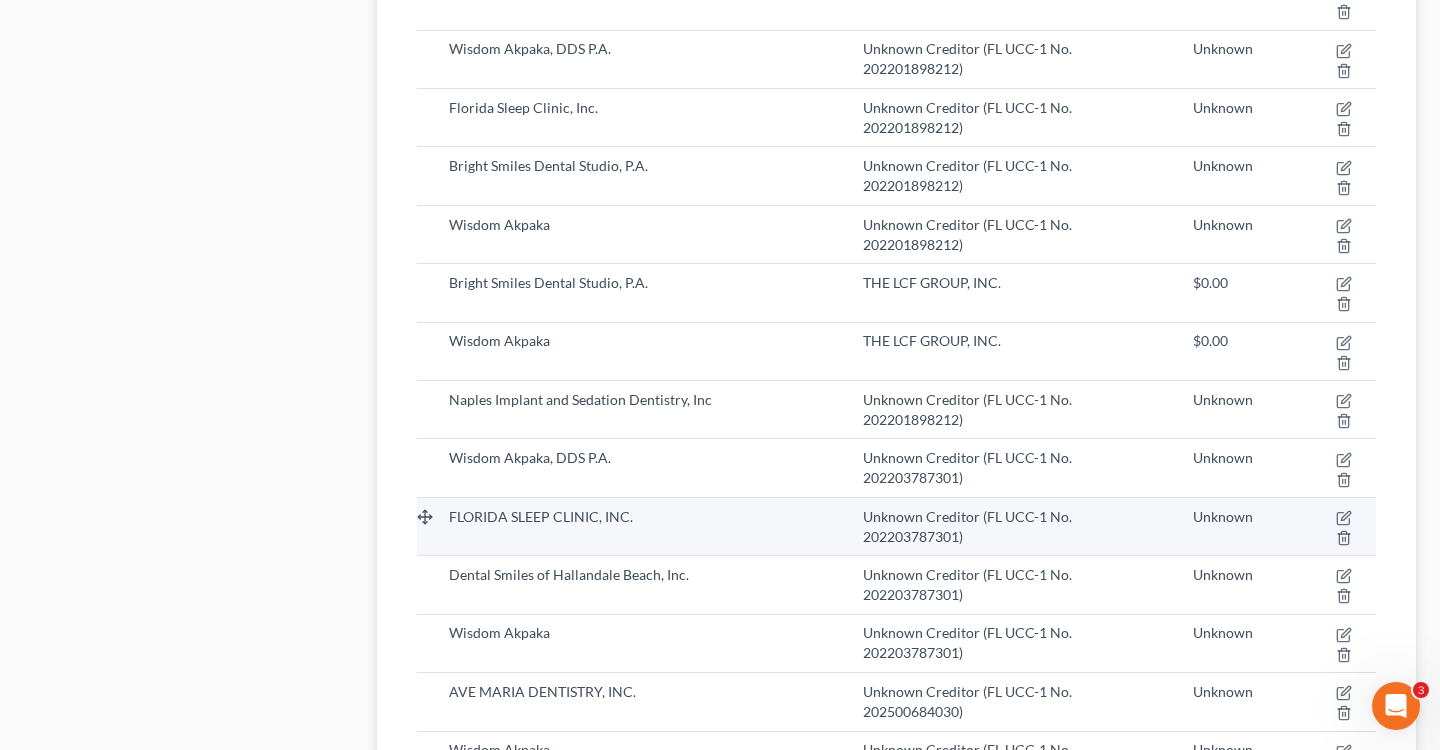 click at bounding box center (1337, 526) 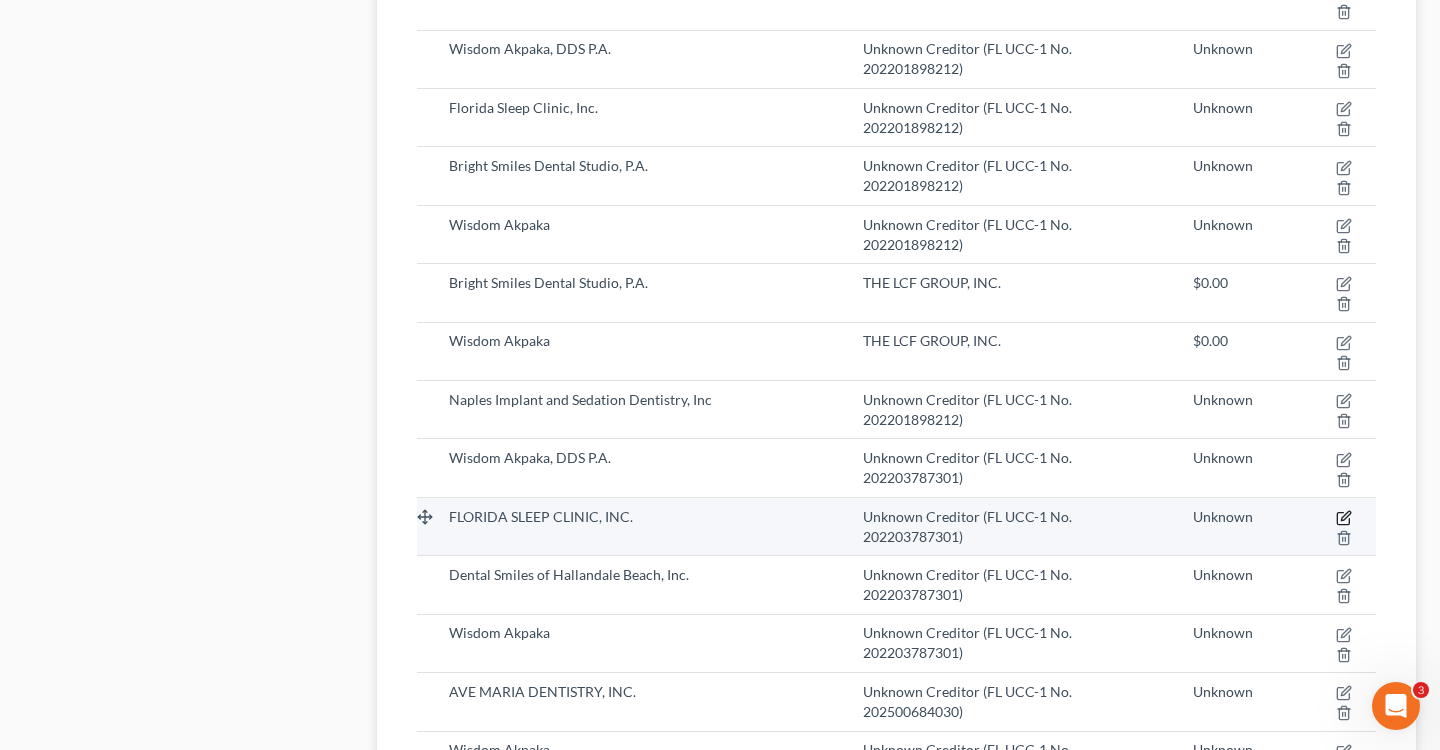click 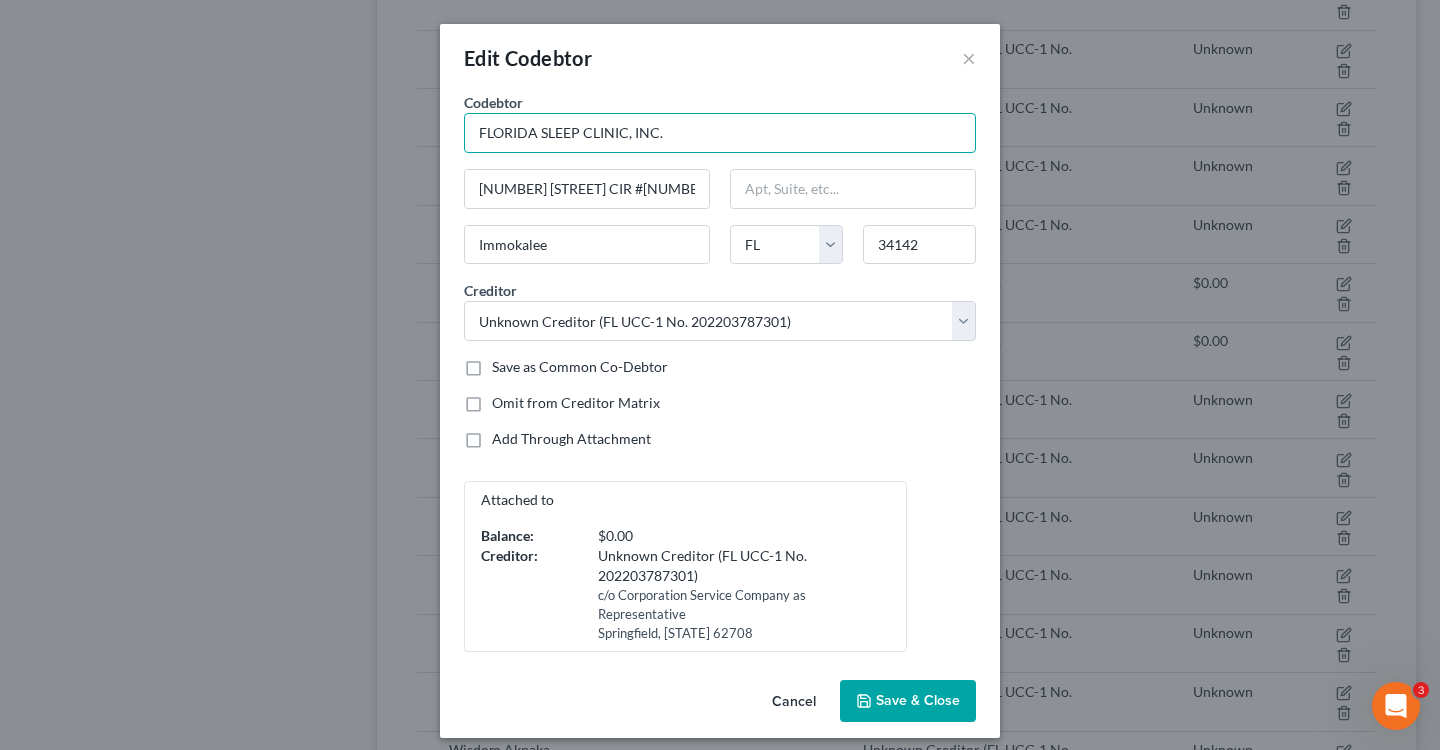 drag, startPoint x: 760, startPoint y: 132, endPoint x: 293, endPoint y: 83, distance: 469.56363 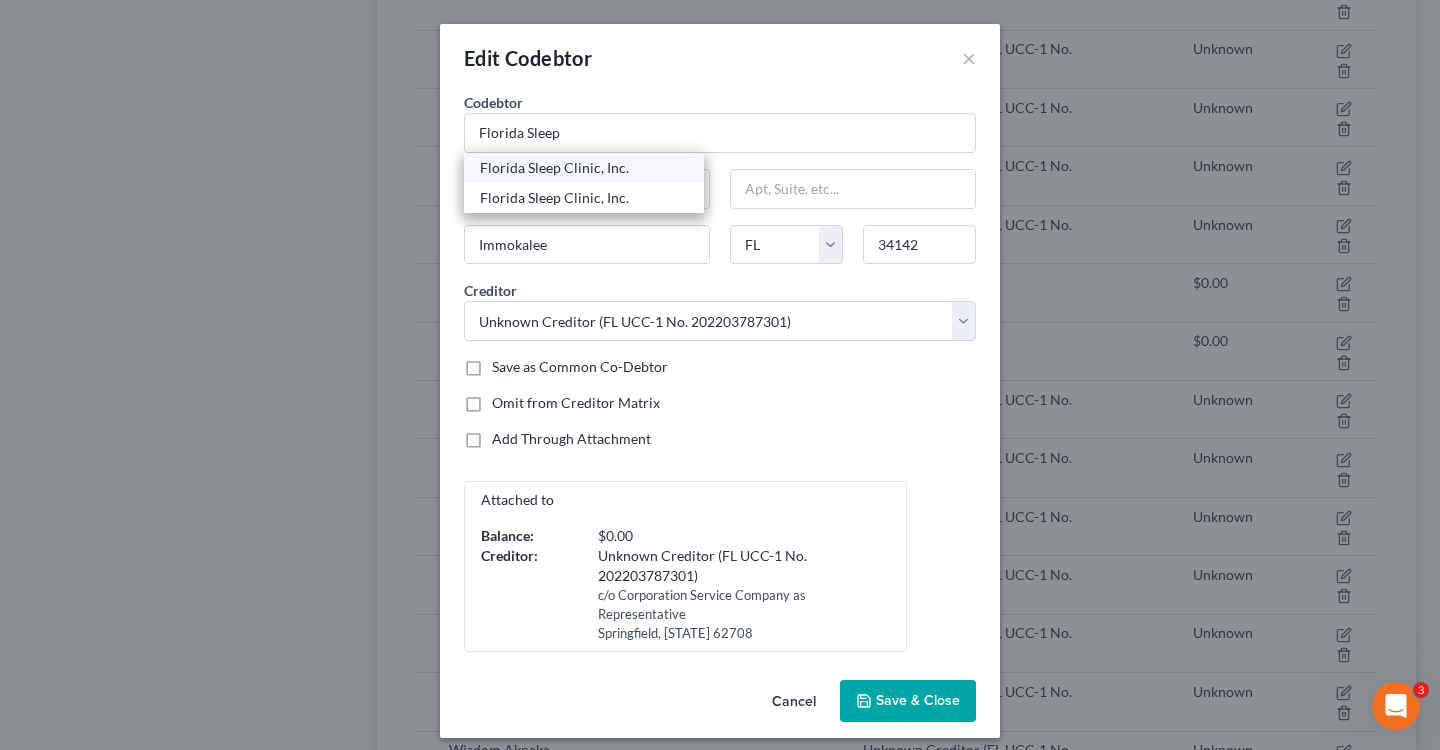 click on "Florida Sleep Clinic, Inc." at bounding box center (584, 168) 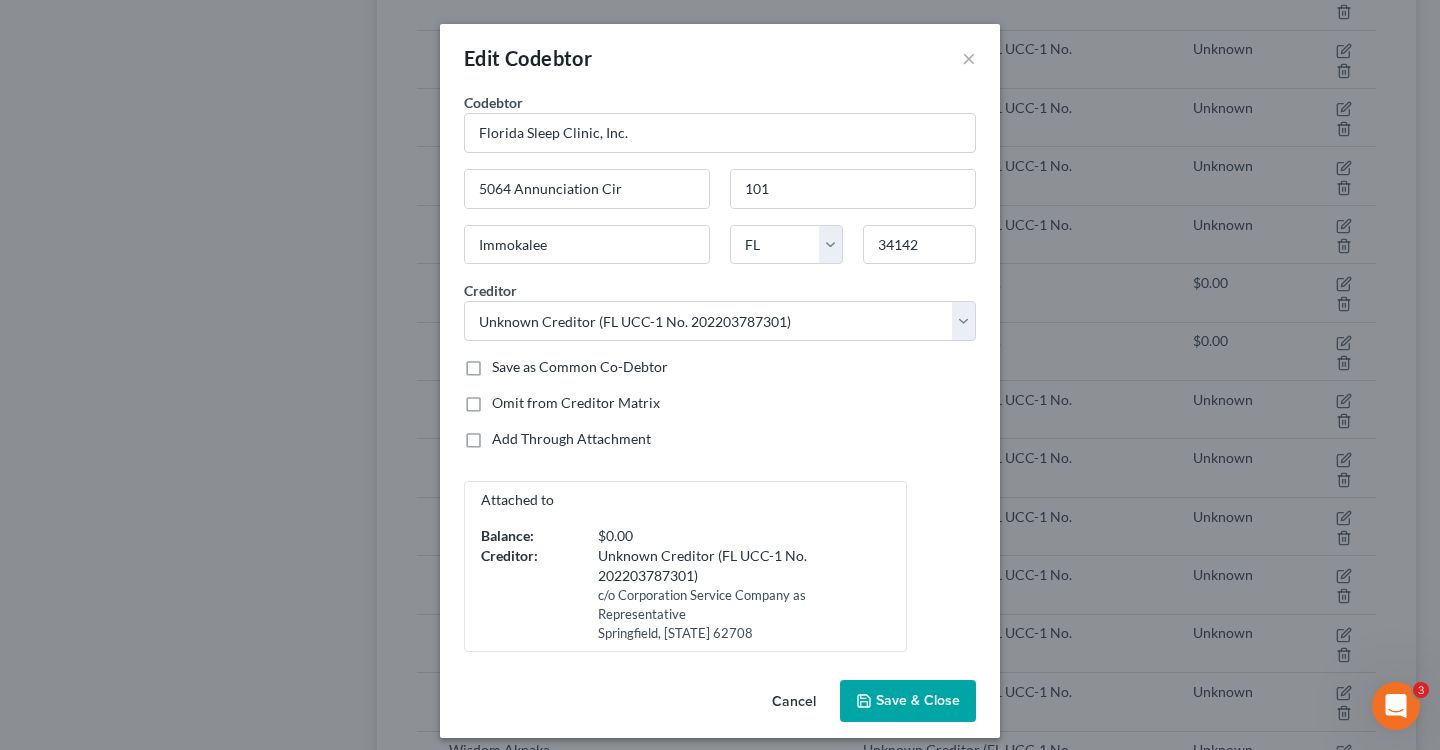 click on "Save & Close" at bounding box center [918, 700] 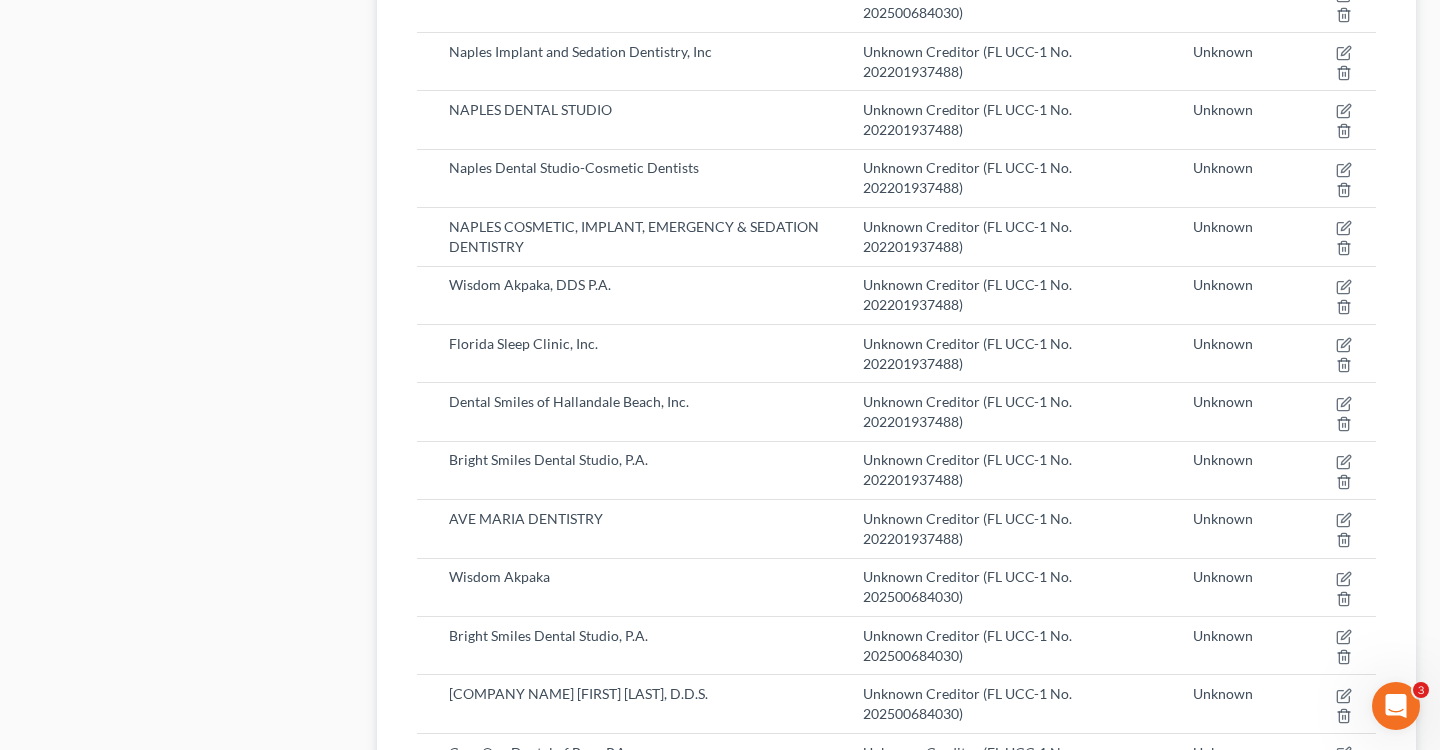 scroll, scrollTop: 1745, scrollLeft: 0, axis: vertical 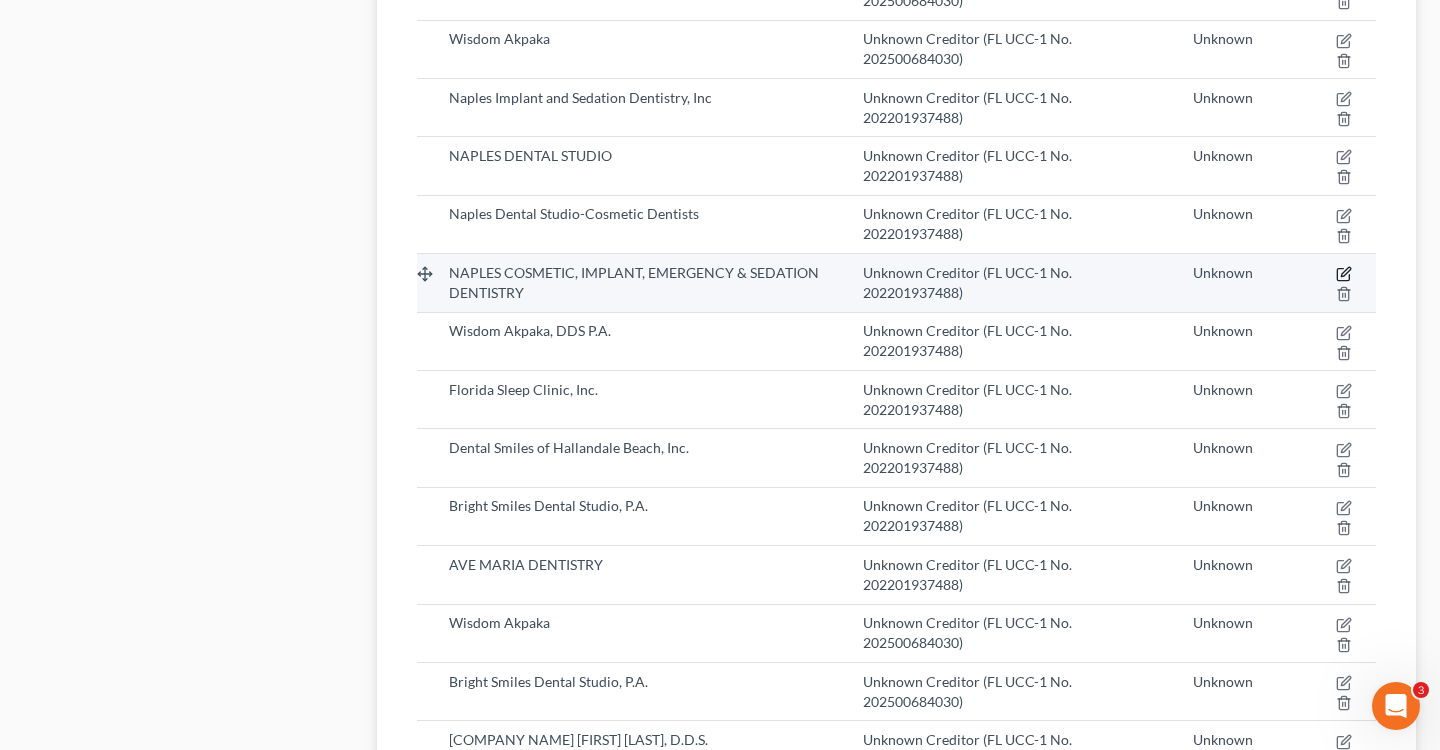 click 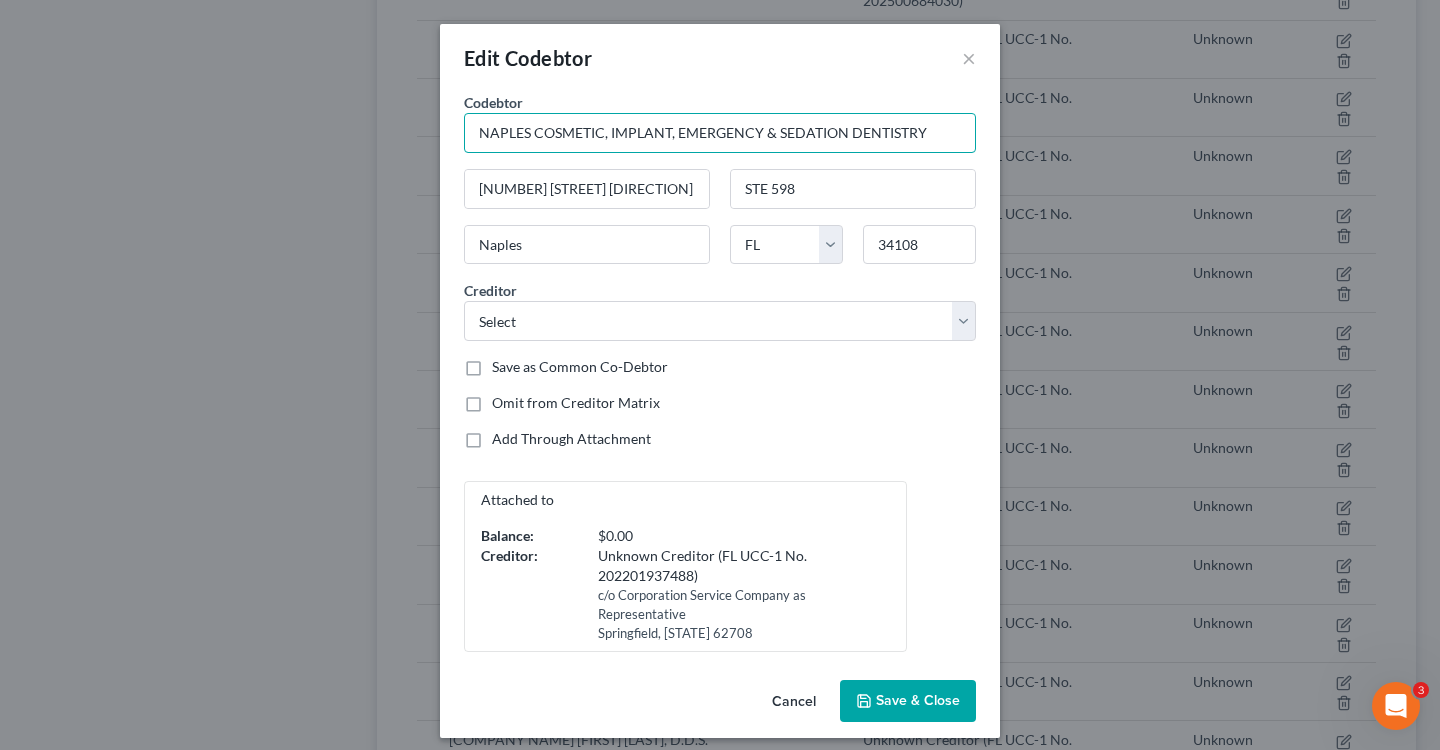 click on "NAPLES COSMETIC, IMPLANT, EMERGENCY & SEDATION DENTISTRY" at bounding box center [720, 133] 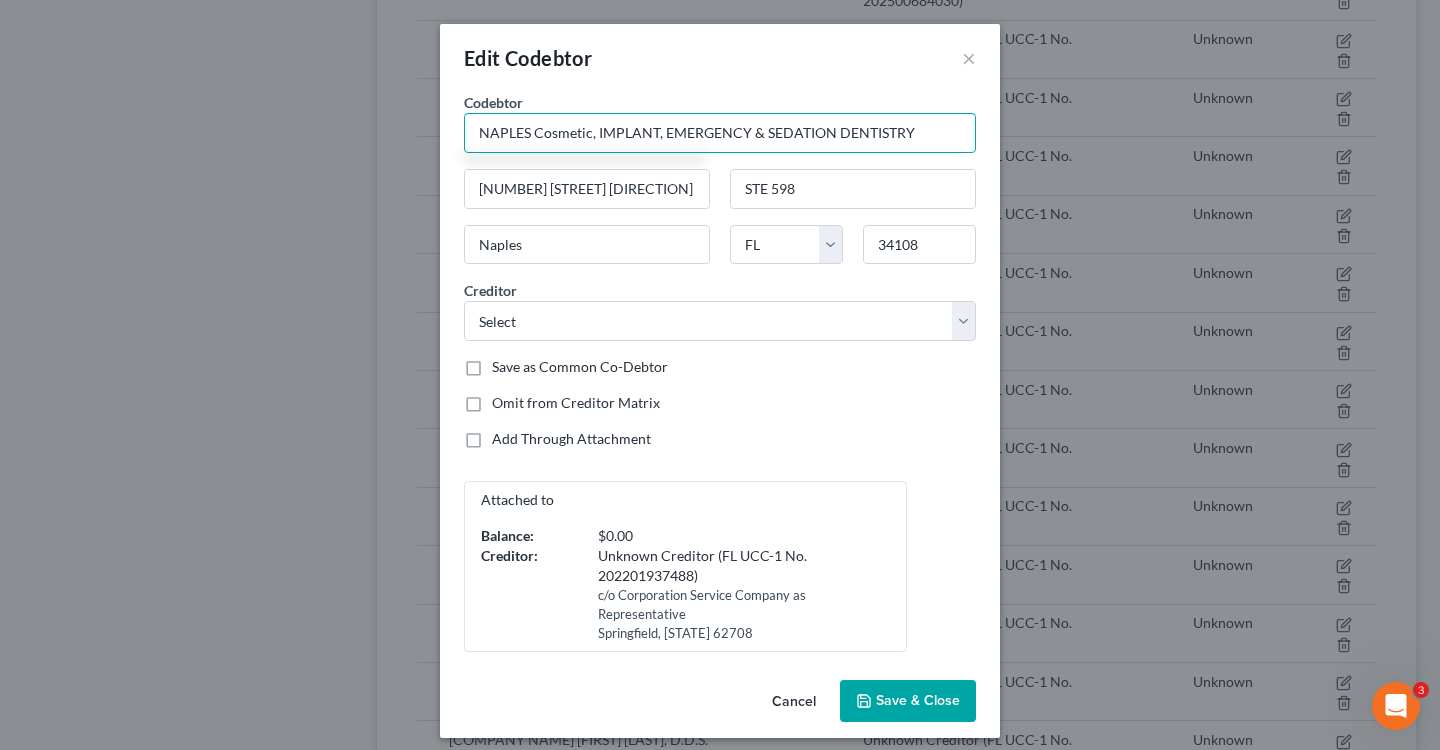 click on "NAPLES Cosmetic, IMPLANT, EMERGENCY & SEDATION DENTISTRY" at bounding box center (720, 133) 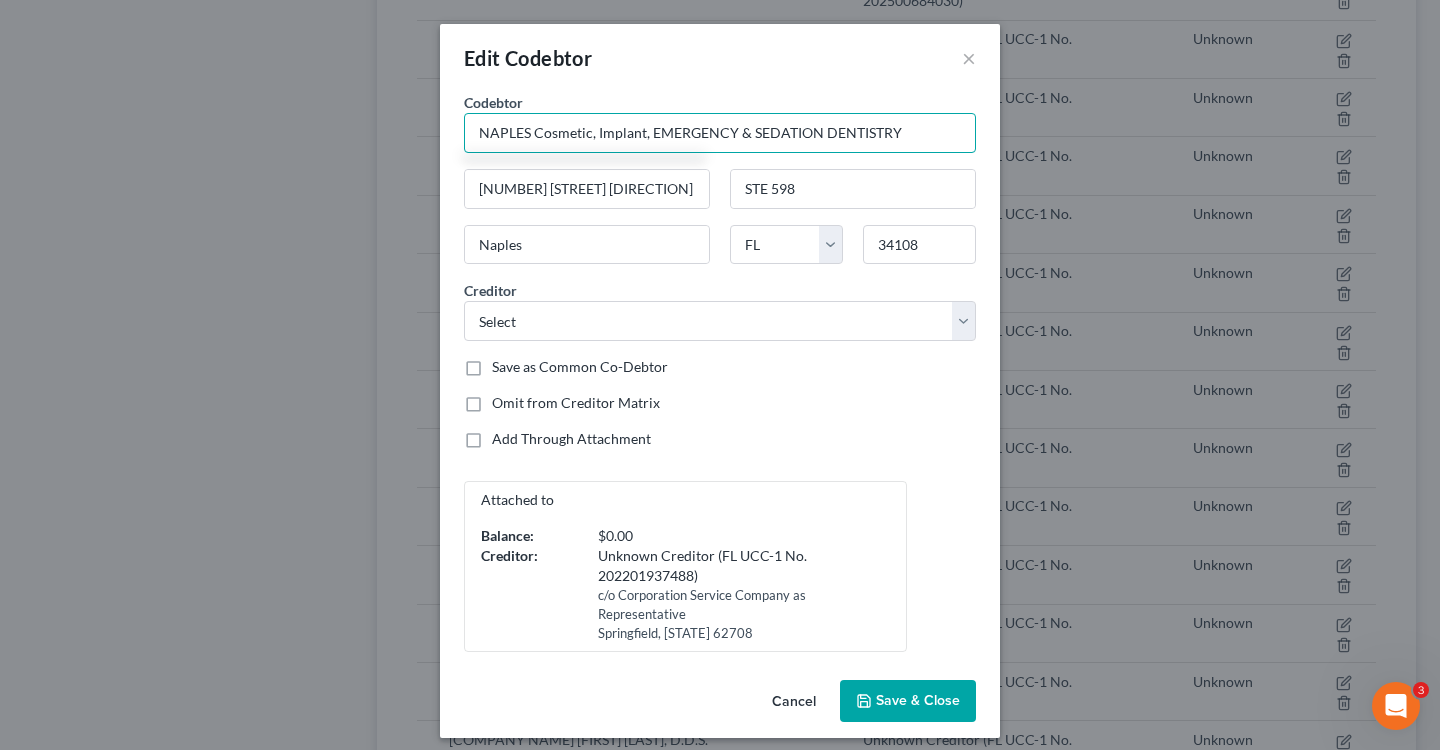 click on "NAPLES Cosmetic, Implant, EMERGENCY & SEDATION DENTISTRY" at bounding box center (720, 133) 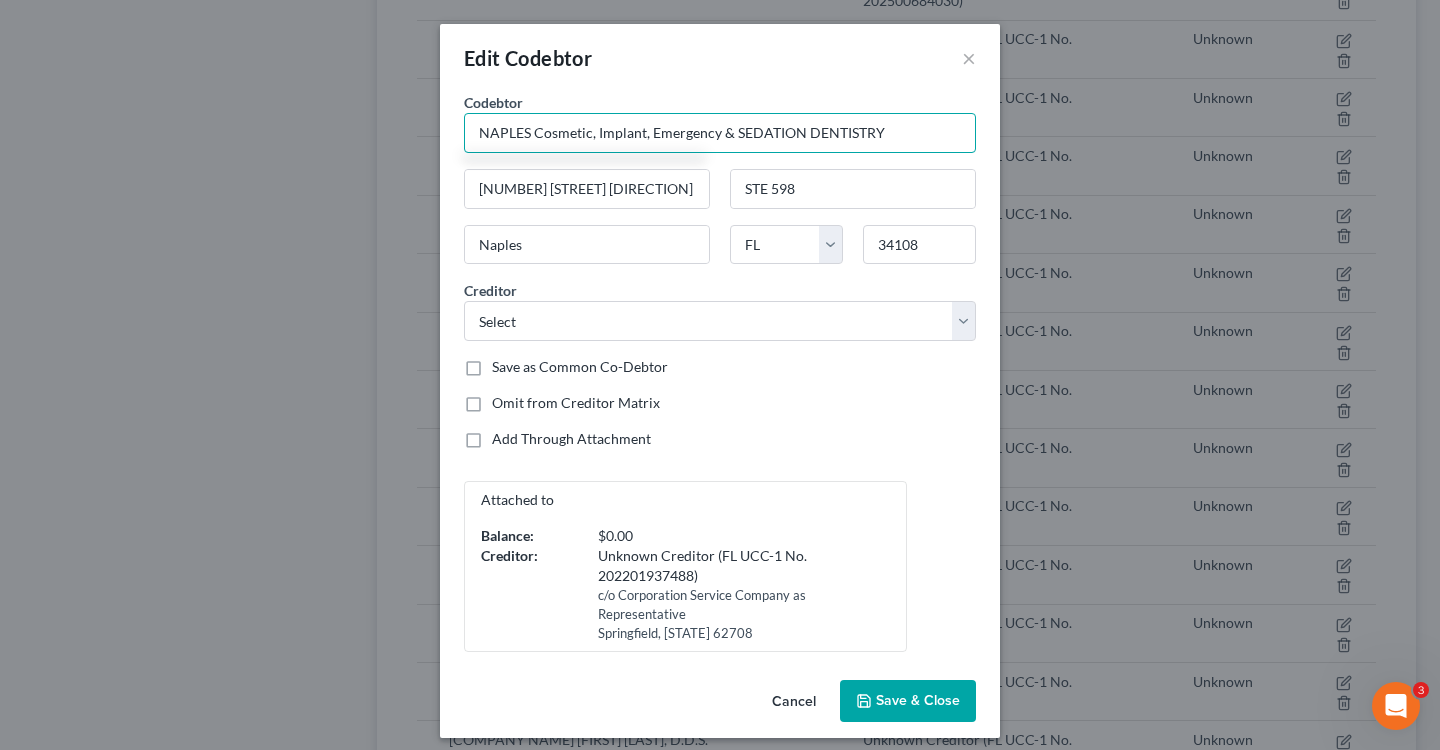 click on "NAPLES Cosmetic, Implant, Emergency & SEDATION DENTISTRY" at bounding box center (720, 133) 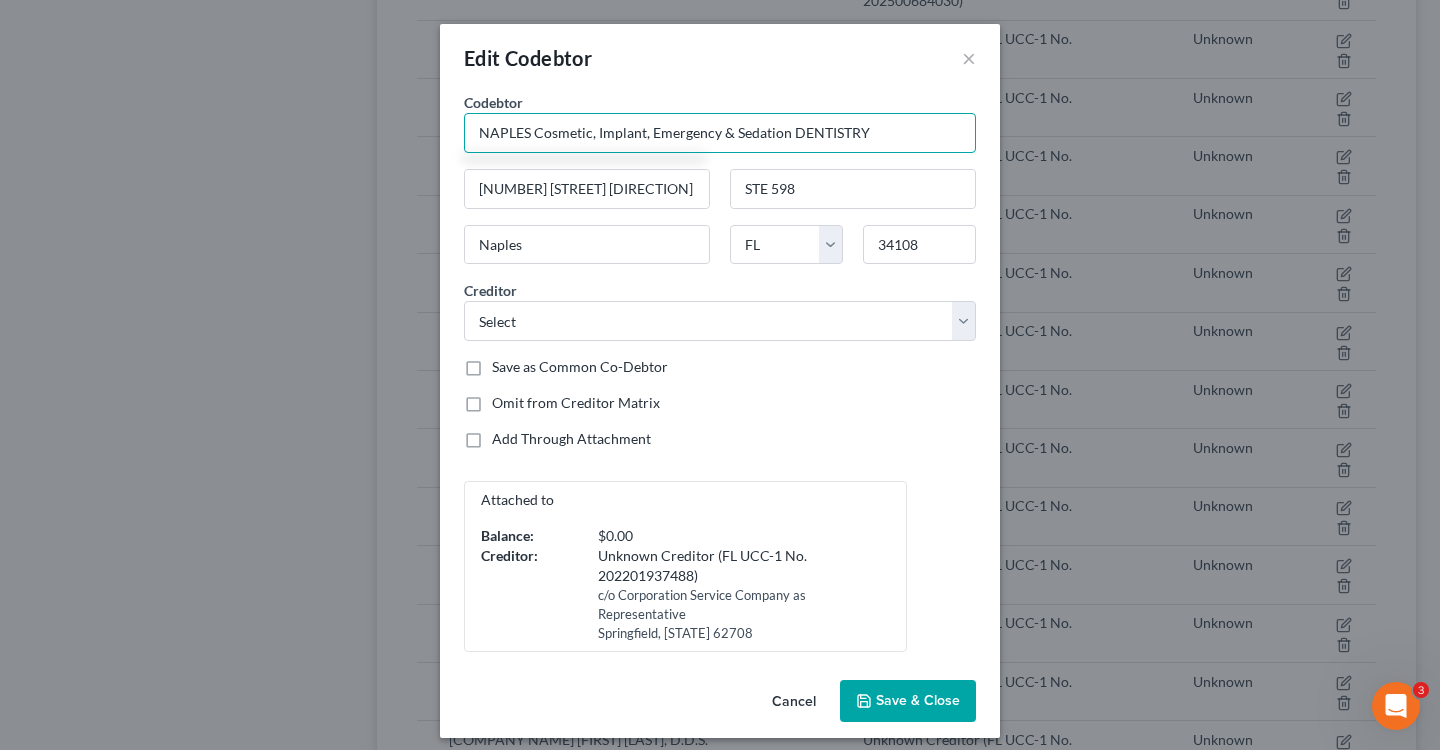click on "NAPLES Cosmetic, Implant, Emergency & Sedation DENTISTRY" at bounding box center [720, 133] 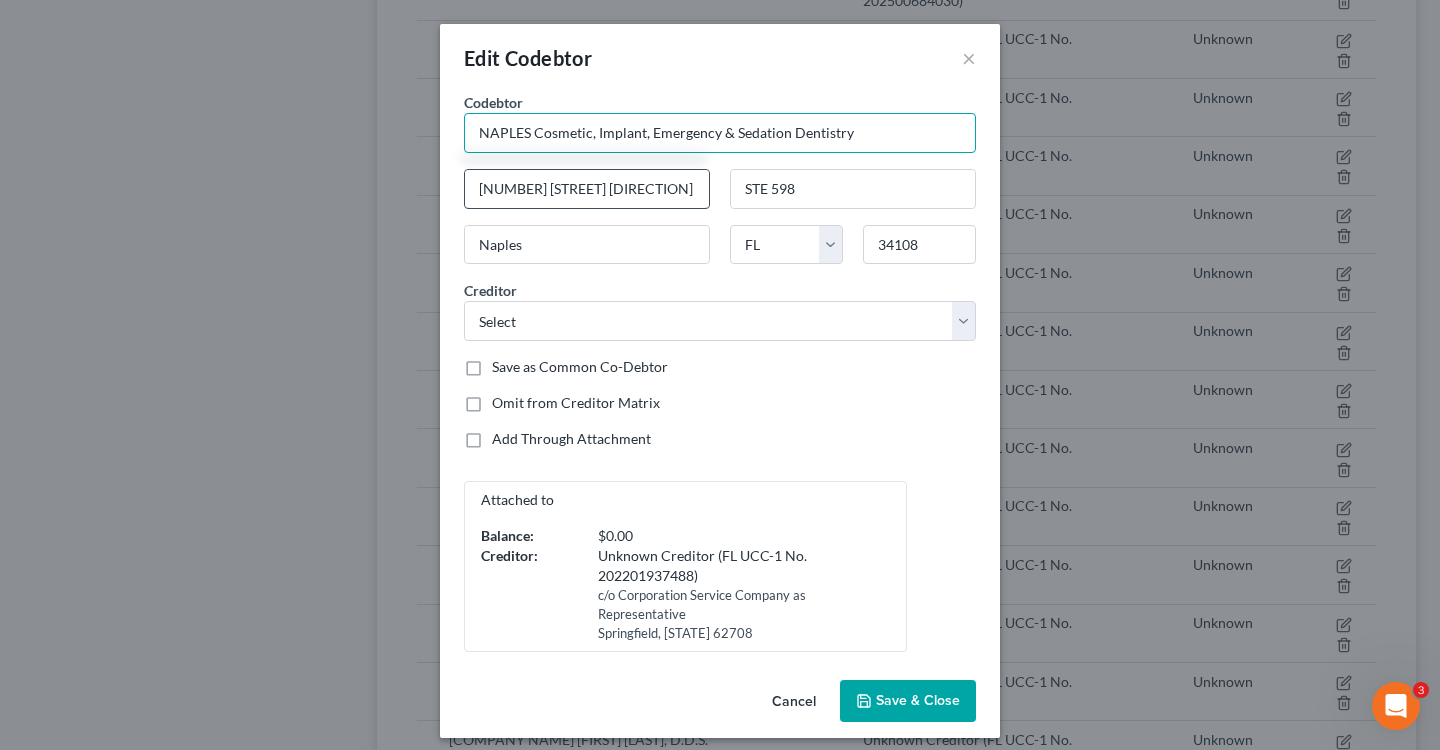 type on "NAPLES Cosmetic, Implant, Emergency & Sedation Dentistry" 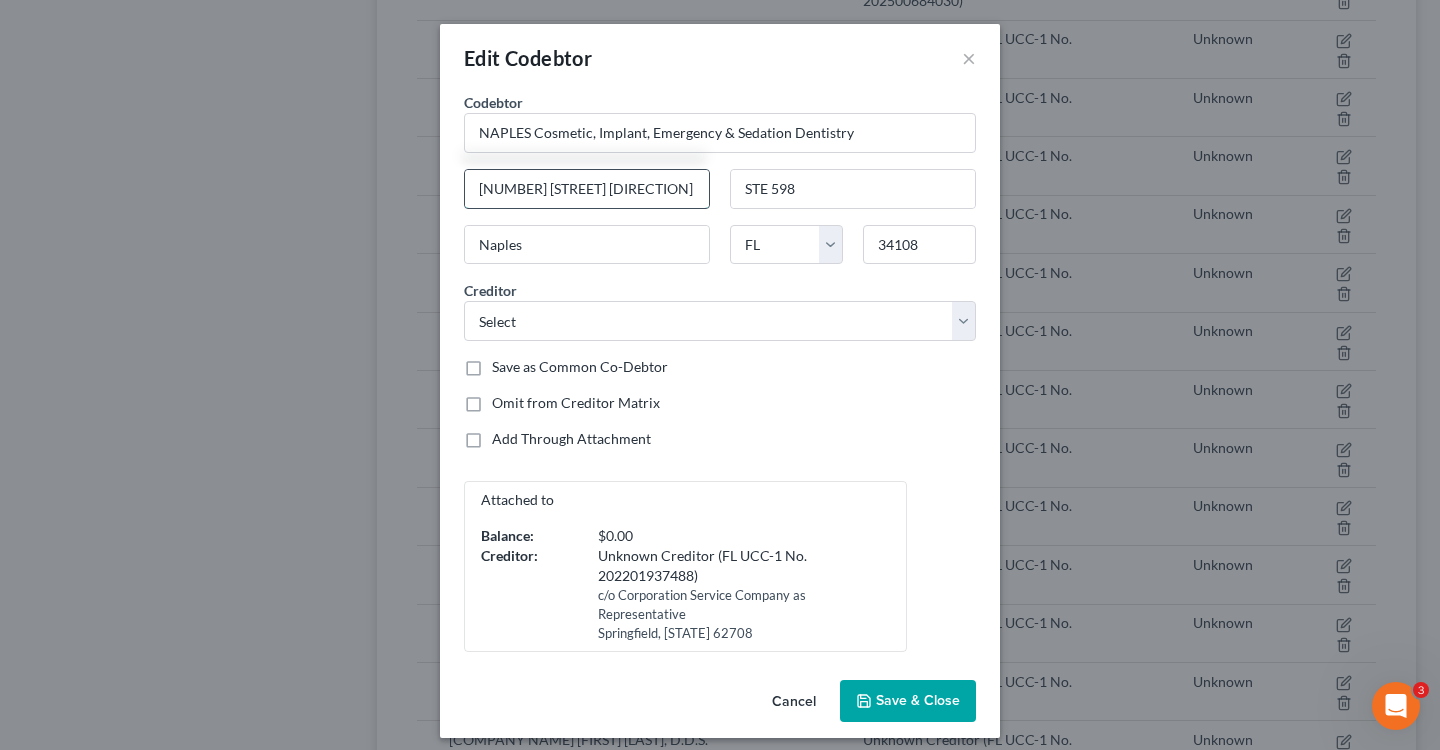 click on "[NUMBER] [STREET] [DIRECTION]" at bounding box center (587, 189) 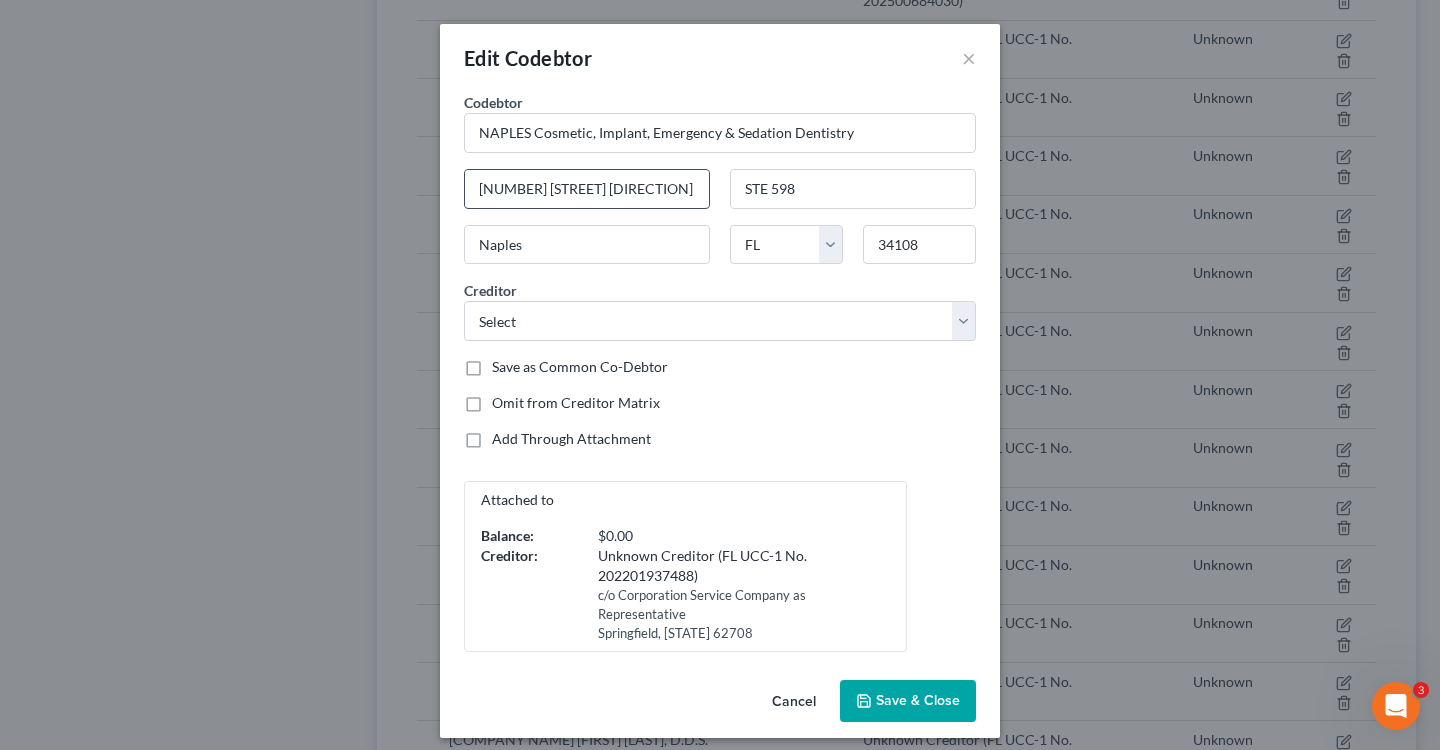 click on "[NUMBER] [STREET] [DIRECTION]" at bounding box center [587, 189] 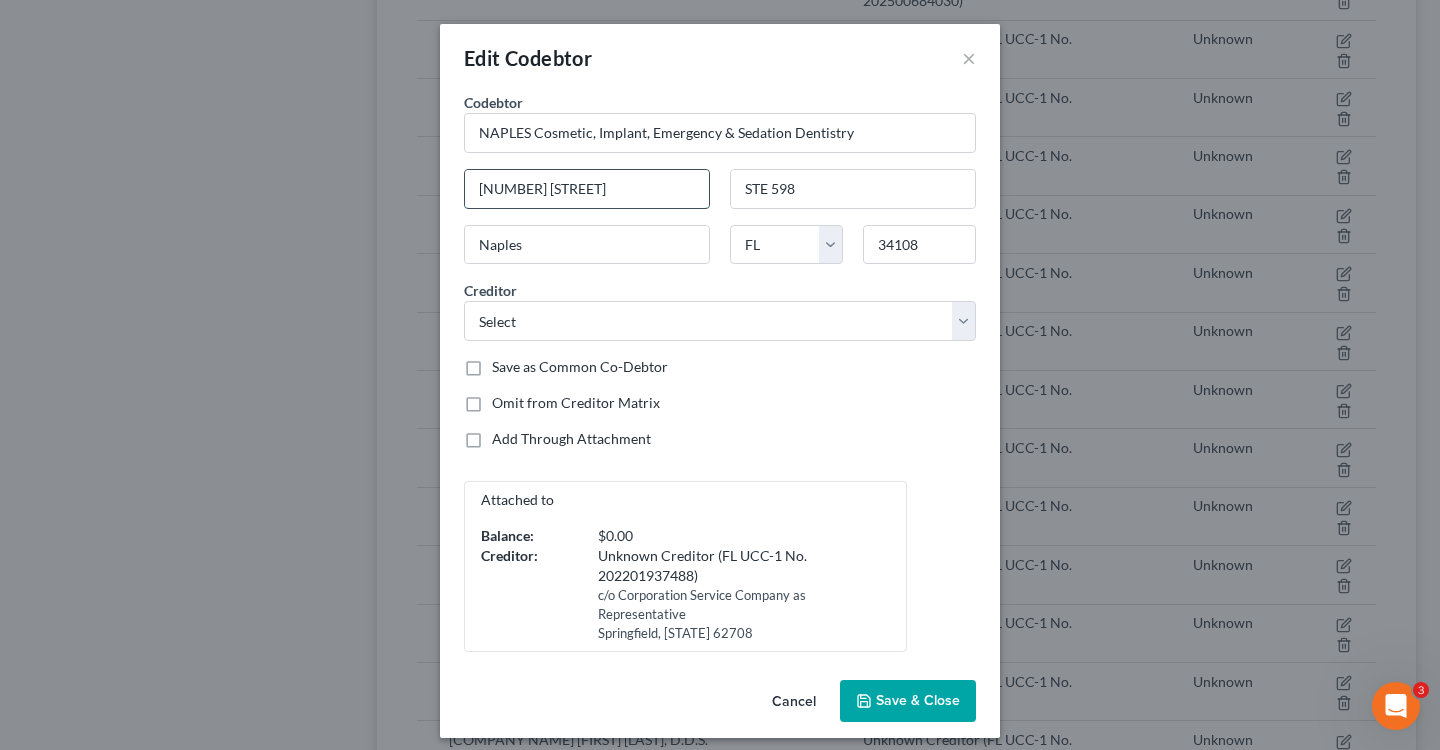 click on "[NUMBER] [STREET]" at bounding box center (587, 189) 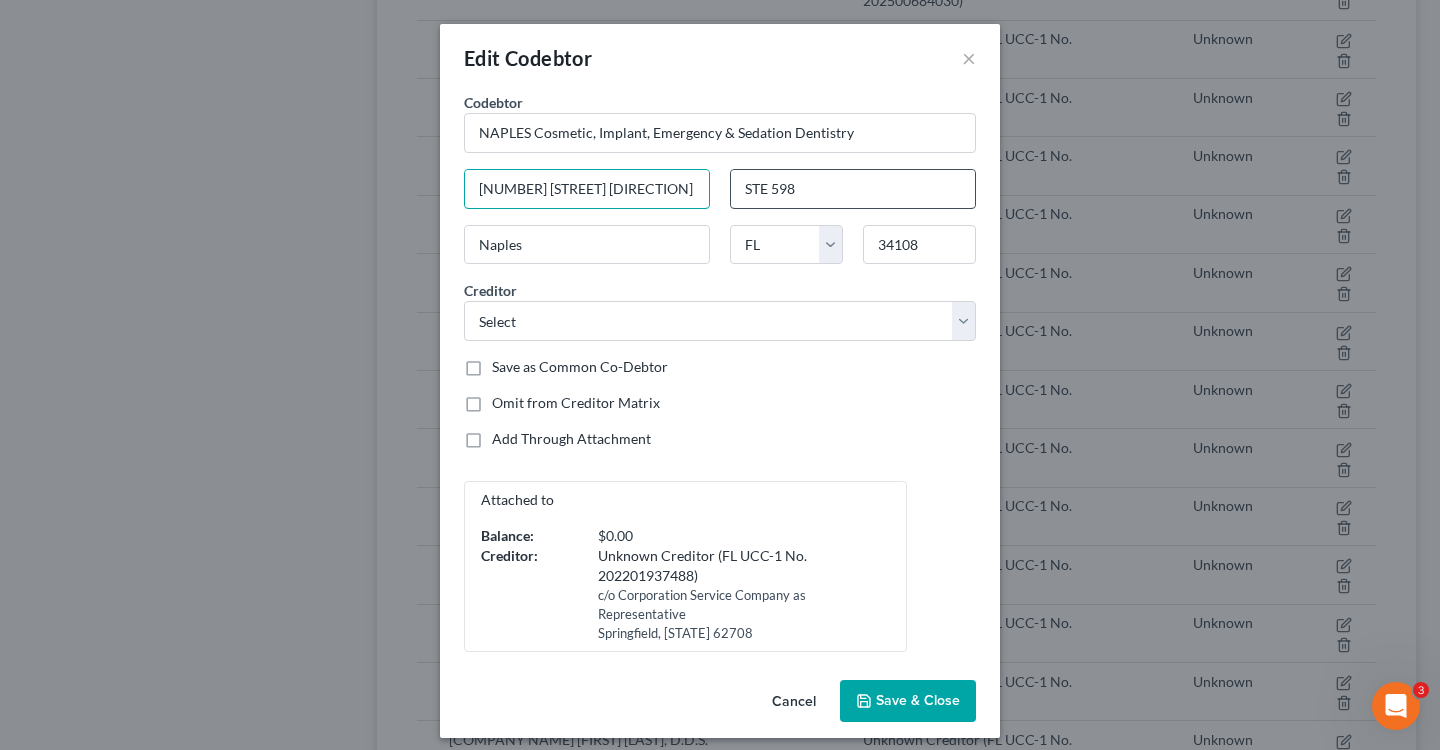type on "[NUMBER] [STREET] [DIRECTION]" 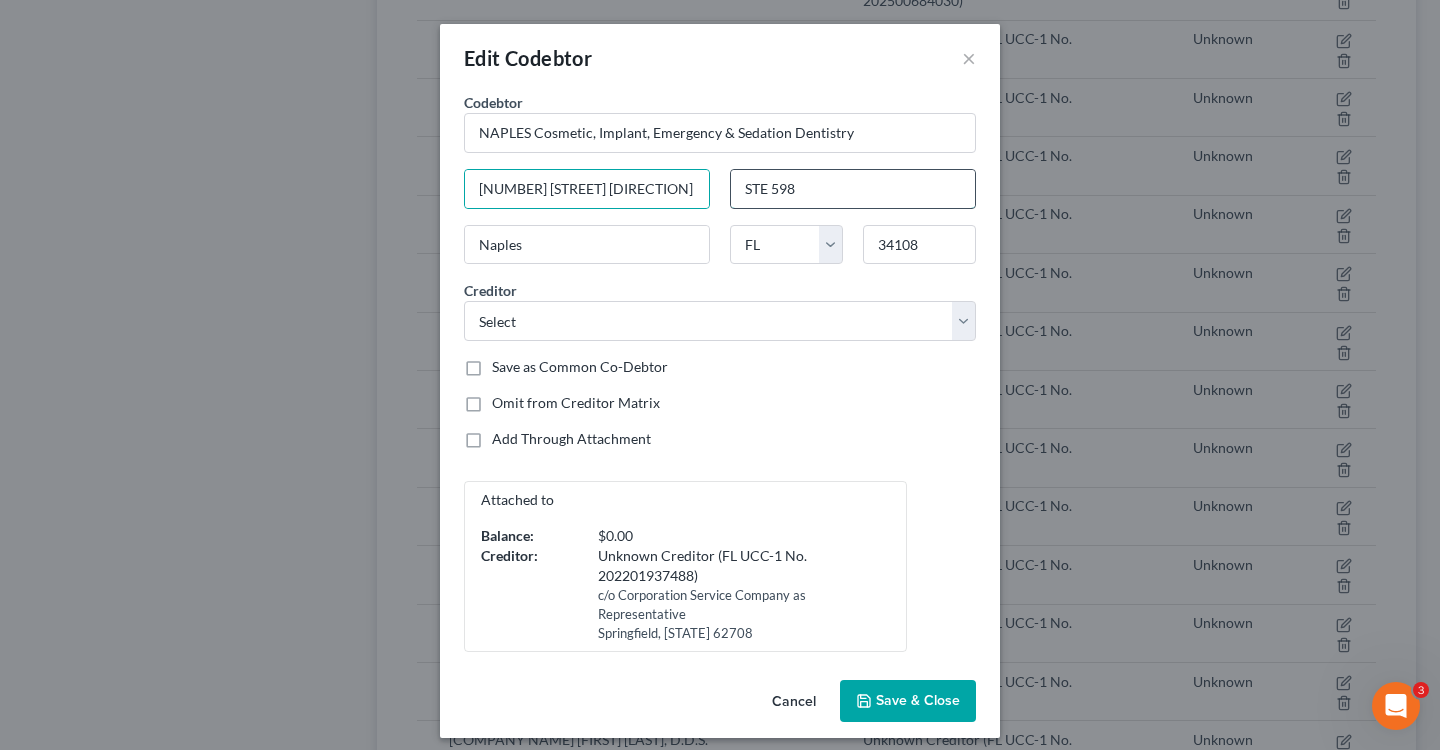 click on "STE 598" at bounding box center [853, 189] 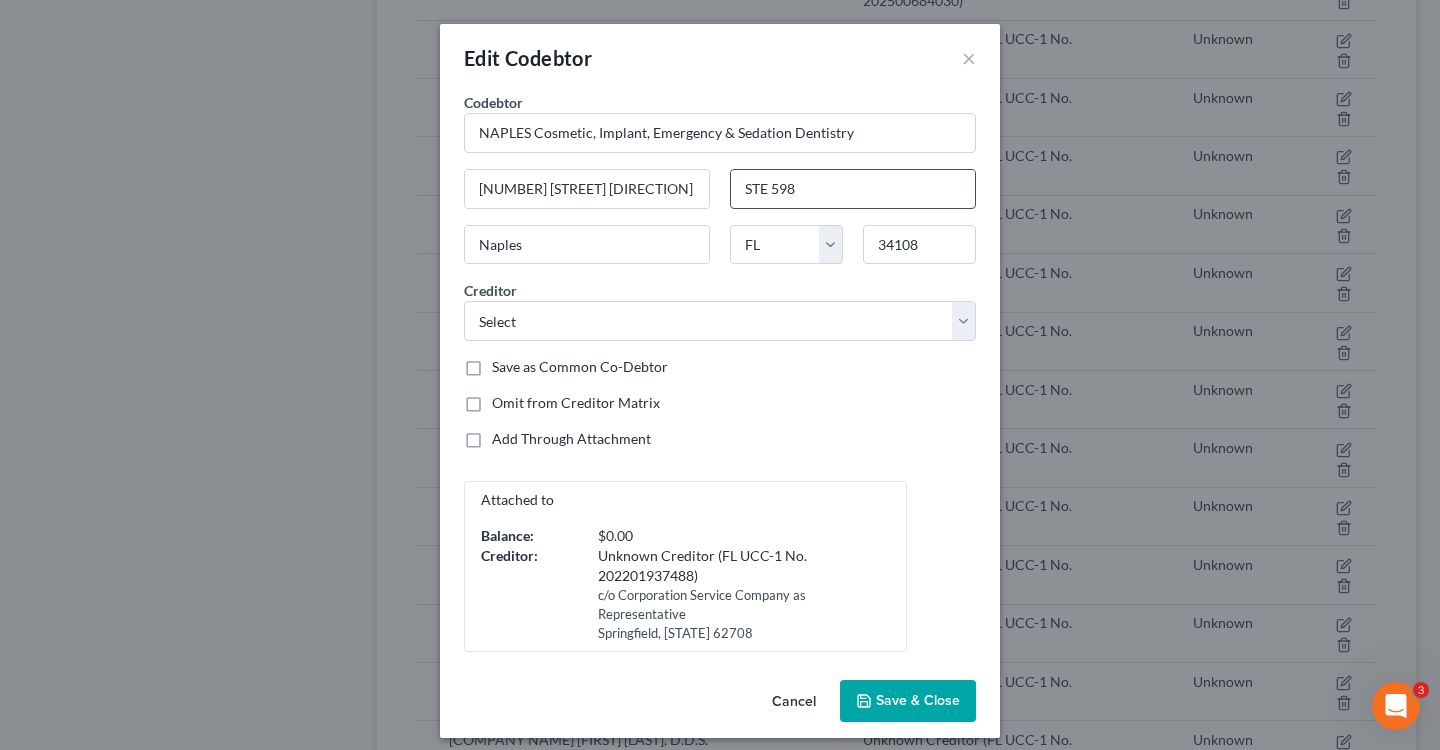 click on "STE 598" at bounding box center [853, 189] 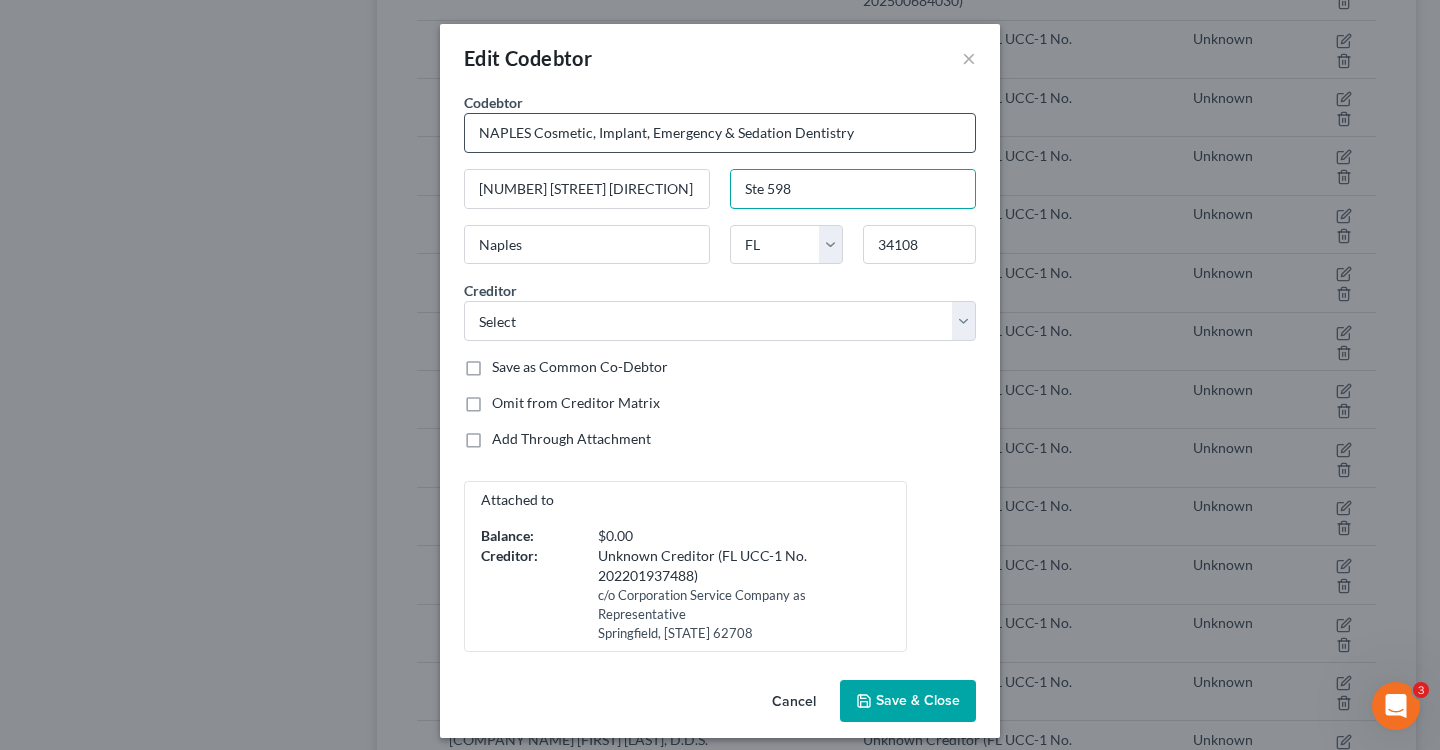 type on "Ste 598" 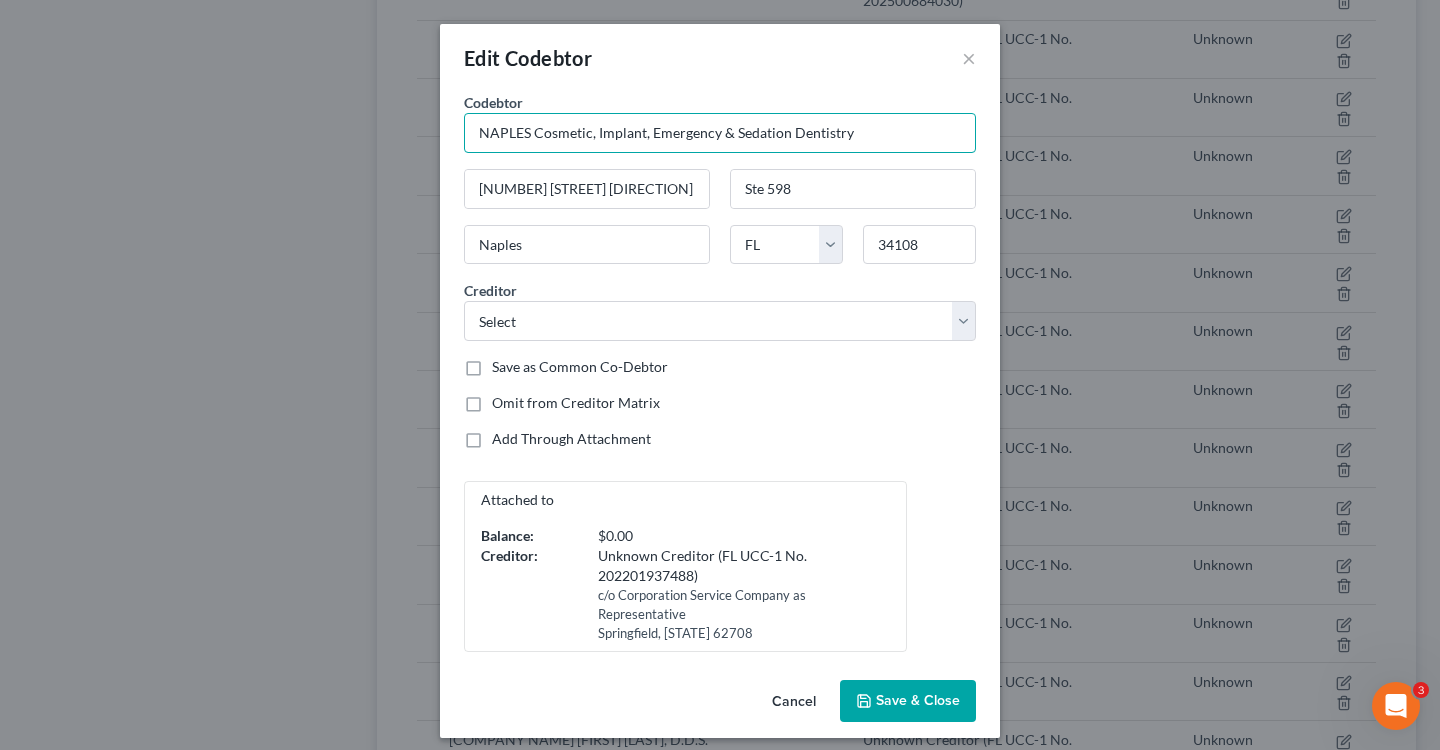 click on "NAPLES Cosmetic, Implant, Emergency & Sedation Dentistry" at bounding box center [720, 133] 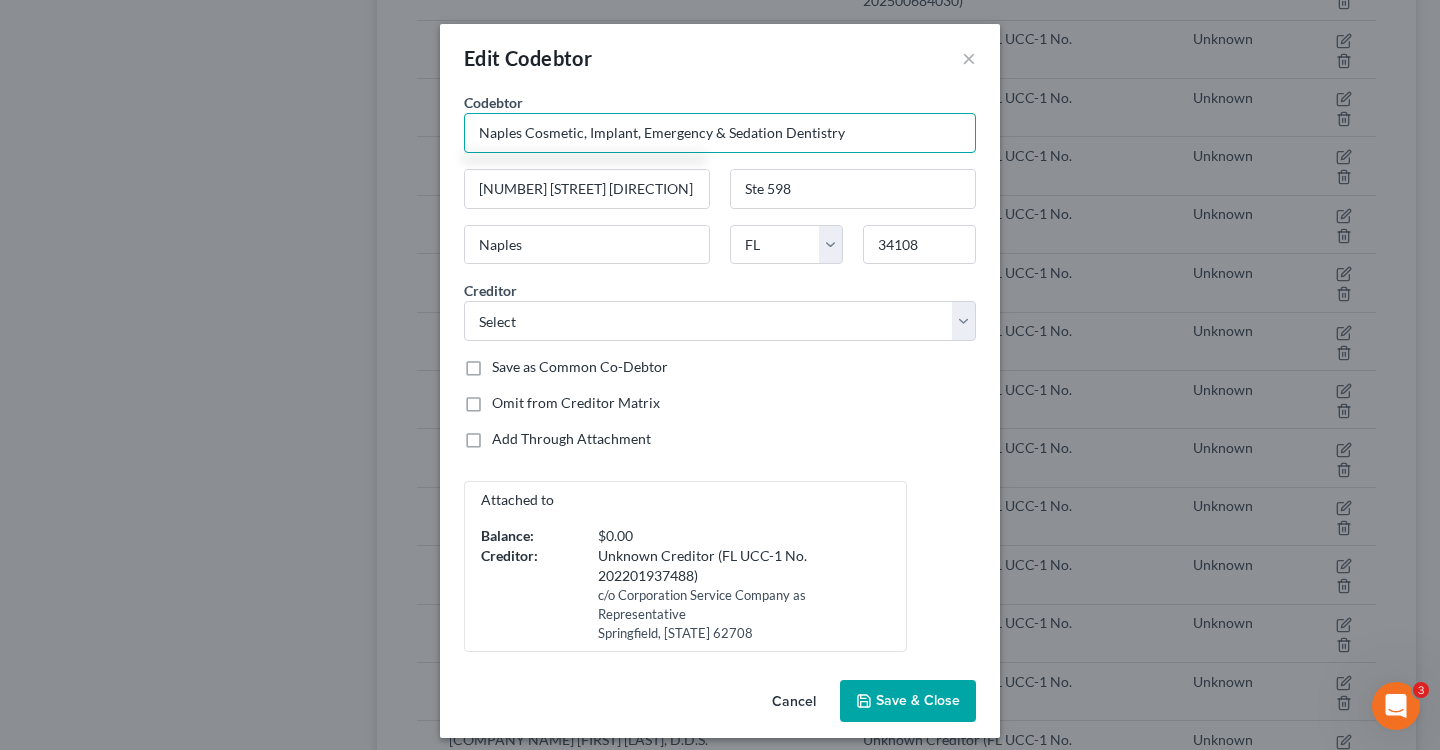 type on "Naples Cosmetic, Implant, Emergency & Sedation Dentistry" 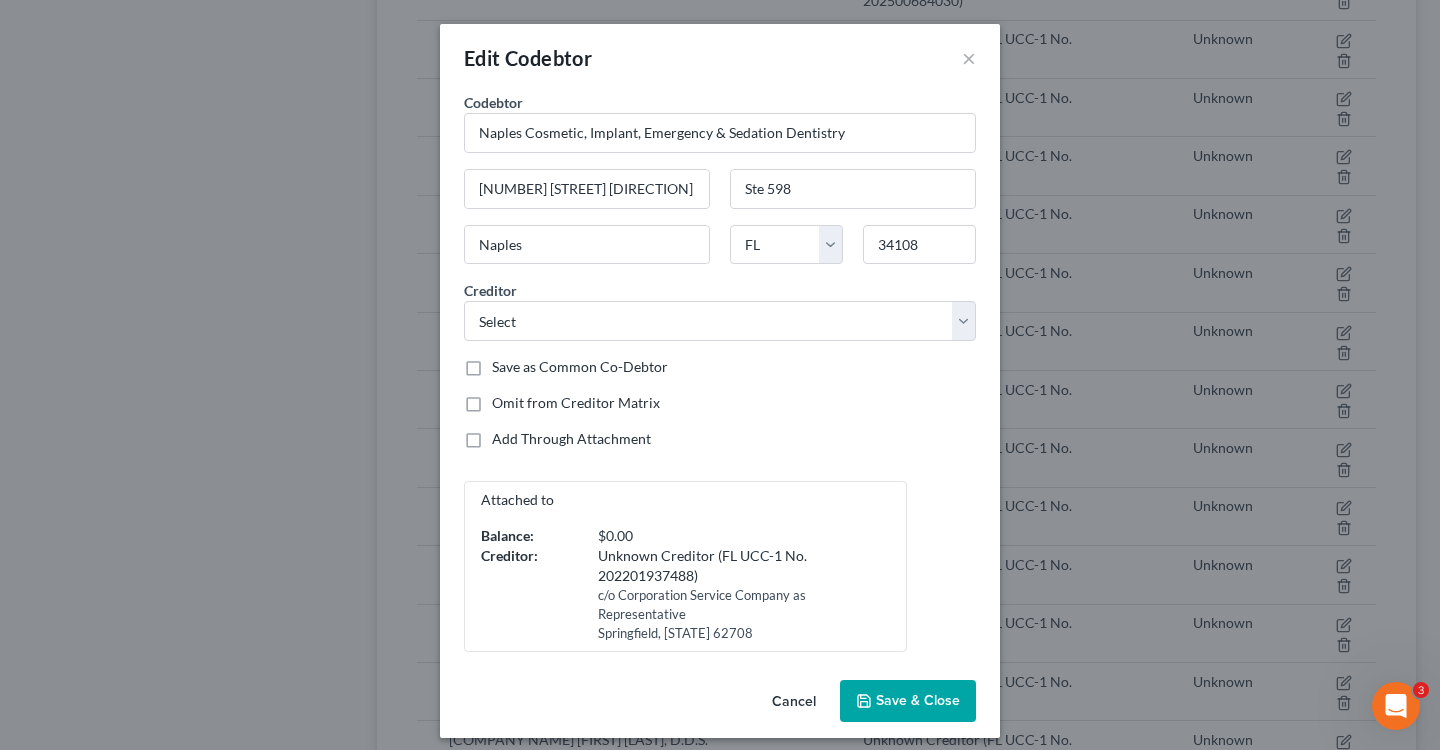 click on "Save as Common Co-Debtor" at bounding box center [580, 367] 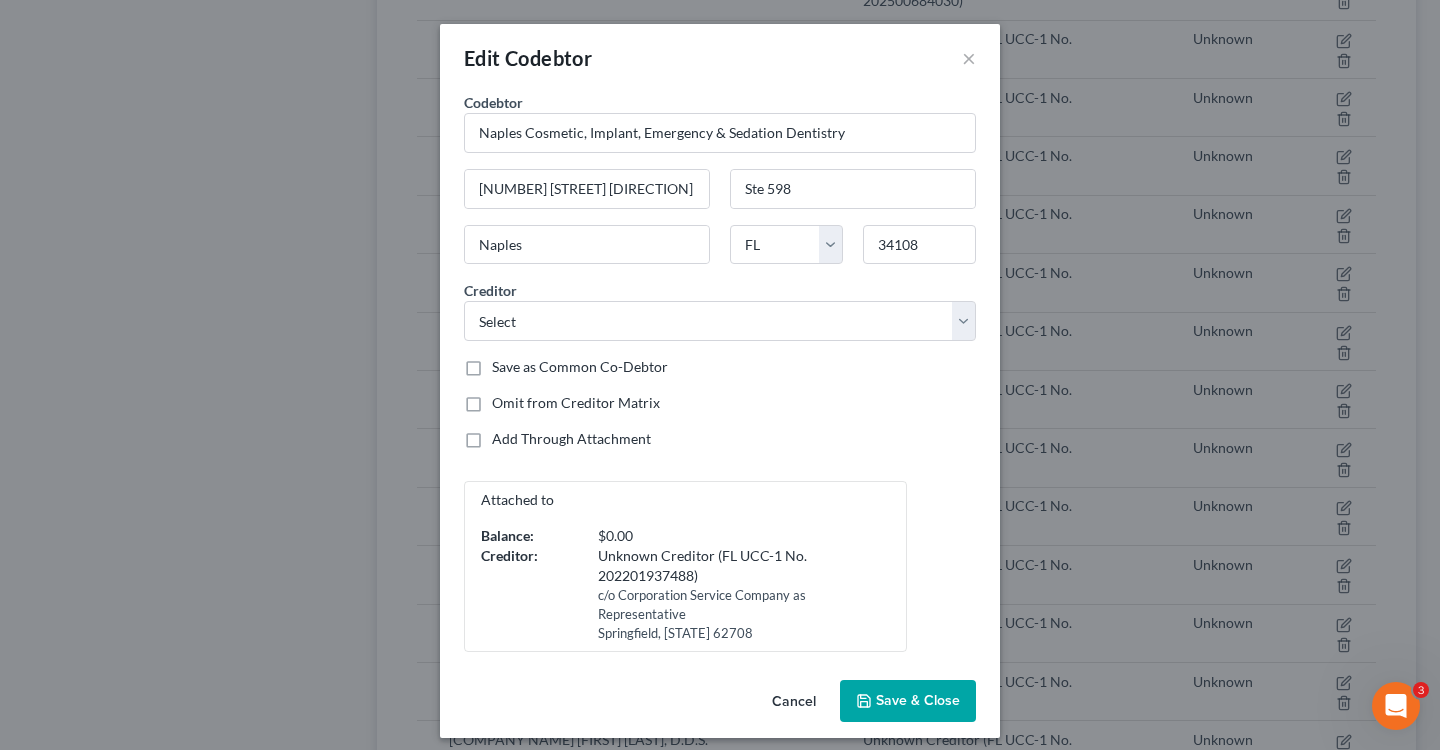 click on "Save as Common Co-Debtor" at bounding box center (506, 363) 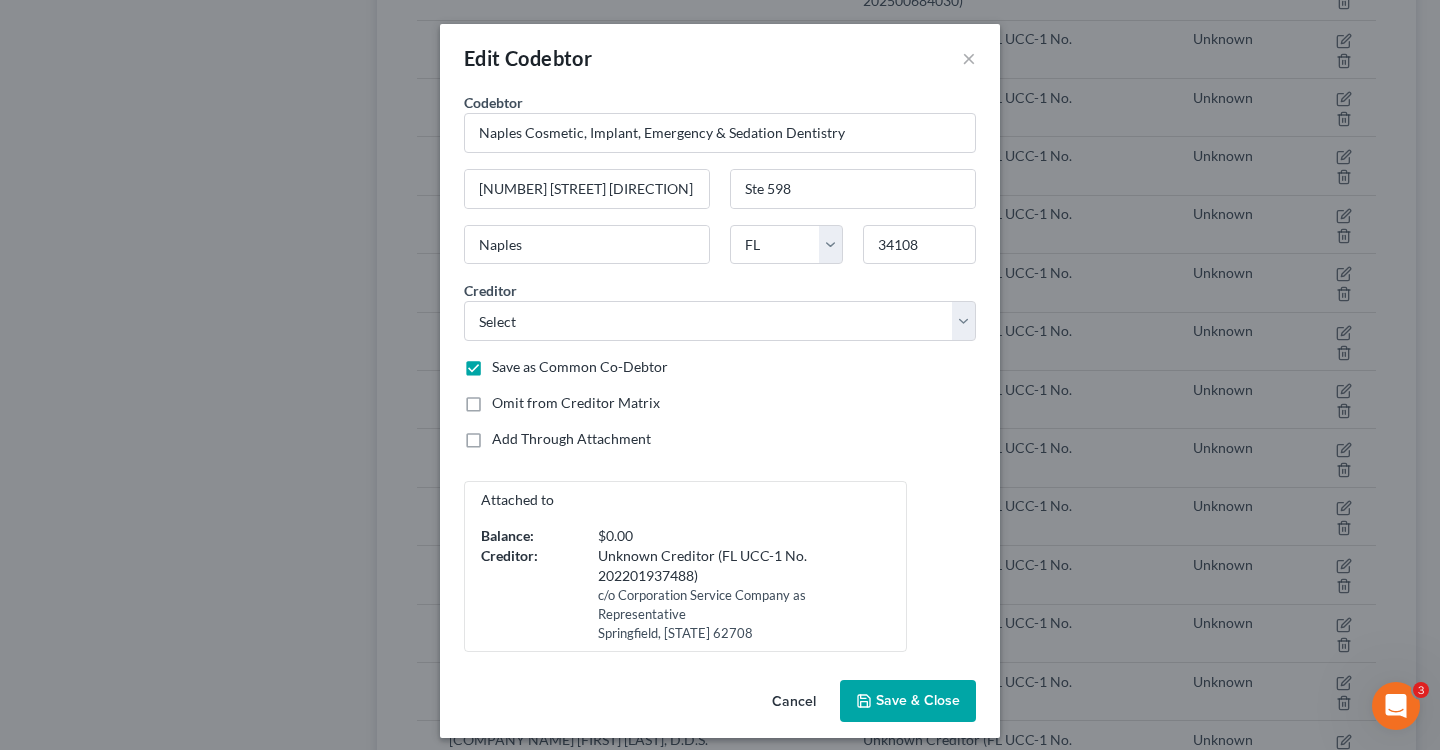 click on "Save & Close" at bounding box center (918, 700) 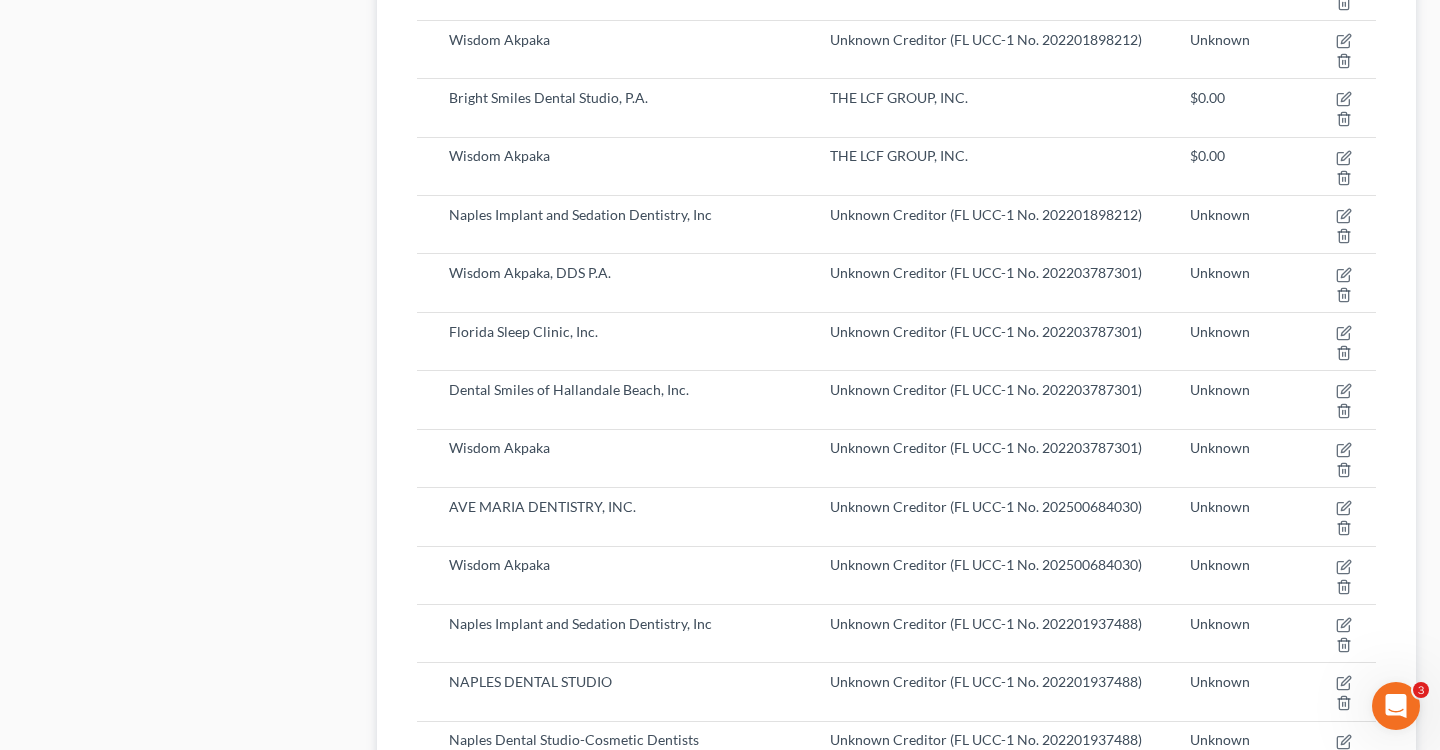 scroll, scrollTop: 1225, scrollLeft: 0, axis: vertical 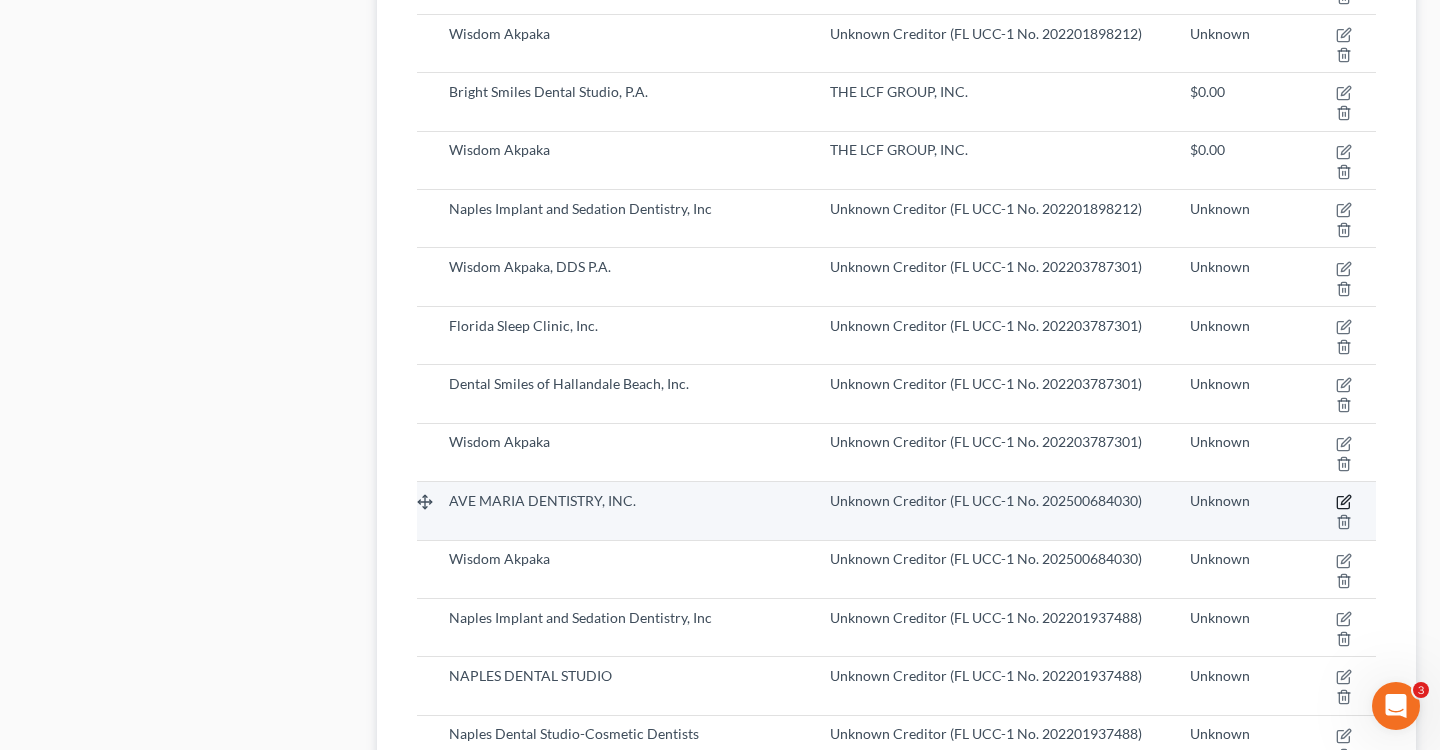 click 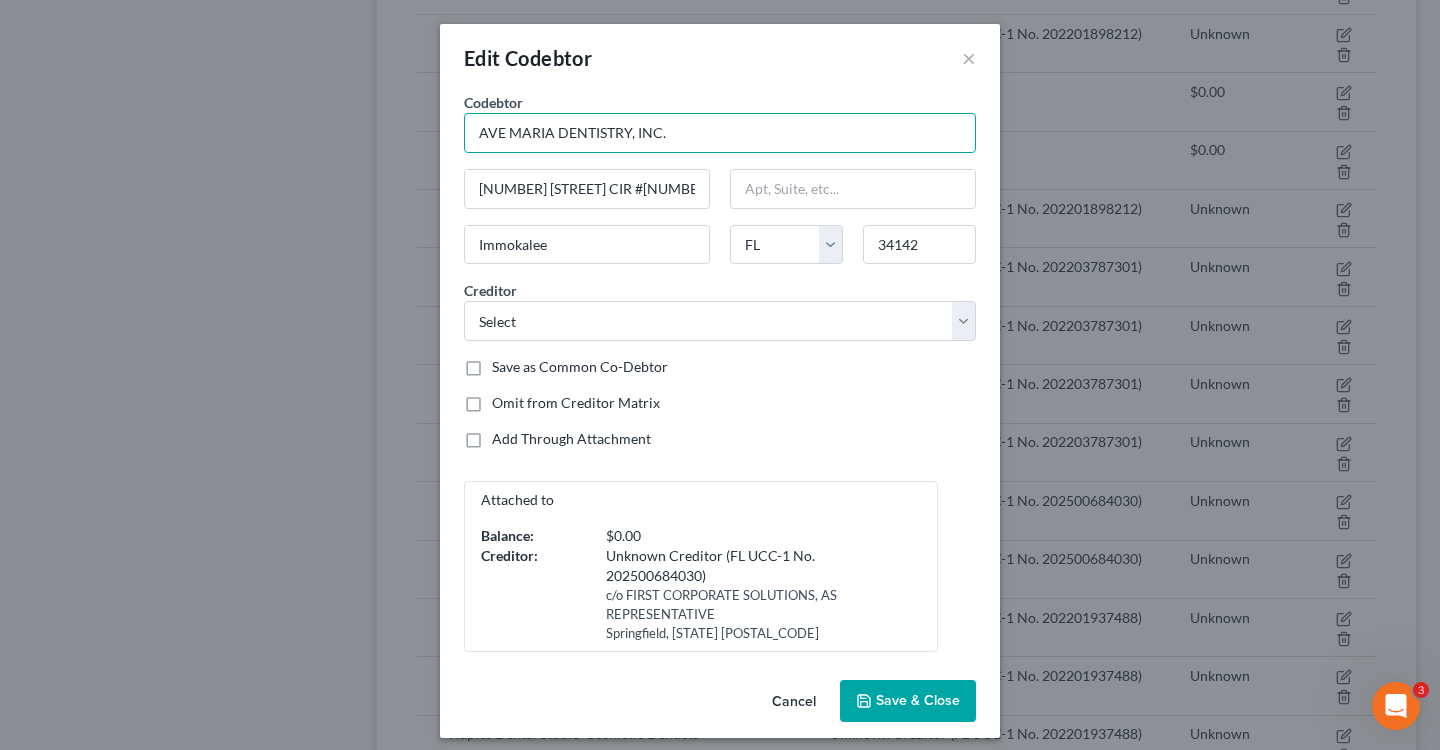 drag, startPoint x: 713, startPoint y: 137, endPoint x: 318, endPoint y: 109, distance: 395.99115 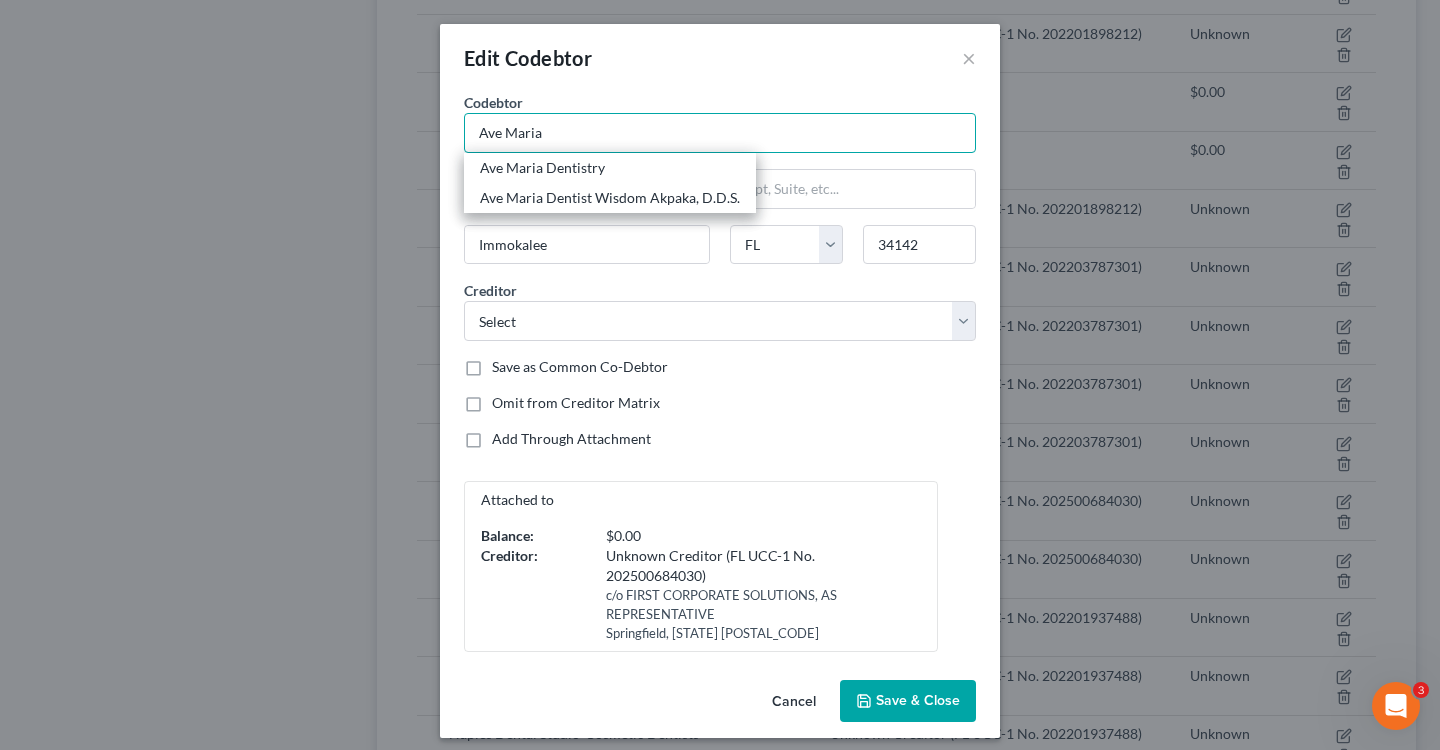 type on "Ave Maria" 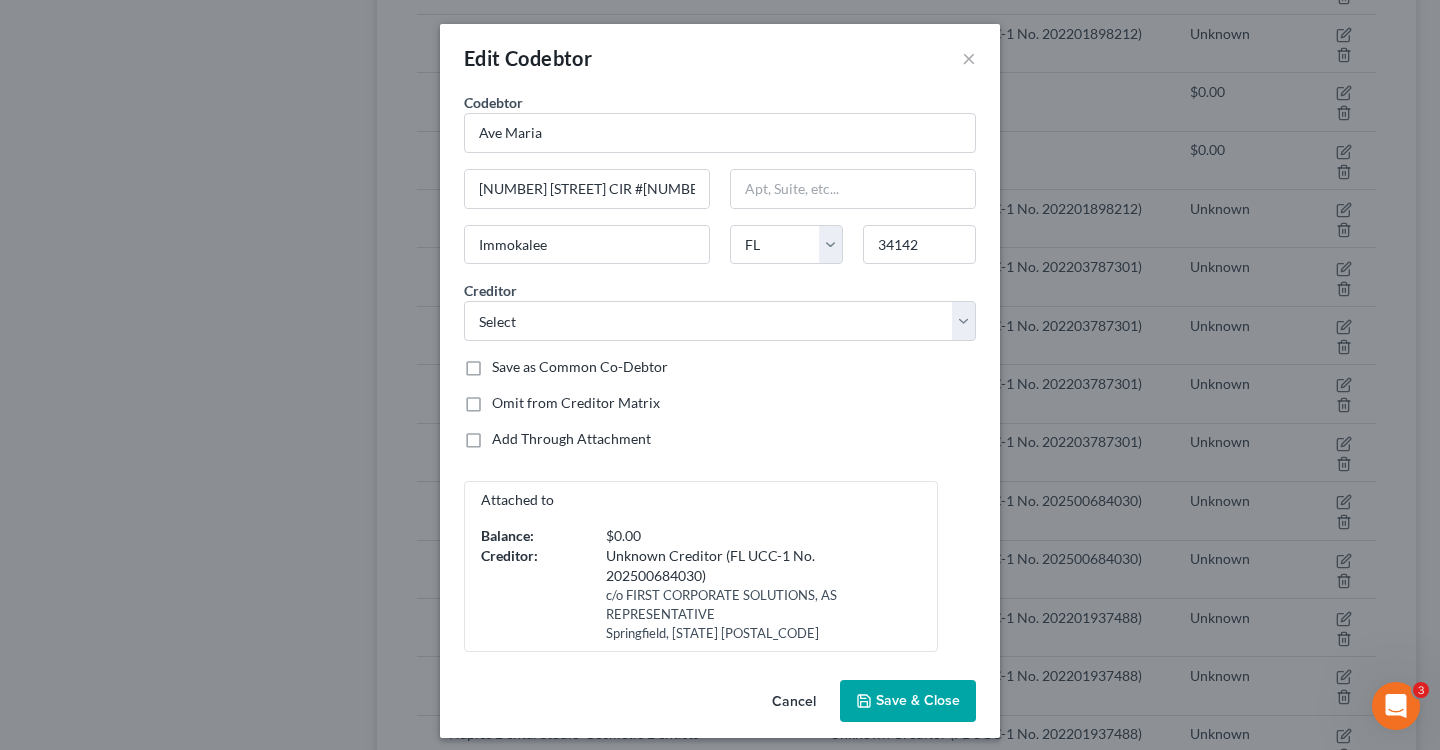 click on "Edit     Codebtor ×" at bounding box center (720, 58) 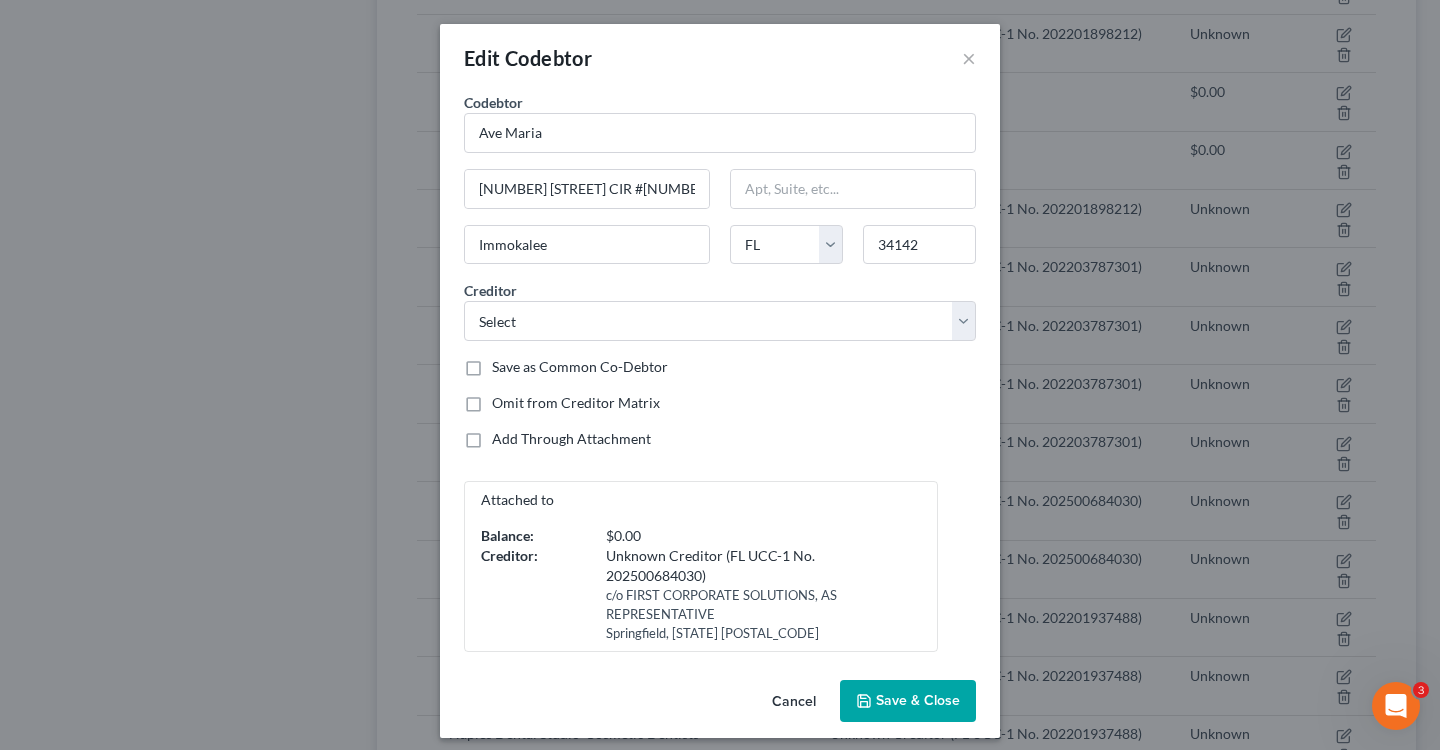 click on "Cancel" at bounding box center (794, 702) 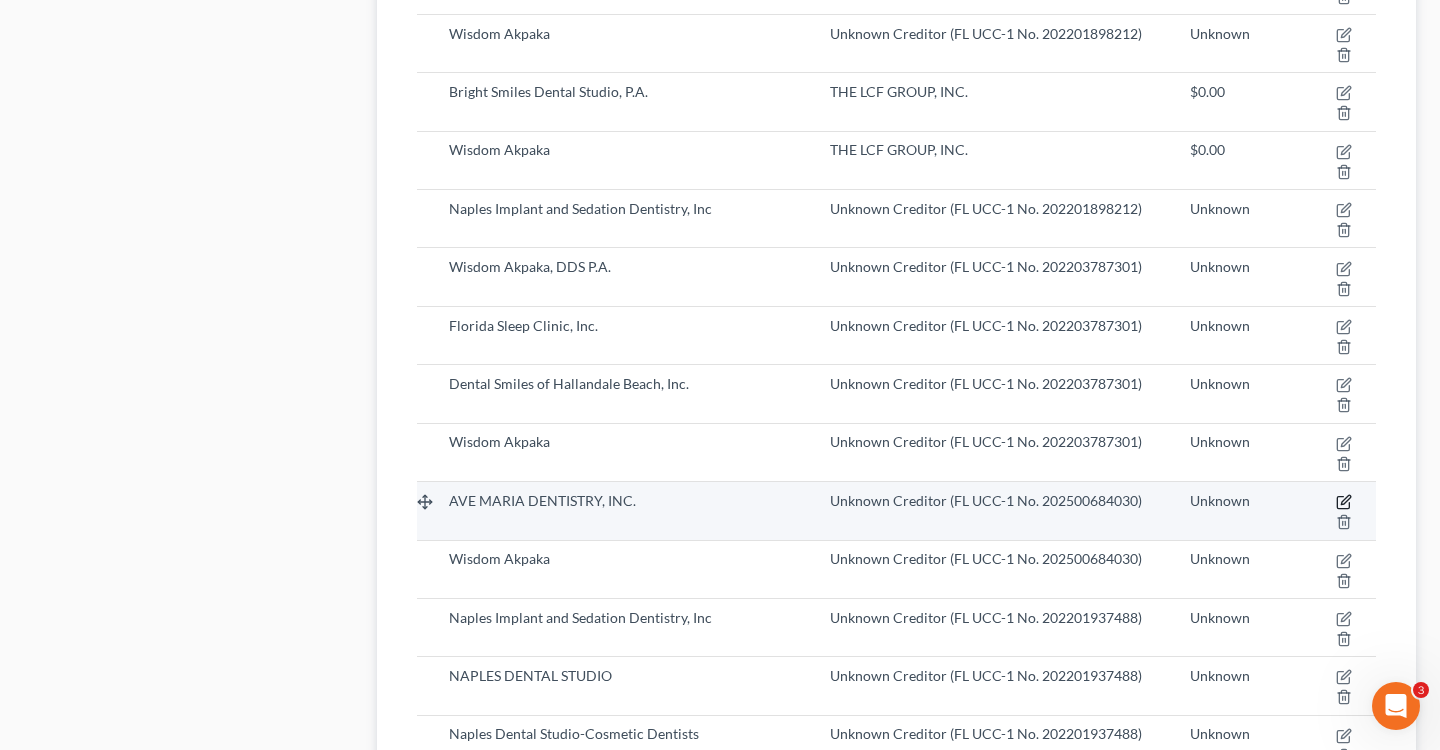 click 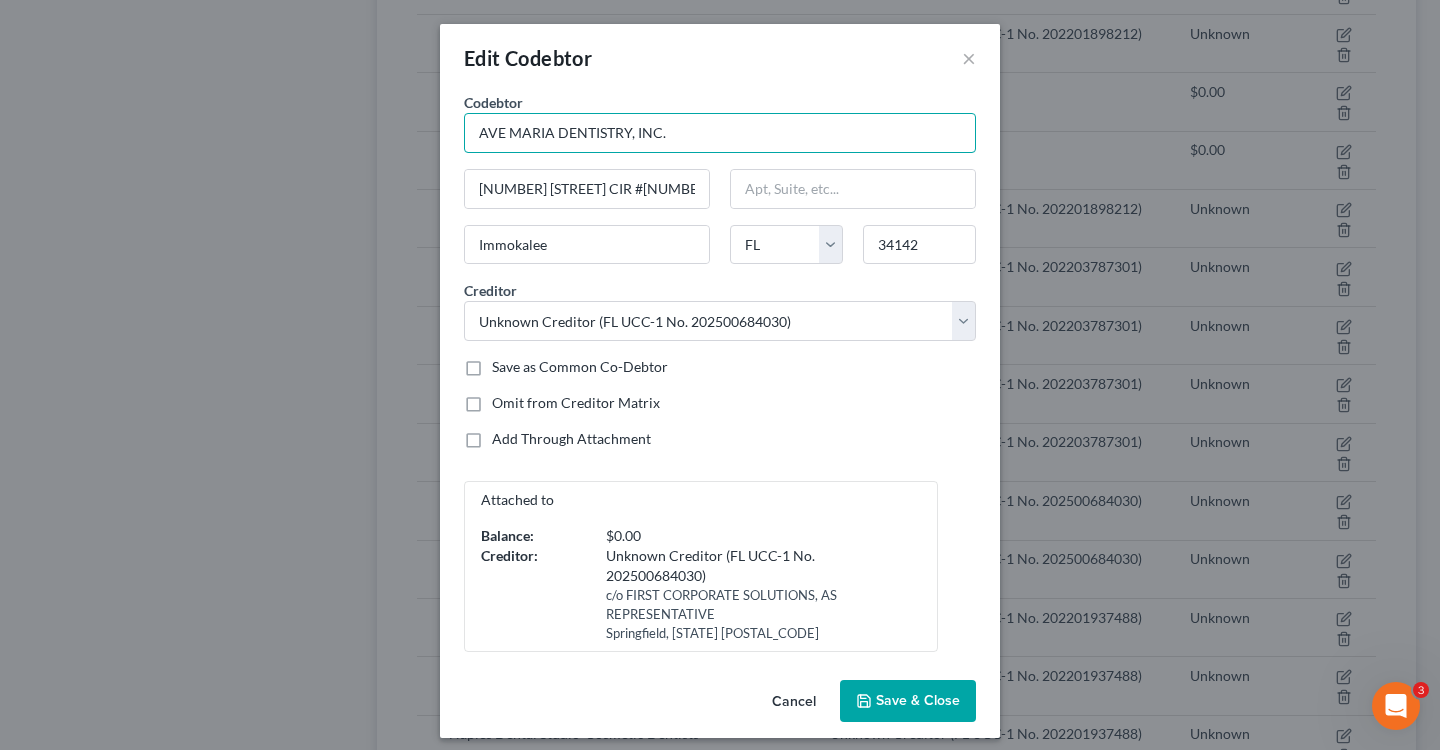 drag, startPoint x: 479, startPoint y: 139, endPoint x: 629, endPoint y: 134, distance: 150.08331 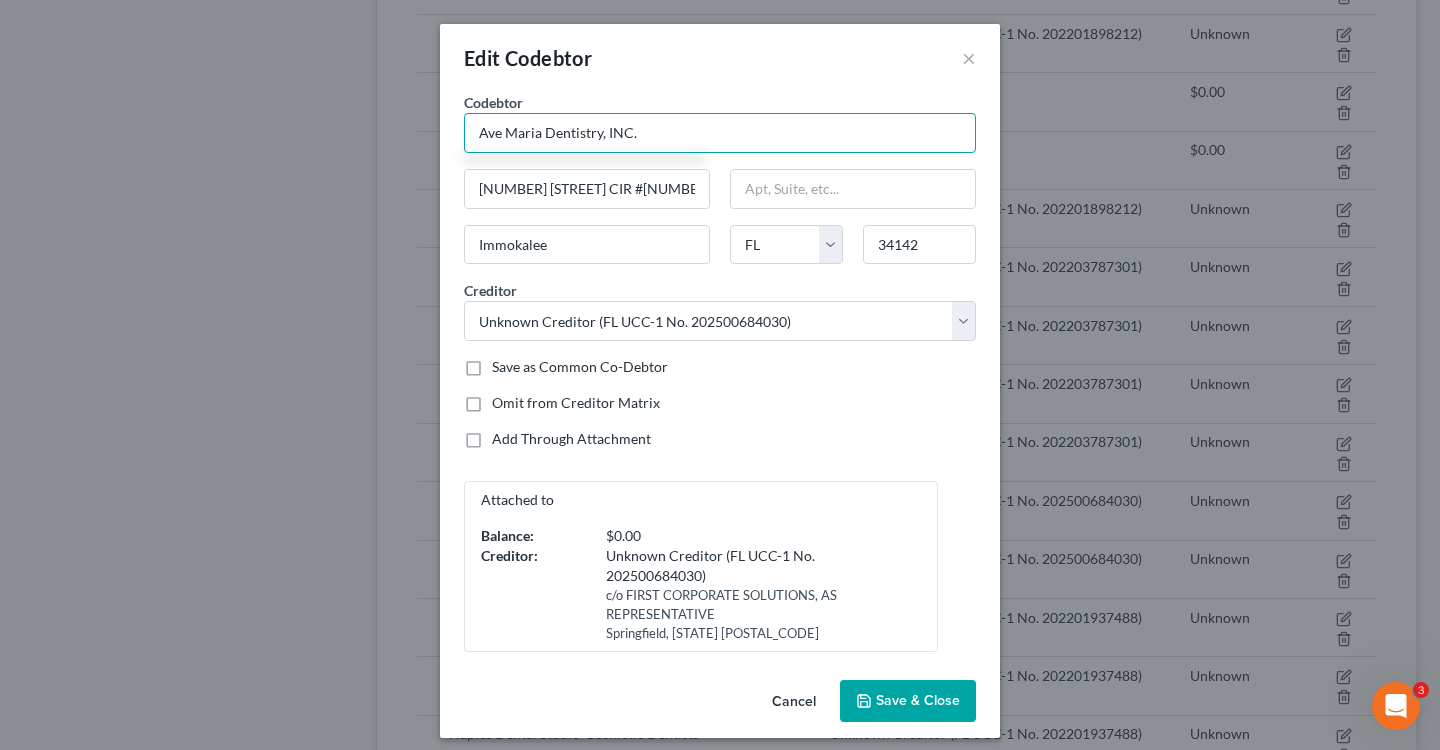 click on "Ave Maria Dentistry, INC." at bounding box center [720, 133] 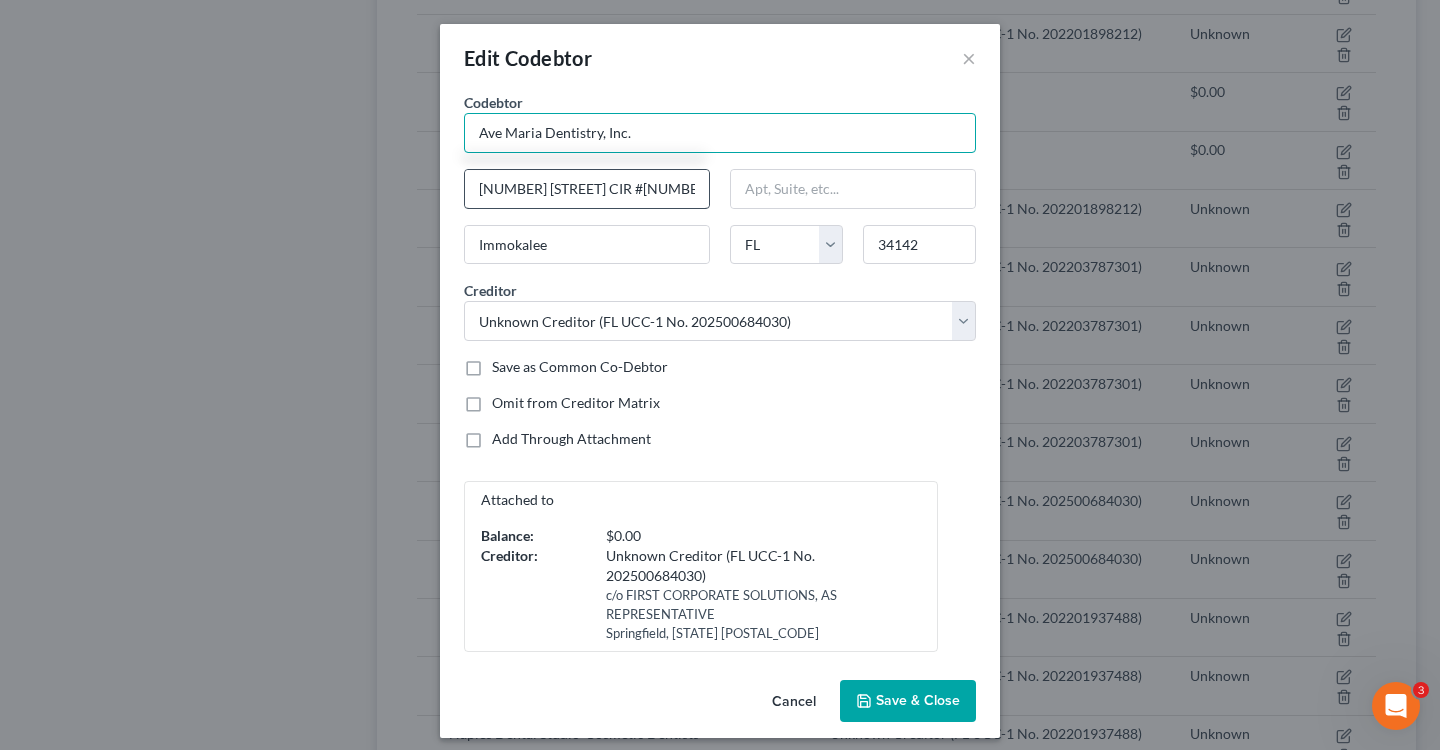 type on "Ave Maria Dentistry, Inc." 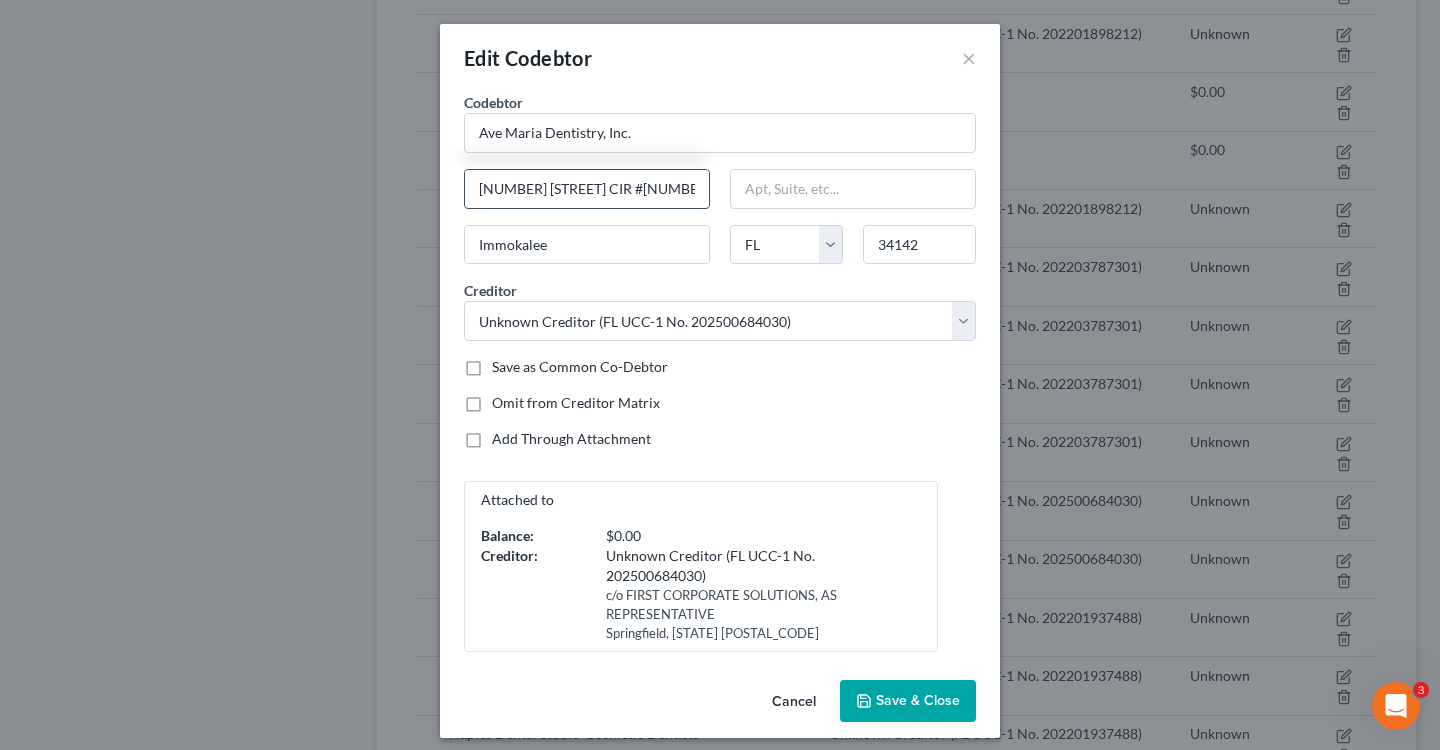 click on "[NUMBER] [STREET] CIR #[NUMBER]" at bounding box center [587, 189] 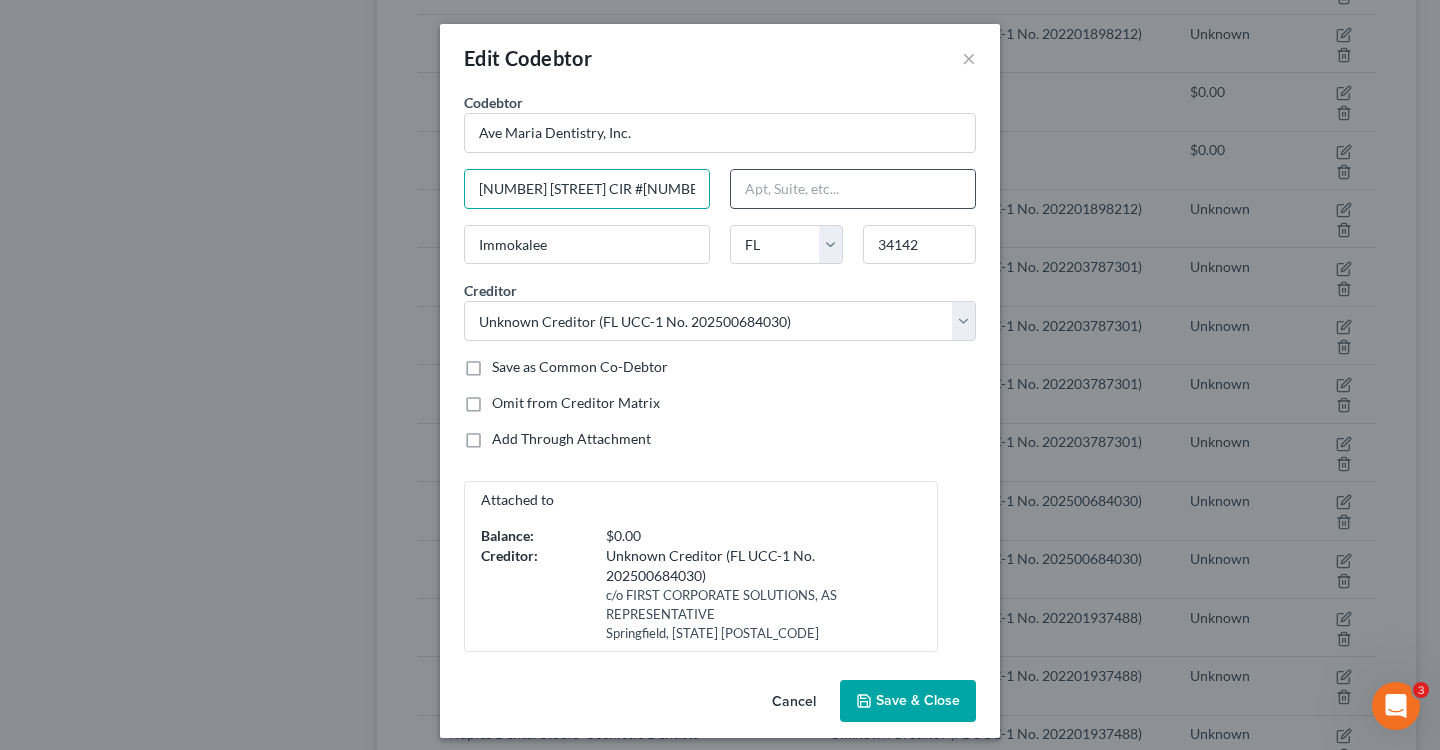 drag, startPoint x: 472, startPoint y: 188, endPoint x: 802, endPoint y: 190, distance: 330.00607 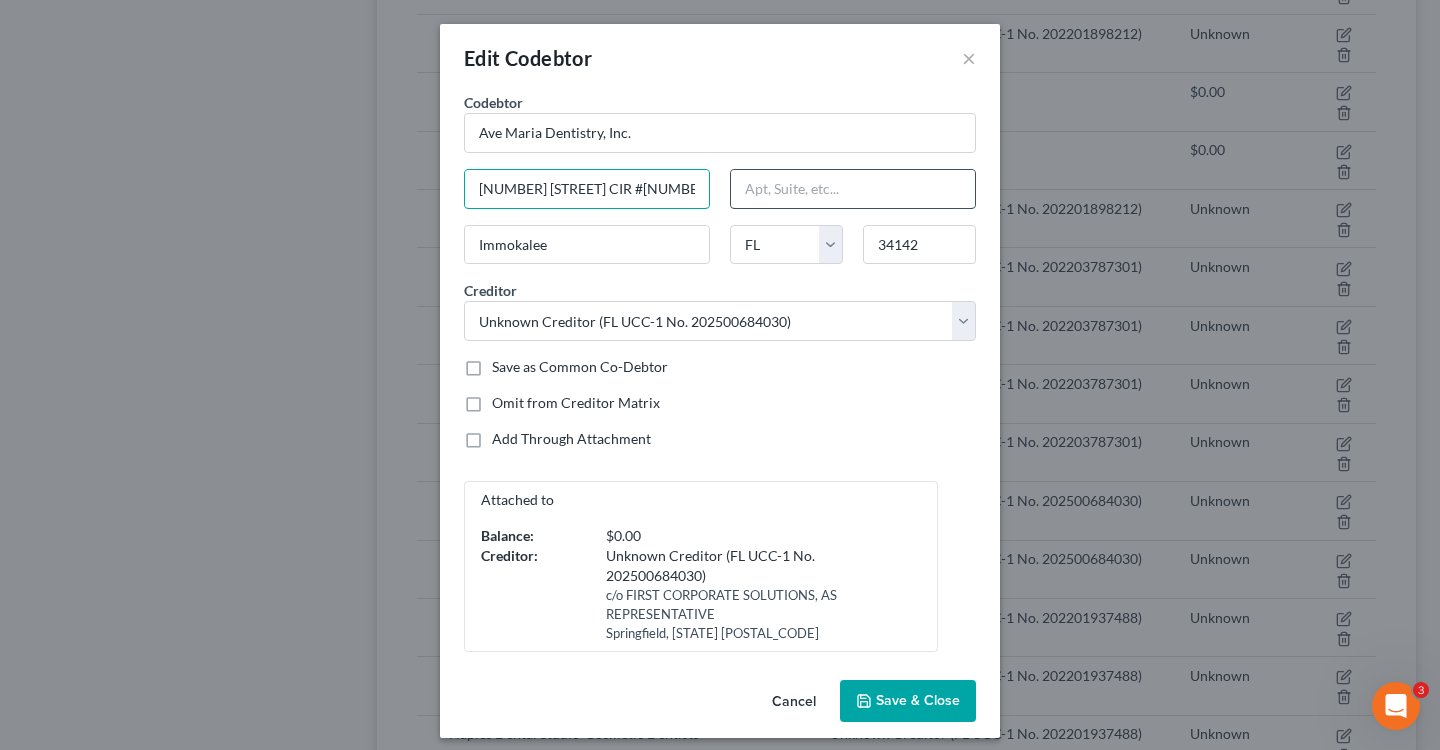 paste on "nnunciation Cir" 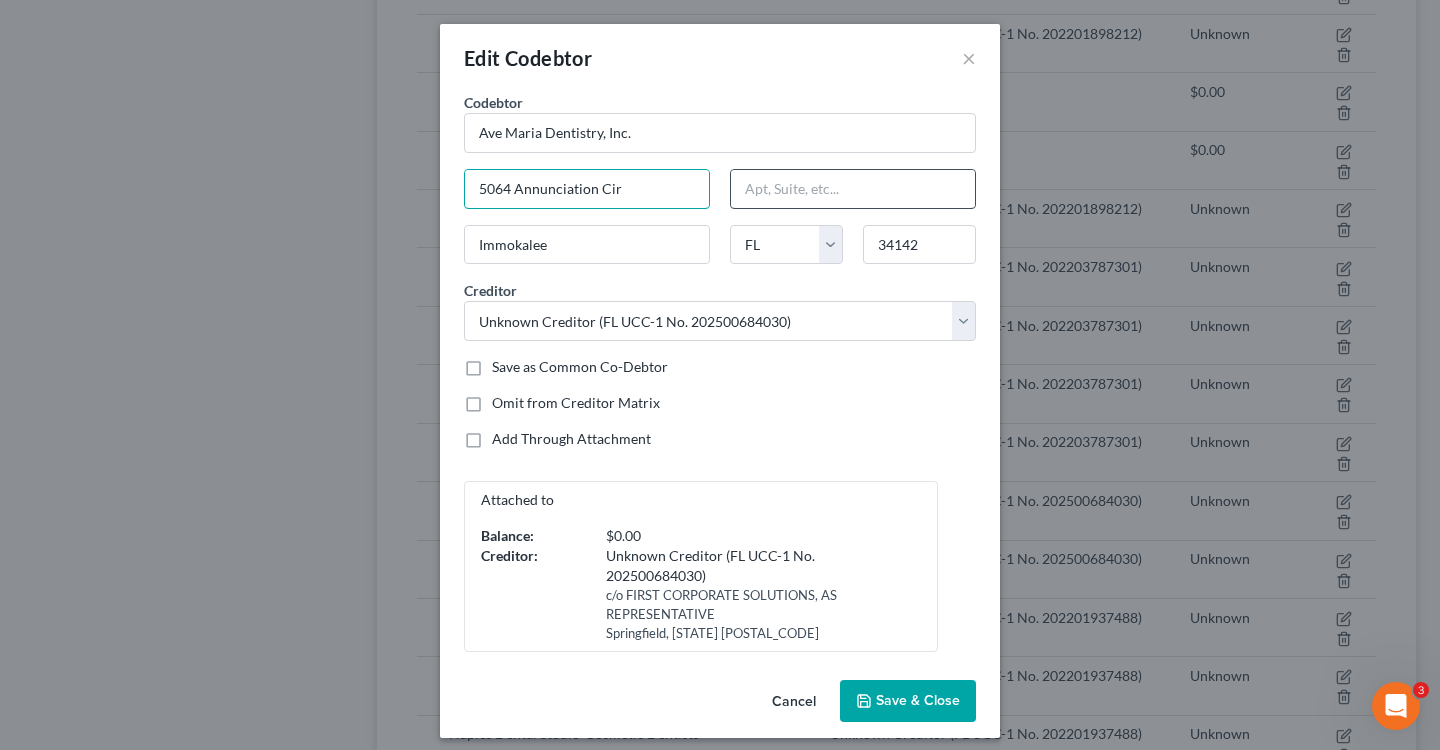type on "5064 Annunciation Cir" 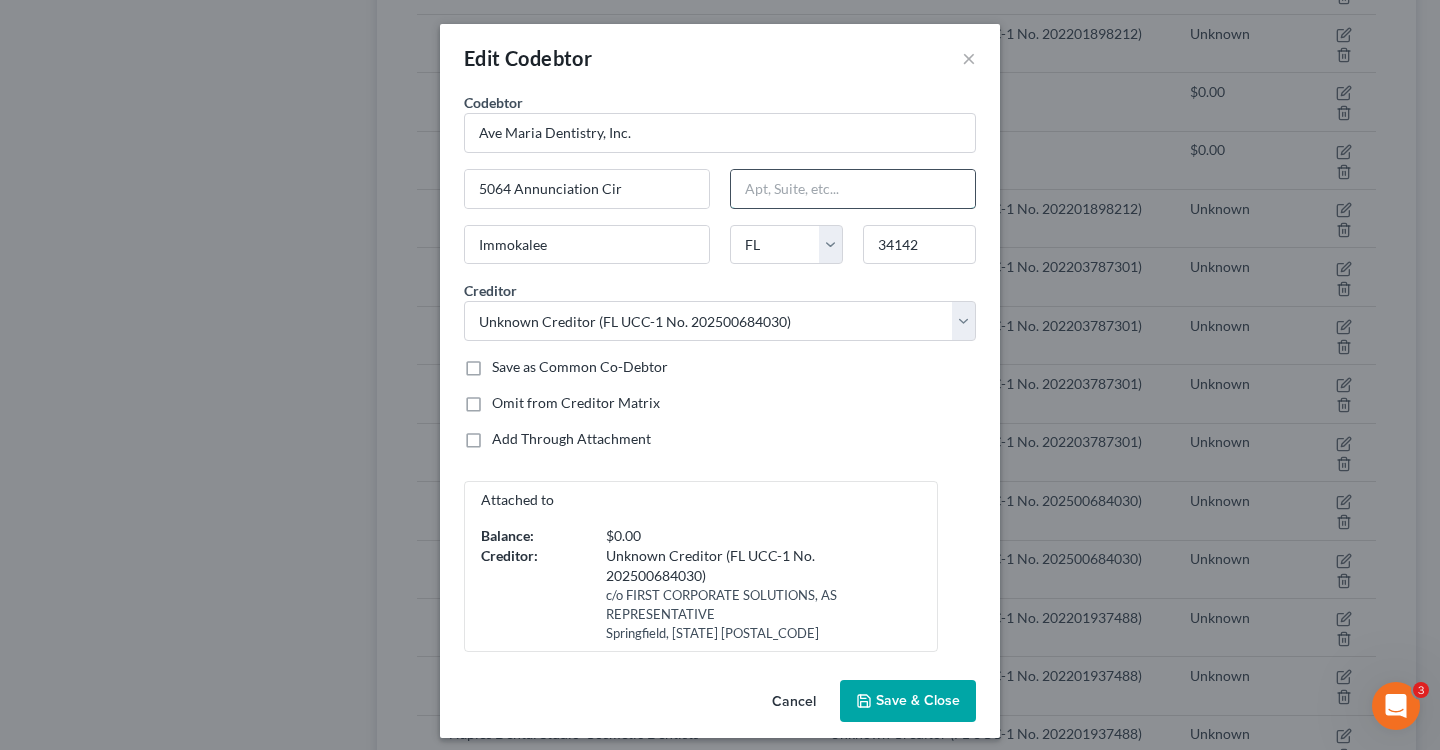 click at bounding box center (853, 189) 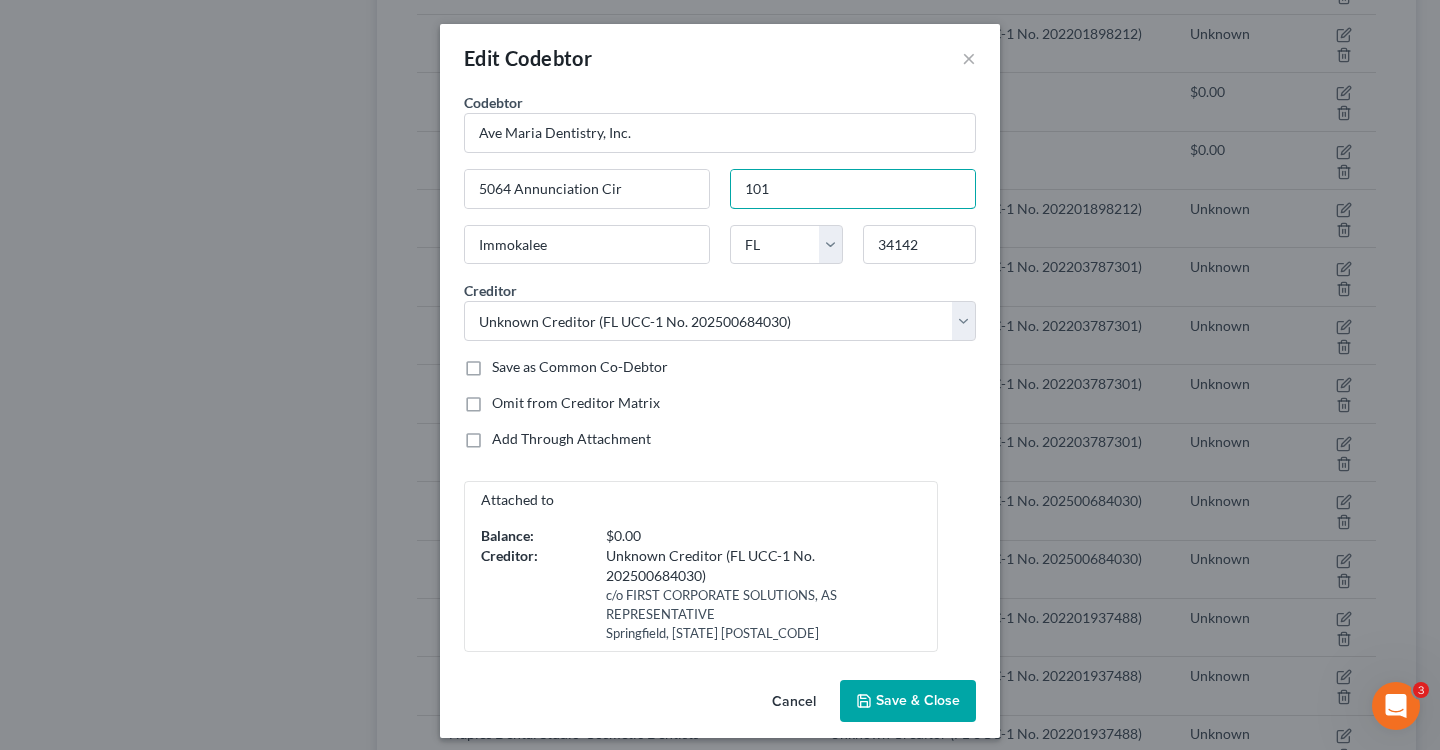 type on "101" 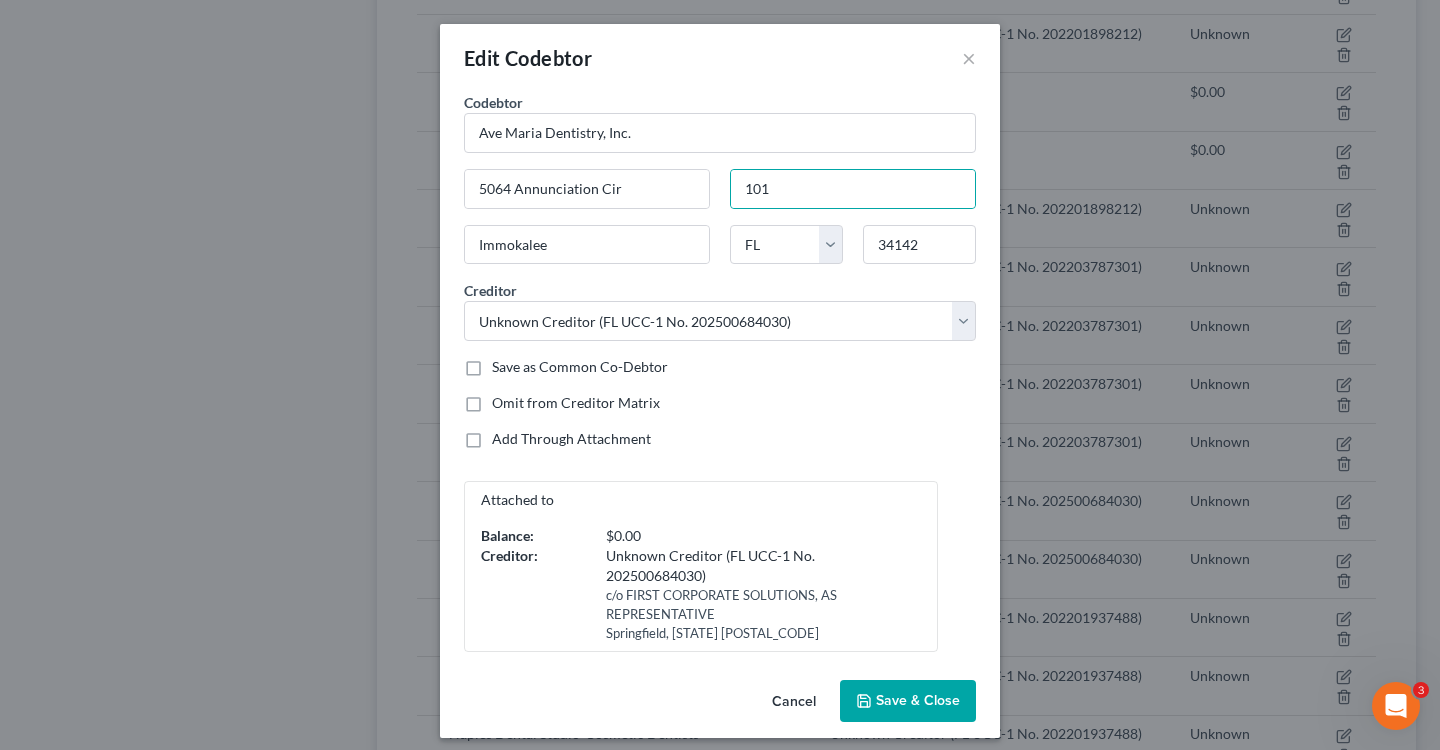 click on "Creditor
*
Select Bank of America Corporation Midwest Dental Arts THE LCF GROUP, INC. Alo Capital Funding Lotus Funding Group LLC Unknown Creditor (FL UCC-1 No.  202202784272) Discover Financial Services, Inc Elan Financial Services BonaDent Dental Laboratories Seacoast National Bank U.S. Small Business Administration Highland Capital Corporation Unknown Creditor (FL UCC-1 No. 202201898212) Unknown Creditor (FL UCC-1 Lien No. 202202430634) Unknown Creditor (FL UCC-1 No. 202201937488) Unknown Creditor (FL UCC-1 No. 202203779965) Fresh Funding Solutions Inc Plexe LLC Fox Funding Group Newco Capital Group Unknown Creditor (FL UCC-1 No.  202005117704) Seacoast National Bank Unknown Creditor (FL UCC-1 No. 202500684030) Unknown Creditor (FL UCC-1 No. 202109183225) Unknown Creditor (FL UCC-1 No. 202203787301) Unknown Creditor (FL UCC-1 No. 202106886990) Shell Consulting Group, LLC Ave Maria Development, LLLP Daniela Fernandez Karina Cruz Perez Dr. Helem Gutierrez Zahily Gomez Garcia Yamilet Romero" at bounding box center [720, 310] 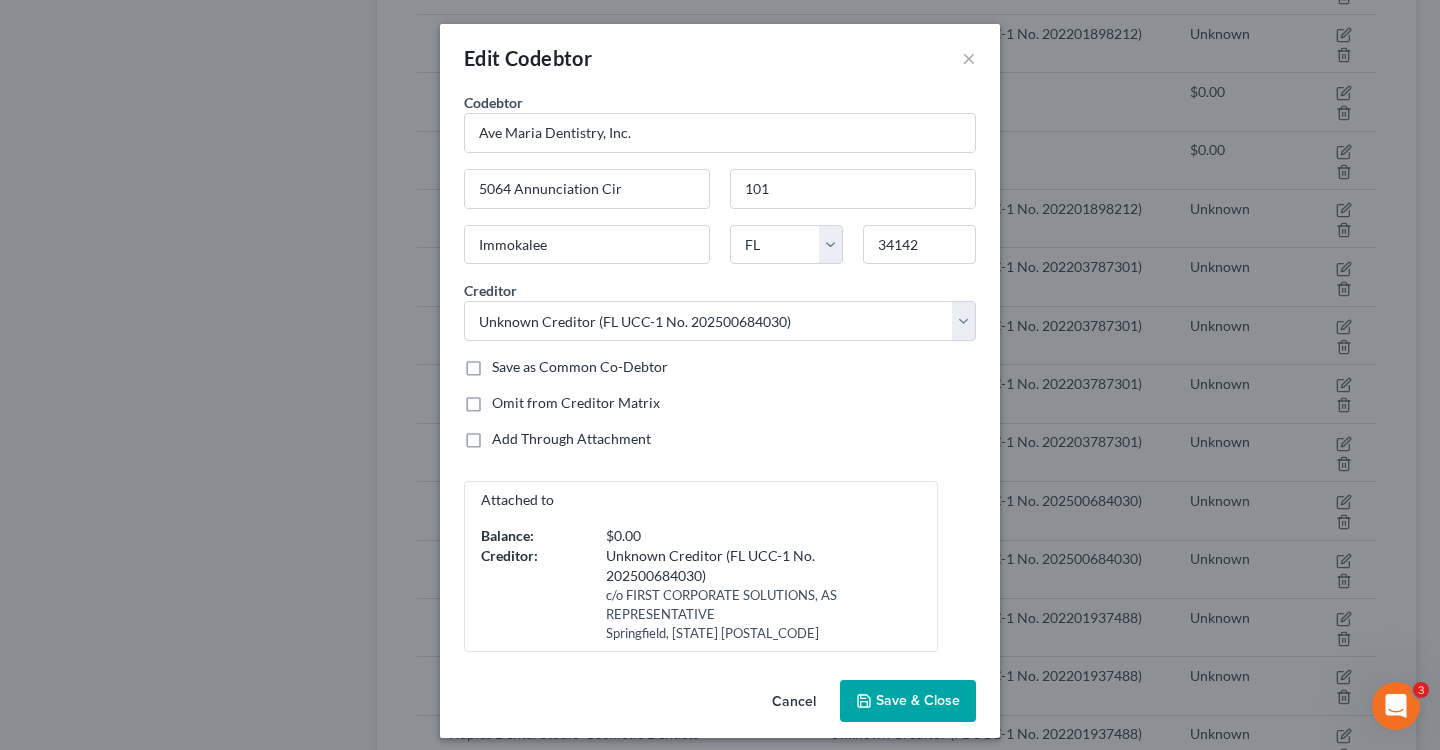 click on "Save as Common Co-Debtor" at bounding box center (580, 367) 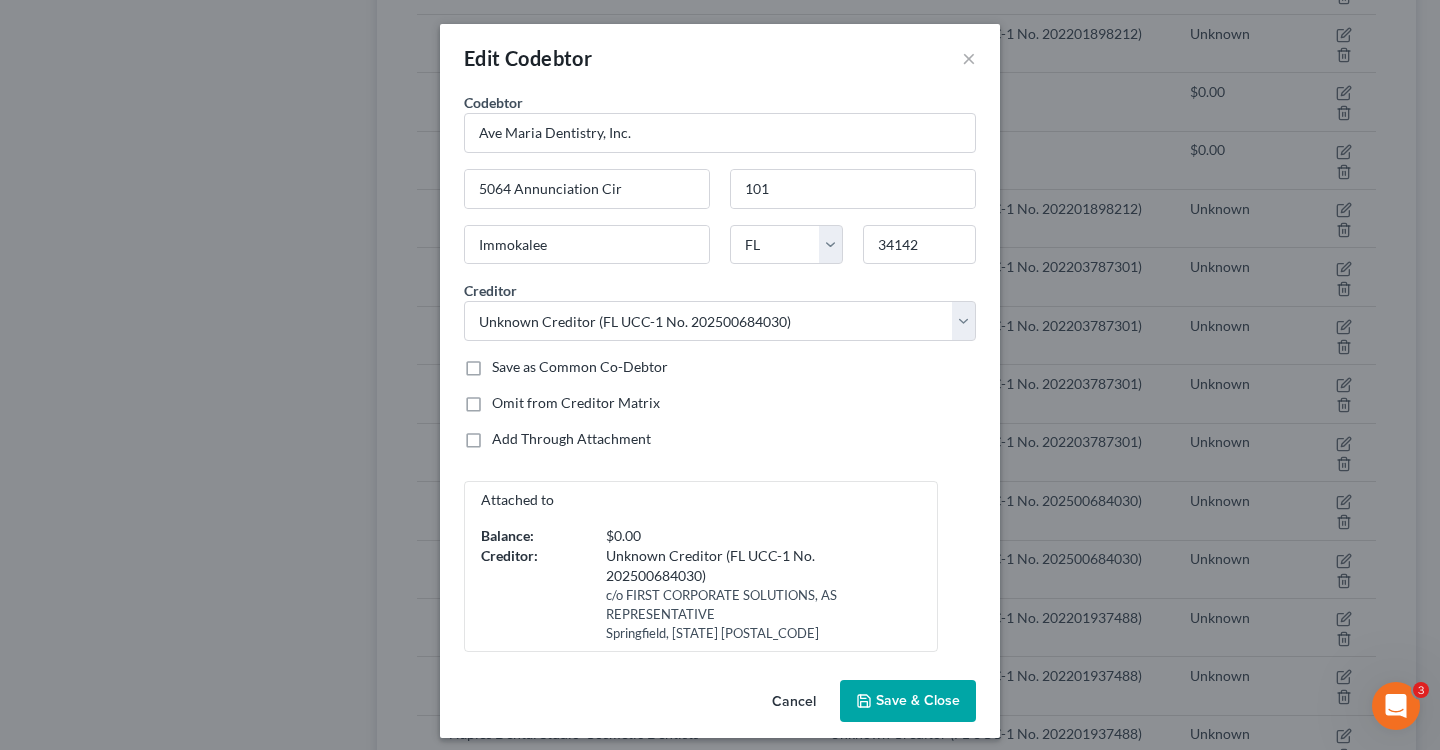 click on "Save as Common Co-Debtor" at bounding box center (506, 363) 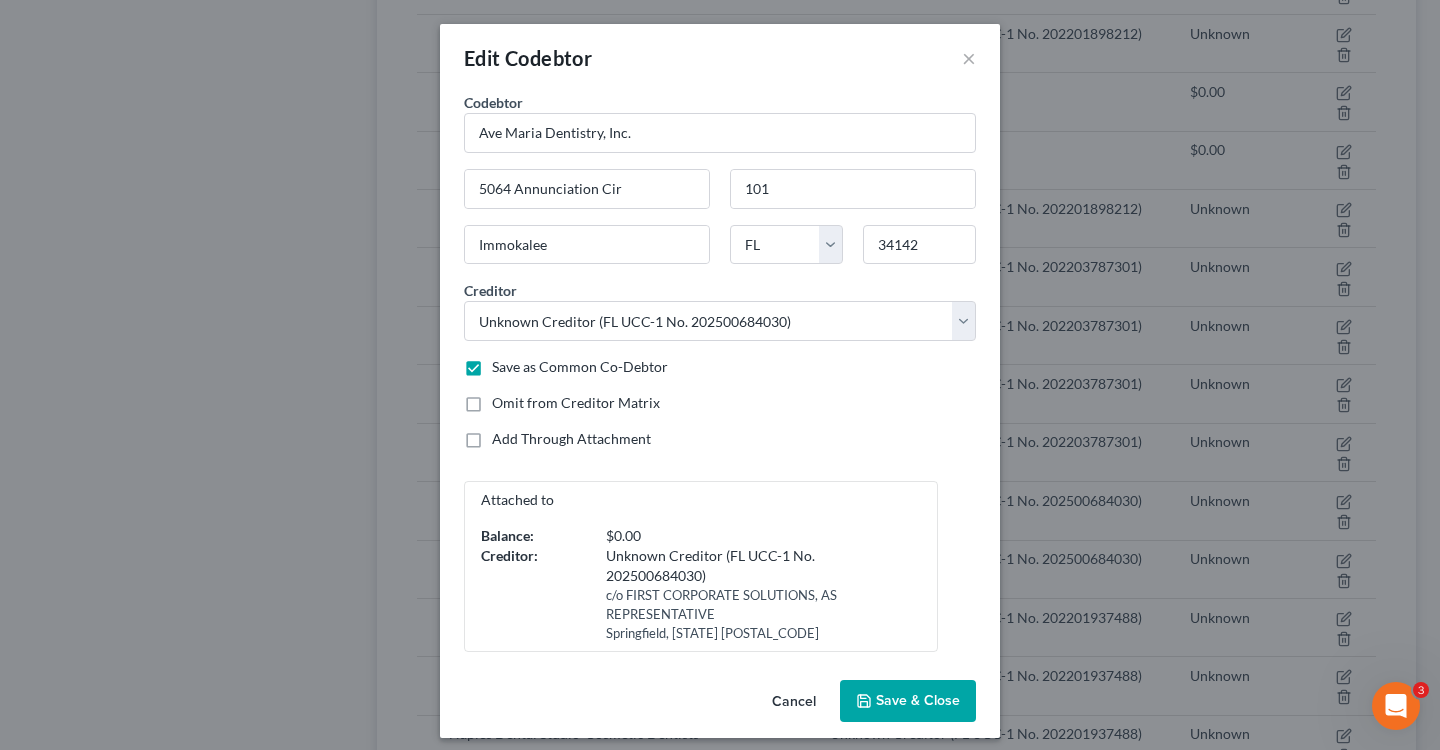 click on "Save & Close" at bounding box center [918, 700] 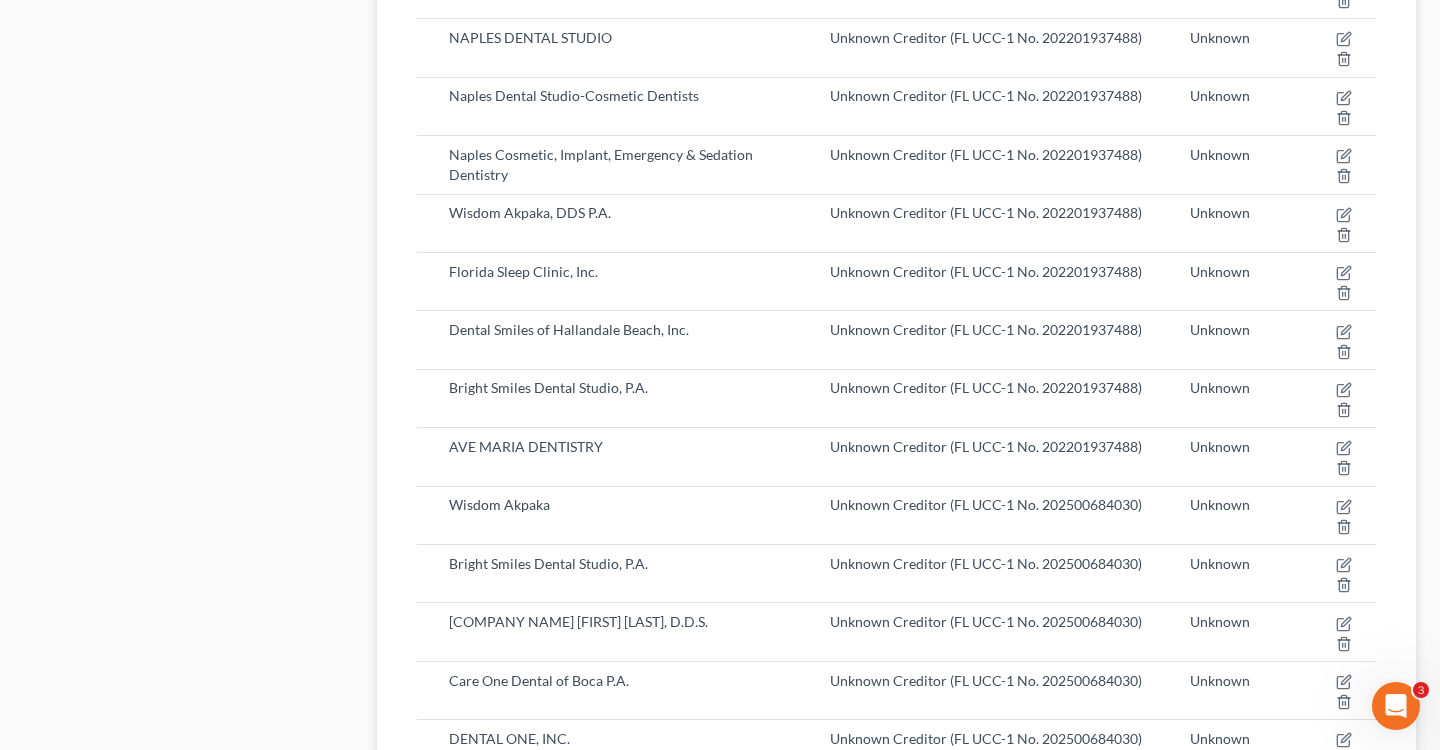 scroll, scrollTop: 1925, scrollLeft: 0, axis: vertical 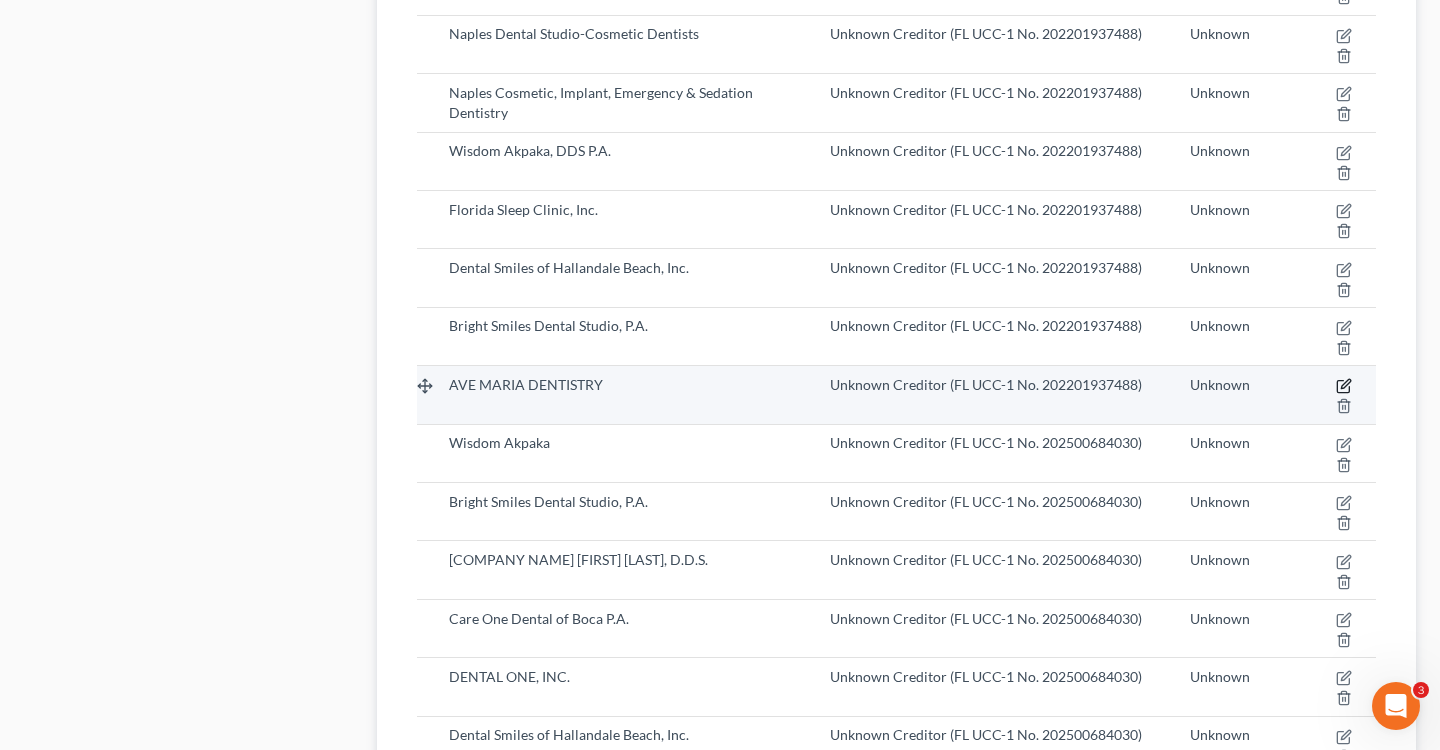 click 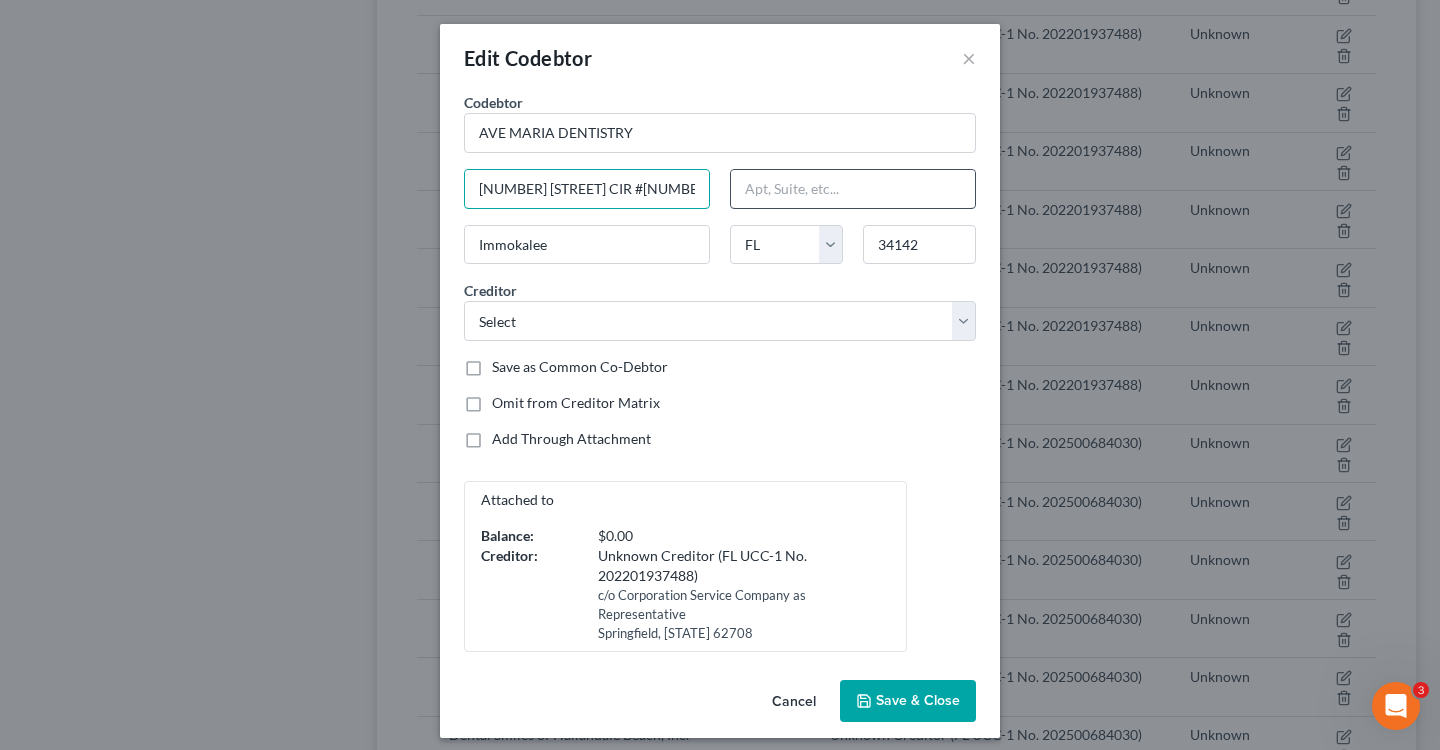 drag, startPoint x: 480, startPoint y: 185, endPoint x: 845, endPoint y: 185, distance: 365 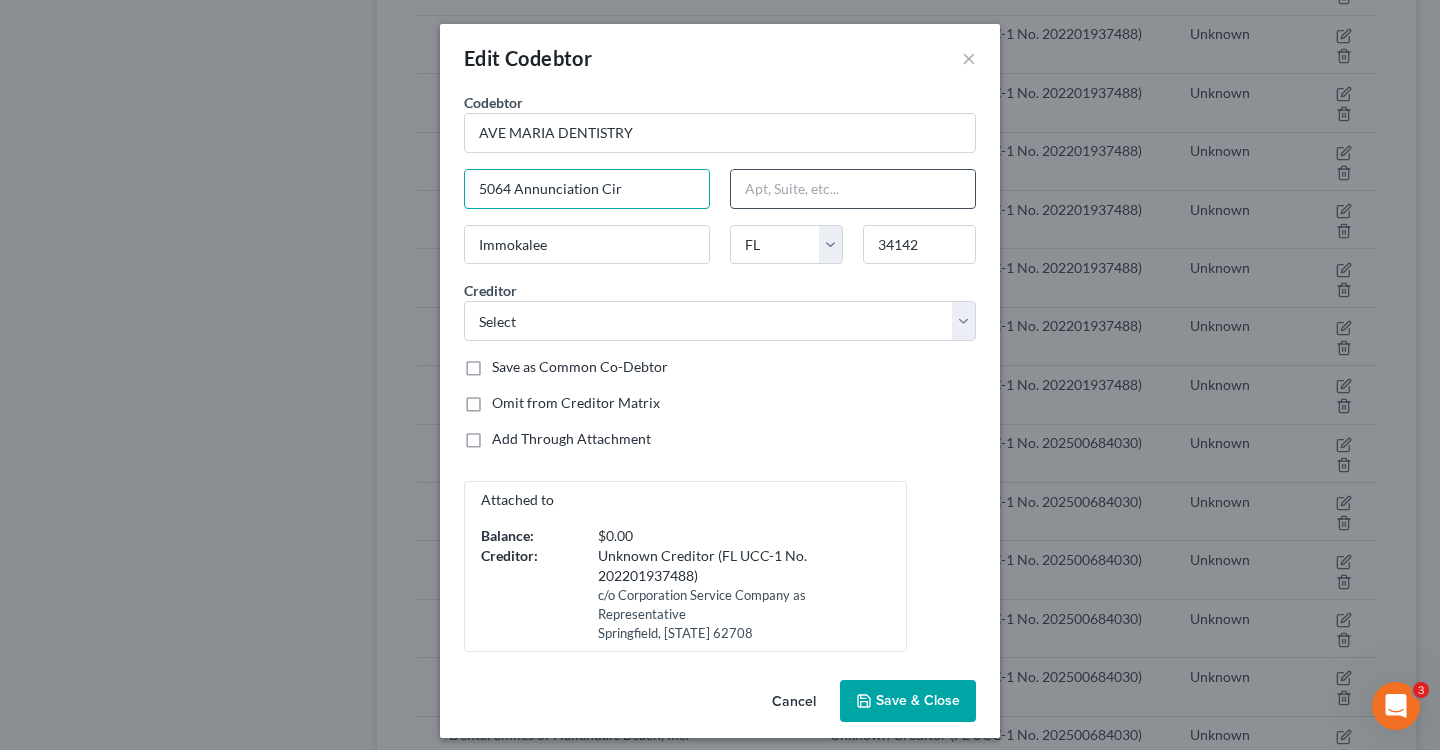 type on "5064 Annunciation Cir" 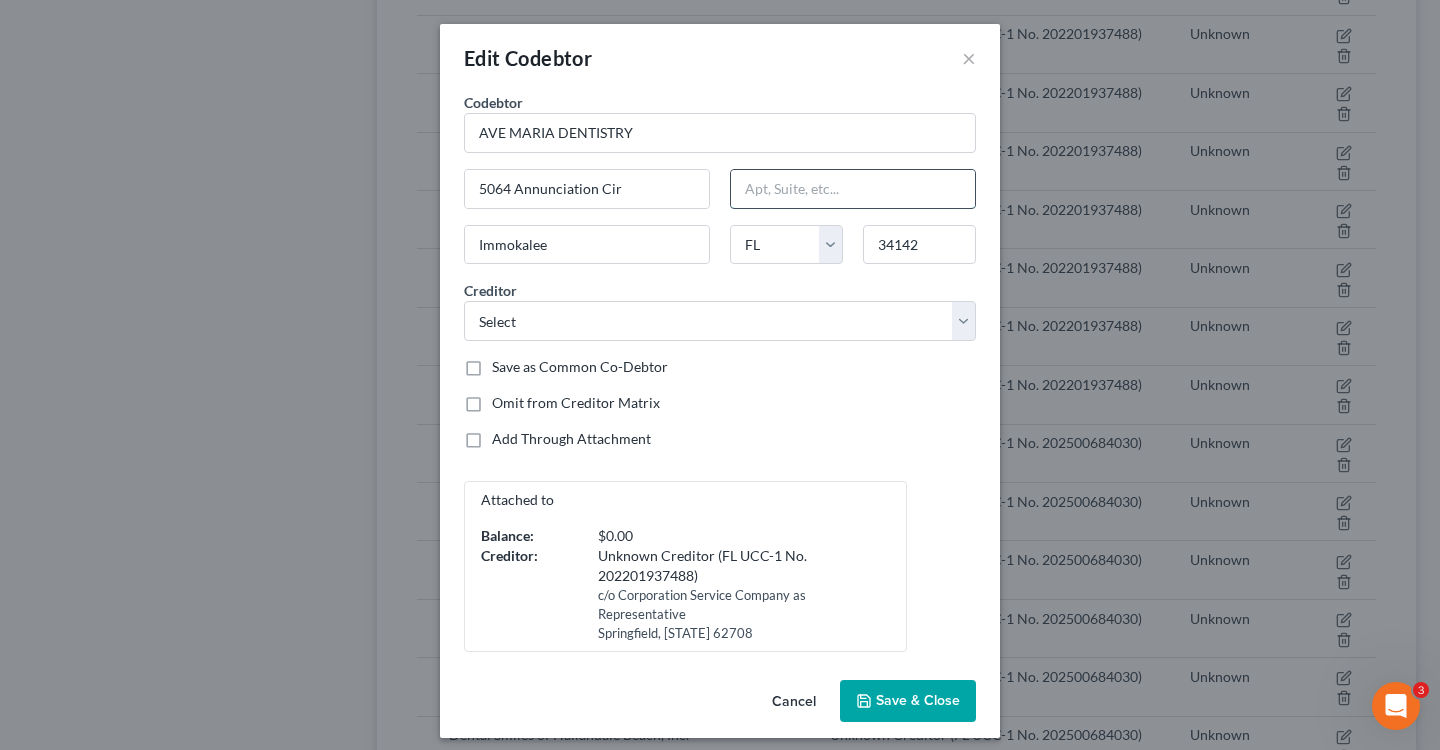 click at bounding box center (853, 189) 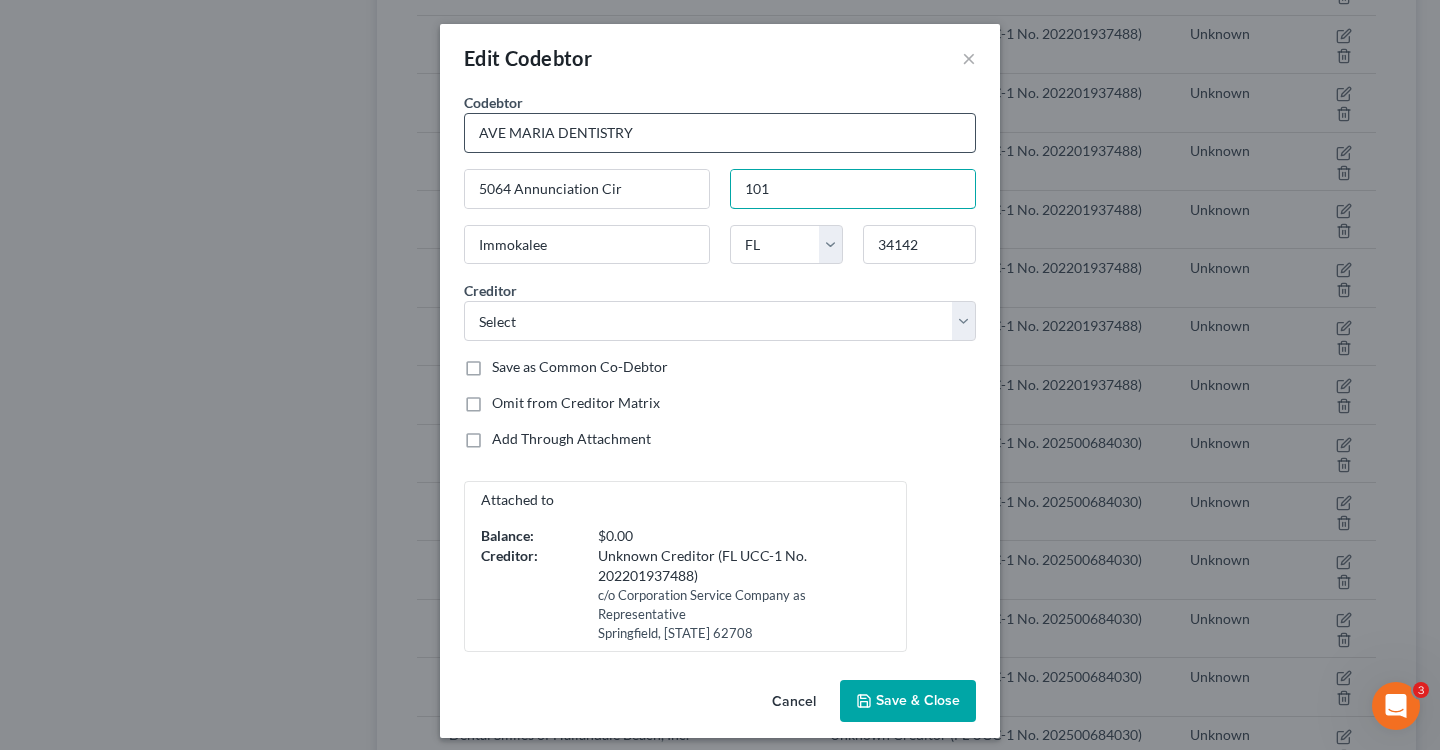 type on "101" 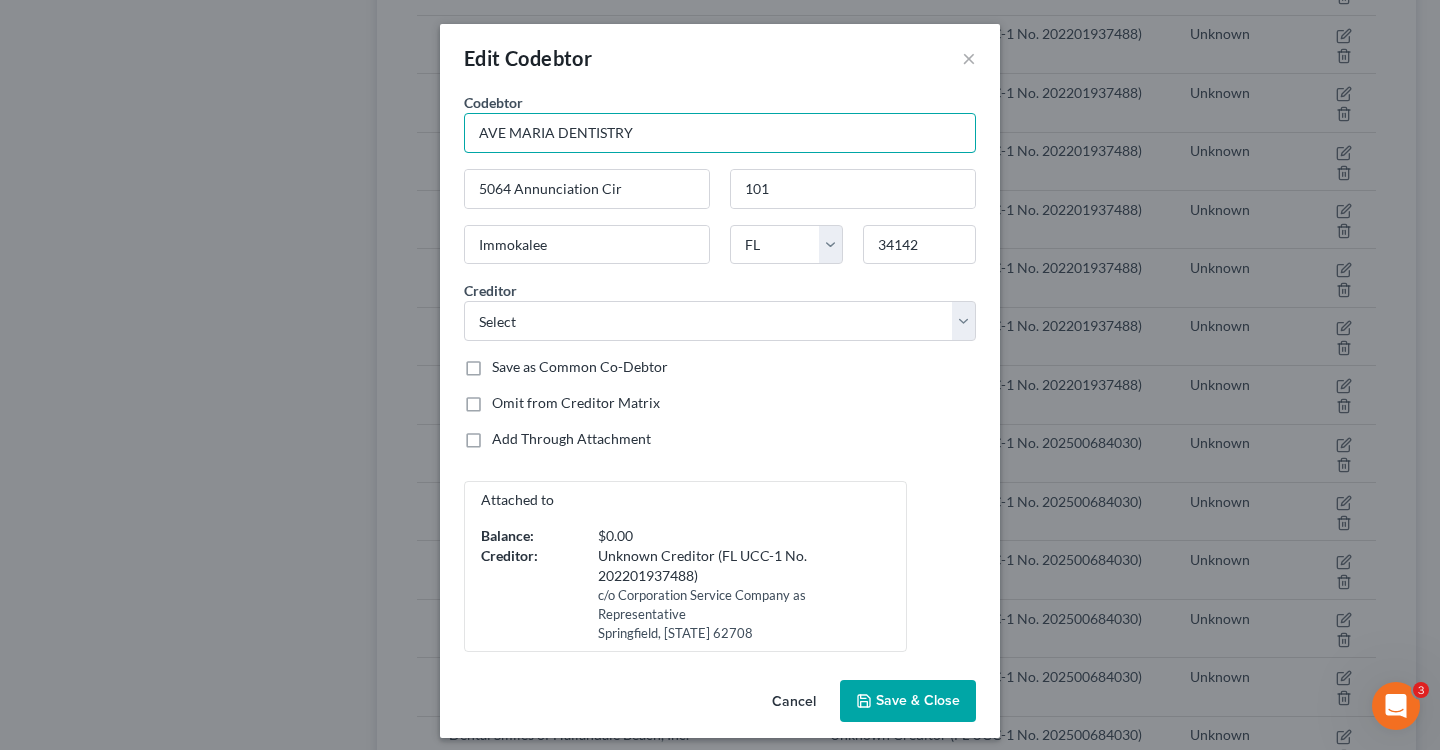 drag, startPoint x: 683, startPoint y: 121, endPoint x: 509, endPoint y: 120, distance: 174.00287 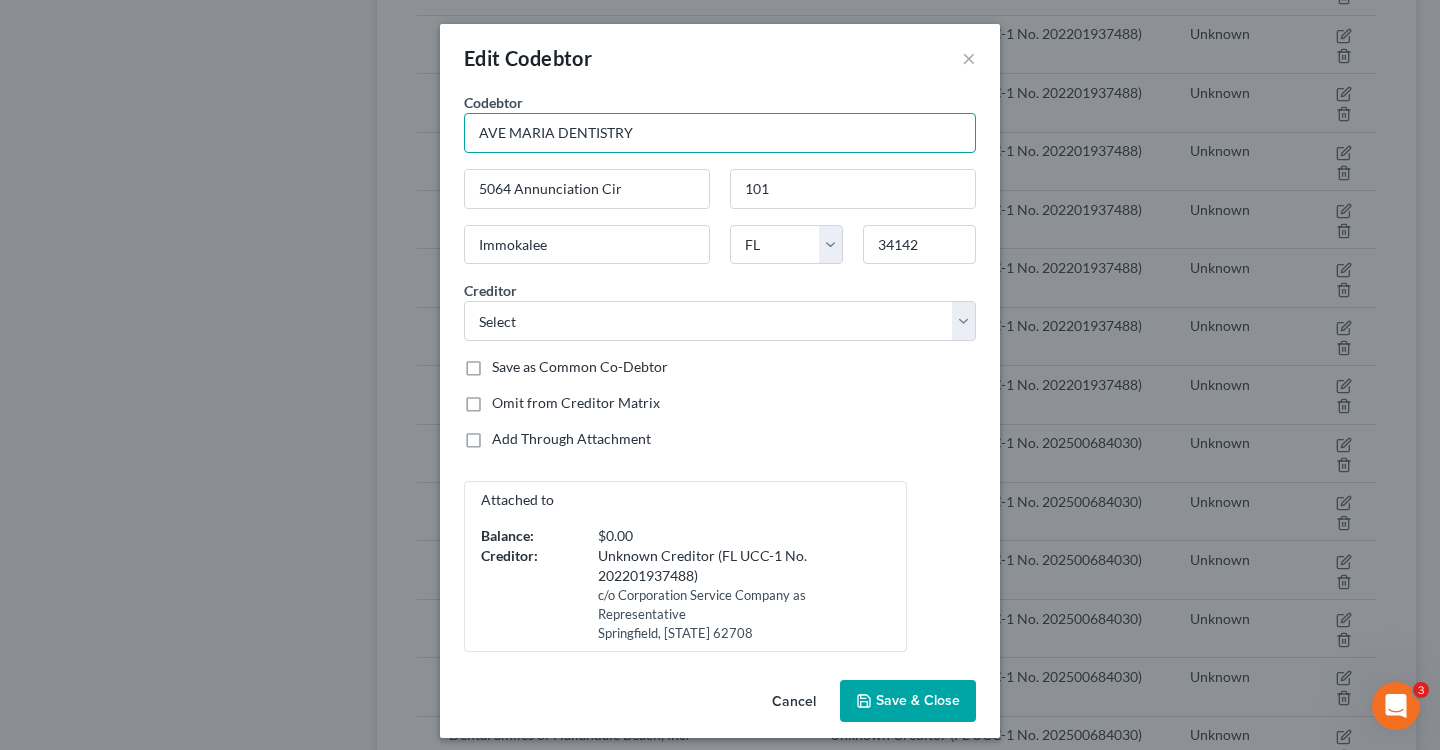 drag, startPoint x: 680, startPoint y: 127, endPoint x: 424, endPoint y: 127, distance: 256 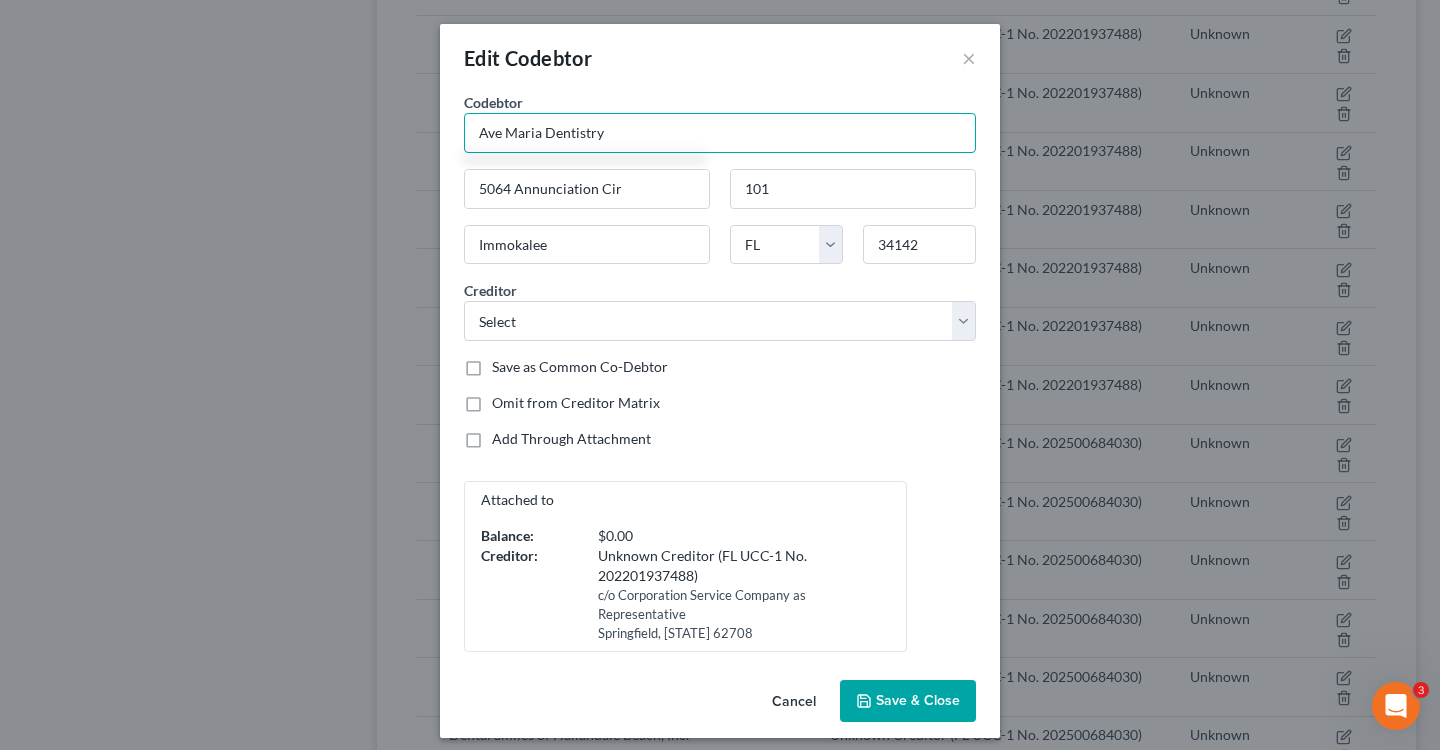 type on "Ave Maria Dentistry" 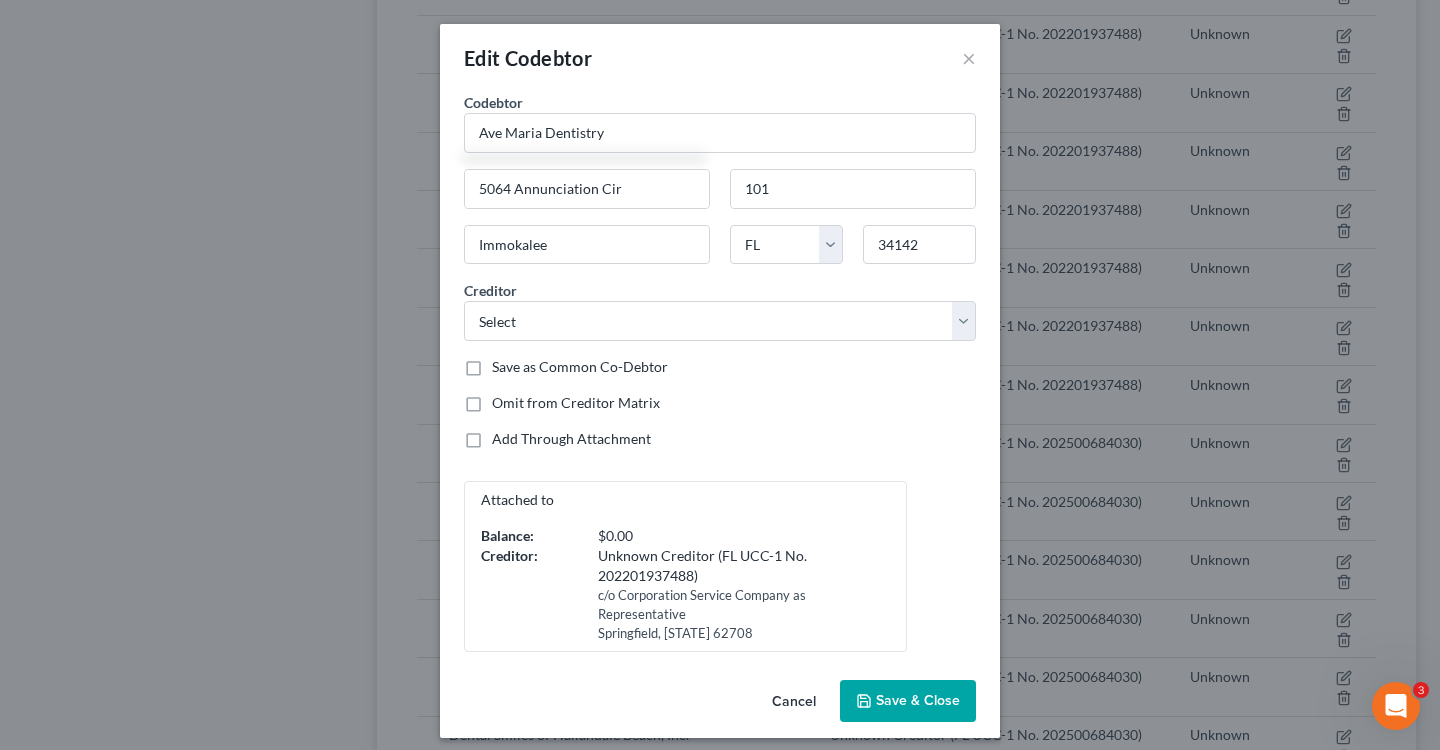 click on "Save & Close" at bounding box center (908, 701) 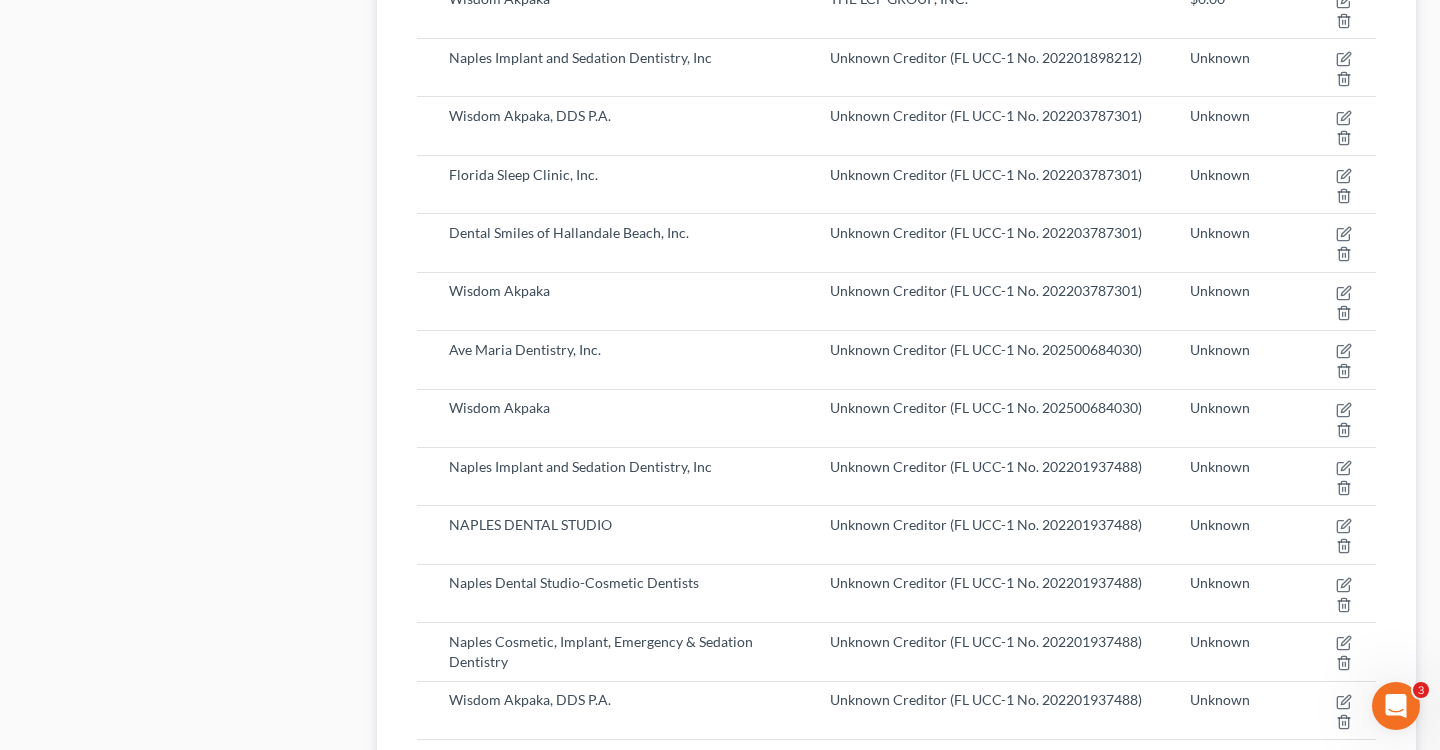 scroll, scrollTop: 1385, scrollLeft: 0, axis: vertical 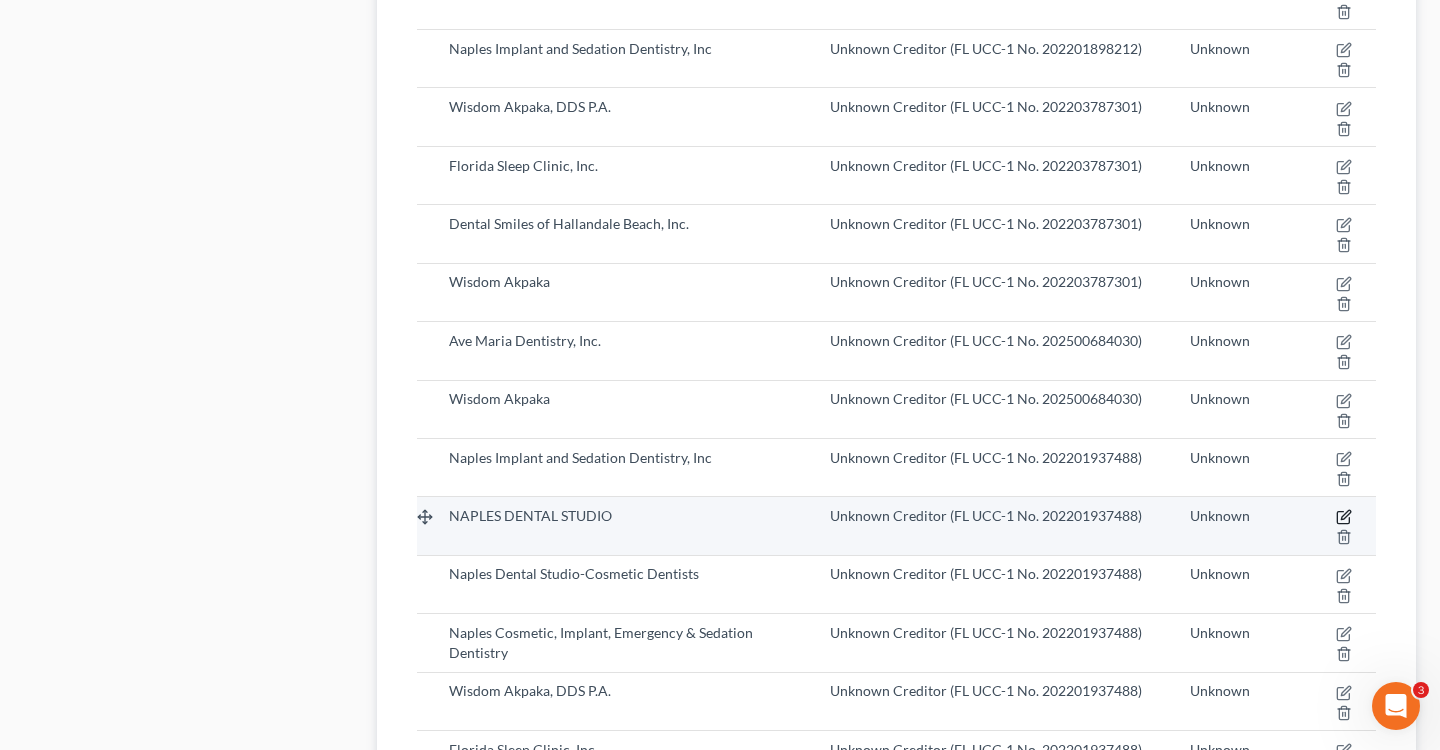 click 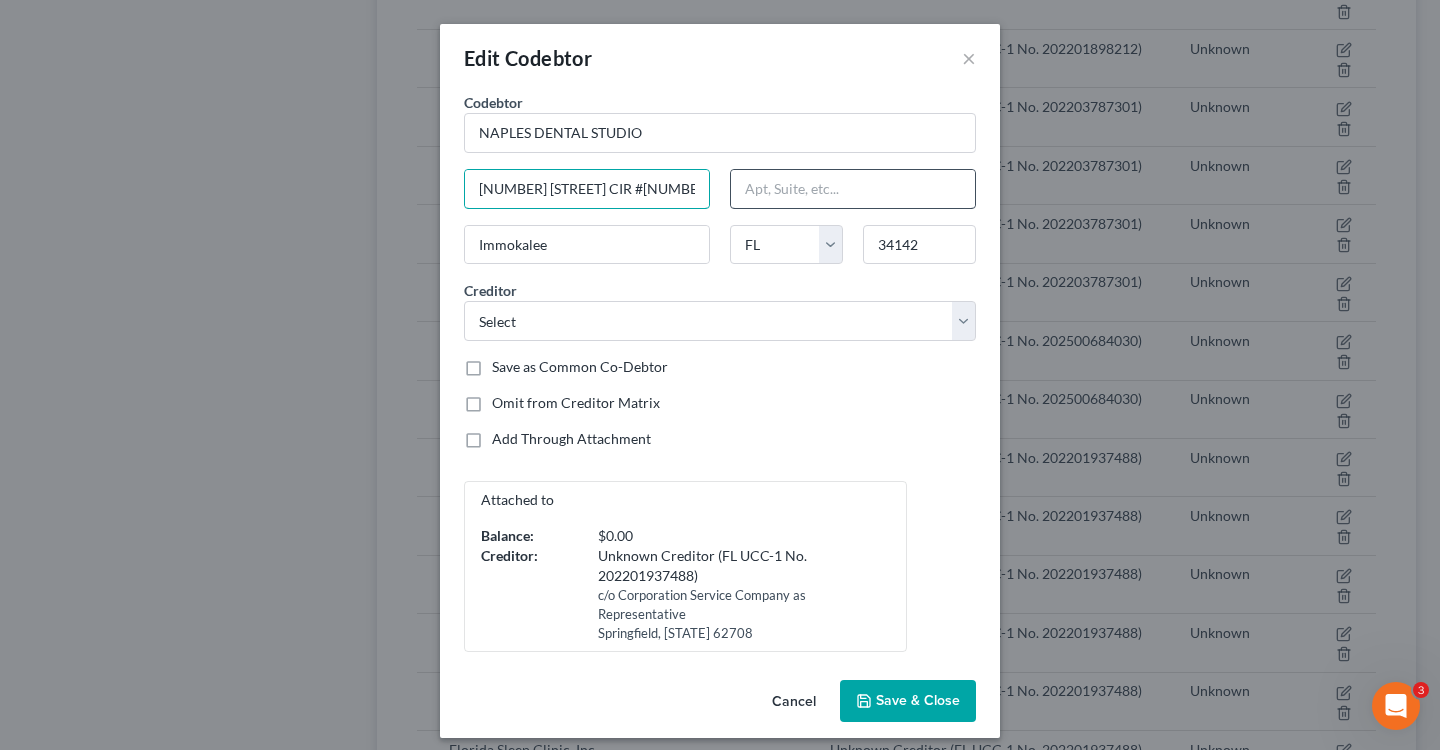 drag, startPoint x: 480, startPoint y: 186, endPoint x: 754, endPoint y: 185, distance: 274.00183 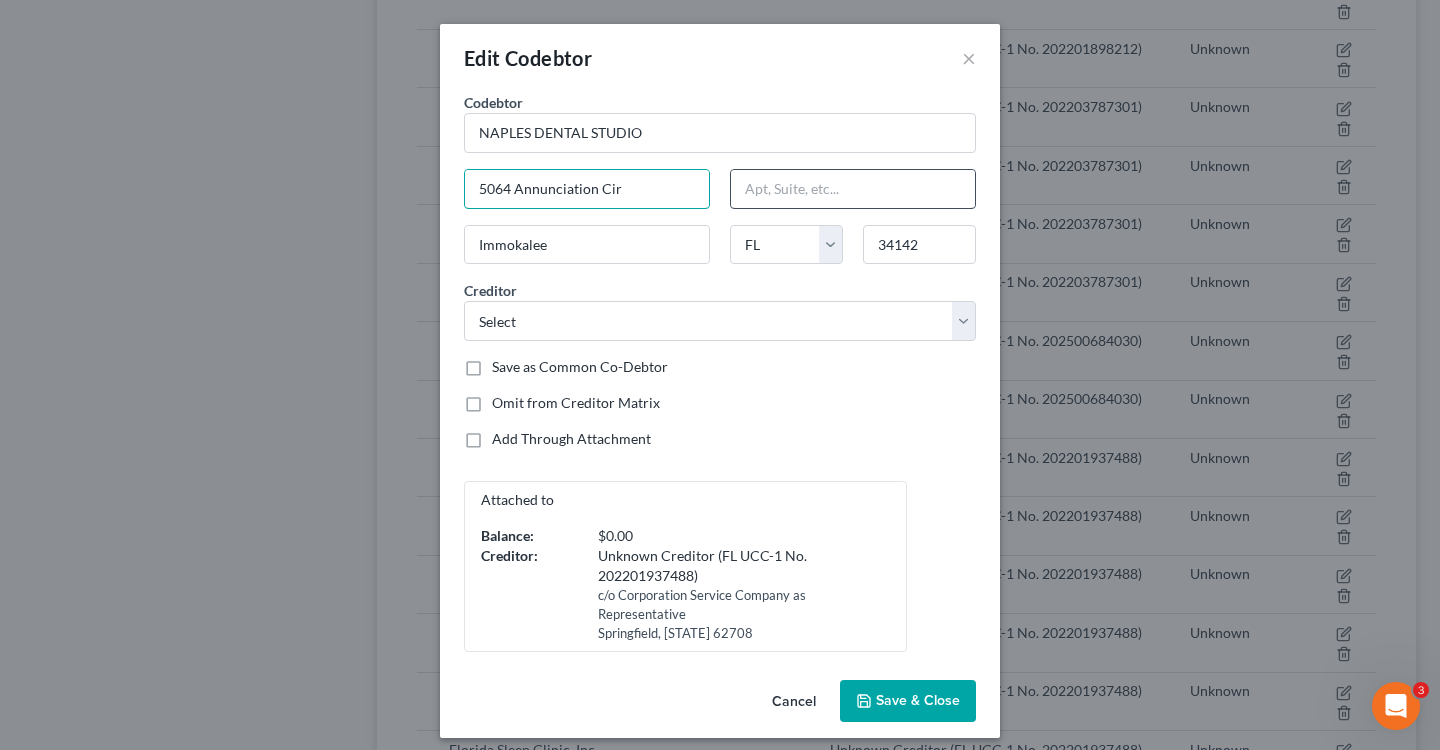 type on "5064 Annunciation Cir" 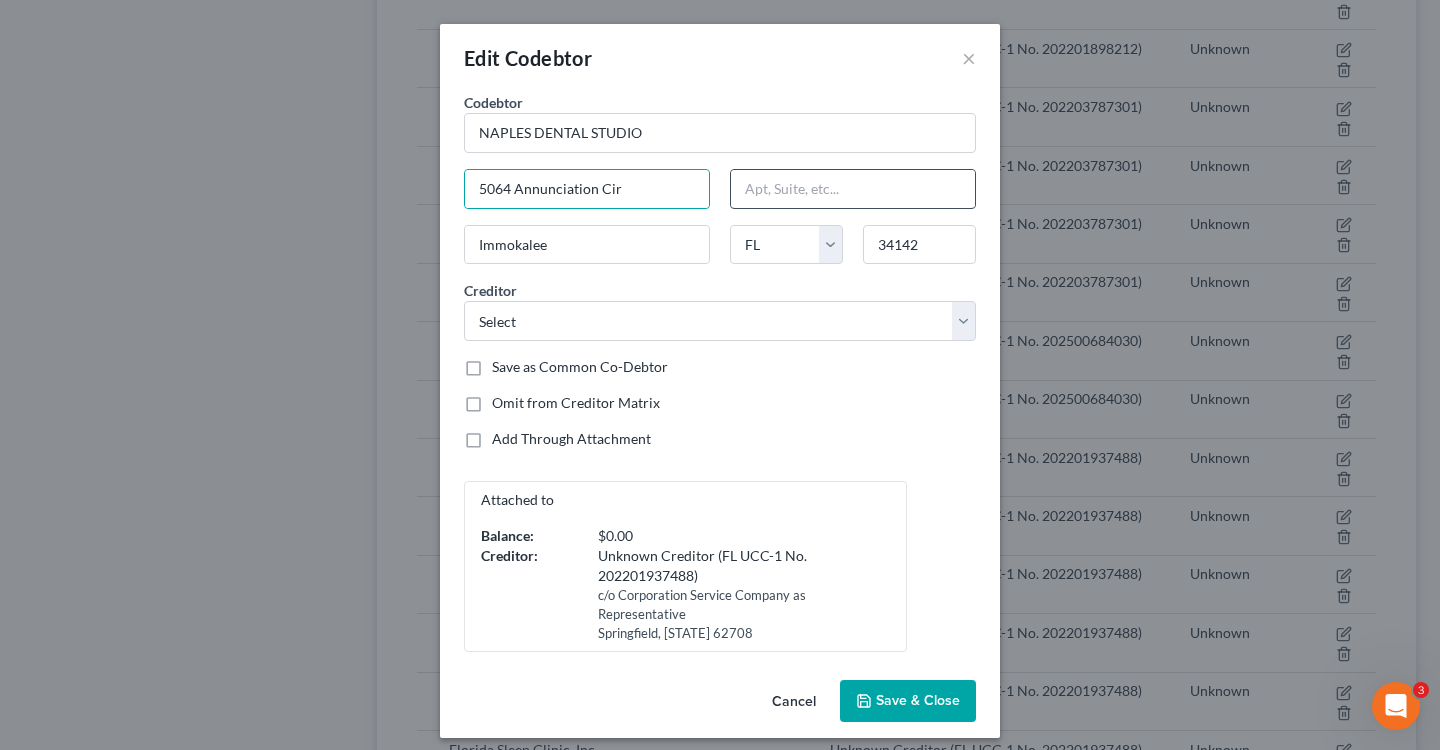 click at bounding box center [853, 189] 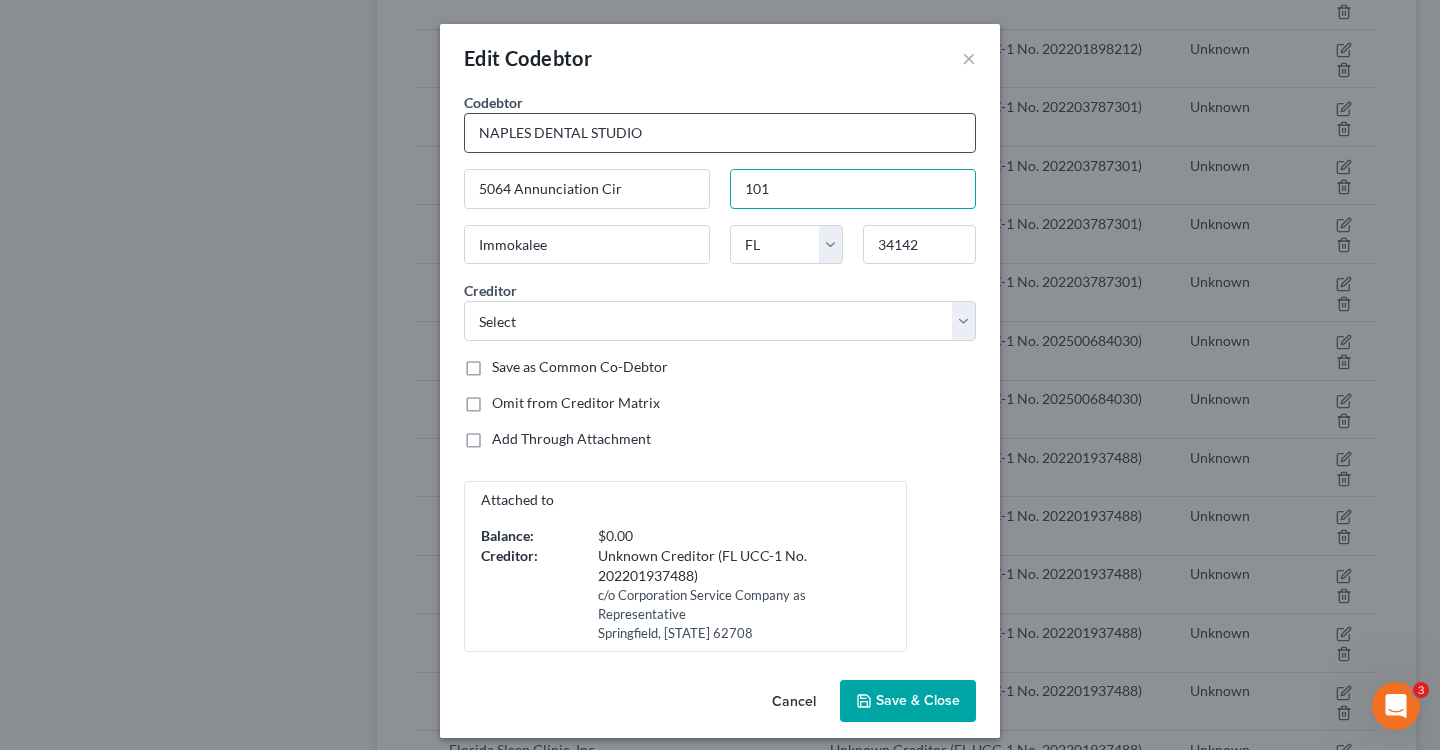 type on "101" 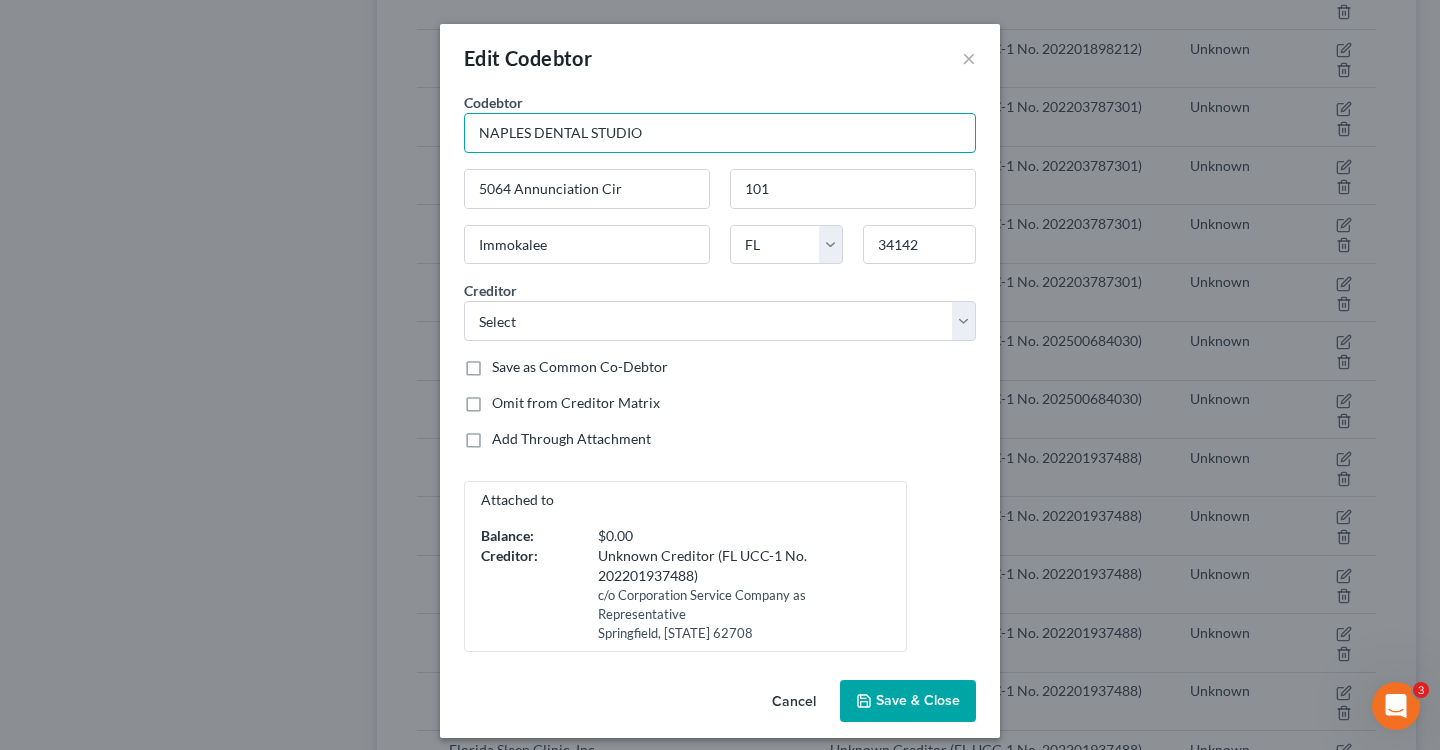 click on "NAPLES DENTAL STUDIO" at bounding box center [720, 133] 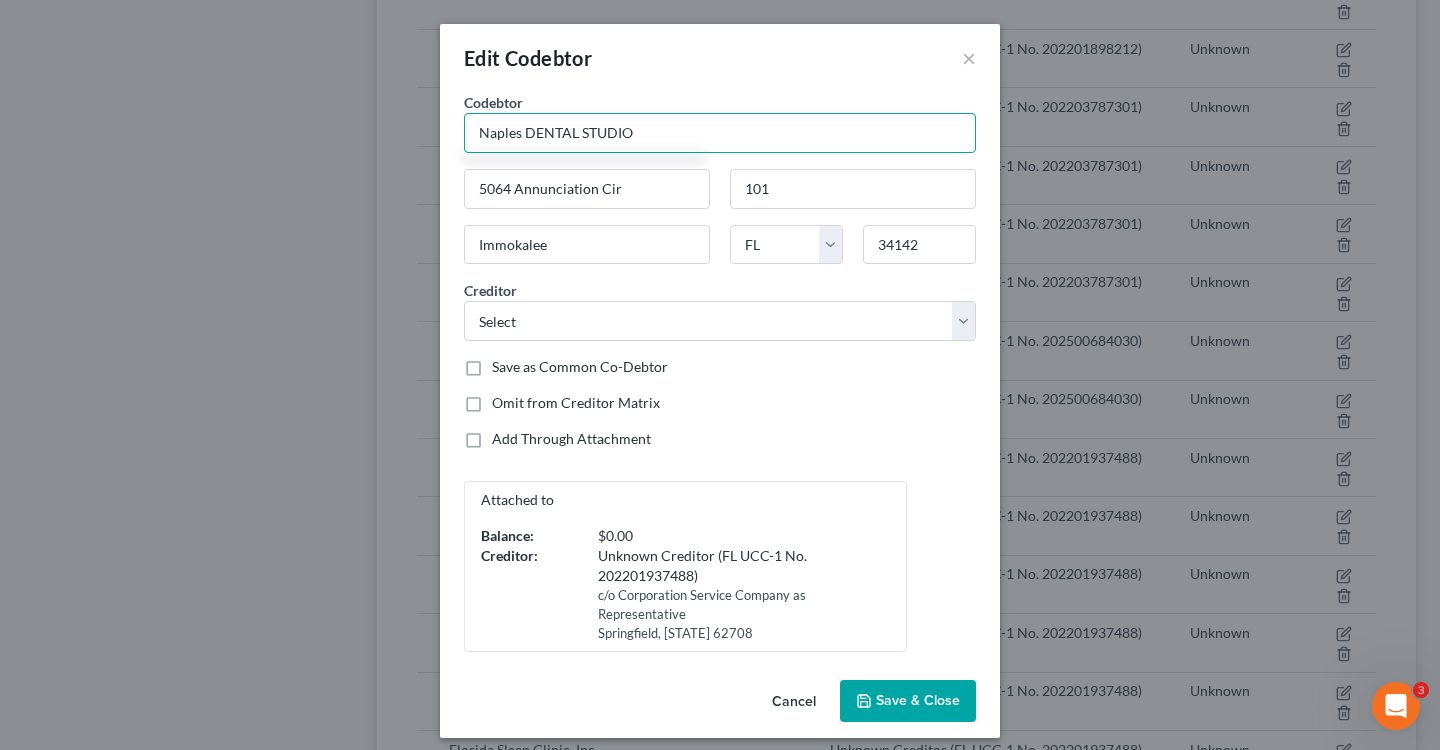 click on "Naples DENTAL STUDIO" at bounding box center (720, 133) 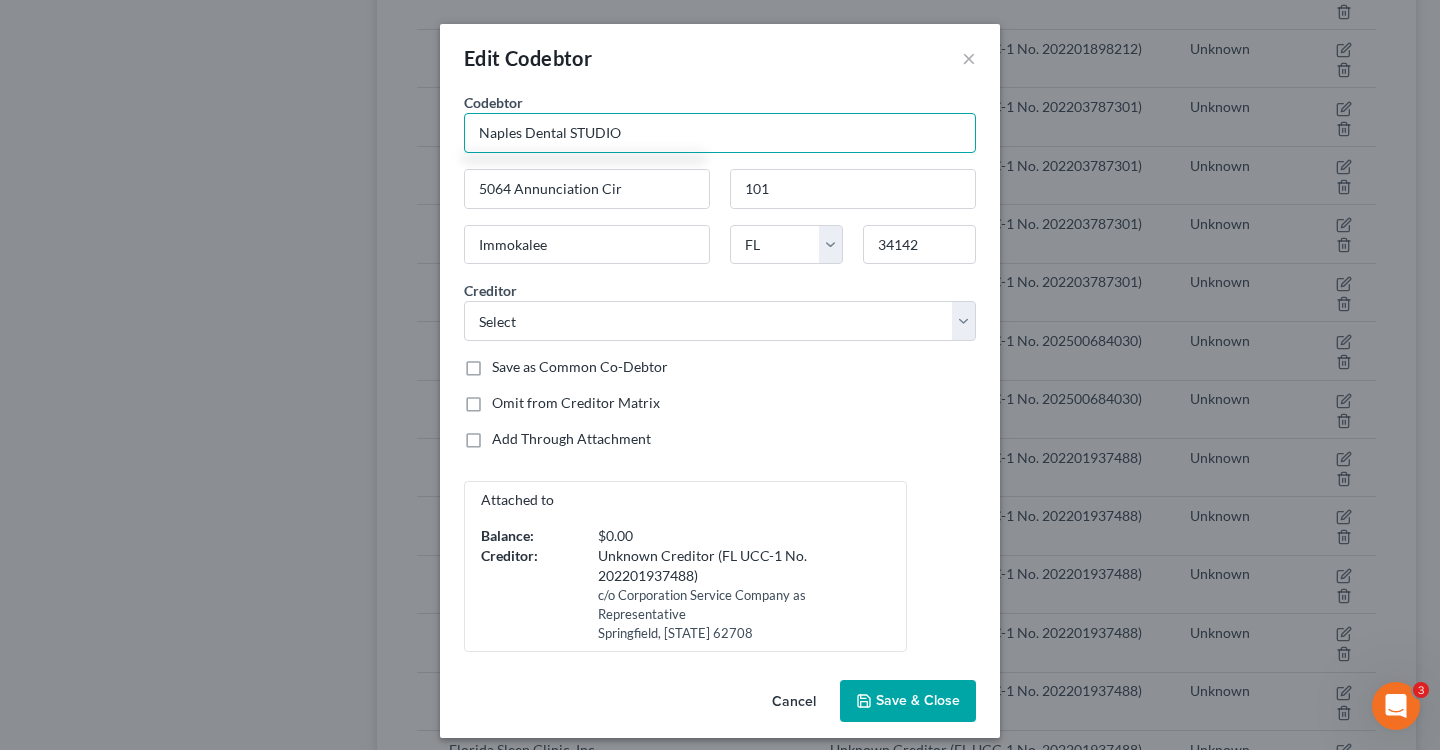 click on "Naples Dental STUDIO" at bounding box center [720, 133] 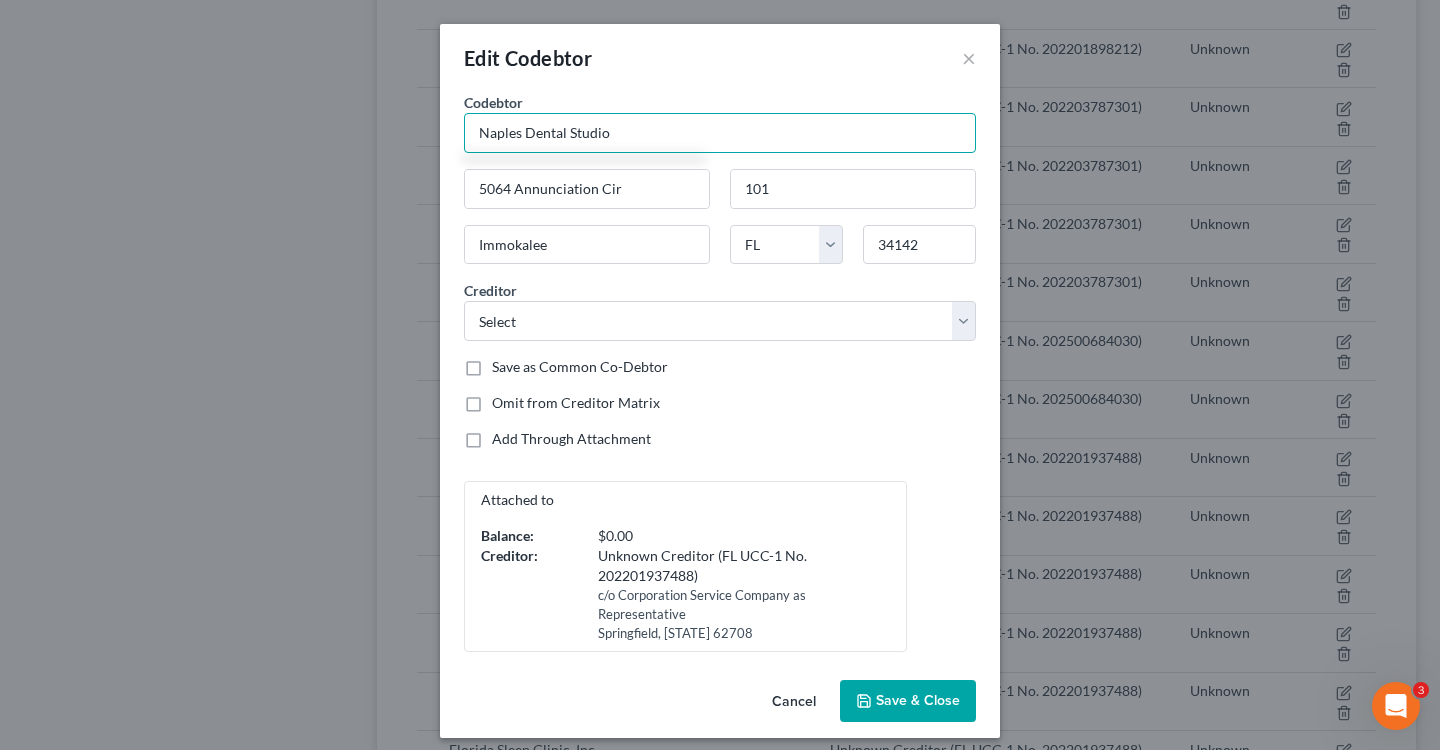 type on "Naples Dental Studio" 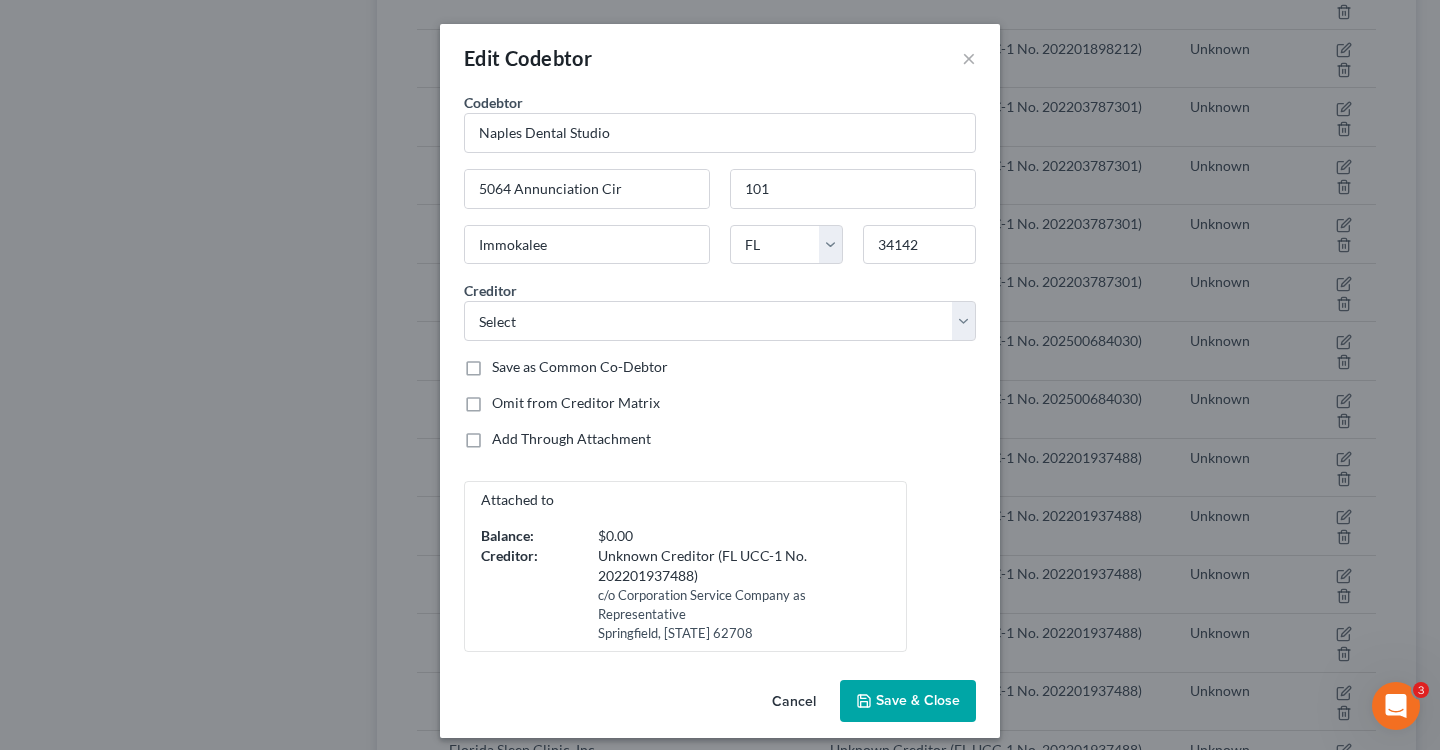 click on "Save & Close" at bounding box center (918, 700) 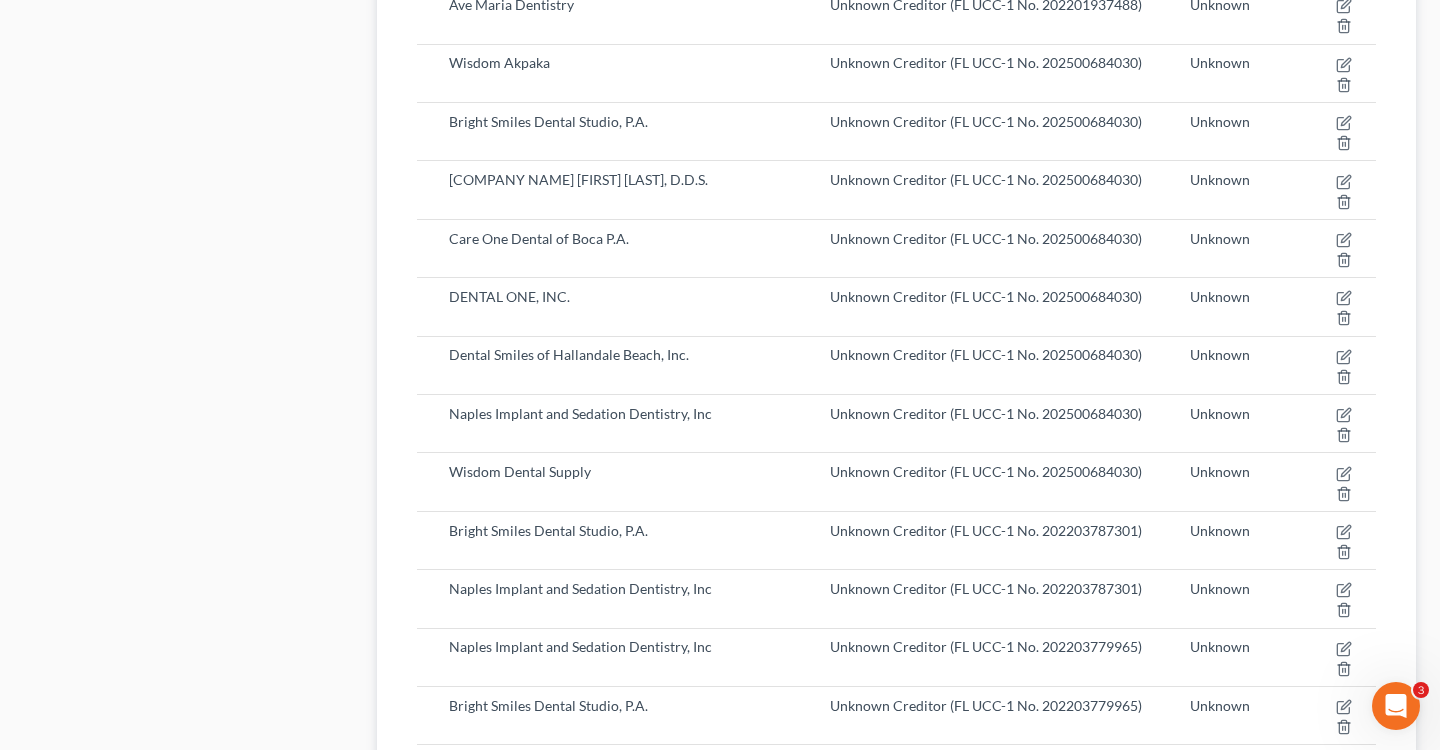 scroll, scrollTop: 2307, scrollLeft: 0, axis: vertical 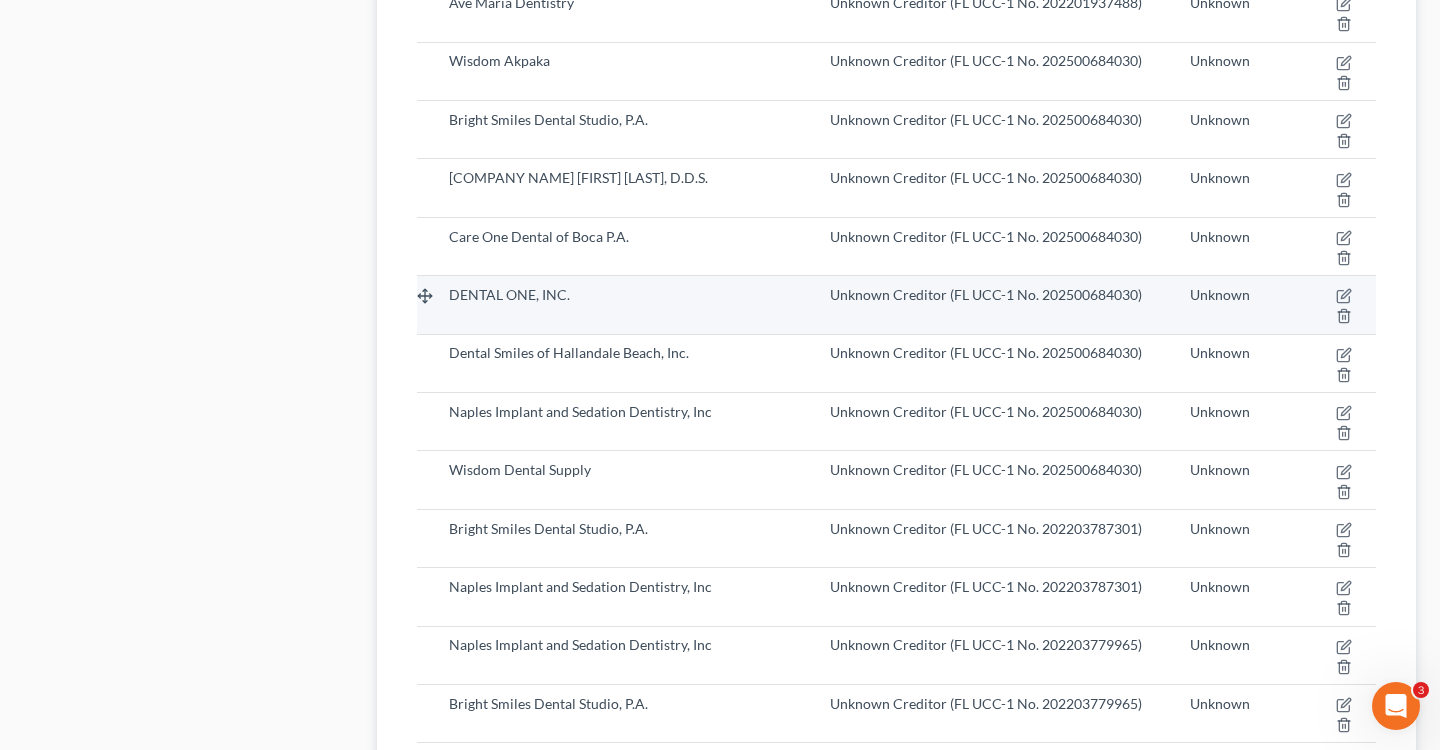 click at bounding box center (1335, 305) 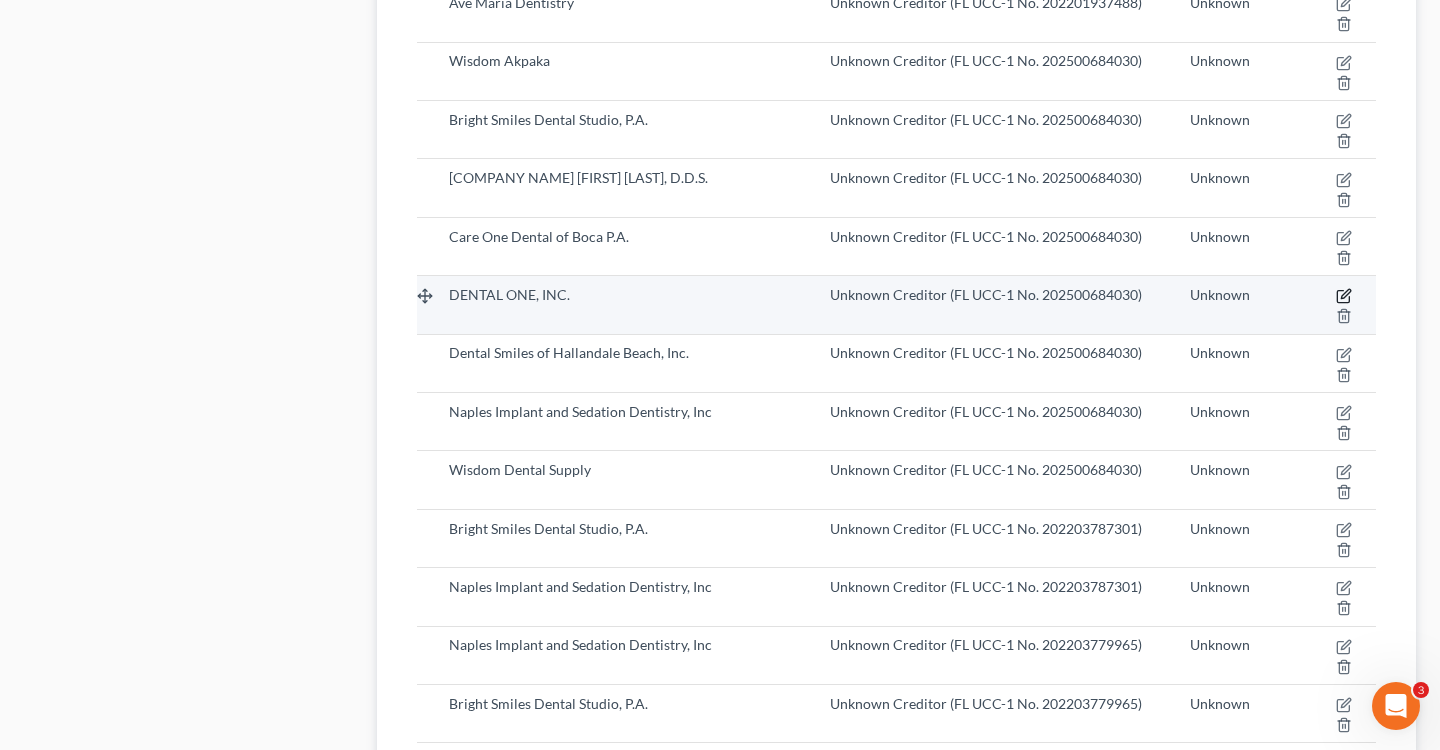 click 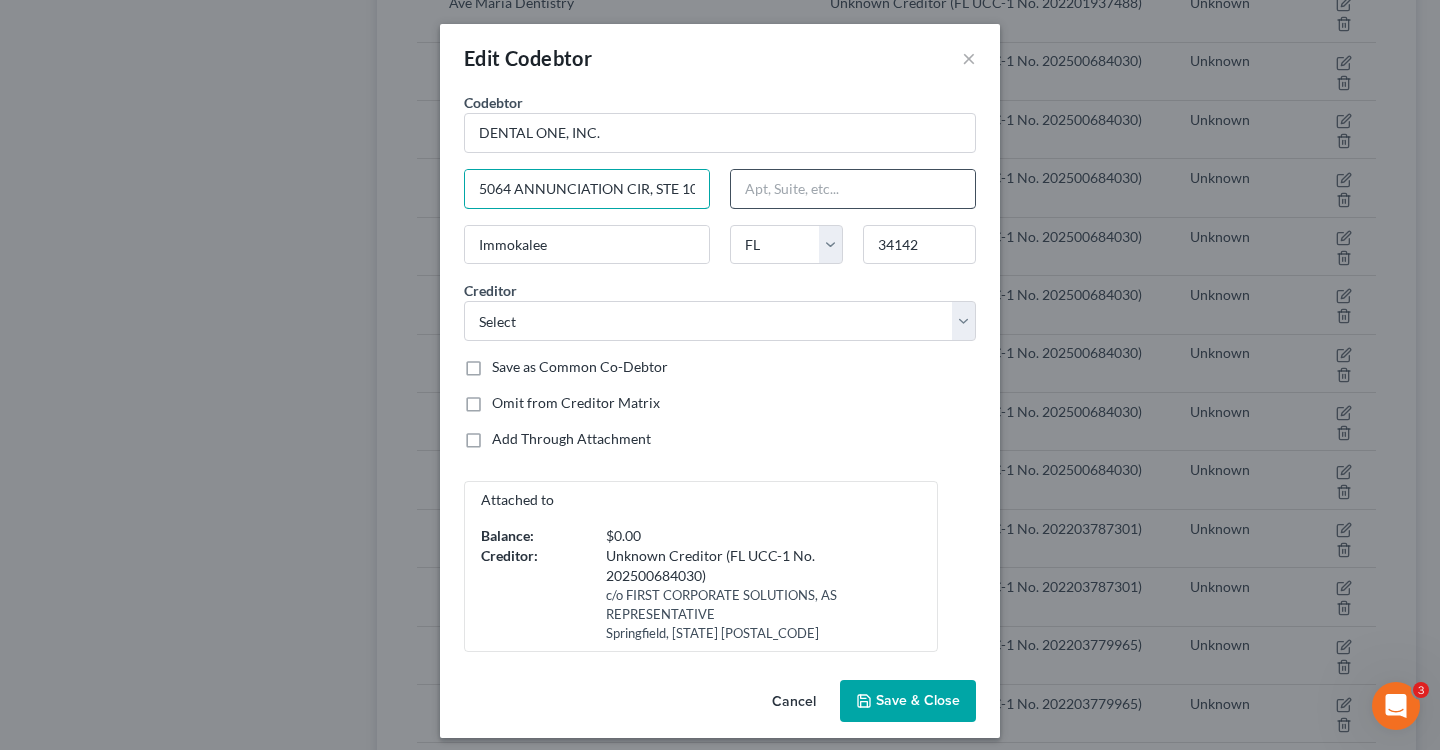scroll, scrollTop: 0, scrollLeft: 9, axis: horizontal 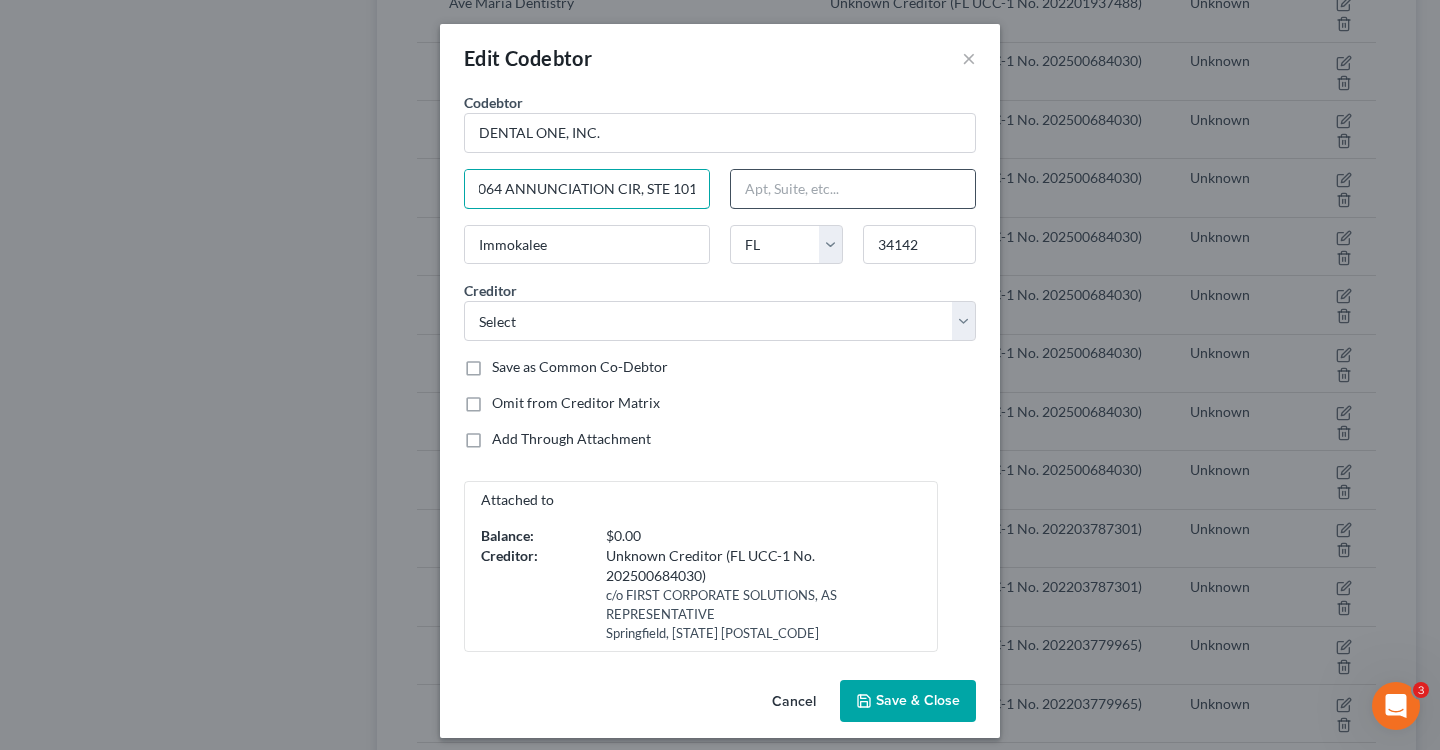 drag, startPoint x: 478, startPoint y: 185, endPoint x: 790, endPoint y: 182, distance: 312.01443 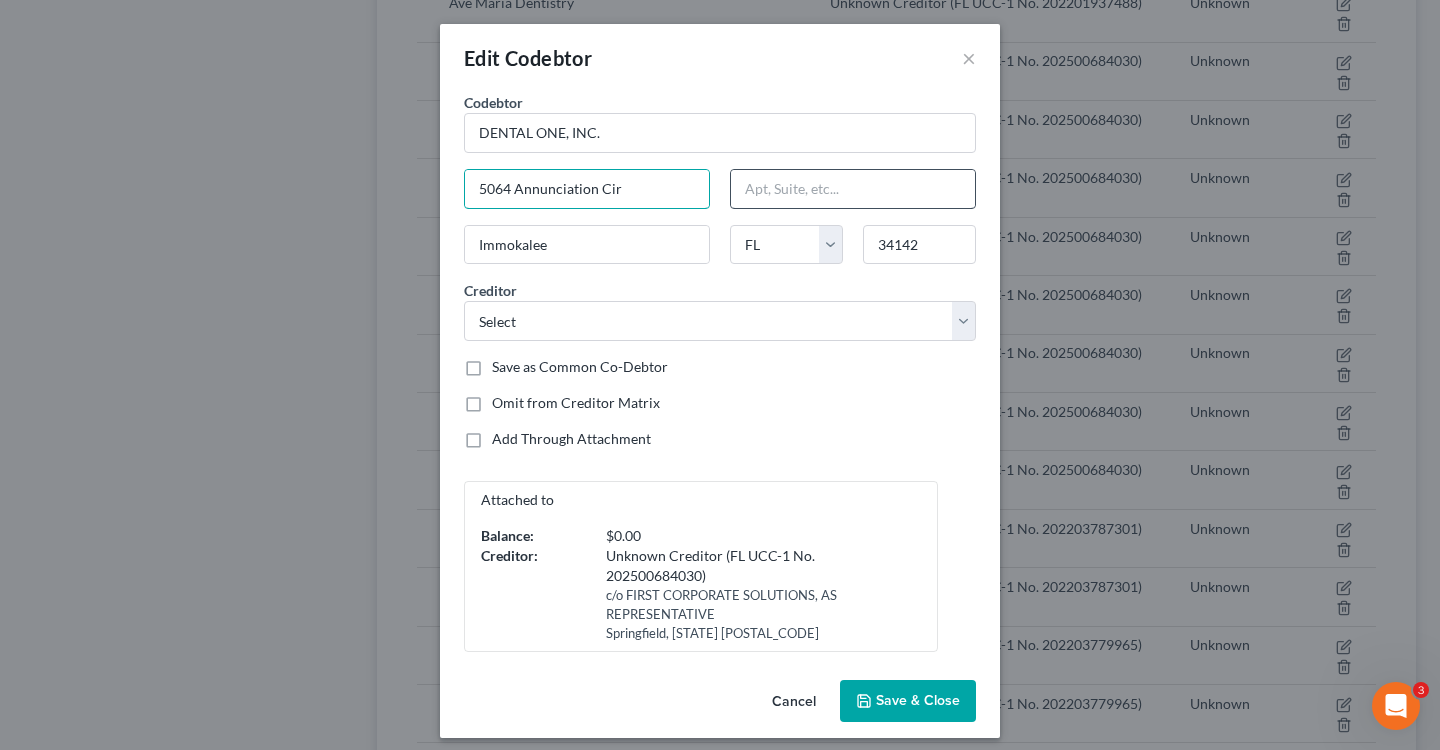 scroll, scrollTop: 0, scrollLeft: 0, axis: both 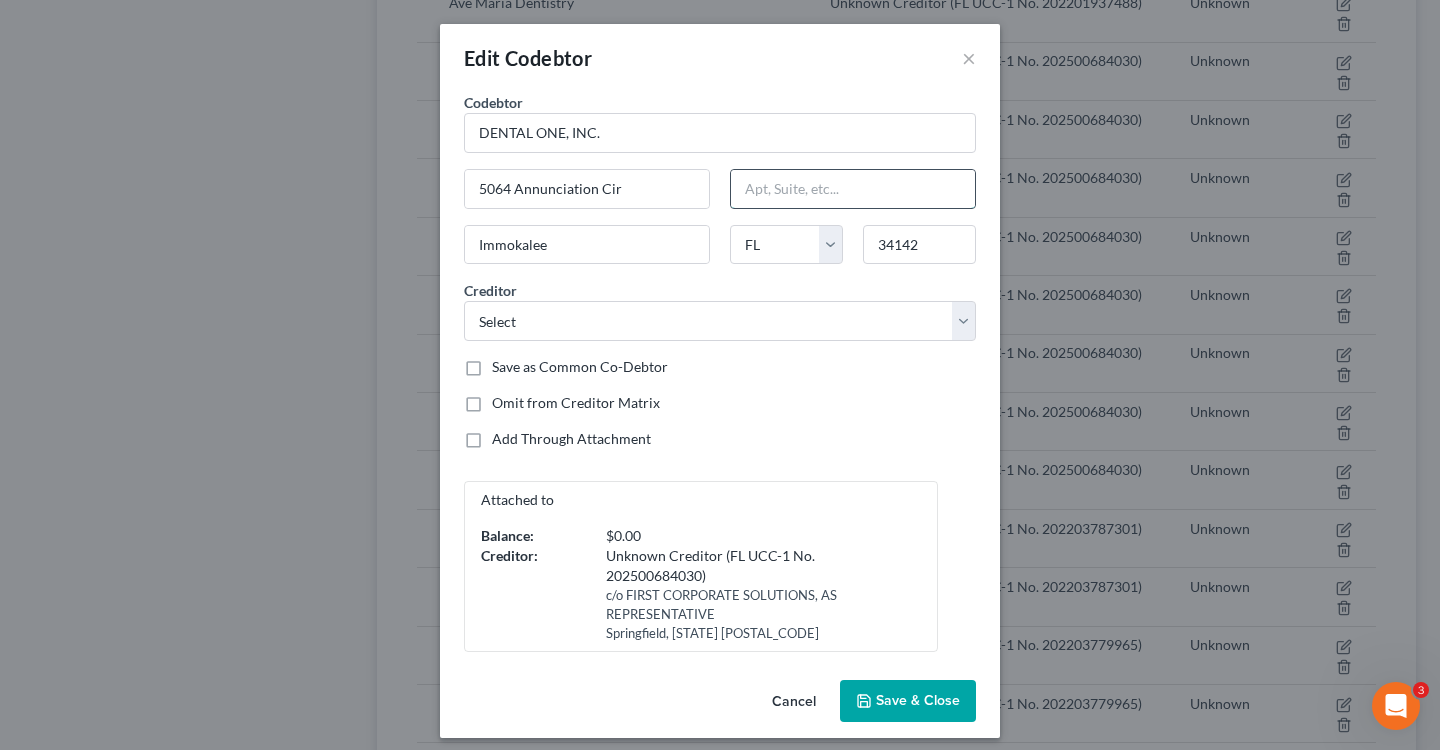 click at bounding box center [853, 189] 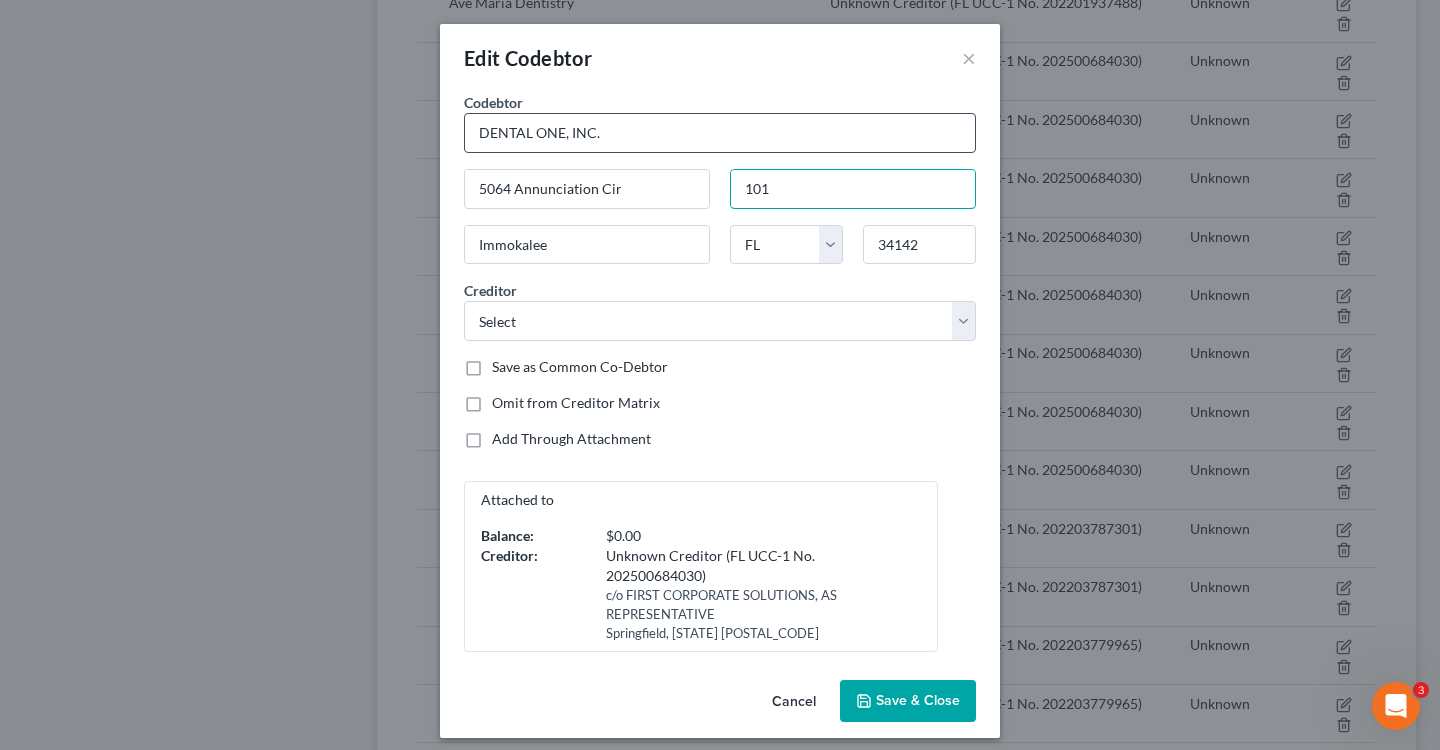 type on "101" 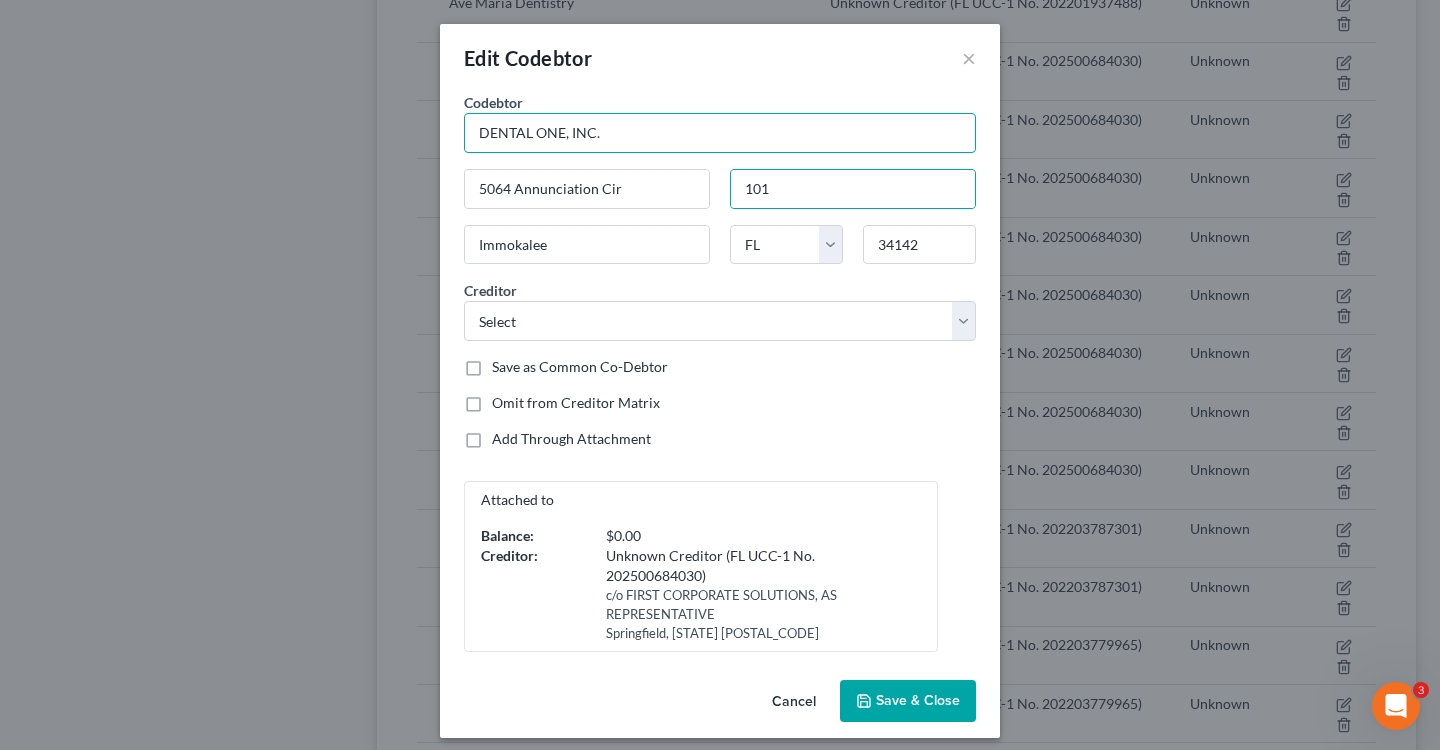 click on "DENTAL ONE, INC." at bounding box center [720, 133] 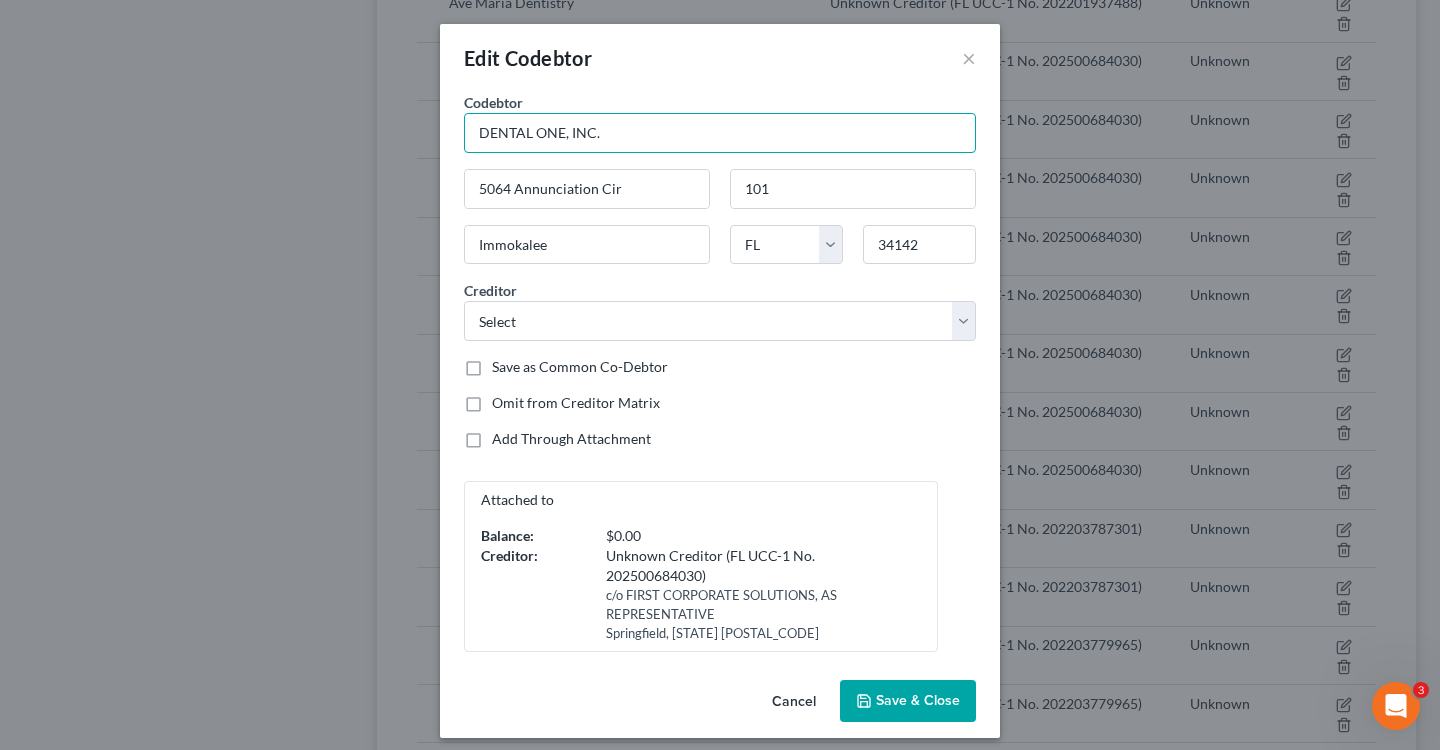 click on "DENTAL ONE, INC." at bounding box center [720, 133] 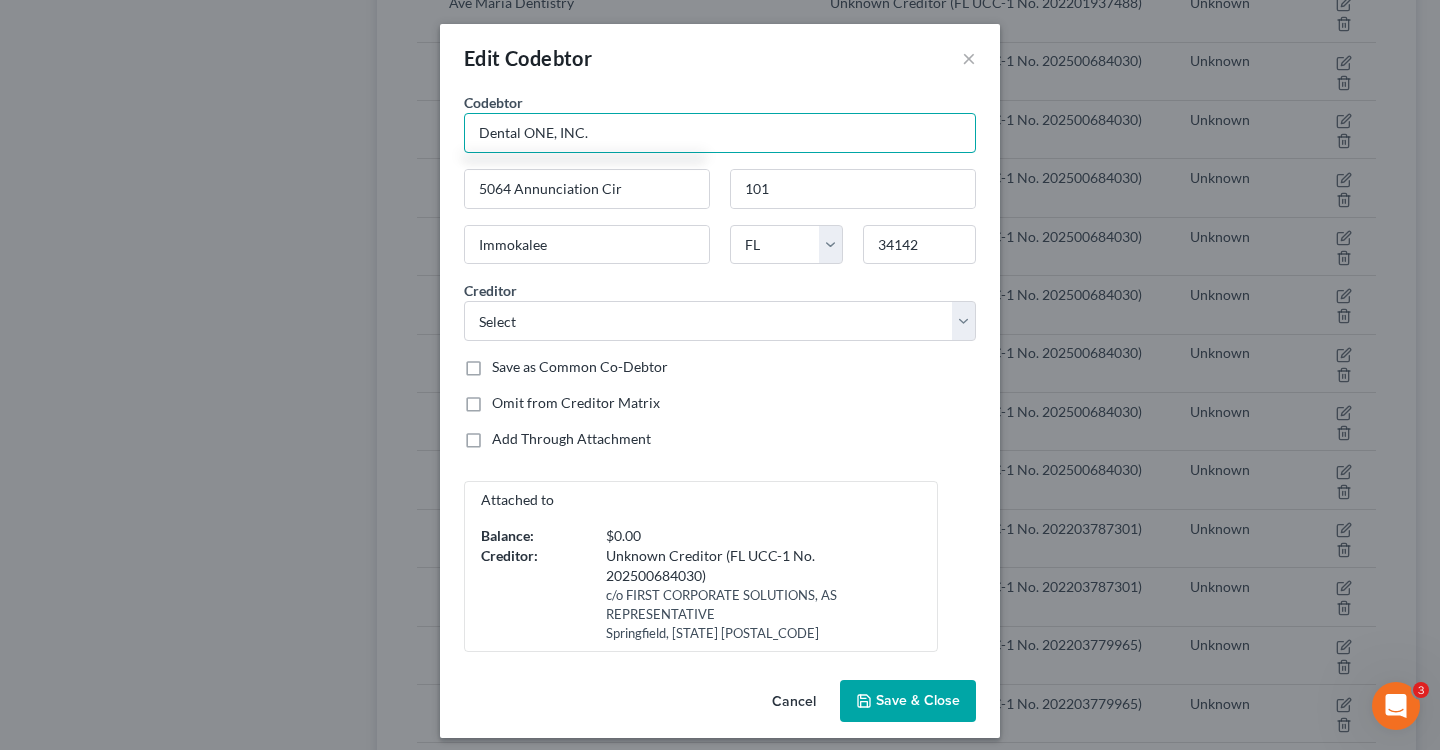 click on "Dental ONE, INC." at bounding box center (720, 133) 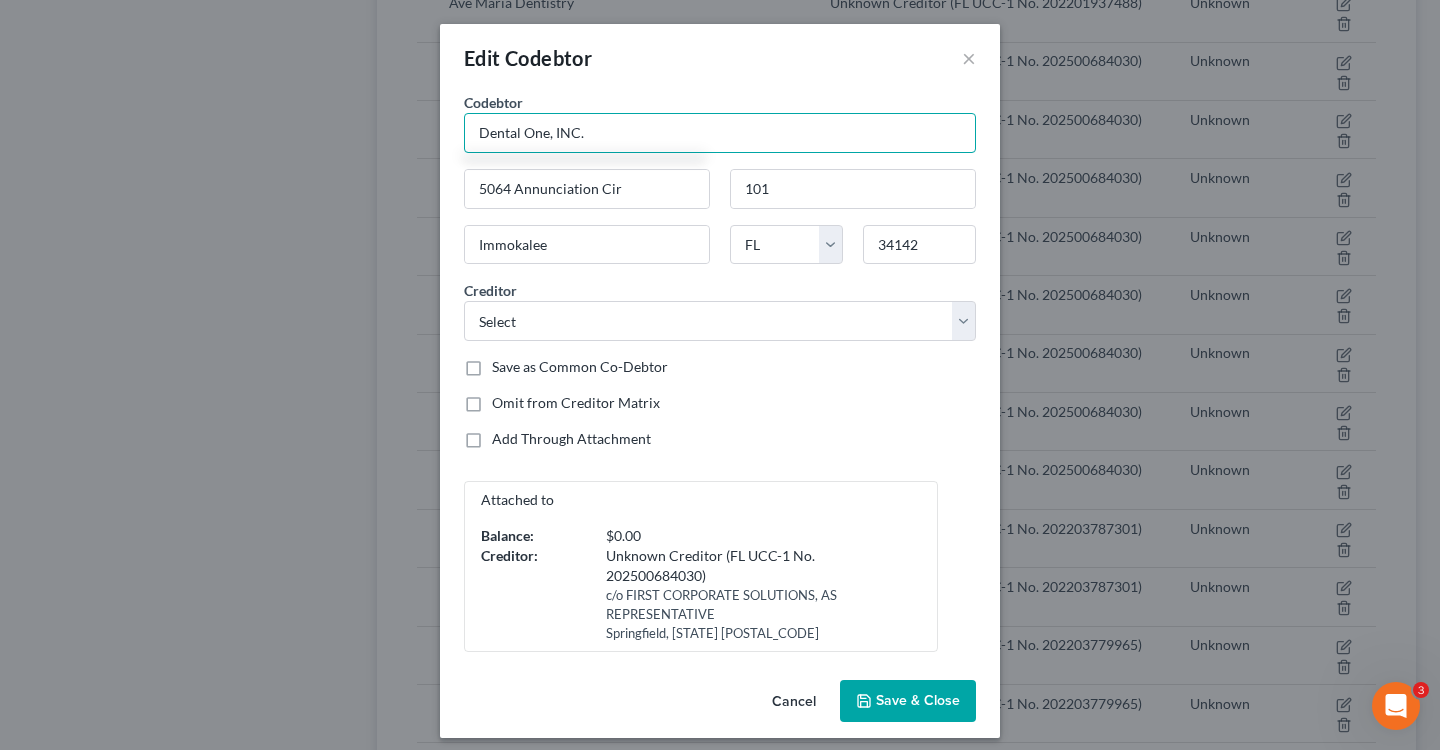 click on "Dental One, INC." at bounding box center [720, 133] 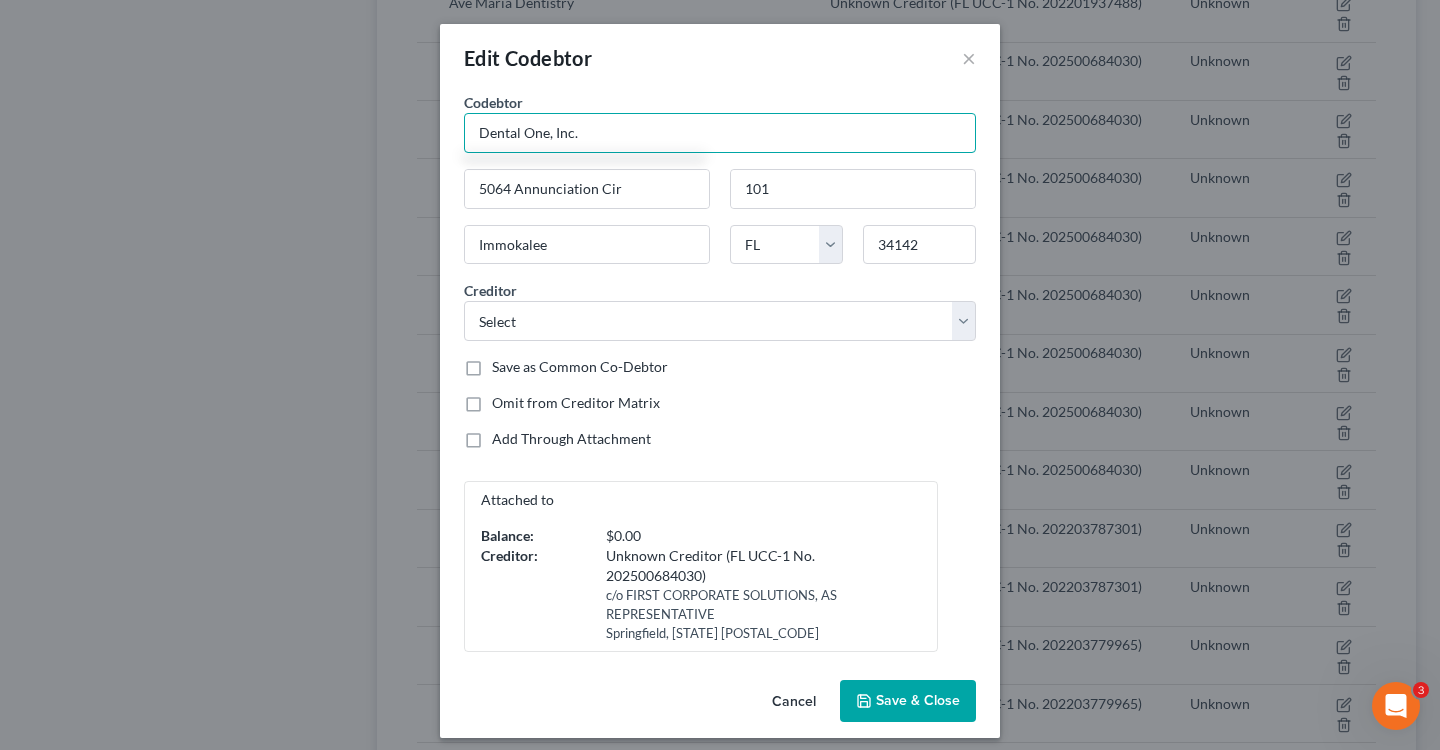 type on "Dental One, Inc." 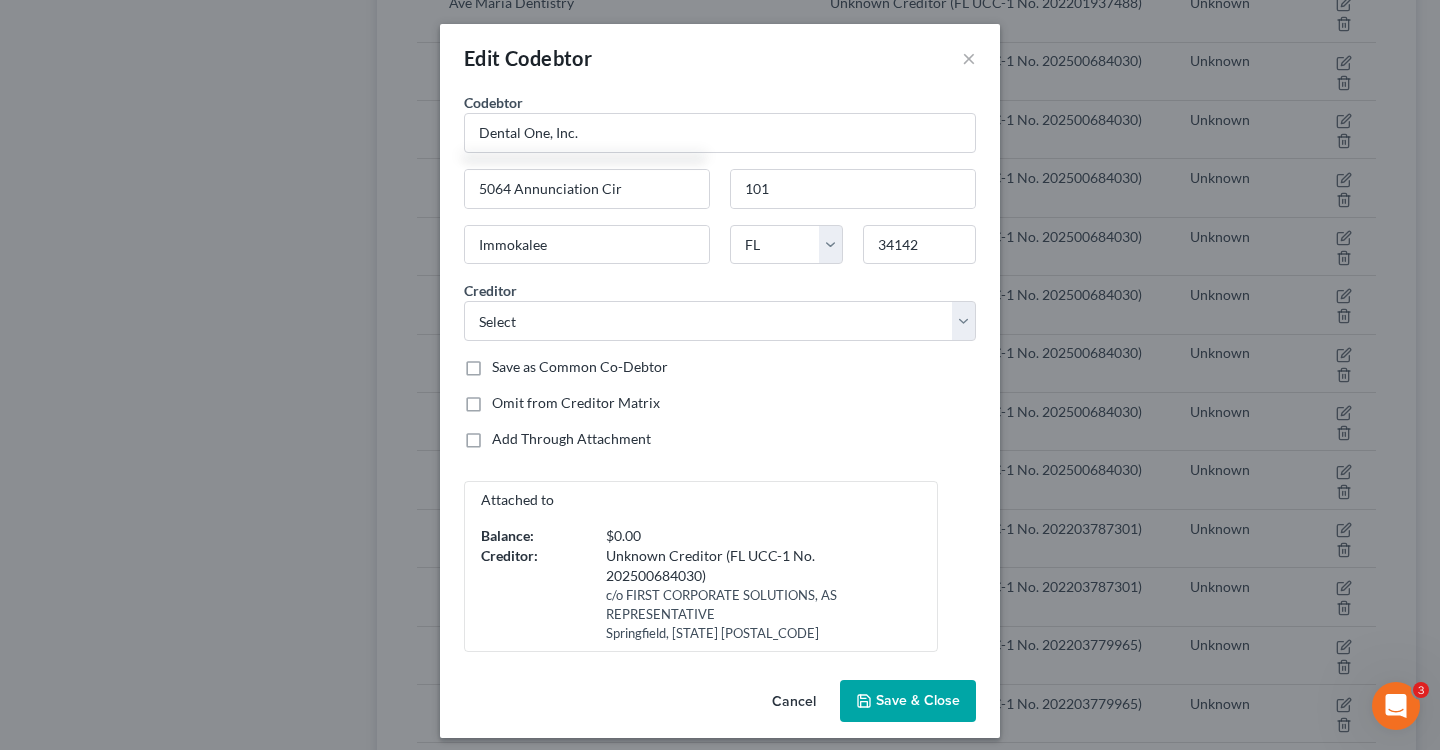 click on "Save & Close" at bounding box center (918, 700) 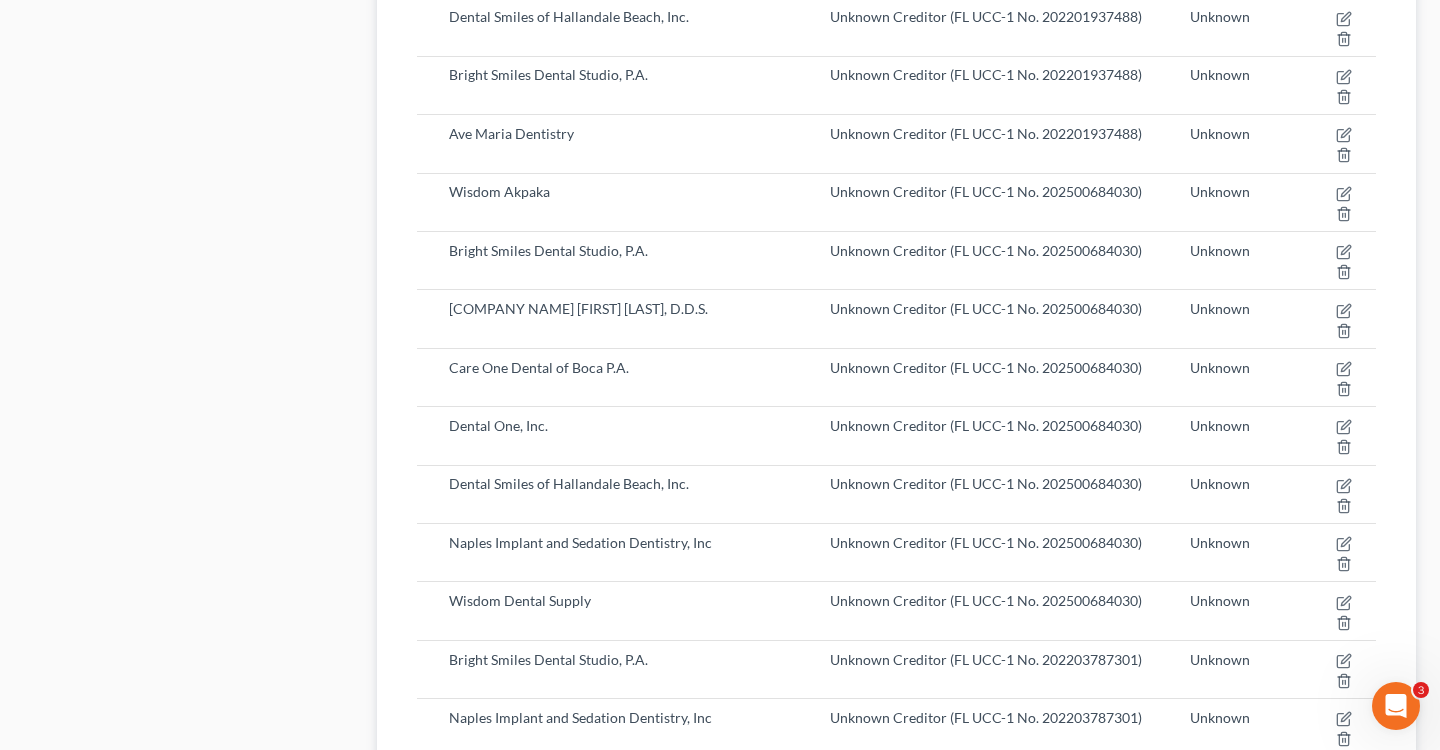 scroll, scrollTop: 2159, scrollLeft: 0, axis: vertical 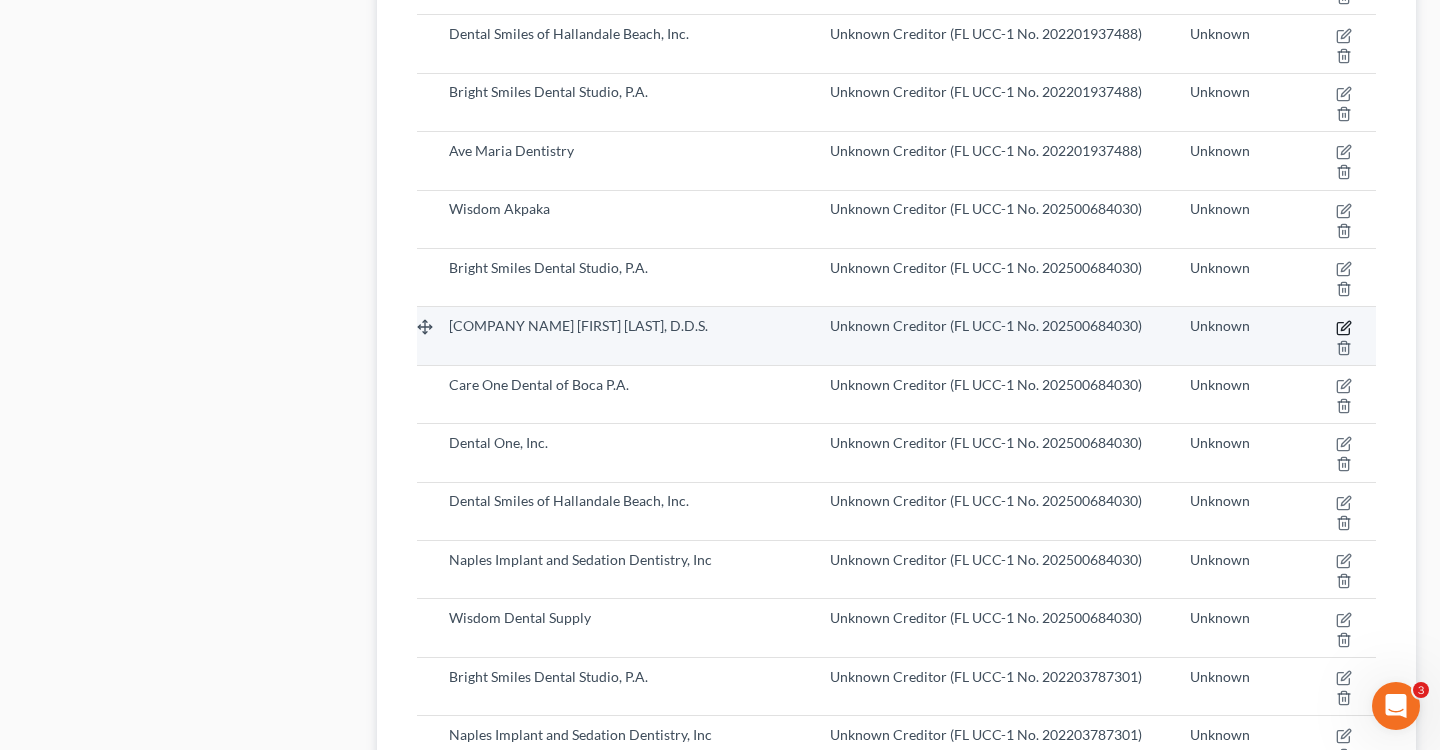 click 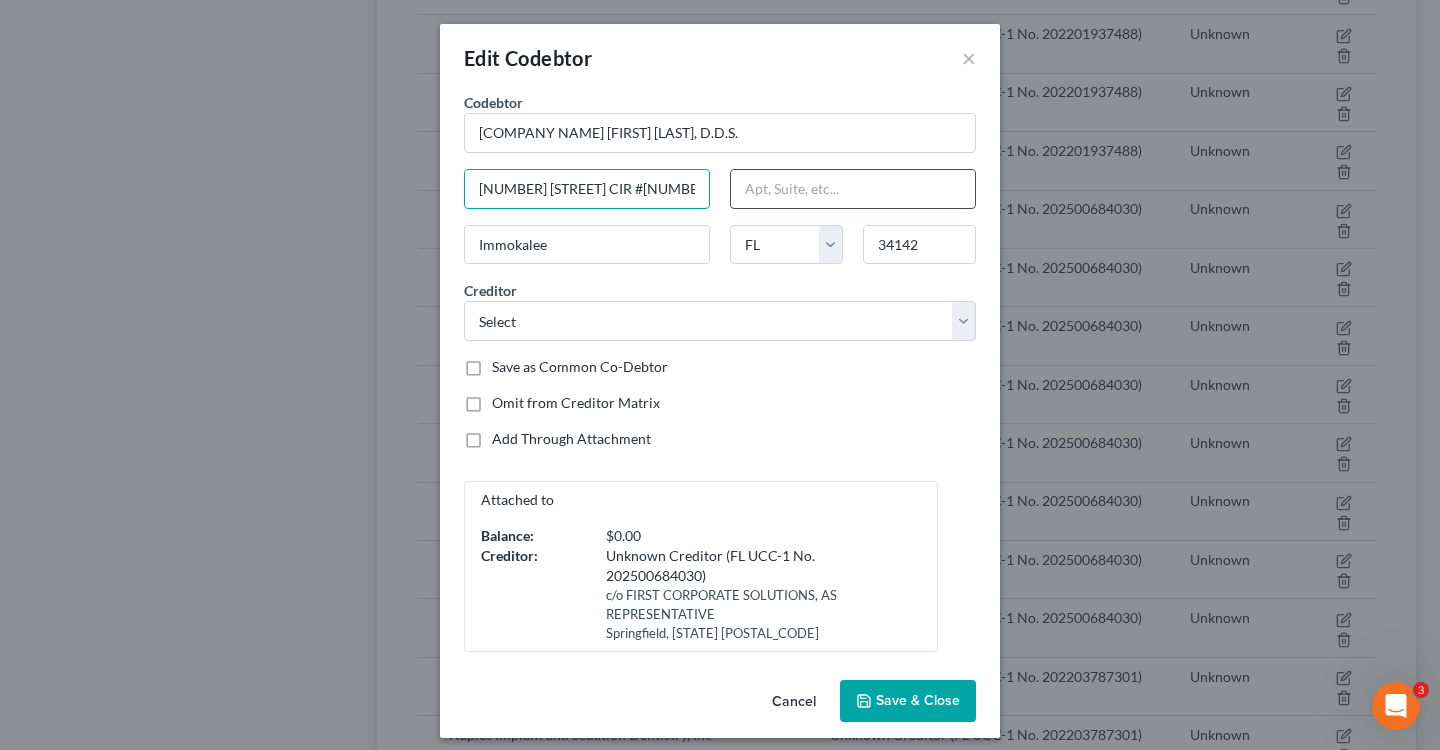 drag, startPoint x: 478, startPoint y: 185, endPoint x: 814, endPoint y: 186, distance: 336.0015 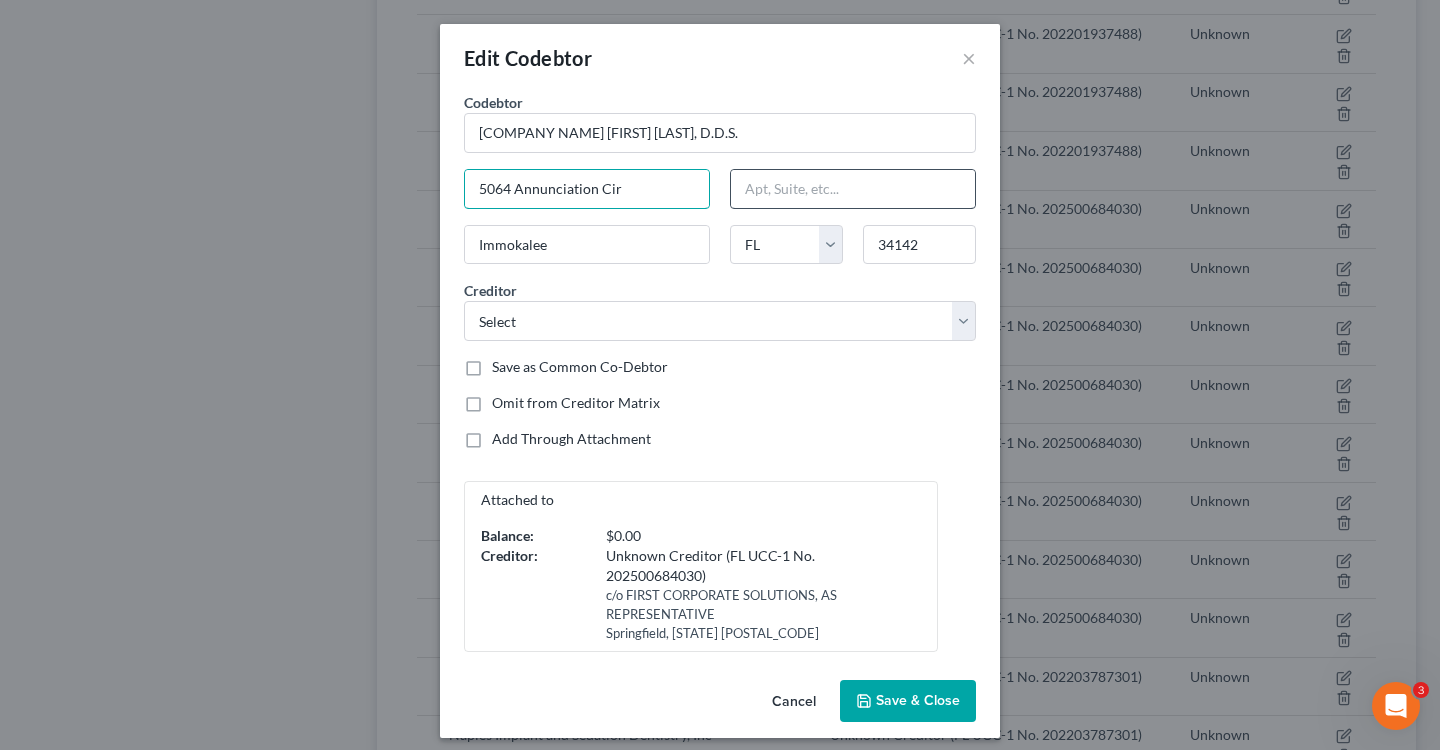type on "5064 Annunciation Cir" 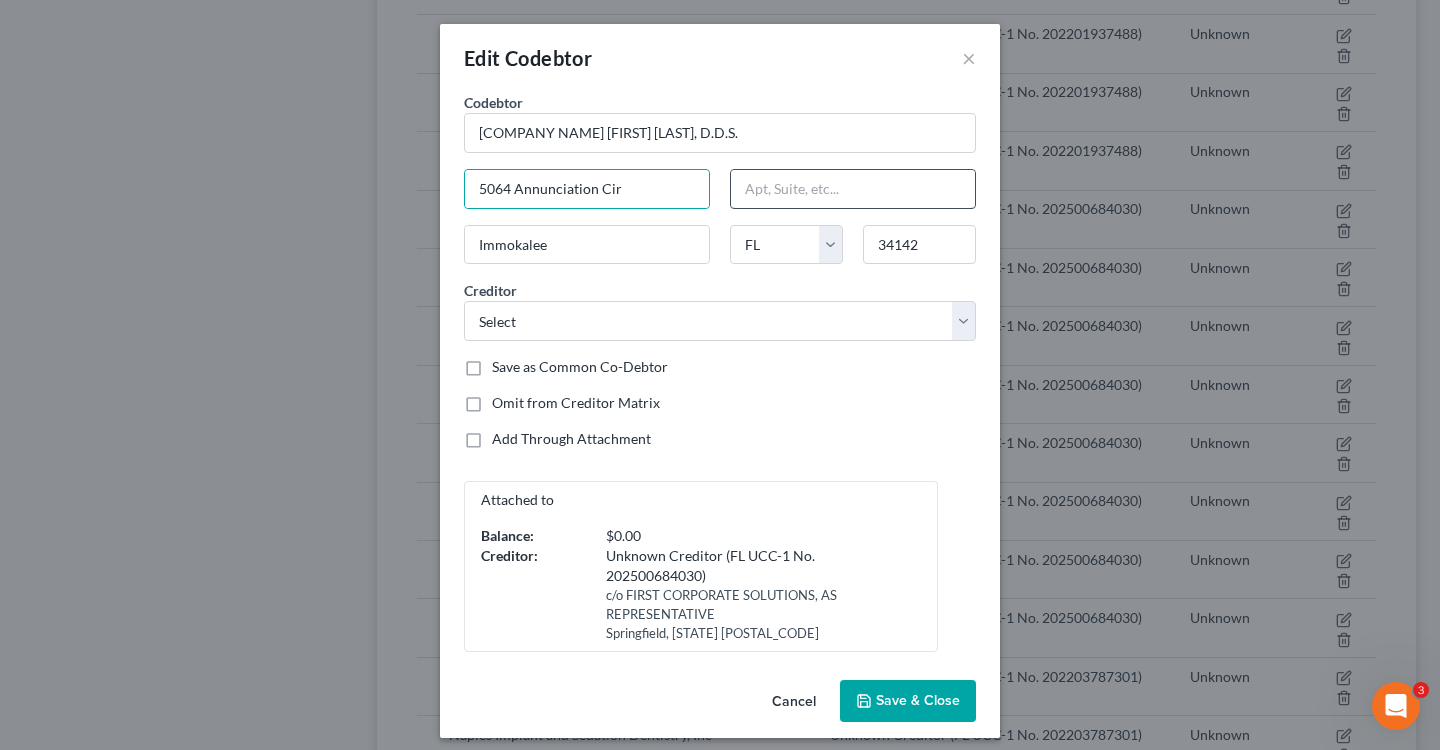 click at bounding box center [853, 189] 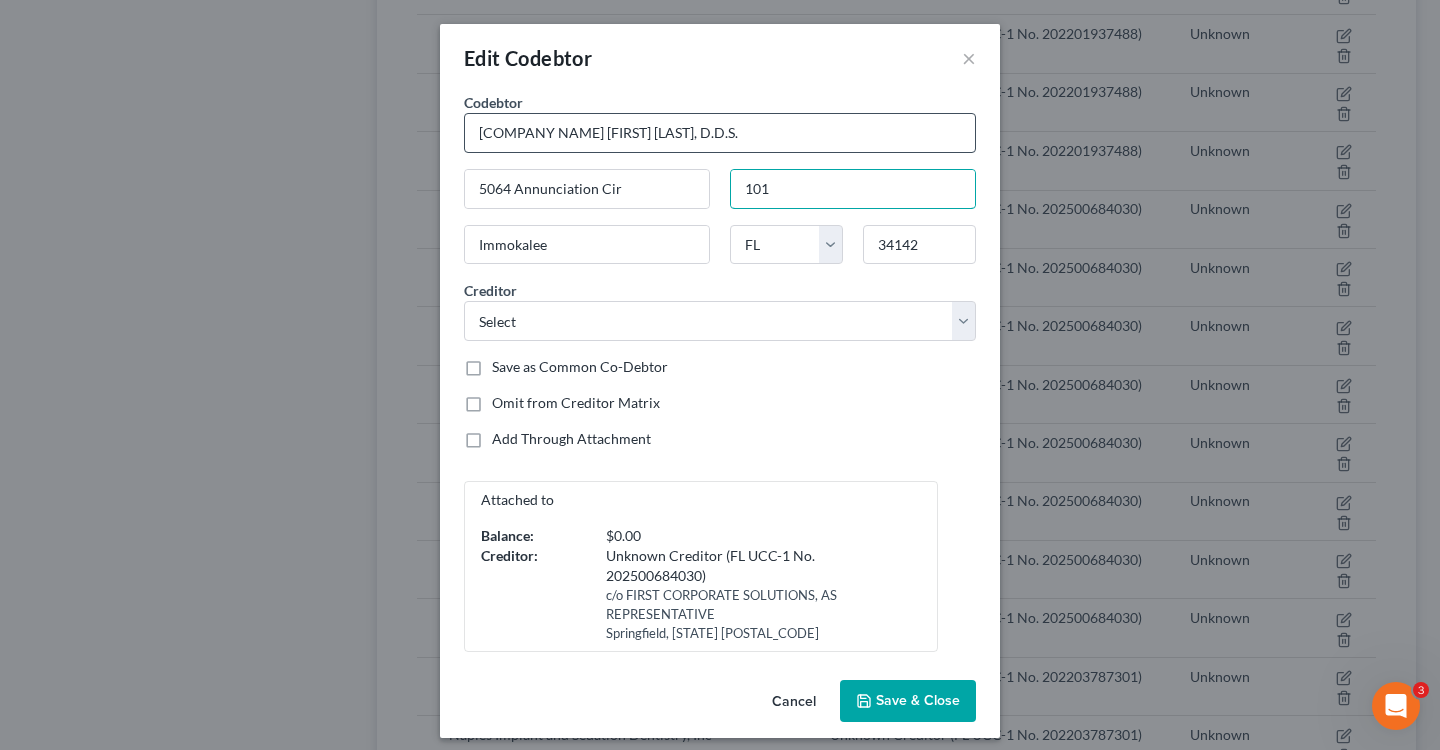 type on "101" 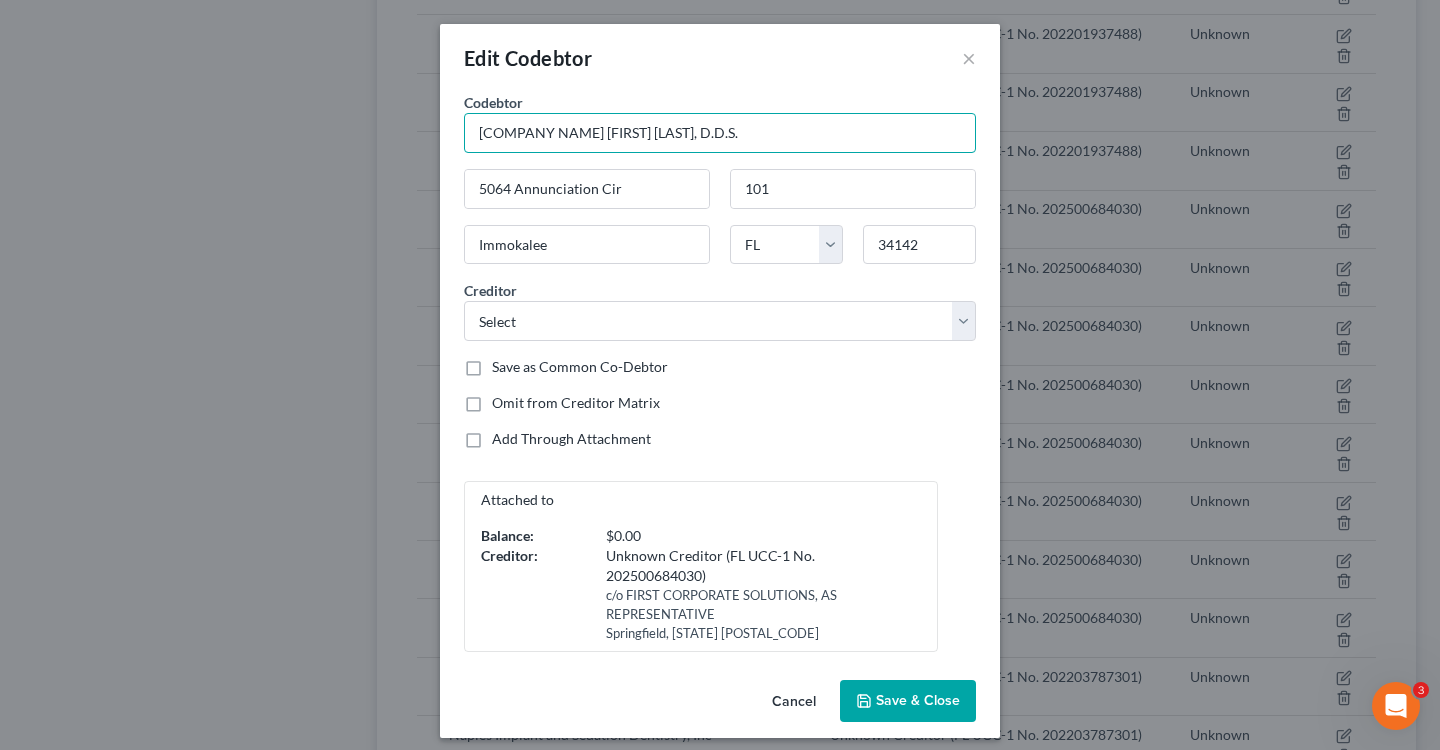click on "[COMPANY NAME] [FIRST] [LAST], D.D.S." at bounding box center [720, 133] 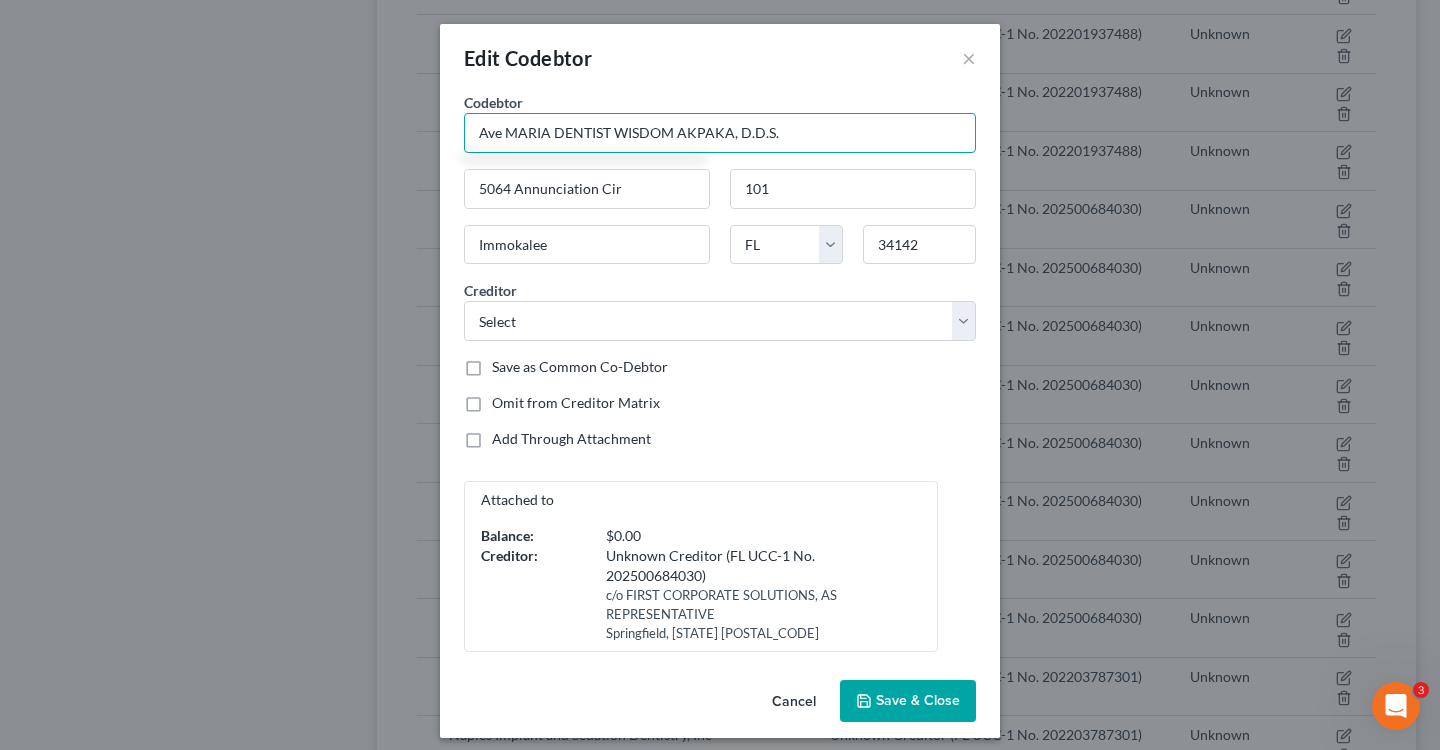 click on "Ave MARIA DENTIST WISDOM AKPAKA, D.D.S." at bounding box center (720, 133) 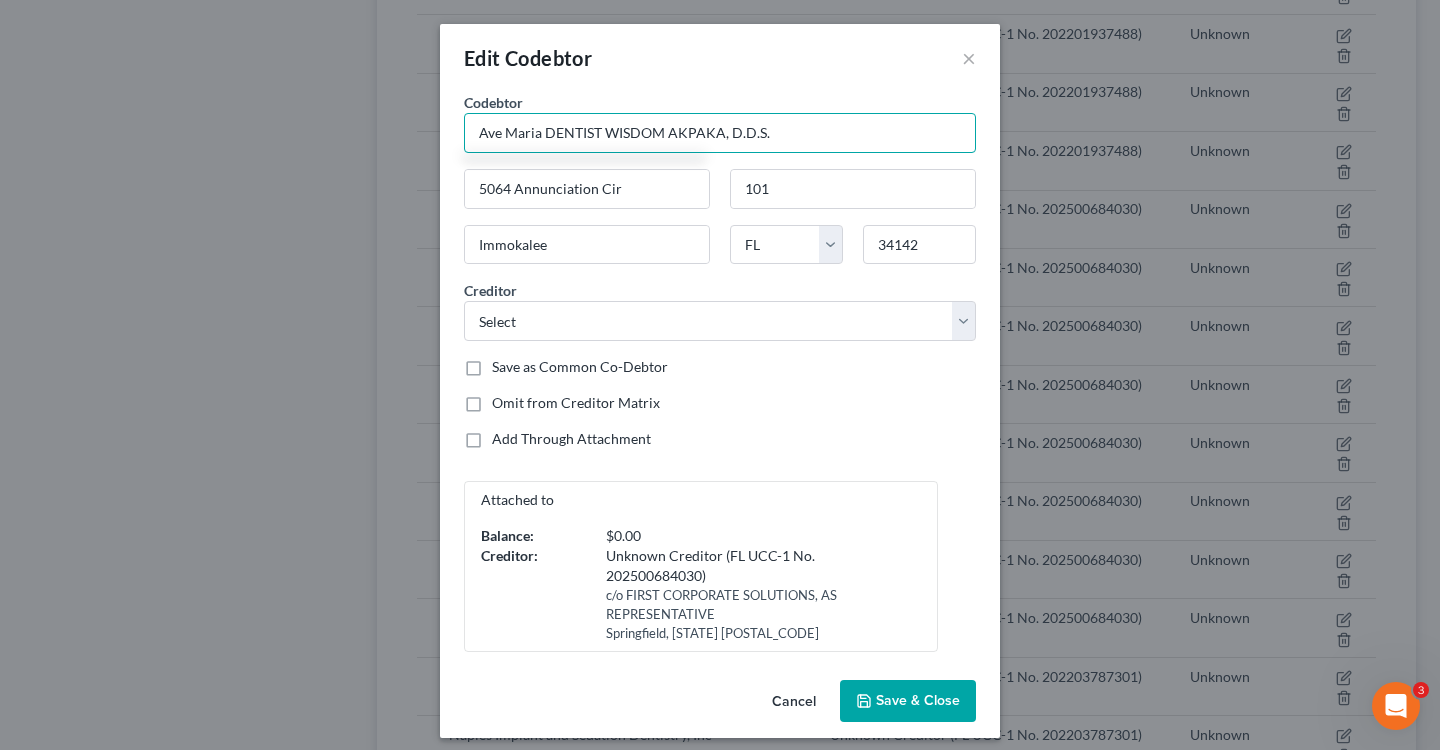 click on "Ave Maria DENTIST WISDOM AKPAKA, D.D.S." at bounding box center [720, 133] 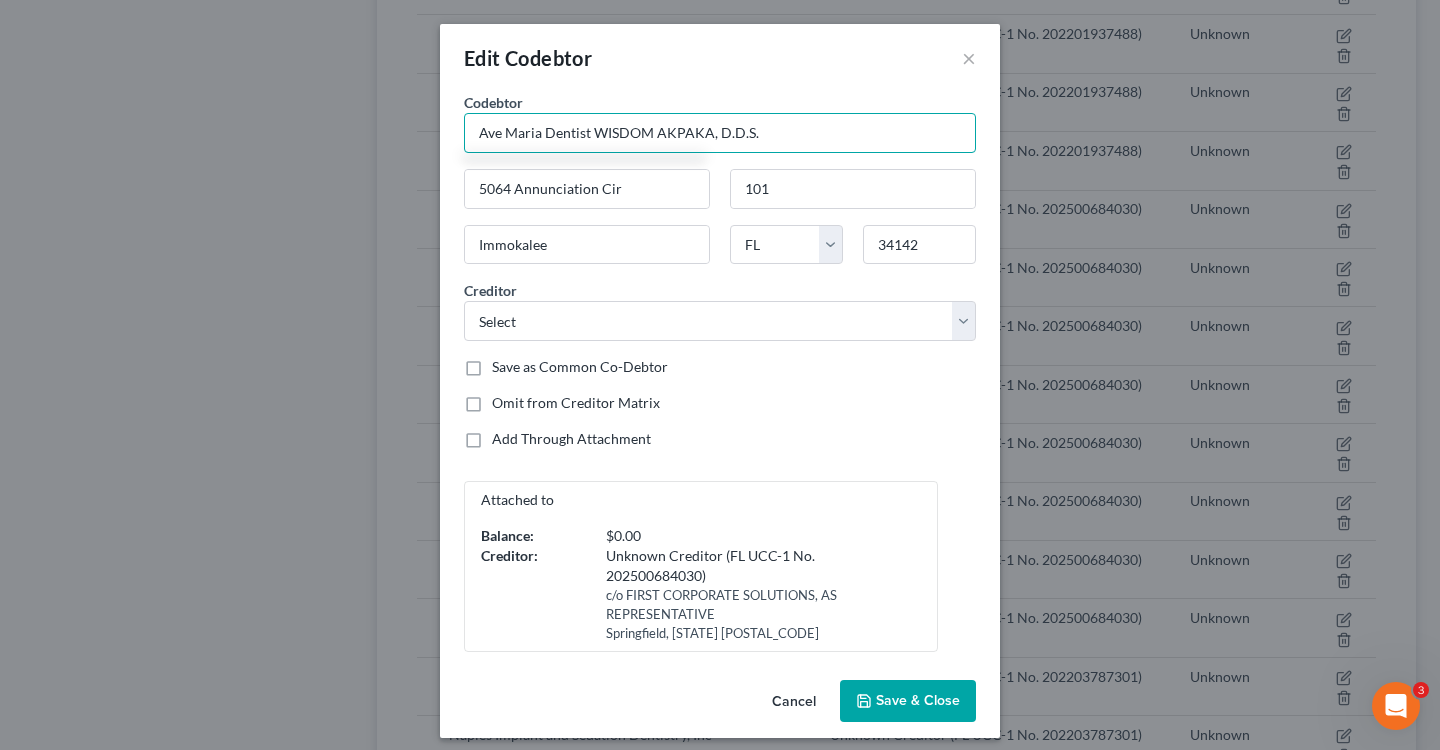click on "Ave Maria Dentist WISDOM AKPAKA, D.D.S." at bounding box center (720, 133) 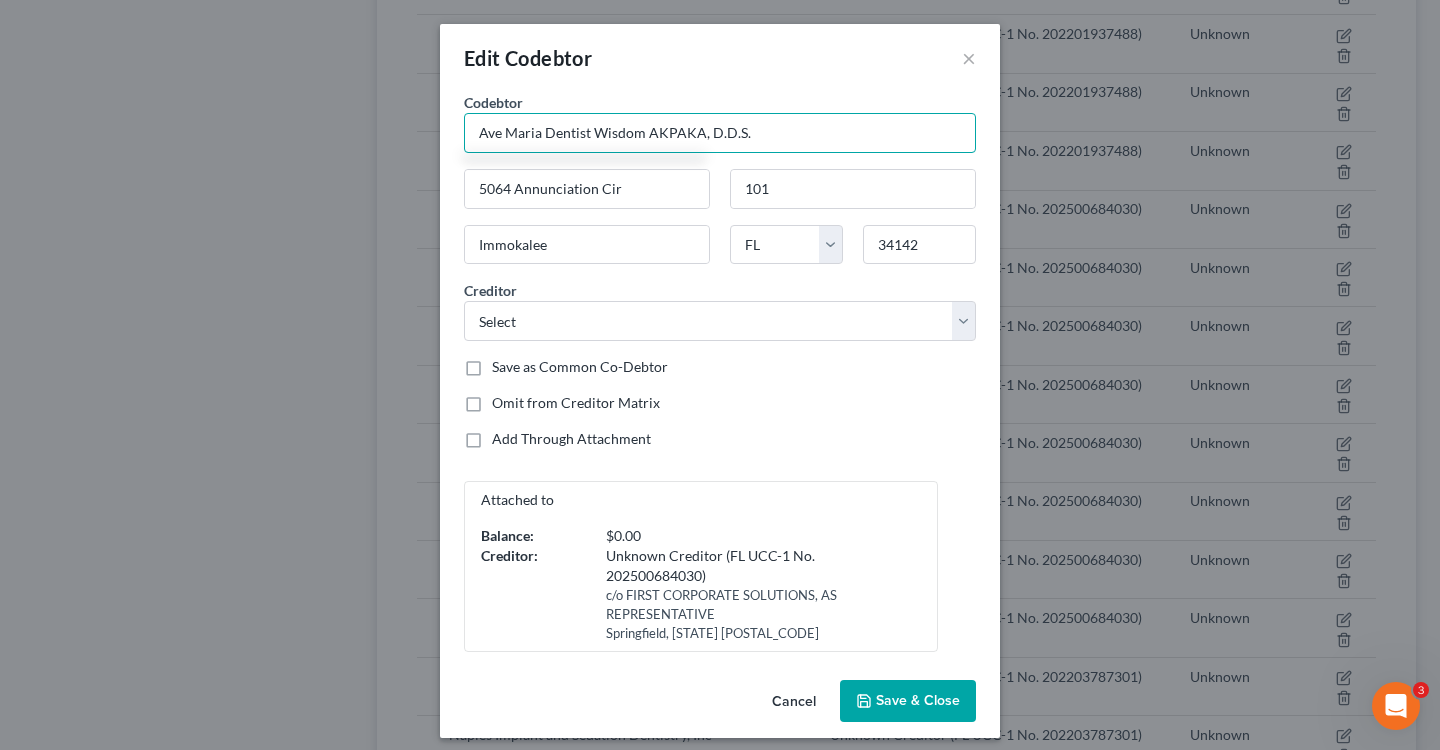 click on "Ave Maria Dentist Wisdom AKPAKA, D.D.S." at bounding box center (720, 133) 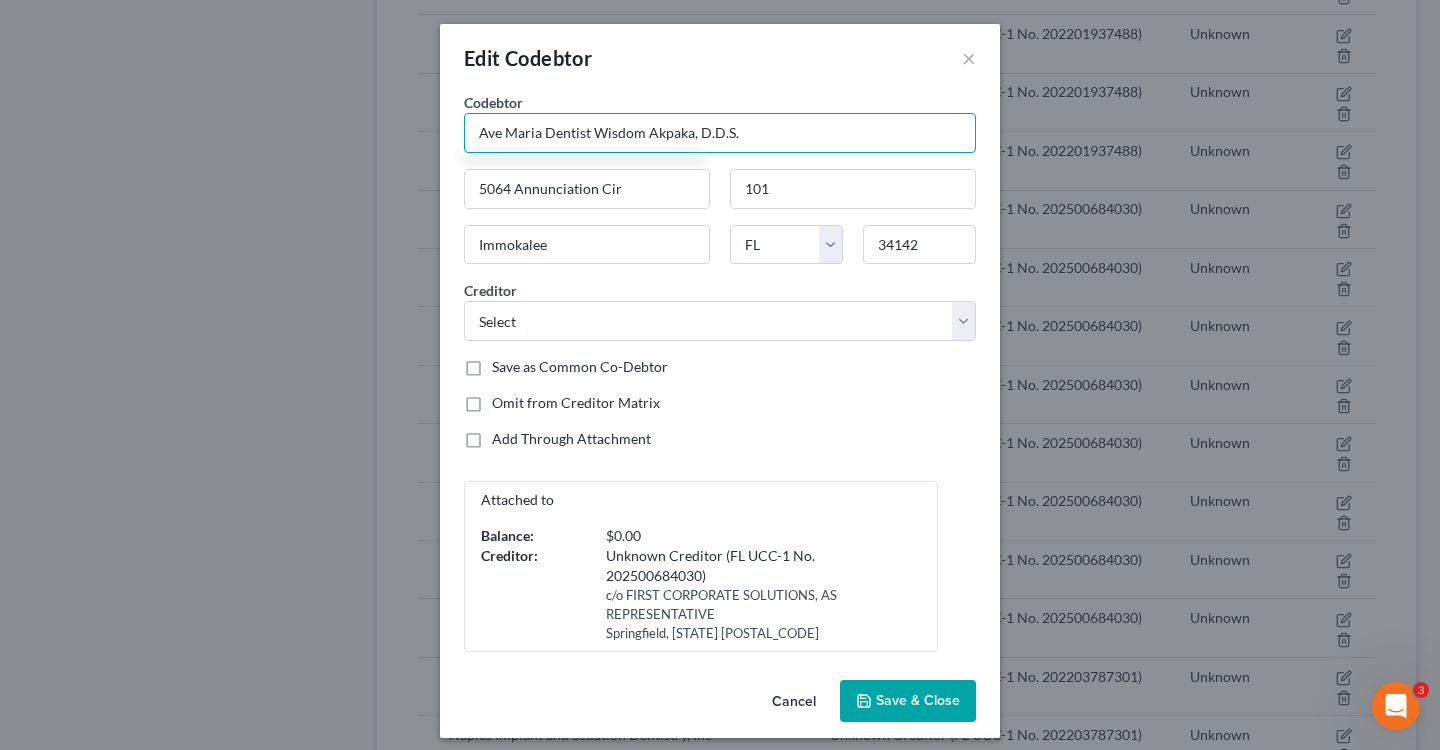 type on "Ave Maria Dentist Wisdom Akpaka, D.D.S." 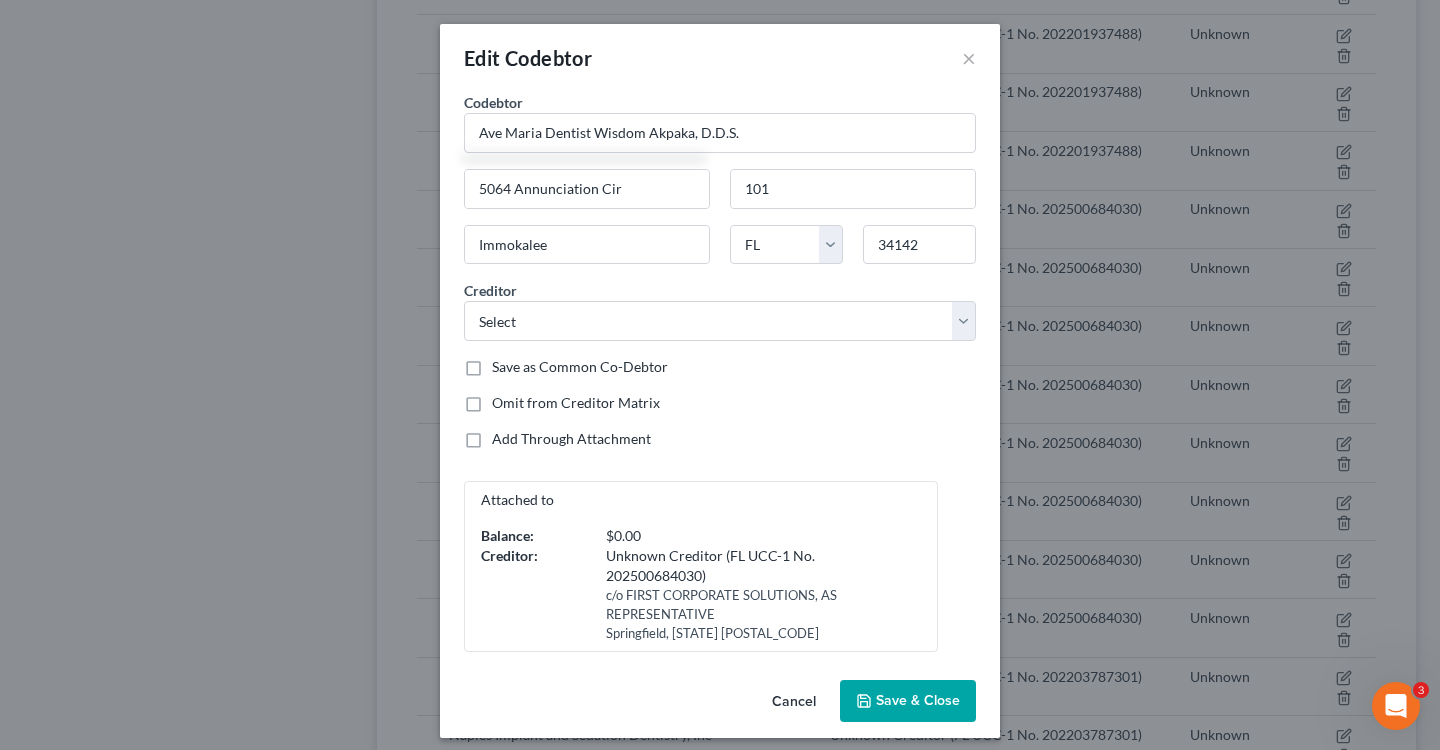 click on "Save & Close" at bounding box center (918, 700) 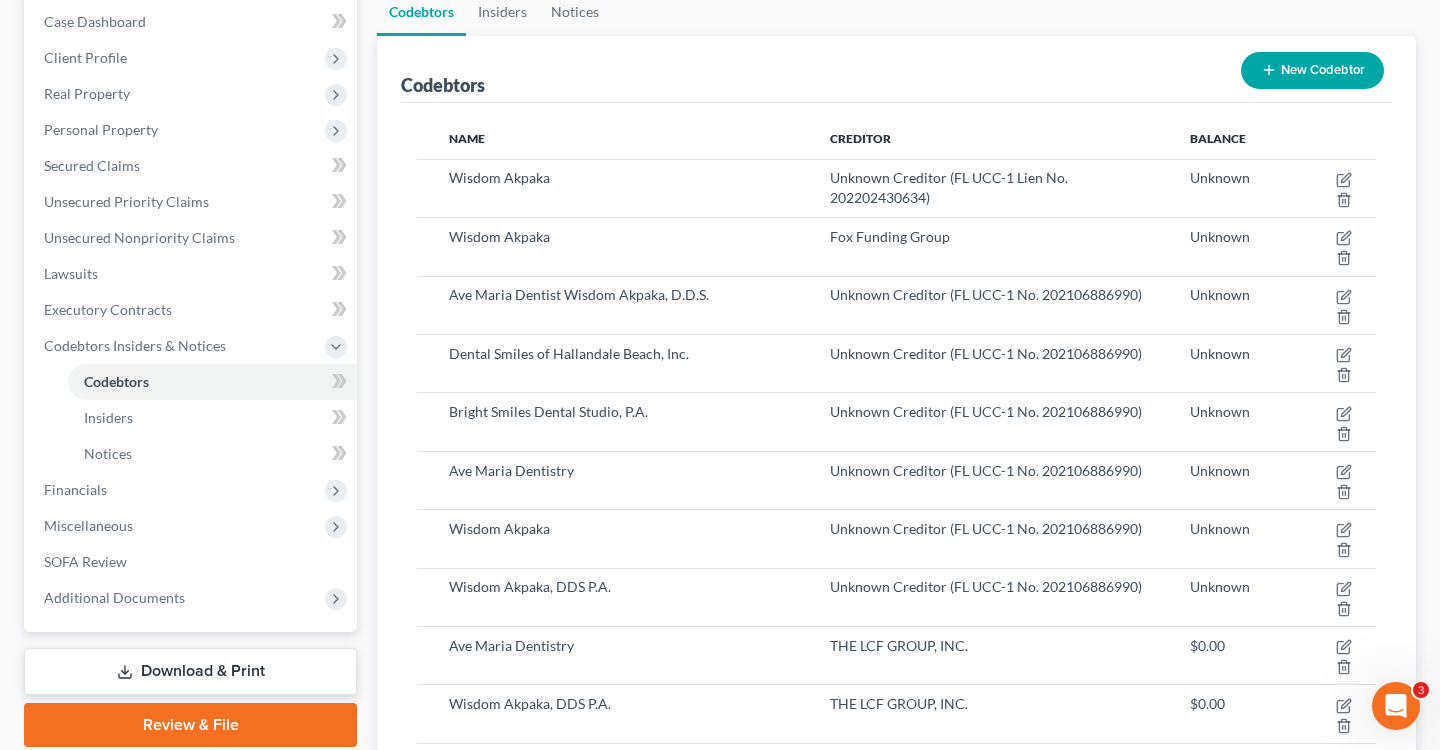 scroll, scrollTop: 32, scrollLeft: 0, axis: vertical 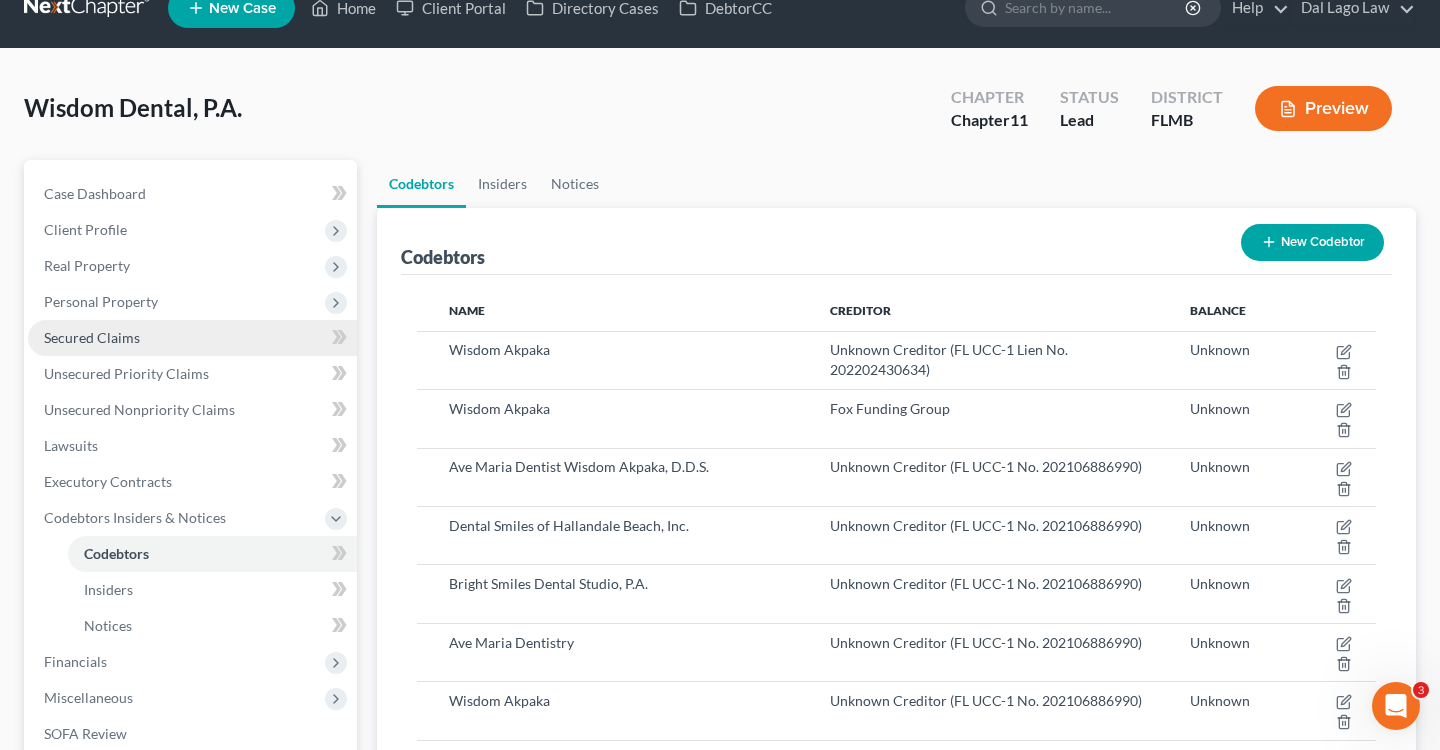 click on "Secured Claims" at bounding box center (92, 337) 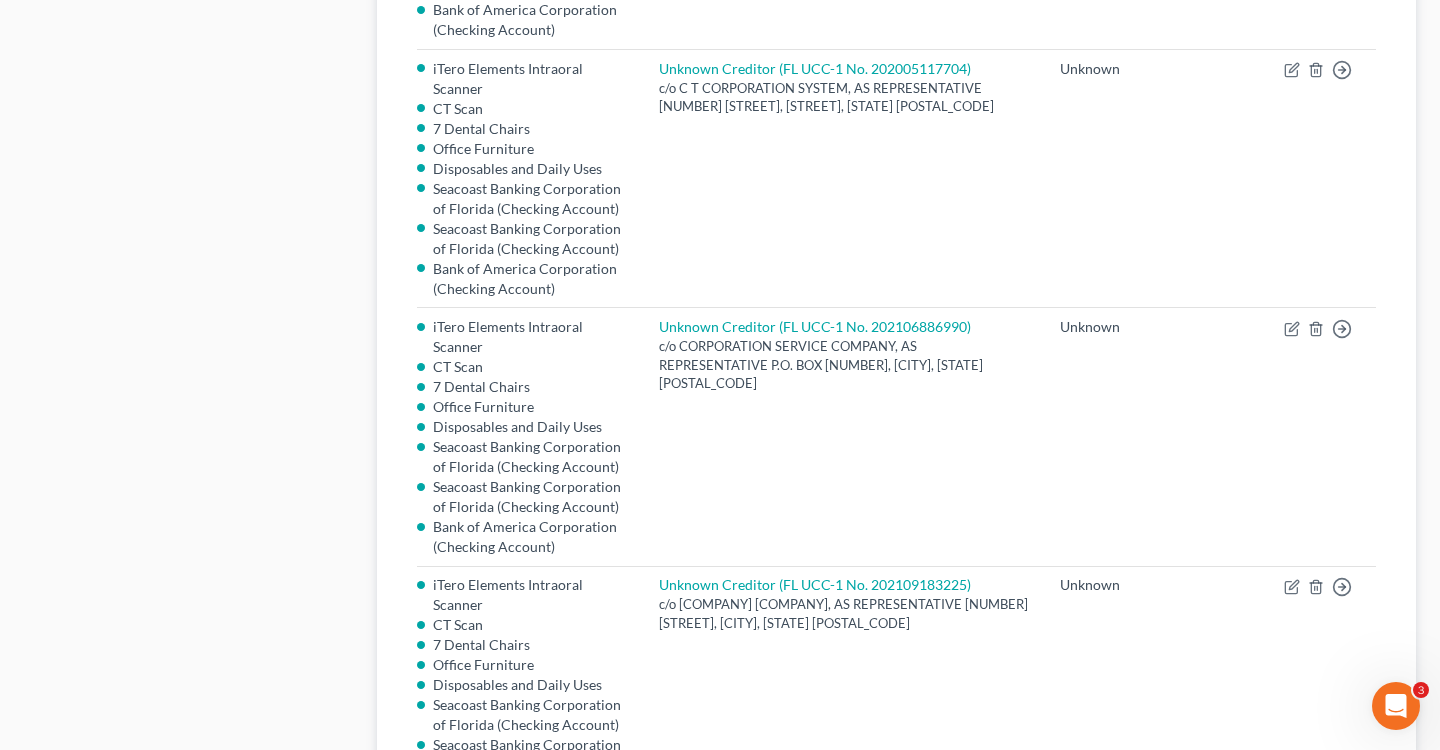 scroll, scrollTop: 0, scrollLeft: 0, axis: both 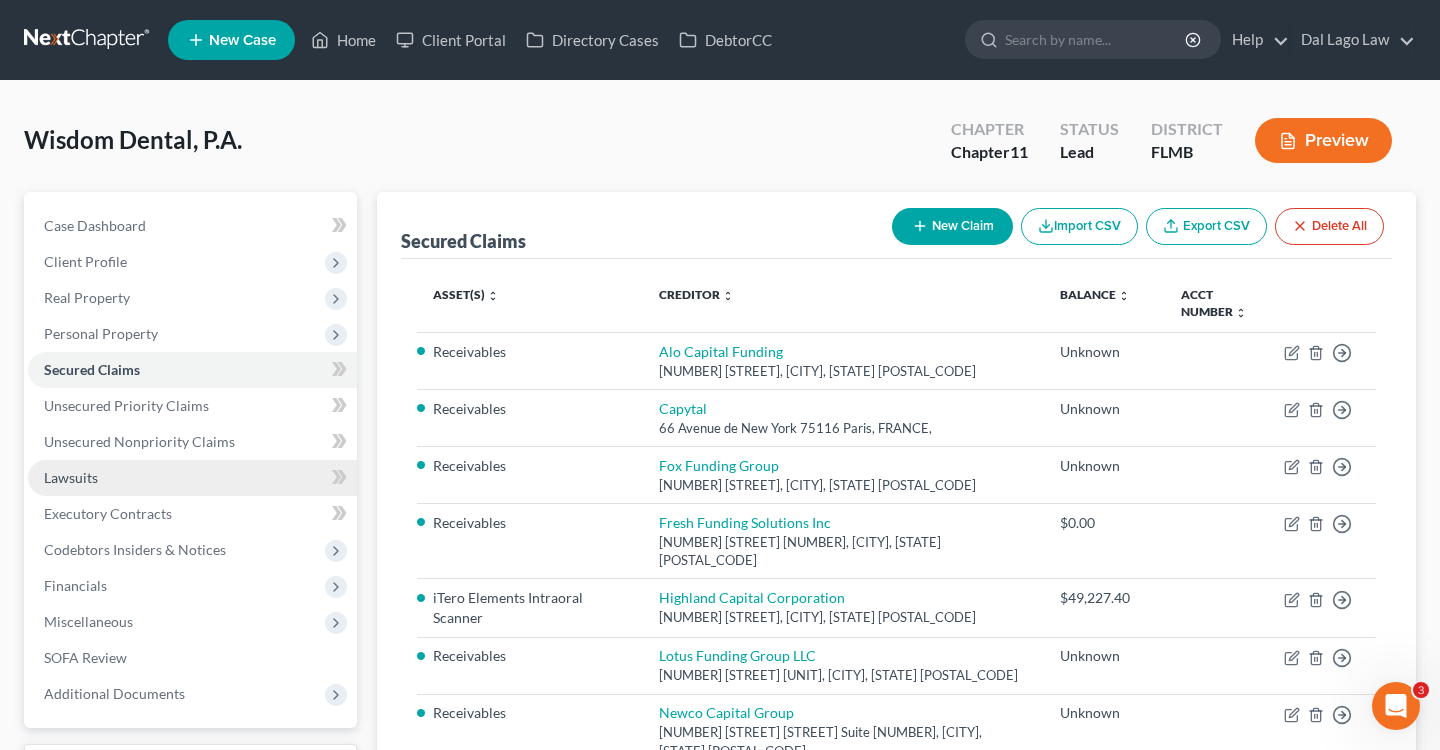 click on "Lawsuits" at bounding box center (192, 478) 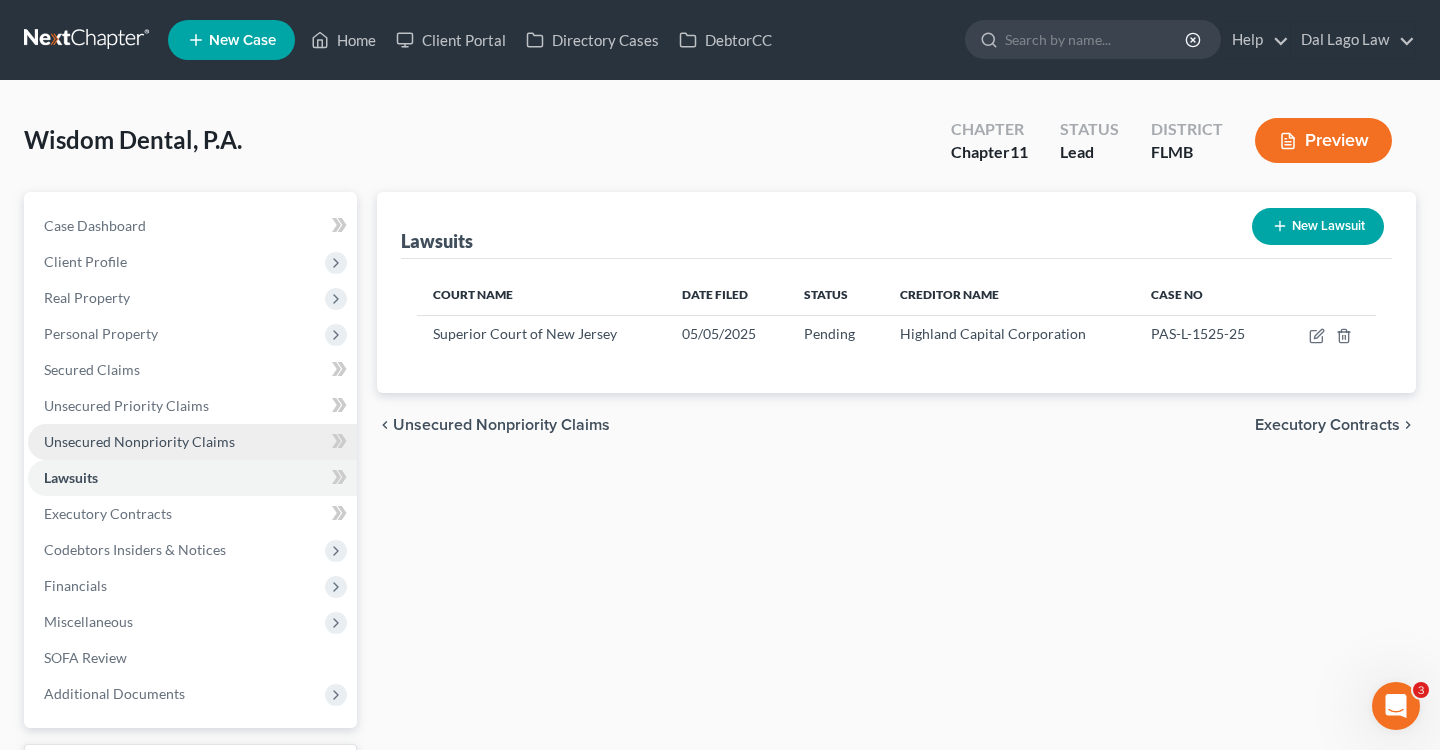 click on "Unsecured Nonpriority Claims" at bounding box center [192, 442] 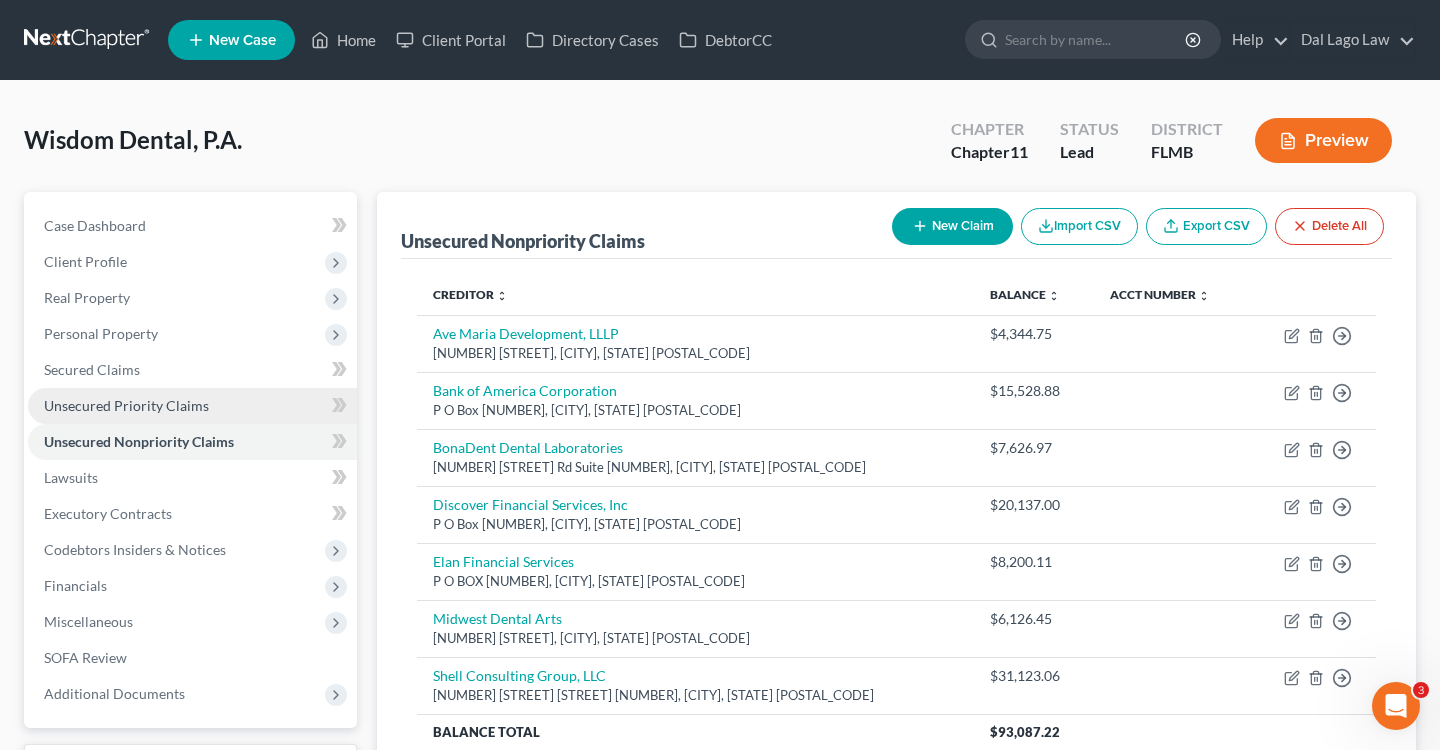 click on "Unsecured Priority Claims" at bounding box center (126, 405) 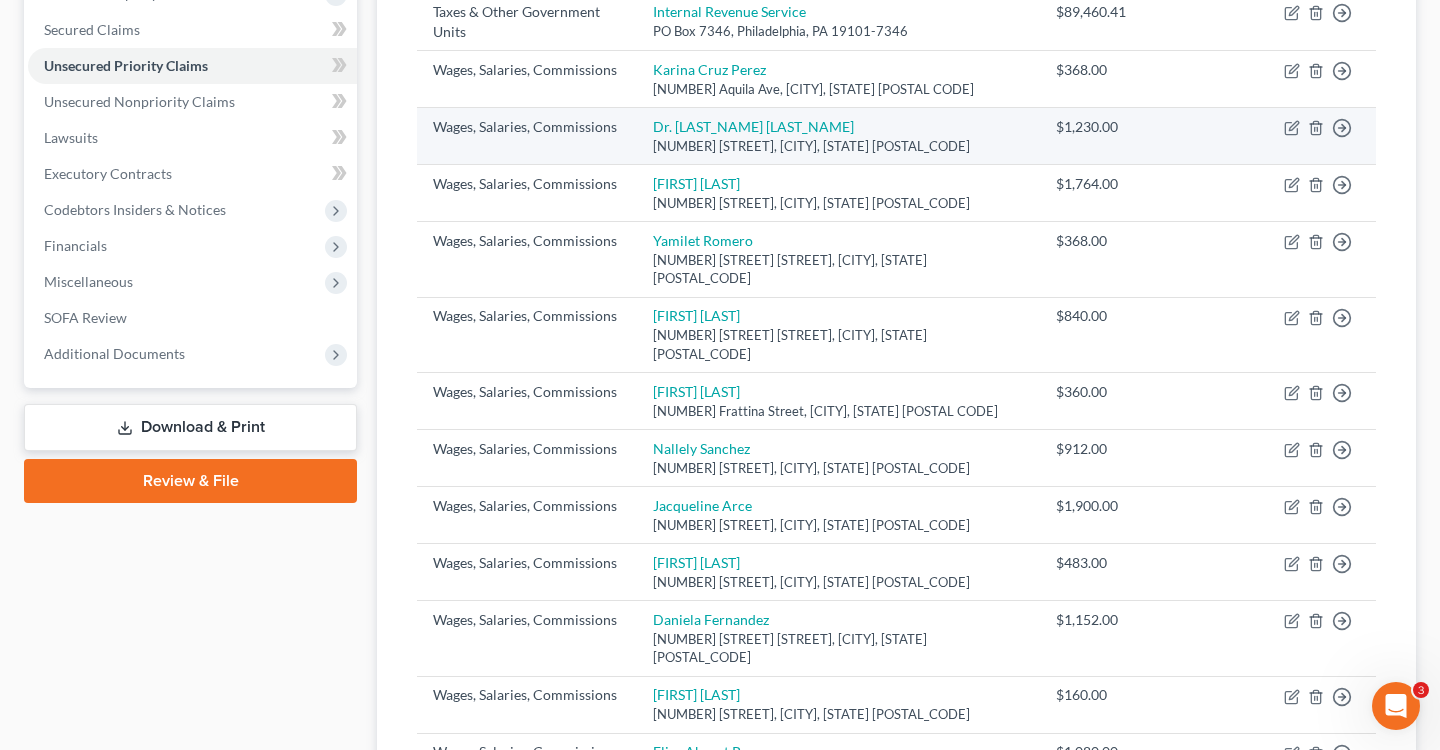 scroll, scrollTop: 0, scrollLeft: 0, axis: both 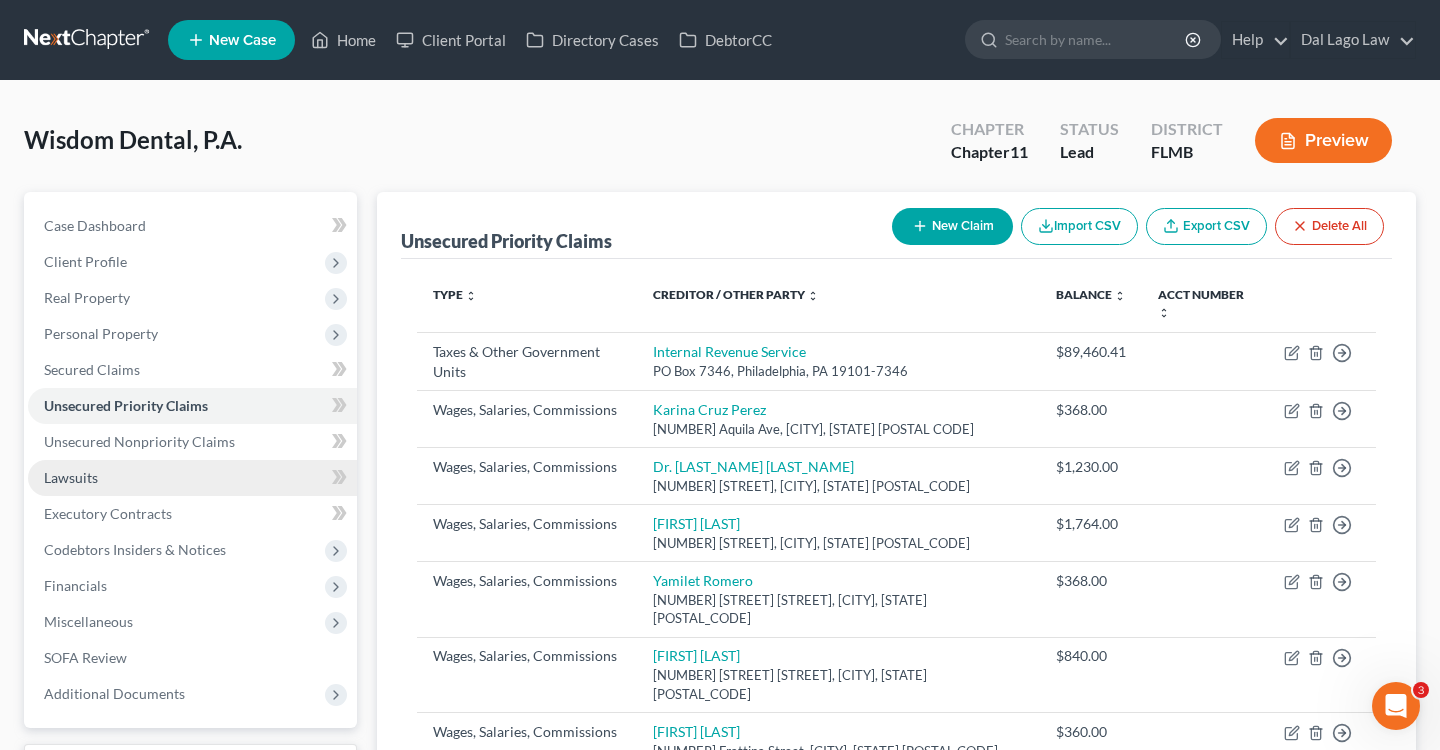 click on "Lawsuits" at bounding box center (192, 478) 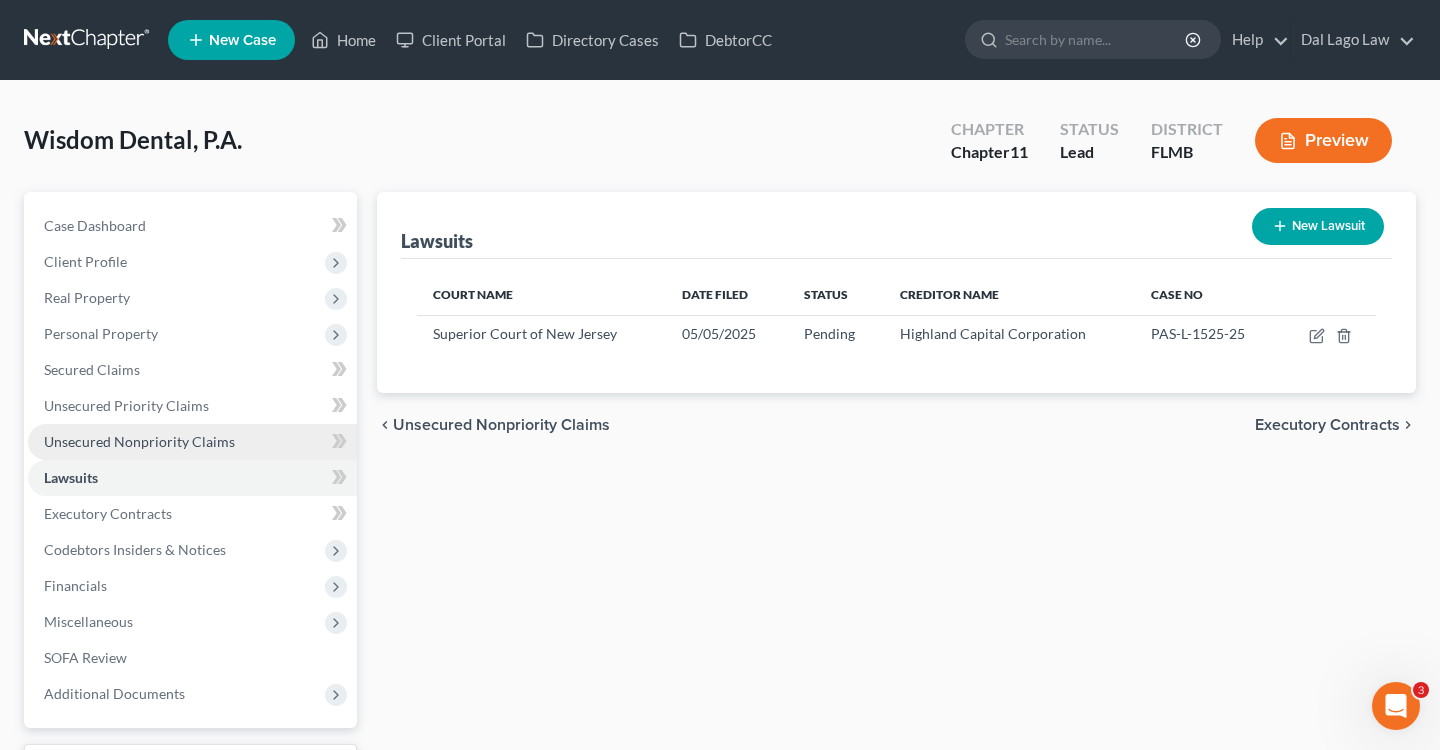 click on "Unsecured Nonpriority Claims" at bounding box center (192, 442) 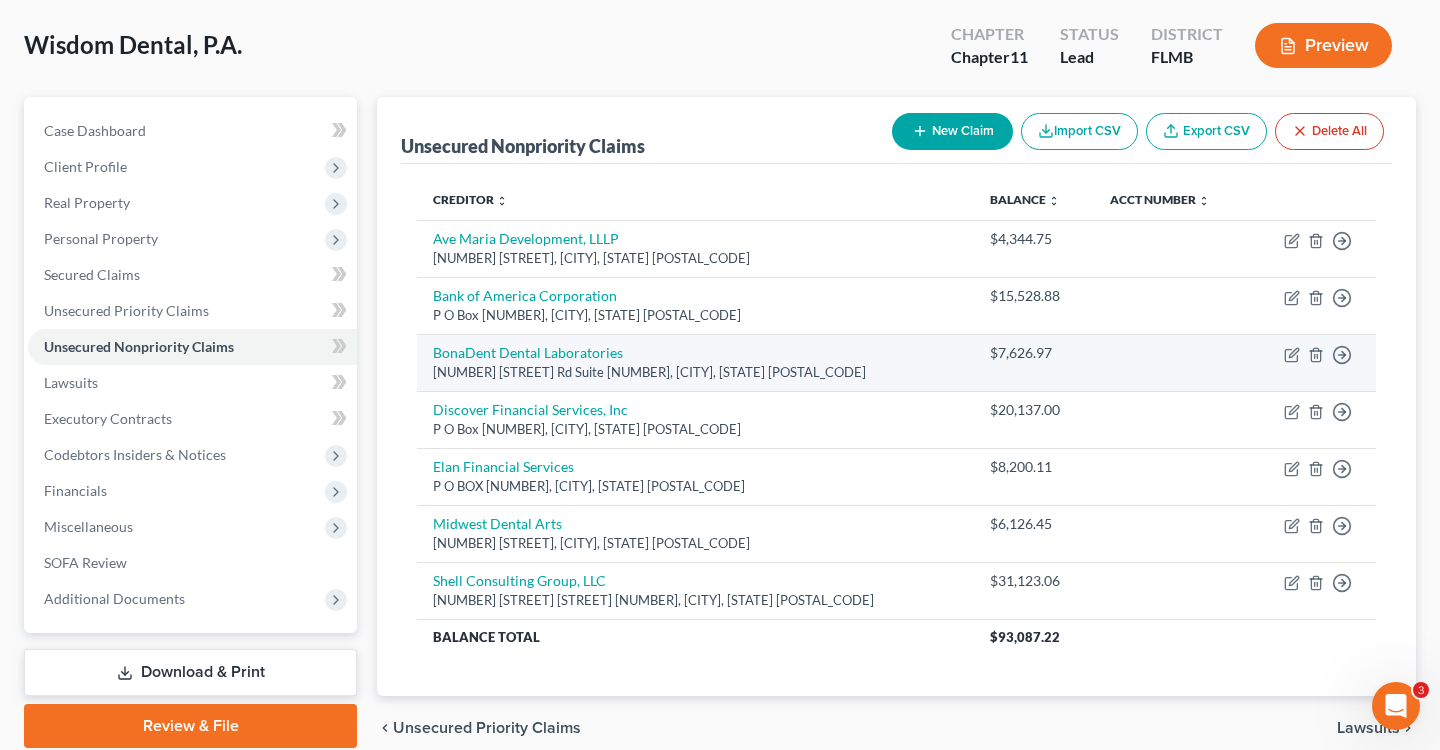 scroll, scrollTop: 179, scrollLeft: 0, axis: vertical 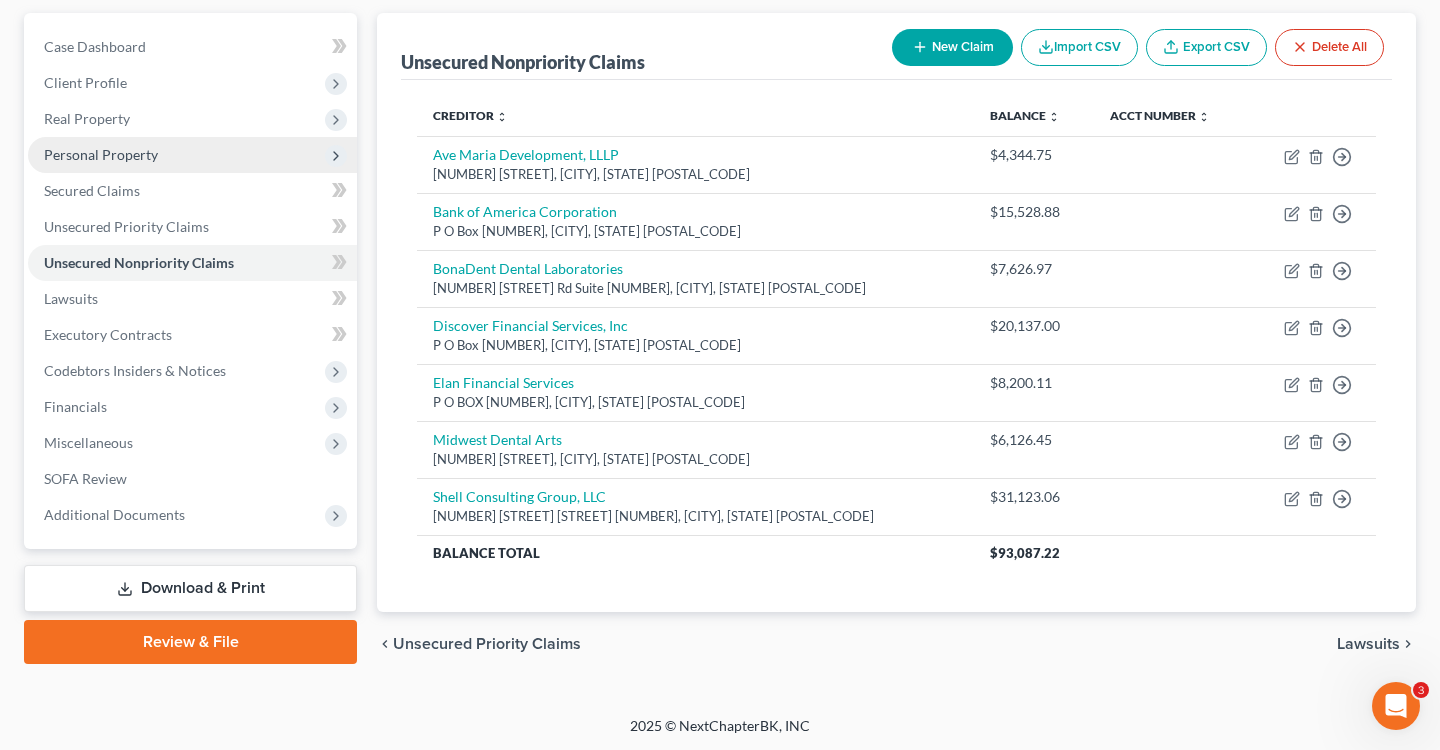click on "Personal Property" at bounding box center (192, 155) 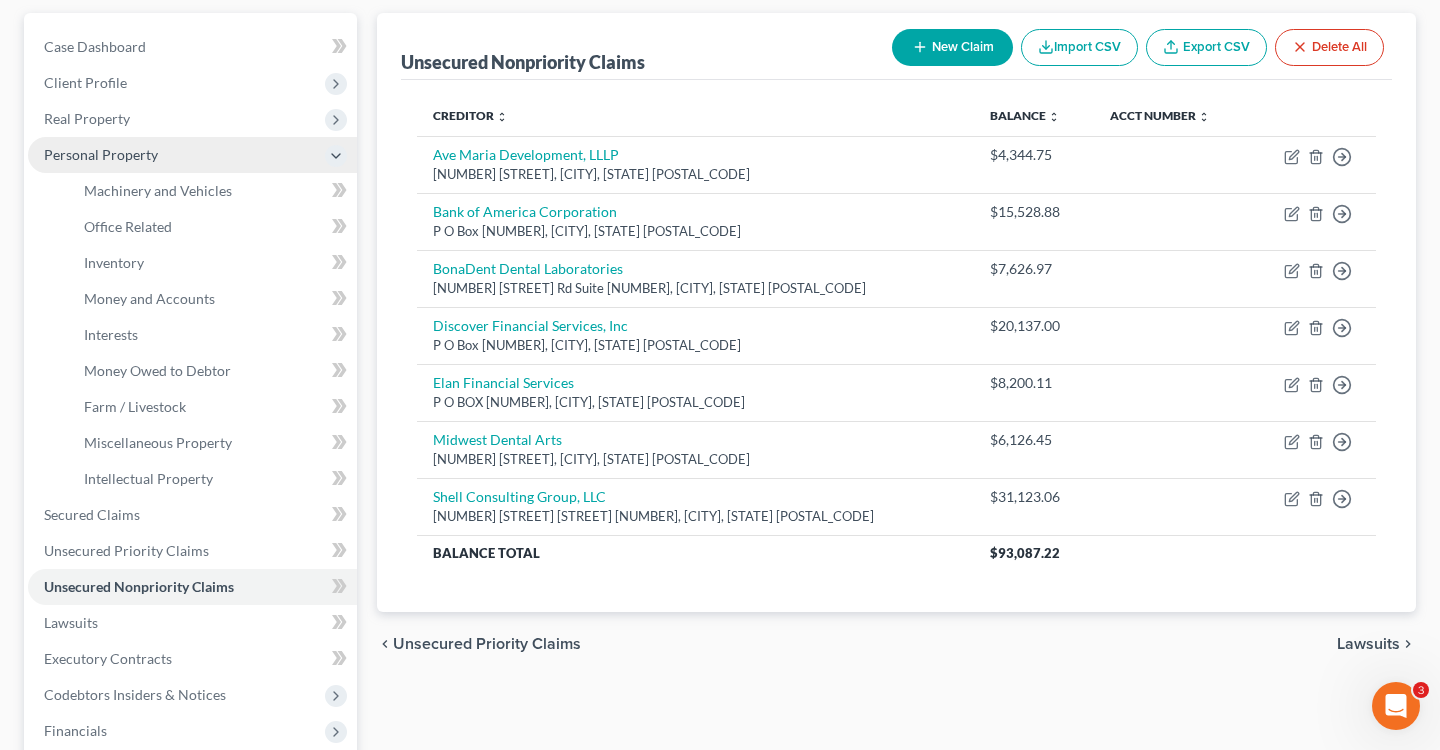 click on "Personal Property" at bounding box center (192, 155) 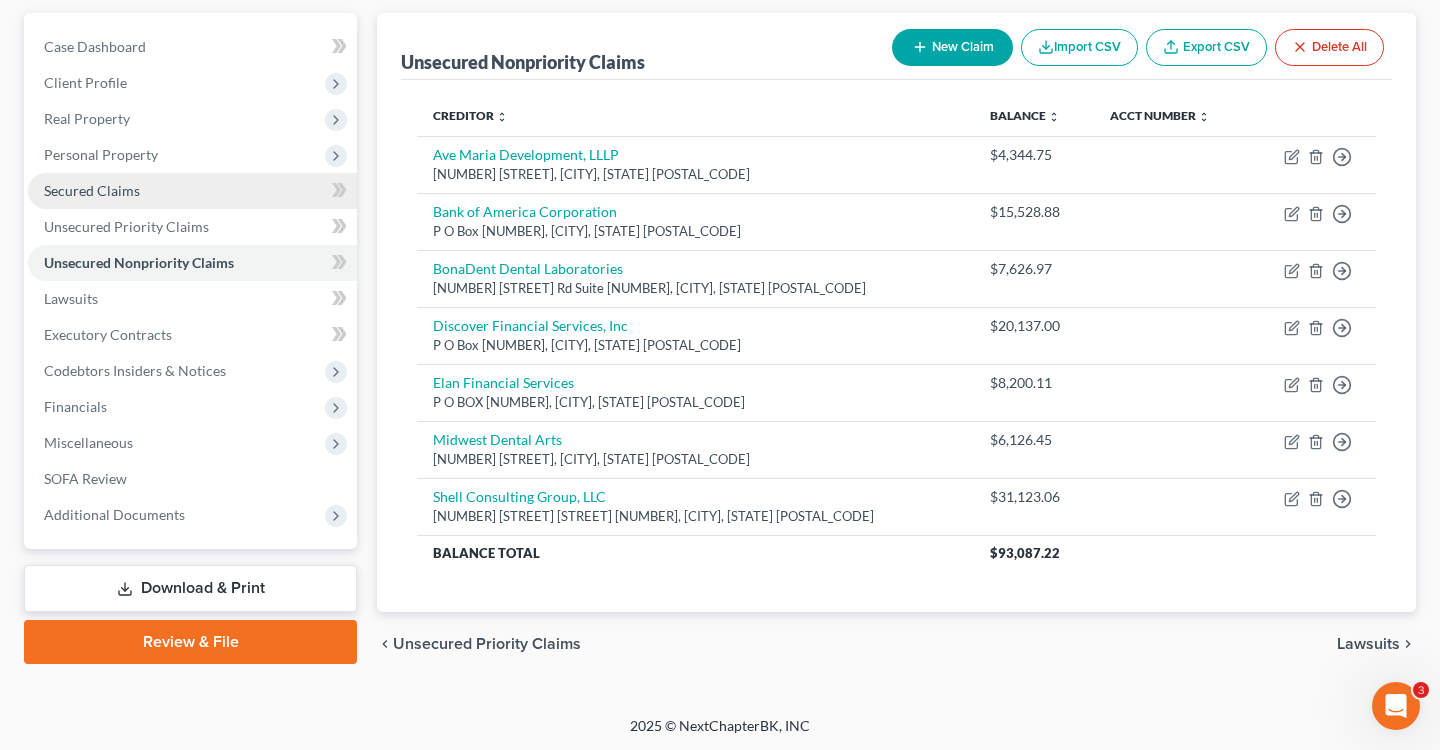 click on "Secured Claims" at bounding box center (92, 190) 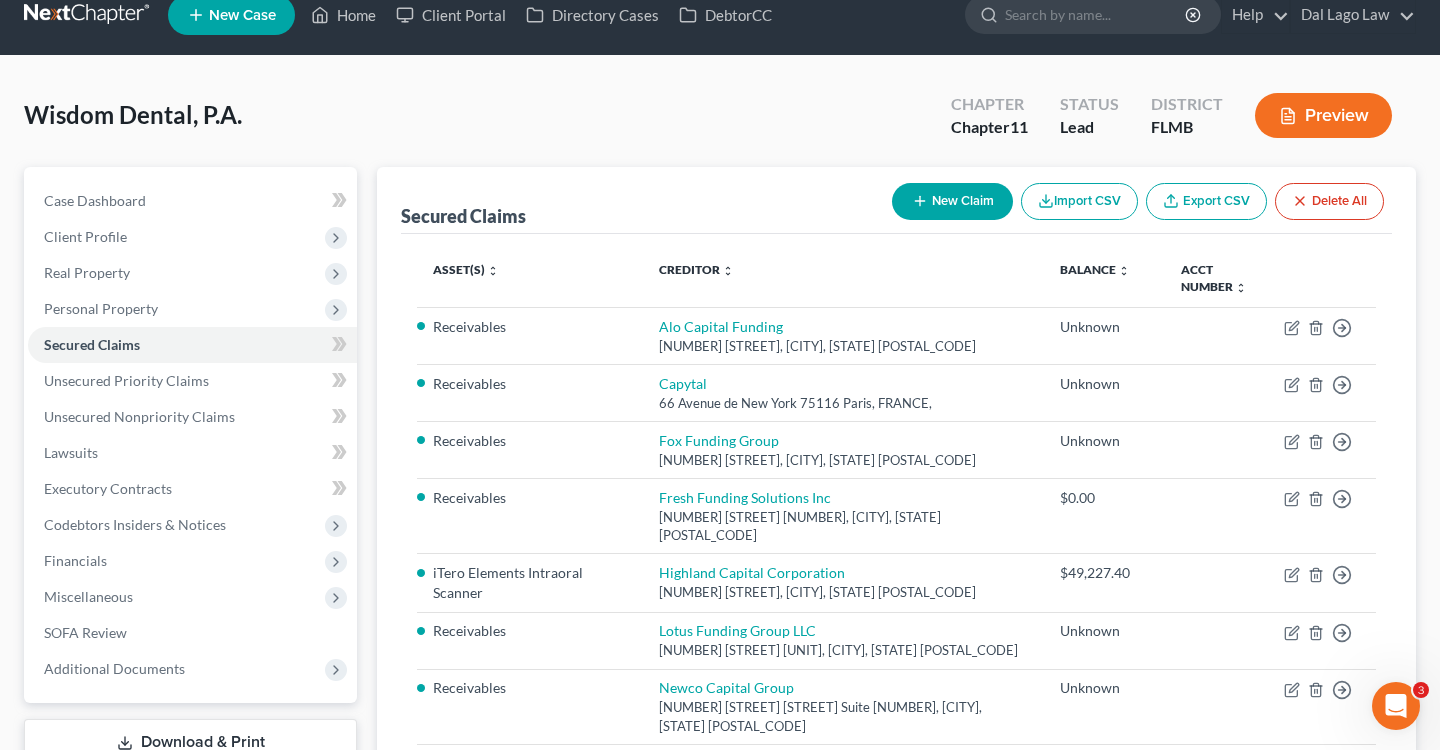 scroll, scrollTop: 0, scrollLeft: 0, axis: both 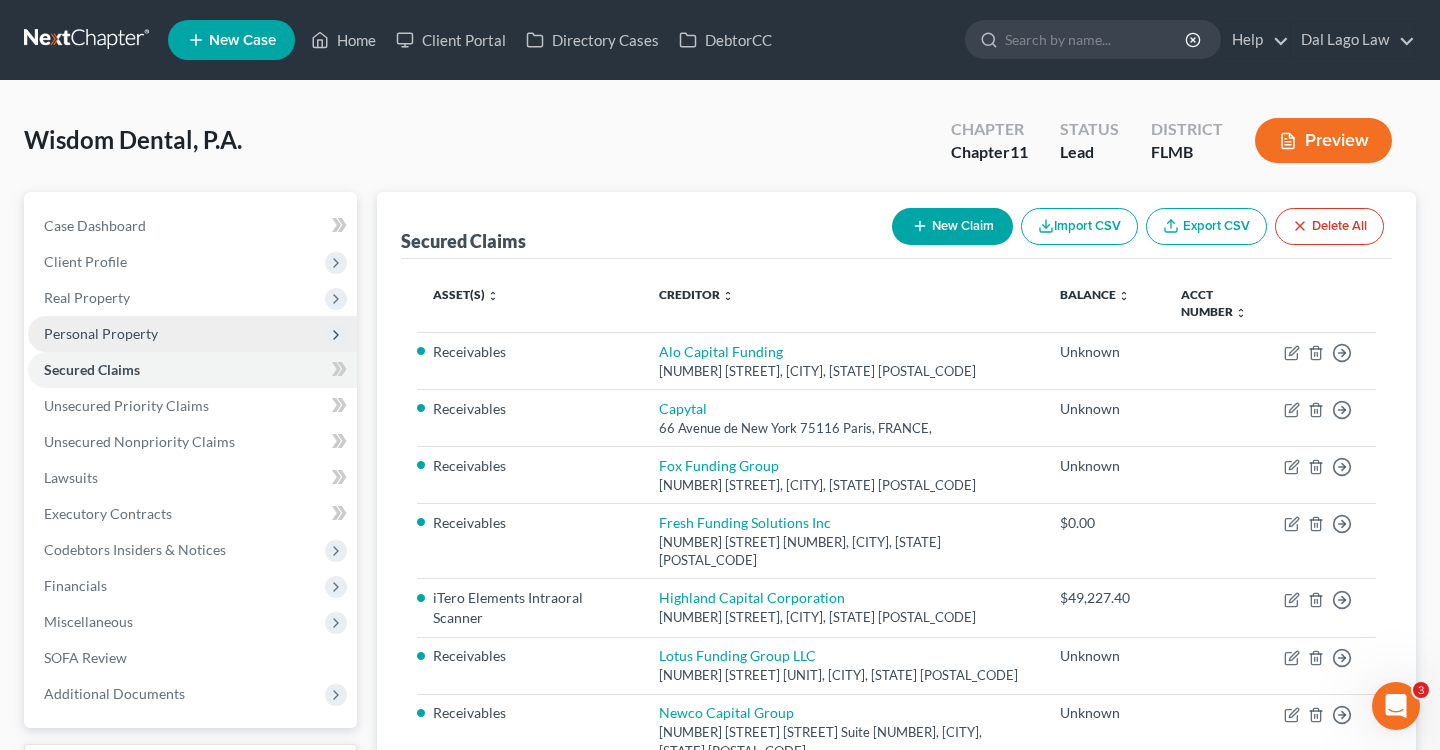 click on "Personal Property" at bounding box center [192, 334] 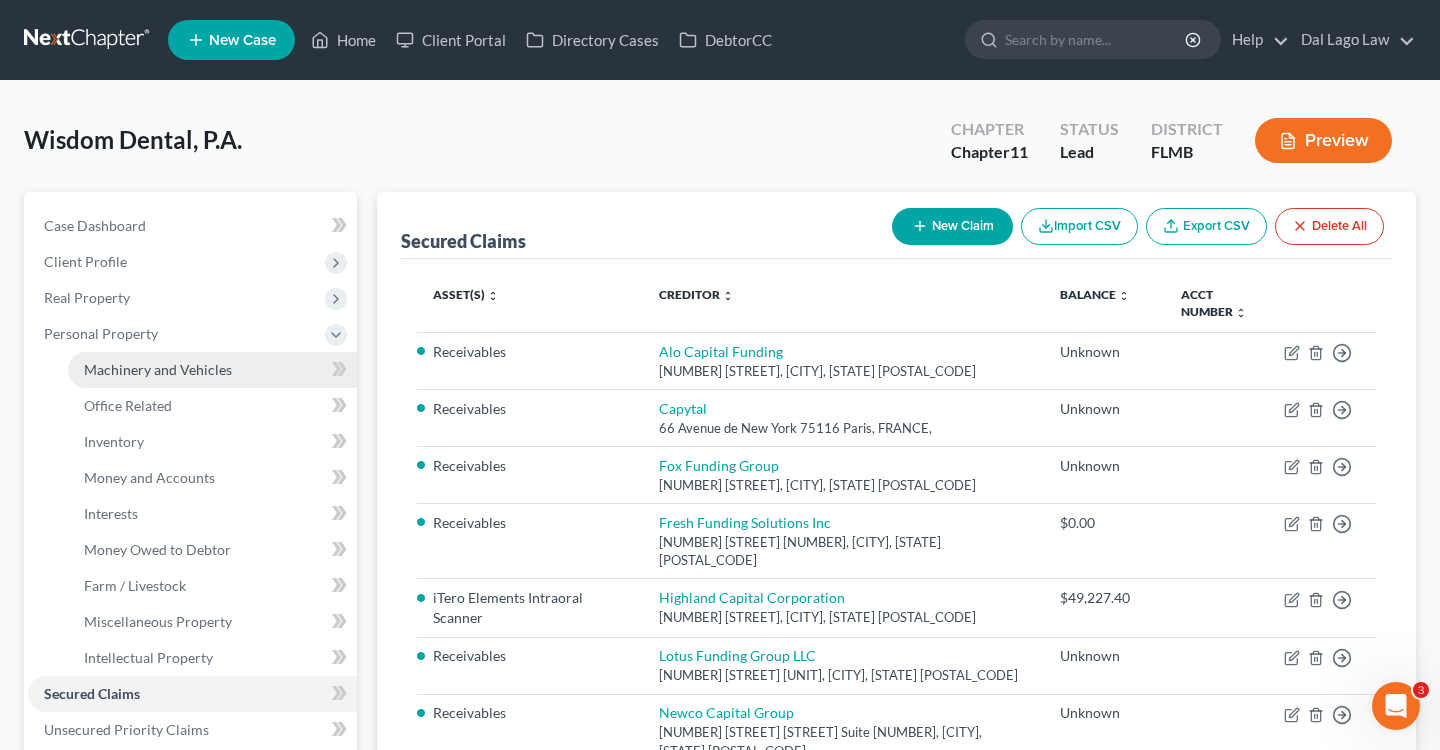 click on "Machinery and Vehicles" at bounding box center (158, 369) 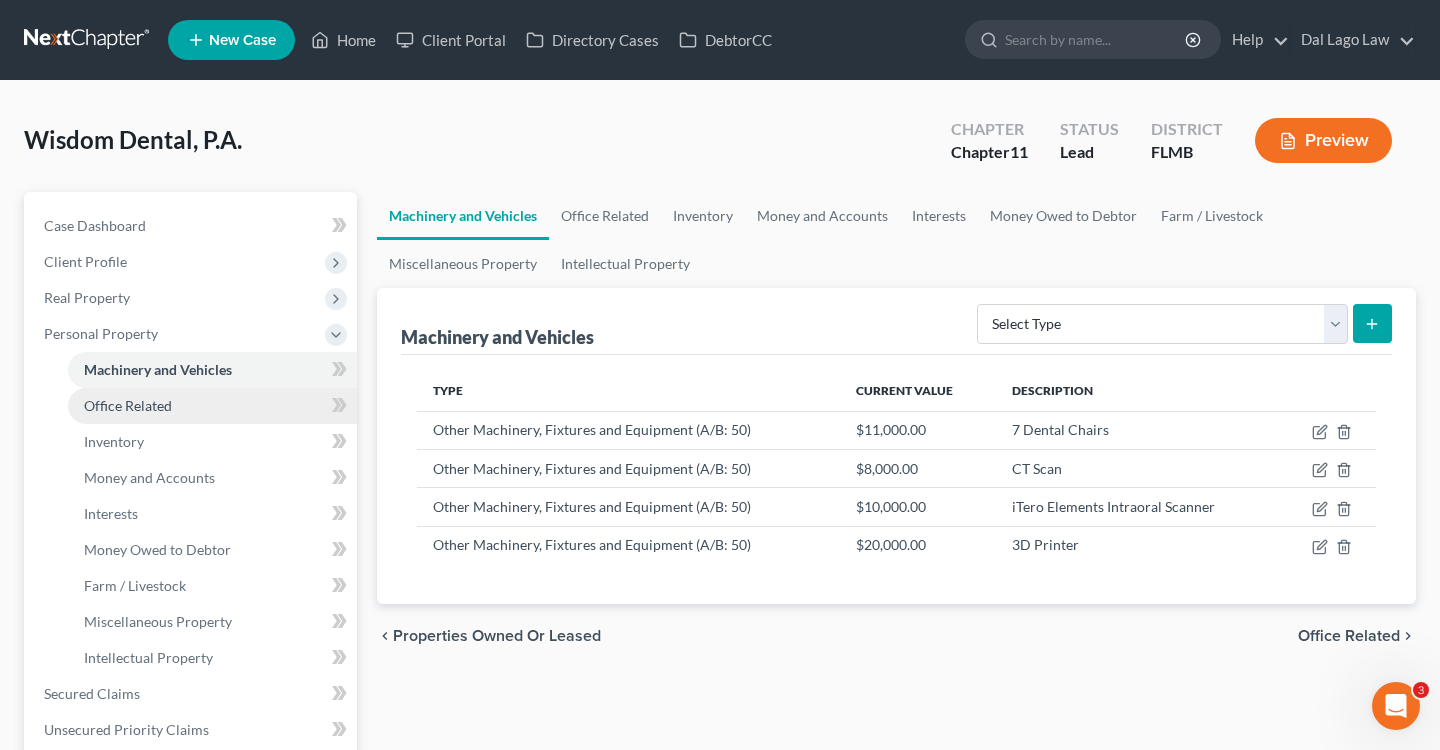 click on "Office Related" at bounding box center (128, 405) 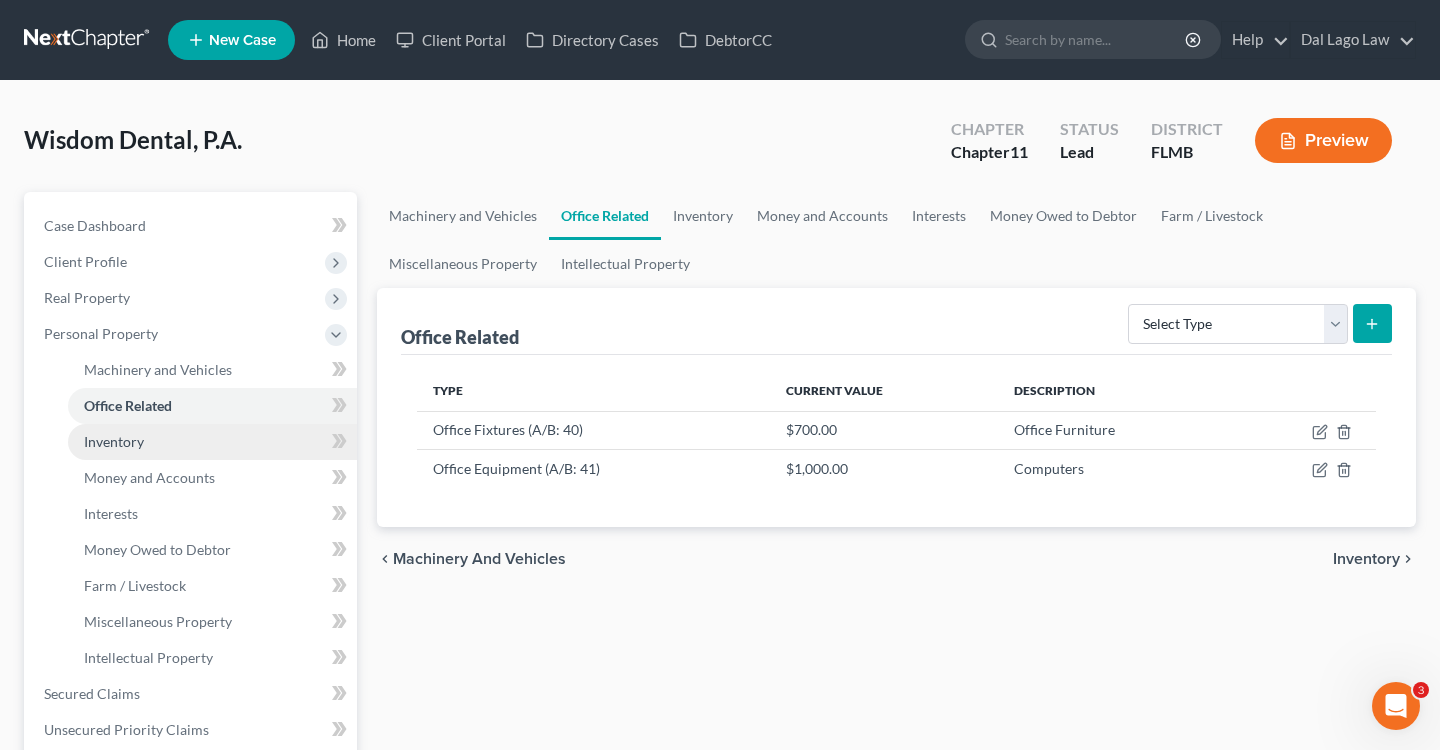 click on "Inventory" at bounding box center [114, 441] 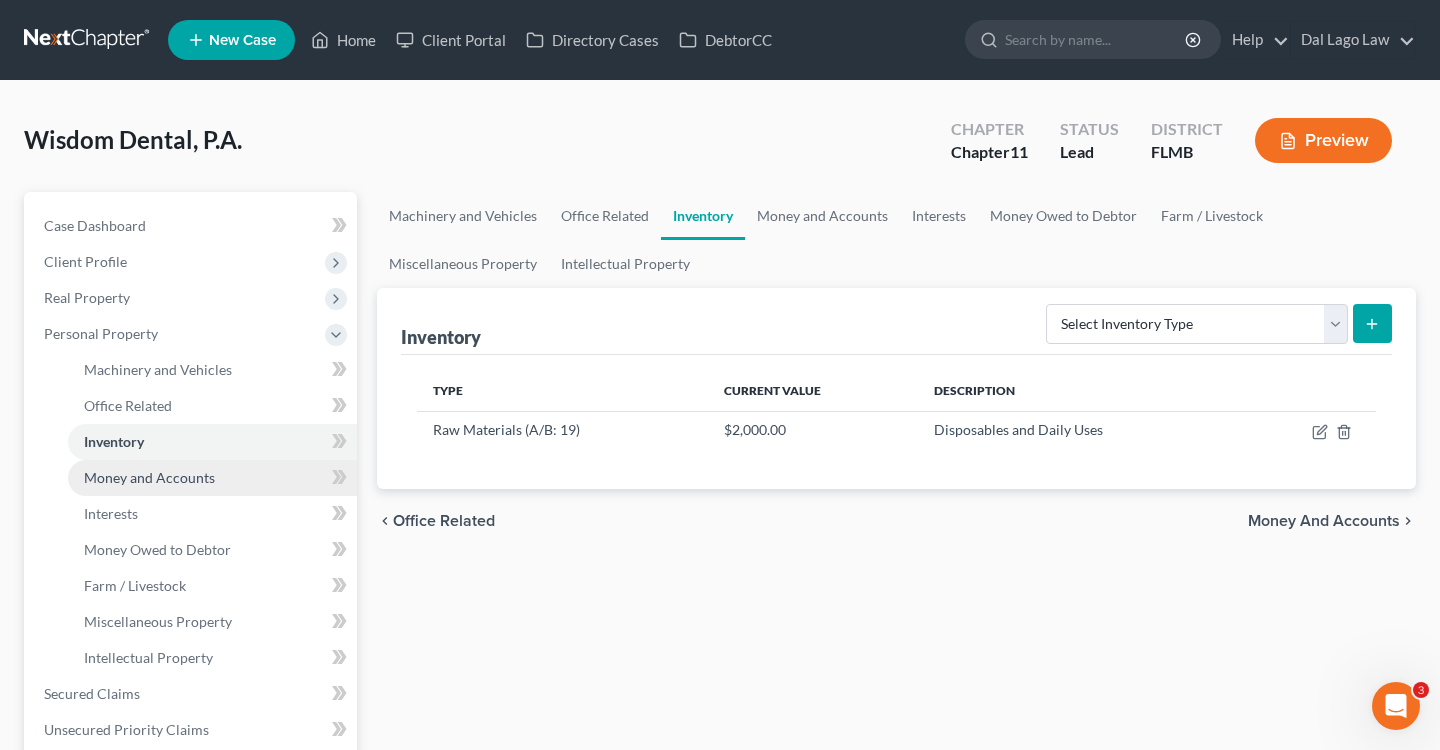 click on "Money and Accounts" at bounding box center [212, 478] 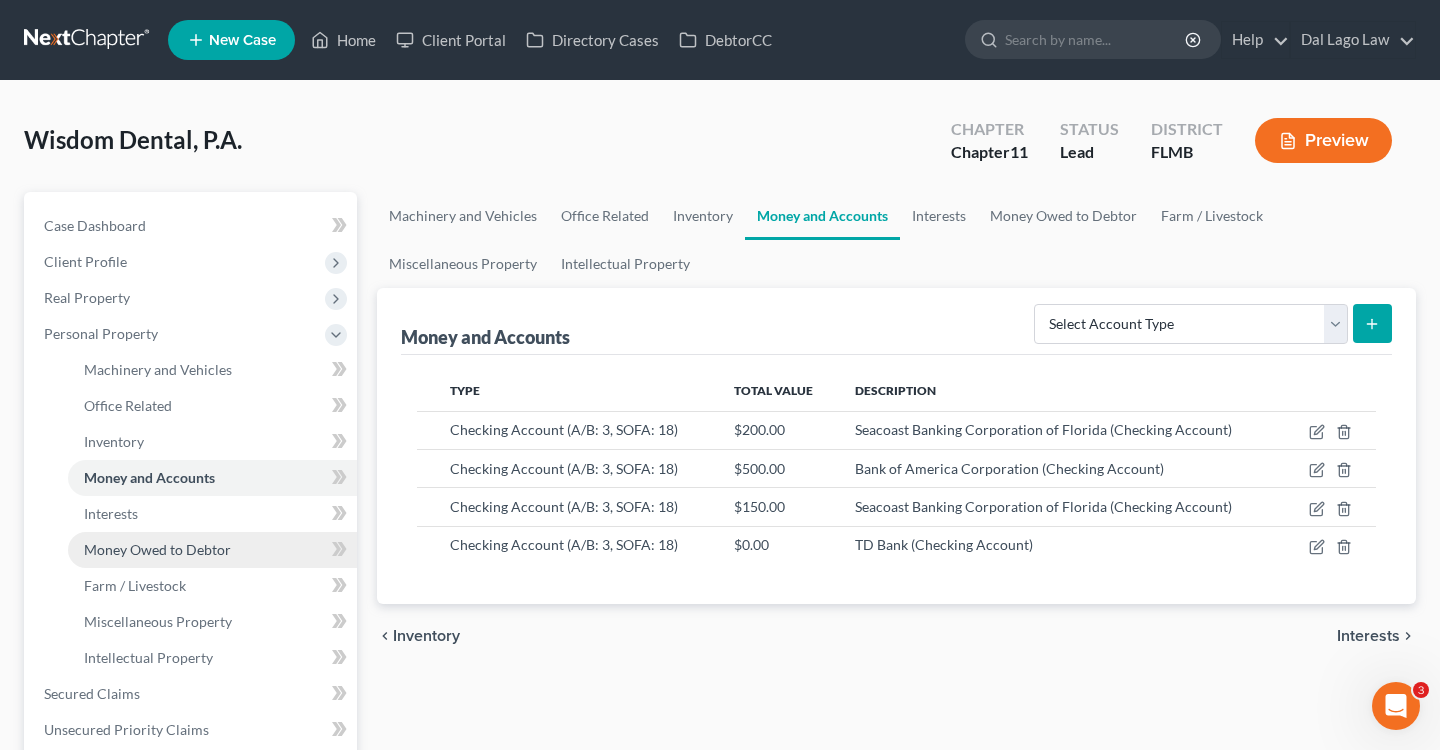 click on "Money Owed to Debtor" at bounding box center [157, 549] 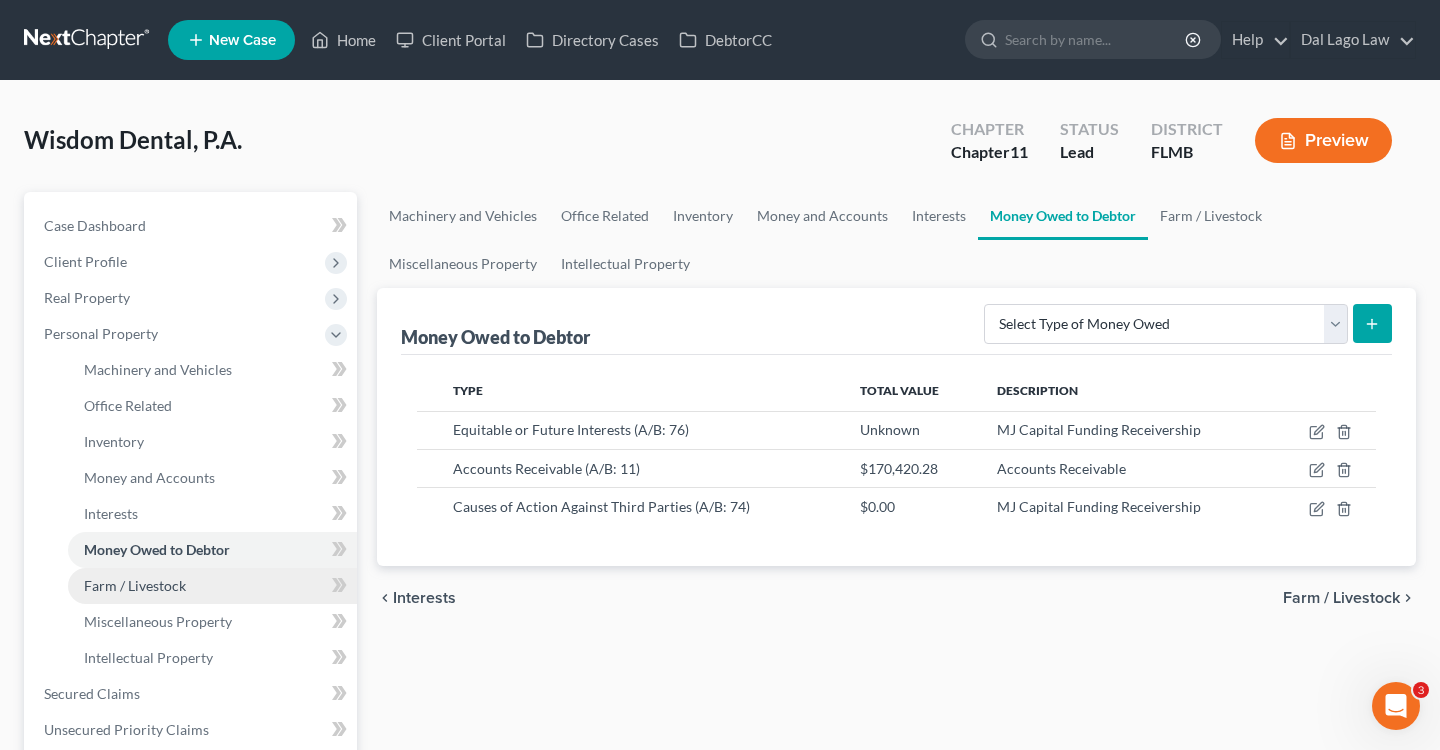 click on "Farm / Livestock" at bounding box center (135, 585) 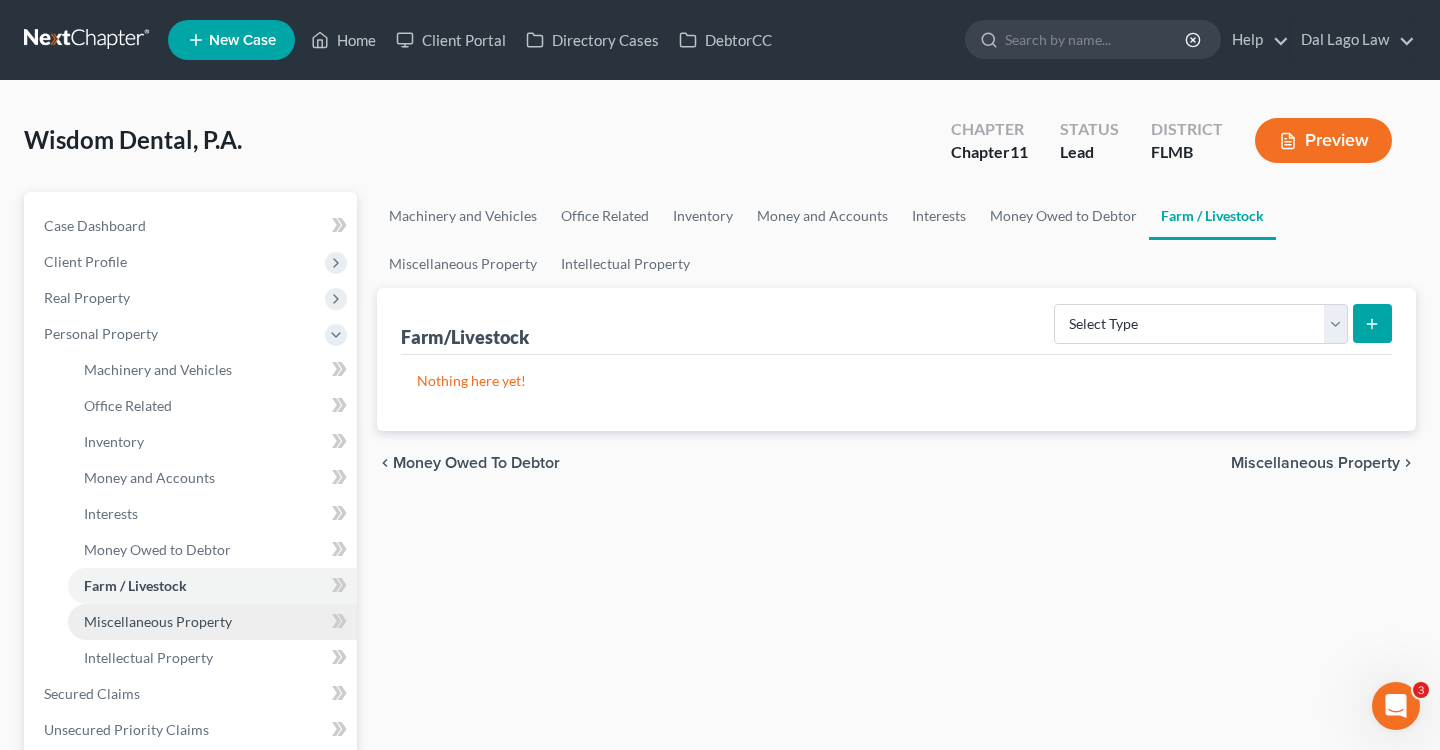 click on "Miscellaneous Property" at bounding box center [158, 621] 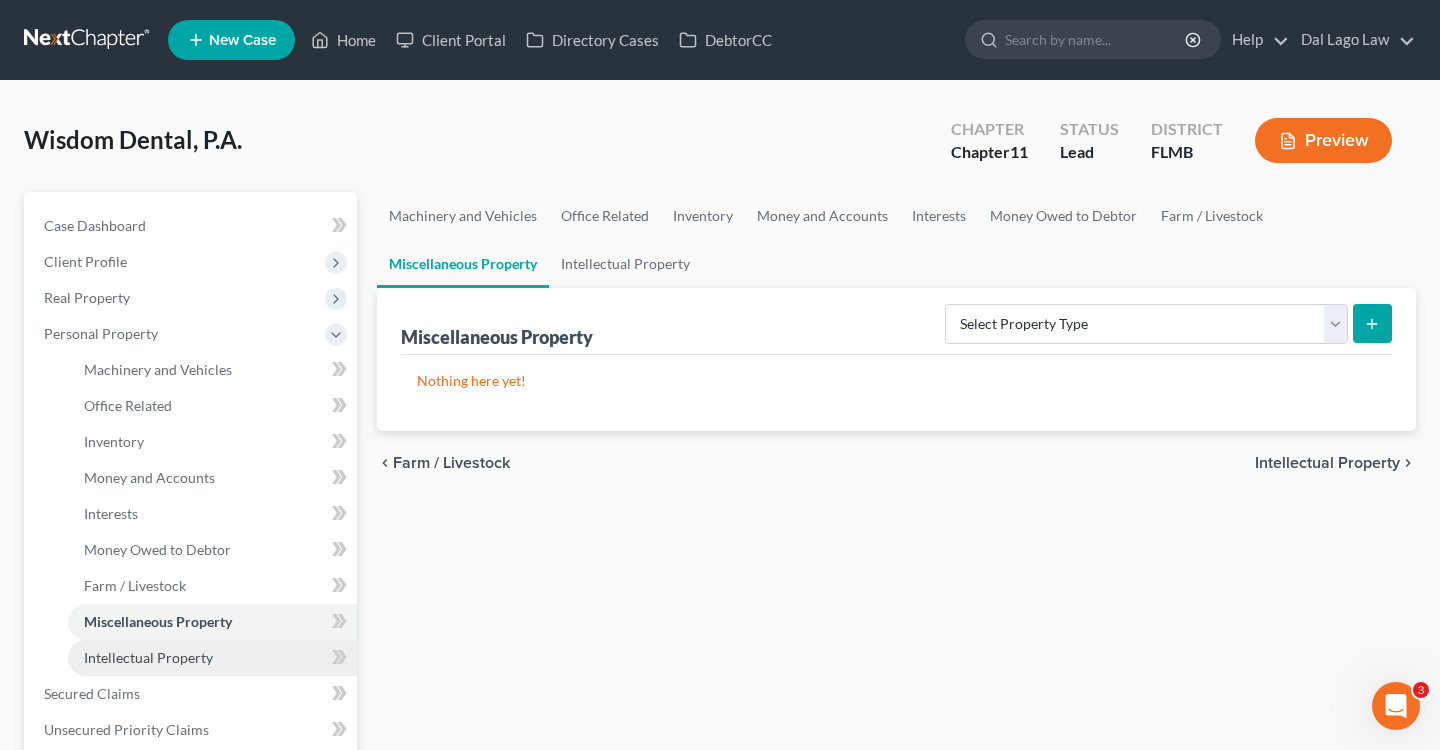 click on "Intellectual Property" at bounding box center [148, 657] 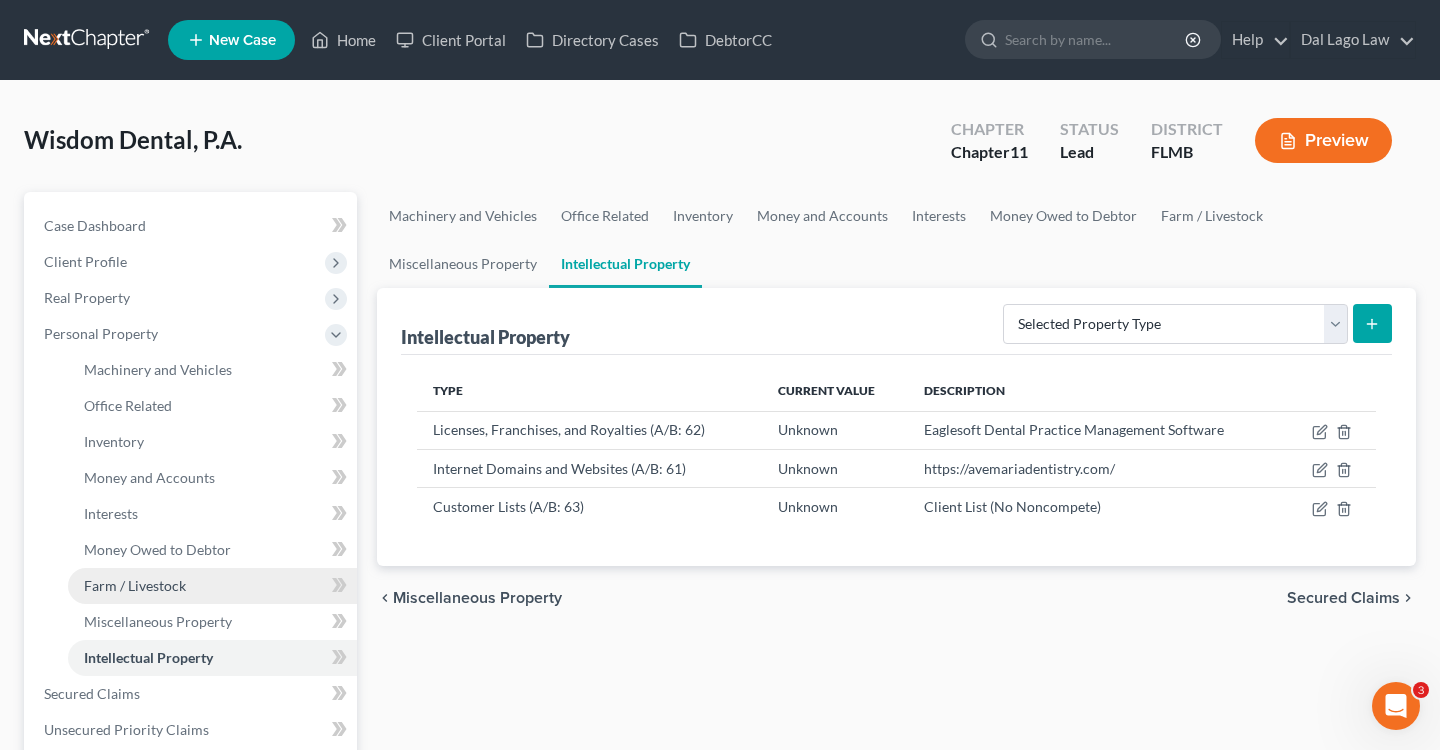 click on "Farm / Livestock" at bounding box center (135, 585) 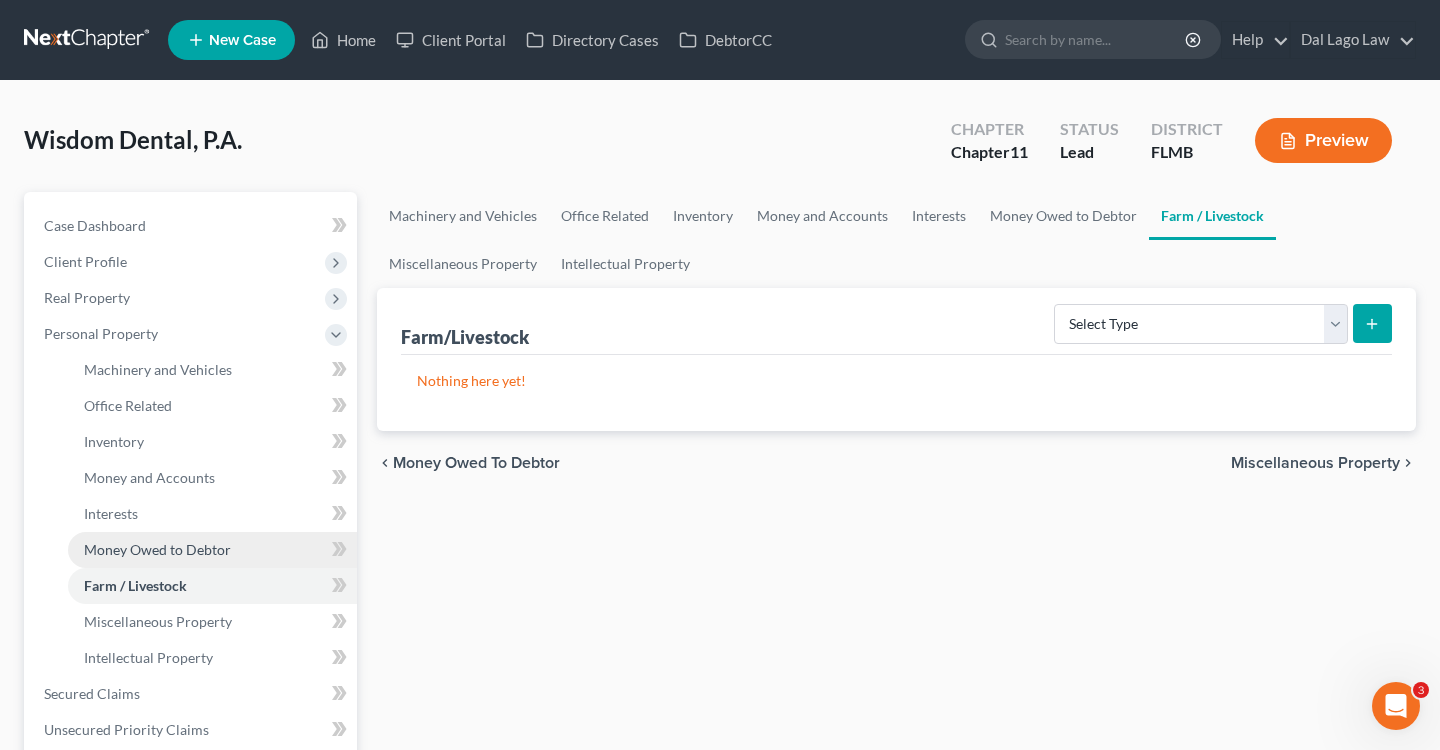 click on "Money Owed to Debtor" at bounding box center (157, 549) 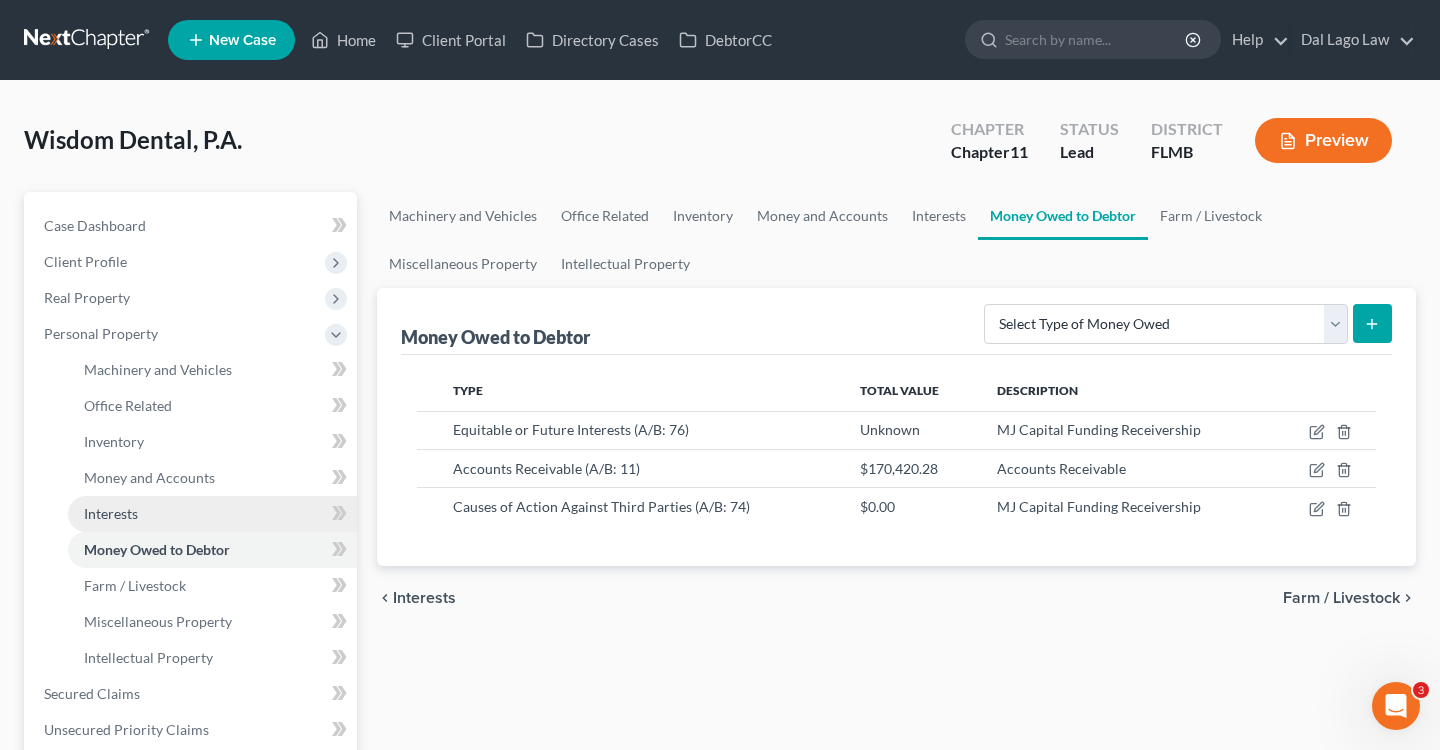 click on "Interests" at bounding box center (111, 513) 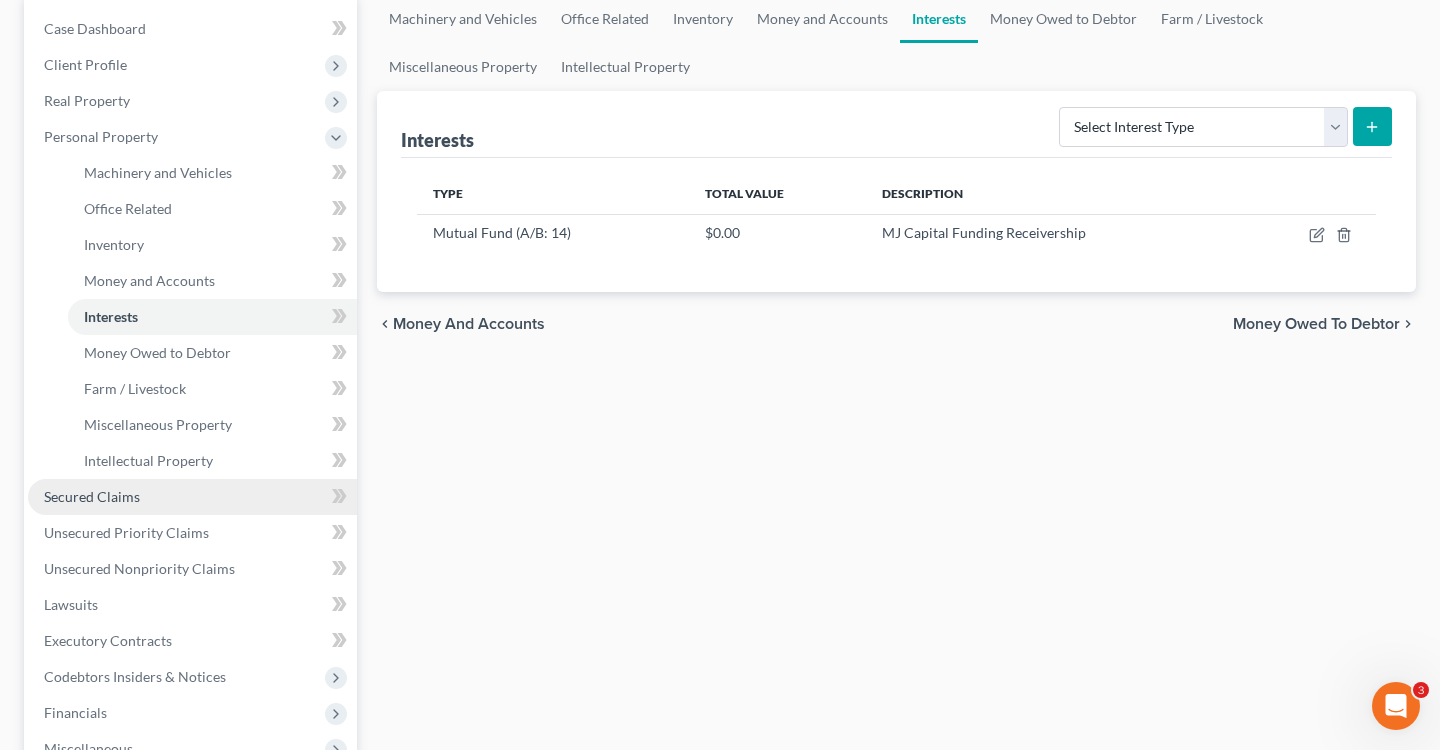 click on "Secured Claims" at bounding box center (192, 497) 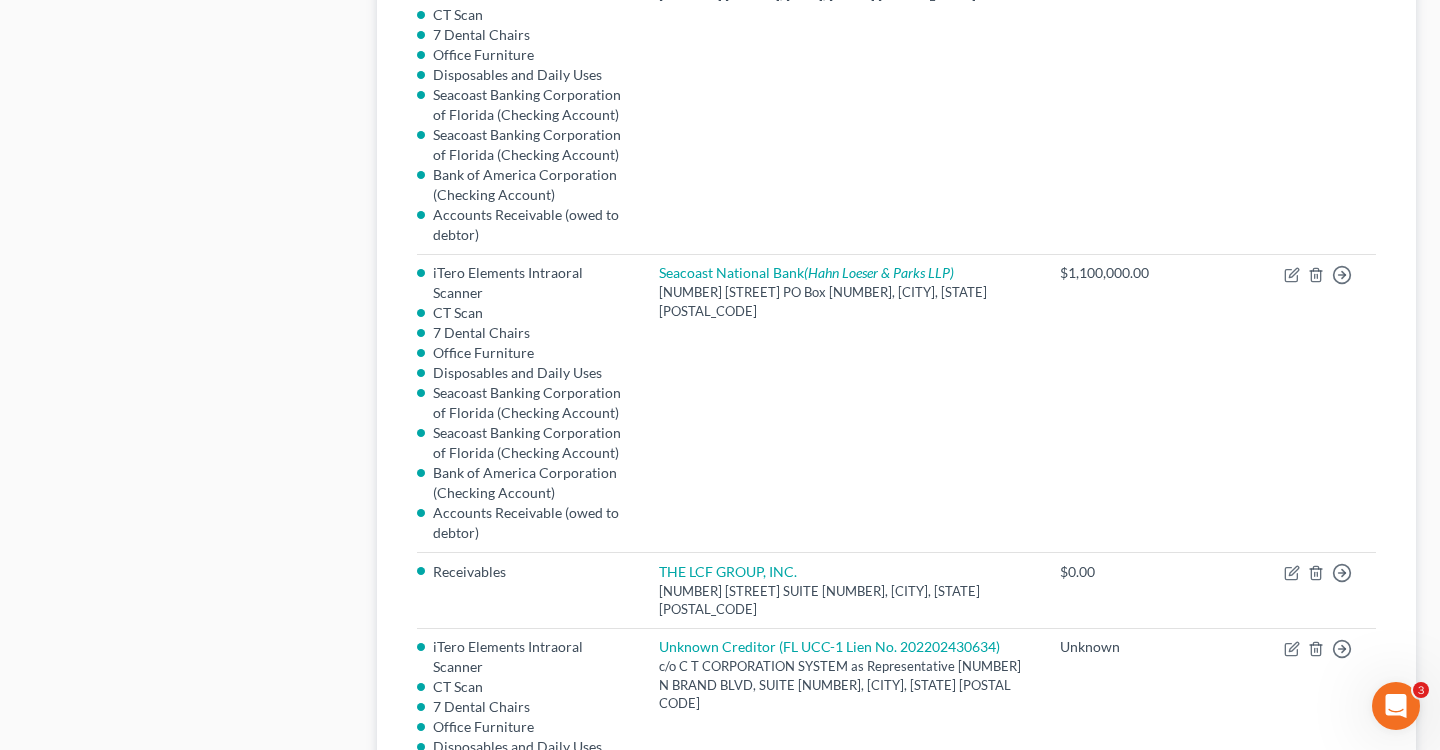scroll, scrollTop: 911, scrollLeft: 0, axis: vertical 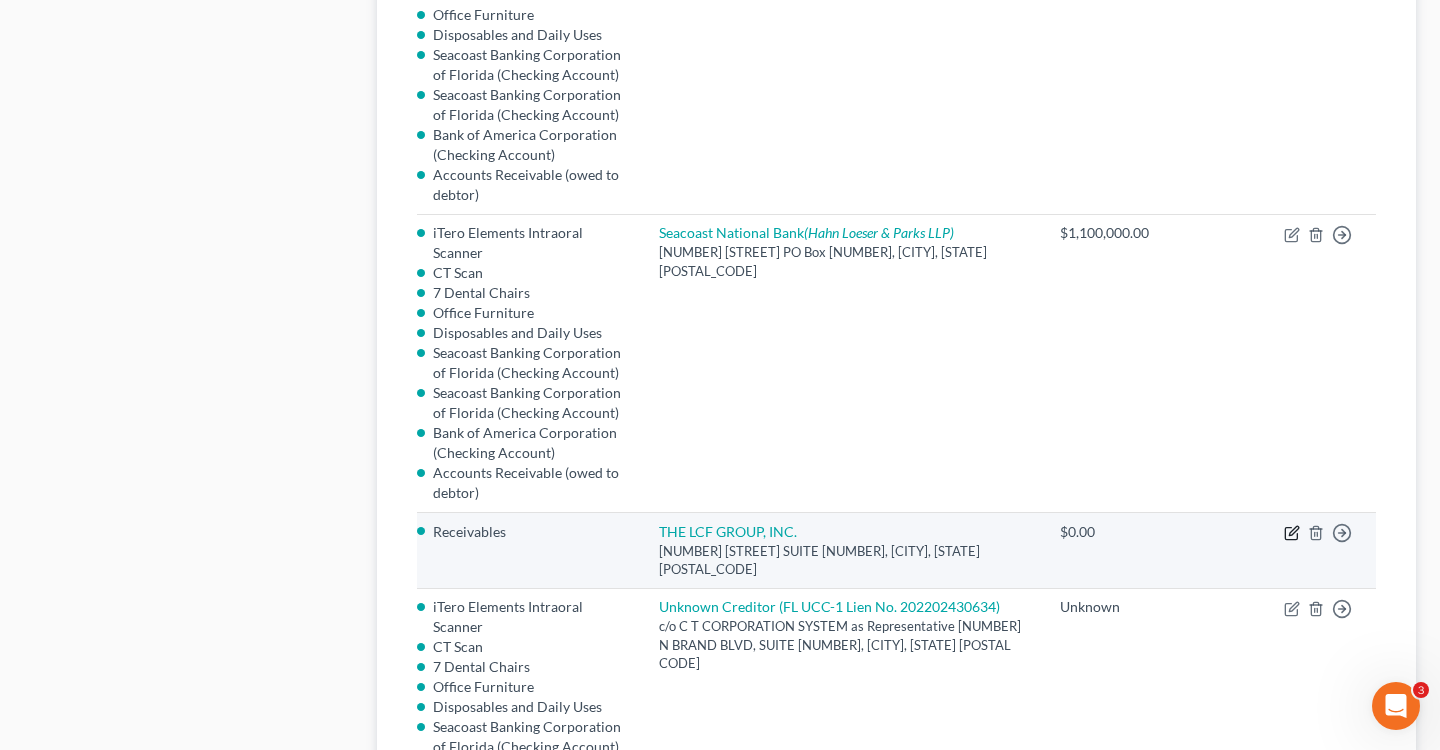 click 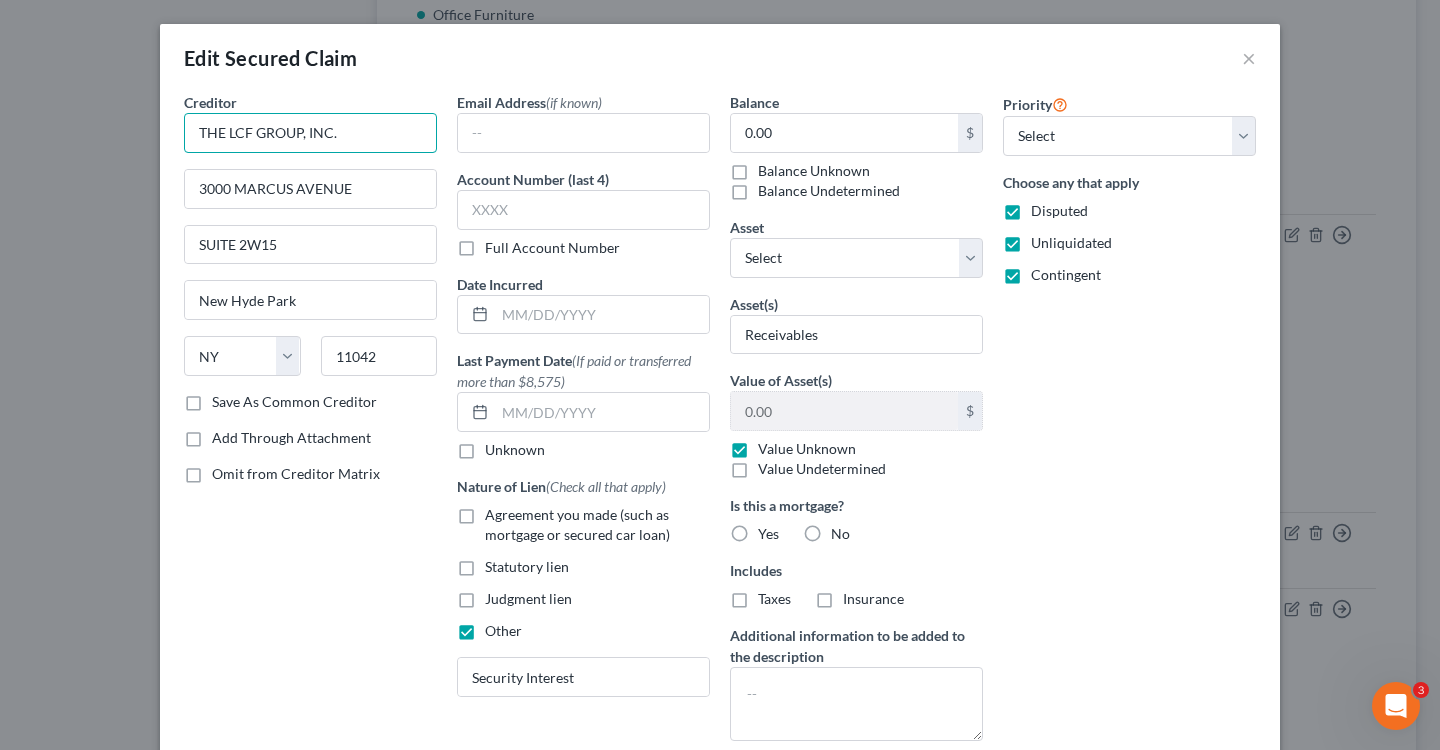click on "THE LCF GROUP, INC." at bounding box center [310, 133] 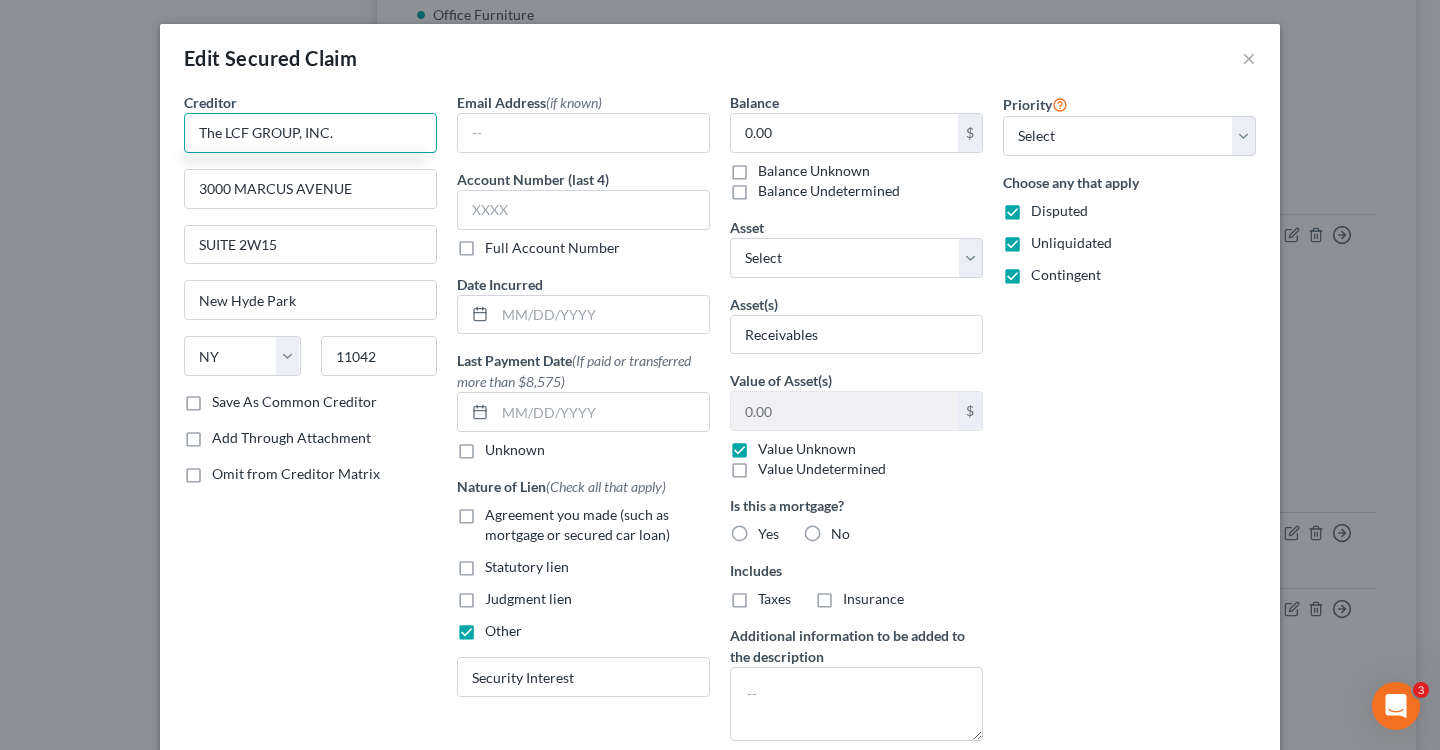 click on "The LCF GROUP, INC." at bounding box center [310, 133] 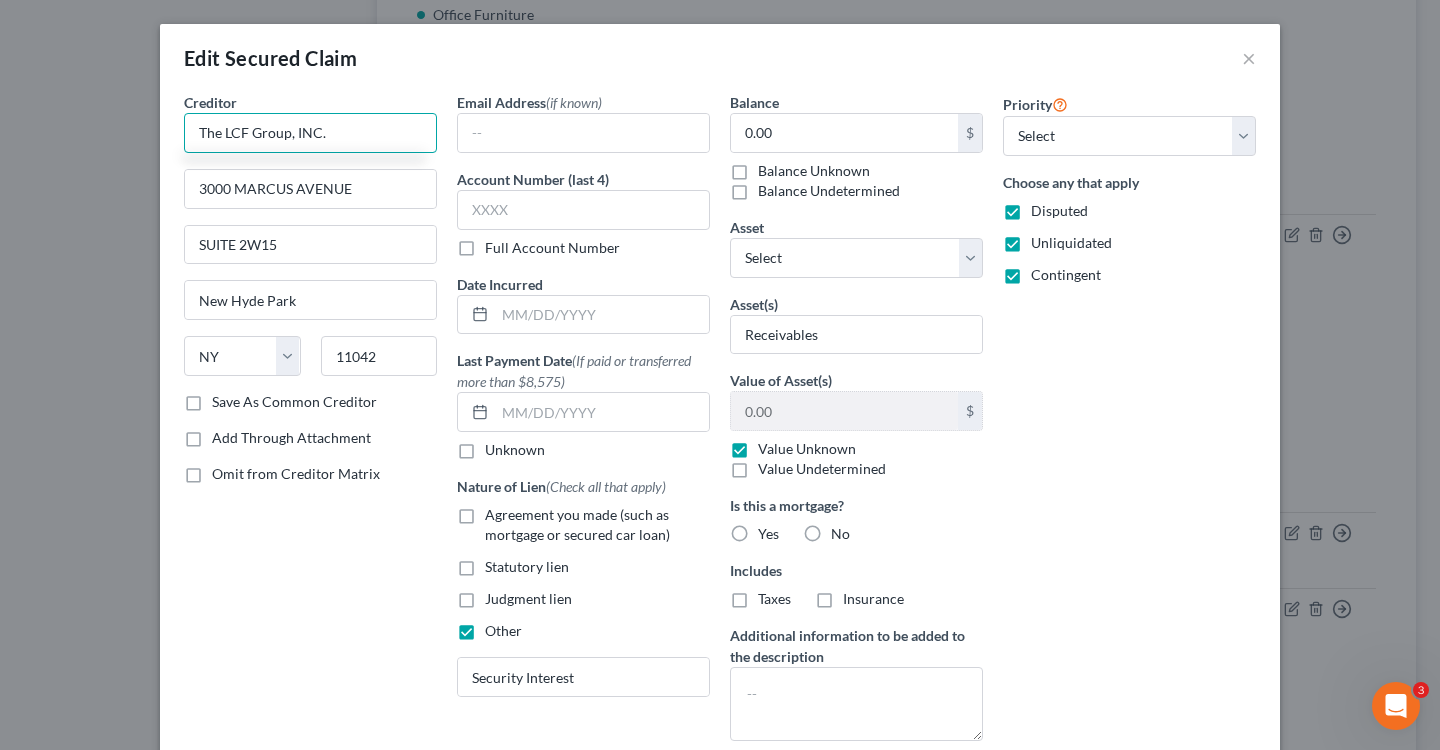 click on "The LCF Group, INC." at bounding box center [310, 133] 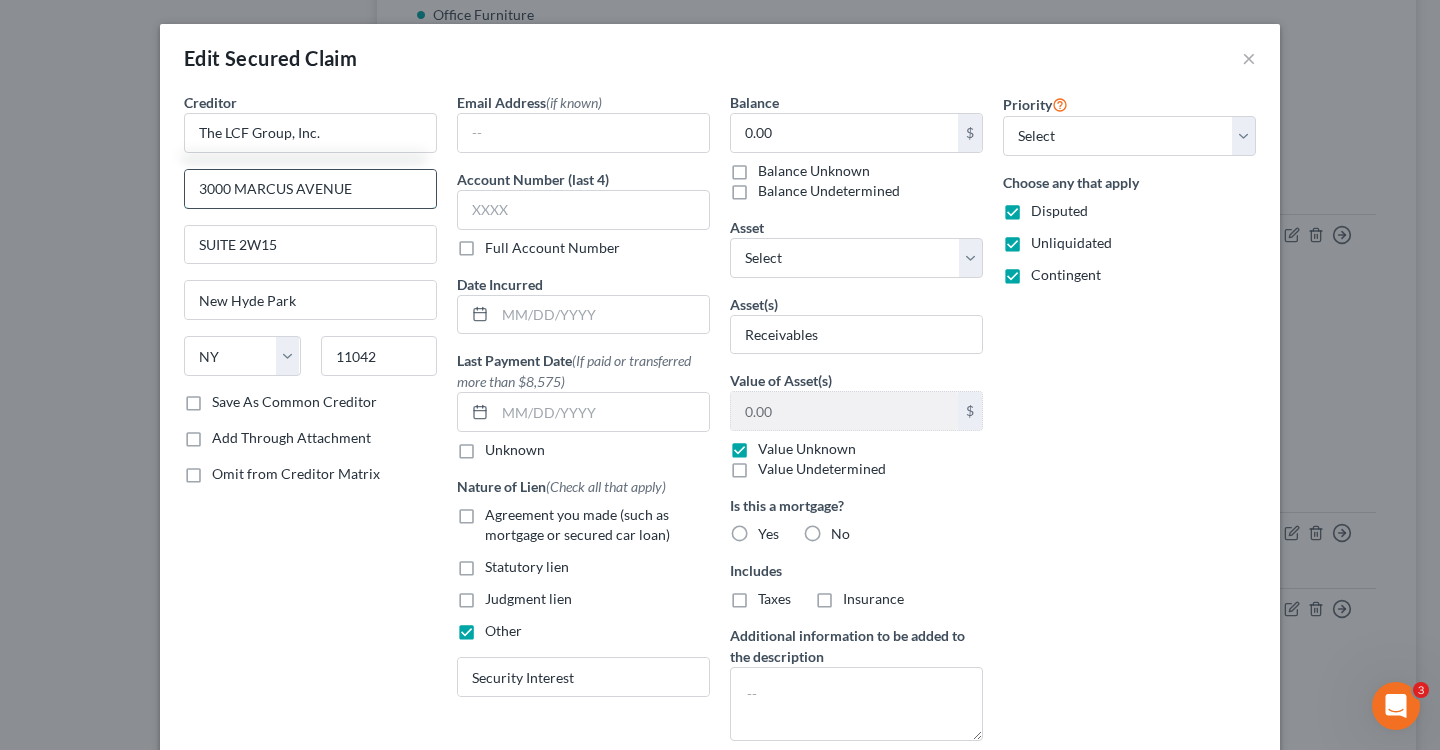 click on "3000 MARCUS AVENUE" at bounding box center [310, 189] 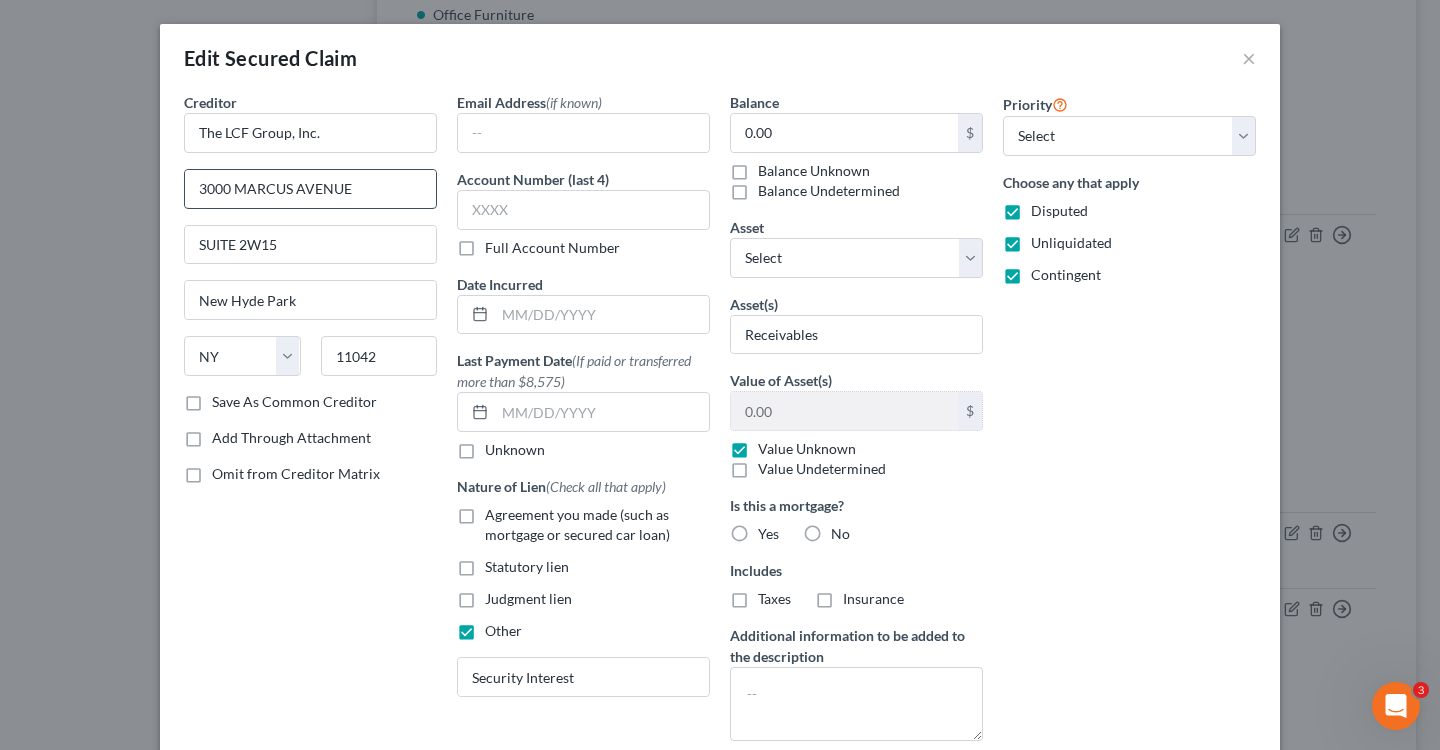 click on "3000 MARCUS AVENUE" at bounding box center (310, 189) 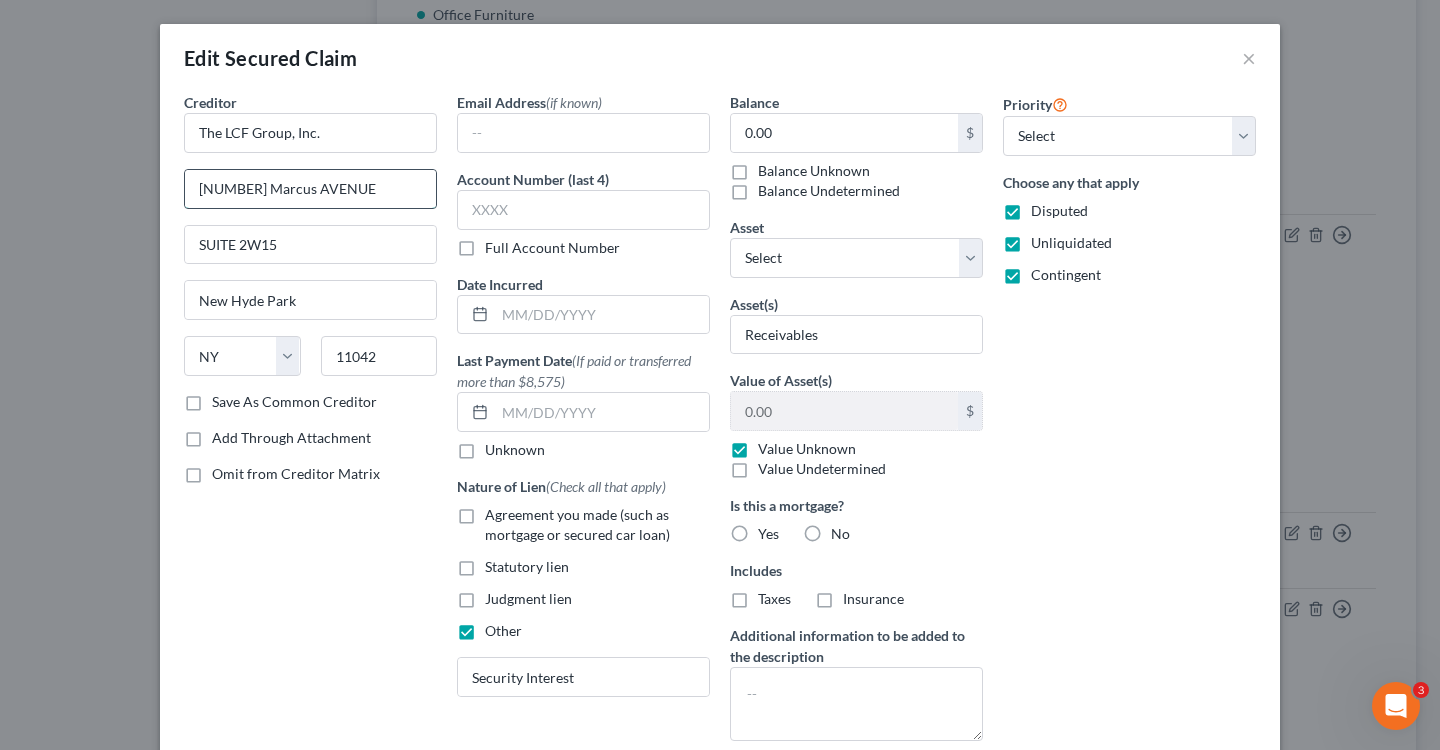 click on "[NUMBER] Marcus AVENUE" at bounding box center (310, 189) 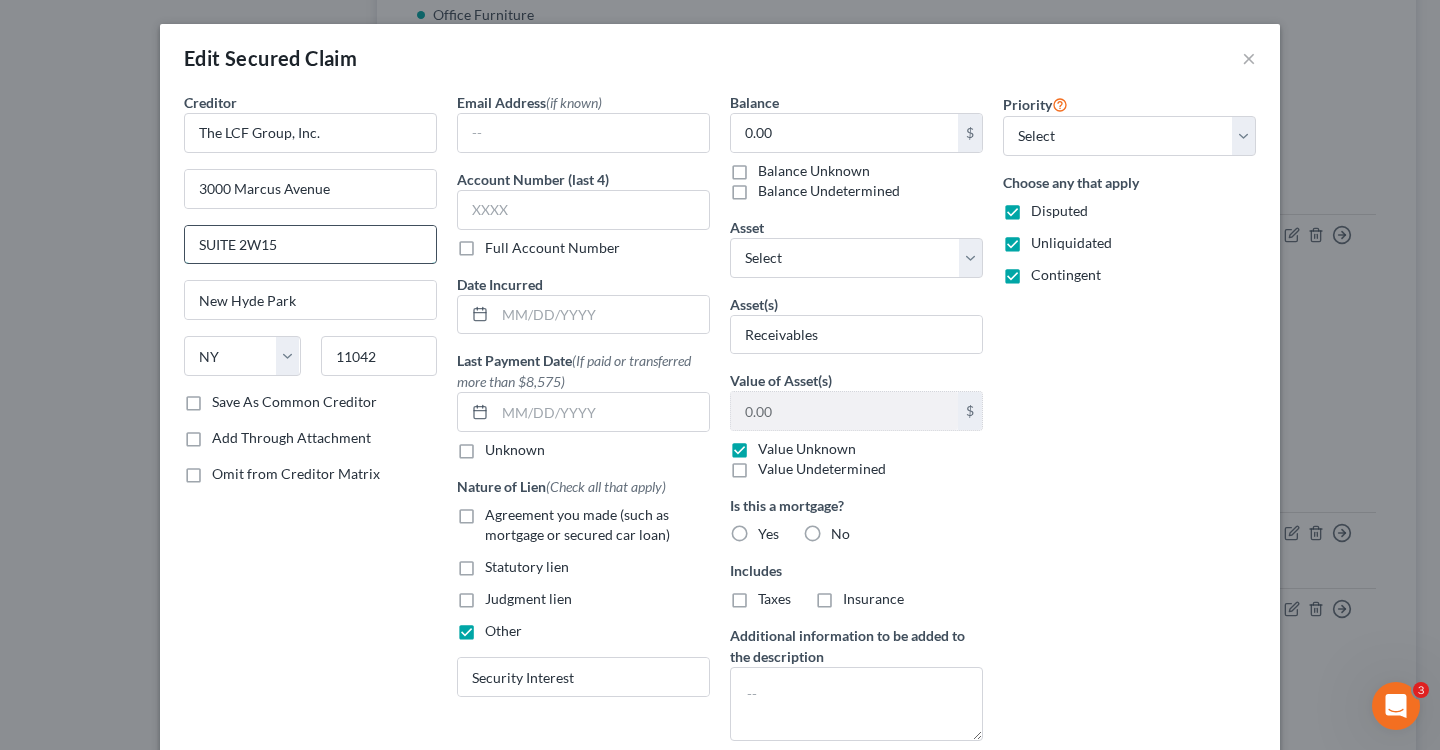 click on "SUITE 2W15" at bounding box center (310, 245) 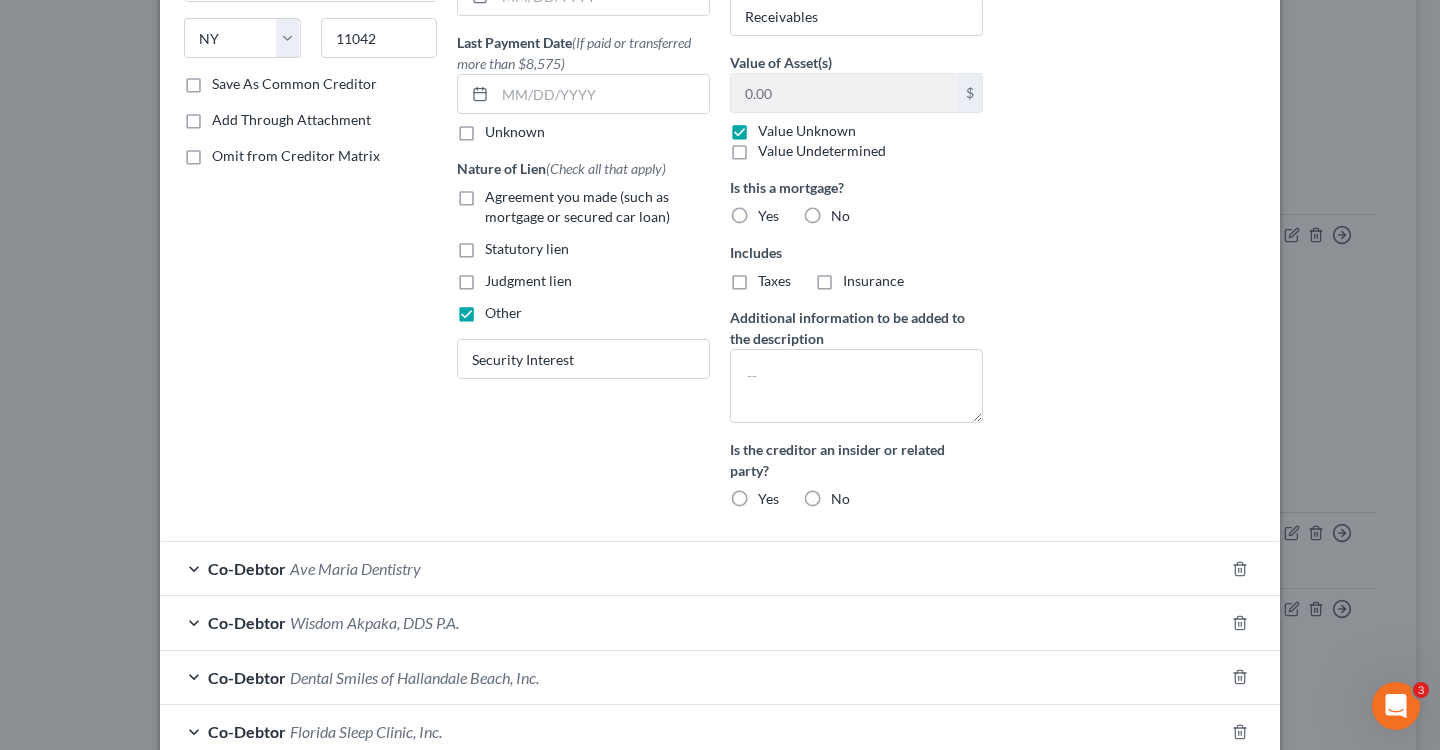 scroll, scrollTop: 603, scrollLeft: 0, axis: vertical 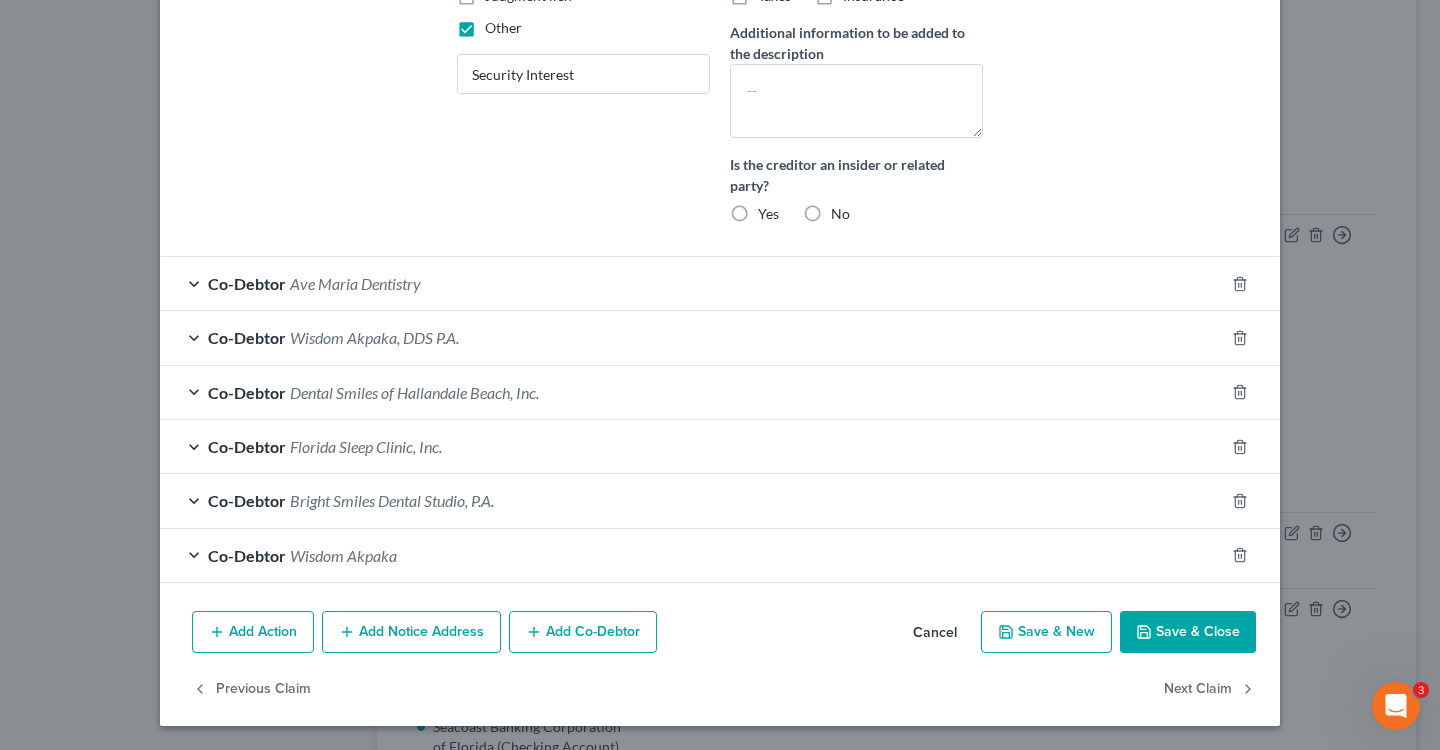 click on "Save & Close" at bounding box center [1188, 632] 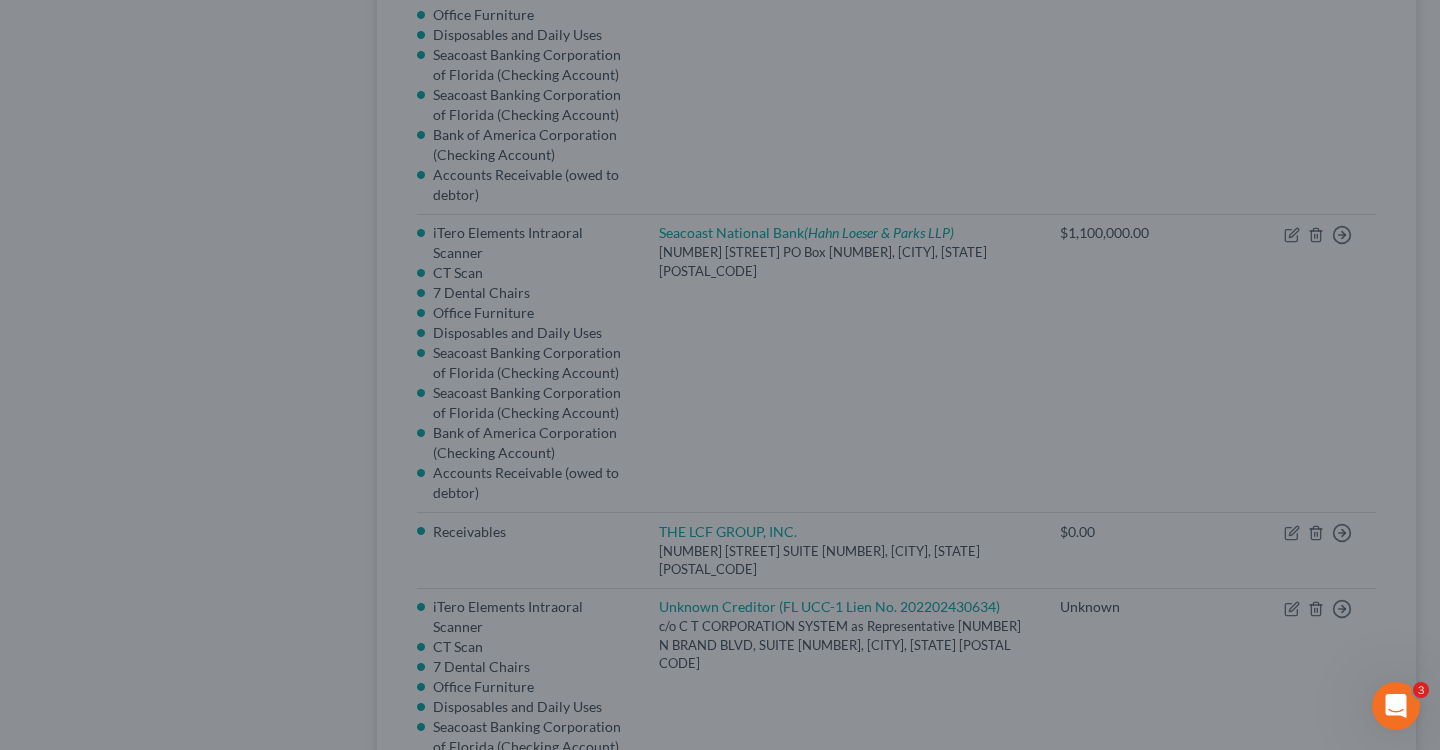 scroll, scrollTop: 473, scrollLeft: 0, axis: vertical 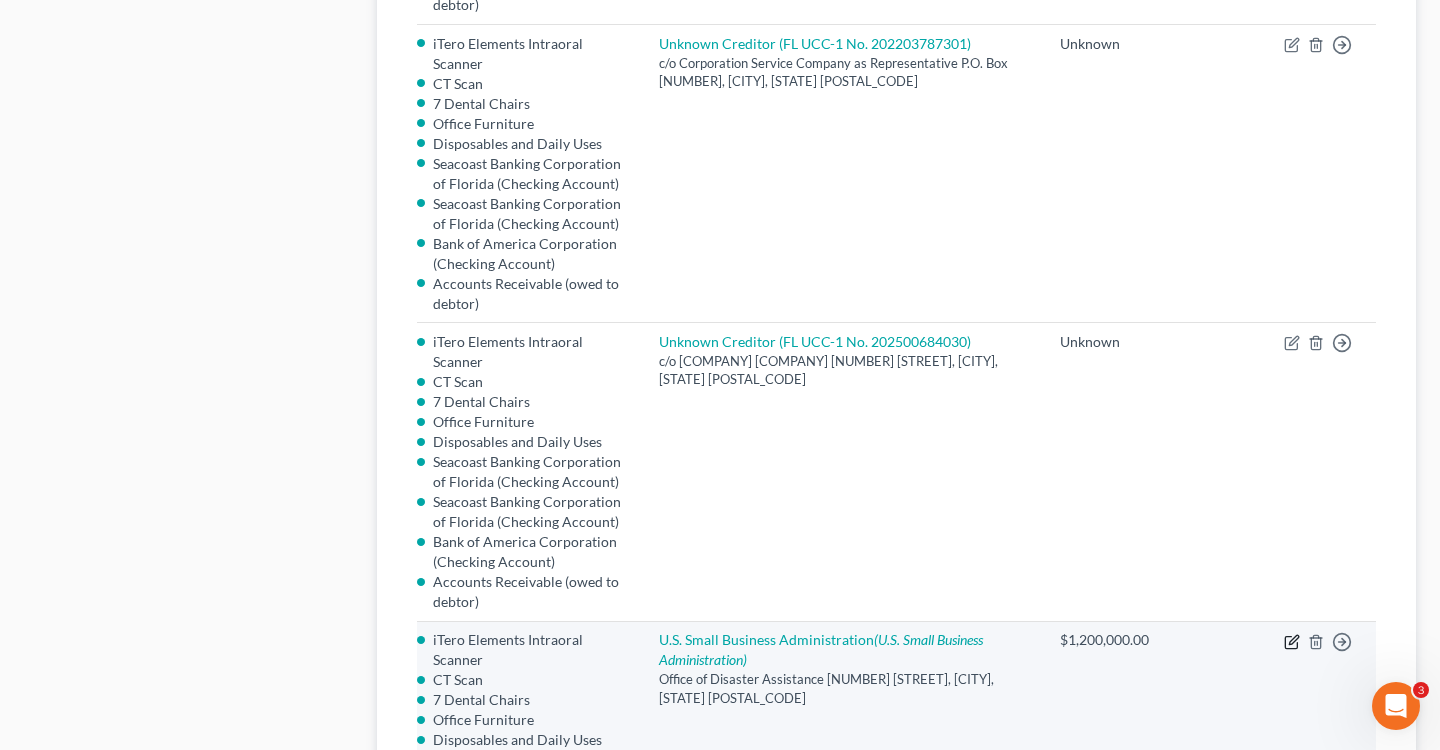 click 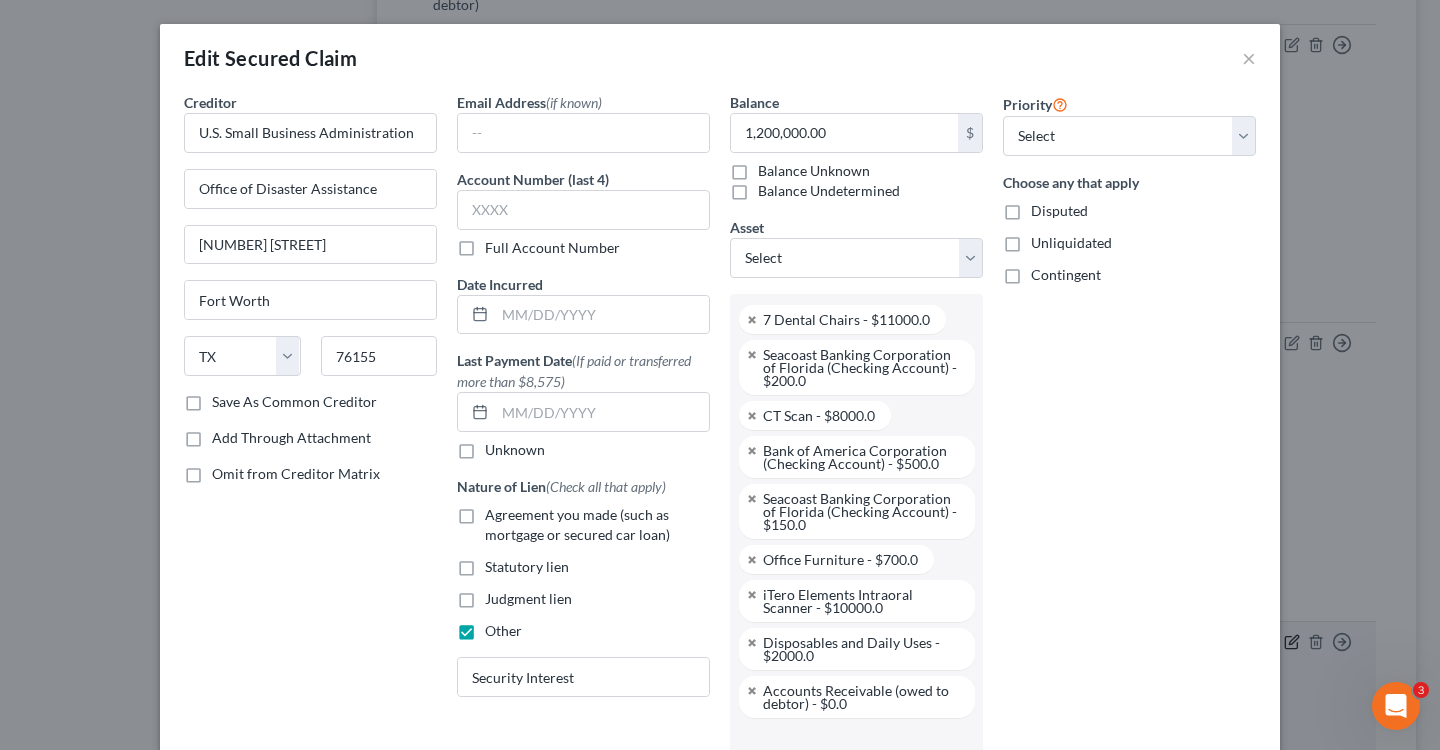 scroll, scrollTop: 216, scrollLeft: 0, axis: vertical 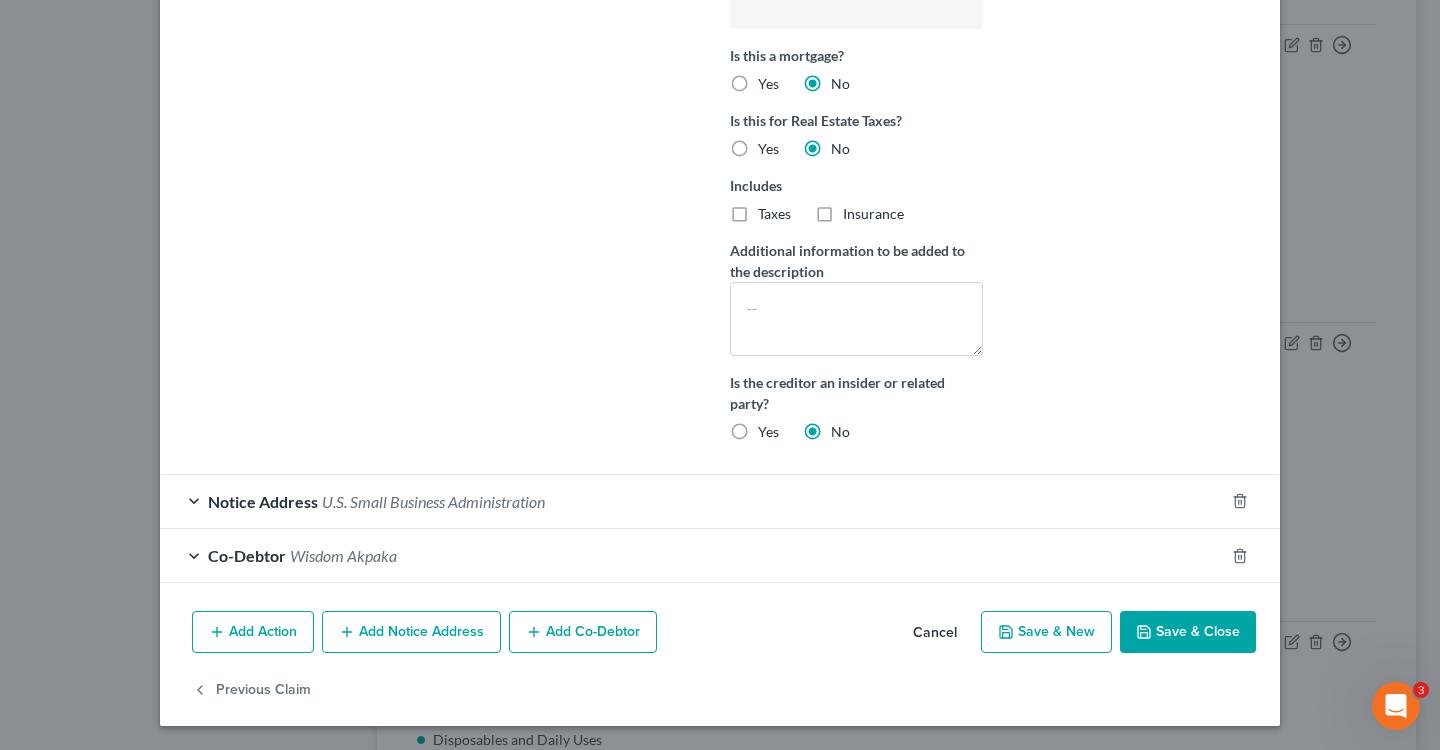 click on "Notice Address U.S. Small Business Administration" at bounding box center [692, 501] 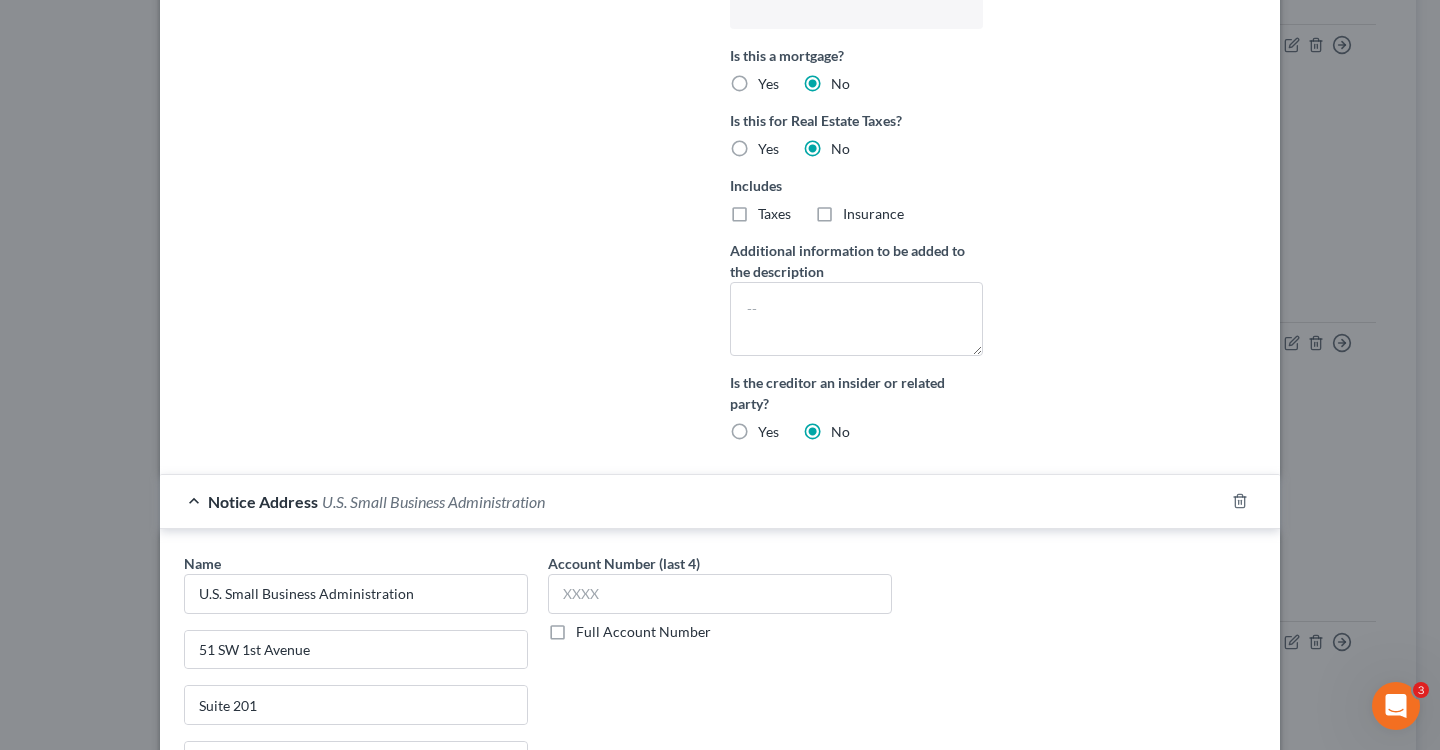 click on "Notice Address U.S. Small Business Administration" at bounding box center (692, 501) 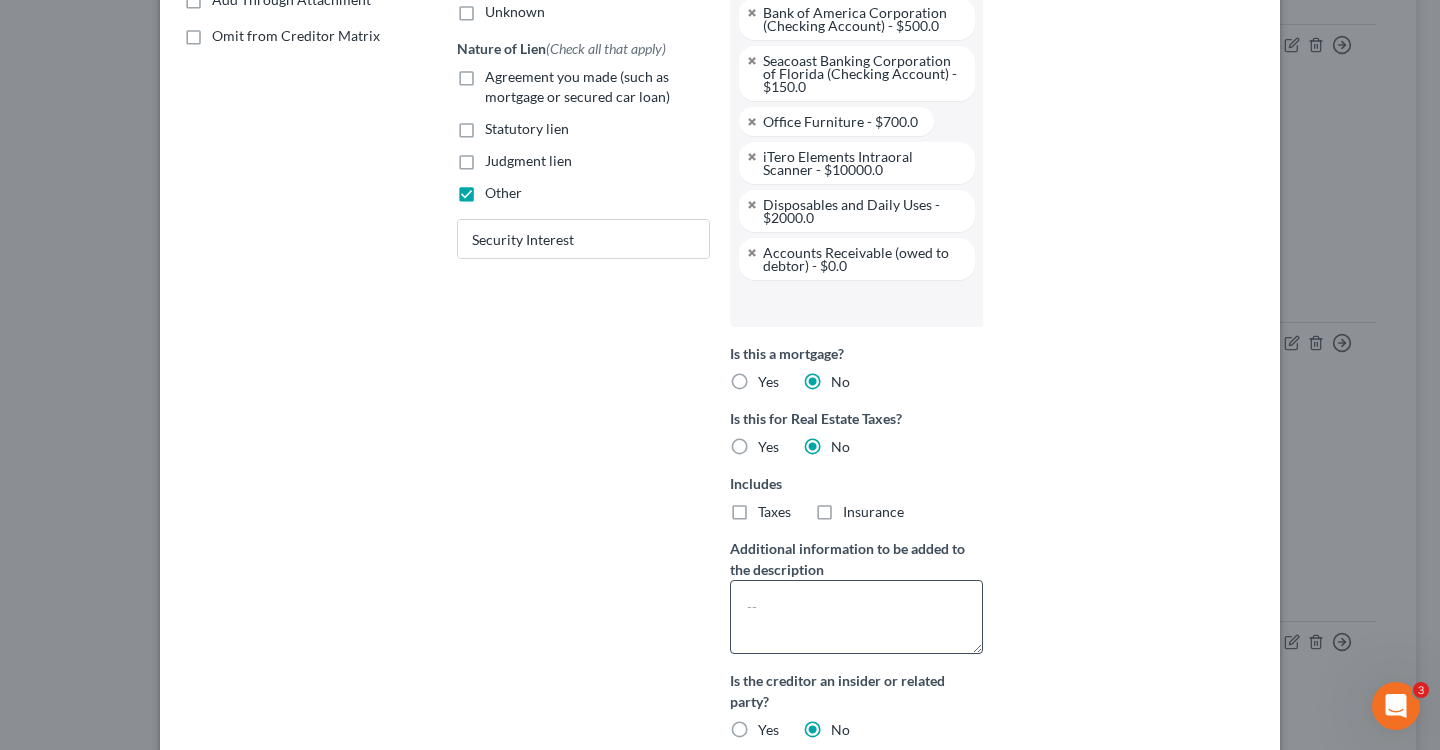scroll, scrollTop: 0, scrollLeft: 0, axis: both 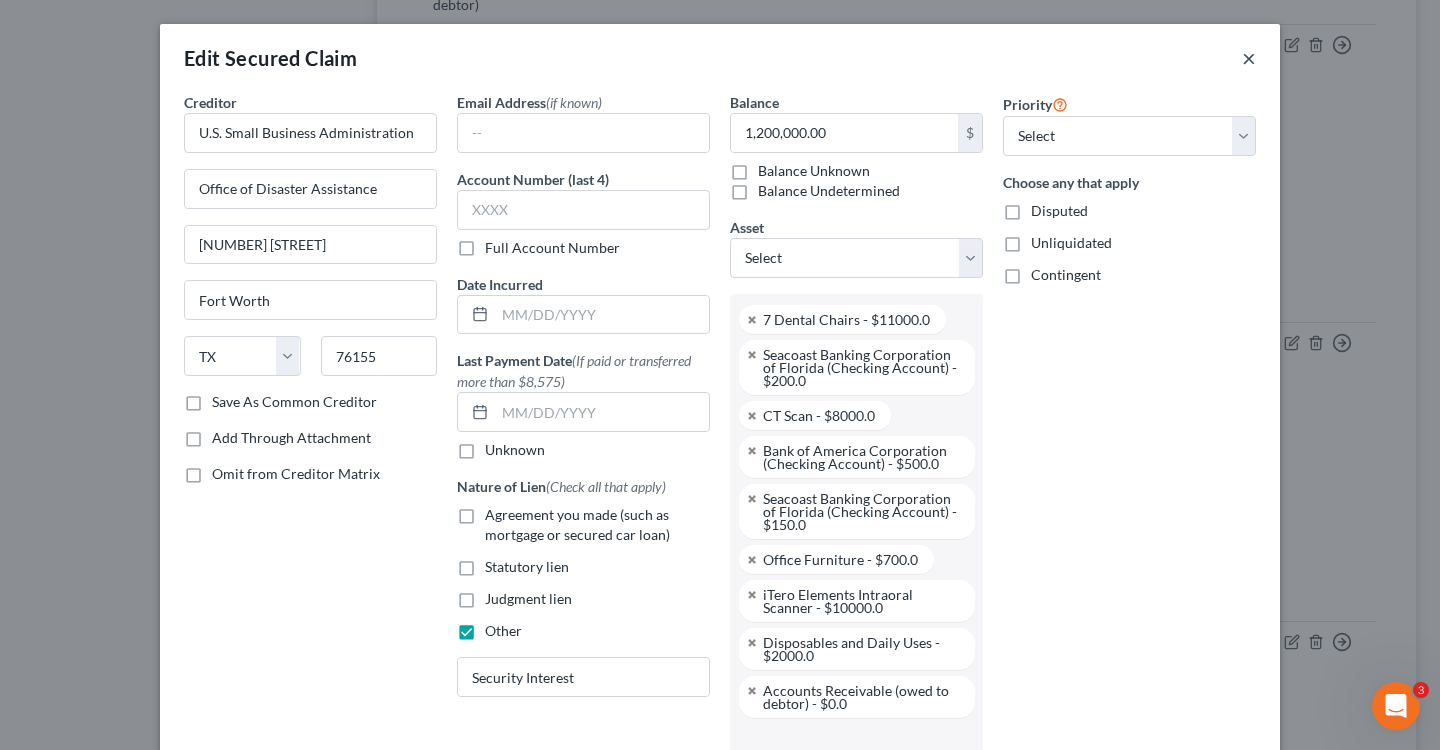 click on "×" at bounding box center [1249, 58] 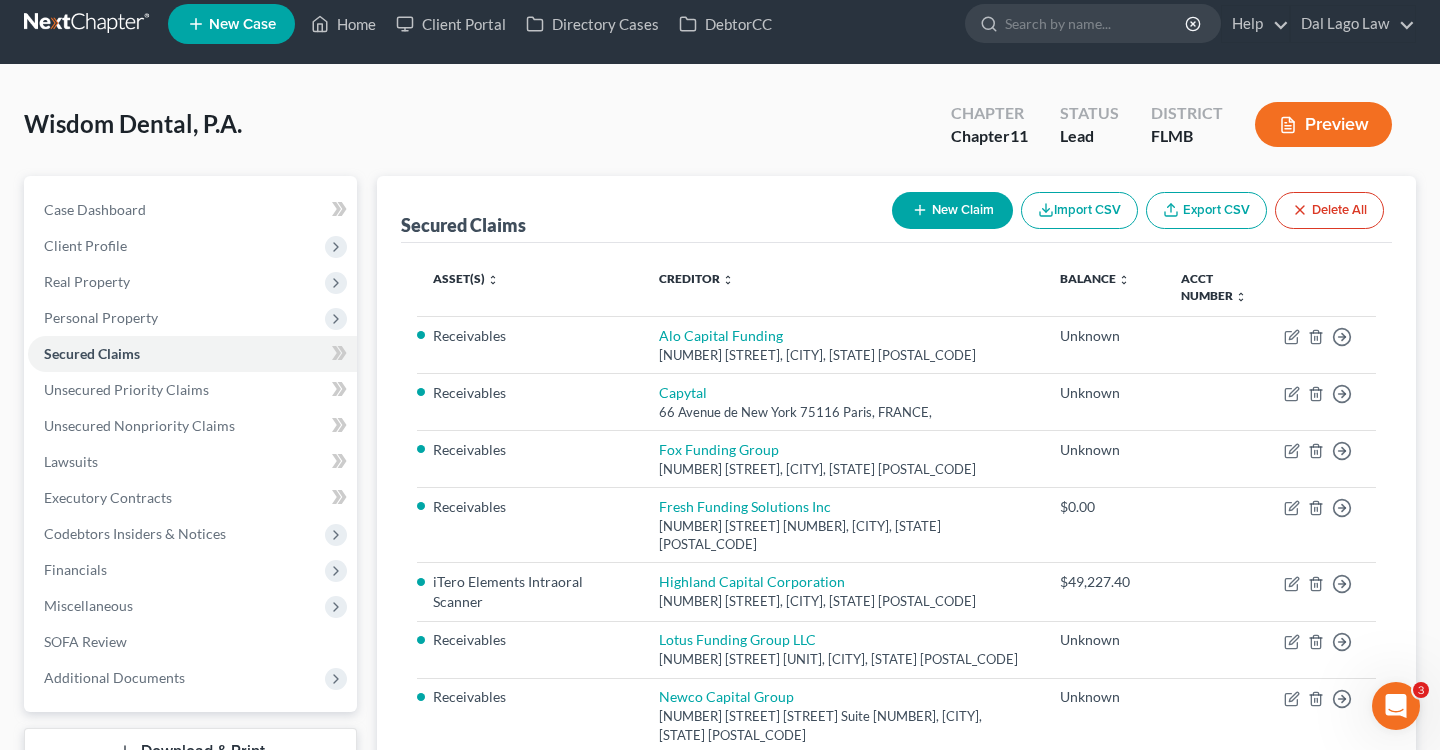 scroll, scrollTop: 0, scrollLeft: 0, axis: both 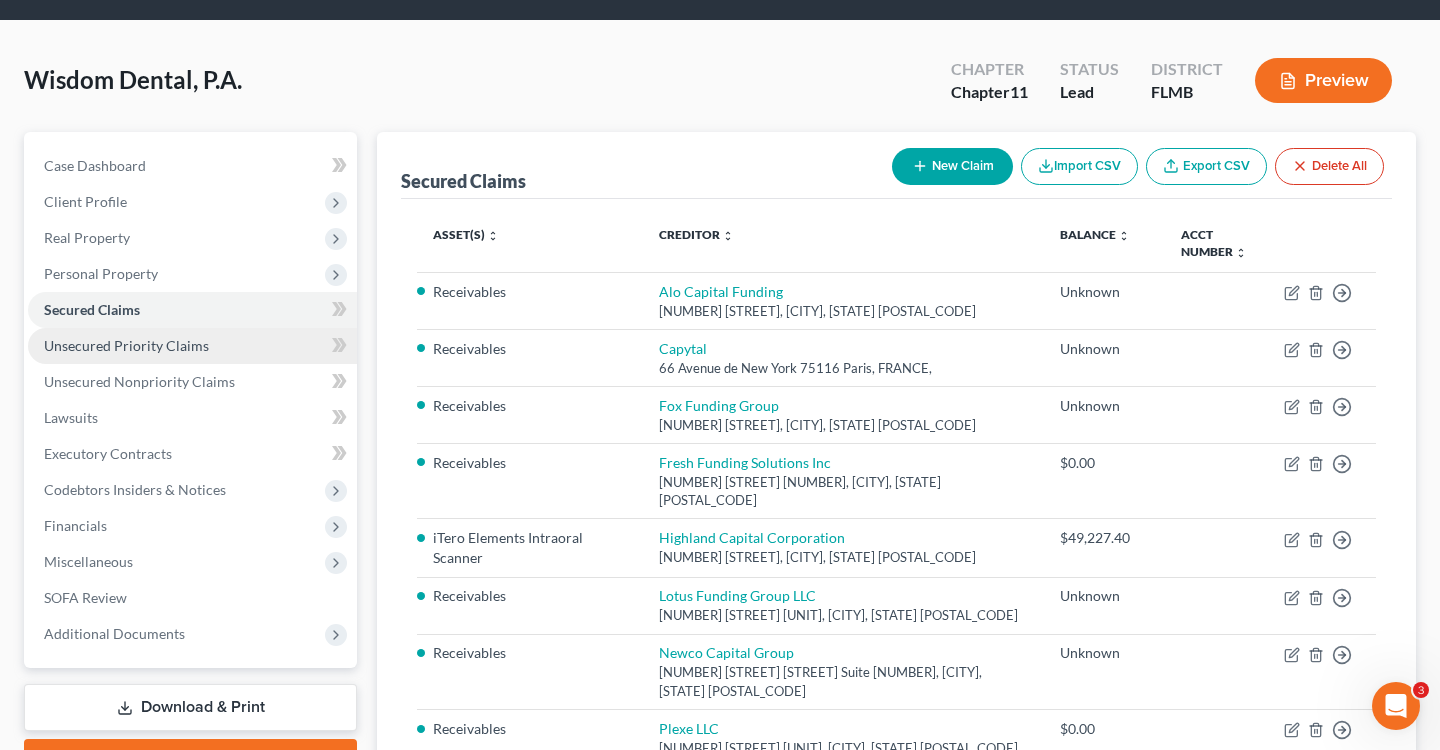 click on "Unsecured Priority Claims" at bounding box center (126, 345) 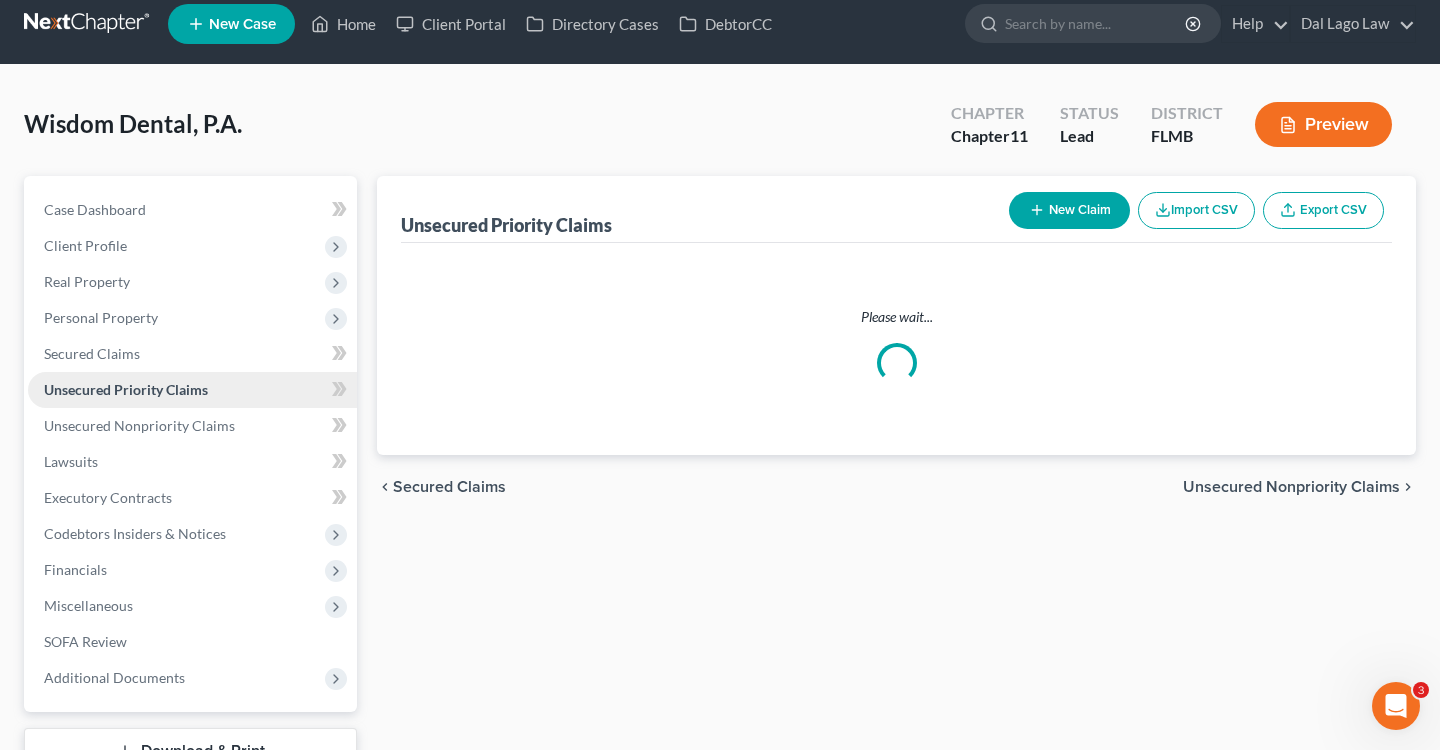 scroll, scrollTop: 0, scrollLeft: 0, axis: both 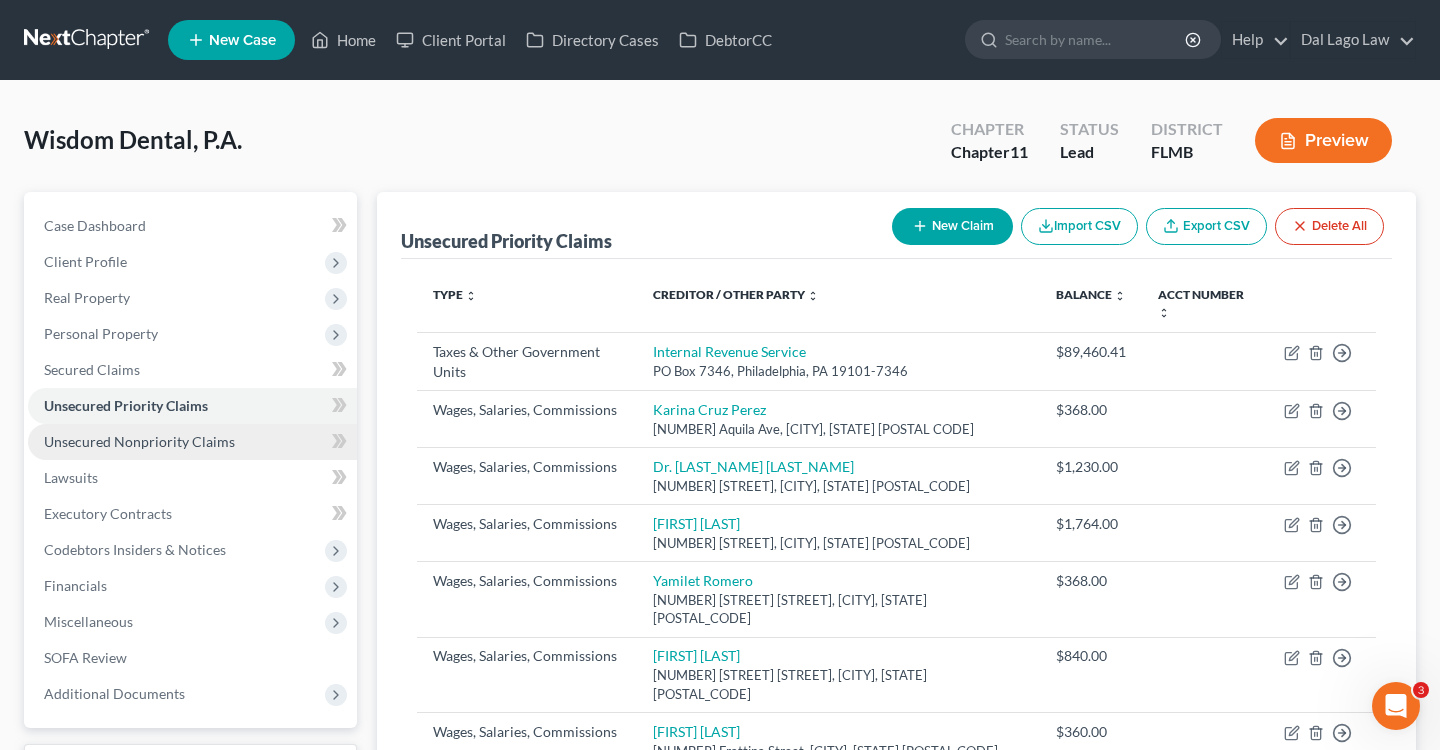 click on "Unsecured Nonpriority Claims" at bounding box center (139, 441) 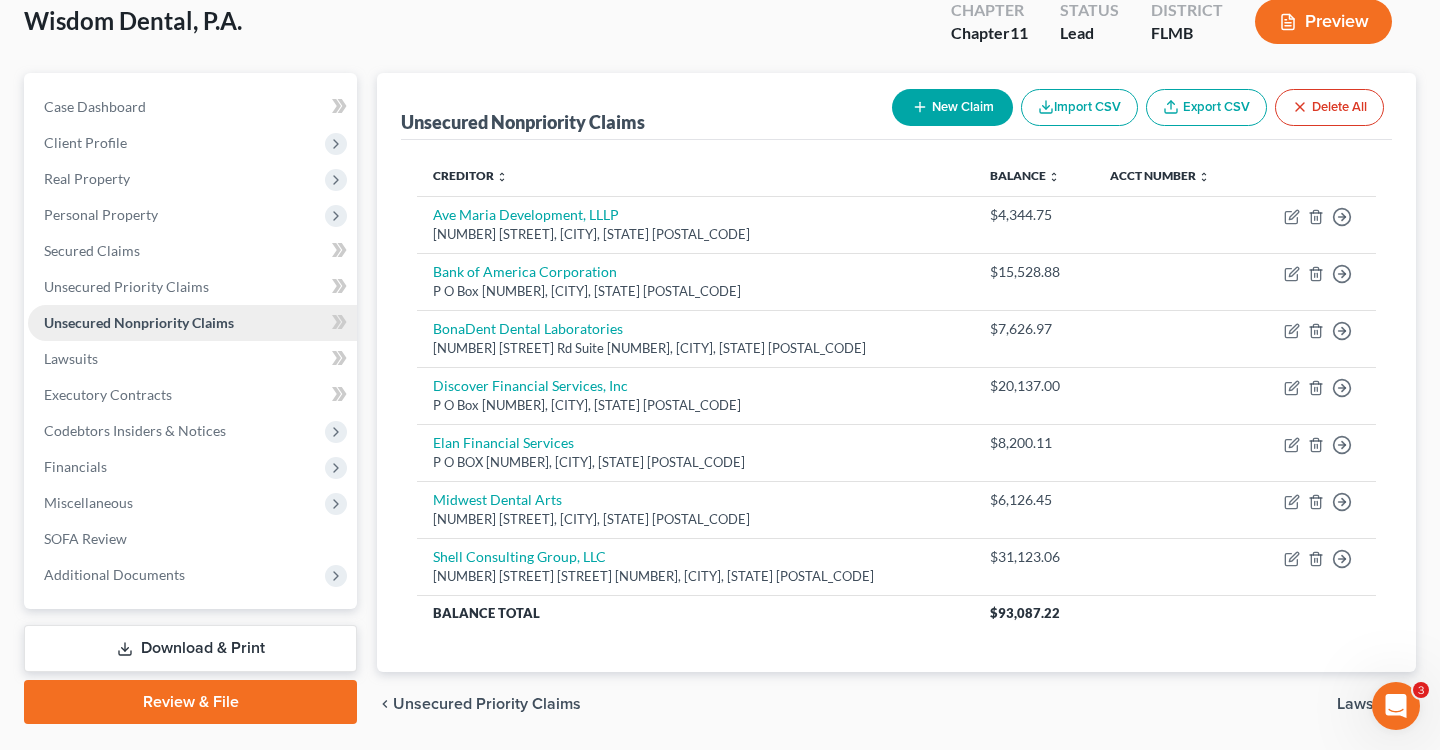 scroll, scrollTop: 147, scrollLeft: 0, axis: vertical 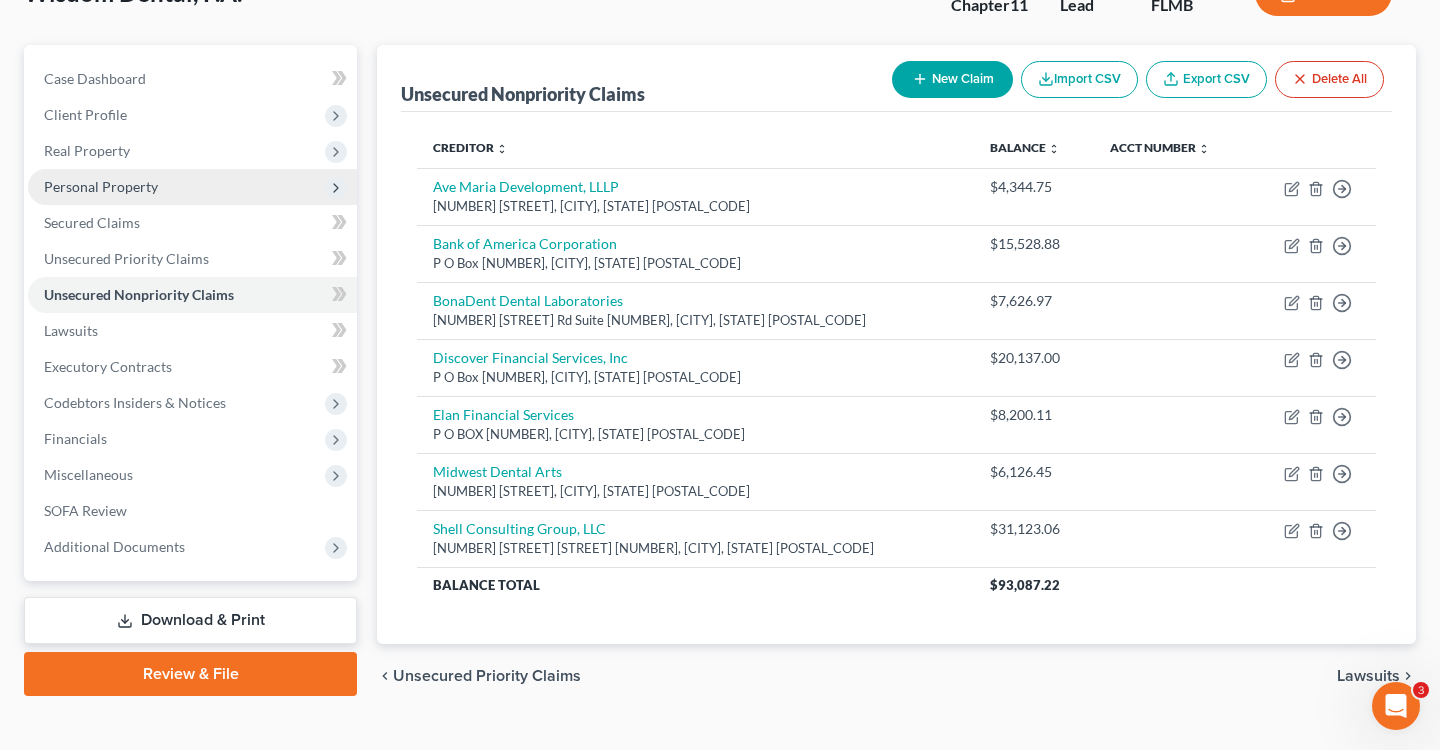 click on "Personal Property" at bounding box center (192, 187) 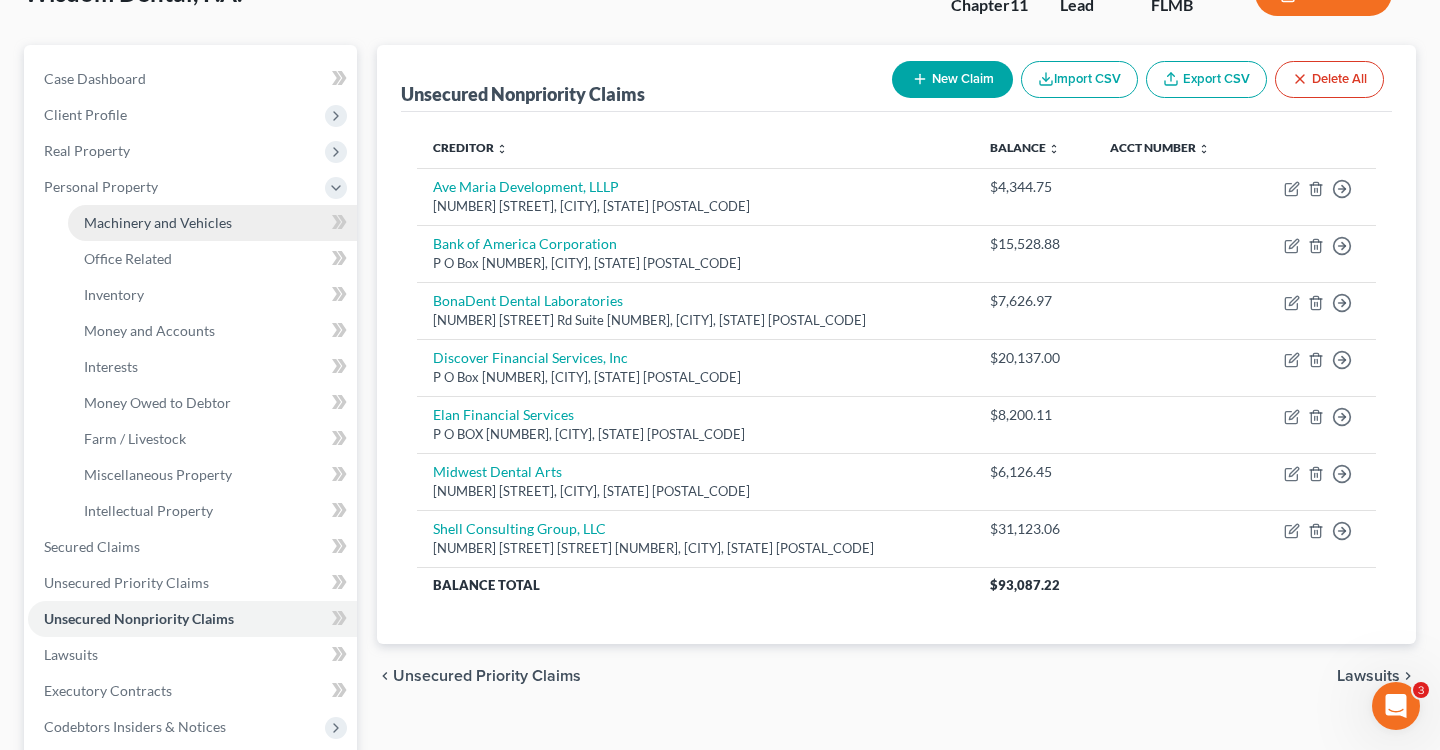 click on "Machinery and Vehicles" at bounding box center [158, 222] 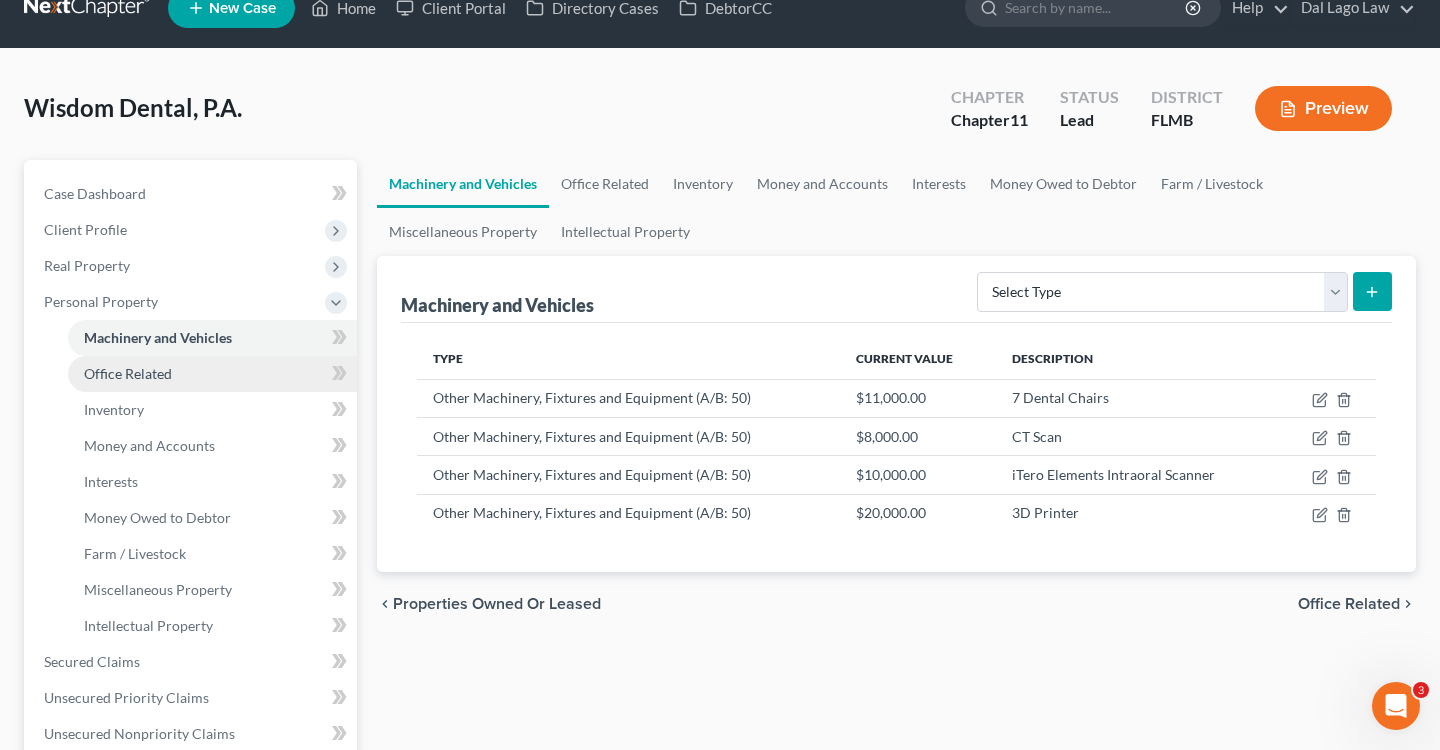 scroll, scrollTop: 38, scrollLeft: 0, axis: vertical 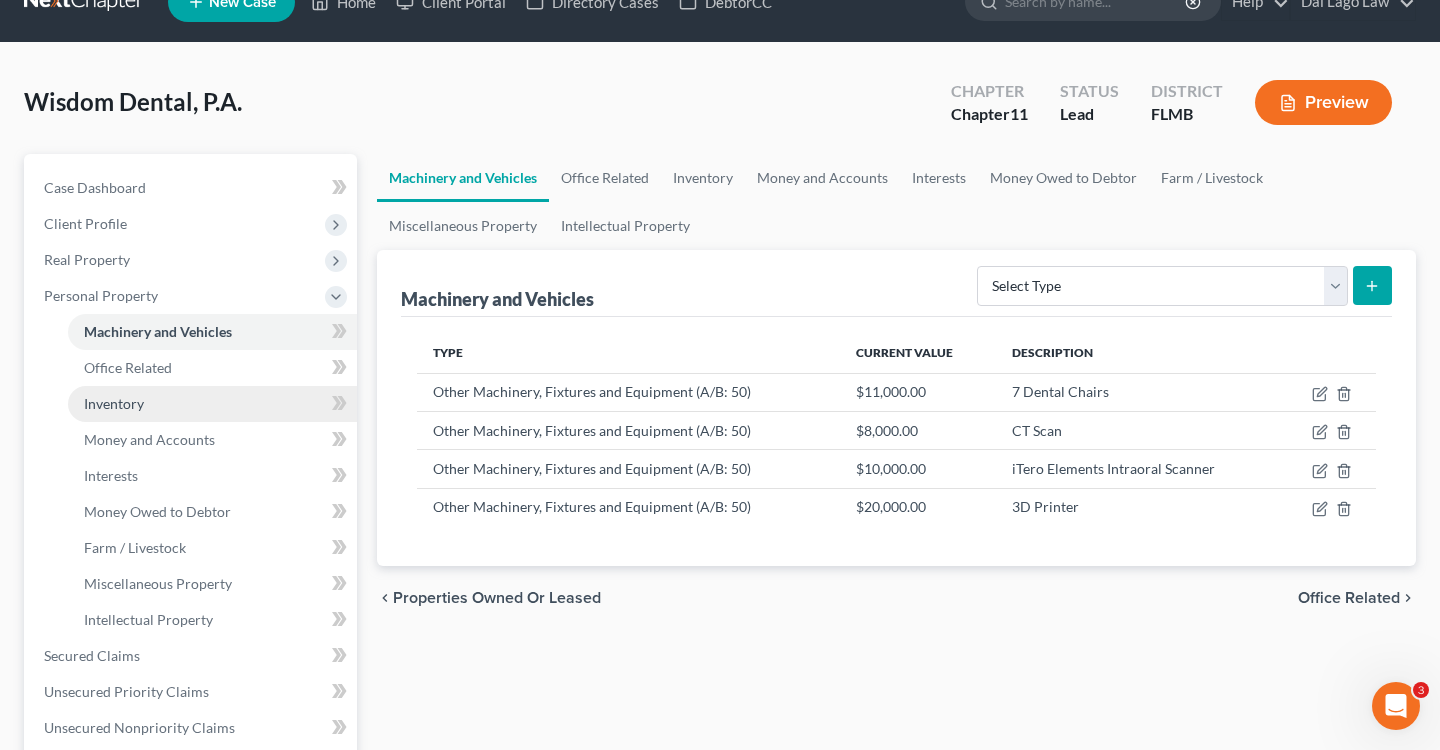 click on "Inventory" at bounding box center (212, 404) 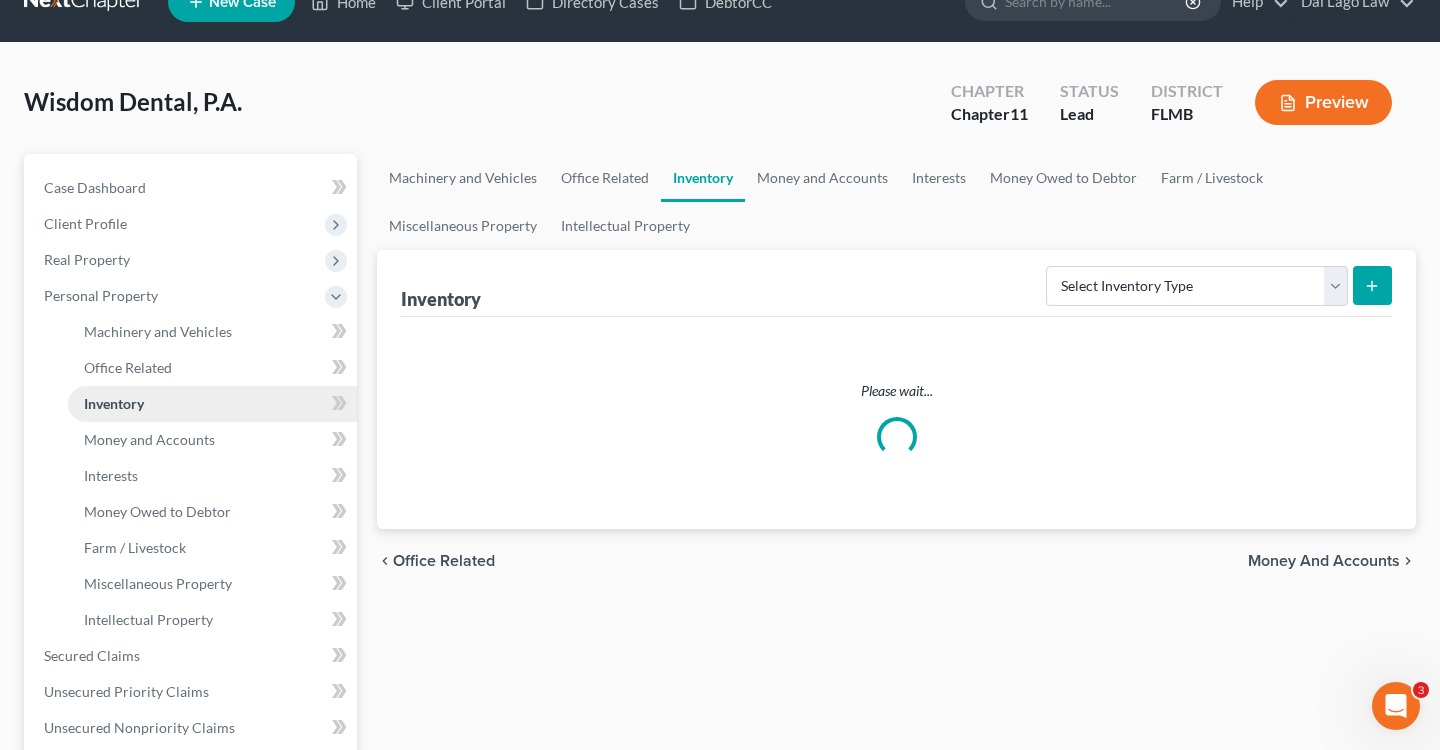 scroll, scrollTop: 0, scrollLeft: 0, axis: both 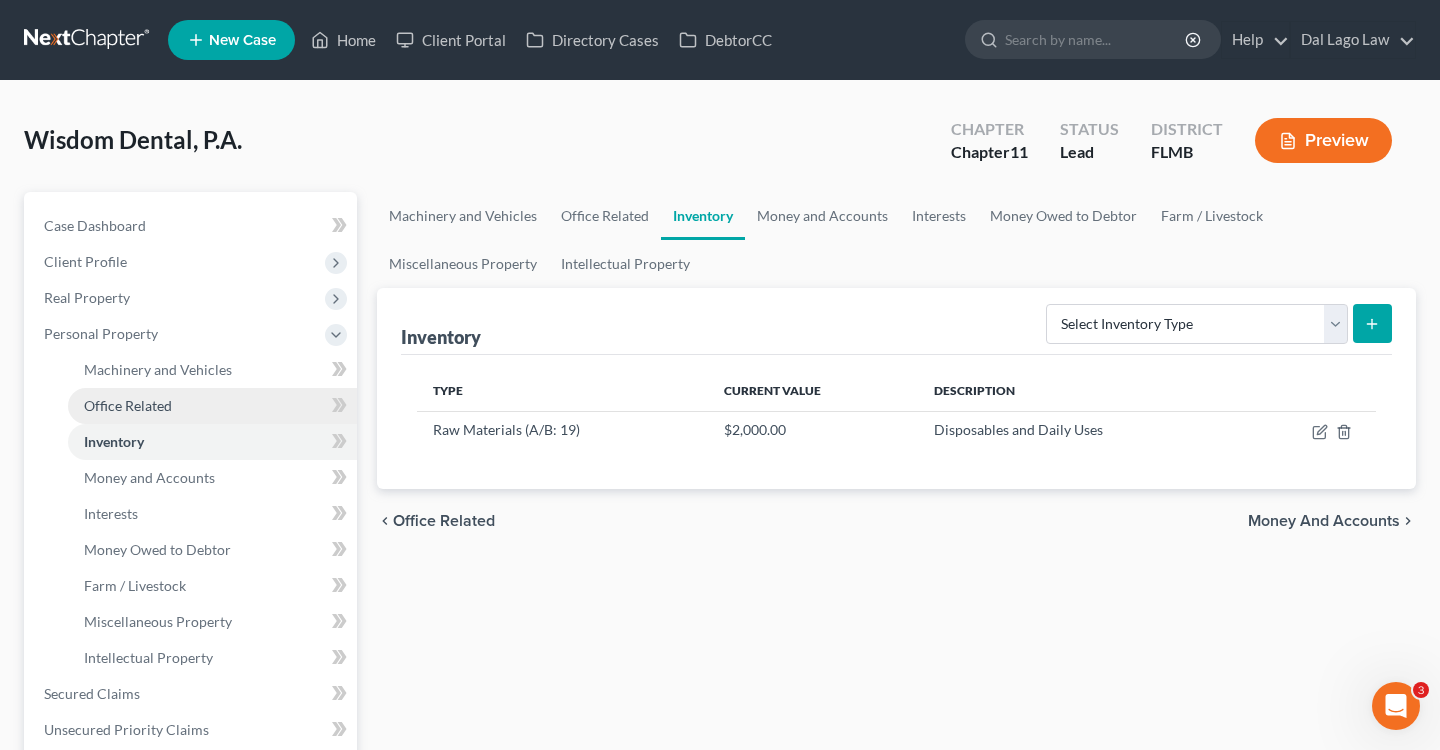 click on "Office Related" at bounding box center [128, 405] 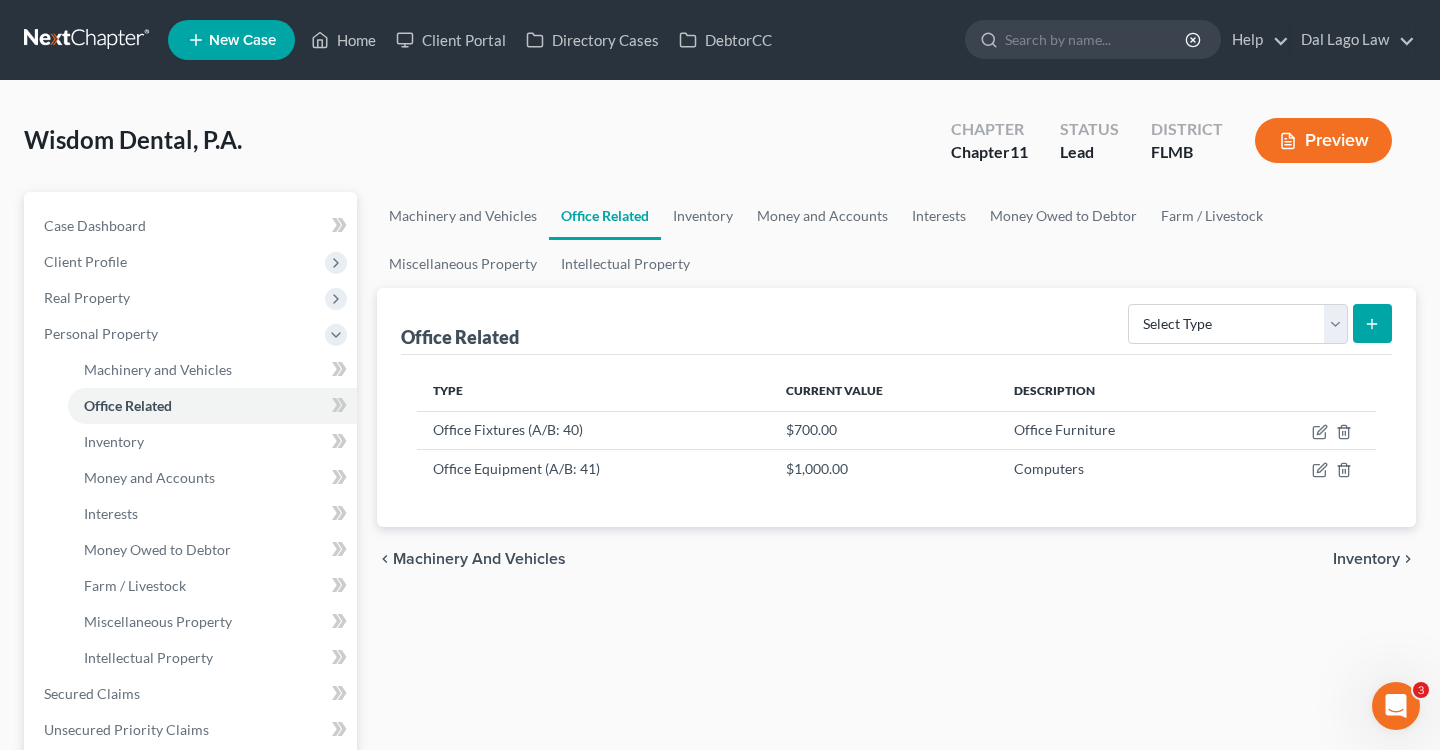 scroll, scrollTop: 4, scrollLeft: 0, axis: vertical 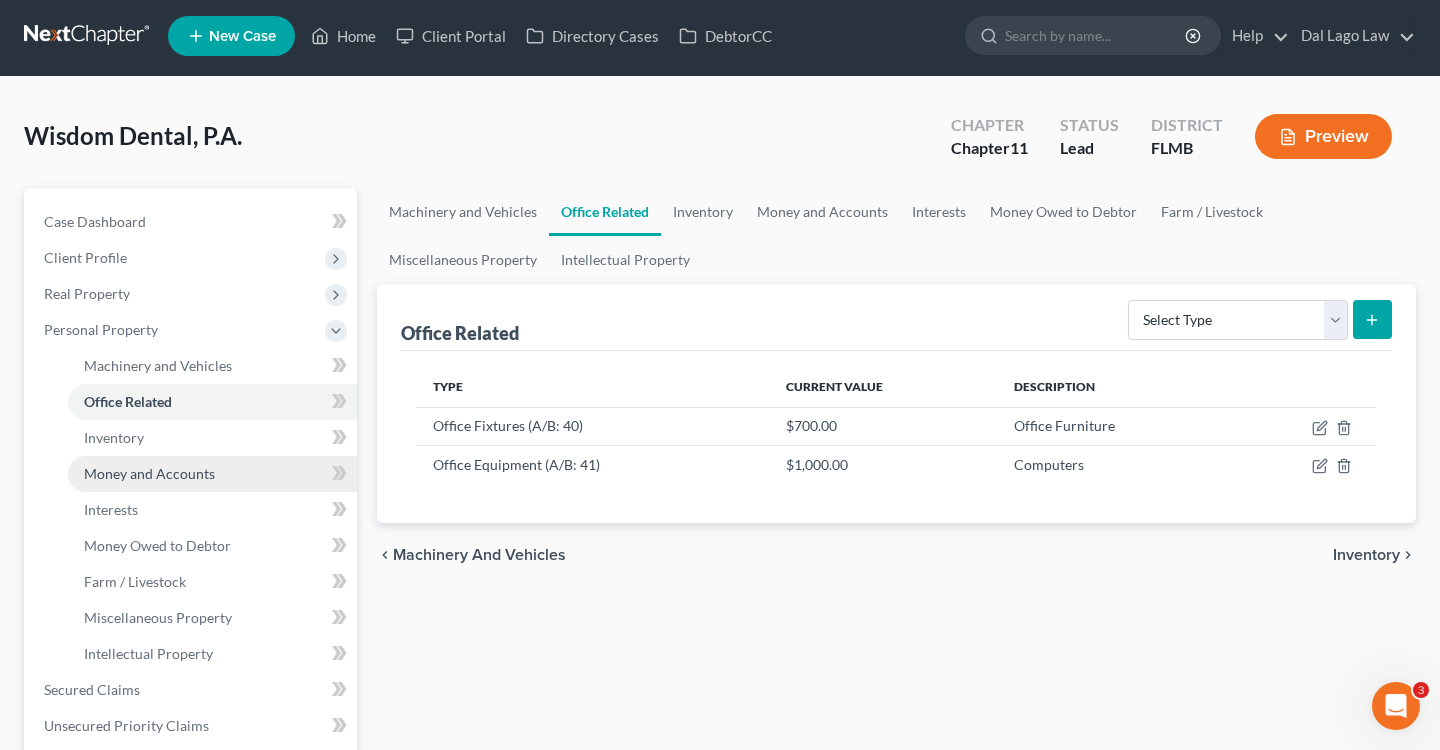 click on "Money and Accounts" at bounding box center [149, 473] 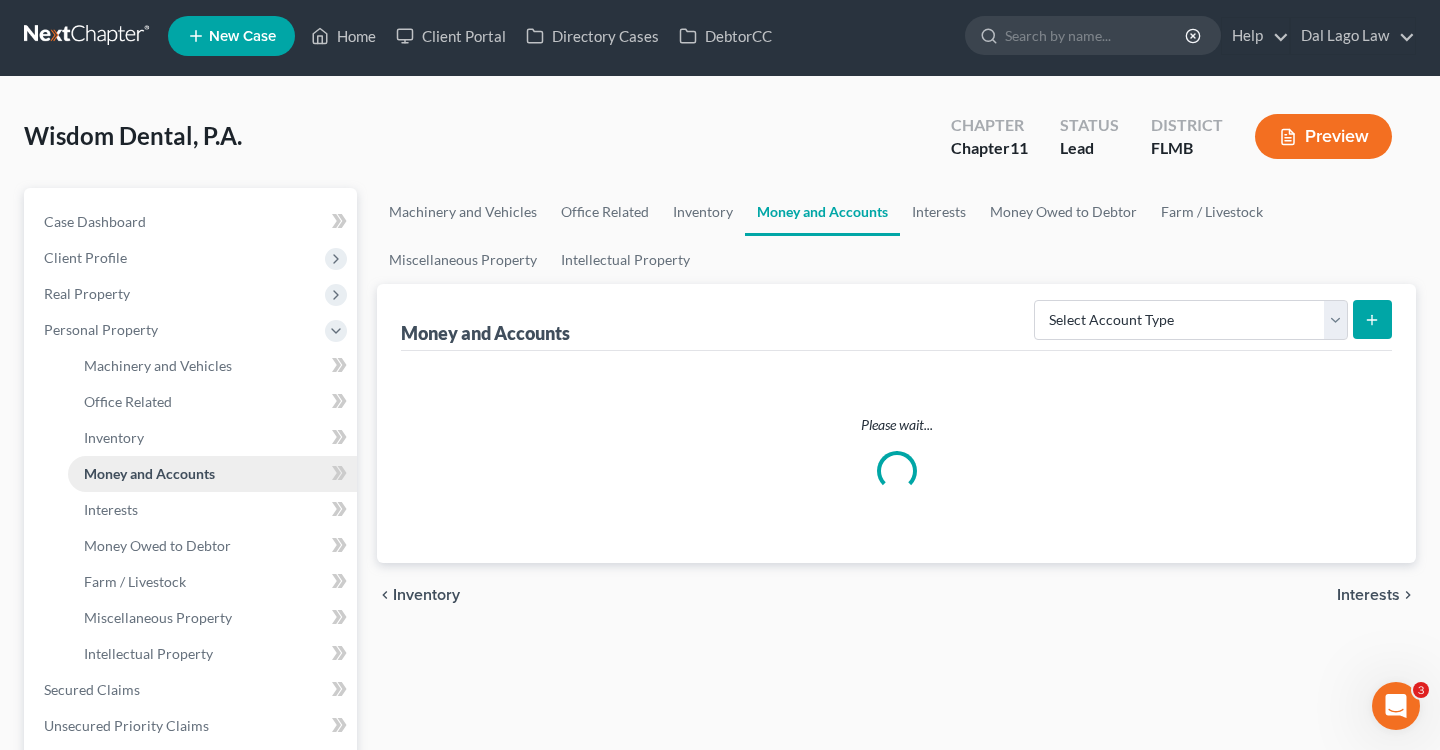 scroll, scrollTop: 0, scrollLeft: 0, axis: both 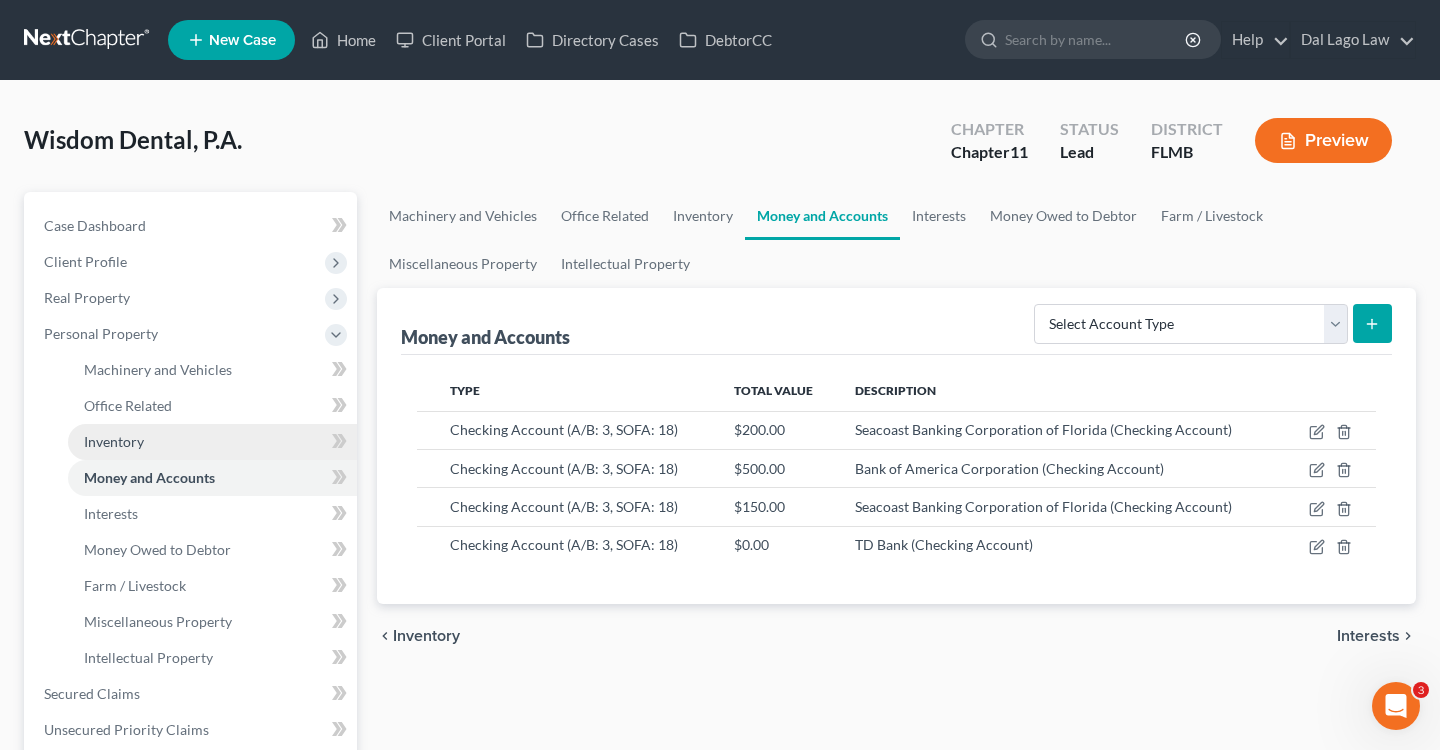click on "Inventory" at bounding box center (212, 442) 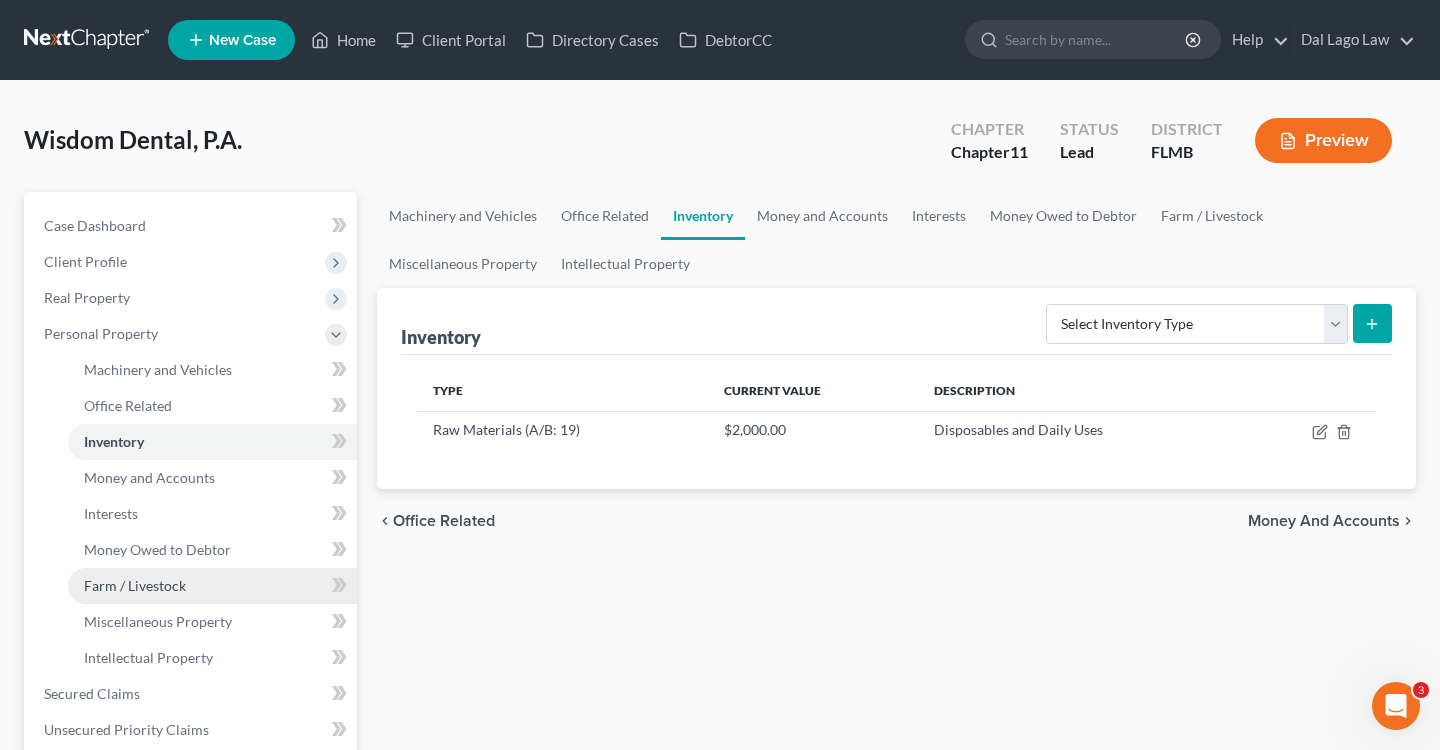 click on "Farm / Livestock" at bounding box center (135, 585) 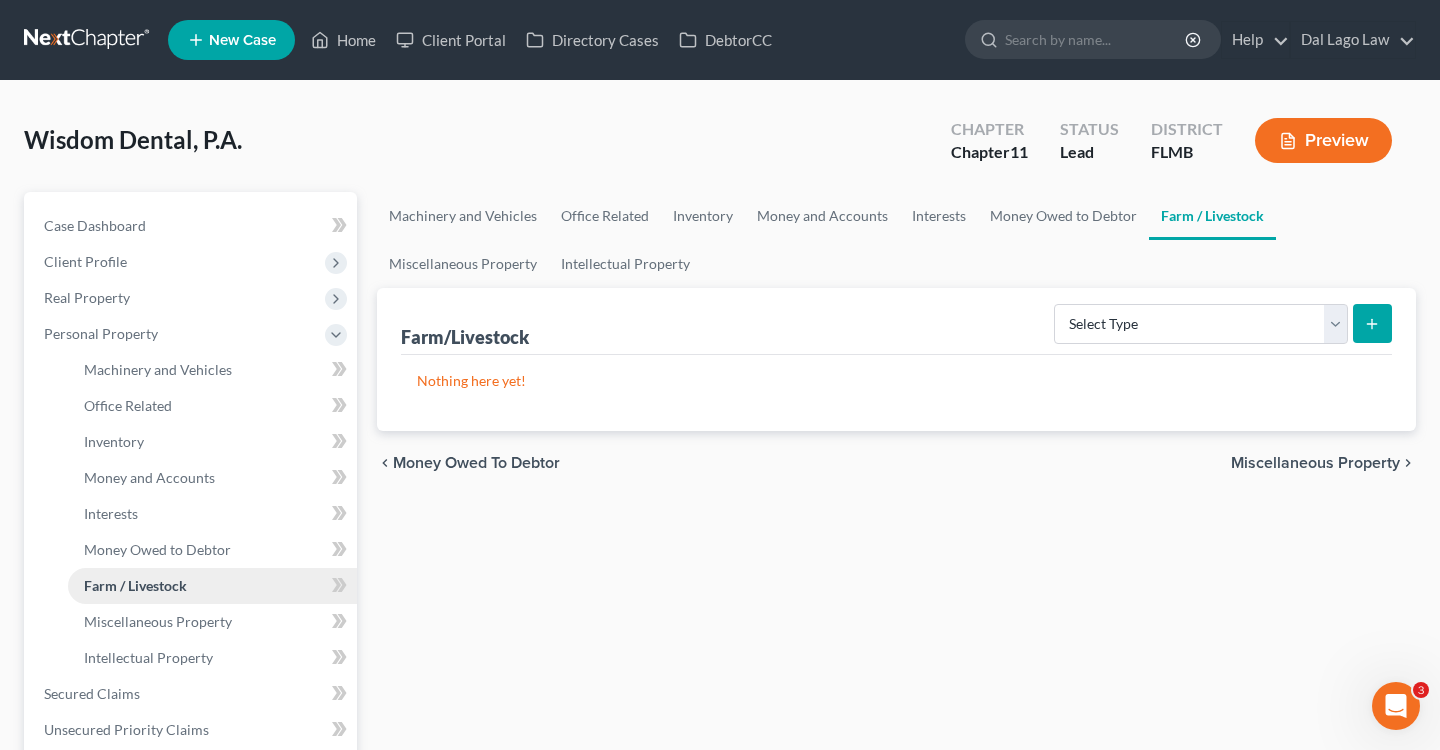 click on "Farm / Livestock" at bounding box center [135, 585] 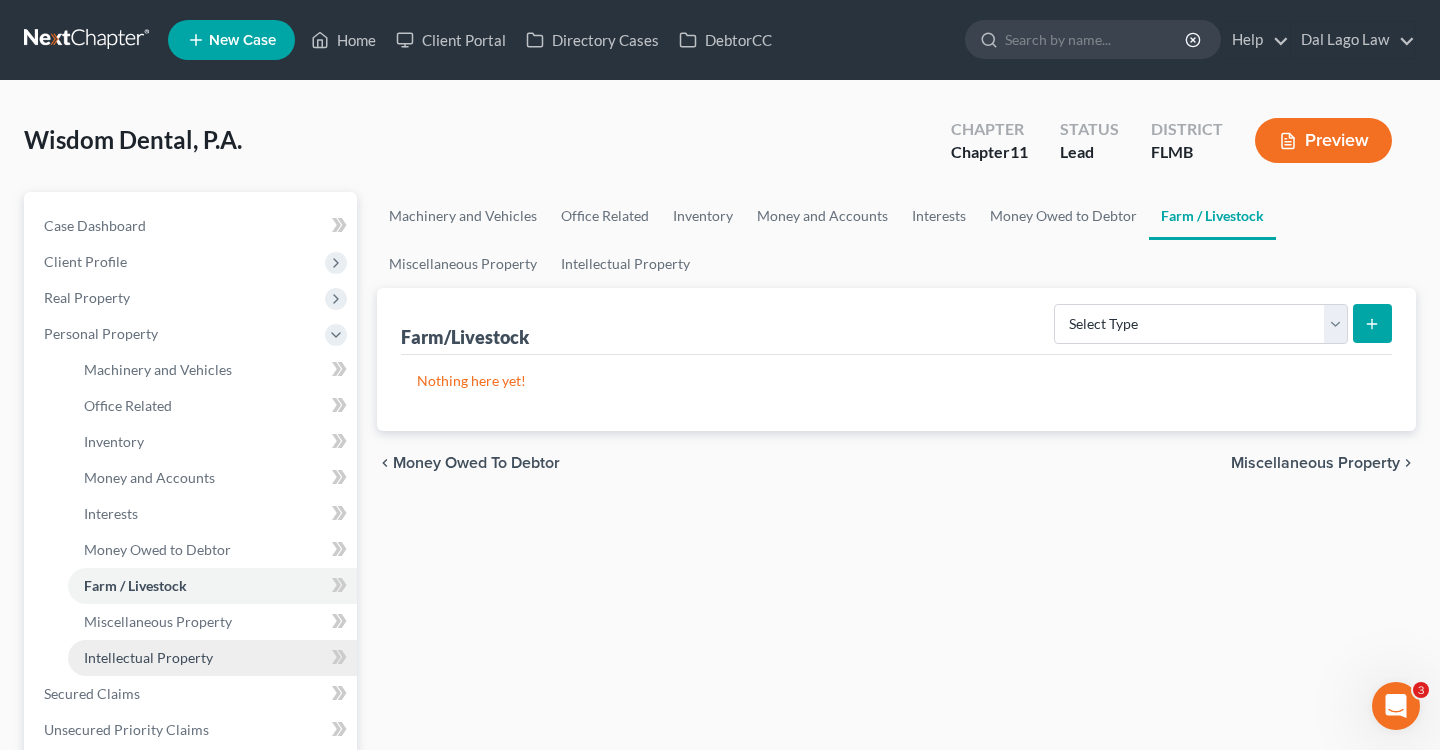 click on "Intellectual Property" at bounding box center [148, 657] 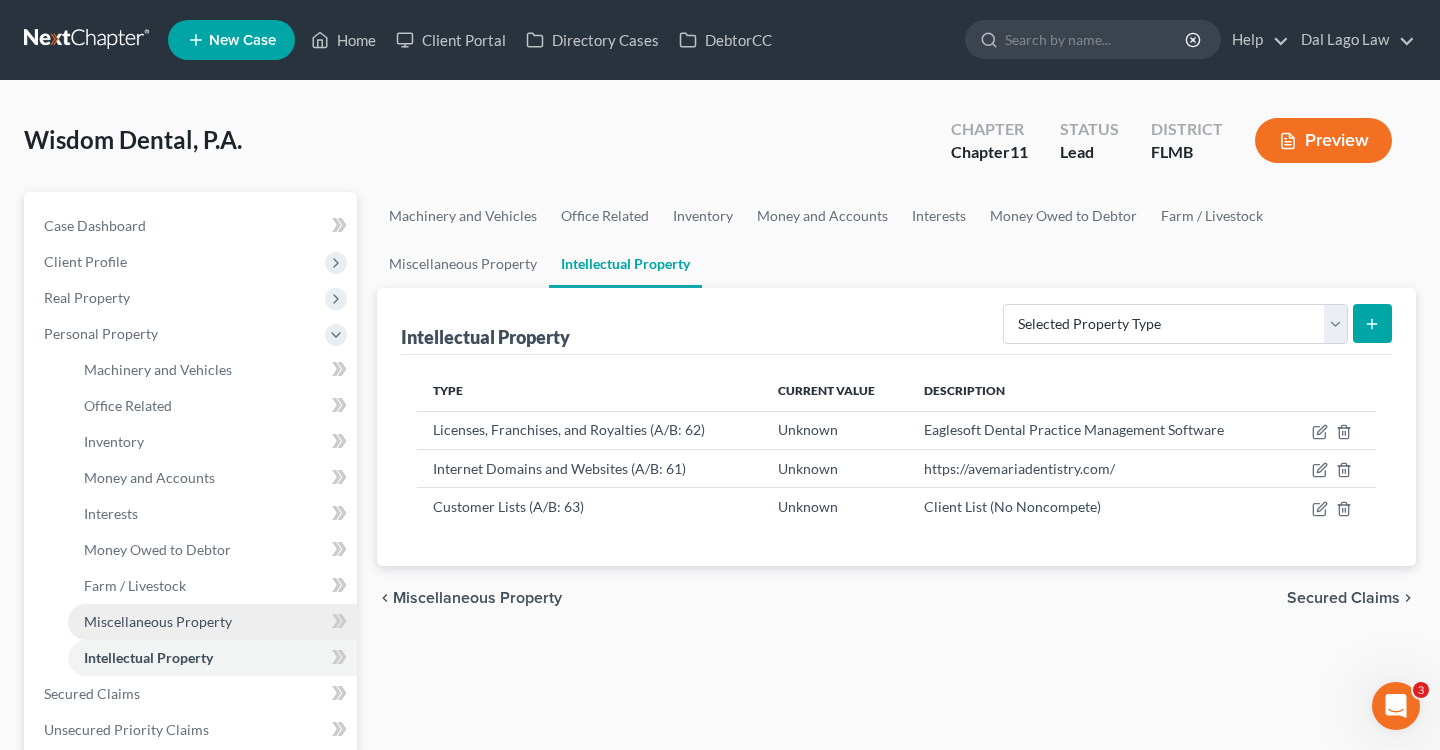click on "Miscellaneous Property" at bounding box center [212, 622] 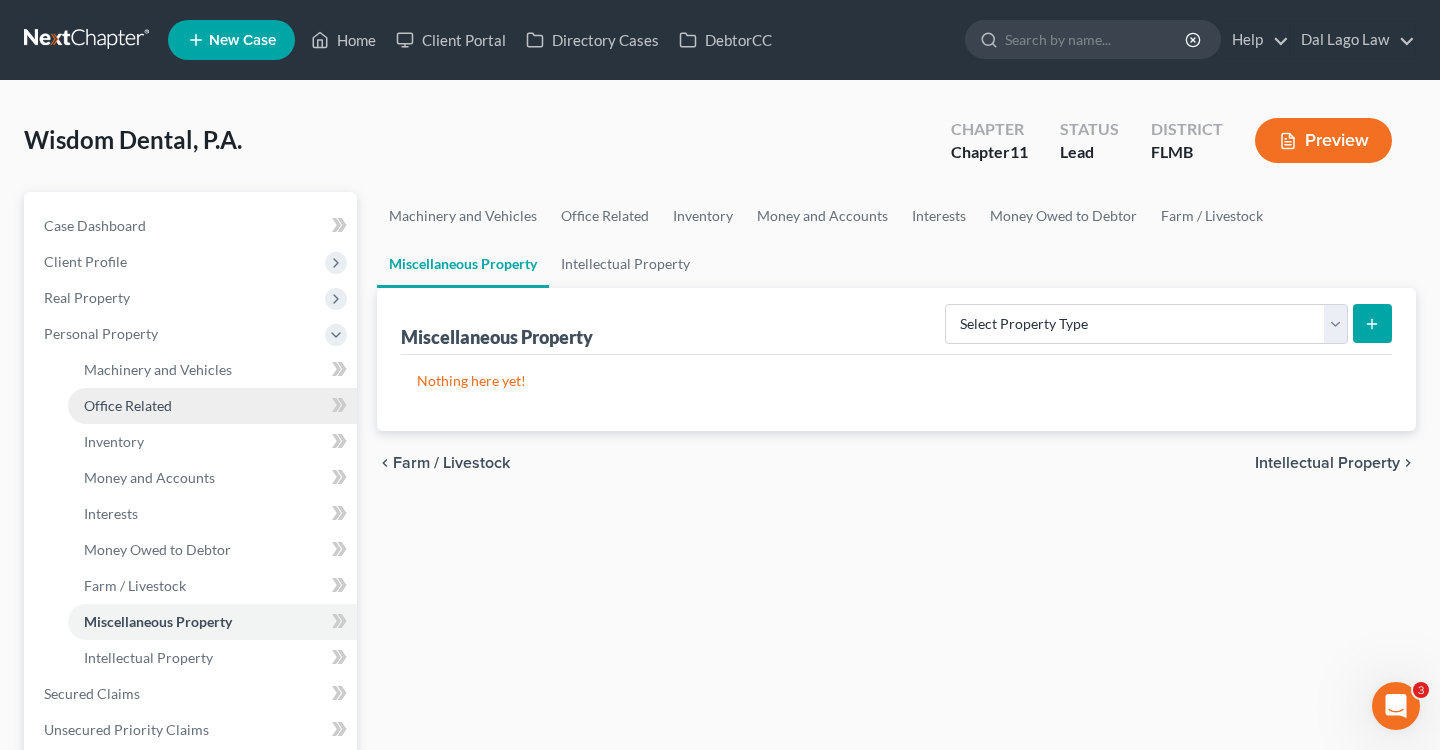 click on "Office Related" at bounding box center (212, 406) 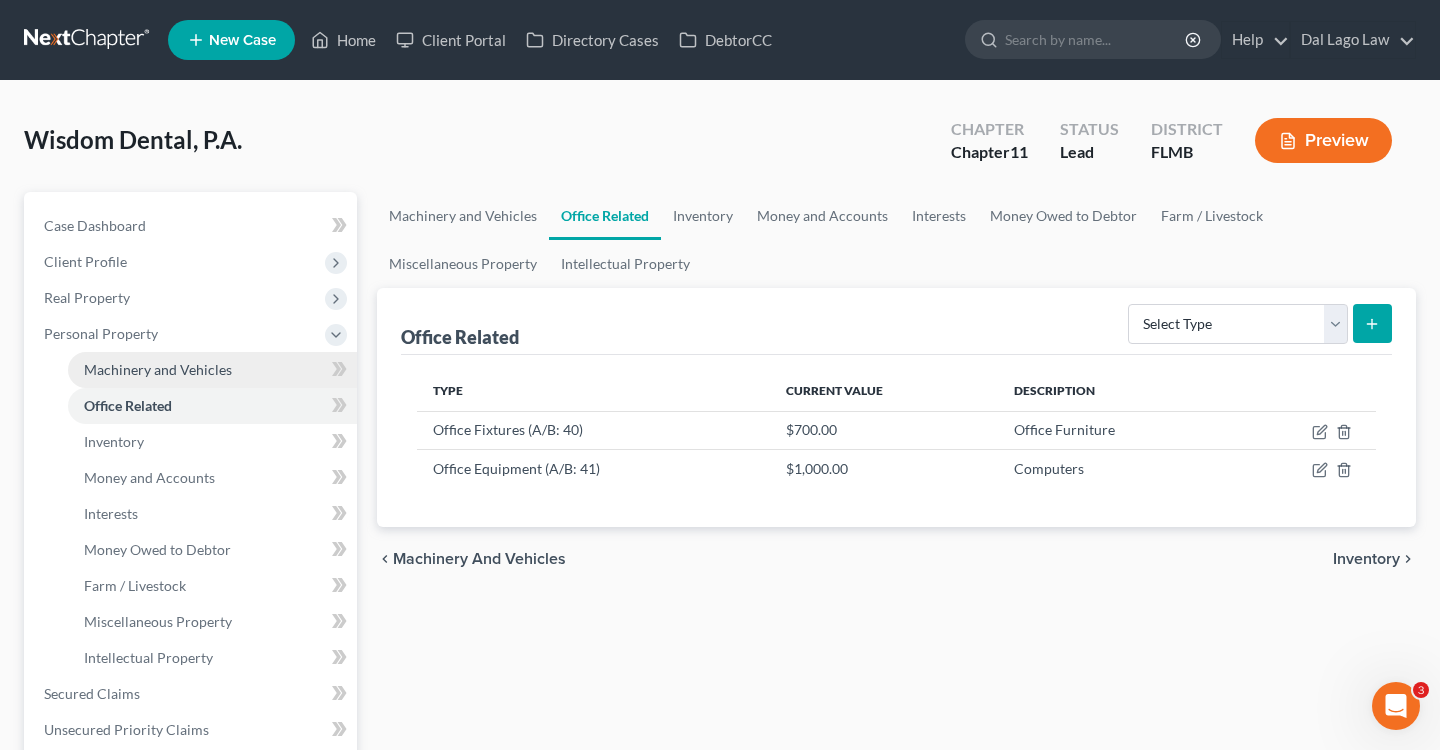 click on "Machinery and Vehicles" at bounding box center [158, 369] 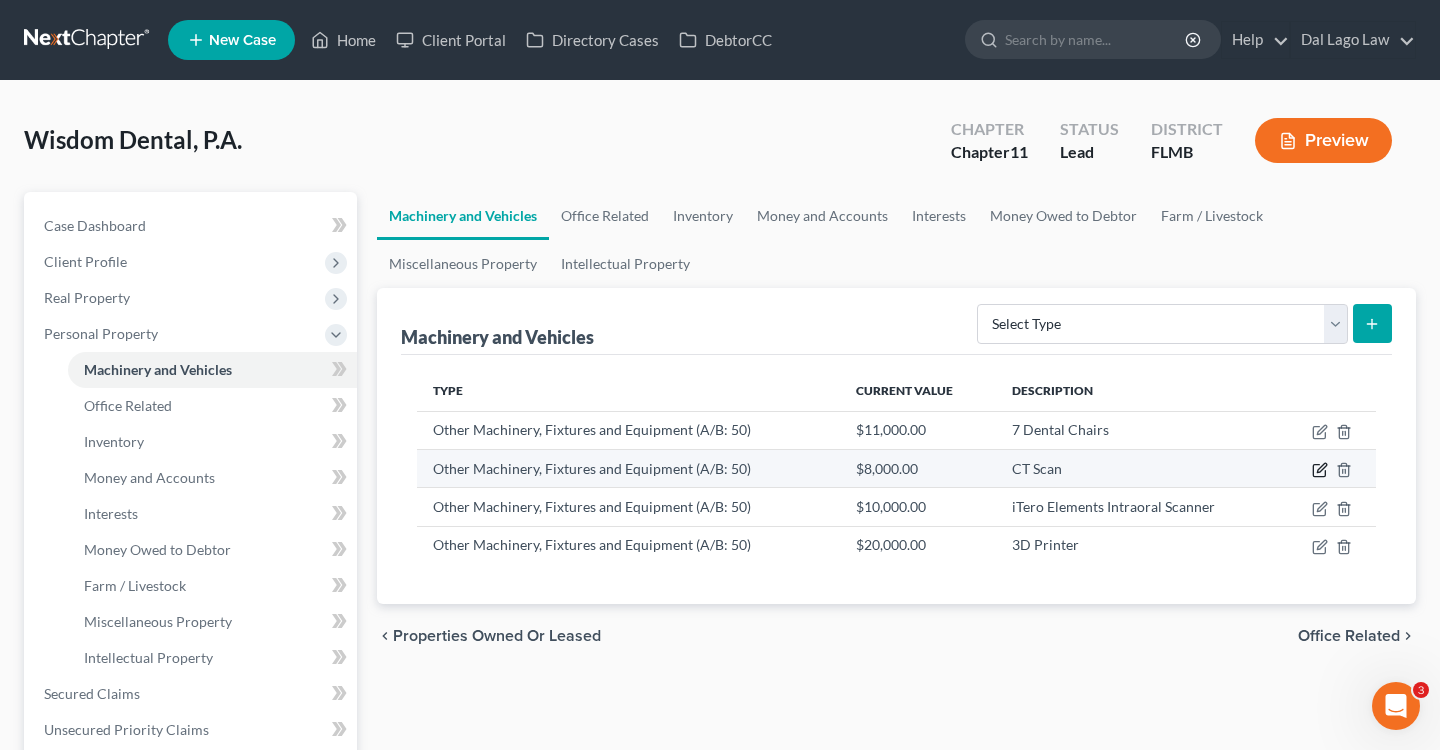 click 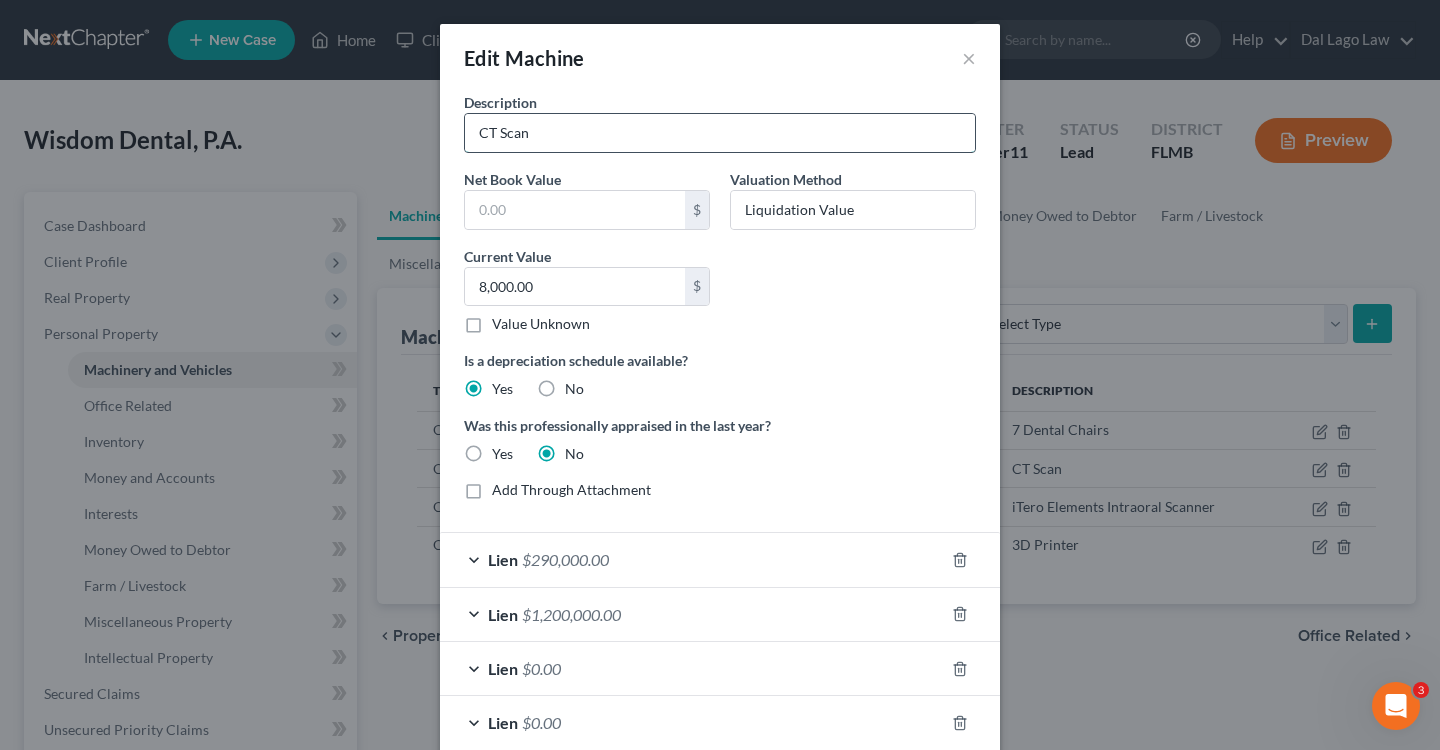 click on "CT Scan" at bounding box center (720, 133) 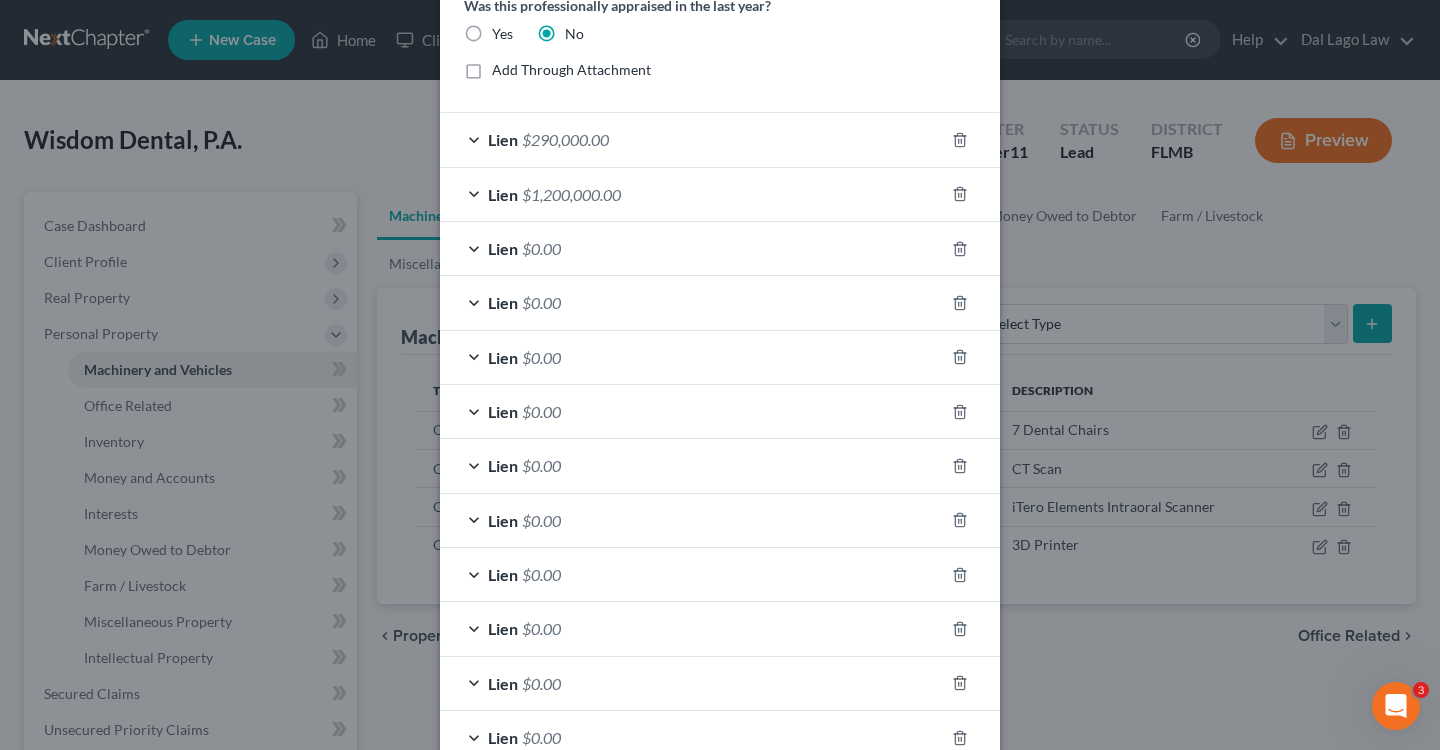 scroll, scrollTop: 599, scrollLeft: 0, axis: vertical 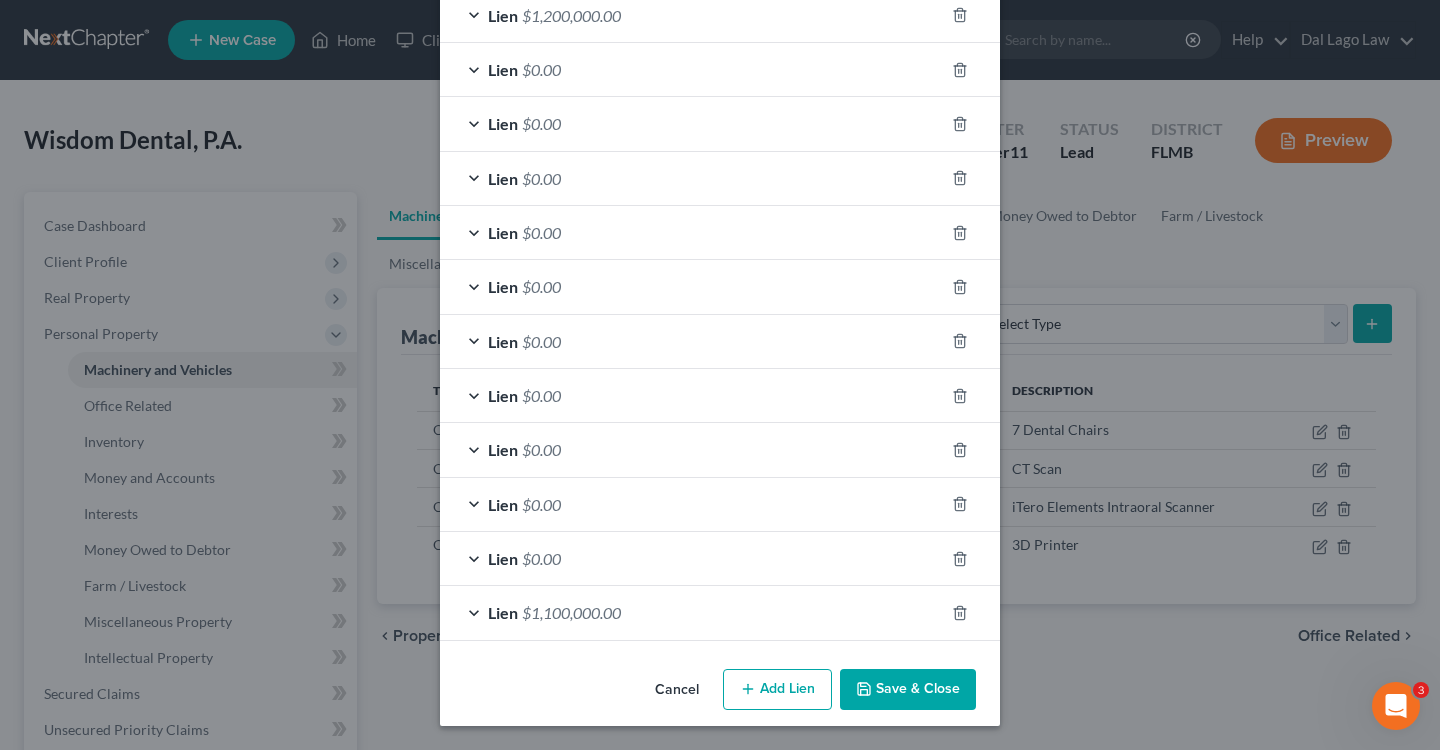 click on "Save & Close" at bounding box center (908, 690) 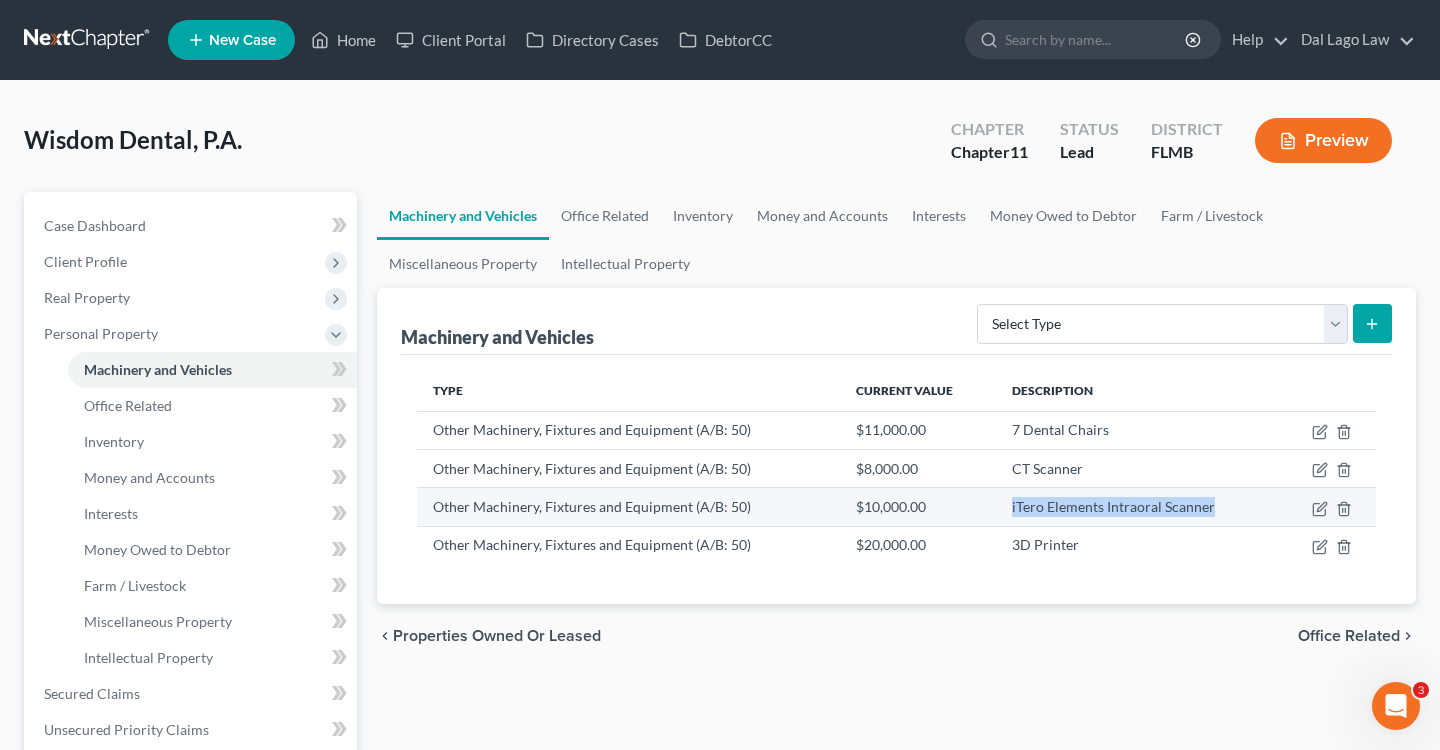 drag, startPoint x: 1015, startPoint y: 508, endPoint x: 1226, endPoint y: 503, distance: 211.05923 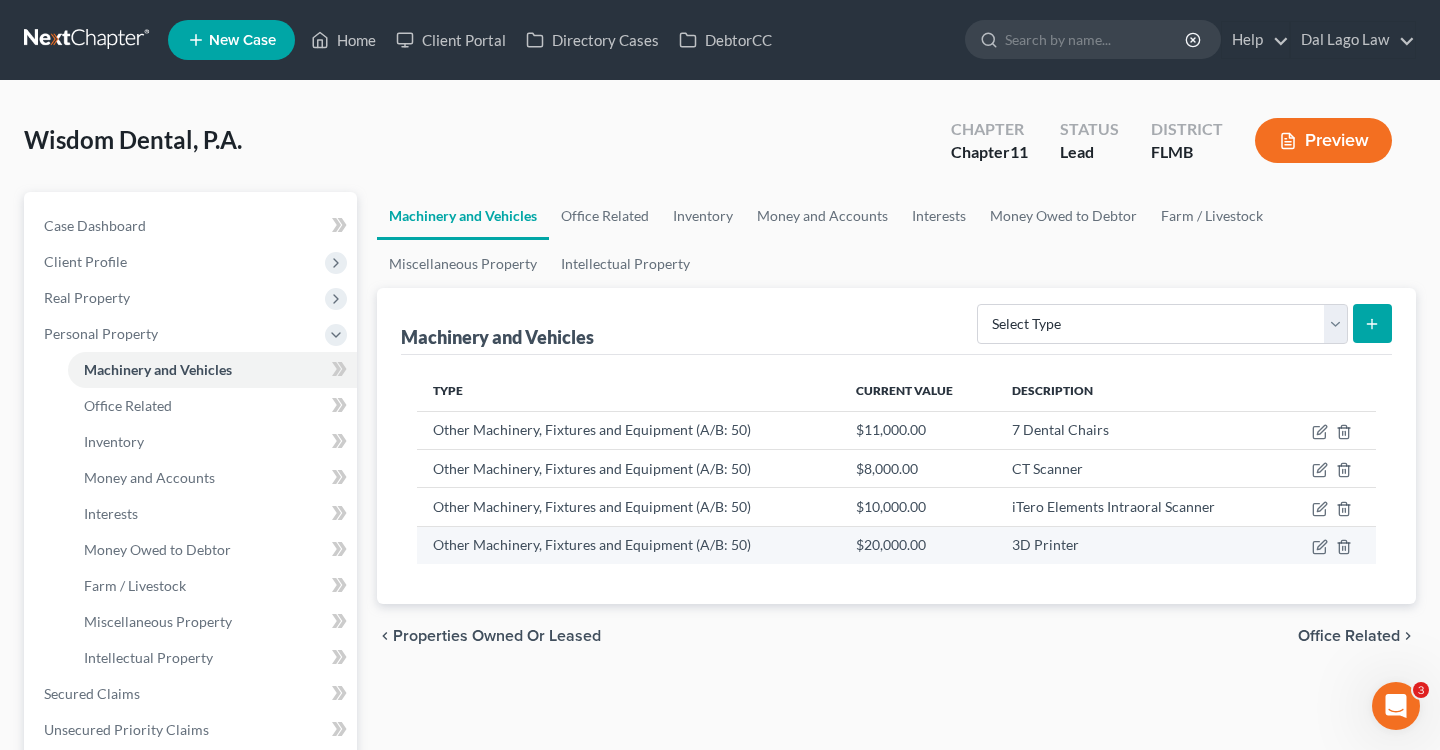 click on "3D Printer" at bounding box center (1138, 545) 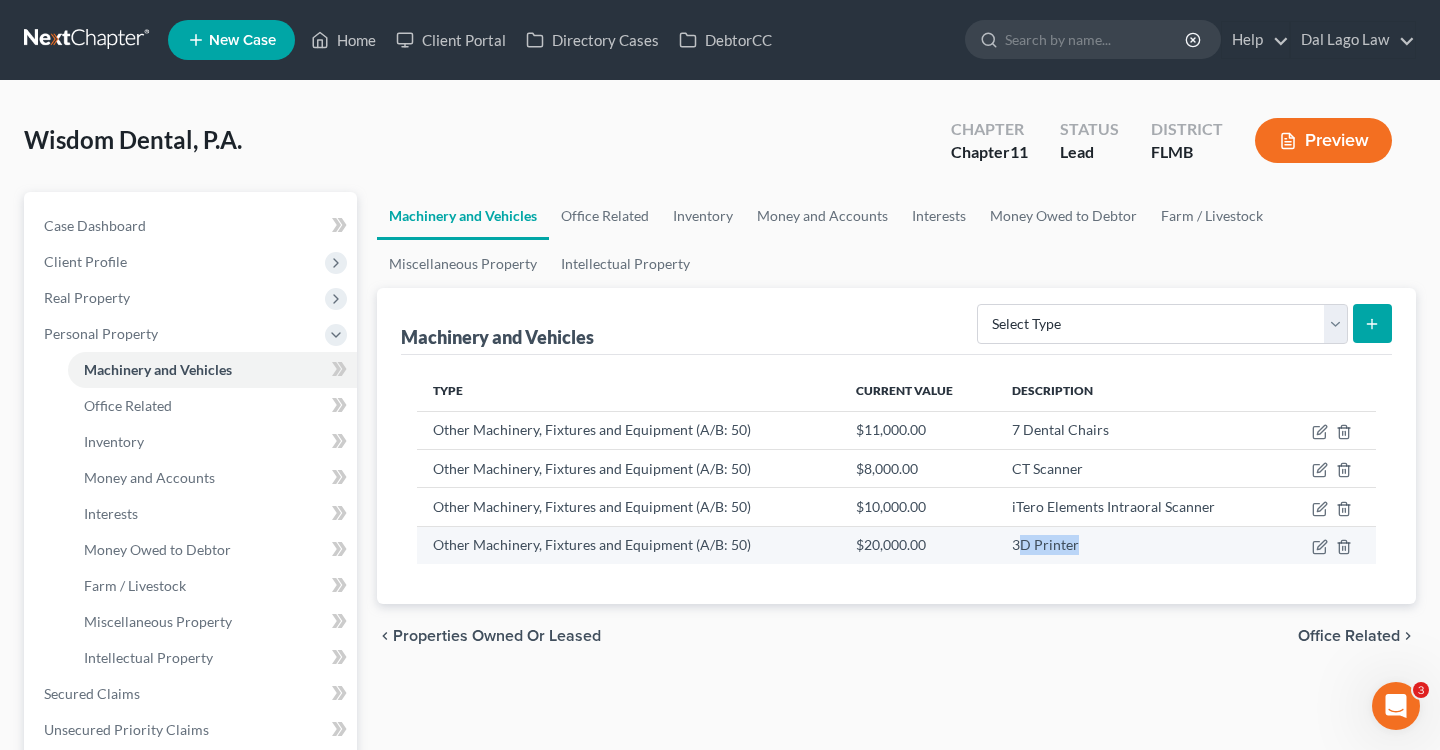 drag, startPoint x: 1021, startPoint y: 551, endPoint x: 1090, endPoint y: 551, distance: 69 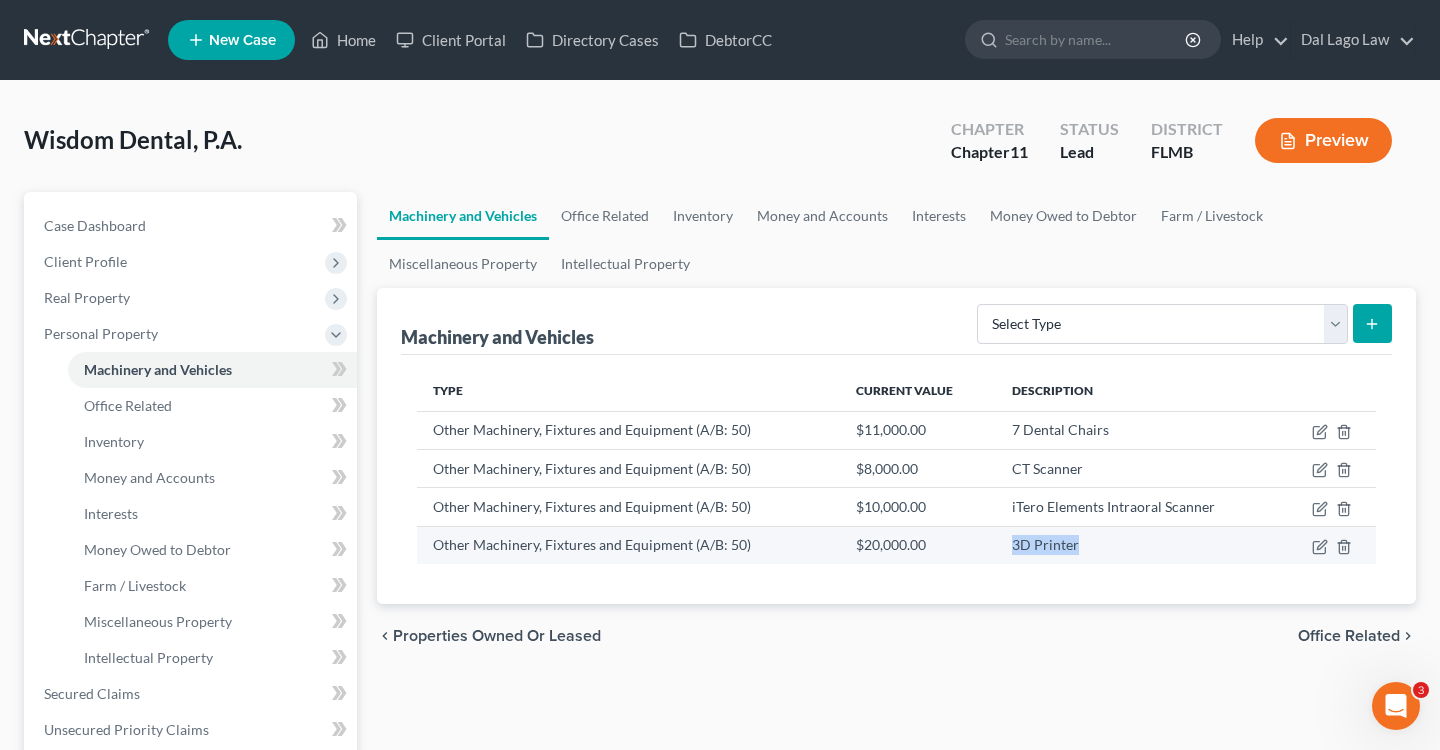 drag, startPoint x: 1087, startPoint y: 548, endPoint x: 1012, endPoint y: 548, distance: 75 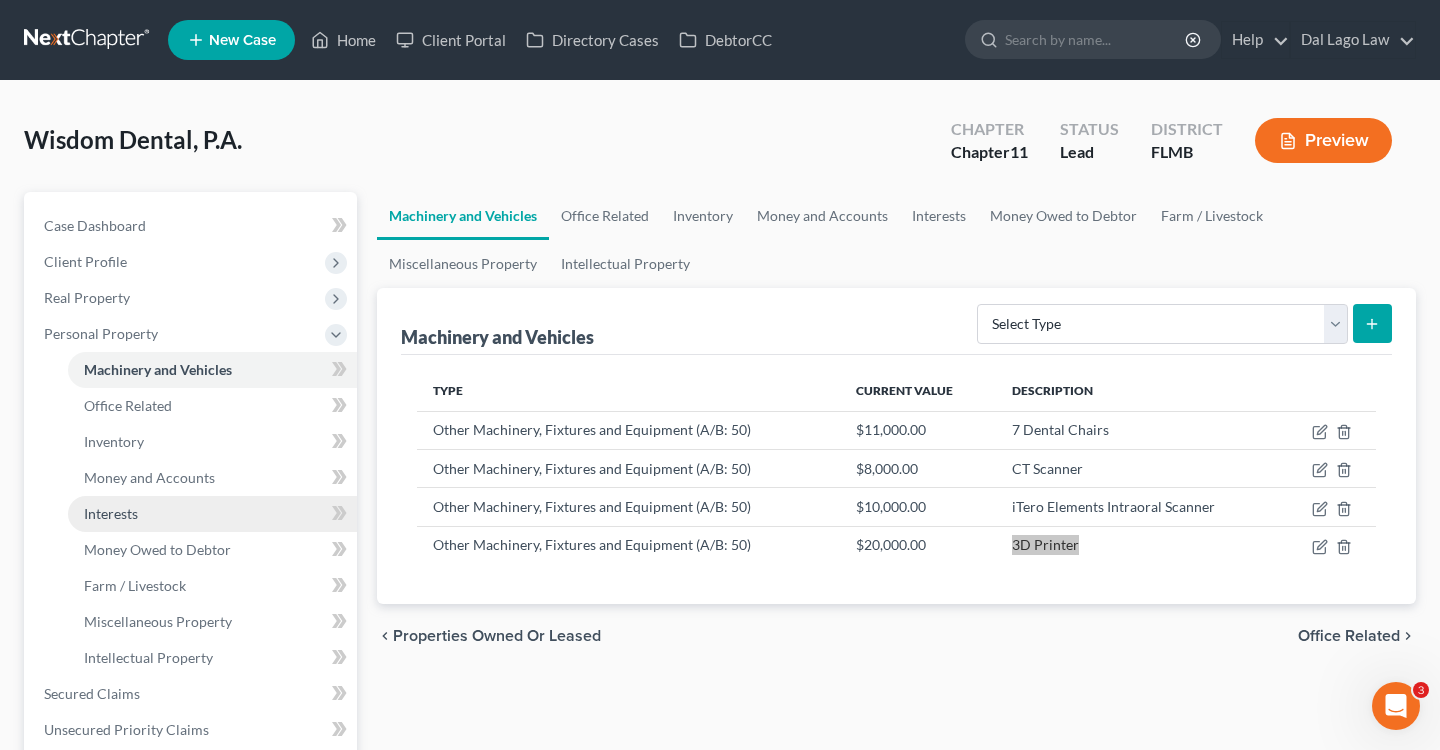 scroll, scrollTop: 43, scrollLeft: 0, axis: vertical 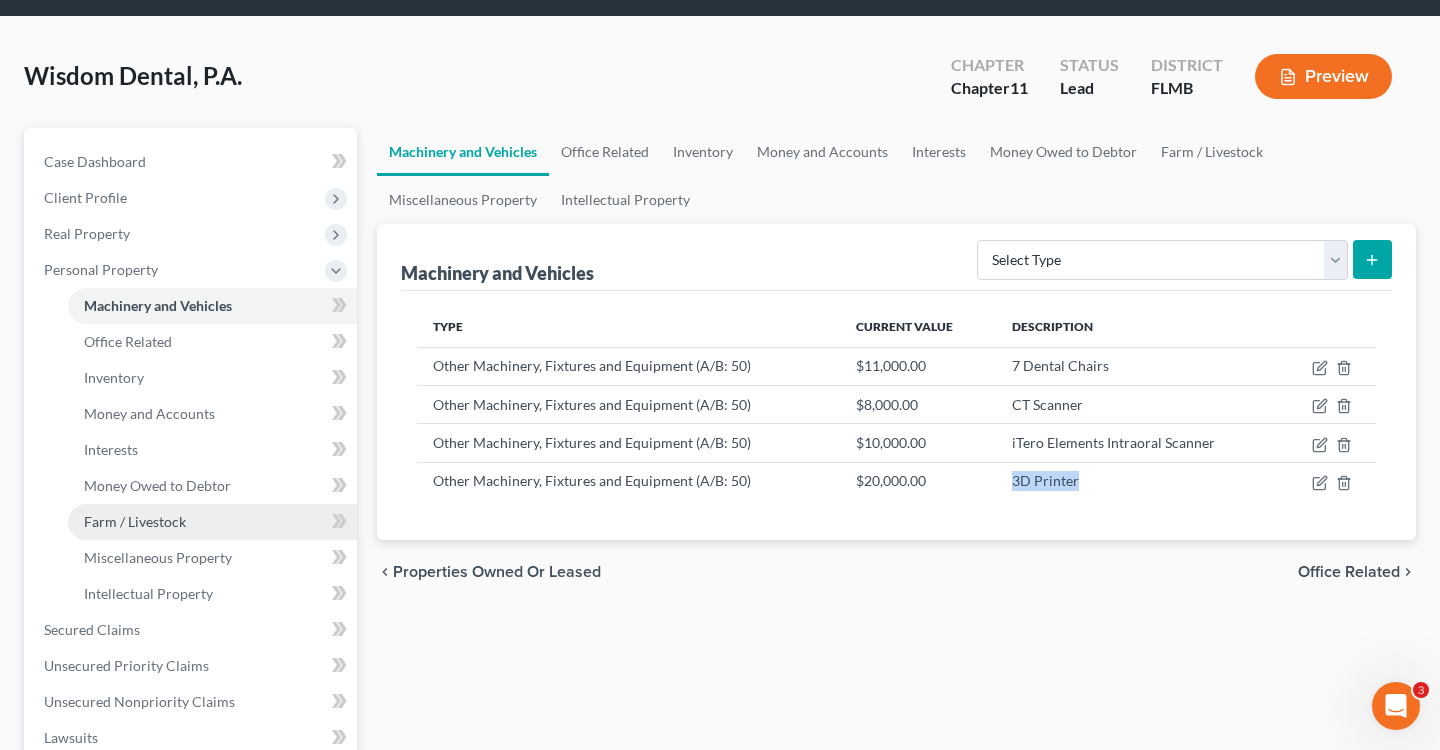 click on "Farm / Livestock" at bounding box center [212, 522] 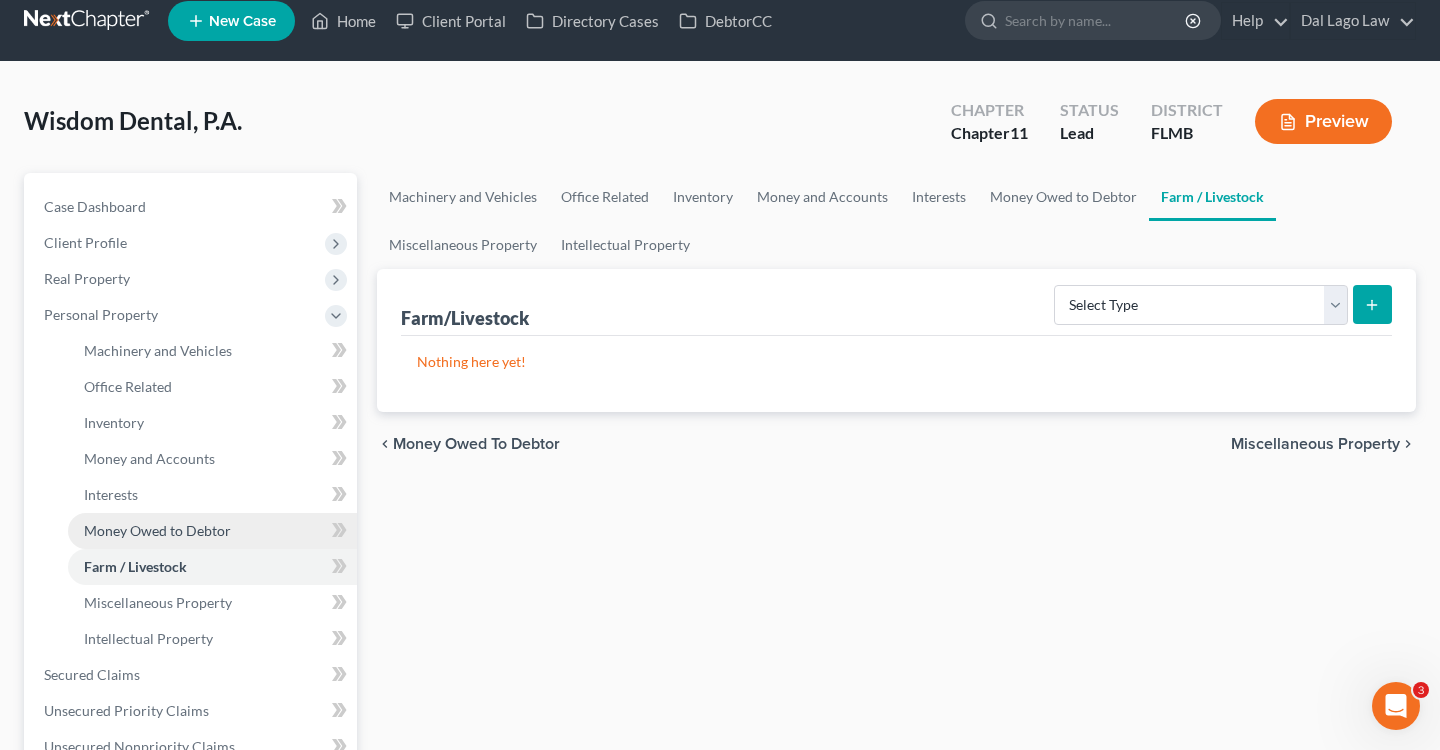 scroll, scrollTop: 0, scrollLeft: 0, axis: both 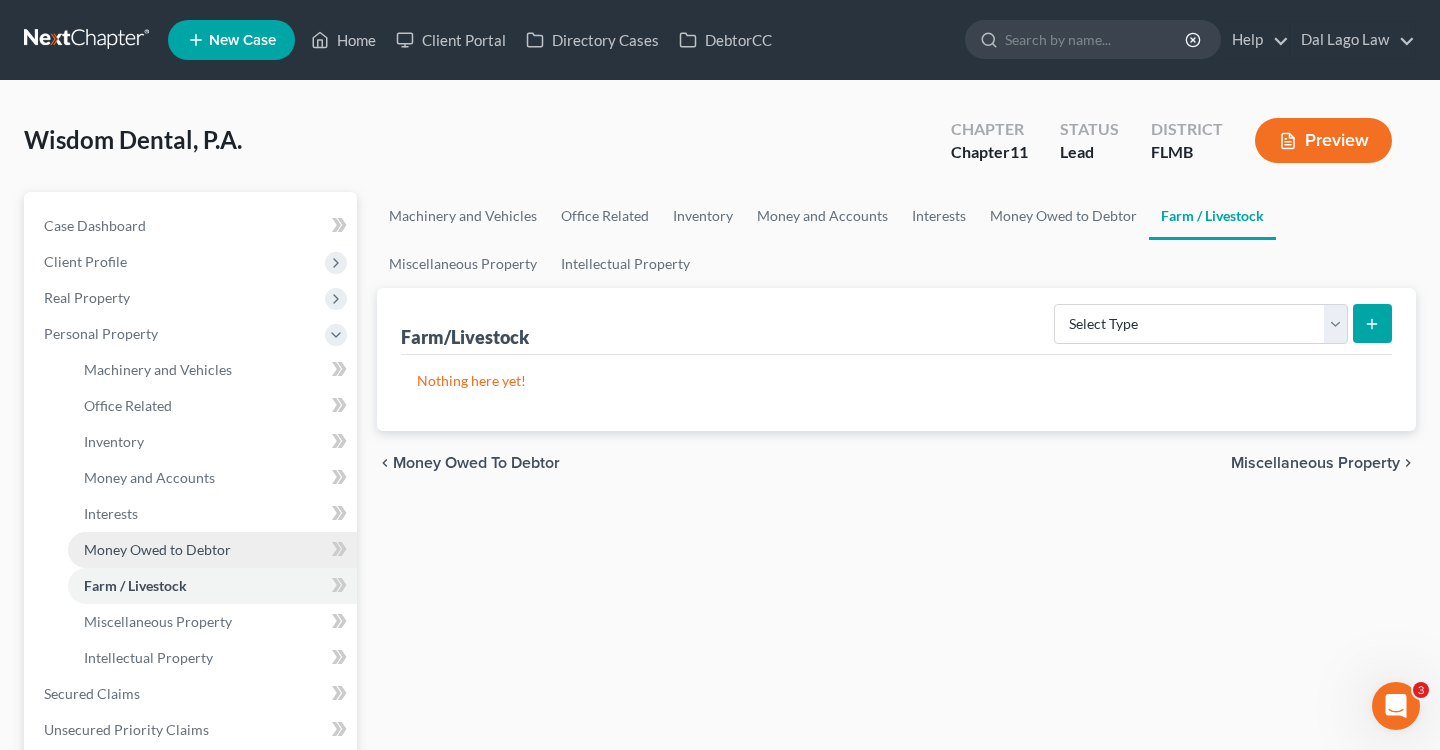 click on "Money Owed to Debtor" at bounding box center [212, 550] 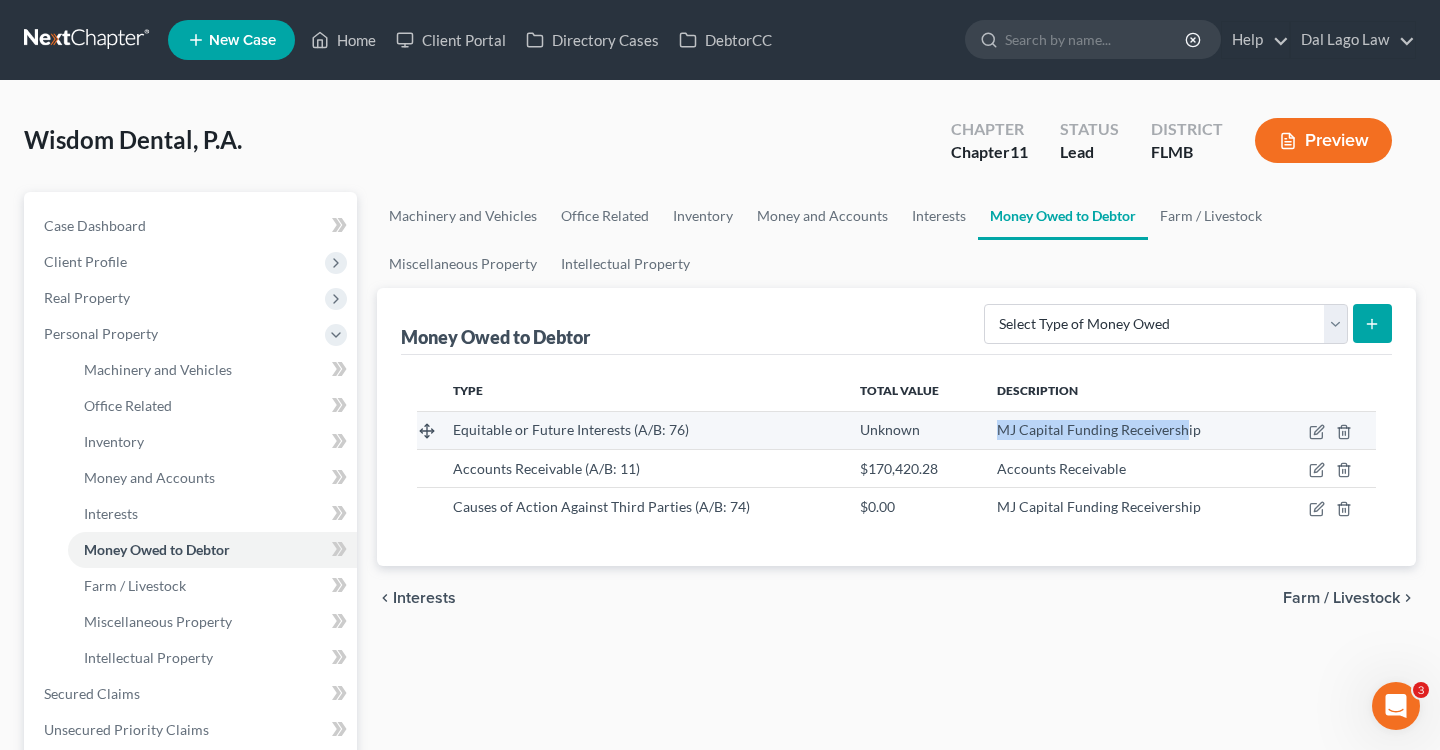 drag, startPoint x: 993, startPoint y: 427, endPoint x: 1186, endPoint y: 425, distance: 193.01036 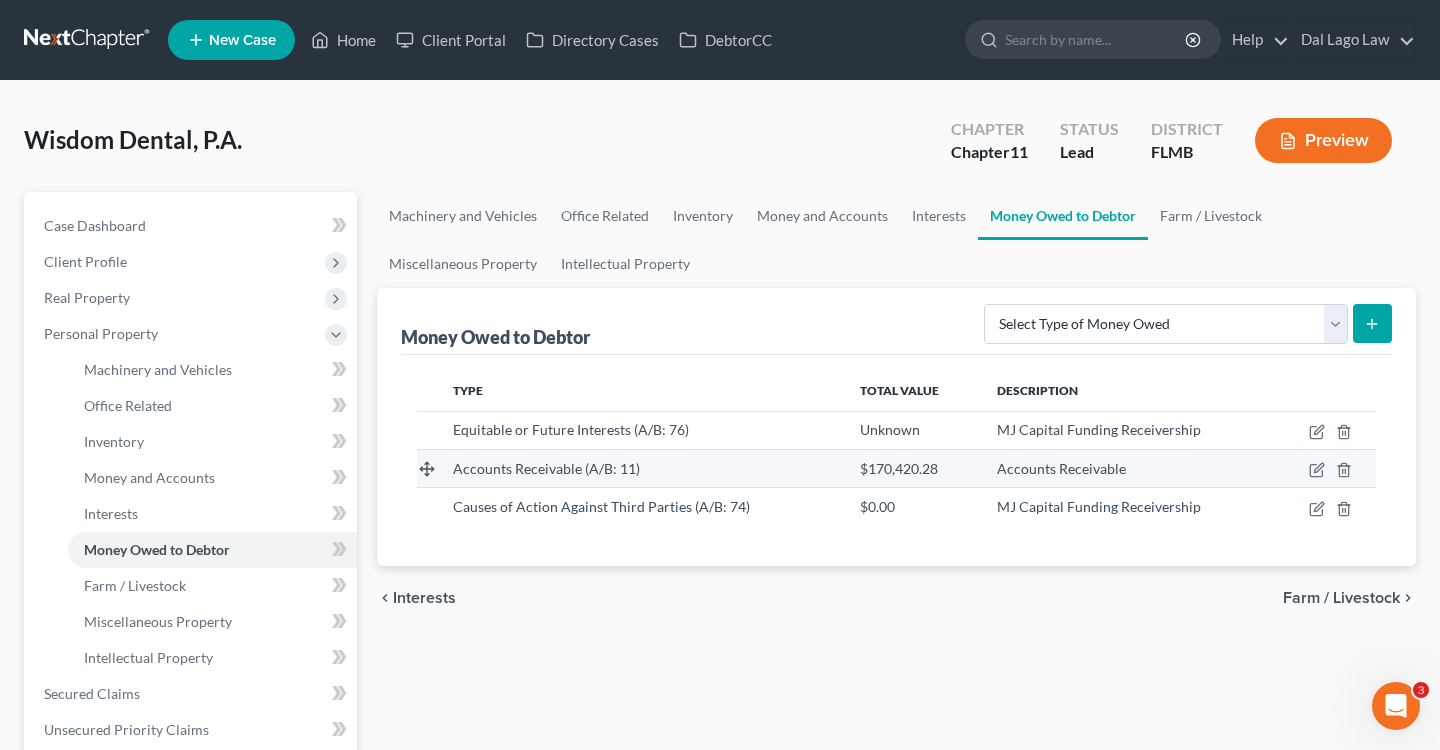 click on "Accounts Receivable" at bounding box center (1061, 468) 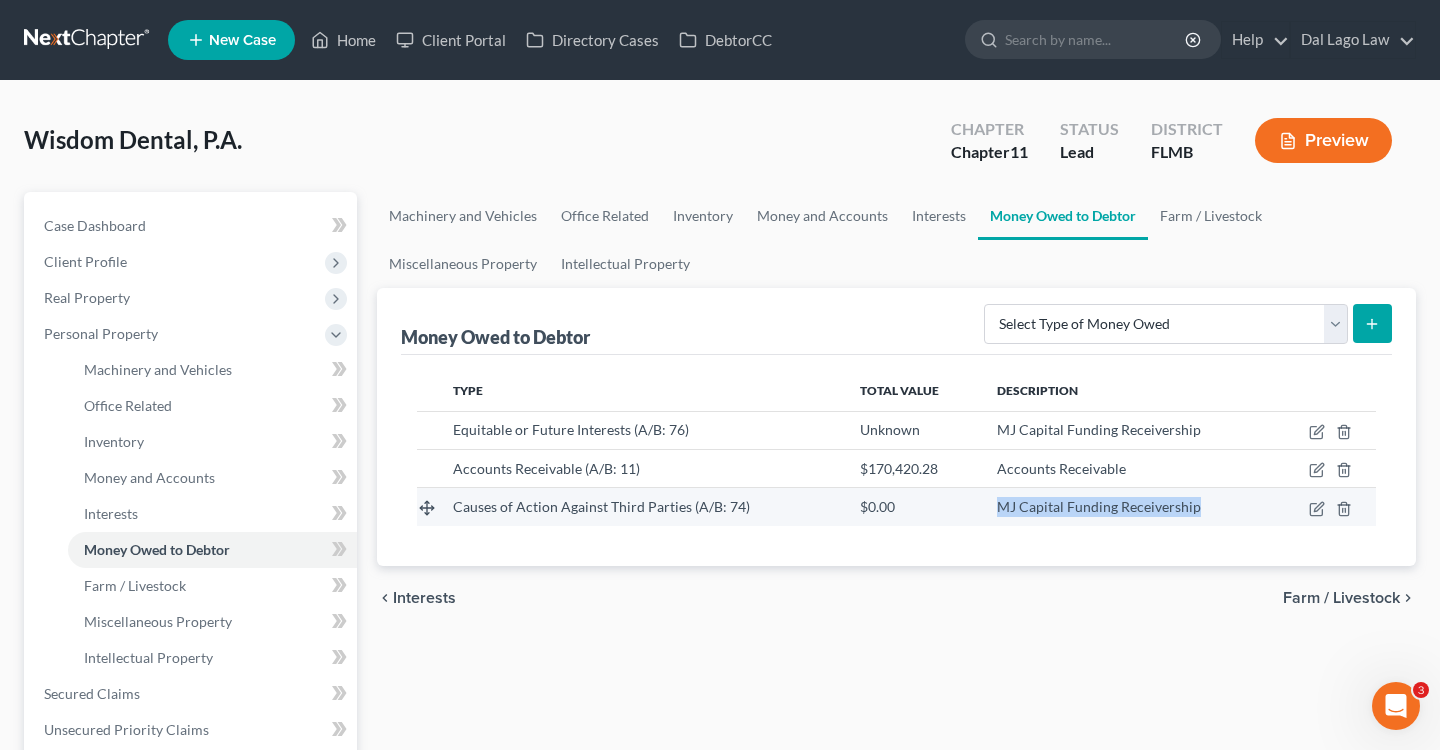 drag, startPoint x: 999, startPoint y: 507, endPoint x: 1224, endPoint y: 500, distance: 225.10886 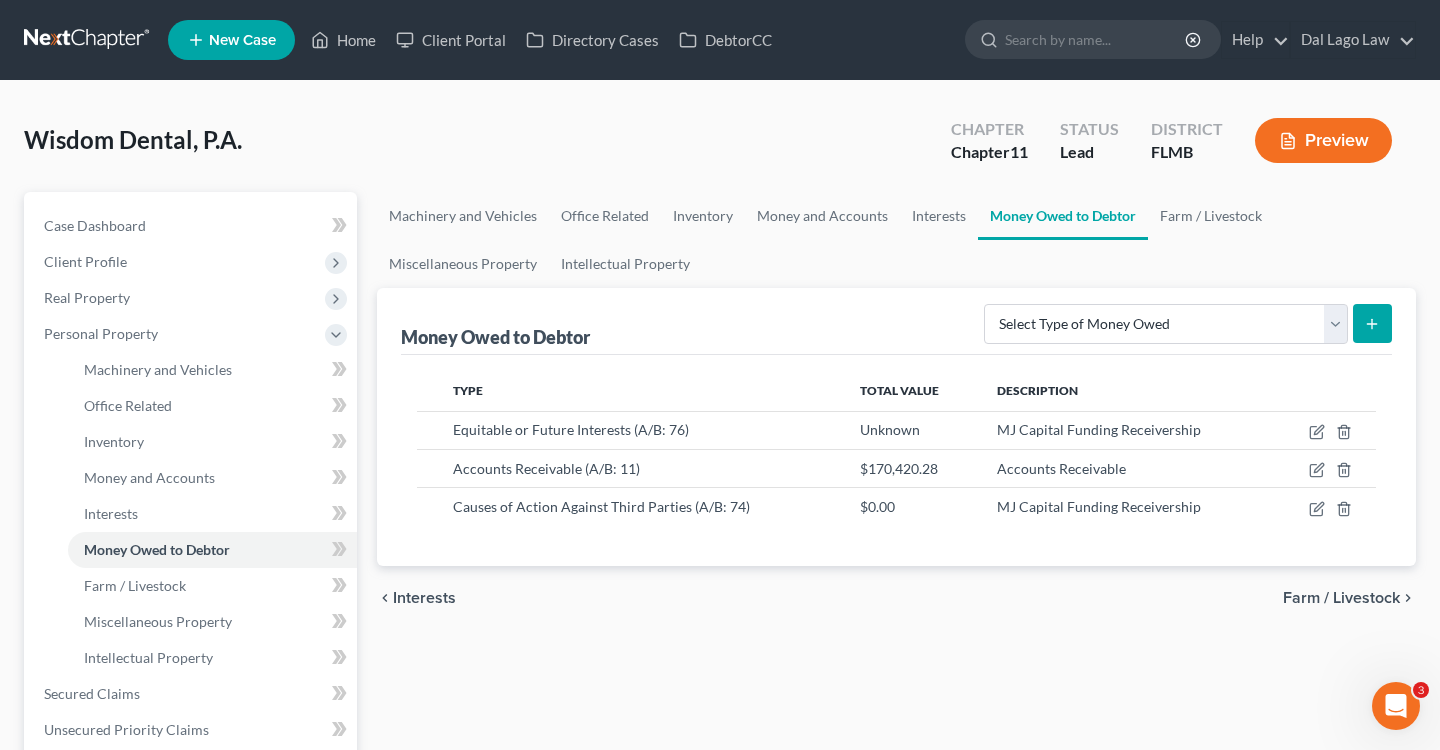 click on "Machinery and Vehicles
Office Related
Inventory
Money and Accounts
Interests
Money Owed to Debtor
Farm / Livestock
Miscellaneous Property
Intellectual Property
Money Owed to Debtor Select Type of Money Owed Accounts Receivable (A/B: 11) Causes of Action Against Third Parties (A/B: 74) Equitable or Future Interests (A/B: 76) Expected Tax Refund and Unused NOLs (A/B: 72) Notes Receivable (A/B: 71) Other Contingent & Unliquidated Claims (A/B: 75) Trusts (A/B: 76)
Type
Total Value
Description
Equitable or Future Interests (A/B: 76)
Unknown
MJ Capital Funding Receivership" at bounding box center [896, 679] 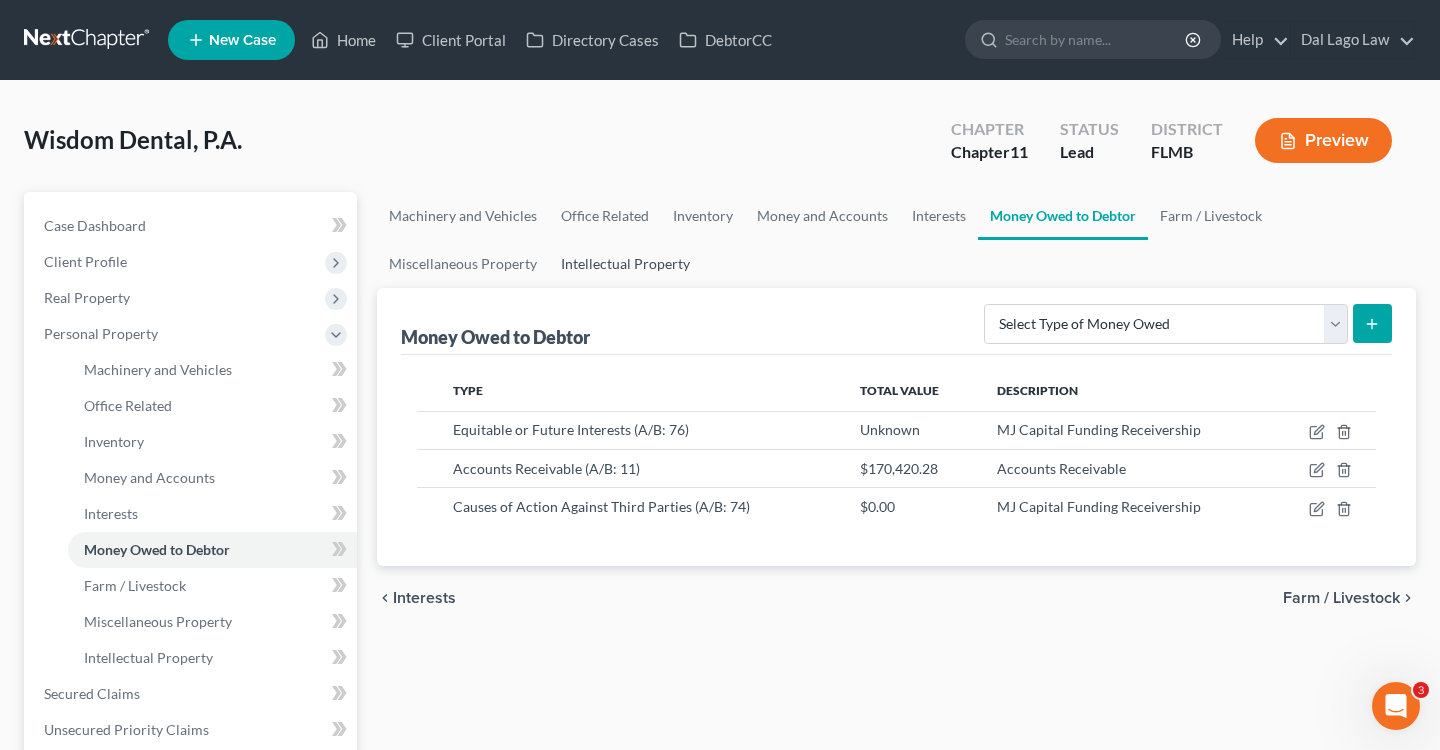 click on "Intellectual Property" at bounding box center (625, 264) 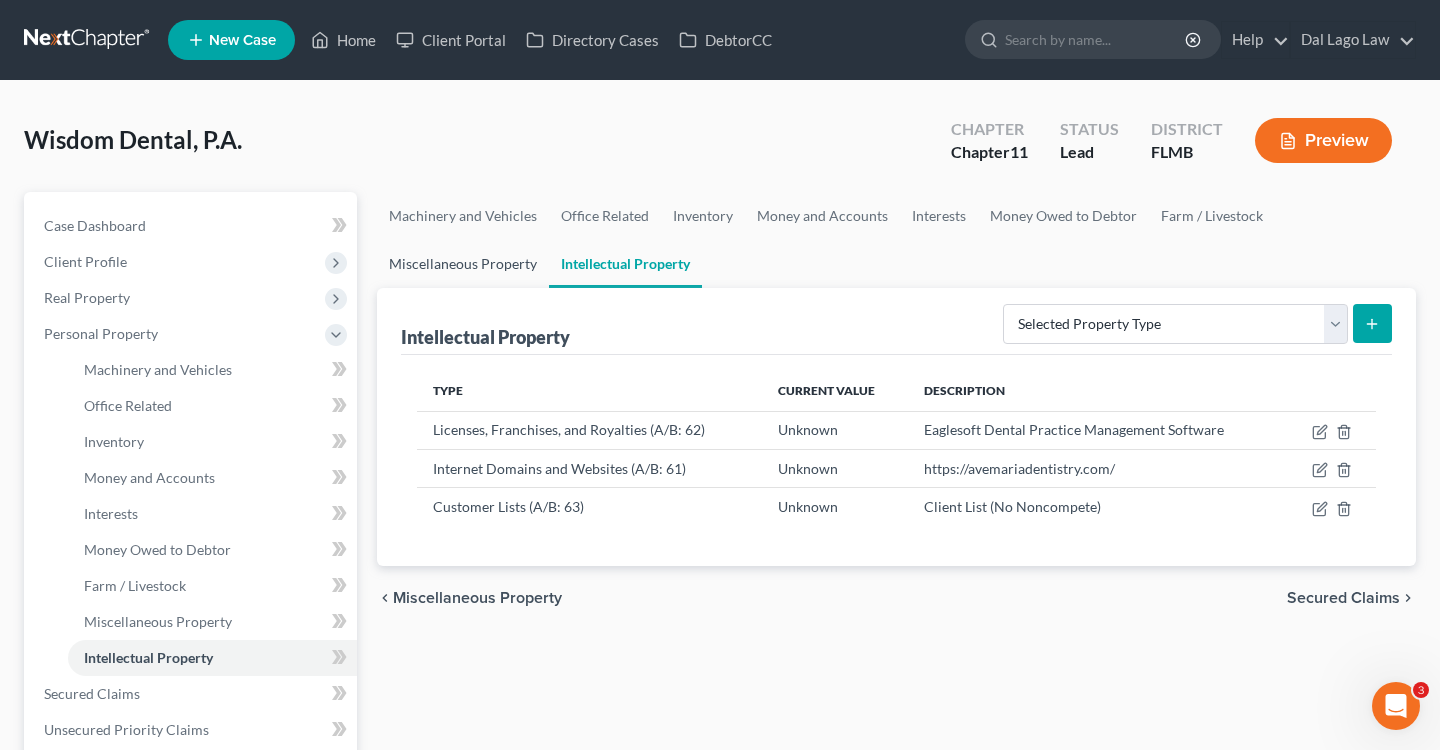click on "Miscellaneous Property" at bounding box center (463, 264) 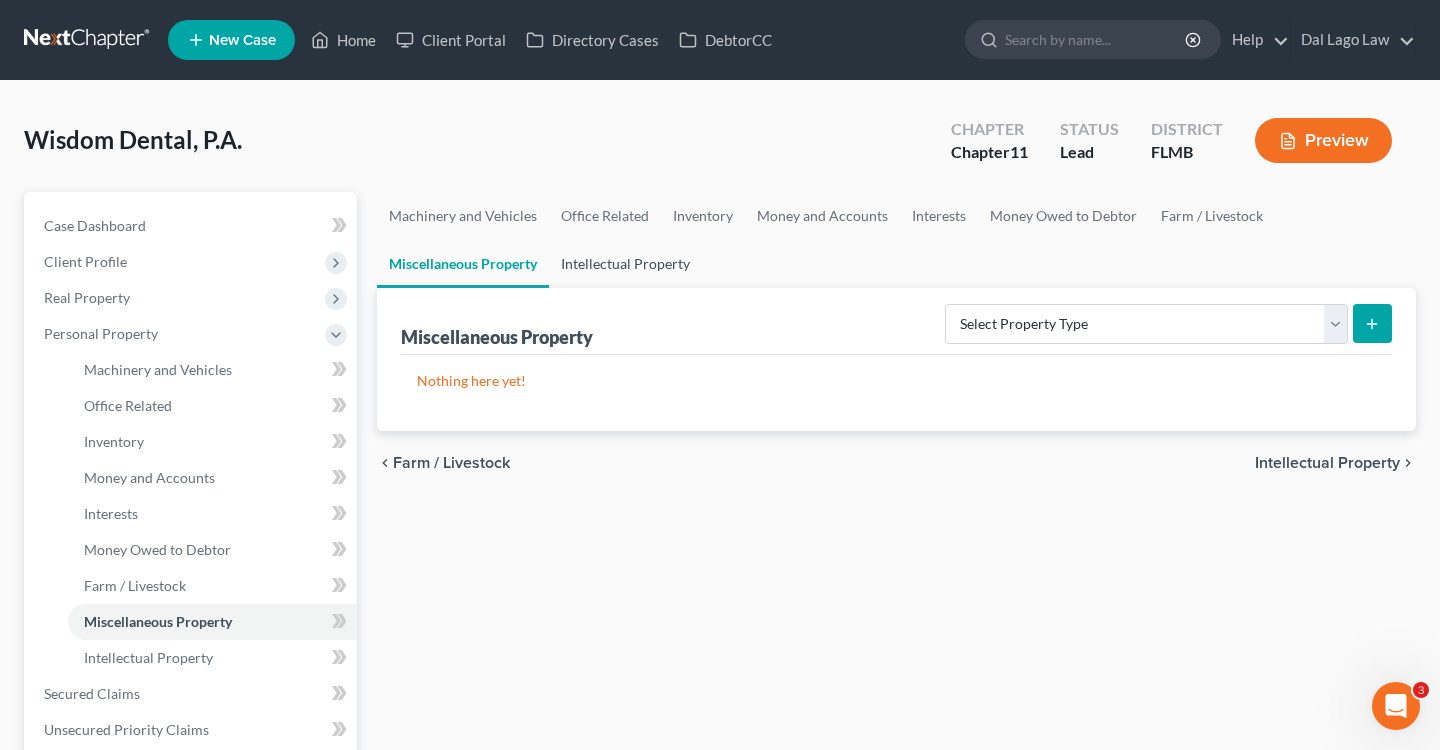 click on "Intellectual Property" at bounding box center (625, 264) 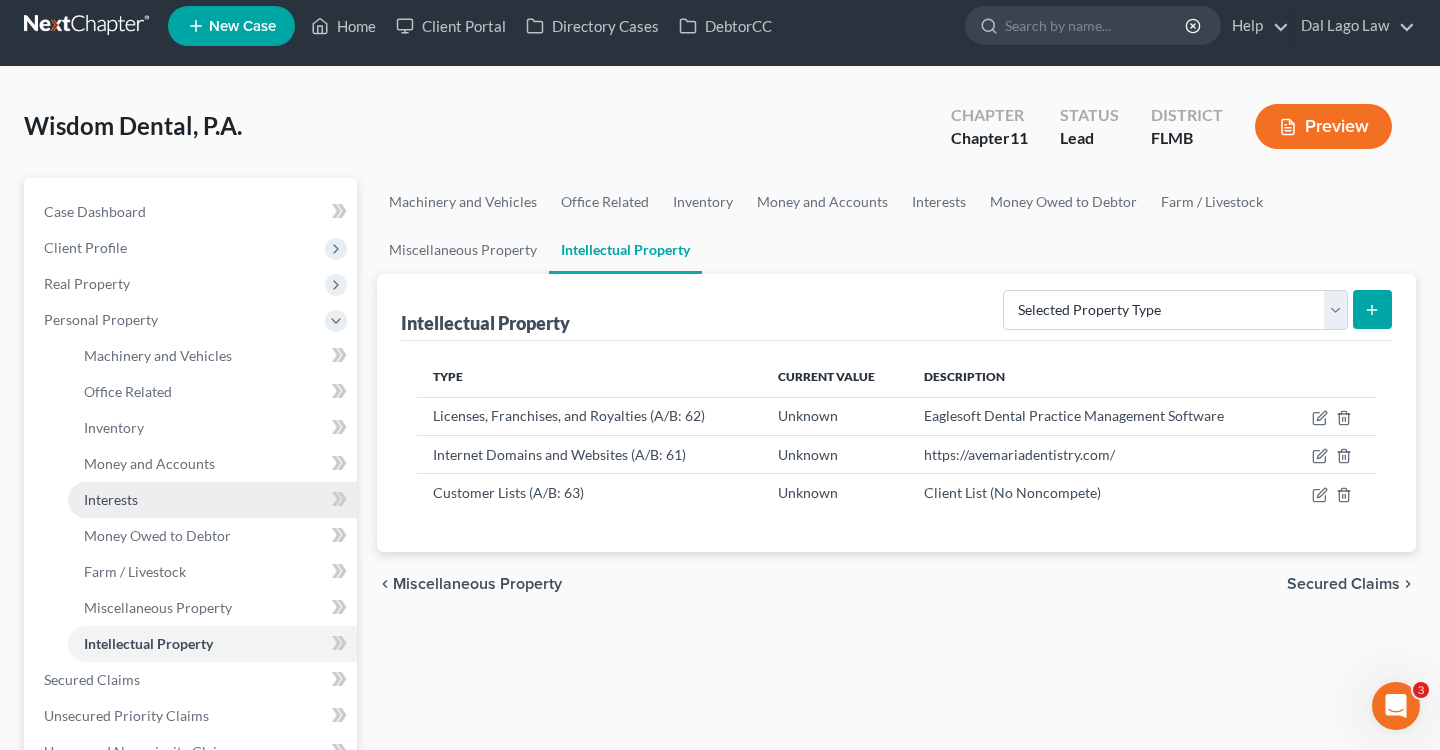 scroll, scrollTop: 34, scrollLeft: 0, axis: vertical 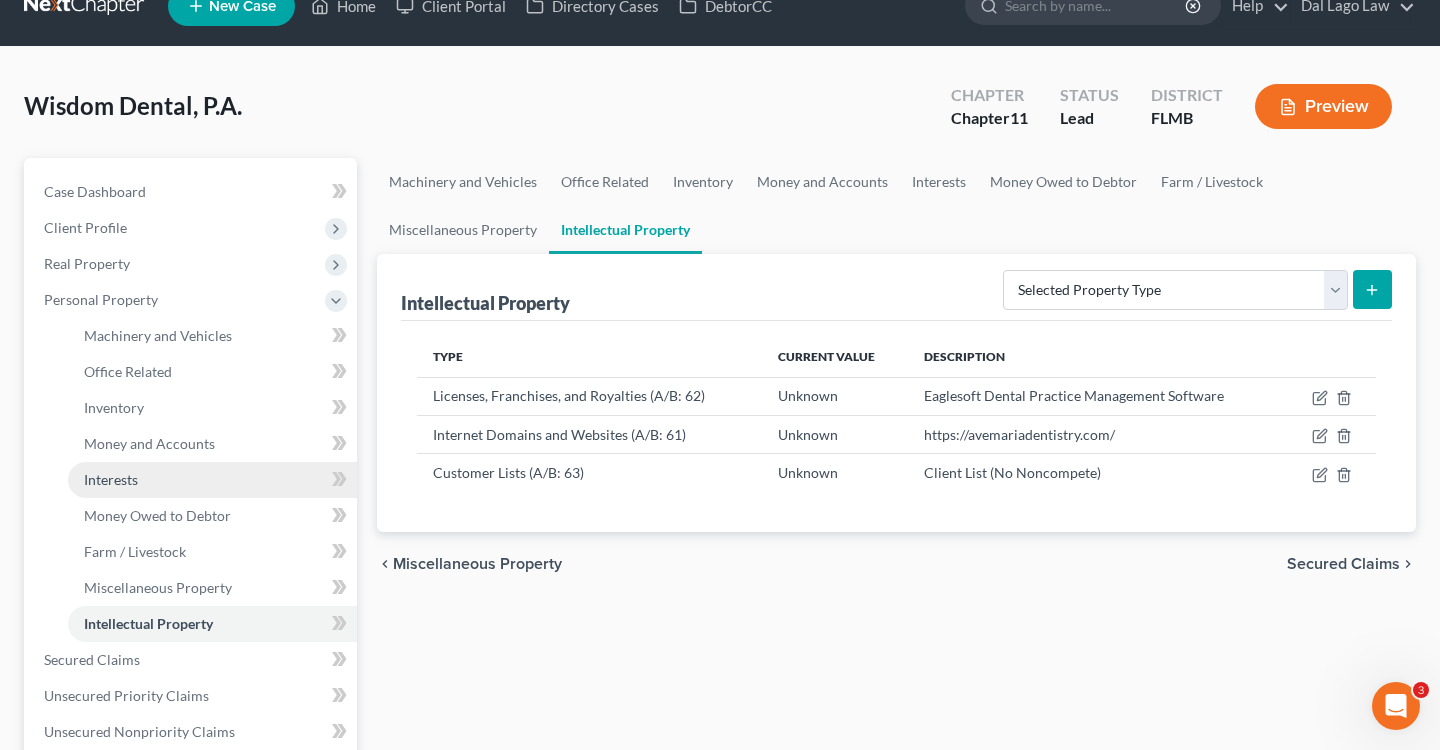 click on "Interests" at bounding box center [212, 480] 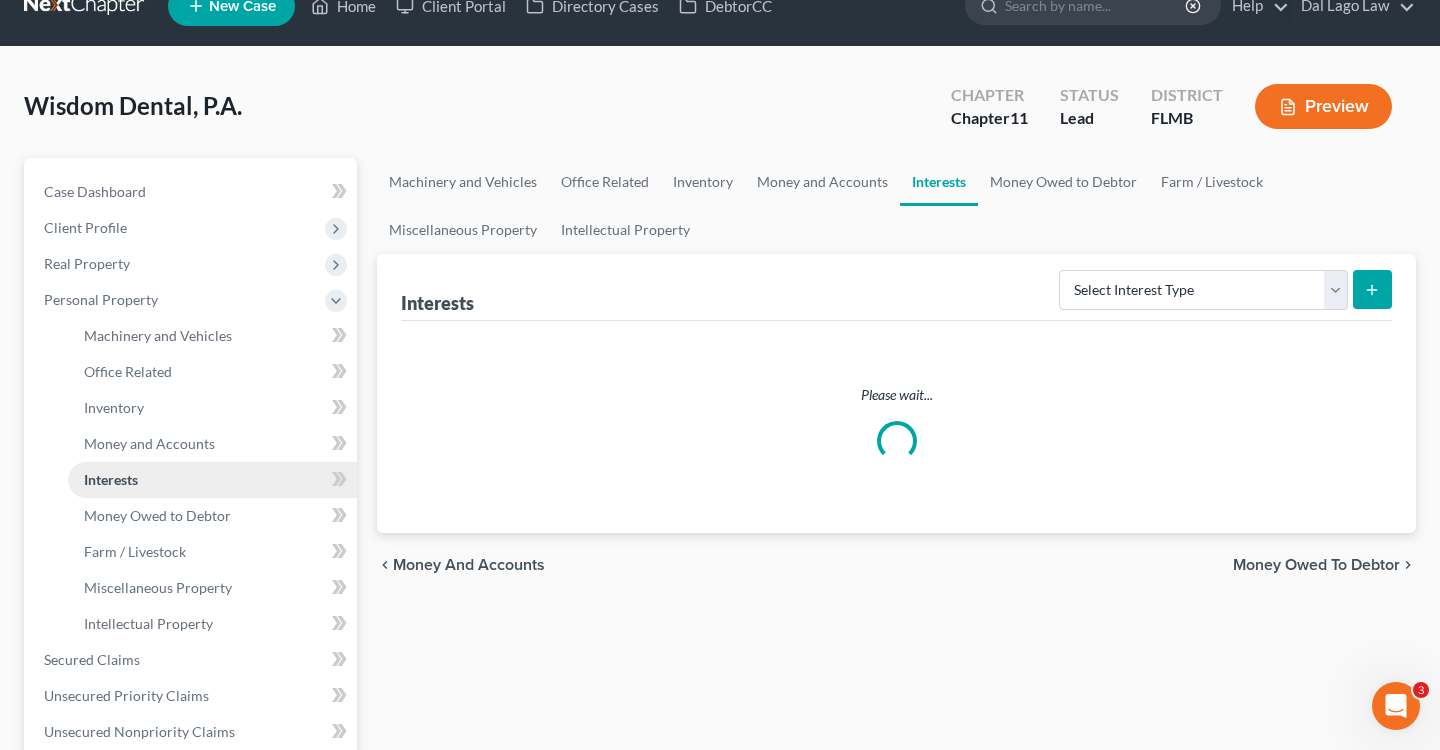 scroll, scrollTop: 0, scrollLeft: 0, axis: both 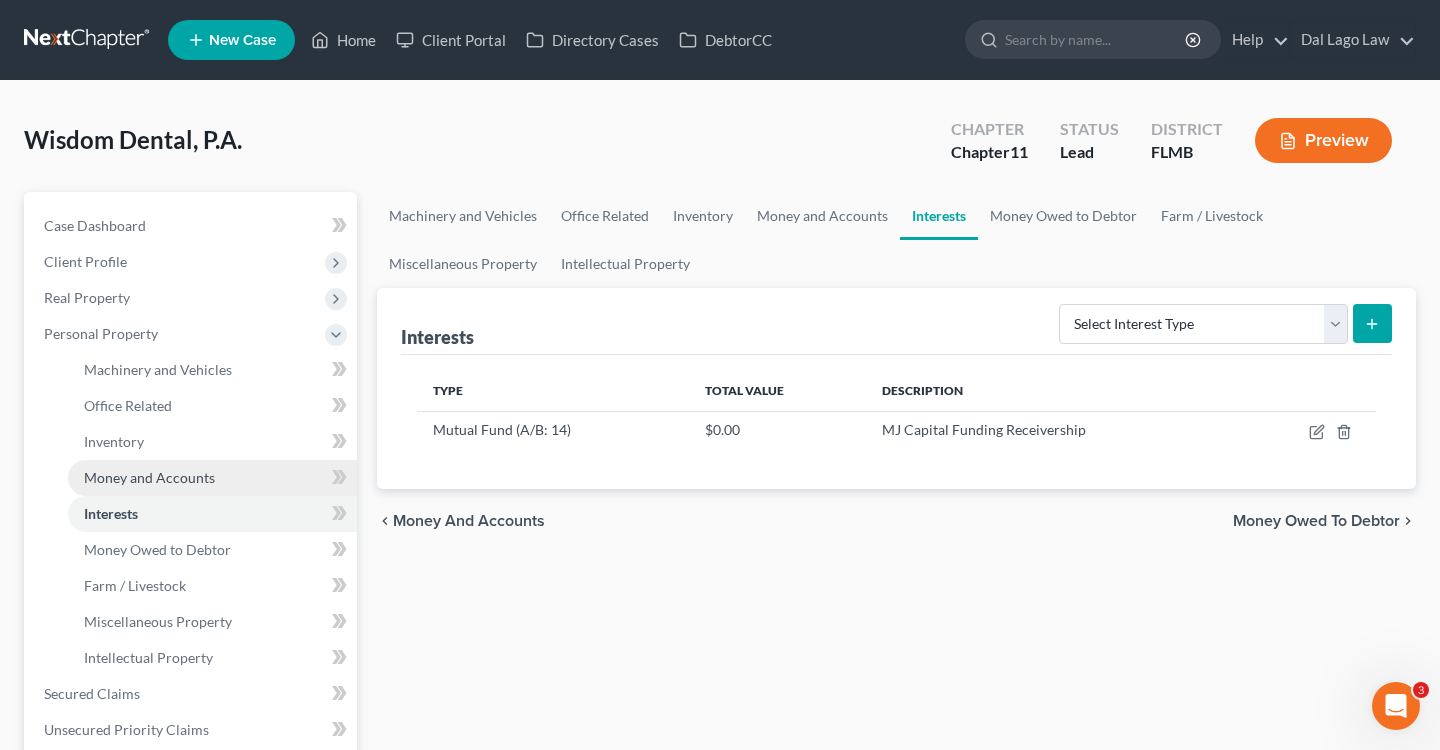 click on "Money and Accounts" at bounding box center (149, 477) 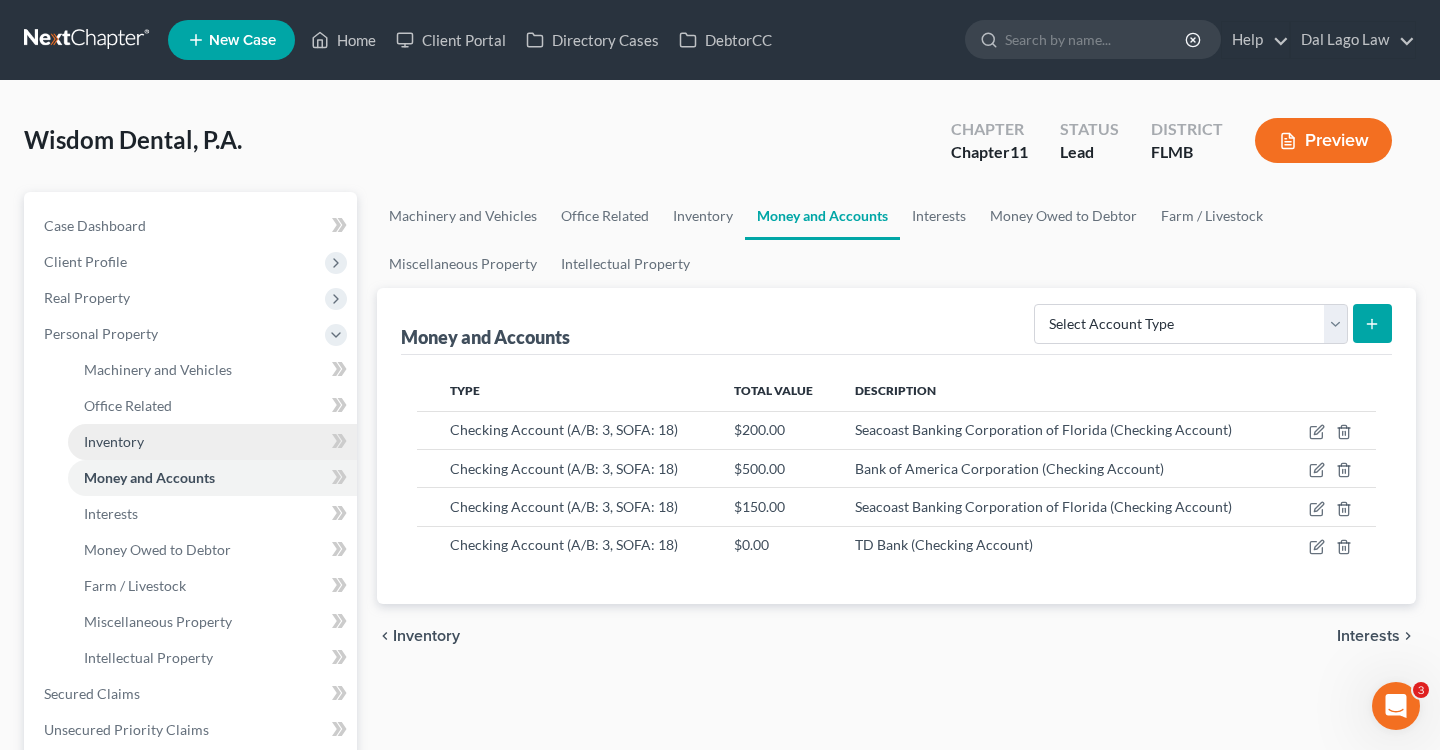 click on "Inventory" at bounding box center (212, 442) 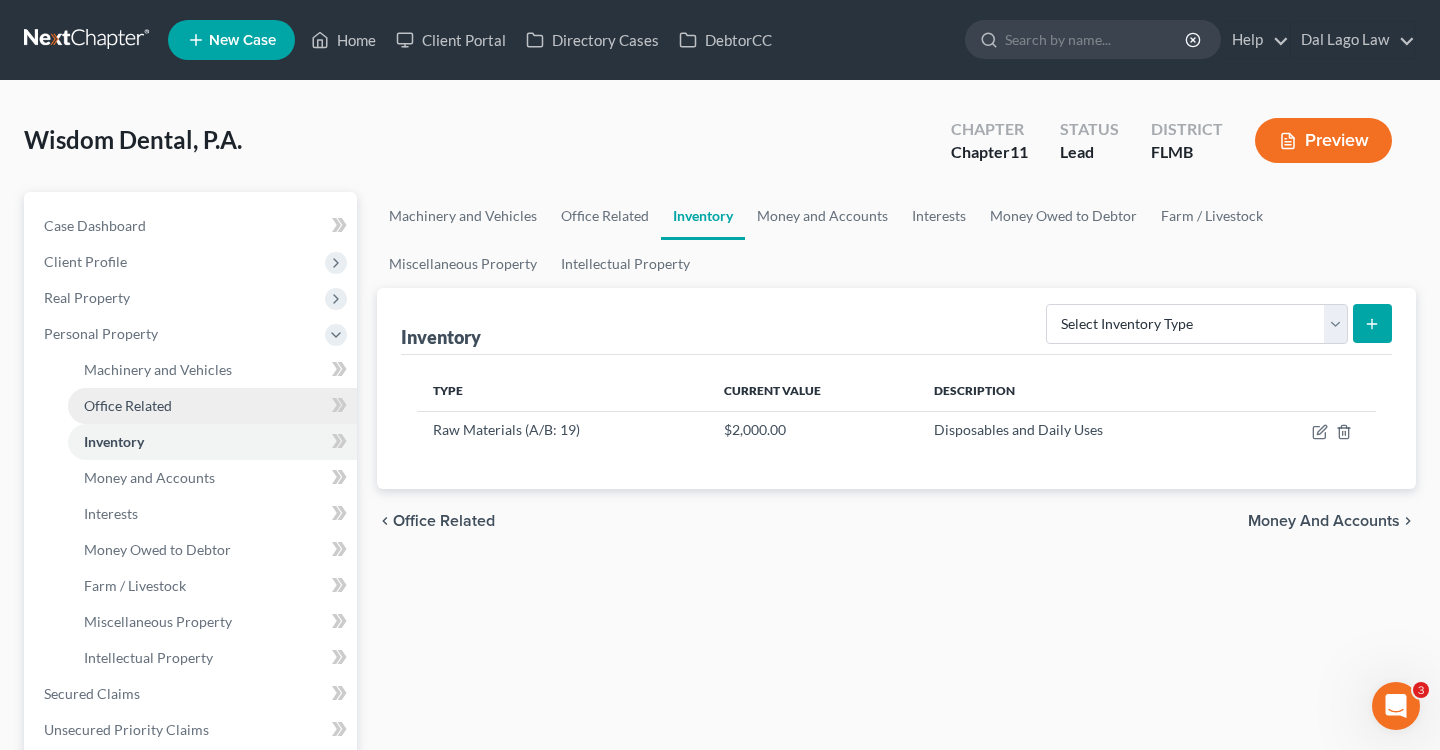 click on "Office Related" at bounding box center [128, 405] 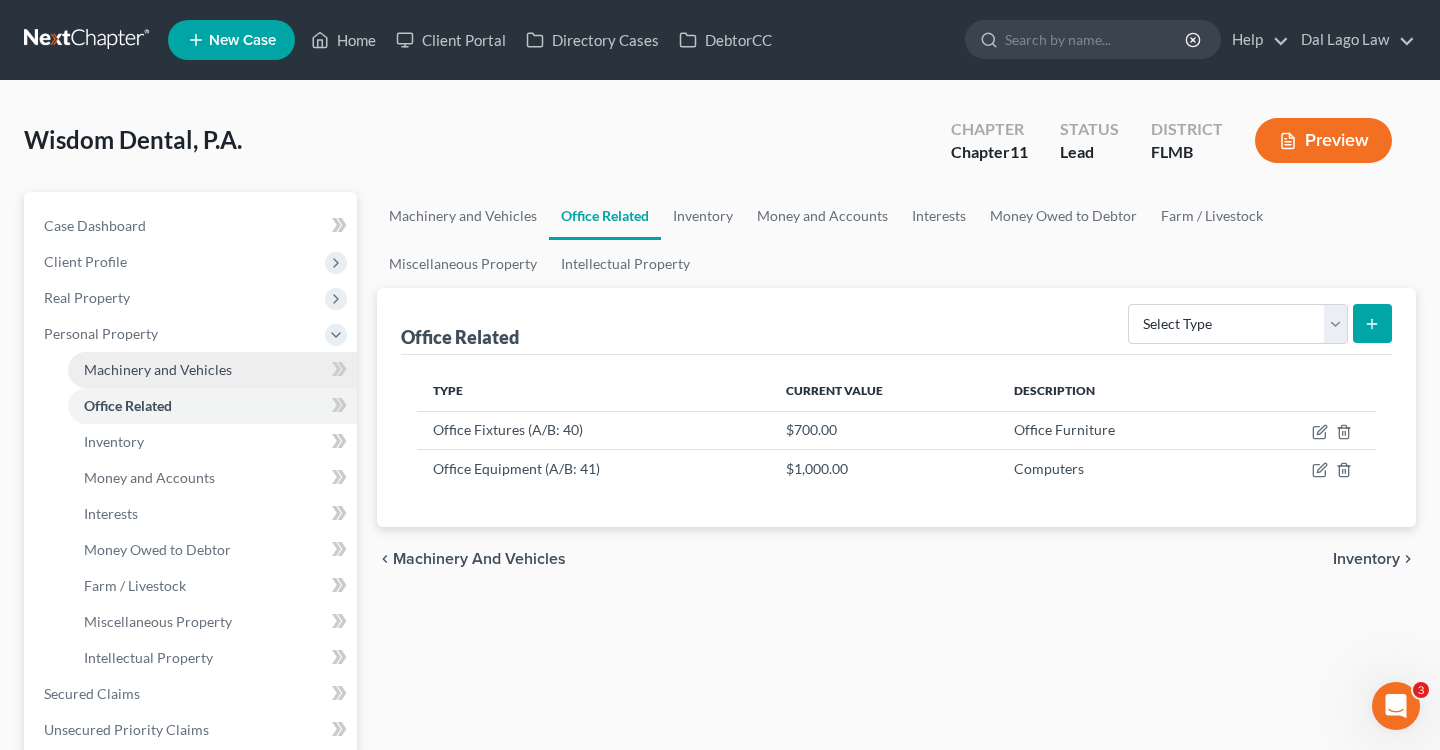 click on "Machinery and Vehicles" at bounding box center [212, 370] 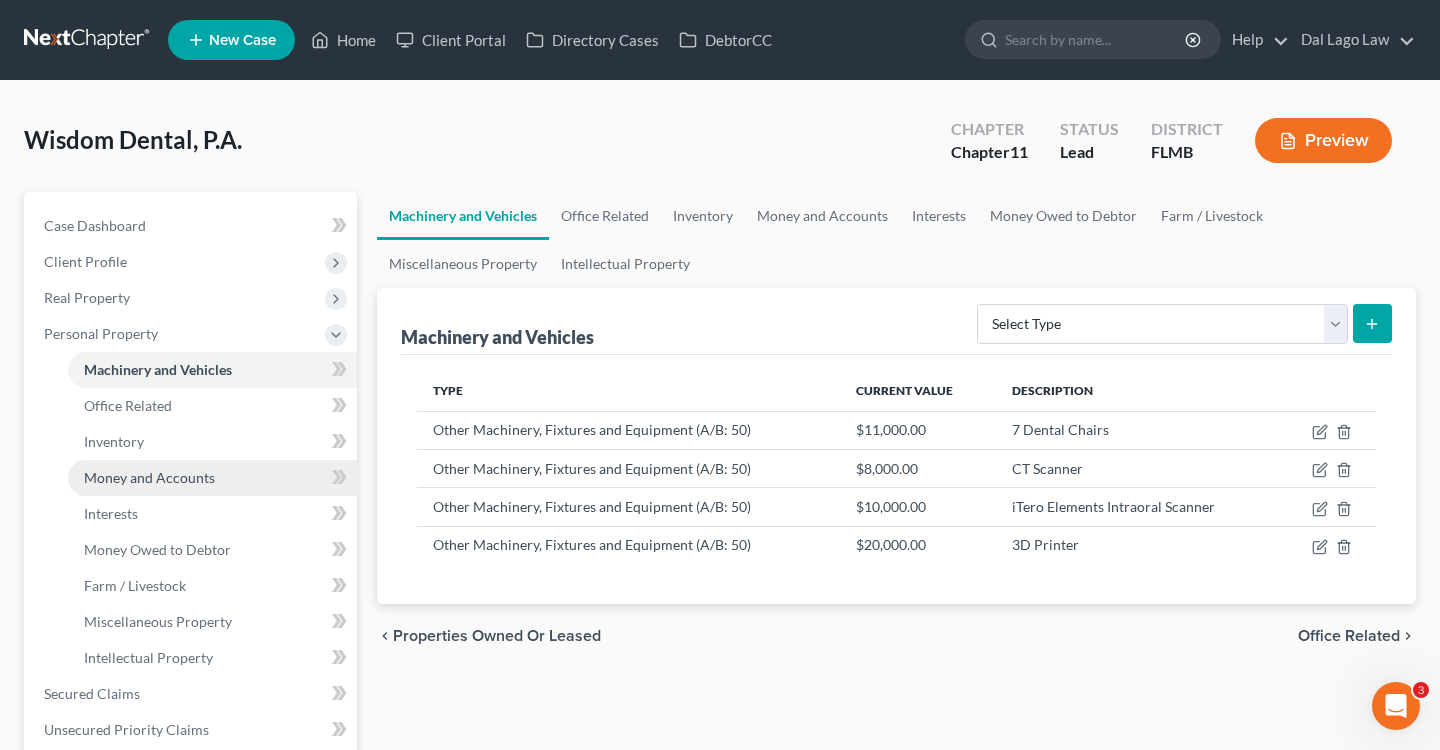 click on "Money and Accounts" at bounding box center (212, 478) 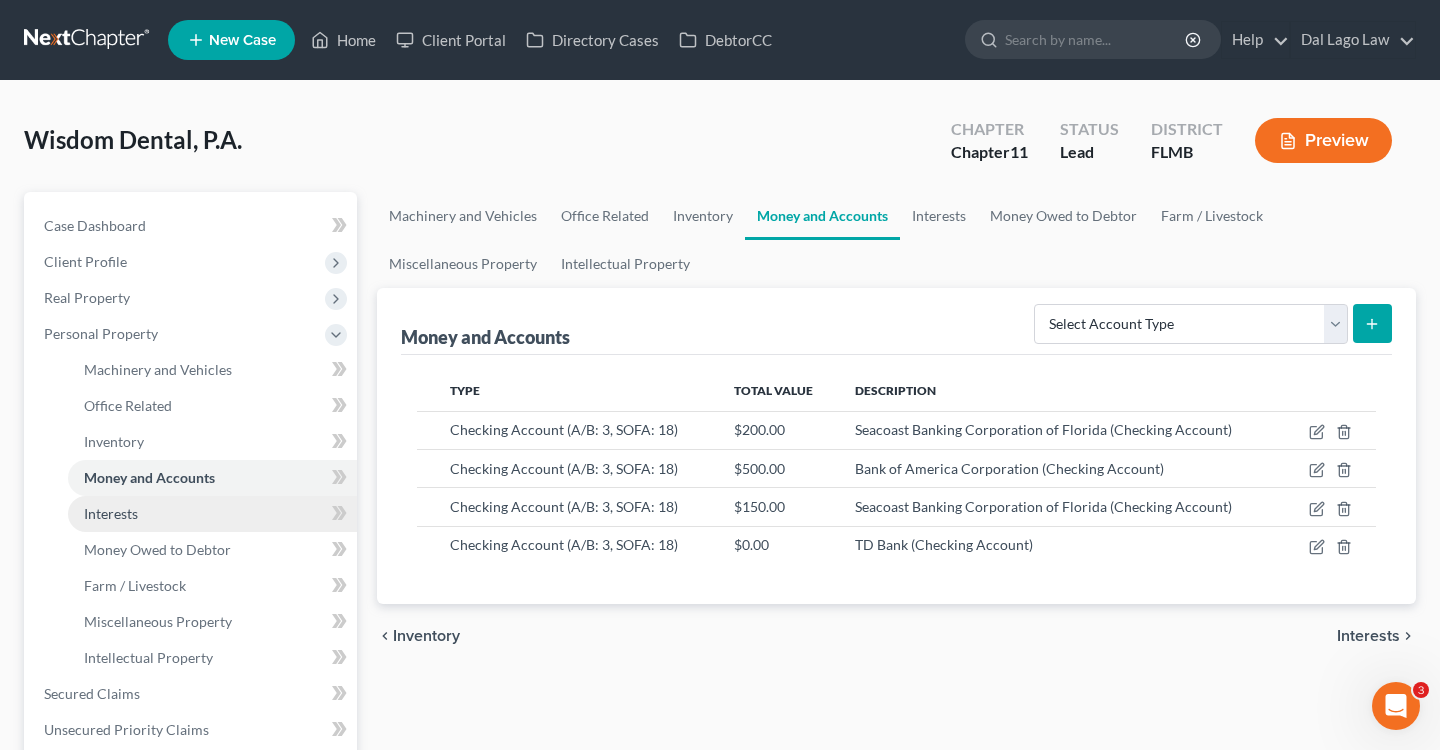 click on "Interests" at bounding box center [212, 514] 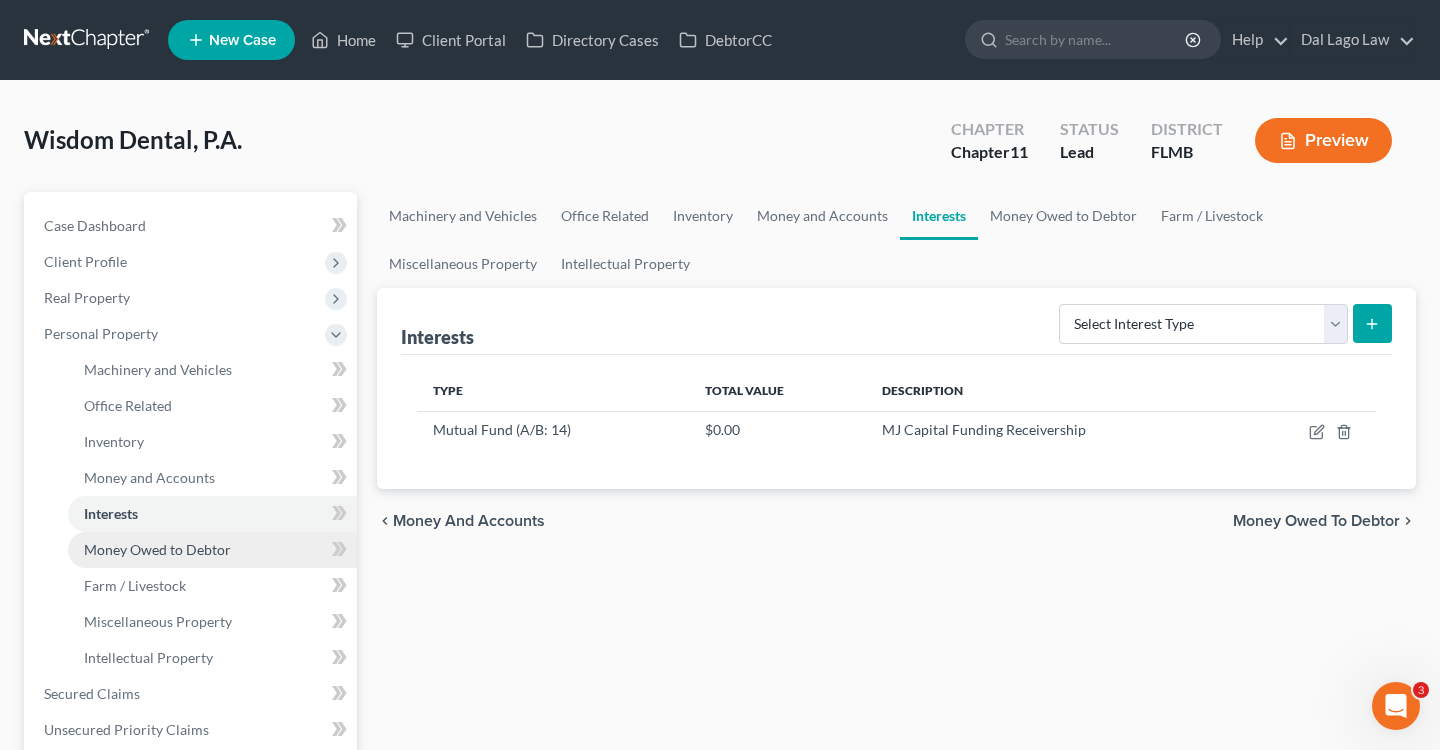 click on "Money Owed to Debtor" at bounding box center (157, 549) 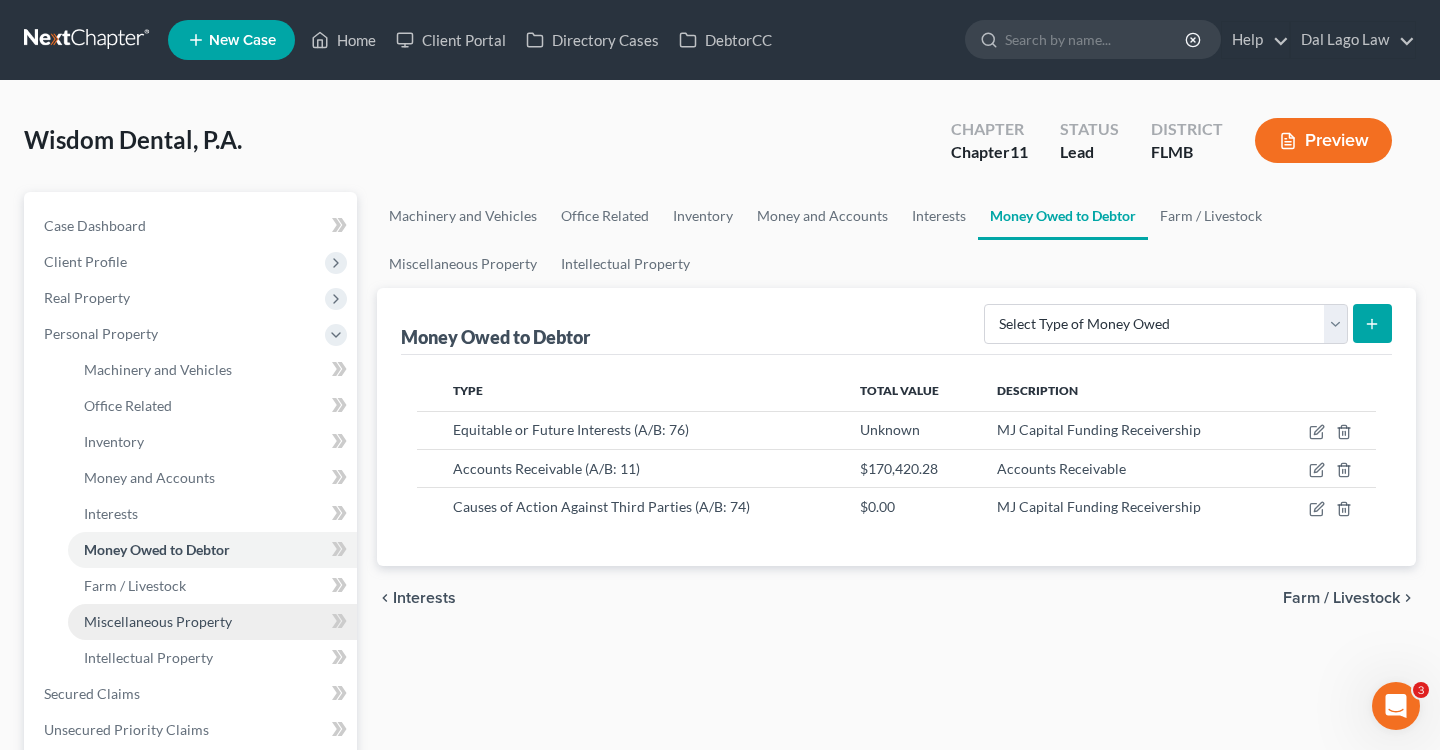 click on "Miscellaneous Property" at bounding box center [212, 622] 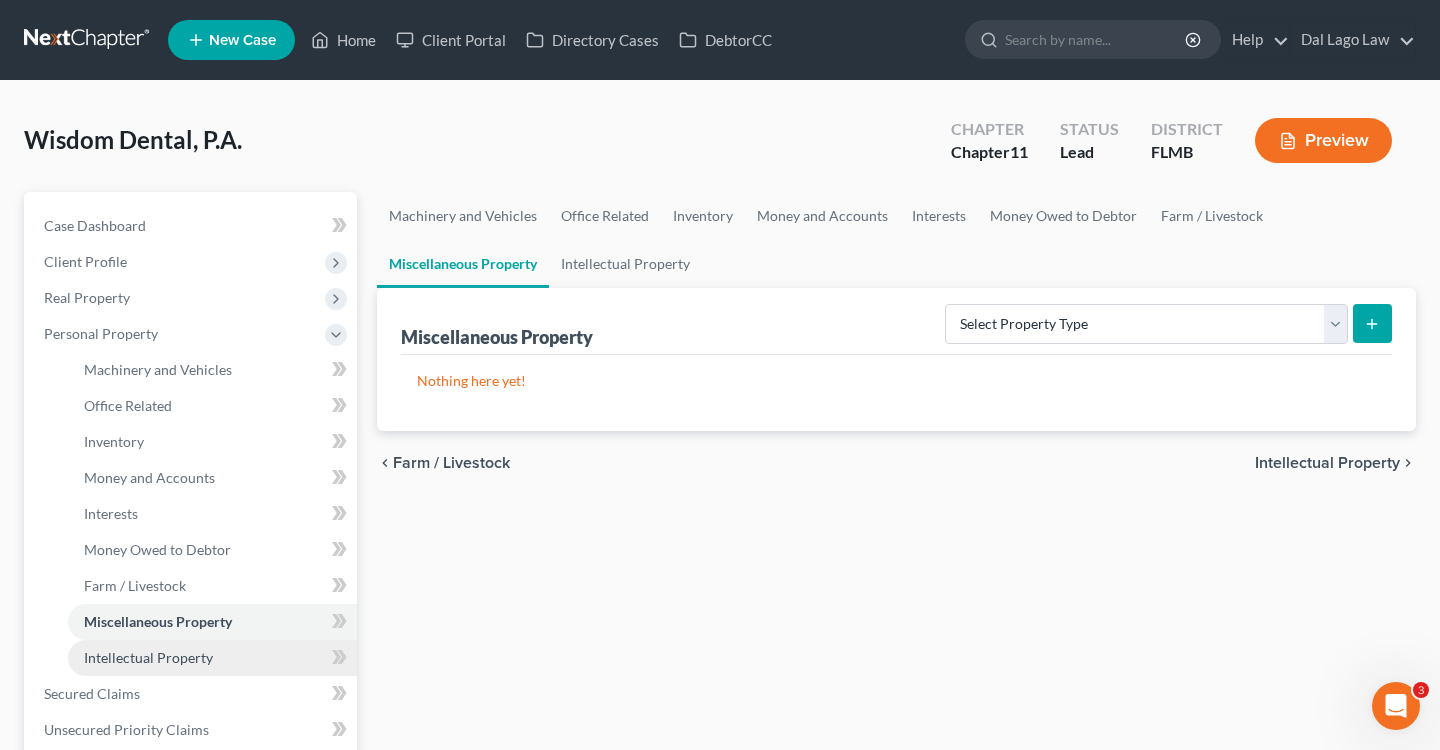 click on "Intellectual Property" at bounding box center [148, 657] 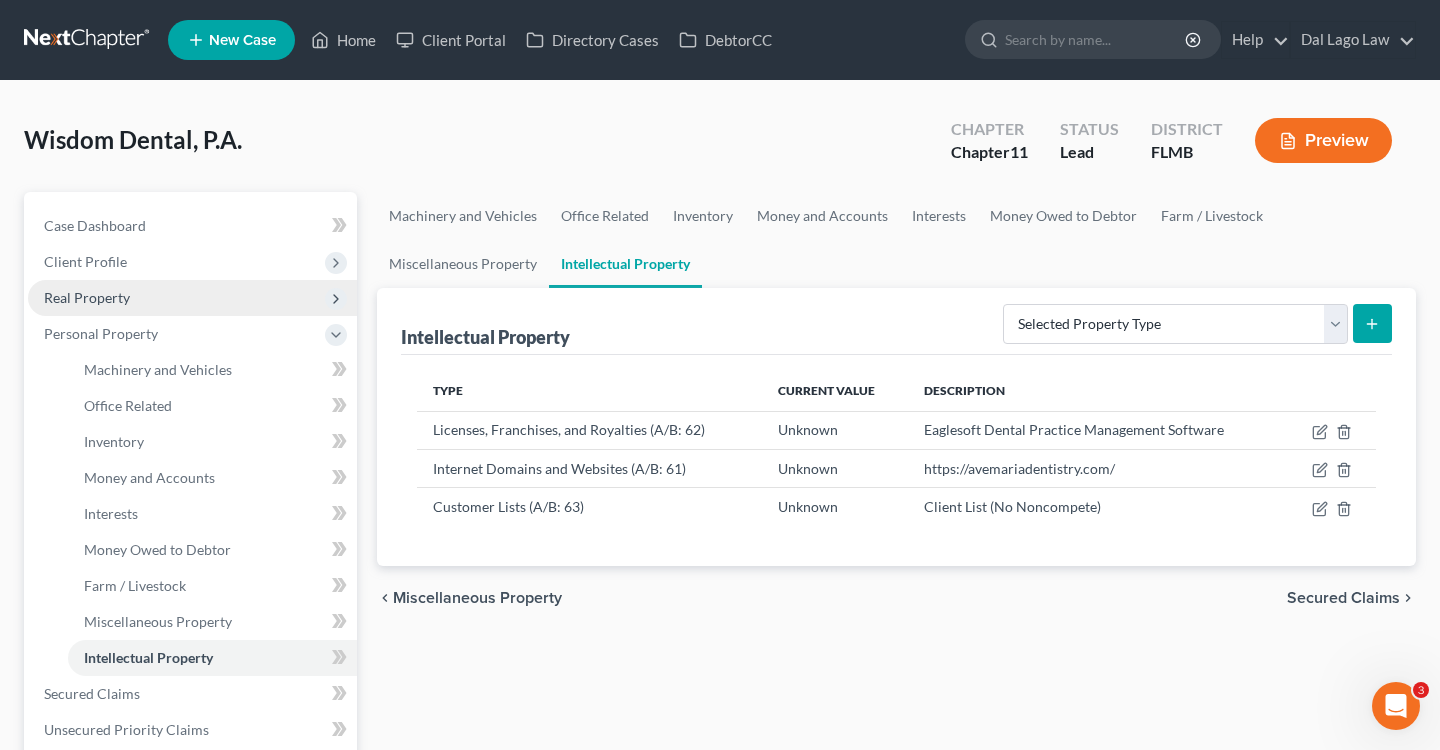 click on "Real Property" at bounding box center [87, 297] 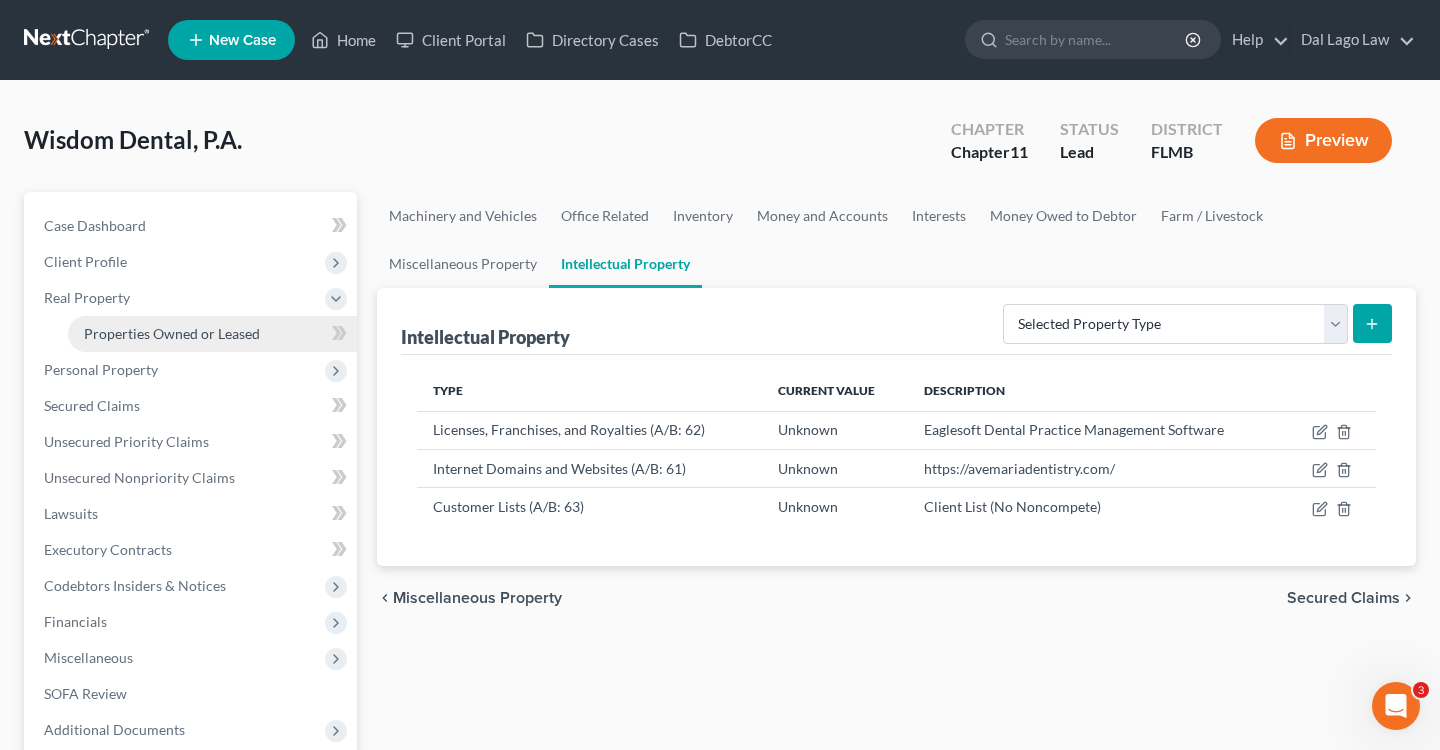 click on "Properties Owned or Leased" at bounding box center [172, 333] 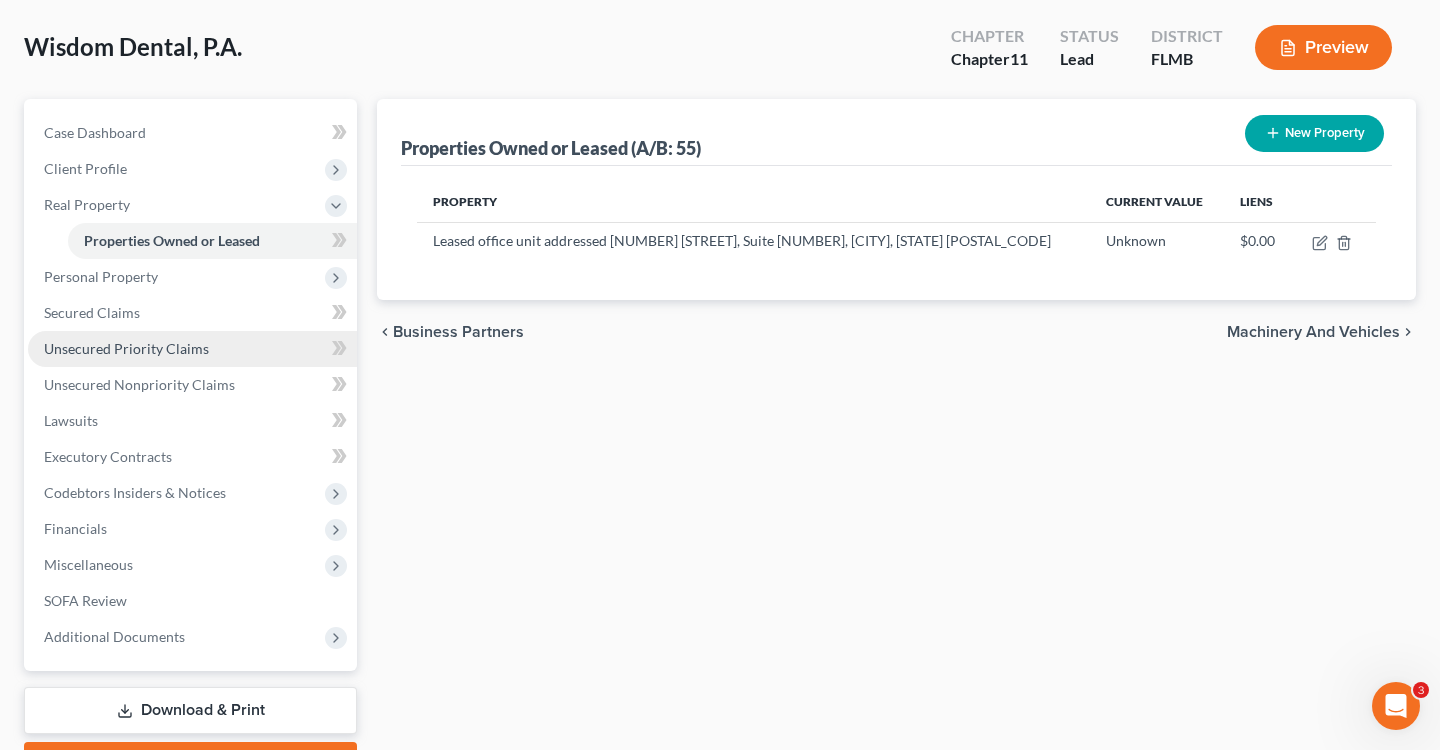 scroll, scrollTop: 135, scrollLeft: 0, axis: vertical 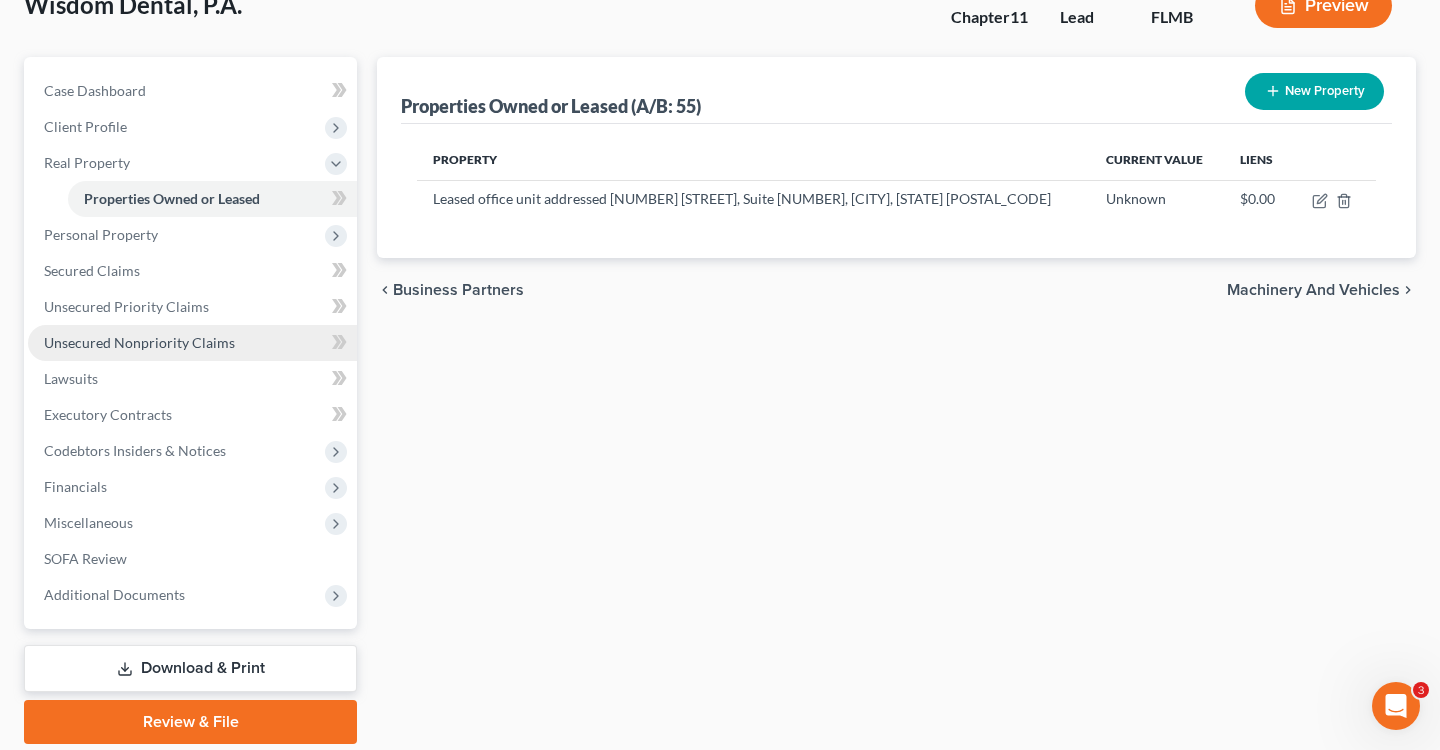 click on "Unsecured Nonpriority Claims" at bounding box center [192, 343] 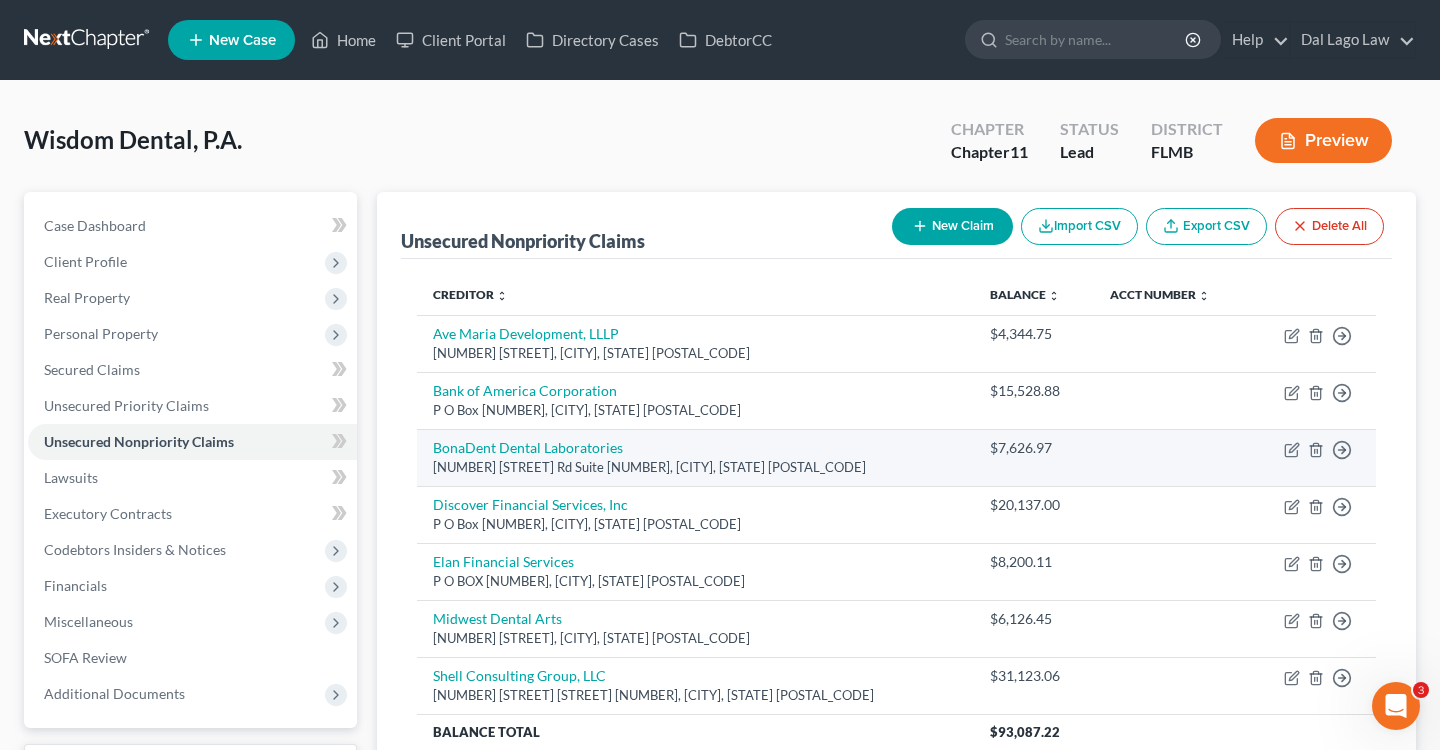 scroll, scrollTop: 179, scrollLeft: 0, axis: vertical 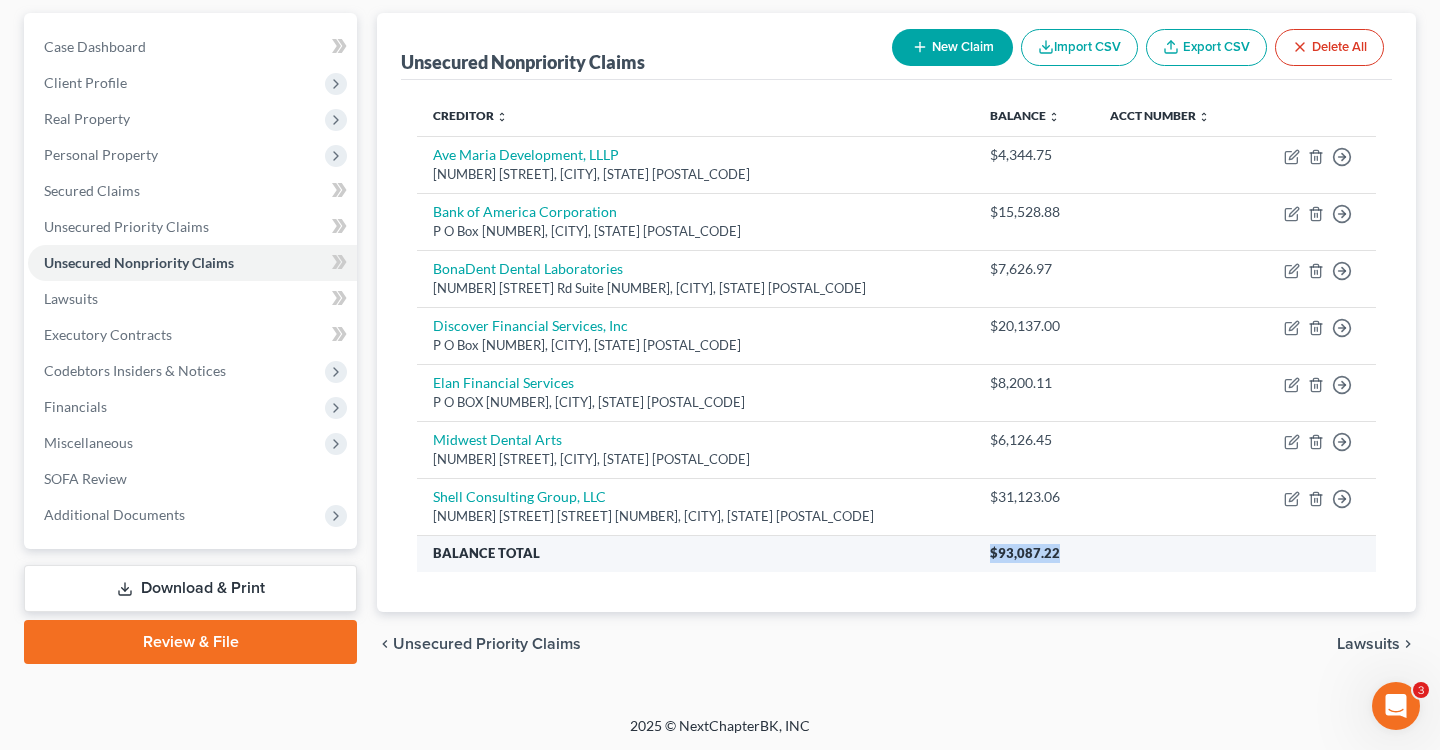 drag, startPoint x: 992, startPoint y: 552, endPoint x: 881, endPoint y: 547, distance: 111.11256 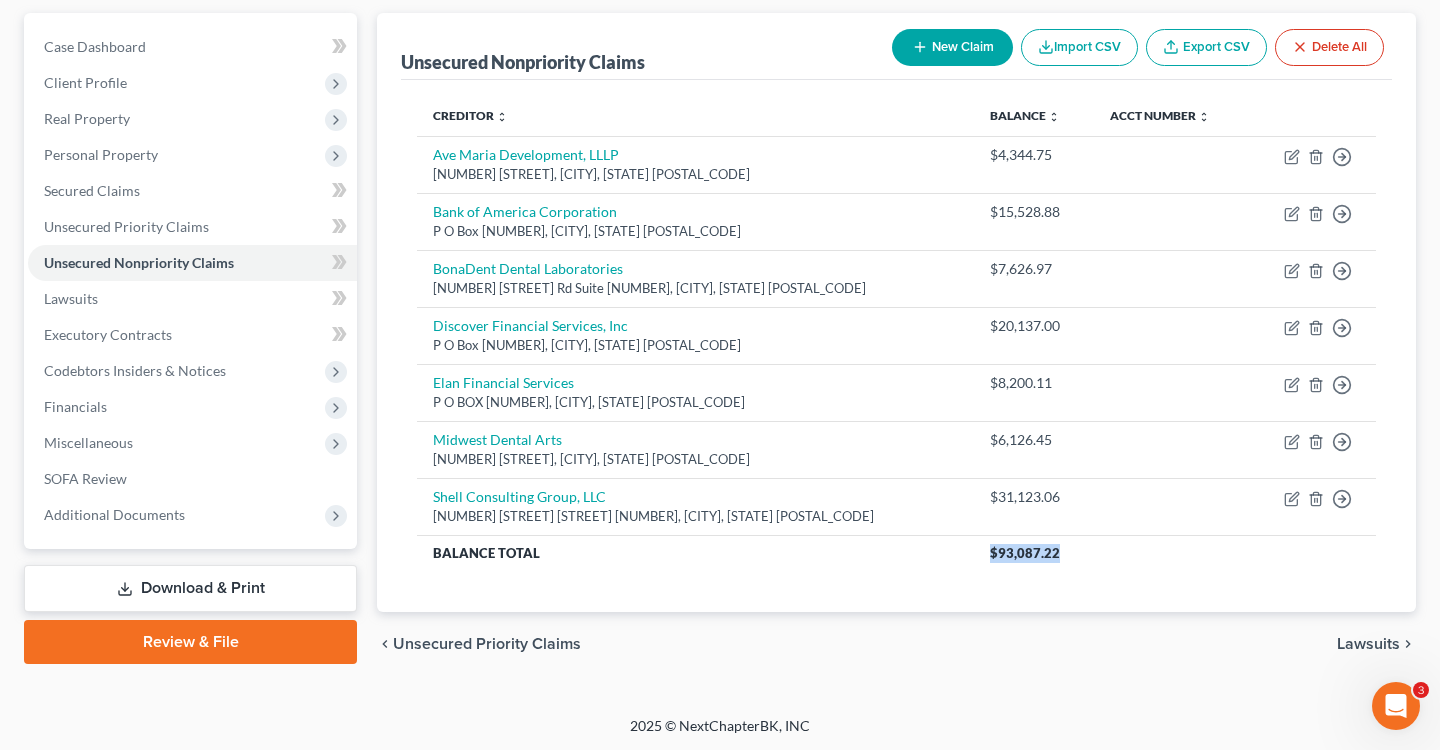 copy on "$93,087.22" 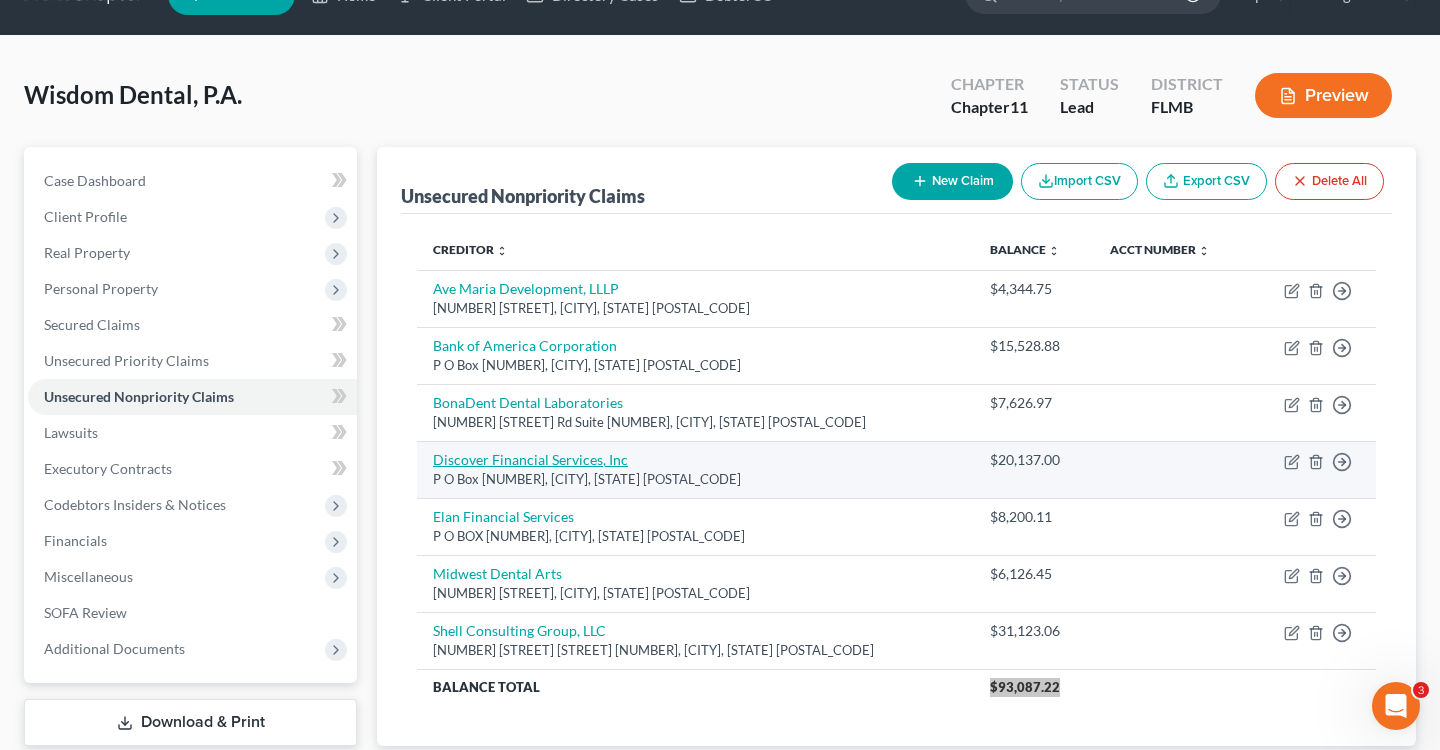 scroll, scrollTop: 47, scrollLeft: 0, axis: vertical 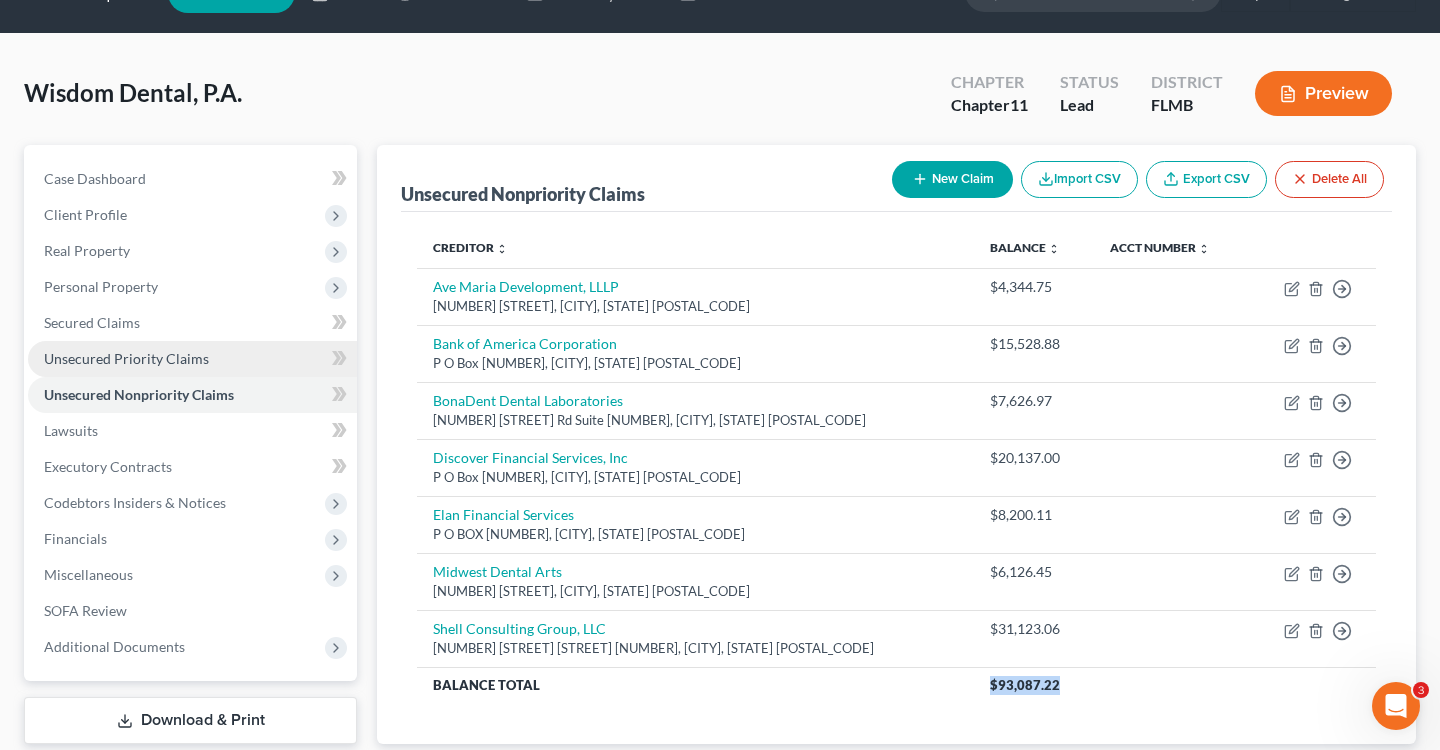 click on "Unsecured Priority Claims" at bounding box center (126, 358) 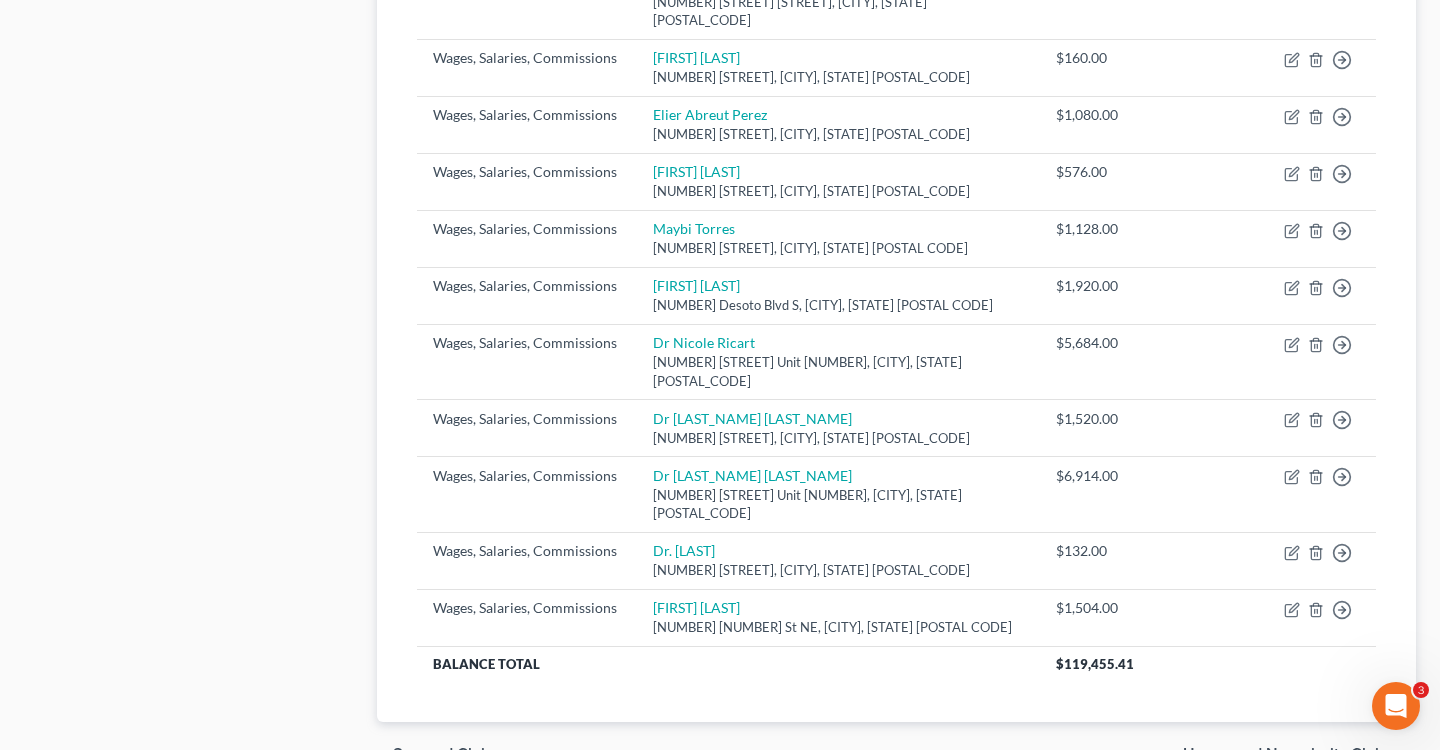 scroll, scrollTop: 0, scrollLeft: 0, axis: both 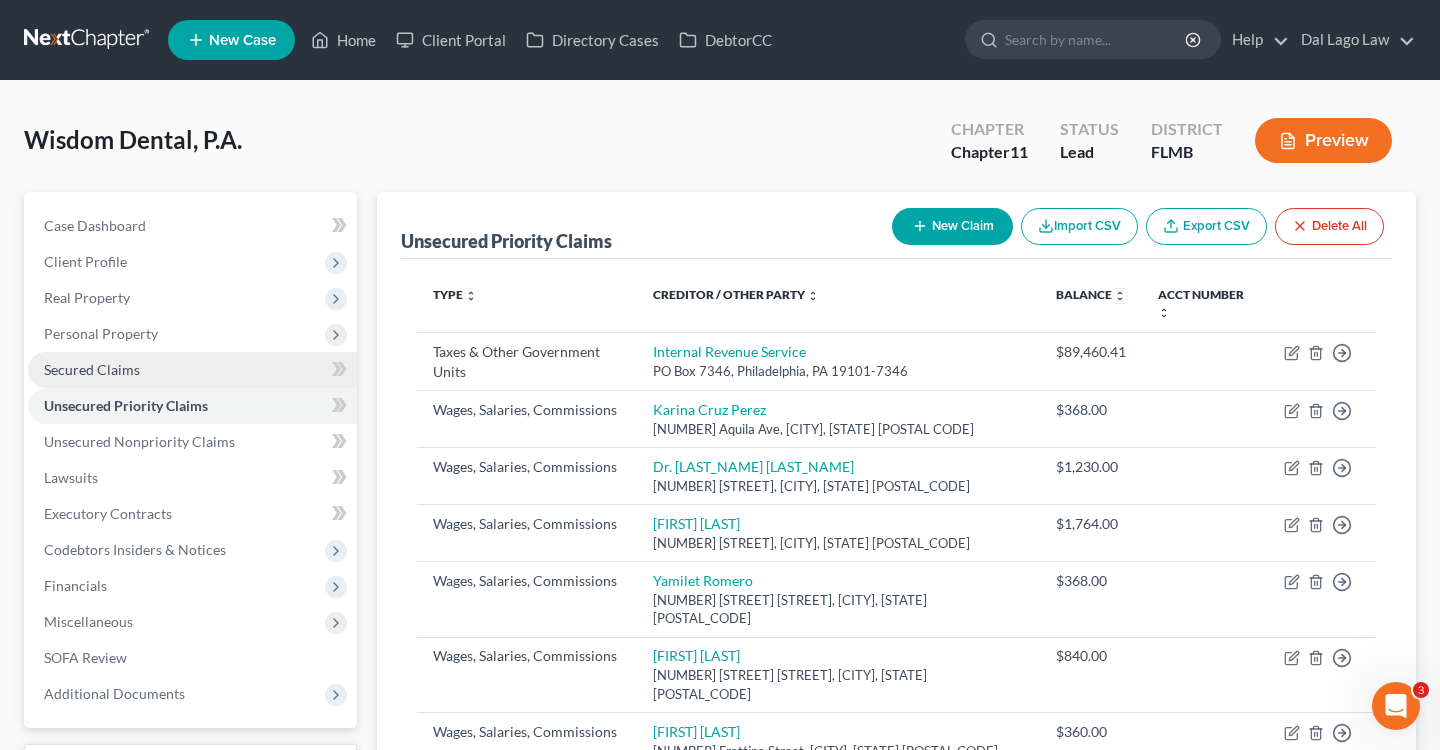 click on "Secured Claims" at bounding box center [192, 370] 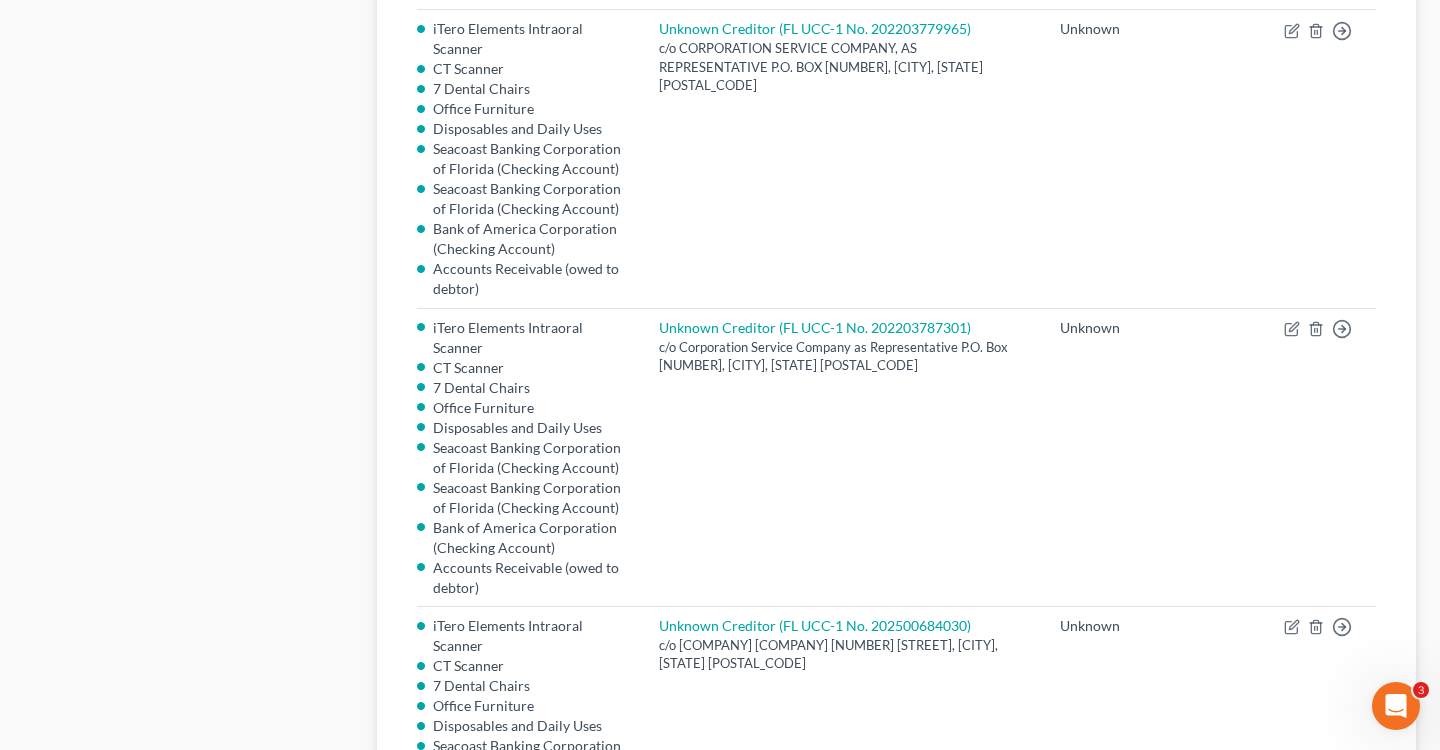 scroll, scrollTop: 3387, scrollLeft: 0, axis: vertical 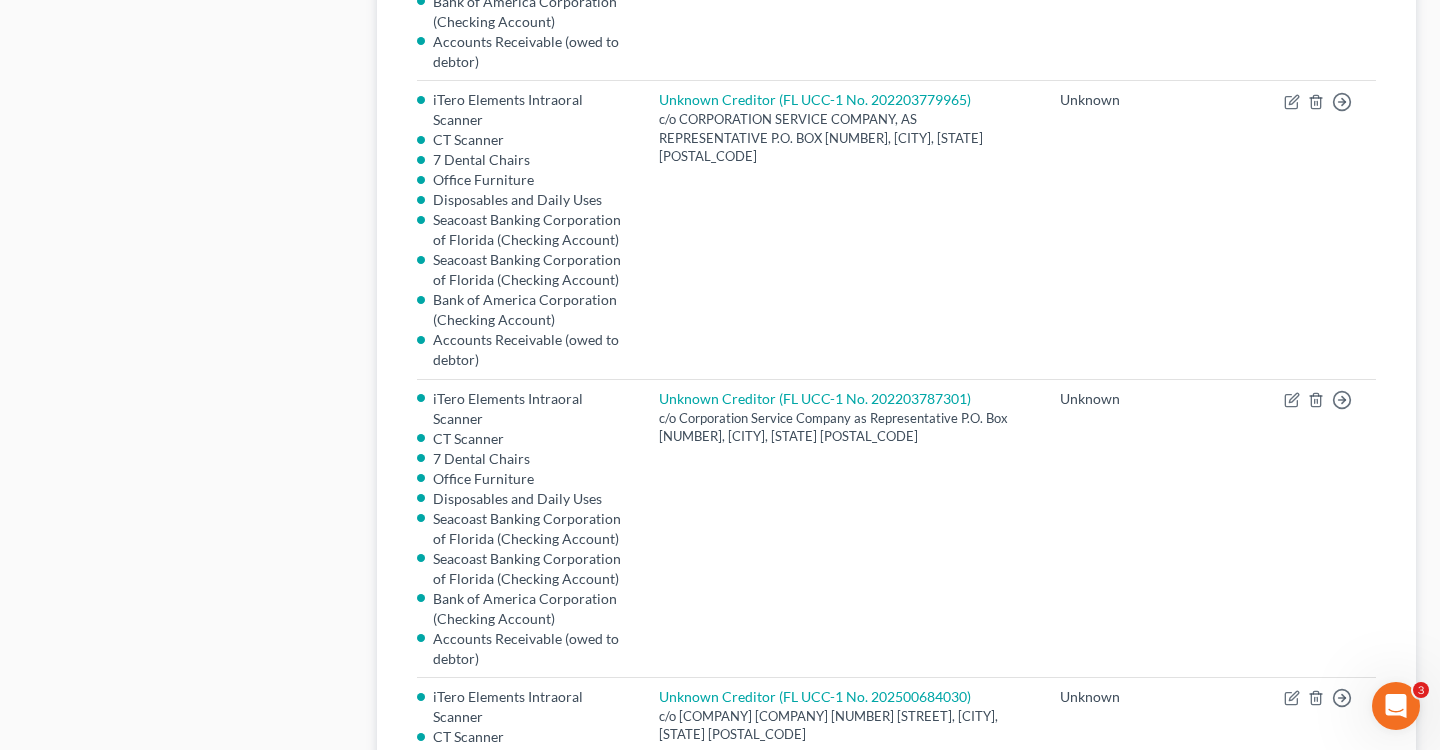 click on "Unknown" at bounding box center [1104, 827] 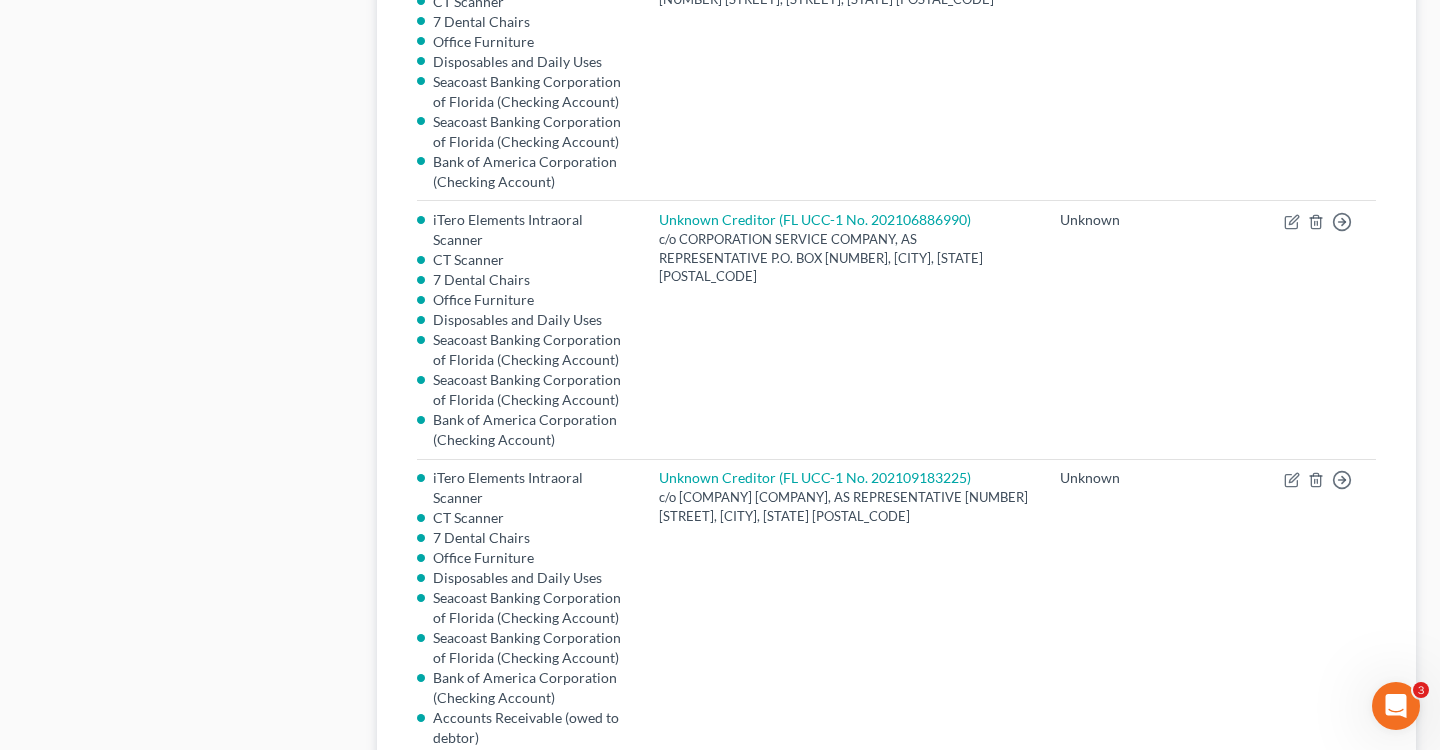 scroll, scrollTop: 1809, scrollLeft: 0, axis: vertical 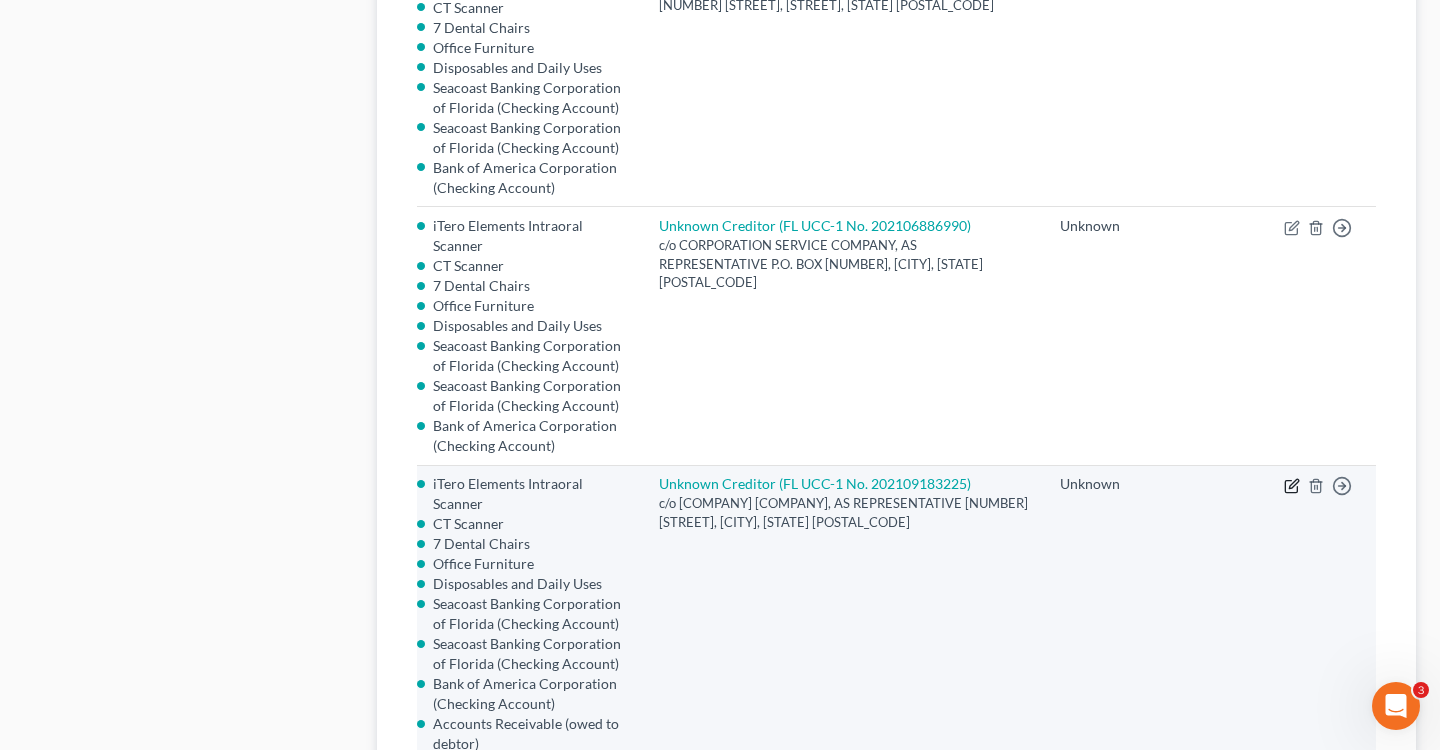 click 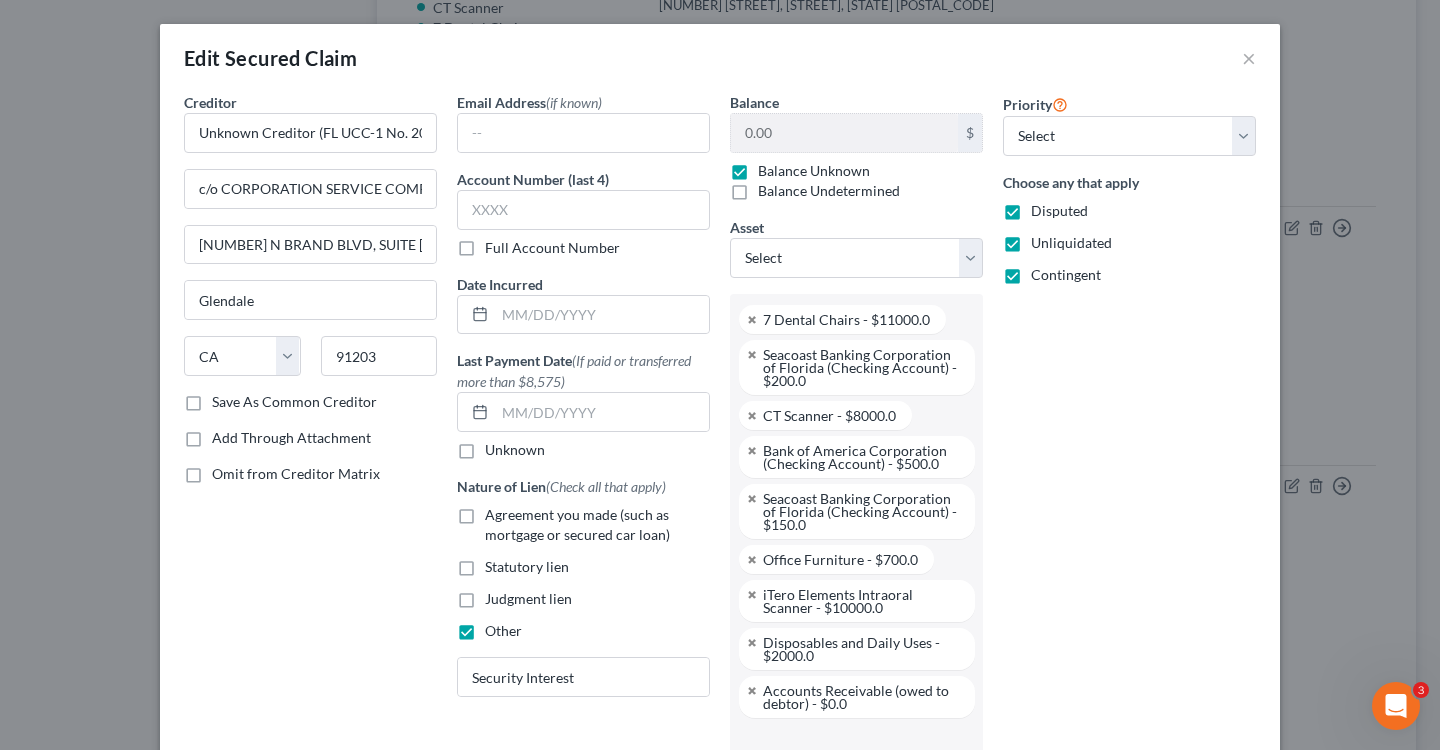 scroll, scrollTop: 216, scrollLeft: 0, axis: vertical 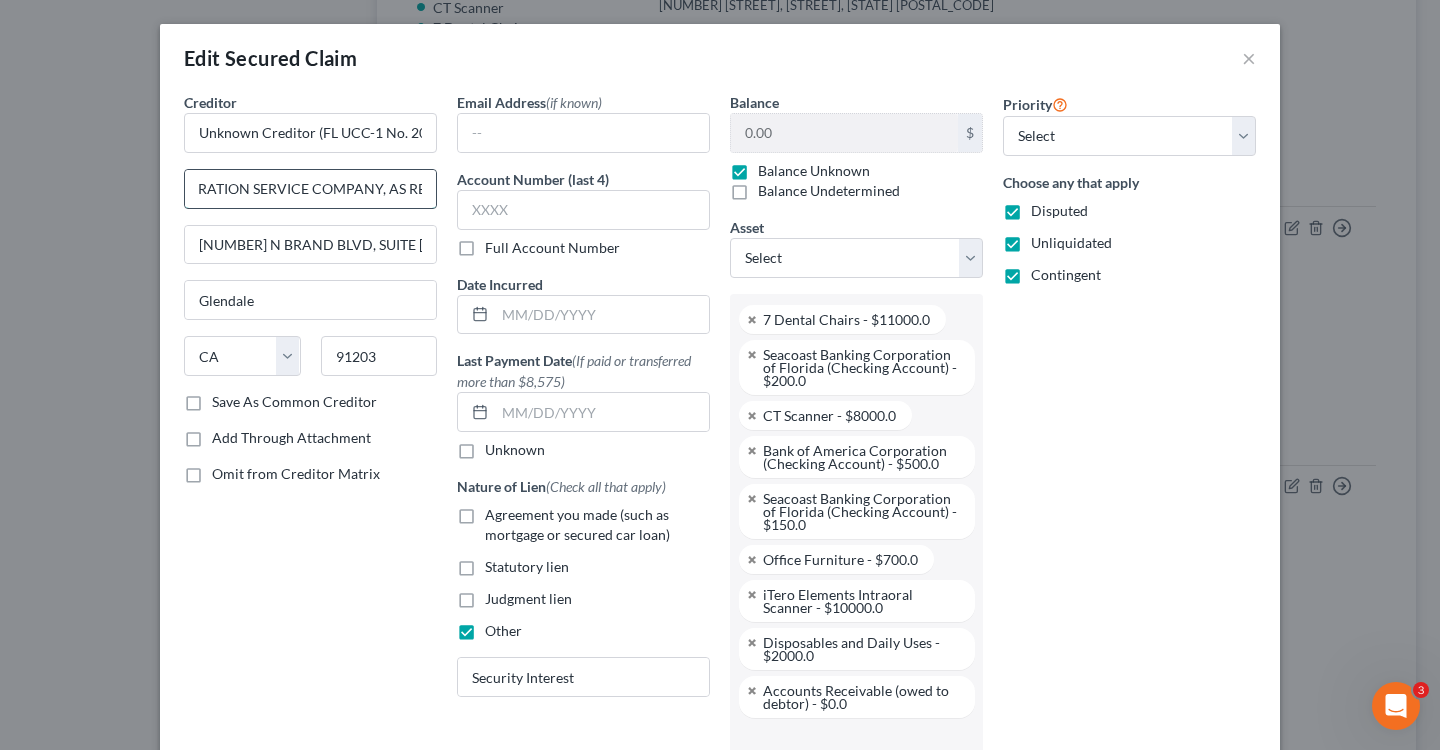 drag, startPoint x: 224, startPoint y: 186, endPoint x: 191, endPoint y: 182, distance: 33.24154 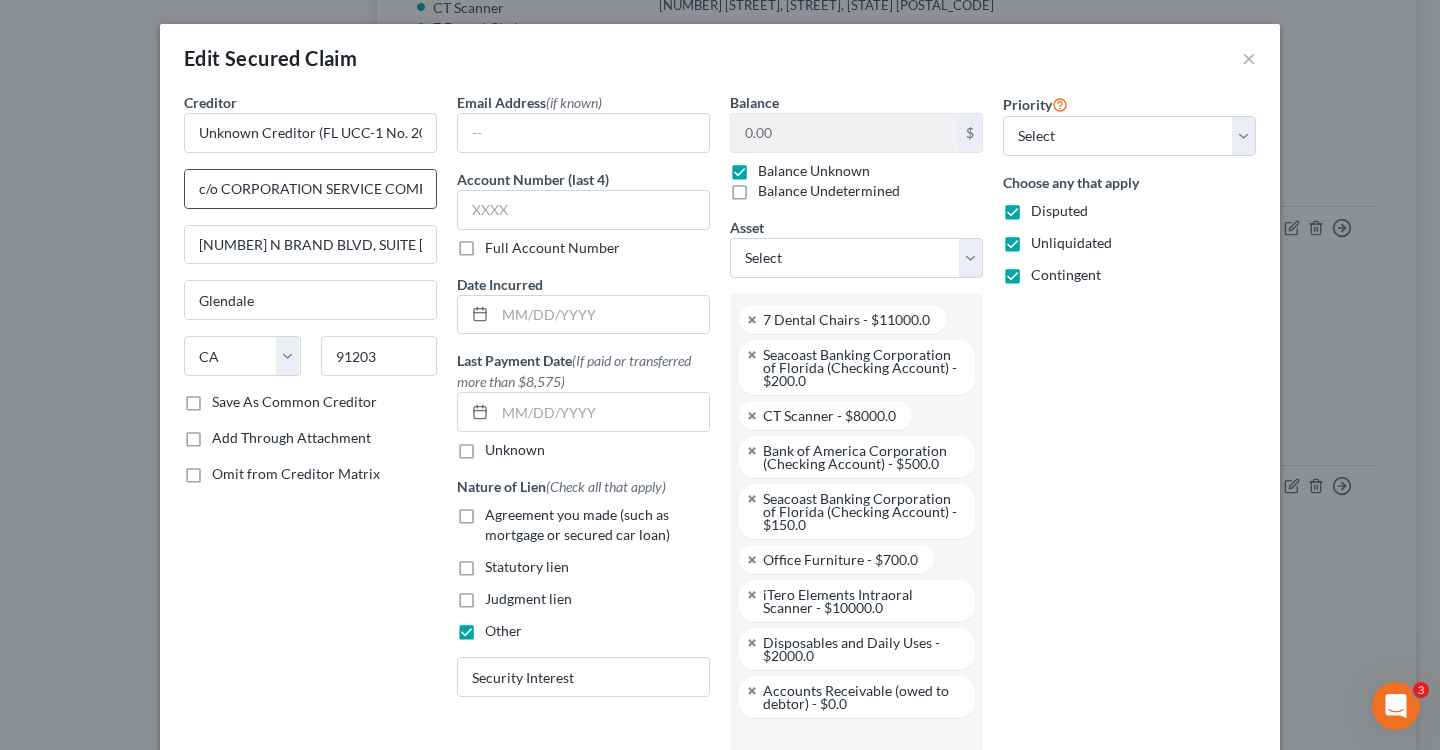 click on "c/o CORPORATION SERVICE COMPANY, AS REPRESENTATIVE" at bounding box center (310, 189) 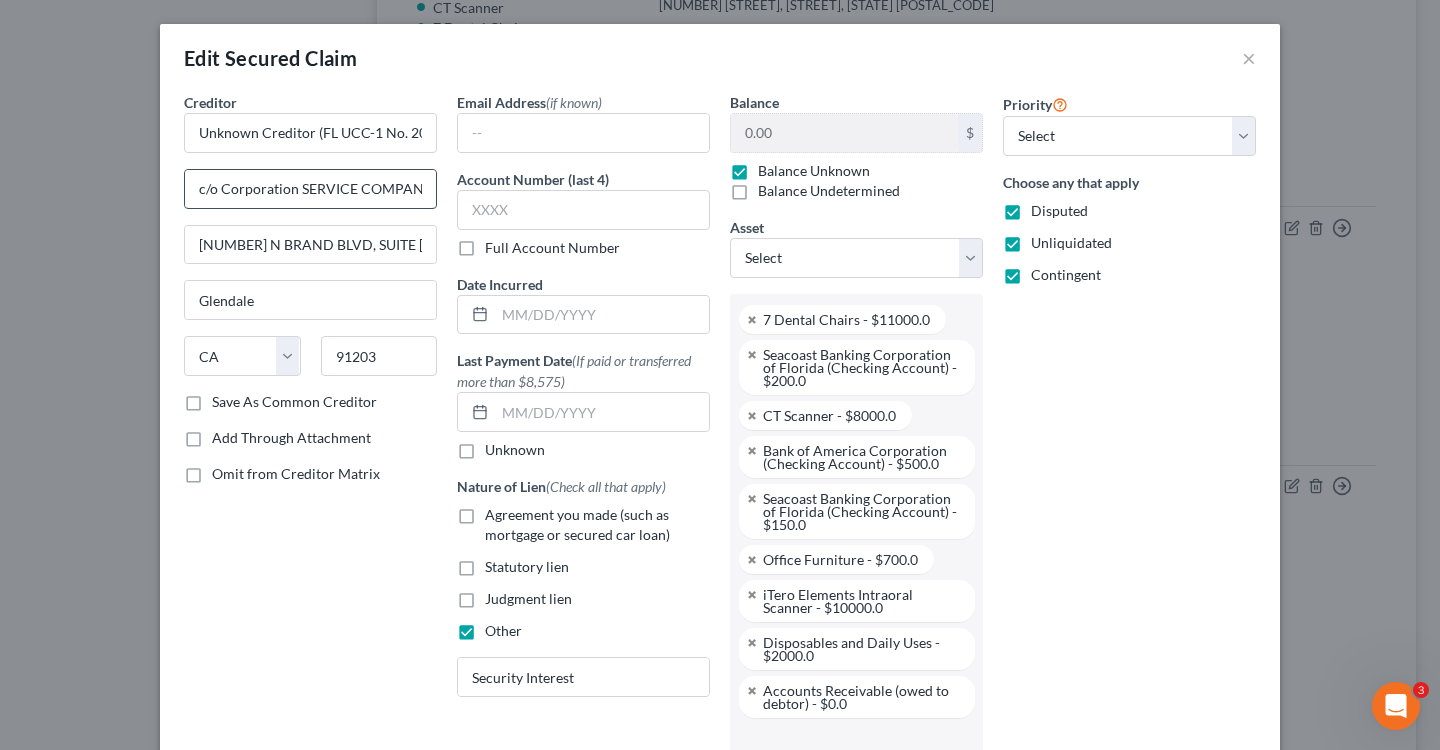 click on "c/o Corporation SERVICE COMPANY, AS REPRESENTATIVE" at bounding box center (310, 189) 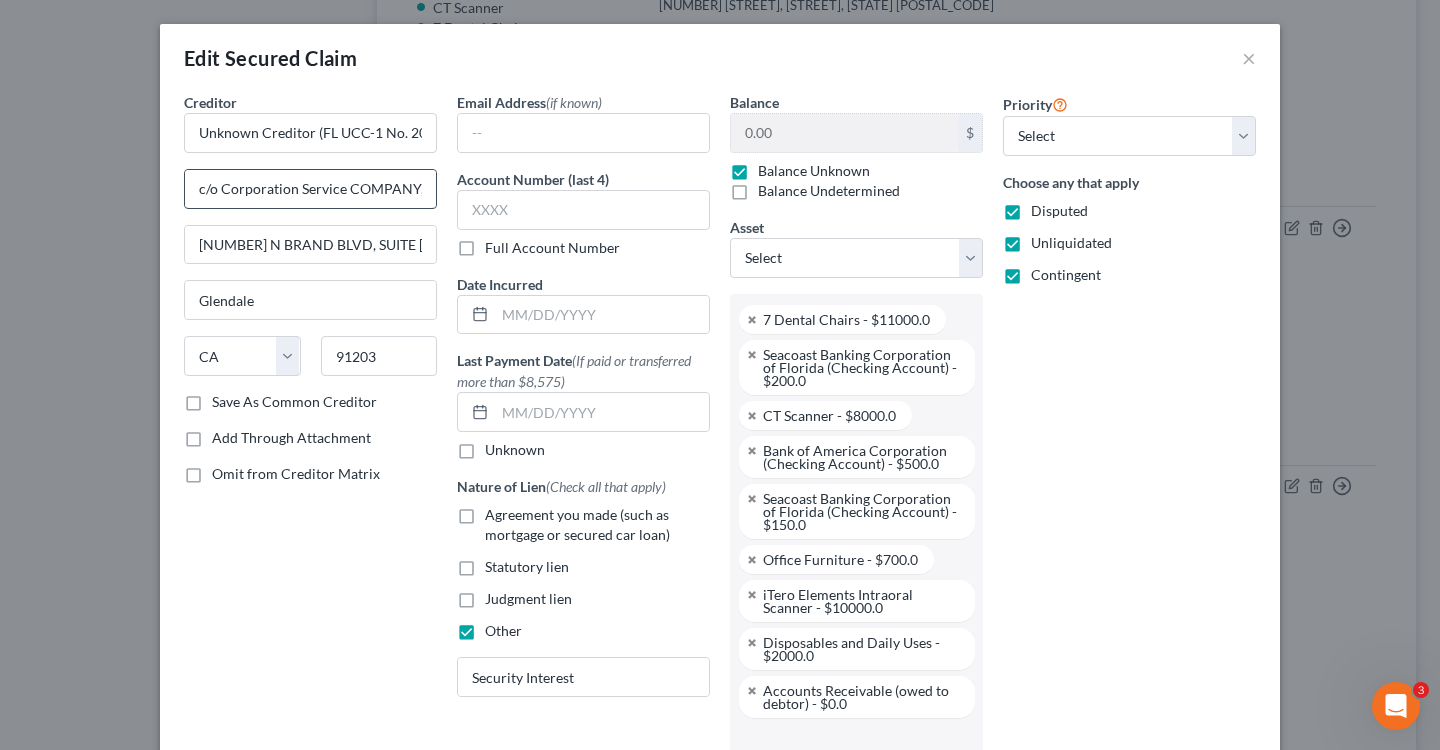 click on "c/o Corporation Service COMPANY, AS REPRESENTATIVE" at bounding box center (310, 189) 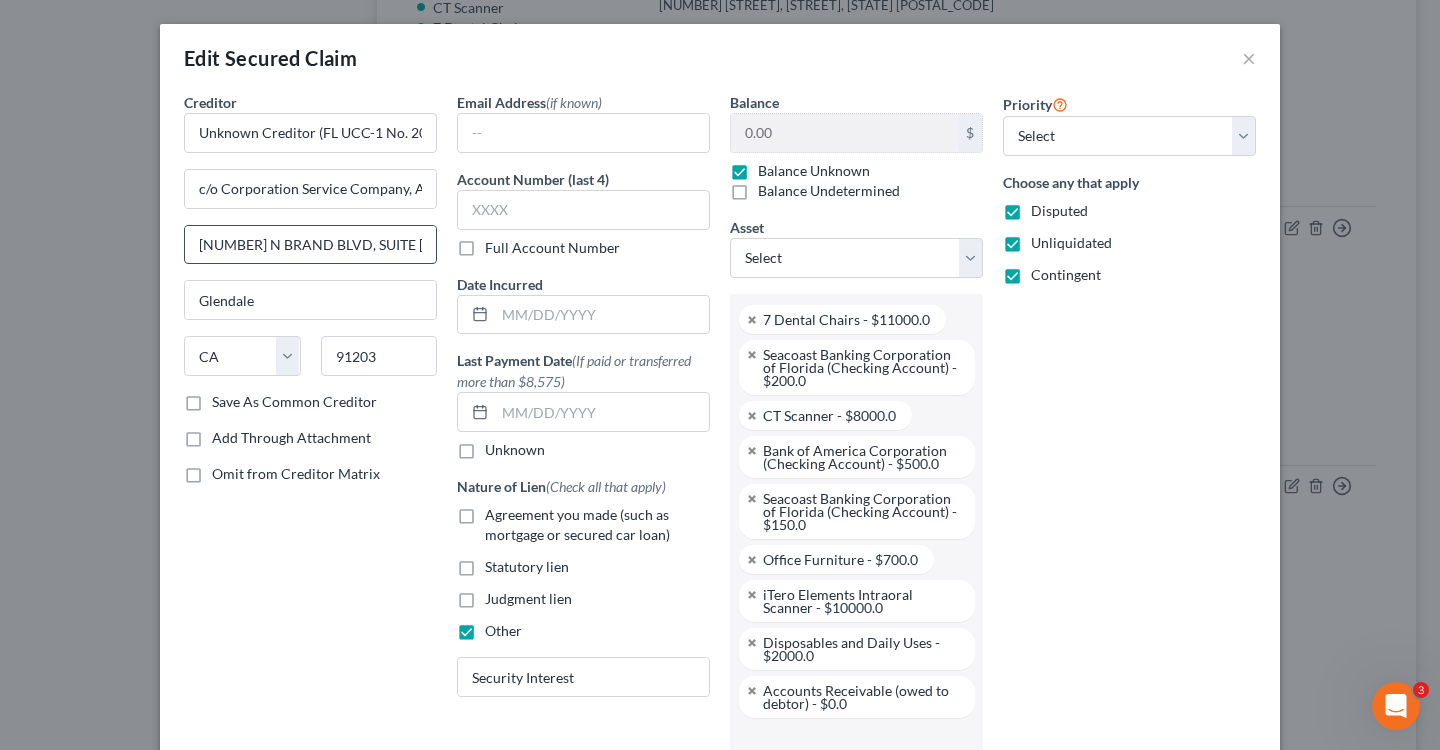 click on "[NUMBER] N BRAND BLVD, SUITE [NUMBER]" at bounding box center (310, 245) 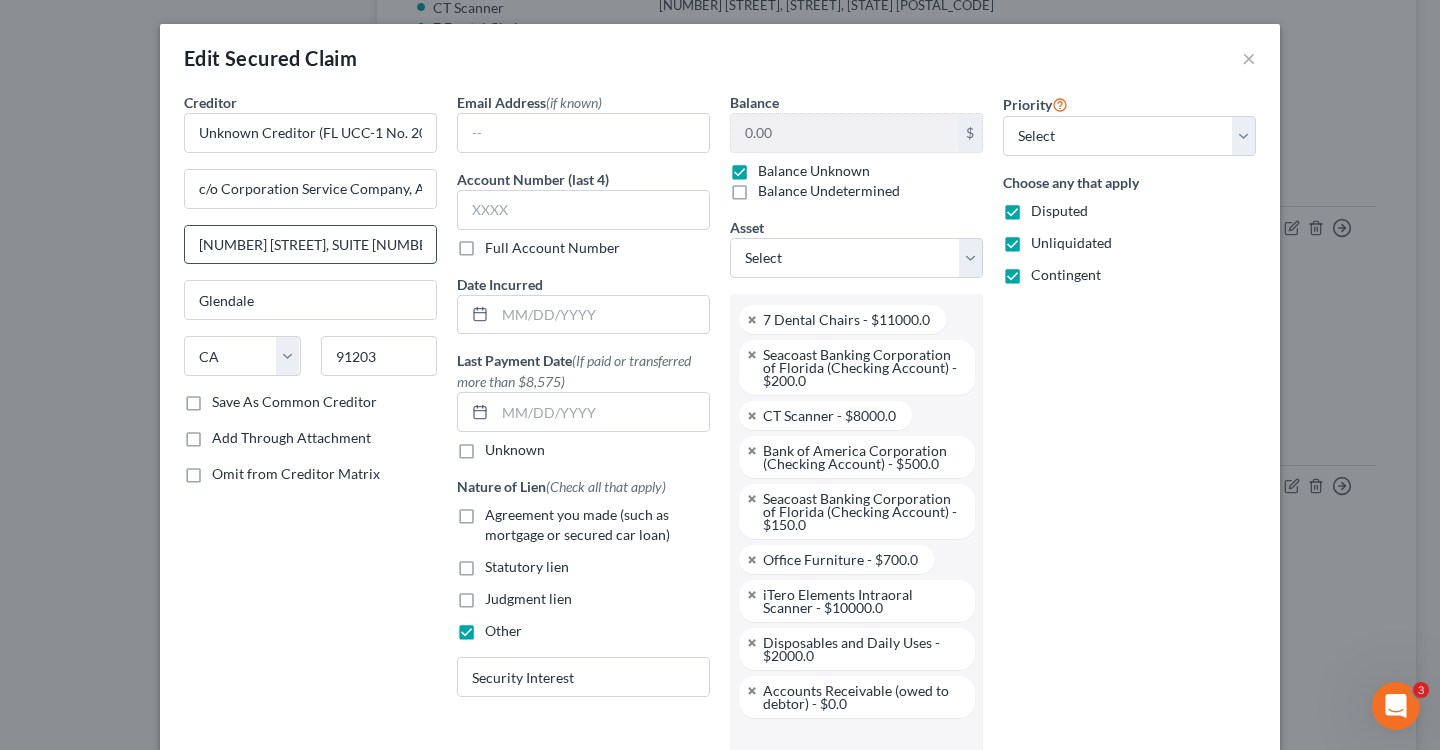 click on "[NUMBER] [STREET], SUITE [NUMBER]" at bounding box center (310, 245) 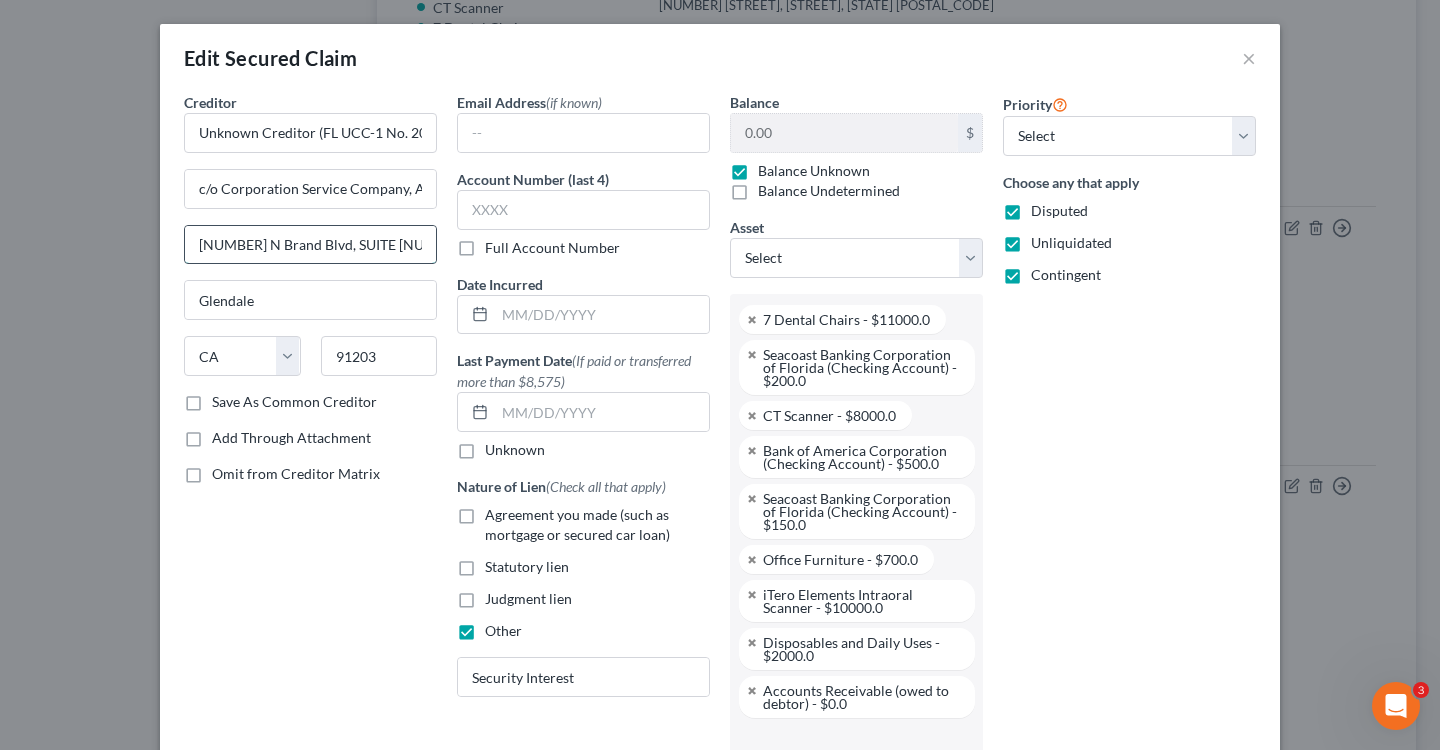 click on "[NUMBER] N Brand Blvd, SUITE [NUMBER]" at bounding box center [310, 245] 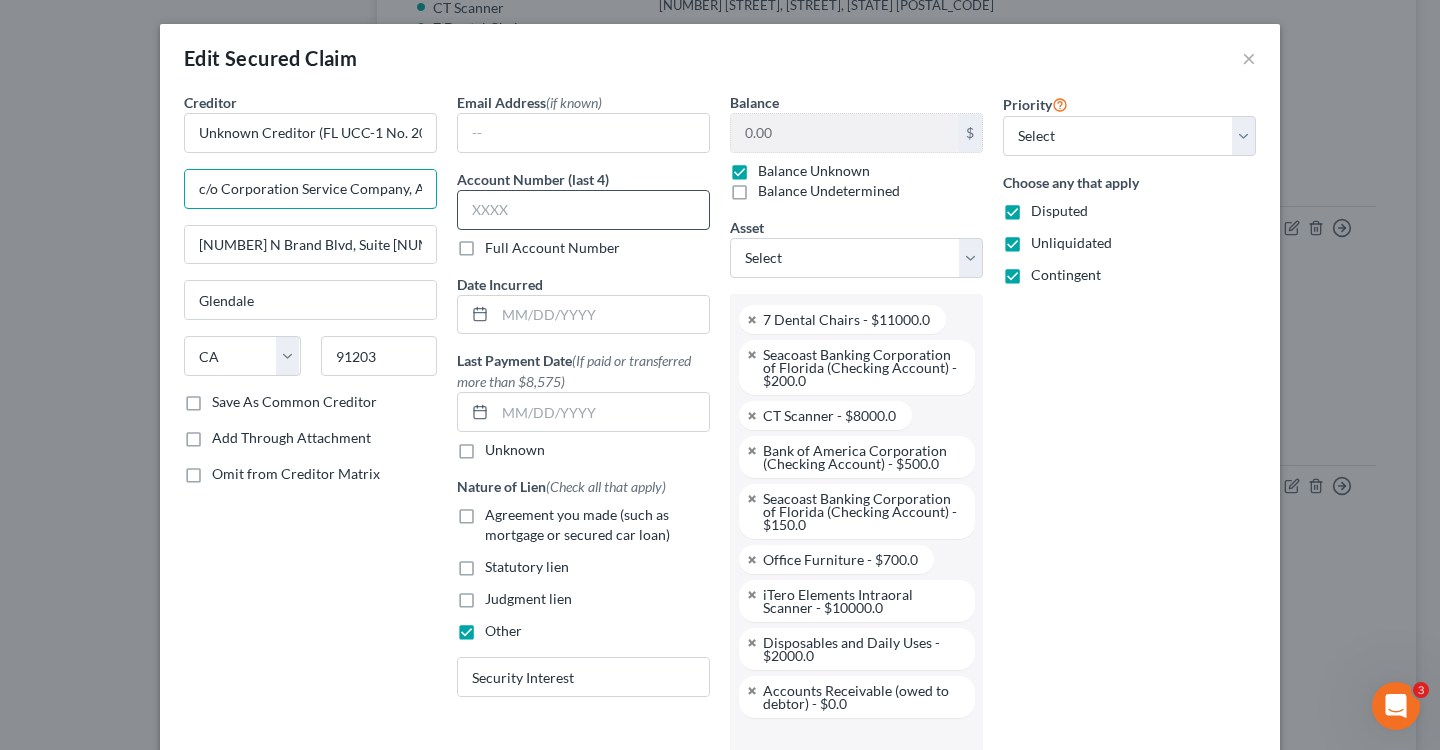 scroll, scrollTop: 0, scrollLeft: 122, axis: horizontal 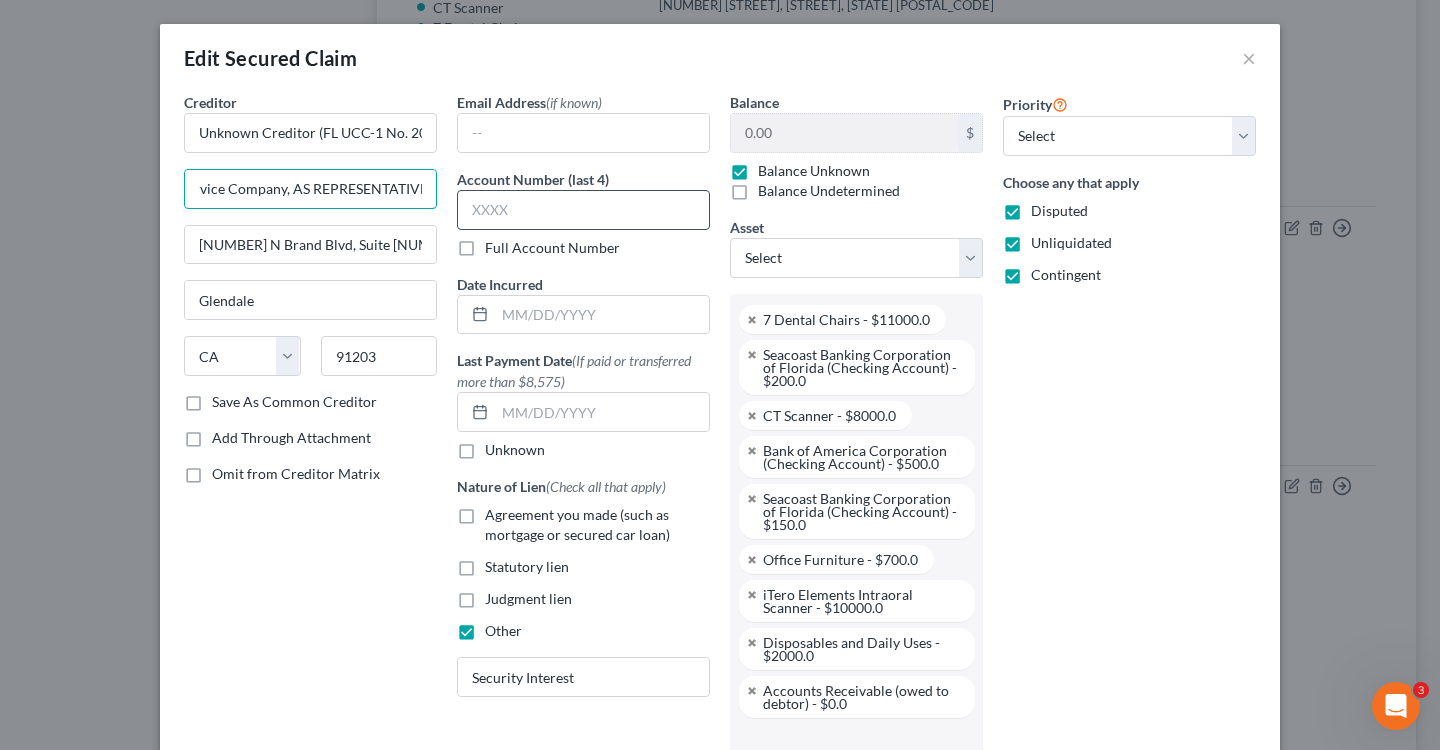drag, startPoint x: 409, startPoint y: 194, endPoint x: 493, endPoint y: 196, distance: 84.0238 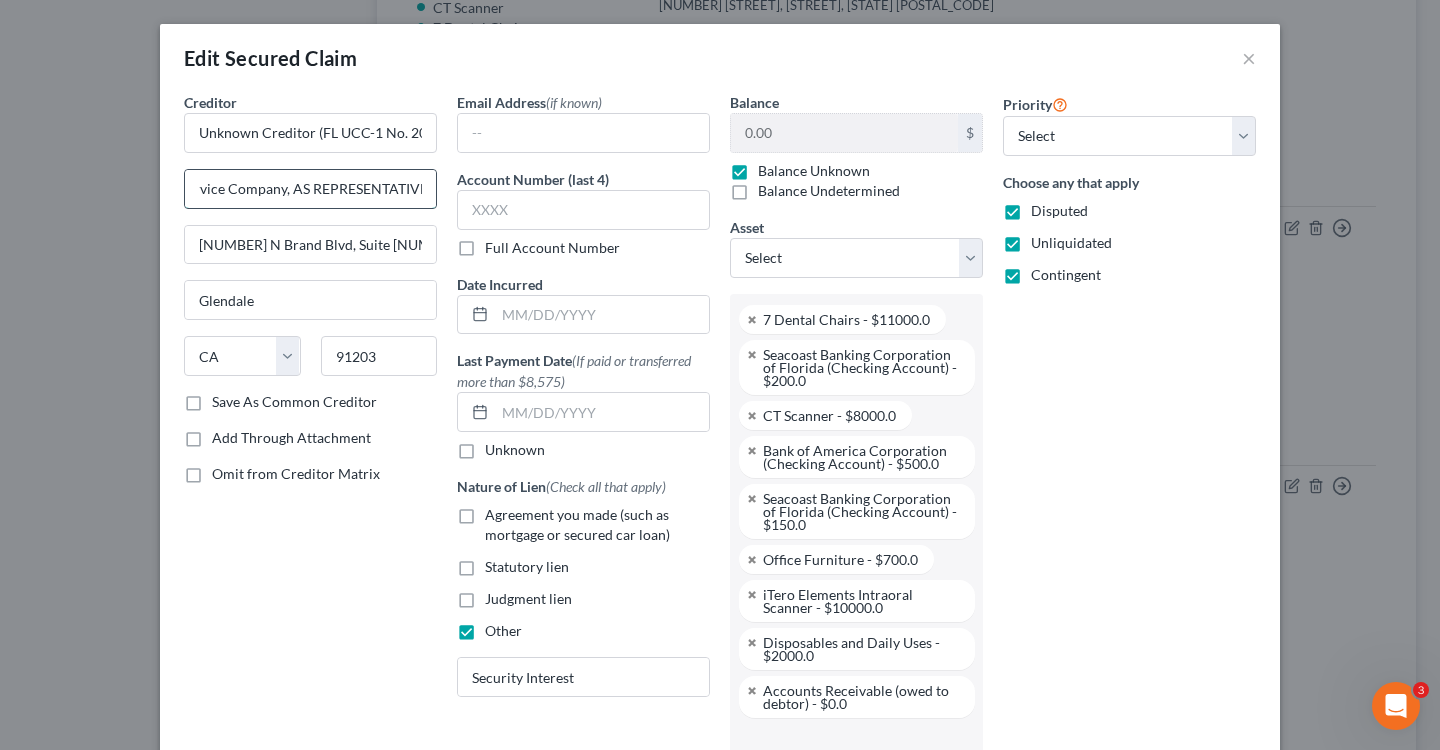 click on "c/o Corporation Service Company, AS REPRESENTATIVE" at bounding box center (310, 189) 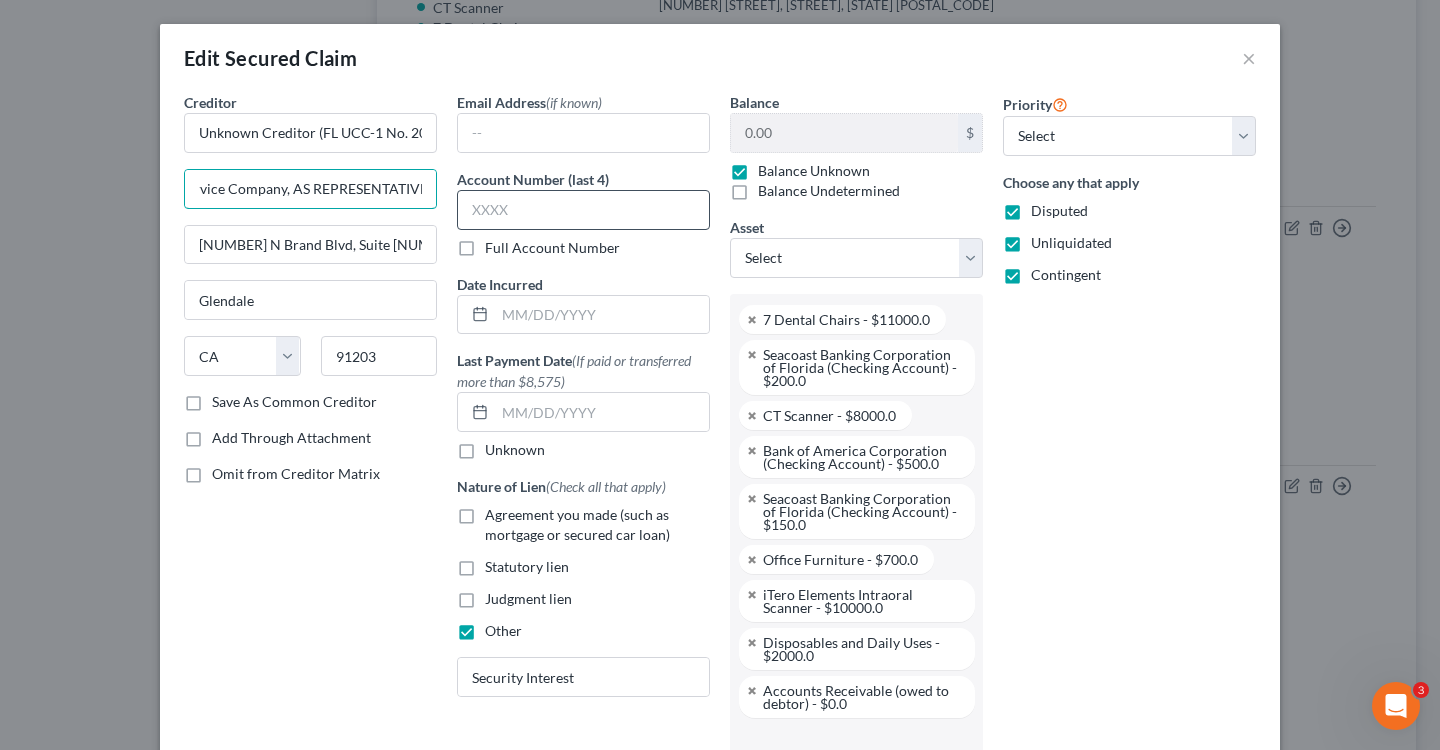 drag, startPoint x: 289, startPoint y: 188, endPoint x: 520, endPoint y: 192, distance: 231.03462 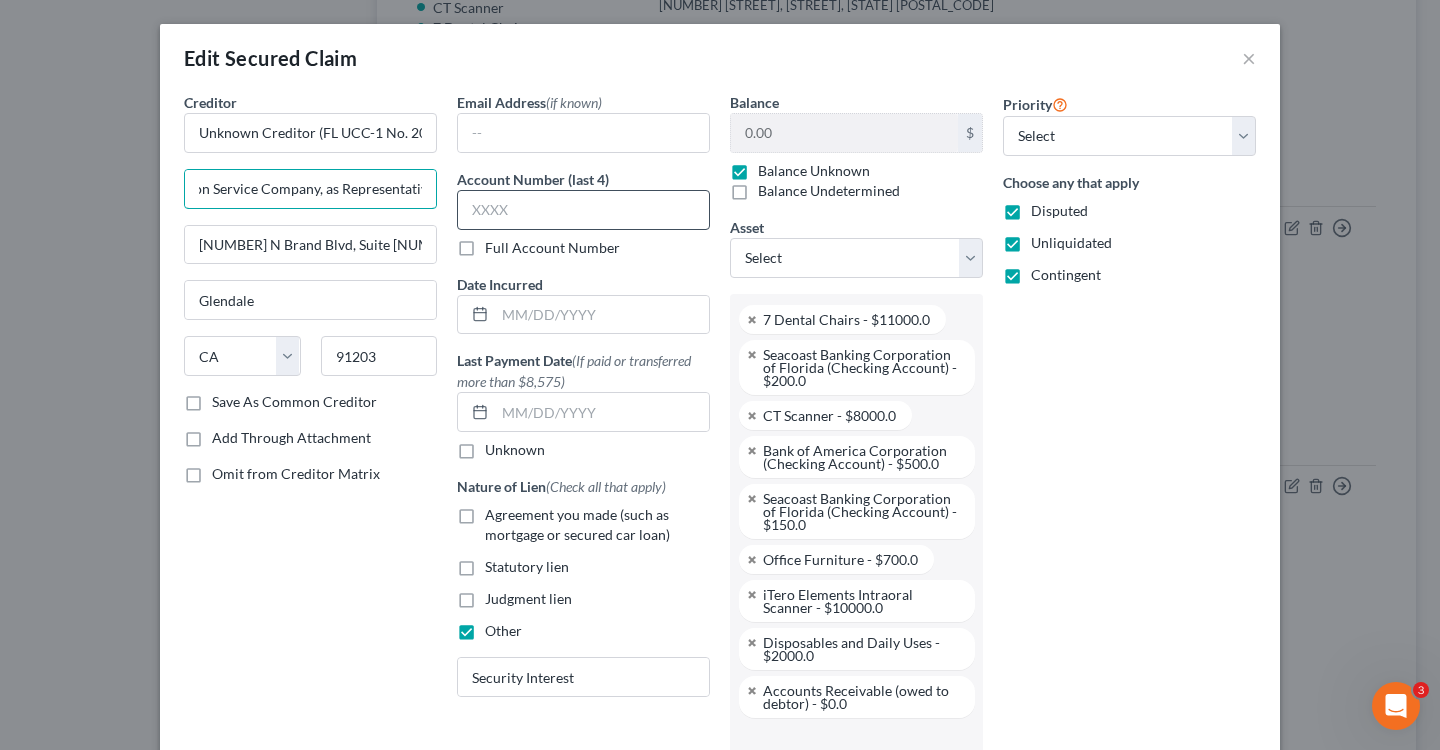 scroll, scrollTop: 0, scrollLeft: 96, axis: horizontal 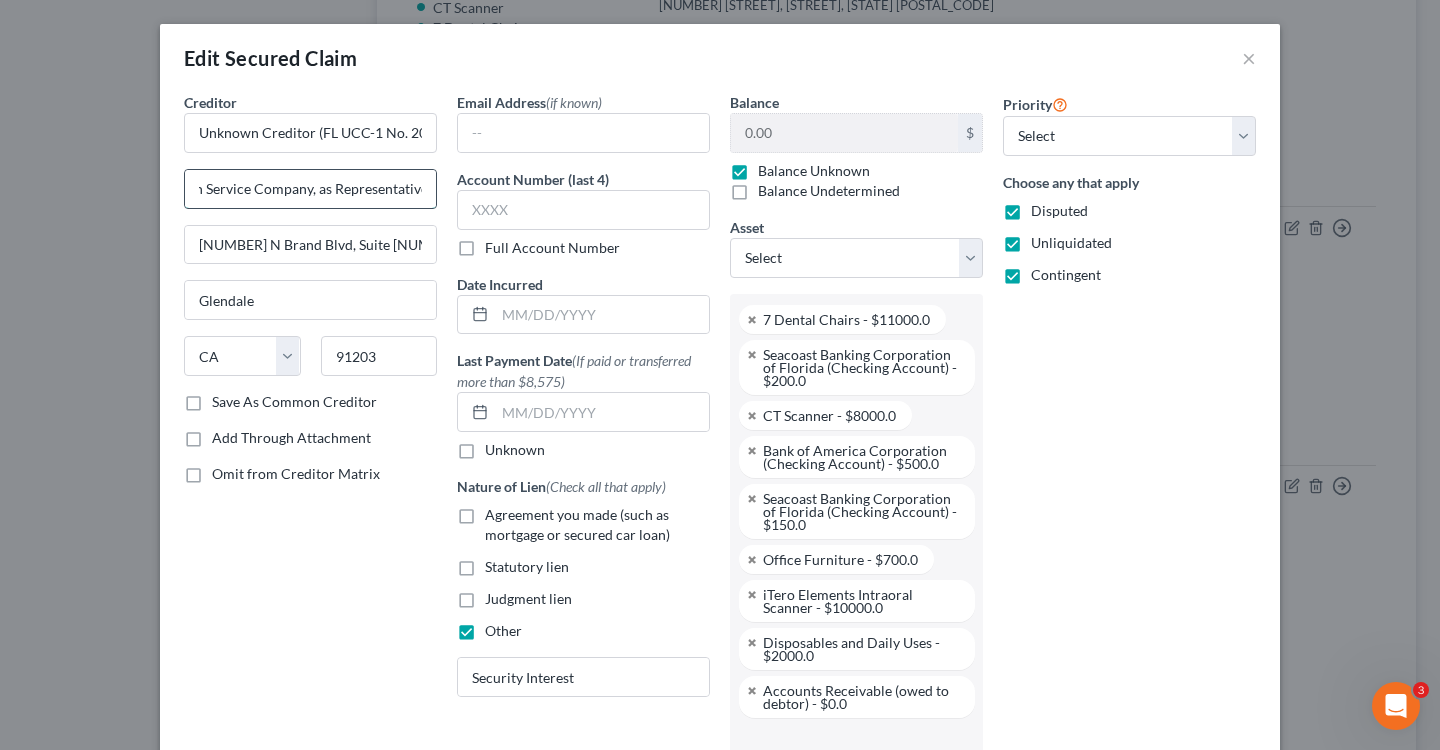click on "c/o Corporation Service Company, as Representative" at bounding box center [310, 189] 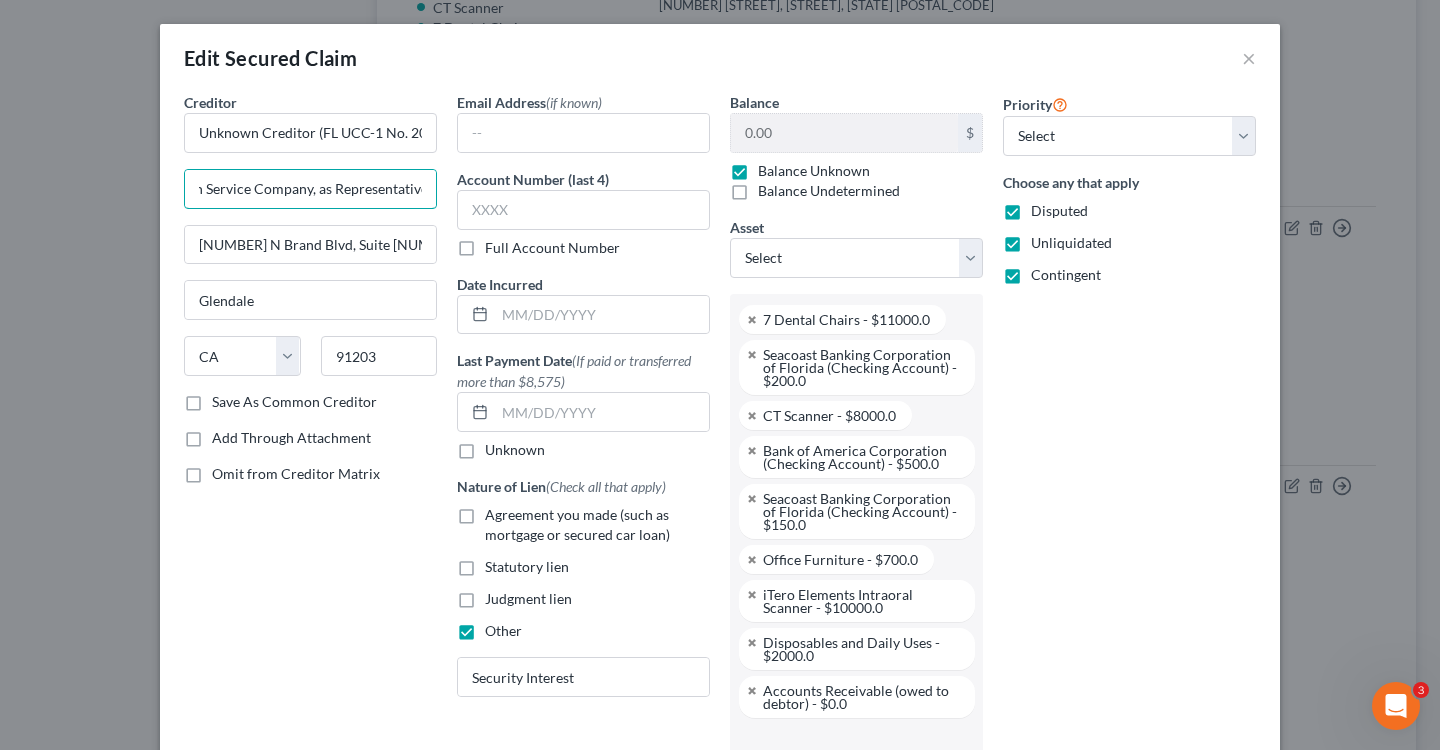 scroll, scrollTop: 0, scrollLeft: 0, axis: both 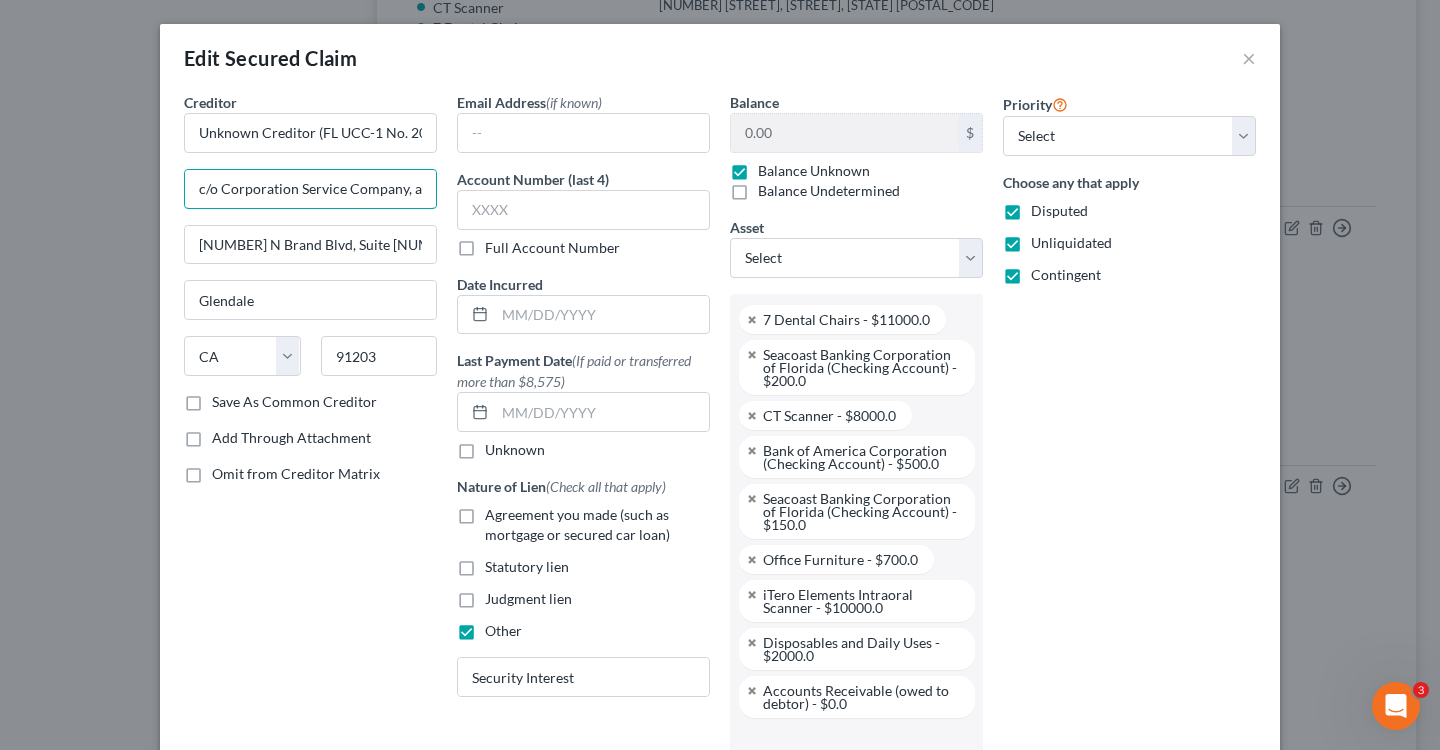 drag, startPoint x: 287, startPoint y: 179, endPoint x: 56, endPoint y: 175, distance: 231.03462 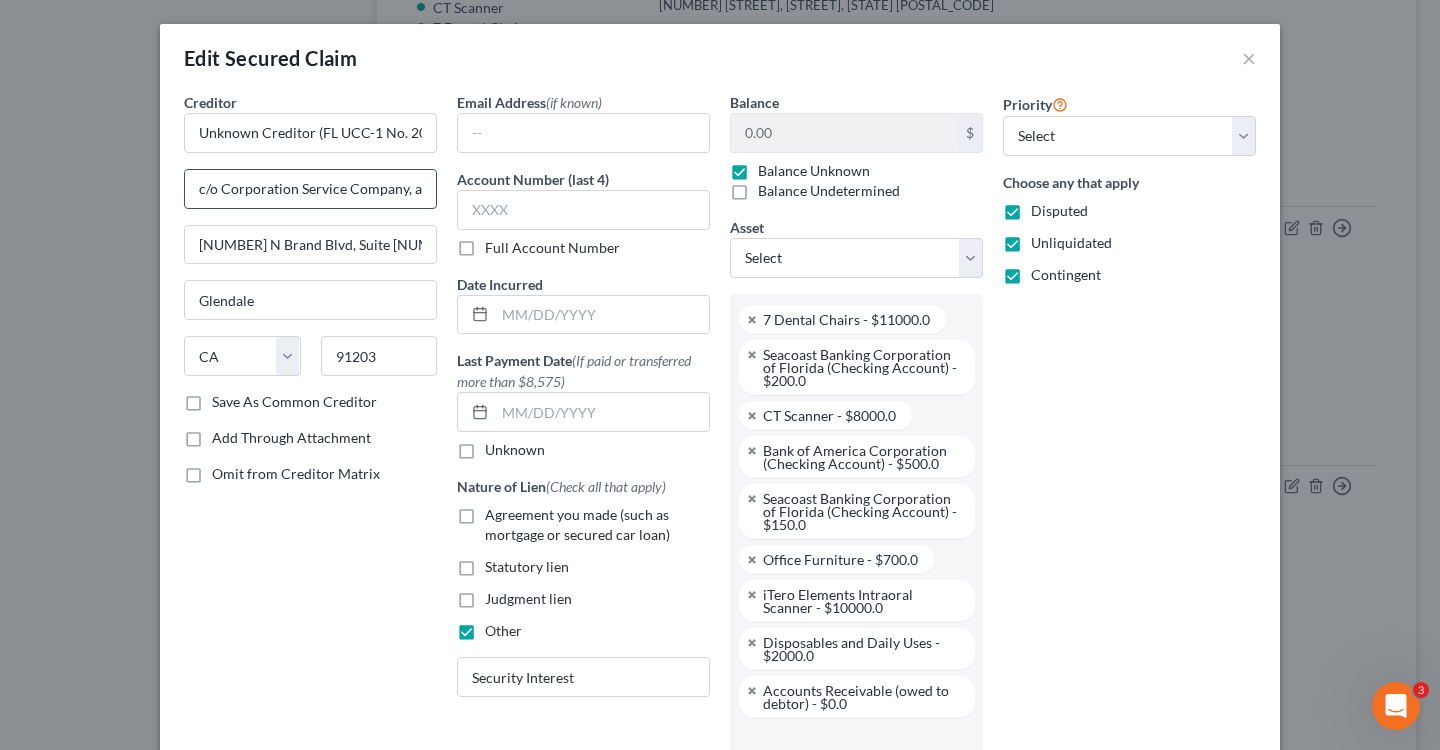 click on "c/o Corporation Service Company, as Representative" at bounding box center [310, 189] 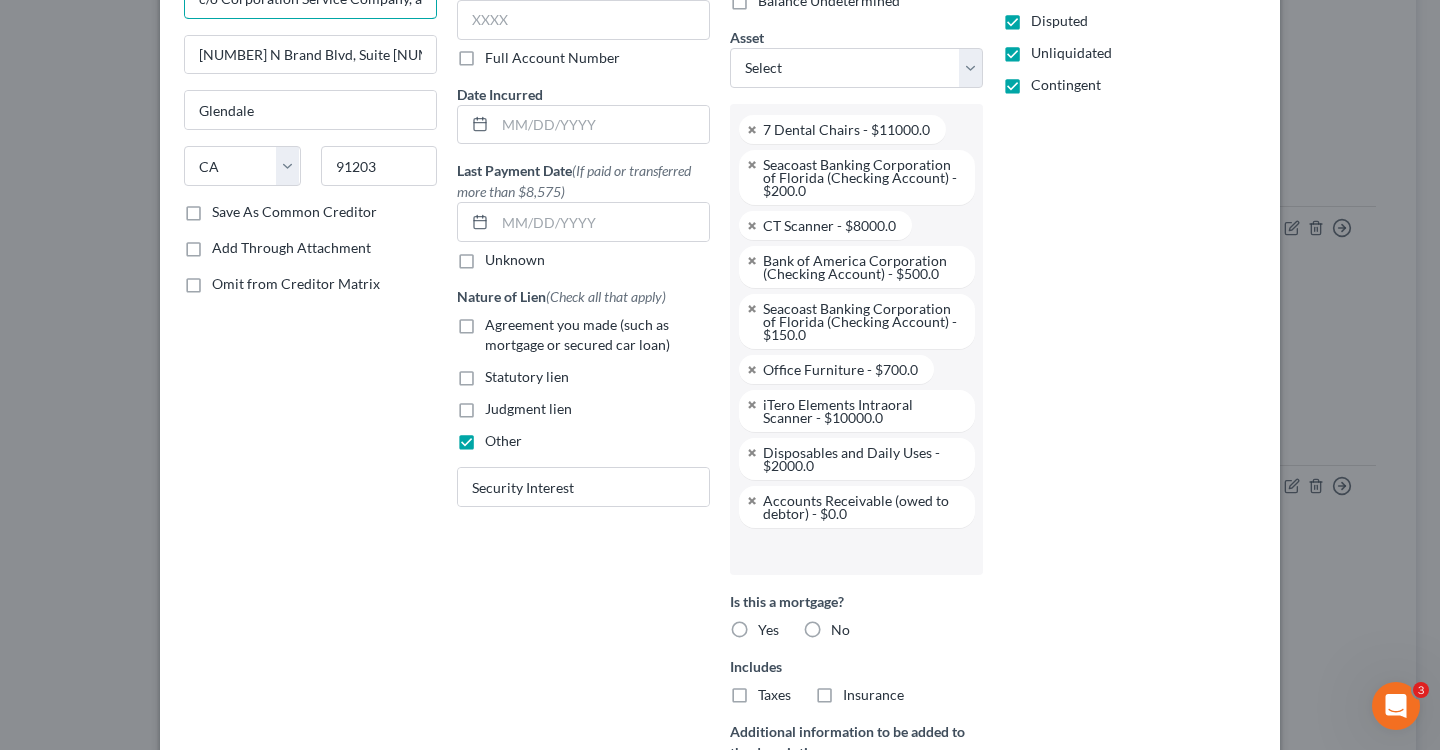 scroll, scrollTop: 562, scrollLeft: 0, axis: vertical 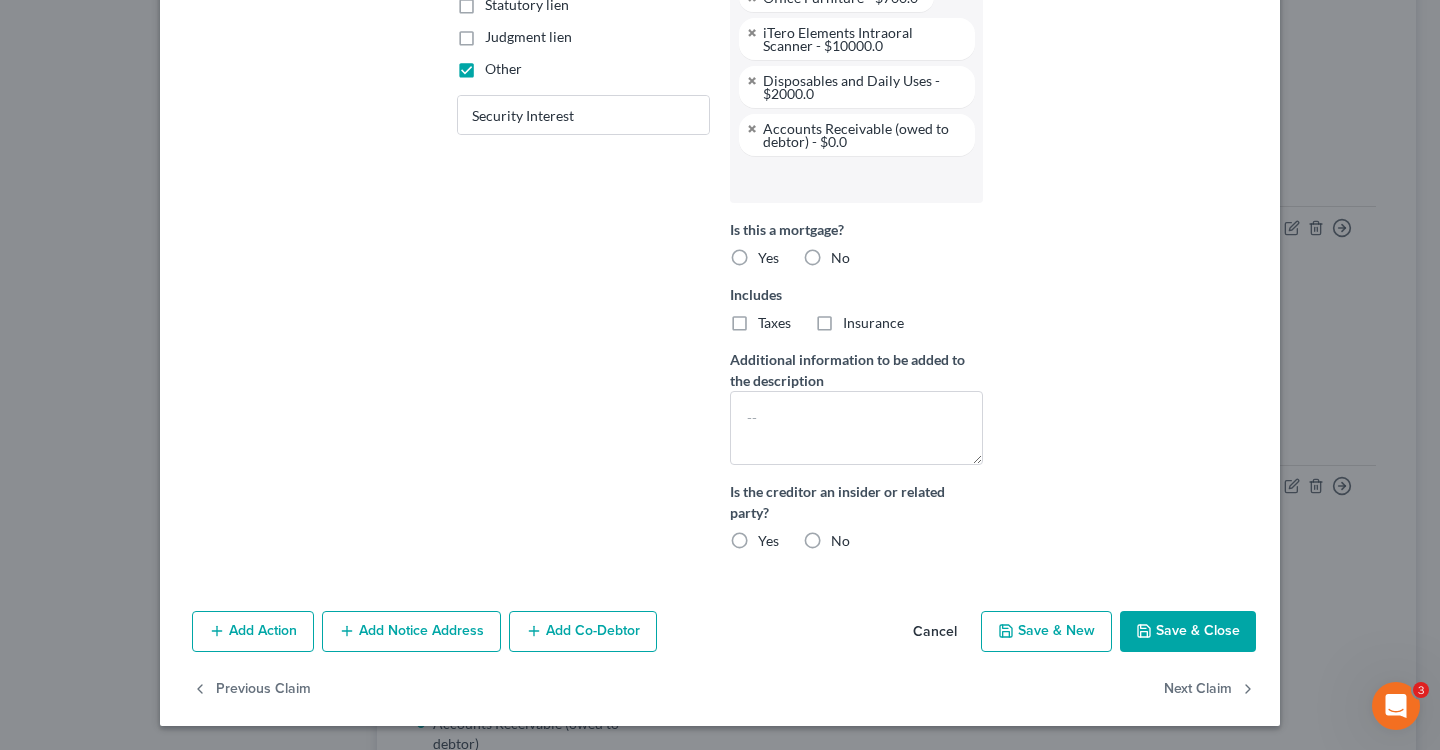 click on "Save & Close" at bounding box center [1188, 632] 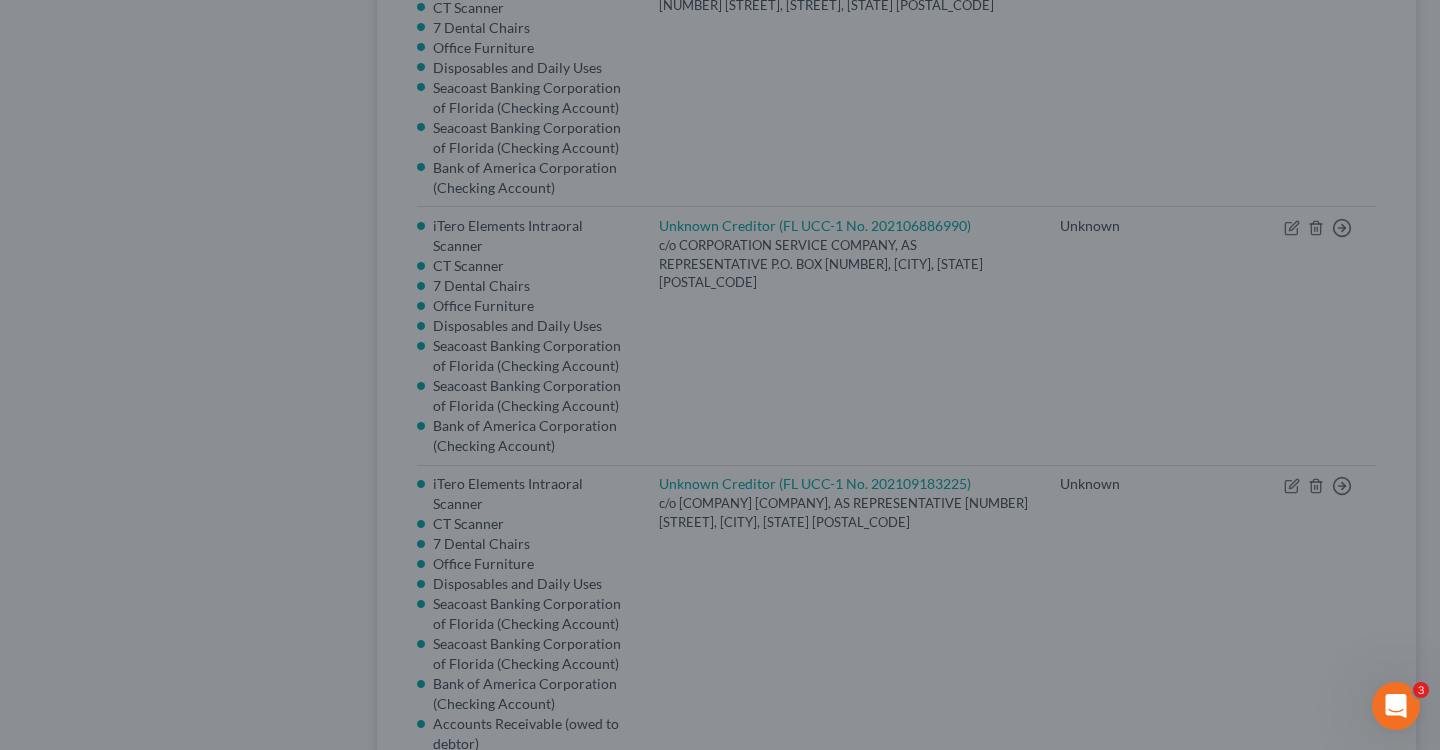 scroll, scrollTop: 146, scrollLeft: 0, axis: vertical 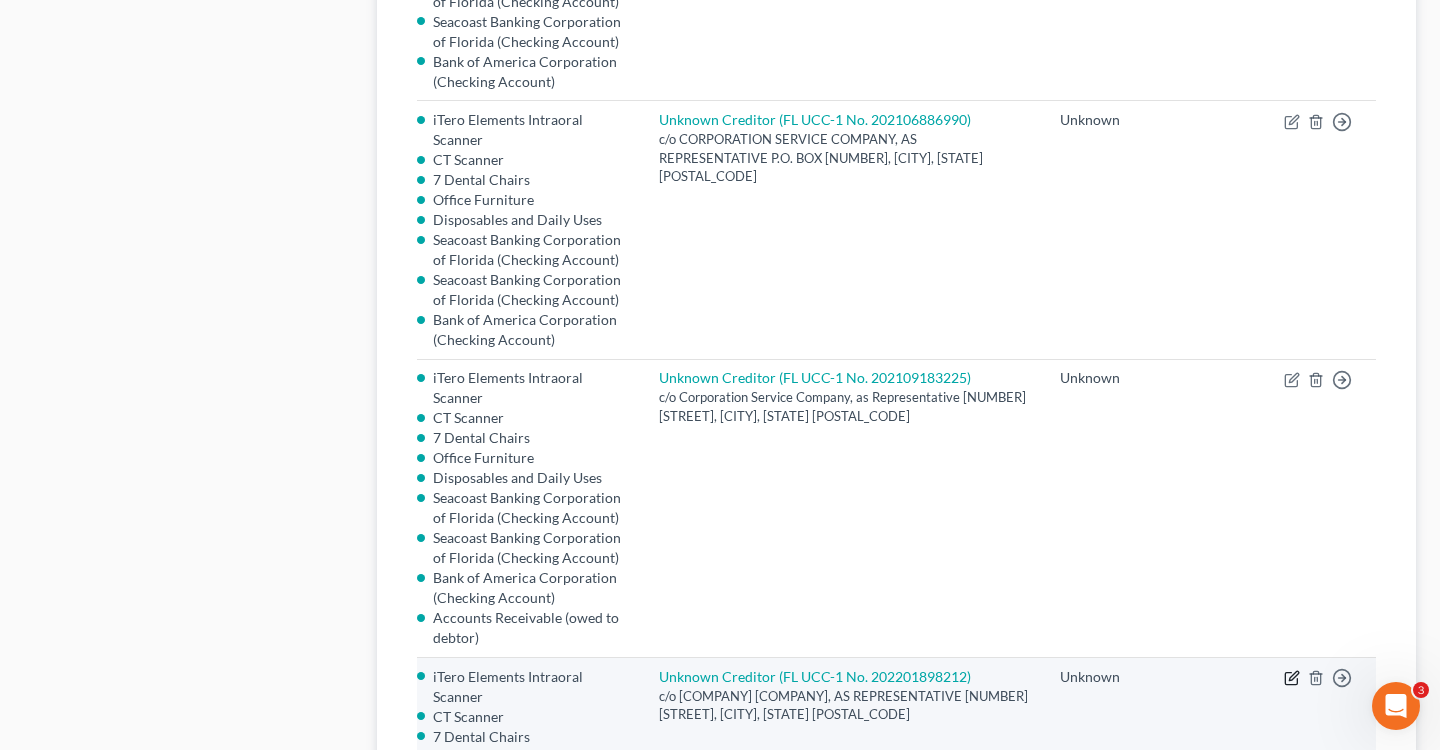 click 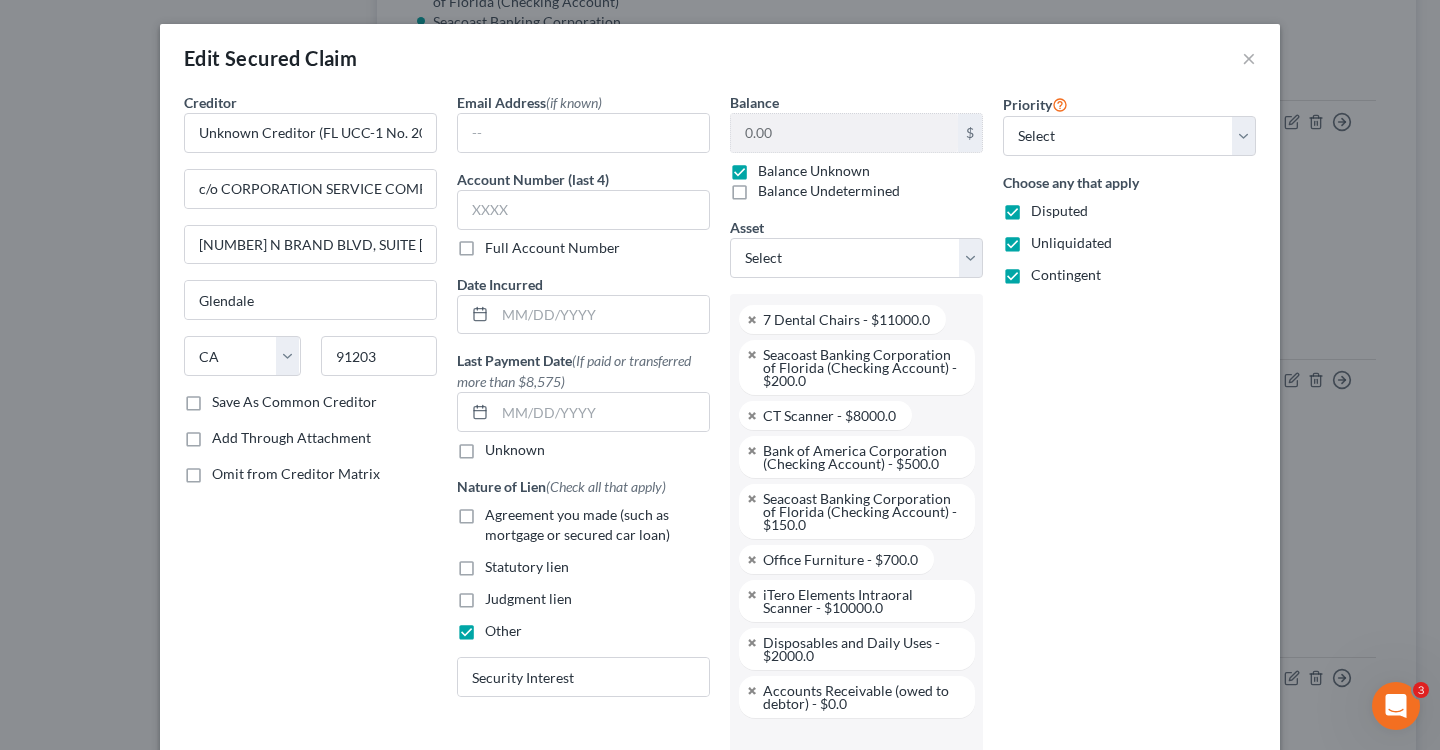 scroll, scrollTop: 216, scrollLeft: 0, axis: vertical 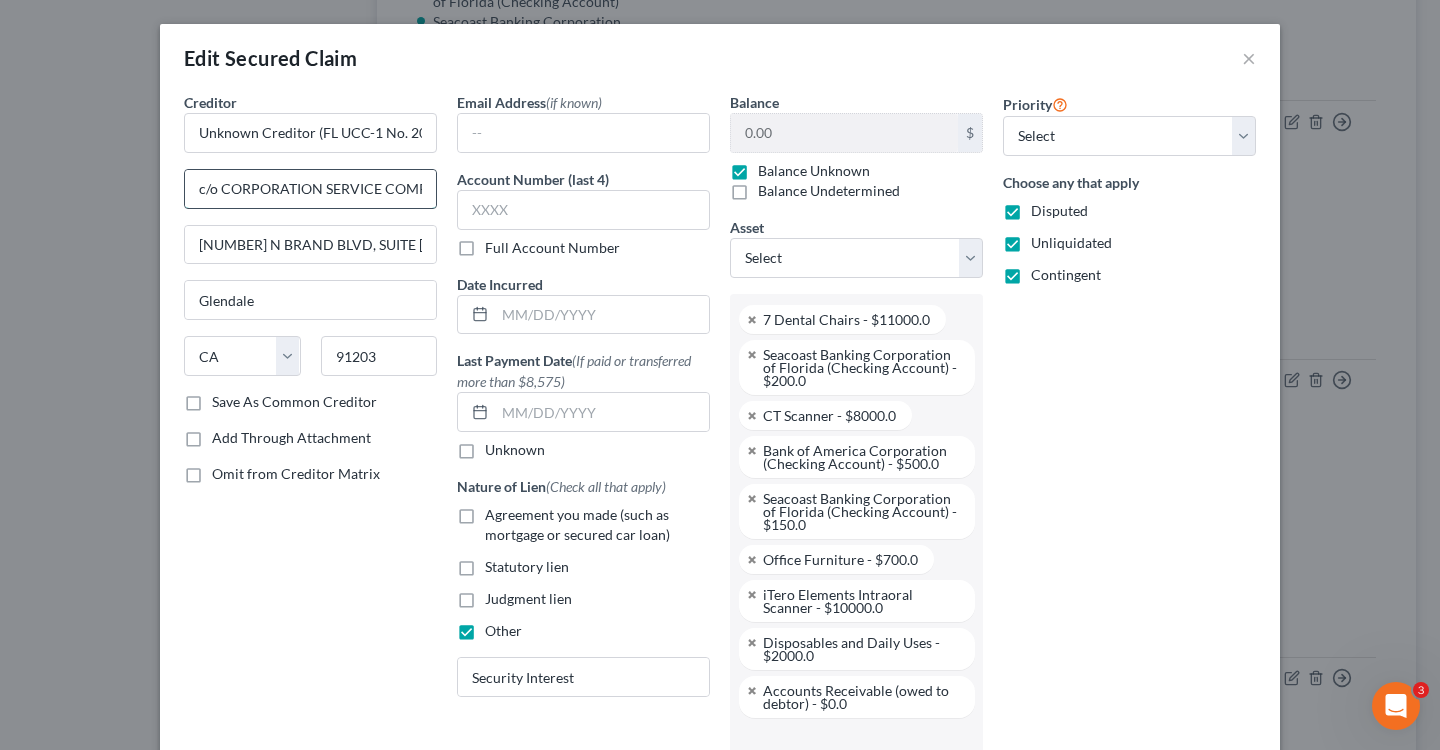 click on "c/o CORPORATION SERVICE COMPANY, AS REPRESENTATIVE" at bounding box center [310, 189] 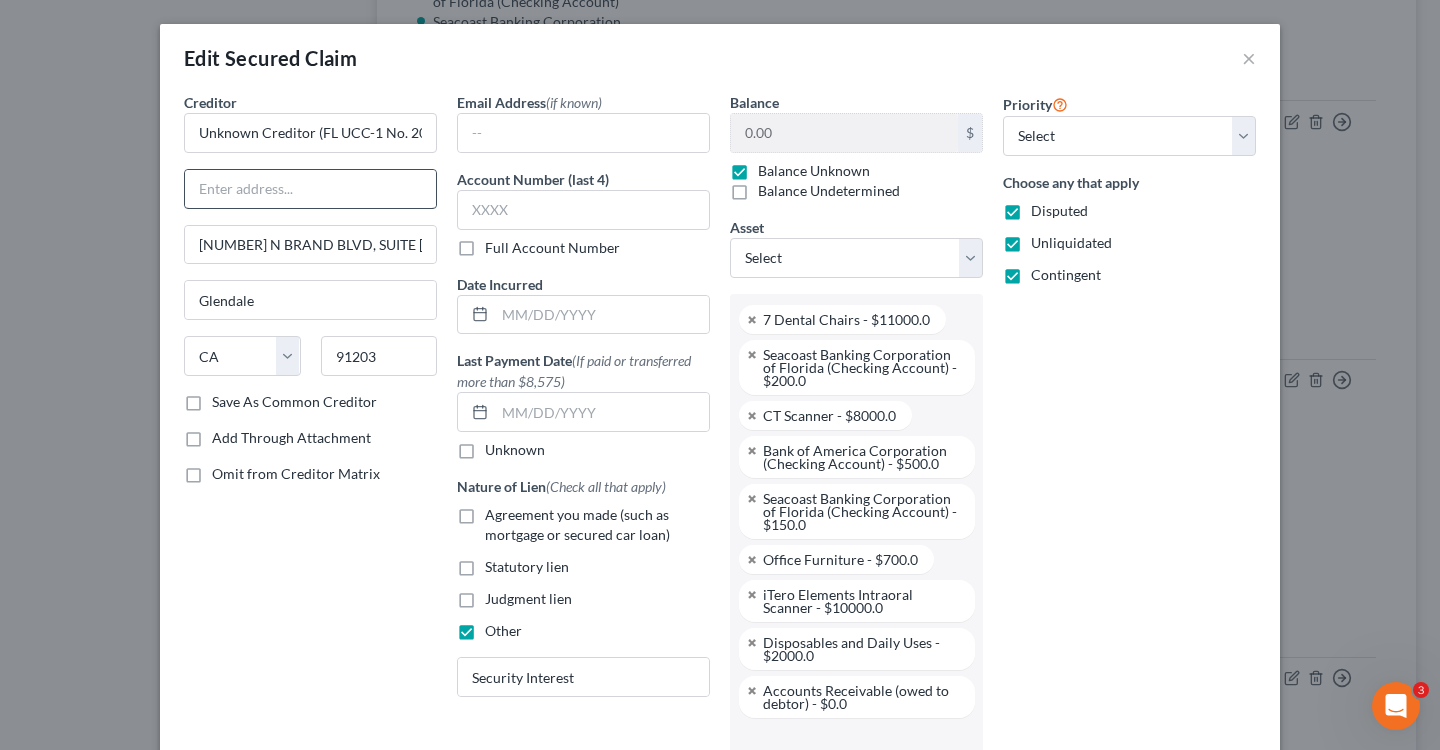 paste on "c/o Corporation Service Company, as Representative" 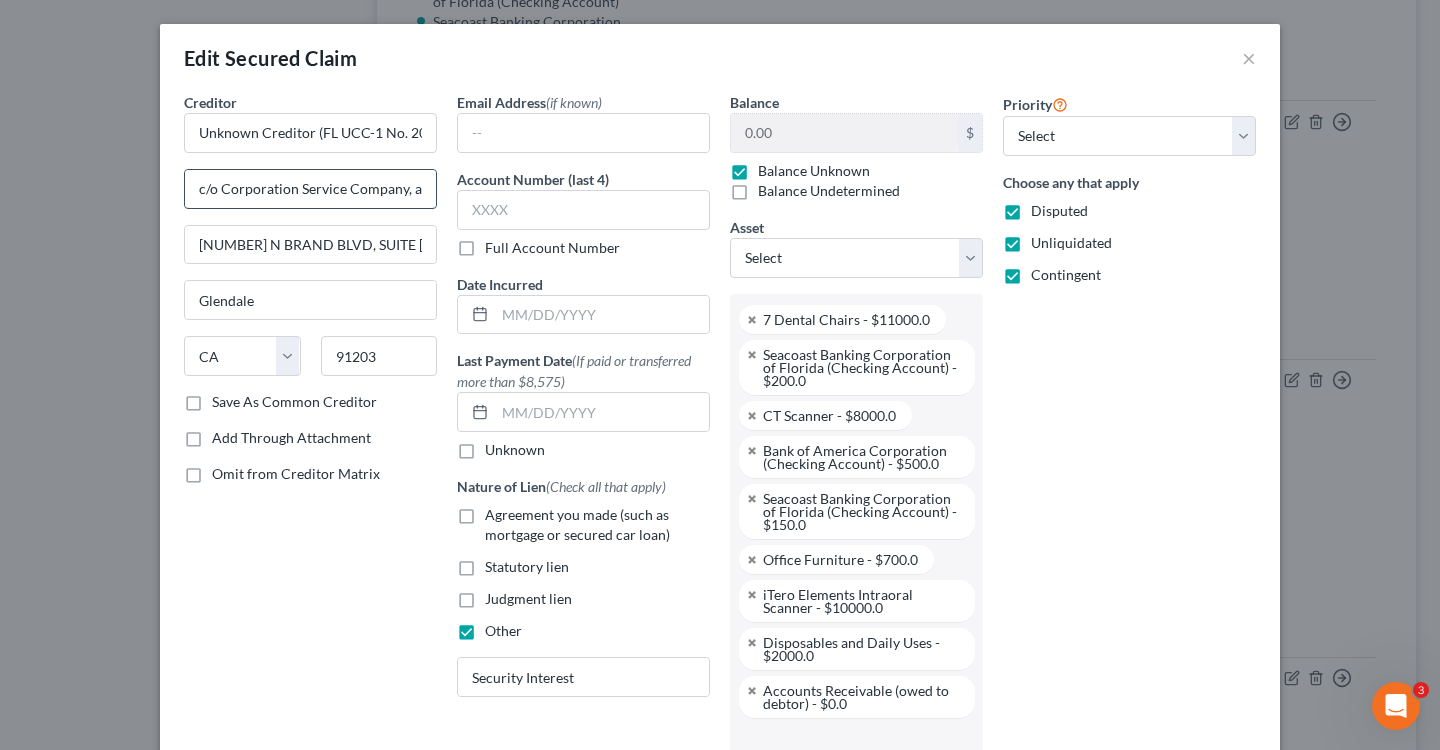 scroll, scrollTop: 0, scrollLeft: 96, axis: horizontal 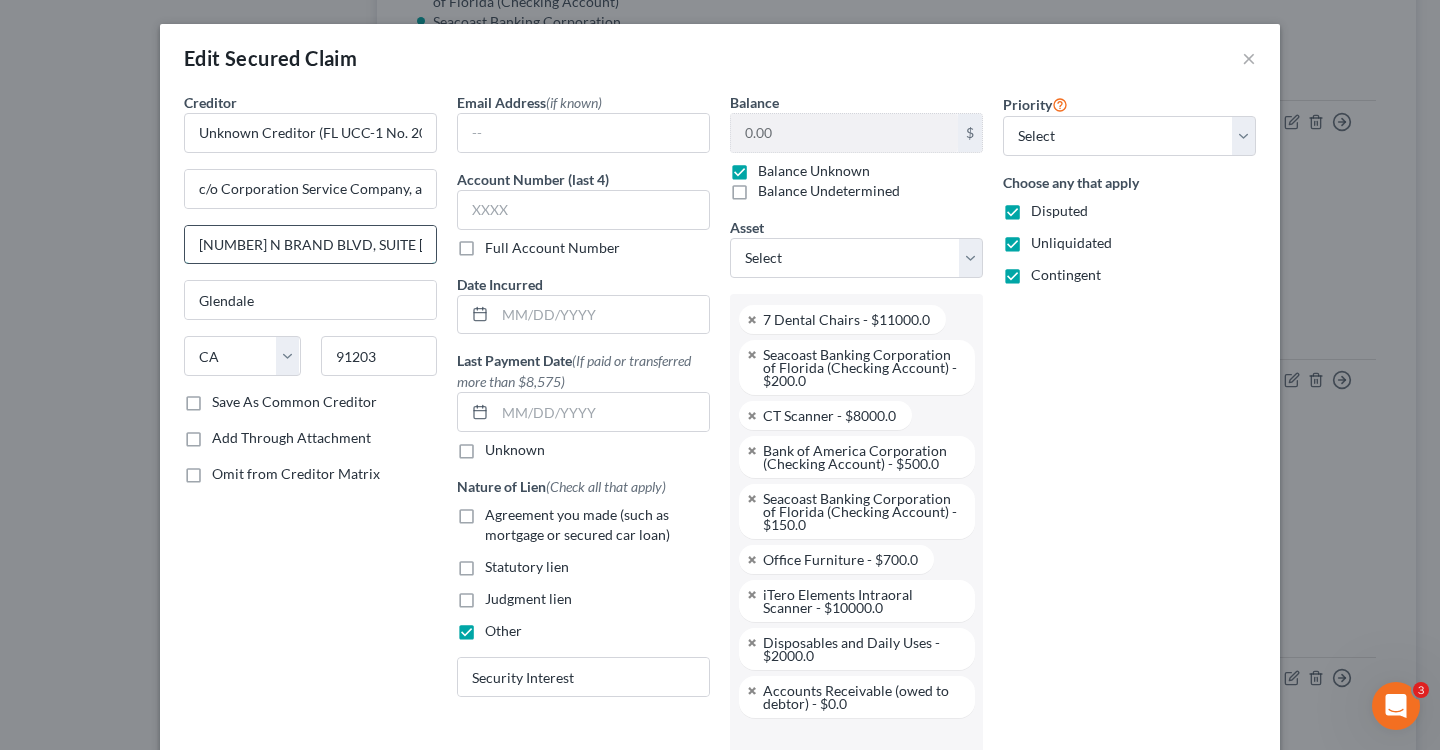 click on "[NUMBER] N BRAND BLVD, SUITE [NUMBER]" at bounding box center [310, 245] 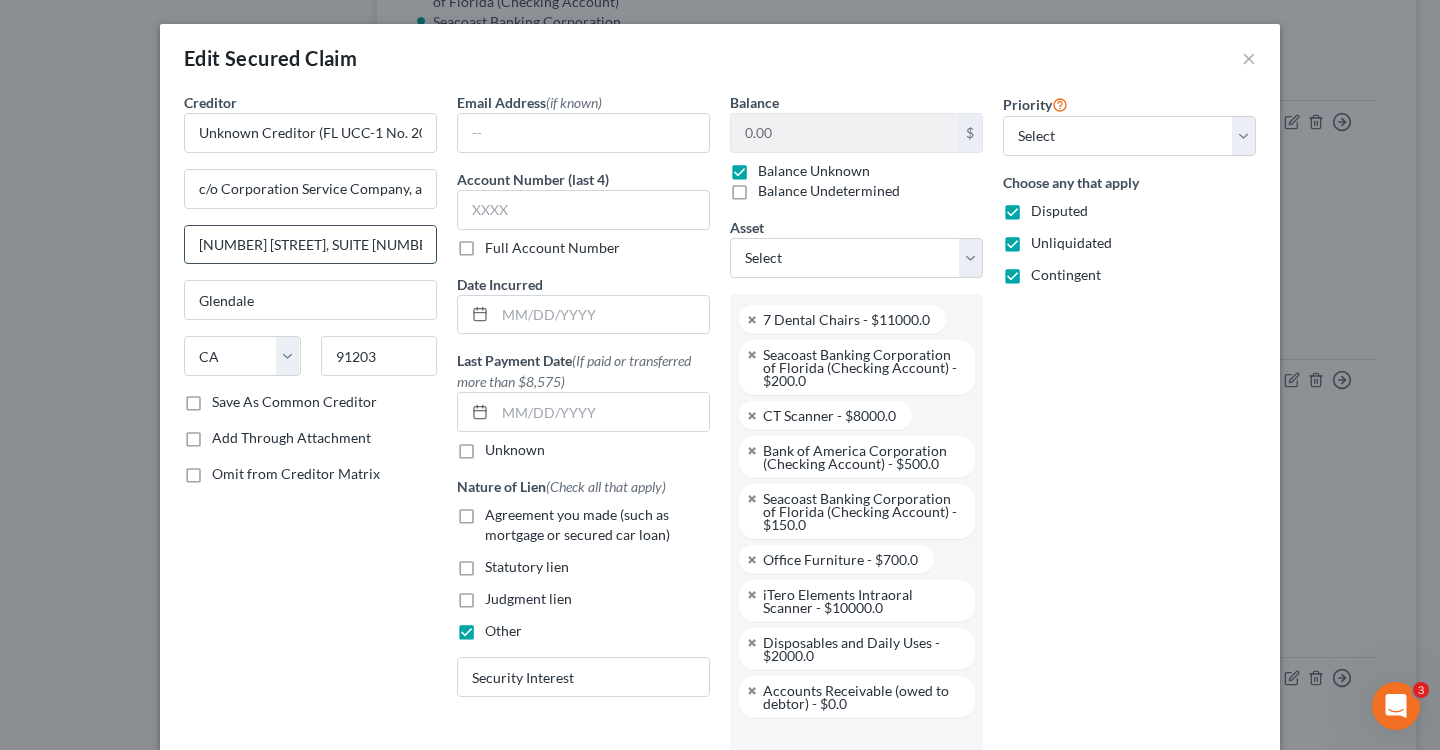 click on "[NUMBER] [STREET], SUITE [NUMBER]" at bounding box center [310, 245] 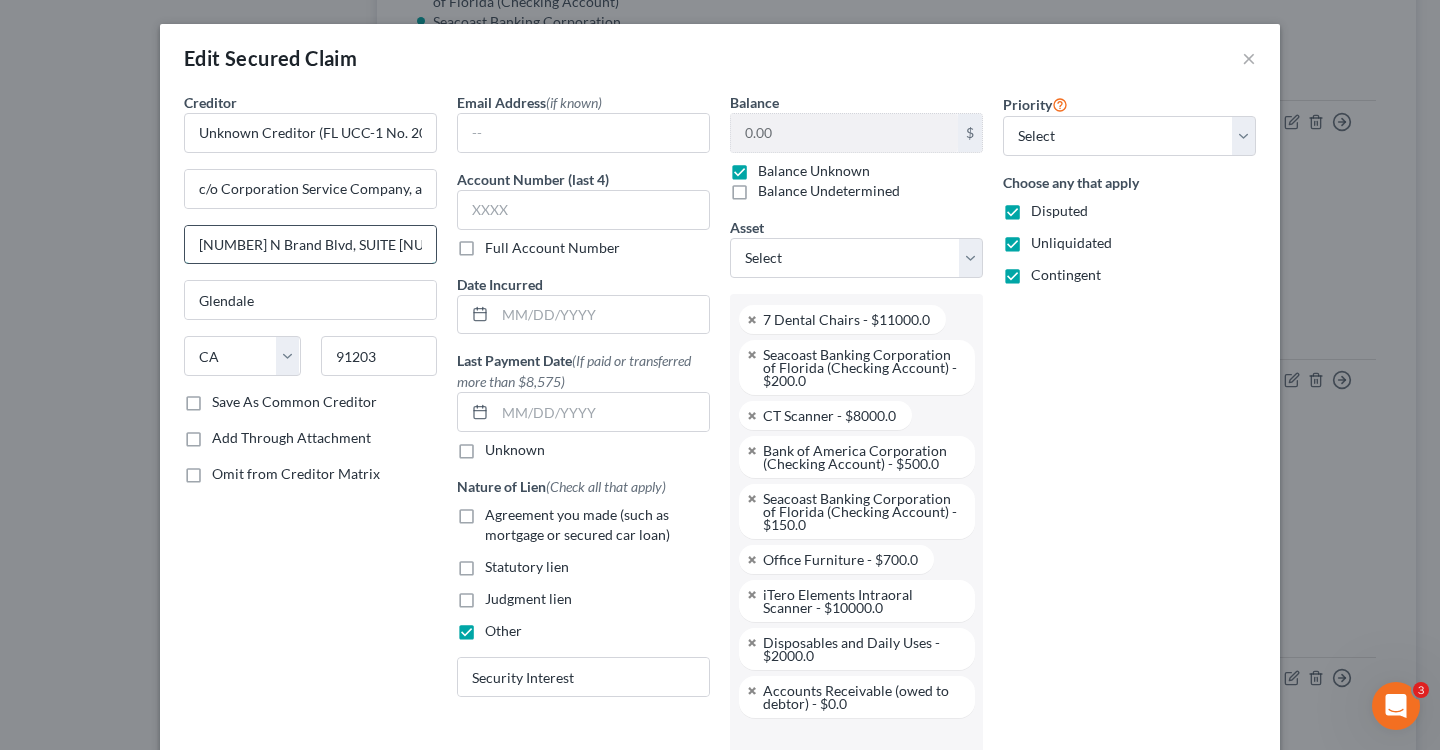 click on "[NUMBER] N Brand Blvd, SUITE [NUMBER]" at bounding box center [310, 245] 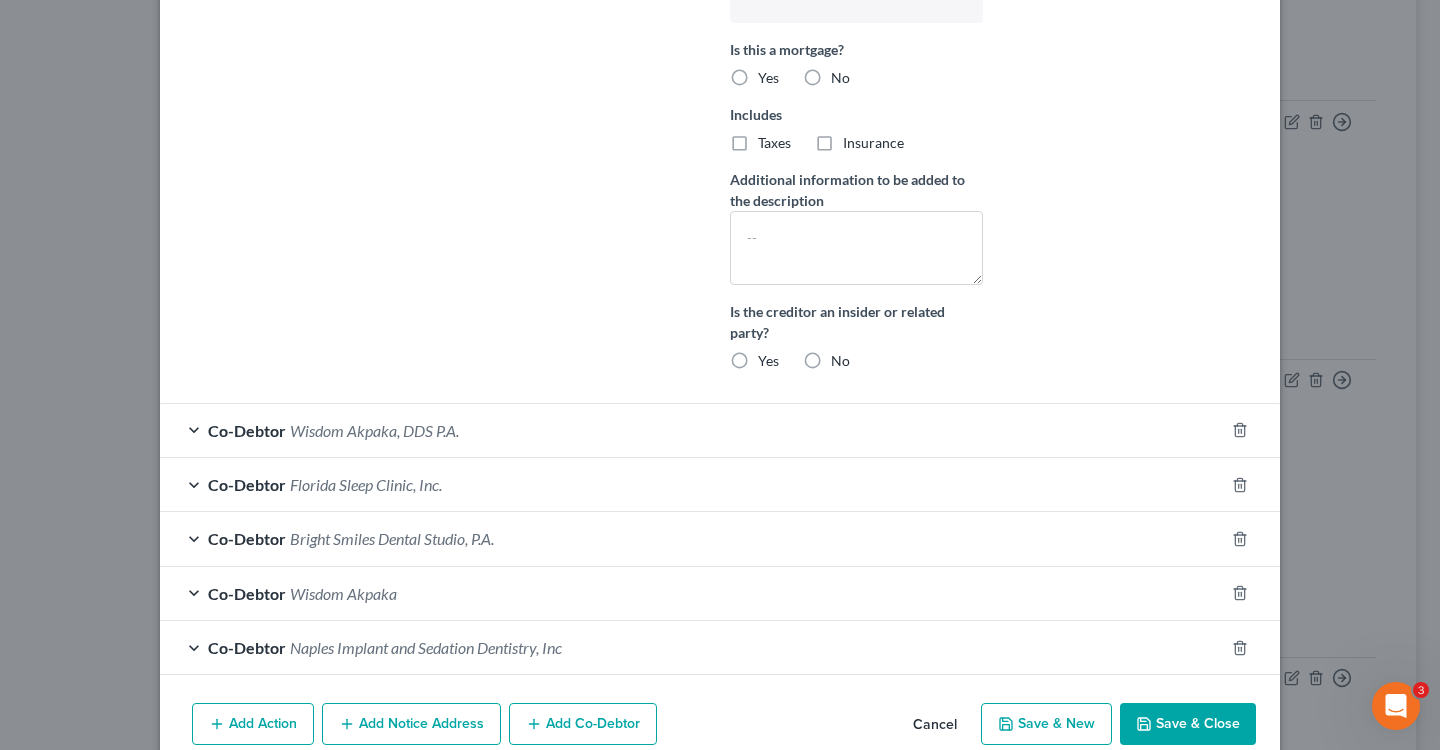 scroll, scrollTop: 834, scrollLeft: 0, axis: vertical 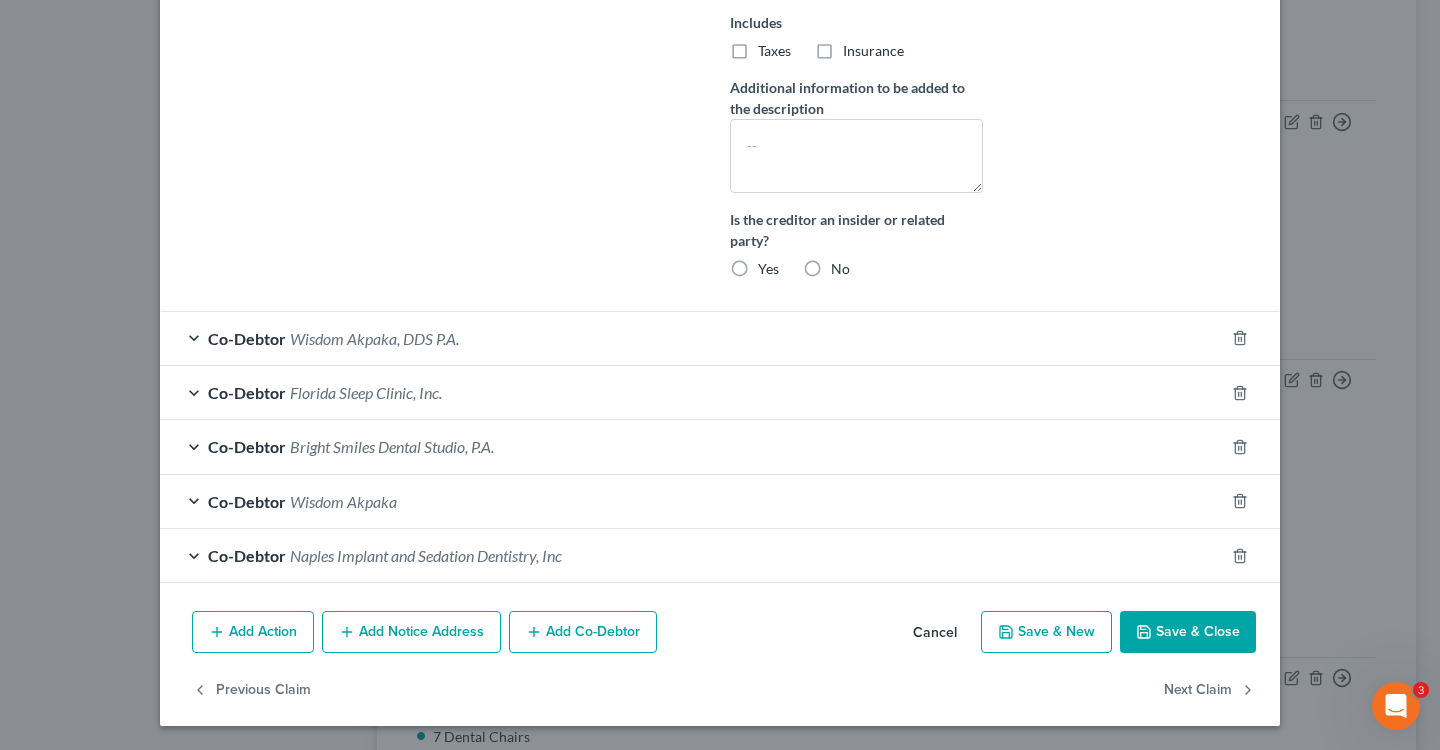 click on "Save & Close" at bounding box center [1188, 632] 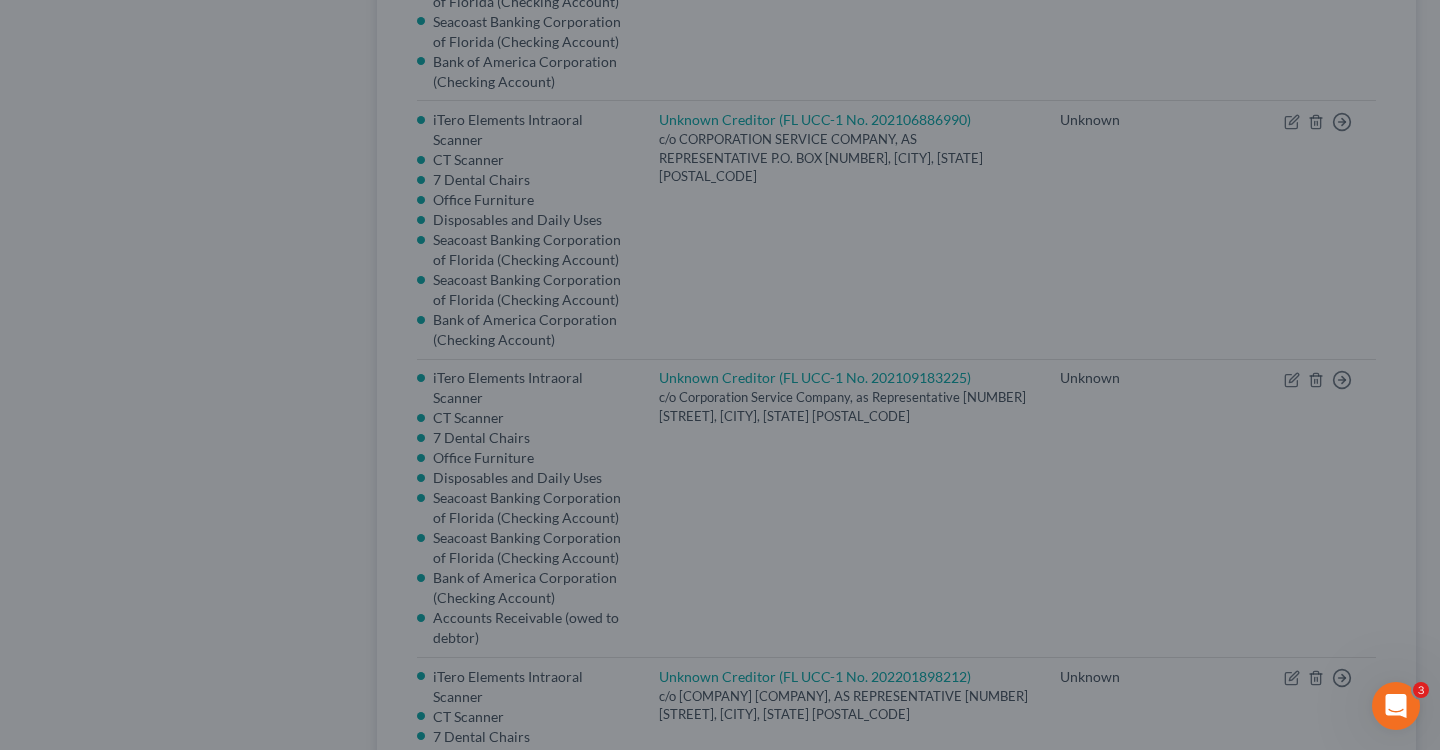 scroll, scrollTop: 419, scrollLeft: 0, axis: vertical 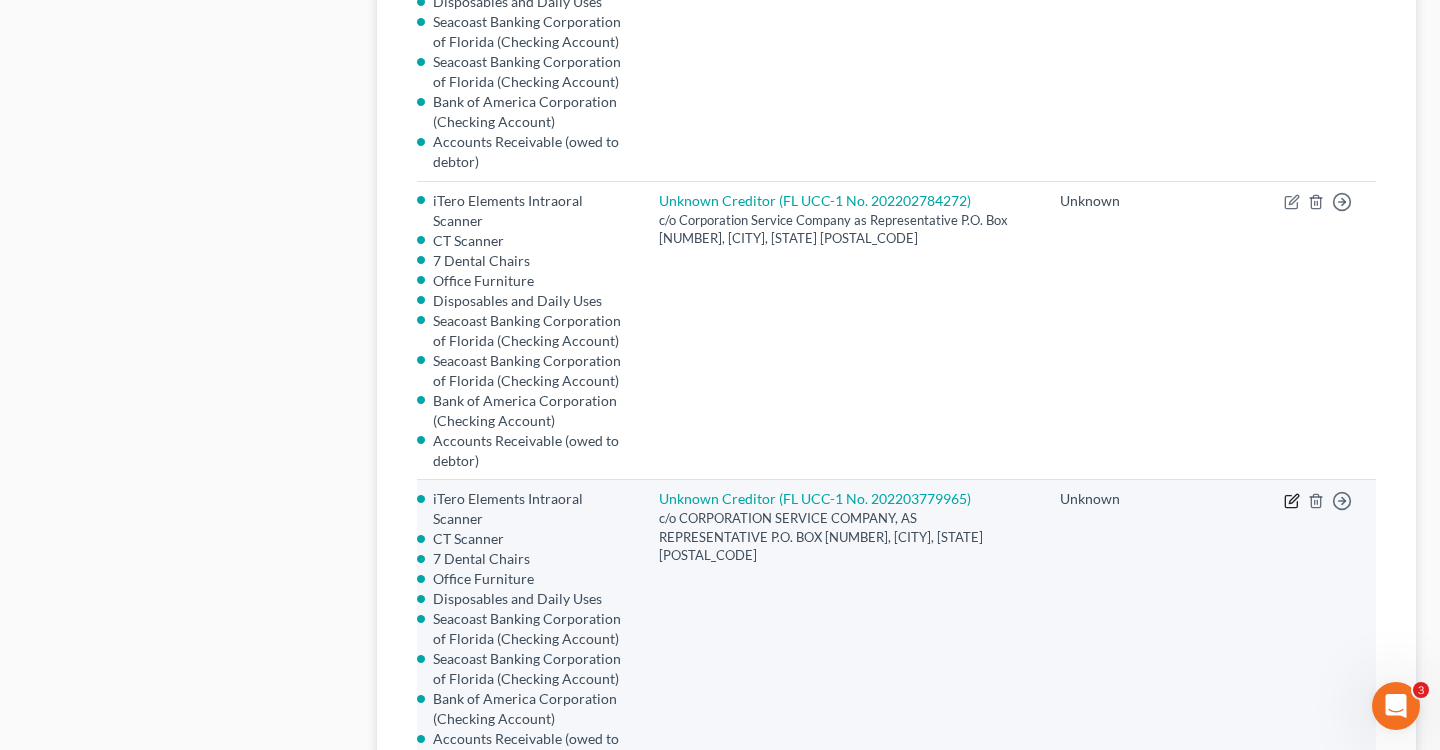 click 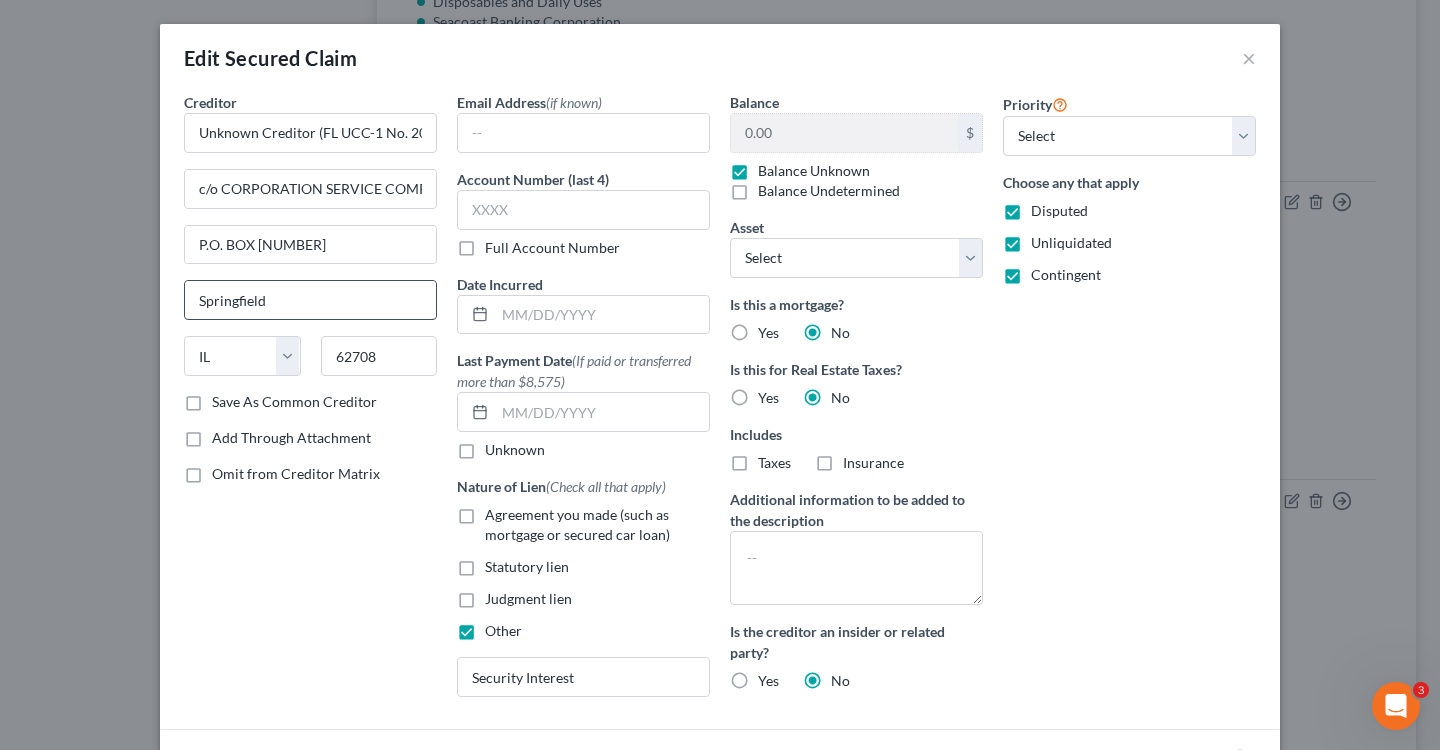 scroll, scrollTop: 216, scrollLeft: 0, axis: vertical 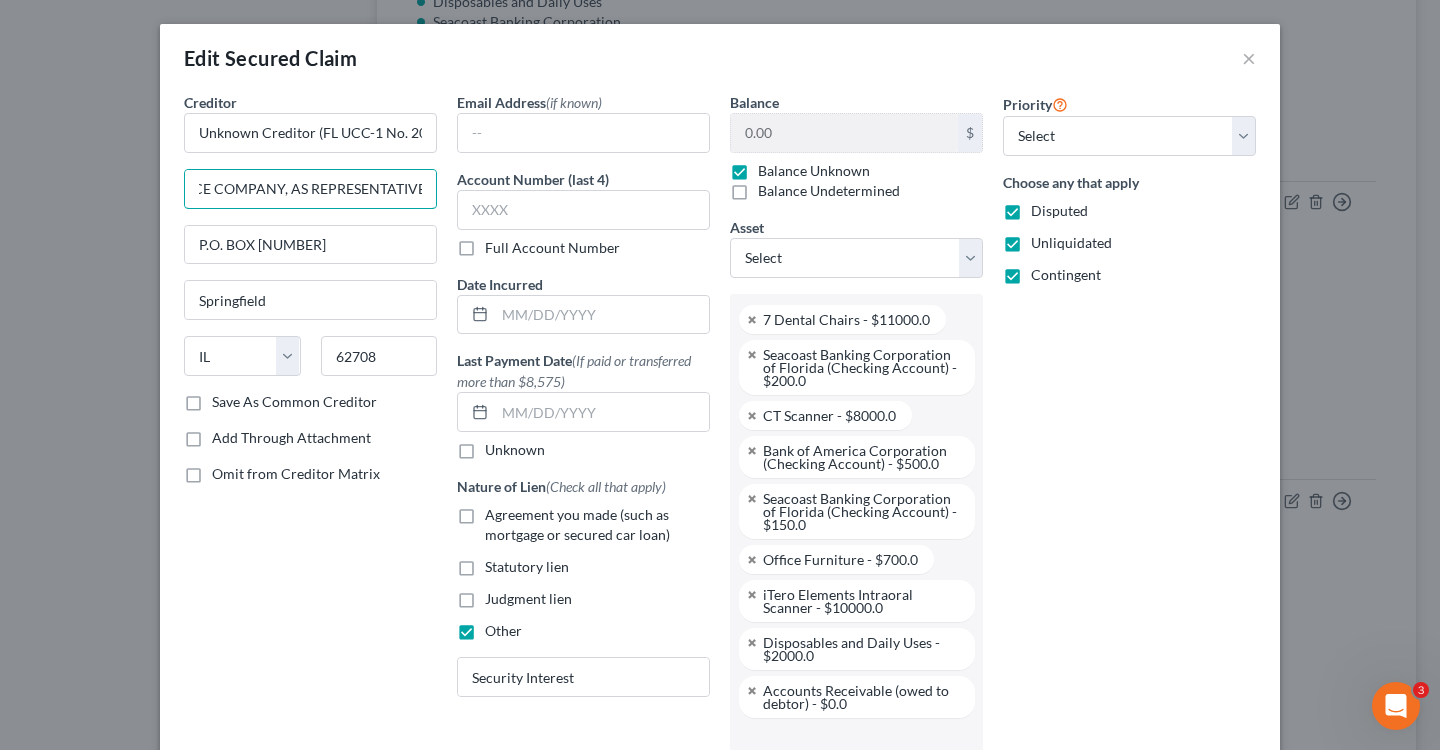 drag, startPoint x: 227, startPoint y: 188, endPoint x: 899, endPoint y: 206, distance: 672.241 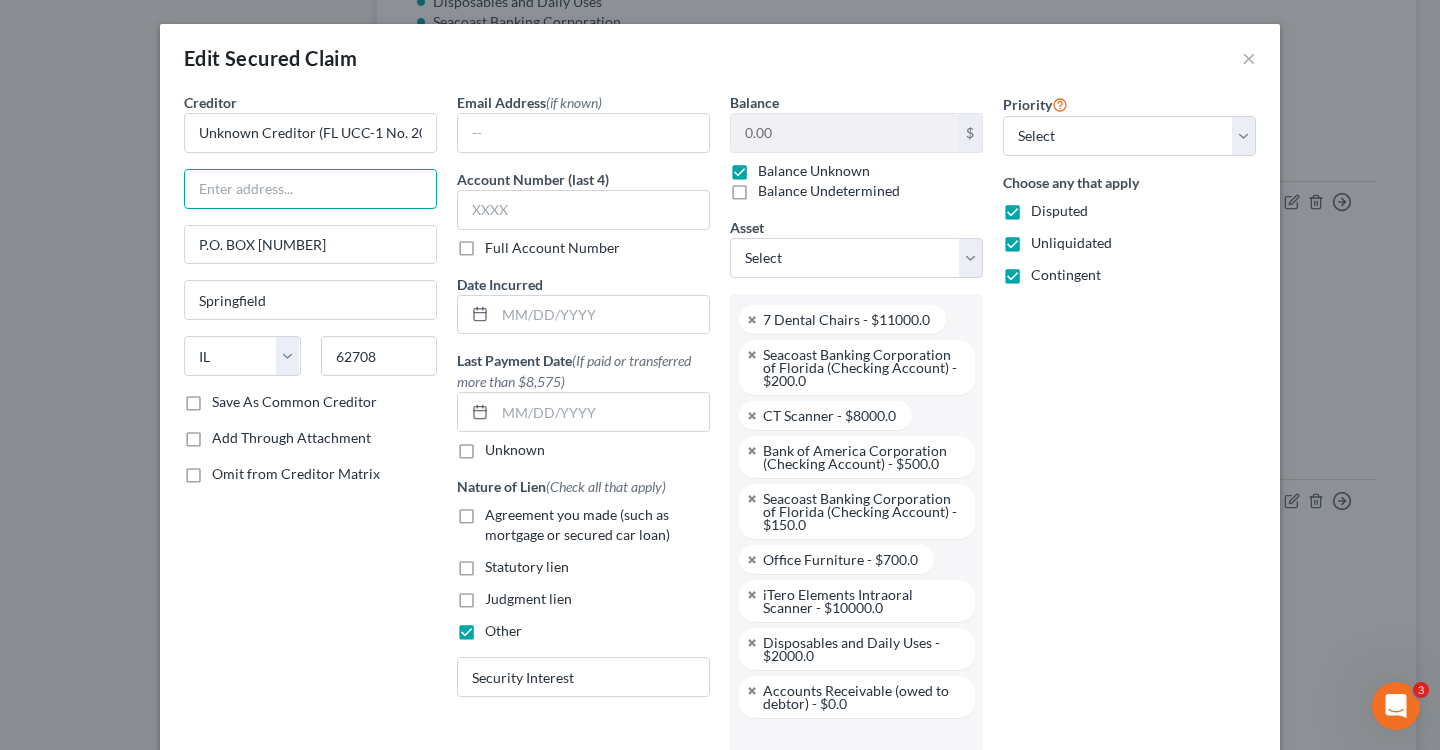 scroll, scrollTop: 0, scrollLeft: 0, axis: both 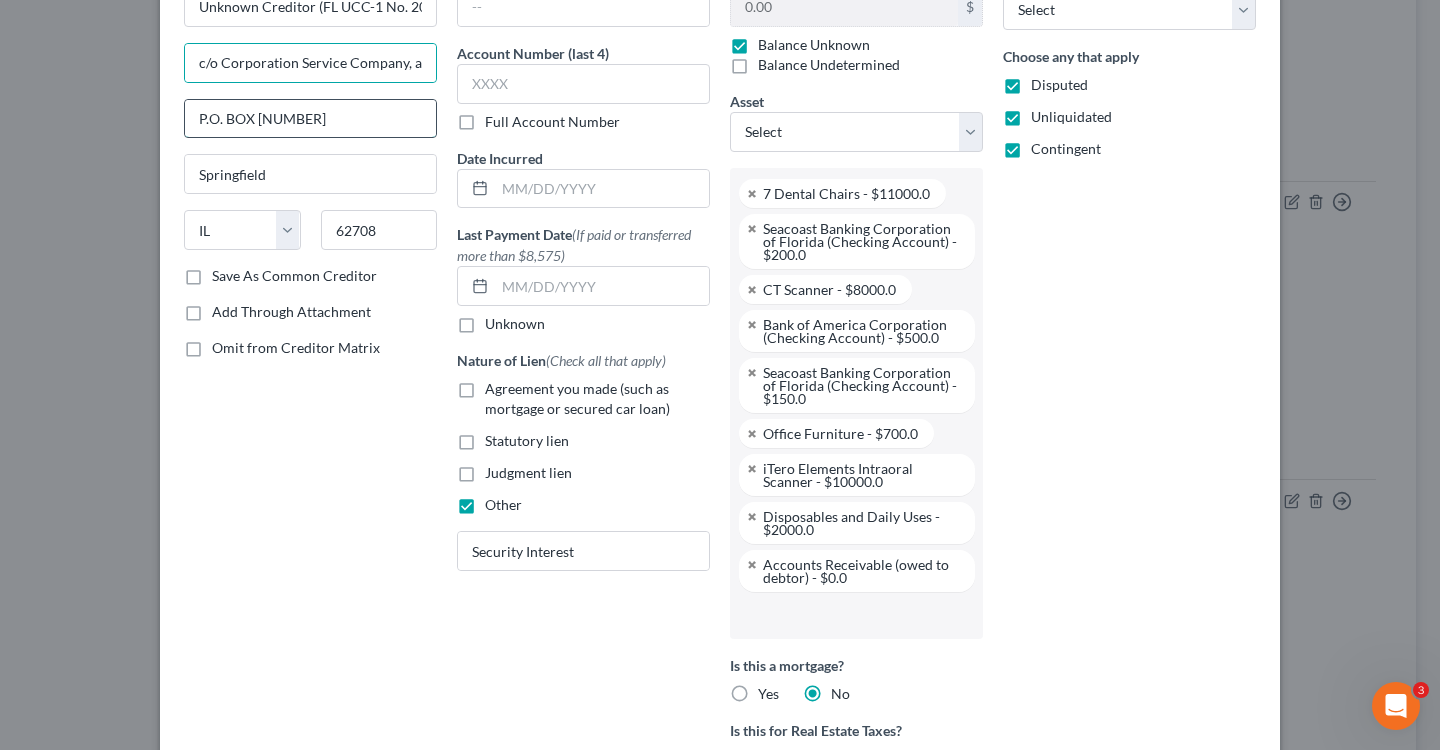 click on "P.O. BOX [NUMBER]" at bounding box center (310, 119) 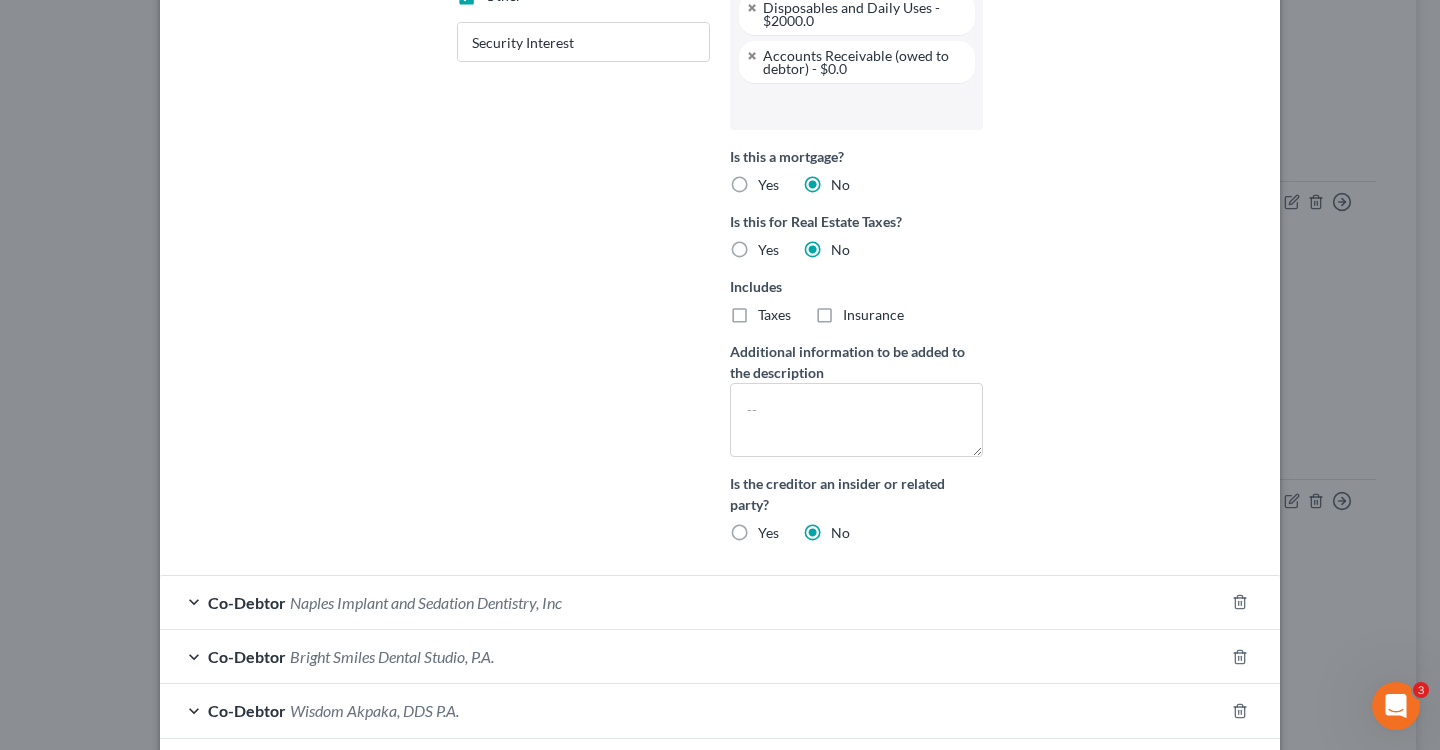 scroll, scrollTop: 845, scrollLeft: 0, axis: vertical 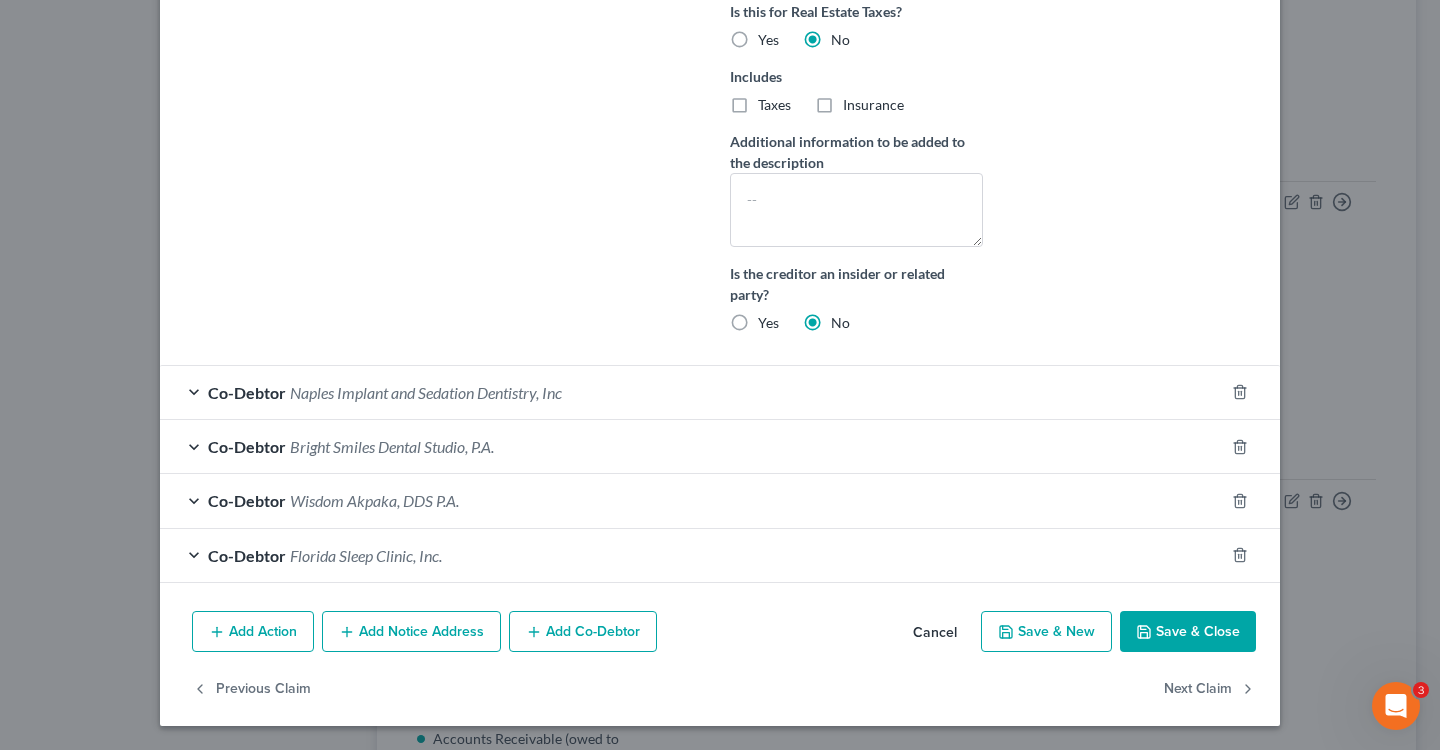 click on "Save & Close" at bounding box center [1188, 632] 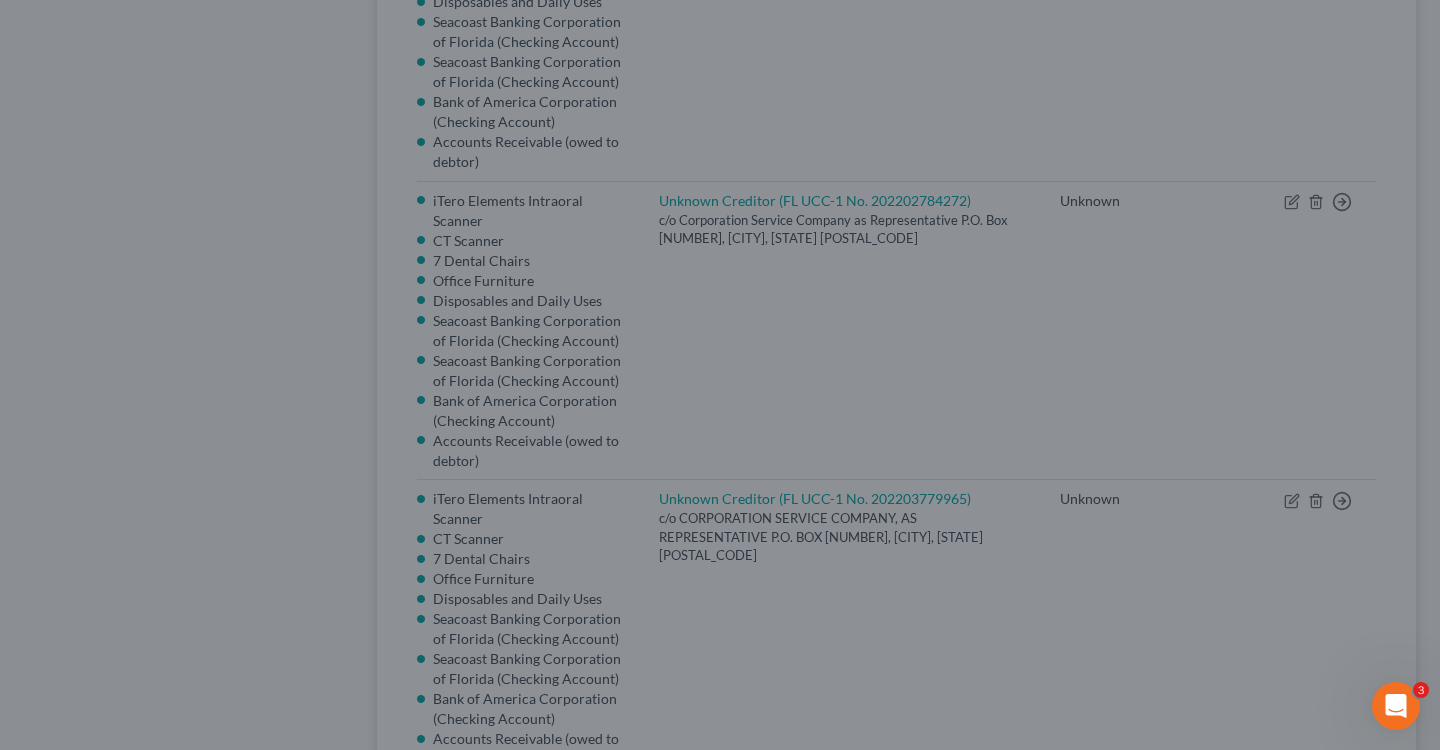 scroll, scrollTop: 364, scrollLeft: 0, axis: vertical 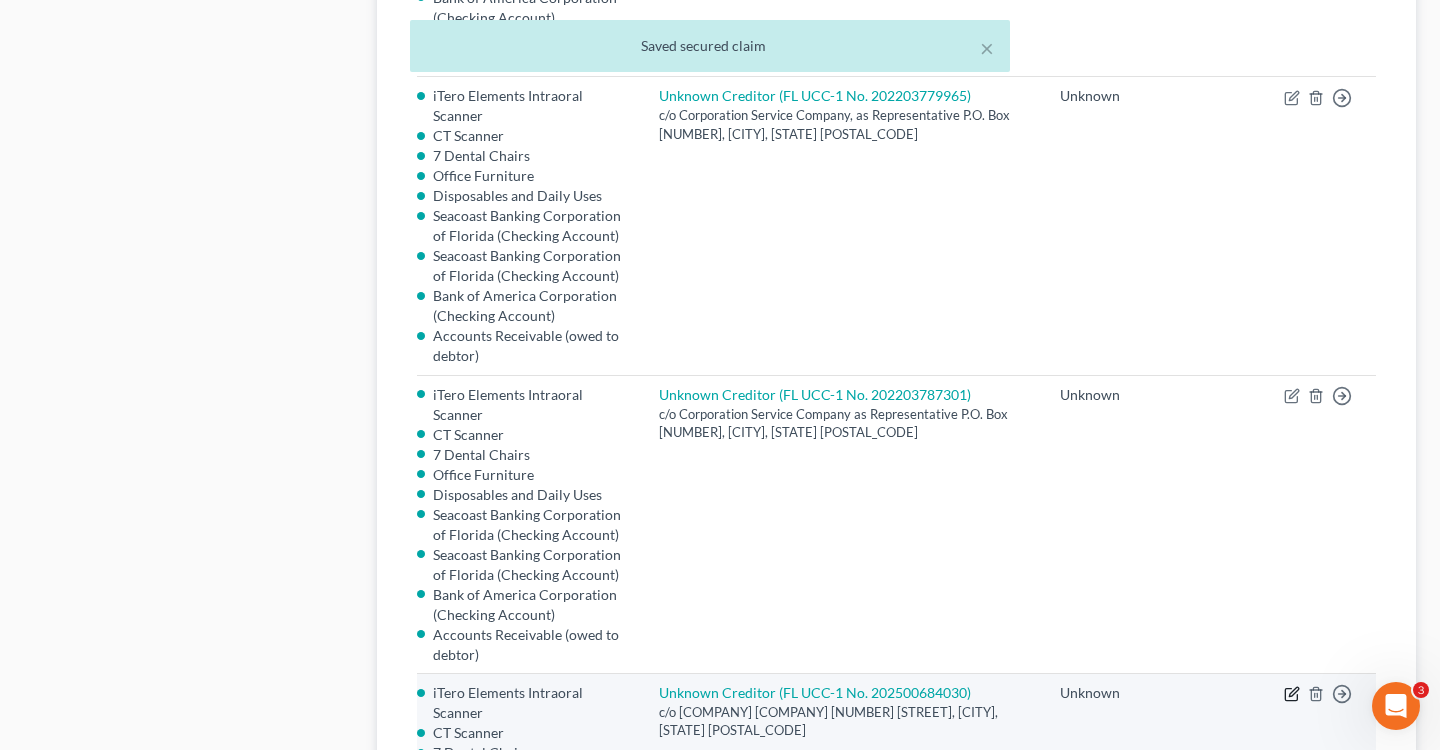 click 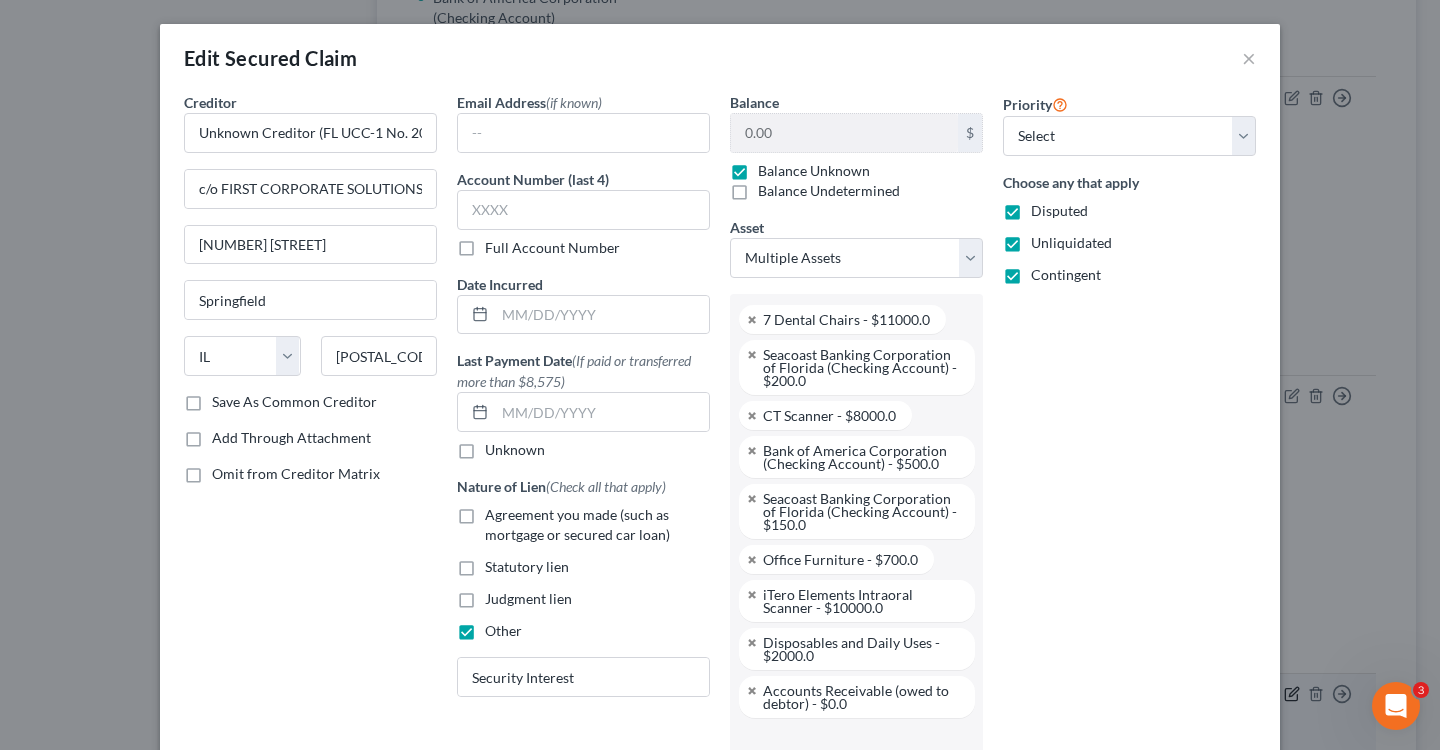 scroll, scrollTop: 216, scrollLeft: 0, axis: vertical 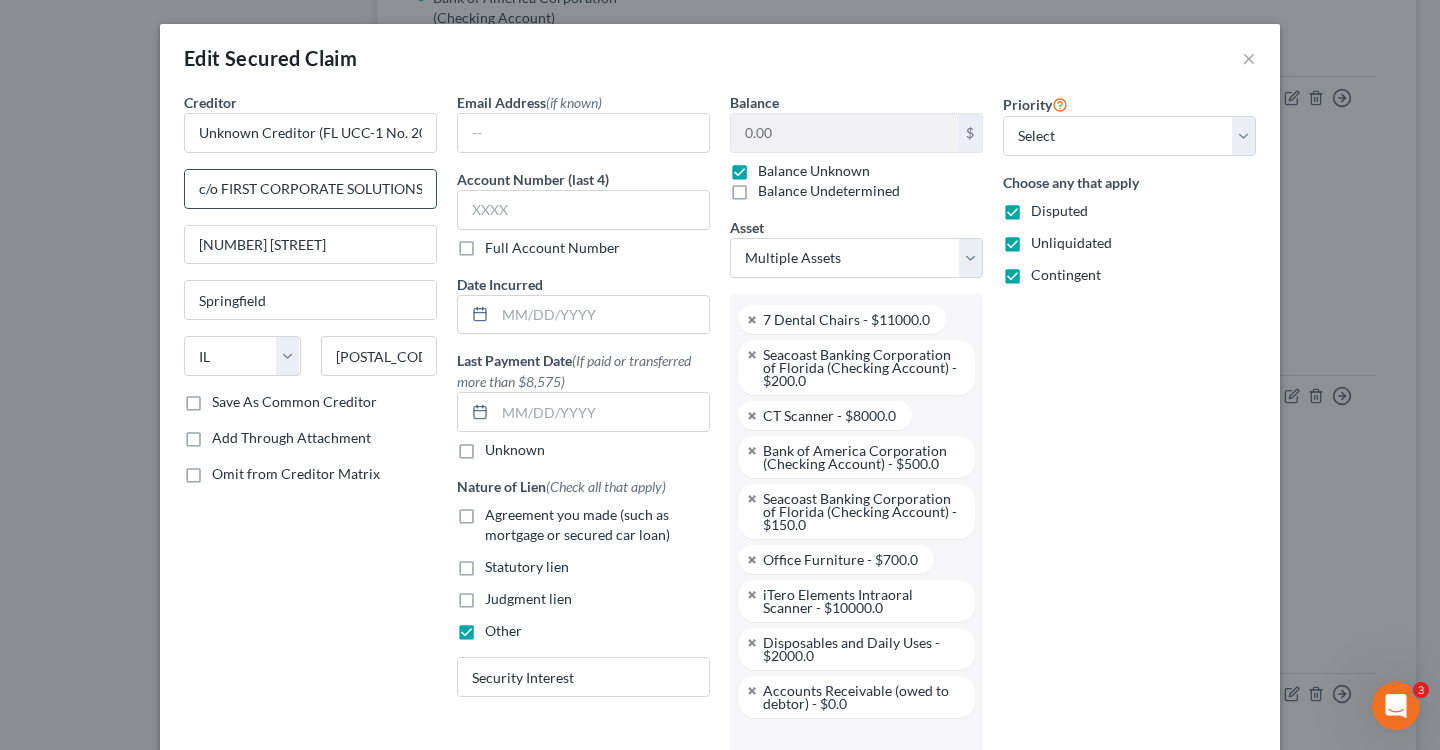 click on "c/o FIRST CORPORATE SOLUTIONS, AS REPRESENTATIVE" at bounding box center (310, 189) 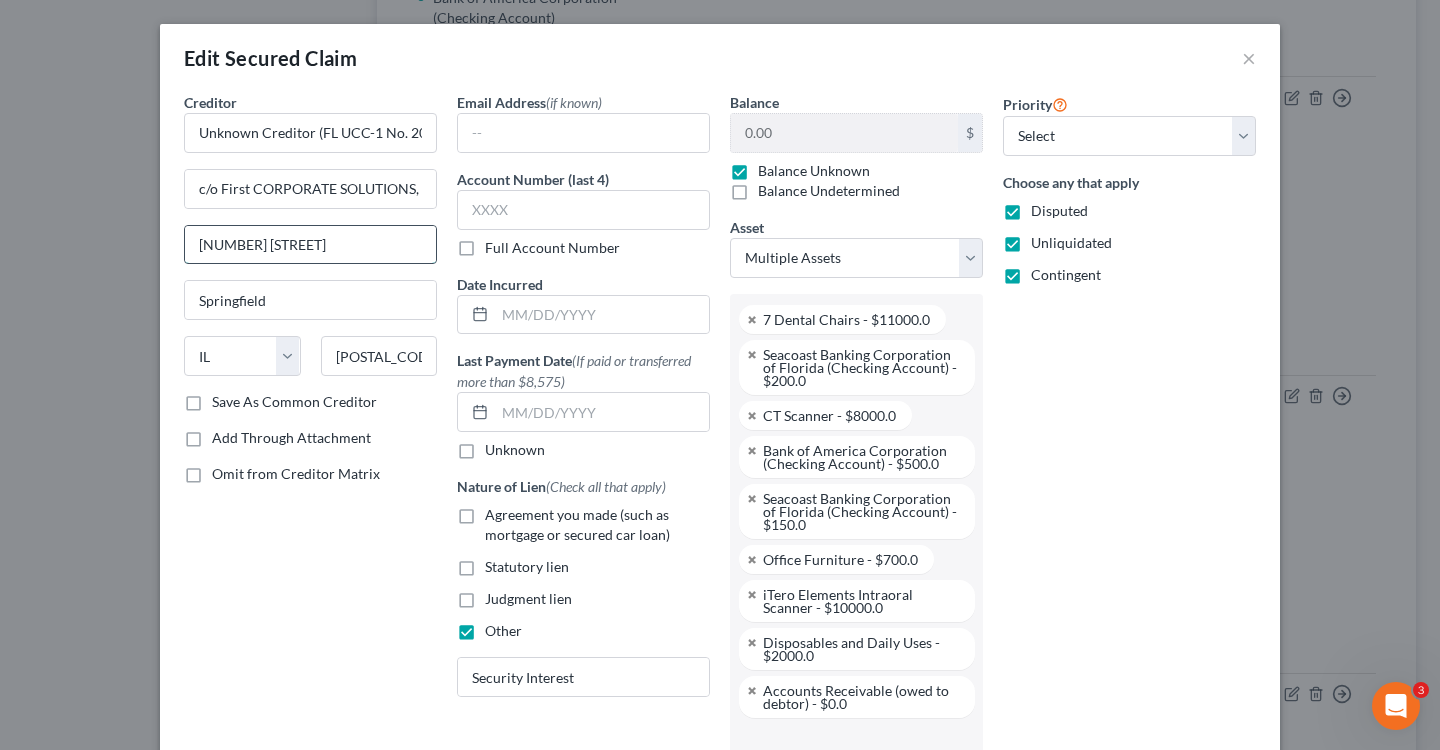 click on "[NUMBER] [STREET]" at bounding box center [310, 245] 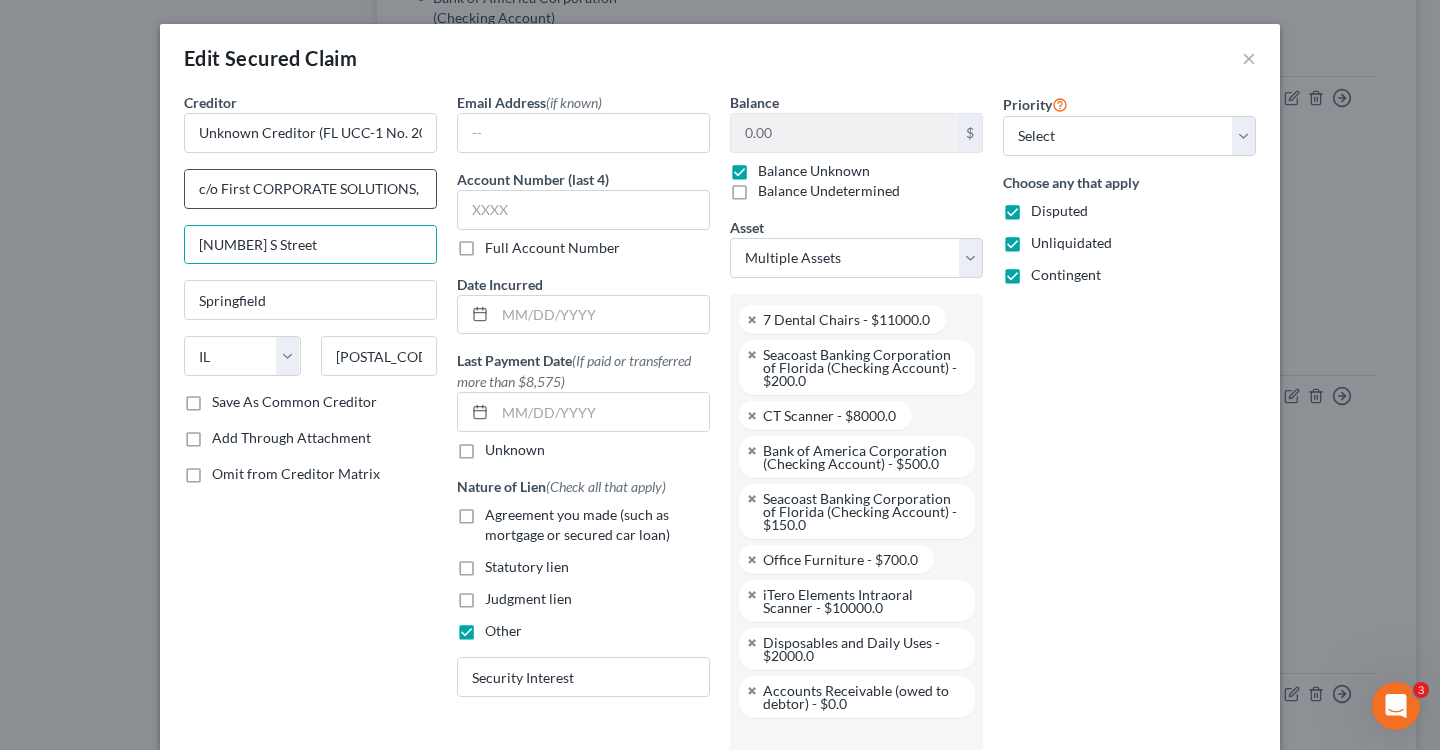 click on "c/o First CORPORATE SOLUTIONS, AS REPRESENTATIVE" at bounding box center (310, 189) 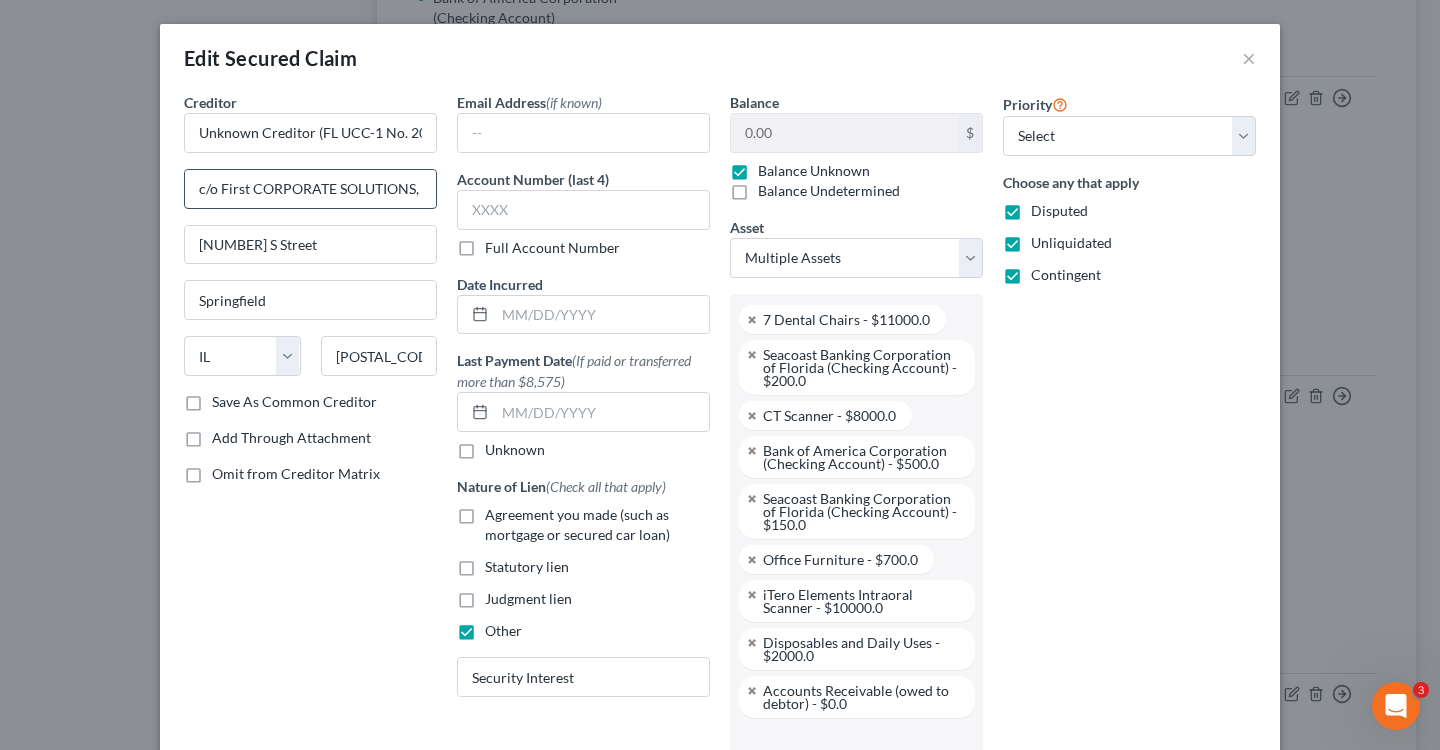 click on "c/o First CORPORATE SOLUTIONS, AS REPRESENTATIVE" at bounding box center [310, 189] 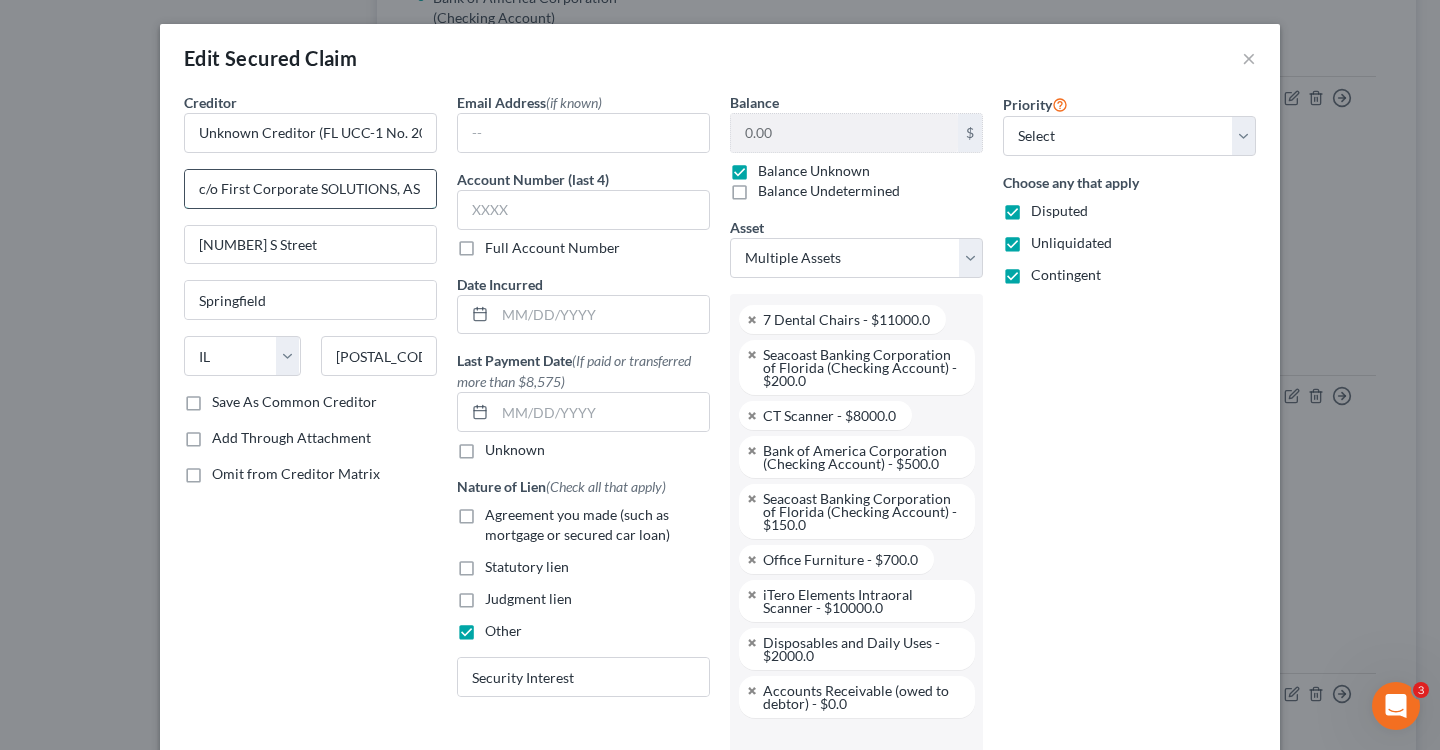 click on "c/o First Corporate SOLUTIONS, AS REPRESENTATIVE" at bounding box center (310, 189) 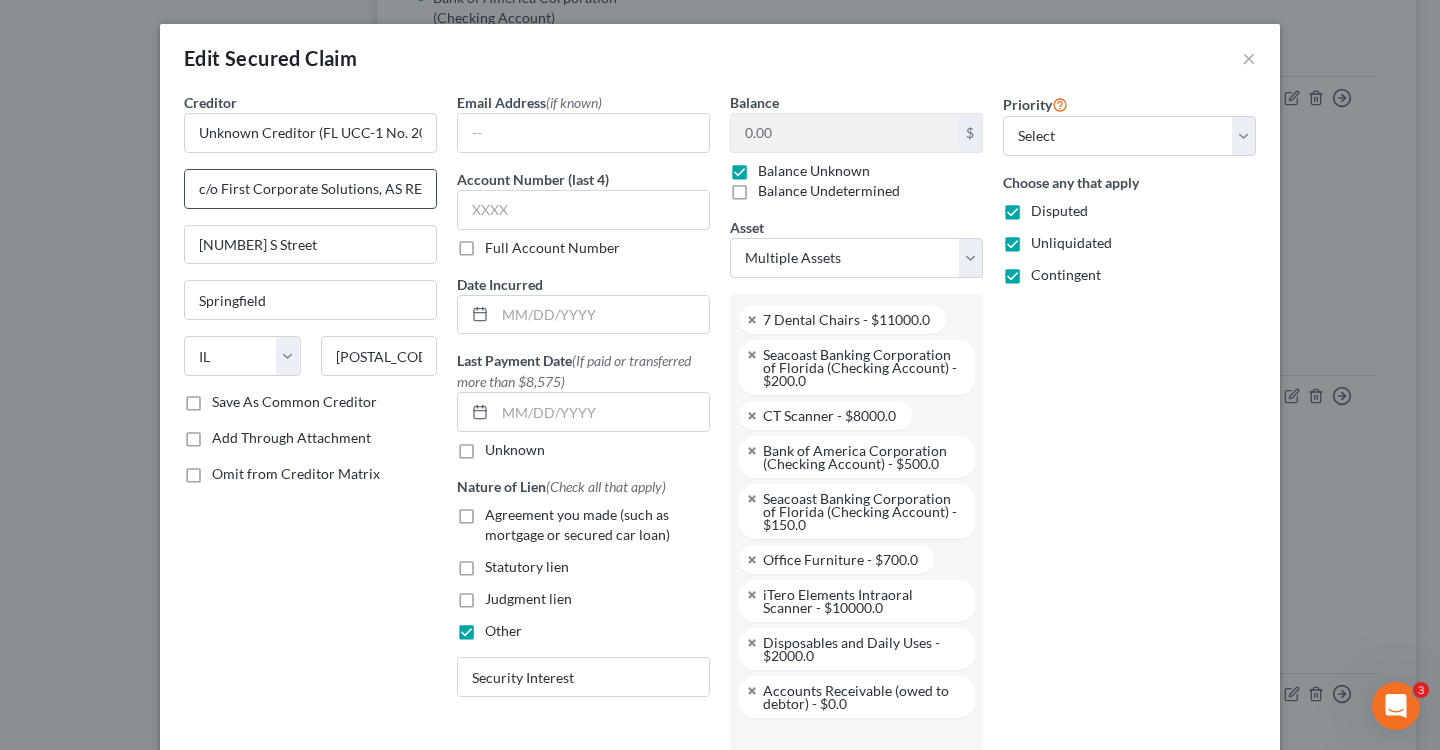 click on "c/o First Corporate Solutions, AS REPRESENTATIVE" at bounding box center (310, 189) 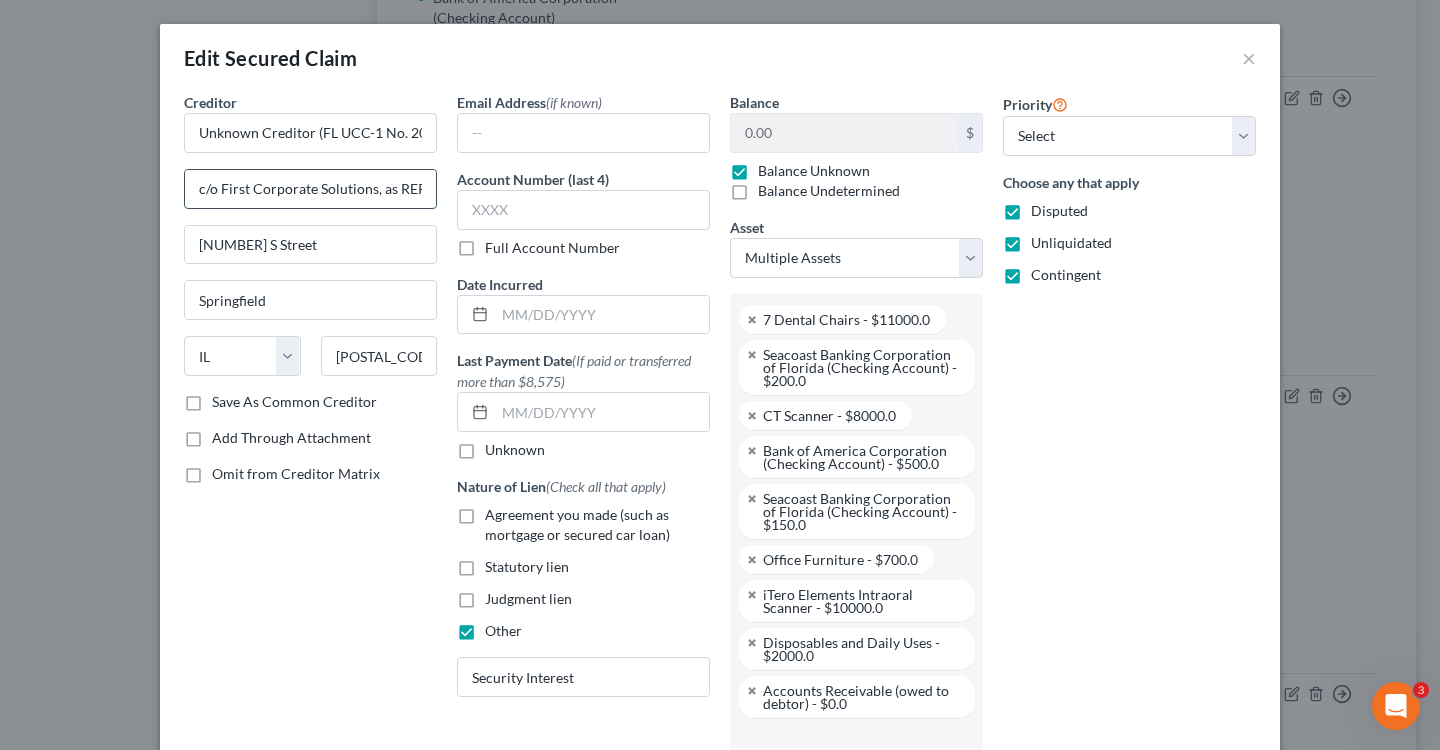 click on "c/o First Corporate Solutions, as REPRESENTATIVE" at bounding box center (310, 189) 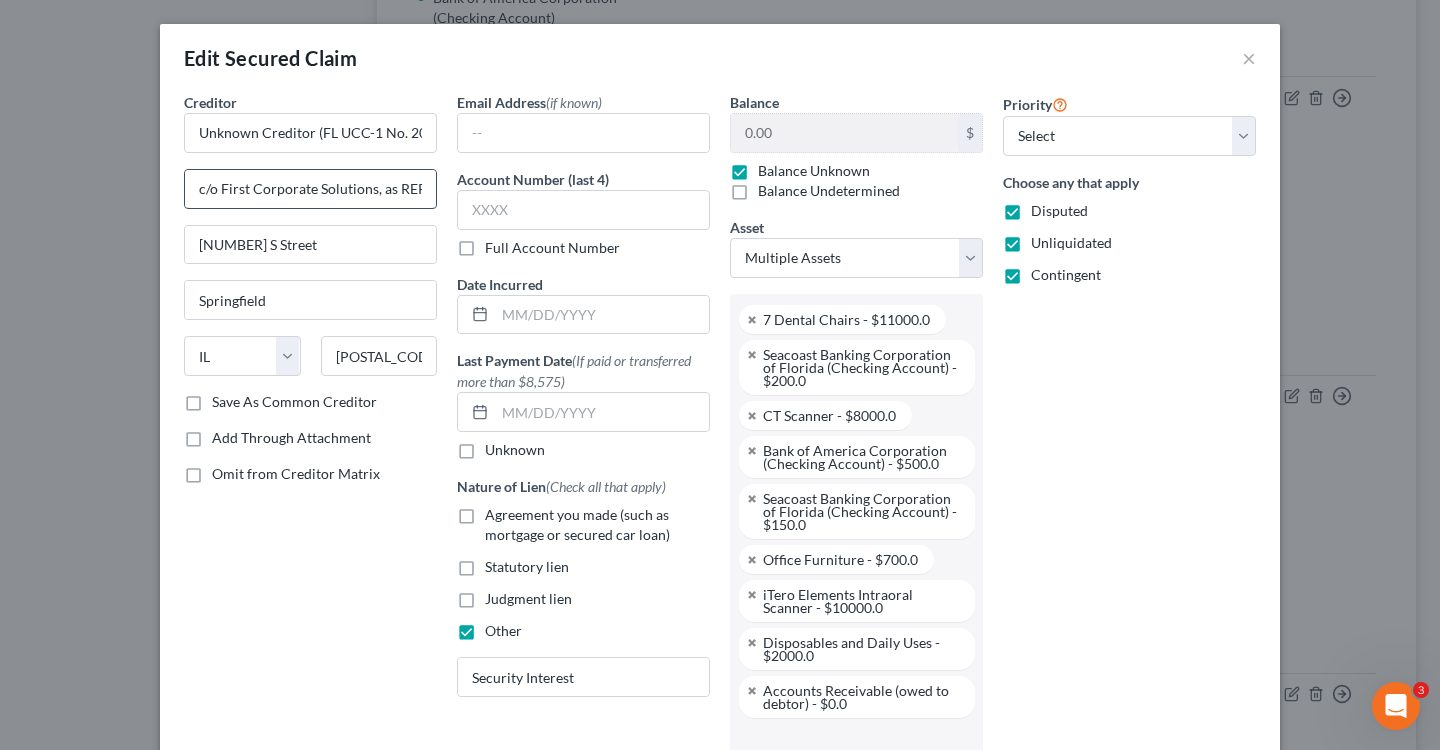 scroll, scrollTop: 0, scrollLeft: 89, axis: horizontal 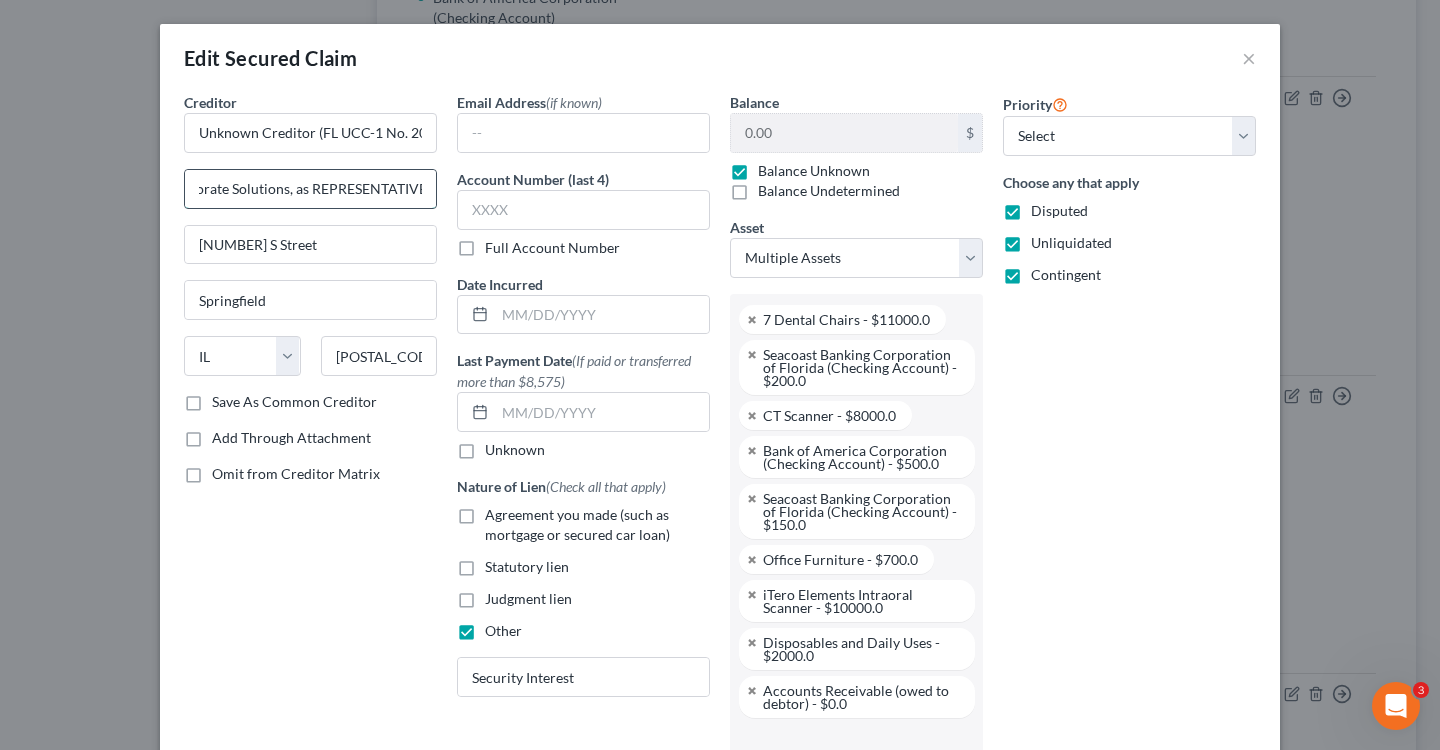 click on "c/o First Corporate Solutions, as REPRESENTATIVE" at bounding box center [310, 189] 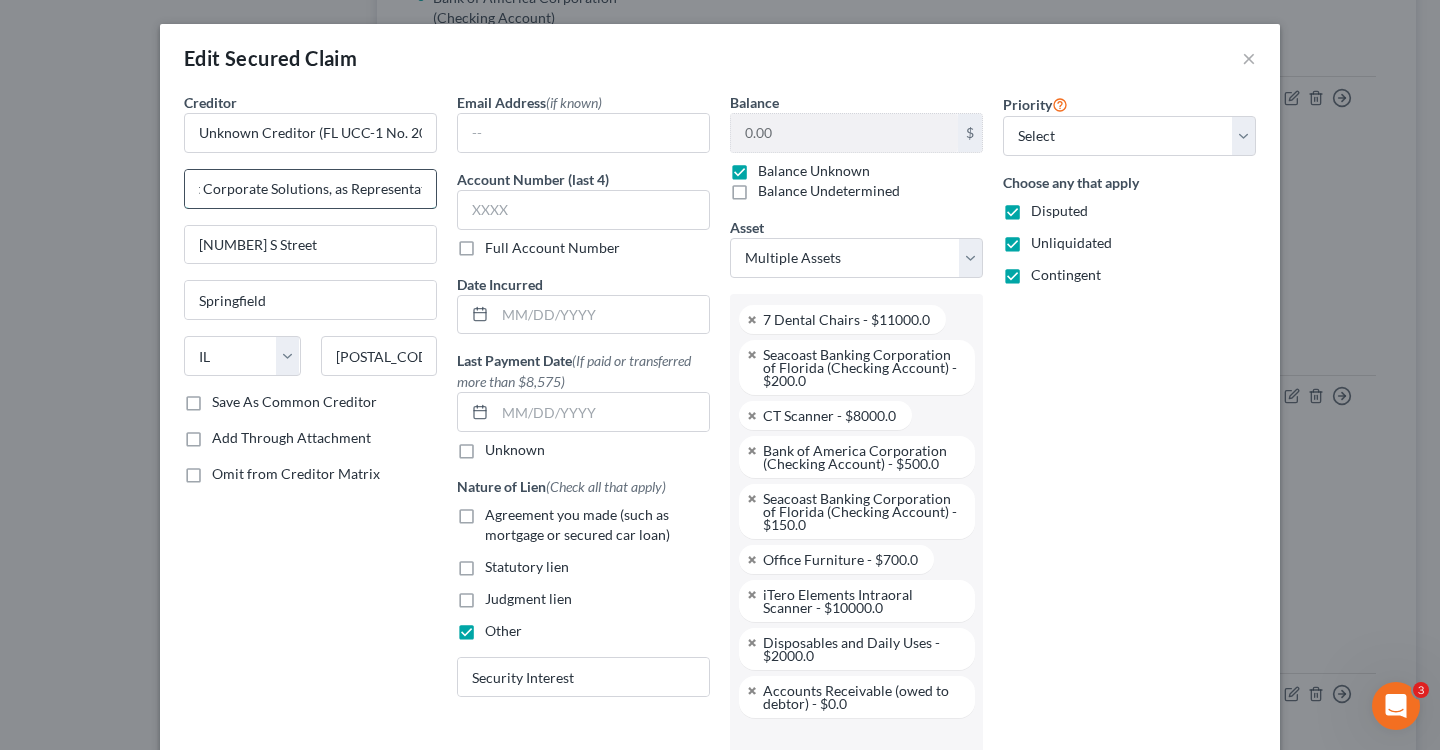 scroll, scrollTop: 0, scrollLeft: 68, axis: horizontal 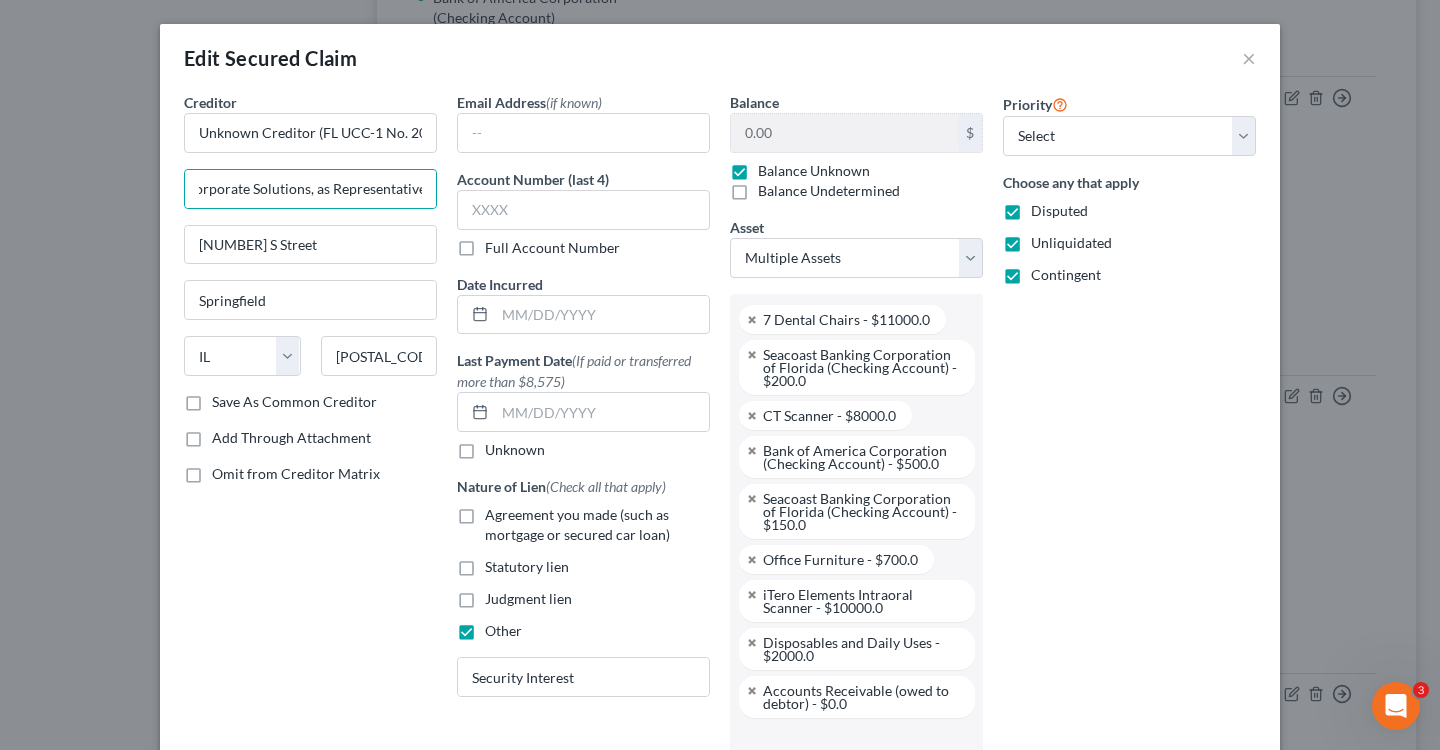 click on "Edit     Codebtor ×
Codebtor
*
Unknown Creditor (FL UCC-1 No. 202500684030)                      c/o First Corporate Solutions, as Representative [NUMBER] [STREET] [CITY] [STATE] [POSTAL_CODE] Save As Common Creditor Add Through Attachment Omit from Creditor Matrix" at bounding box center [310, 610] 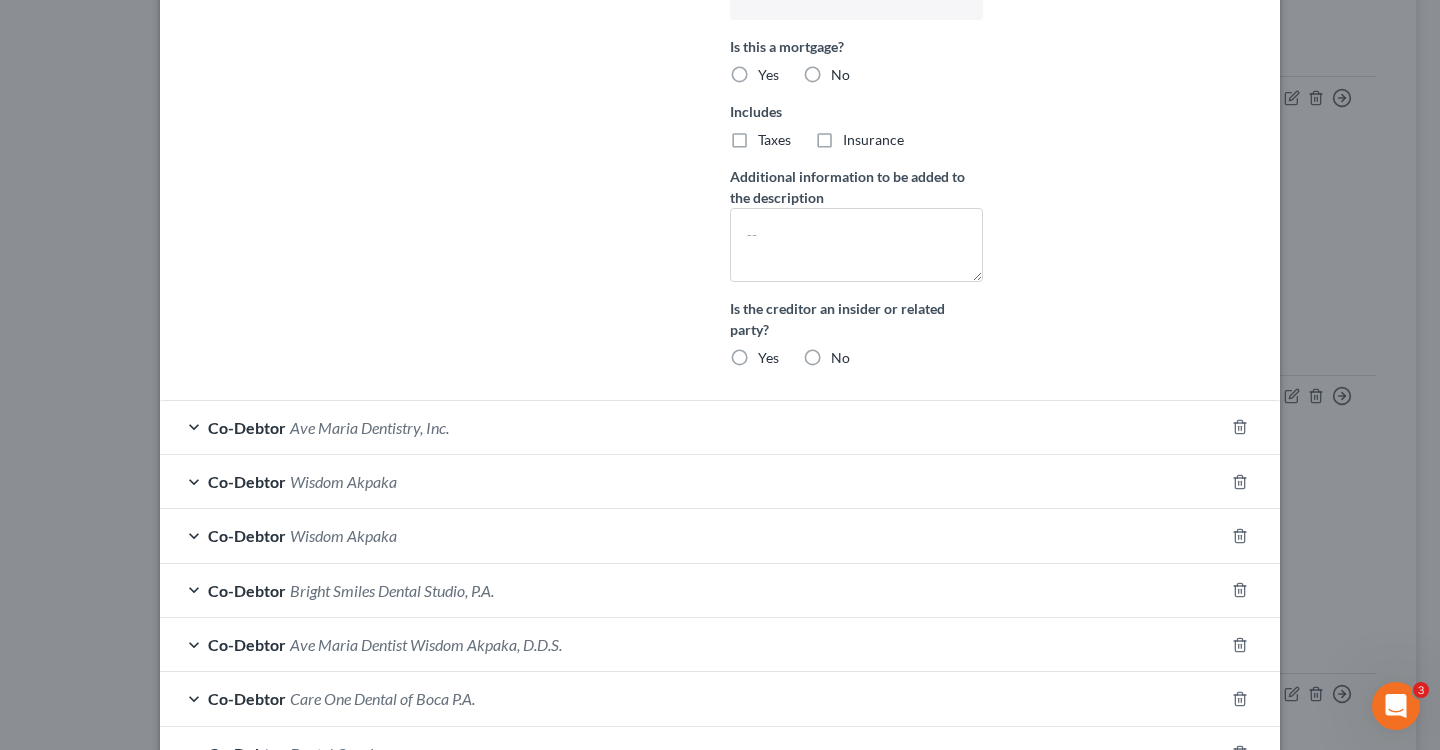 scroll, scrollTop: 1106, scrollLeft: 0, axis: vertical 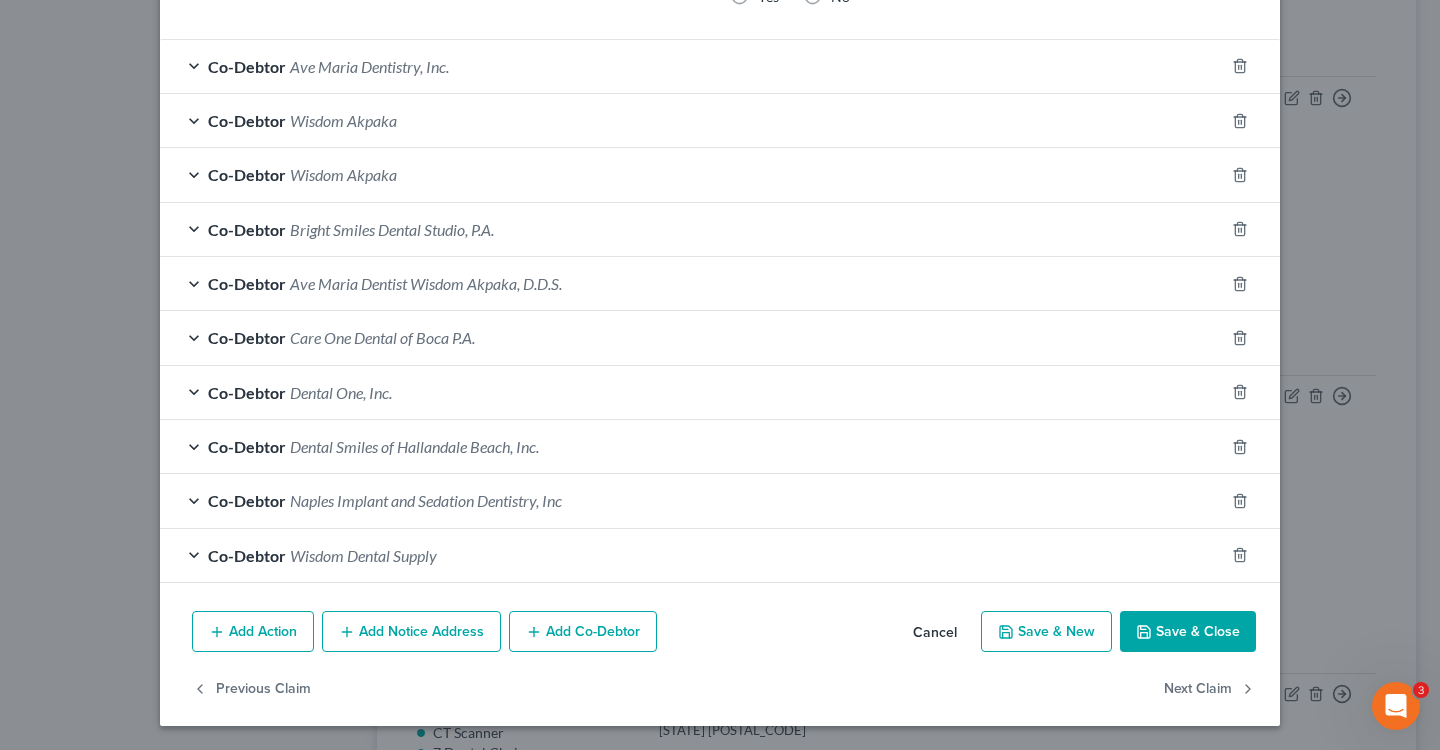 click on "Save & Close" at bounding box center [1188, 632] 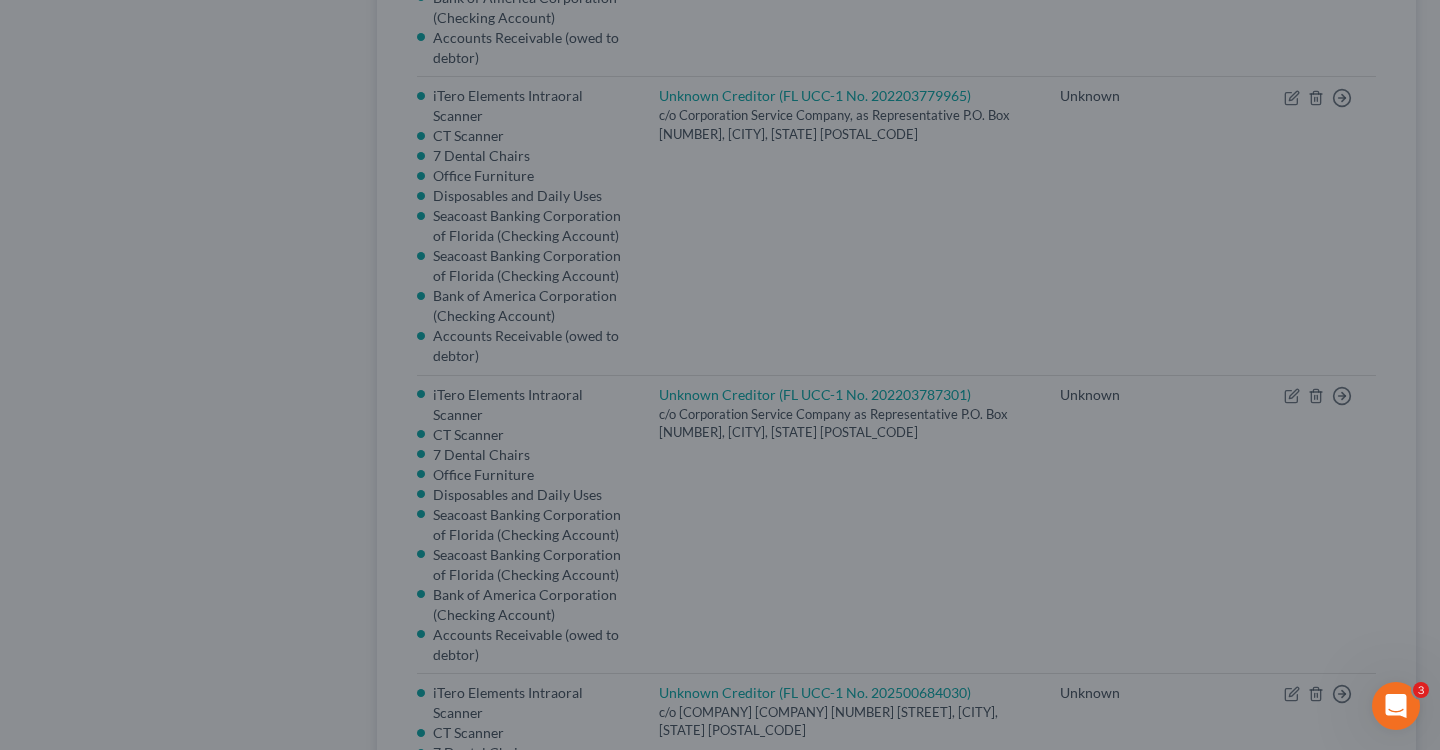 scroll, scrollTop: 690, scrollLeft: 0, axis: vertical 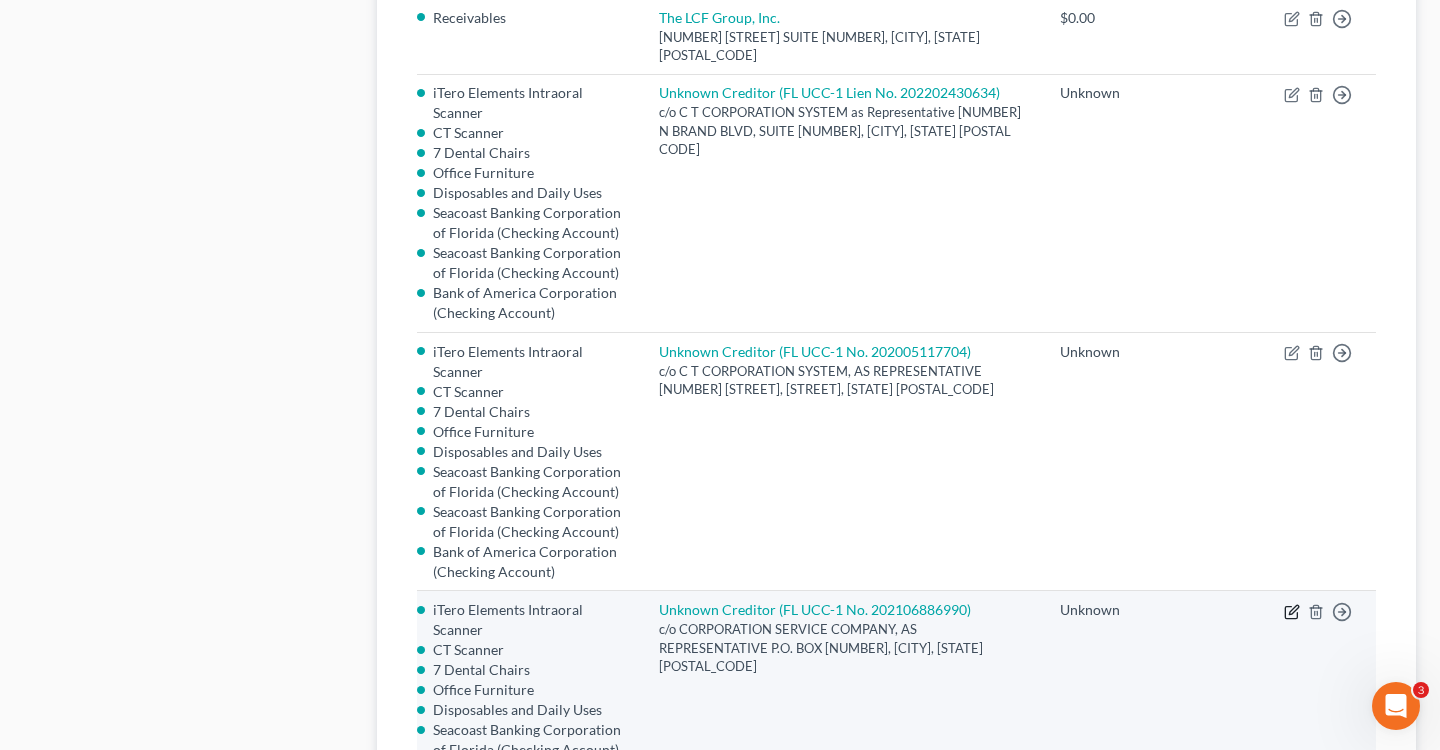 click 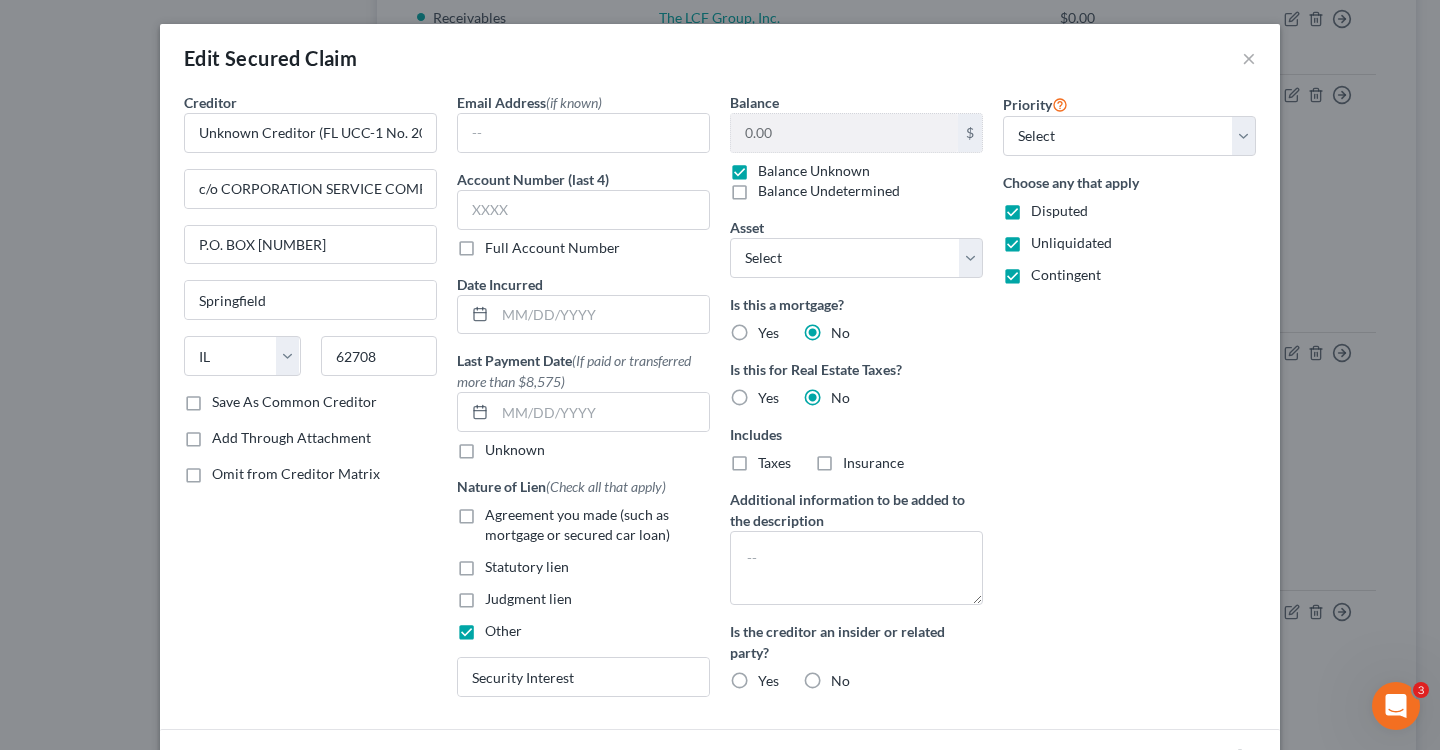 scroll, scrollTop: 162, scrollLeft: 0, axis: vertical 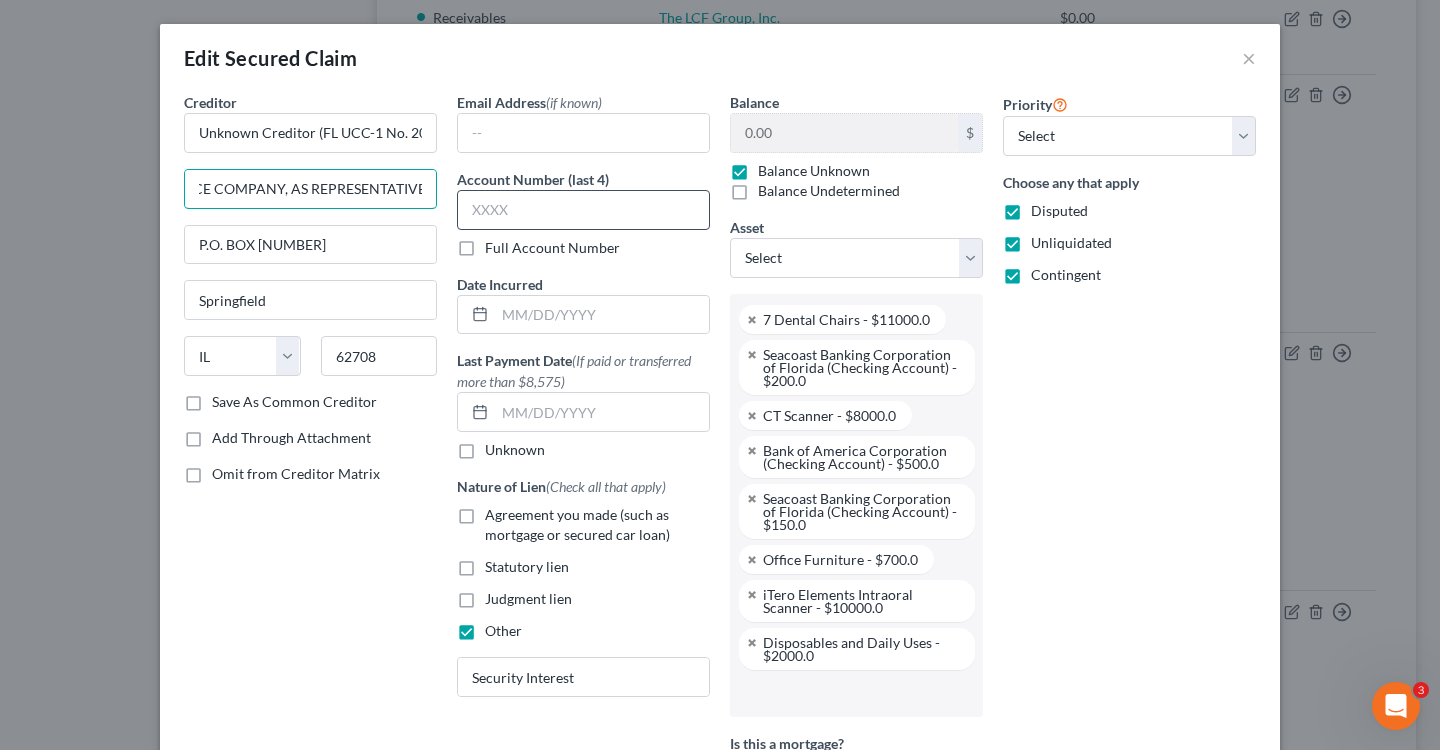 drag, startPoint x: 195, startPoint y: 185, endPoint x: 675, endPoint y: 207, distance: 480.5039 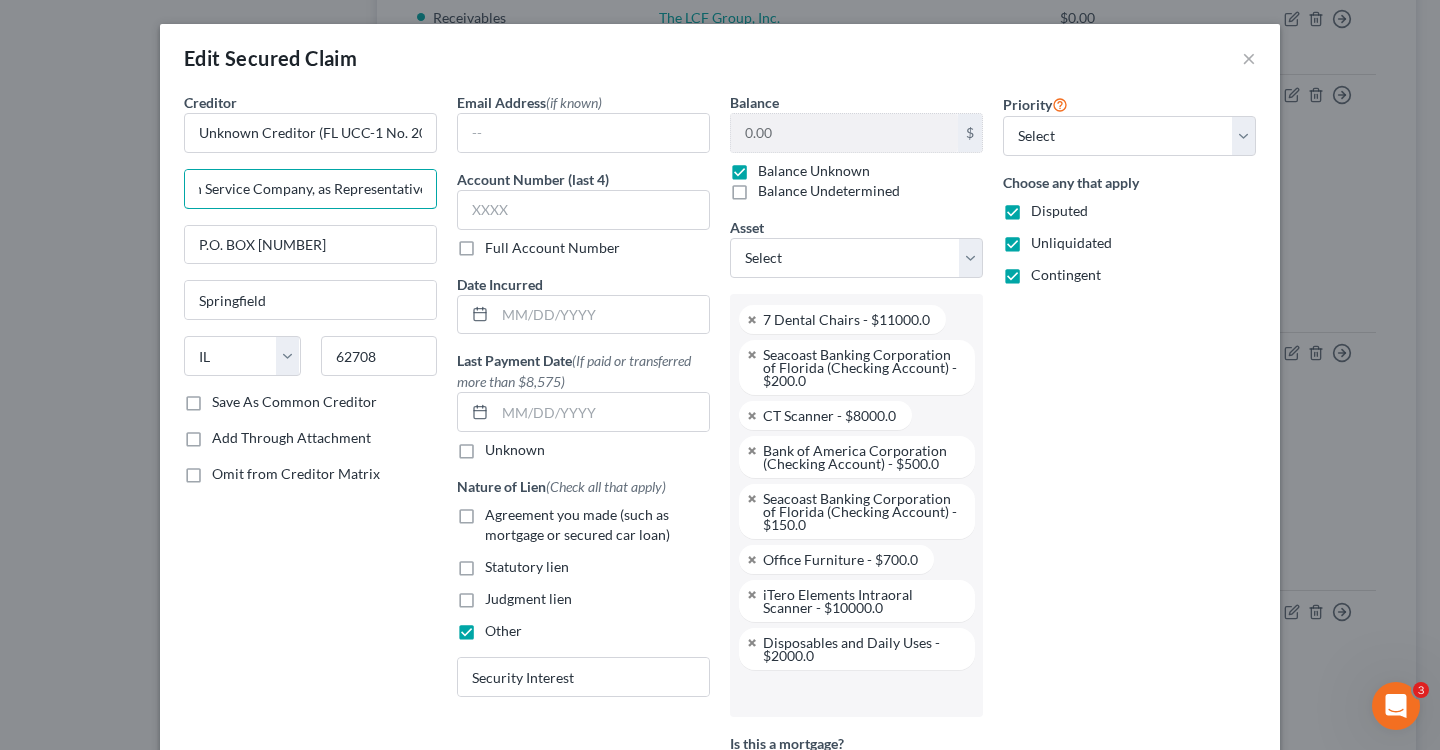 scroll, scrollTop: 0, scrollLeft: 0, axis: both 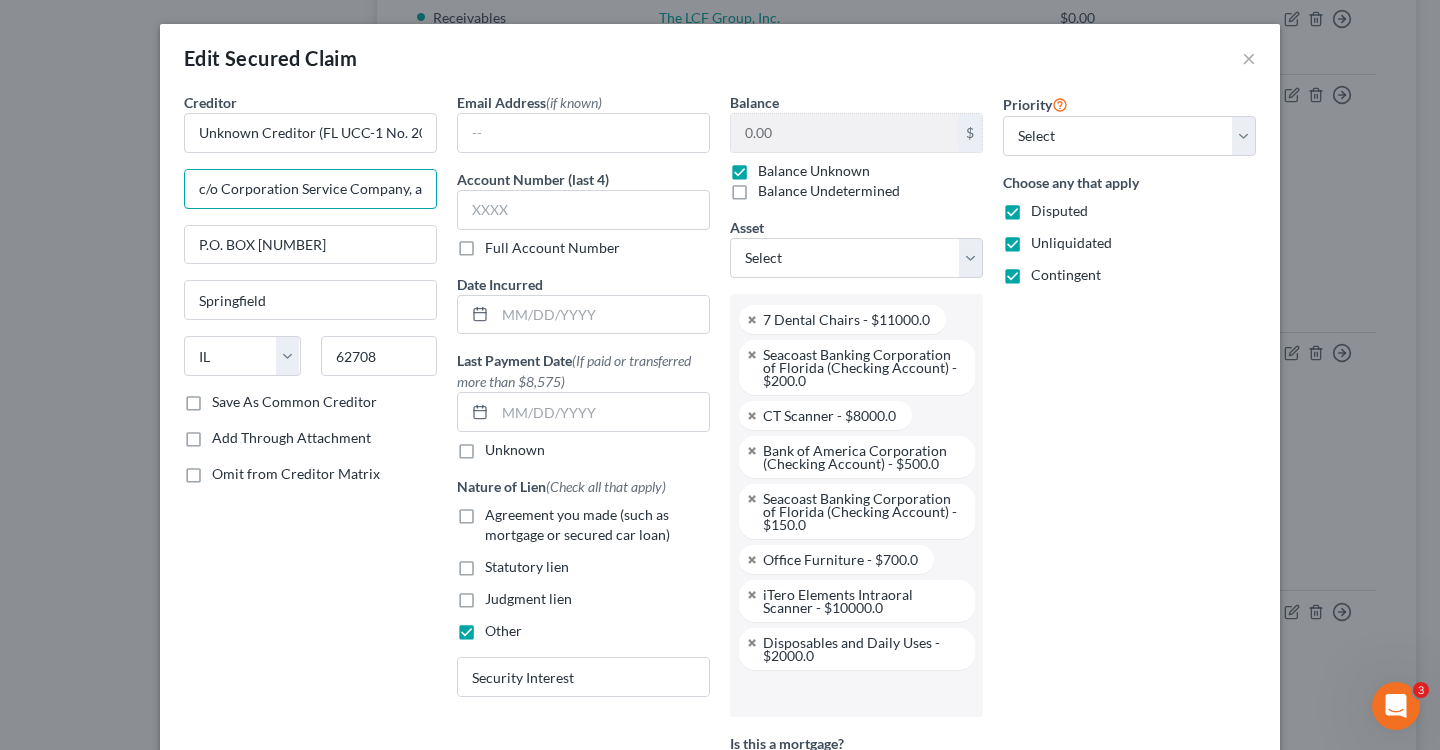 drag, startPoint x: 268, startPoint y: 195, endPoint x: 7, endPoint y: 176, distance: 261.69064 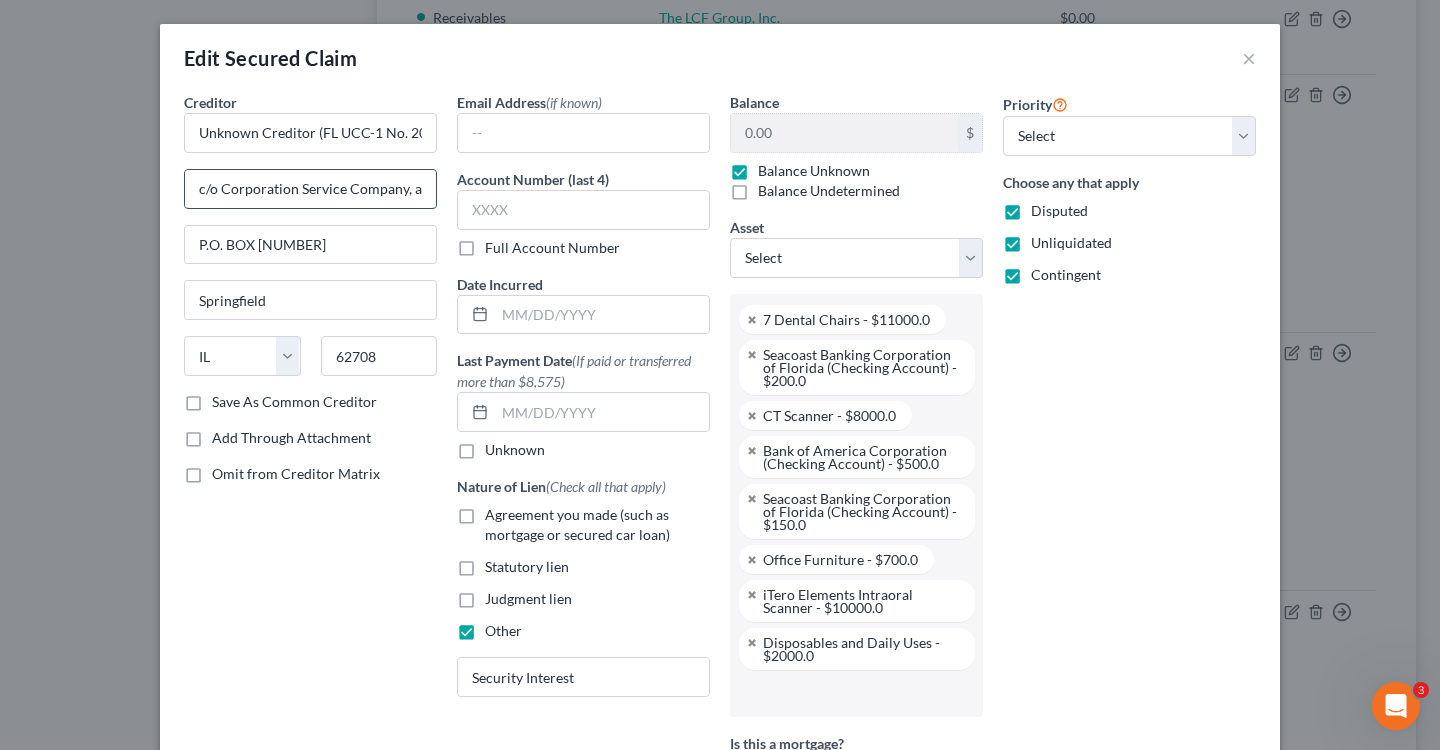 click on "c/o Corporation Service Company, as Representative" at bounding box center [310, 189] 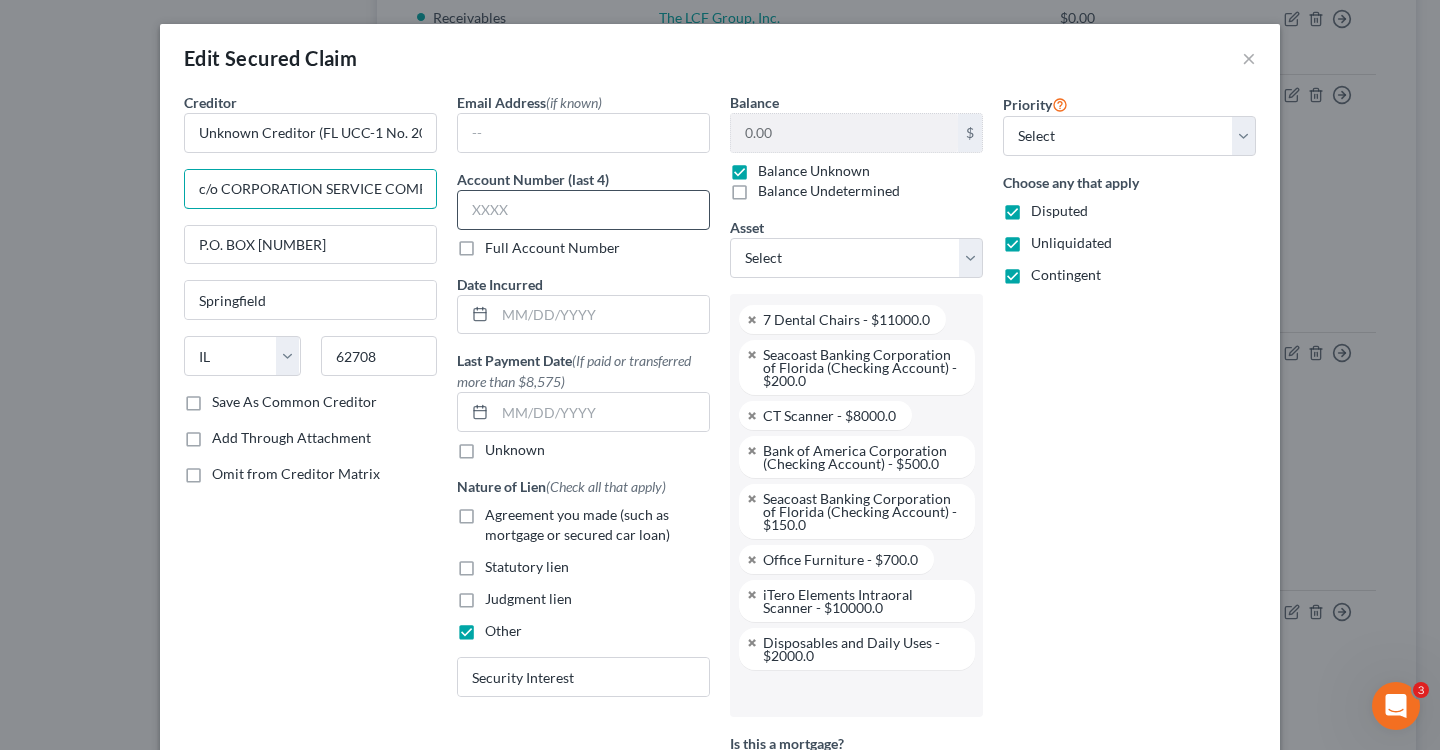 scroll, scrollTop: 0, scrollLeft: 171, axis: horizontal 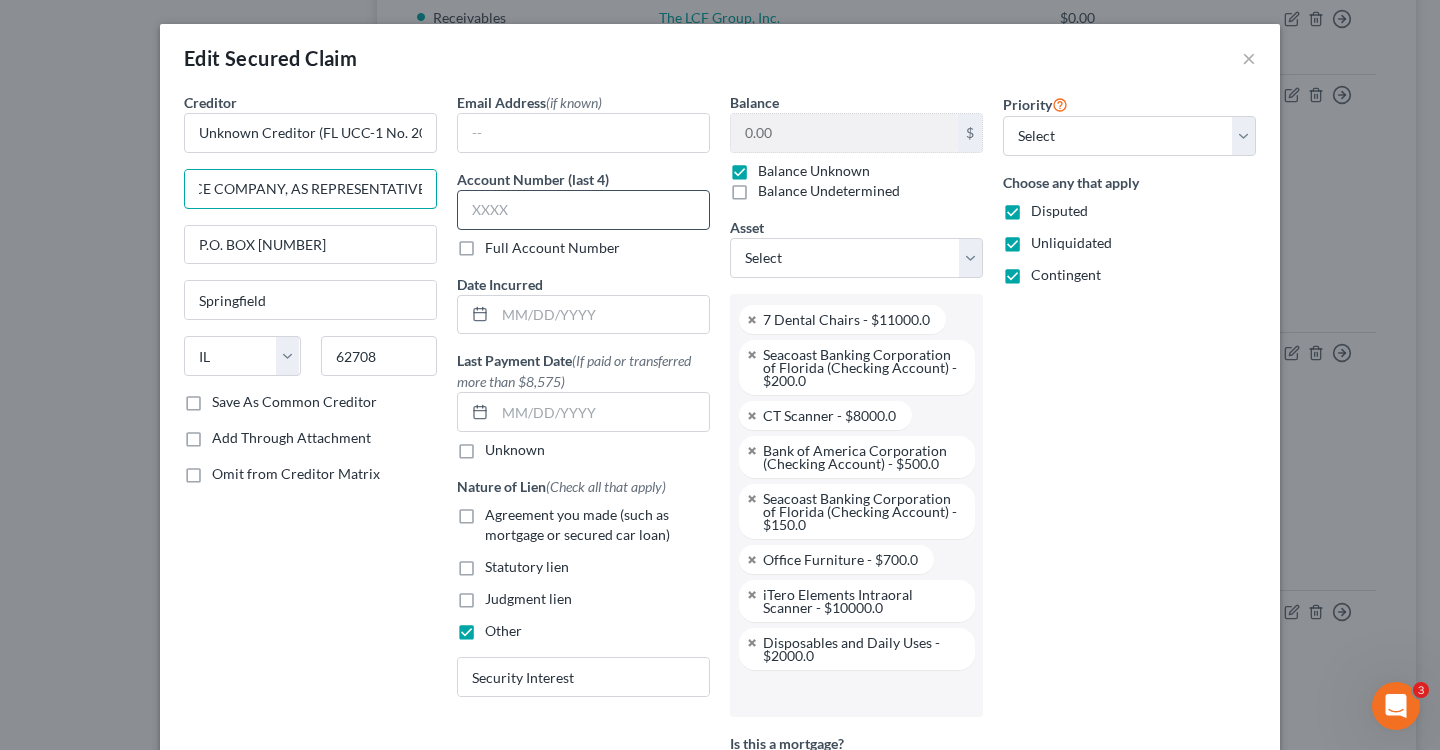 drag, startPoint x: 356, startPoint y: 185, endPoint x: 589, endPoint y: 202, distance: 233.61935 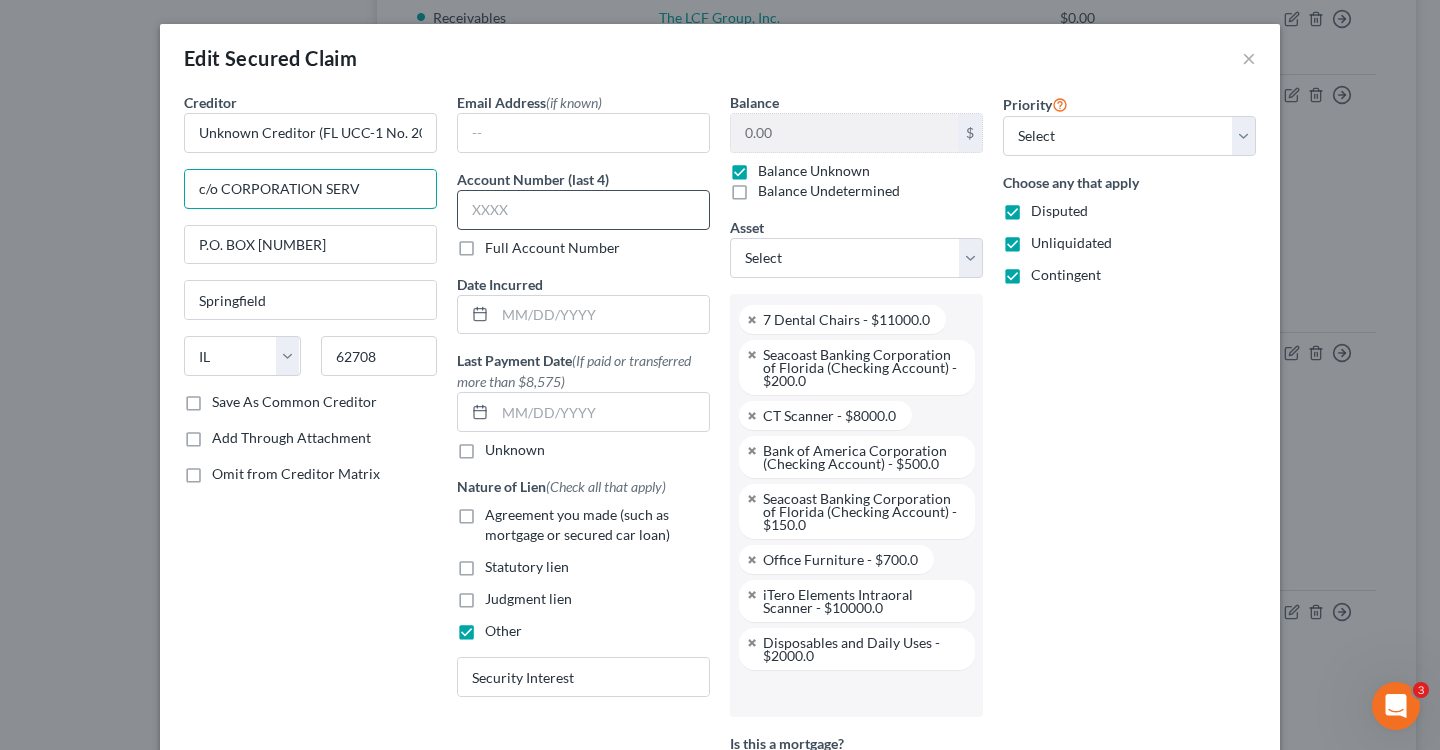 scroll, scrollTop: 0, scrollLeft: 0, axis: both 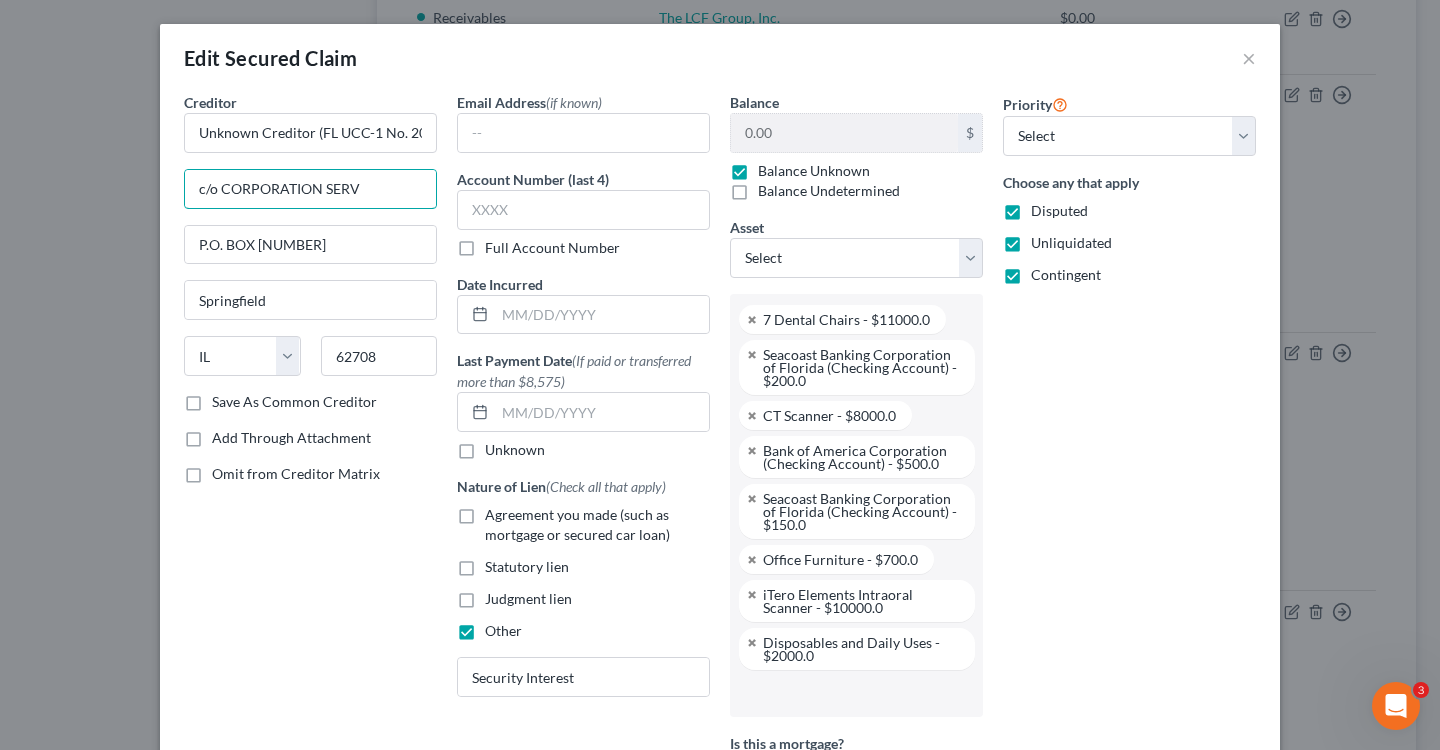 drag, startPoint x: 383, startPoint y: 189, endPoint x: 107, endPoint y: 185, distance: 276.029 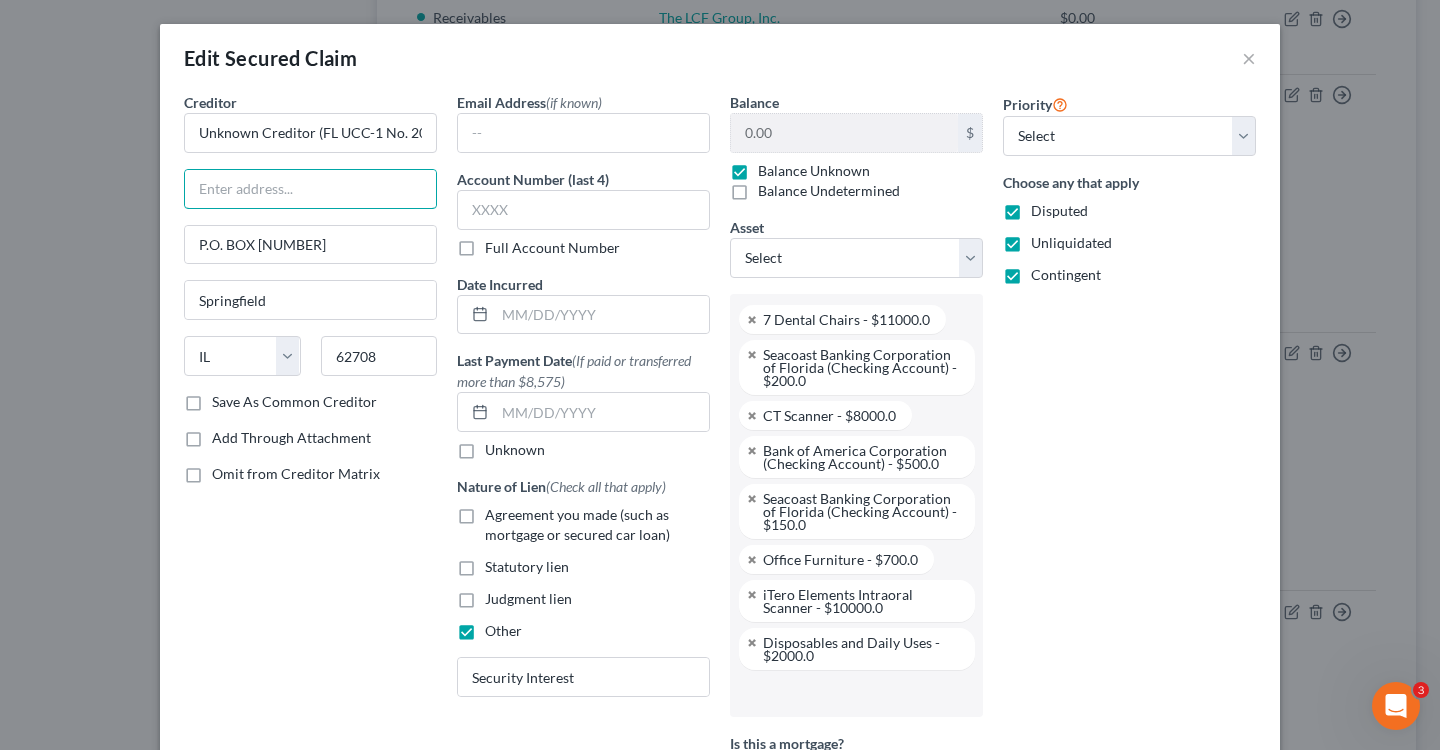 paste on "c/o Corporation Service Company, as Representative" 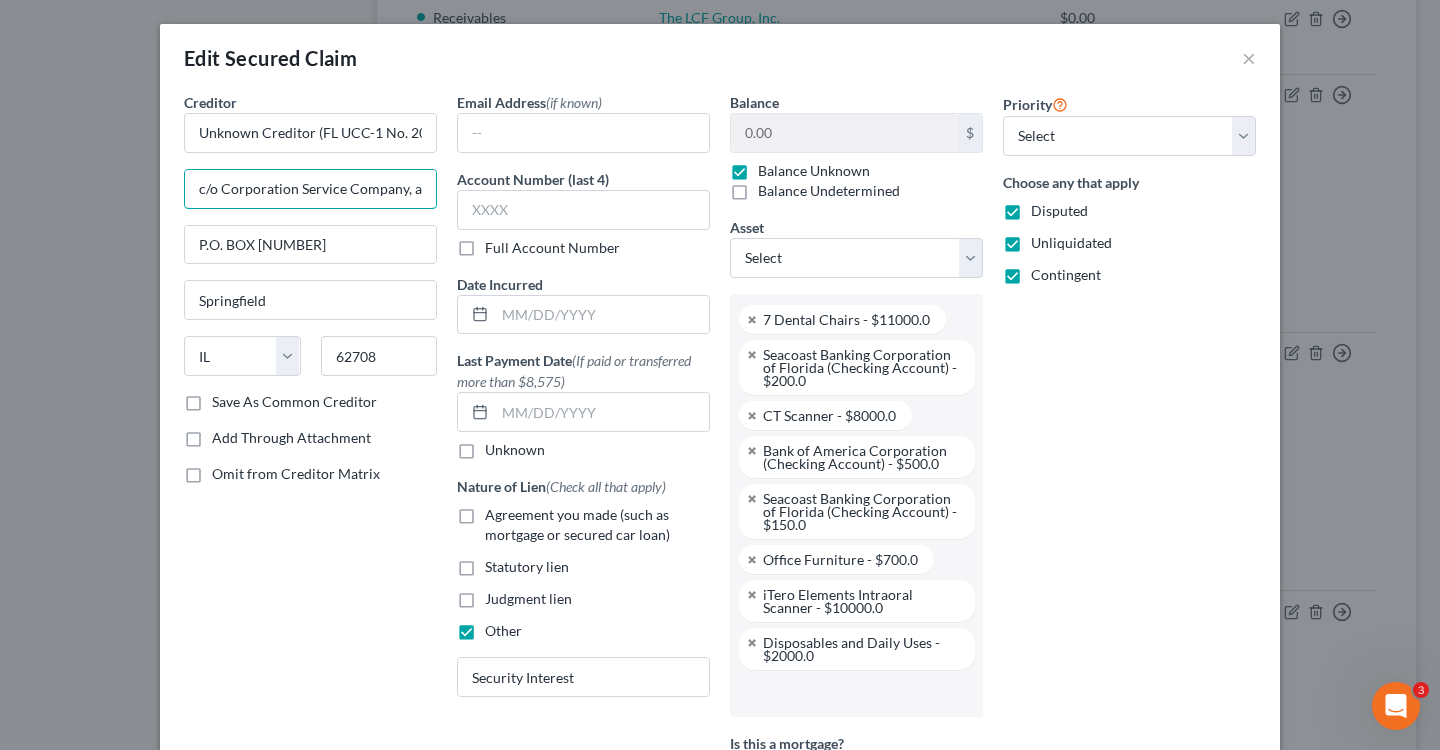 scroll, scrollTop: 0, scrollLeft: 96, axis: horizontal 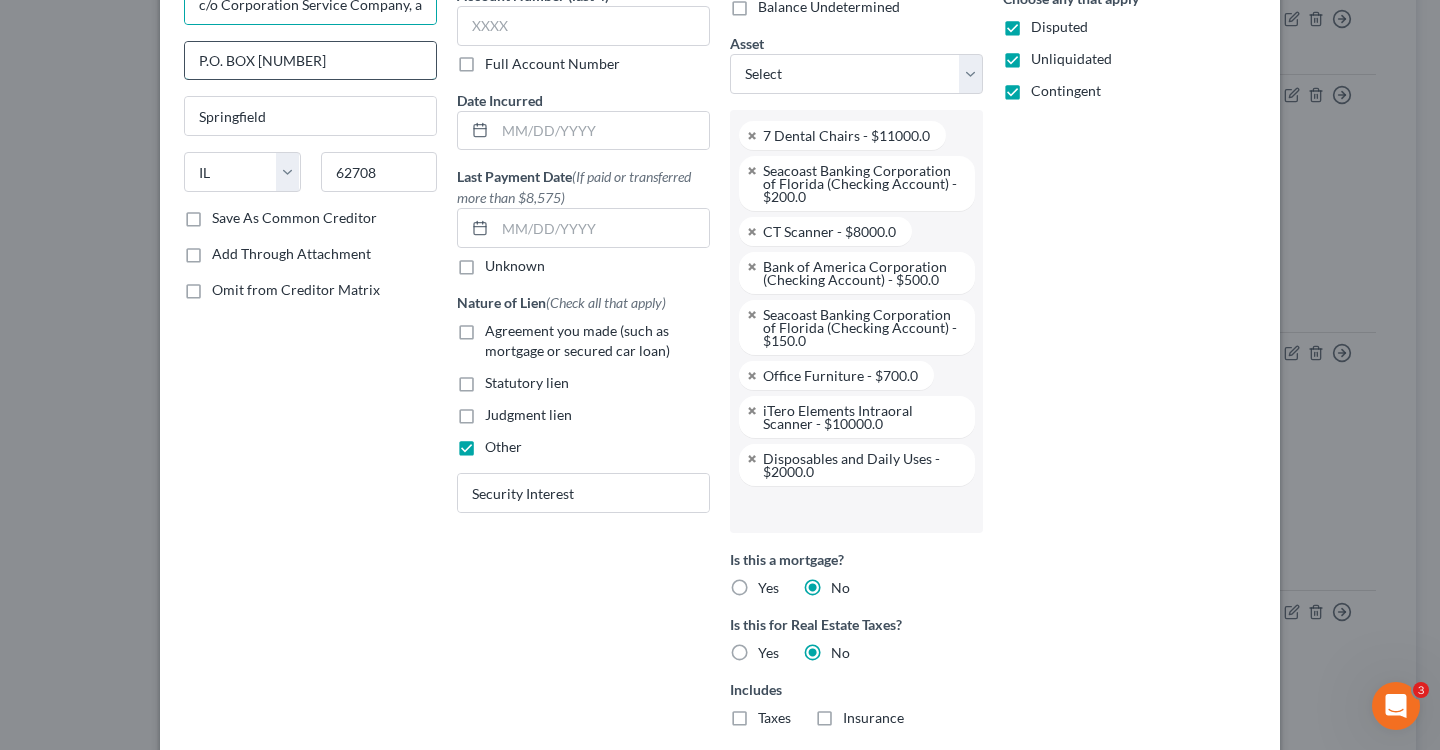 click on "P.O. BOX [NUMBER]" at bounding box center (310, 61) 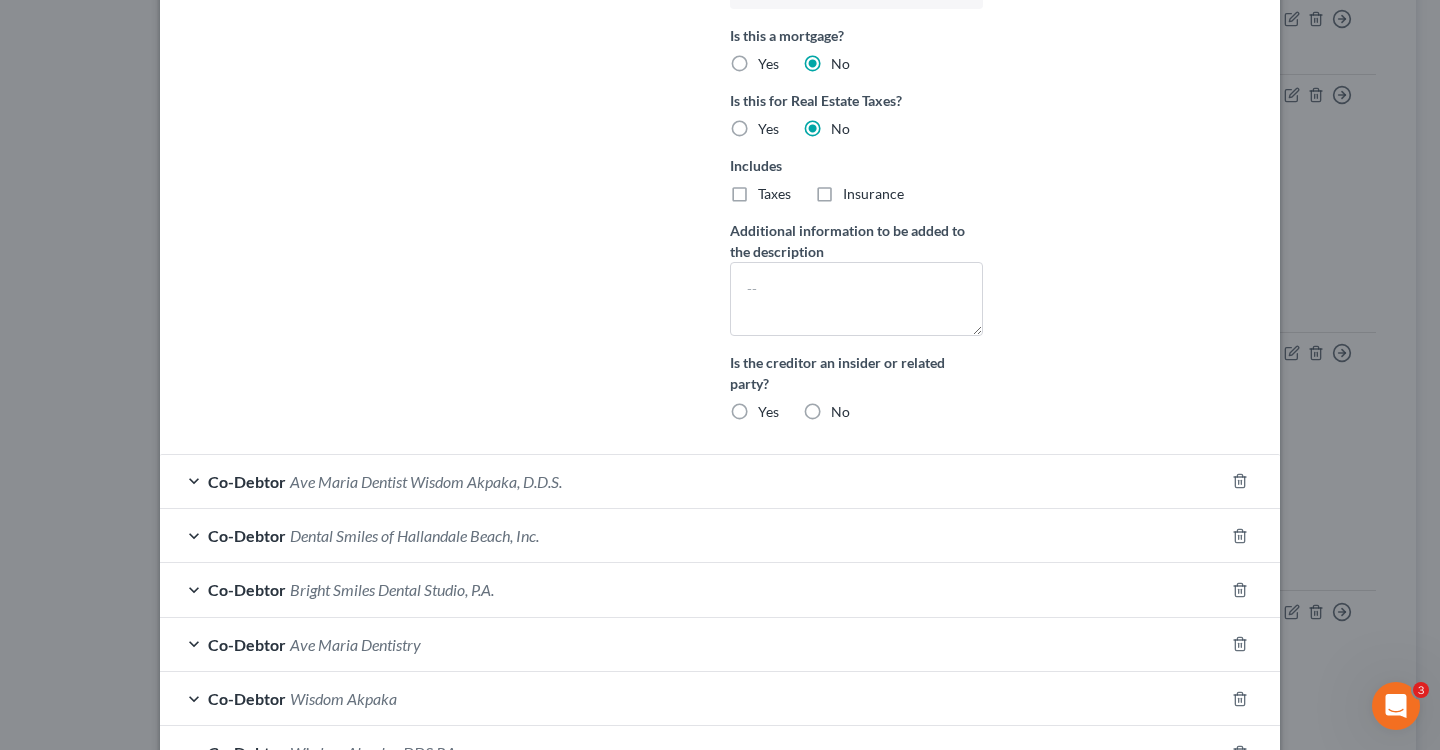 scroll, scrollTop: 817, scrollLeft: 0, axis: vertical 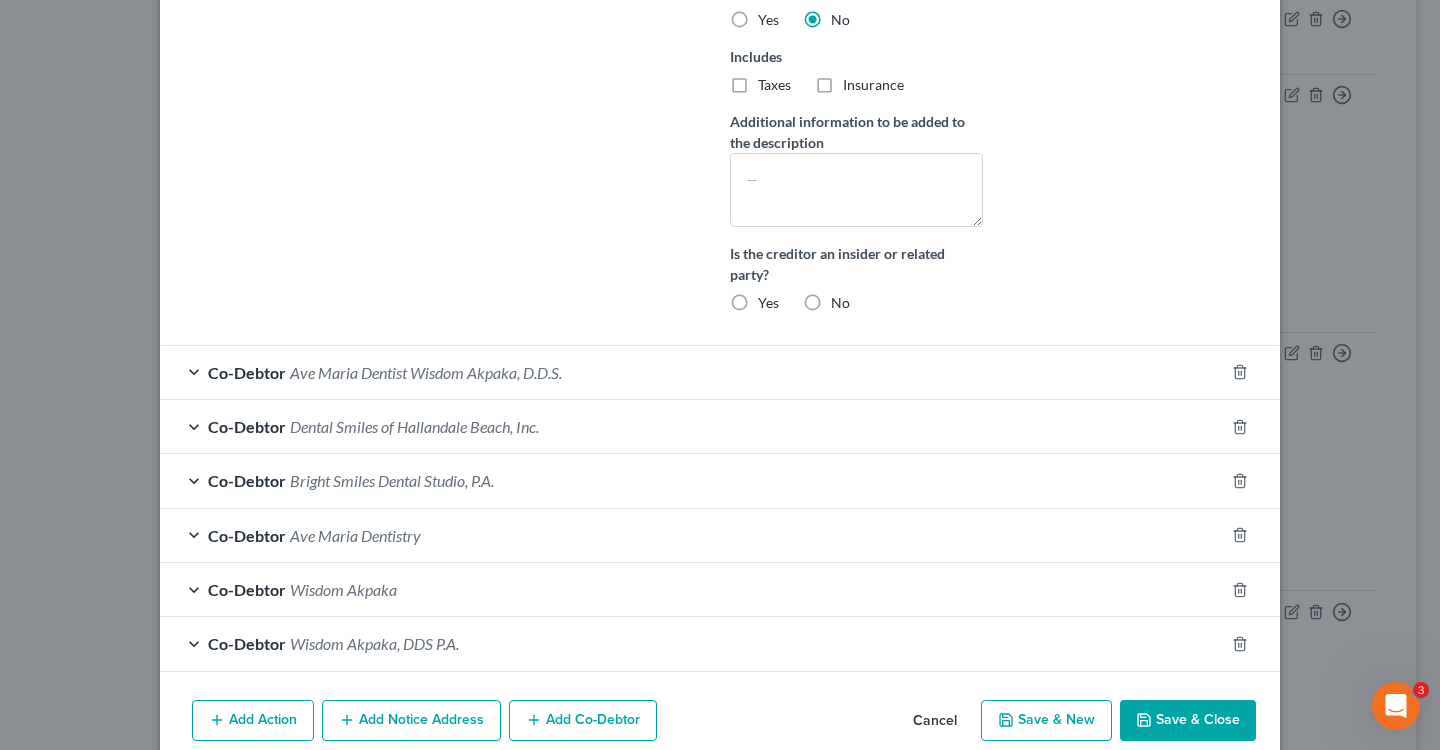 click on "Save & Close" at bounding box center (1188, 721) 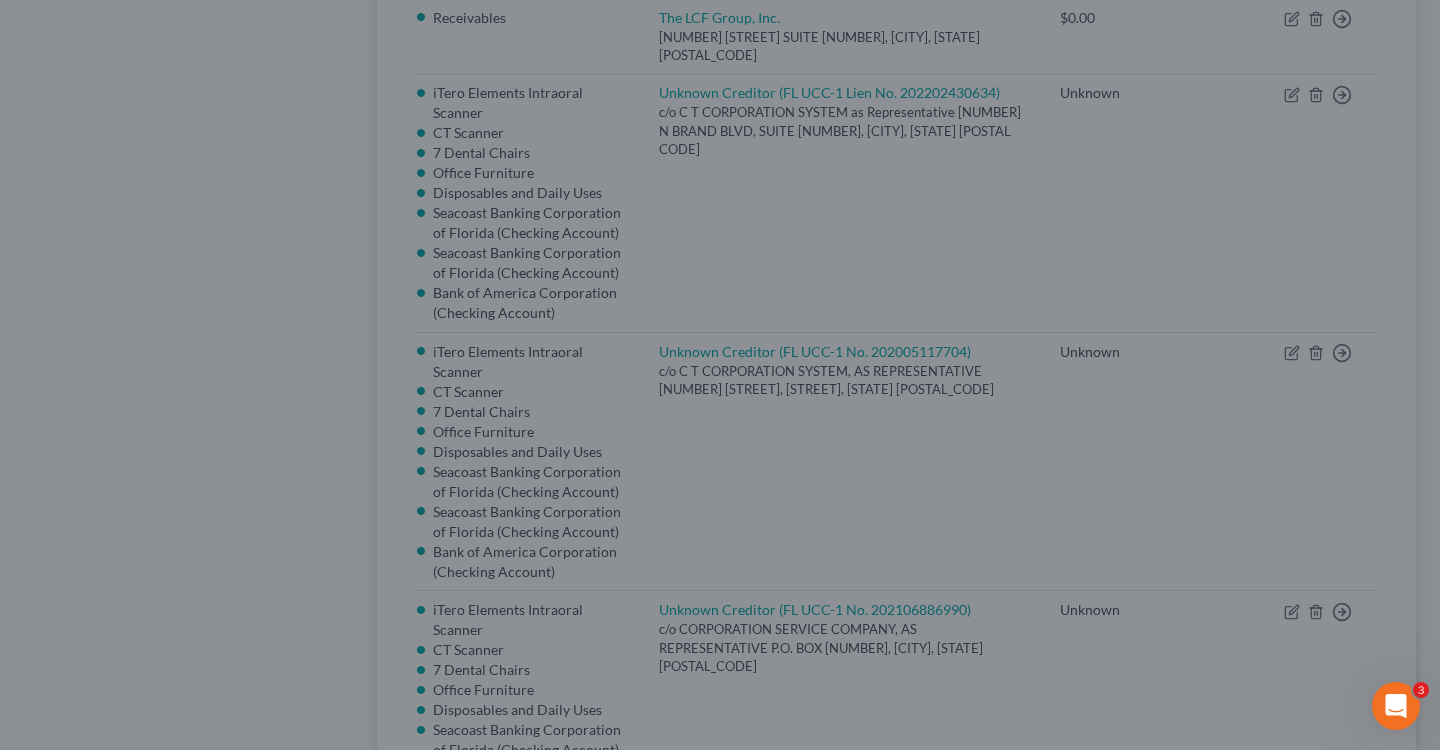 scroll, scrollTop: 473, scrollLeft: 0, axis: vertical 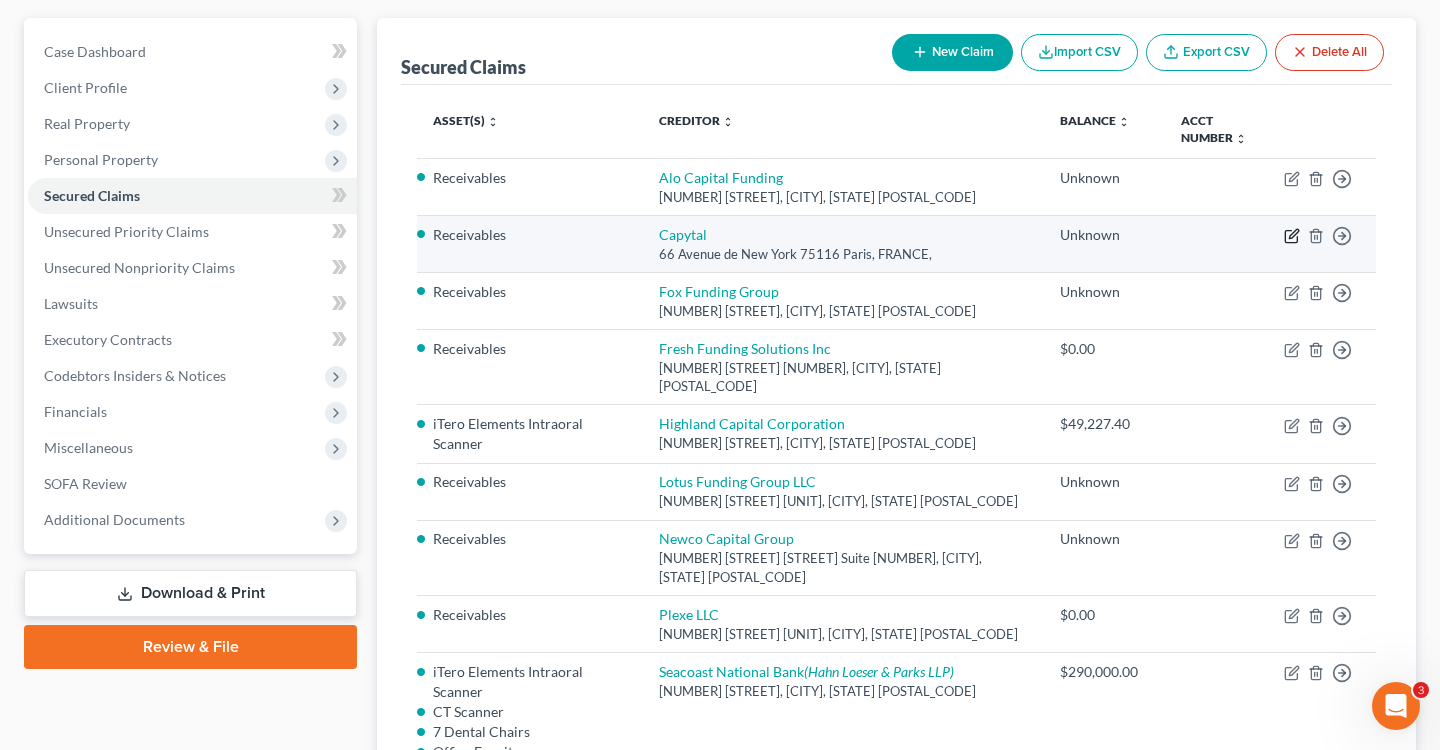 click 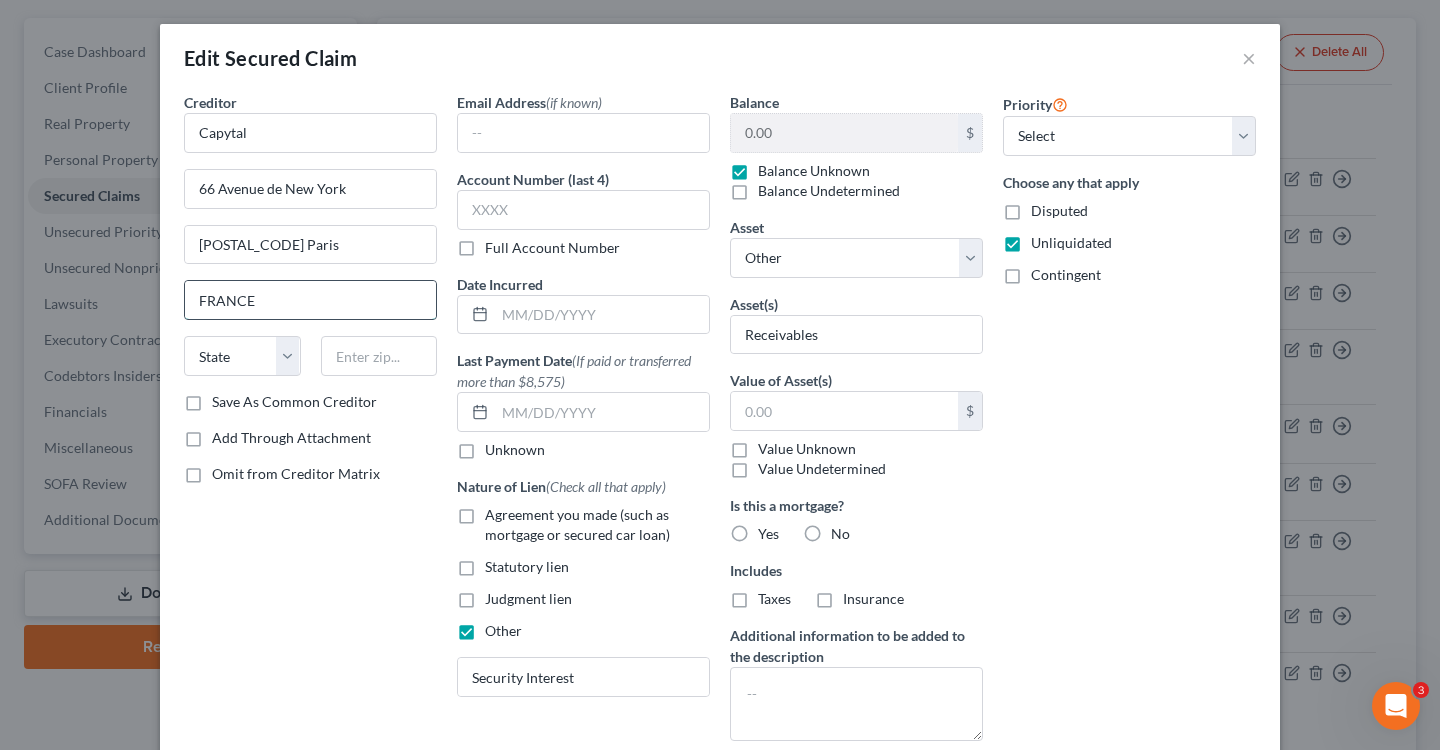 click on "FRANCE" at bounding box center [310, 300] 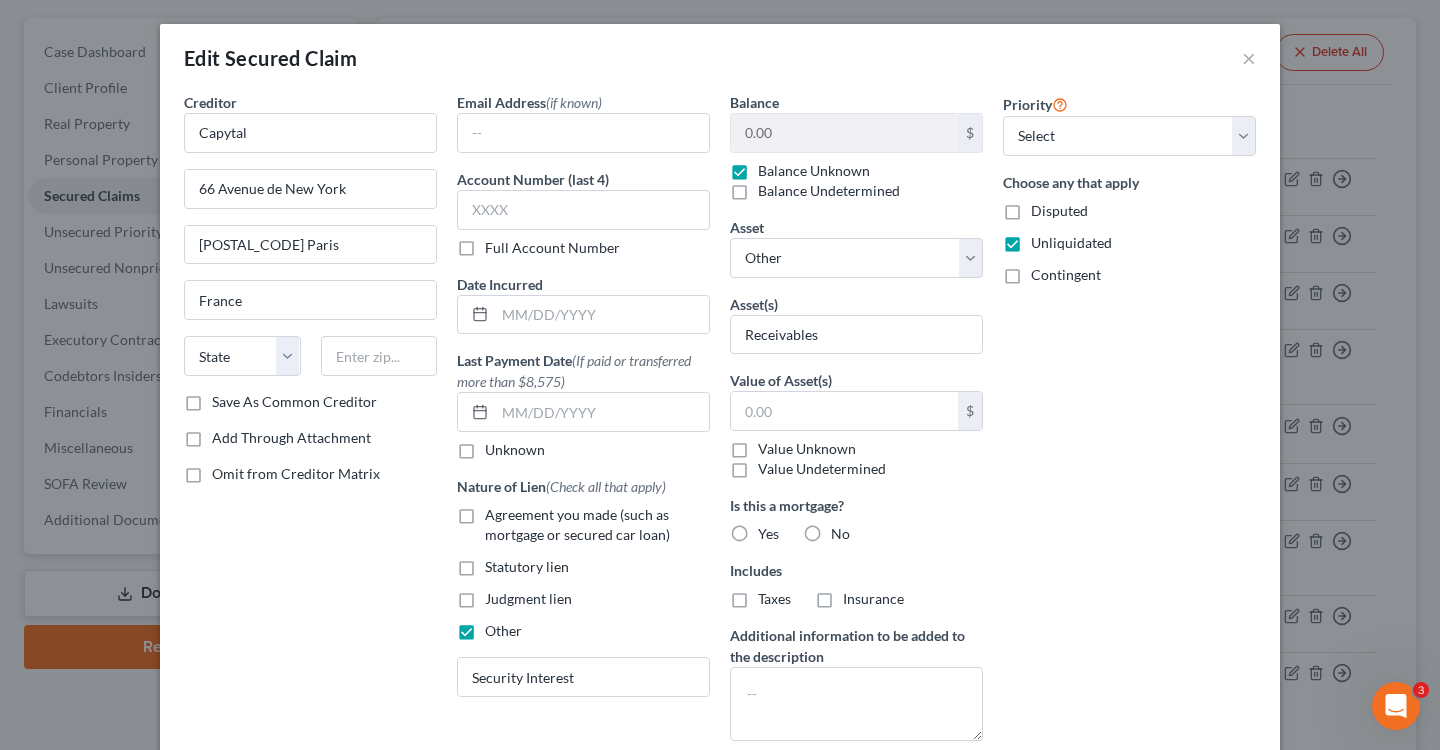 click on "Creditor *    Capytal                      66 Avenue de New York 75116 Paris France State AL AK AR AZ CA CO CT DE DC FL GA GU HI ID IL IN IA KS KY LA ME MD MA MI MN MS MO MT NC ND NE NV NH NJ NM NY OH OK OR PA PR RI SC SD TN TX UT VI VA VT WA WV WI WY Save As Common Creditor Add Through Attachment Omit from Creditor Matrix" at bounding box center (310, 467) 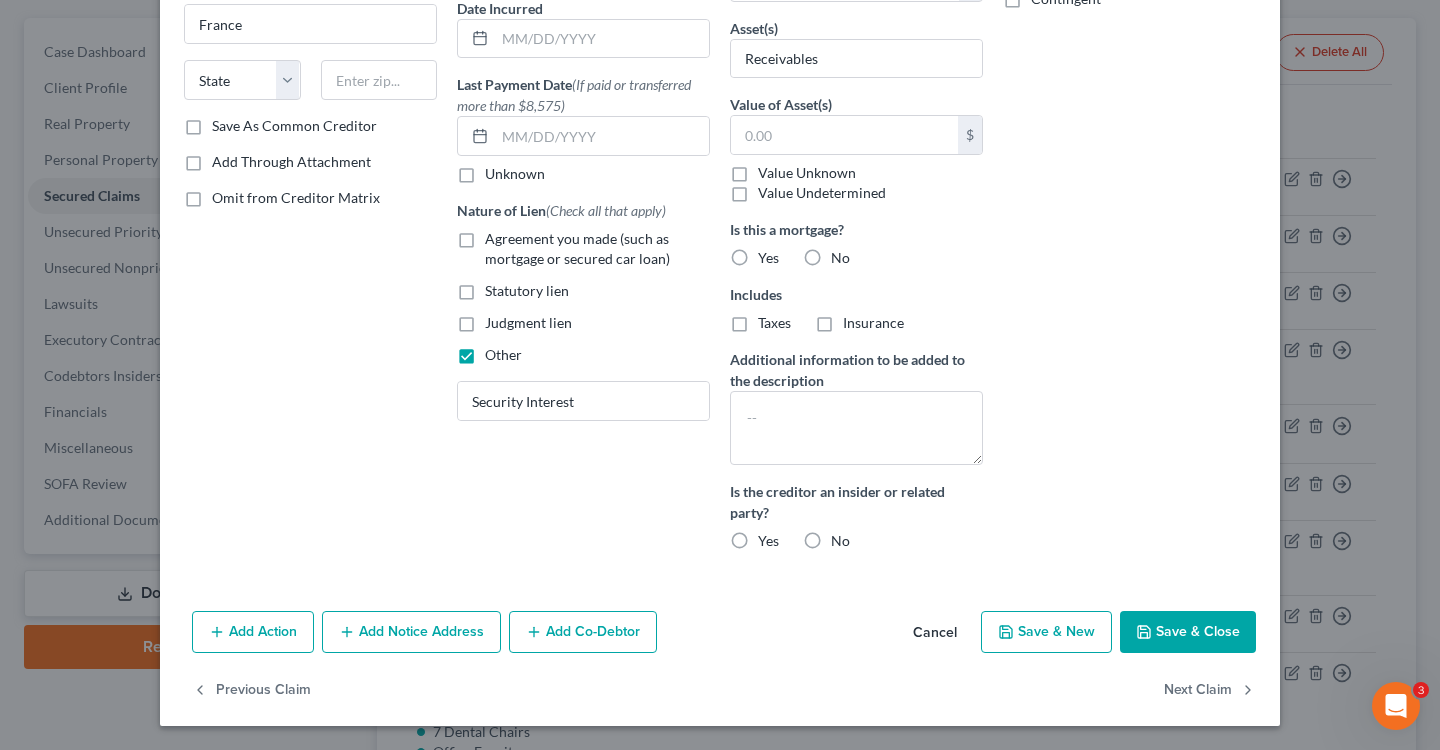 click on "Save & Close" at bounding box center (1188, 632) 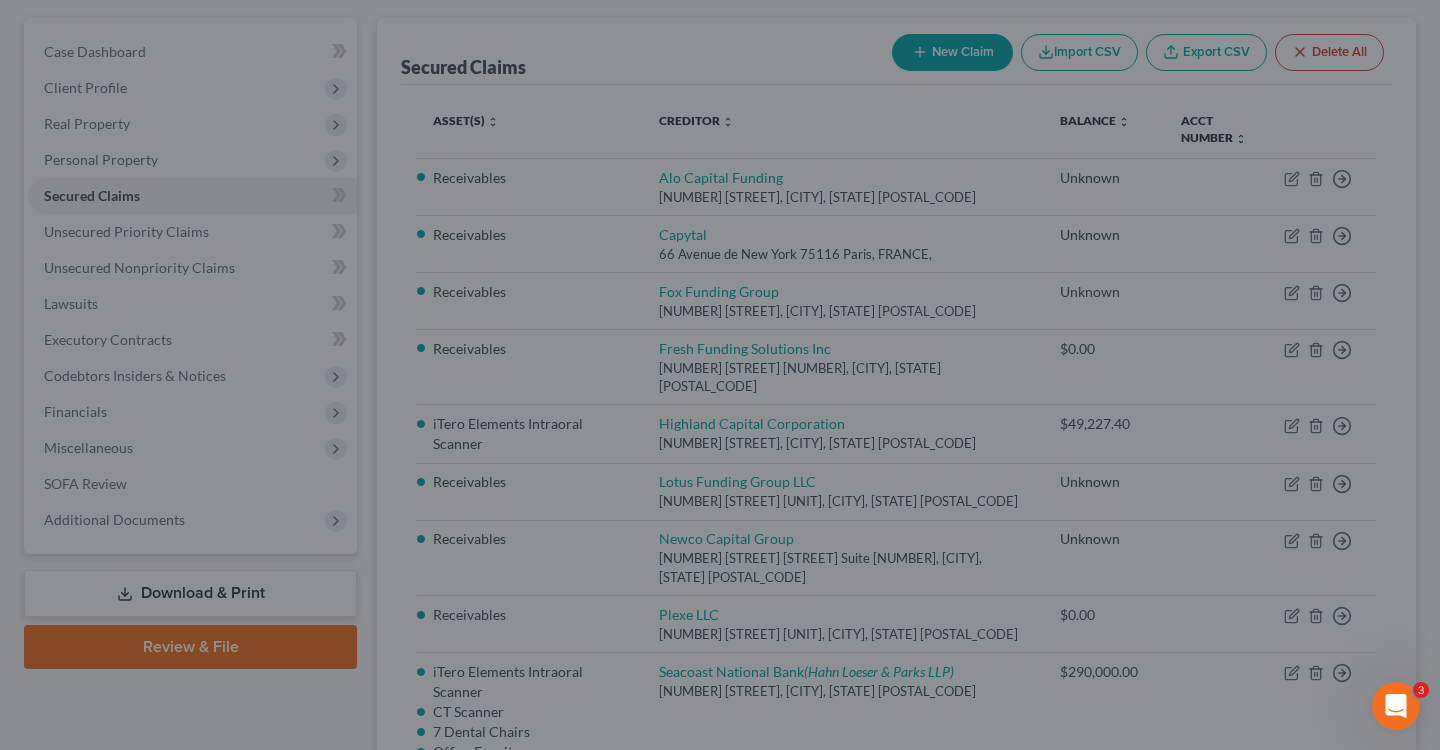 scroll, scrollTop: 146, scrollLeft: 0, axis: vertical 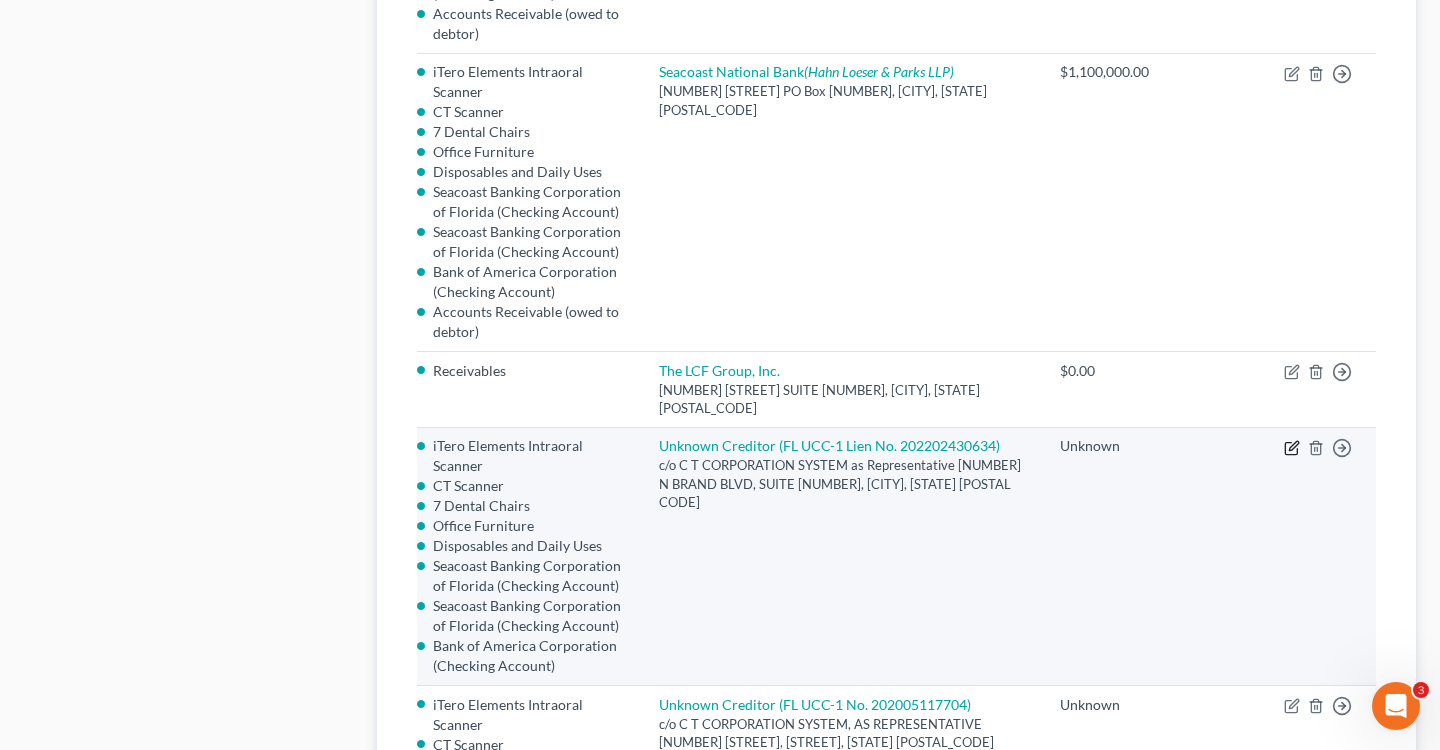 click 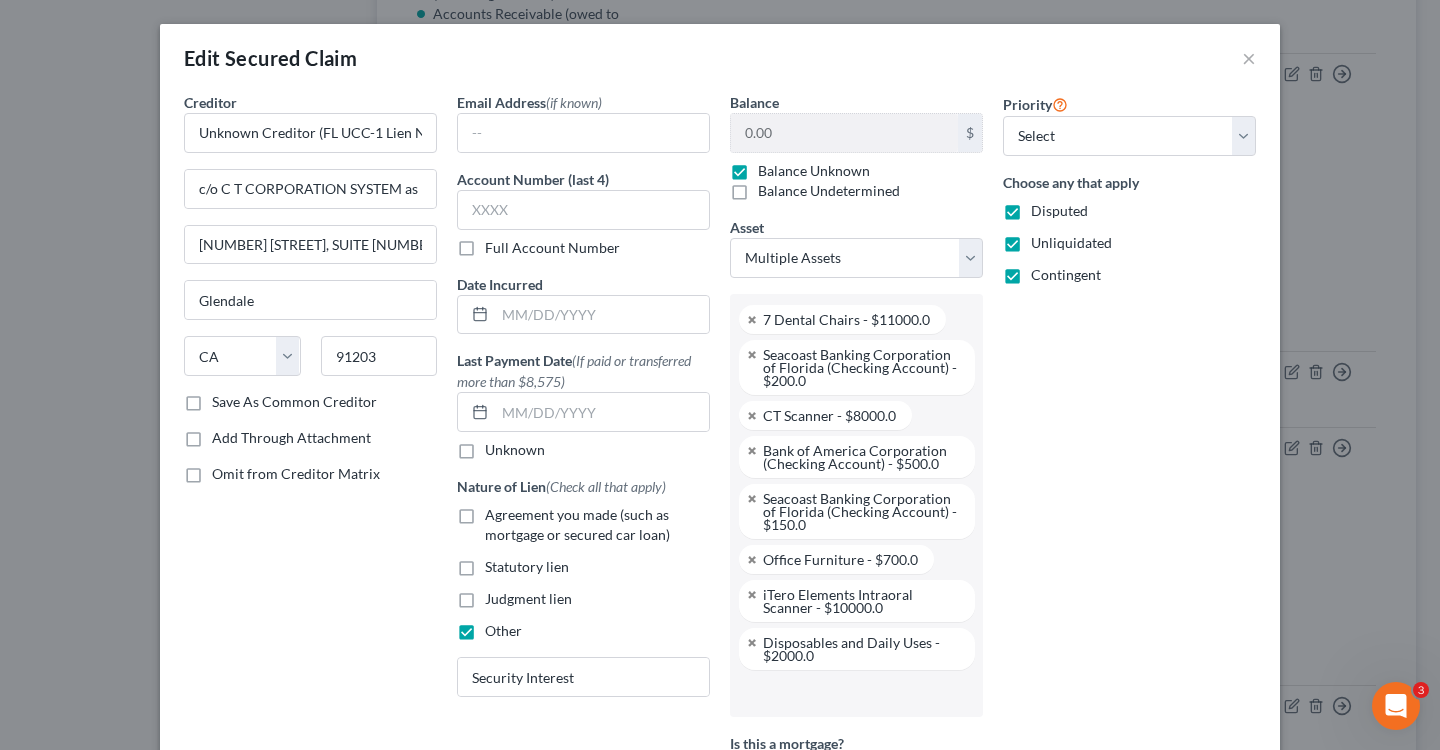 scroll, scrollTop: 162, scrollLeft: 0, axis: vertical 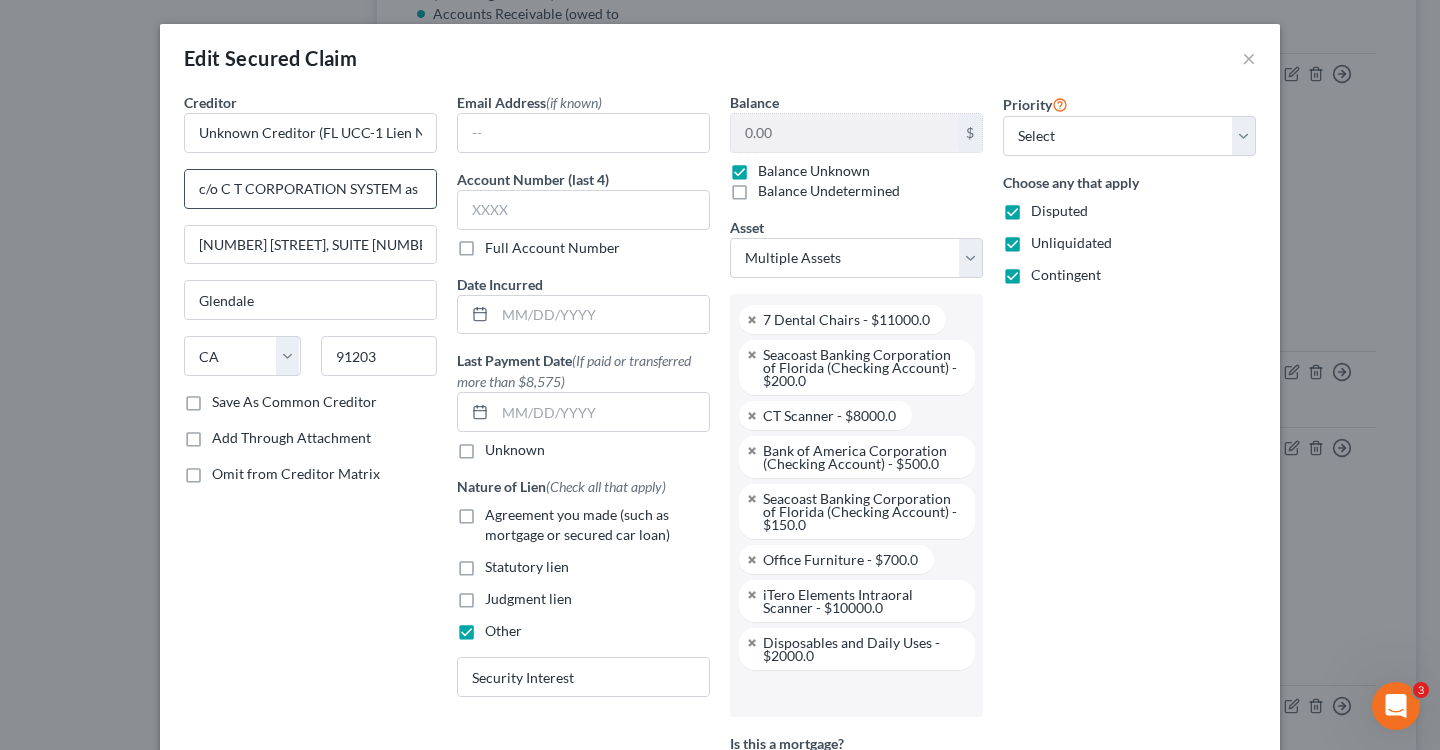click on "c/o C T CORPORATION SYSTEM as Representative" at bounding box center (310, 189) 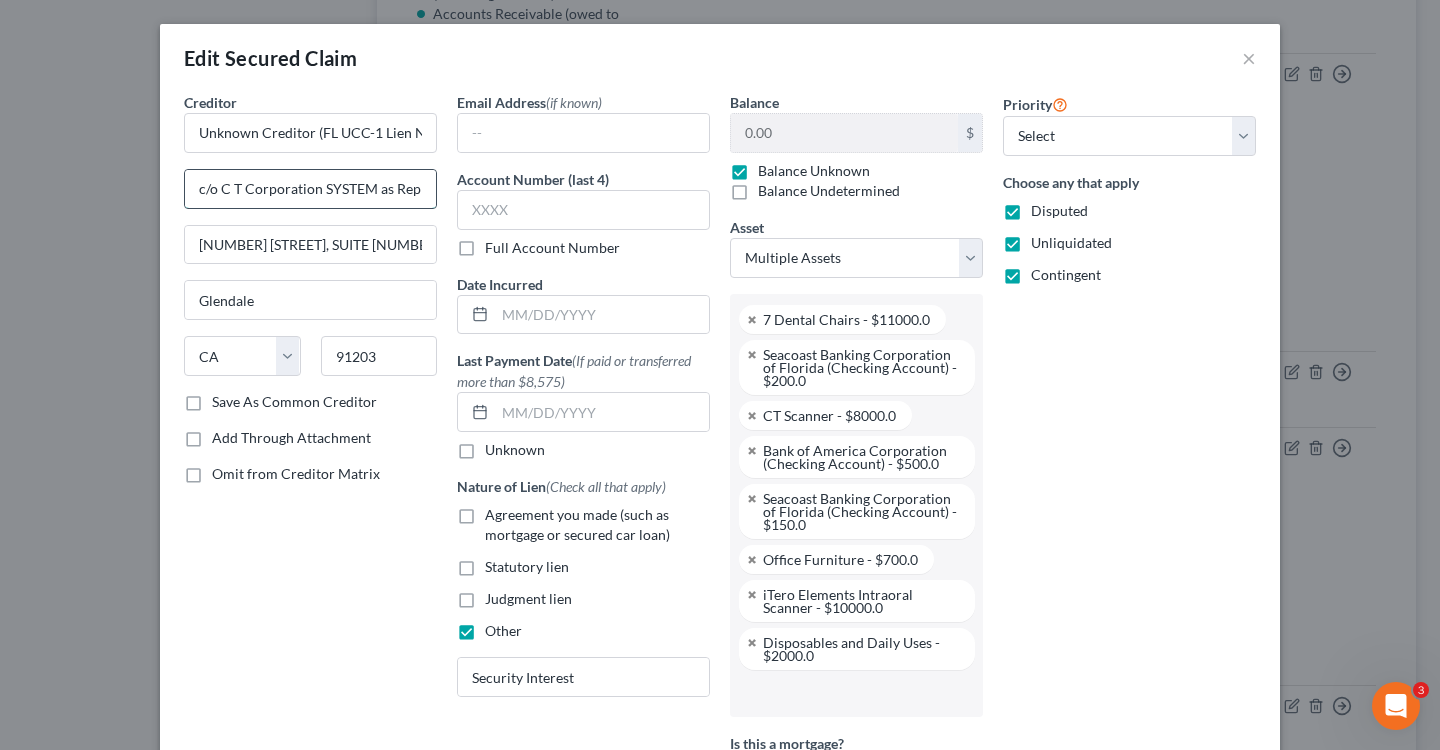 click on "c/o C T Corporation SYSTEM as Representative" at bounding box center (310, 189) 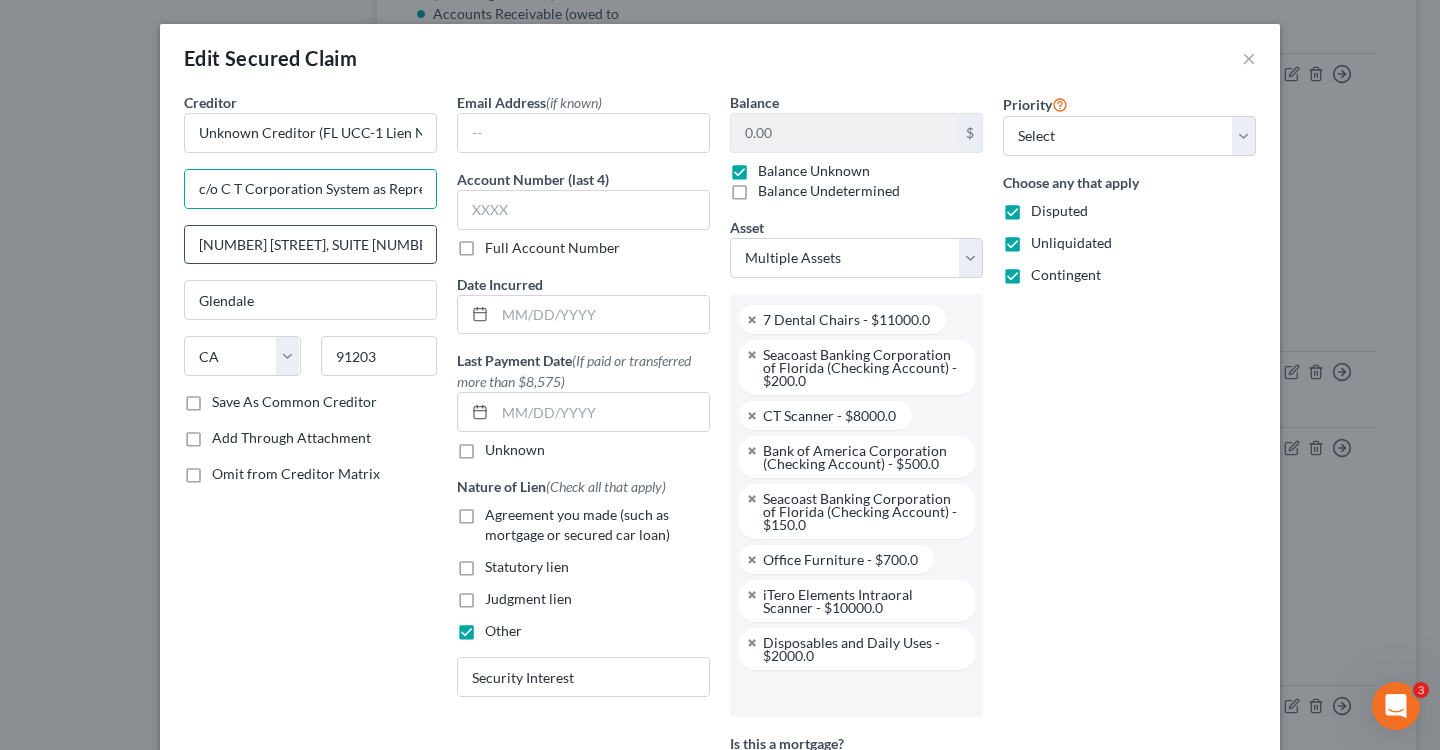 click on "[NUMBER] [STREET], SUITE [NUMBER]" at bounding box center (310, 245) 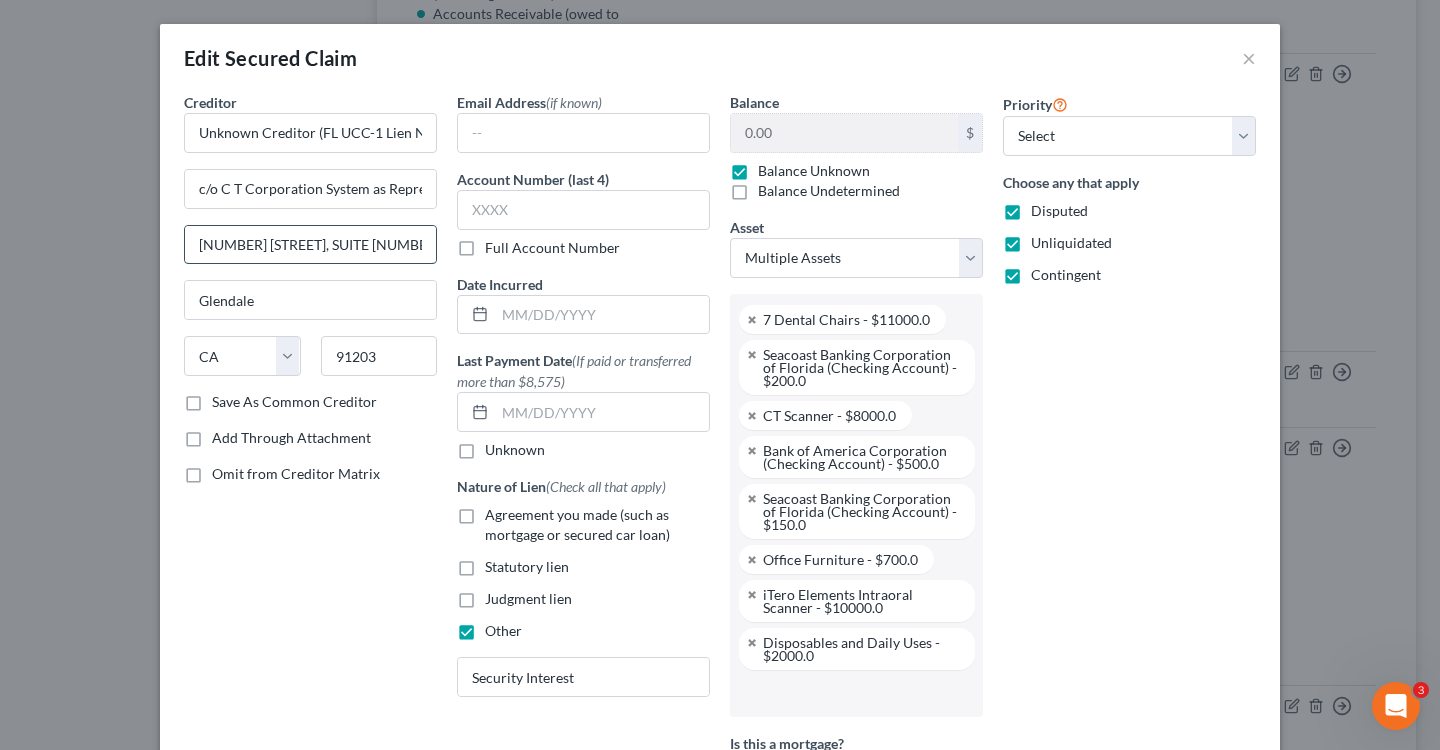 click on "[NUMBER] [STREET], SUITE [NUMBER]" at bounding box center [310, 245] 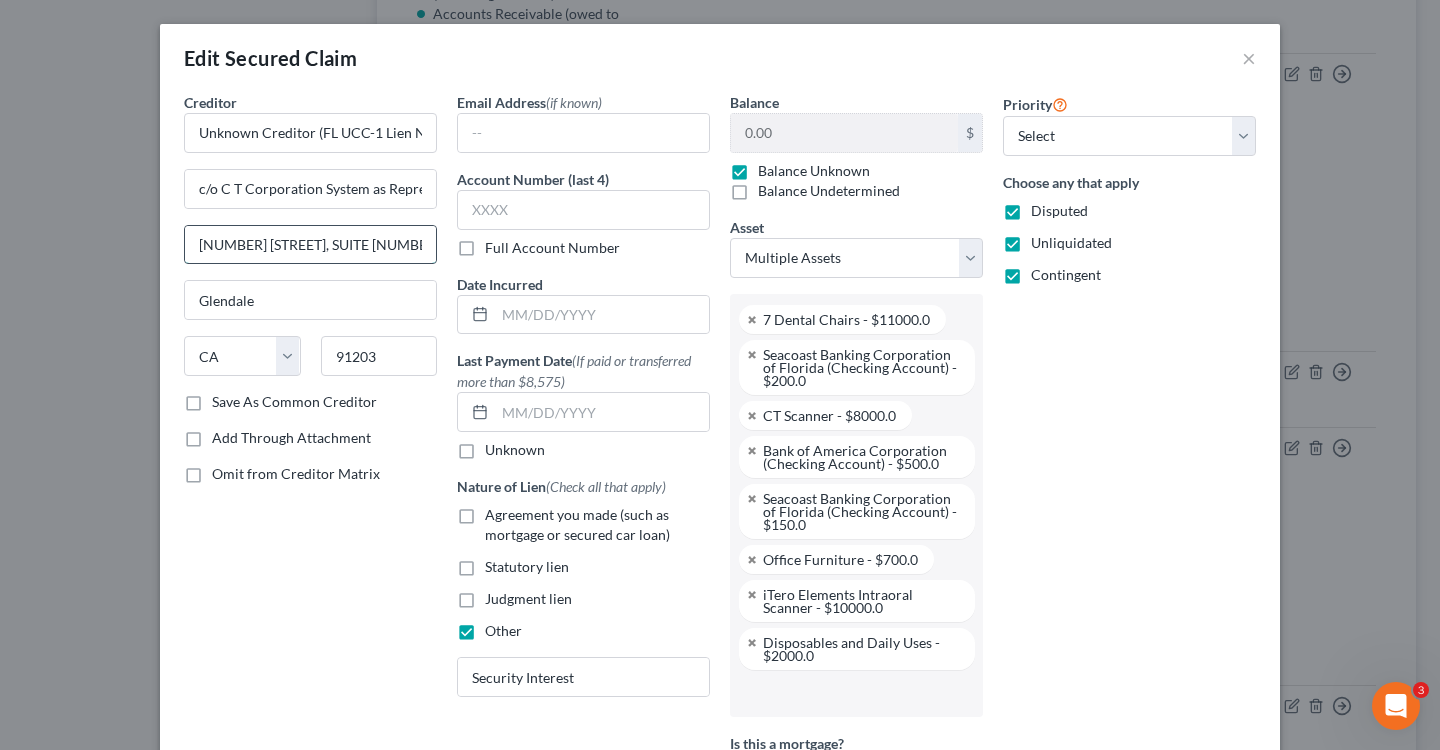 click on "[NUMBER] [STREET], SUITE [NUMBER]" at bounding box center [310, 245] 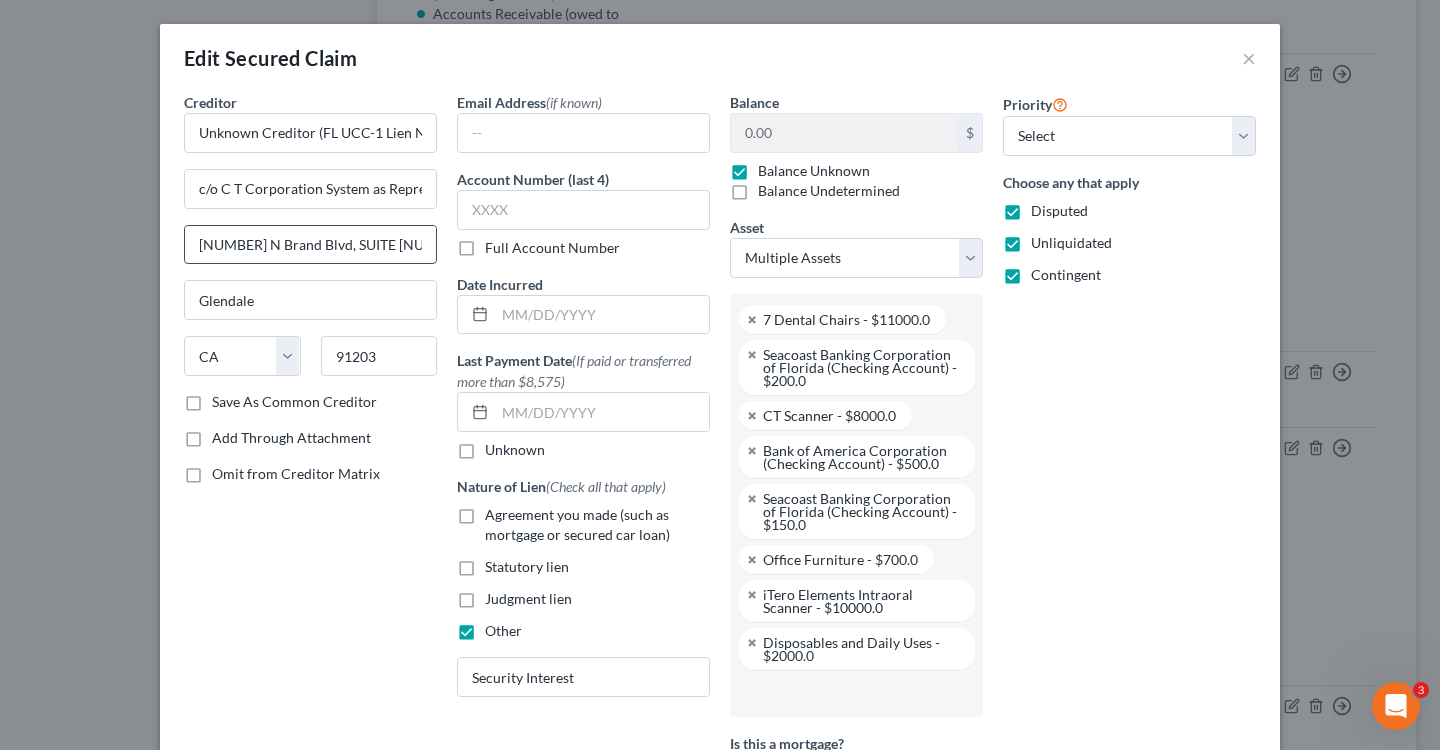 click on "[NUMBER] N Brand Blvd, SUITE [NUMBER]" at bounding box center (310, 245) 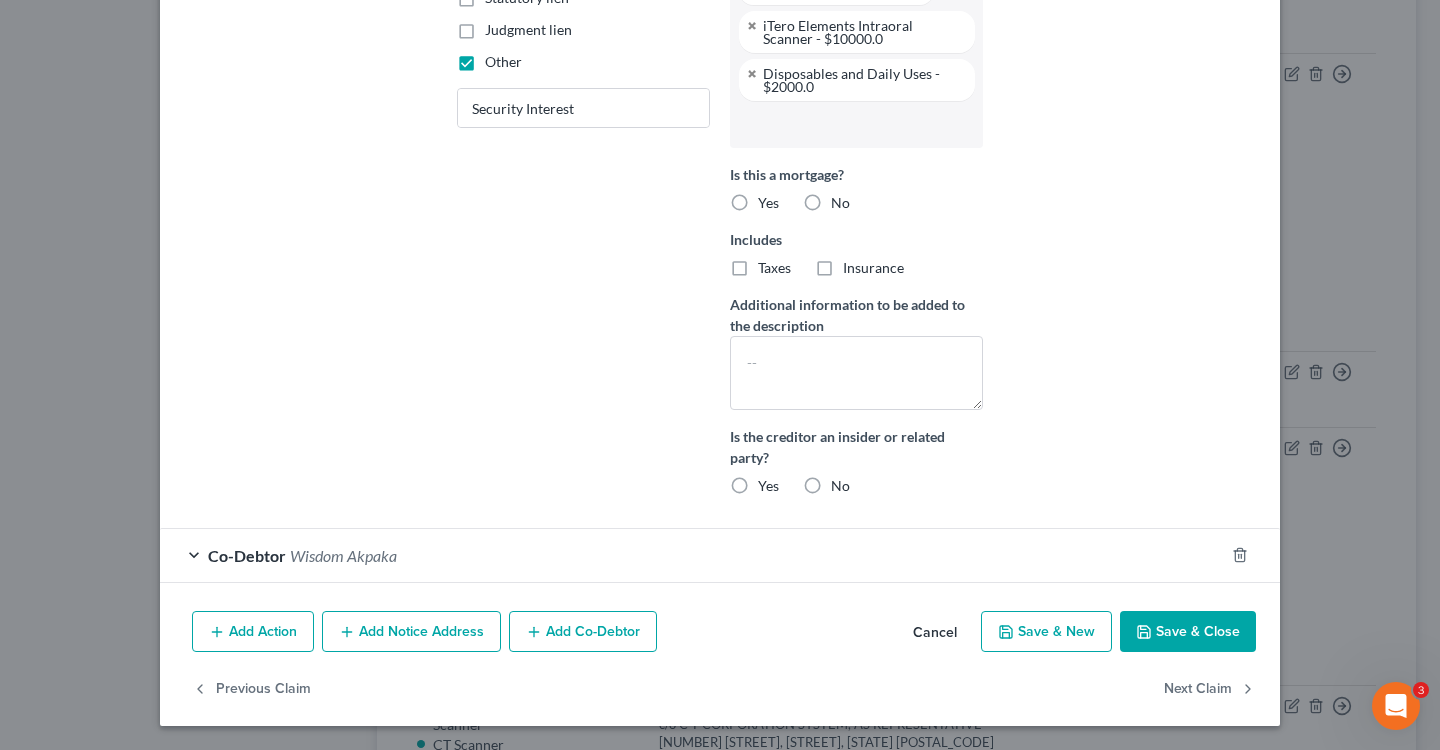 click on "Save & Close" at bounding box center [1188, 632] 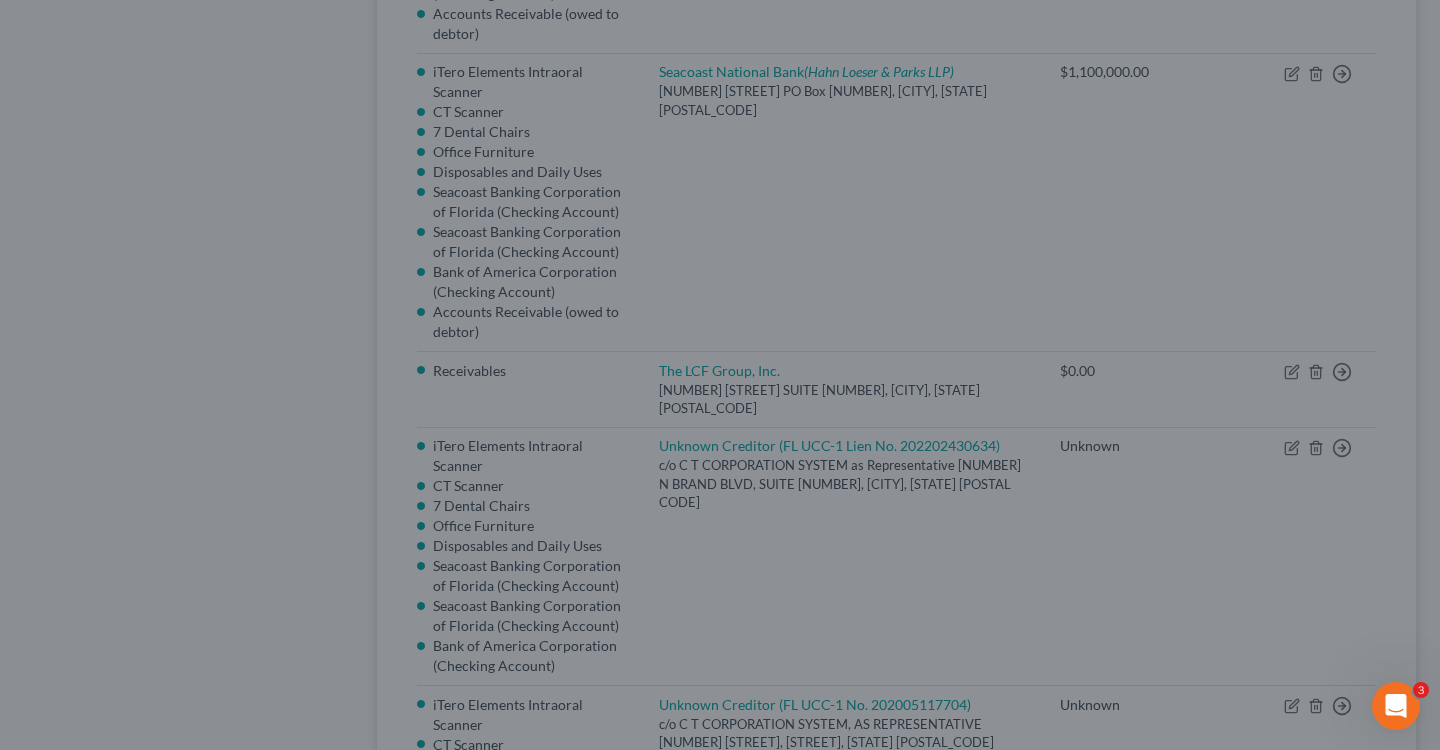 scroll, scrollTop: 201, scrollLeft: 0, axis: vertical 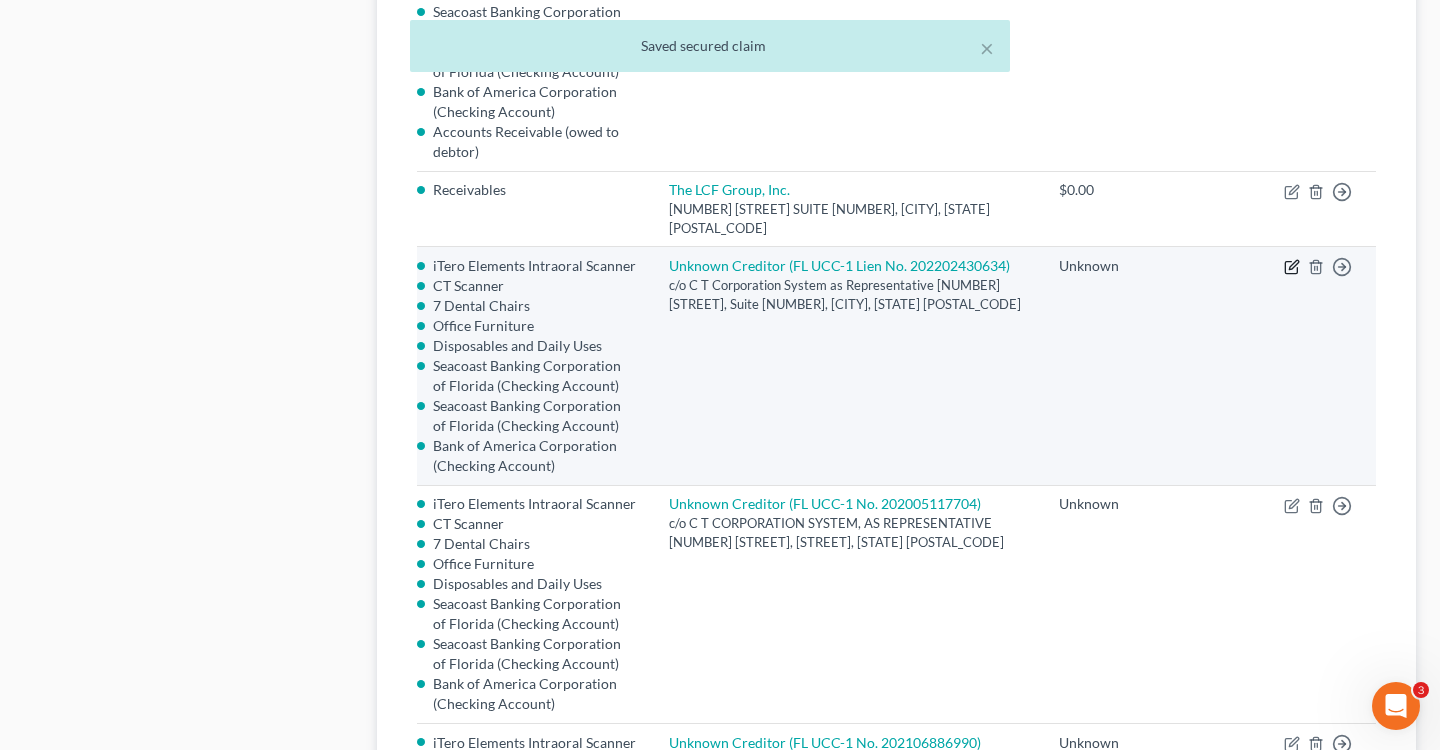 click 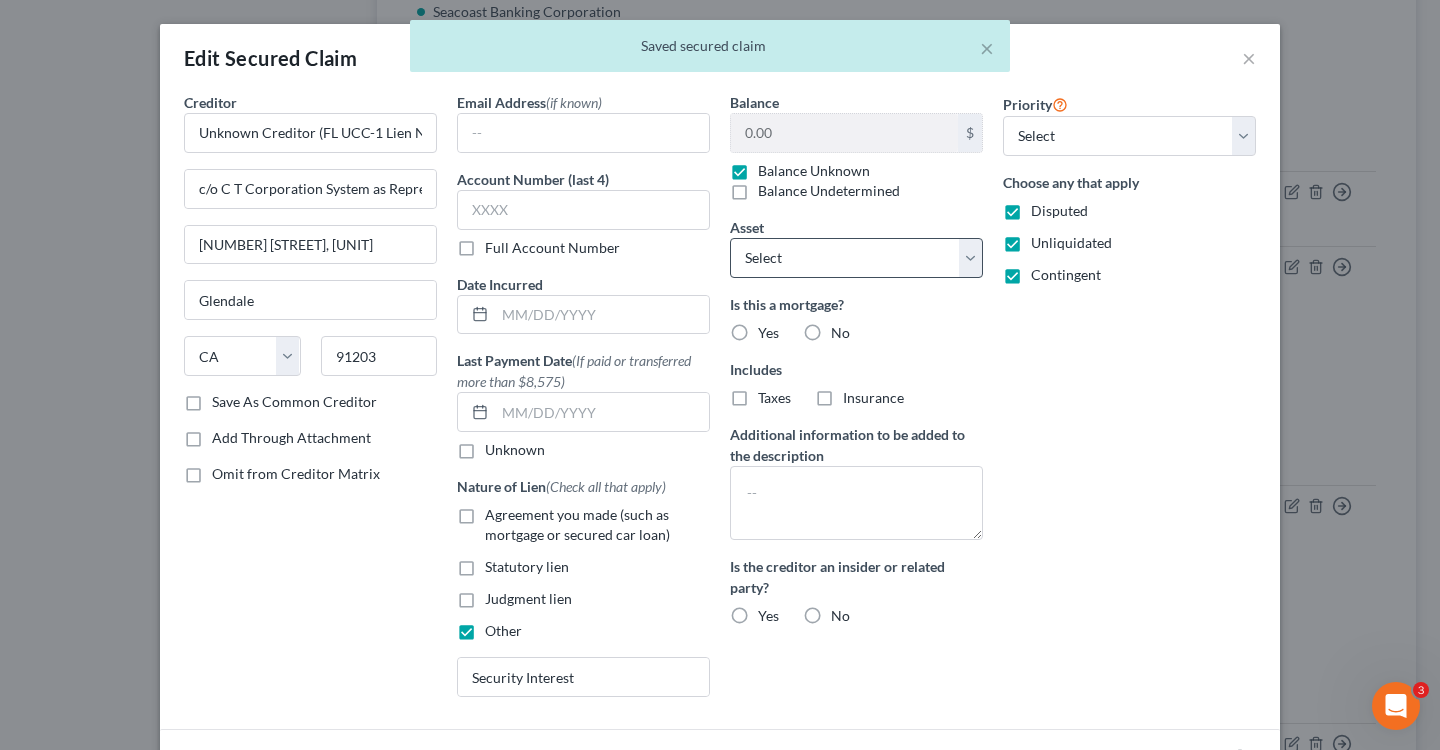 scroll, scrollTop: 162, scrollLeft: 0, axis: vertical 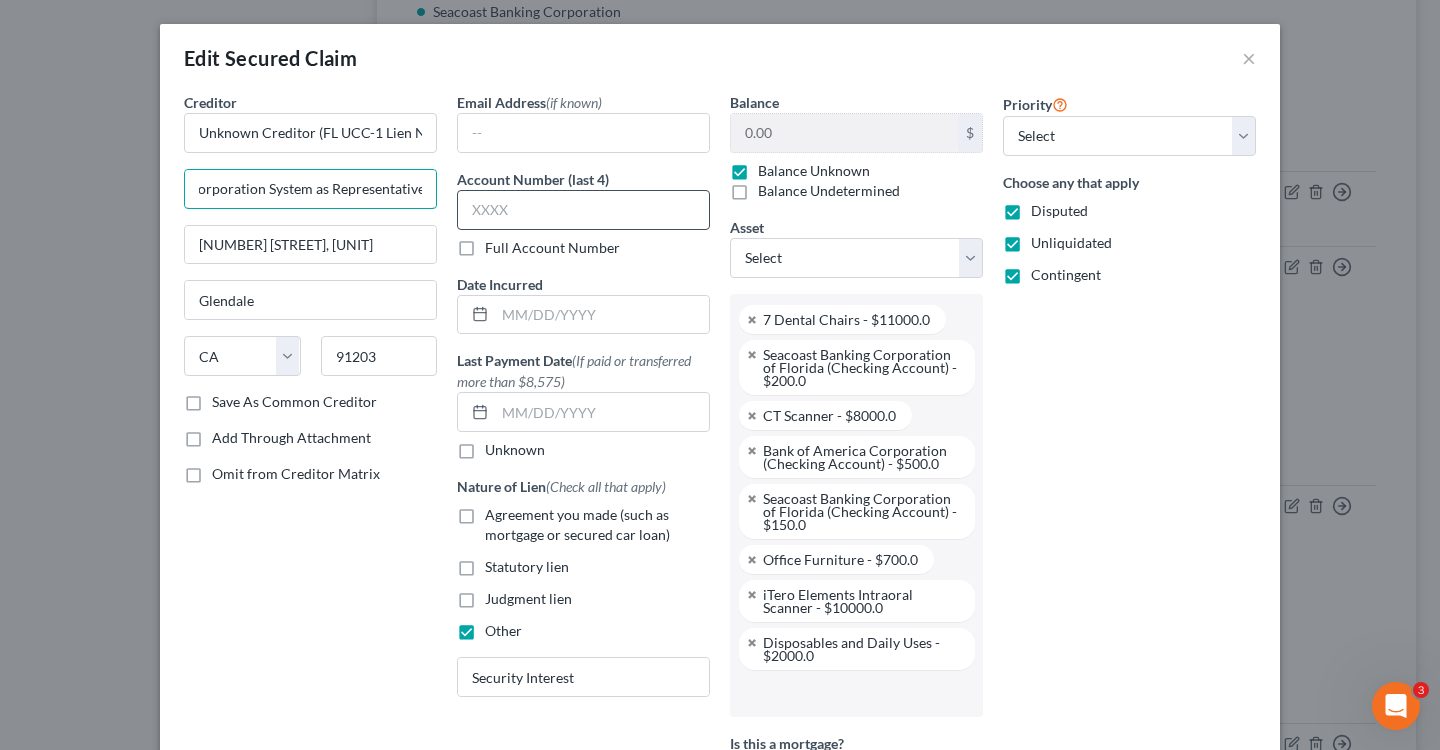 drag, startPoint x: 199, startPoint y: 182, endPoint x: 595, endPoint y: 198, distance: 396.3231 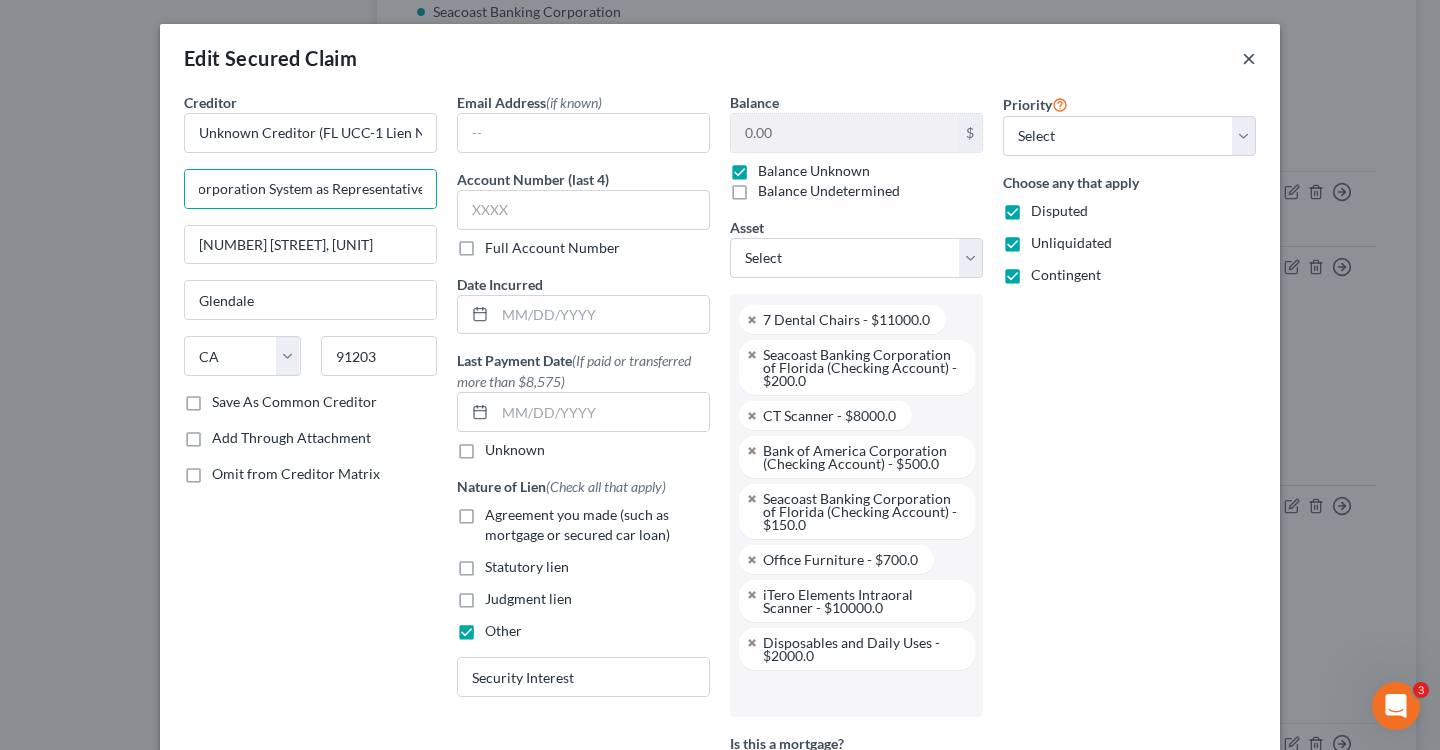 scroll, scrollTop: 0, scrollLeft: 0, axis: both 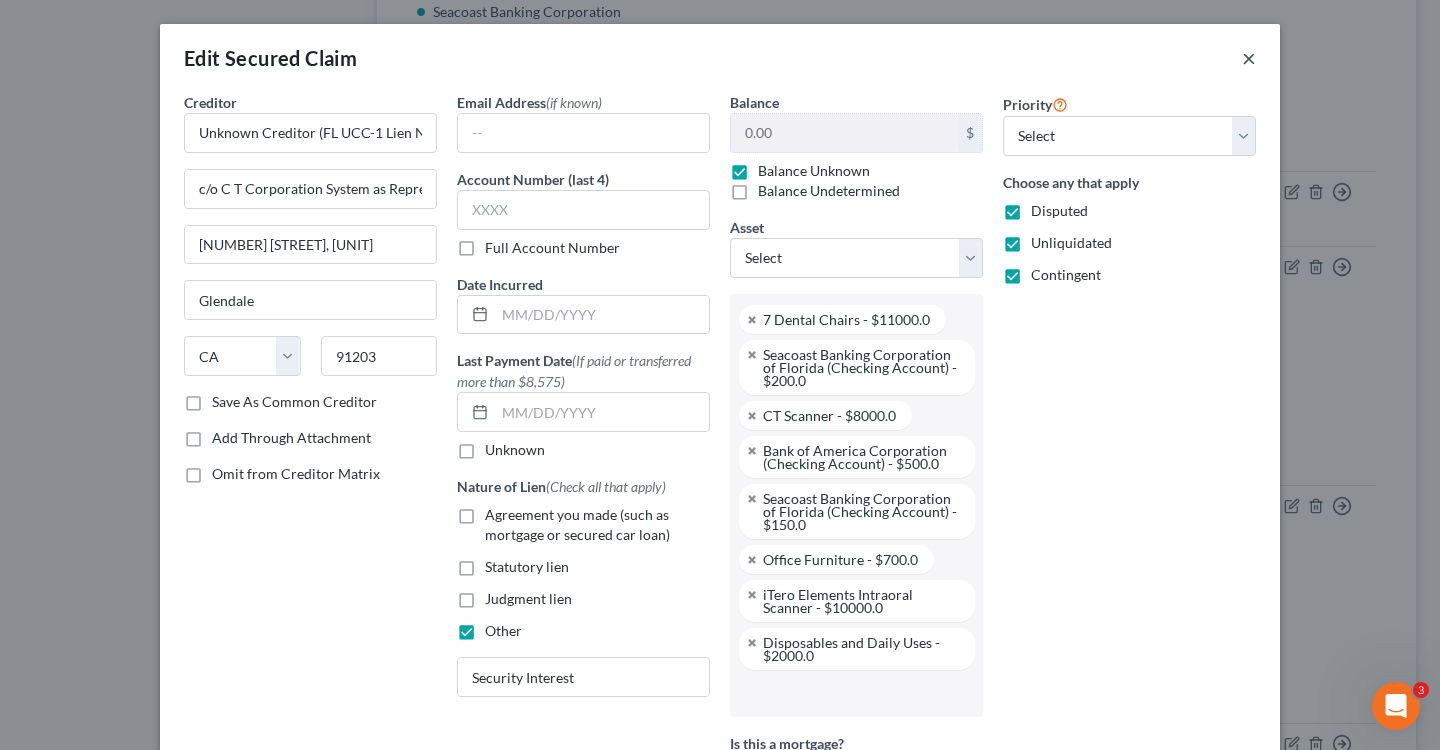 click on "×" at bounding box center (1249, 58) 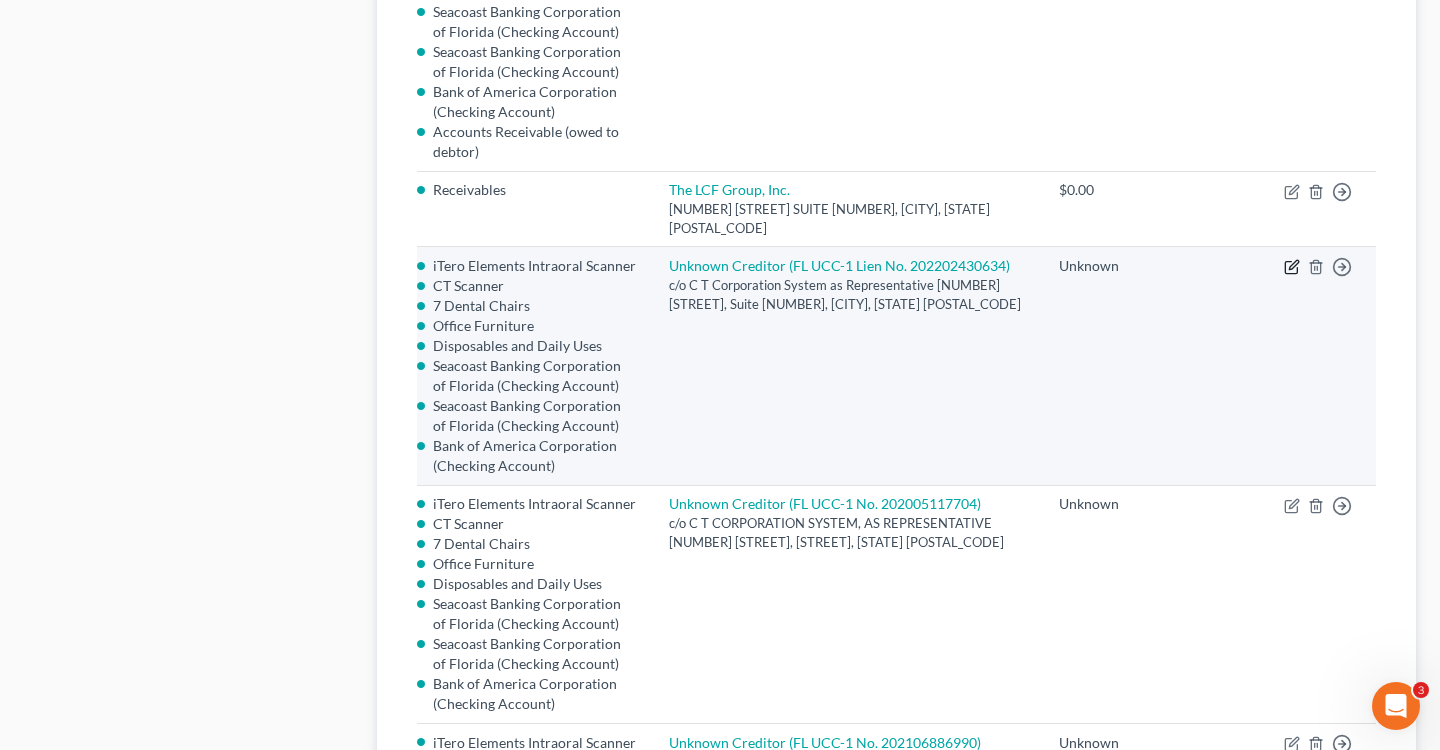 click 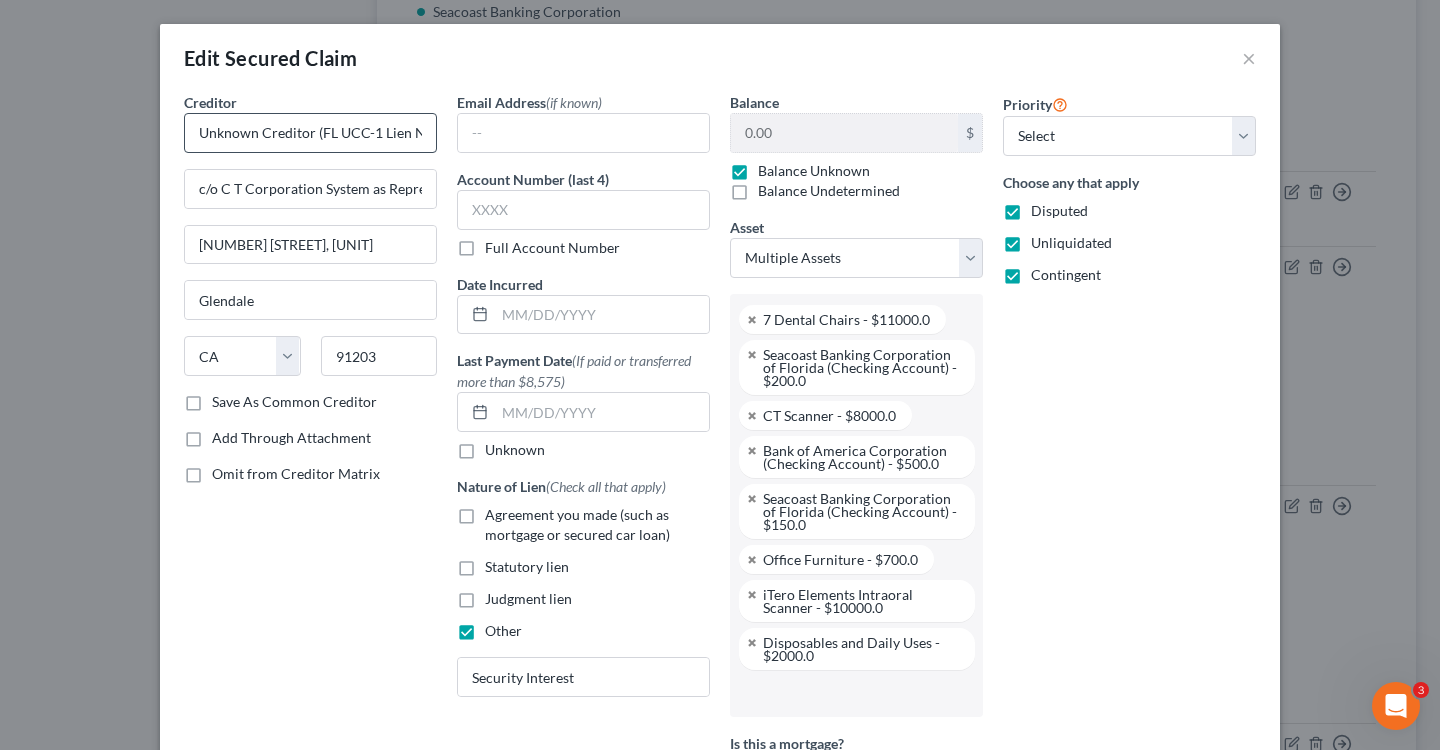 scroll, scrollTop: 198, scrollLeft: 0, axis: vertical 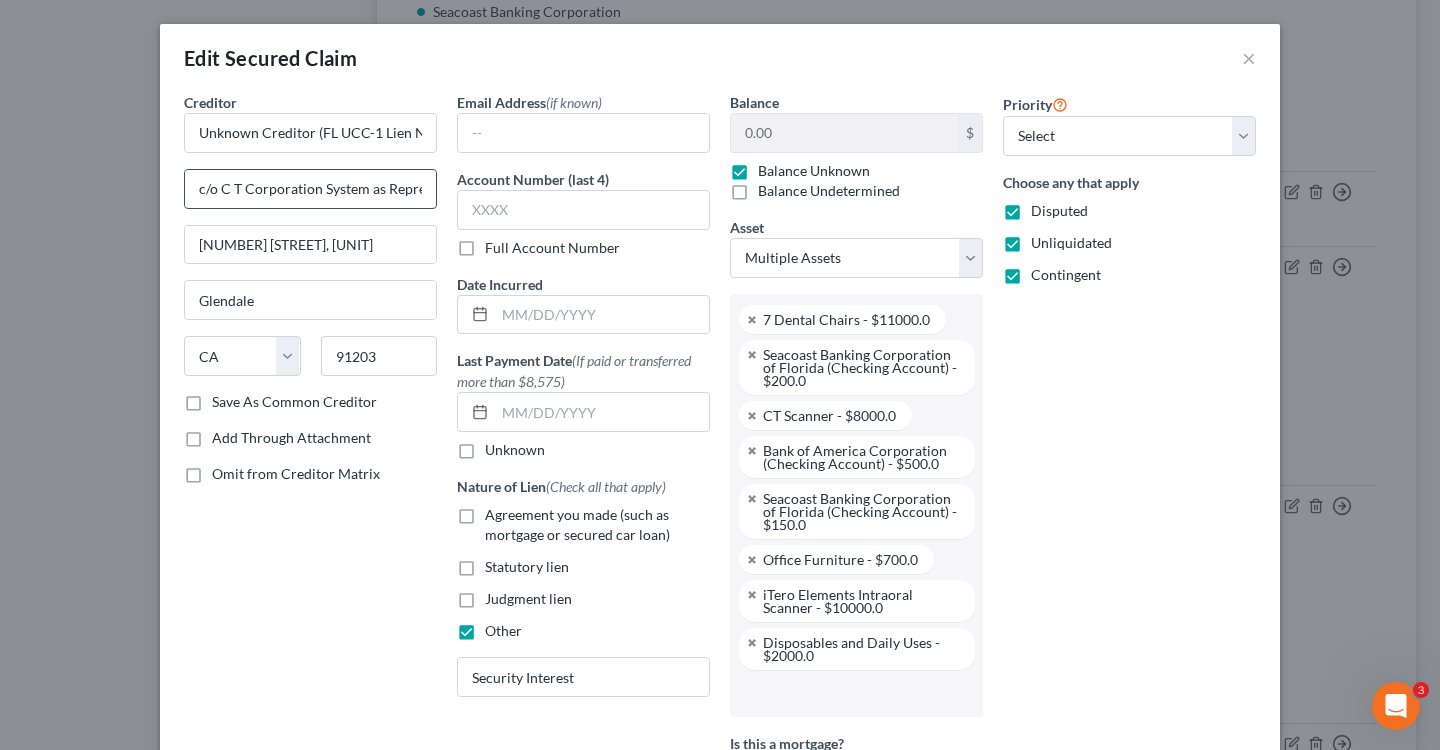 click on "c/o C T Corporation System as Representative" at bounding box center [310, 189] 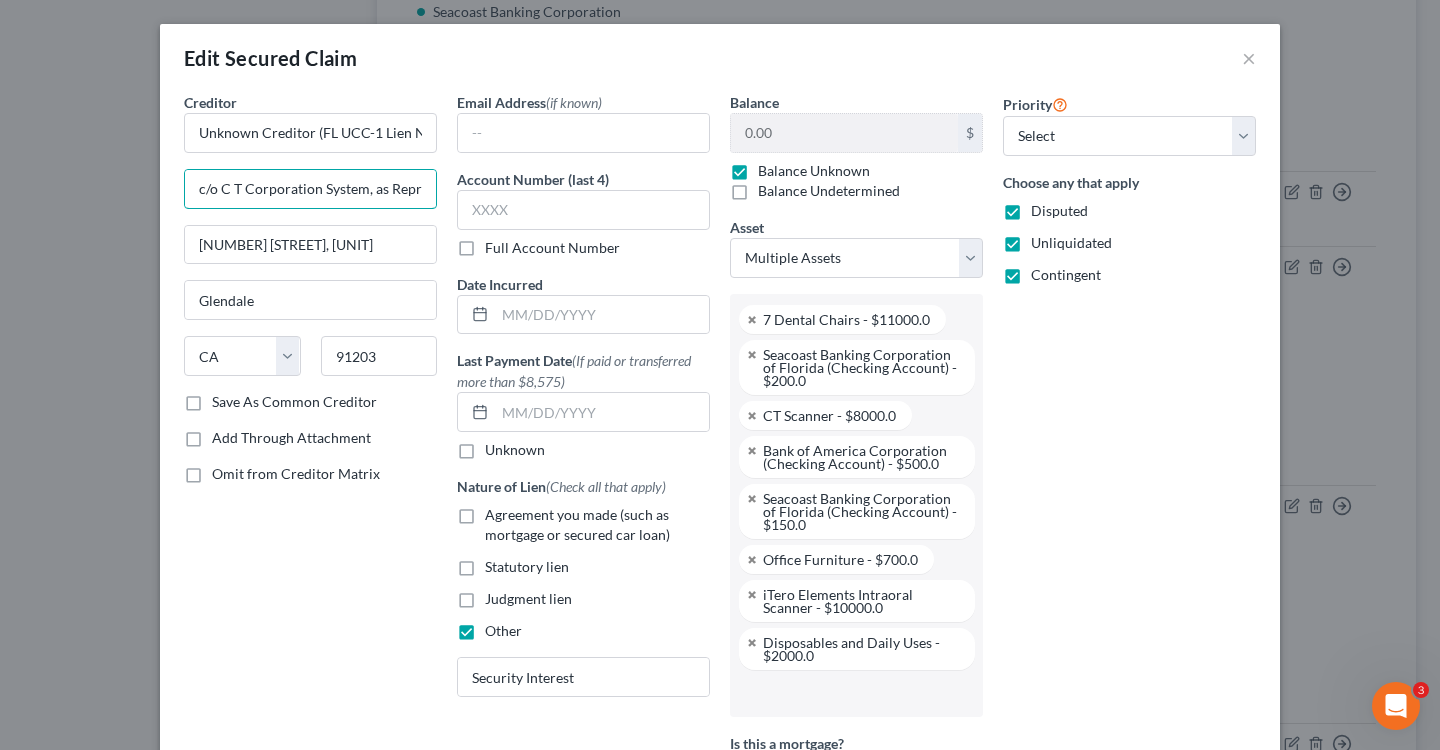scroll, scrollTop: 569, scrollLeft: 0, axis: vertical 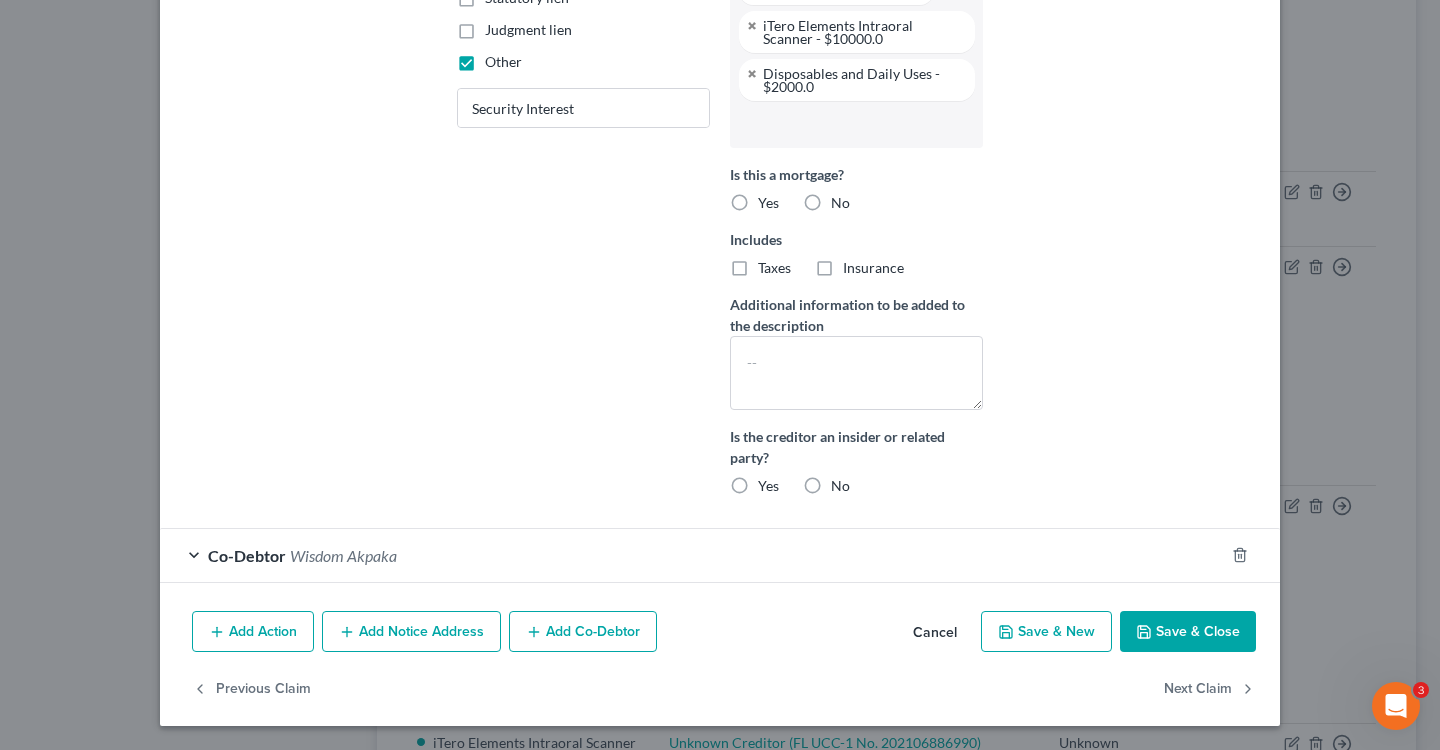 click on "Save & Close" at bounding box center (1188, 632) 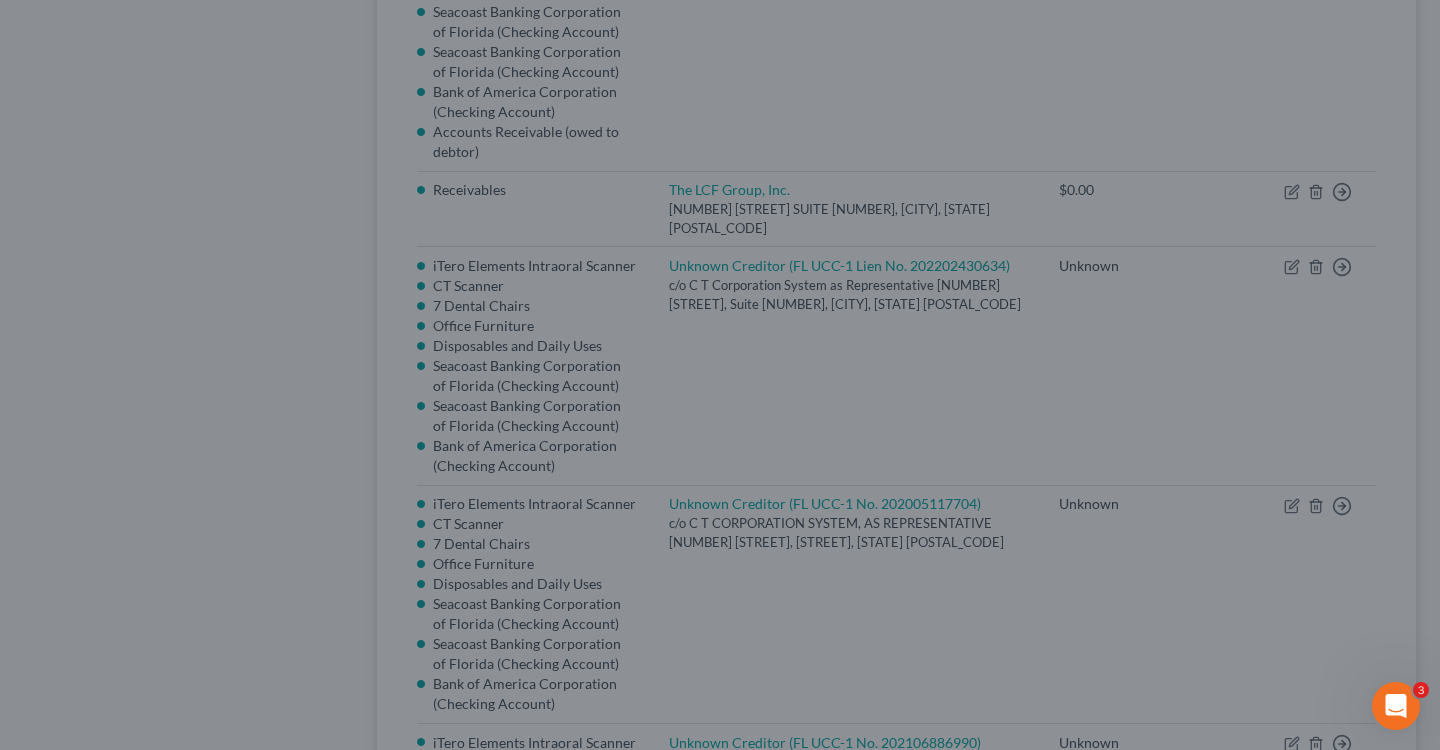 scroll, scrollTop: 201, scrollLeft: 0, axis: vertical 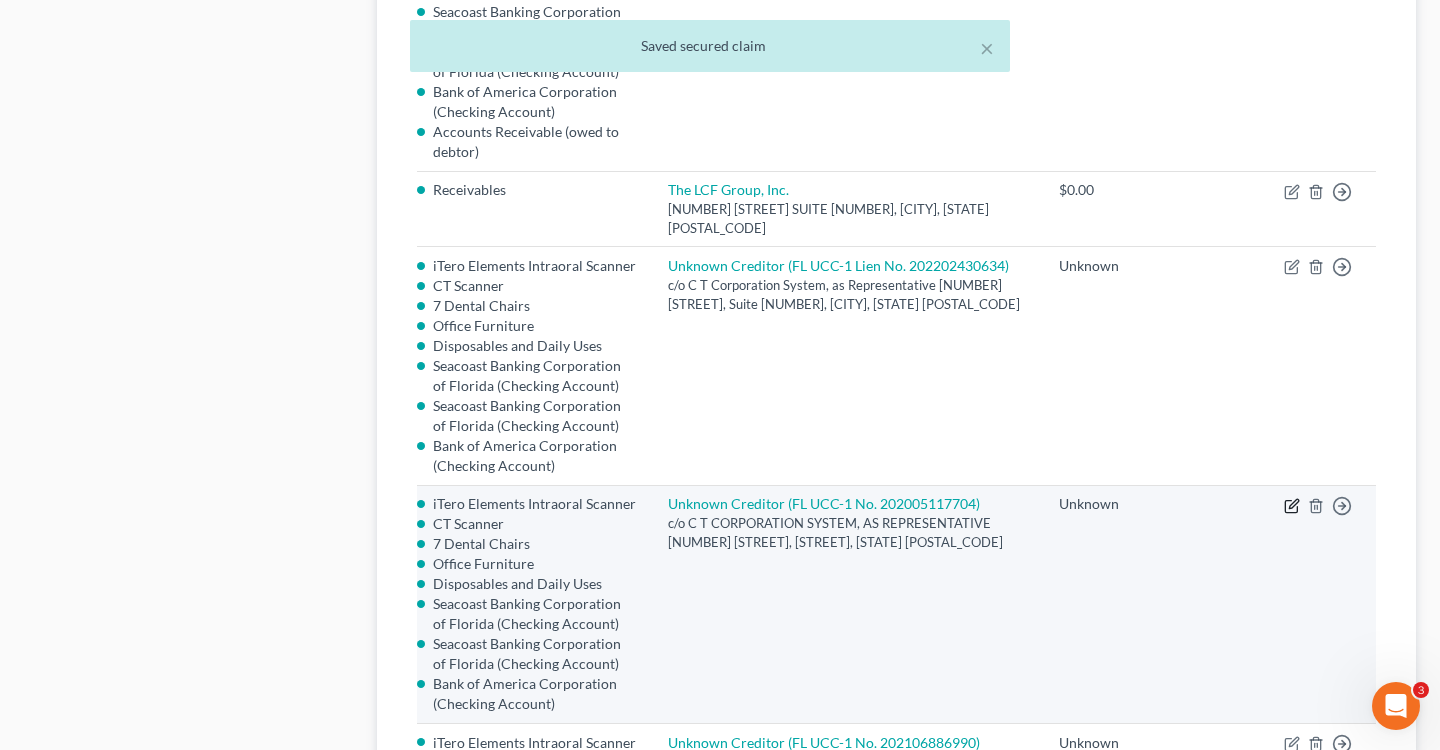 click 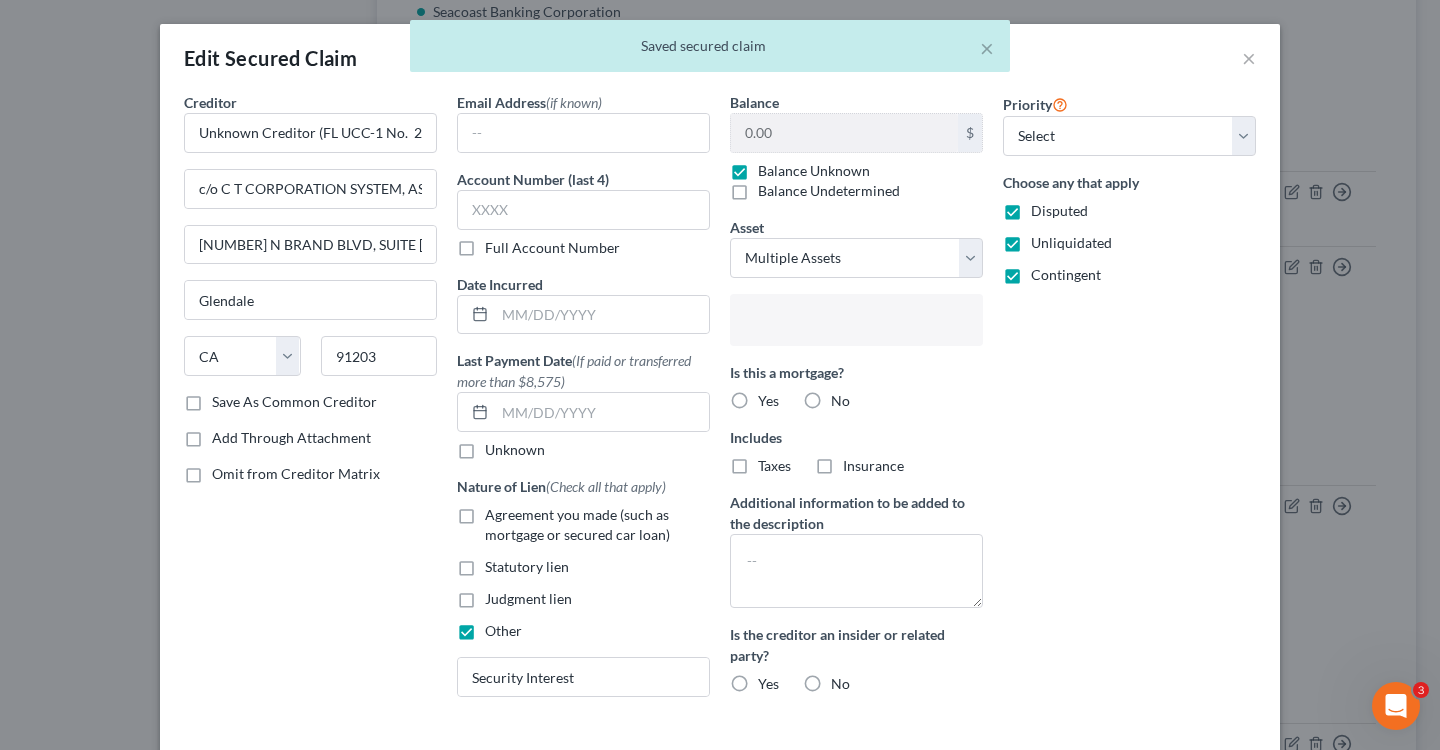 scroll, scrollTop: 162, scrollLeft: 0, axis: vertical 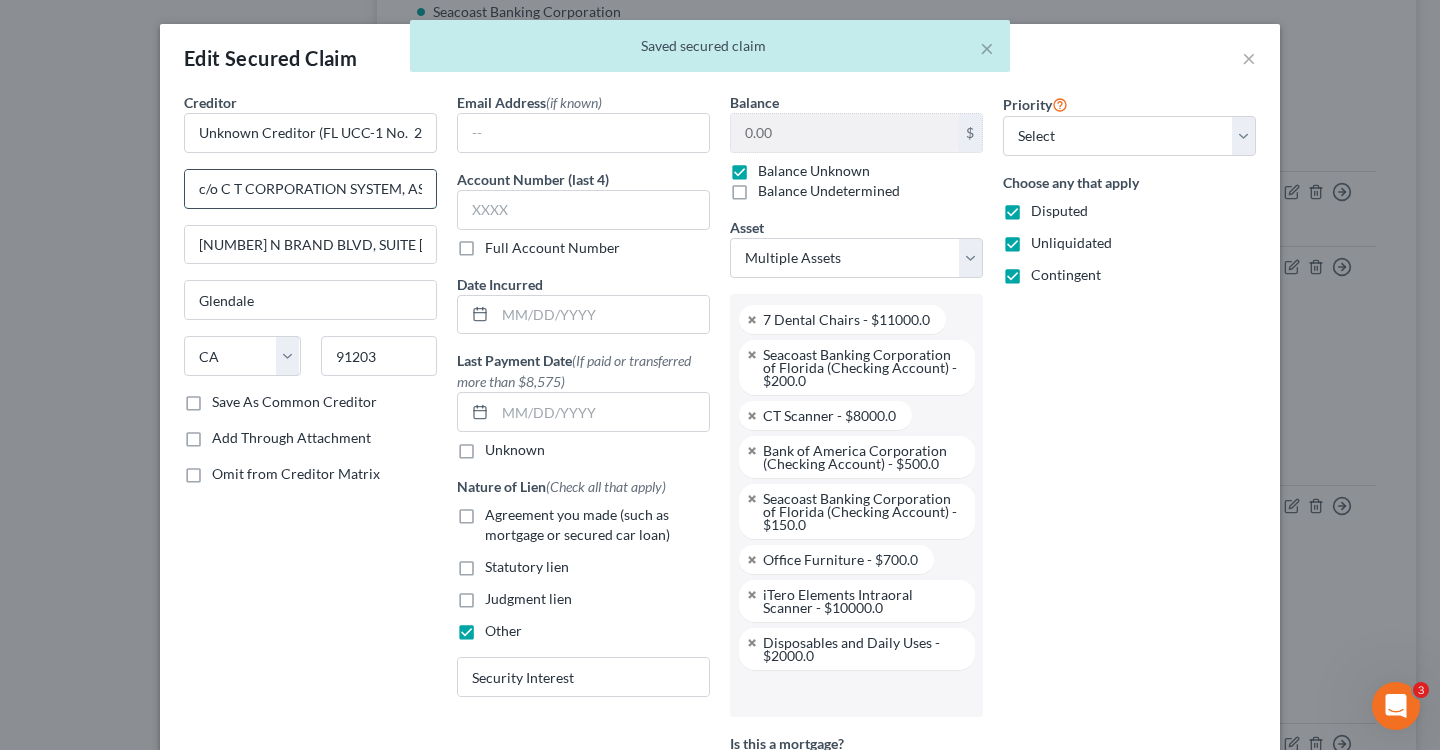 click on "c/o C T CORPORATION SYSTEM, AS REPRESENTATIVE" at bounding box center [310, 189] 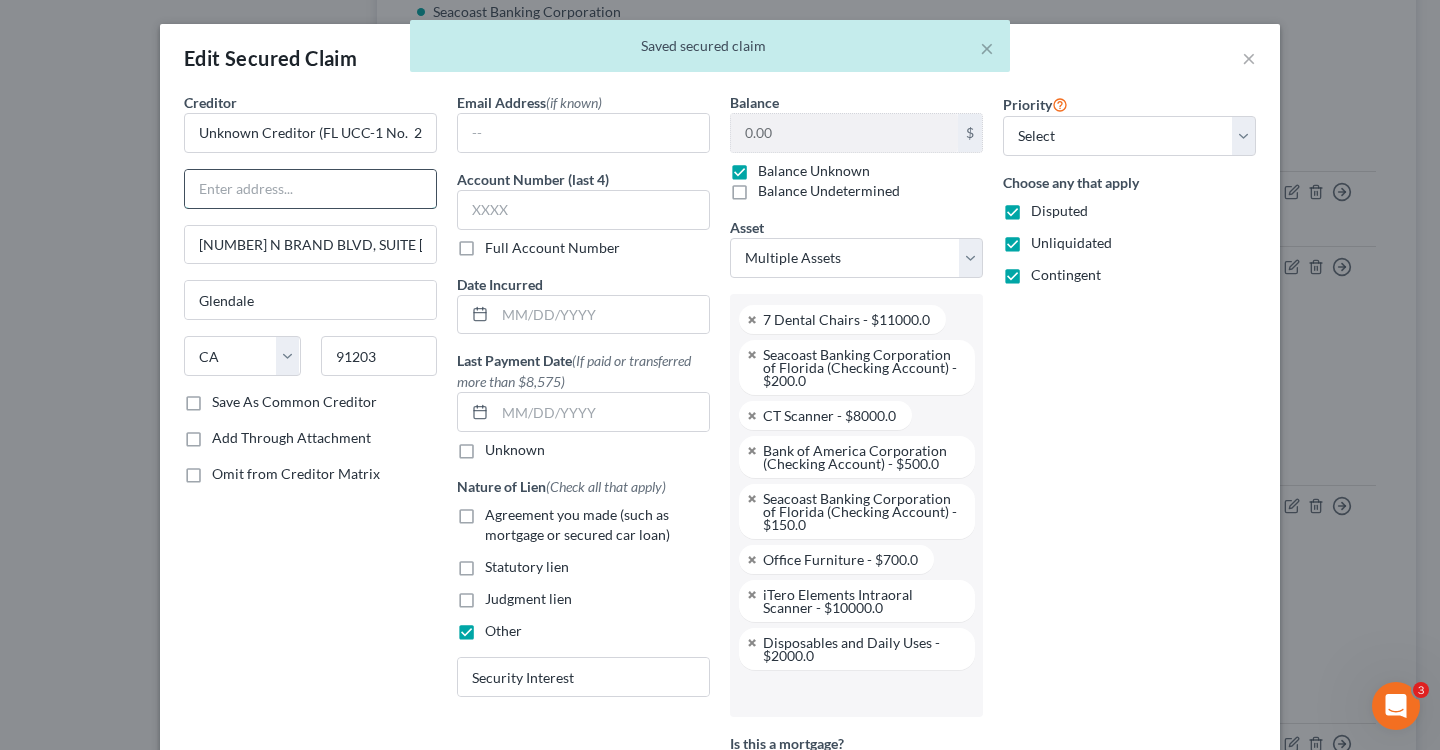 paste on "c/o C T Corporation System, as Representative" 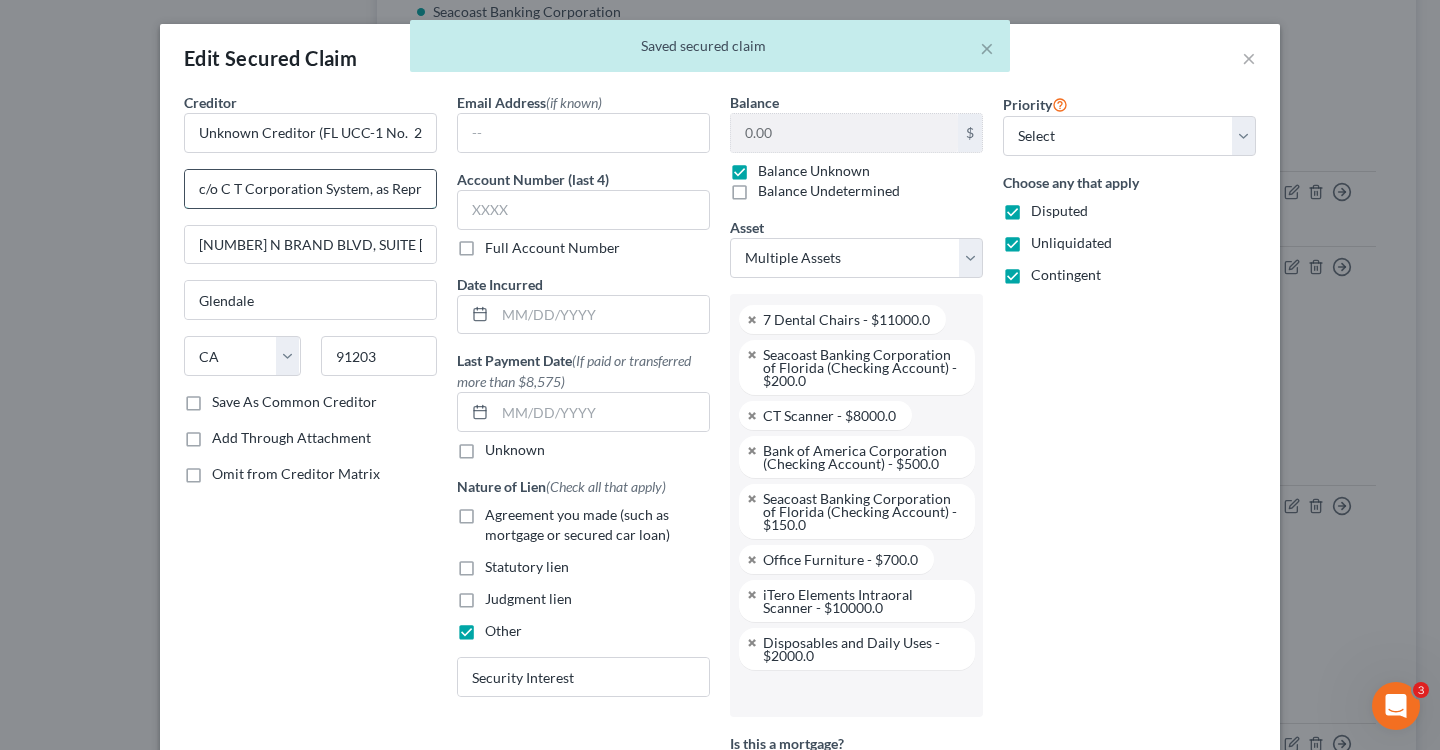 scroll, scrollTop: 0, scrollLeft: 59, axis: horizontal 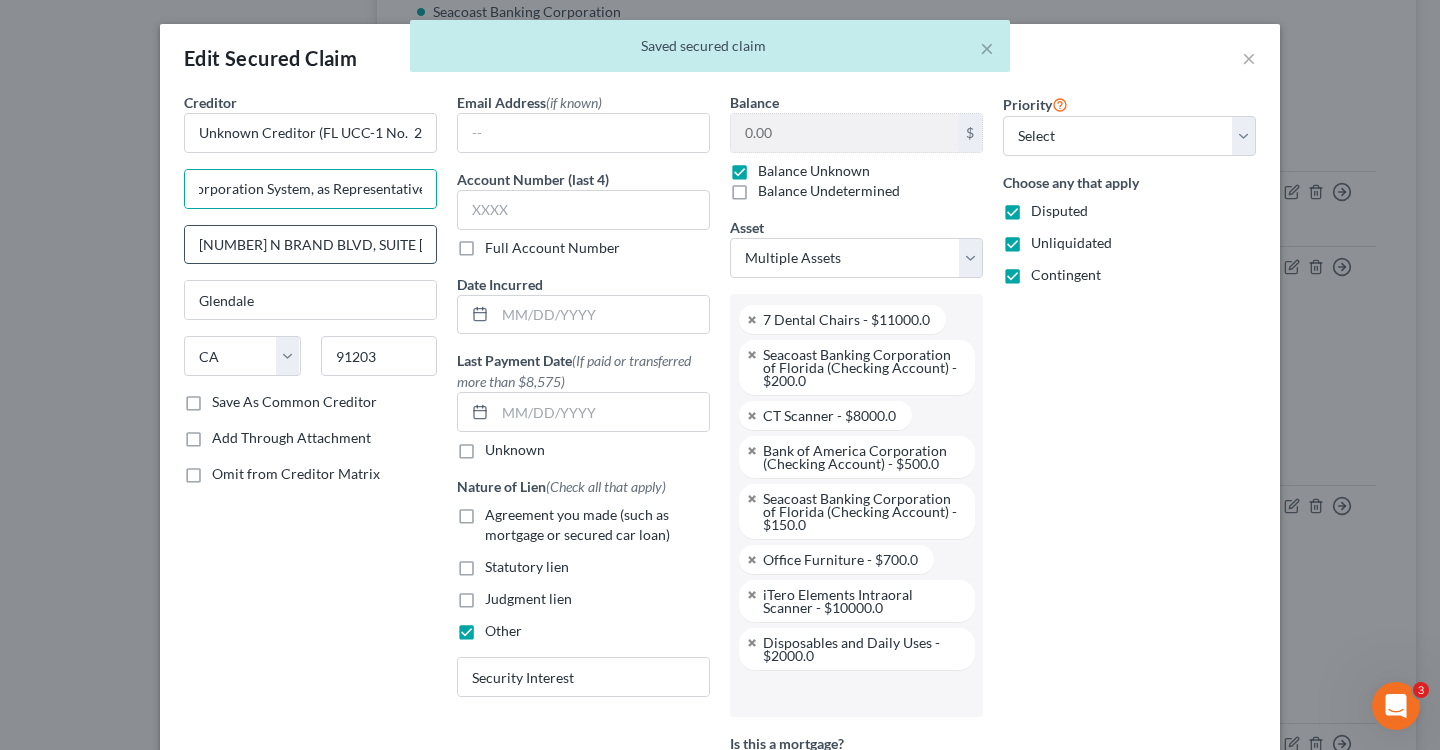 click on "[NUMBER] N BRAND BLVD, SUITE [NUMBER]" at bounding box center (310, 245) 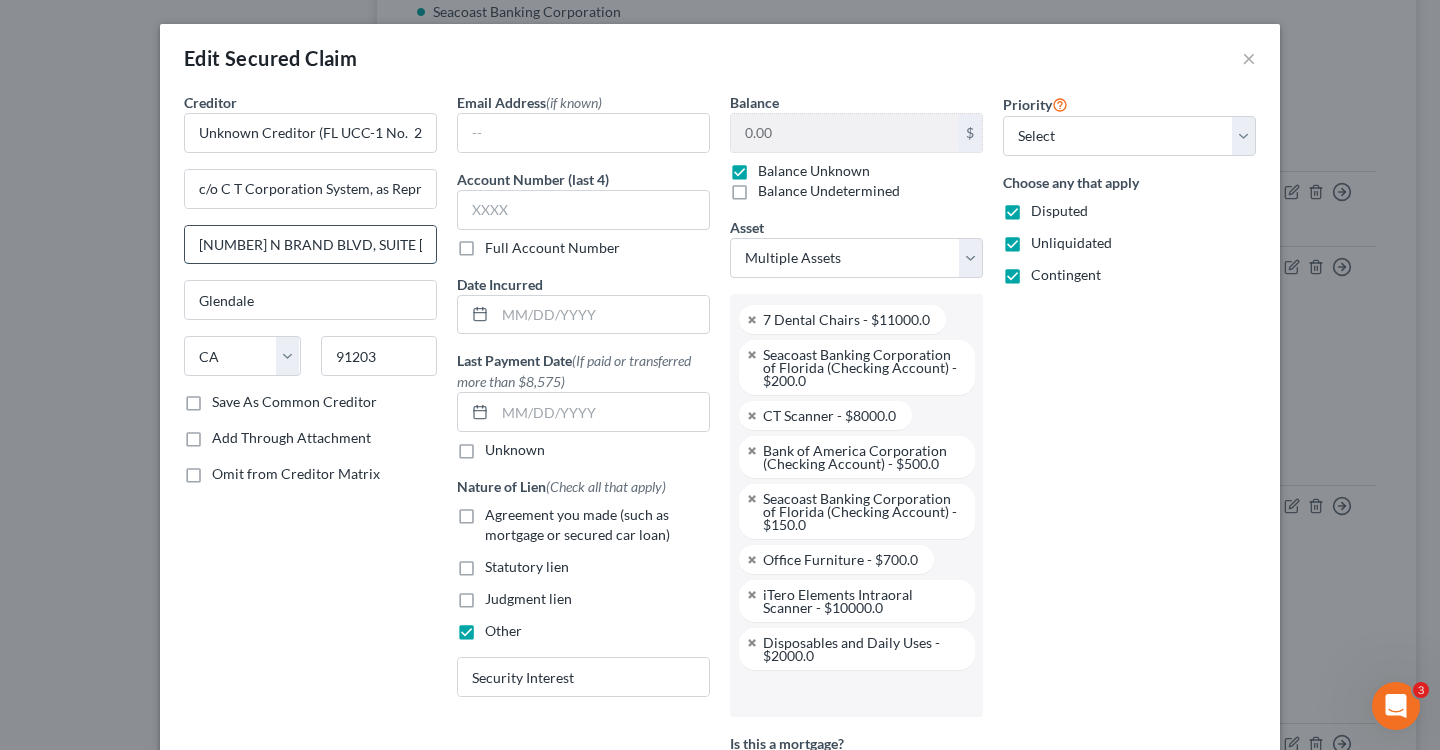 click on "[NUMBER] N BRAND BLVD, SUITE [NUMBER]" at bounding box center (310, 245) 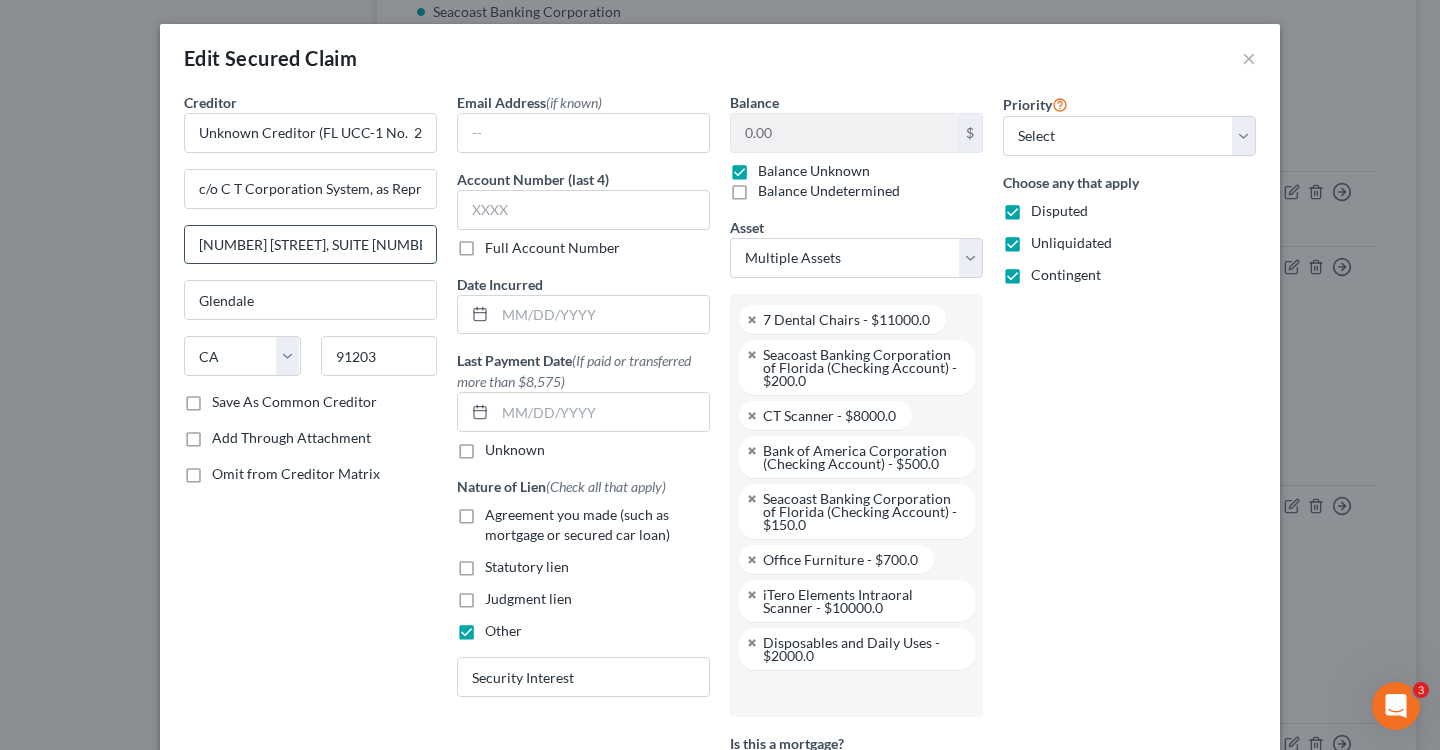 click on "[NUMBER] [STREET], SUITE [NUMBER]" at bounding box center (310, 245) 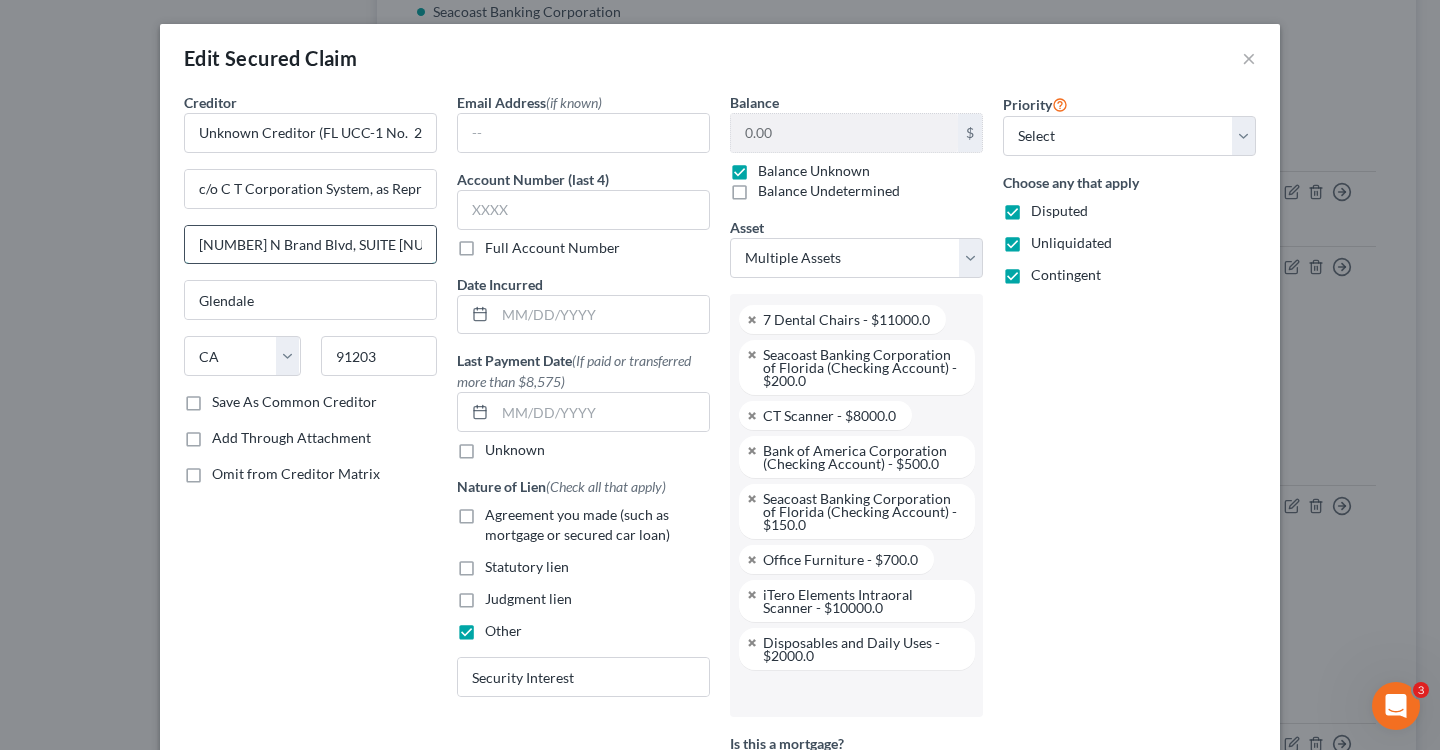 click on "[NUMBER] N Brand Blvd, SUITE [NUMBER]" at bounding box center [310, 245] 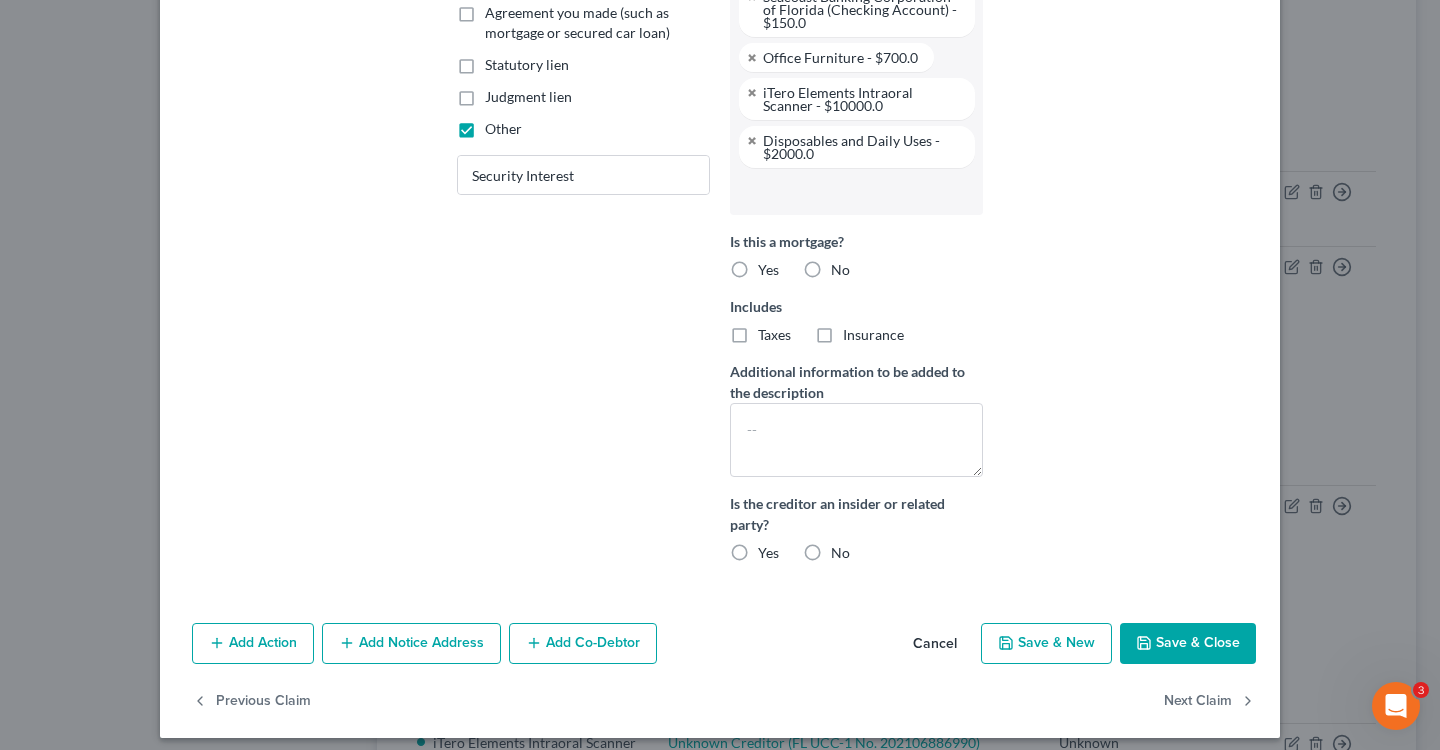 scroll, scrollTop: 514, scrollLeft: 0, axis: vertical 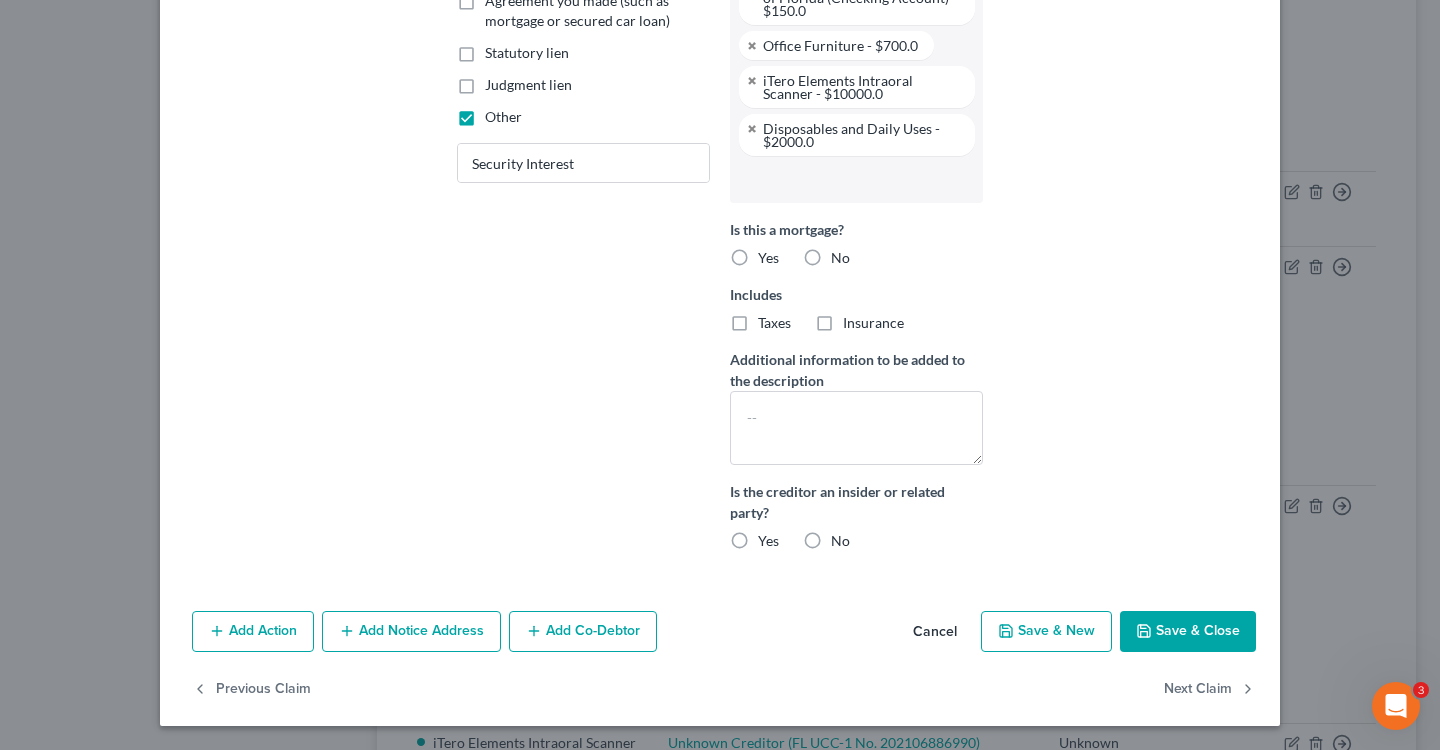 click on "Save & Close" at bounding box center [1188, 632] 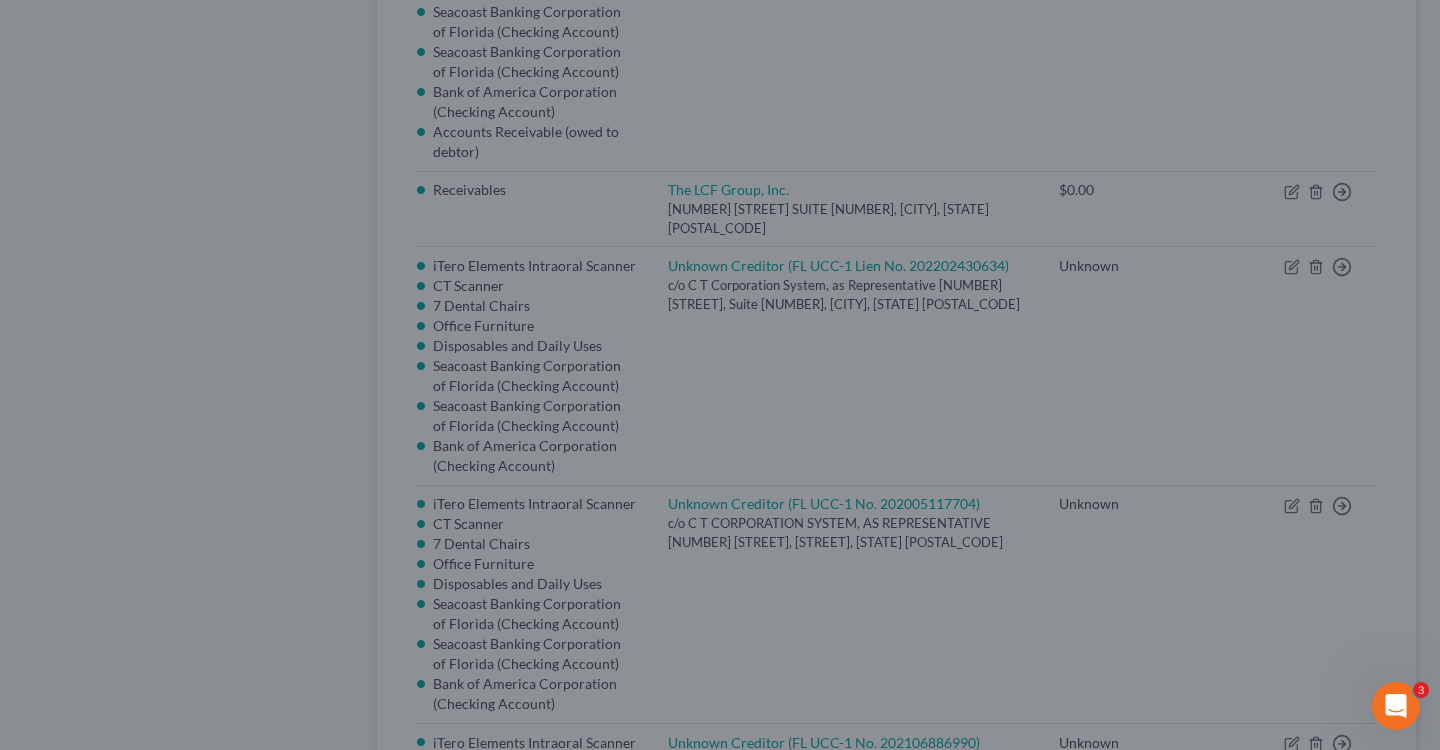 scroll, scrollTop: 146, scrollLeft: 0, axis: vertical 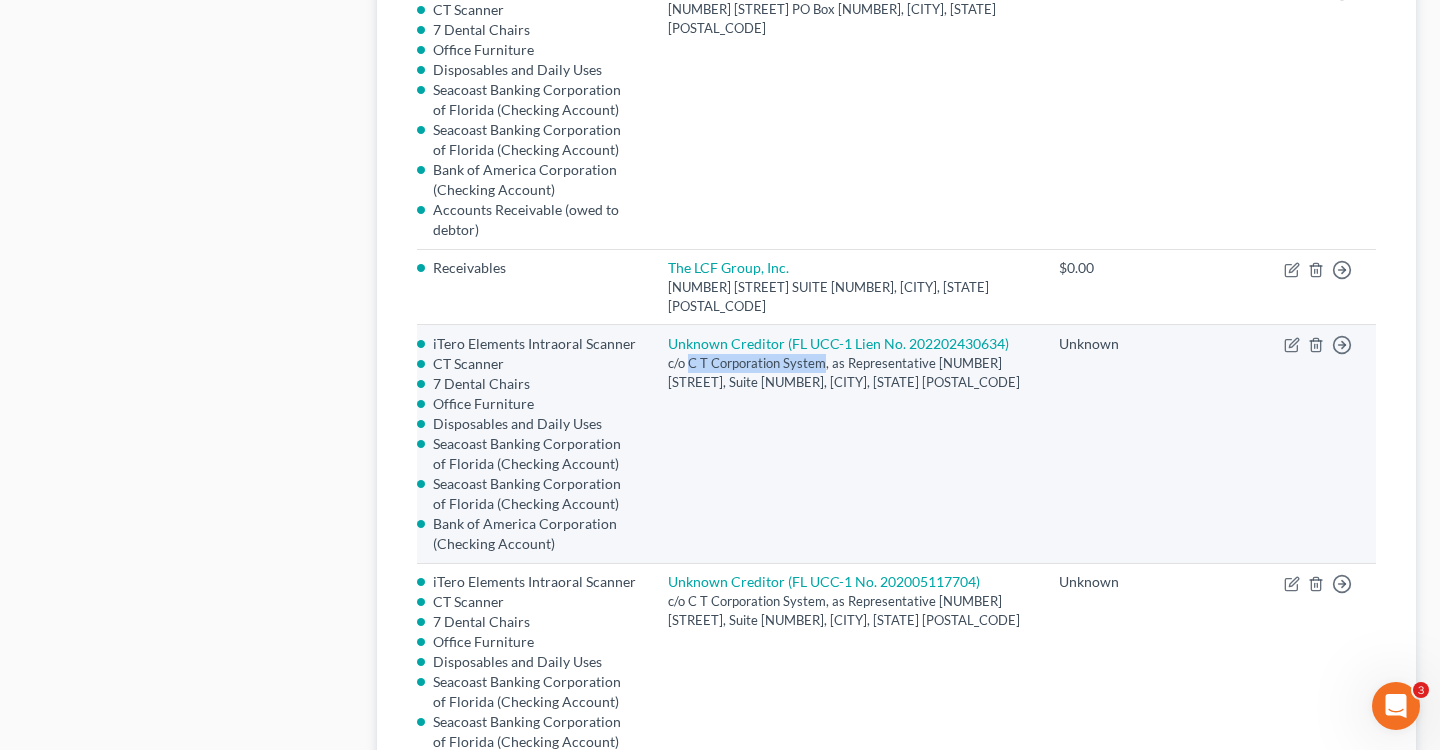 drag, startPoint x: 706, startPoint y: 323, endPoint x: 839, endPoint y: 325, distance: 133.01503 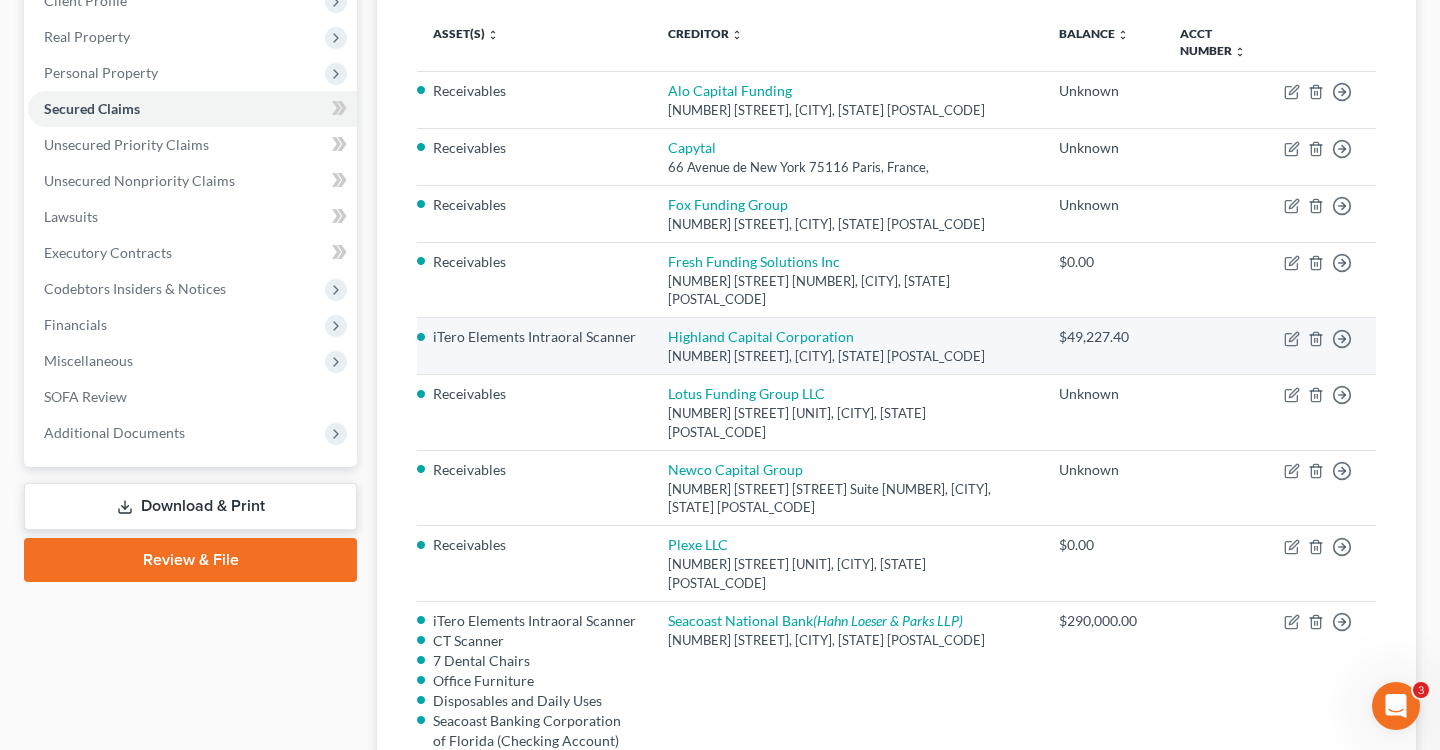 scroll, scrollTop: 210, scrollLeft: 0, axis: vertical 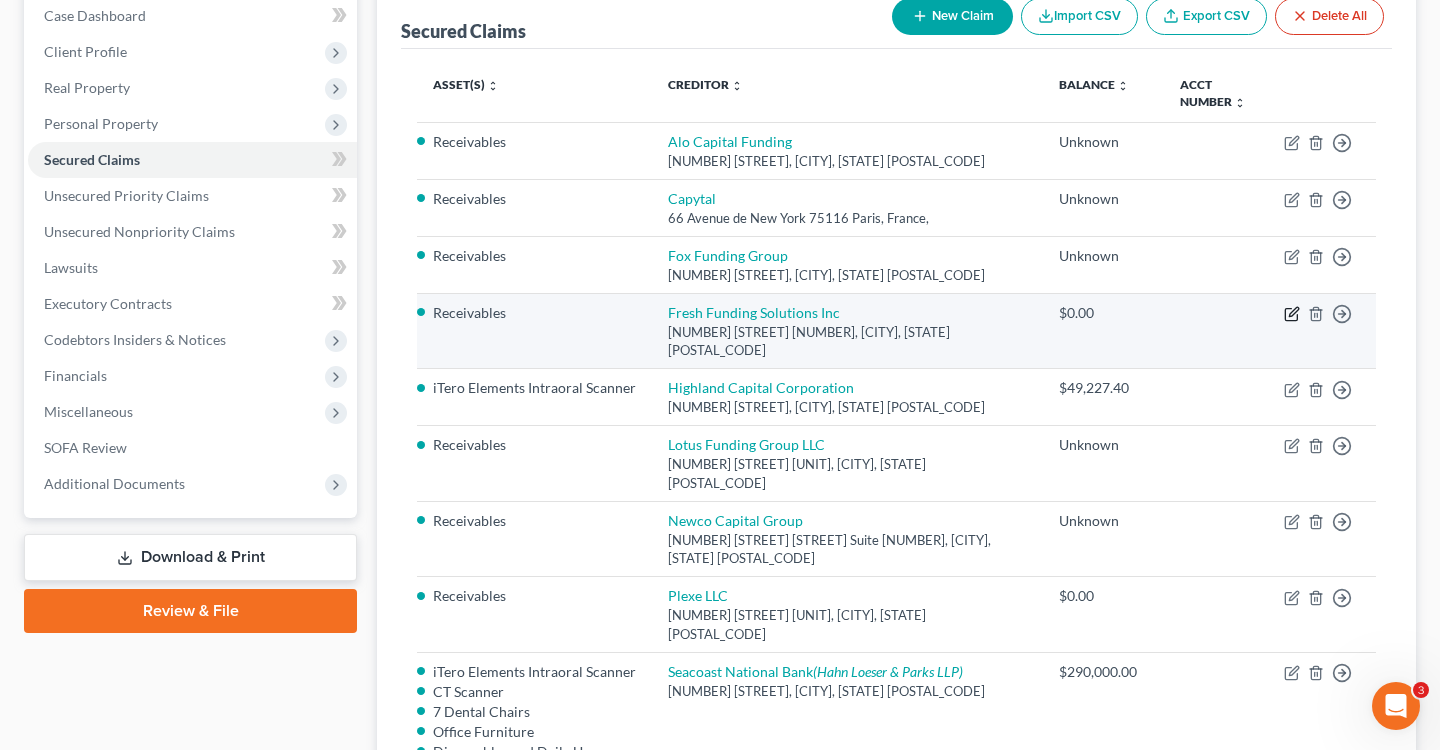 click 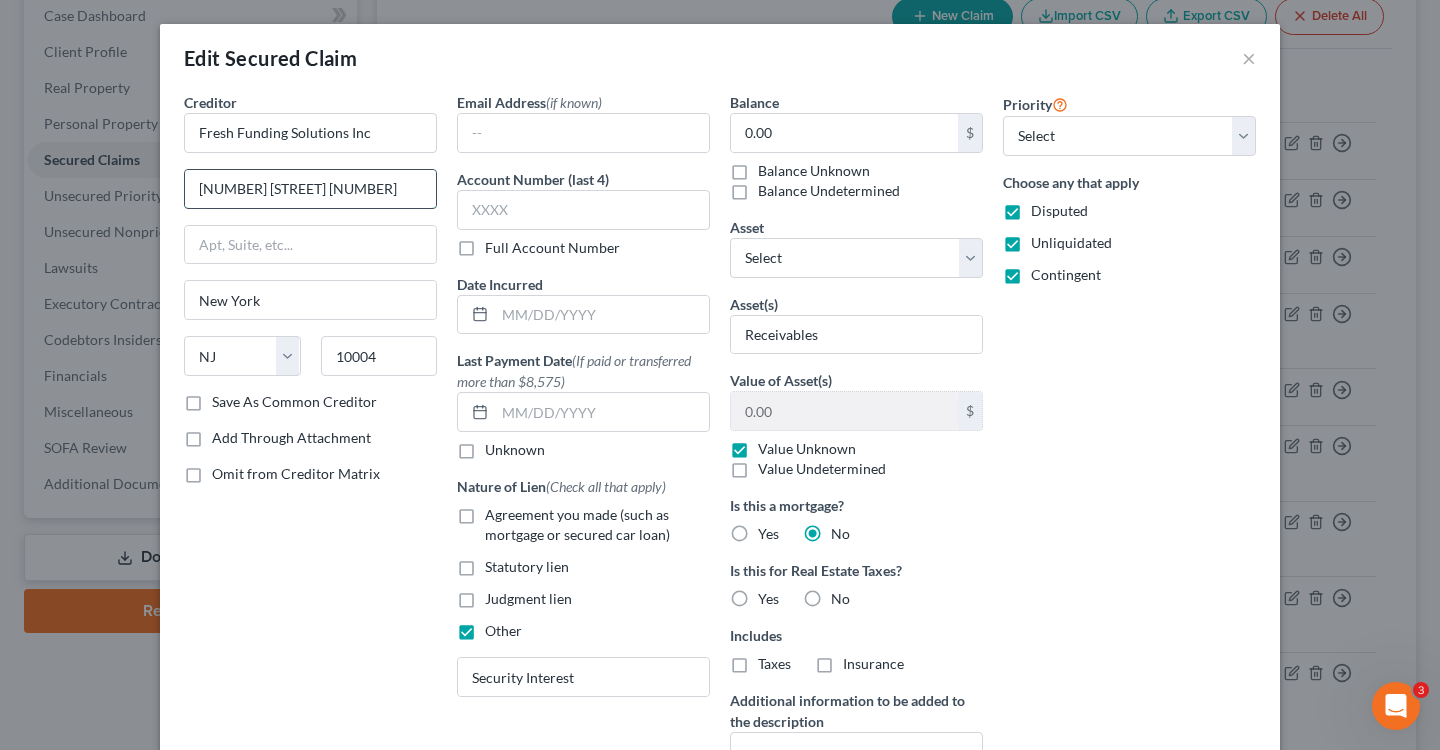 click on "[NUMBER] [STREET] [NUMBER]" at bounding box center [310, 189] 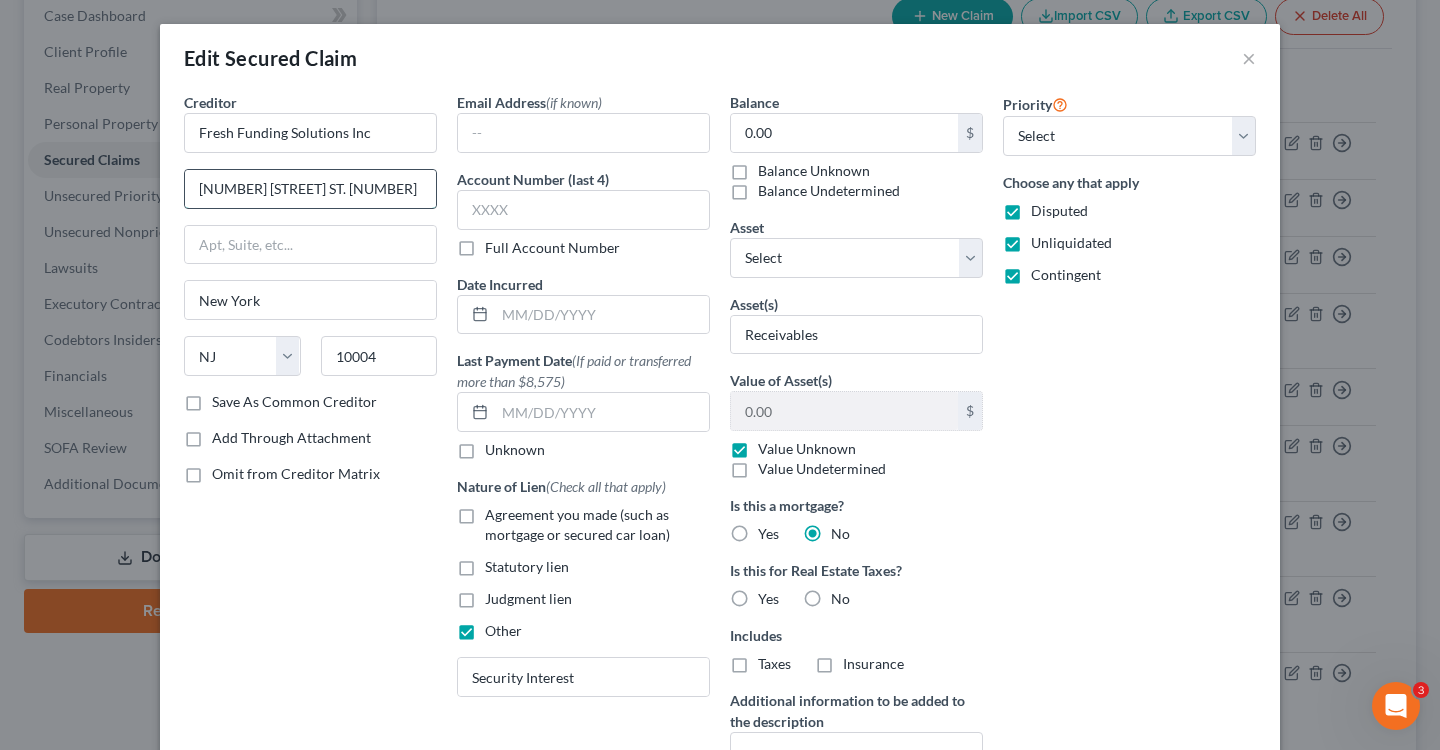 click on "[NUMBER] [STREET] ST. [NUMBER]" at bounding box center [310, 189] 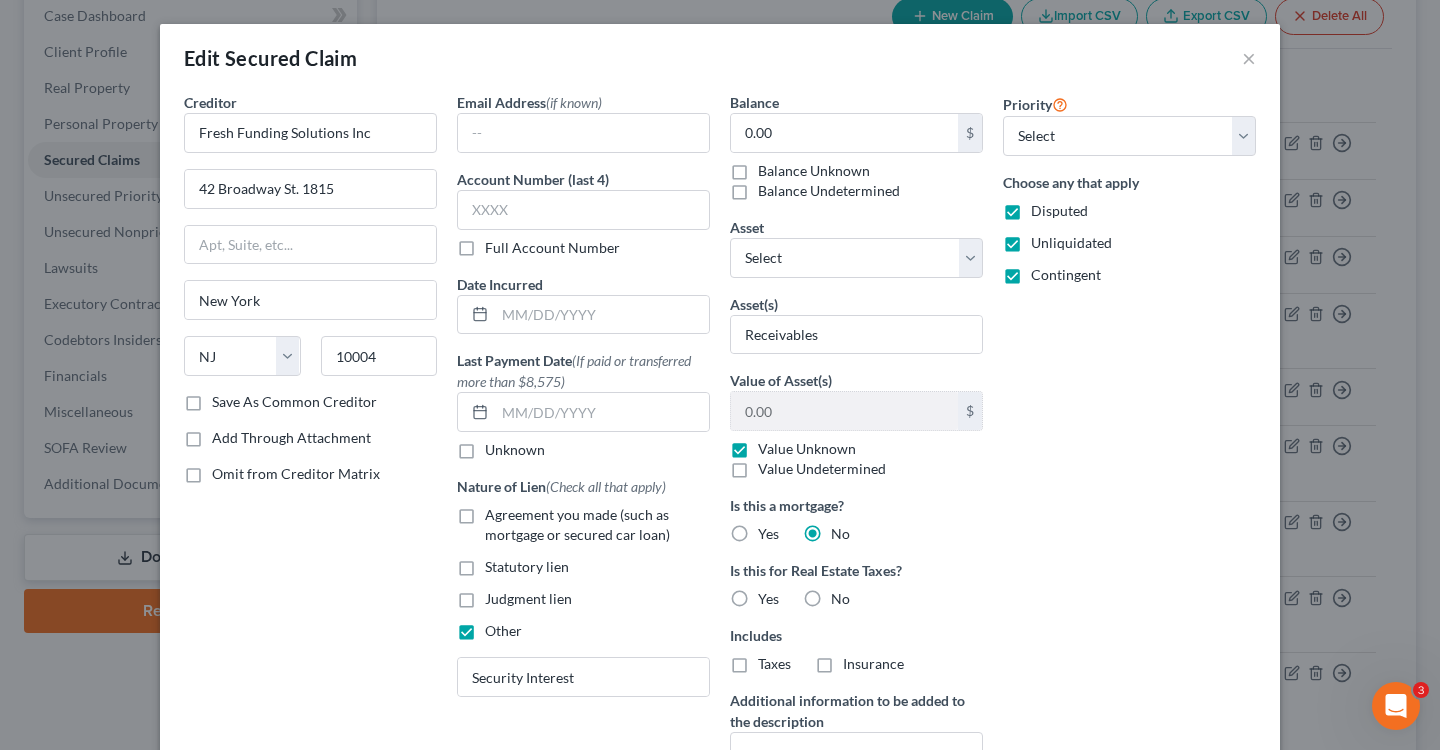 click on "Creditor *    Fresh Funding Solutions Inc                      42 Broadway St. 1815 New York [STATE] [POSTAL_CODE] Save As Common Creditor Add Through Attachment Omit from Creditor Matrix" at bounding box center [310, 500] 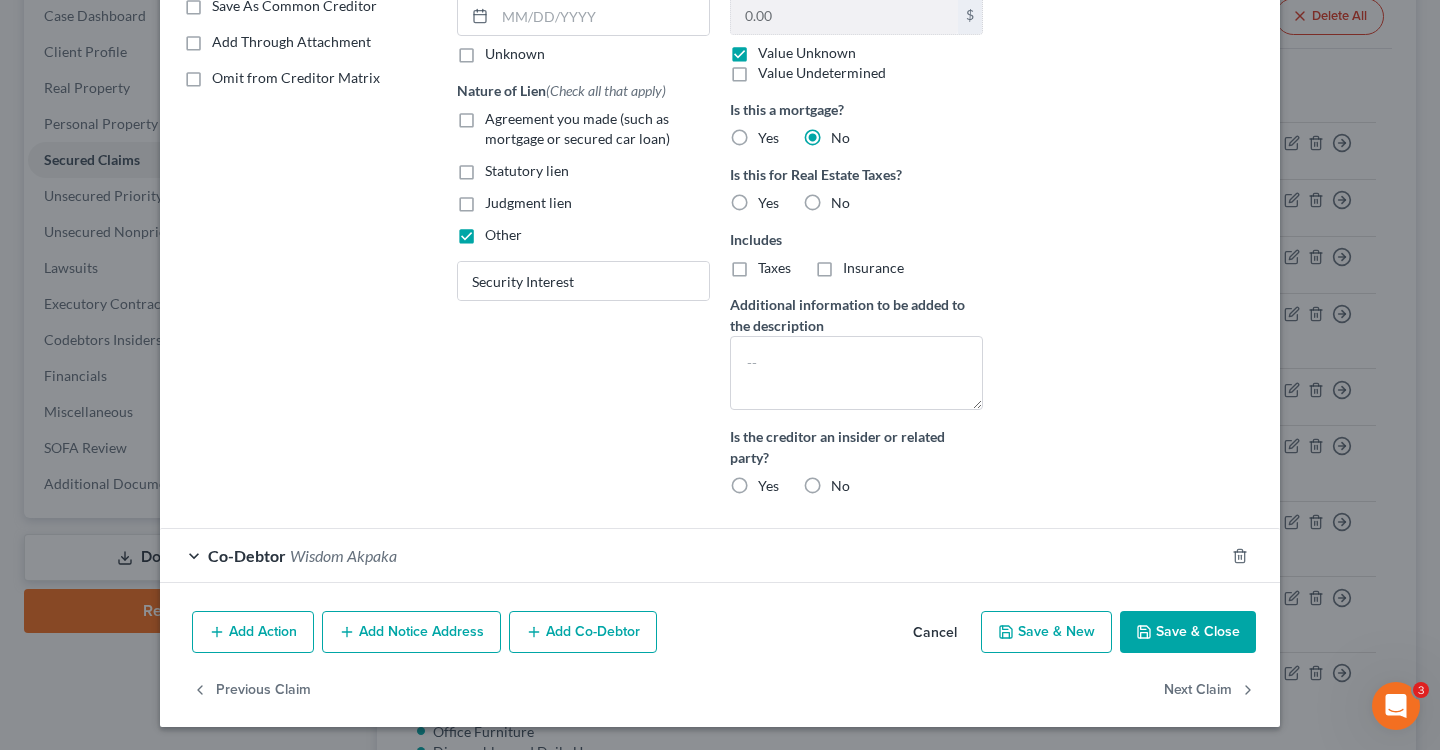 click on "Save & Close" at bounding box center (1188, 632) 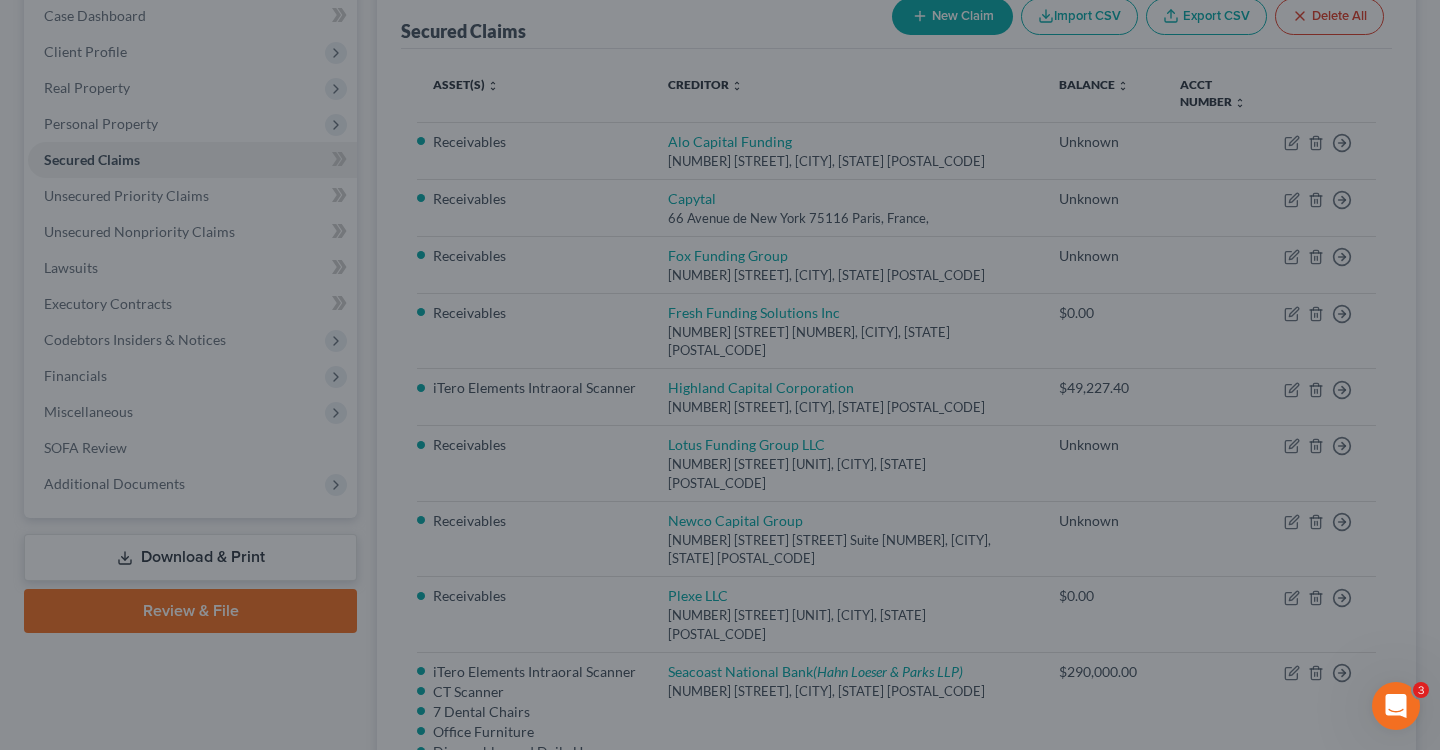 scroll, scrollTop: 201, scrollLeft: 0, axis: vertical 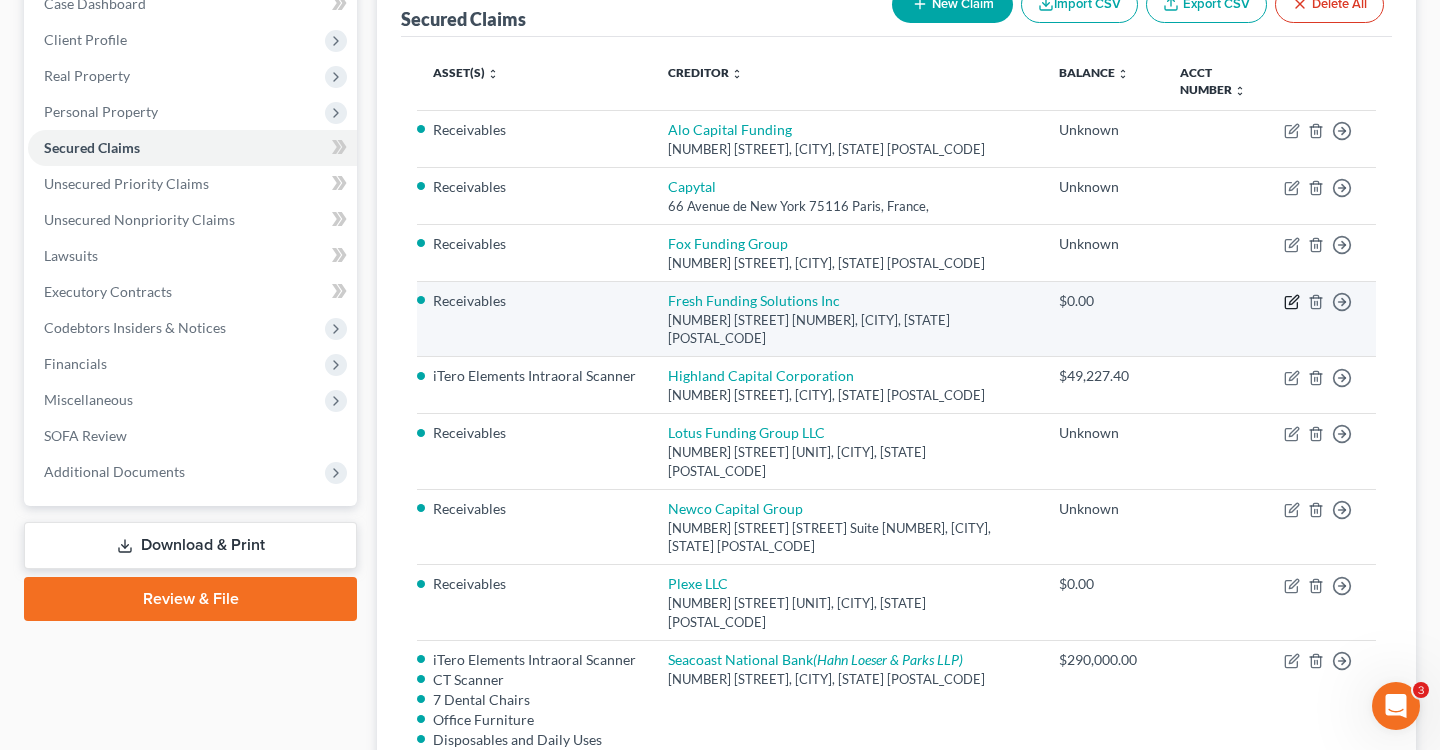 click 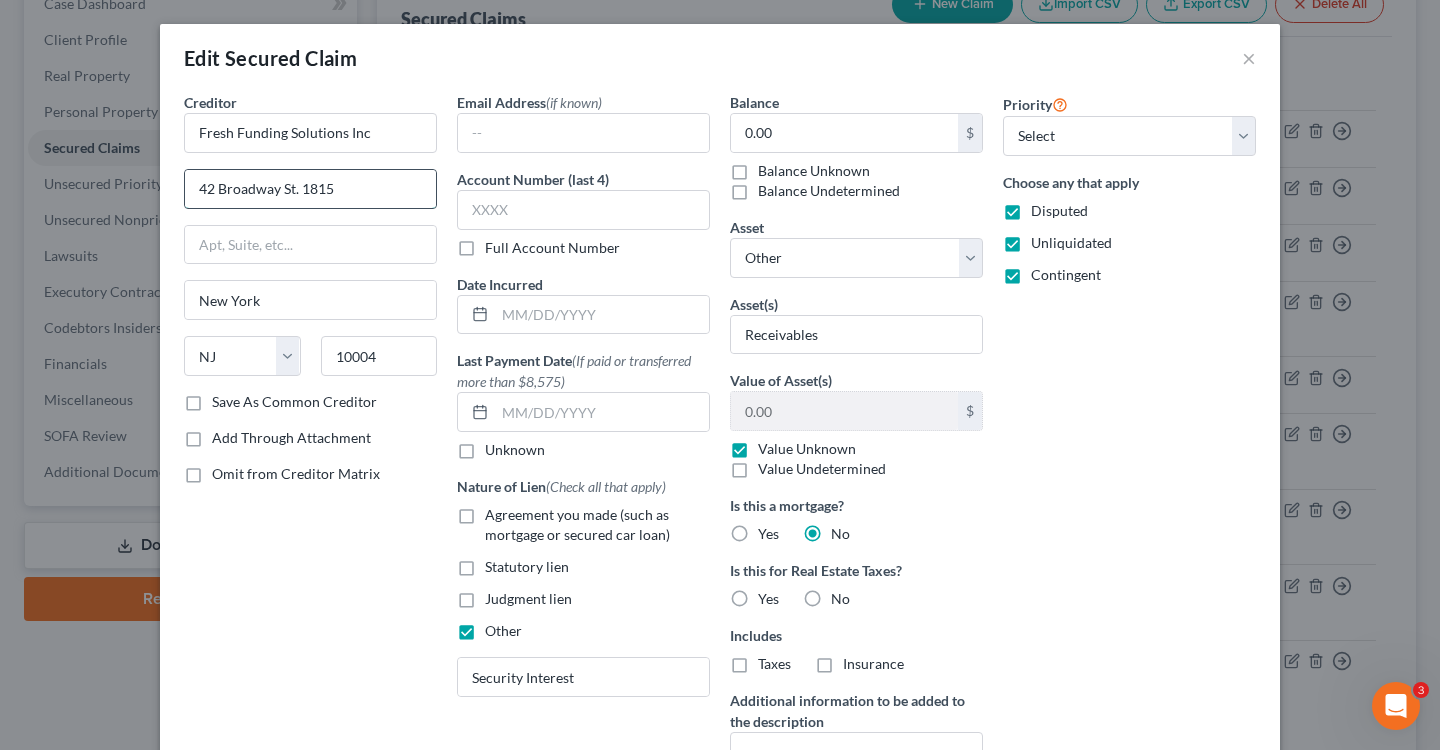 drag, startPoint x: 282, startPoint y: 185, endPoint x: 434, endPoint y: 191, distance: 152.11838 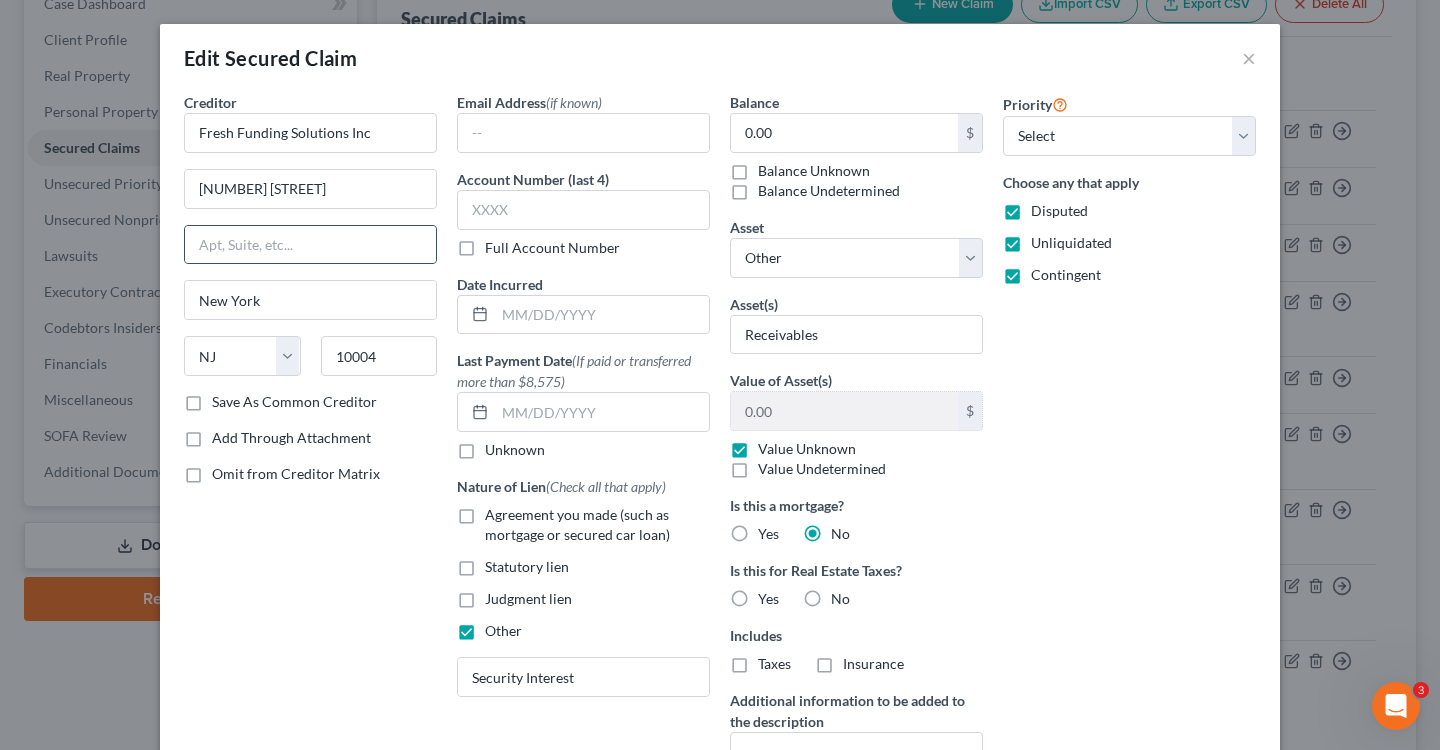 click at bounding box center [310, 245] 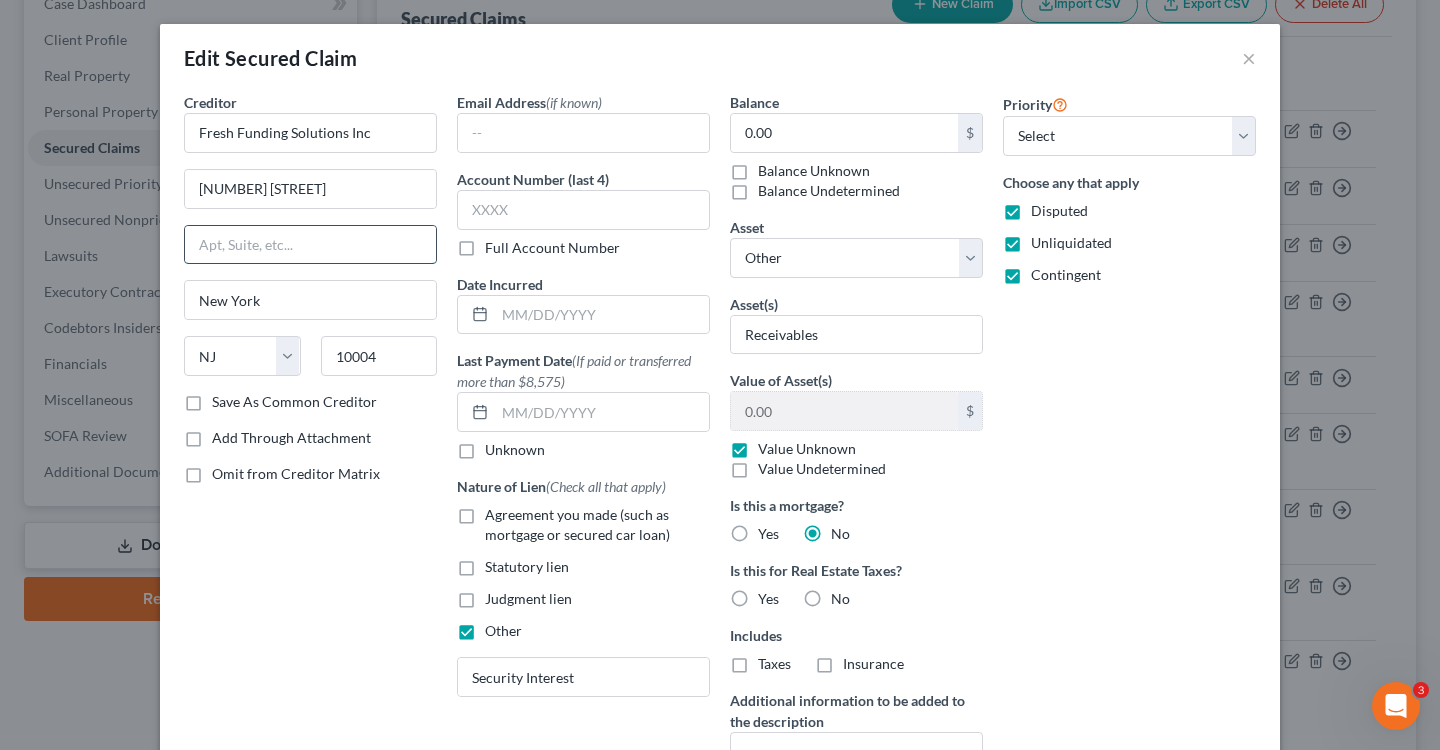 click at bounding box center [310, 245] 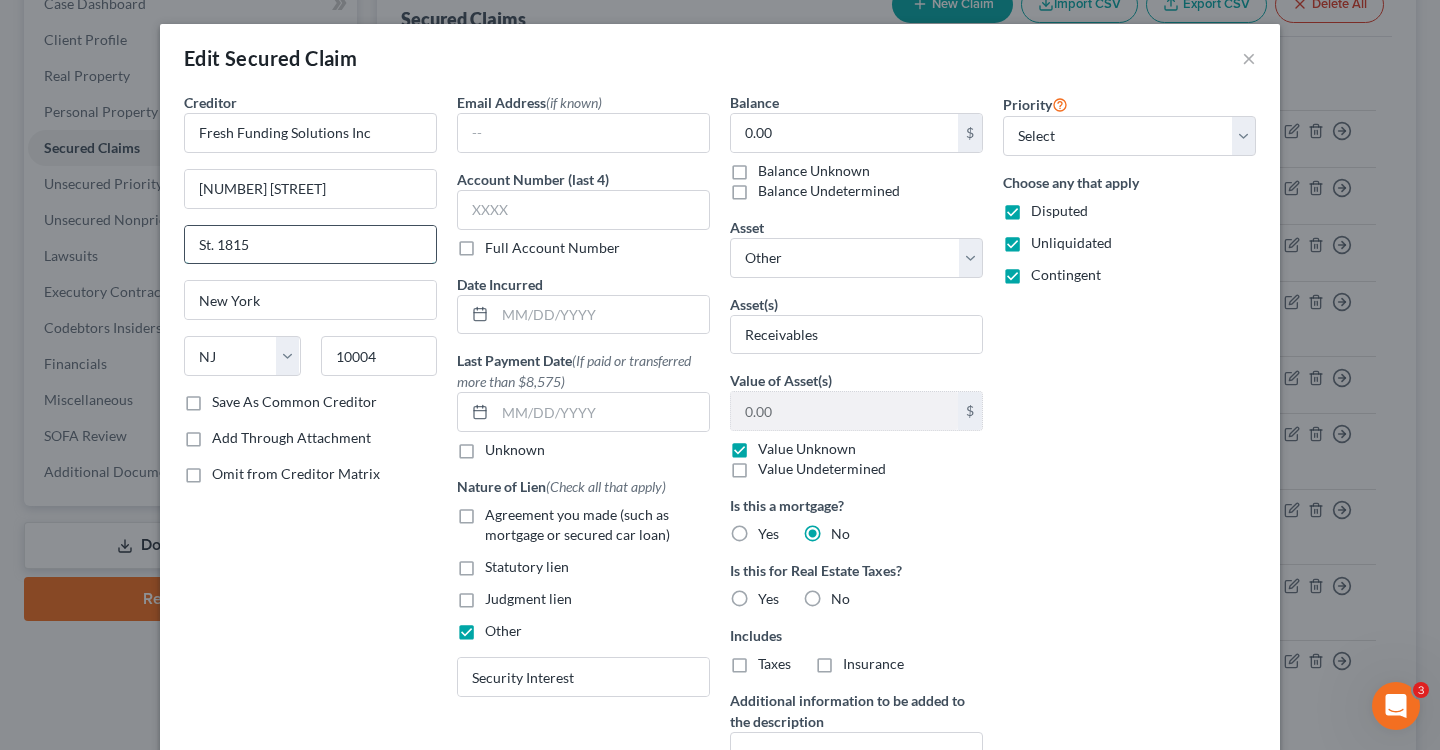 click on "St. 1815" at bounding box center [310, 245] 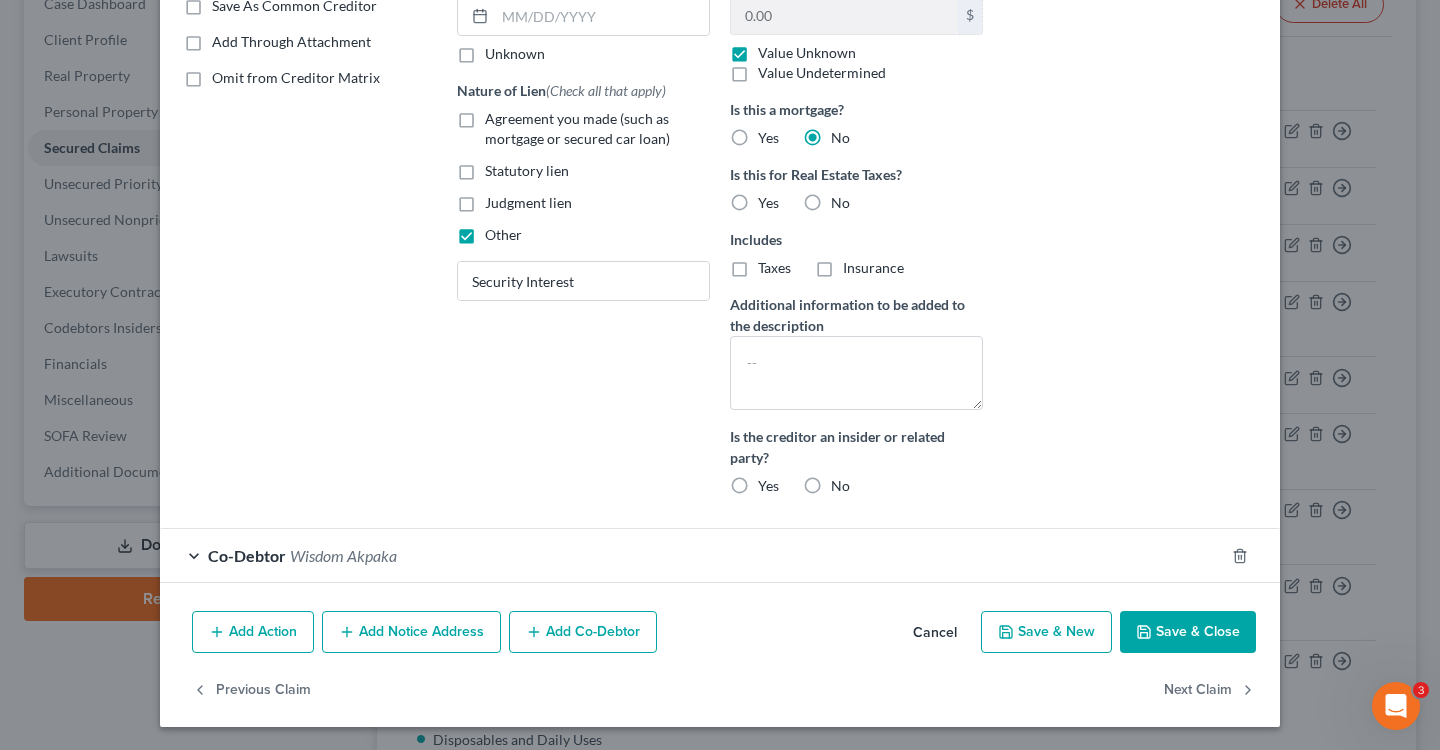 click on "Save & Close" at bounding box center [1188, 632] 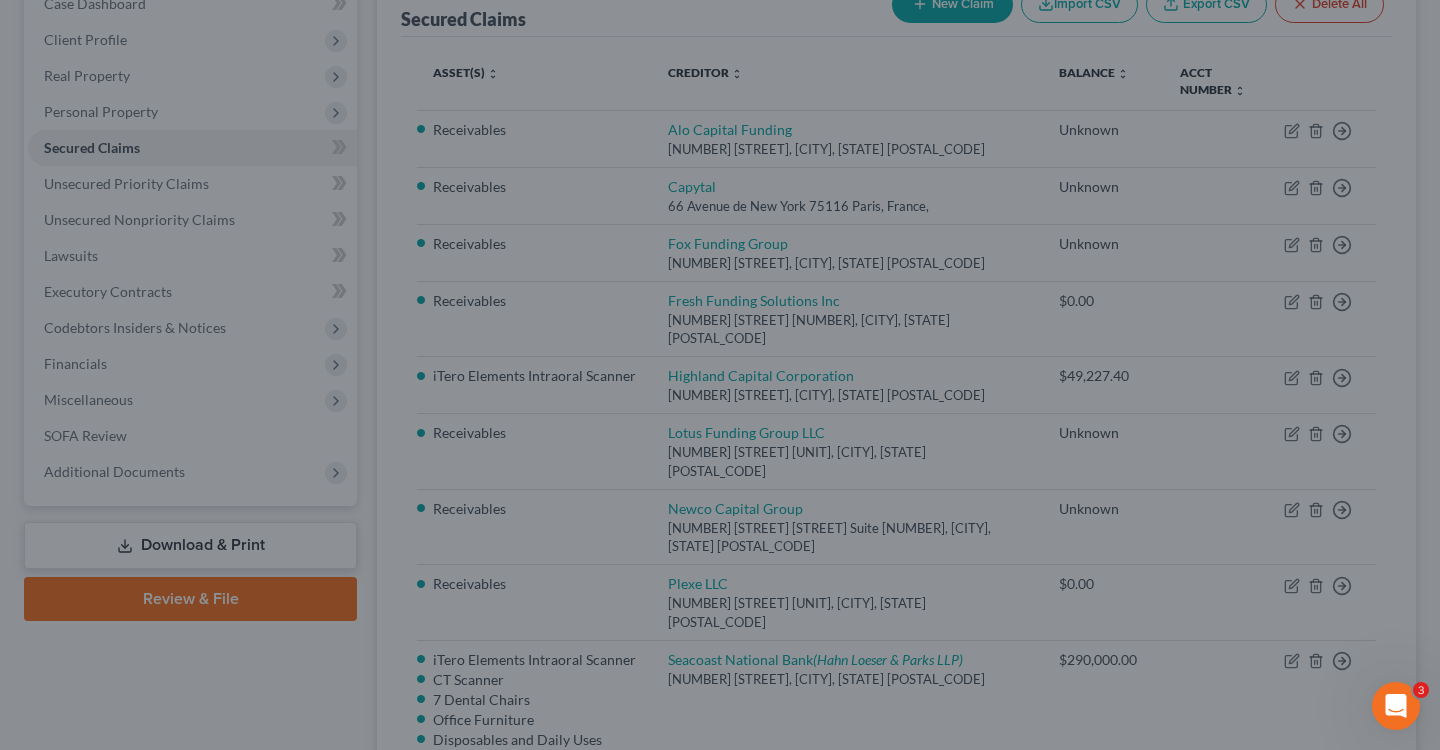 scroll, scrollTop: 201, scrollLeft: 0, axis: vertical 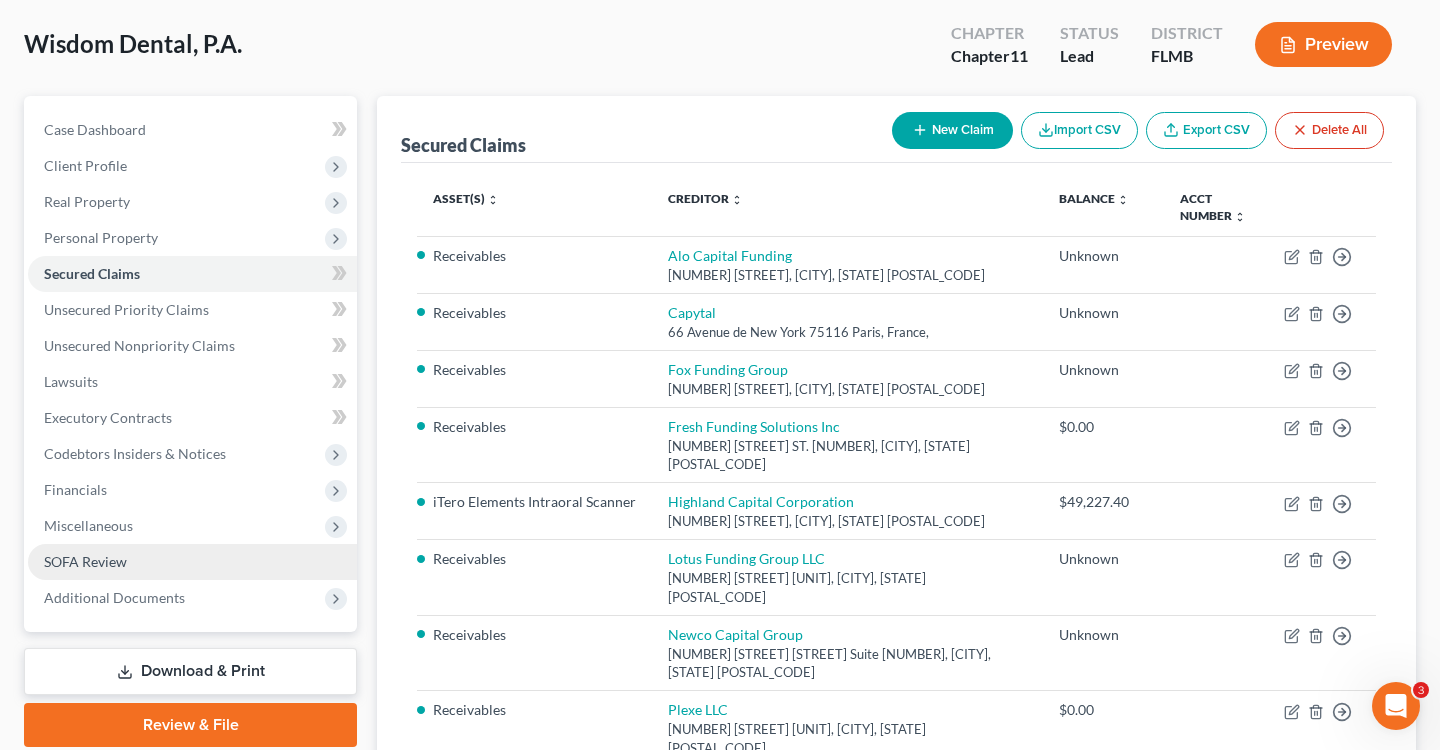 click on "SOFA Review" at bounding box center (85, 561) 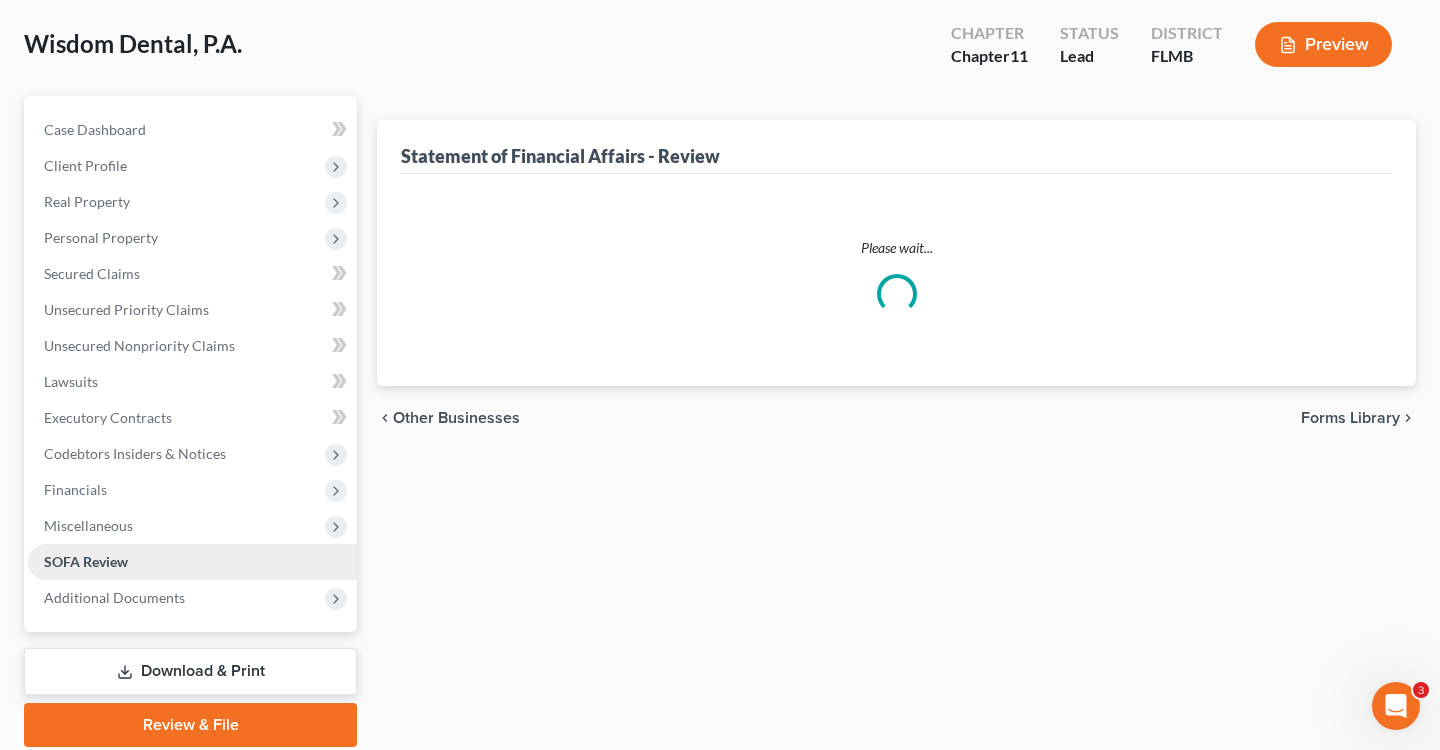 scroll, scrollTop: 0, scrollLeft: 0, axis: both 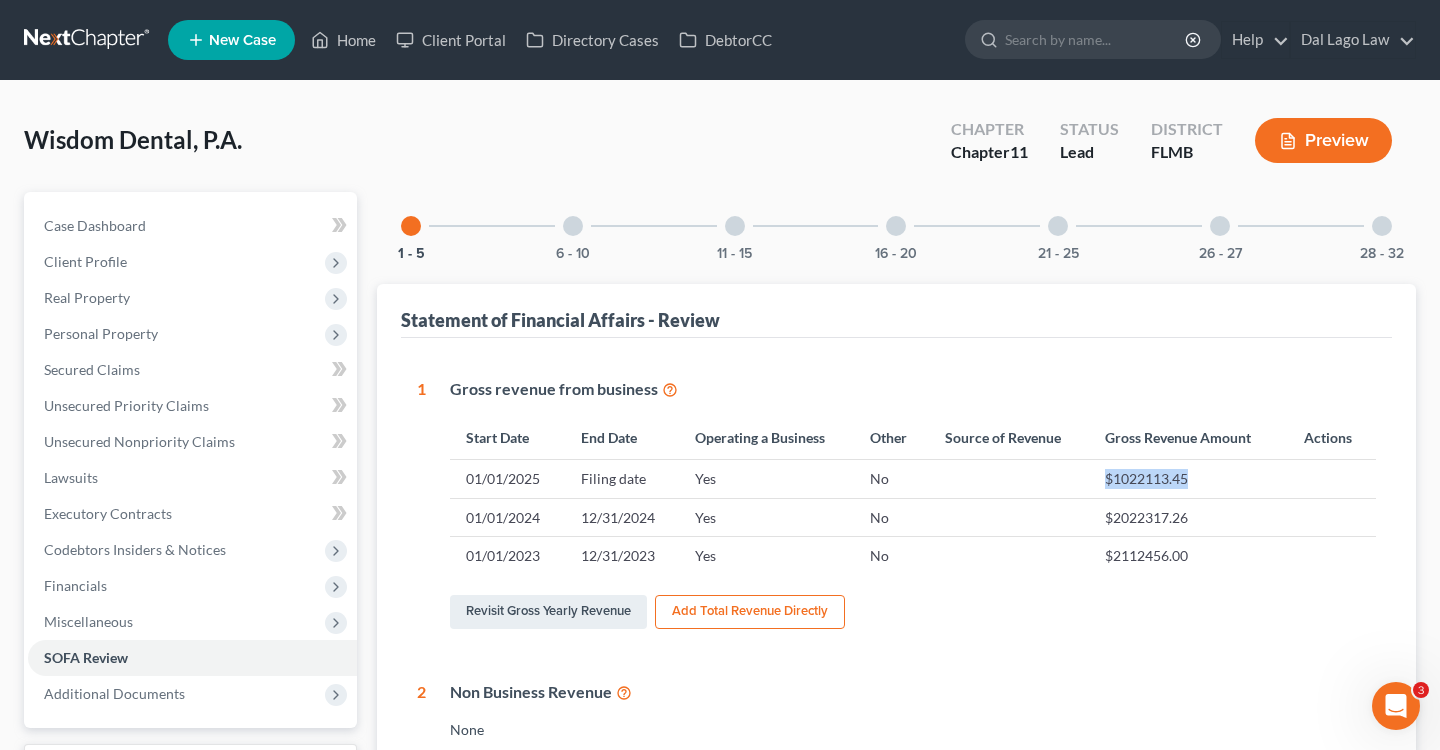 drag, startPoint x: 1201, startPoint y: 479, endPoint x: 1087, endPoint y: 479, distance: 114 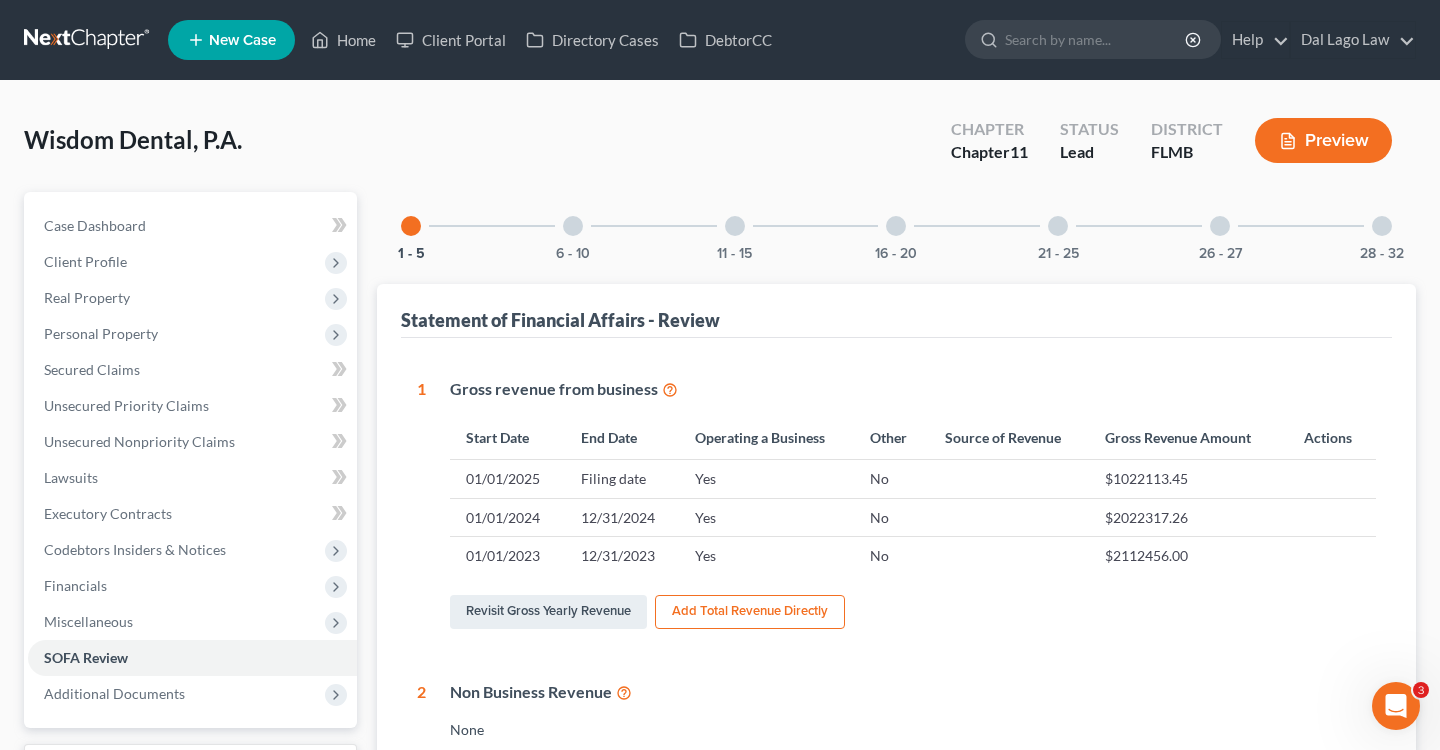 click on "$2022317.26" at bounding box center [1185, 517] 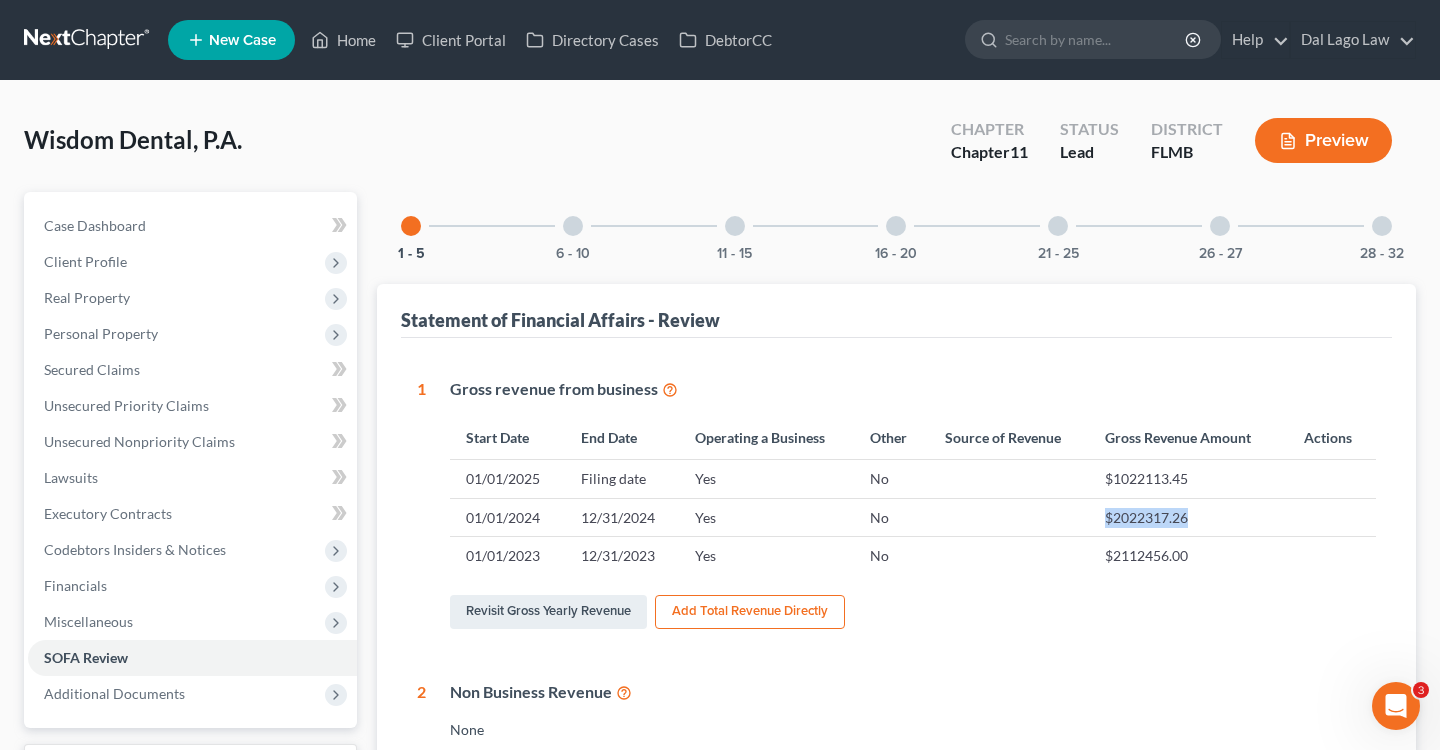 drag, startPoint x: 1100, startPoint y: 508, endPoint x: 1205, endPoint y: 508, distance: 105 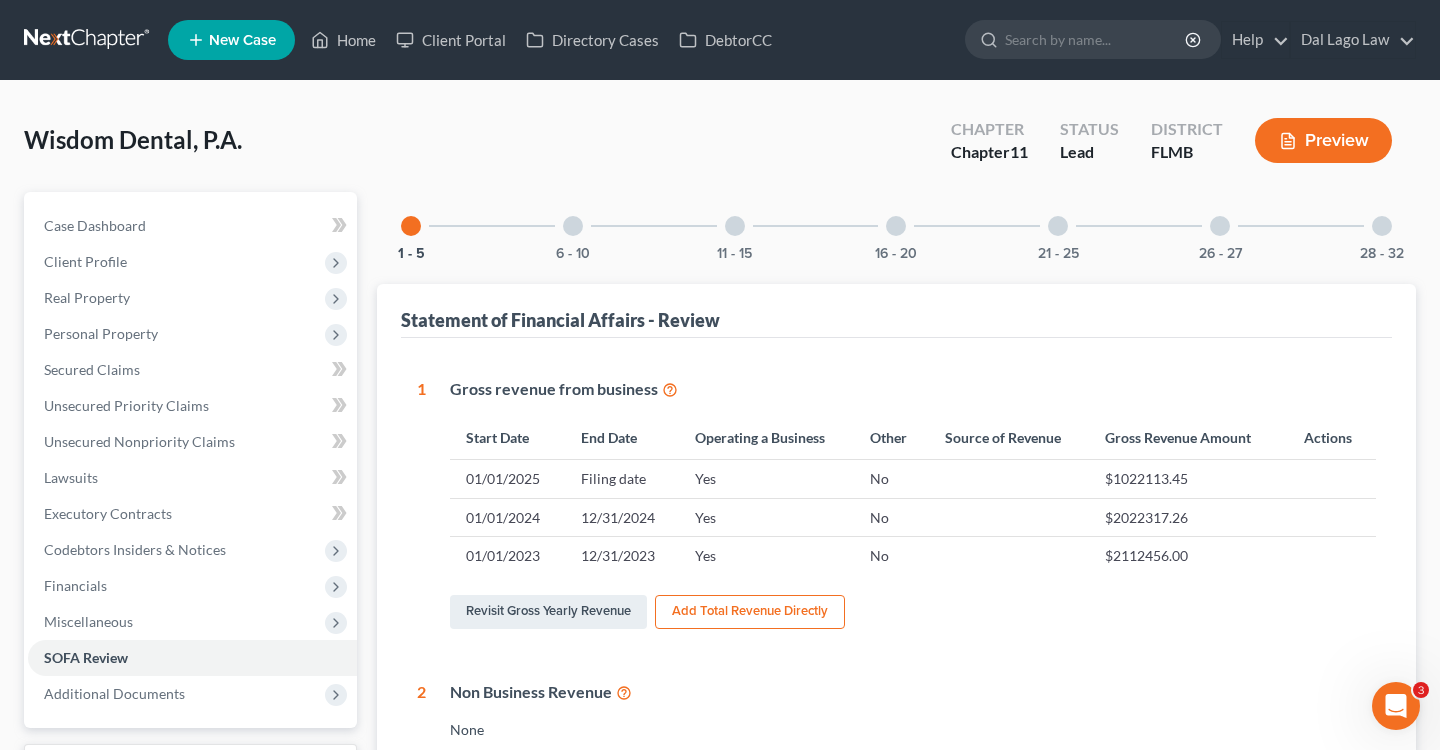 click on "$2112456.00" at bounding box center (1185, 556) 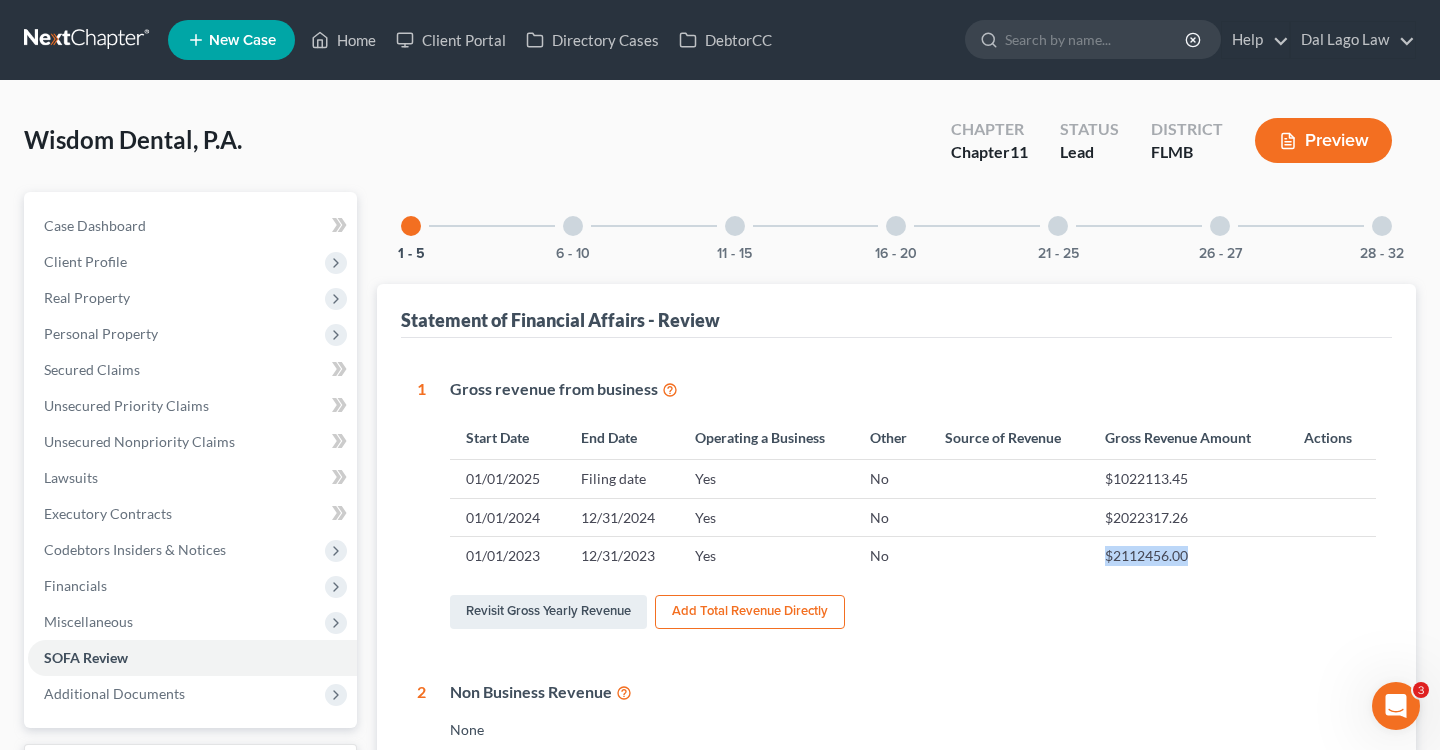drag, startPoint x: 1105, startPoint y: 550, endPoint x: 1203, endPoint y: 550, distance: 98 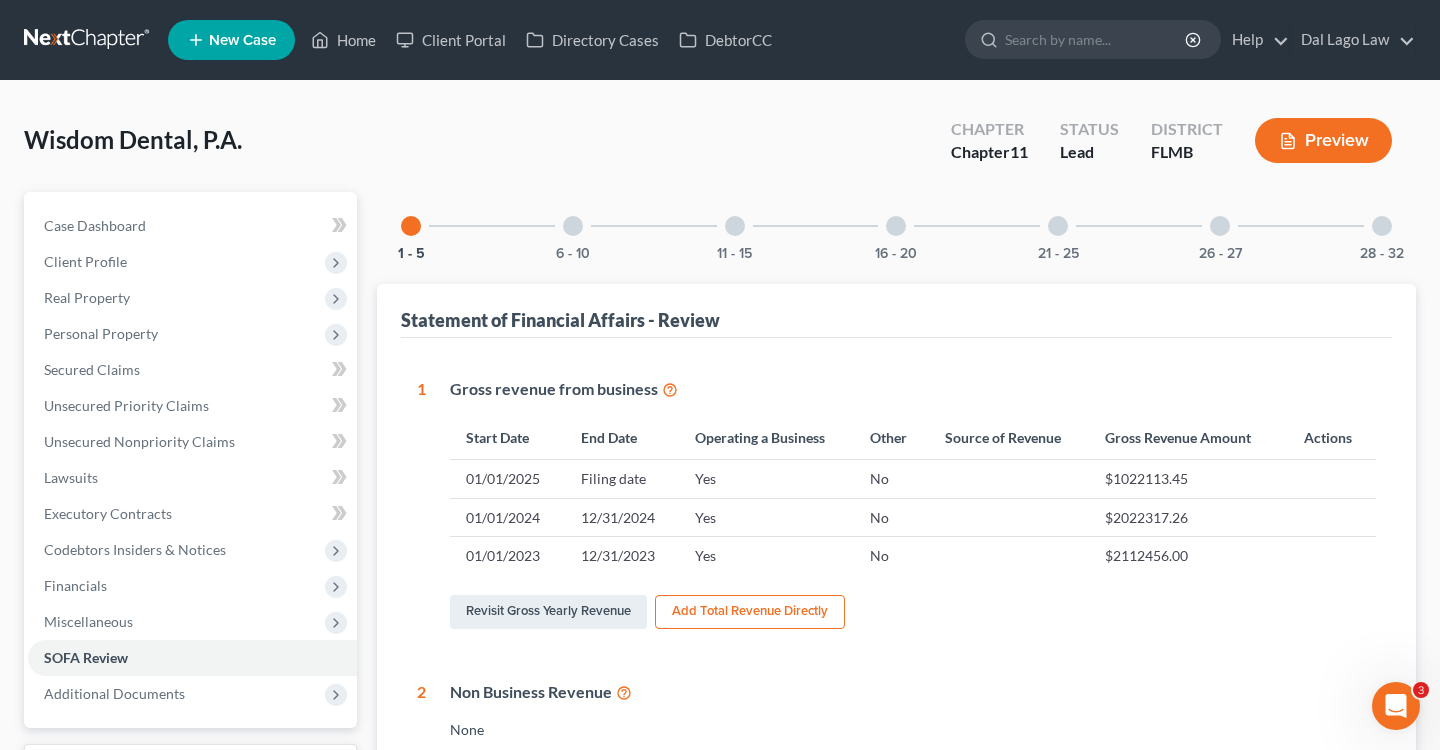 click on "$1022113.45" at bounding box center [1185, 479] 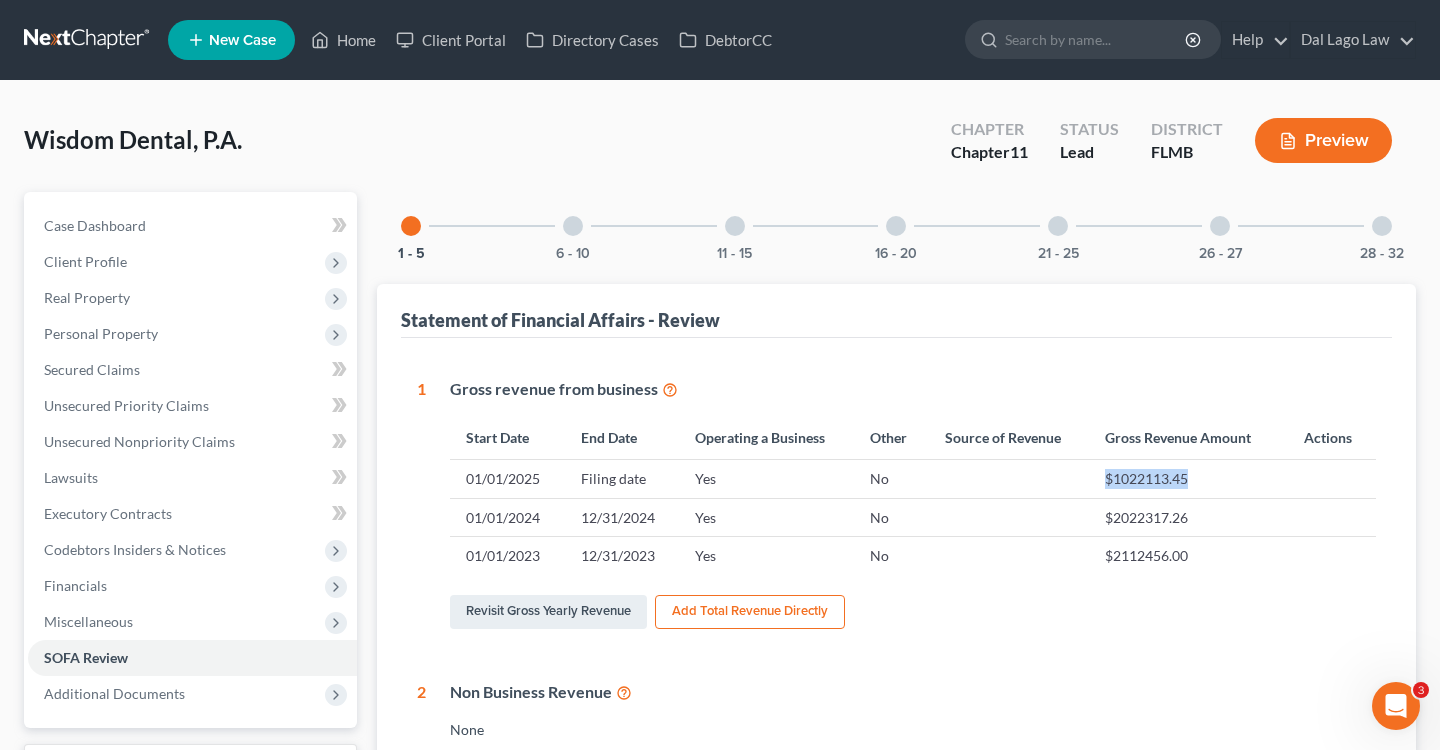 drag, startPoint x: 1101, startPoint y: 477, endPoint x: 1208, endPoint y: 477, distance: 107 